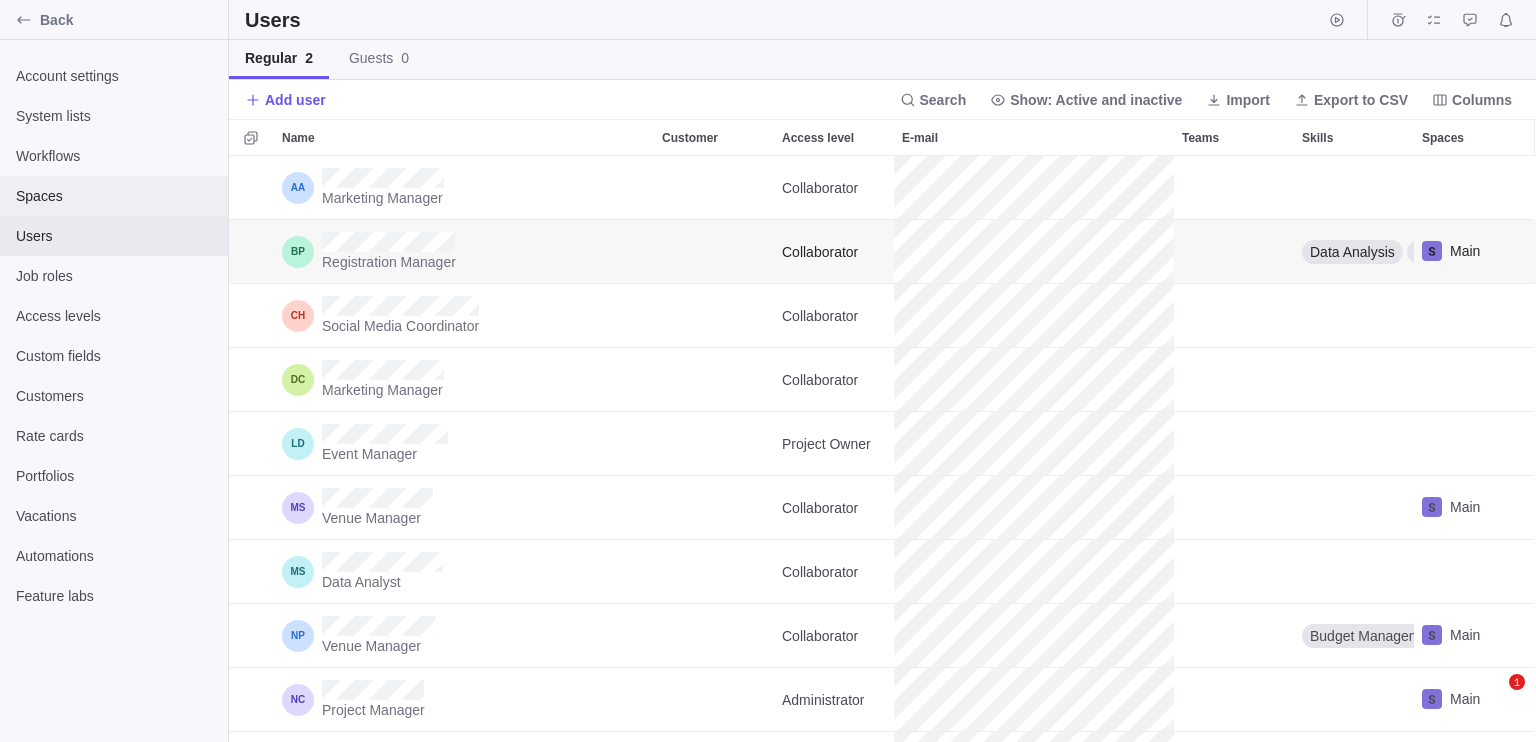 scroll, scrollTop: 0, scrollLeft: 0, axis: both 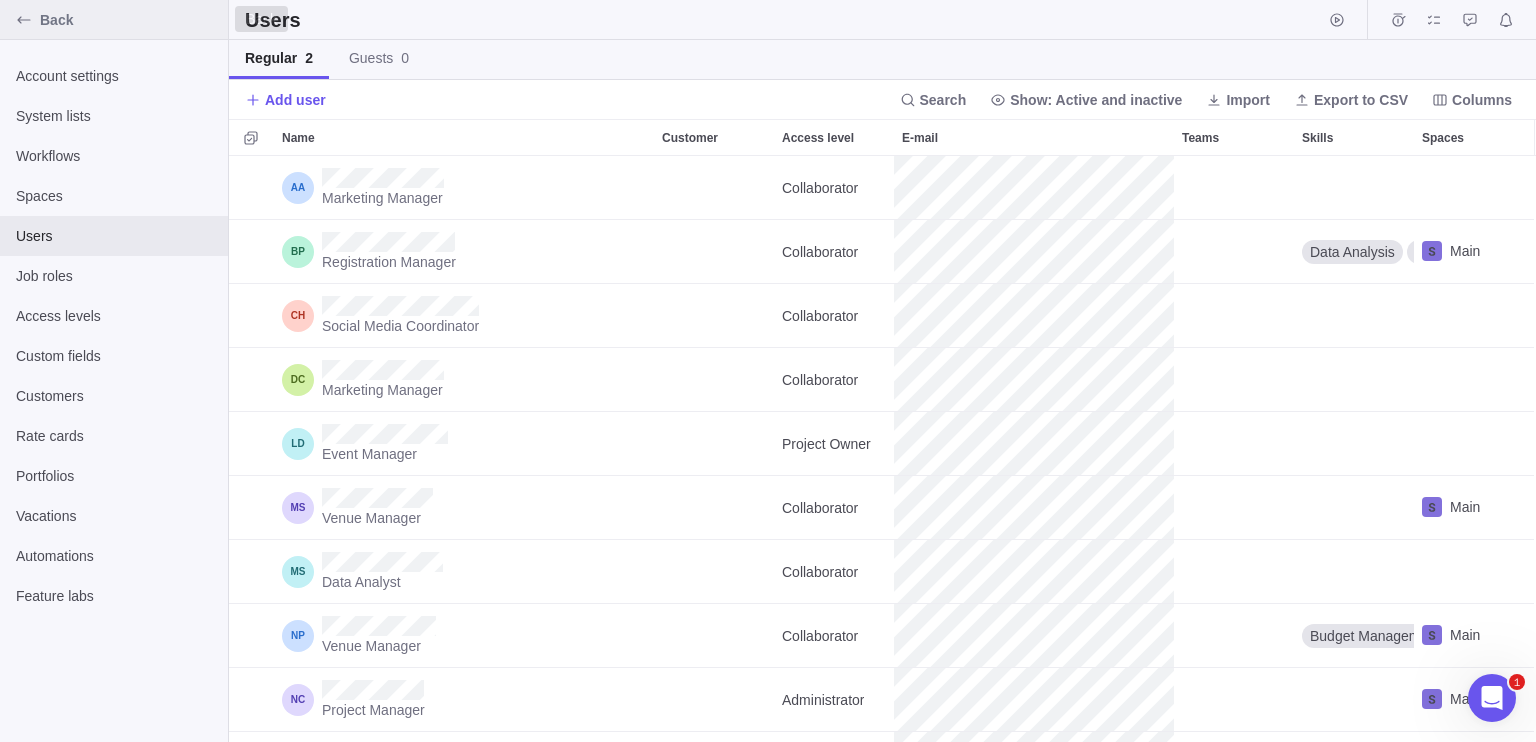 click 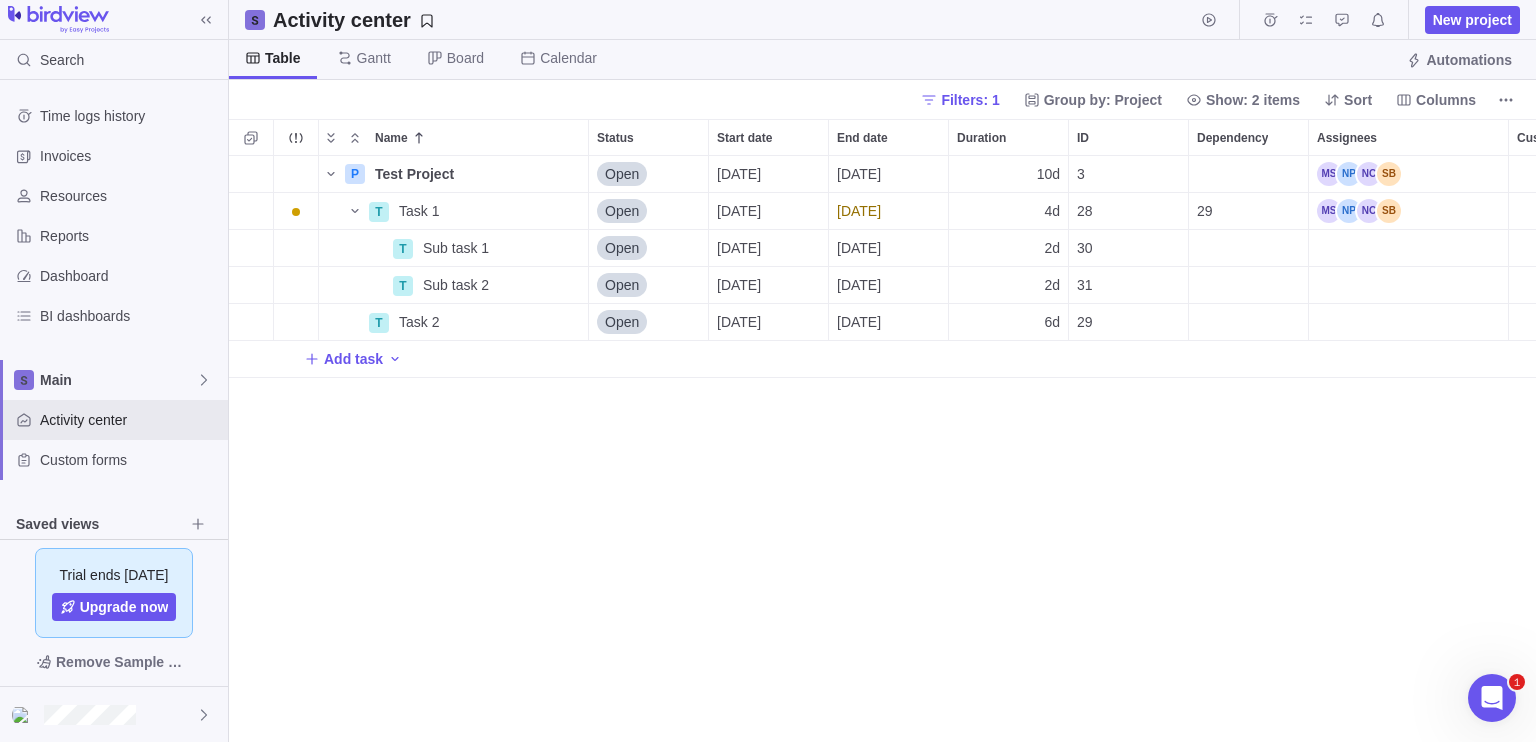 scroll, scrollTop: 16, scrollLeft: 16, axis: both 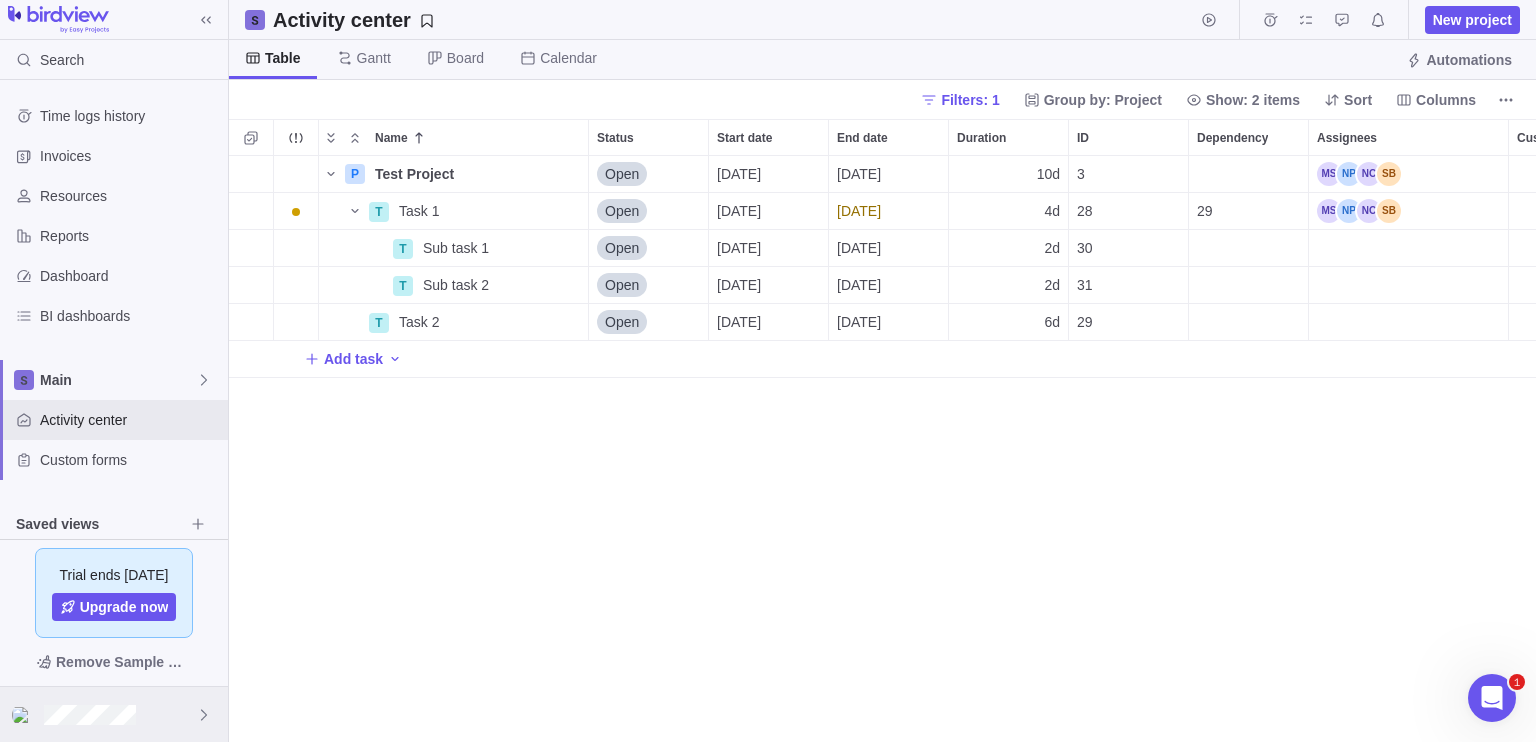 click at bounding box center [114, 714] 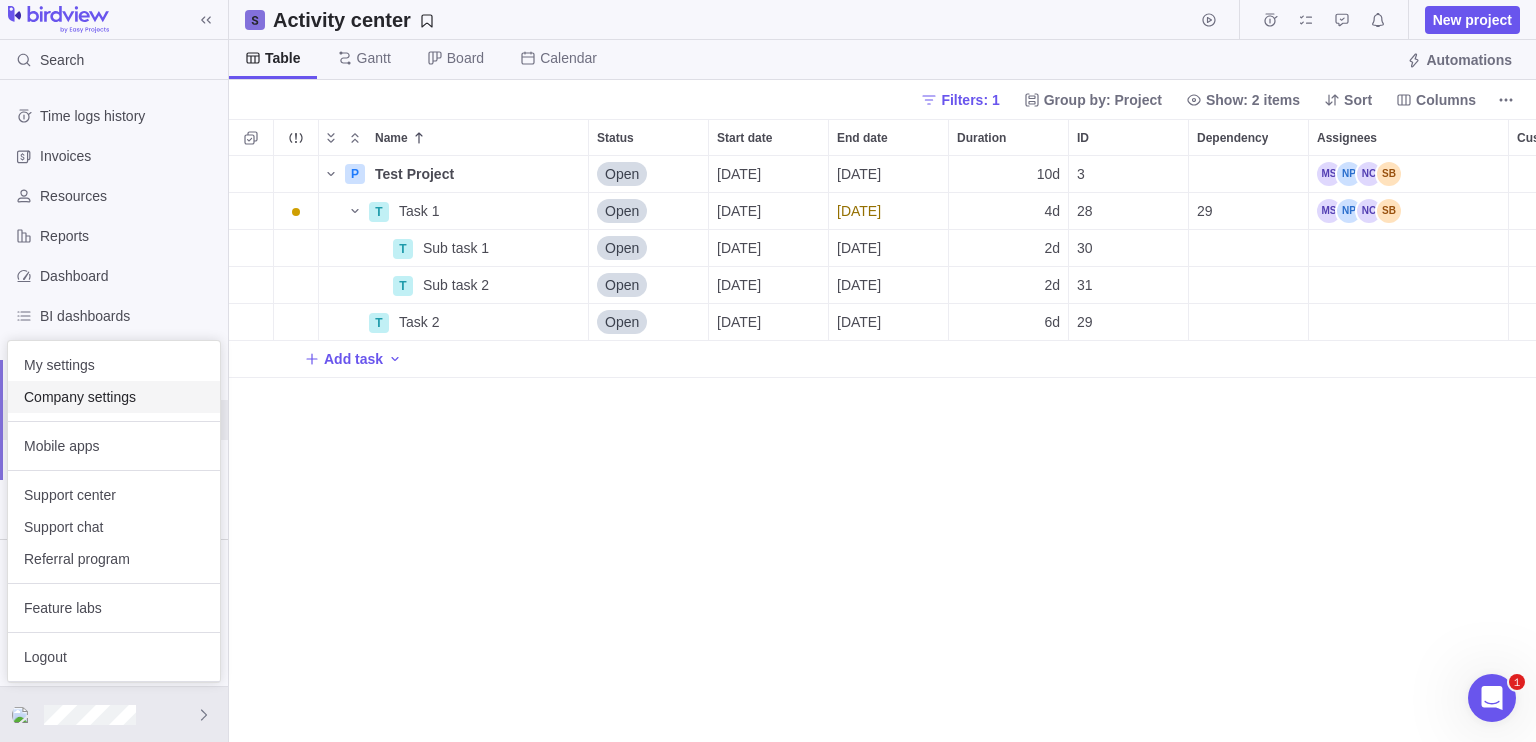 click on "Company settings" at bounding box center [114, 397] 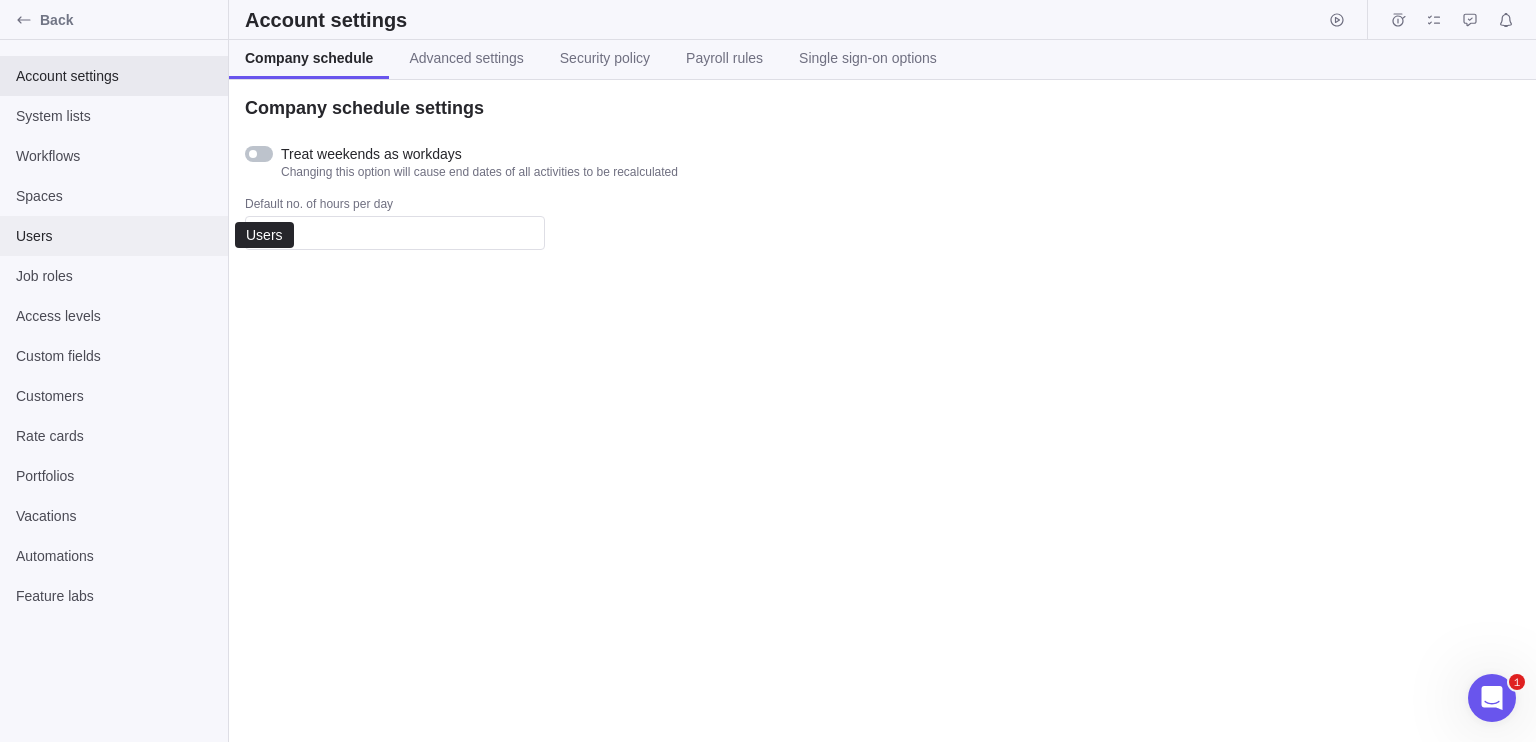 click on "Users" at bounding box center [114, 236] 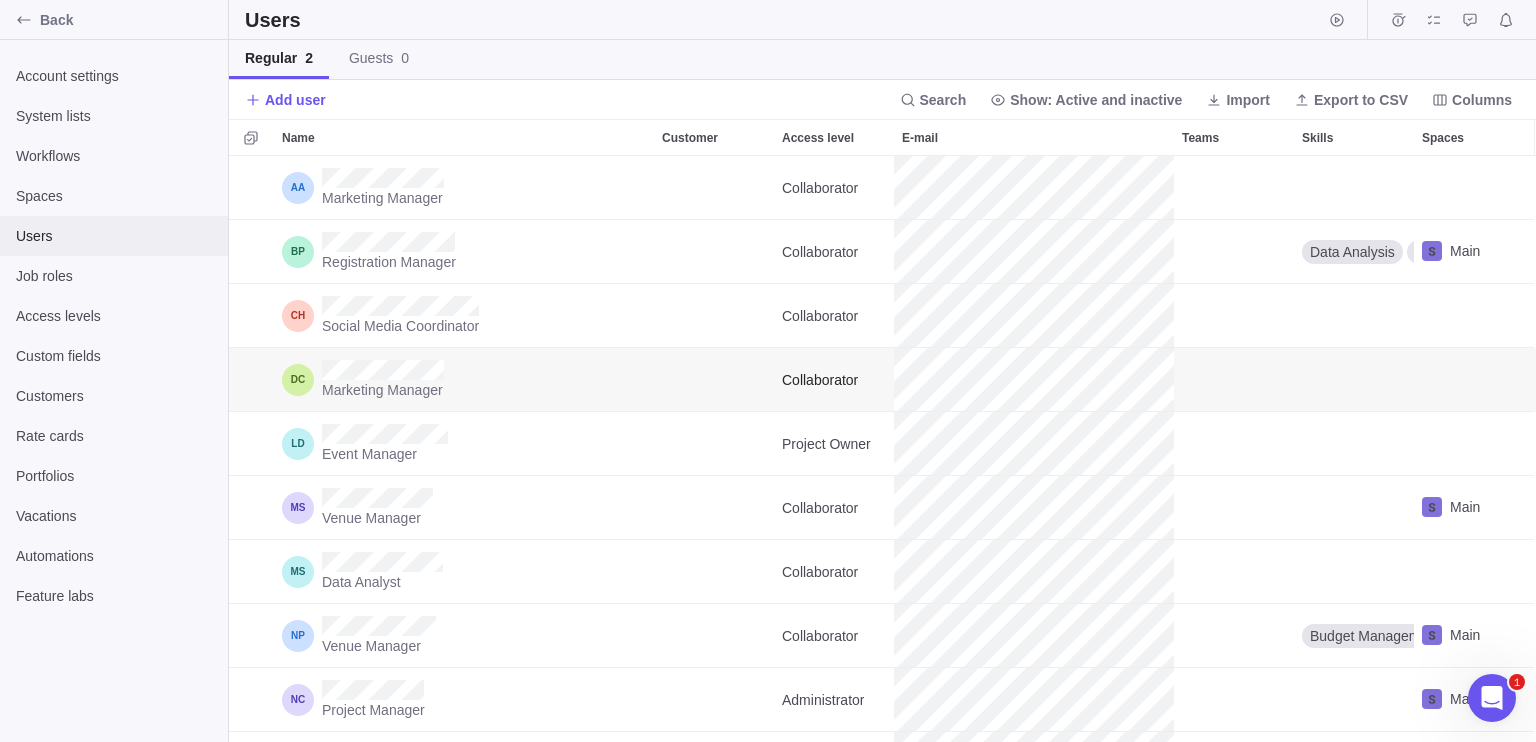 scroll, scrollTop: 16, scrollLeft: 16, axis: both 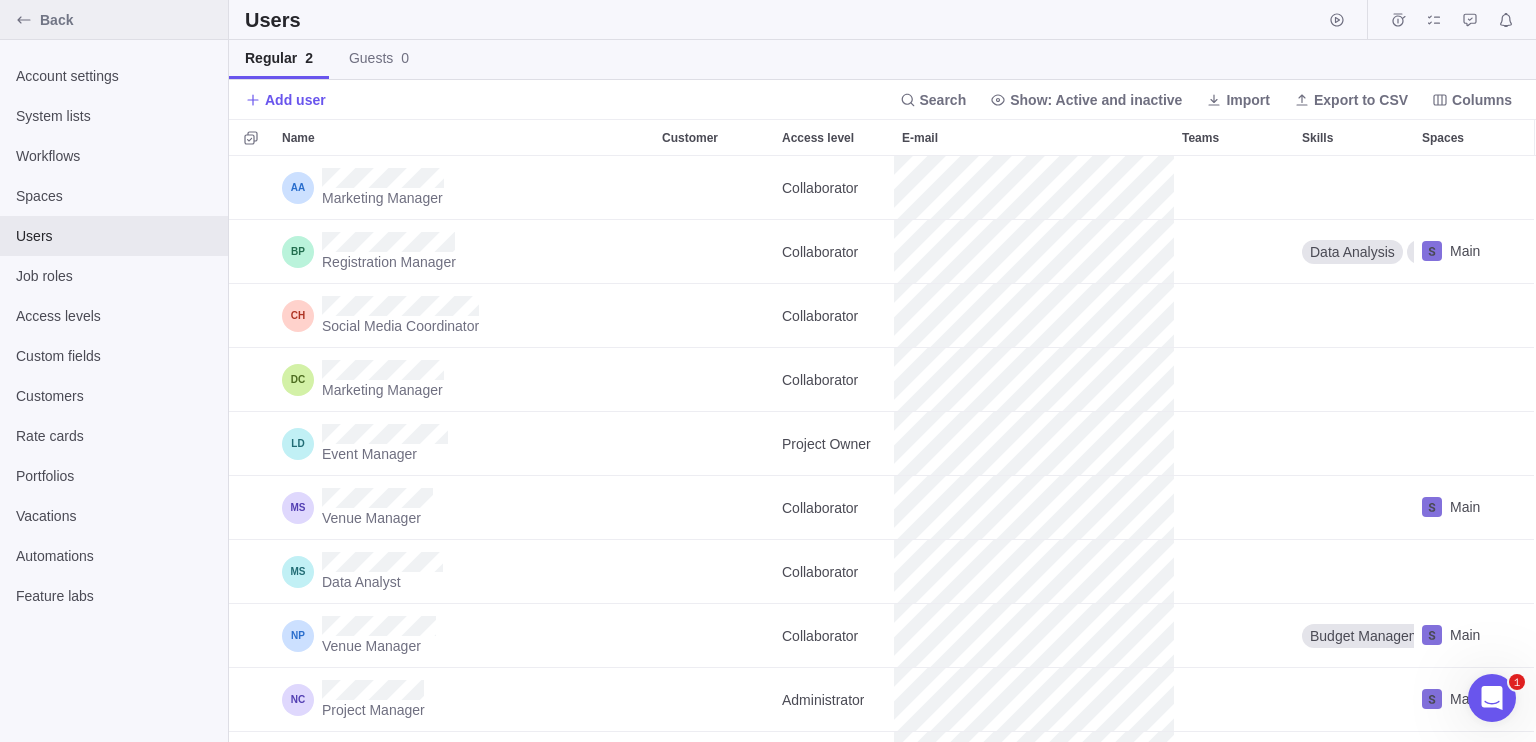 click 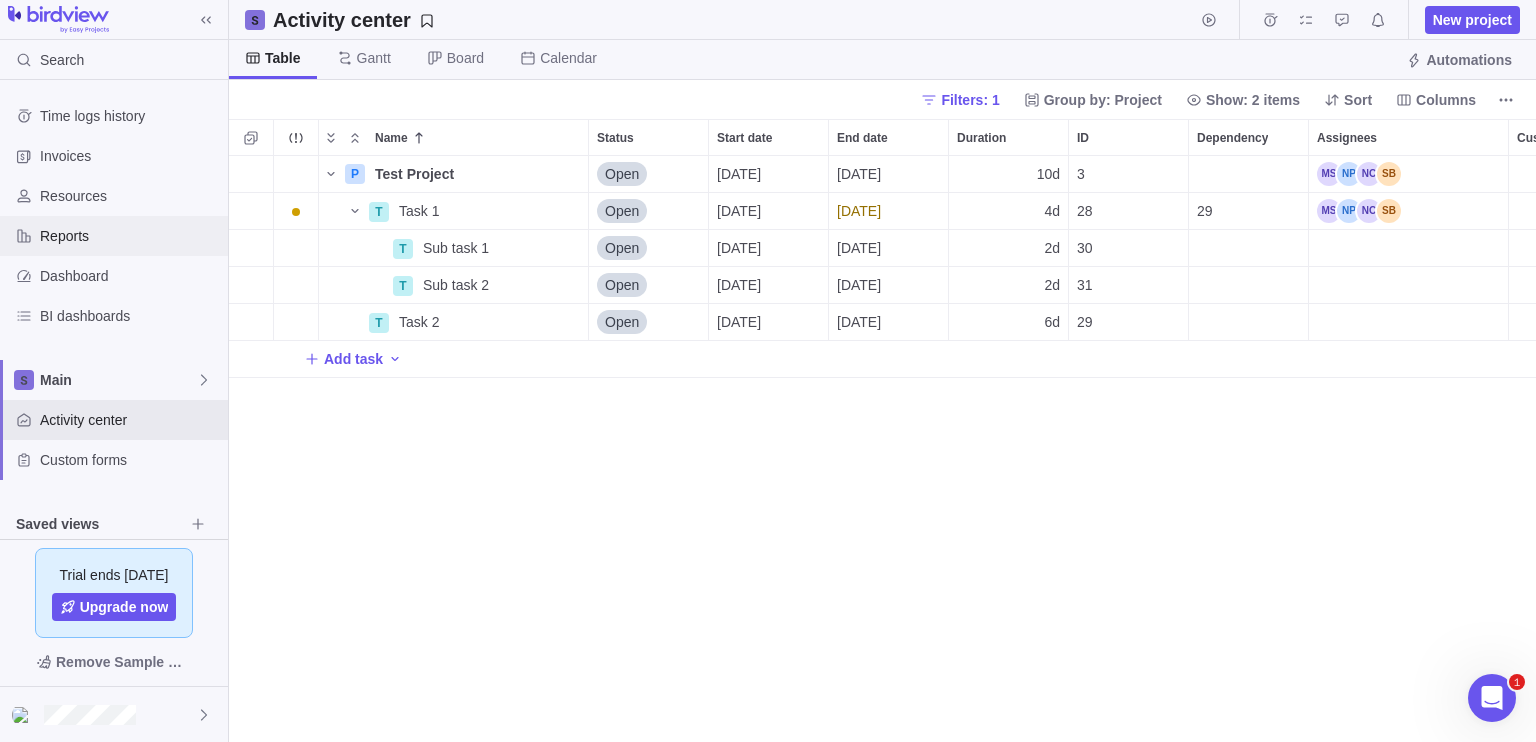 scroll, scrollTop: 16, scrollLeft: 16, axis: both 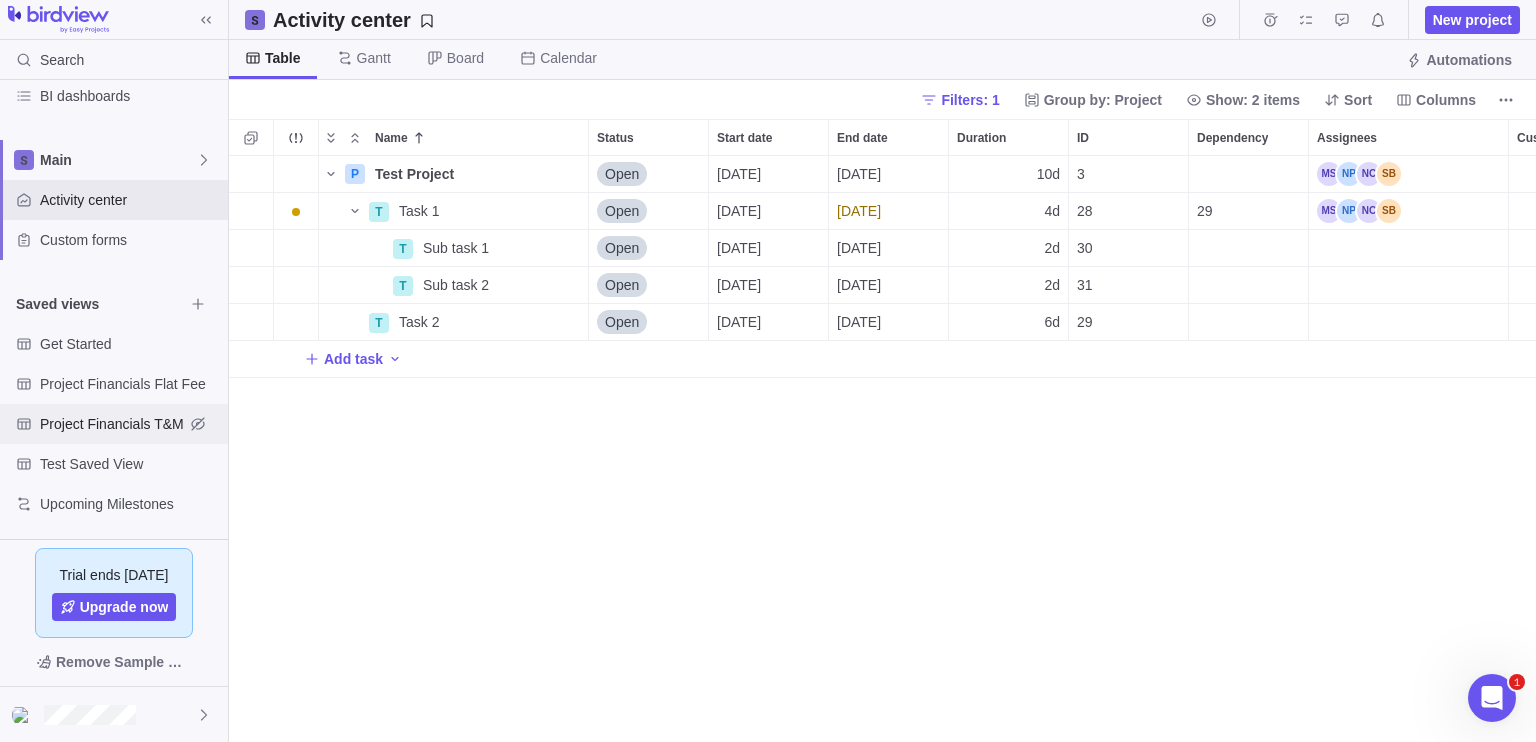 click on "Project Financials T&M" at bounding box center (112, 424) 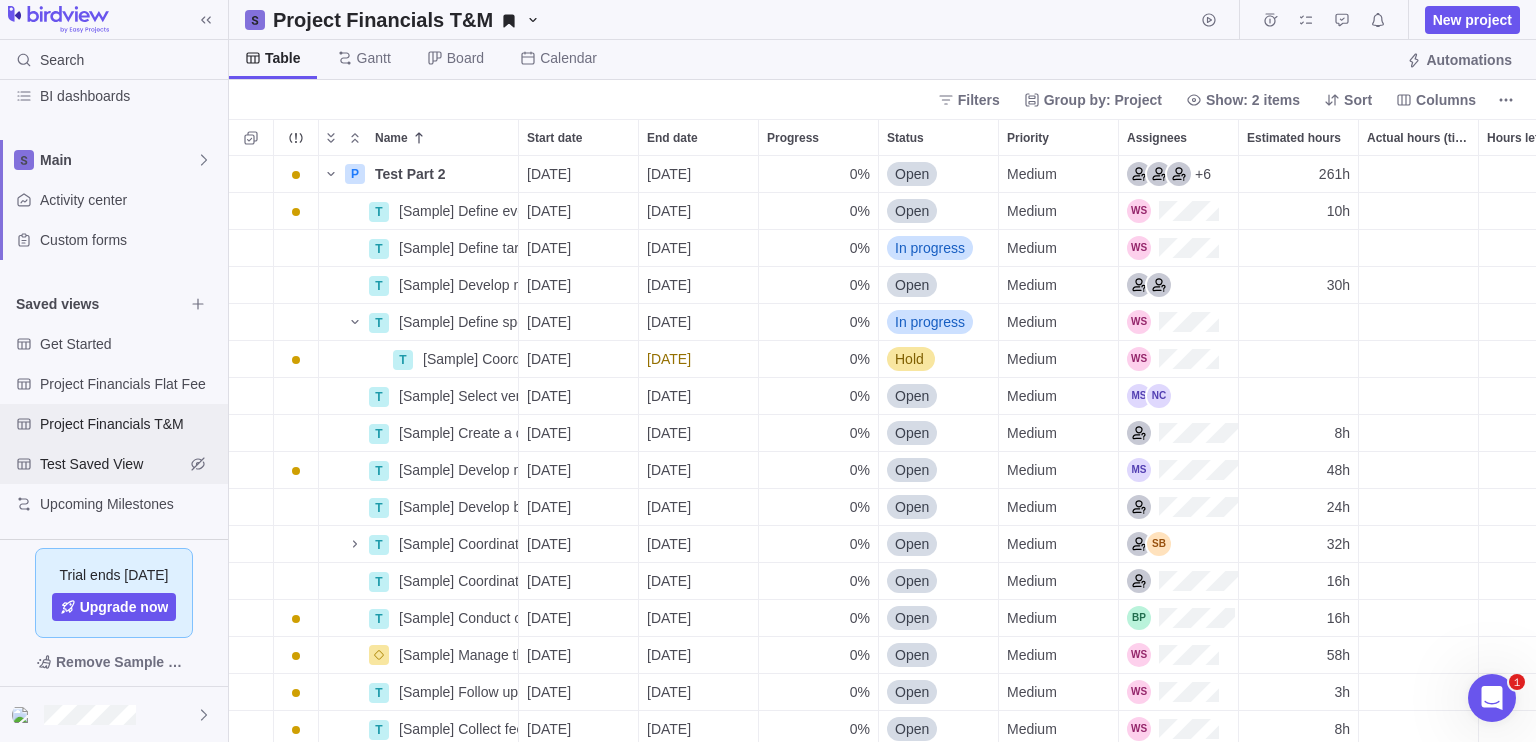 scroll, scrollTop: 16, scrollLeft: 16, axis: both 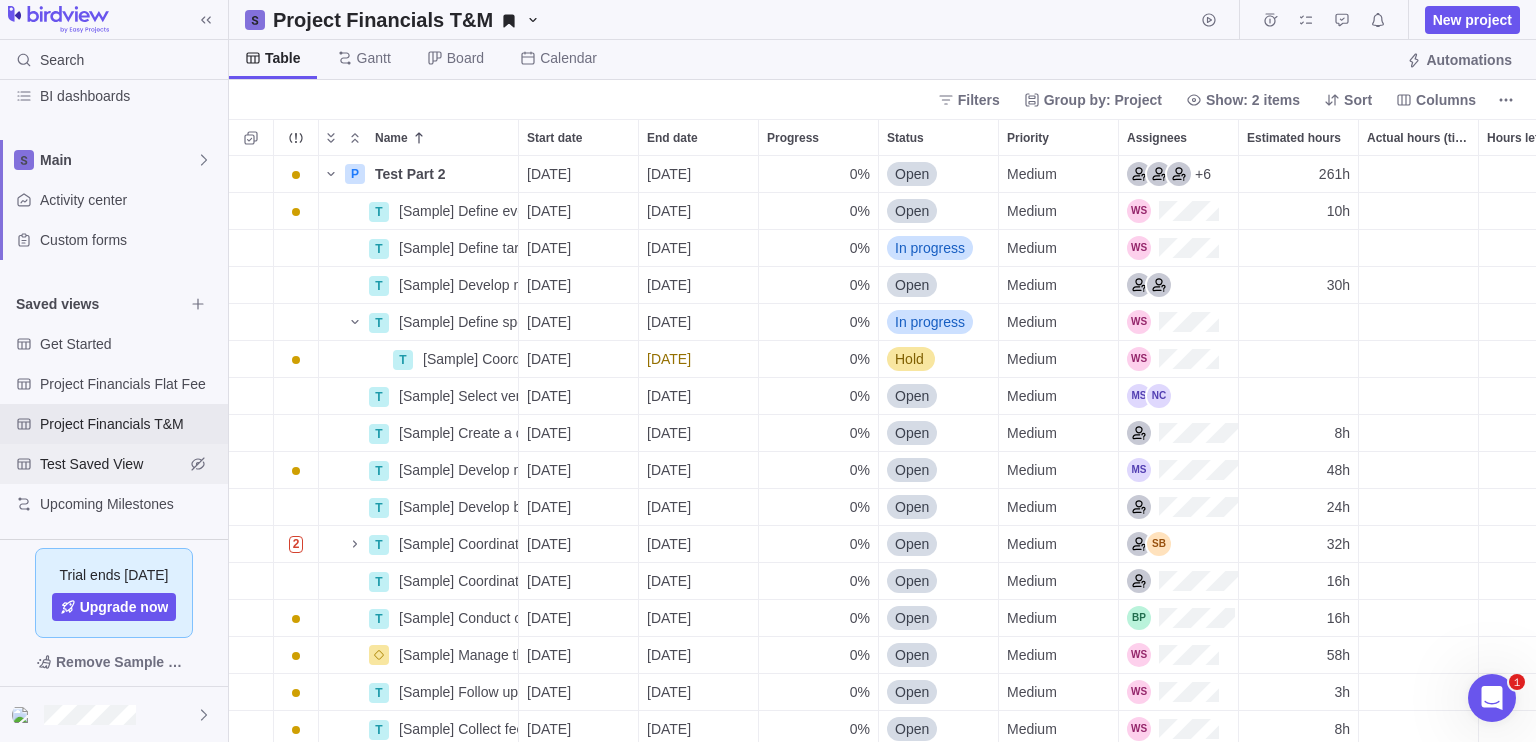 click on "Test Saved View" at bounding box center (112, 464) 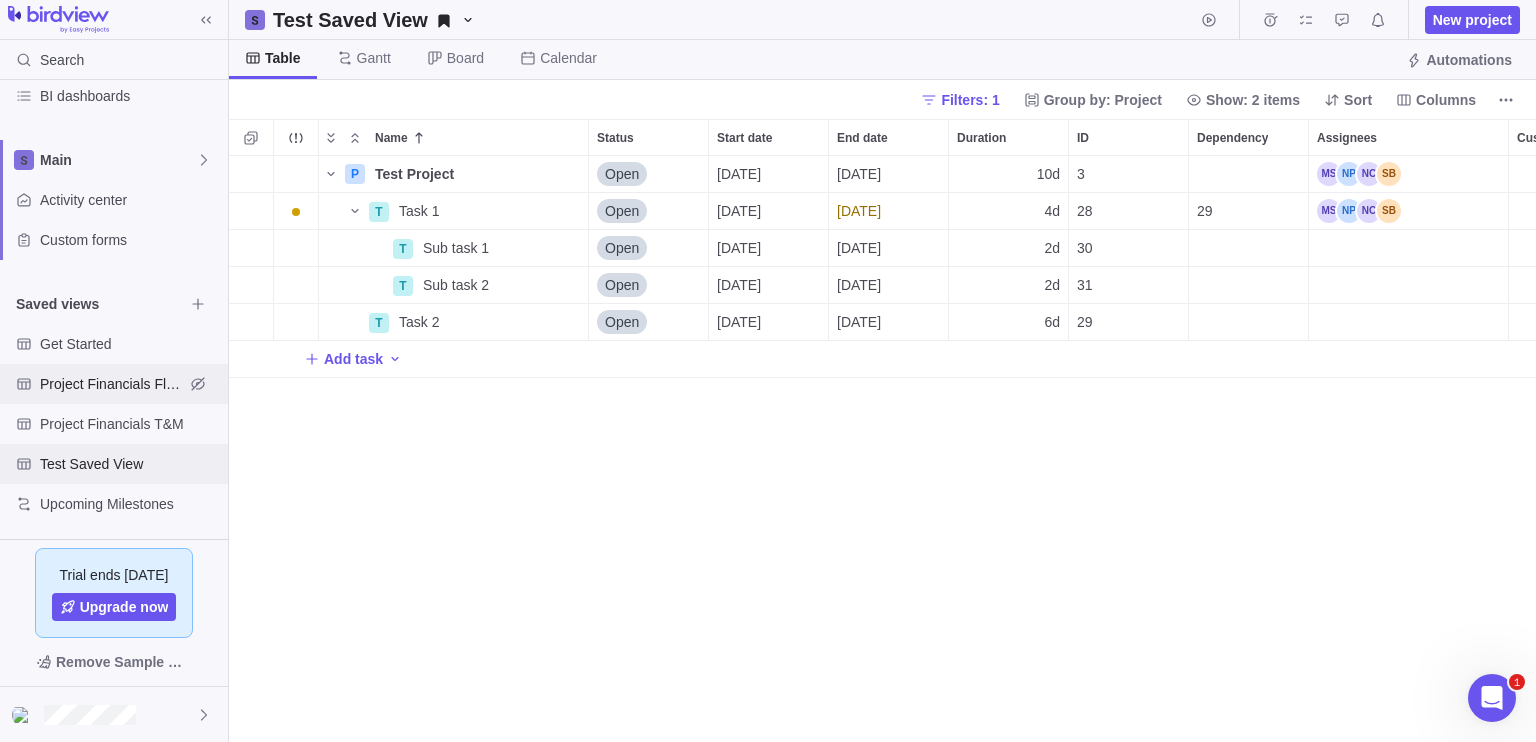 scroll, scrollTop: 16, scrollLeft: 16, axis: both 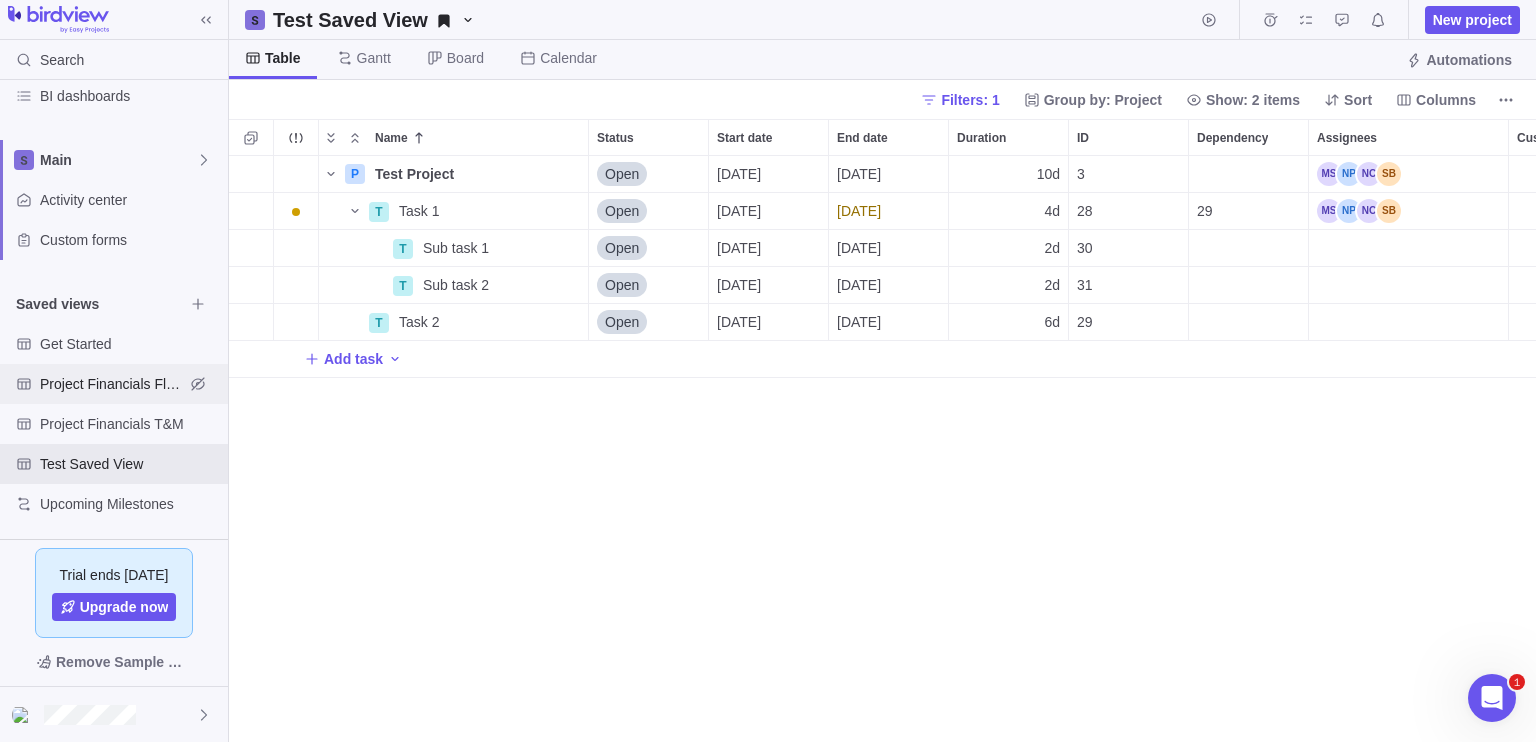 click on "Project Financials Flat Fee" at bounding box center [112, 384] 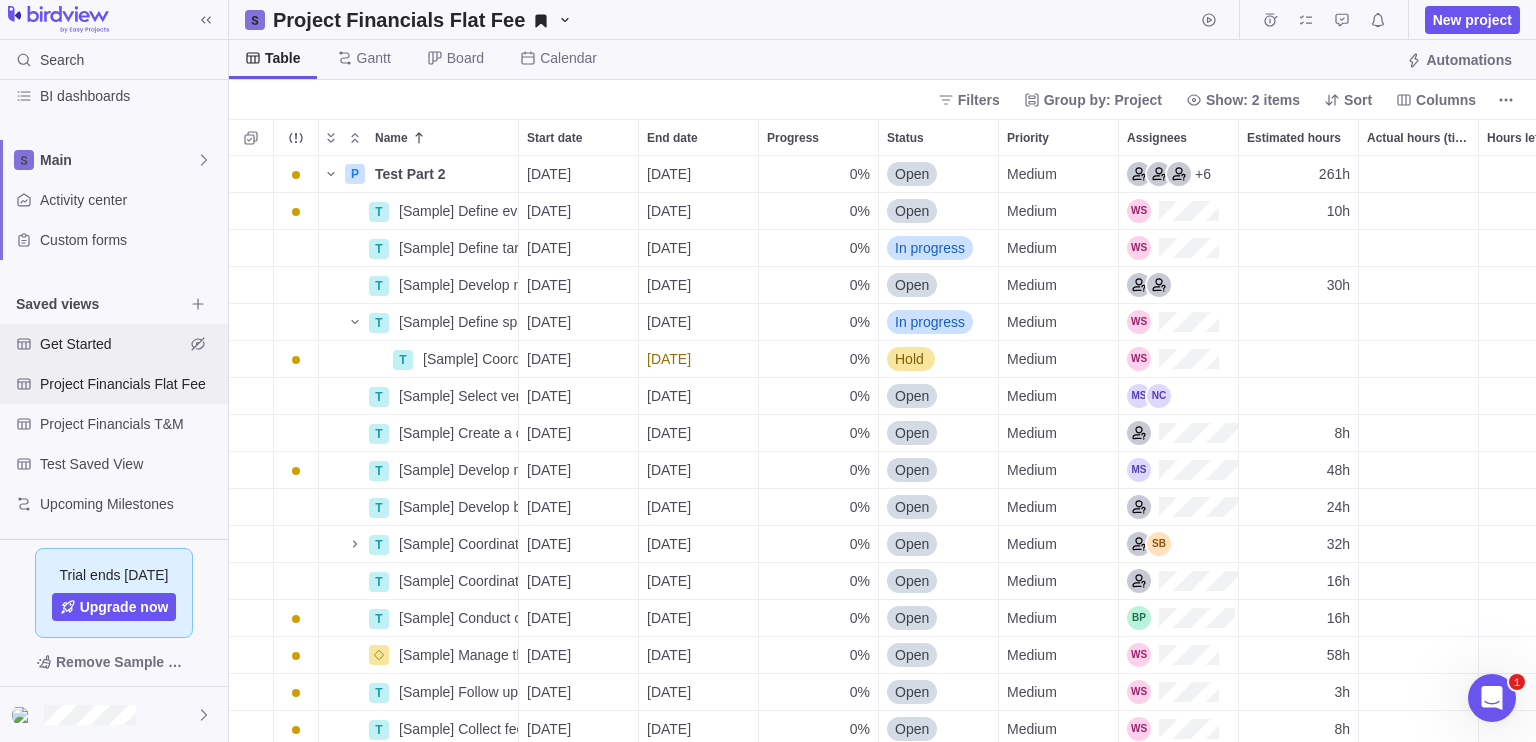 scroll, scrollTop: 16, scrollLeft: 16, axis: both 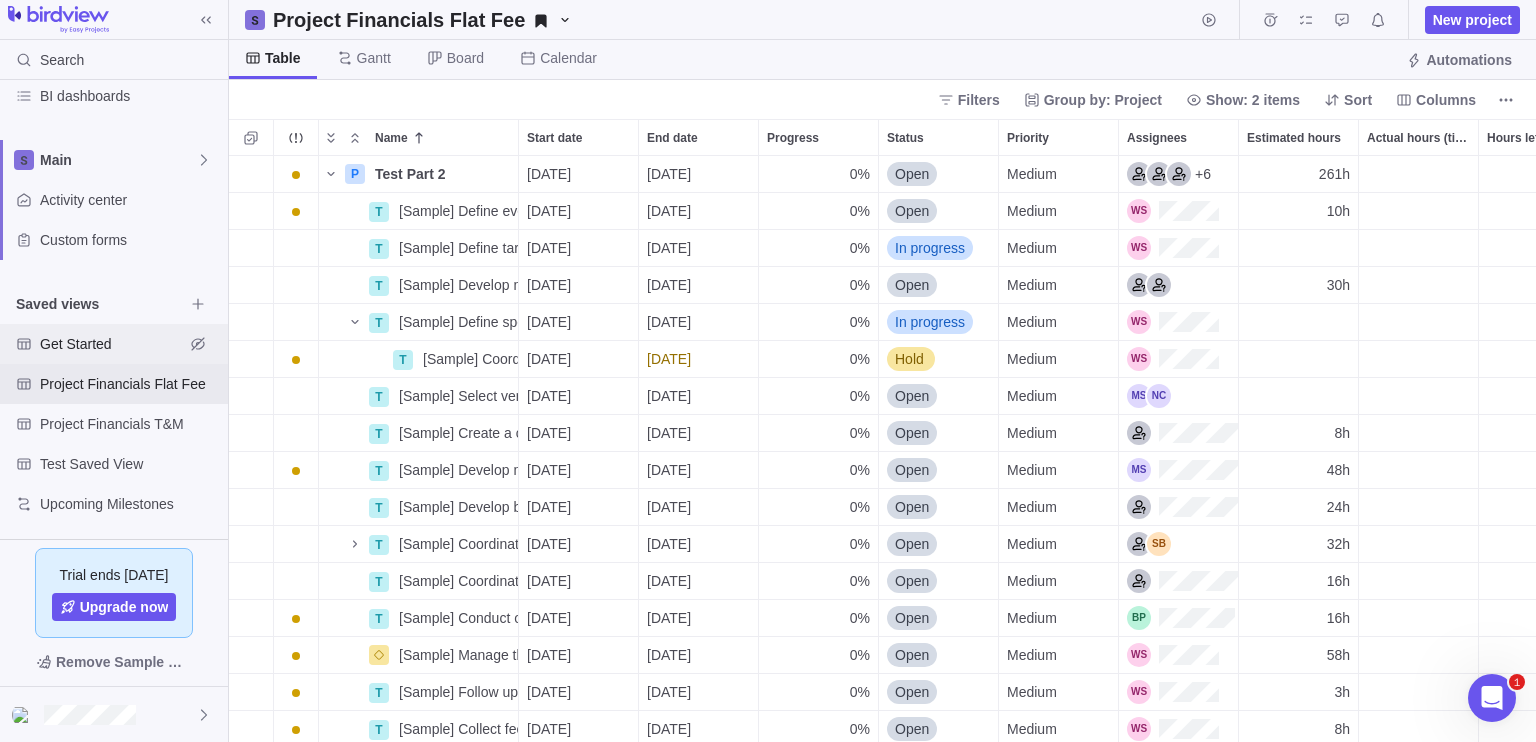 click on "Get Started" at bounding box center [112, 344] 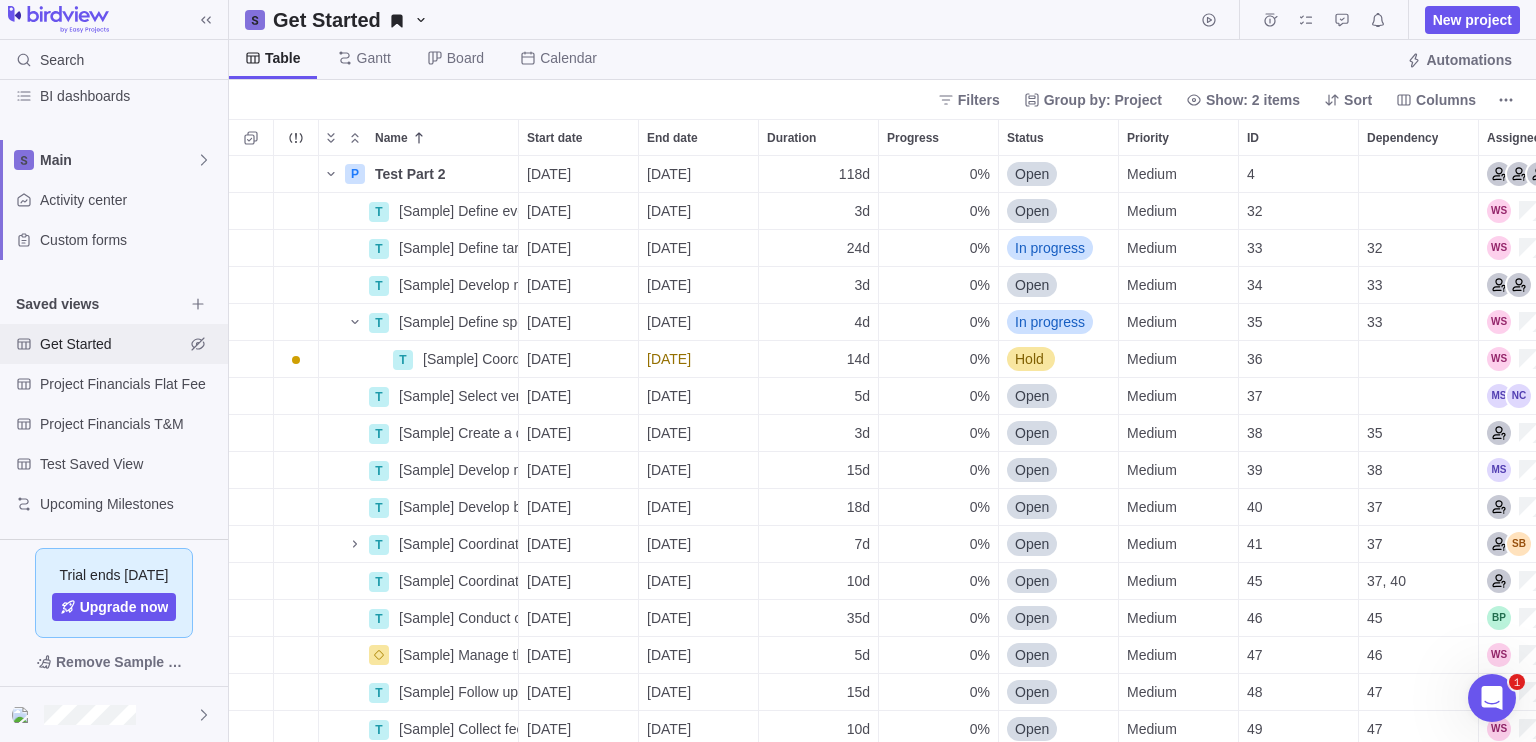 scroll, scrollTop: 16, scrollLeft: 16, axis: both 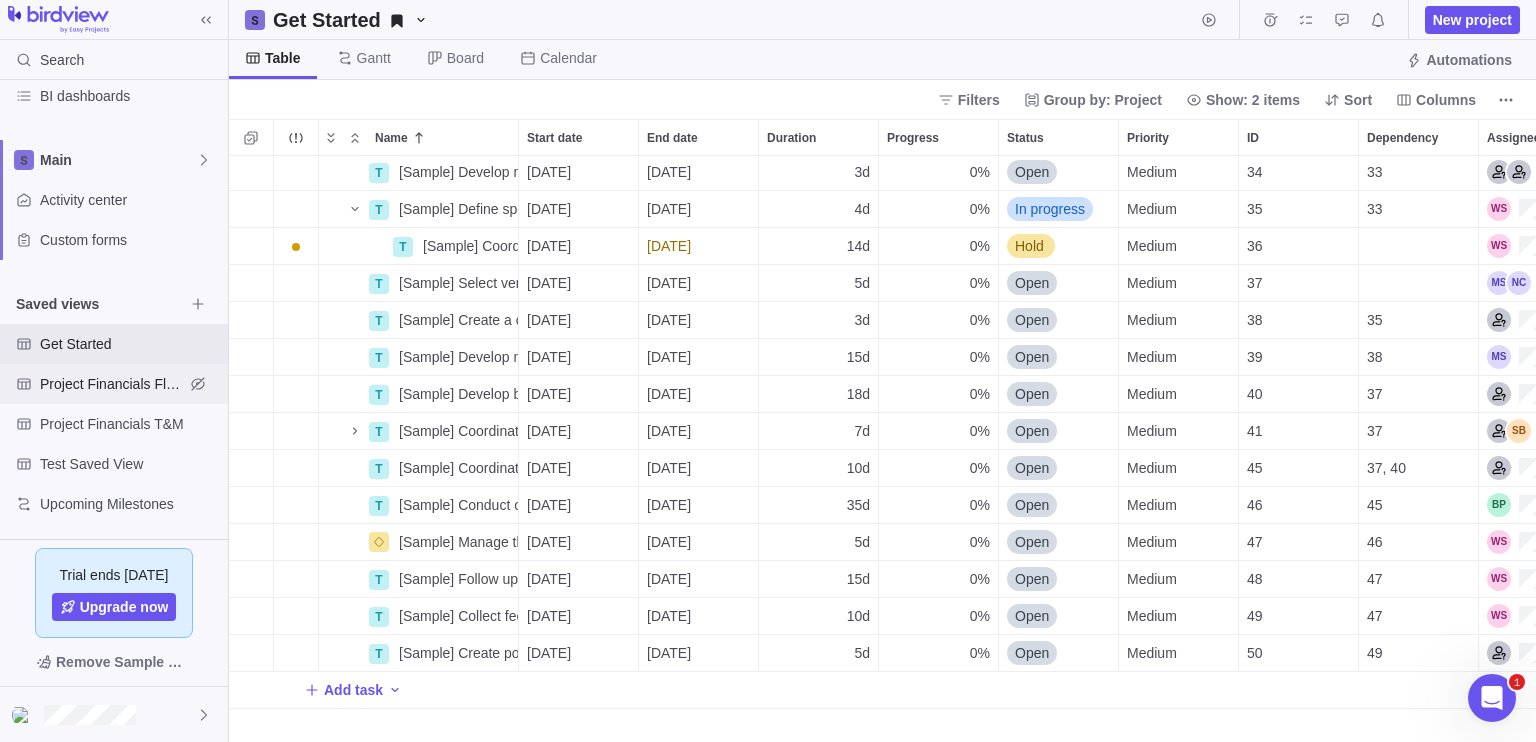 click on "Project Financials Flat Fee" at bounding box center [112, 384] 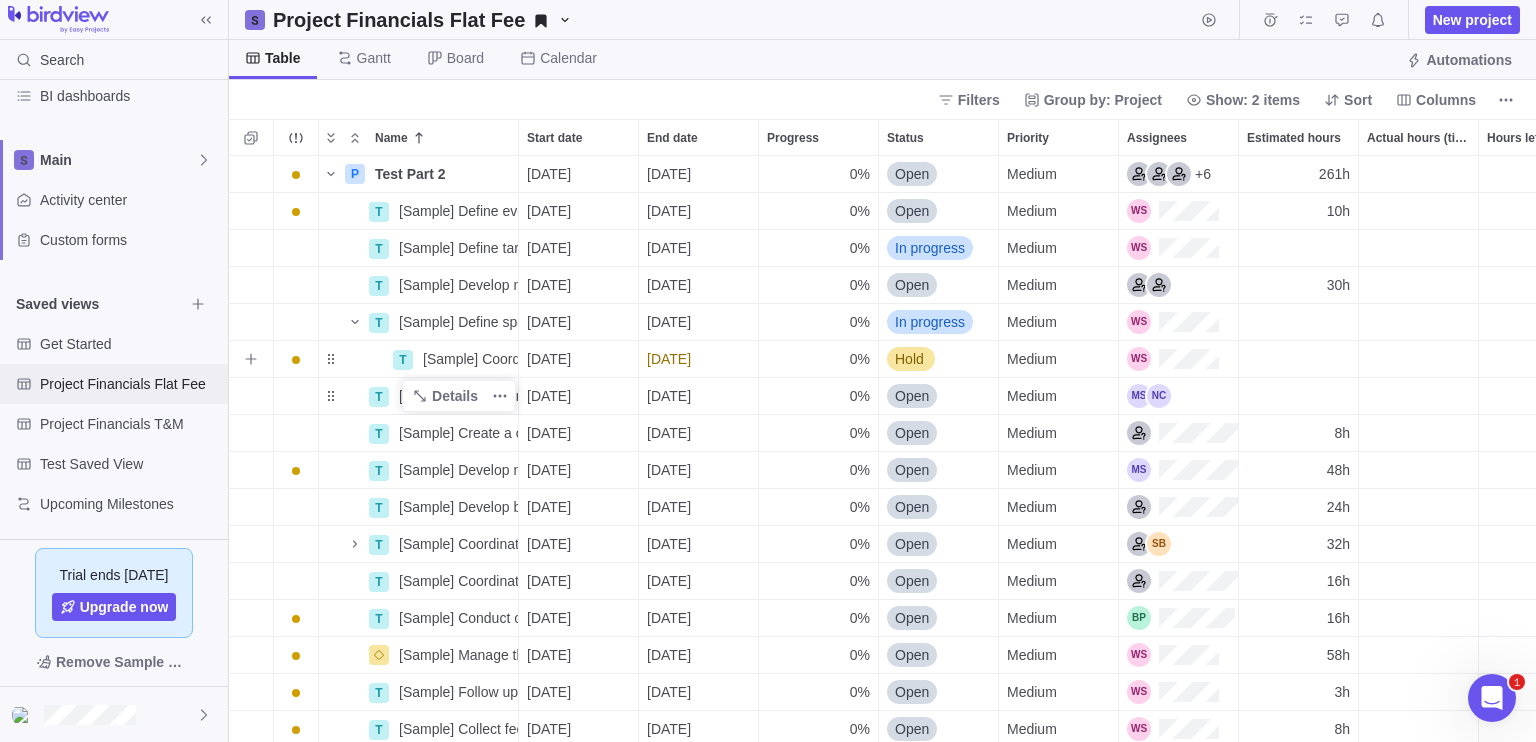 scroll, scrollTop: 16, scrollLeft: 16, axis: both 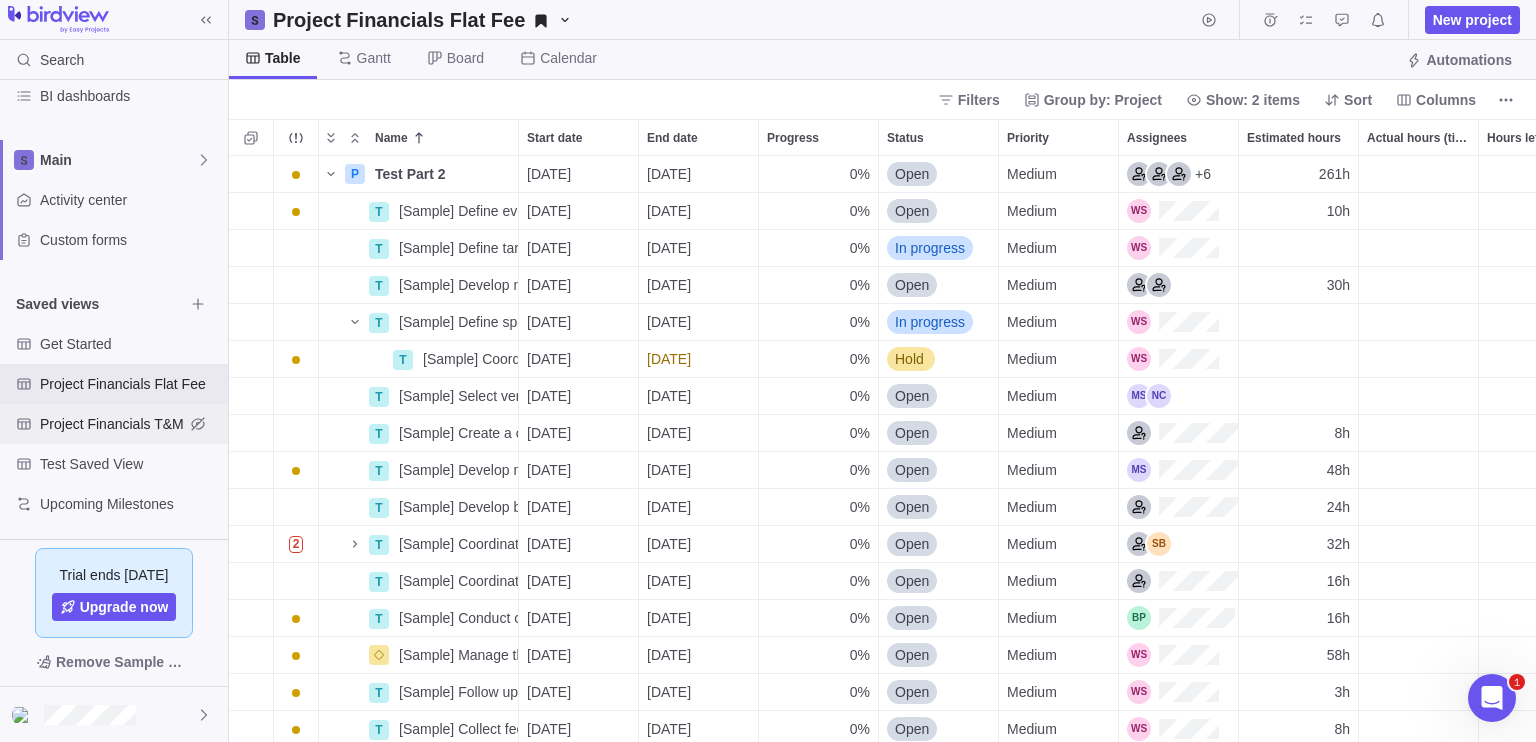 click on "Project Financials T&M" at bounding box center (112, 424) 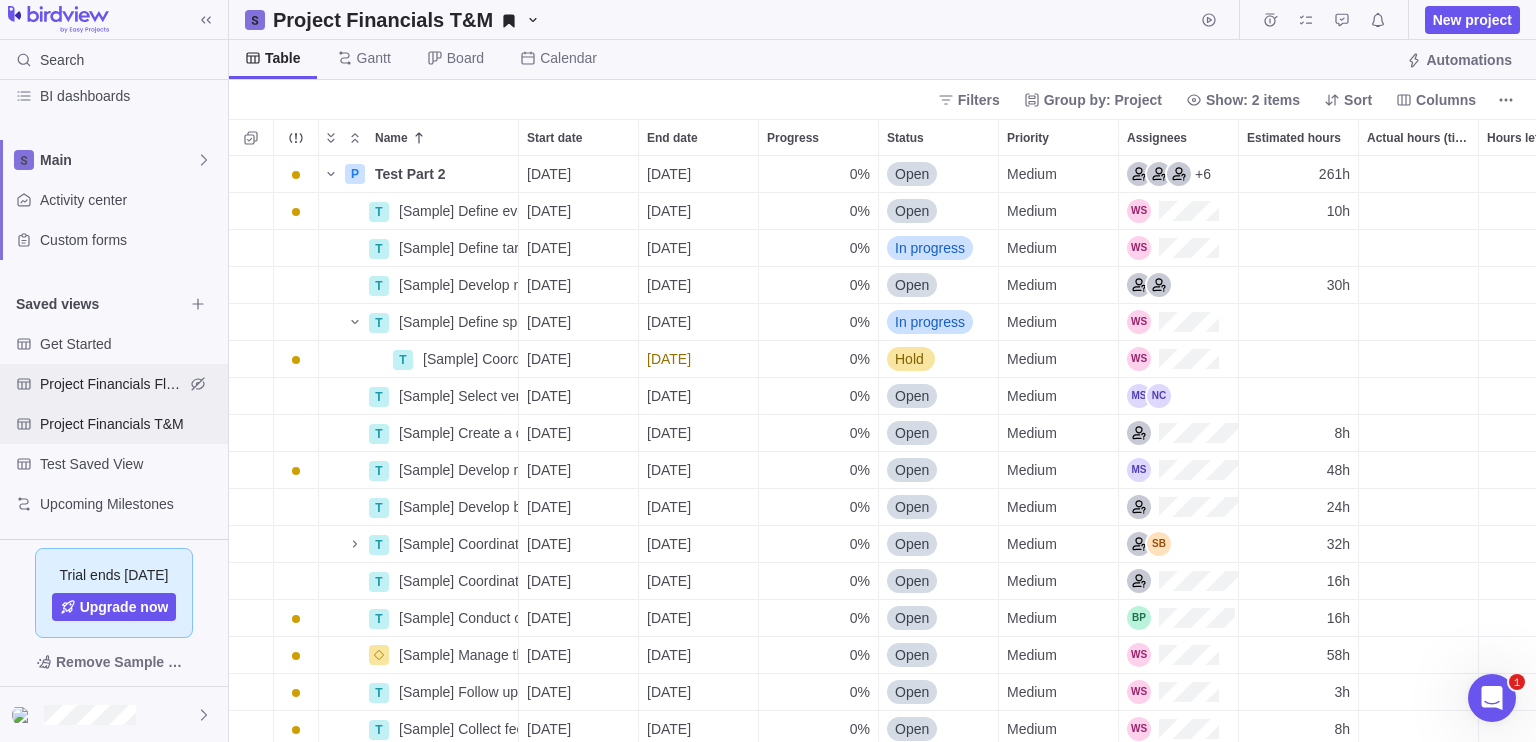 scroll, scrollTop: 16, scrollLeft: 16, axis: both 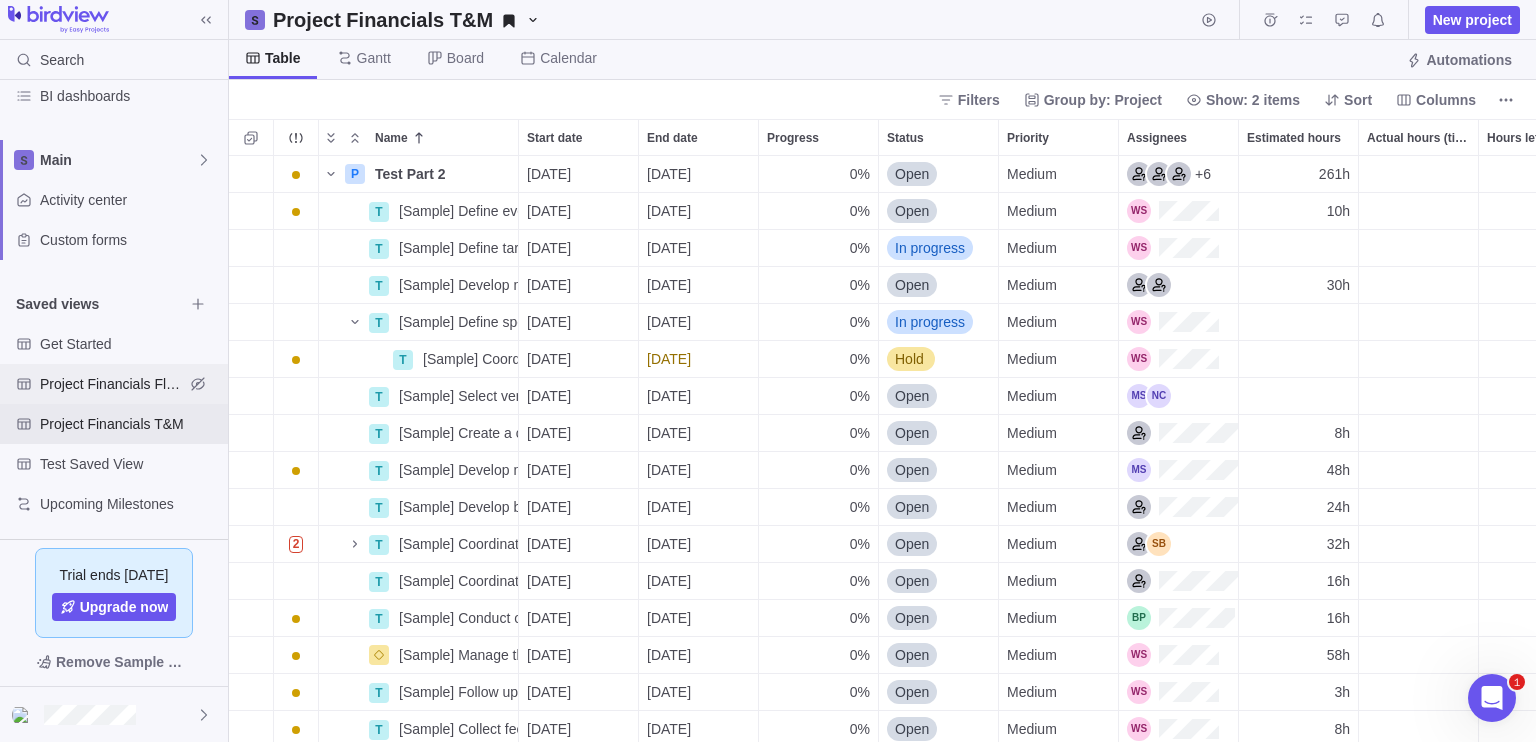 click on "Project Financials Flat Fee" at bounding box center [112, 384] 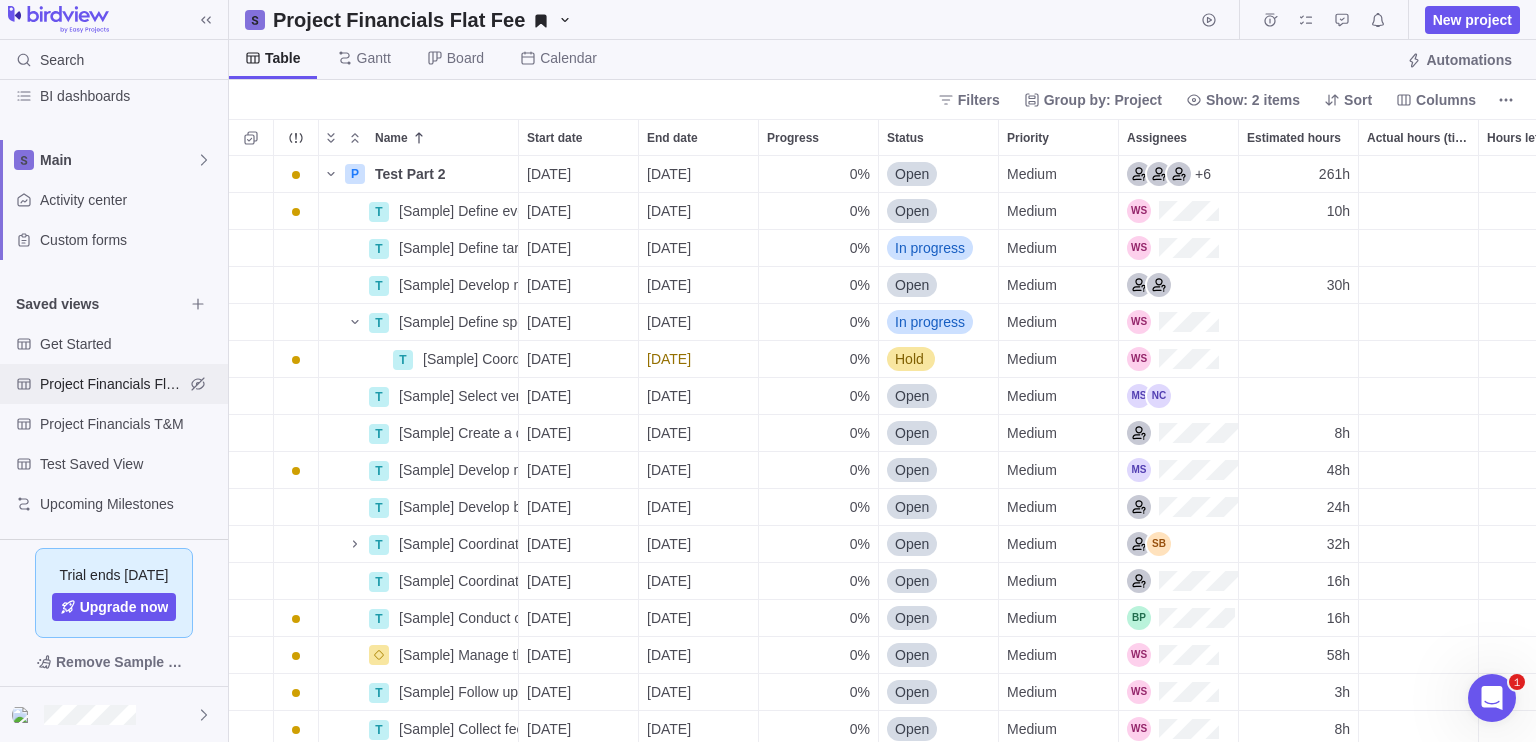 scroll, scrollTop: 16, scrollLeft: 16, axis: both 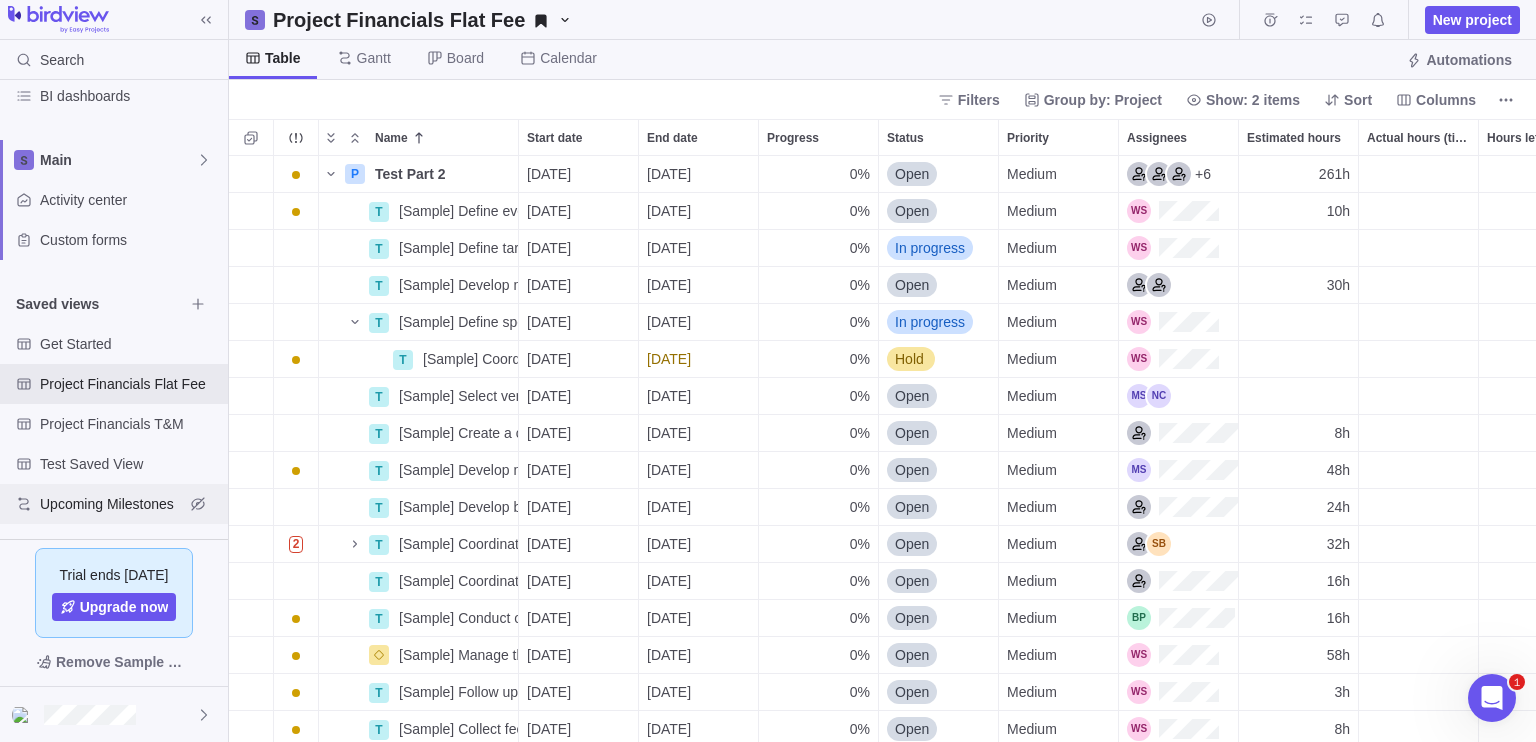click on "Upcoming Milestones" at bounding box center [112, 504] 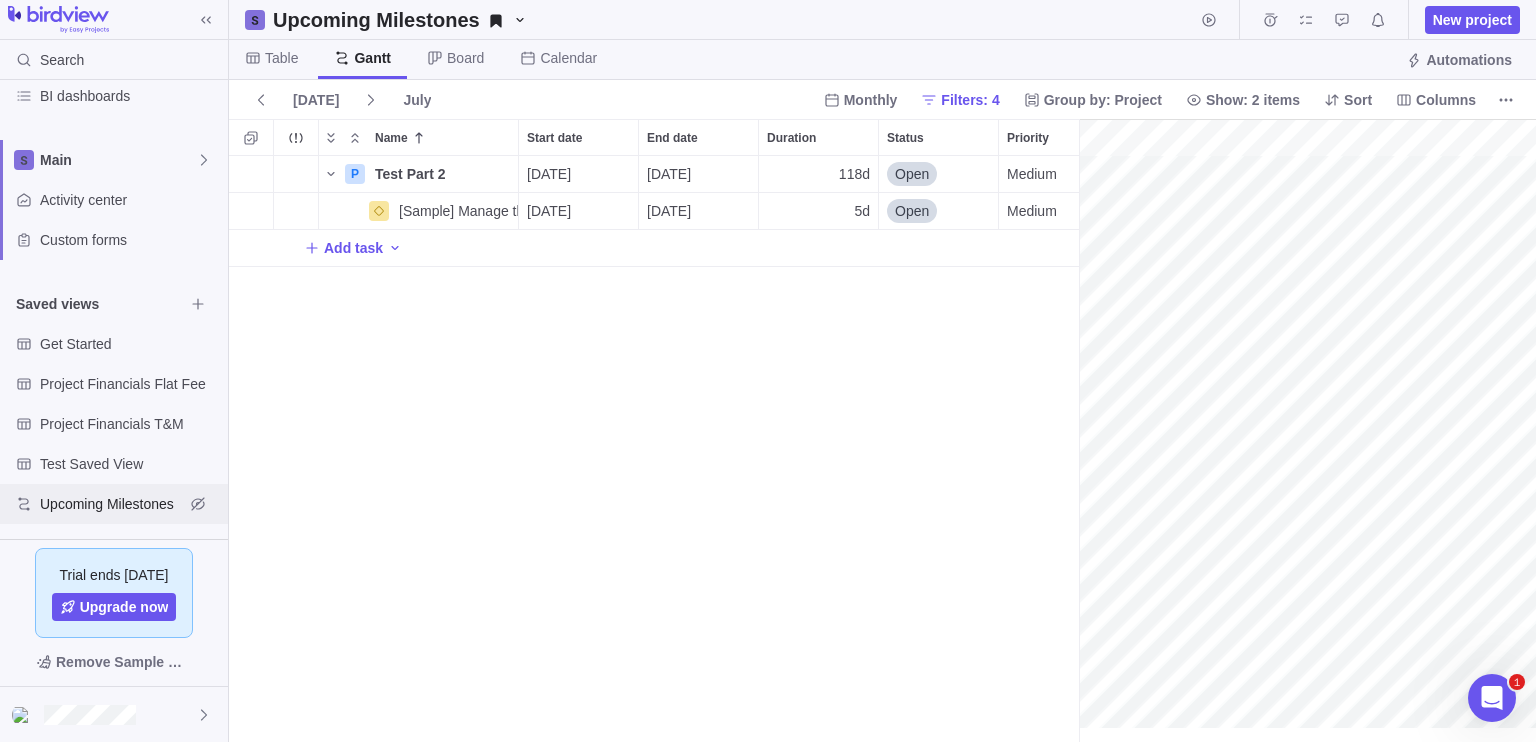 scroll, scrollTop: 16, scrollLeft: 16, axis: both 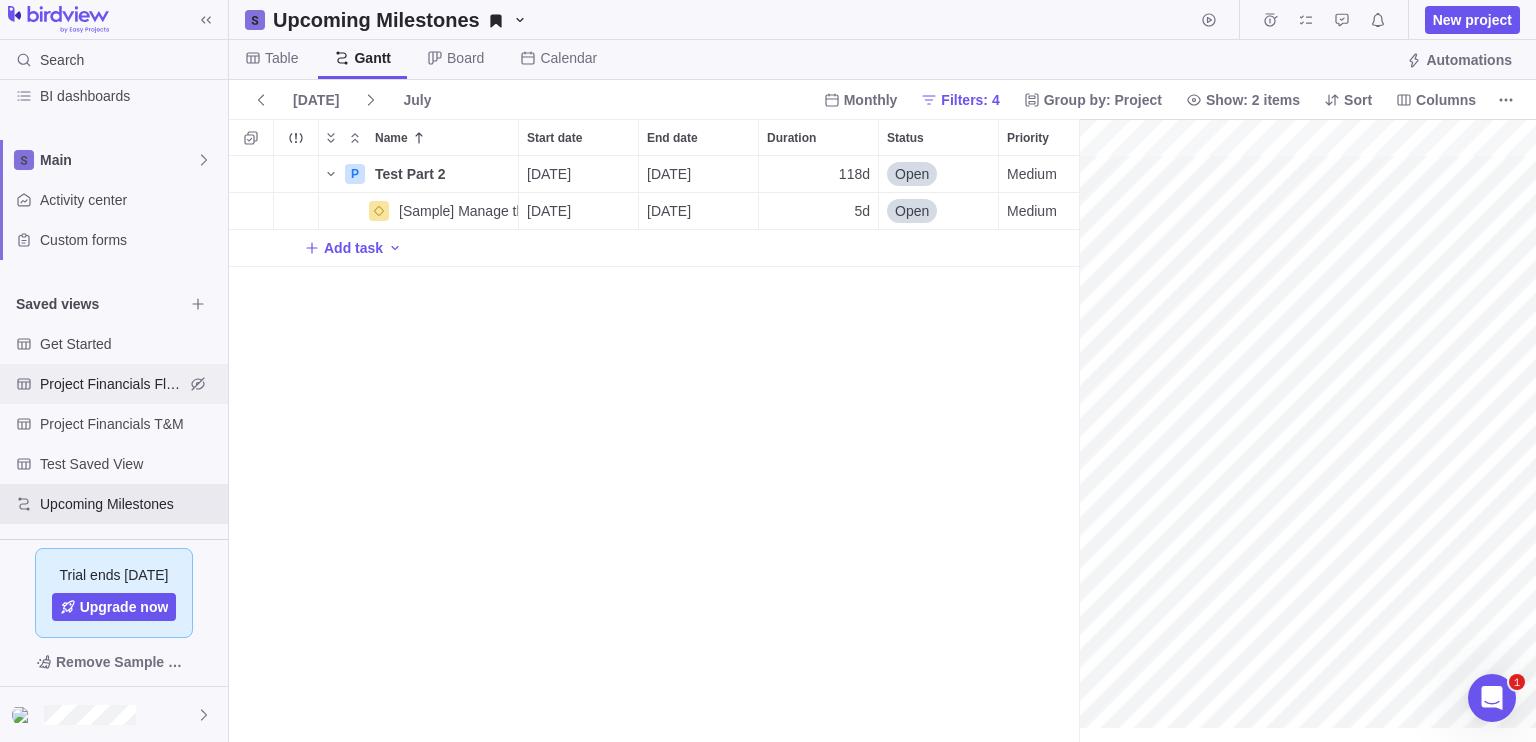 click on "Project Financials Flat Fee" at bounding box center (112, 384) 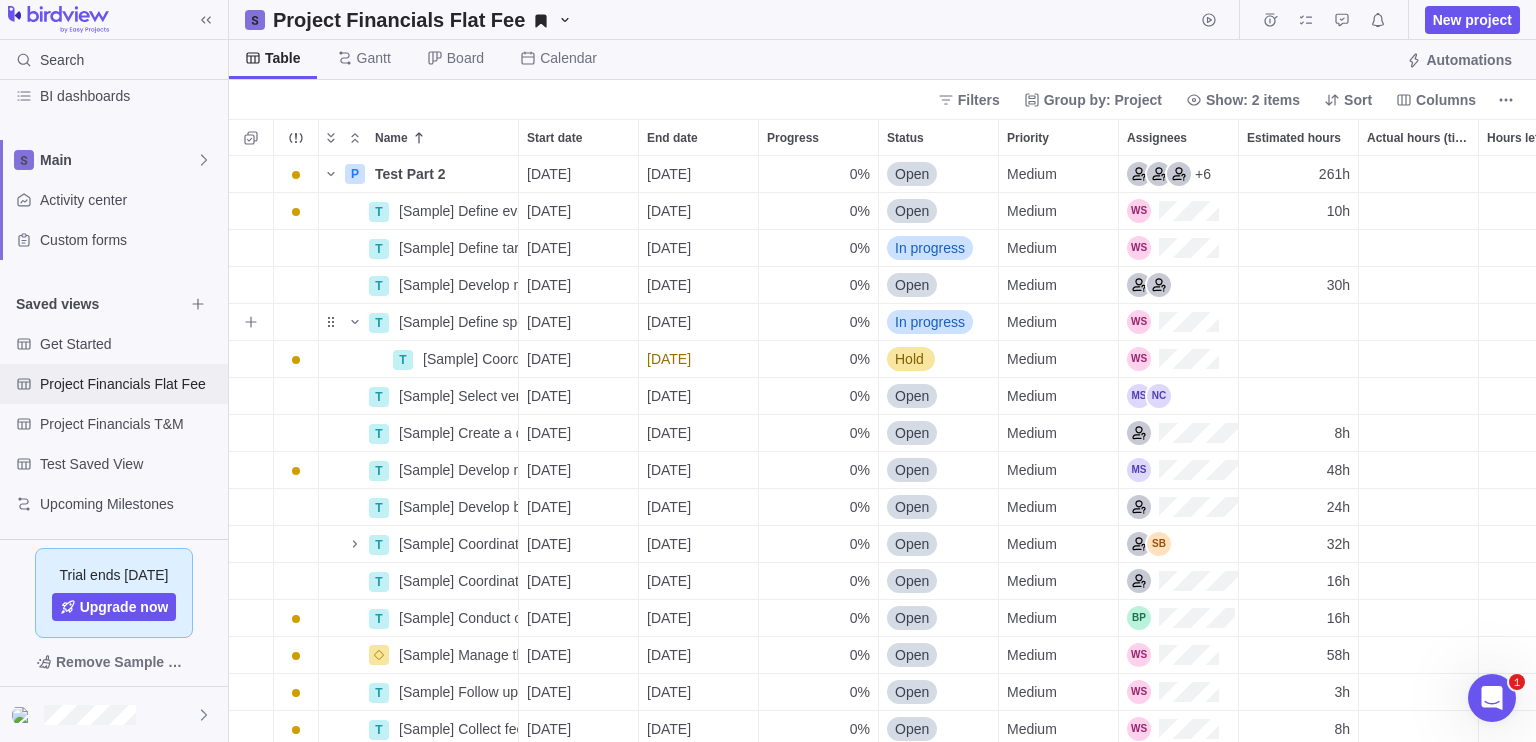 scroll, scrollTop: 16, scrollLeft: 16, axis: both 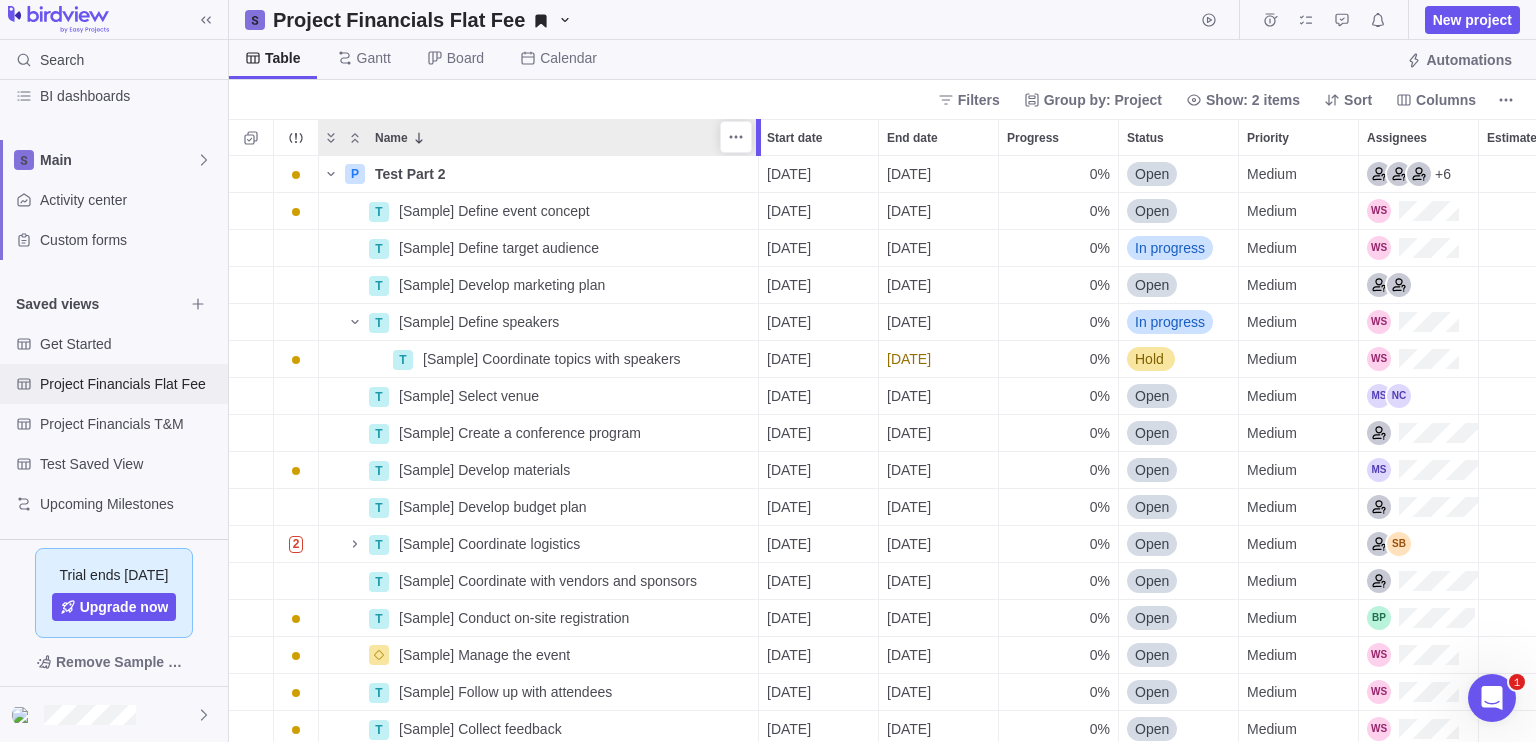 drag, startPoint x: 517, startPoint y: 139, endPoint x: 751, endPoint y: 149, distance: 234.21358 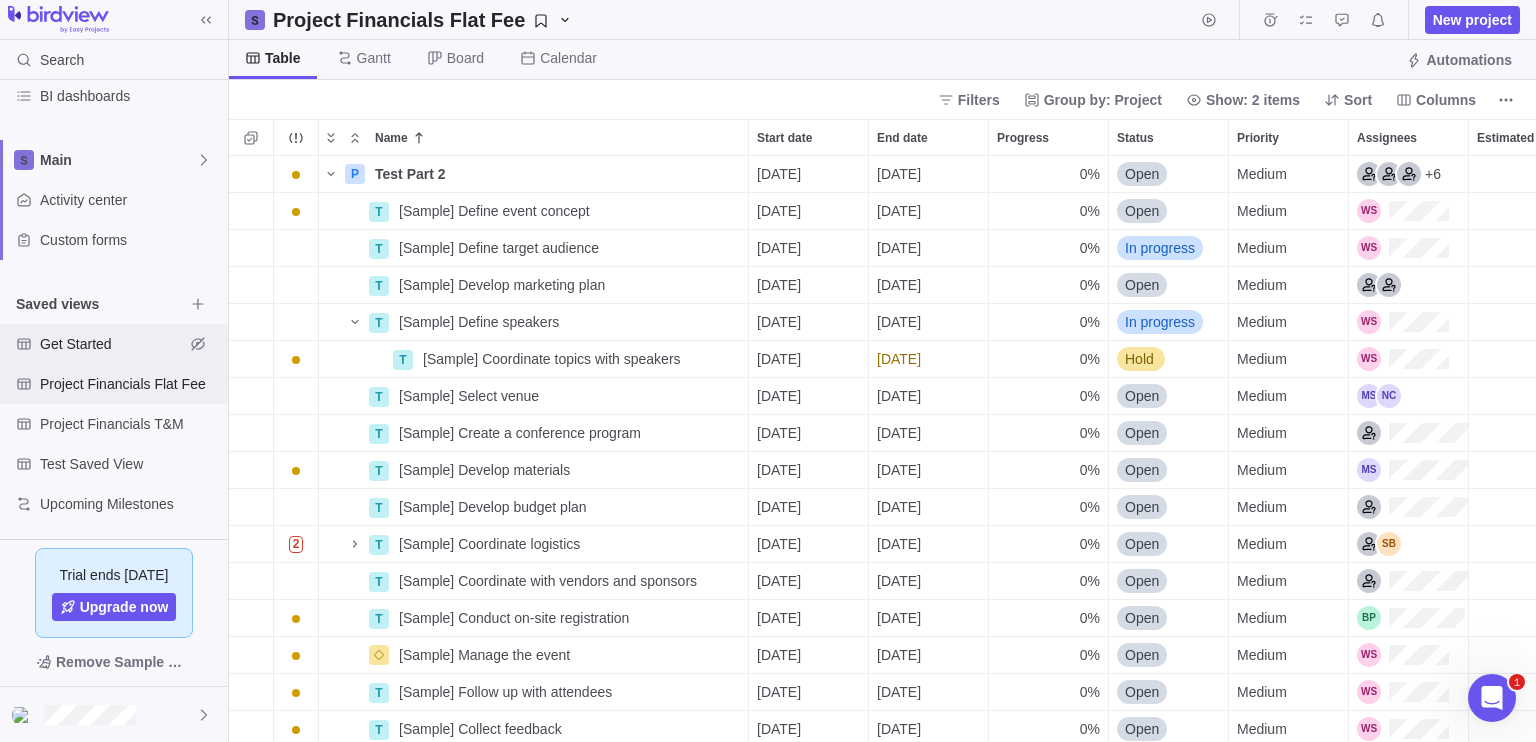 scroll, scrollTop: 0, scrollLeft: 0, axis: both 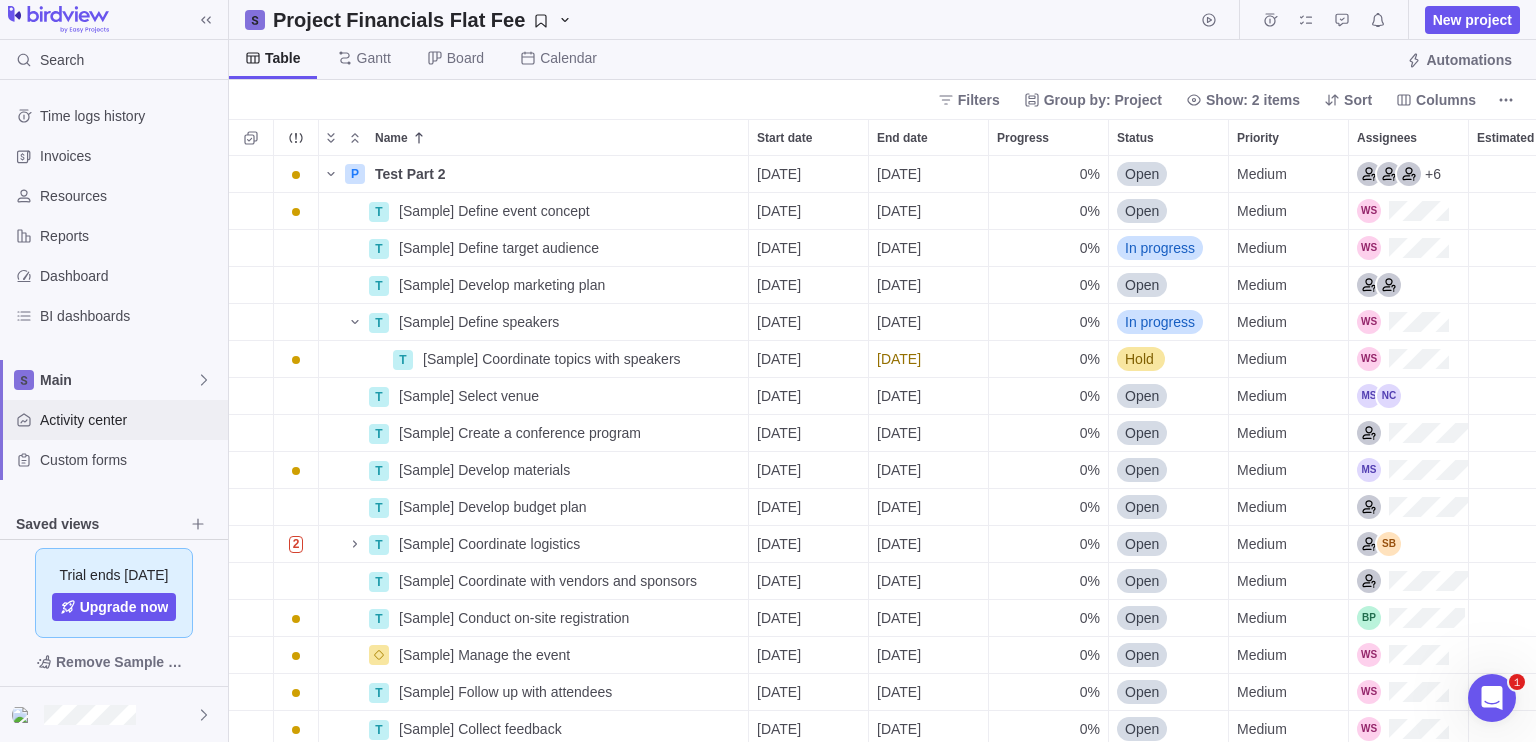 click on "Activity center" at bounding box center (130, 420) 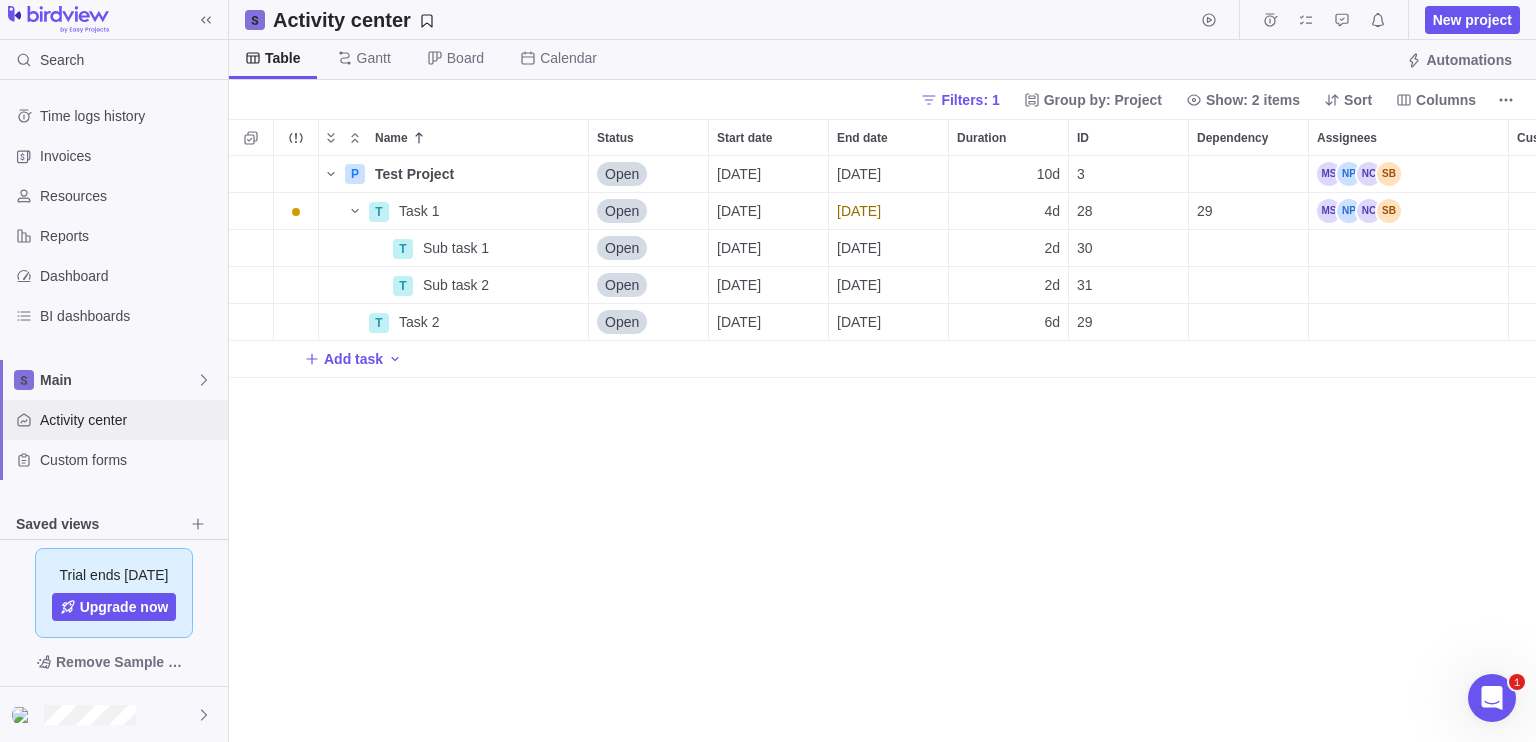 scroll, scrollTop: 16, scrollLeft: 16, axis: both 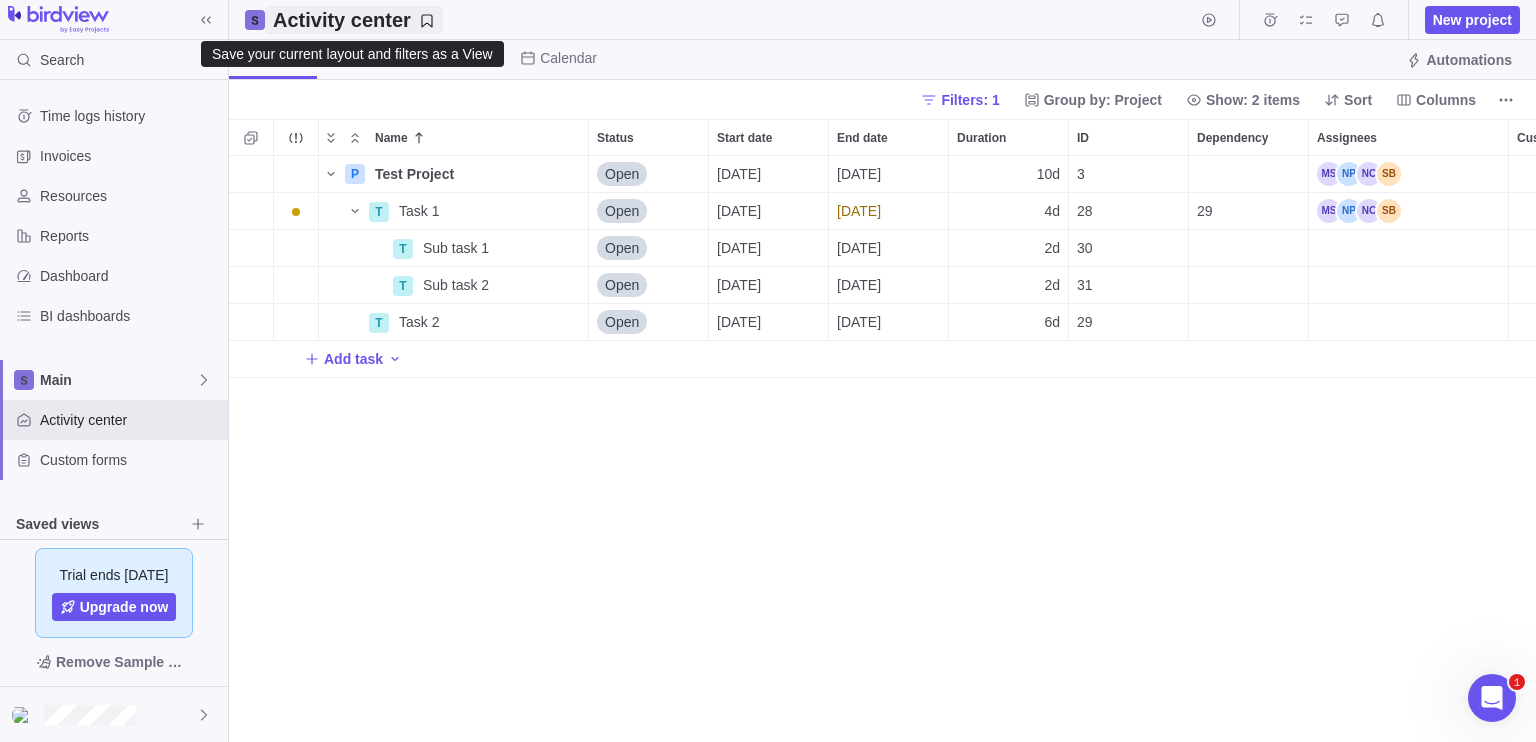 click 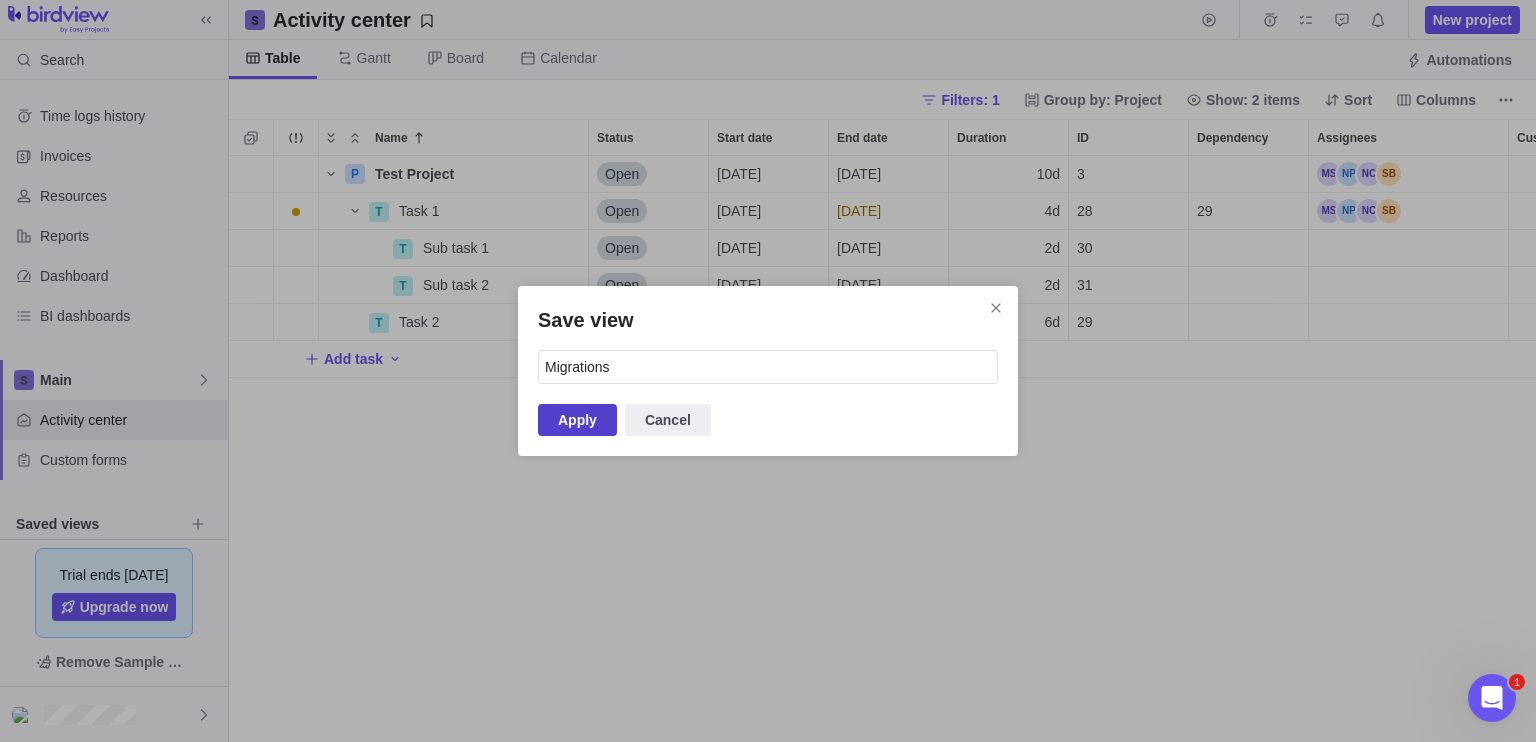 type on "Migrations" 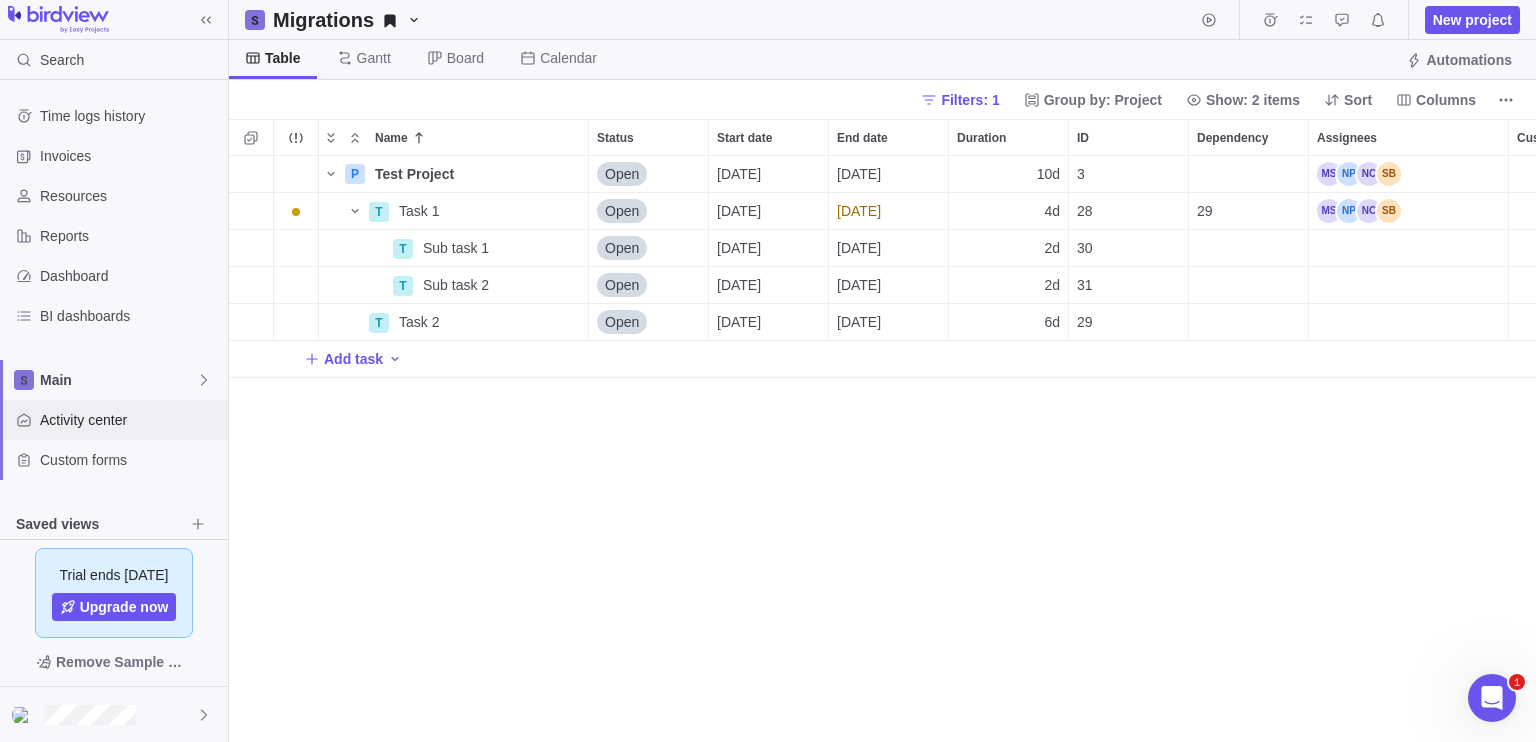 scroll, scrollTop: 16, scrollLeft: 16, axis: both 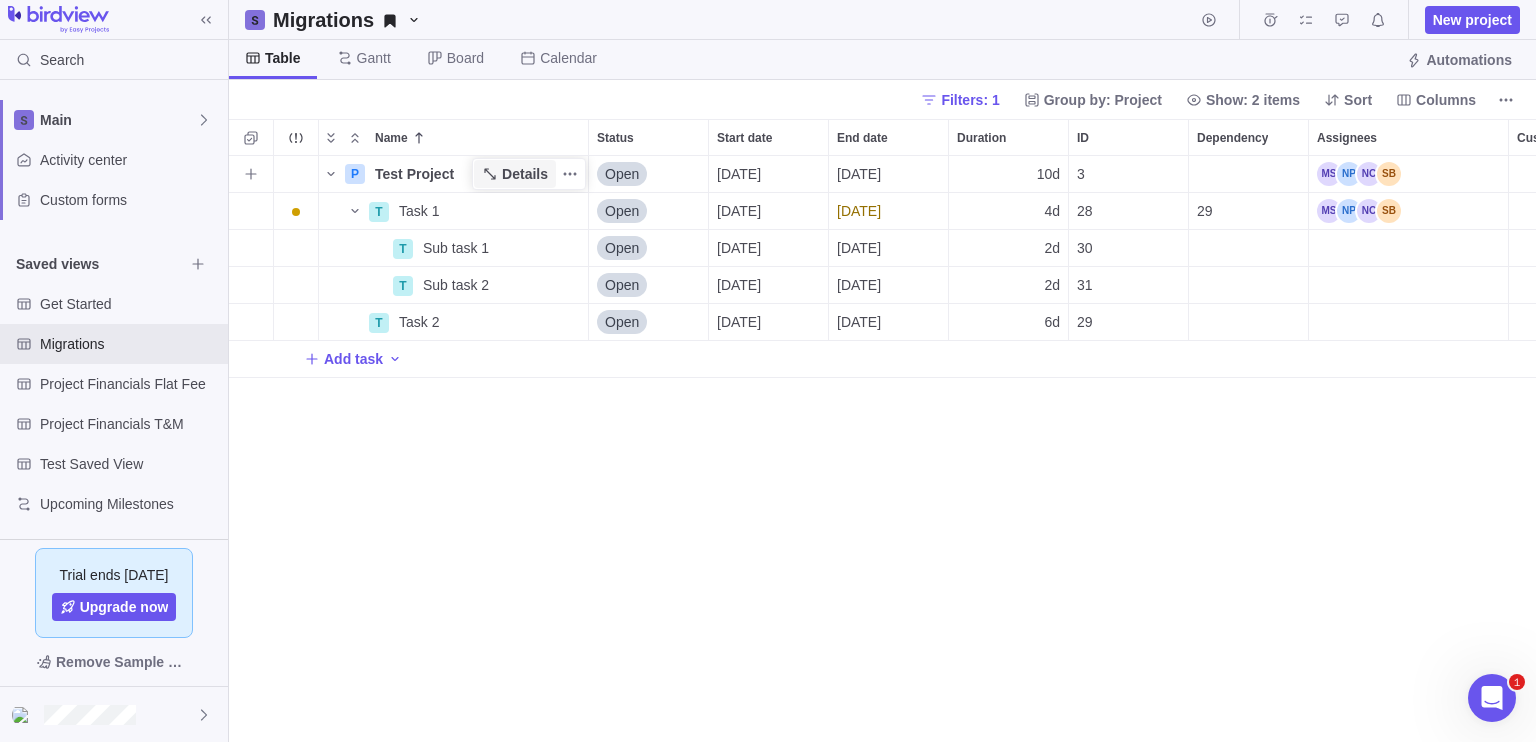 click on "Details" at bounding box center [525, 174] 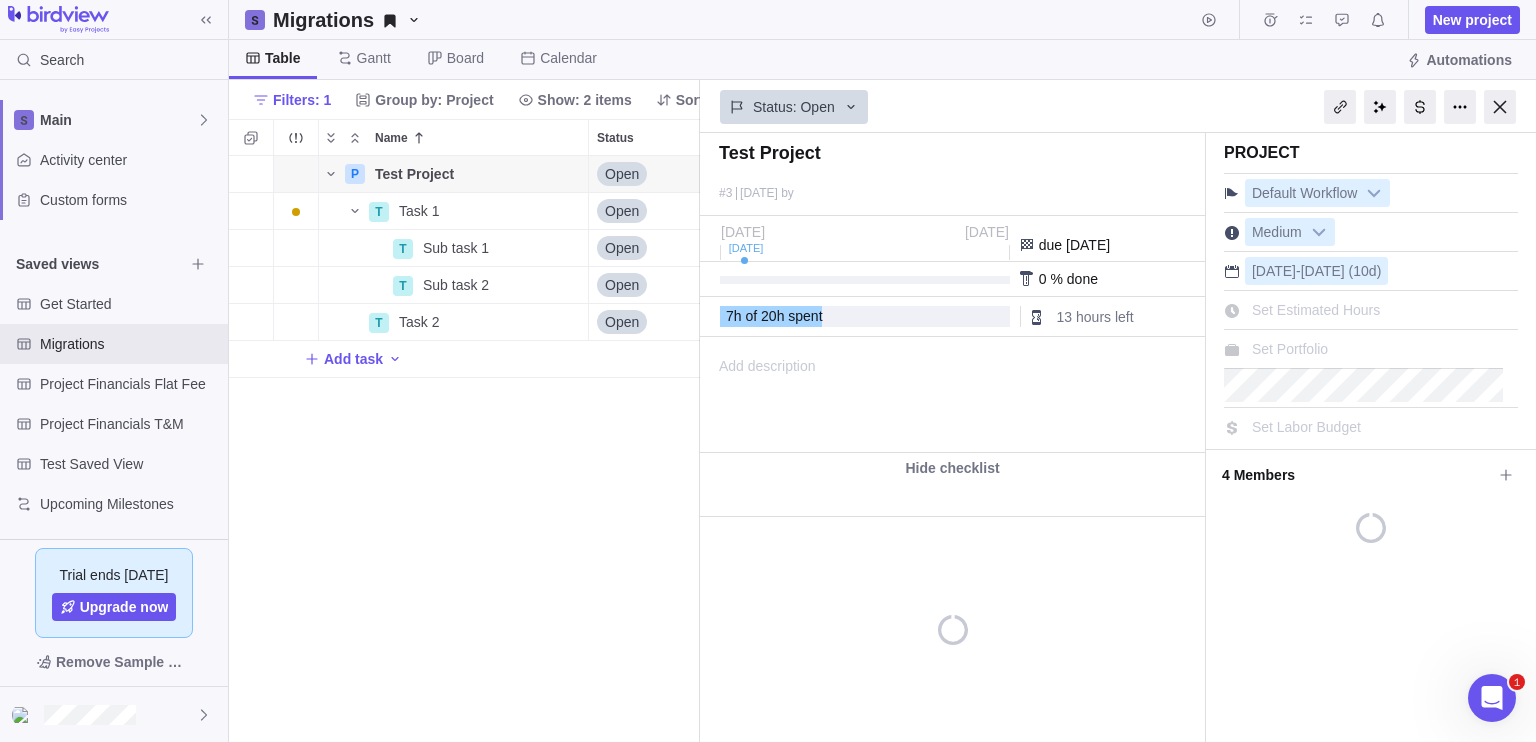 scroll, scrollTop: 570, scrollLeft: 456, axis: both 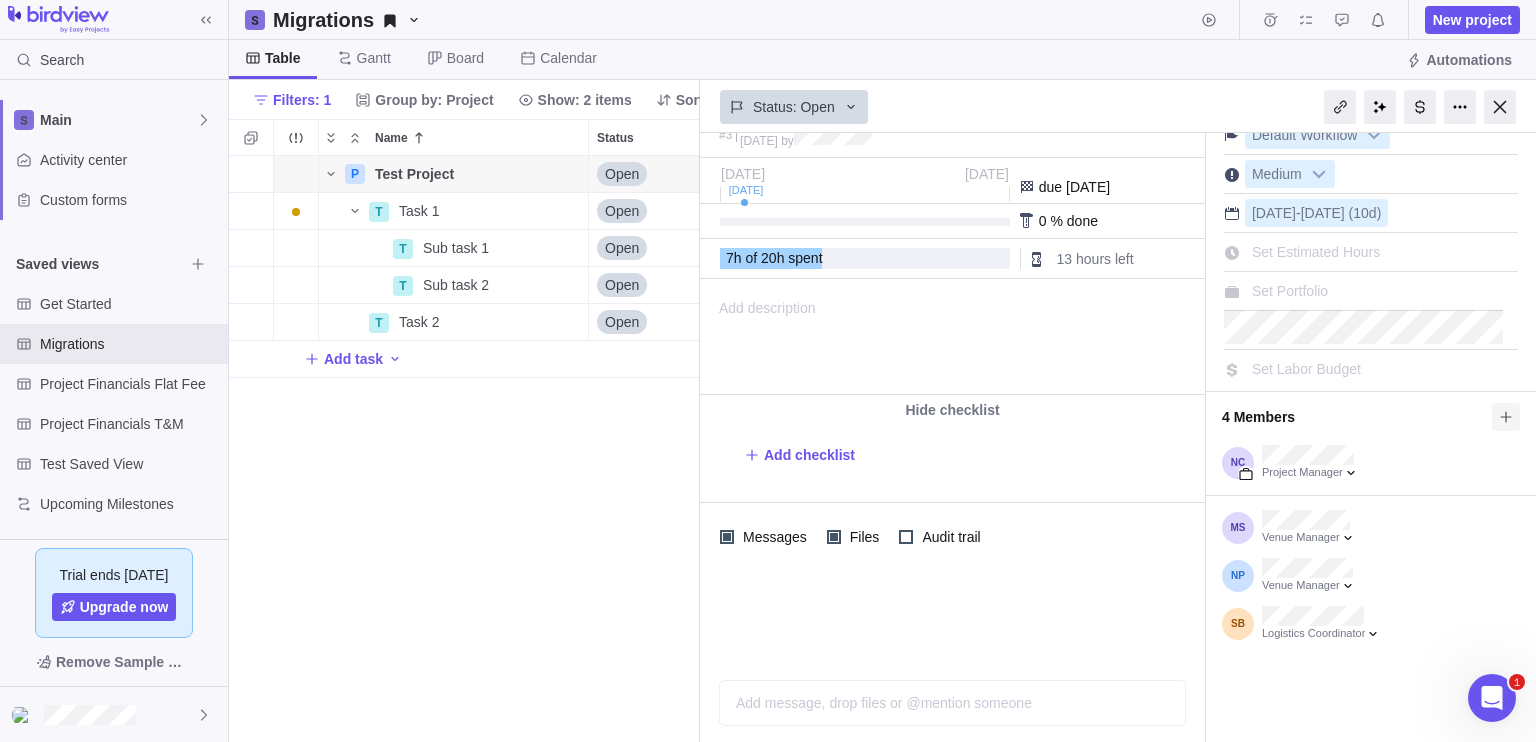 click 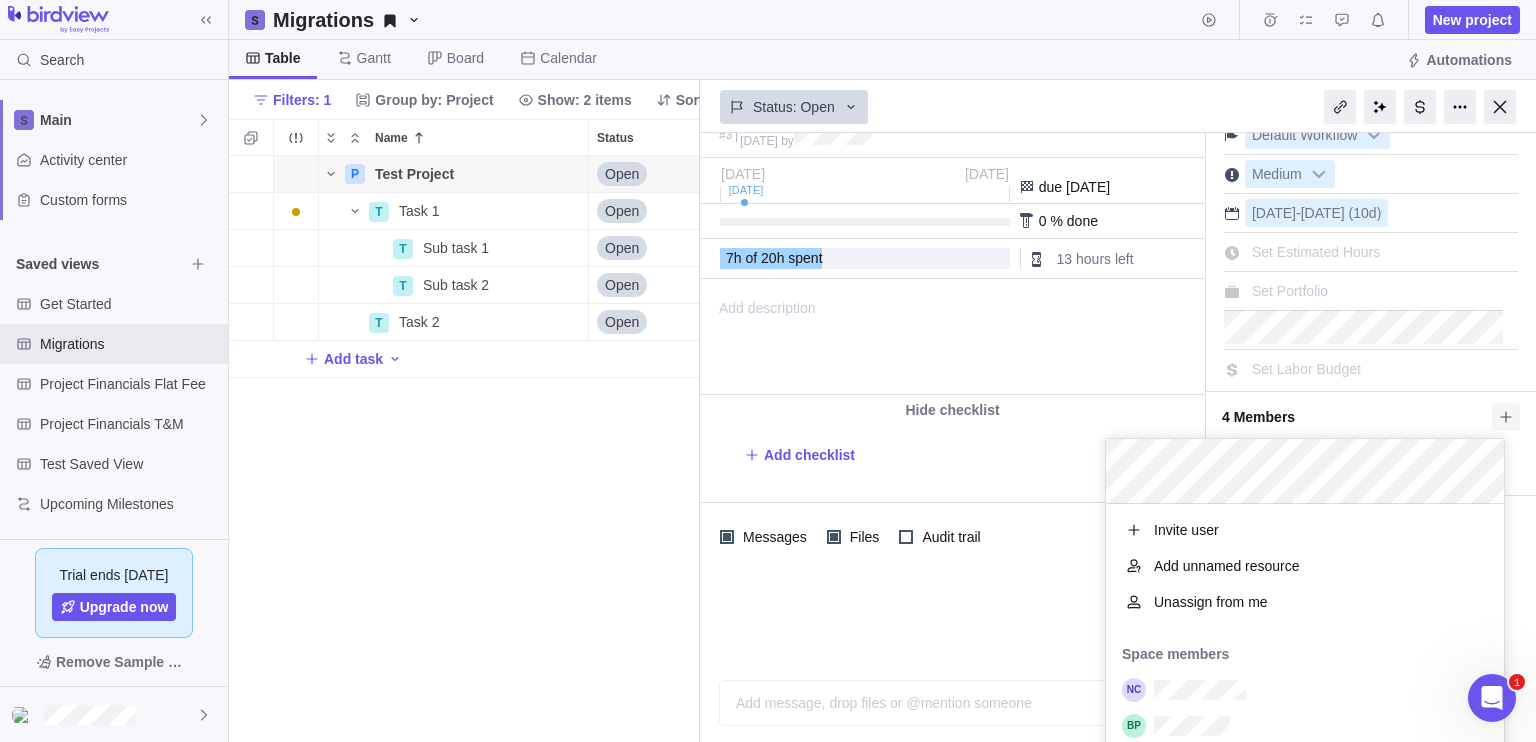scroll, scrollTop: 16, scrollLeft: 16, axis: both 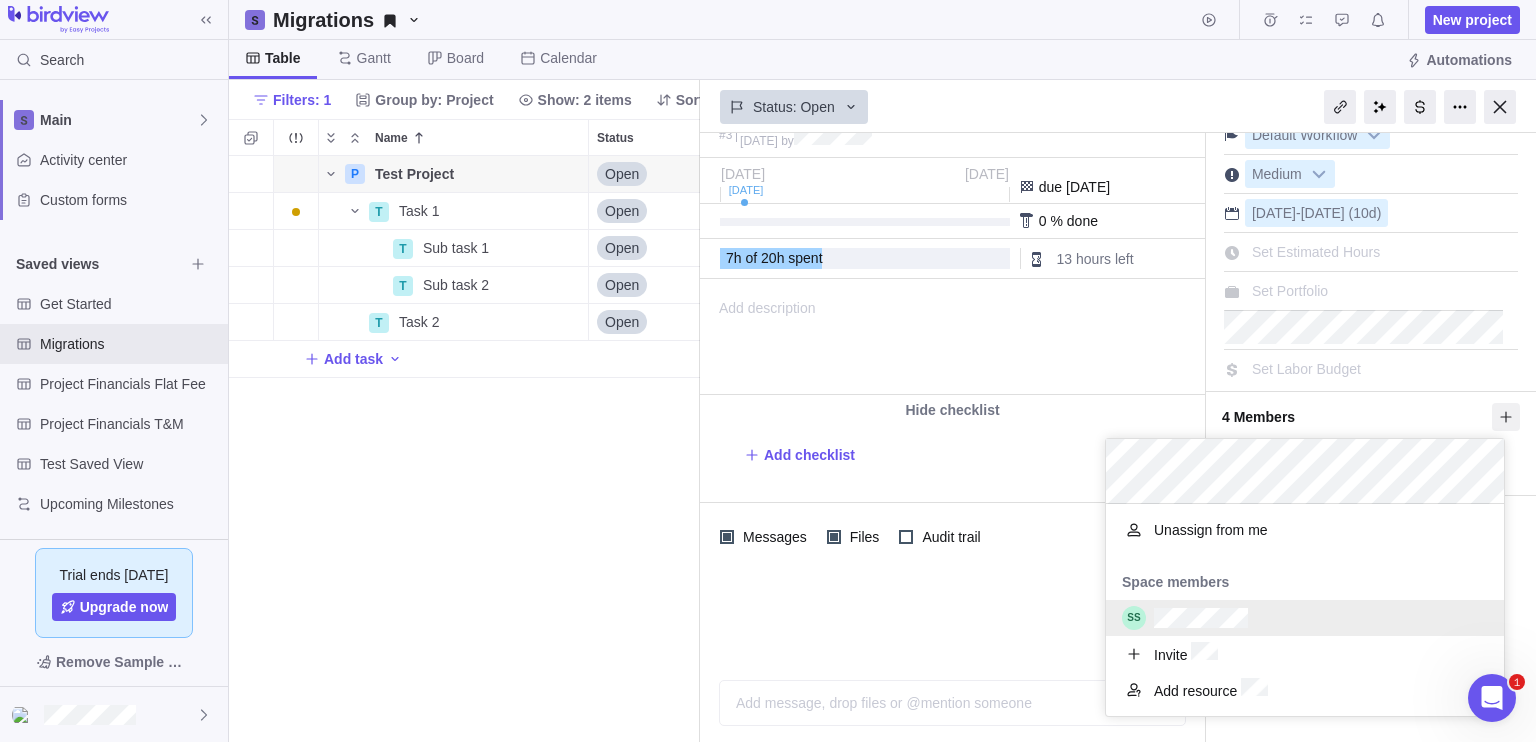 click at bounding box center [1305, 618] 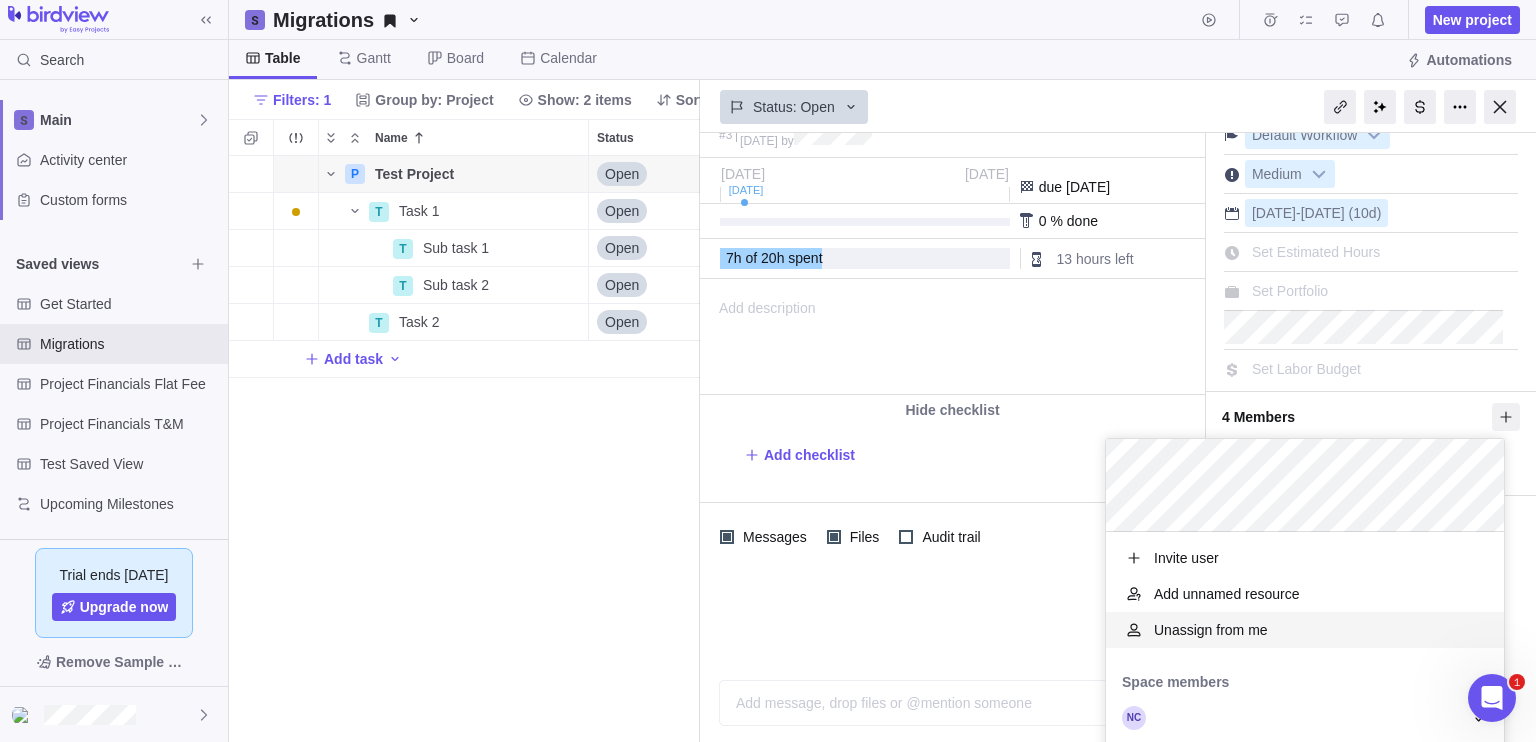 scroll, scrollTop: 16, scrollLeft: 16, axis: both 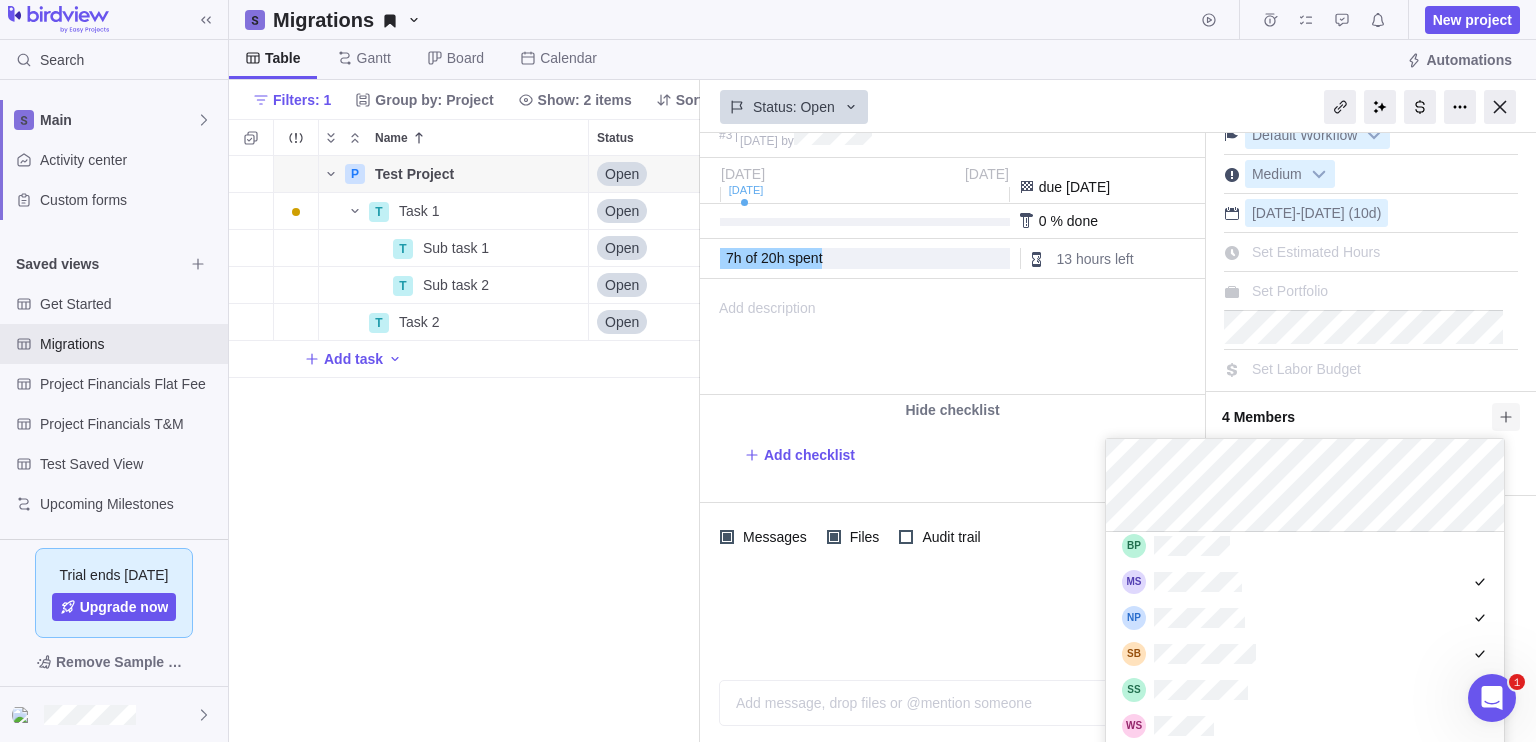 click 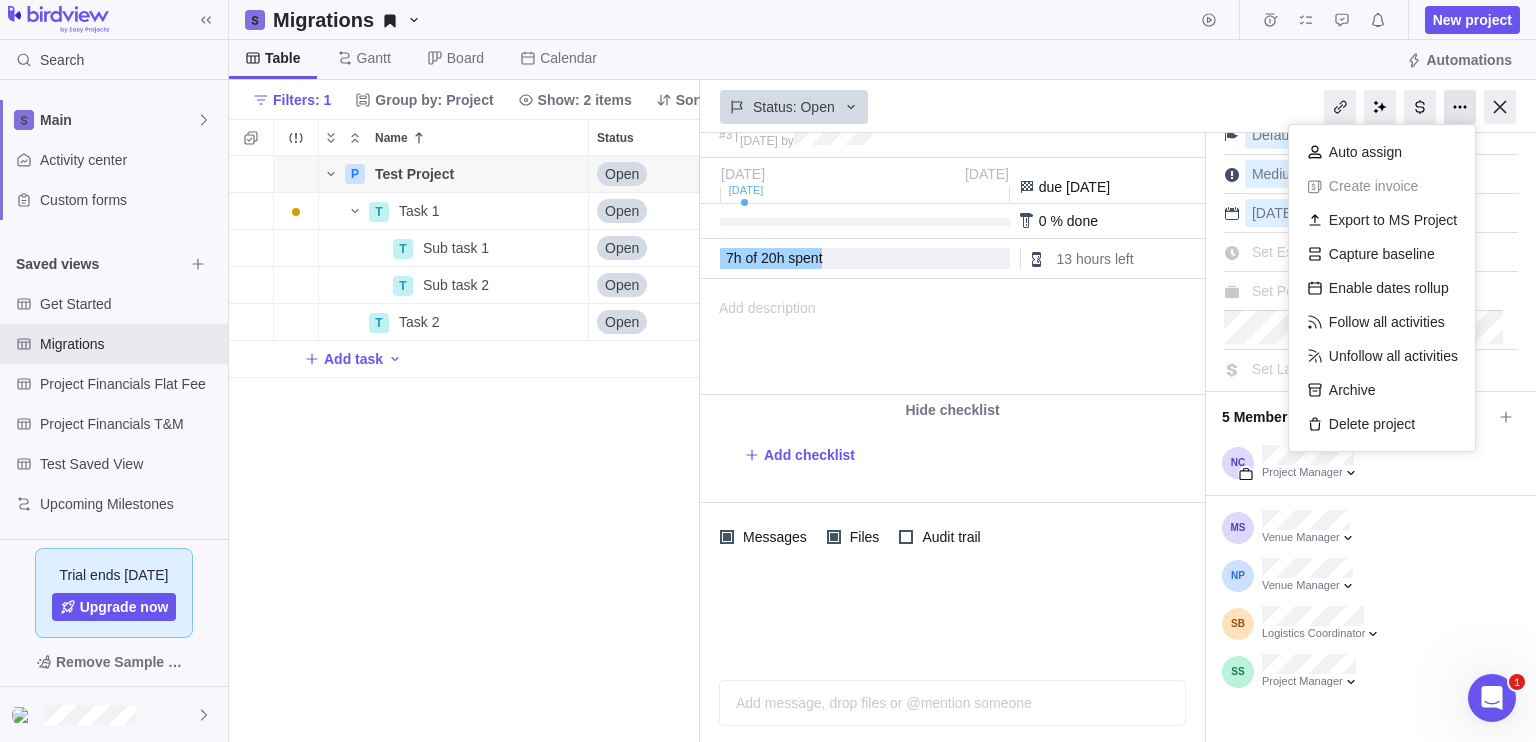 click at bounding box center (1460, 107) 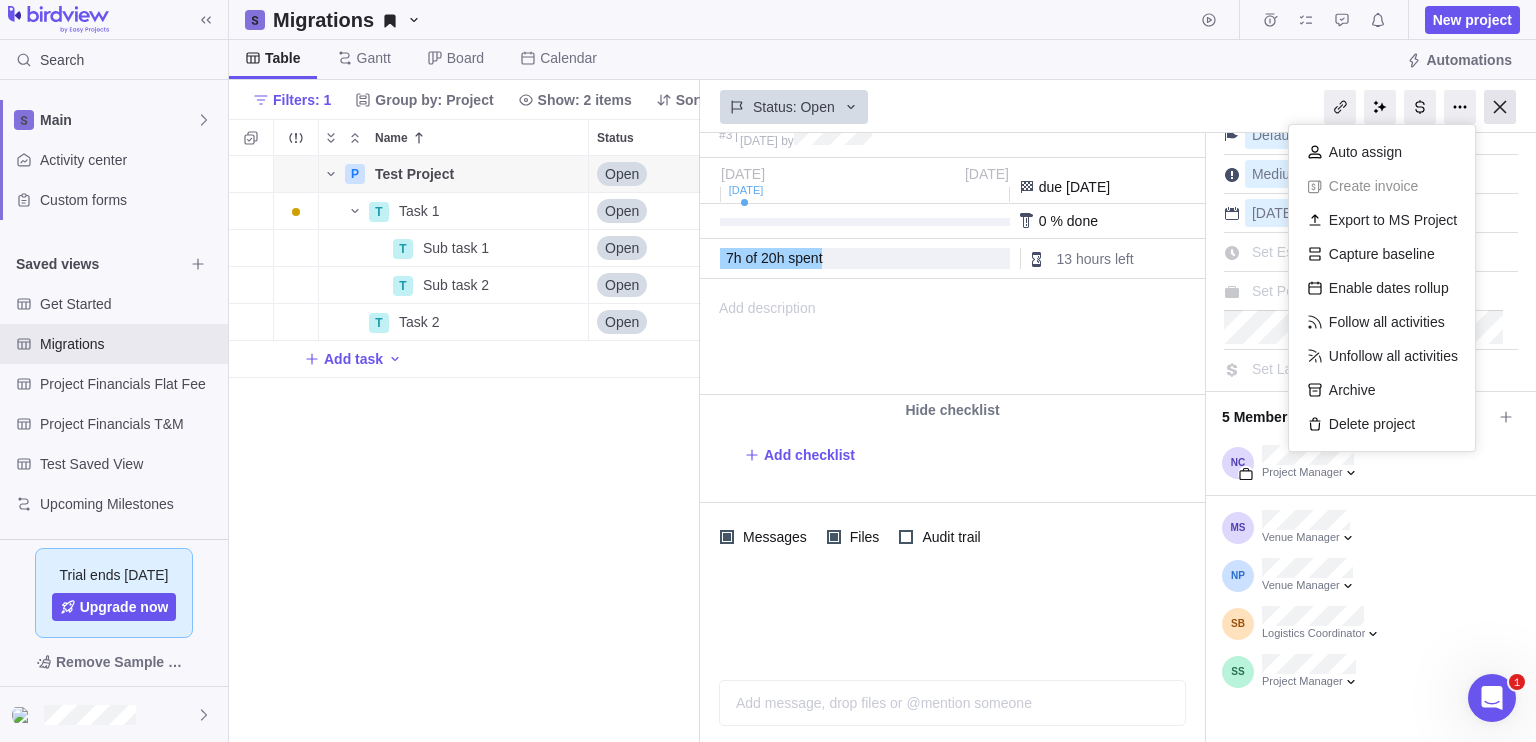 click at bounding box center [1500, 107] 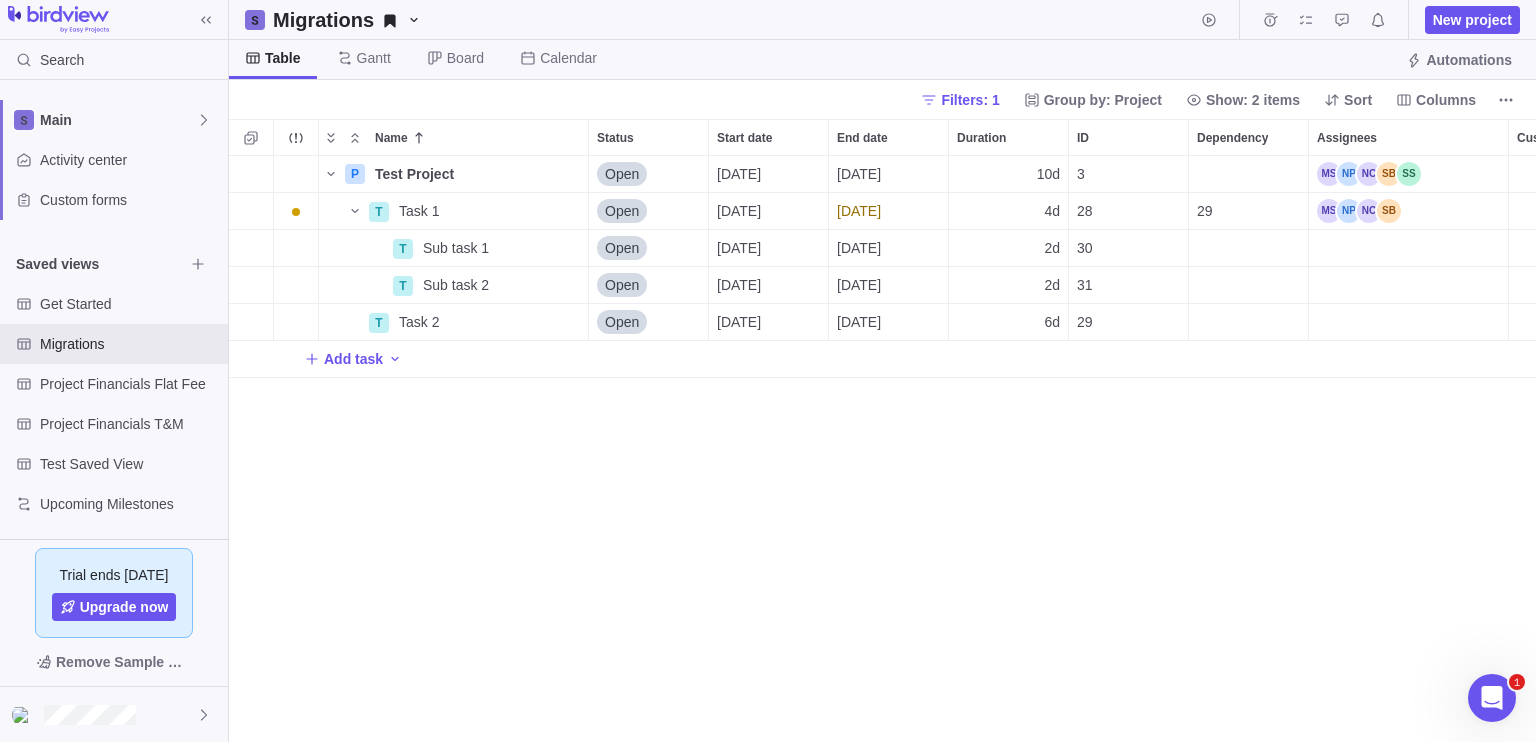 scroll, scrollTop: 16, scrollLeft: 16, axis: both 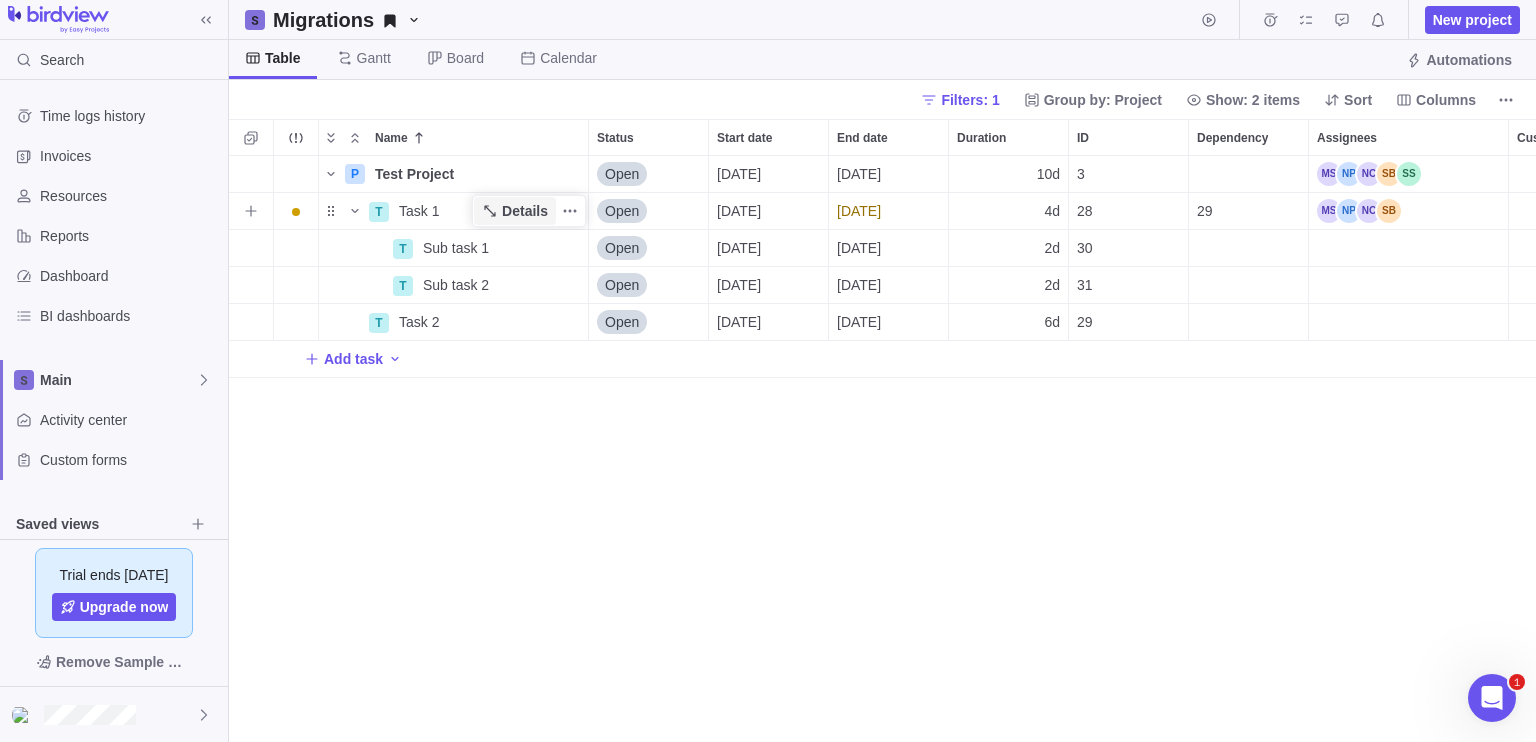 click 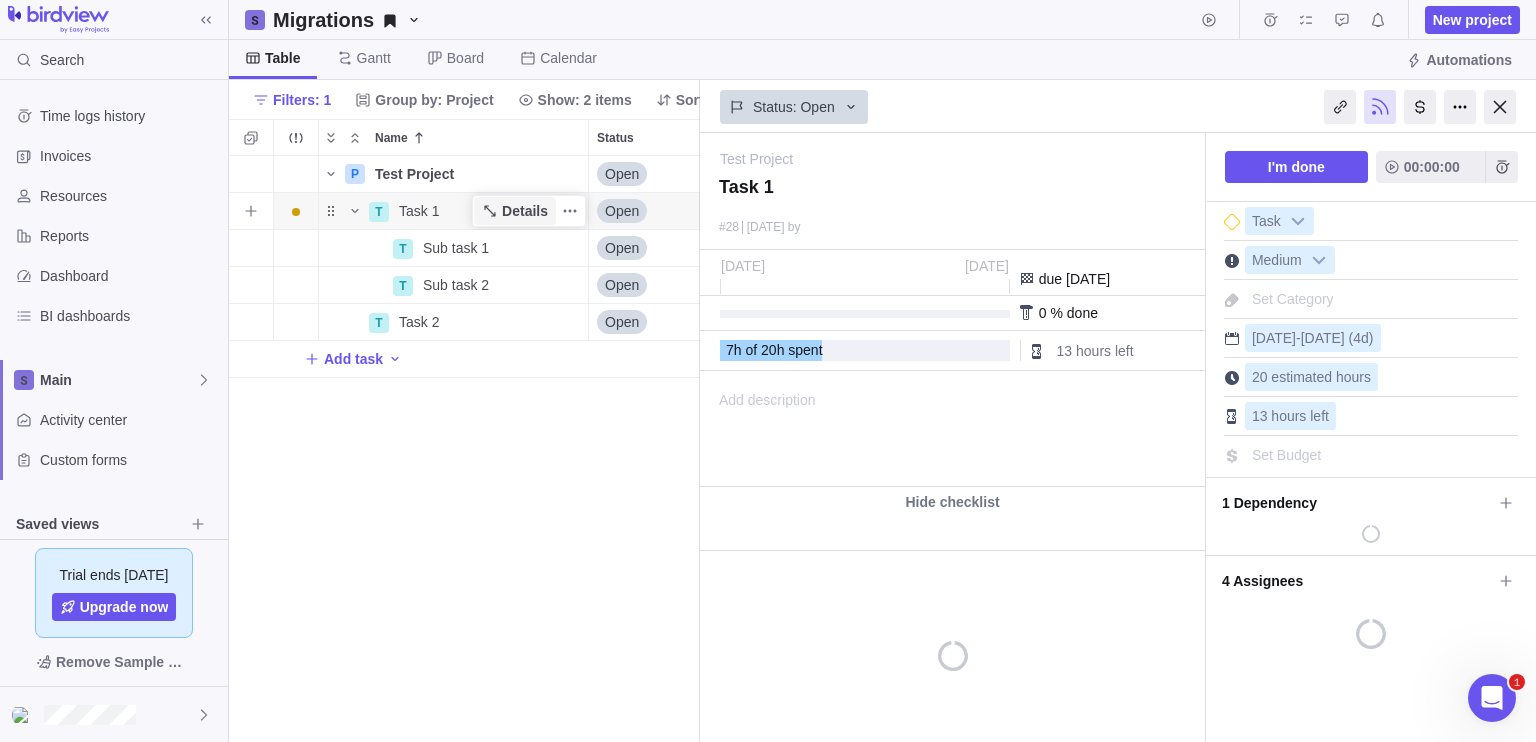 scroll, scrollTop: 570, scrollLeft: 456, axis: both 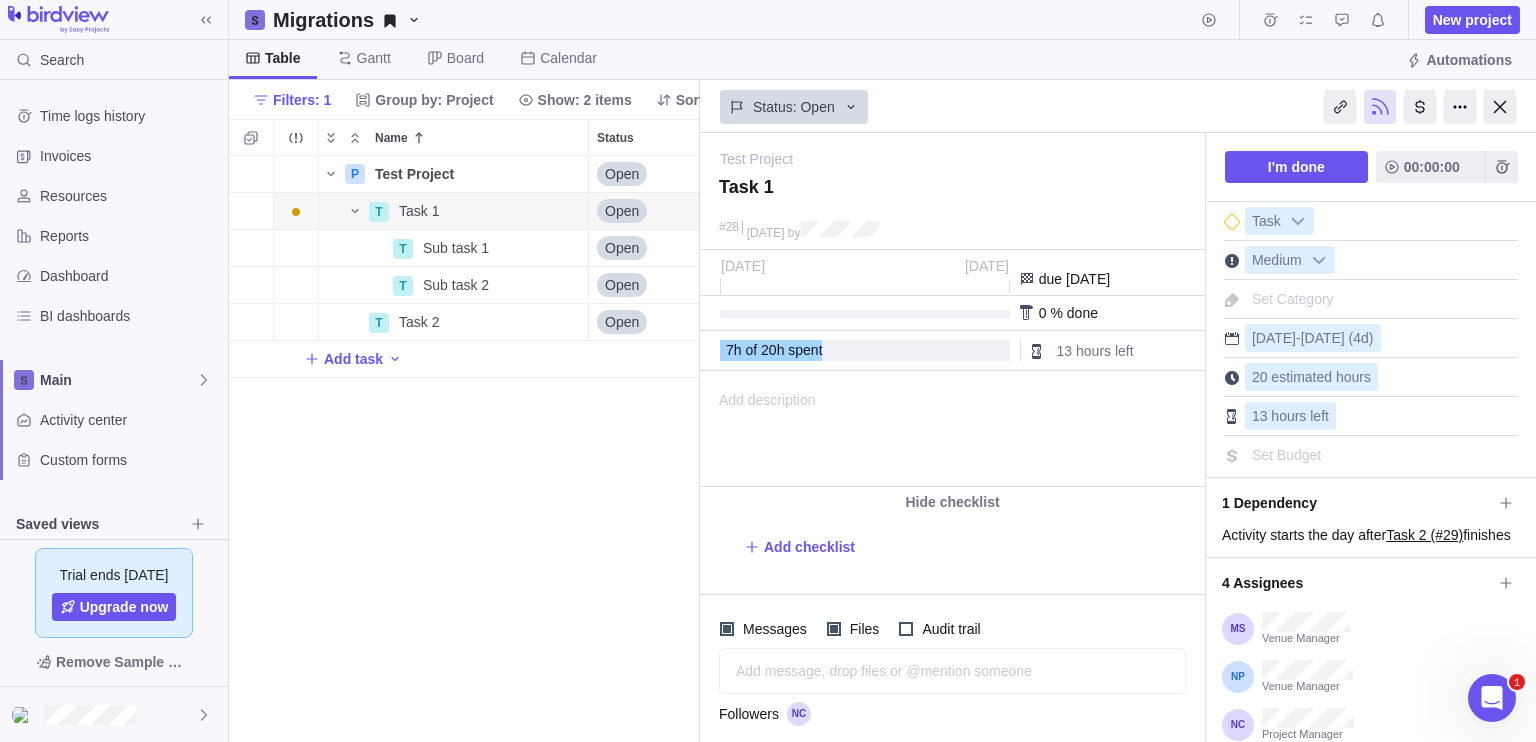 click on "P Test Project Details Open 07/22/2025 08/04/2025 10d 3 7h 20h 13h T Task 1 Details Open 08/05/2025 08/08/2025 4d 28 29 7h 20h 13h T Sub task 1 Details Open 08/05/2025 08/06/2025 2d 30 T Sub task 2 Details Open 08/07/2025 08/08/2025 2d 31 T Task 2 Details Open 07/28/2025 08/04/2025 6d 29 Add task" at bounding box center (464, 449) 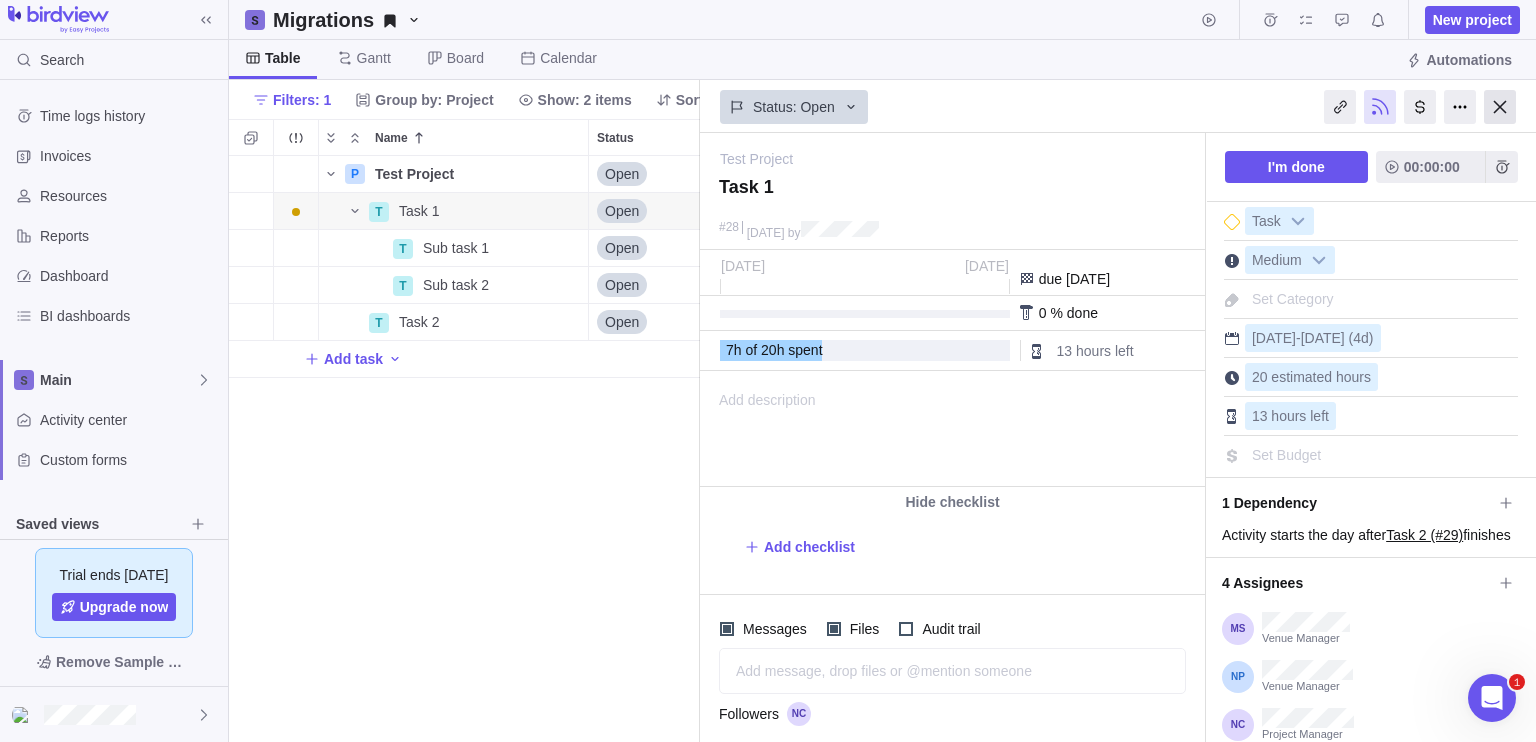 click at bounding box center [1500, 107] 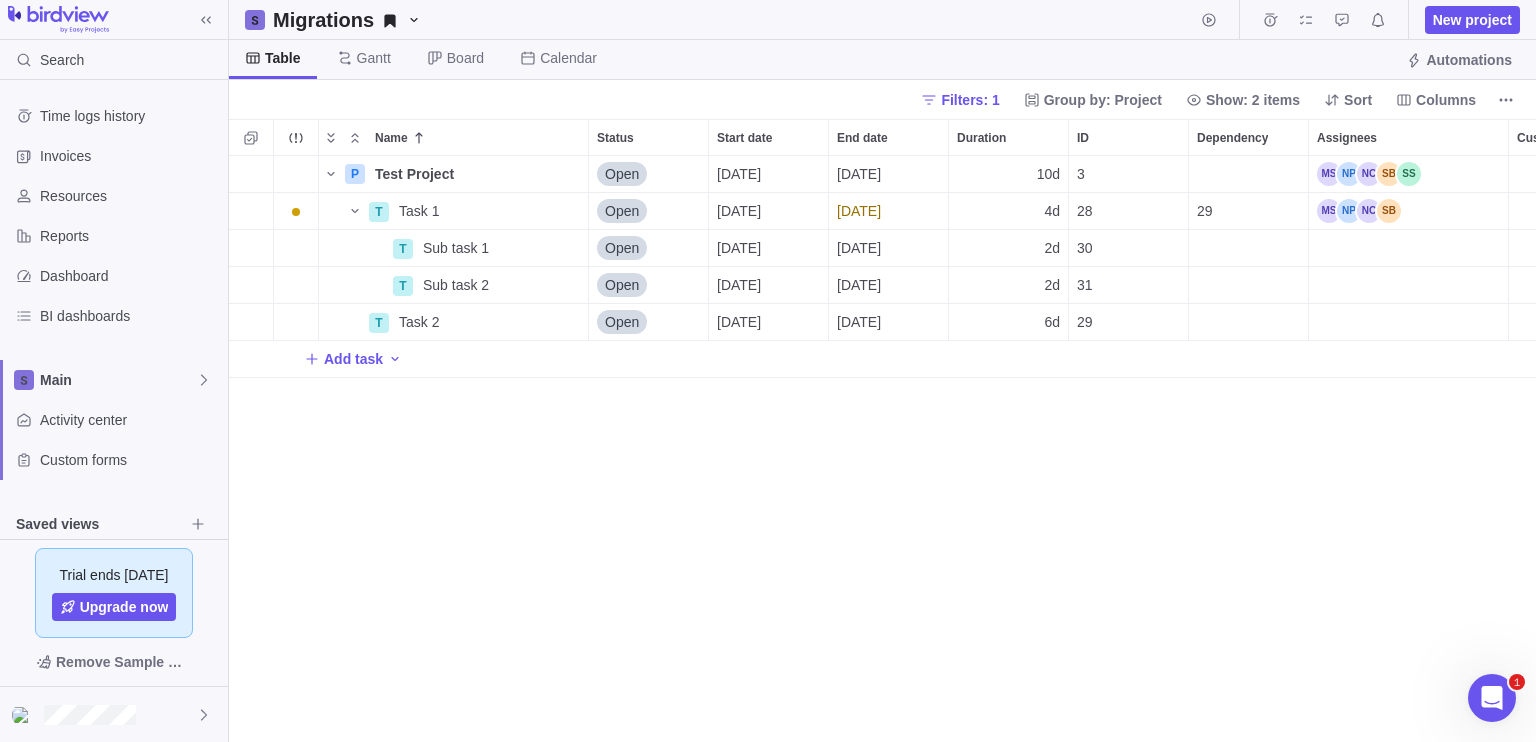 scroll, scrollTop: 16, scrollLeft: 16, axis: both 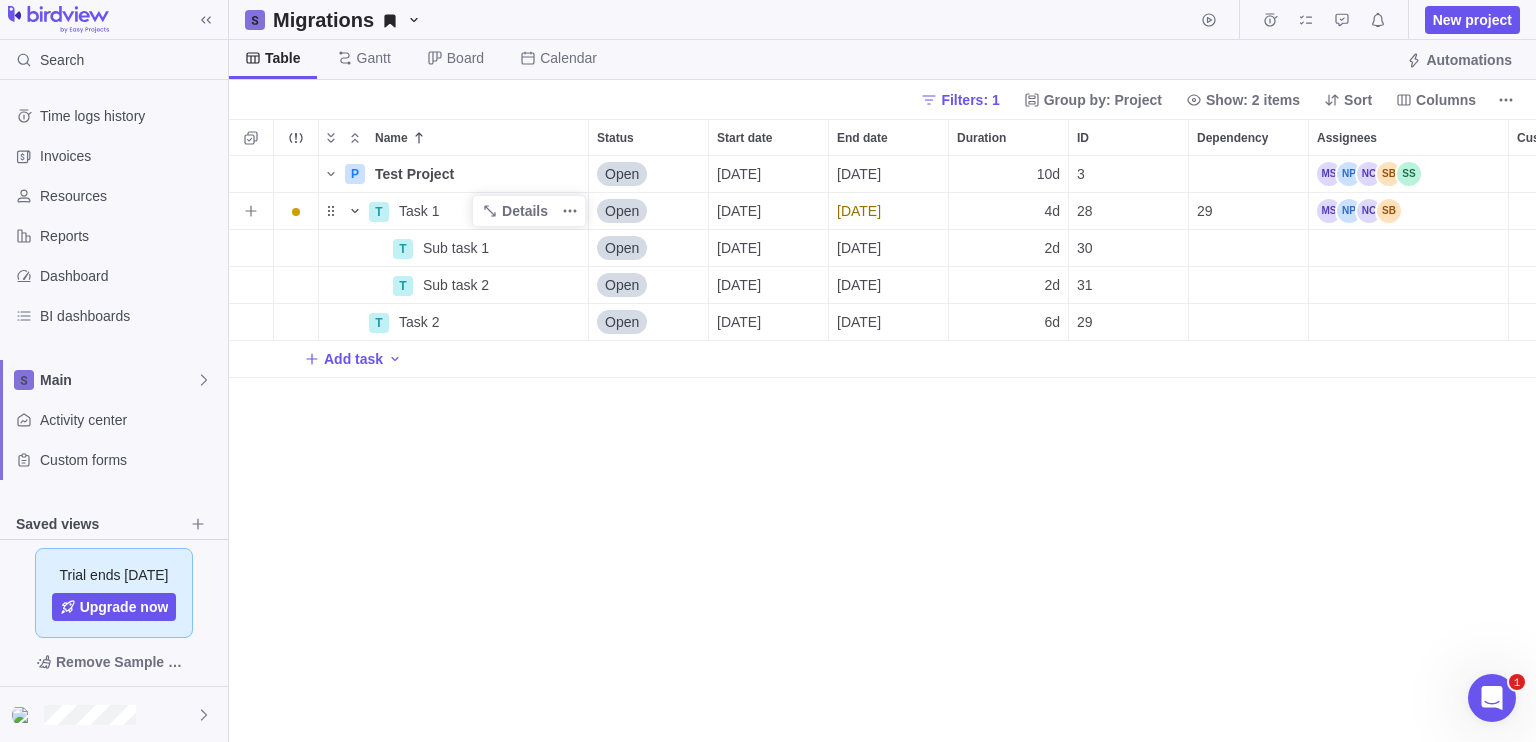 click 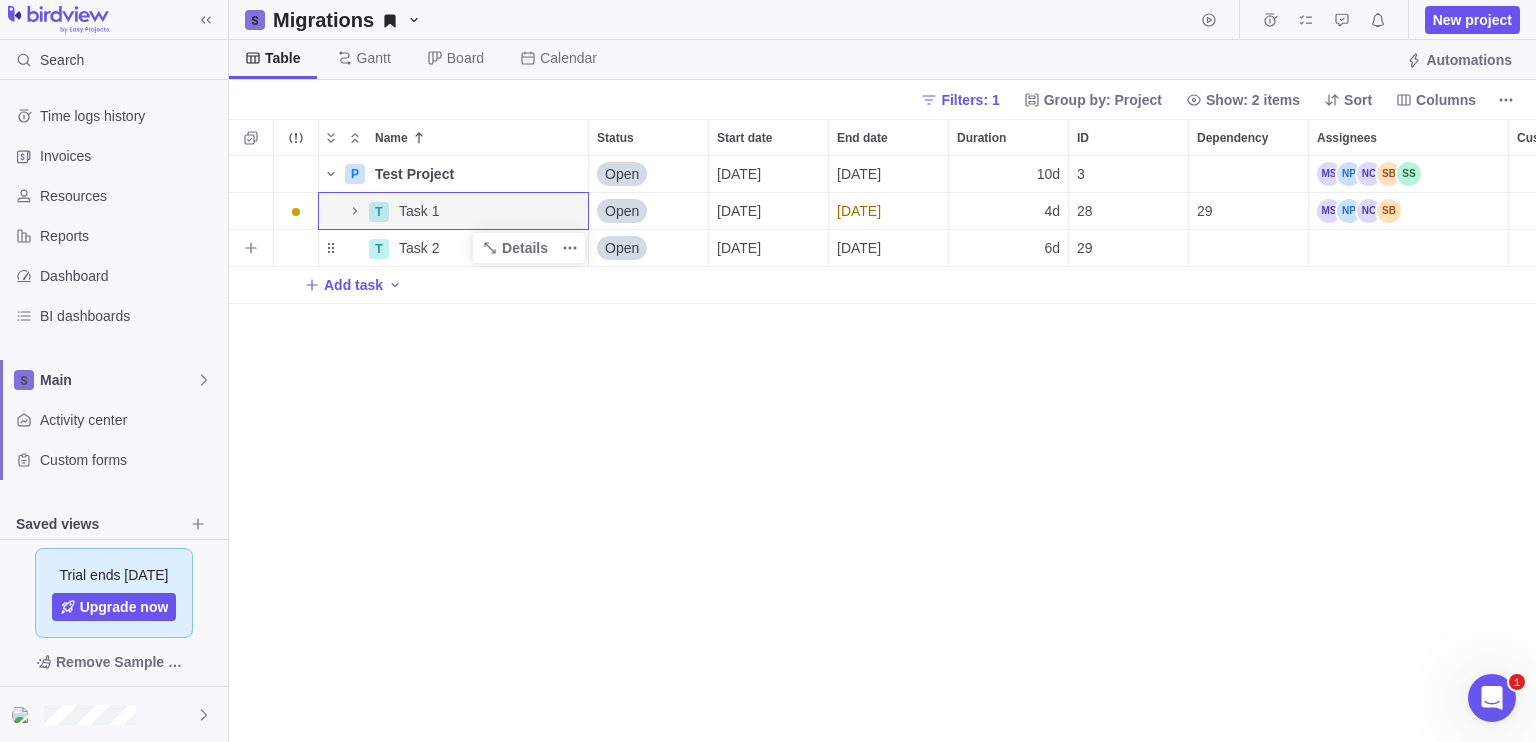 click at bounding box center (343, 248) 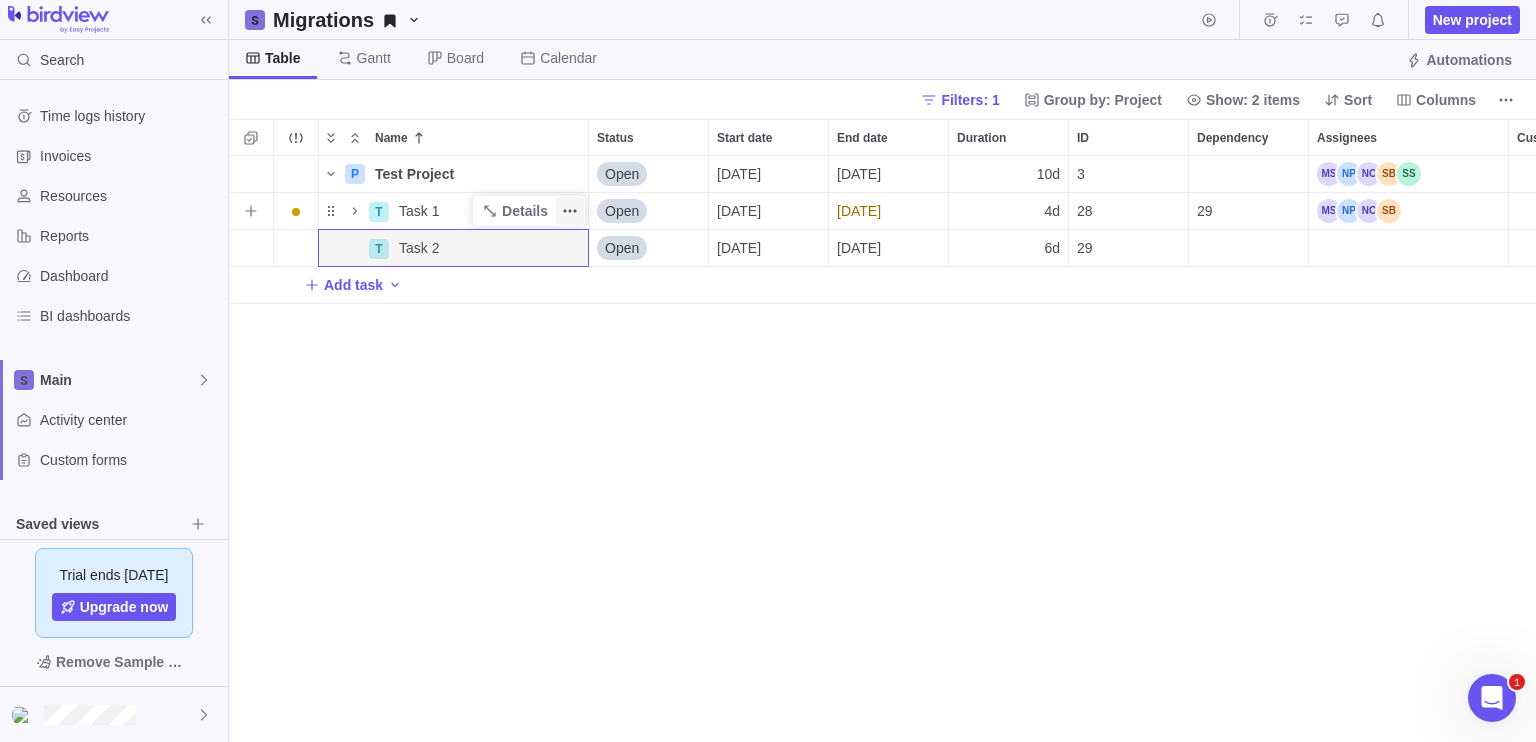 click 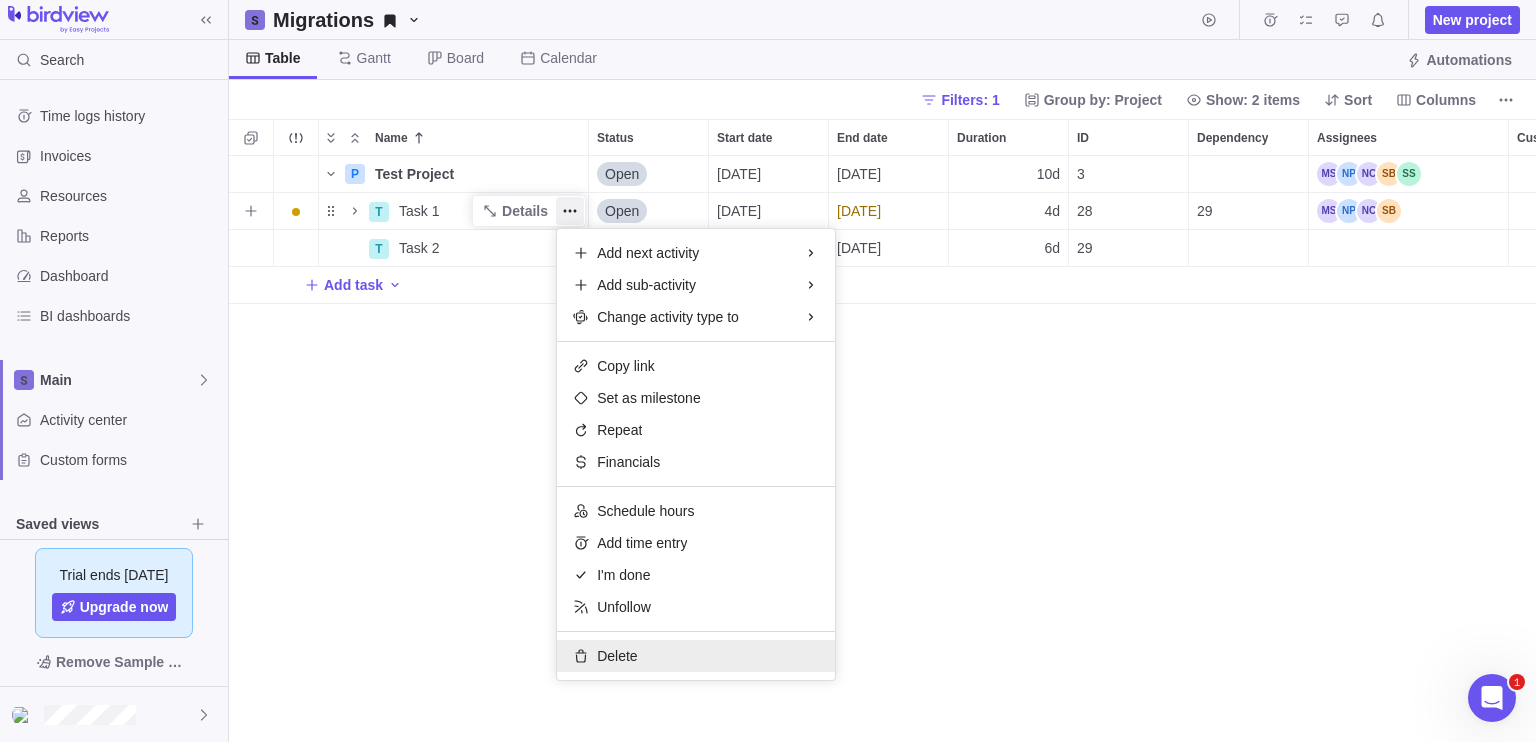 click on "Delete" at bounding box center (617, 656) 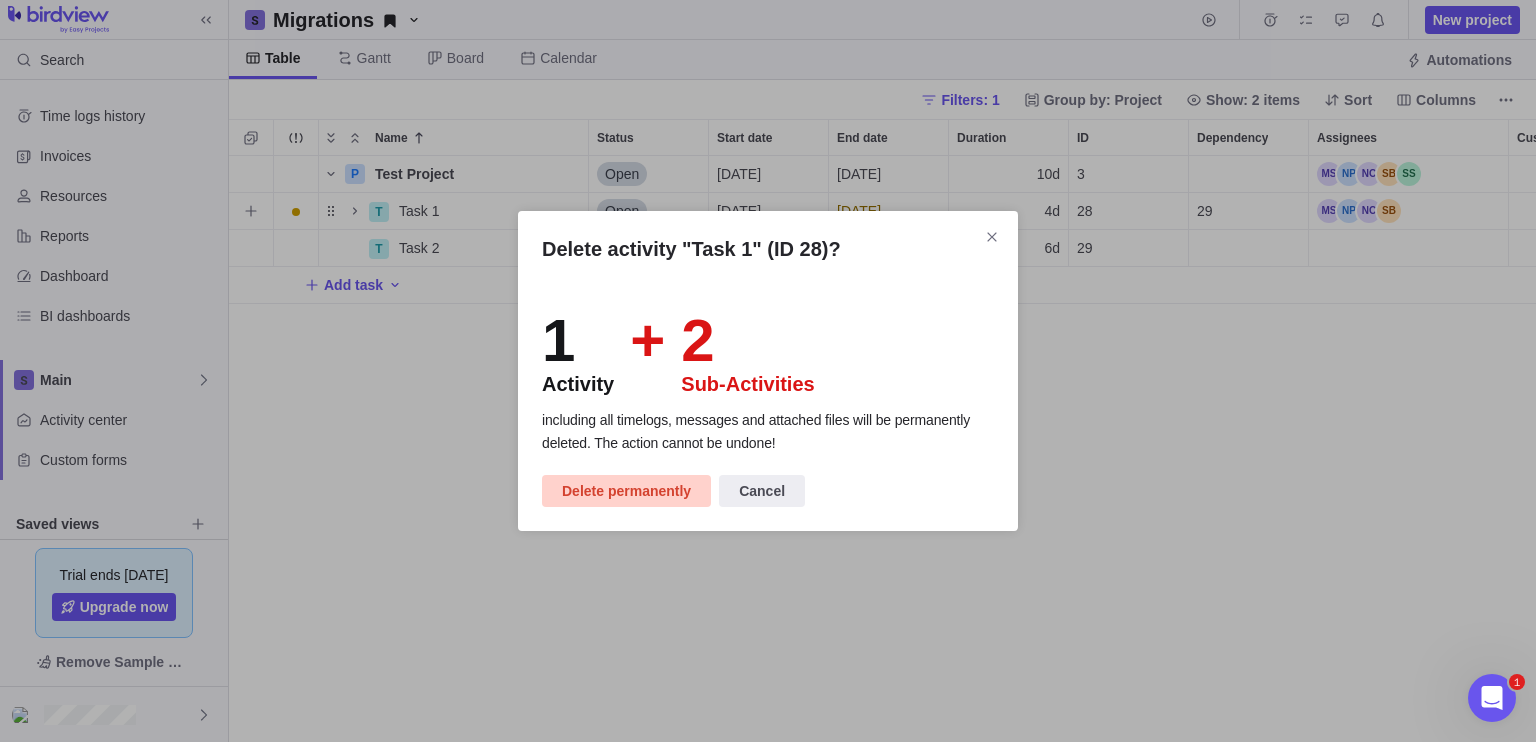 click on "Delete permanently" at bounding box center [626, 491] 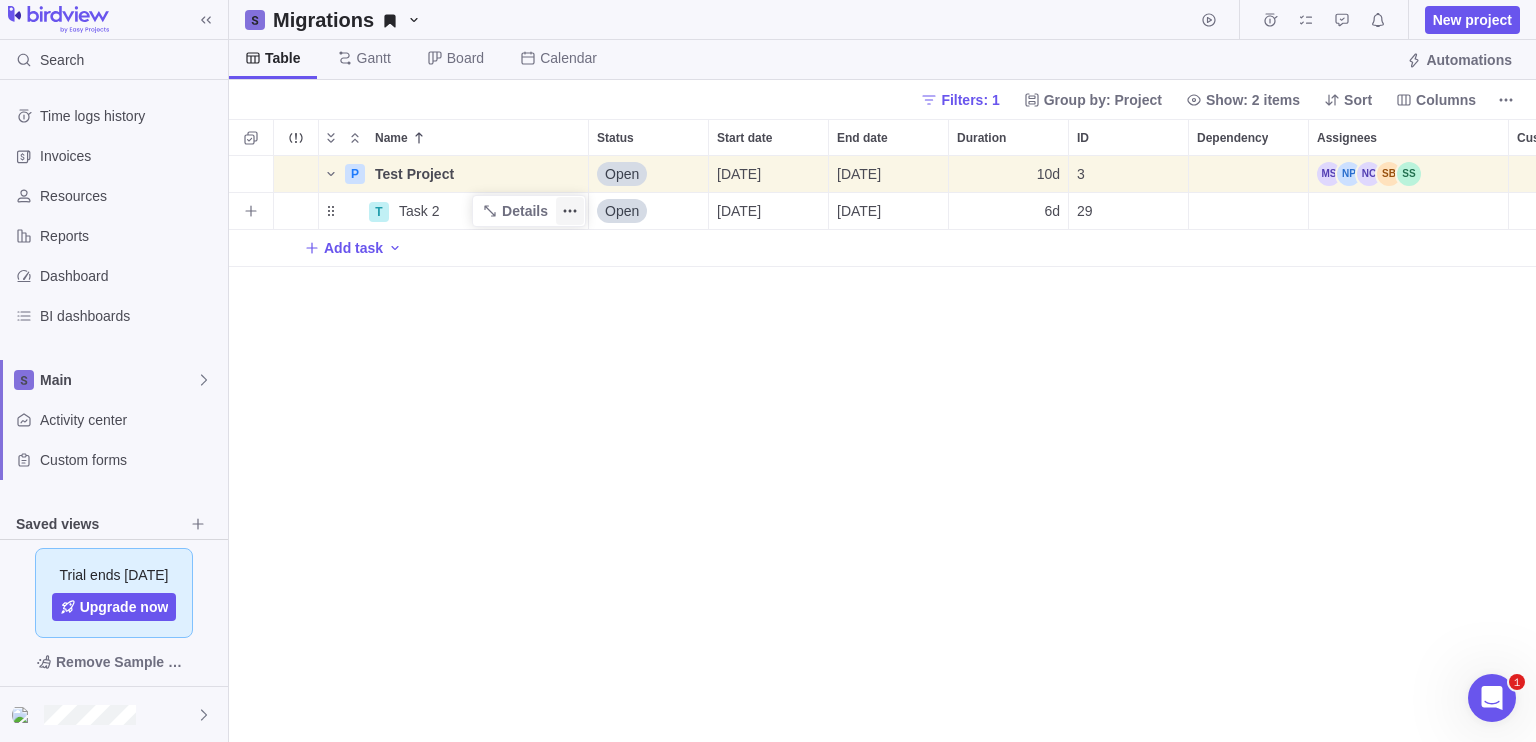click 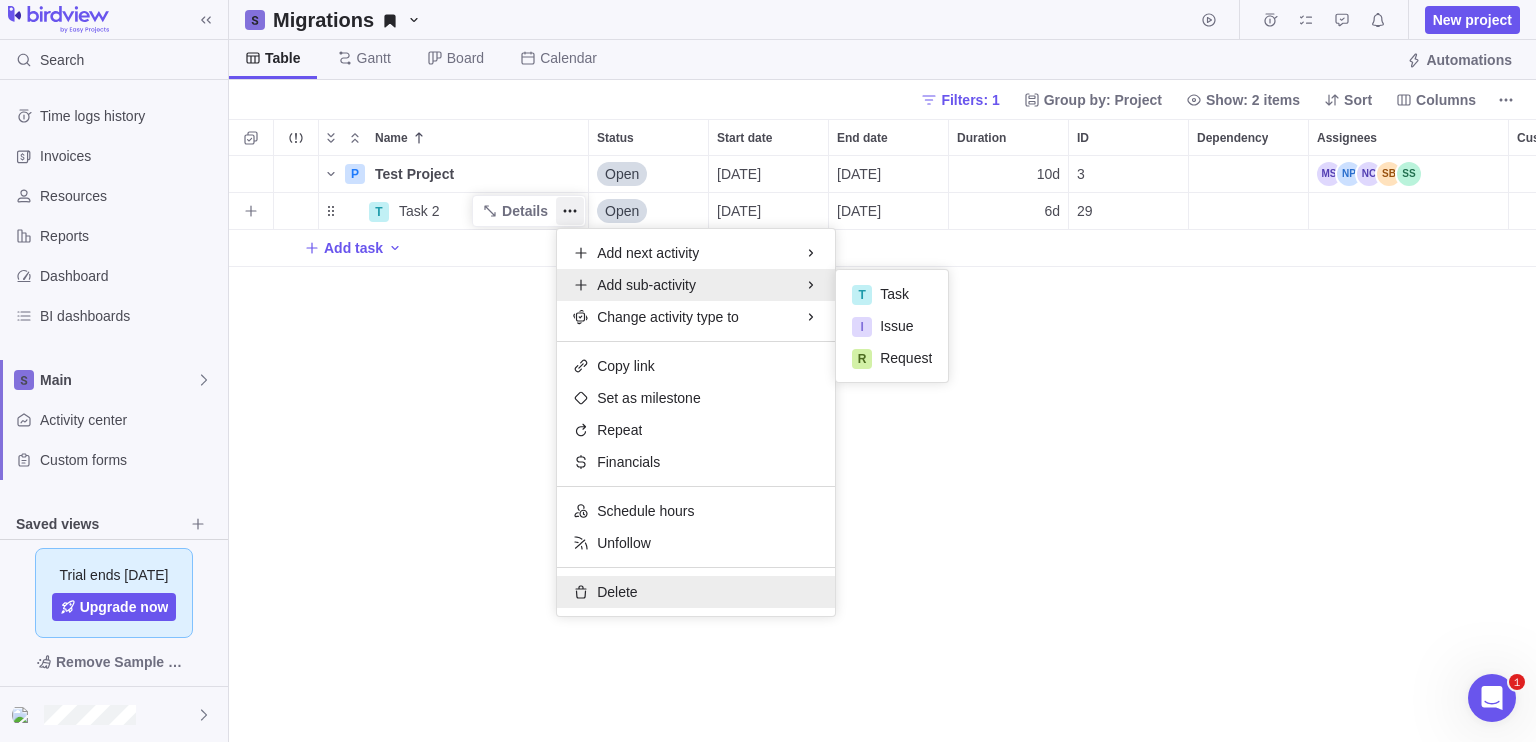 click on "Delete" at bounding box center [696, 592] 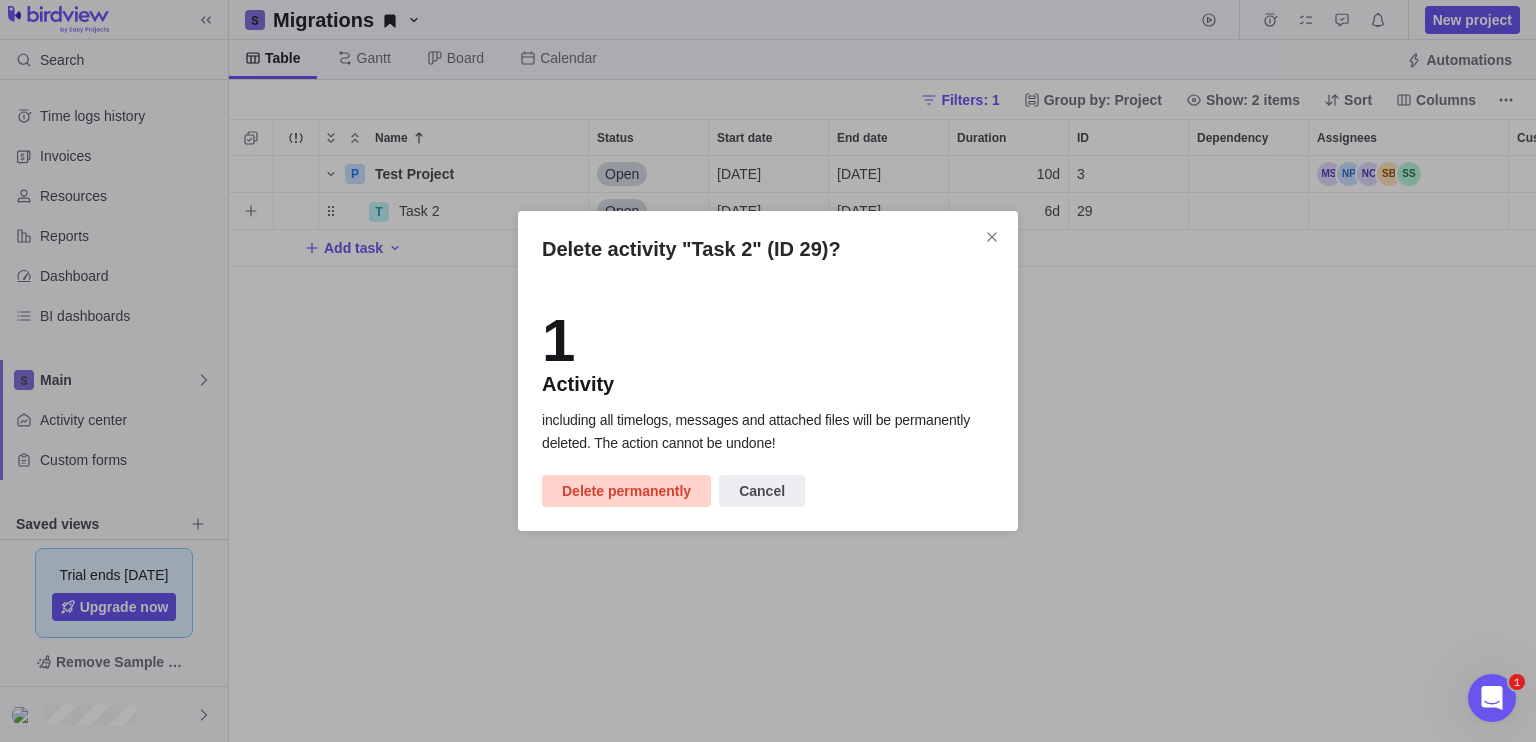 click on "Delete permanently" at bounding box center (626, 491) 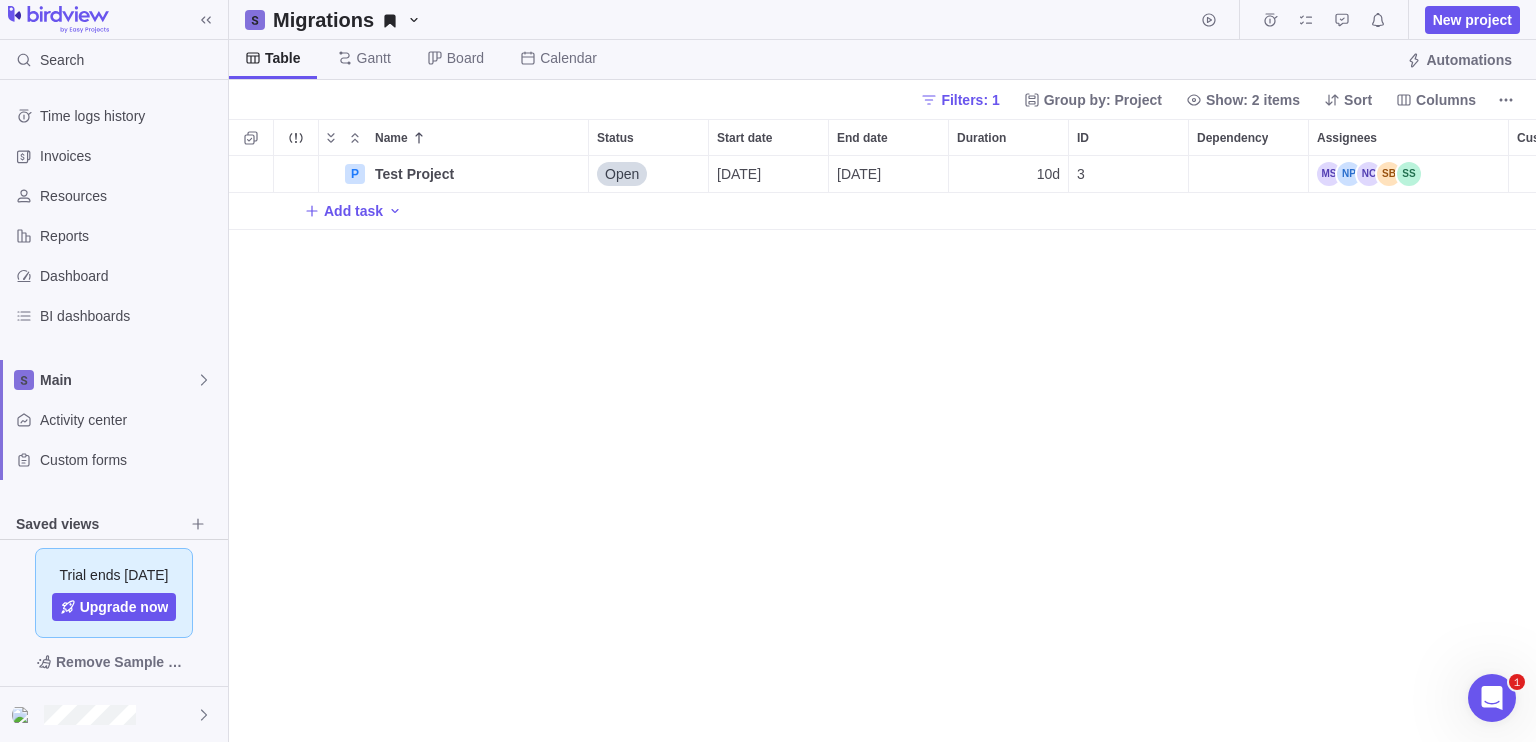 click on "P Test Project Details Open 07/22/2025 08/04/2025 10d 3 Add task" at bounding box center (882, 449) 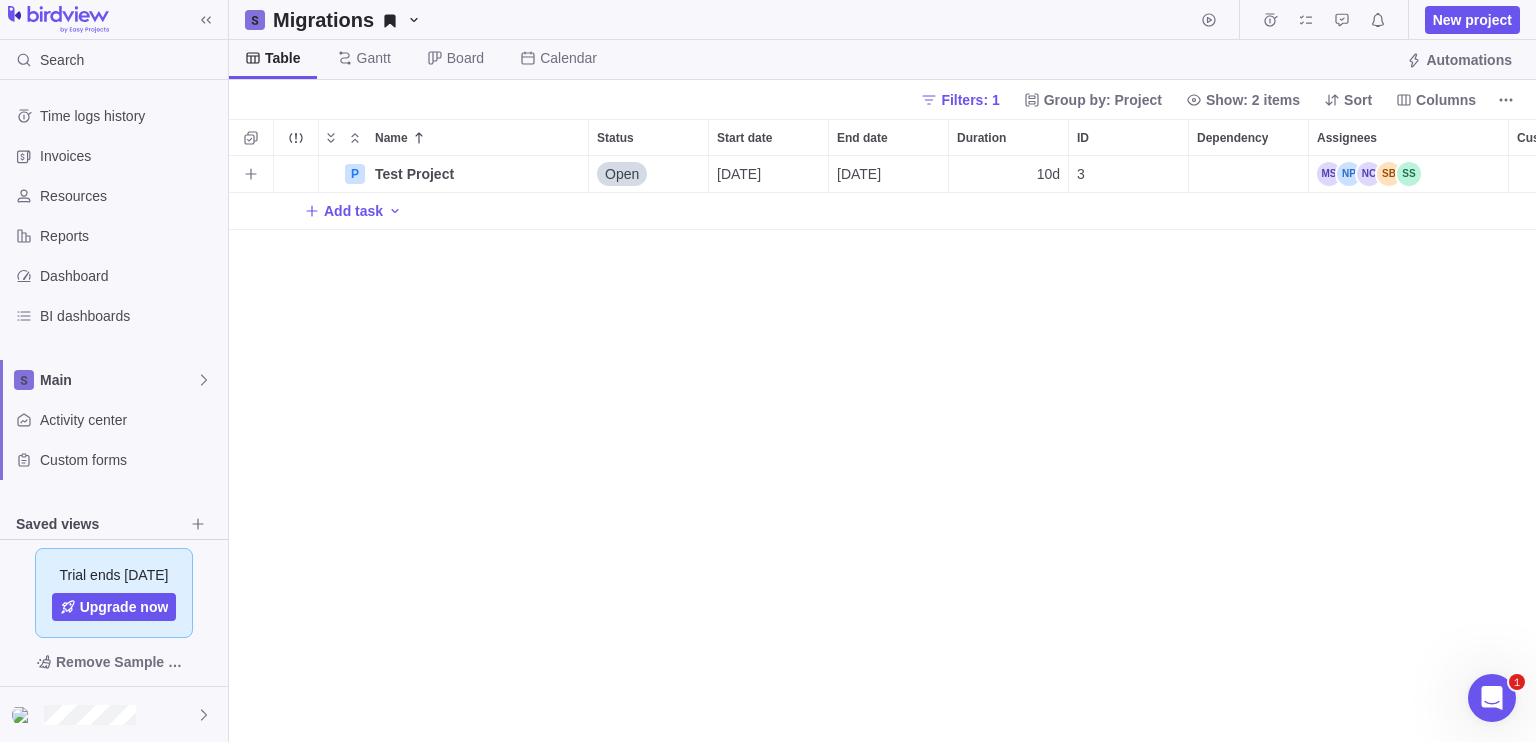 click at bounding box center [1408, 174] 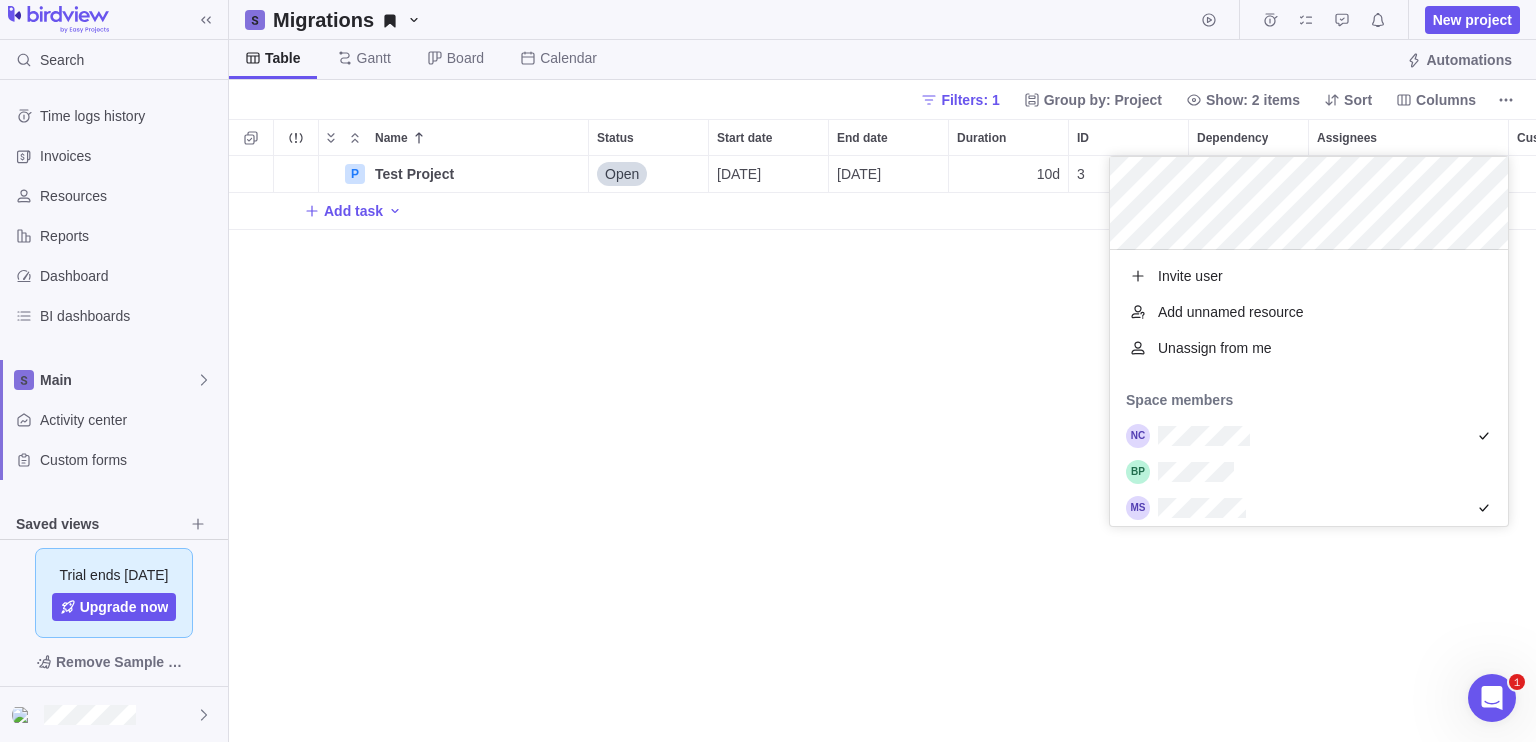 scroll, scrollTop: 16, scrollLeft: 16, axis: both 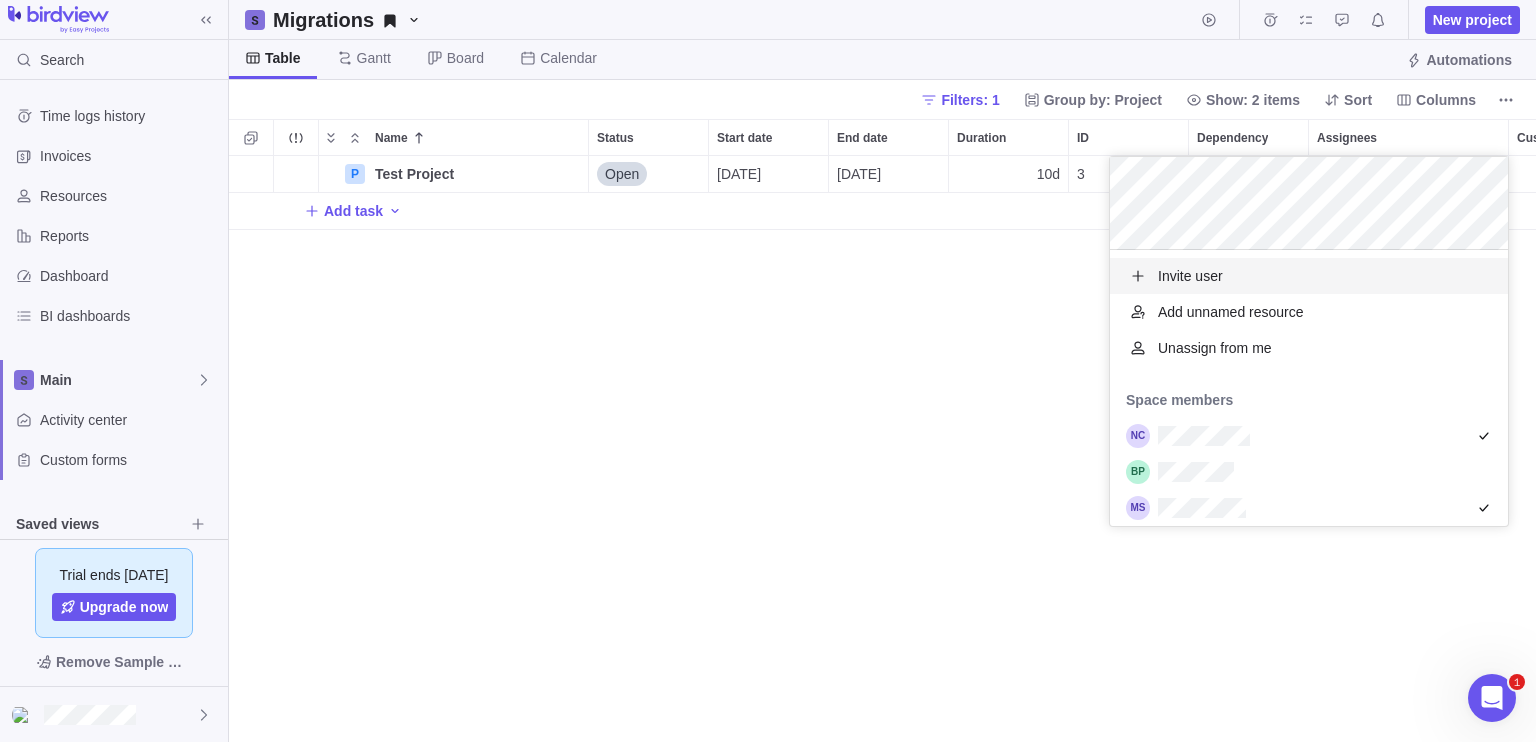 click on "P Test Project Details Open 07/22/2025 08/04/2025 10d 3 Add task" at bounding box center [882, 449] 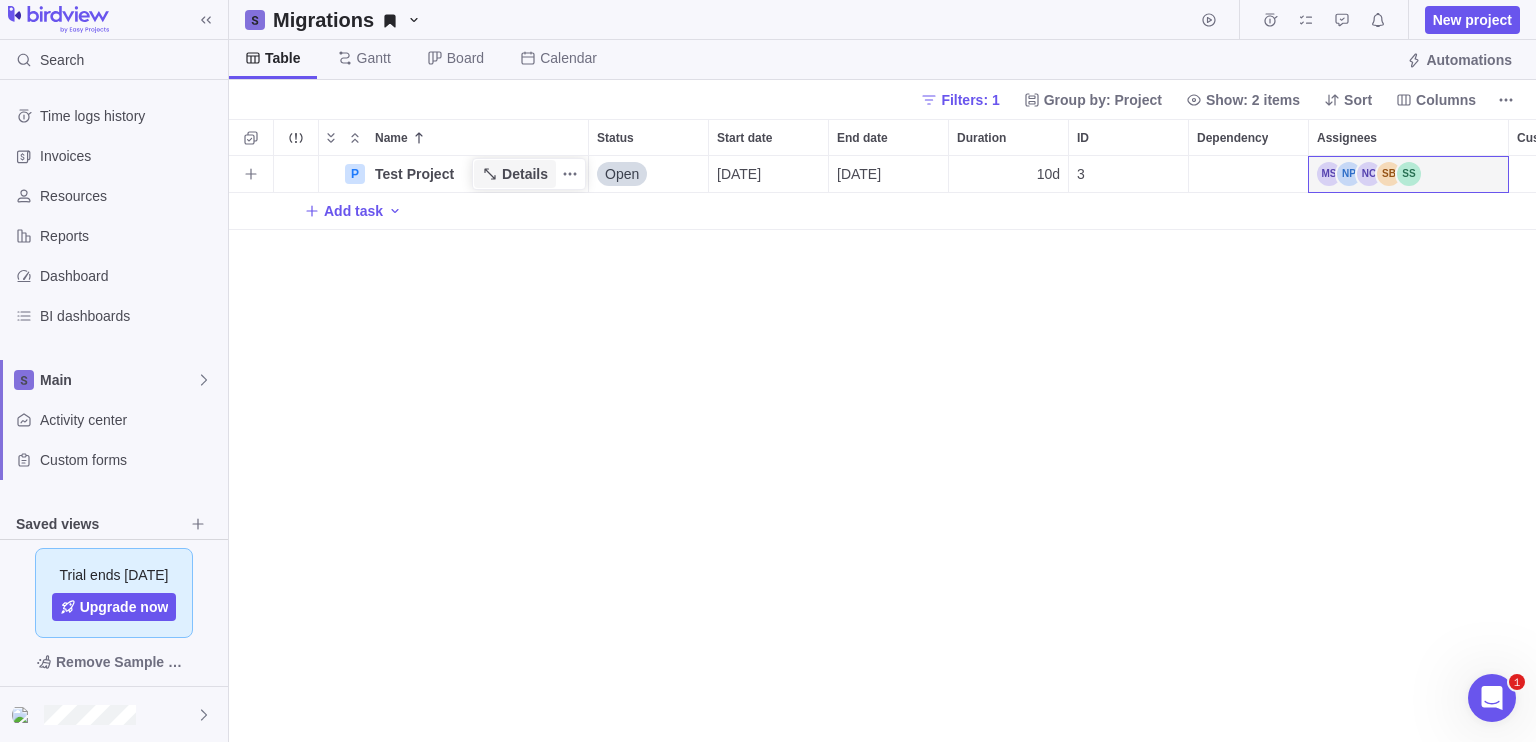 click on "Details" at bounding box center [525, 174] 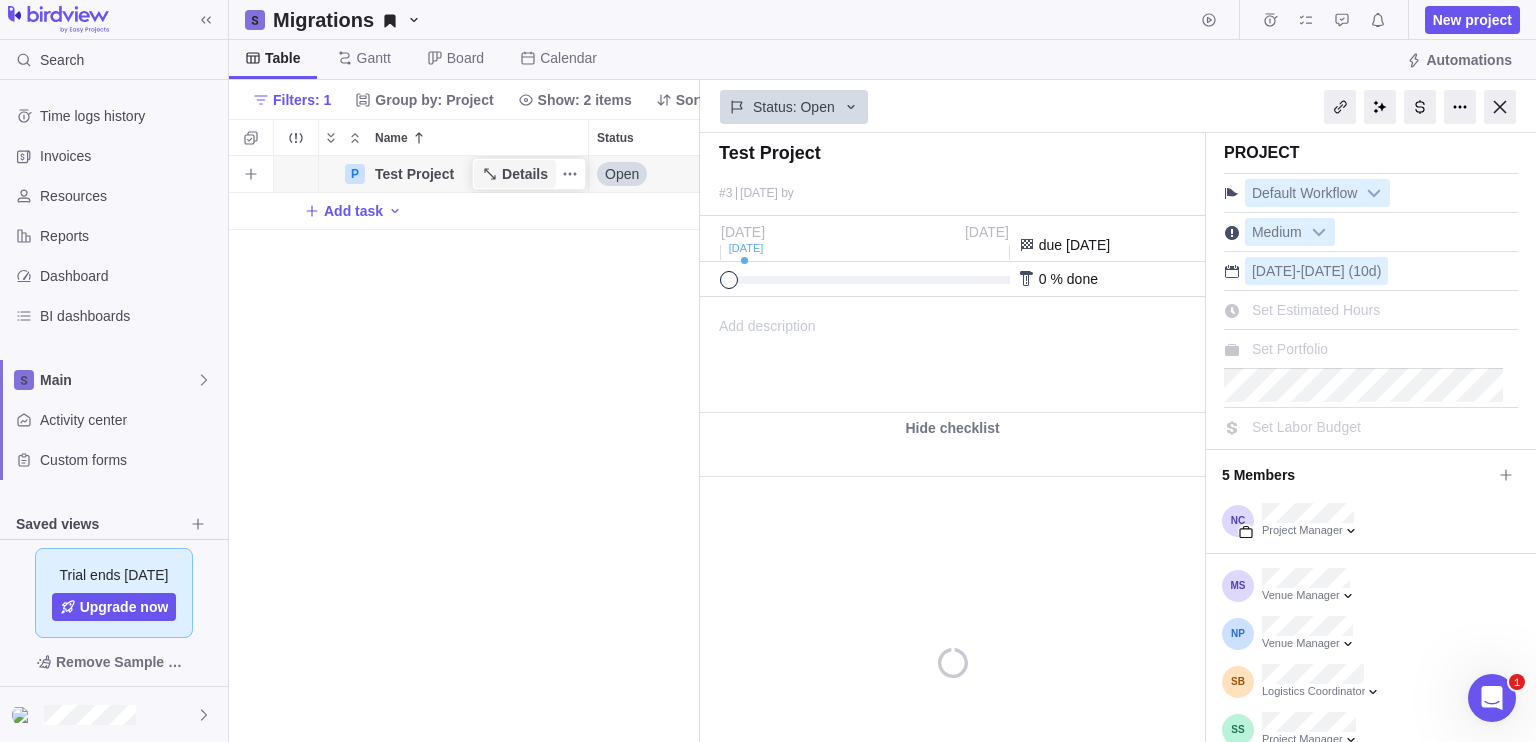 scroll, scrollTop: 570, scrollLeft: 456, axis: both 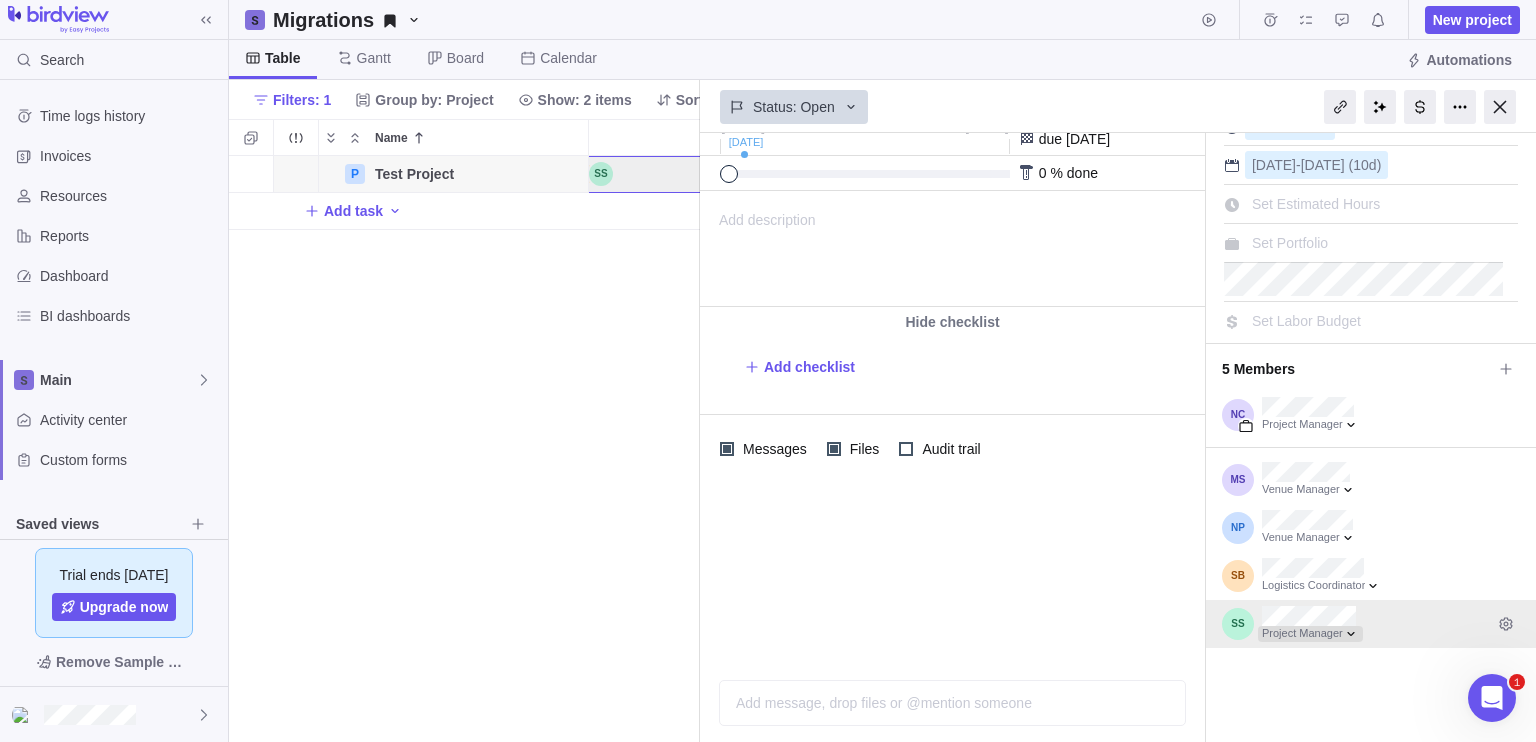 click at bounding box center (1310, 634) 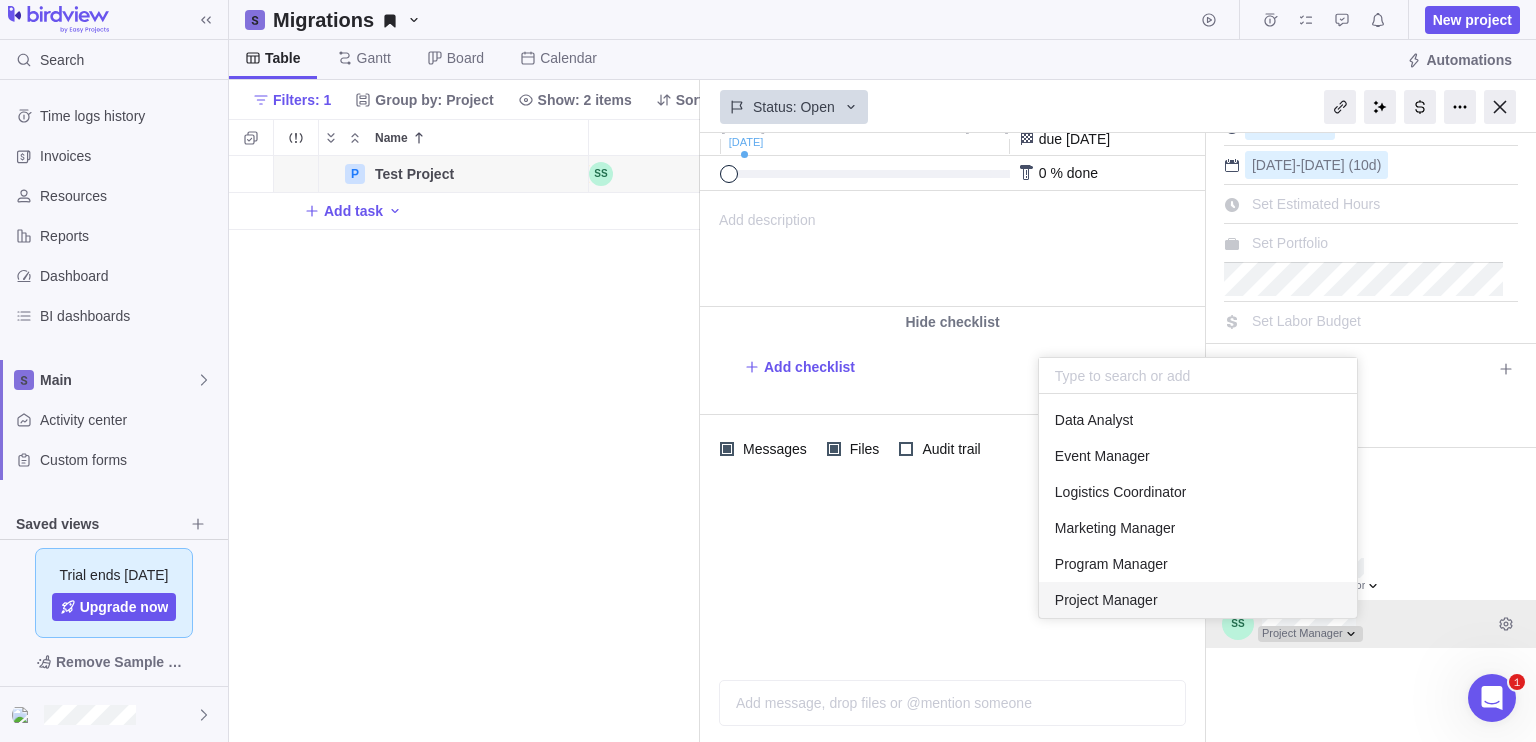 scroll, scrollTop: 16, scrollLeft: 16, axis: both 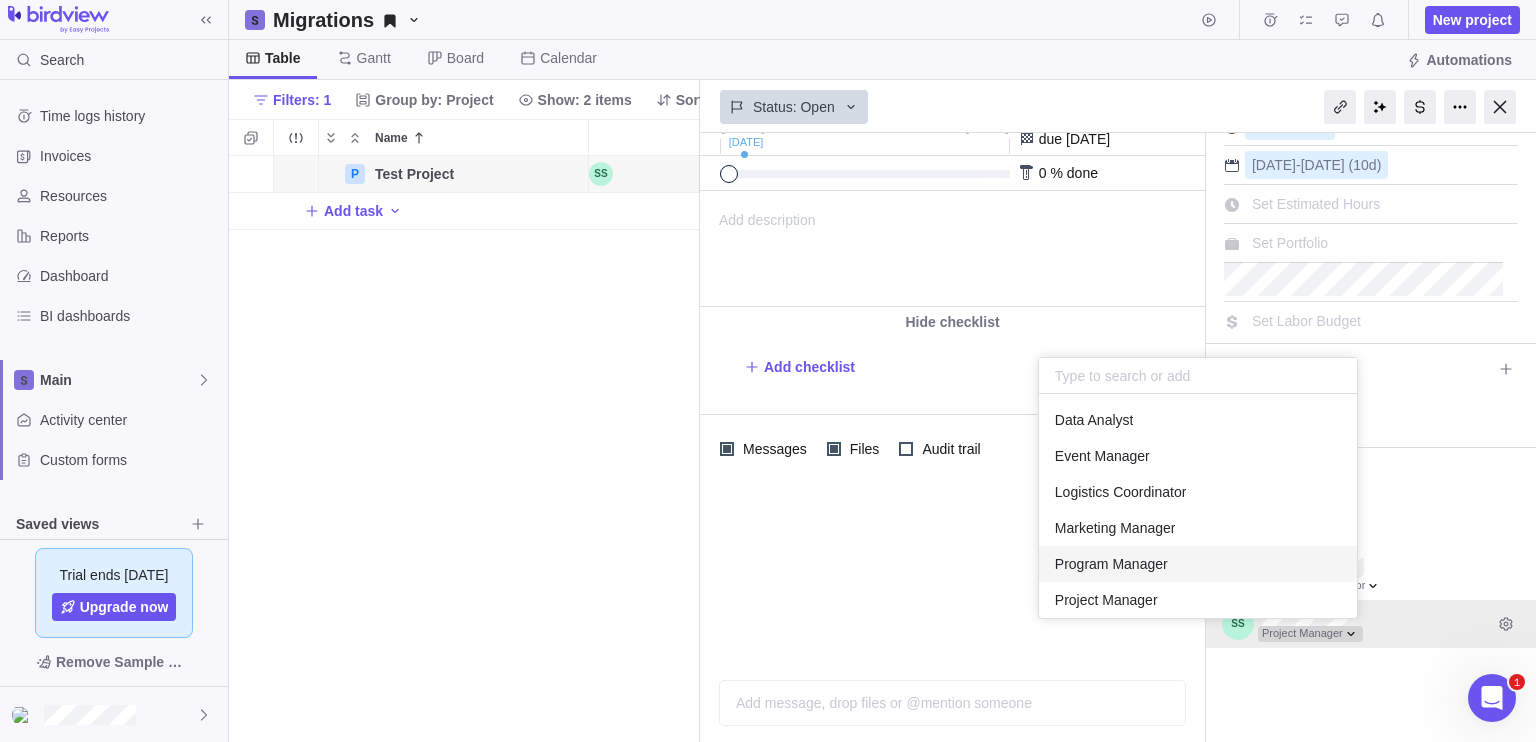 click on "Venue Manager Venue Manager Logistics Coordinator Project Manager" at bounding box center (1371, 552) 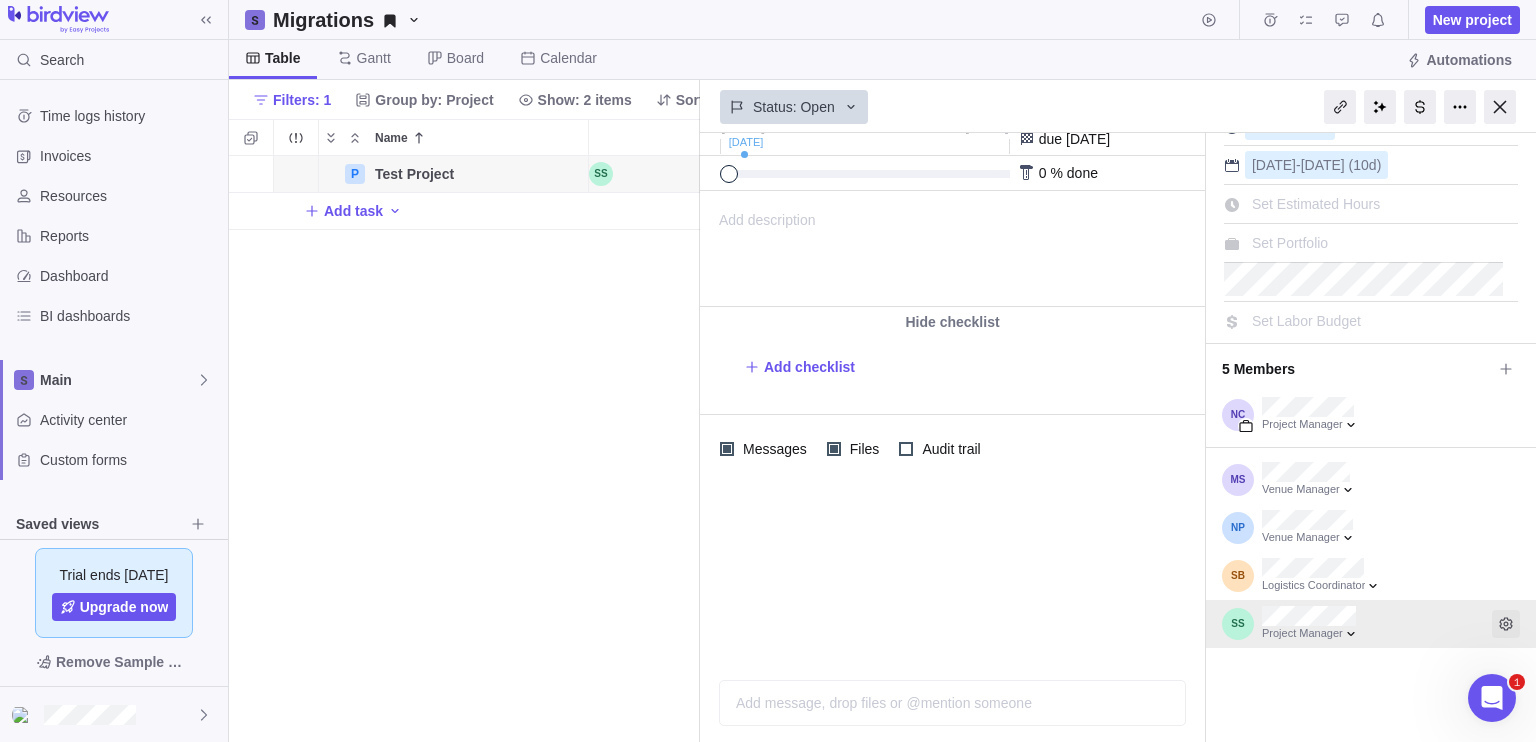 click 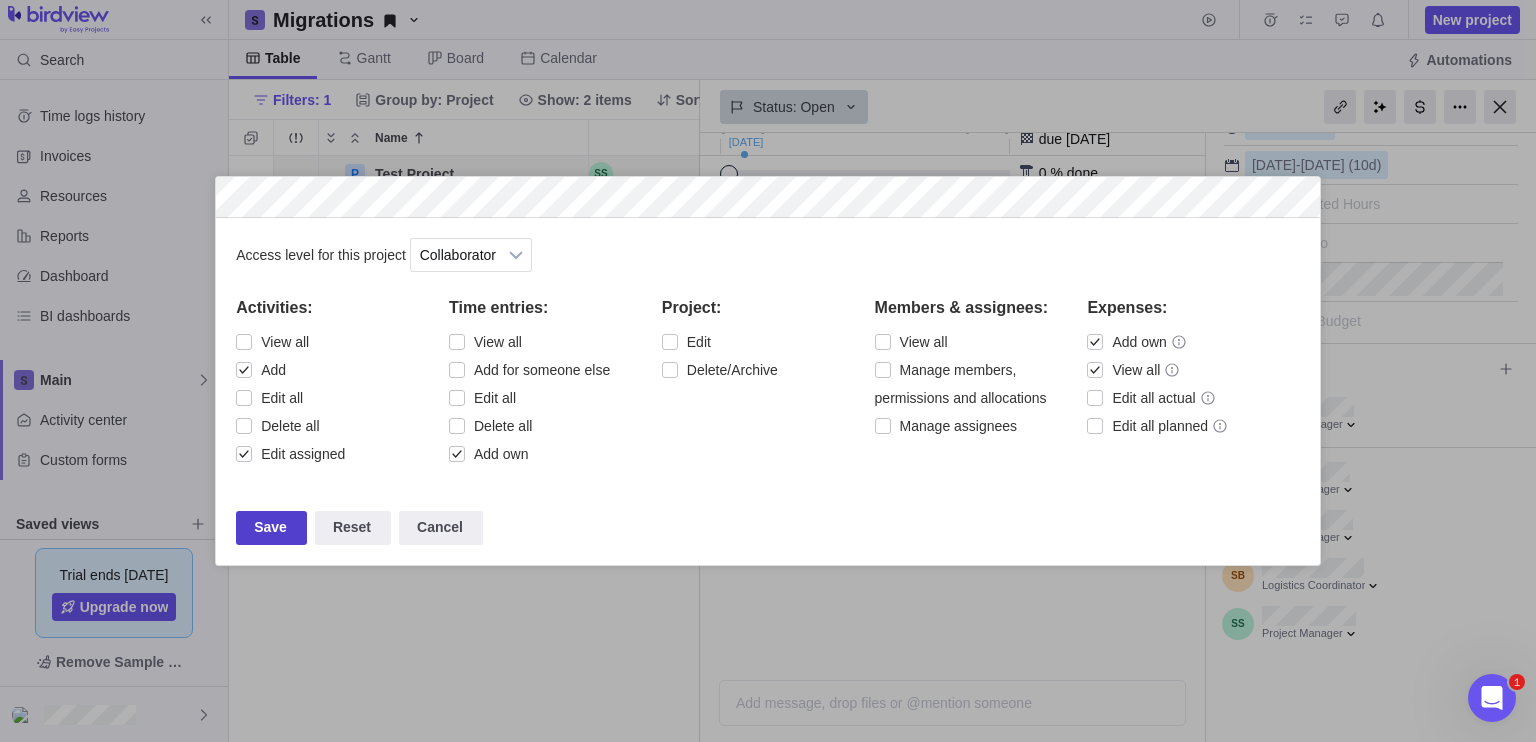 click on "Save" at bounding box center (271, 528) 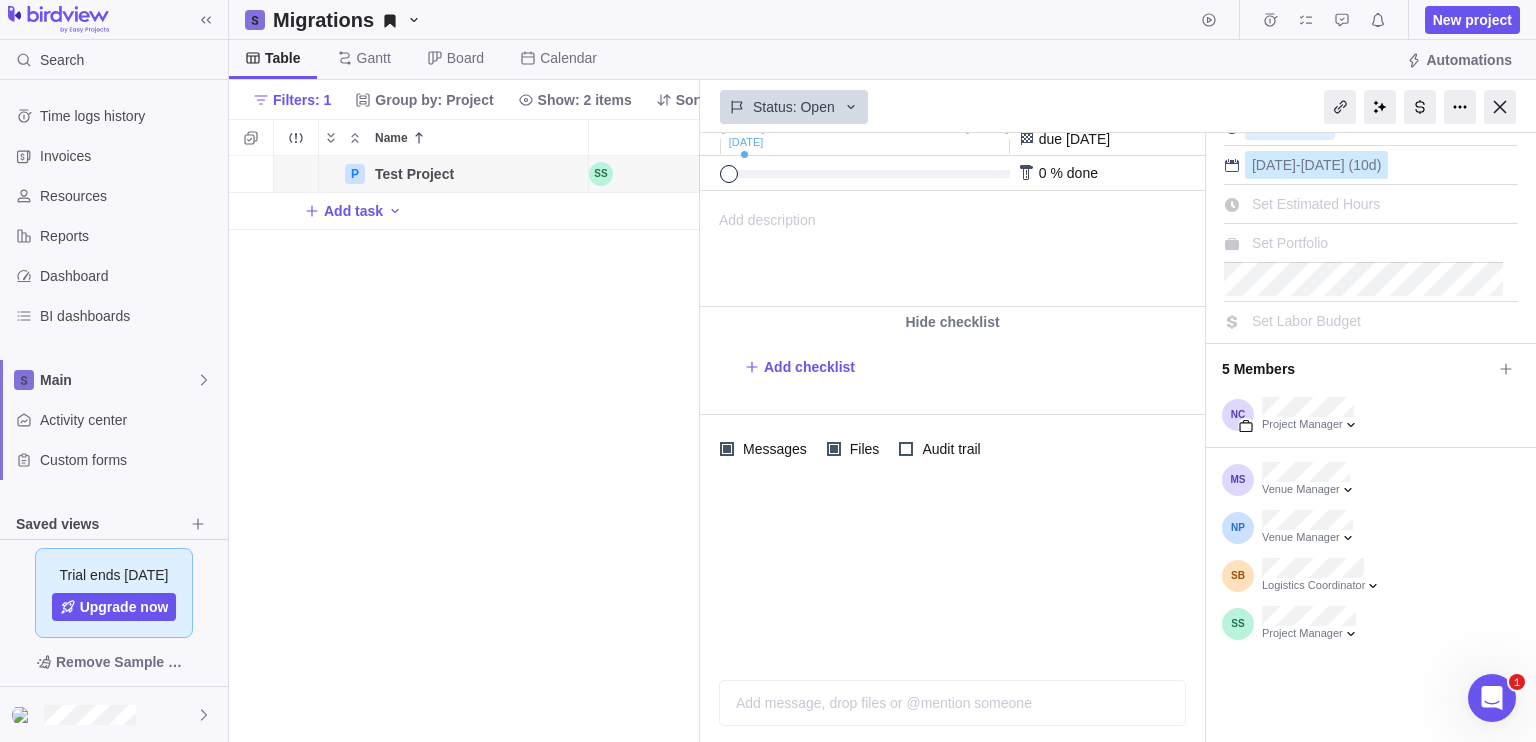scroll, scrollTop: 0, scrollLeft: 0, axis: both 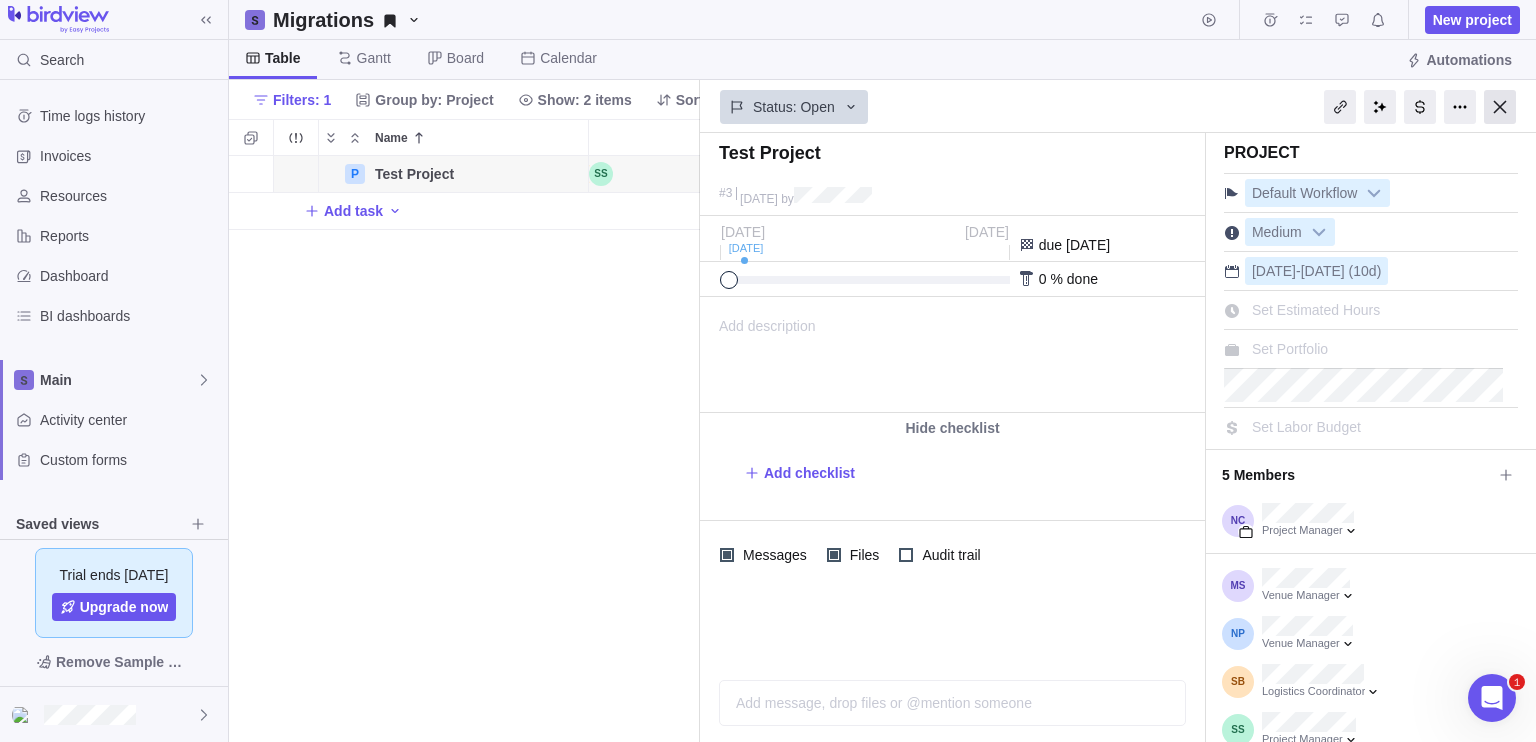 click at bounding box center [1500, 107] 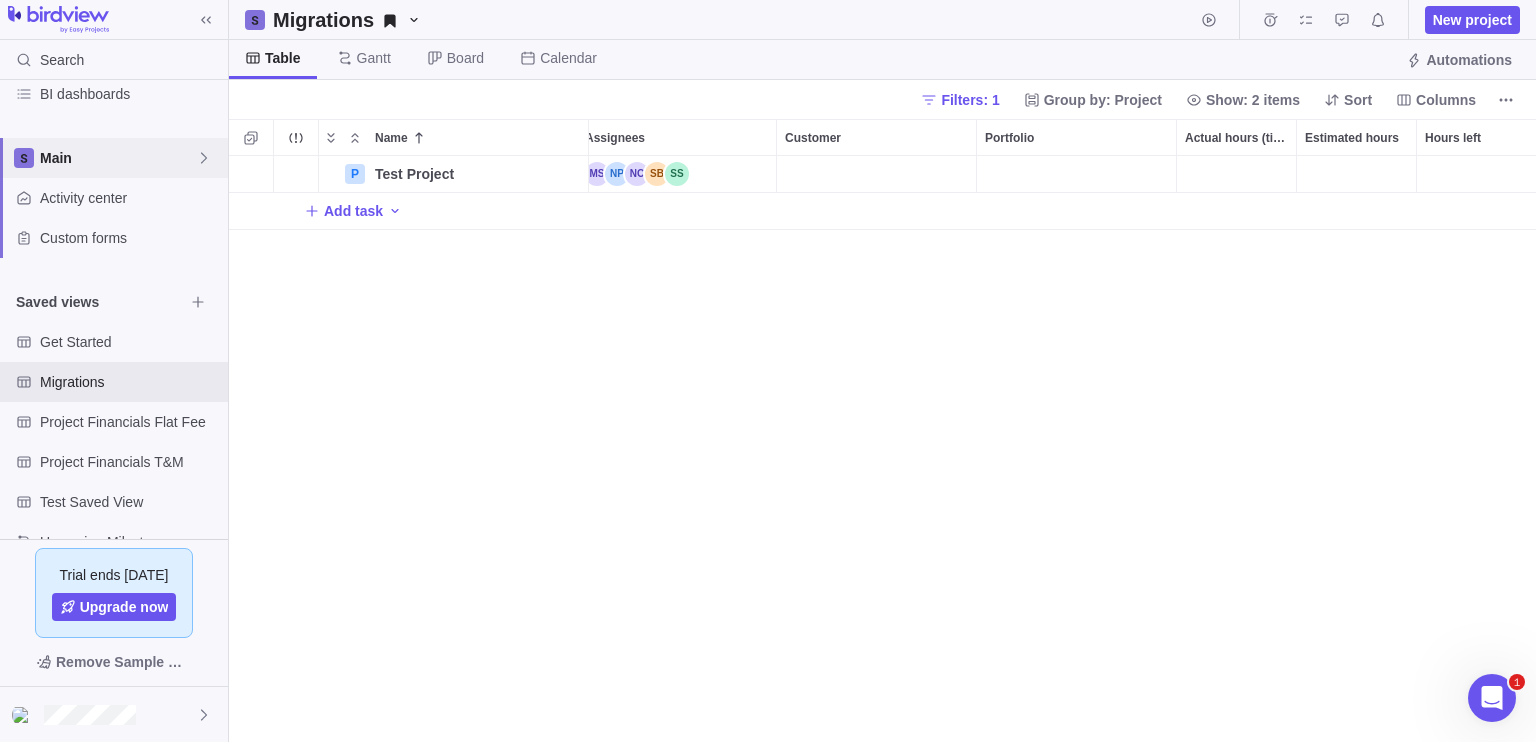 scroll, scrollTop: 226, scrollLeft: 0, axis: vertical 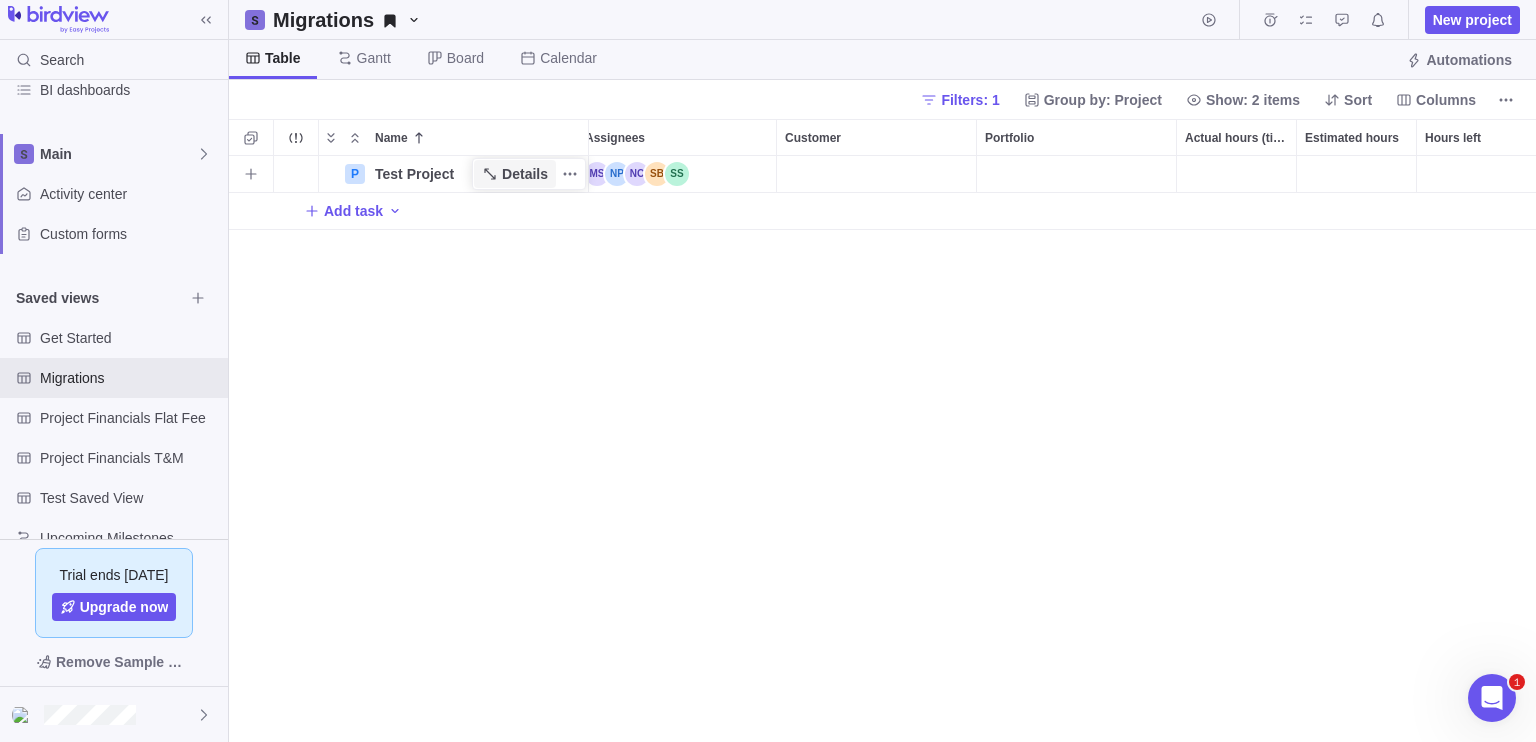 click on "Details" at bounding box center [515, 174] 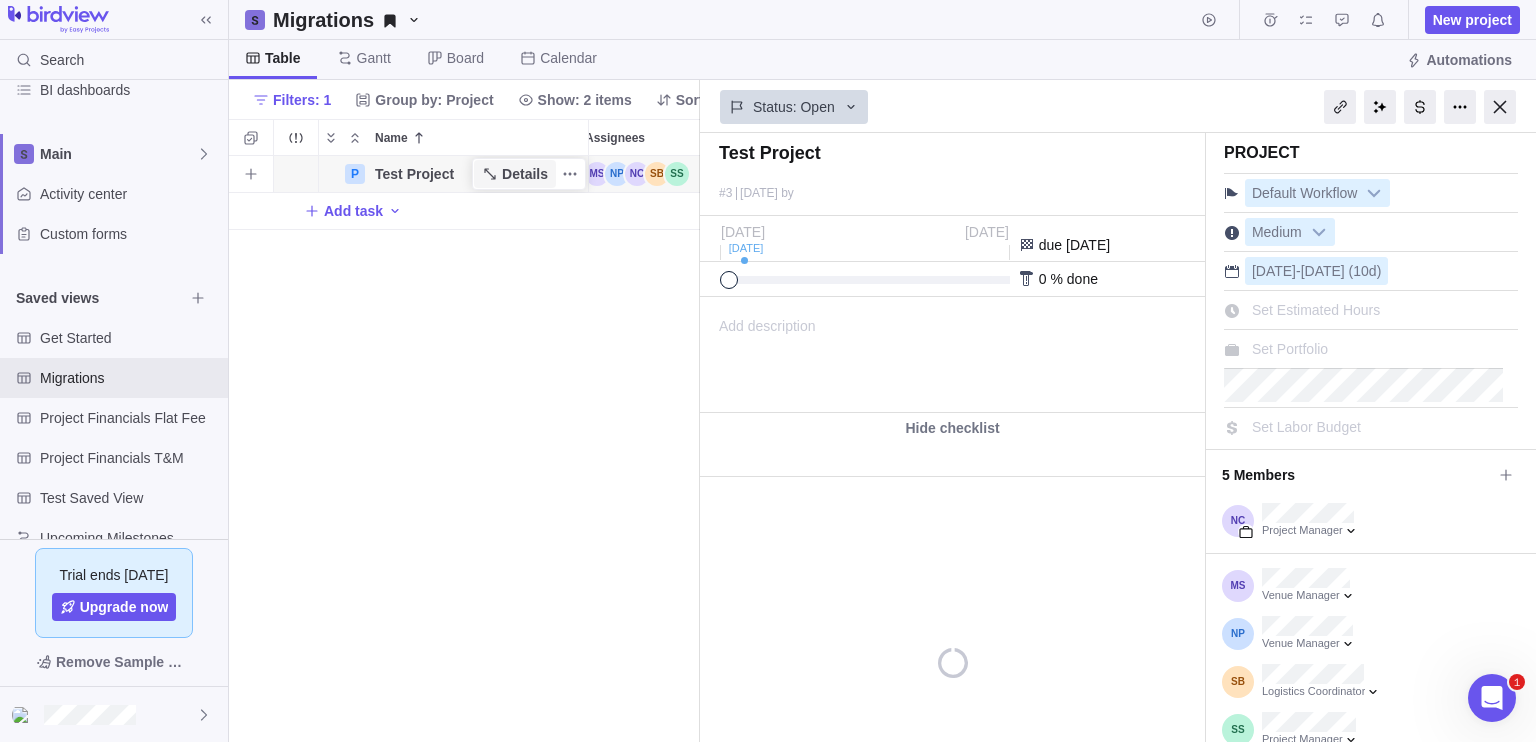 scroll, scrollTop: 570, scrollLeft: 456, axis: both 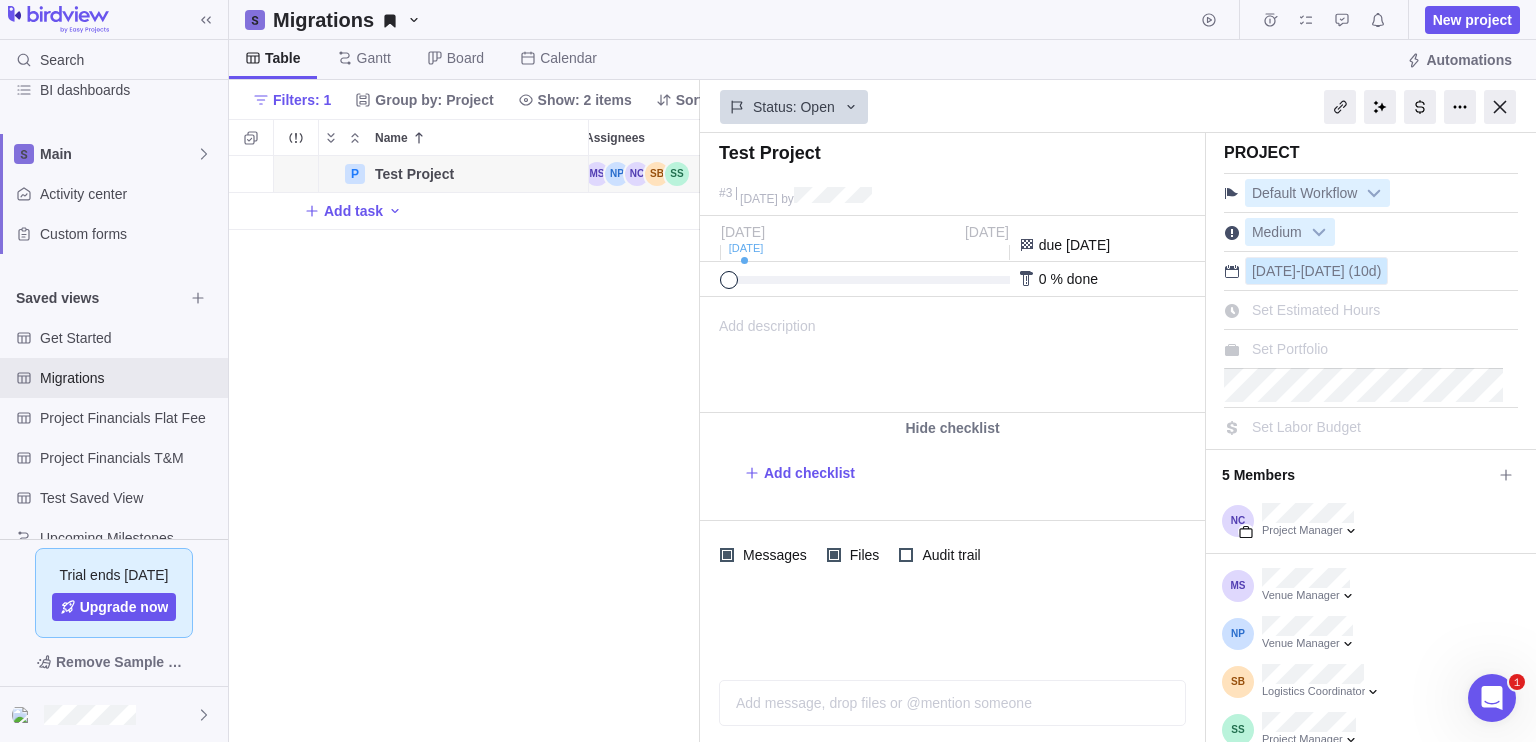click on "Jul 22" at bounding box center (1274, 271) 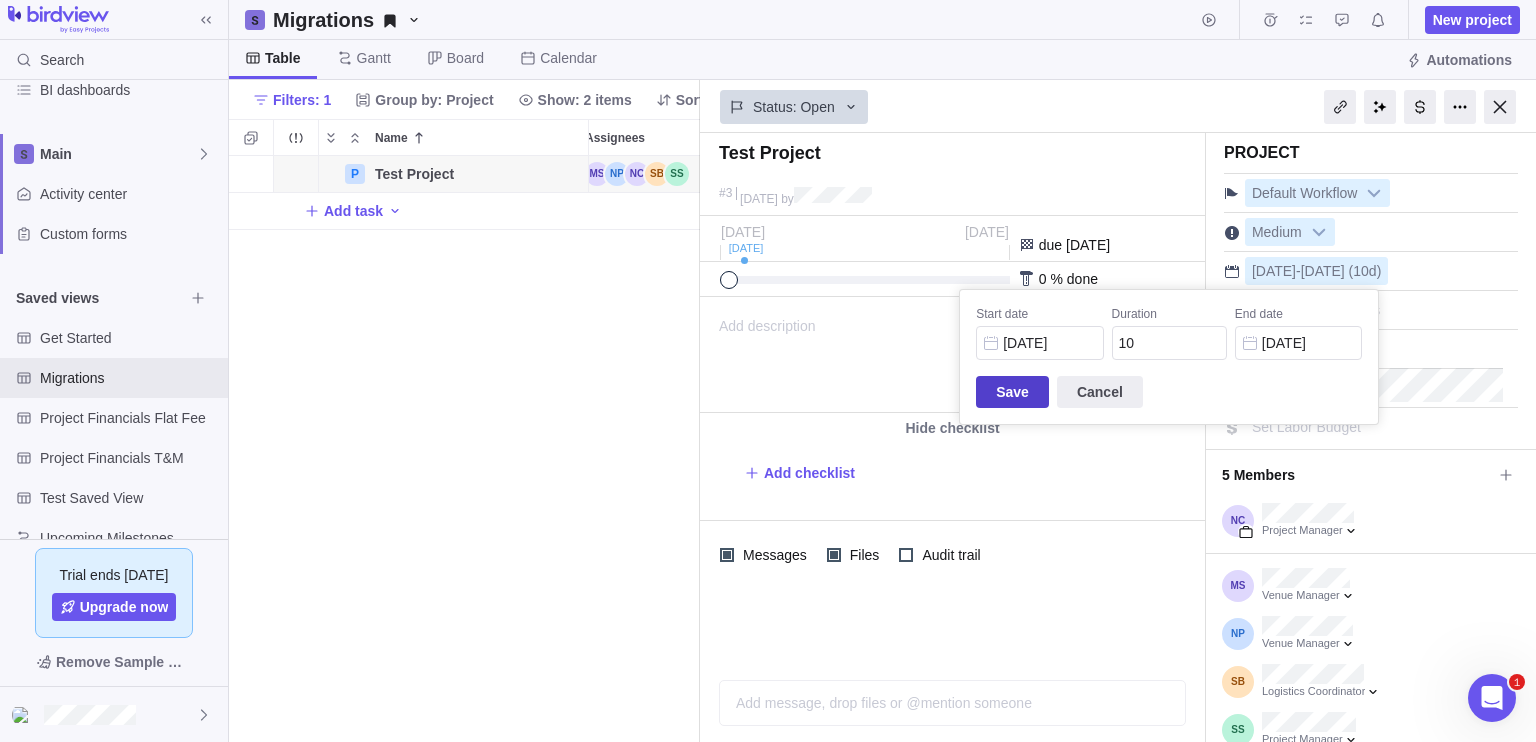 click on "Save" at bounding box center (1012, 392) 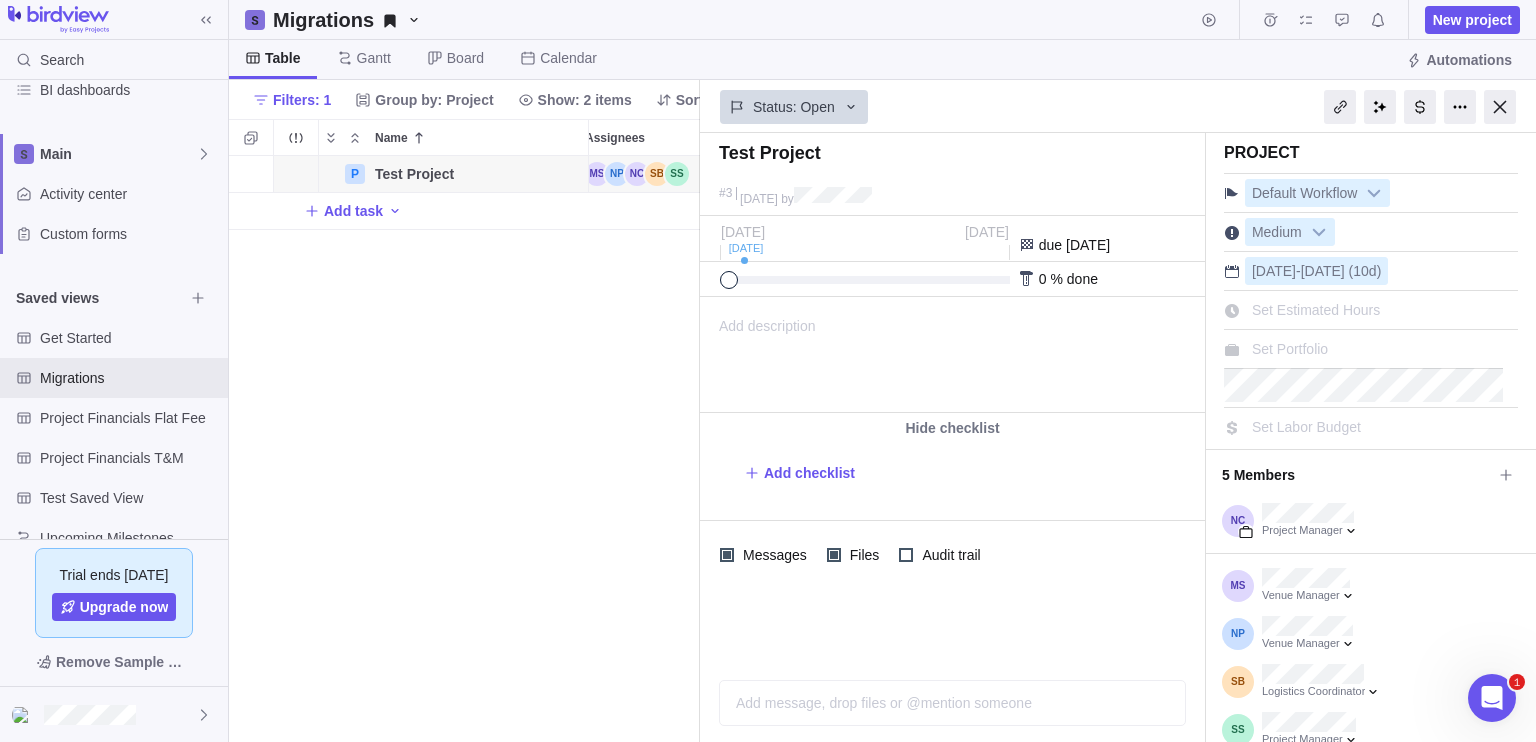 click on "P Test Project Details Open 07/22/2025 08/04/2025 10d 3 Add task" at bounding box center [464, 449] 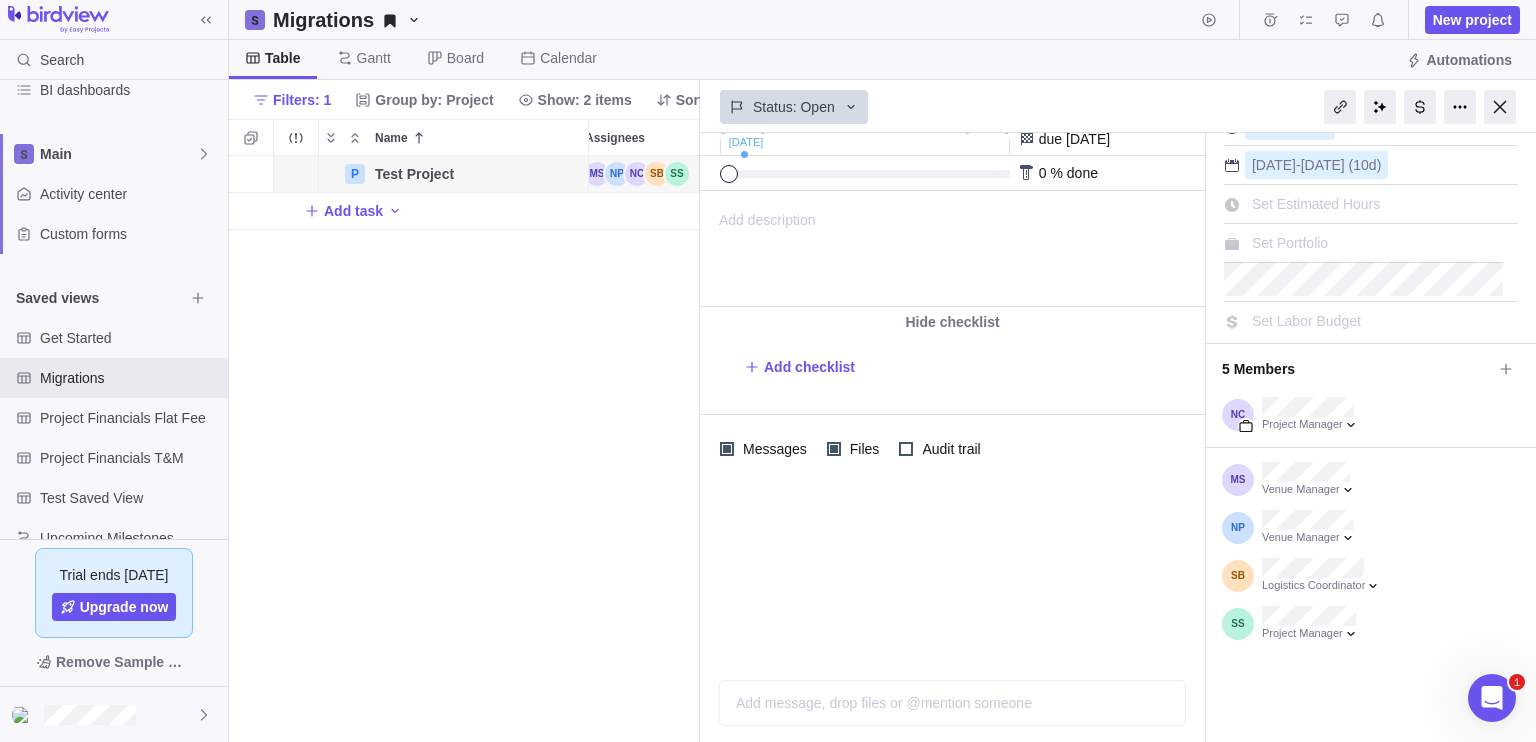 scroll, scrollTop: 51, scrollLeft: 0, axis: vertical 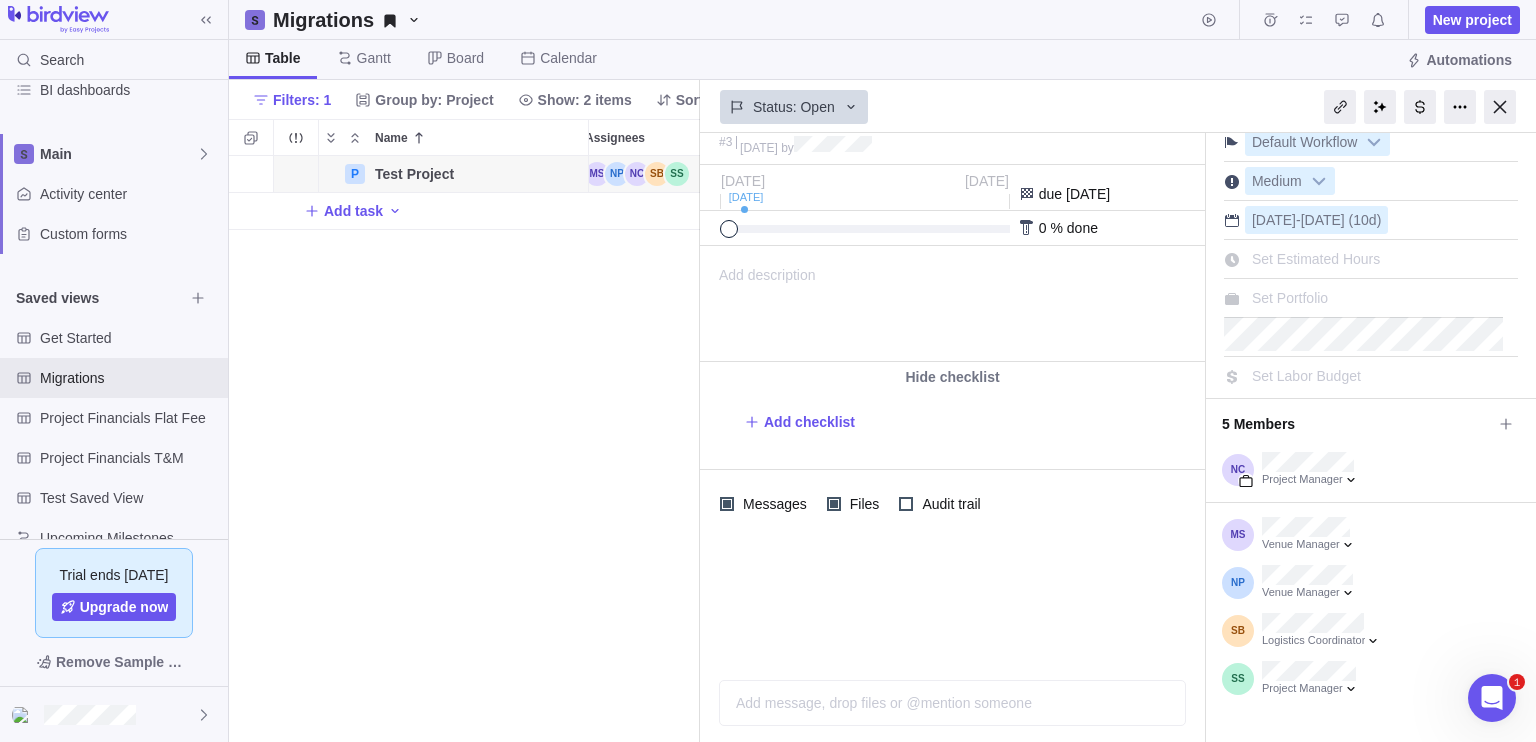 click on "Set Estimated Hours" at bounding box center (1316, 259) 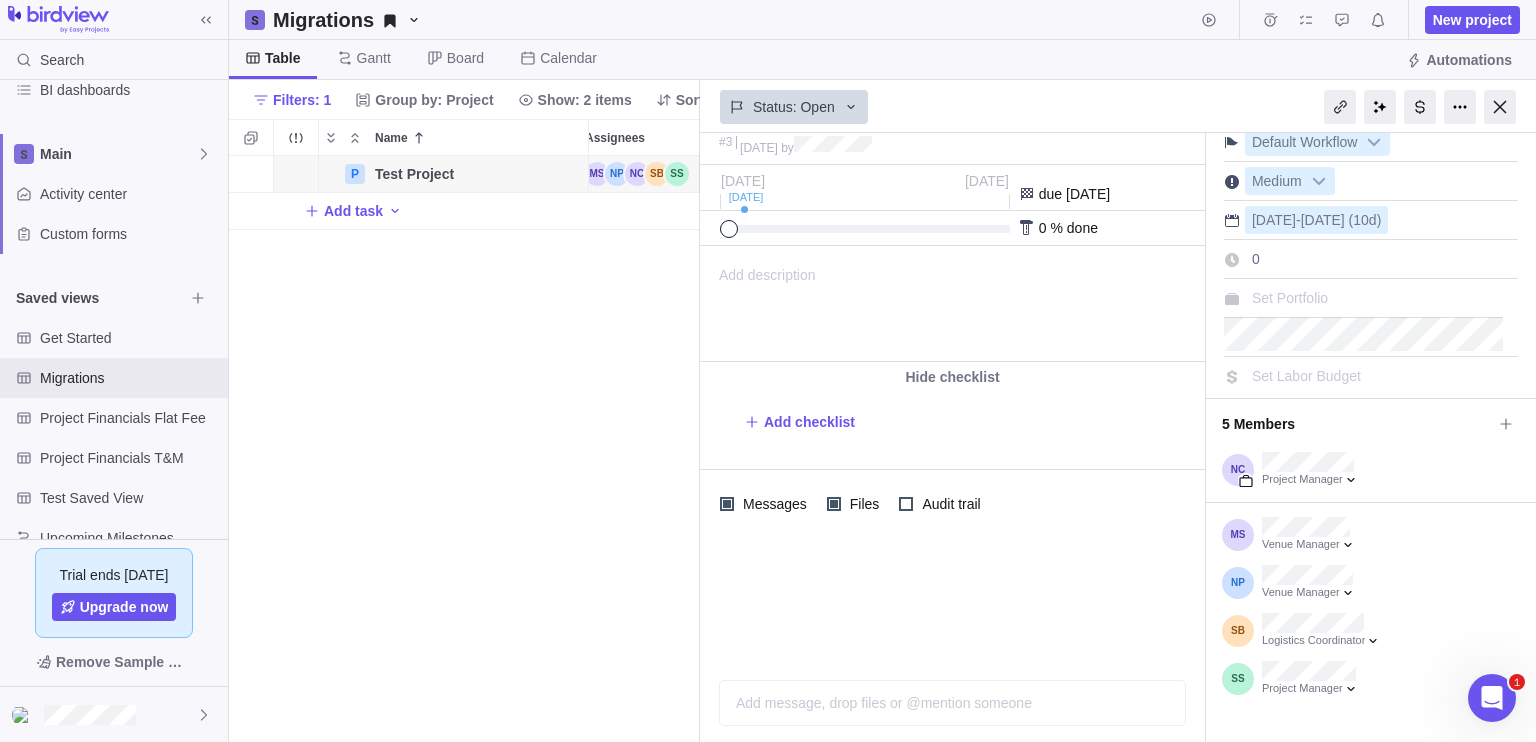 click on "0" at bounding box center [1339, 259] 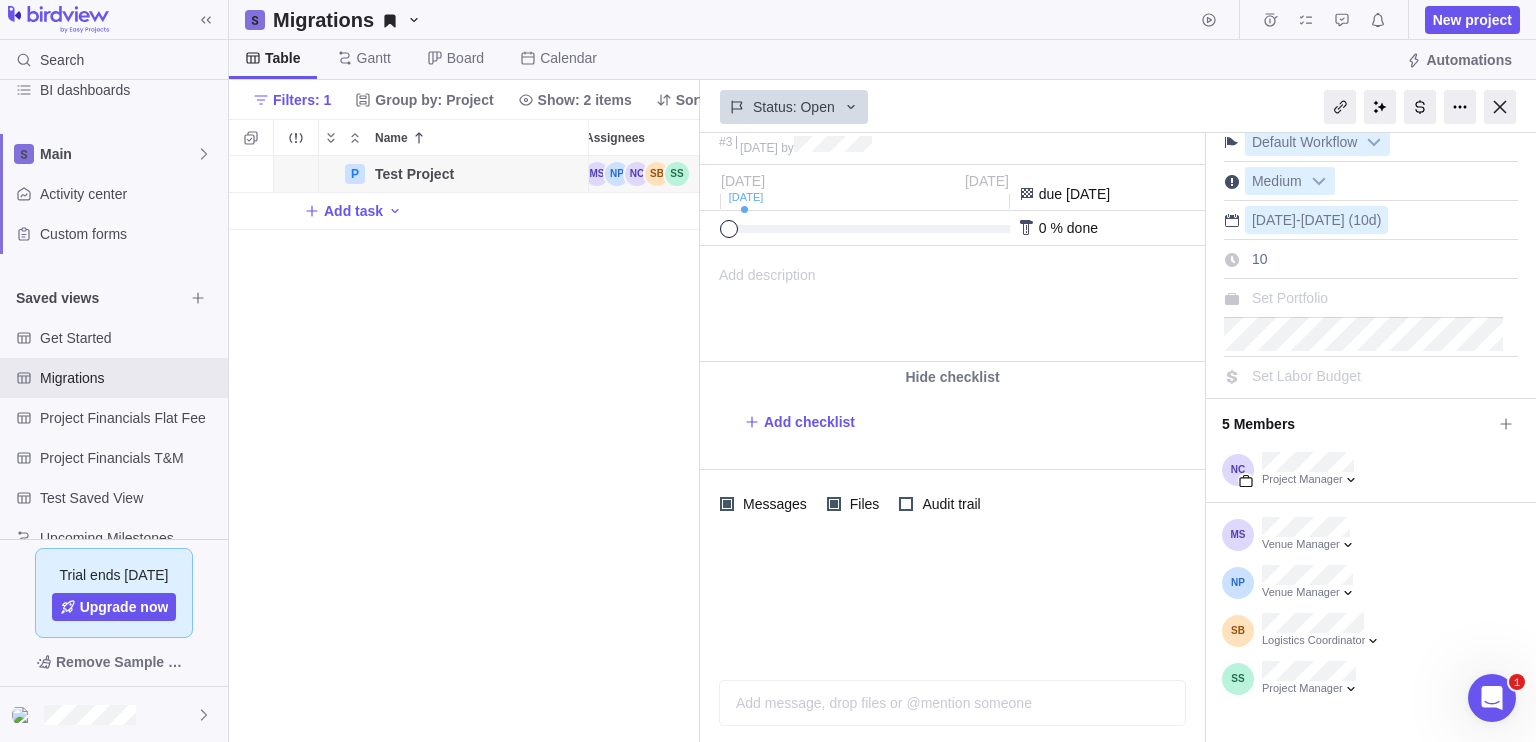 type on "100" 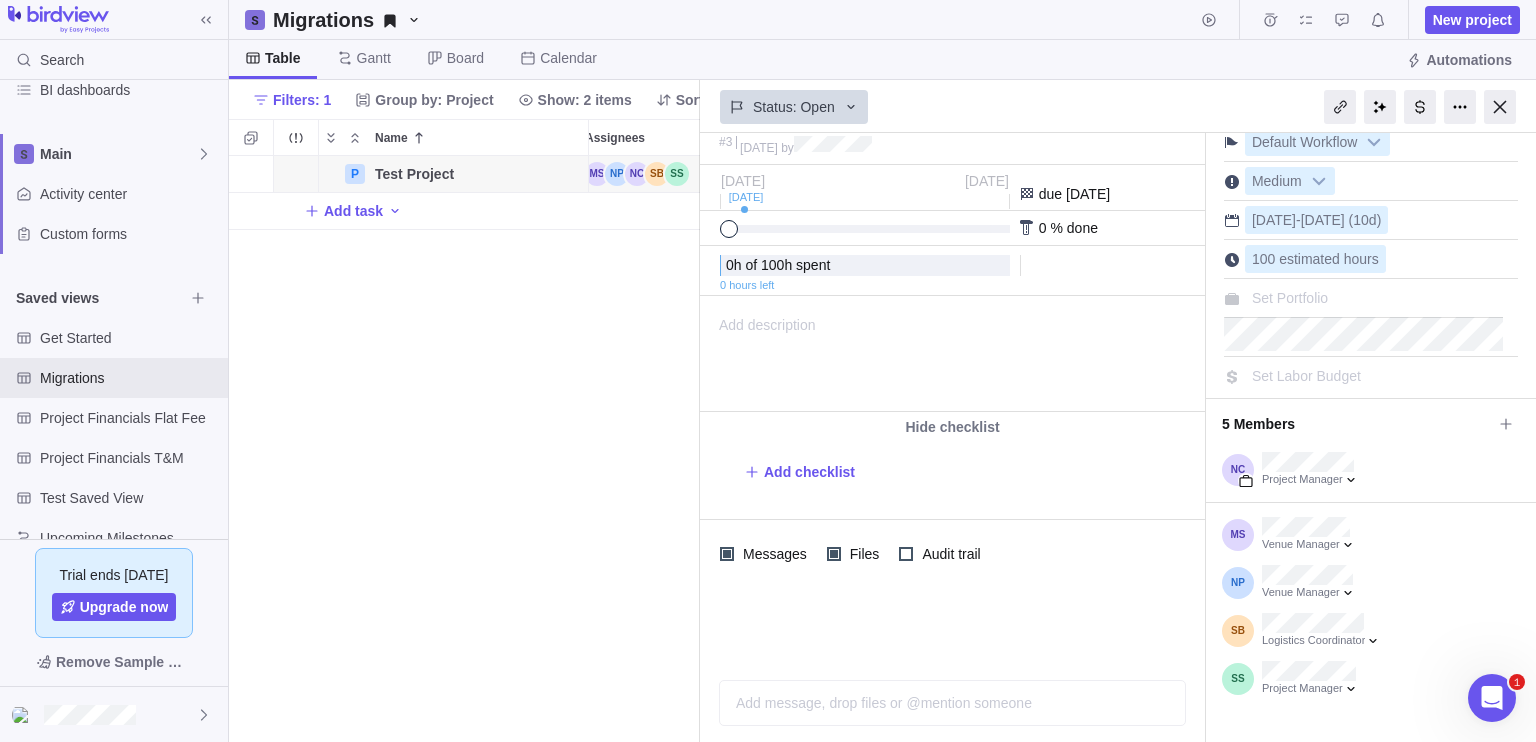 click on "P Test Project Details Open 07/22/2025 08/04/2025 10d 3 100h Add task" at bounding box center [464, 449] 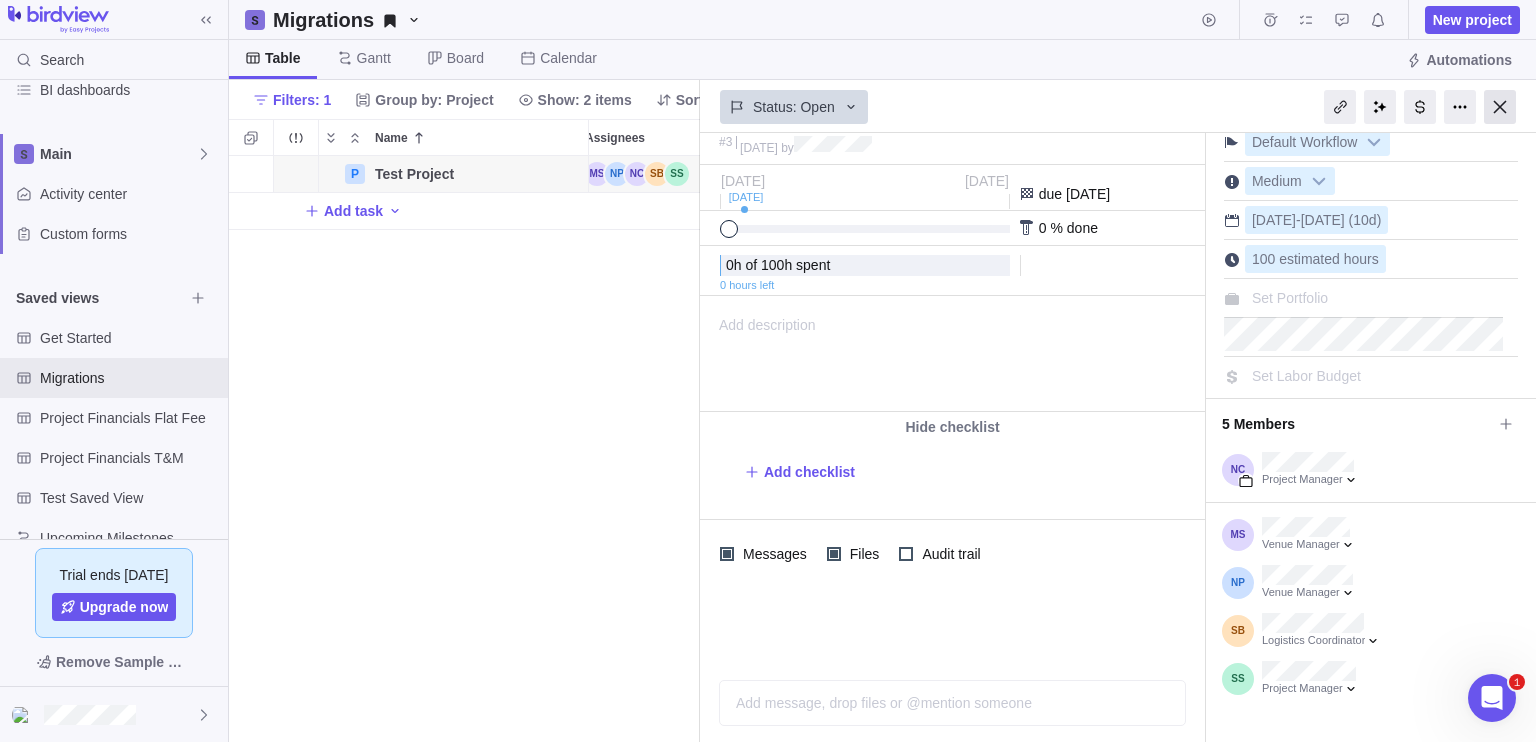 click at bounding box center [1500, 107] 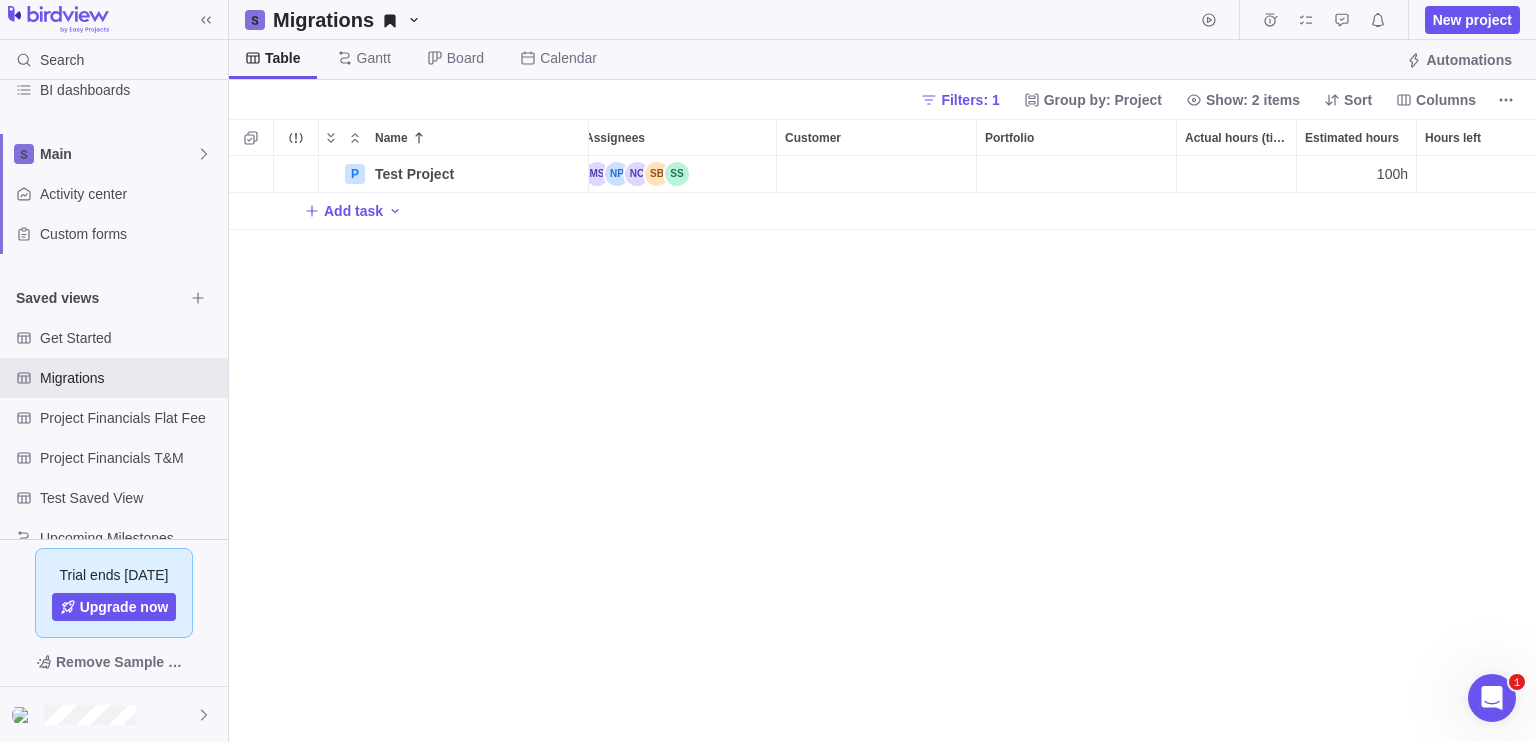 scroll, scrollTop: 16, scrollLeft: 16, axis: both 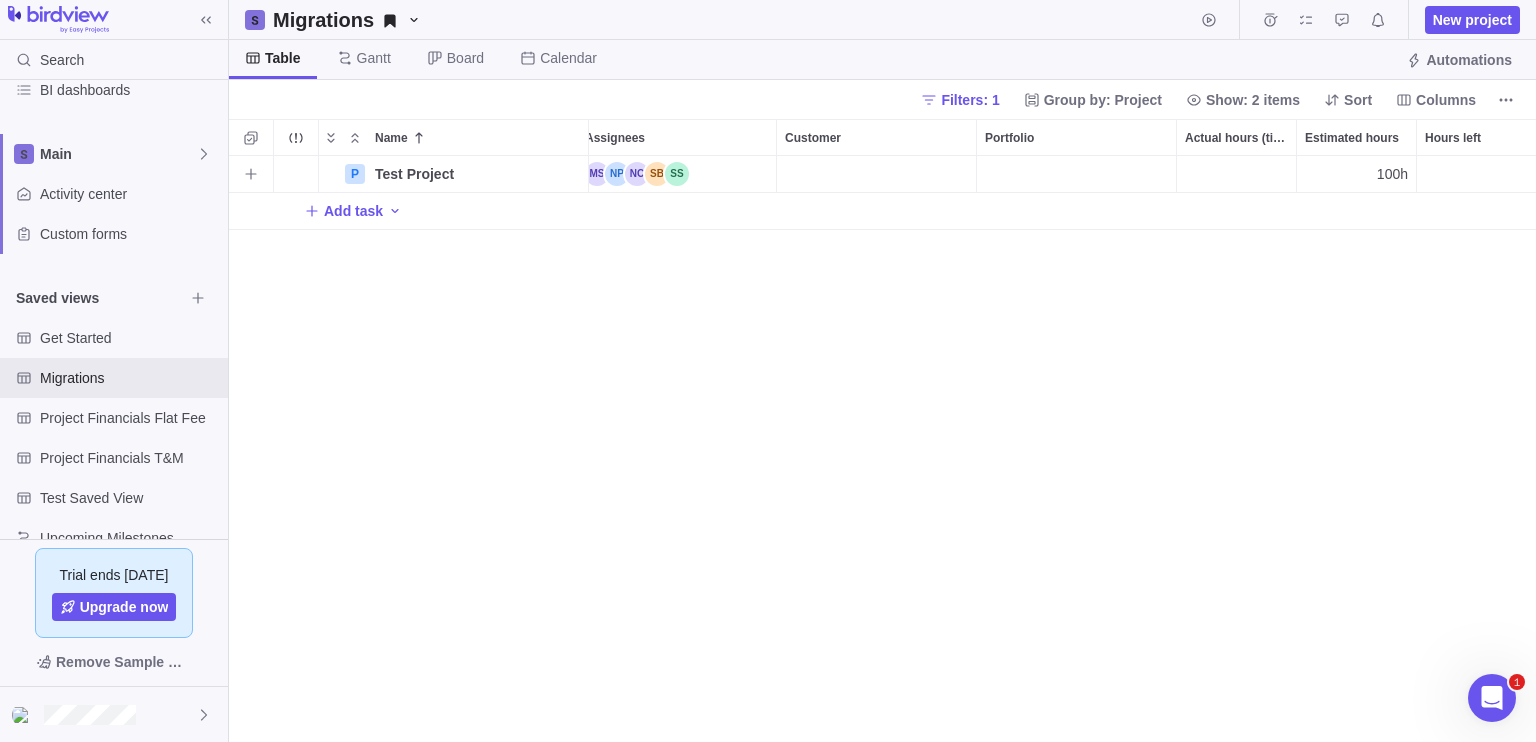 click on "100h" at bounding box center (1392, 174) 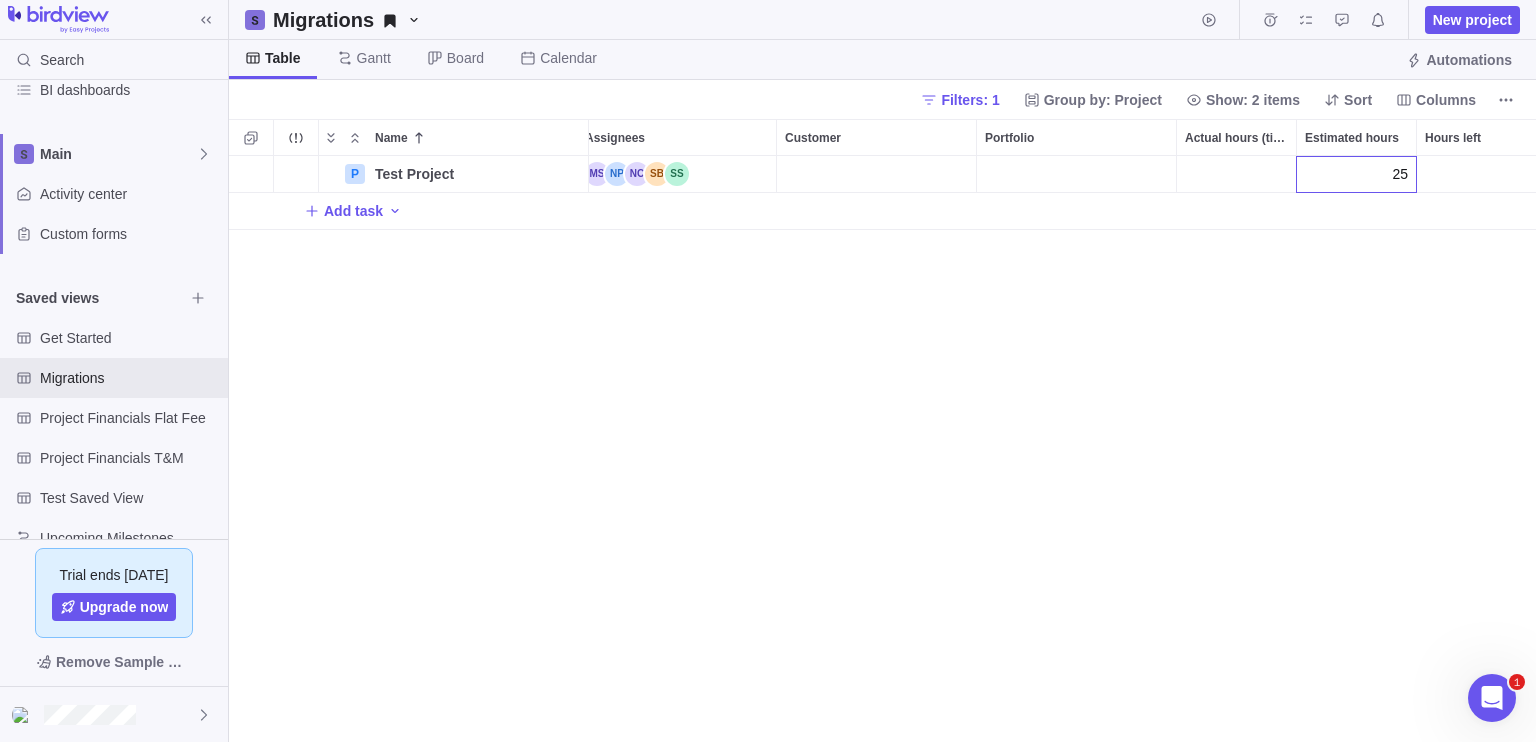 type on "2" 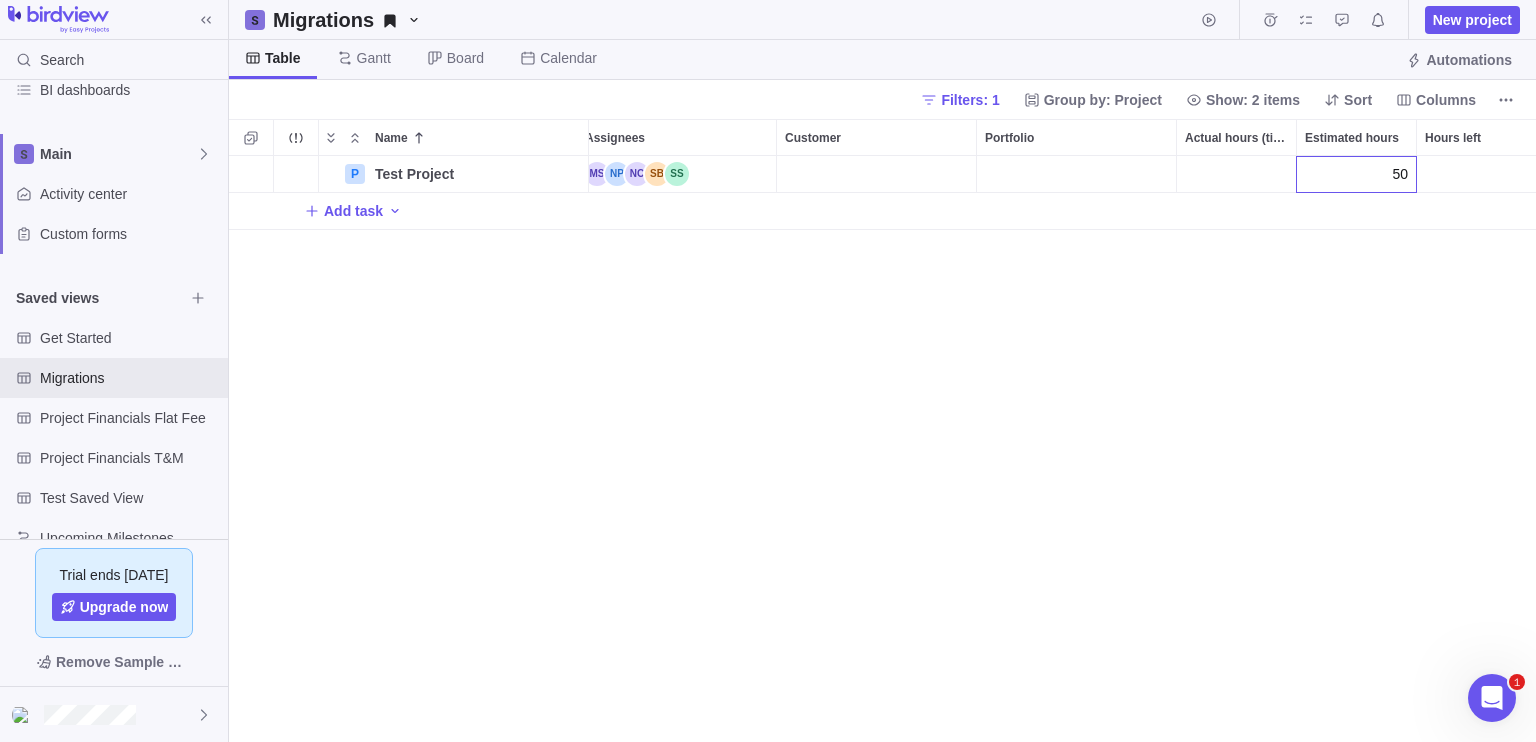type on "500" 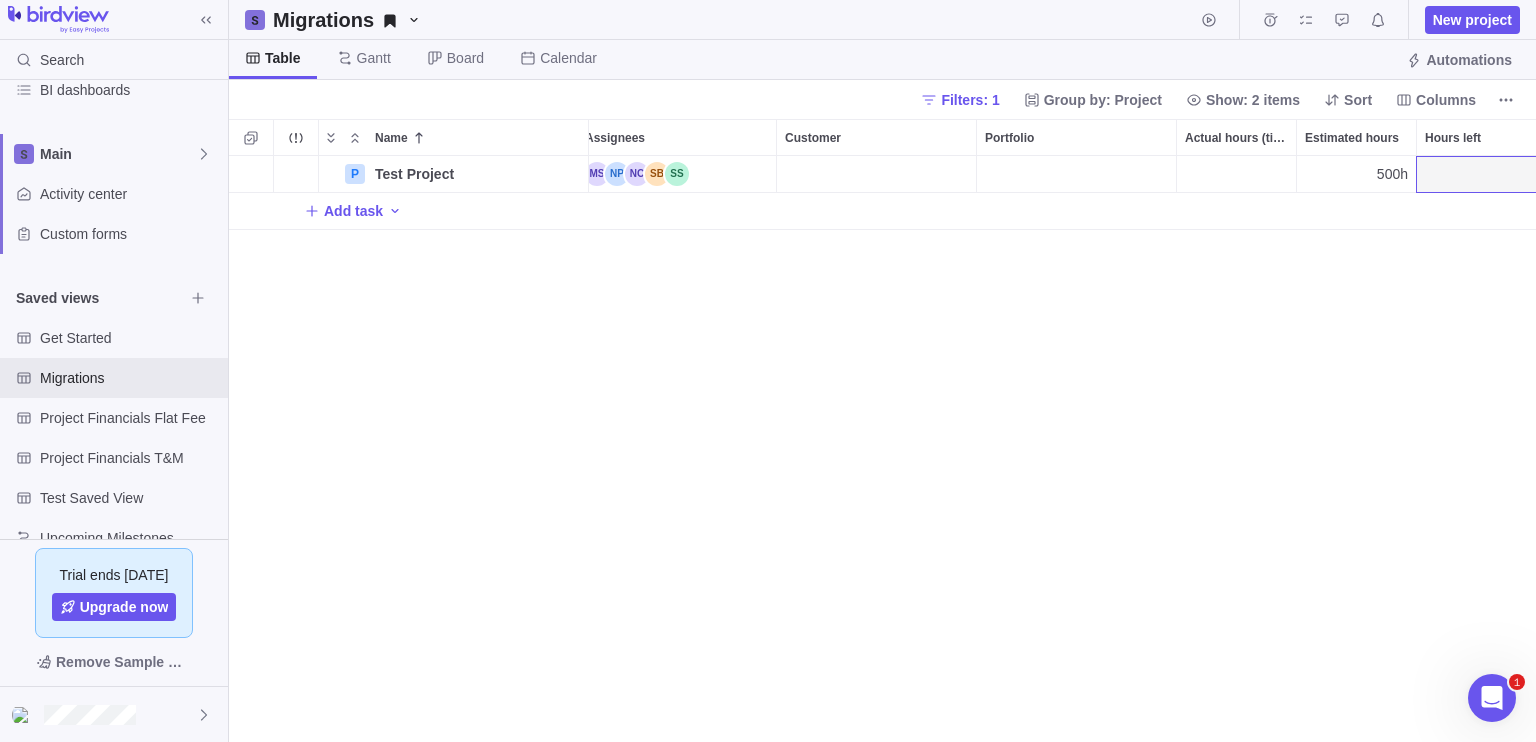 click on "P Test Project Details Open 07/22/2025 08/04/2025 10d 3 500h Add task" at bounding box center (882, 449) 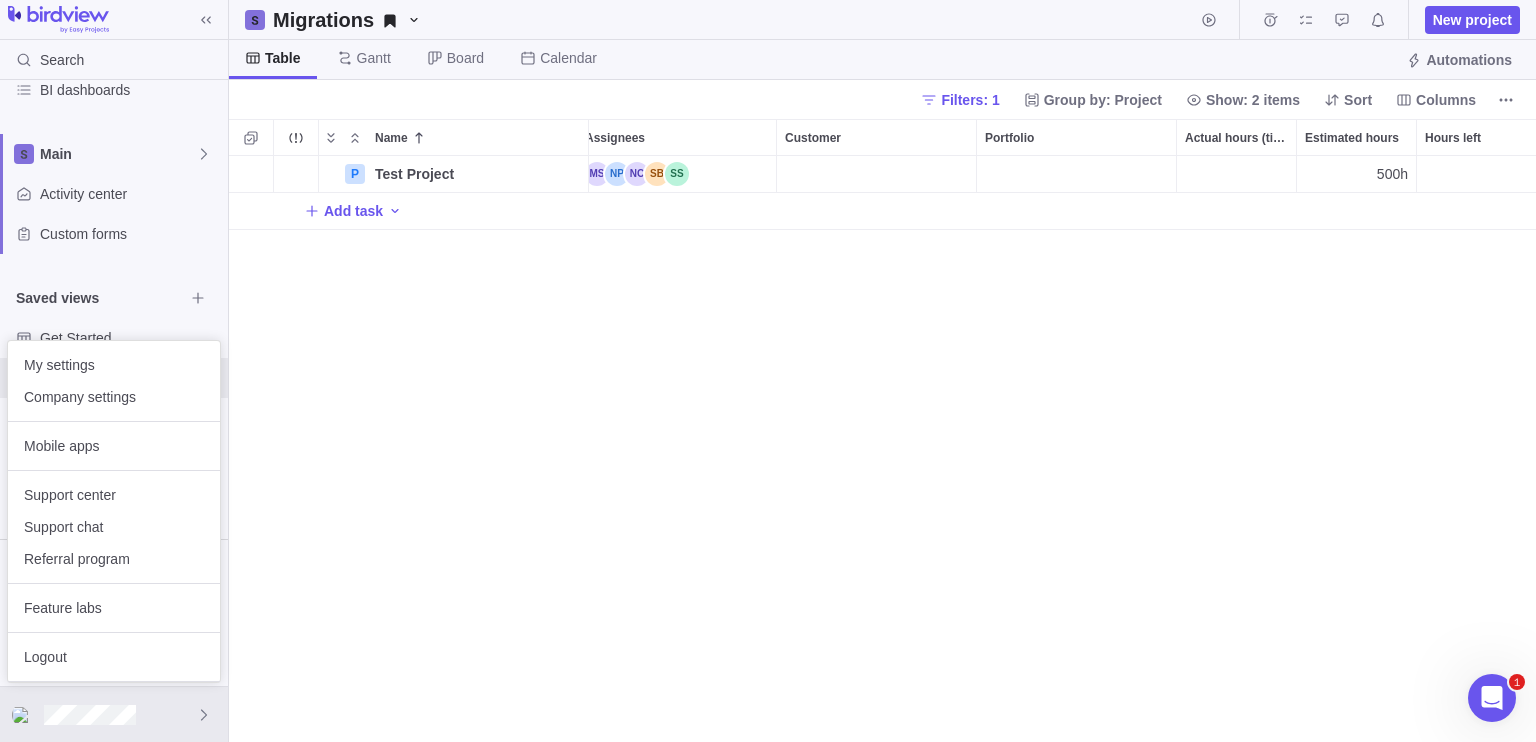 click on "My settings Company settings" at bounding box center [114, 381] 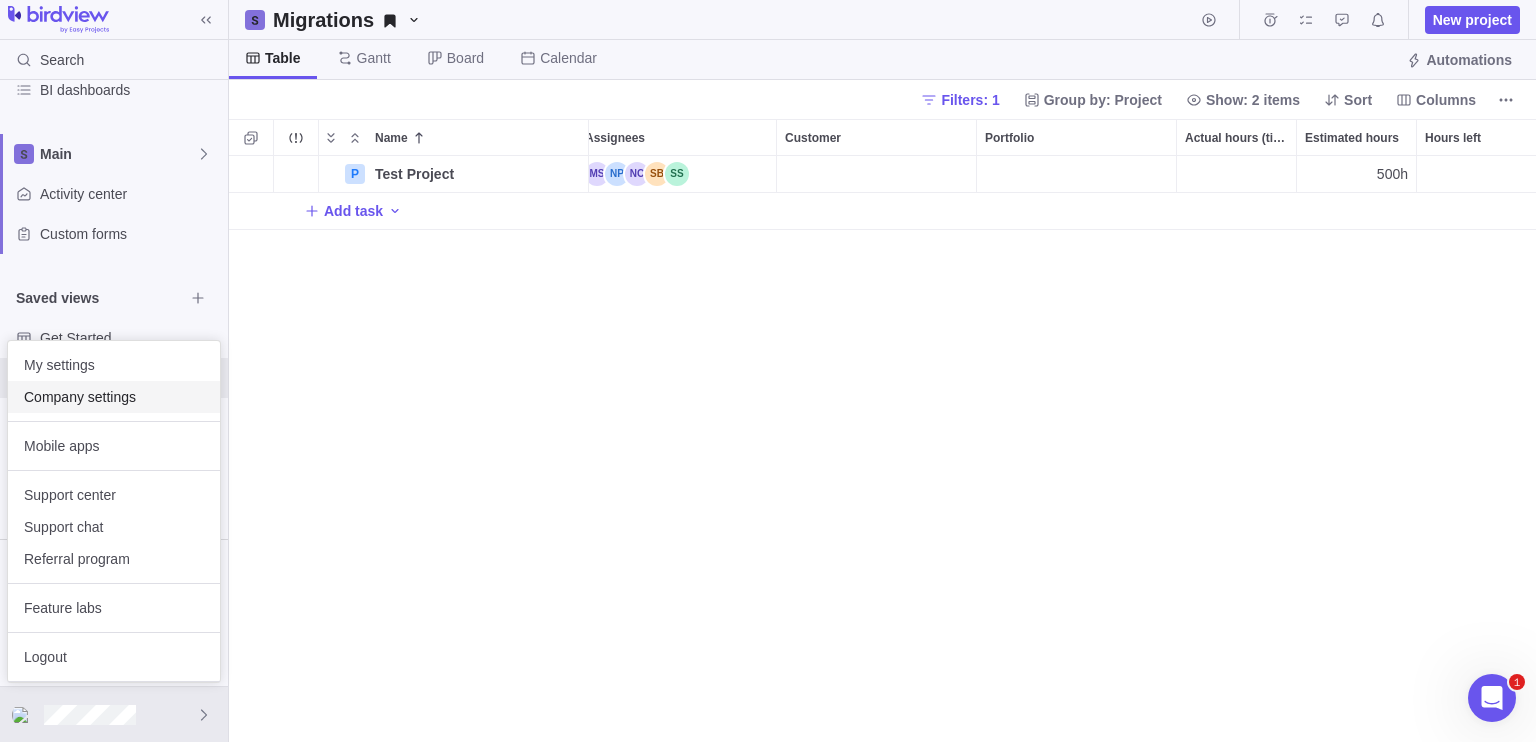click on "Company settings" at bounding box center (114, 397) 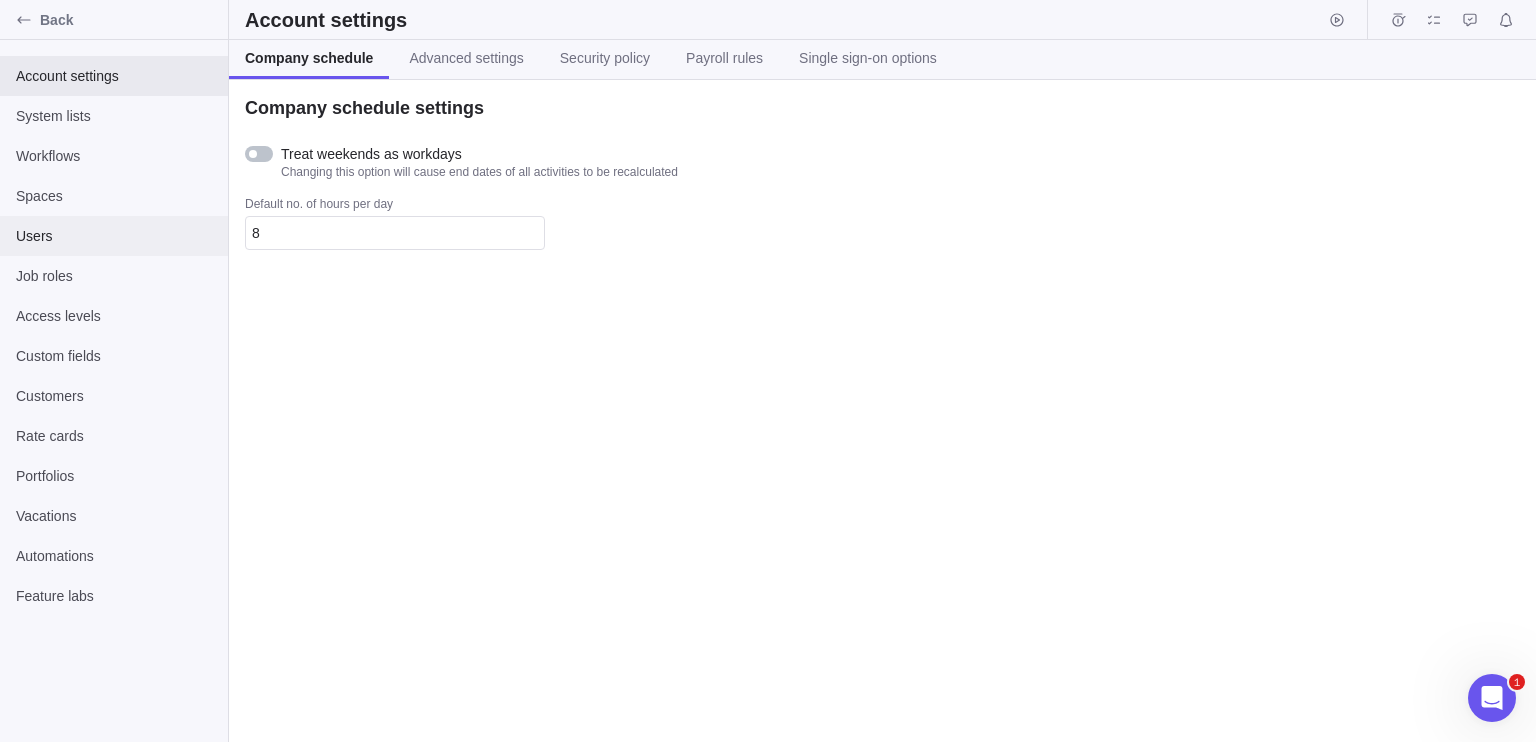 click on "Users" at bounding box center (114, 236) 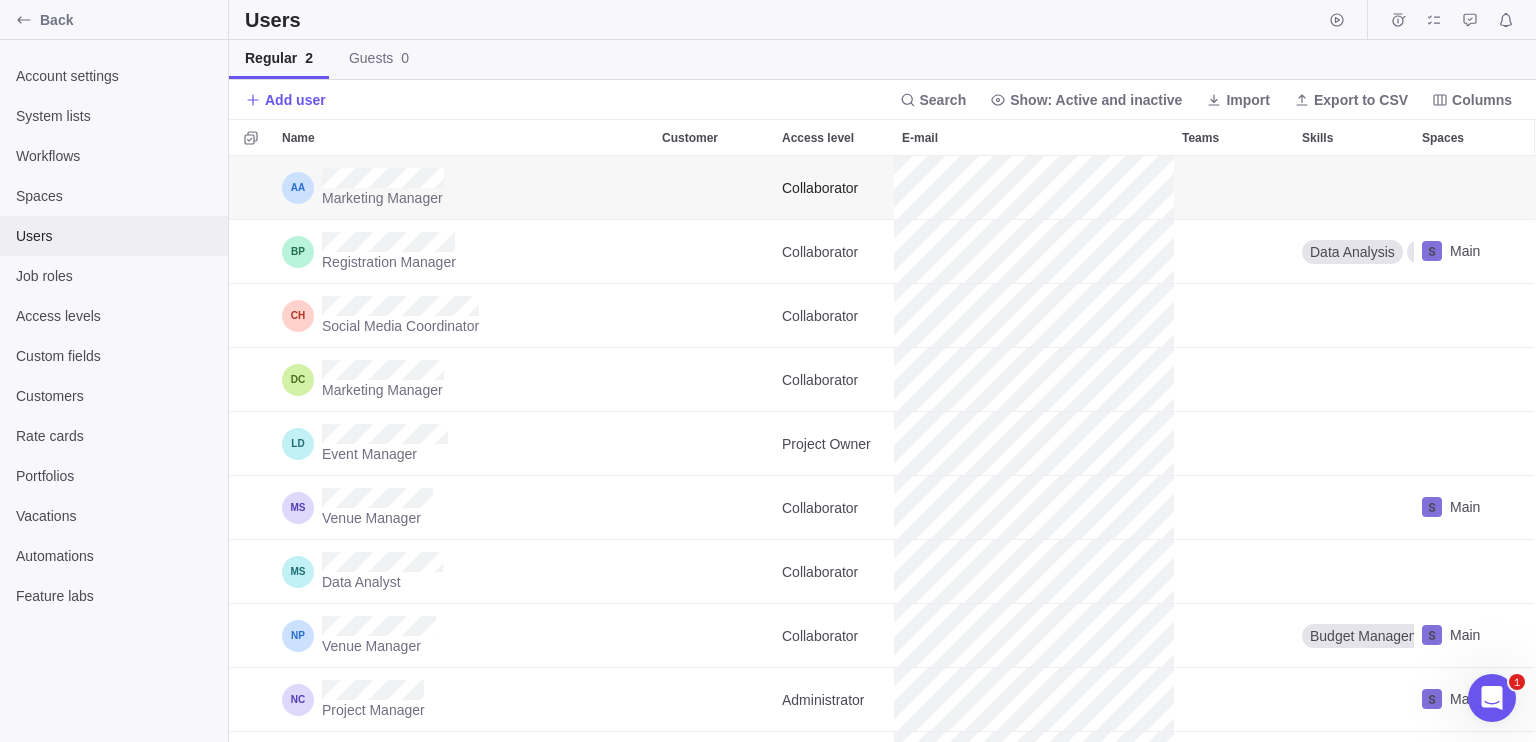 scroll, scrollTop: 16, scrollLeft: 16, axis: both 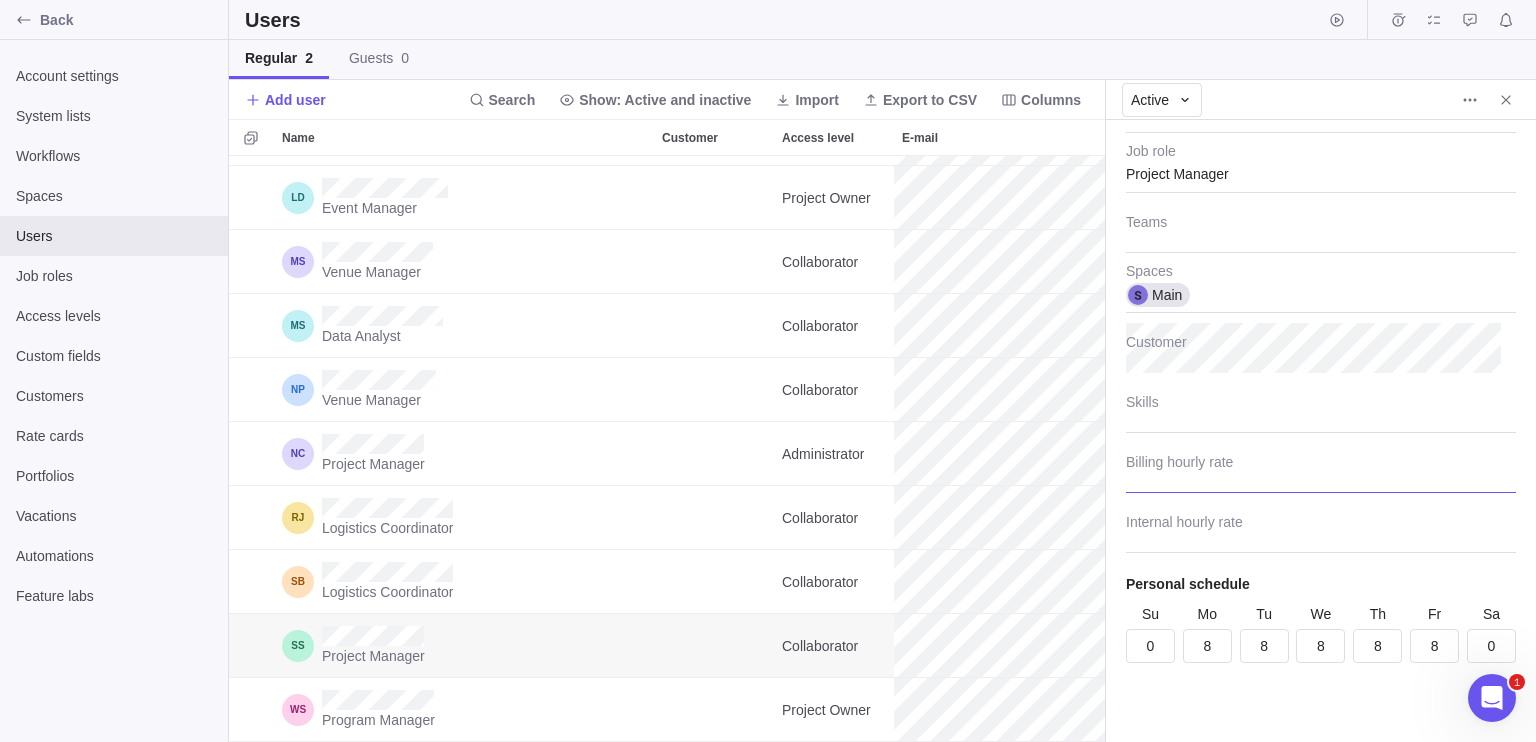 click at bounding box center (1321, 468) 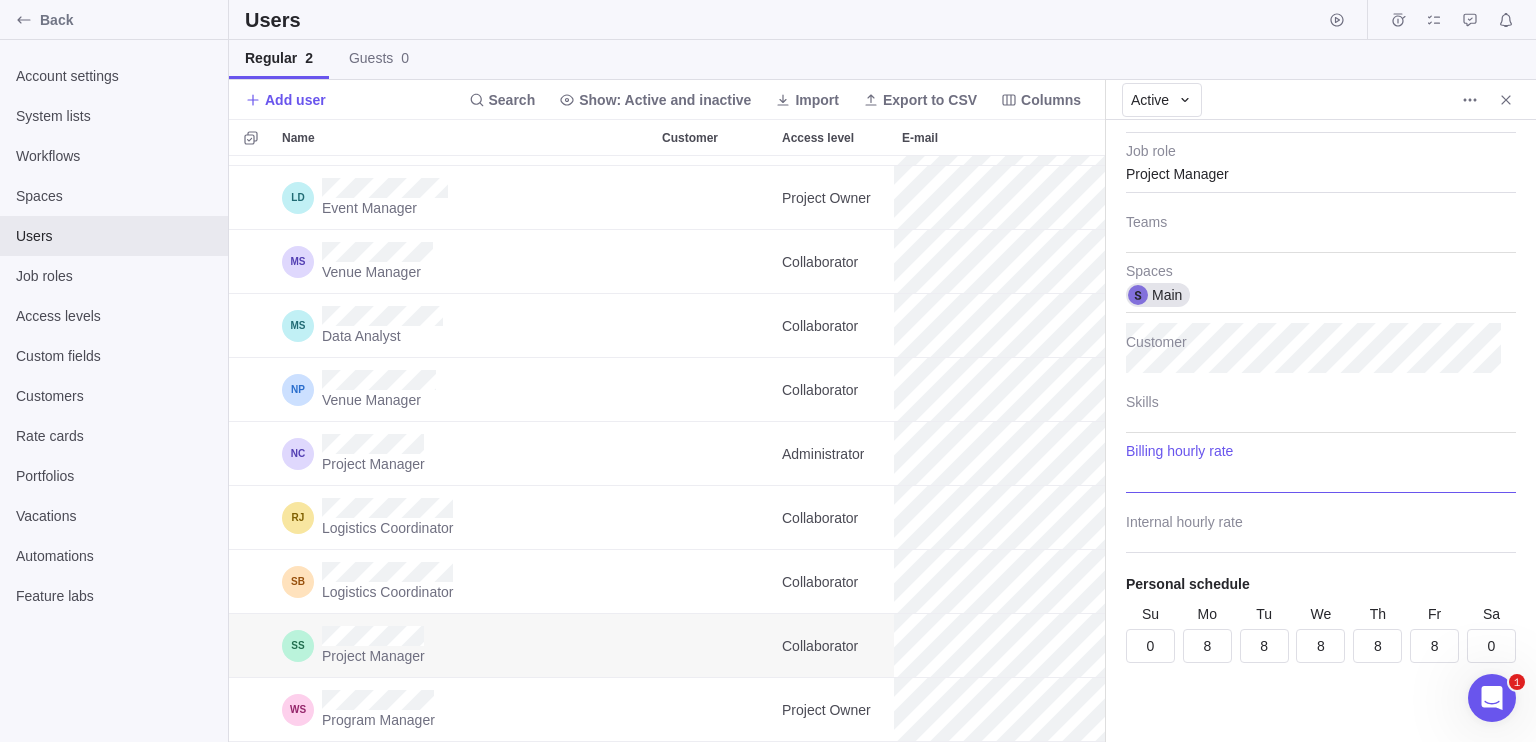 type on "x" 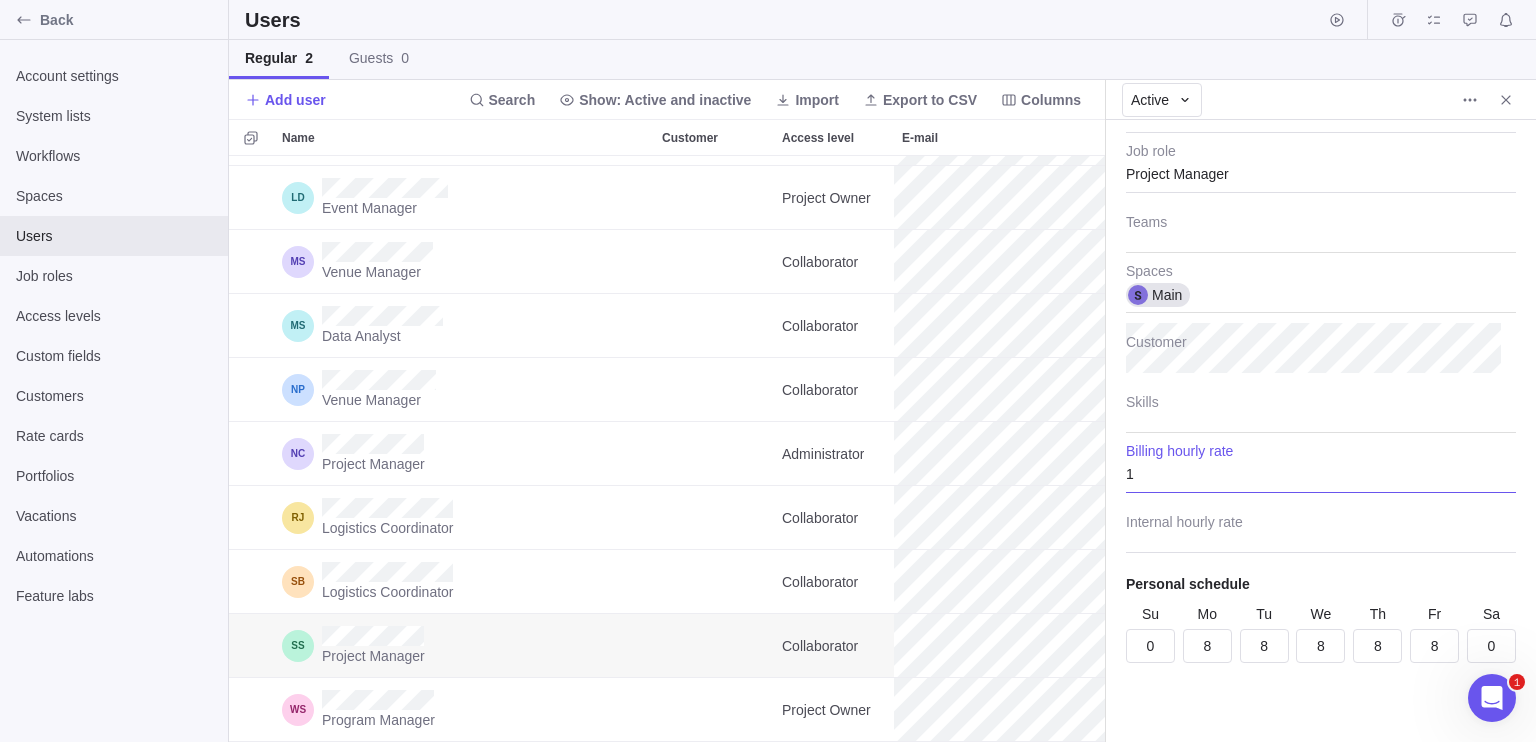 type on "x" 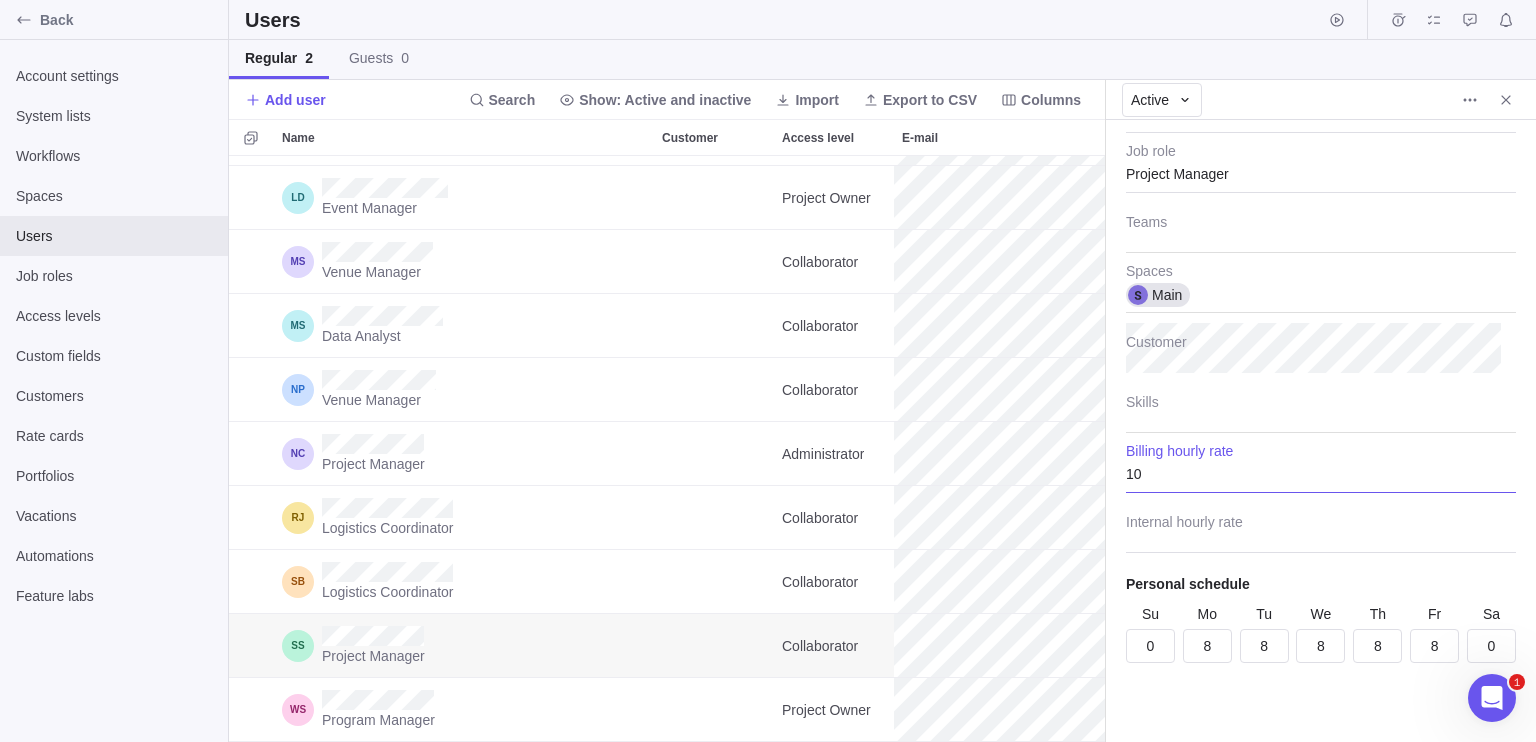 type on "x" 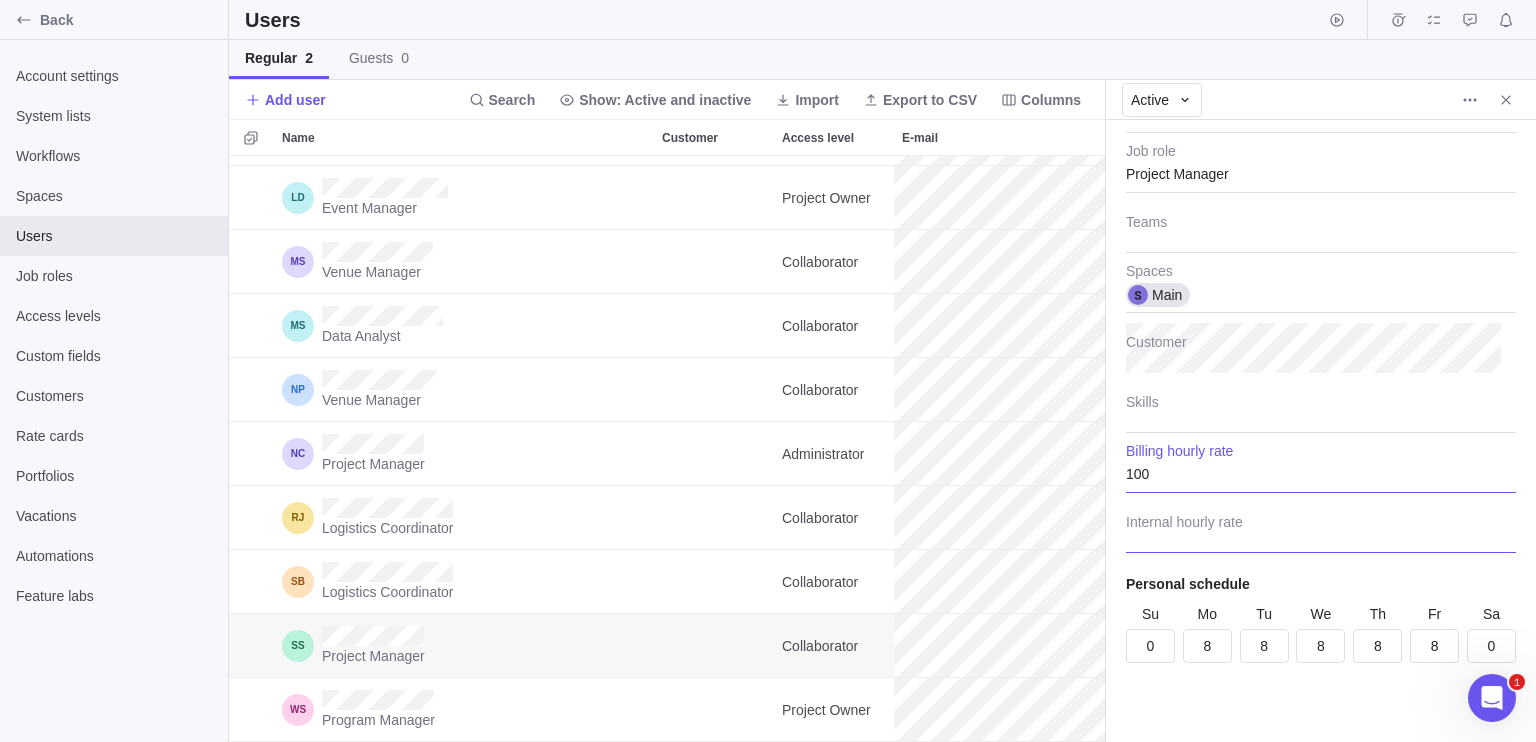 type on "100" 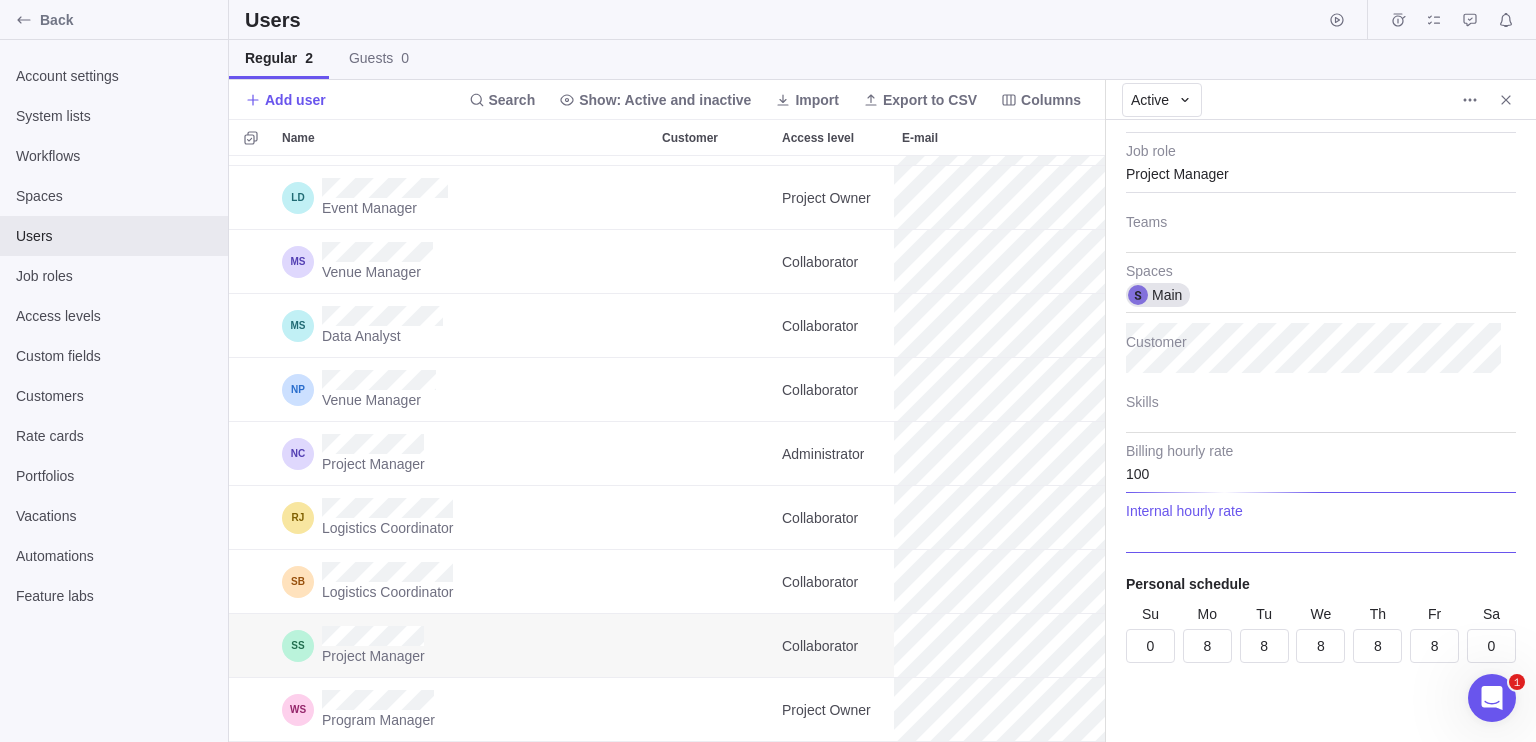 click at bounding box center (1321, 528) 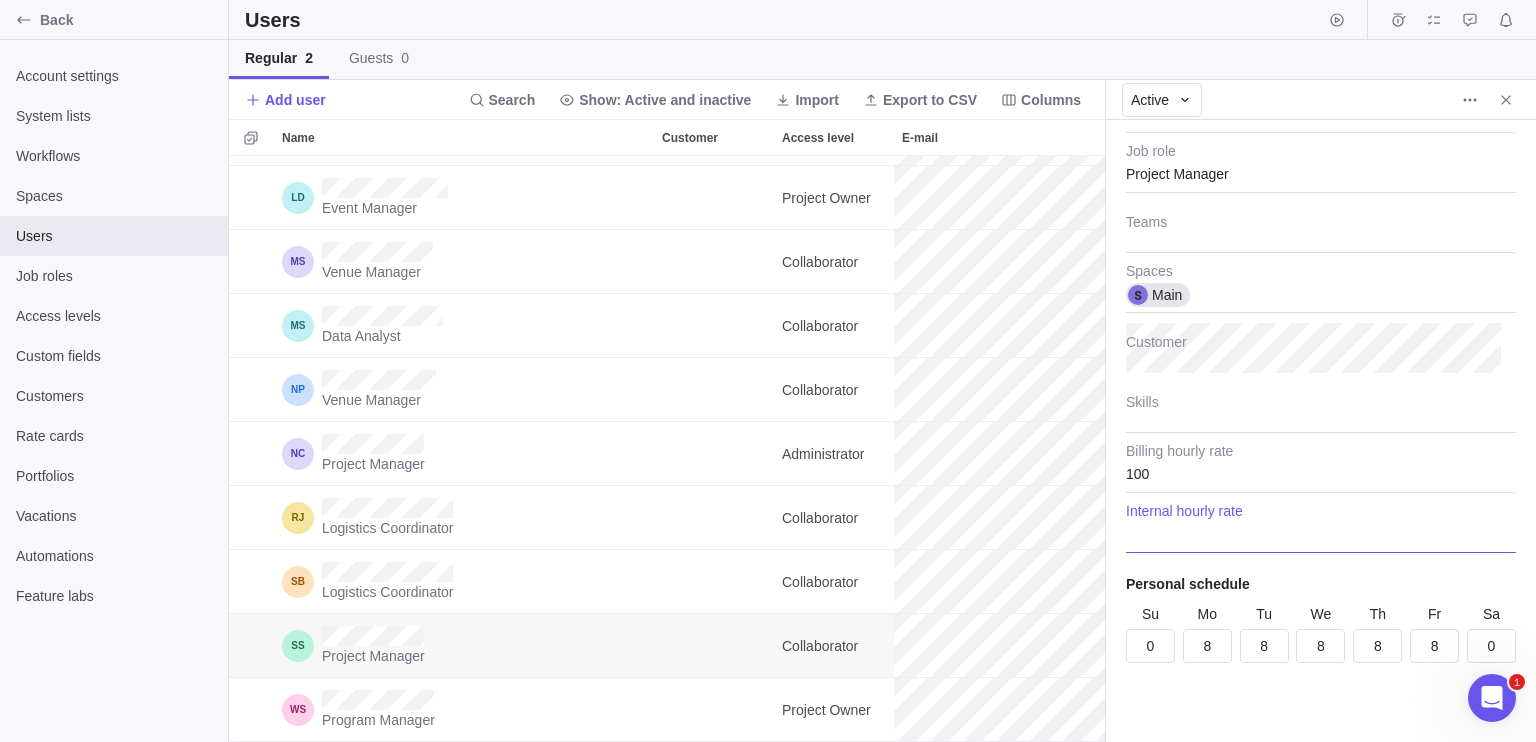type on "x" 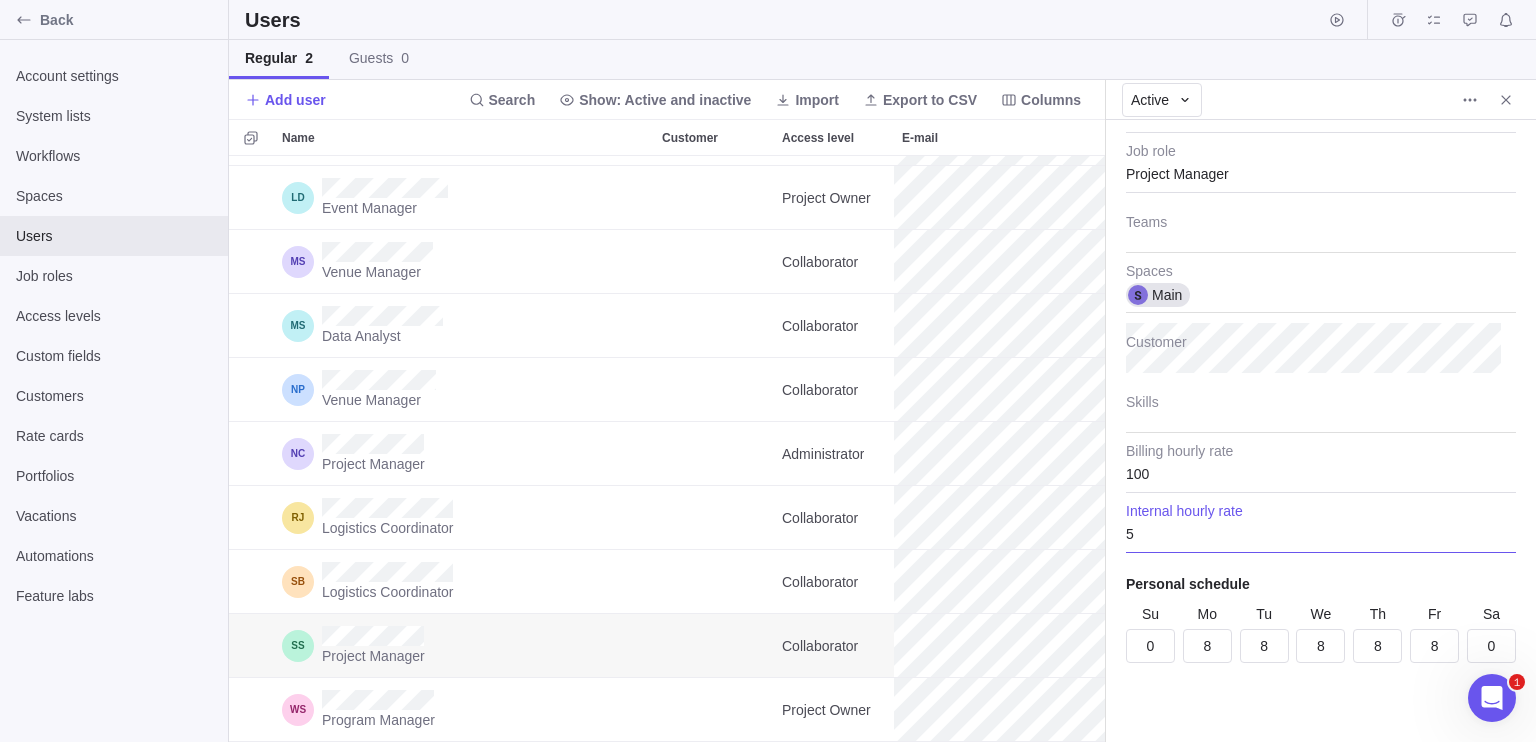 type on "x" 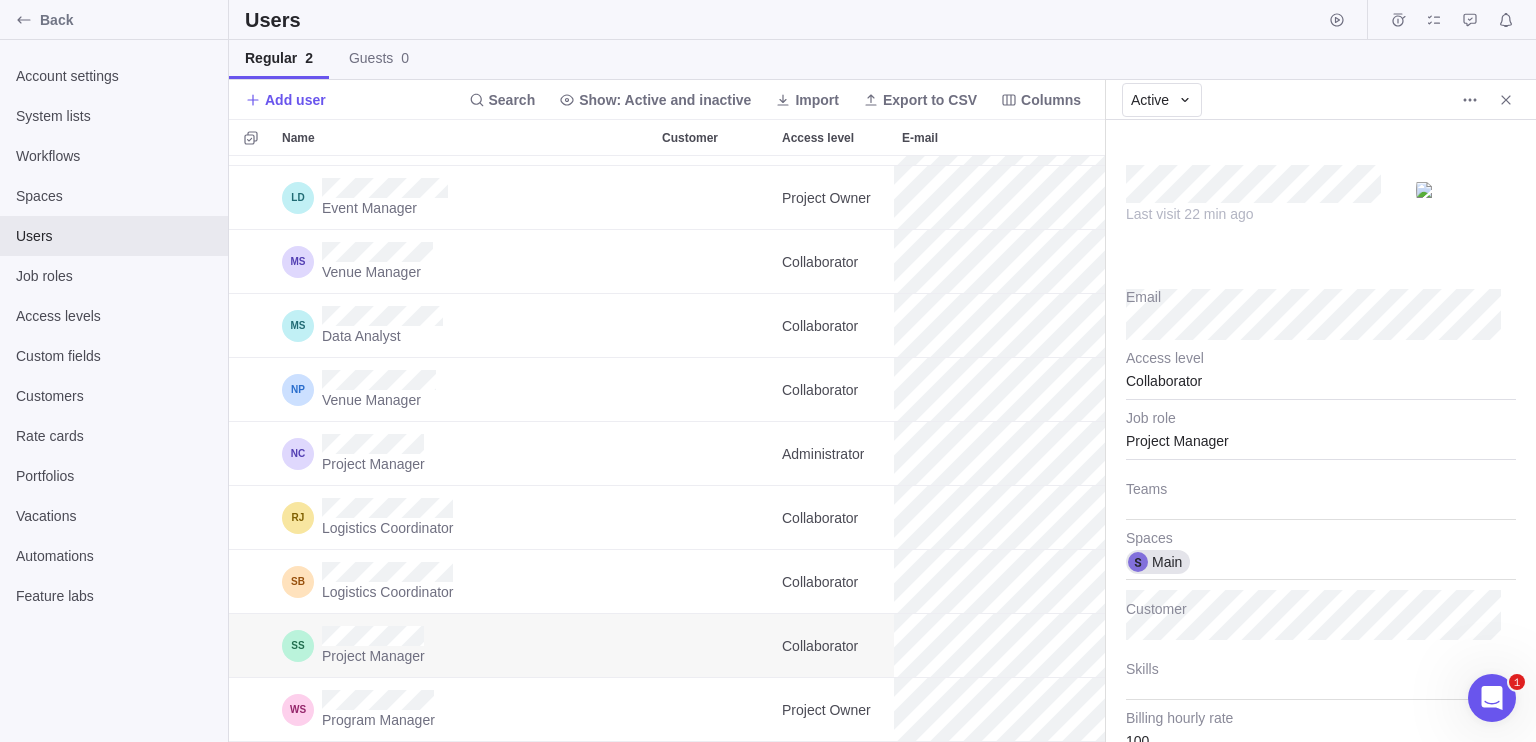 scroll, scrollTop: 267, scrollLeft: 0, axis: vertical 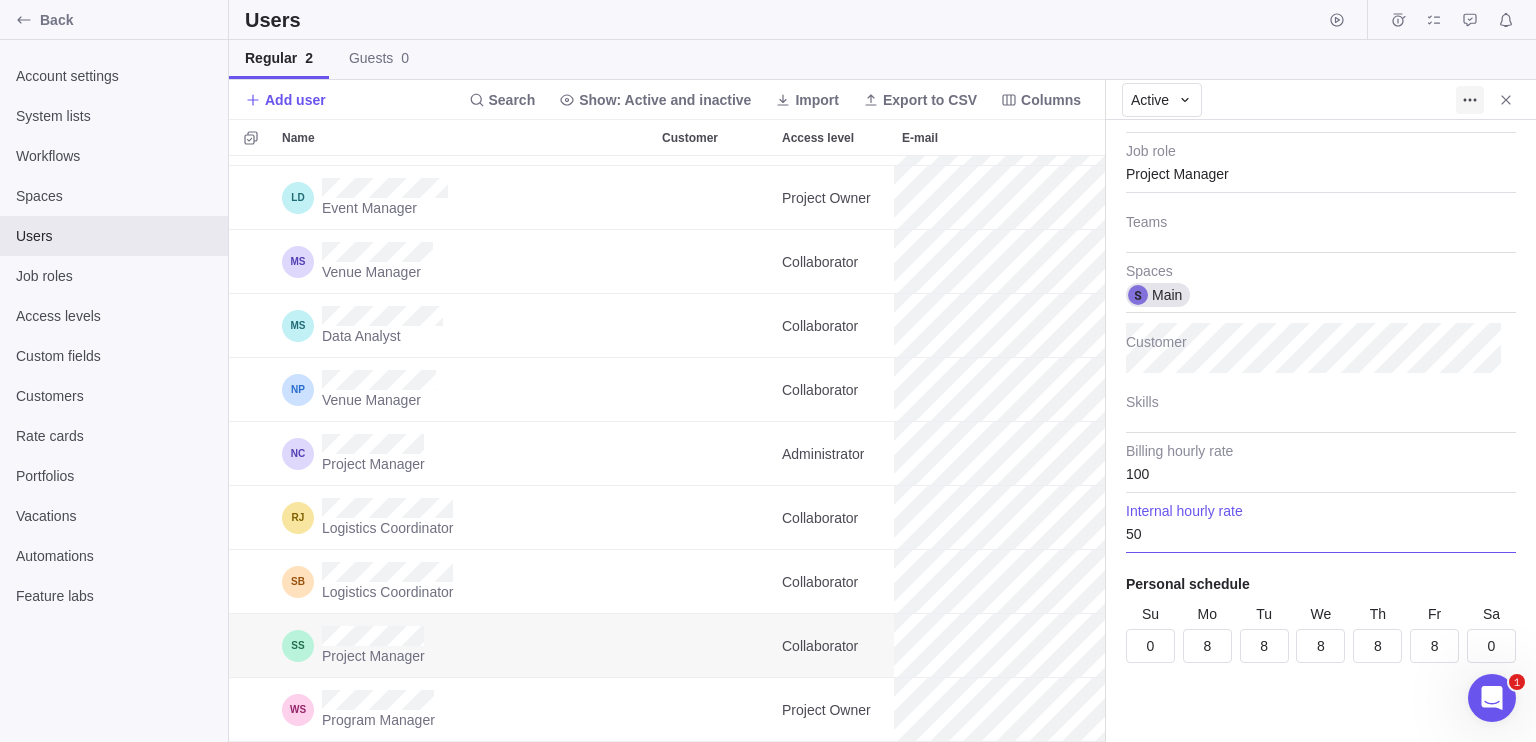type on "50" 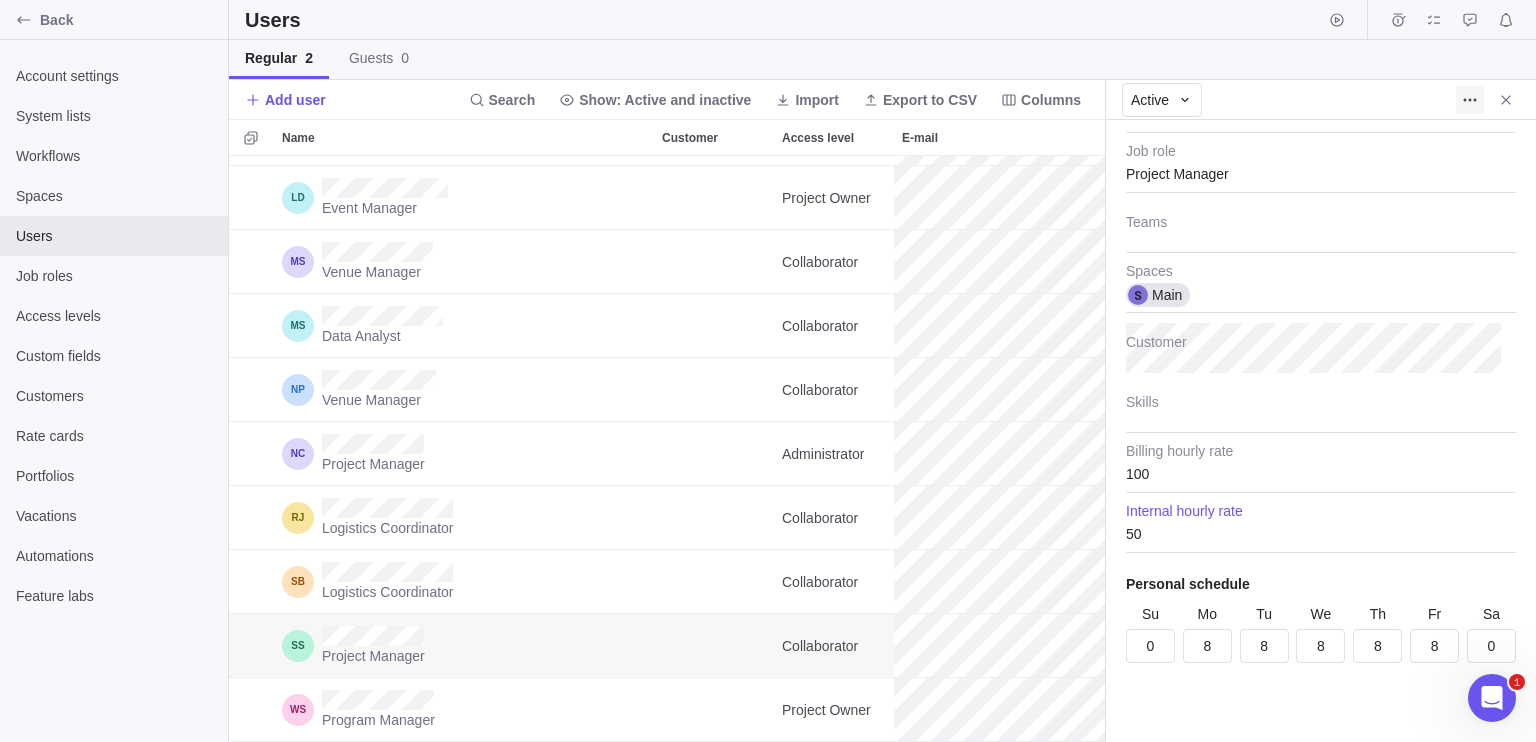 click at bounding box center (1470, 100) 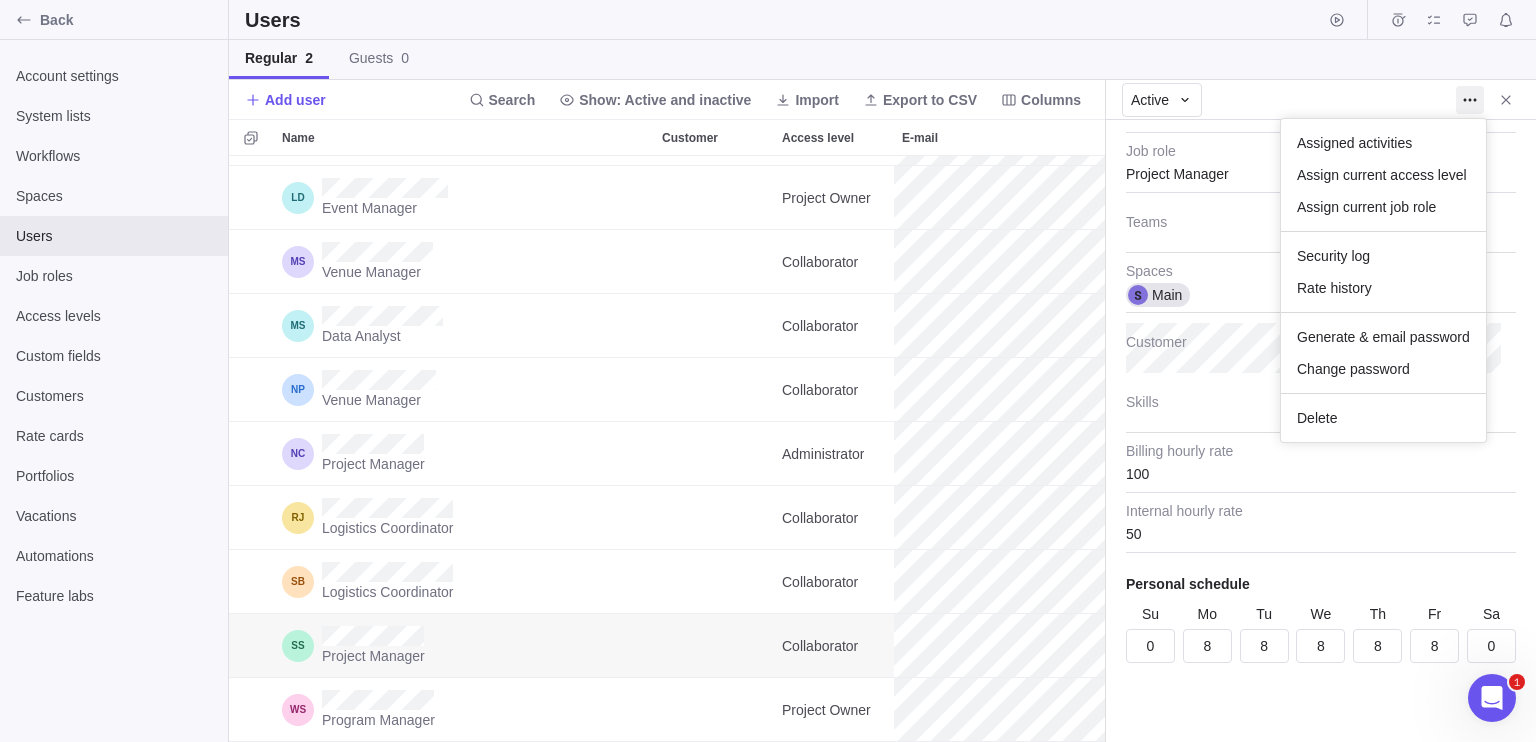 click on "Back Account settings System lists Workflows Spaces Users Job roles Access levels Custom fields Customers Rate cards Portfolios Vacations Automations Feature labs Users Regular 2 Guests 0 Add user Search Show: Active and inactive Import Export to CSV Columns Name Customer Access level E-mail Teams Skills Spaces Marketing Manager Collaborator Event Manager Project Owner Venue Manager Collaborator Main Data Analyst Collaborator Venue Manager Collaborator Budget Management Technical Equipment Requirements Main Project Manager Administrator Main Logistics Coordinator Collaborator Logistics Coordinator Collaborator Main Project Manager Collaborator Main Program Manager Project Owner Main Active Assigned activities Assign current access level Assign current job role Security log Rate history Generate & email password Change password Delete Last visit 22 min ago Email Collaborator Access level Project Manager Job role Teams Main Spaces Customer Skills 100 Billing hourly rate 50 Internal hourly rate Su 0" at bounding box center (768, 371) 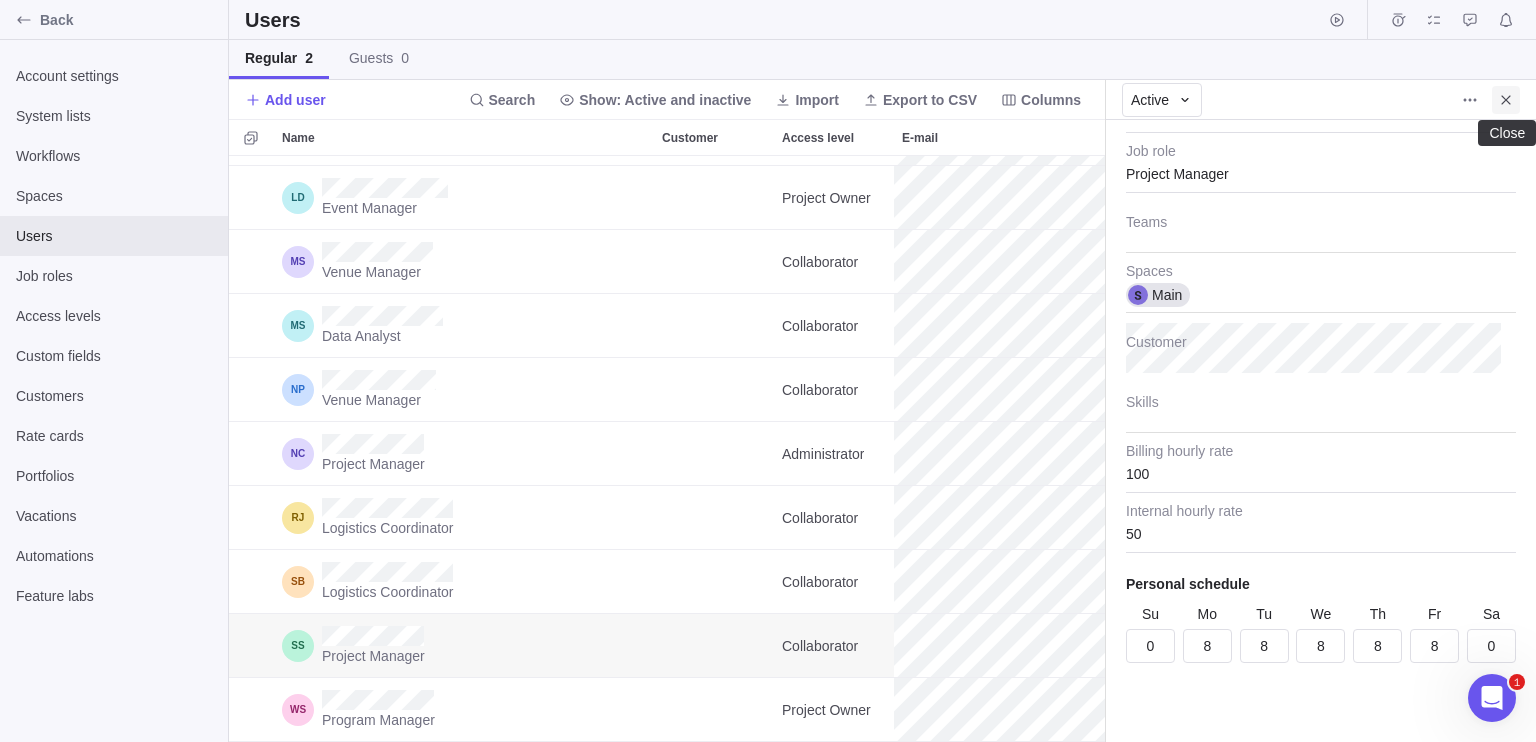 click 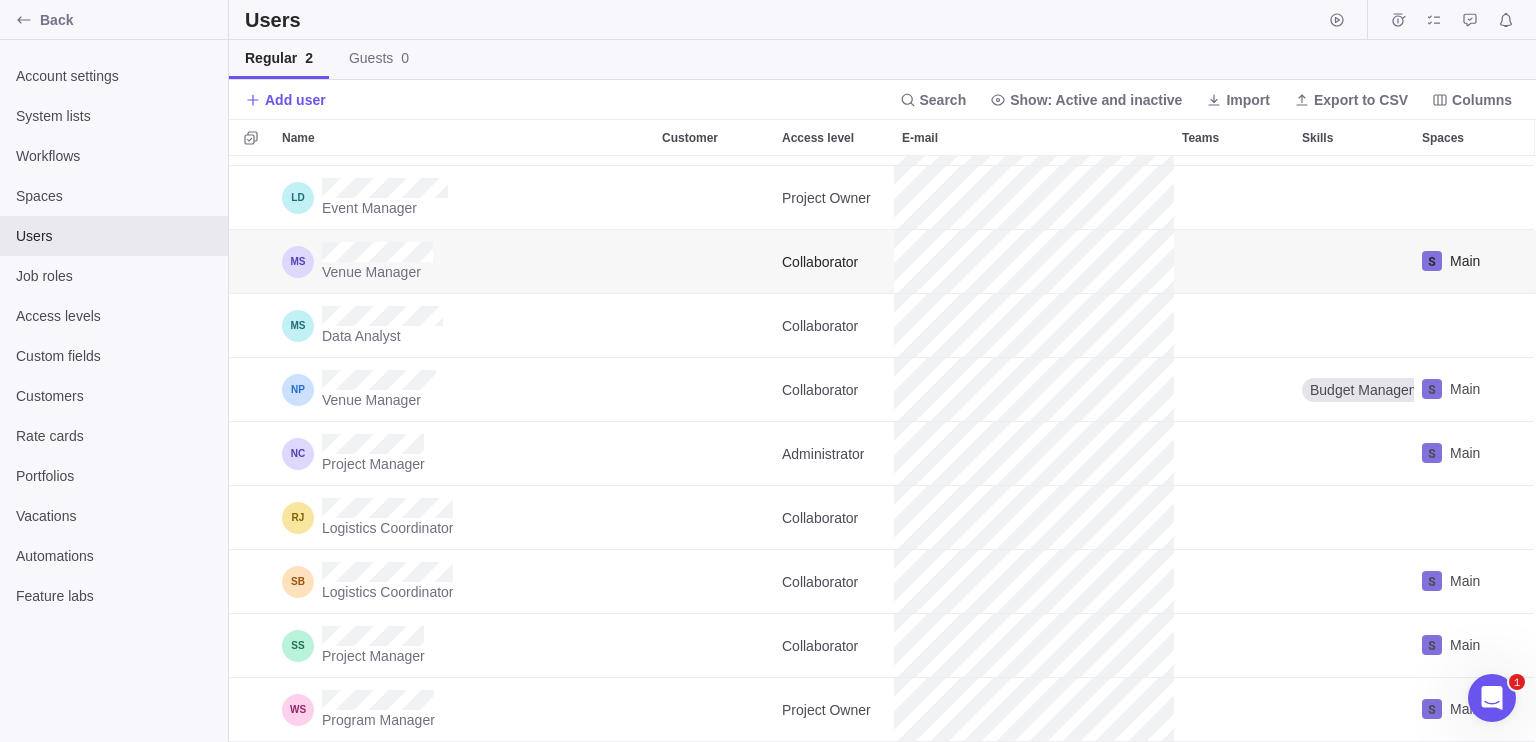scroll, scrollTop: 246, scrollLeft: 12, axis: both 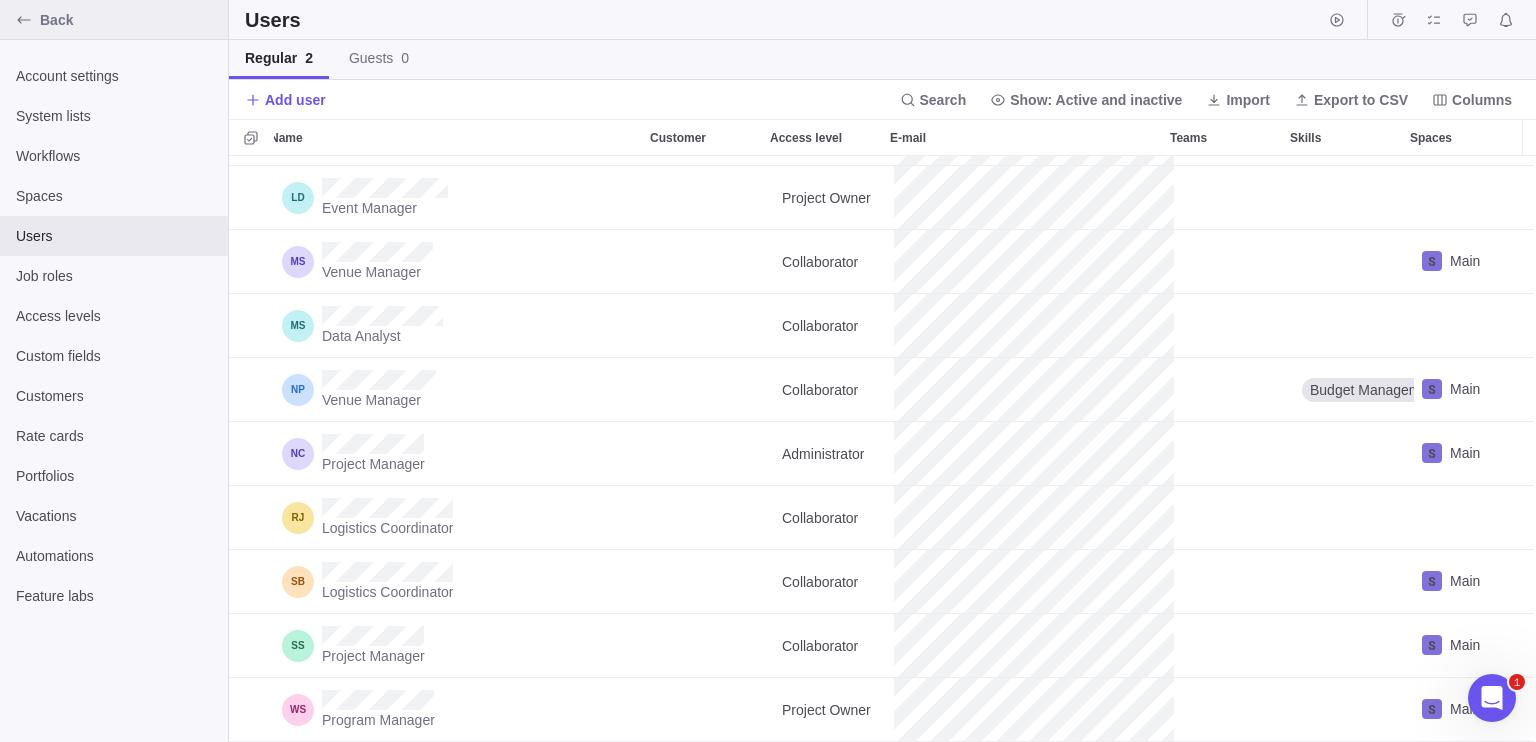 click on "Back" at bounding box center [130, 20] 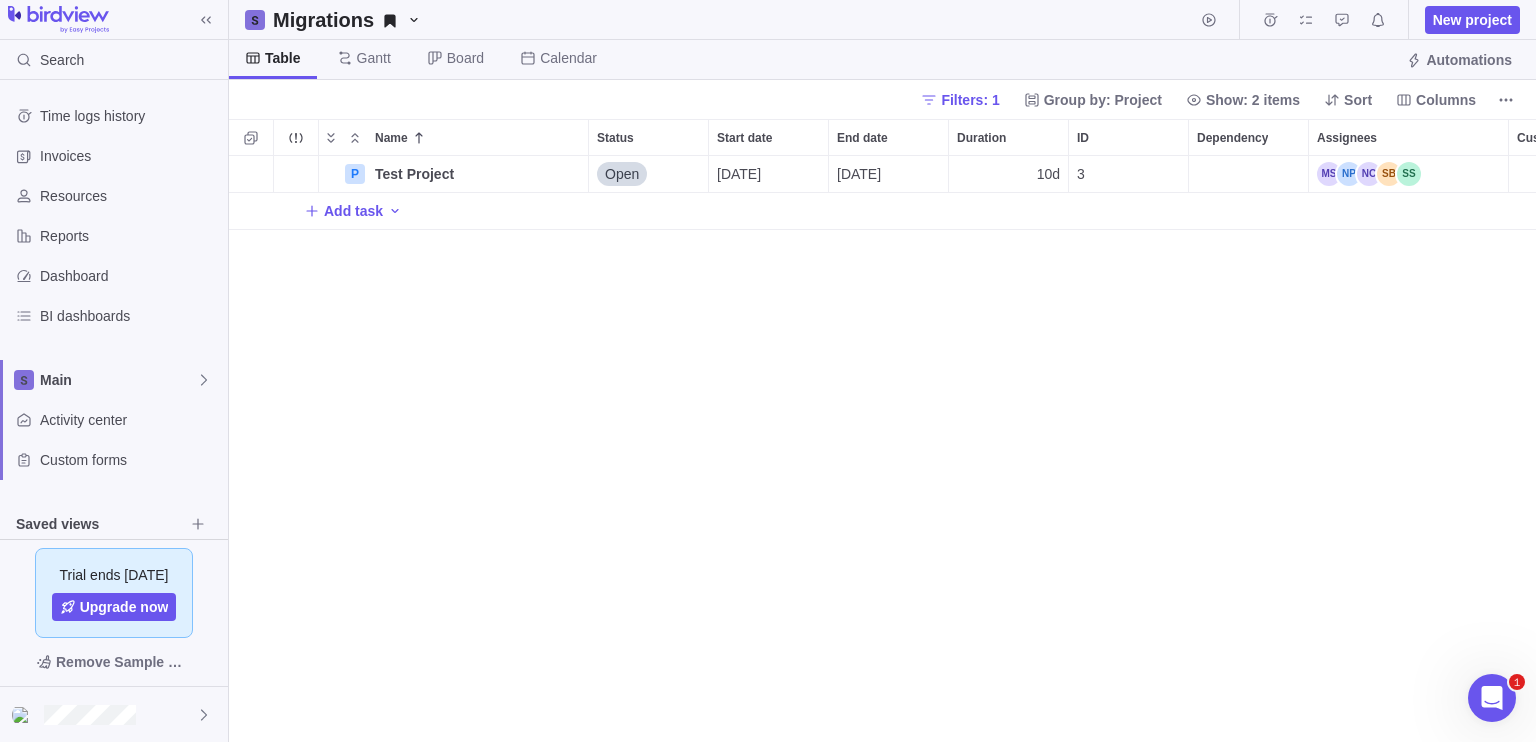 scroll, scrollTop: 16, scrollLeft: 16, axis: both 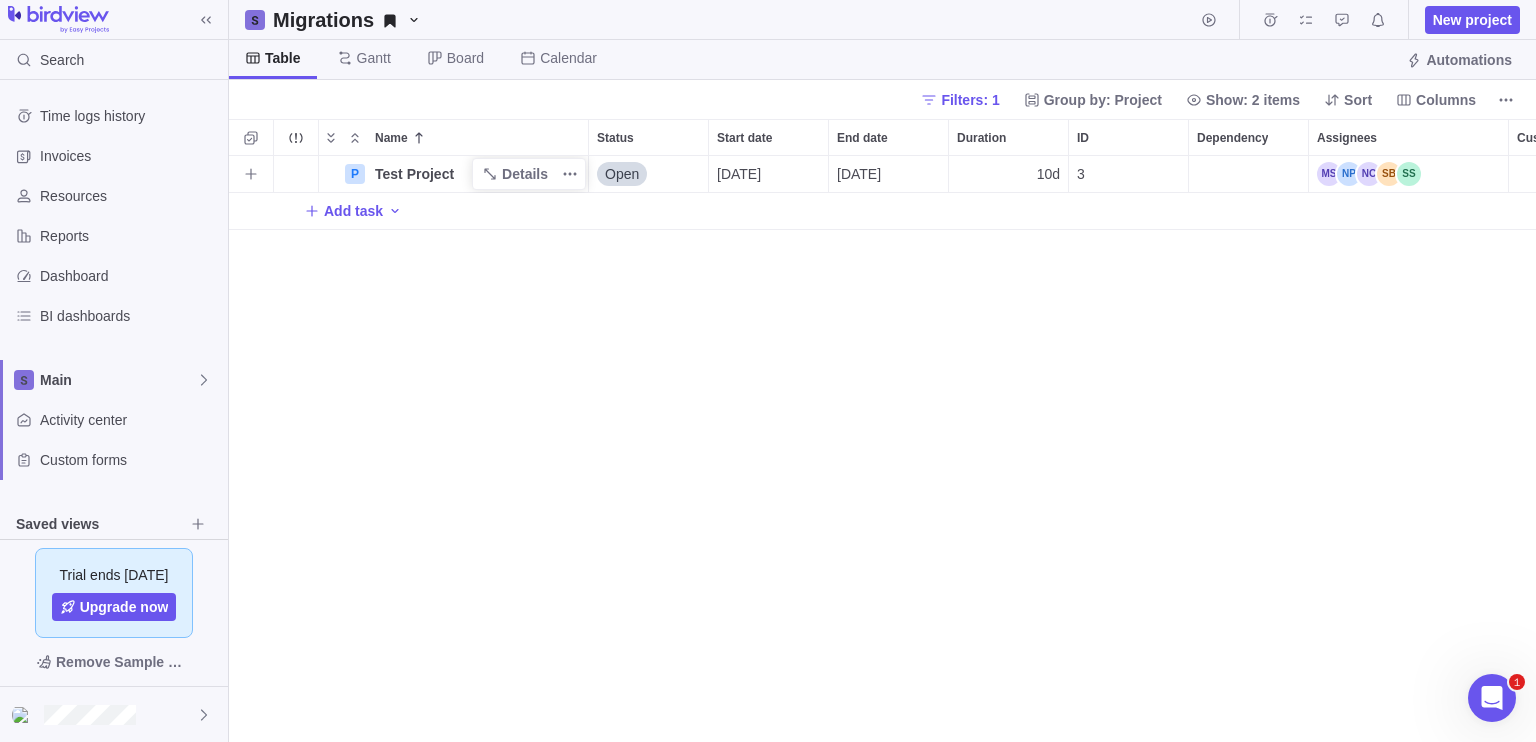 click on "Test Project" at bounding box center [477, 174] 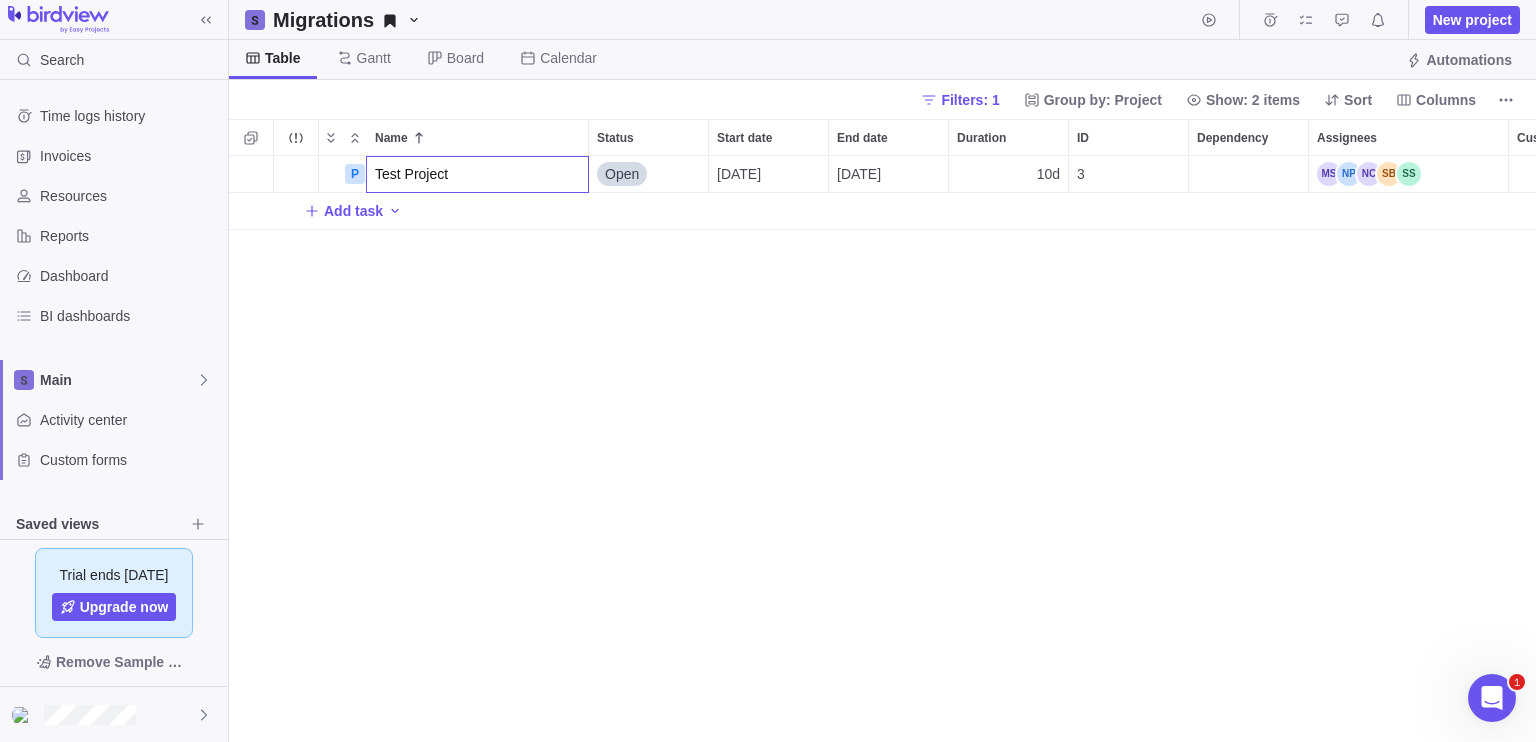 click on "P Test Project Open 07/22/2025 08/04/2025 10d 3 500h Add task" at bounding box center [882, 449] 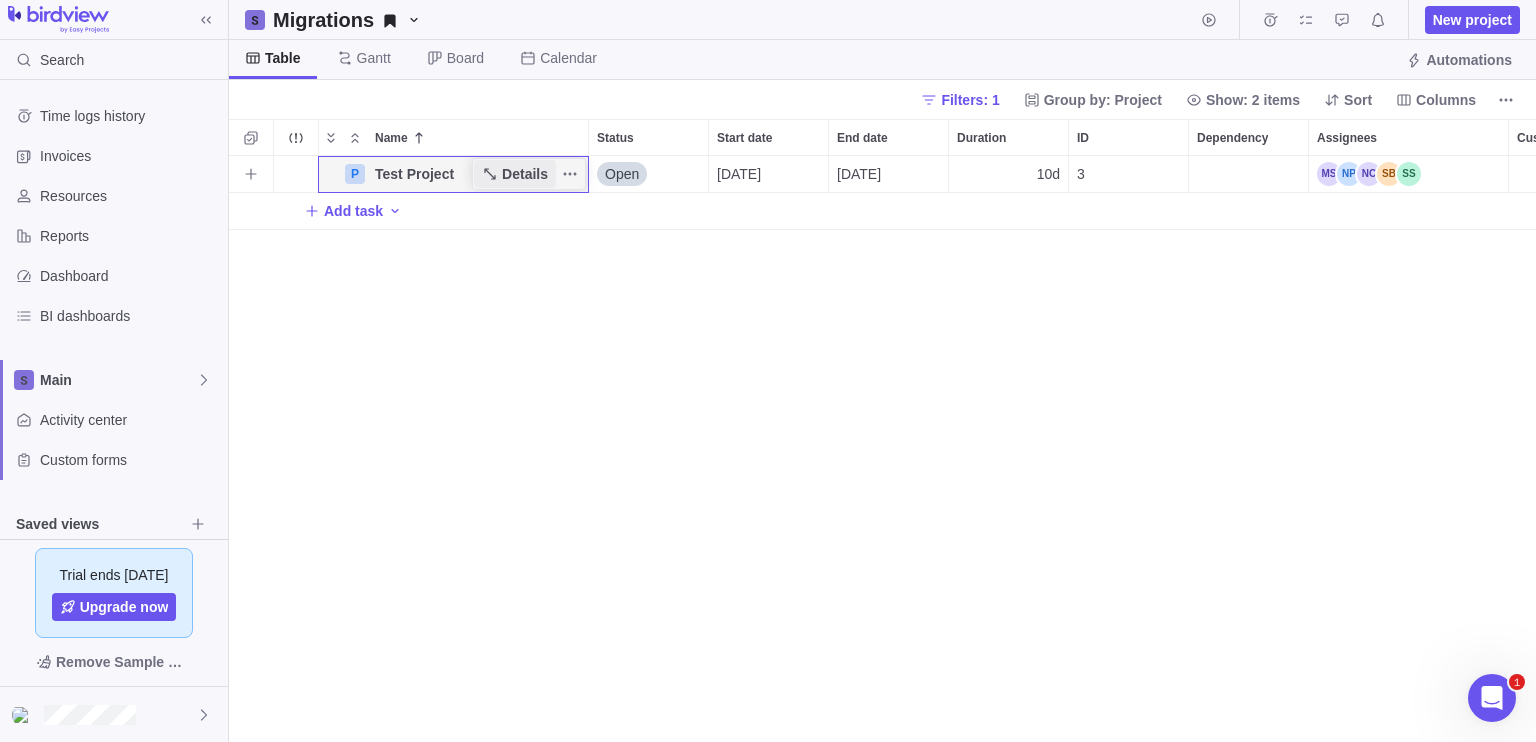 click on "Details" at bounding box center [525, 174] 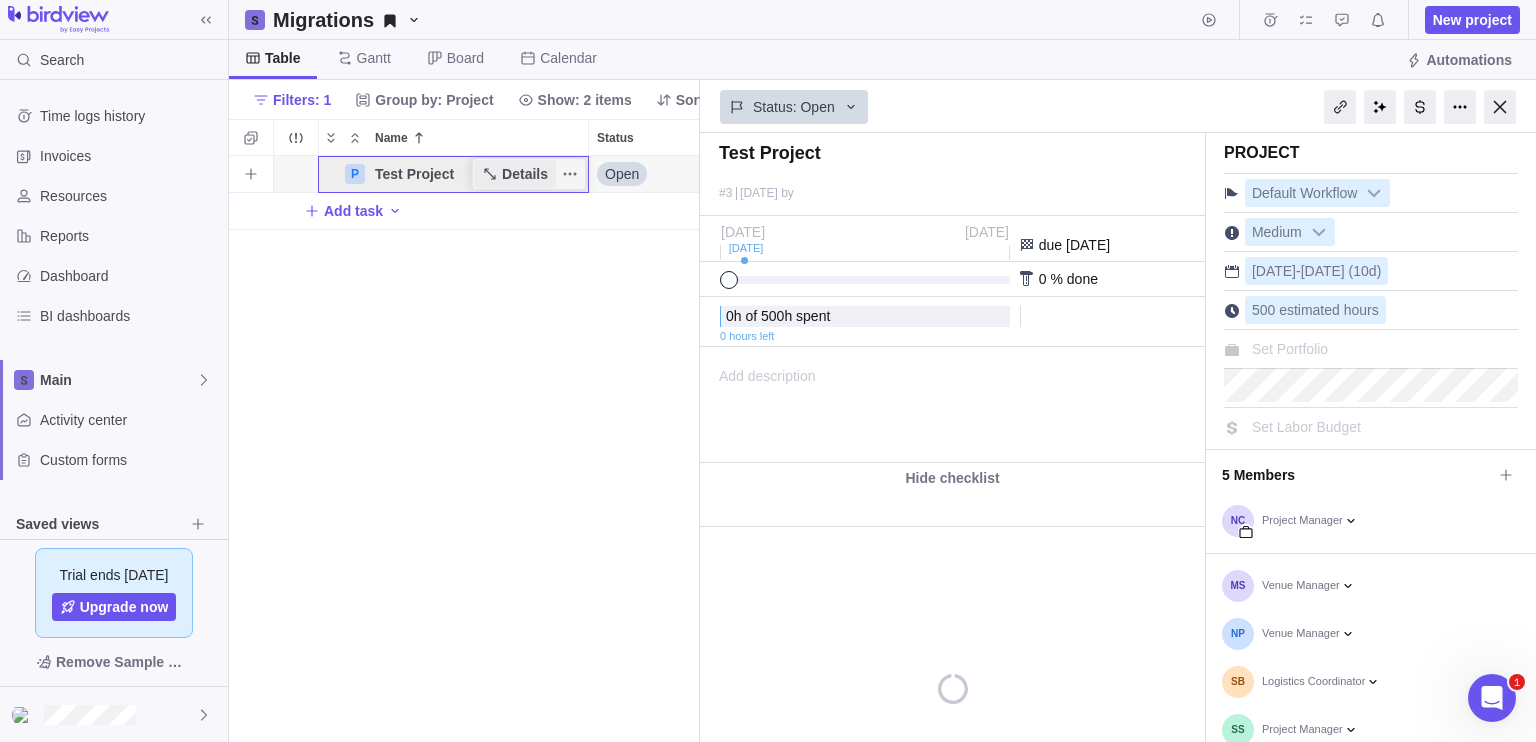 scroll, scrollTop: 570, scrollLeft: 456, axis: both 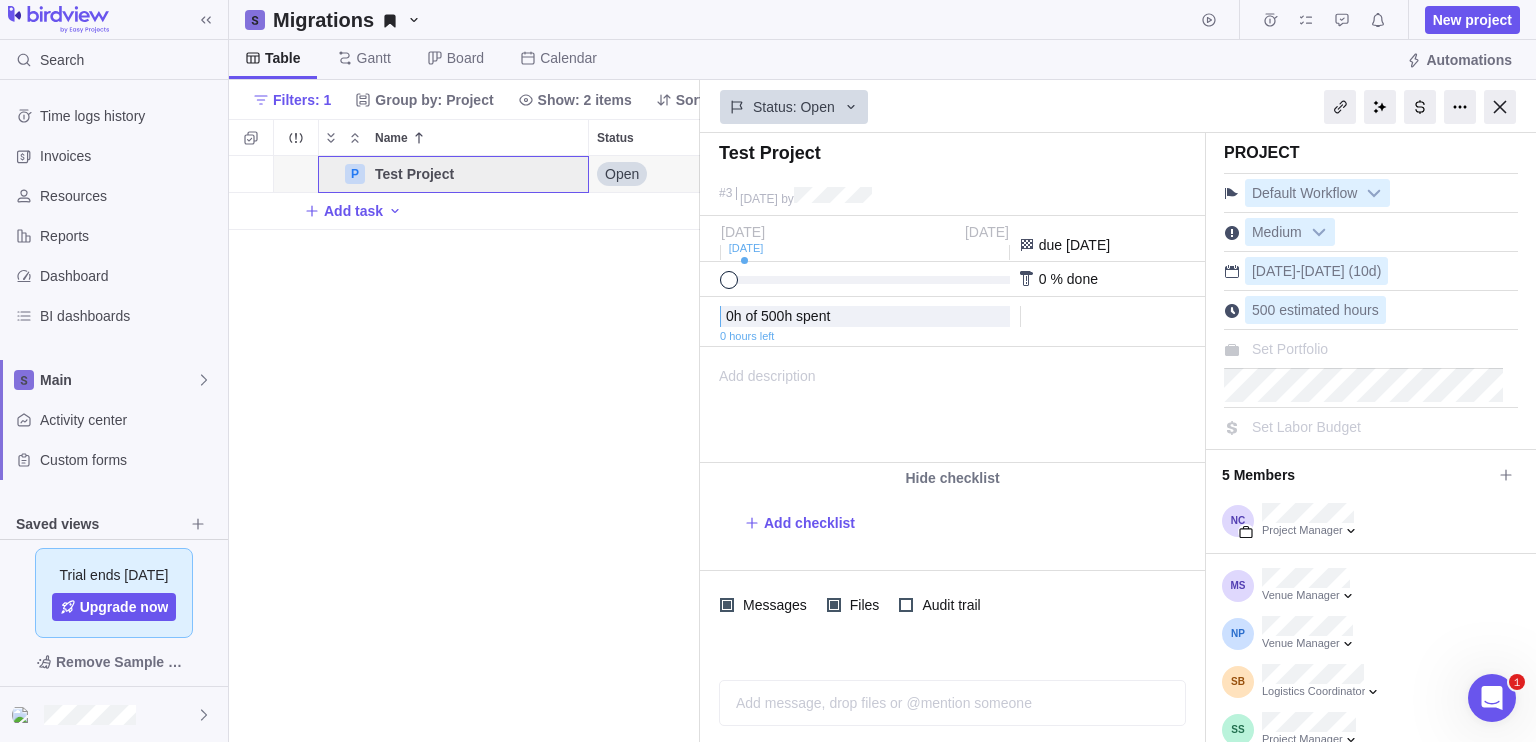 click on "P Test Project Details Open 07/22/2025 08/04/2025 10d 3 500h Add task" at bounding box center [464, 449] 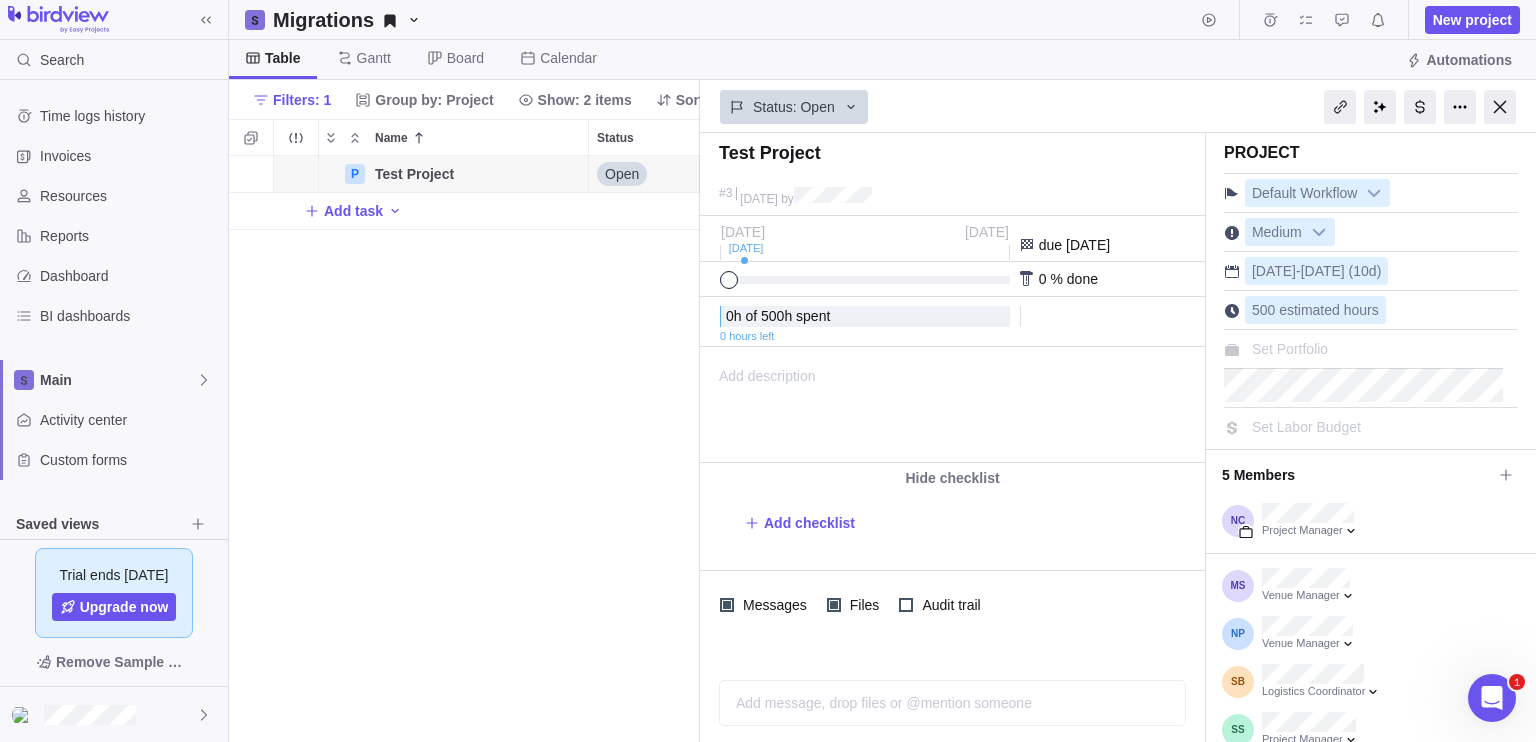 click on "P Test Project Details Open 07/22/2025 08/04/2025 10d 3 500h Add task" at bounding box center (464, 449) 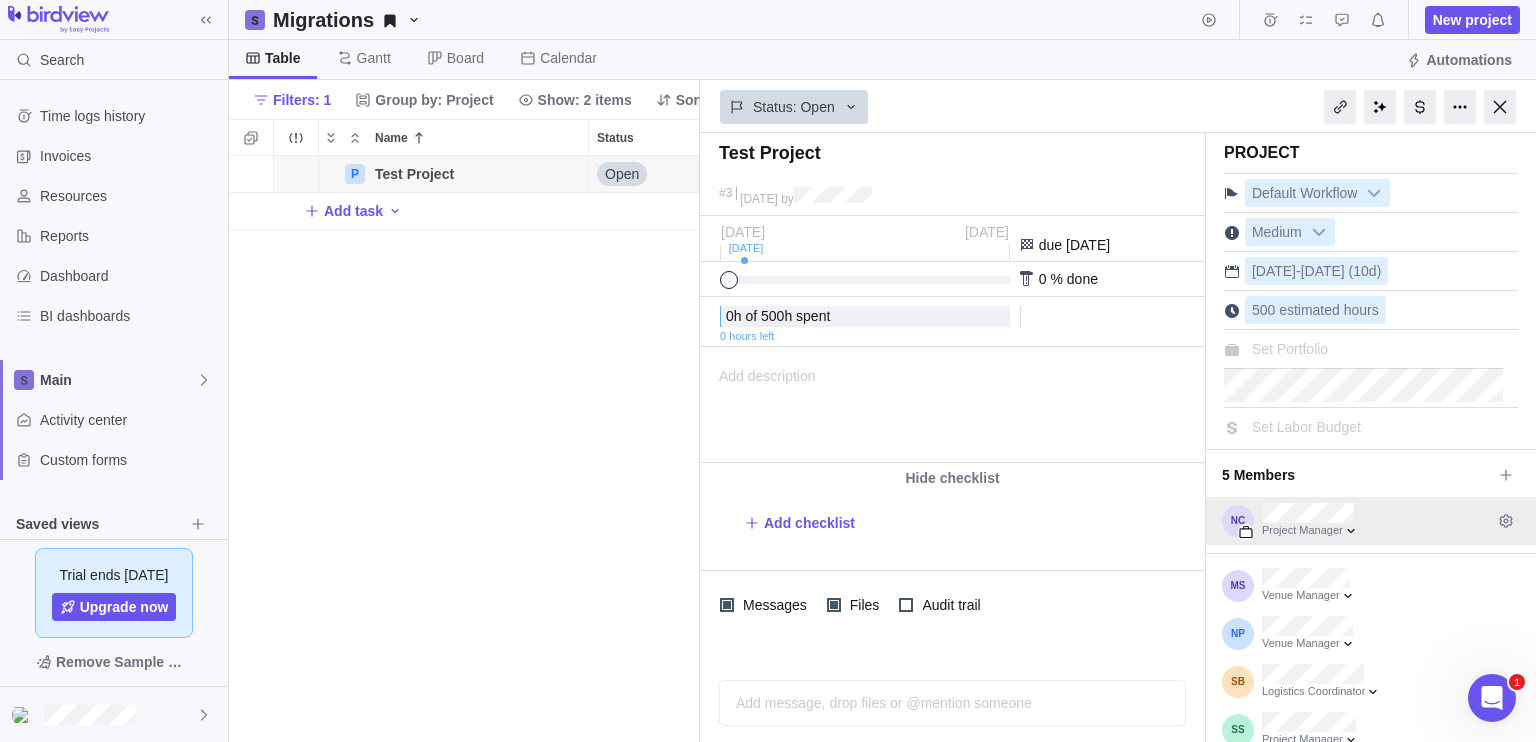 scroll, scrollTop: 106, scrollLeft: 0, axis: vertical 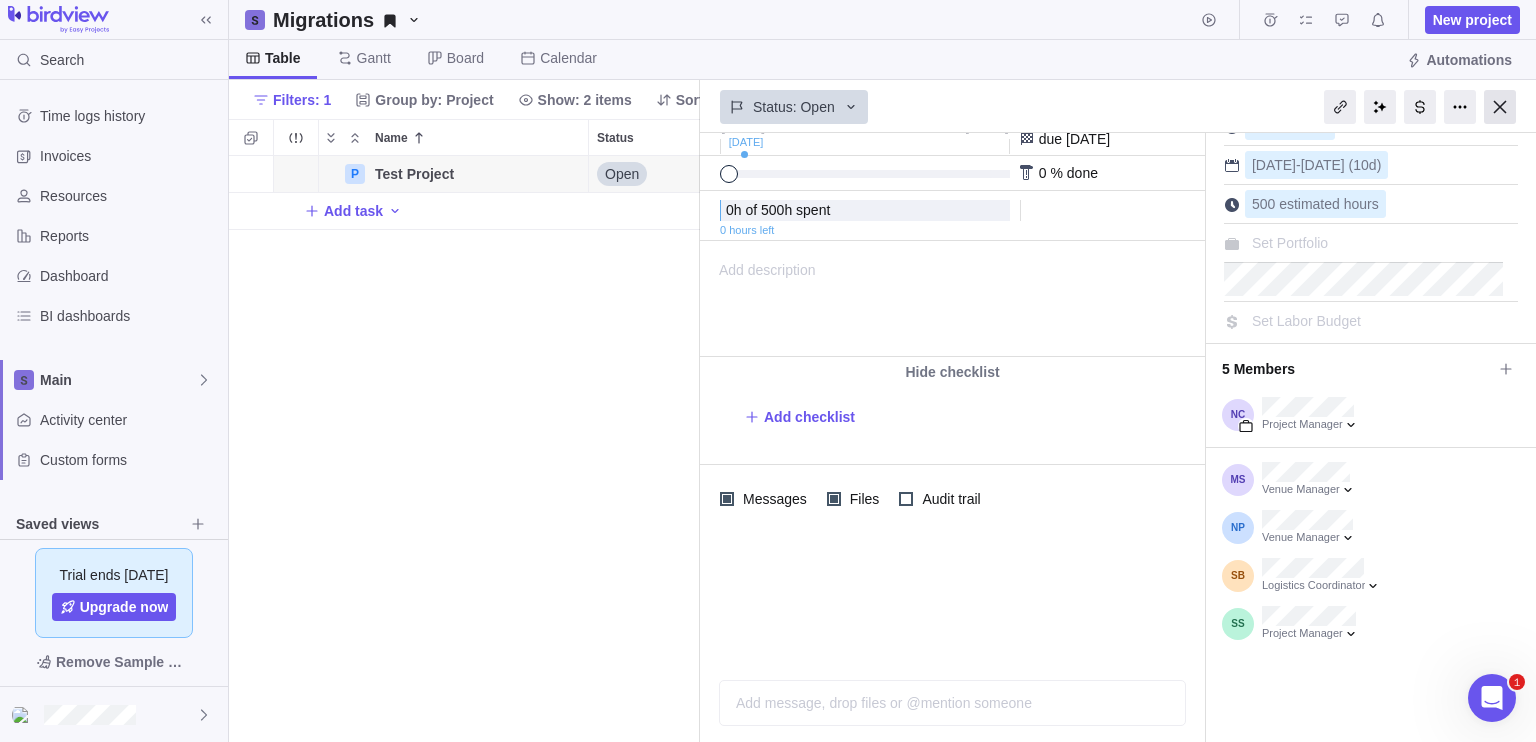 click at bounding box center (1500, 107) 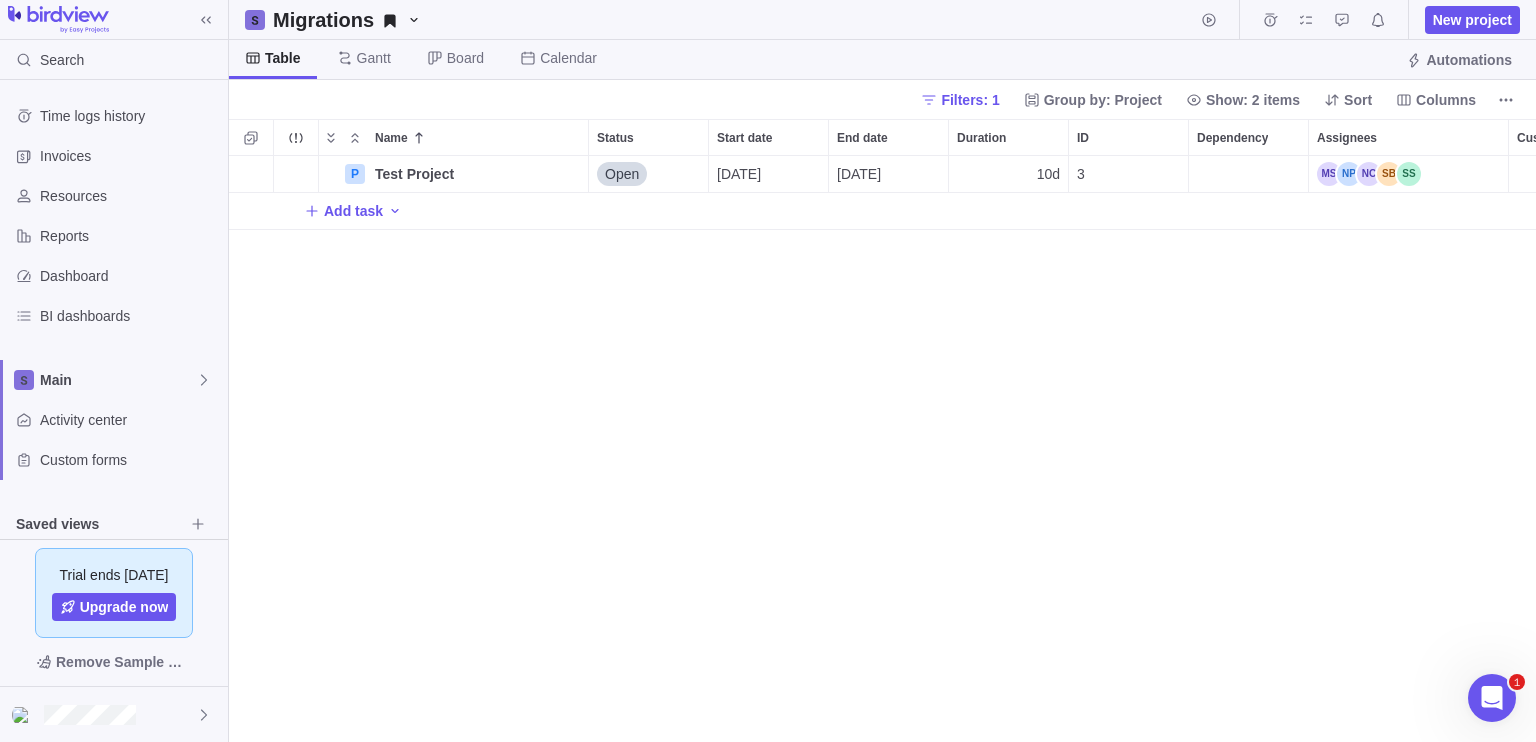 scroll, scrollTop: 16, scrollLeft: 16, axis: both 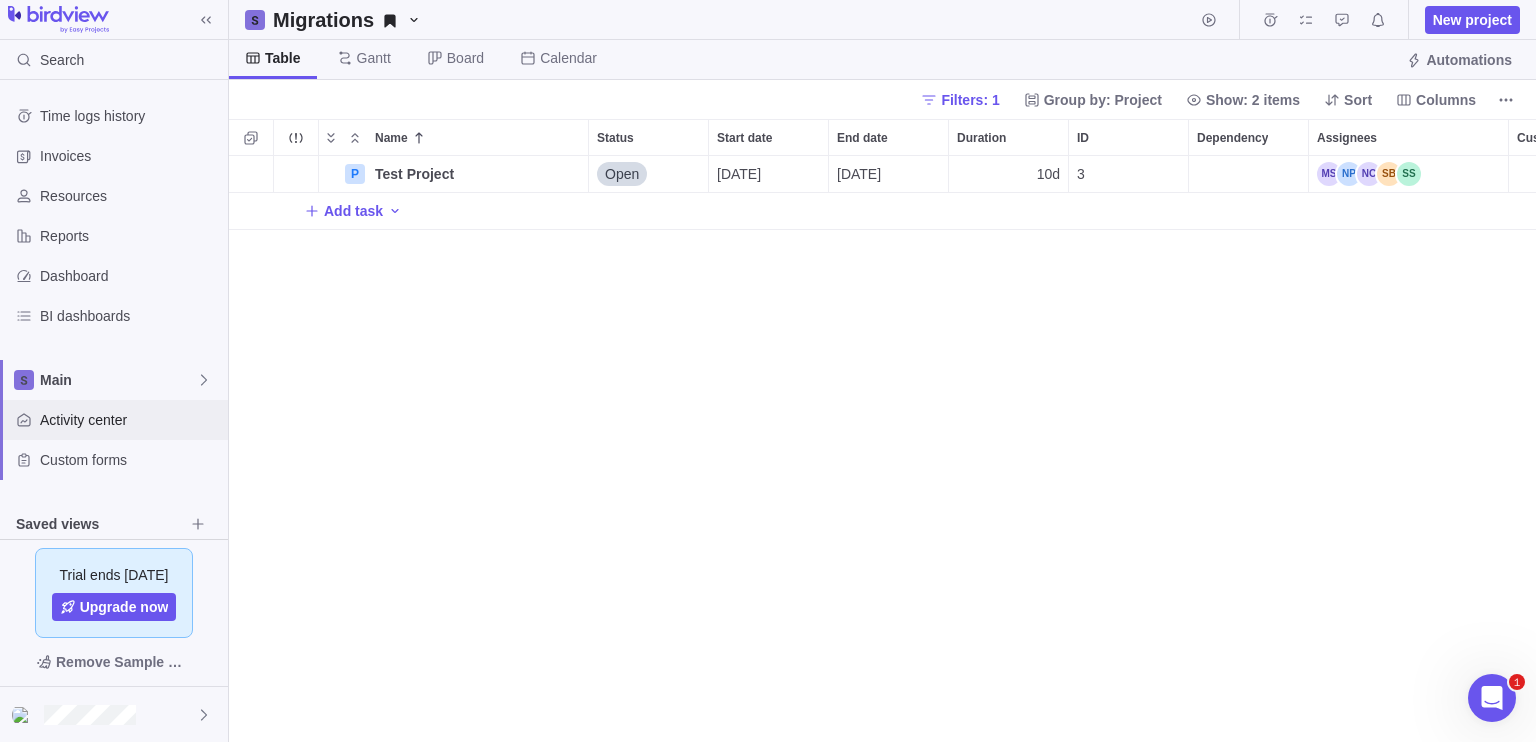 click on "Activity center" at bounding box center [130, 420] 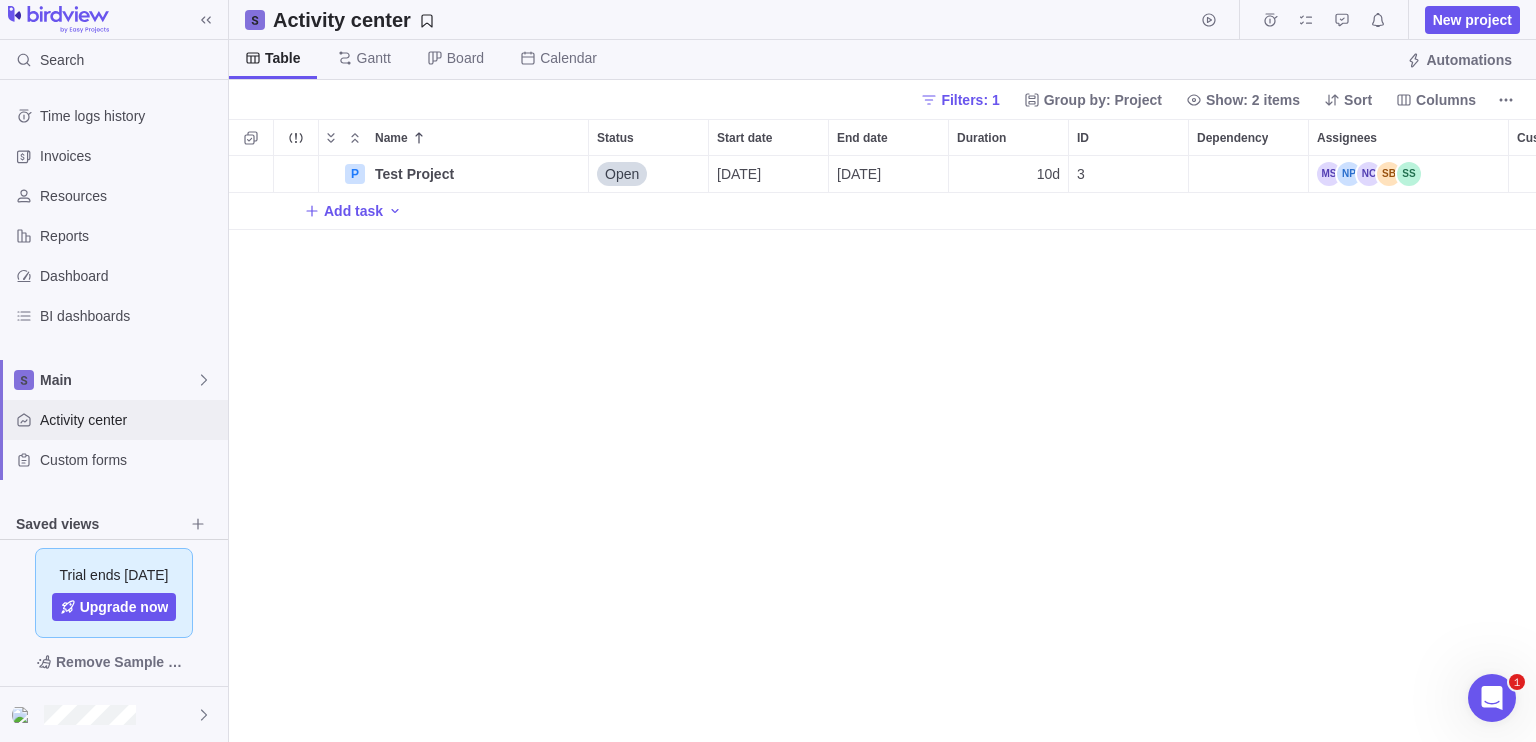 scroll, scrollTop: 16, scrollLeft: 16, axis: both 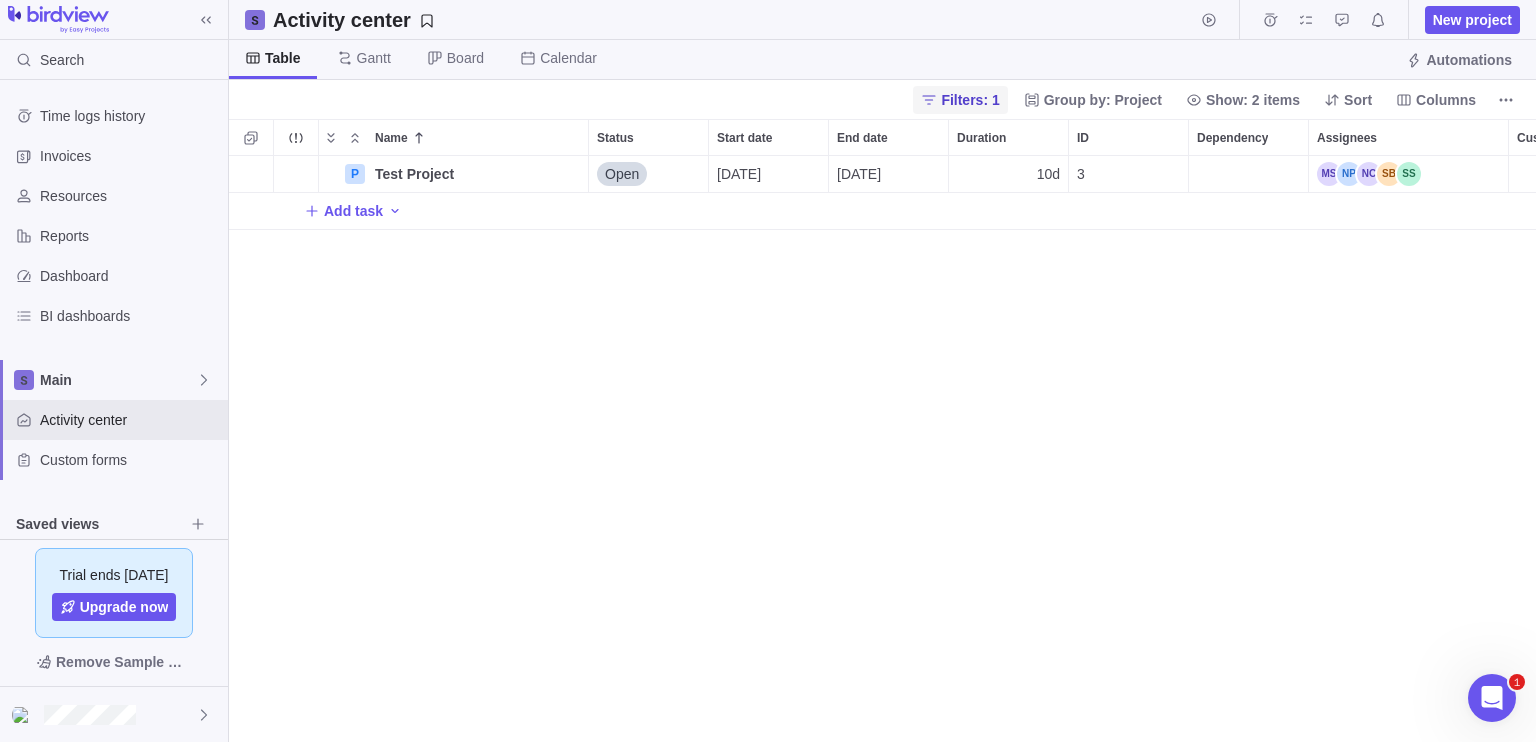 click on "Filters: 1" at bounding box center [970, 100] 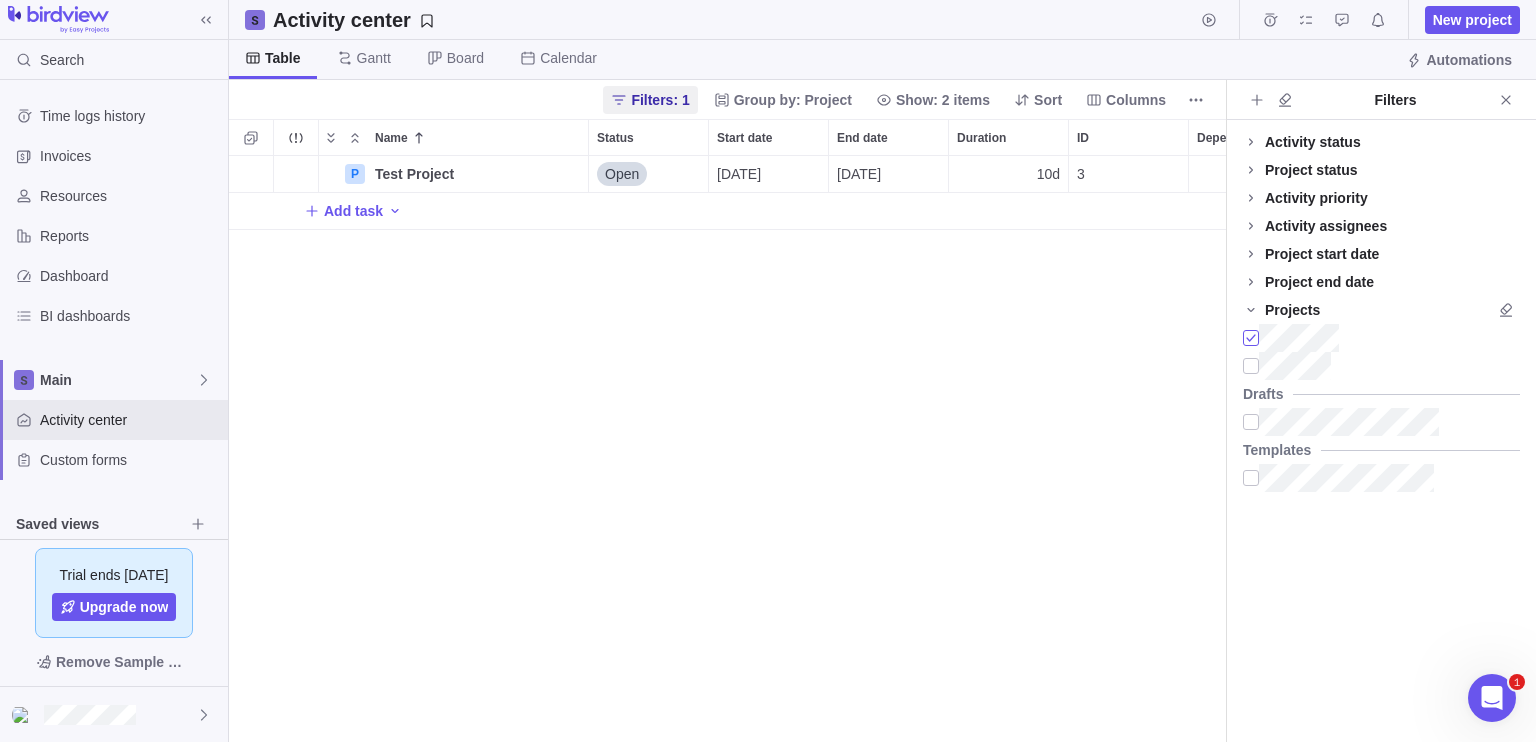 click at bounding box center (1251, 338) 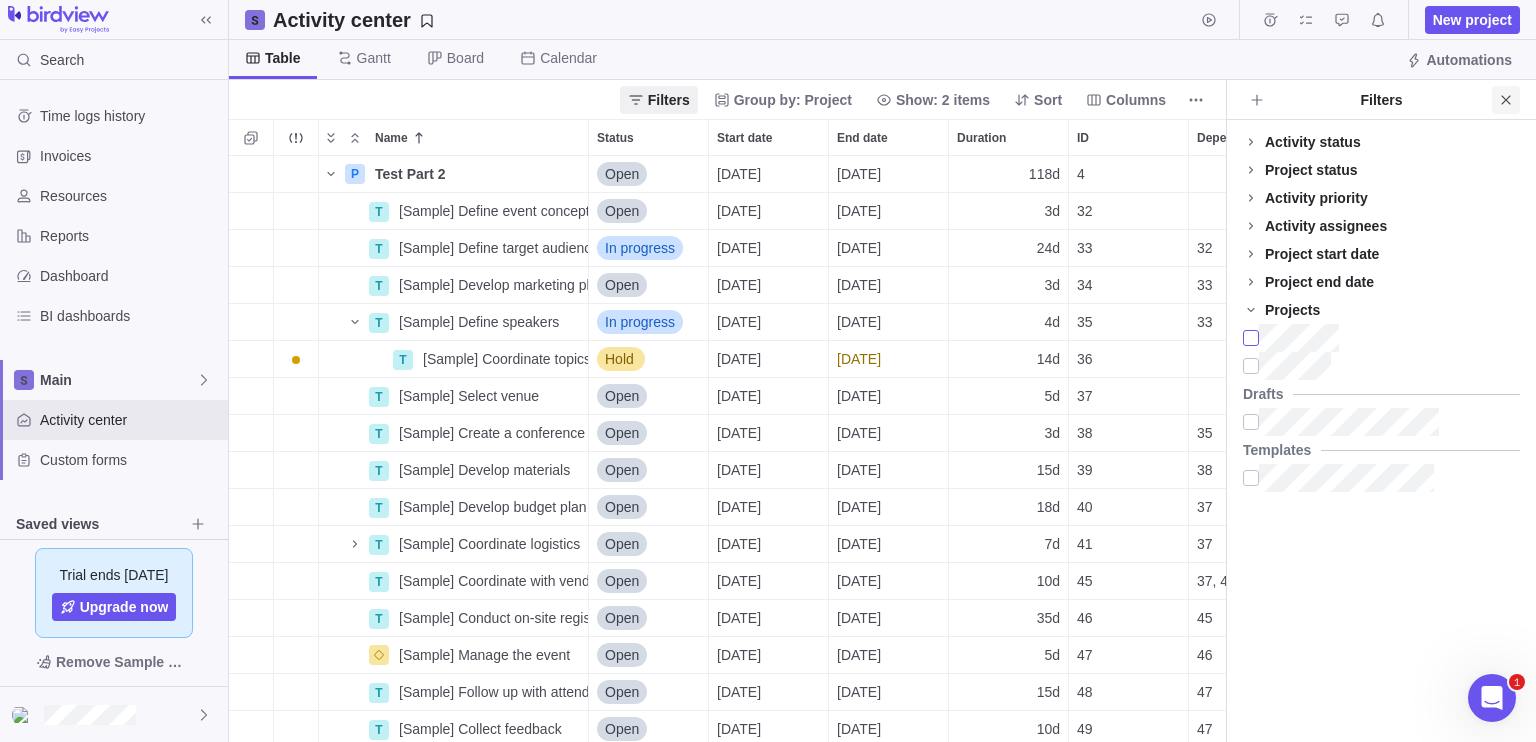 scroll, scrollTop: 16, scrollLeft: 16, axis: both 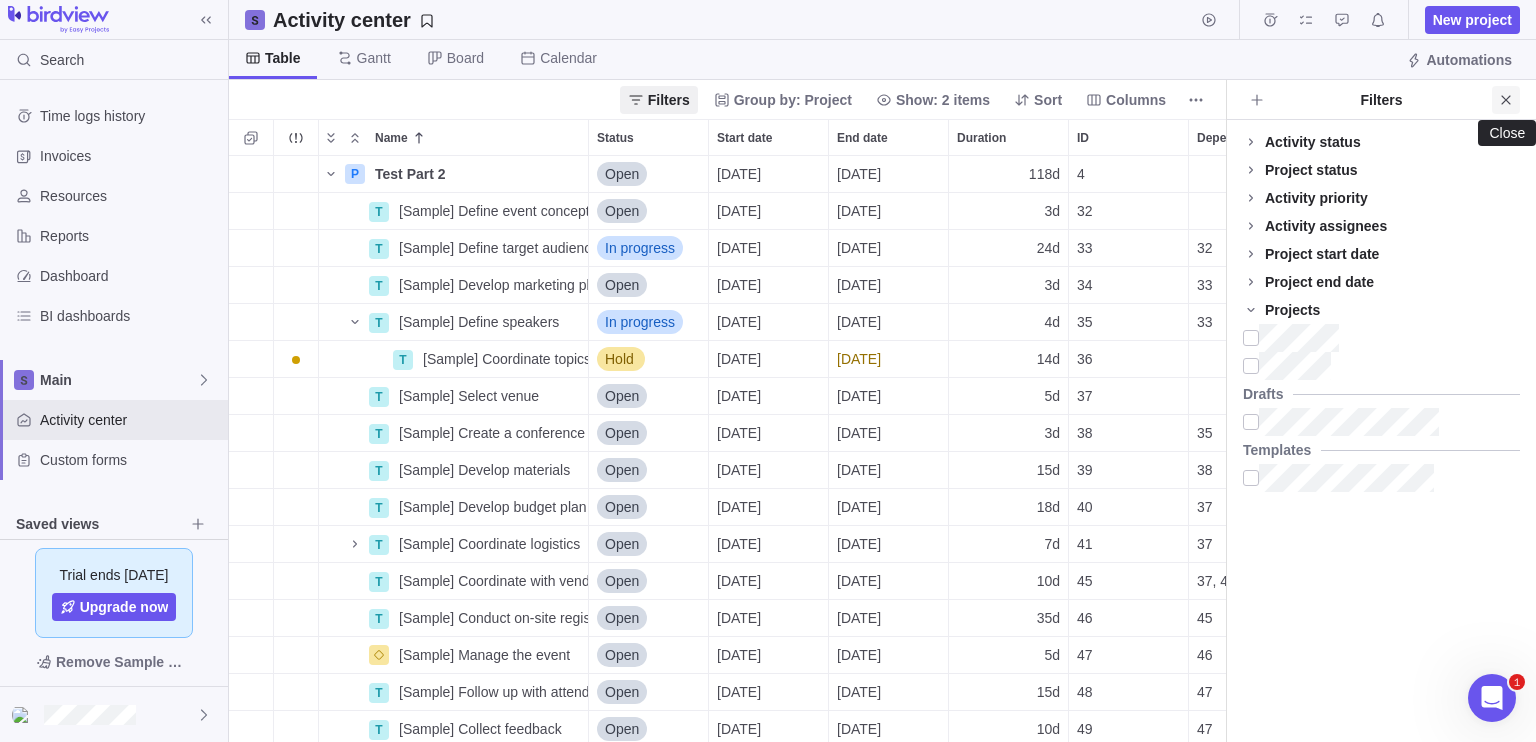 click 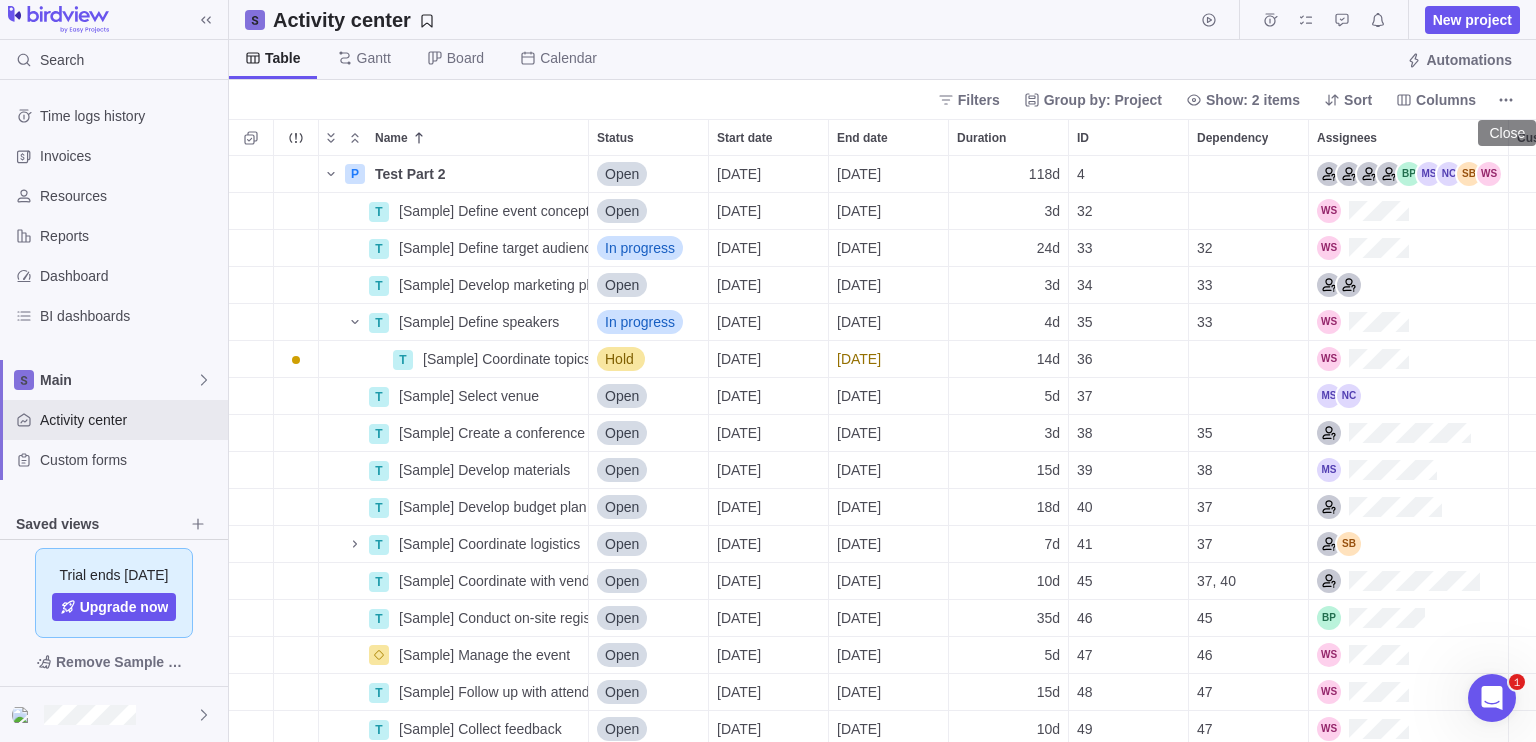 scroll, scrollTop: 16, scrollLeft: 16, axis: both 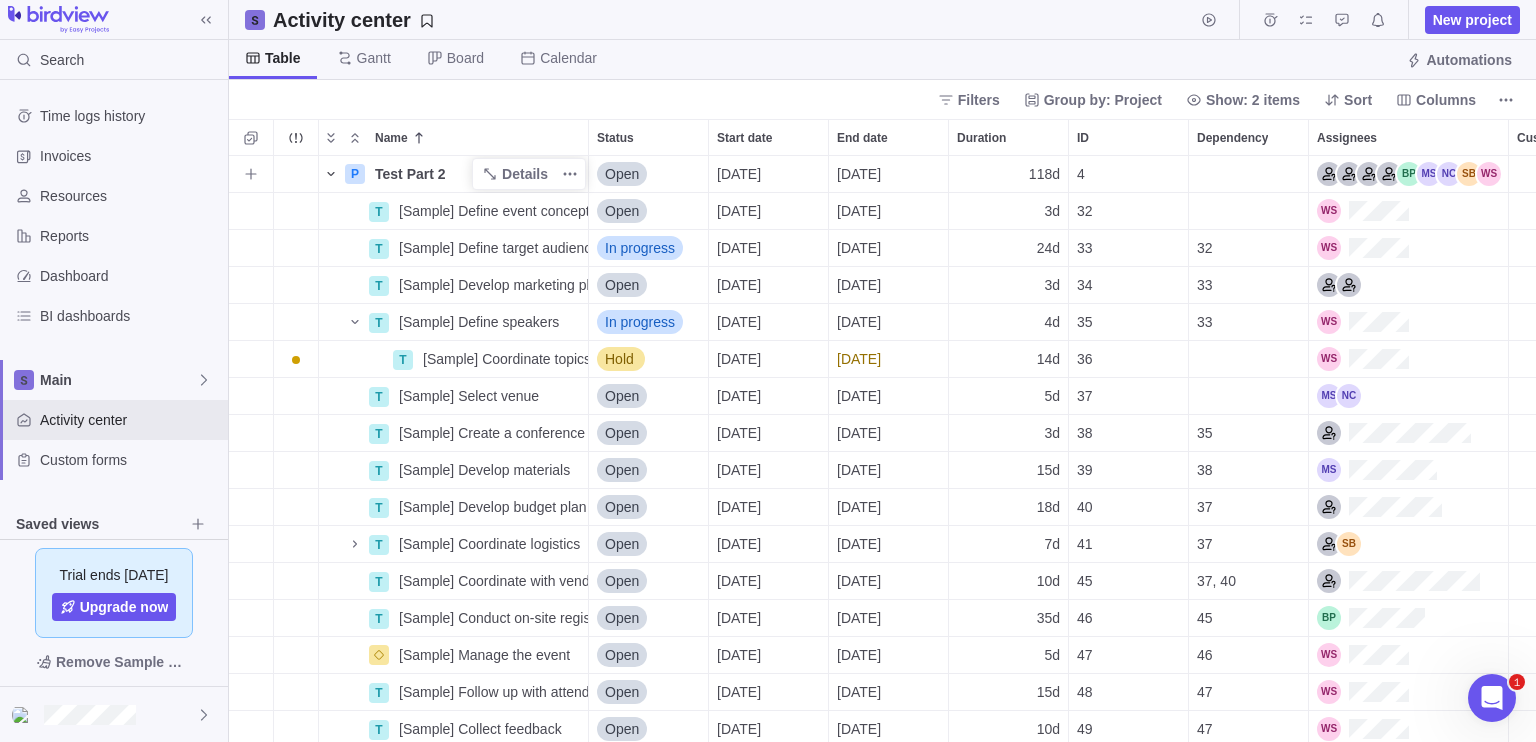 click 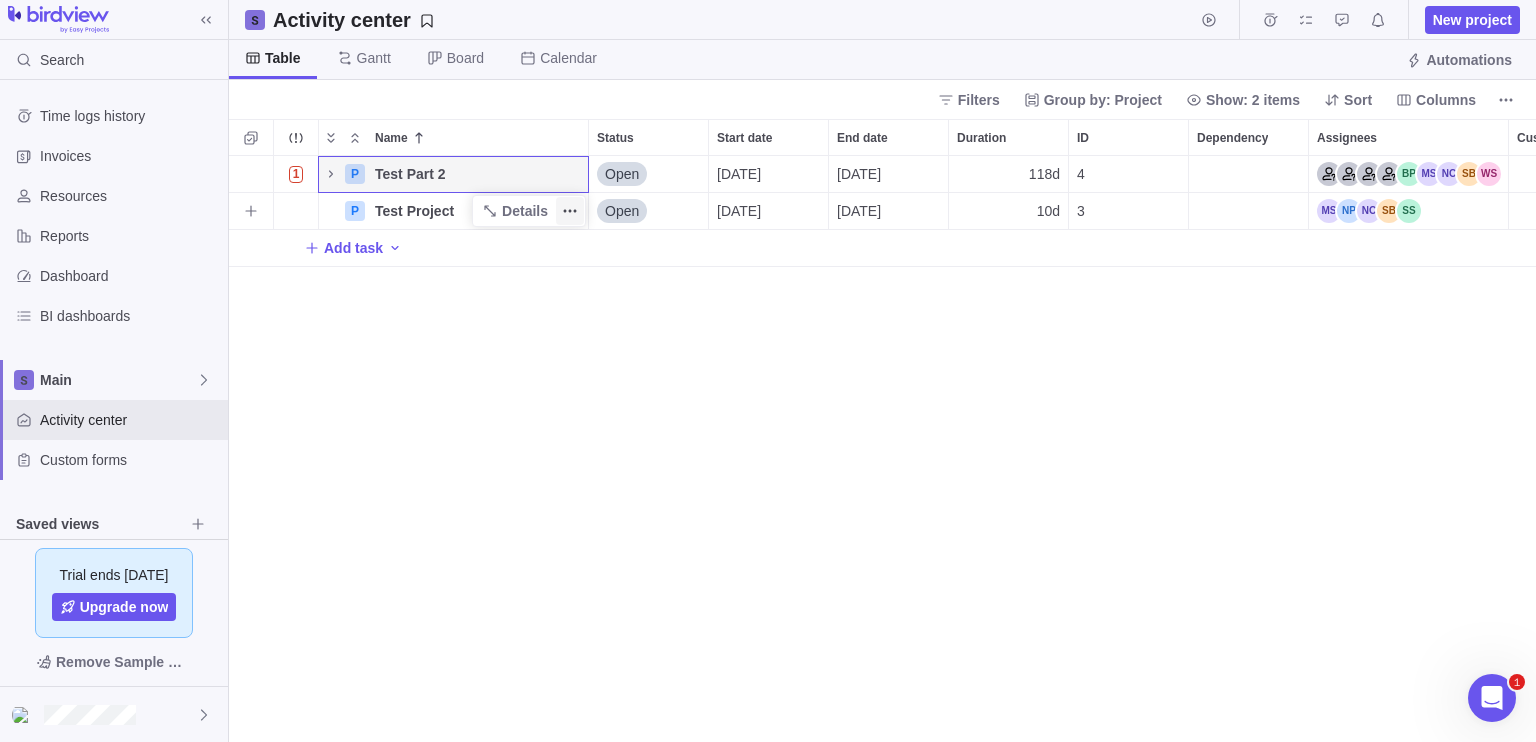 click 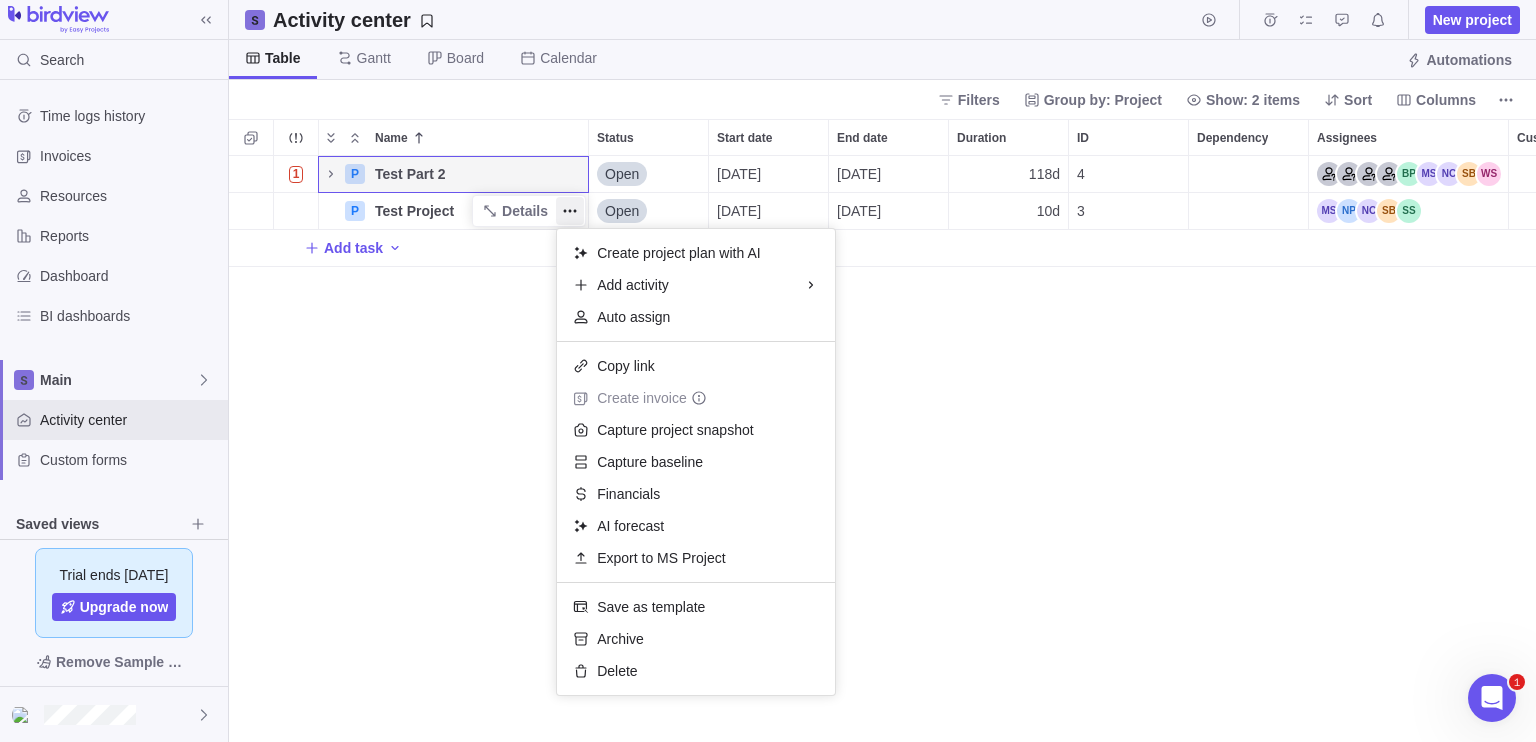 click on "1 P Test Part 2 Details Open 07/22/2025 01/01/2026 118d 4 261h 261h P Test Project Details Open 07/22/2025 08/04/2025 10d 3 500h Add task" at bounding box center [882, 449] 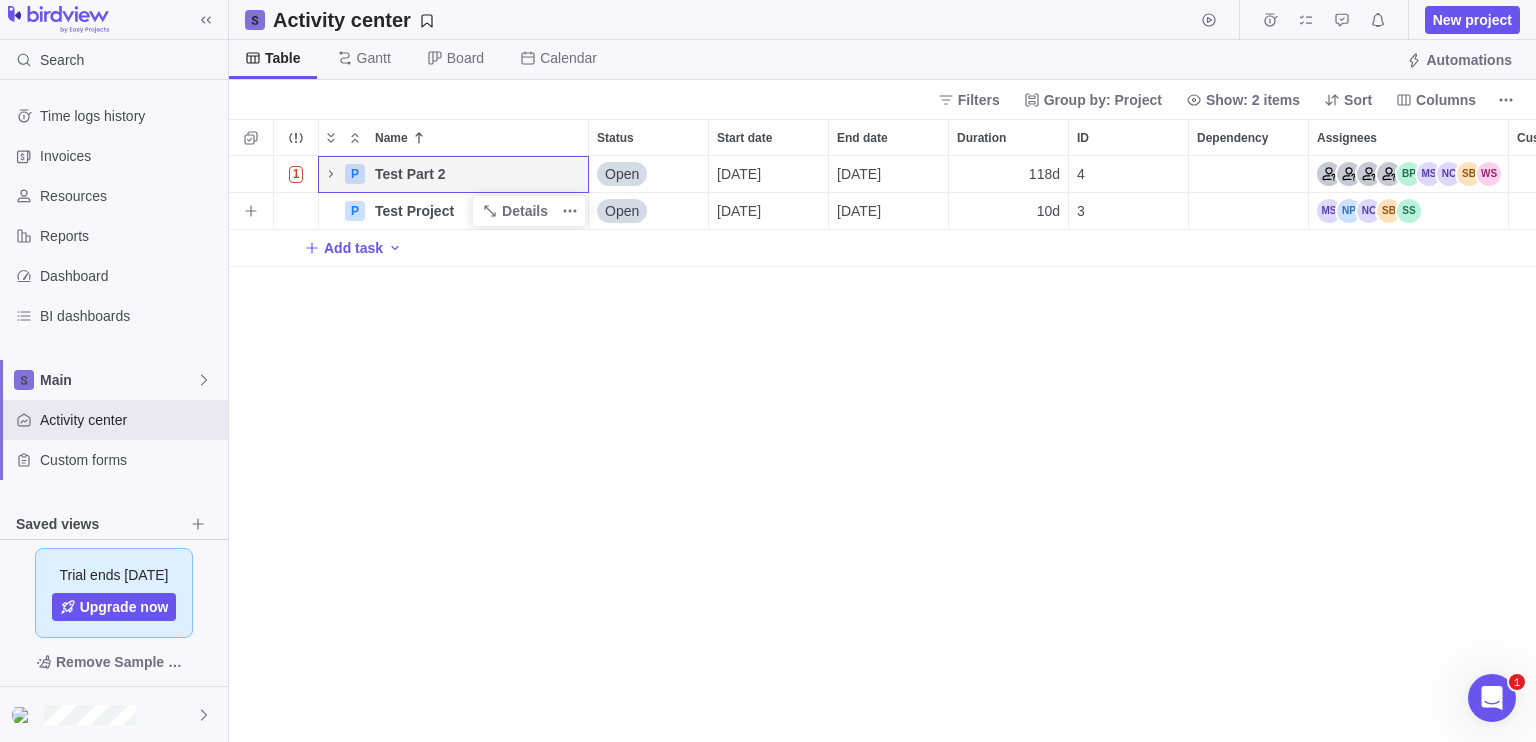click on "Test Project" at bounding box center (414, 211) 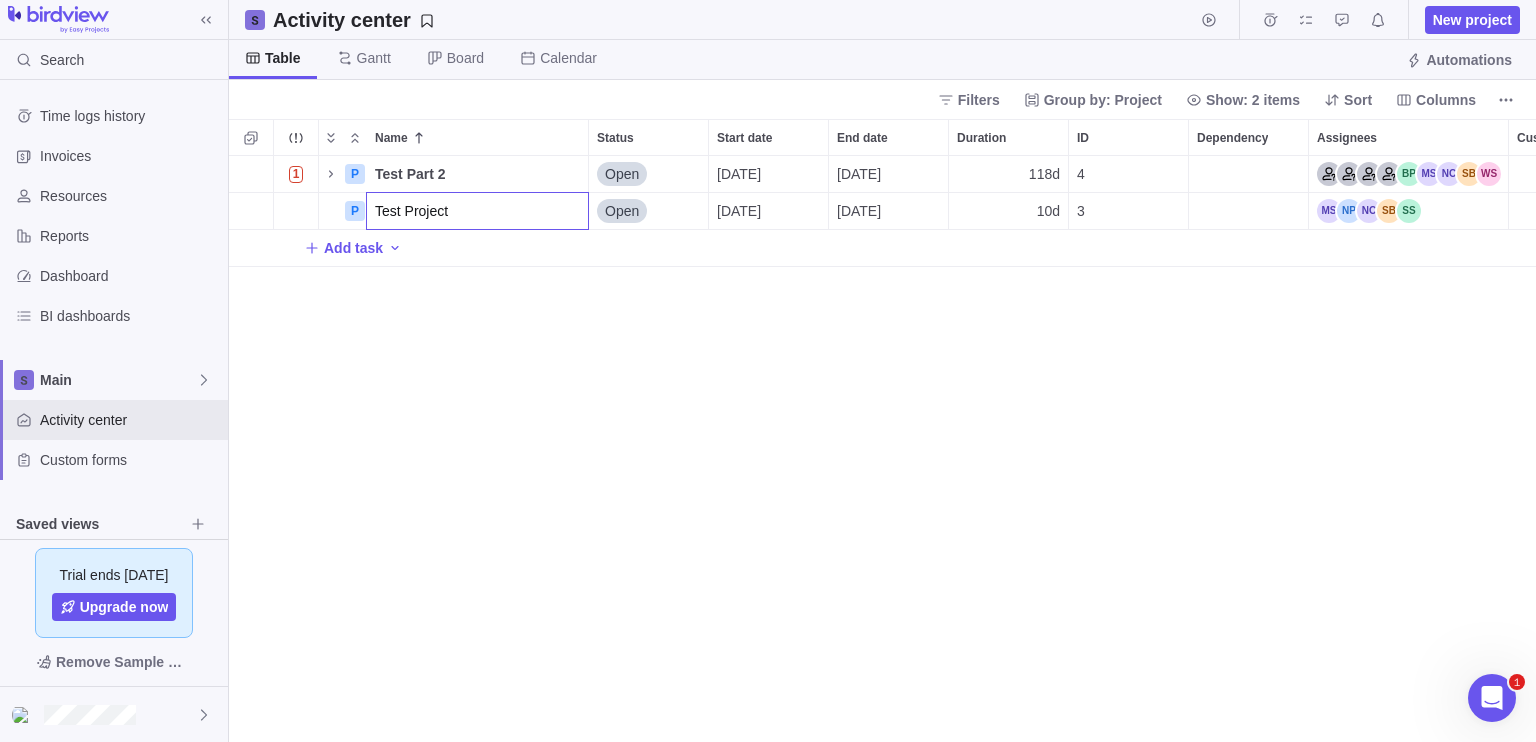 click on "Test Project" at bounding box center (477, 211) 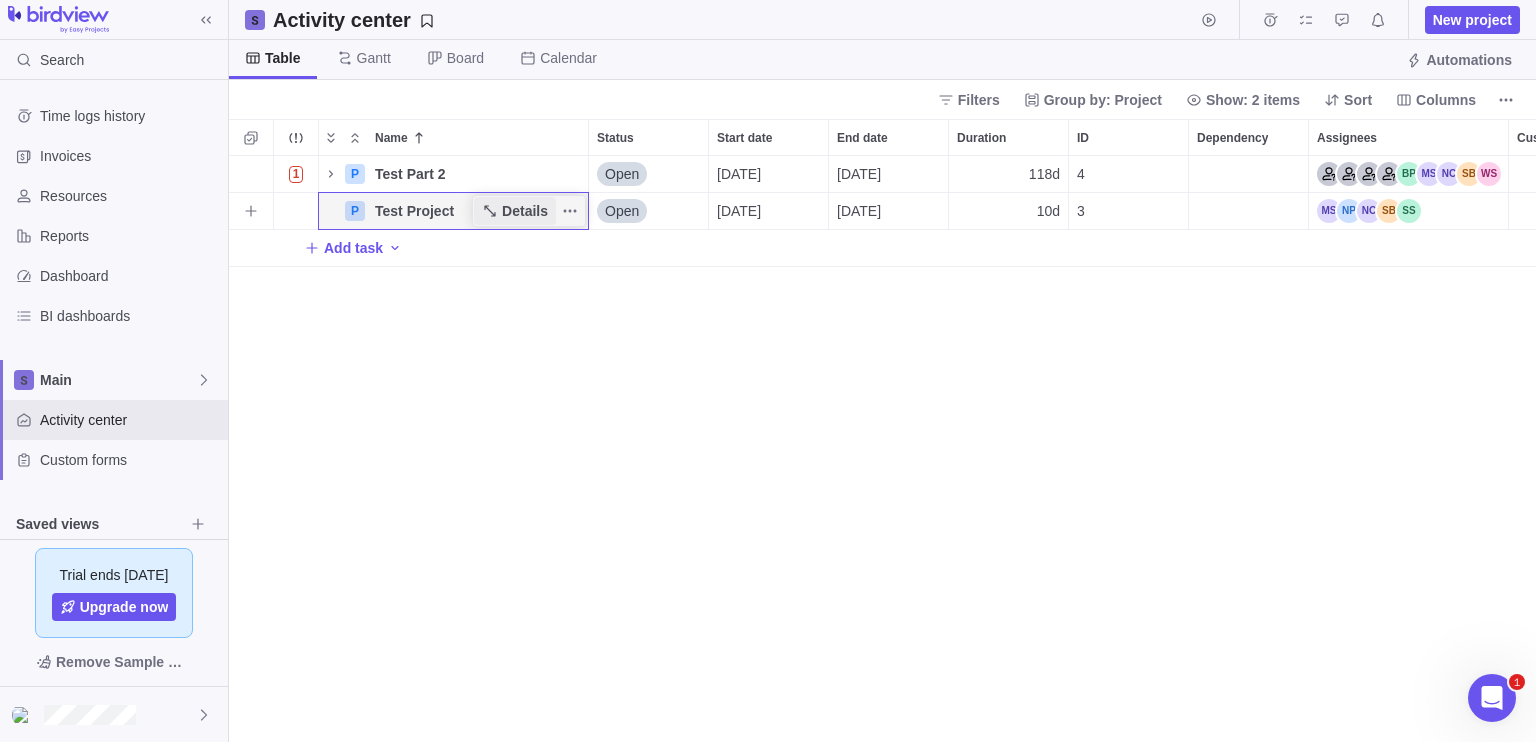 click on "Details" at bounding box center (525, 211) 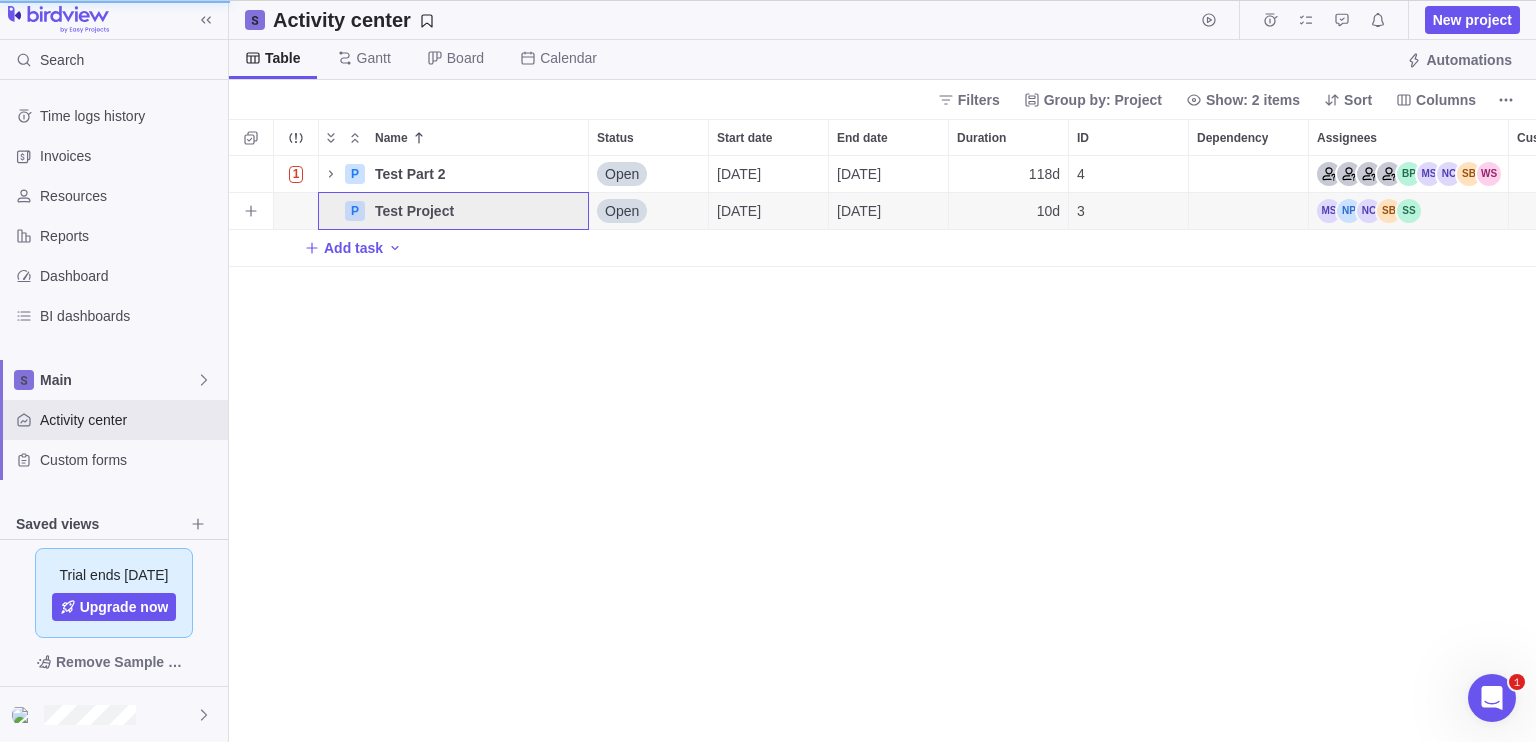 scroll, scrollTop: 570, scrollLeft: 456, axis: both 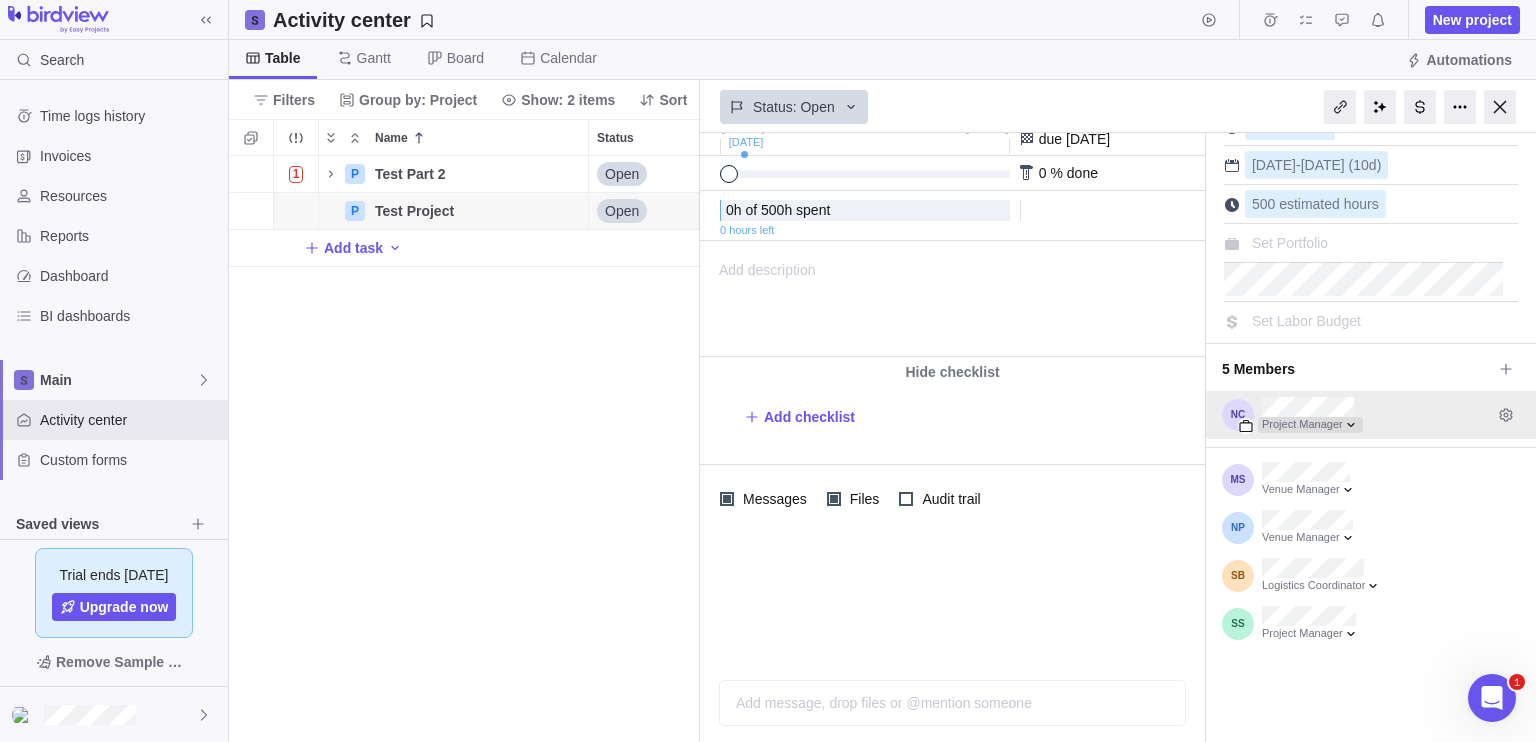 click at bounding box center [1310, 425] 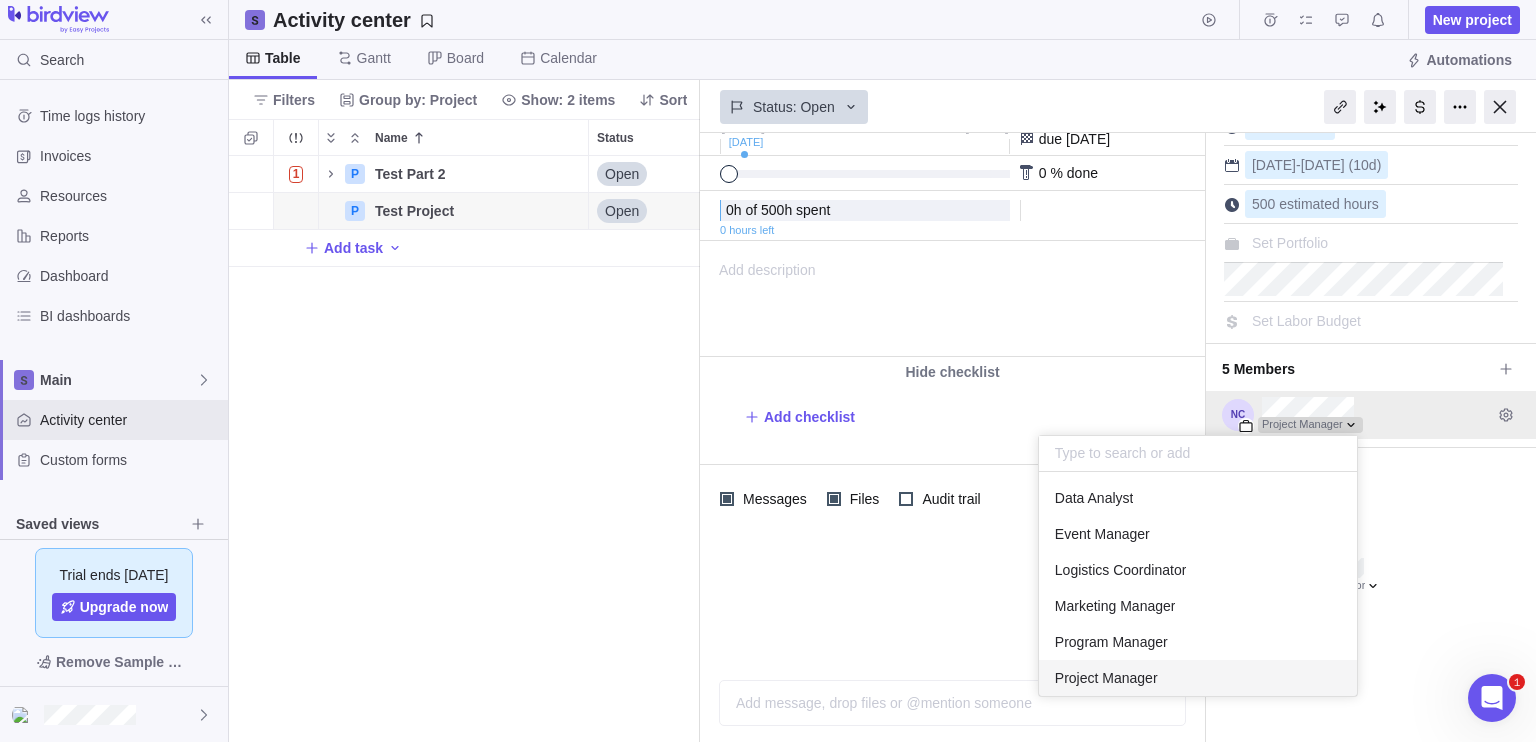 scroll, scrollTop: 16, scrollLeft: 16, axis: both 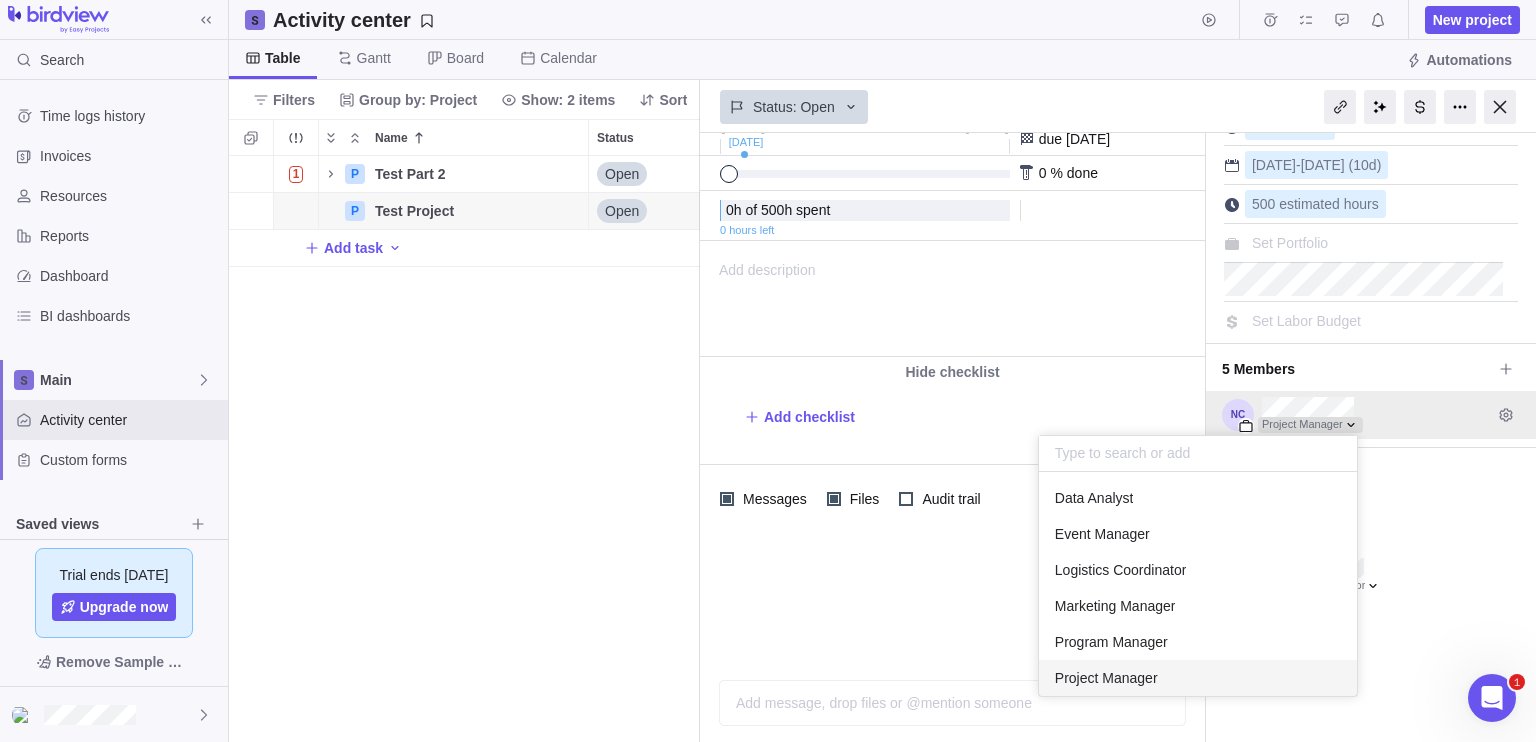 click at bounding box center [1310, 425] 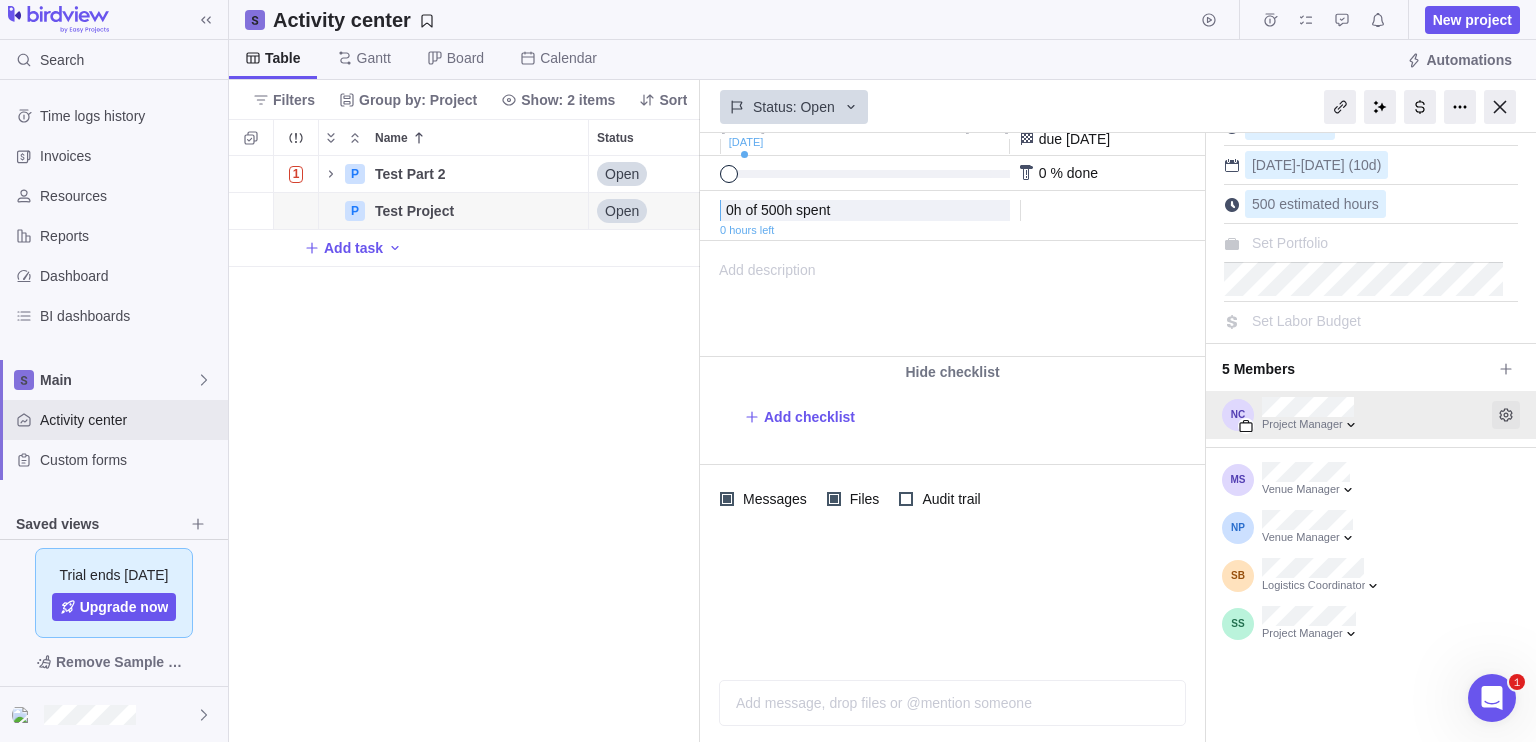 click 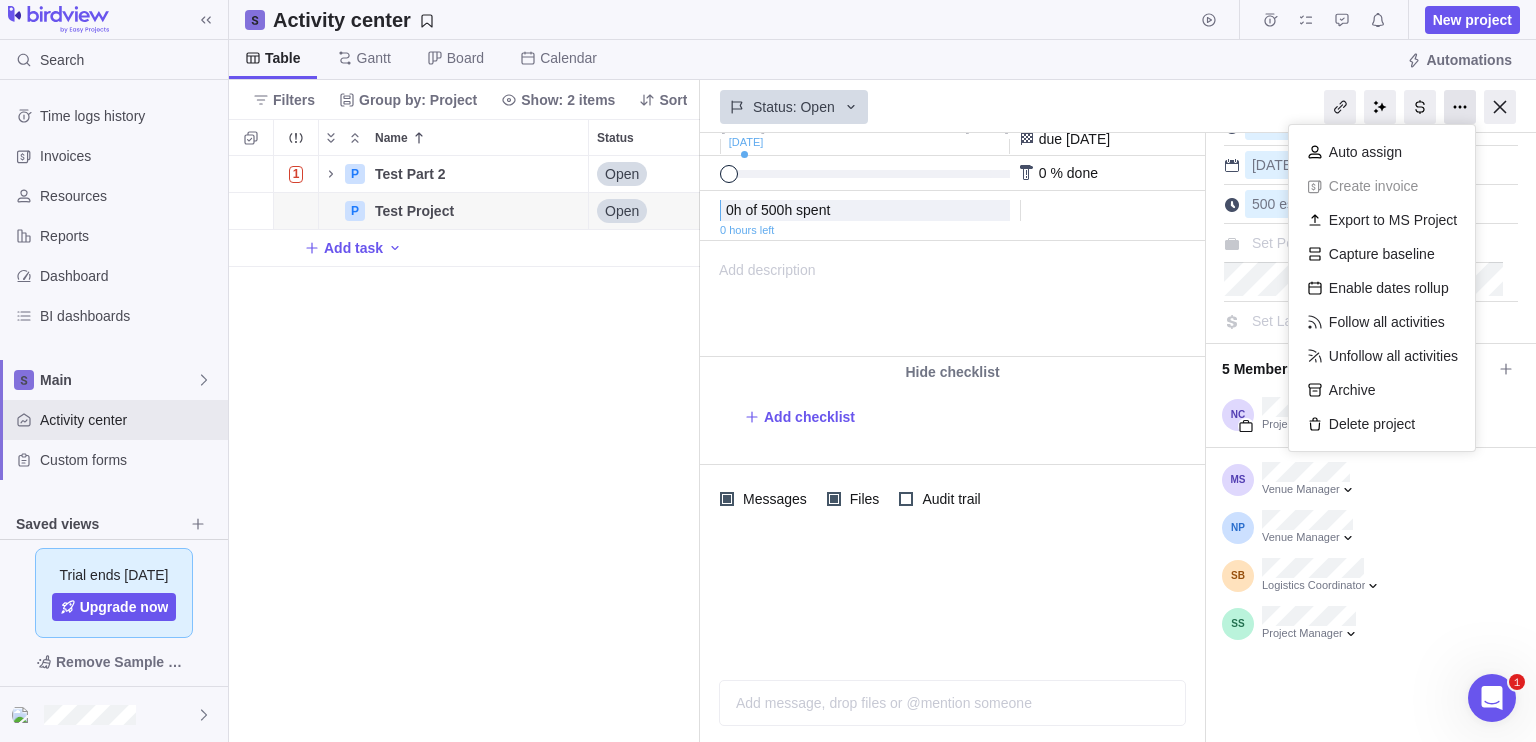 click at bounding box center (1460, 107) 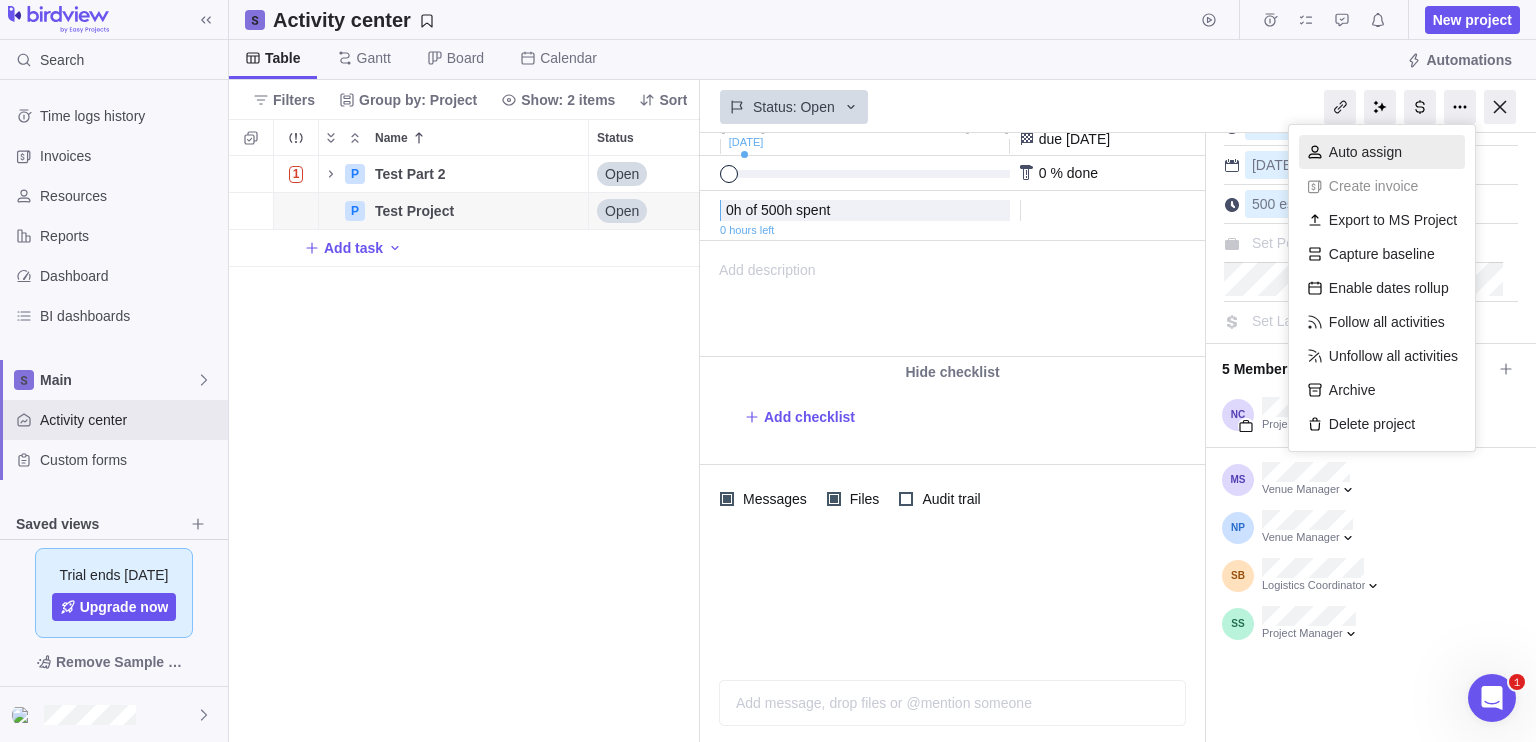 click on "Auto assign" at bounding box center [1382, 152] 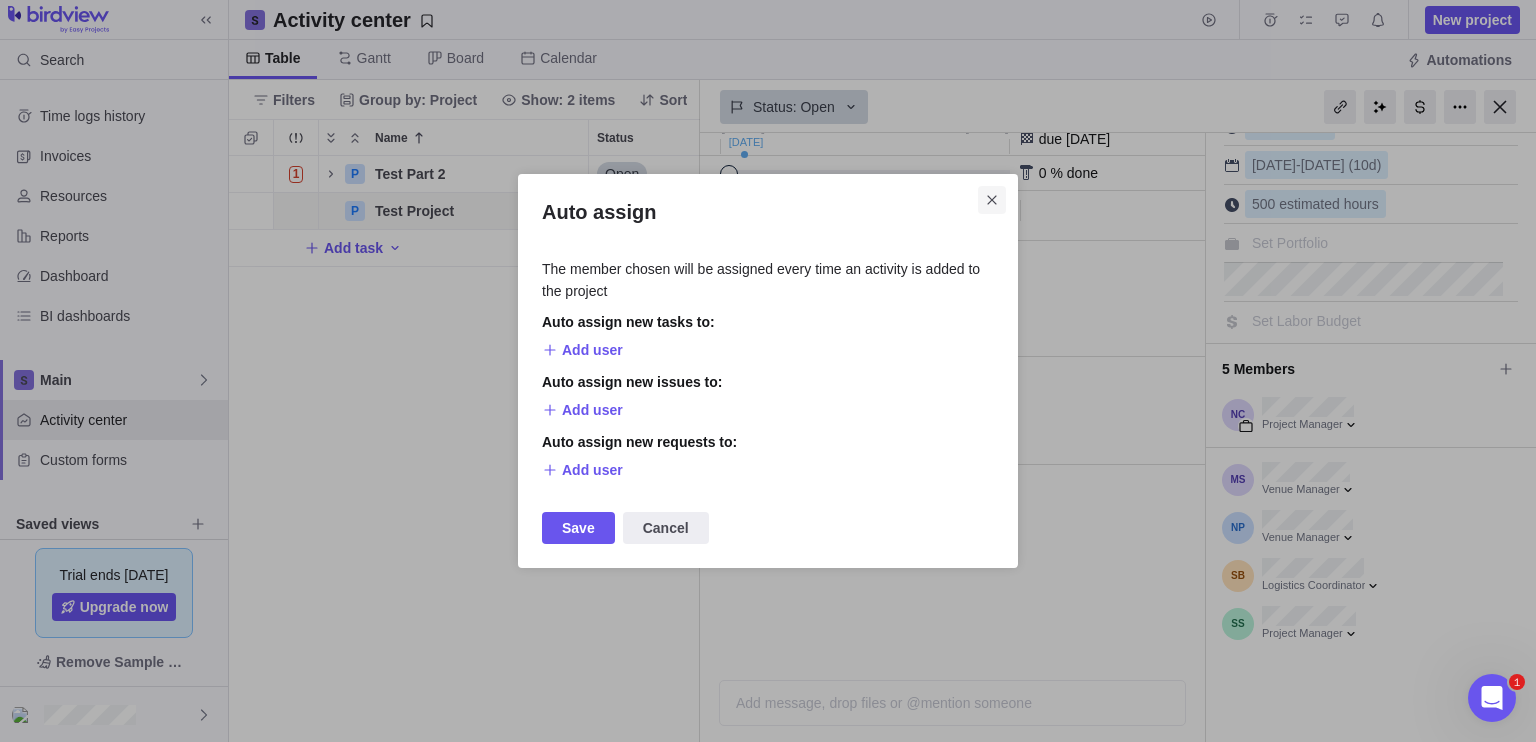 click at bounding box center (992, 200) 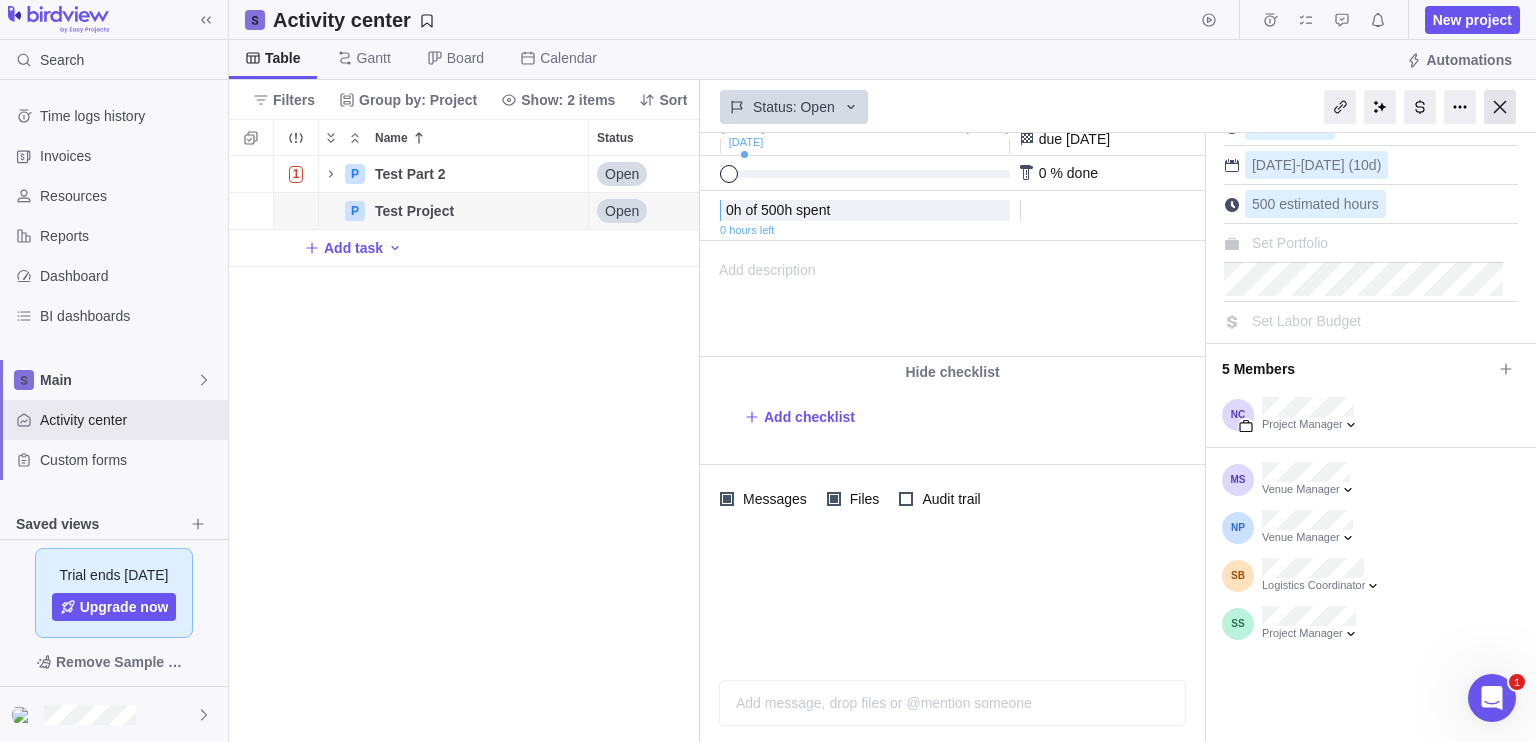 click at bounding box center [1500, 107] 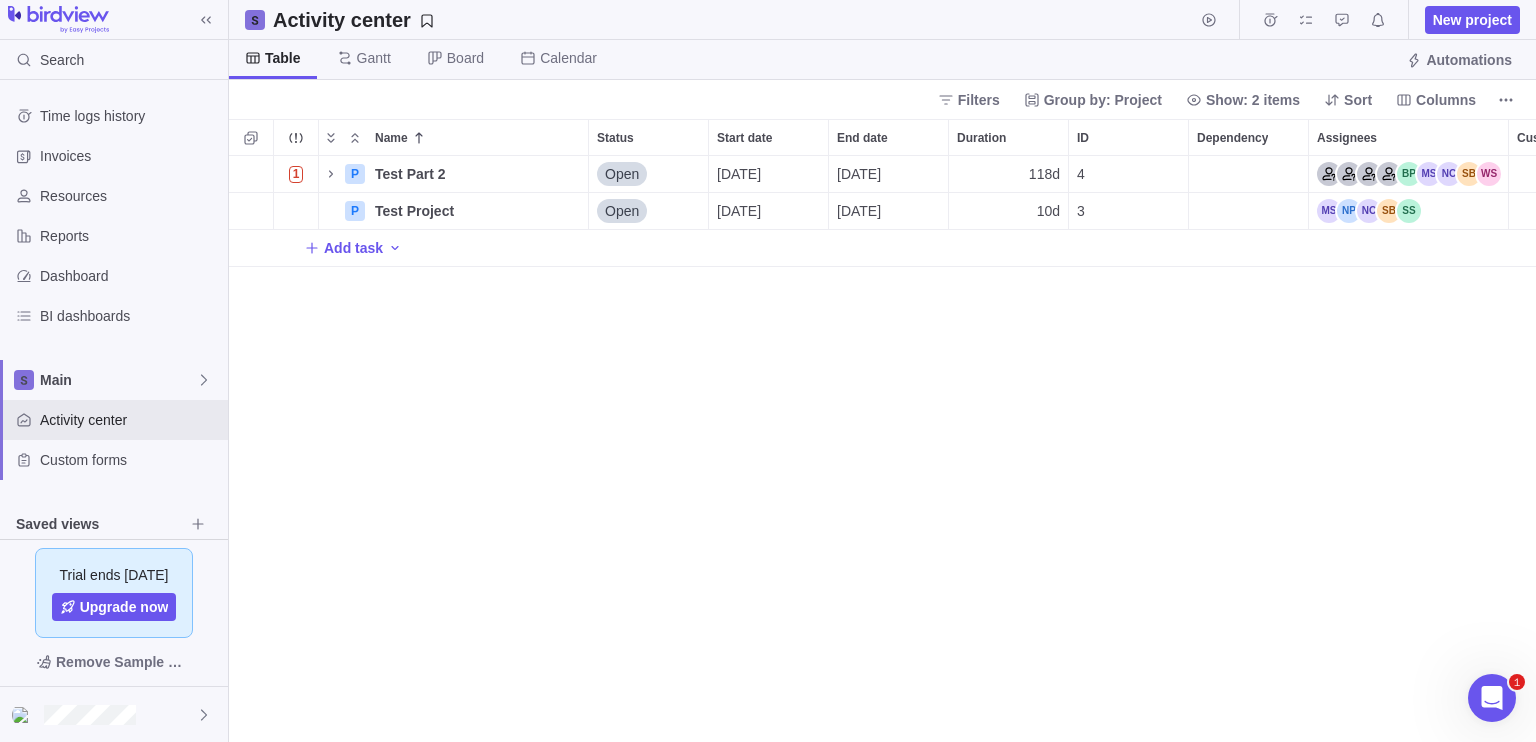 scroll, scrollTop: 16, scrollLeft: 16, axis: both 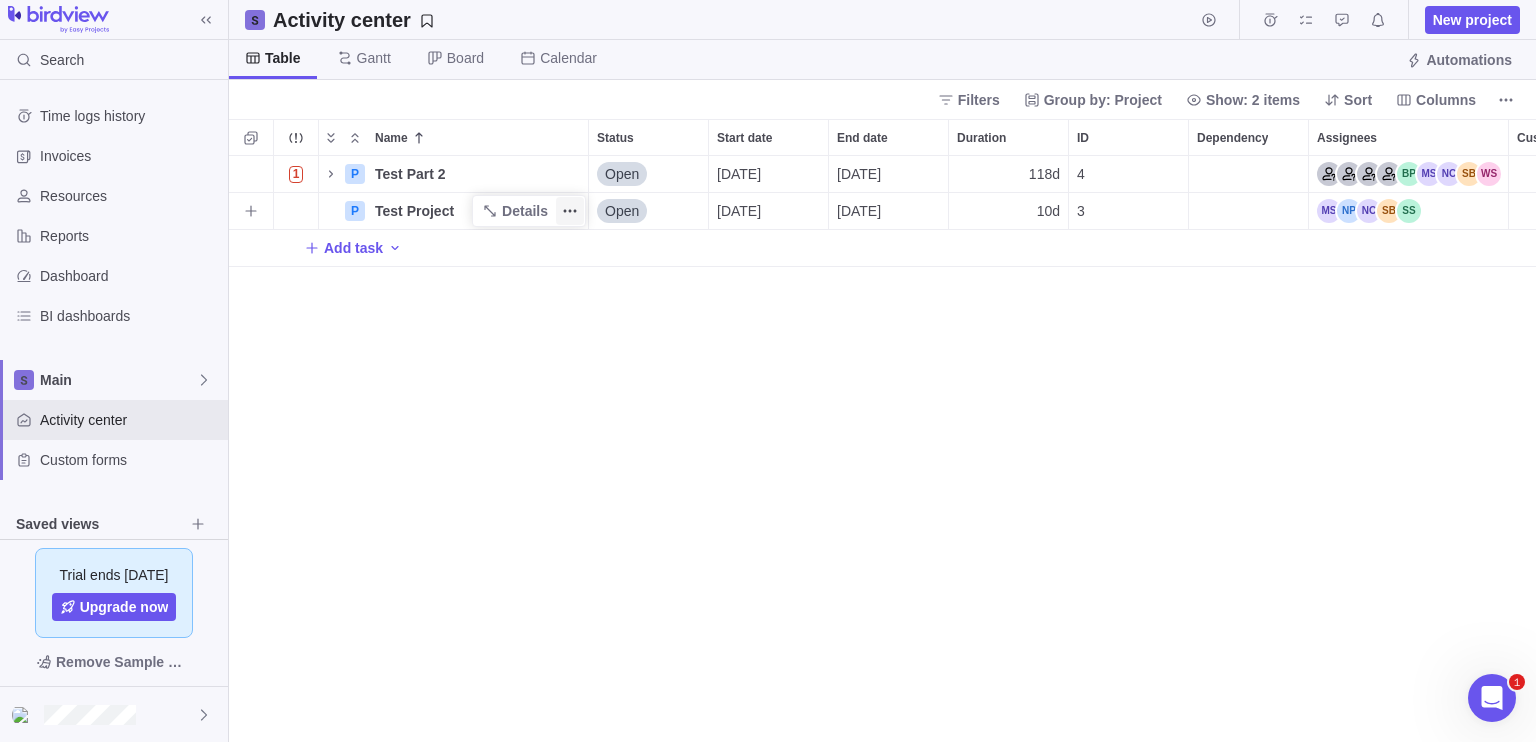 click at bounding box center (570, 211) 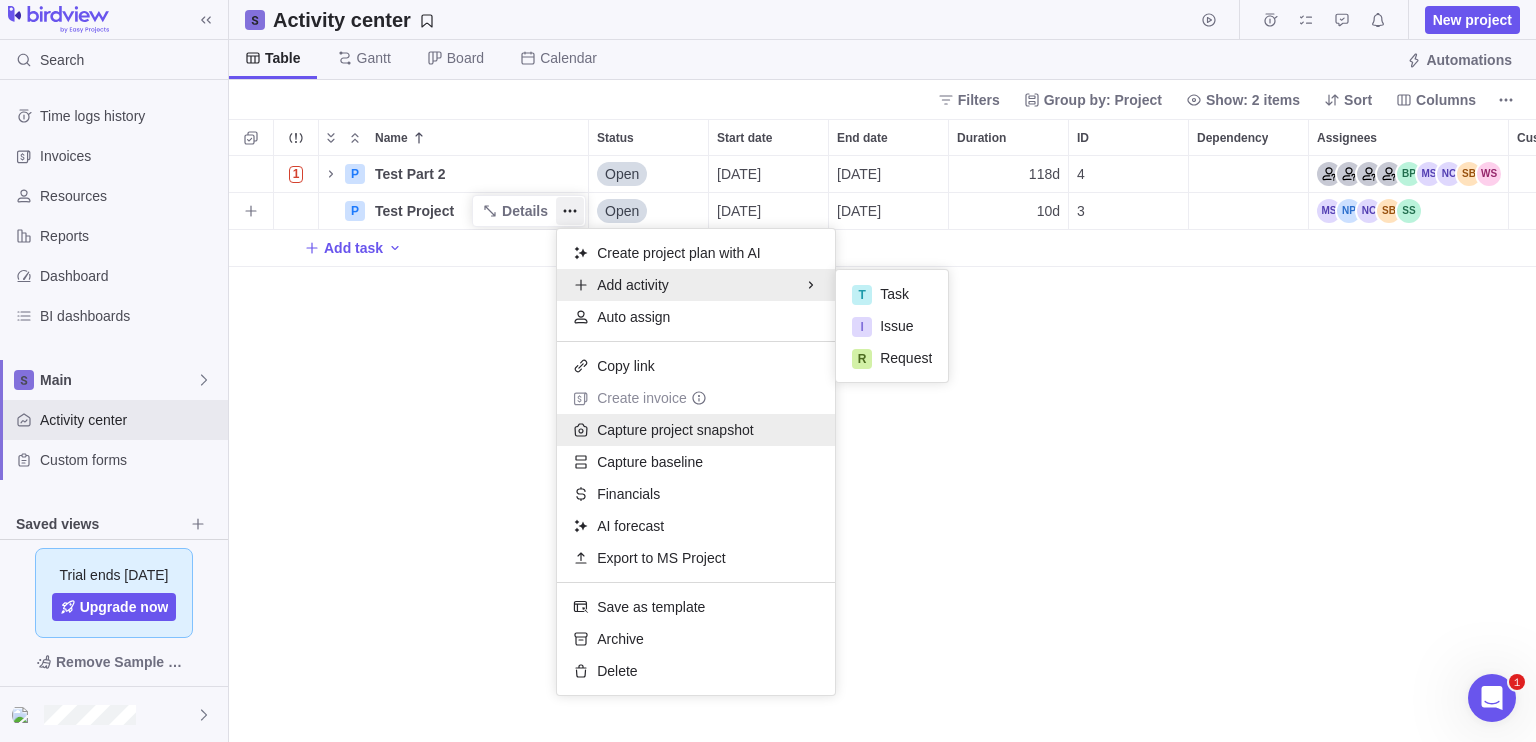 click on "Capture project snapshot" at bounding box center (675, 430) 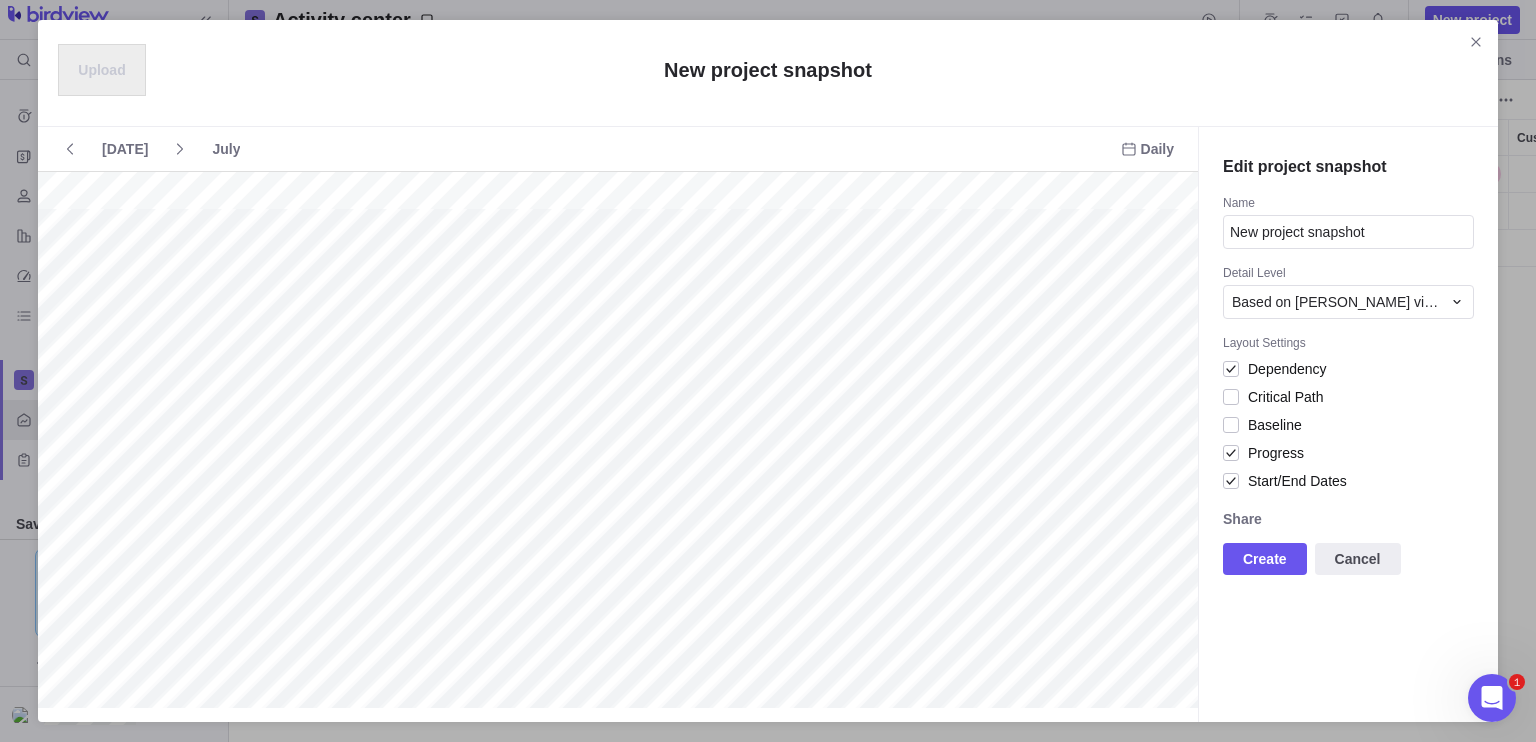 scroll, scrollTop: 0, scrollLeft: 248, axis: horizontal 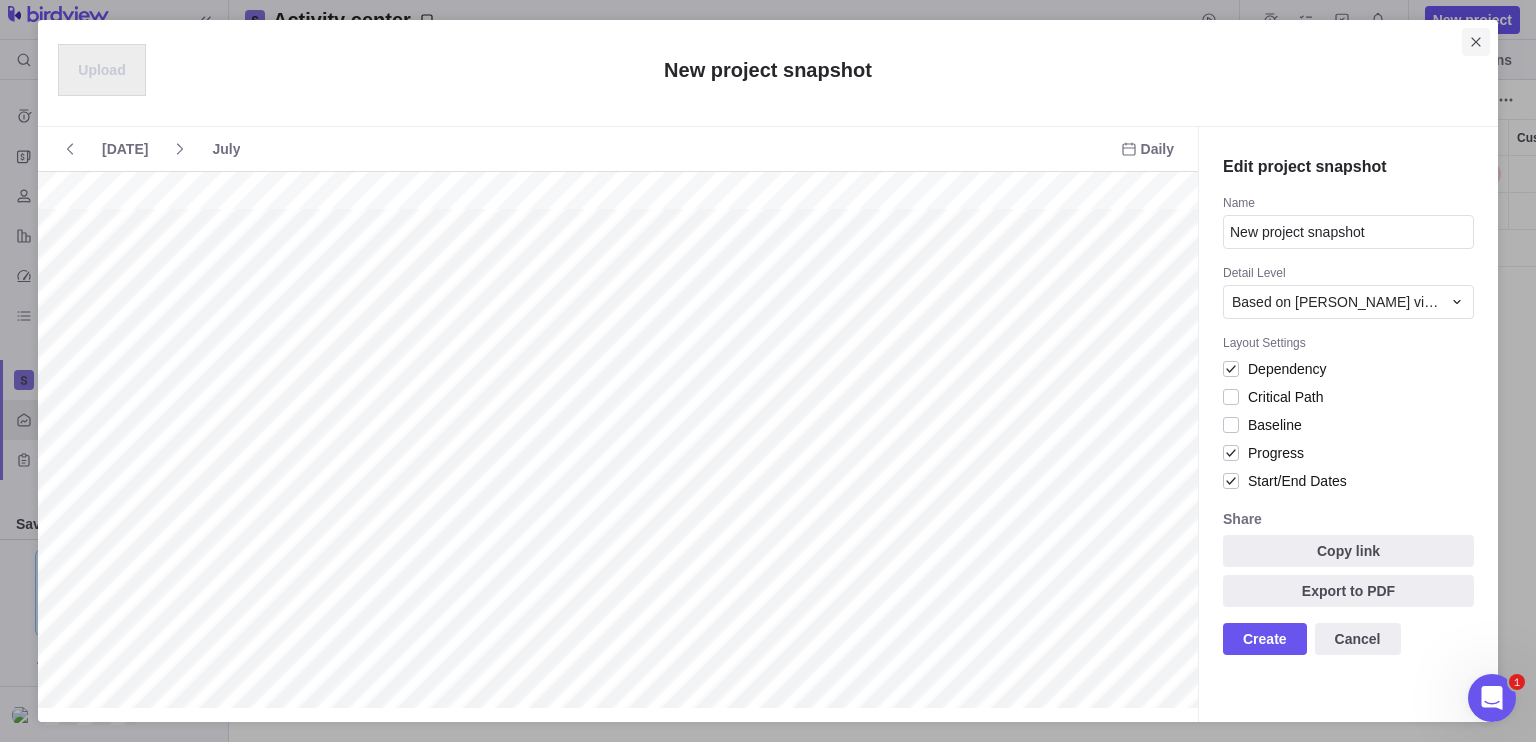 click 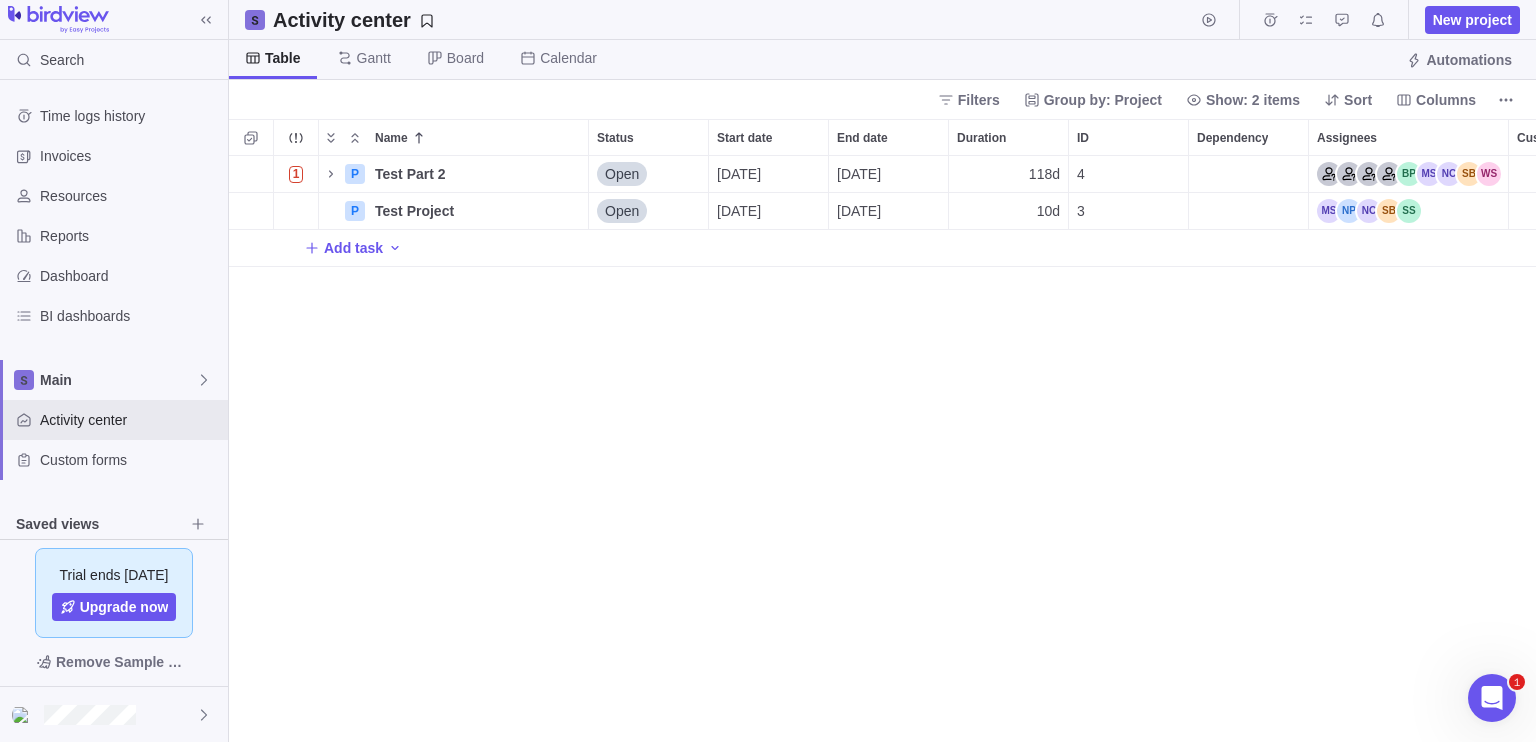 click on "1 P Test Part 2 Details Open 07/22/2025 01/01/2026 118d 4 261h 261h P Test Project Details Open 07/22/2025 08/04/2025 10d 3 500h Add task" at bounding box center (882, 449) 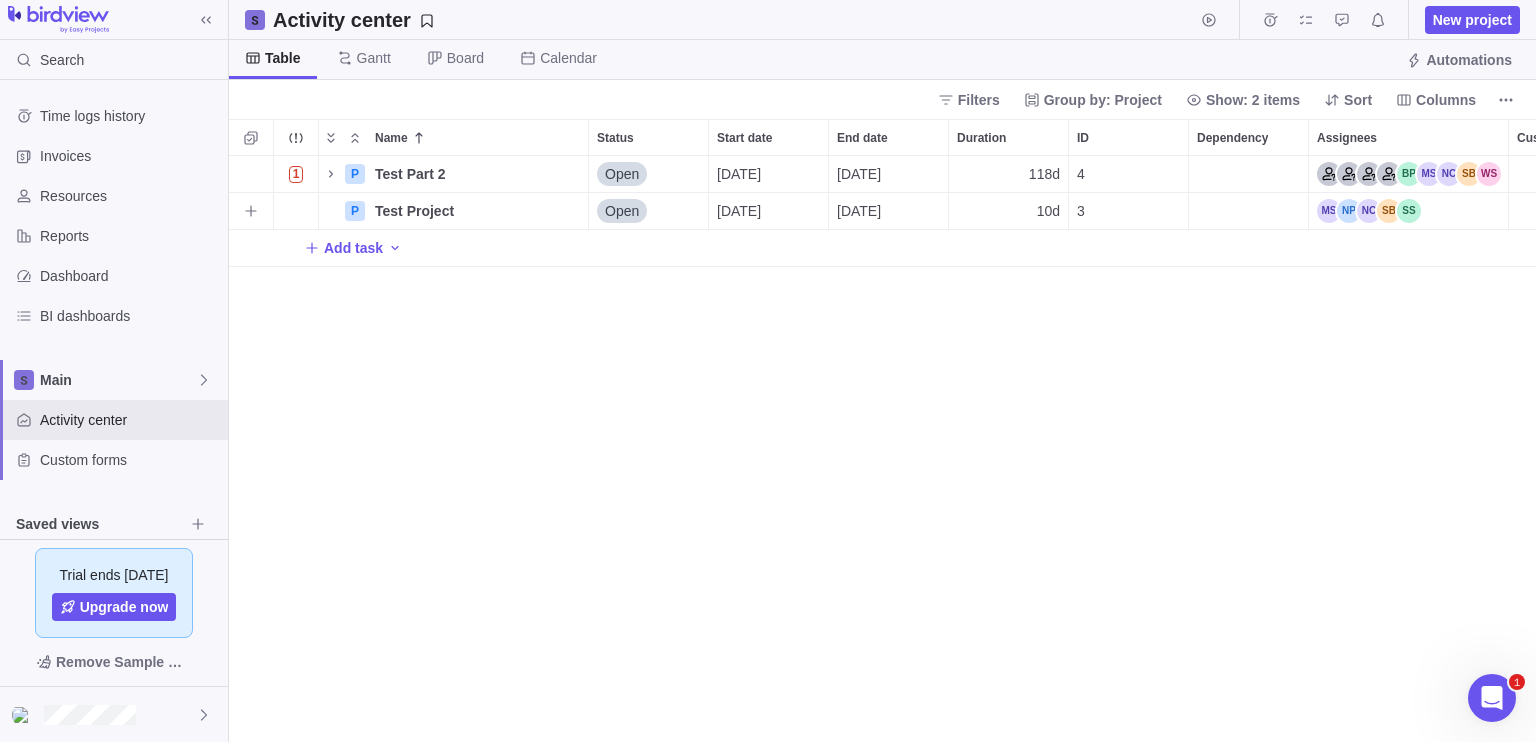 scroll, scrollTop: 0, scrollLeft: 112, axis: horizontal 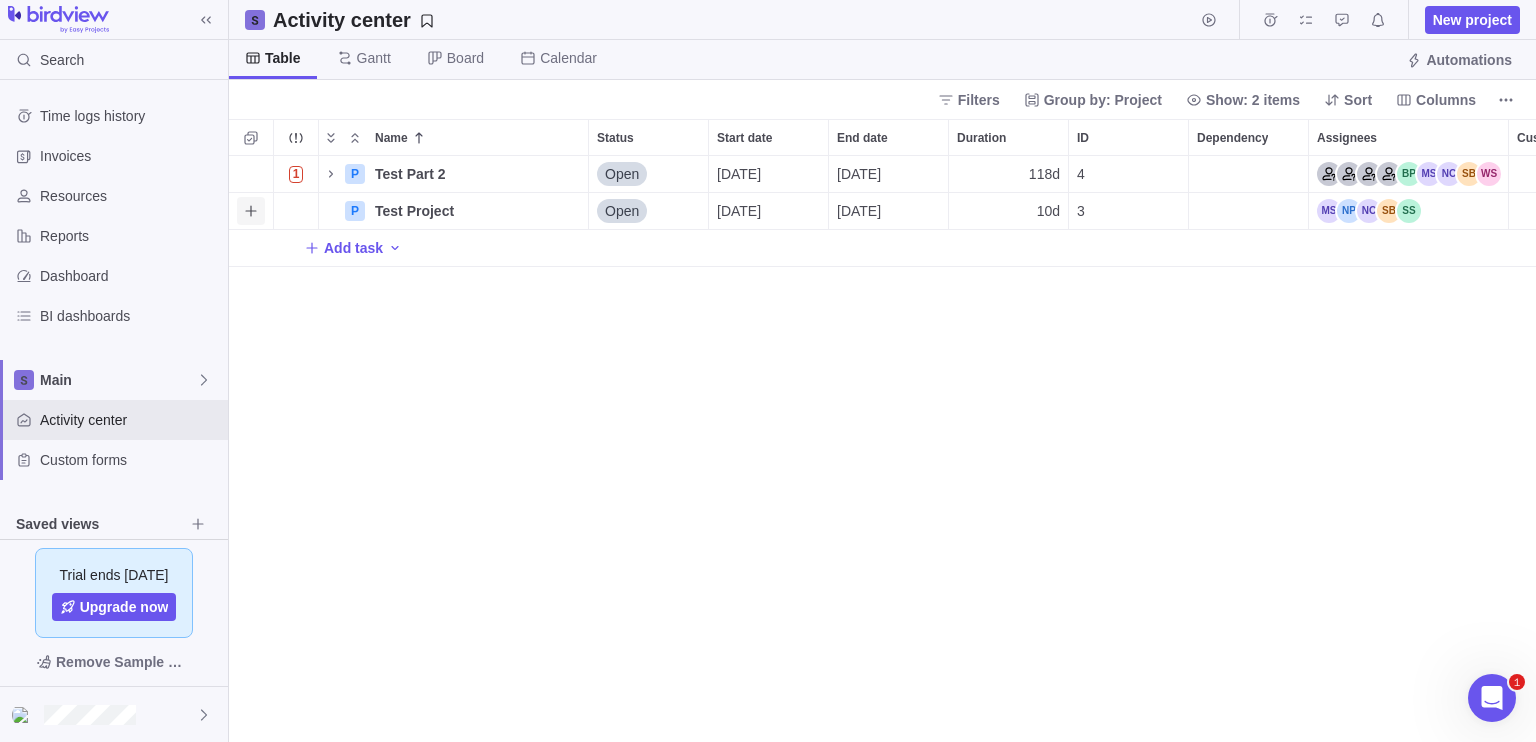 click 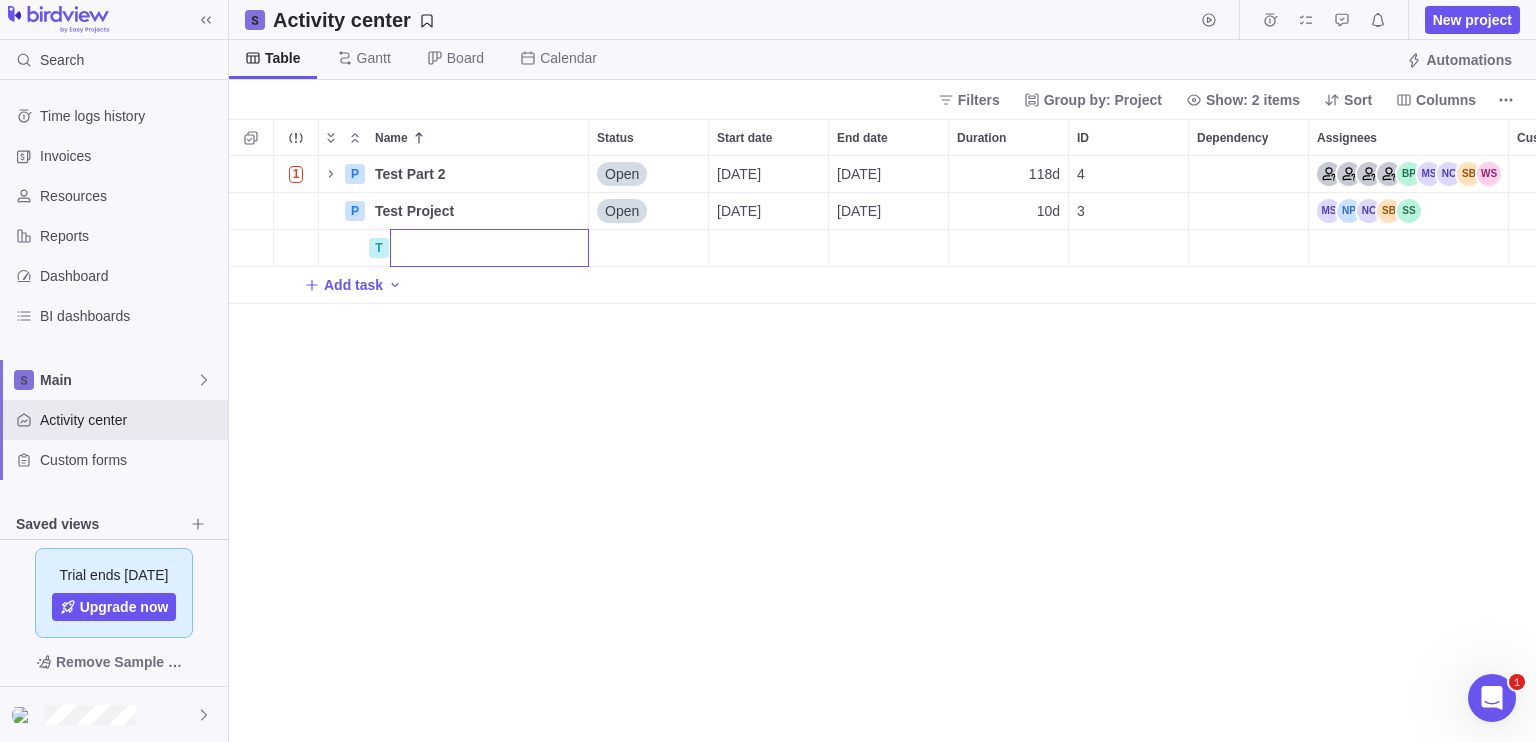 click on "Search Time logs history Invoices Resources Reports Dashboard BI dashboards Main Activity center Custom forms Saved views Get Started Migrations Project Financials Flat Fee Project Financials T&M Test Saved View Upcoming Milestones Trial ends in 14 days Upgrade now Remove Sample Data Activity center New project Table Gantt Board Calendar Automations Filters Group by: Project Show: 2 items Sort Columns Name Status Start date End date Duration ID Dependency Assignees Customer Portfolio Actual hours (timelogs) Estimated hours Hours left 1 P Test Part 2 Details Open 07/22/2025 01/01/2026 118d 4 261h 261h P Test Project Details Open 07/22/2025 08/04/2025 10d 3 500h T Add task Filters Activity status Default Workflow Test Workflow Project status Default Workflow Test Workflow Activity priority Activity assignees More Project start date Previous year Previous month Previous week Yesterday Today This week This month This year Next week Next month Filter by period Project end date Previous year Yesterday 1" at bounding box center (768, 371) 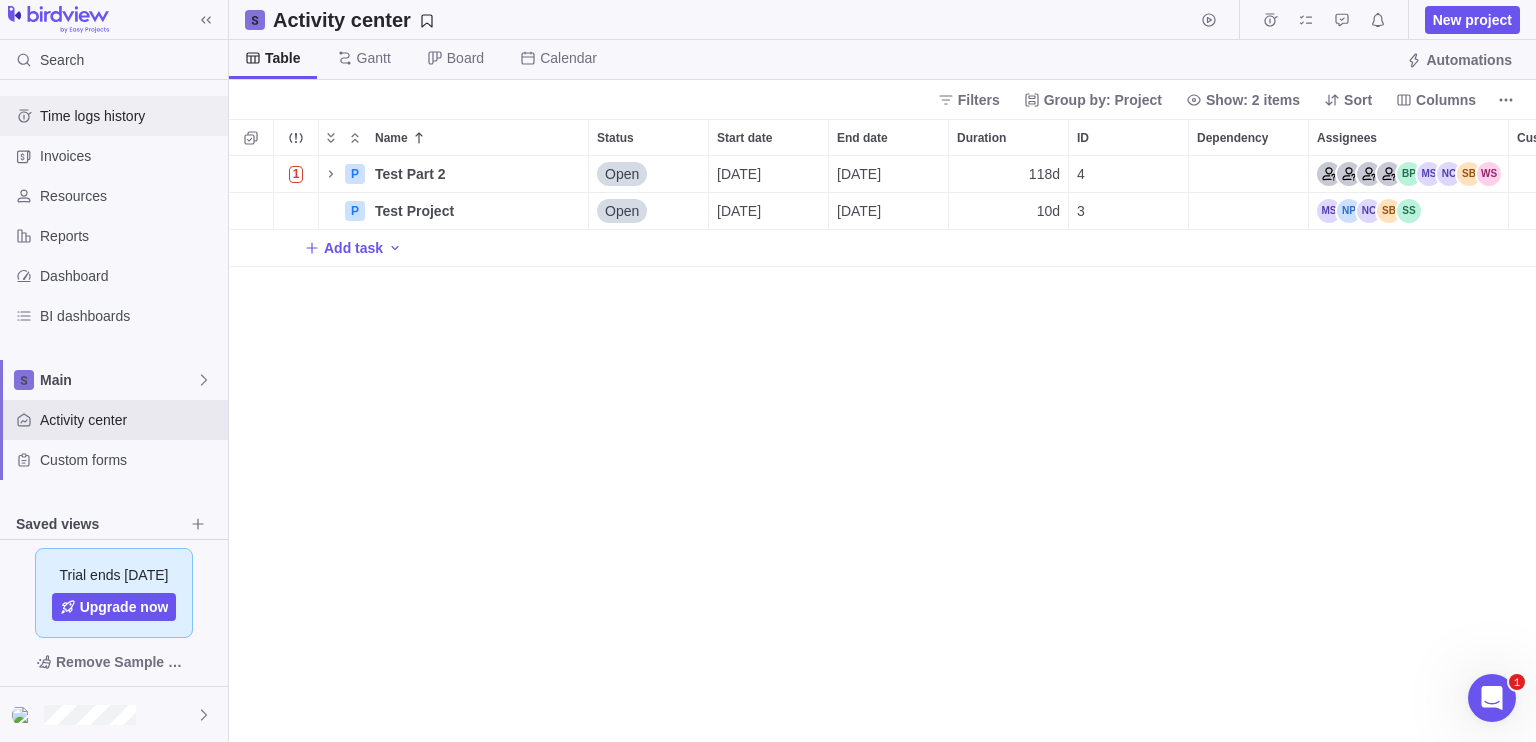 click on "Time logs history" at bounding box center (130, 116) 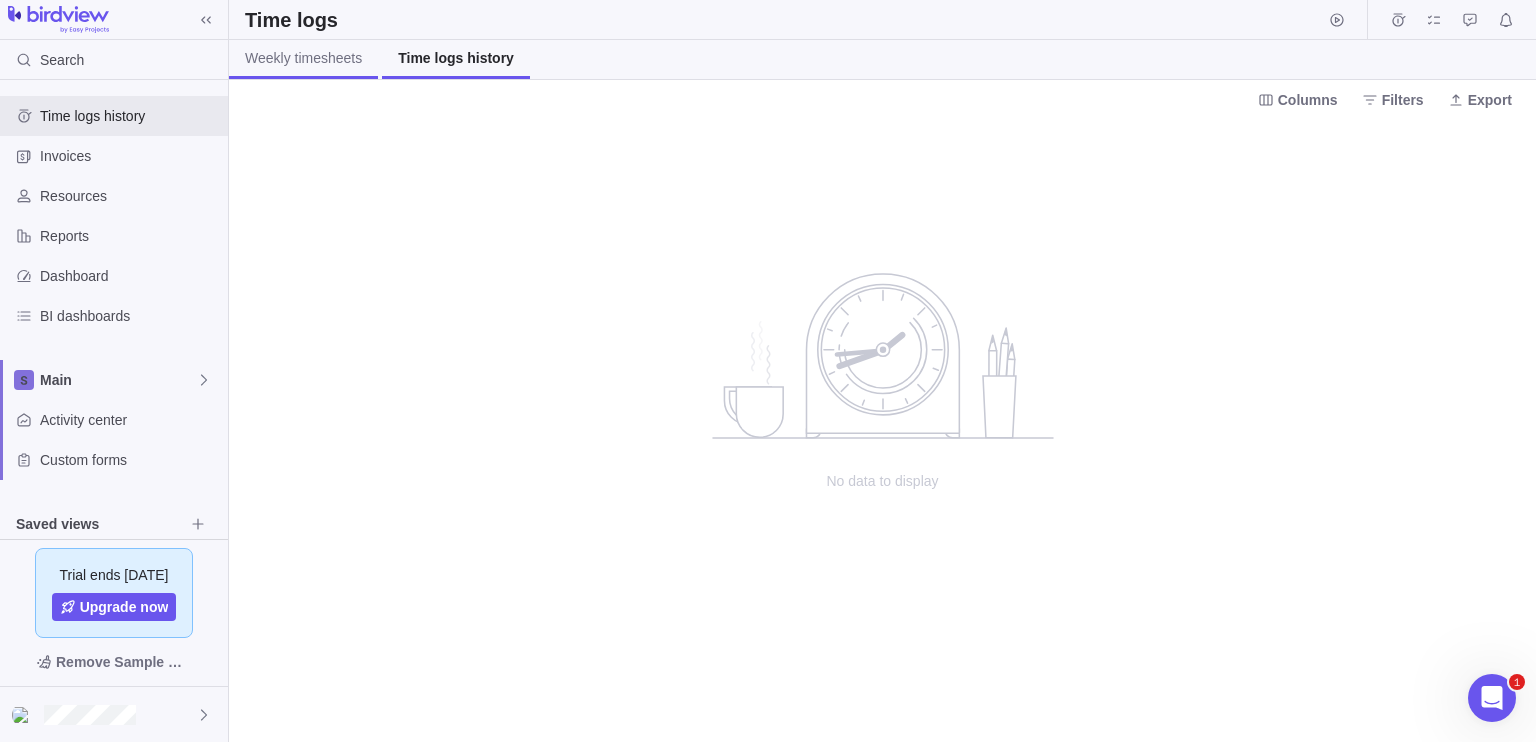 click on "Weekly timesheets" at bounding box center (303, 58) 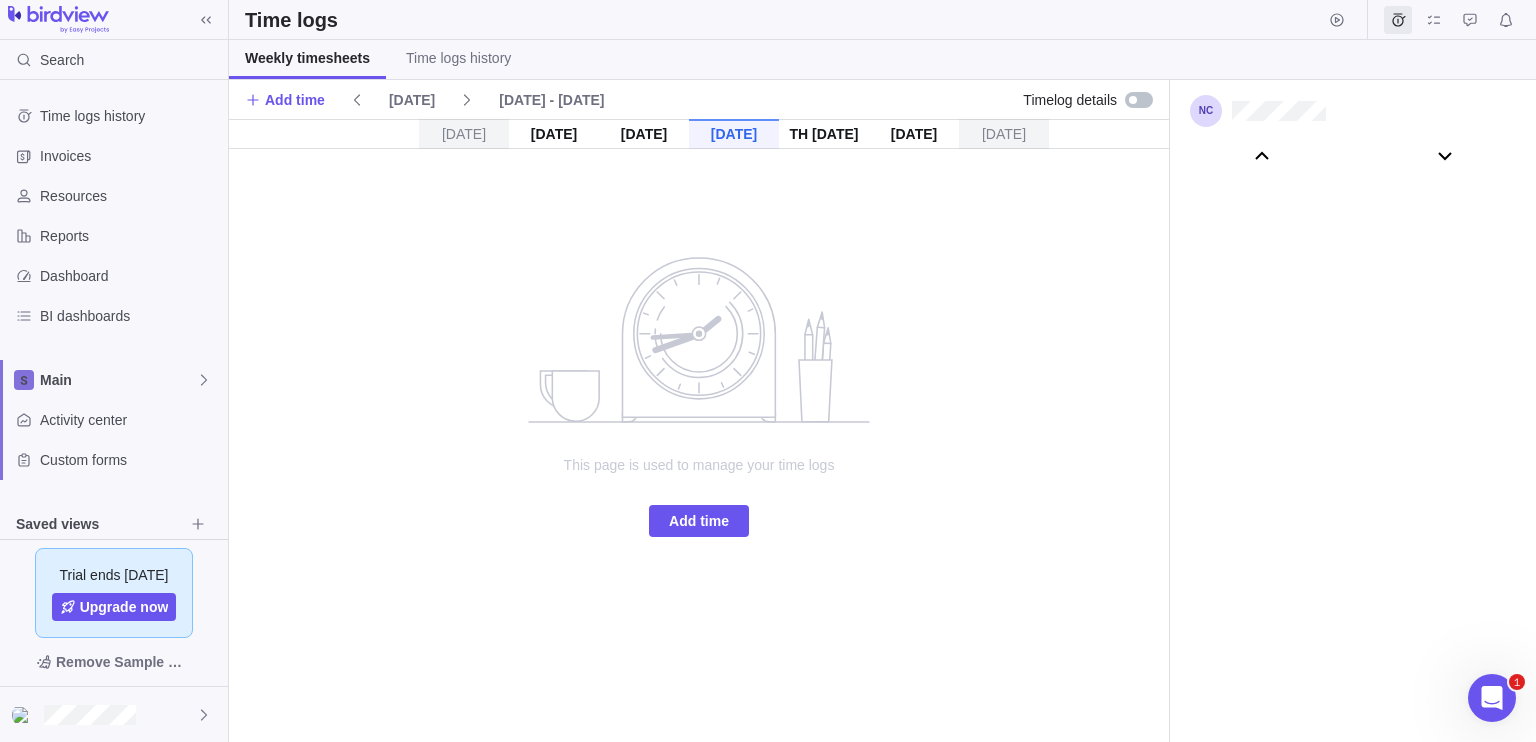 scroll, scrollTop: 111003, scrollLeft: 0, axis: vertical 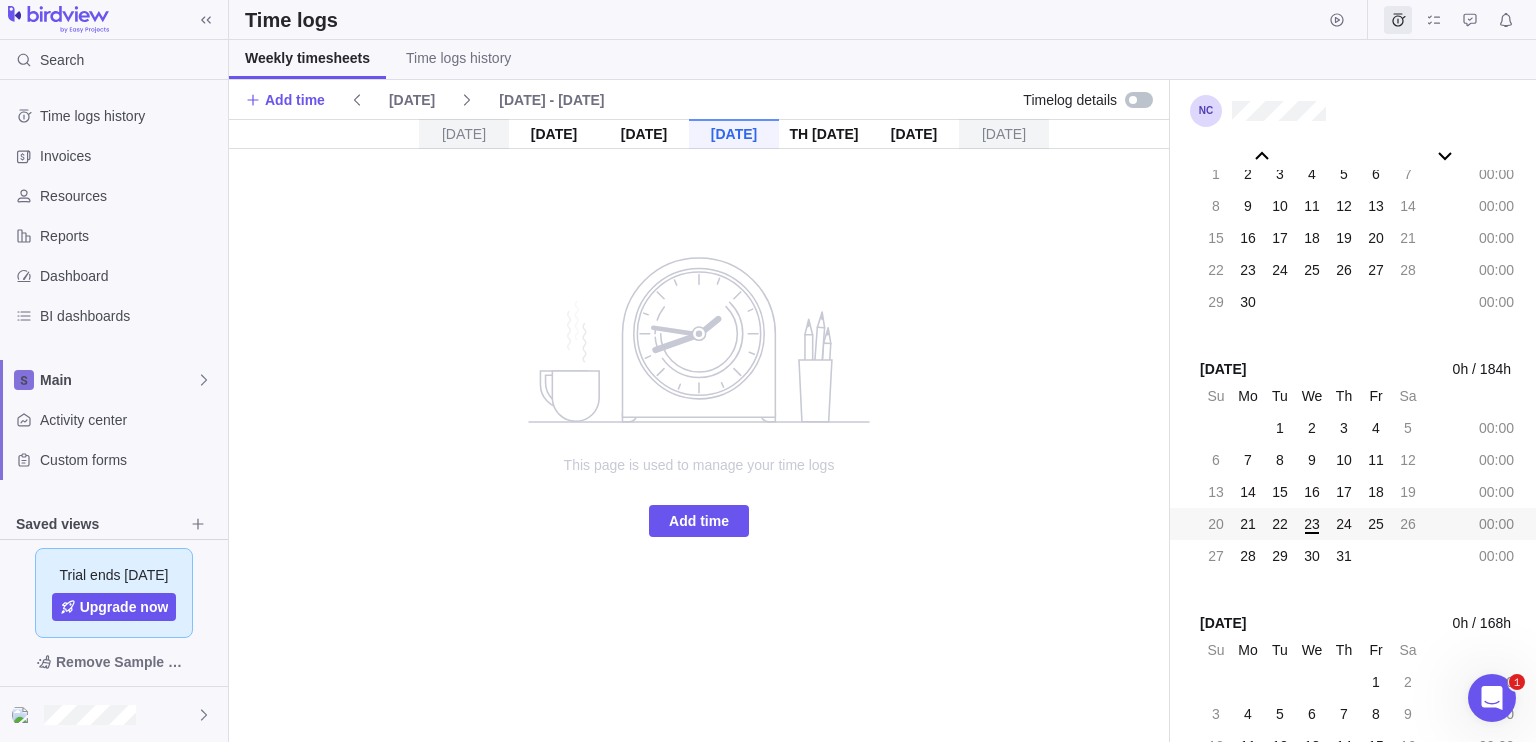 click at bounding box center [1135, 100] 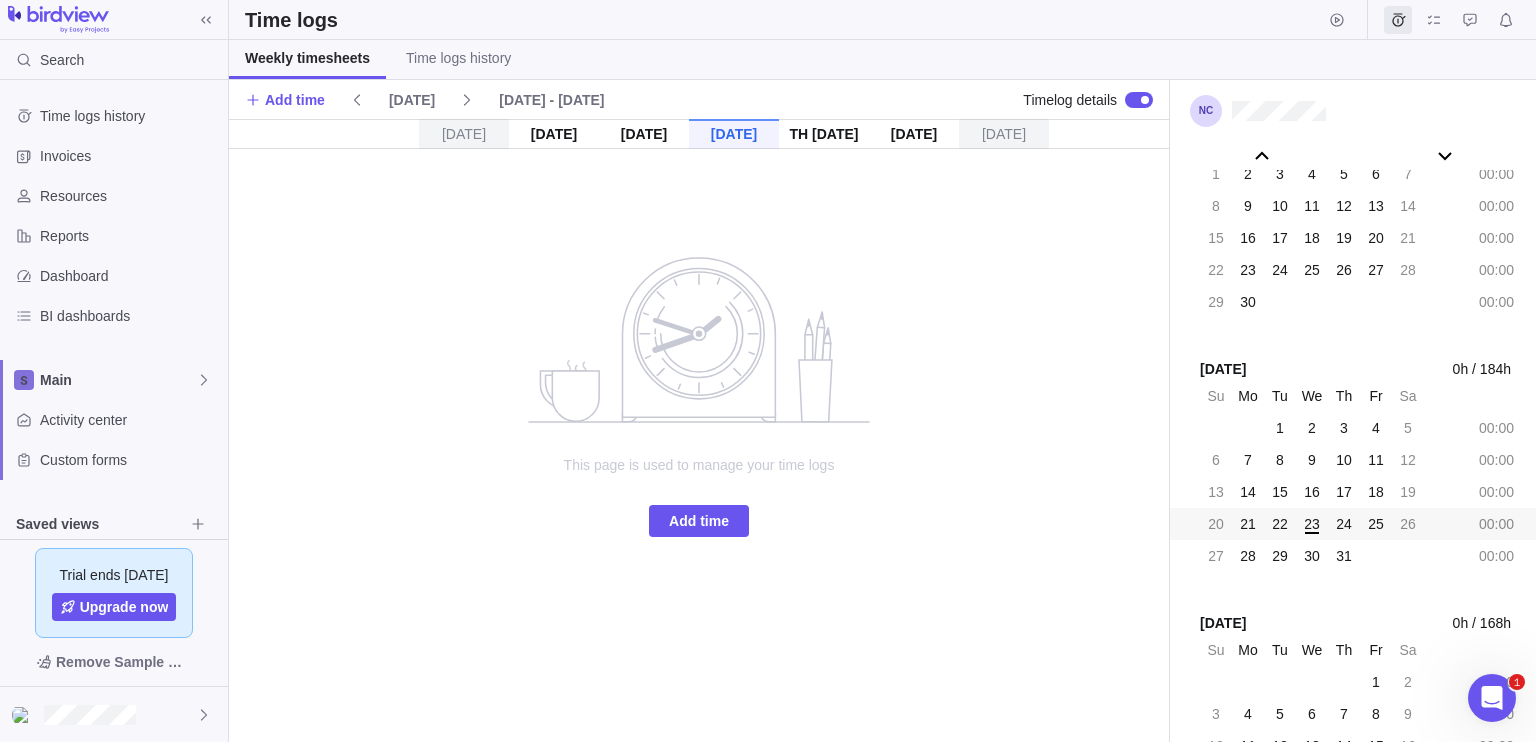 click on "[DATE]" at bounding box center (644, 134) 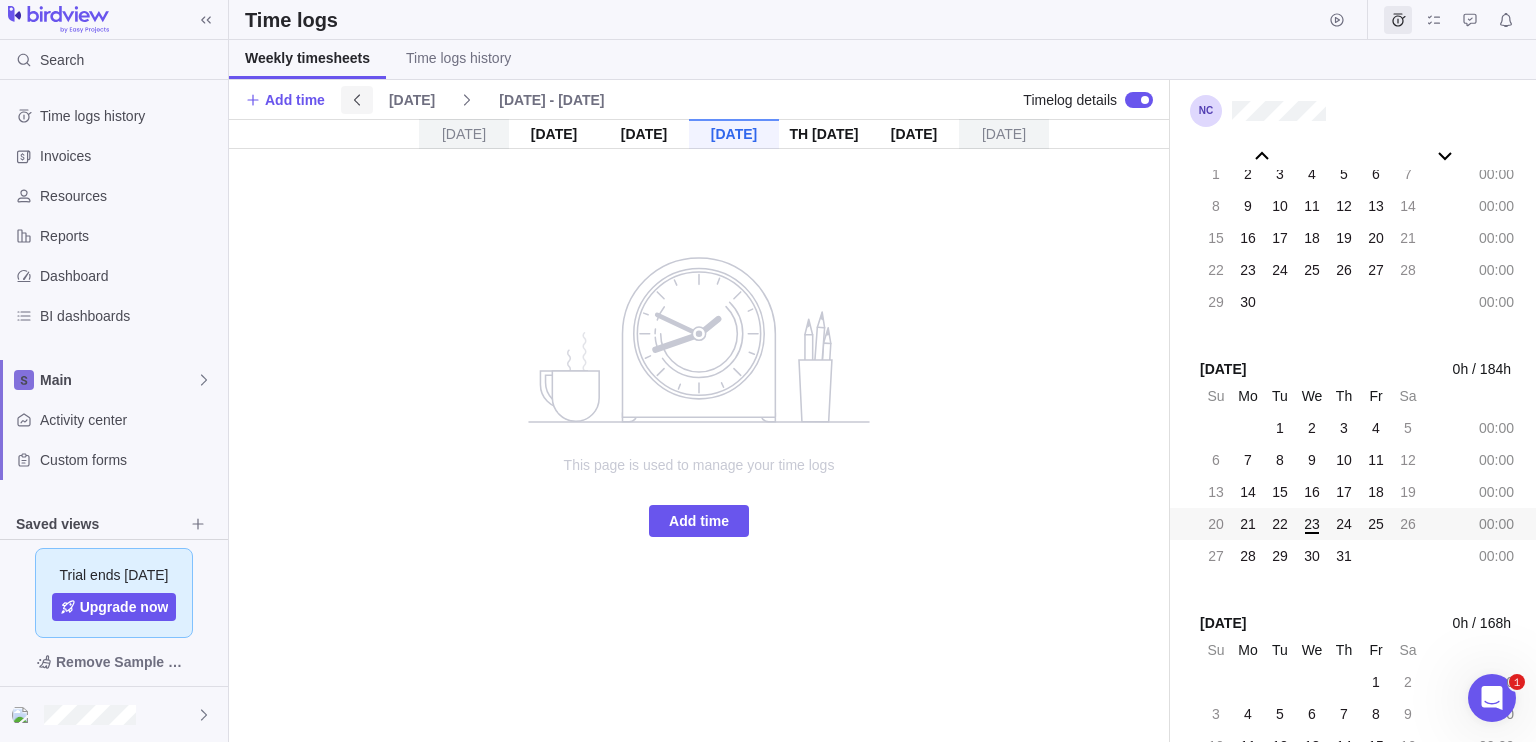 click at bounding box center [357, 100] 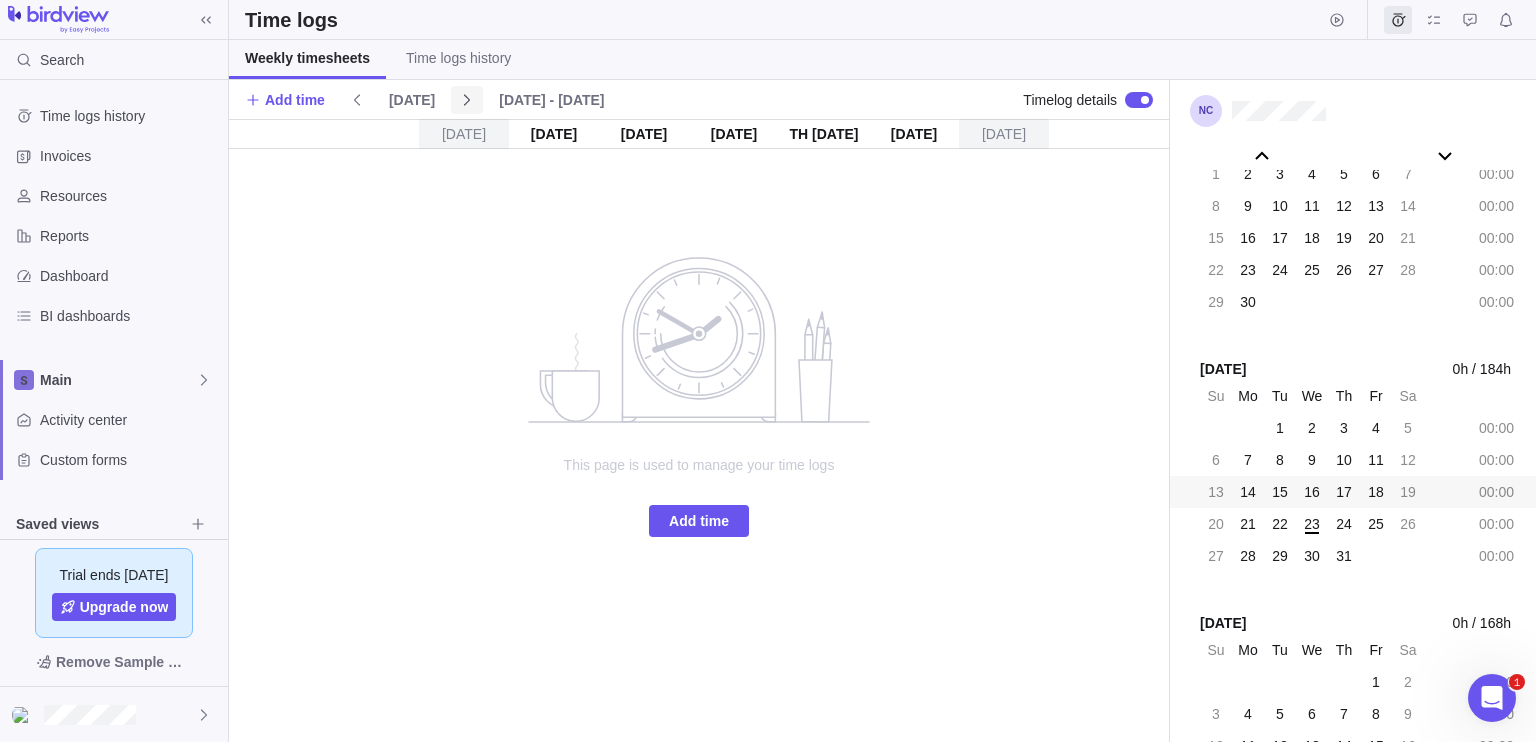 click 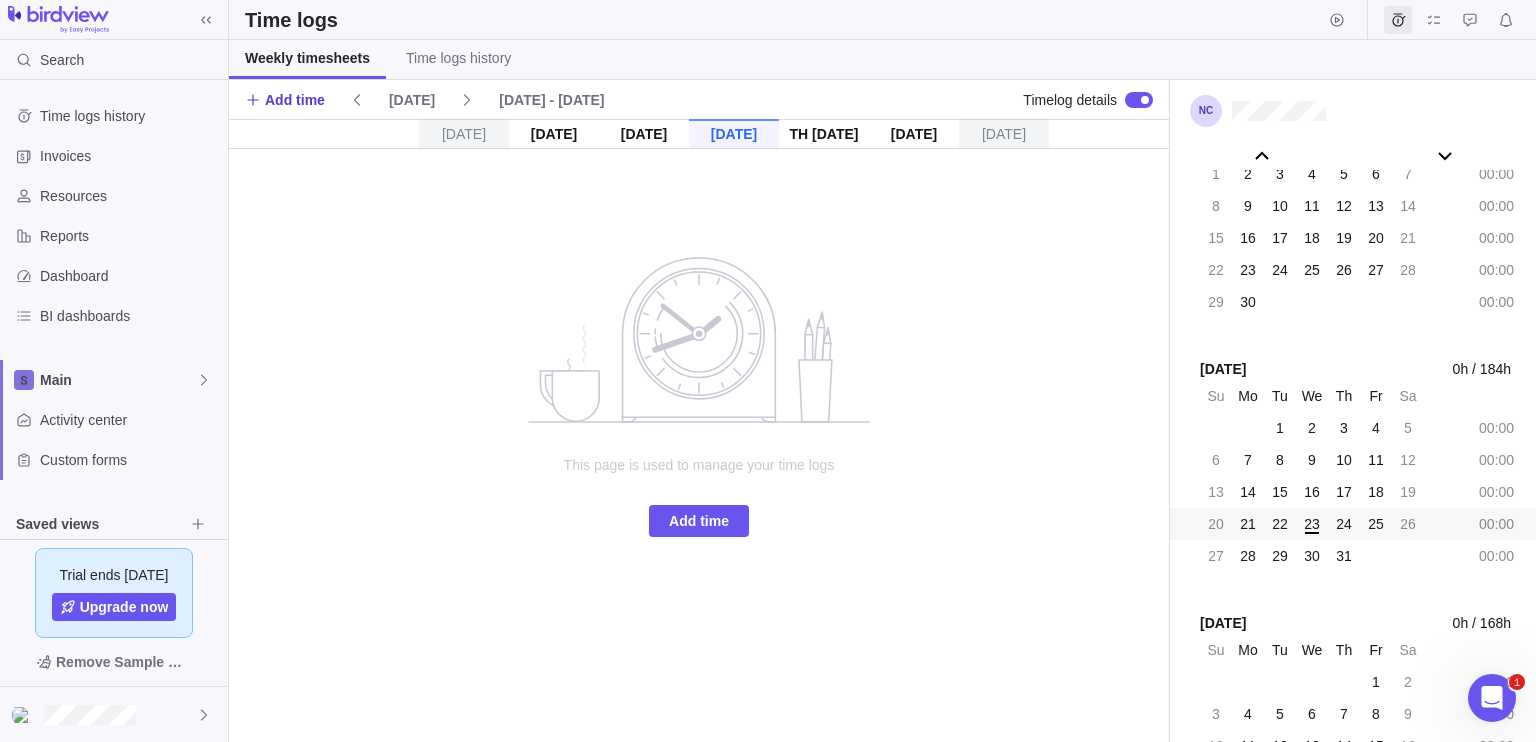 click on "Add time" at bounding box center [295, 100] 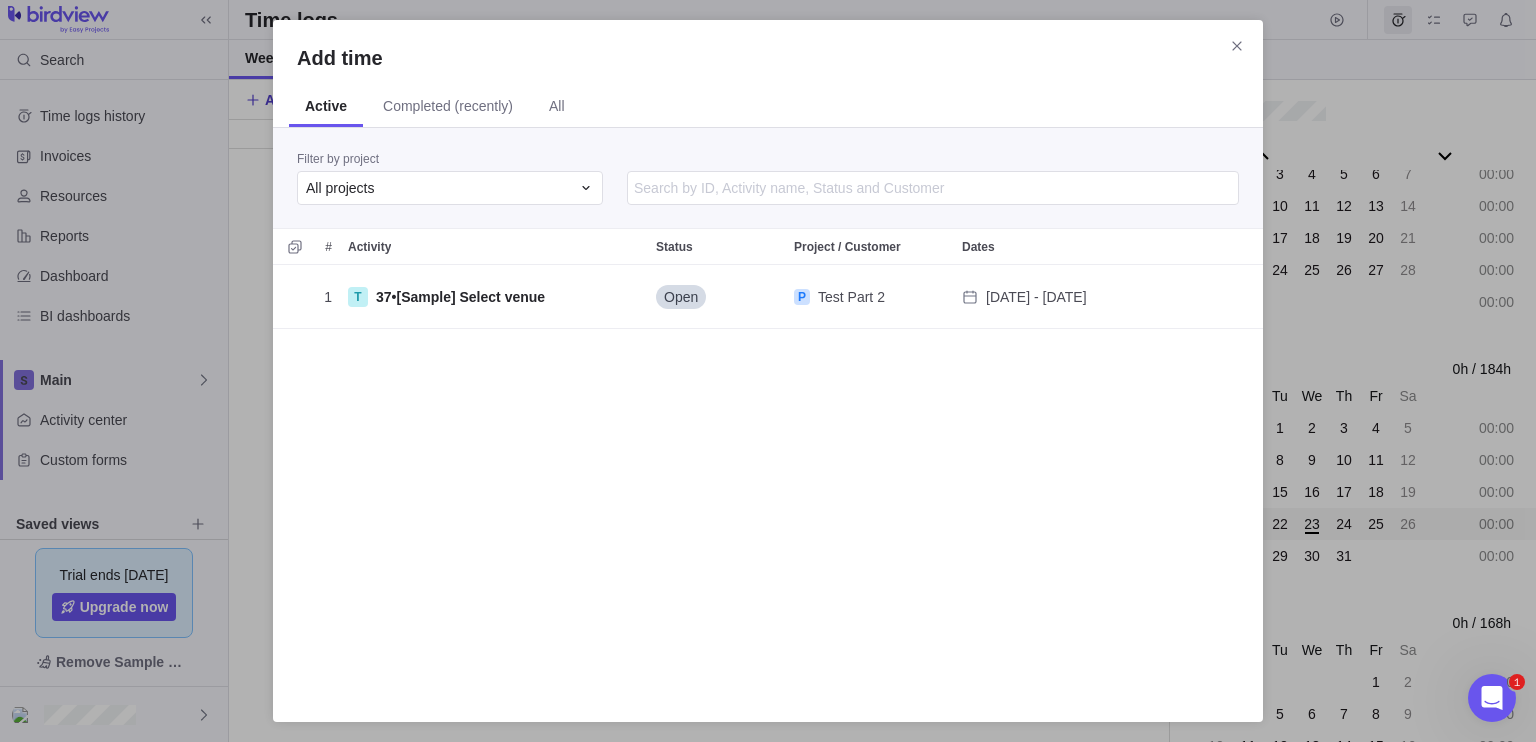 scroll, scrollTop: 16, scrollLeft: 16, axis: both 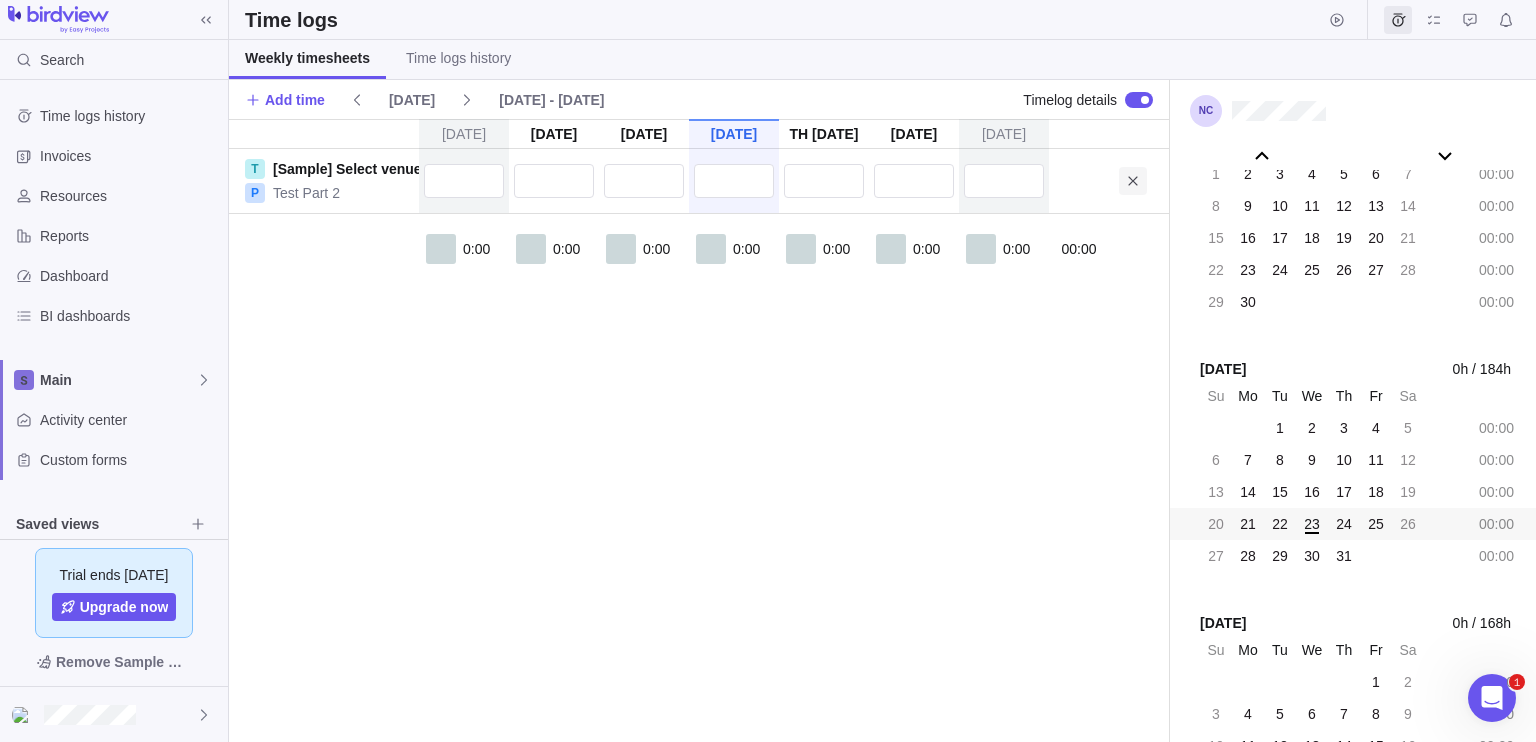 click at bounding box center [1133, 181] 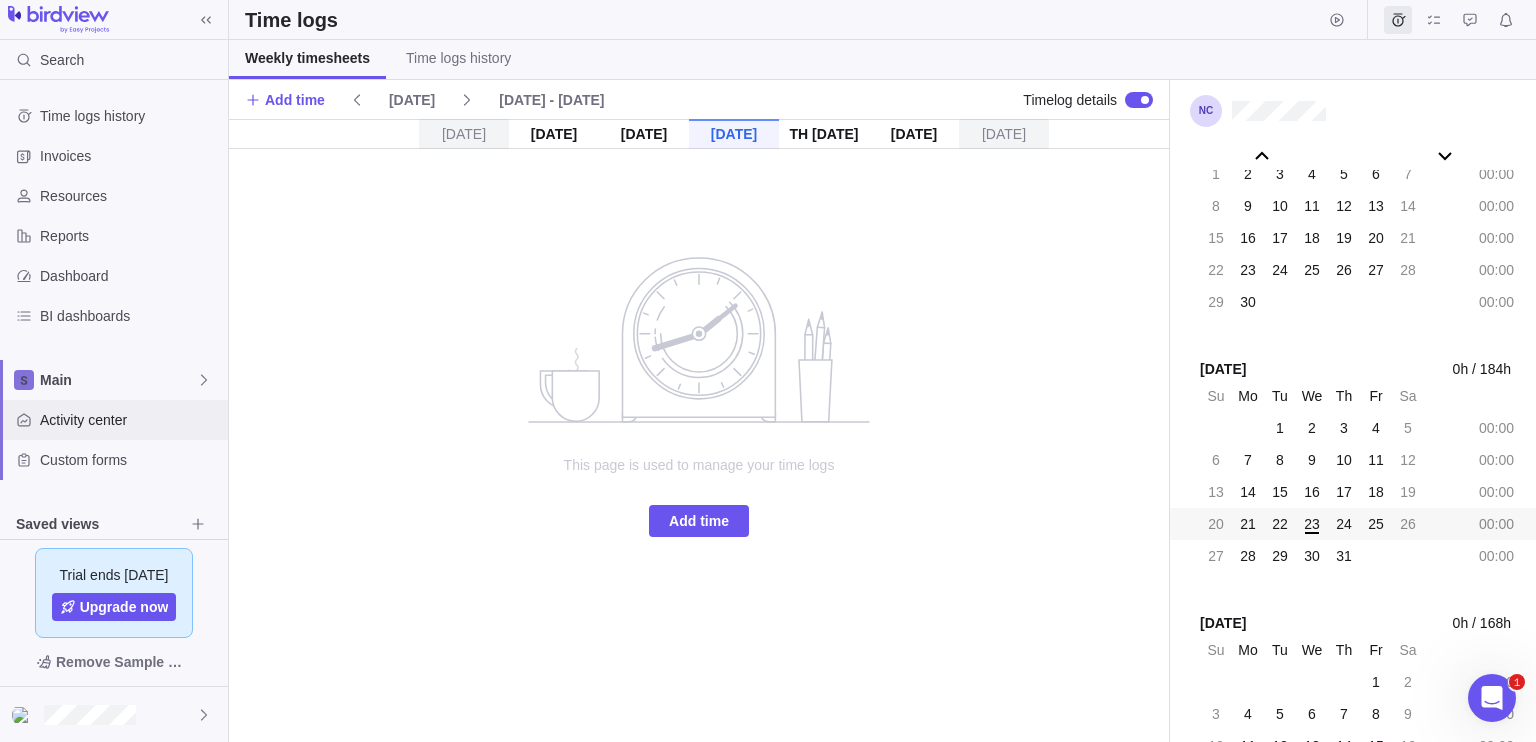 click on "Activity center" at bounding box center (114, 420) 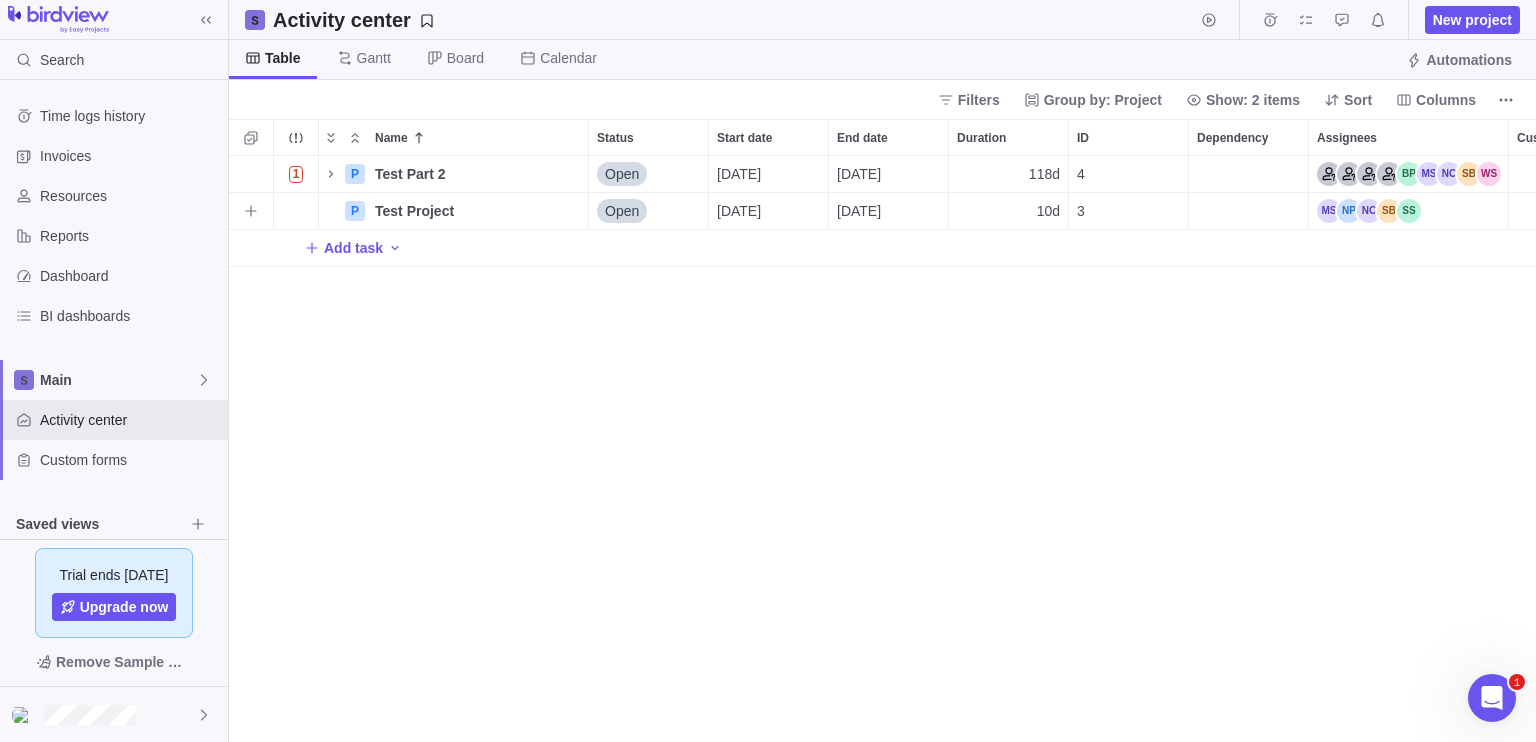 click at bounding box center (296, 211) 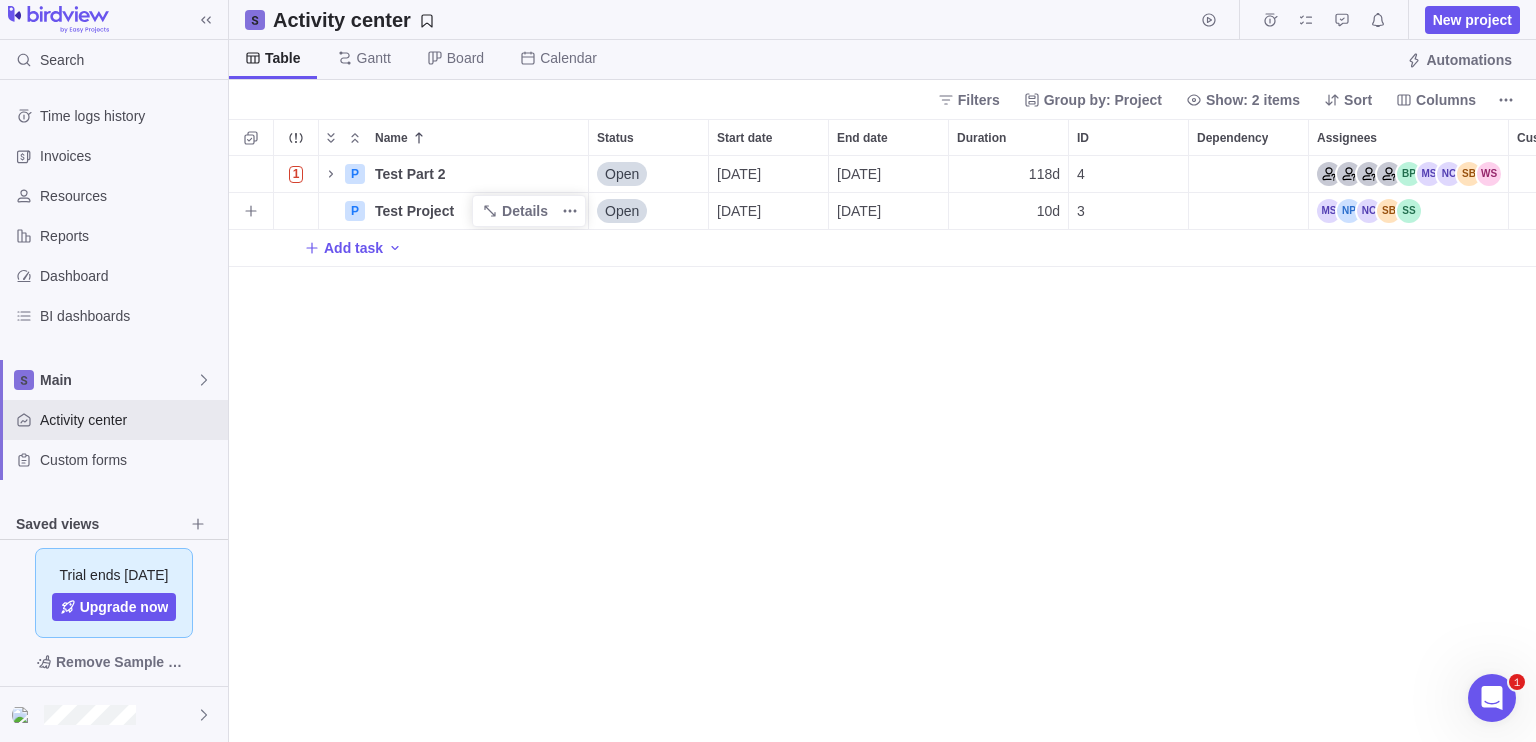 click on "Test Project" at bounding box center (414, 211) 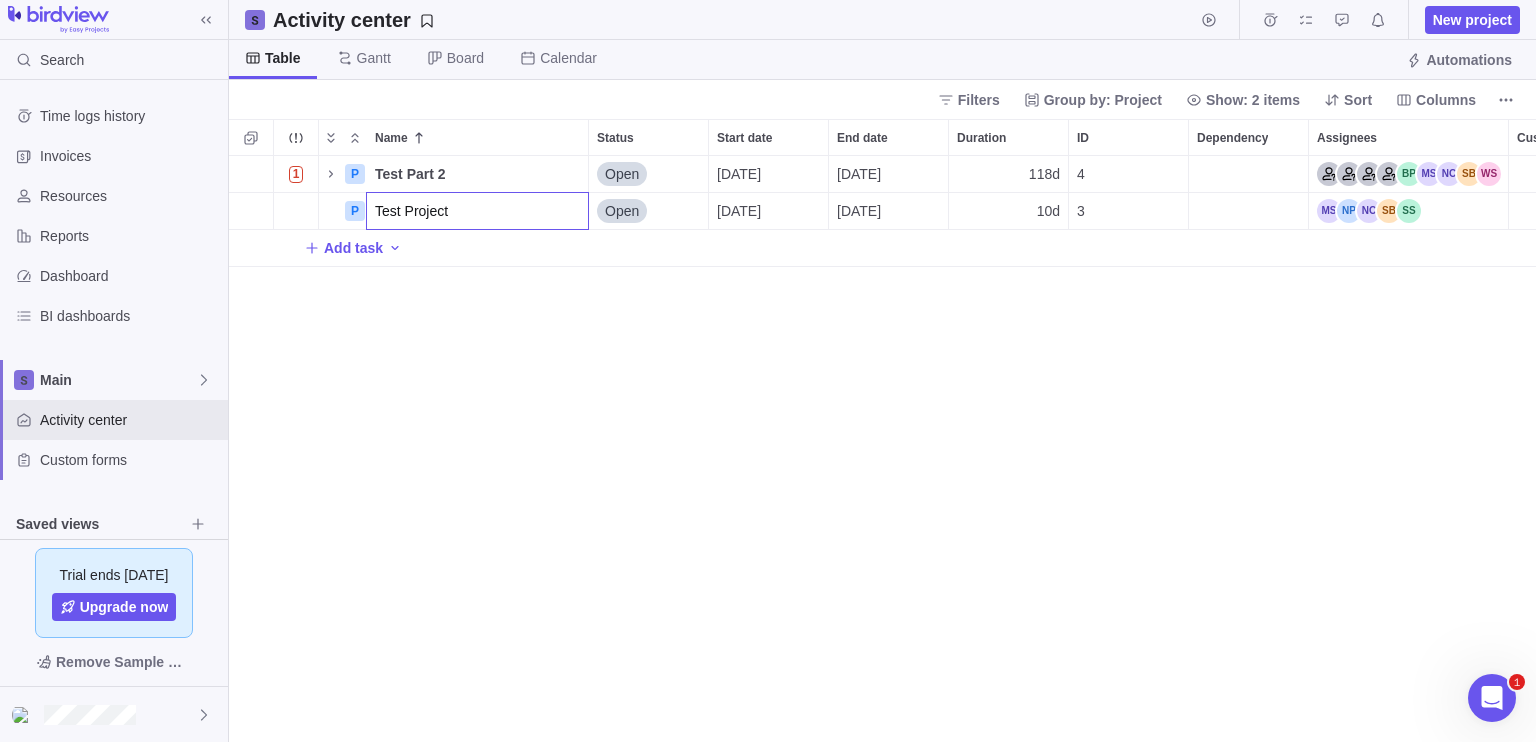click on "1 P Test Part 2 Details Open 07/22/2025 01/01/2026 118d 4 261h 261h P Test Project Open 07/22/2025 08/04/2025 10d 3 500h Add task" at bounding box center [882, 449] 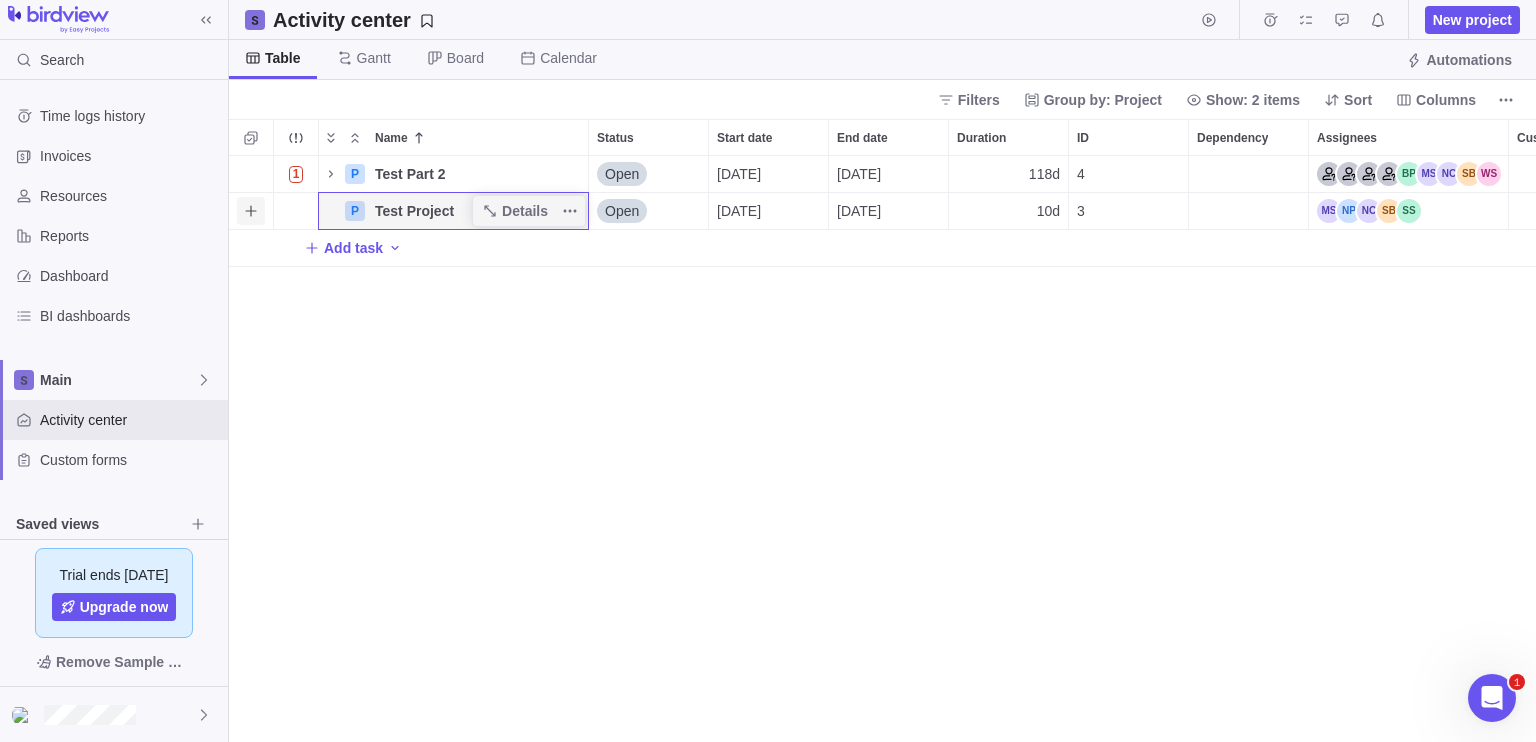 click 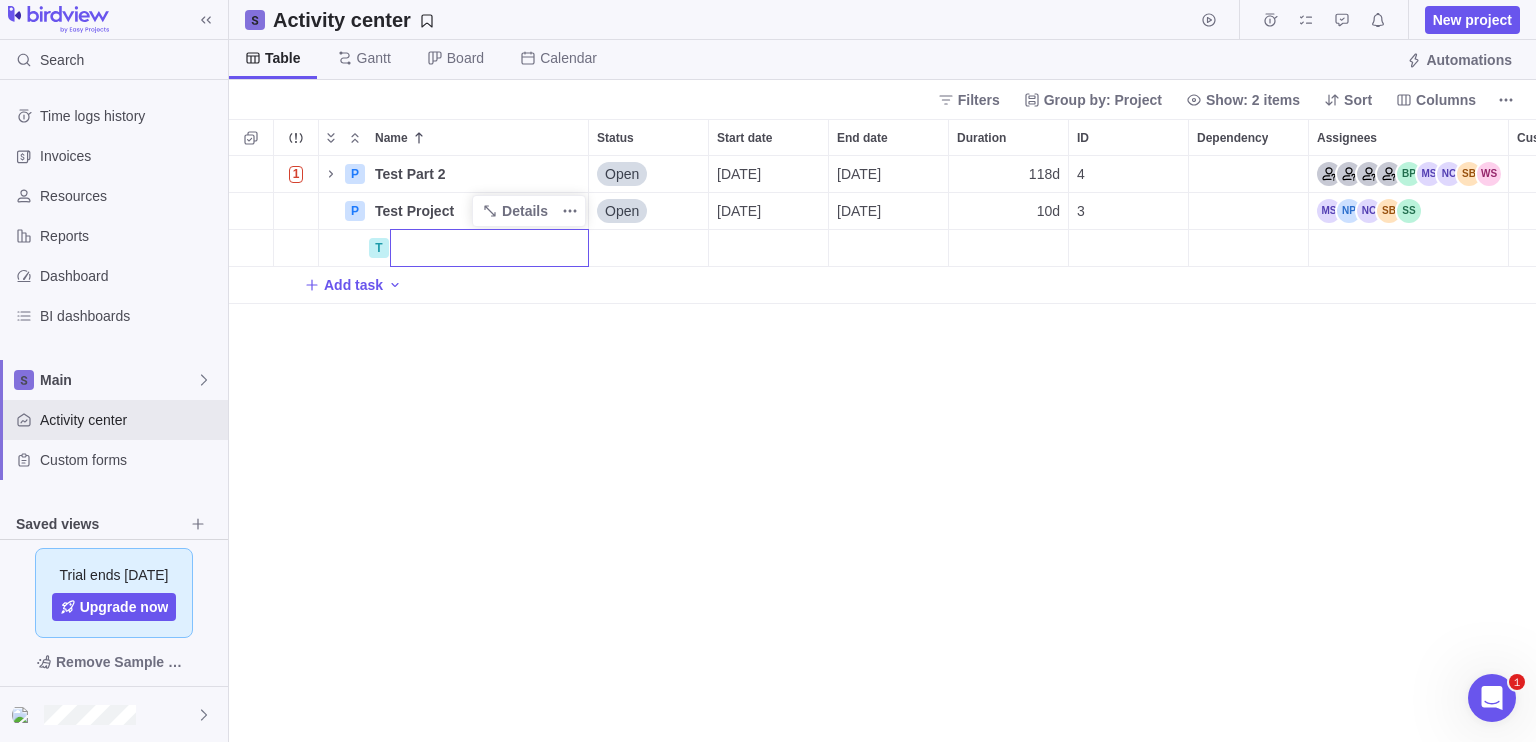 click on "1 P Test Part 2 Details Open 07/22/2025 01/01/2026 118d 4 261h 261h P Test Project Details Open 07/22/2025 08/04/2025 10d 3 500h T Add task" at bounding box center [882, 449] 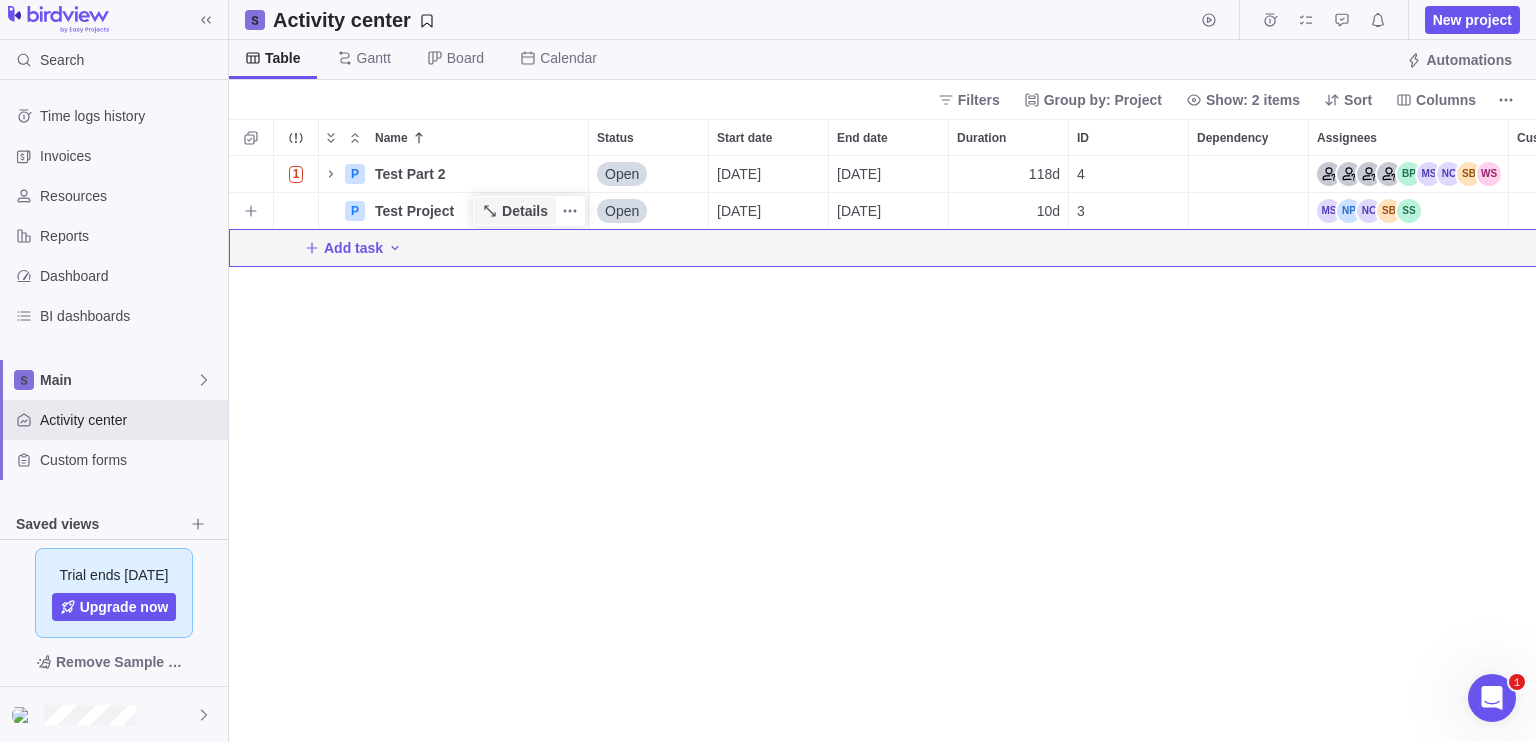 click on "Details" at bounding box center (515, 211) 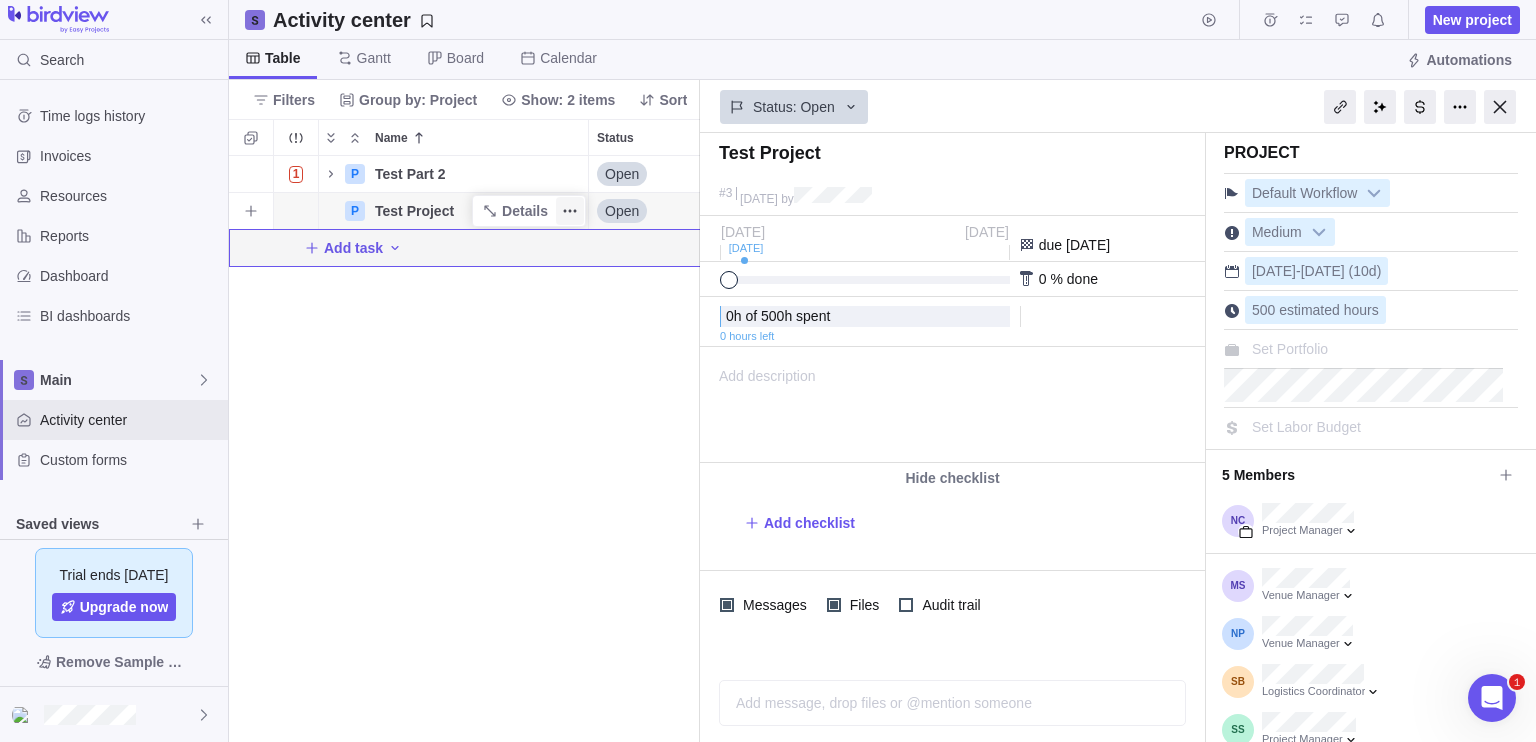 click at bounding box center [570, 211] 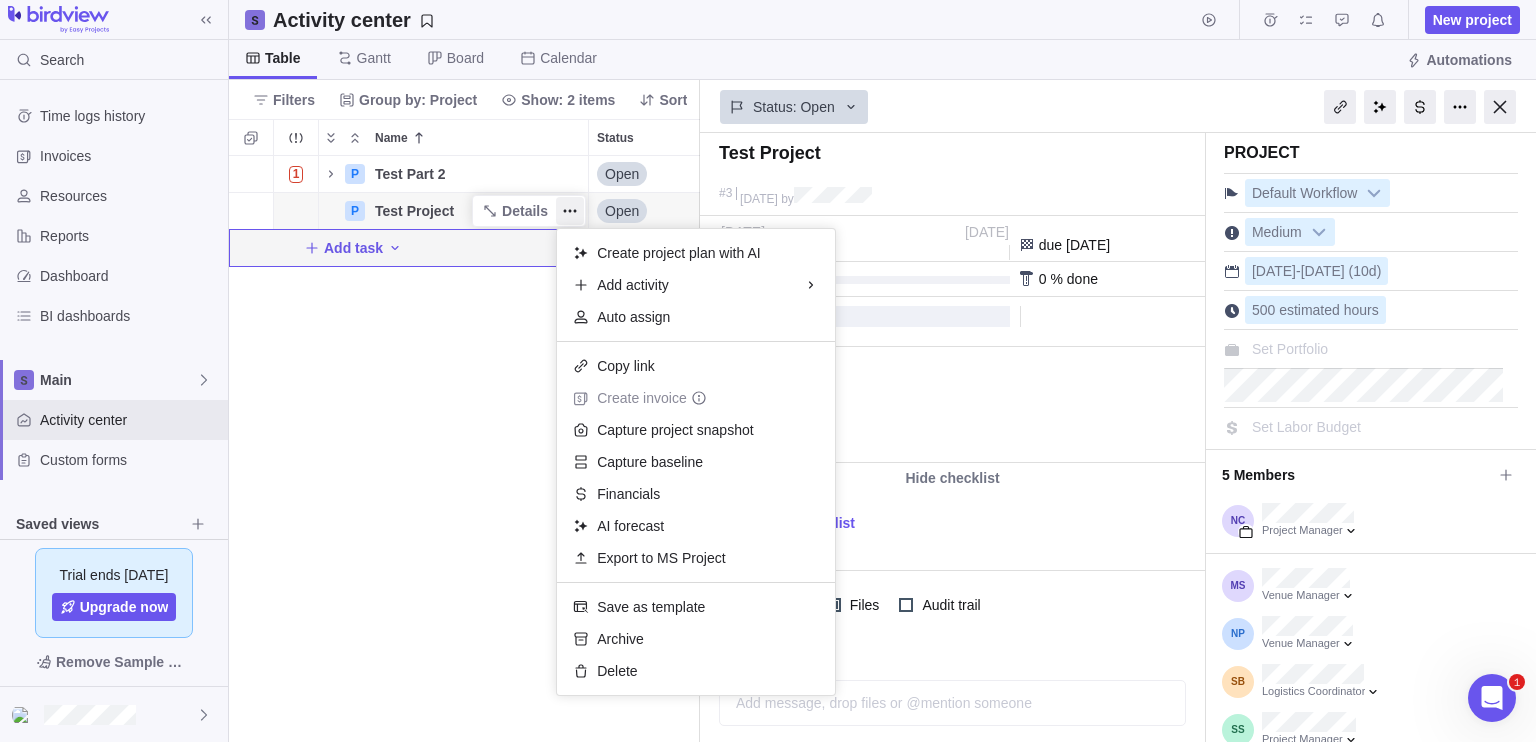 click on "1 P Test Part 2 Details Open 07/22/2025 01/01/2026 118d 4 261h 261h P Test Project Details Open 07/22/2025 08/04/2025 10d 3 500h Add task" at bounding box center (464, 449) 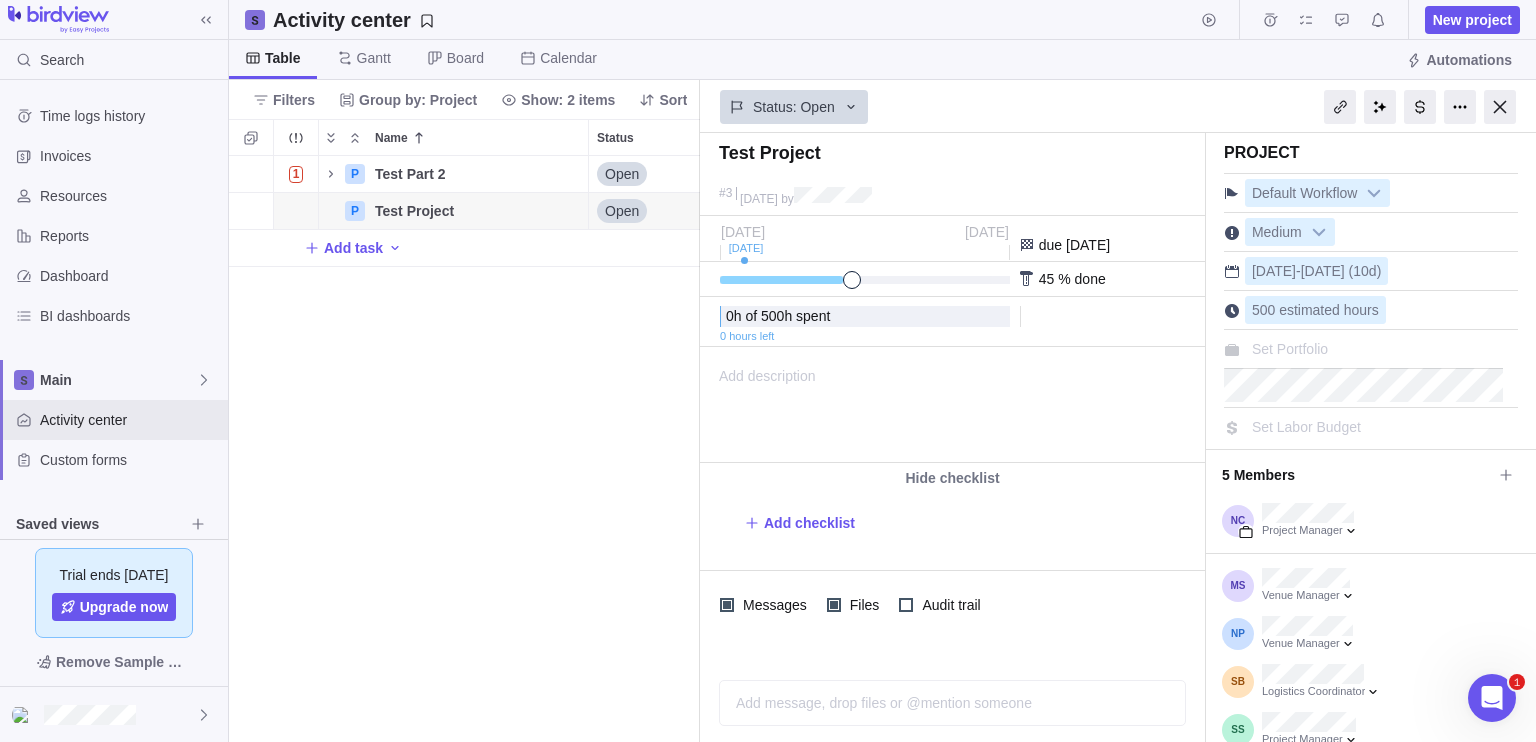 drag, startPoint x: 728, startPoint y: 278, endPoint x: 852, endPoint y: 284, distance: 124.14507 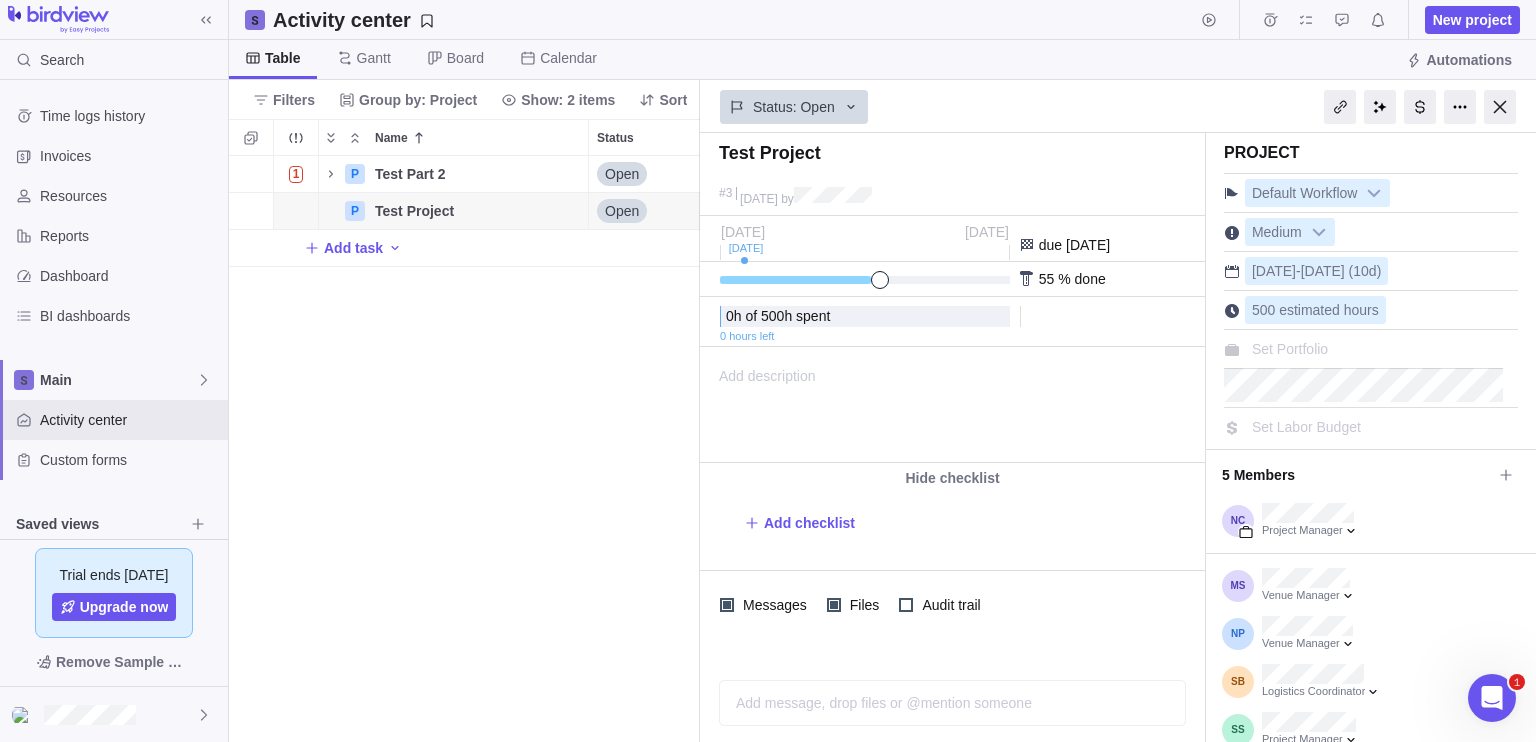 drag, startPoint x: 852, startPoint y: 283, endPoint x: 867, endPoint y: 285, distance: 15.132746 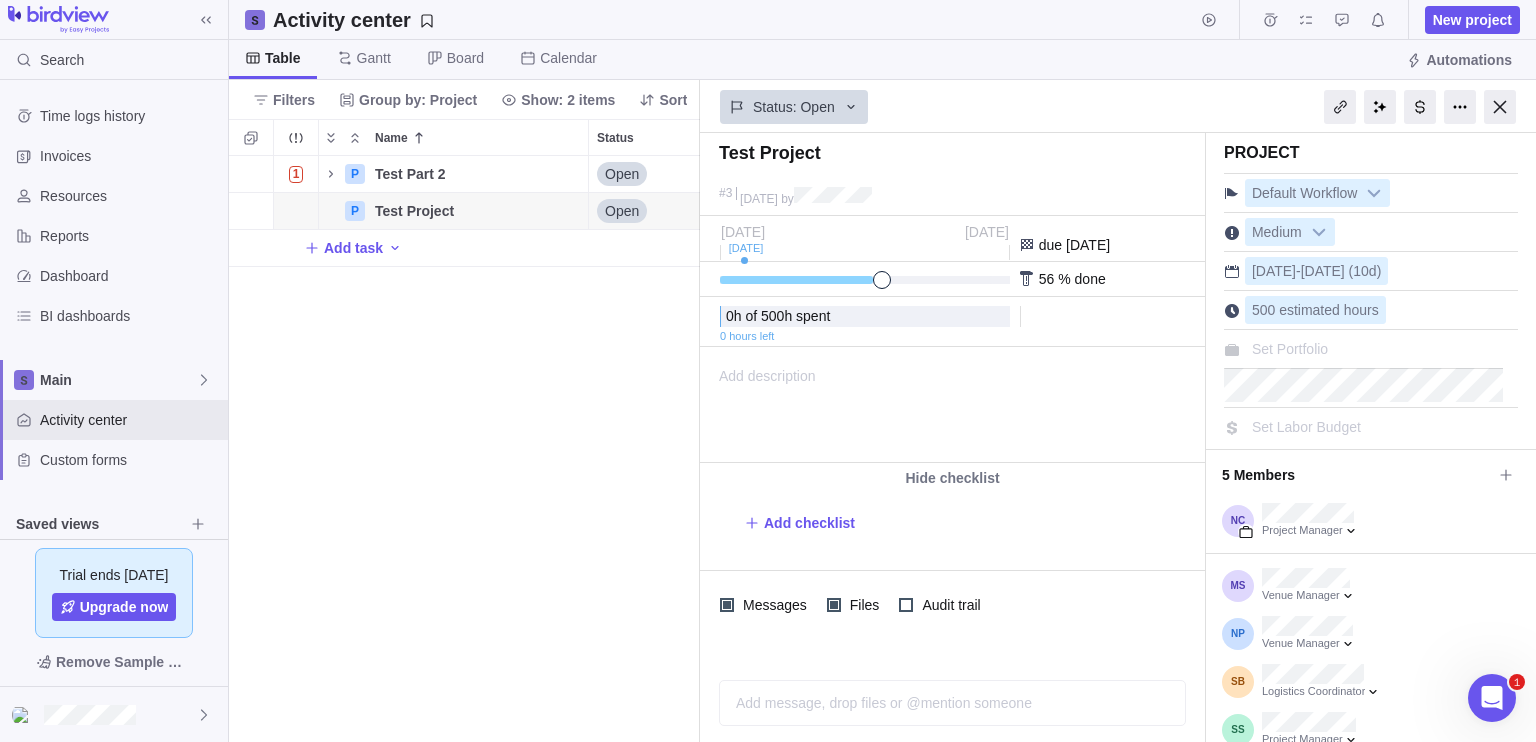 click on "h spent" at bounding box center [807, 316] 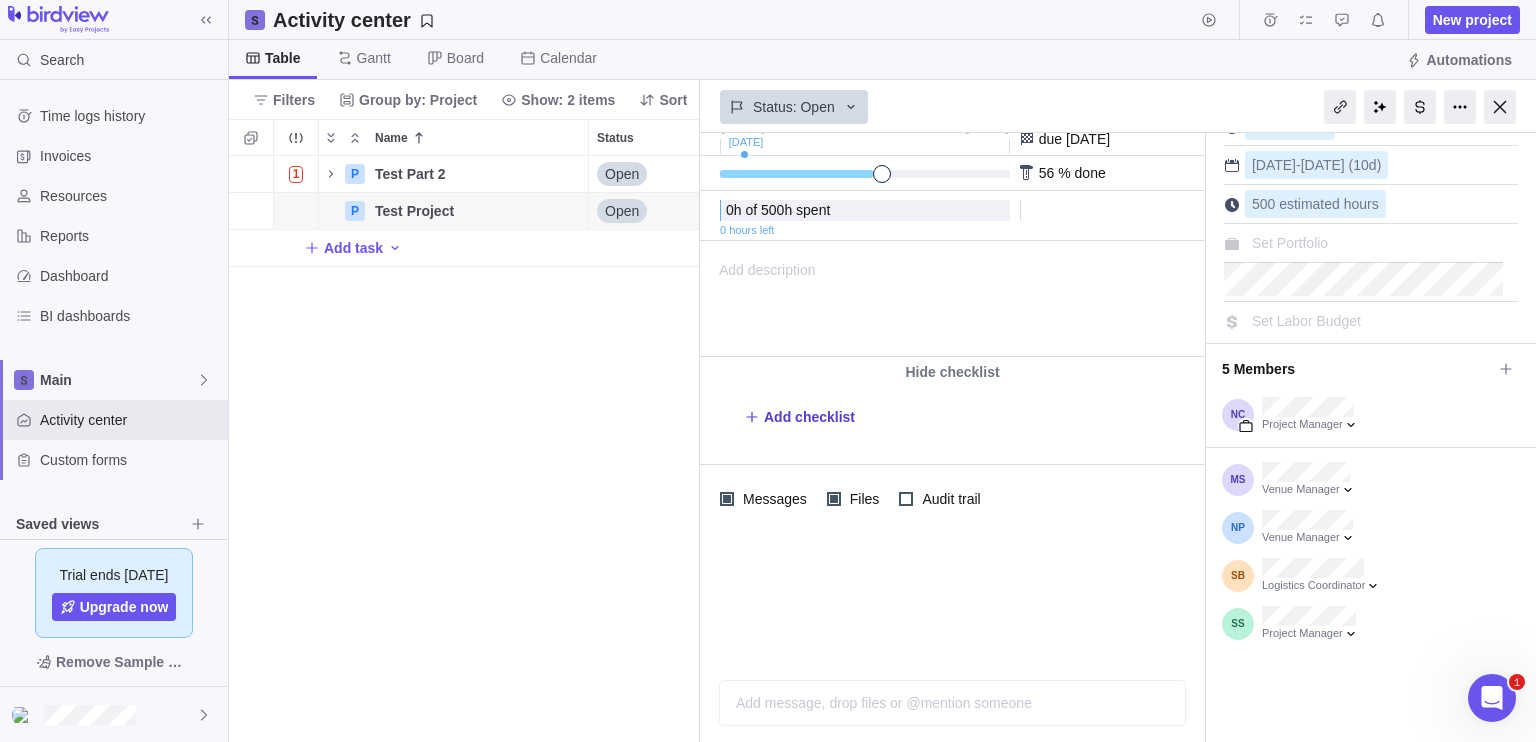 click on "Add checklist" at bounding box center [809, 417] 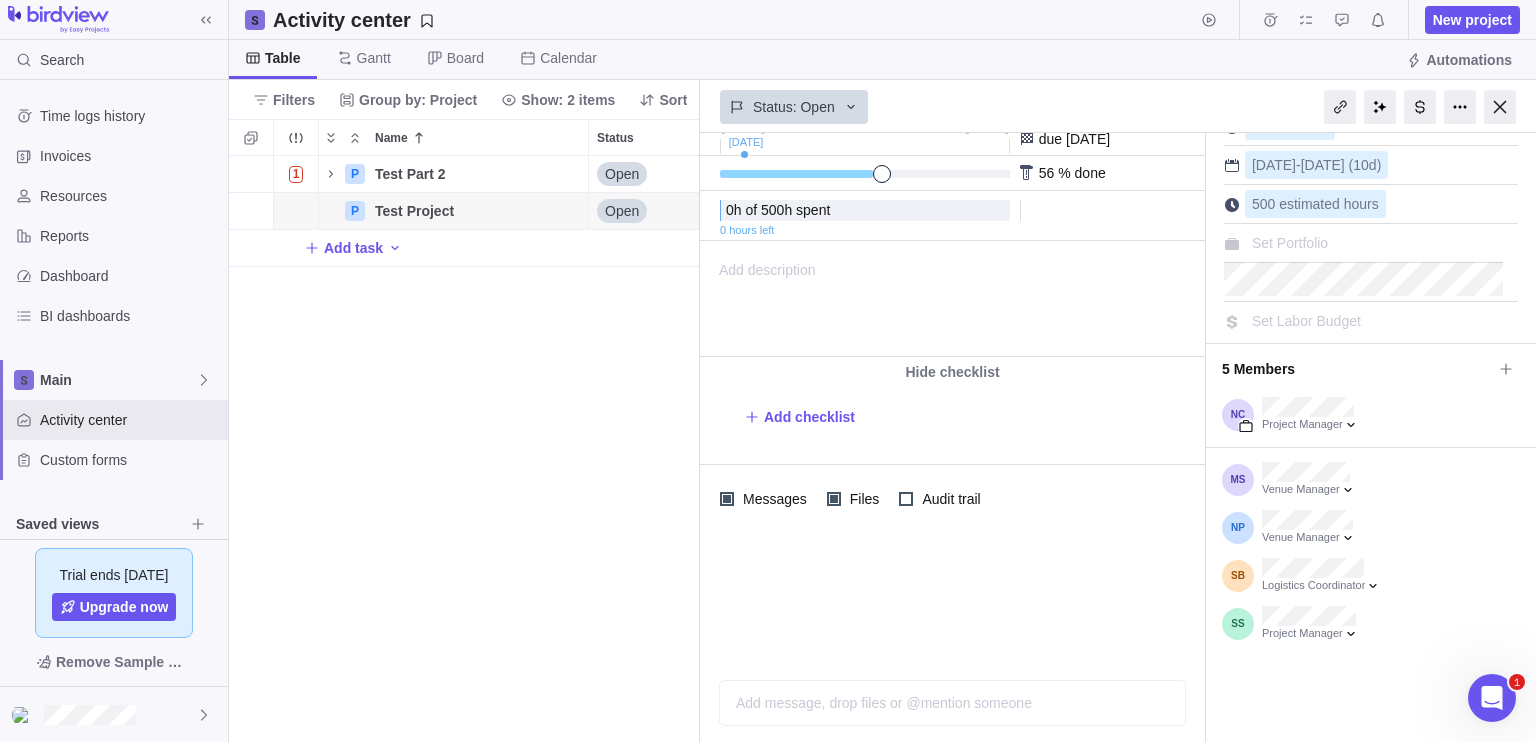 click on "Add description
... read all" at bounding box center [951, 299] 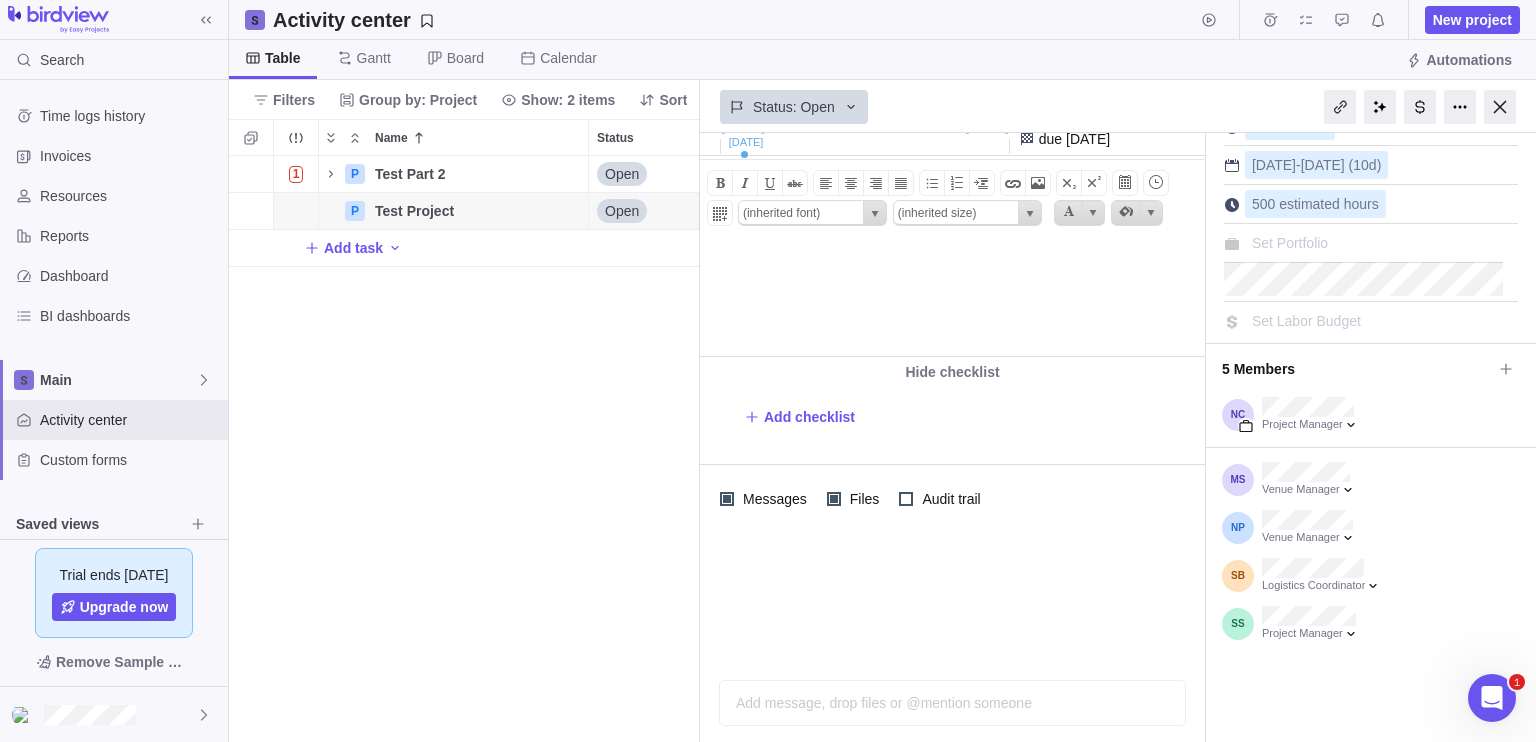 scroll, scrollTop: 0, scrollLeft: 0, axis: both 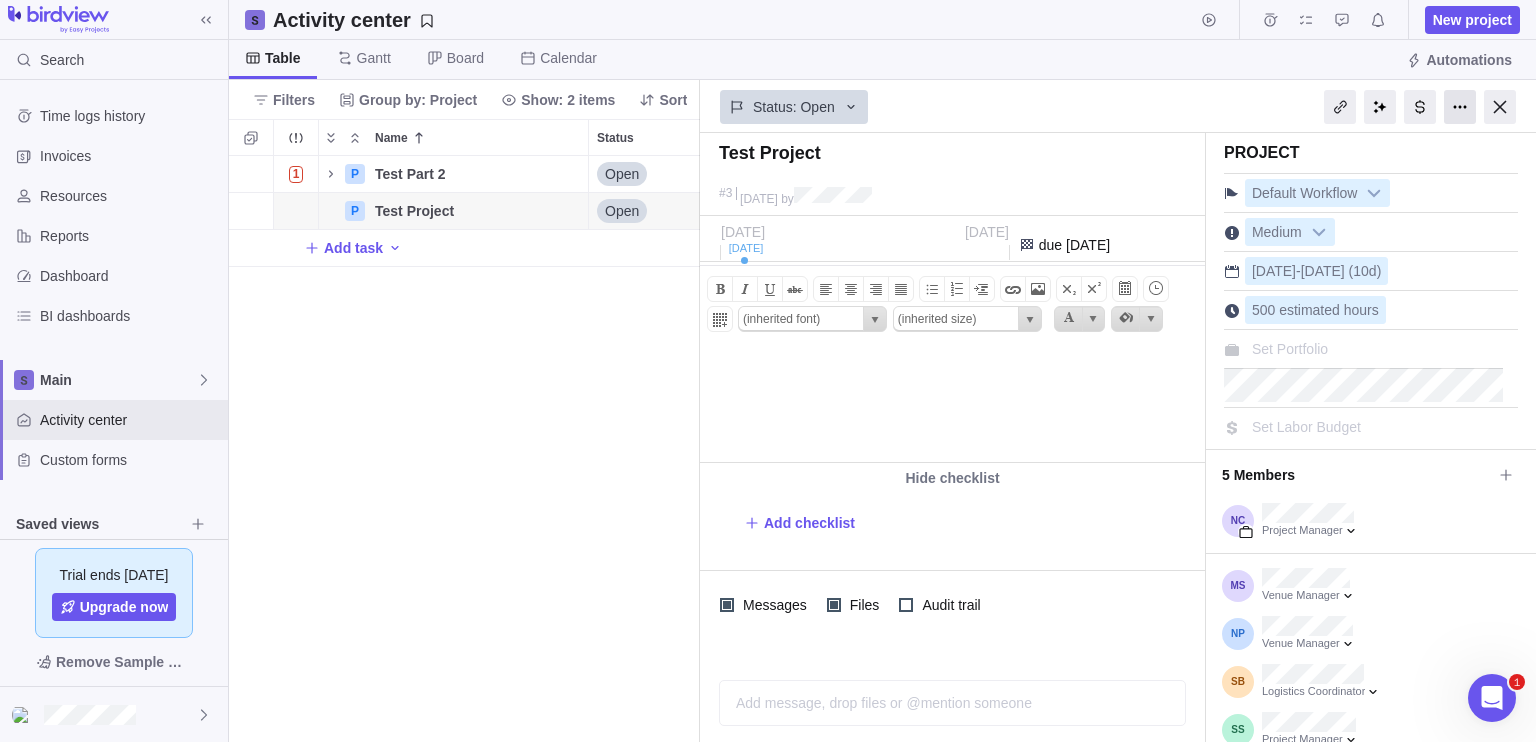 click at bounding box center (1460, 107) 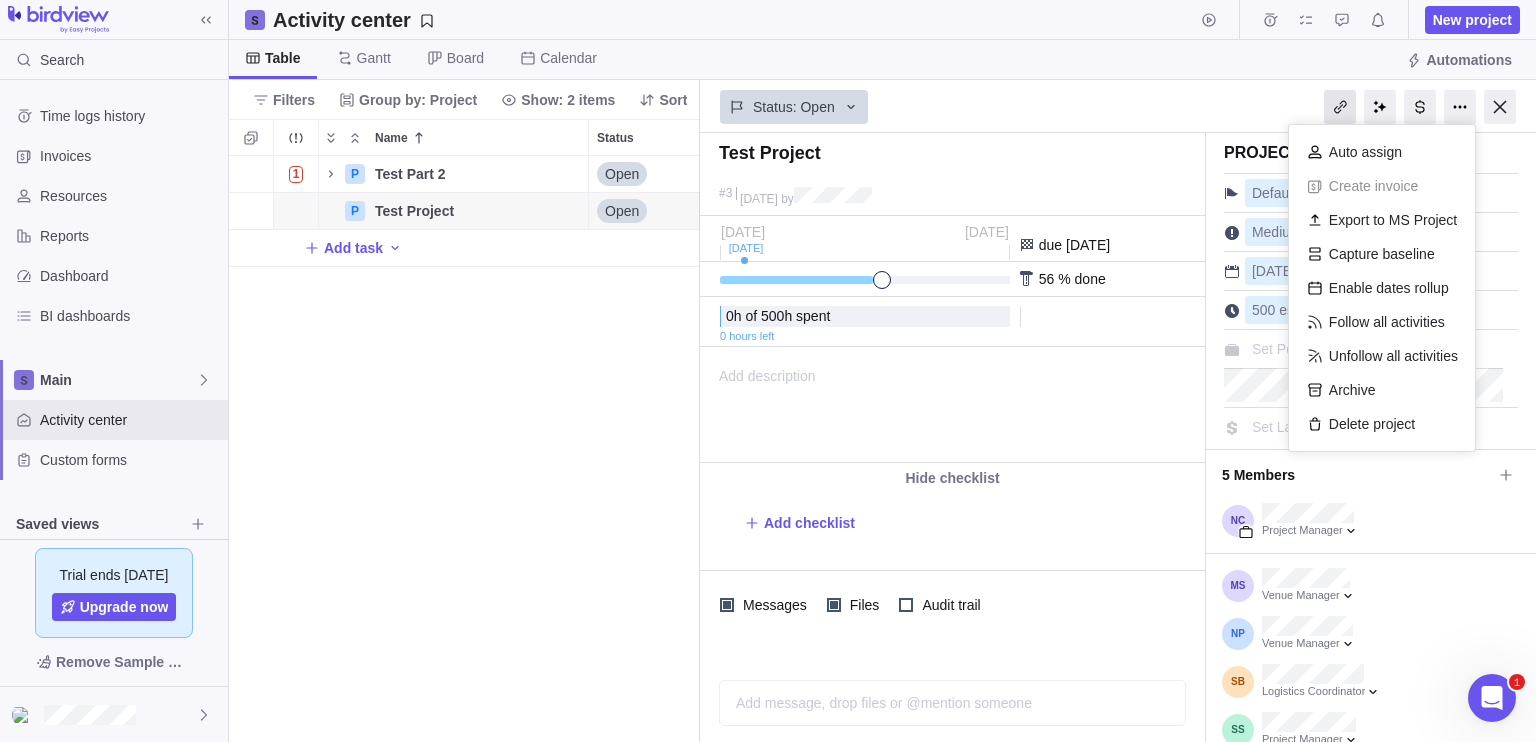 click at bounding box center (1340, 107) 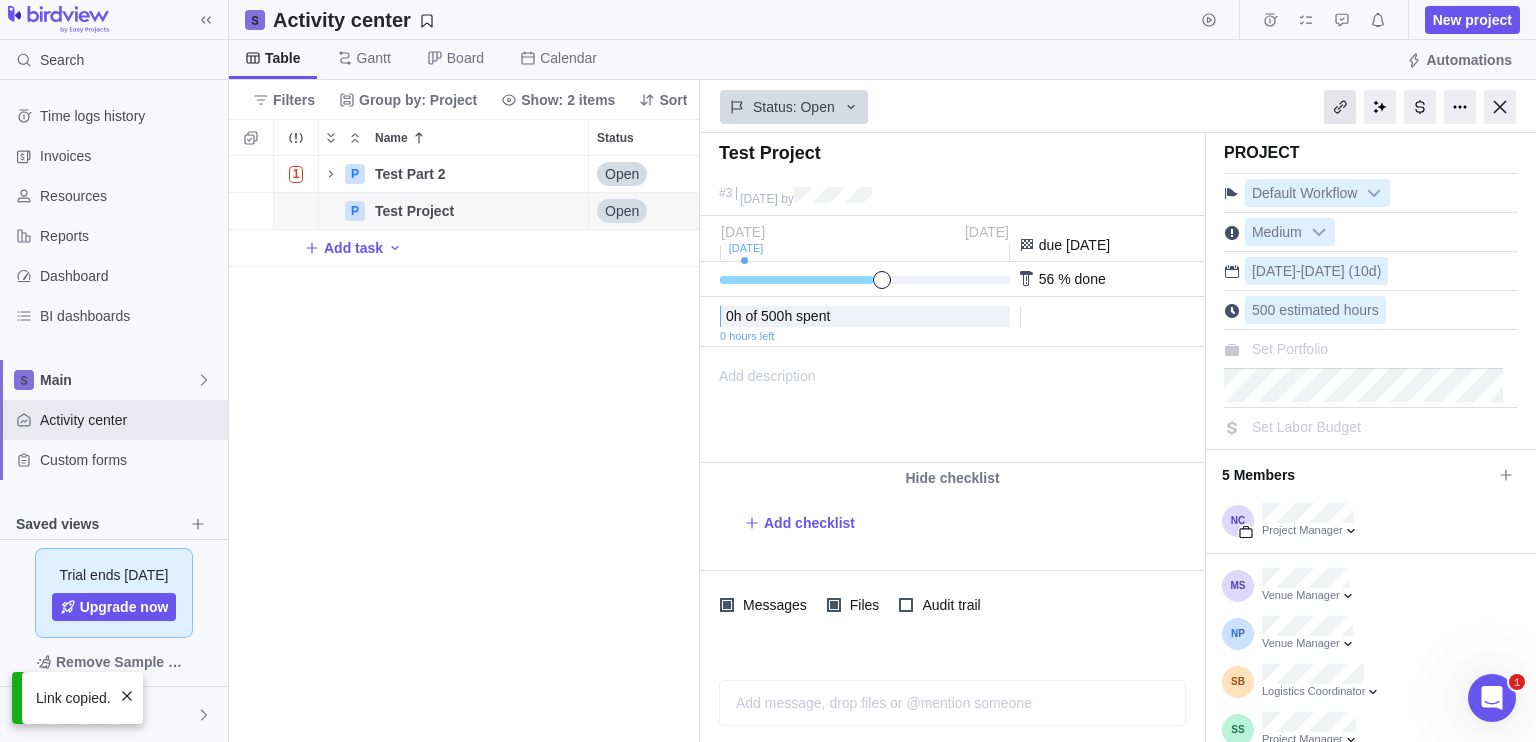 click at bounding box center [1340, 107] 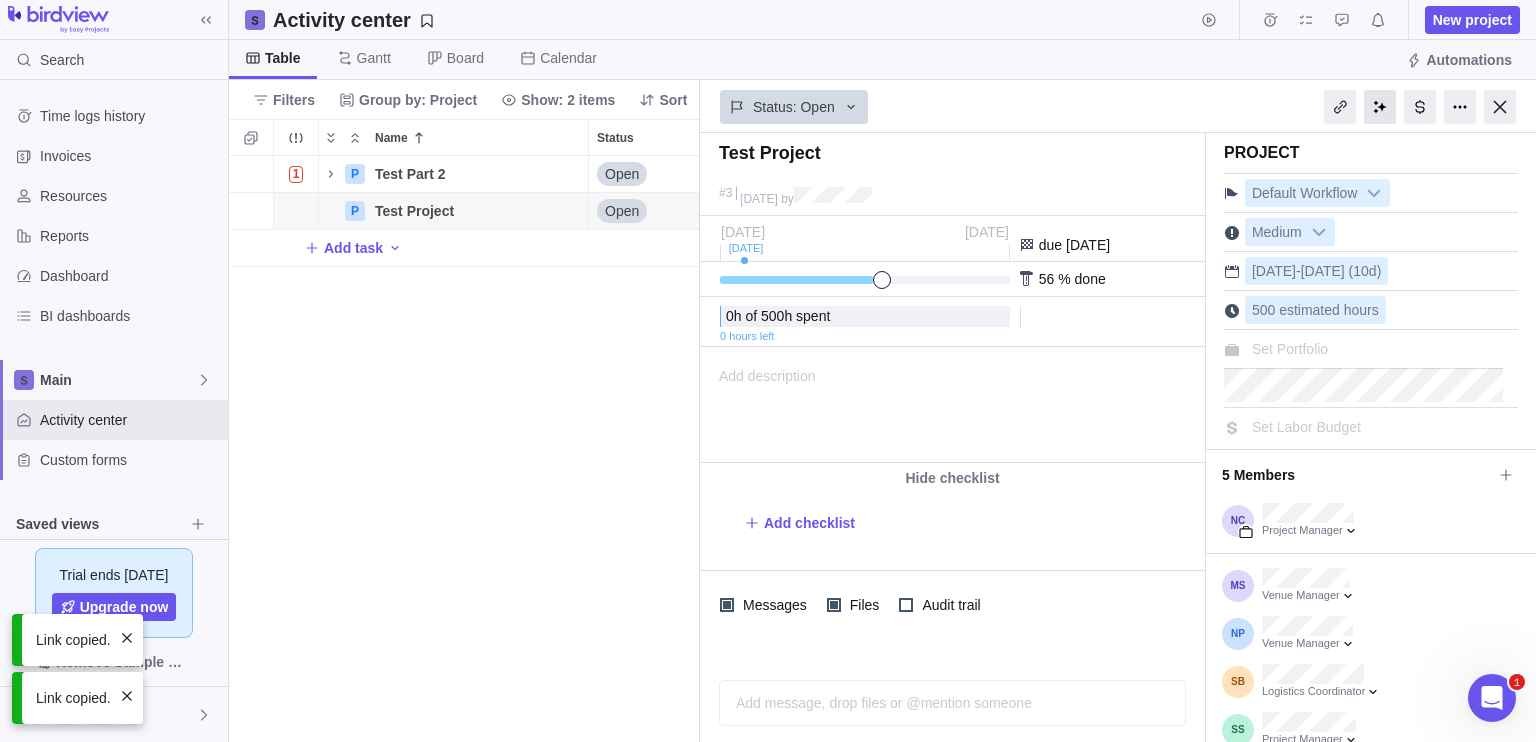 click at bounding box center (1380, 107) 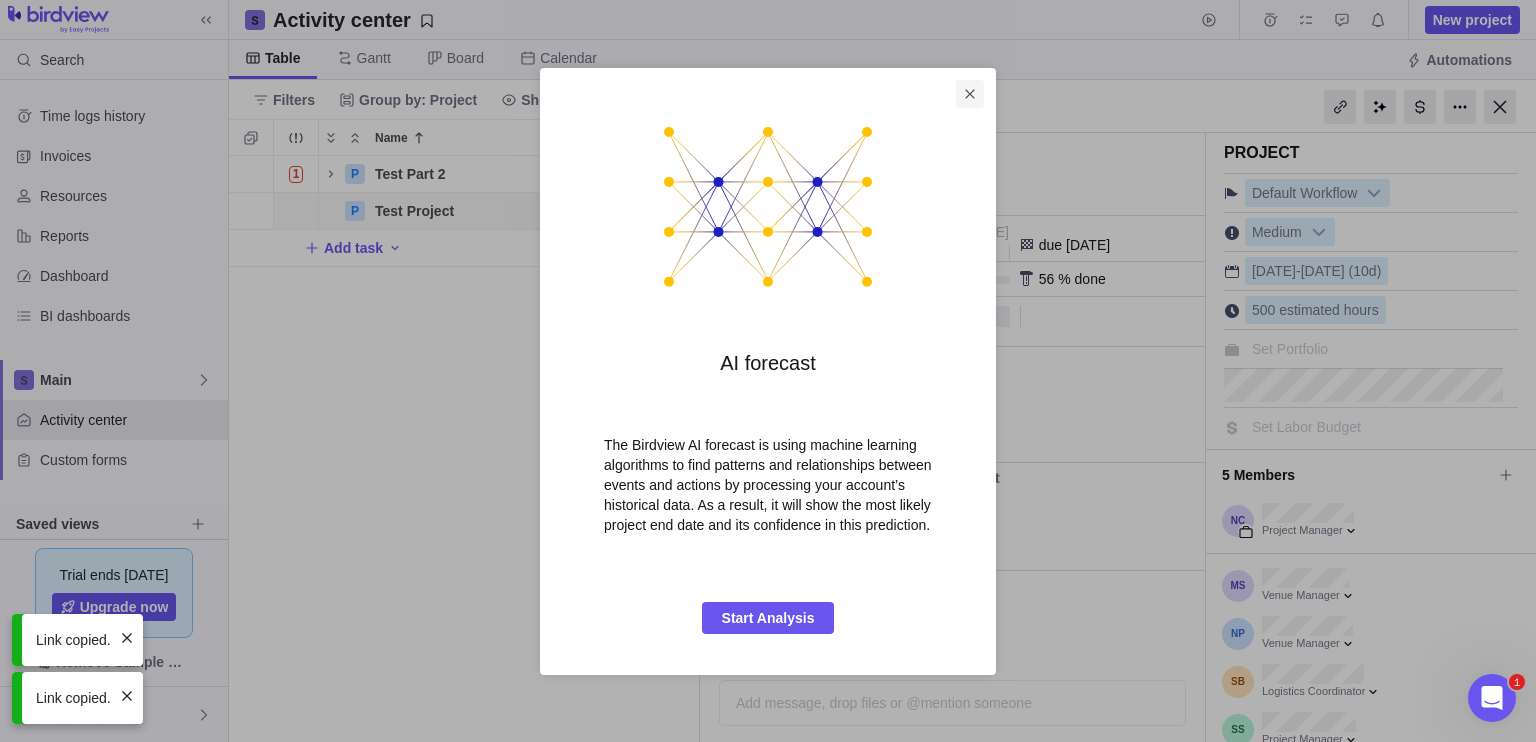 click at bounding box center (970, 94) 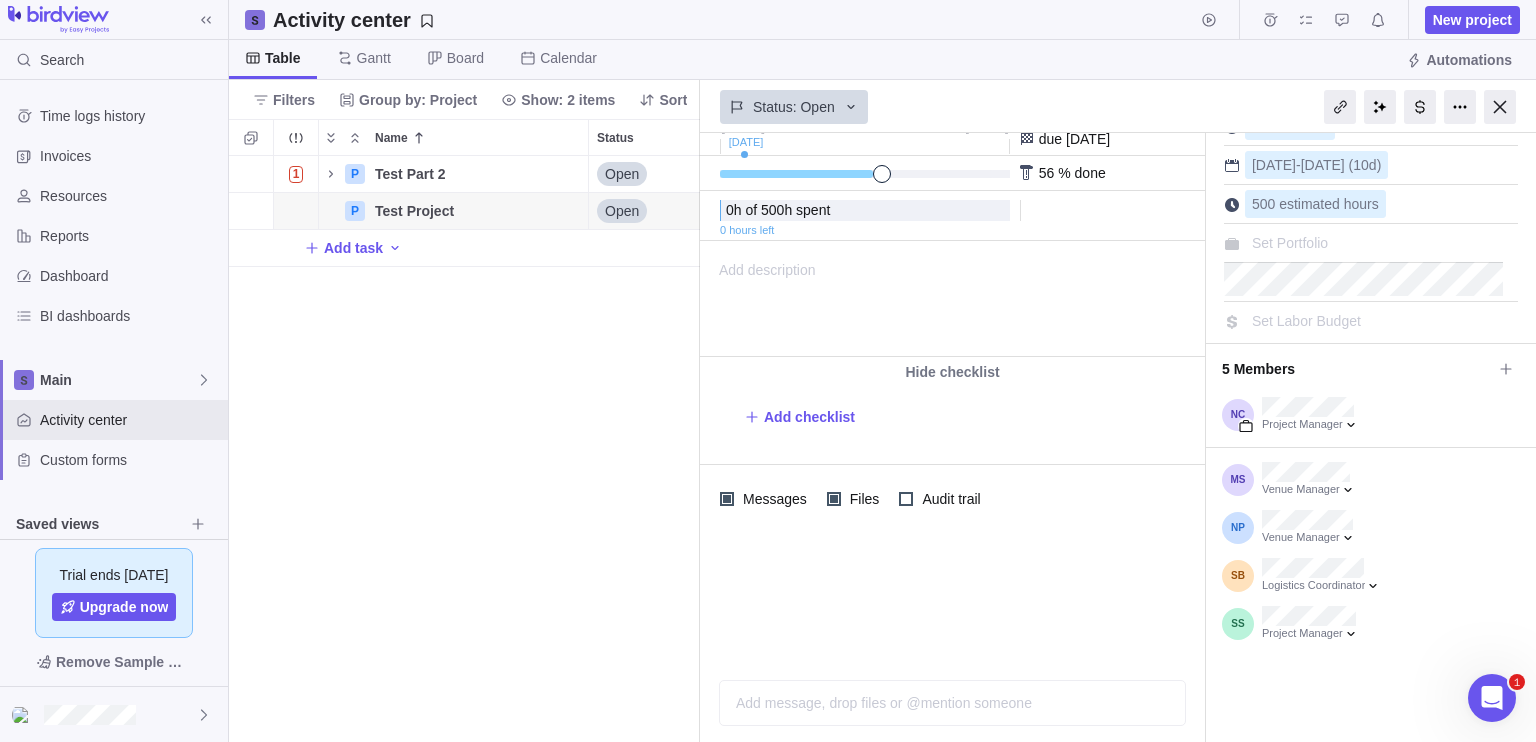 scroll, scrollTop: 0, scrollLeft: 0, axis: both 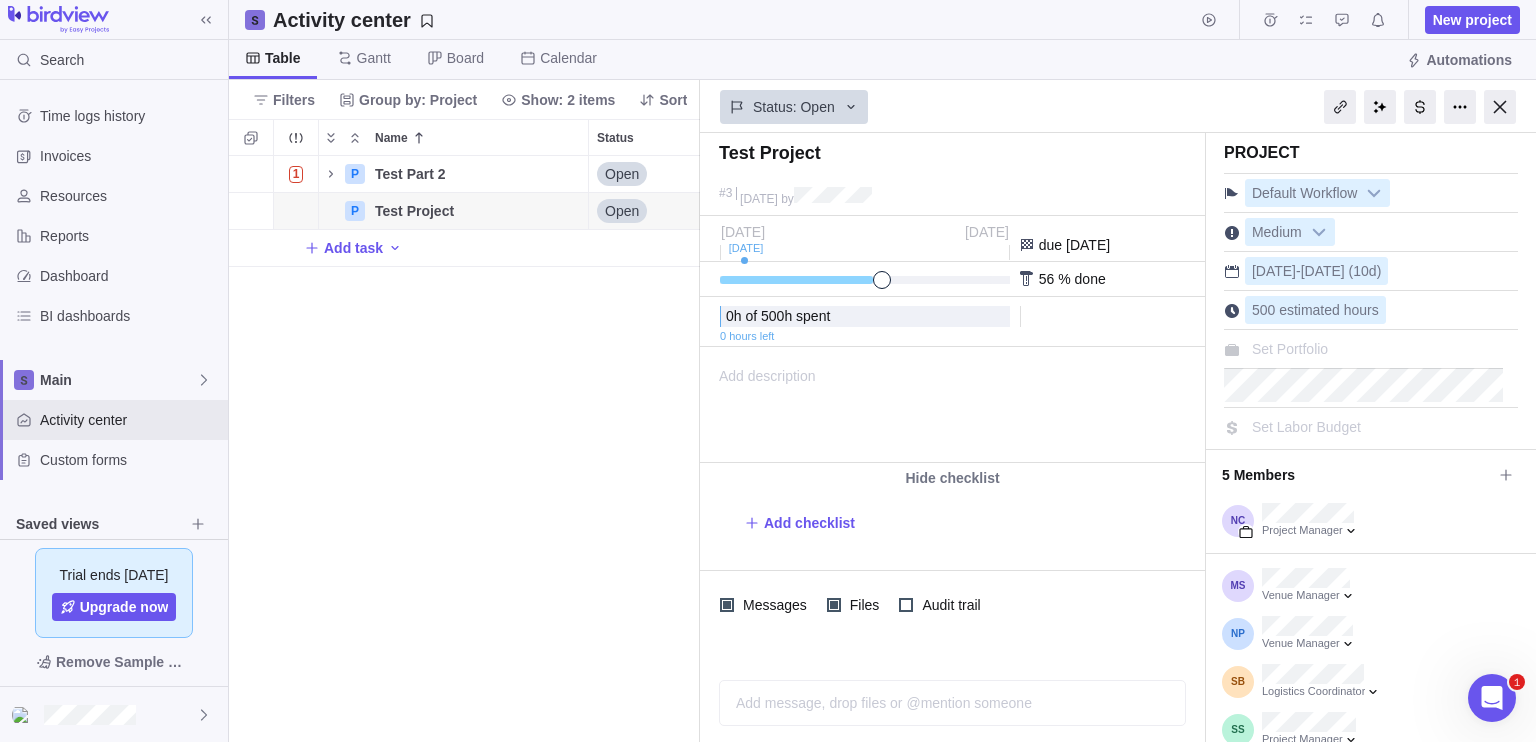 click at bounding box center (1416, 107) 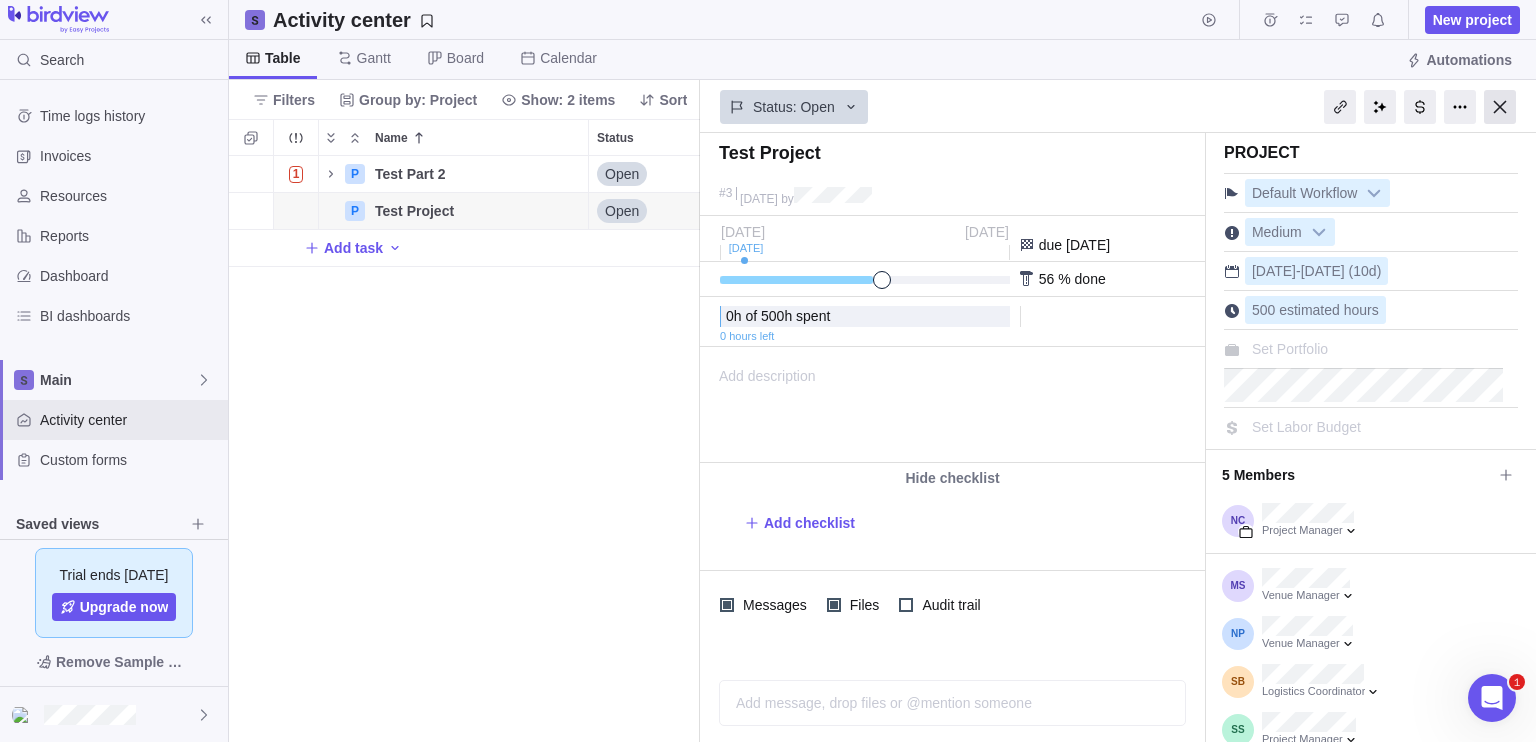 click at bounding box center (1500, 107) 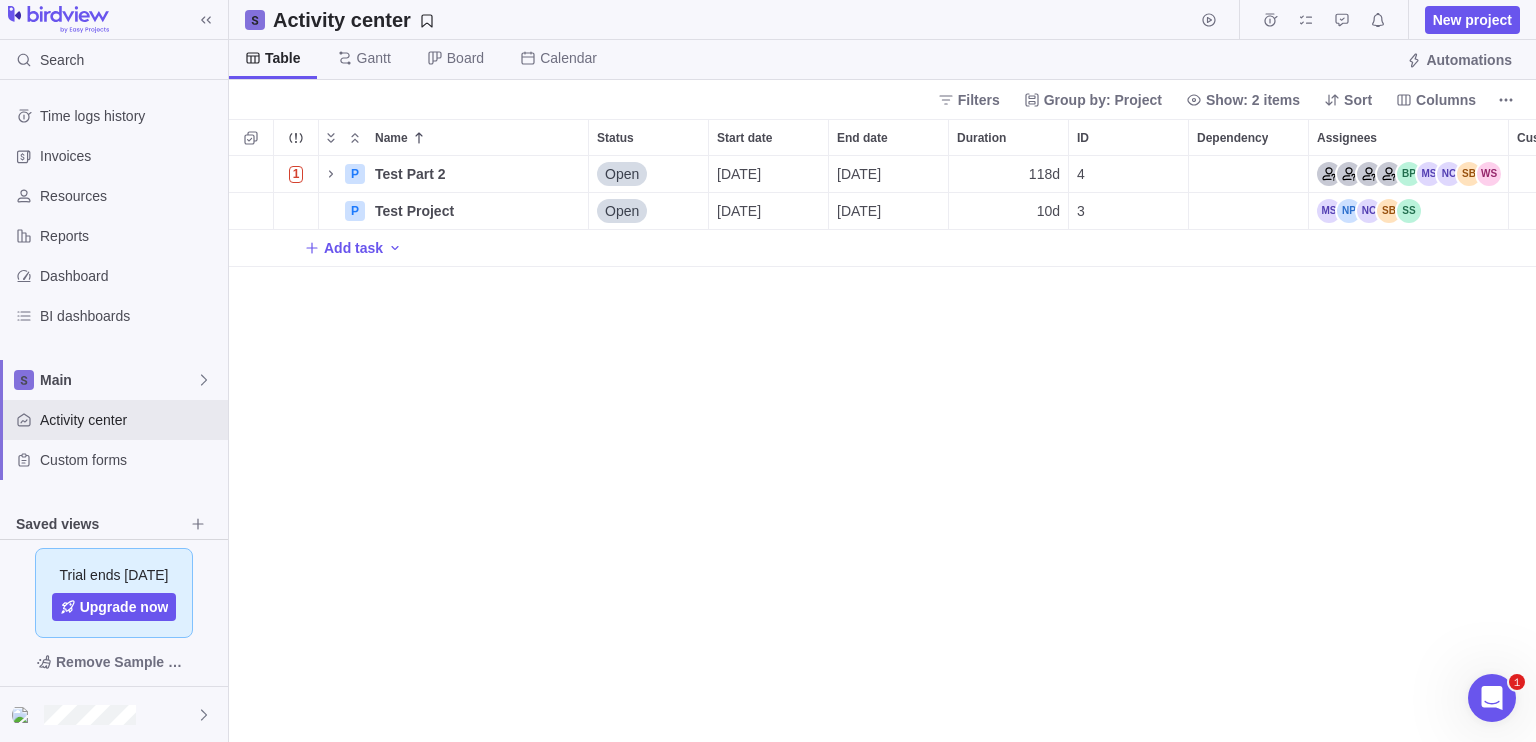 scroll, scrollTop: 16, scrollLeft: 16, axis: both 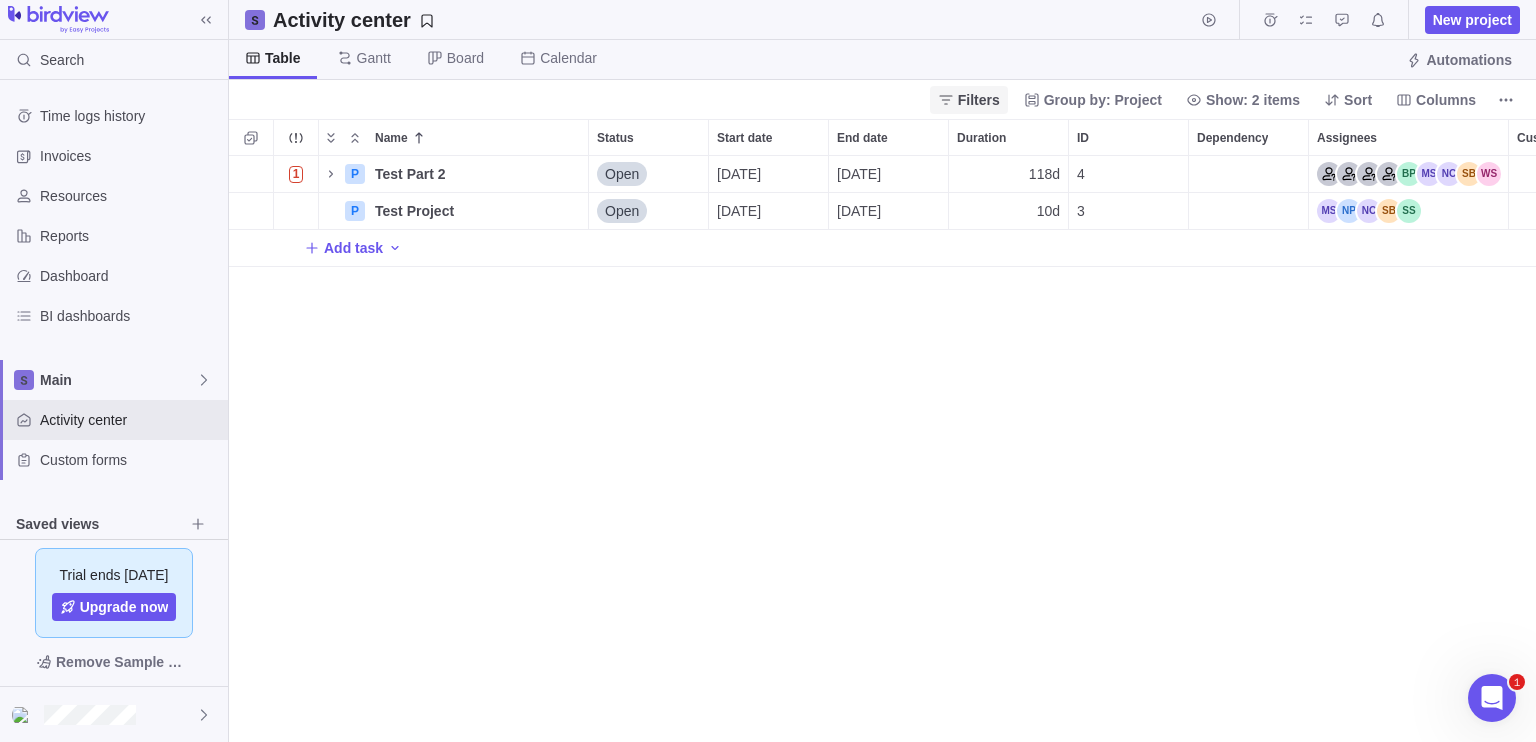 click on "Filters" at bounding box center (979, 100) 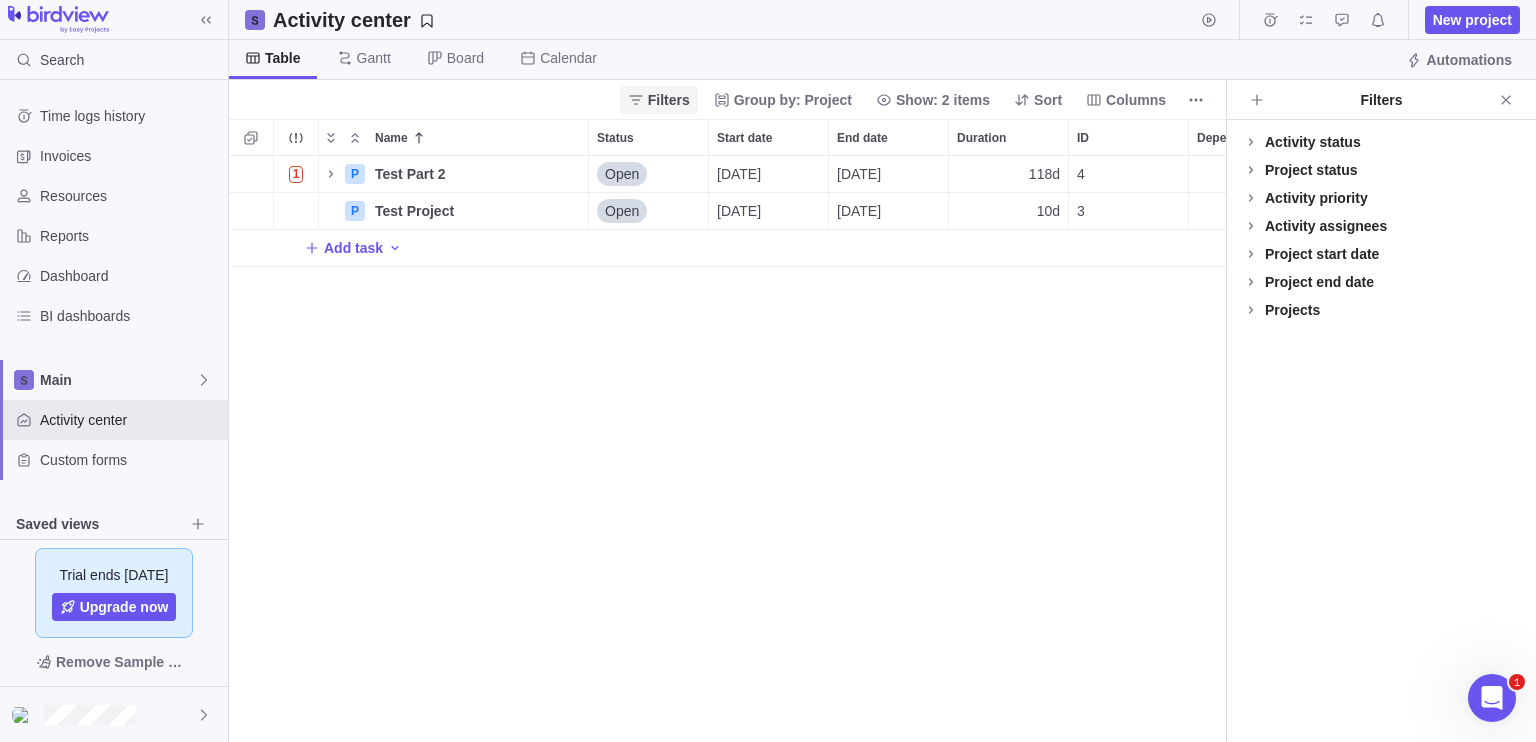 scroll, scrollTop: 570, scrollLeft: 981, axis: both 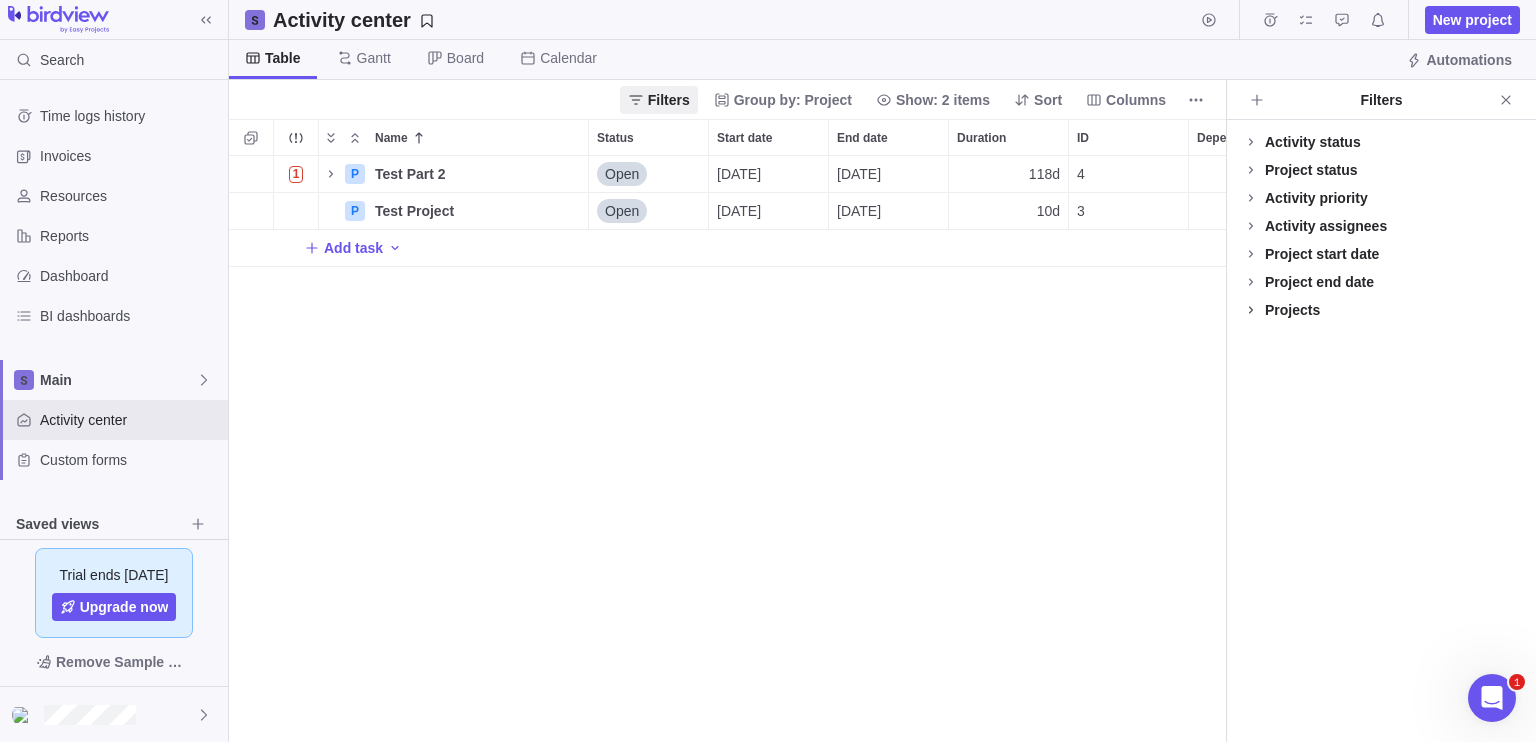 click at bounding box center (1251, 310) 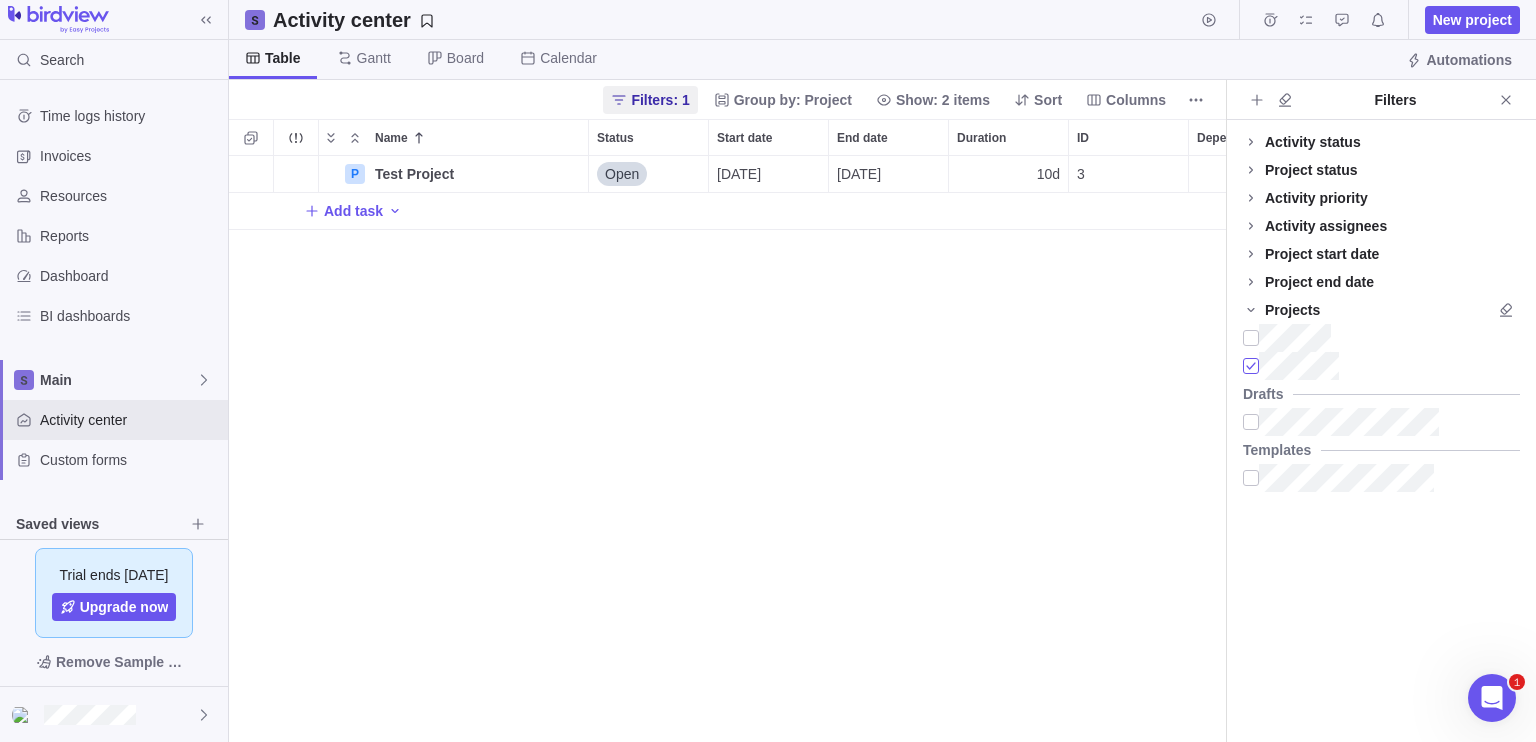 scroll, scrollTop: 16, scrollLeft: 16, axis: both 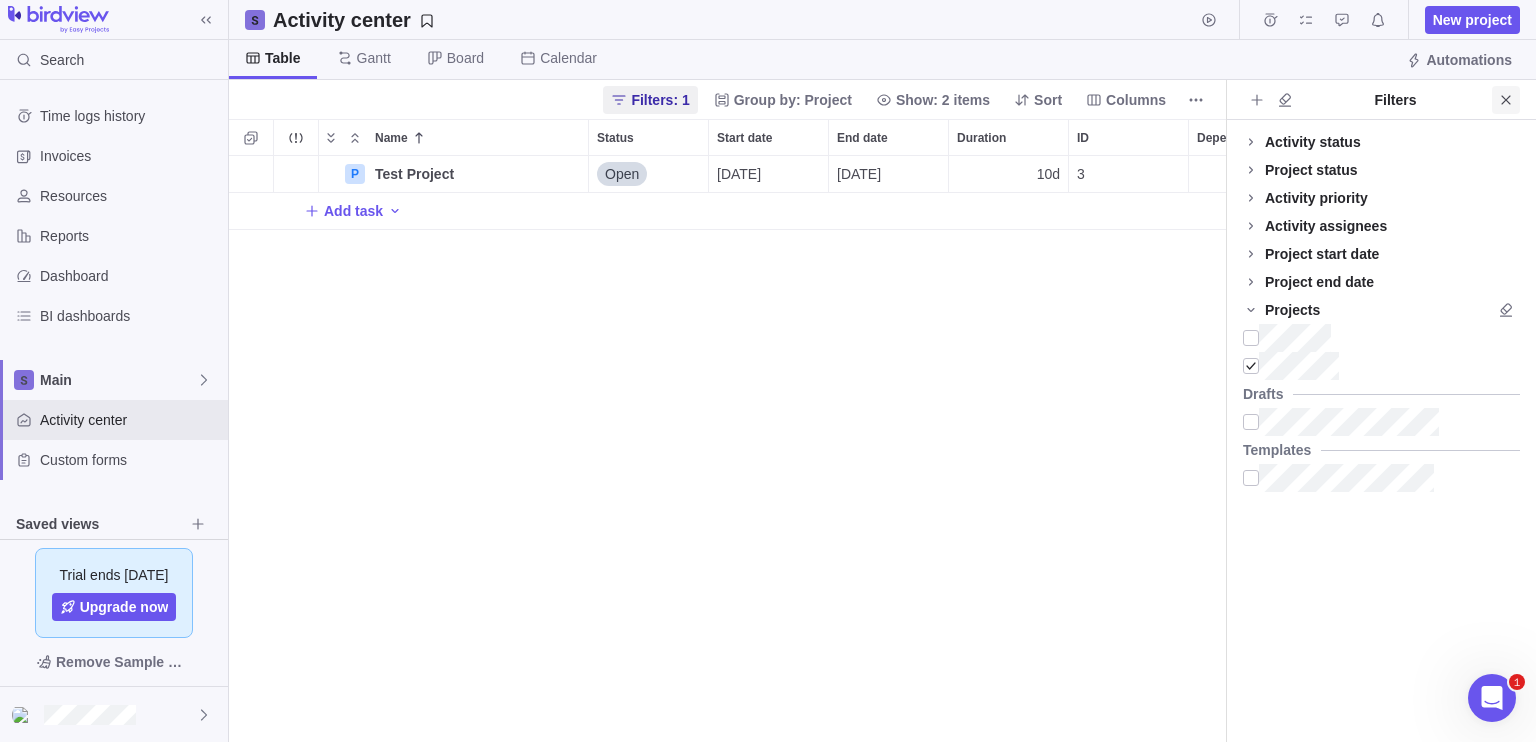click 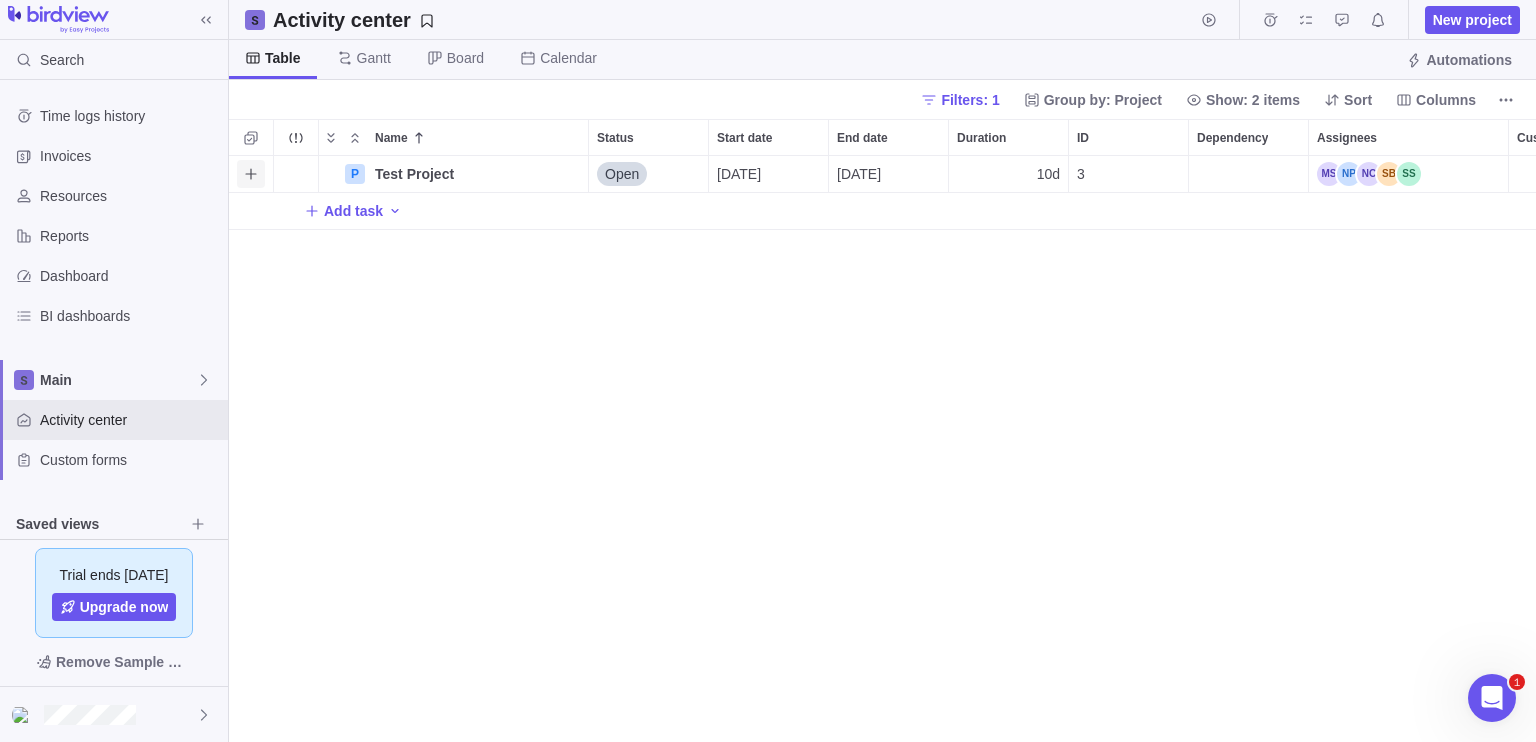 click 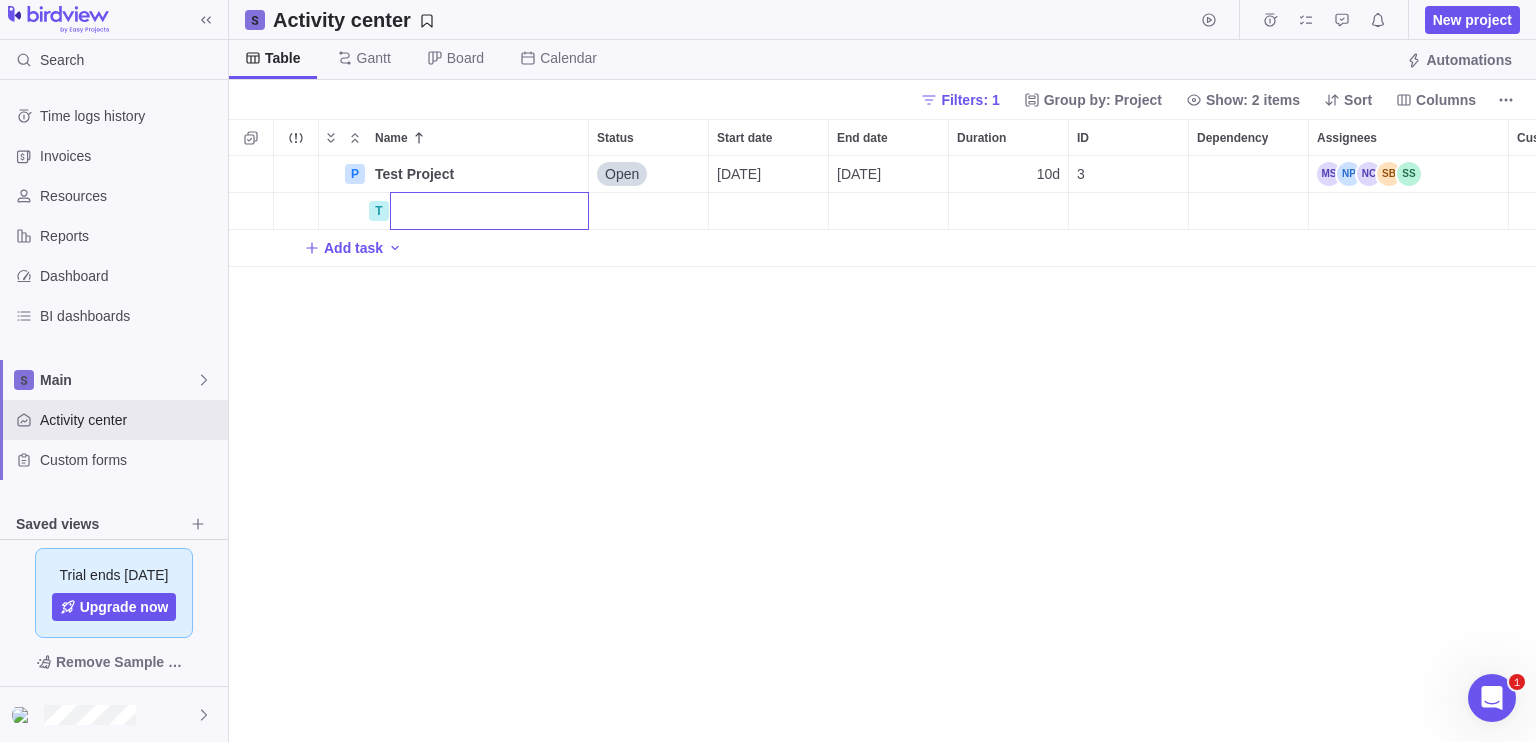 click at bounding box center (489, 211) 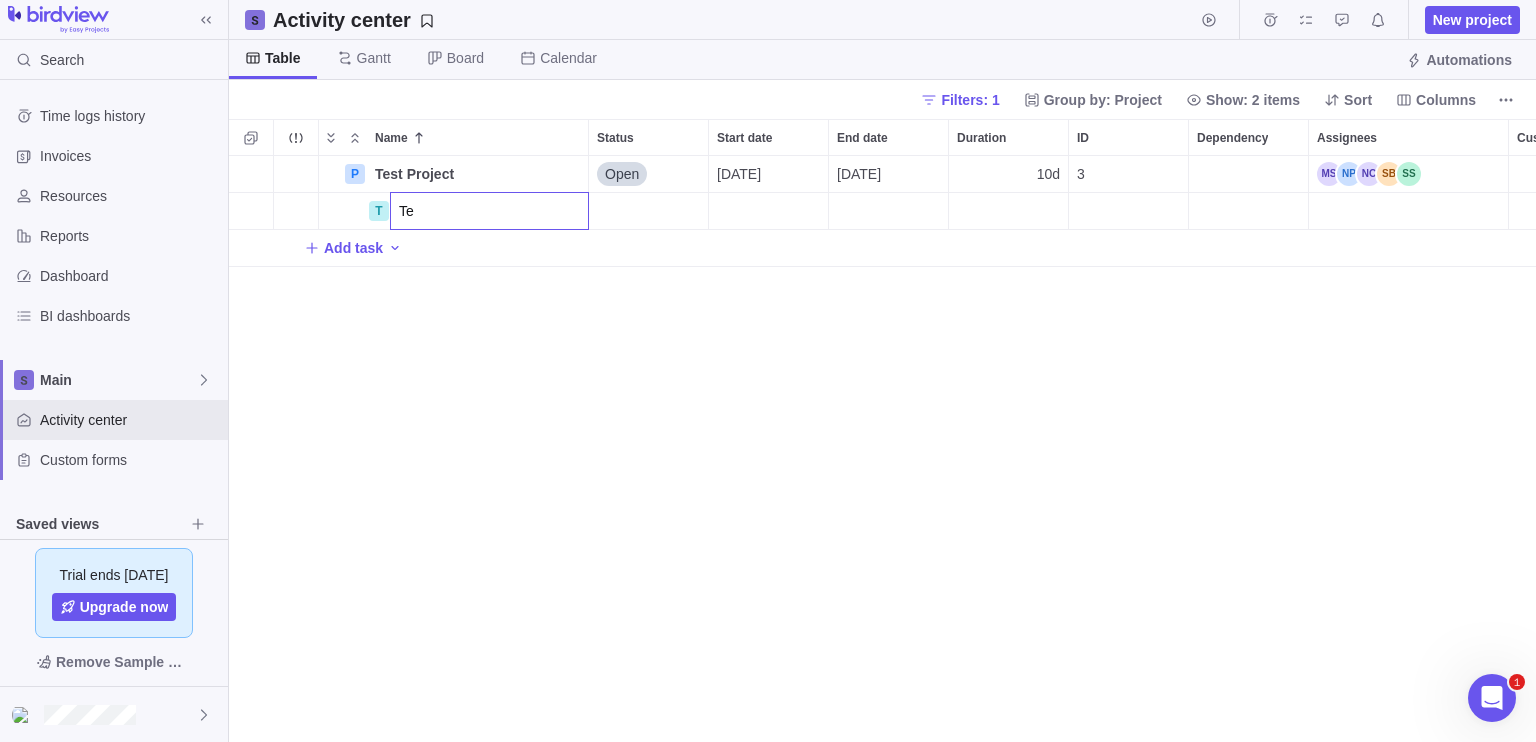 type on "T" 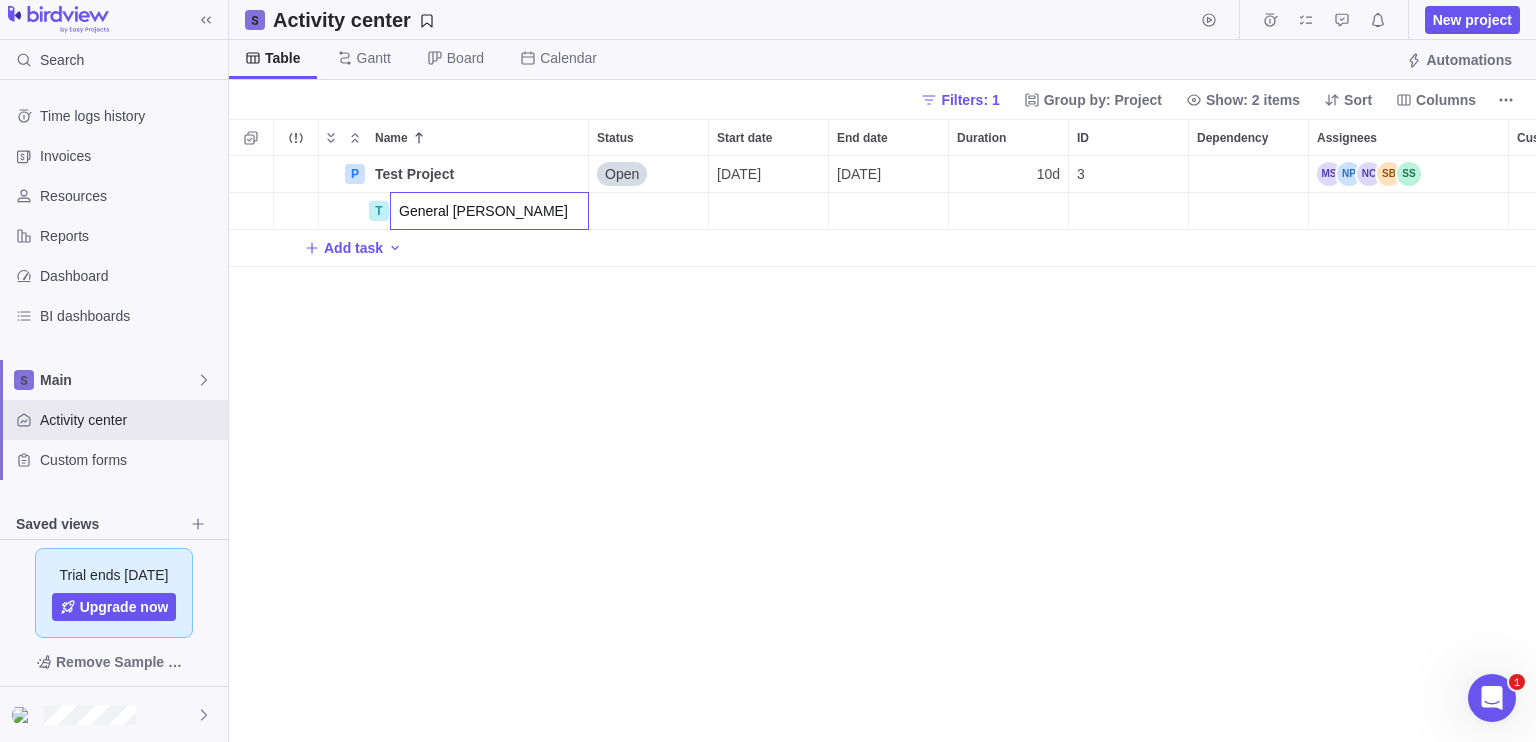 type on "General Milestone" 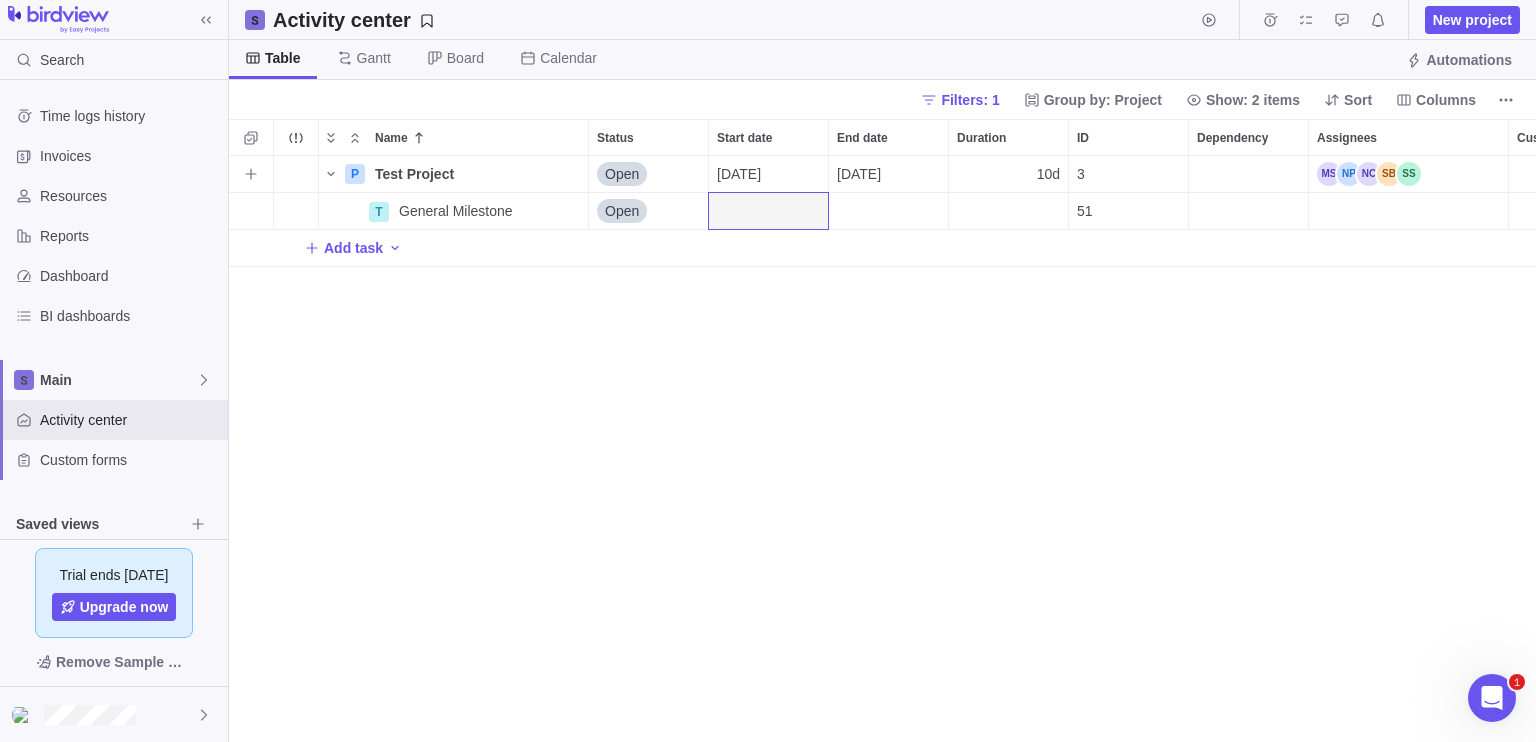 click on "[DATE]" at bounding box center [768, 174] 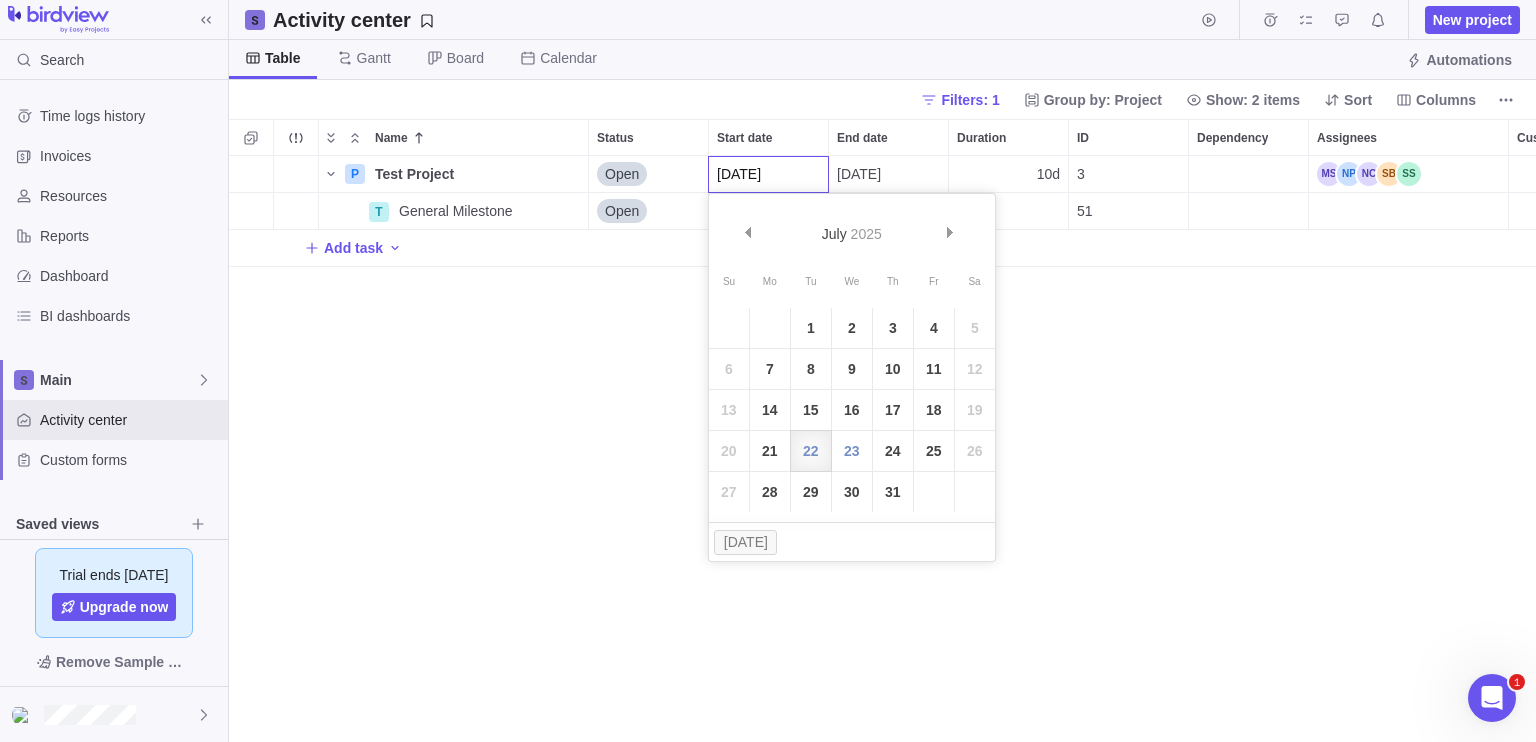 type on "https://ap" 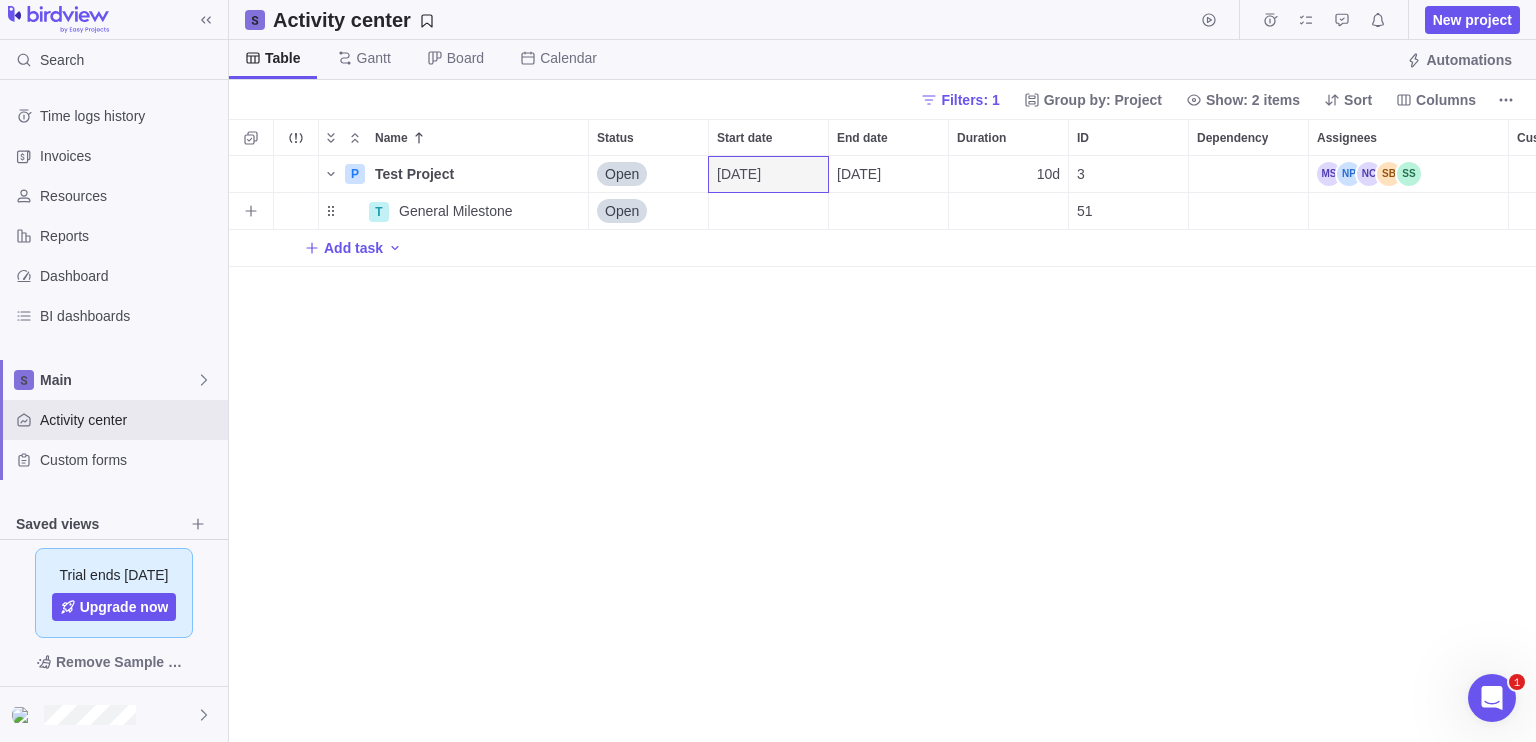 click at bounding box center (768, 211) 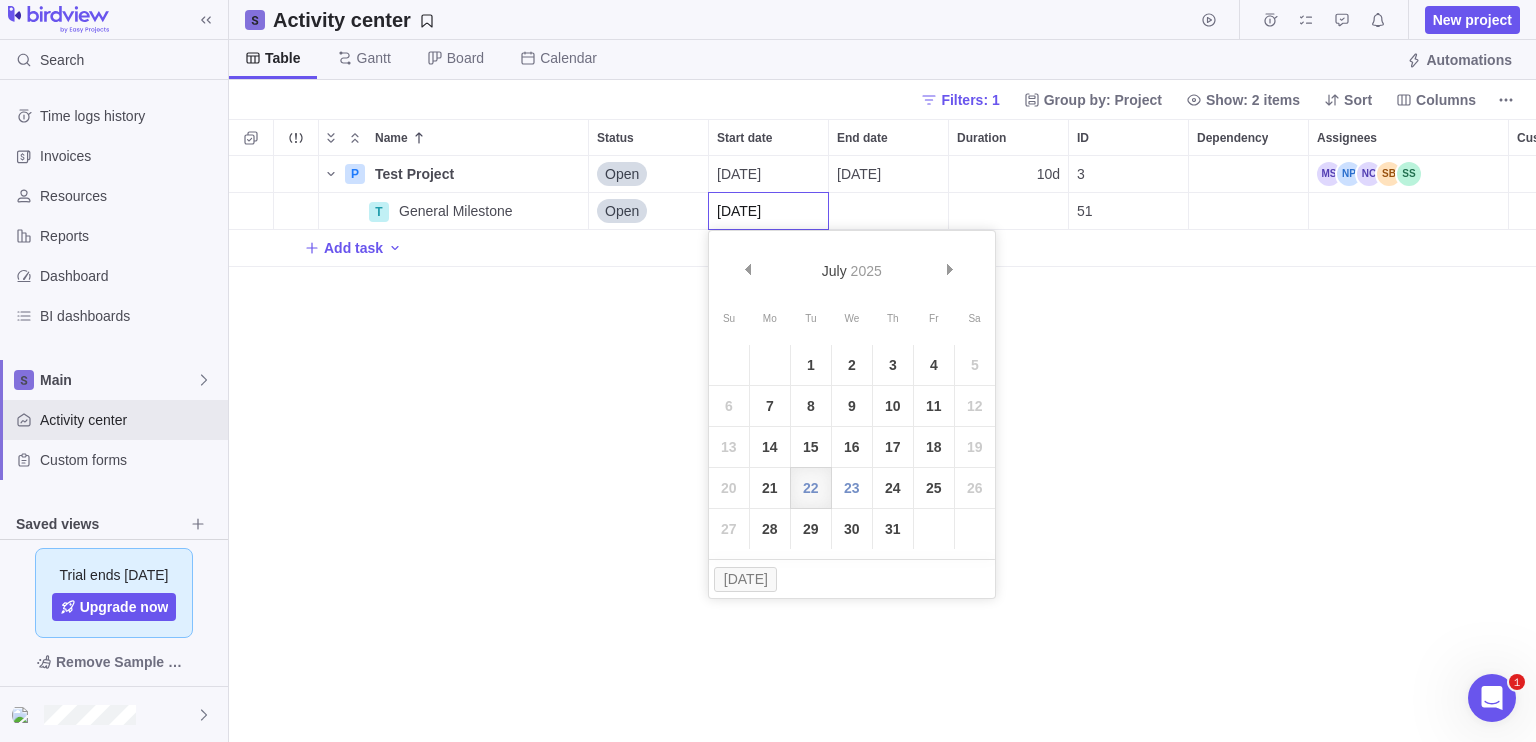 type on "[DATE]" 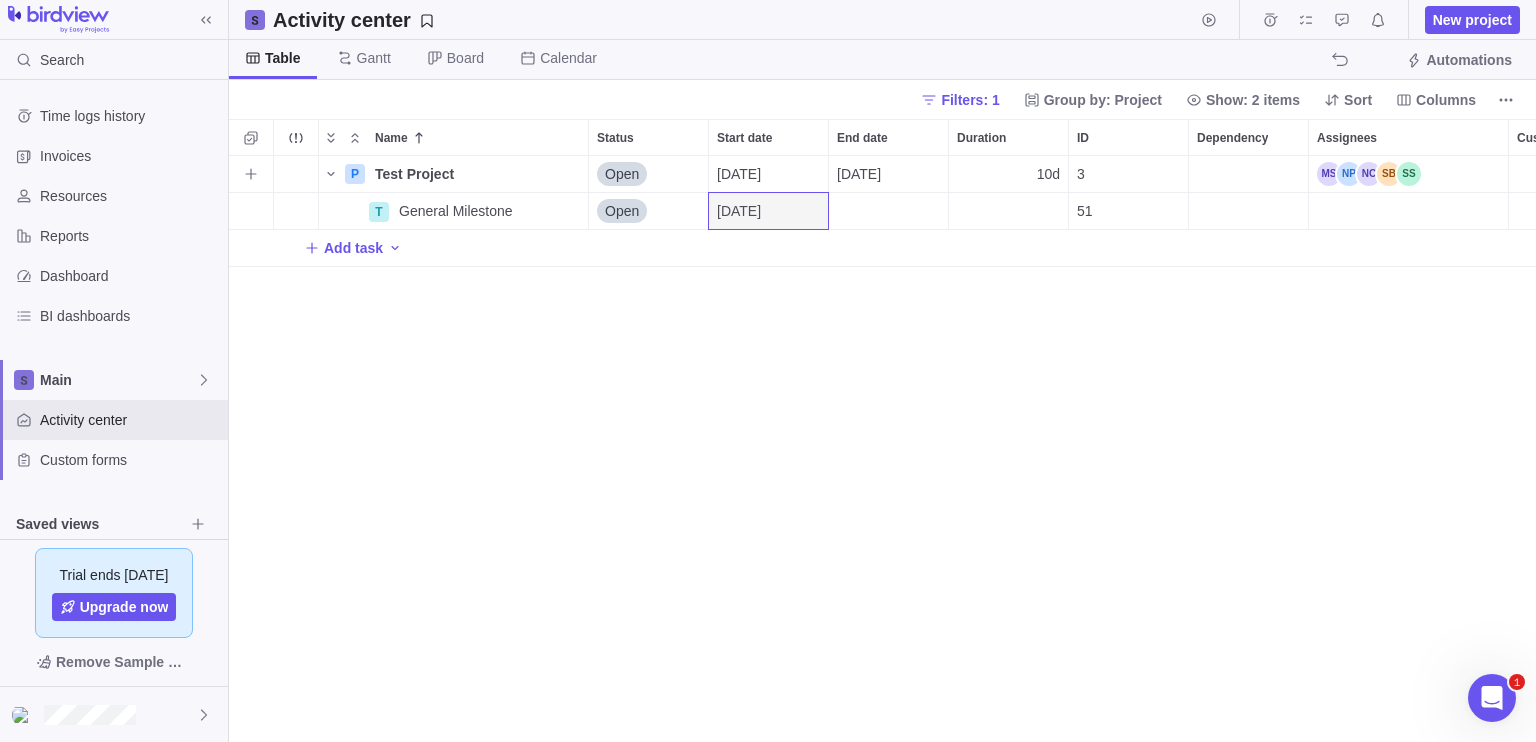 click on "[DATE]" at bounding box center (859, 174) 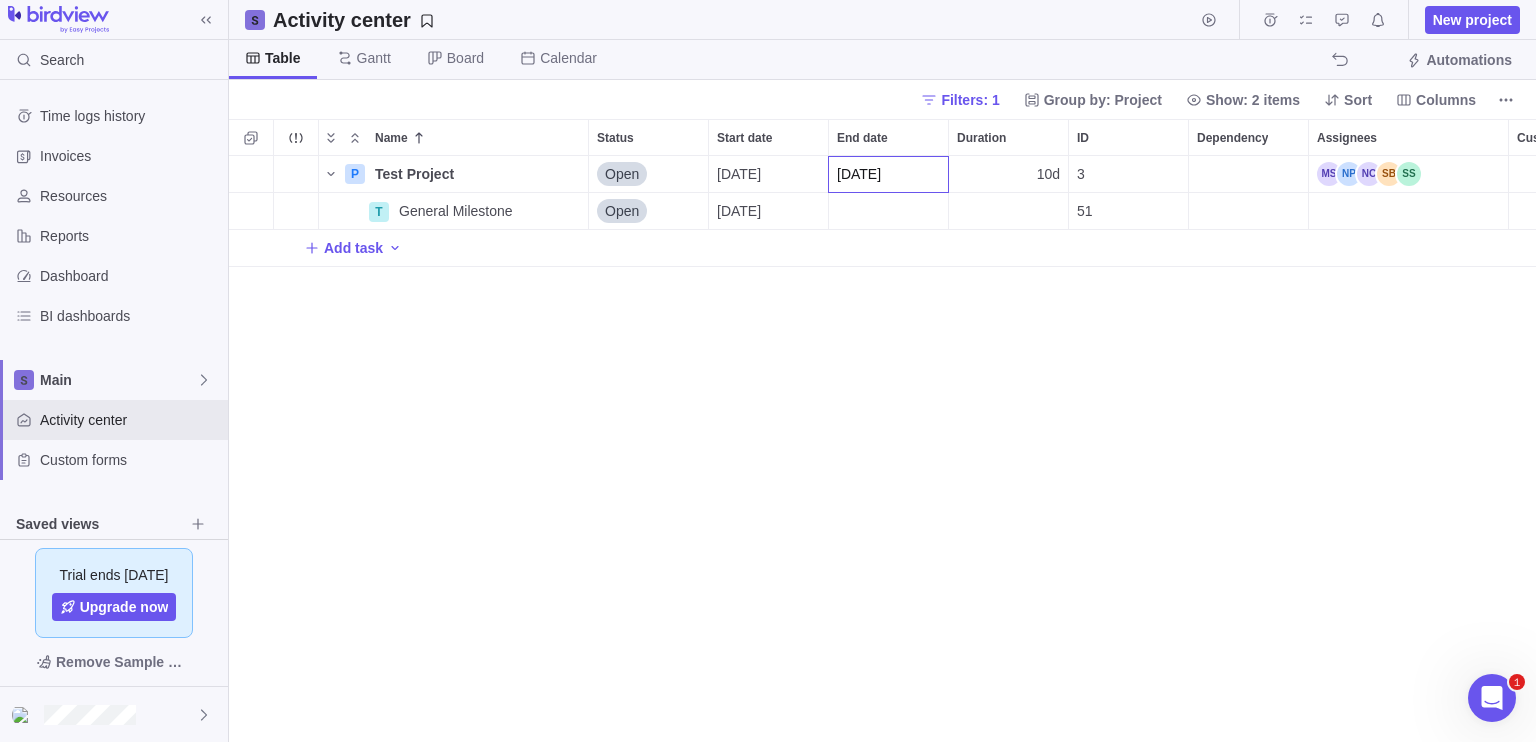 click on "P Test Project Details Open 07/22/2025 08/04/2025 10d 3 500h T General Milestone Details Open 07/22/2025 51 Add task" at bounding box center (882, 449) 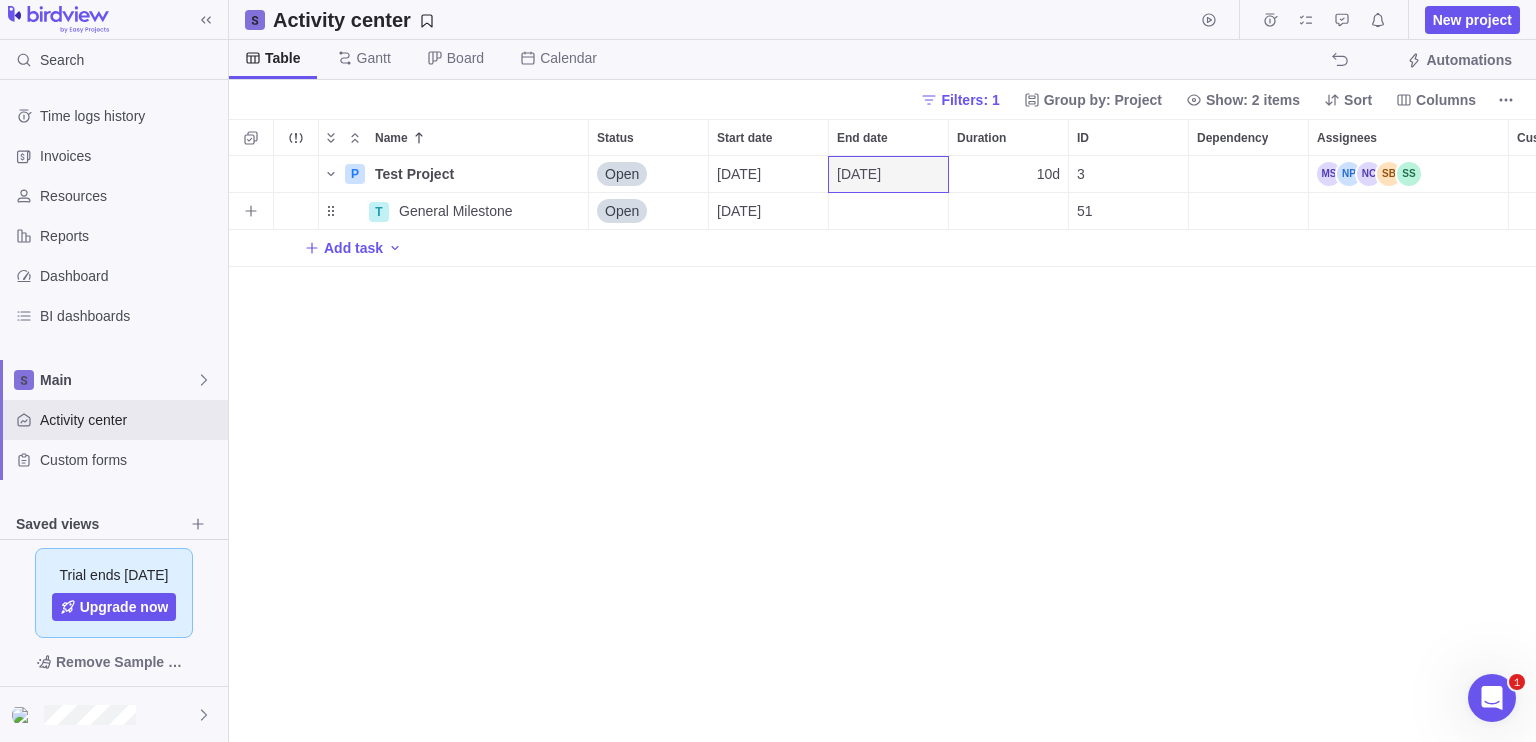 click at bounding box center [888, 211] 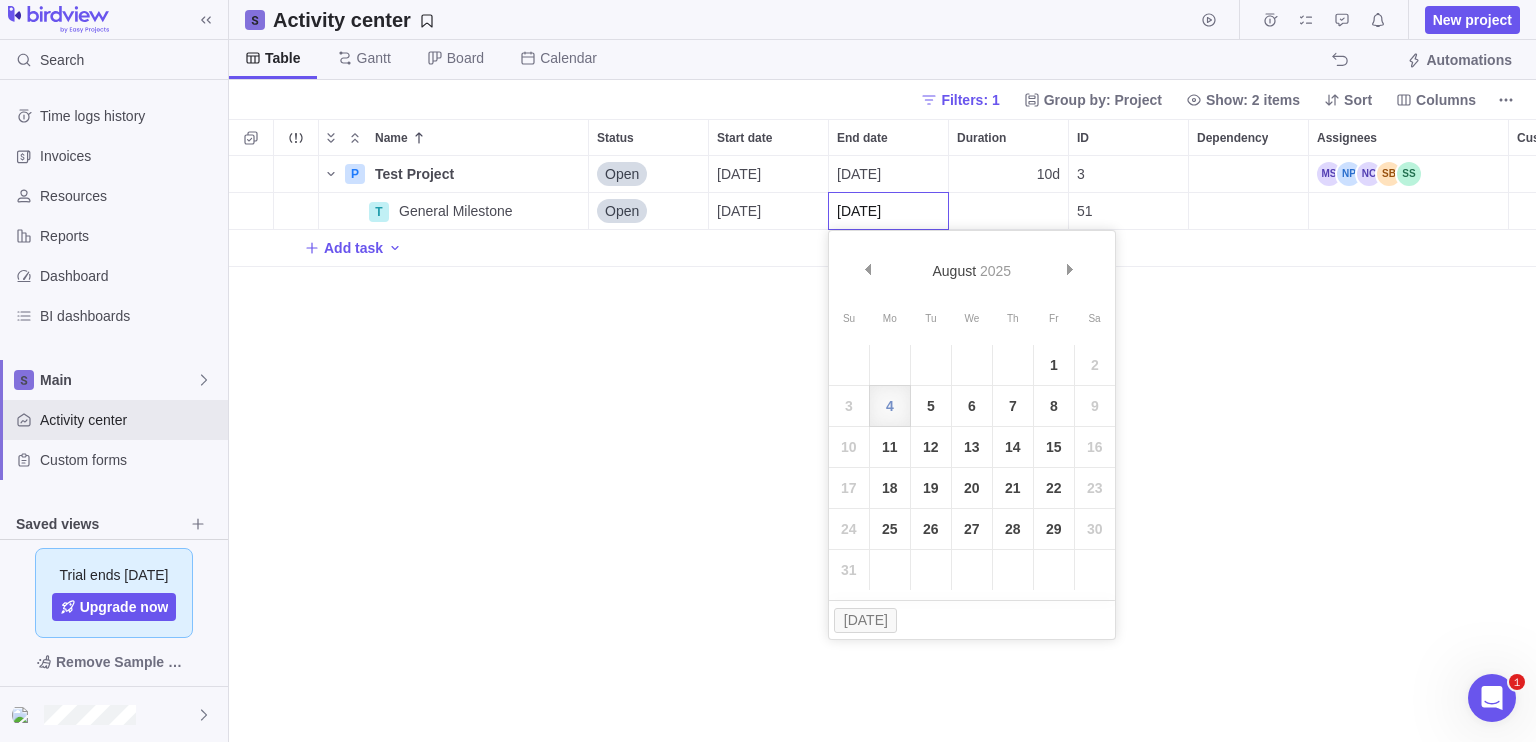 type on "[DATE]" 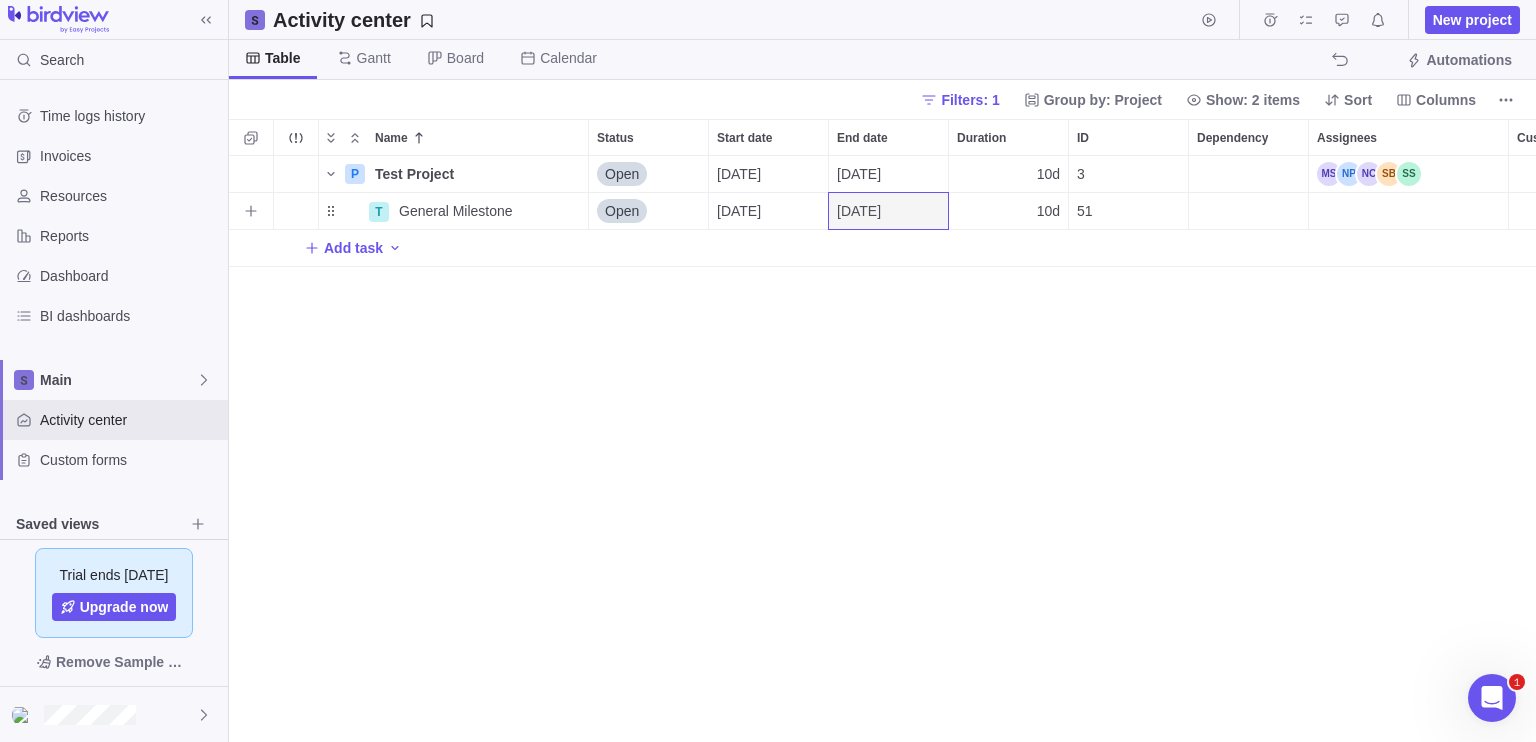 scroll, scrollTop: 0, scrollLeft: 64, axis: horizontal 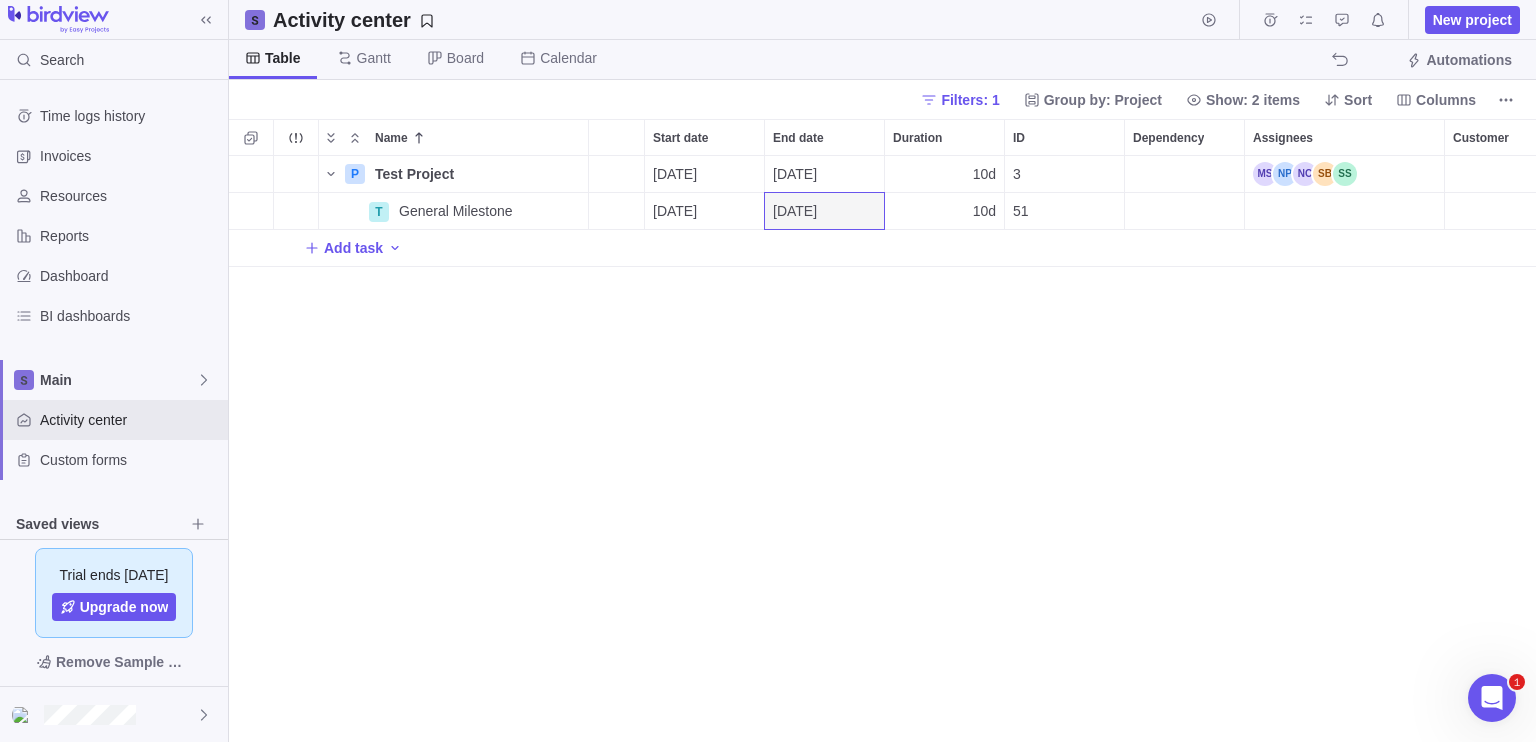 click at bounding box center (1344, 211) 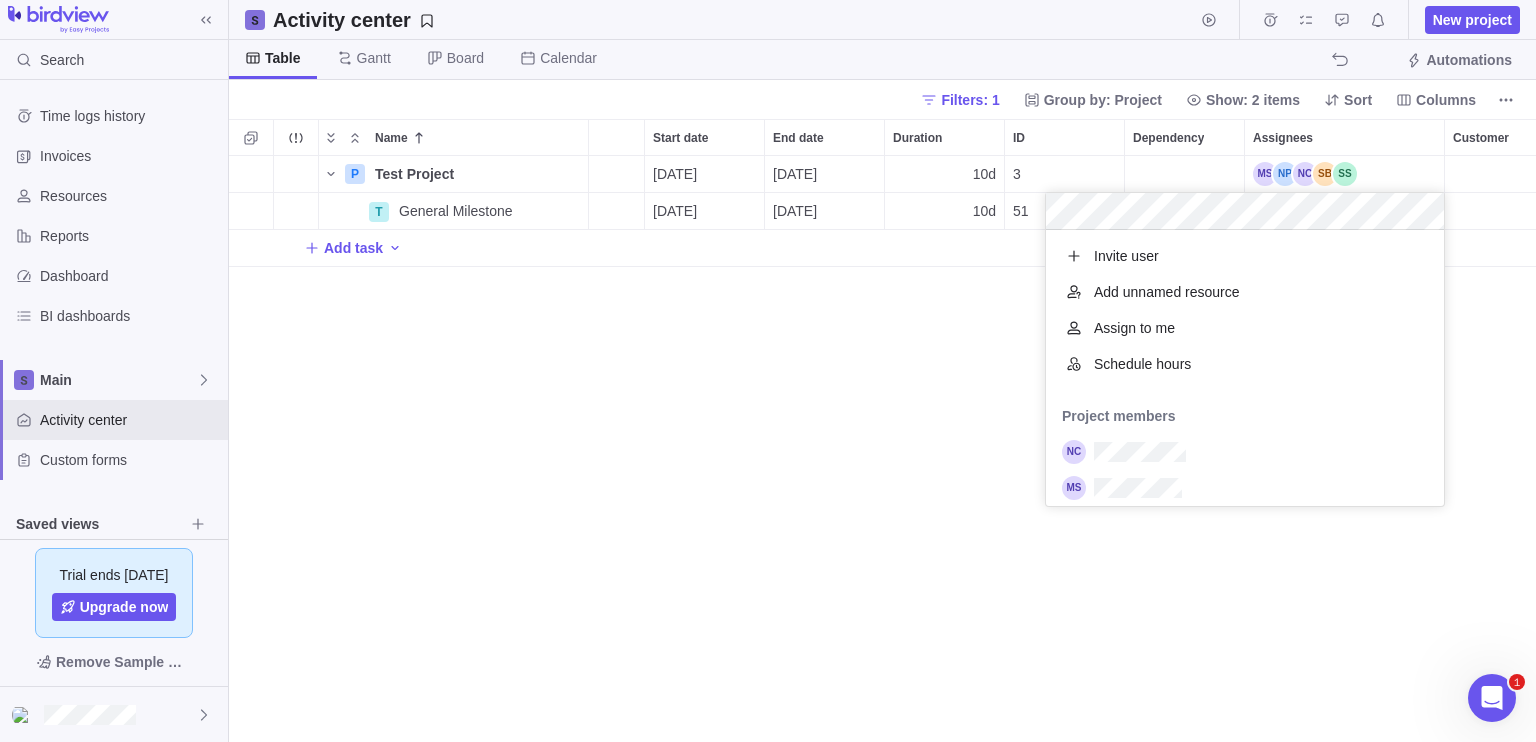 scroll, scrollTop: 16, scrollLeft: 16, axis: both 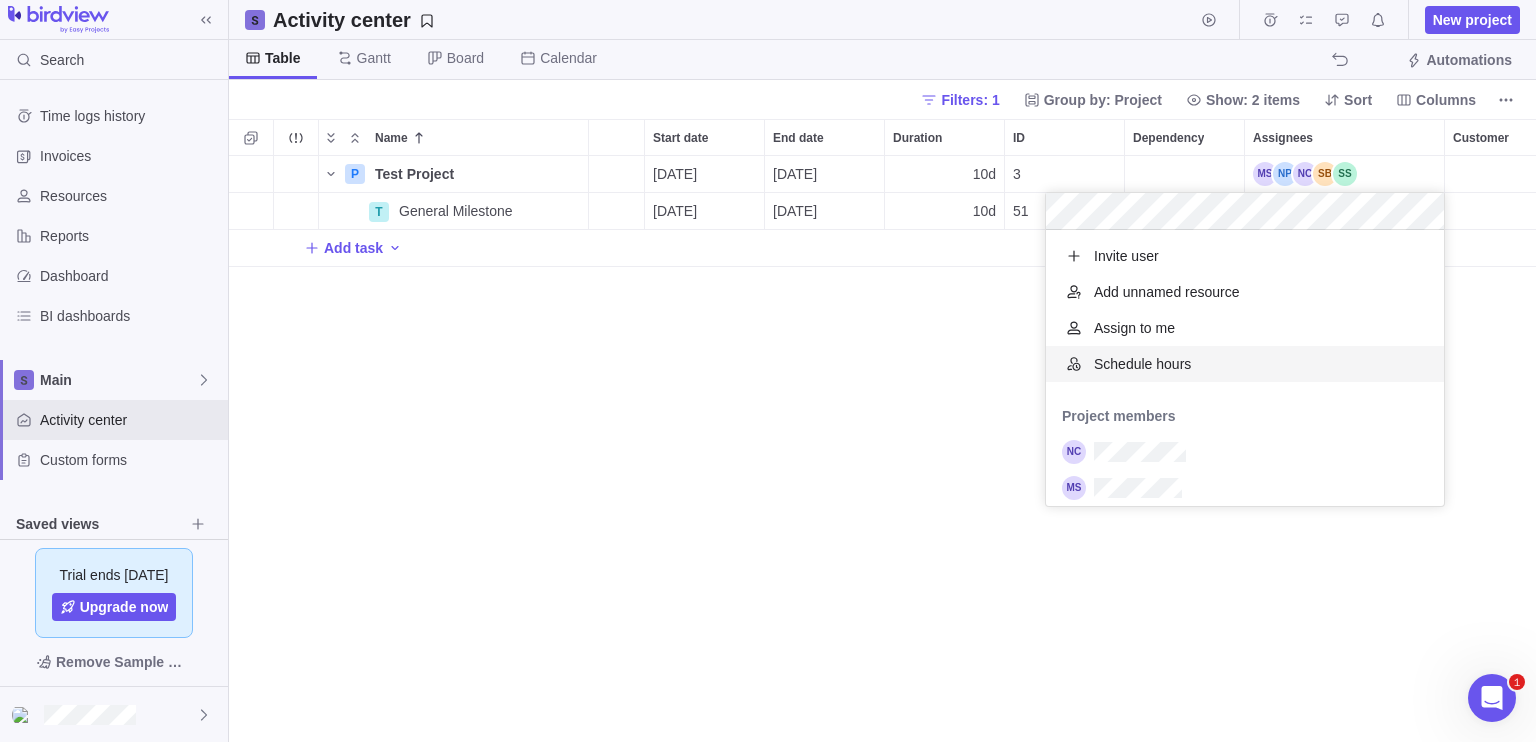 click on "P Test Project Details Open 07/22/2025 08/04/2025 10d 3 500h T General Milestone Details Open 07/22/2025 08/04/2025 10d 51 Add task" at bounding box center [882, 449] 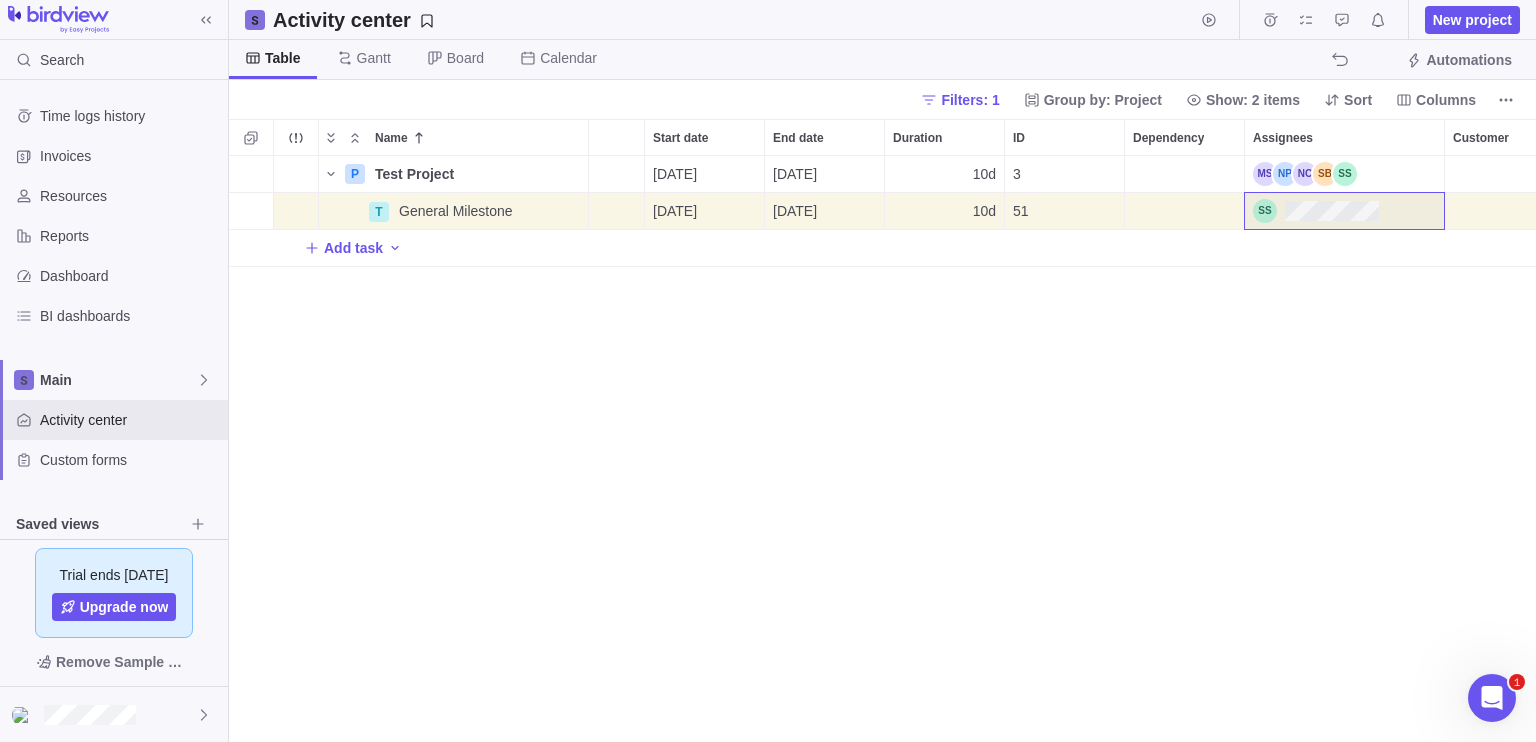 scroll, scrollTop: 0, scrollLeft: 312, axis: horizontal 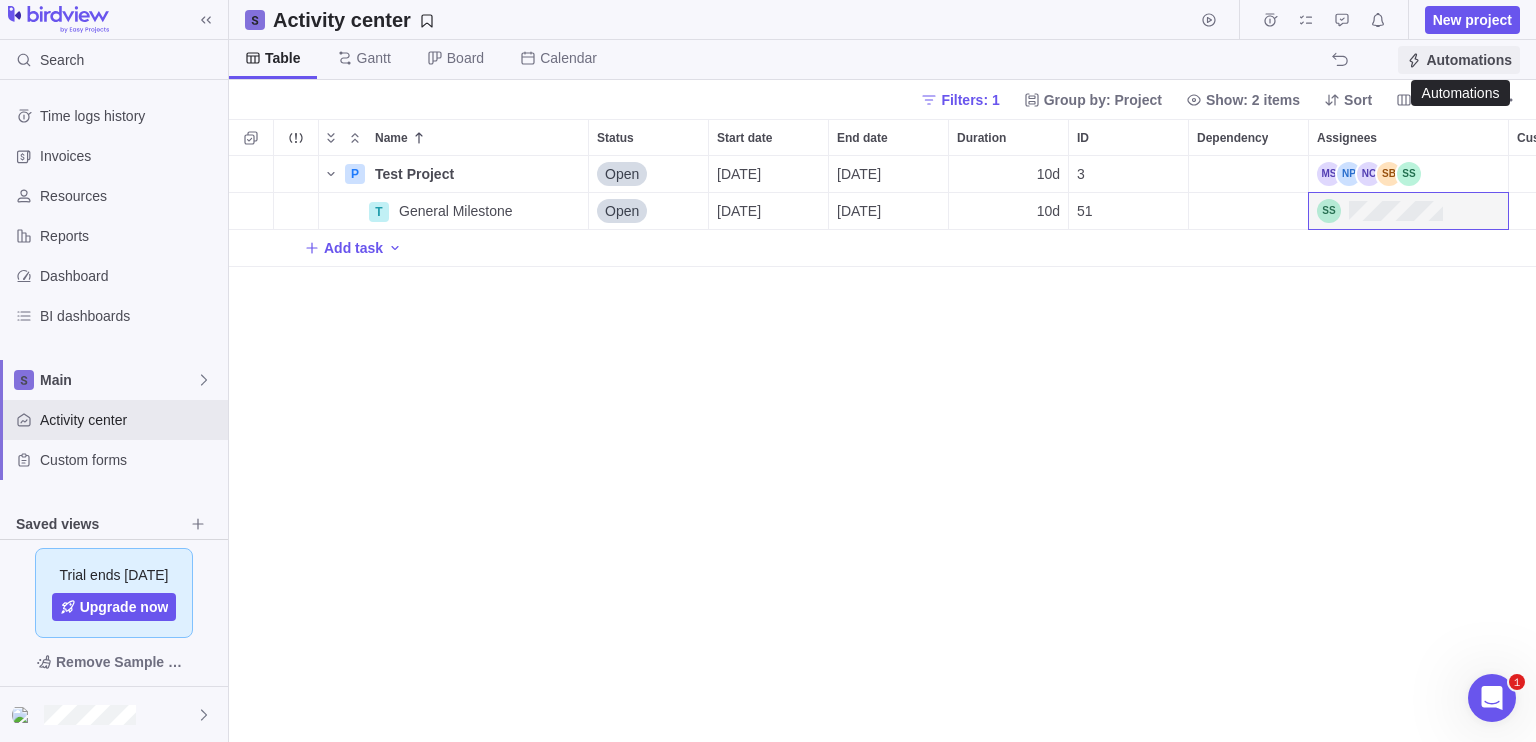 click on "Automations" at bounding box center [1459, 60] 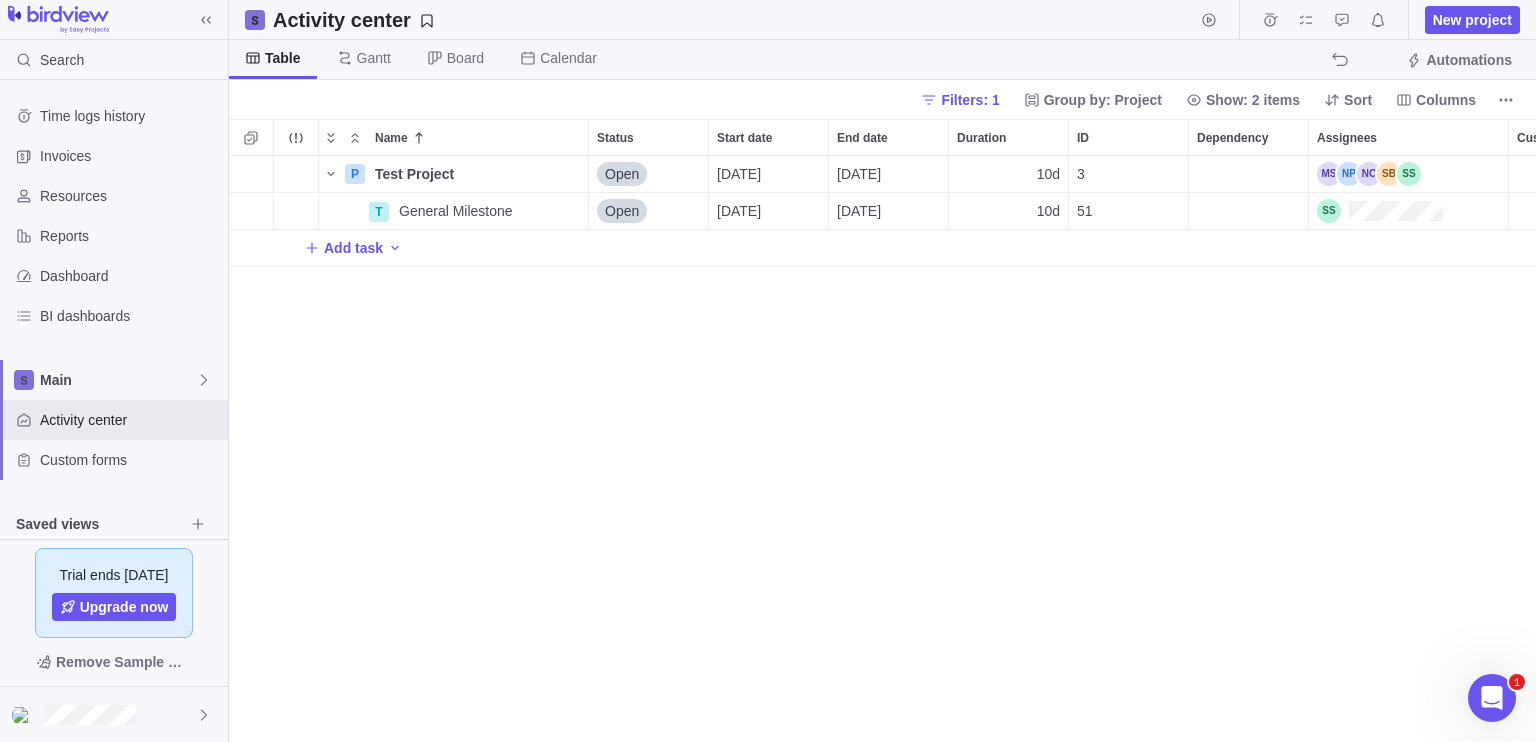 click on "P Test Project Details Open 07/22/2025 08/04/2025 10d 3 500h T General Milestone Details Open 07/22/2025 08/04/2025 10d 51 Add task" at bounding box center (882, 449) 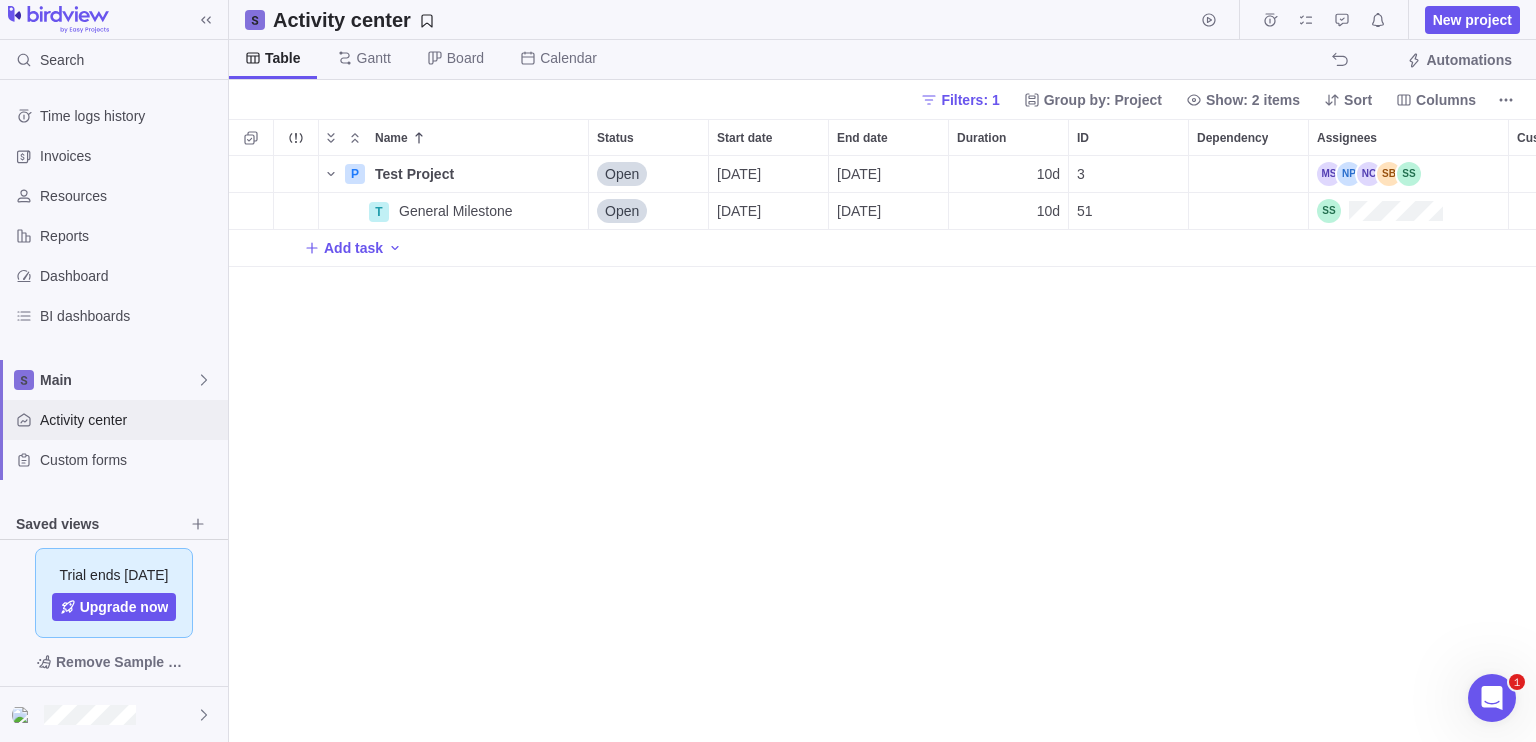 click on "Activity center" at bounding box center [130, 420] 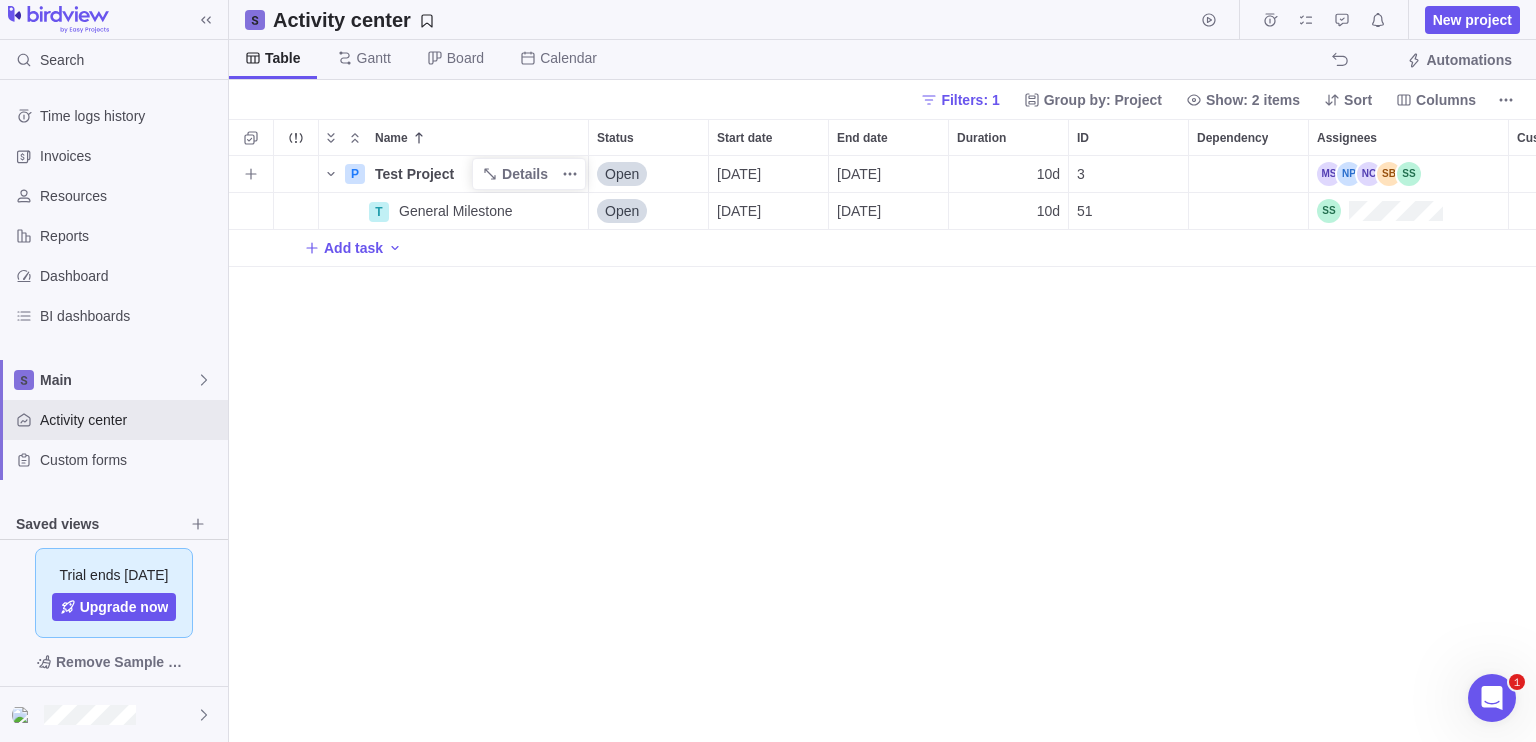 click on "Test Project" at bounding box center [414, 174] 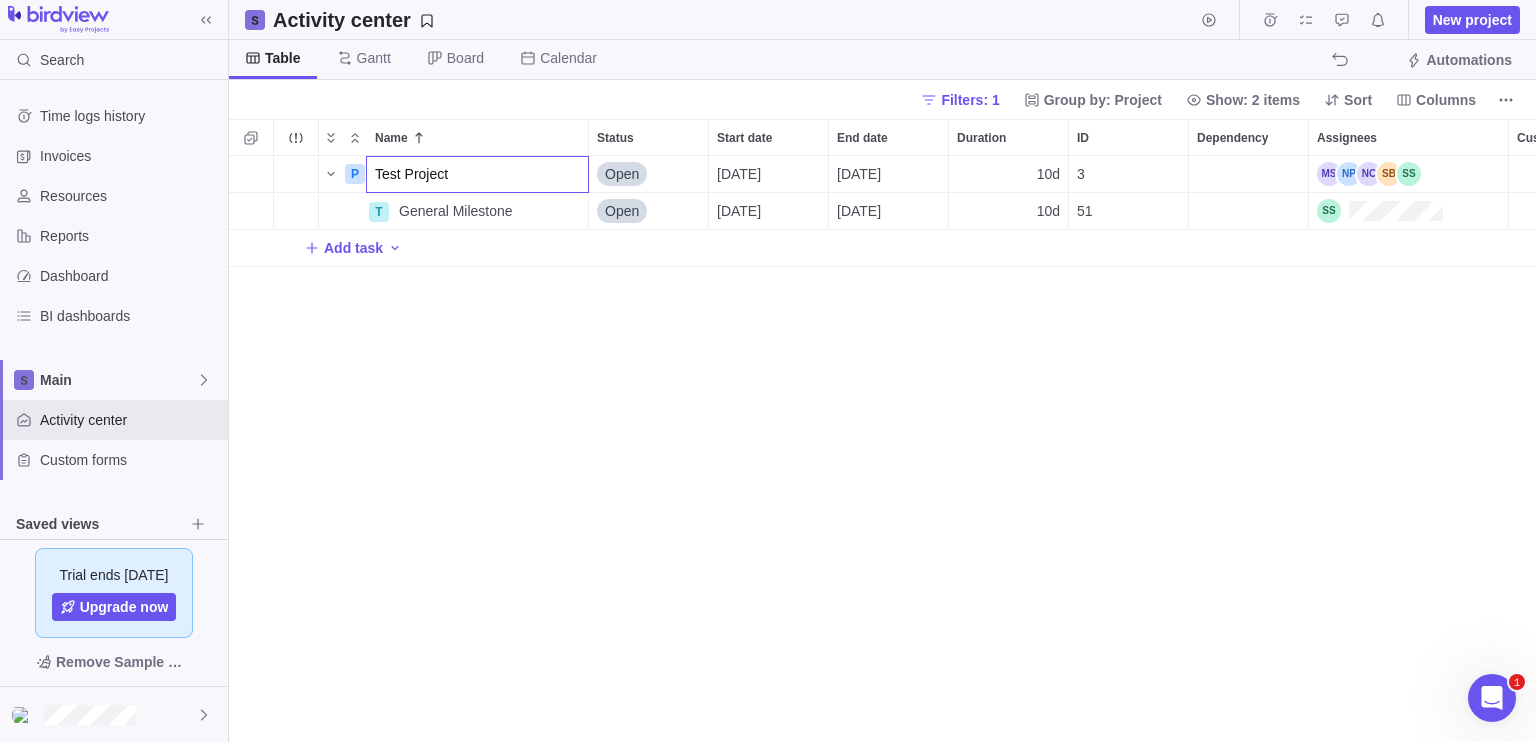 click on "Test Project" at bounding box center (477, 174) 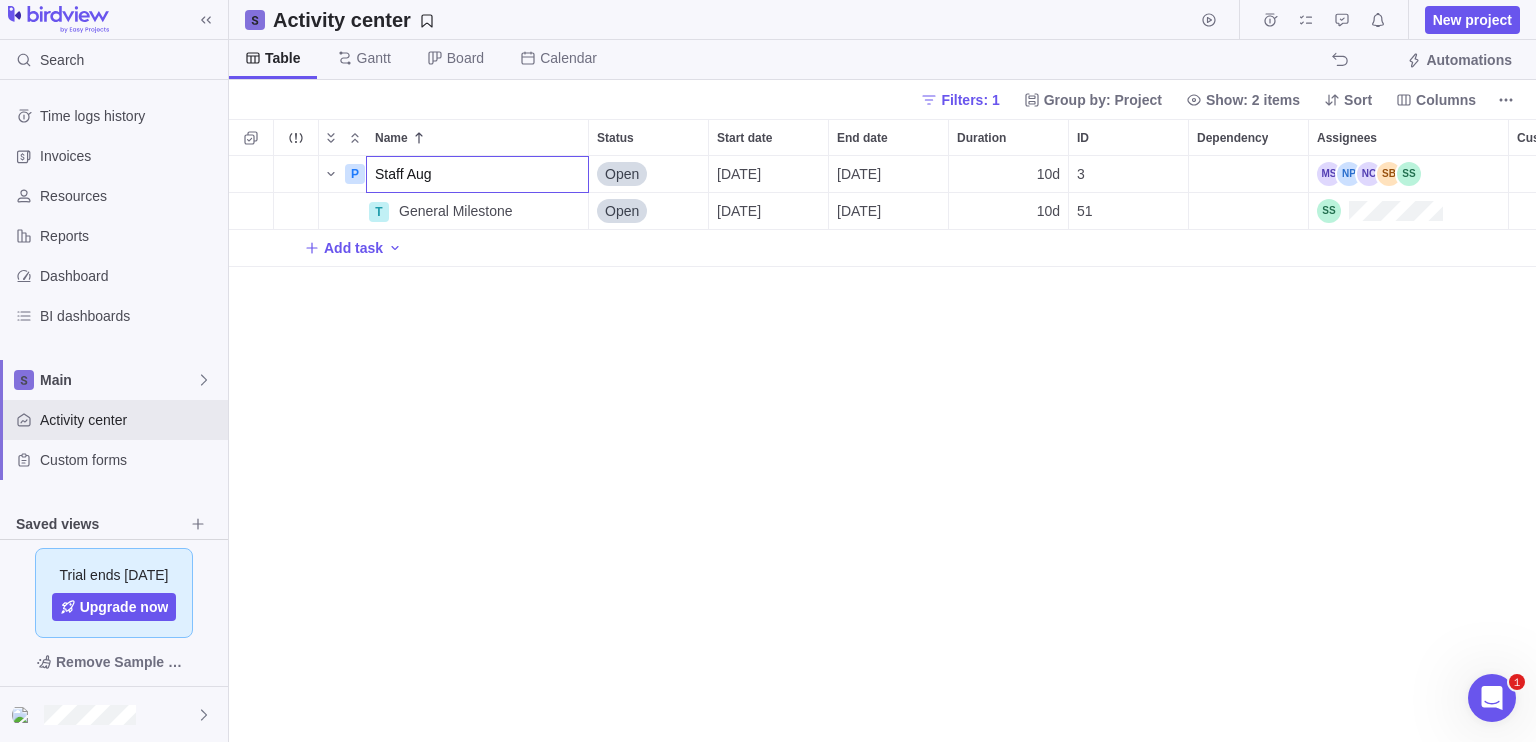 type on "Staff Aug" 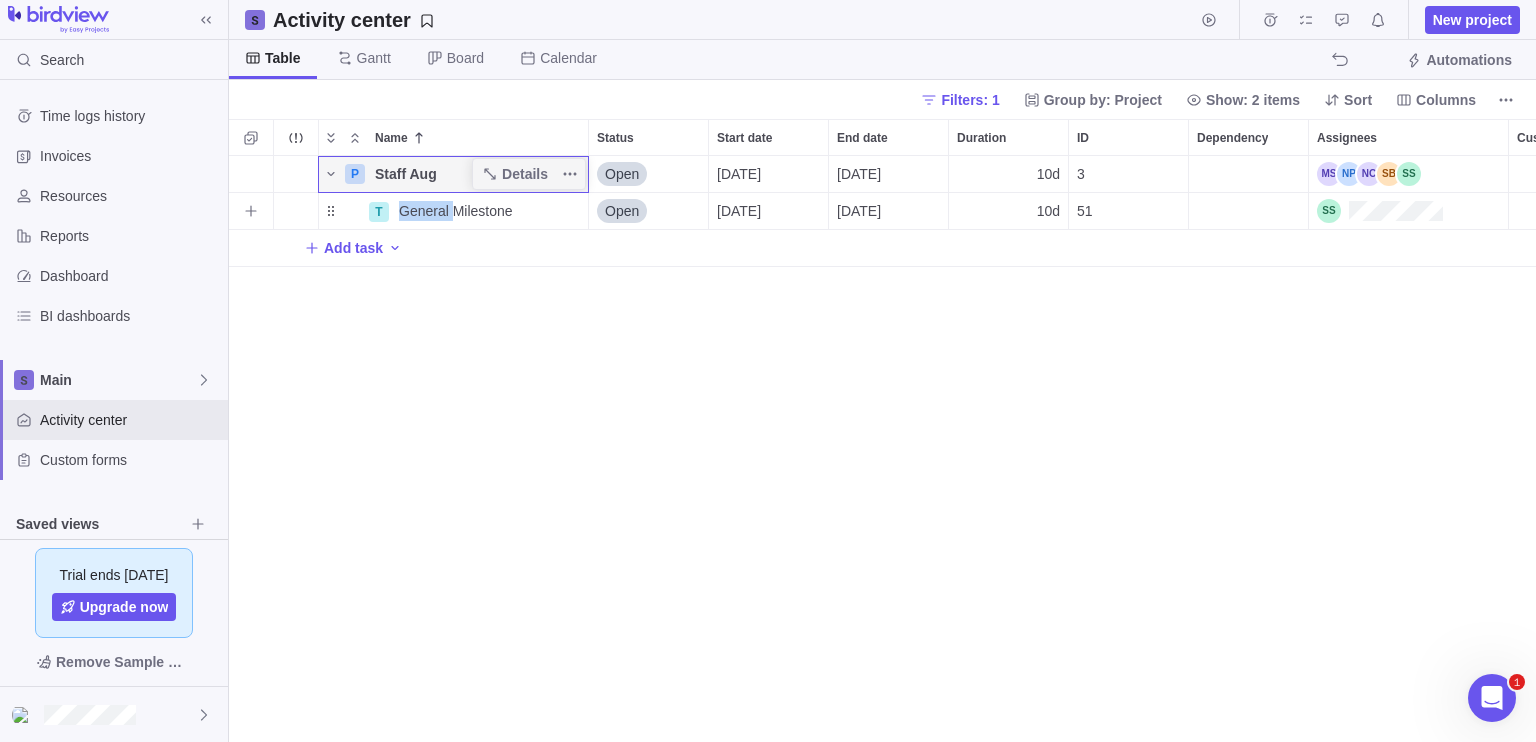 click on "General Milestone" at bounding box center (456, 211) 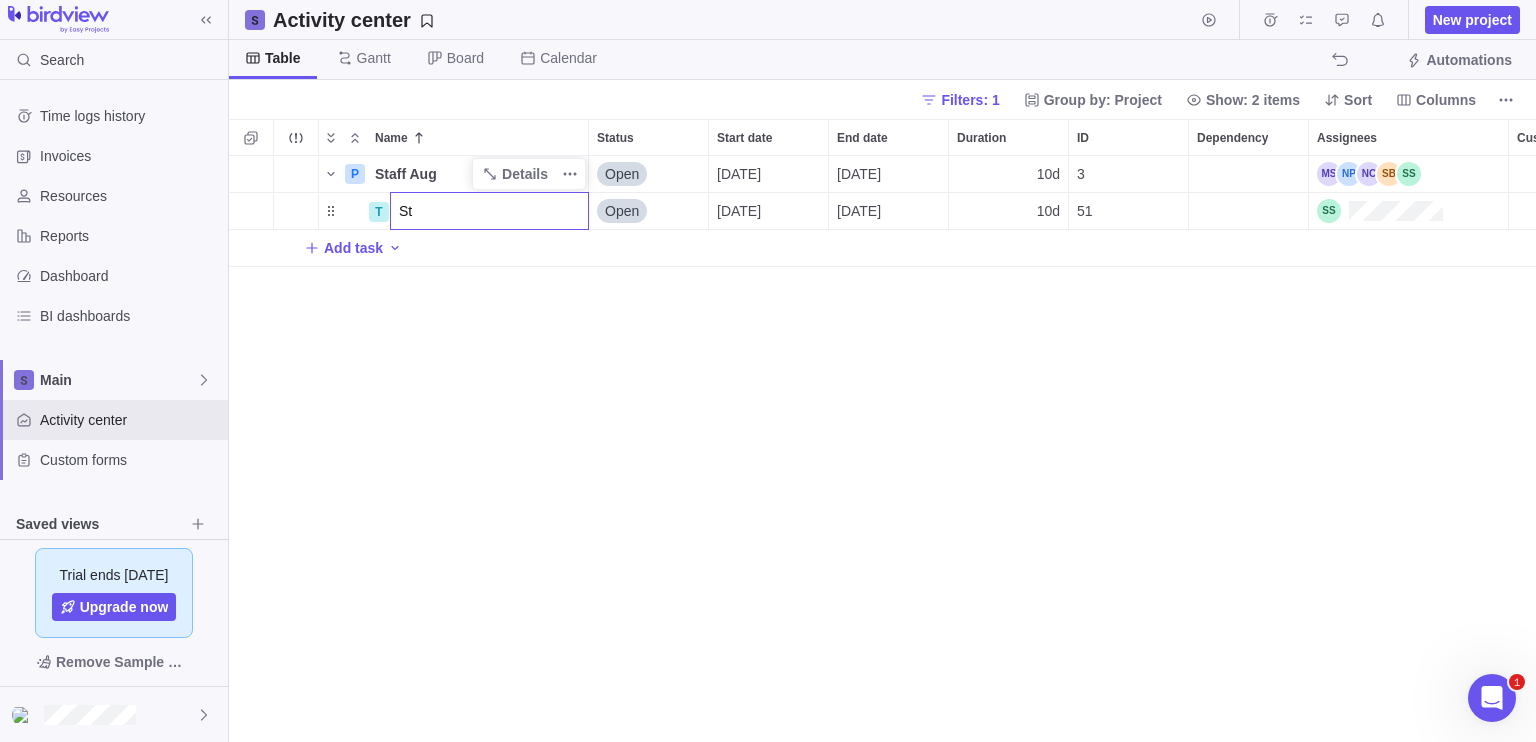 type on "S" 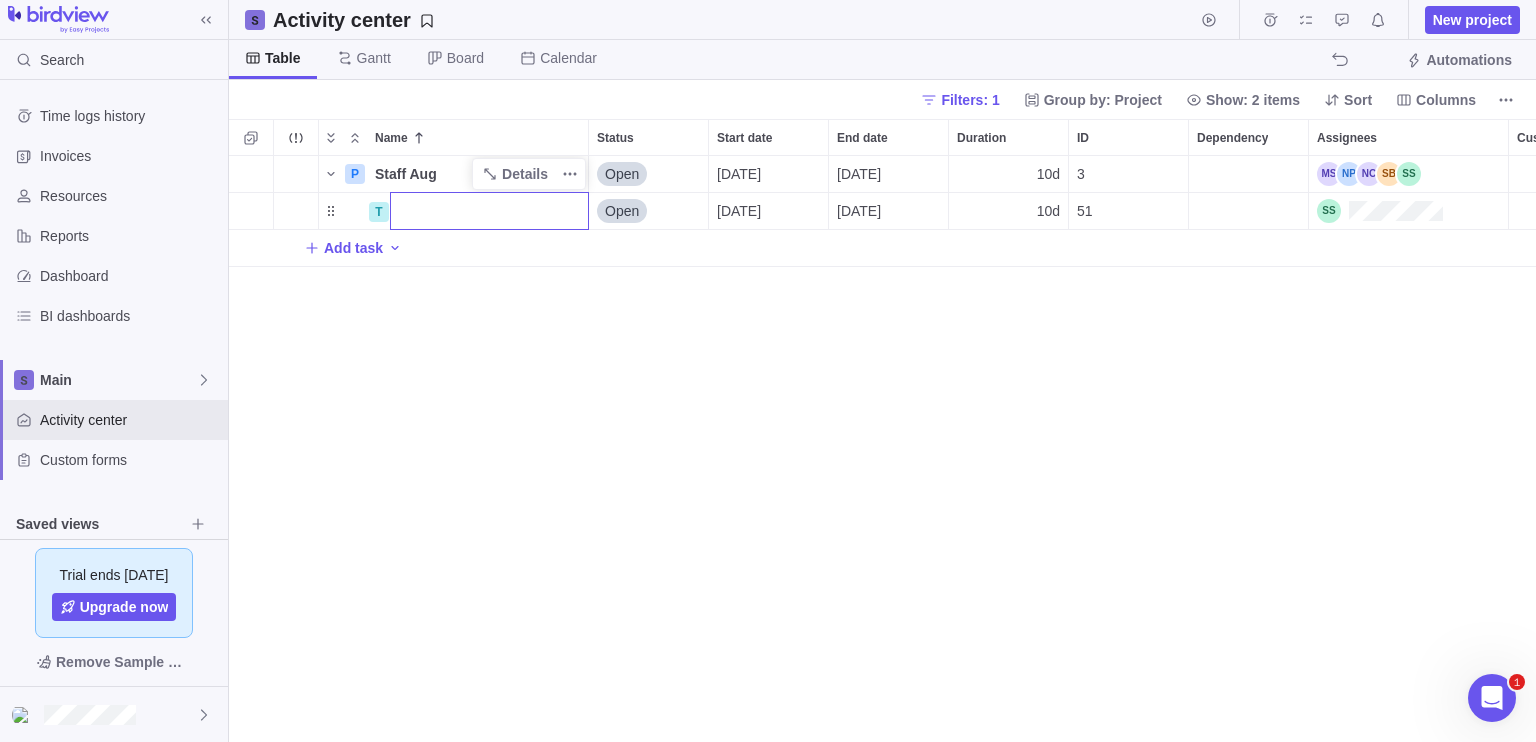 type on "S" 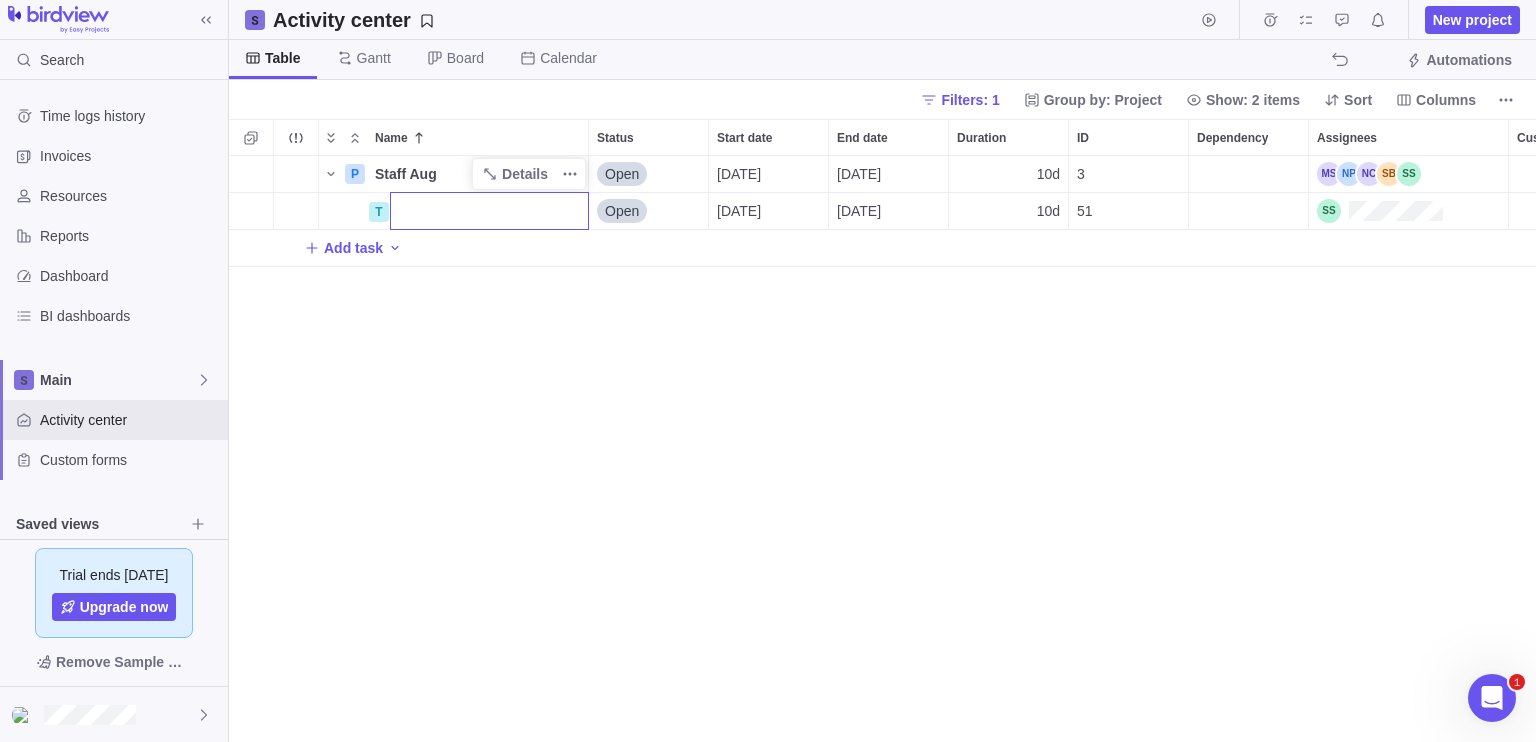 type 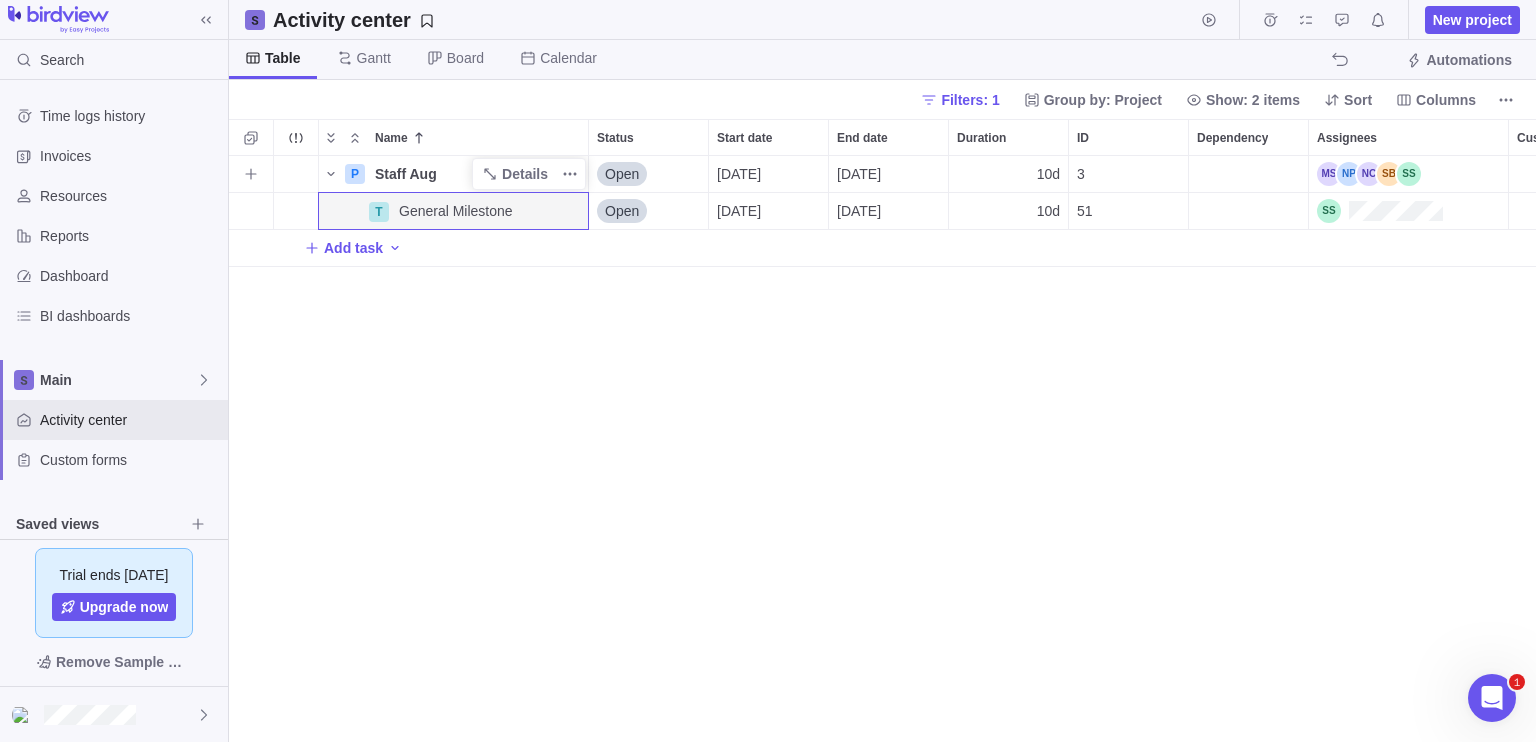 click on "Staff Aug" at bounding box center [406, 174] 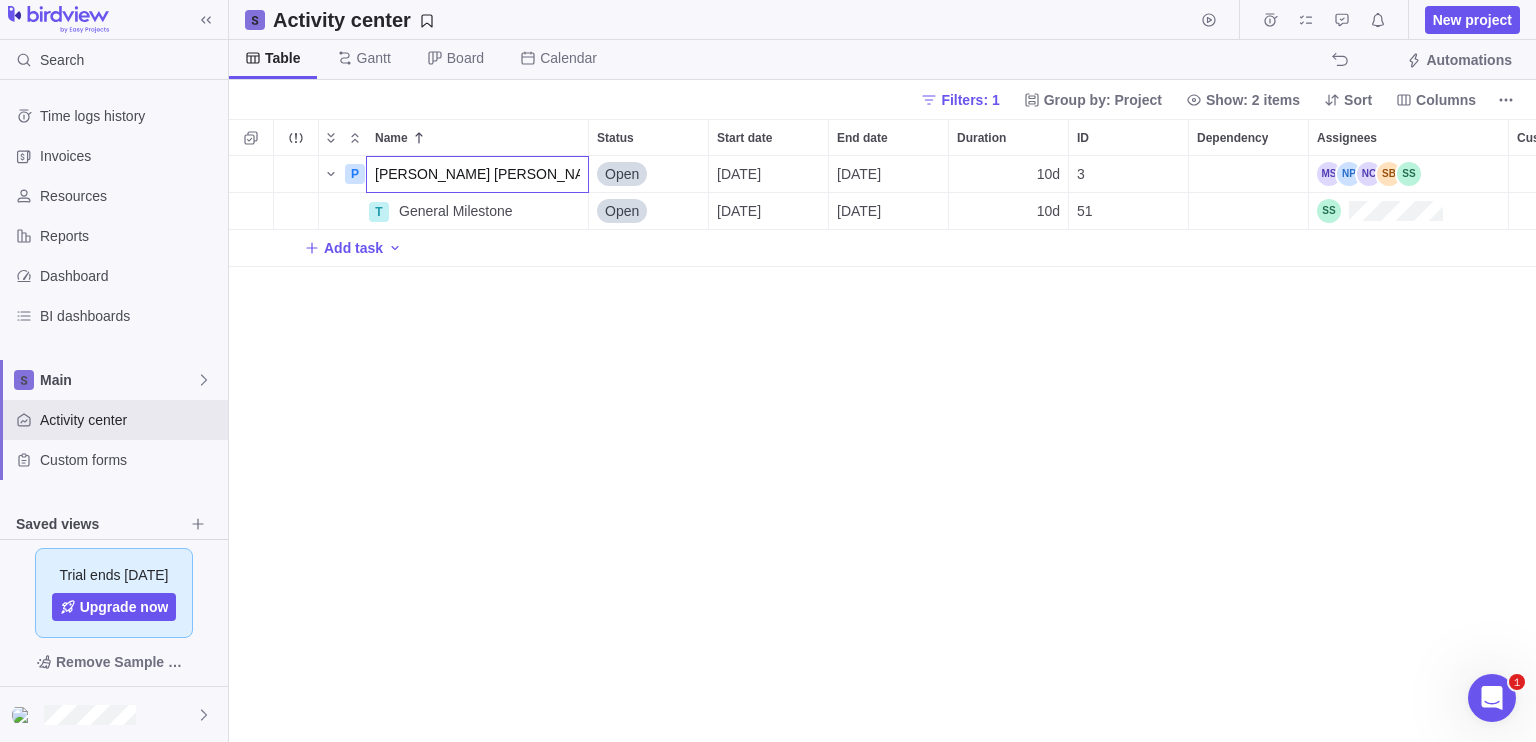 type on "[PERSON_NAME] [PERSON_NAME]" 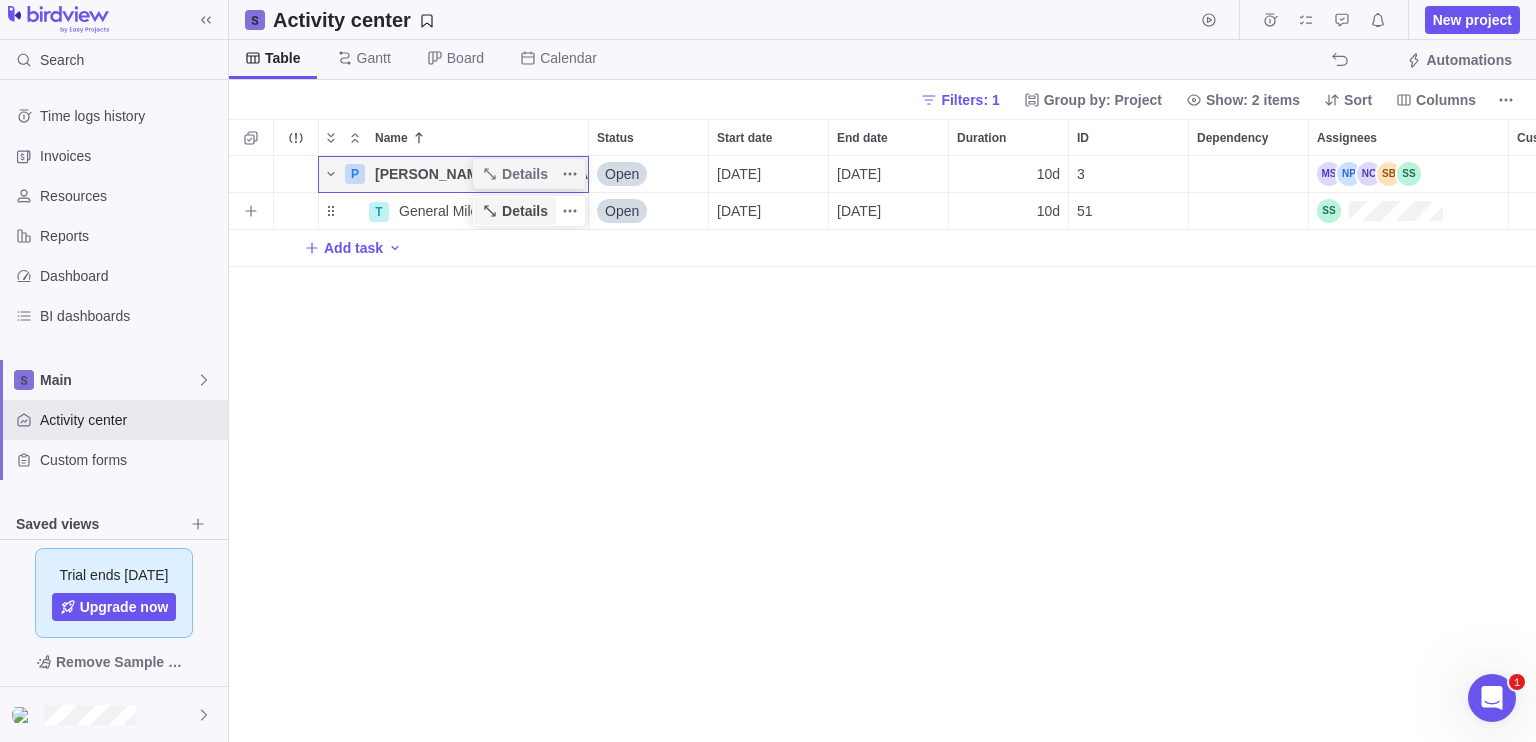 click 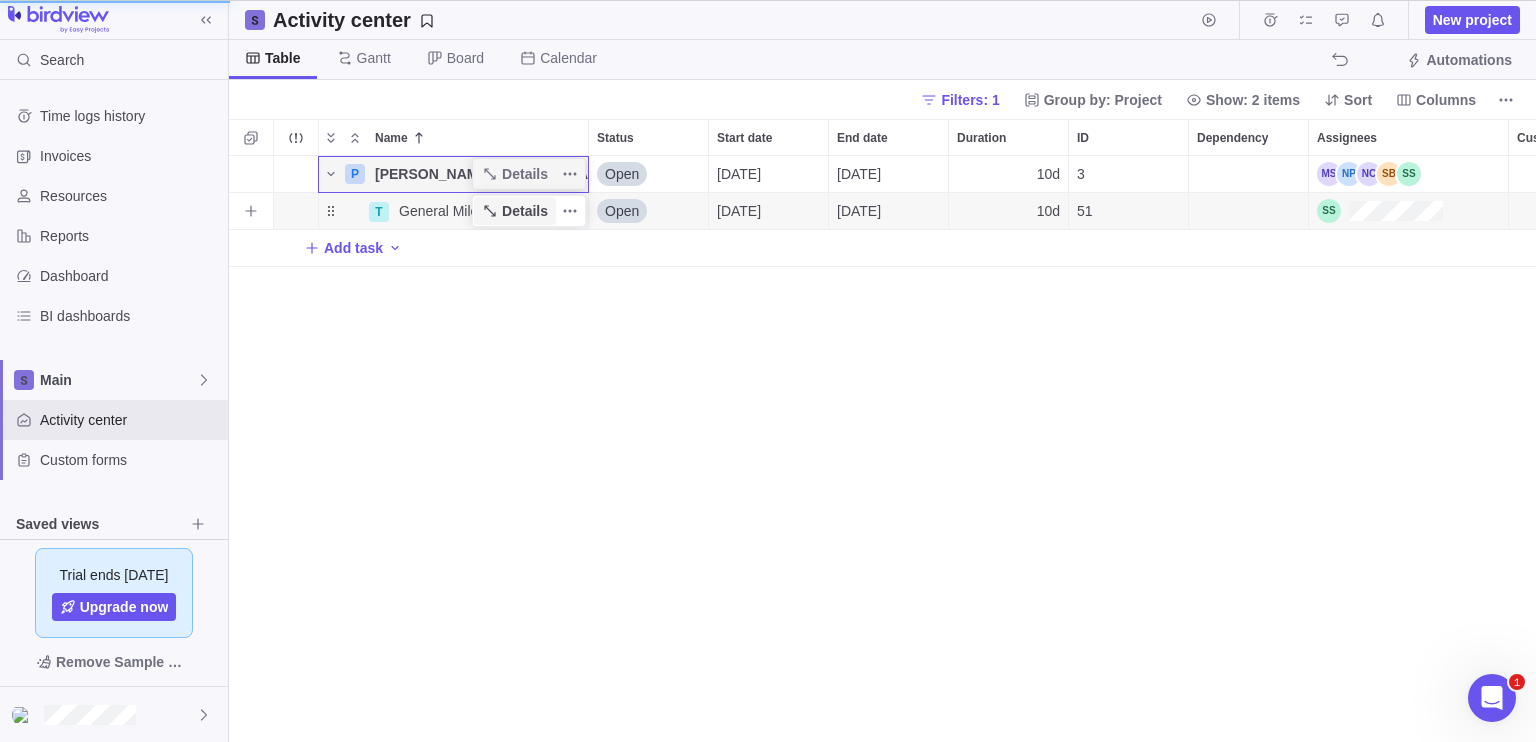 click 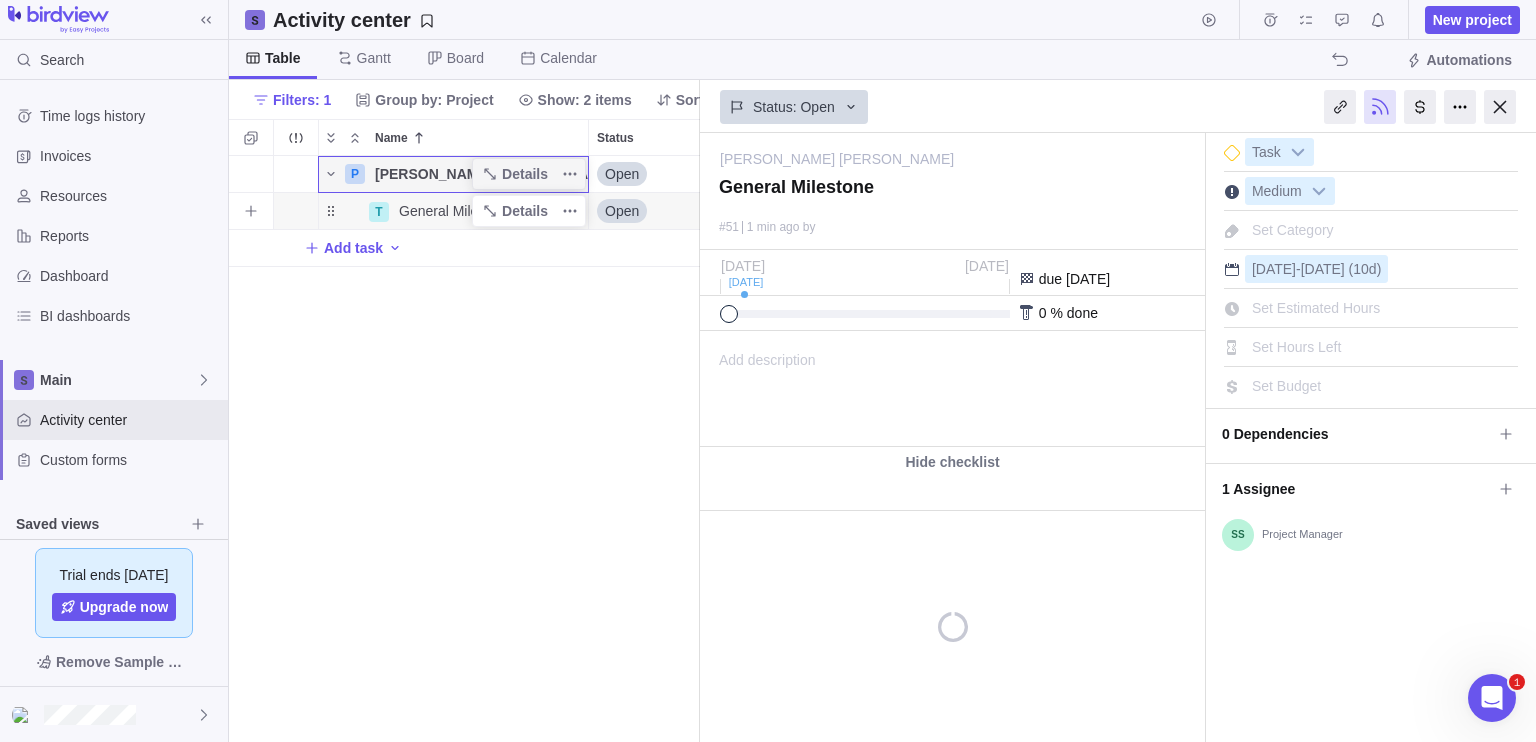 click on "General Milestone" at bounding box center (456, 211) 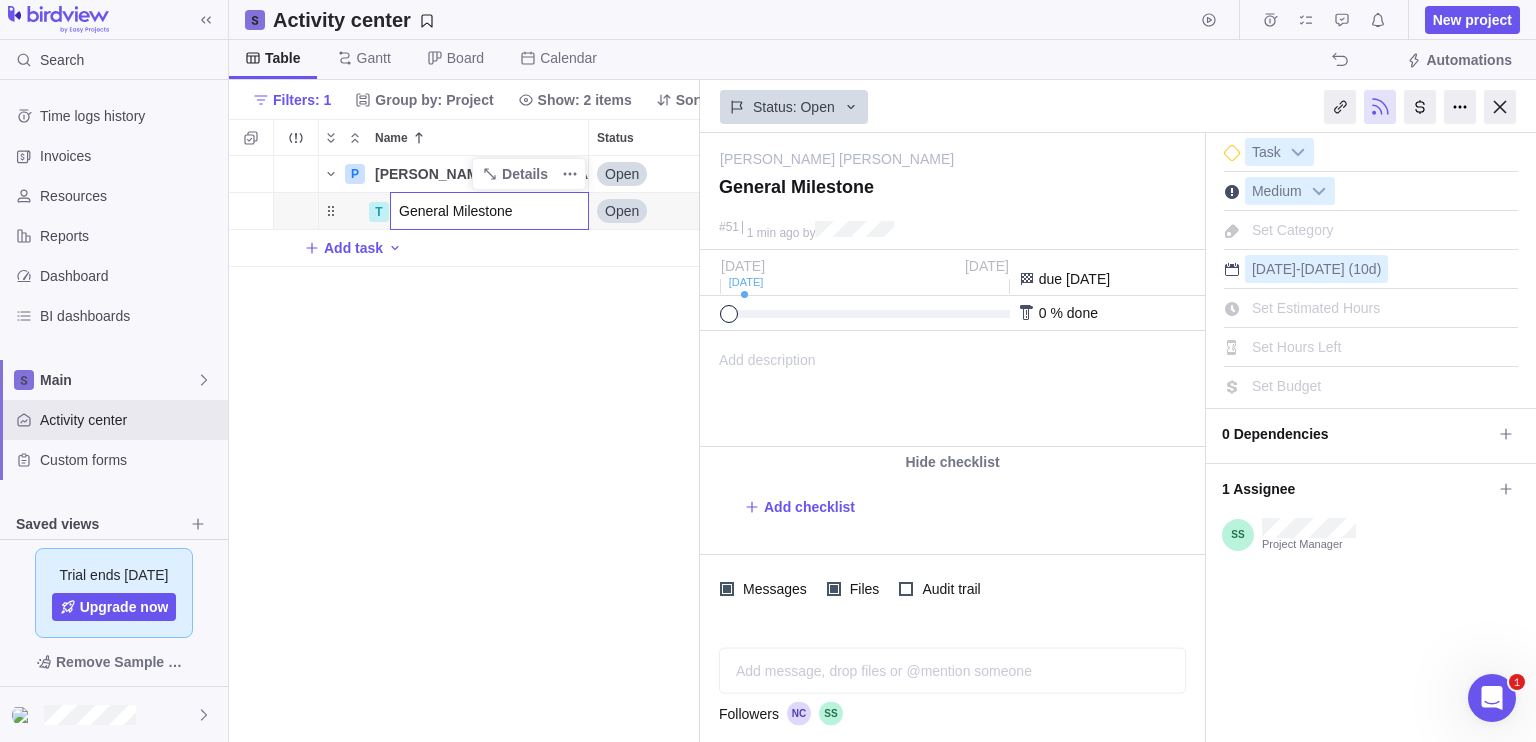 scroll, scrollTop: 0, scrollLeft: 0, axis: both 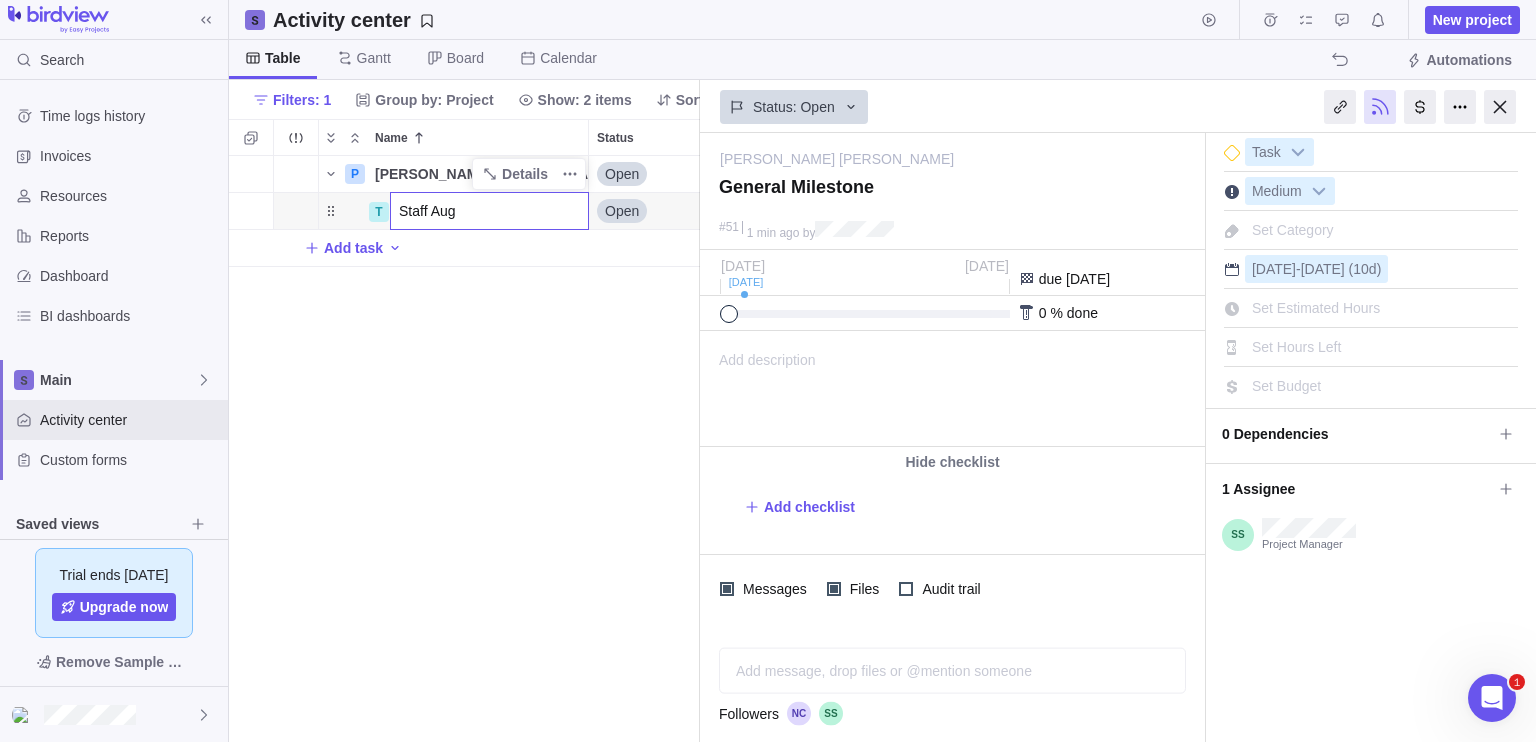 type on "Staff Aug" 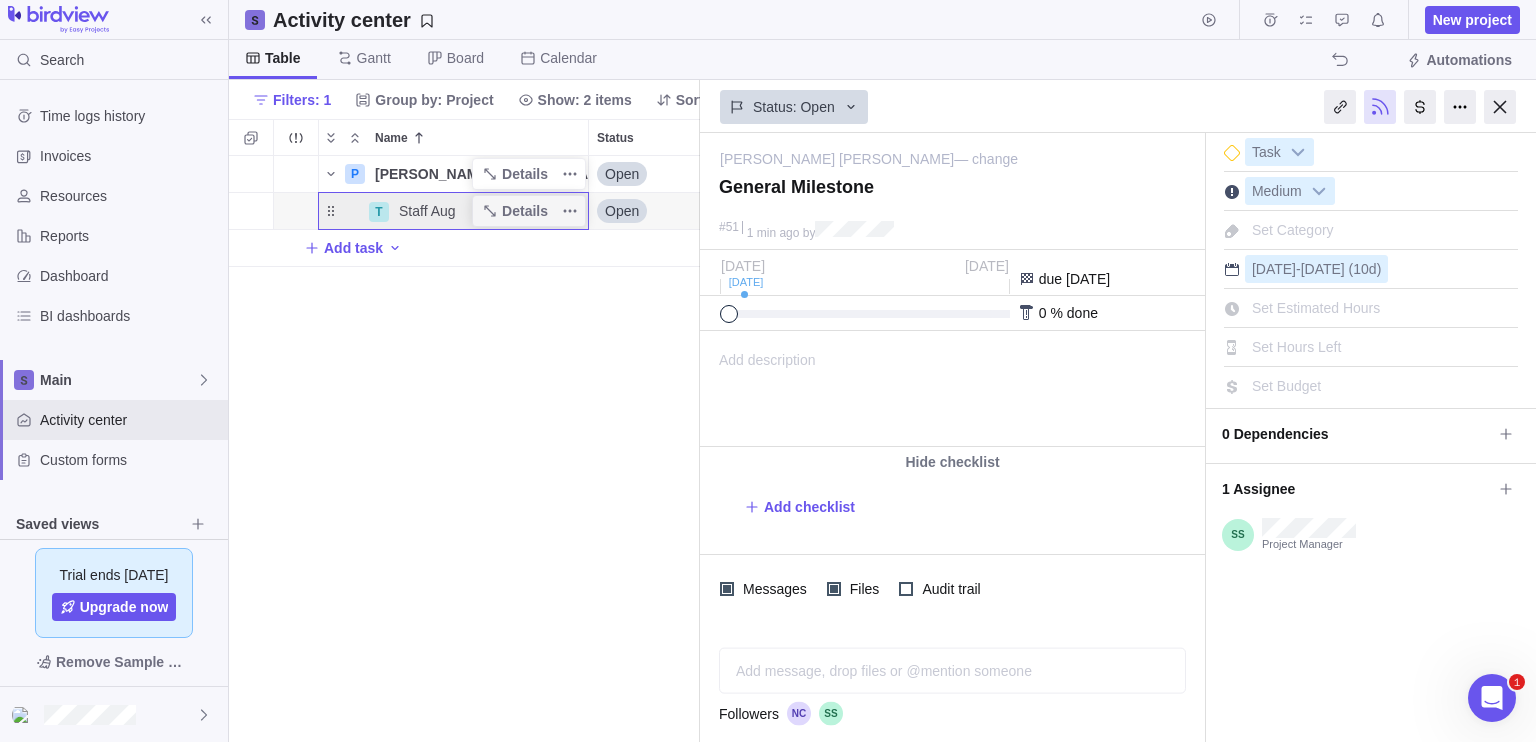type on "Staff Aug" 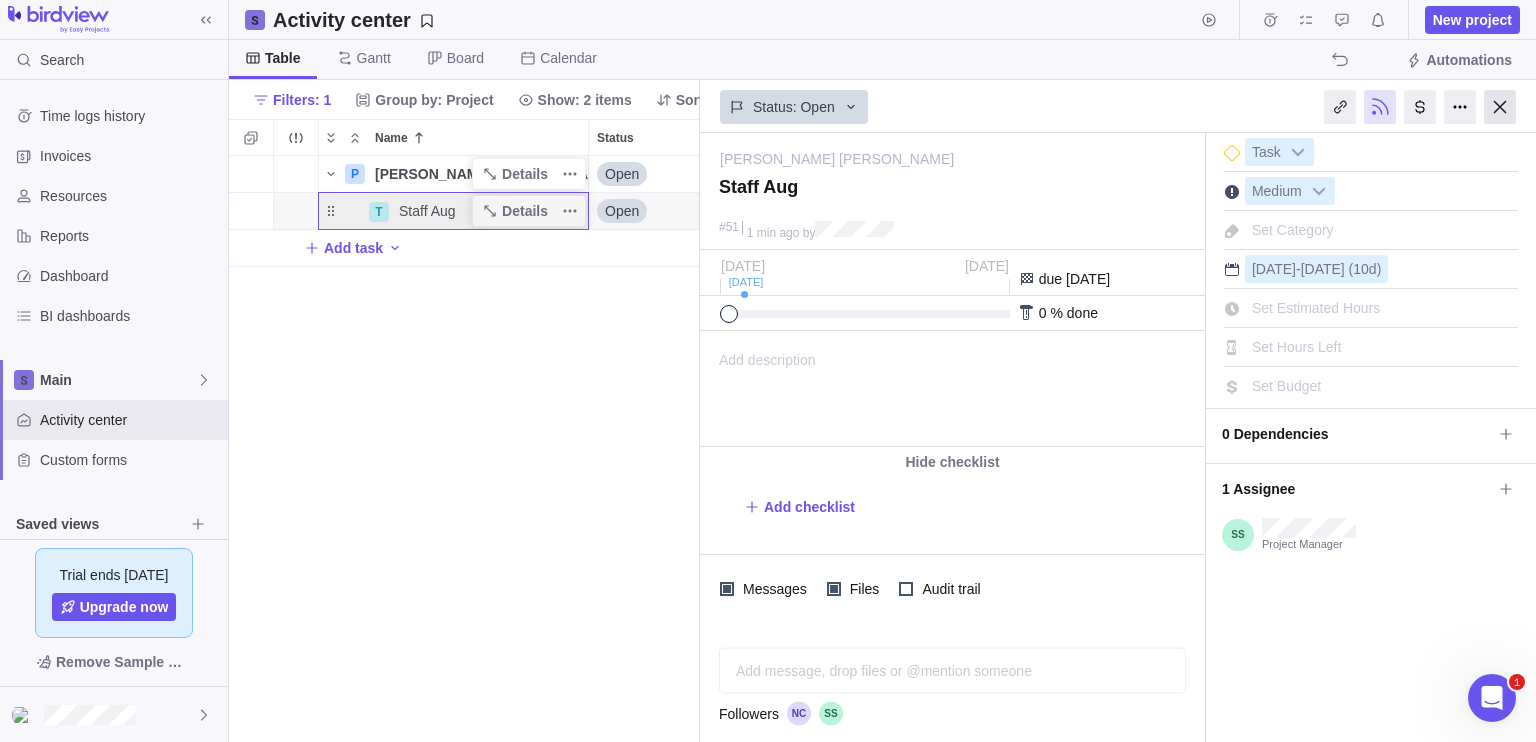 click at bounding box center (1500, 107) 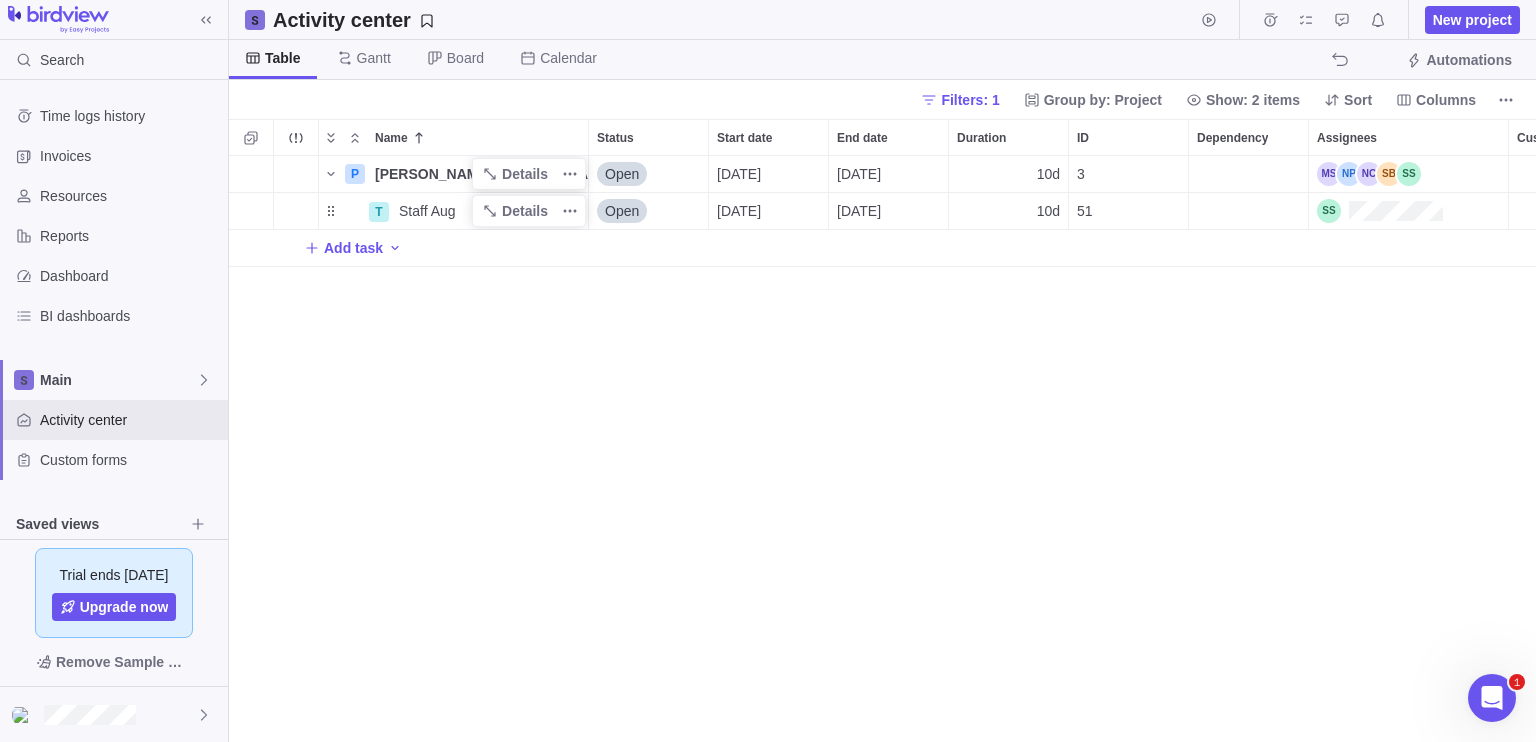 scroll, scrollTop: 16, scrollLeft: 16, axis: both 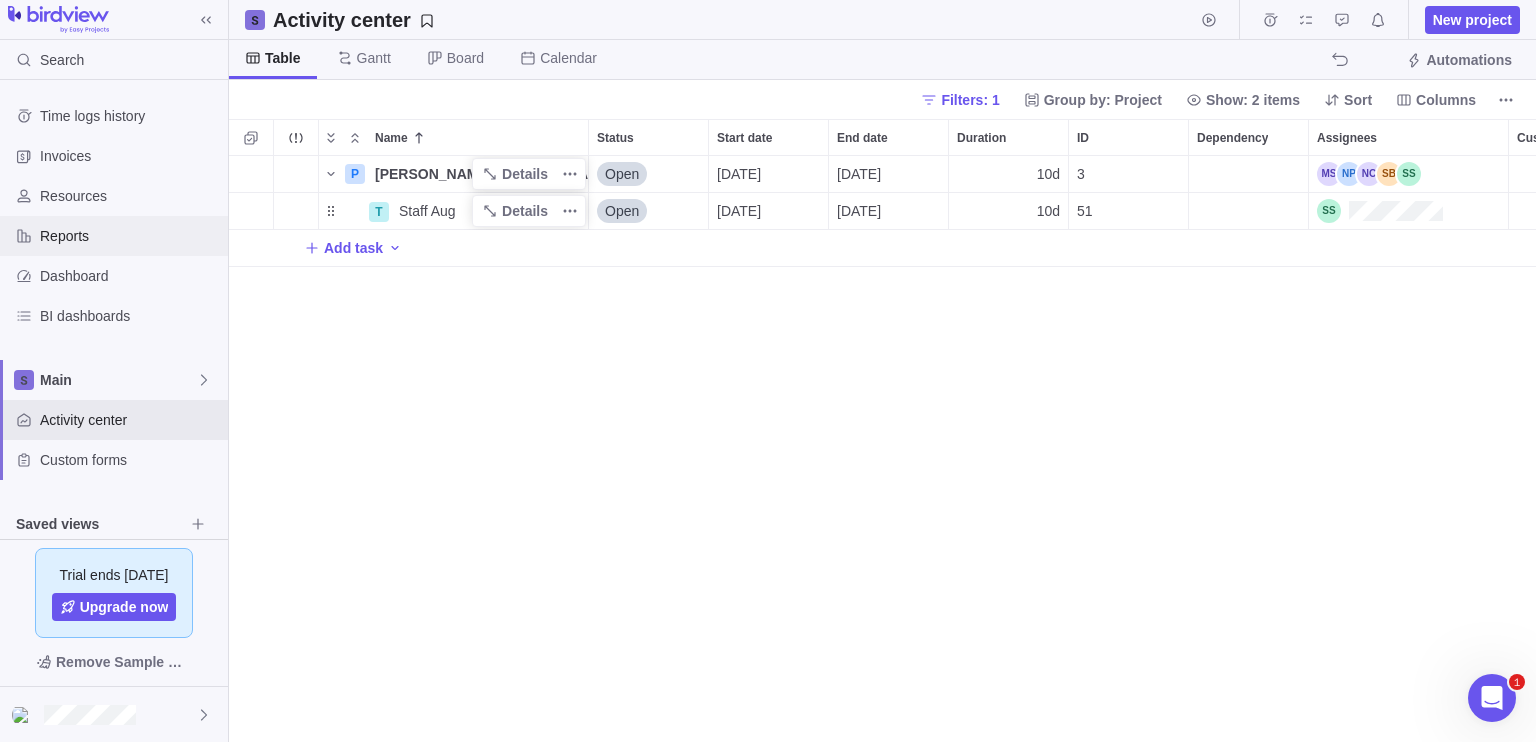 click on "Reports" at bounding box center [130, 236] 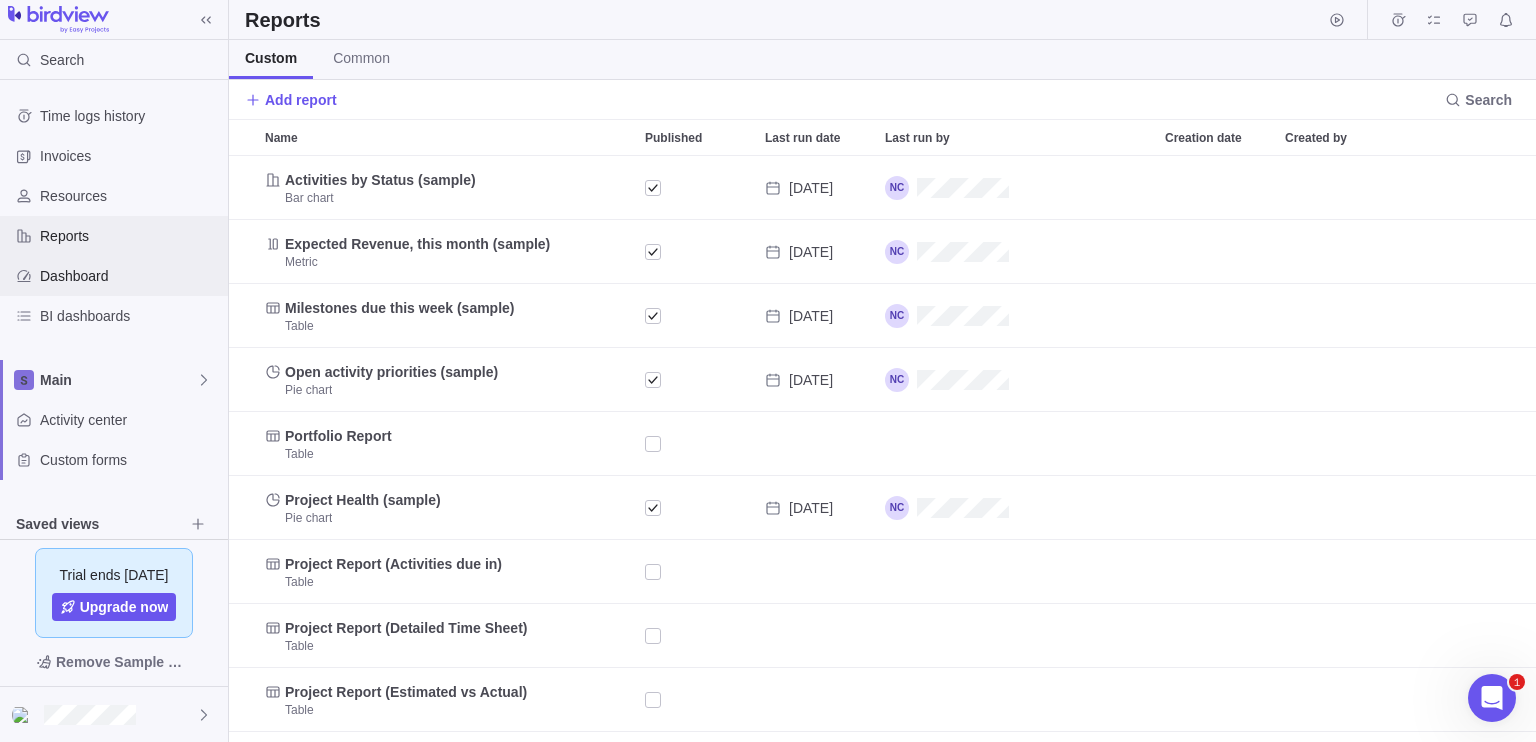 scroll, scrollTop: 16, scrollLeft: 16, axis: both 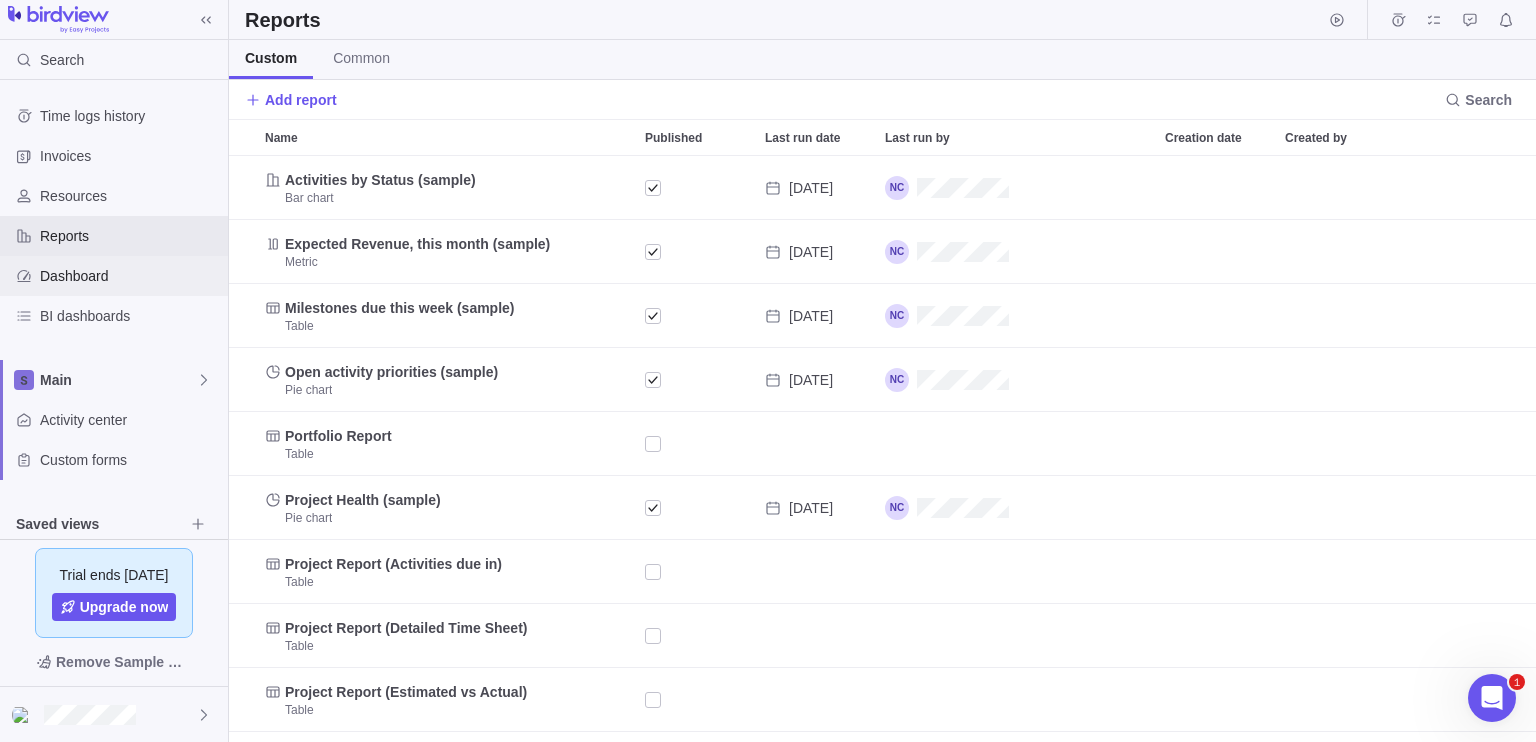 click on "Dashboard" at bounding box center [130, 276] 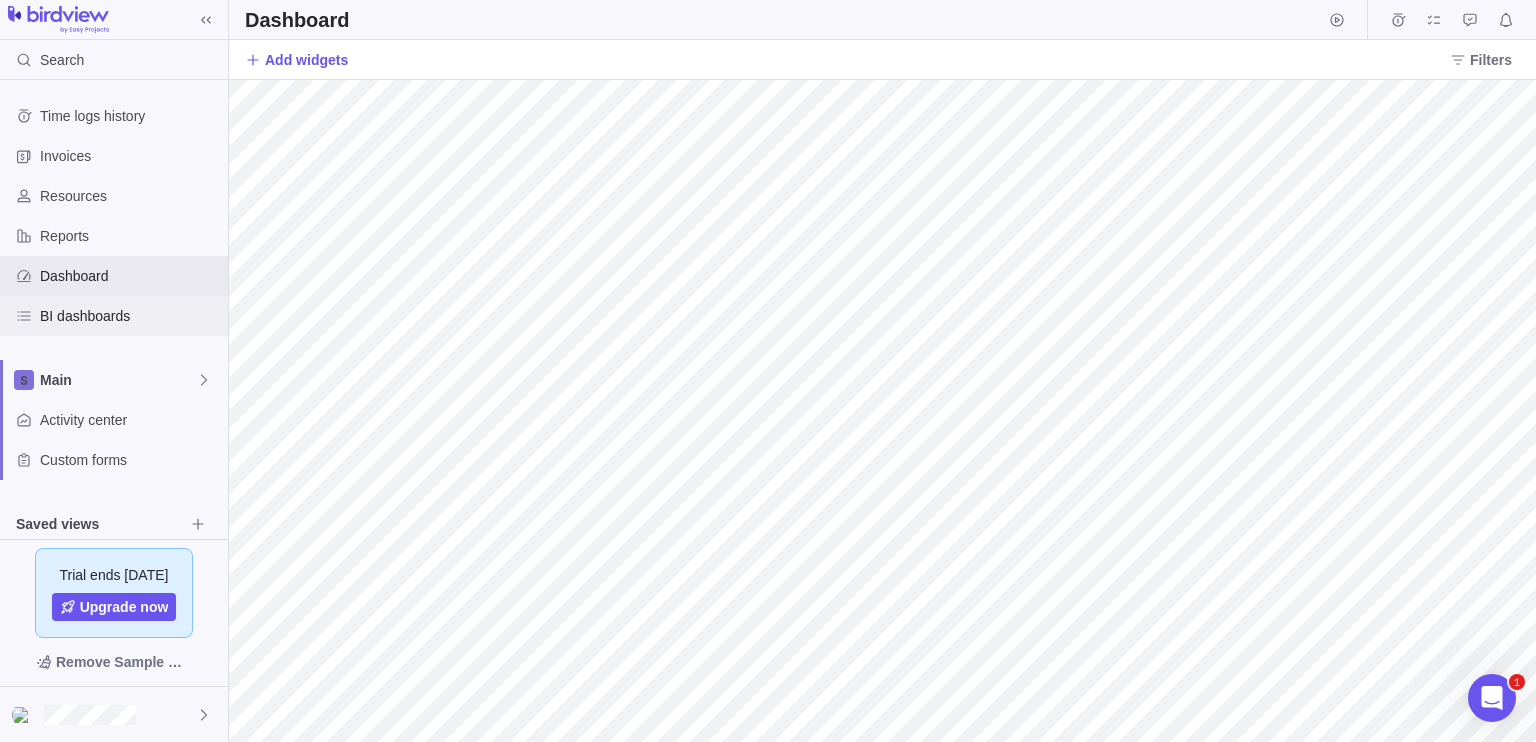 click on "BI dashboards" at bounding box center (114, 316) 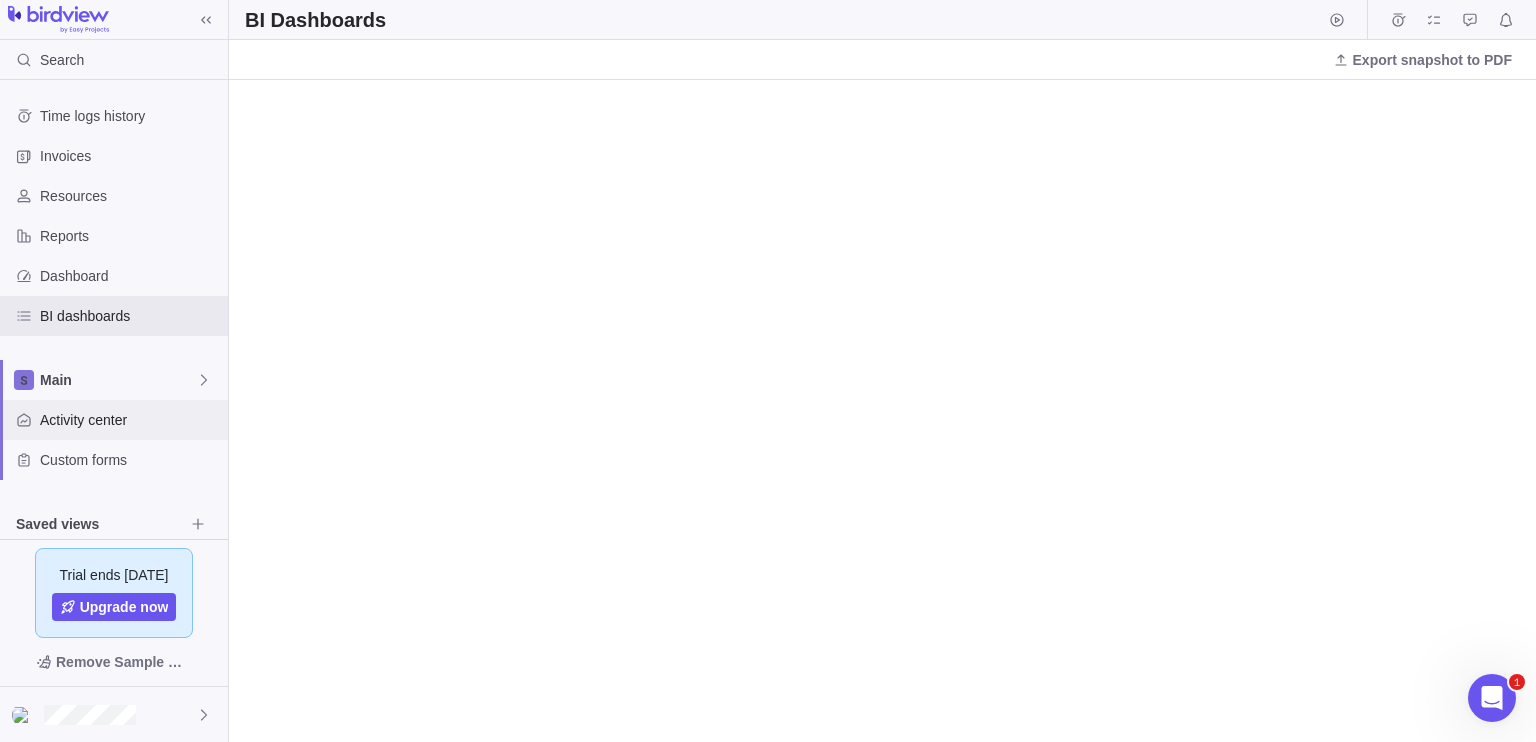 click on "Activity center" at bounding box center [130, 420] 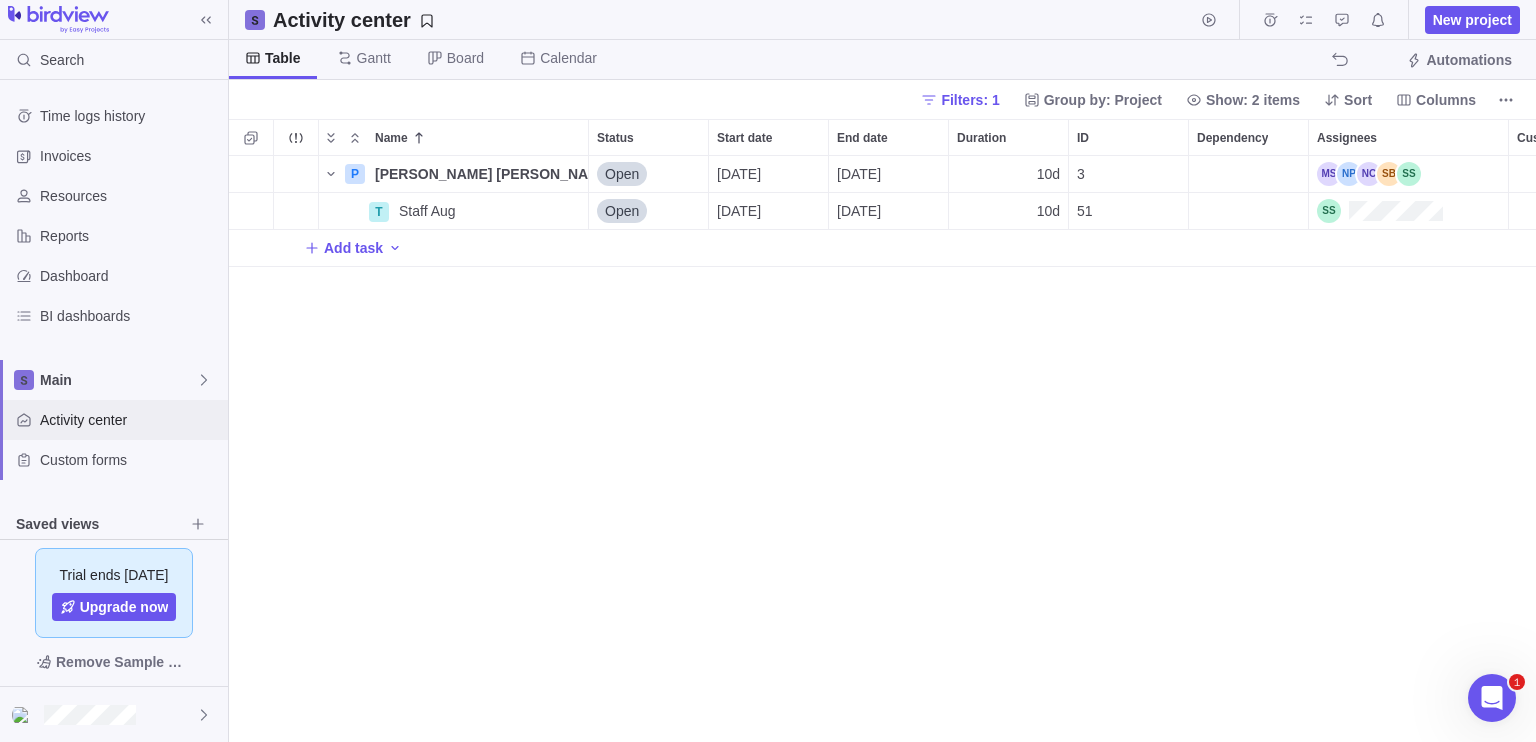 scroll, scrollTop: 16, scrollLeft: 16, axis: both 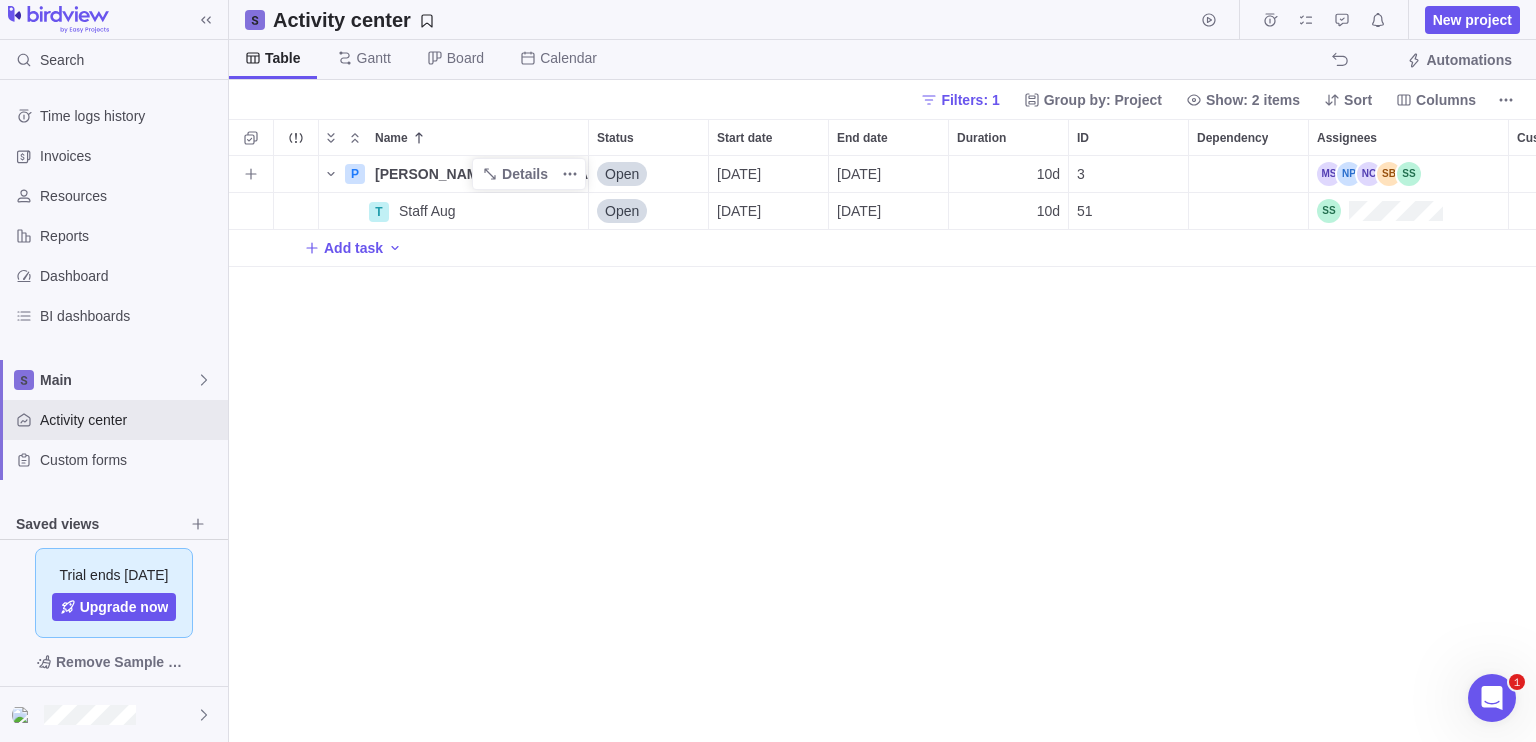 click on "[PERSON_NAME] [PERSON_NAME]" at bounding box center (481, 174) 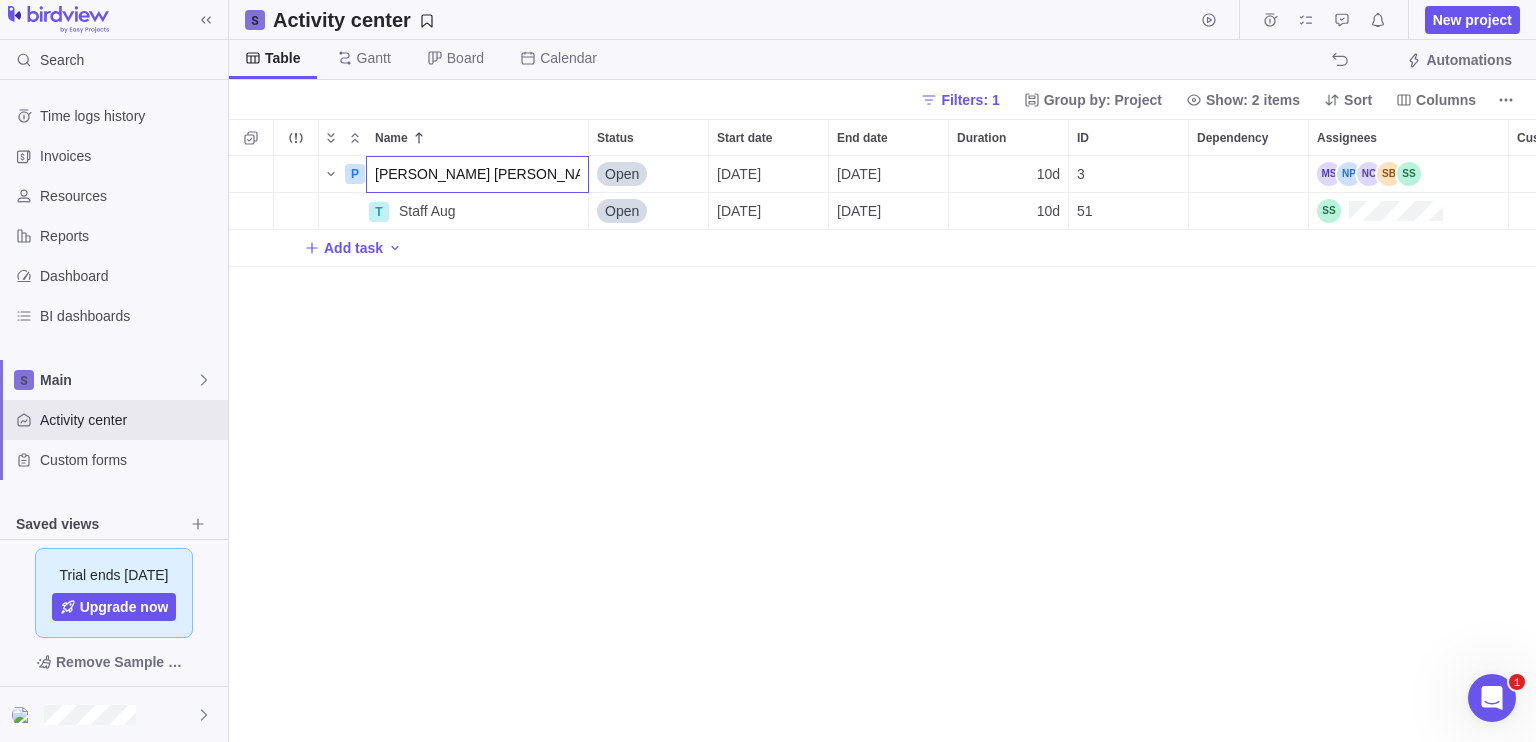 click on "[PERSON_NAME] [PERSON_NAME]" at bounding box center (477, 174) 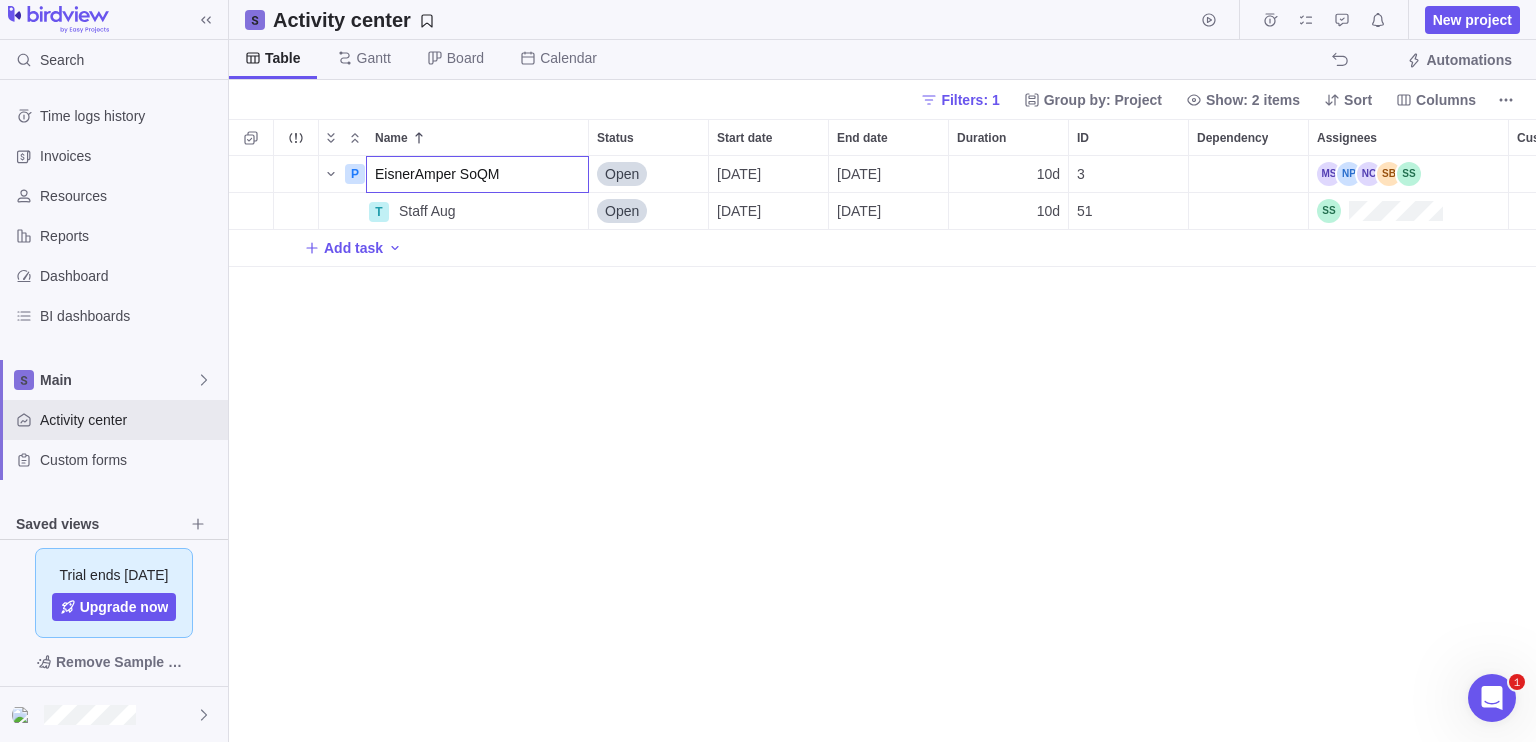 type on "EisnerAmper SoQM" 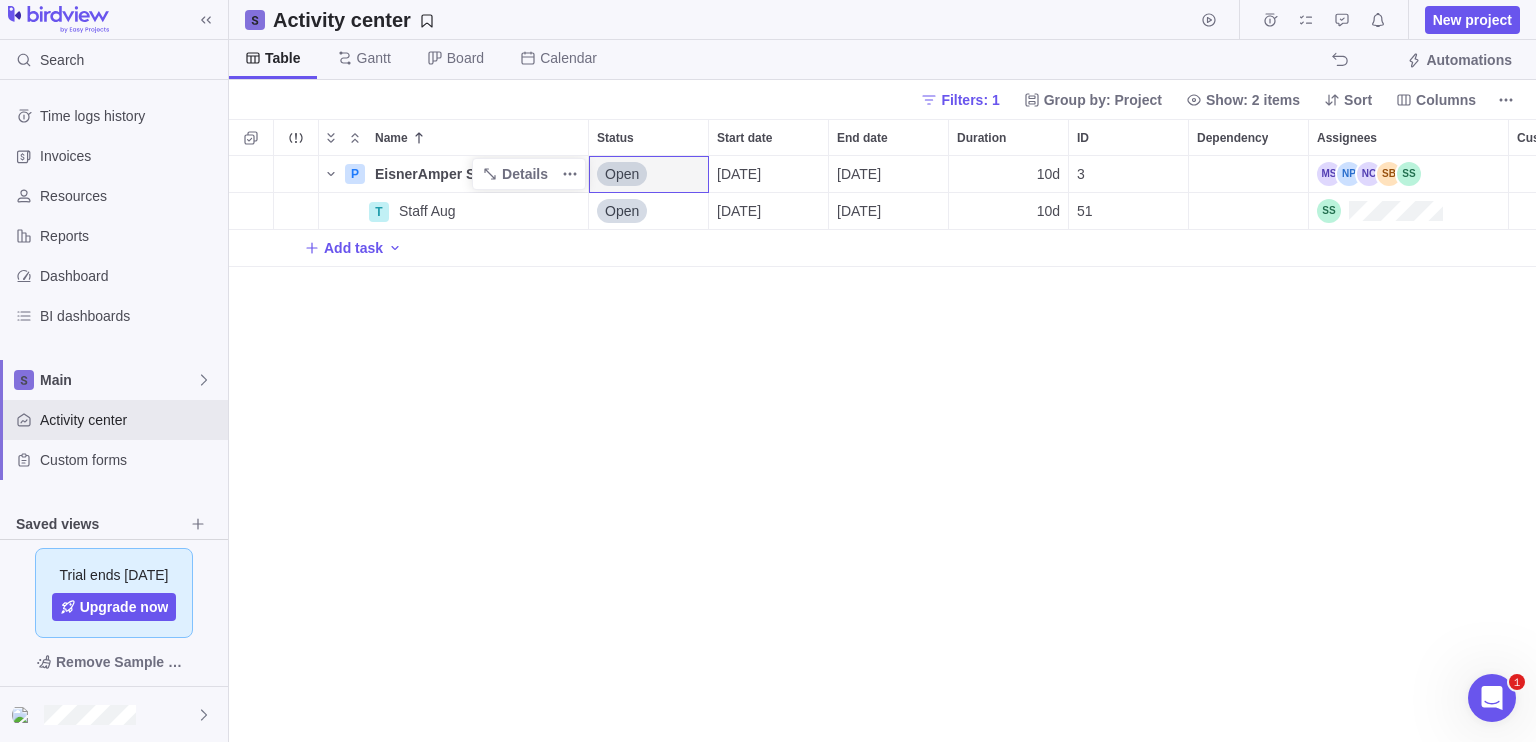 click on "P EisnerAmper SoQM Details Open 07/22/2025 08/04/2025 10d 3 500h T Staff Aug Details Open 07/22/2025 08/04/2025 10d 51 Add task" at bounding box center (882, 449) 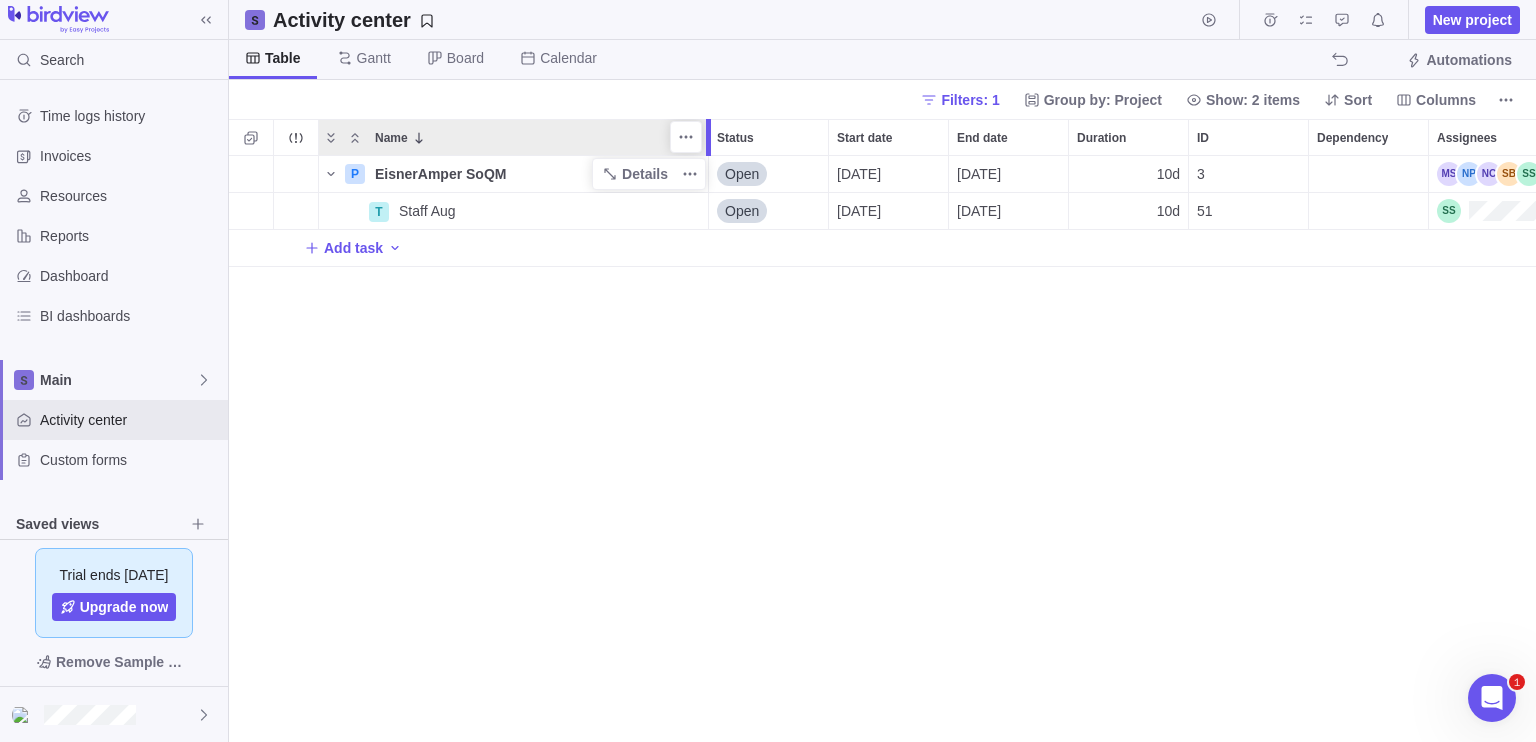 drag, startPoint x: 584, startPoint y: 130, endPoint x: 708, endPoint y: 126, distance: 124.0645 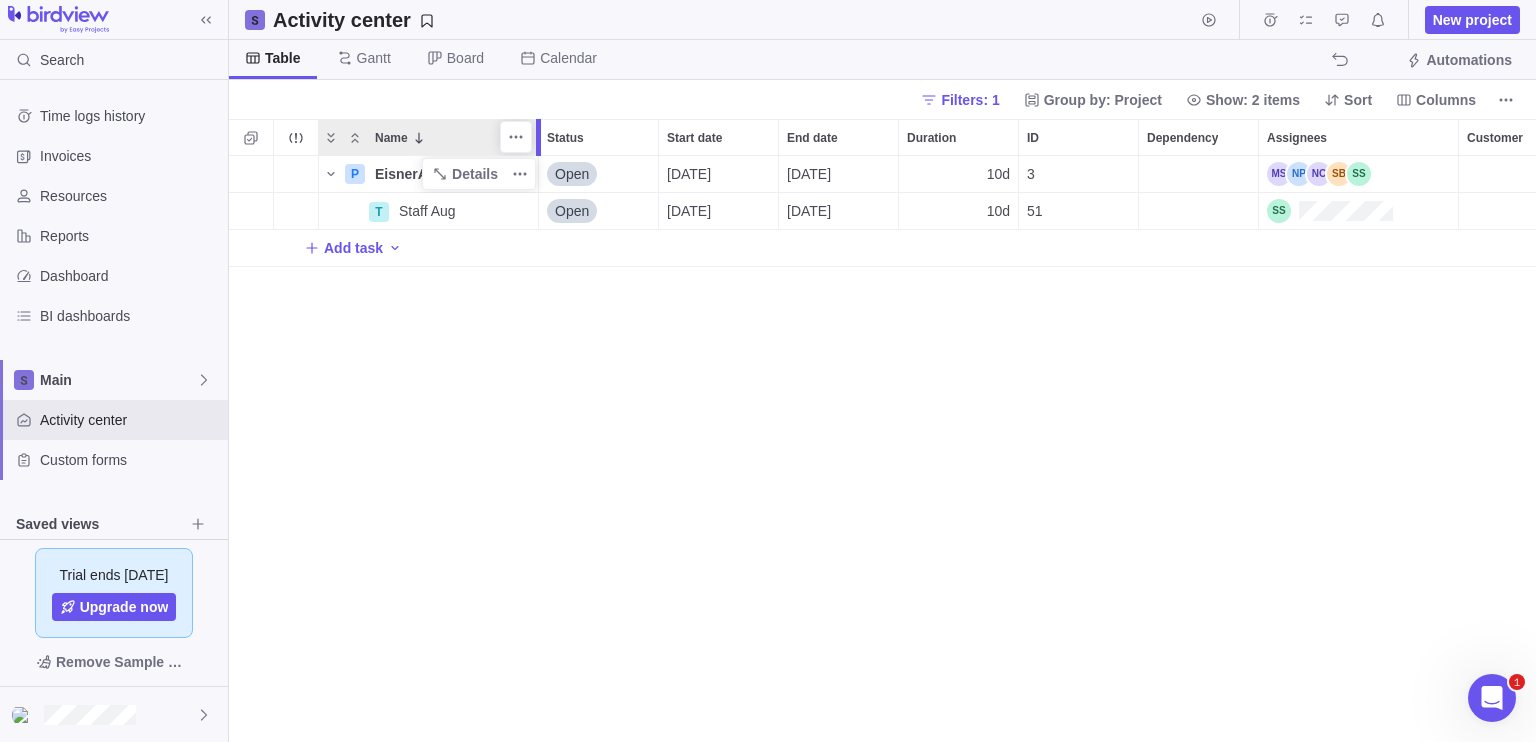drag, startPoint x: 712, startPoint y: 131, endPoint x: 546, endPoint y: 149, distance: 166.97305 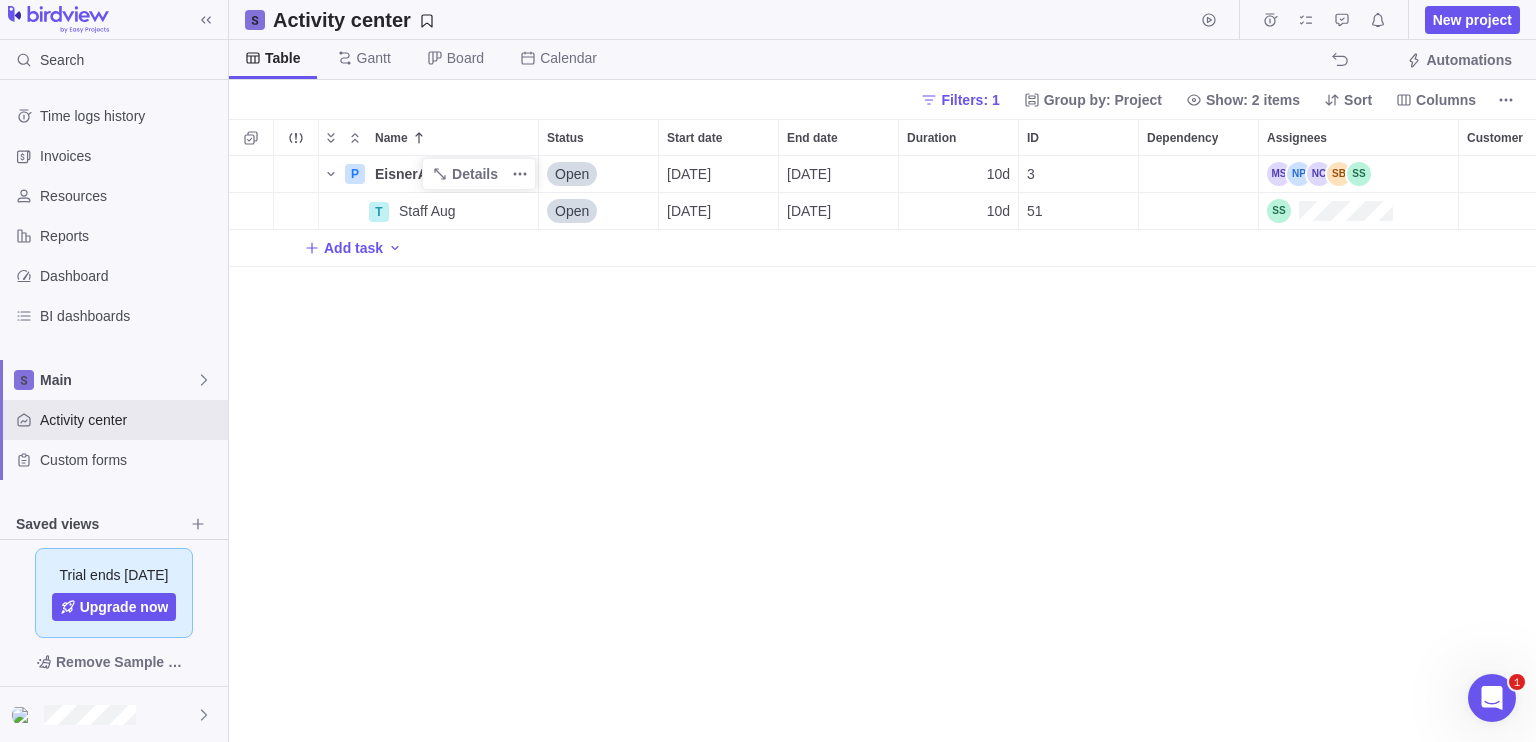 click on "P EisnerAmper SoQM Details Open 07/22/2025 08/04/2025 10d 3 500h T Staff Aug Details Open 07/22/2025 08/04/2025 10d 51 Add task" at bounding box center (882, 449) 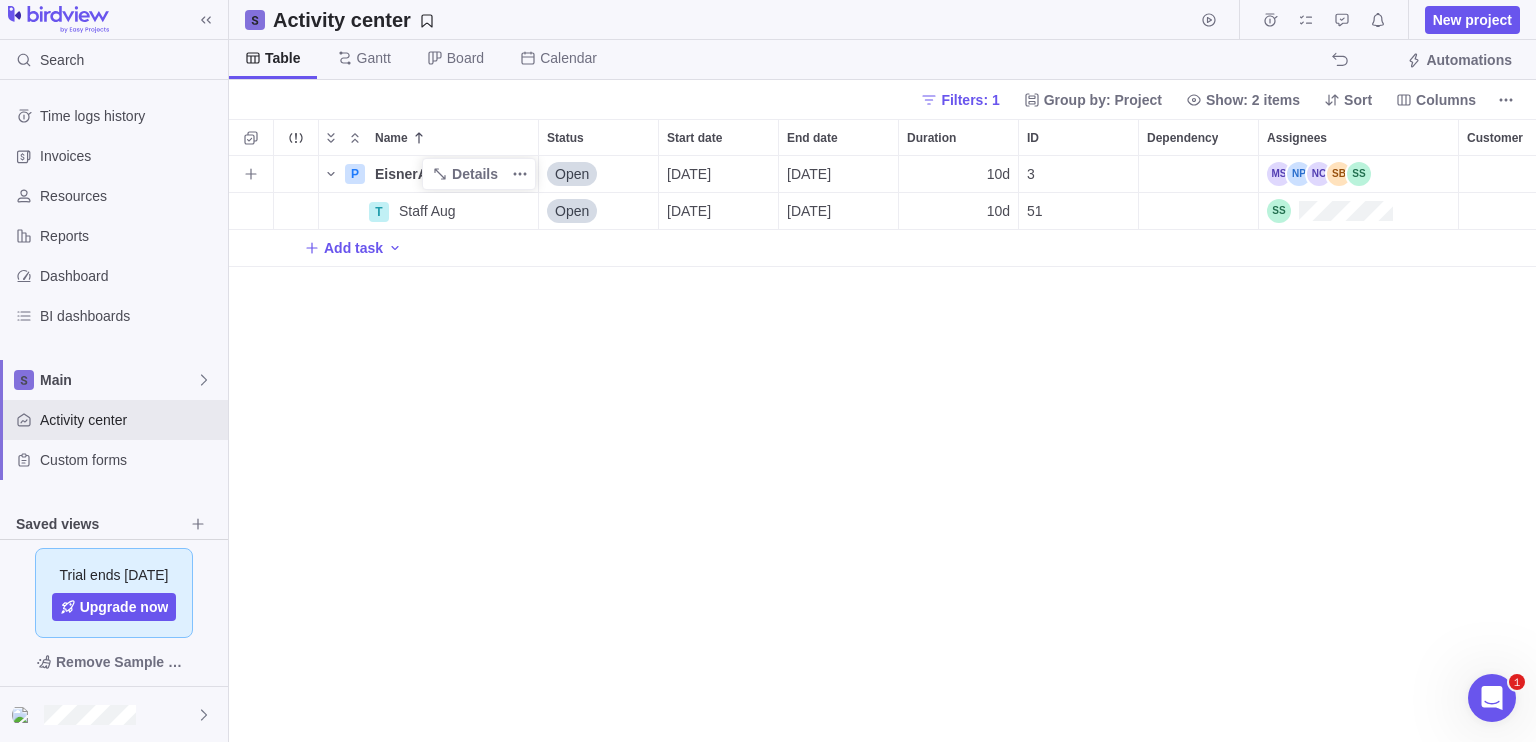 click at bounding box center [1358, 174] 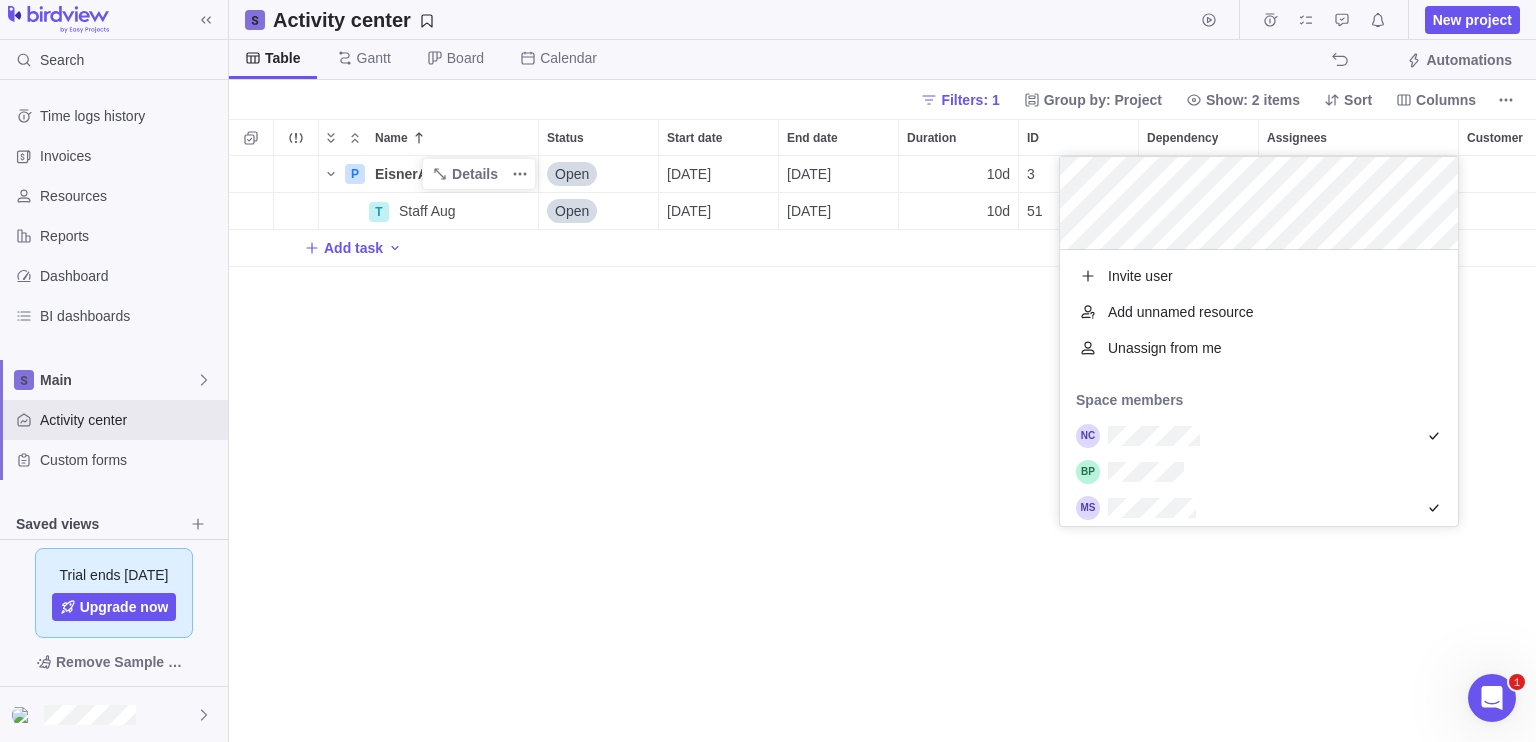 scroll, scrollTop: 16, scrollLeft: 16, axis: both 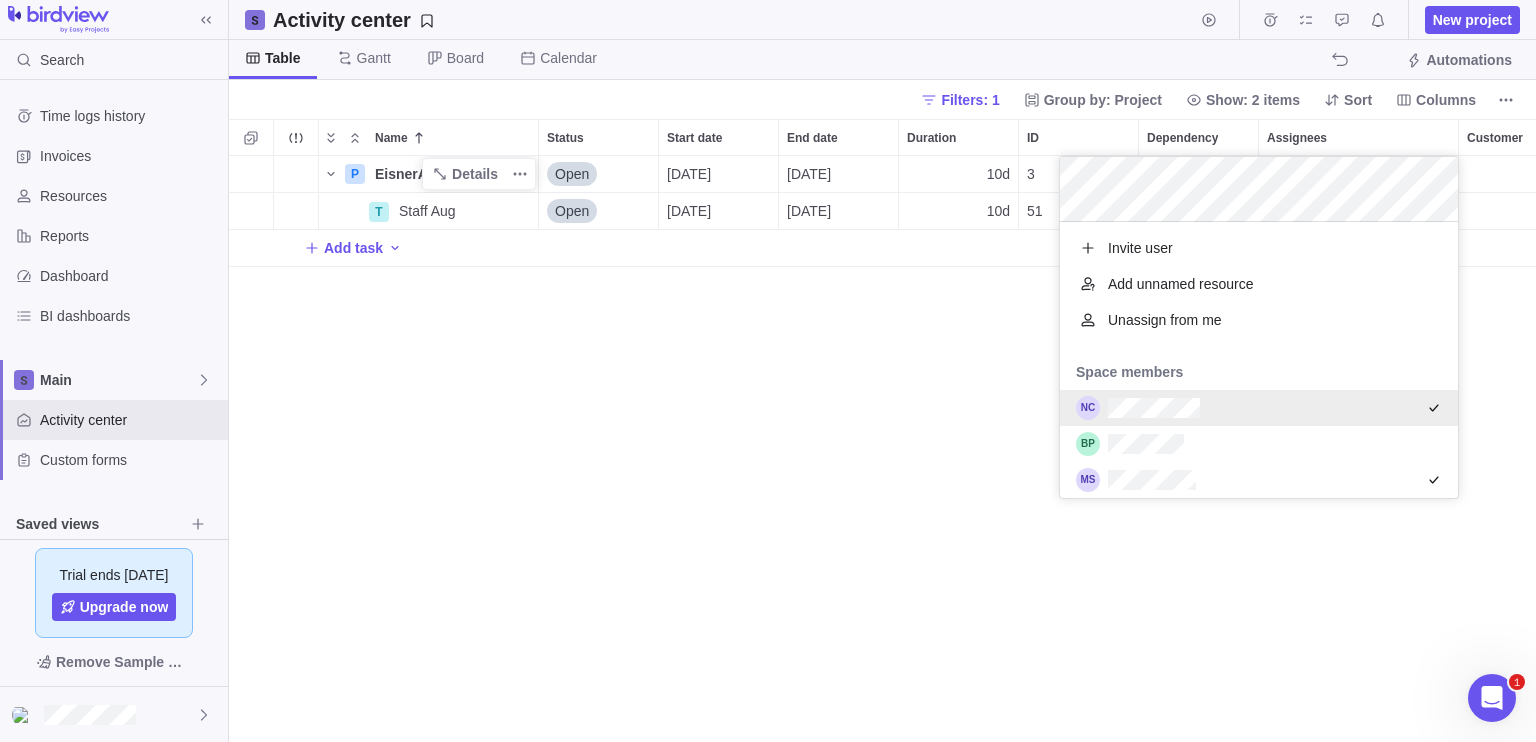 click on "P EisnerAmper SoQM Details Open 07/22/2025 08/04/2025 10d 3 500h T Staff Aug Details Open 07/22/2025 08/04/2025 10d 51 Add task" at bounding box center [882, 449] 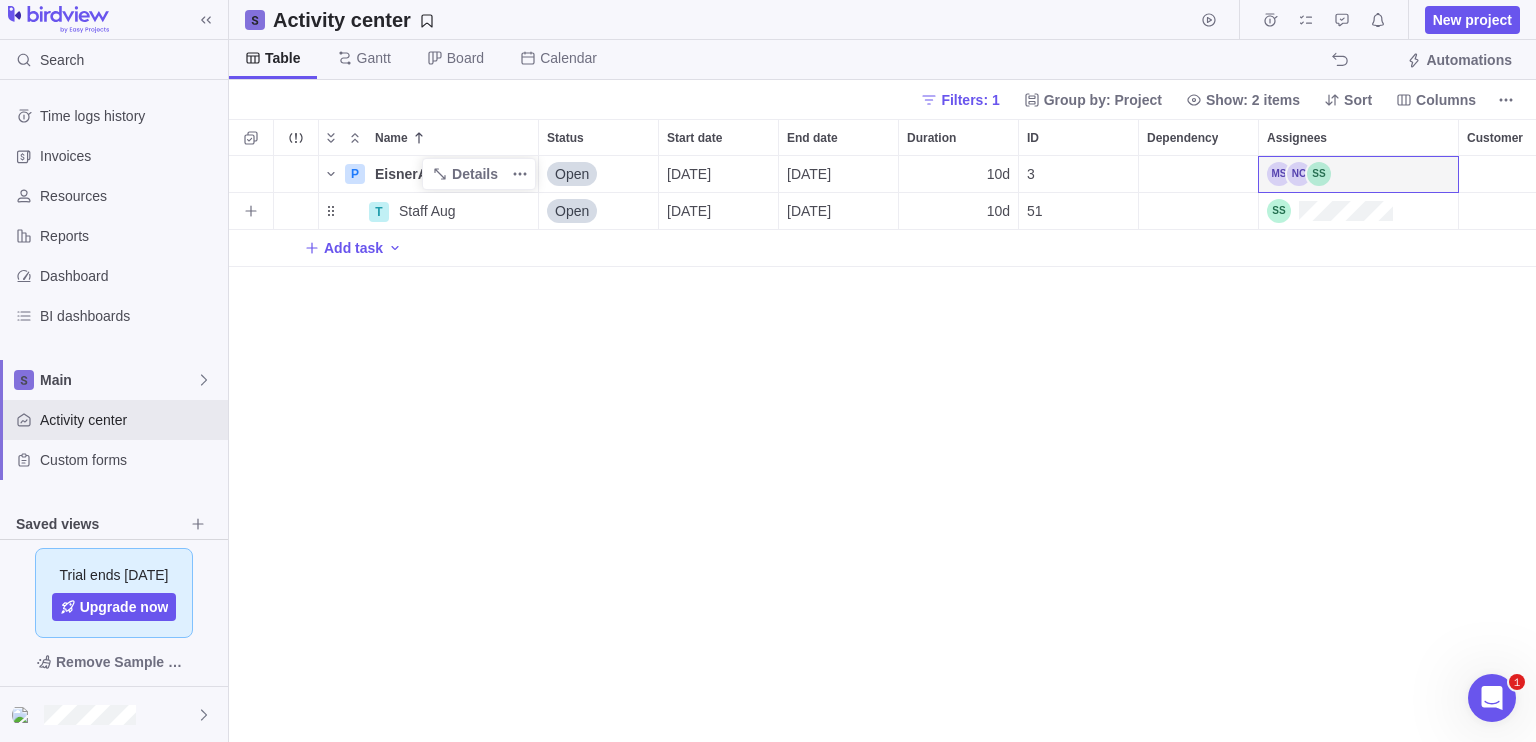 click at bounding box center (1330, 211) 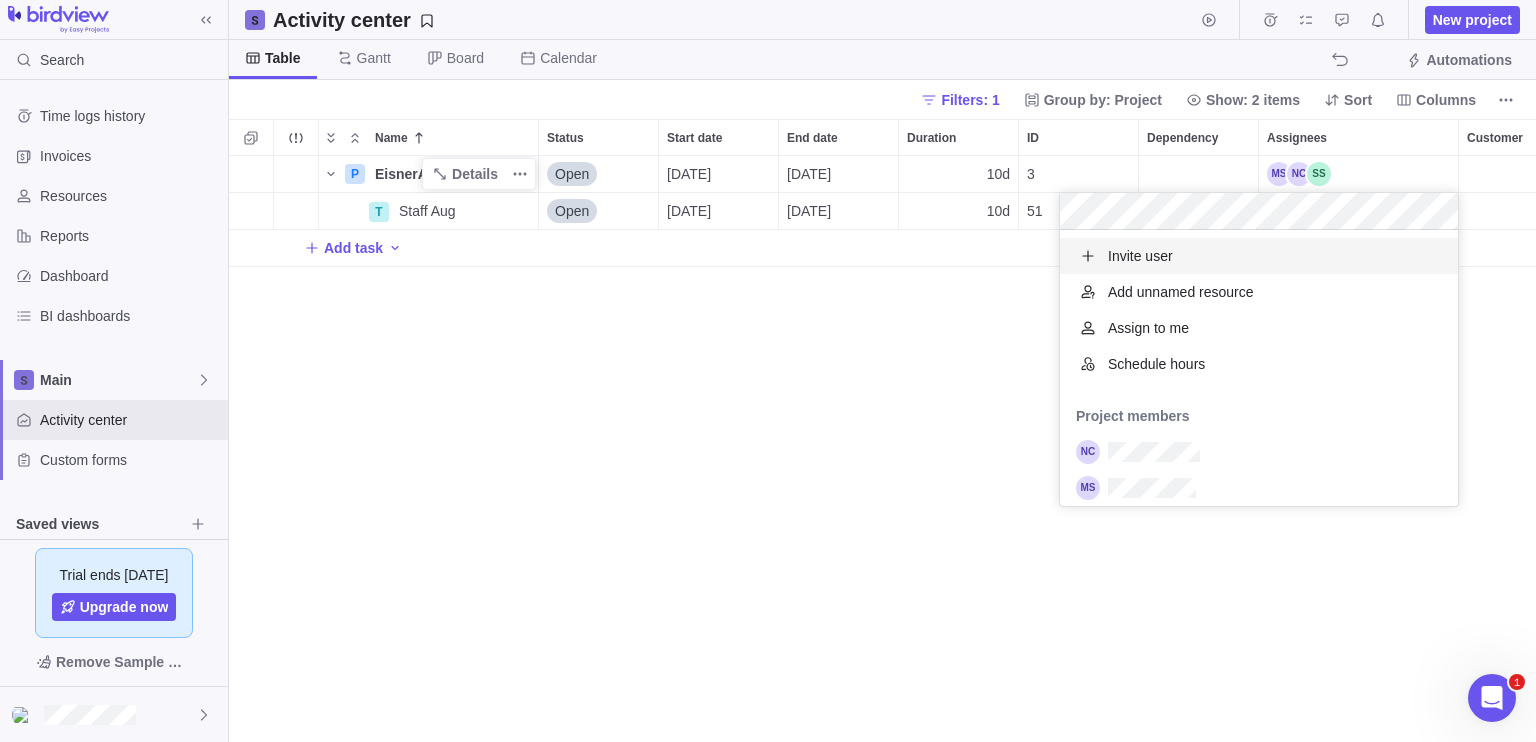 scroll, scrollTop: 16, scrollLeft: 16, axis: both 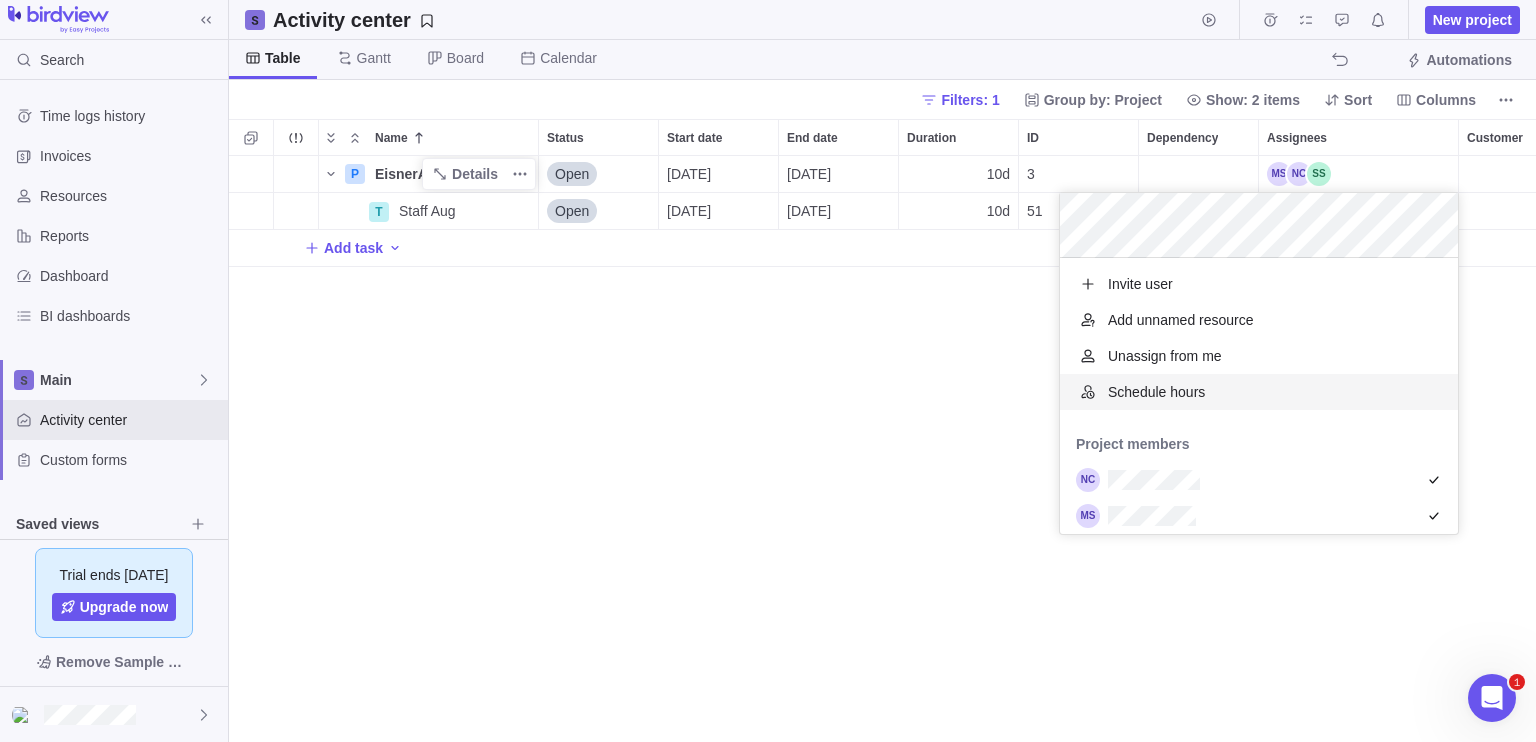 click on "P EisnerAmper SoQM Details Open 07/22/2025 08/04/2025 10d 3 500h T Staff Aug Details Open 07/22/2025 08/04/2025 10d 51 Add task" at bounding box center (882, 449) 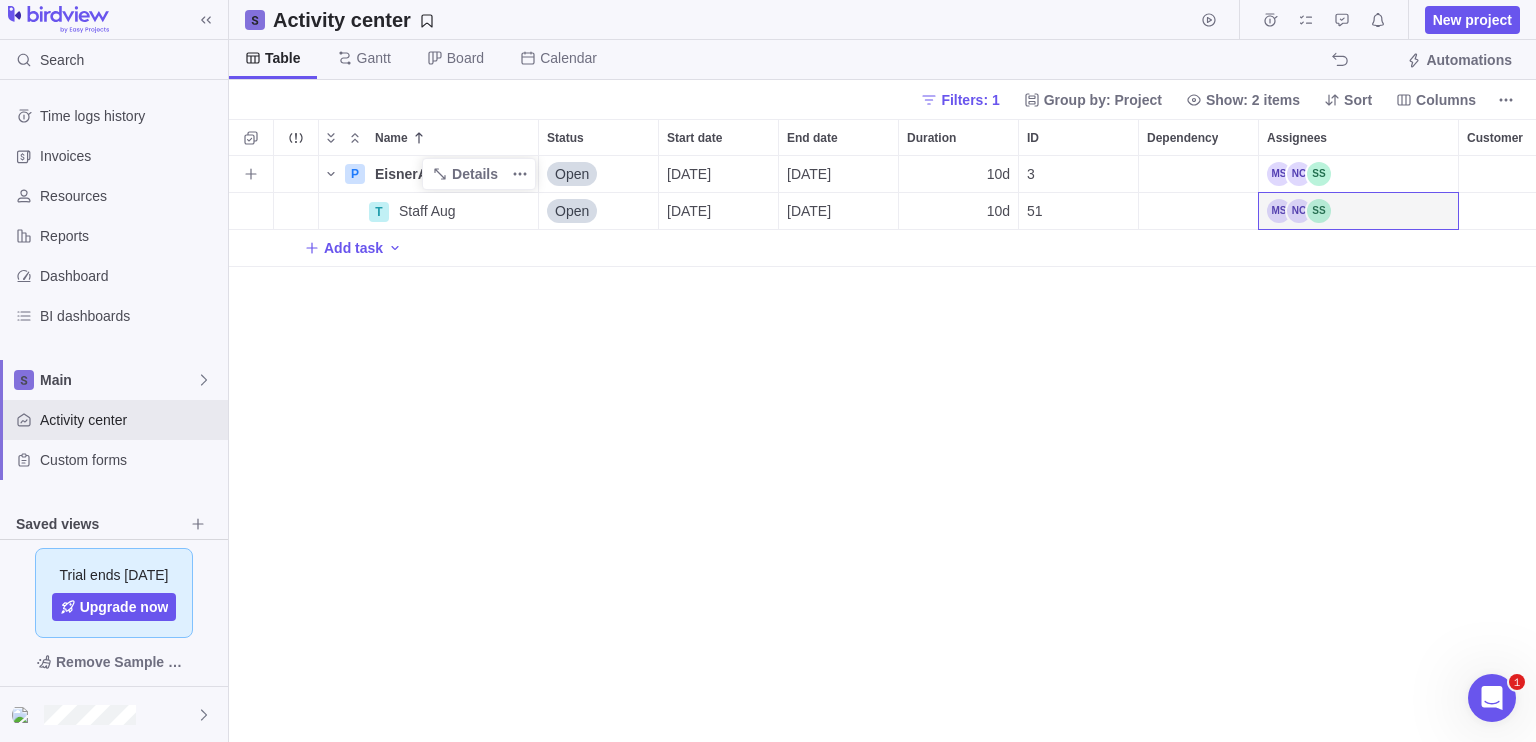 click on "[DATE]" at bounding box center [689, 174] 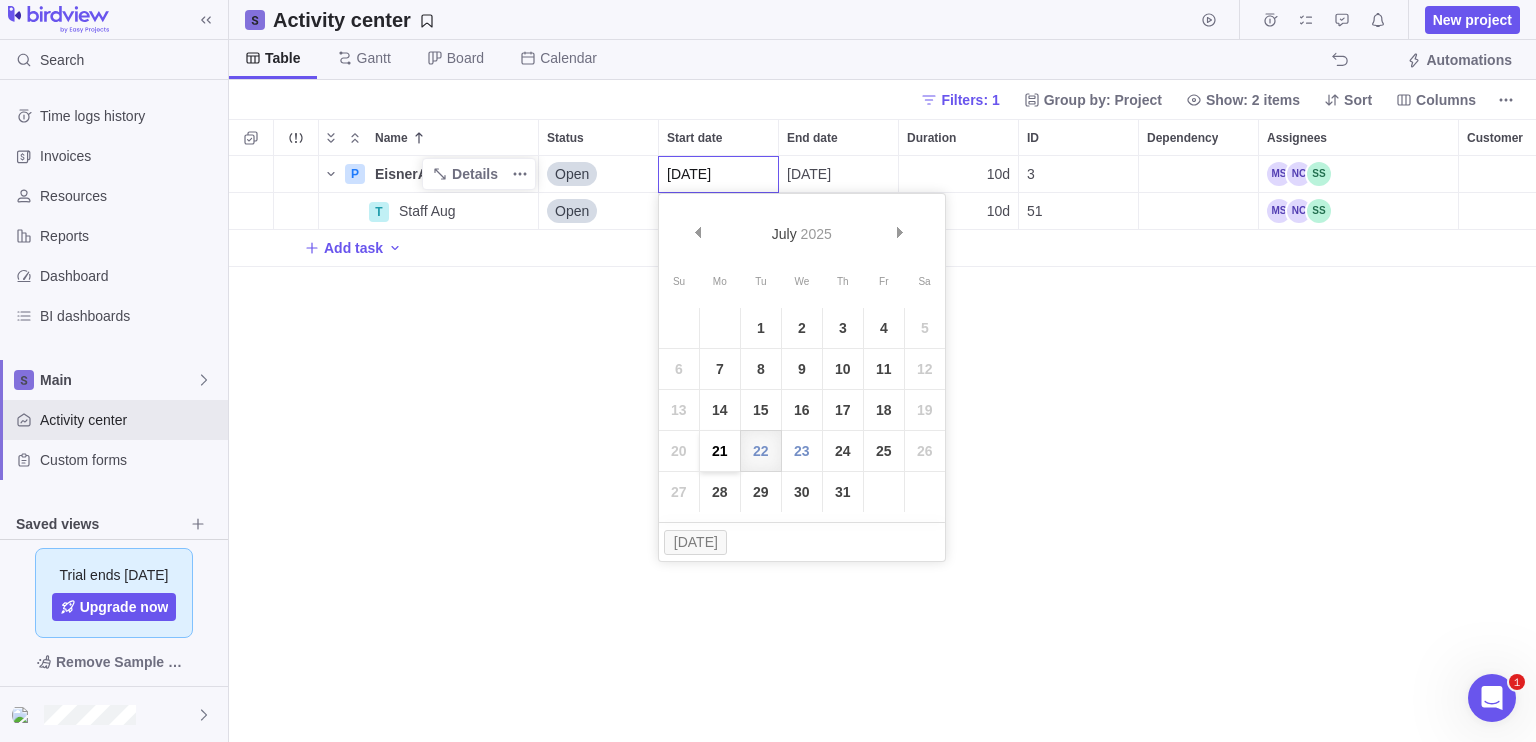 click on "21" at bounding box center [720, 451] 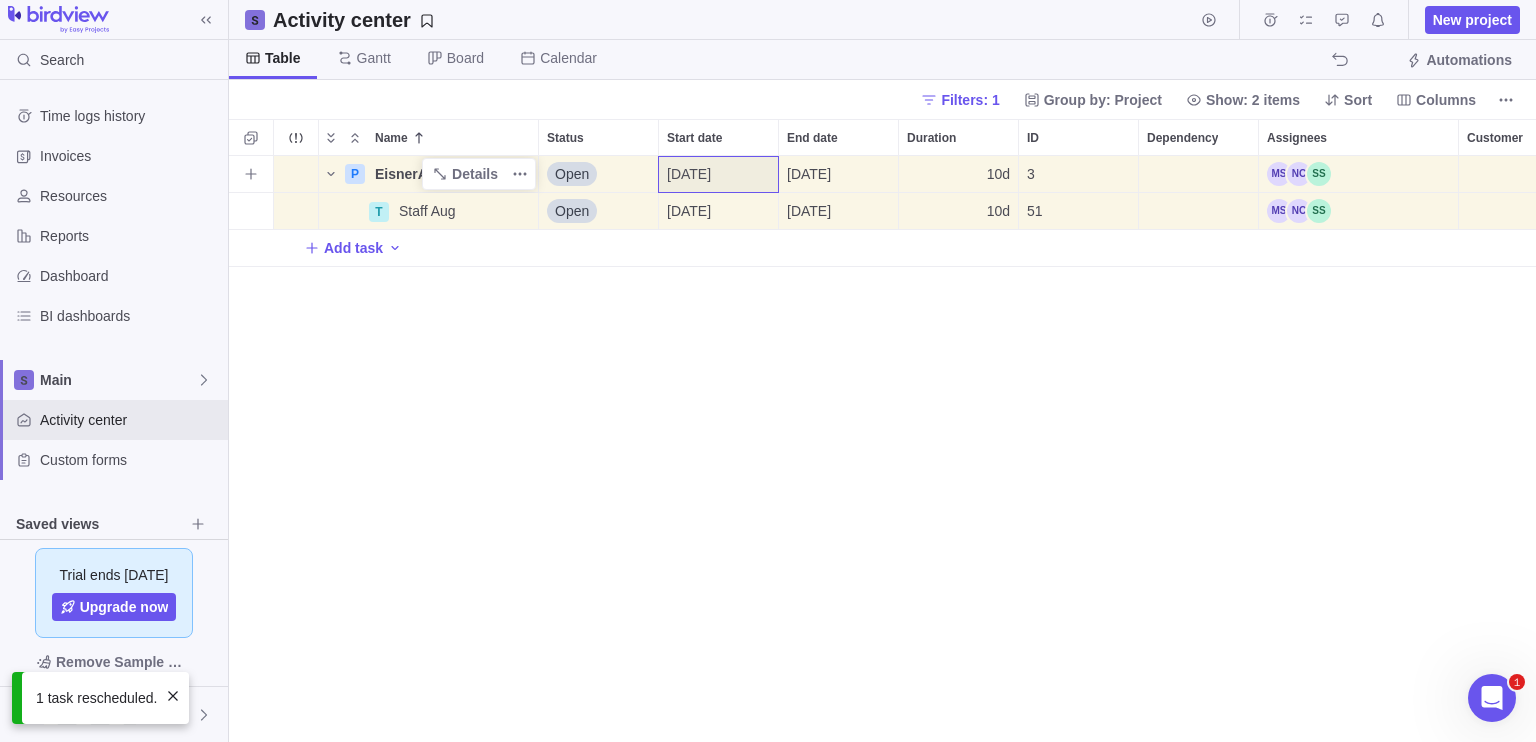 click on "[DATE]" at bounding box center (809, 174) 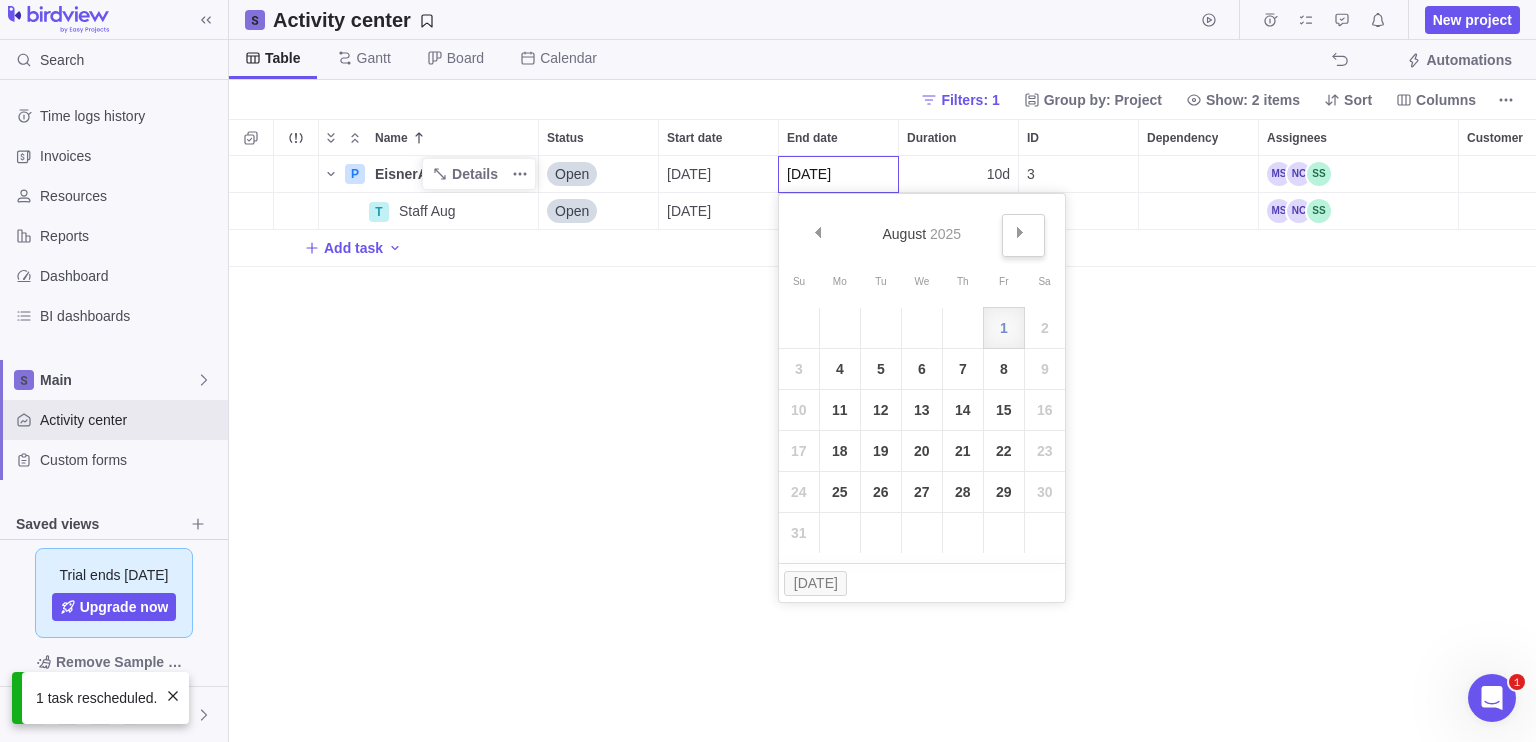 click on "Next" at bounding box center (1023, 235) 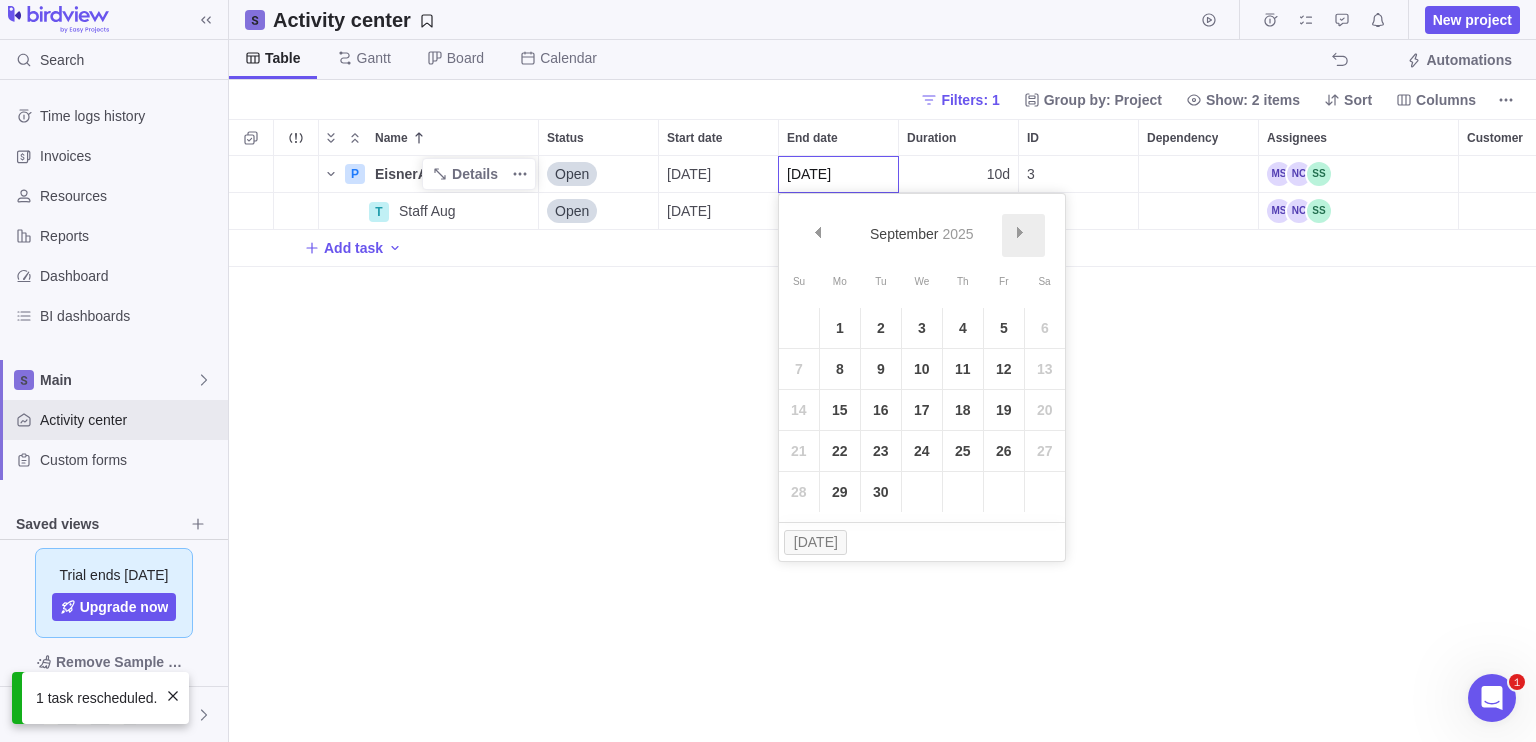 click on "Next" at bounding box center [1023, 235] 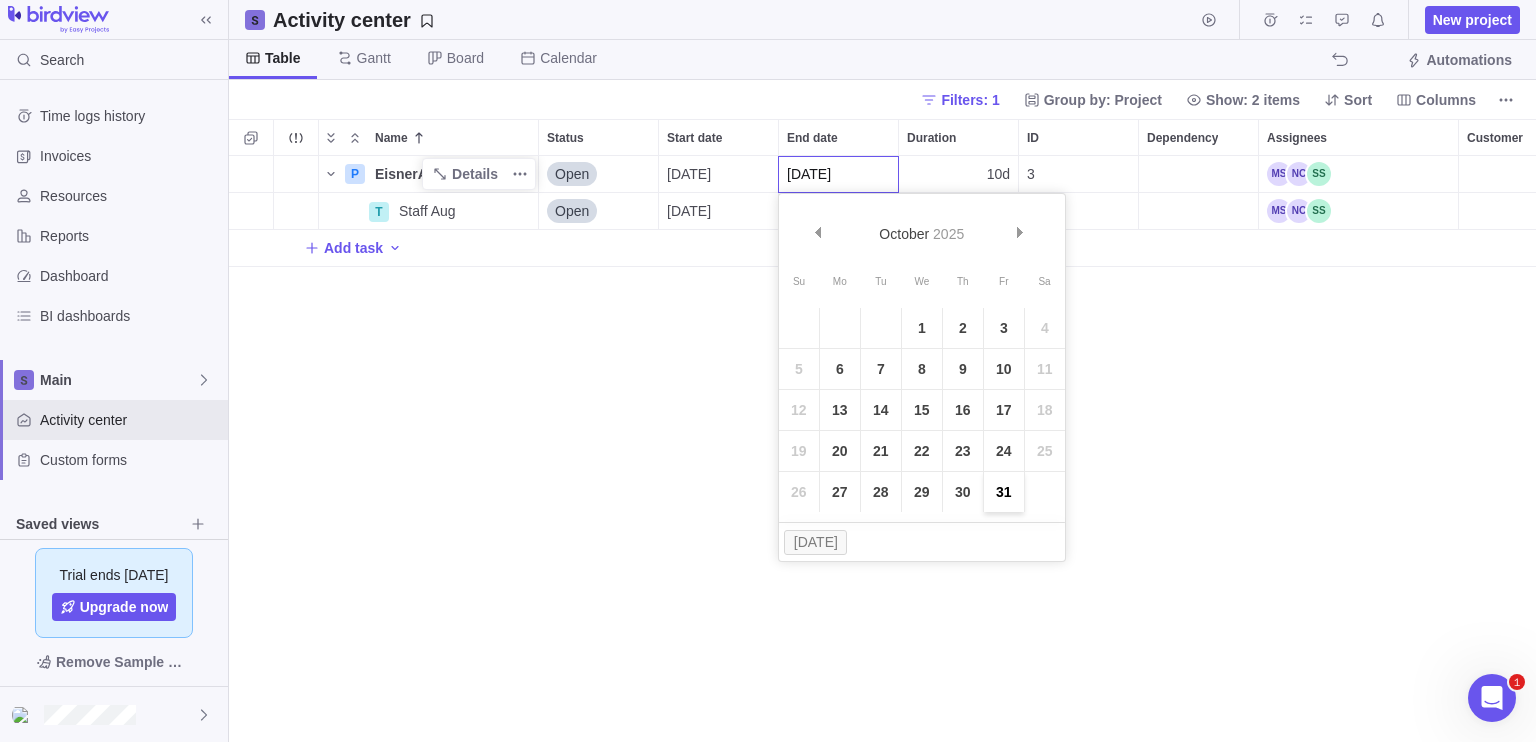 click on "31" at bounding box center [1004, 492] 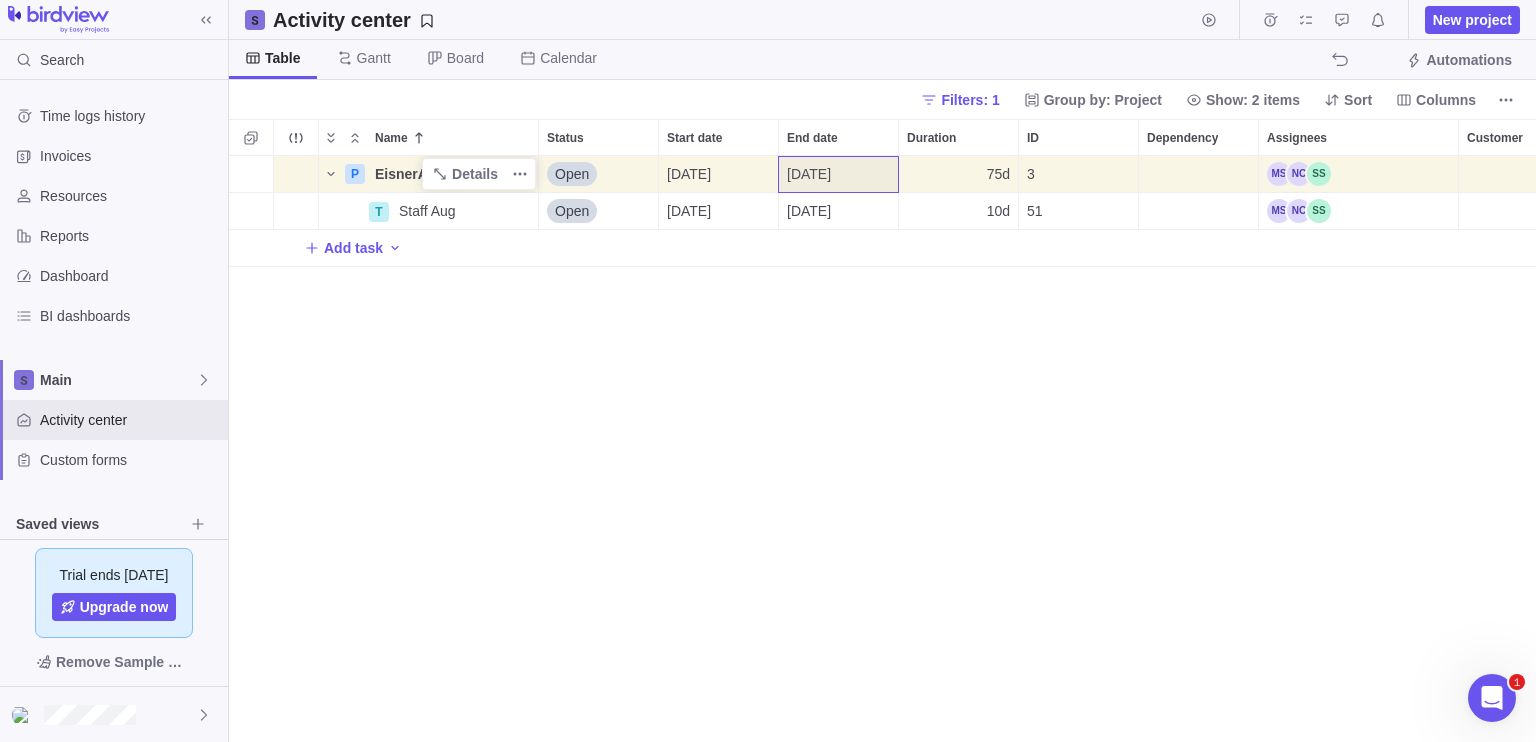click on "[DATE]" at bounding box center (838, 211) 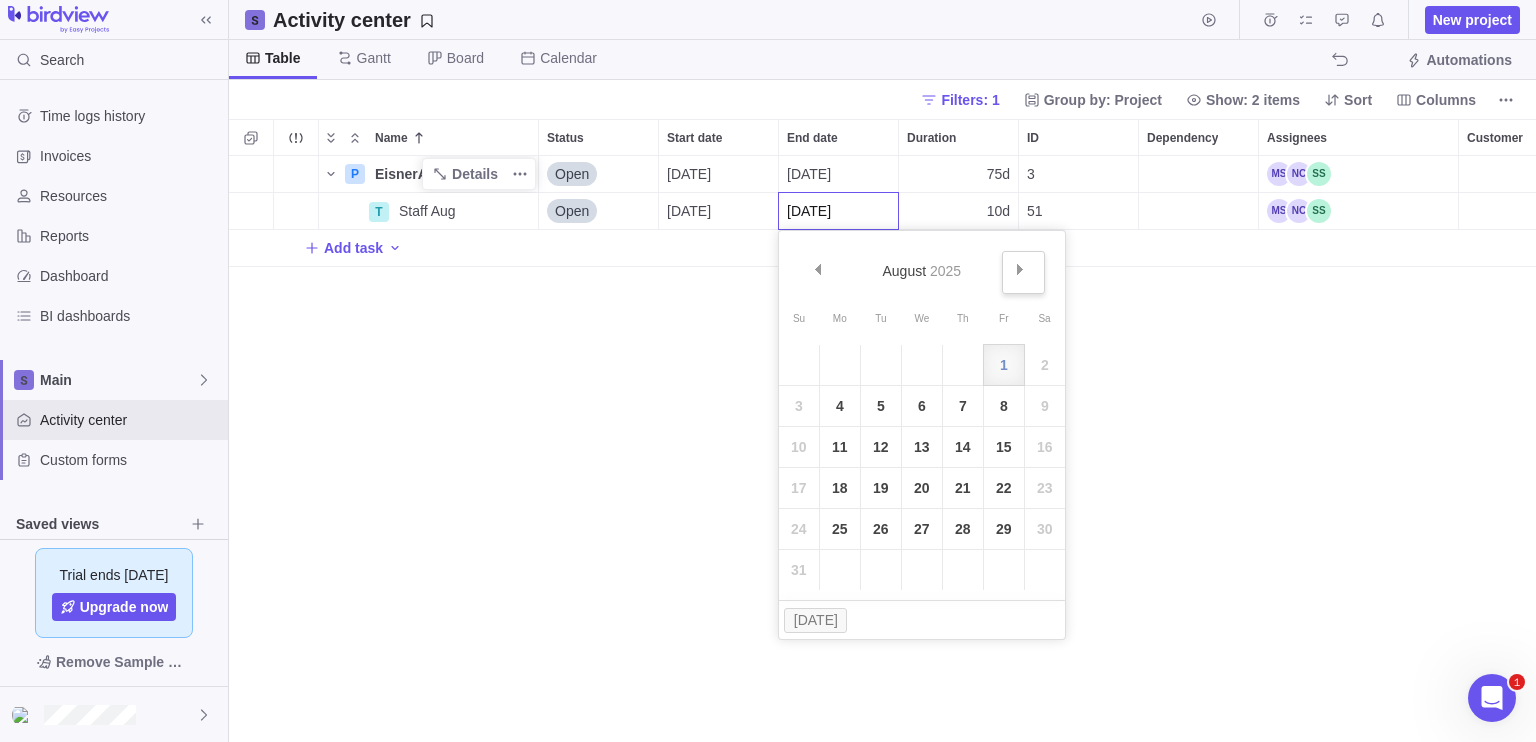click on "Next" at bounding box center [1020, 269] 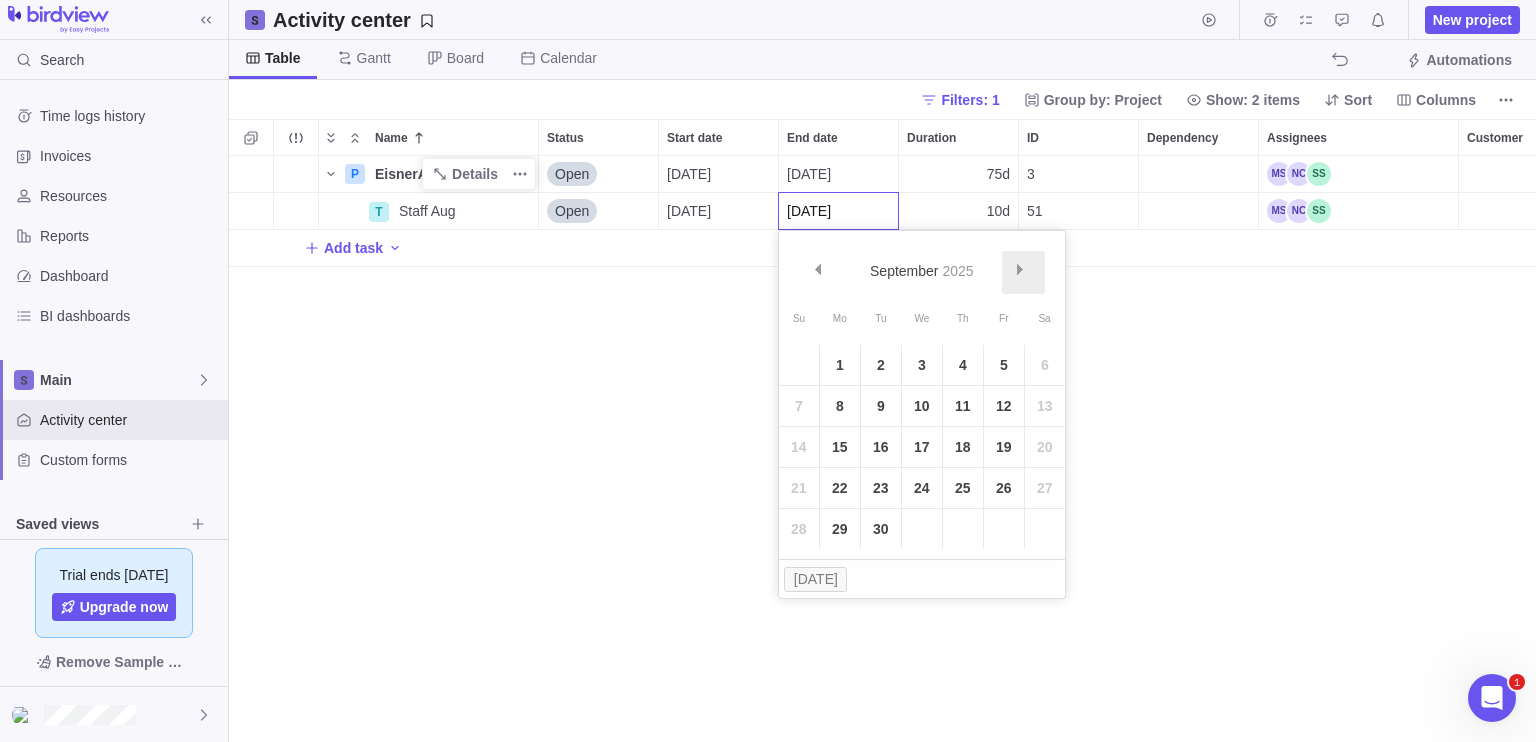 click on "Next" at bounding box center (1020, 269) 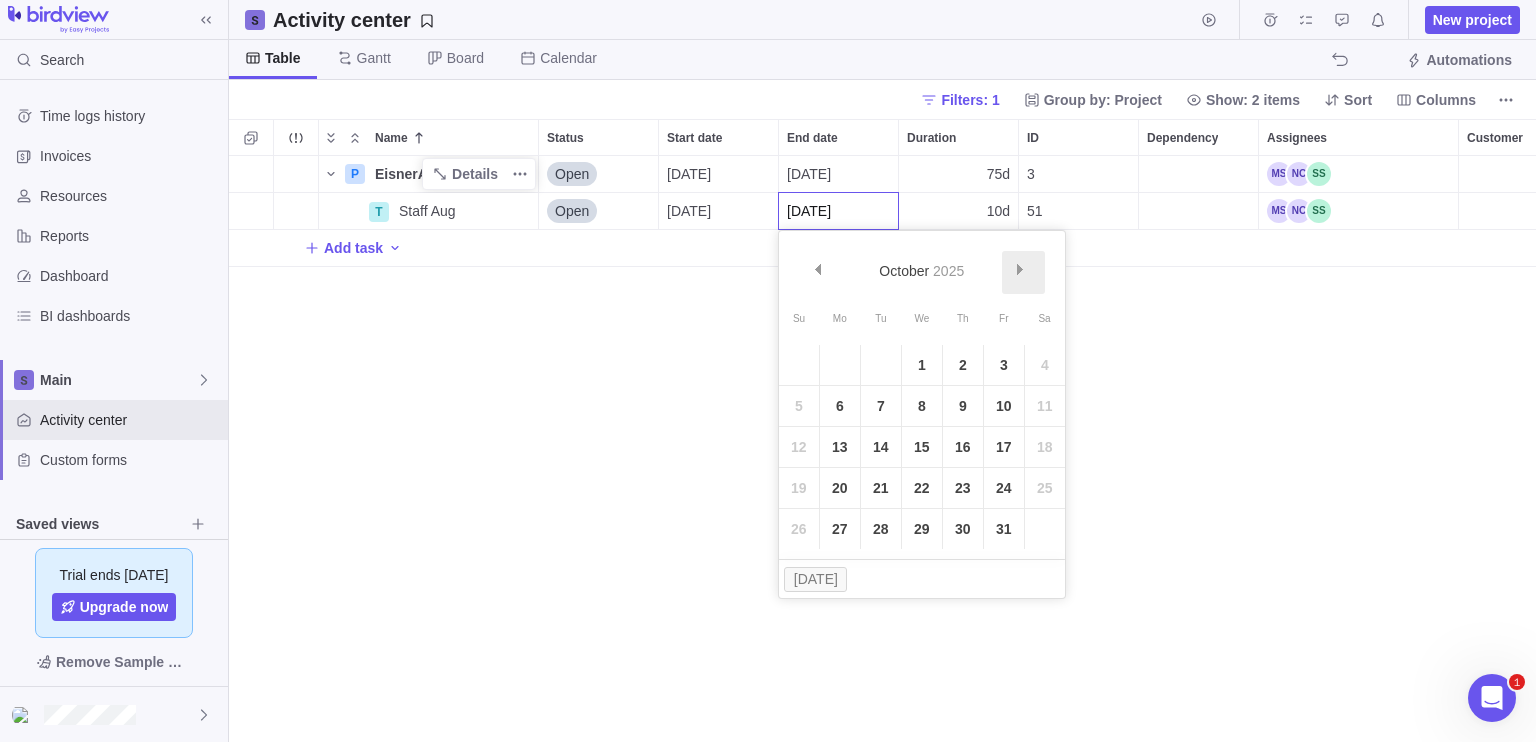 click on "Next" at bounding box center (1020, 269) 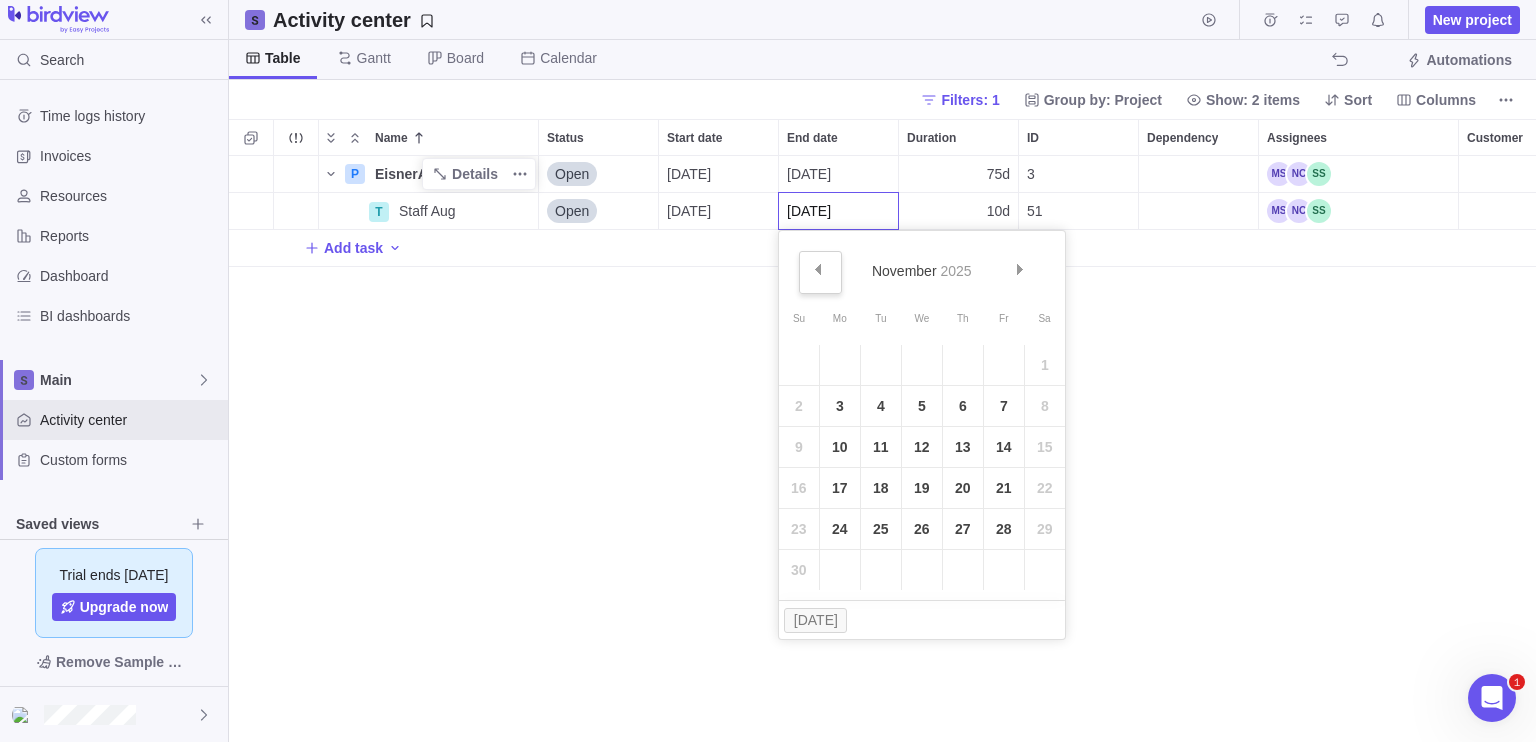 click on "Prev" at bounding box center [820, 272] 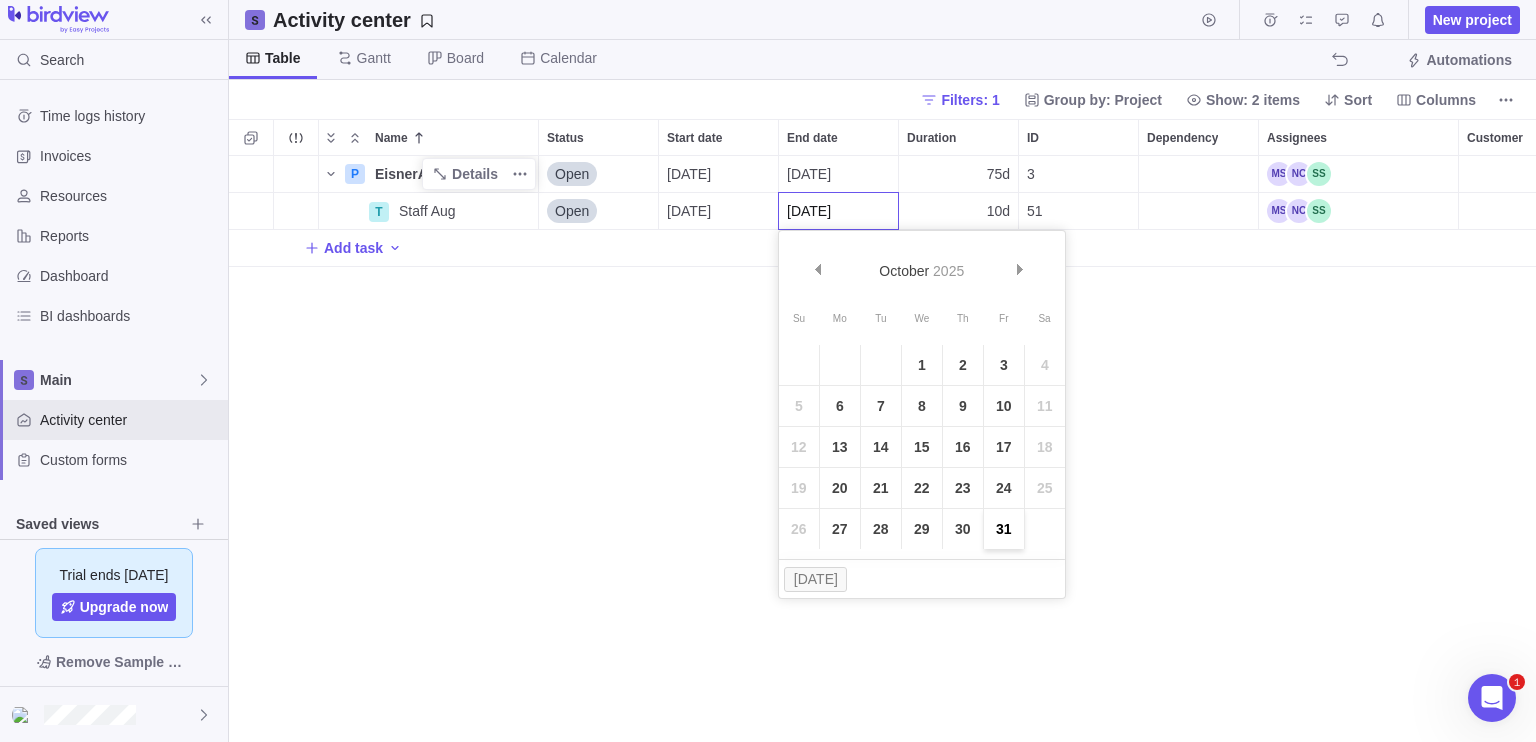 click on "31" at bounding box center (1004, 529) 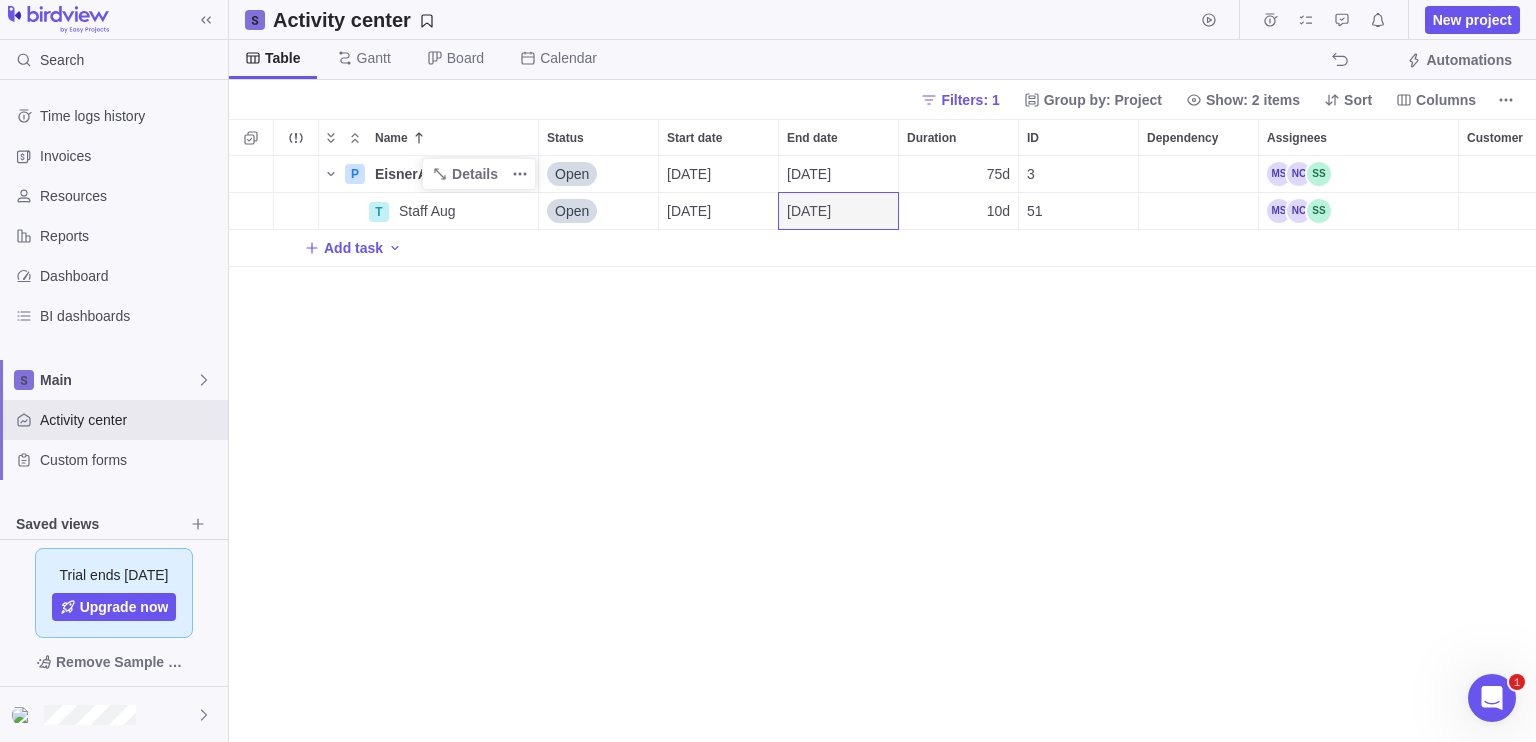 click on "P EisnerAmper SoQM Details Open 07/21/2025 10/31/2025 75d 3 500h T Staff Aug Details Open 07/21/2025 10/31/2025 10d 51 Add task" at bounding box center [882, 449] 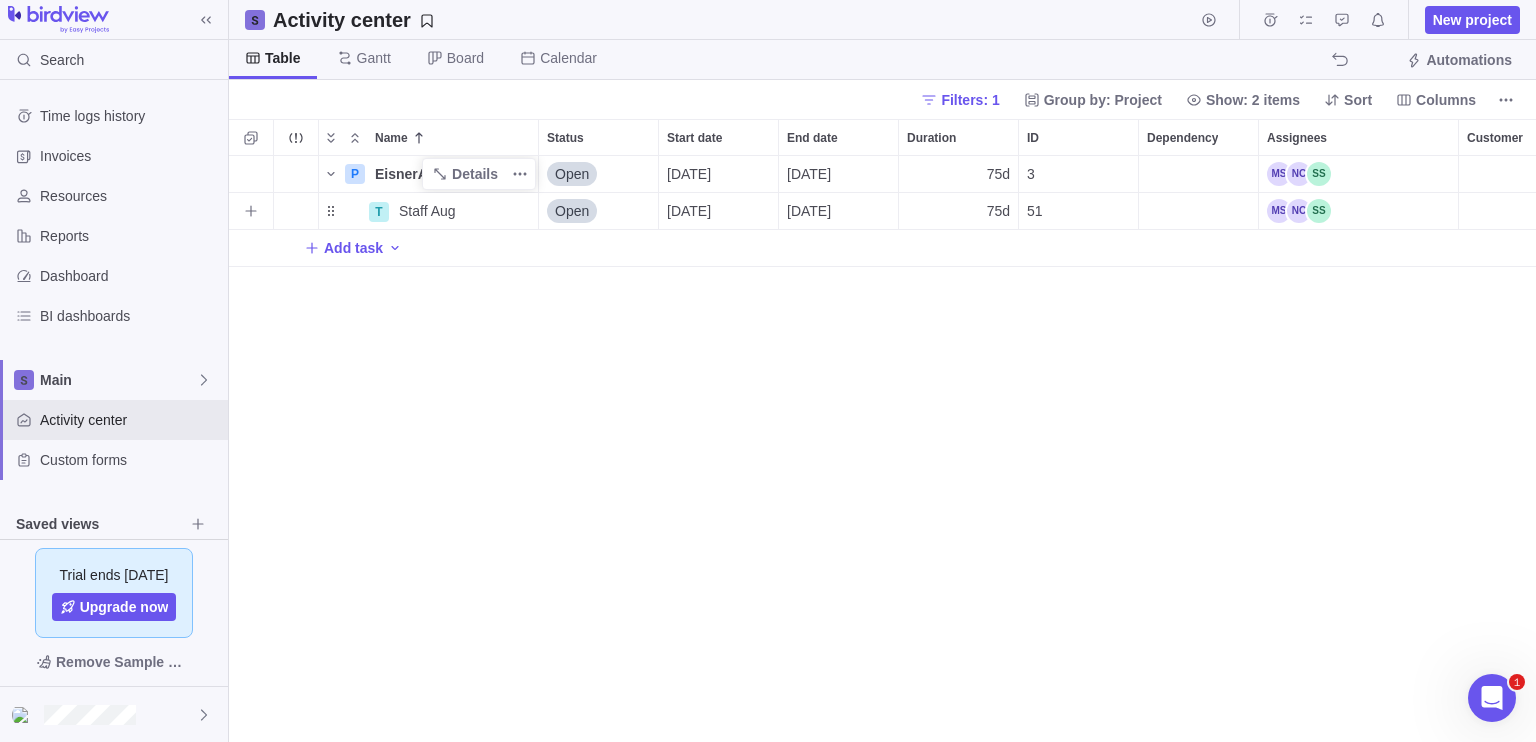 scroll, scrollTop: 0, scrollLeft: 252, axis: horizontal 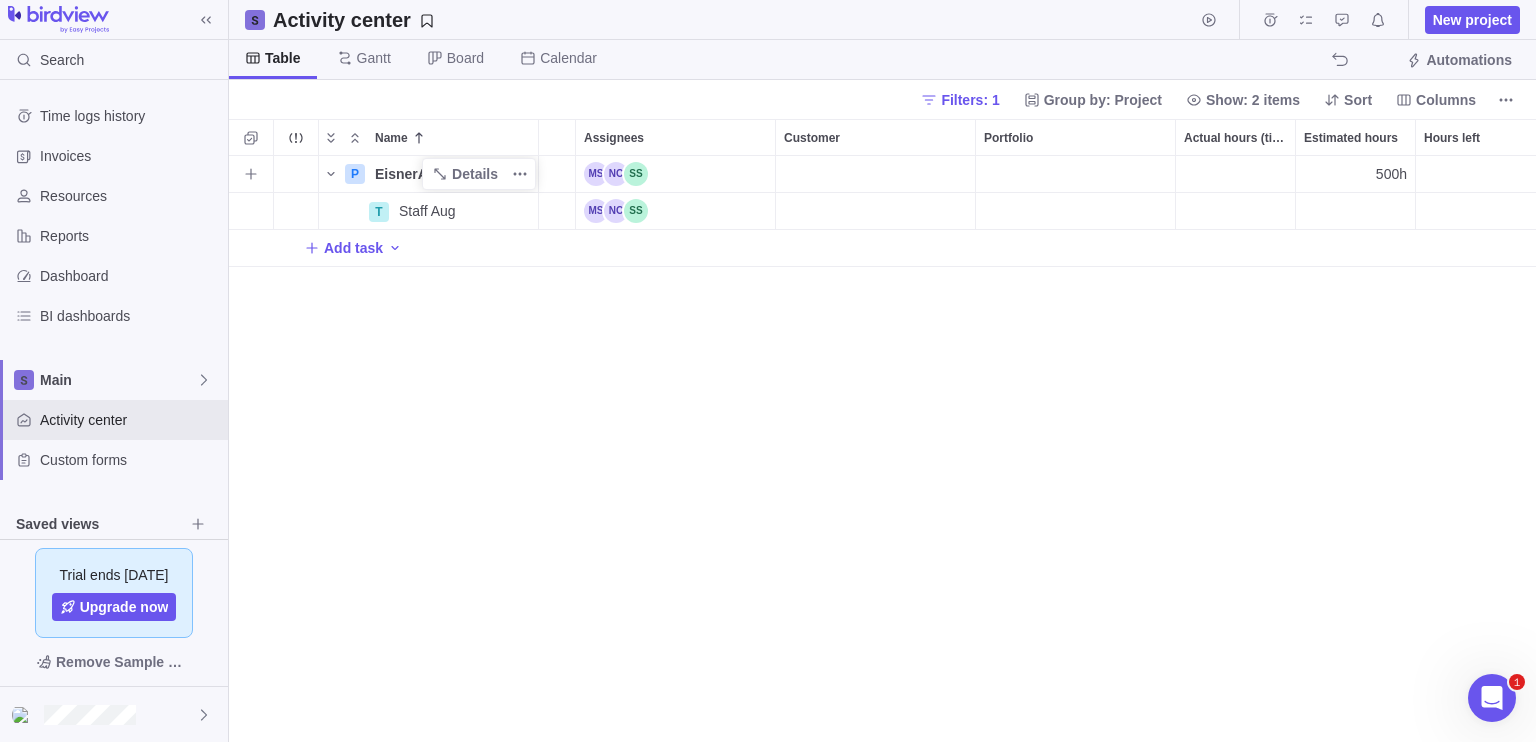 click on "500h" at bounding box center [1355, 174] 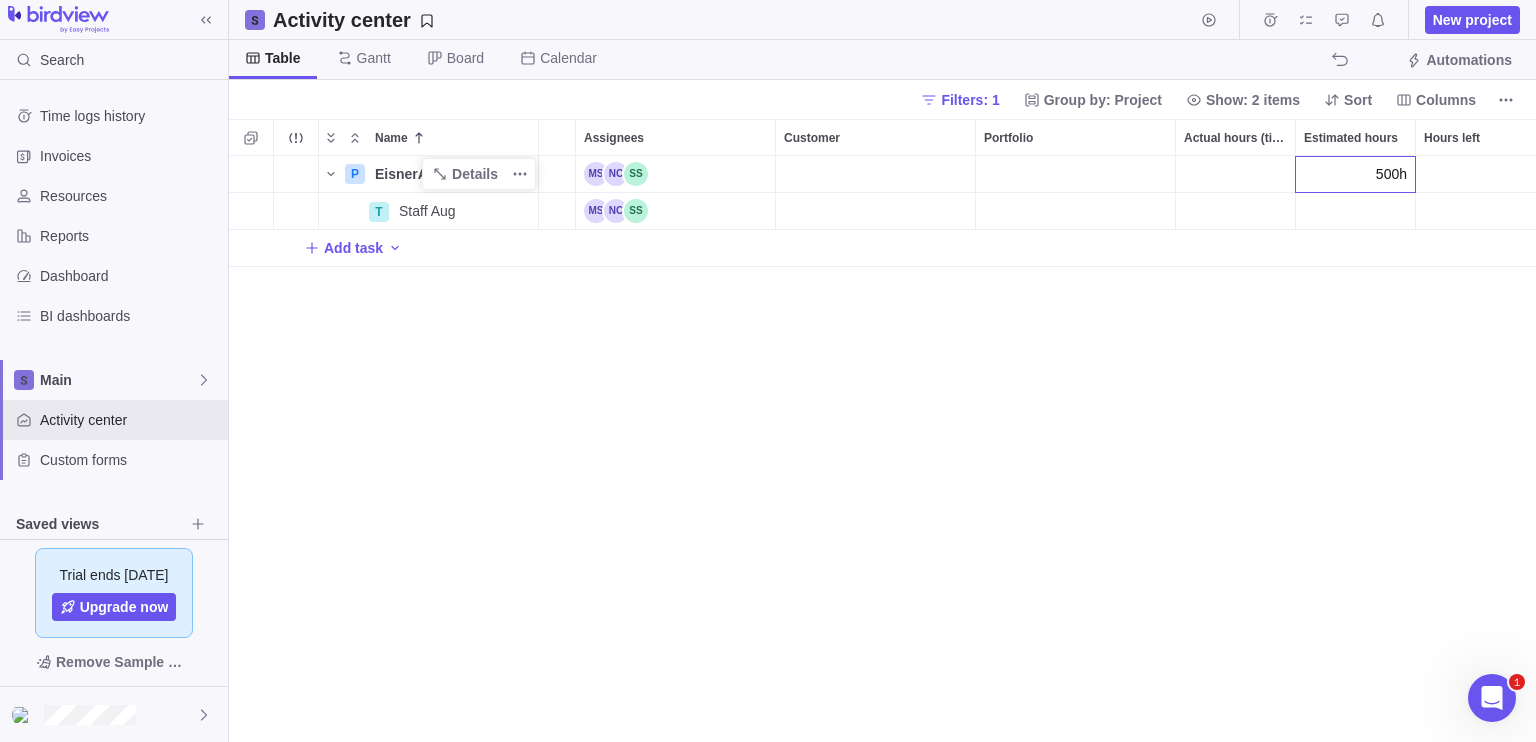 click on "Name Status Start date End date Duration ID Dependency Assignees Customer Portfolio Actual hours (timelogs) Estimated hours Hours left P EisnerAmper SoQM Details Open 07/21/2025 10/31/2025 75d 3 500h T Staff Aug Details Open 07/21/2025 10/31/2025 75d 51 Add task" at bounding box center (882, 430) 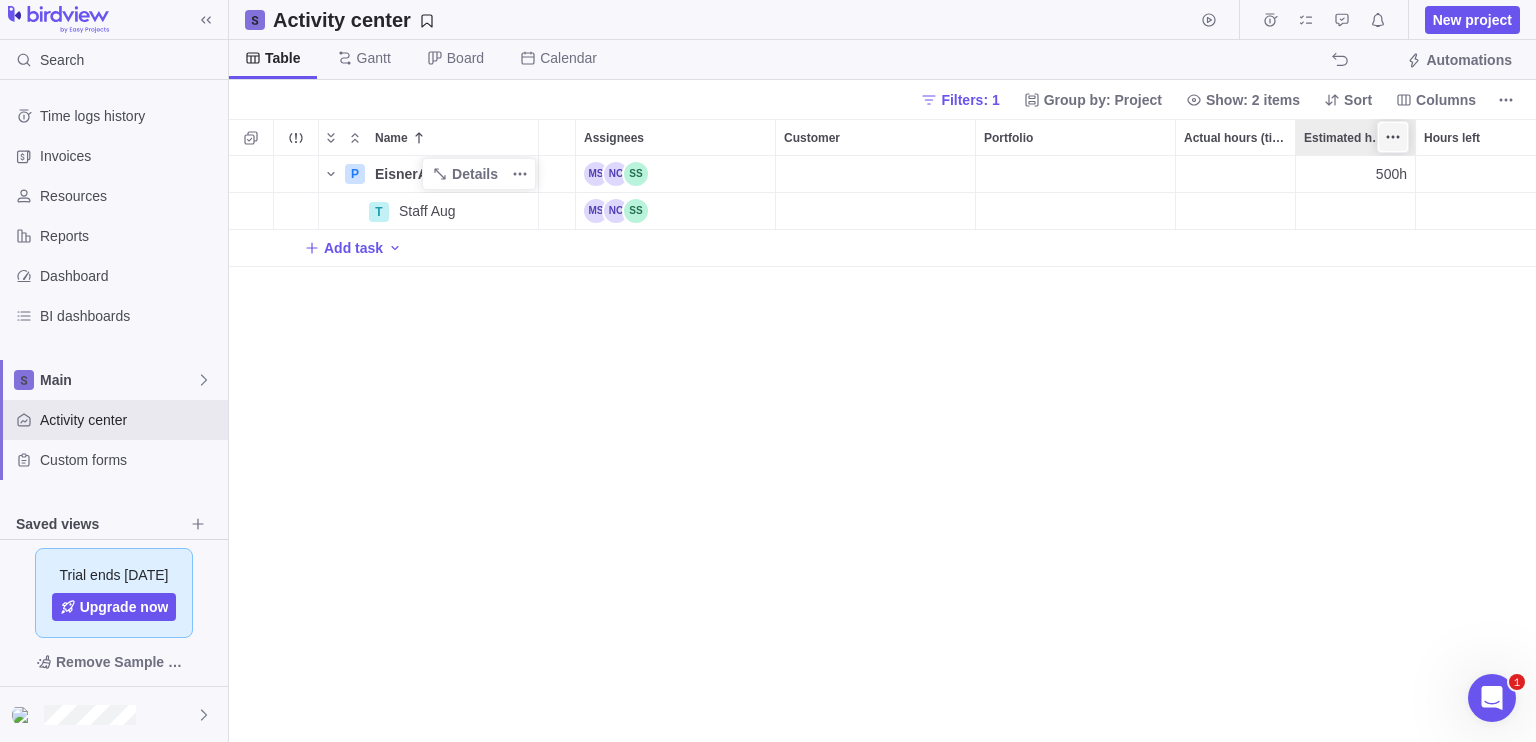 click at bounding box center (1393, 137) 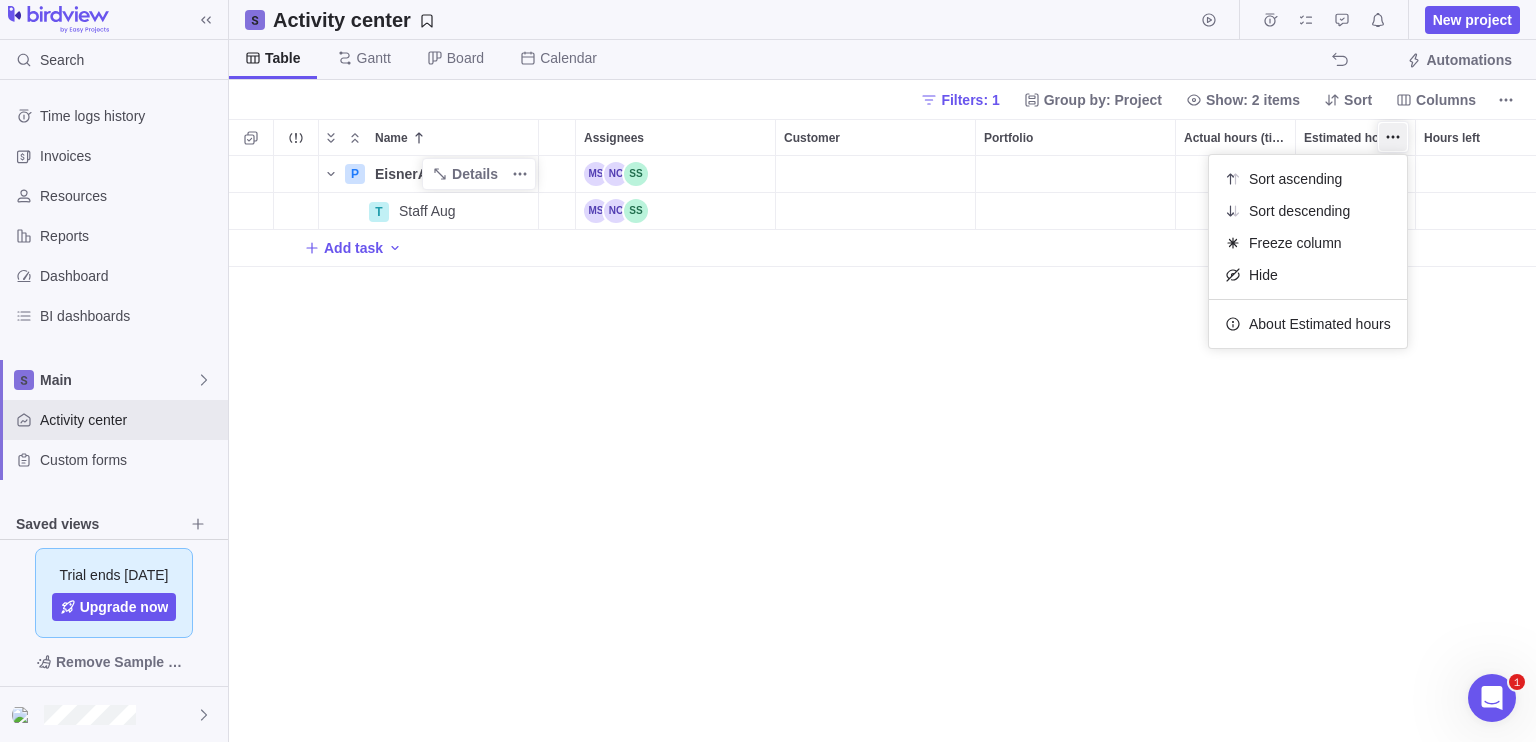 click on "Name Status Start date End date Duration ID Dependency Assignees Customer Portfolio Actual hours (timelogs) Estimated hours Hours left P EisnerAmper SoQM Details Open 07/21/2025 10/31/2025 75d 3 500h T Staff Aug Details Open 07/21/2025 10/31/2025 75d 51 Add task" at bounding box center (882, 430) 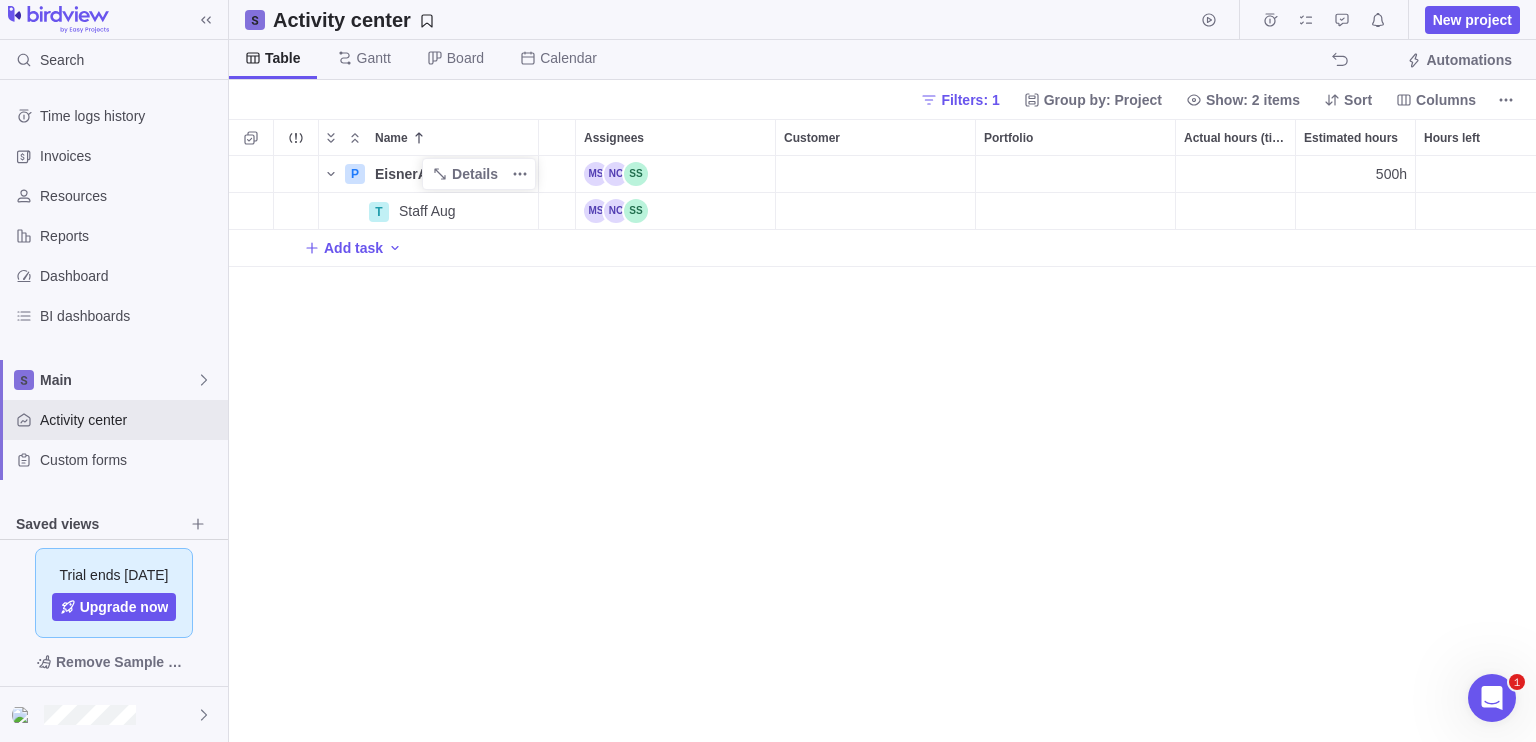 click on "Estimated hours" at bounding box center [1351, 138] 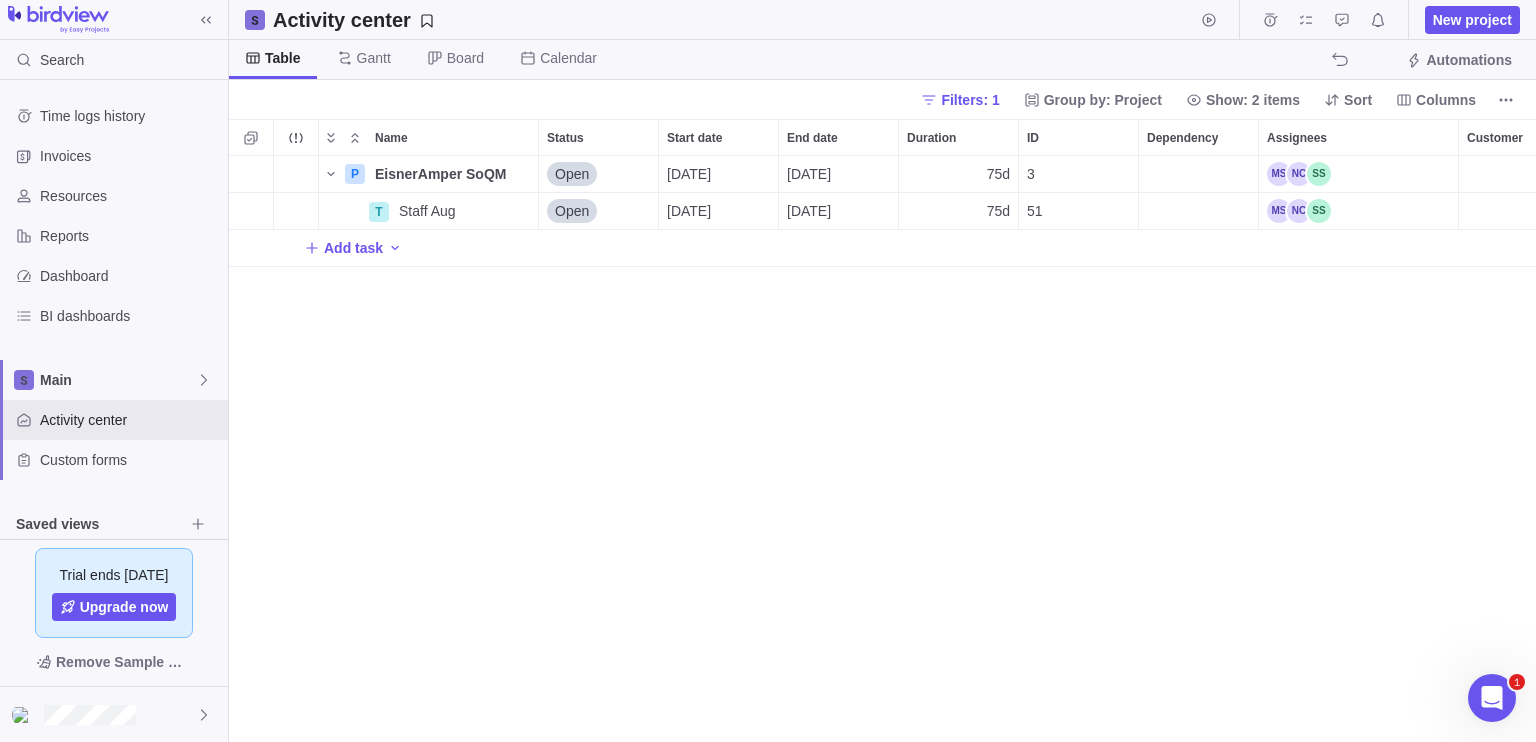scroll, scrollTop: 16, scrollLeft: 16, axis: both 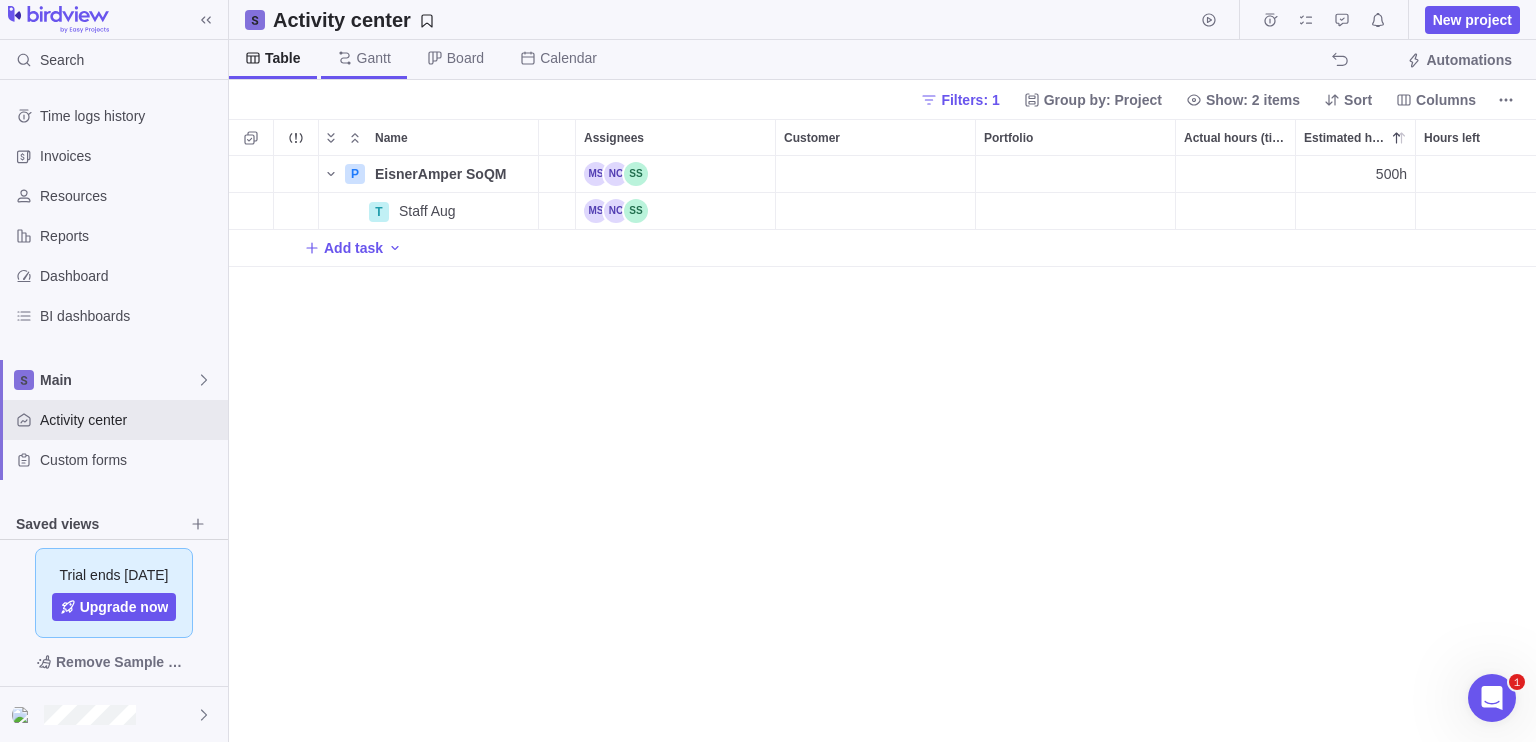 click on "Gantt" at bounding box center [364, 59] 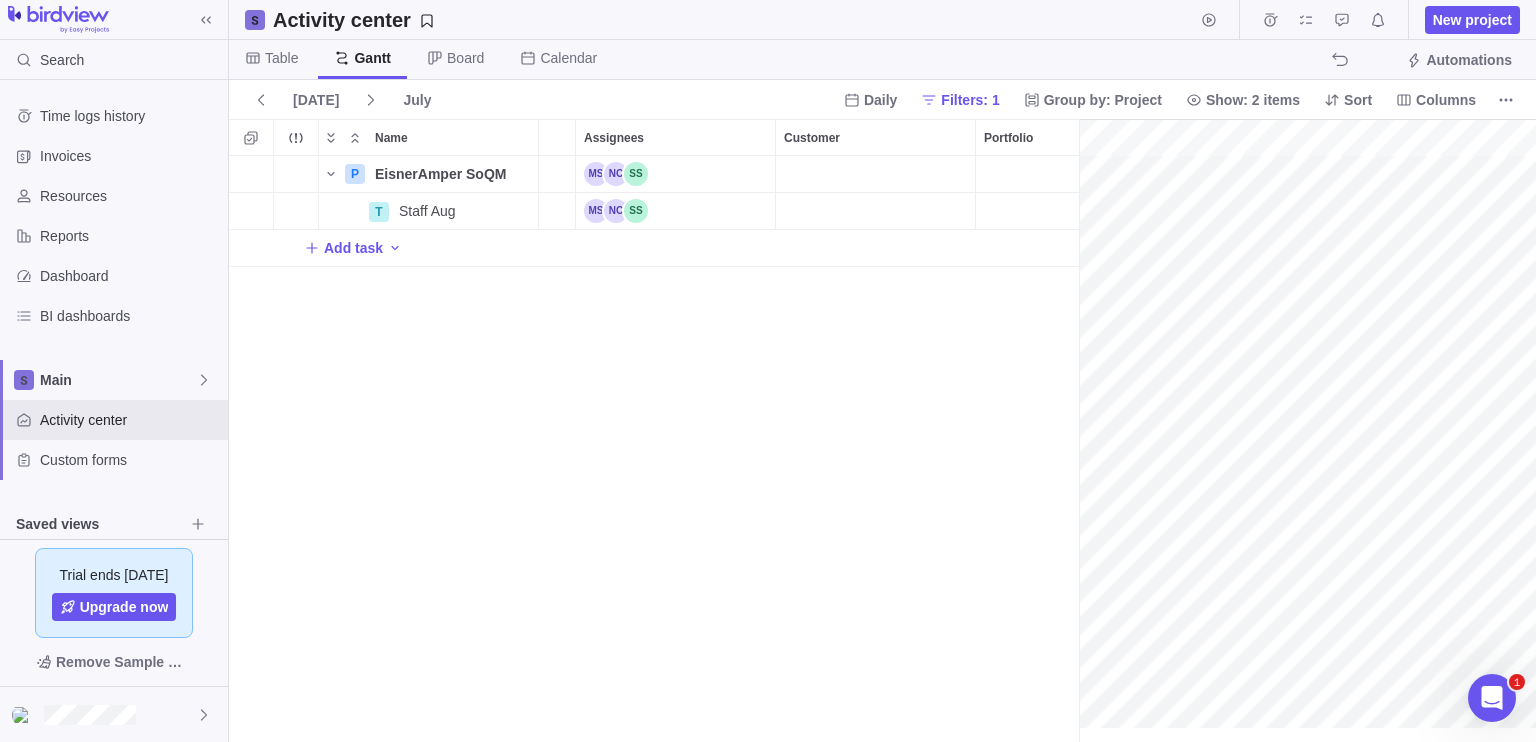 scroll, scrollTop: 570, scrollLeft: 834, axis: both 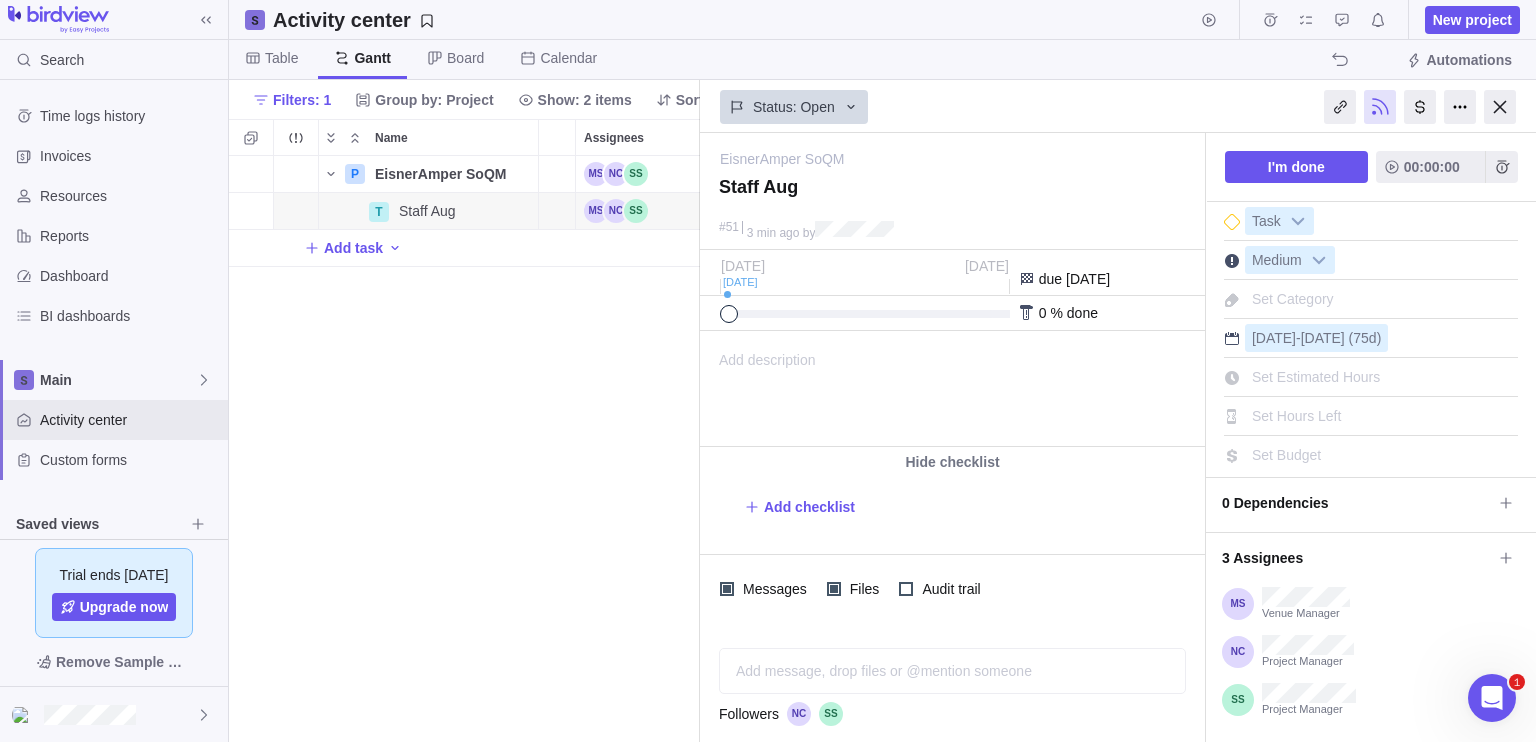 drag, startPoint x: 1078, startPoint y: 210, endPoint x: 1509, endPoint y: 109, distance: 442.67596 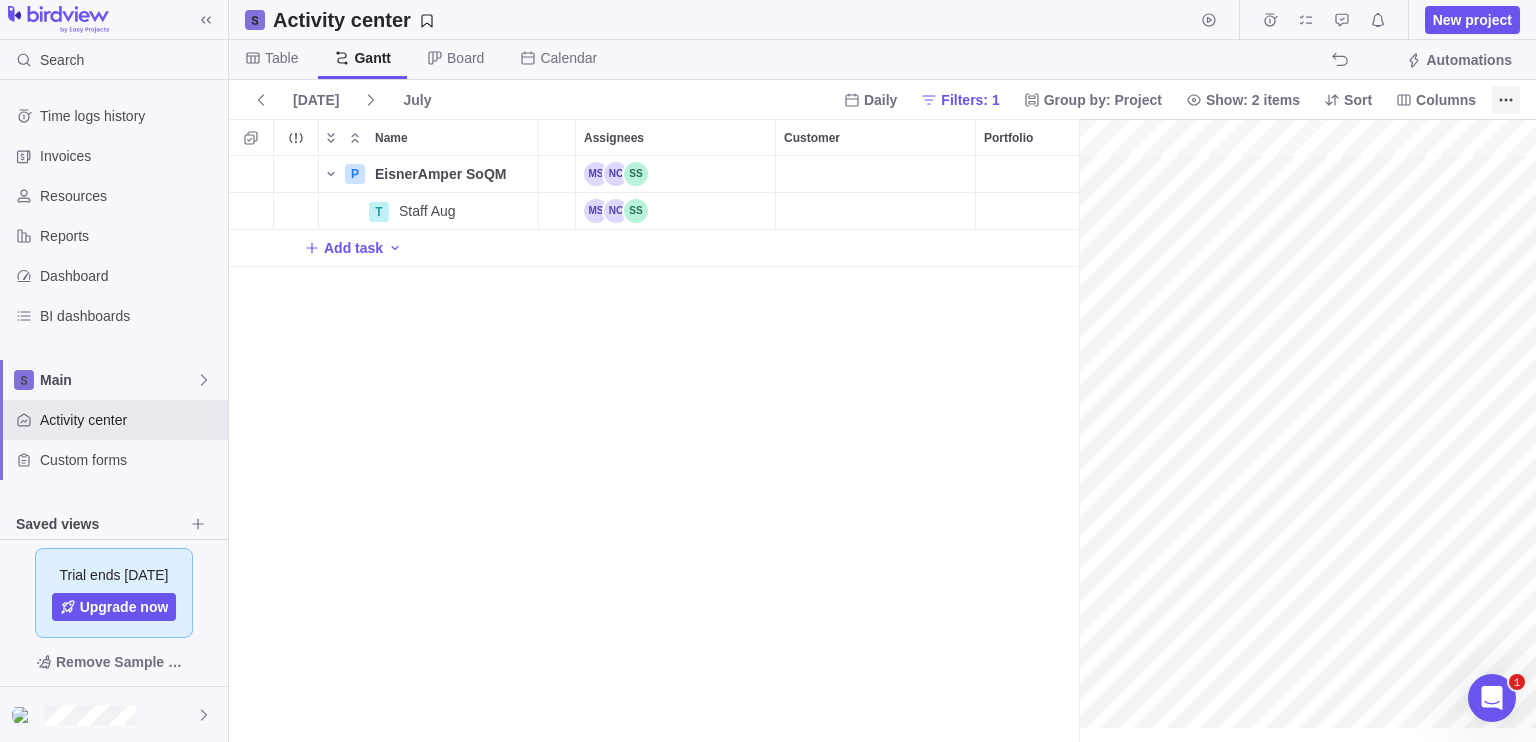 click at bounding box center (1506, 100) 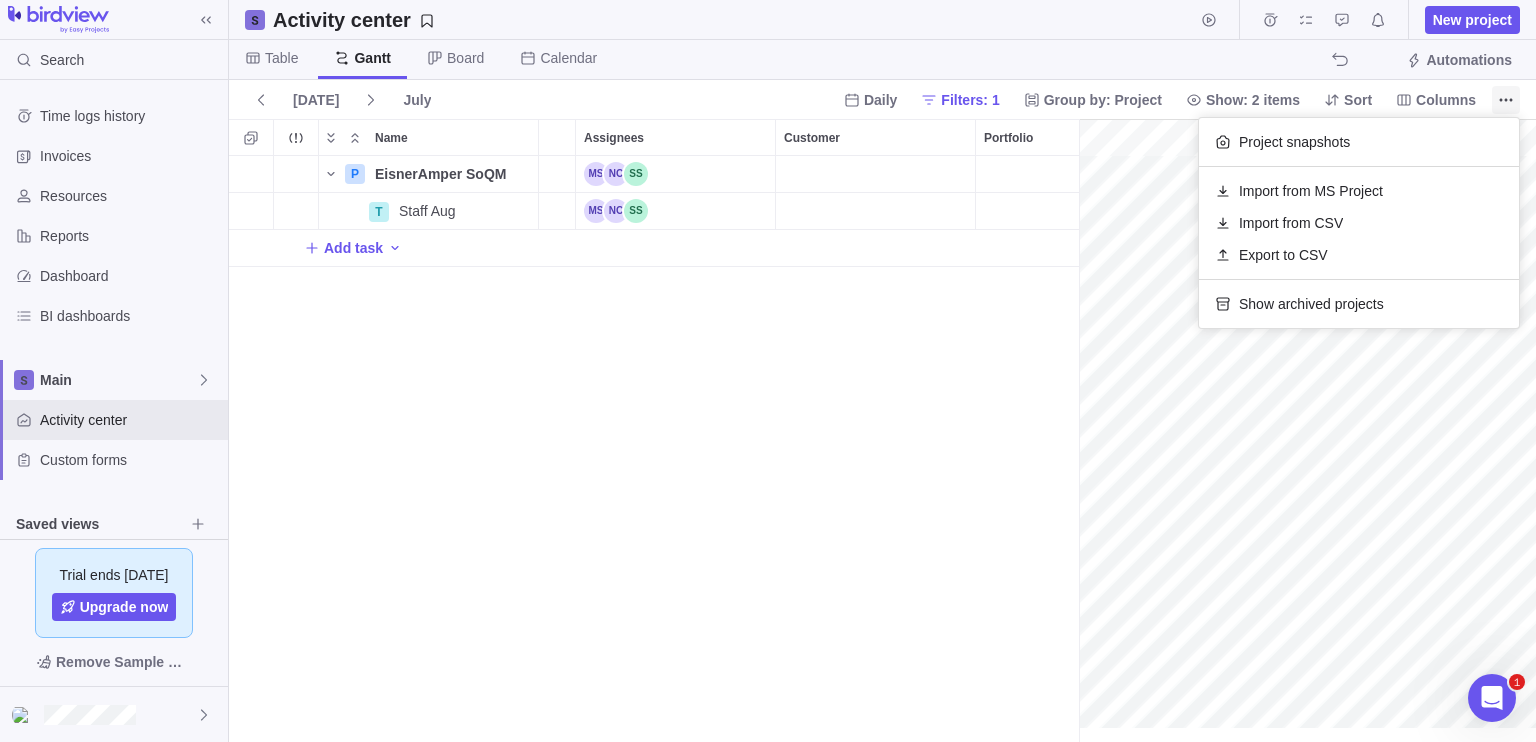 click at bounding box center (1506, 100) 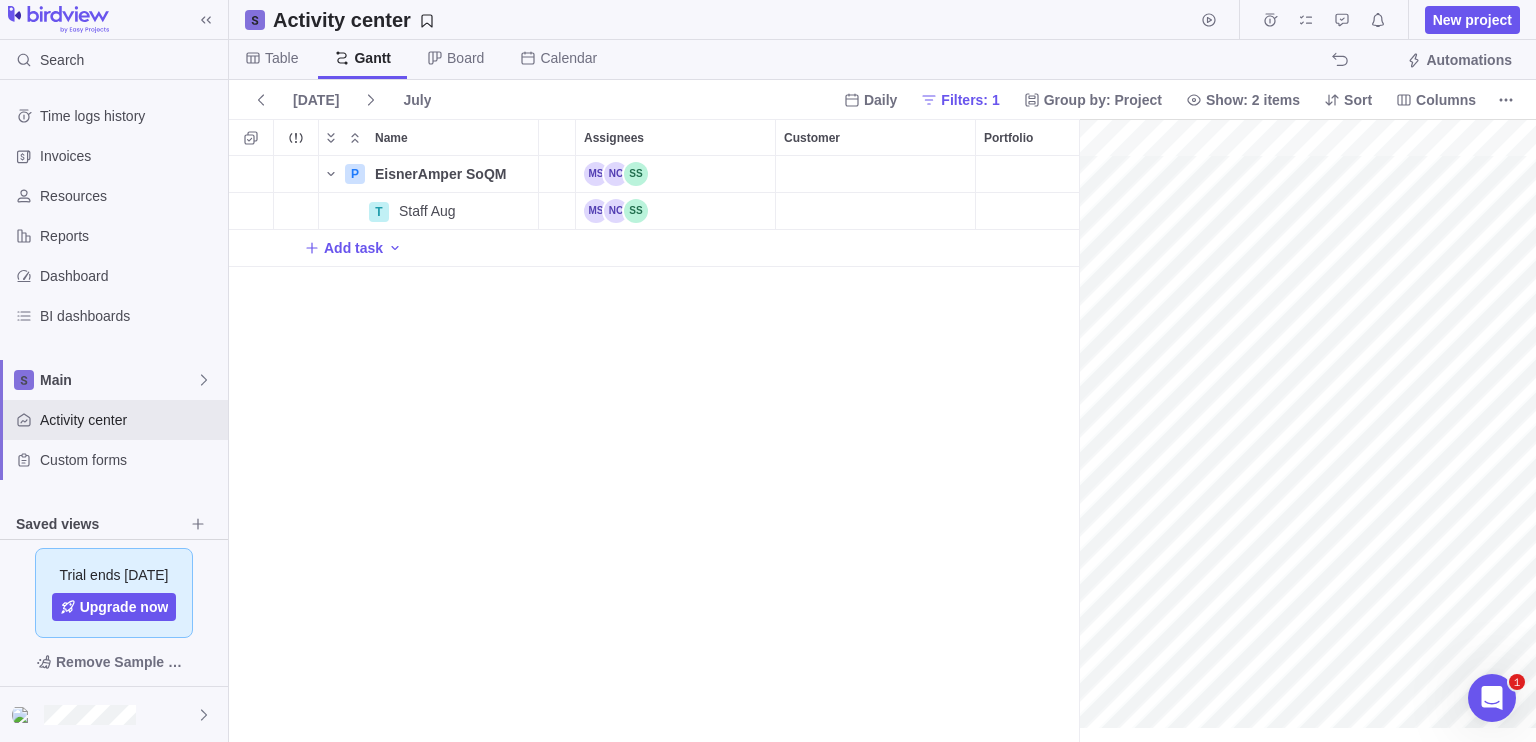 click on "P EisnerAmper SoQM Details Open 07/21/2025 10/31/2025 75d 3 500h T Staff Aug Details Open 07/21/2025 10/31/2025 75d 51 Add task" at bounding box center (654, 449) 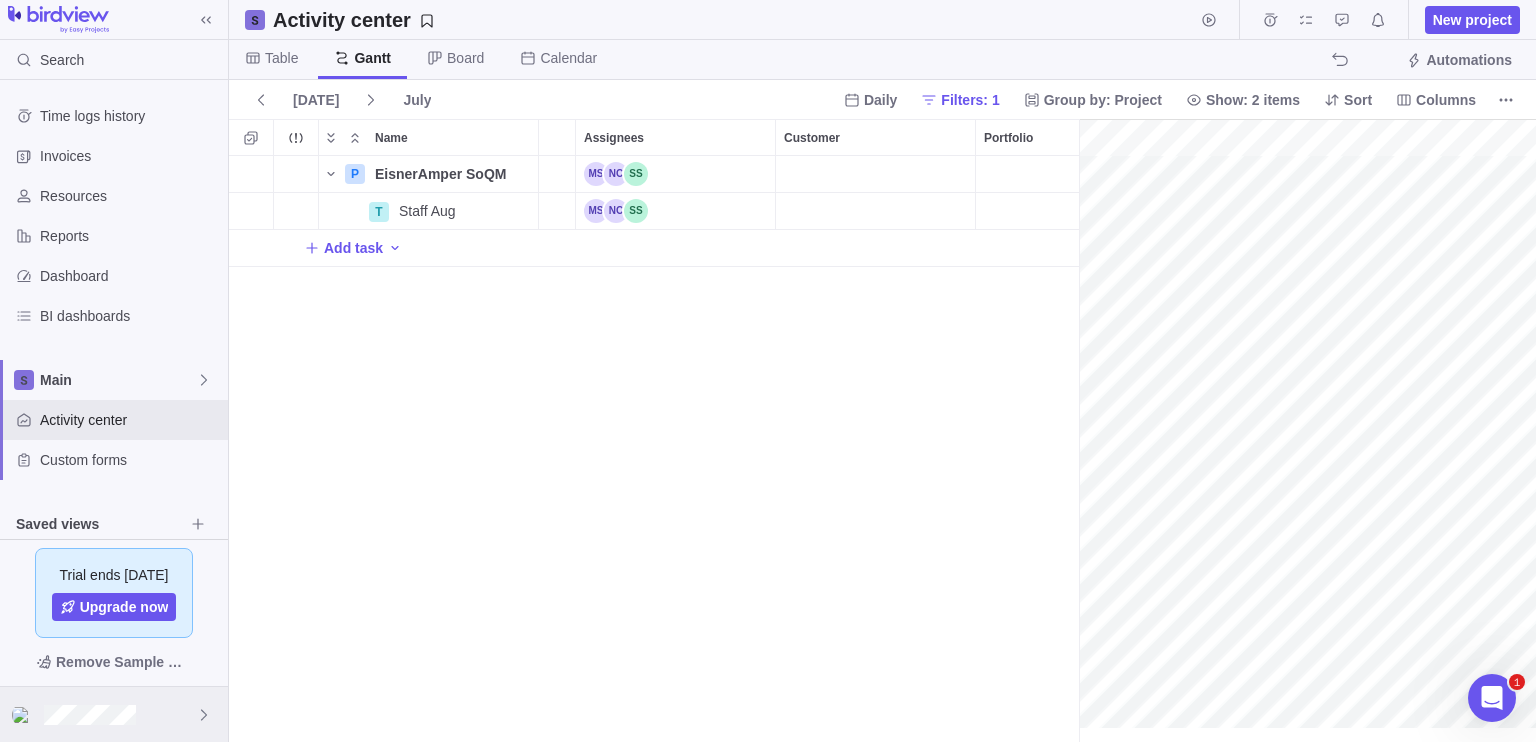 click at bounding box center [114, 714] 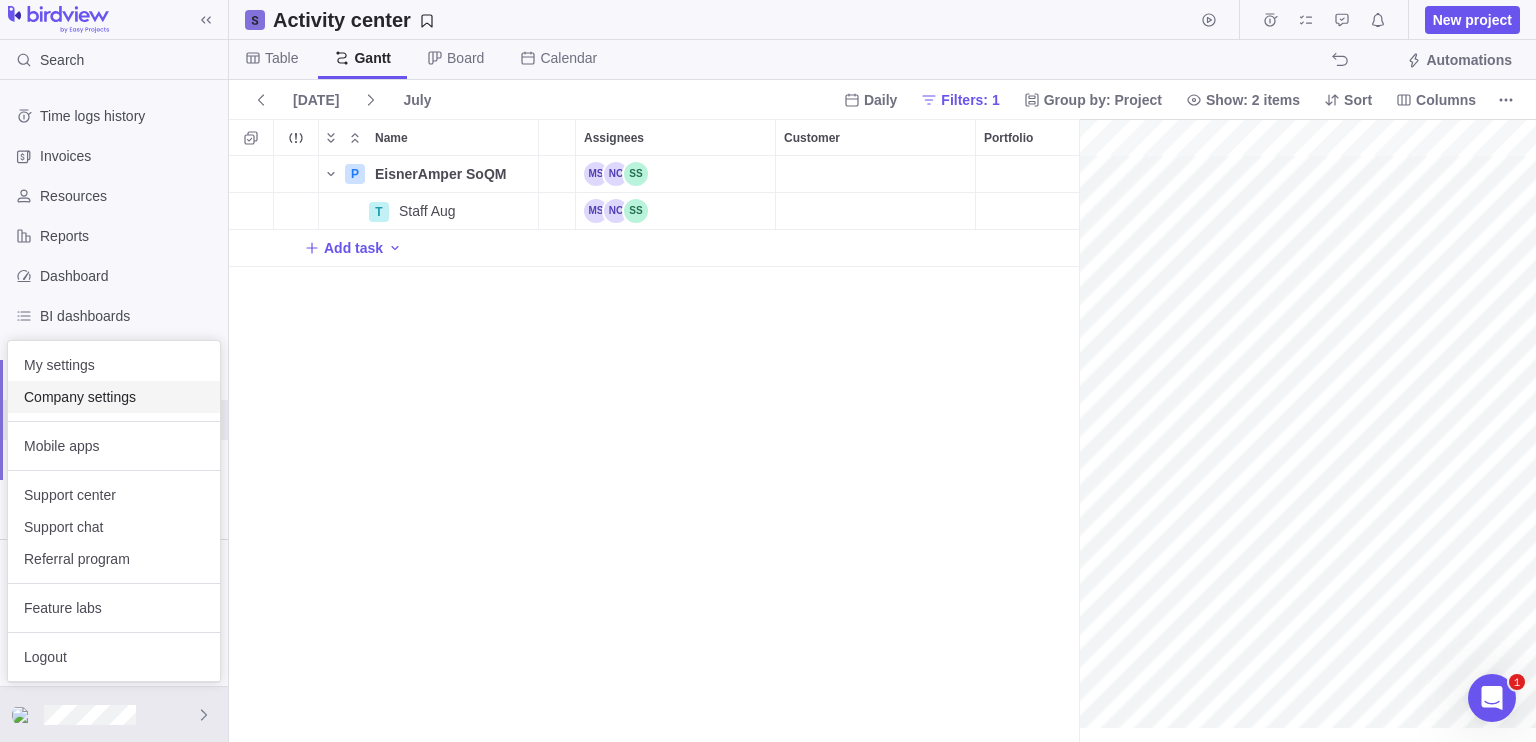 click on "Company settings" at bounding box center (114, 397) 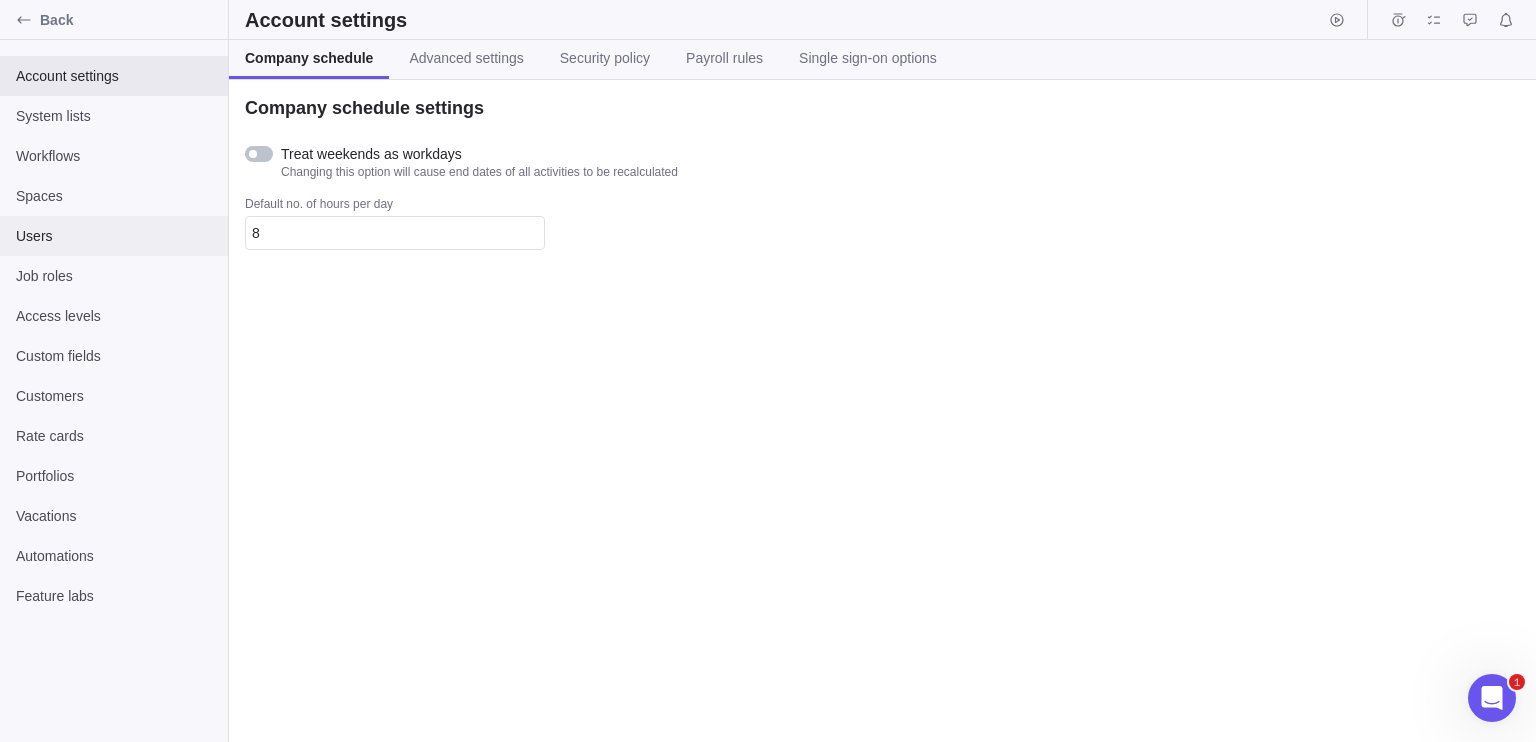 click on "Users" at bounding box center [114, 236] 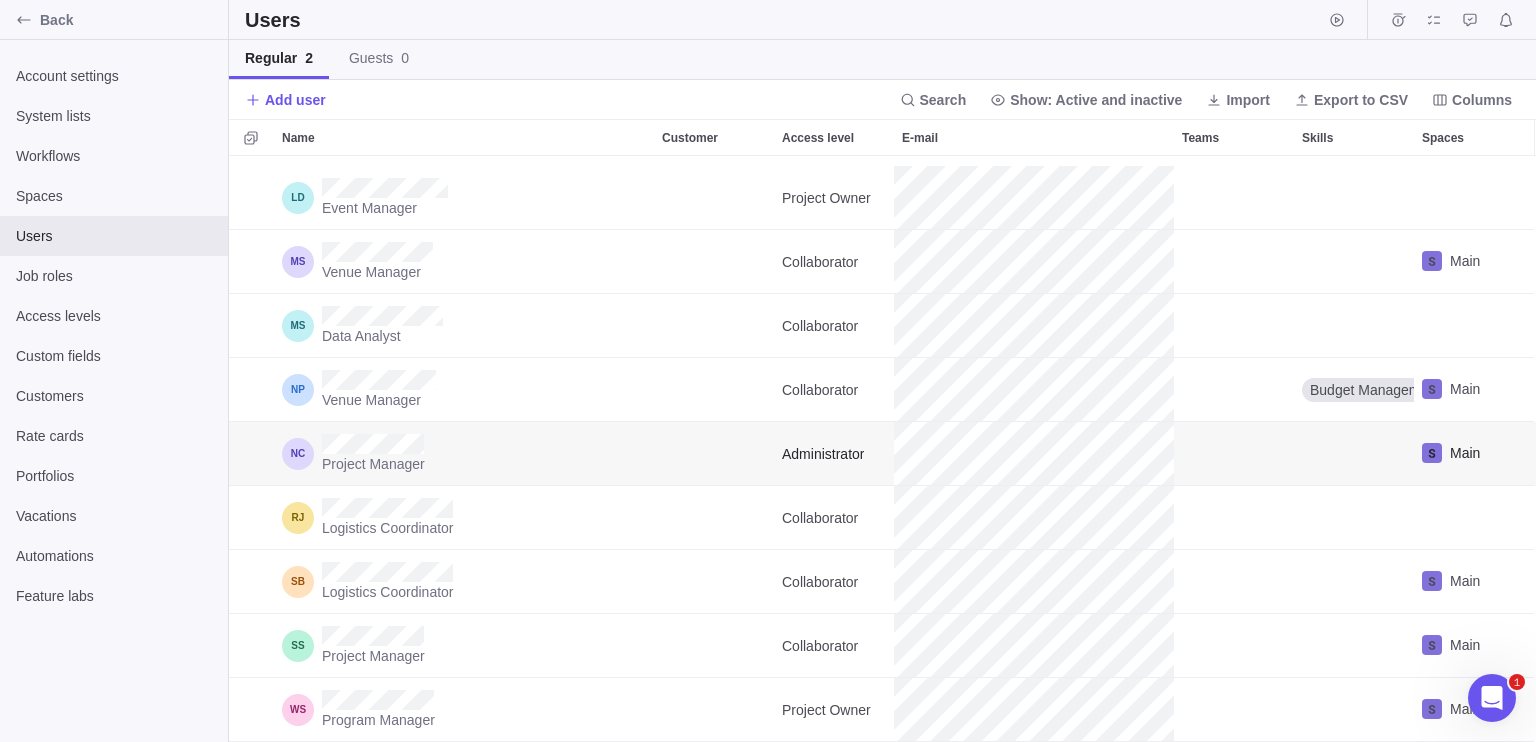 scroll, scrollTop: 246, scrollLeft: 0, axis: vertical 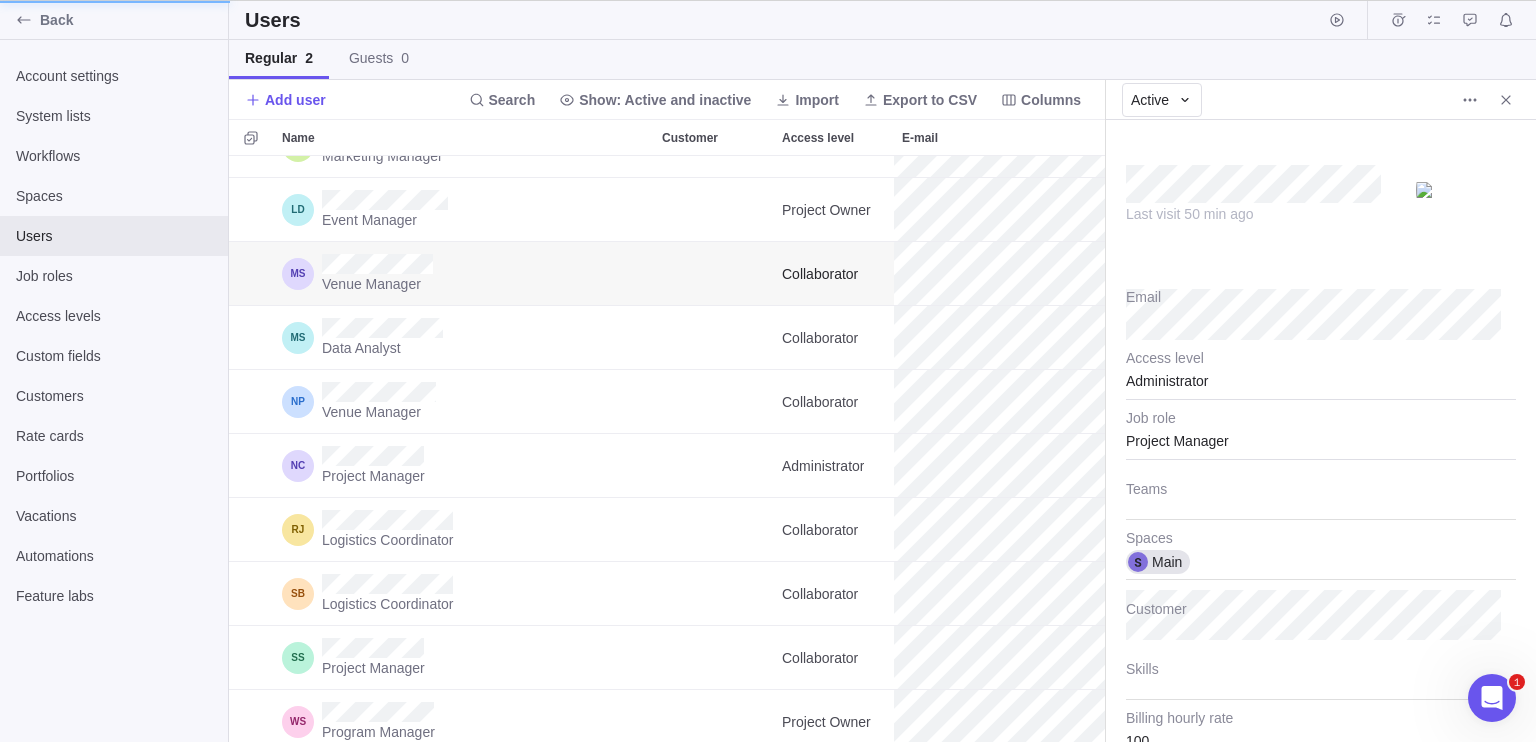 type on "x" 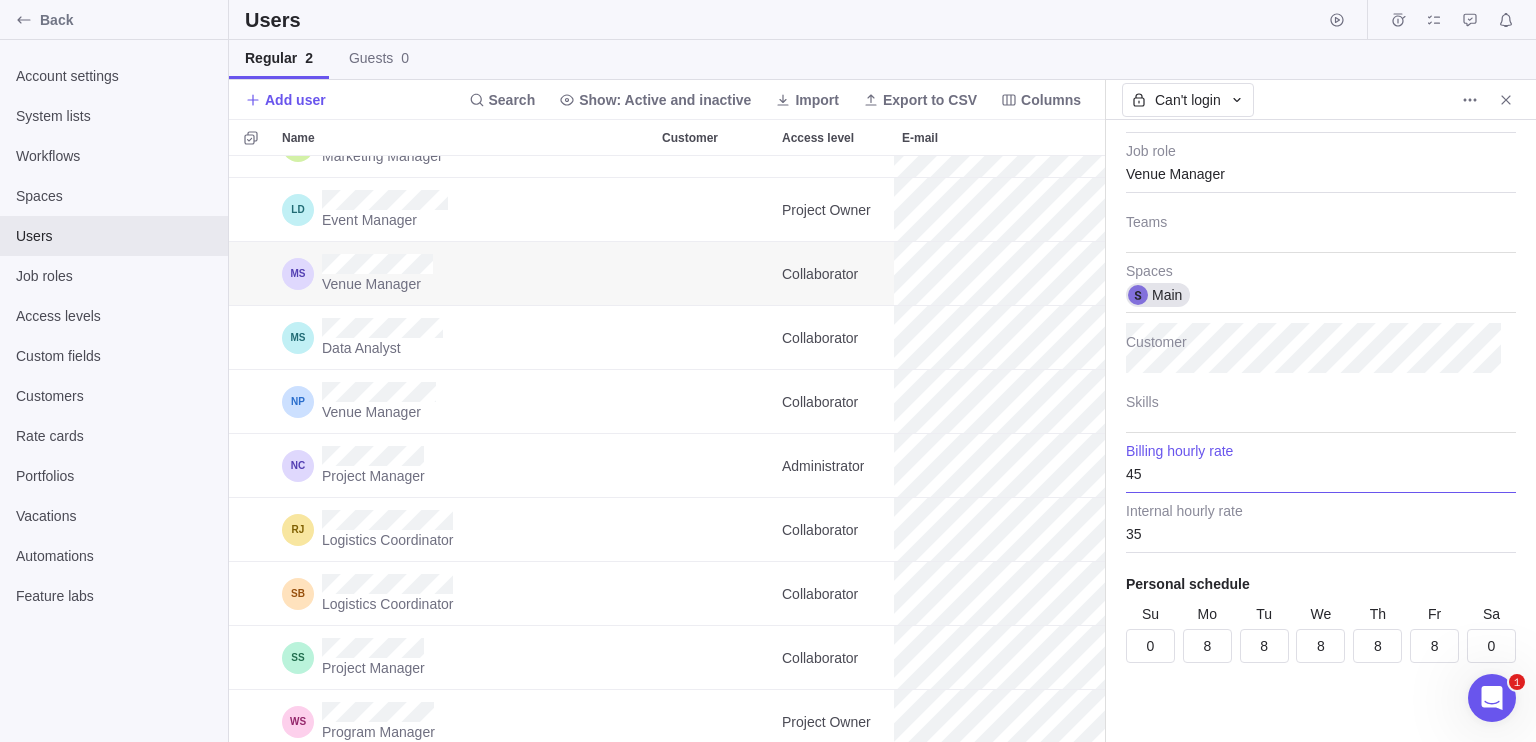click on "45" at bounding box center (1321, 468) 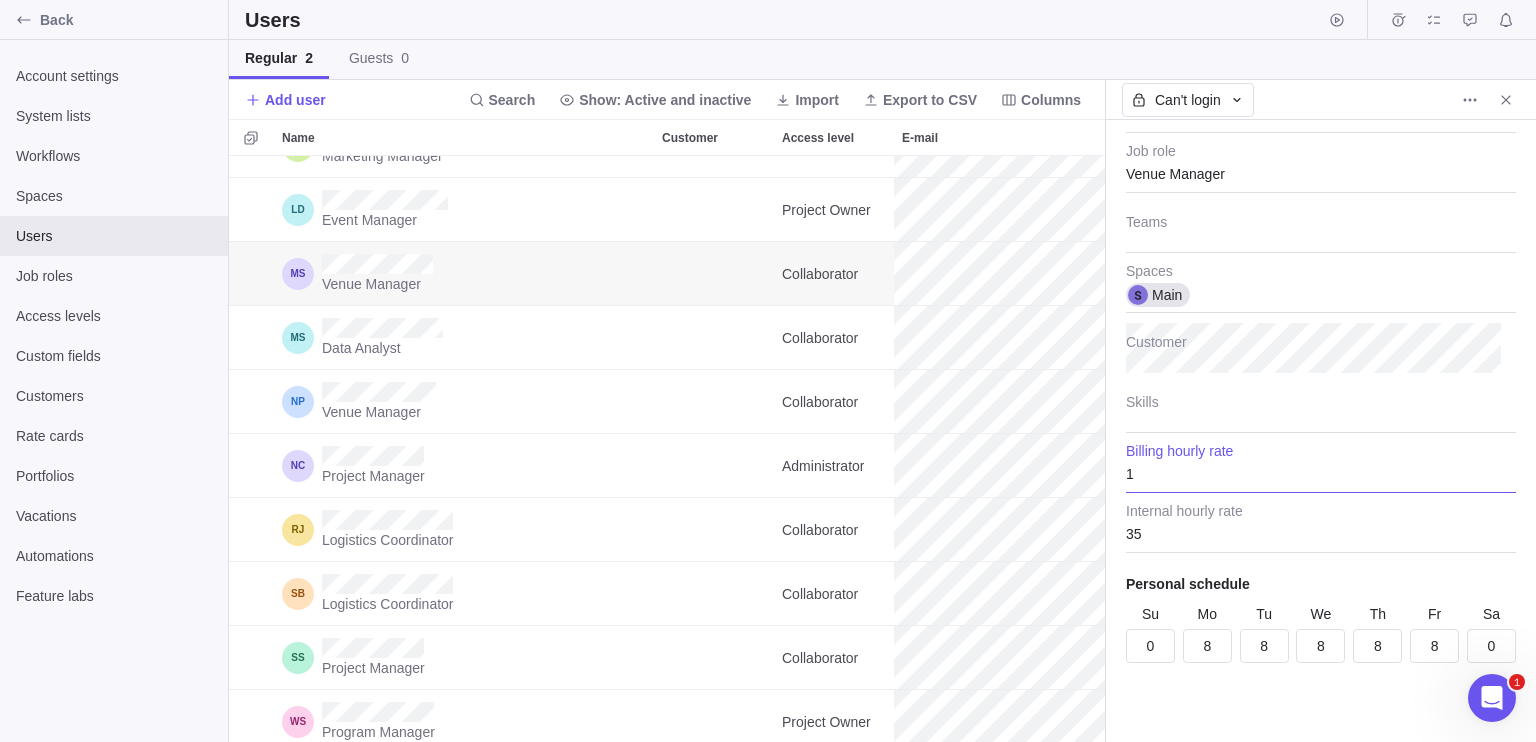 type on "x" 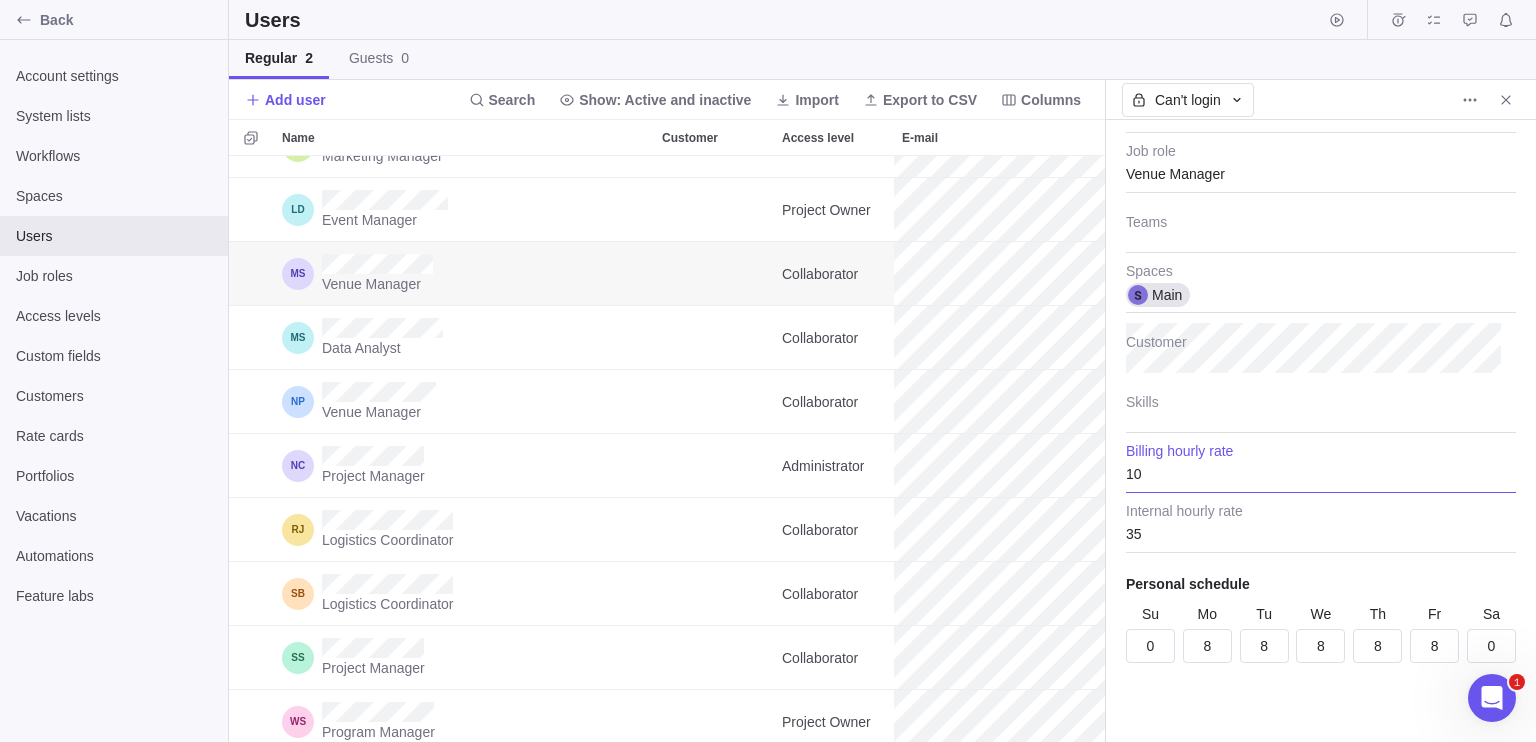 type on "x" 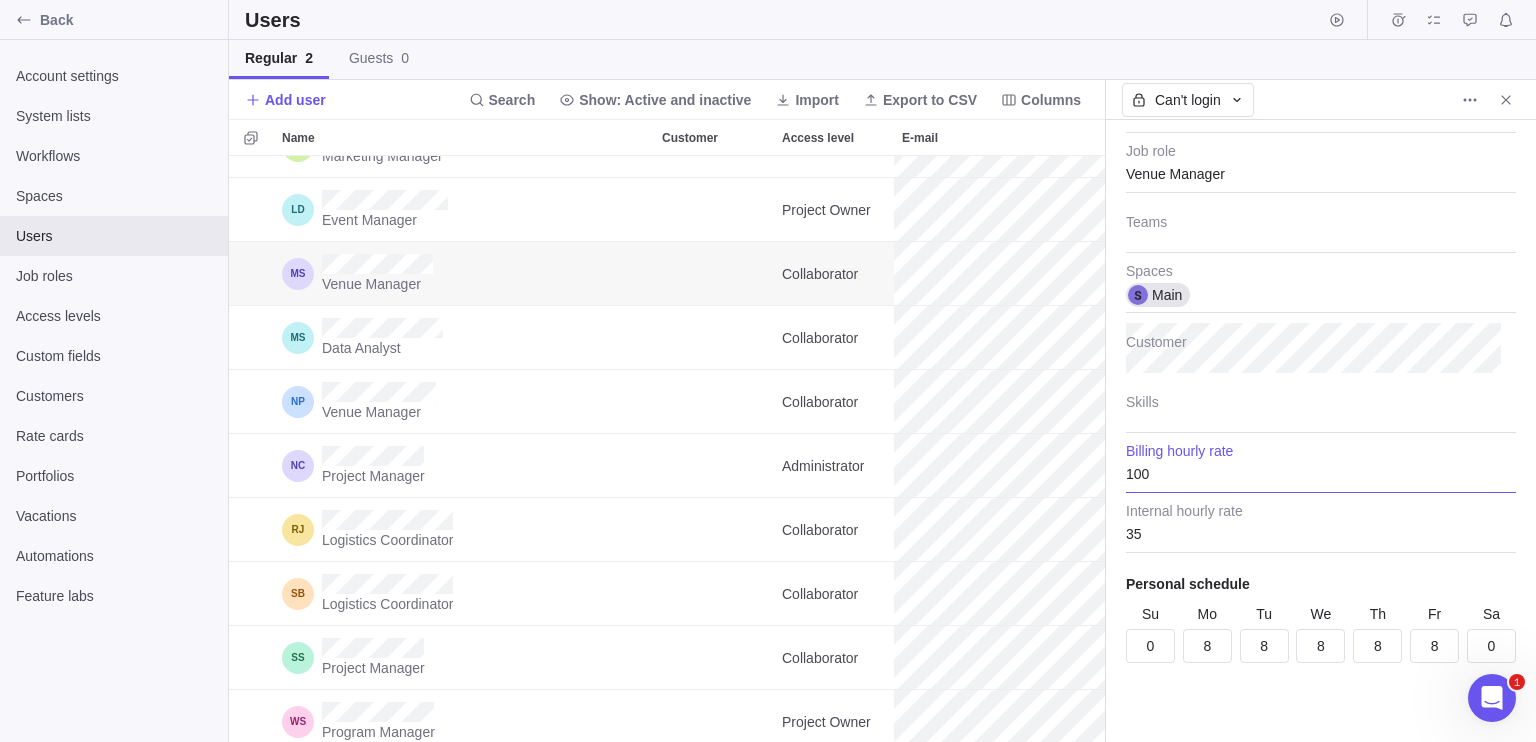 type on "100" 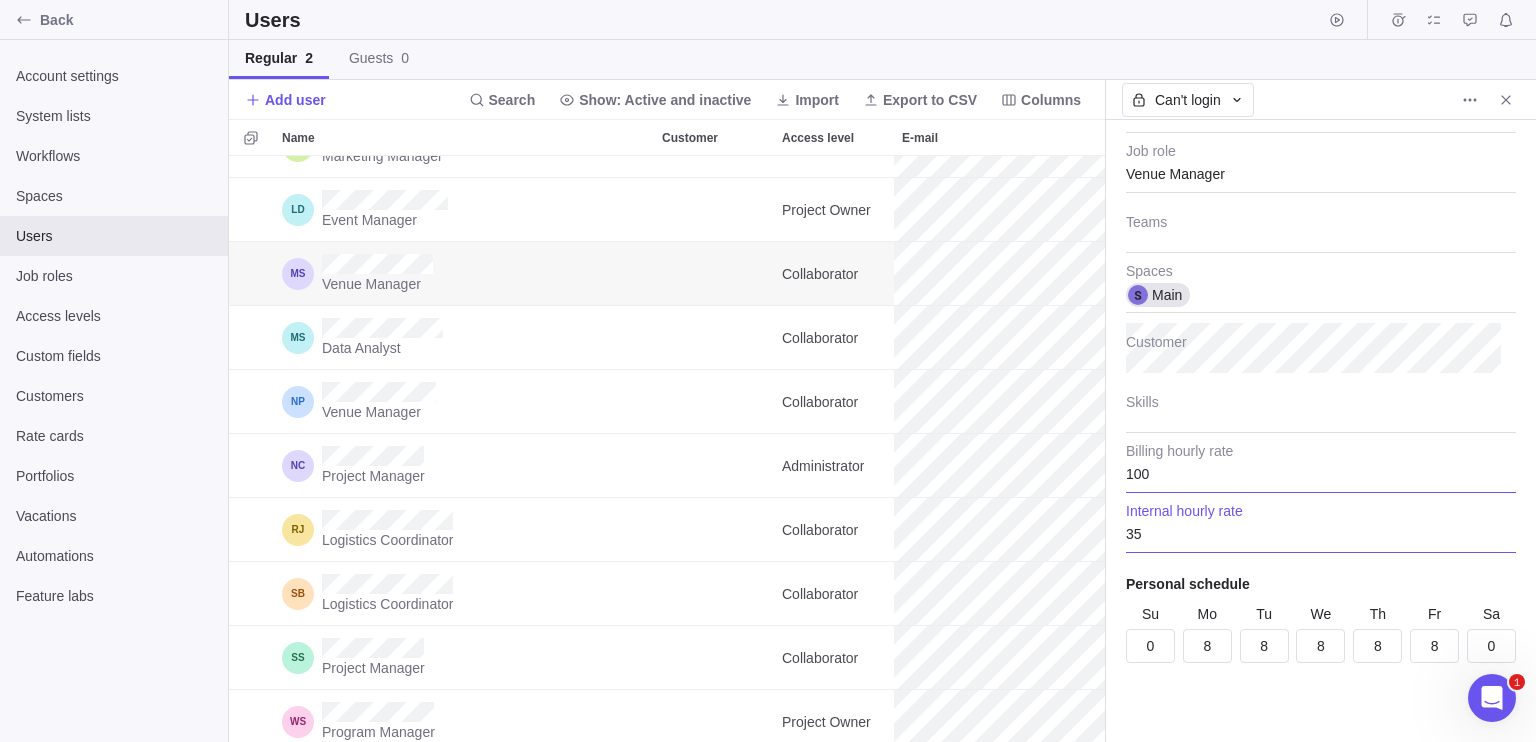 type on "x" 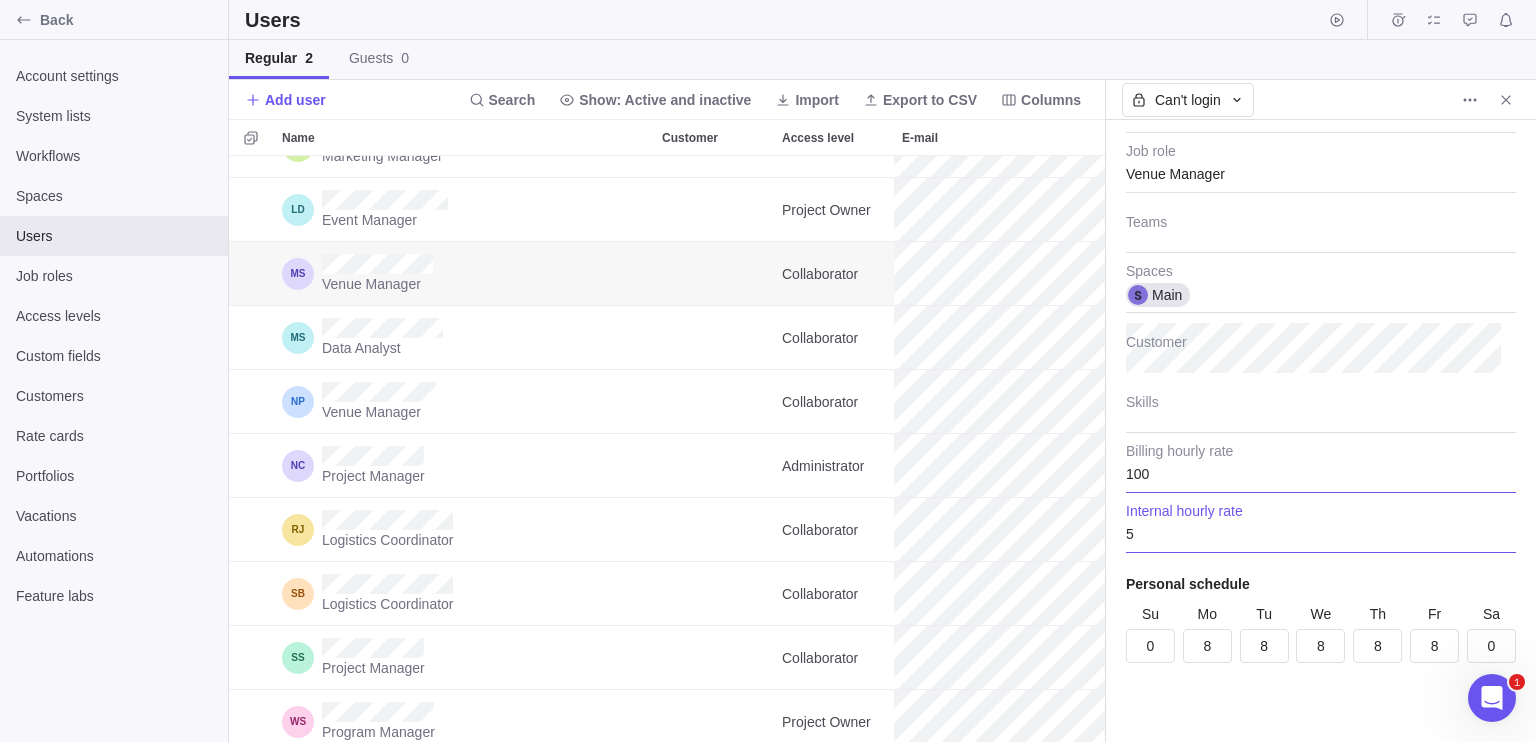 type on "x" 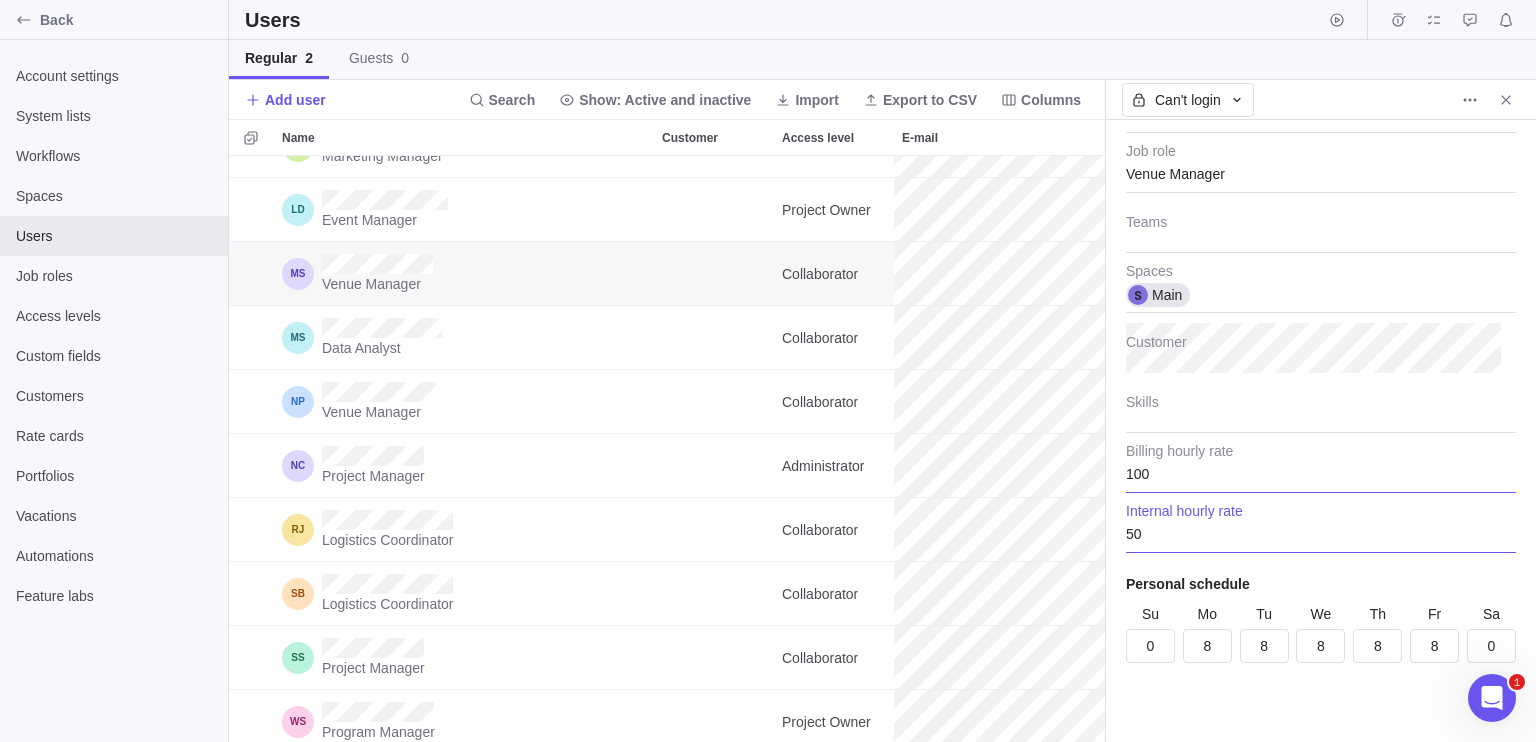type on "50" 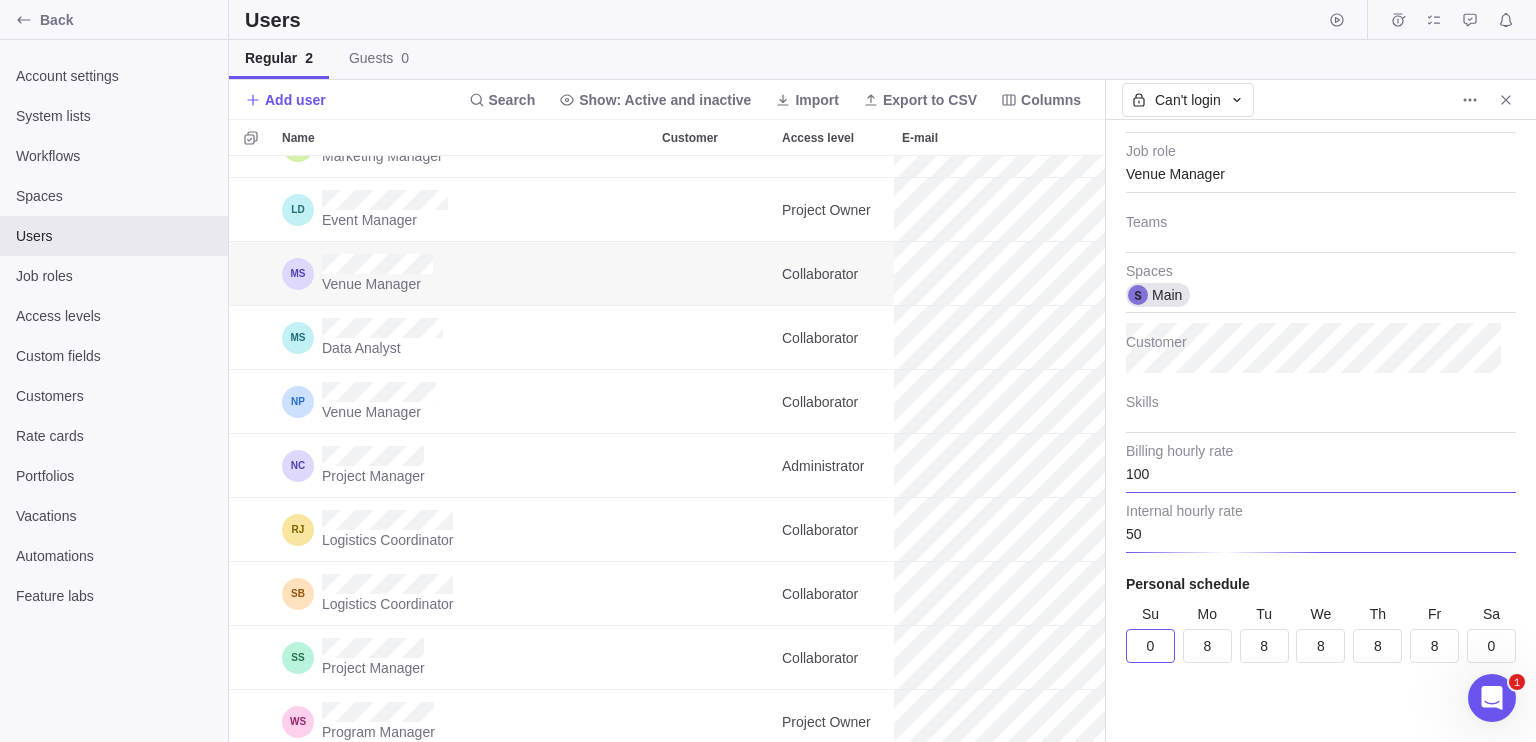 type on "x" 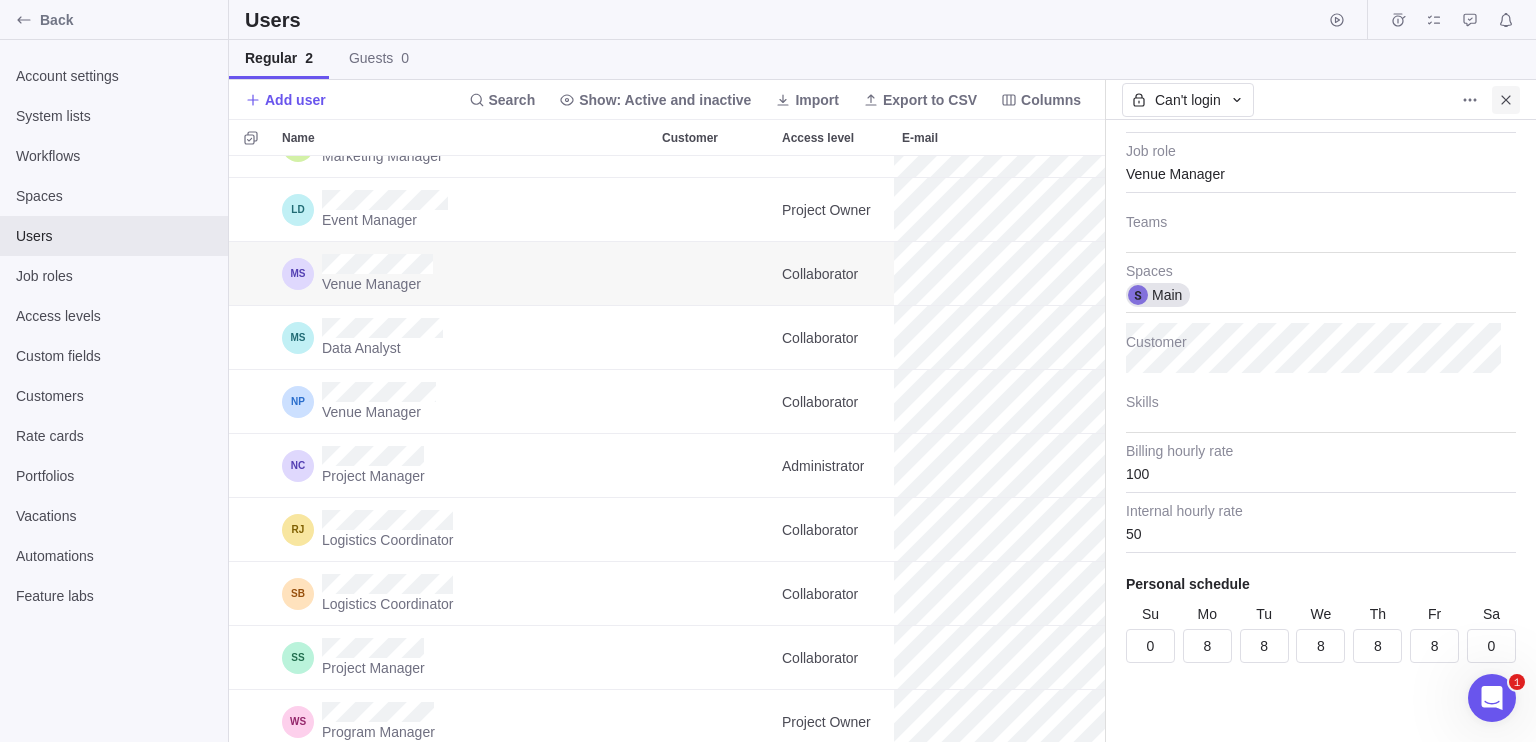 click 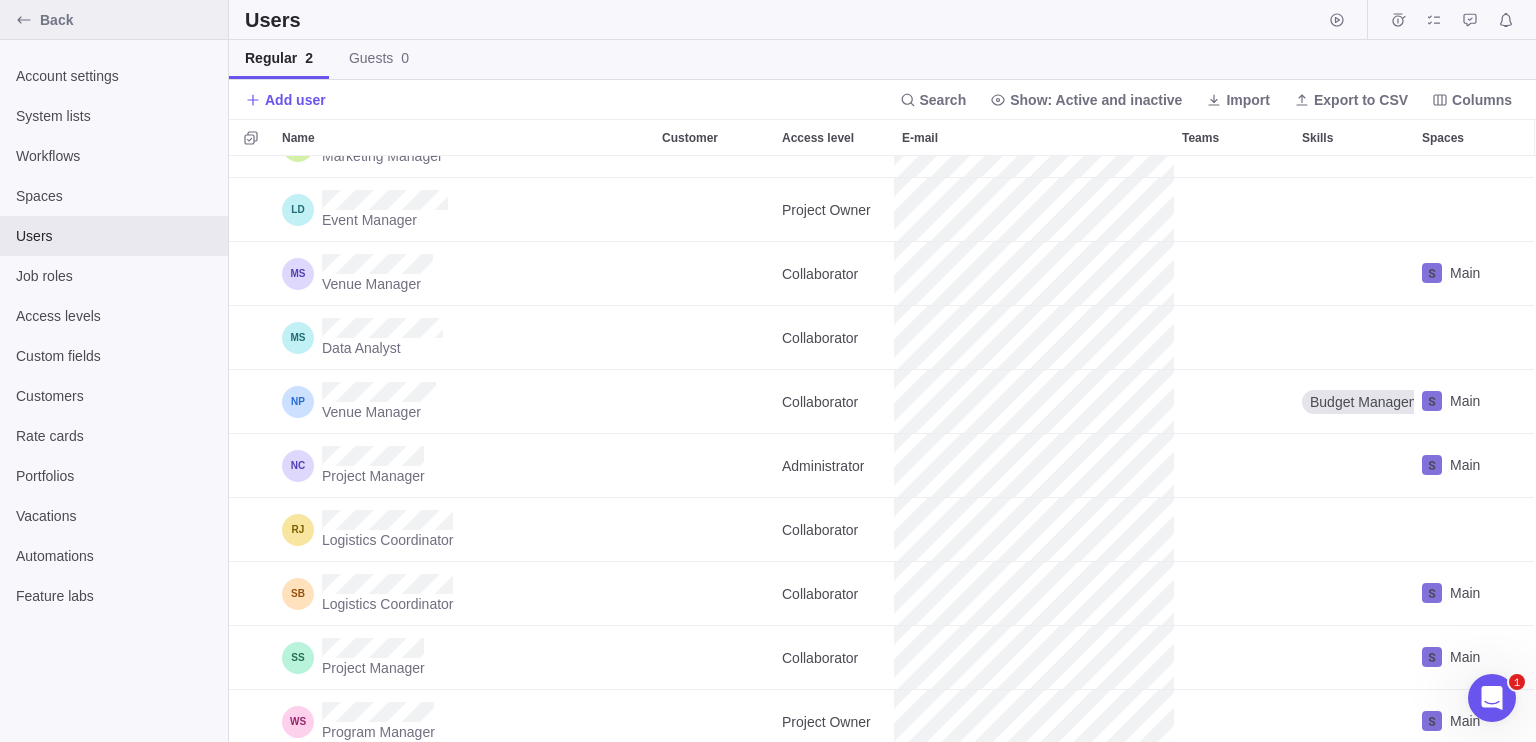 click at bounding box center (24, 20) 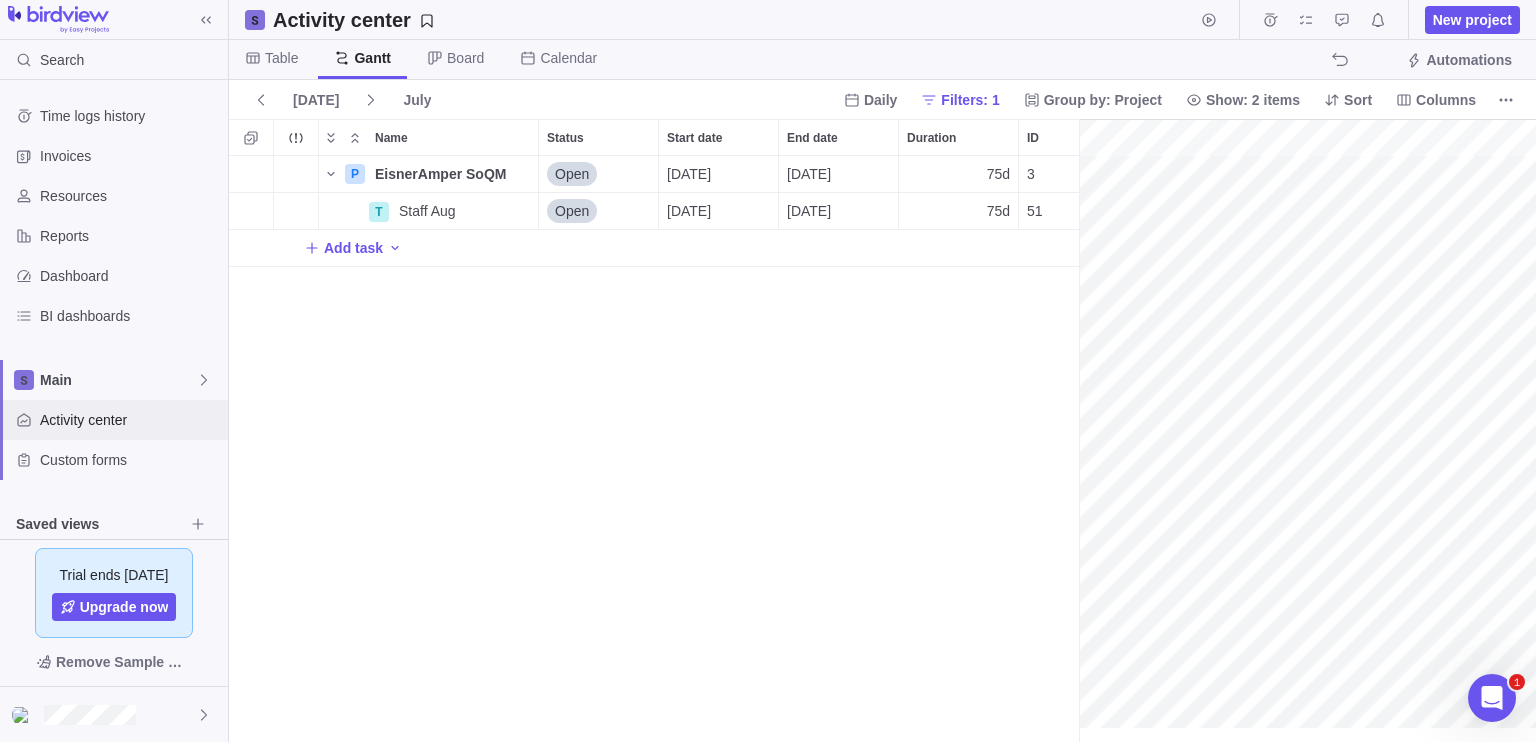click on "Activity center" at bounding box center [130, 420] 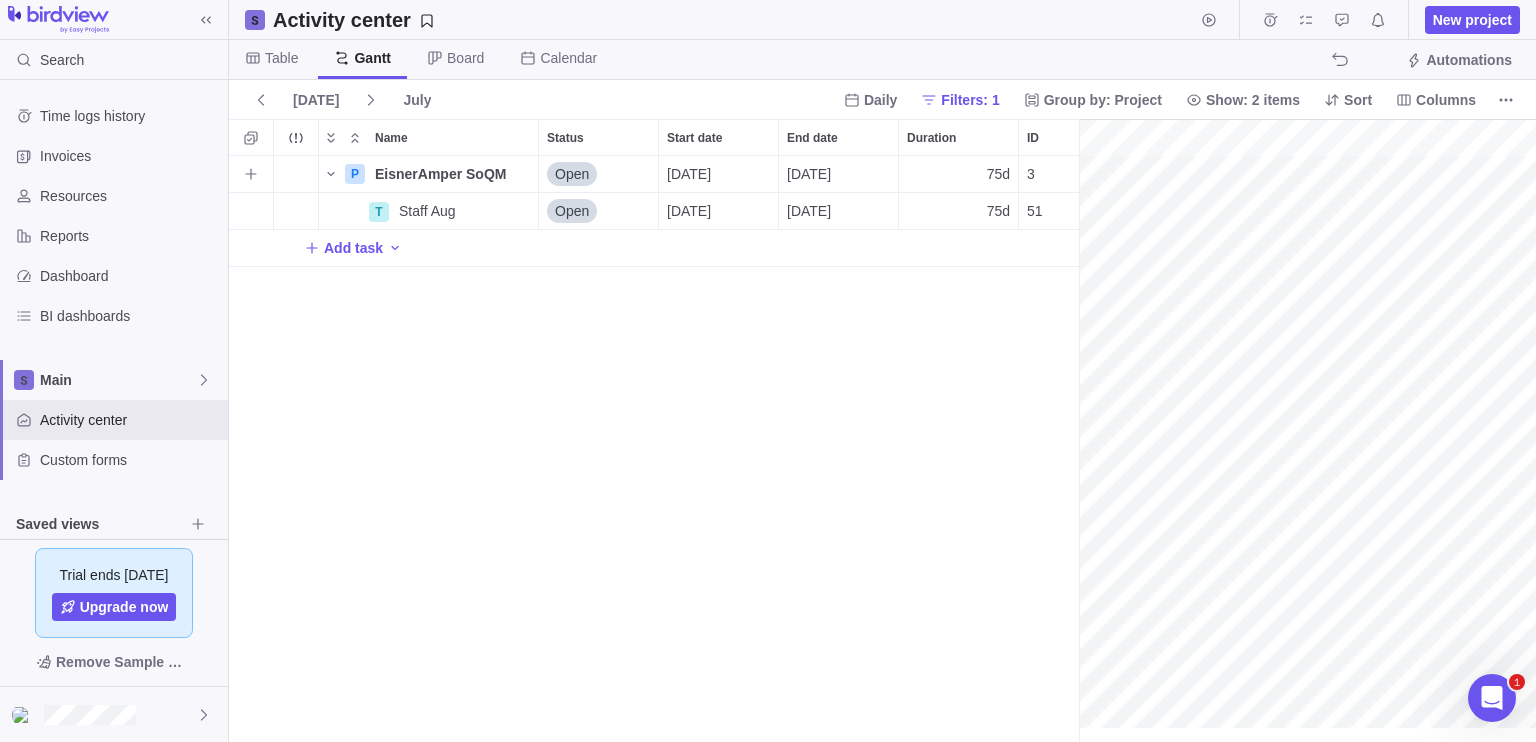click on "[DATE]" at bounding box center [689, 174] 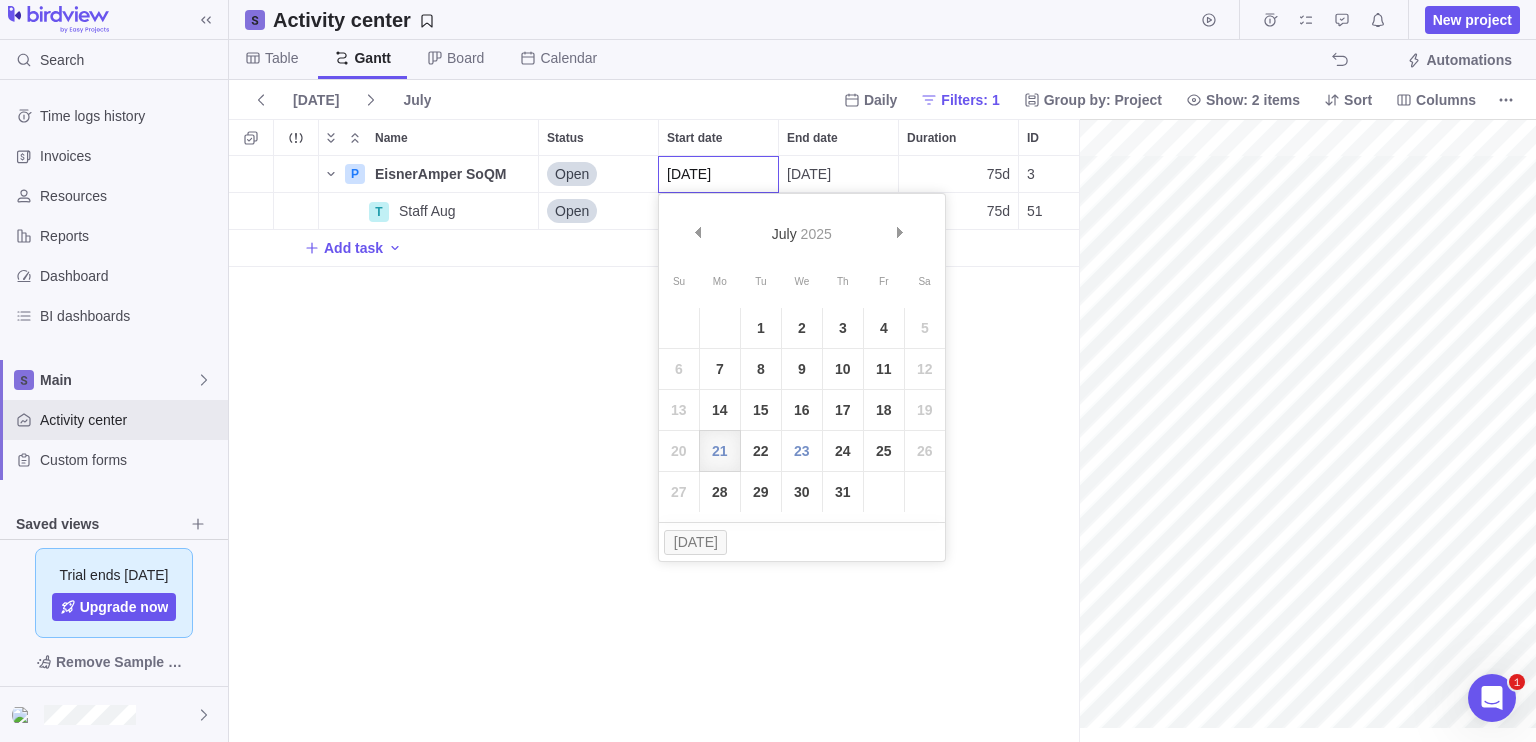 click on "P EisnerAmper SoQM Details Open 07/21/2025 10/31/2025 75d 3 500h T Staff Aug Details Open 07/21/2025 10/31/2025 75d 51 Add task" at bounding box center (654, 449) 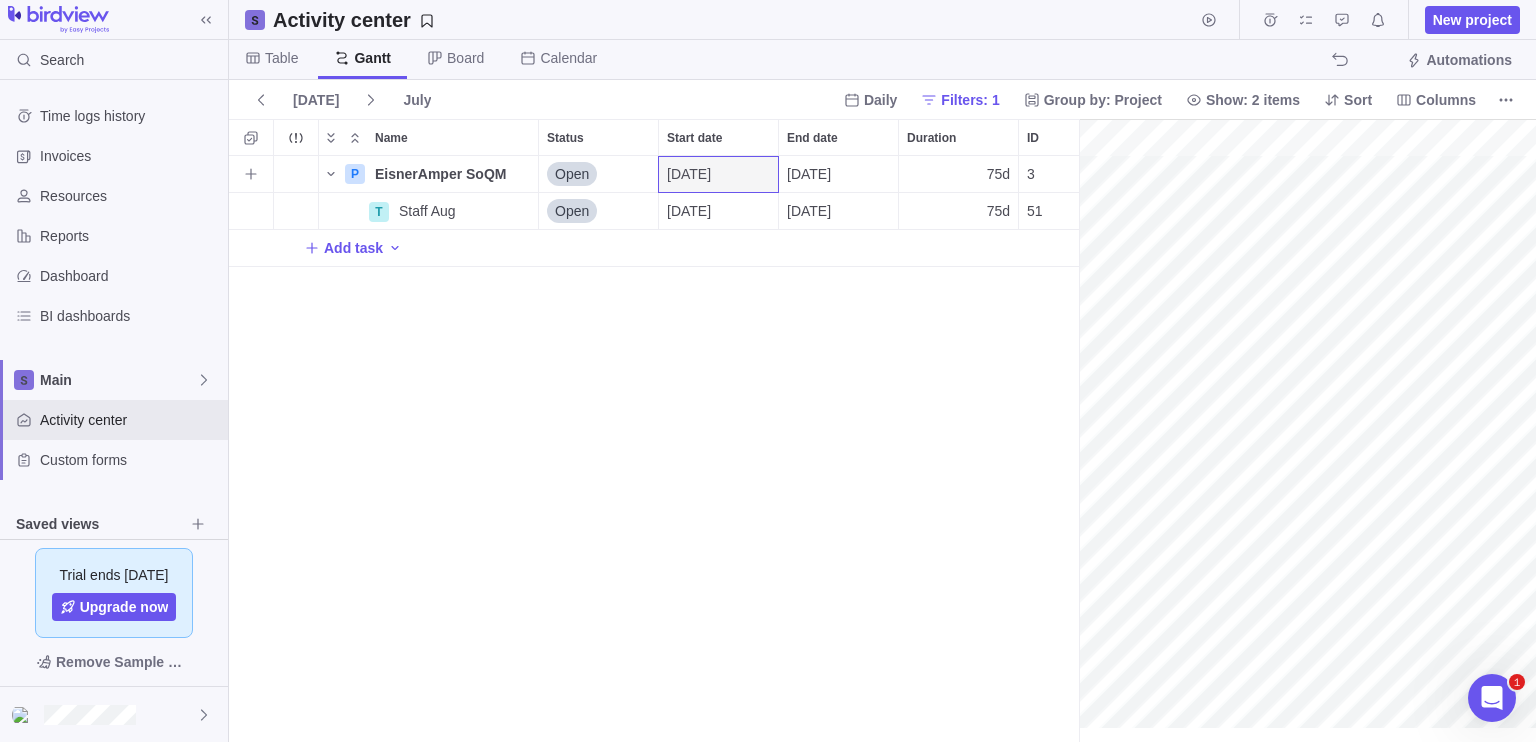 click on "[DATE]" at bounding box center (718, 174) 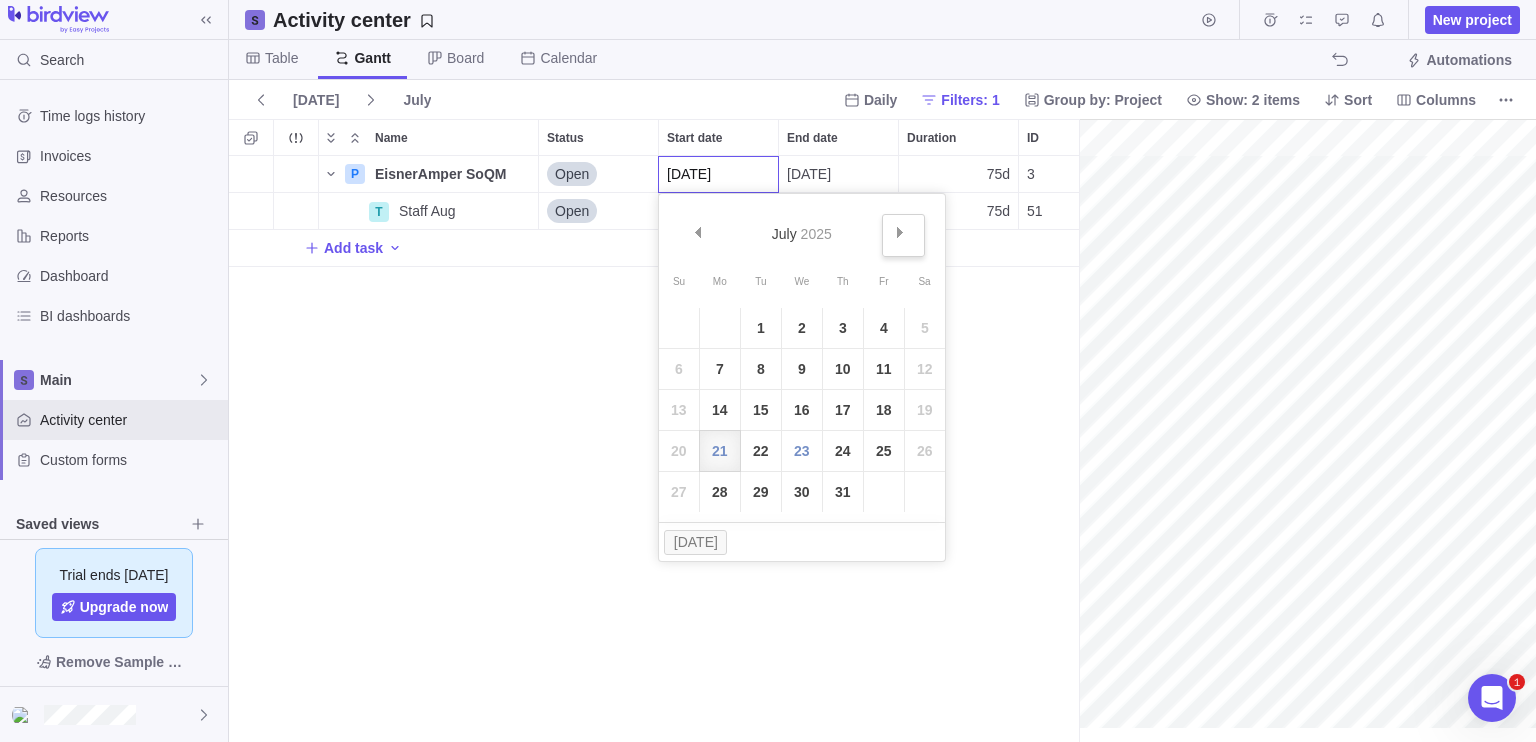 click on "Next" at bounding box center [900, 232] 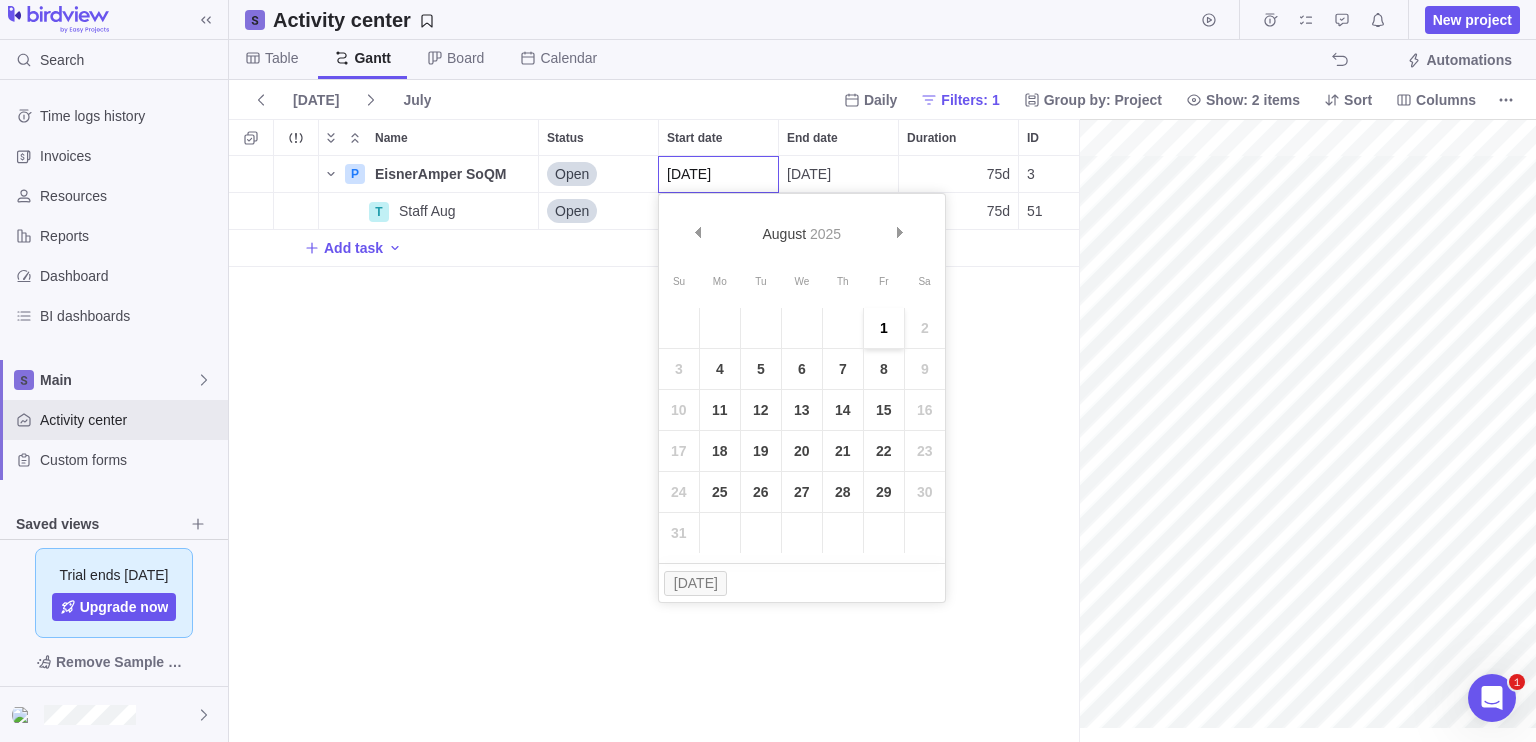 click on "1" at bounding box center [884, 328] 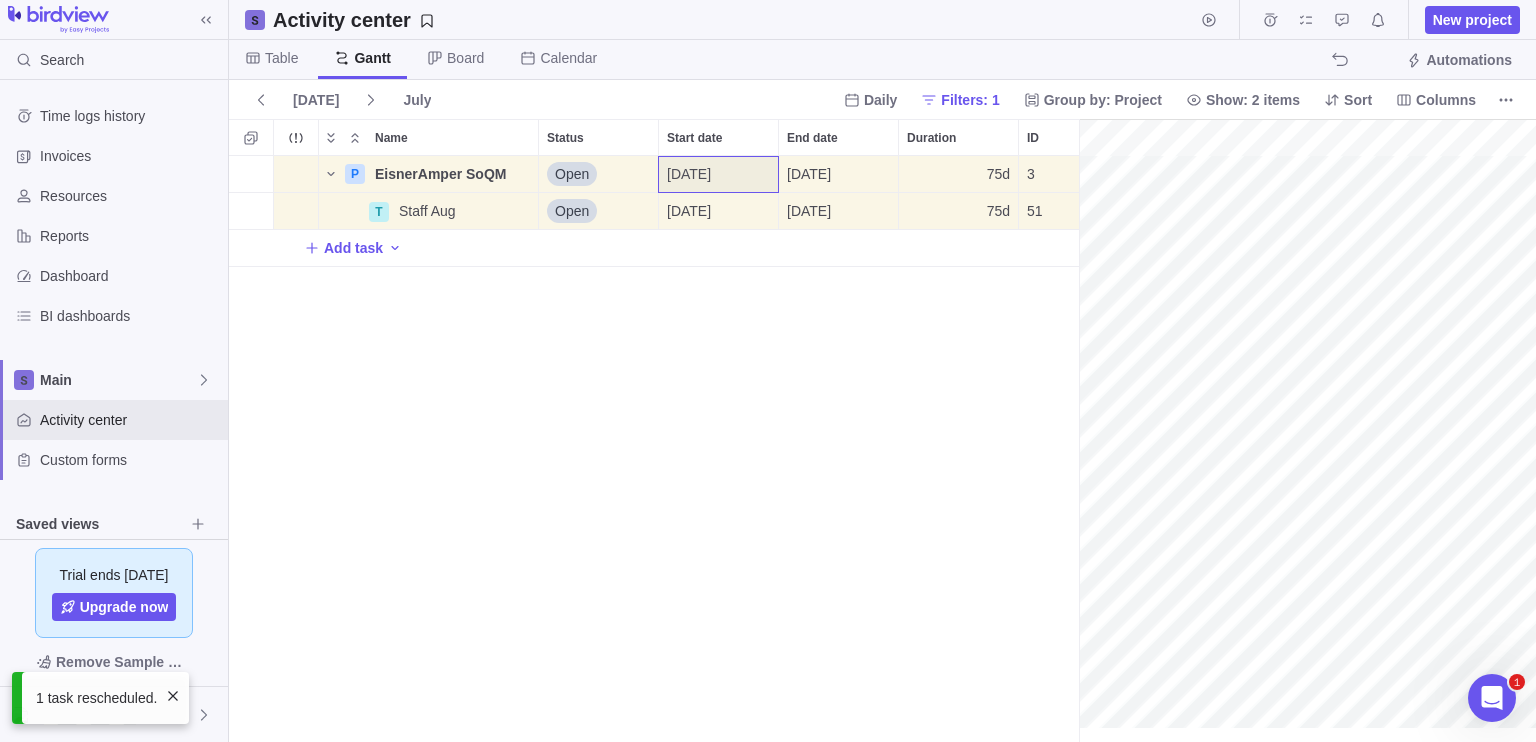 scroll, scrollTop: 0, scrollLeft: 166, axis: horizontal 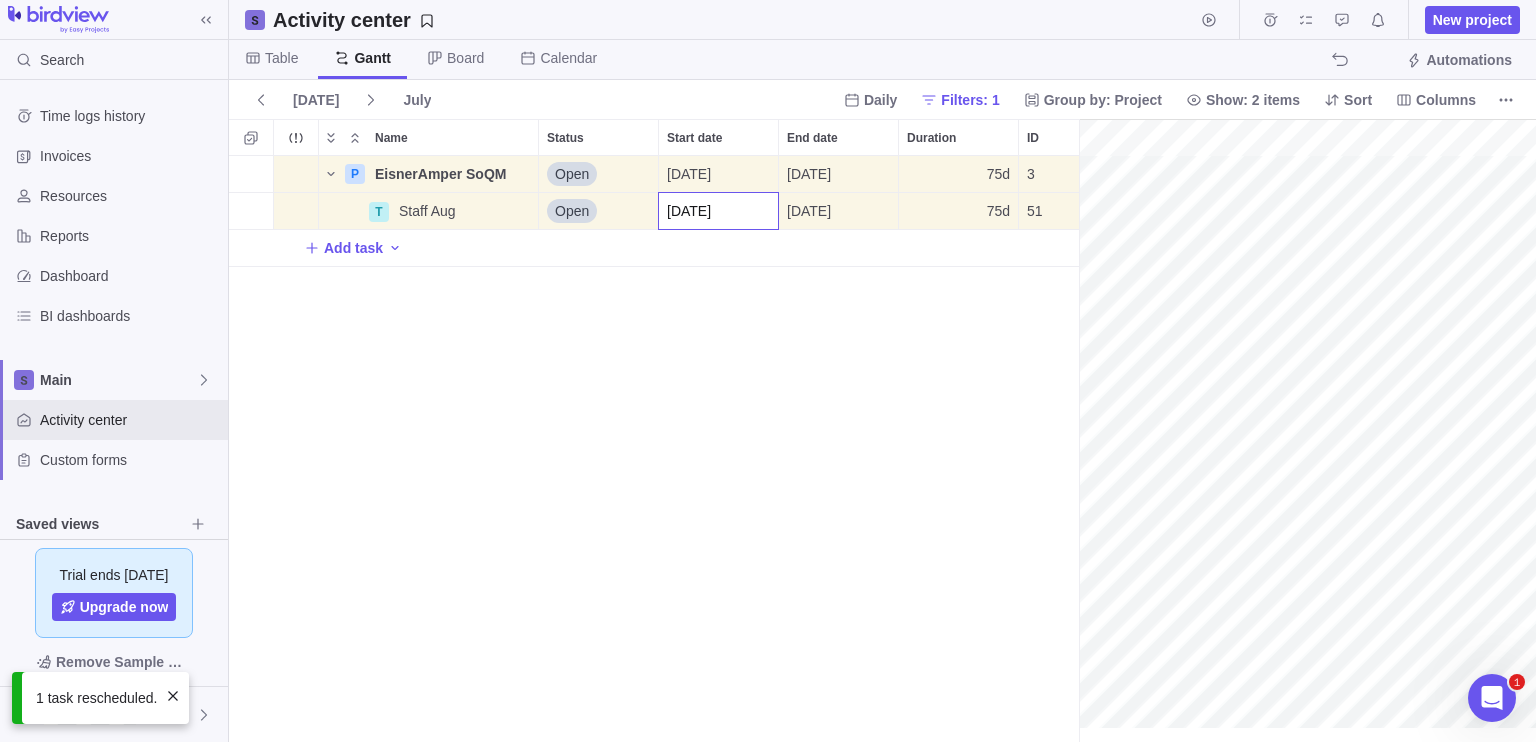 click on "P EisnerAmper SoQM Details Open 08/01/2025 11/13/2025 75d 3 500h T Staff Aug Details Open 08/01/2025 11/13/2025 75d 51 Add task" at bounding box center [654, 449] 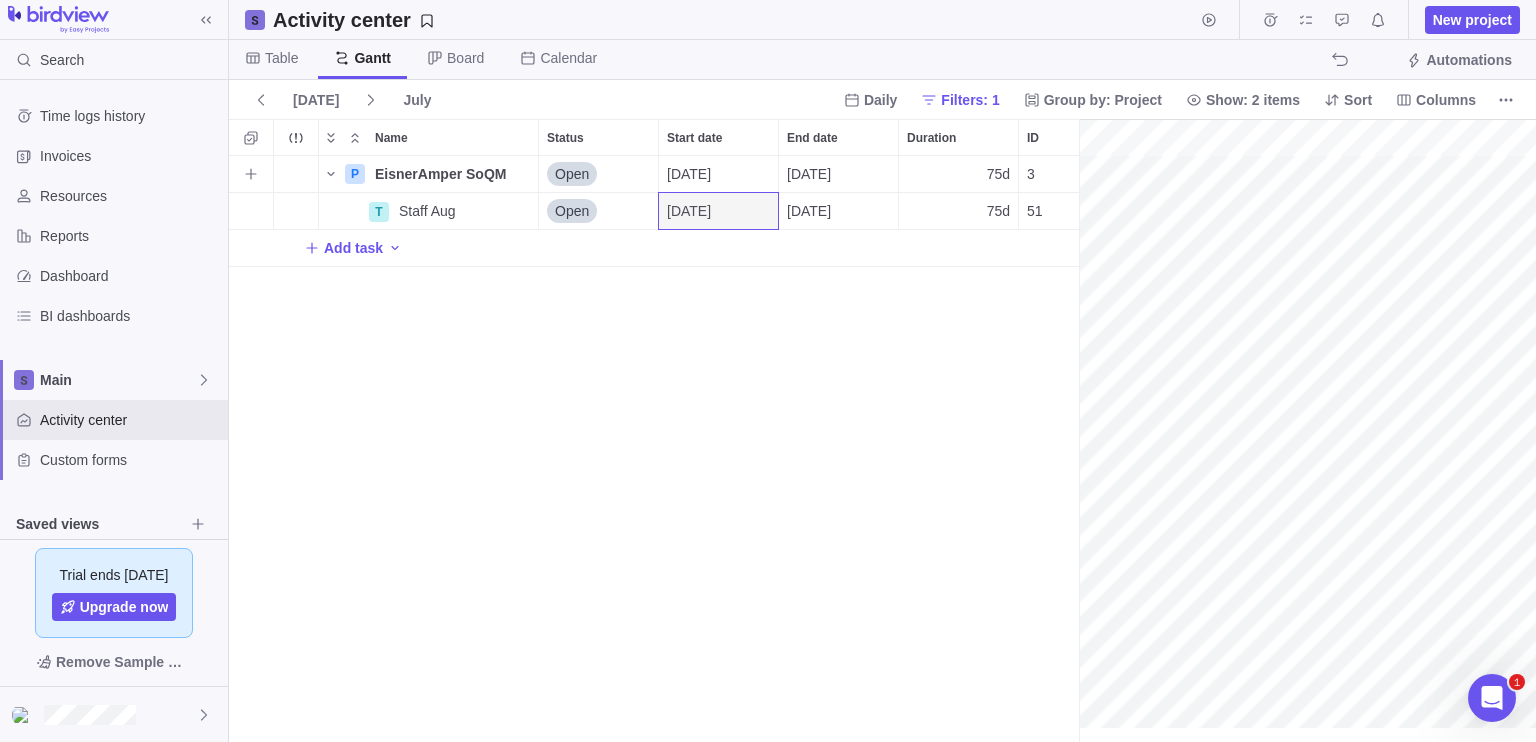 click on "[DATE]" at bounding box center (718, 174) 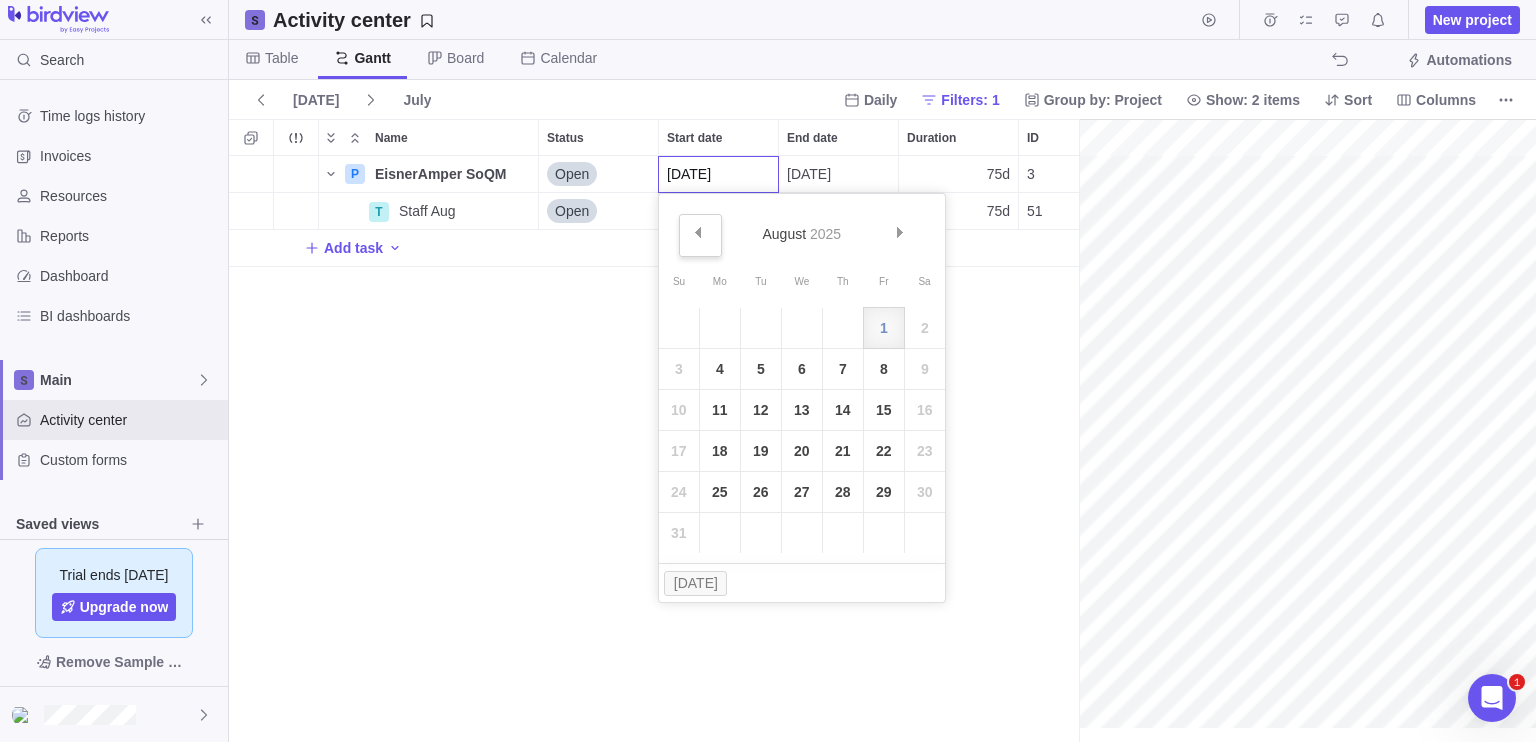 click on "Prev" at bounding box center [700, 235] 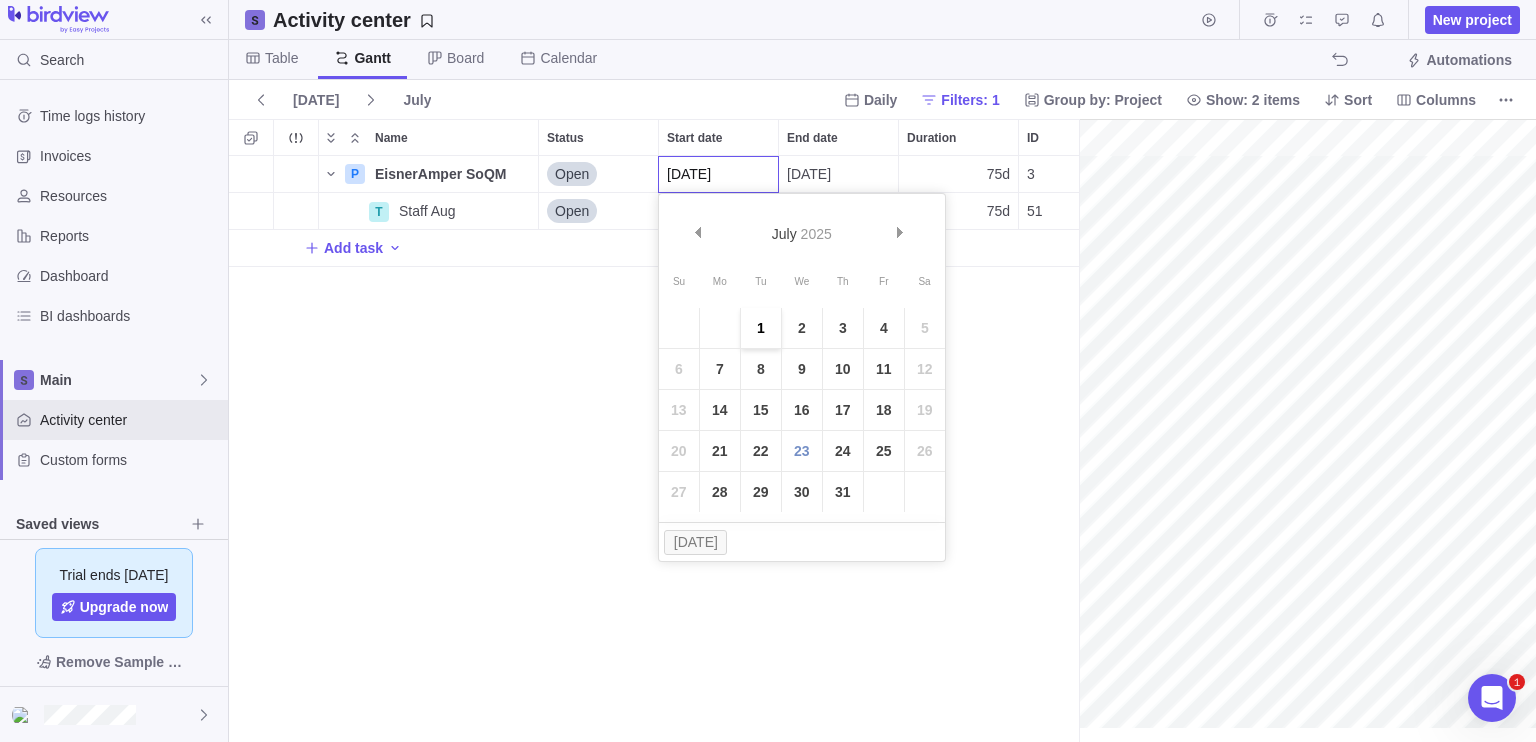 click on "1" at bounding box center [761, 328] 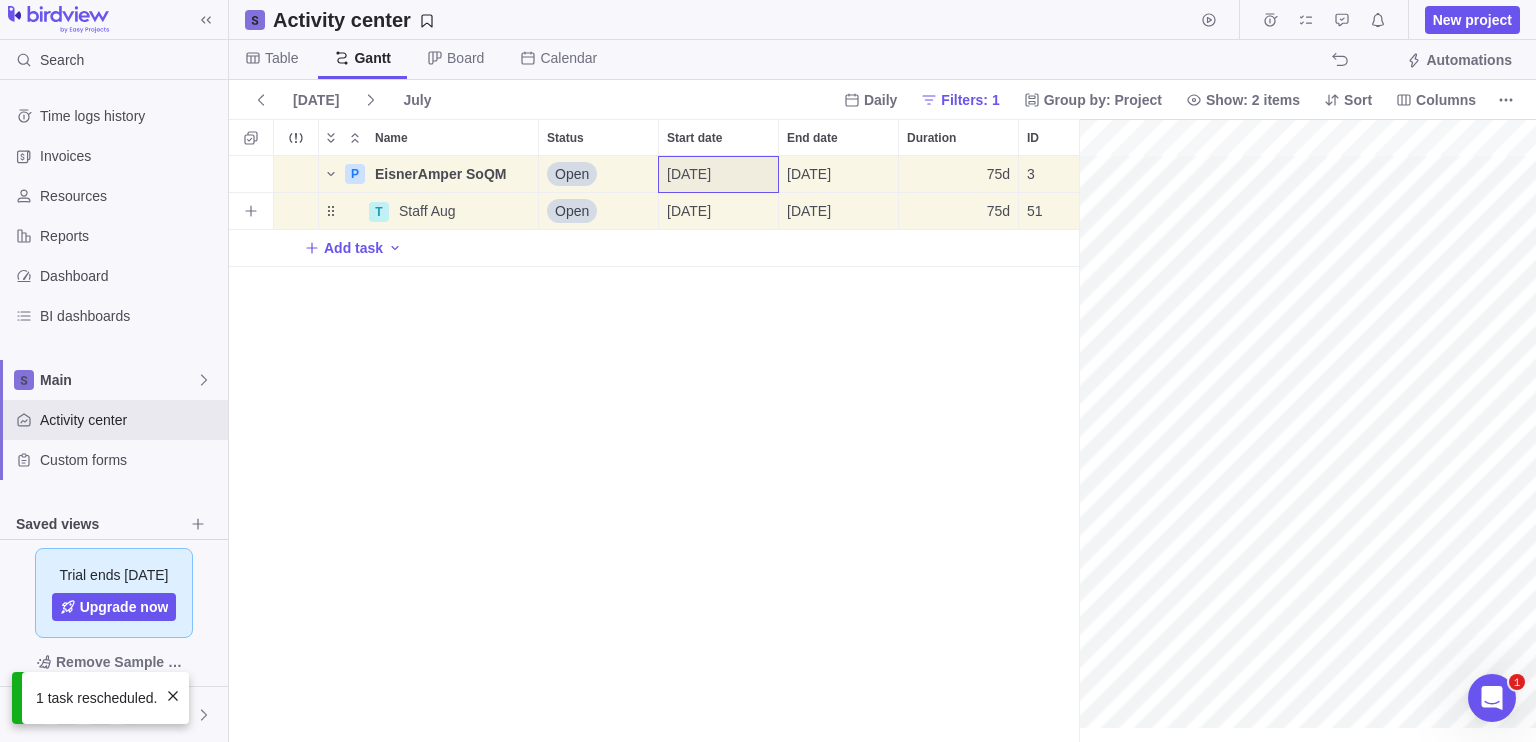 click on "[DATE]" at bounding box center [718, 211] 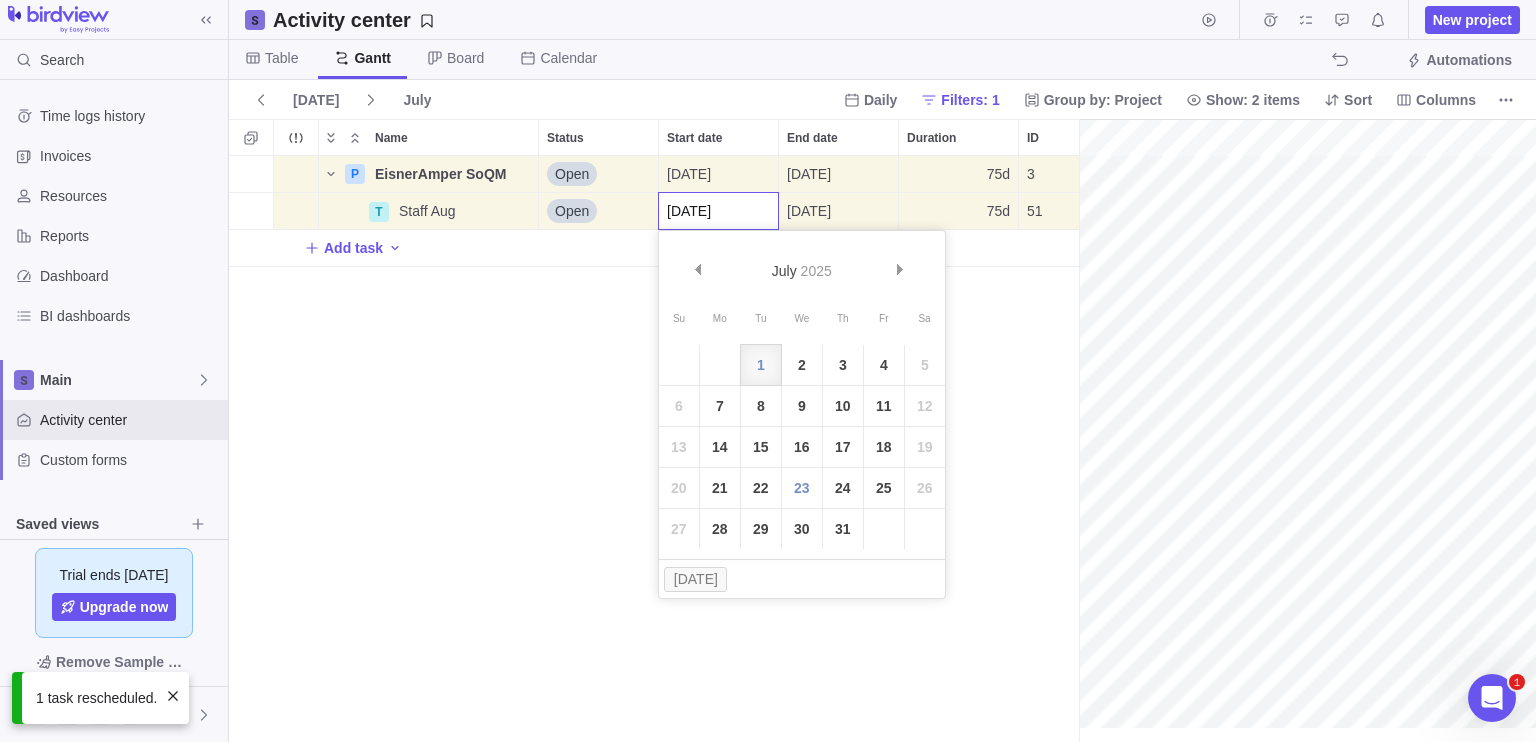 click on "P EisnerAmper SoQM Details Open 07/01/2025 10/13/2025 75d 3 500h T Staff Aug Details Open 07/01/2025 10/13/2025 75d 51 Add task" at bounding box center [654, 449] 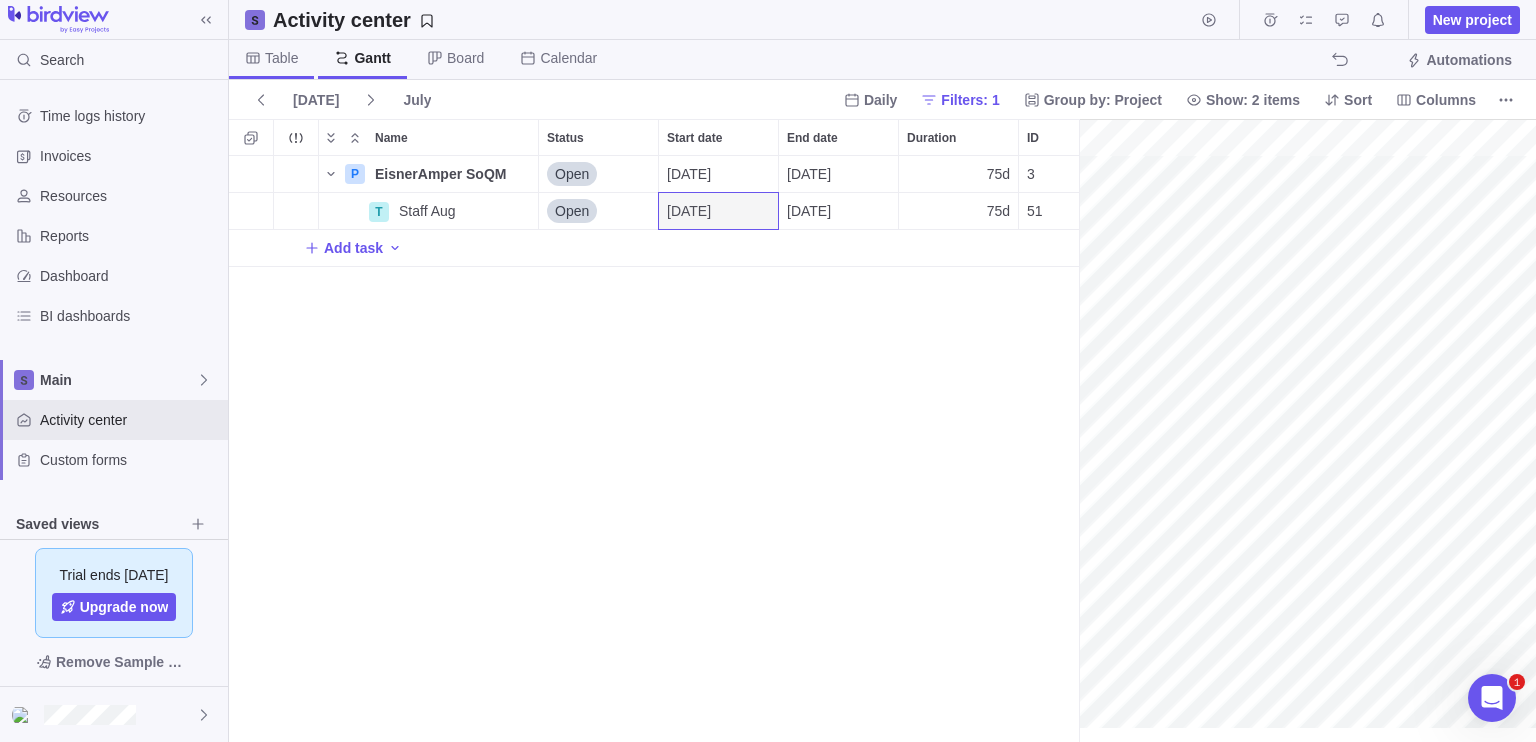click on "Table" at bounding box center [271, 59] 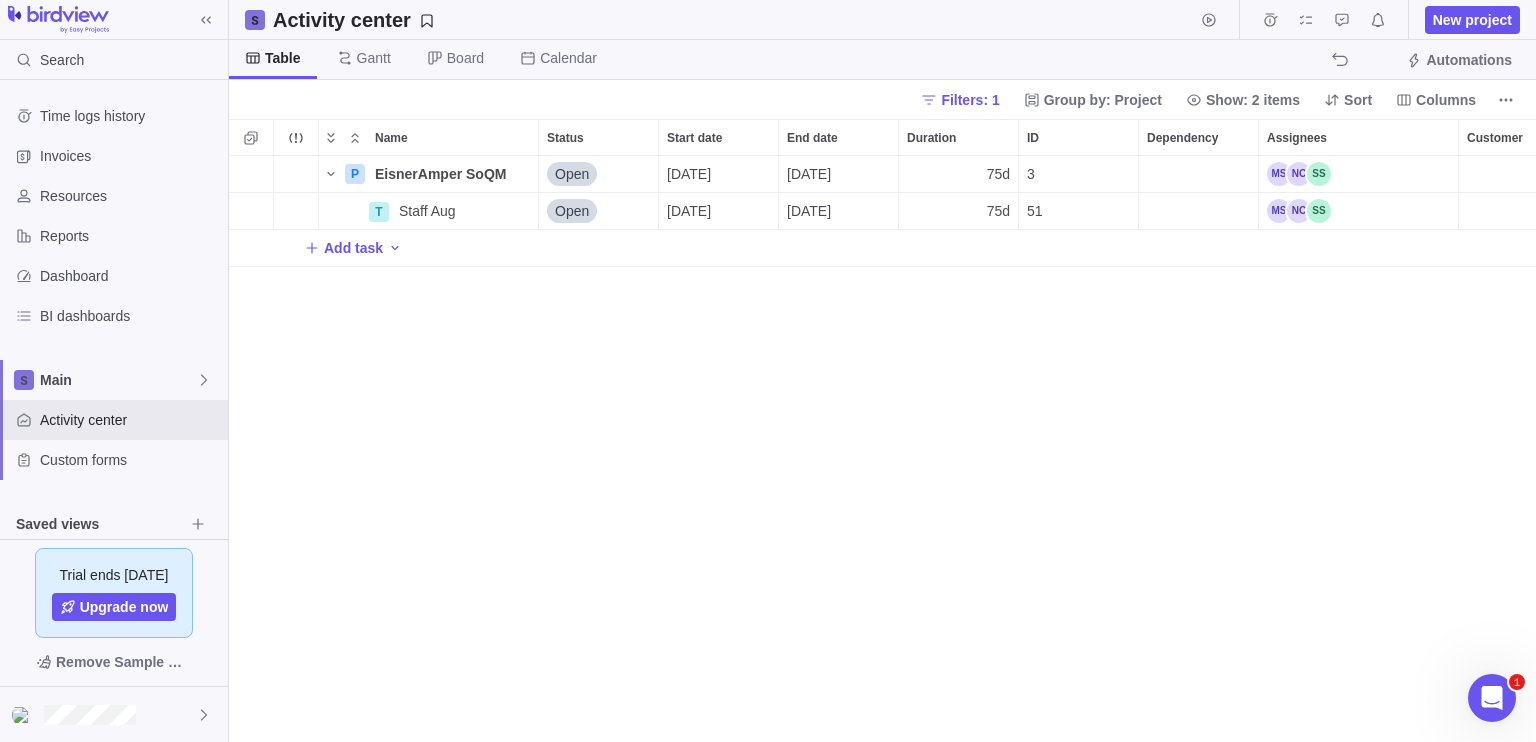 scroll, scrollTop: 16, scrollLeft: 16, axis: both 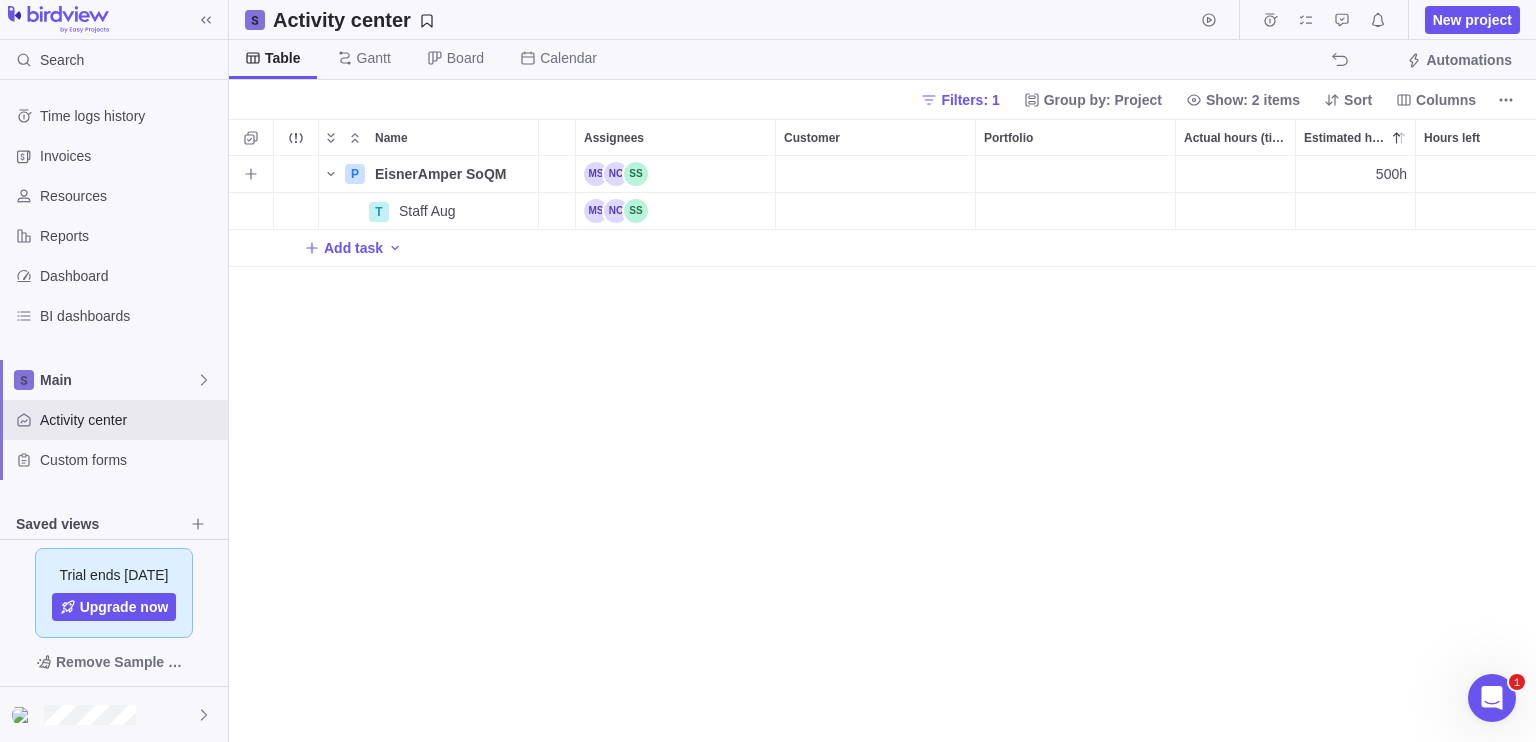click on "500h" at bounding box center [1355, 174] 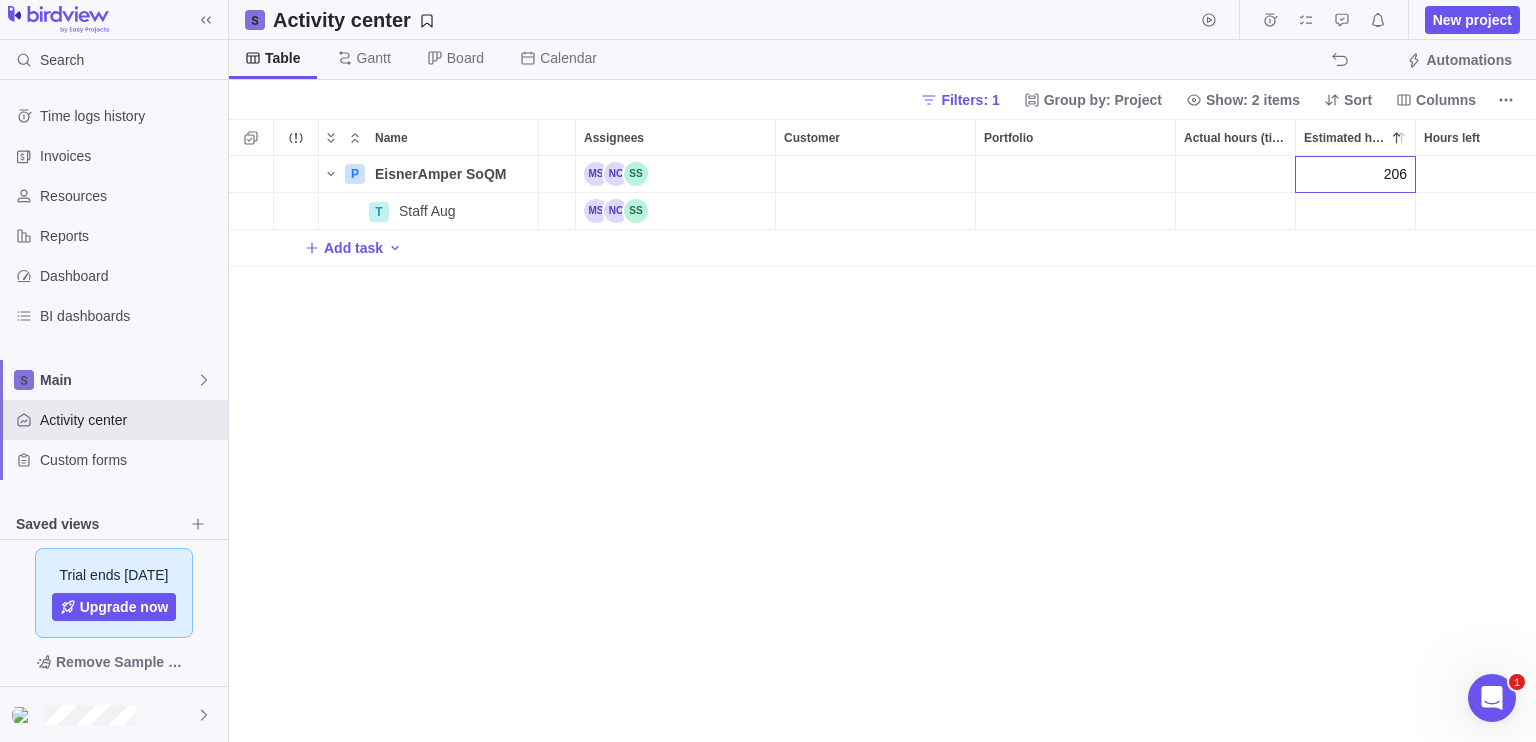 type on "2064" 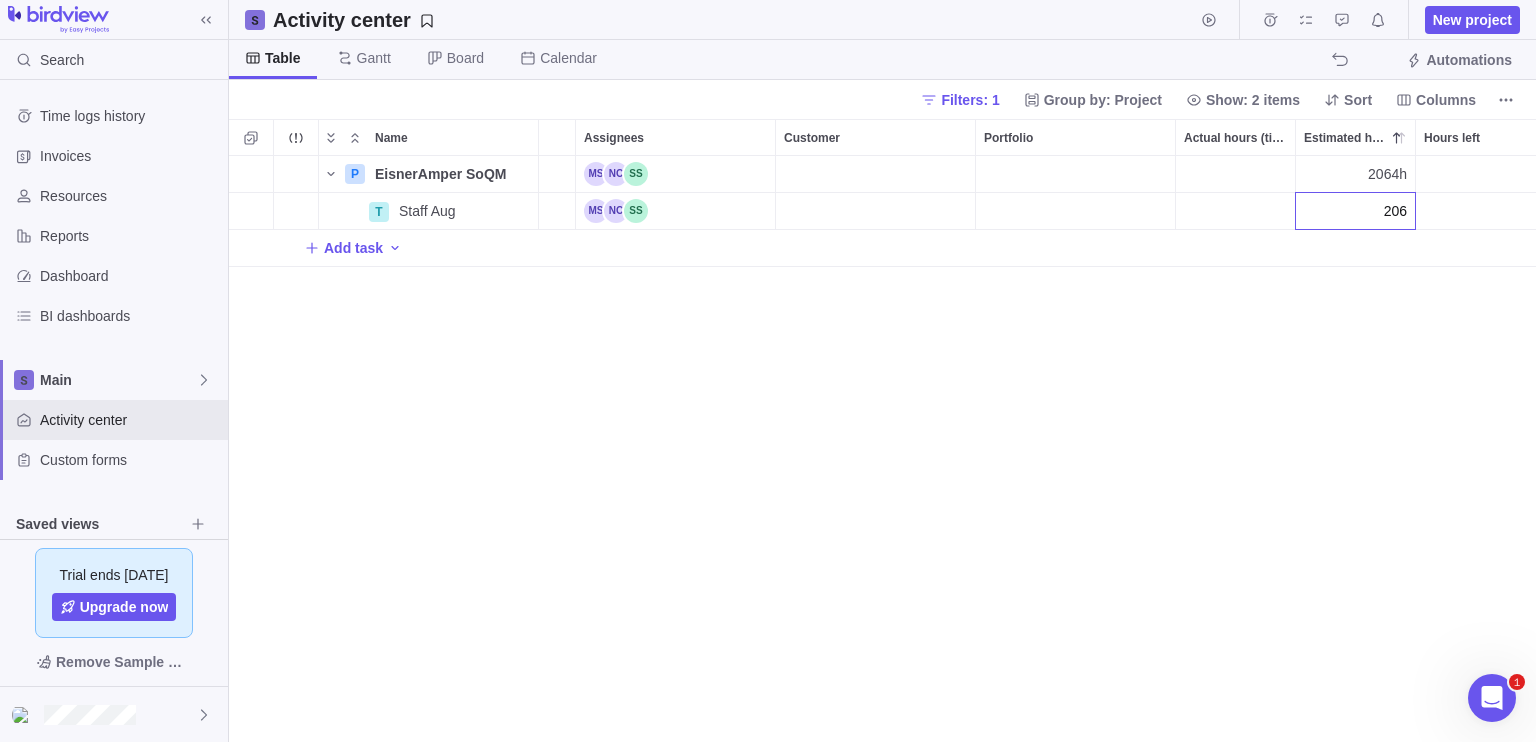 type on "2064" 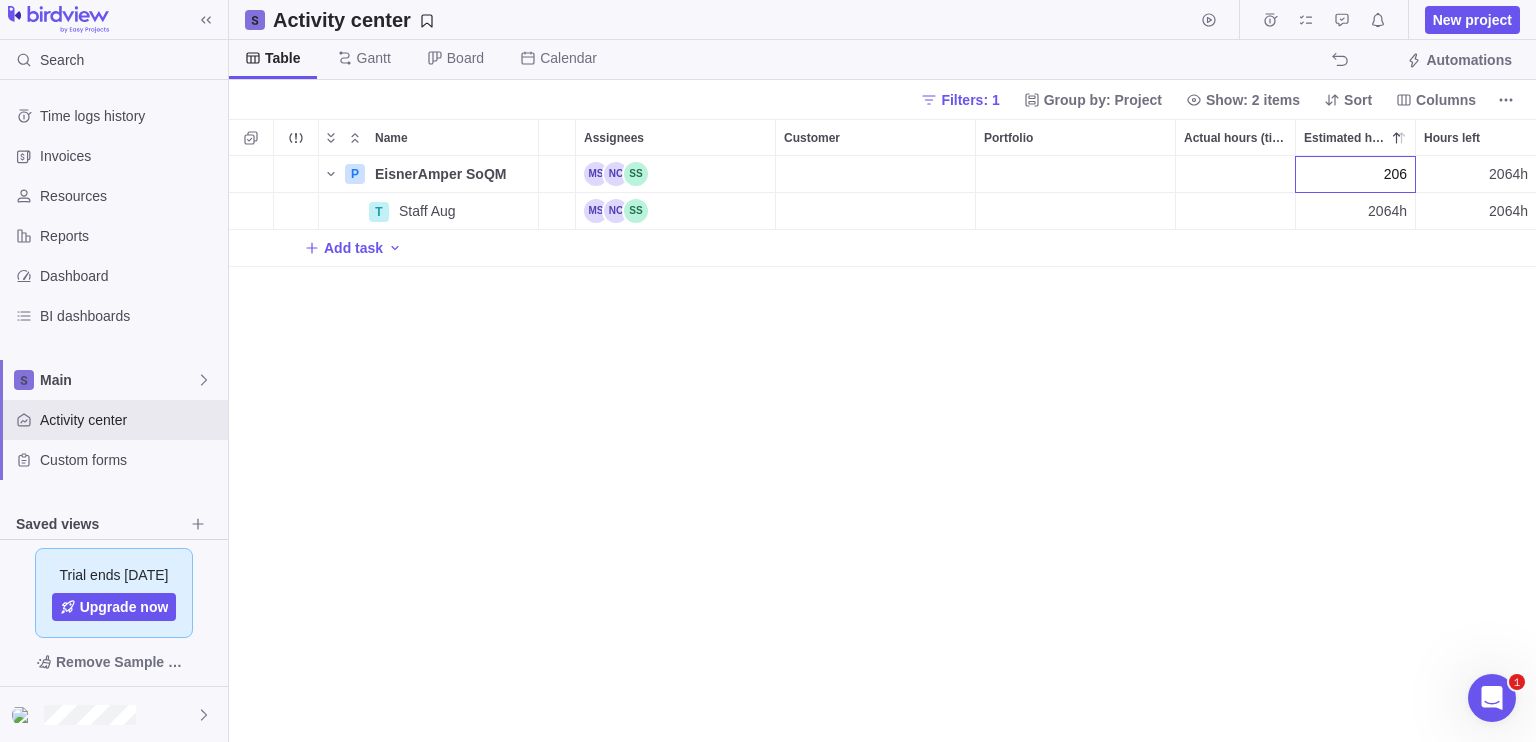 type on "2064" 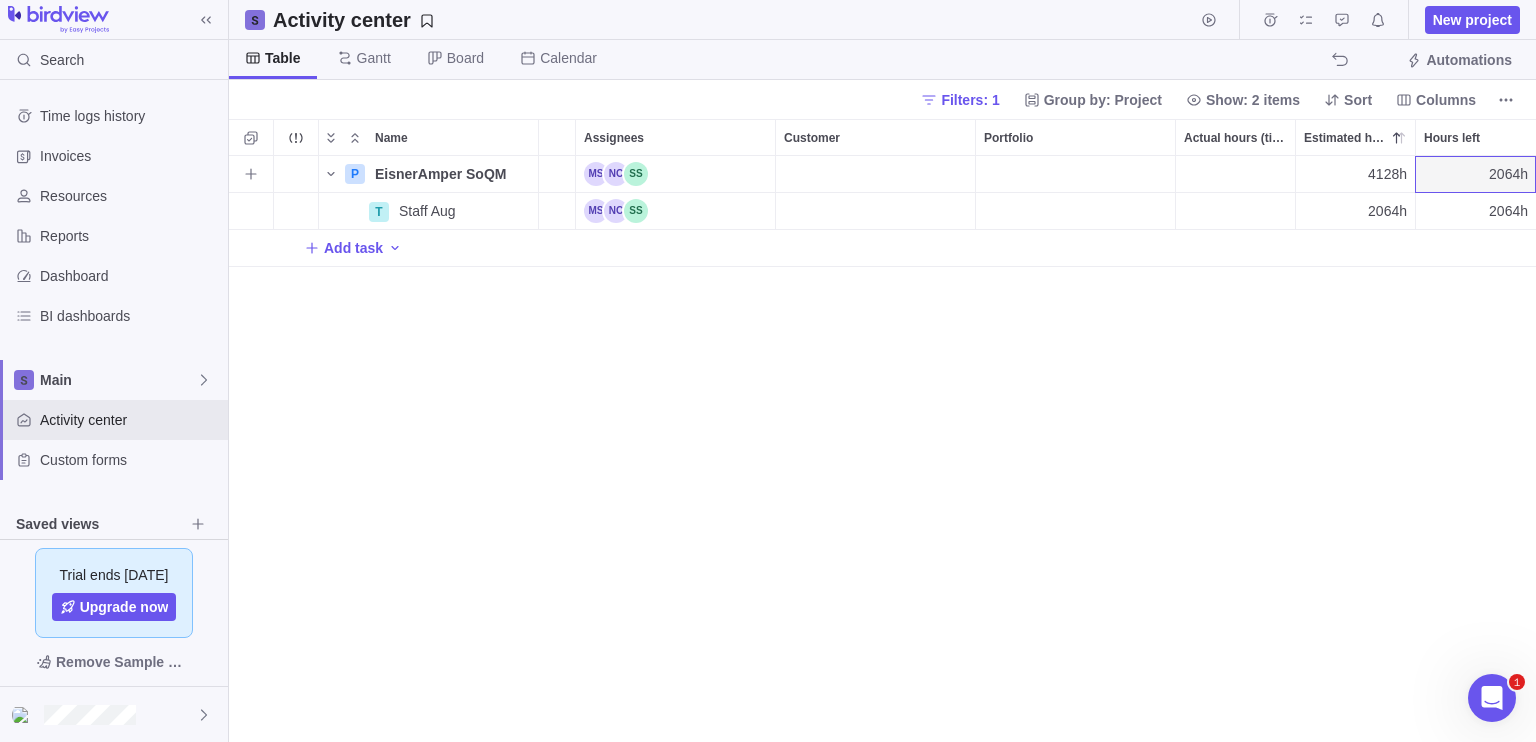scroll, scrollTop: 0, scrollLeft: 0, axis: both 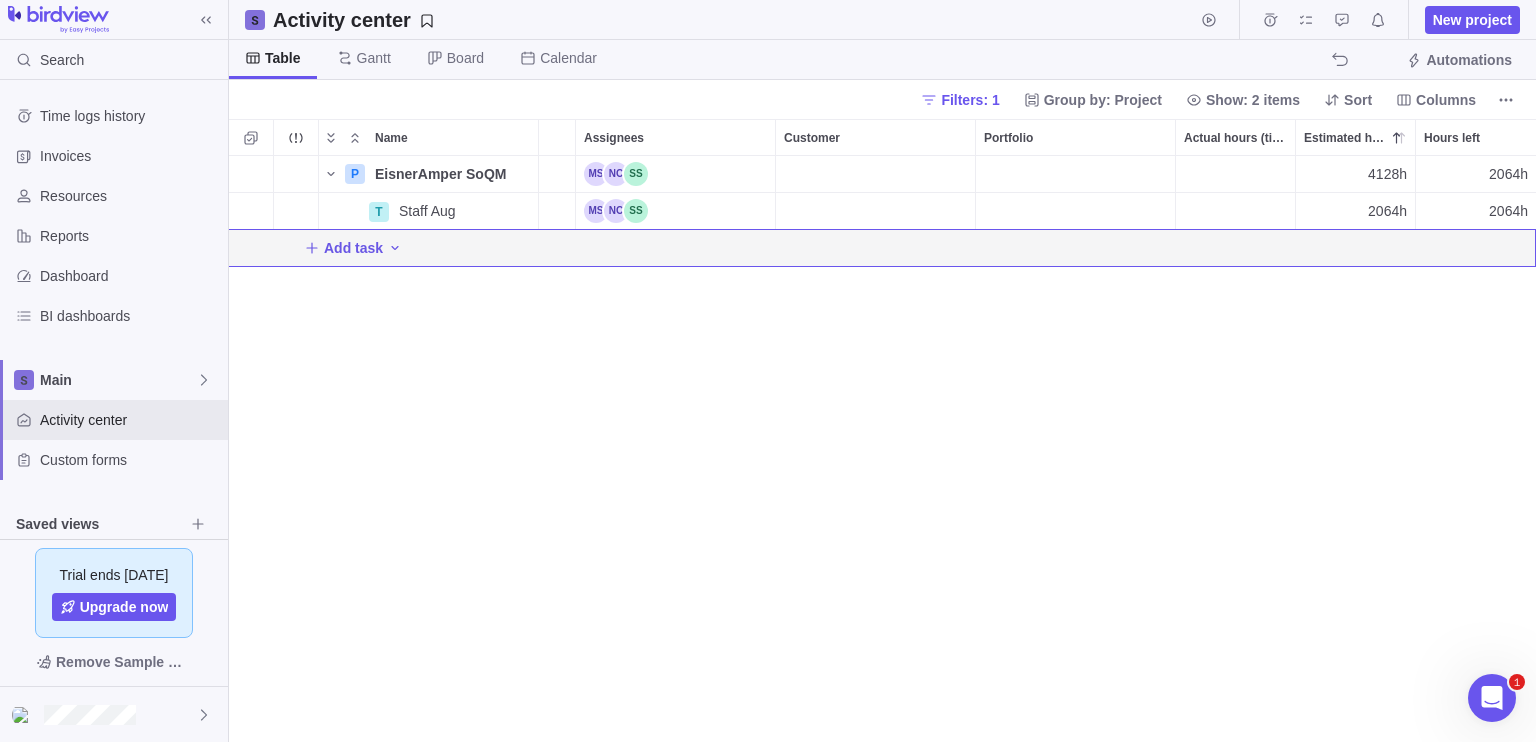 click on "P EisnerAmper SoQM Details Open 07/01/2025 10/13/2025 75d 3 4128h 2064h T Staff Aug Details Open 07/01/2025 10/13/2025 75d 51 2064h 2064h Add task" at bounding box center (882, 449) 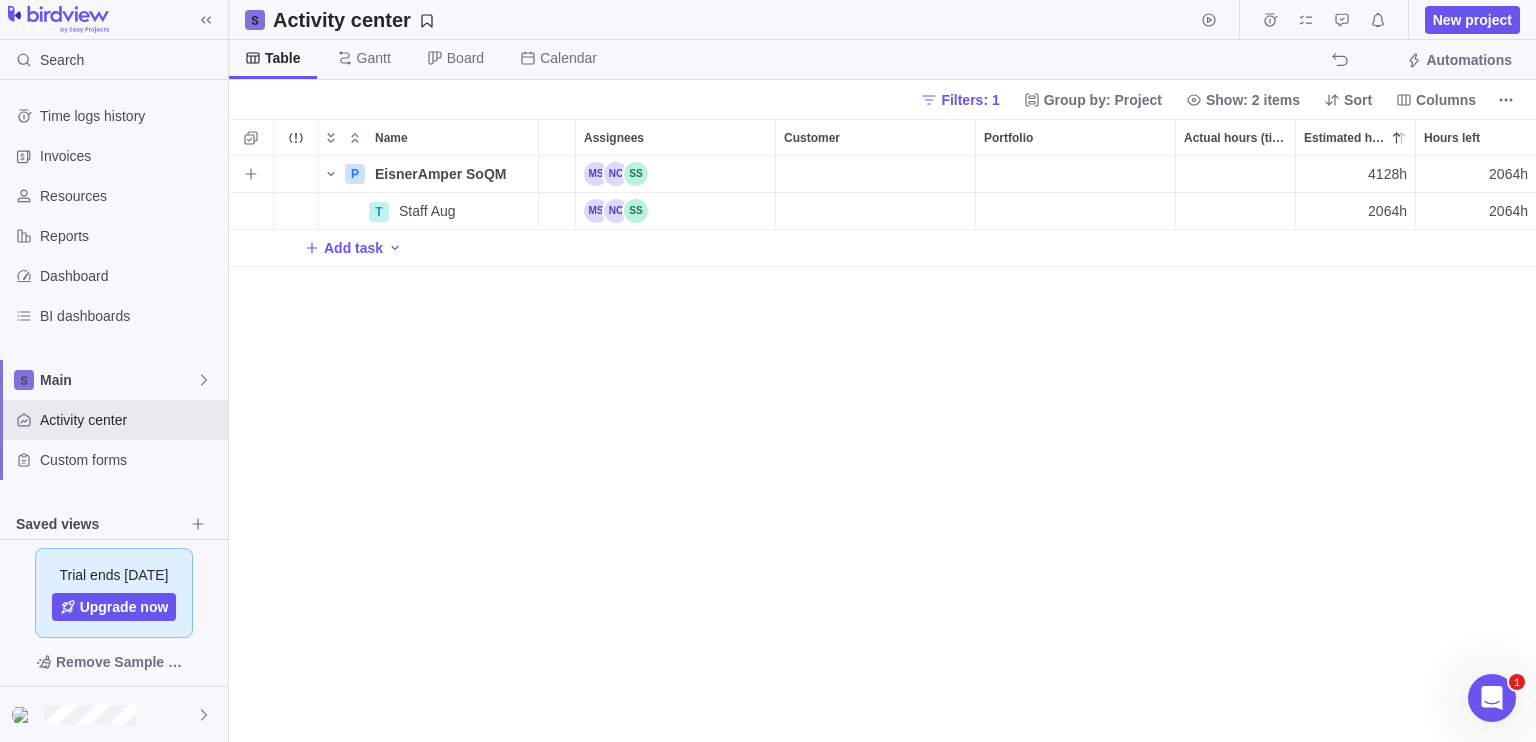 click on "4128h" at bounding box center (1387, 174) 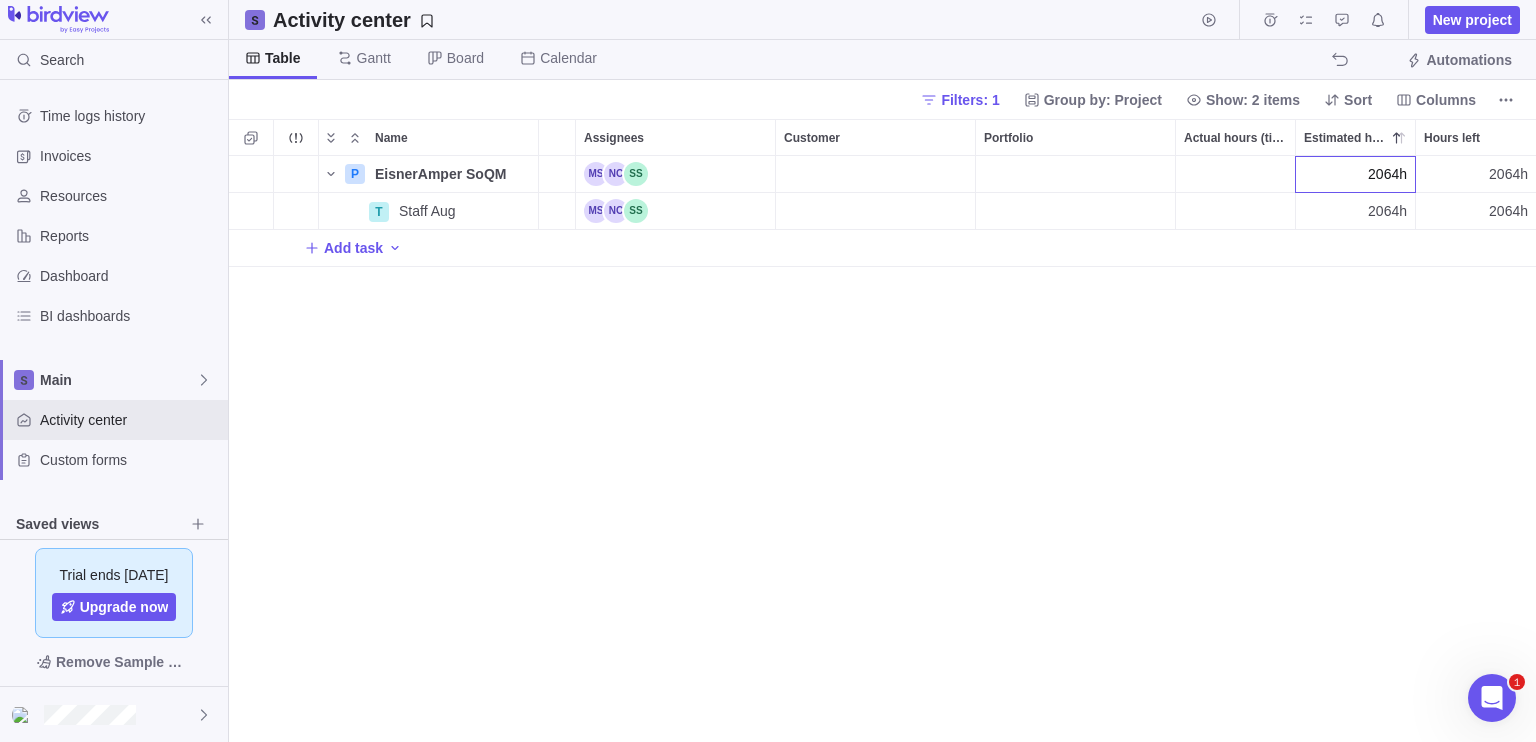 click on "P EisnerAmper SoQM Details Open 07/01/2025 10/13/2025 75d 3 2064h 2064h T Staff Aug Details Open 07/01/2025 10/13/2025 75d 51 2064h 2064h Add task" at bounding box center (882, 449) 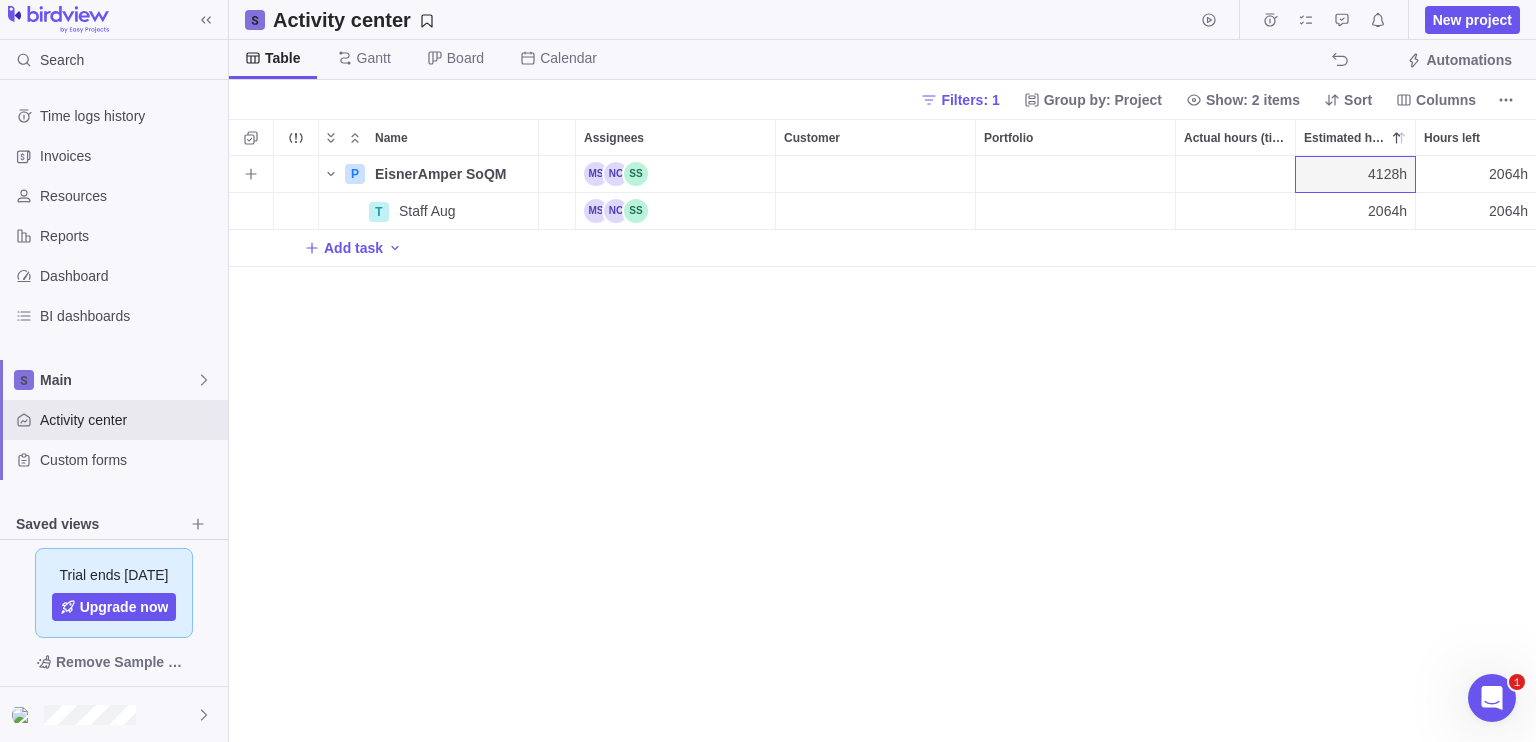 click on "4128h" at bounding box center [1387, 174] 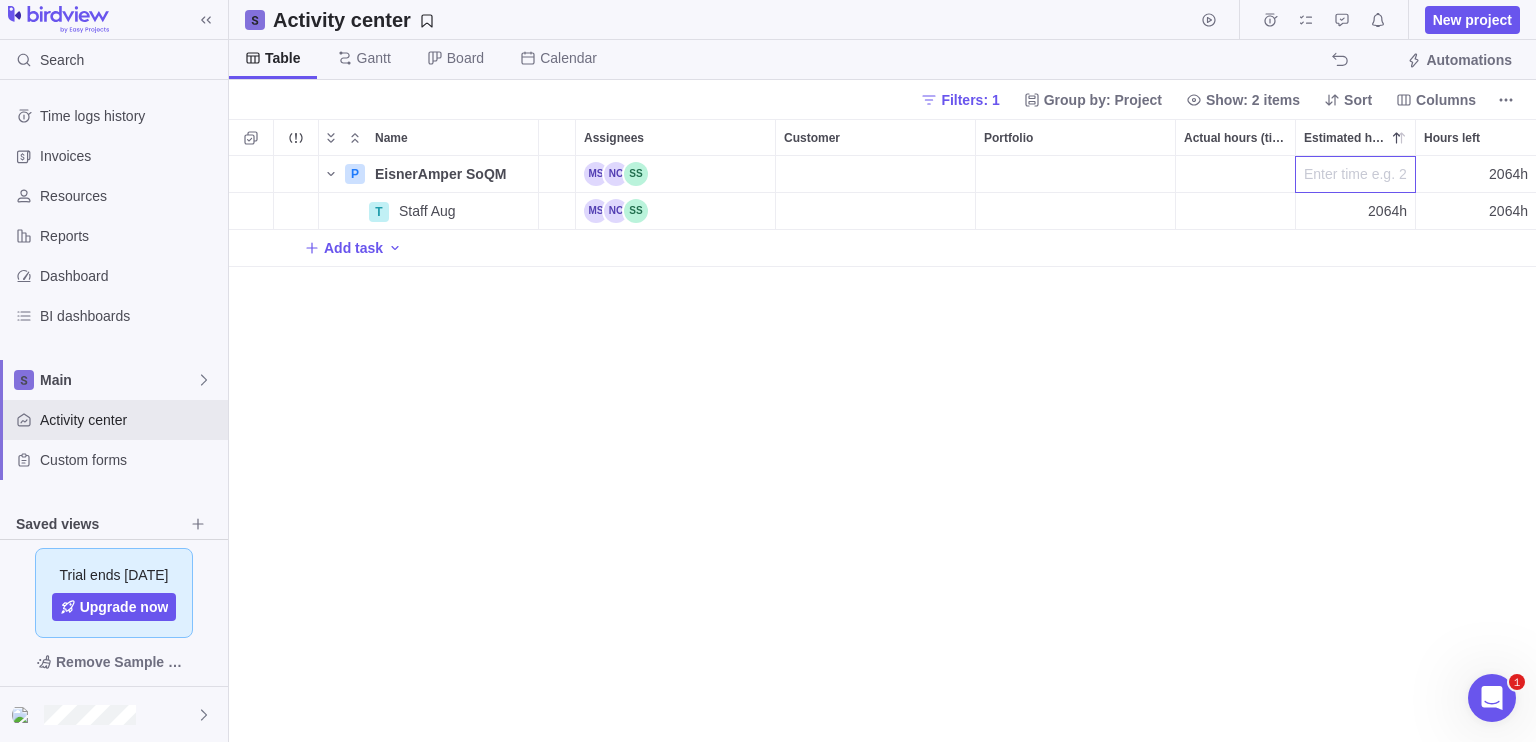type 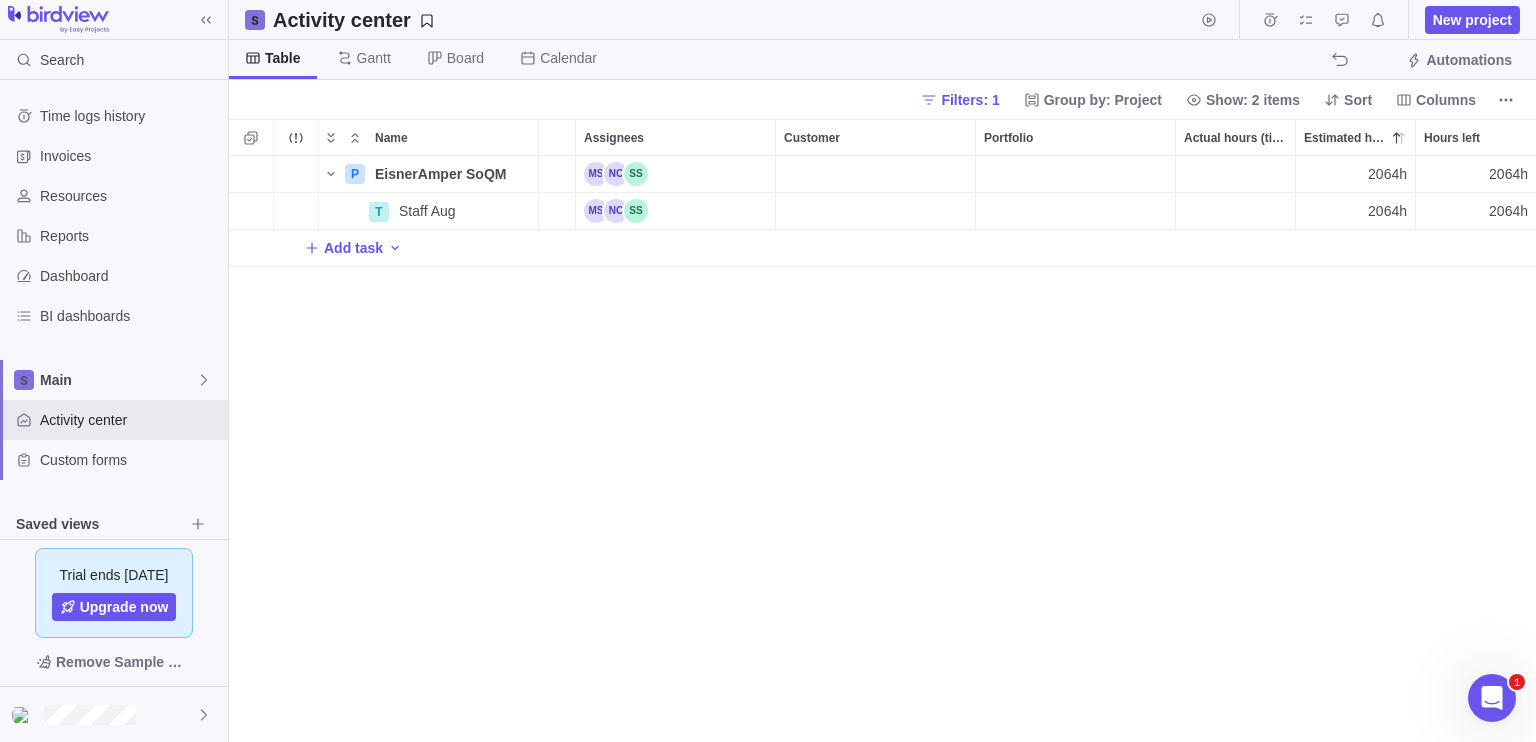 click on "P EisnerAmper SoQM Details Open 07/01/2025 10/13/2025 75d 3 2064h 2064h T Staff Aug Details Open 07/01/2025 10/13/2025 75d 51 2064h 2064h Add task" at bounding box center [882, 449] 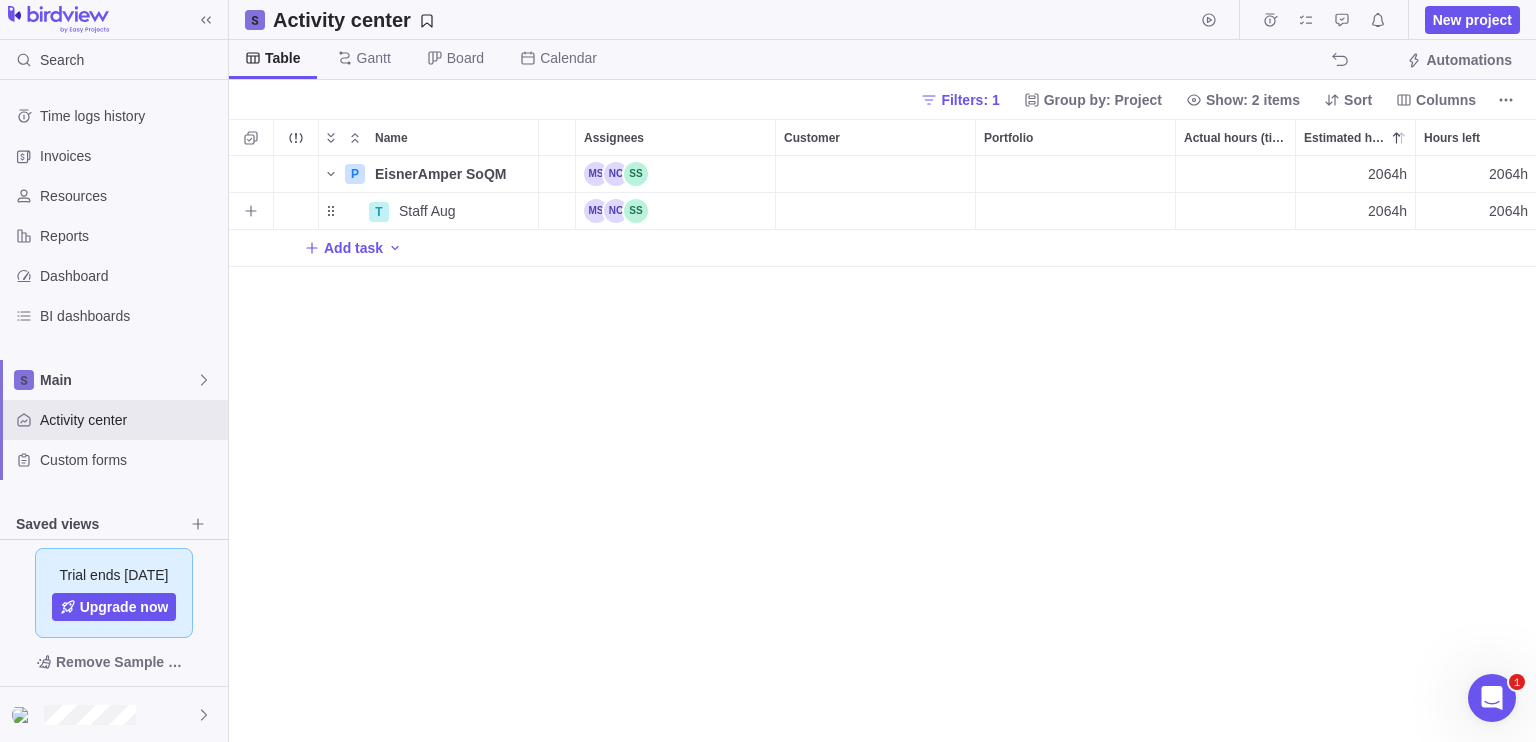 scroll, scrollTop: 0, scrollLeft: 325, axis: horizontal 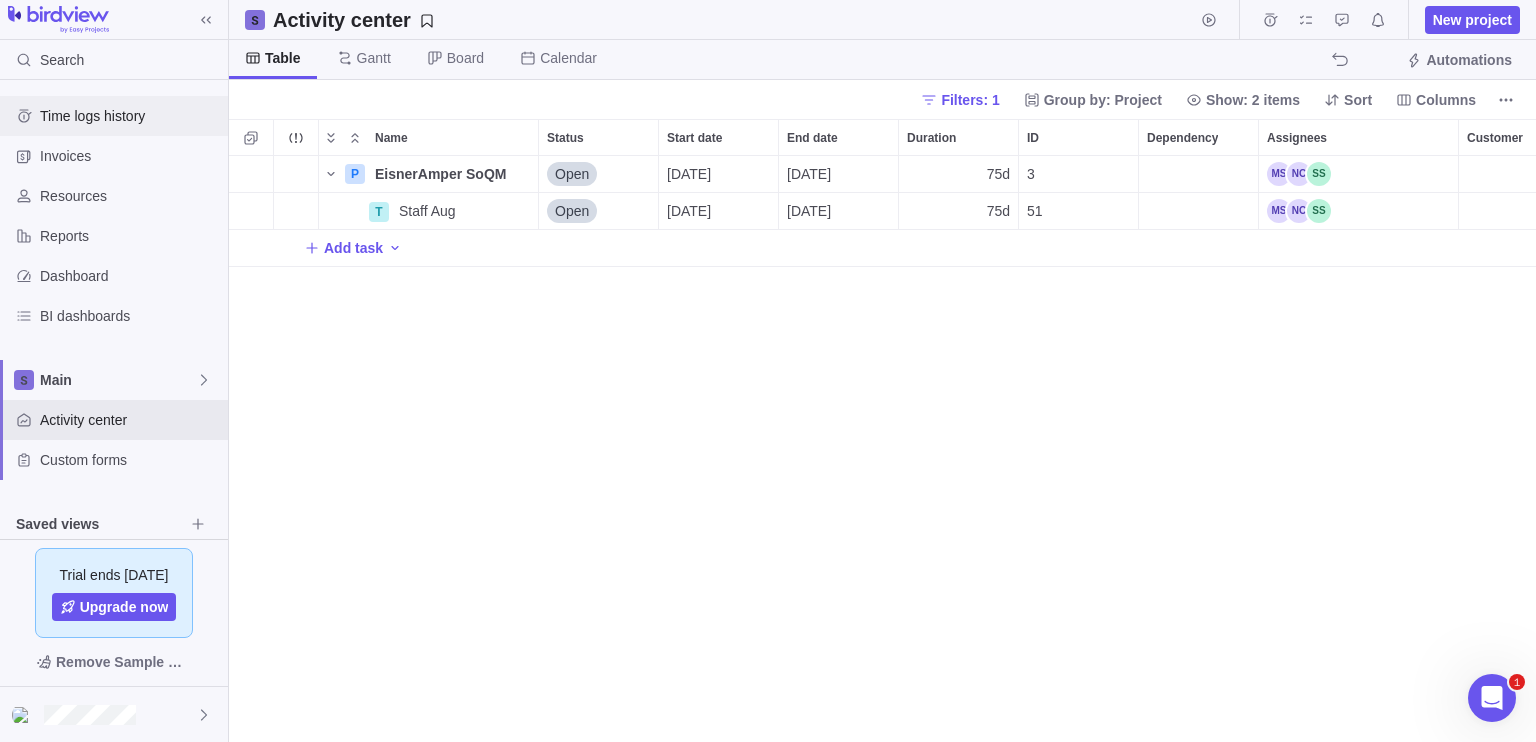 click on "Time logs history" at bounding box center [130, 116] 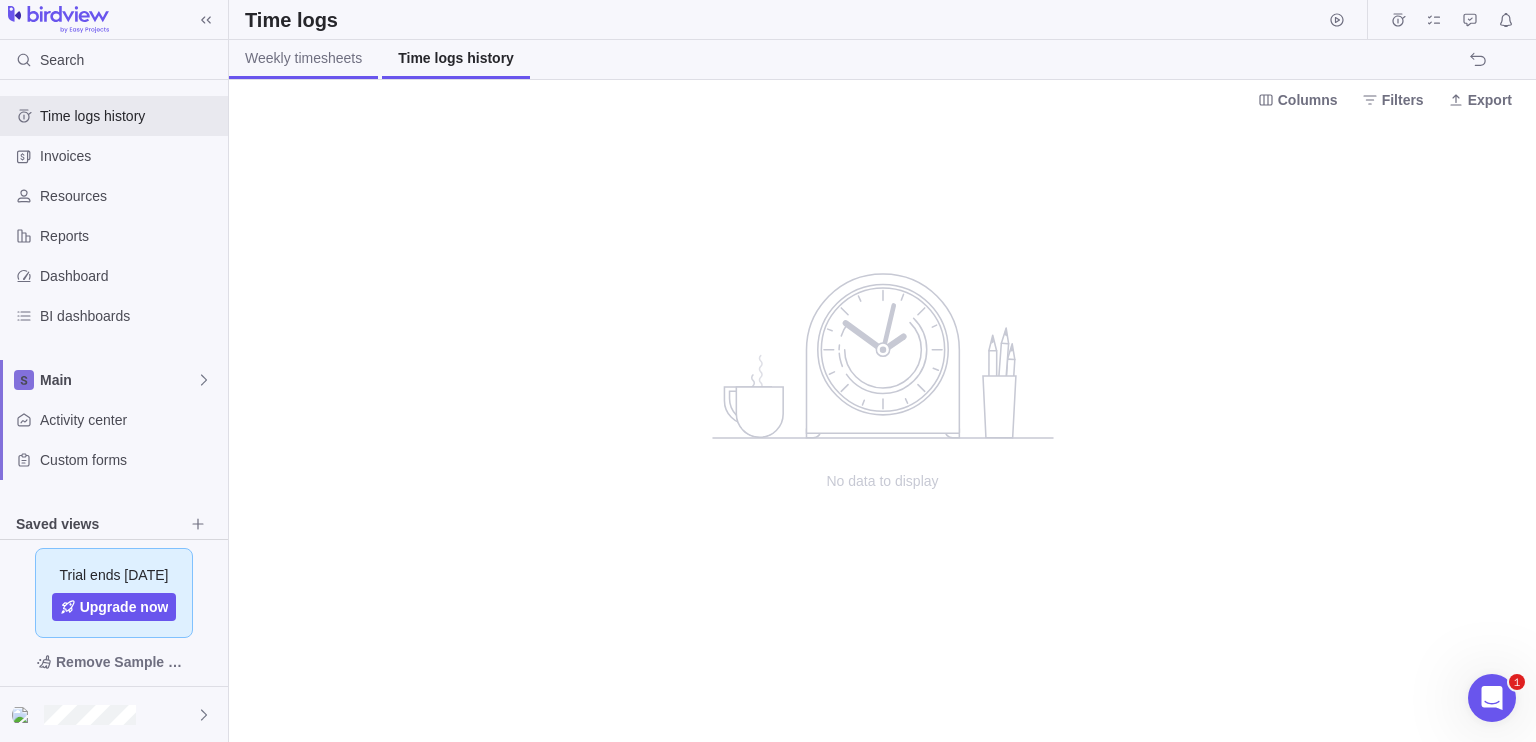 click on "Weekly timesheets" at bounding box center (303, 58) 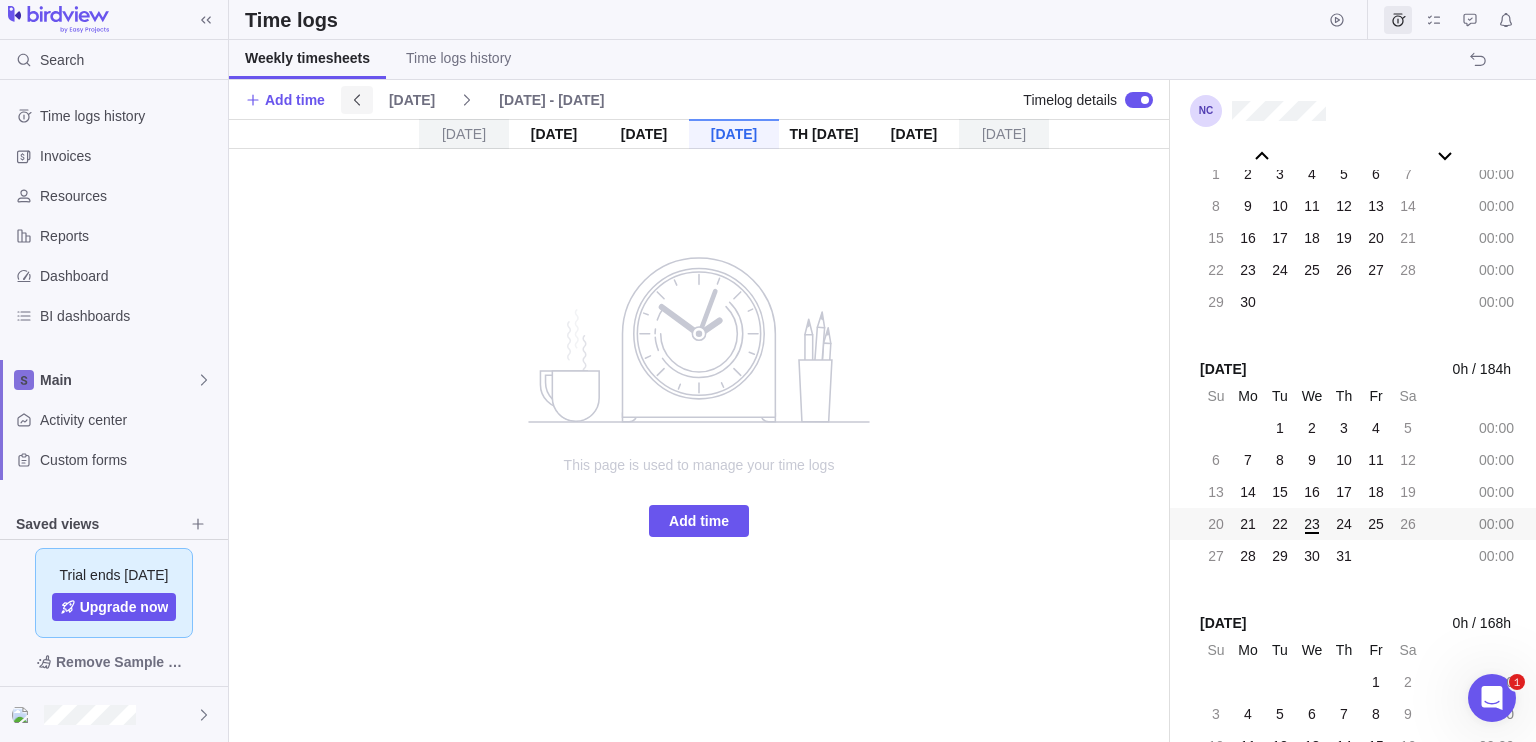 click 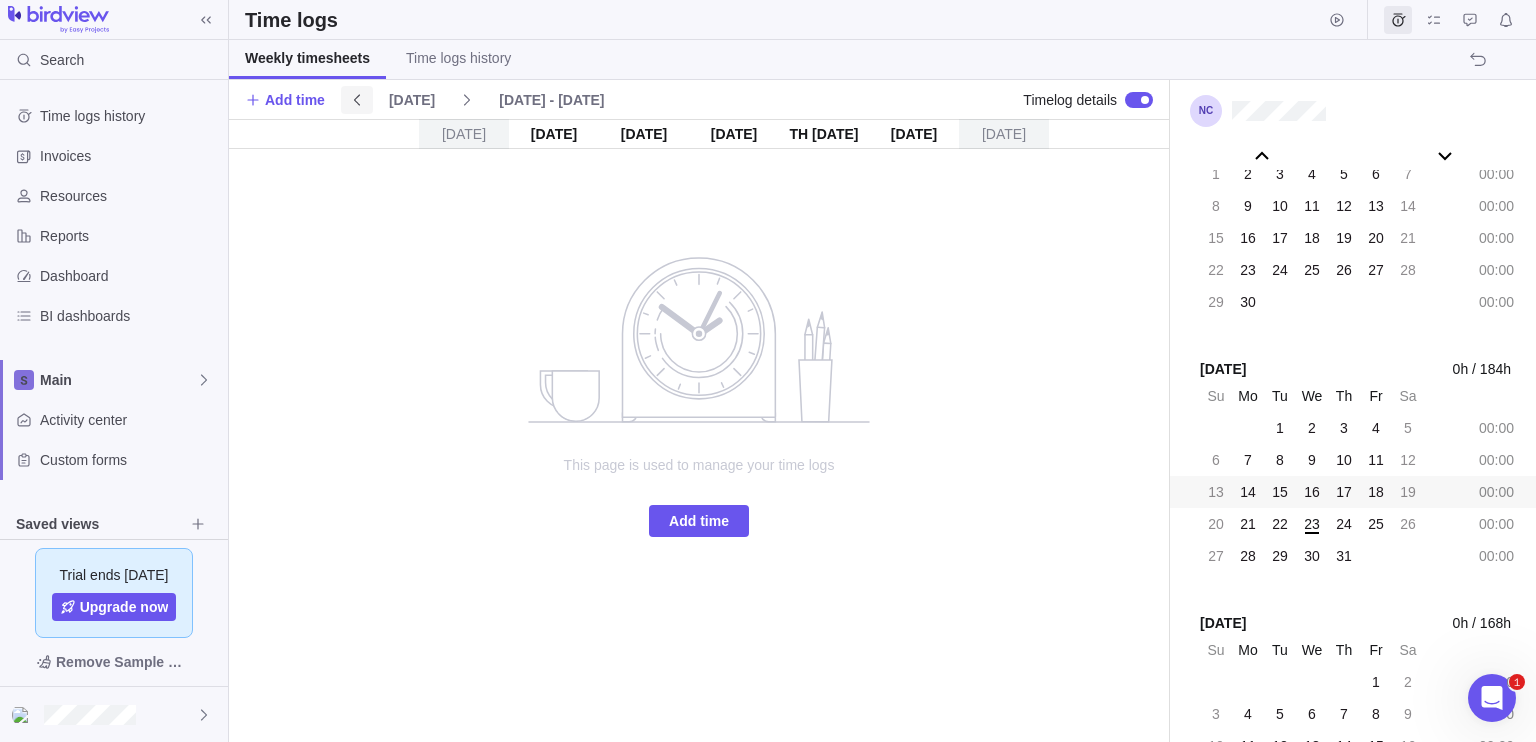 click 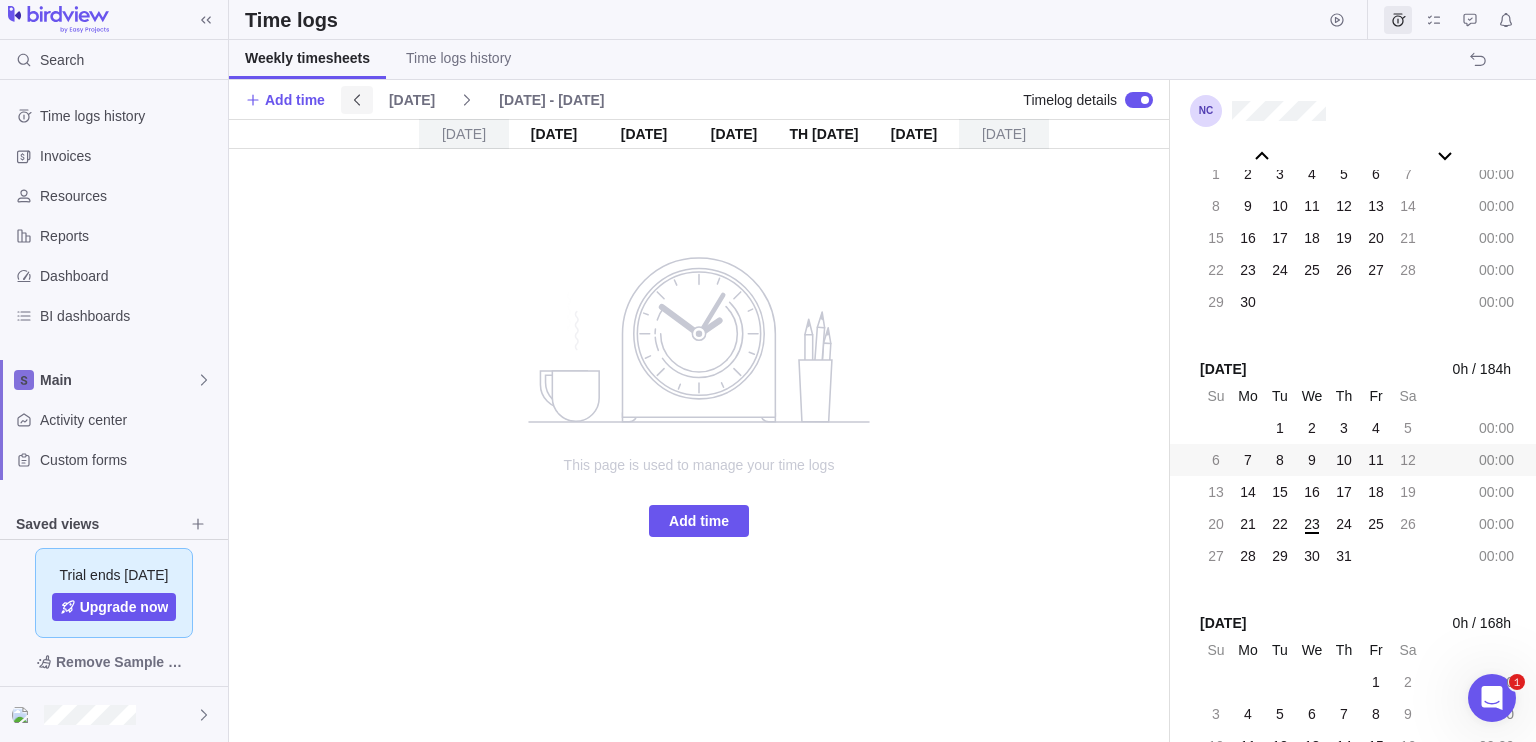 click 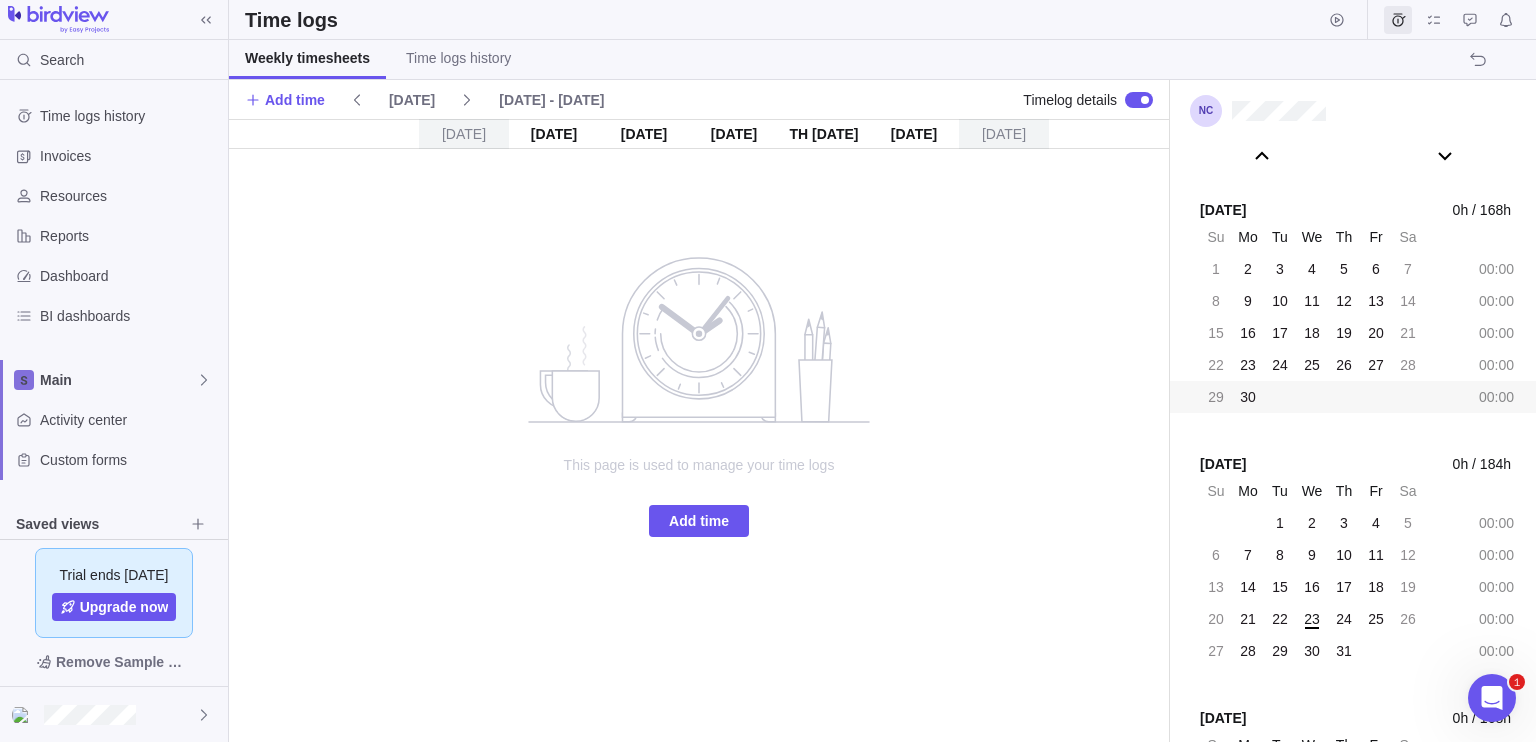 click on "[DATE]" at bounding box center (412, 100) 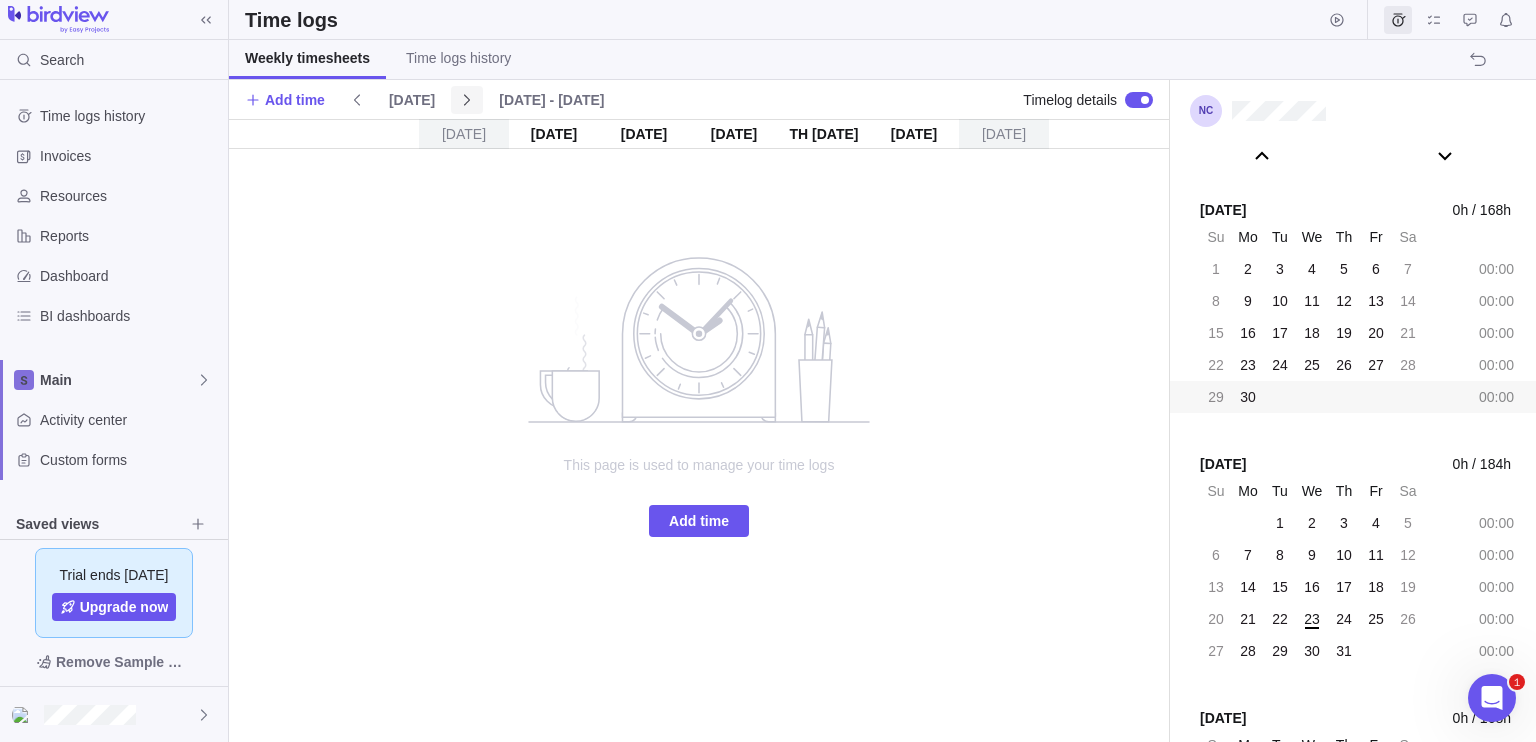 click 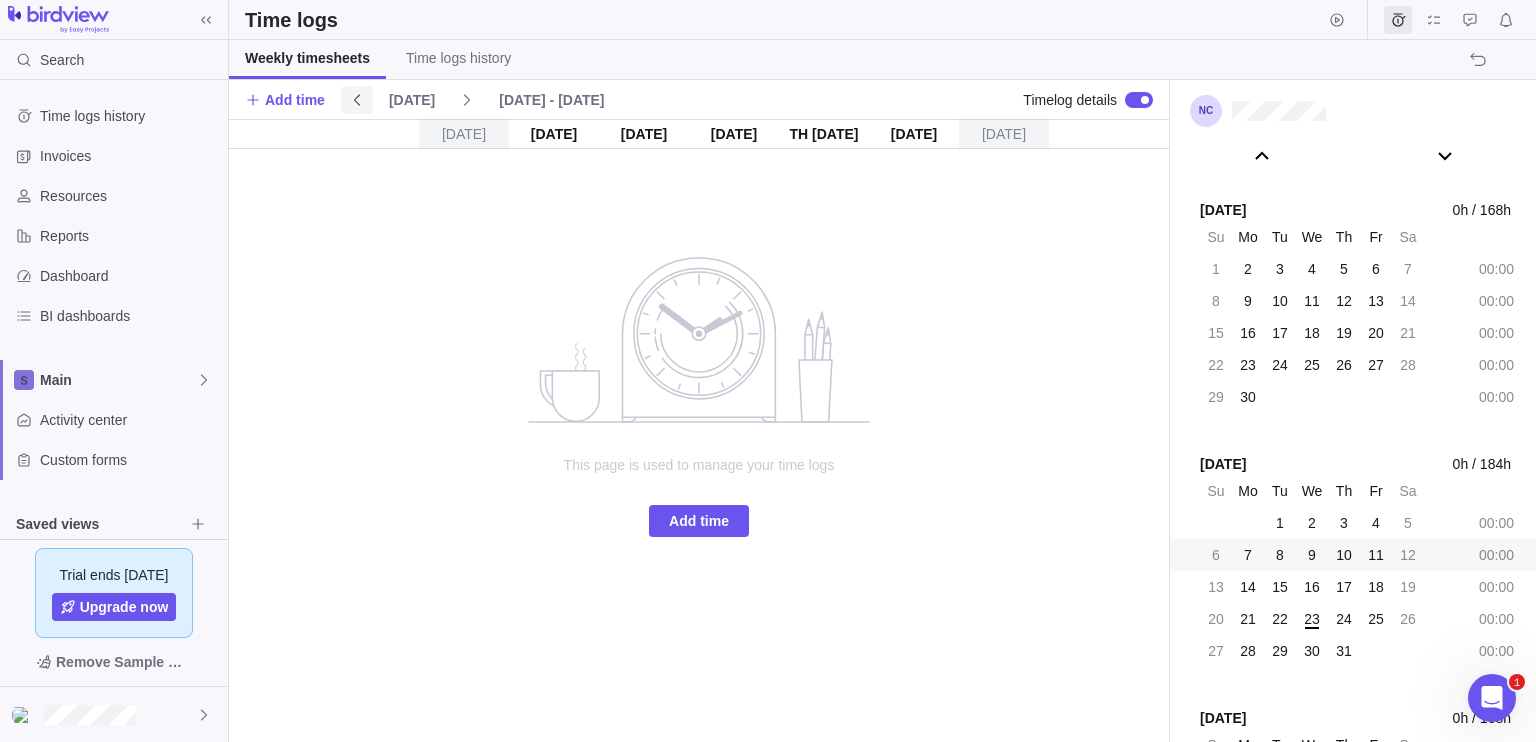 click at bounding box center (357, 100) 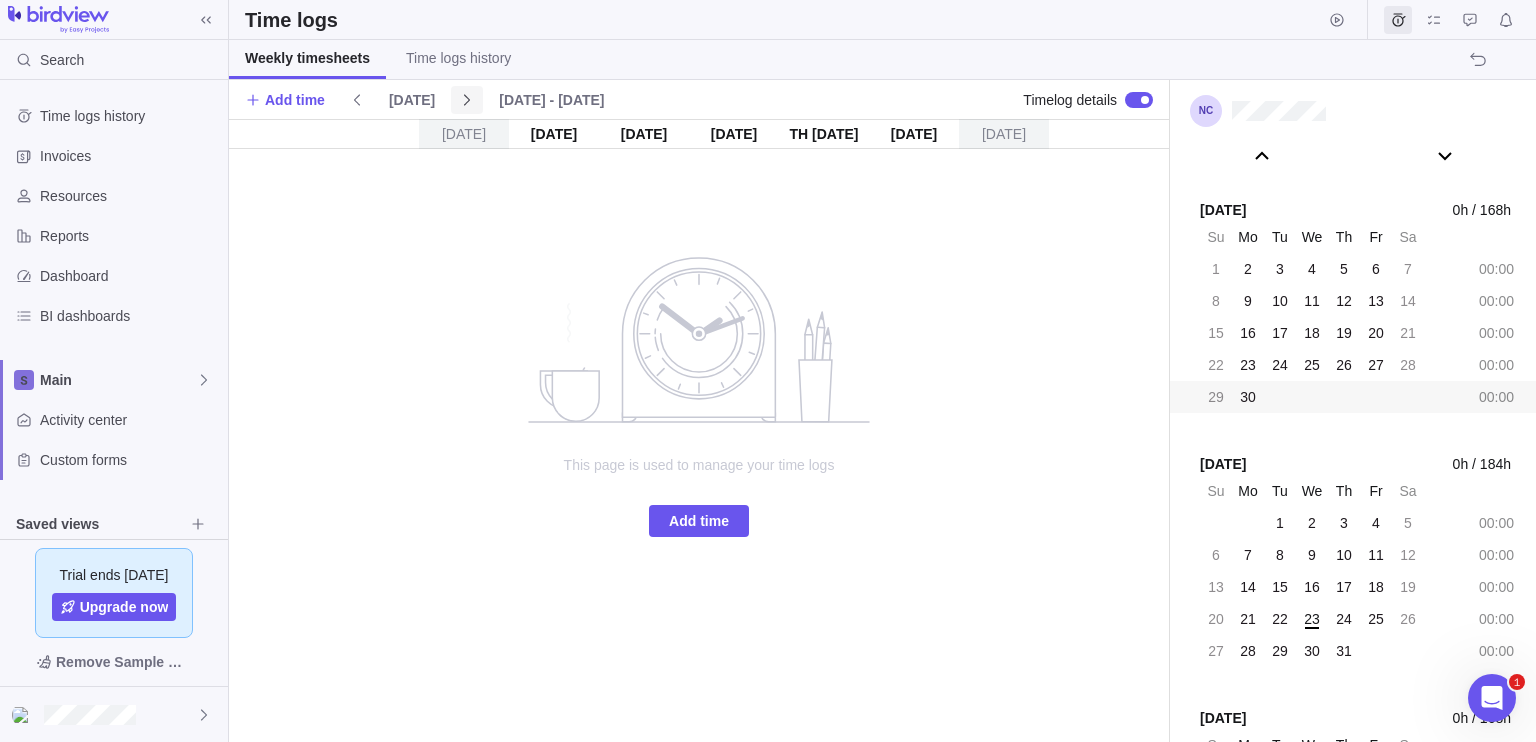 click at bounding box center (467, 100) 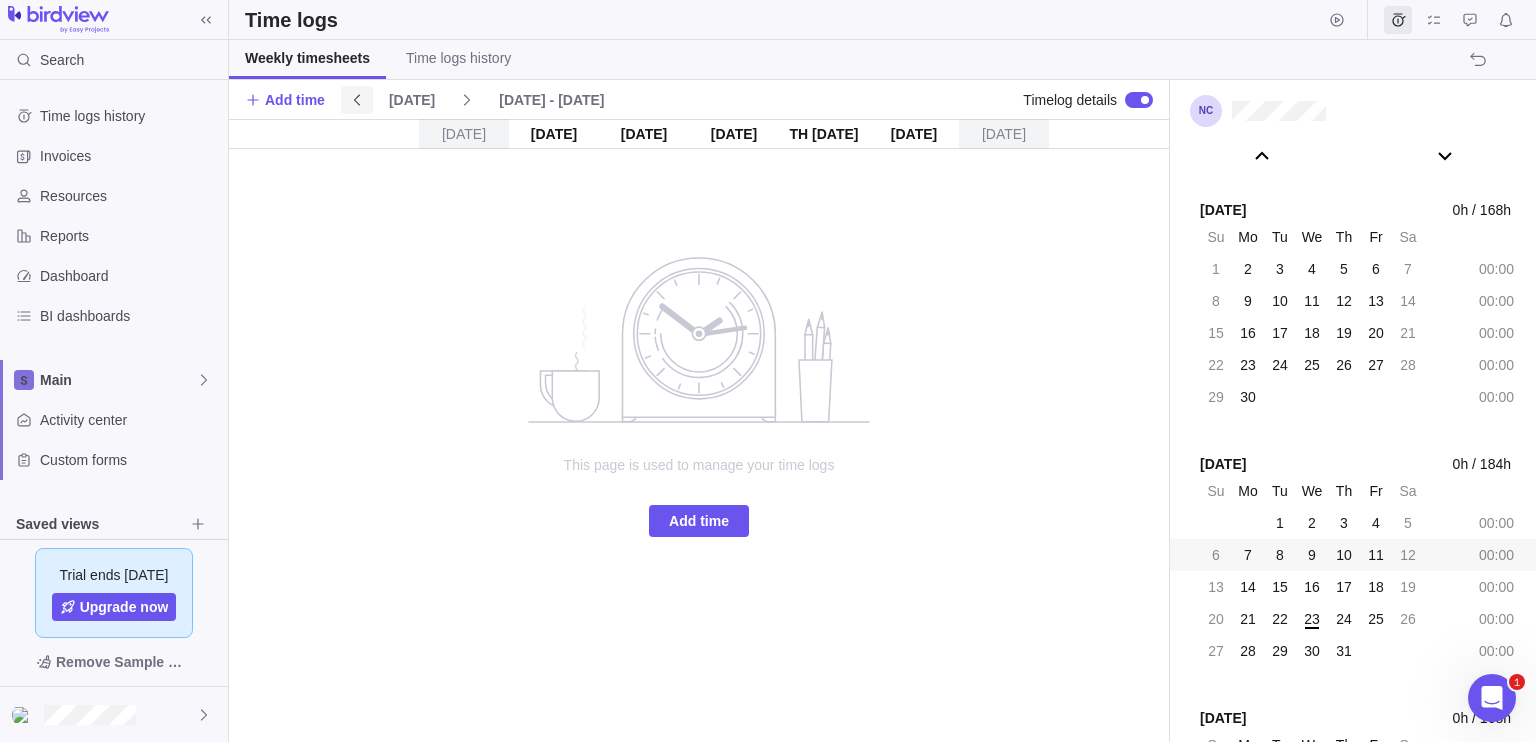 click at bounding box center (357, 100) 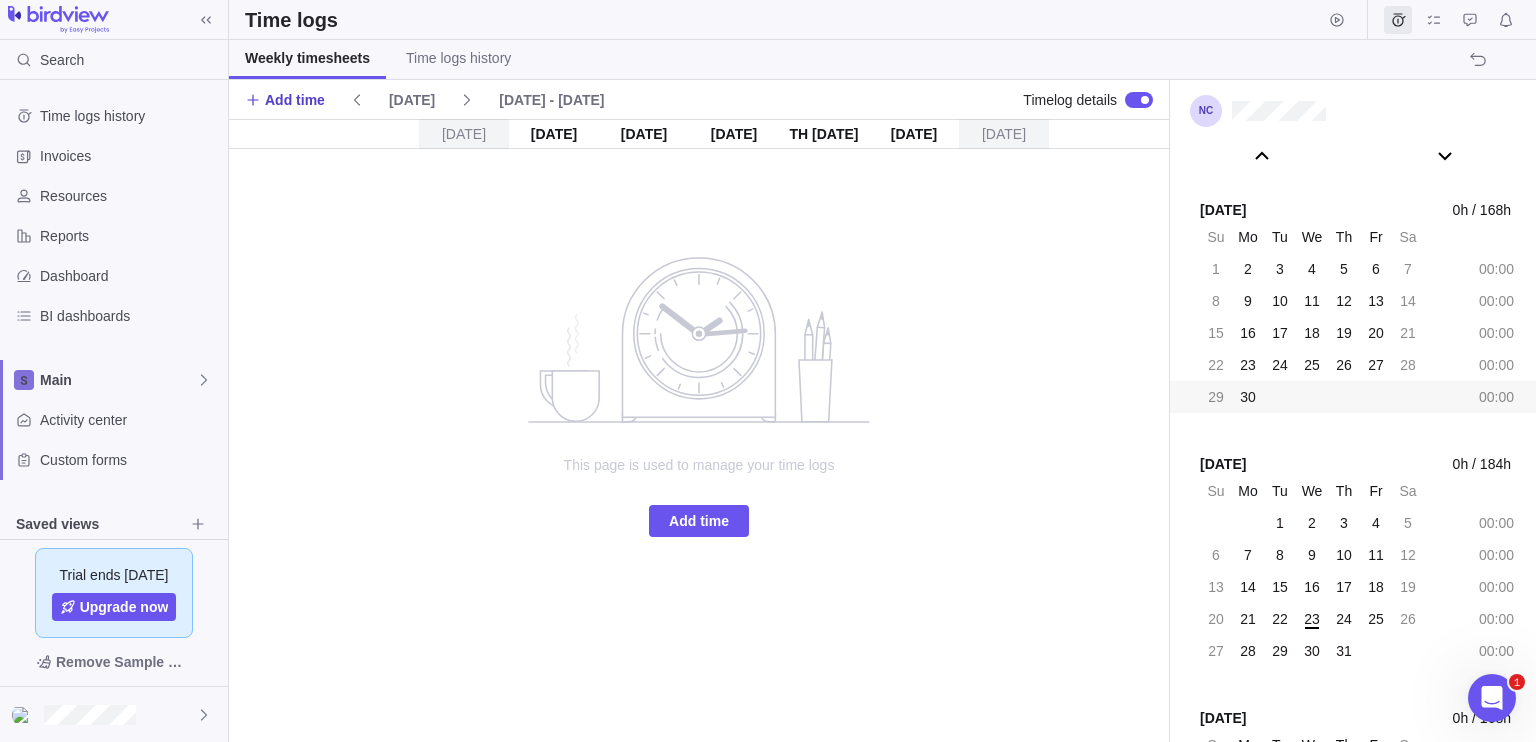 click on "Add time" at bounding box center [295, 100] 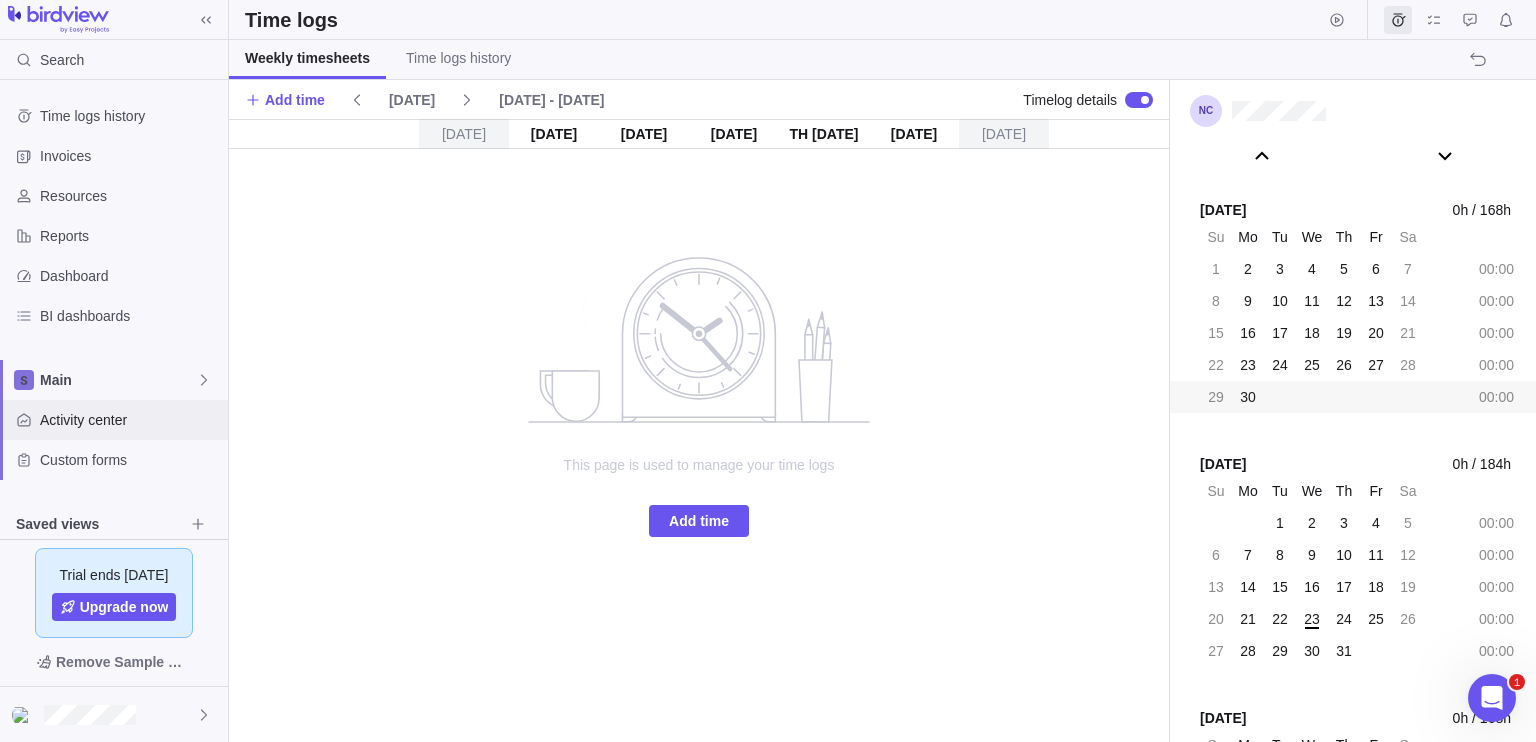 click on "Activity center" at bounding box center (130, 420) 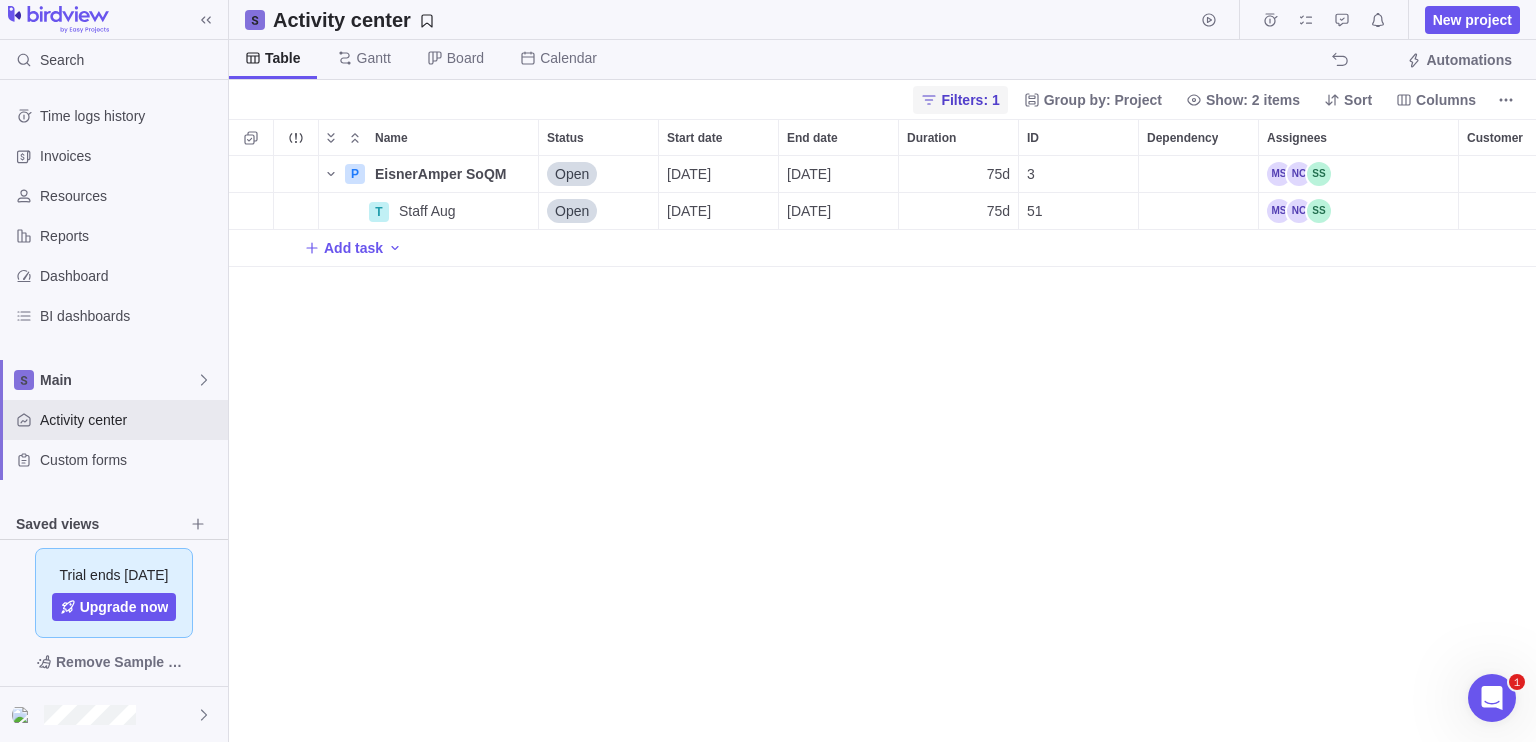 click on "Filters: 1" at bounding box center [970, 100] 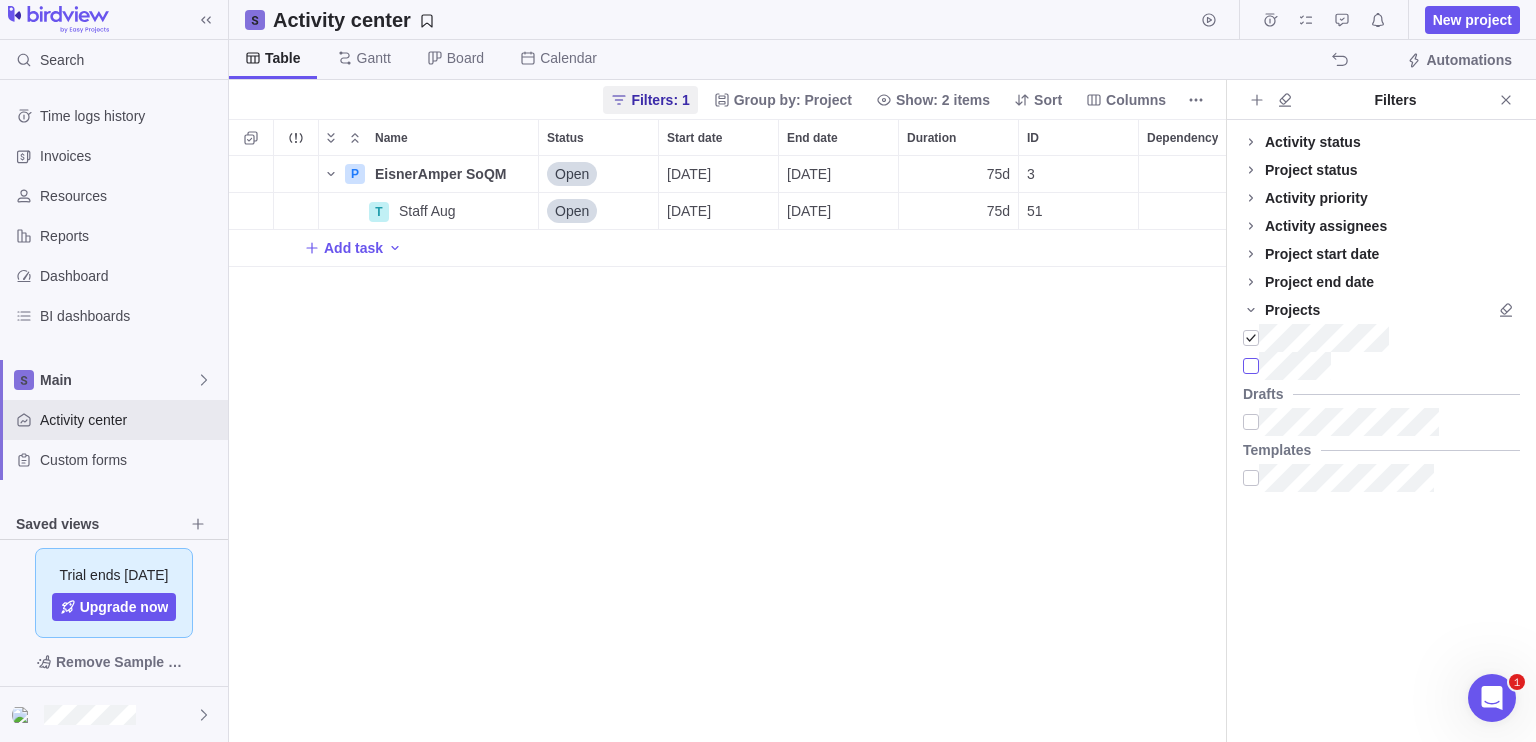 click at bounding box center (1251, 366) 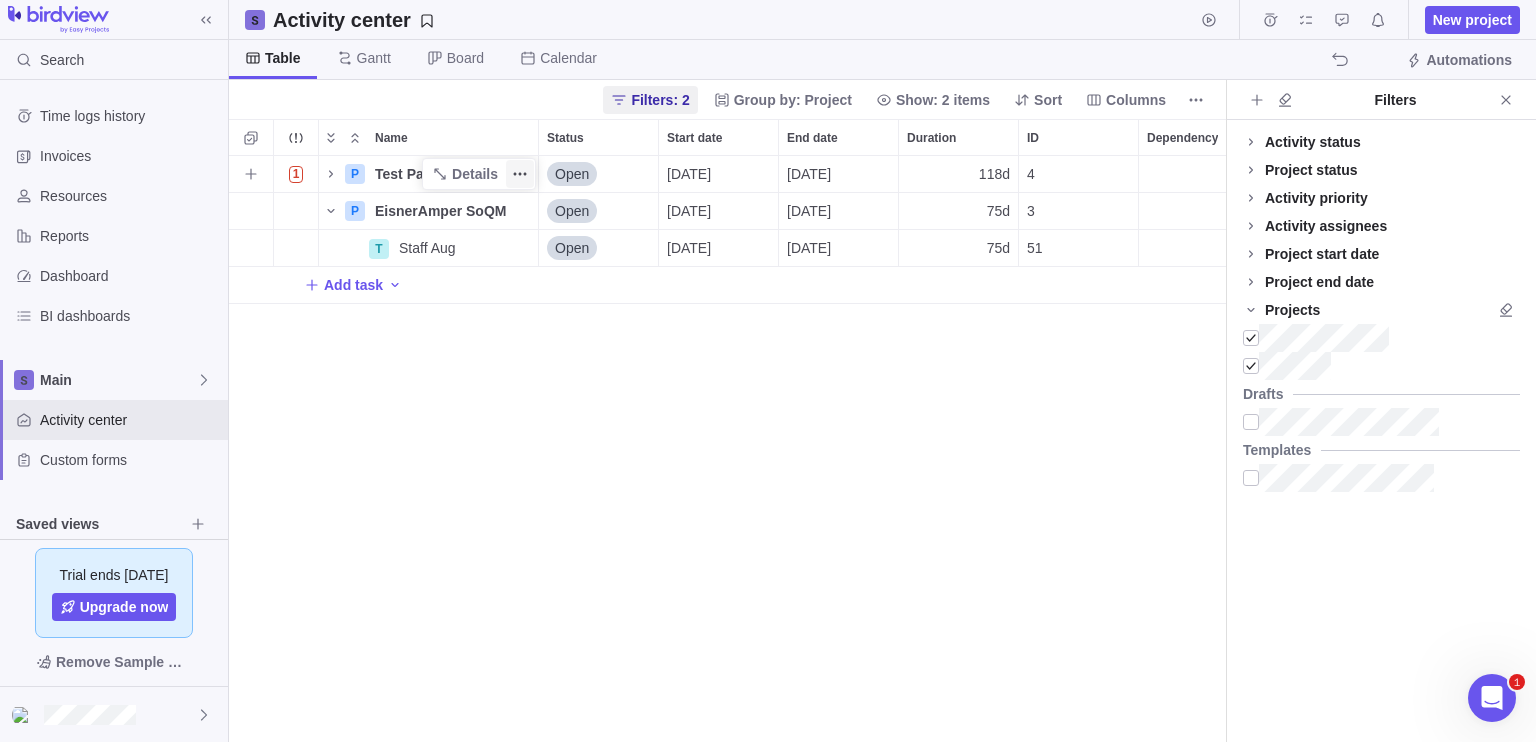click at bounding box center [520, 174] 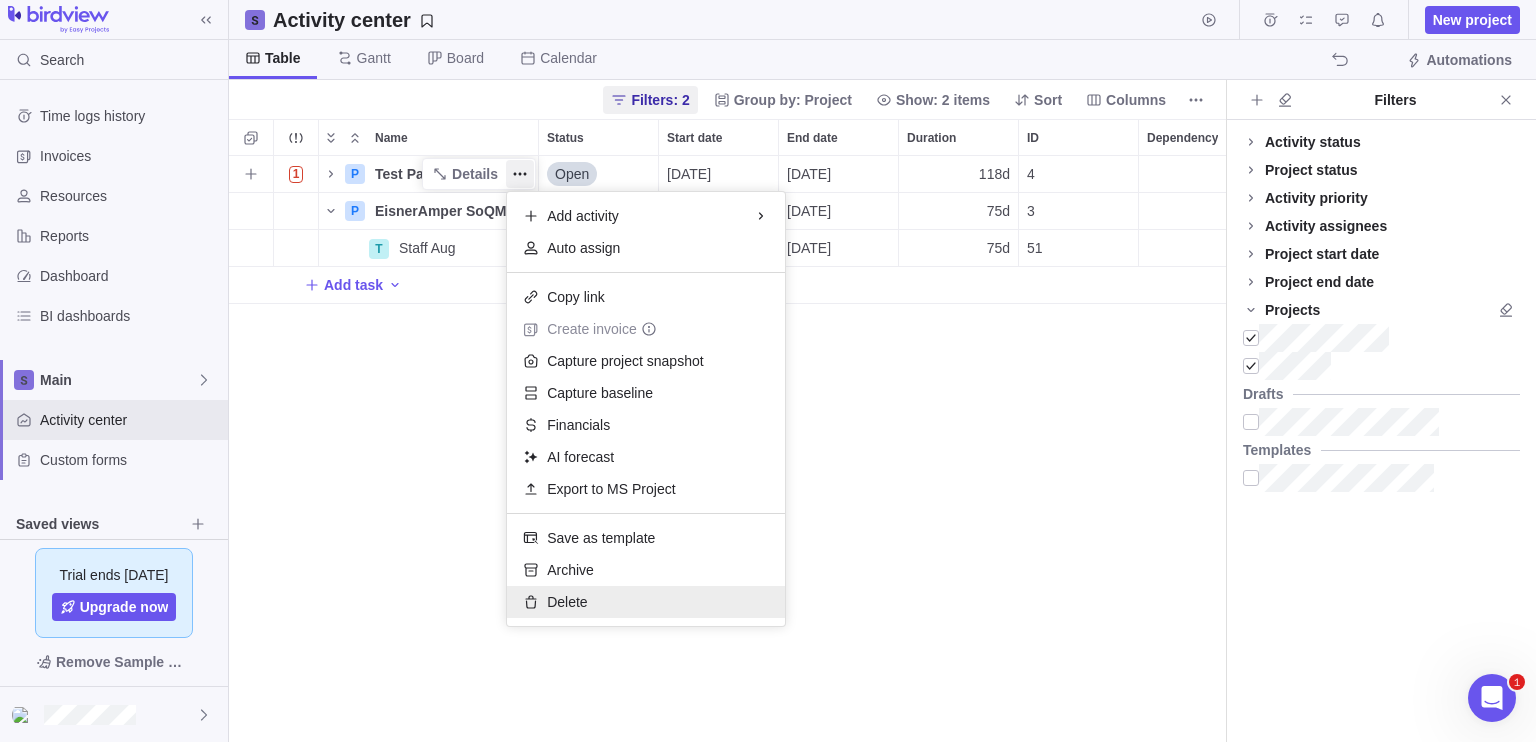 click on "Delete" at bounding box center [567, 602] 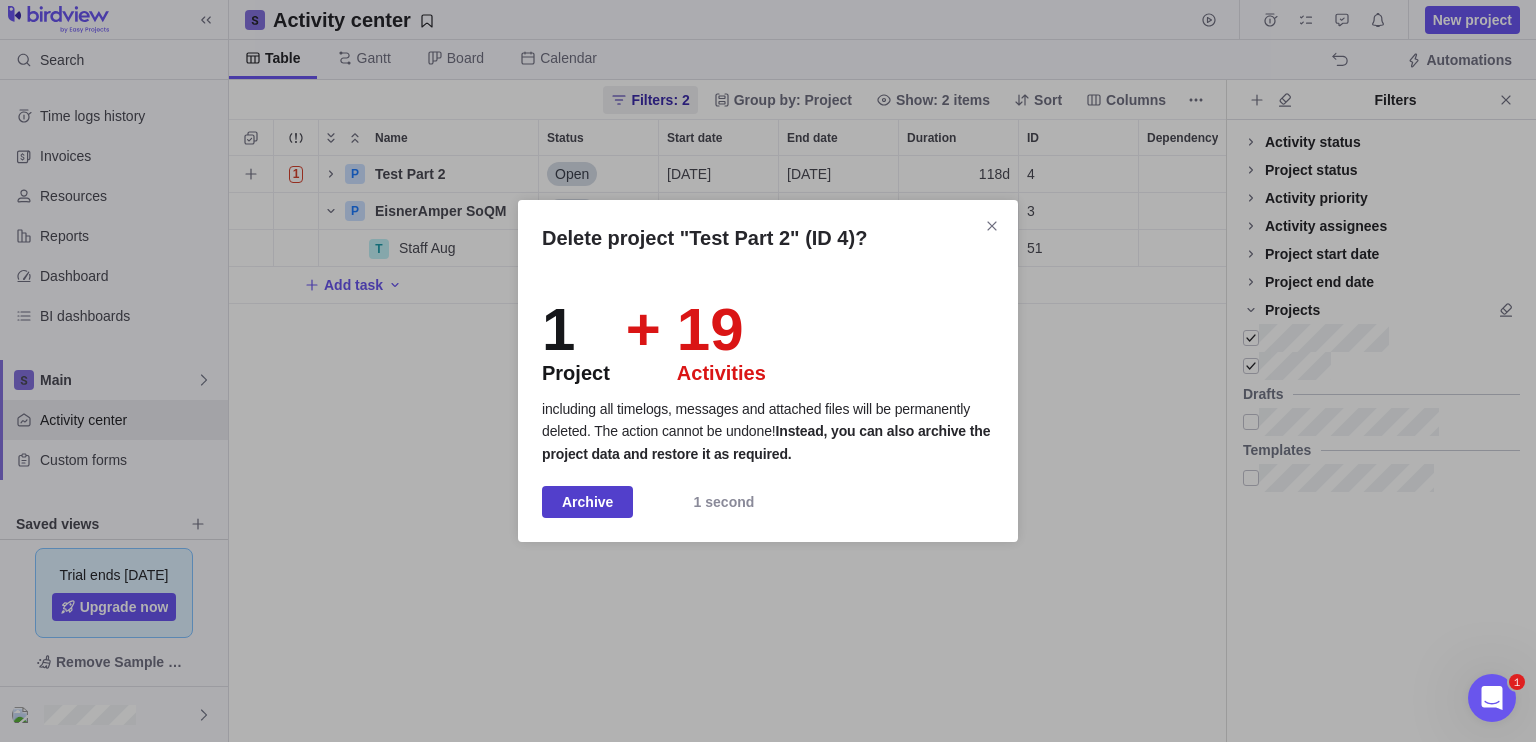 click on "Archive" at bounding box center [587, 502] 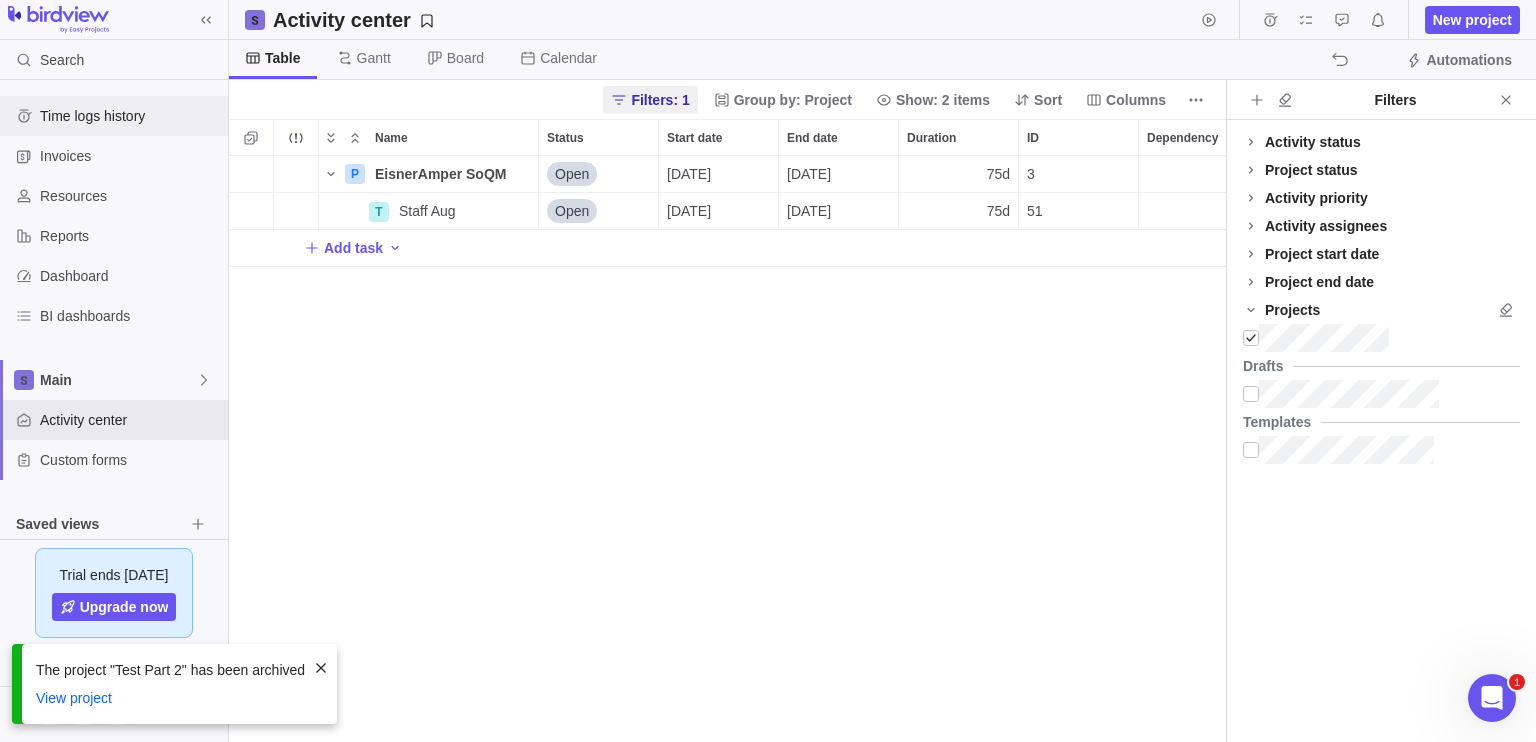 click on "Time logs history" at bounding box center [114, 116] 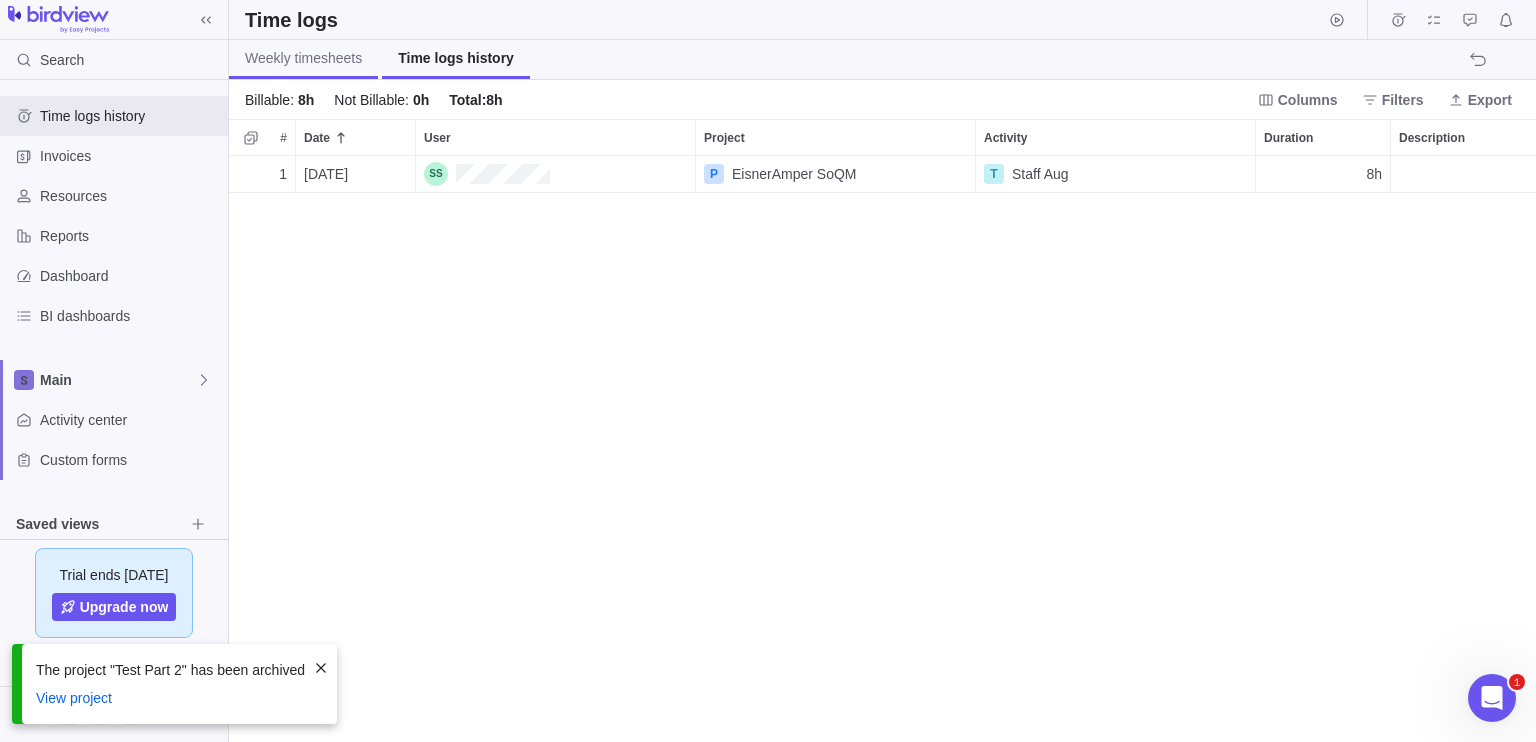 click on "Weekly timesheets" at bounding box center [303, 58] 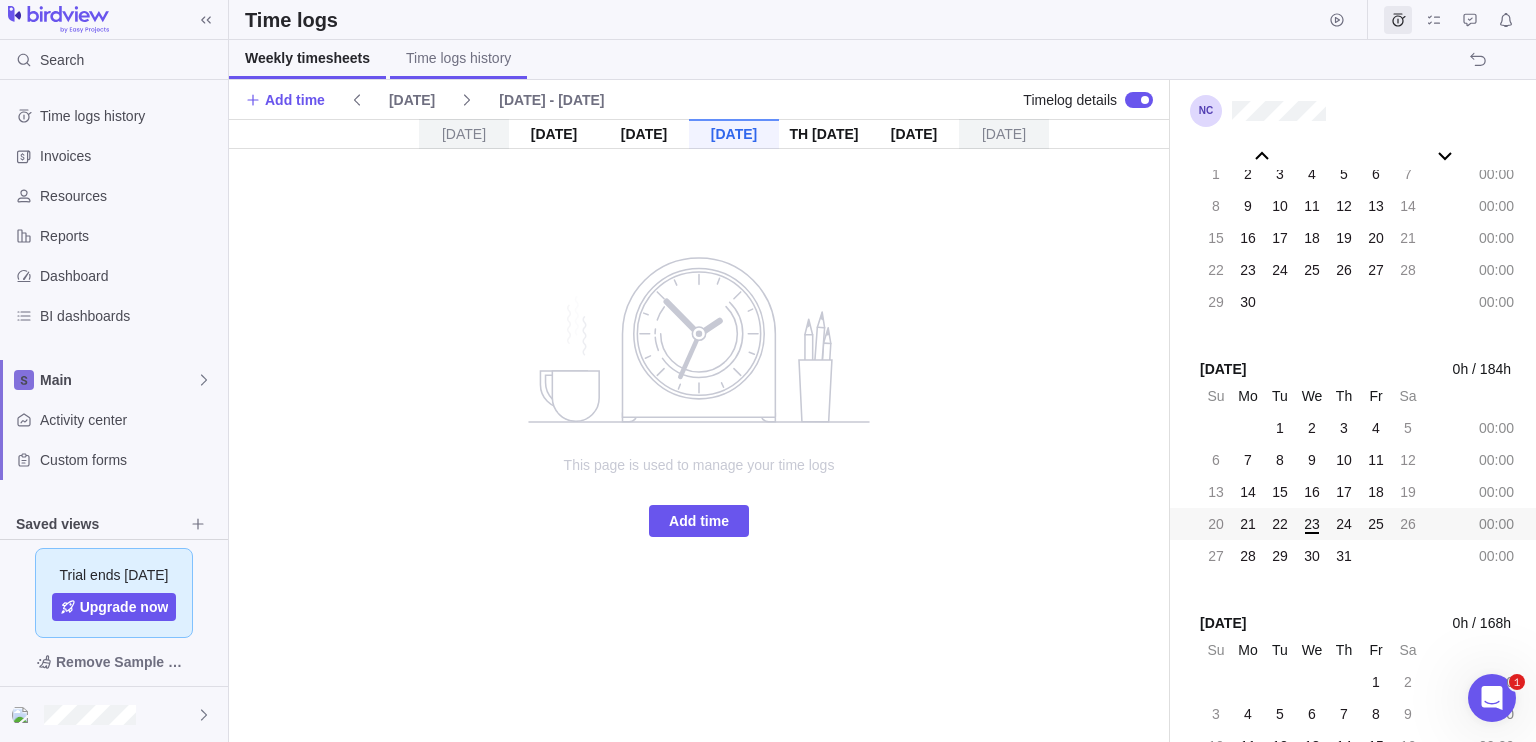 click on "Time logs history" at bounding box center (458, 58) 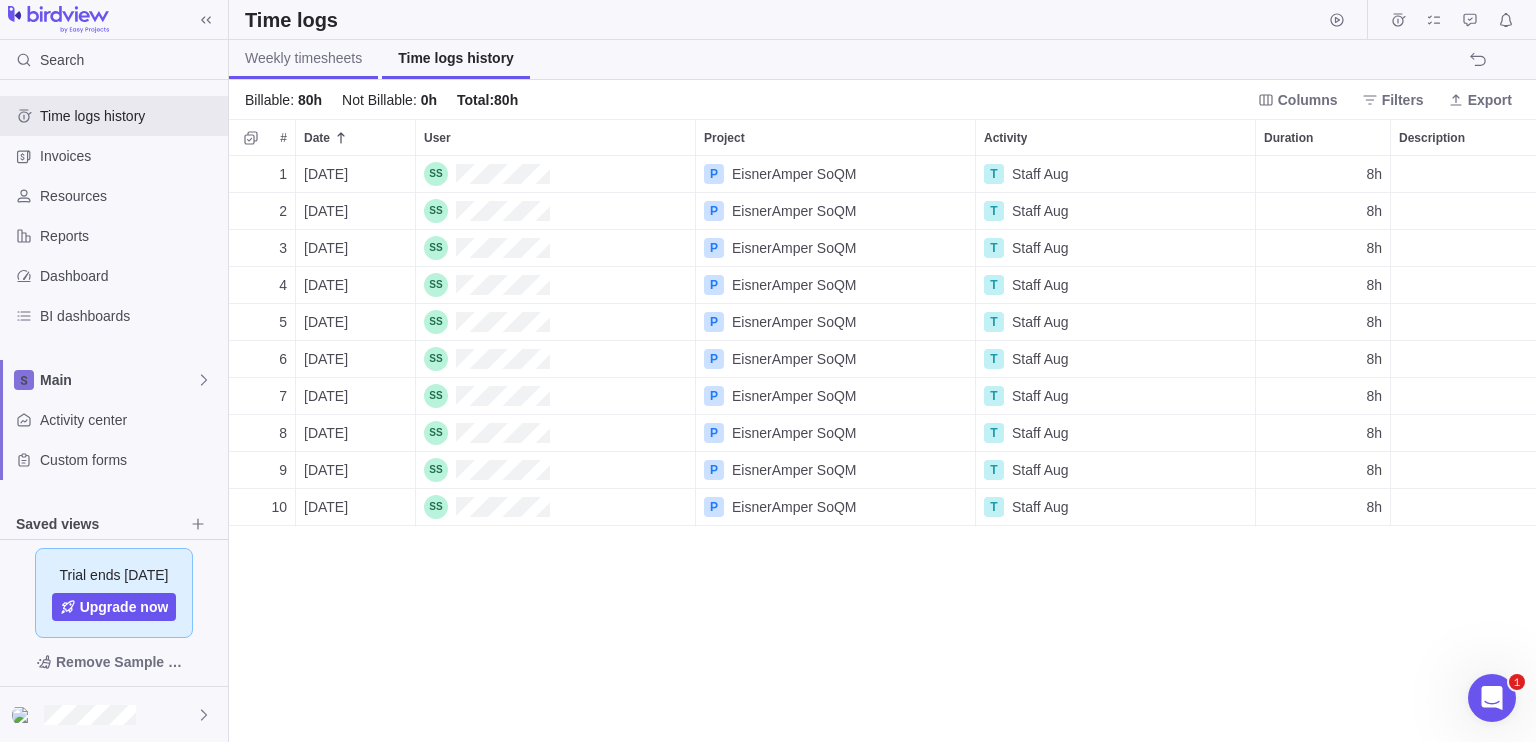 scroll, scrollTop: 16, scrollLeft: 16, axis: both 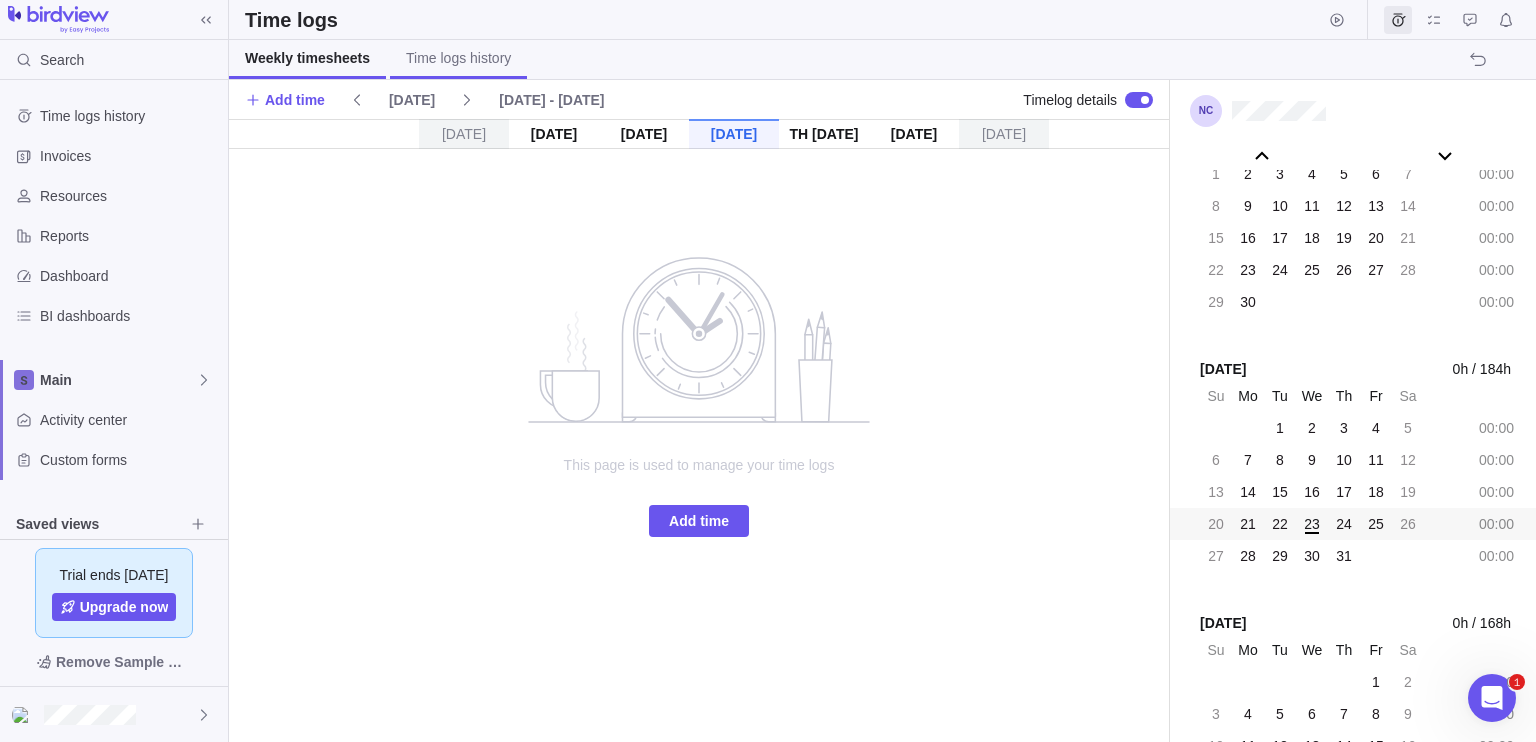 click on "Time logs history" at bounding box center (458, 58) 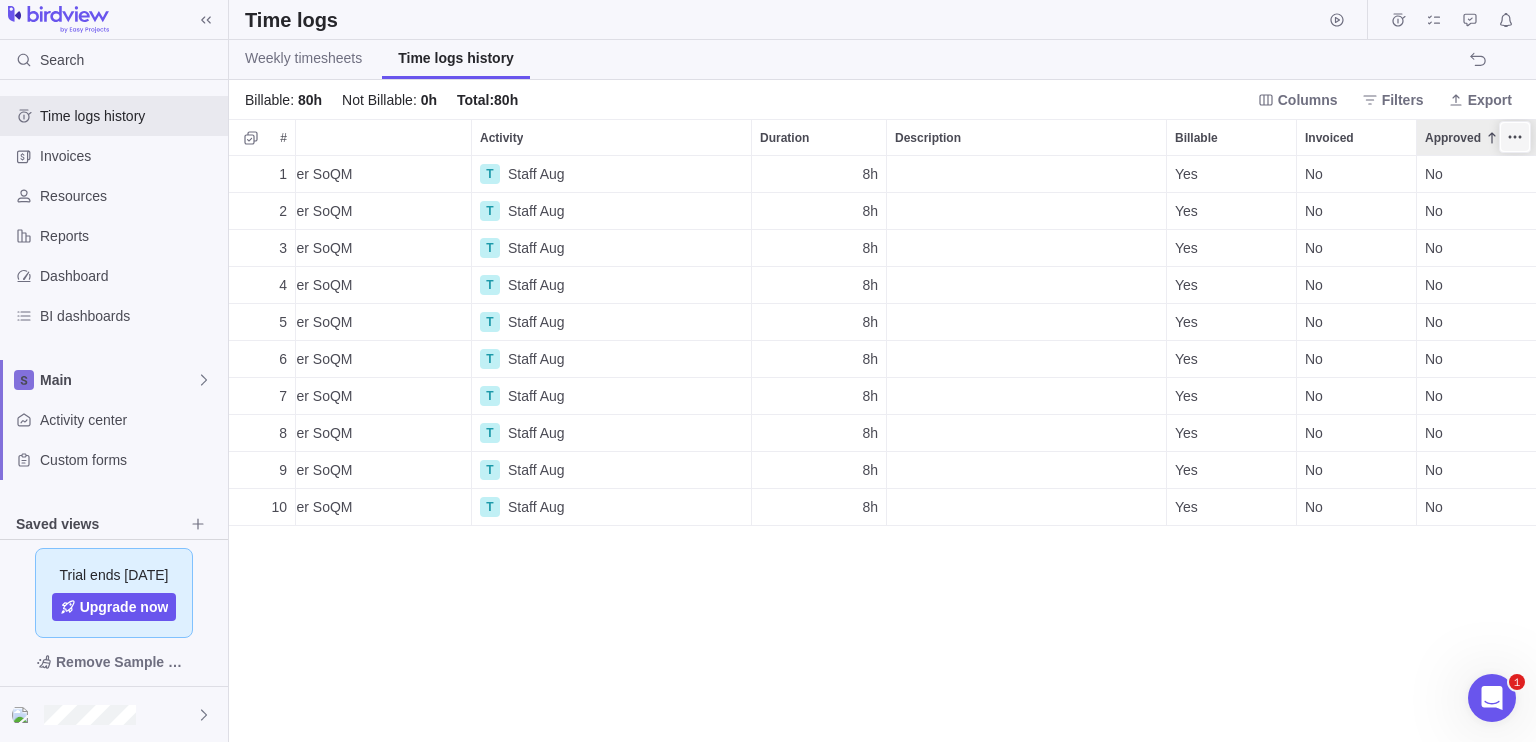 click 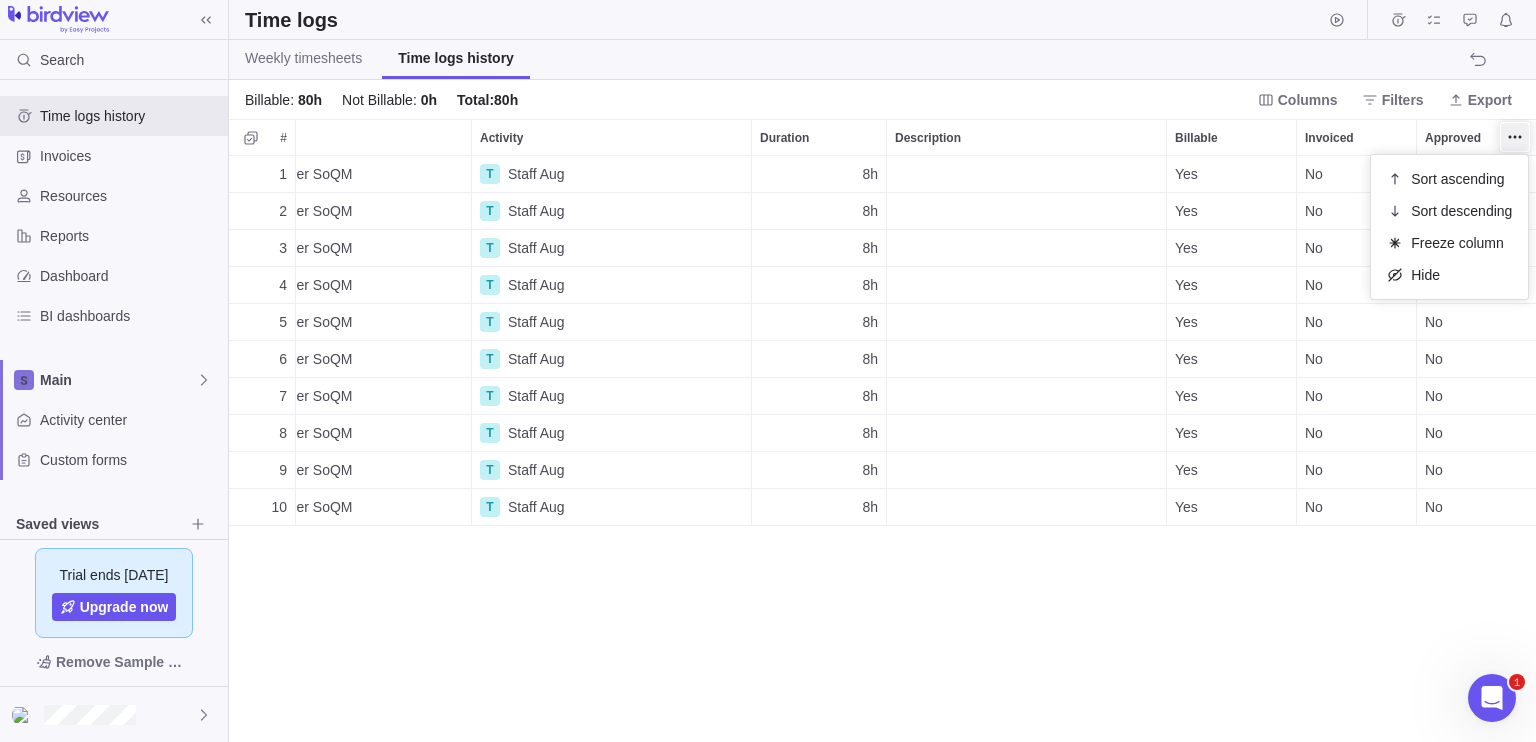 click on "# Date User Project Activity Duration Description Billable Invoiced Approved 1 07/21/2025 P EisnerAmper SoQM T Staff Aug 8h Yes No No 2 07/22/2025 P EisnerAmper SoQM T Staff Aug 8h Yes No No 3 07/23/2025 P EisnerAmper SoQM T Staff Aug 8h Yes No No 4 07/24/2025 P EisnerAmper SoQM T Staff Aug 8h Yes No No 5 07/25/2025 P EisnerAmper SoQM T Staff Aug 8h Yes No No 6 07/28/2025 P EisnerAmper SoQM T Staff Aug 8h Yes No No 7 07/29/2025 P EisnerAmper SoQM T Staff Aug 8h Yes No No 8 07/30/2025 P EisnerAmper SoQM T Staff Aug 8h Yes No No 9 07/31/2025 P EisnerAmper SoQM T Staff Aug 8h Yes No No 10 08/01/2025 P EisnerAmper SoQM T Staff Aug 8h Yes No No" at bounding box center (882, 430) 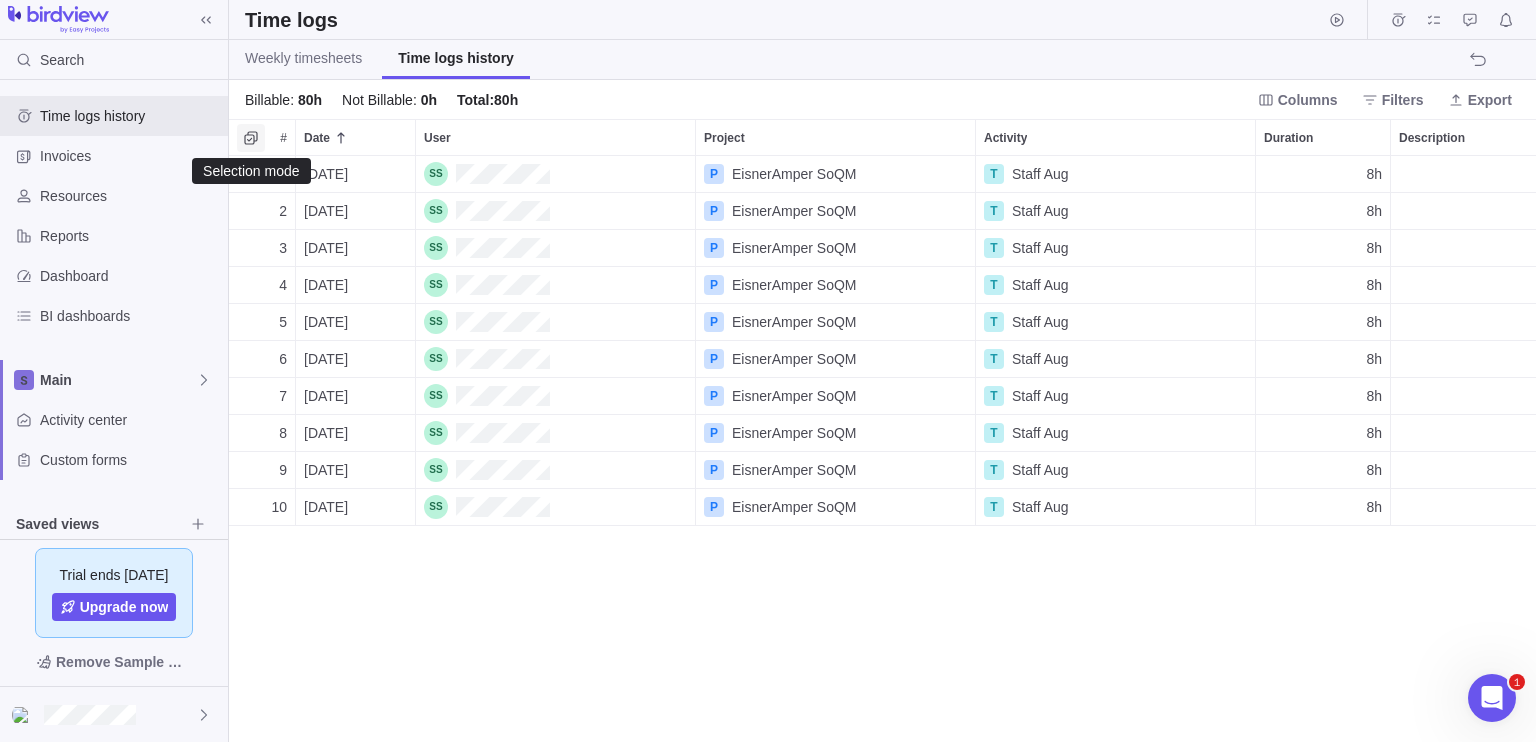 click 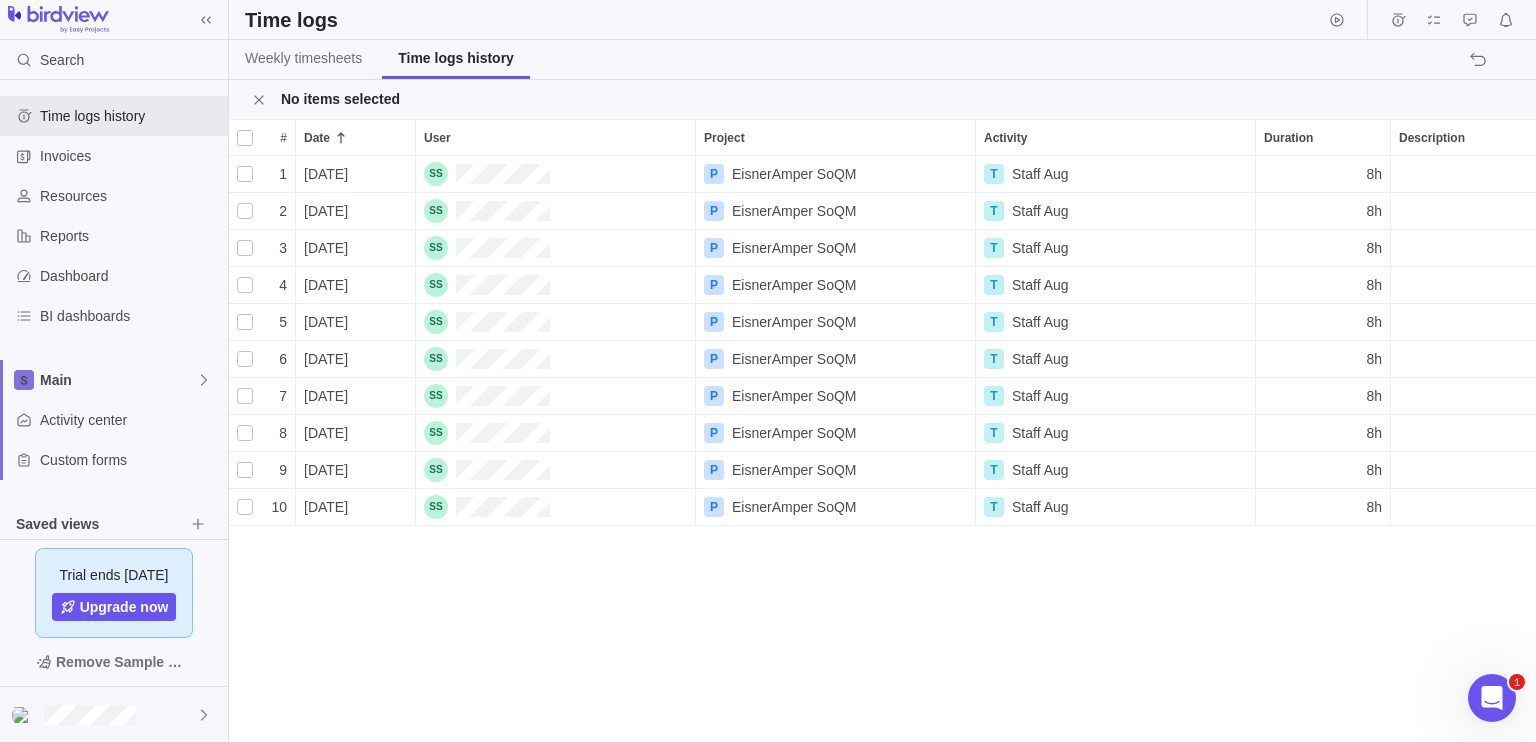 click on "#" at bounding box center [262, 137] 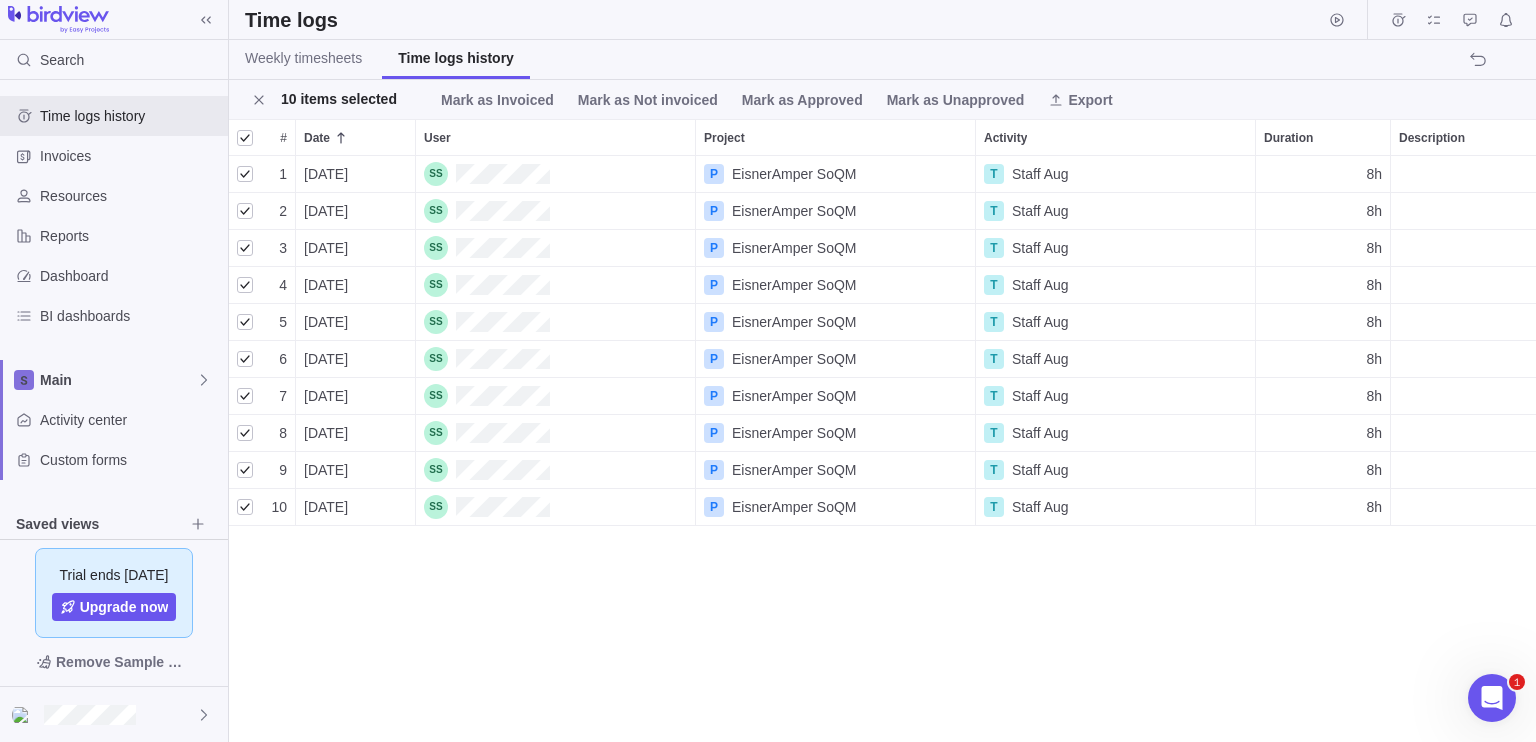 click on "#" at bounding box center [262, 137] 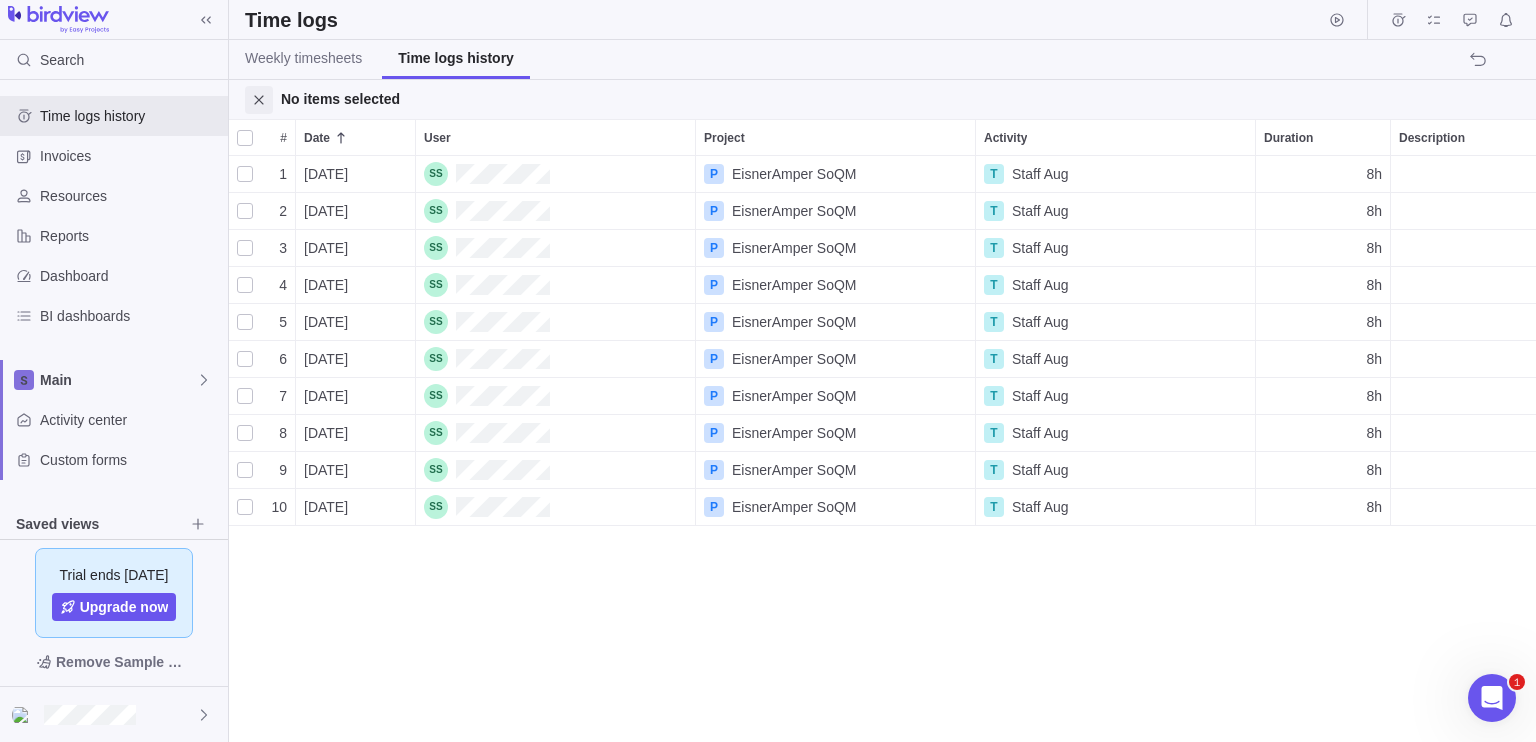 click at bounding box center [259, 100] 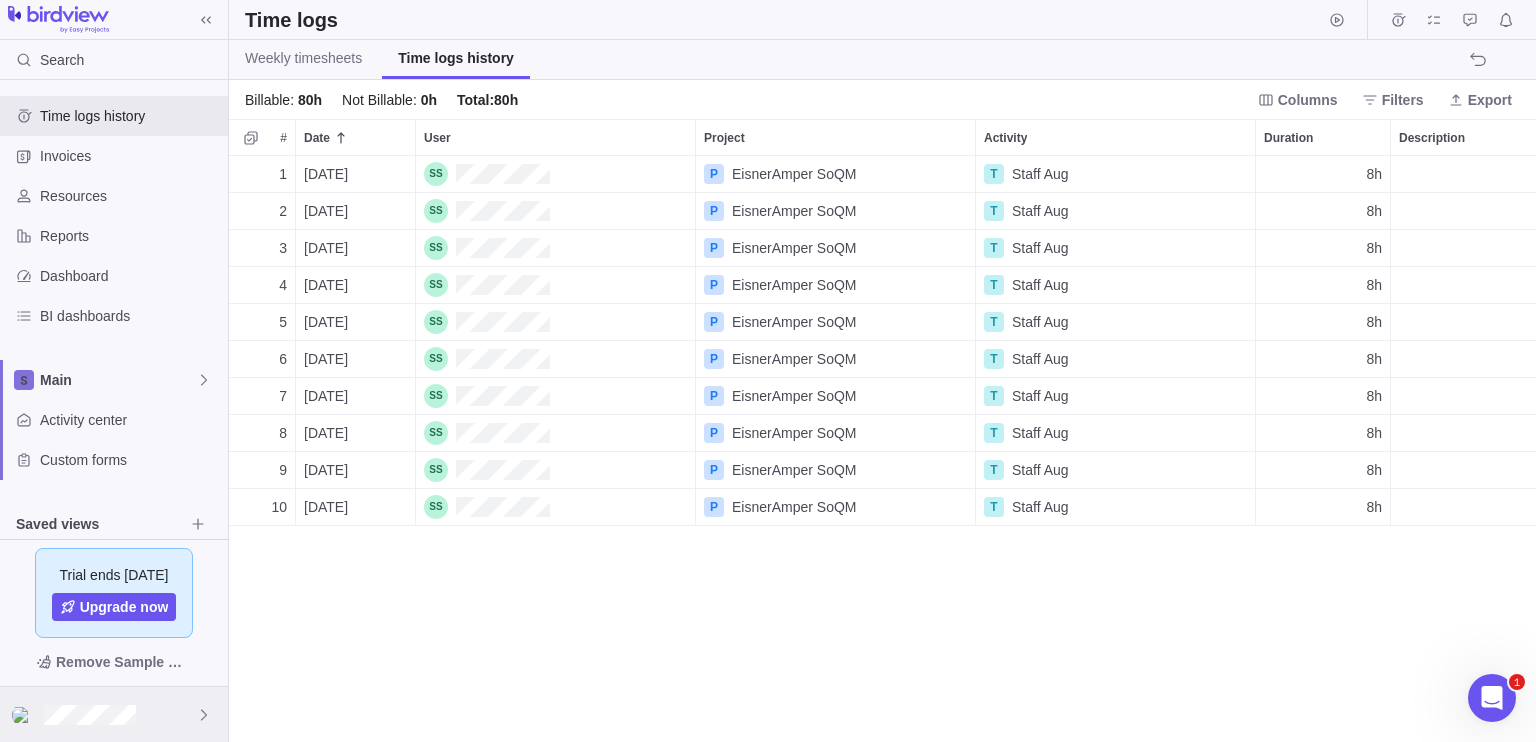click at bounding box center (114, 714) 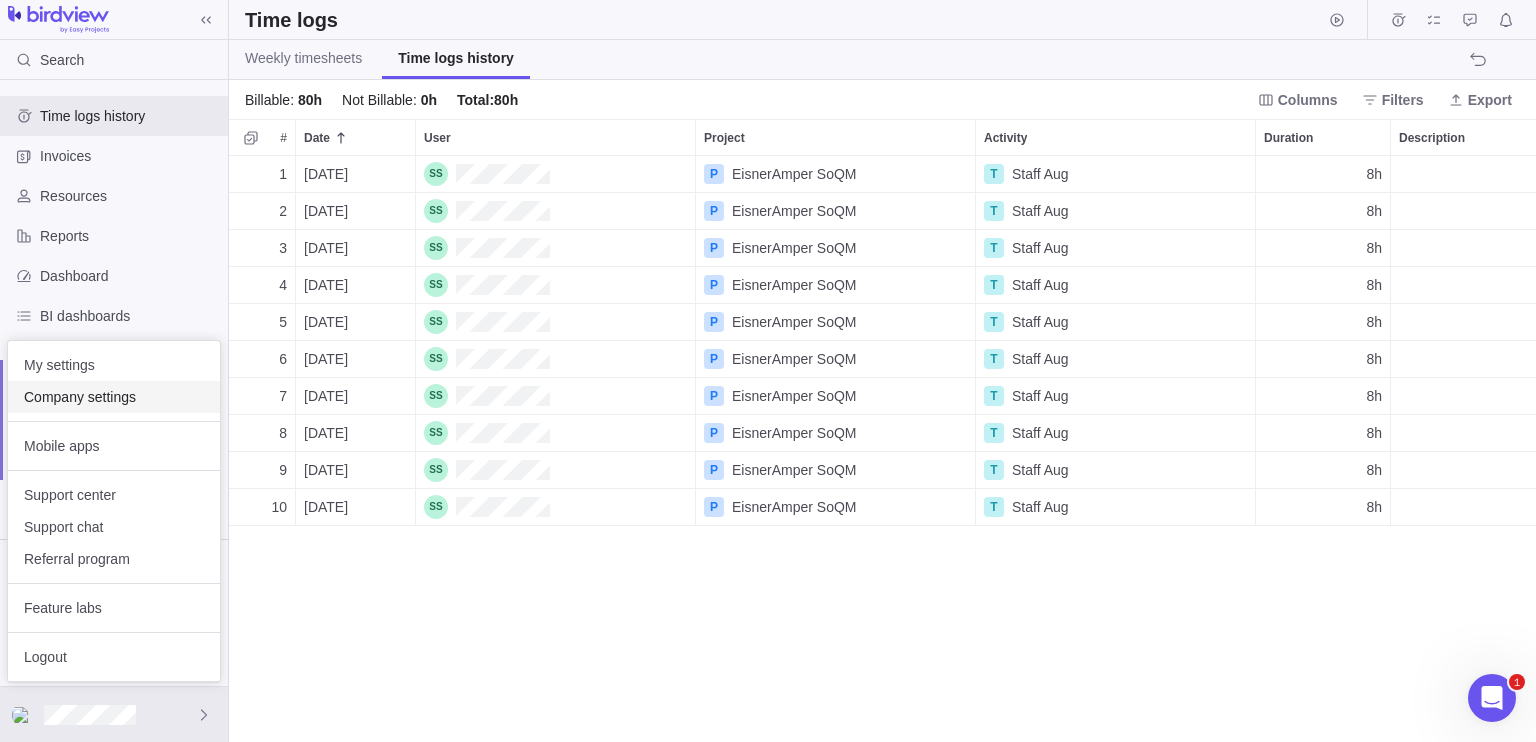 click on "Company settings" at bounding box center (114, 397) 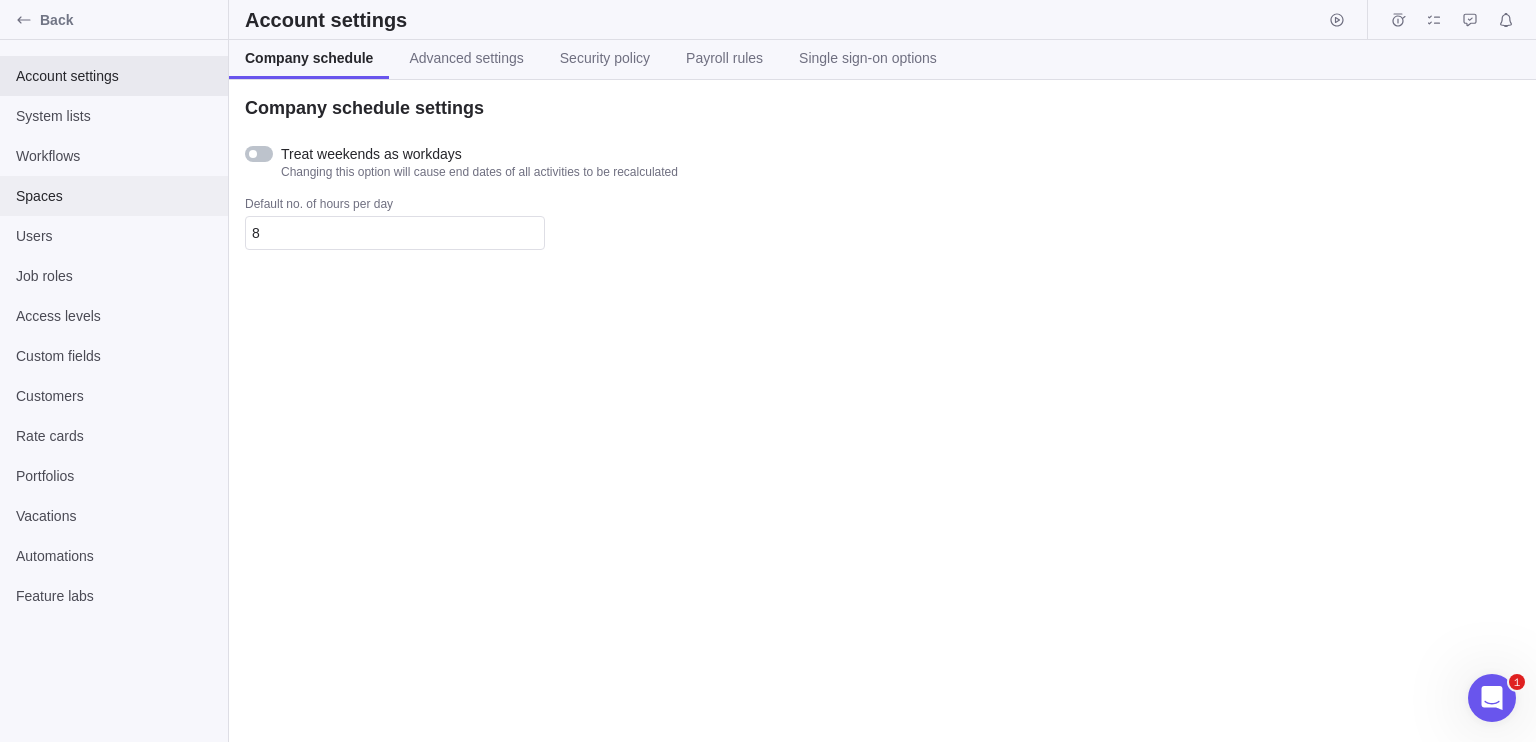 click on "Spaces" at bounding box center (114, 196) 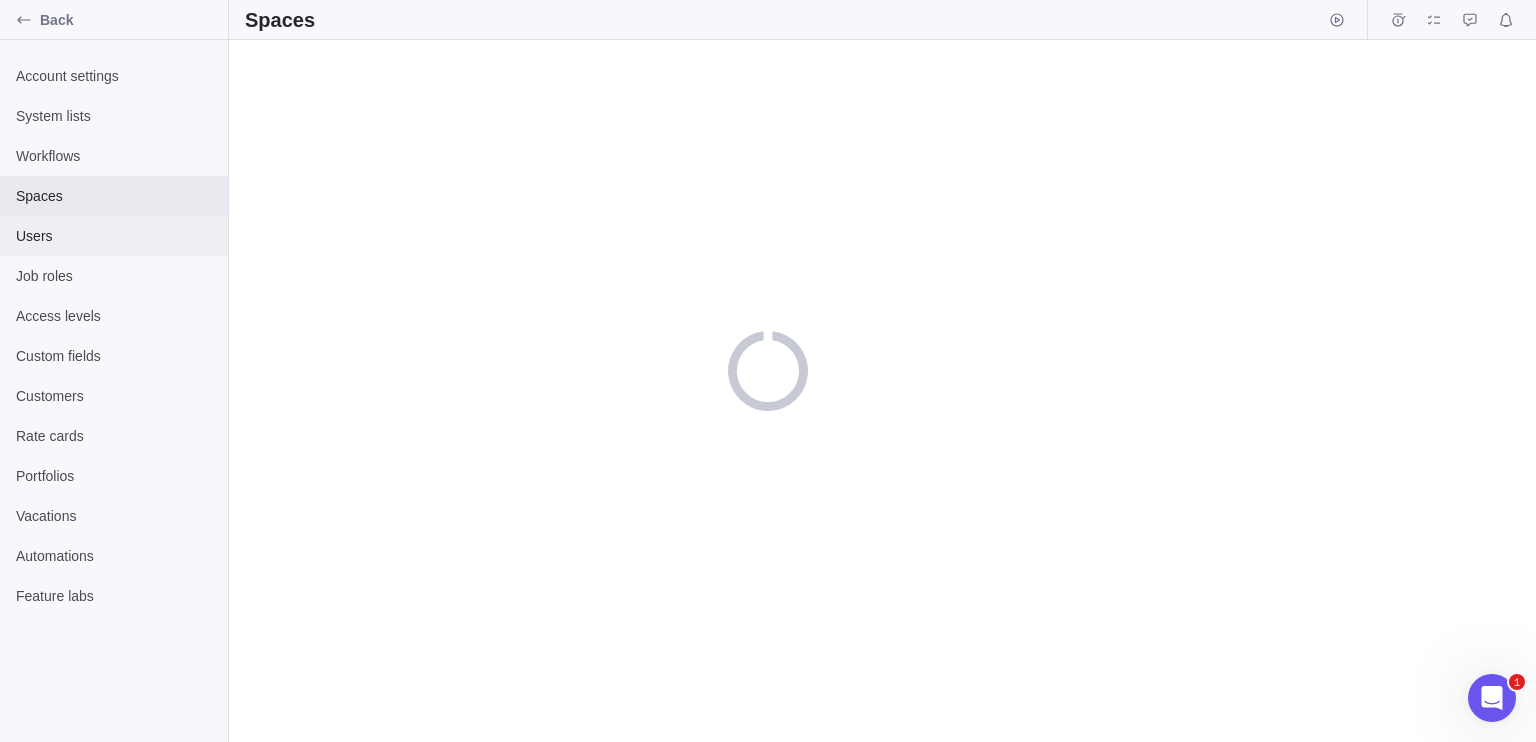 click on "Users" at bounding box center [114, 236] 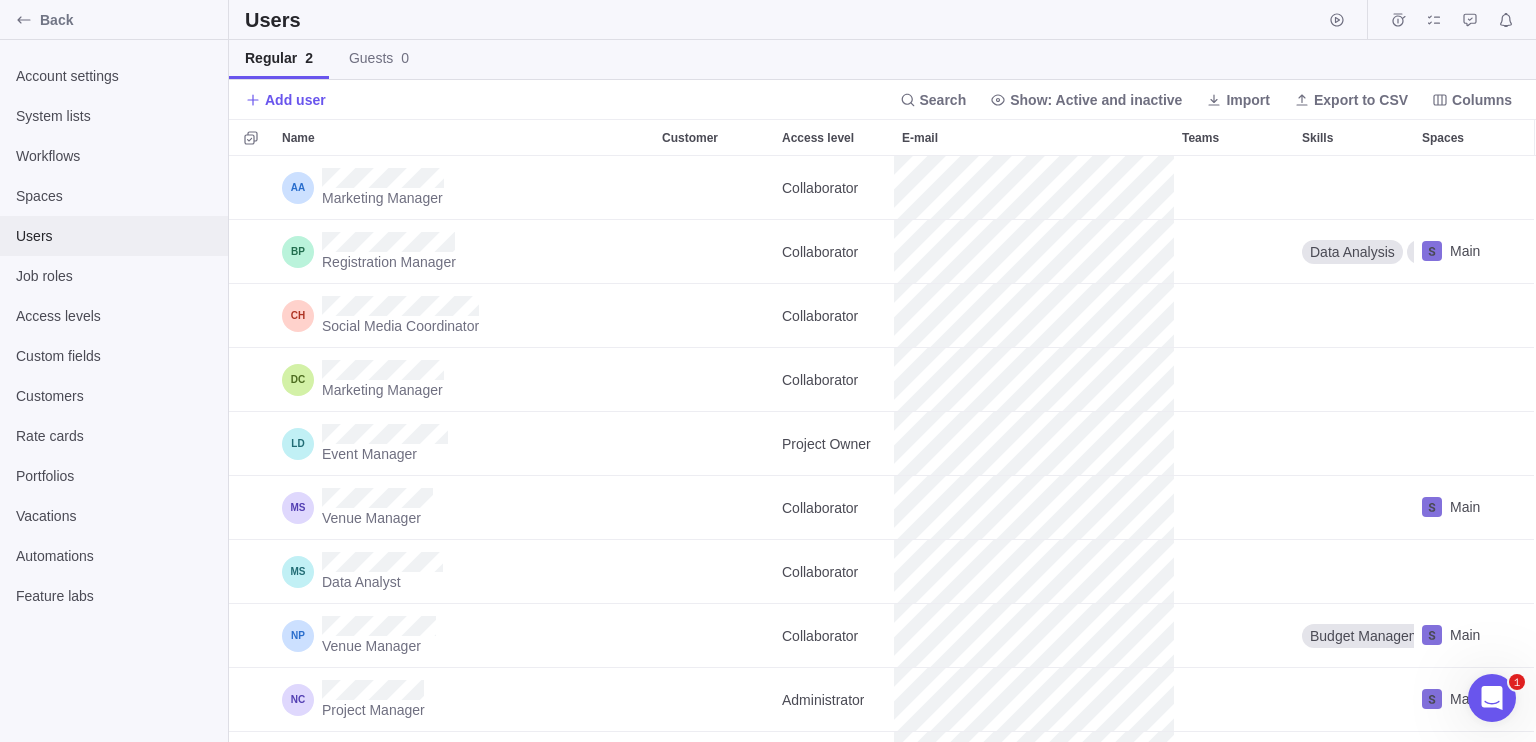 scroll, scrollTop: 16, scrollLeft: 16, axis: both 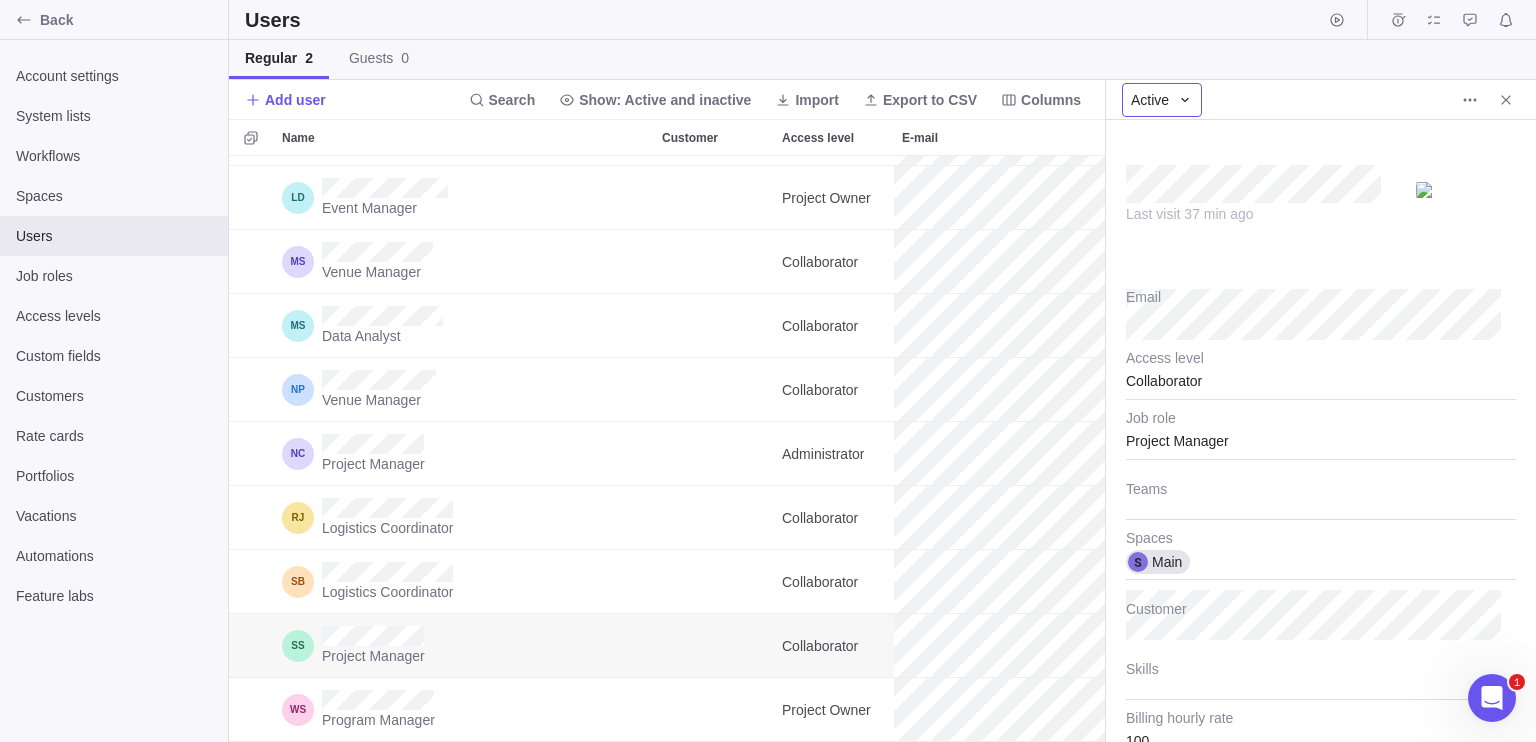 click 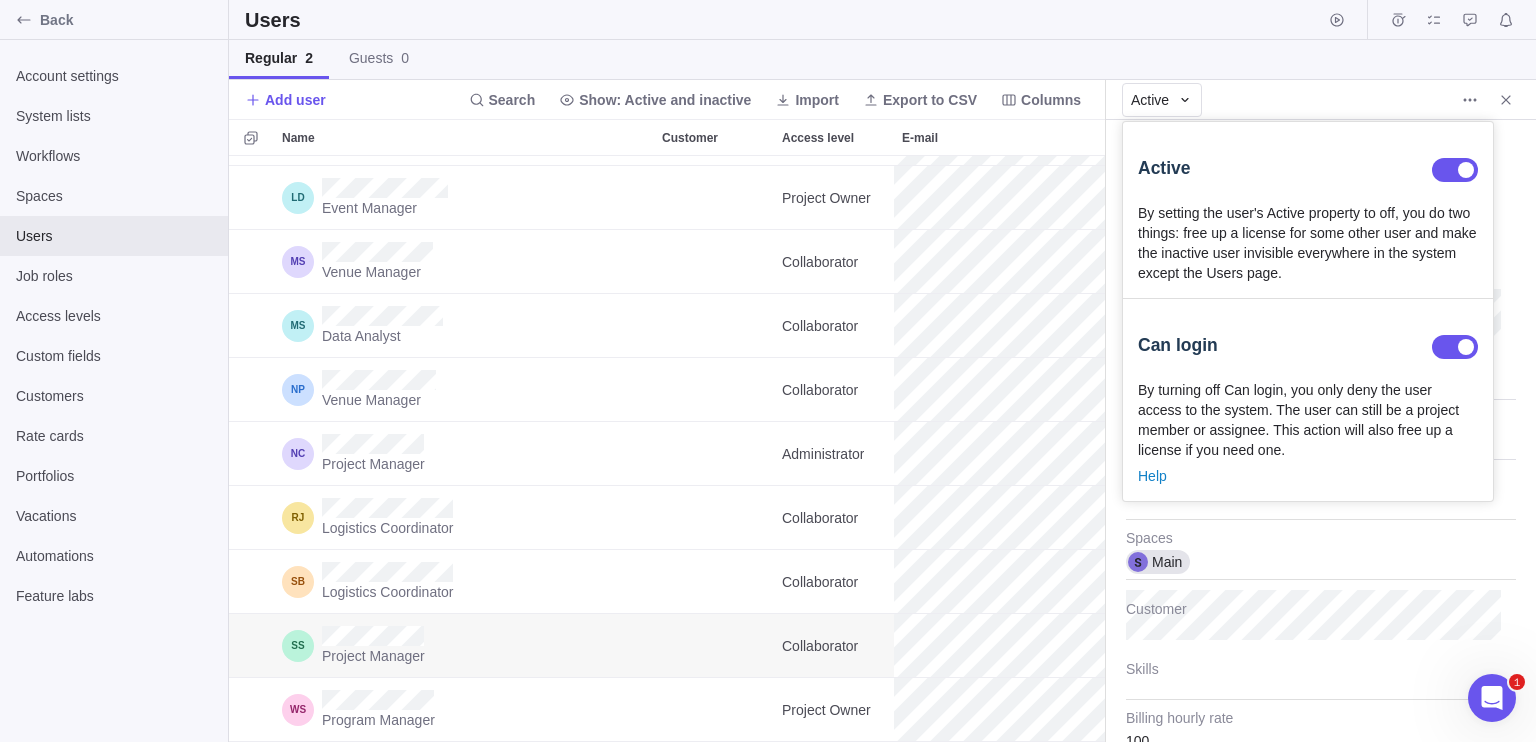 click on "Back Account settings System lists Workflows Spaces Users Job roles Access levels Custom fields Customers Rate cards Portfolios Vacations Automations Feature labs Users Regular 2 Guests 0 Add user Search Show: Active and inactive Import Export to CSV Columns Name Customer Access level E-mail Teams Skills Spaces Marketing Manager Collaborator Event Manager Project Owner Venue Manager Collaborator Main Data Analyst Collaborator Venue Manager Collaborator Budget Management Technical Equipment Requirements Main Project Manager Administrator Main Logistics Coordinator Collaborator Logistics Coordinator Collaborator Main Project Manager Collaborator Main Program Manager Project Owner Main Active Active By setting the user's Active property to off, you do two things: free up a license for some other user and make the inactive user invisible everywhere in the system except the Users page. Can login Help Last visit 37 min ago Email Collaborator Access level Project Manager Job role Teams Main Spaces Skills" at bounding box center (768, 371) 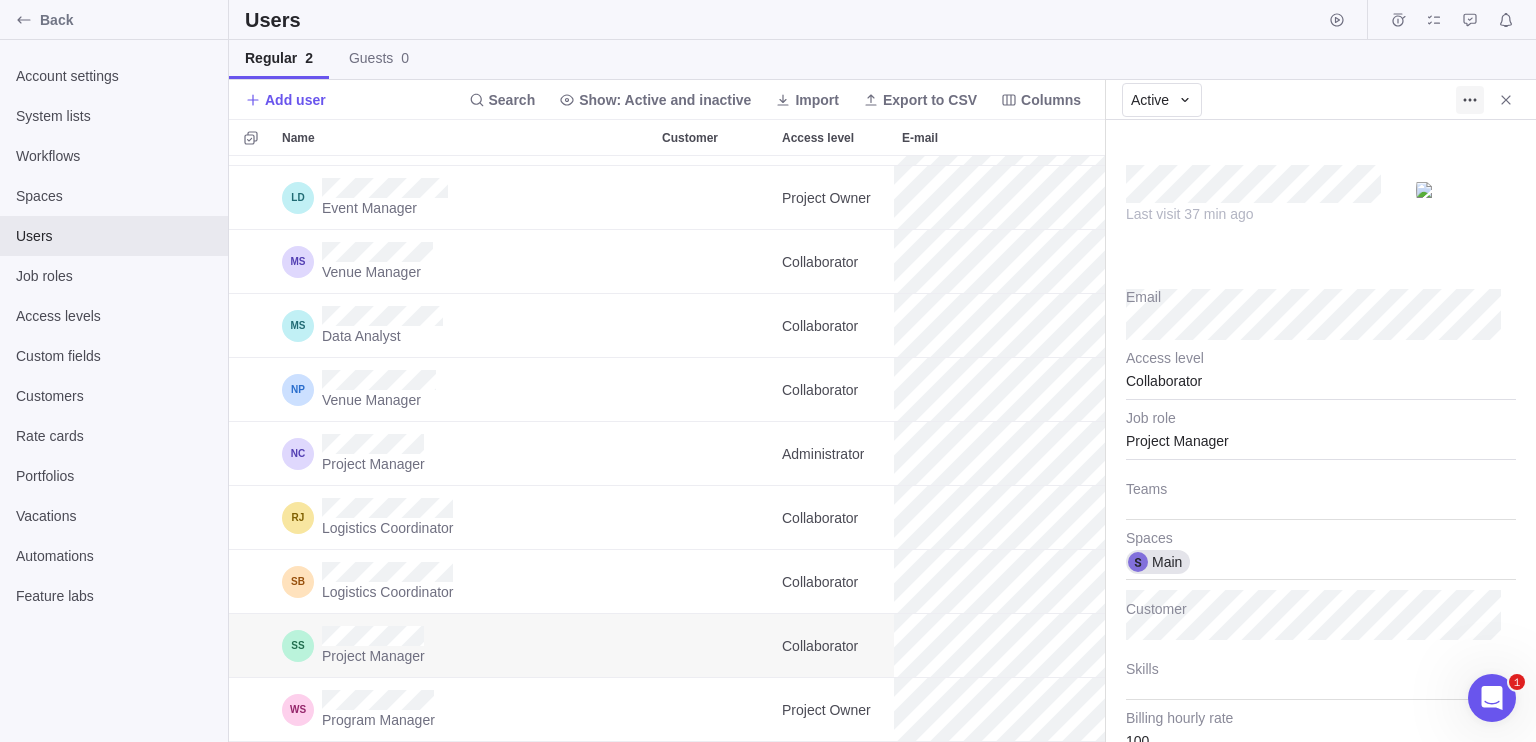click 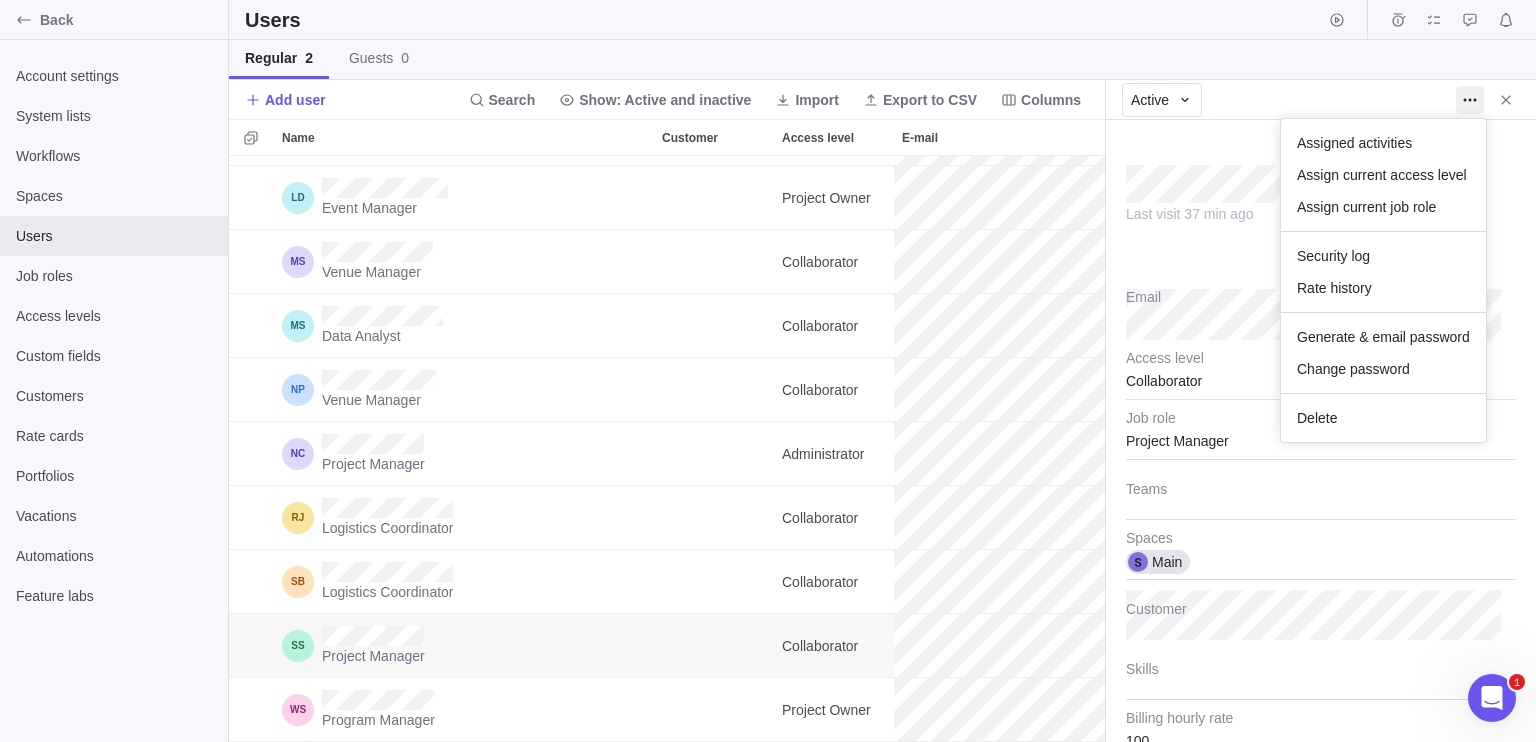 click on "Back Account settings System lists Workflows Spaces Users Job roles Access levels Custom fields Customers Rate cards Portfolios Vacations Automations Feature labs Users Regular 2 Guests 0 Add user Search Show: Active and inactive Import Export to CSV Columns Name Customer Access level E-mail Teams Skills Spaces Marketing Manager Collaborator Event Manager Project Owner Venue Manager Collaborator Main Data Analyst Collaborator Venue Manager Collaborator Budget Management Technical Equipment Requirements Main Project Manager Administrator Main Logistics Coordinator Collaborator Logistics Coordinator Collaborator Main Project Manager Collaborator Main Program Manager Project Owner Main Active Assigned activities Assign current access level Assign current job role Security log Rate history Generate & email password Change password Delete Last visit 37 min ago Email Collaborator Access level Project Manager Job role Teams Main Spaces Customer Skills 100 Billing hourly rate 50 Internal hourly rate Su 0" at bounding box center [768, 371] 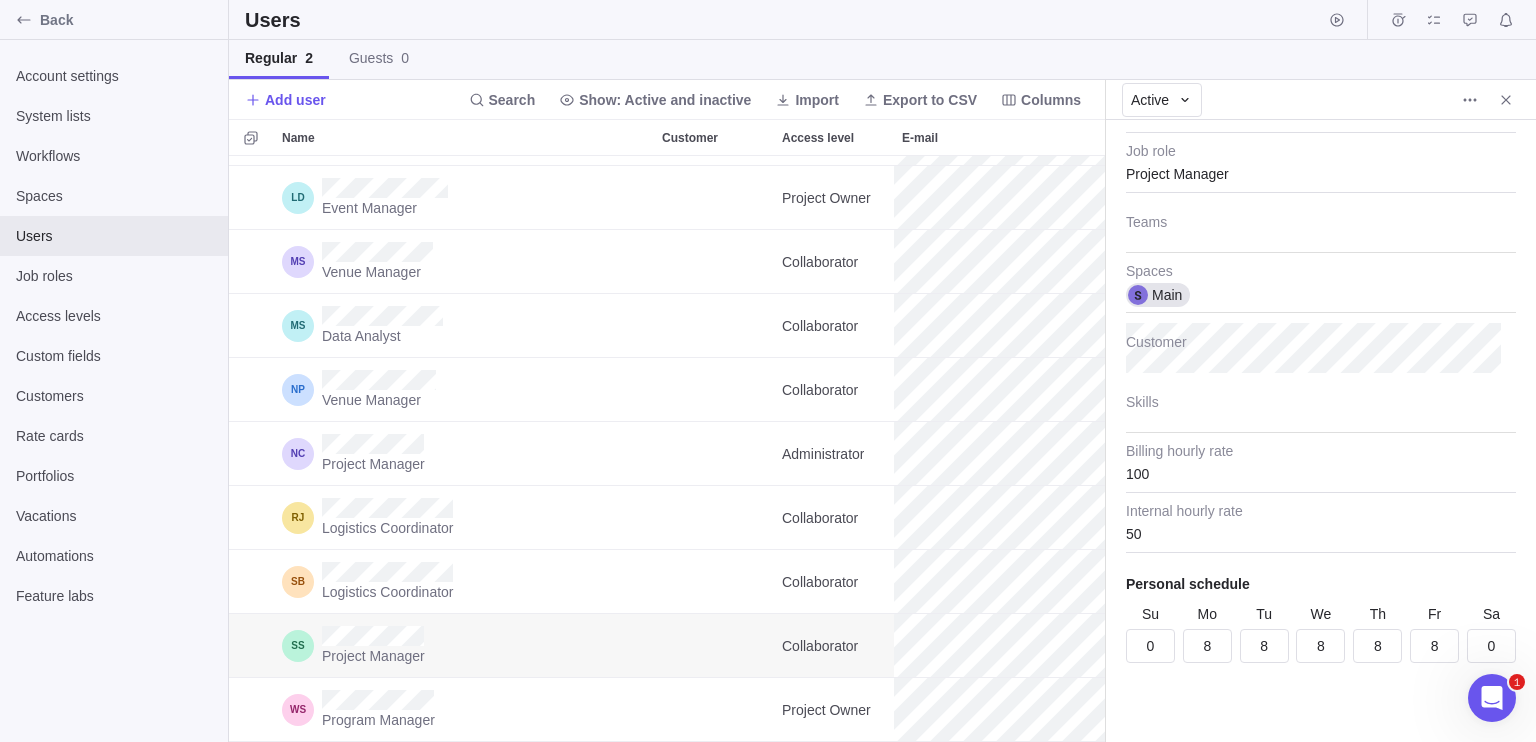 scroll, scrollTop: 0, scrollLeft: 0, axis: both 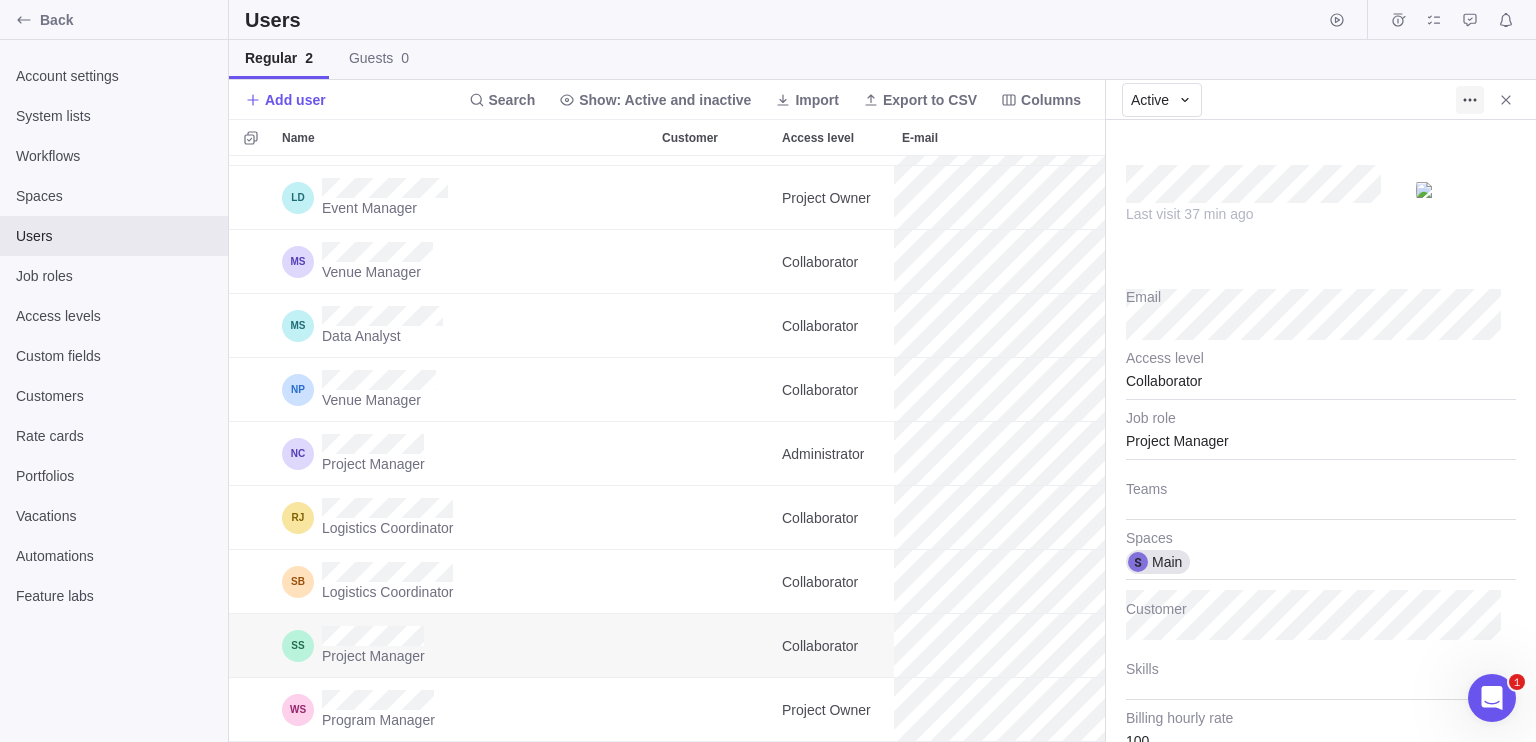 click at bounding box center (1470, 100) 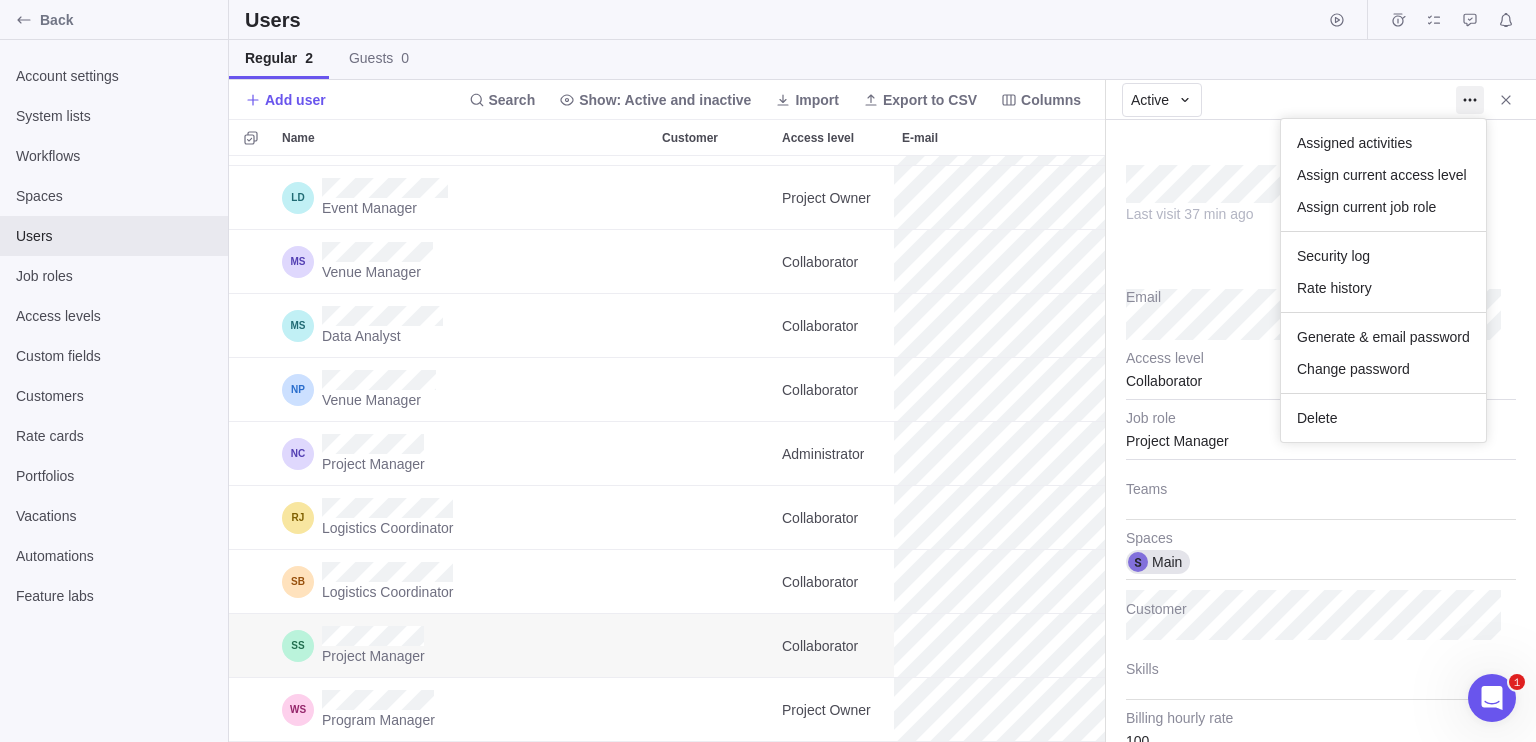 click on "Back Account settings System lists Workflows Spaces Users Job roles Access levels Custom fields Customers Rate cards Portfolios Vacations Automations Feature labs Users Regular 2 Guests 0 Add user Search Show: Active and inactive Import Export to CSV Columns Name Customer Access level E-mail Teams Skills Spaces Marketing Manager Collaborator Event Manager Project Owner Venue Manager Collaborator Main Data Analyst Collaborator Venue Manager Collaborator Budget Management Technical Equipment Requirements Main Project Manager Administrator Main Logistics Coordinator Collaborator Logistics Coordinator Collaborator Main Project Manager Collaborator Main Program Manager Project Owner Main Active Assigned activities Assign current access level Assign current job role Security log Rate history Generate & email password Change password Delete Last visit 37 min ago Email Collaborator Access level Project Manager Job role Teams Main Spaces Customer Skills 100 Billing hourly rate 50 Internal hourly rate Su 0" at bounding box center [768, 371] 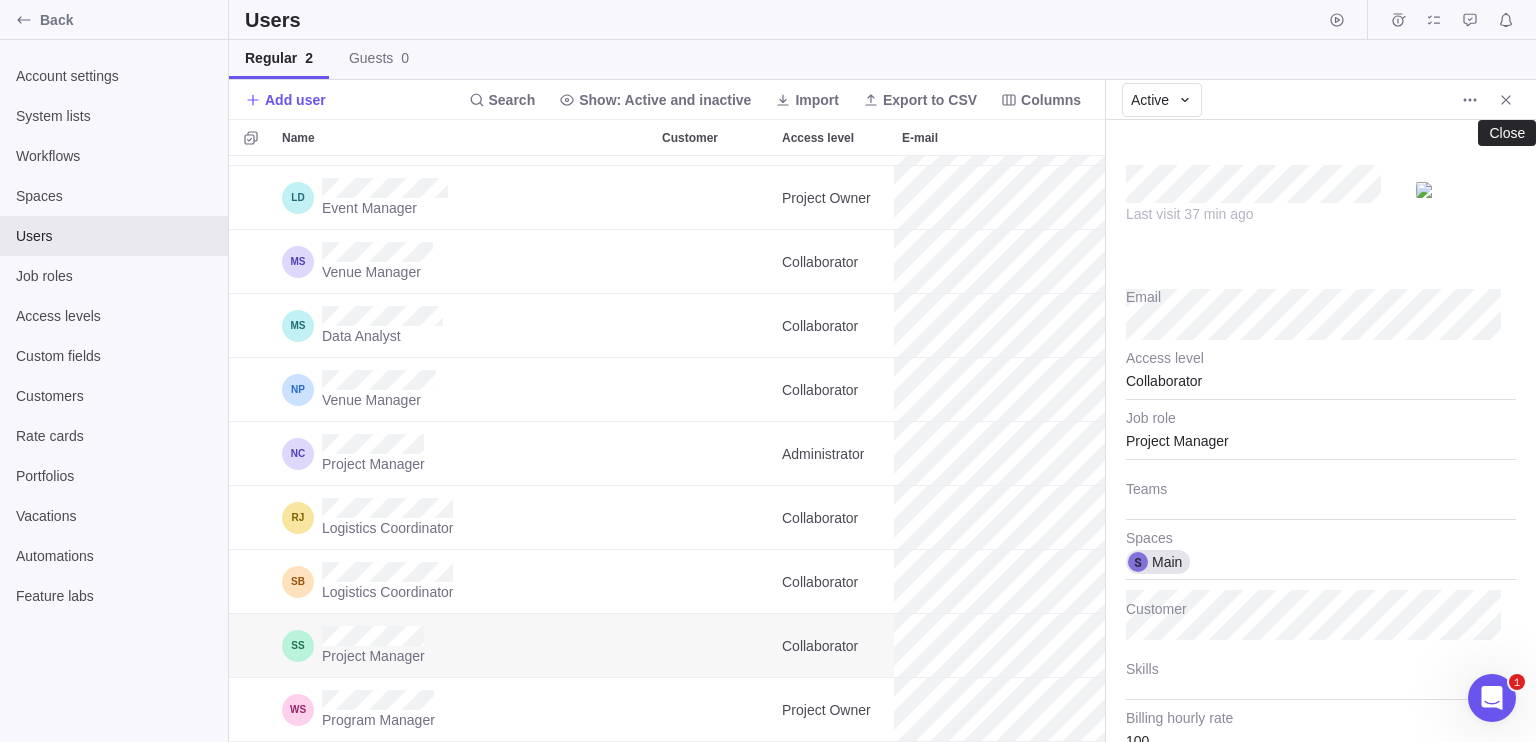 click 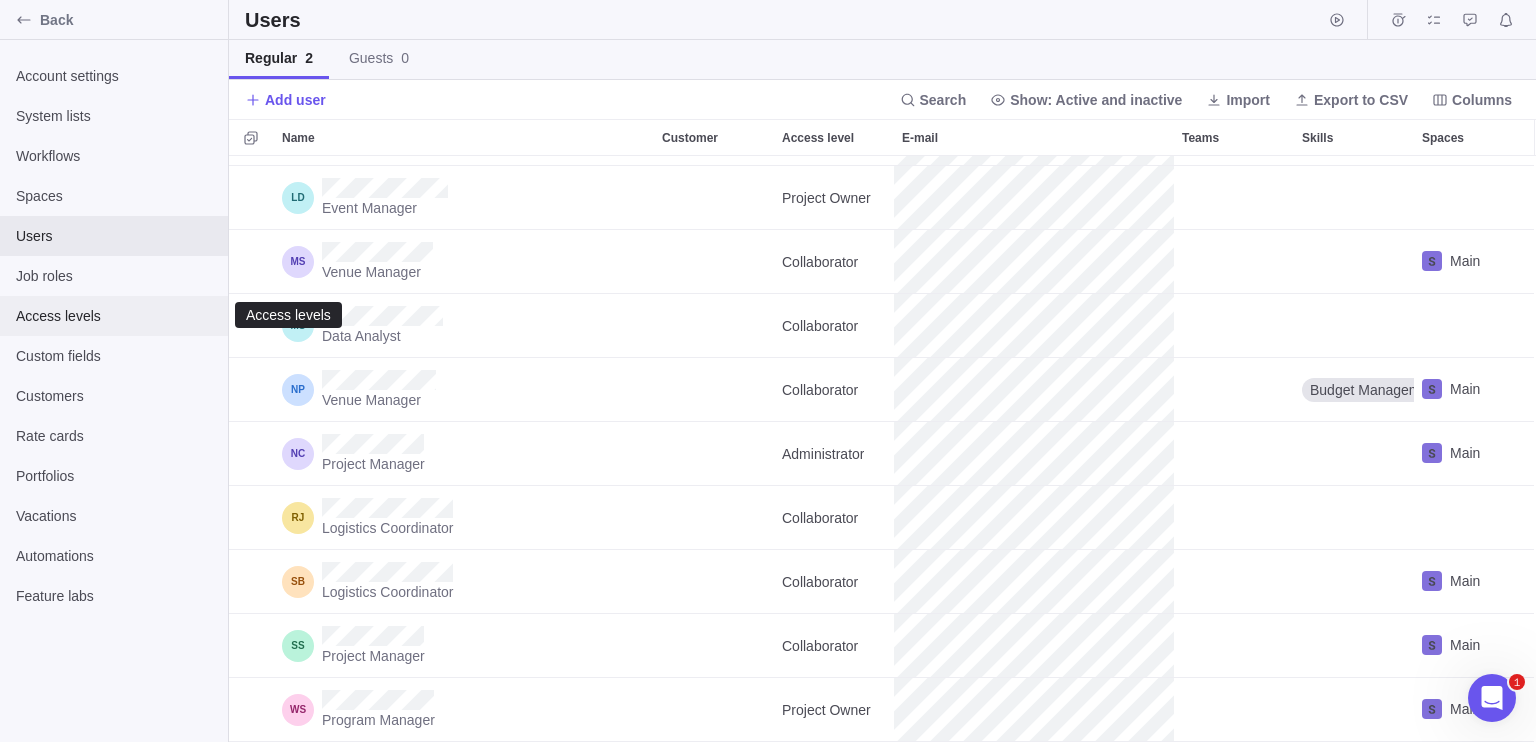 click on "Access levels" at bounding box center (114, 316) 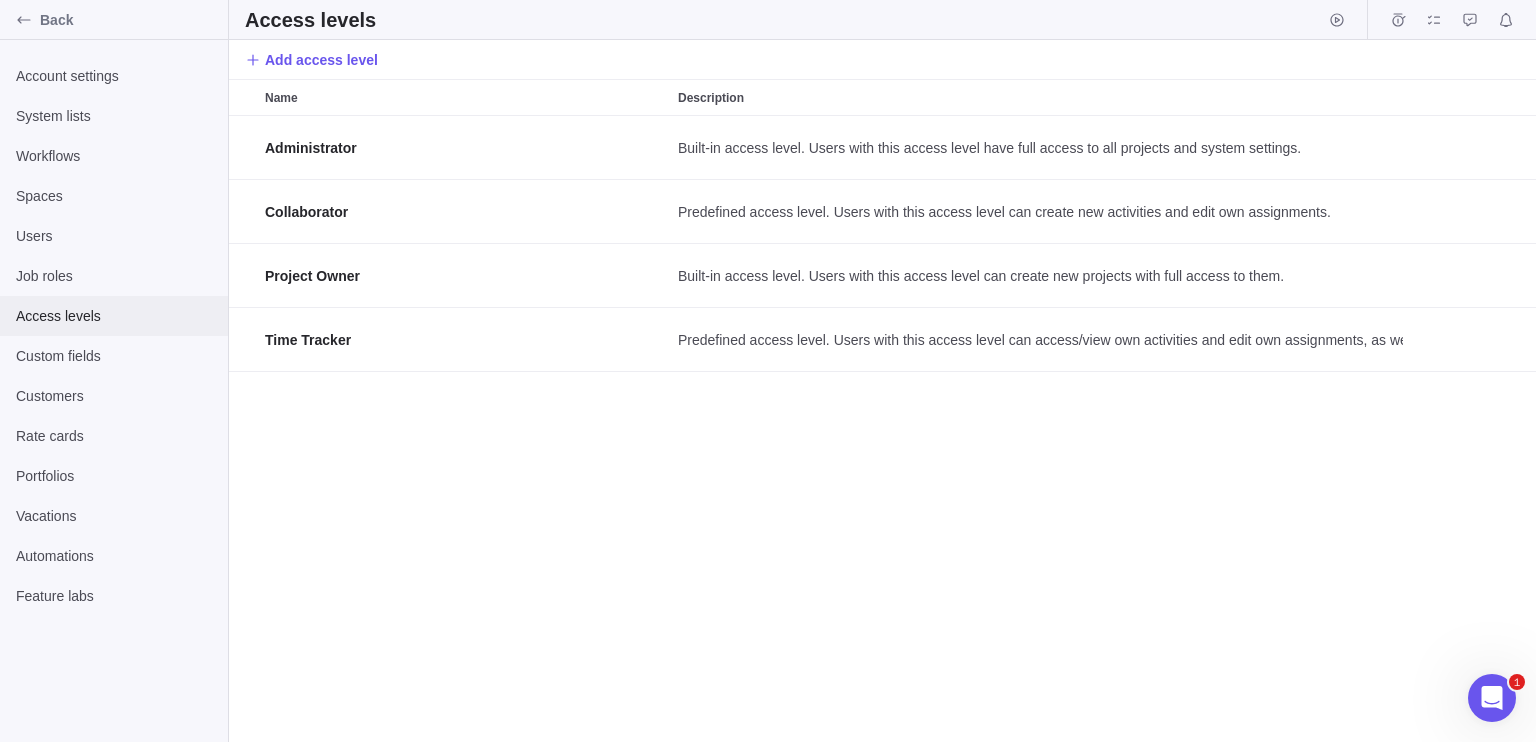 scroll, scrollTop: 16, scrollLeft: 16, axis: both 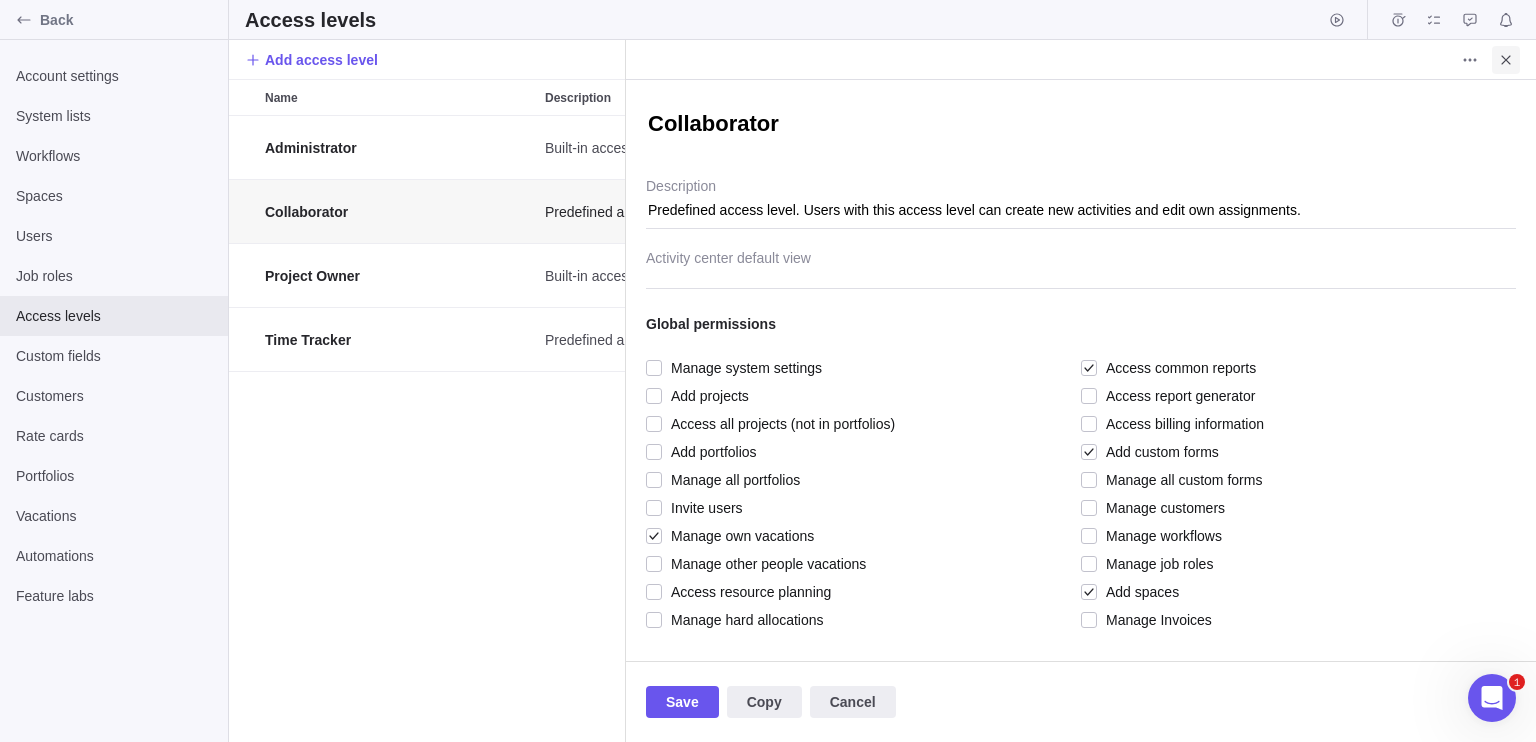 click 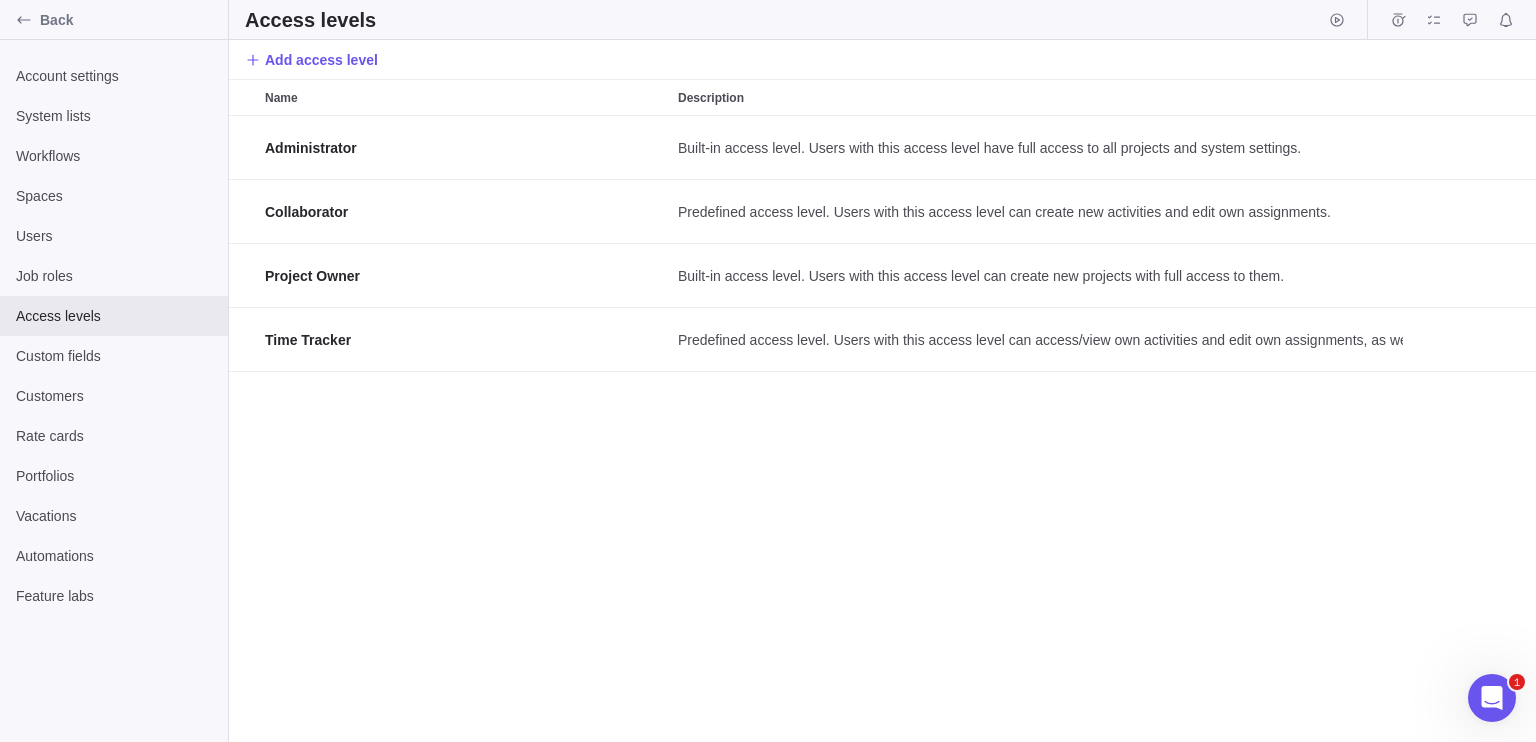 click on "Account settings System lists Workflows Spaces Users Job roles Access levels Custom fields Customers Rate cards Portfolios Vacations Automations Feature labs" at bounding box center [114, 391] 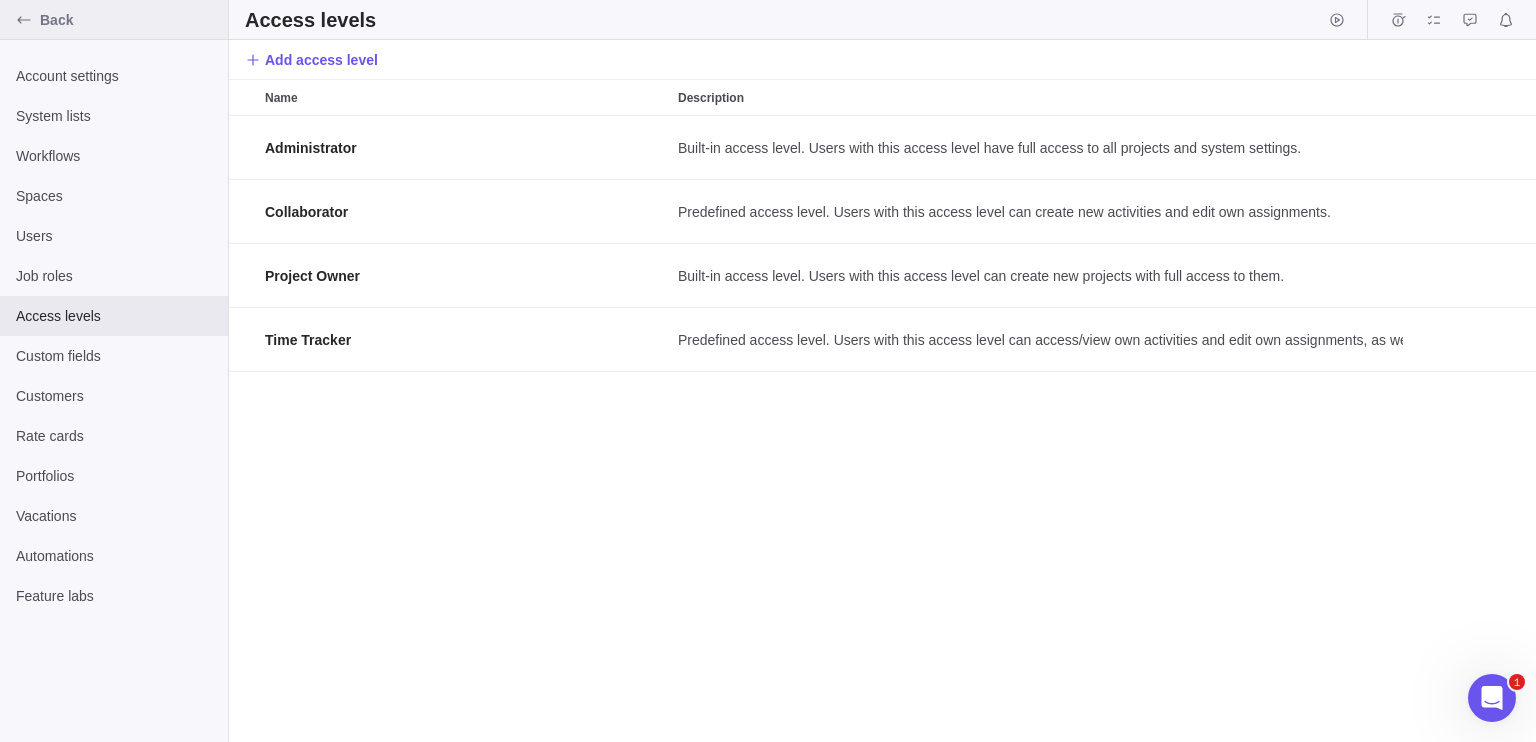 click on "Back" at bounding box center (114, 20) 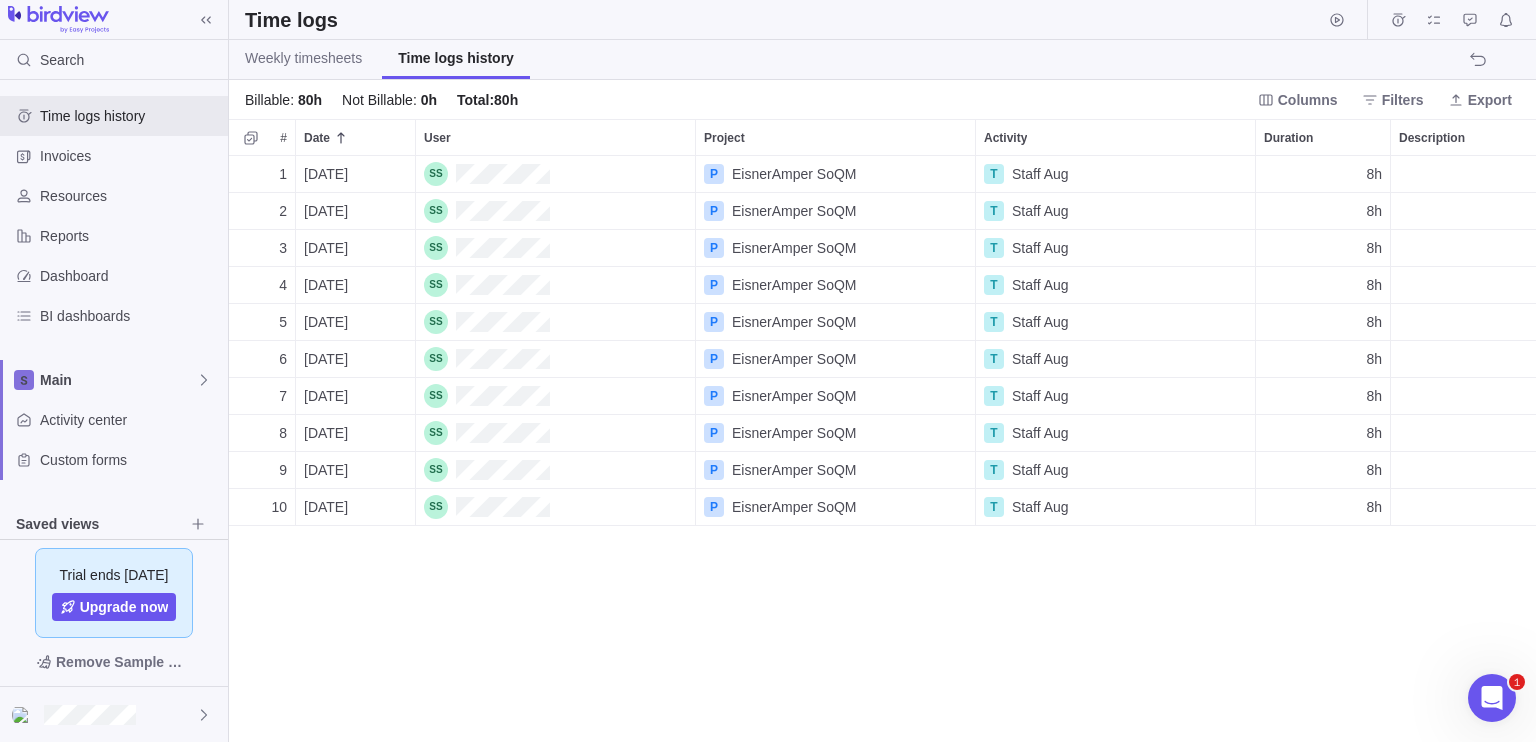 scroll, scrollTop: 16, scrollLeft: 16, axis: both 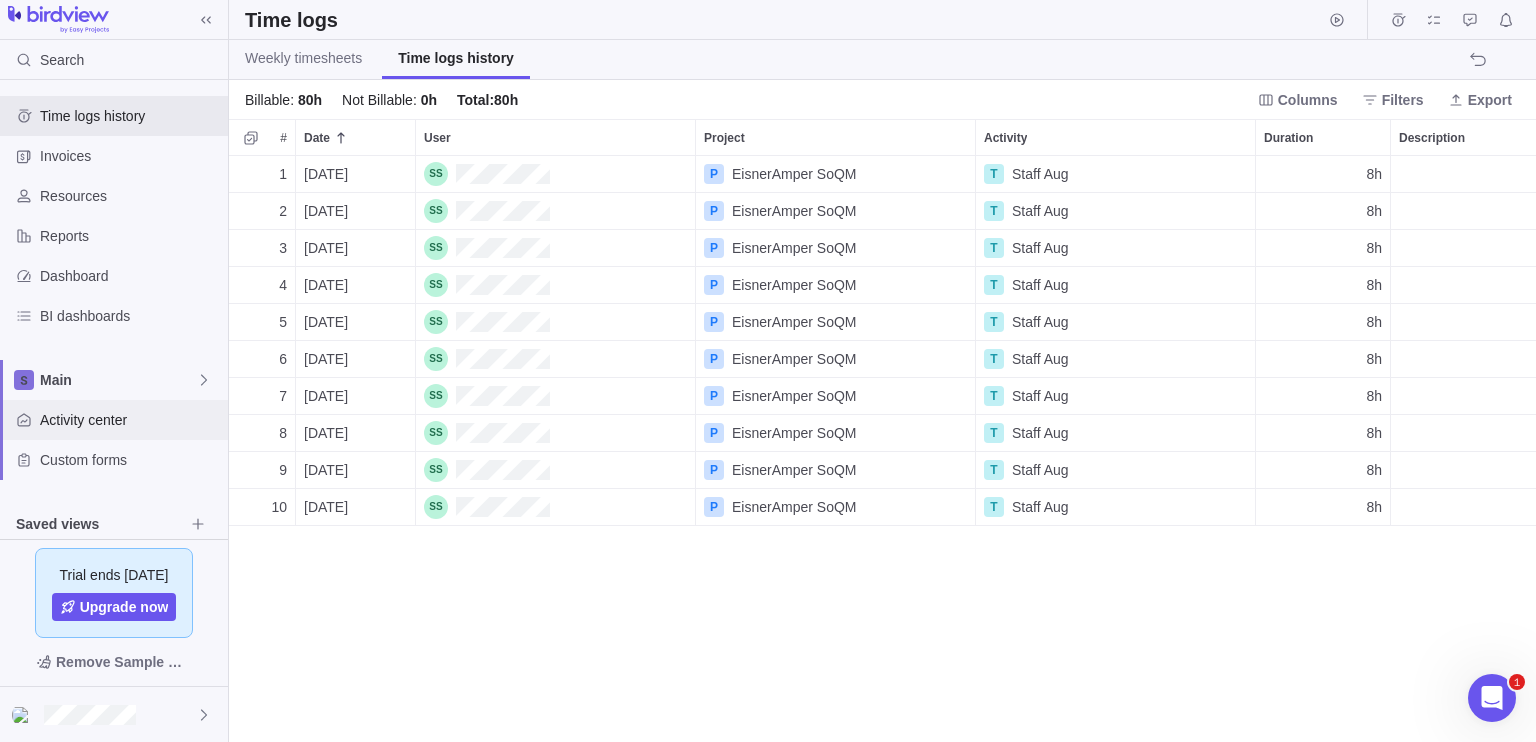 click on "Activity center" at bounding box center (130, 420) 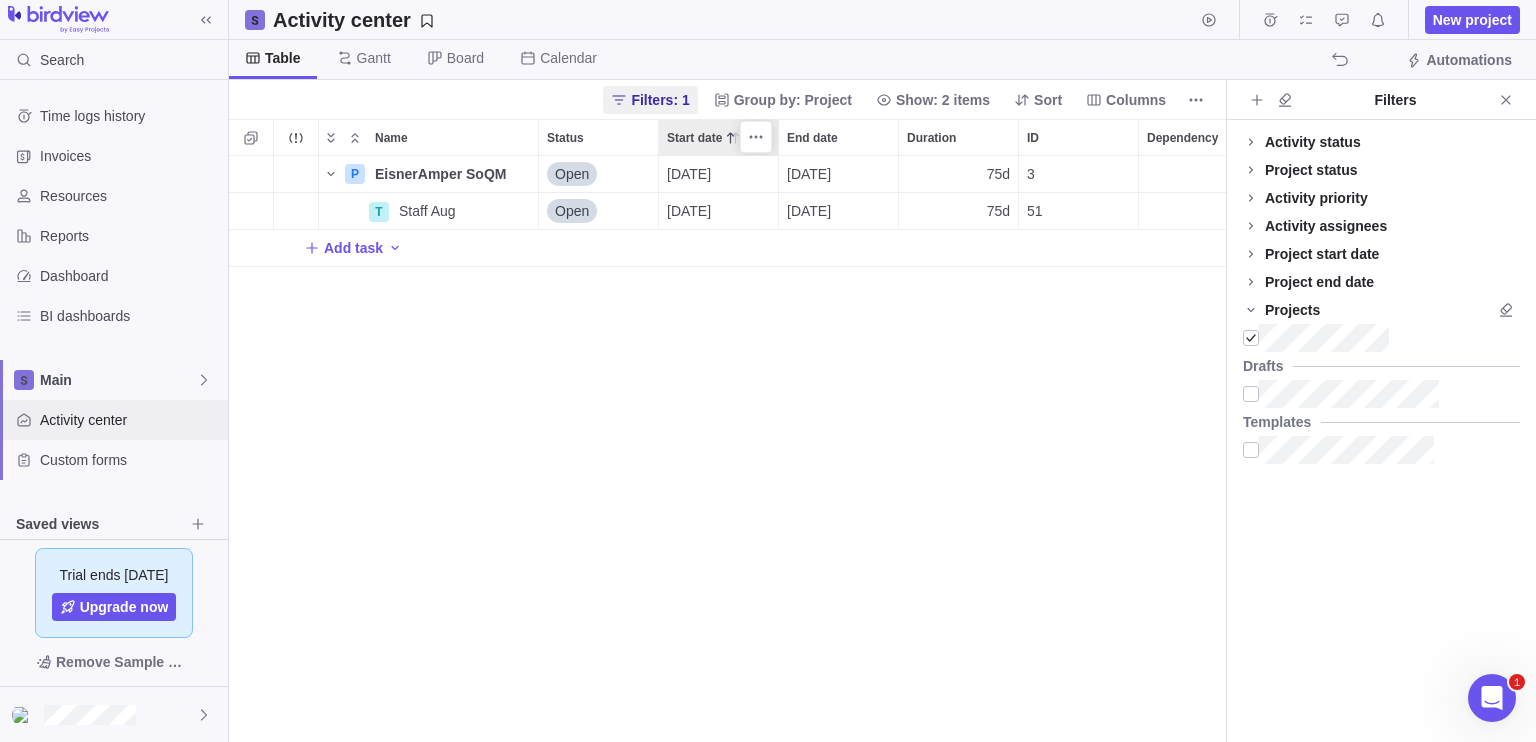 scroll, scrollTop: 16, scrollLeft: 16, axis: both 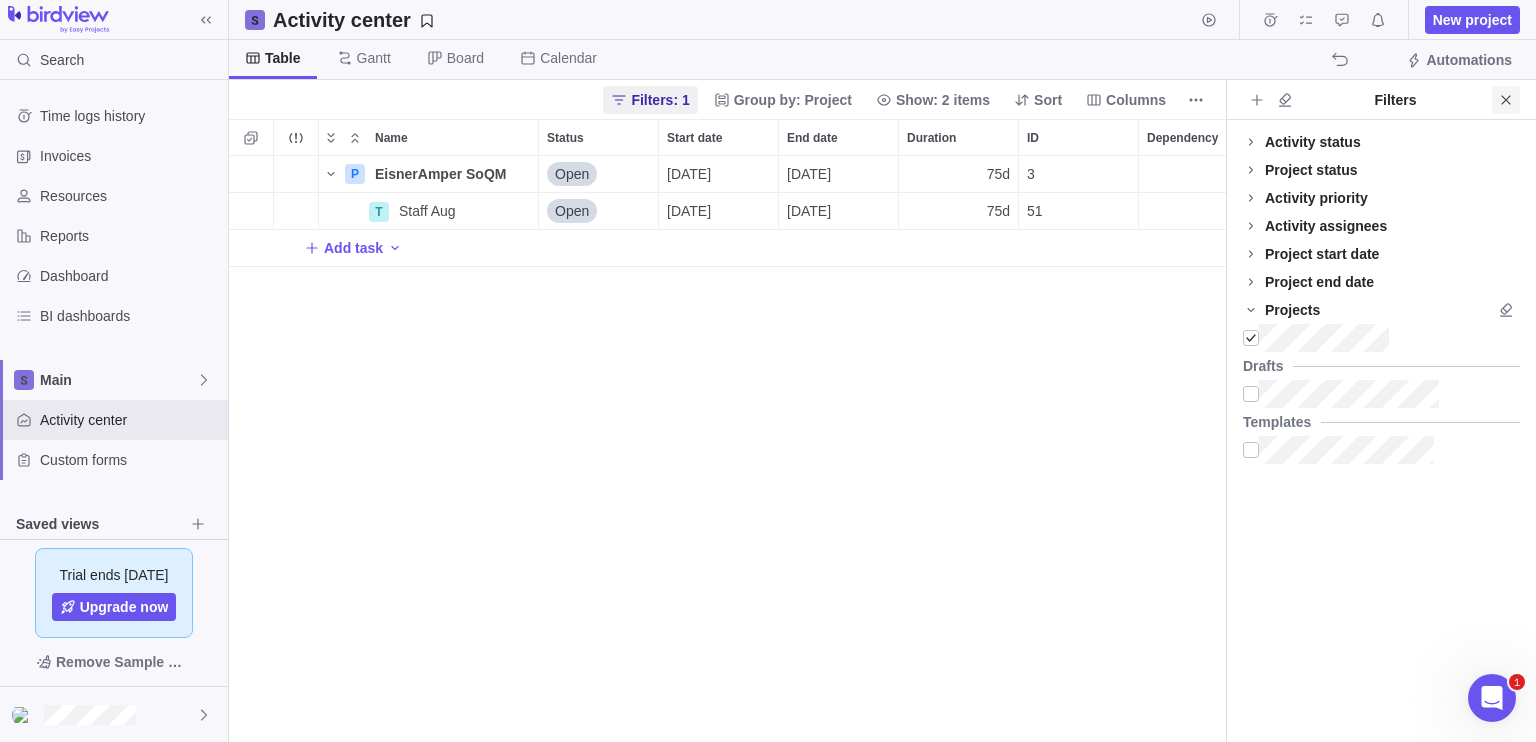 click 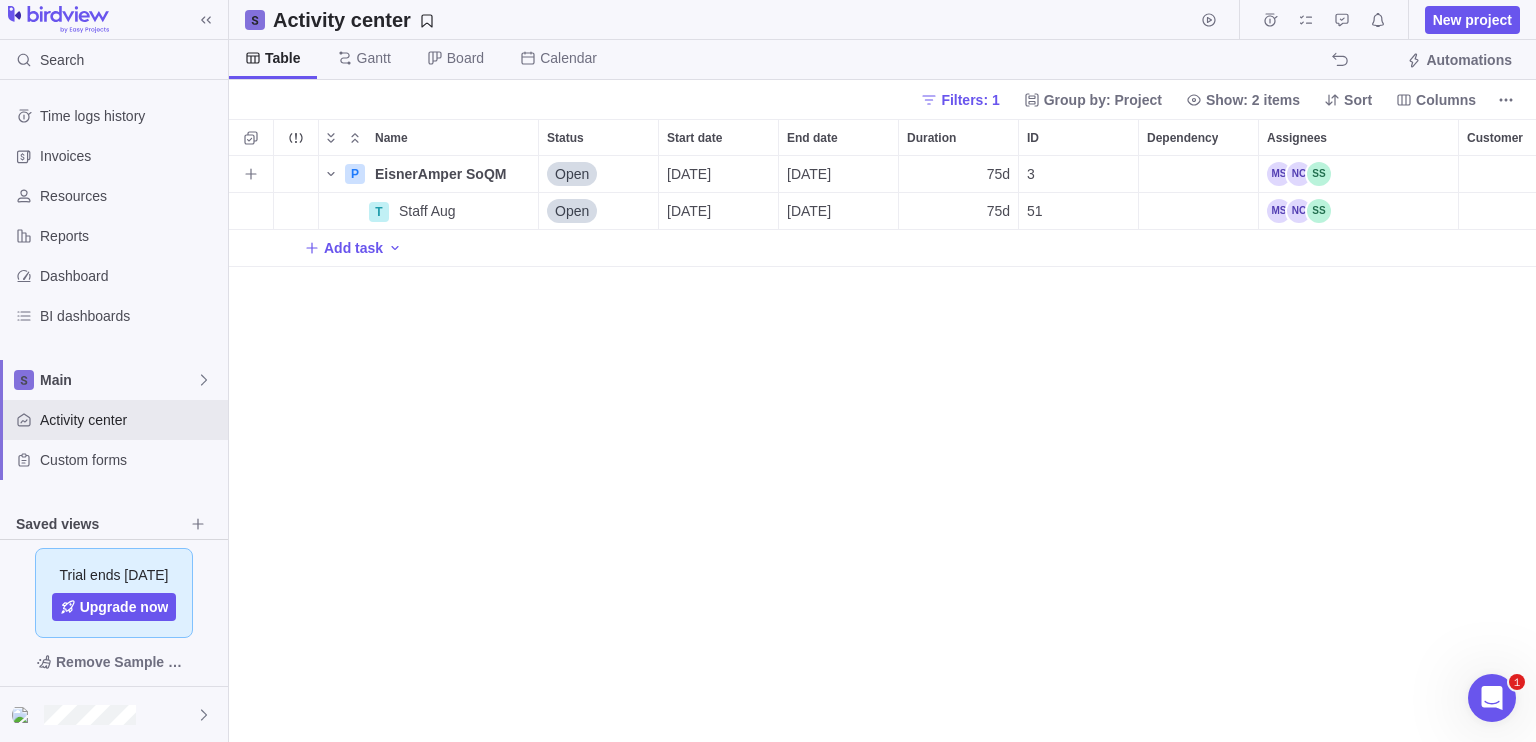 click at bounding box center [1299, 174] 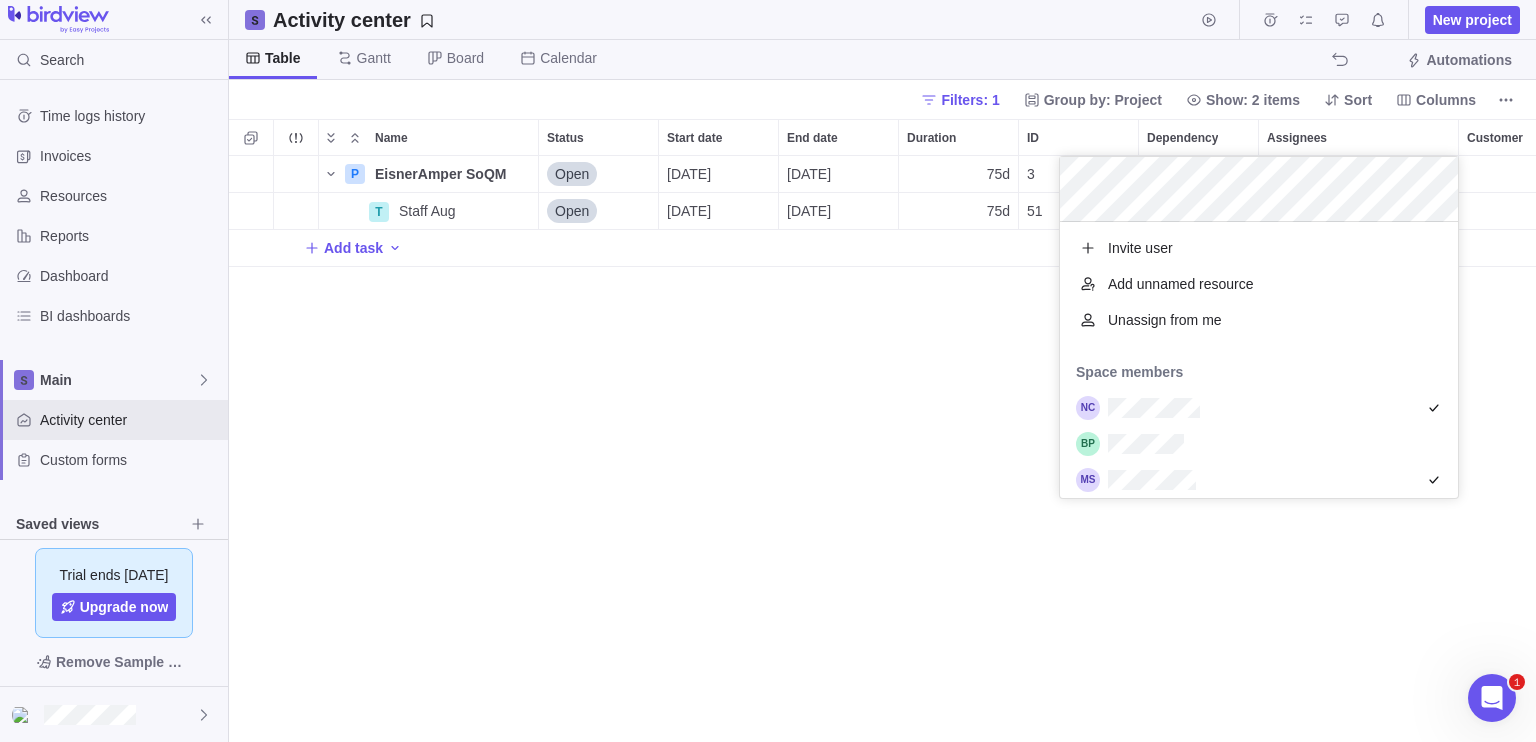 scroll, scrollTop: 16, scrollLeft: 16, axis: both 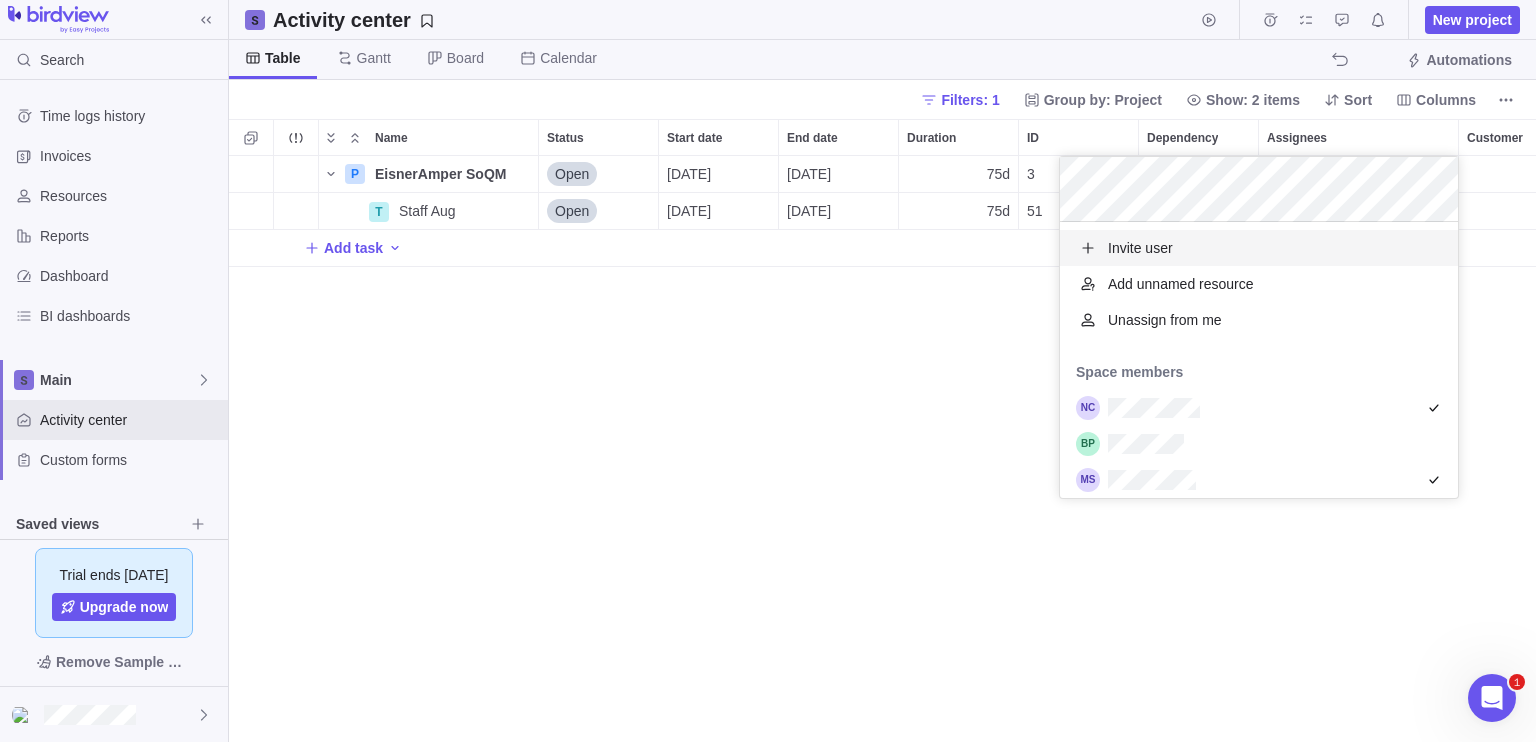click on "P EisnerAmper SoQM Details Open 07/01/2025 10/13/2025 75d 3 80h 2064h 1984h T Staff Aug Details Open 07/01/2025 10/13/2025 75d 51 80h 2064h 1984h Add task" at bounding box center (882, 449) 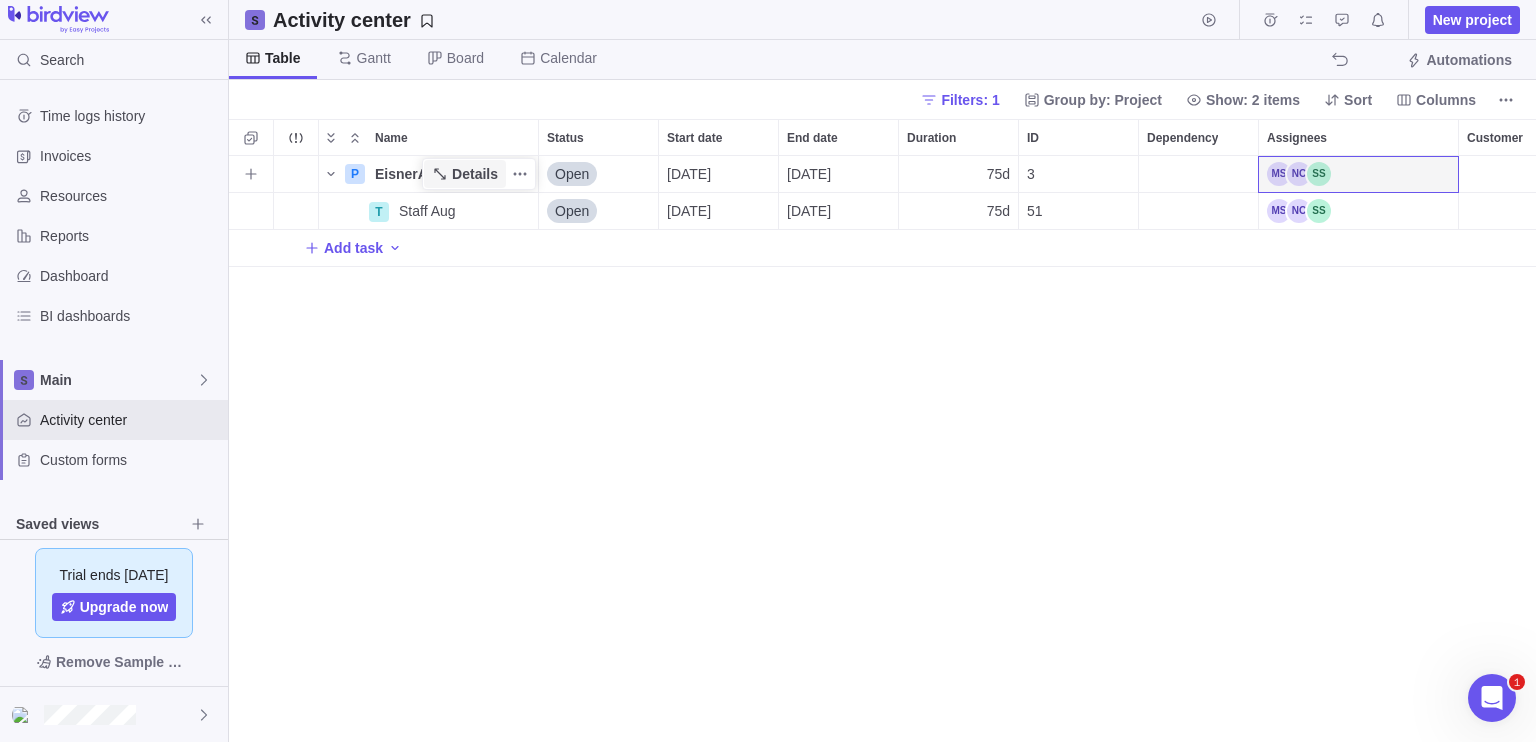 click on "Details" at bounding box center (475, 174) 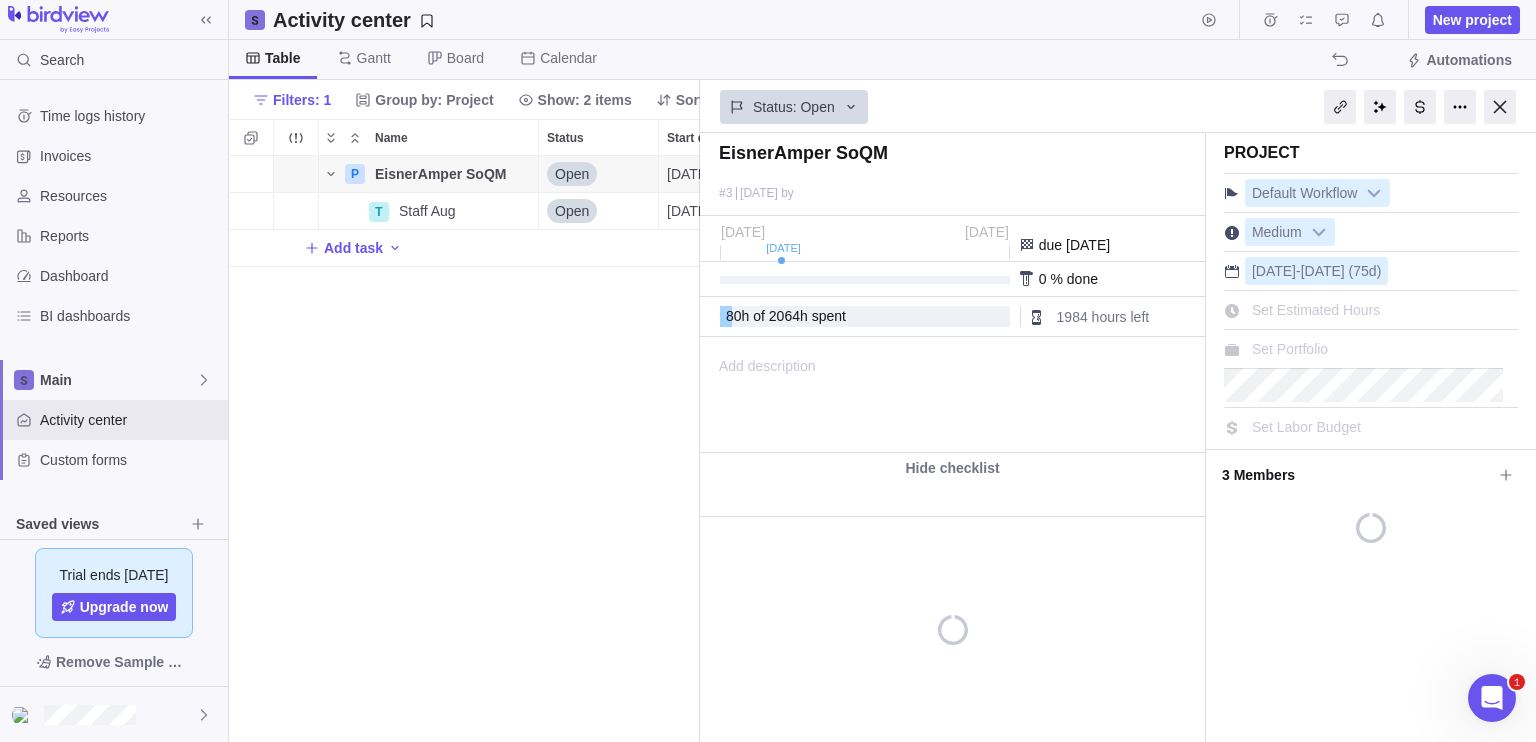 scroll, scrollTop: 570, scrollLeft: 456, axis: both 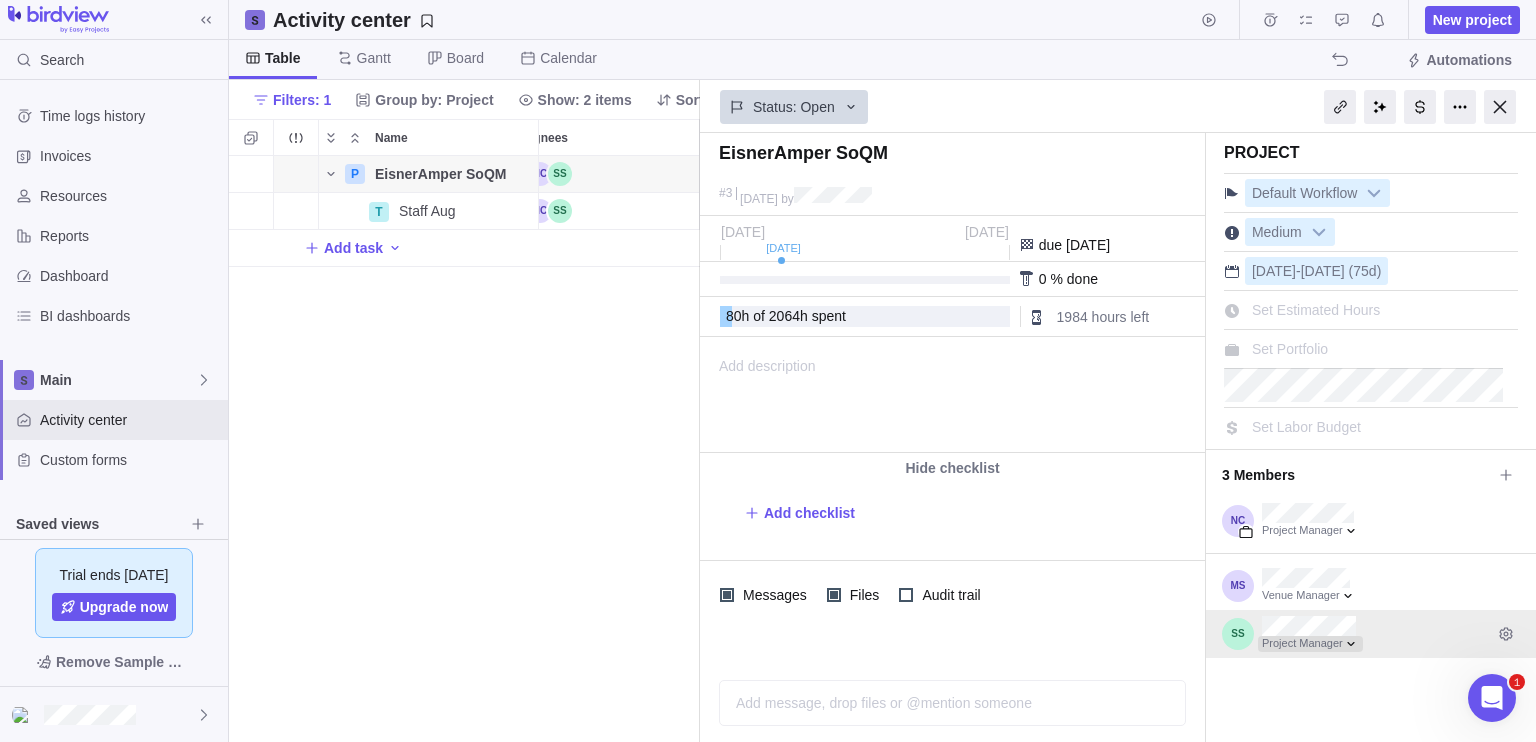 click at bounding box center [1310, 644] 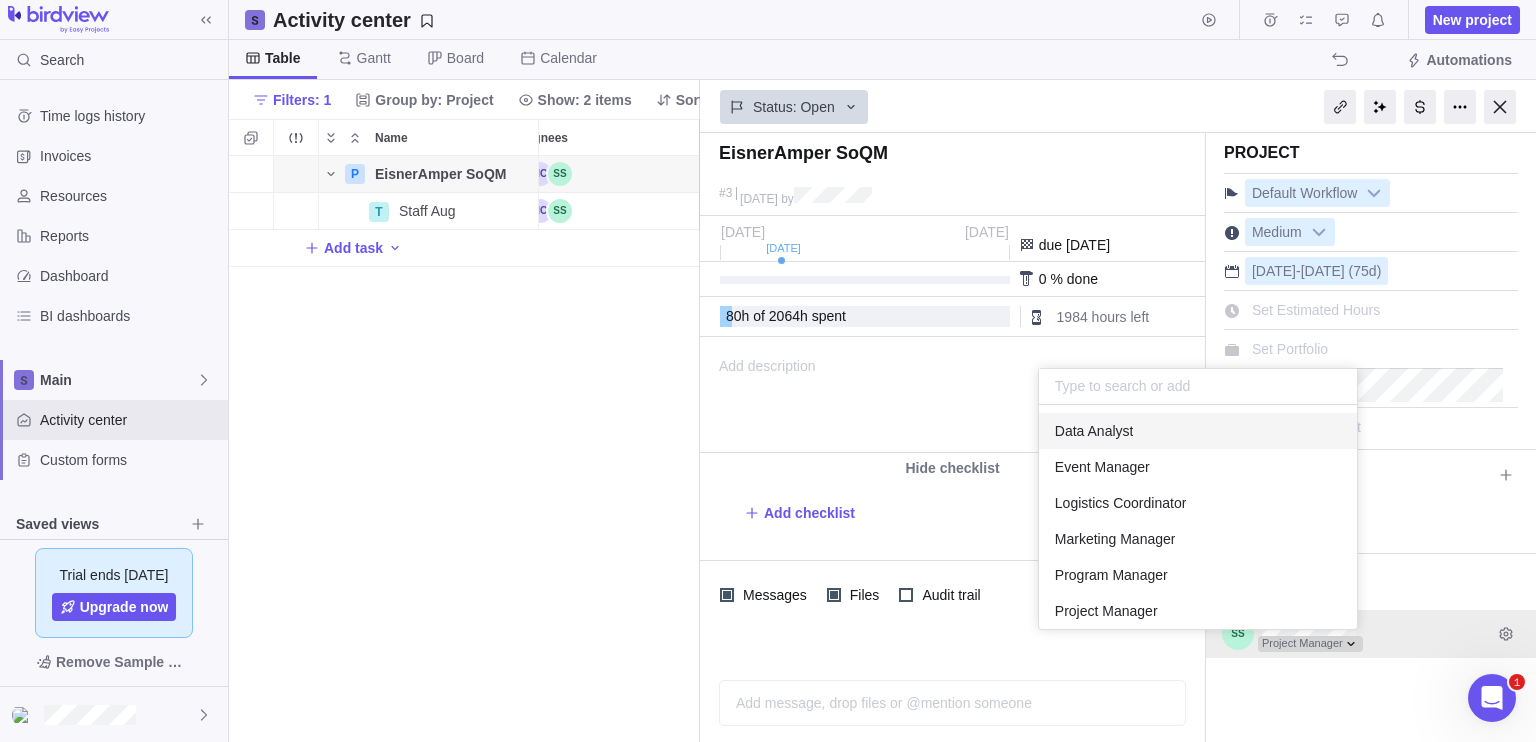 click on "Search Time logs history Invoices Resources Reports Dashboard BI dashboards Main Activity center Custom forms Saved views Get Started Migrations Project Financials Flat Fee Project Financials T&M Test Saved View Upcoming Milestones Trial ends in 14 days Upgrade now Remove Sample Data Activity center New project Table Gantt Board Calendar Automations Filters: 1 Group by: Project Show: 2 items Sort Columns Name Status Start date End date Duration ID Dependency Assignees Customer Portfolio Actual hours (timelogs) Estimated hours Hours left P EisnerAmper SoQM Details Open 07/01/2025 10/13/2025 75d 3 80h 2064h 1984h T Staff Aug Details Open 07/01/2025 10/13/2025 75d 51 80h 2064h 1984h Add task Filters Activity status Default Workflow Test Workflow Project status Default Workflow Test Workflow Activity priority Activity assignees More Project start date Previous year Previous month Previous week Yesterday Today This week This month This year Next week Next month Filter by period Project end date Today" at bounding box center [768, 371] 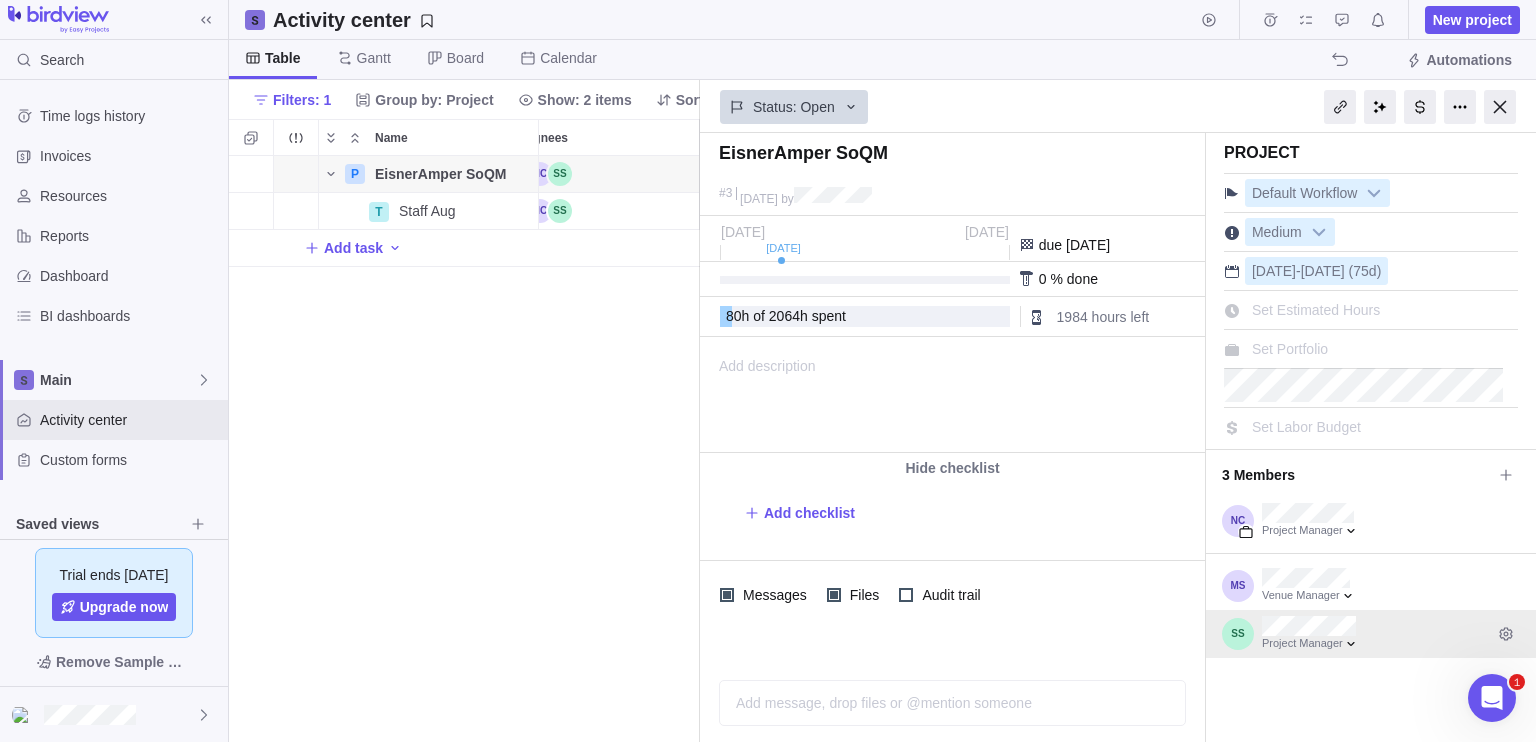 click on "P EisnerAmper SoQM Details Open 07/01/2025 10/13/2025 75d 3 80h 2064h 1984h T Staff Aug Details Open 07/01/2025 10/13/2025 75d 51 80h 2064h 1984h Add task" at bounding box center [464, 449] 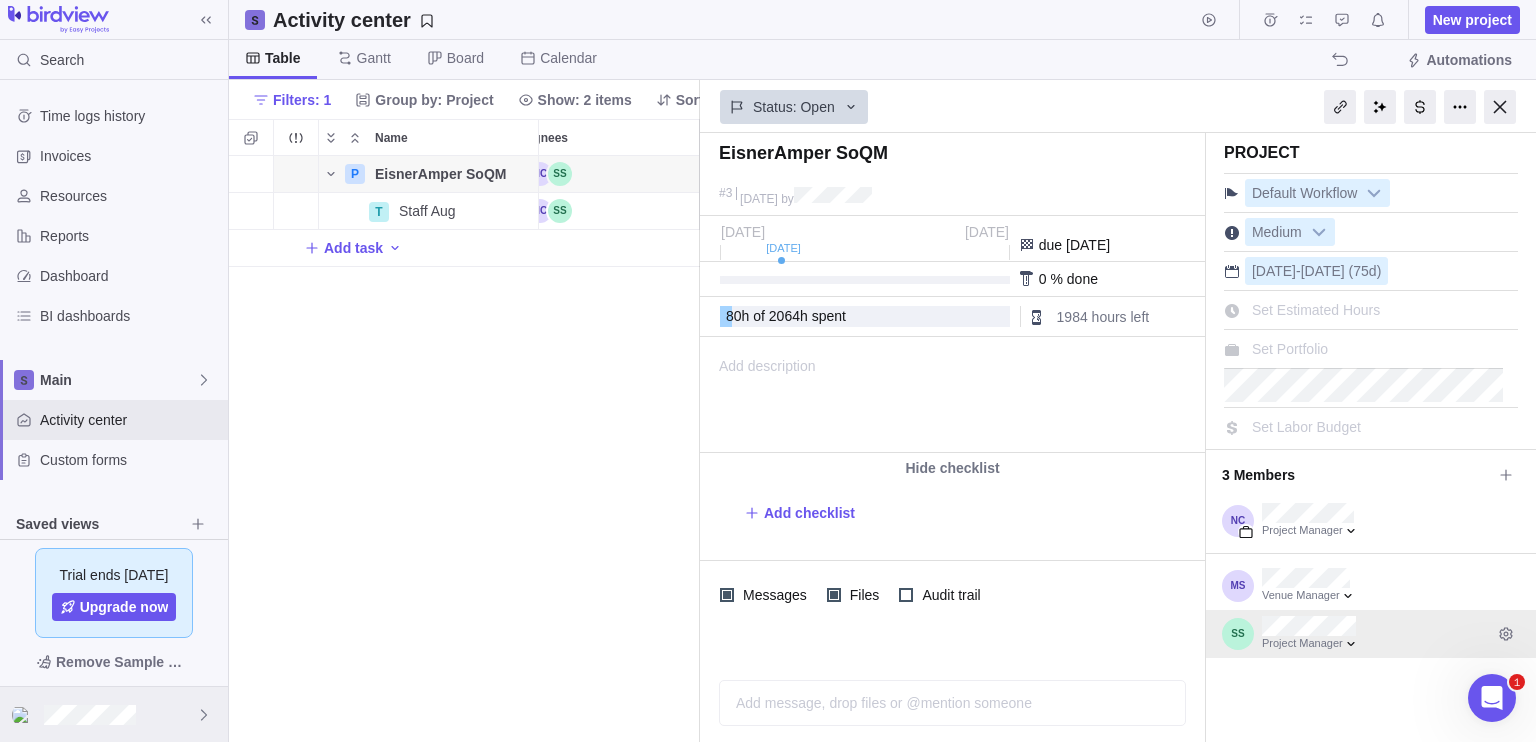 click at bounding box center [114, 714] 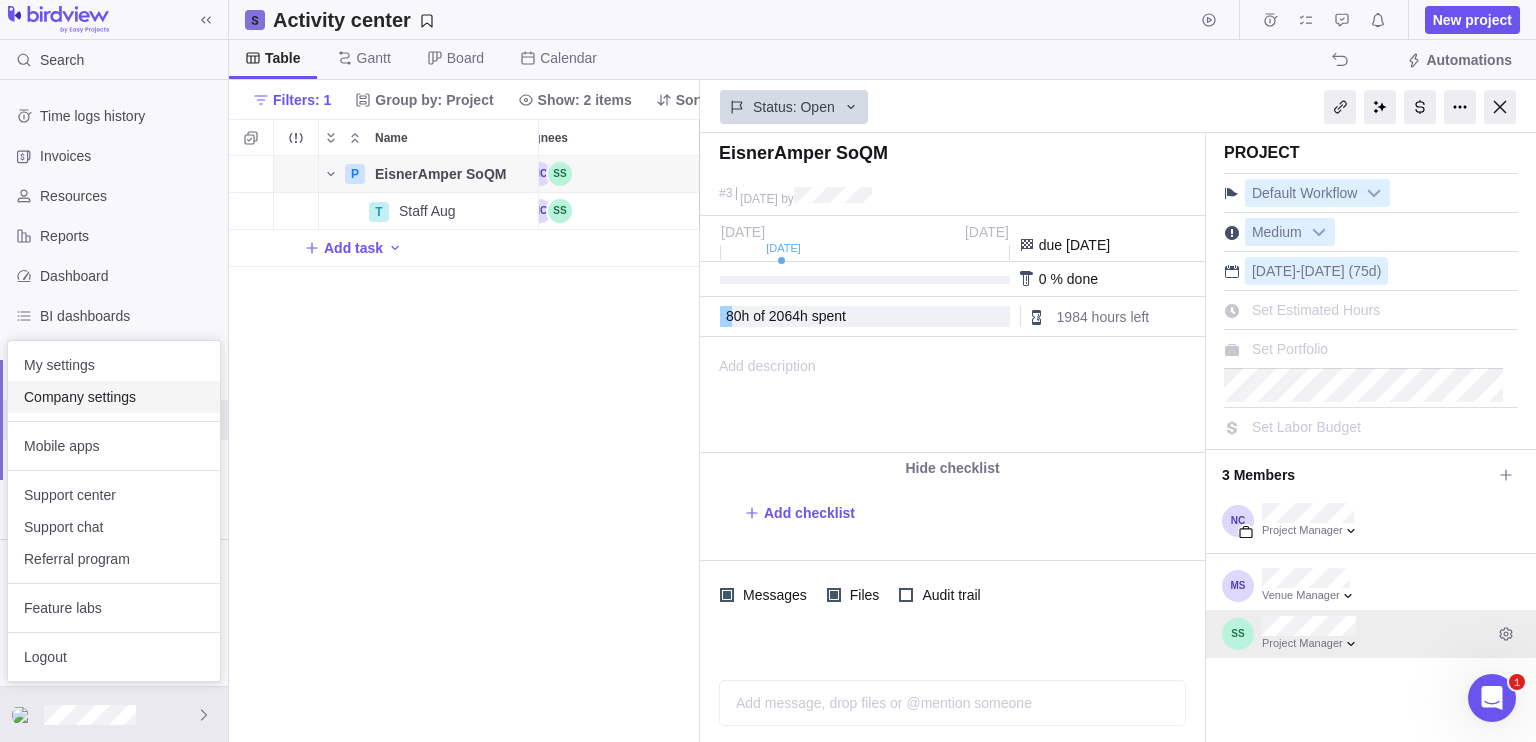 click on "Company settings" at bounding box center (114, 397) 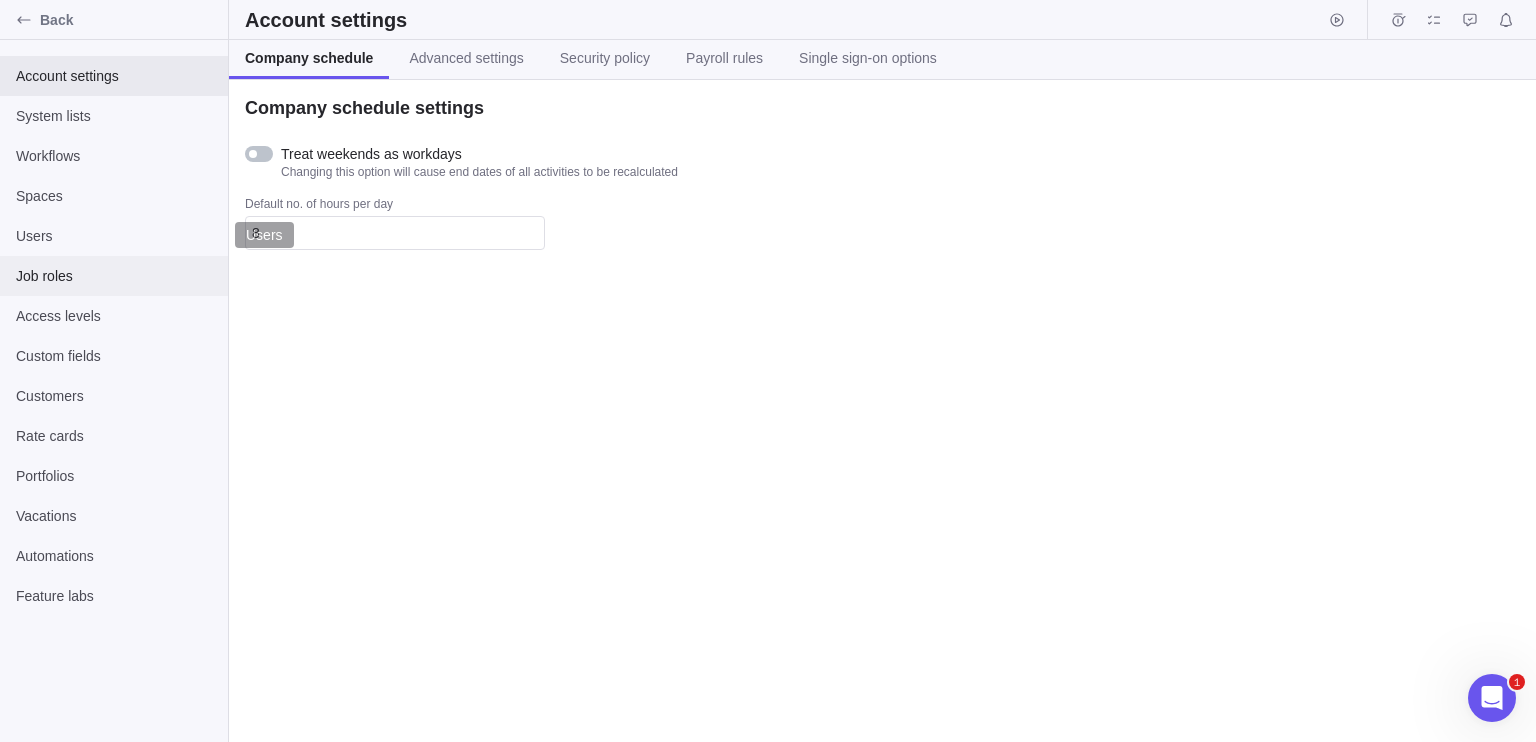 click on "Job roles" at bounding box center [114, 276] 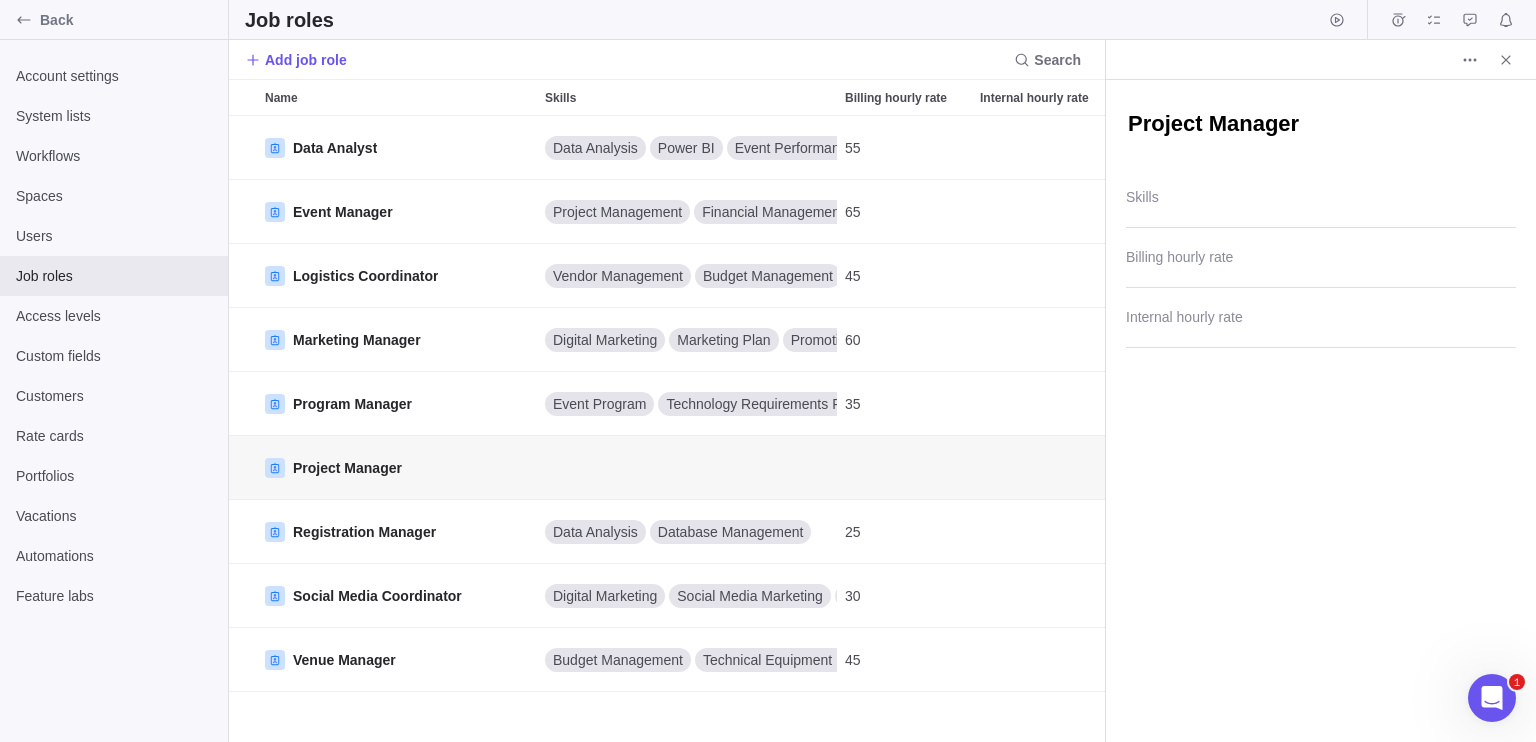 click at bounding box center [1321, 60] 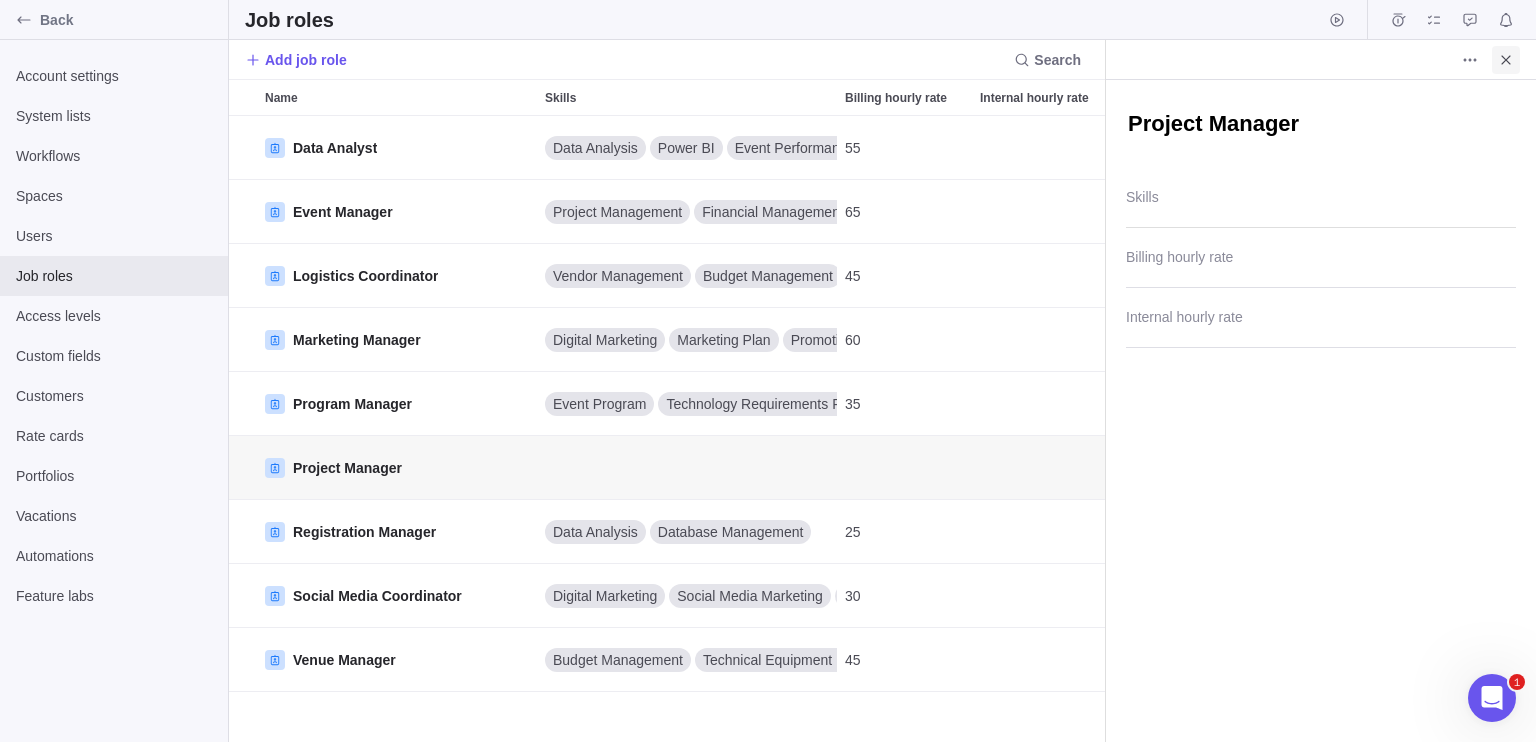 click at bounding box center (1506, 60) 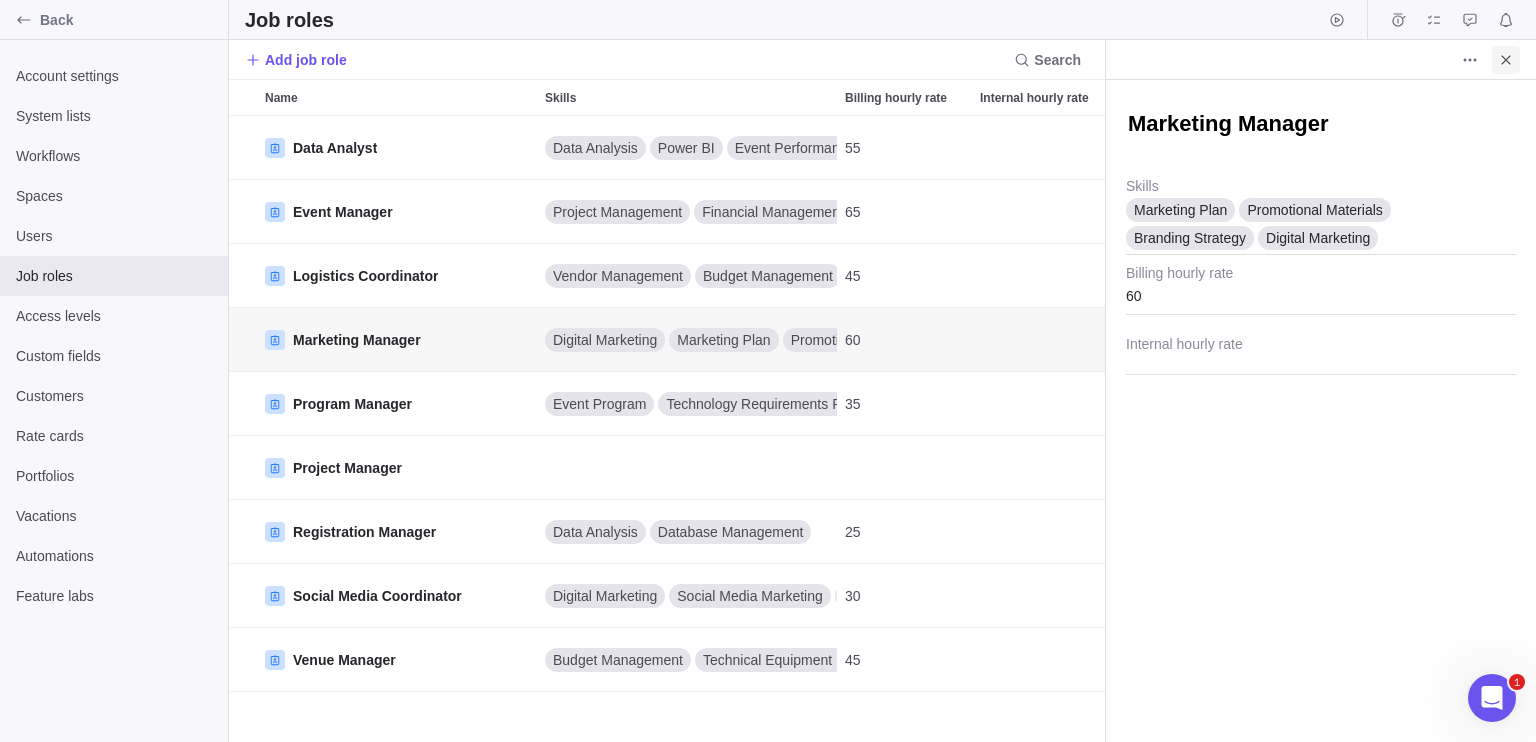 type on "x" 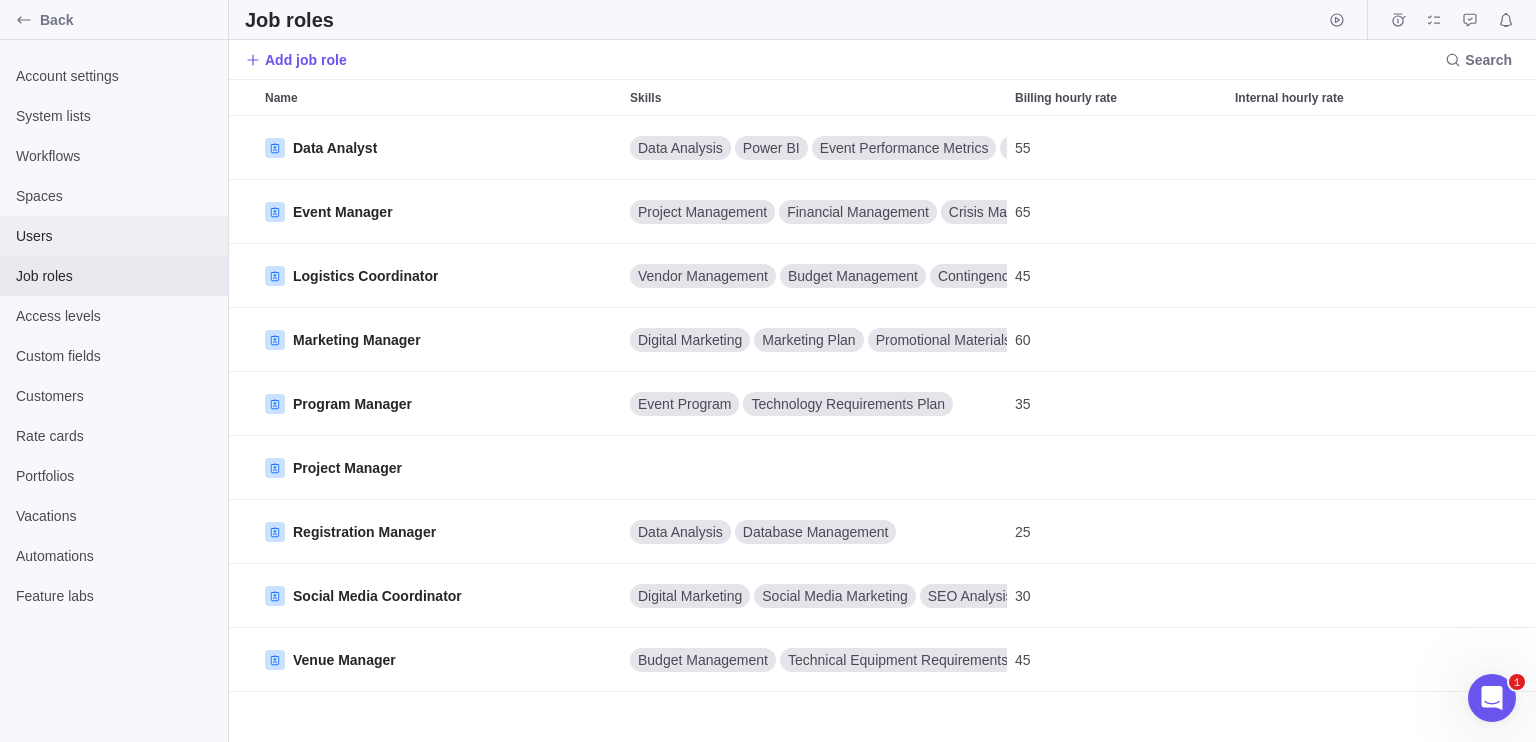 click on "Users" at bounding box center [114, 236] 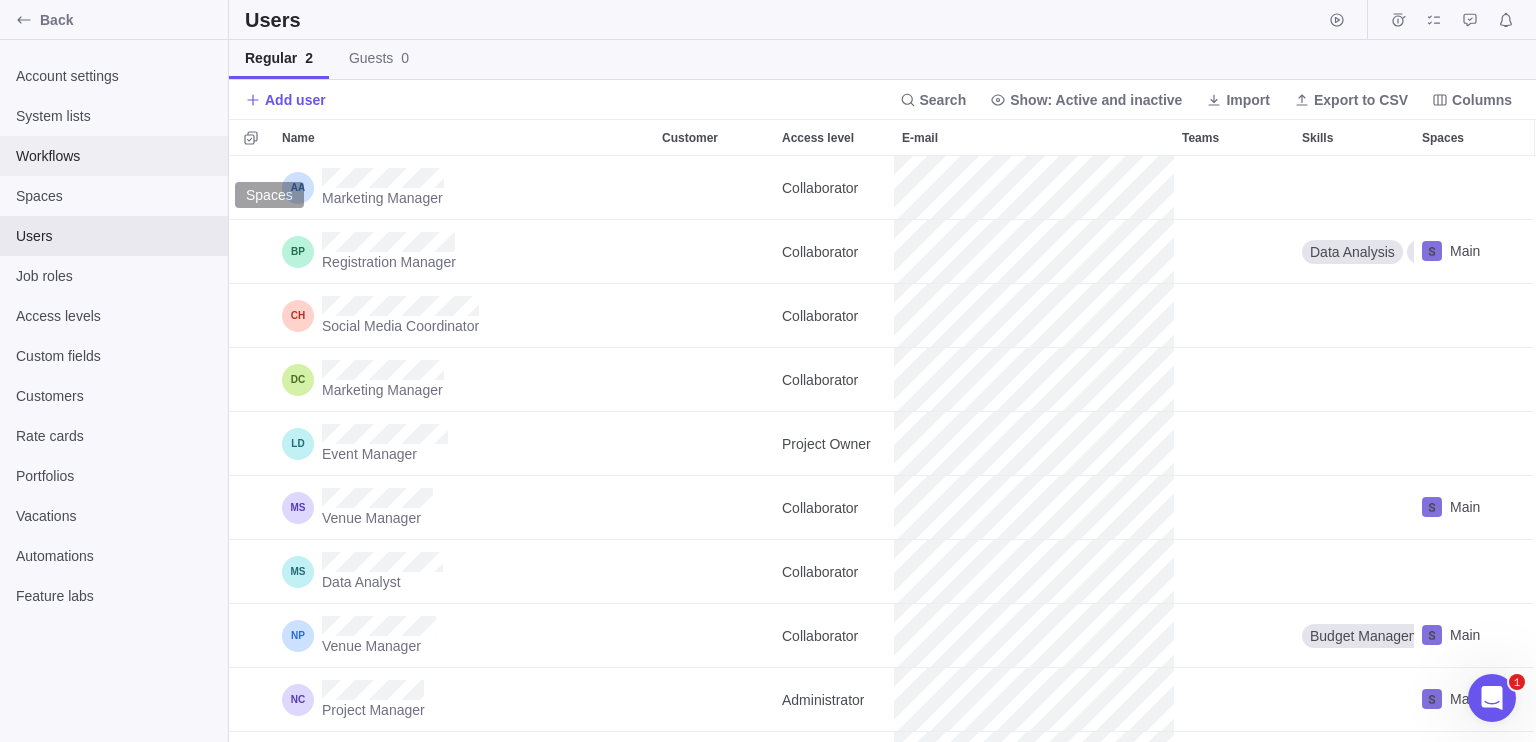 click on "Workflows" at bounding box center (114, 156) 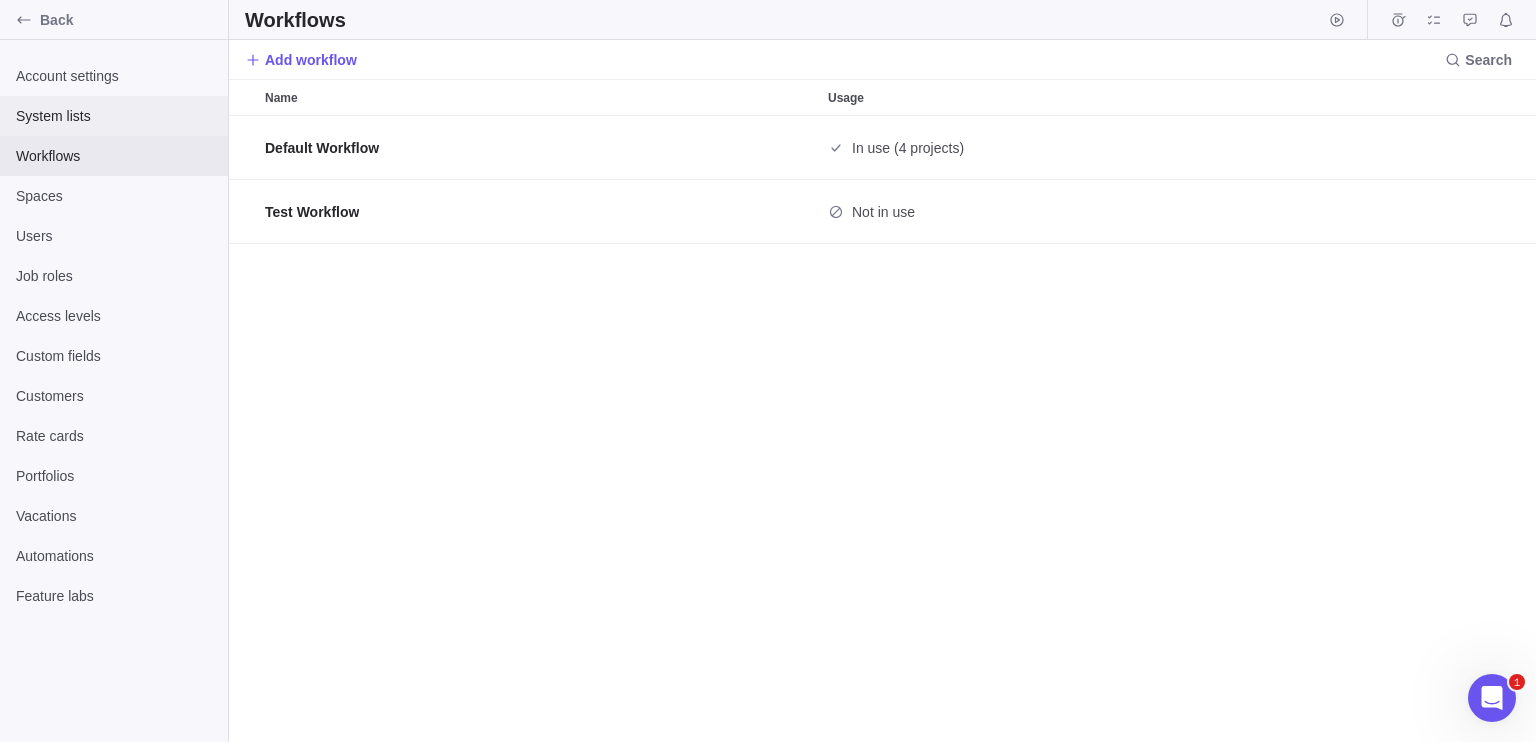 click on "System lists" at bounding box center [114, 116] 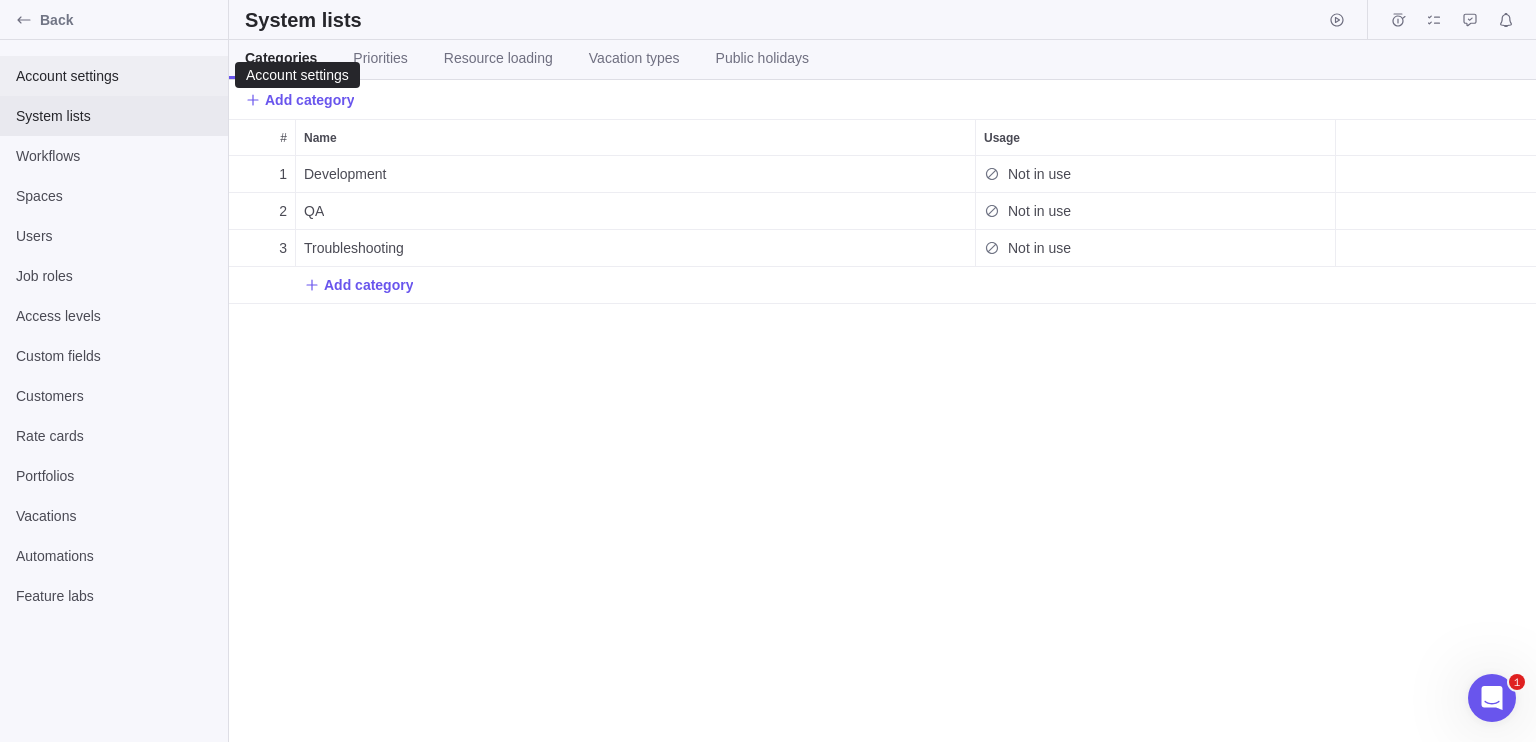 click on "Account settings" at bounding box center (114, 76) 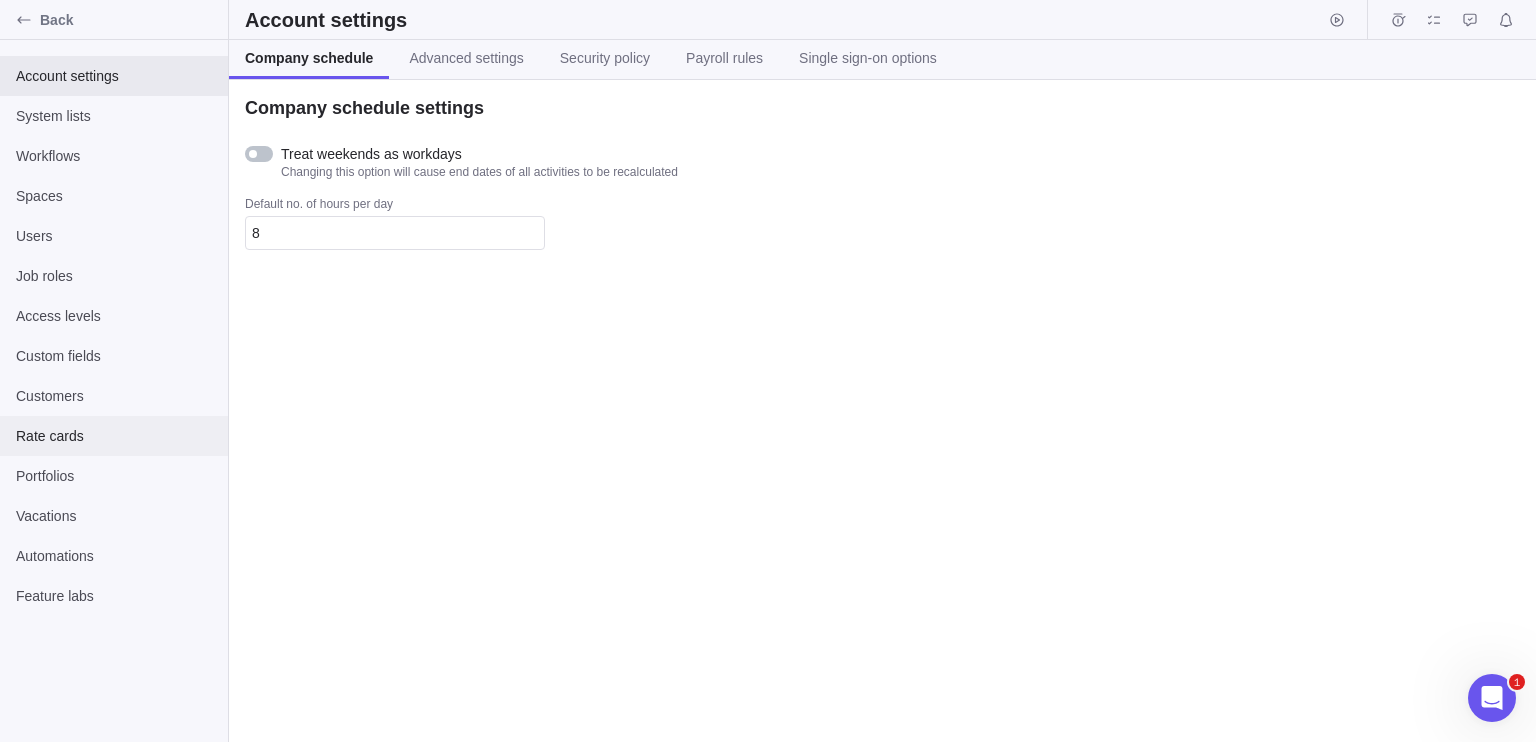 click on "Rate cards" at bounding box center [114, 436] 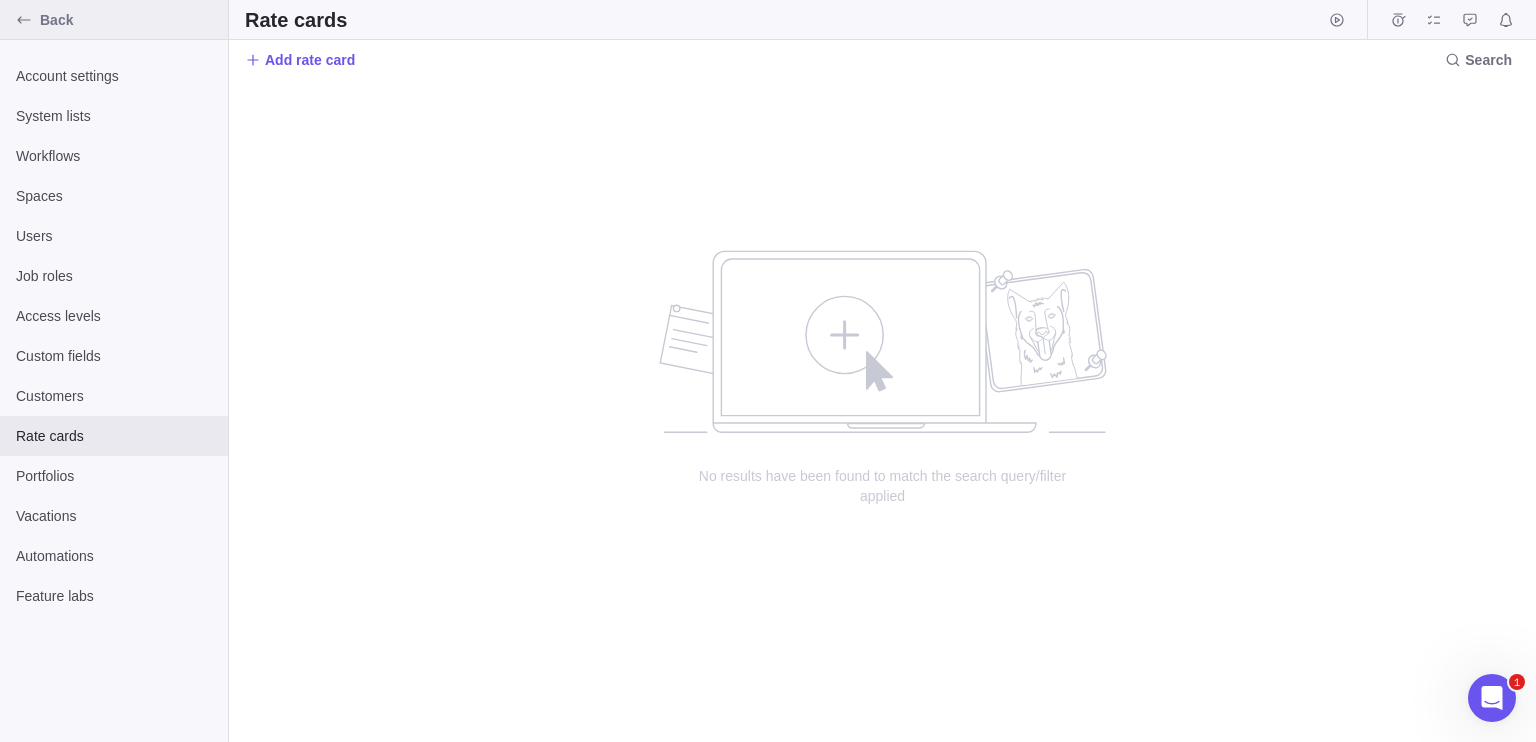 click at bounding box center (24, 20) 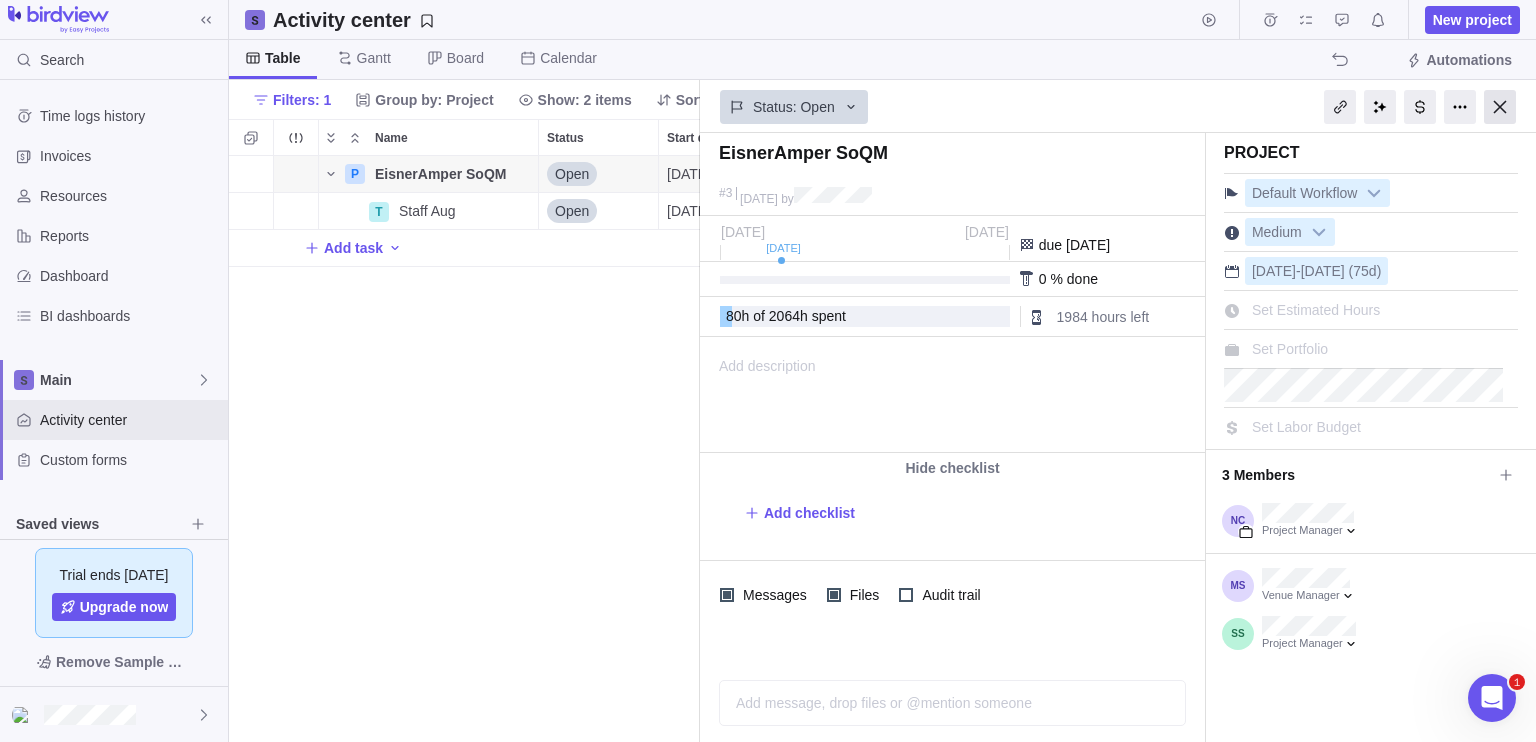 click at bounding box center [1500, 107] 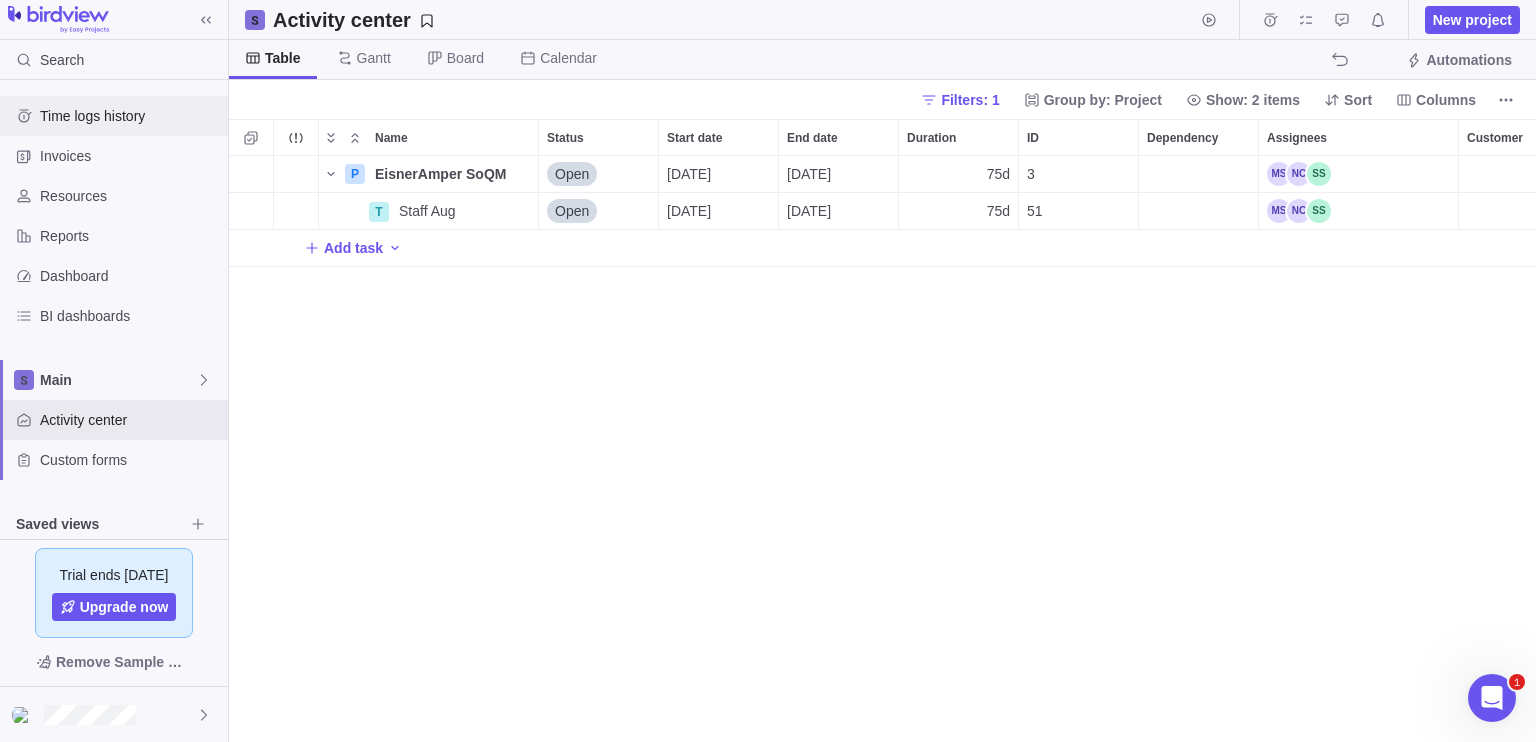 click on "Time logs history" at bounding box center [114, 116] 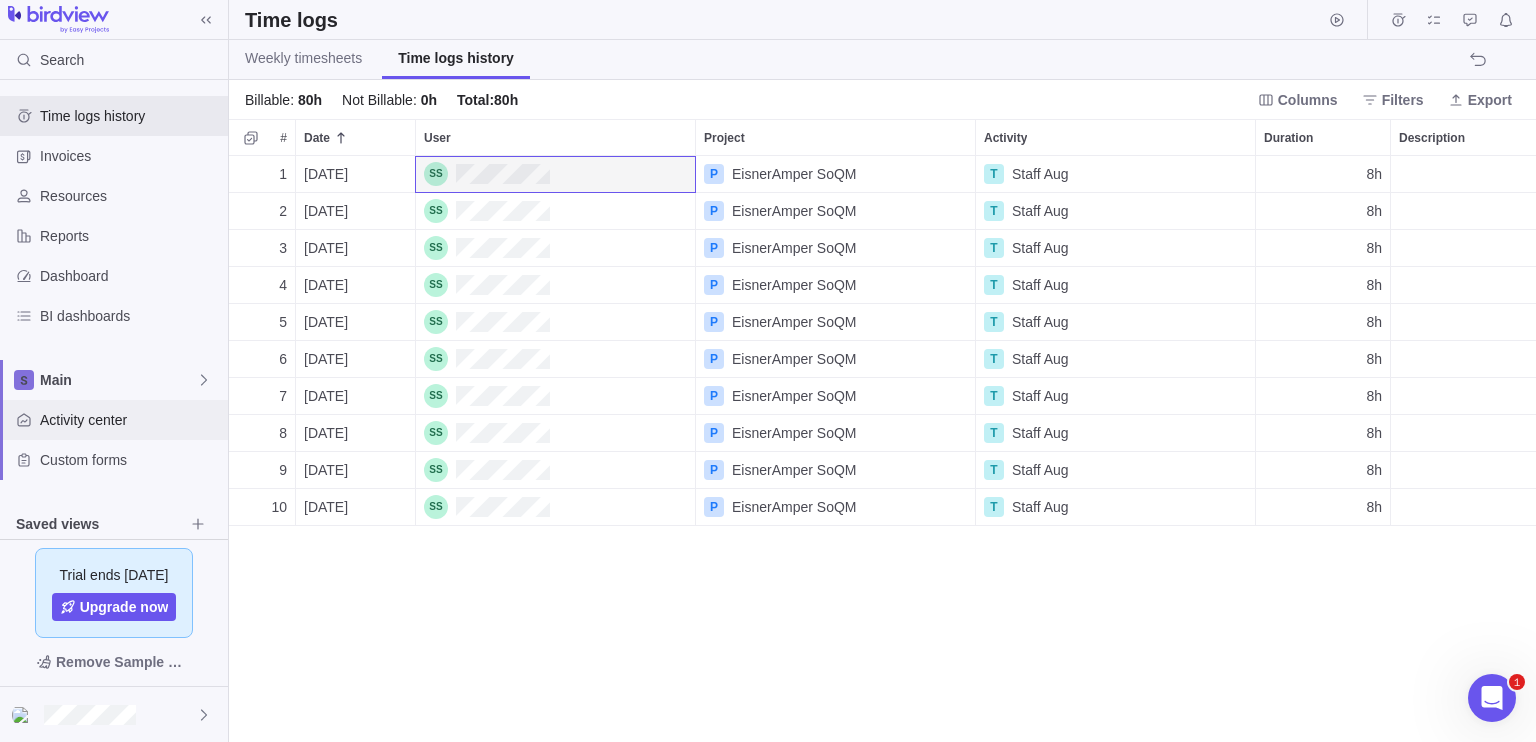 click on "Activity center" at bounding box center [130, 420] 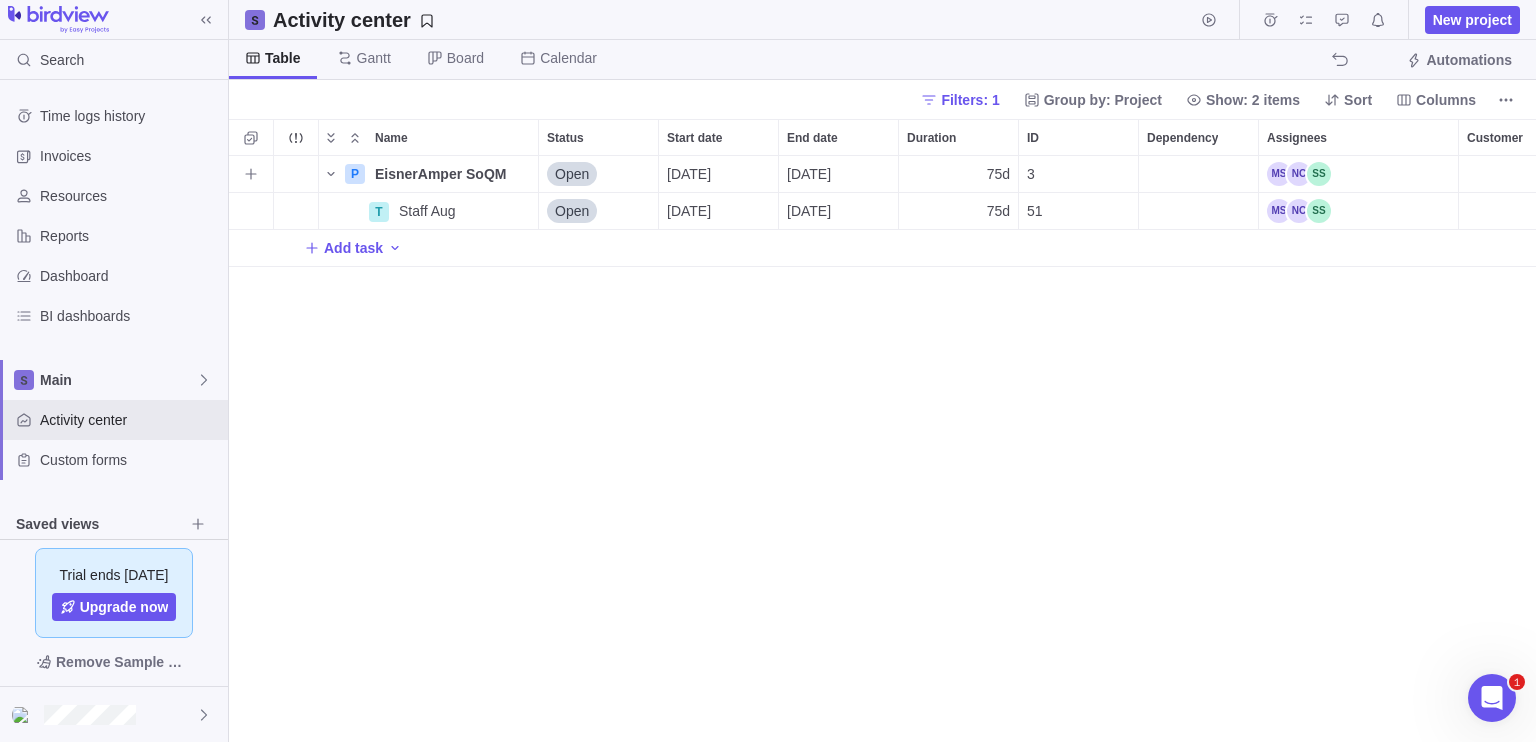 click at bounding box center (1358, 174) 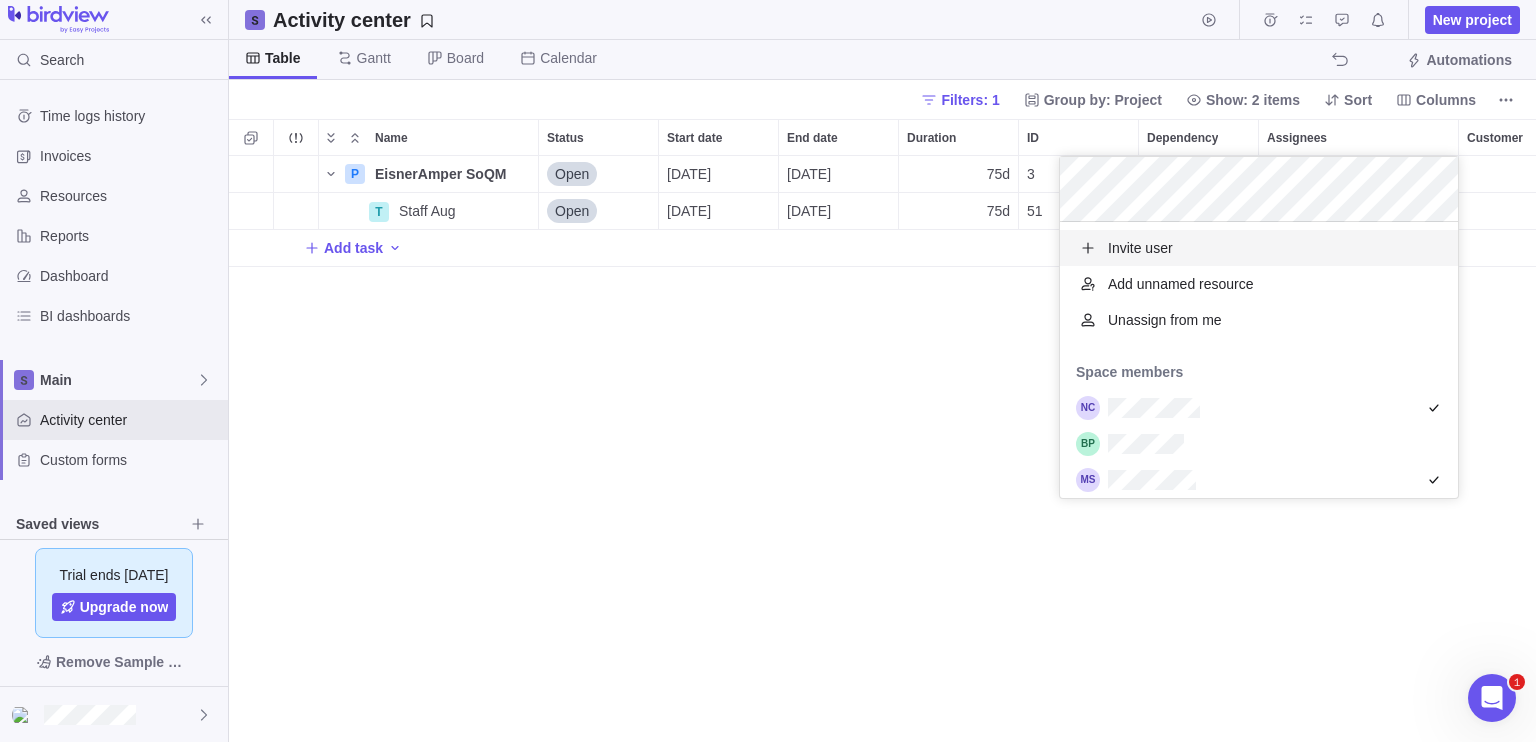 click on "P EisnerAmper SoQM Details Open 07/01/2025 10/13/2025 75d 3 80h 2064h 1984h T Staff Aug Details Open 07/01/2025 10/13/2025 75d 51 80h 2064h 1984h Add task" at bounding box center (882, 449) 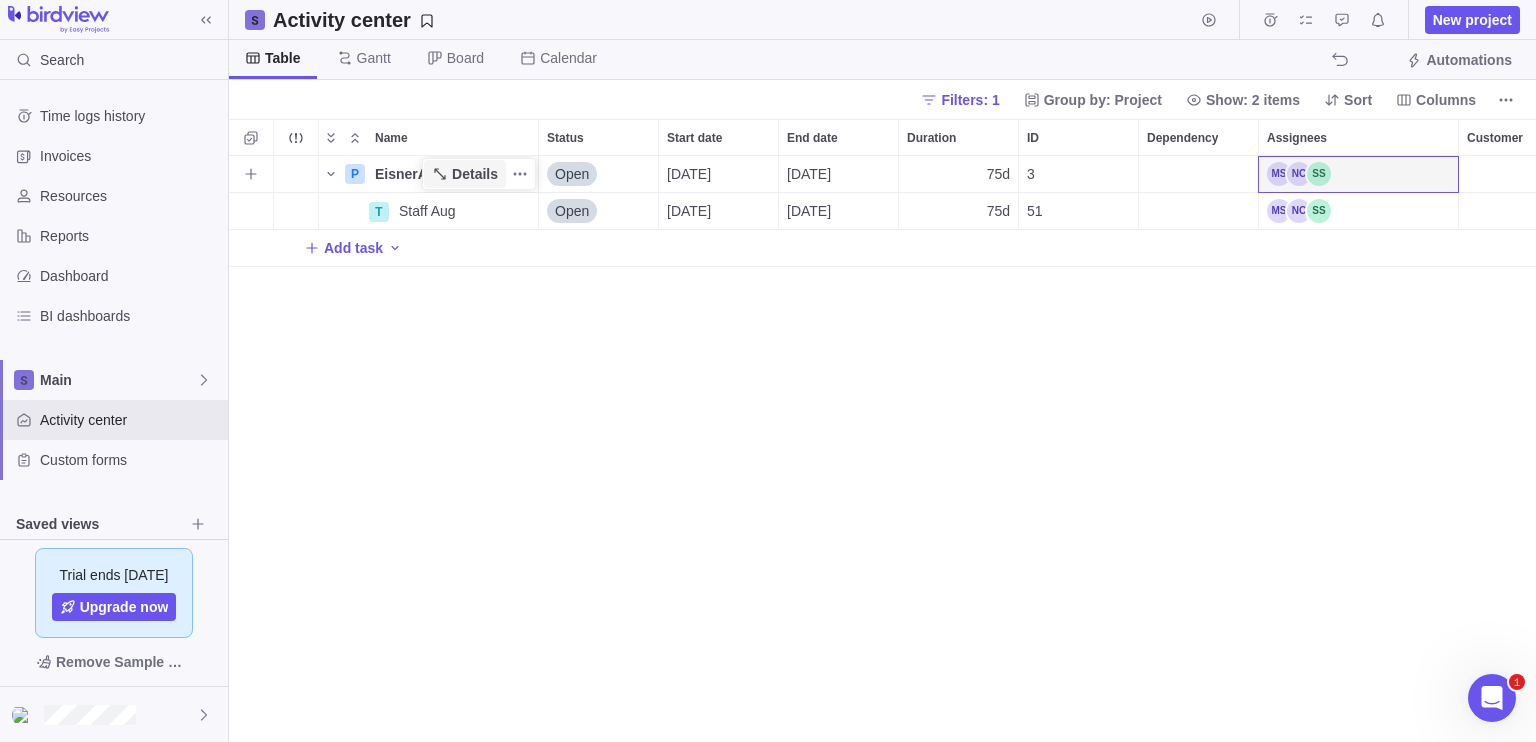 click on "Details" at bounding box center (475, 174) 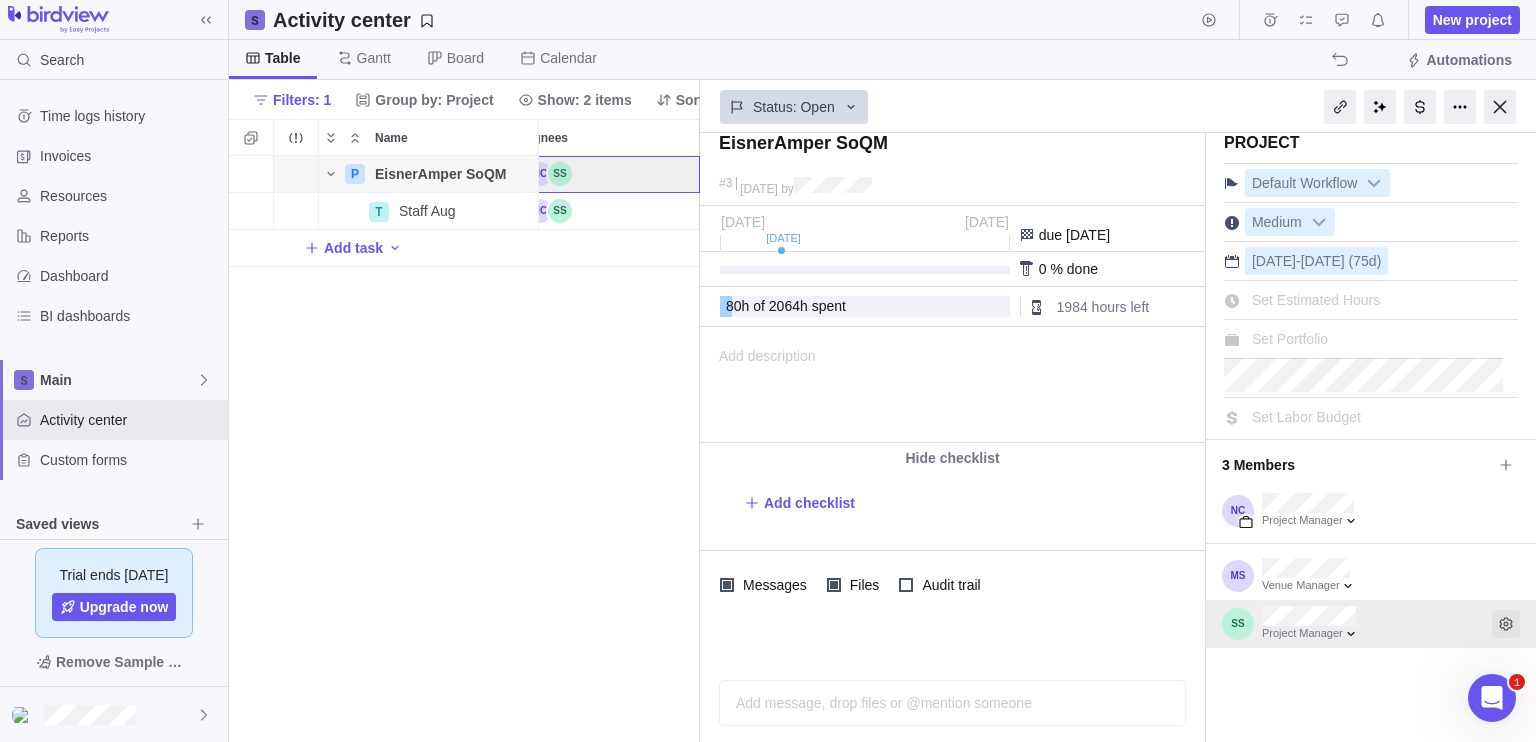 click 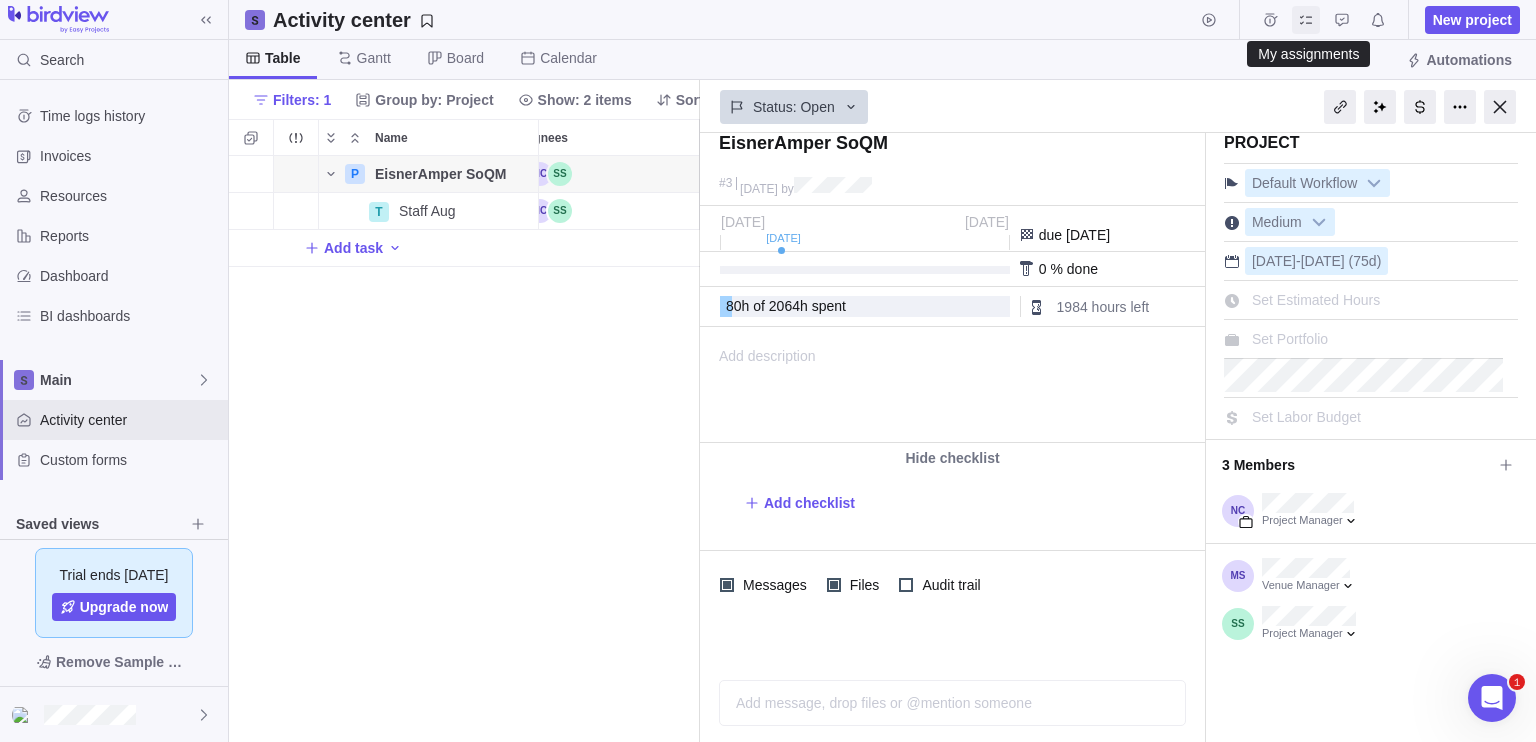 click 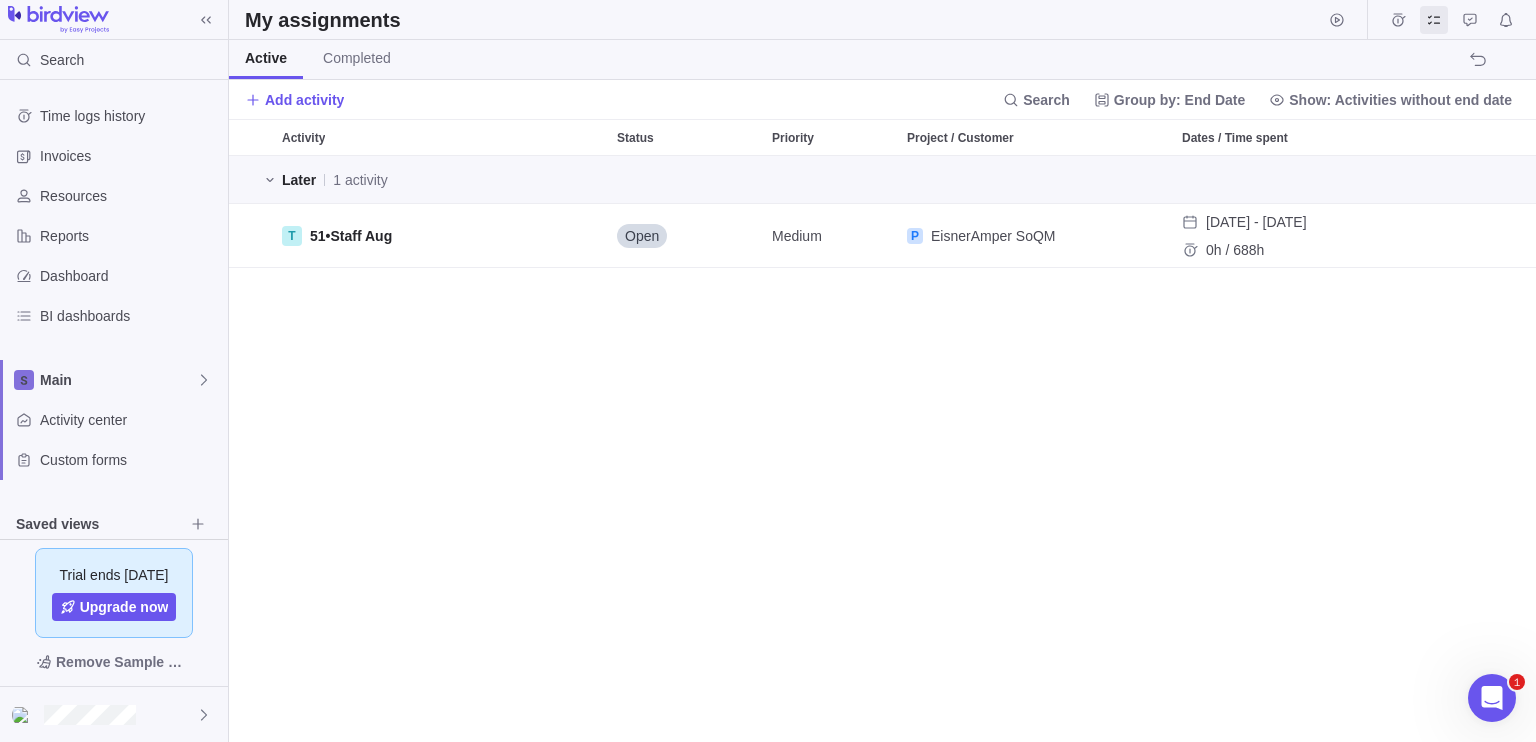 scroll, scrollTop: 16, scrollLeft: 16, axis: both 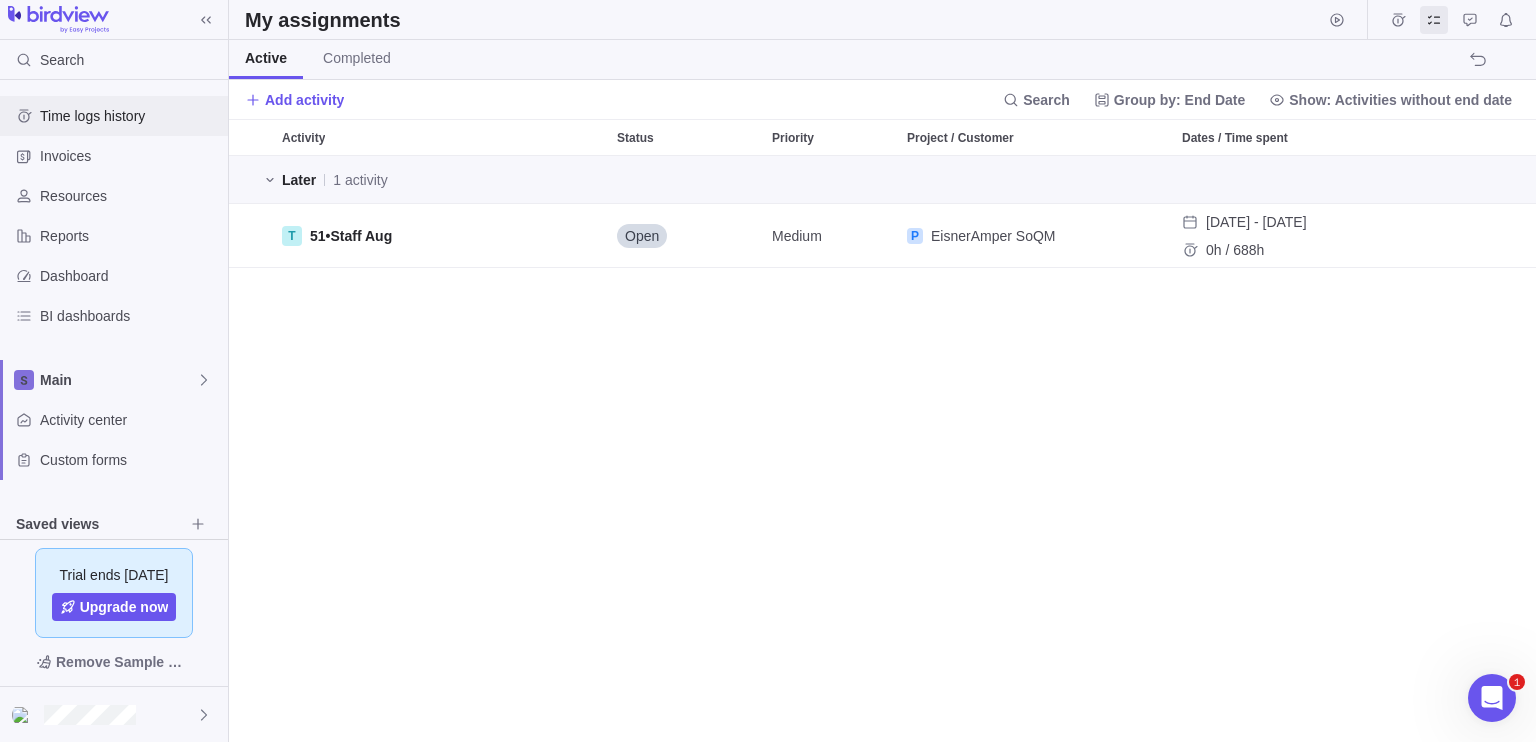click on "Time logs history" at bounding box center [114, 116] 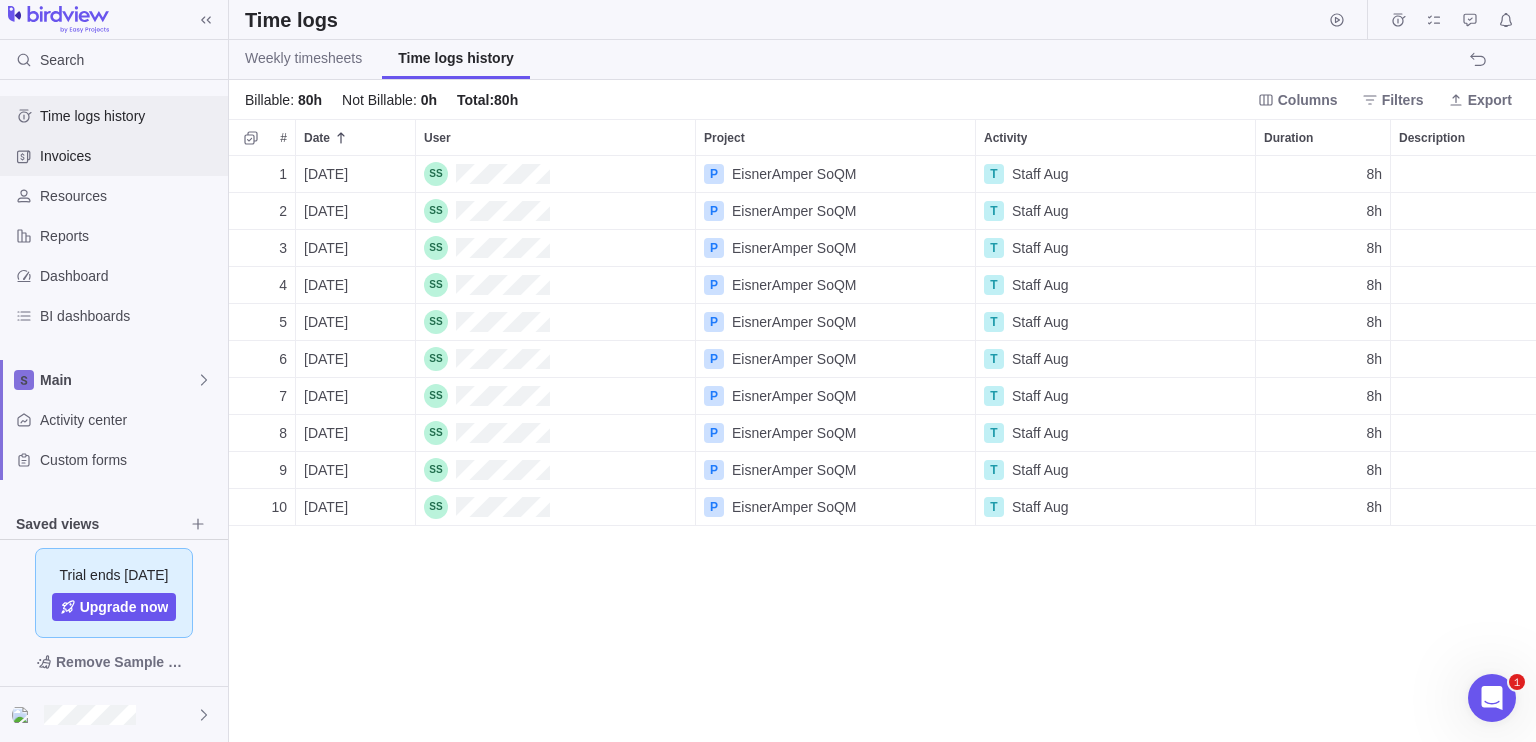 scroll, scrollTop: 16, scrollLeft: 16, axis: both 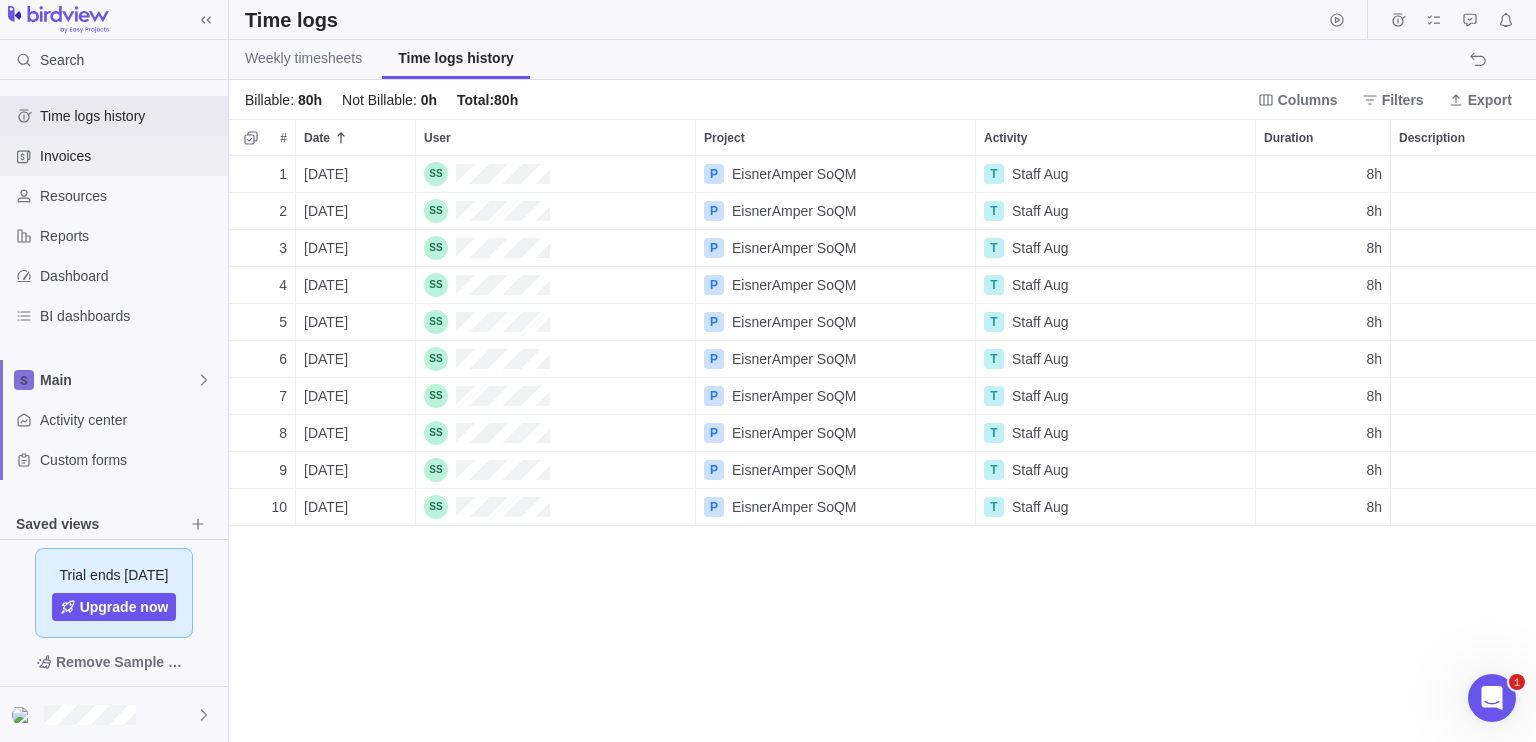 click on "Invoices" at bounding box center (130, 156) 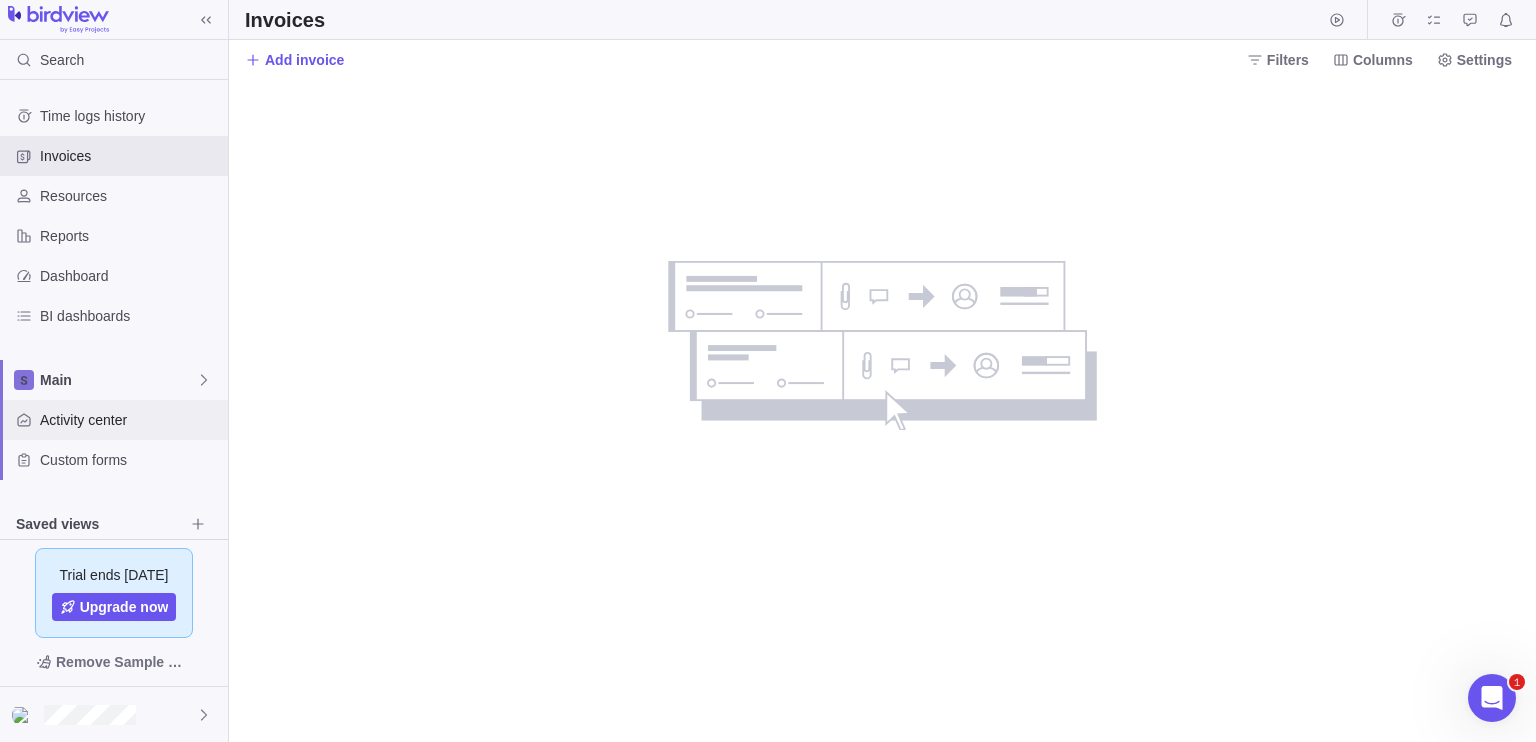 click on "Activity center" at bounding box center (114, 420) 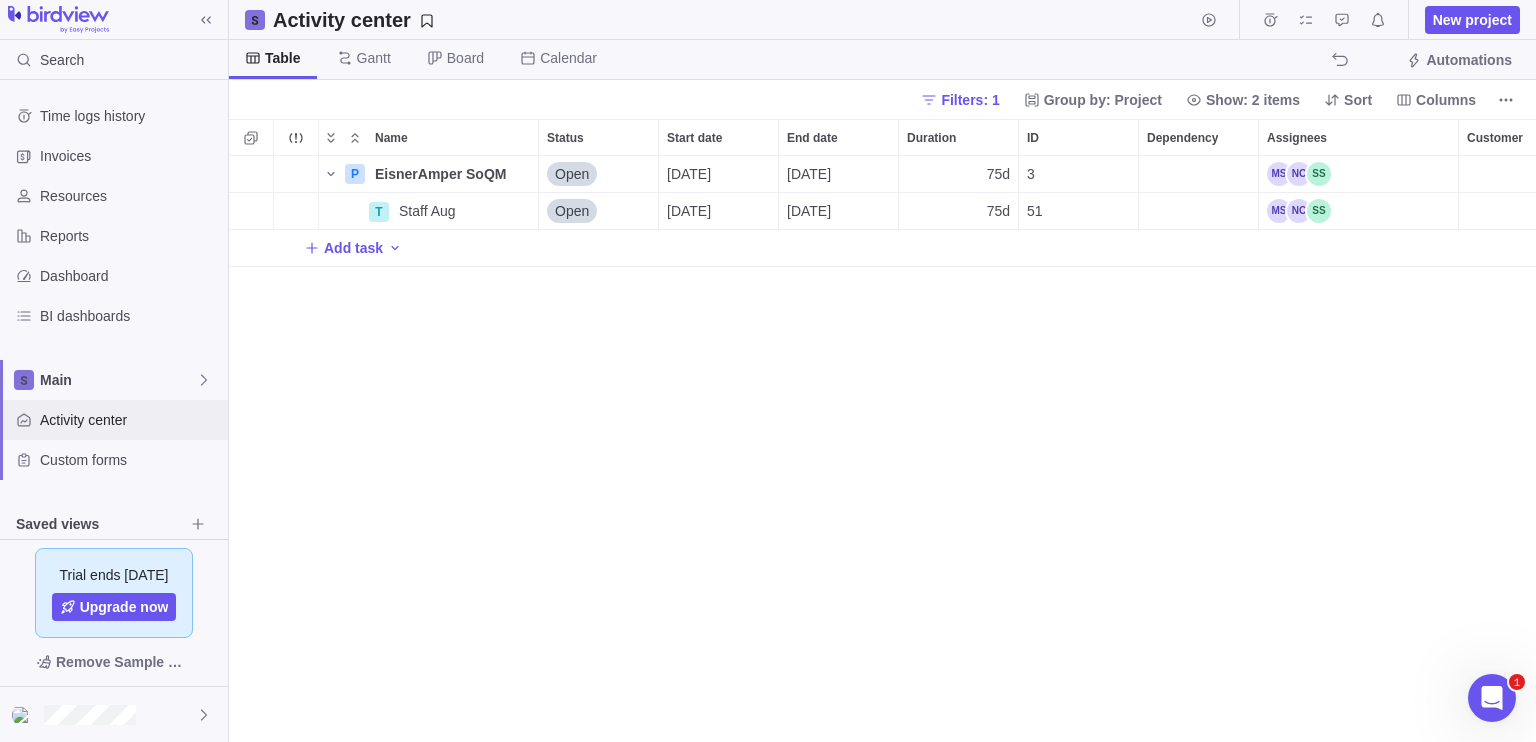 scroll, scrollTop: 16, scrollLeft: 16, axis: both 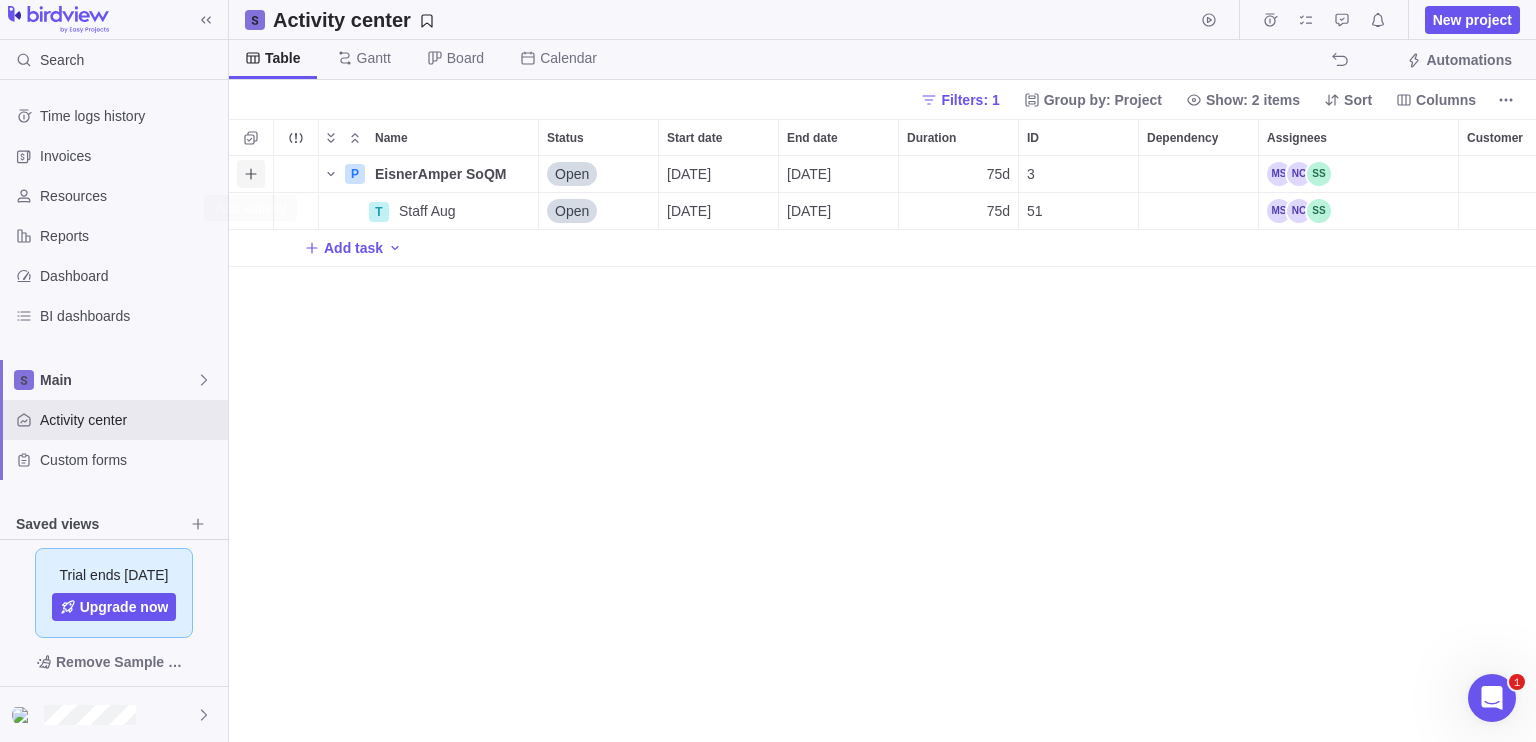 click 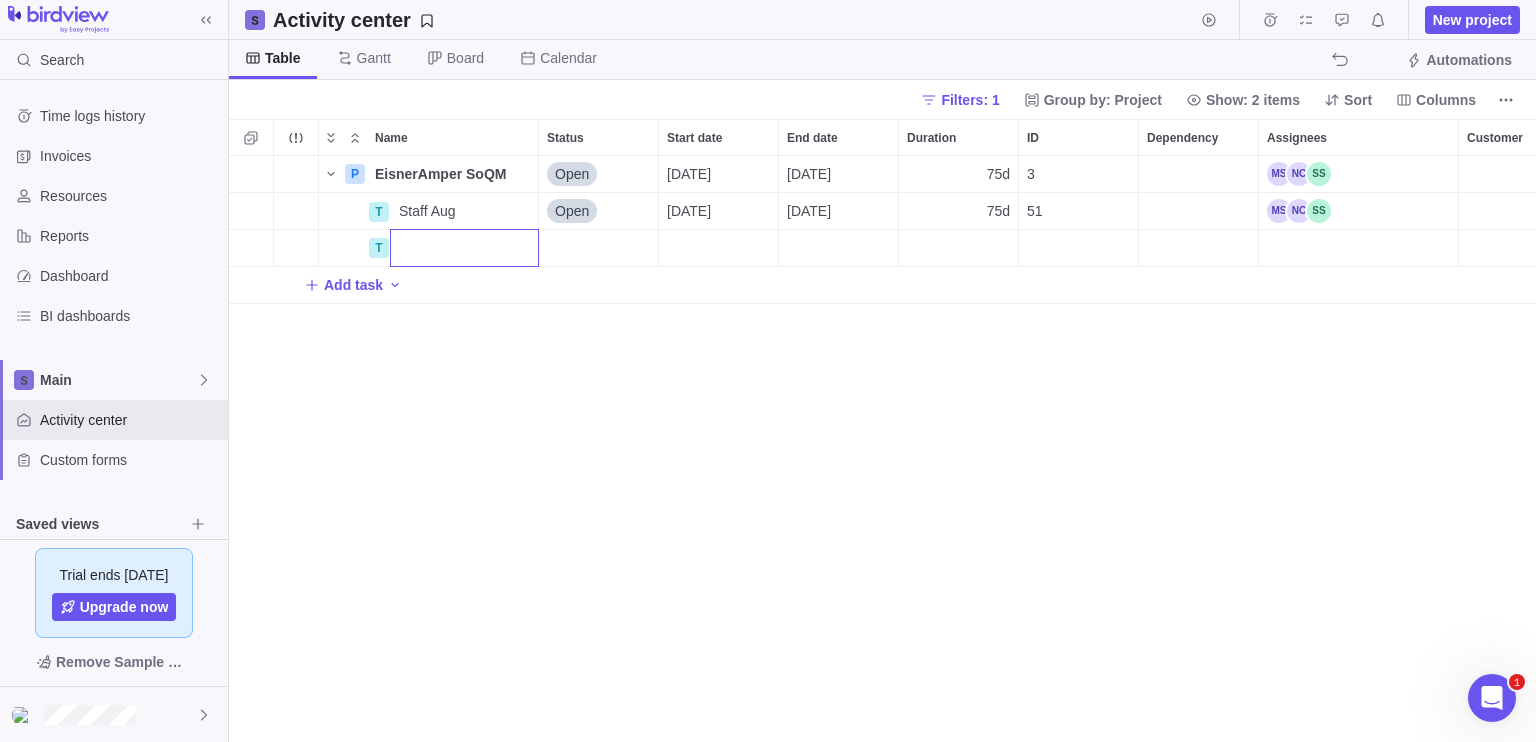 click on "P EisnerAmper SoQM Details Open 07/01/2025 10/13/2025 75d 3 80h 2064h 1984h T Staff Aug Details Open 07/01/2025 10/13/2025 75d 51 80h 2064h 1984h T Add task" at bounding box center [882, 449] 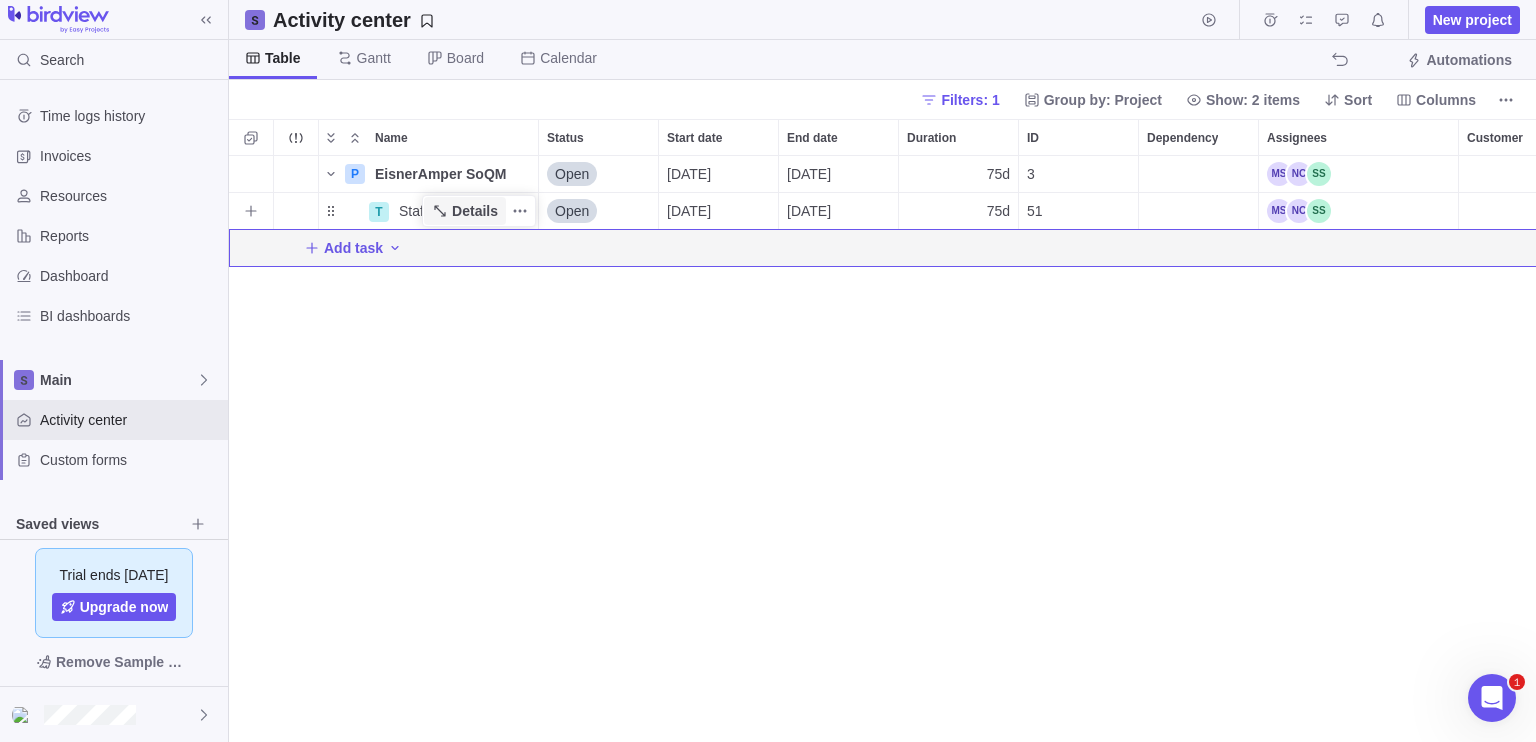 click on "Details" at bounding box center [475, 211] 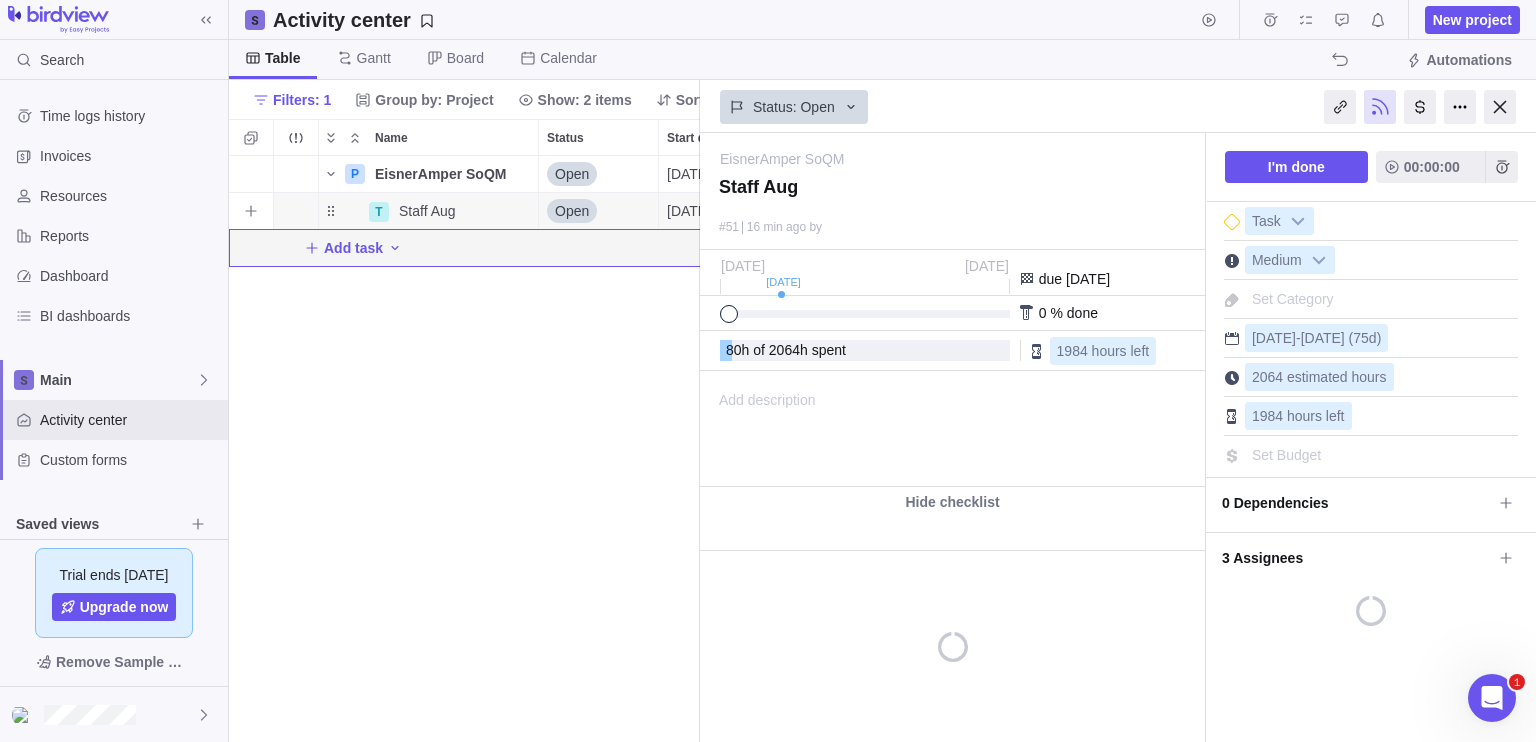 scroll, scrollTop: 570, scrollLeft: 456, axis: both 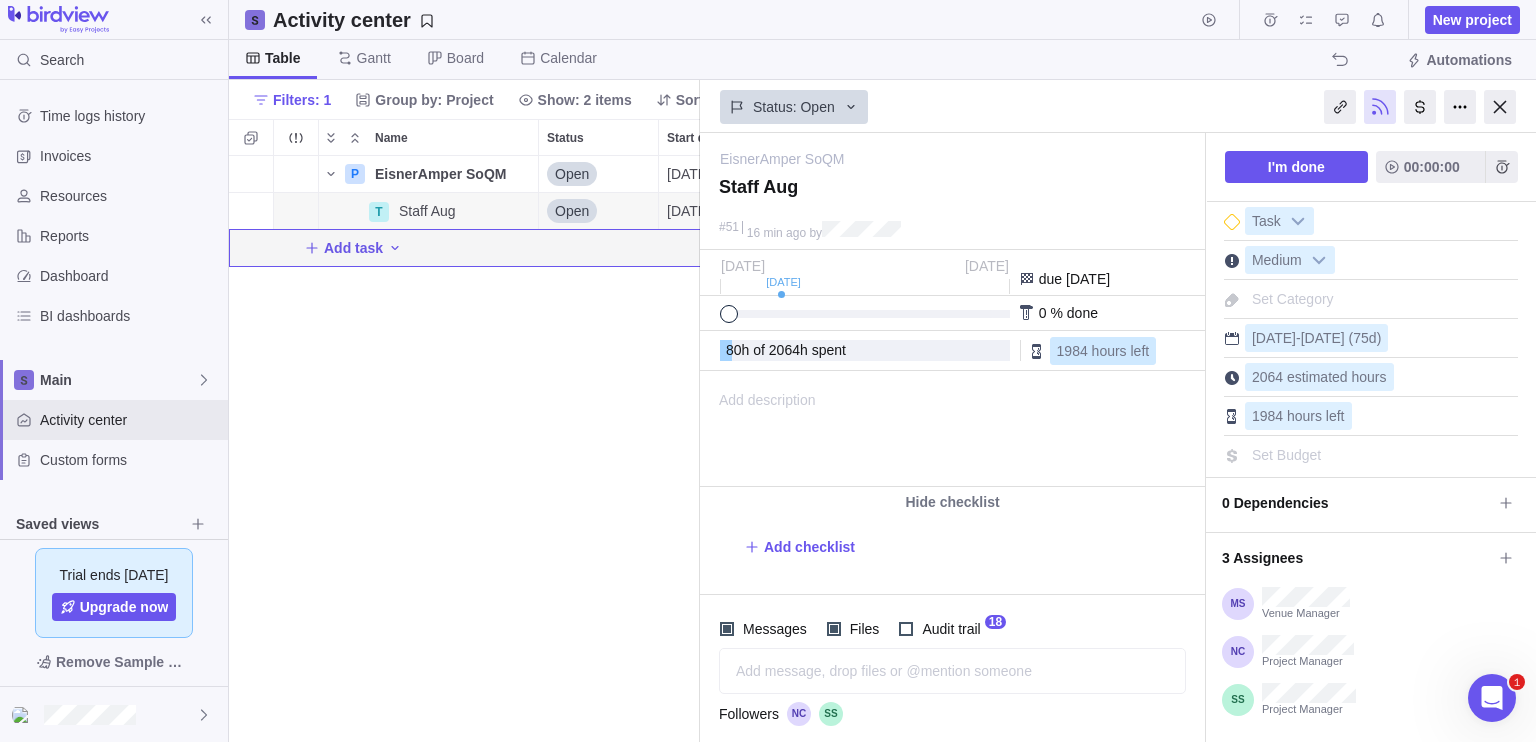 click on "1984 hours left" at bounding box center (1103, 351) 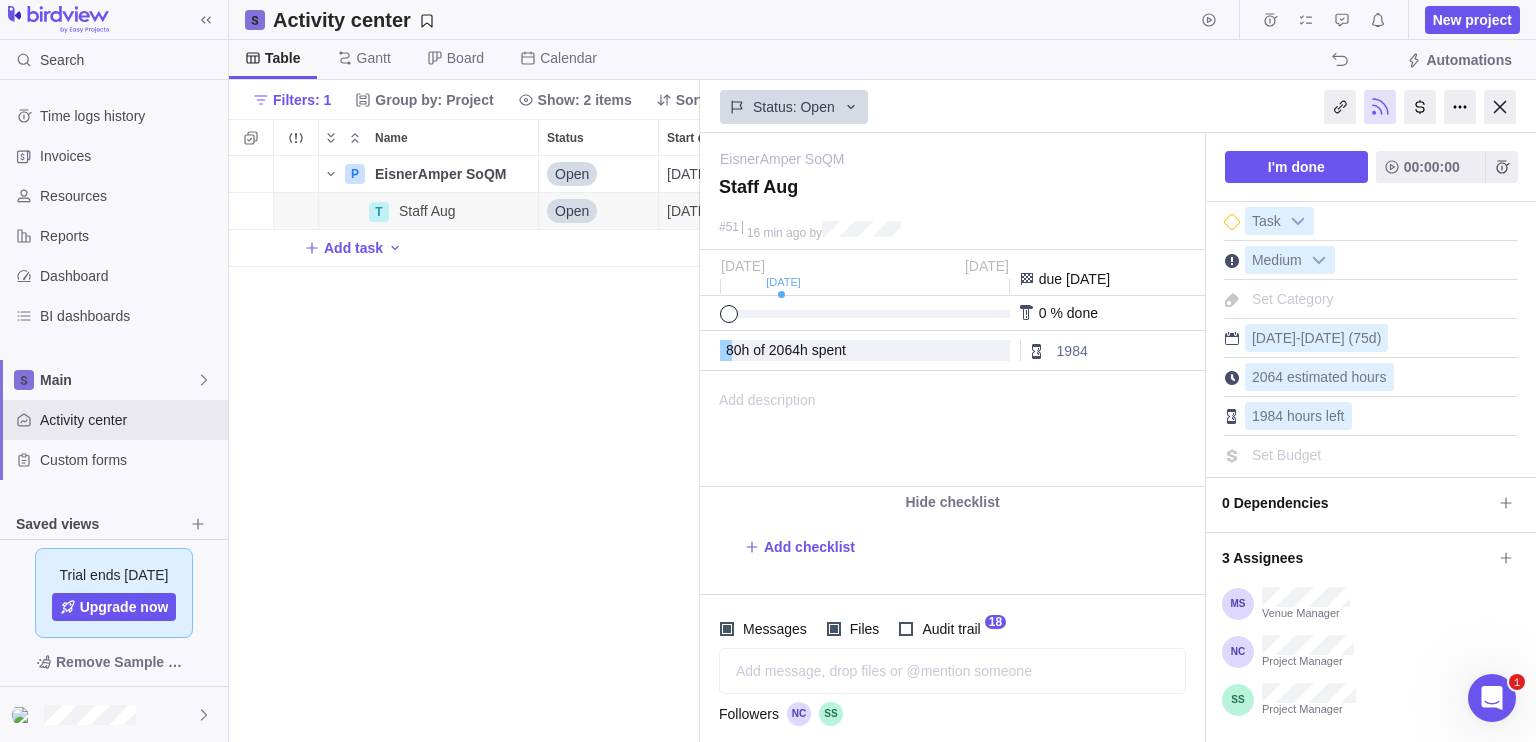 click on "80 h of
2064 h spent" at bounding box center (865, 350) 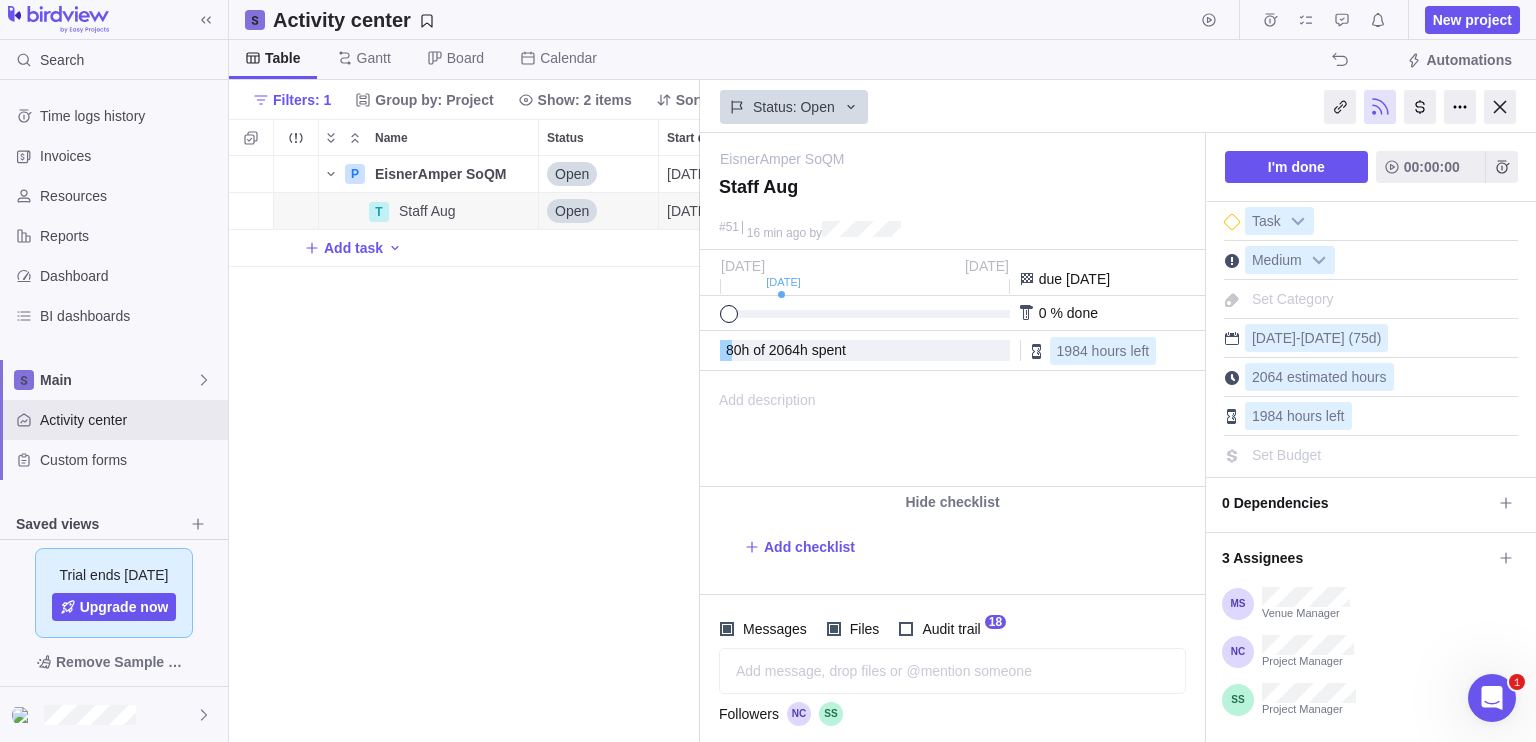 click on "80 h of
2064 h spent" at bounding box center [865, 350] 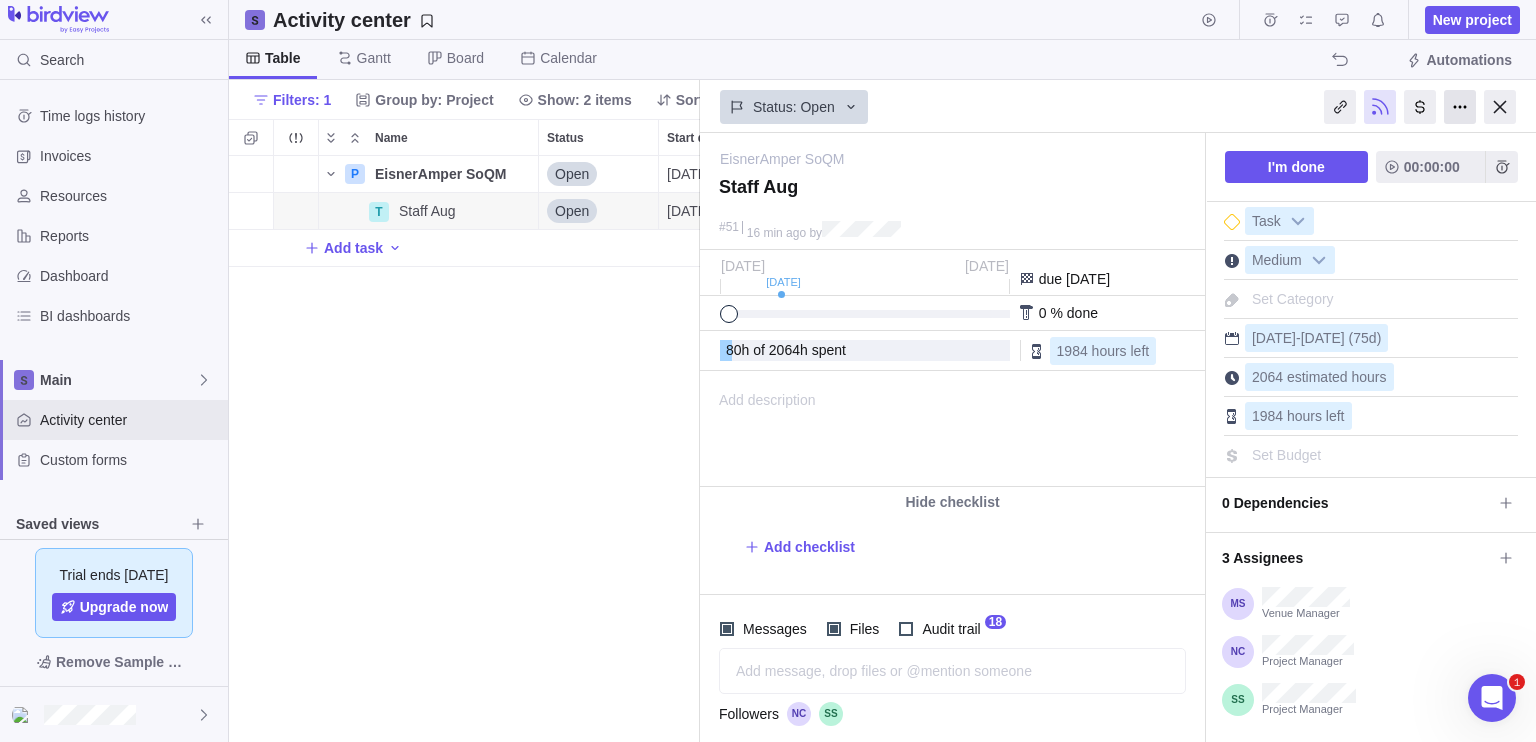 click at bounding box center (1460, 107) 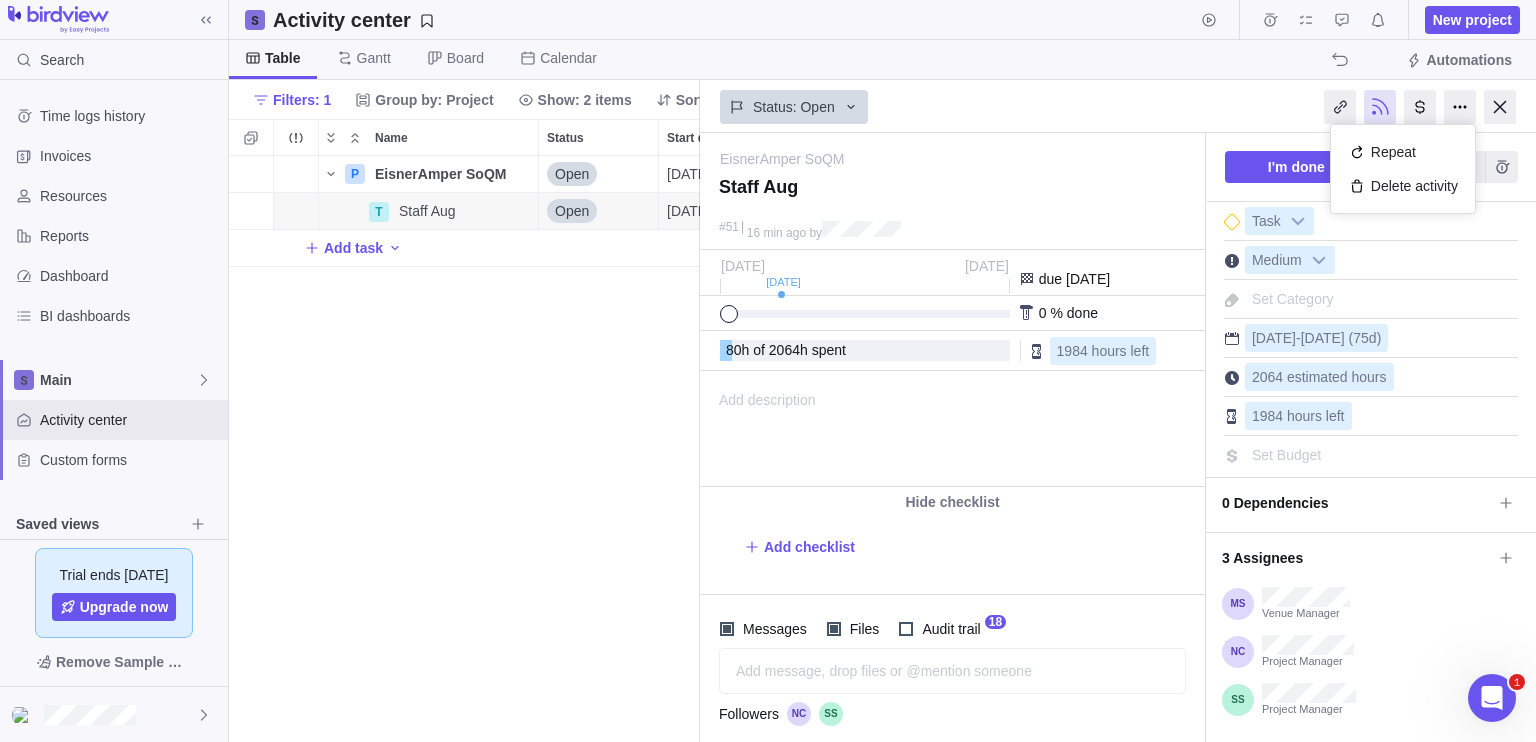 click on "Status: Open" at bounding box center [952, 105] 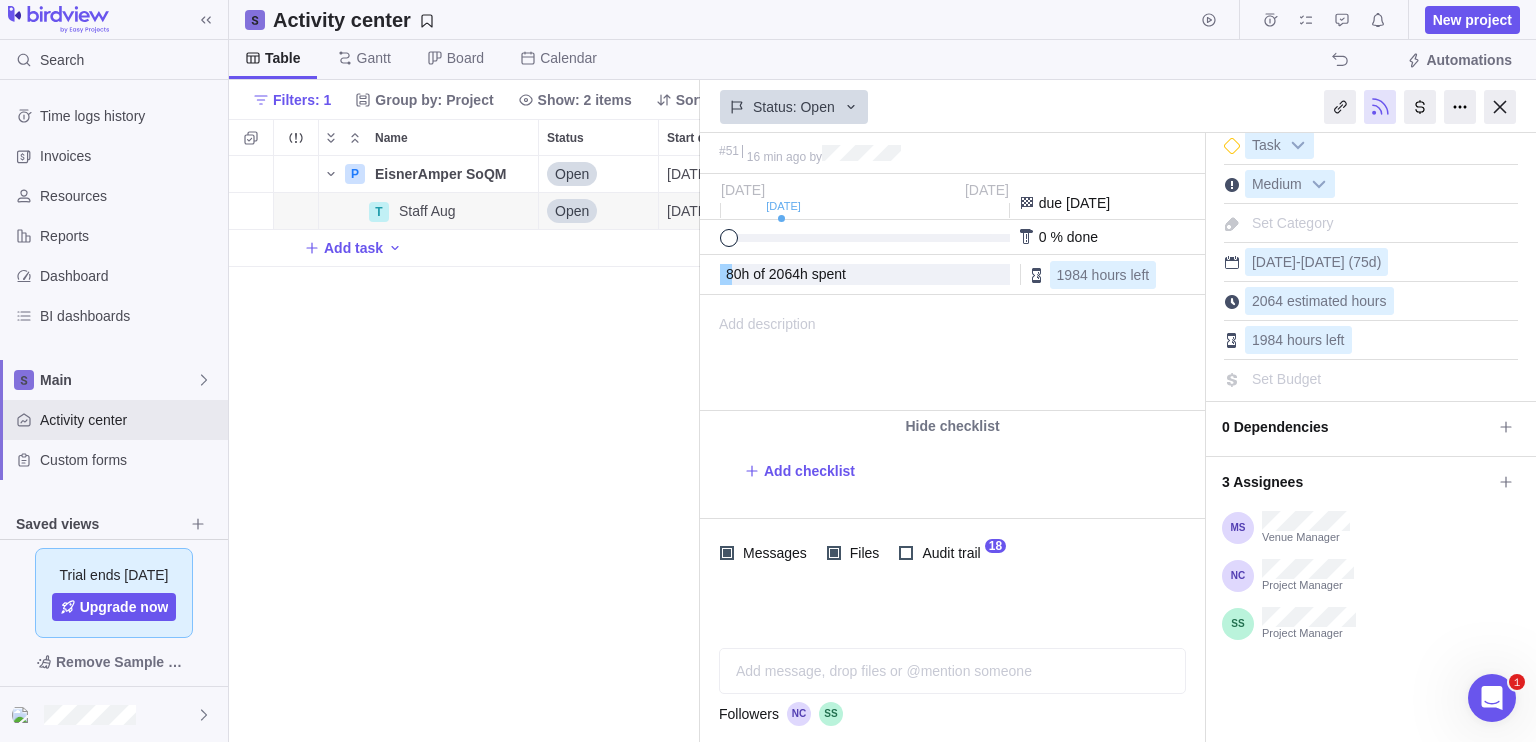 scroll, scrollTop: 0, scrollLeft: 0, axis: both 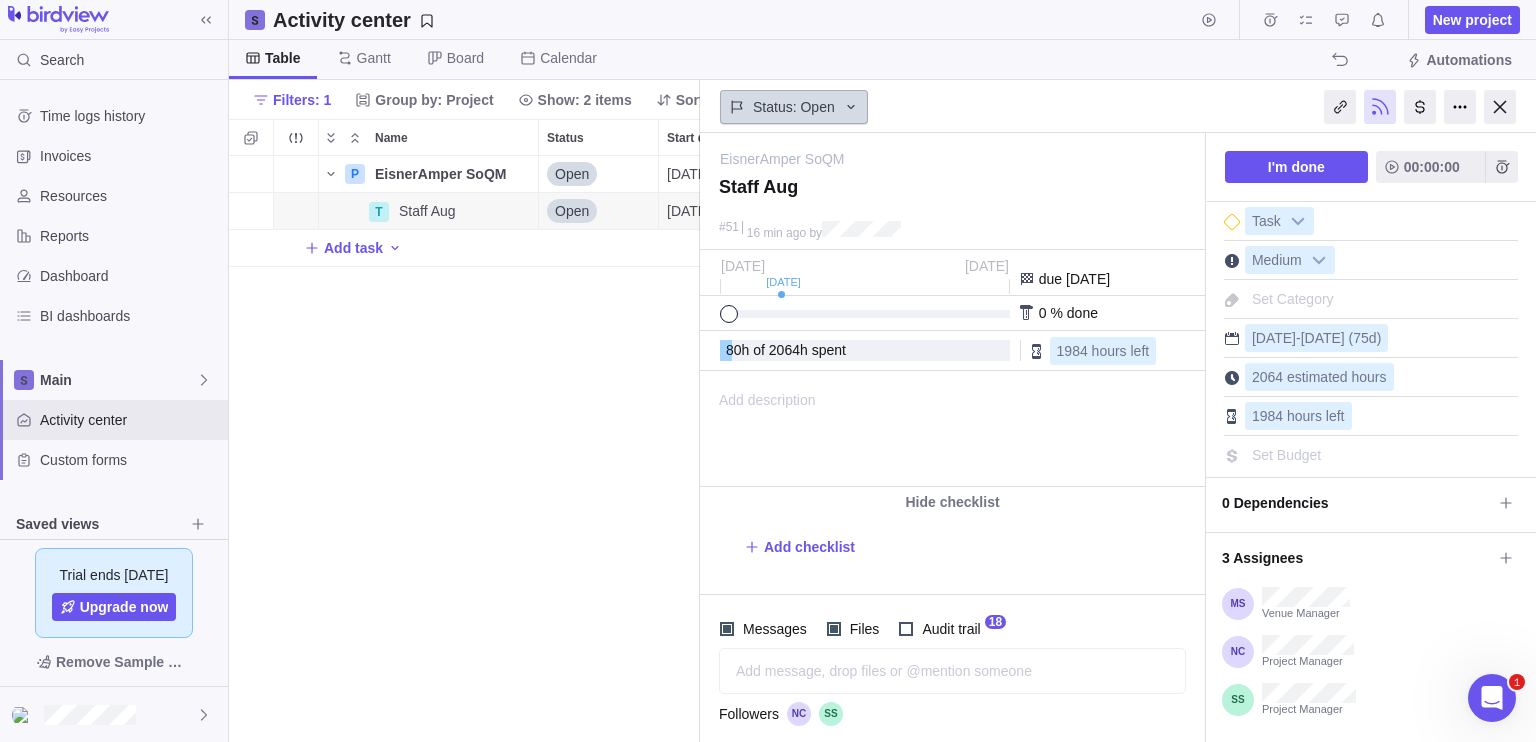 click on "Status: Open" at bounding box center [794, 107] 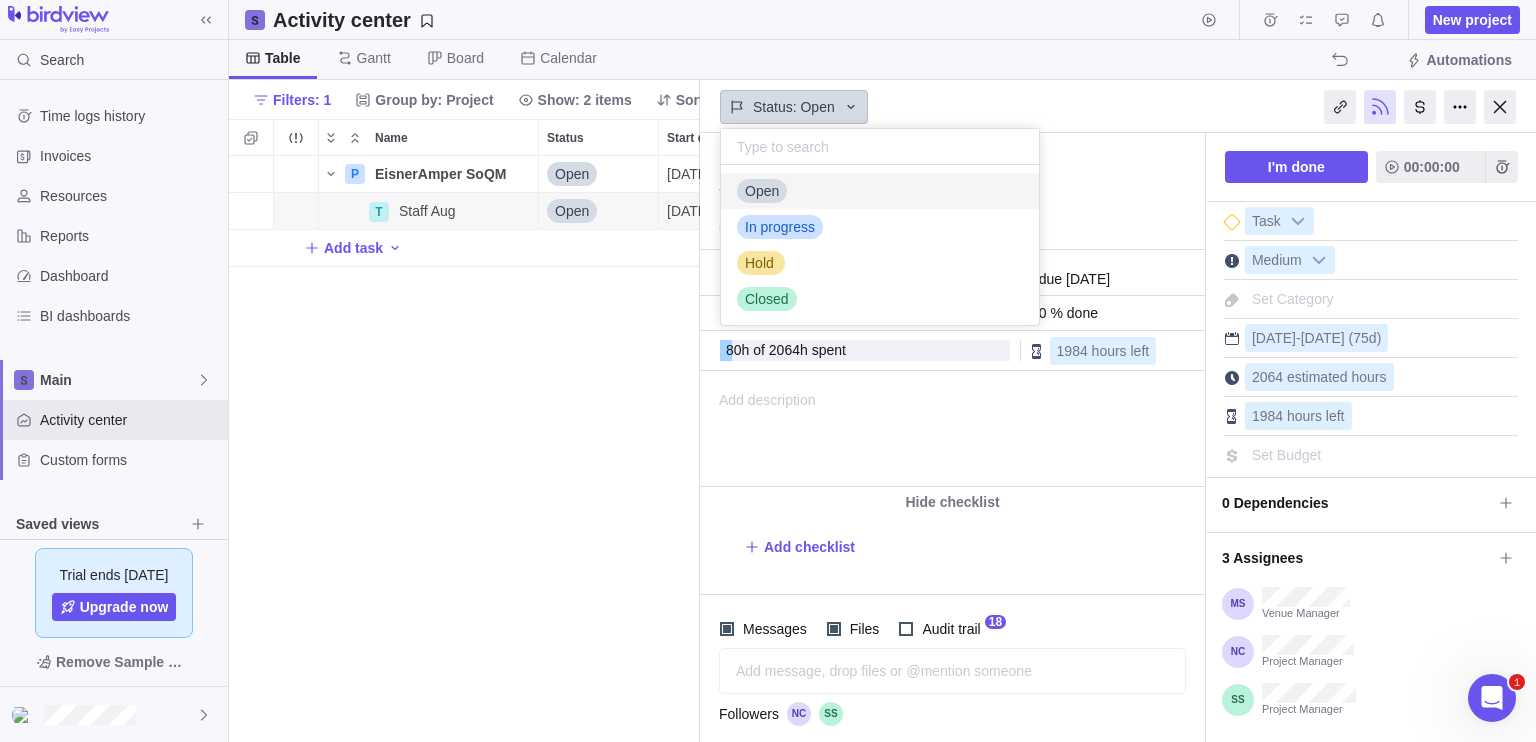 scroll, scrollTop: 16, scrollLeft: 16, axis: both 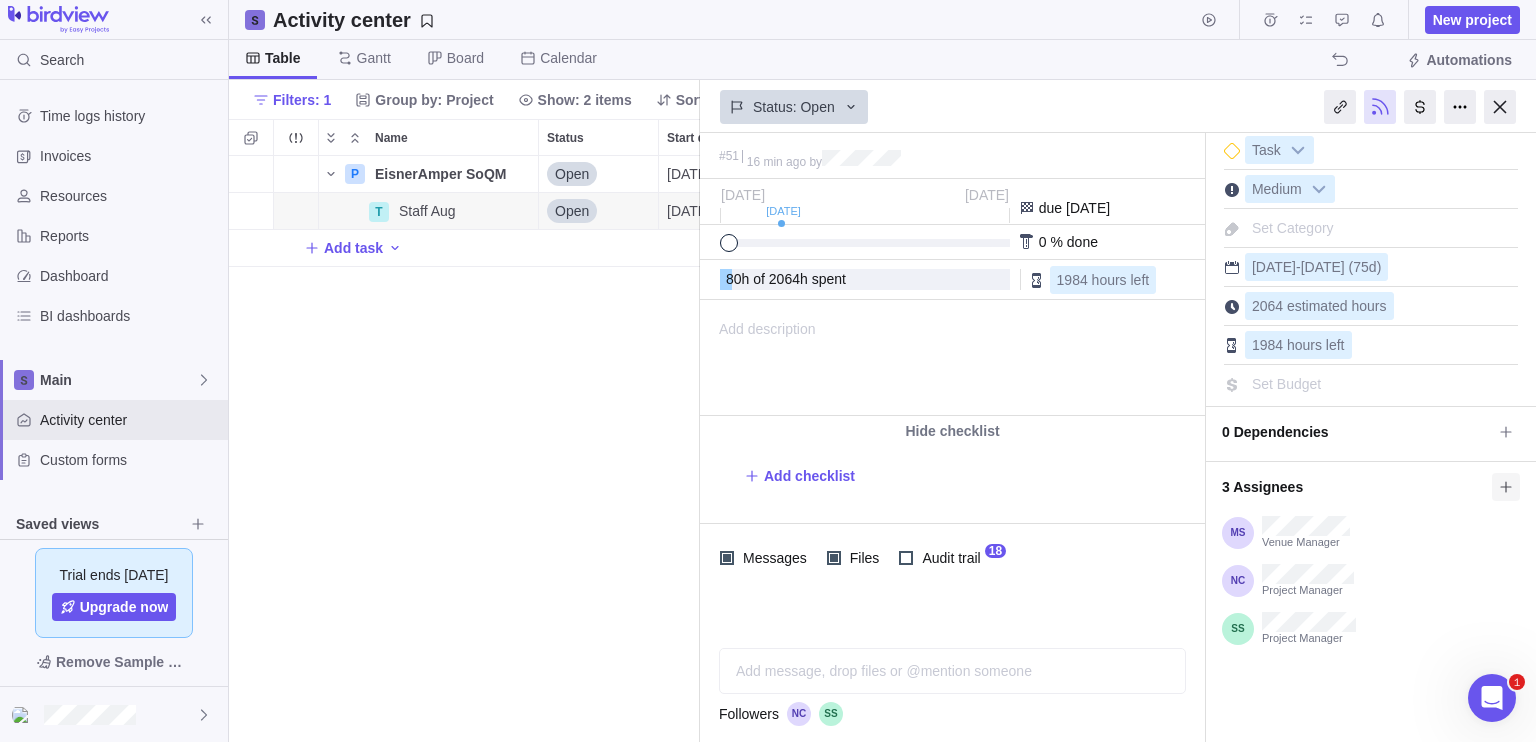 click 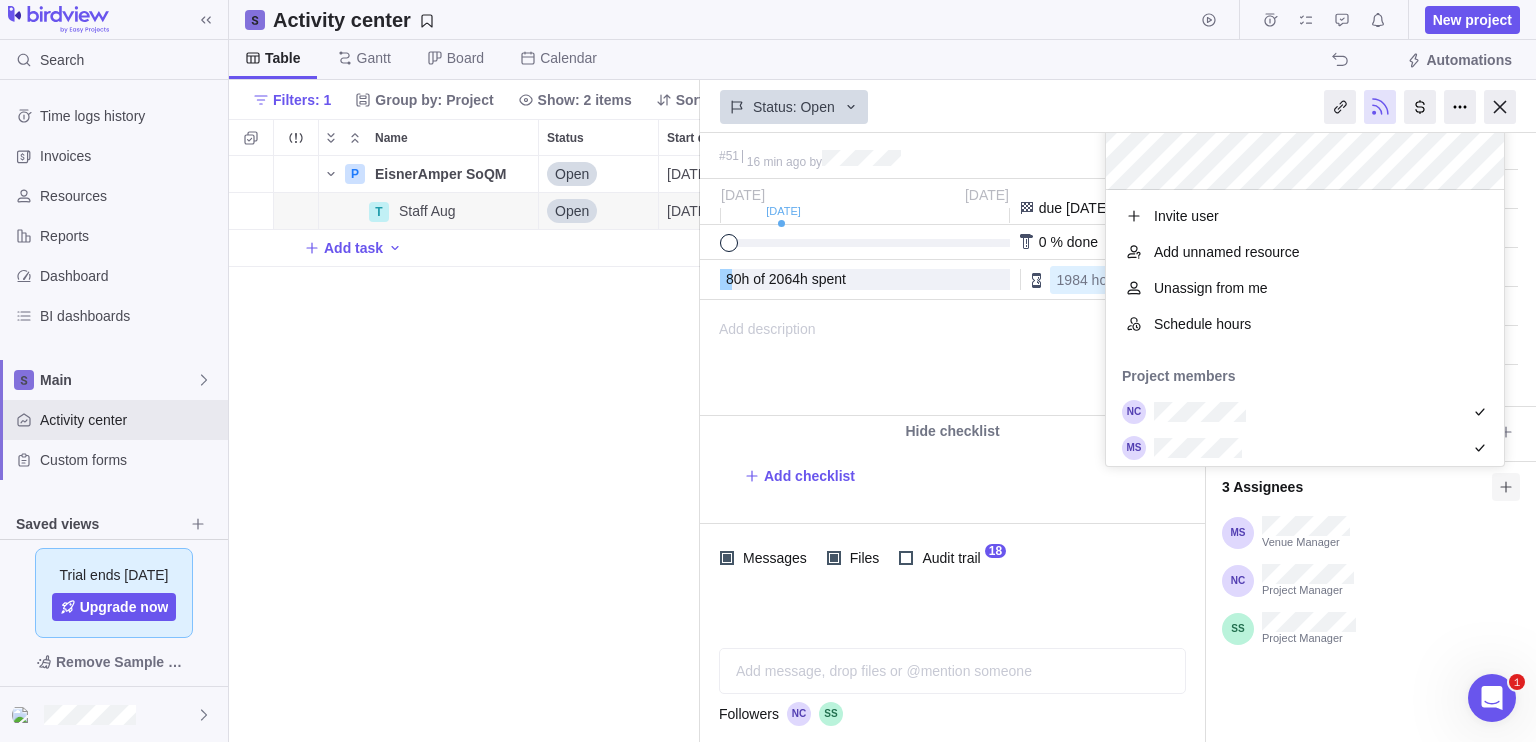 scroll, scrollTop: 16, scrollLeft: 16, axis: both 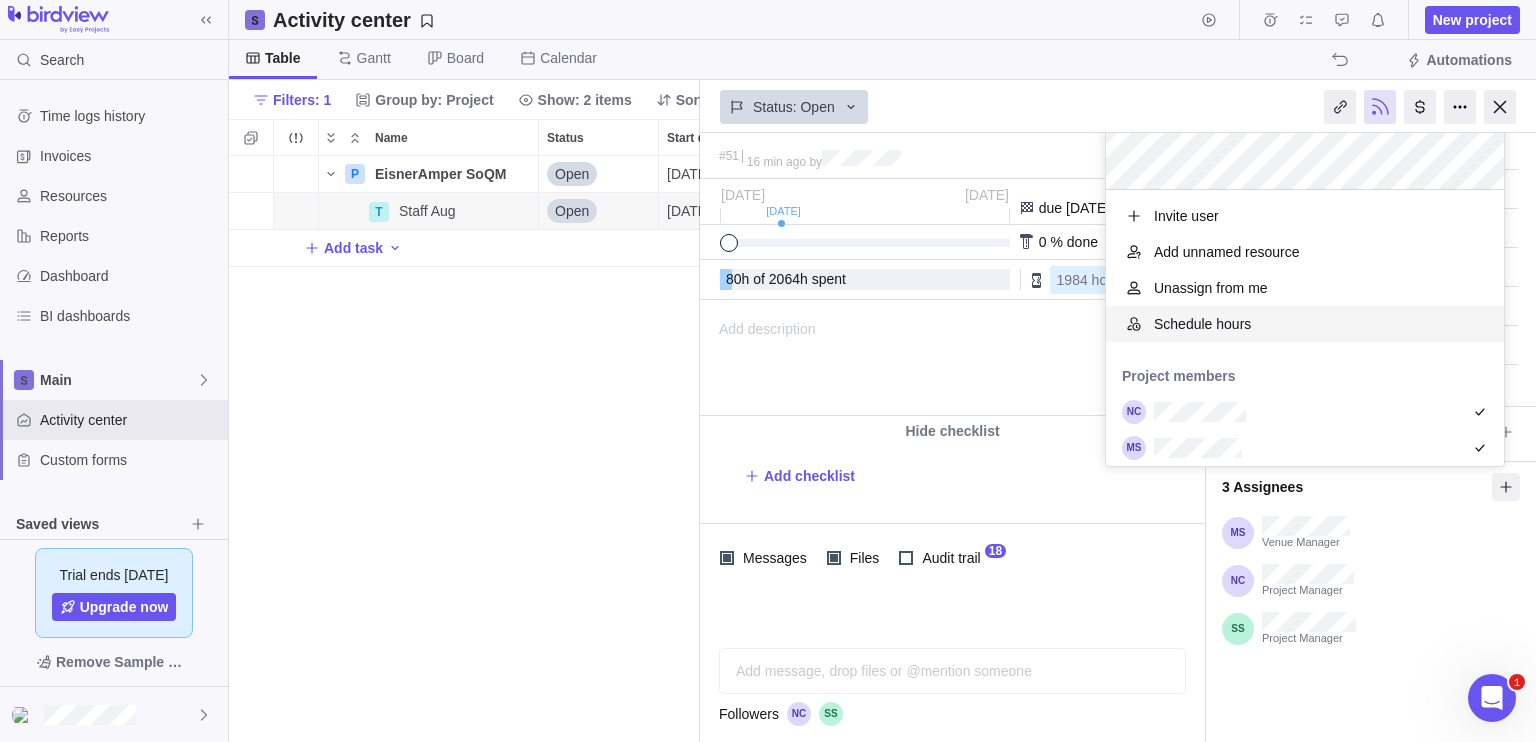 click on "Schedule hours" at bounding box center (1202, 324) 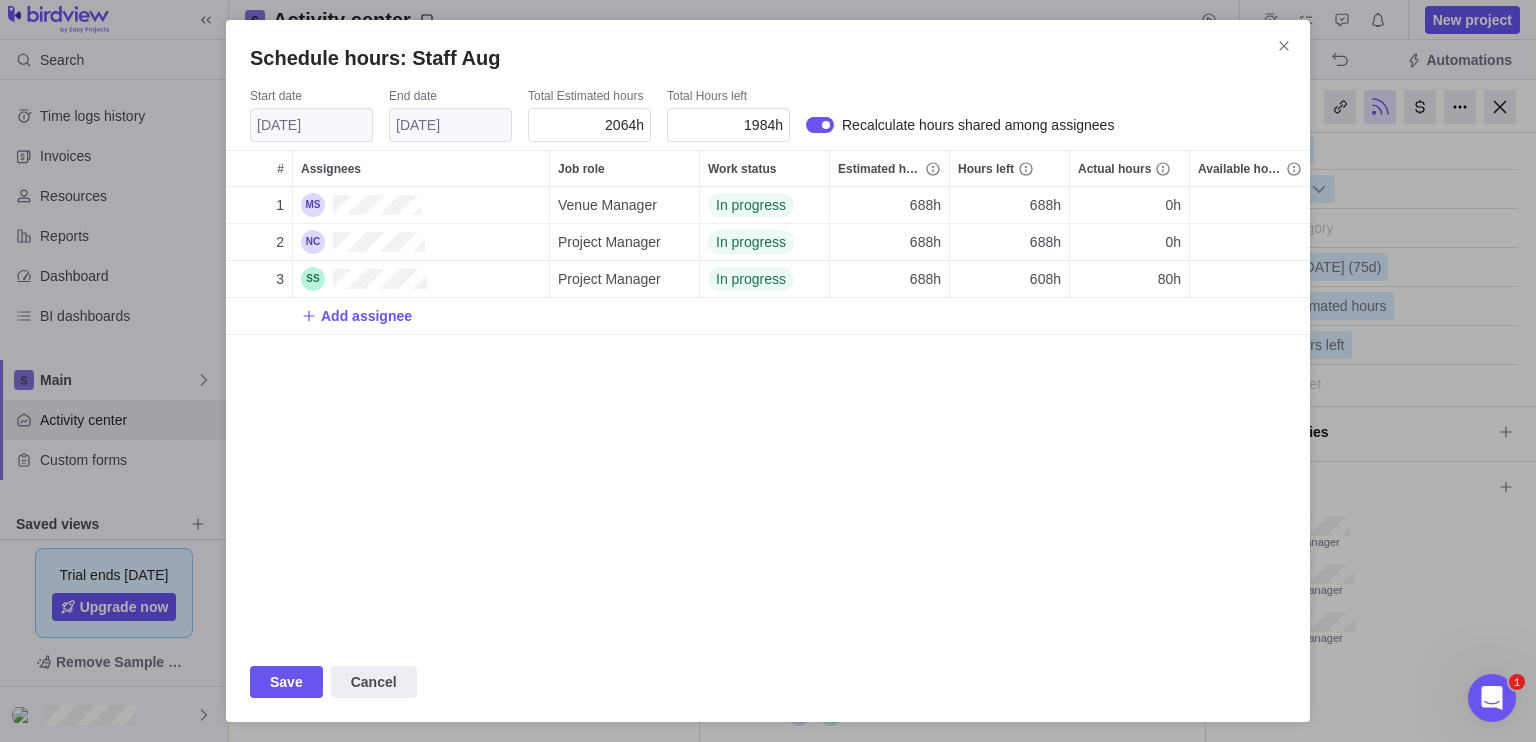 scroll, scrollTop: 16, scrollLeft: 16, axis: both 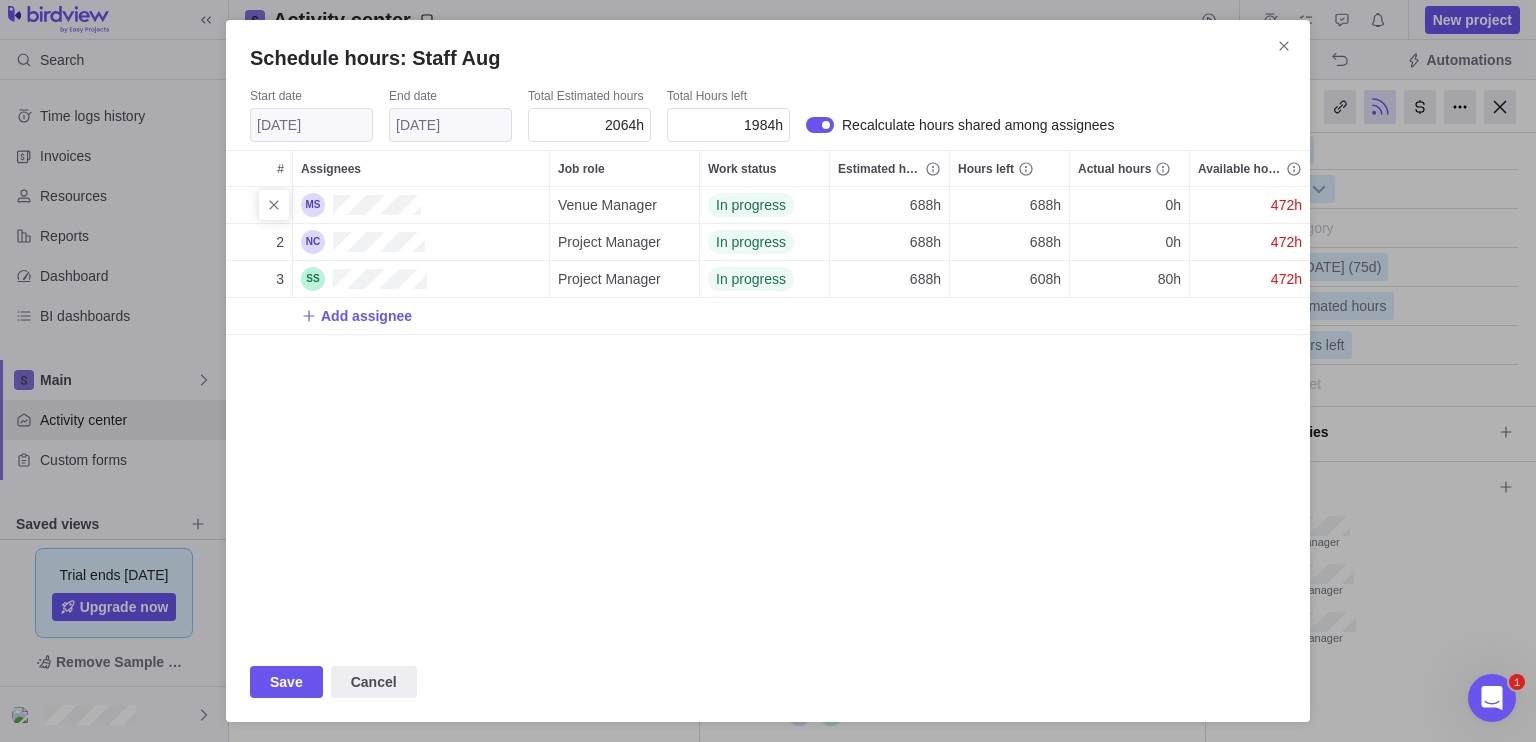 click on "688h" at bounding box center (1045, 205) 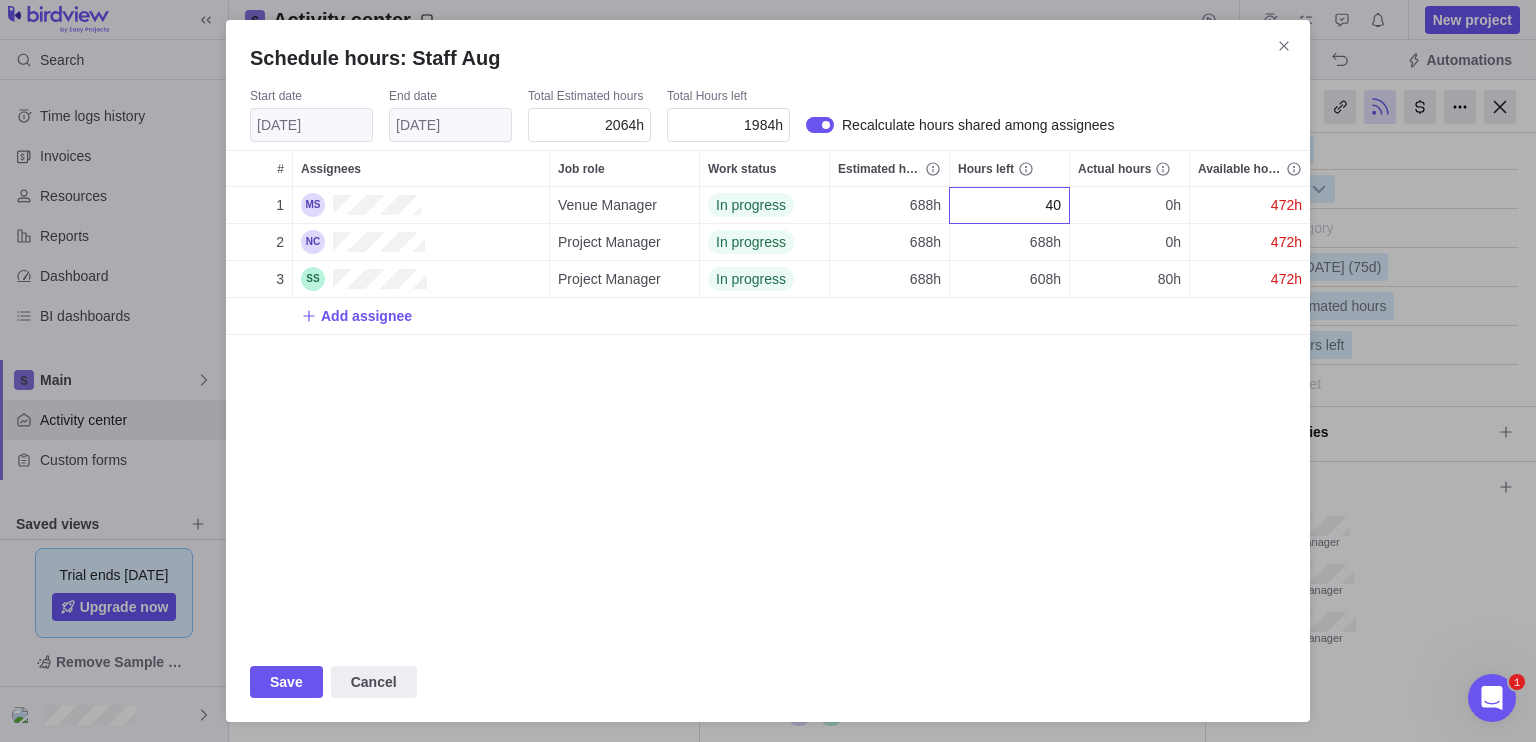 type on "400" 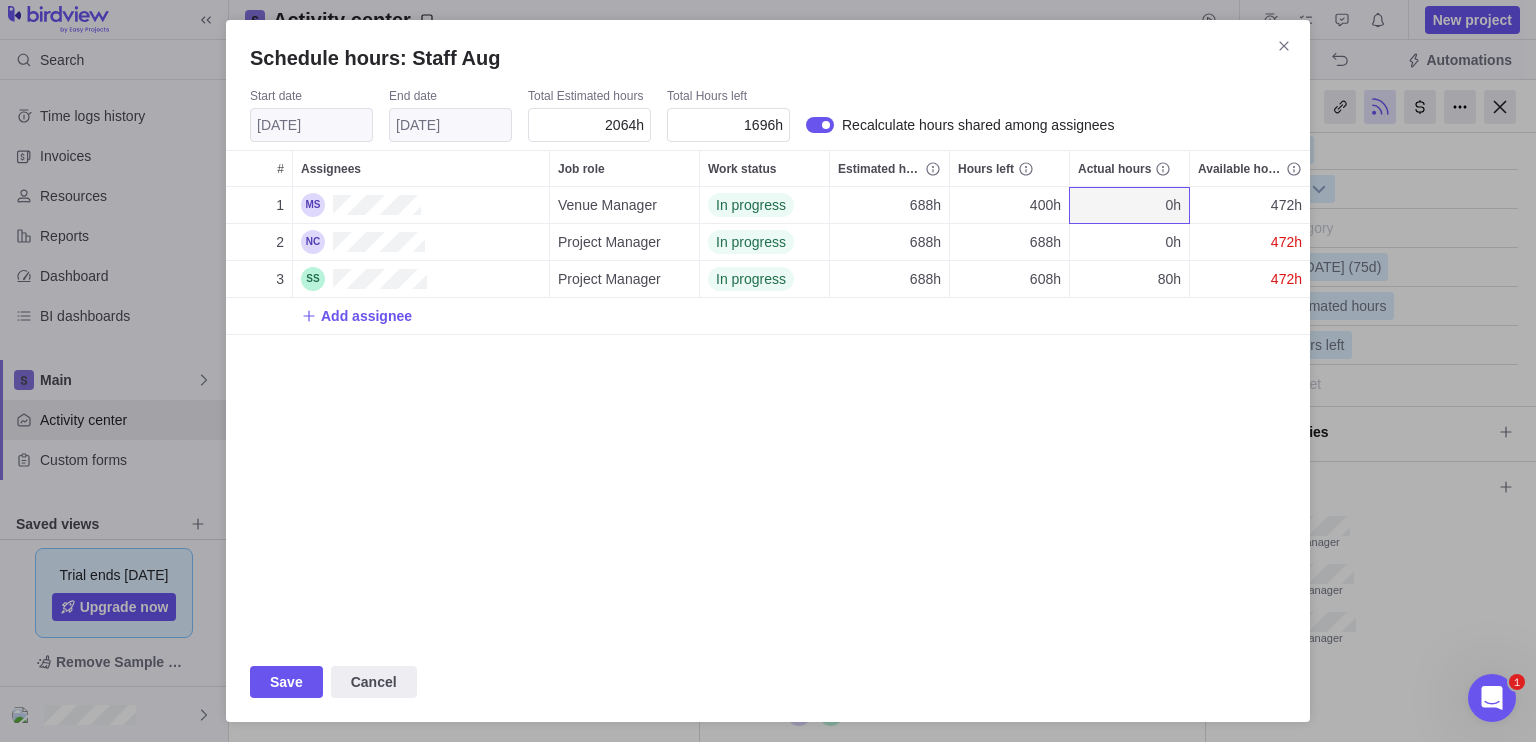 click on "1 Venue Manager In progress 688h 400h 0h 472h 2 Project Manager In progress 688h 688h 0h 472h 3 Project Manager In progress 688h 608h 80h 472h Add assignee" at bounding box center [768, 414] 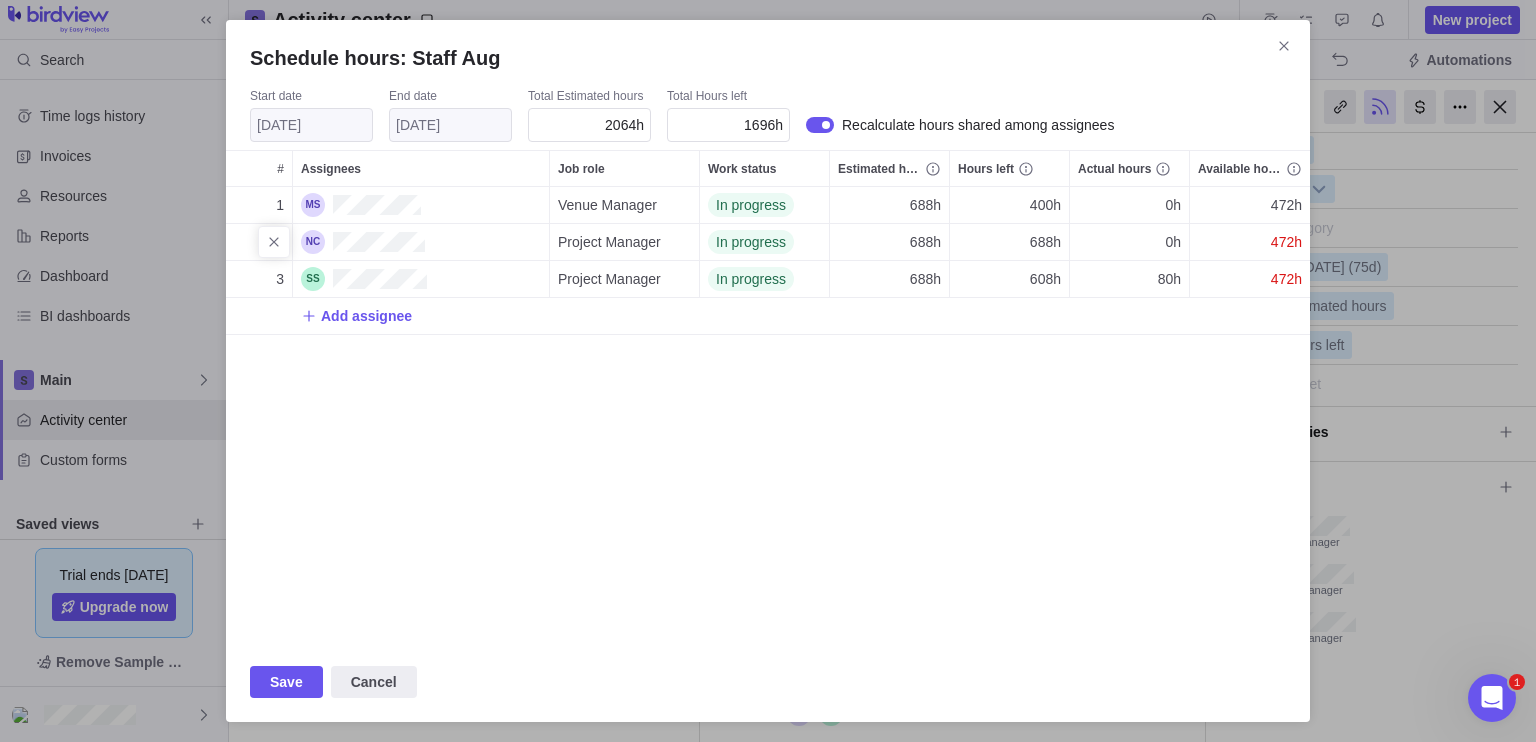 click on "688h" at bounding box center [1045, 242] 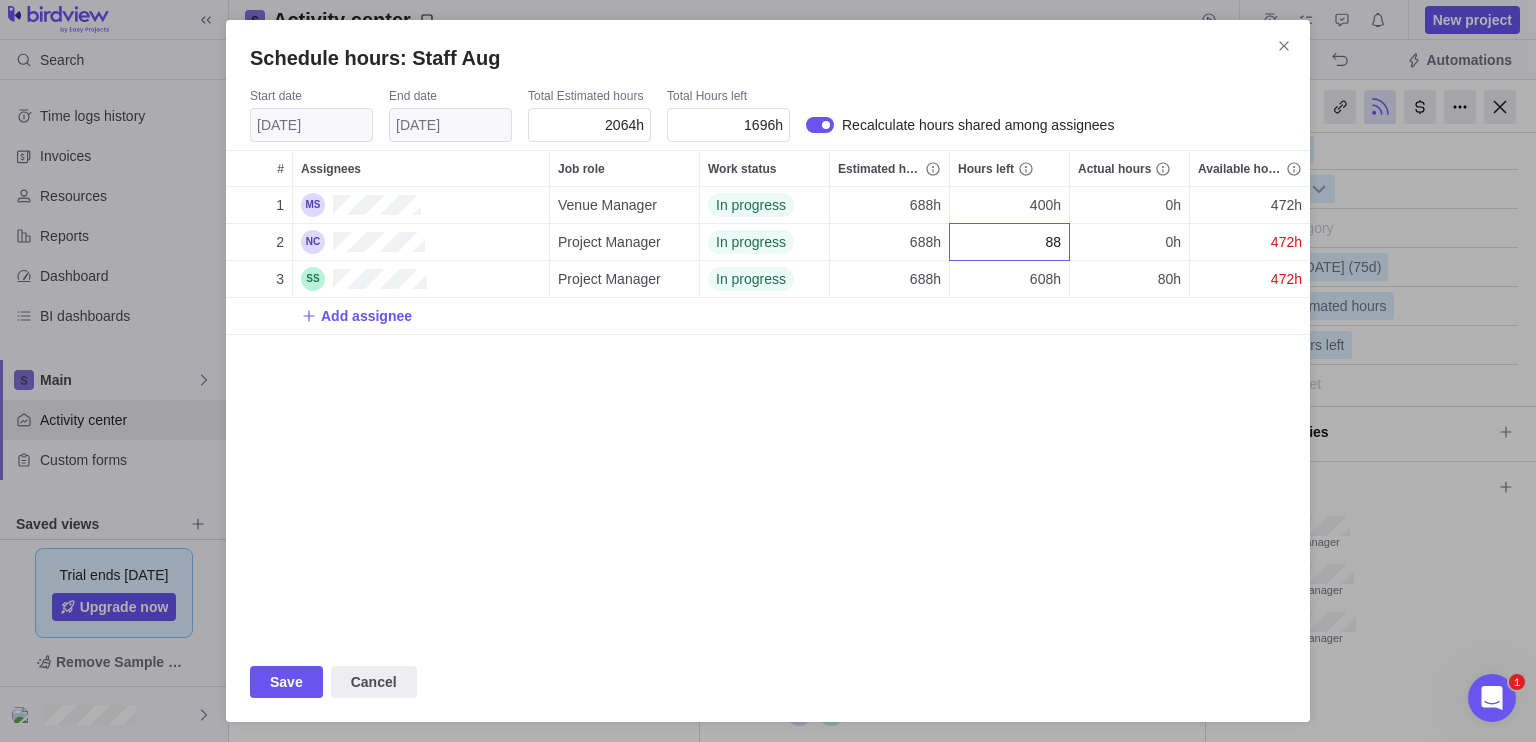 type on "888" 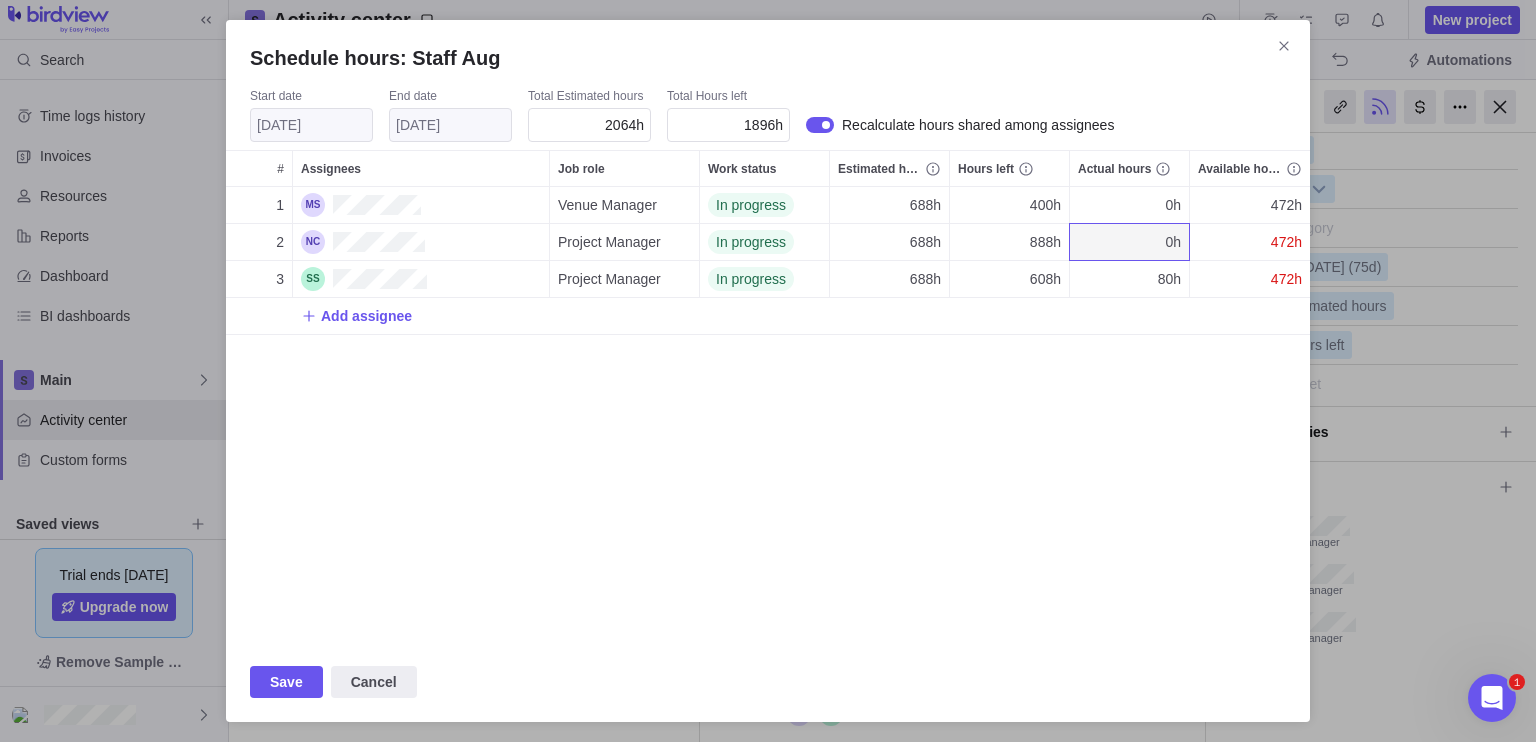 click on "1 Venue Manager In progress 688h 400h 0h 472h 2 Project Manager In progress 688h 888h 0h 472h 3 Project Manager In progress 688h 608h 80h 472h Add assignee" at bounding box center (768, 414) 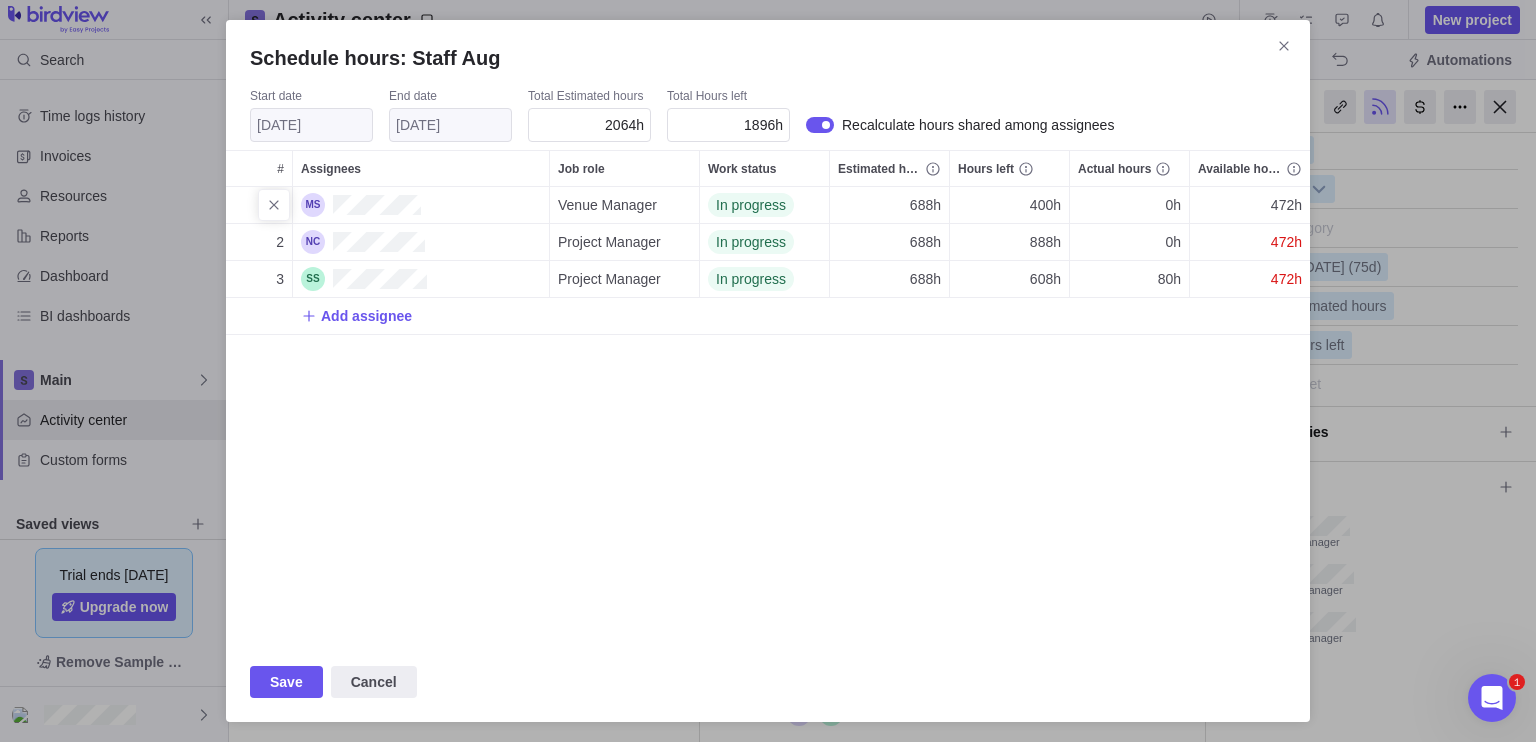 click on "400h" at bounding box center (1045, 205) 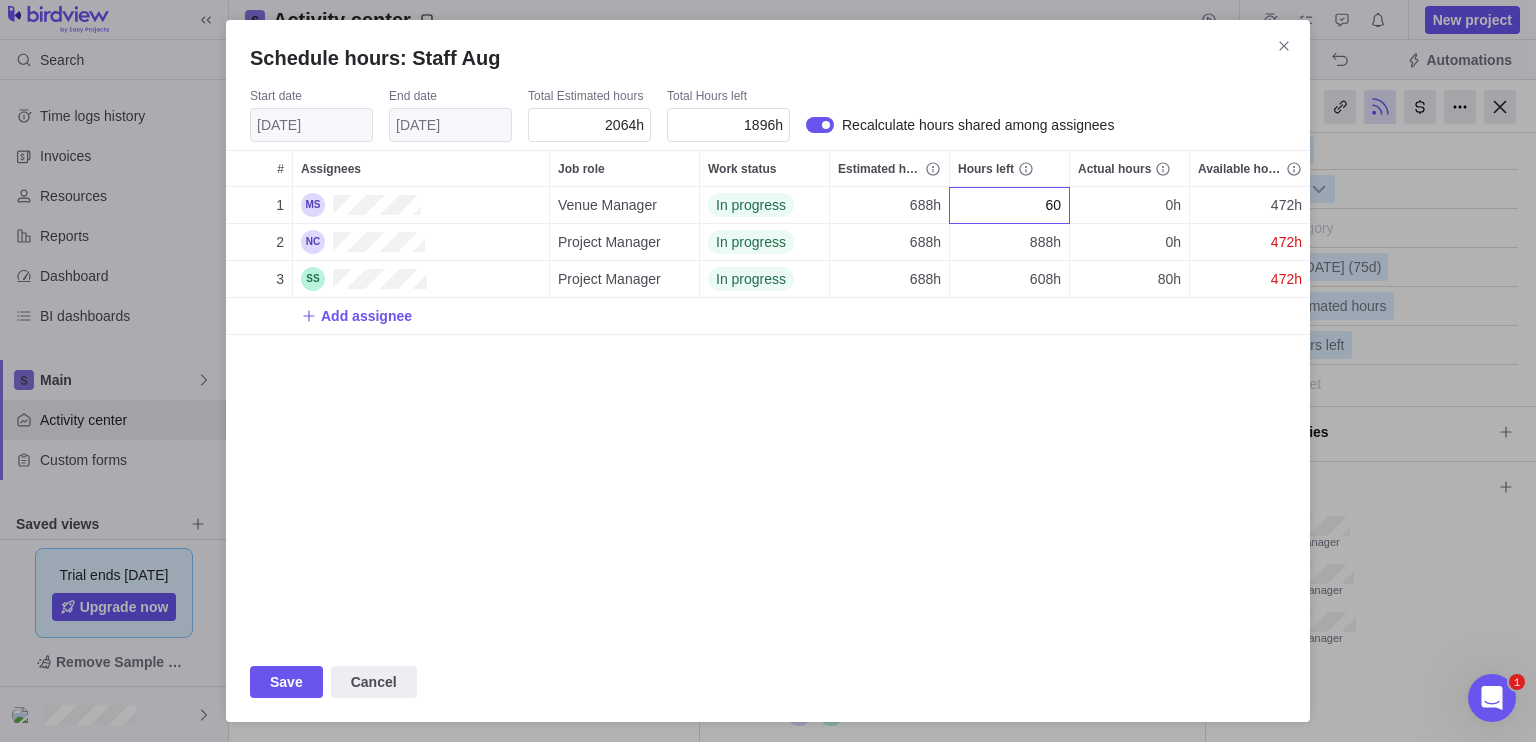 type on "608" 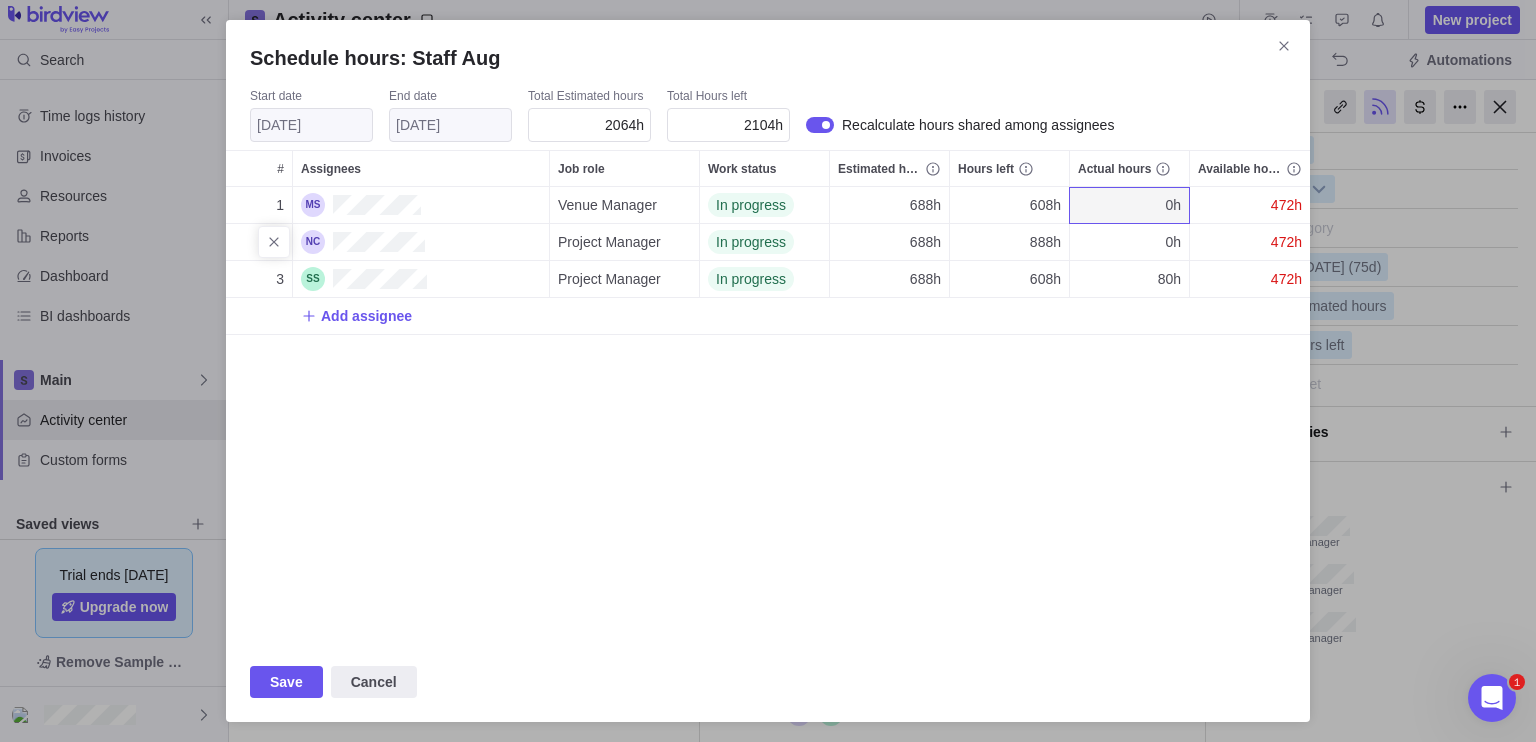 click on "888h" at bounding box center (1045, 242) 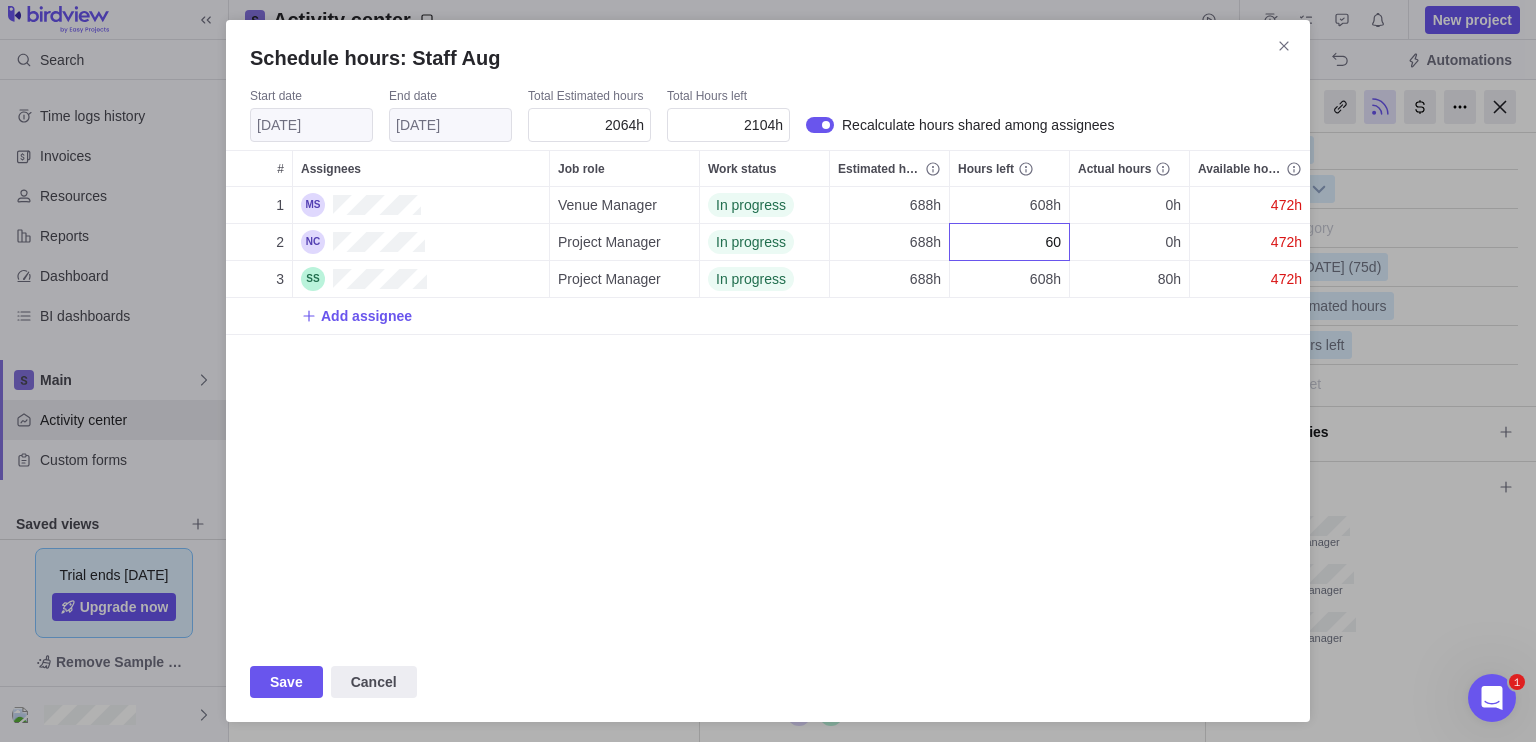 type on "608" 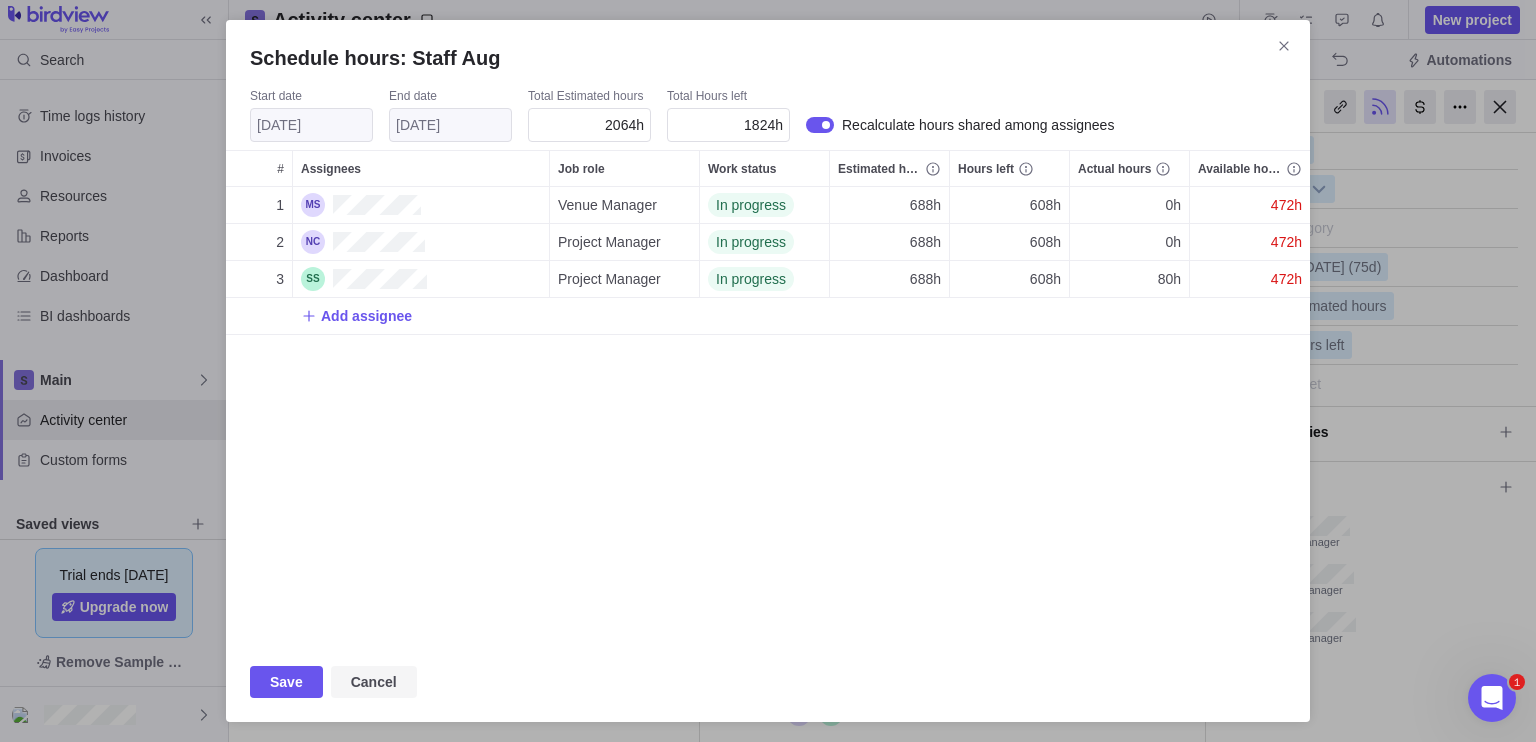 click on "Cancel" at bounding box center [374, 682] 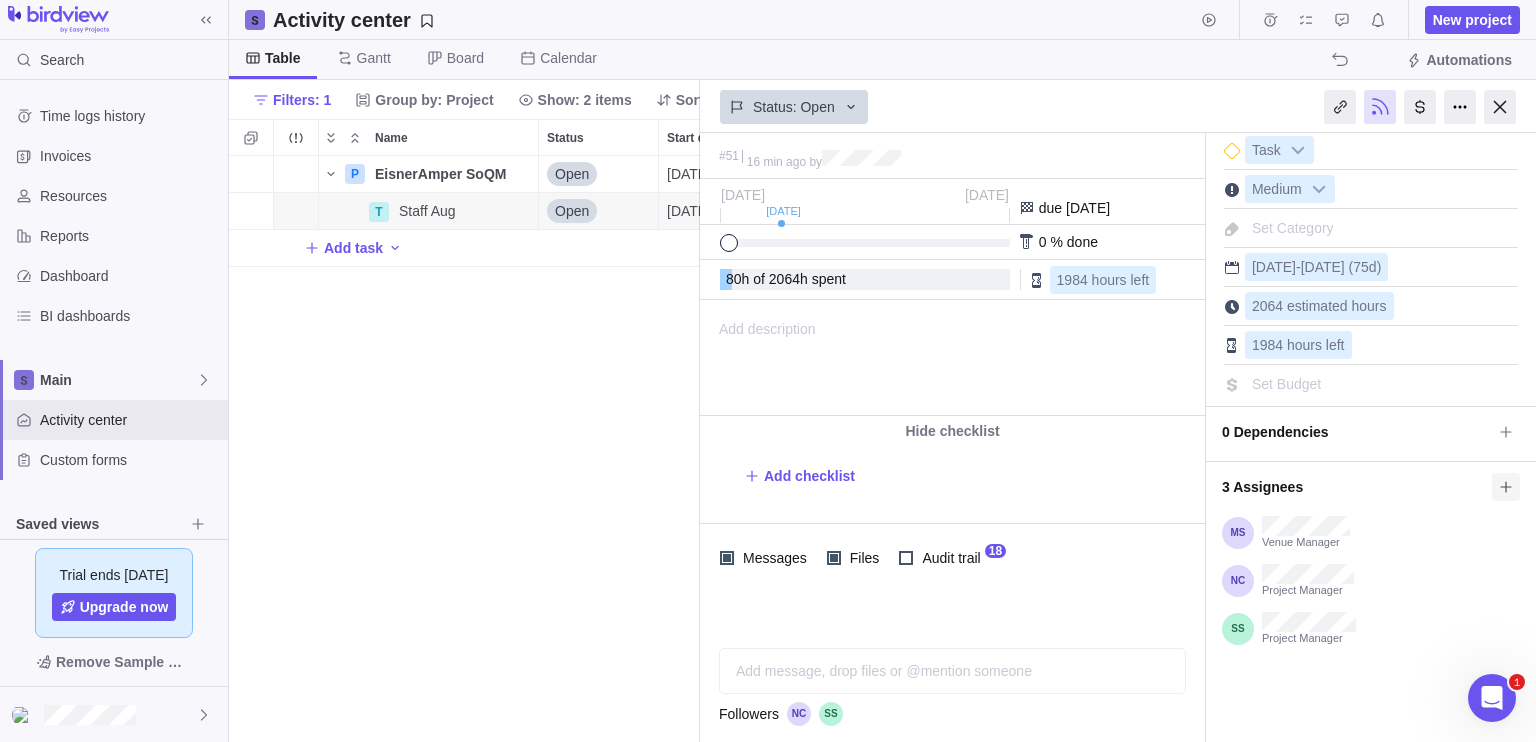 click at bounding box center [1506, 487] 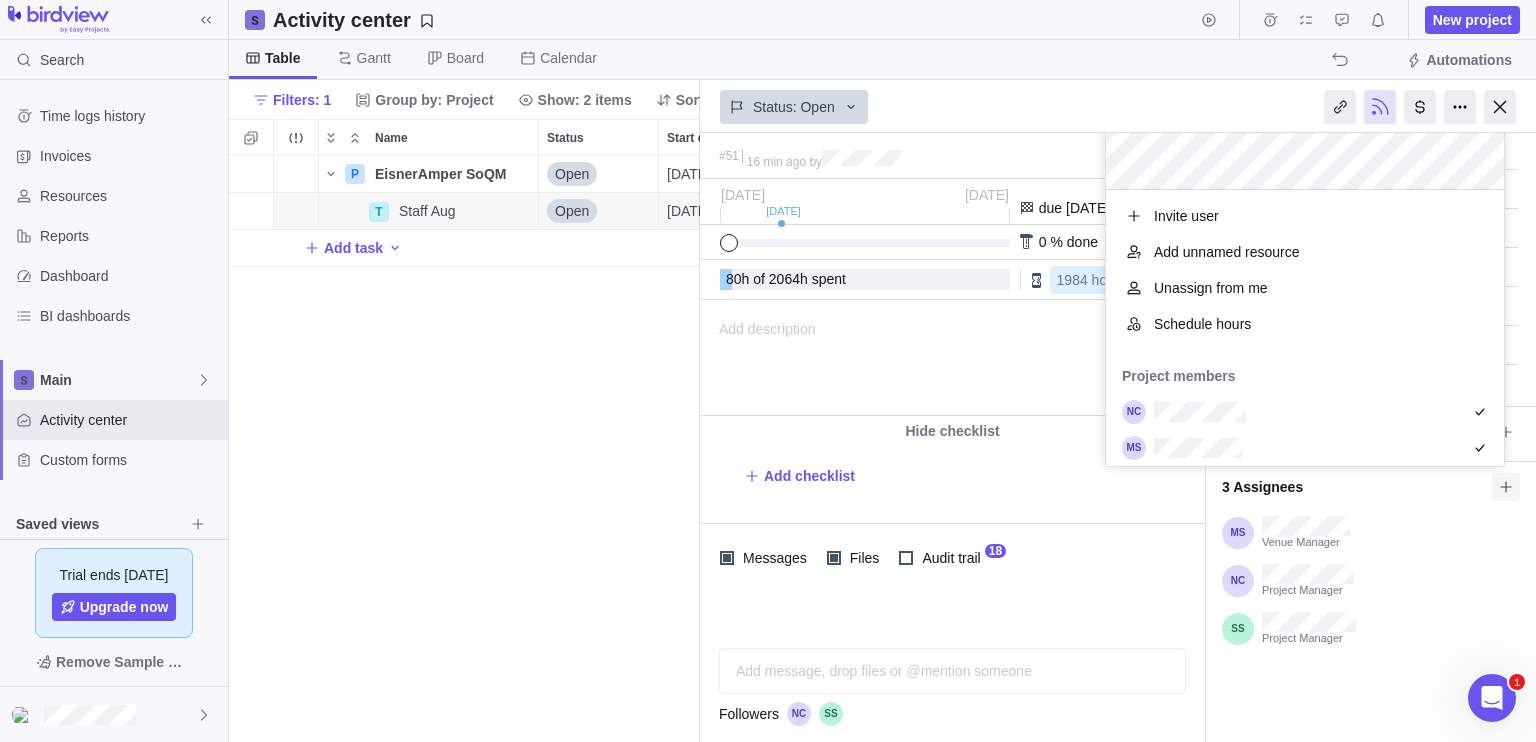 scroll, scrollTop: 16, scrollLeft: 16, axis: both 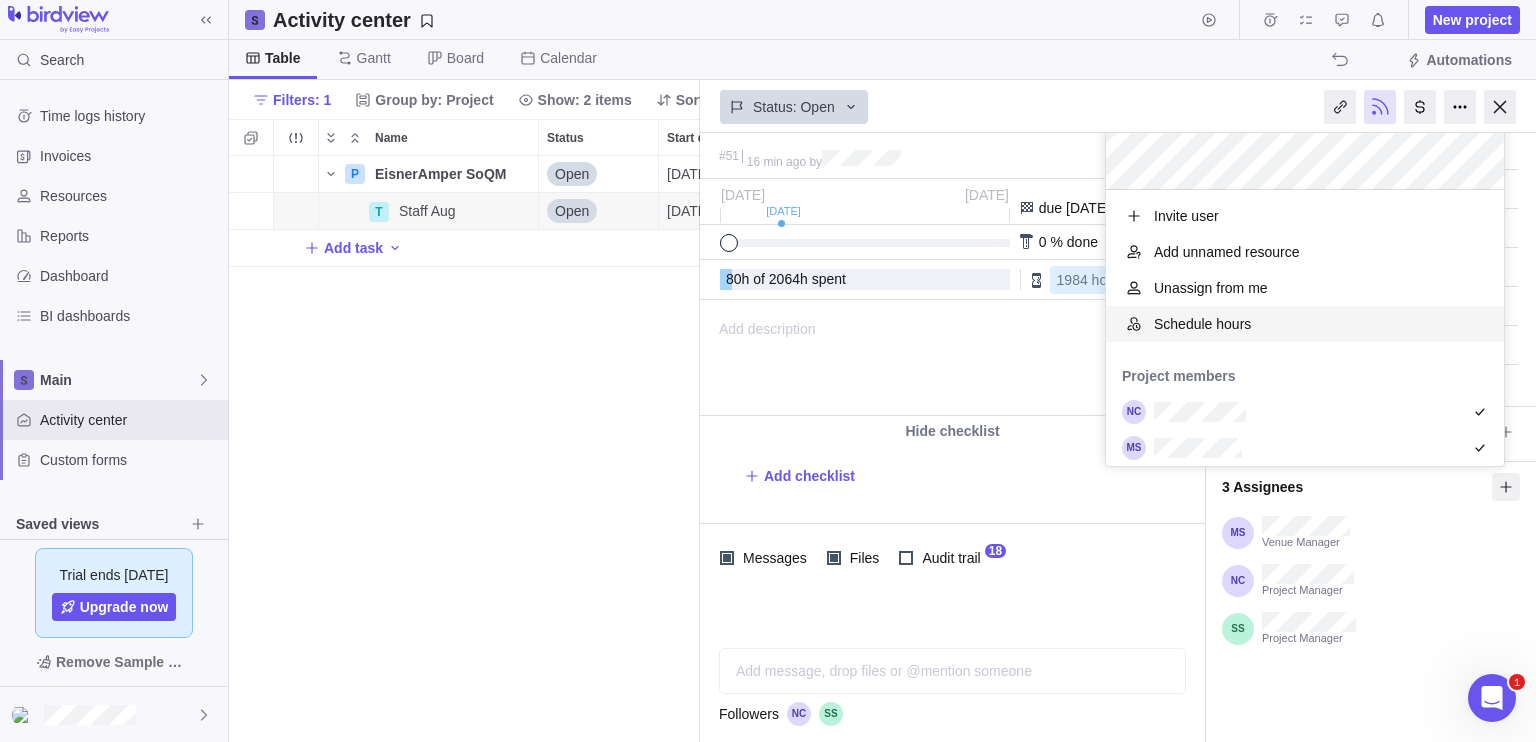click on "Schedule hours" at bounding box center [1202, 324] 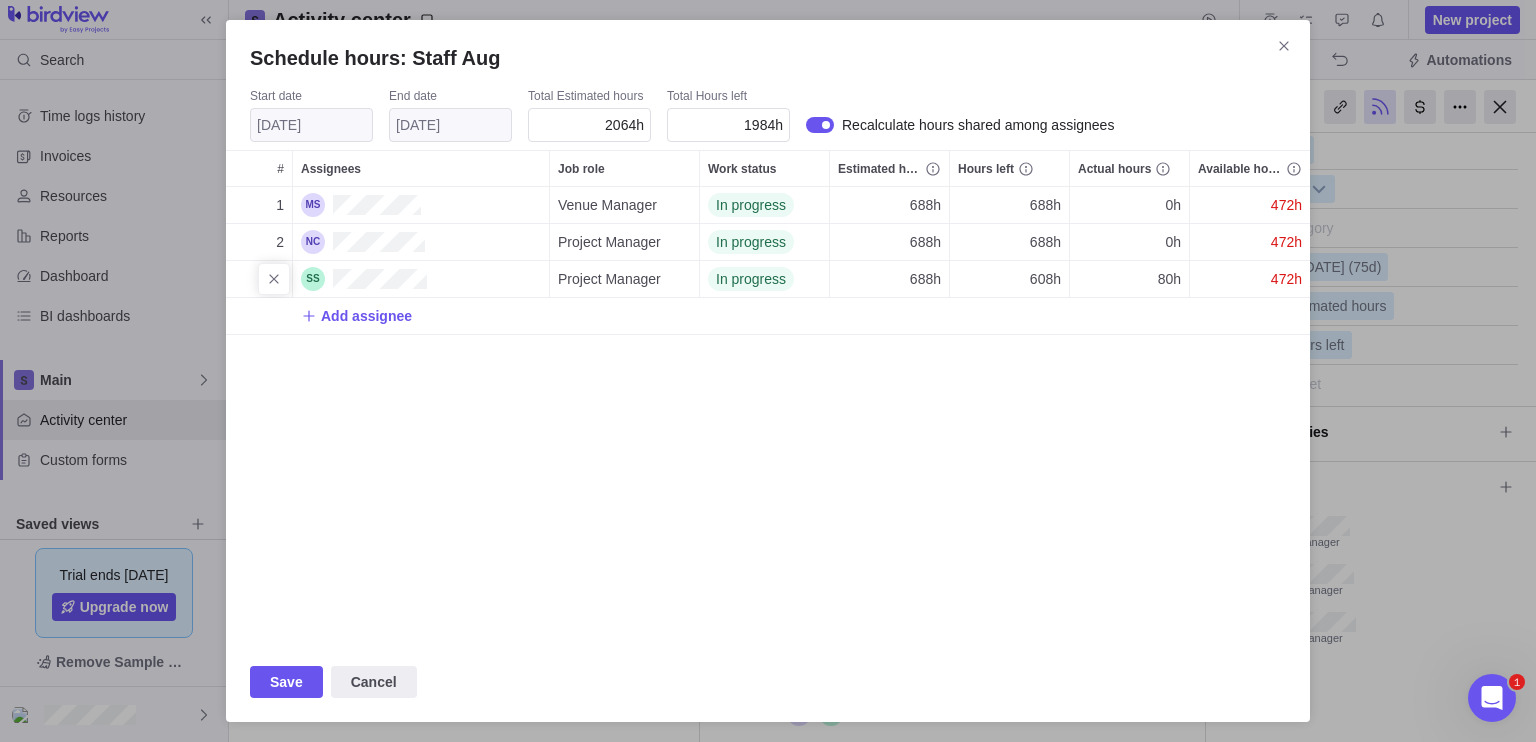 scroll, scrollTop: 16, scrollLeft: 16, axis: both 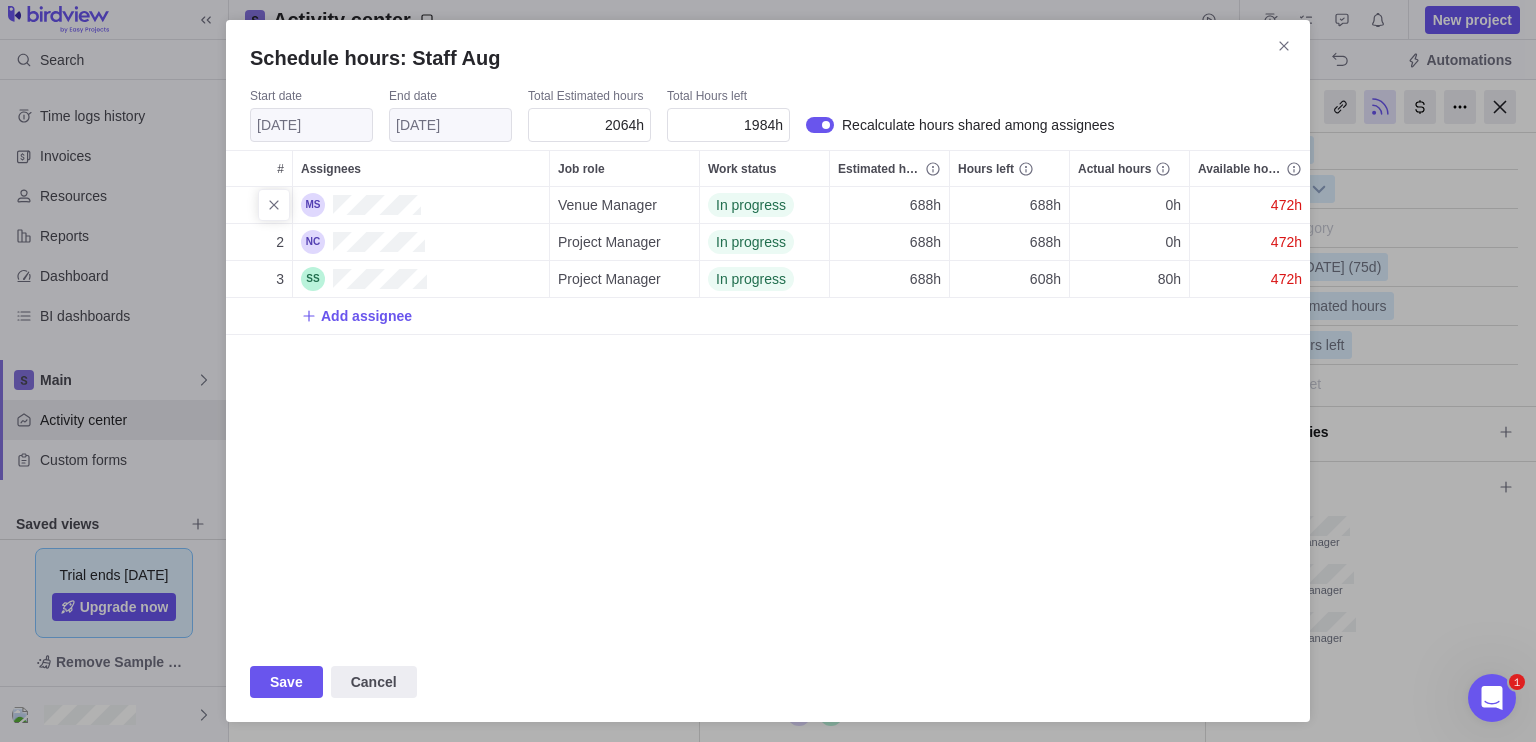 click on "688h" at bounding box center (925, 205) 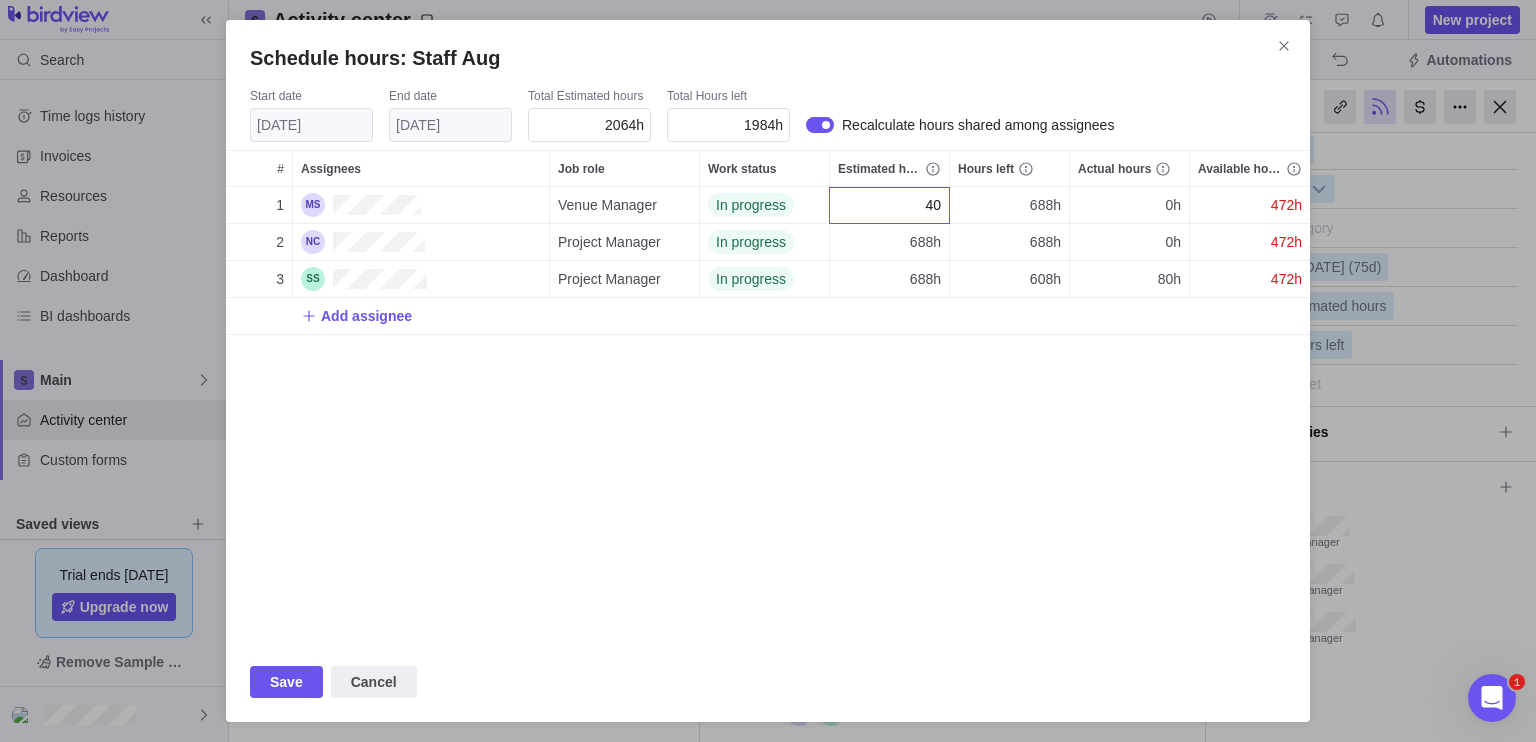 type on "400" 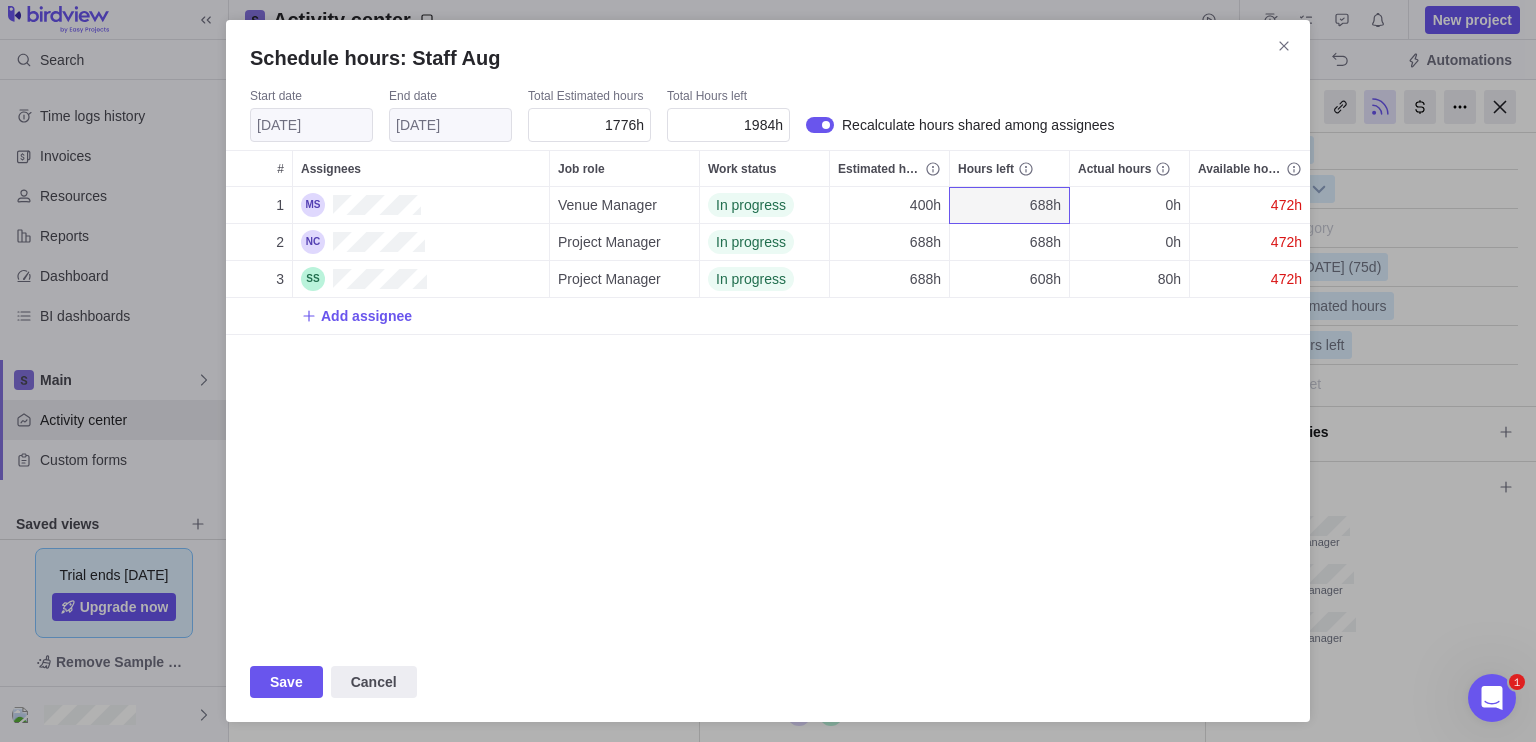click on "1 Venue Manager In progress 400h 688h 0h 472h 2 Project Manager In progress 688h 688h 0h 472h 3 Project Manager In progress 688h 608h 80h 472h Add assignee" at bounding box center [768, 414] 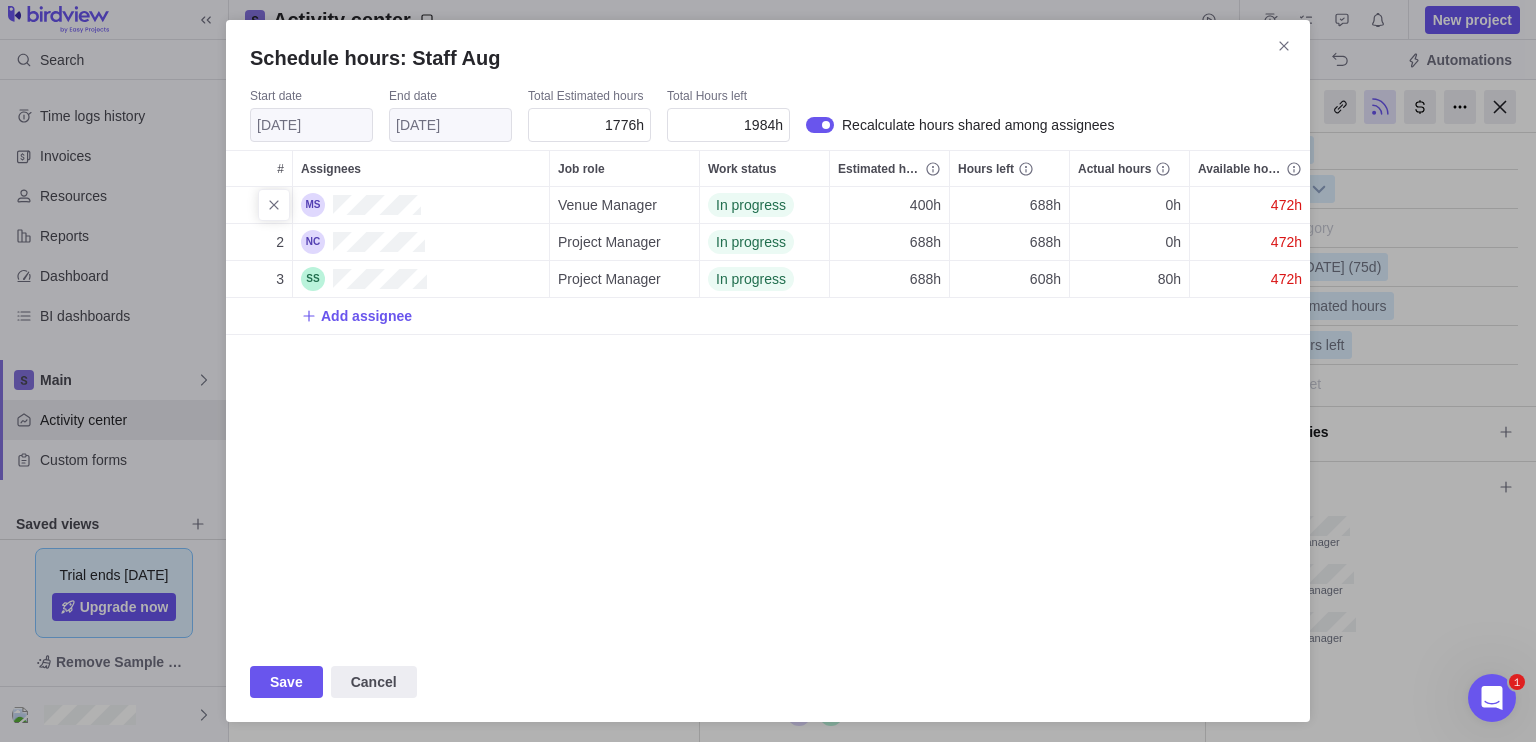click on "688h" at bounding box center (1045, 205) 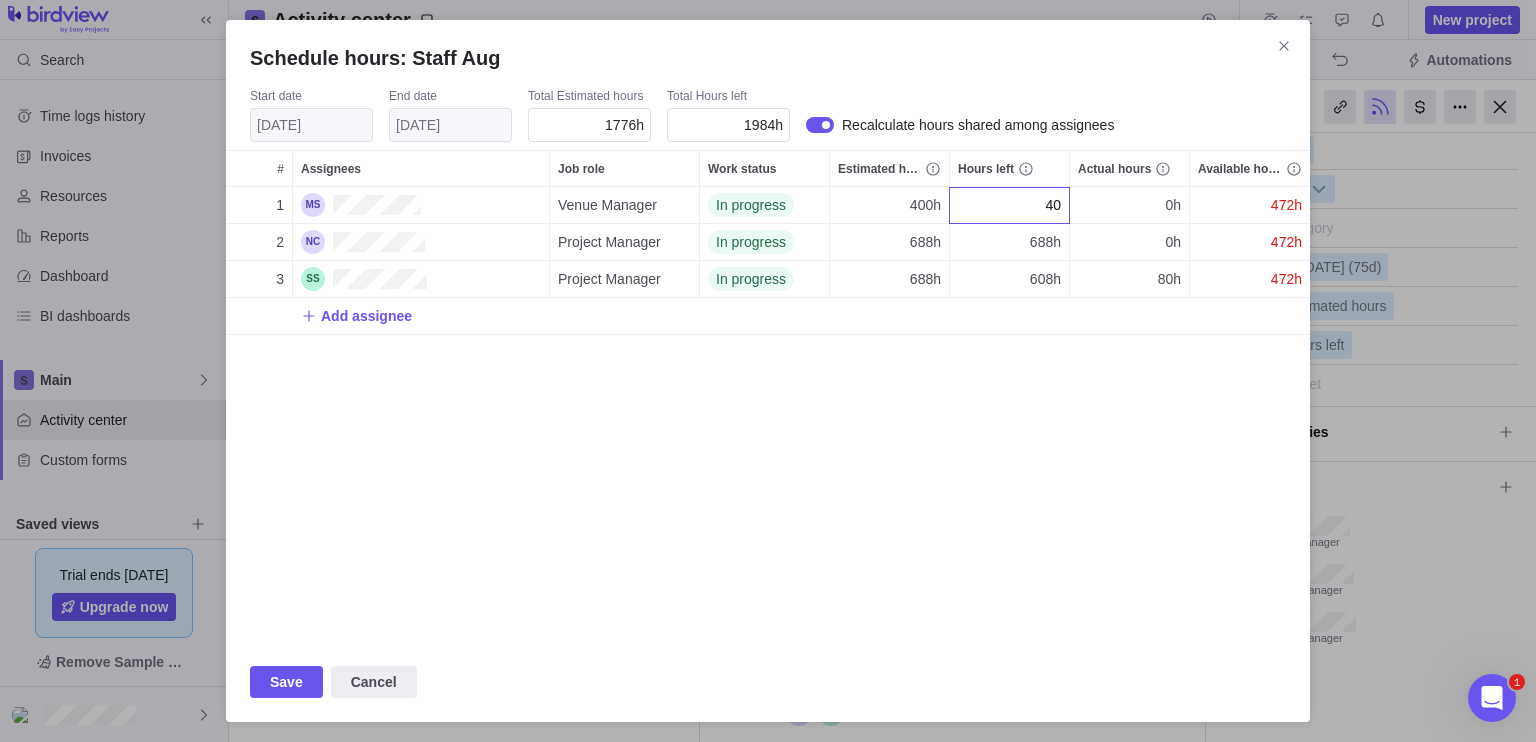 type on "400" 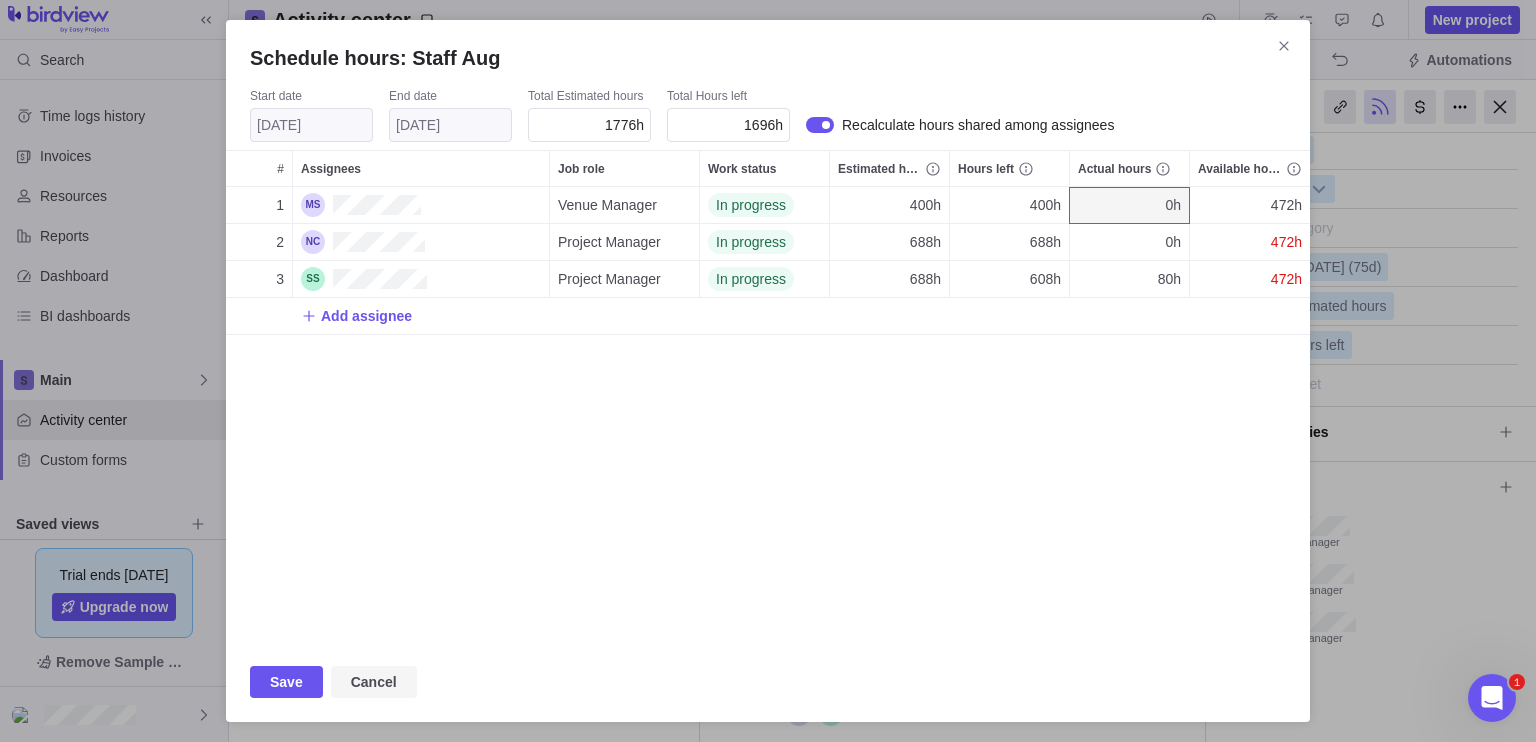 click on "Cancel" at bounding box center [374, 682] 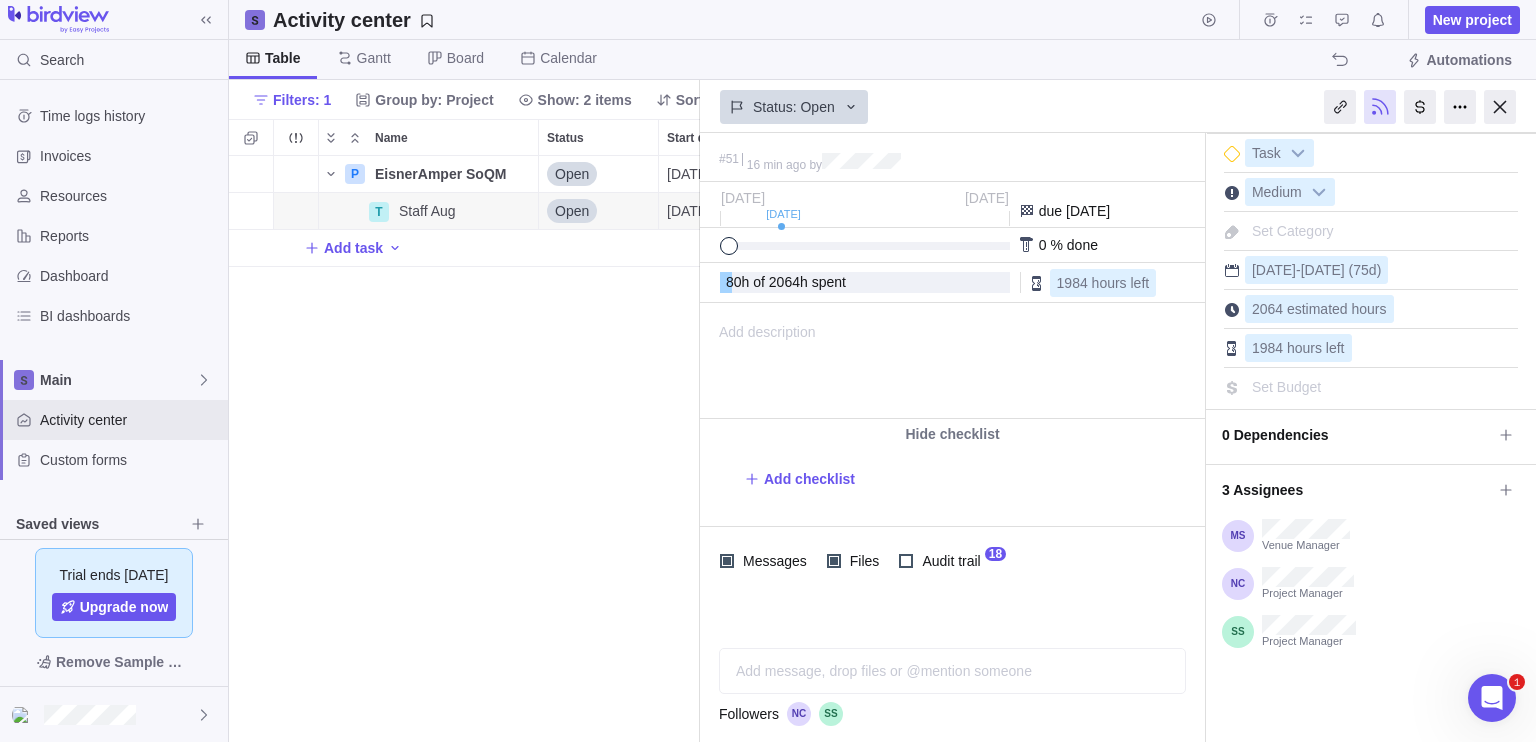 scroll, scrollTop: 72, scrollLeft: 0, axis: vertical 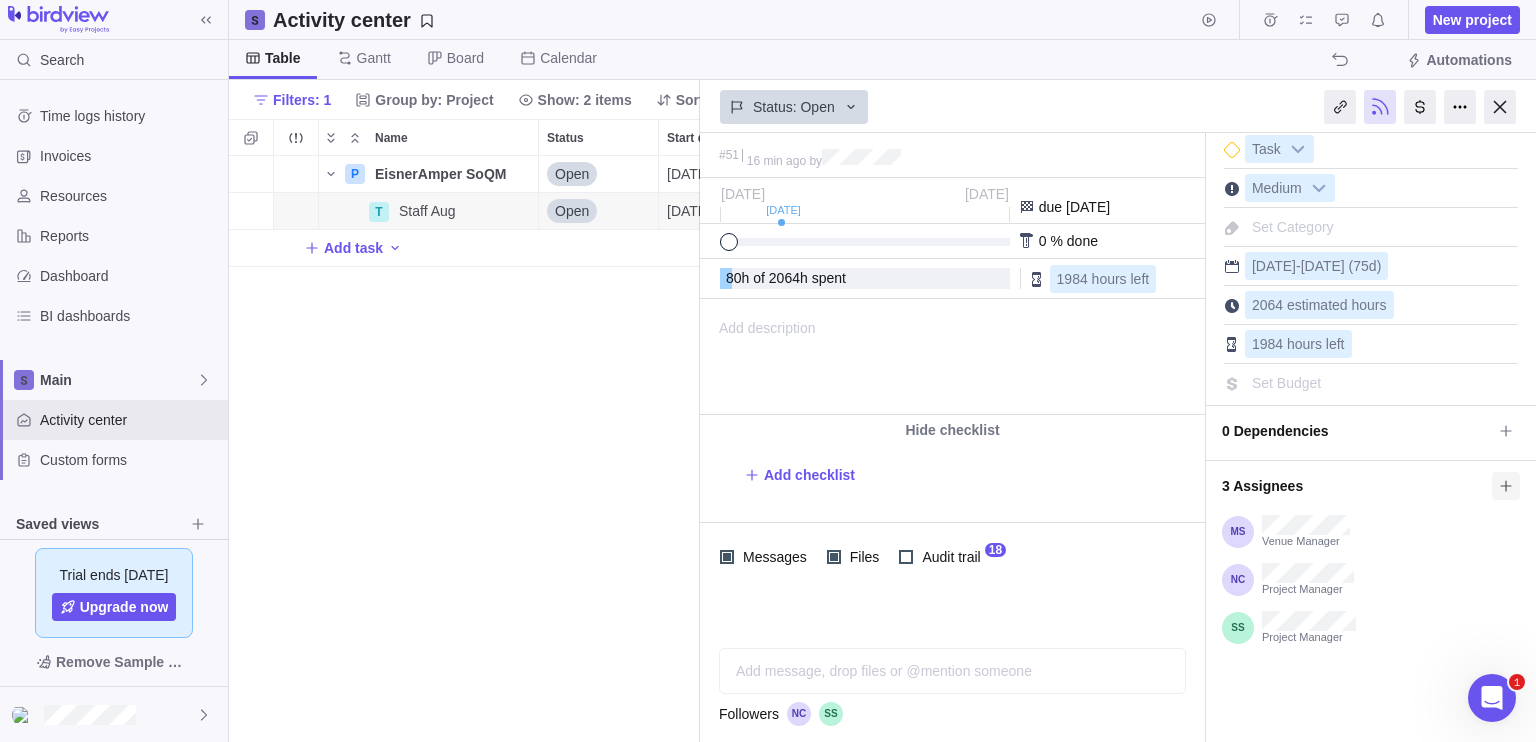 click at bounding box center (1506, 486) 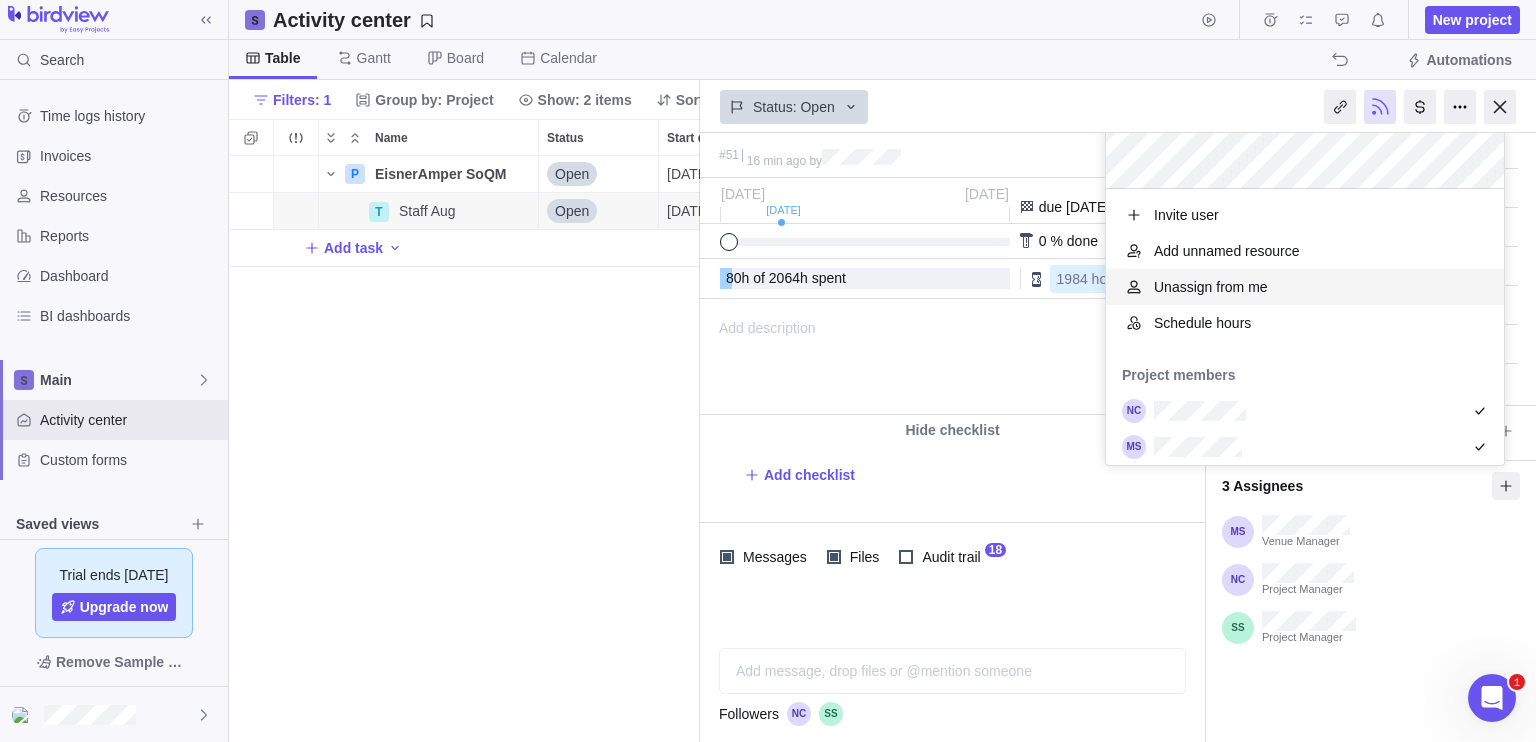 scroll, scrollTop: 16, scrollLeft: 16, axis: both 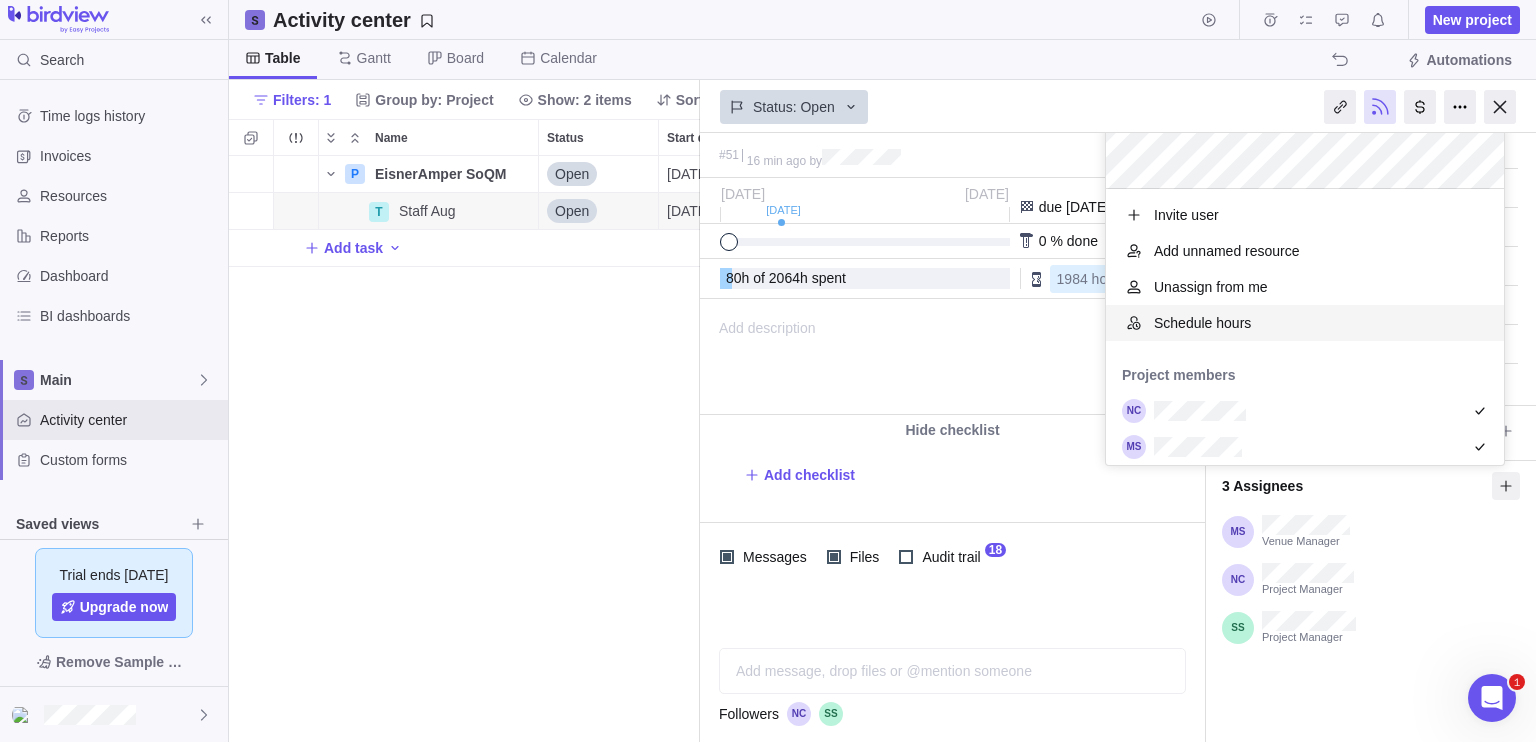 click on "Schedule hours" at bounding box center [1305, 323] 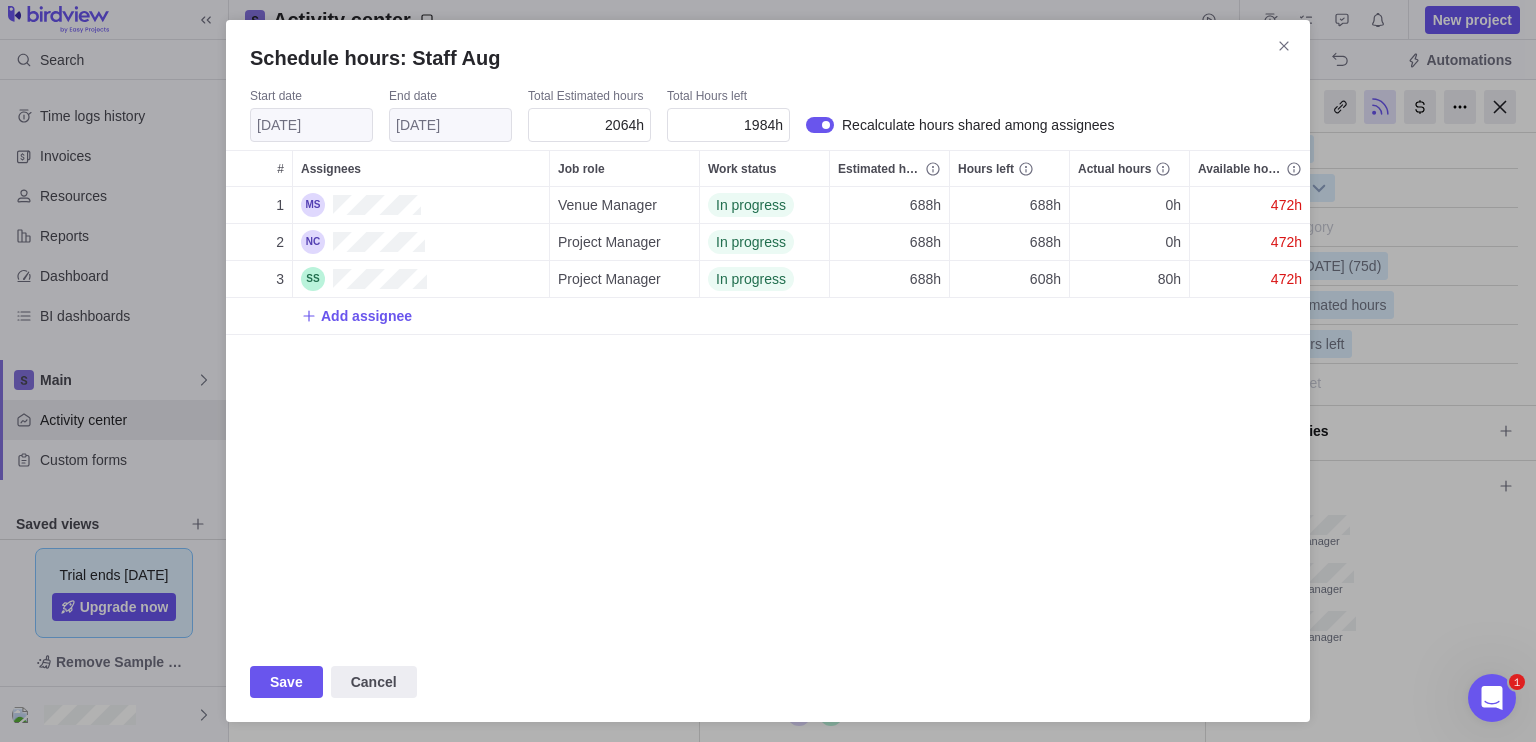 scroll, scrollTop: 16, scrollLeft: 16, axis: both 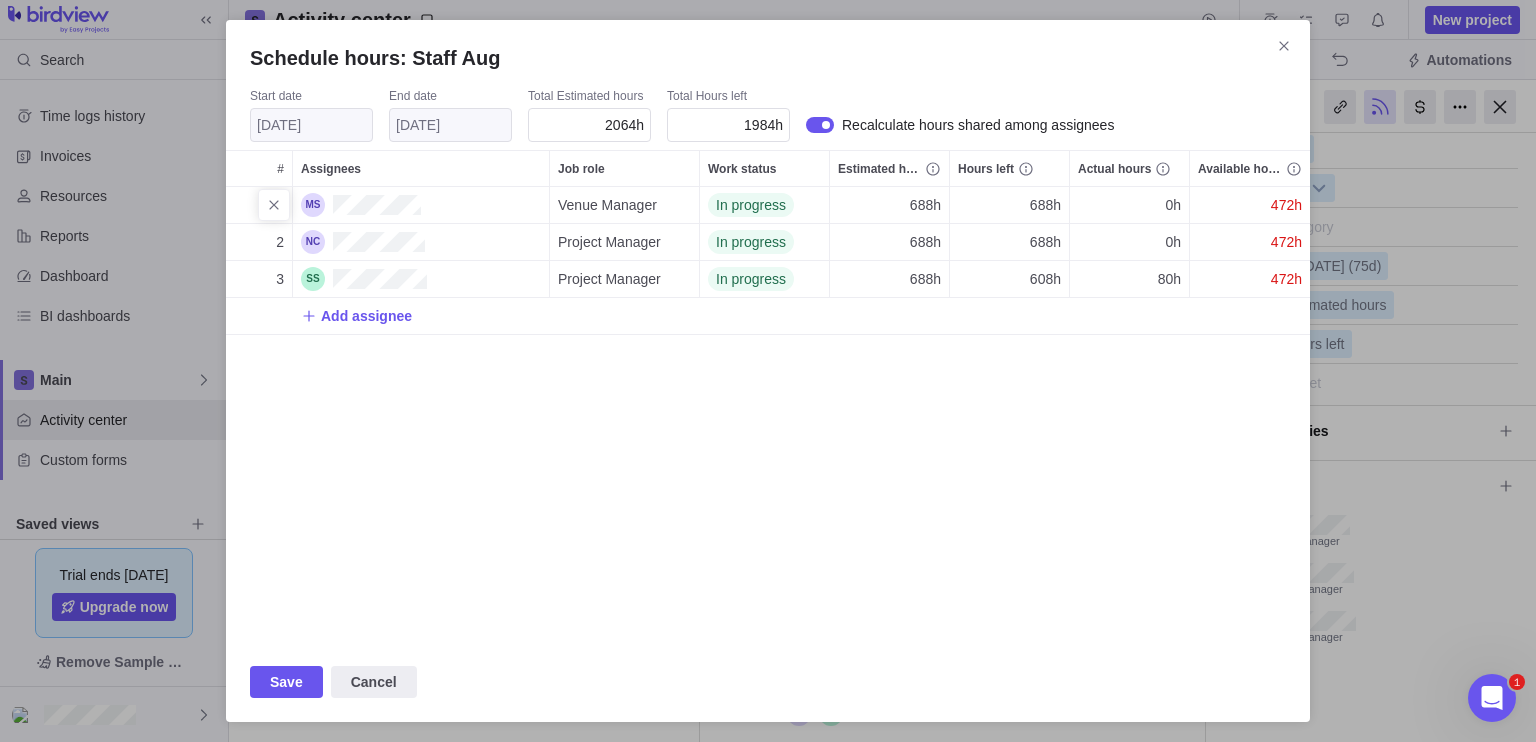 click on "688h" at bounding box center (925, 205) 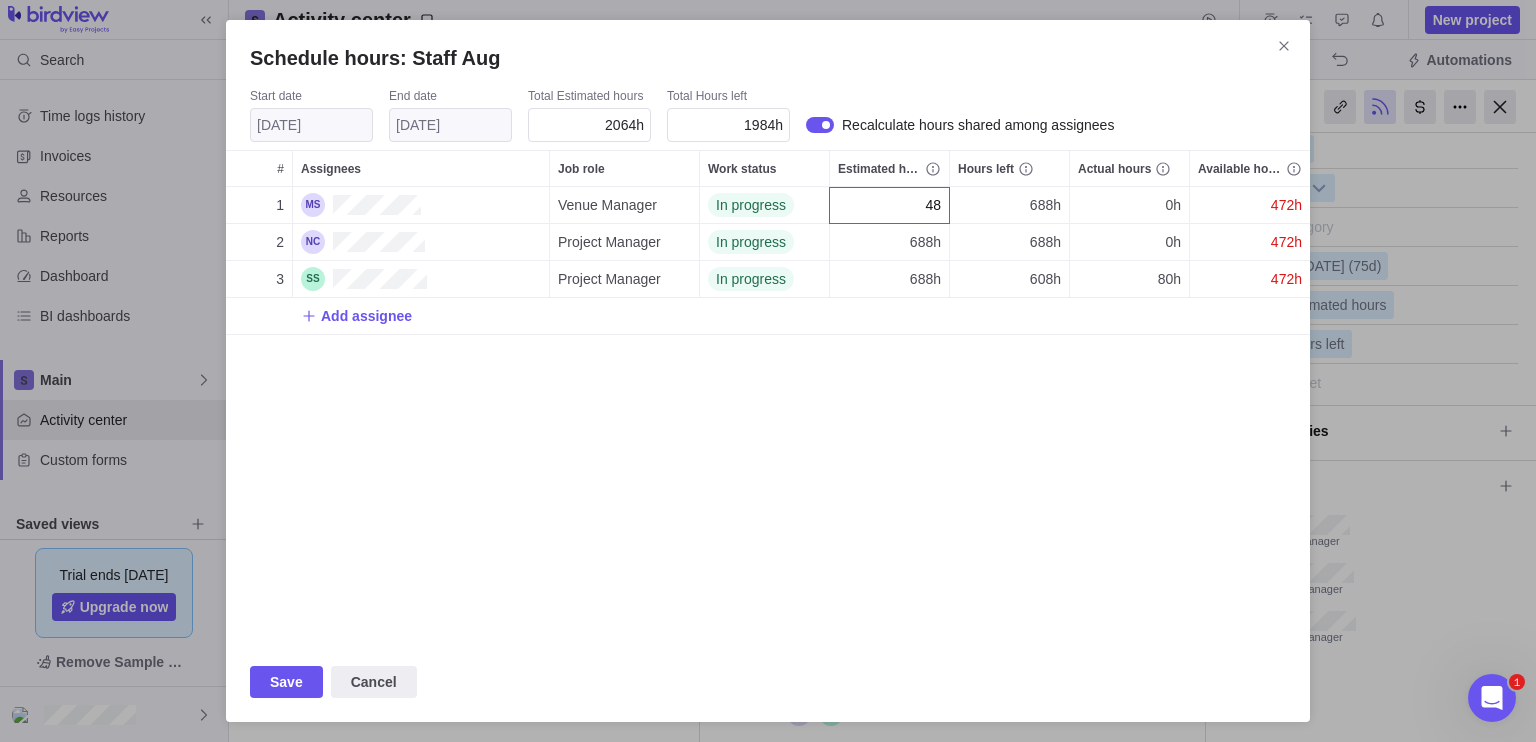 type on "488" 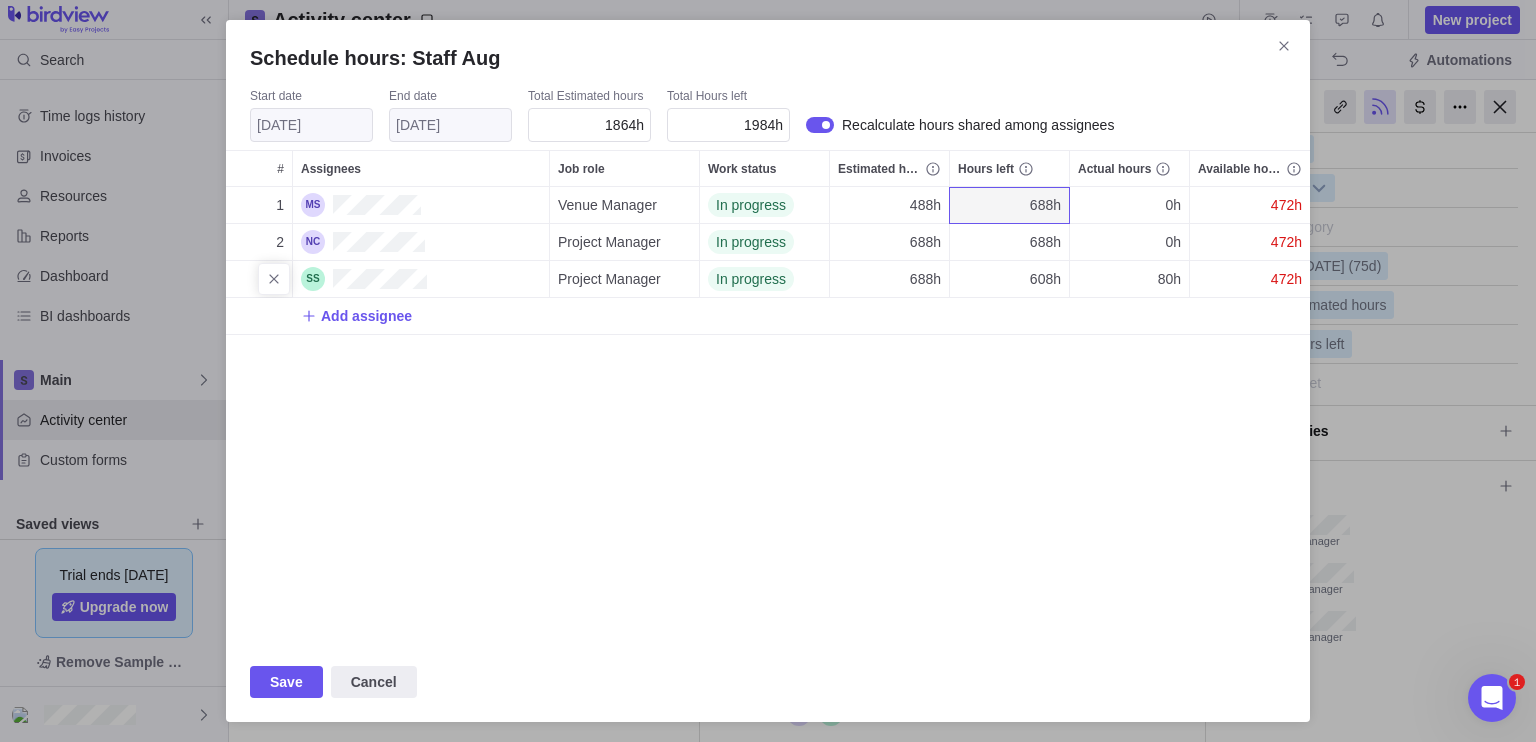 click on "688h" at bounding box center (925, 279) 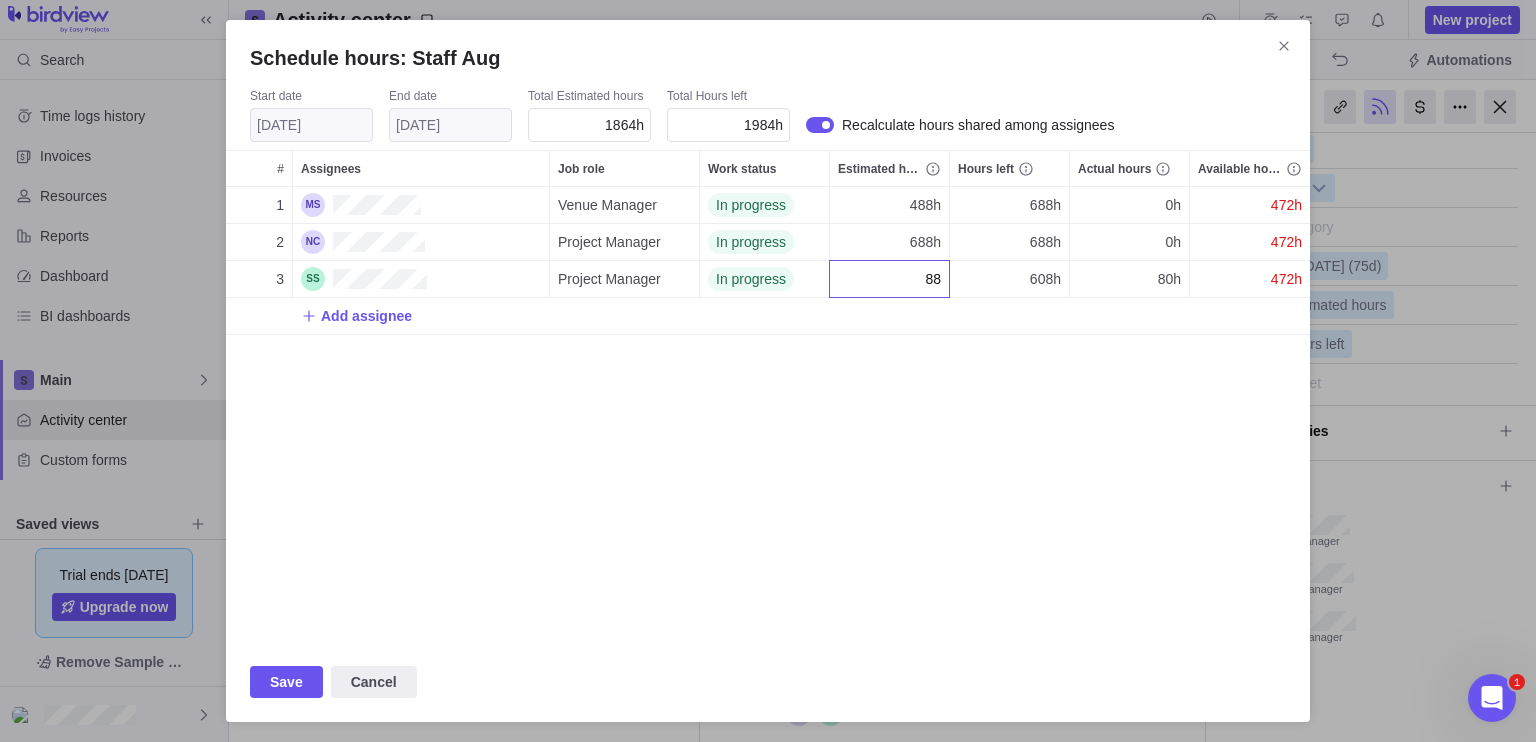 type on "888" 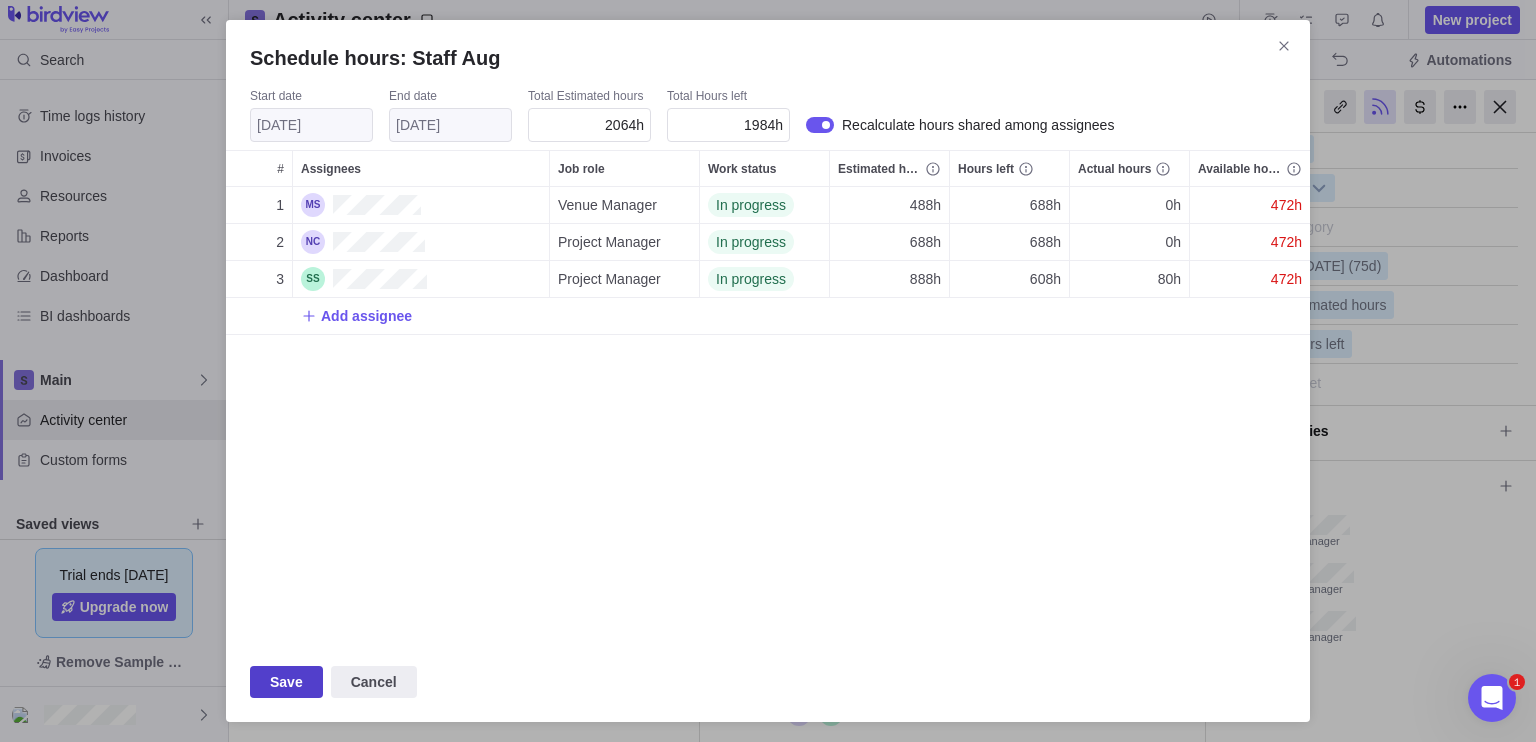 click on "Save" at bounding box center [286, 682] 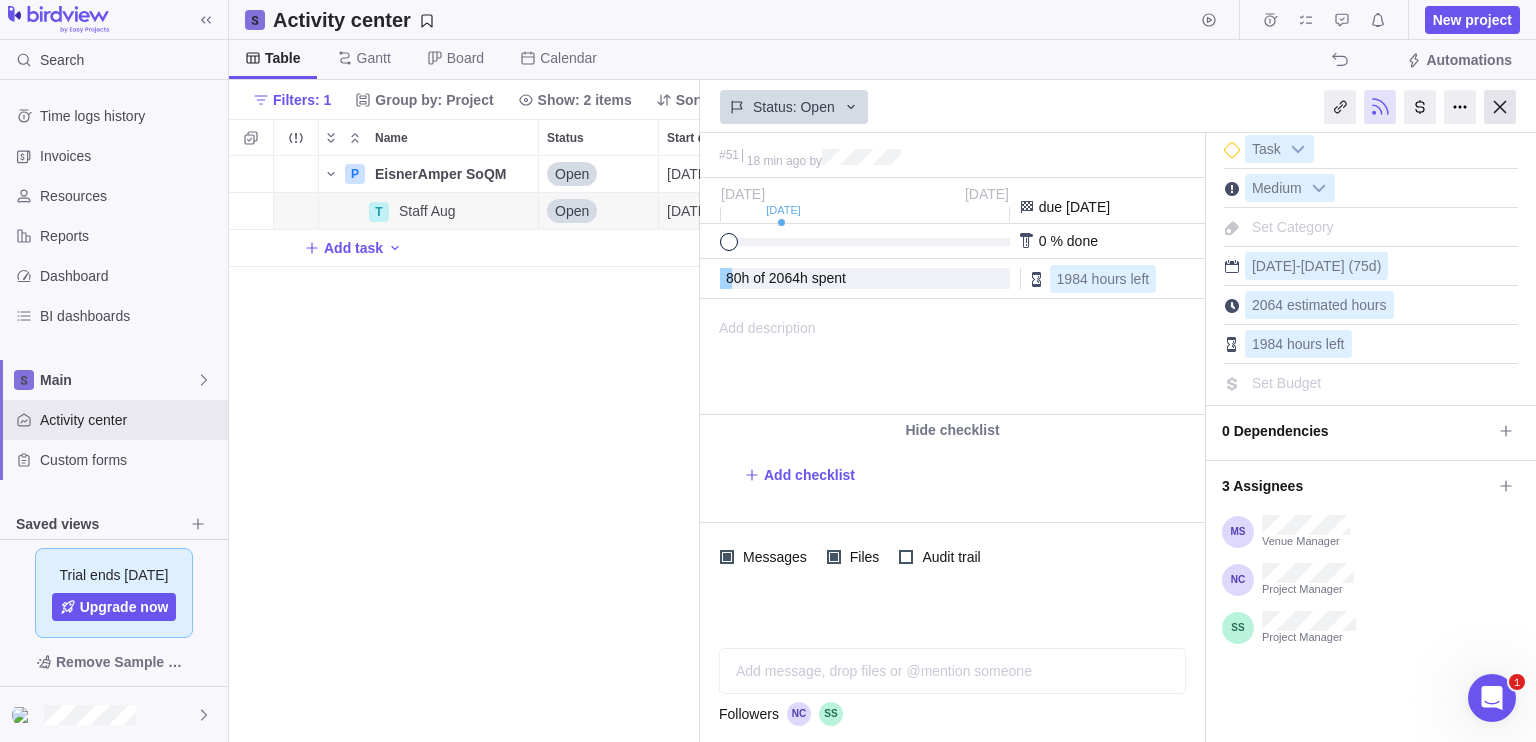 click at bounding box center (1500, 107) 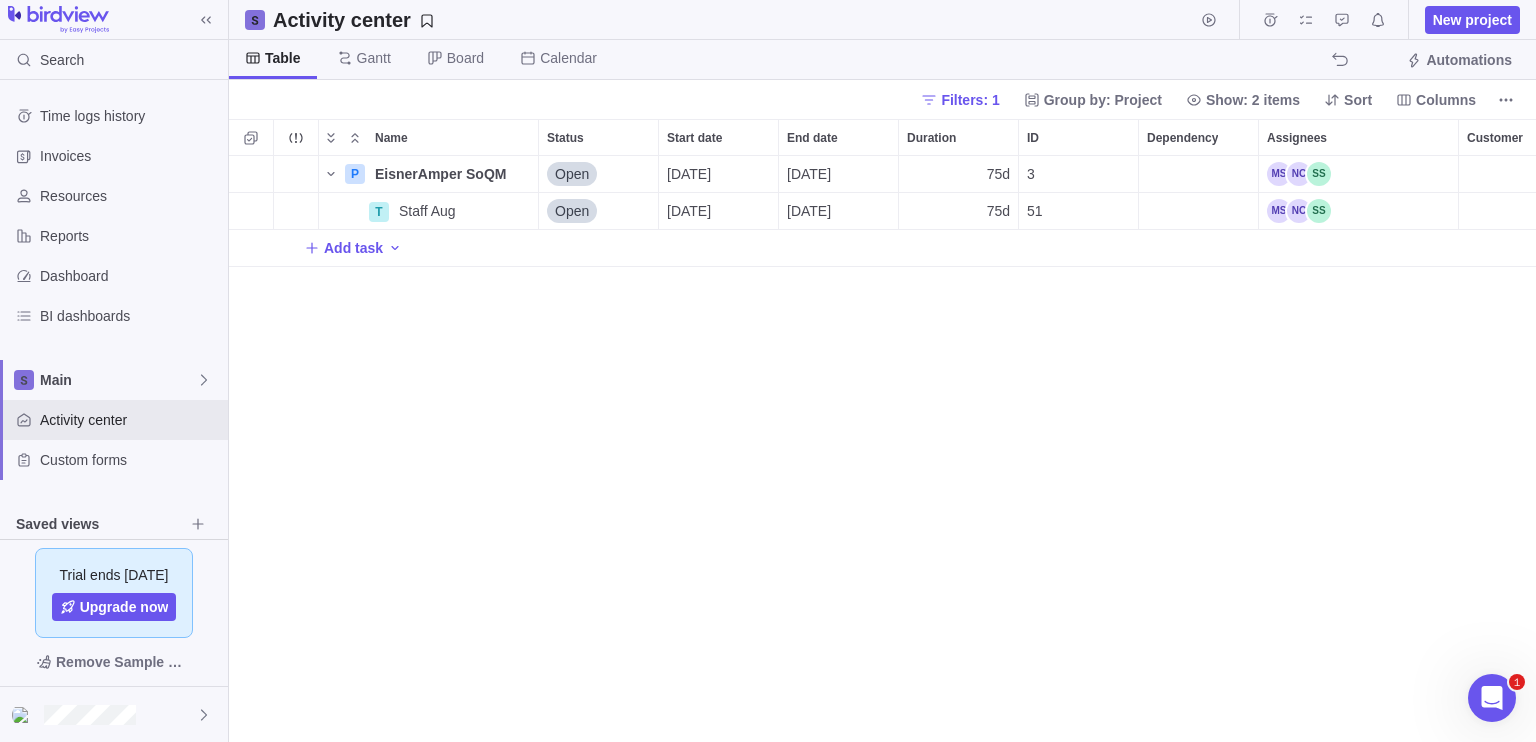 click on "P EisnerAmper SoQM Details Open 07/01/2025 10/13/2025 75d 3 80h 2064h 1984h T Staff Aug Details Open 07/01/2025 10/13/2025 75d 51 80h 2064h 1984h Add task" at bounding box center [882, 449] 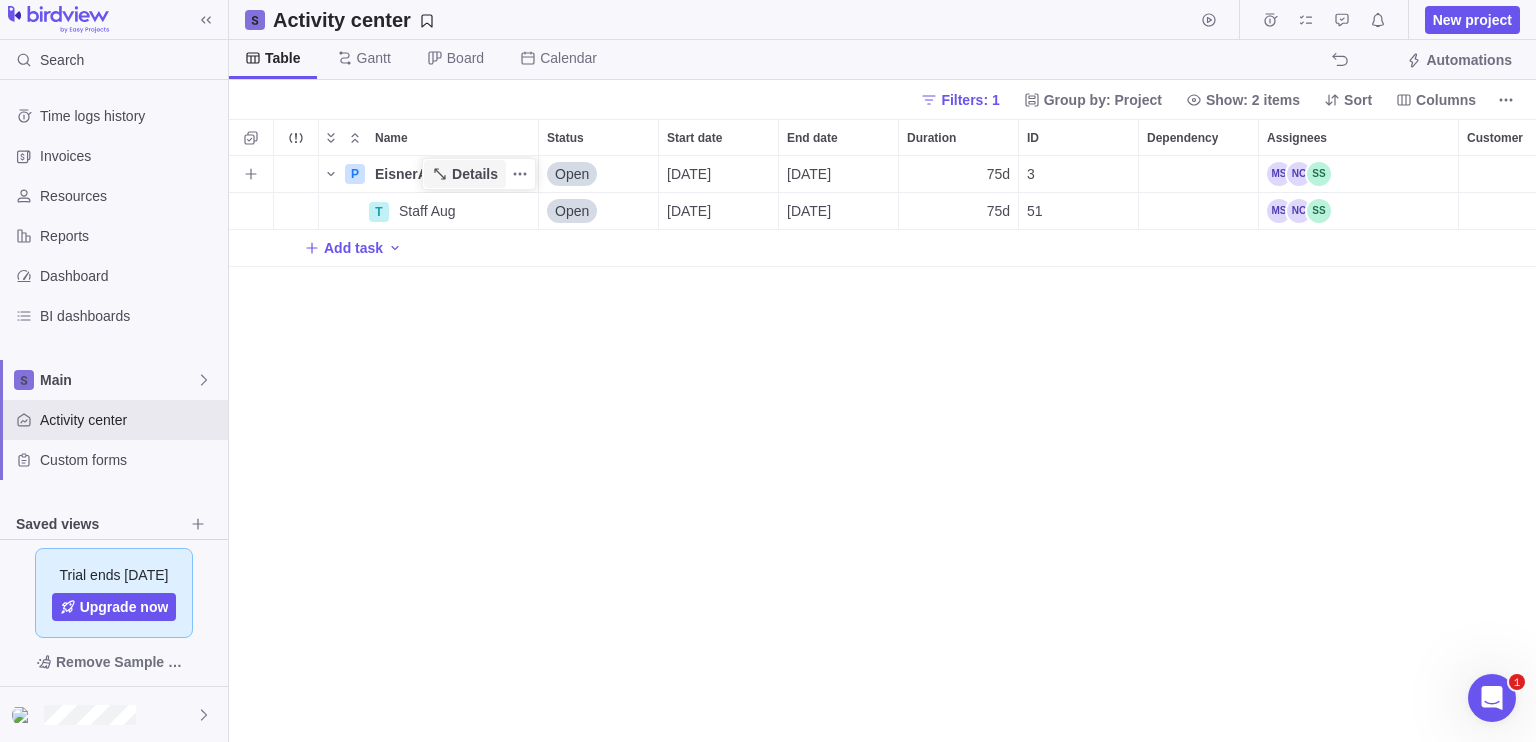 click on "Details" at bounding box center [475, 174] 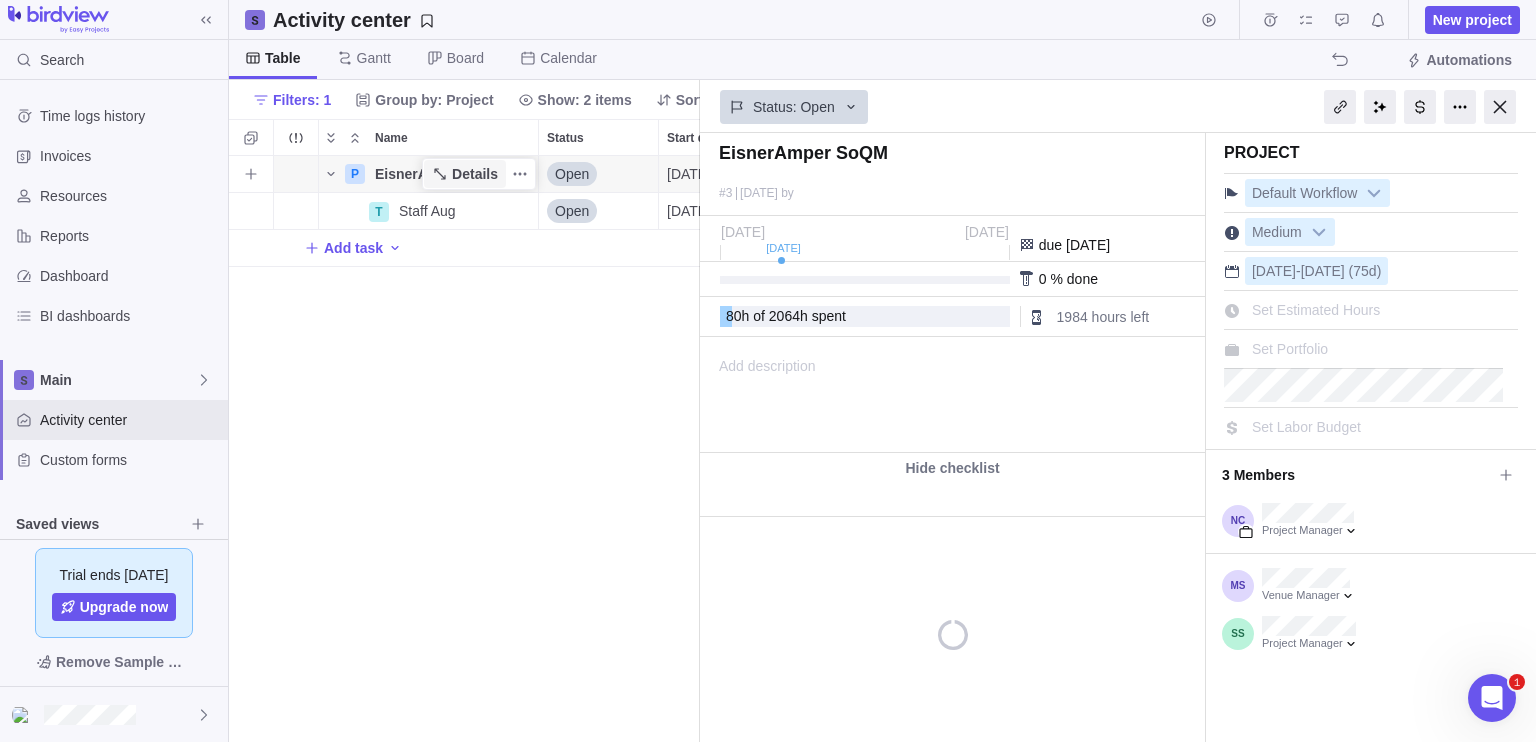 scroll, scrollTop: 570, scrollLeft: 456, axis: both 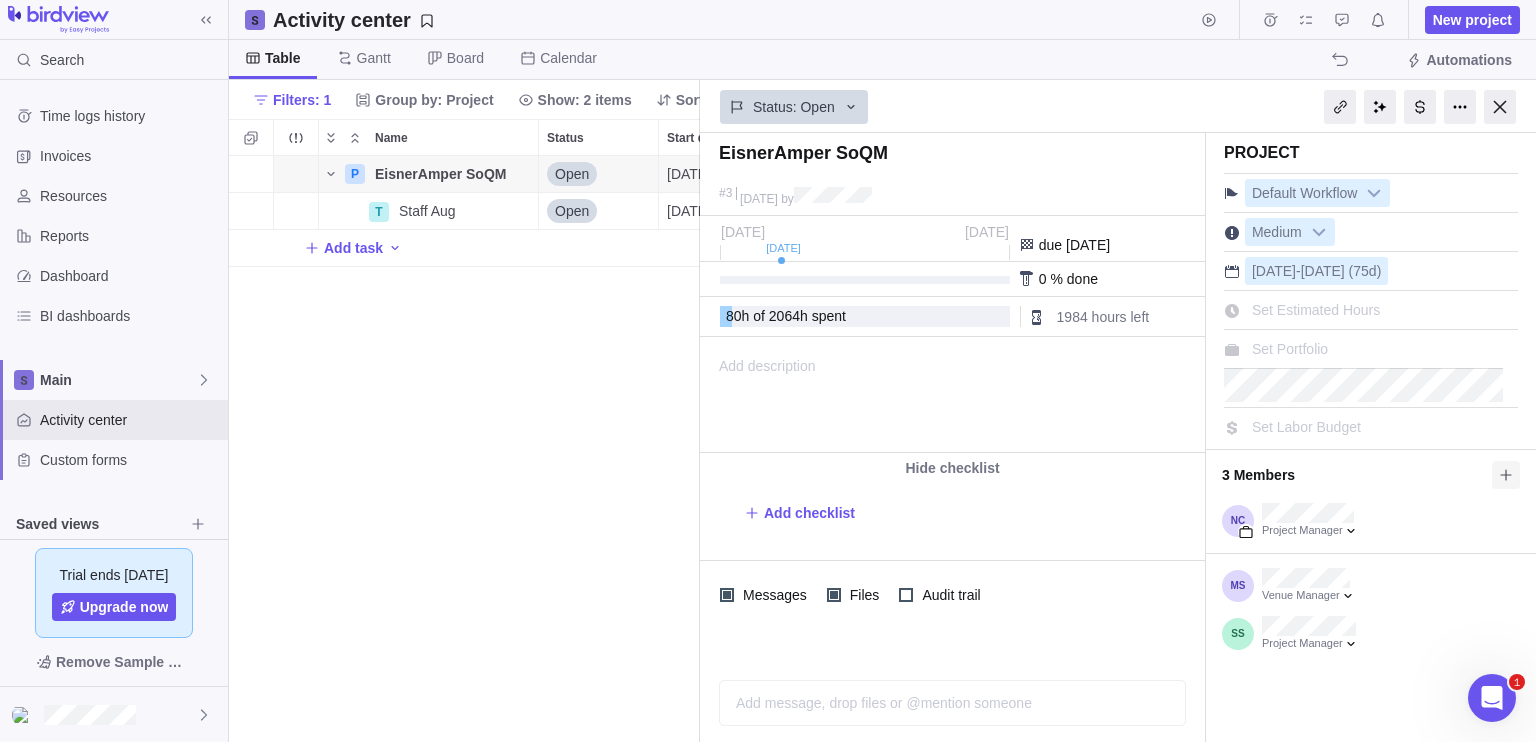 click 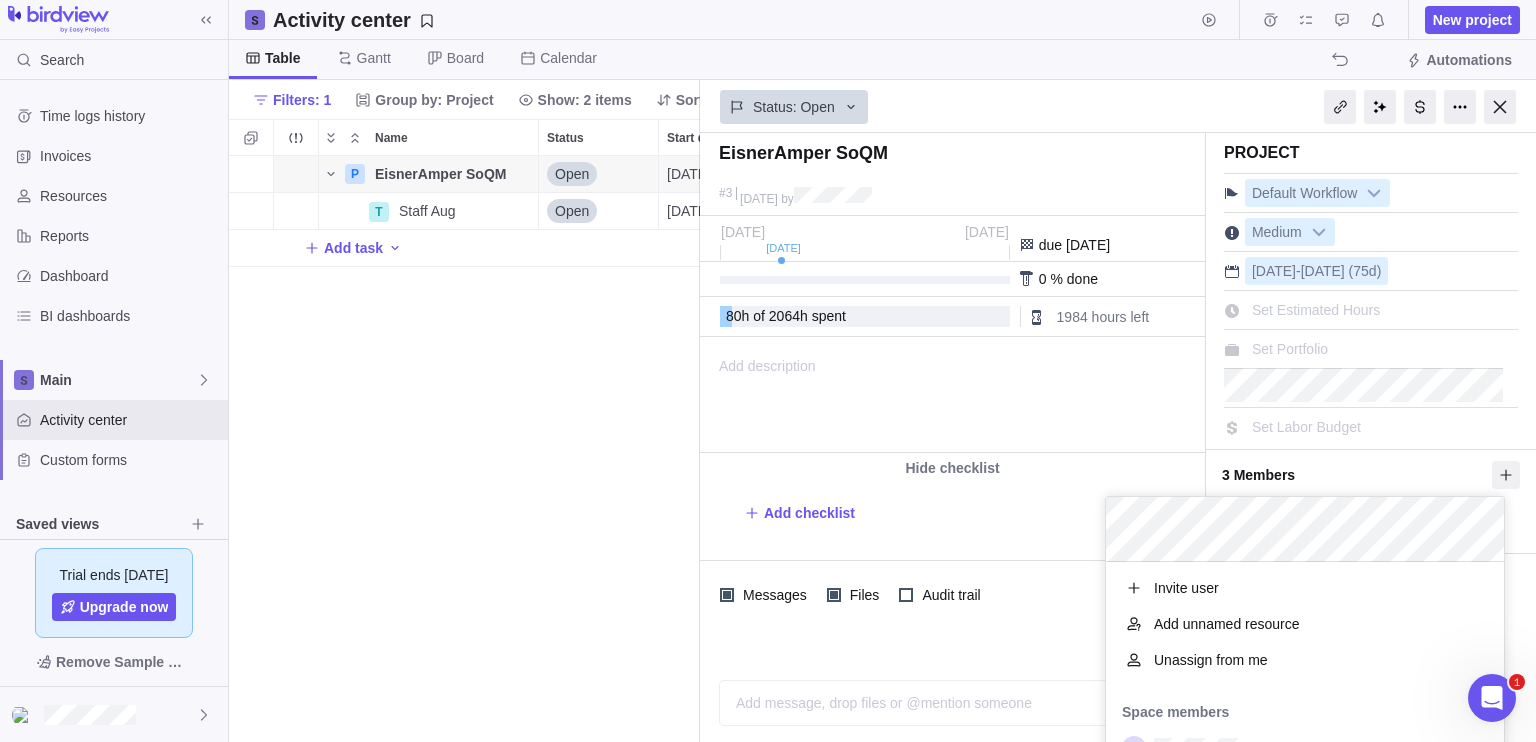 scroll, scrollTop: 16, scrollLeft: 16, axis: both 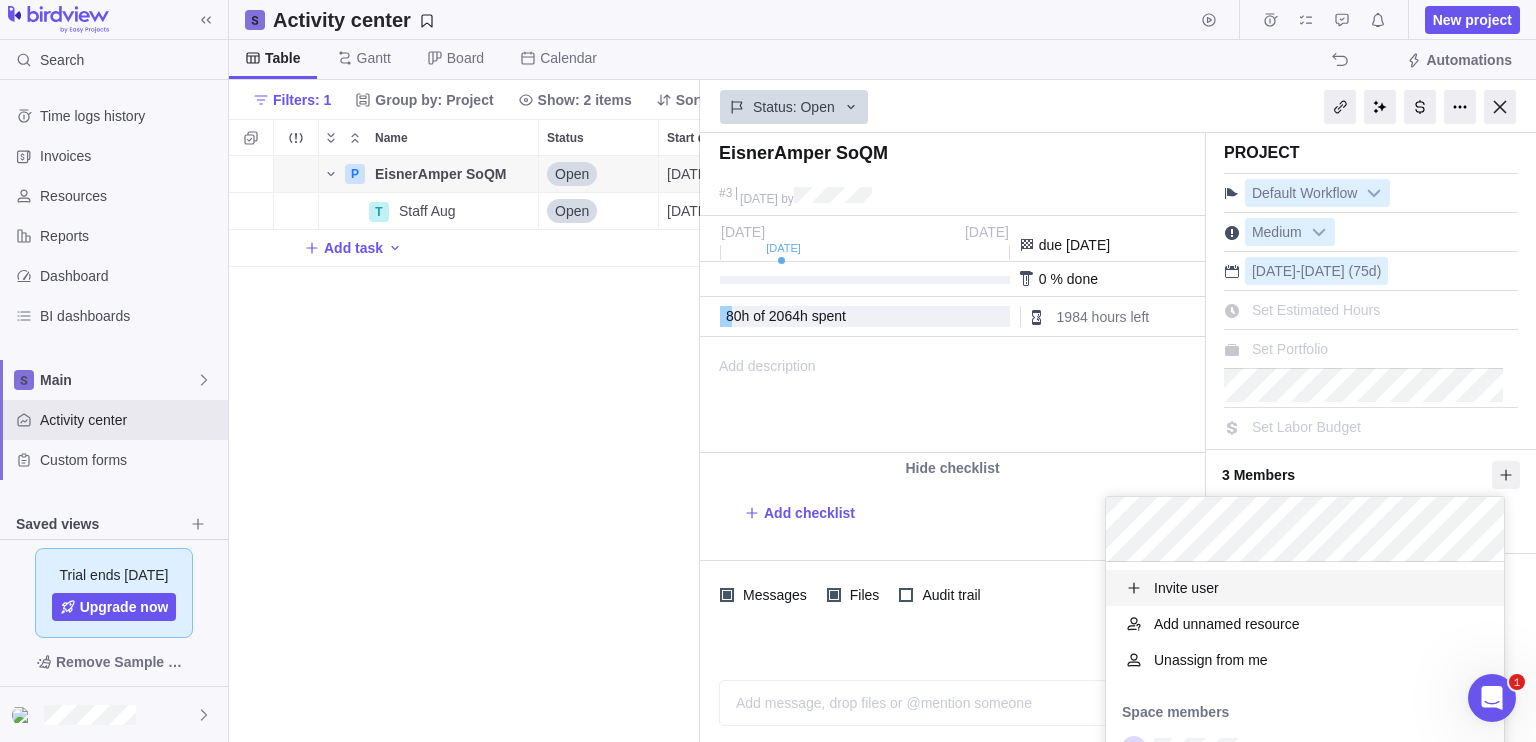 click on "Search Time logs history Invoices Resources Reports Dashboard BI dashboards Main Activity center Custom forms Saved views Get Started Migrations Project Financials Flat Fee Project Financials T&M Test Saved View Upcoming Milestones Trial ends in 14 days Upgrade now Remove Sample Data Activity center New project Table Gantt Board Calendar Automations Filters: 1 Group by: Project Show: 2 items Sort Columns Name Status Start date End date Duration ID Dependency Assignees Customer Portfolio Actual hours (timelogs) Estimated hours Hours left P EisnerAmper SoQM Details Open 07/01/2025 10/13/2025 75d 3 80h 2064h 1984h T Staff Aug Details Open 07/01/2025 10/13/2025 75d 51 80h 2064h 1984h Add task Filters Activity status Default Workflow Test Workflow Project status Default Workflow Test Workflow Activity priority Activity assignees More Project start date Previous year Previous month Previous week Yesterday Today This week This month This year Next week Next month Filter by period Project end date Today" at bounding box center [768, 371] 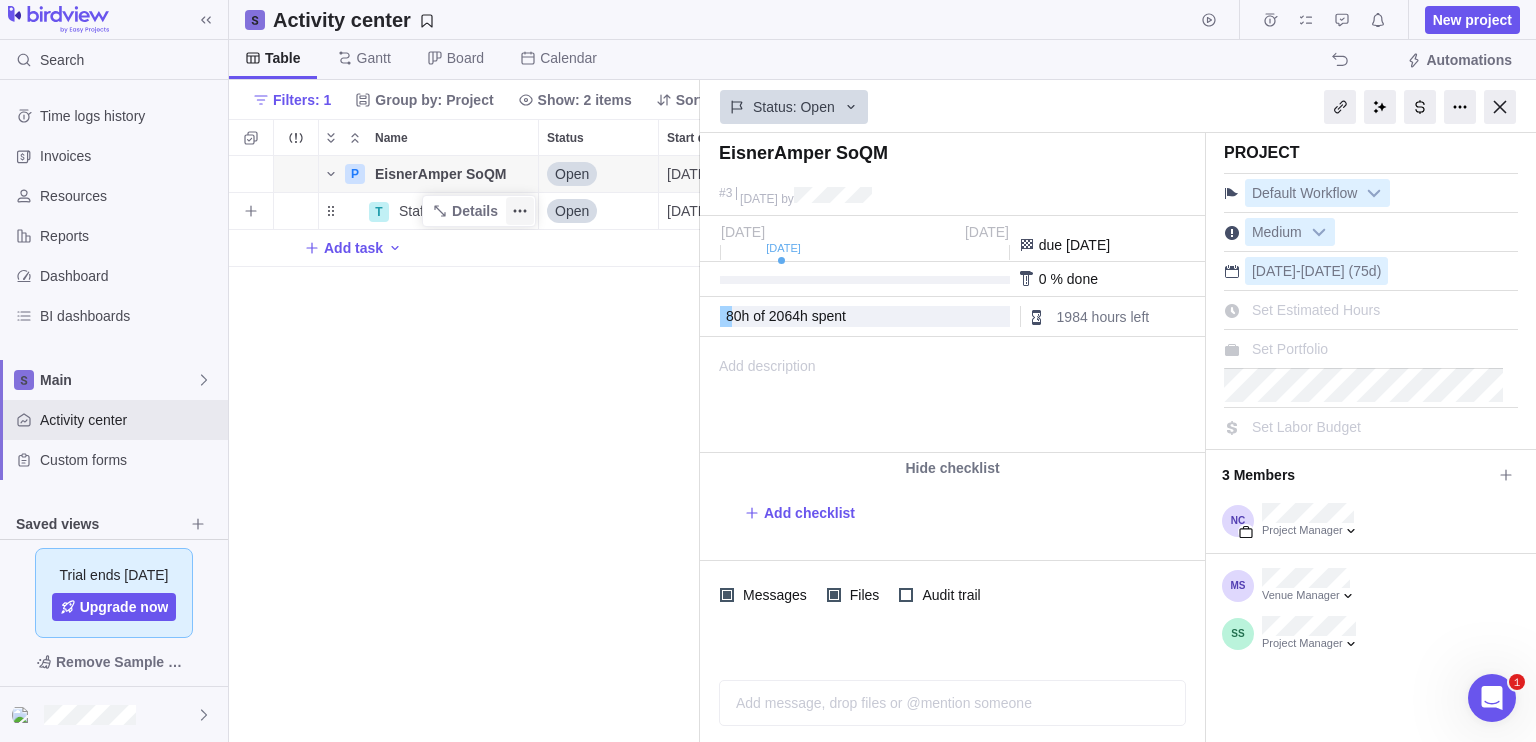 click 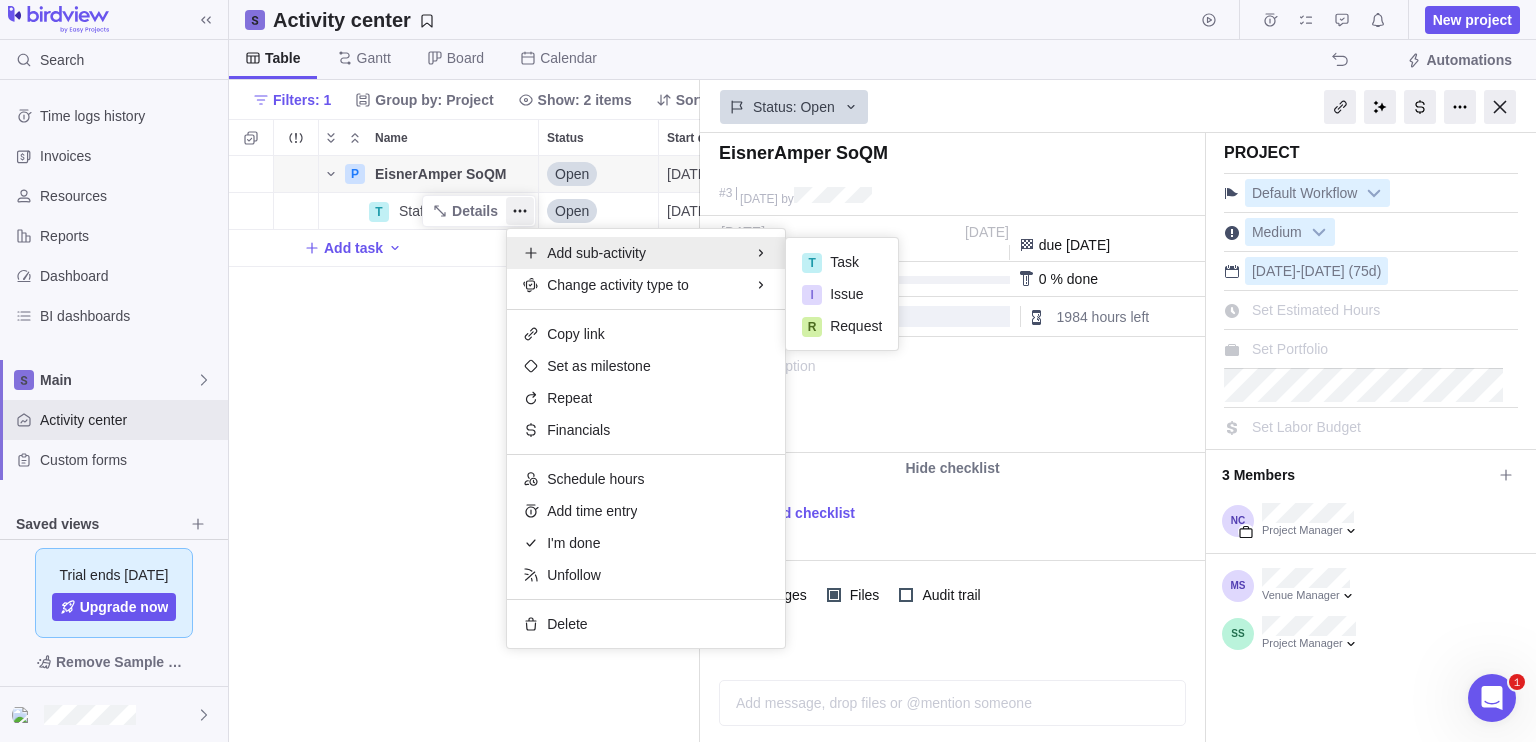 click on "P EisnerAmper SoQM Details Open 07/01/2025 10/13/2025 75d 3 80h 2064h 1984h T Staff Aug Details Open 07/01/2025 10/13/2025 75d 51 80h 2064h 1984h Add task" at bounding box center (464, 449) 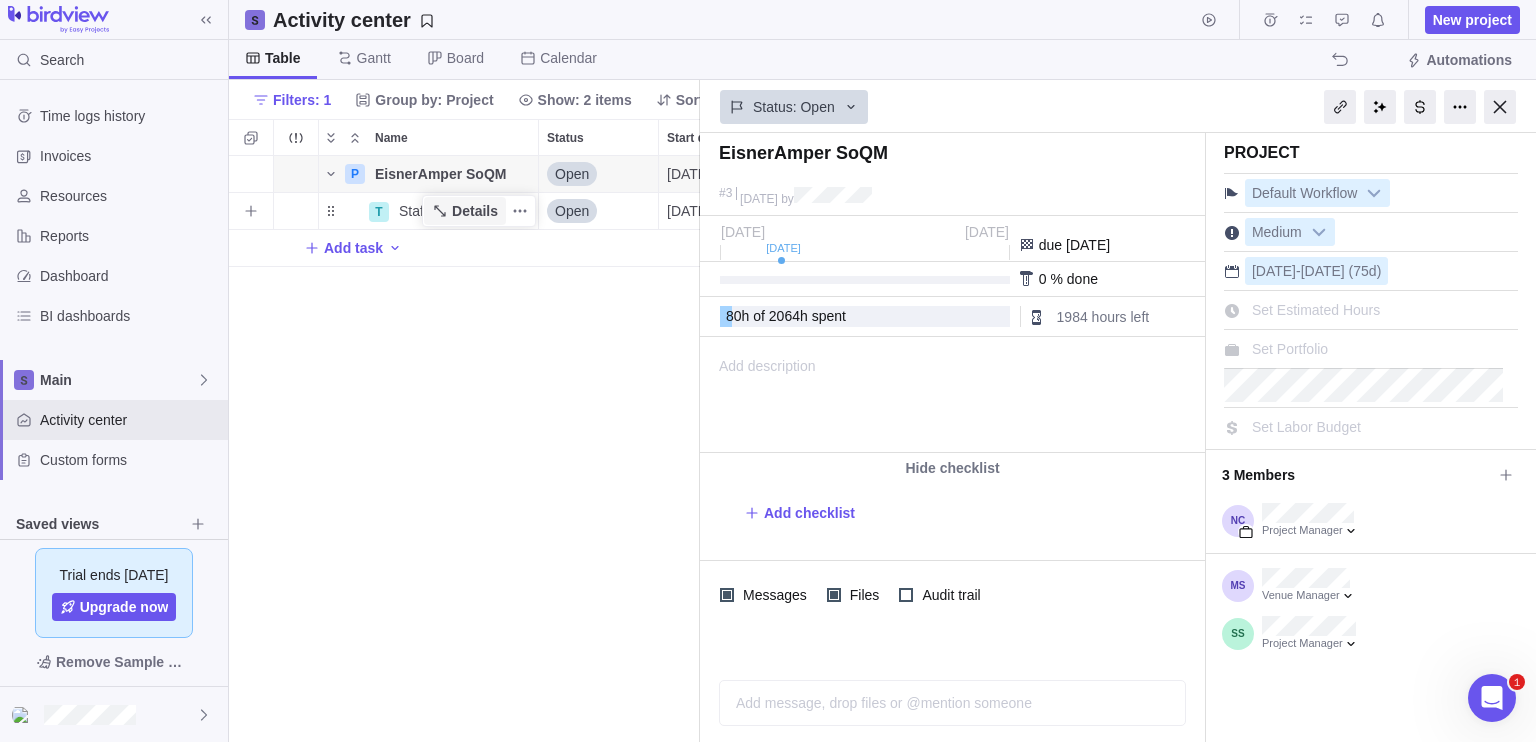 click 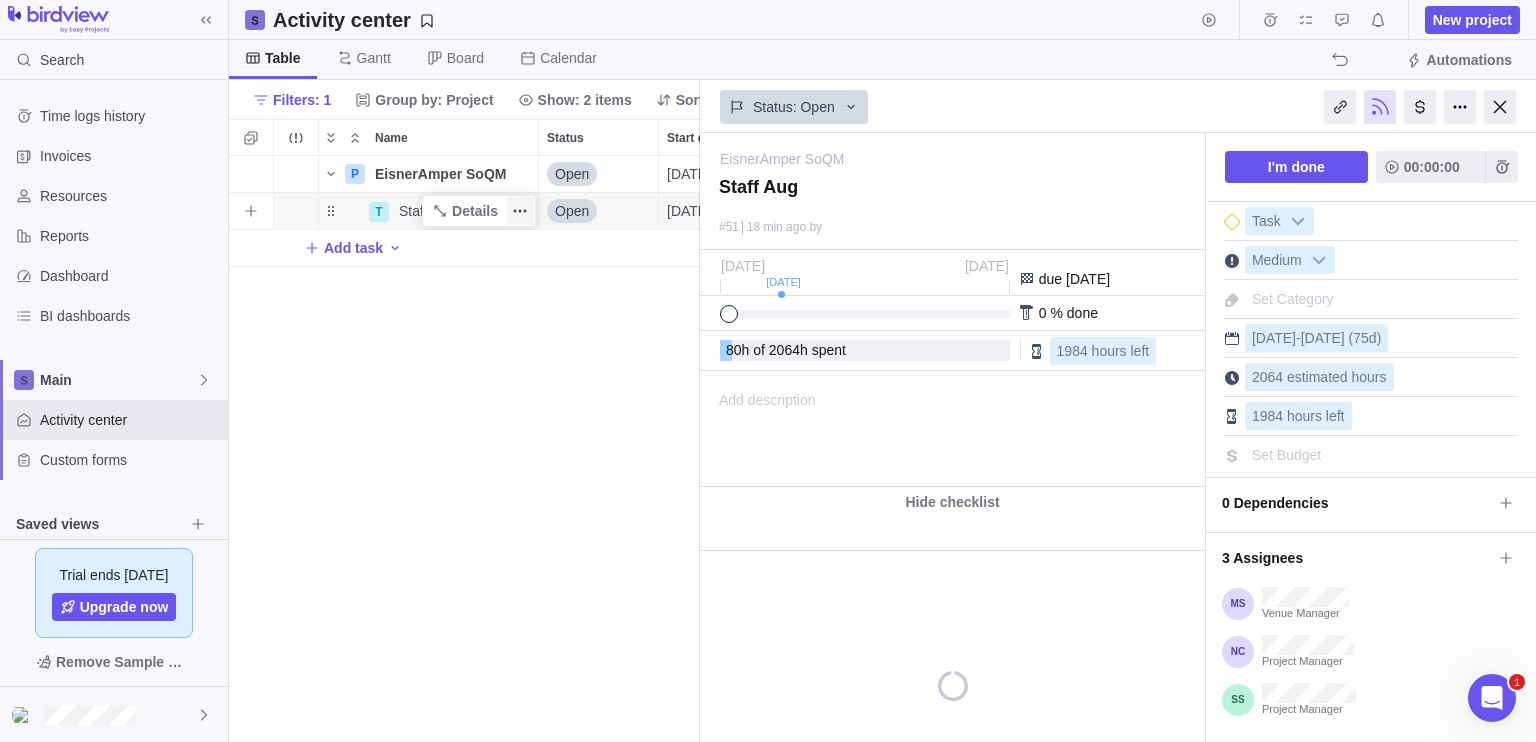 scroll, scrollTop: 0, scrollLeft: 0, axis: both 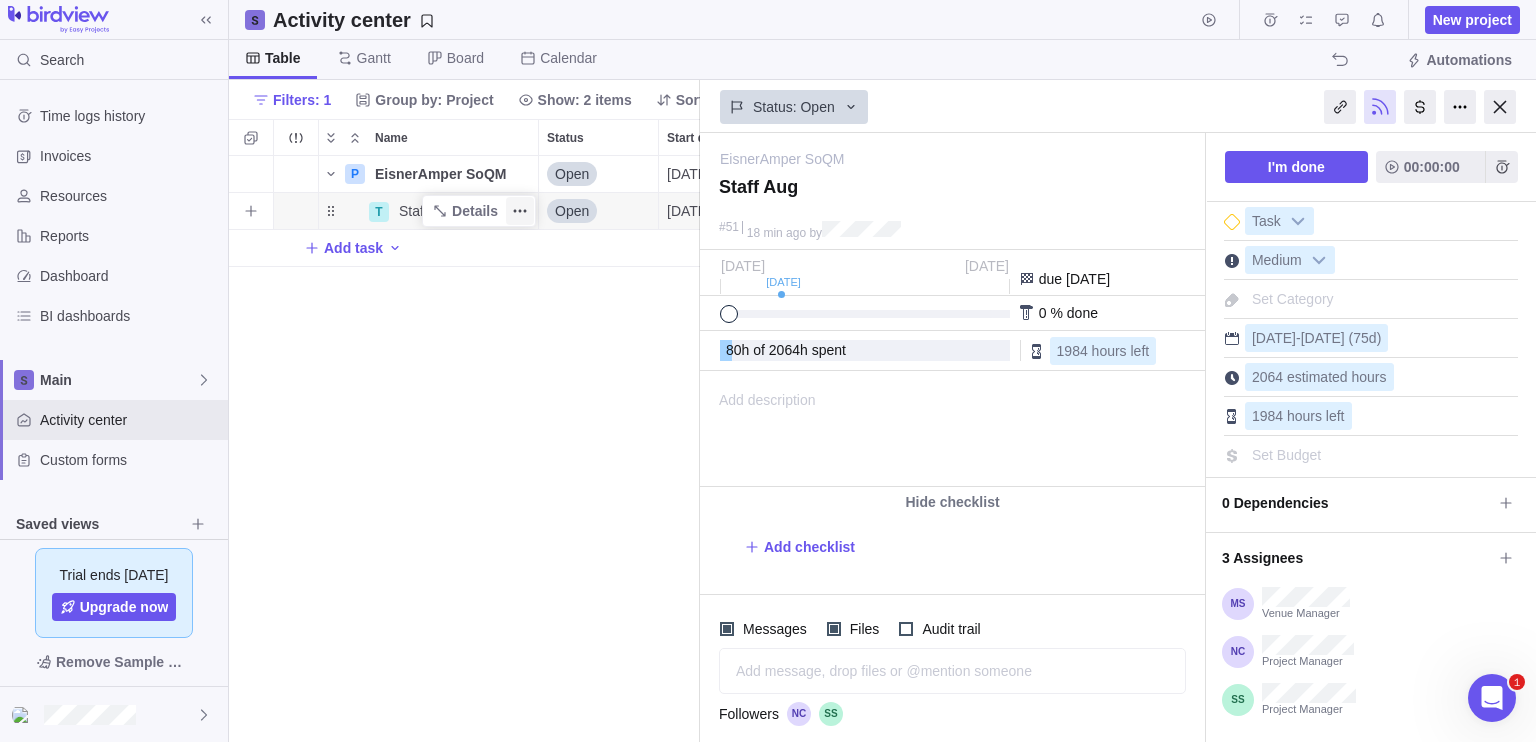 click 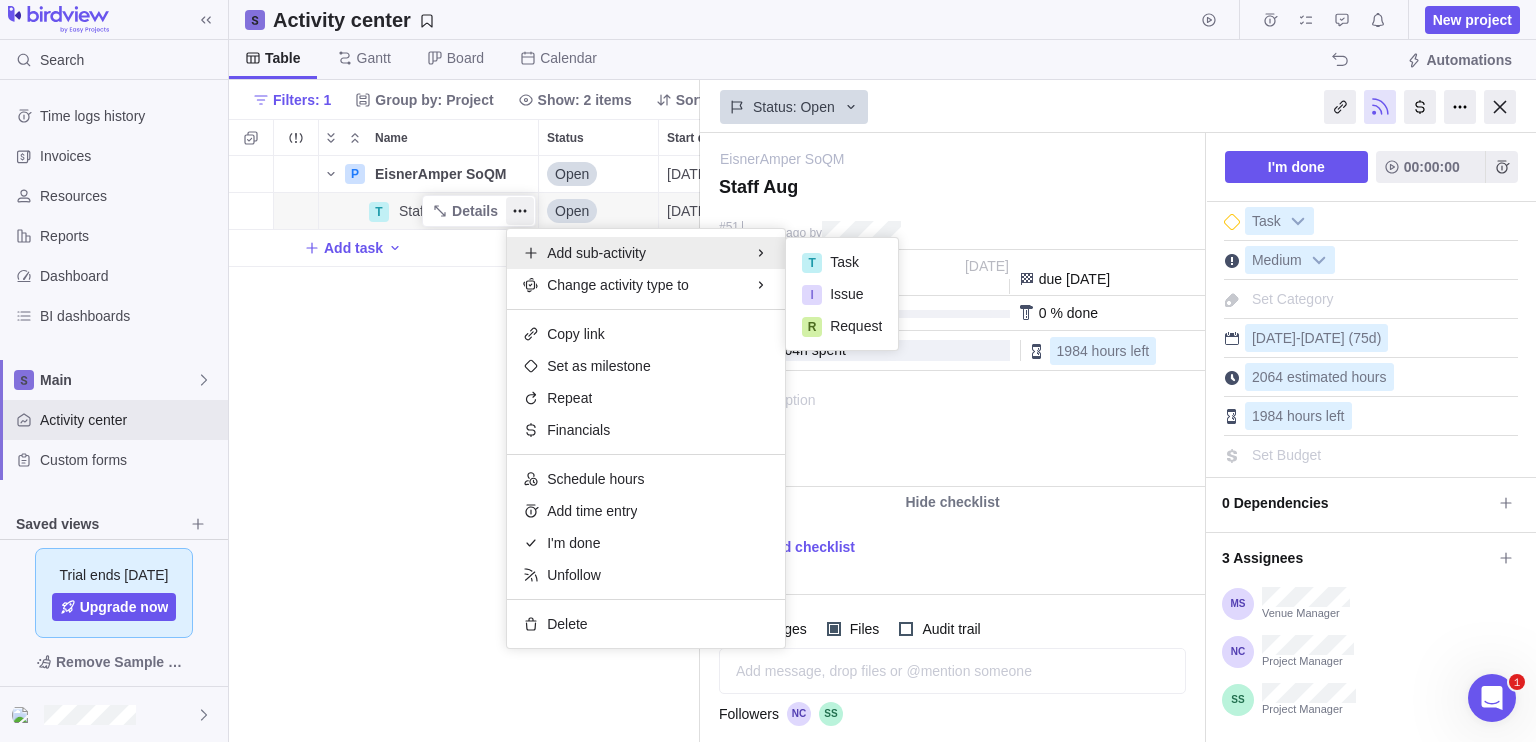 click on "Search Time logs history Invoices Resources Reports Dashboard BI dashboards Main Activity center Custom forms Saved views Get Started Migrations Project Financials Flat Fee Project Financials T&M Test Saved View Upcoming Milestones Trial ends in 14 days Upgrade now Remove Sample Data Activity center New project Table Gantt Board Calendar Automations Filters: 1 Group by: Project Show: 2 items Sort Columns Name Status Start date End date Duration ID Dependency Assignees Customer Portfolio Actual hours (timelogs) Estimated hours Hours left P EisnerAmper SoQM Details Open 07/01/2025 10/13/2025 75d 3 80h 2064h 1984h T Staff Aug Details Open 07/01/2025 10/13/2025 75d 51 80h 2064h 1984h Add task Filters Activity status Default Workflow Test Workflow Project status Default Workflow Test Workflow Activity priority Activity assignees More Project start date Previous year Previous month Previous week Yesterday Today This week This month This year Next week Next month Filter by period Project end date Today" at bounding box center [768, 371] 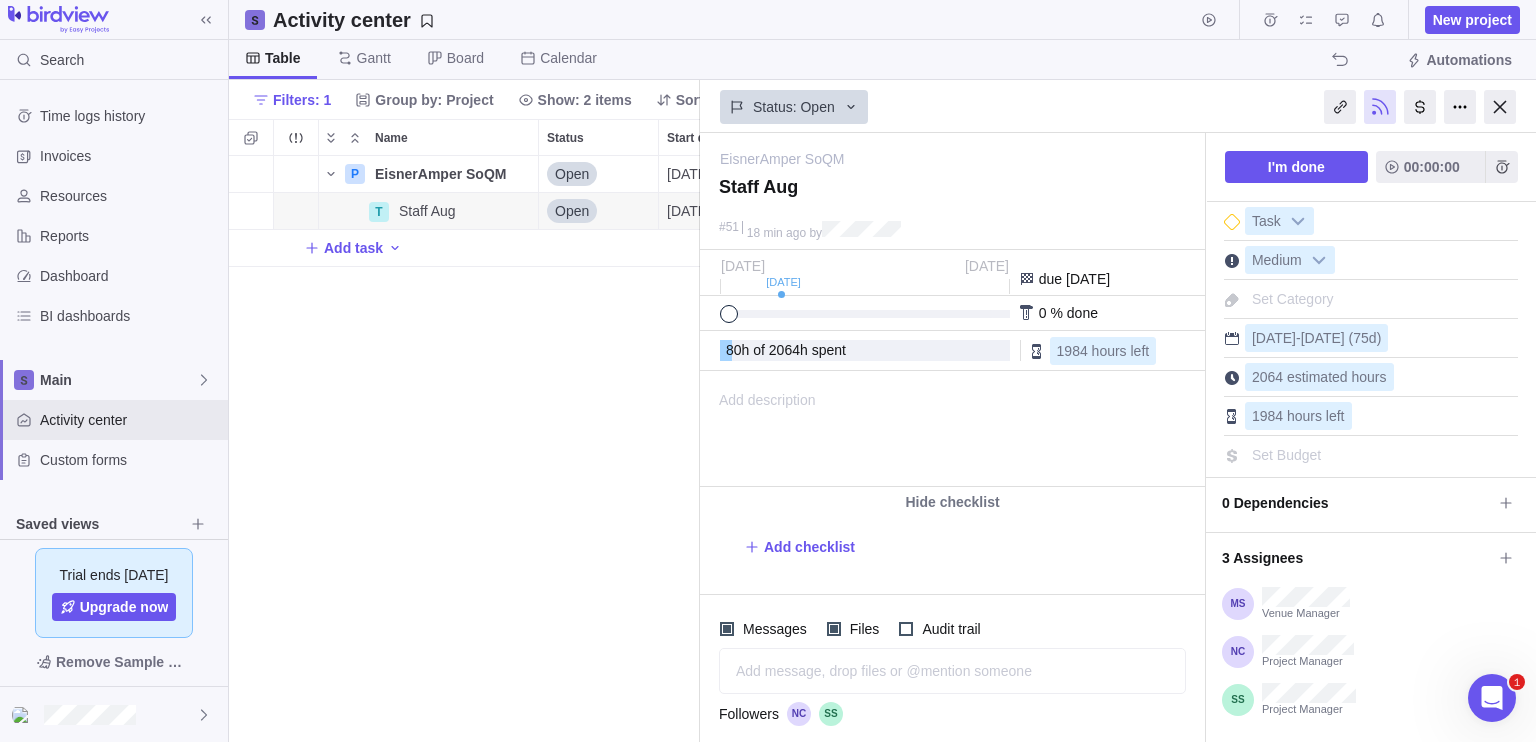 click 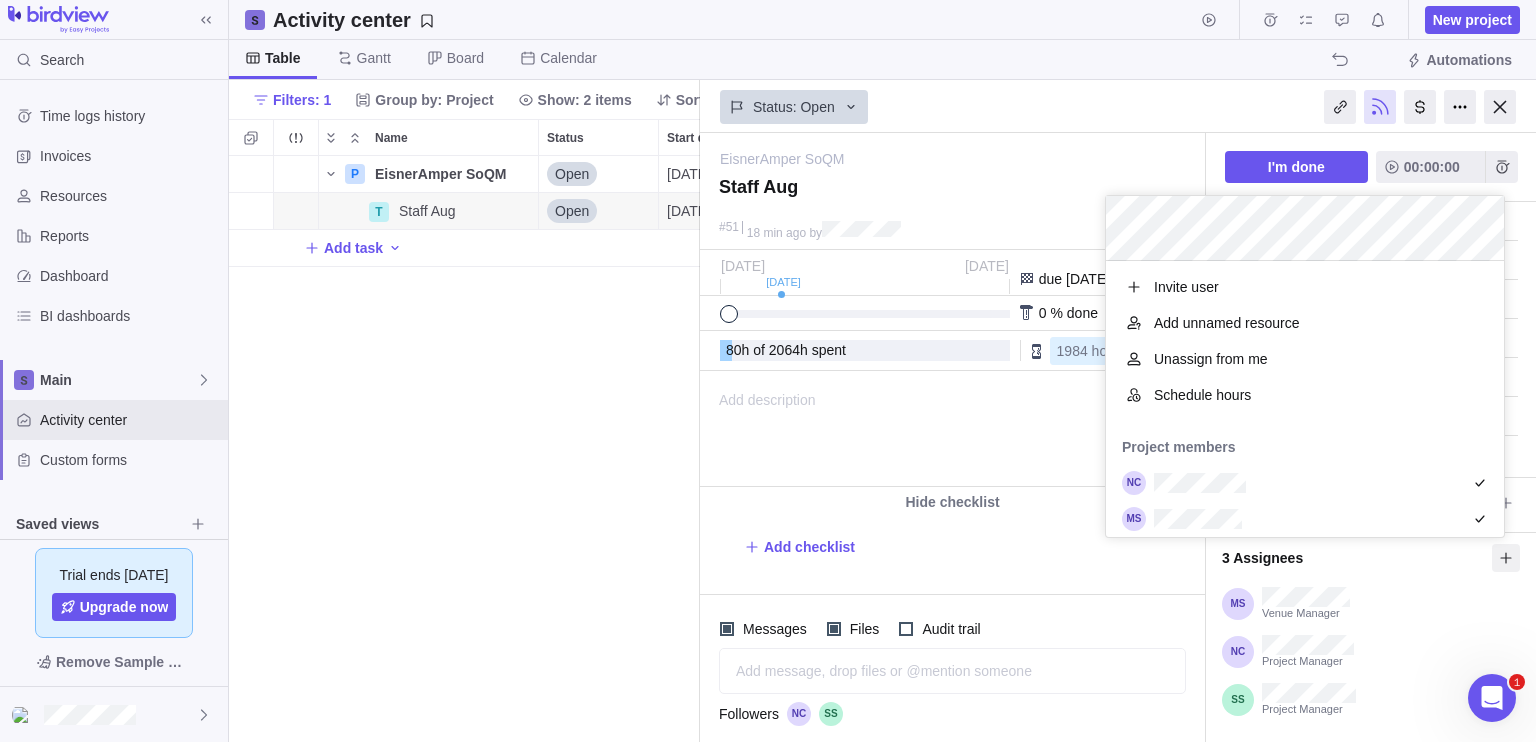 scroll, scrollTop: 16, scrollLeft: 16, axis: both 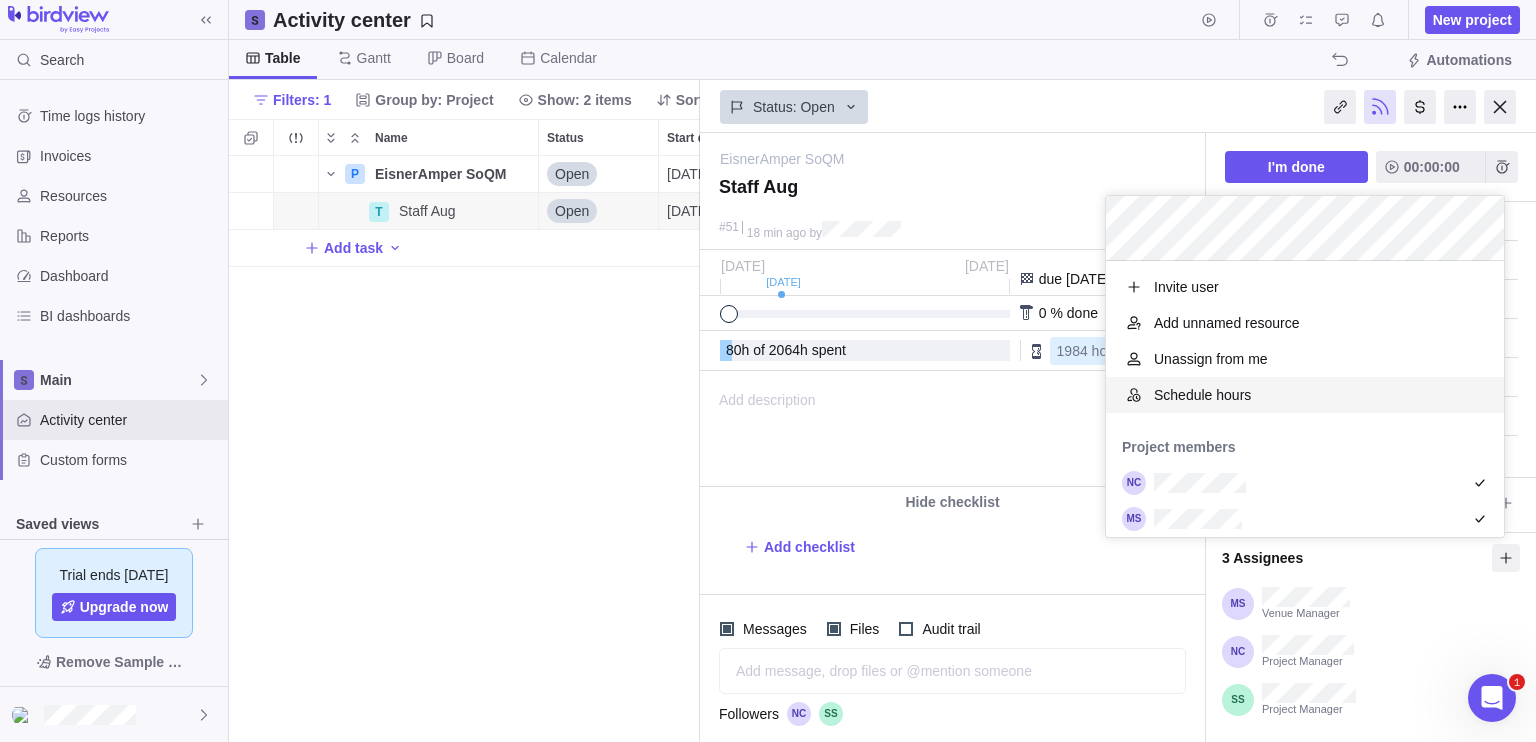 click on "Schedule hours" at bounding box center [1305, 395] 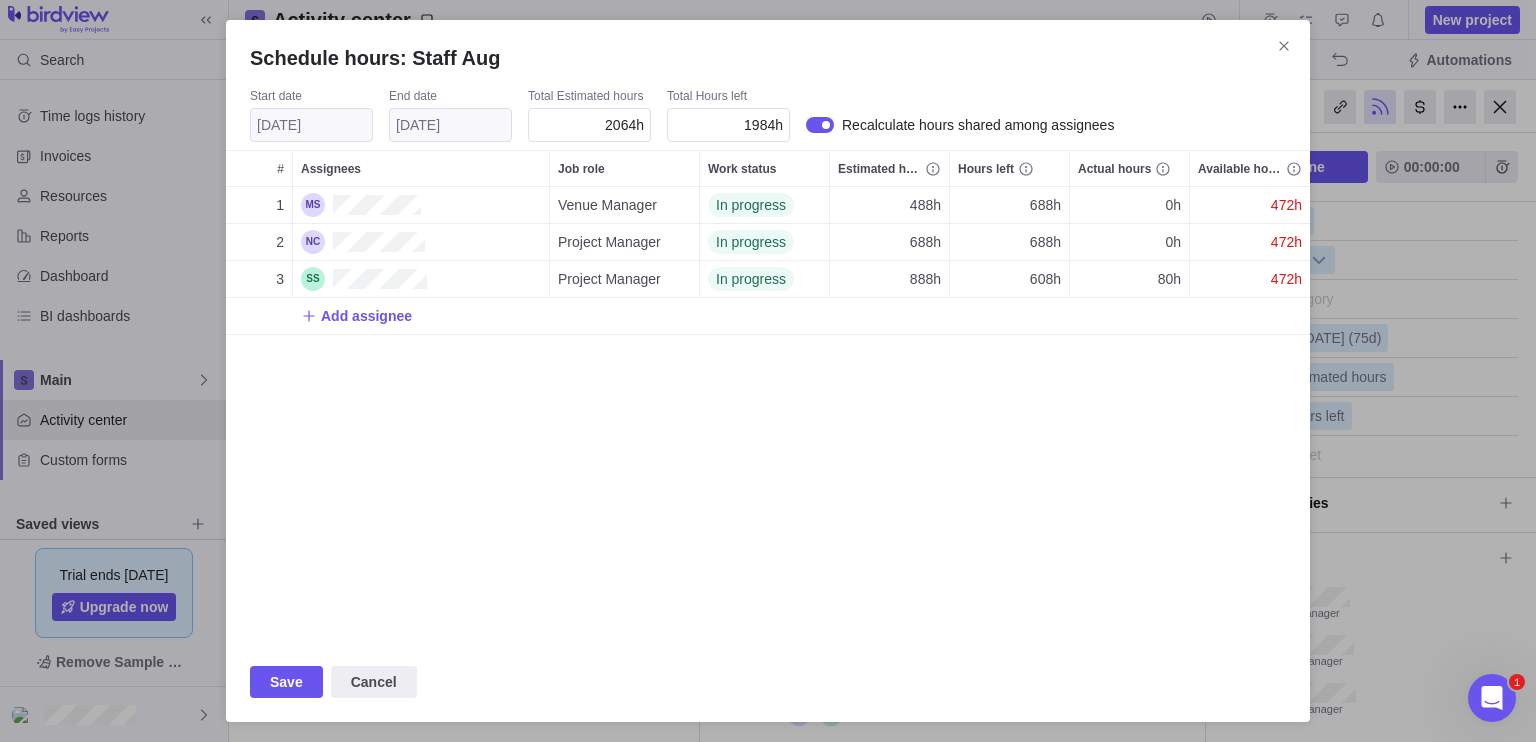 scroll, scrollTop: 16, scrollLeft: 16, axis: both 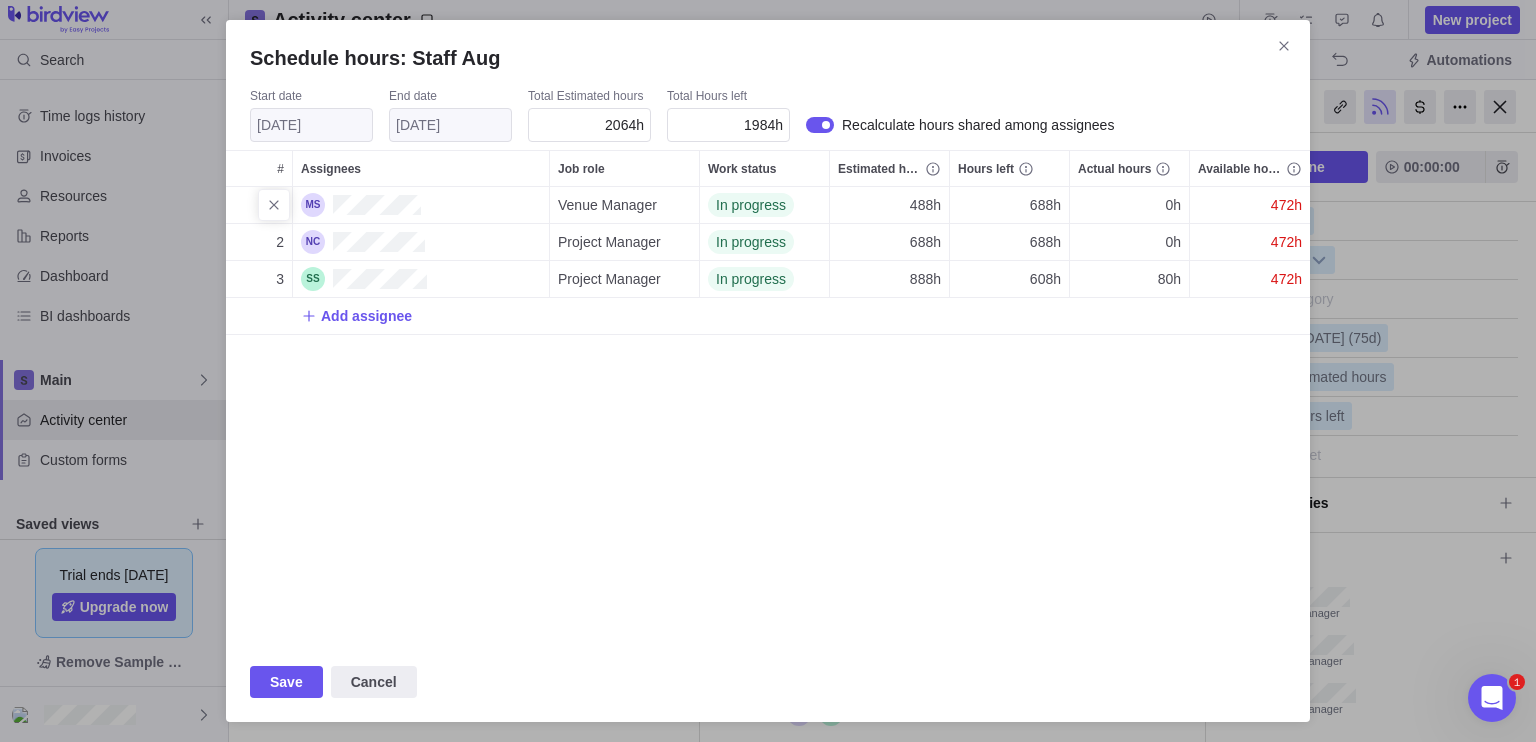 click on "488h" at bounding box center (889, 205) 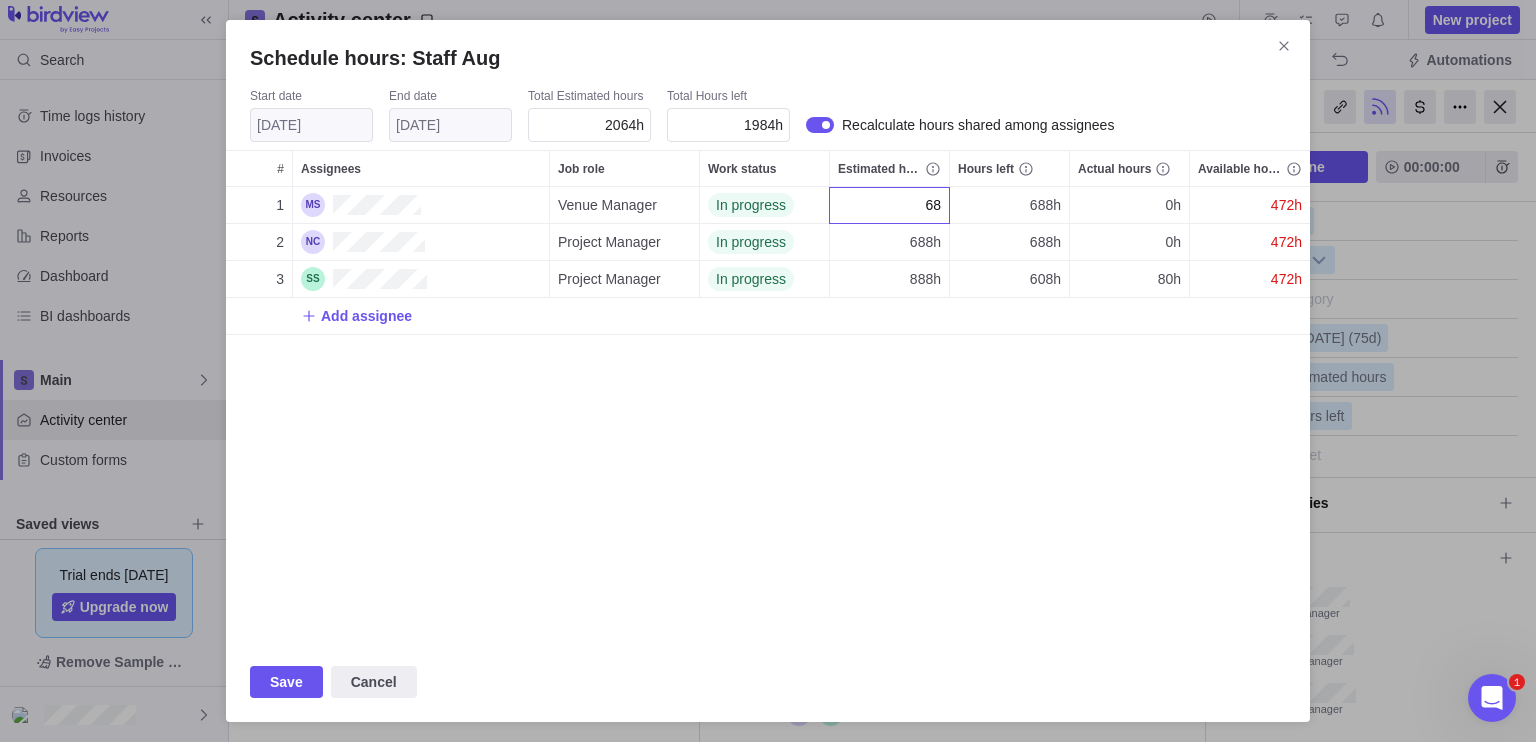 type on "688" 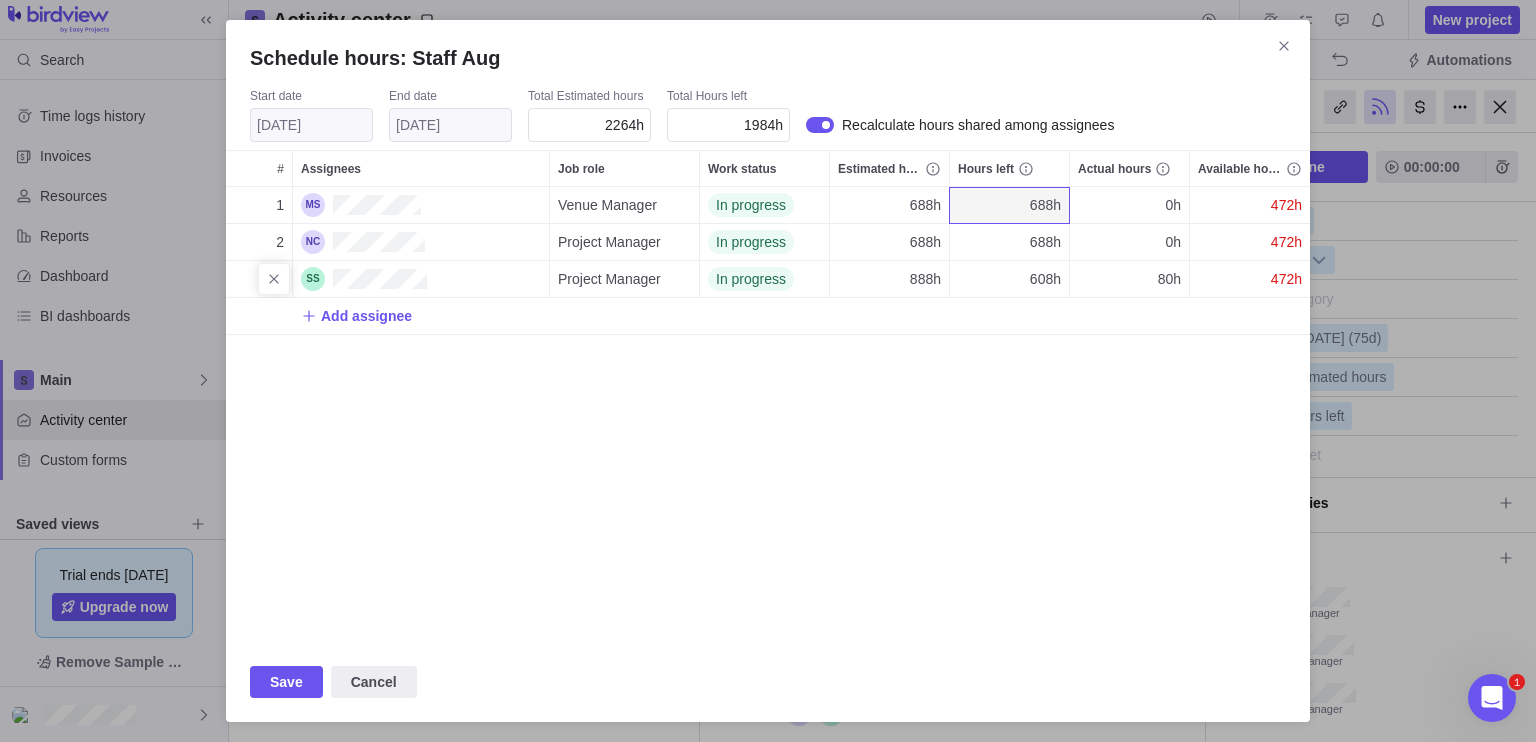 click on "888h" at bounding box center (925, 279) 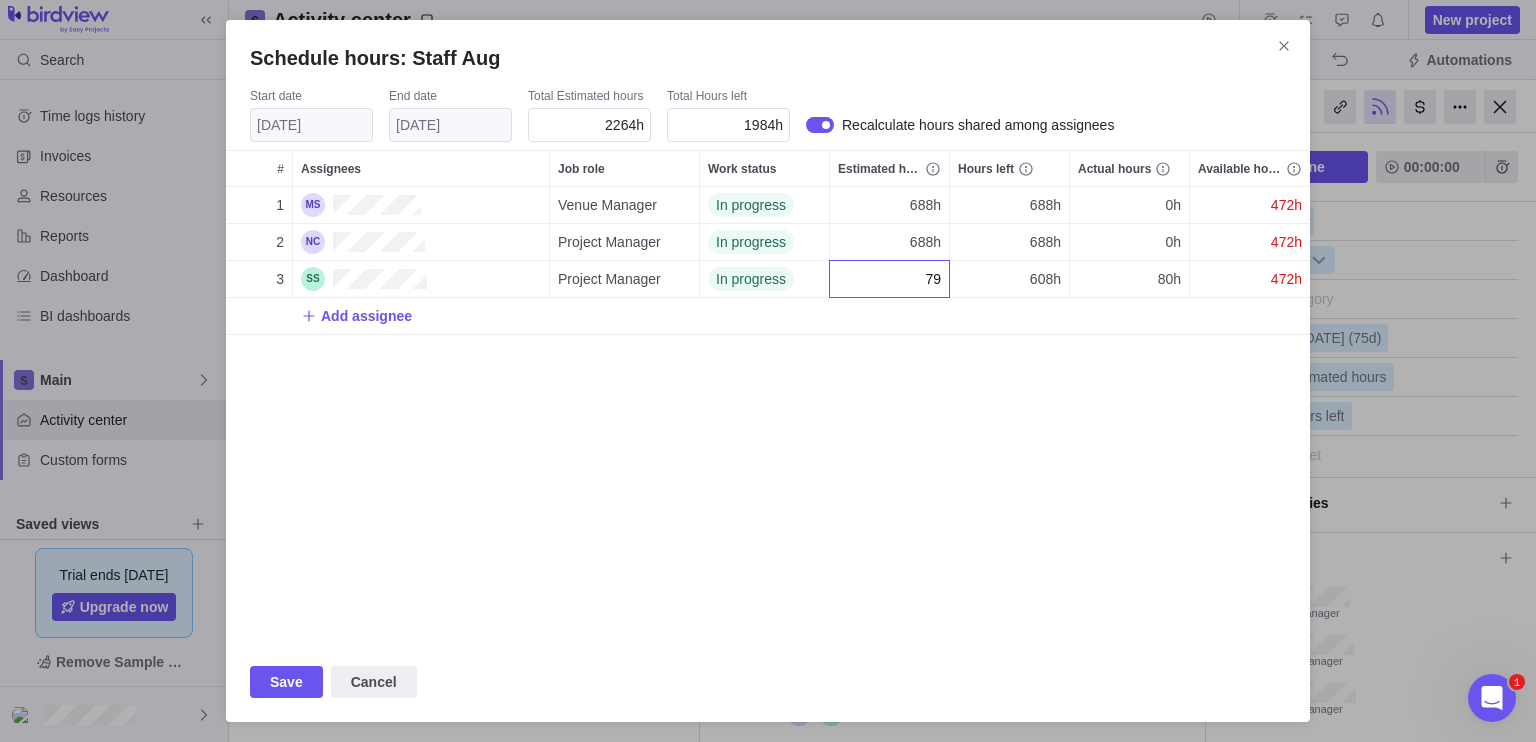 type on "79" 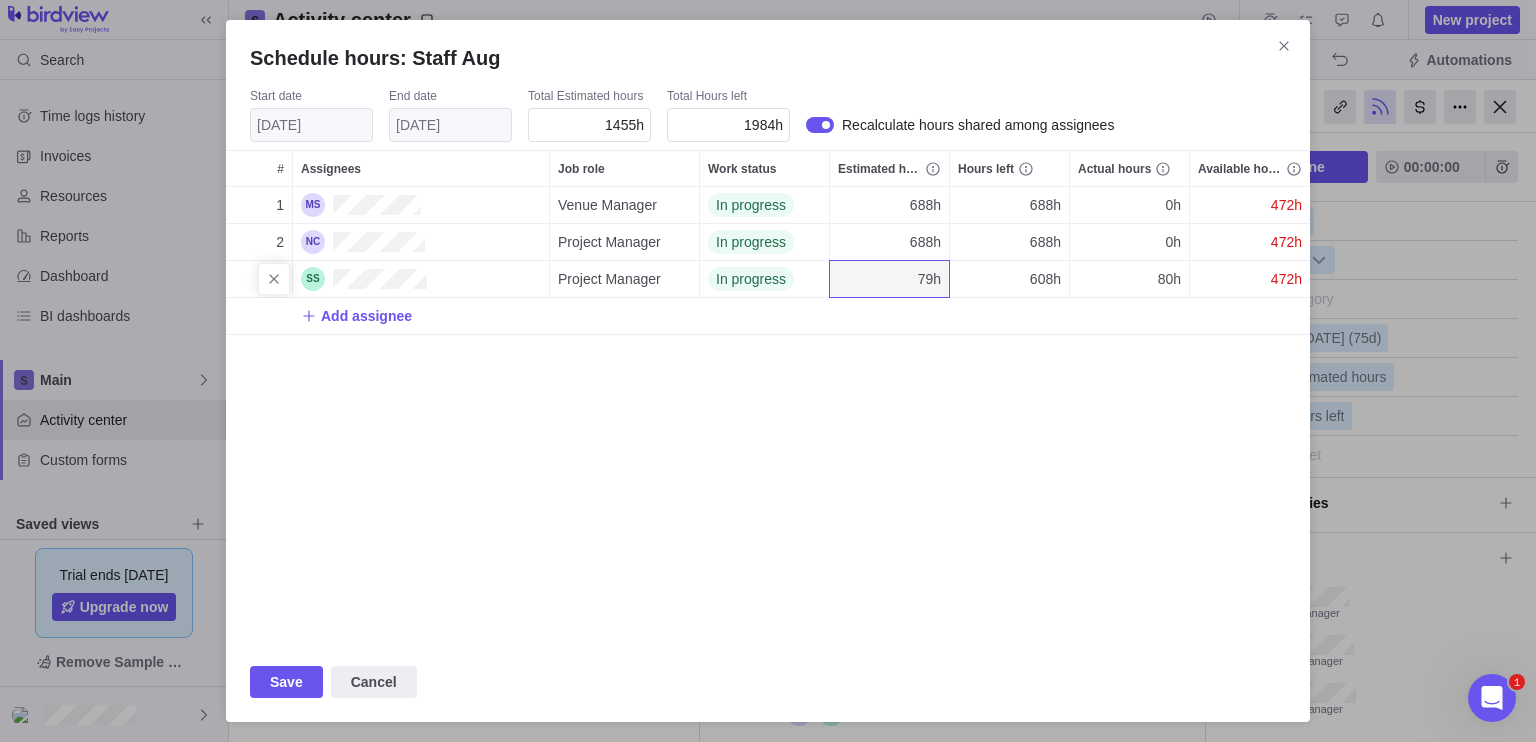click on "608h" at bounding box center [1009, 279] 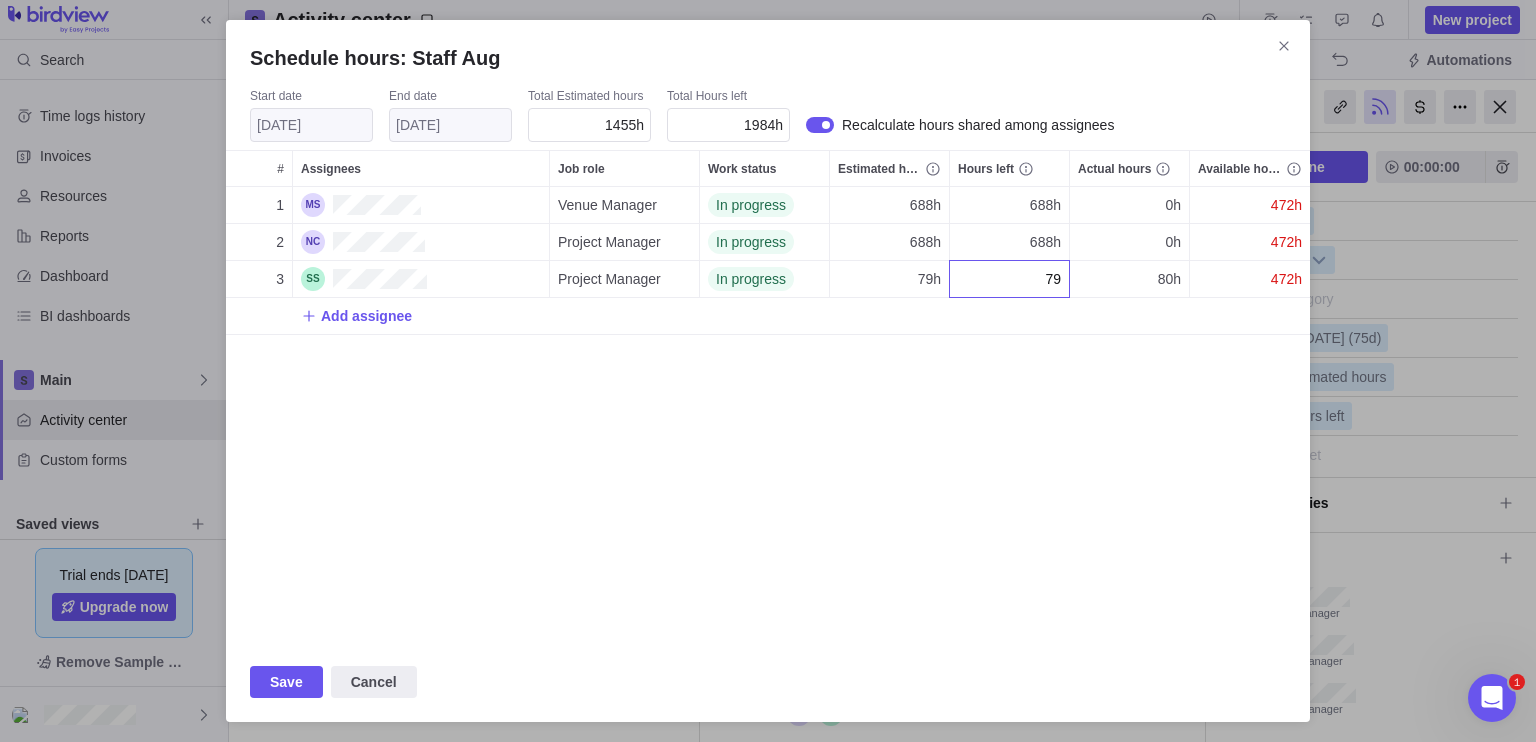 type on "79" 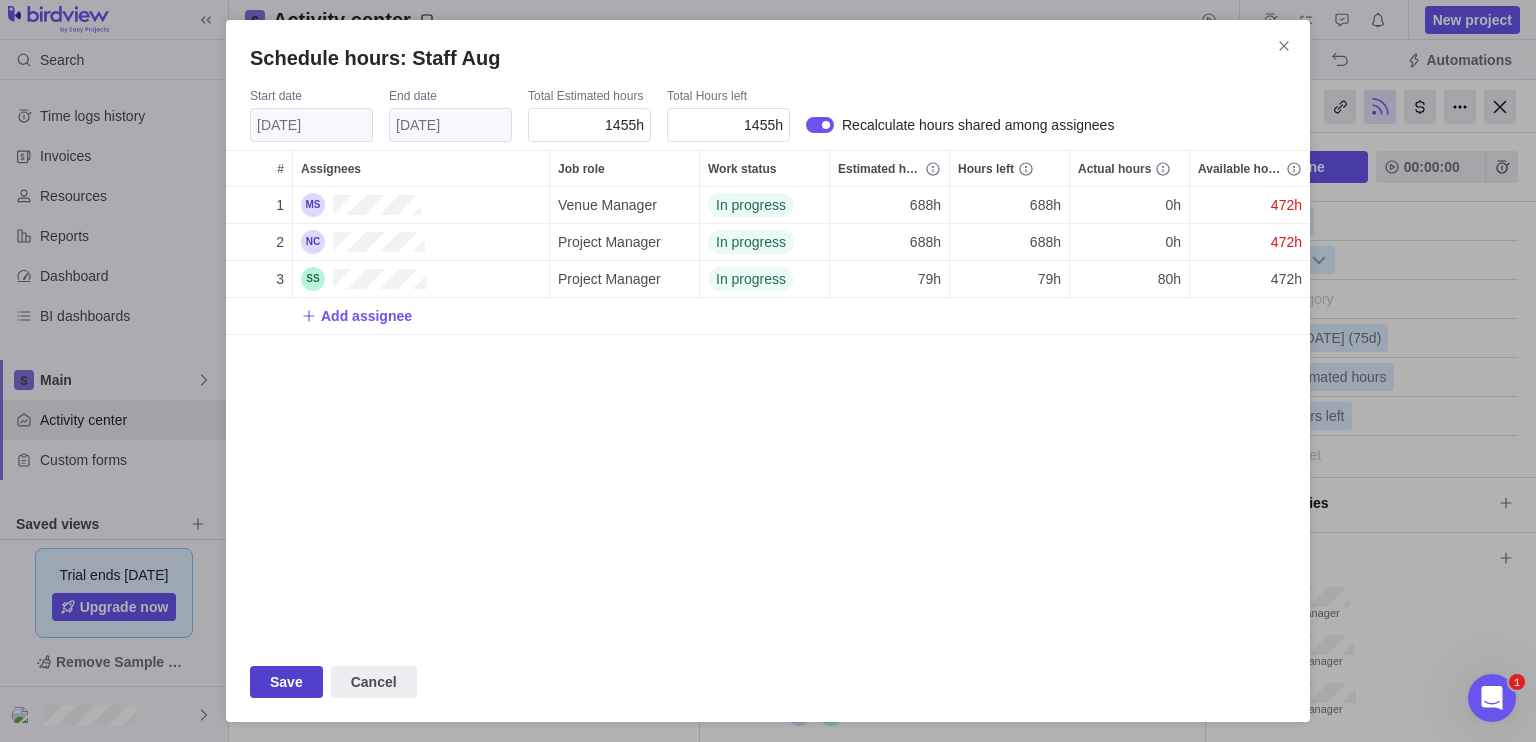 click on "Save" at bounding box center (286, 682) 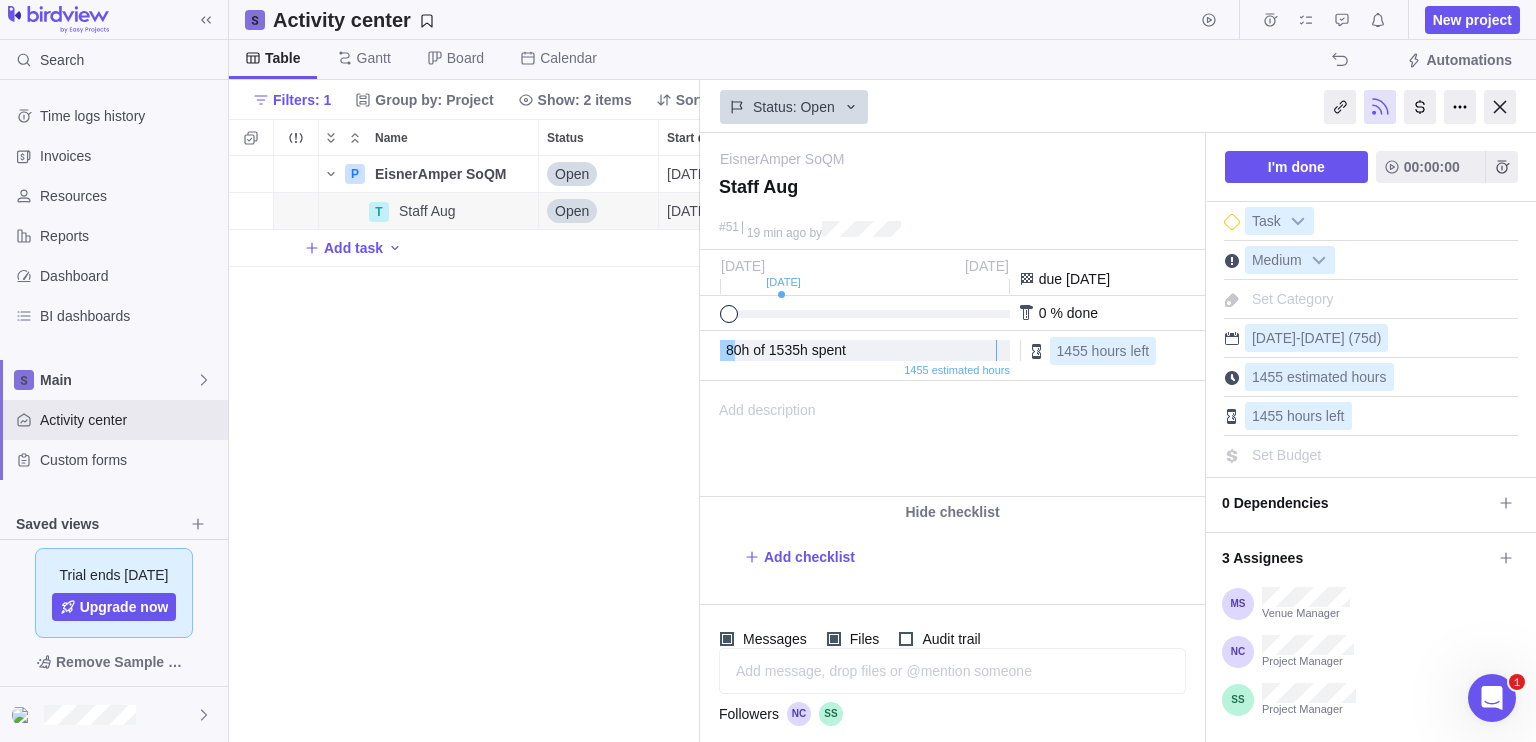 click at bounding box center (1500, 107) 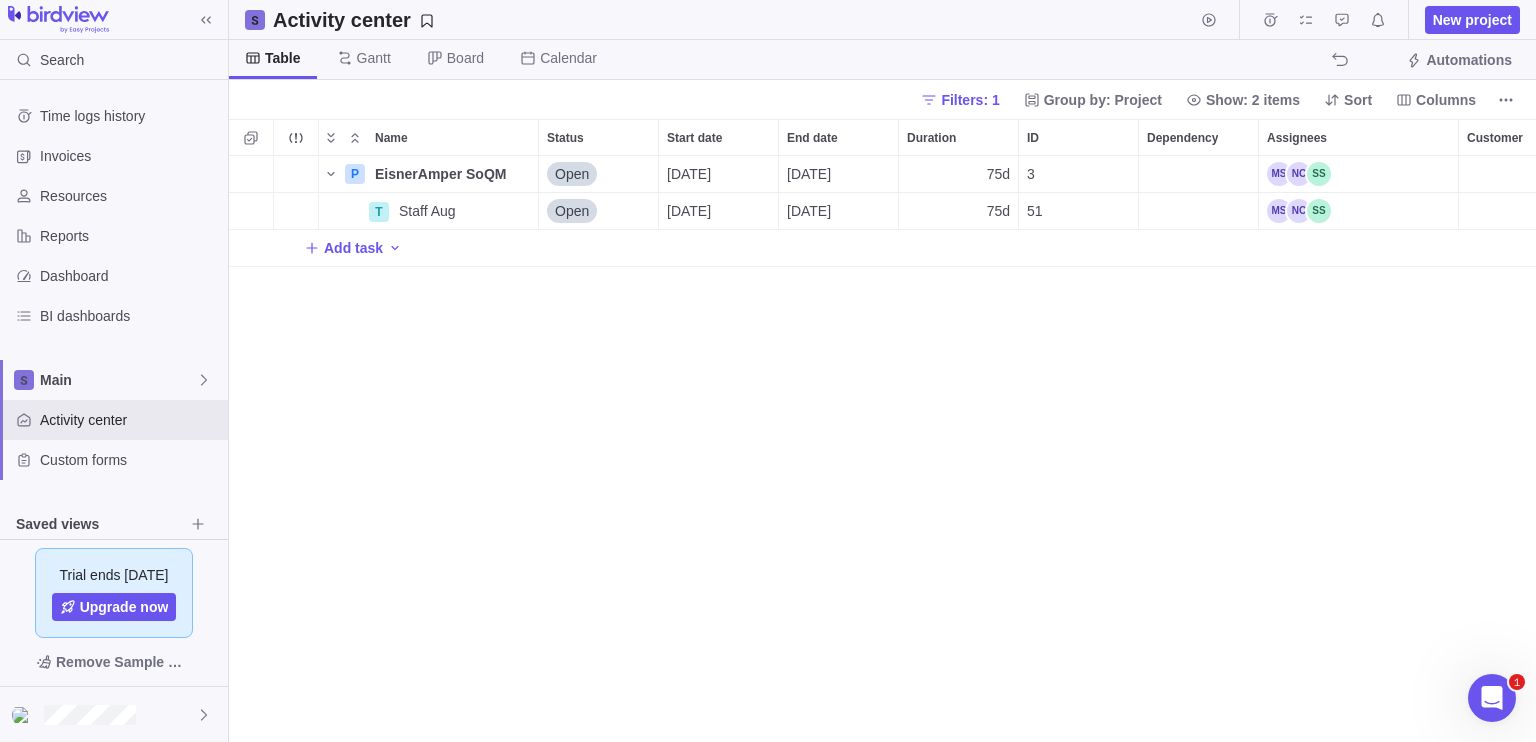 scroll, scrollTop: 16, scrollLeft: 16, axis: both 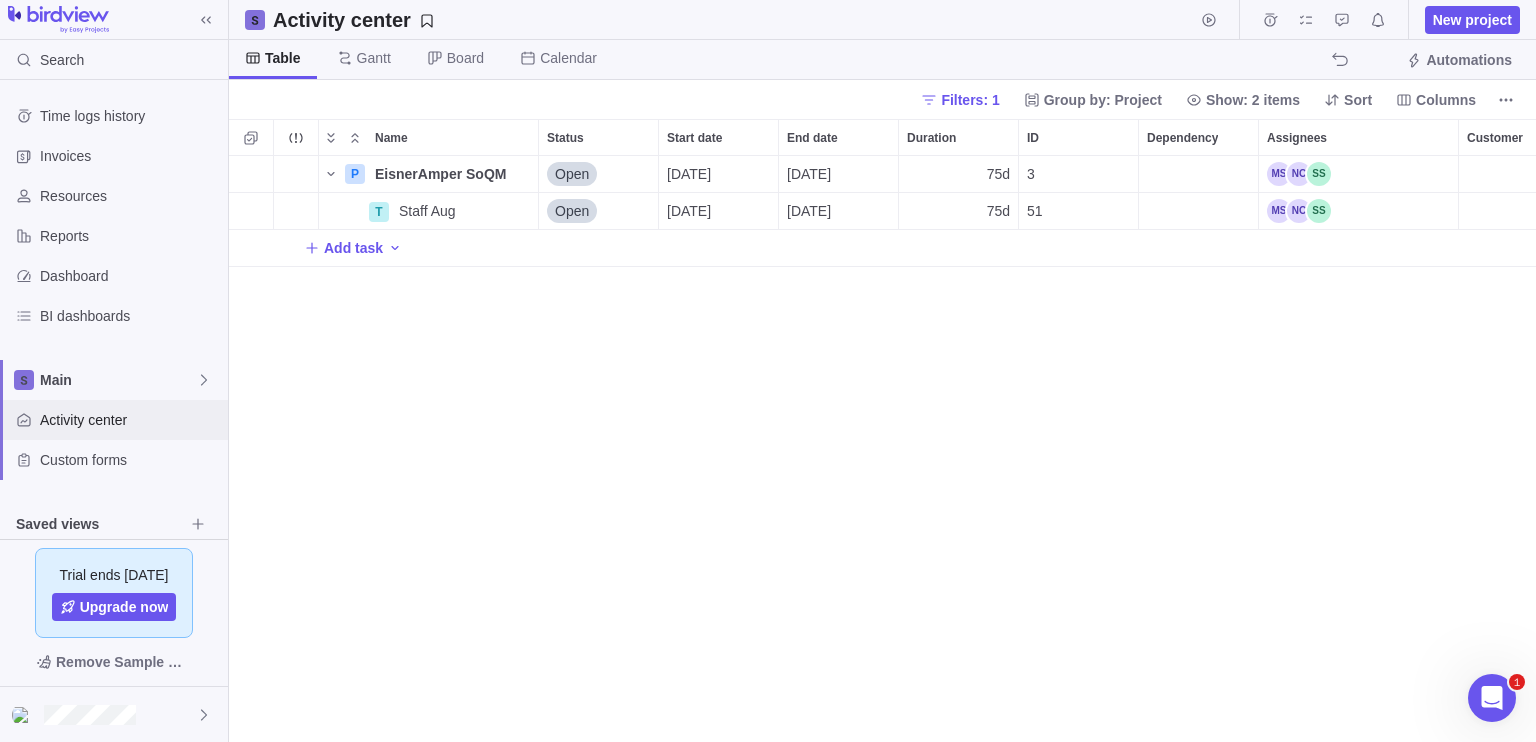 click on "Activity center" at bounding box center [130, 420] 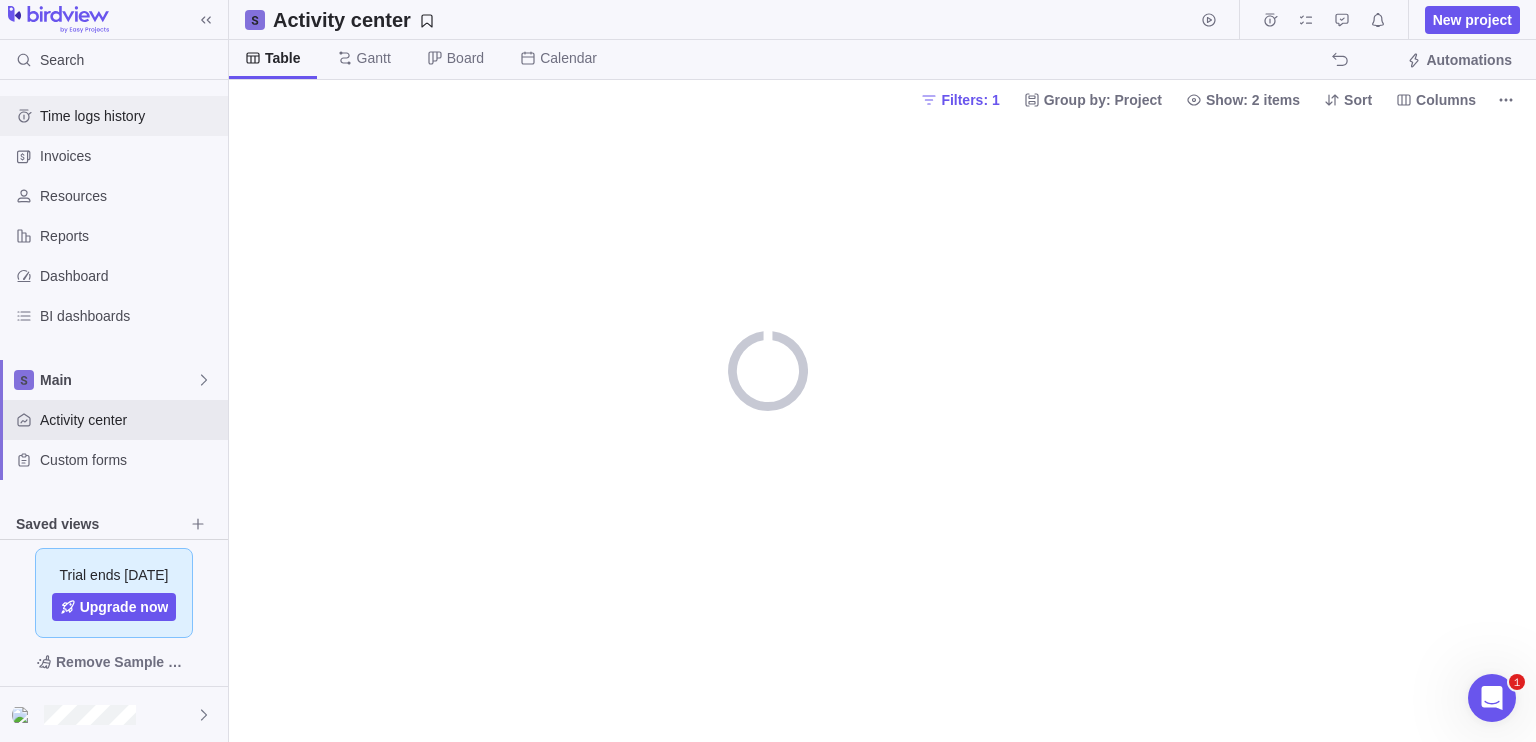 click on "Time logs history" at bounding box center (130, 116) 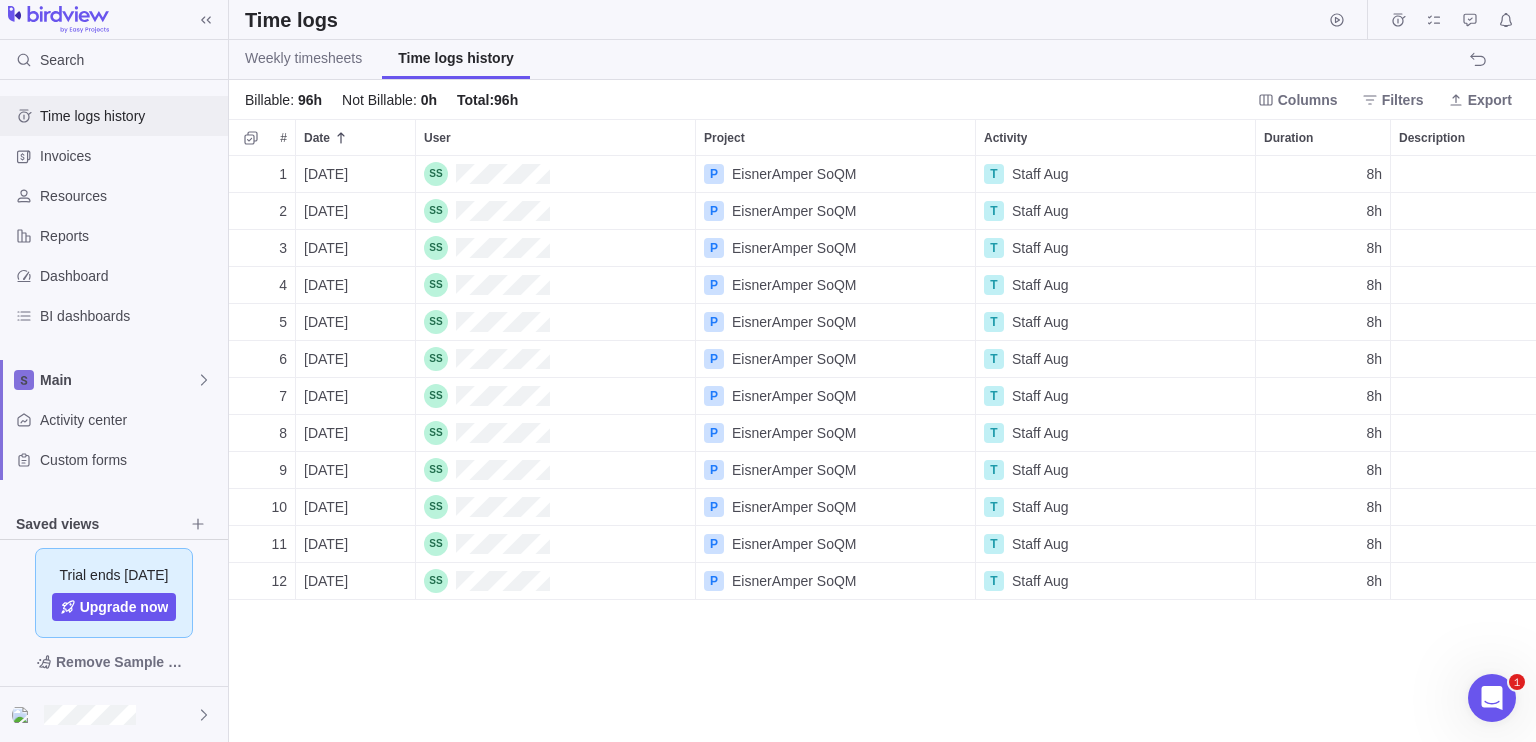 scroll, scrollTop: 16, scrollLeft: 16, axis: both 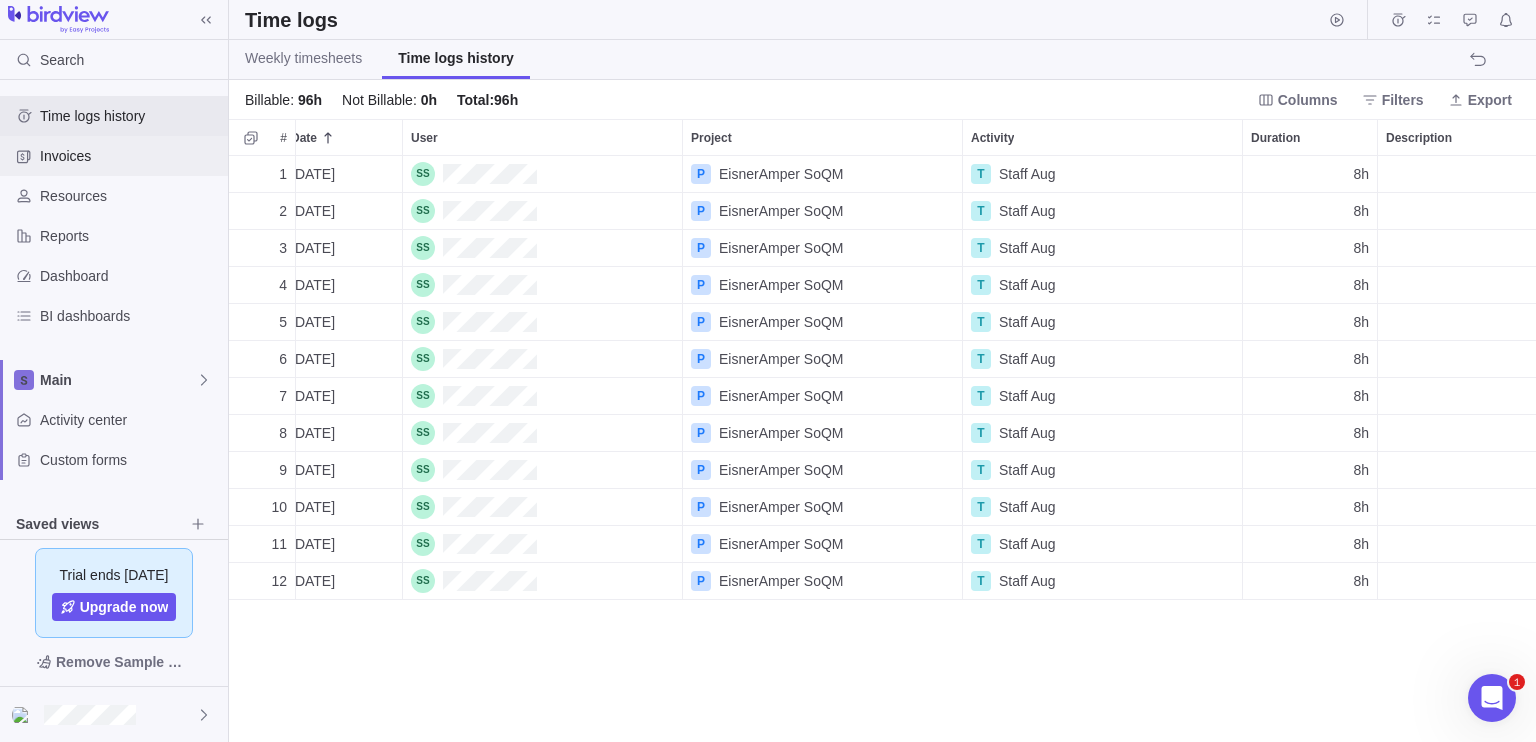 click on "Invoices" at bounding box center (114, 156) 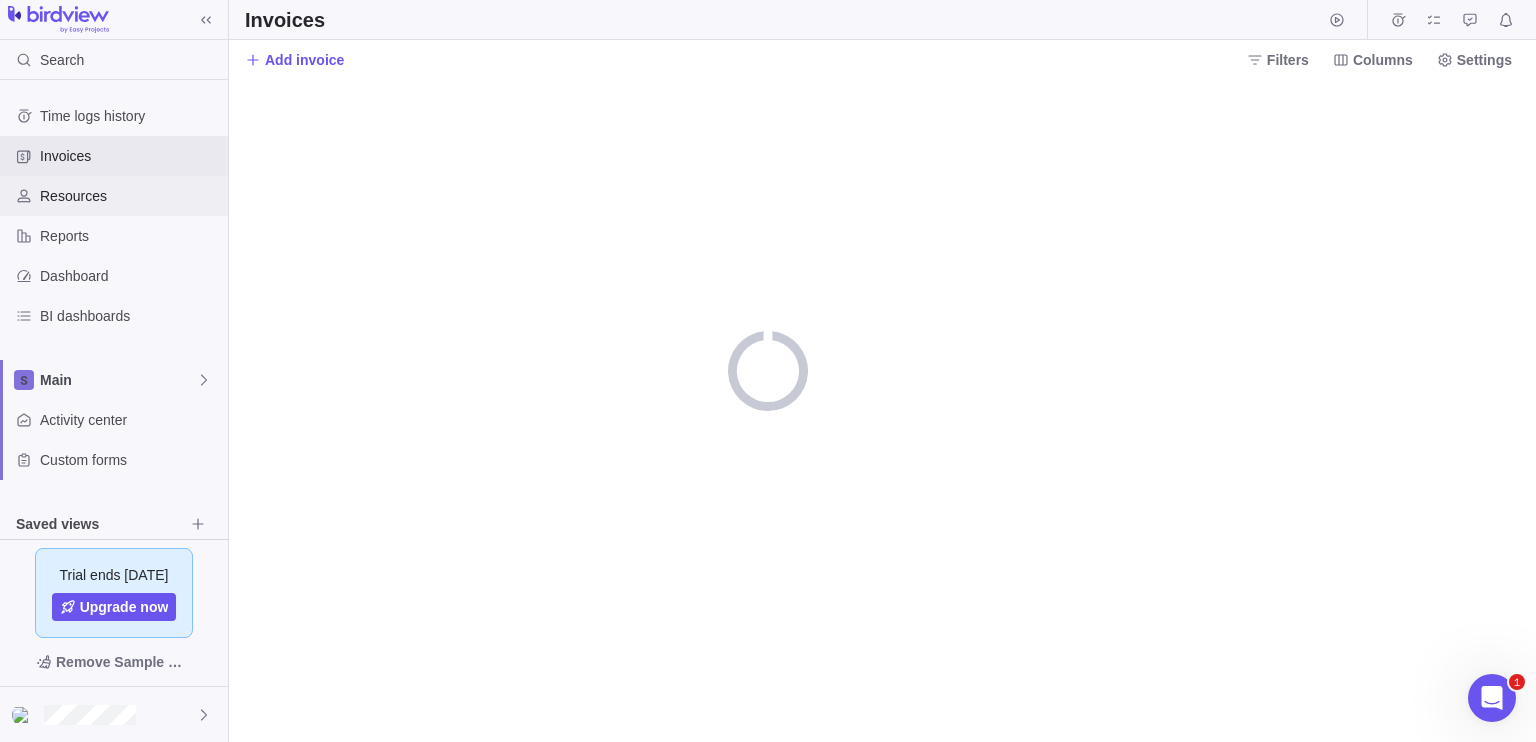 click on "Resources" at bounding box center (114, 196) 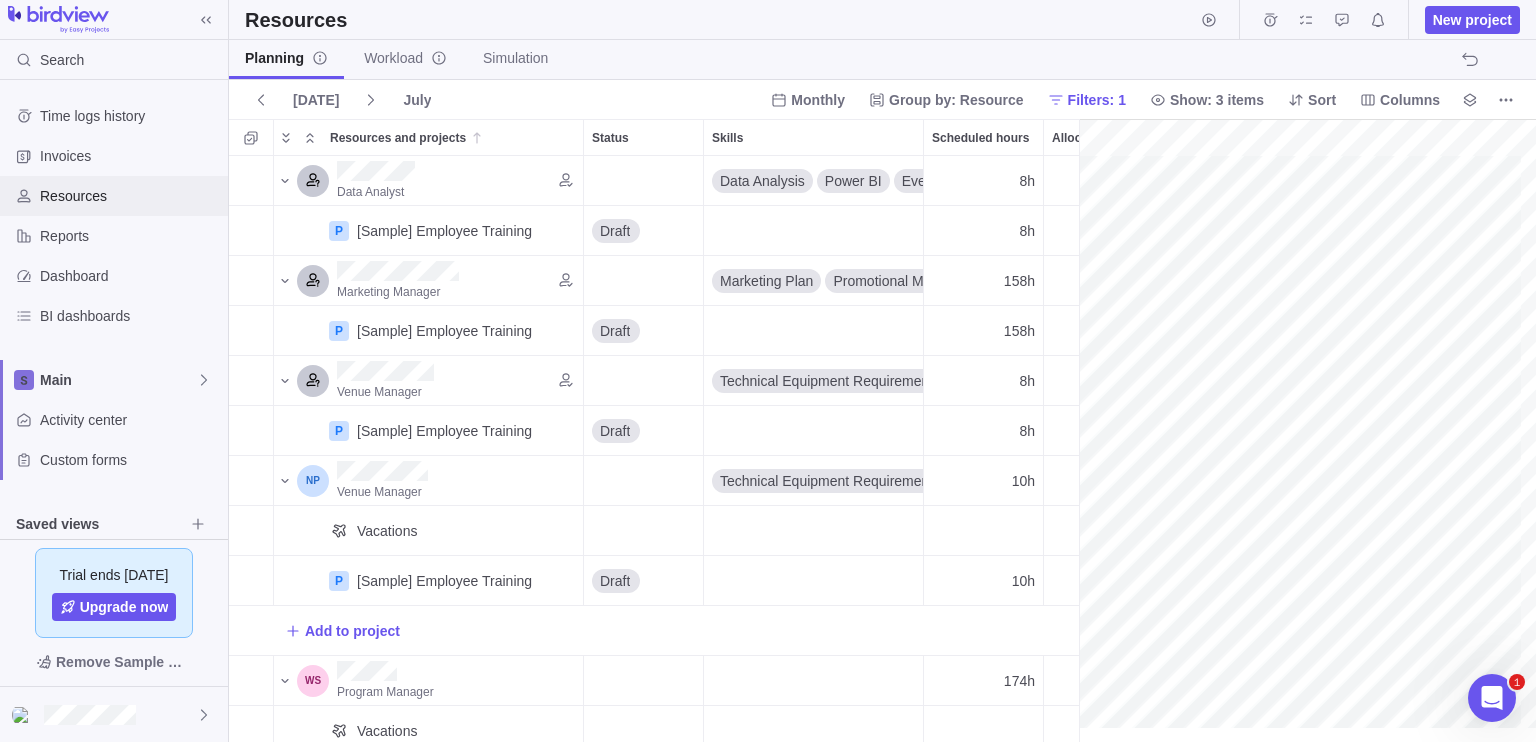 scroll, scrollTop: 16, scrollLeft: 16, axis: both 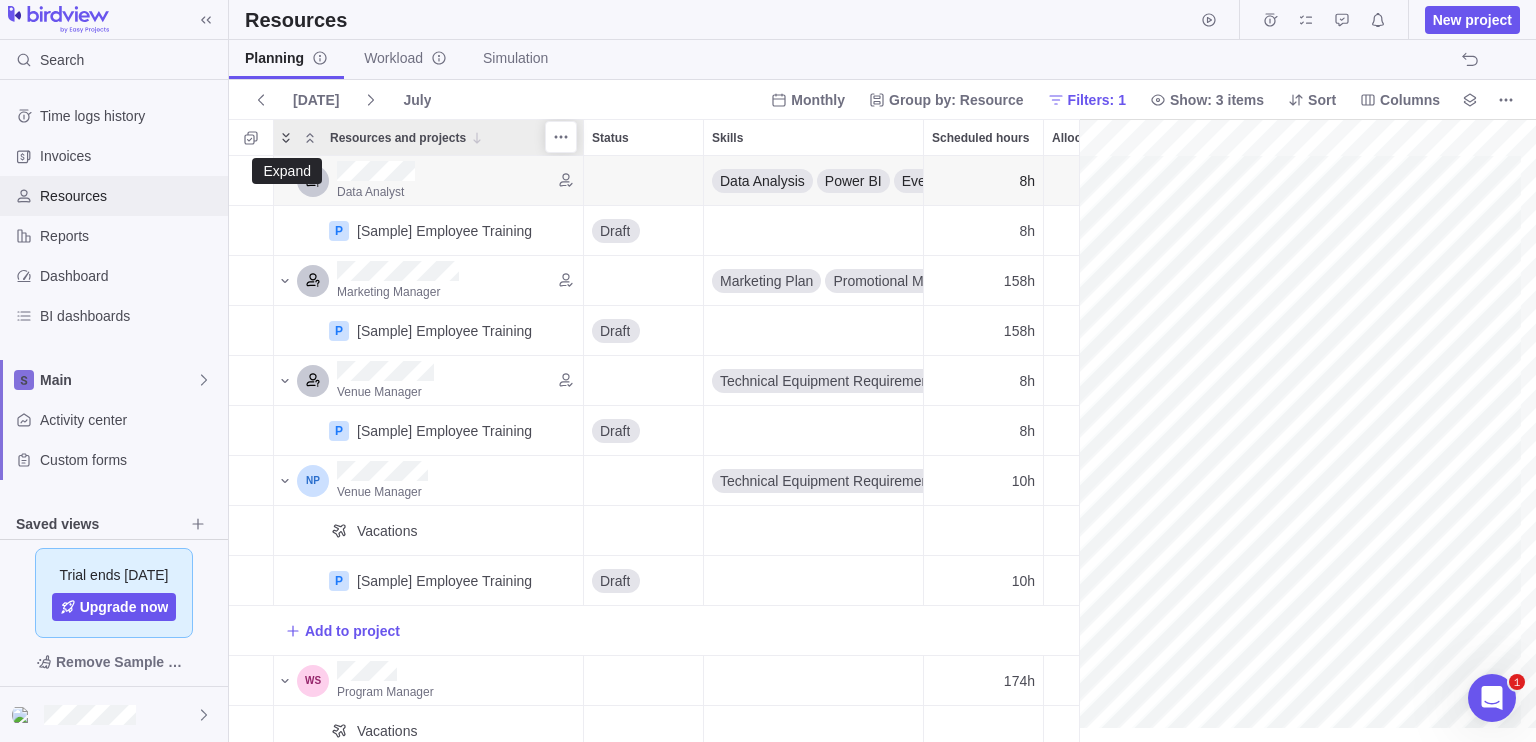 click 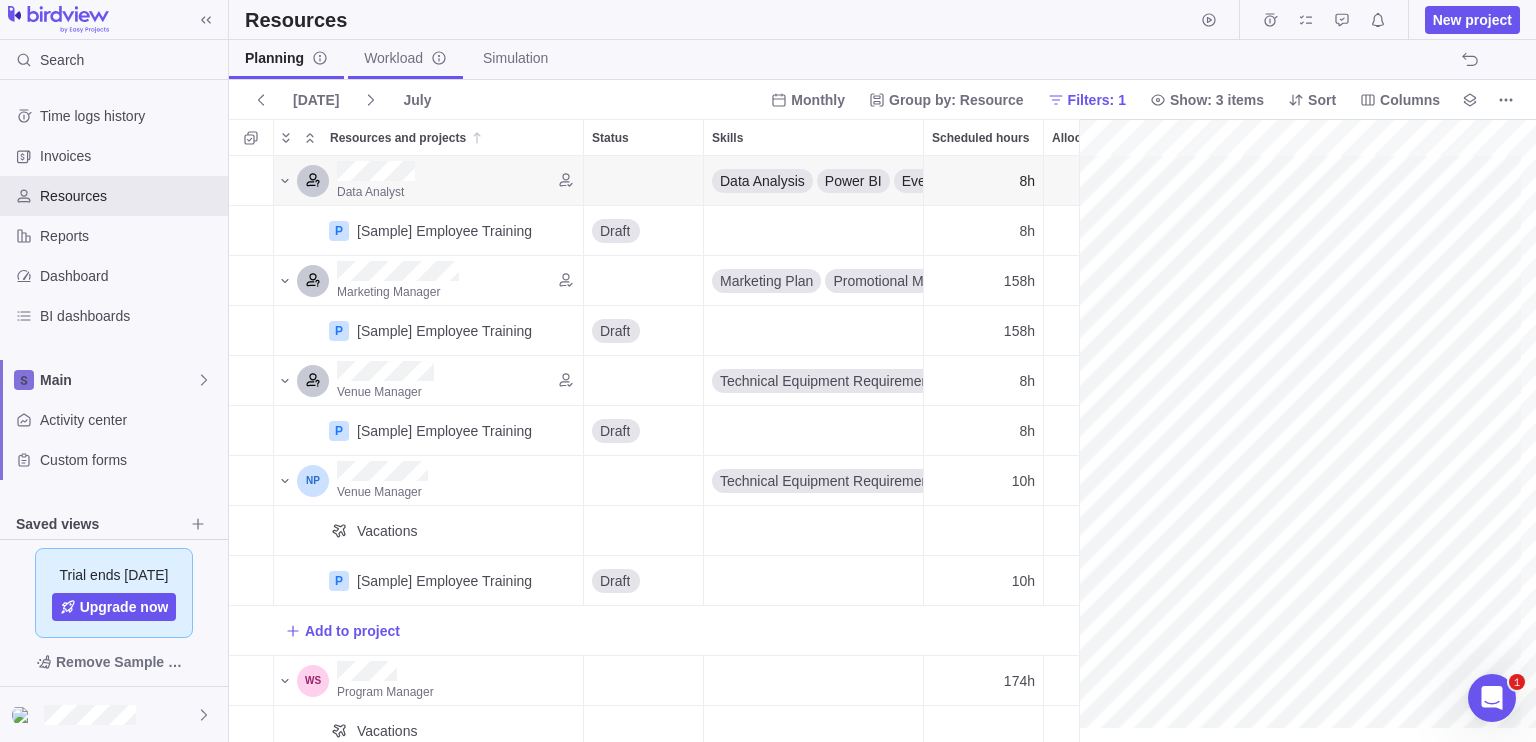 click on "Workload" at bounding box center (405, 58) 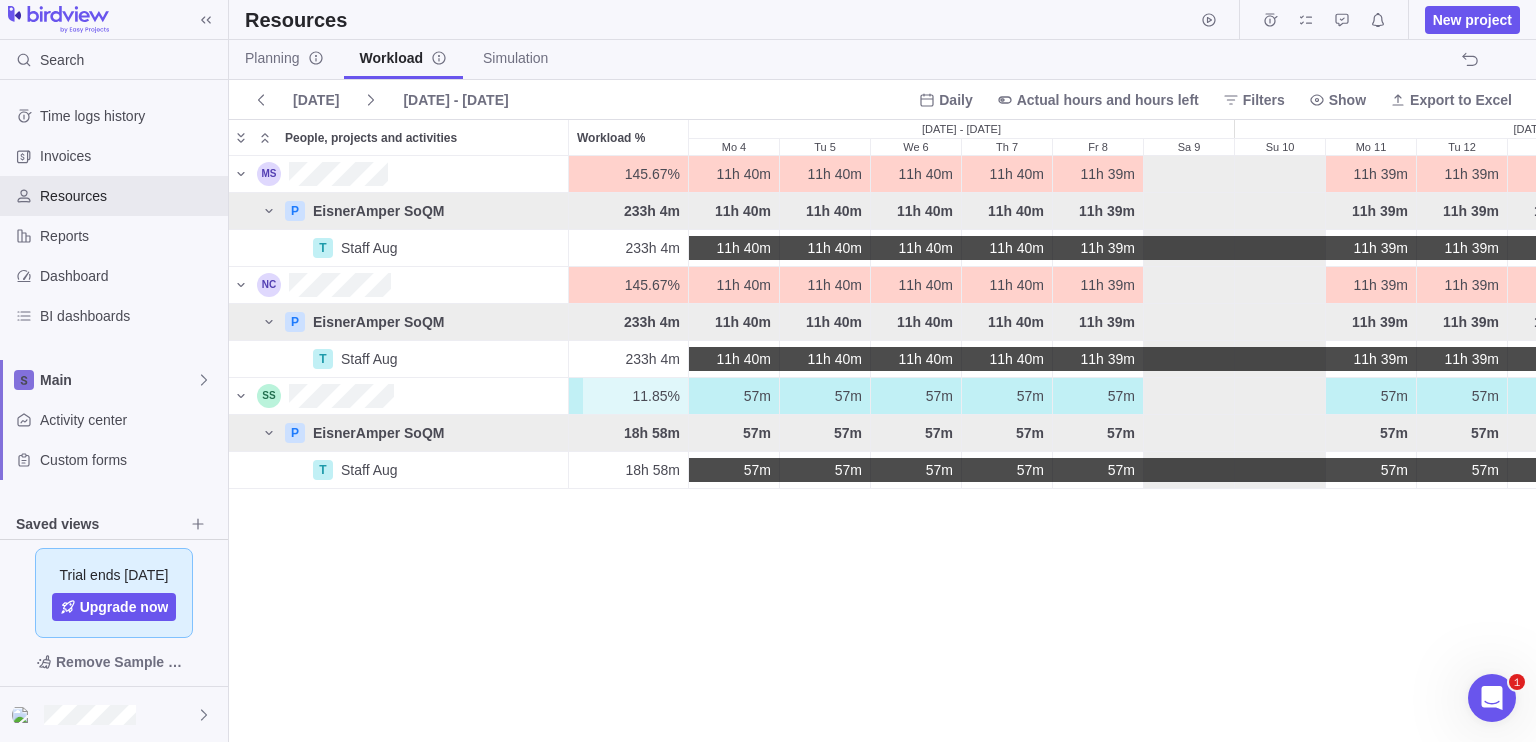scroll, scrollTop: 16, scrollLeft: 16, axis: both 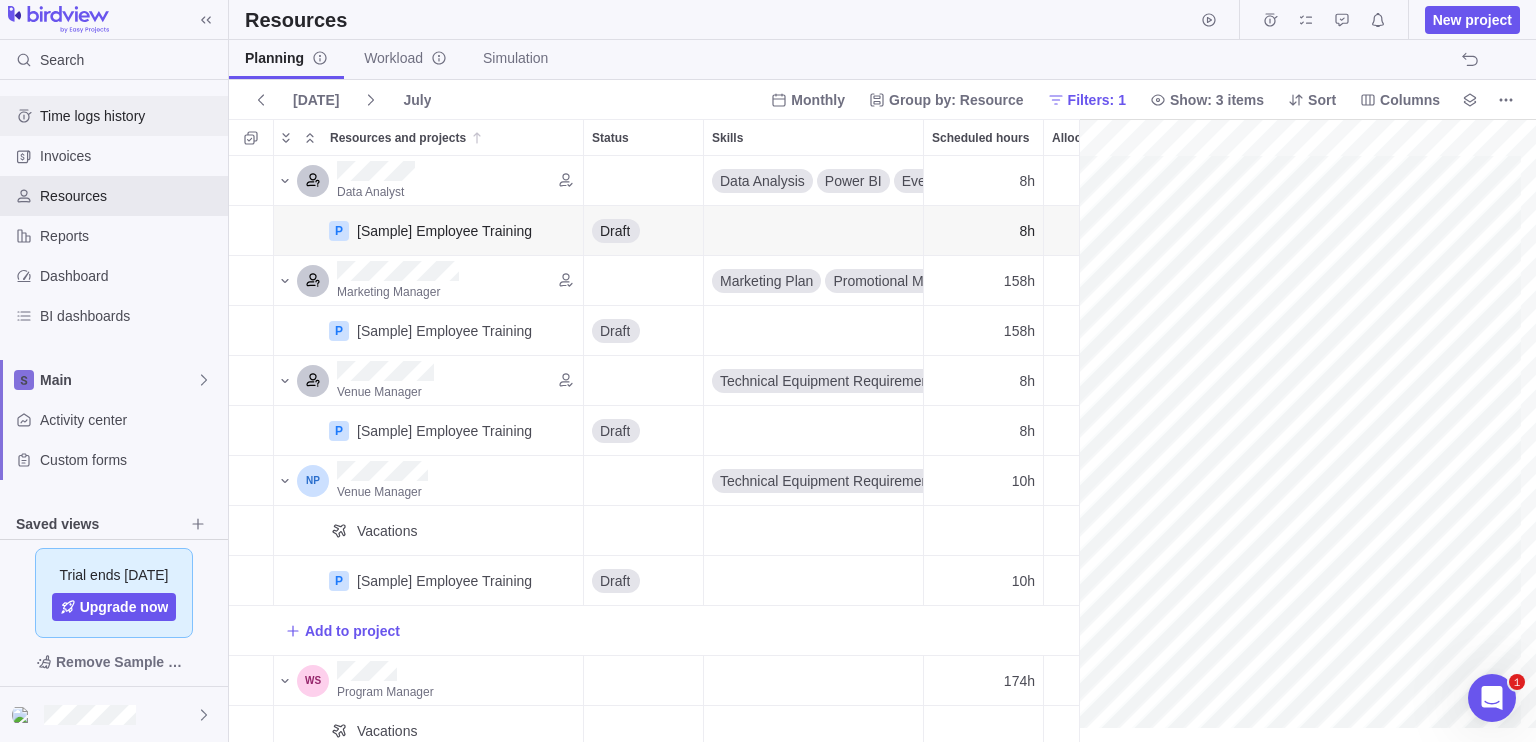 click on "Time logs history" at bounding box center [130, 116] 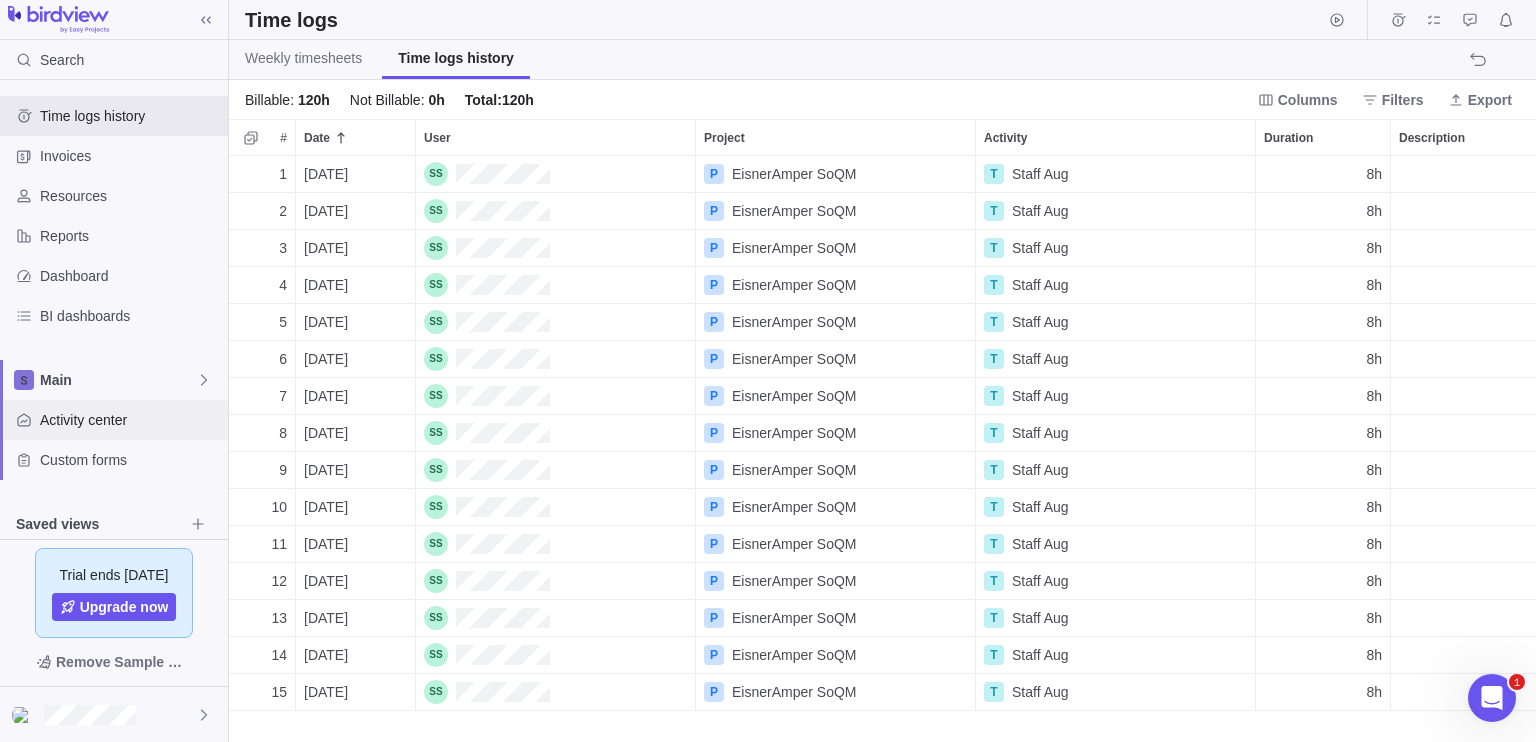 click on "Activity center" at bounding box center (130, 420) 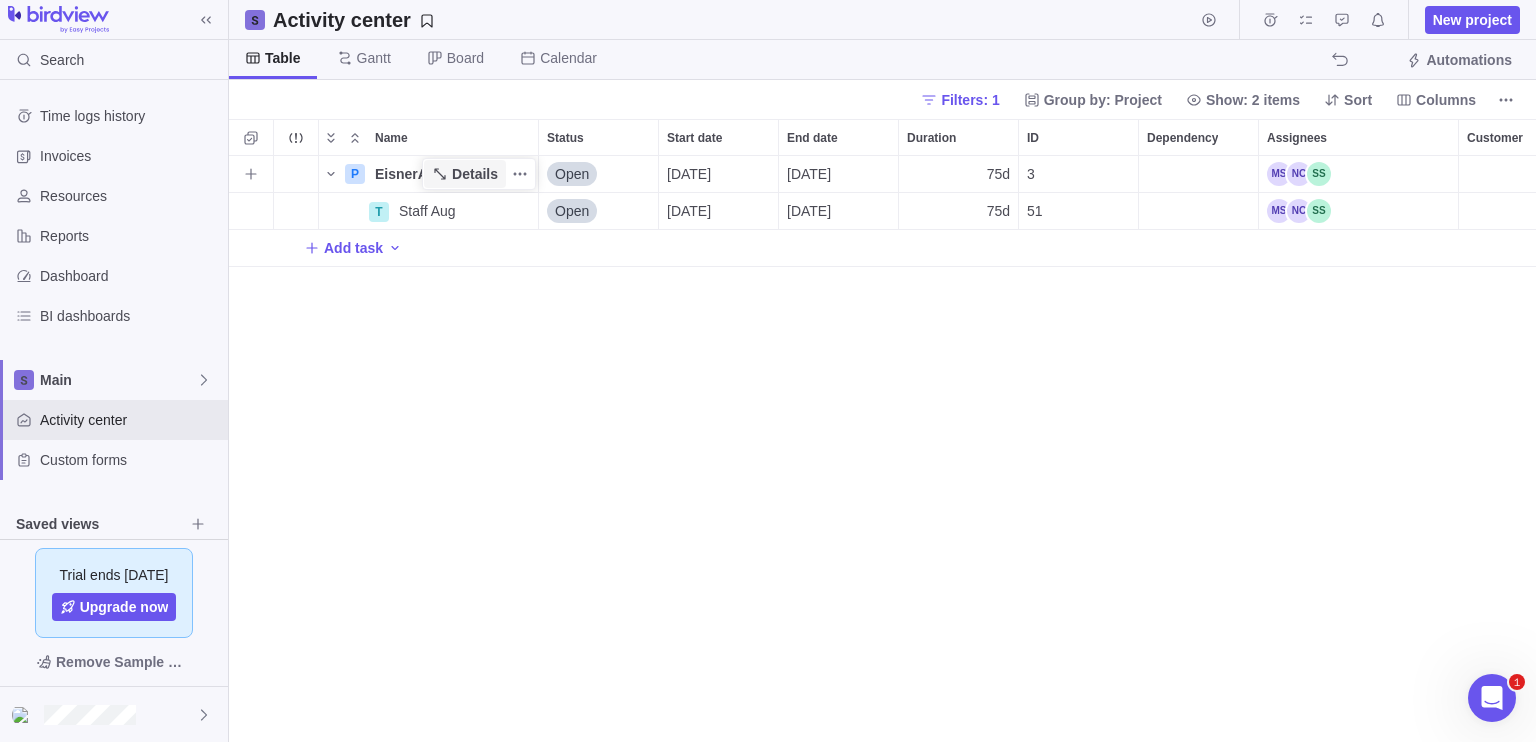 click on "Details" at bounding box center [475, 174] 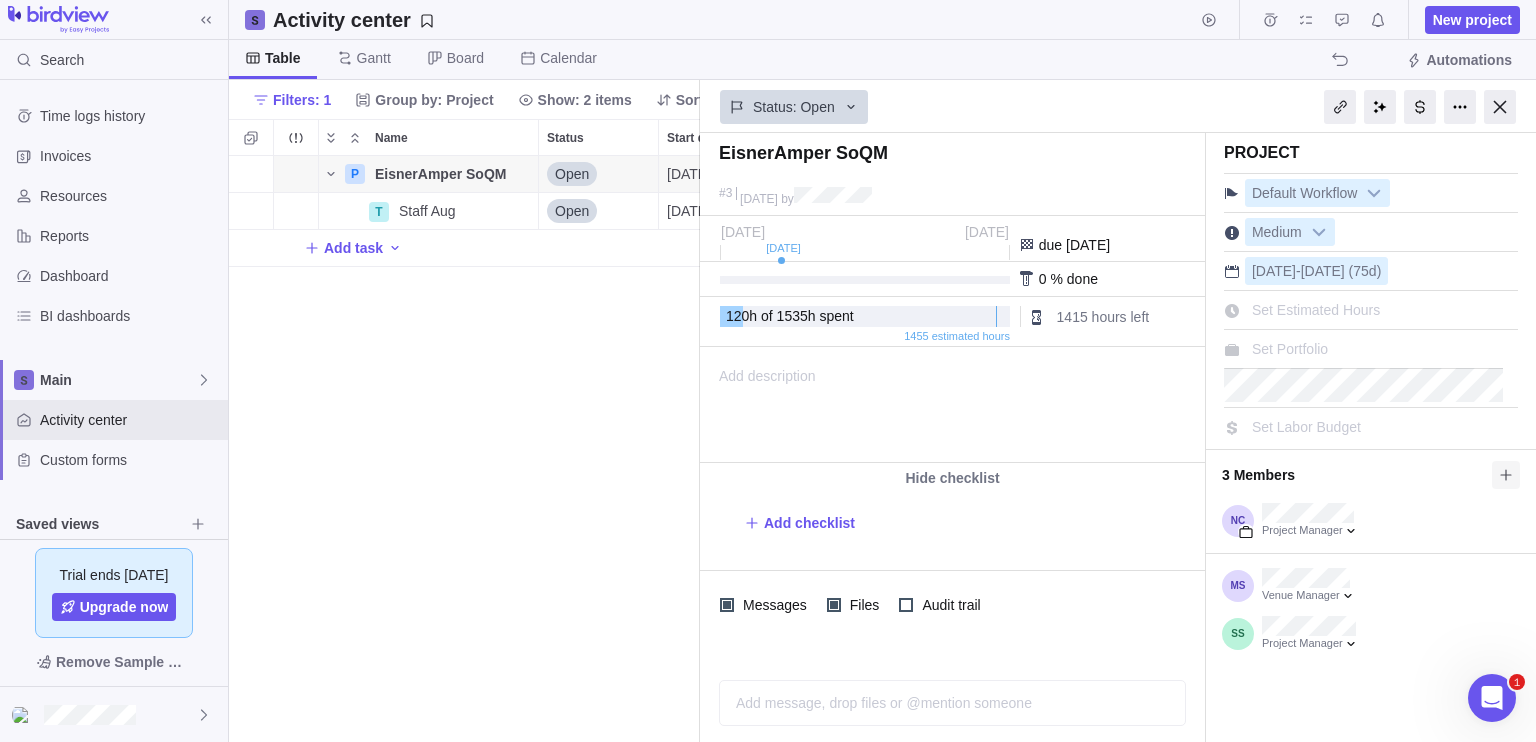 click at bounding box center (1506, 475) 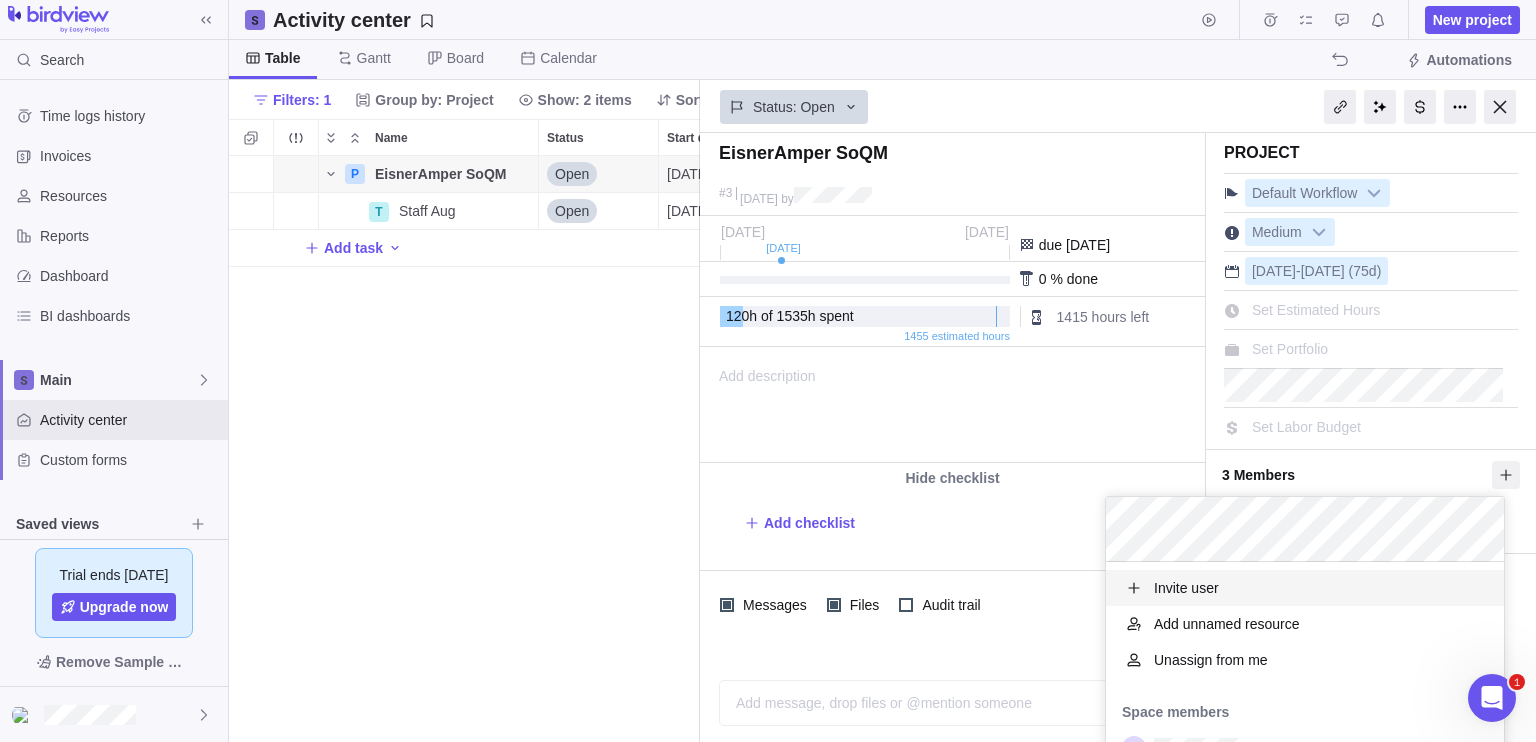 click on "Search Time logs history Invoices Resources Reports Dashboard BI dashboards Main Activity center Custom forms Saved views Get Started Migrations Project Financials Flat Fee Project Financials T&M Test Saved View Upcoming Milestones Trial ends in 14 days Upgrade now Remove Sample Data Activity center New project Table Gantt Board Calendar Automations Filters: 1 Group by: Project Show: 2 items Sort Columns Name Status Start date End date Duration ID Dependency Assignees Customer Portfolio Actual hours (timelogs) Estimated hours Hours left P EisnerAmper SoQM Details Open 07/01/2025 10/13/2025 75d 3 120h 1455h 1415h T Staff Aug Details Open 07/01/2025 10/13/2025 75d 51 120h 1455h 1415h Add task Filters Activity status Default Workflow Test Workflow Project status Default Workflow Test Workflow Activity priority Activity assignees More Project start date Previous year Previous month Previous week Yesterday Today This week This month This year Next week Next month Filter by period Project end date Today" at bounding box center (768, 371) 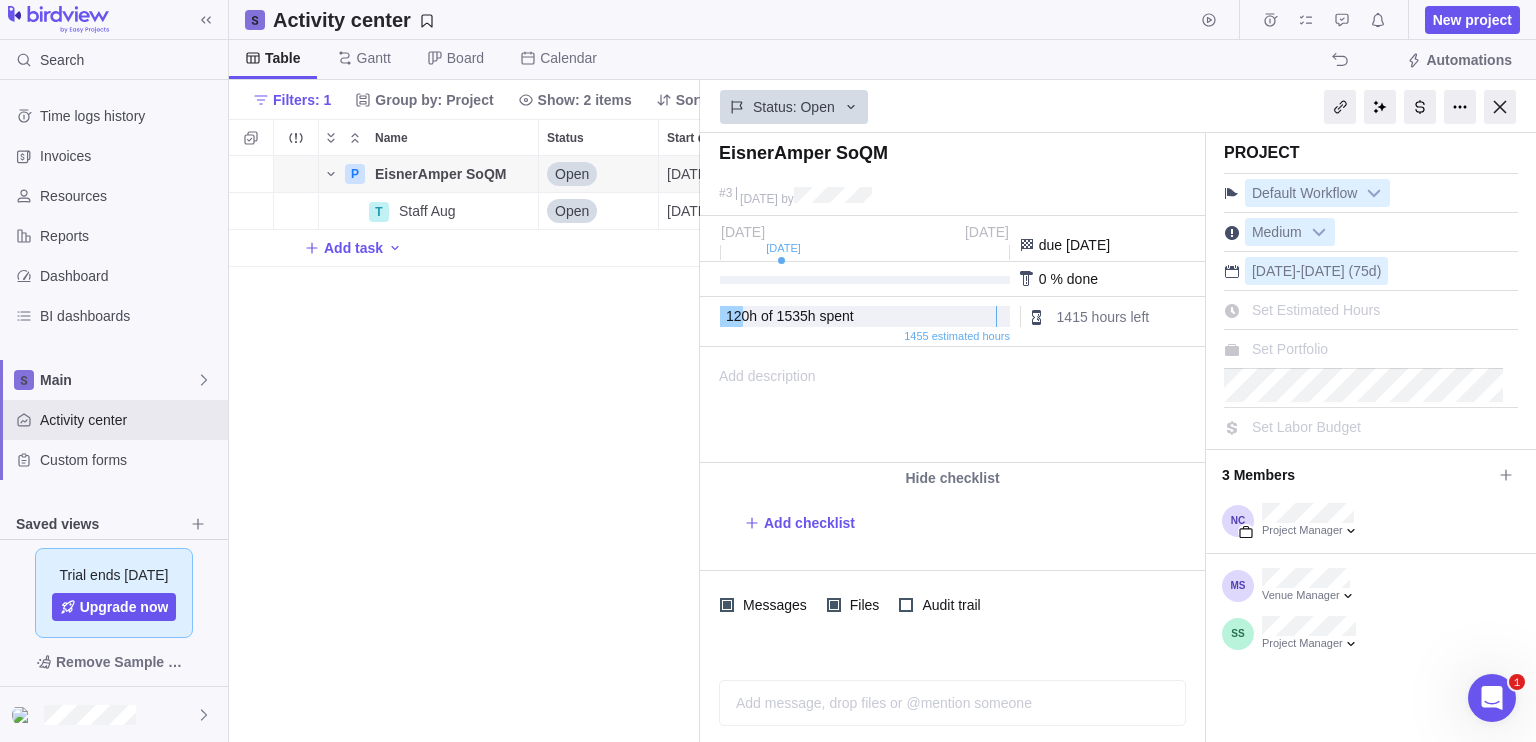 click on "P EisnerAmper SoQM Details Open 07/01/2025 10/13/2025 75d 3 120h 1455h 1415h T Staff Aug Details Open 07/01/2025 10/13/2025 75d 51 120h 1455h 1415h Add task" at bounding box center [464, 449] 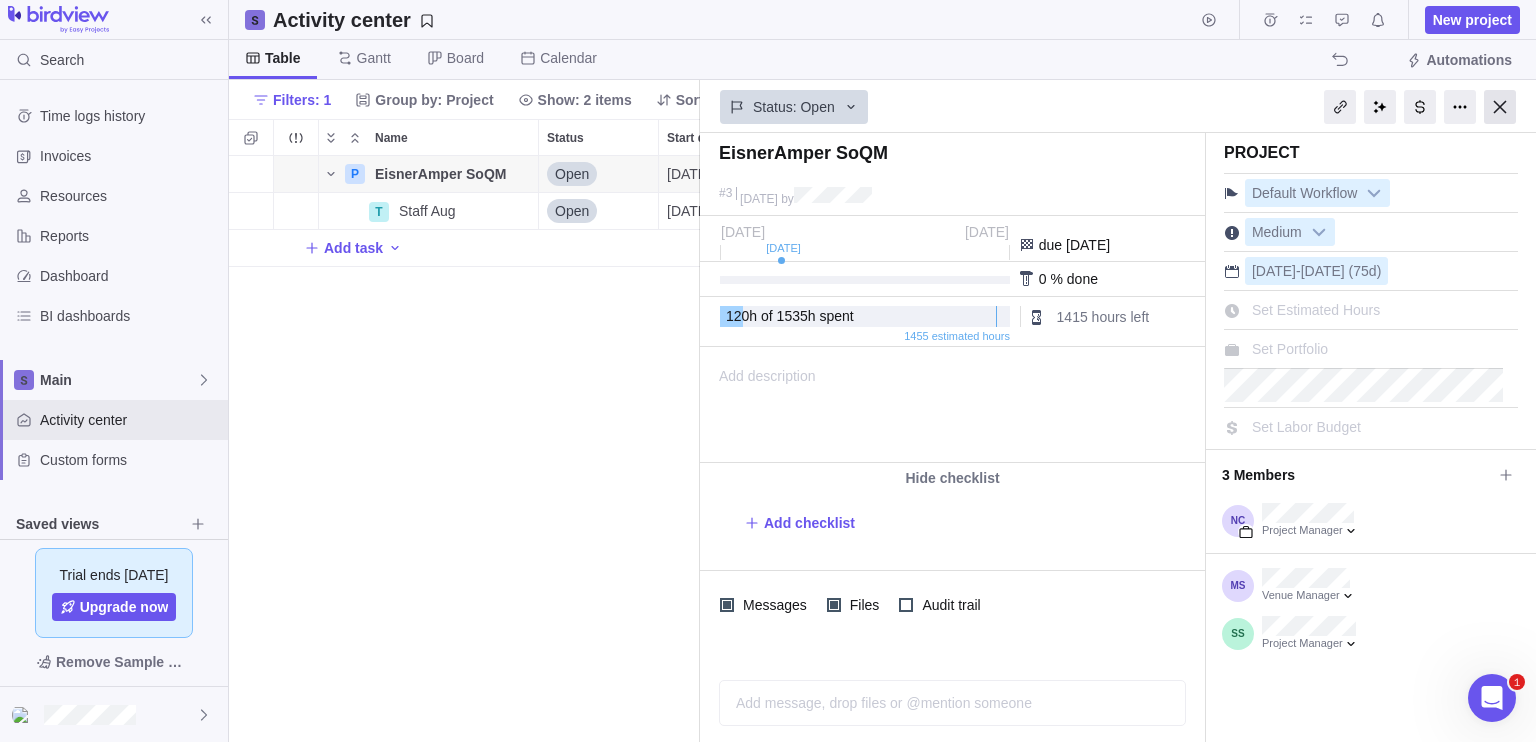 click at bounding box center (1500, 107) 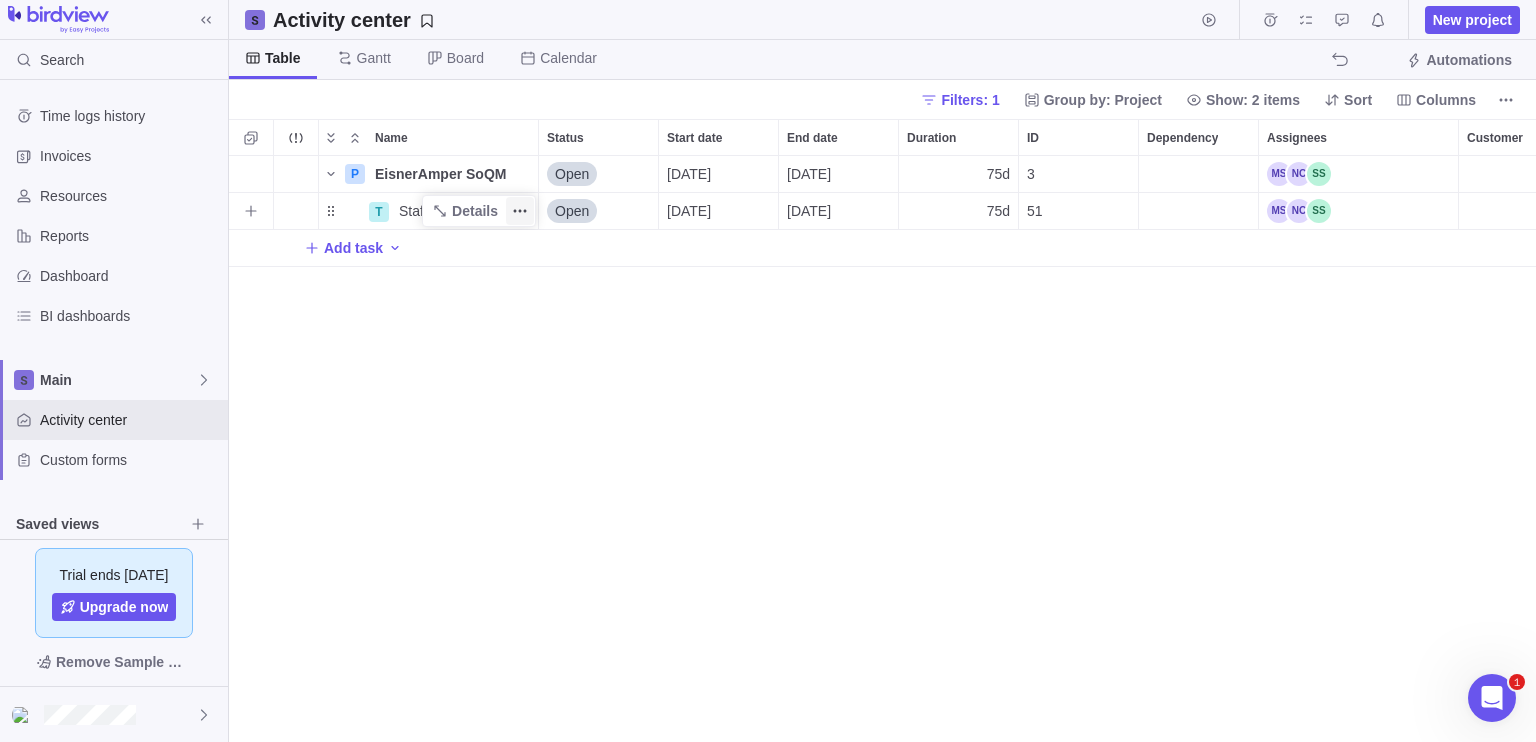 click 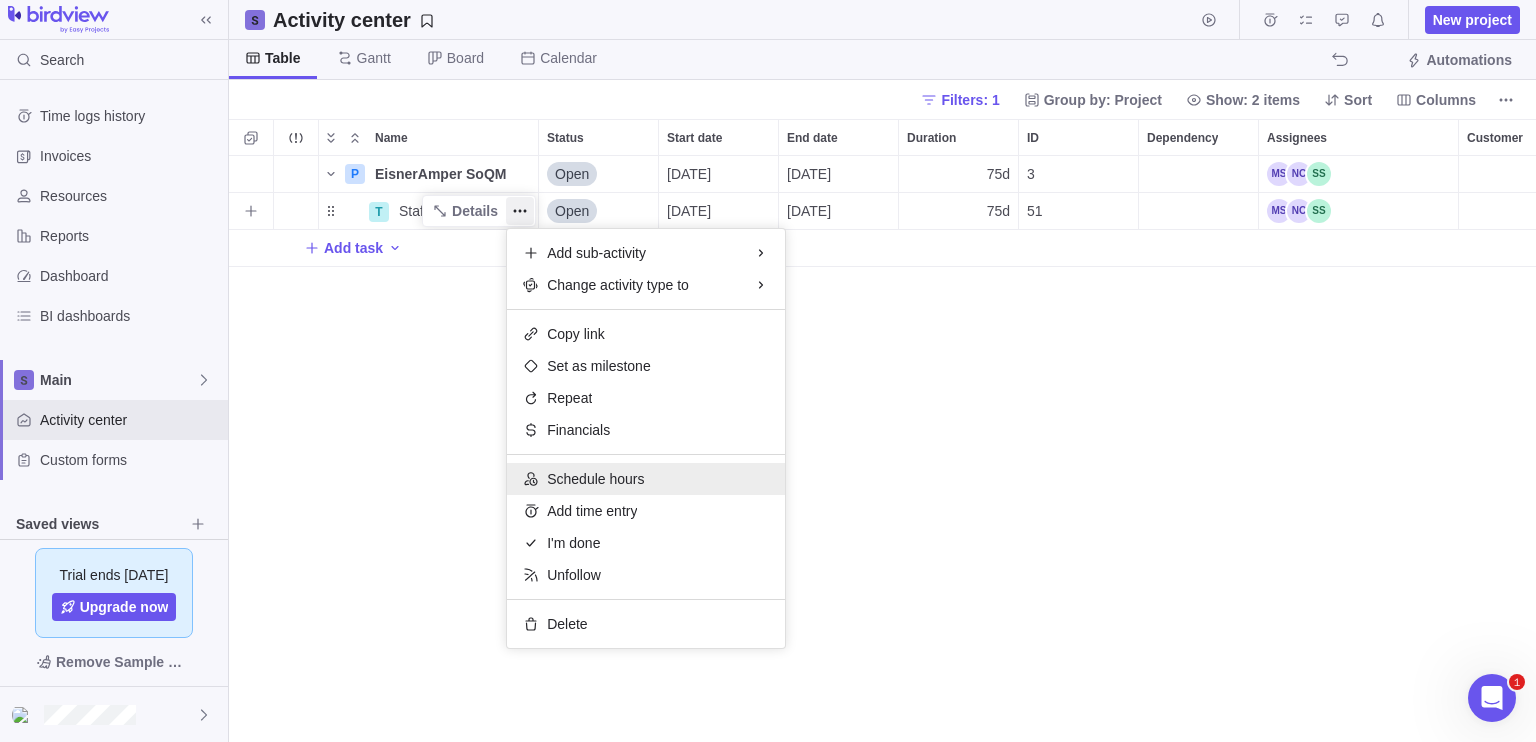 click on "Schedule hours" at bounding box center [595, 479] 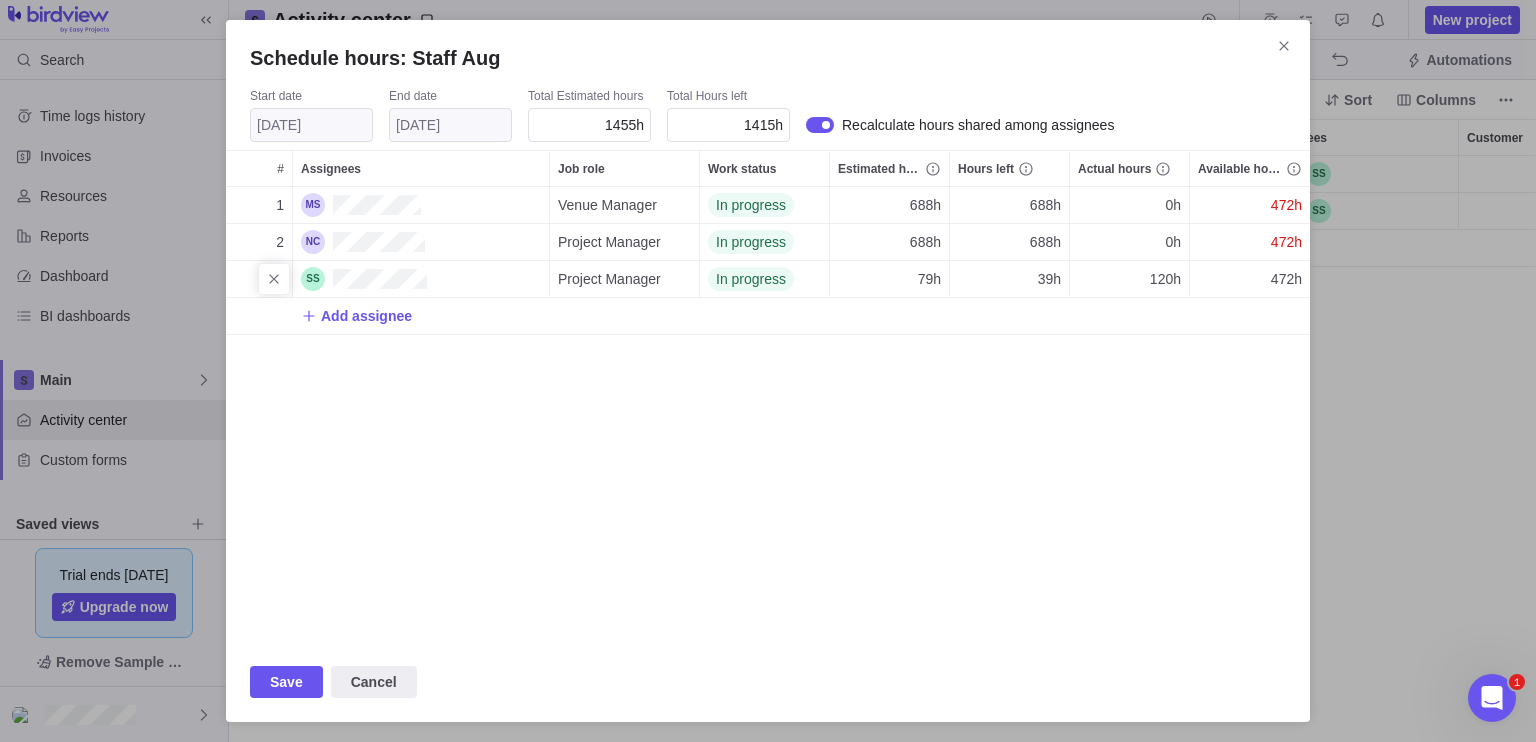 click on "120h" at bounding box center [1165, 279] 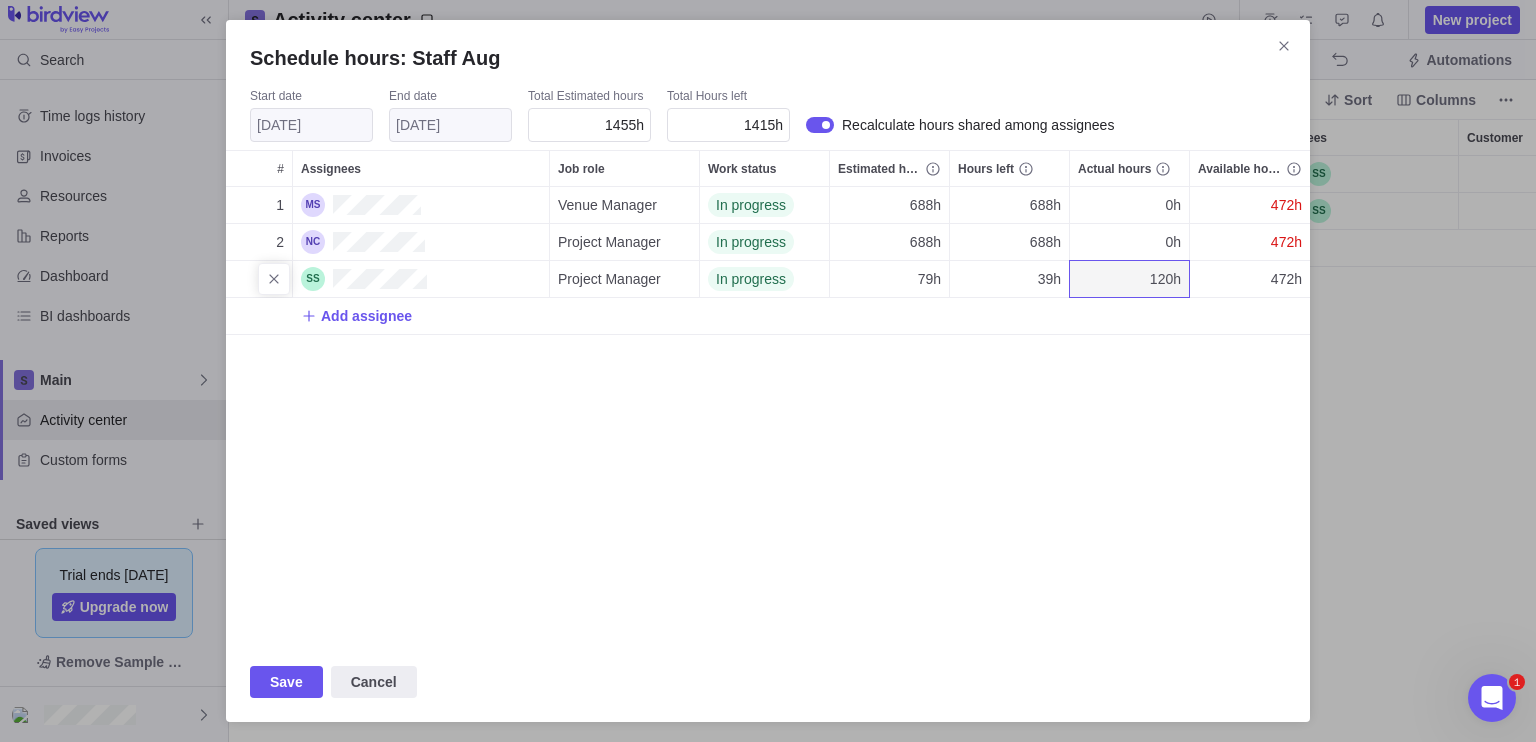 click on "472h" at bounding box center [1250, 279] 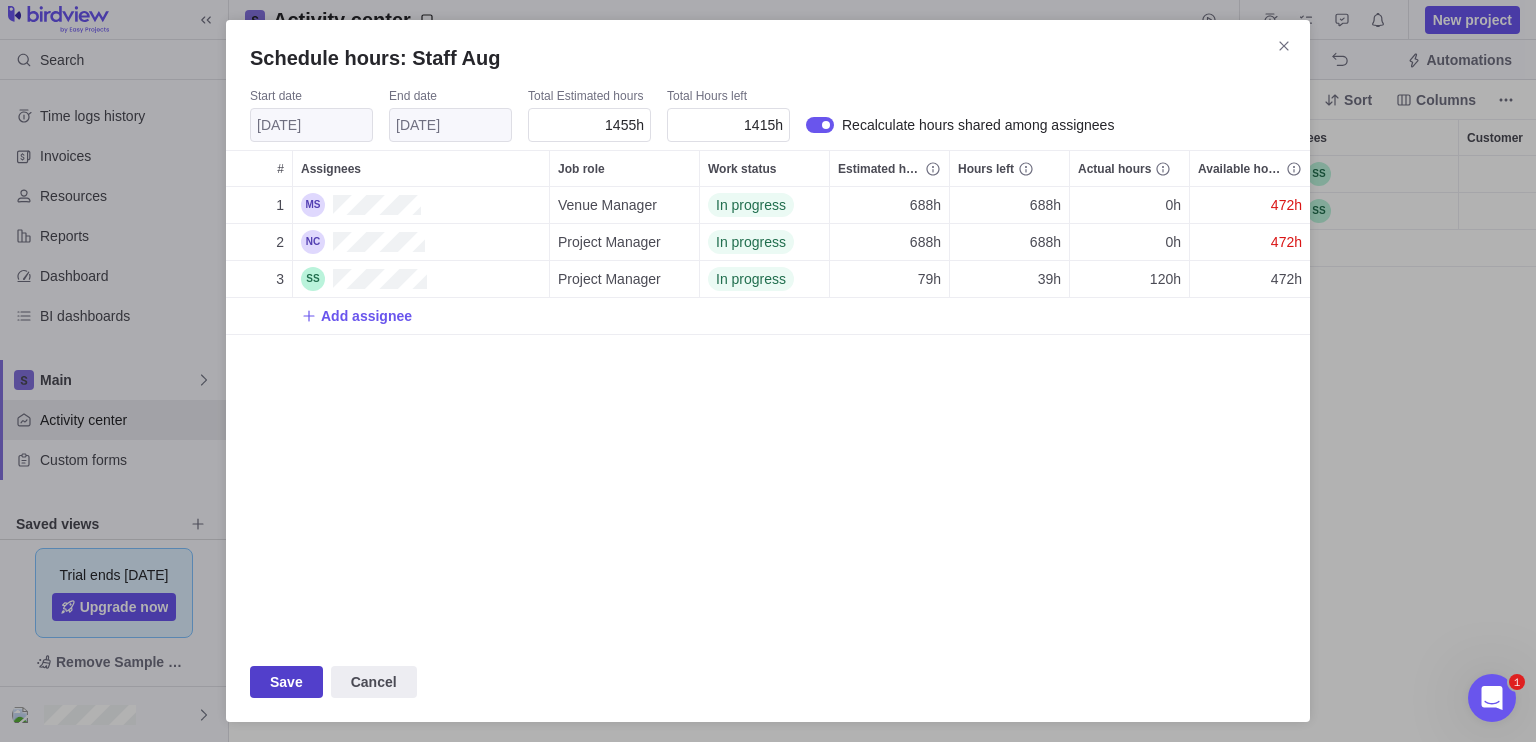 click on "Save" at bounding box center [286, 682] 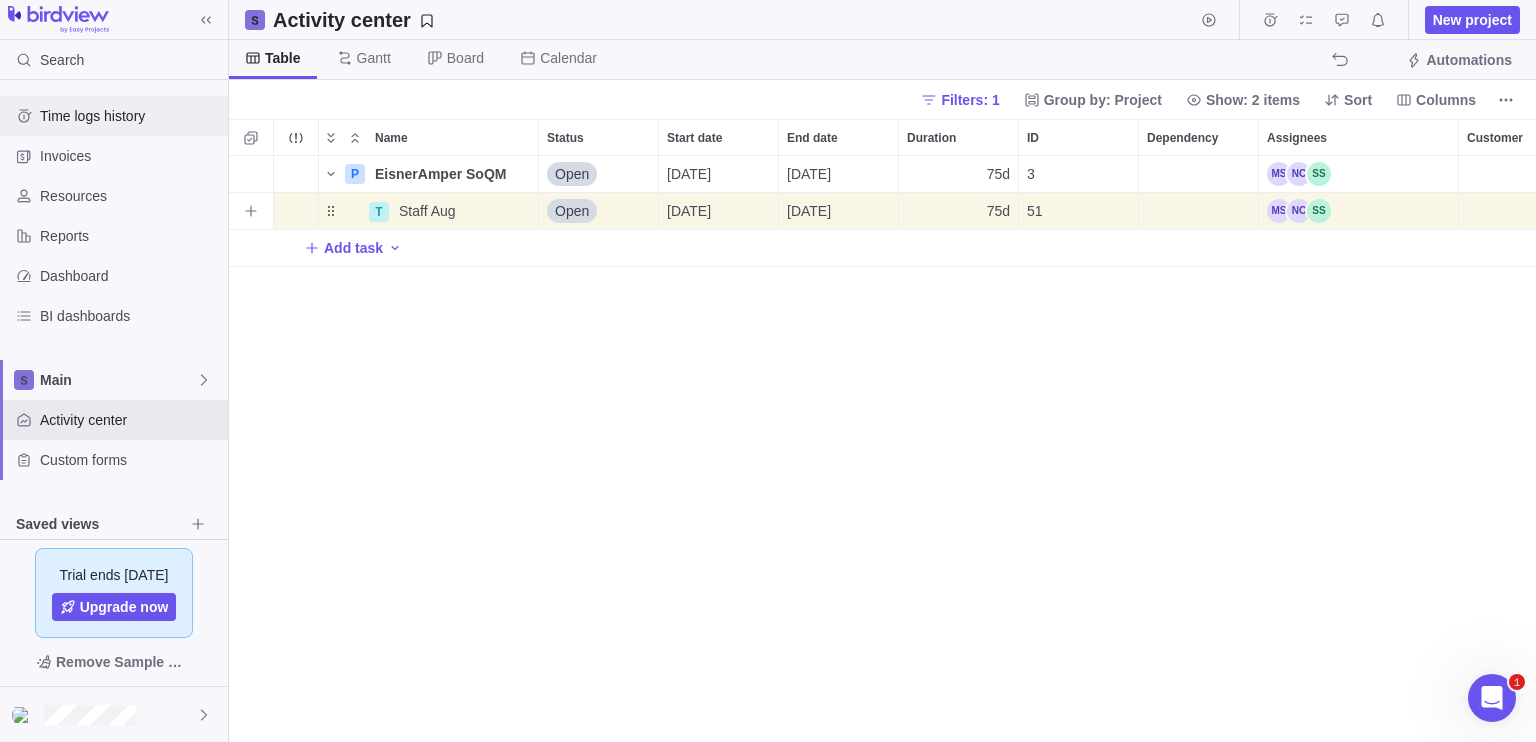 click on "Time logs history" at bounding box center (130, 116) 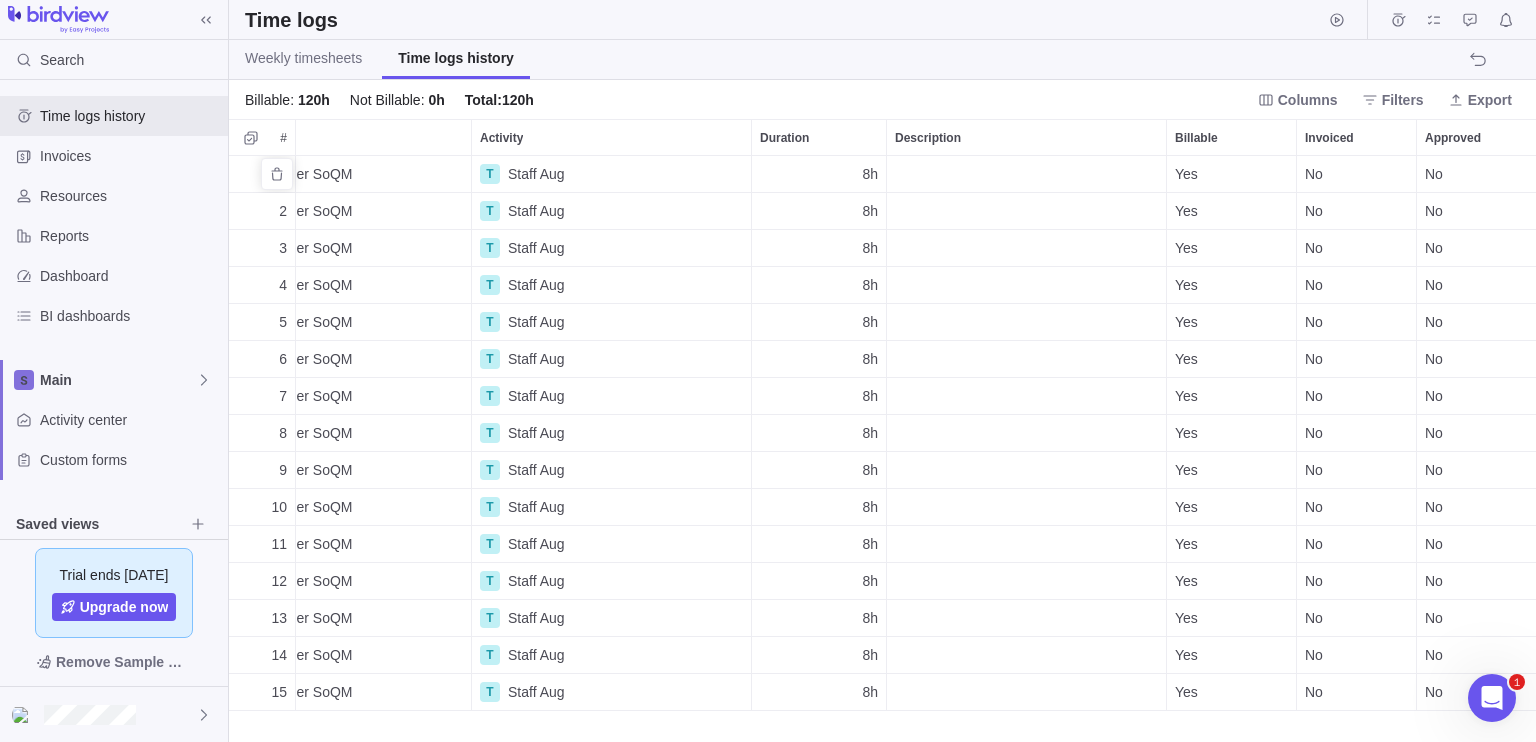 click on "No" at bounding box center [1477, 174] 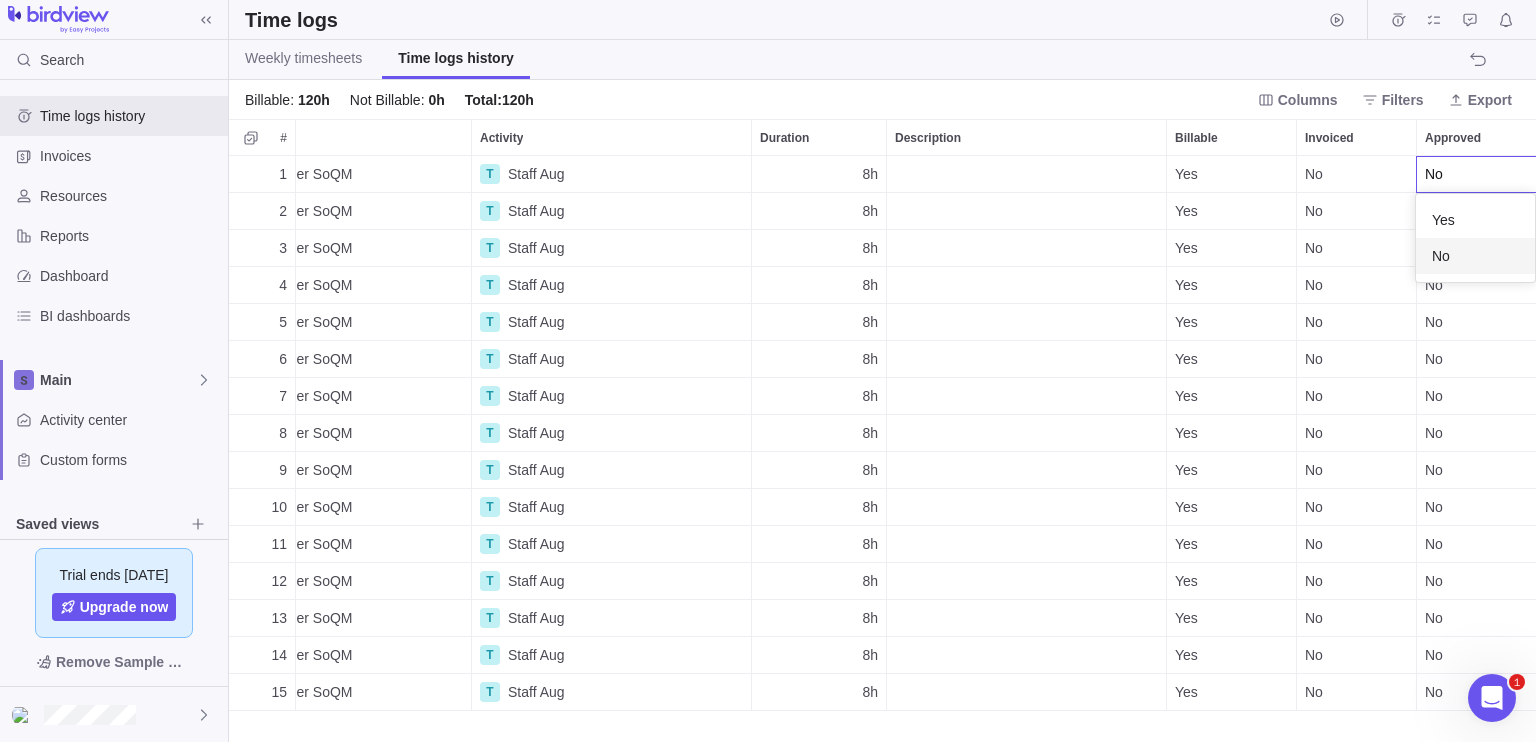 click on "1 07/21/2025 P EisnerAmper SoQM T Staff Aug 8h Yes No No 2 07/22/2025 P EisnerAmper SoQM T Staff Aug 8h Yes No No 3 07/23/2025 P EisnerAmper SoQM T Staff Aug 8h Yes No No 4 07/24/2025 P EisnerAmper SoQM T Staff Aug 8h Yes No No 5 07/25/2025 P EisnerAmper SoQM T Staff Aug 8h Yes No No 6 07/28/2025 P EisnerAmper SoQM T Staff Aug 8h Yes No No 7 07/29/2025 P EisnerAmper SoQM T Staff Aug 8h Yes No No 8 07/30/2025 P EisnerAmper SoQM T Staff Aug 8h Yes No No 9 07/31/2025 P EisnerAmper SoQM T Staff Aug 8h Yes No No 10 08/01/2025 P EisnerAmper SoQM T Staff Aug 8h Yes No No 11 08/04/2025 P EisnerAmper SoQM T Staff Aug 8h Yes No No 12 08/05/2025 P EisnerAmper SoQM T Staff Aug 8h Yes No No 13 08/06/2025 P EisnerAmper SoQM T Staff Aug 8h Yes No No 14 08/07/2025 P EisnerAmper SoQM T Staff Aug 8h Yes No No 15 08/08/2025 P EisnerAmper SoQM T Staff Aug 8h Yes No No" at bounding box center (882, 449) 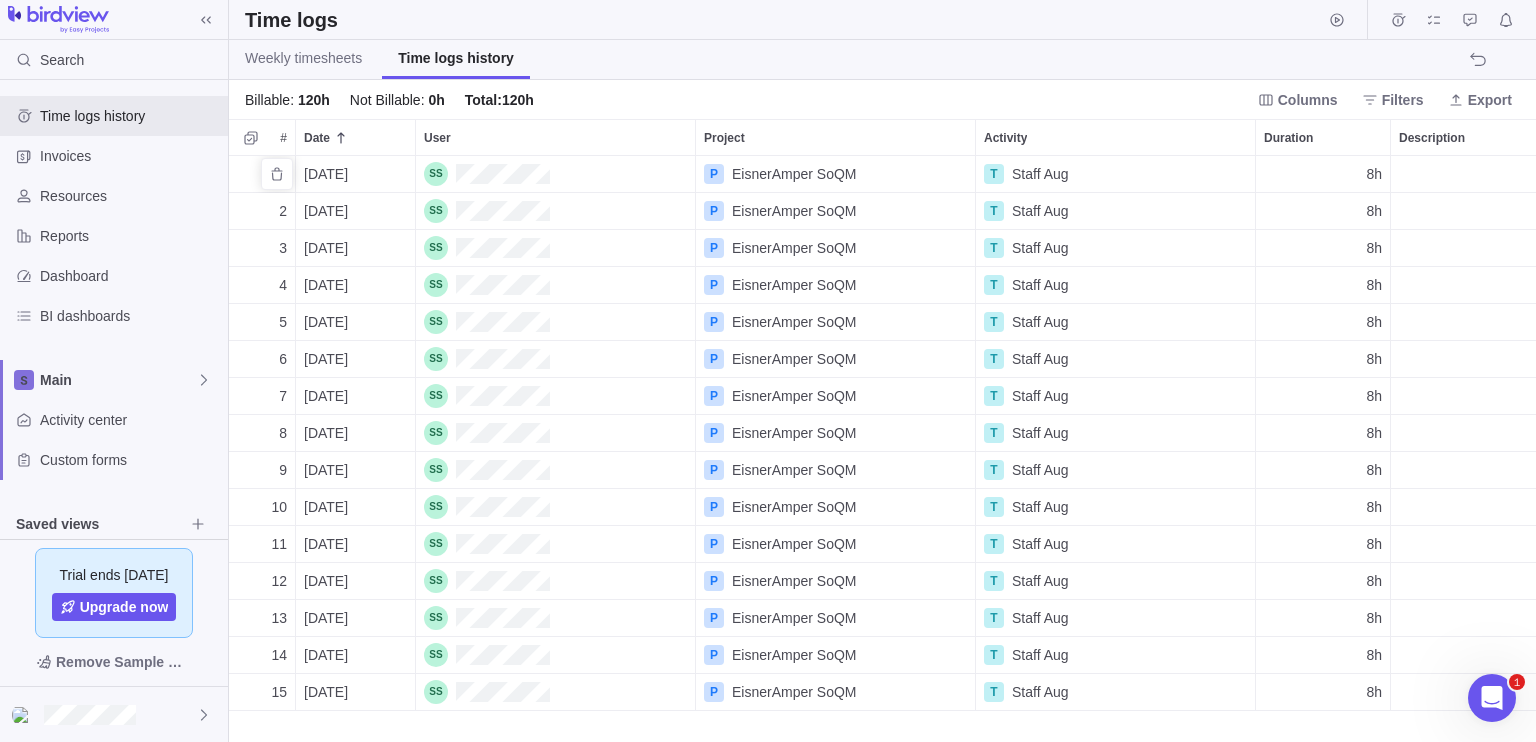 click on "1" at bounding box center [262, 174] 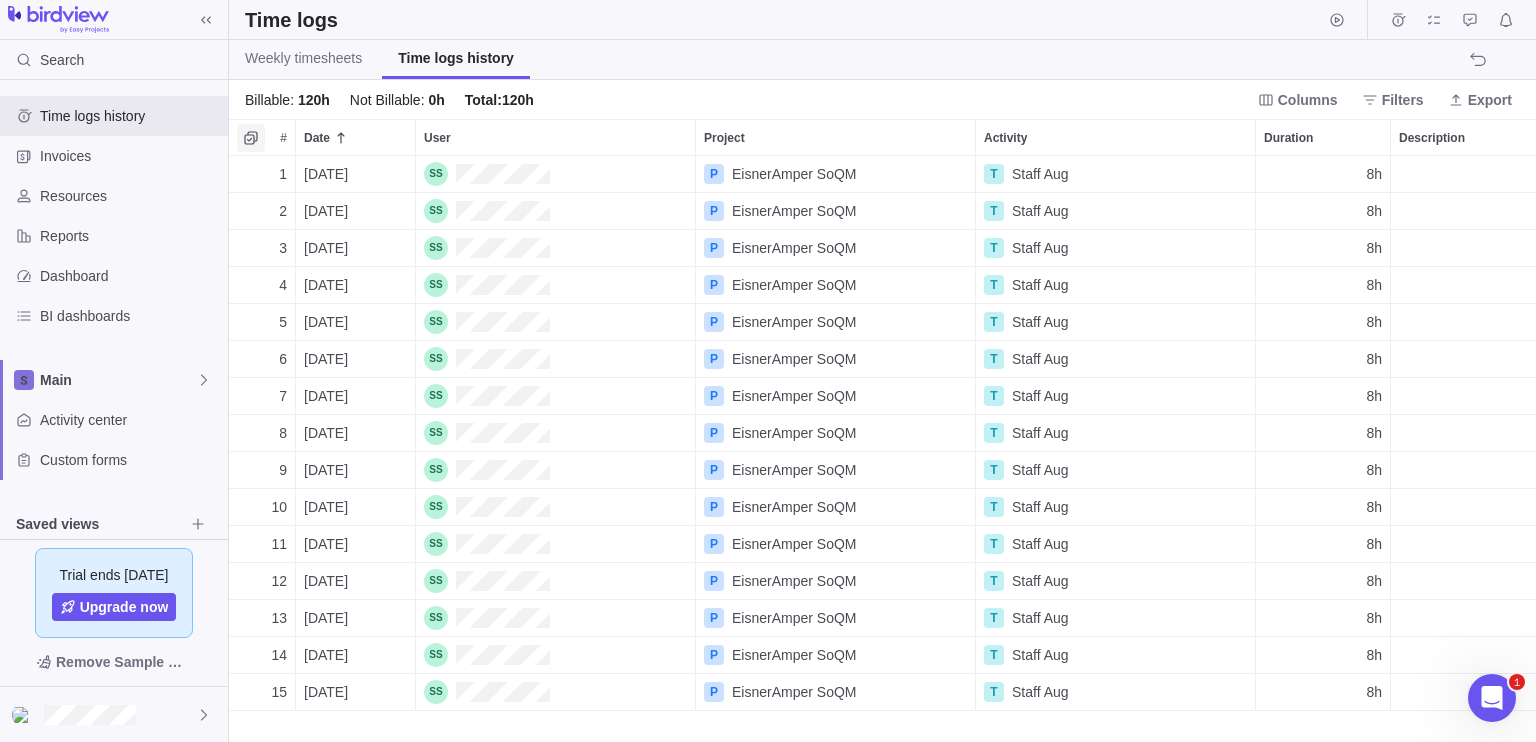 click at bounding box center (251, 138) 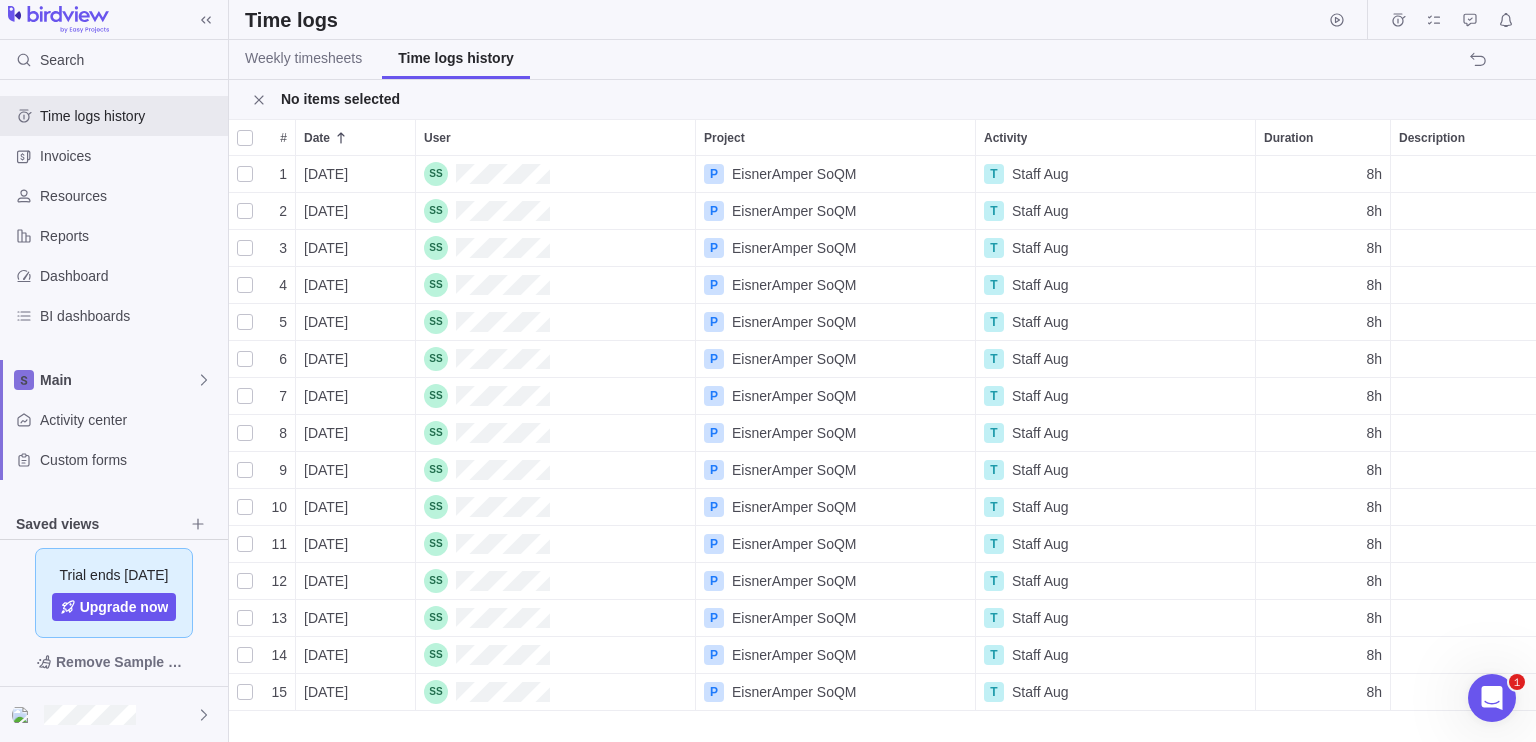 click at bounding box center [245, 174] 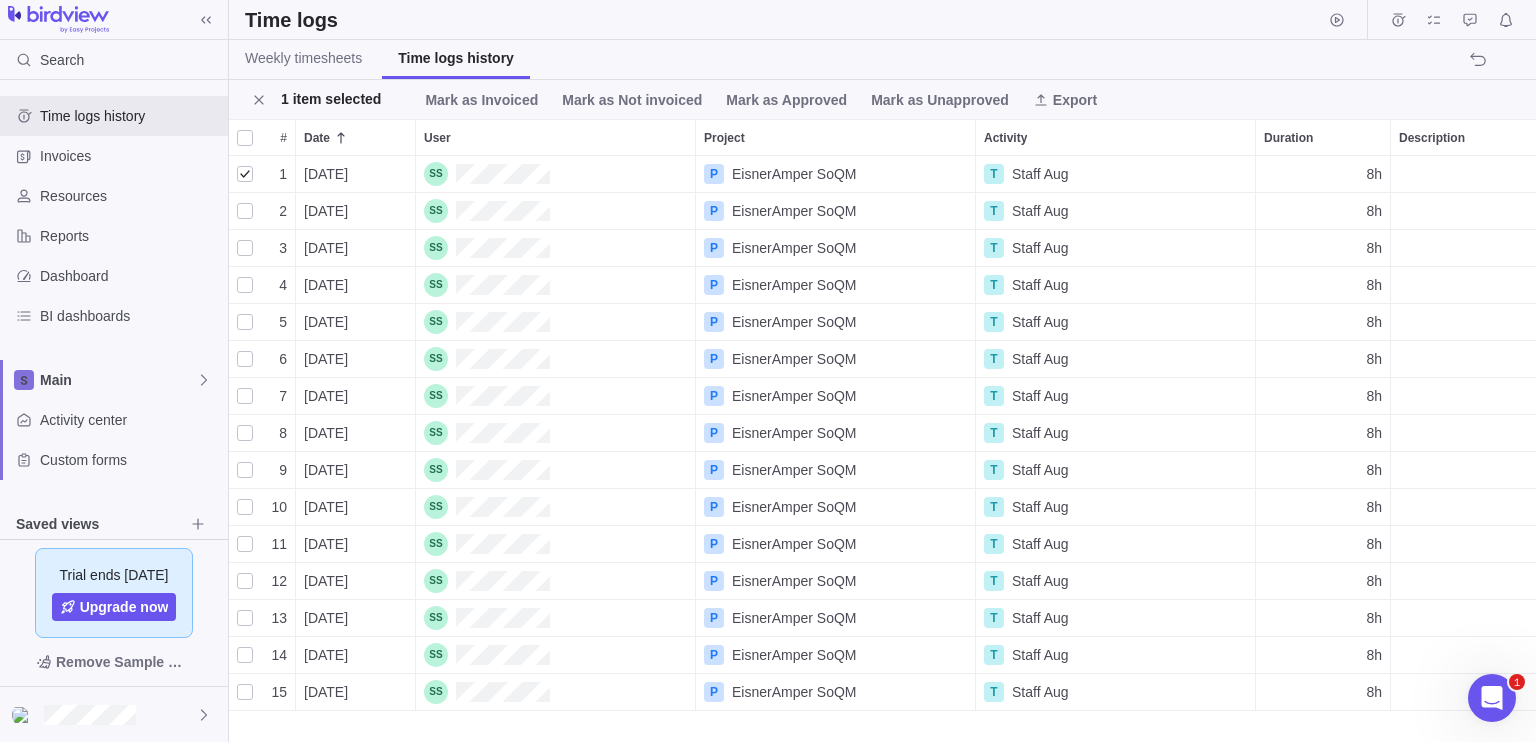 click on "Mark as Approved" at bounding box center [786, 100] 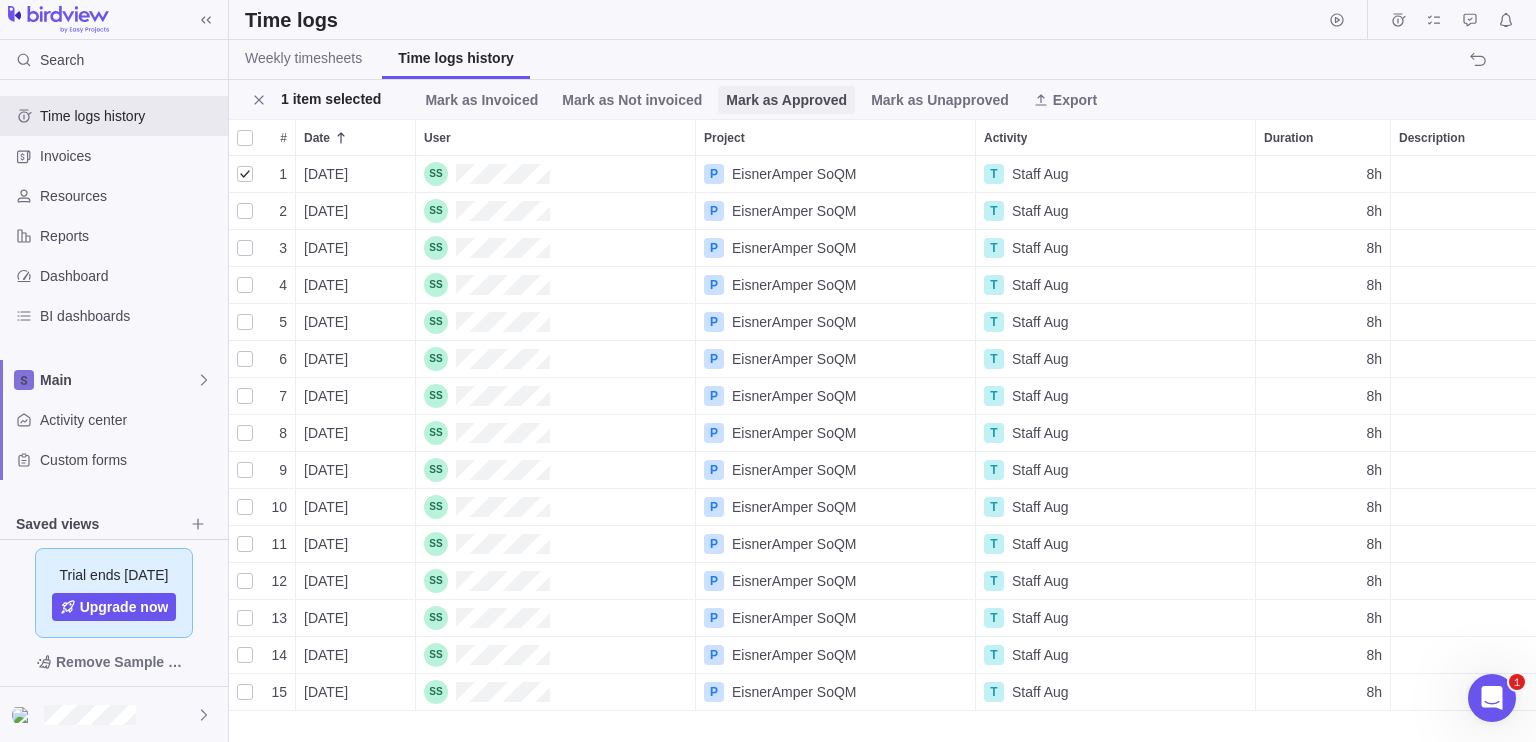 click on "Mark as Approved" at bounding box center (786, 100) 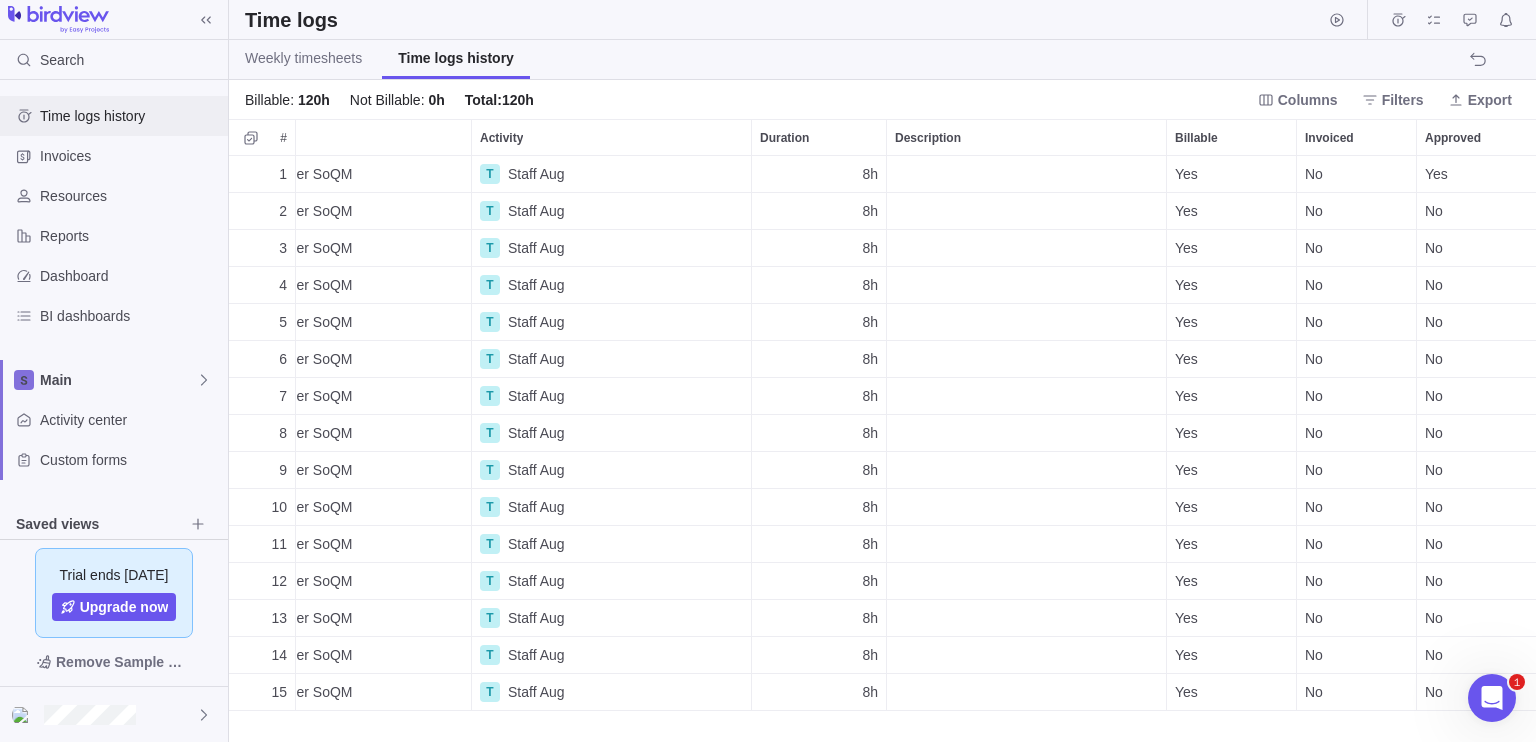 click on "Time logs history" at bounding box center (130, 116) 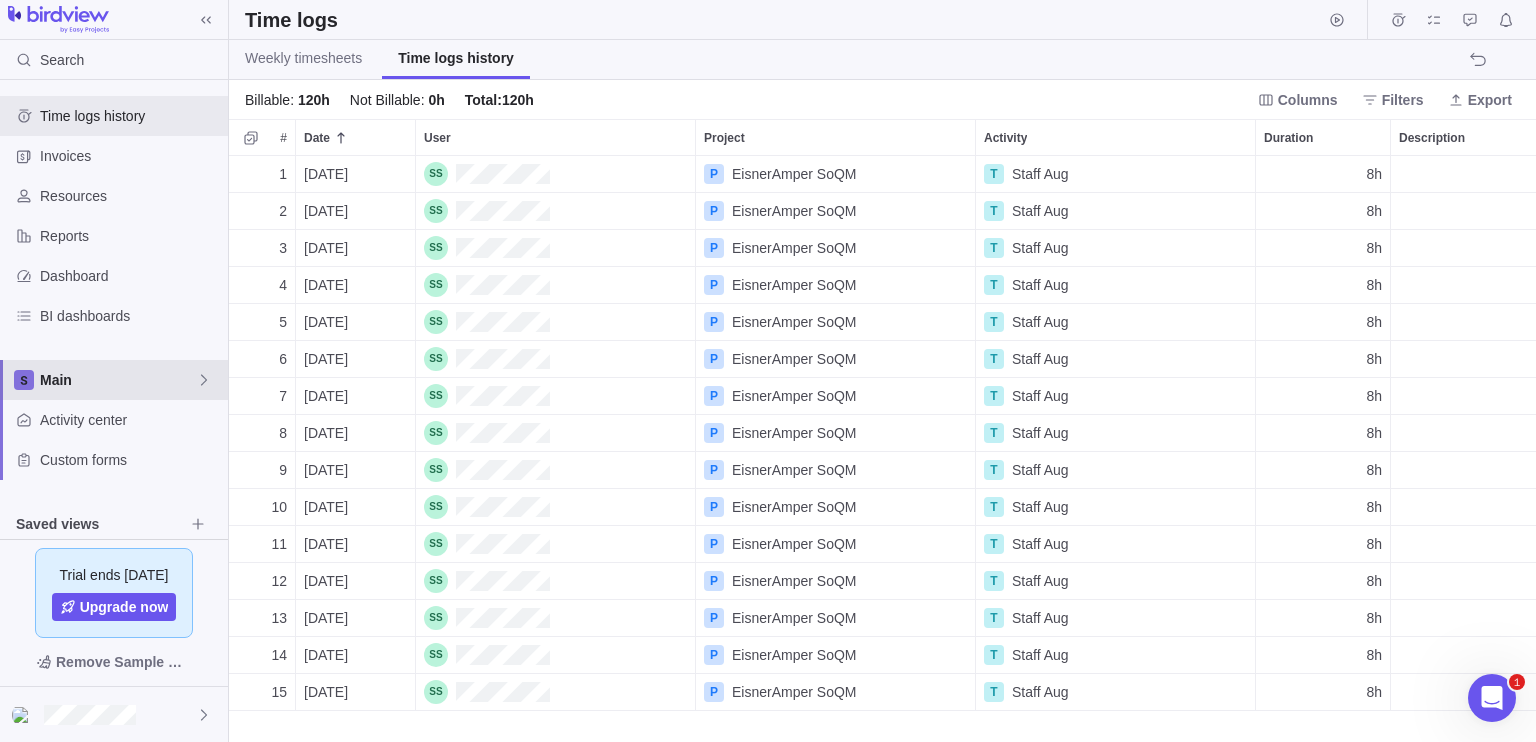 click on "Main" at bounding box center (114, 380) 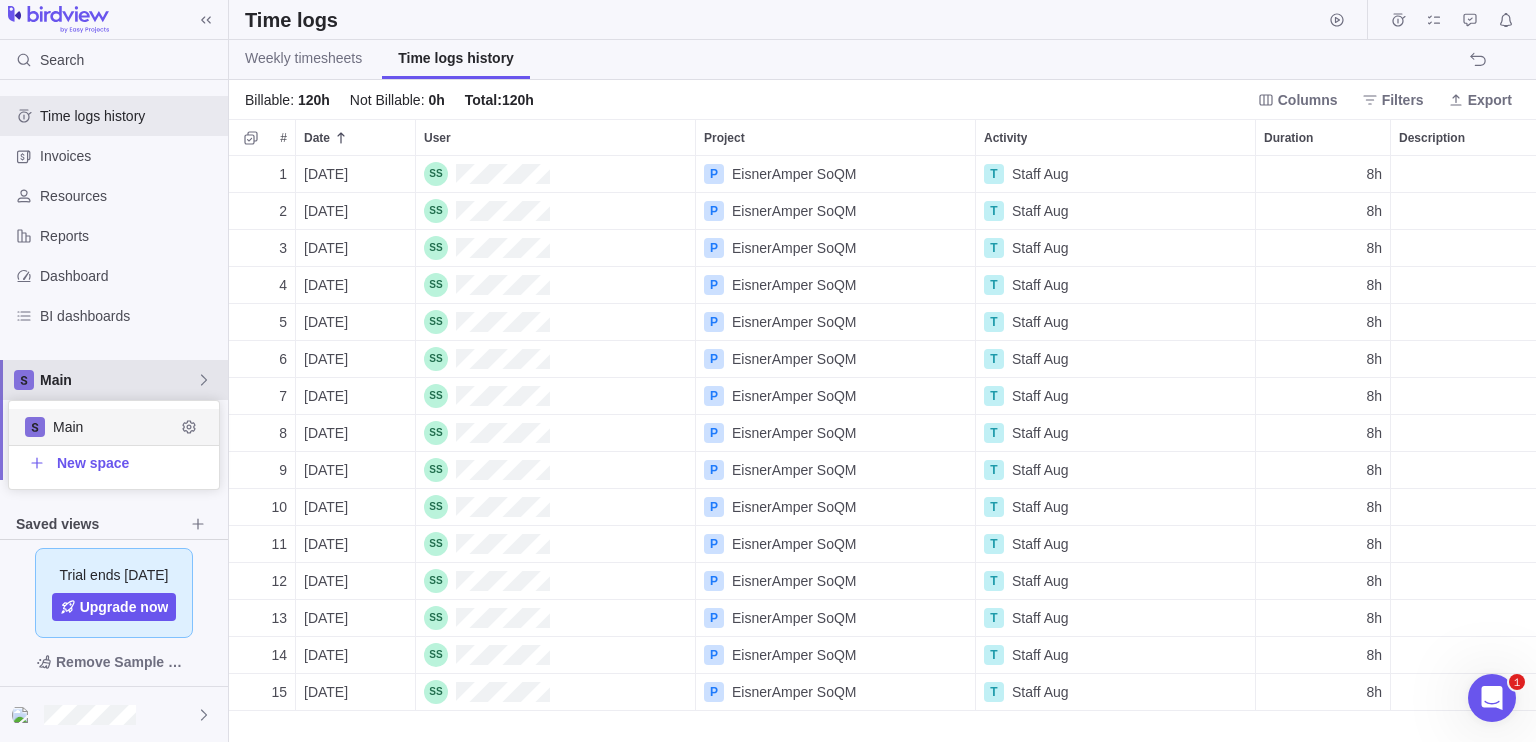 click on "Main" at bounding box center [114, 380] 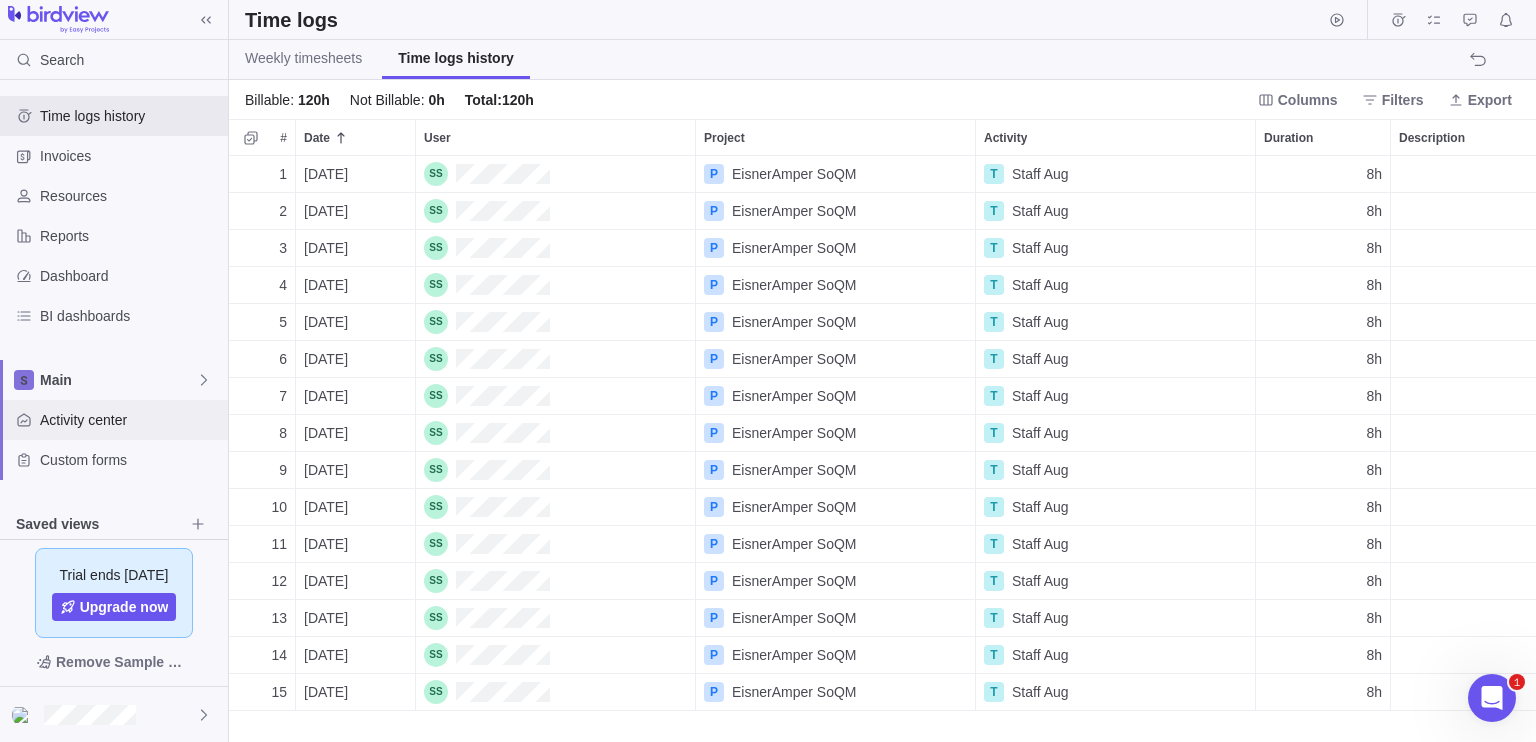 click on "Activity center" at bounding box center [130, 420] 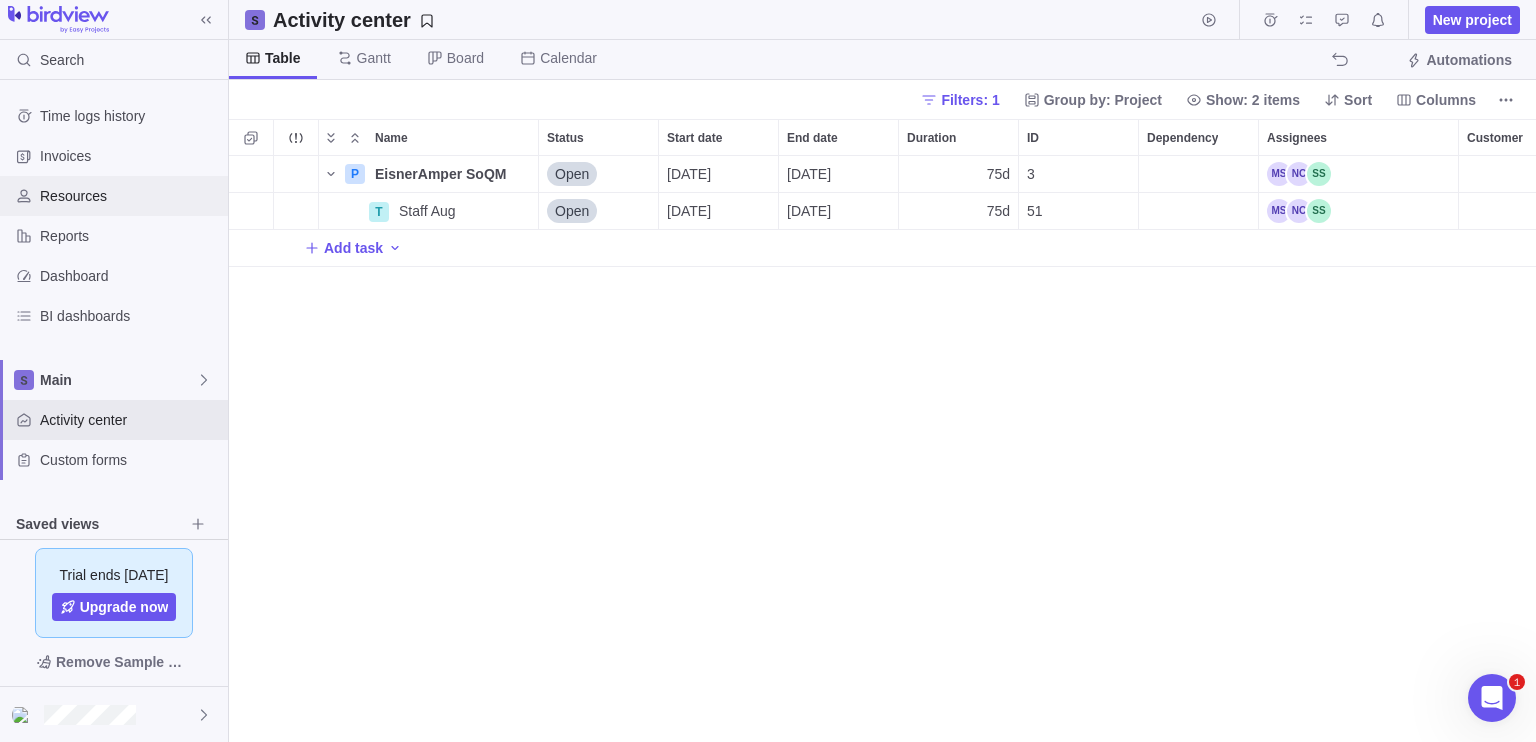 click on "Resources" at bounding box center (130, 196) 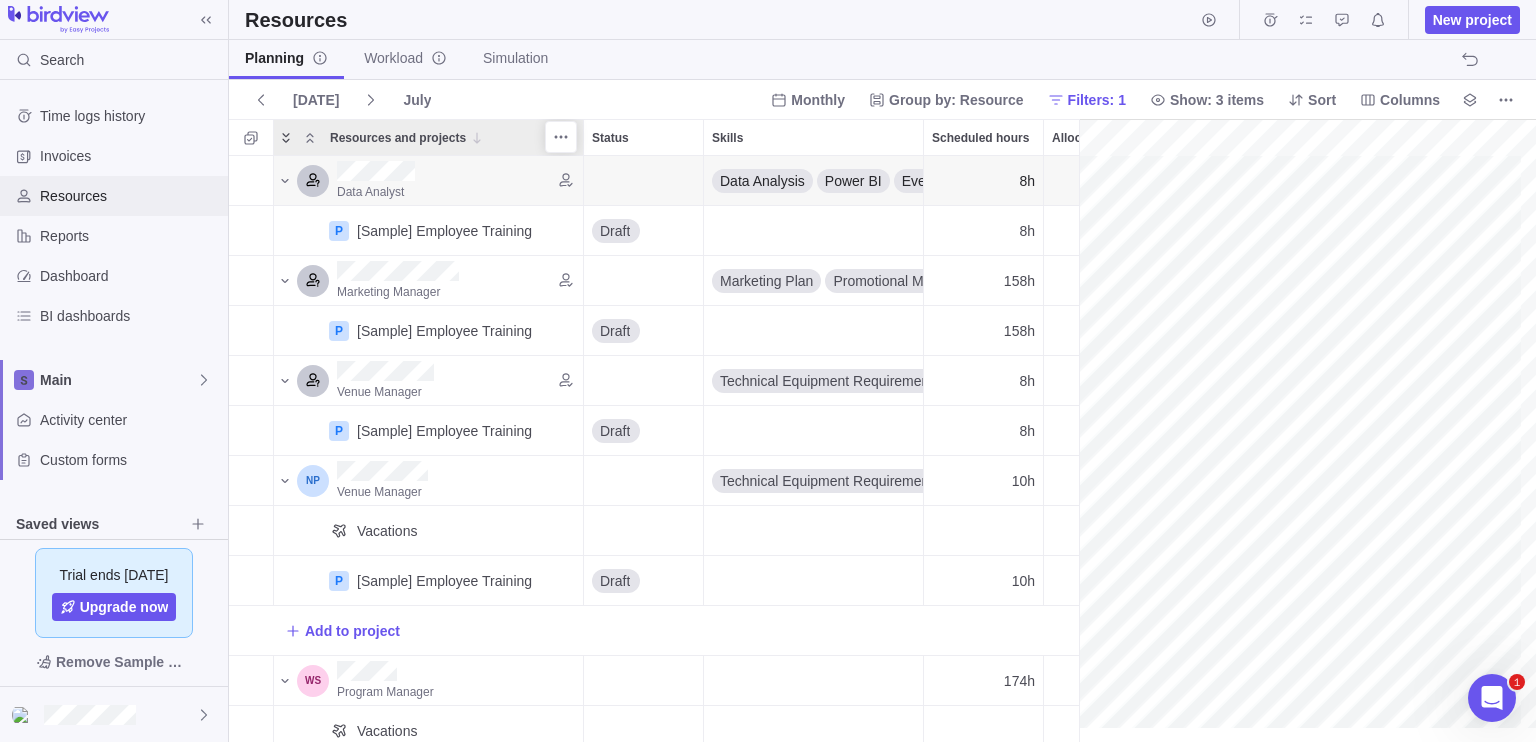 click at bounding box center [286, 138] 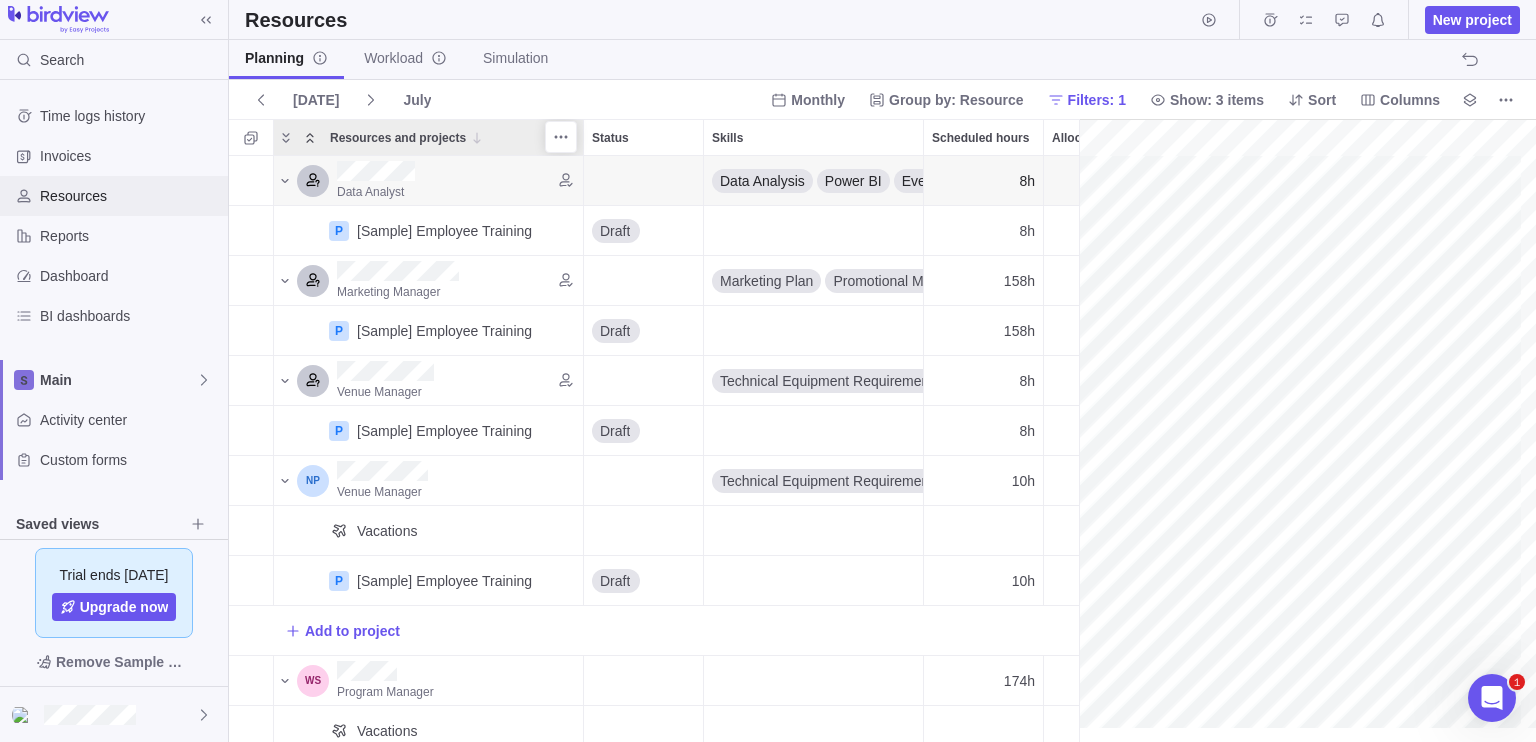 click 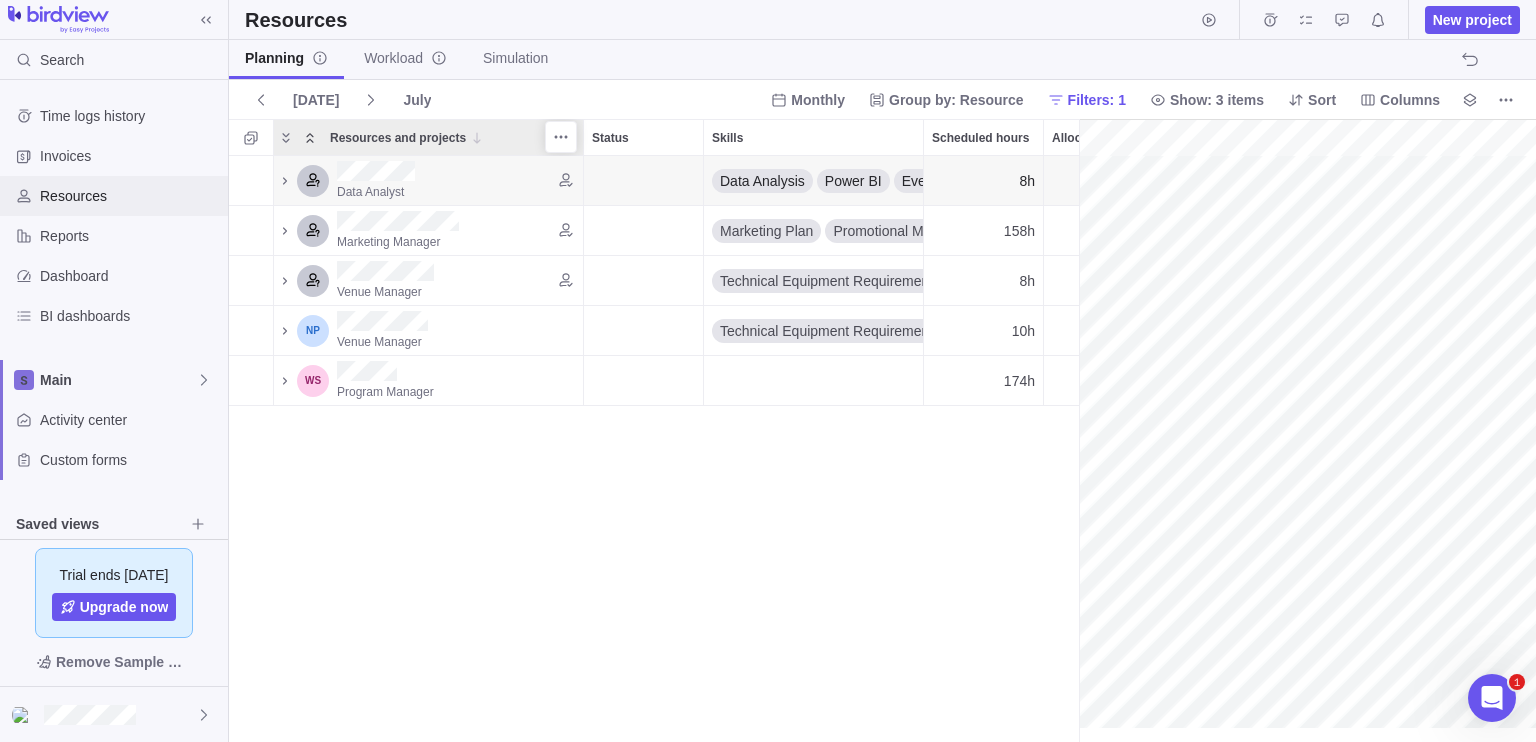 scroll, scrollTop: 0, scrollLeft: 175, axis: horizontal 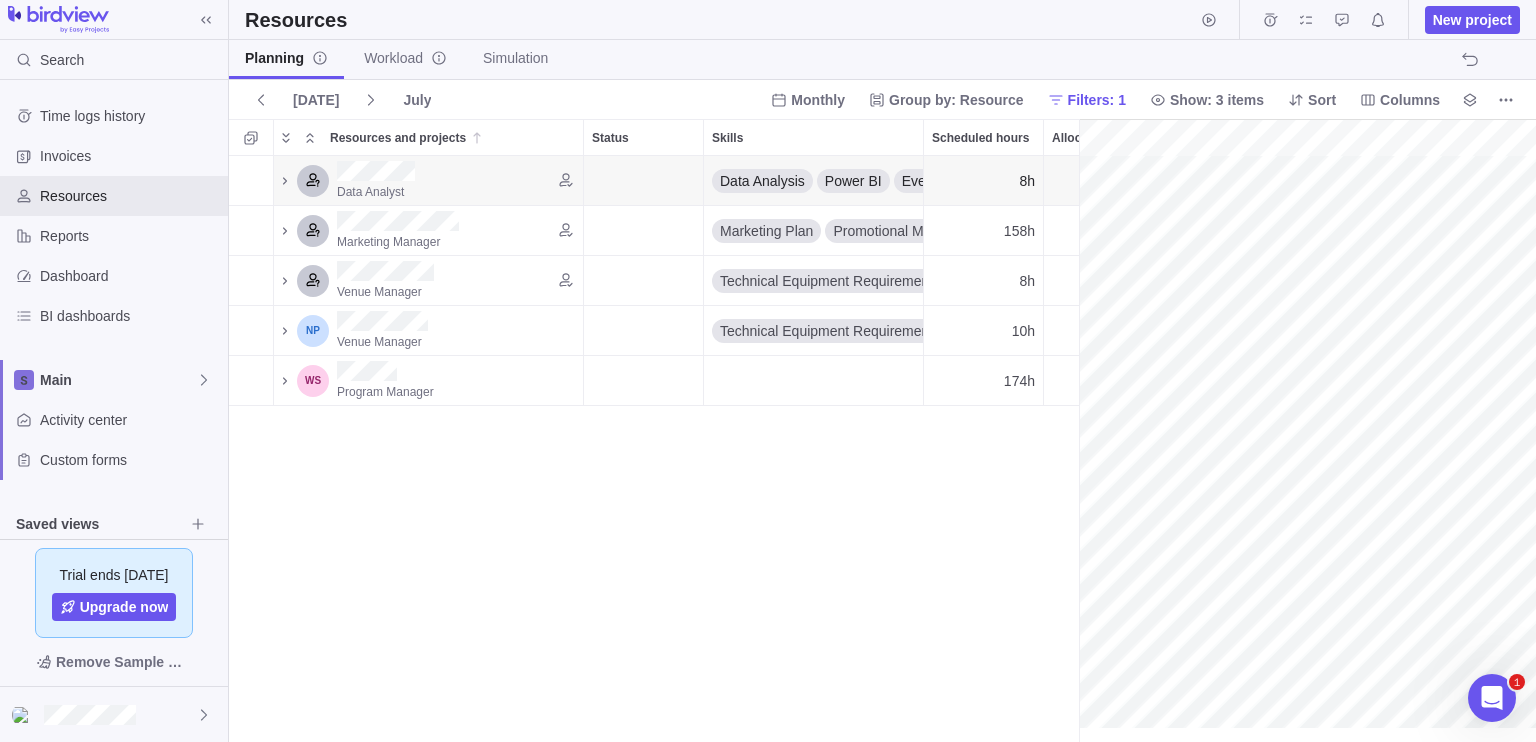 click on "Monthly Group by: Resource Filters: 1 Show: 3 items Sort Columns" at bounding box center (1141, 100) 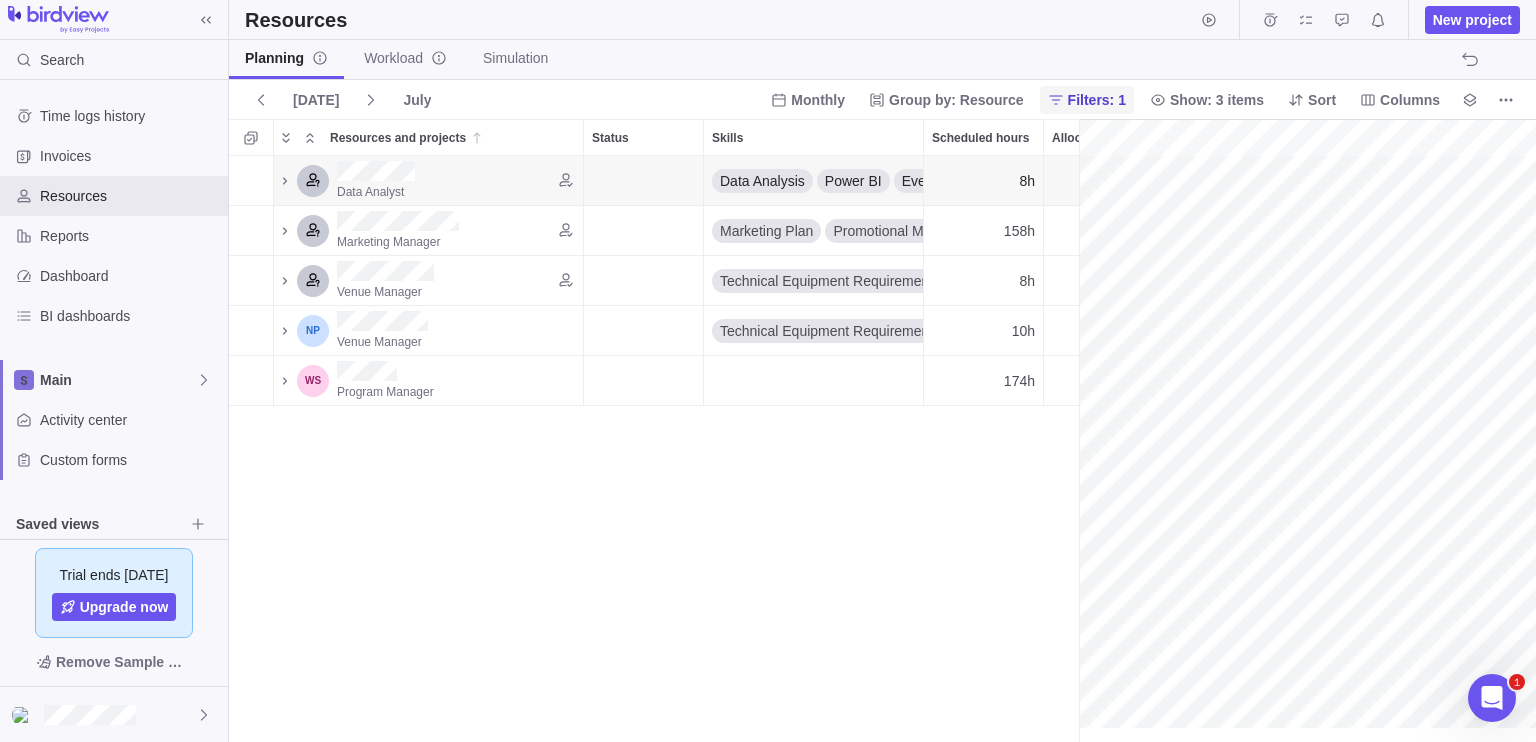 click on "Filters: 1" at bounding box center [1087, 100] 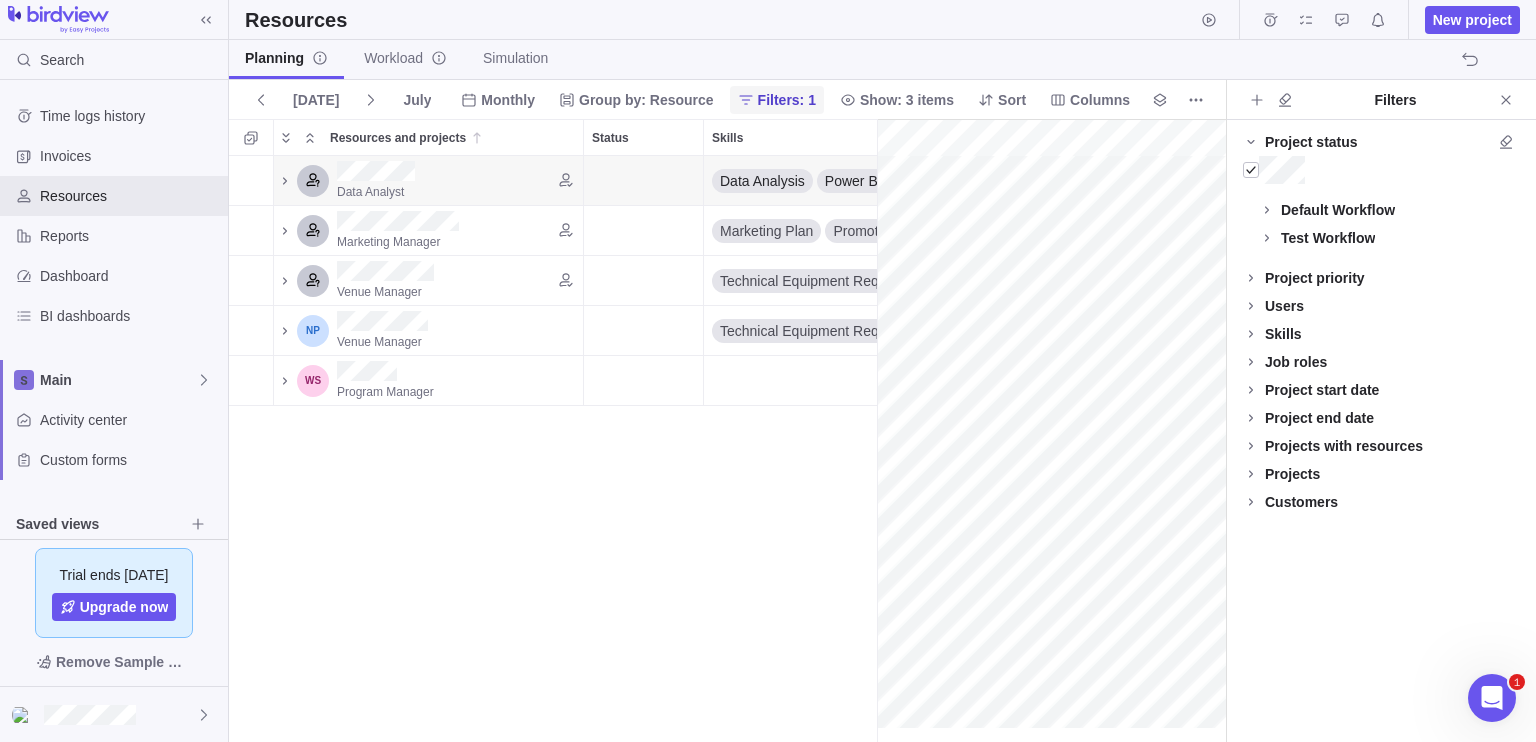 scroll, scrollTop: 570, scrollLeft: 632, axis: both 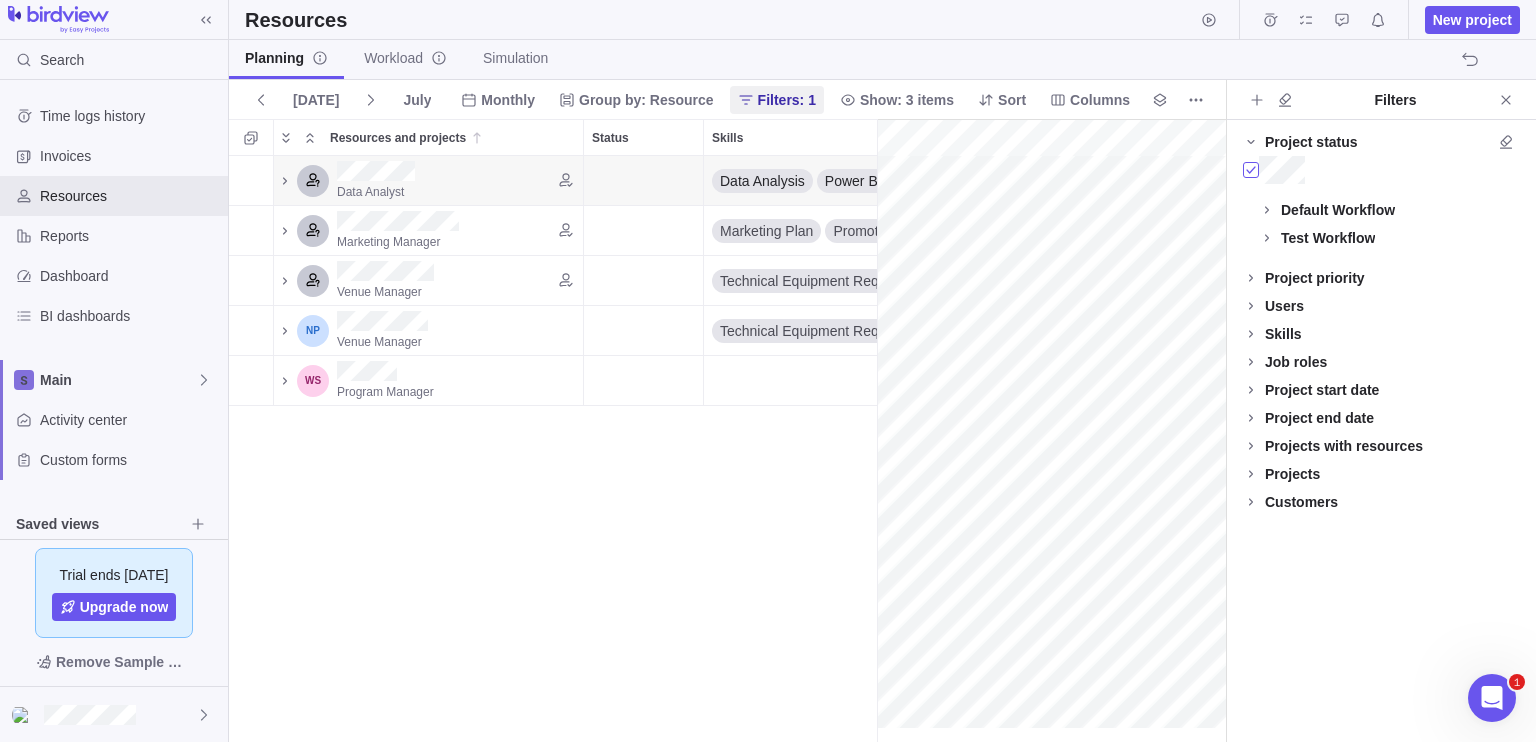click at bounding box center (1251, 170) 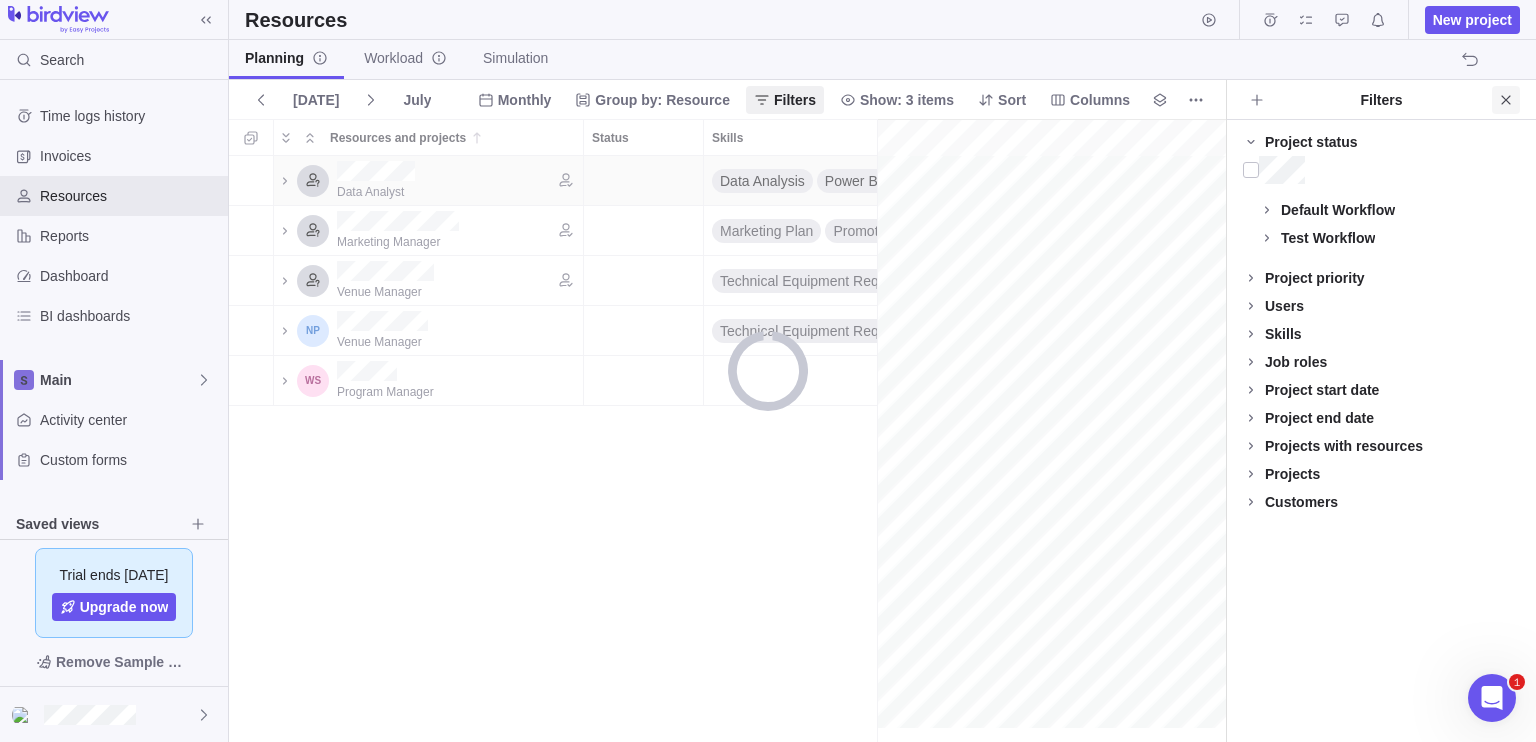 click 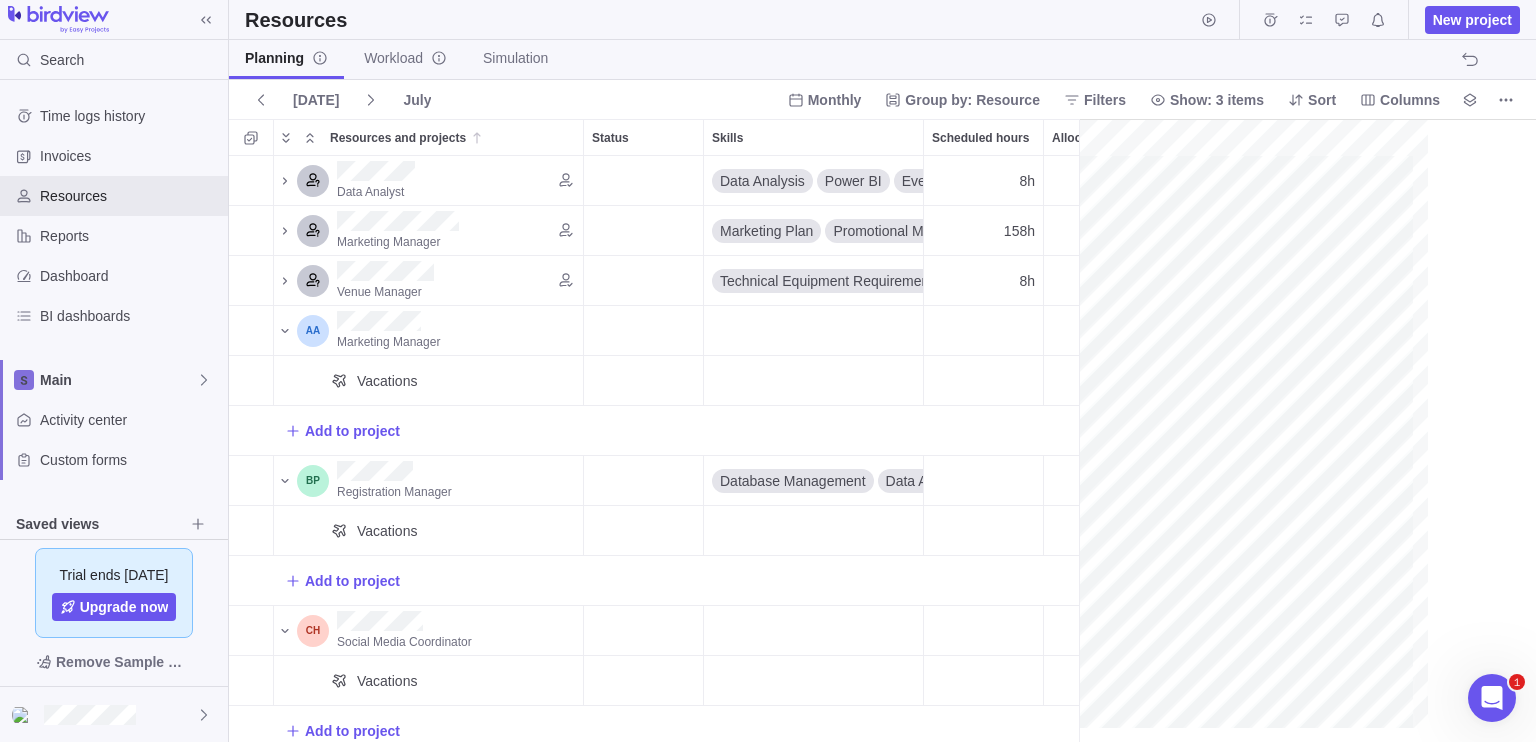 scroll, scrollTop: 16, scrollLeft: 16, axis: both 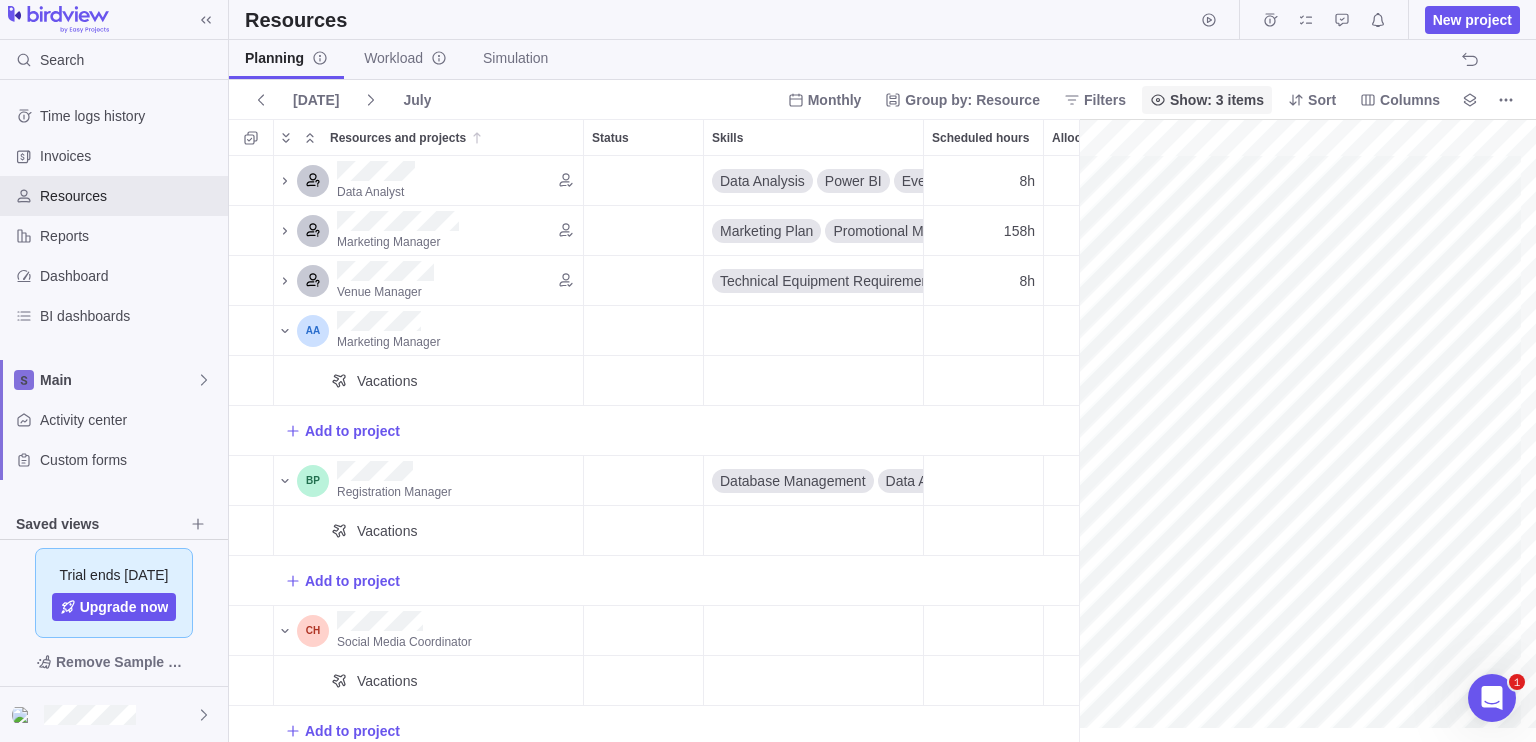 click on "Show: 3 items" at bounding box center (1217, 100) 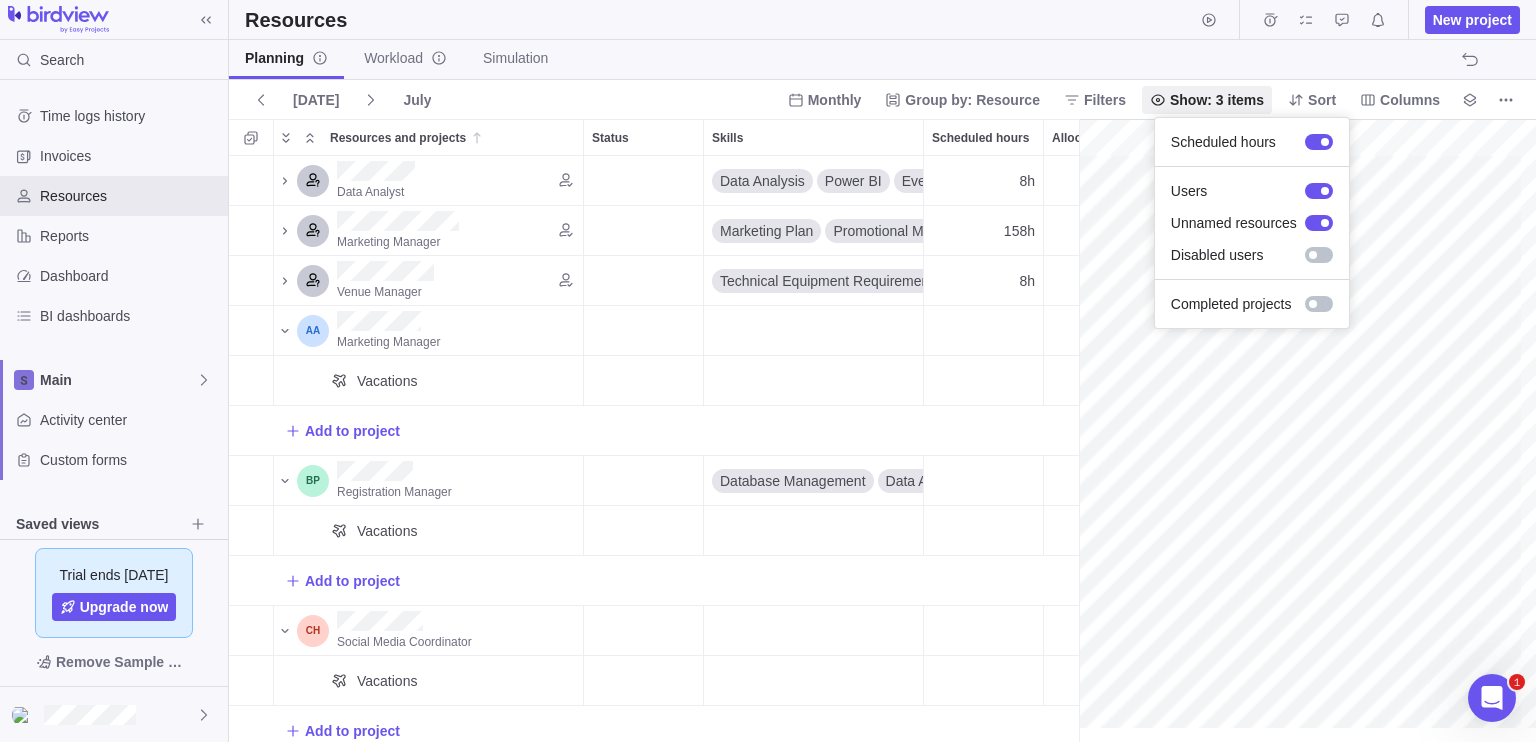 click on "Search Time logs history Invoices Resources Reports Dashboard BI dashboards Main Activity center Custom forms Saved views Get Started Migrations Project Financials Flat Fee Project Financials T&M Test Saved View Upcoming Milestones Trial ends in 14 days Upgrade now Remove Sample Data Resources New project Planning Workload Simulation Today July Monthly Group by: Resource Filters Show: 3 items Sort Columns Resources and projects Status Skills Scheduled hours Allocated hours Data Analyst Data Analysis Power BI Event Performance Metrics Python 8h 14h 24m Marketing Manager Marketing Plan Promotional Materials Branding Strategy Digital Marketing 158h 704h Venue Manager Technical Equipment Requirements Contract Negotiation Budget Management 8h 144h Marketing Manager Vacations Add to project Registration Manager Database Management Data Analysis Registration Platform Registration Management SQL Vacations Add to project Social Media Coordinator Vacations Add to project Marketing Manager Vacations 688h P 1" at bounding box center (768, 371) 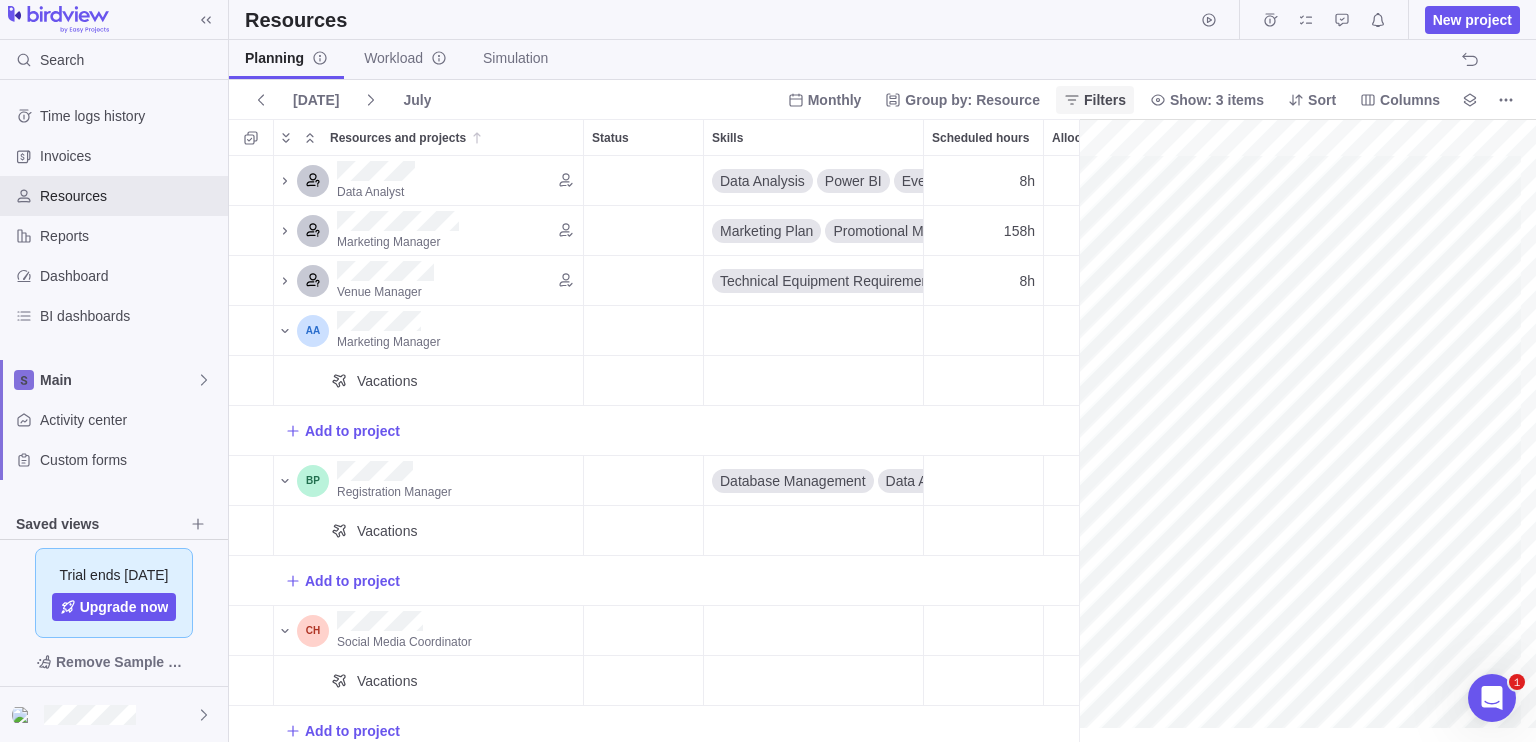 click on "Filters" at bounding box center [1095, 100] 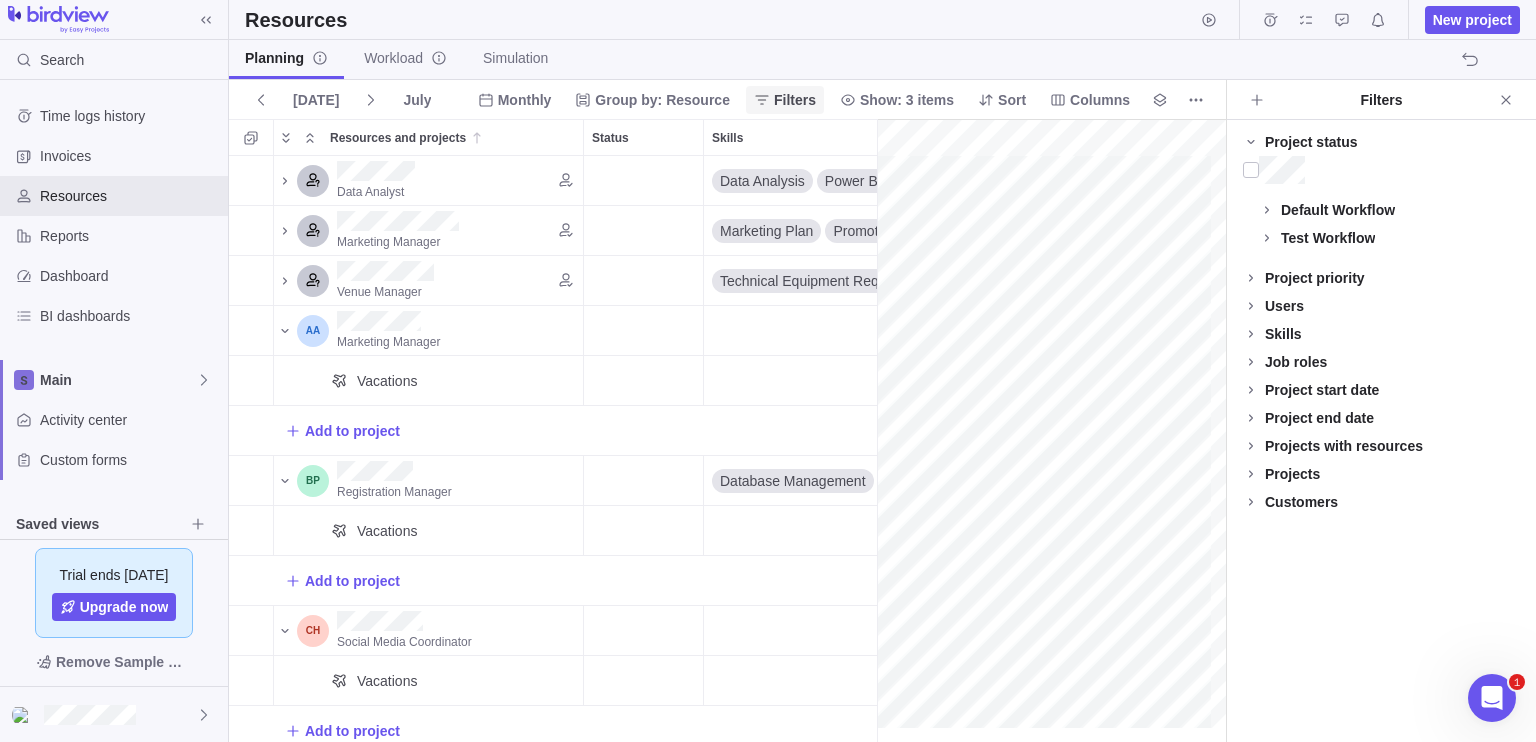 scroll, scrollTop: 570, scrollLeft: 632, axis: both 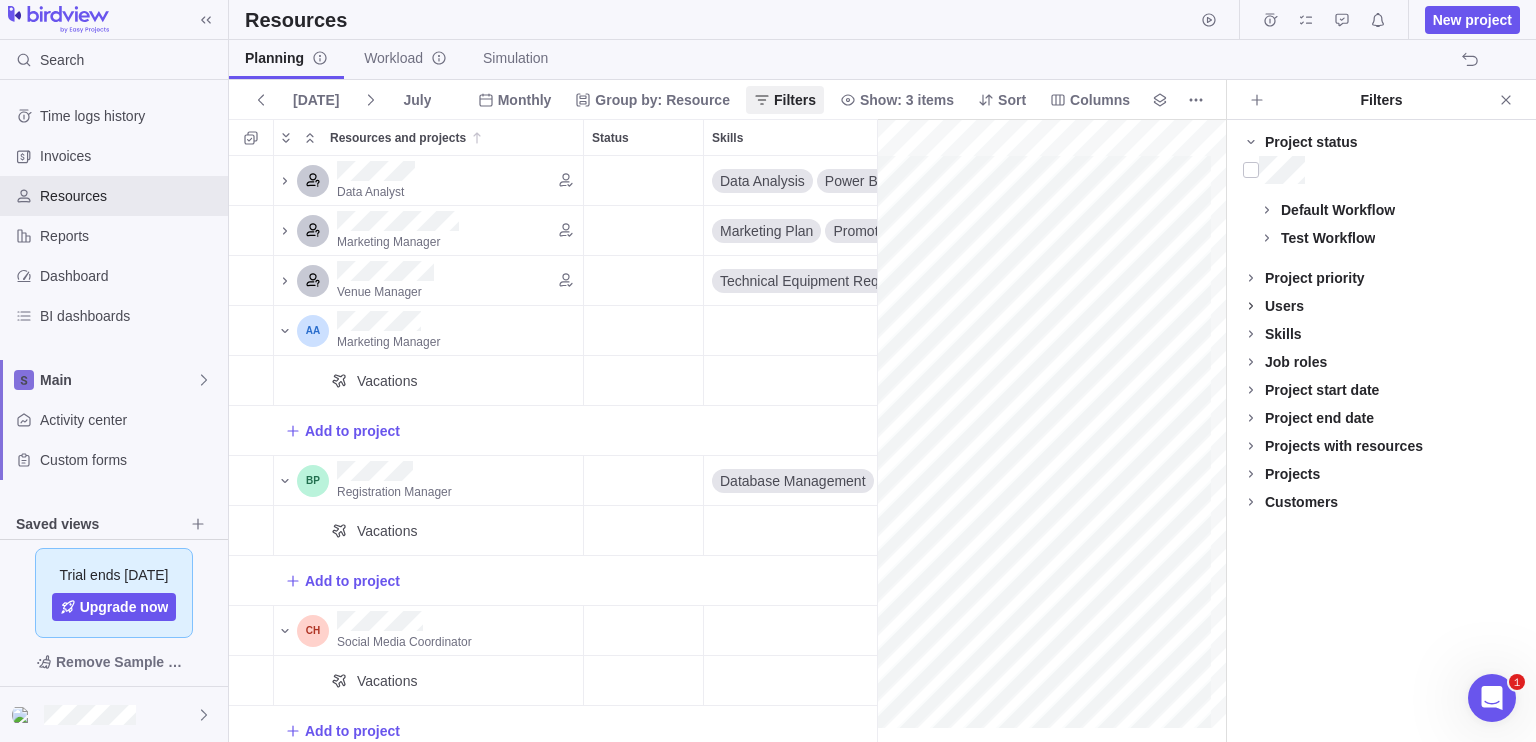 click 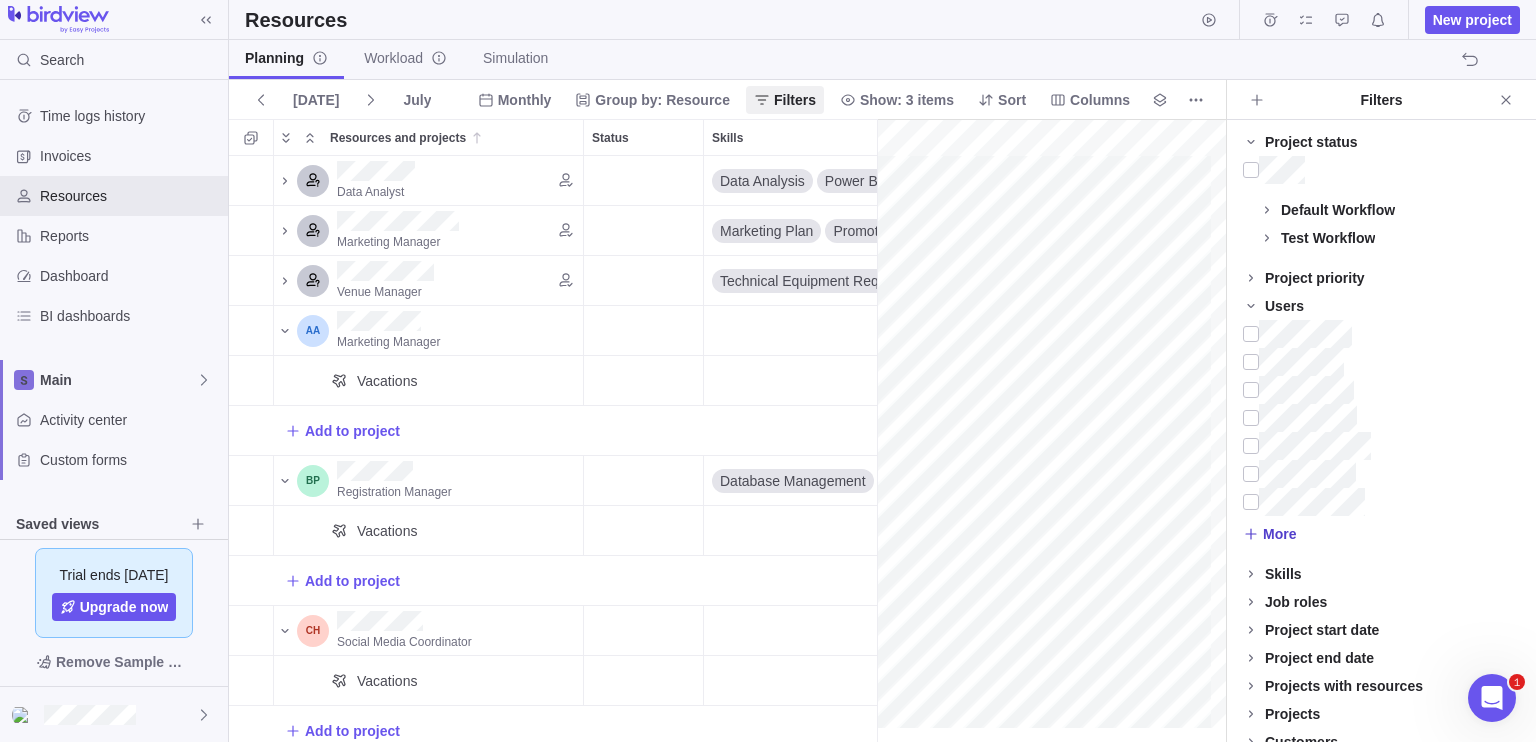 click 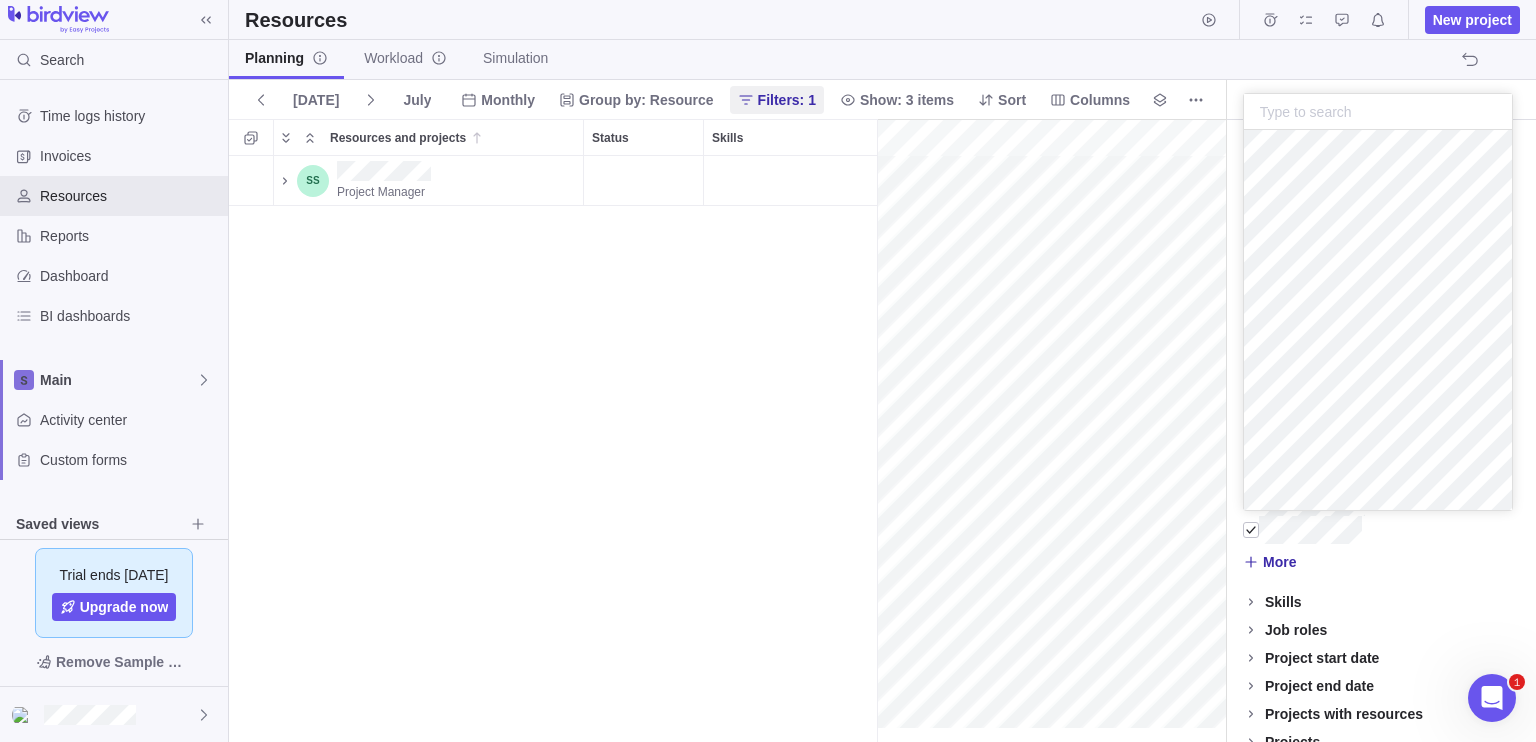 scroll, scrollTop: 16, scrollLeft: 16, axis: both 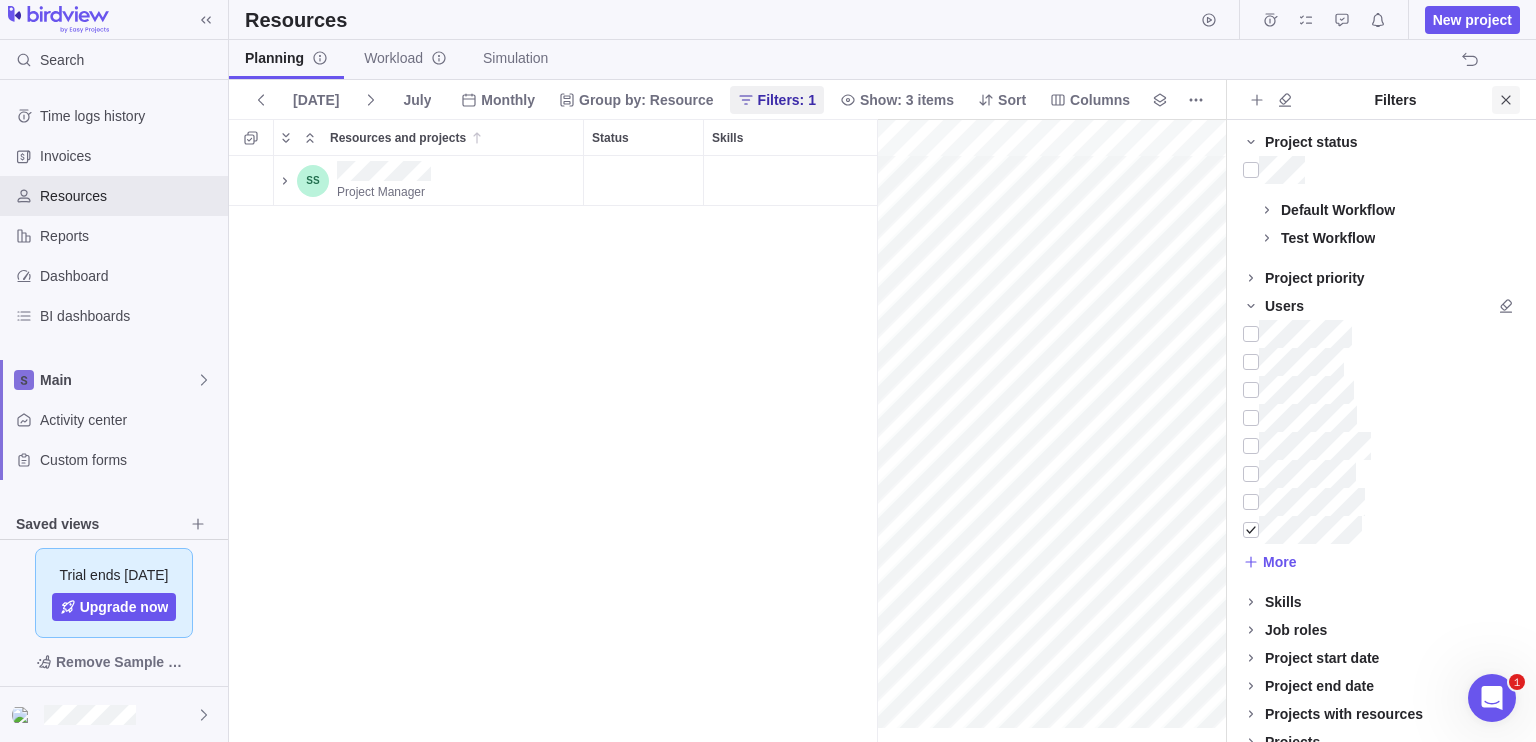 click 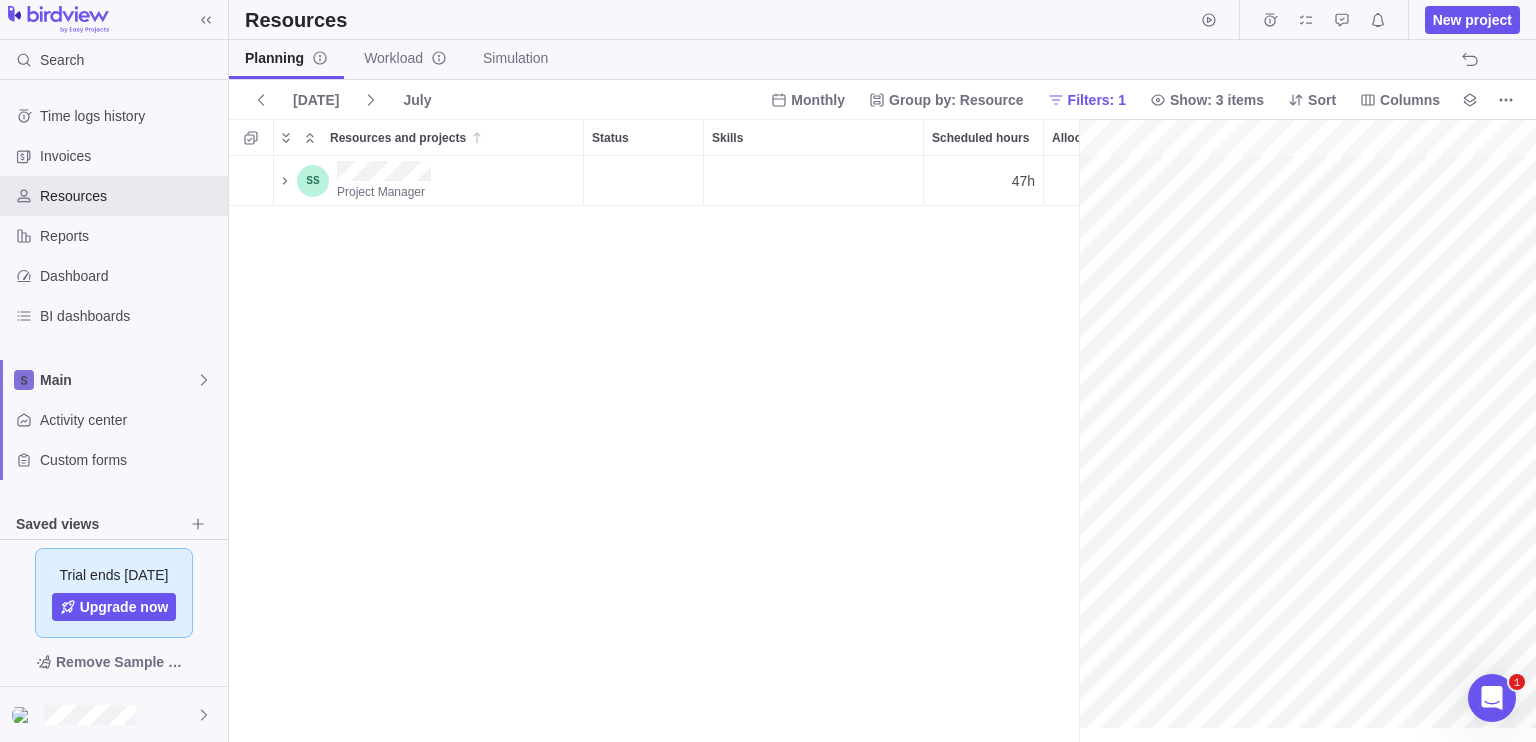 scroll, scrollTop: 0, scrollLeft: 0, axis: both 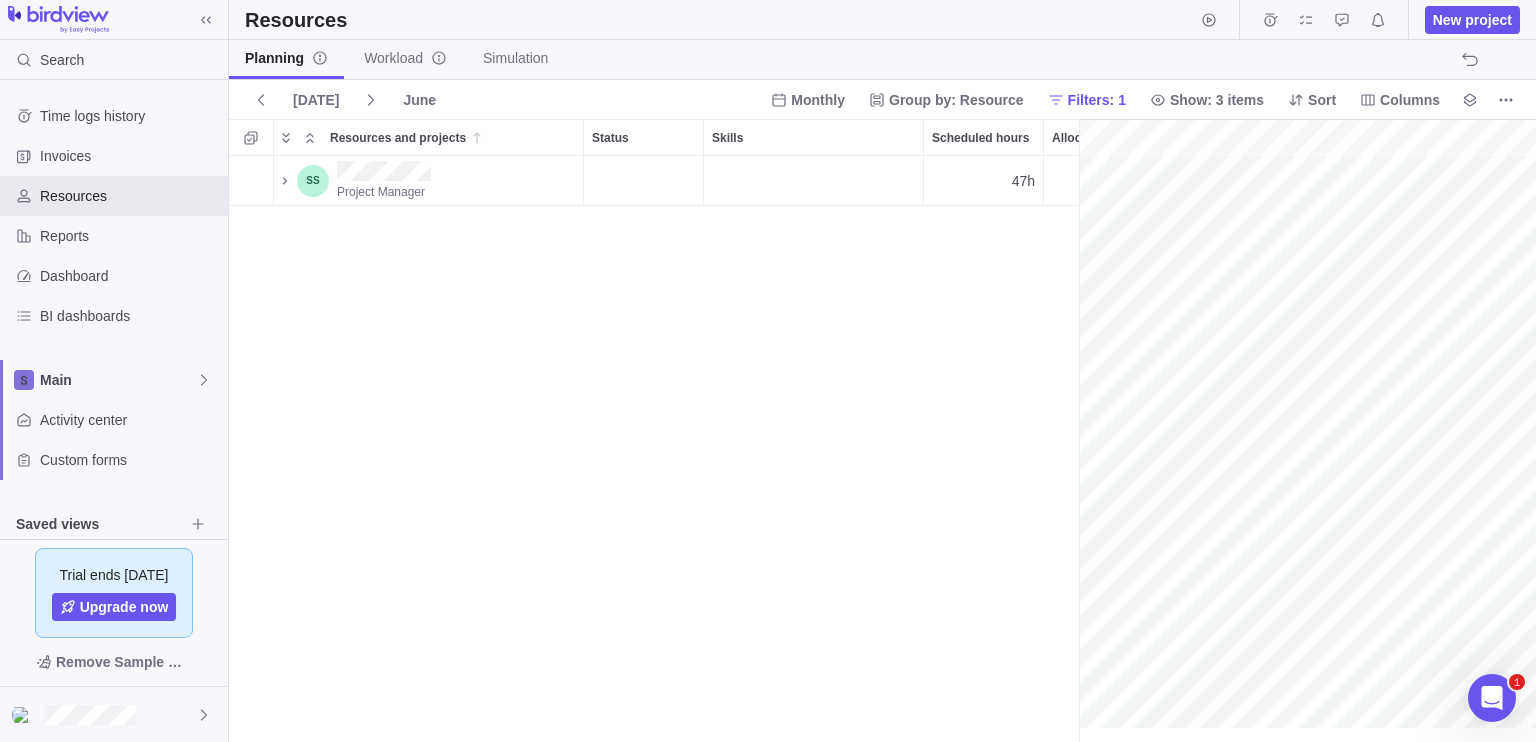 click on "Project Manager 47h" at bounding box center [654, 449] 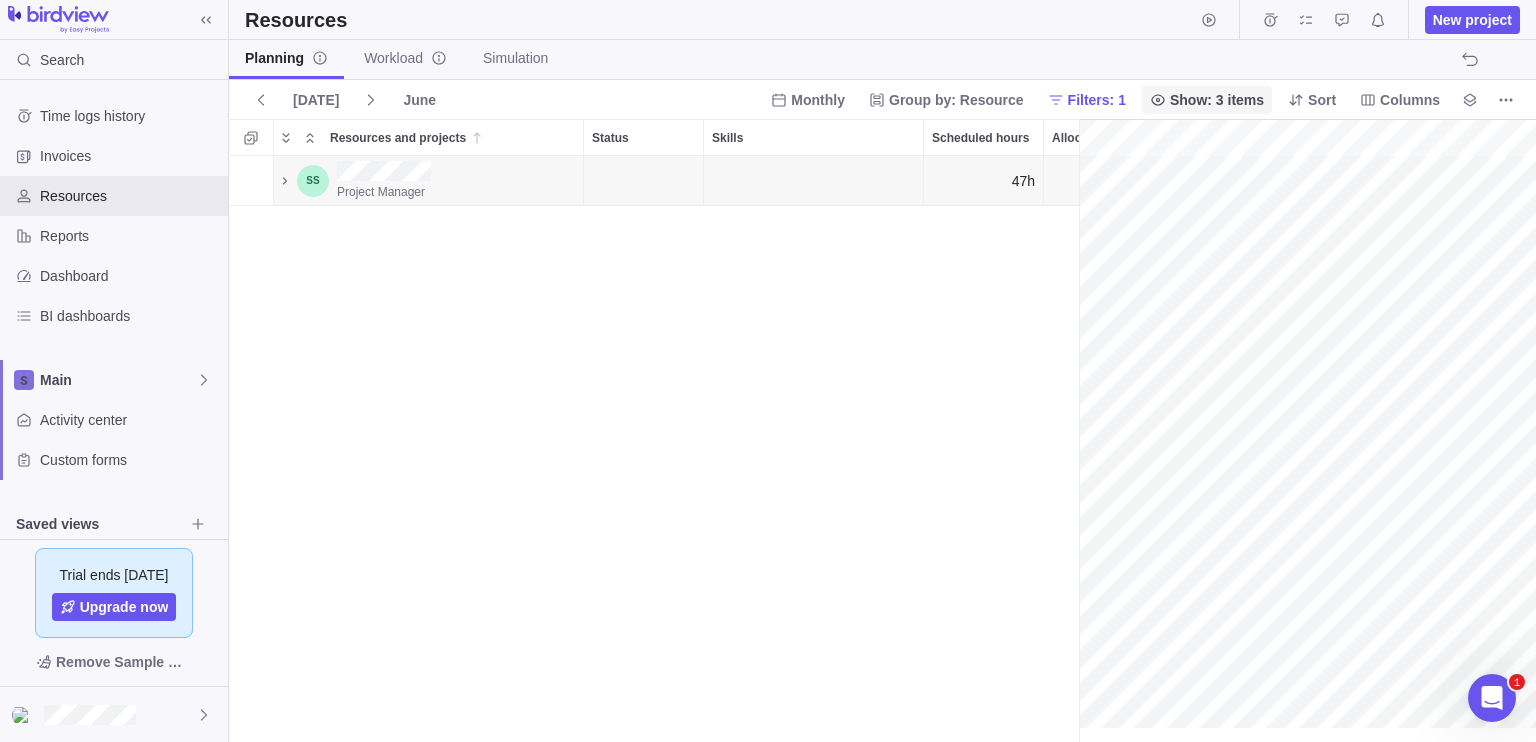 click on "Show: 3 items" at bounding box center [1217, 100] 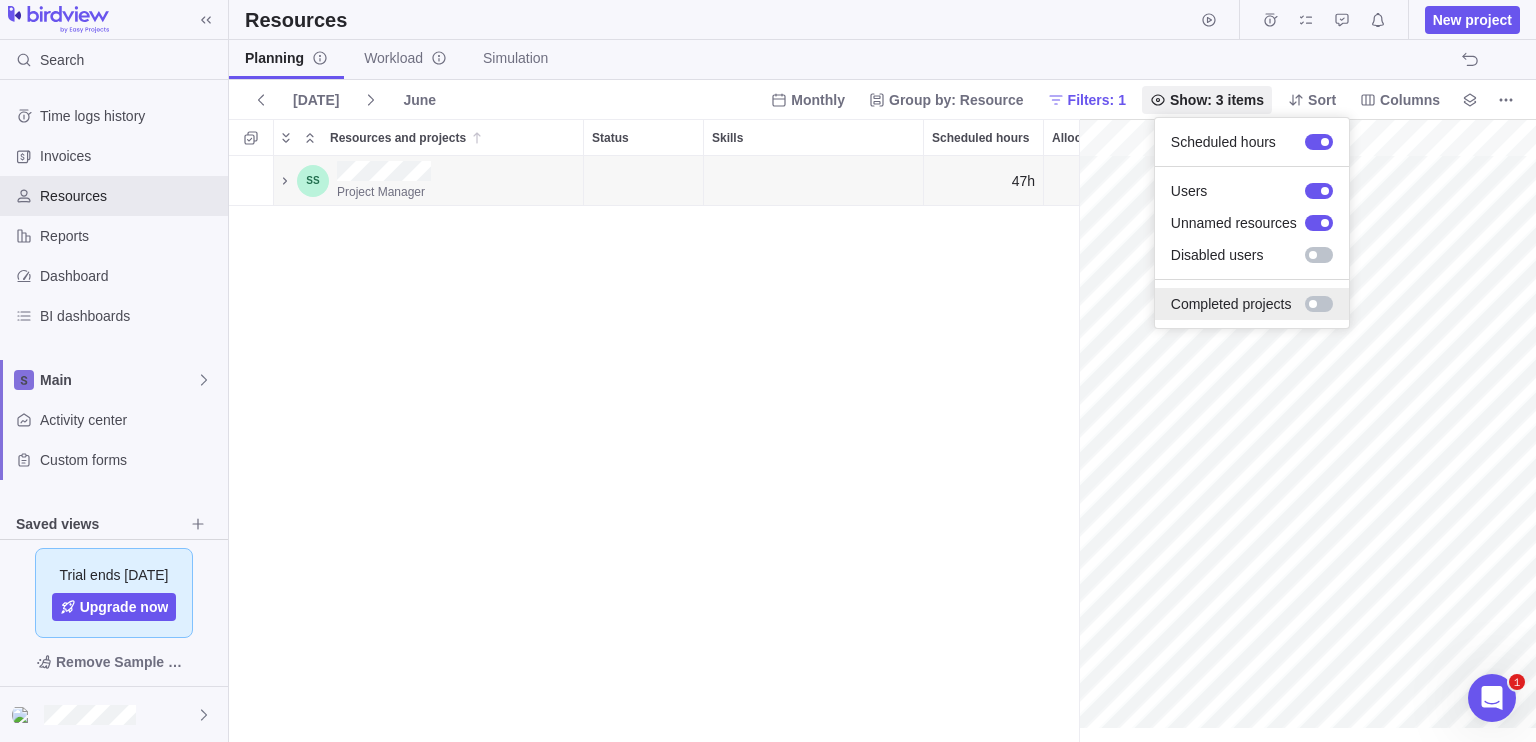click at bounding box center [1313, 304] 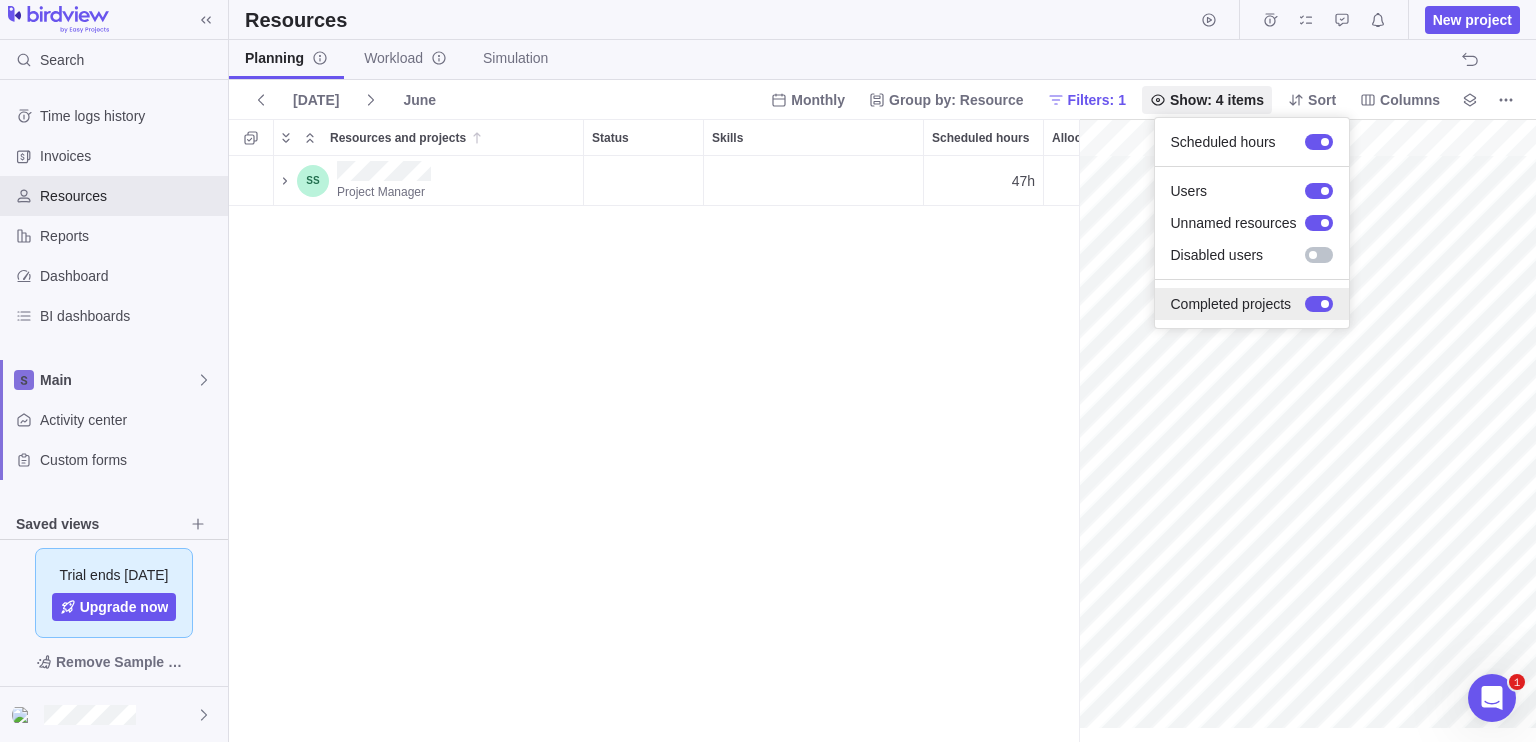 scroll, scrollTop: 16, scrollLeft: 16, axis: both 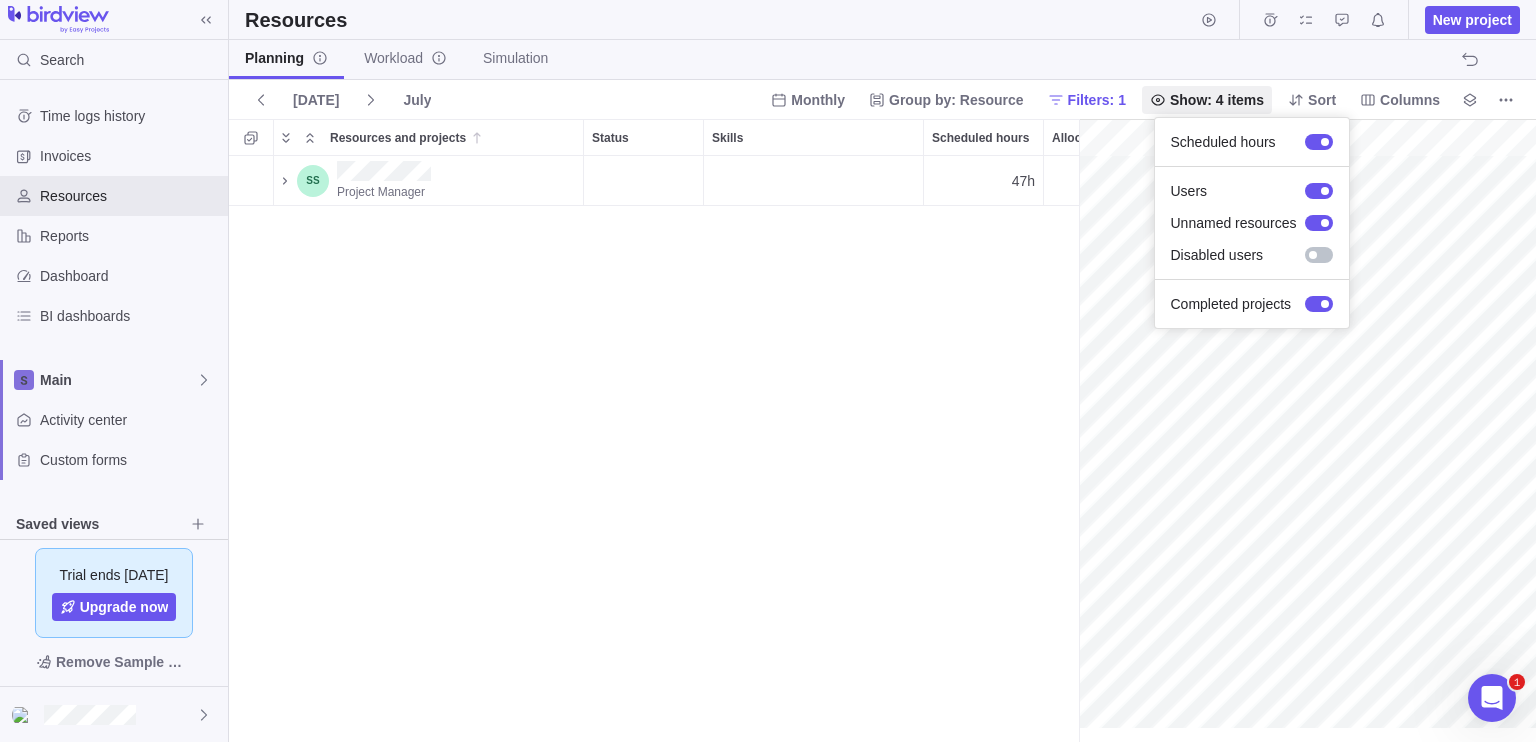 click on "Search Time logs history Invoices Resources Reports Dashboard BI dashboards Main Activity center Custom forms Saved views Get Started Migrations Project Financials Flat Fee Project Financials T&M Test Saved View Upcoming Milestones Trial ends in 14 days Upgrade now Remove Sample Data Resources New project Planning Workload Simulation Today July Monthly Group by: Resource Filters: 1 Show: 4 items Sort Columns Resources and projects Status Skills Scheduled hours Allocated hours Project Manager 47h Filters Project status Default Workflow Test Workflow Project priority Users More Skills More Job roles More Project start date Previous year Previous month Previous week Yesterday Today This week This month This year Next week Next month Filter by period Project end date Previous year Previous month Previous week Yesterday Today This week This month This year Next week Next month Filter by period Projects with resources Projects Drafts Customers
1 Prev Next July   2025 Su Mo Tu We Th" at bounding box center [768, 371] 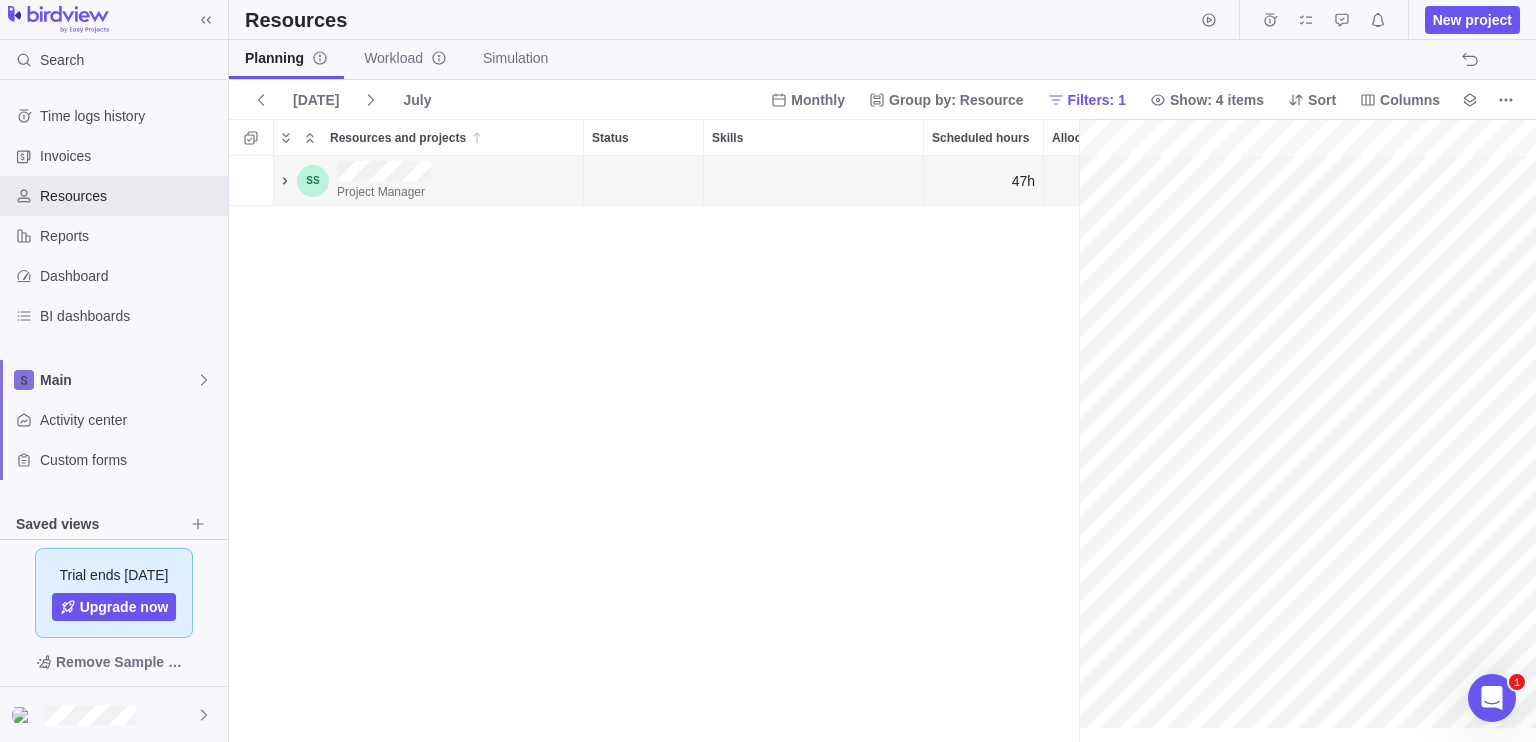 click 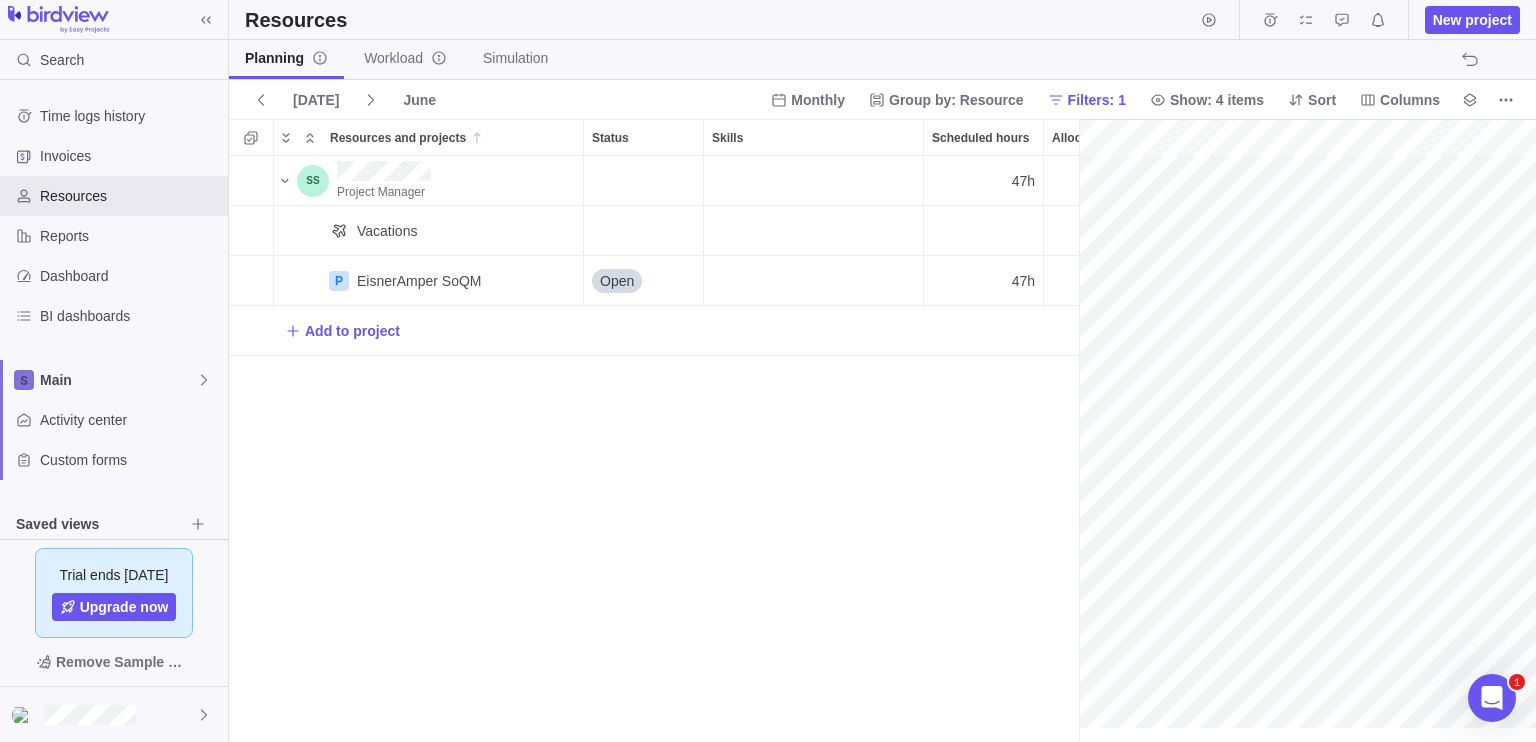 scroll, scrollTop: 0, scrollLeft: 0, axis: both 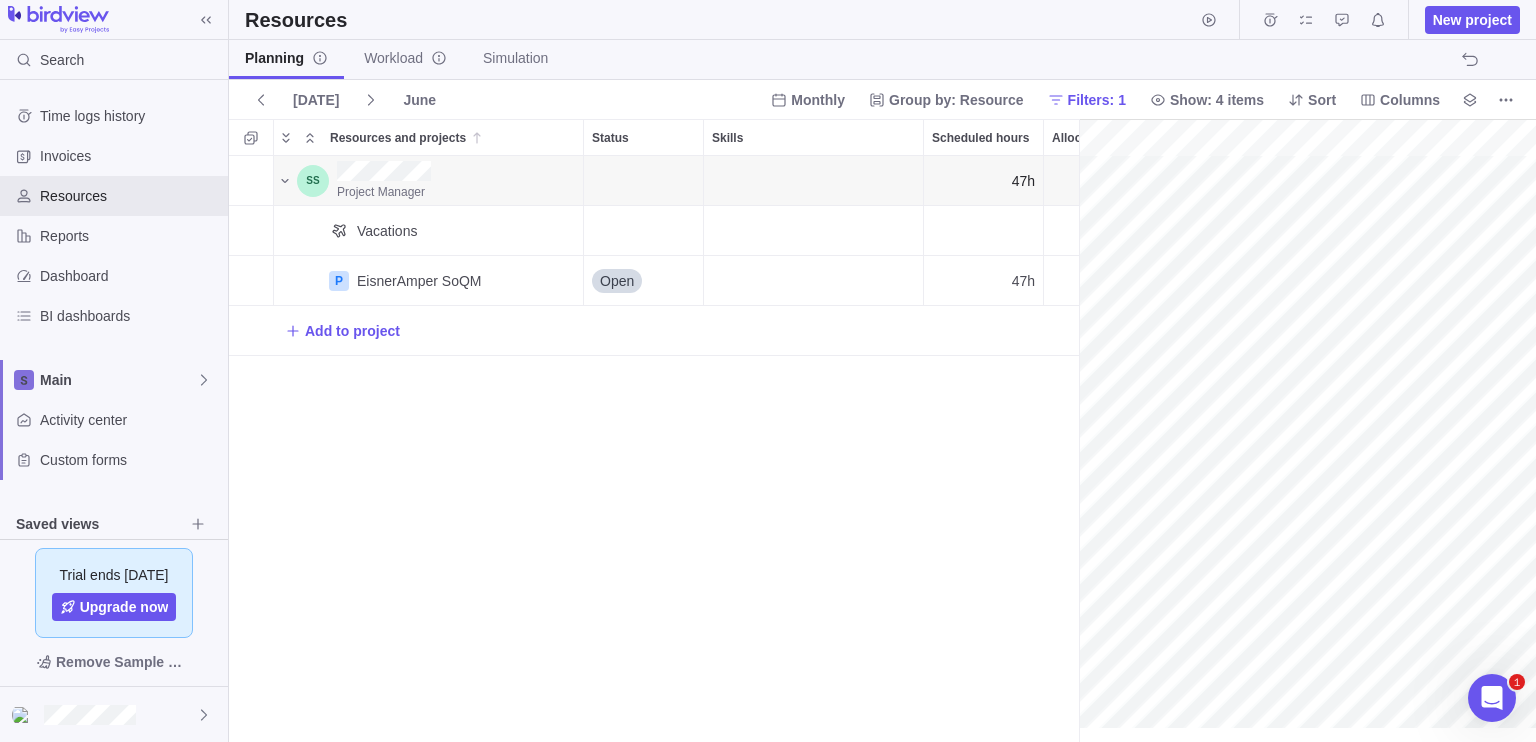 click on "June" at bounding box center [419, 100] 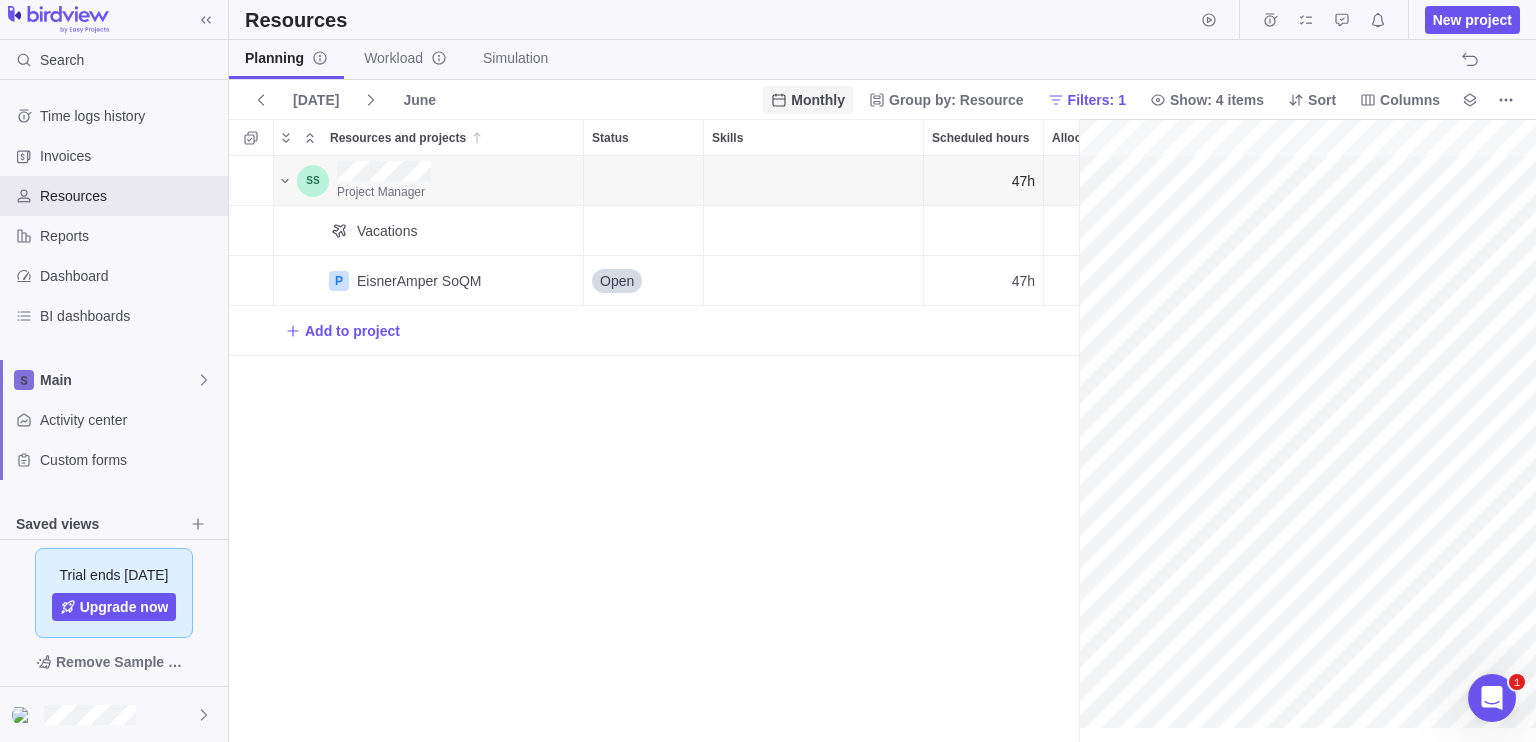 click on "Monthly" at bounding box center (818, 100) 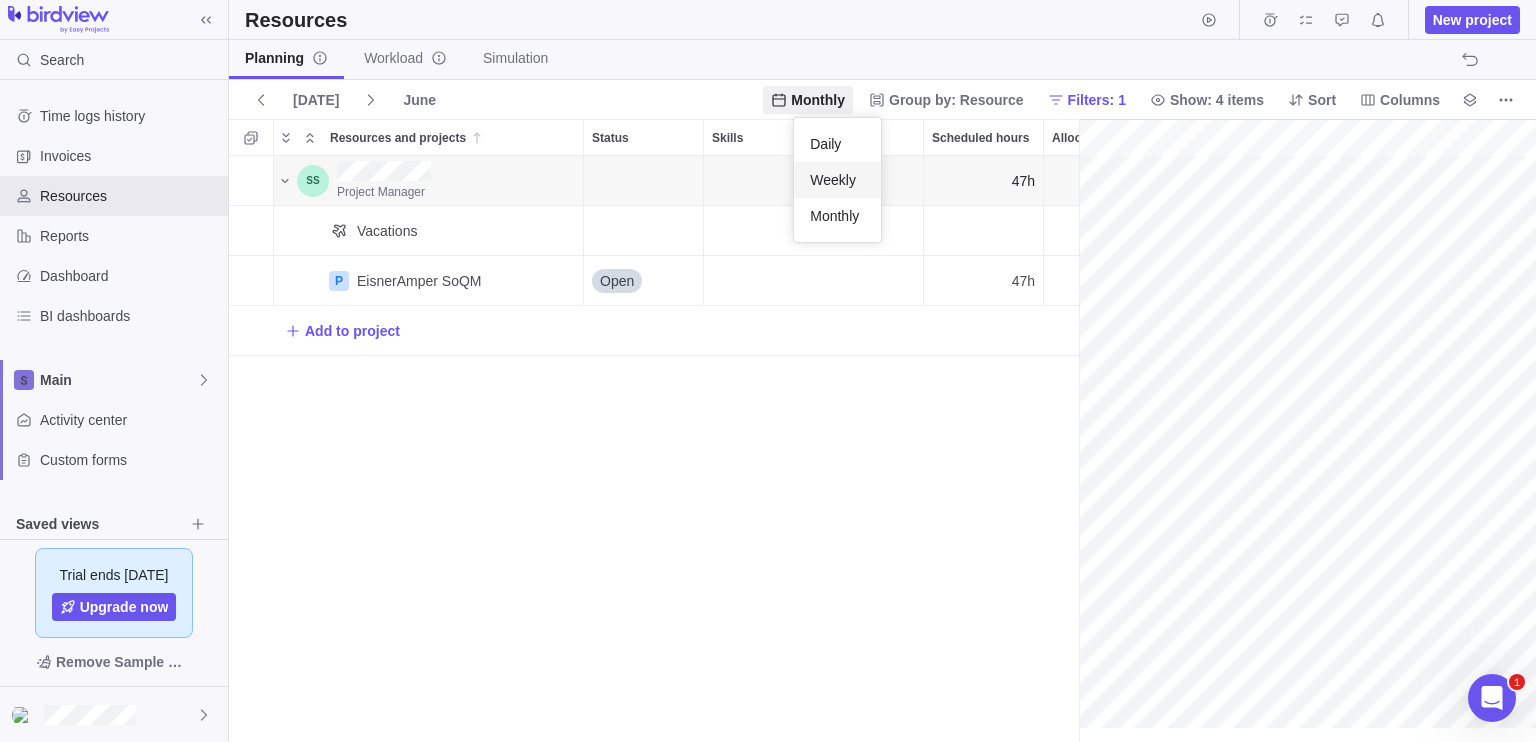 click on "Weekly" at bounding box center [833, 180] 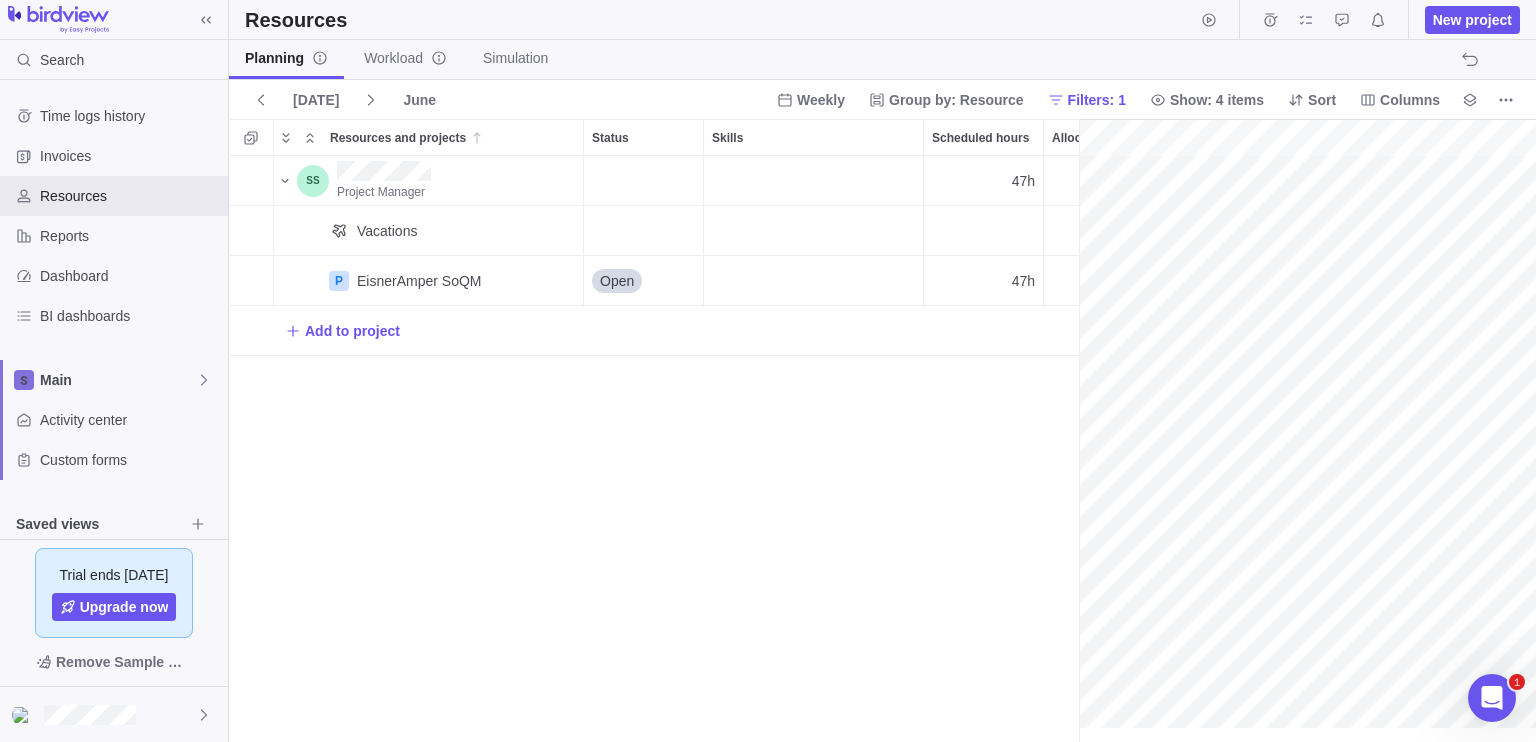 scroll, scrollTop: 0, scrollLeft: 447, axis: horizontal 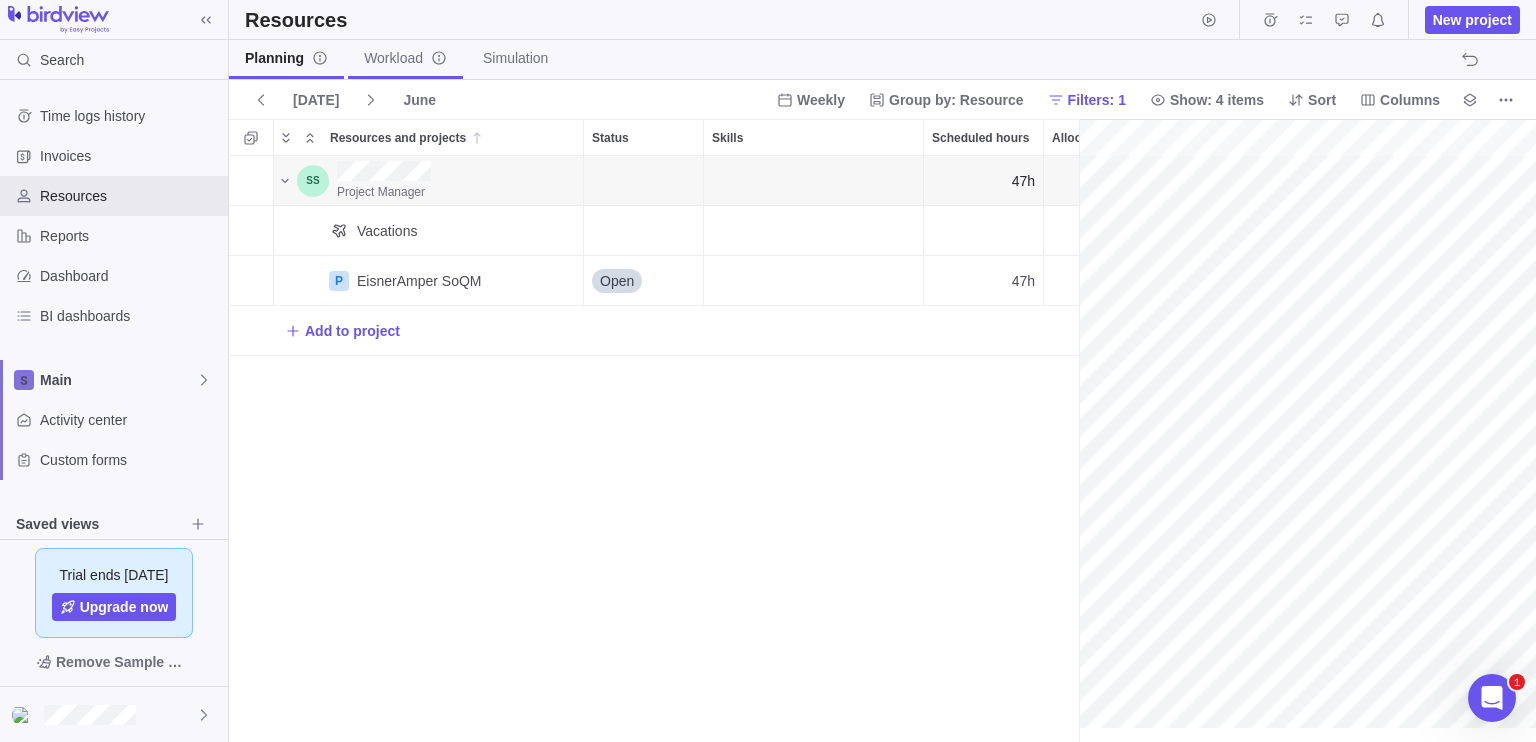 click on "Workload" at bounding box center [405, 59] 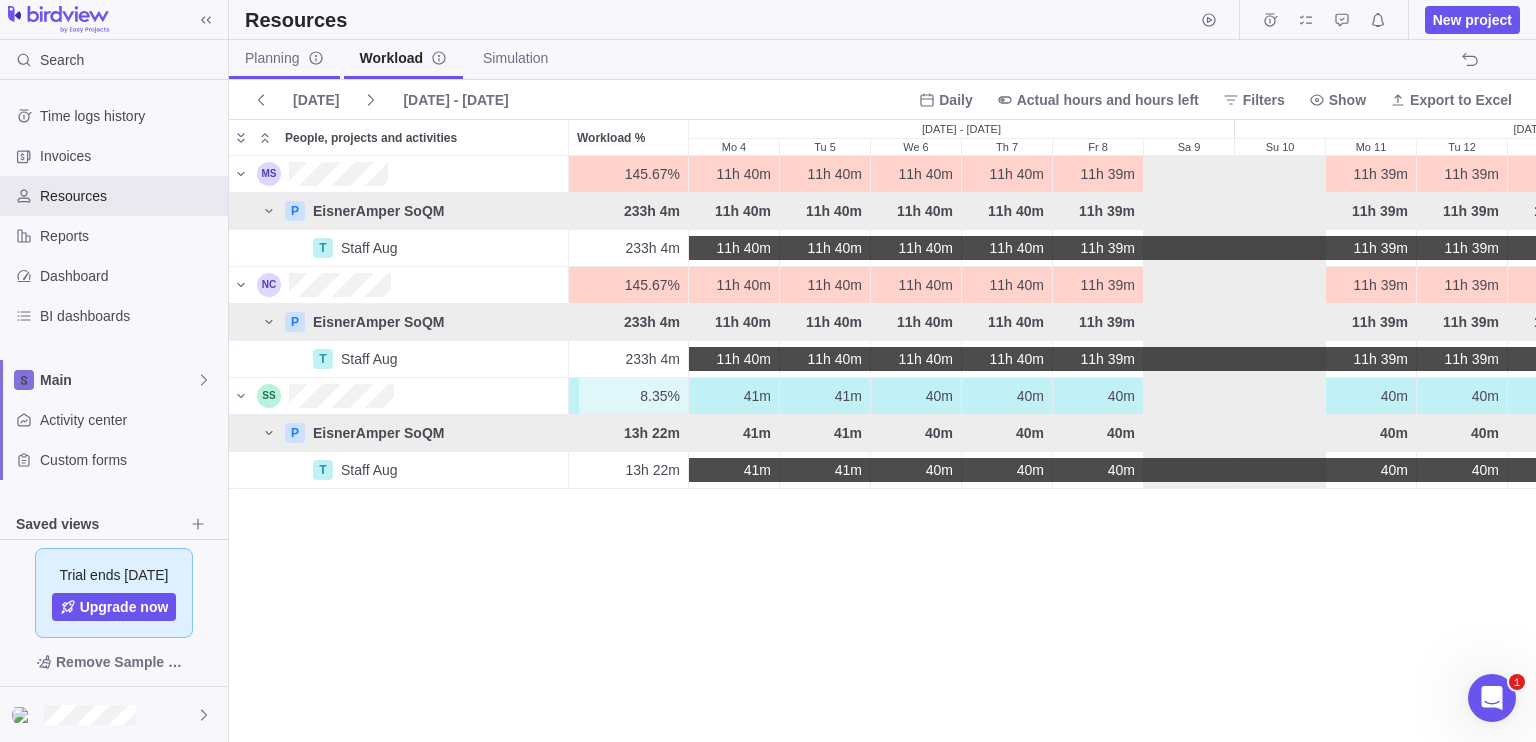 scroll, scrollTop: 16, scrollLeft: 16, axis: both 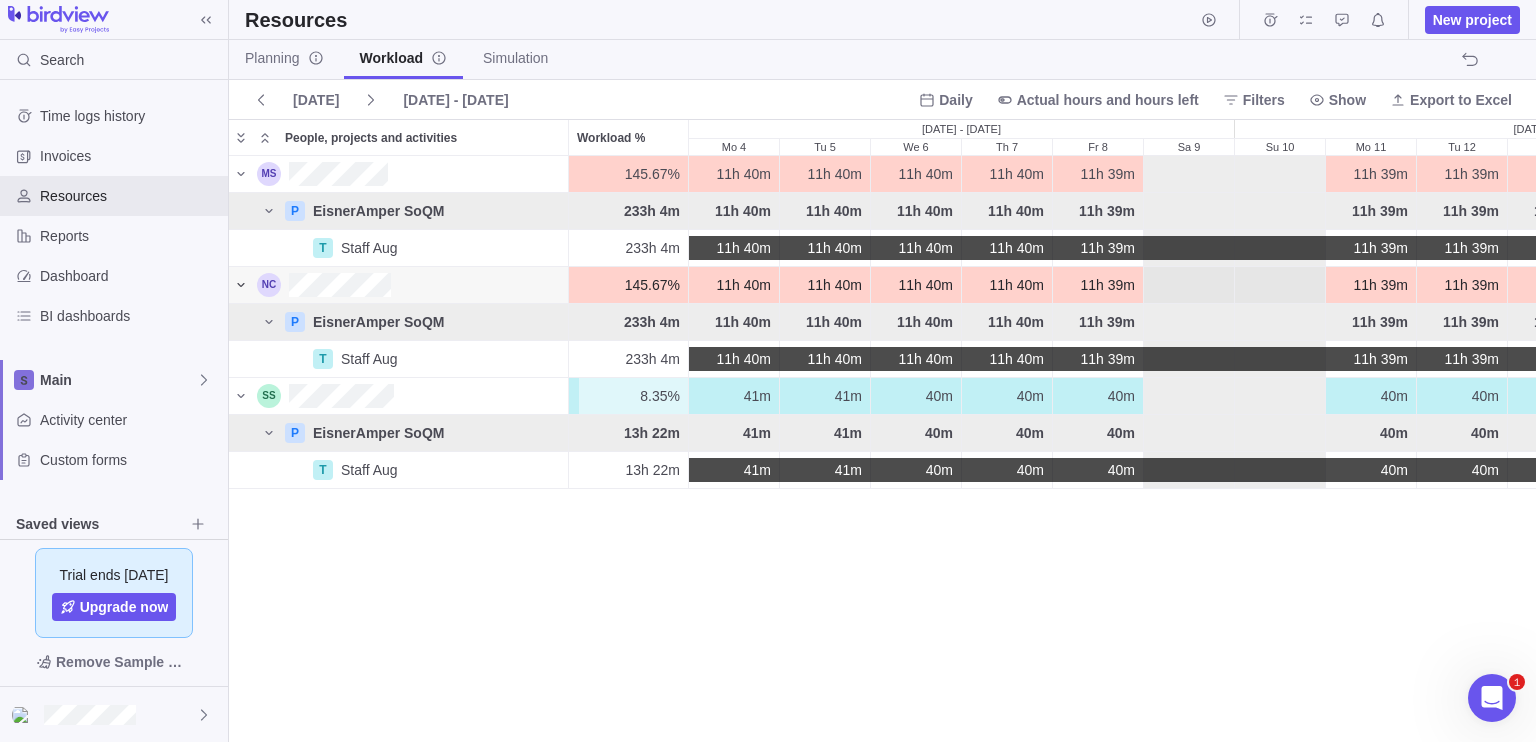 click 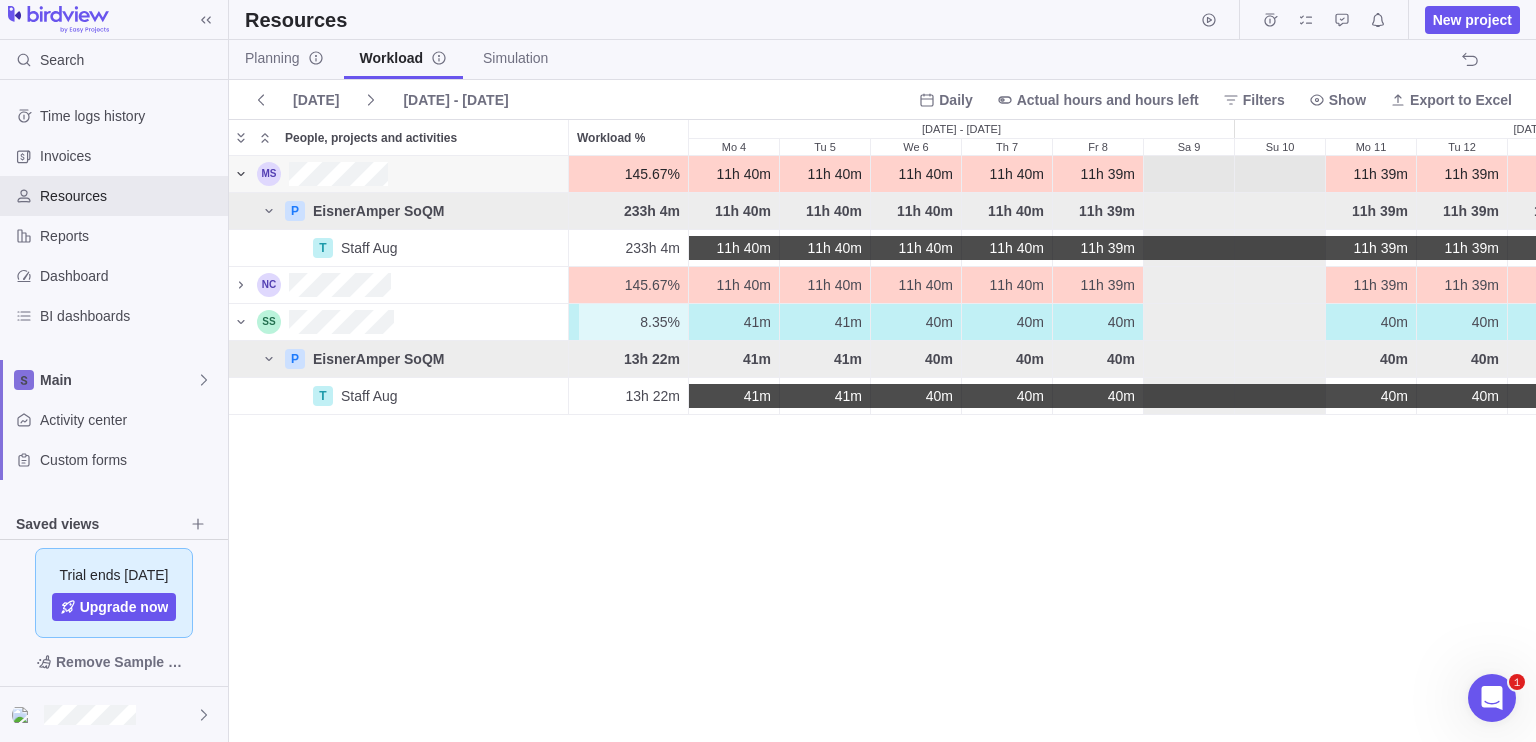 click 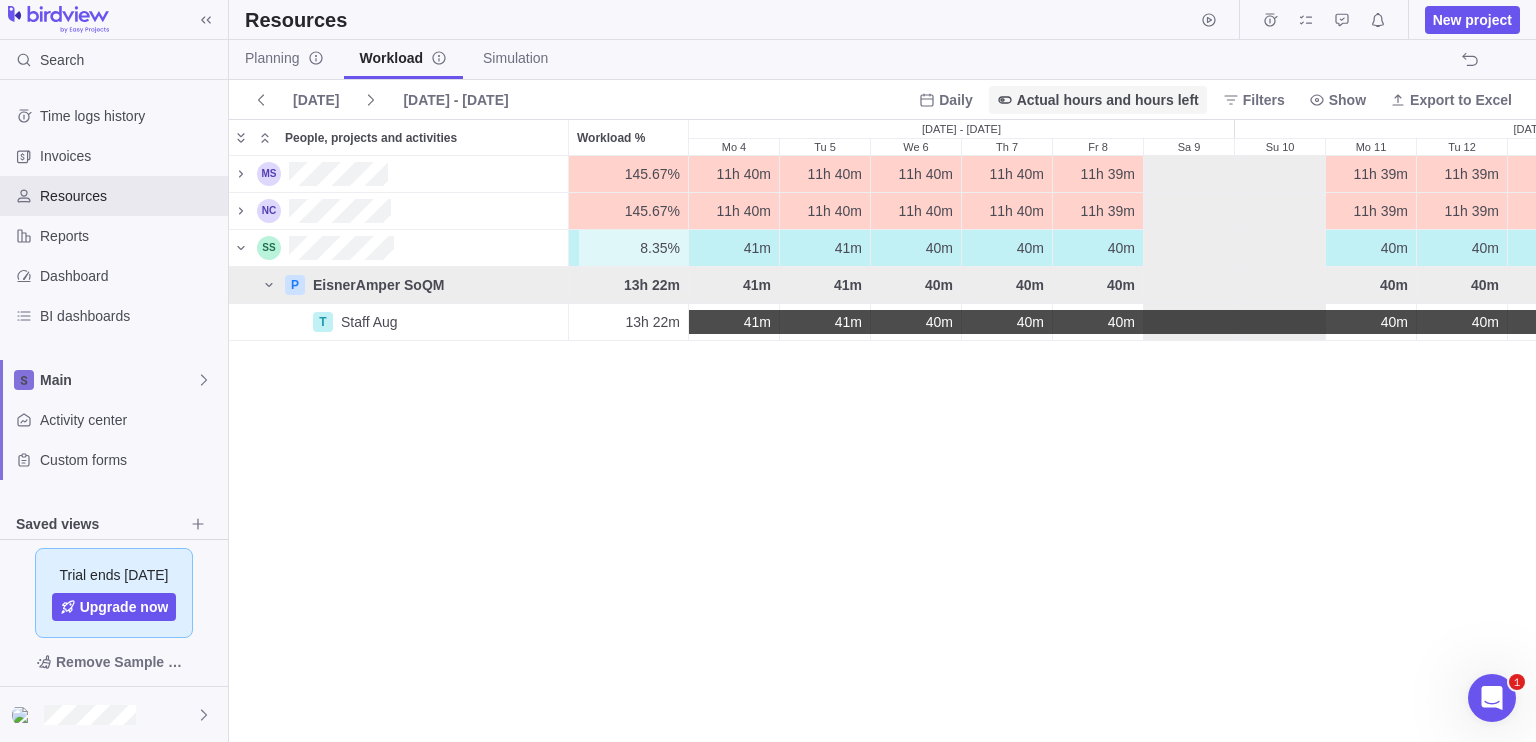 click on "Actual hours and hours left" at bounding box center (1108, 100) 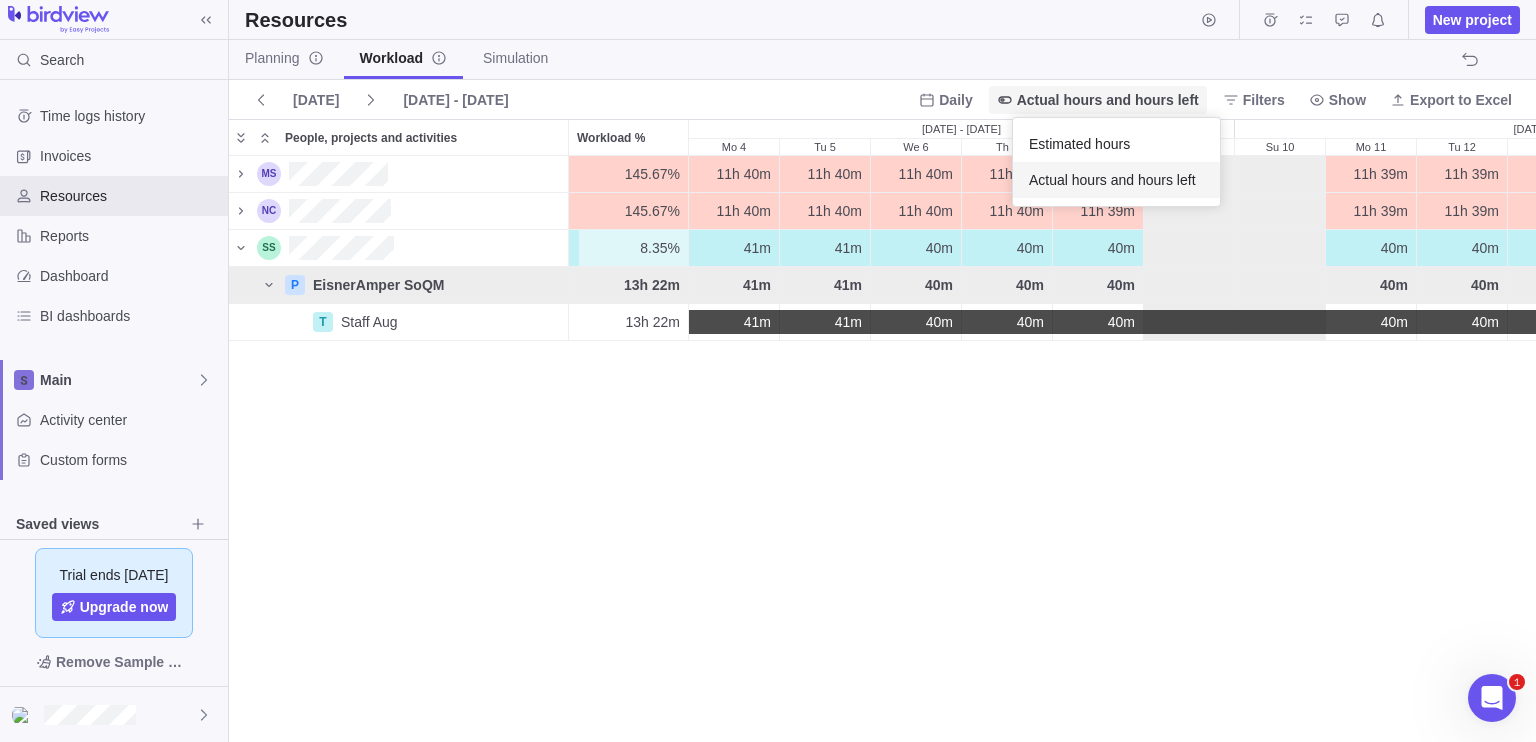 click on "Actual hours and hours left" at bounding box center [1108, 100] 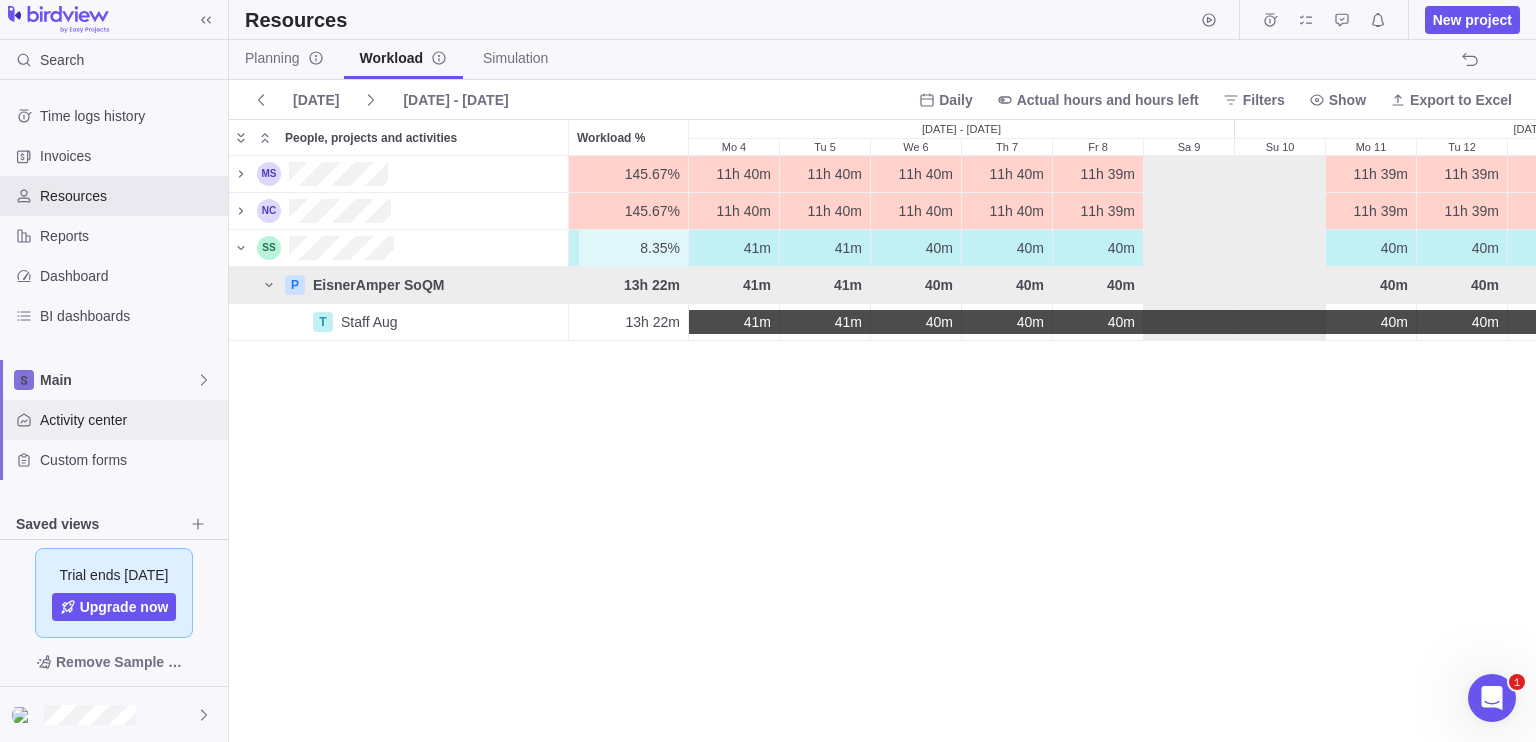 click on "Activity center" at bounding box center (130, 420) 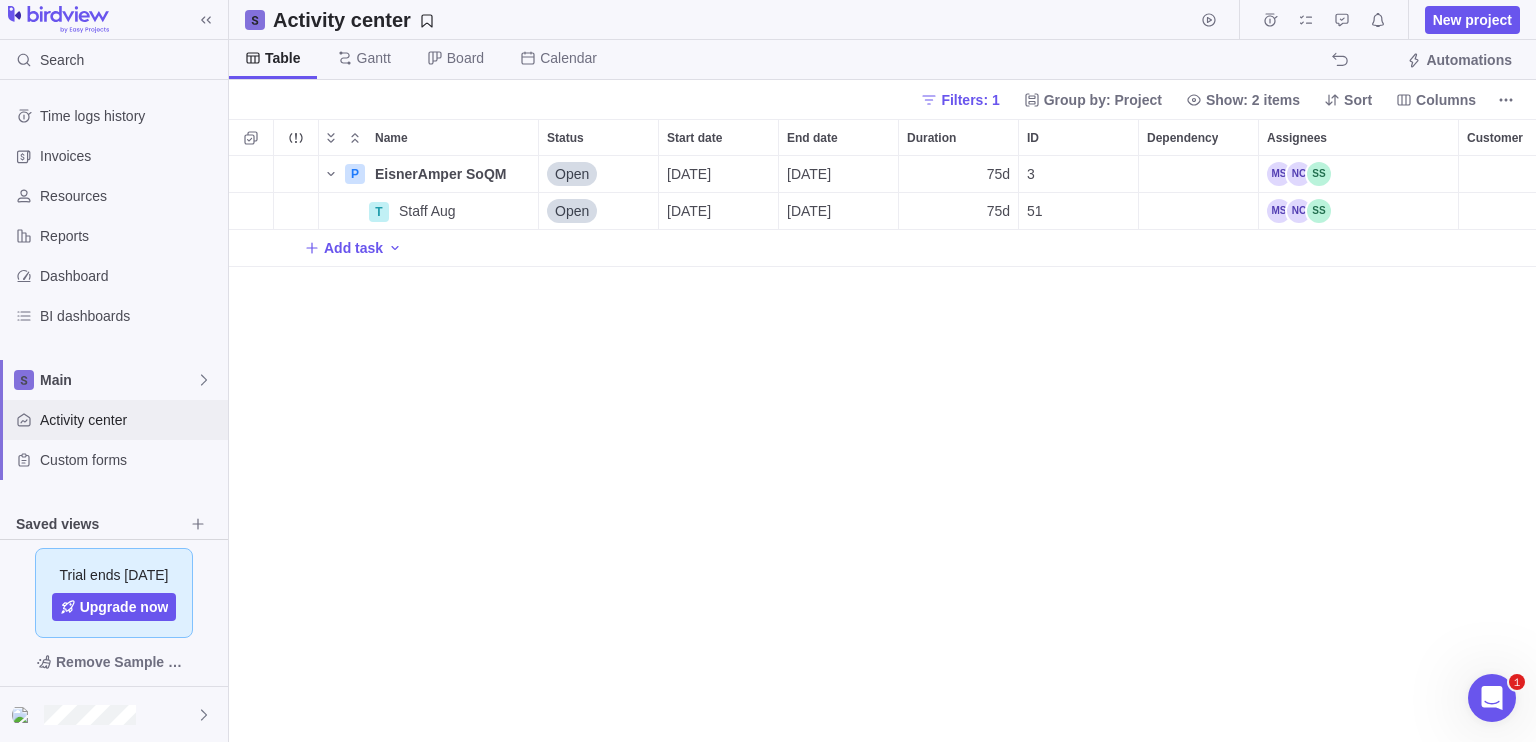 scroll, scrollTop: 16, scrollLeft: 16, axis: both 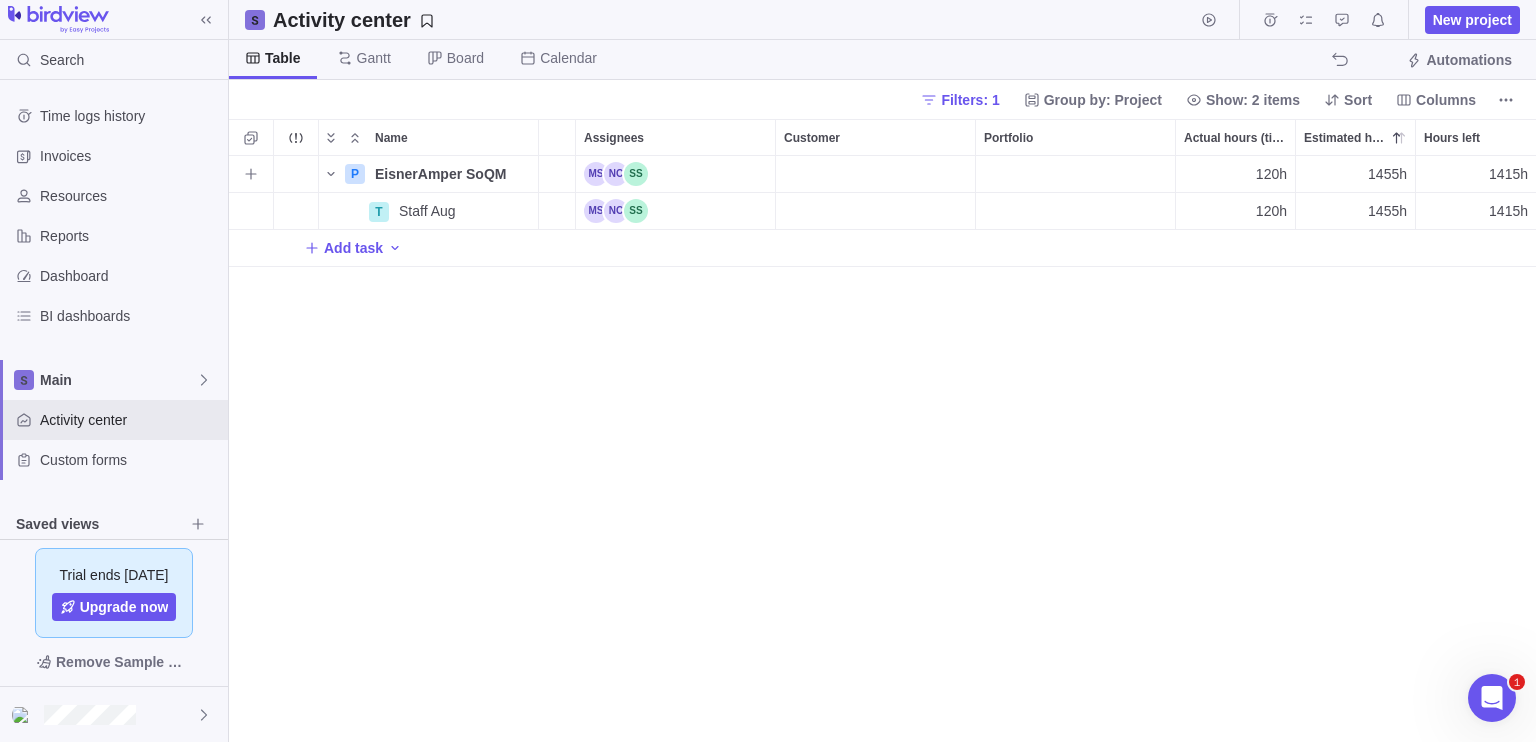 click on "120h" at bounding box center (1235, 174) 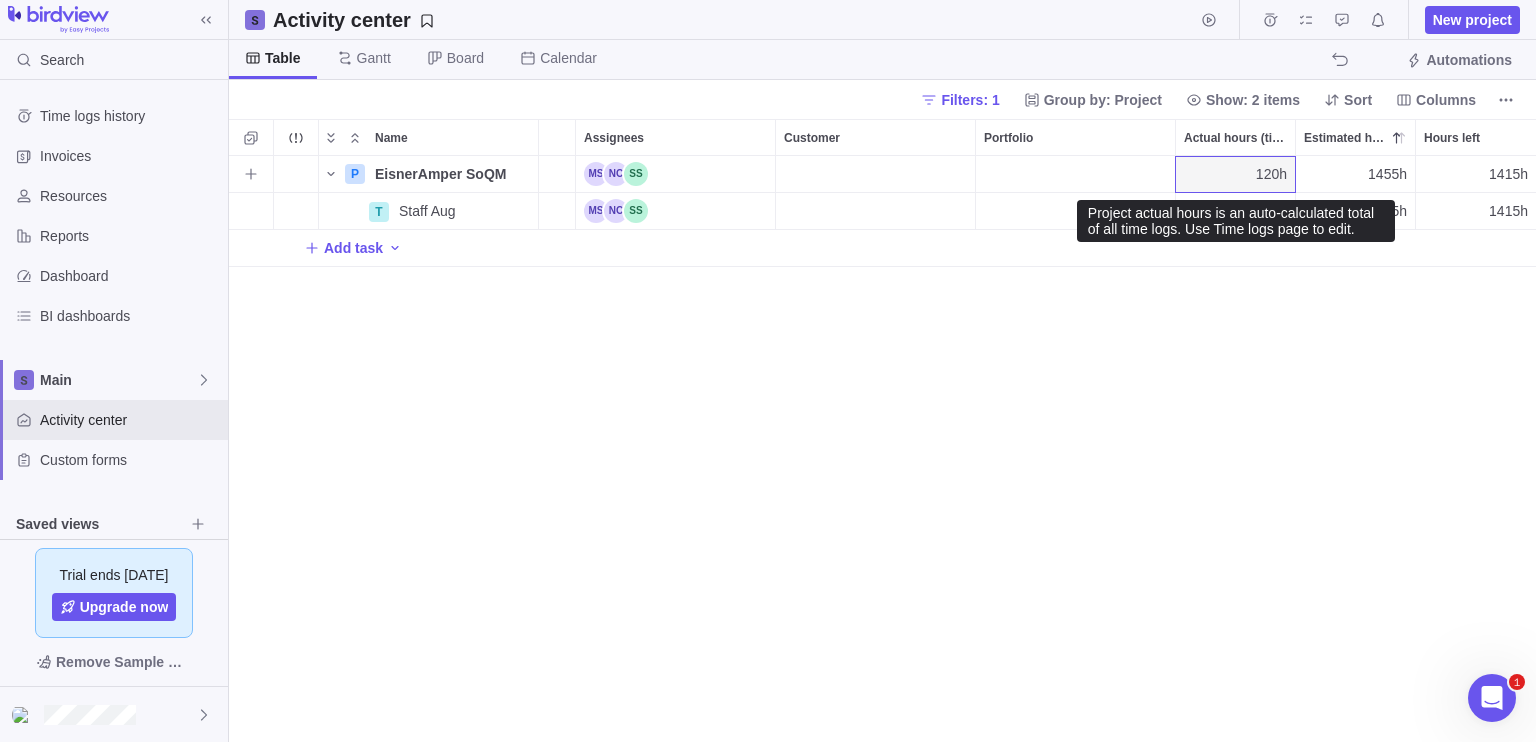 click on "120h" at bounding box center (1271, 174) 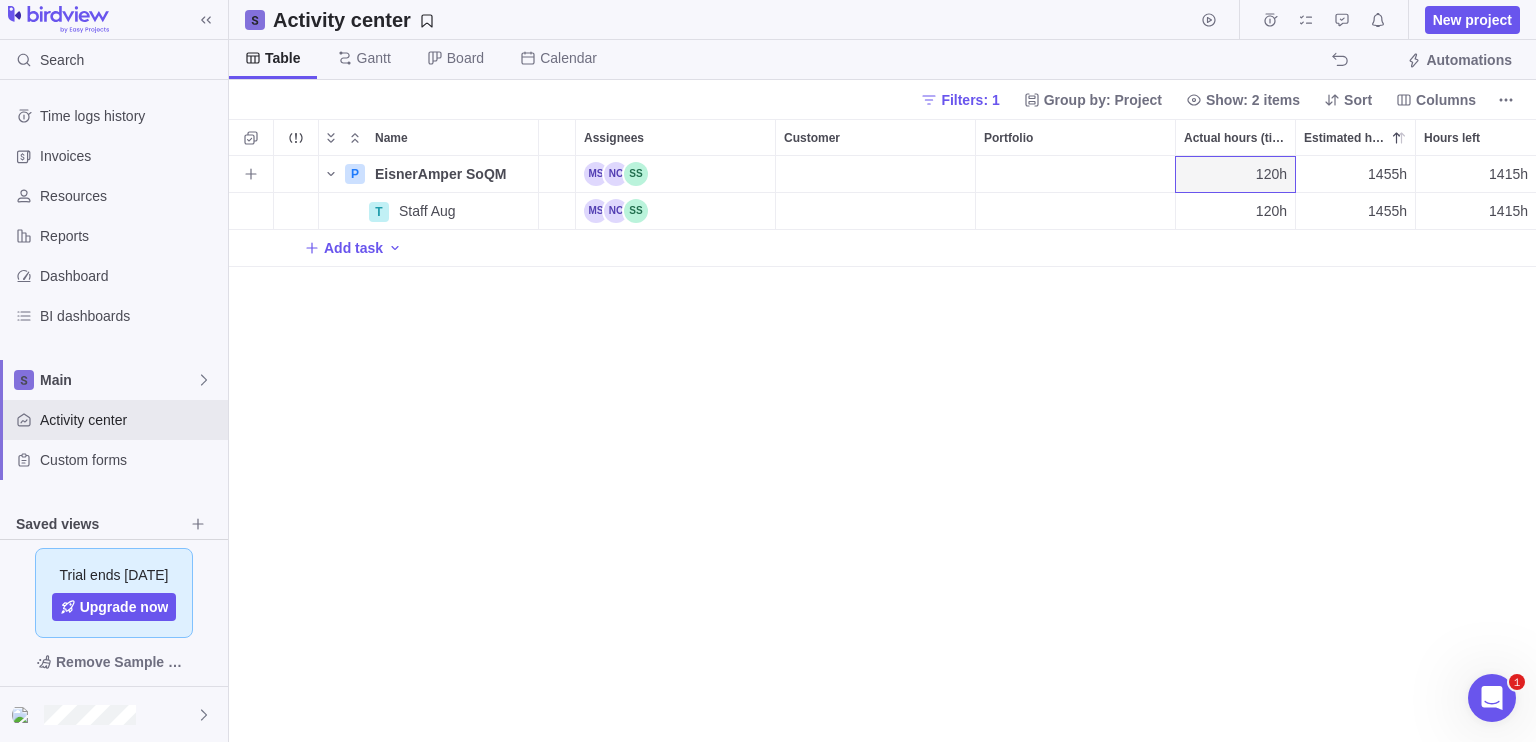 scroll, scrollTop: 0, scrollLeft: 473, axis: horizontal 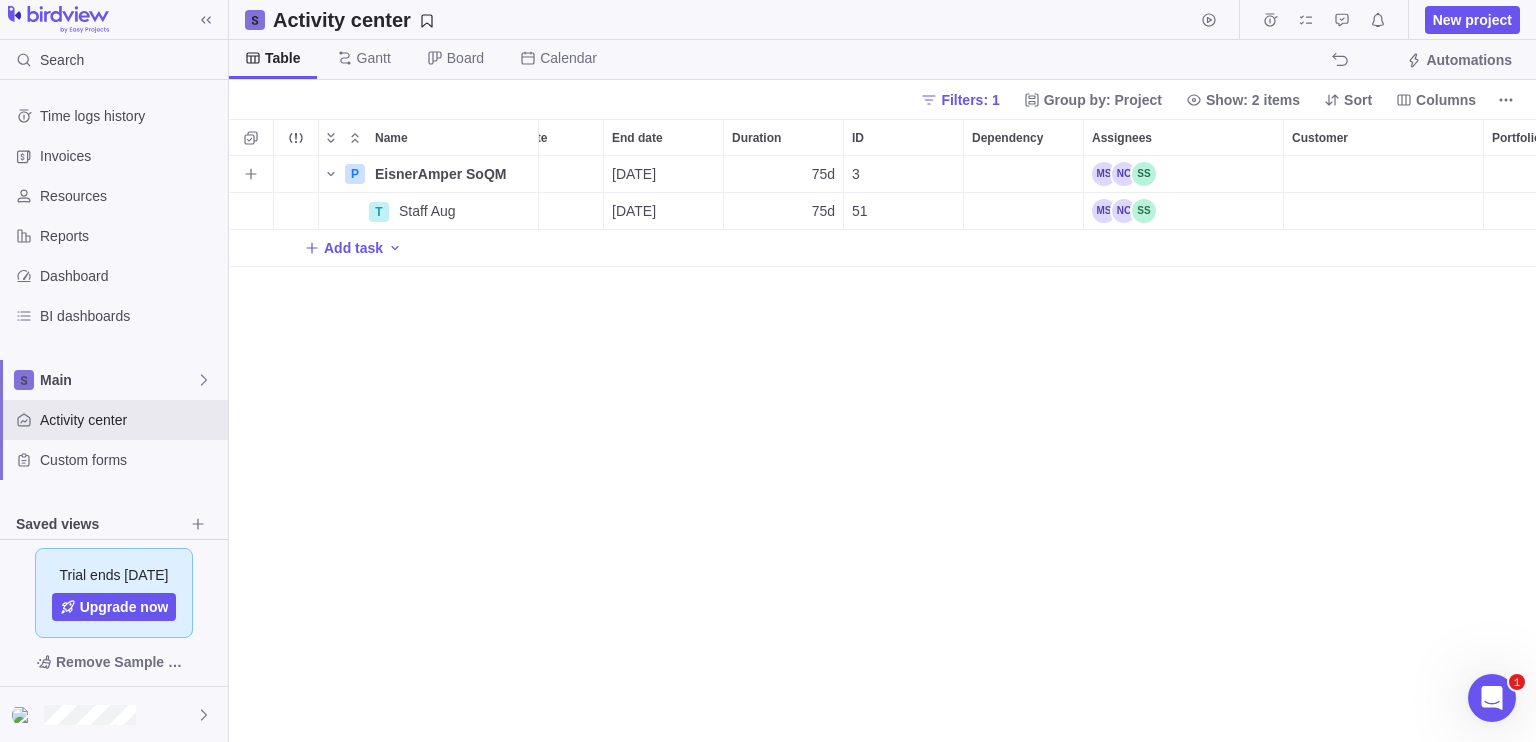 click on "75d" at bounding box center [783, 174] 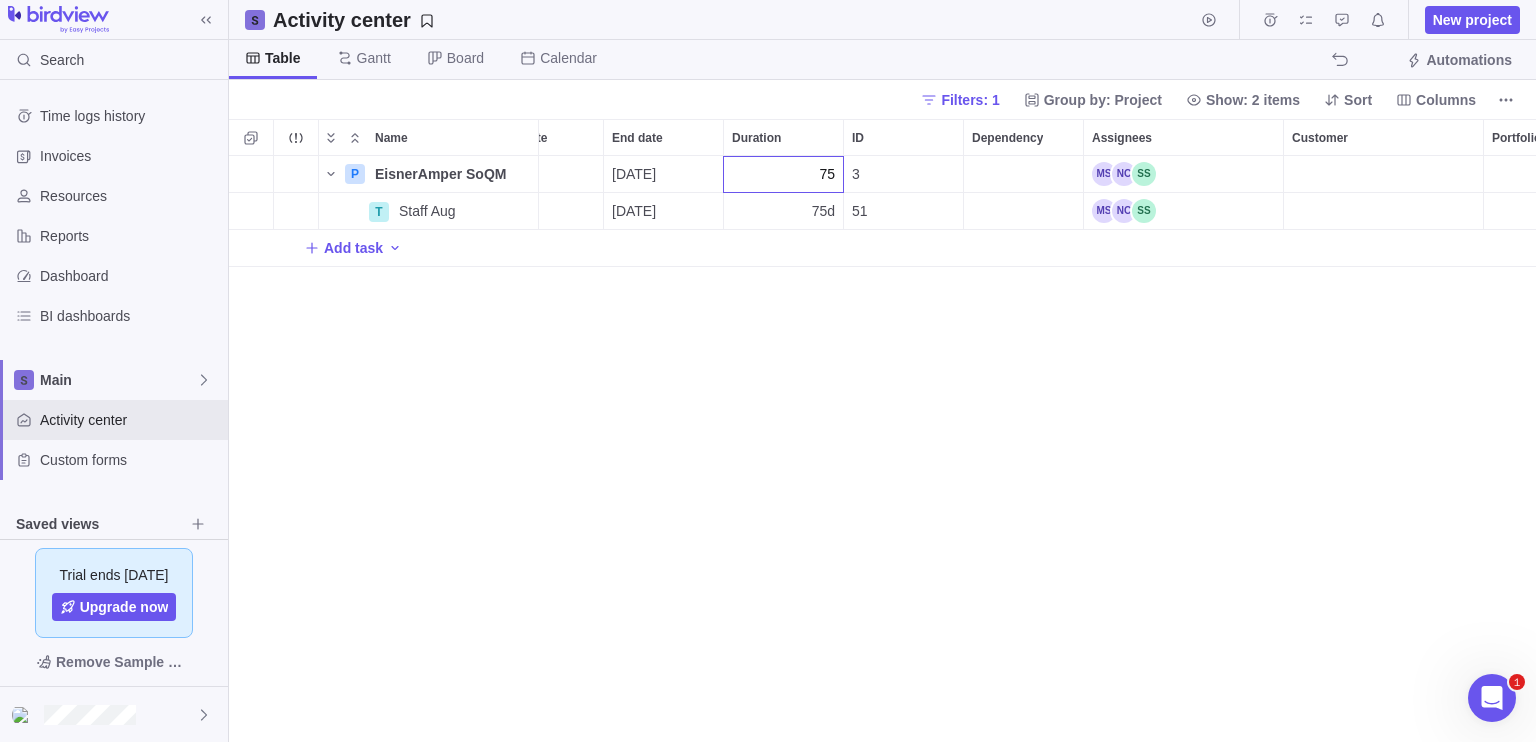 click on "P EisnerAmper SoQM Details Open 07/01/2025 10/13/2025 75 3 120h 1455h 1415h T Staff Aug Details Open 07/01/2025 10/13/2025 75d 51 120h 1455h 1415h Add task" at bounding box center (882, 449) 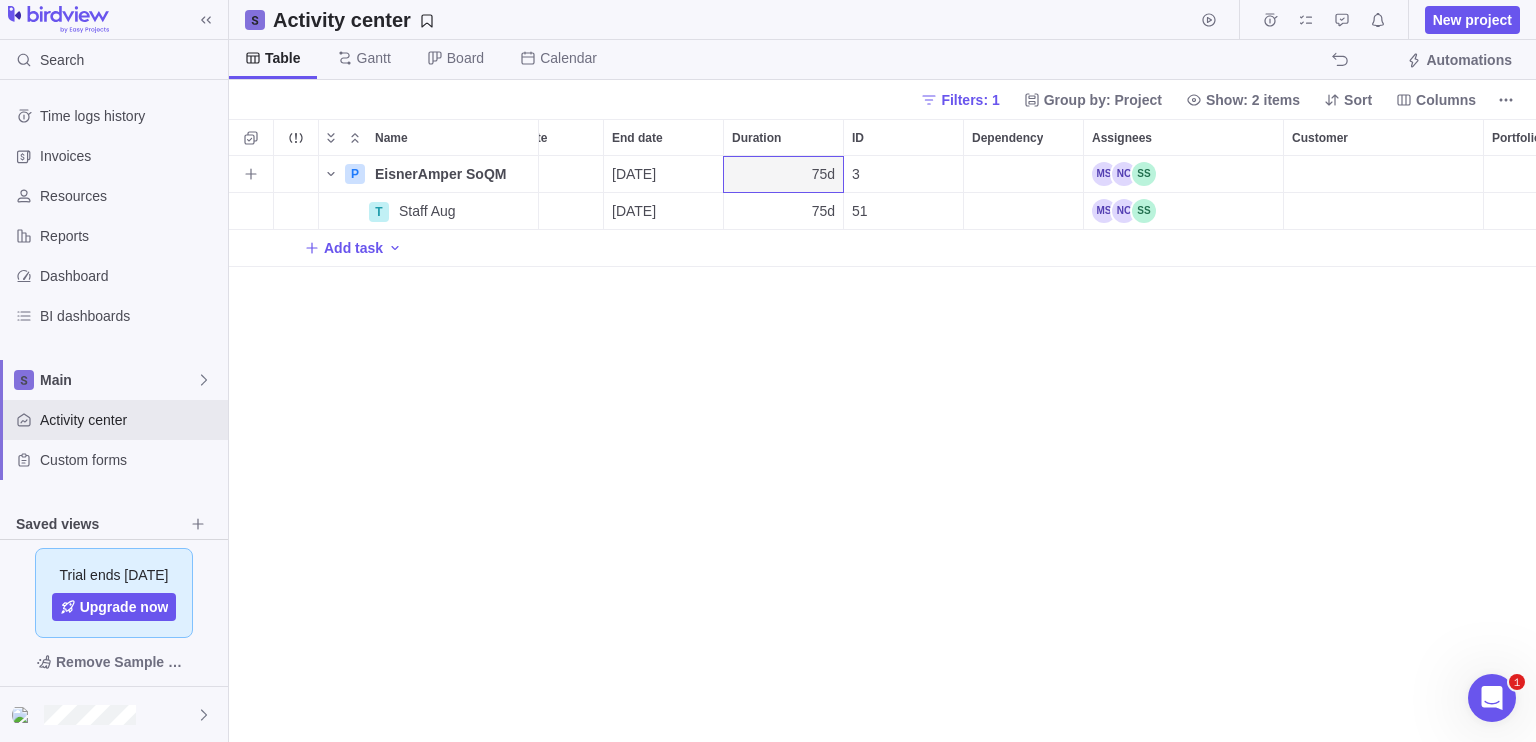 scroll, scrollTop: 0, scrollLeft: 324, axis: horizontal 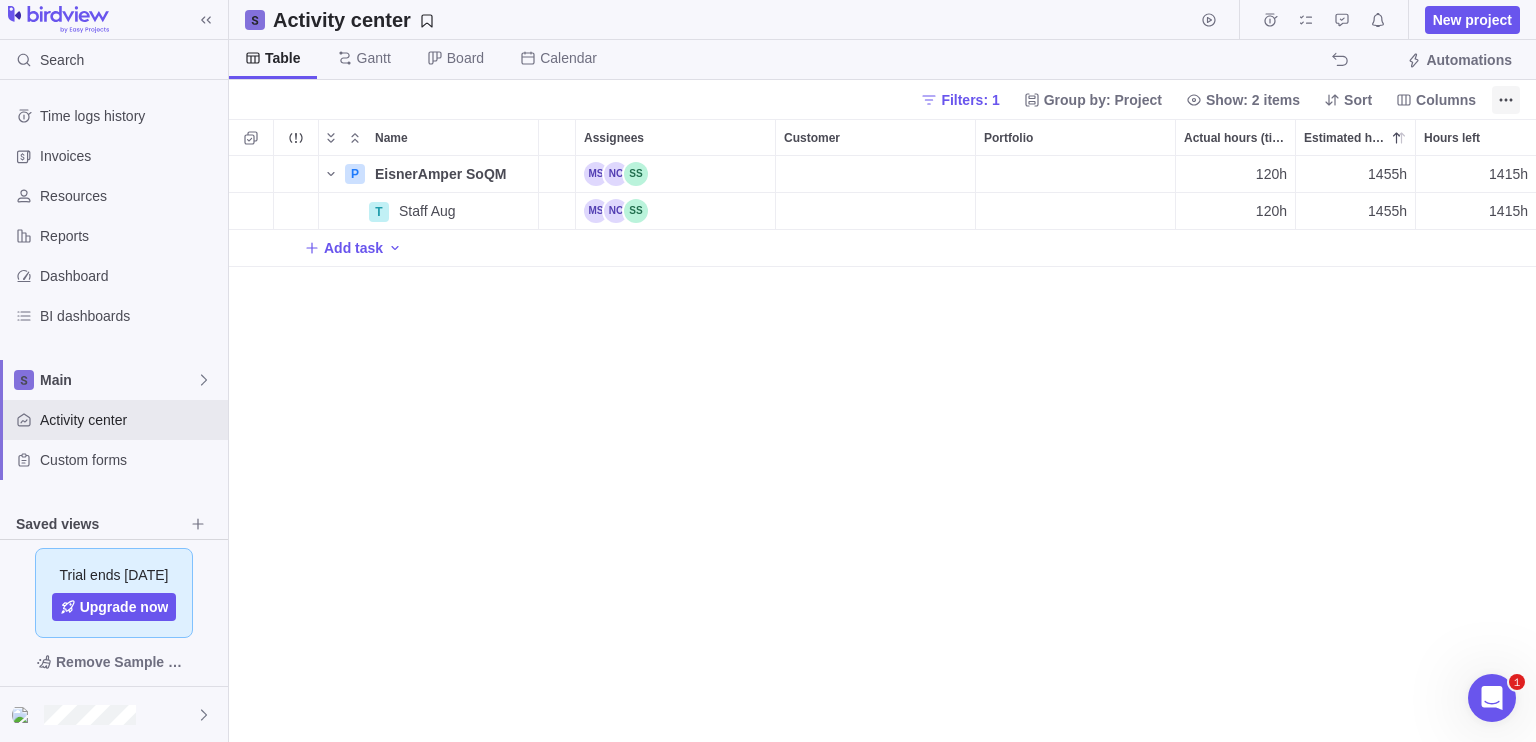click 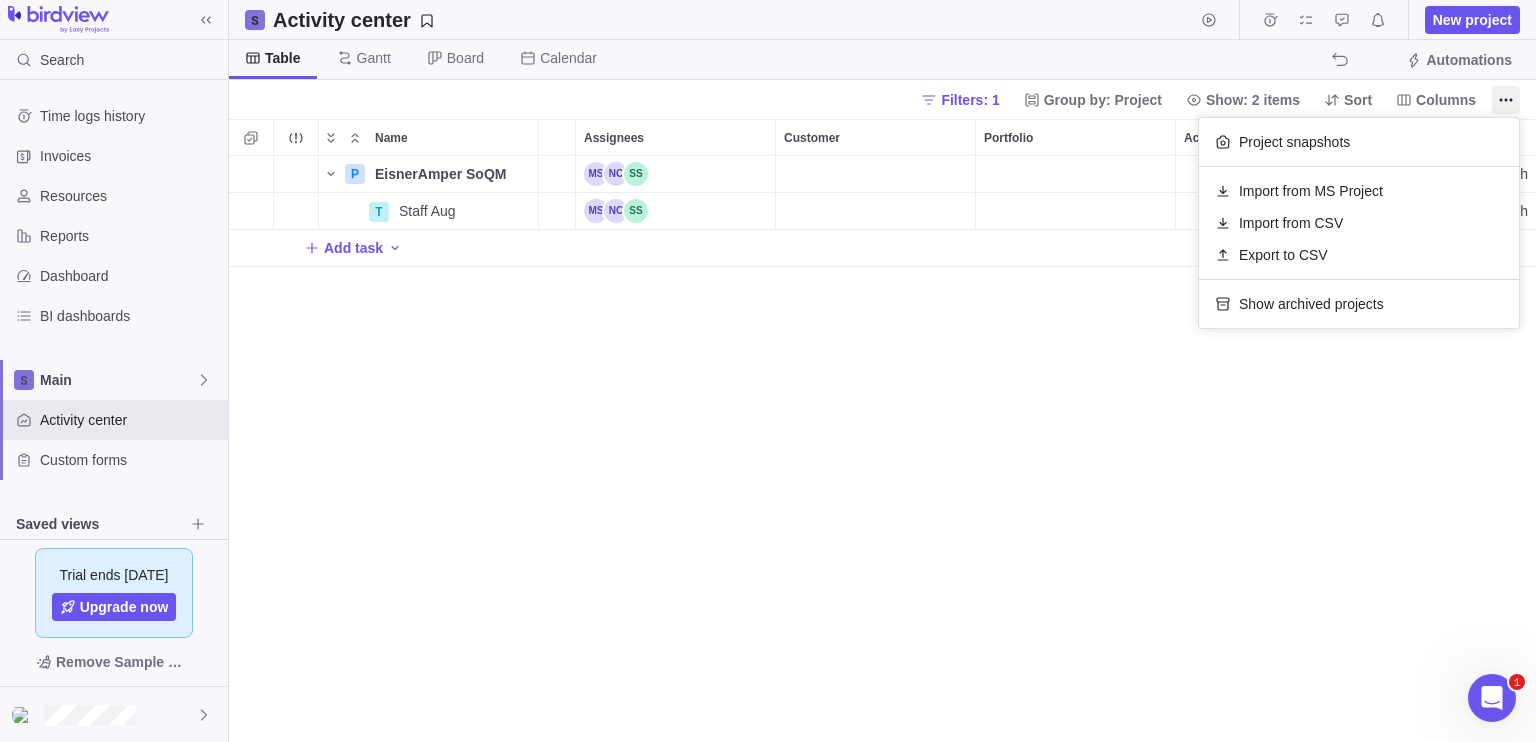 click on "Search Time logs history Invoices Resources Reports Dashboard BI dashboards Main Activity center Custom forms Saved views Get Started Migrations Project Financials Flat Fee Project Financials T&M Test Saved View Upcoming Milestones Trial ends in 14 days Upgrade now Remove Sample Data Activity center New project Table Gantt Board Calendar Automations Filters: 1 Group by: Project Show: 2 items Sort Columns Name Status Start date End date Duration ID Dependency Assignees Customer Portfolio Actual hours (timelogs) Estimated hours Hours left P EisnerAmper SoQM Details Open 07/01/2025 10/13/2025 75d 3 120h 1455h 1415h T Staff Aug Details Open 07/01/2025 10/13/2025 75d 51 120h 1455h 1415h Add task Filters Activity status Default Workflow Test Workflow Project status Default Workflow Test Workflow Activity priority Activity assignees More Project start date Previous year Previous month Previous week Yesterday Today This week This month This year Next week Next month Filter by period Project end date Today" at bounding box center [768, 371] 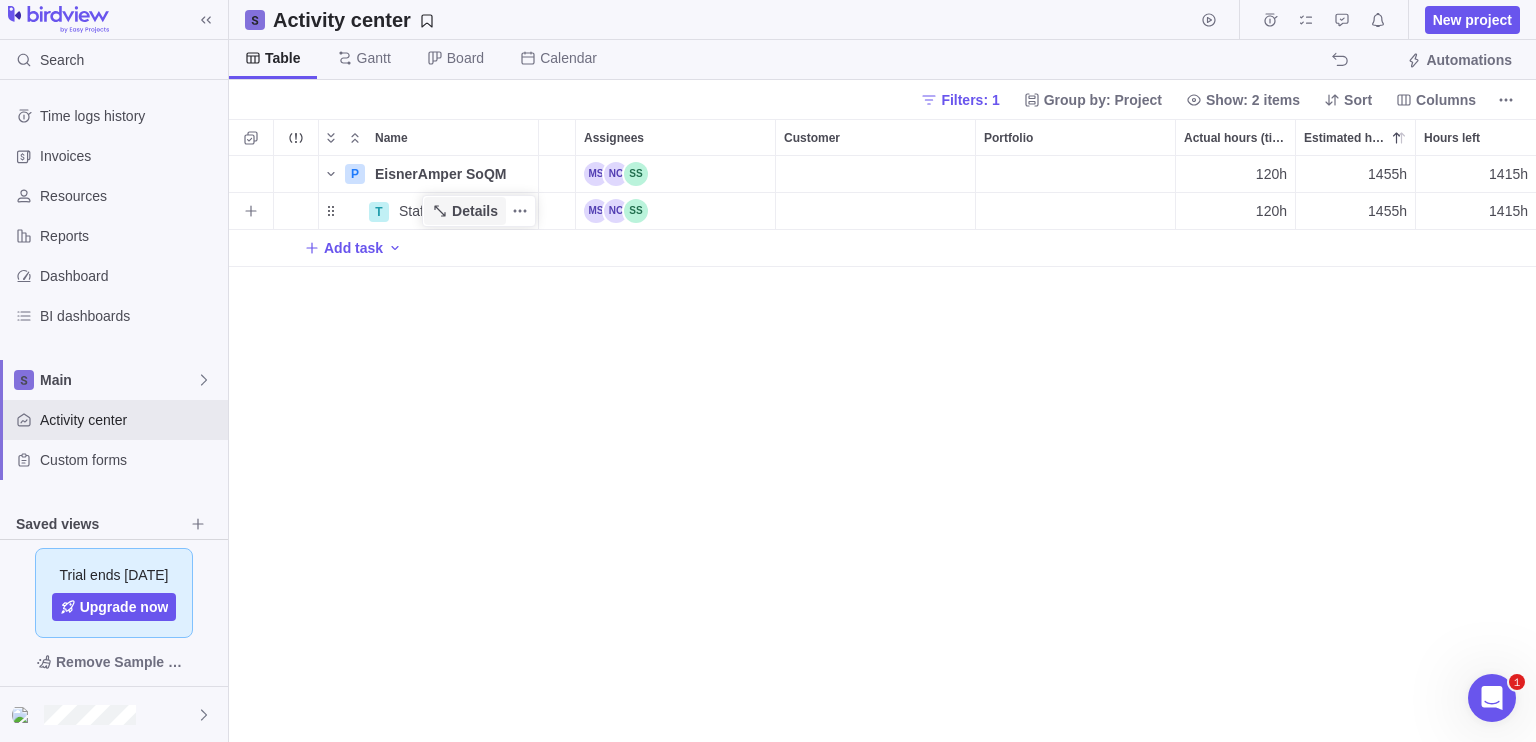 click on "Details" at bounding box center (475, 211) 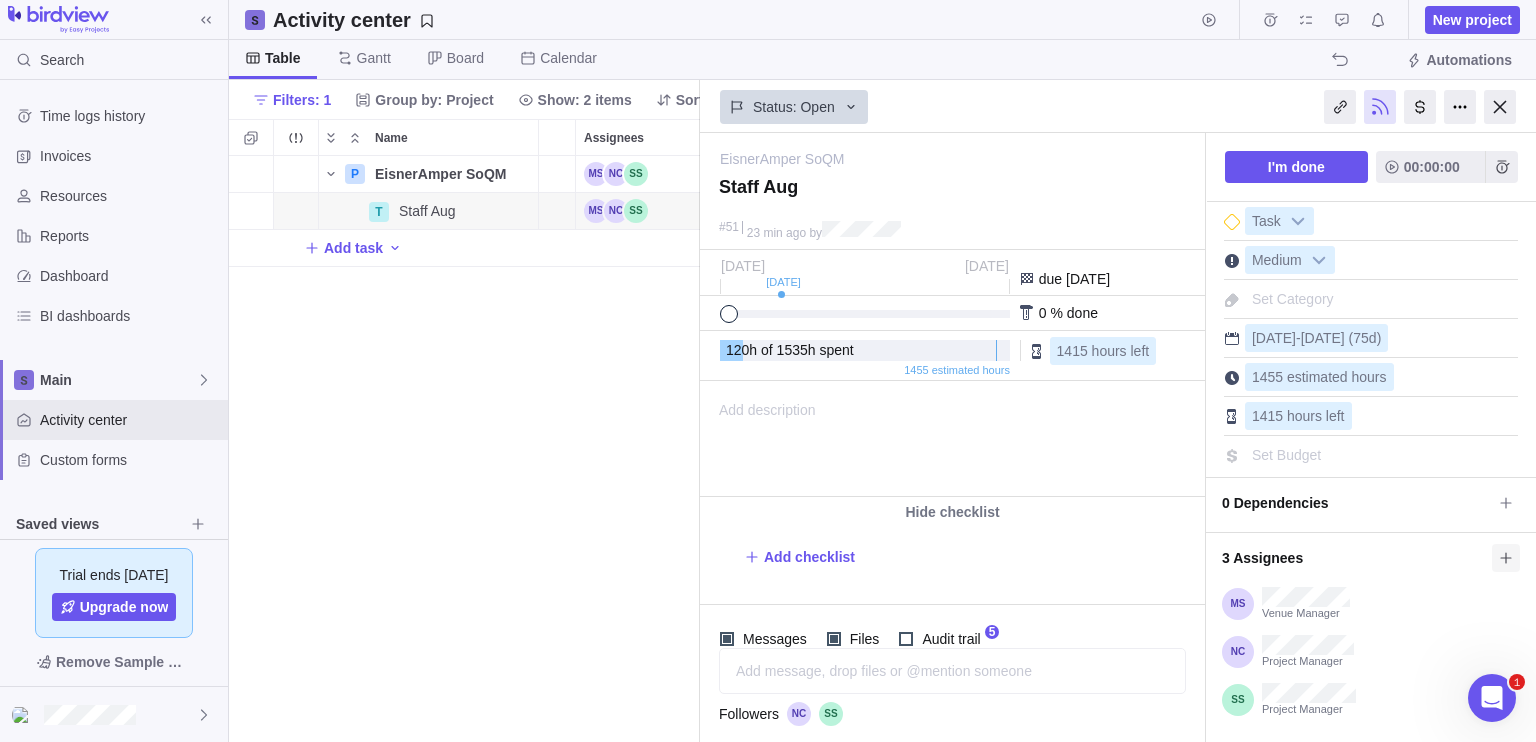 click at bounding box center [1506, 558] 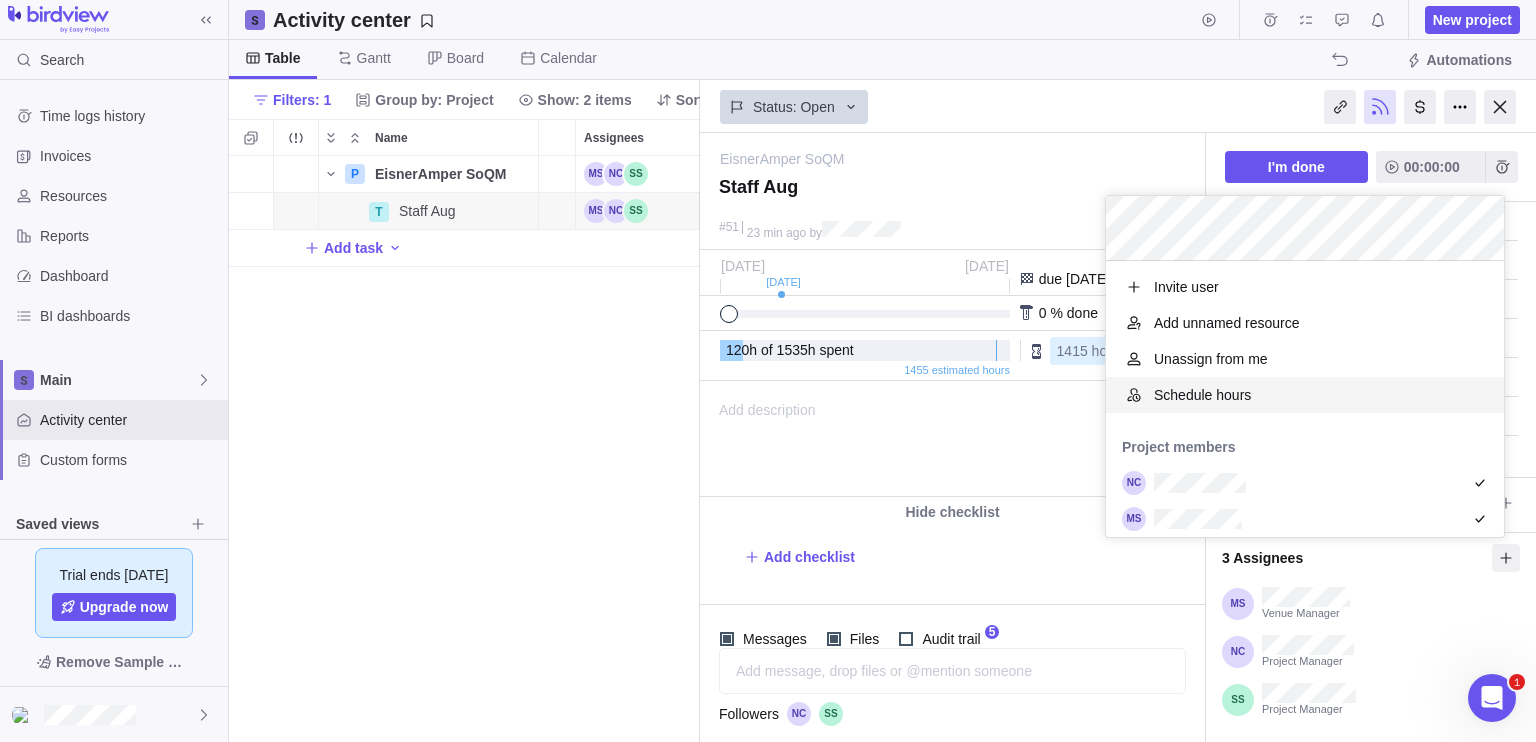 click on "Schedule hours" at bounding box center [1305, 395] 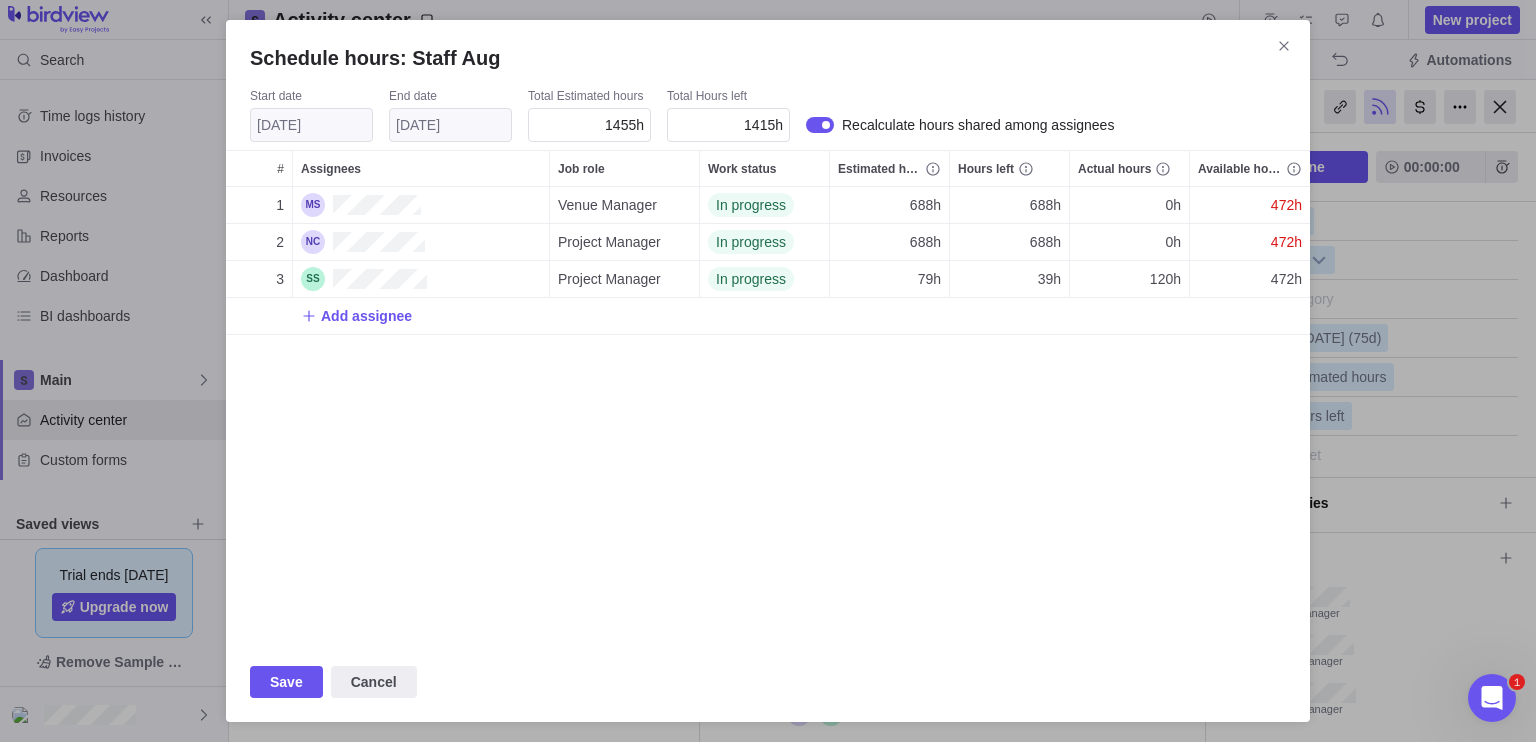 click on "1 Venue Manager In progress 688h 688h 0h 472h 2 Project Manager In progress 688h 688h 0h 472h 3 Project Manager In progress 79h 39h 120h 472h Add assignee" at bounding box center (768, 414) 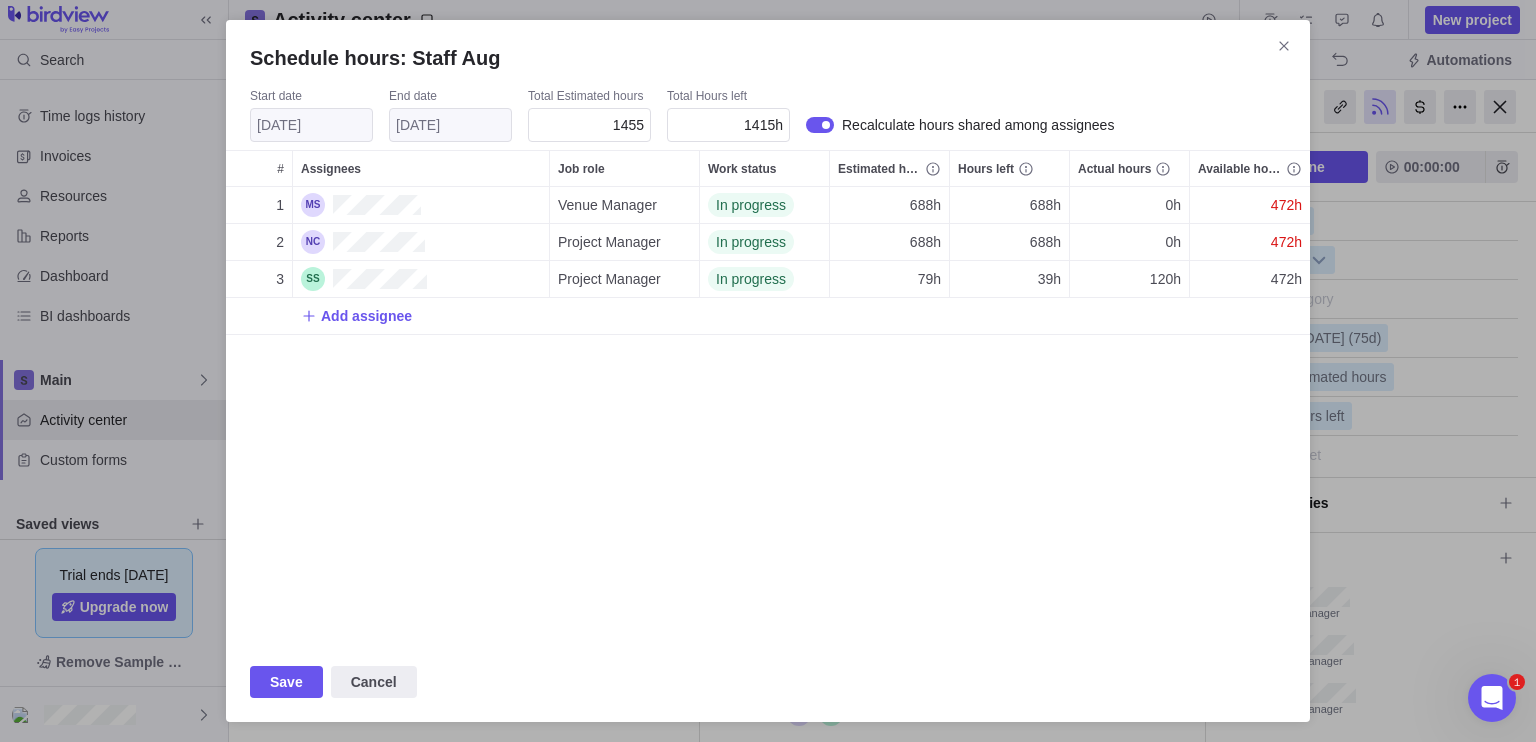 type 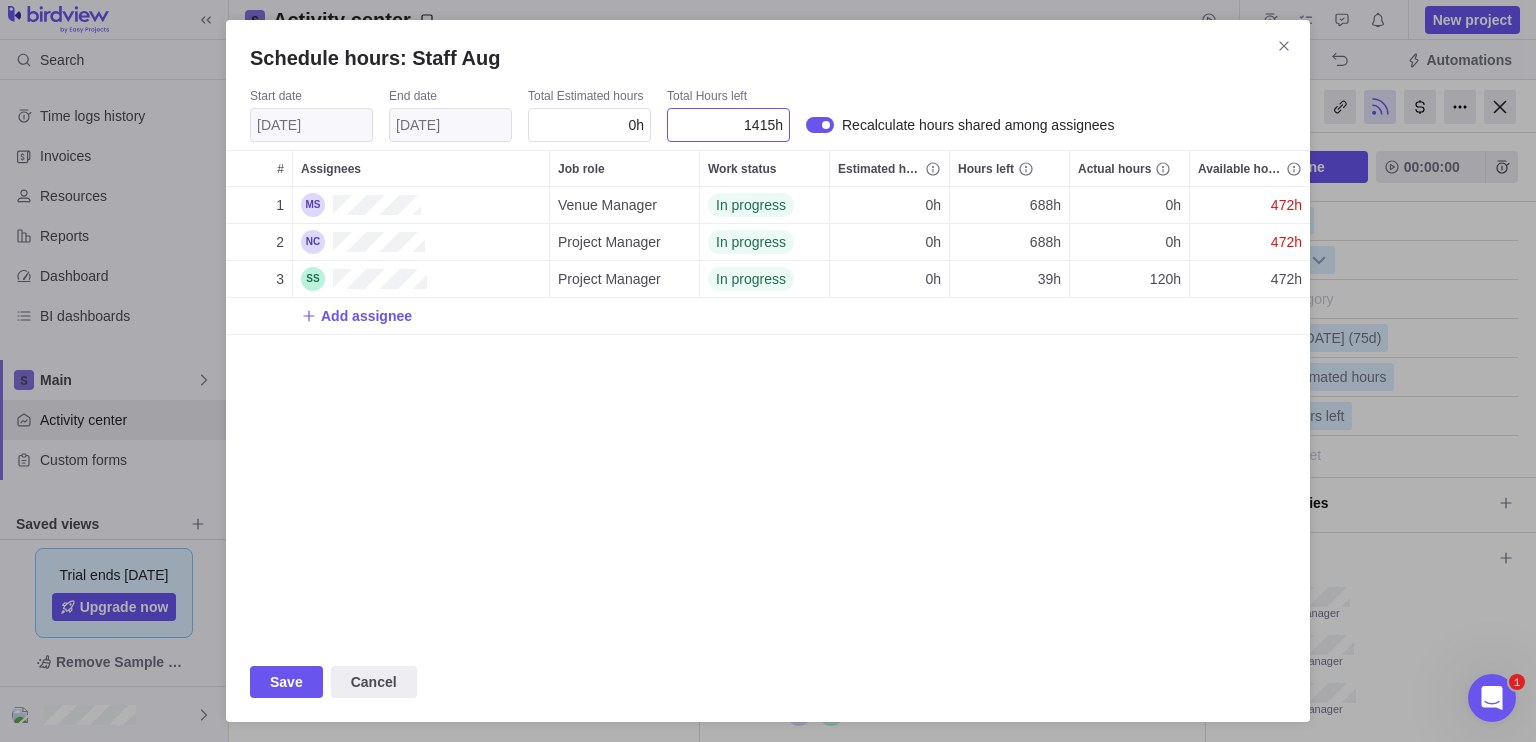 click on "Work status" at bounding box center [764, 168] 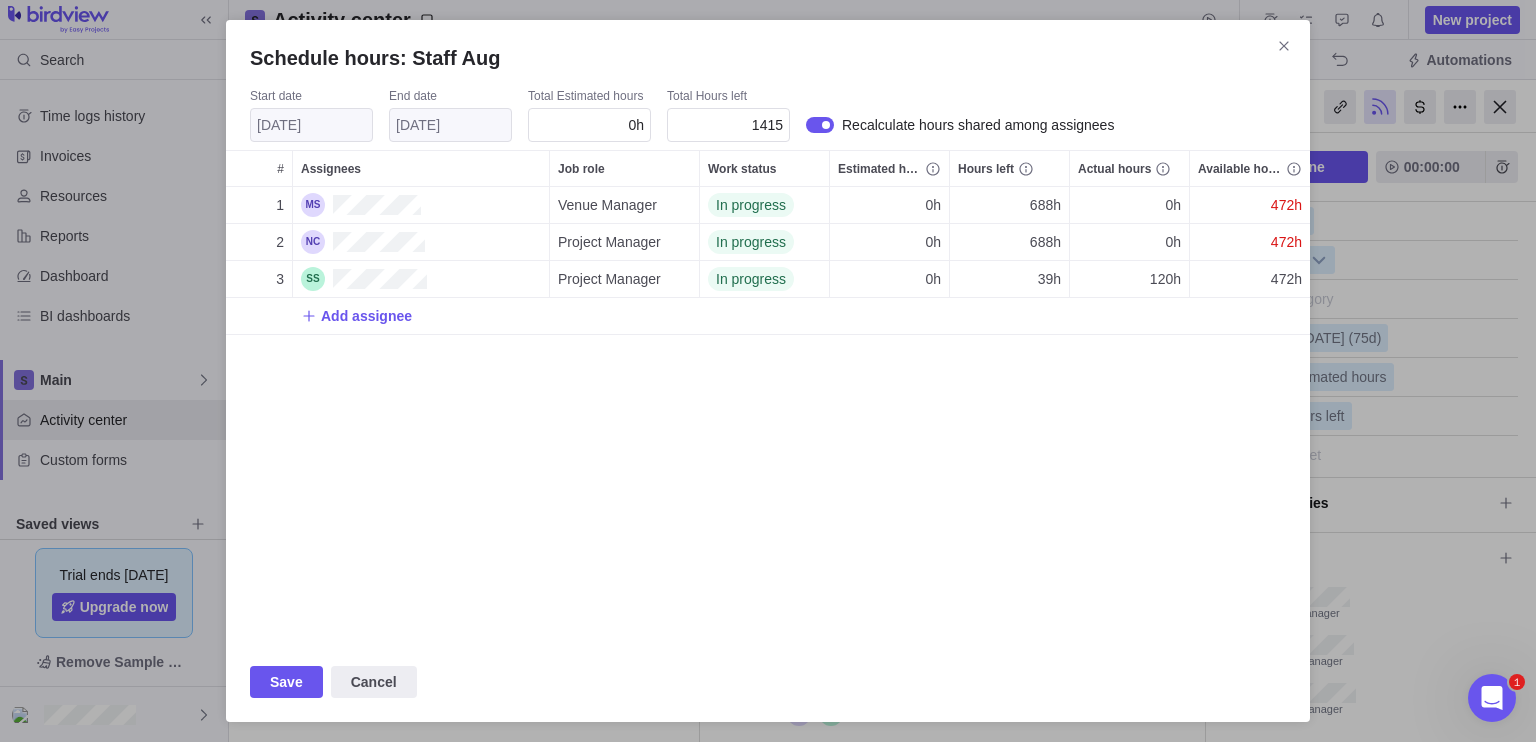 click on "1415" at bounding box center [728, 125] 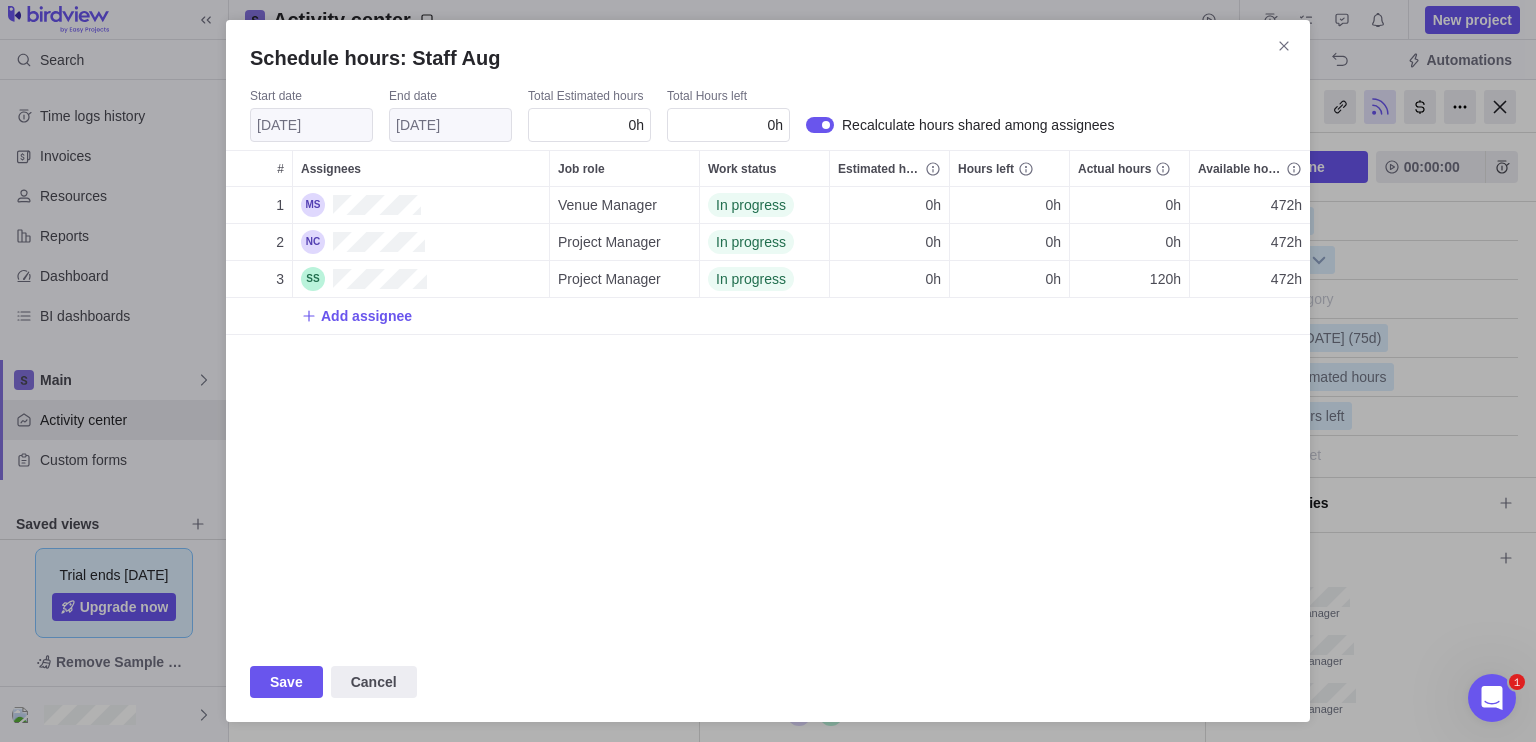 click on "1 Venue Manager In progress 0h 0h 0h 472h 2 Project Manager In progress 0h 0h 0h 472h 3 Project Manager In progress 0h 0h 120h 472h Add assignee" at bounding box center [768, 414] 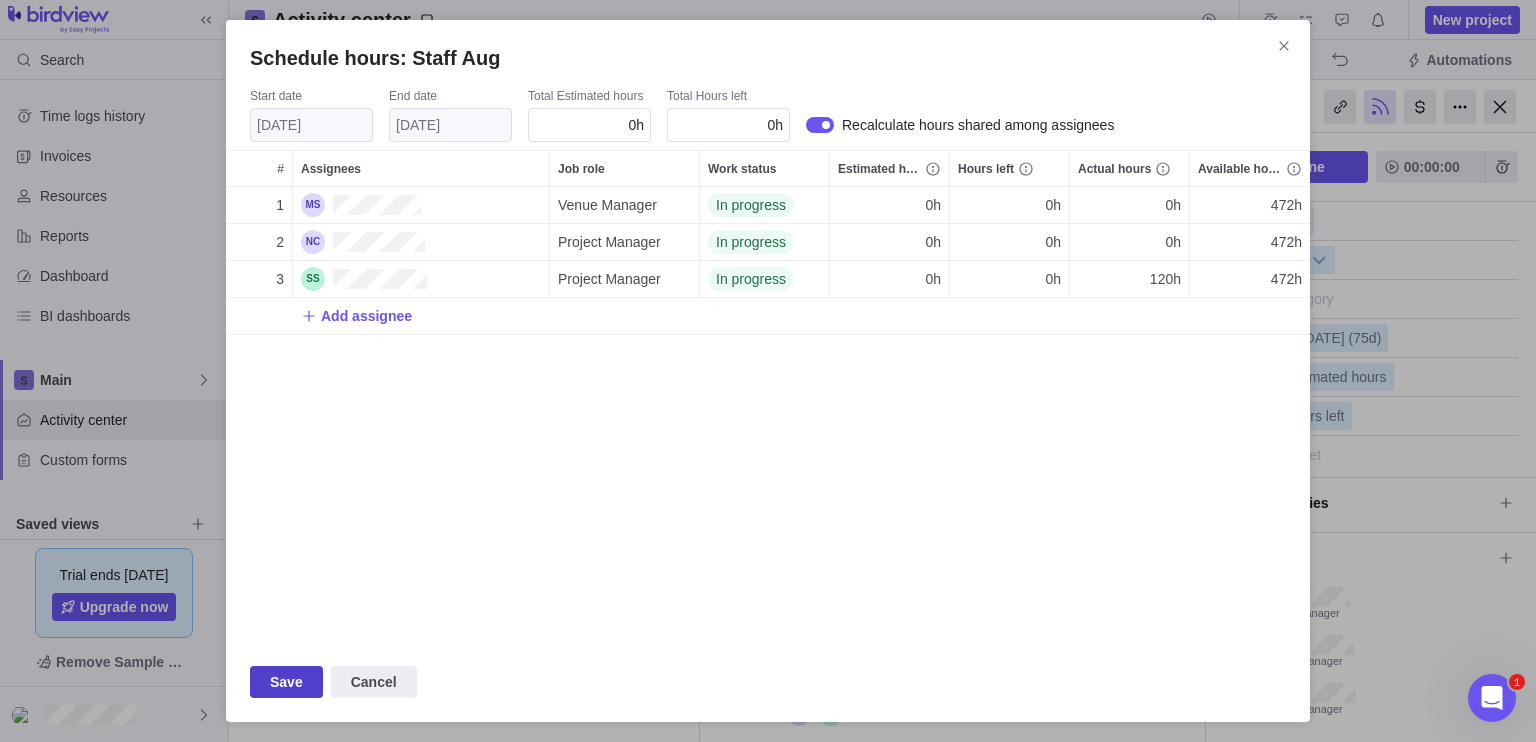 click on "Save" at bounding box center (286, 682) 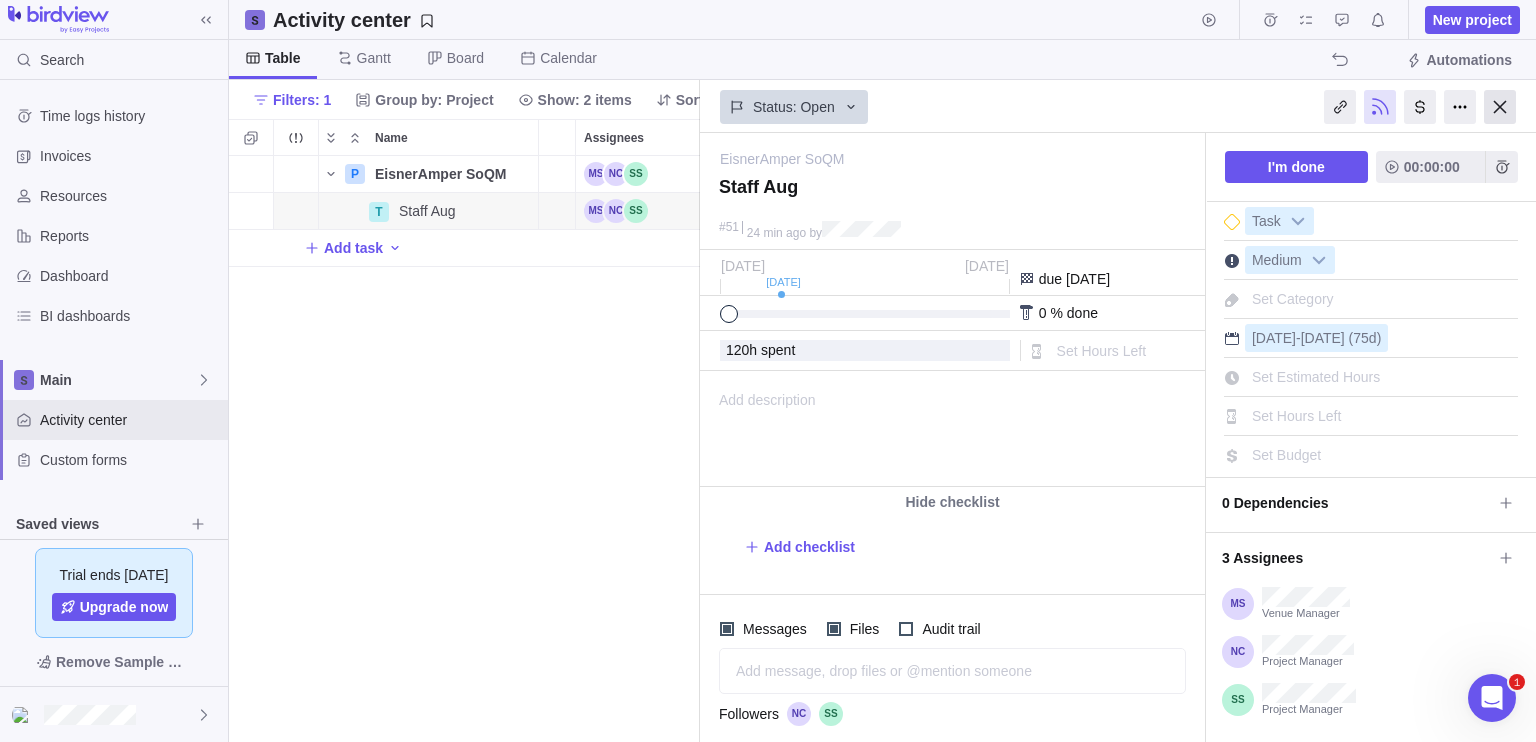 click at bounding box center (1500, 107) 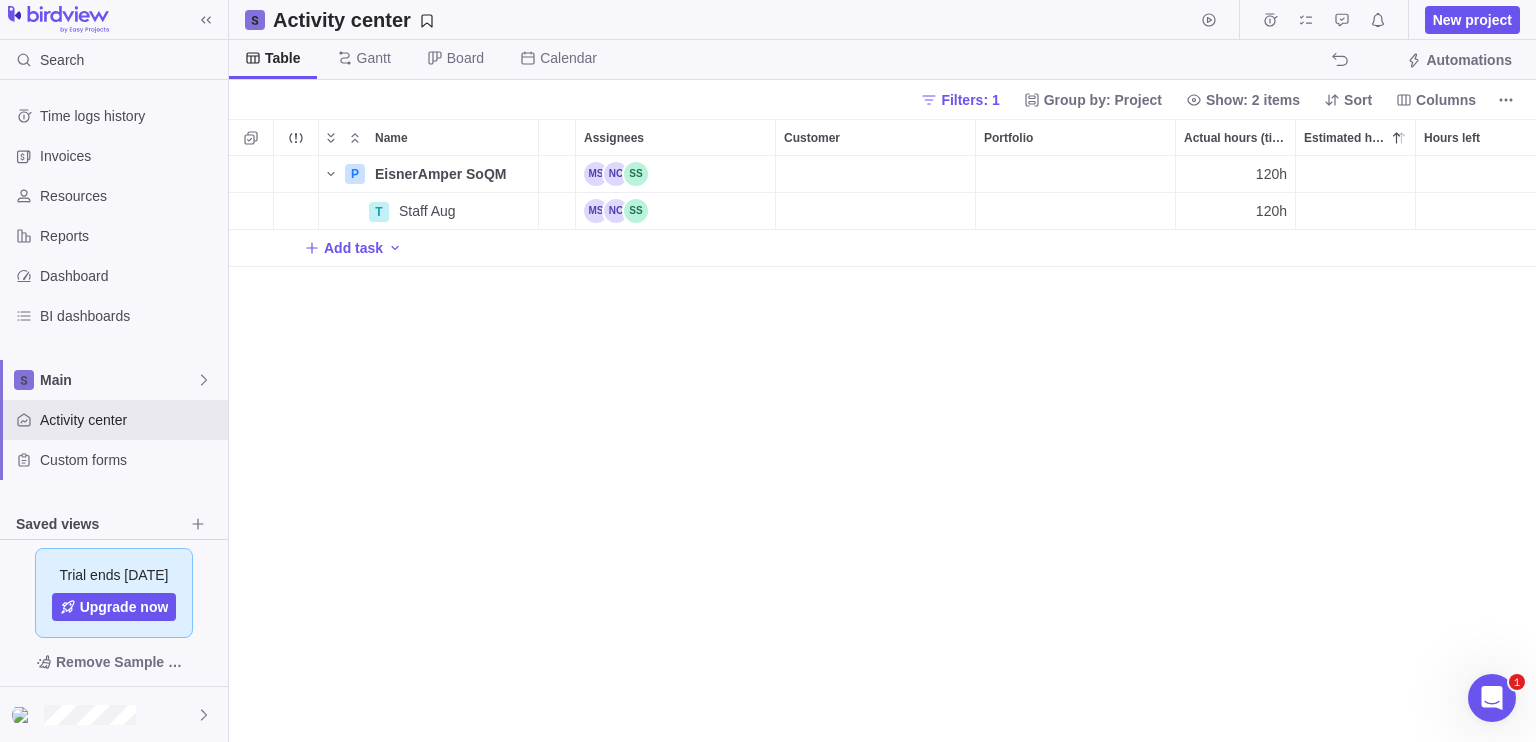 scroll, scrollTop: 16, scrollLeft: 16, axis: both 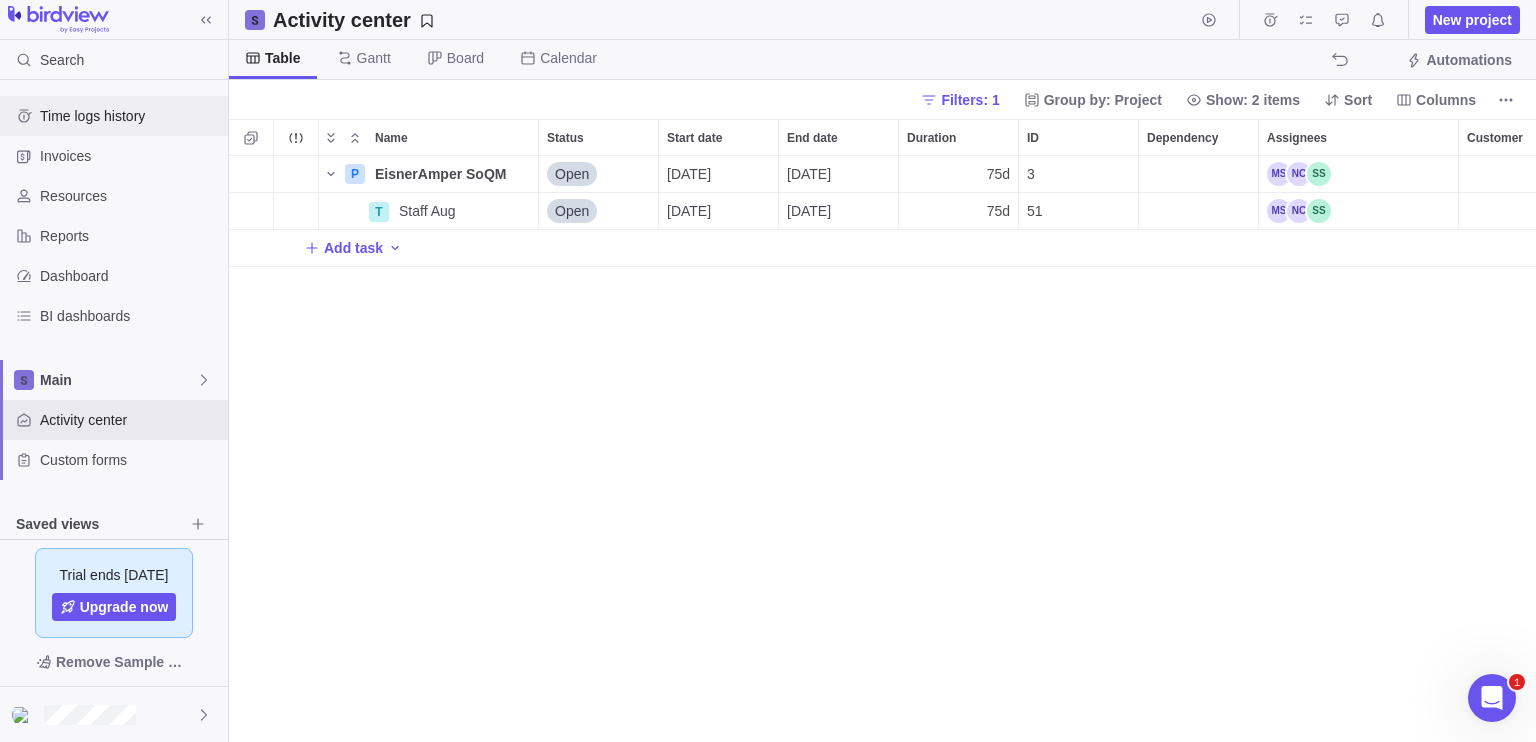 click on "Time logs history" at bounding box center [114, 116] 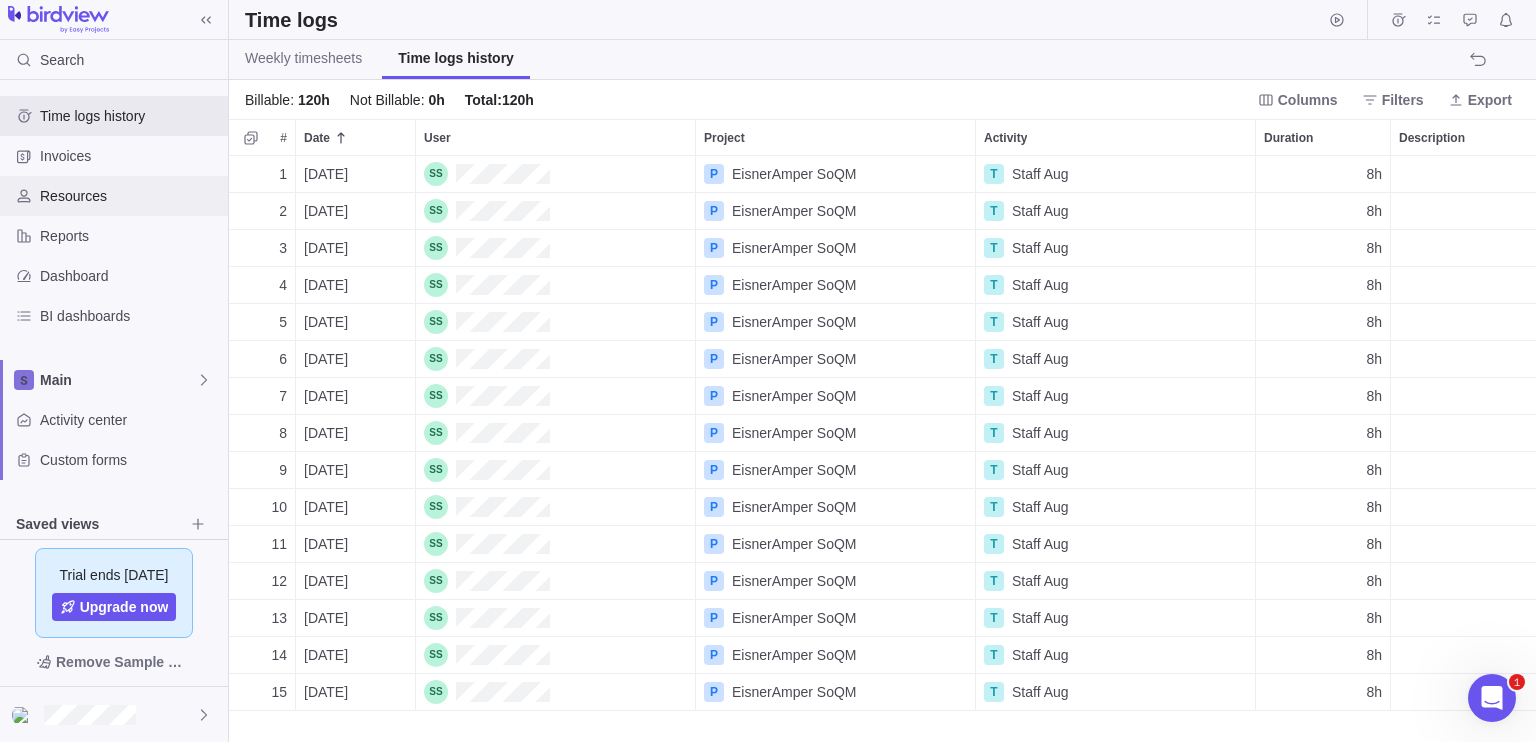 click at bounding box center (24, 196) 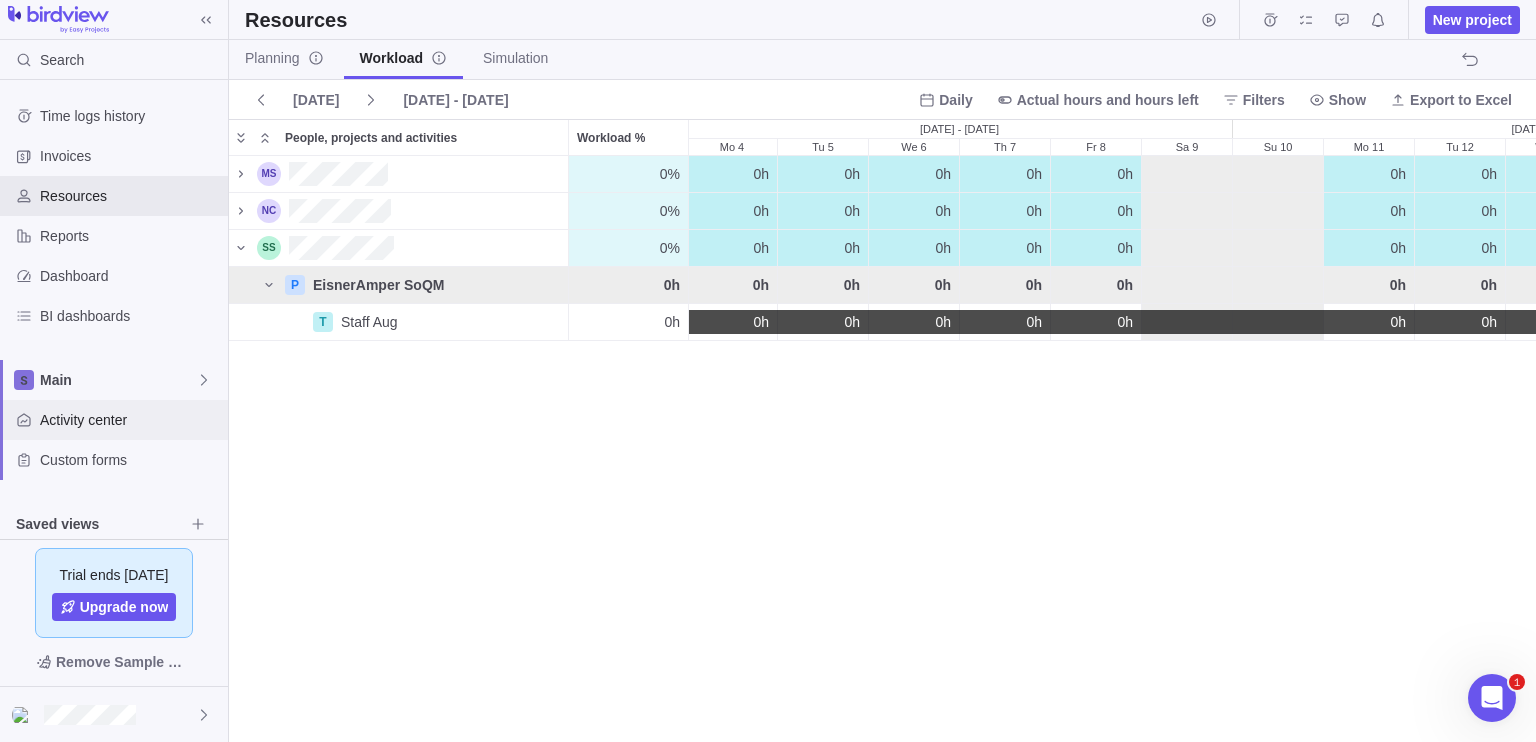 click on "Activity center" at bounding box center [114, 420] 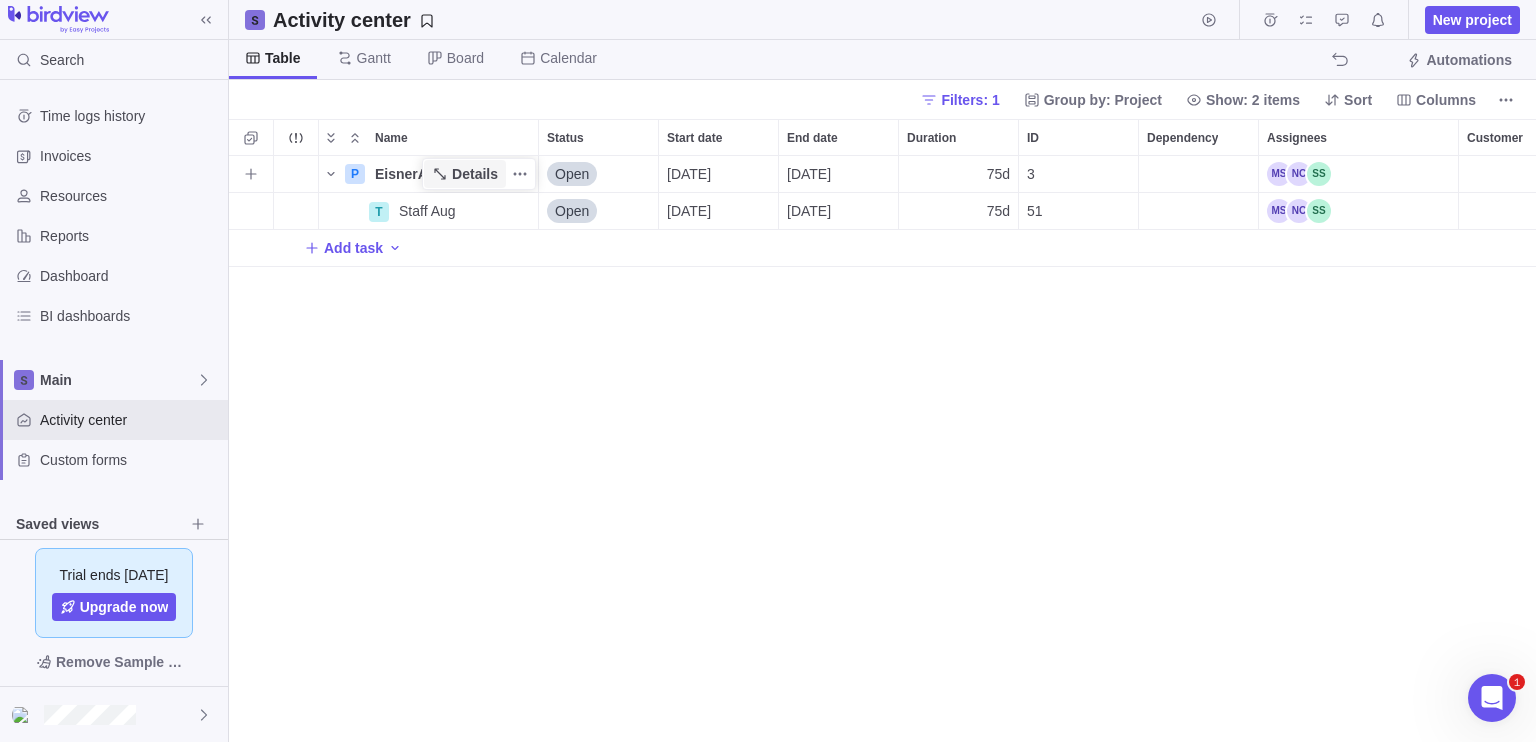 click on "Details" at bounding box center (475, 174) 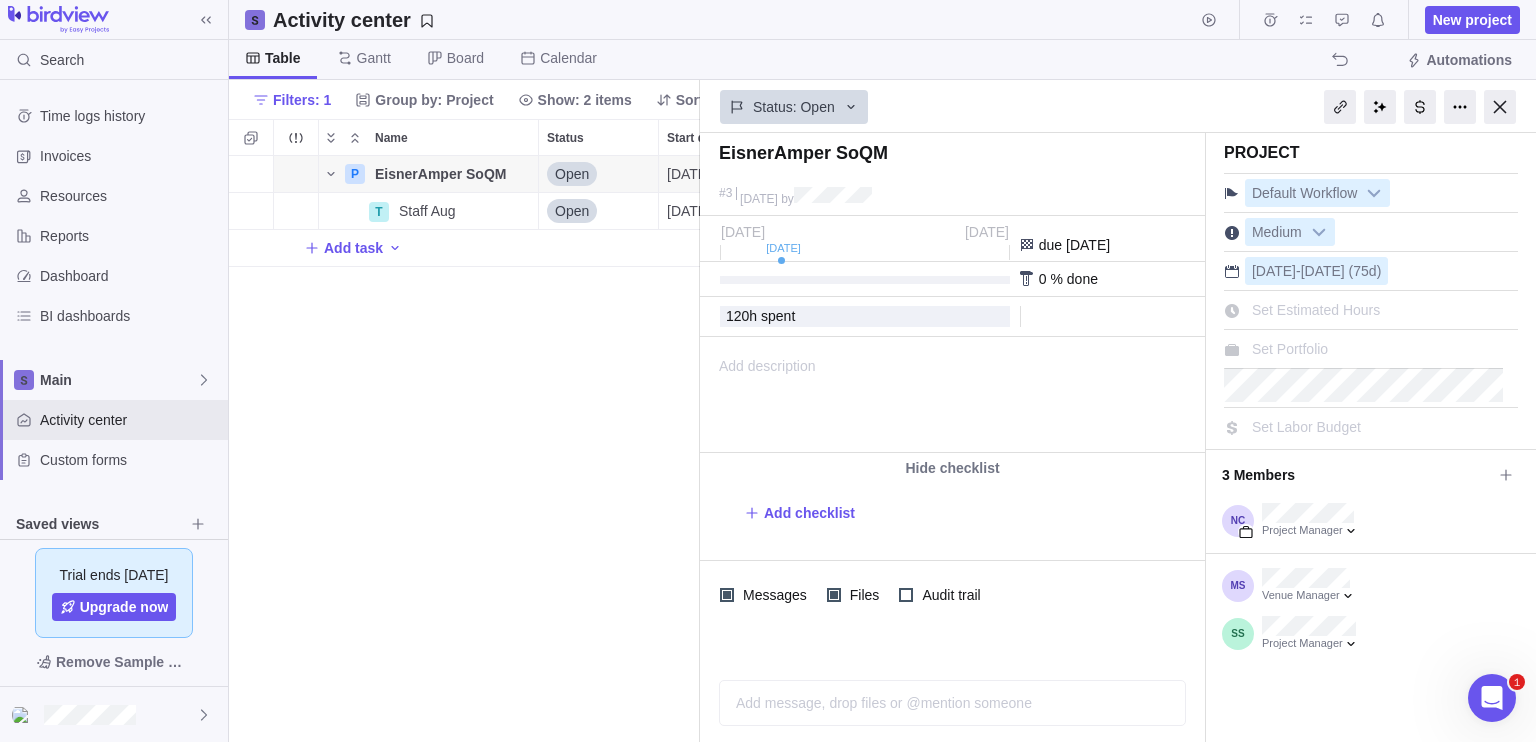 click on "Add description" at bounding box center [758, 395] 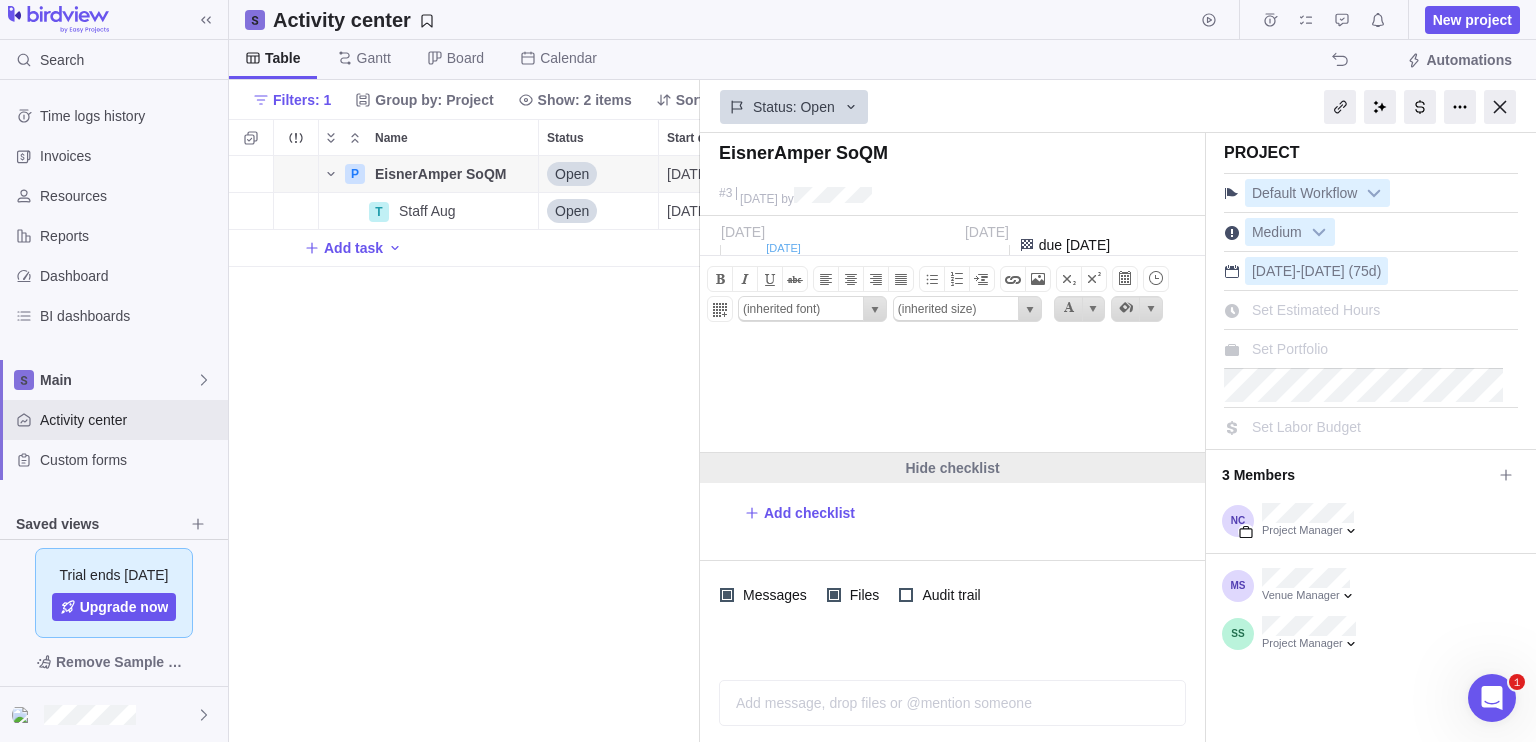 click on "Hide checklist" at bounding box center (952, 468) 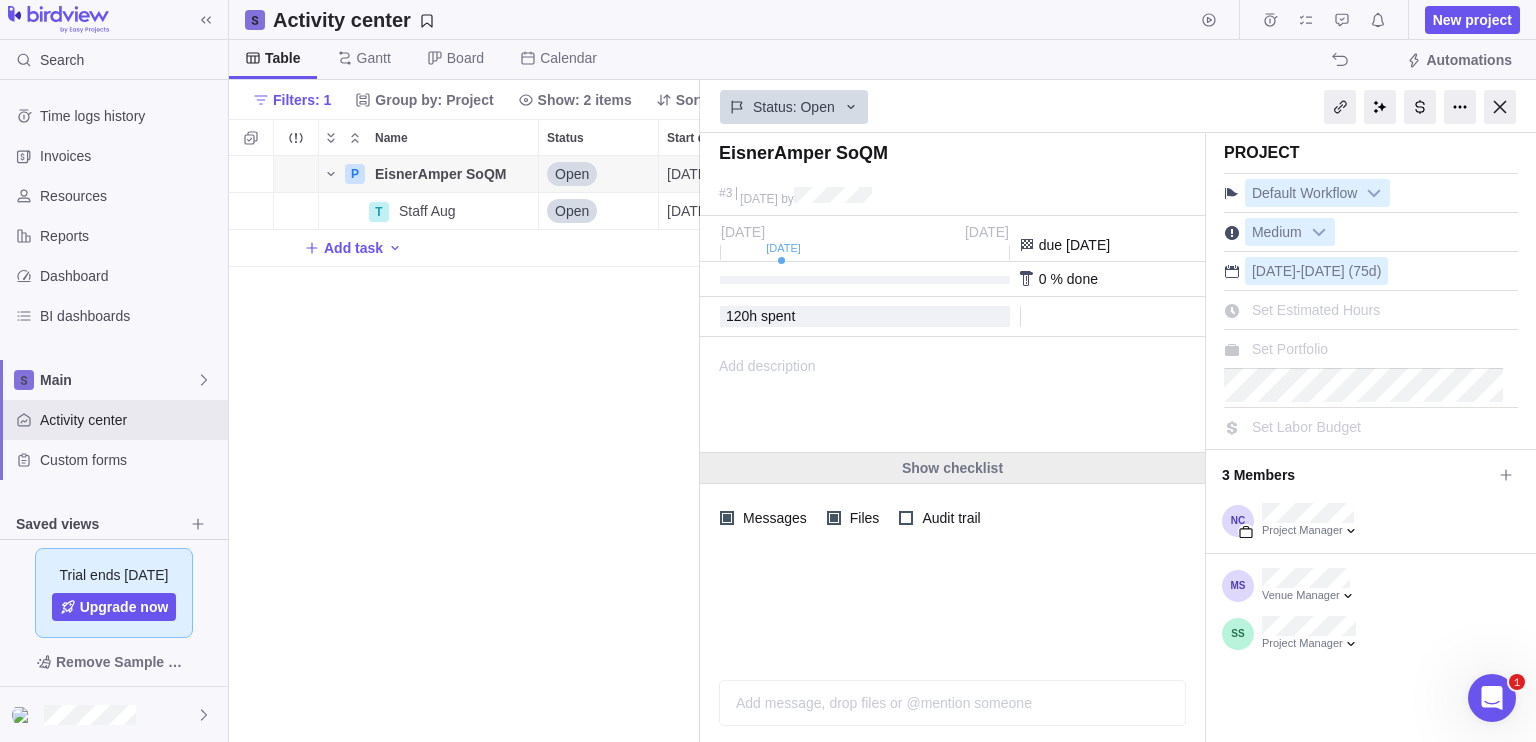 click on "Show checklist" at bounding box center (952, 468) 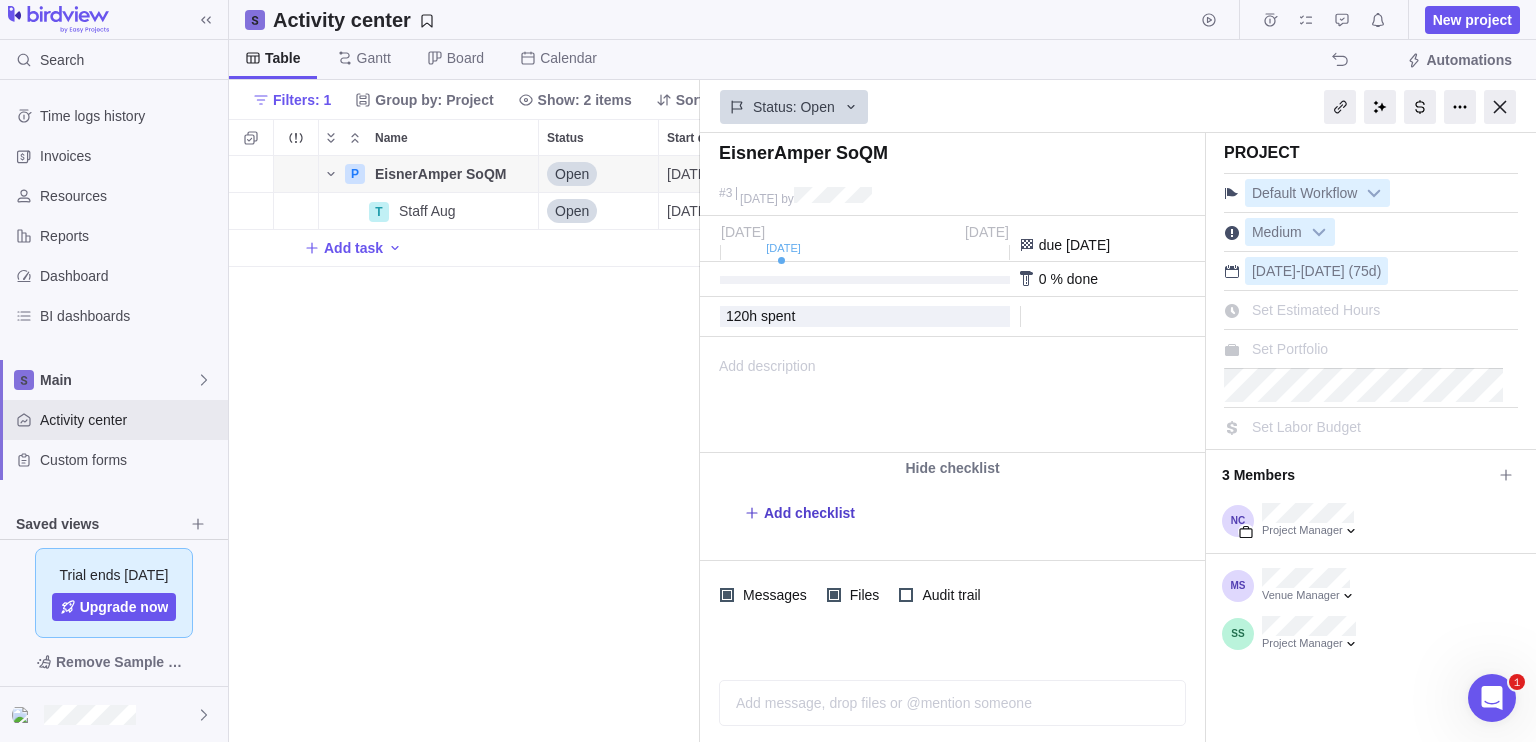 click on "Add checklist" at bounding box center (809, 513) 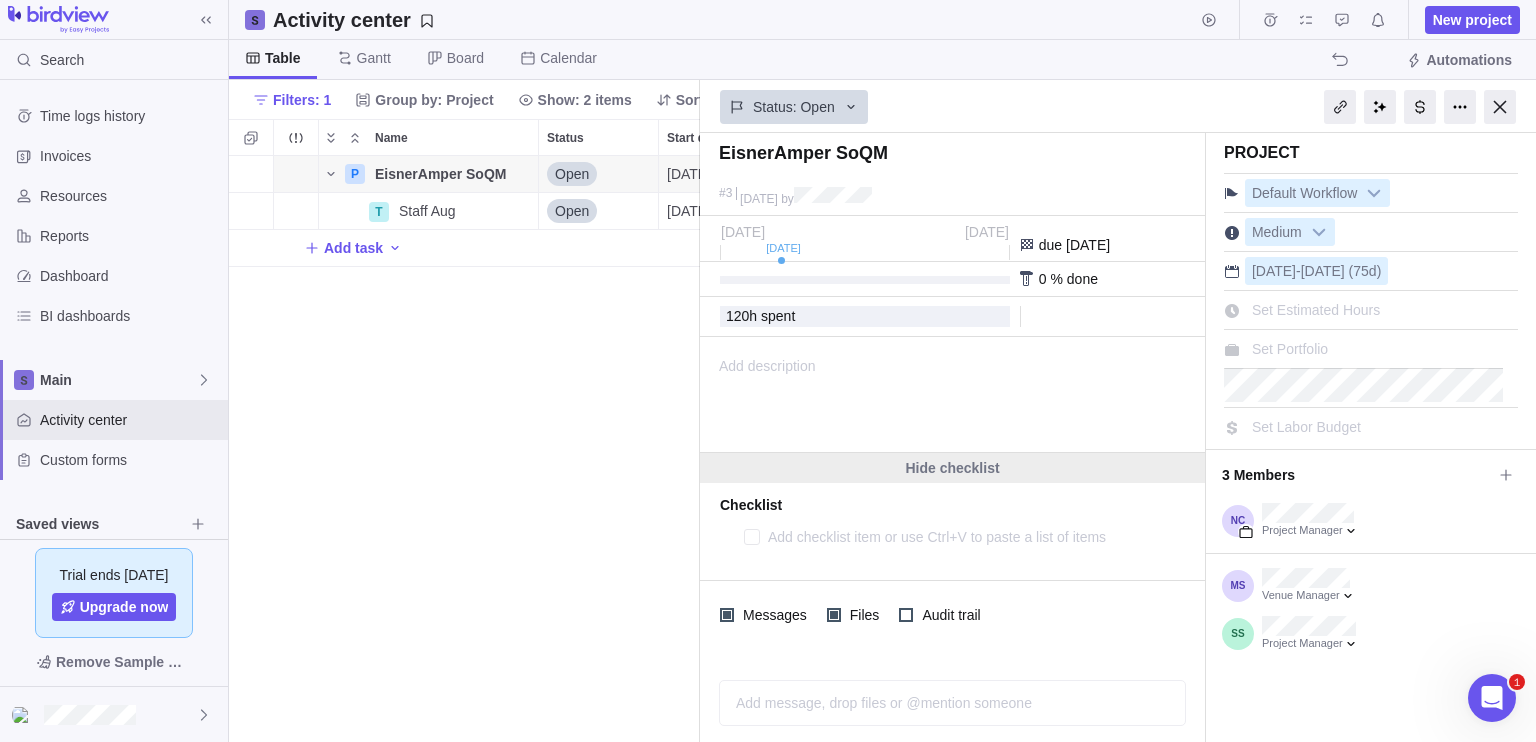 click on "Hide checklist" at bounding box center (952, 468) 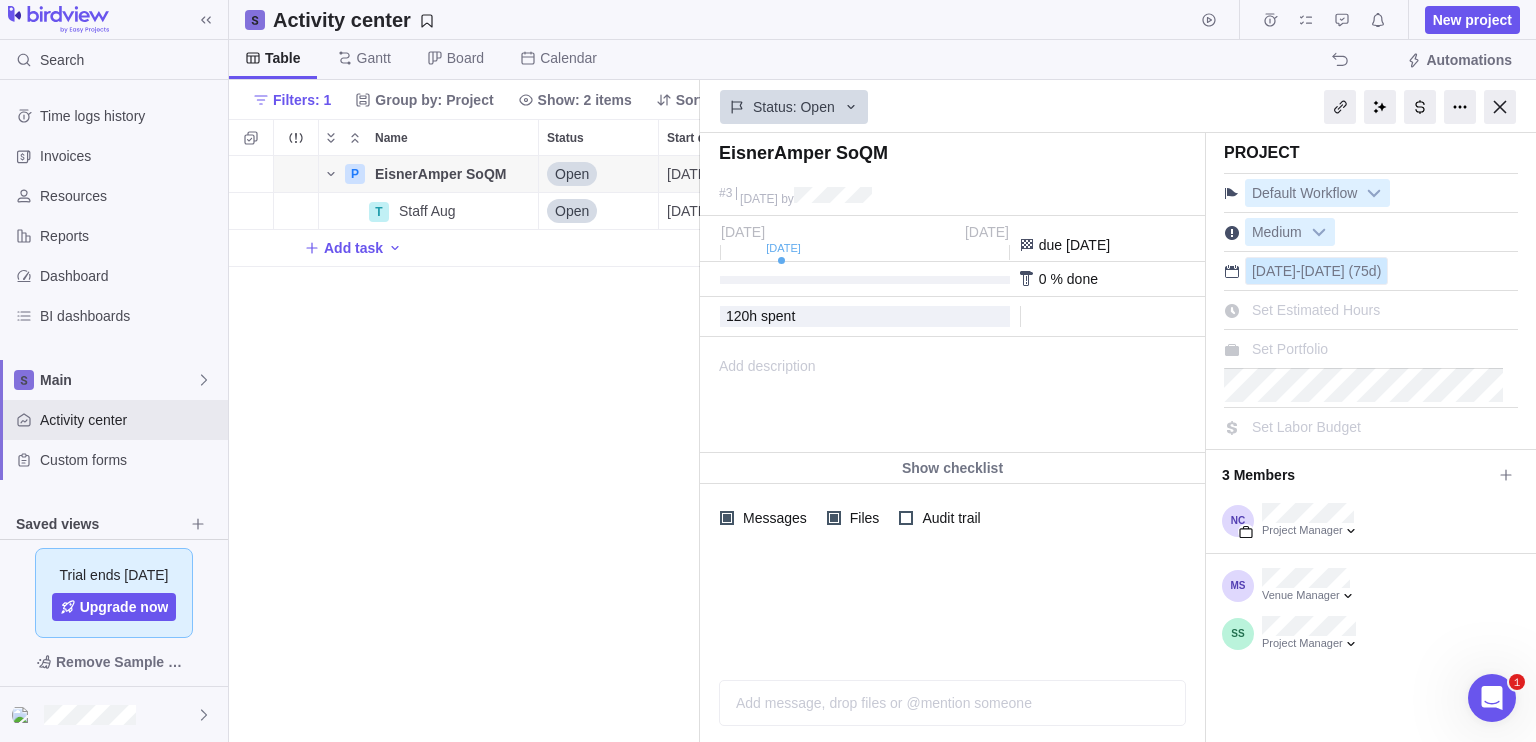 click on "(75d)" at bounding box center (1365, 271) 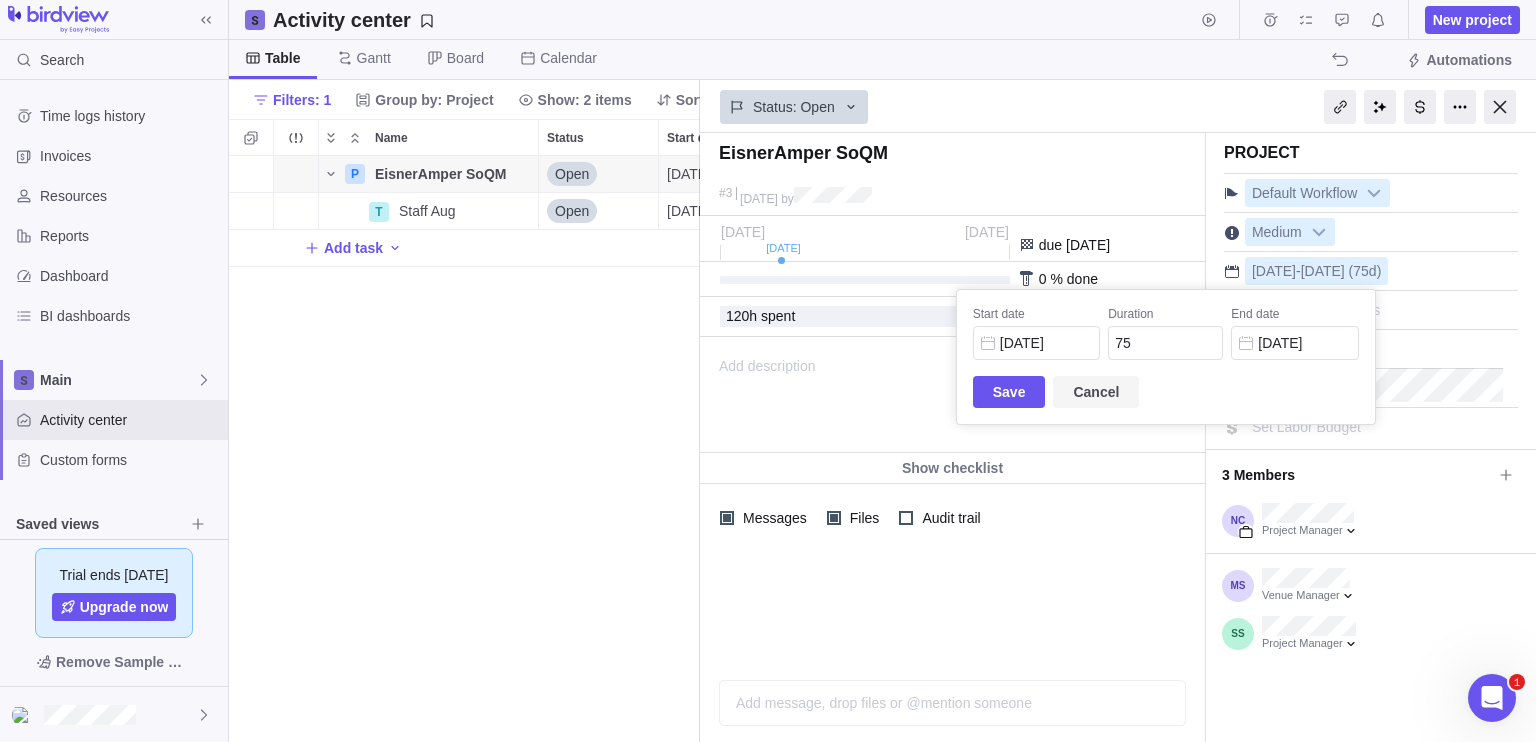 click on "Cancel" at bounding box center (1096, 392) 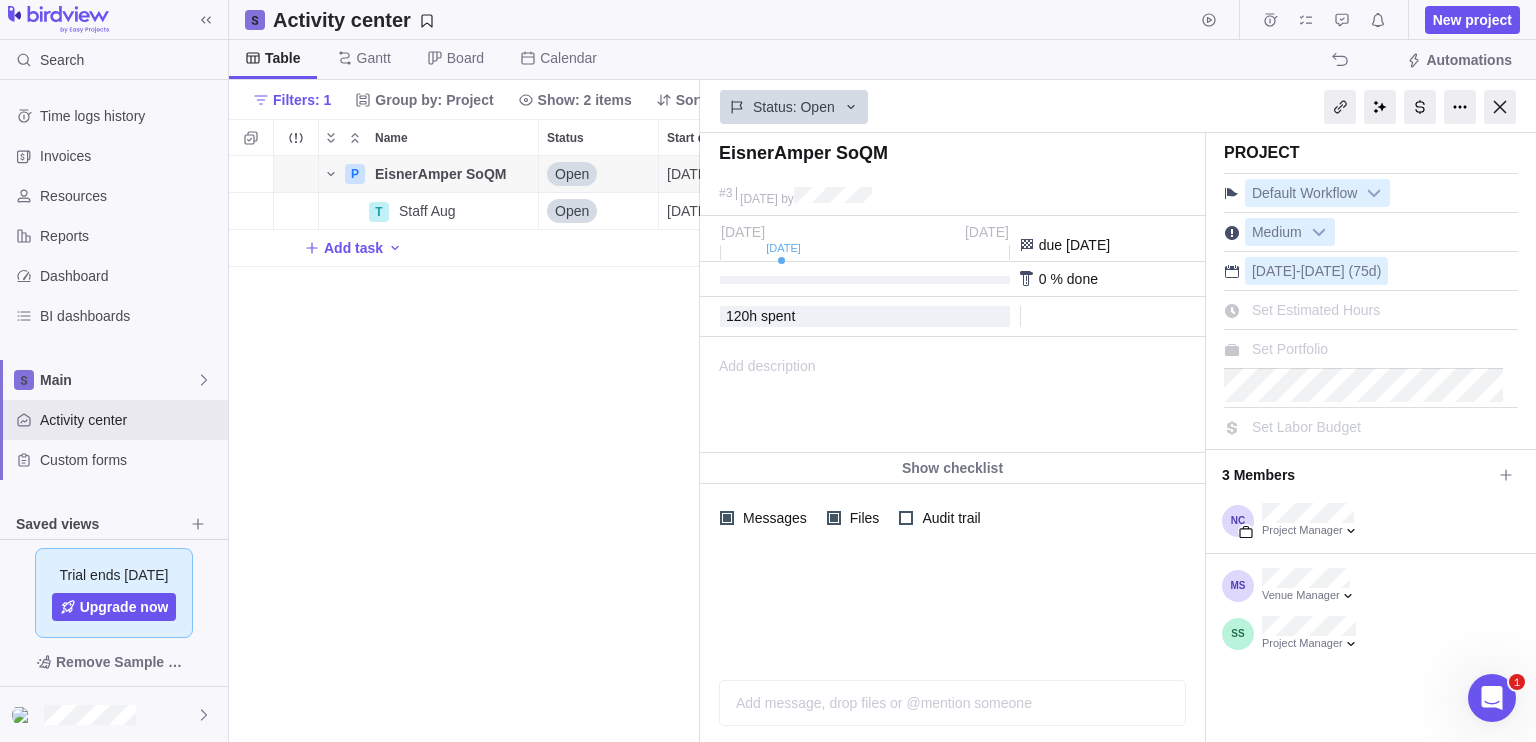 click on "Set Estimated Hours" at bounding box center [1316, 310] 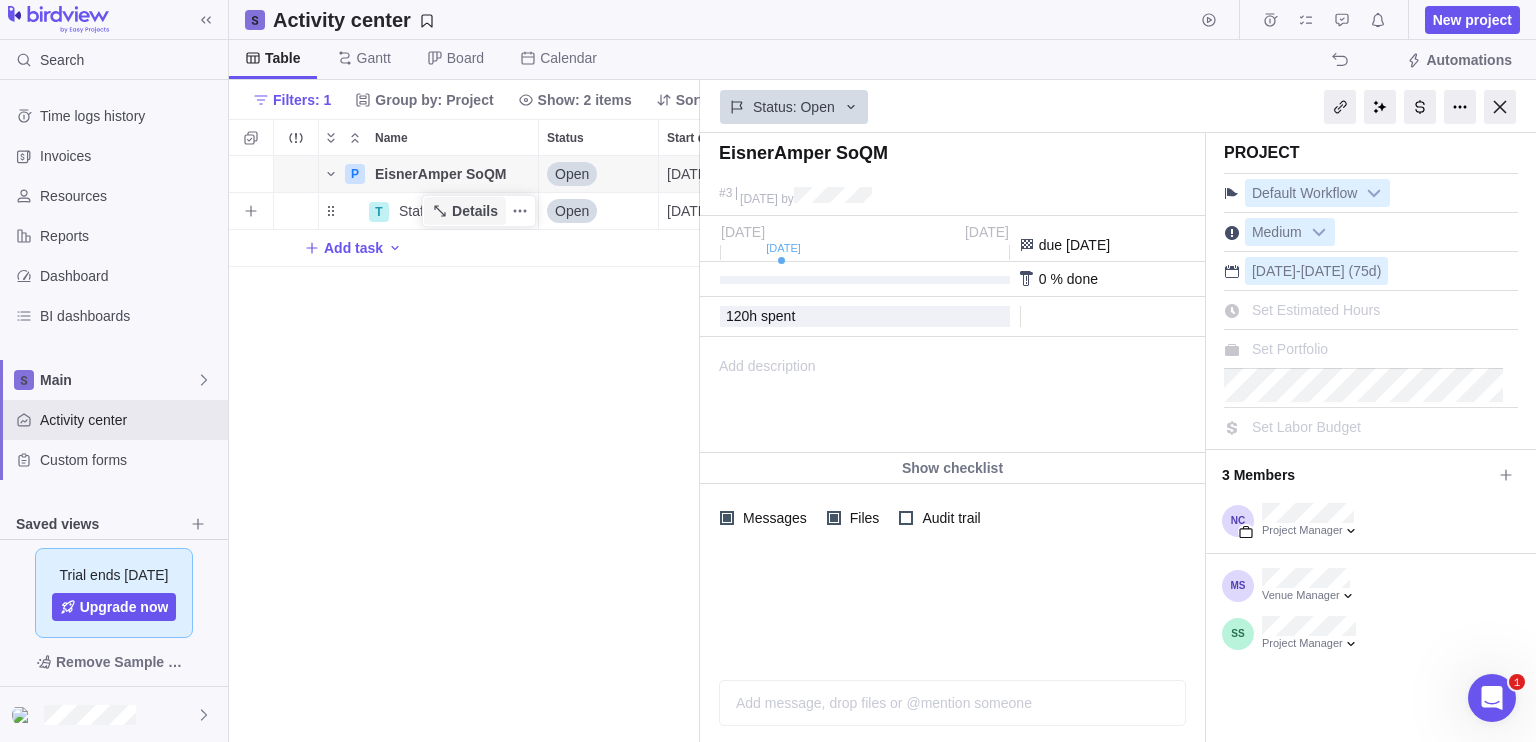 click on "Details" at bounding box center (475, 211) 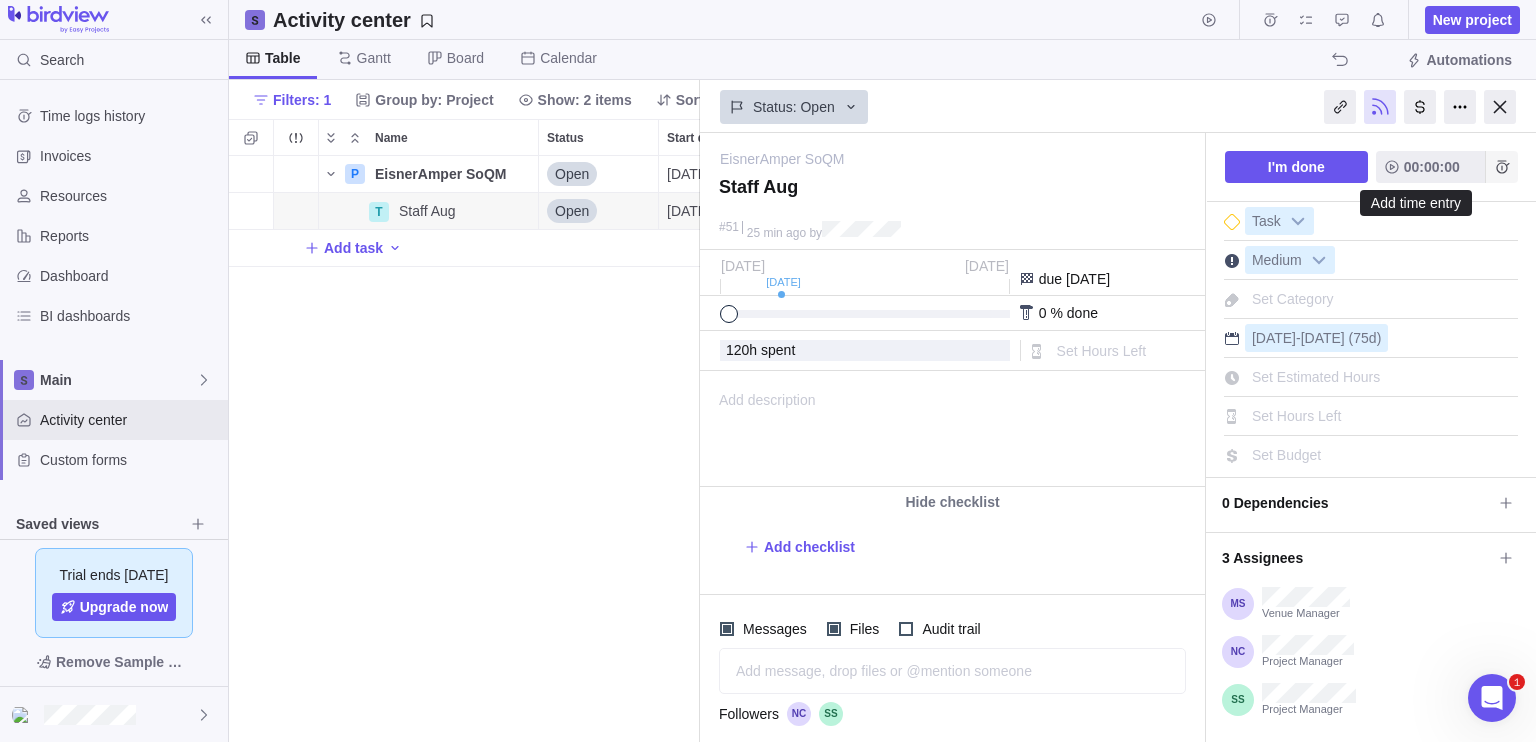 click 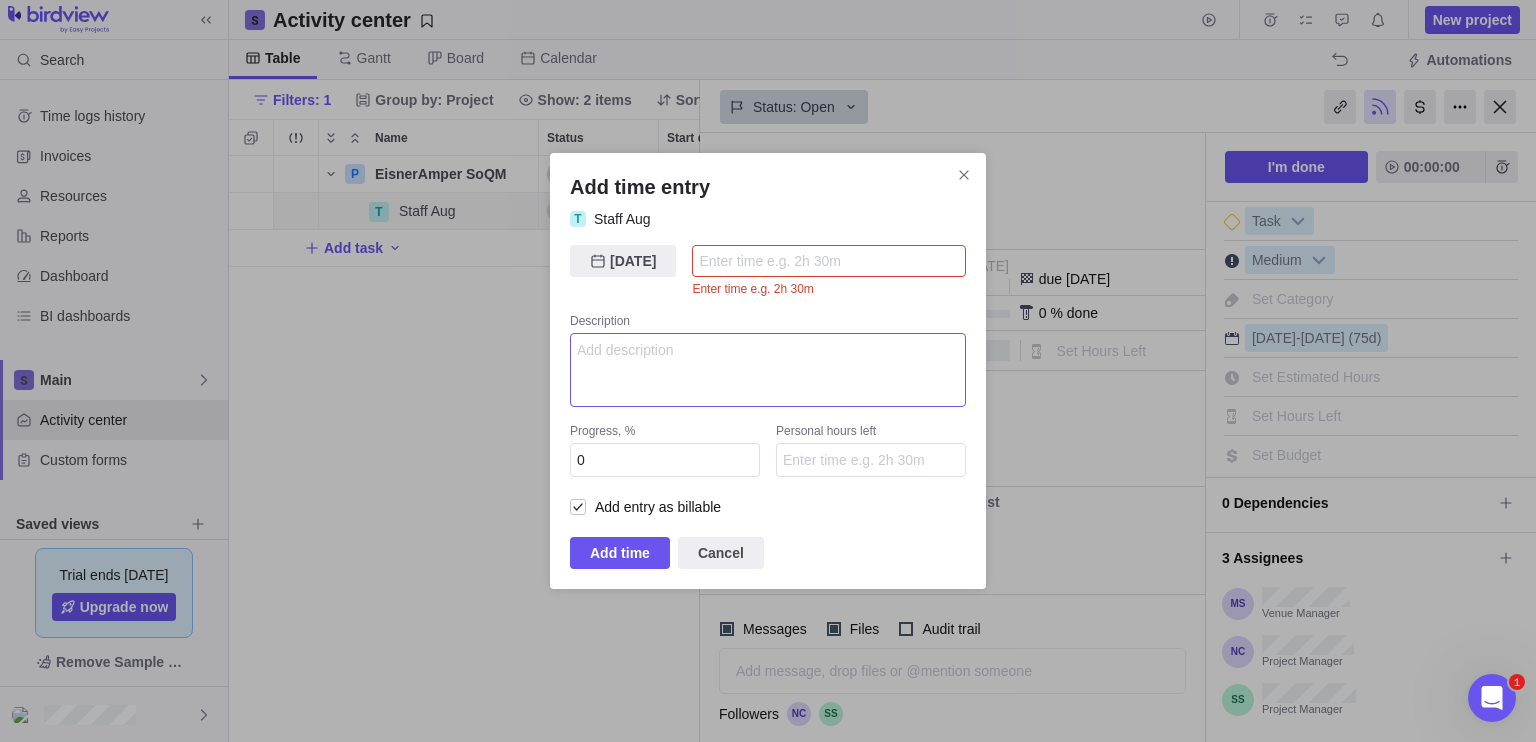 click at bounding box center (768, 370) 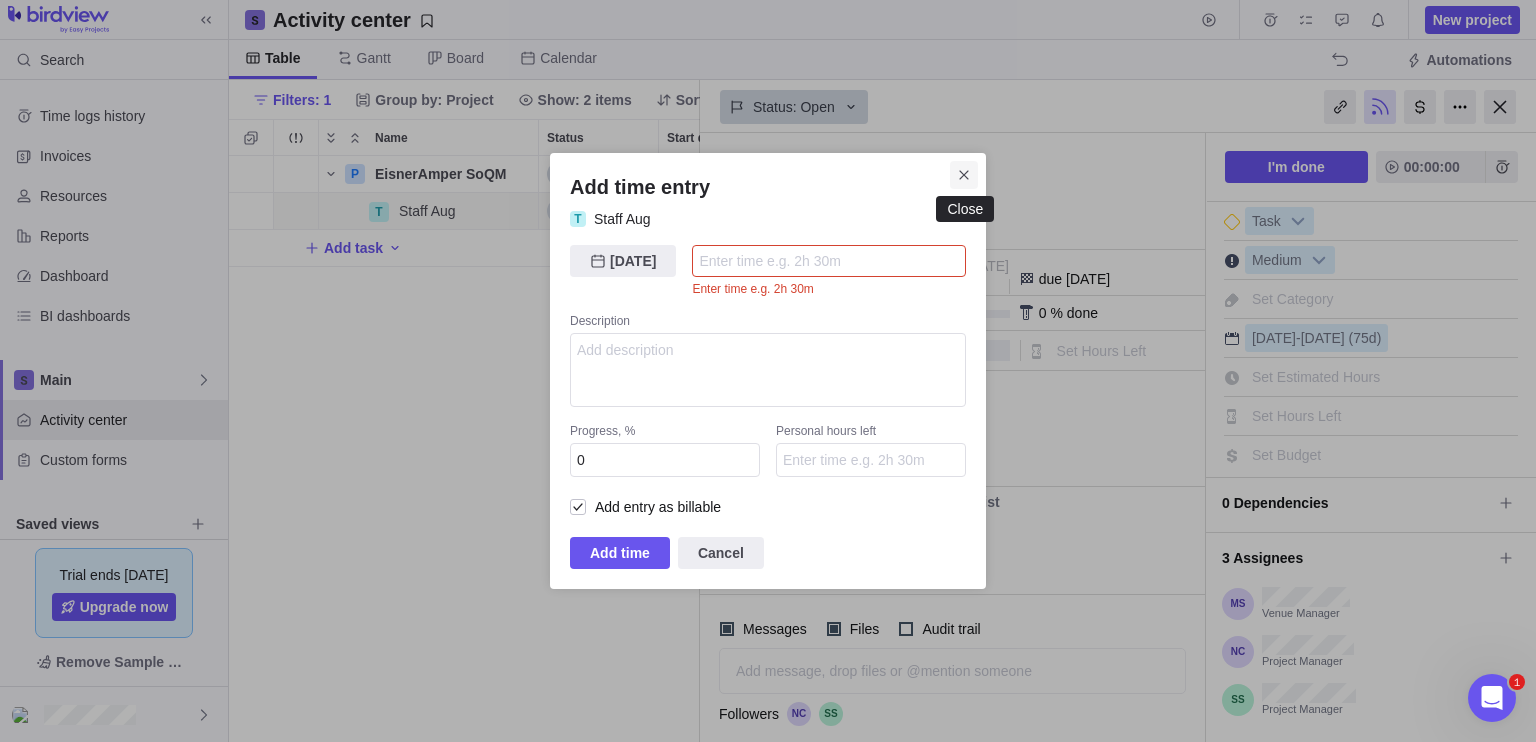 click at bounding box center [964, 175] 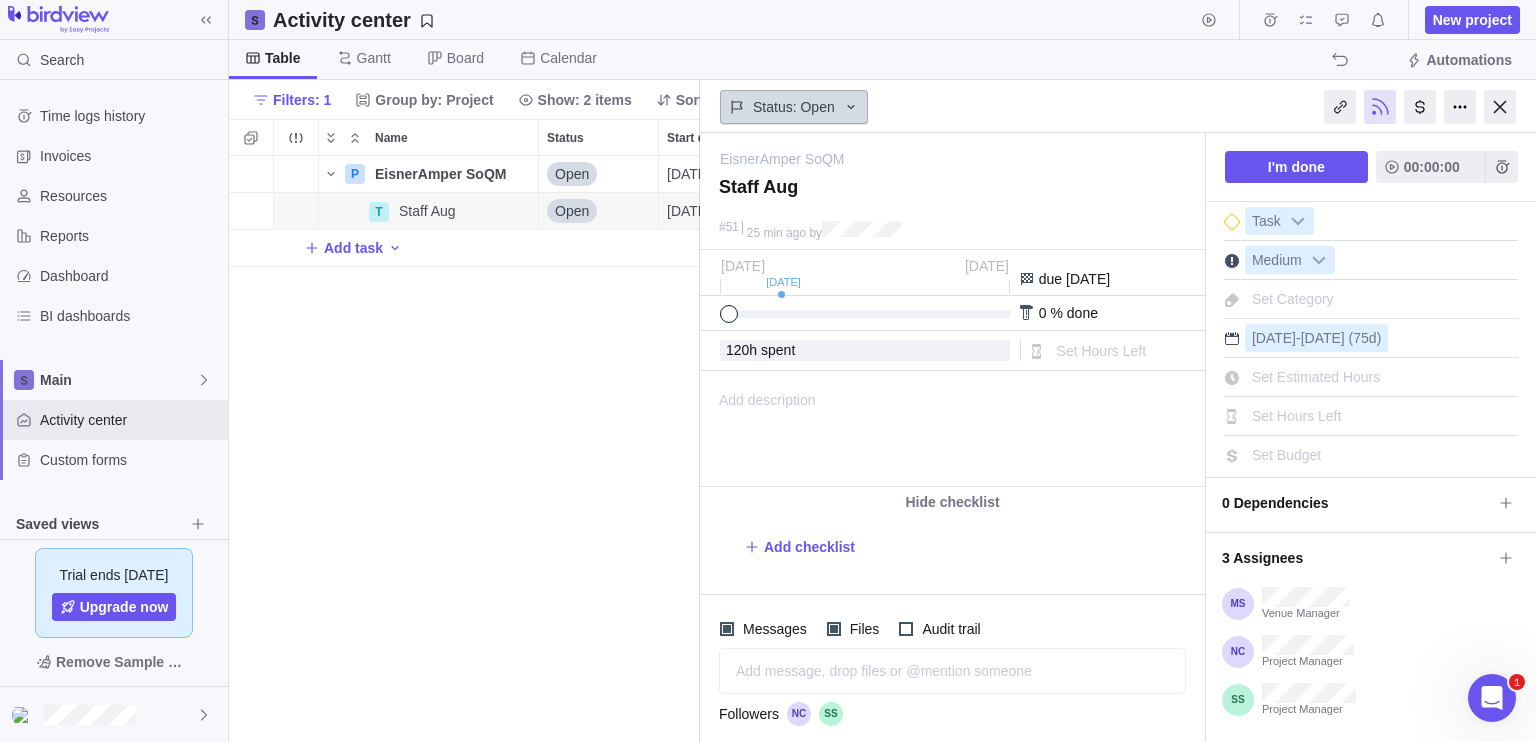 click on "Status: Open" at bounding box center (794, 107) 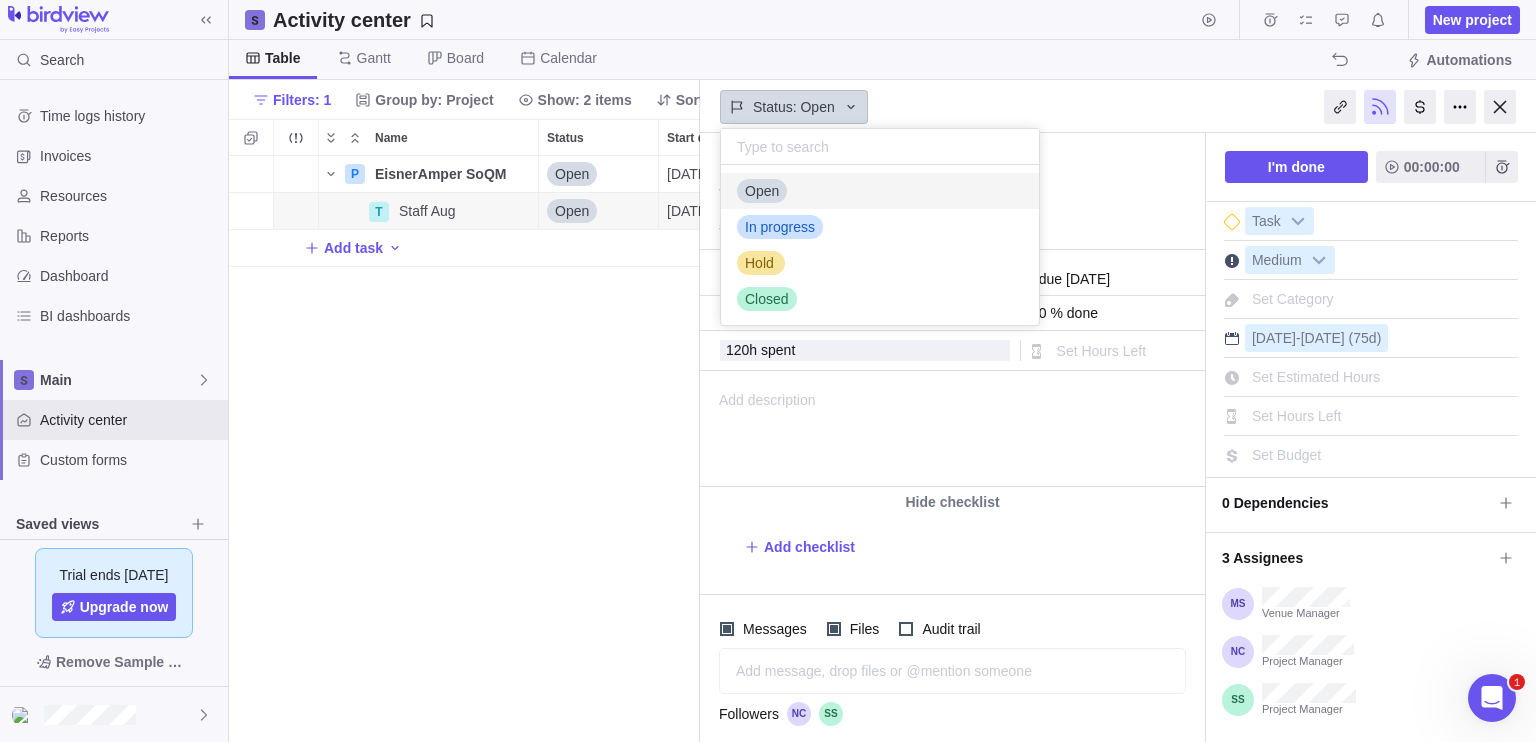scroll, scrollTop: 16, scrollLeft: 16, axis: both 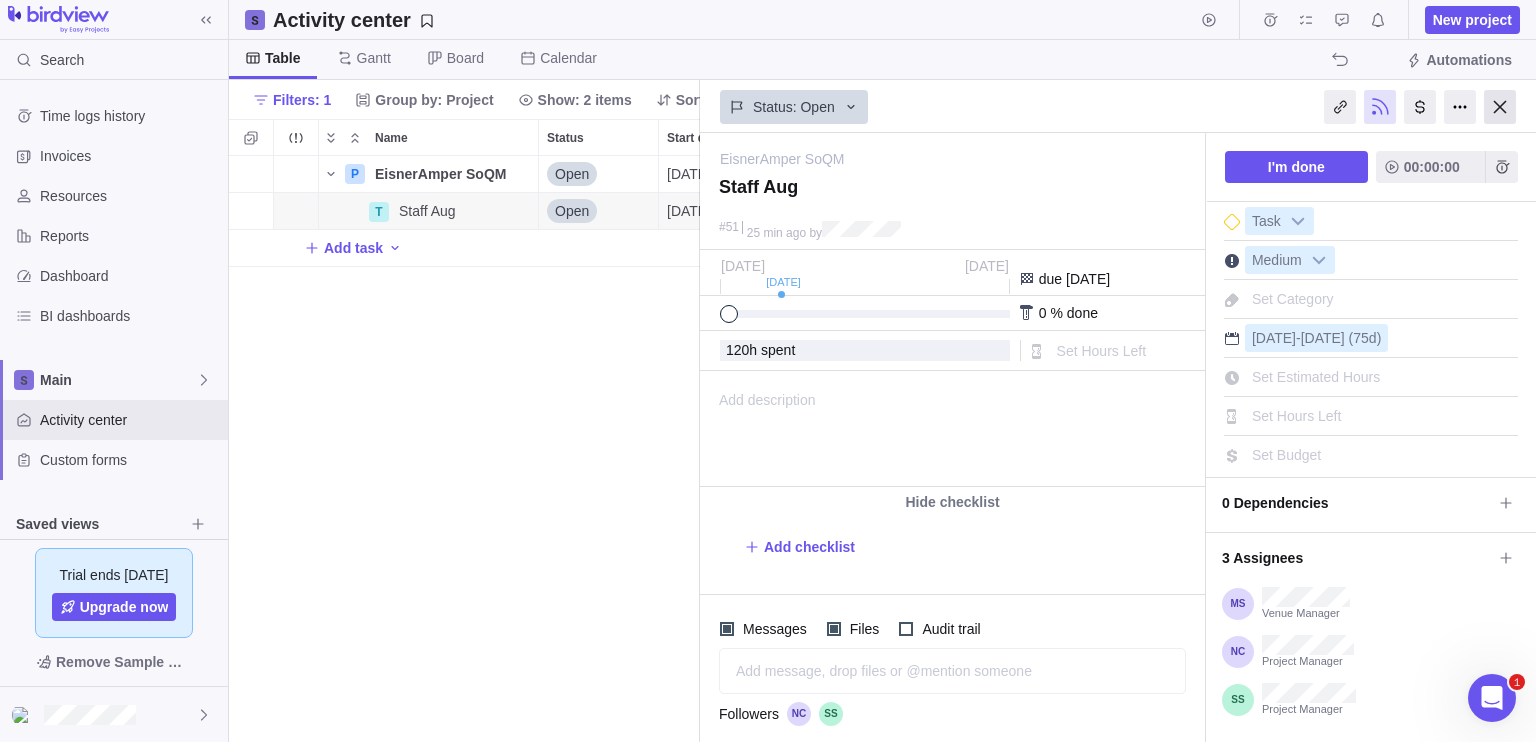 click at bounding box center [1500, 107] 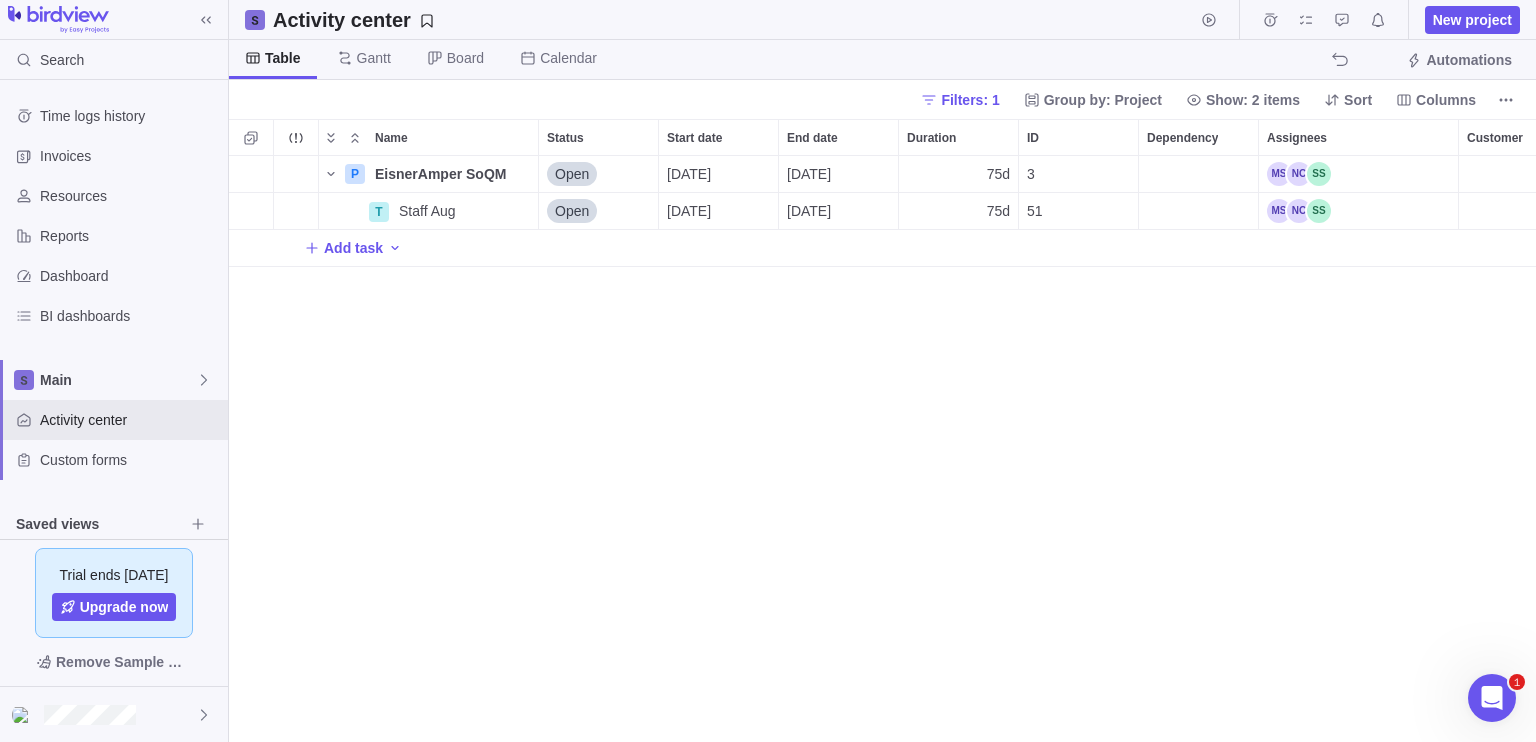 scroll, scrollTop: 16, scrollLeft: 16, axis: both 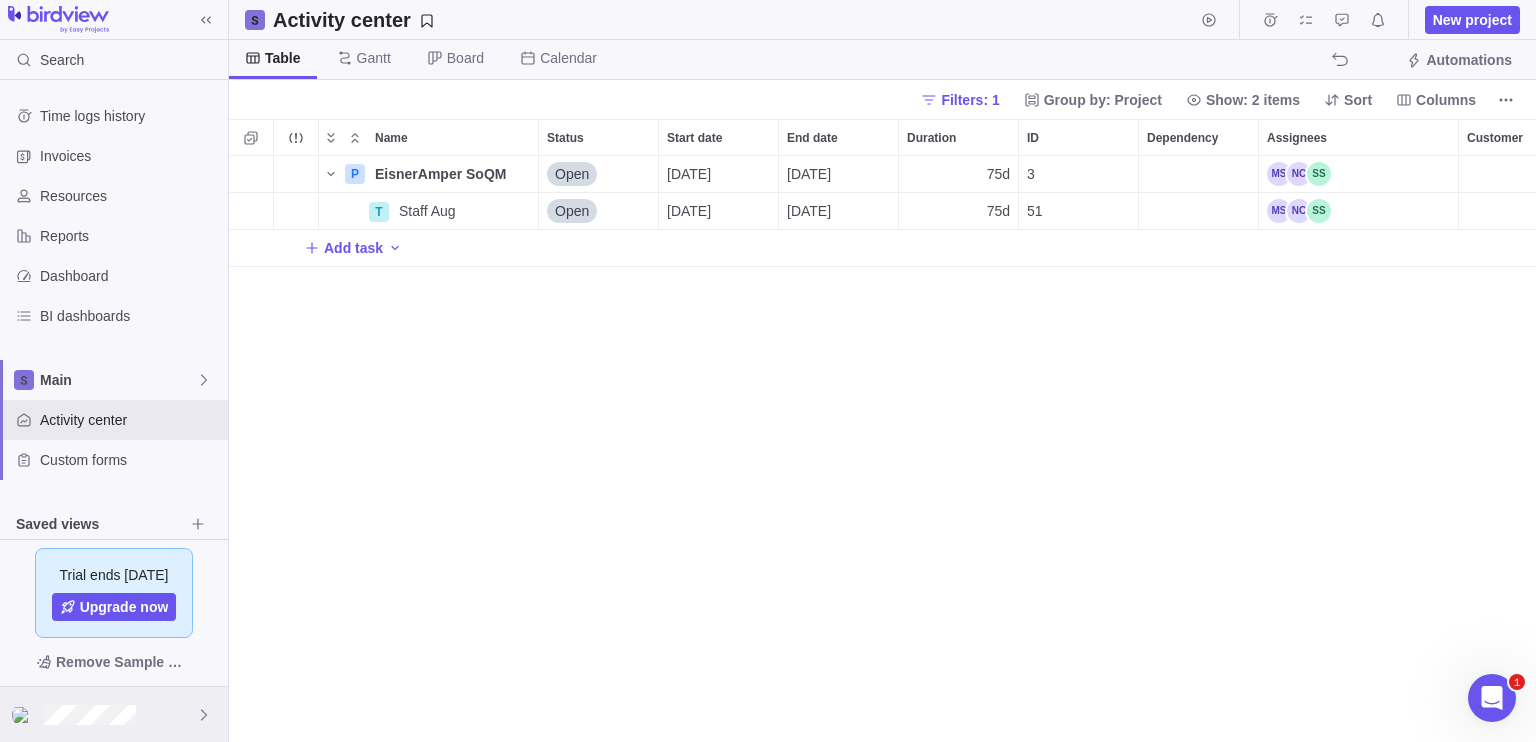 click at bounding box center (24, 715) 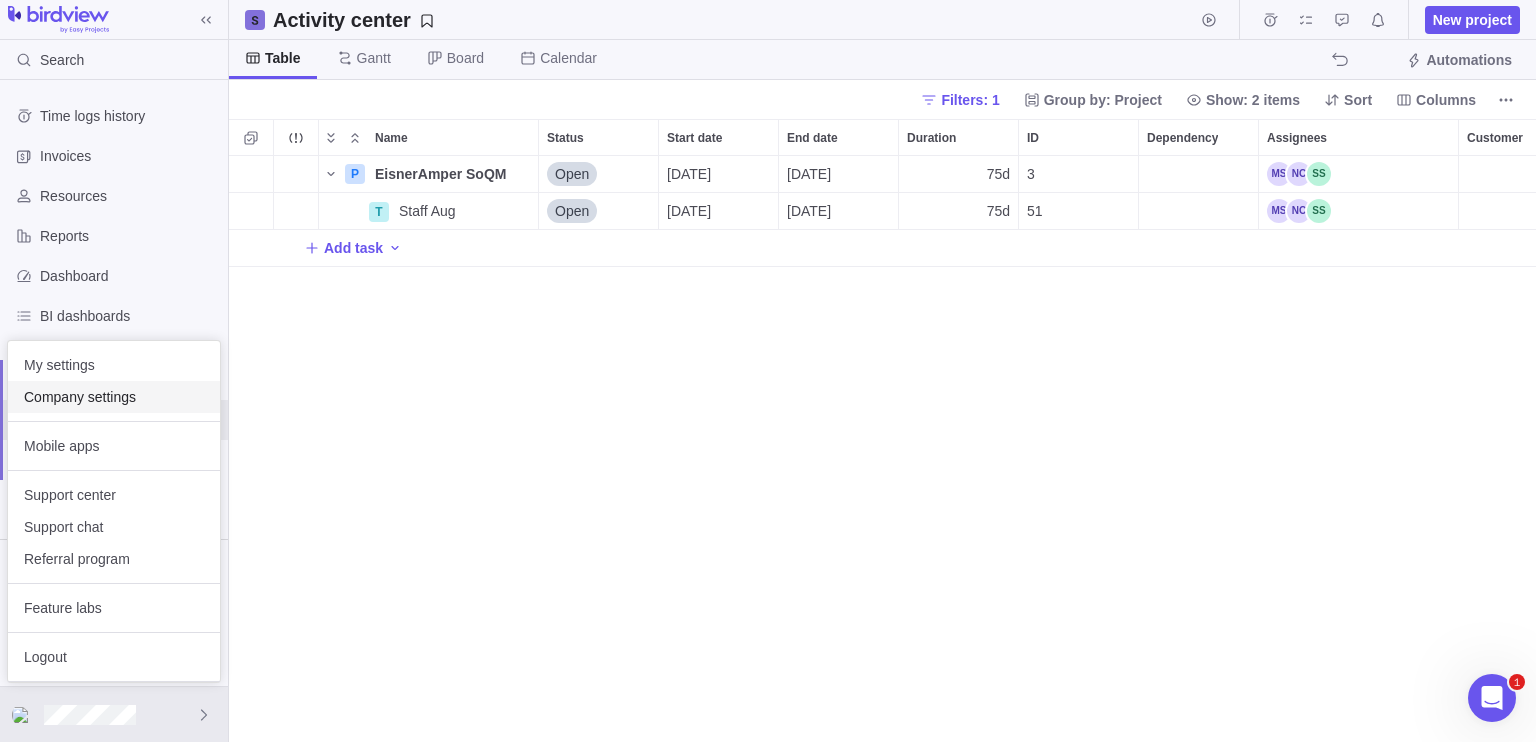 click on "Company settings" at bounding box center [114, 397] 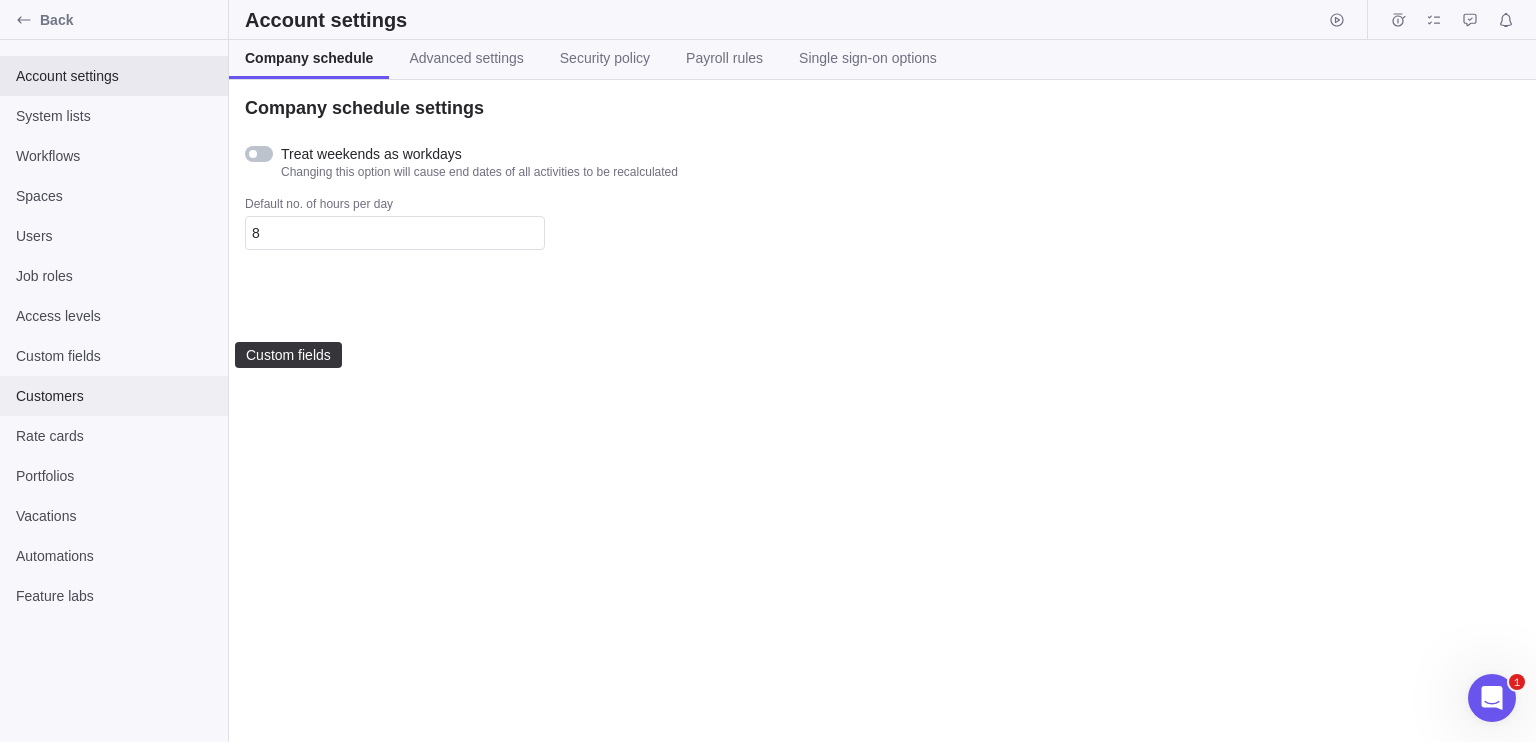 click on "Customers" at bounding box center (114, 396) 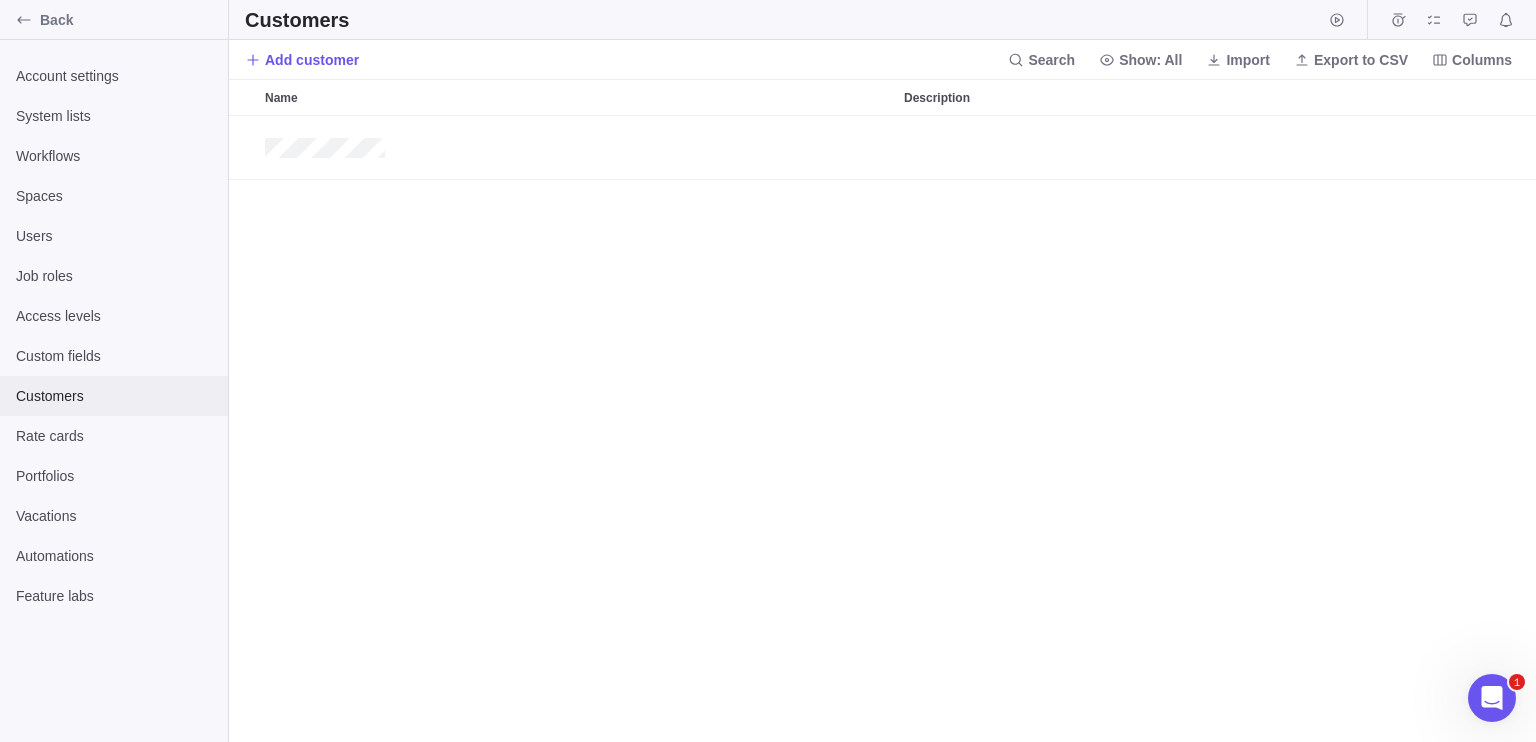scroll, scrollTop: 16, scrollLeft: 16, axis: both 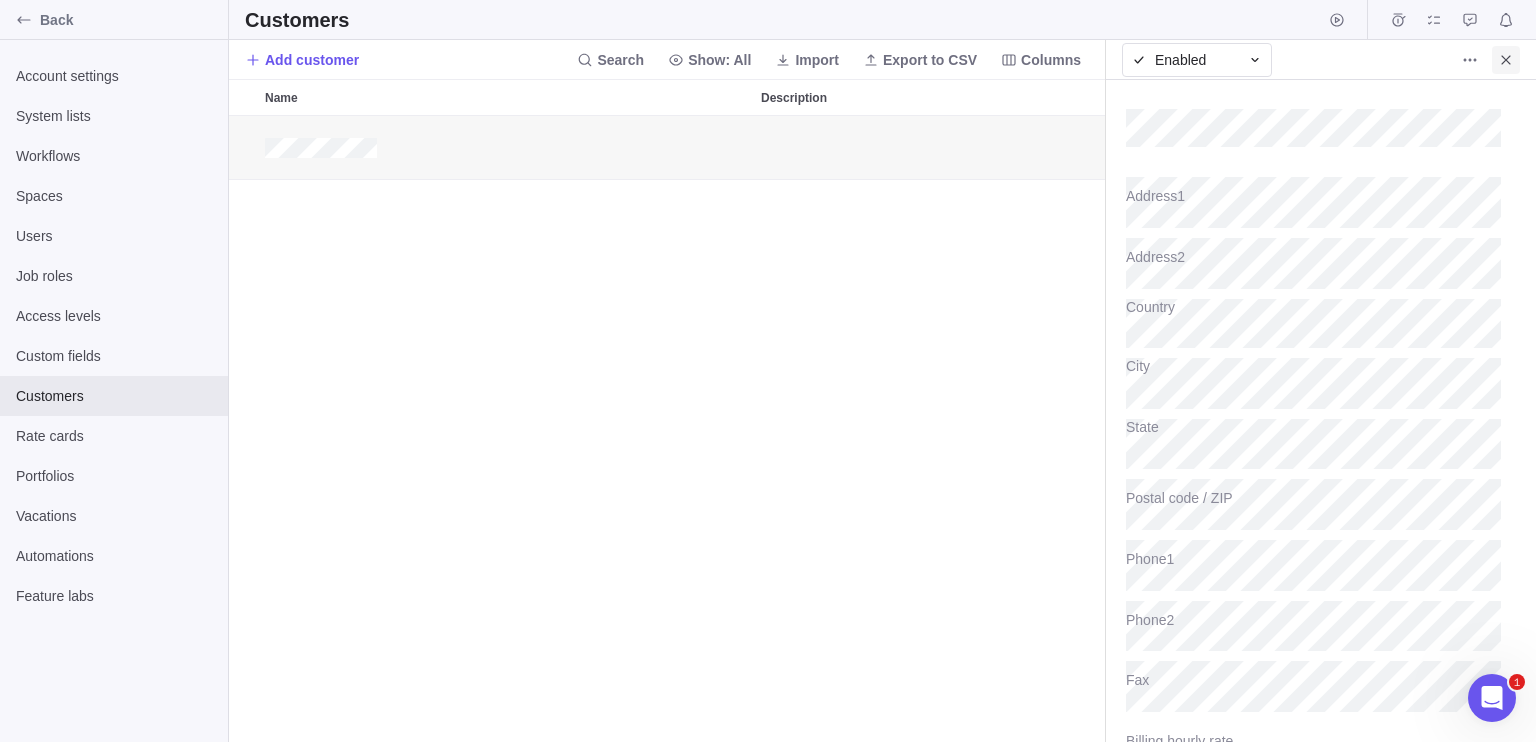 click 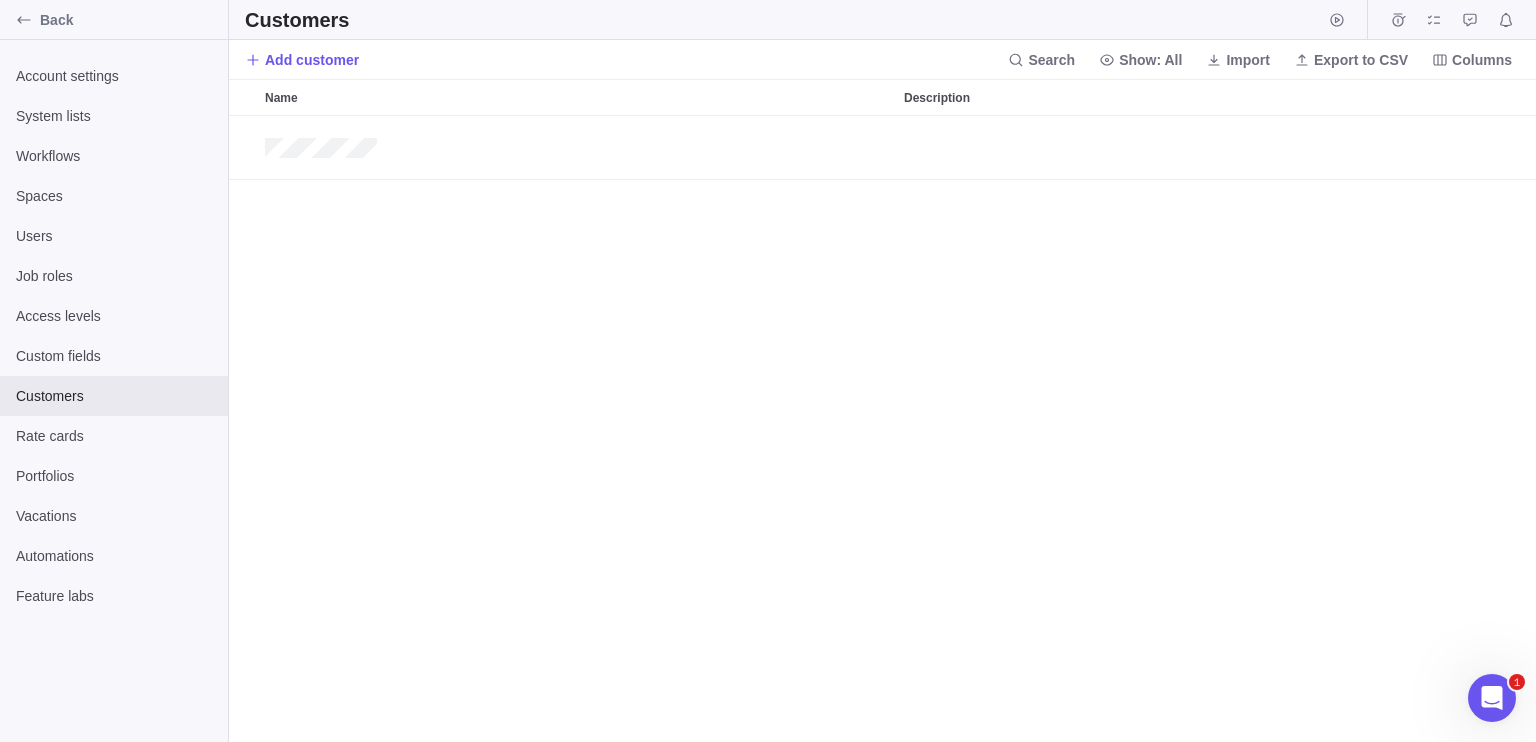 click at bounding box center (882, 429) 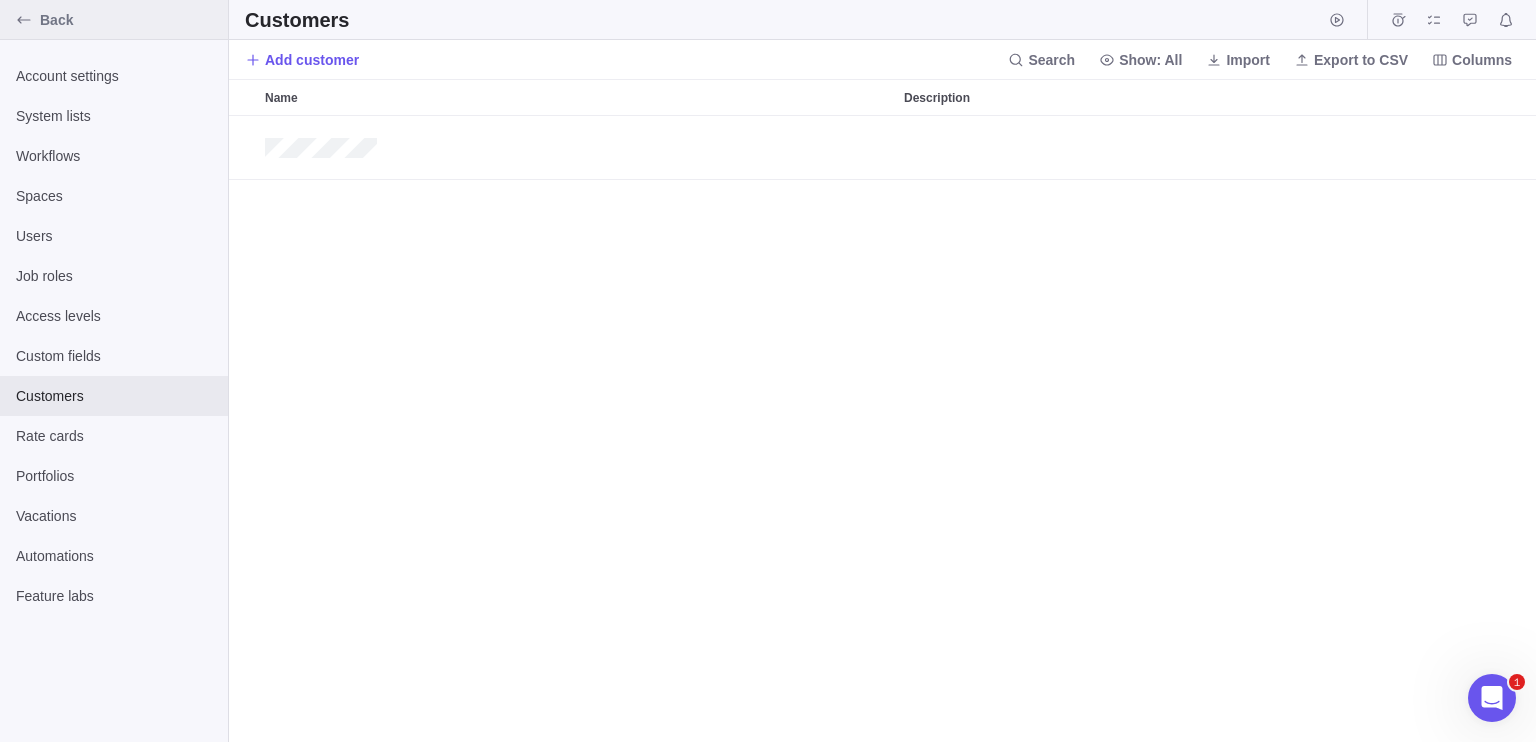 click at bounding box center (24, 20) 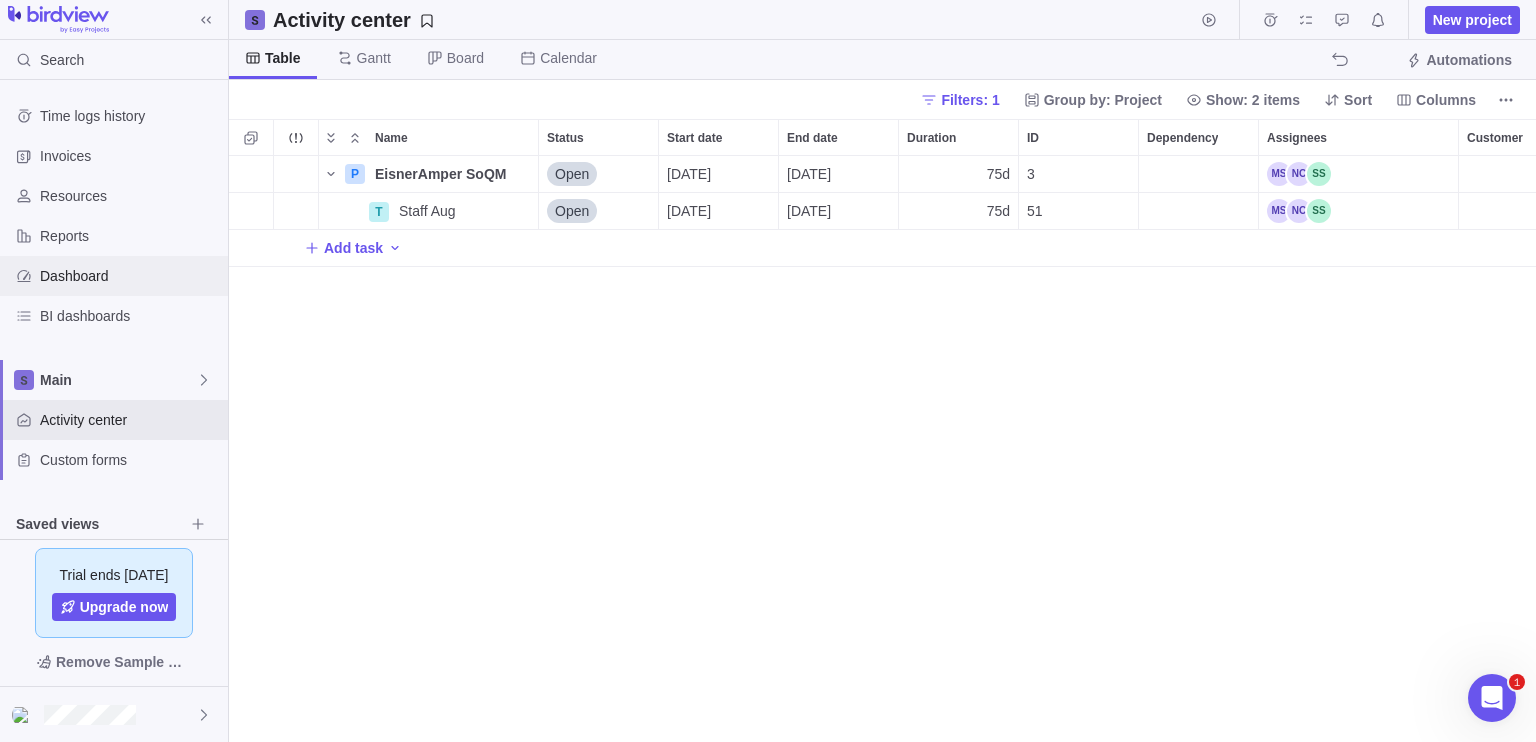 scroll, scrollTop: 16, scrollLeft: 16, axis: both 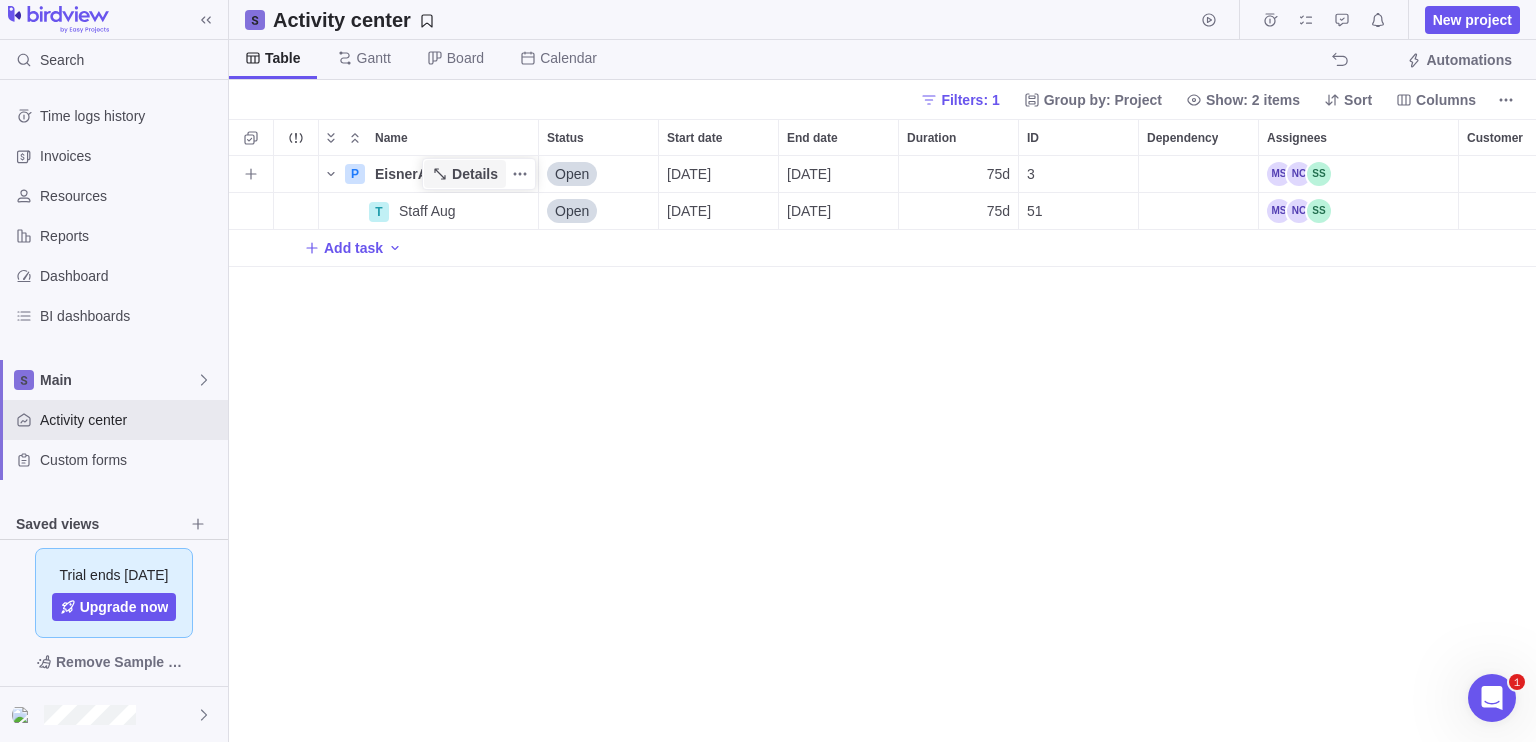click on "Details" at bounding box center [475, 174] 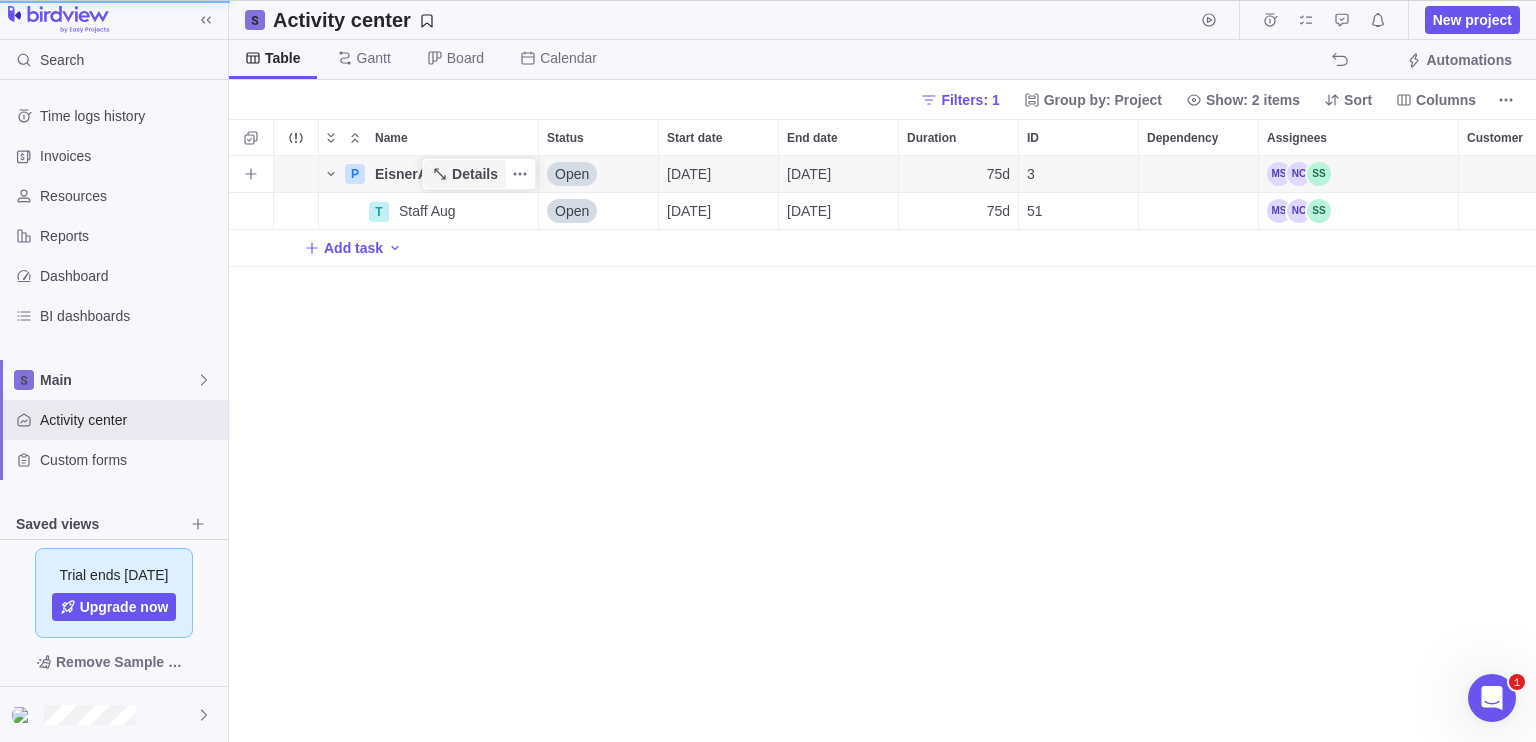 scroll, scrollTop: 570, scrollLeft: 456, axis: both 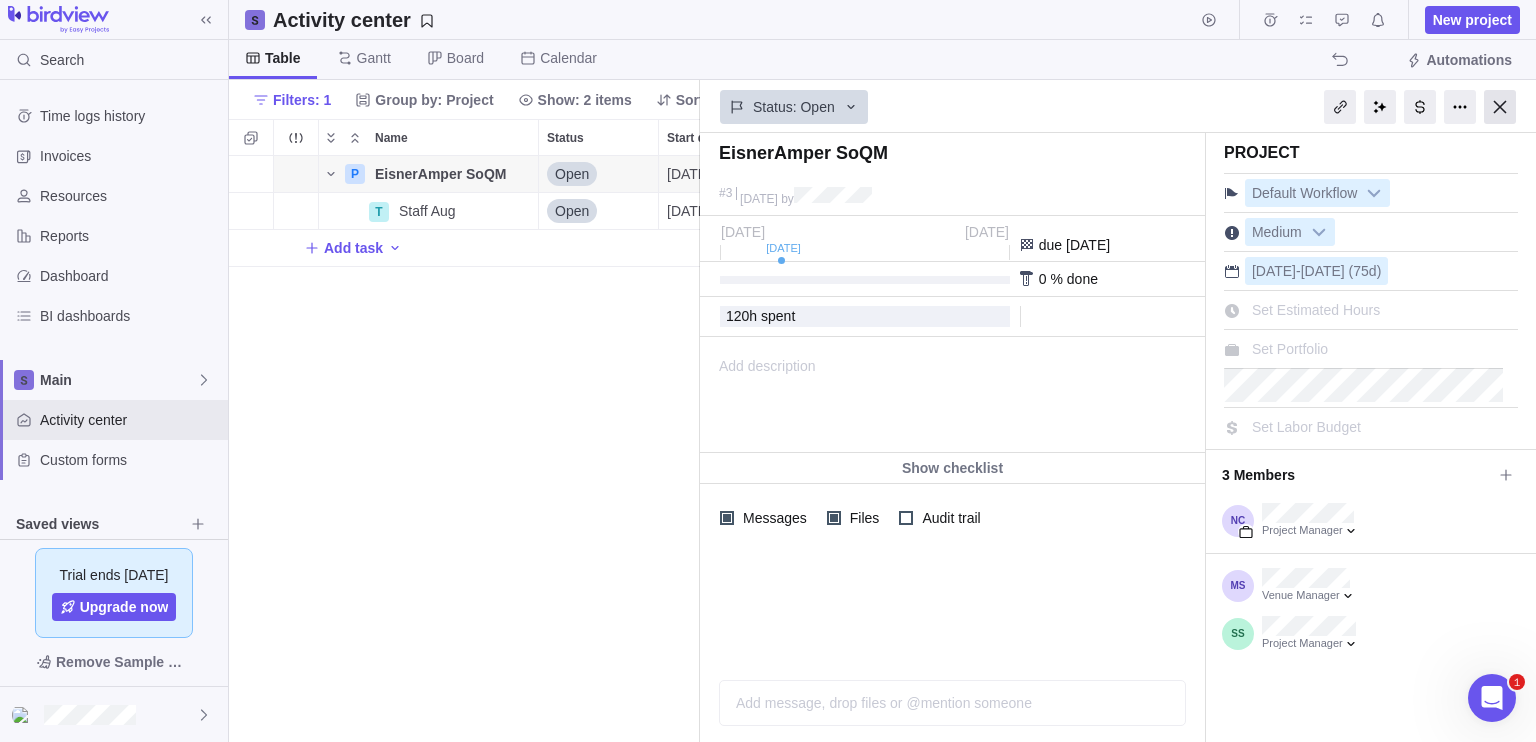 click at bounding box center [1500, 107] 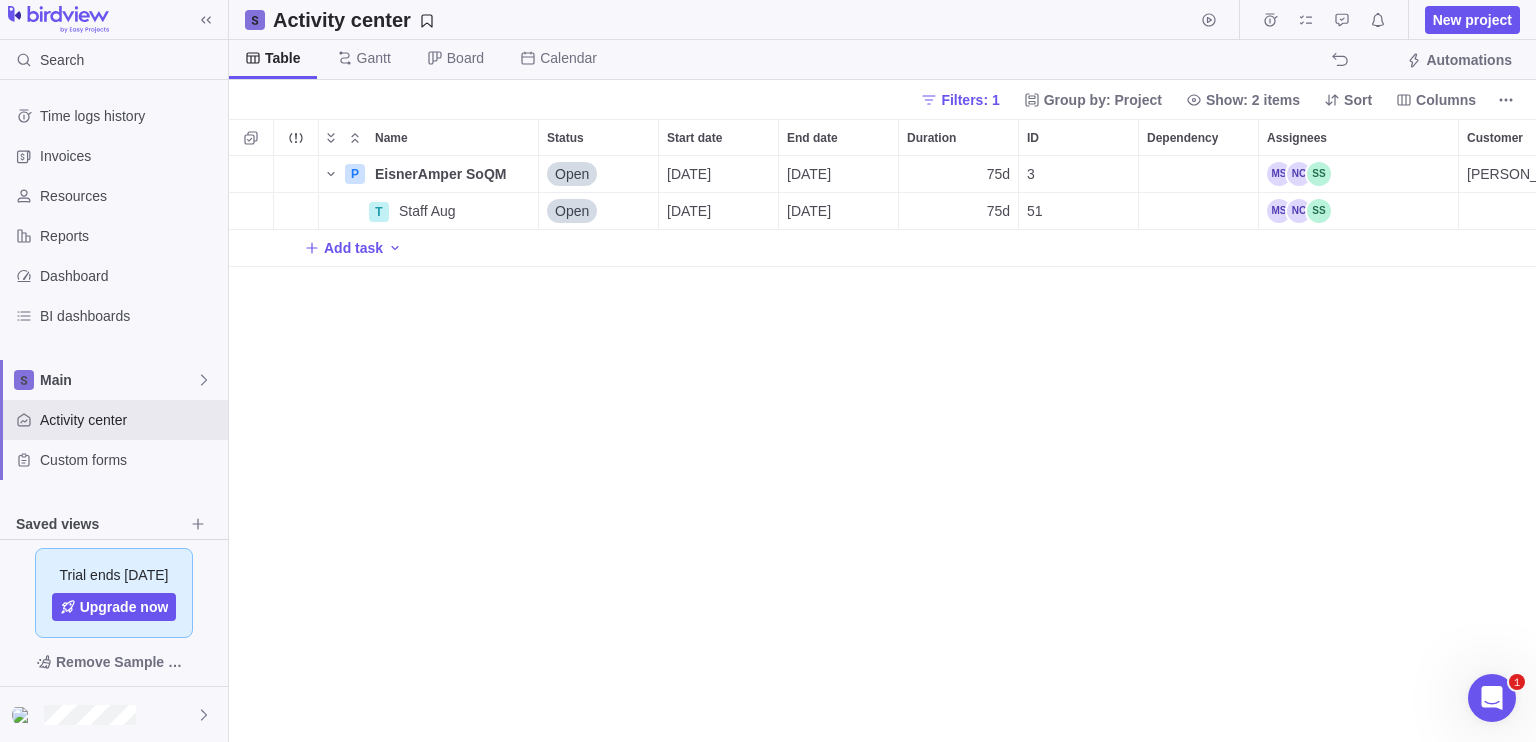 scroll, scrollTop: 16, scrollLeft: 16, axis: both 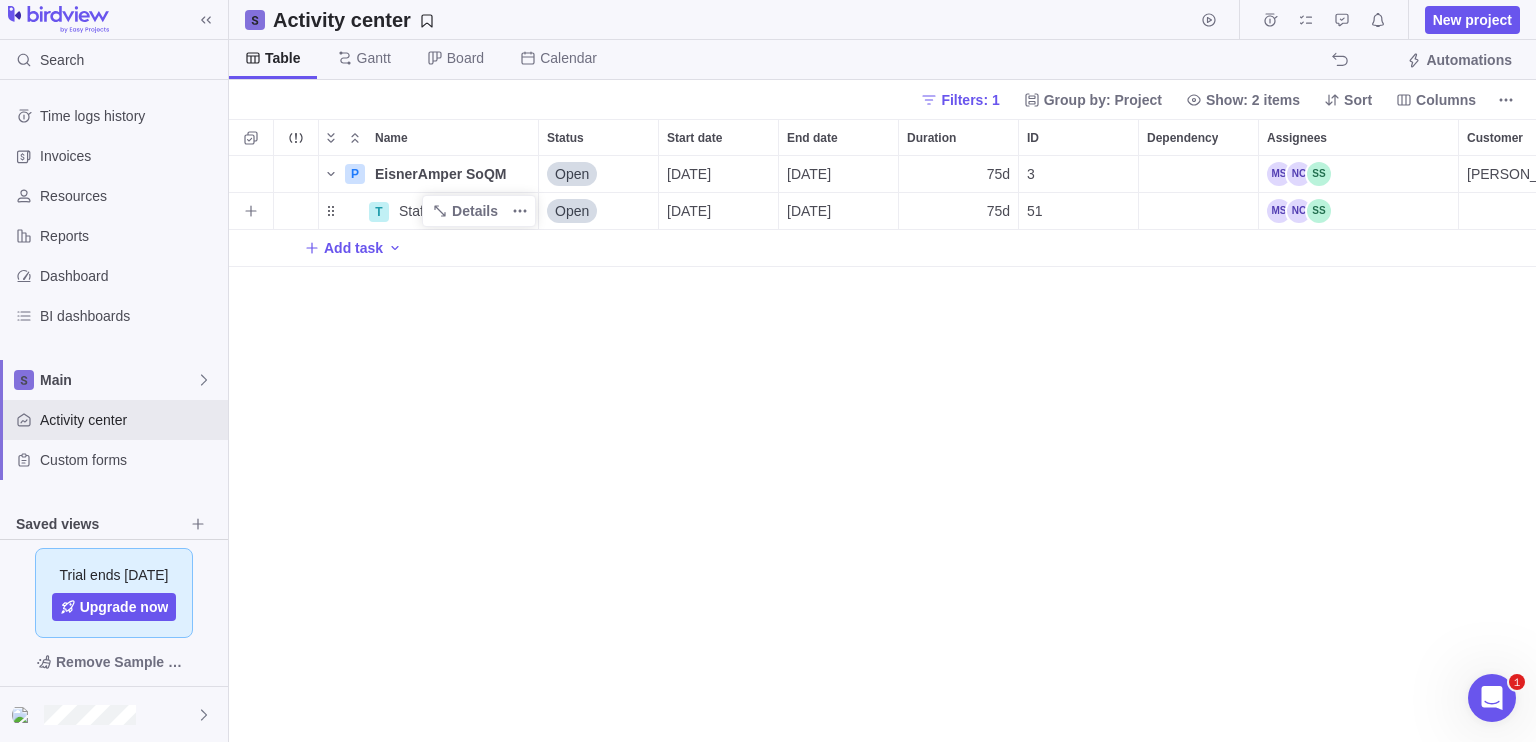 click on "Details" at bounding box center [479, 211] 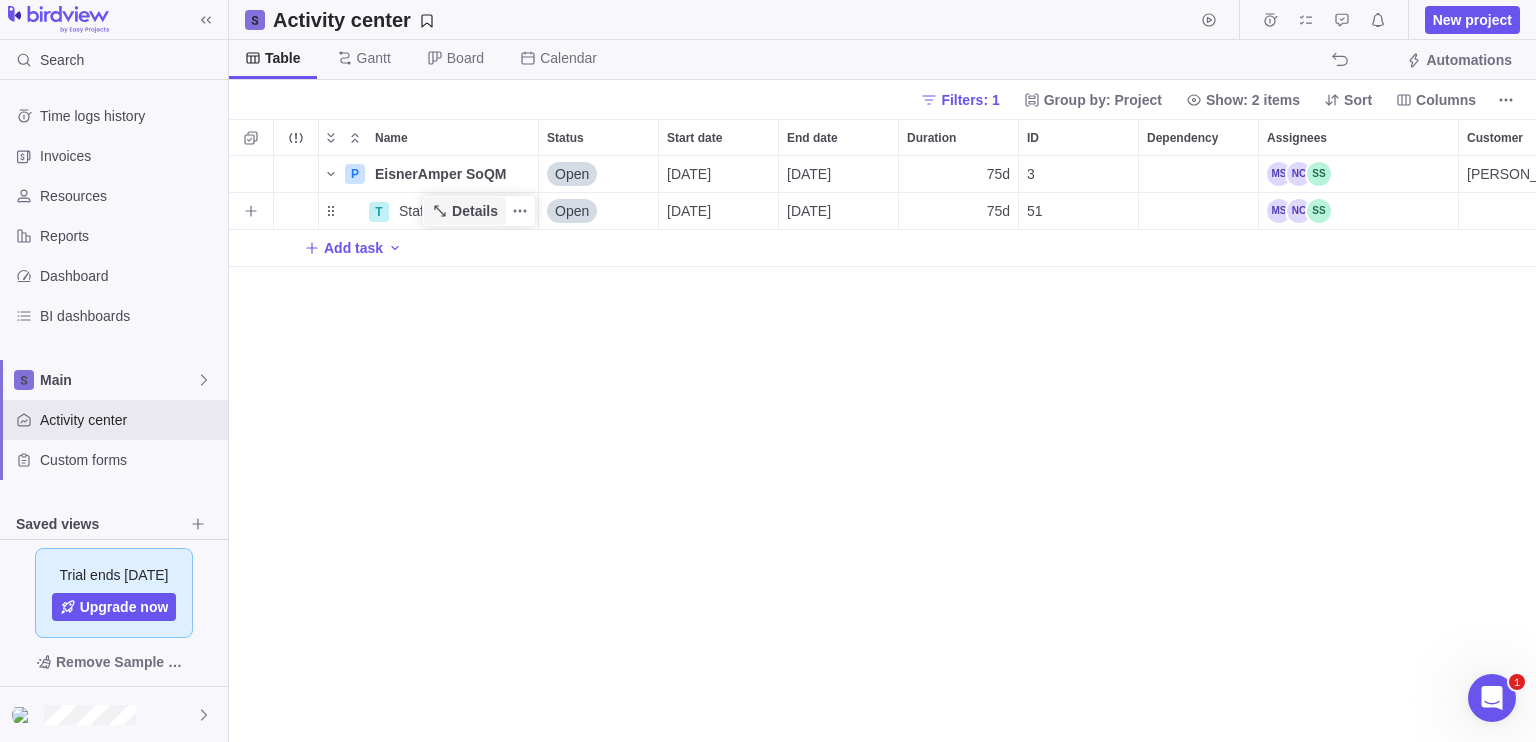 click 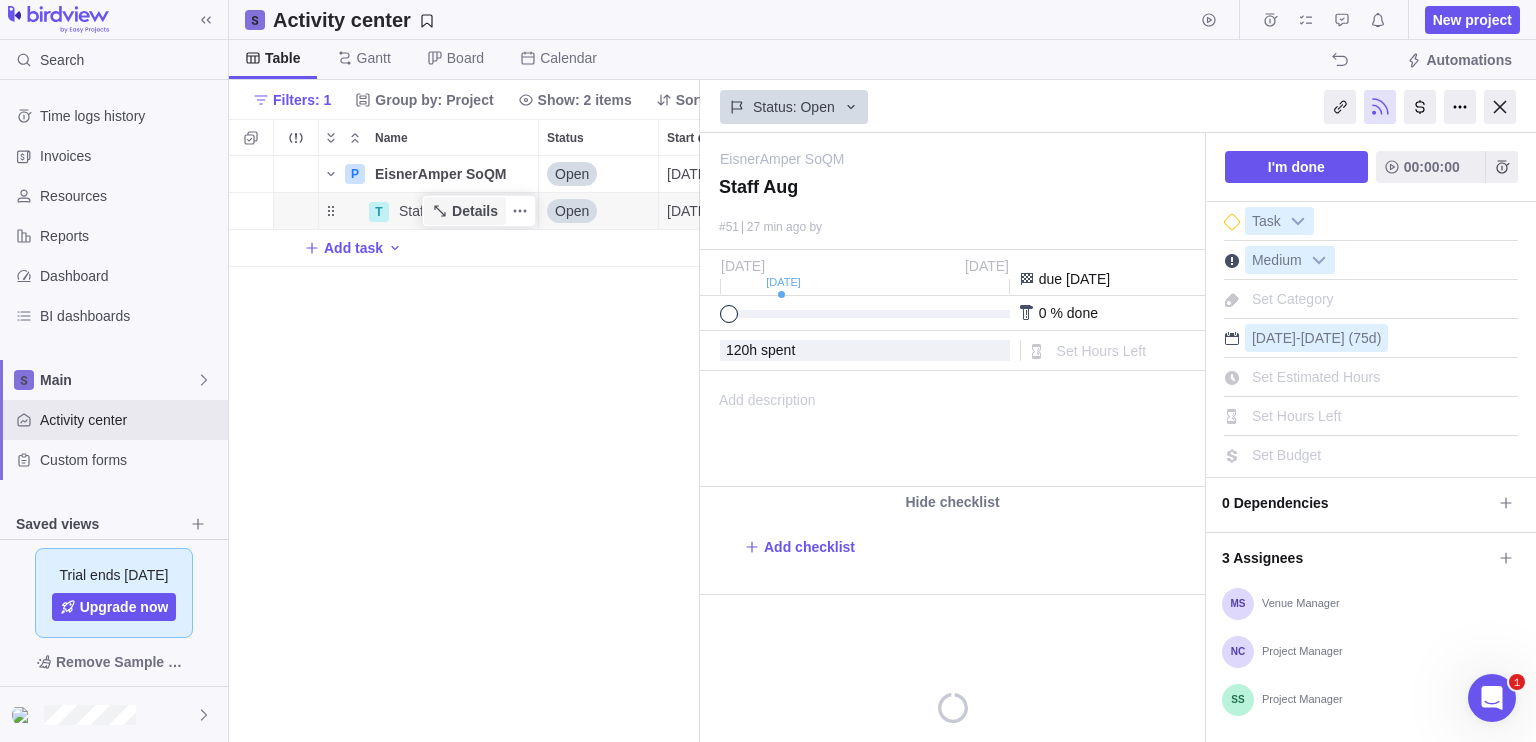 scroll, scrollTop: 570, scrollLeft: 456, axis: both 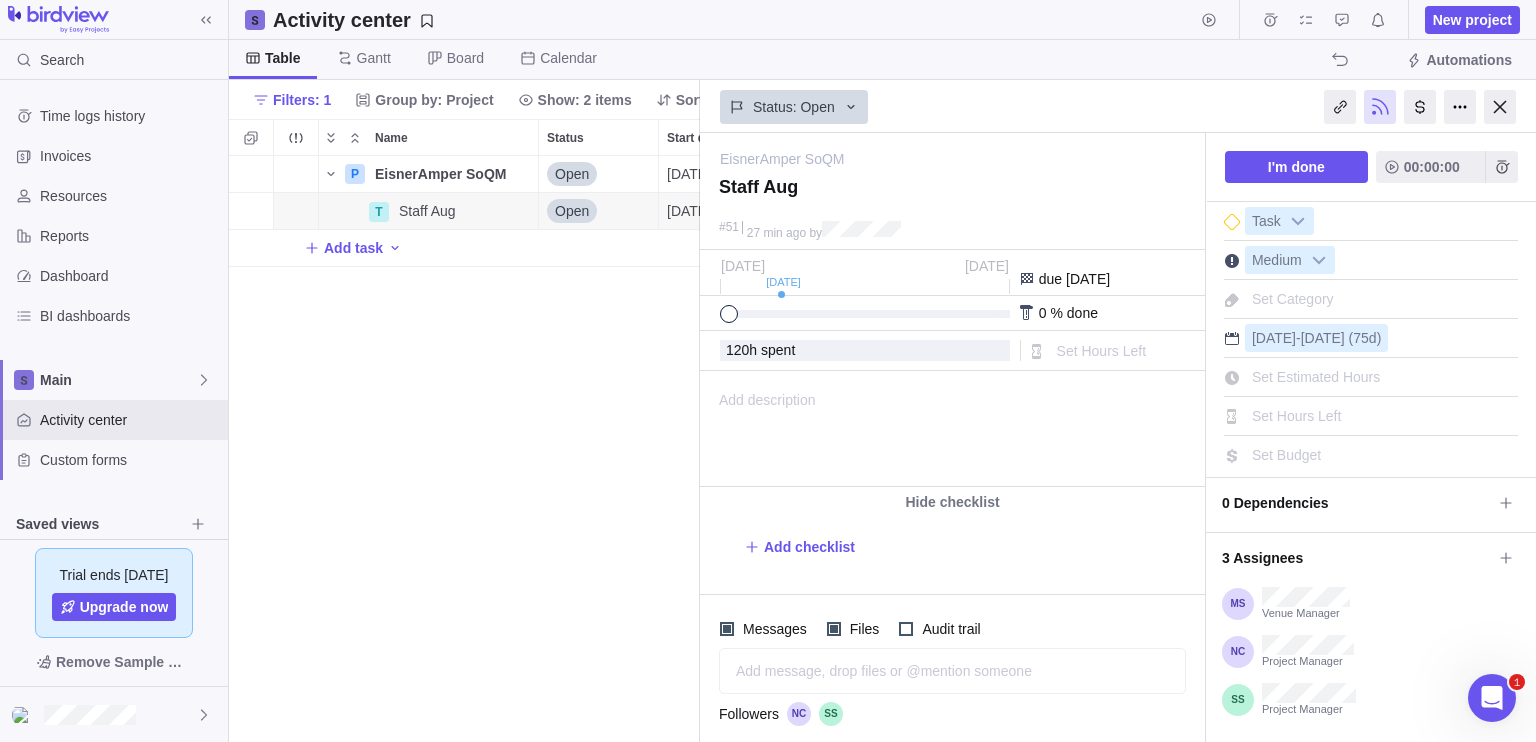 click on "P EisnerAmper SoQM Details Open 07/01/2025 10/13/2025 75d 3 Eisner Amper 120h T Staff Aug Details Open 07/01/2025 10/13/2025 75d 51 120h Add task" at bounding box center (464, 449) 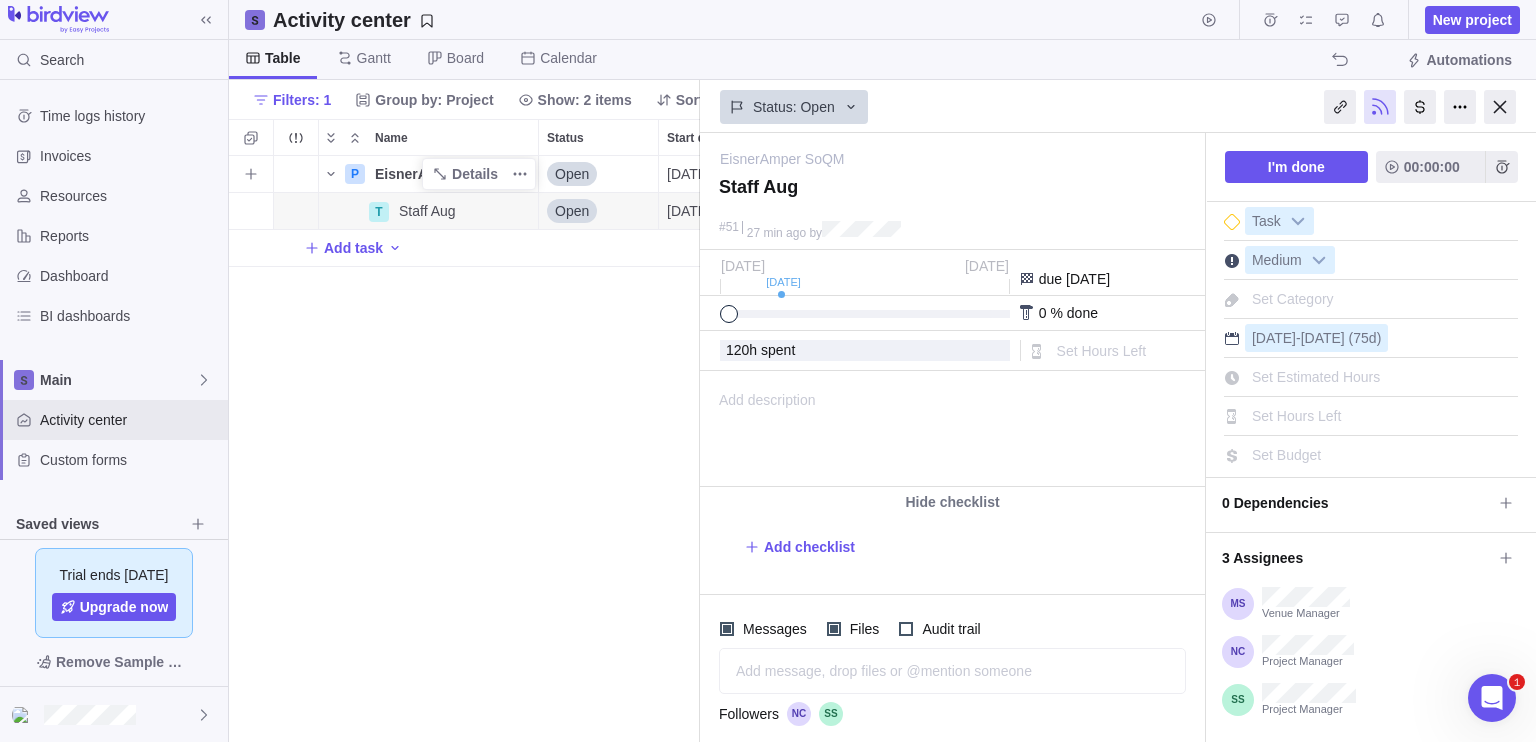 click on "EisnerAmper SoQM" at bounding box center (440, 174) 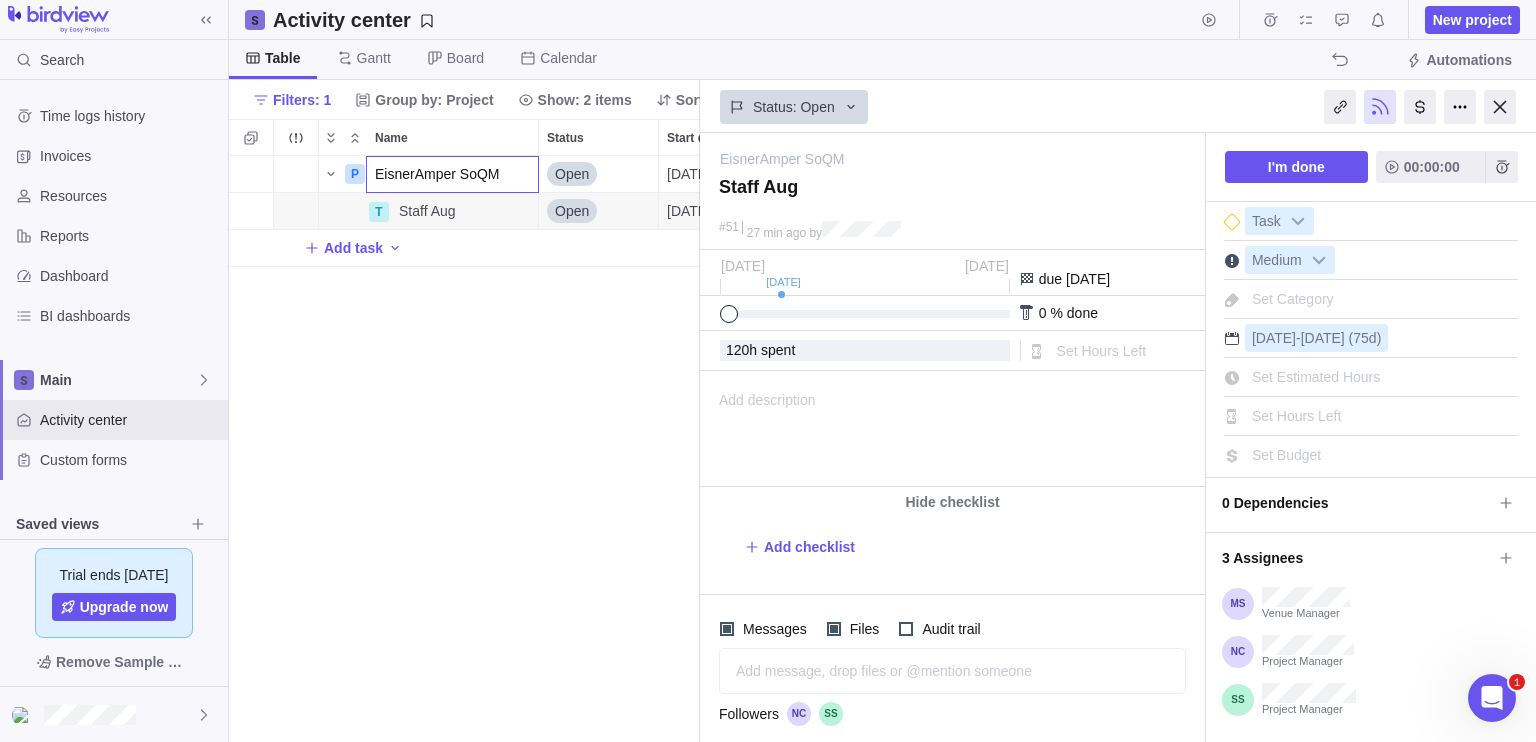 click on "P EisnerAmper SoQM Open [DATE] [DATE] 75d 3 [PERSON_NAME] [PERSON_NAME] 120h T Staff Aug Details Open [DATE] [DATE] 75d 51 120h Add task" at bounding box center [464, 449] 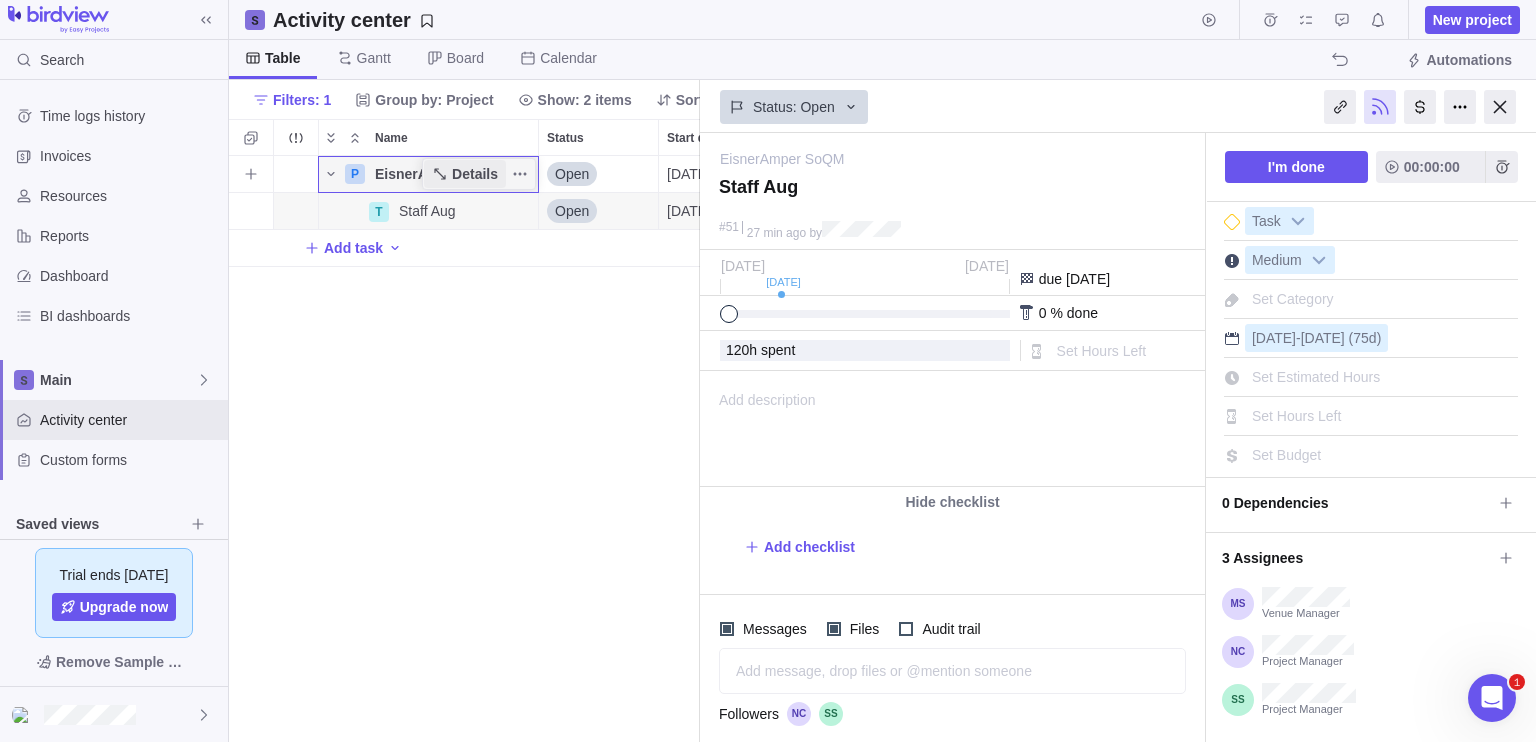 click on "Details" at bounding box center (475, 174) 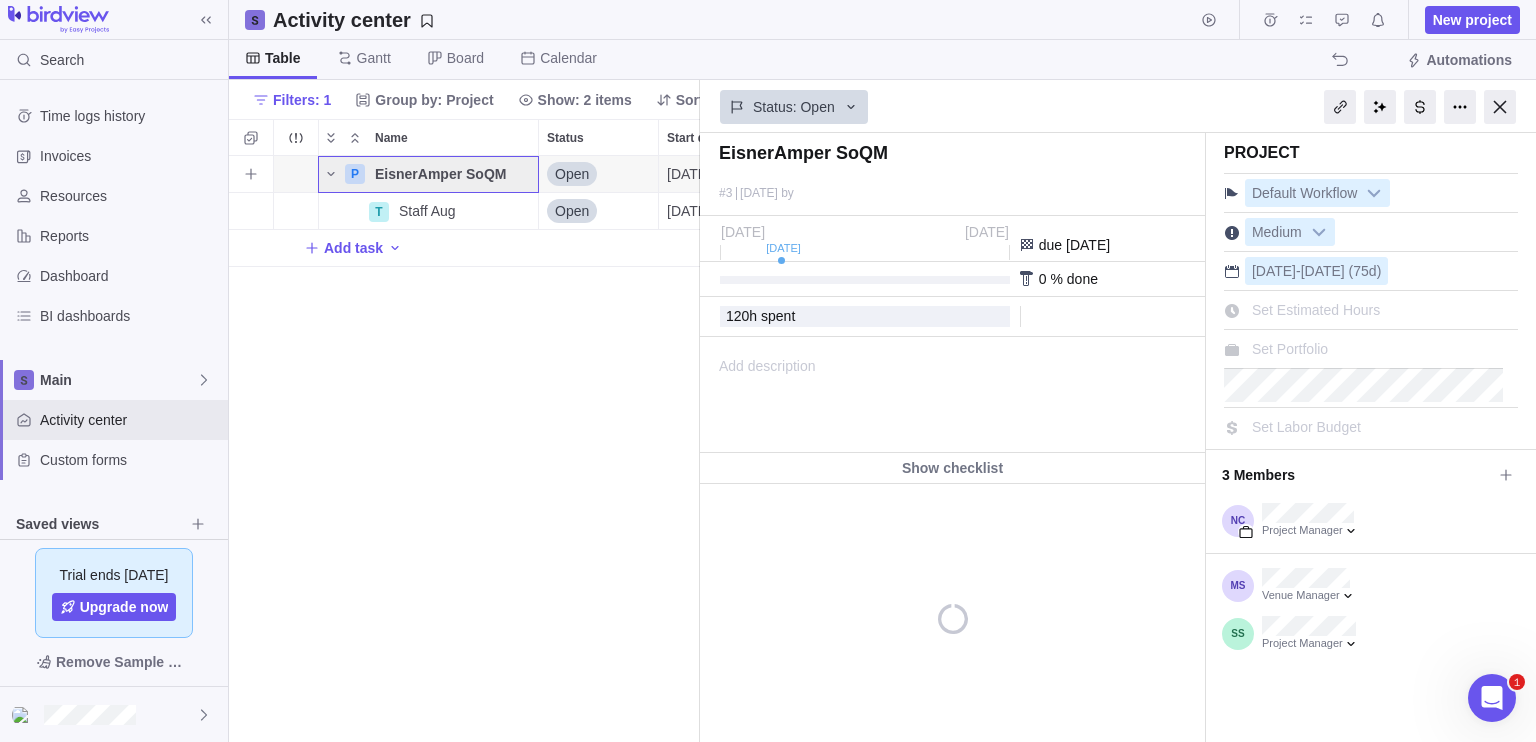 scroll, scrollTop: 0, scrollLeft: 0, axis: both 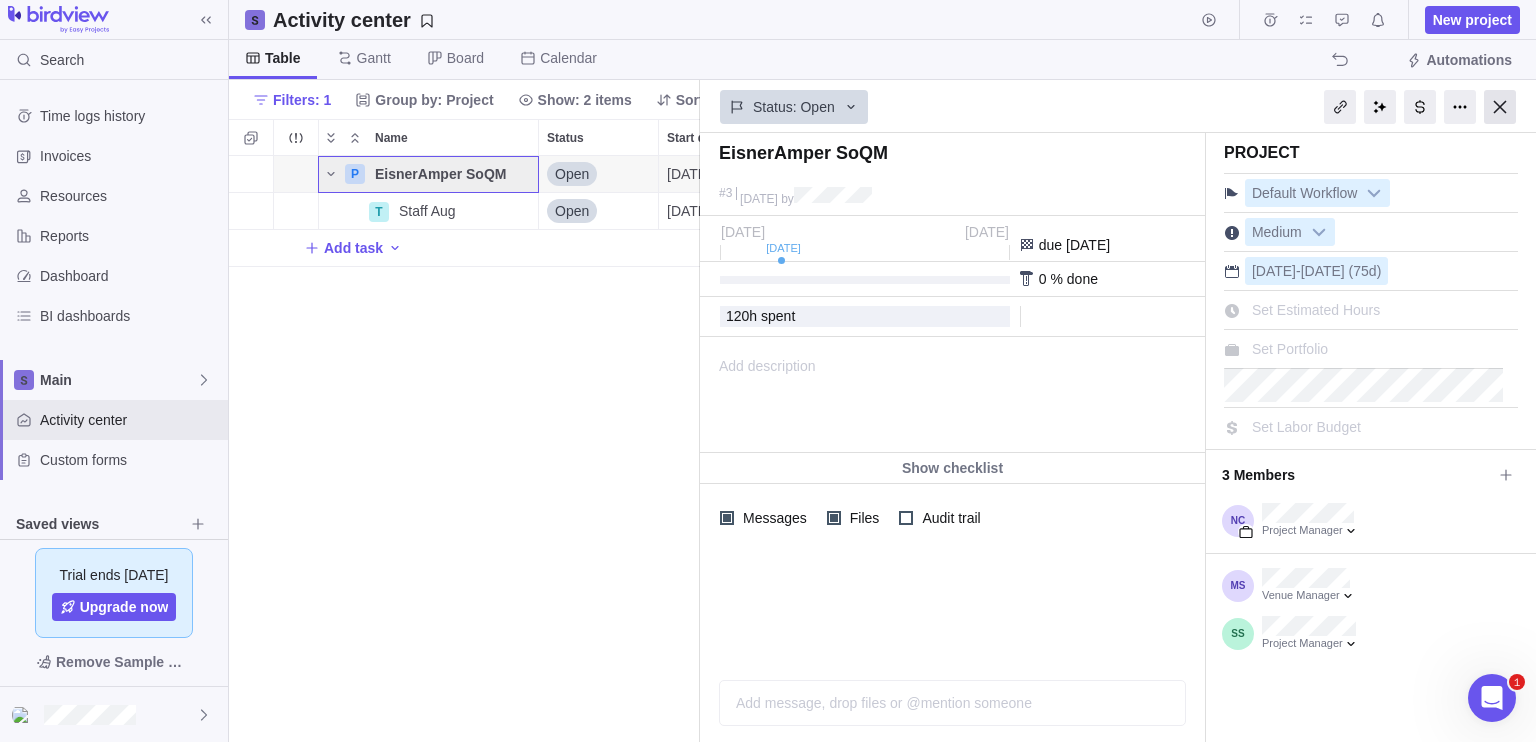 click at bounding box center (1500, 107) 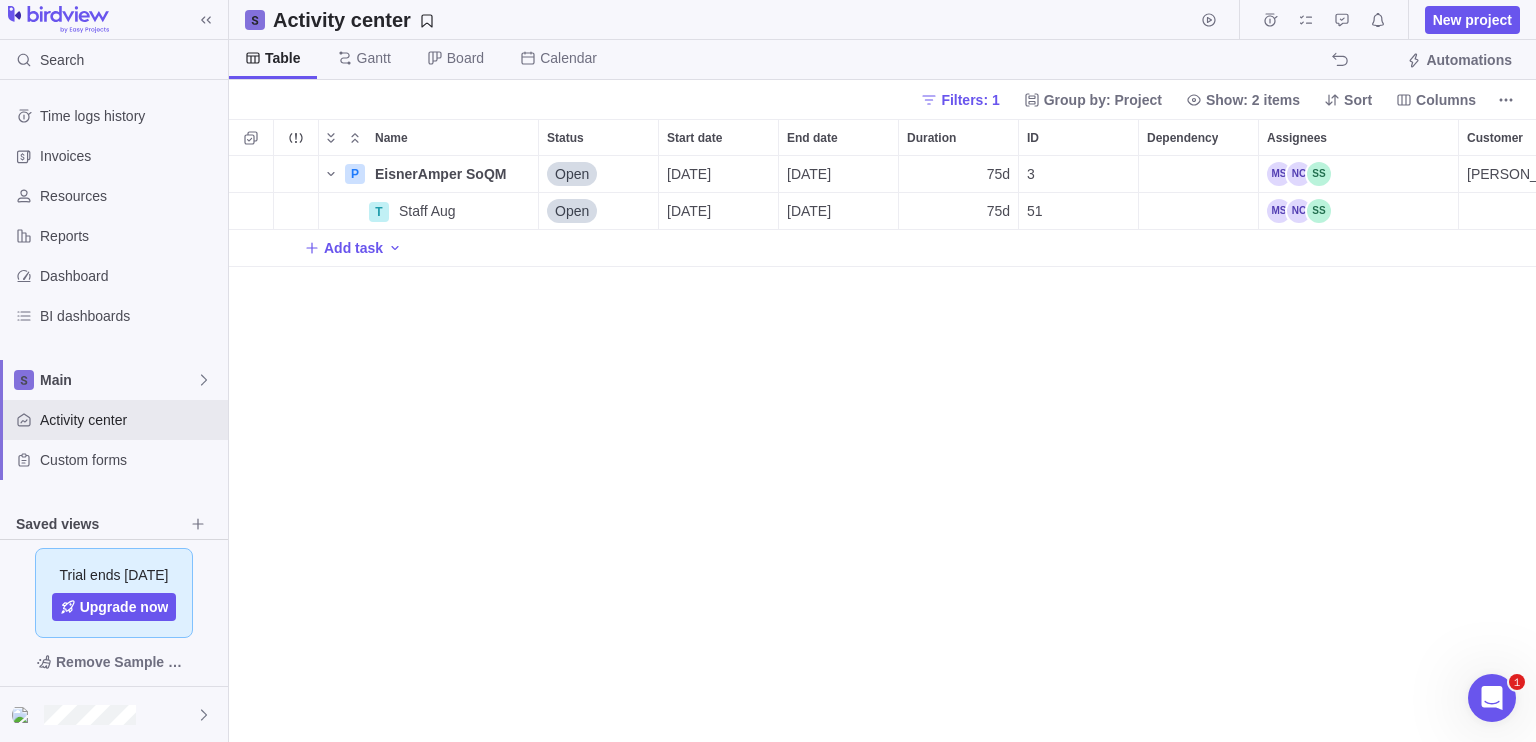 scroll, scrollTop: 16, scrollLeft: 16, axis: both 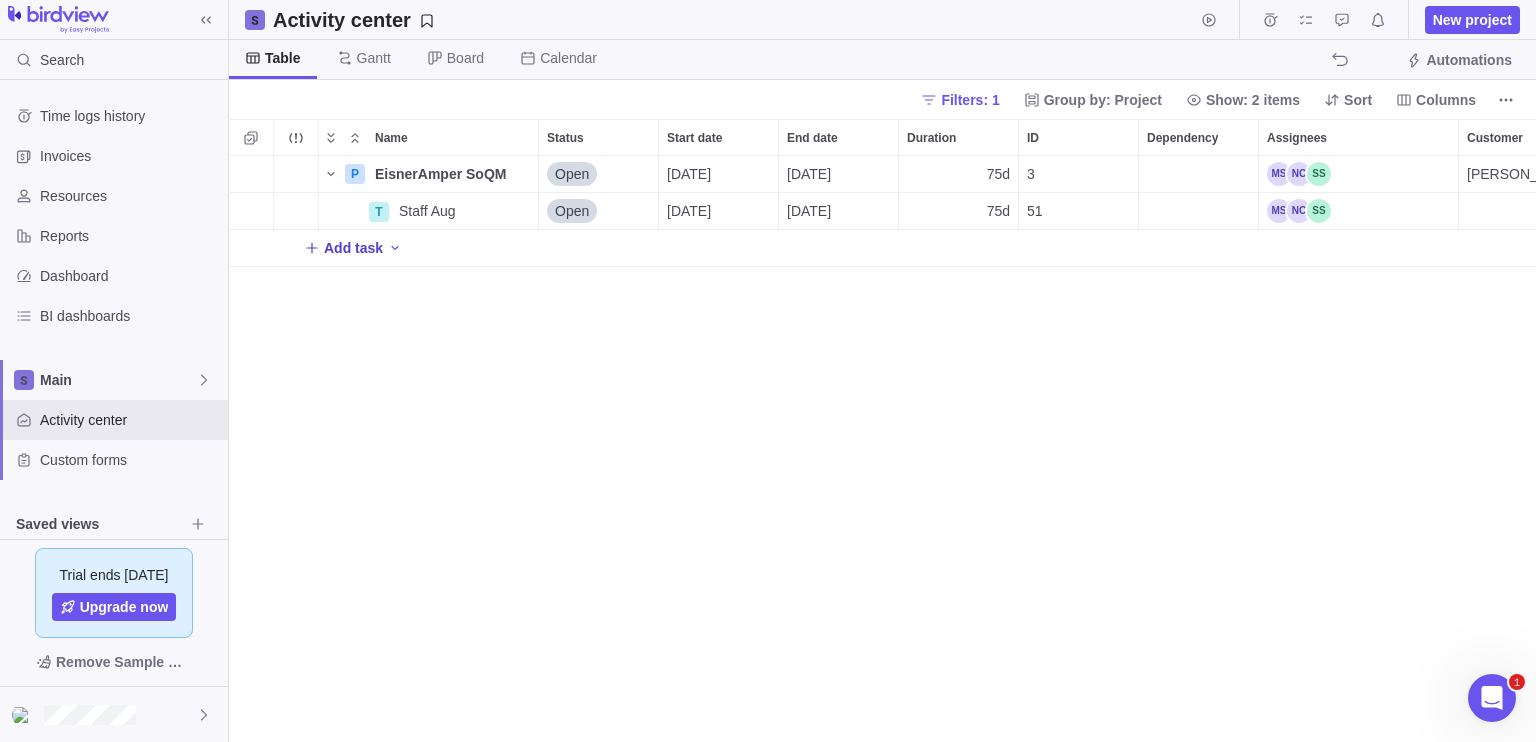click 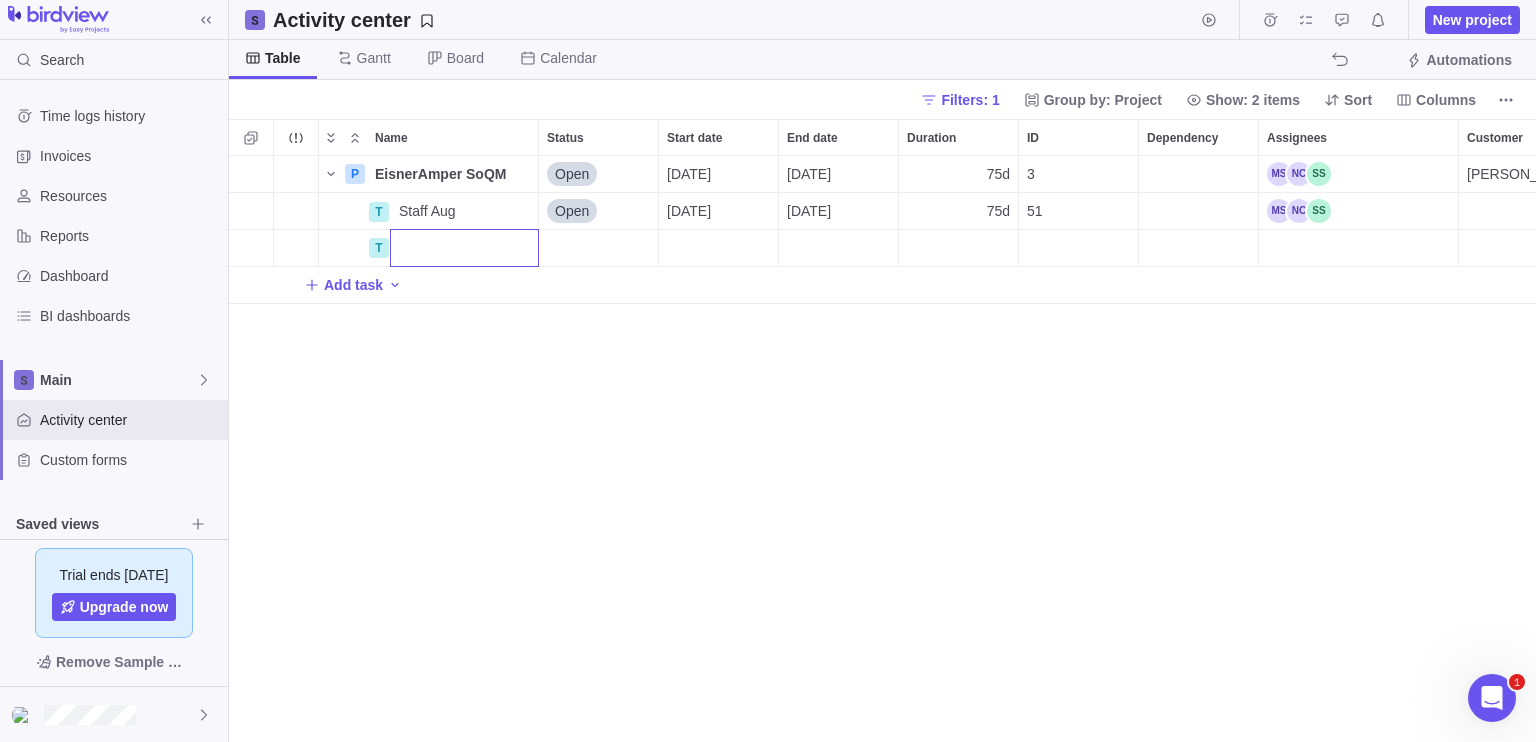 click on "P EisnerAmper SoQM Details Open 07/01/2025 10/13/2025 75d 3 Eisner Amper 120h T Staff Aug Details Open 07/01/2025 10/13/2025 75d 51 120h T Add task" at bounding box center (882, 449) 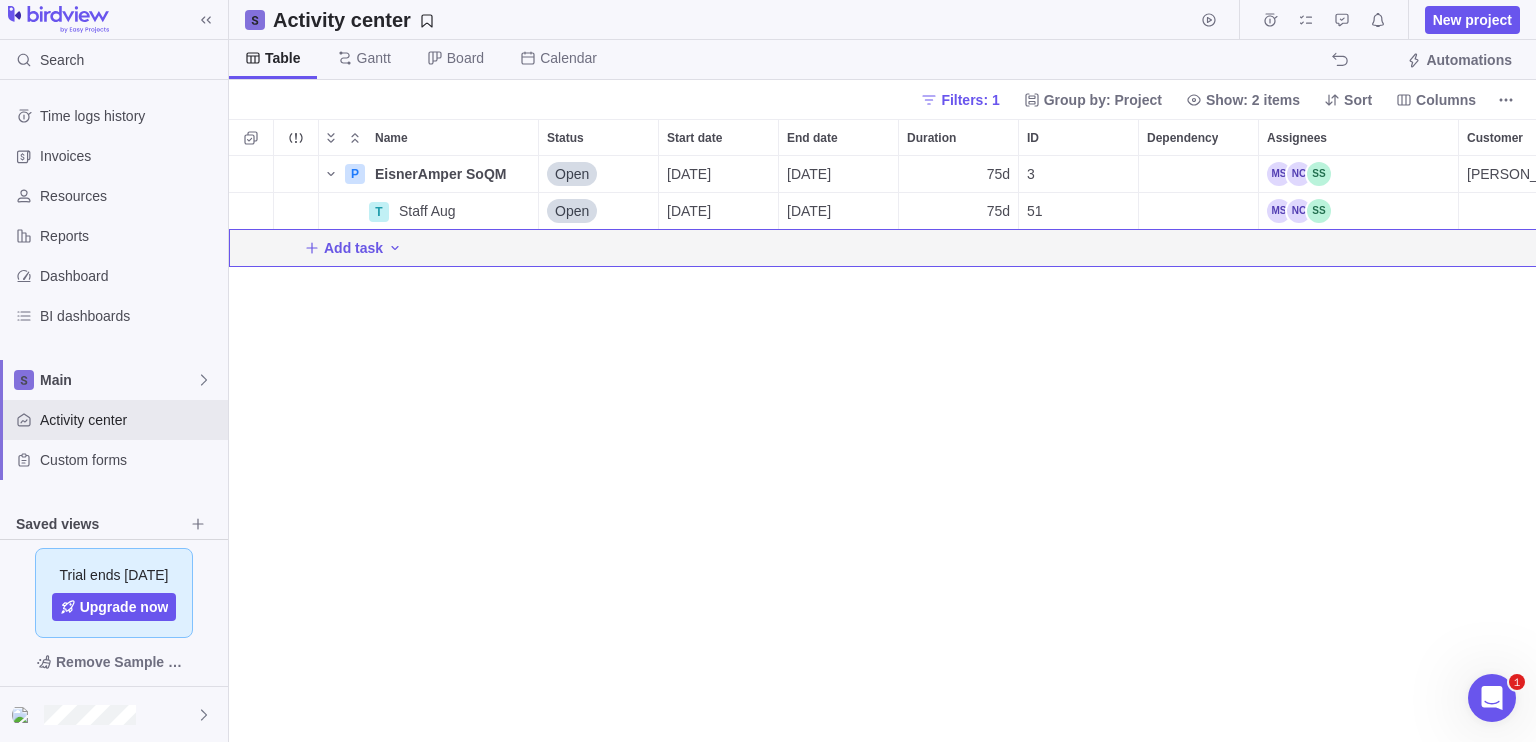 click on "P EisnerAmper SoQM Details Open 07/01/2025 10/13/2025 75d 3 Eisner Amper 120h T Staff Aug Details Open 07/01/2025 10/13/2025 75d 51 120h Add task" at bounding box center (882, 449) 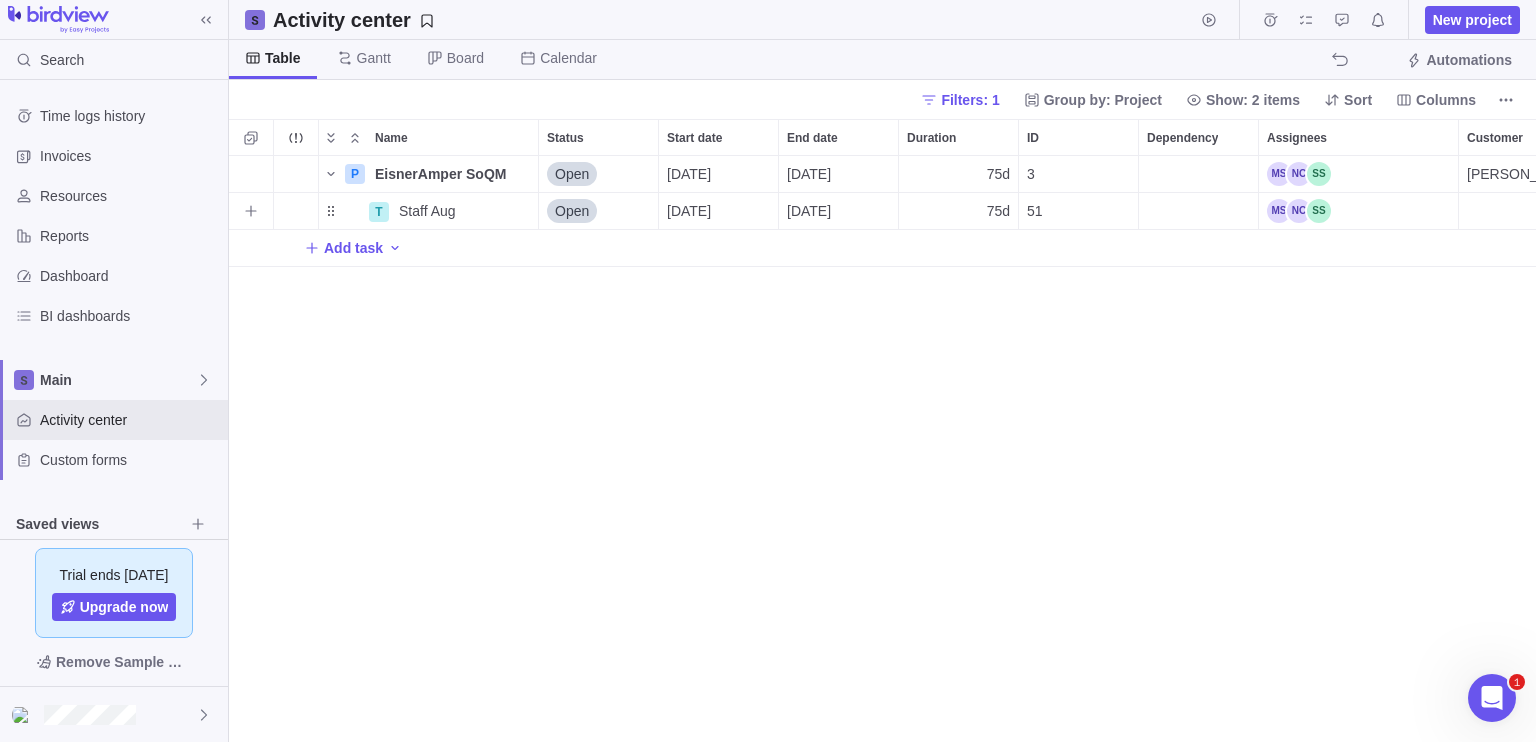 scroll, scrollTop: 0, scrollLeft: 190, axis: horizontal 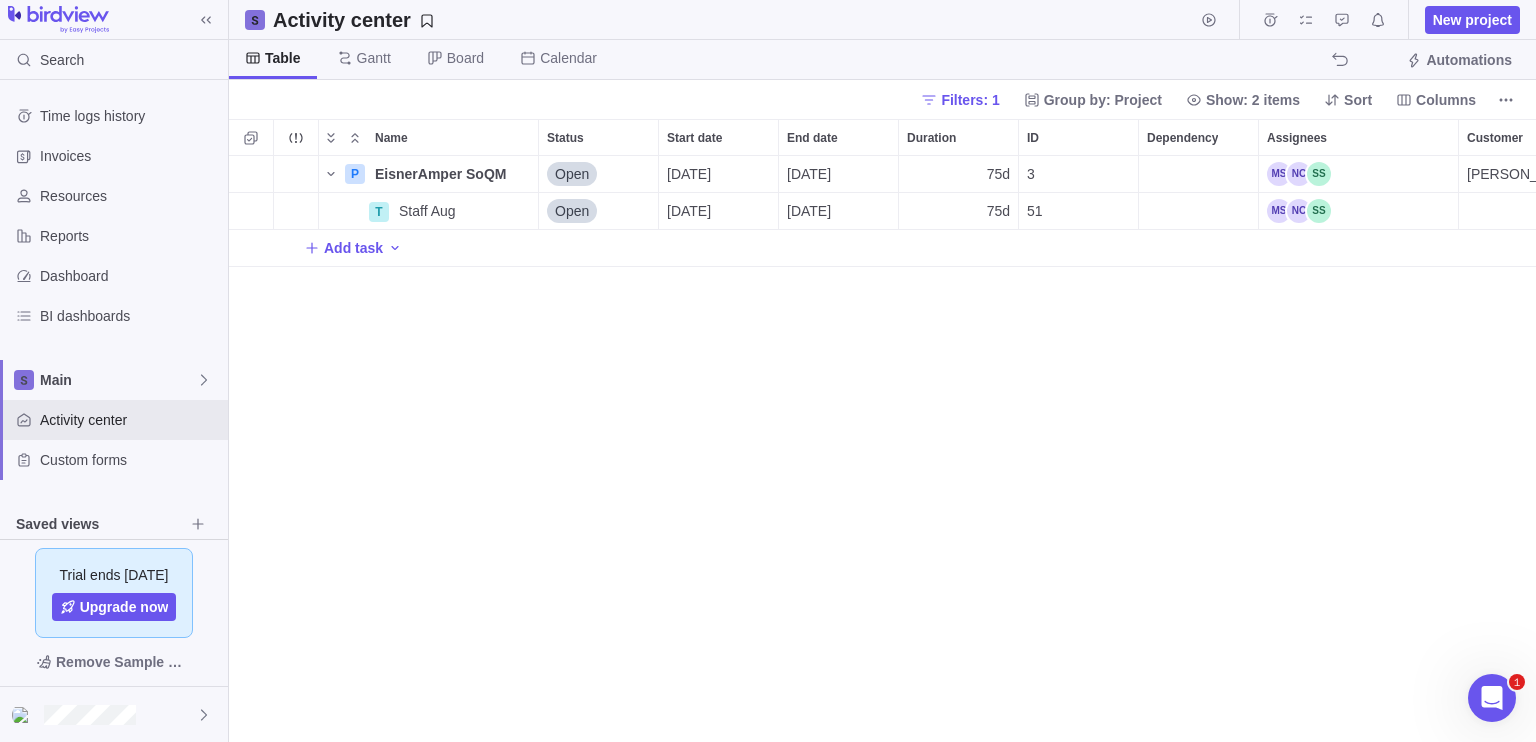 click on "P EisnerAmper SoQM Details Open 07/01/2025 10/13/2025 75d 3 Eisner Amper 120h T Staff Aug Details Open 07/01/2025 10/13/2025 75d 51 120h Add task" at bounding box center (882, 449) 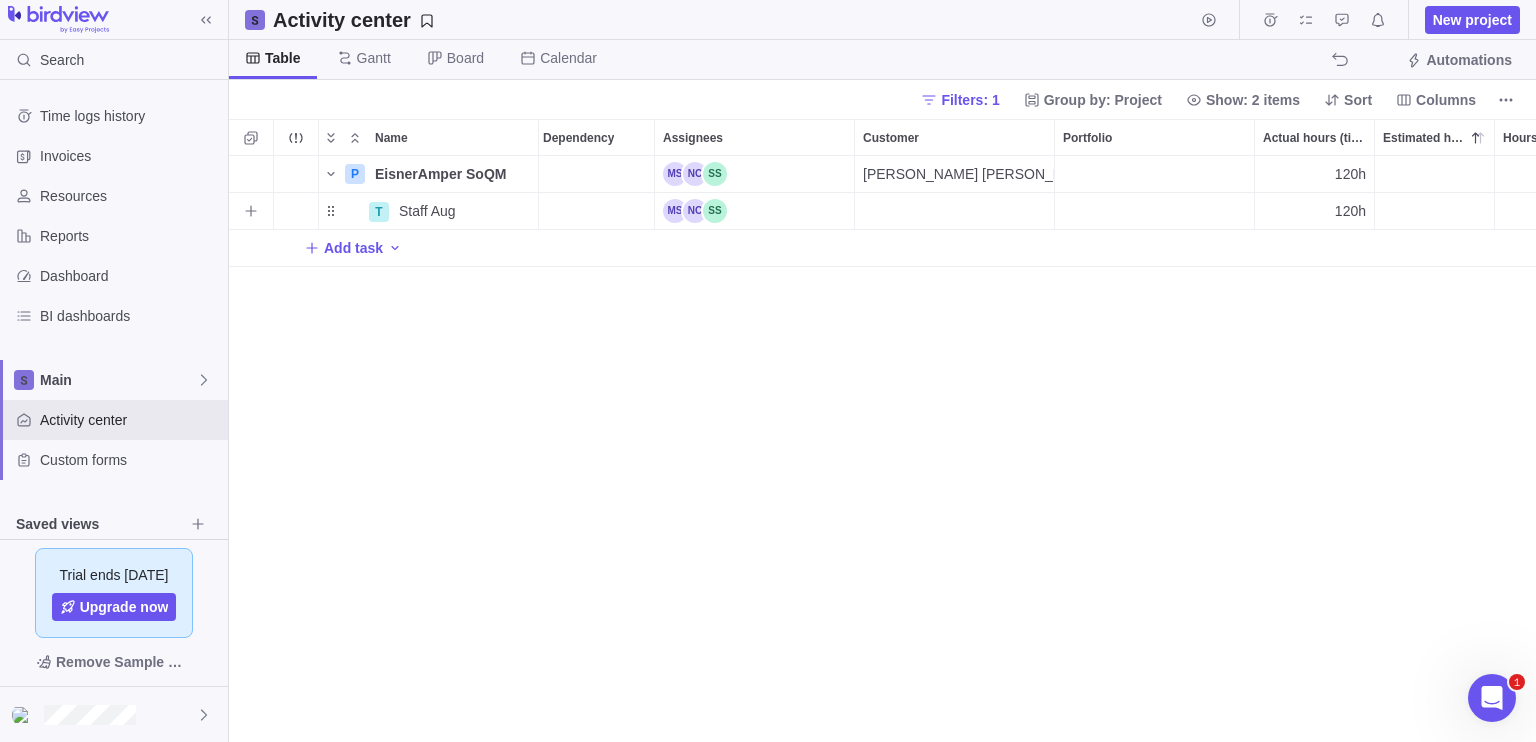 click at bounding box center (955, 211) 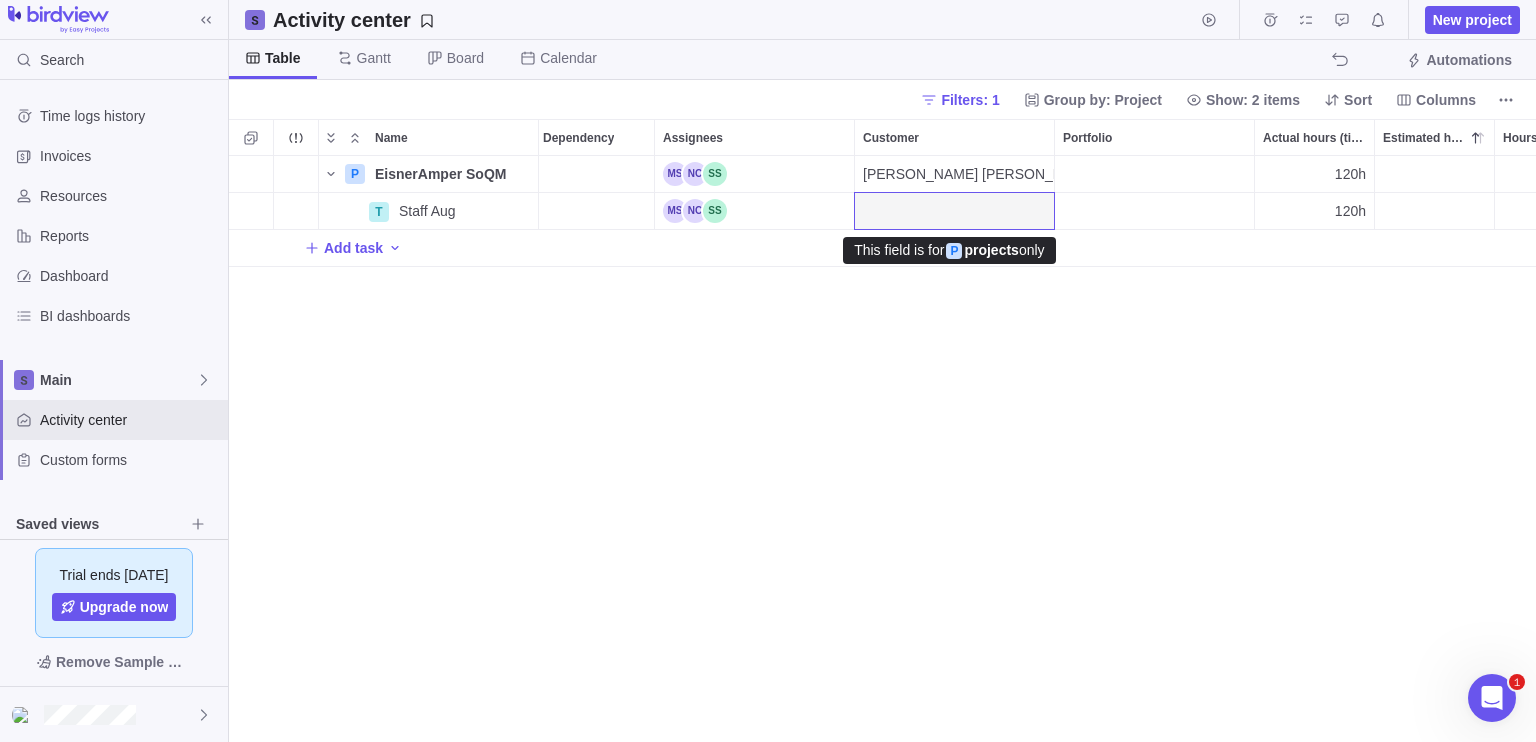 click on "P EisnerAmper SoQM Details Open 07/01/2025 10/13/2025 75d 3 Eisner Amper 120h T Staff Aug Details Open 07/01/2025 10/13/2025 75d 51 120h Add task" at bounding box center [882, 449] 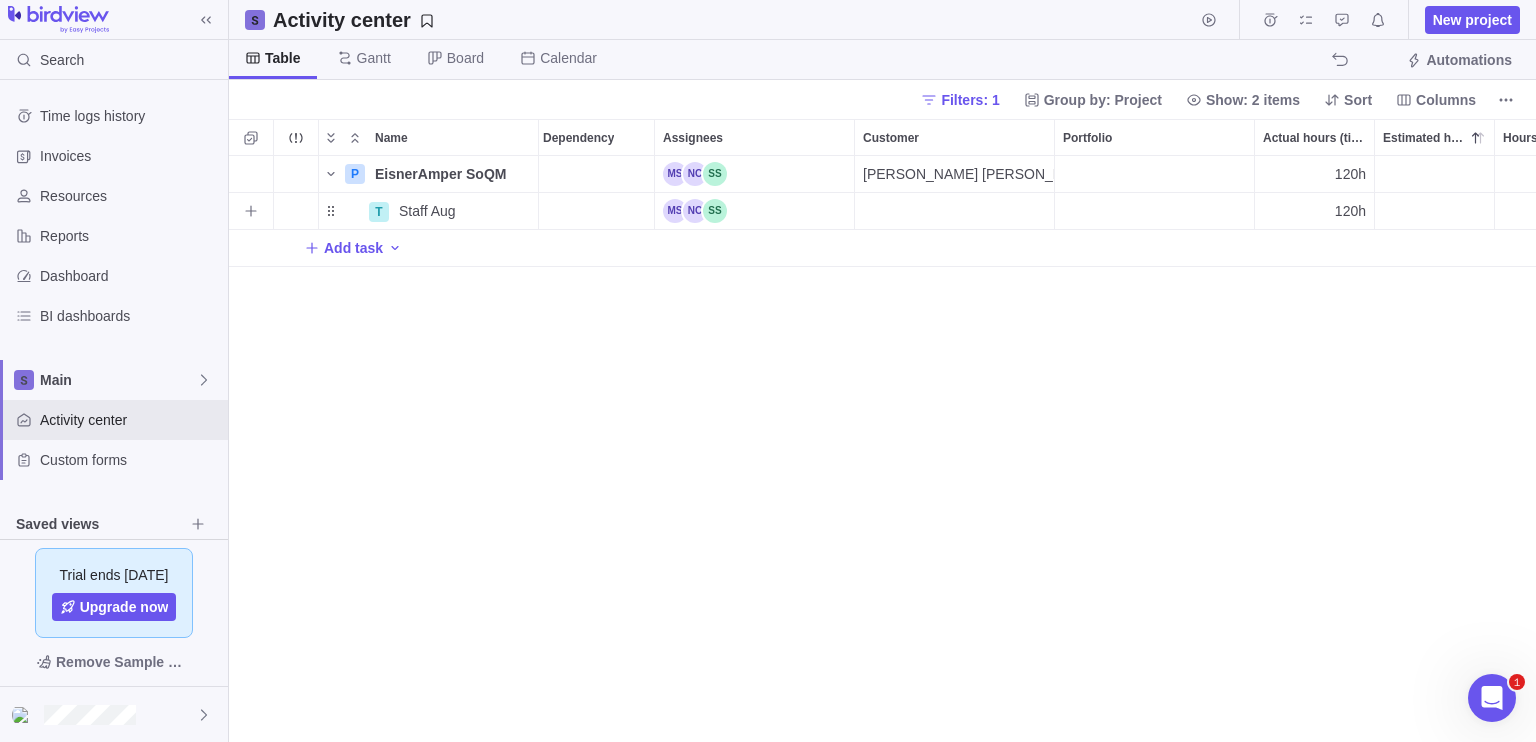 click at bounding box center (1155, 211) 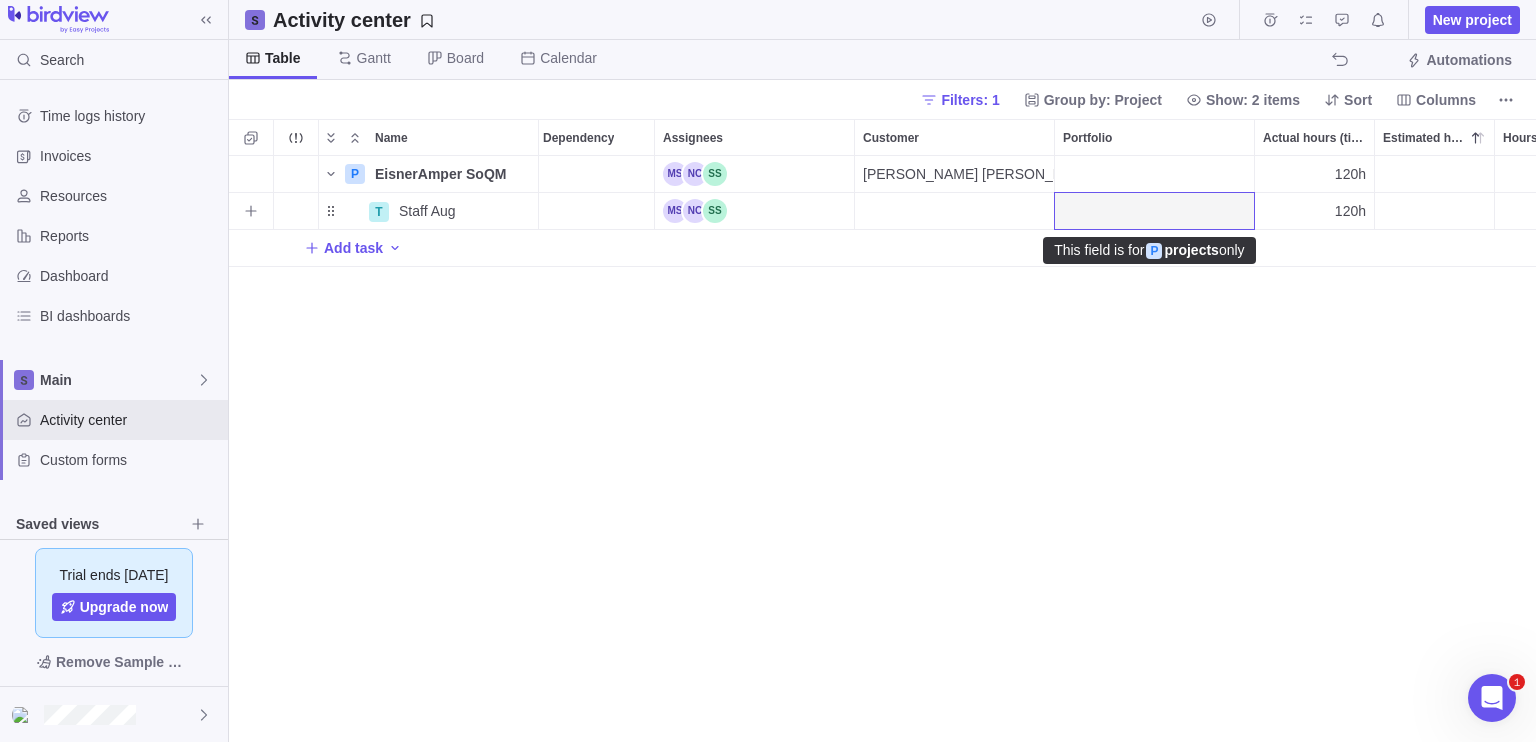 click on "P EisnerAmper SoQM Details Open 07/01/2025 10/13/2025 75d 3 Eisner Amper 120h T Staff Aug Details Open 07/01/2025 10/13/2025 75d 51 120h Add task" at bounding box center (882, 449) 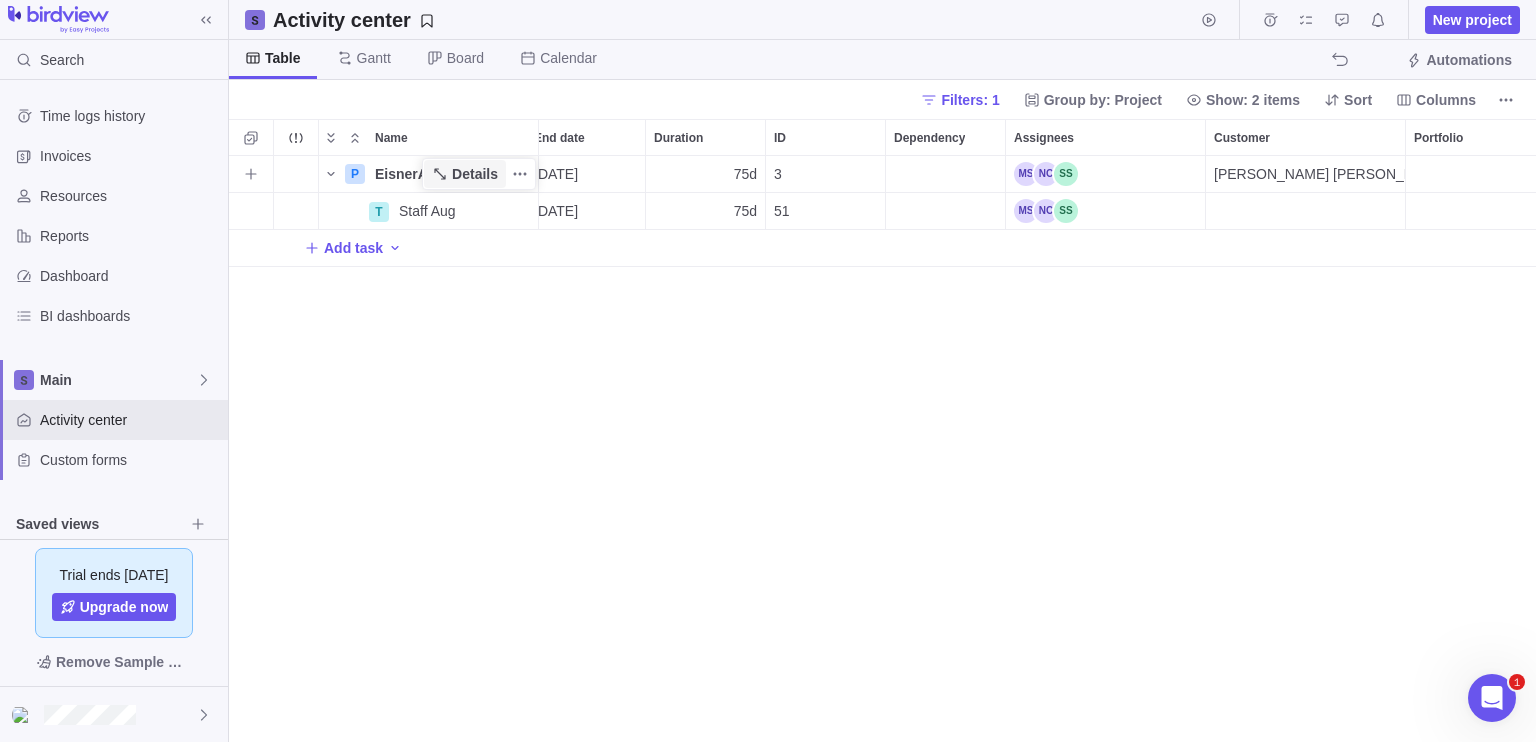 click on "Details" at bounding box center [475, 174] 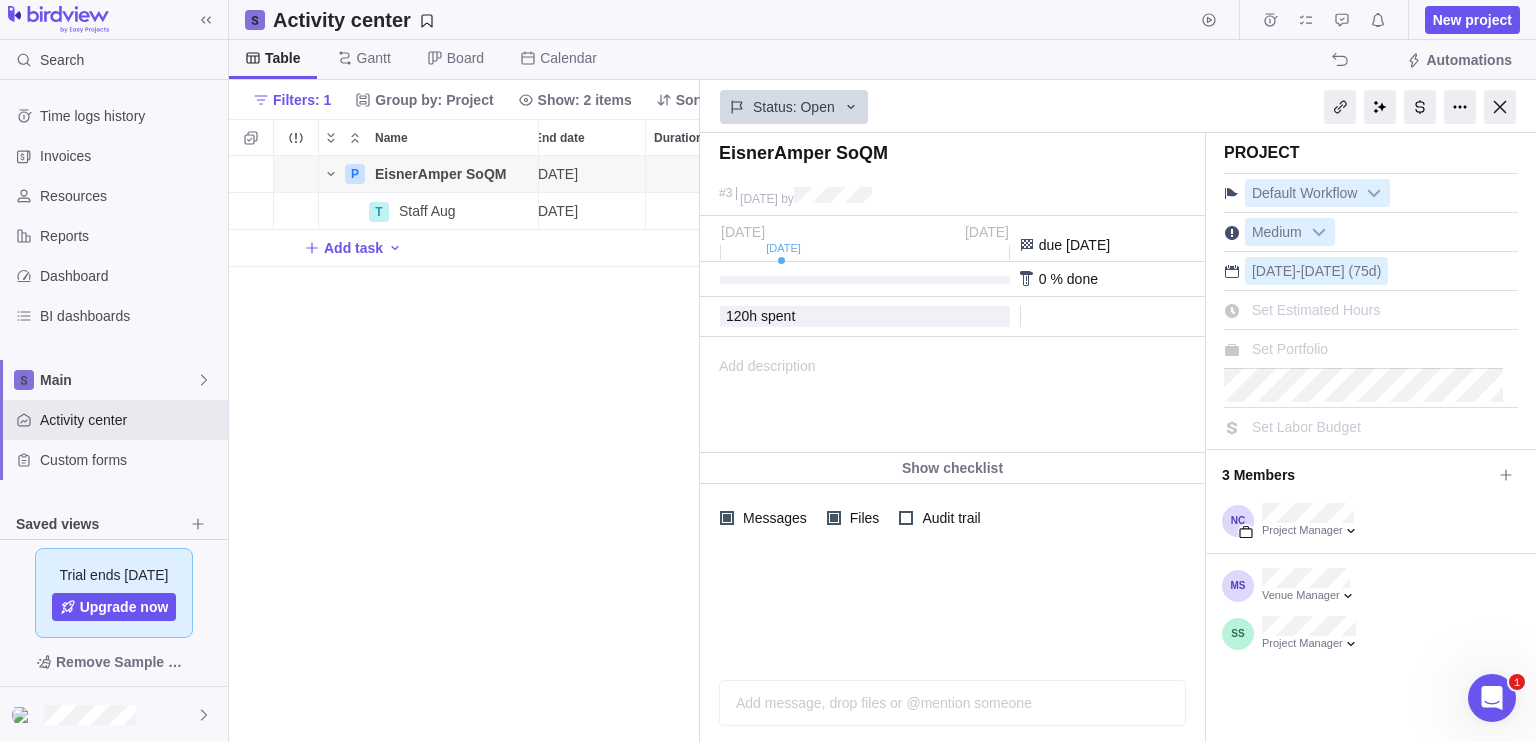 drag, startPoint x: 776, startPoint y: 275, endPoint x: 788, endPoint y: 280, distance: 13 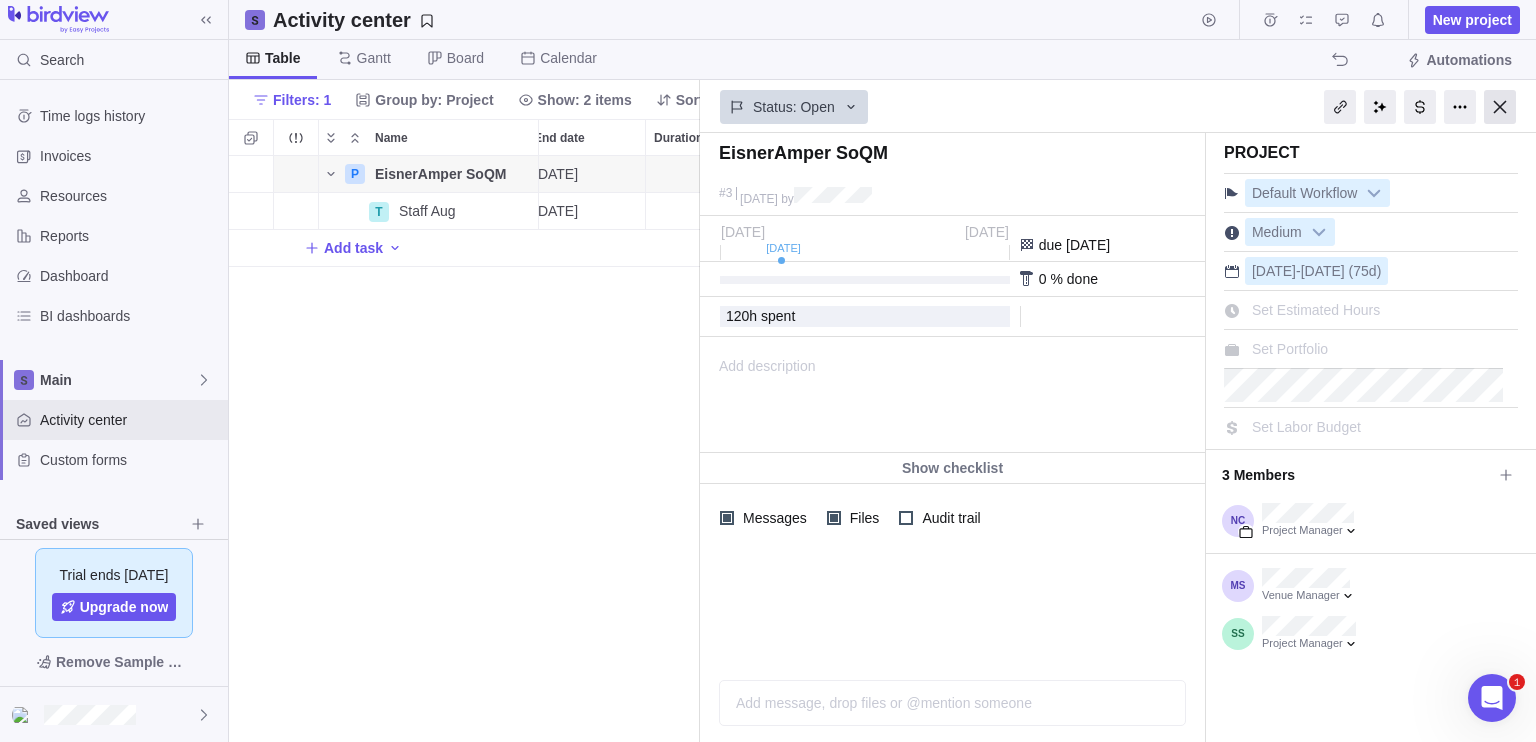 click at bounding box center [1500, 107] 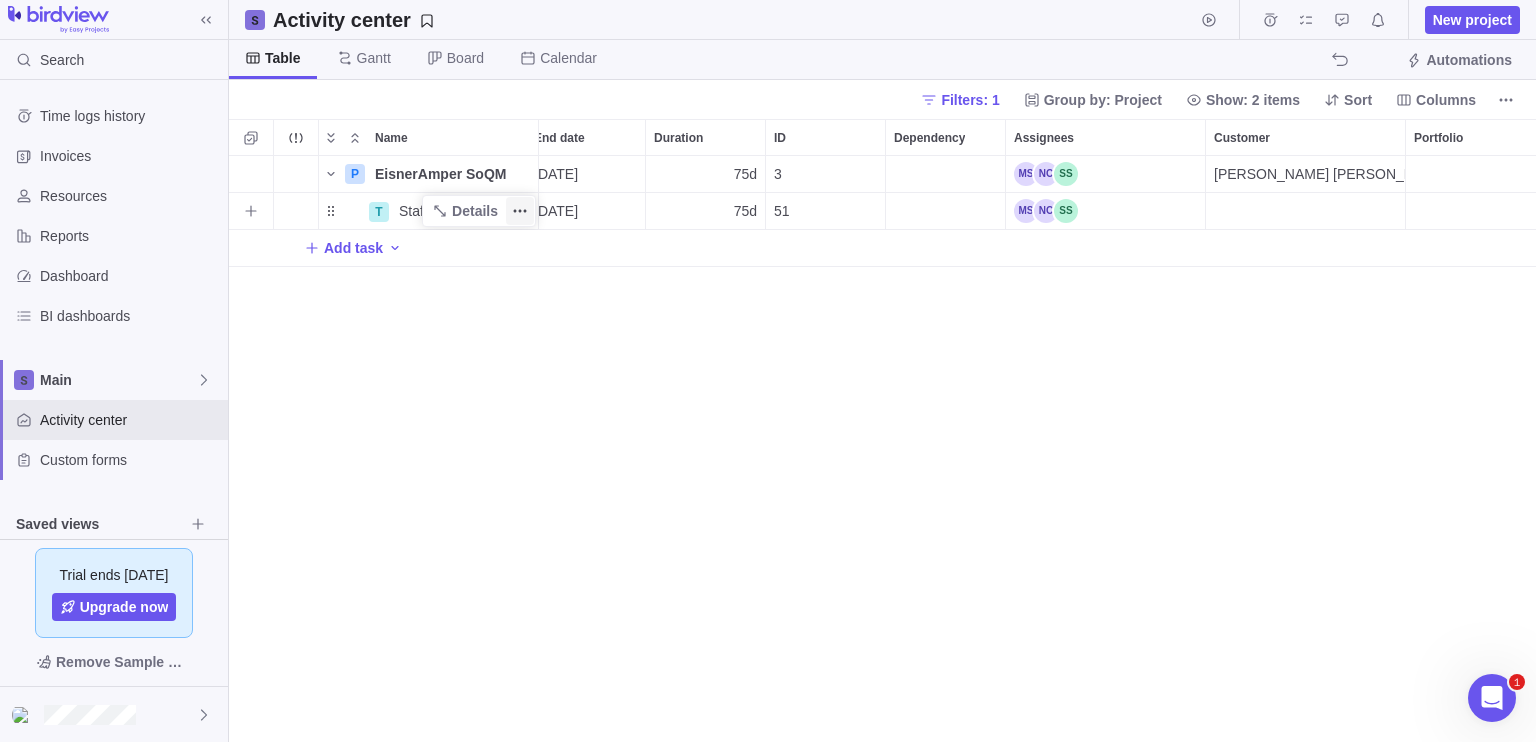 click 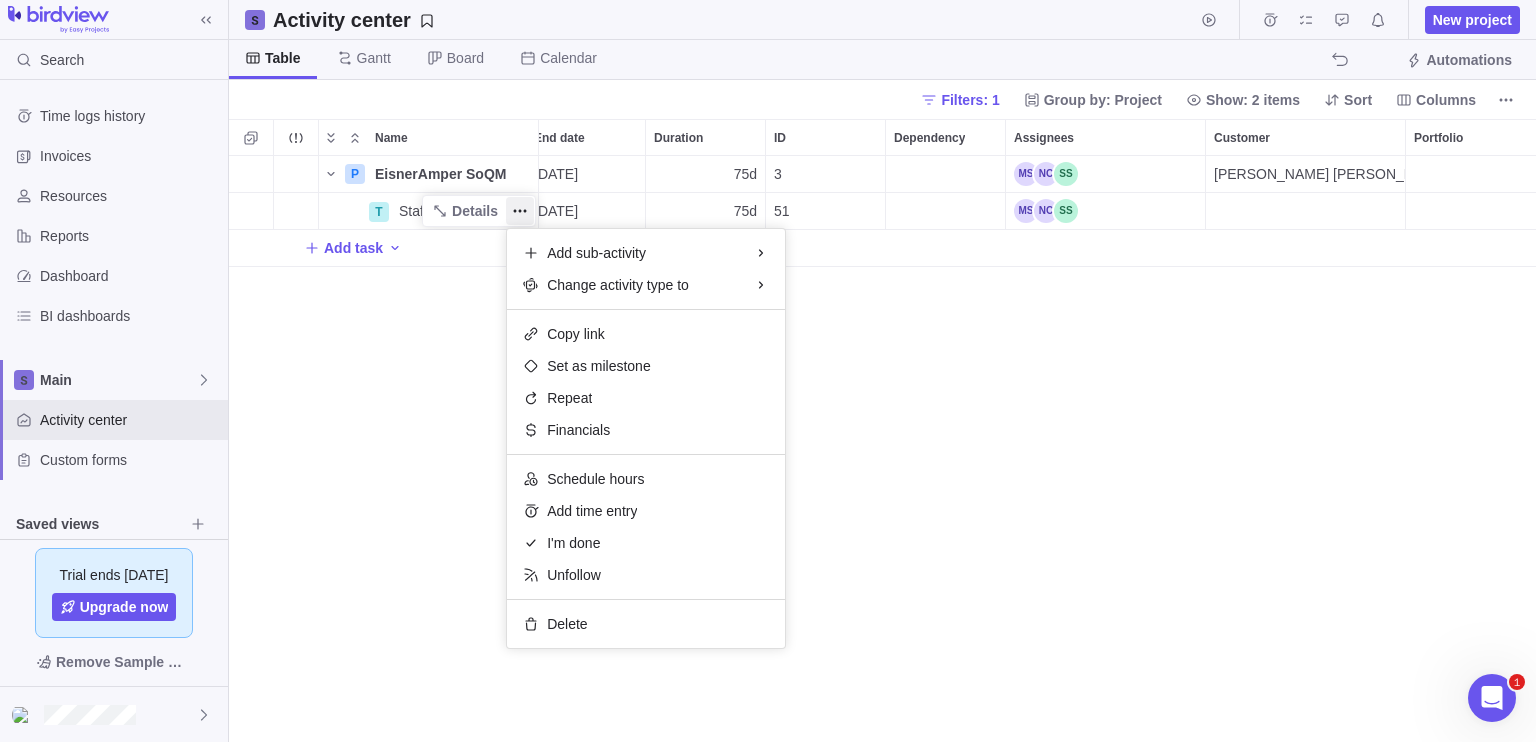 click on "P EisnerAmper SoQM Details Open 07/01/2025 10/13/2025 75d 3 Eisner Amper 120h T Staff Aug Details Open 07/01/2025 10/13/2025 75d 51 120h Add task" at bounding box center (882, 449) 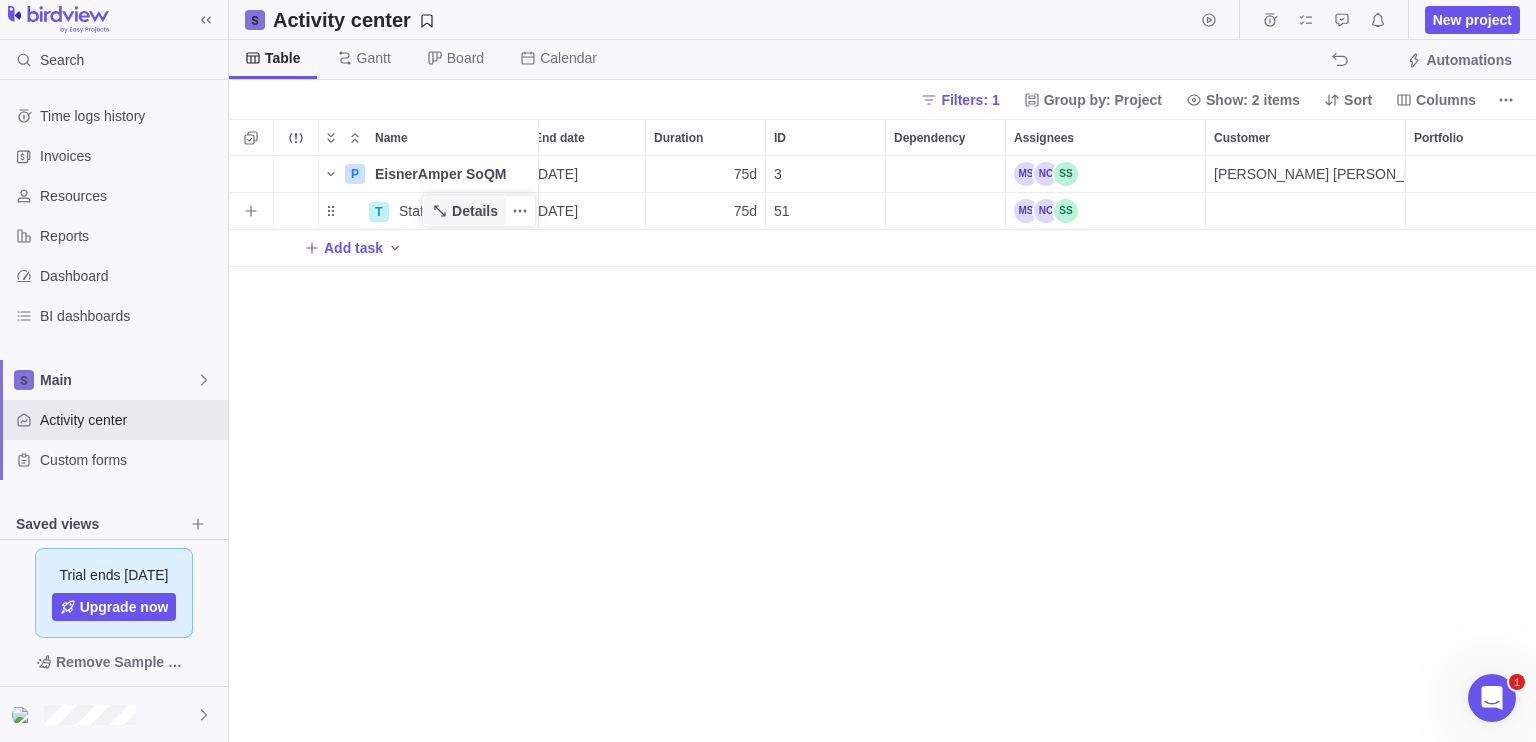 click on "Details" at bounding box center (475, 211) 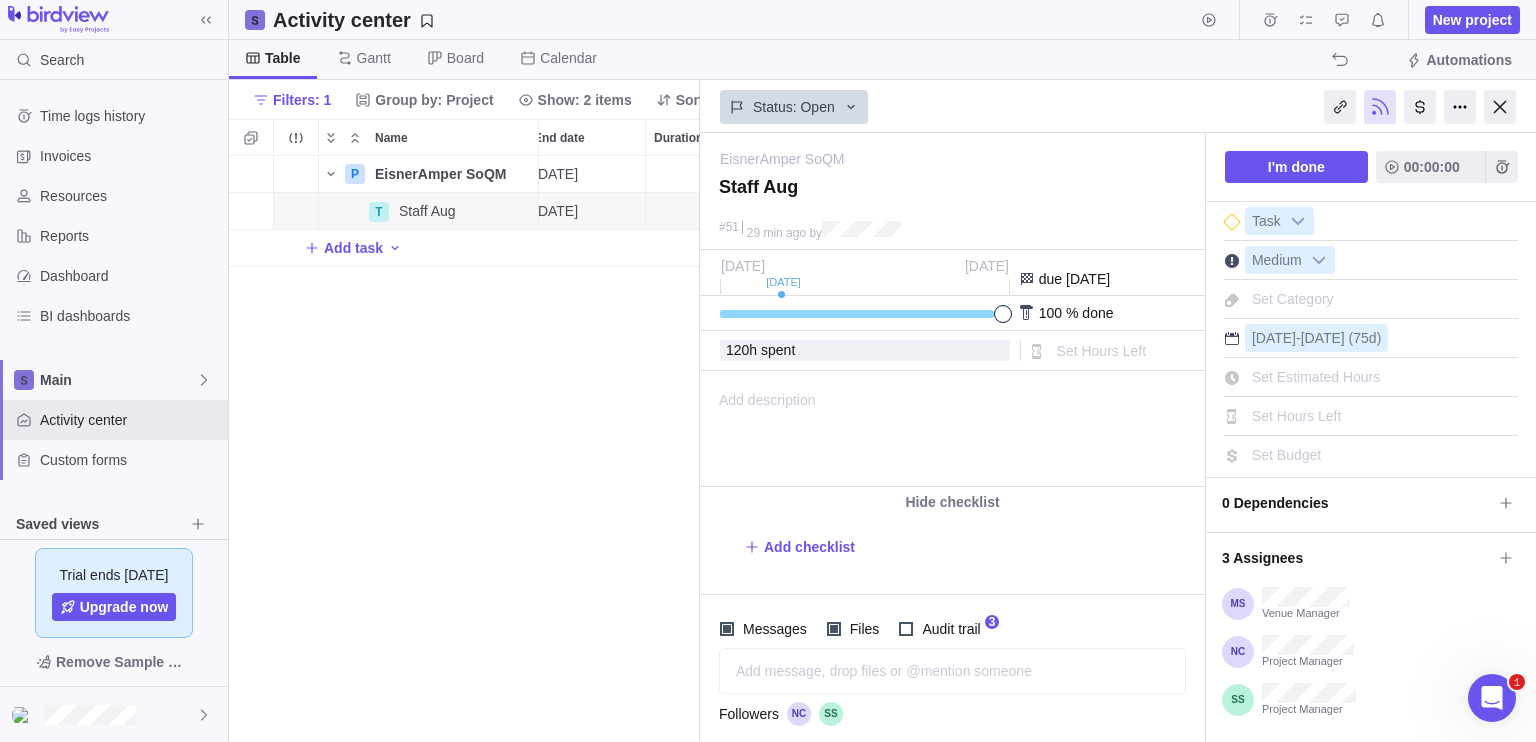 drag, startPoint x: 1008, startPoint y: 312, endPoint x: 1057, endPoint y: 369, distance: 75.16648 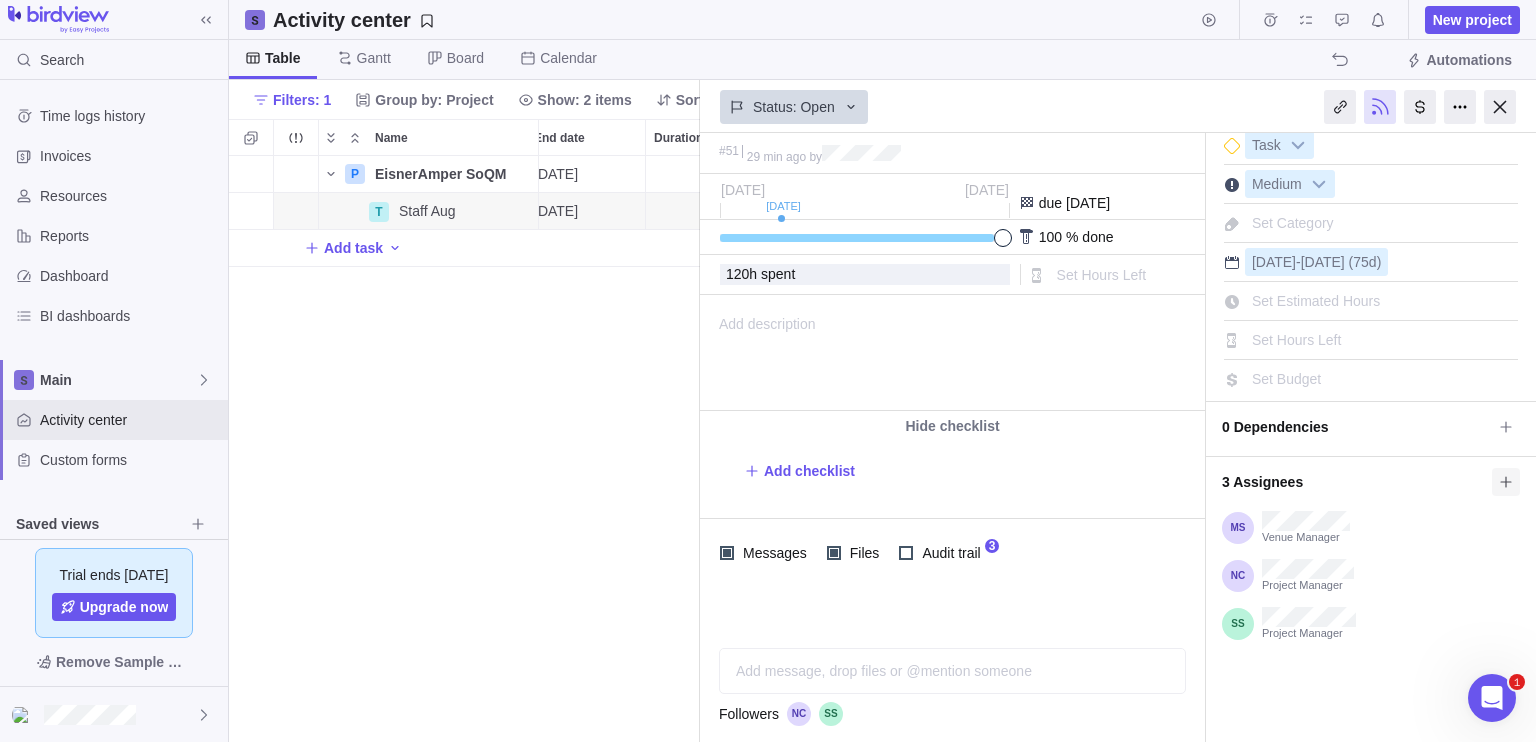 click 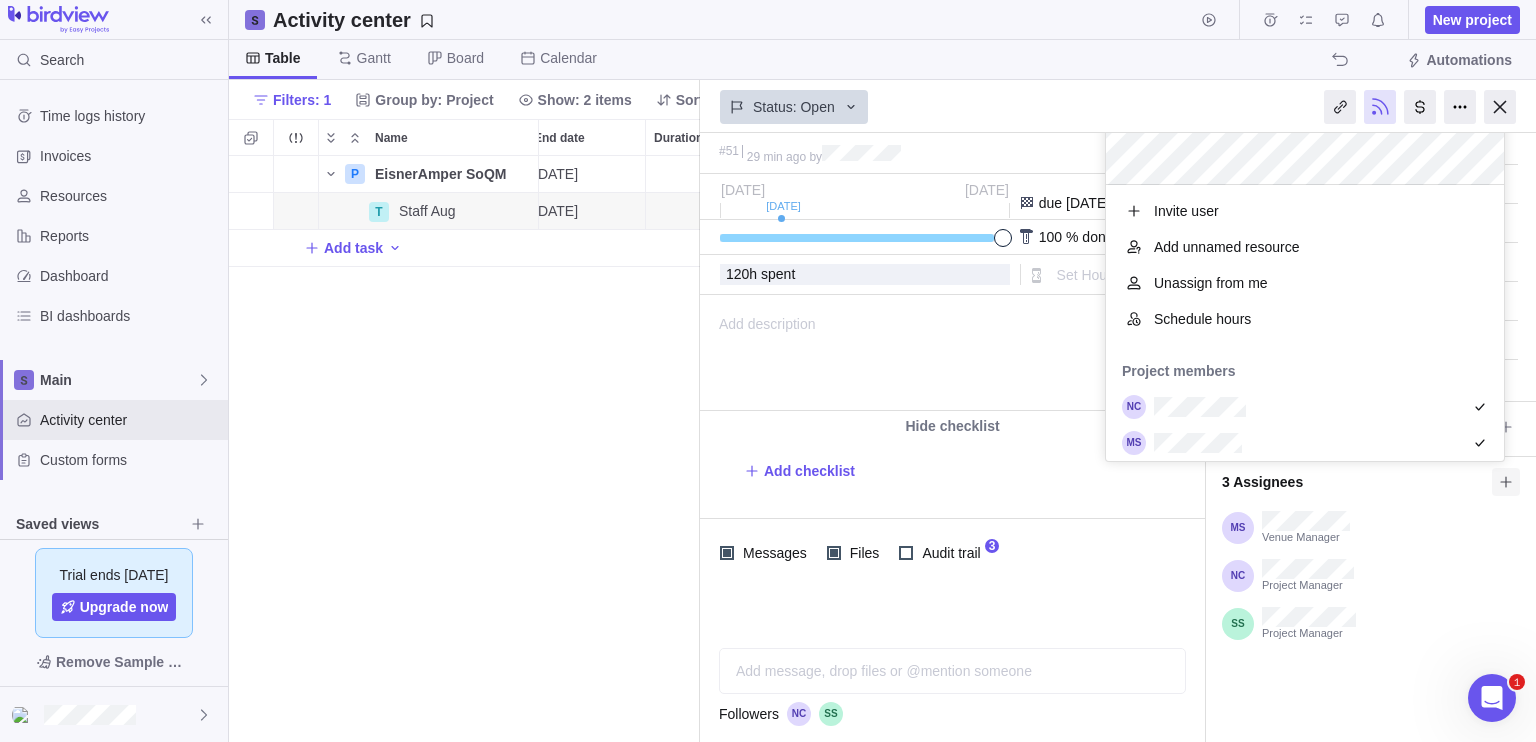 scroll, scrollTop: 16, scrollLeft: 16, axis: both 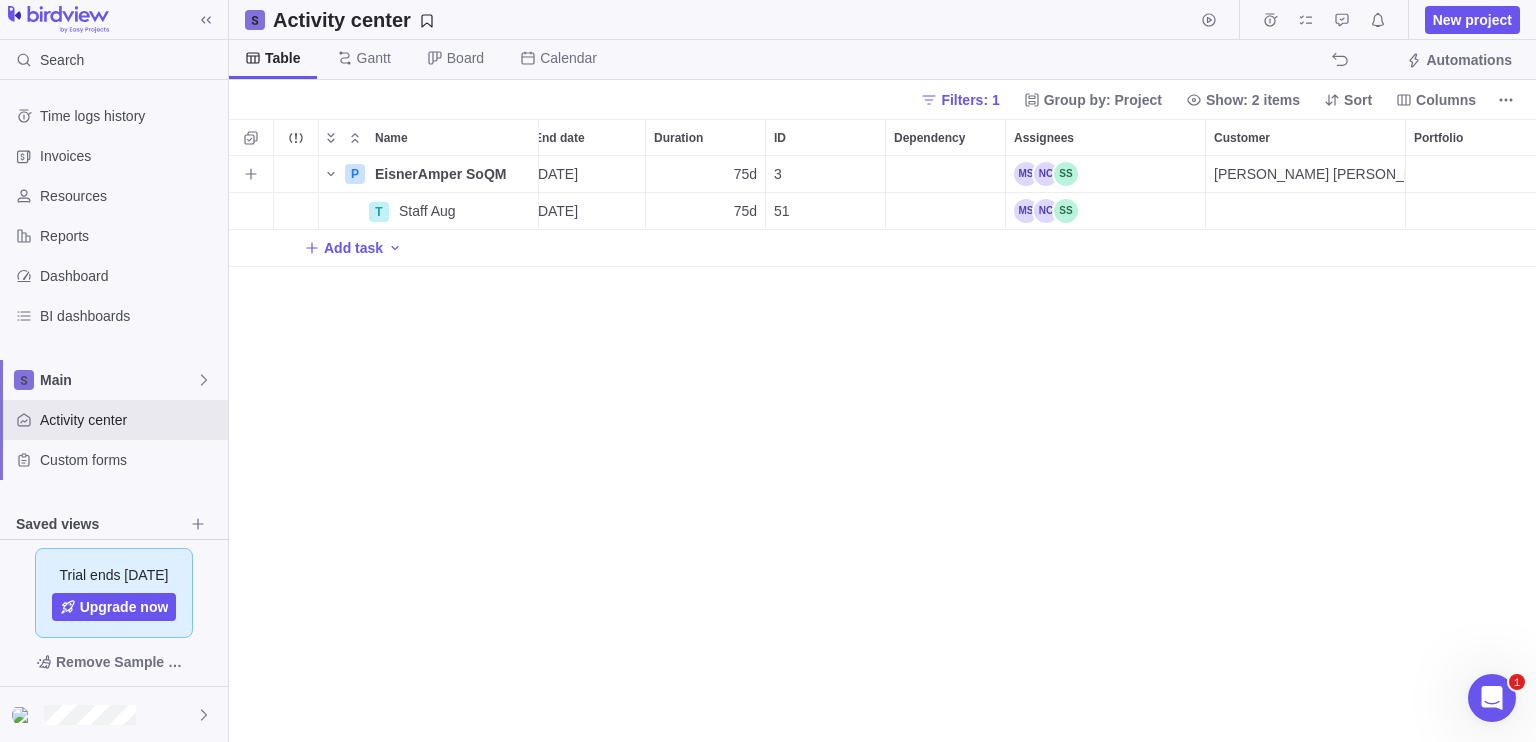 click at bounding box center (1105, 174) 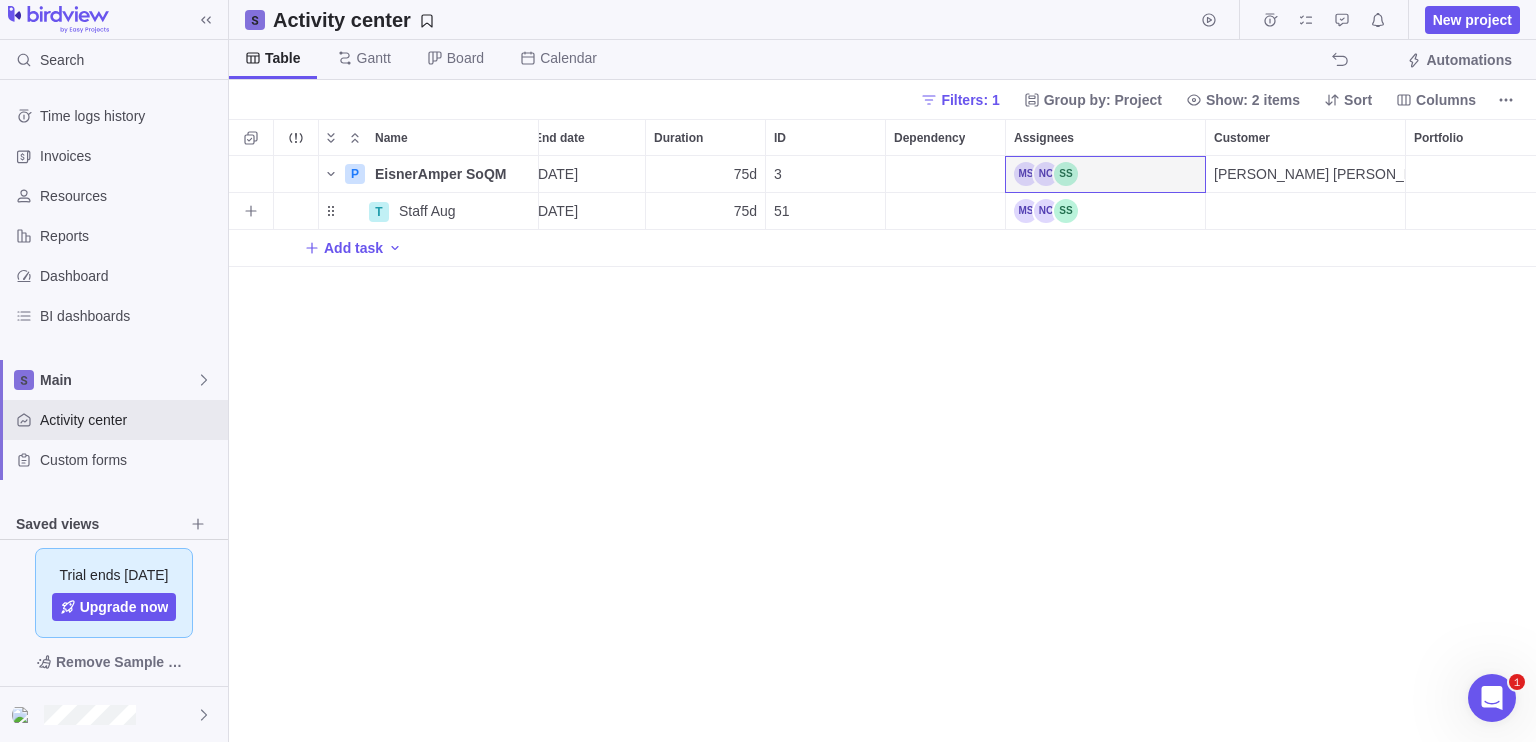 click at bounding box center (1046, 211) 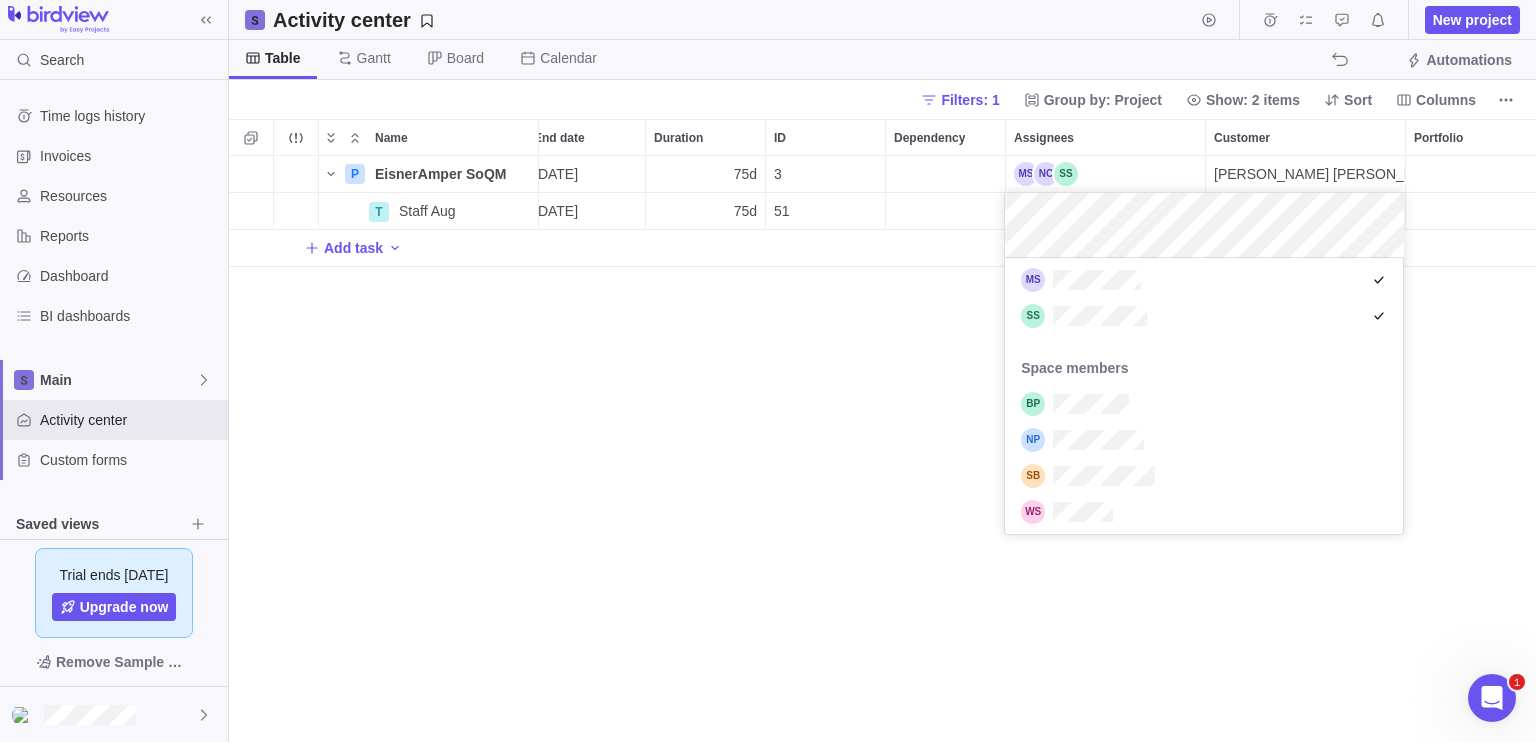 scroll, scrollTop: 0, scrollLeft: 0, axis: both 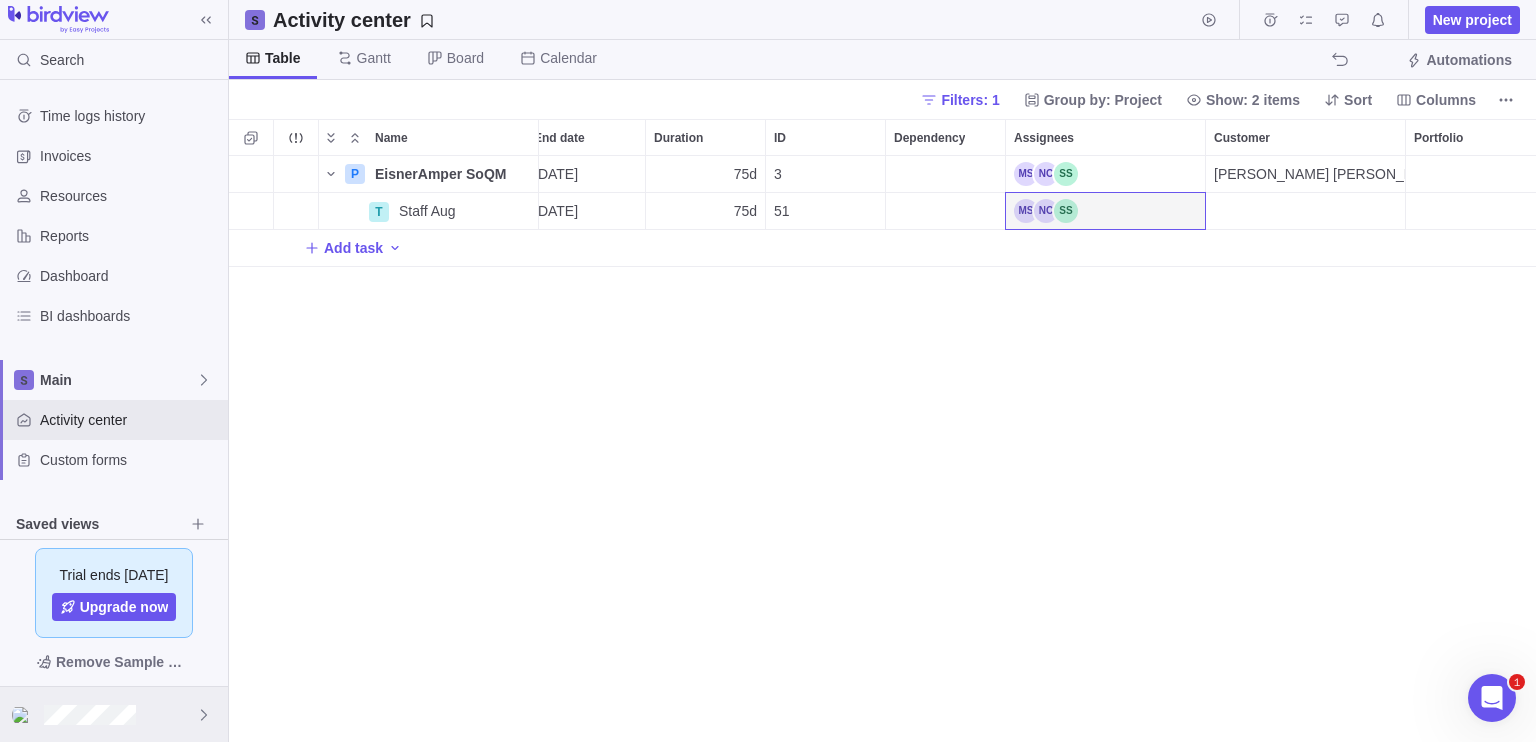 click at bounding box center [114, 714] 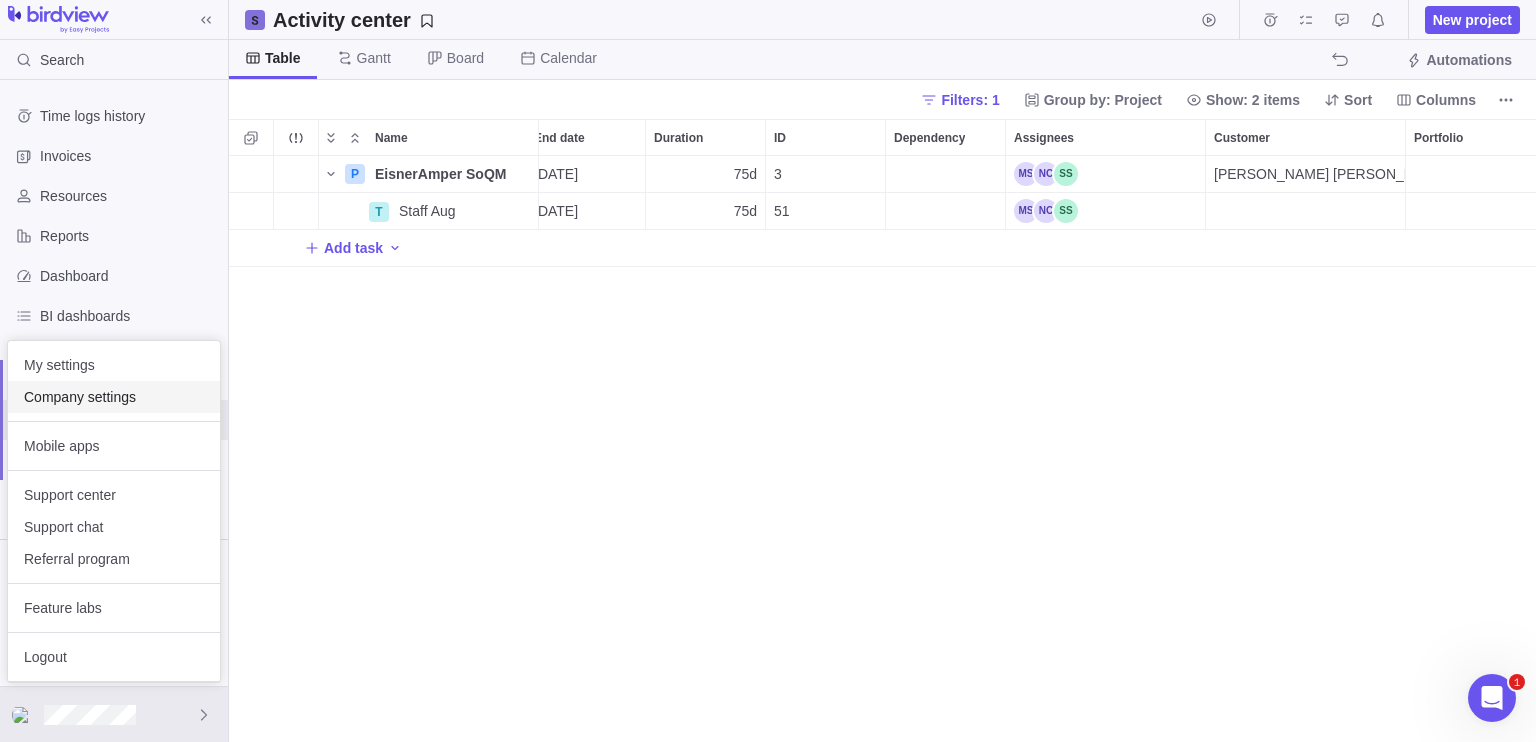 click on "Company settings" at bounding box center [114, 397] 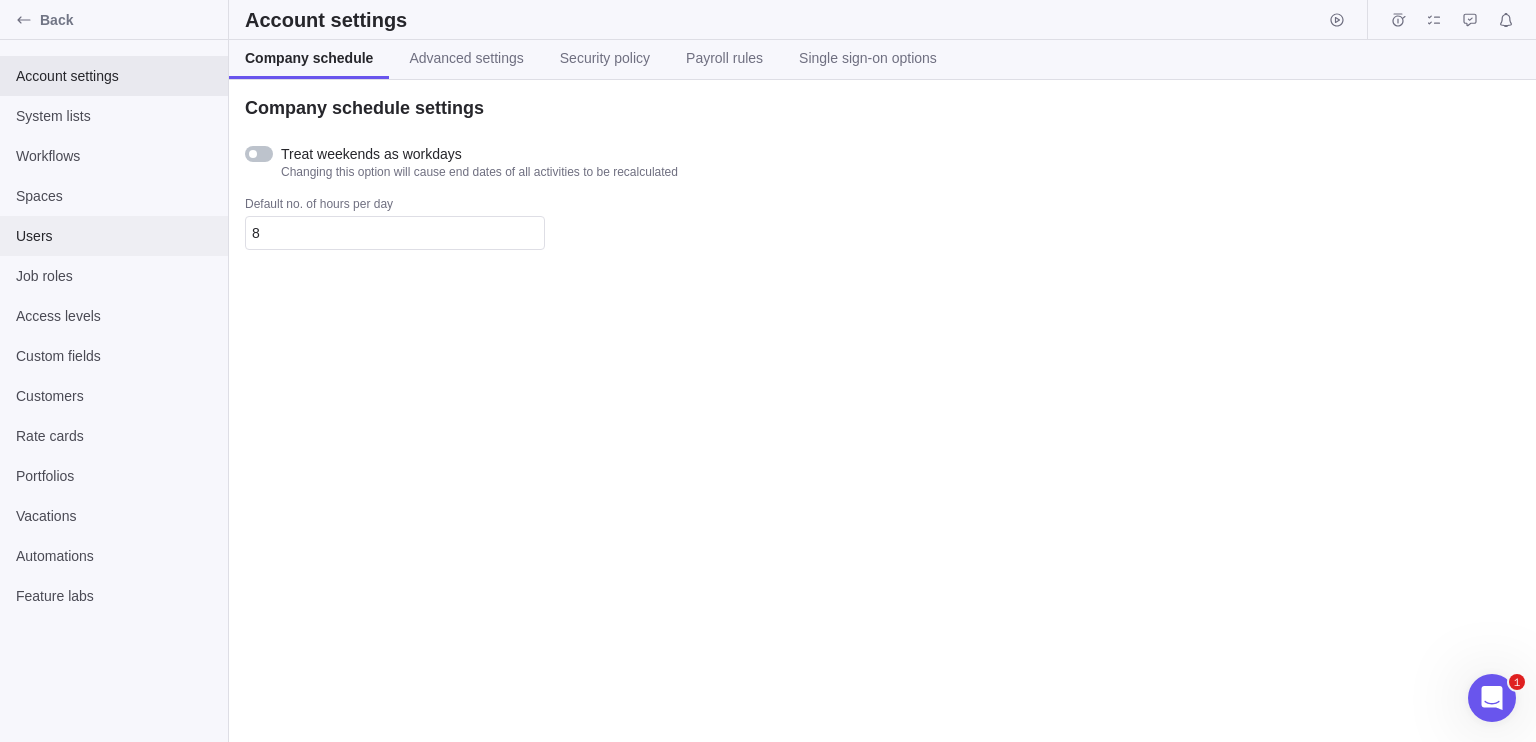 click on "Users" at bounding box center [114, 236] 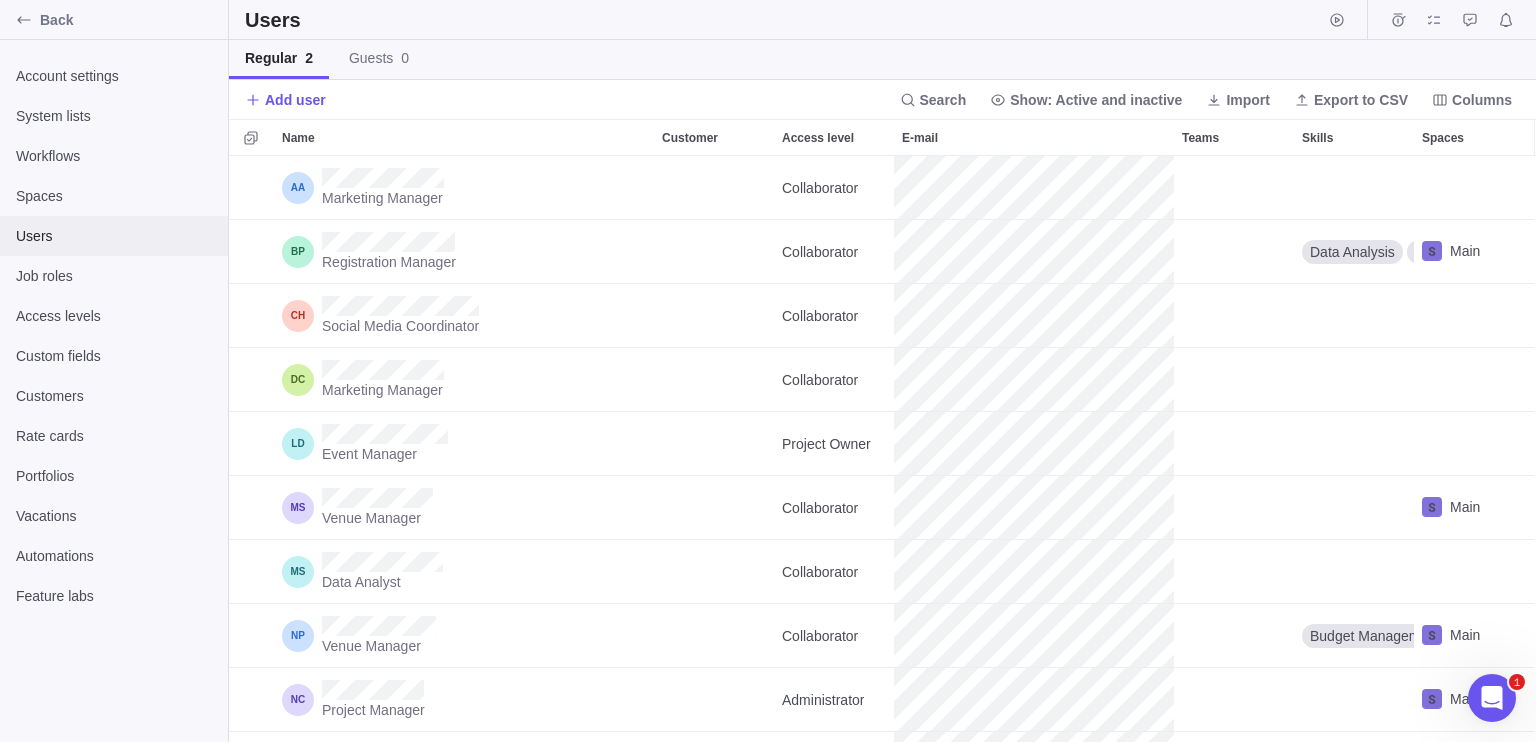 scroll, scrollTop: 16, scrollLeft: 16, axis: both 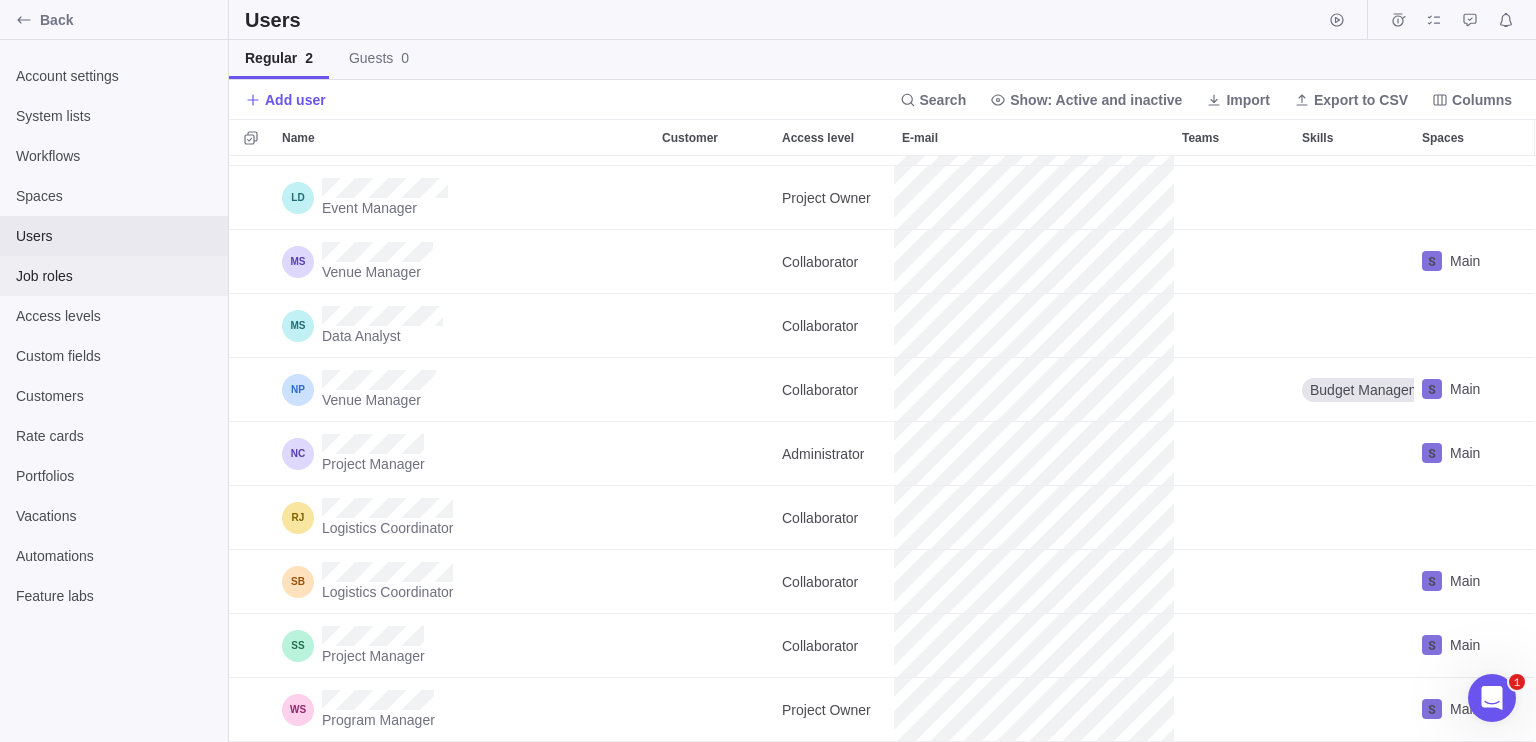 click on "Job roles" at bounding box center (114, 276) 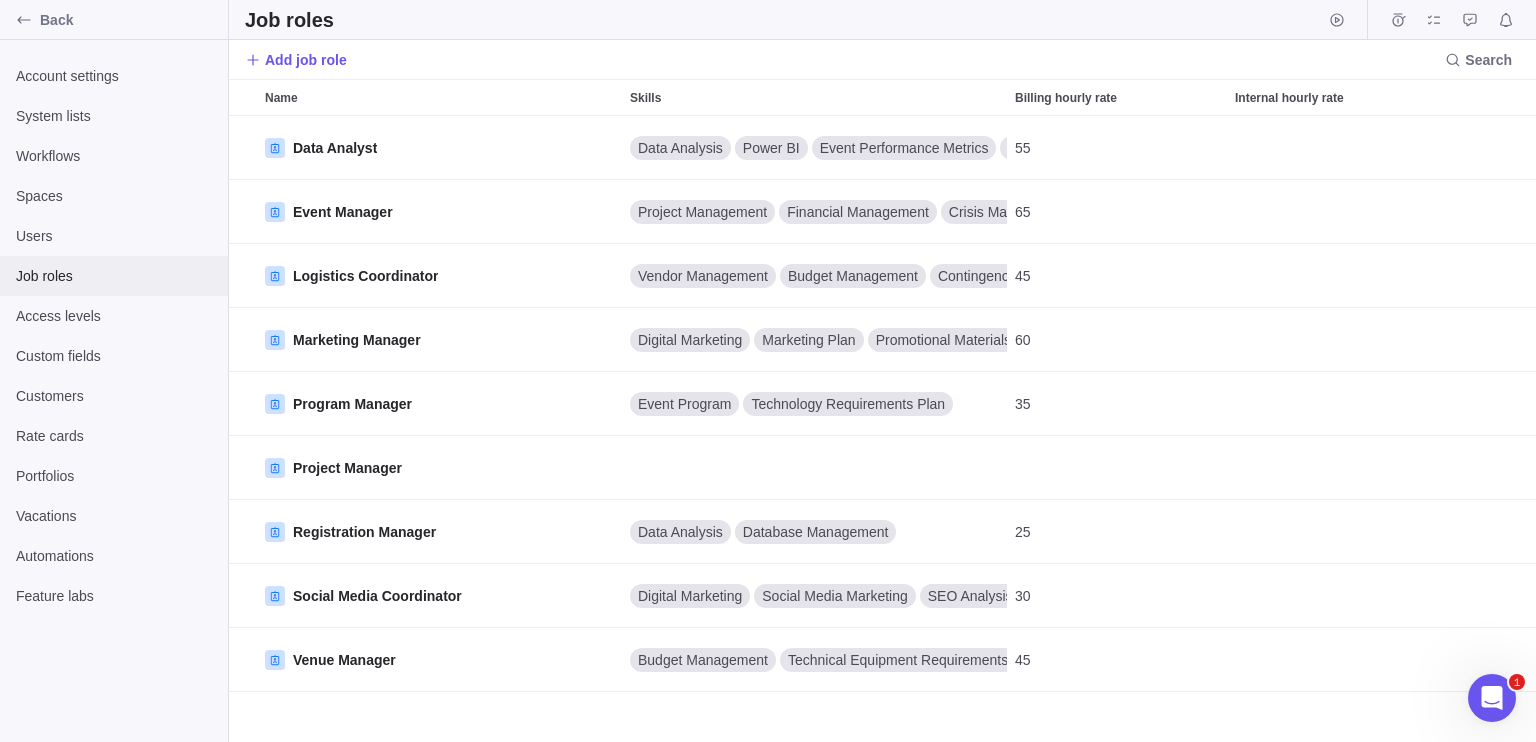 scroll, scrollTop: 16, scrollLeft: 16, axis: both 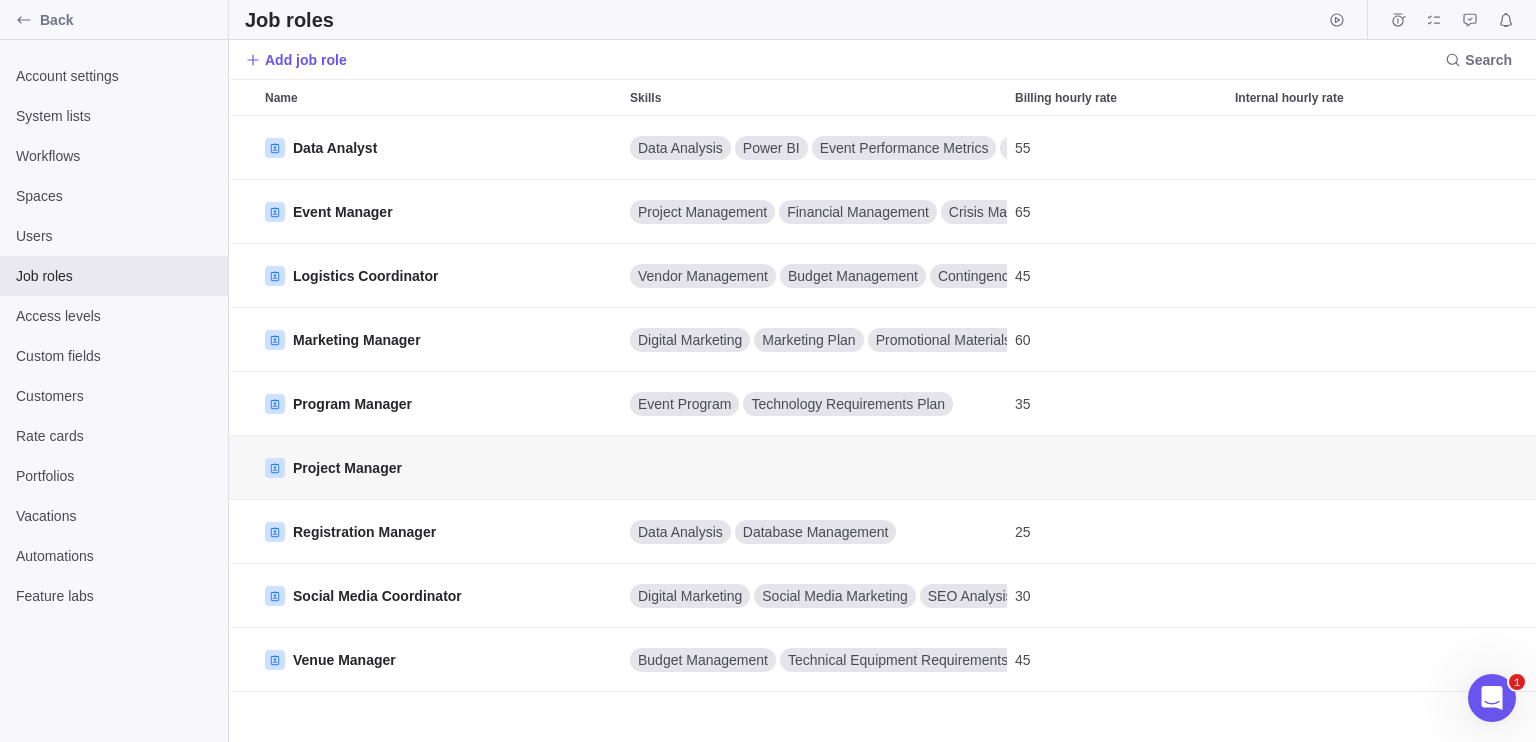 type on "x" 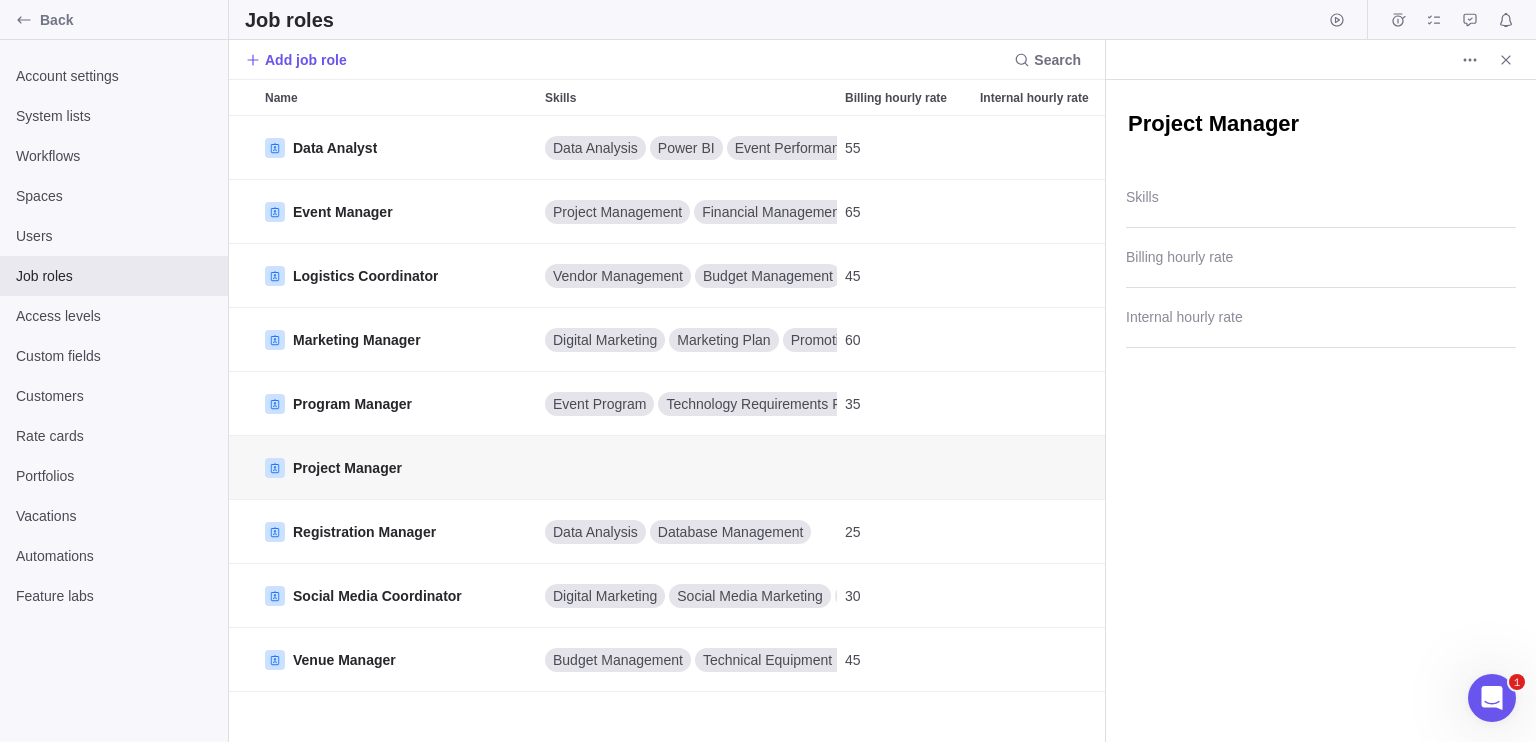 scroll, scrollTop: 16, scrollLeft: 16, axis: both 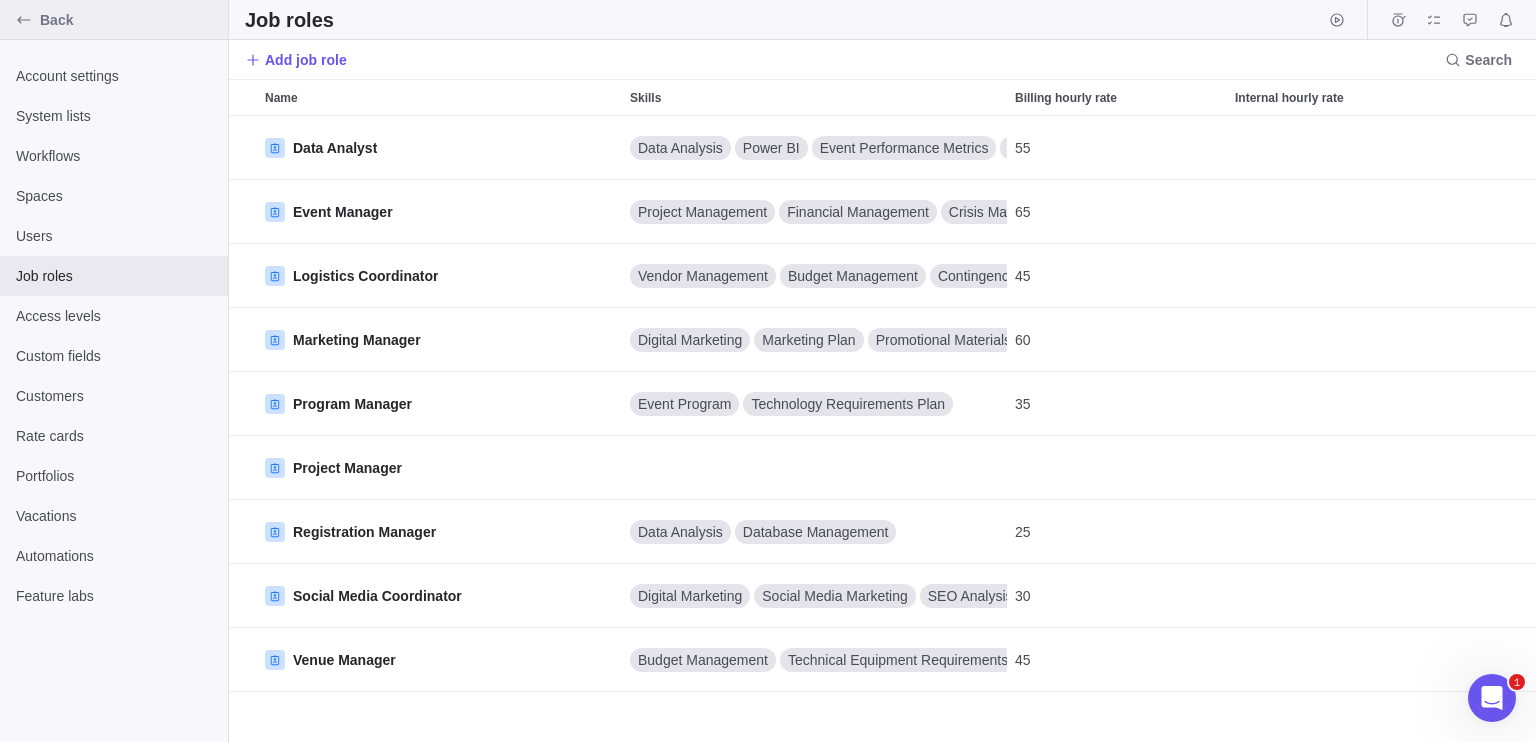 click at bounding box center (24, 20) 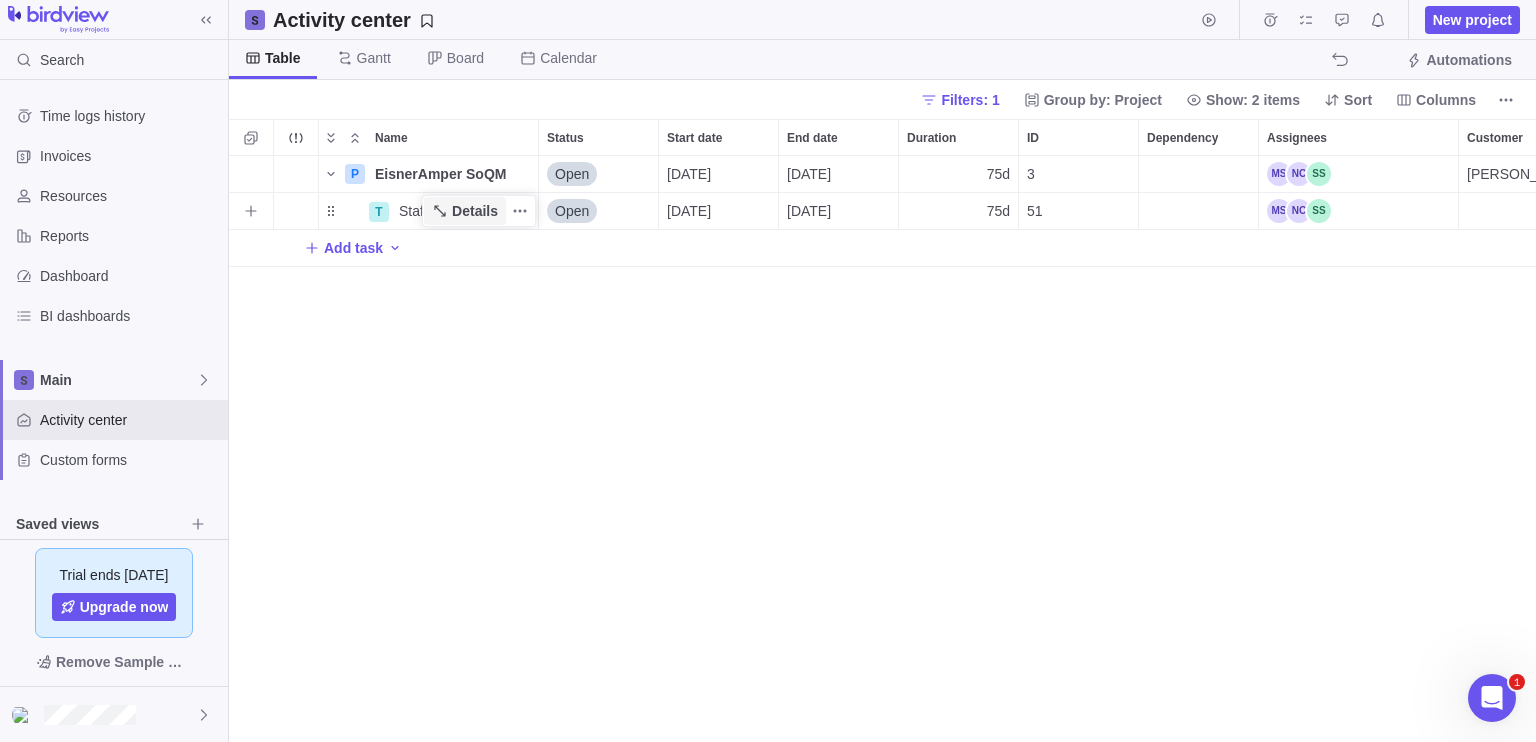 click on "Details" at bounding box center [475, 211] 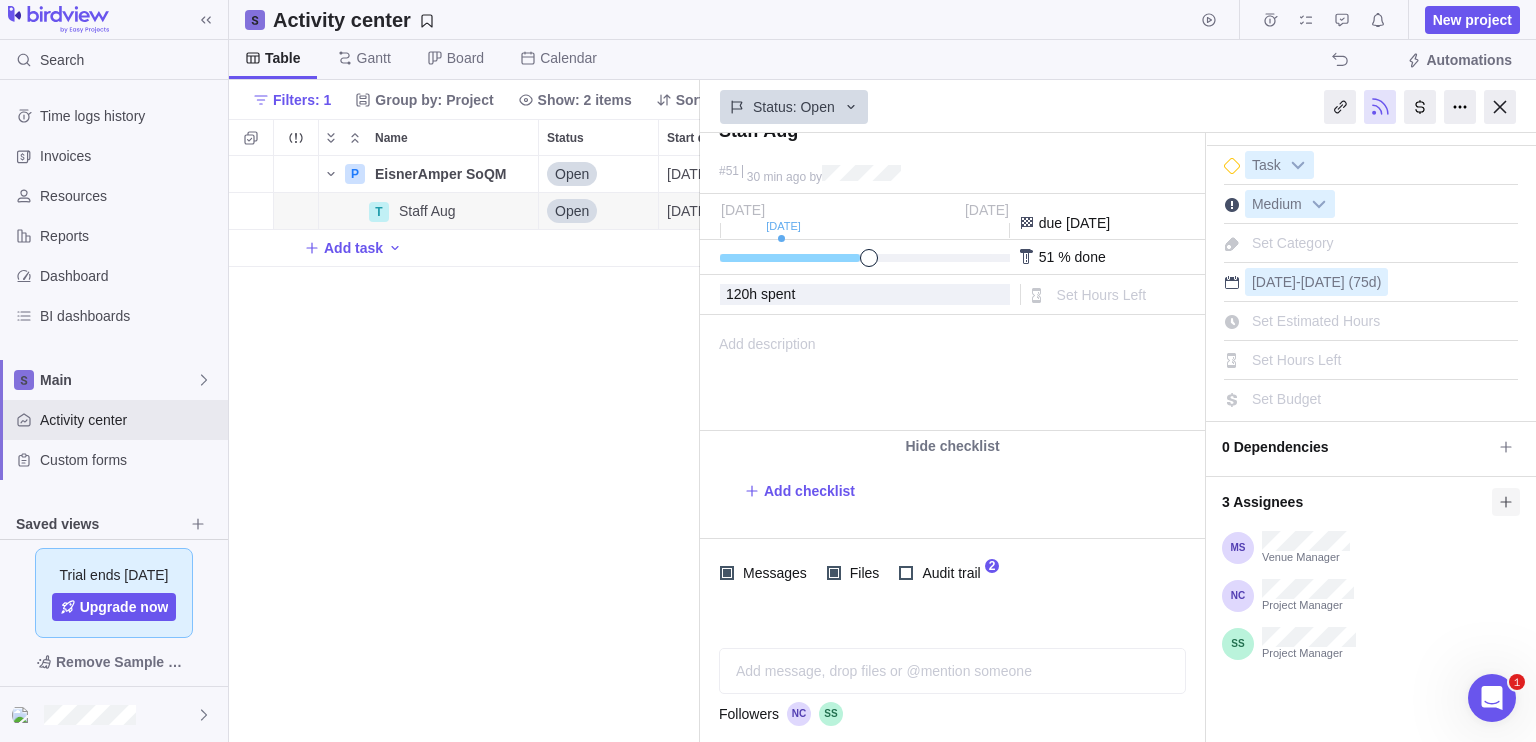 click 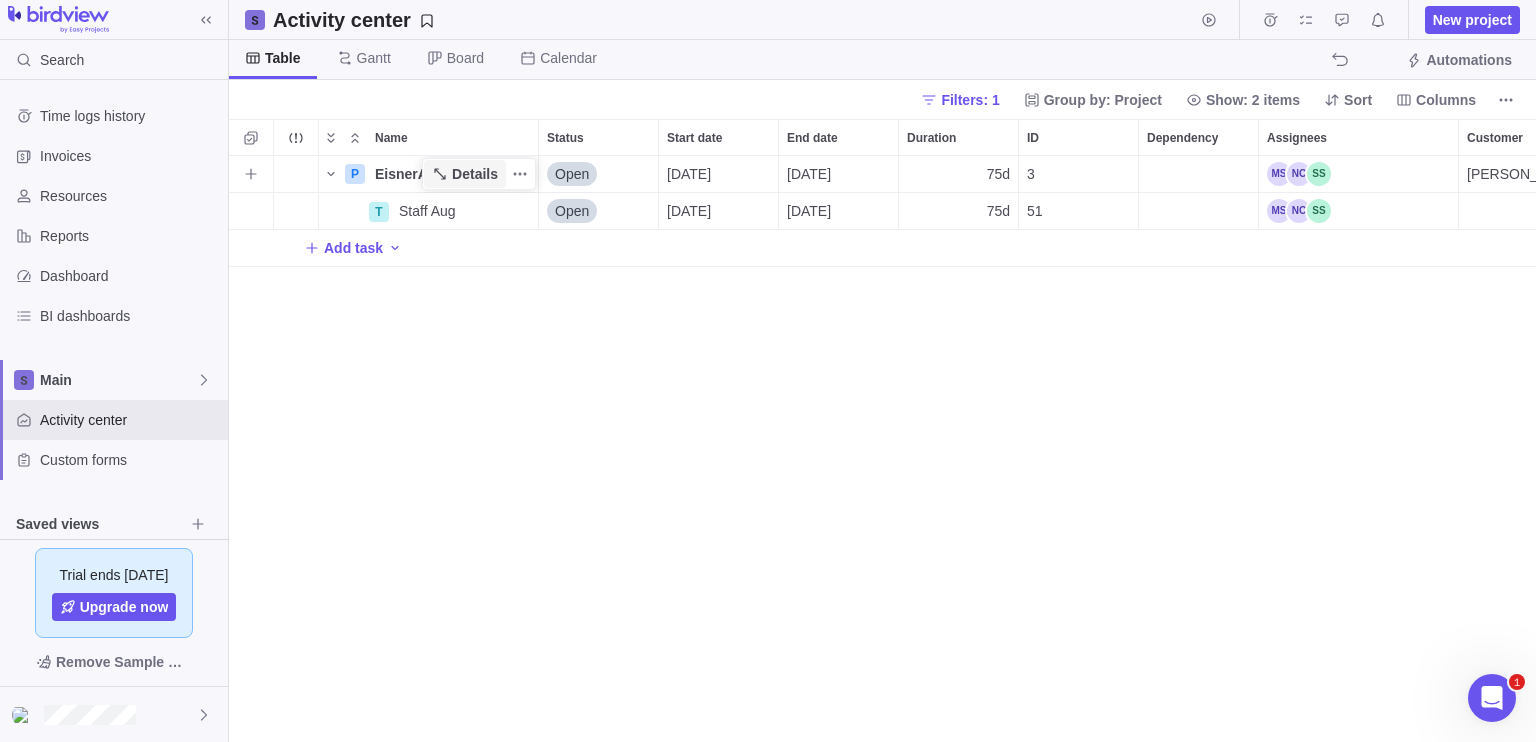 click on "Details" at bounding box center (475, 174) 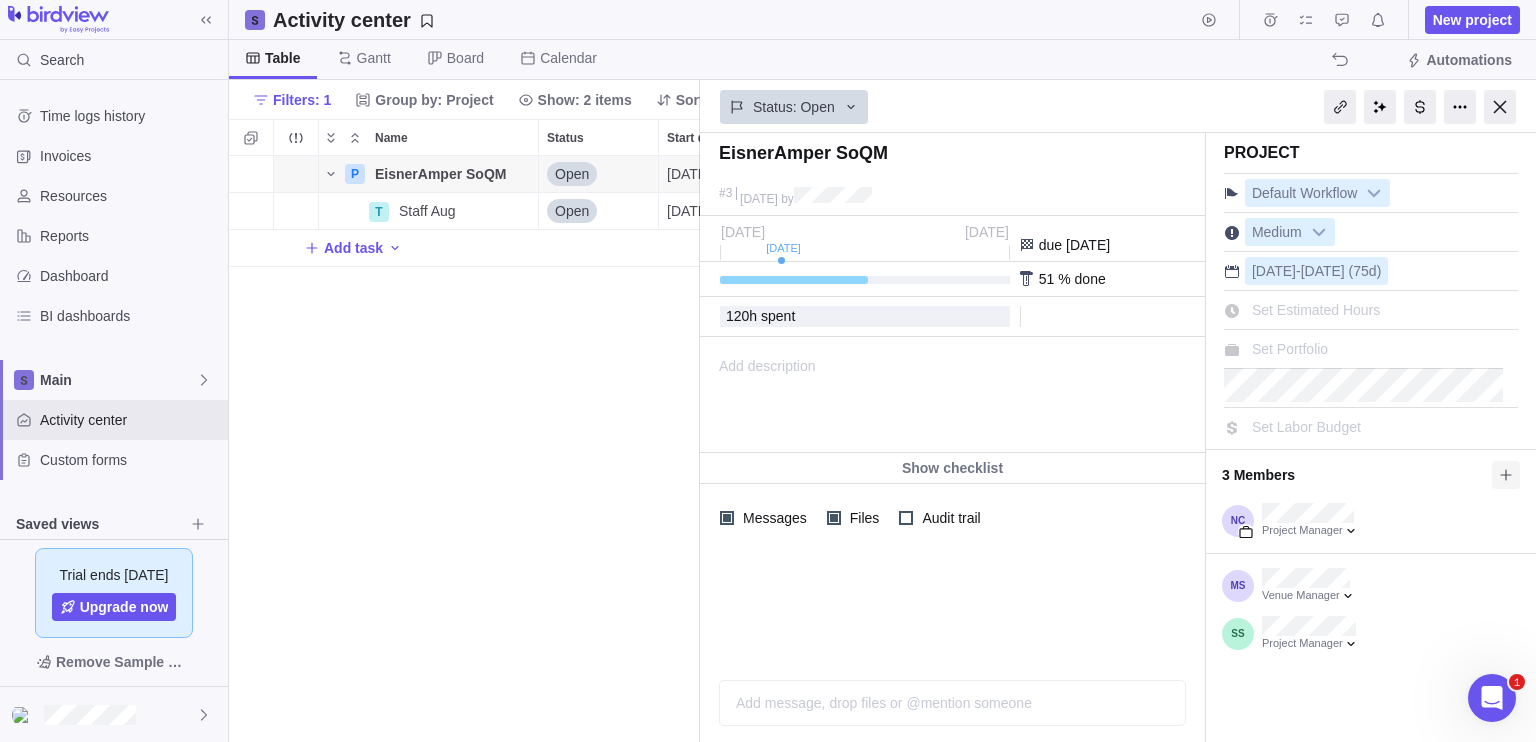 click 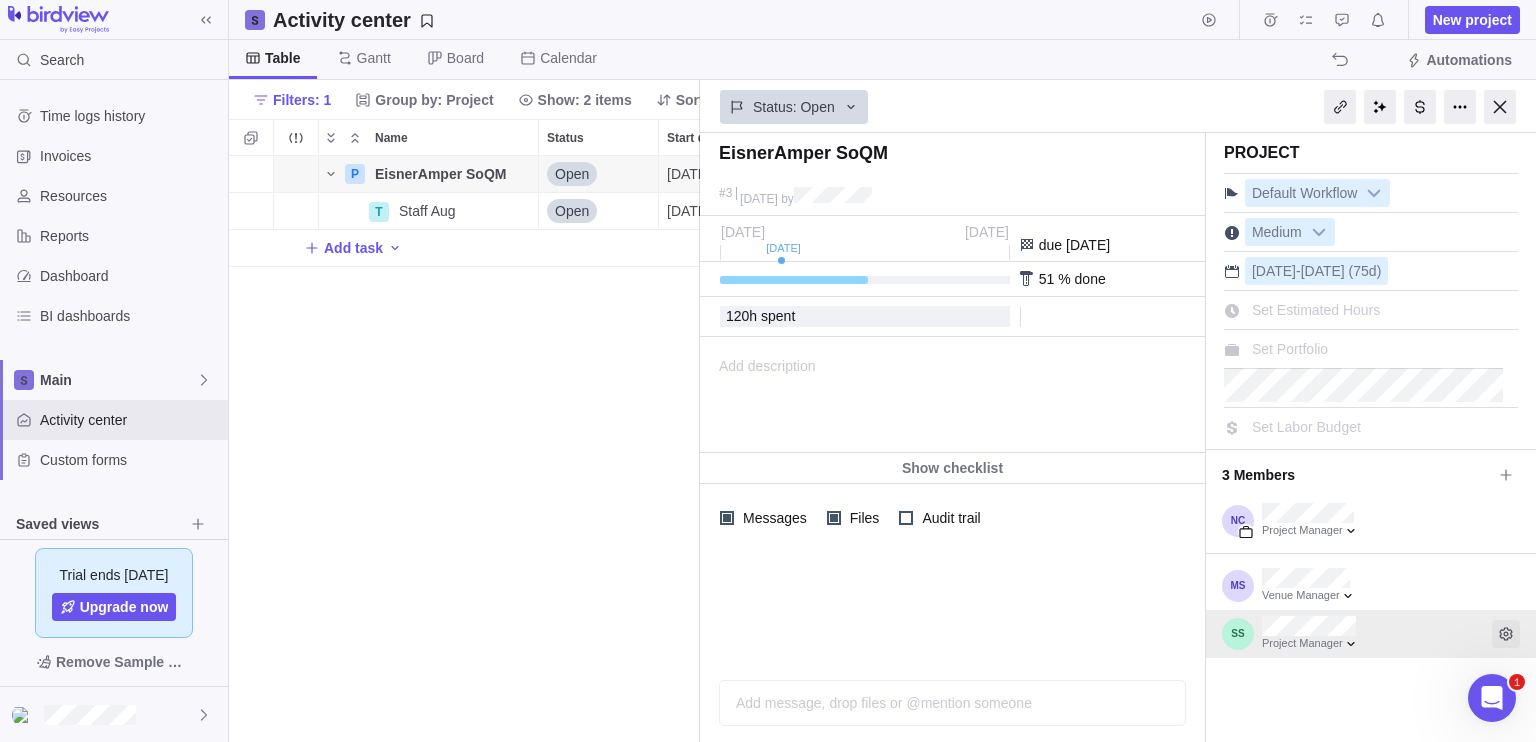 click 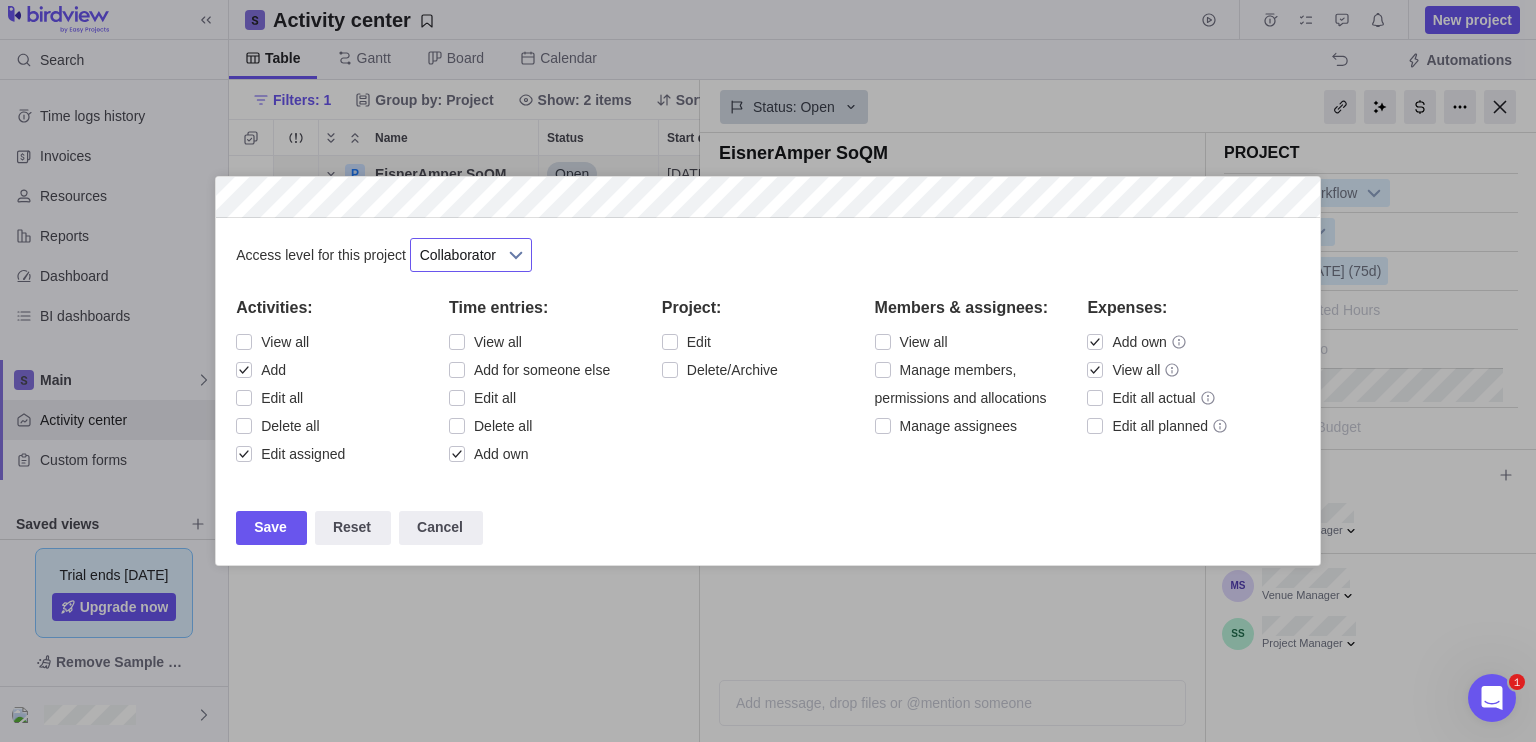click at bounding box center [516, 255] 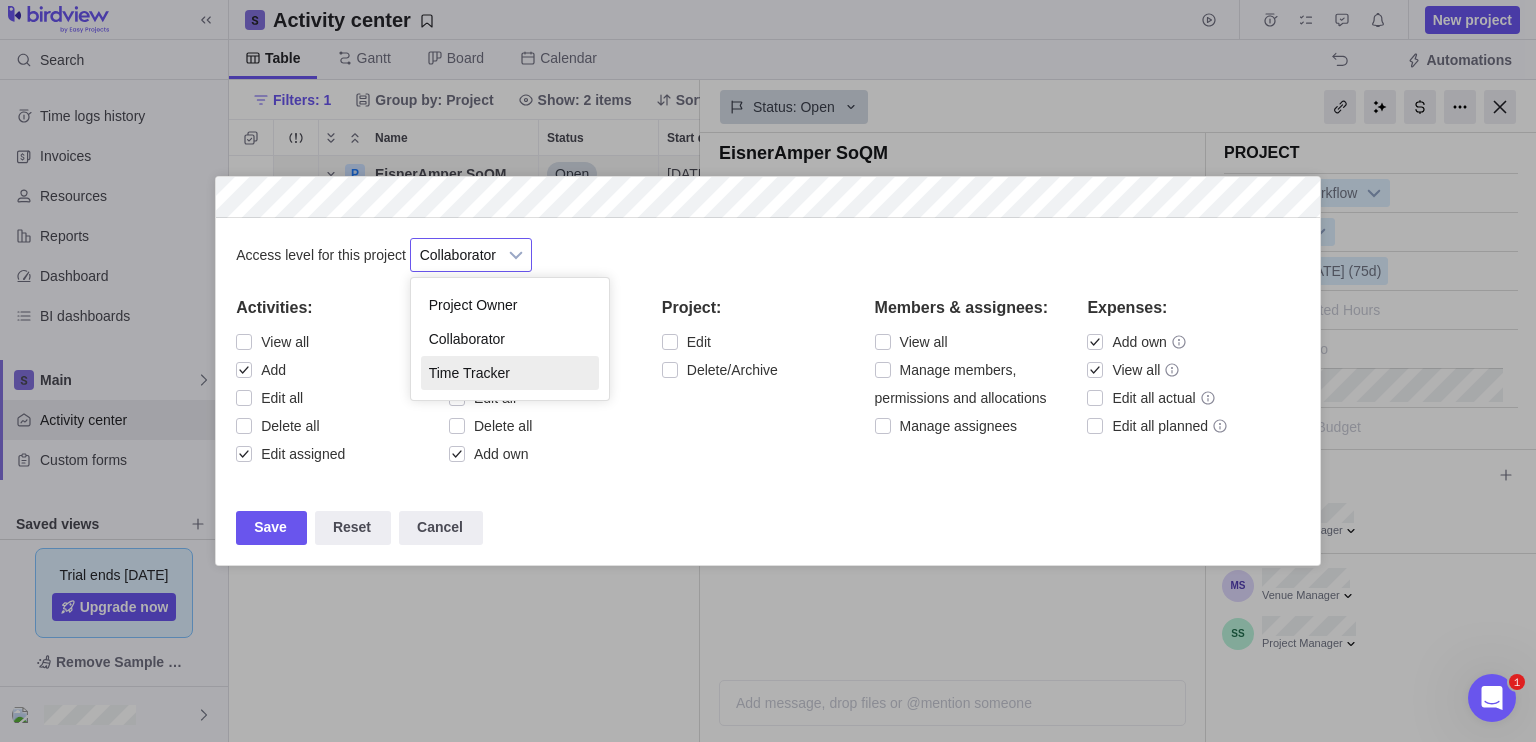 click on "Time Tracker" at bounding box center [510, 373] 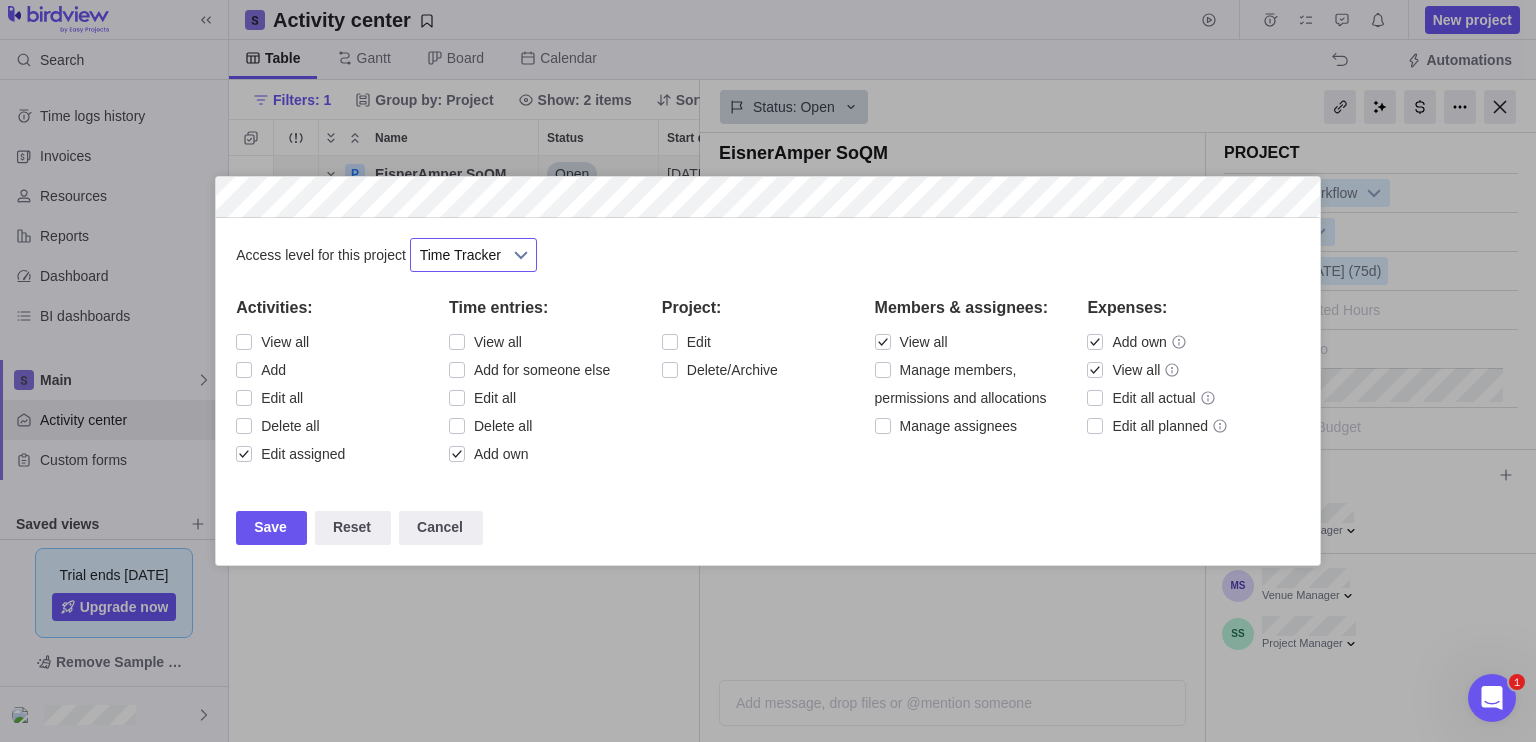 click on "Time Tracker" at bounding box center (460, 255) 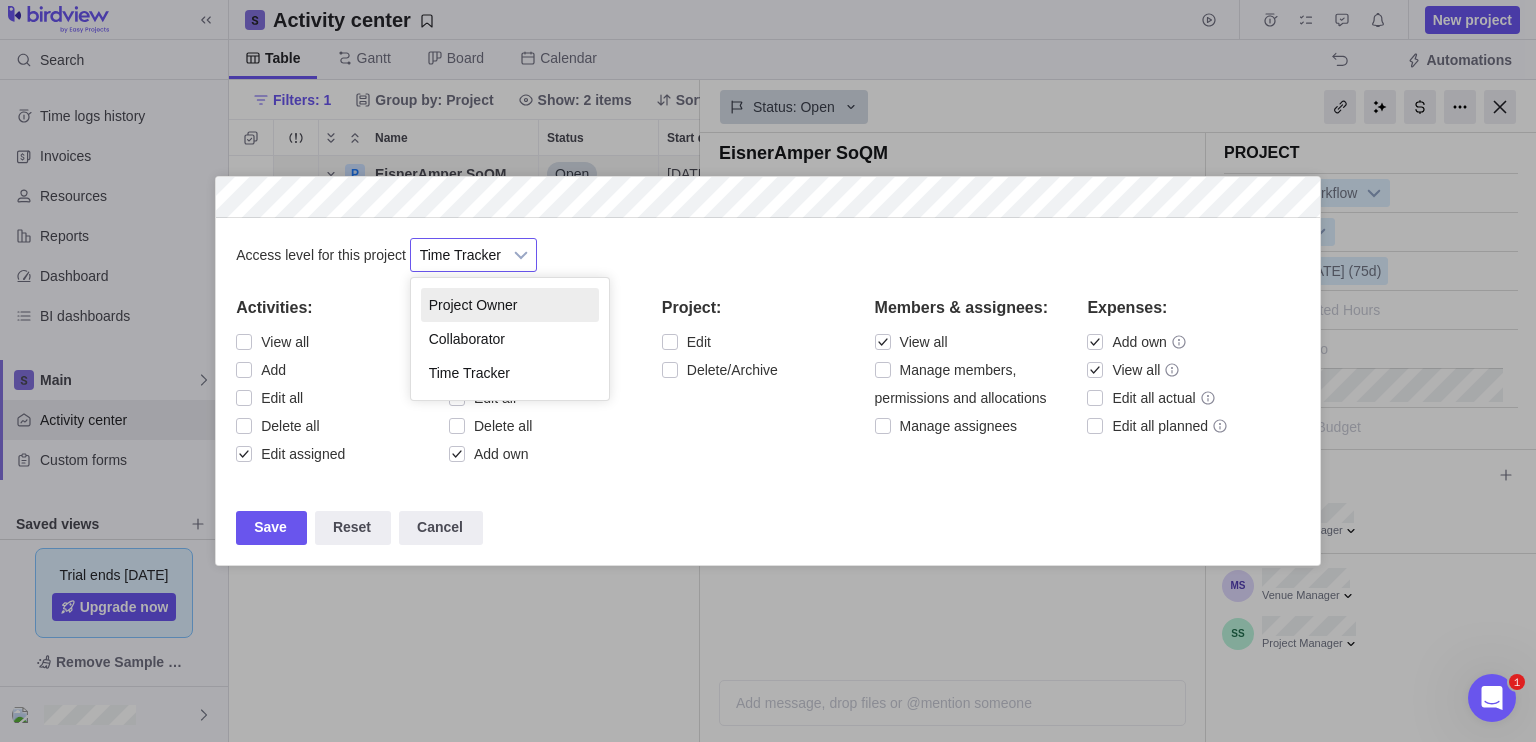 click on "Project Owner" at bounding box center [510, 305] 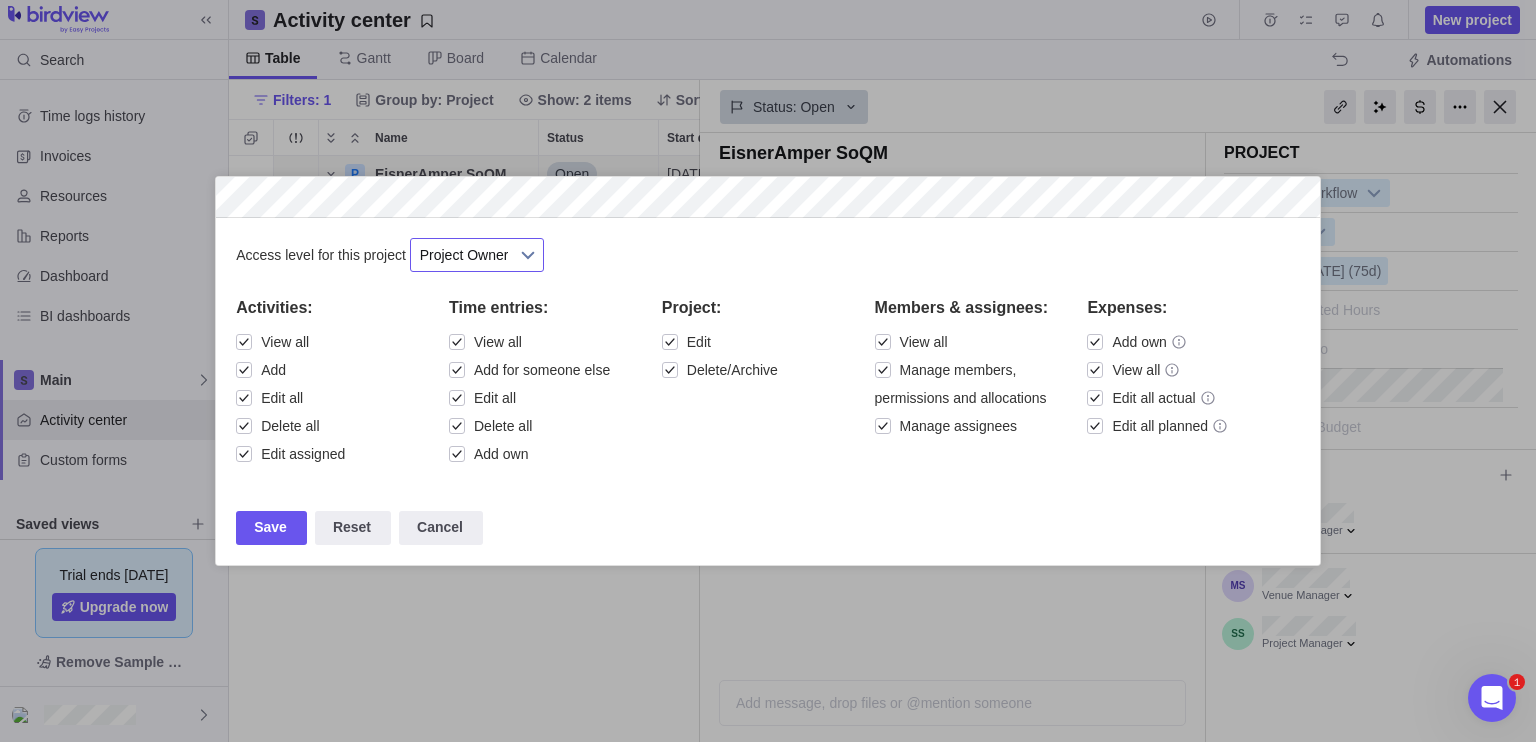 click on "Project Owner" at bounding box center [464, 255] 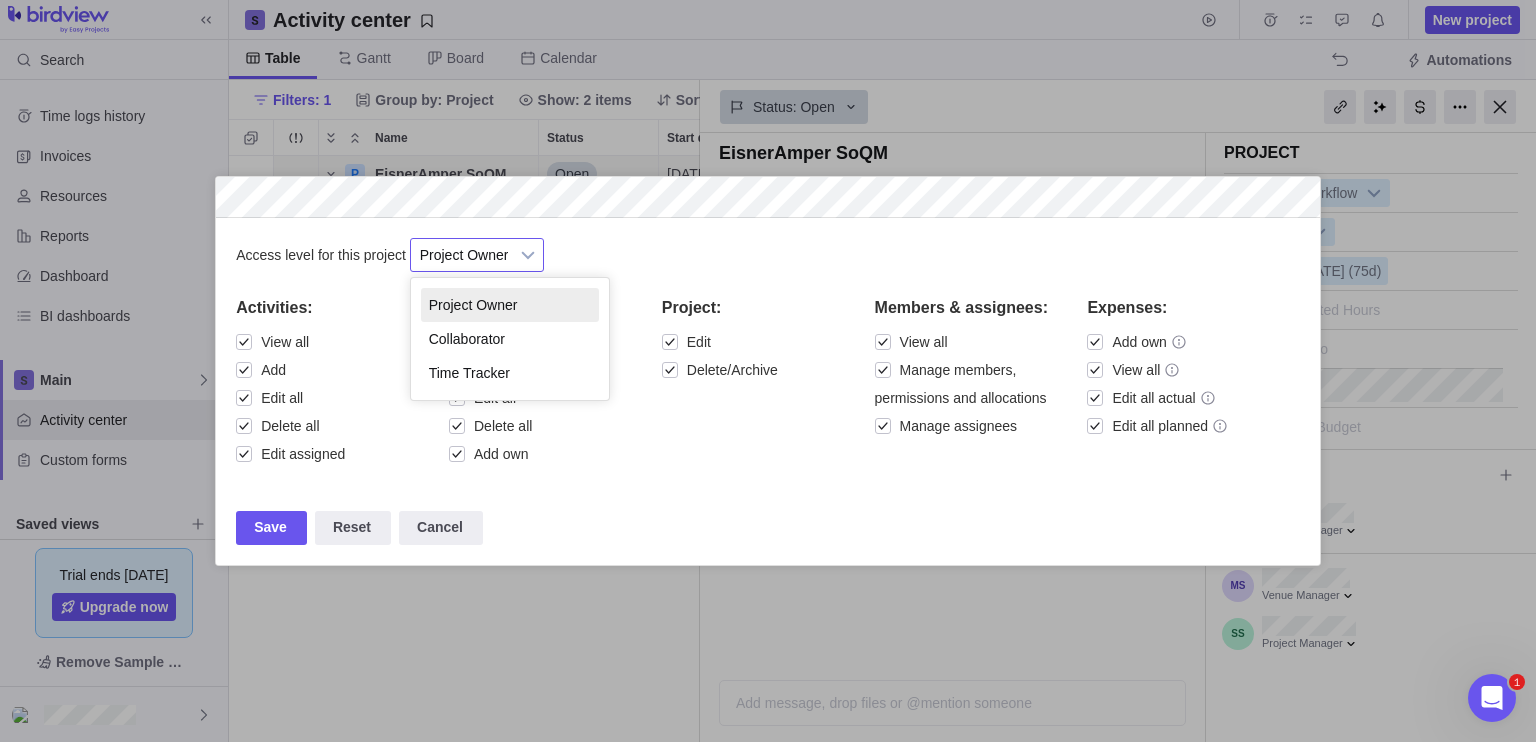 click on "Collaborator" at bounding box center [510, 339] 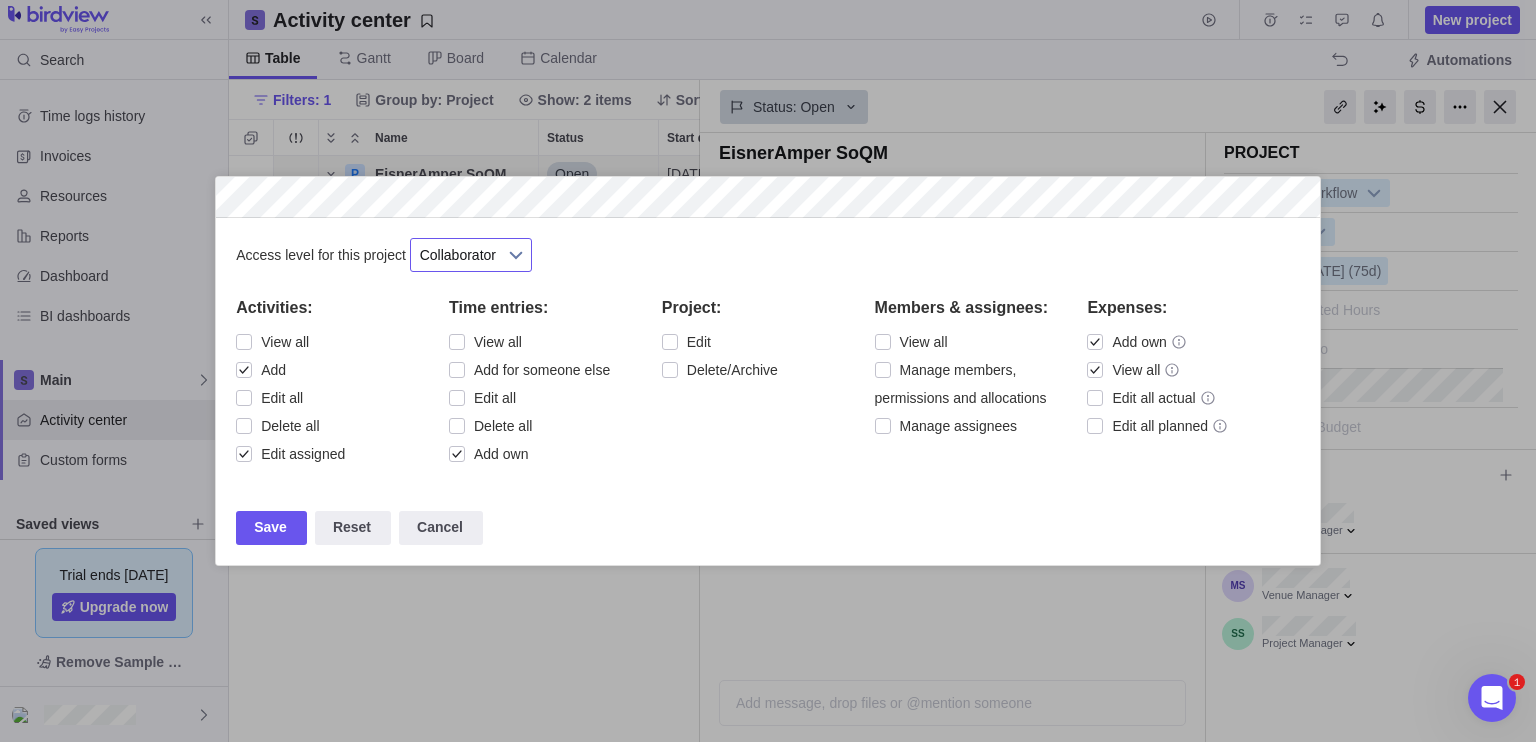 click on "Collaborator" at bounding box center (458, 255) 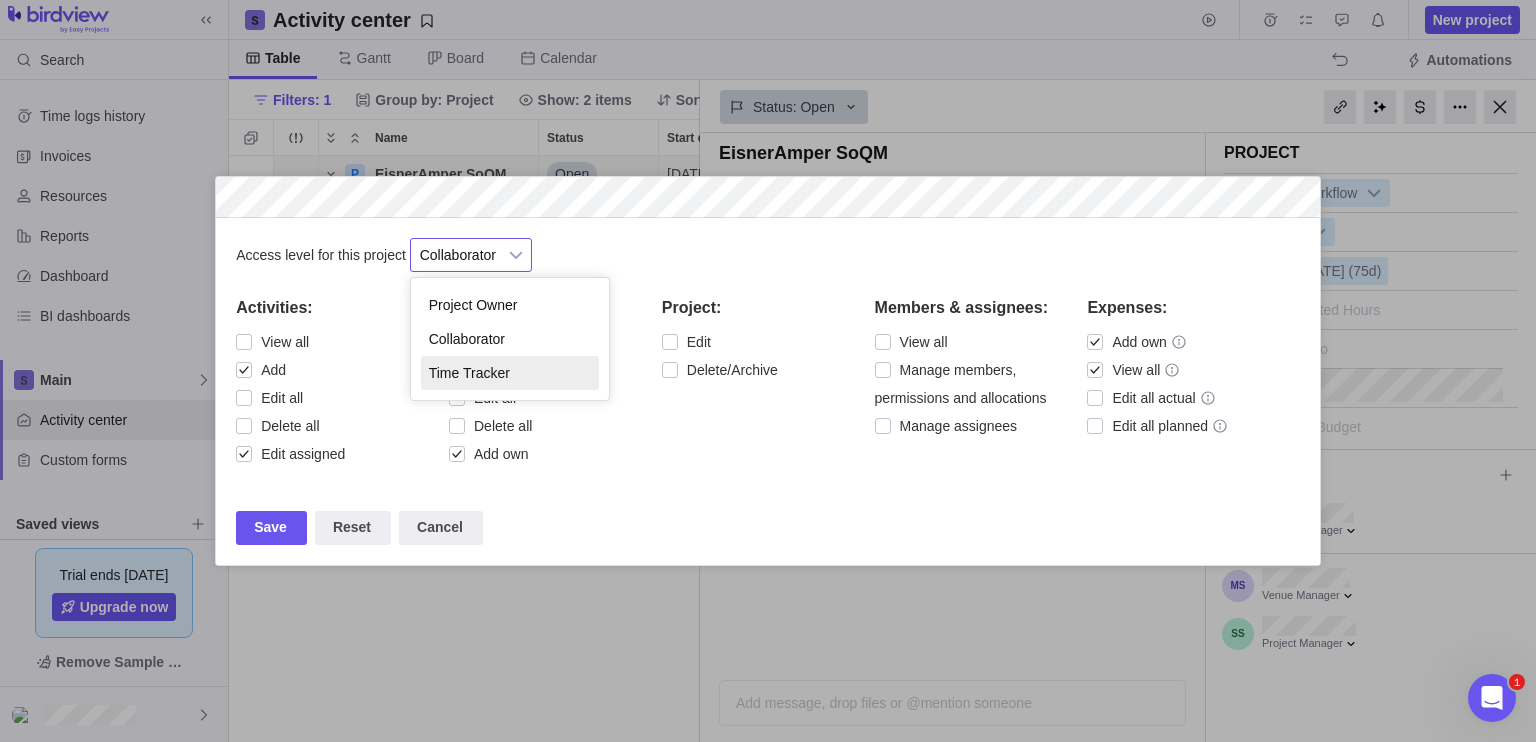 click on "Time Tracker" at bounding box center (510, 373) 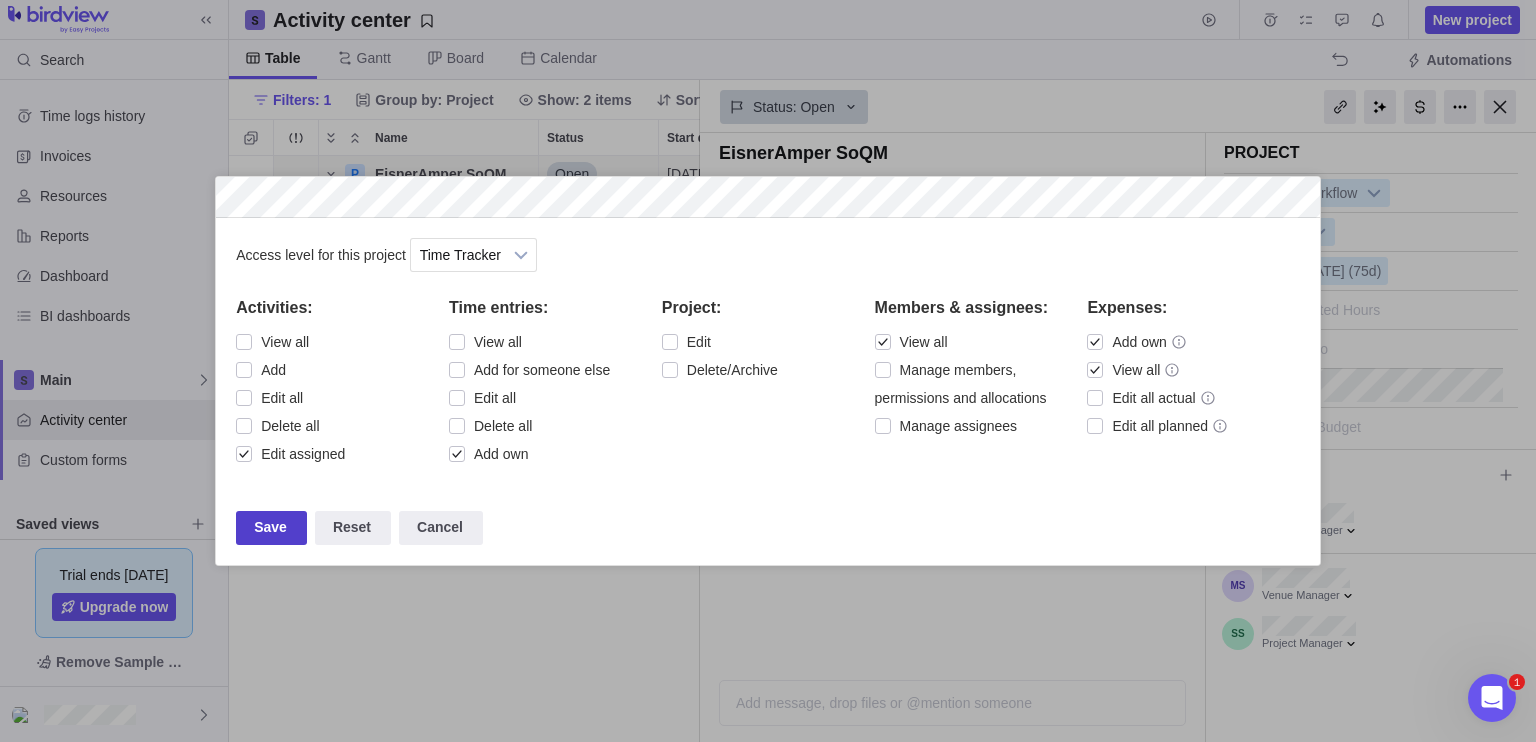 click on "Save" at bounding box center [271, 528] 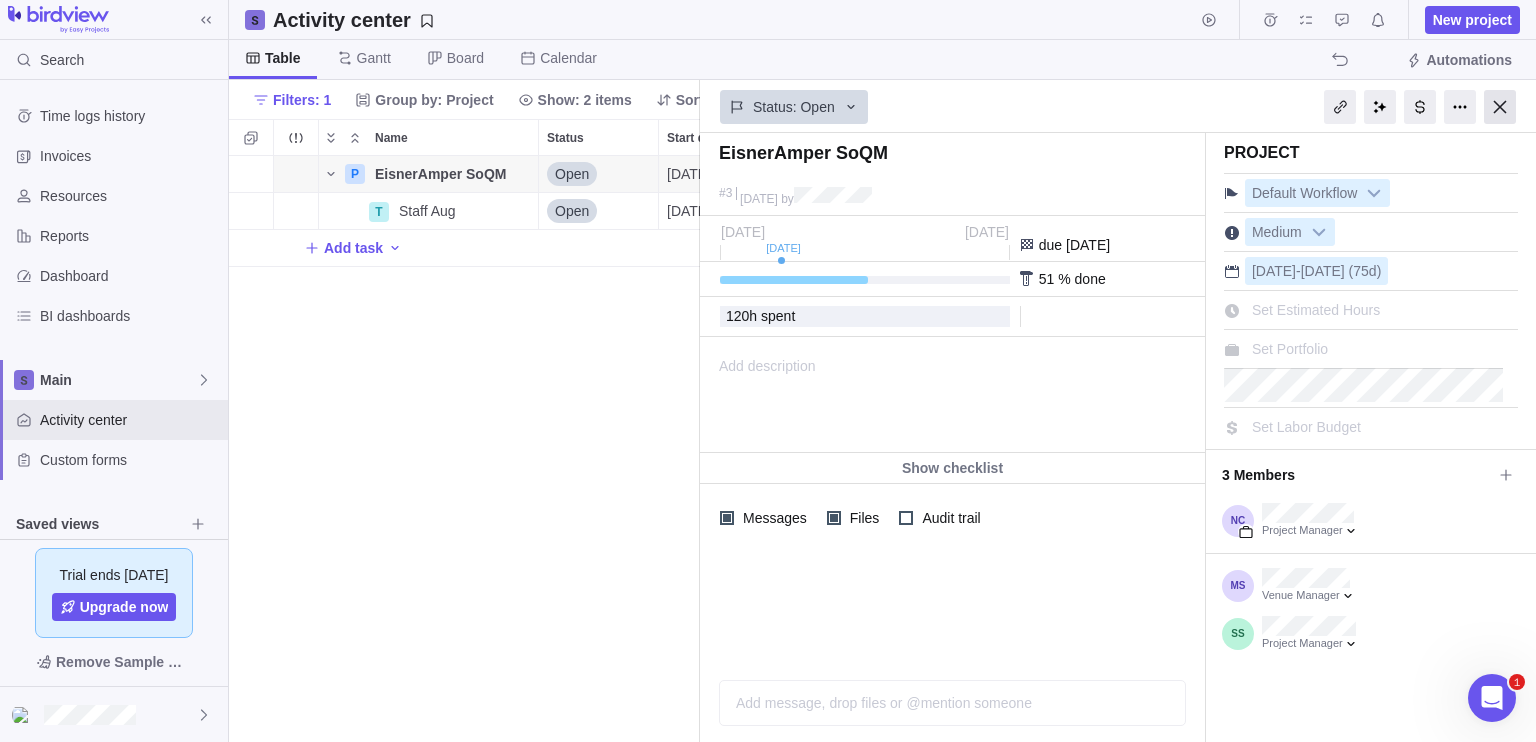 click at bounding box center [1500, 107] 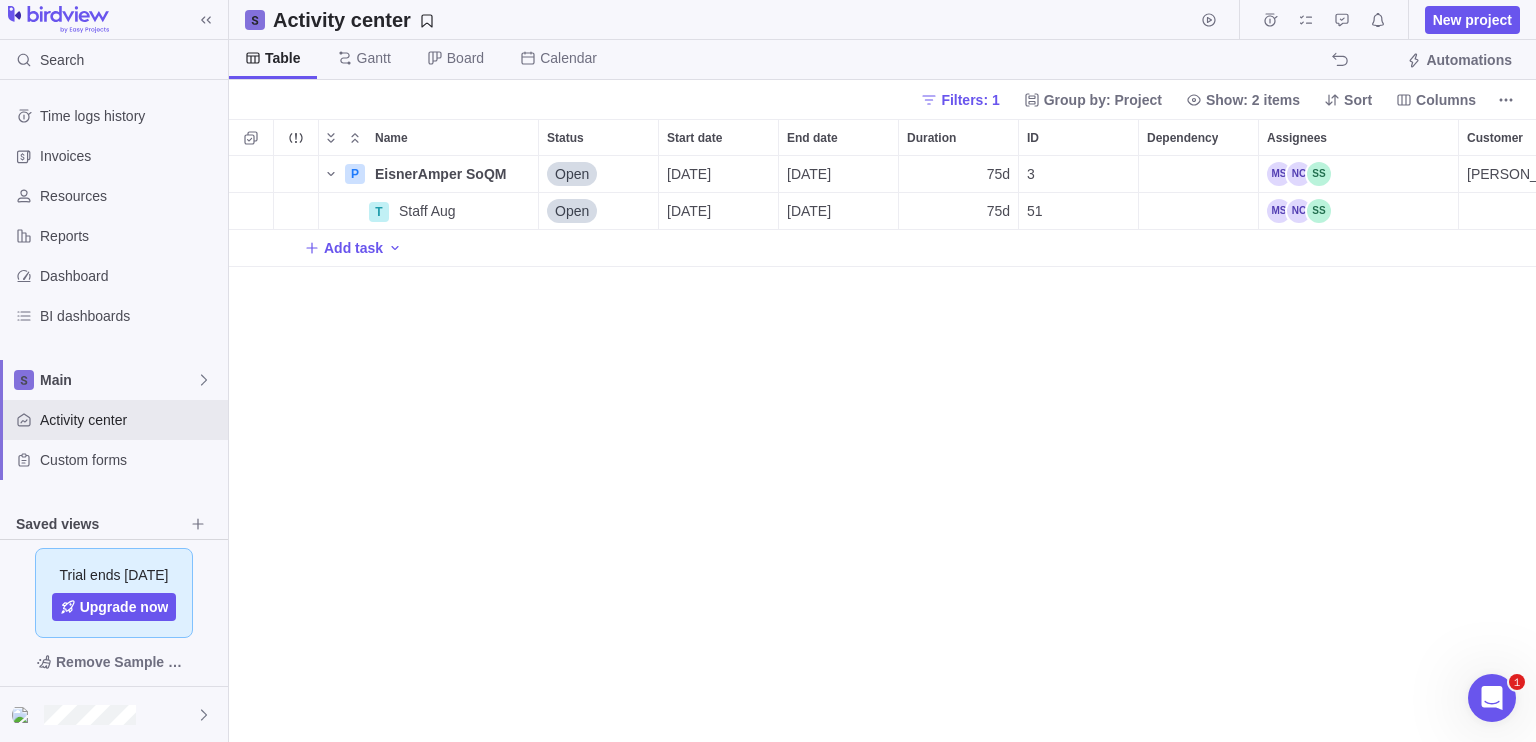 scroll, scrollTop: 16, scrollLeft: 16, axis: both 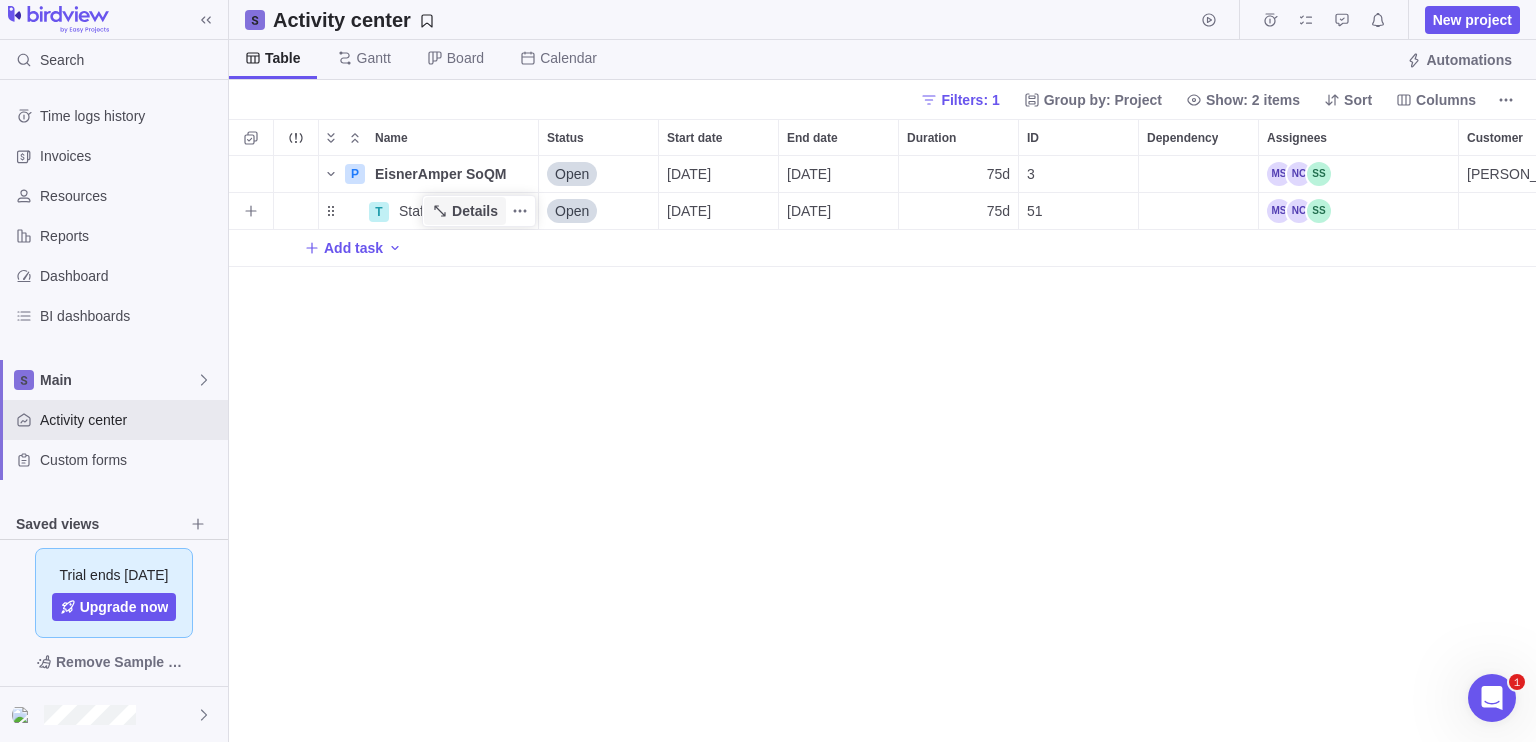click on "Details" at bounding box center [475, 211] 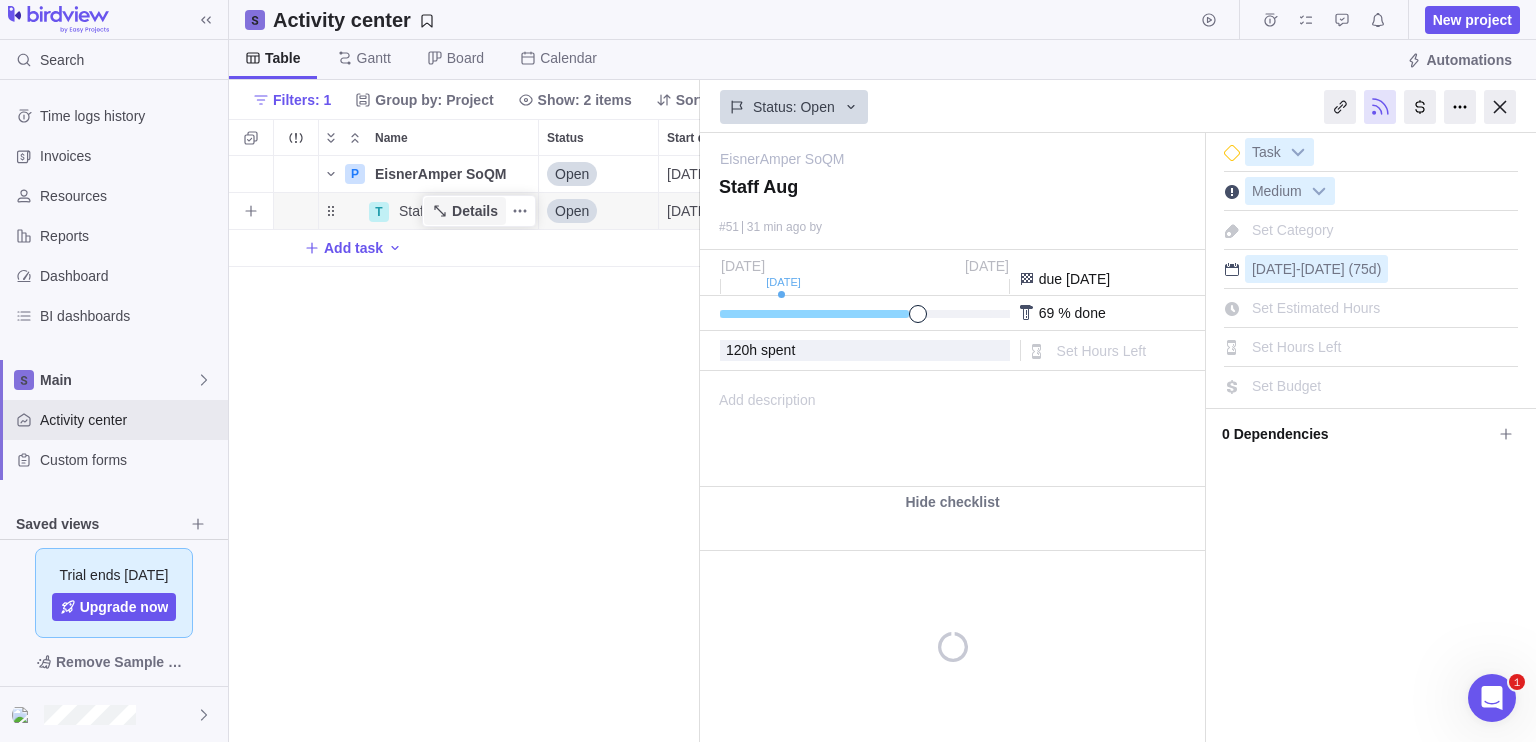 scroll, scrollTop: 570, scrollLeft: 456, axis: both 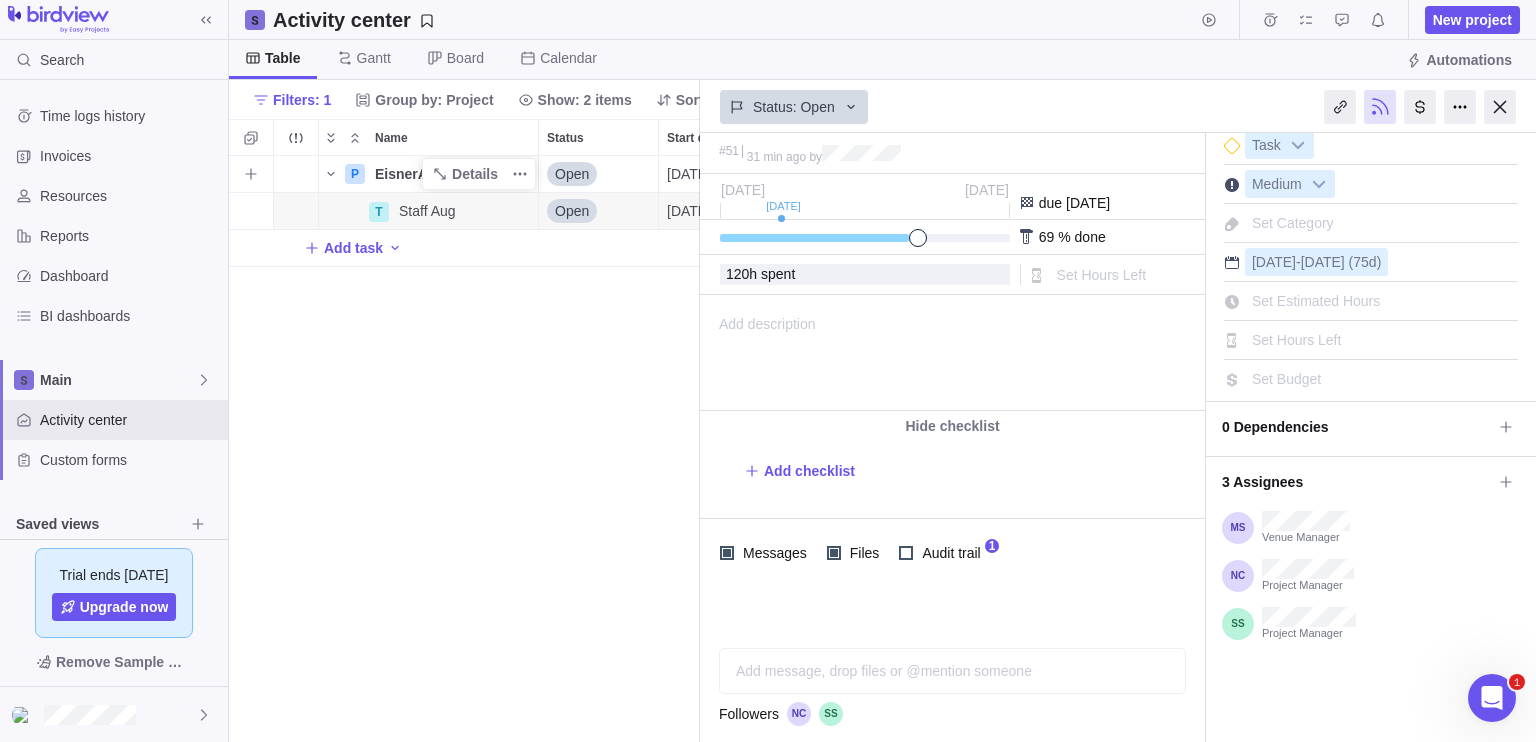 click on "EisnerAmper SoQM" at bounding box center (440, 174) 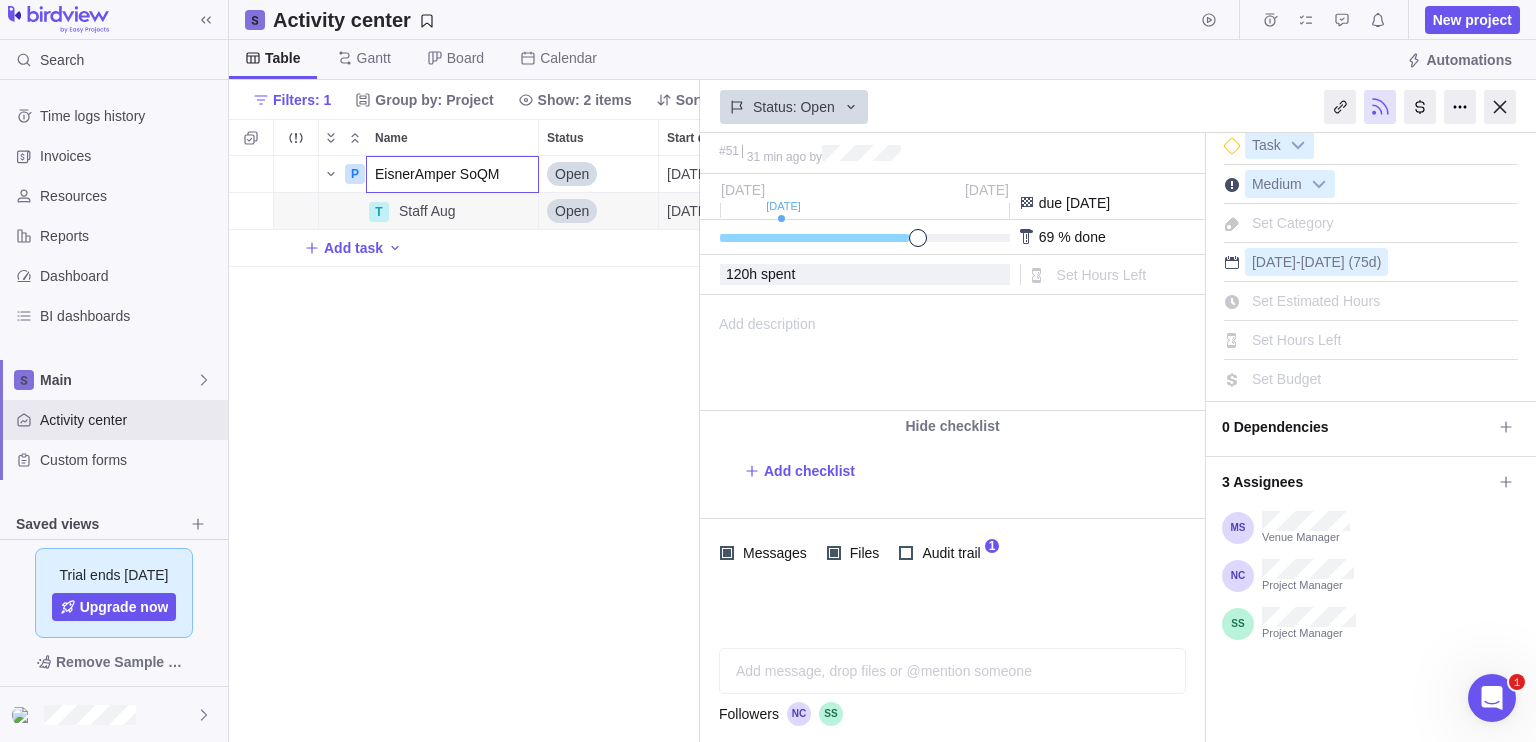 click on "P EisnerAmper SoQM Open [DATE] [DATE] 75d 3 [PERSON_NAME] [PERSON_NAME] 120h T Staff Aug Details Open [DATE] [DATE] 75d 51 120h Add task" at bounding box center [464, 449] 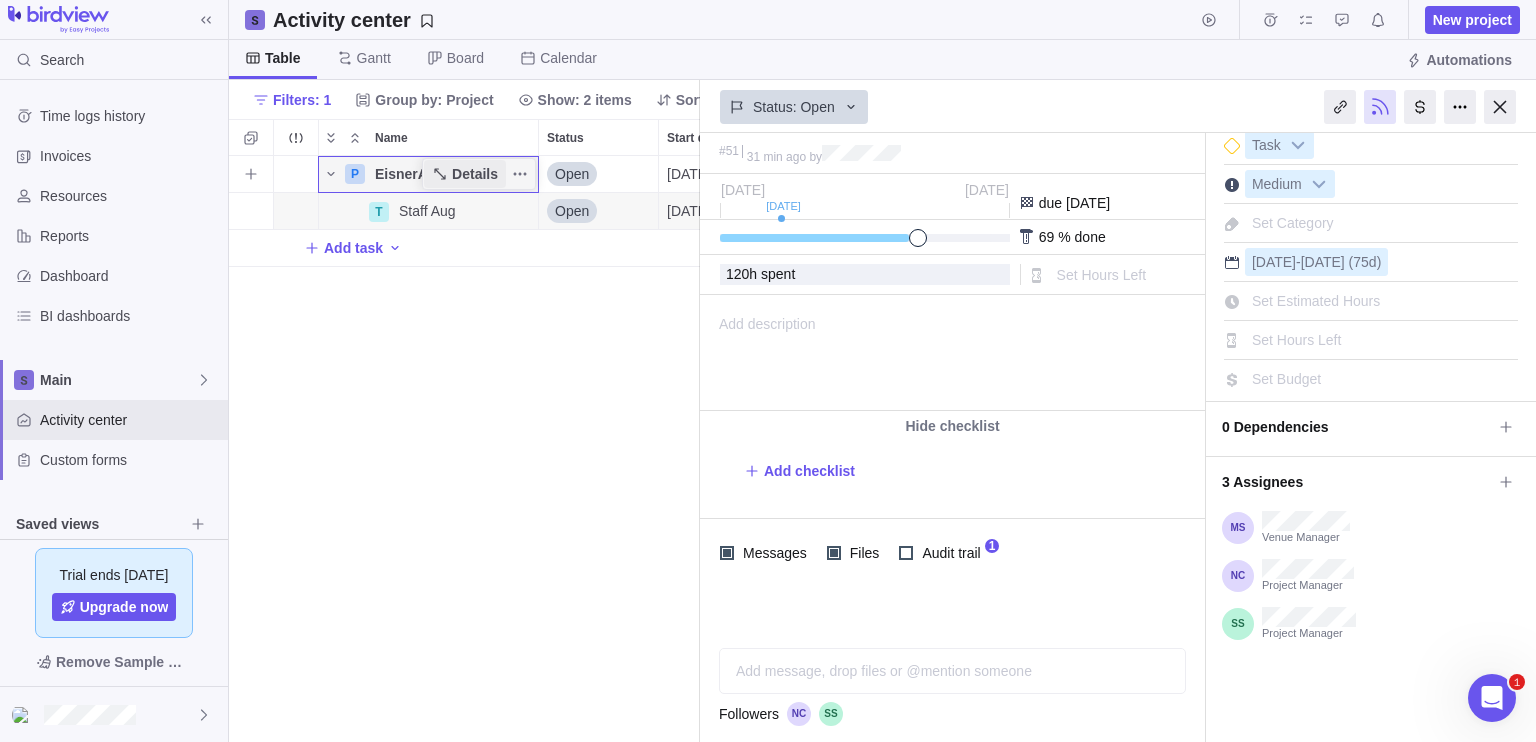 click on "Details" at bounding box center [475, 174] 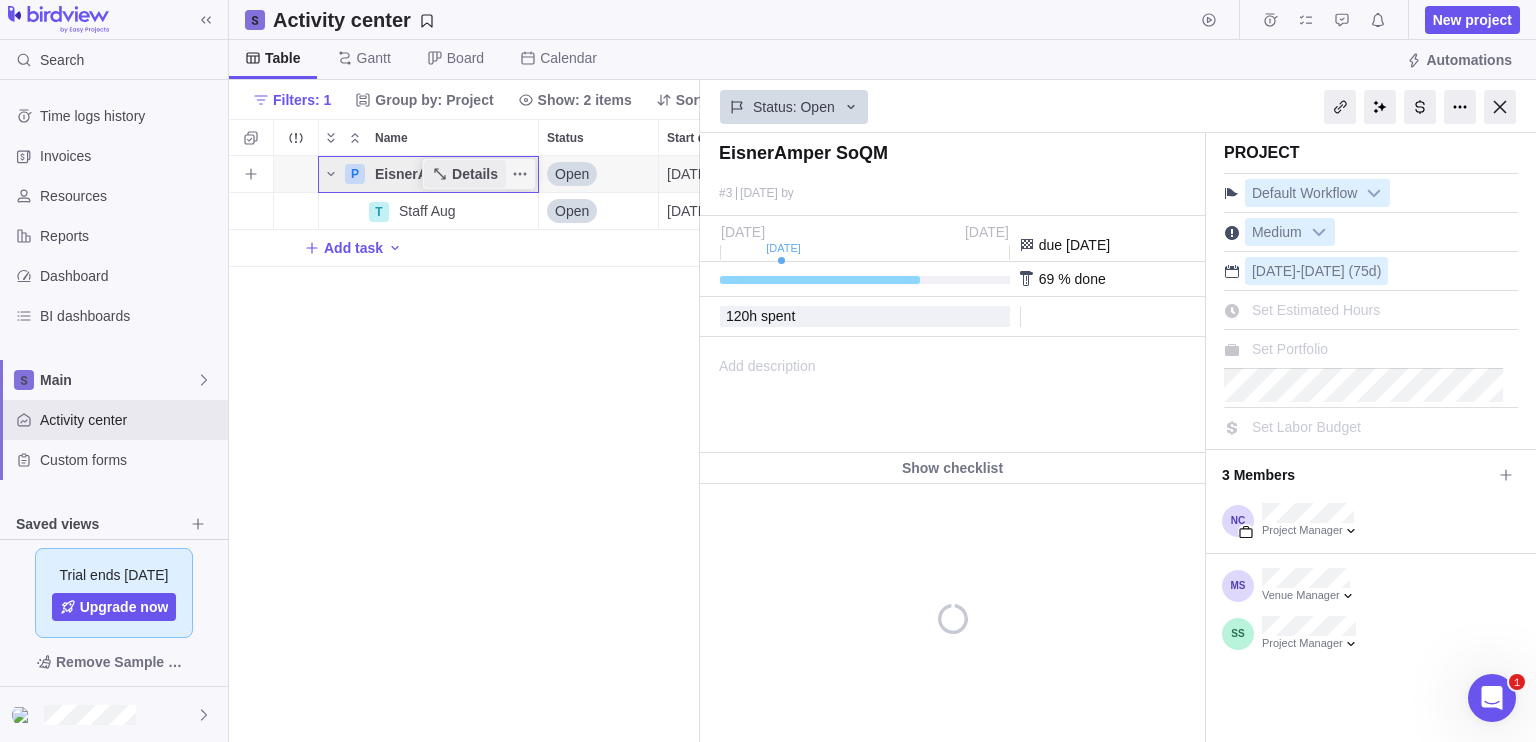scroll, scrollTop: 0, scrollLeft: 0, axis: both 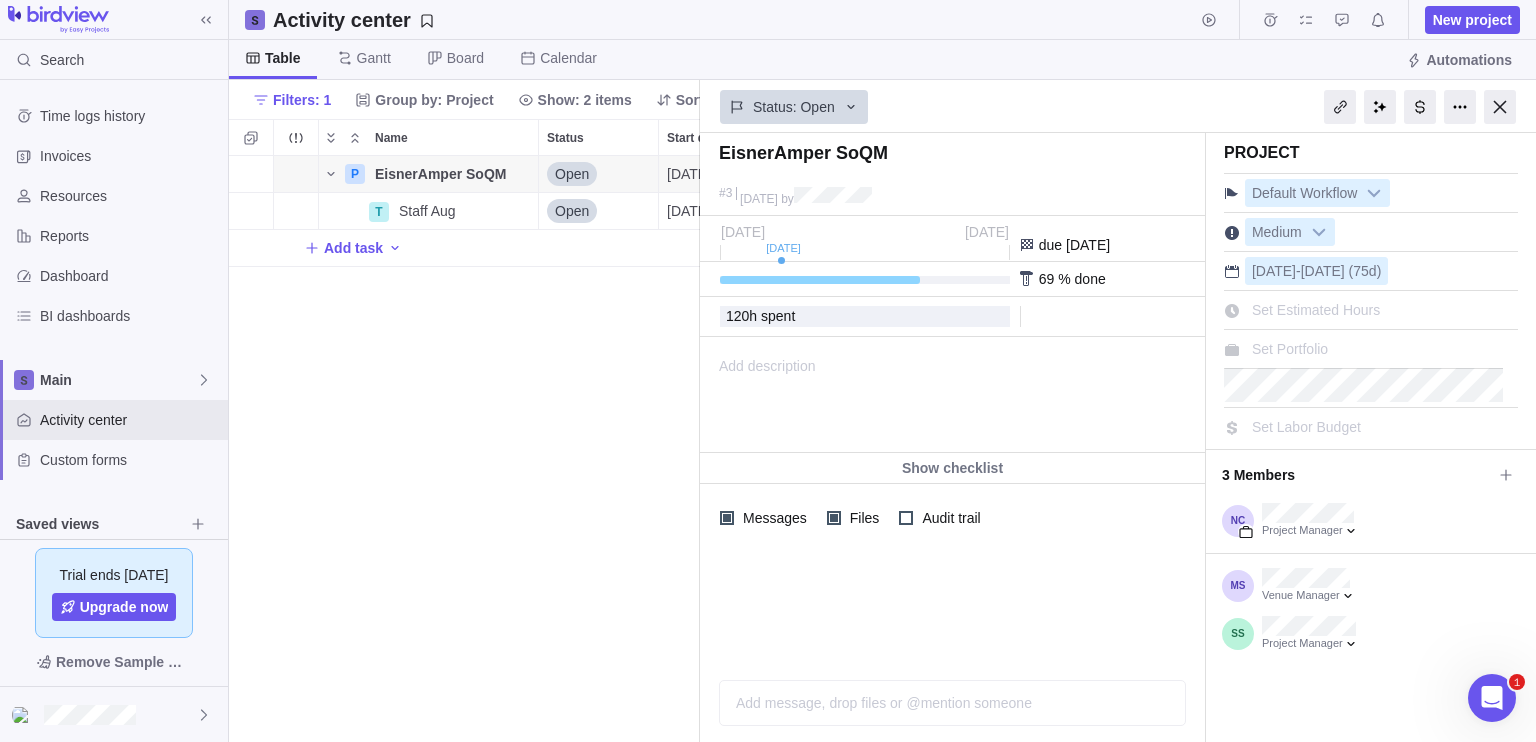 drag, startPoint x: 899, startPoint y: 277, endPoint x: 965, endPoint y: 273, distance: 66.1211 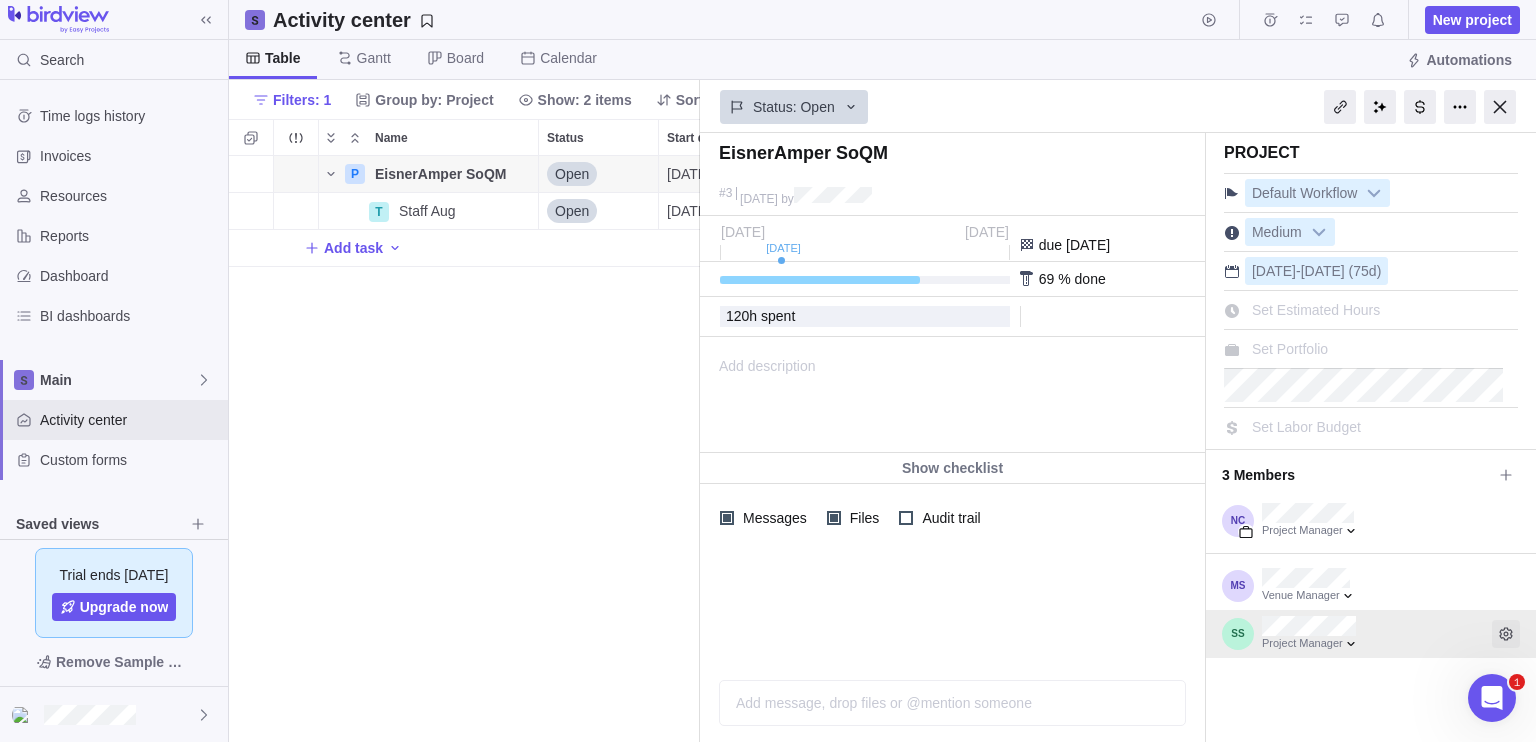 click 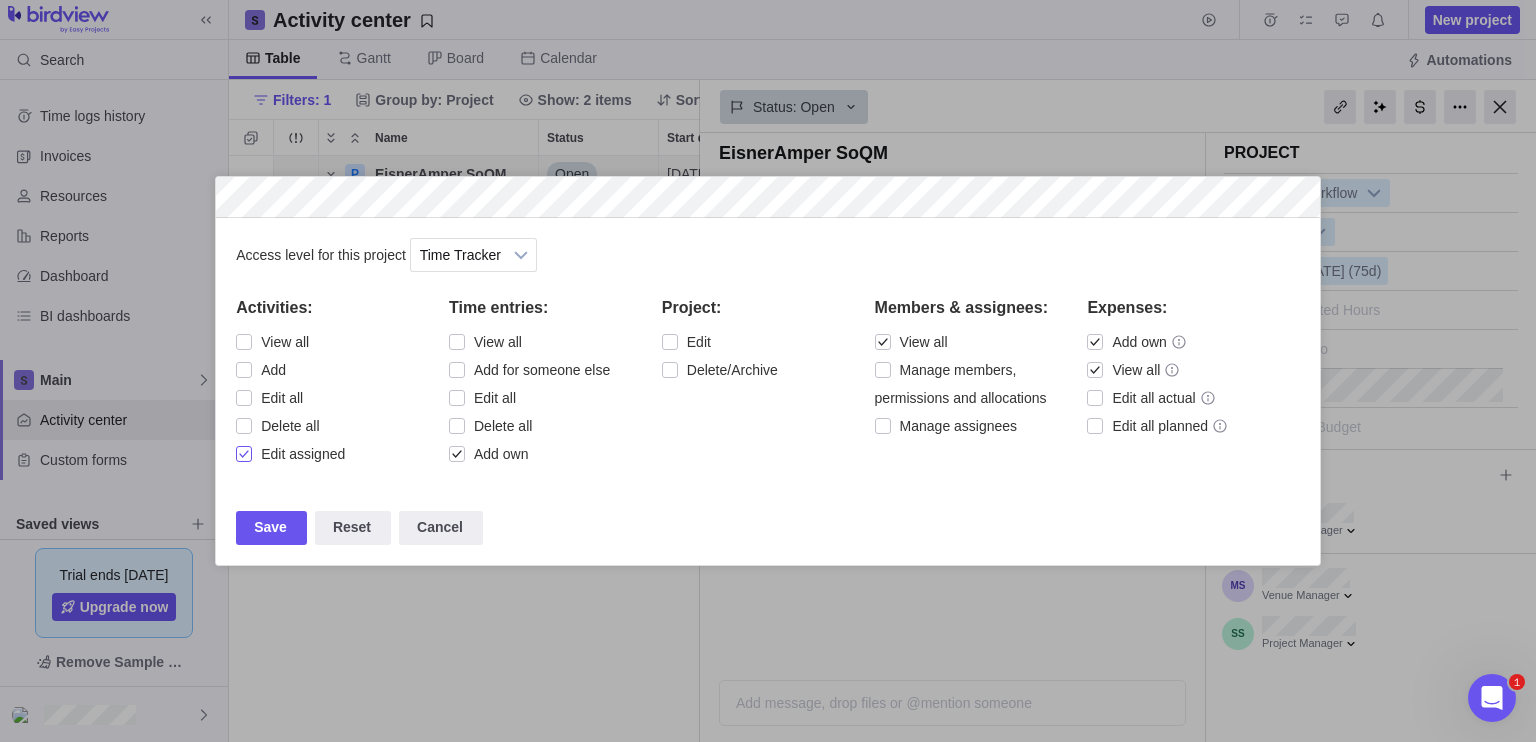 click at bounding box center [245, 455] 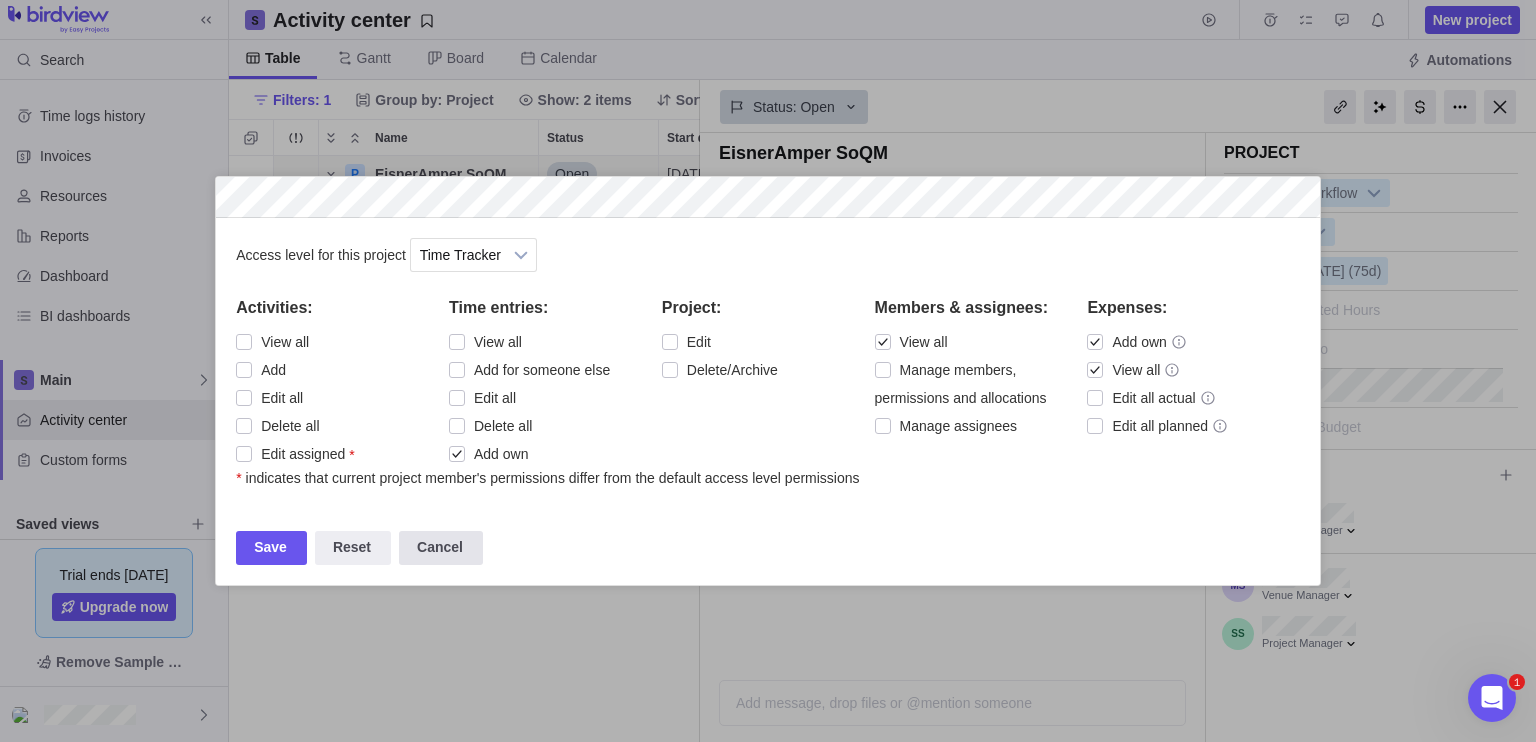 click on "Cancel" at bounding box center [441, 548] 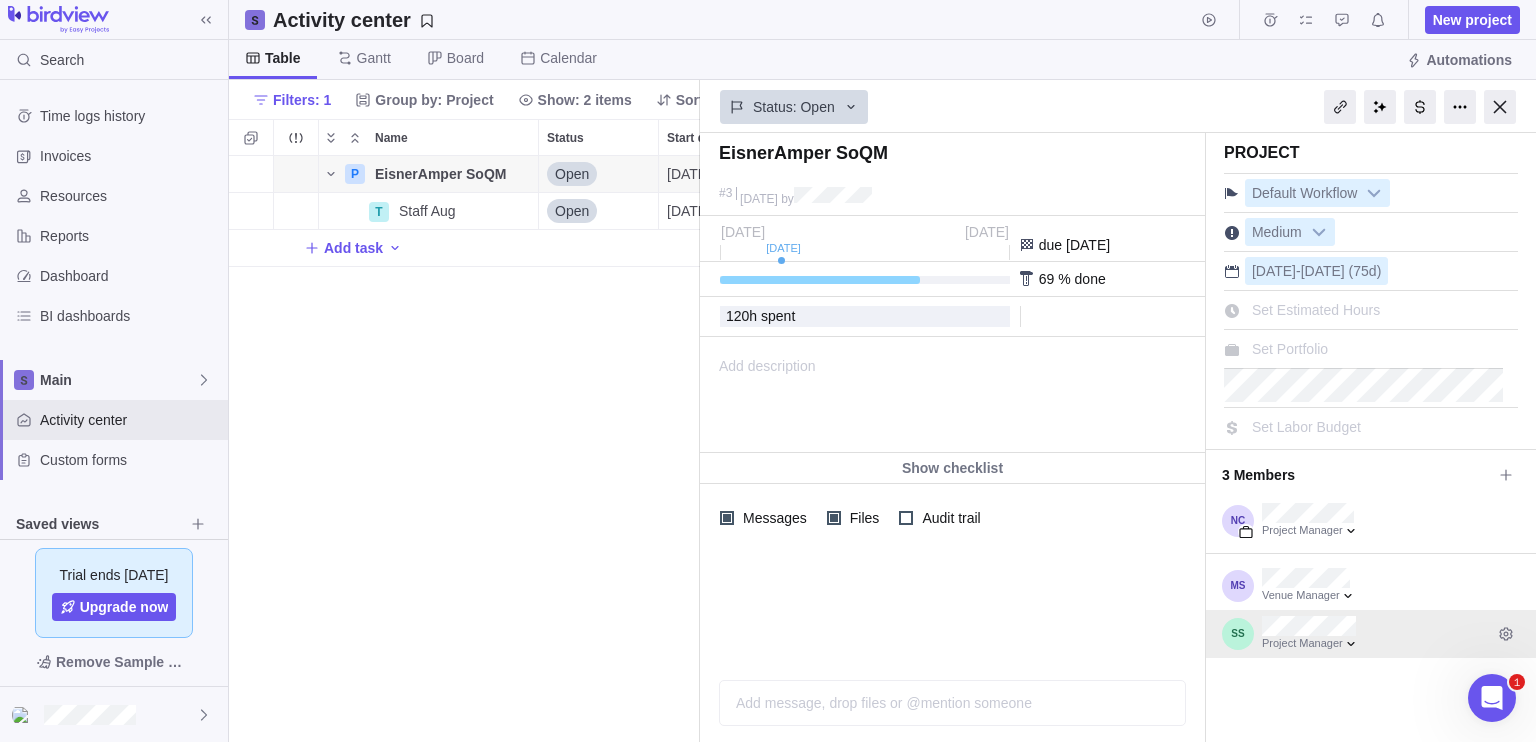 click at bounding box center (1506, 634) 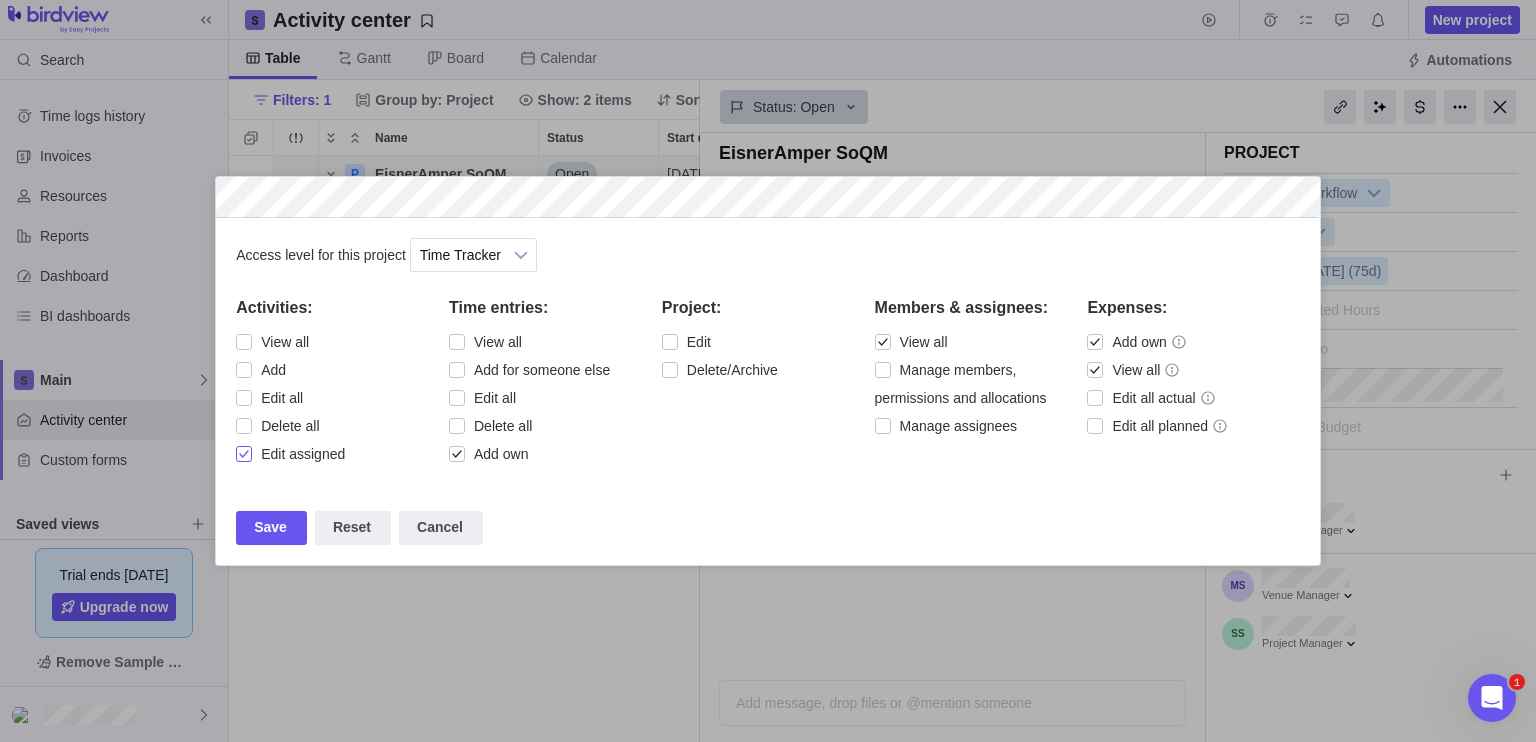 click at bounding box center [245, 455] 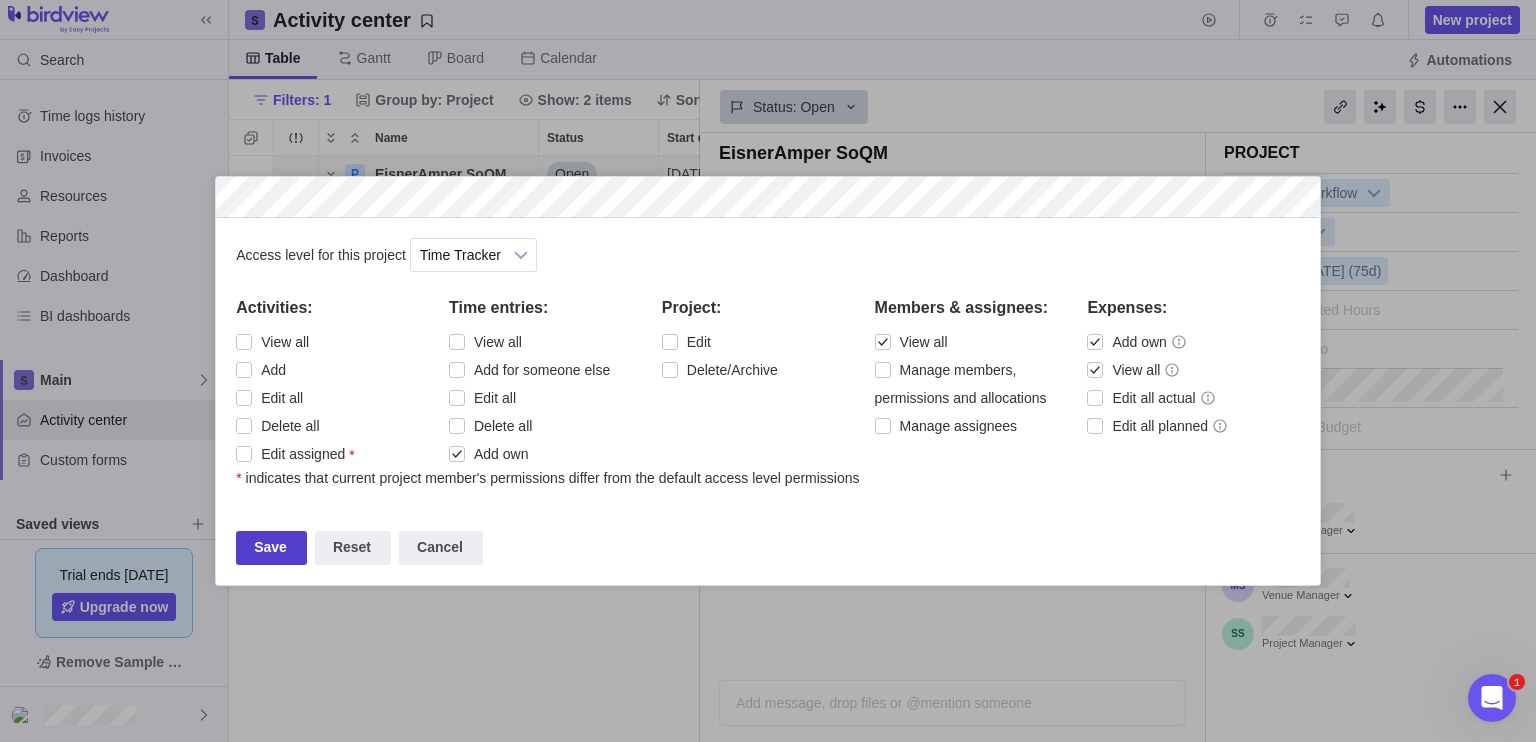 click on "Save" at bounding box center [271, 548] 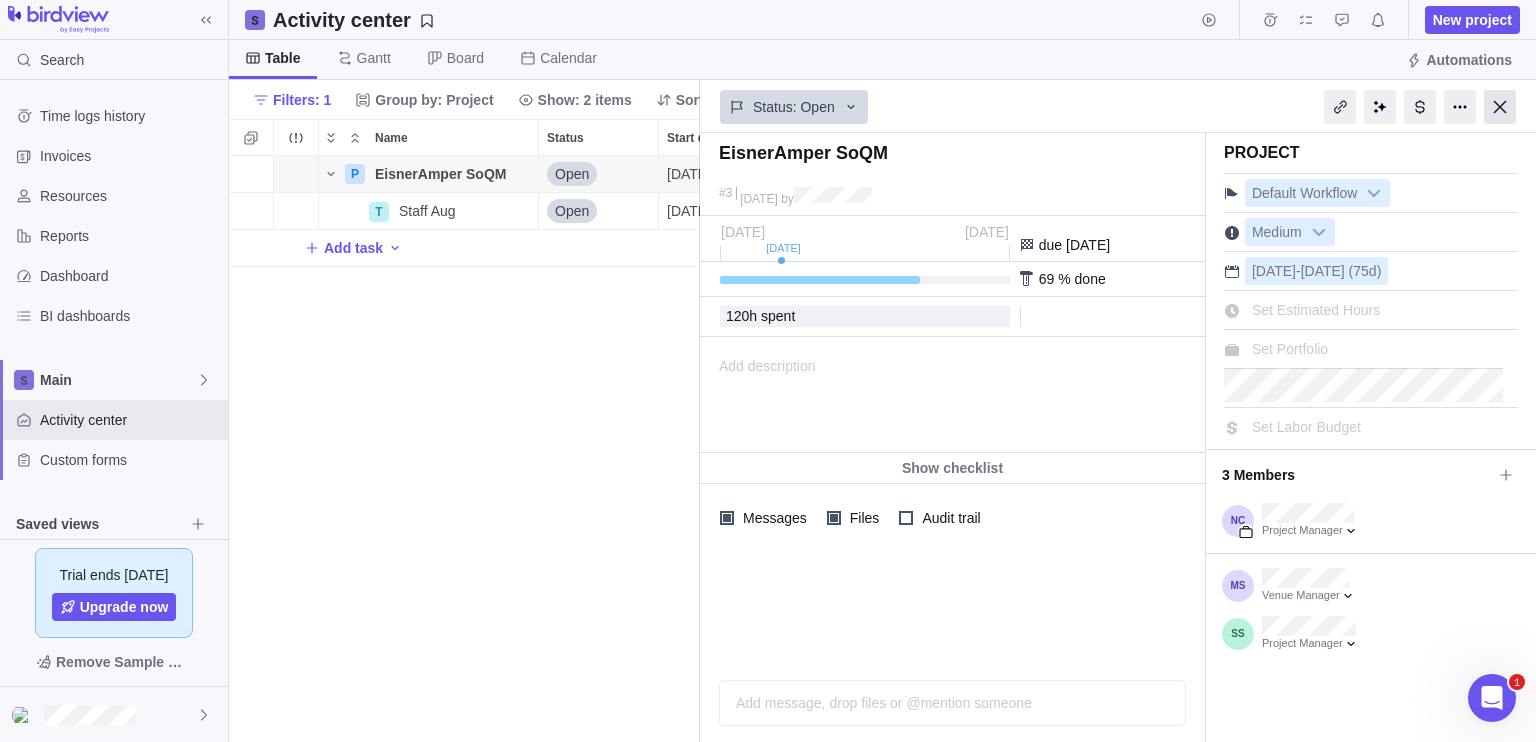 click at bounding box center [1500, 107] 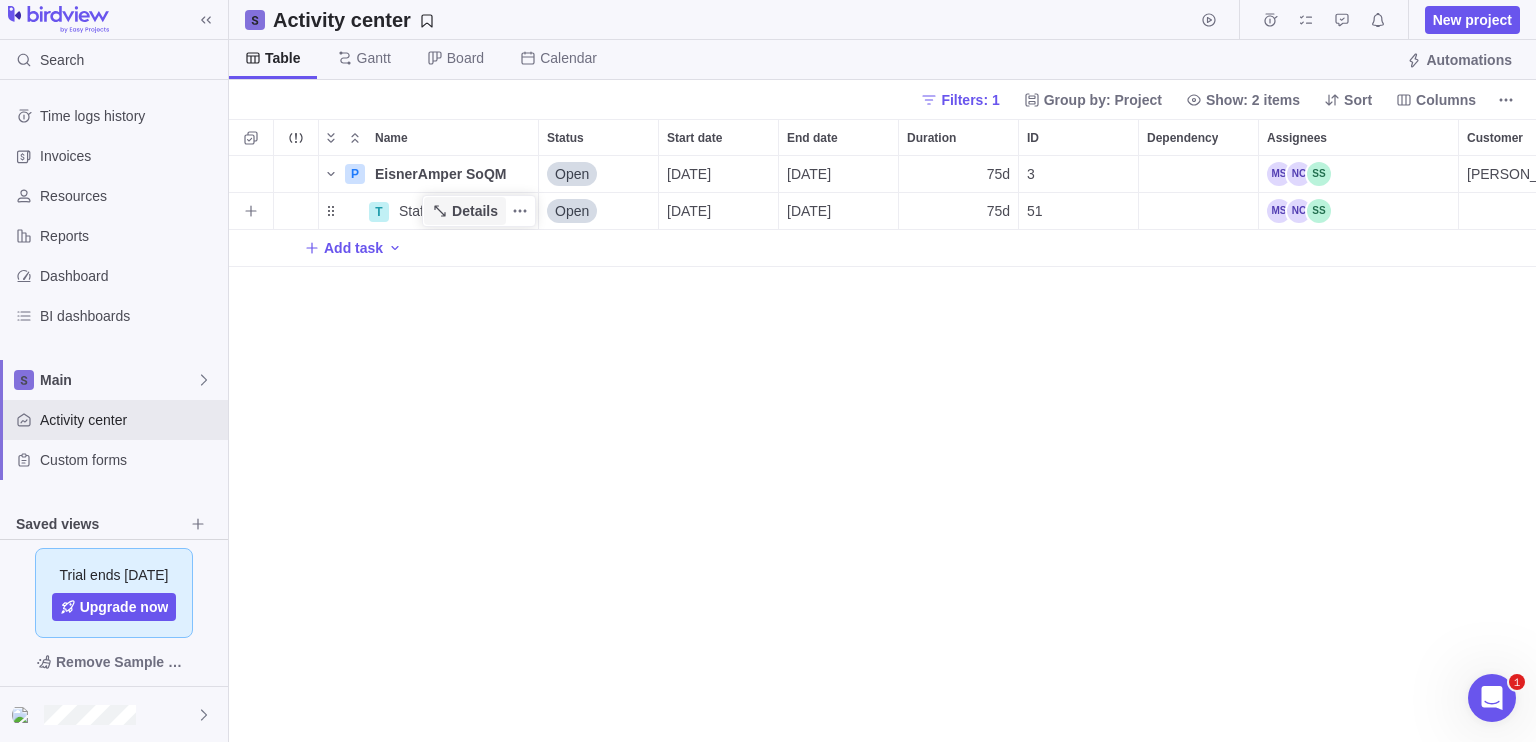 click on "Details" at bounding box center (475, 211) 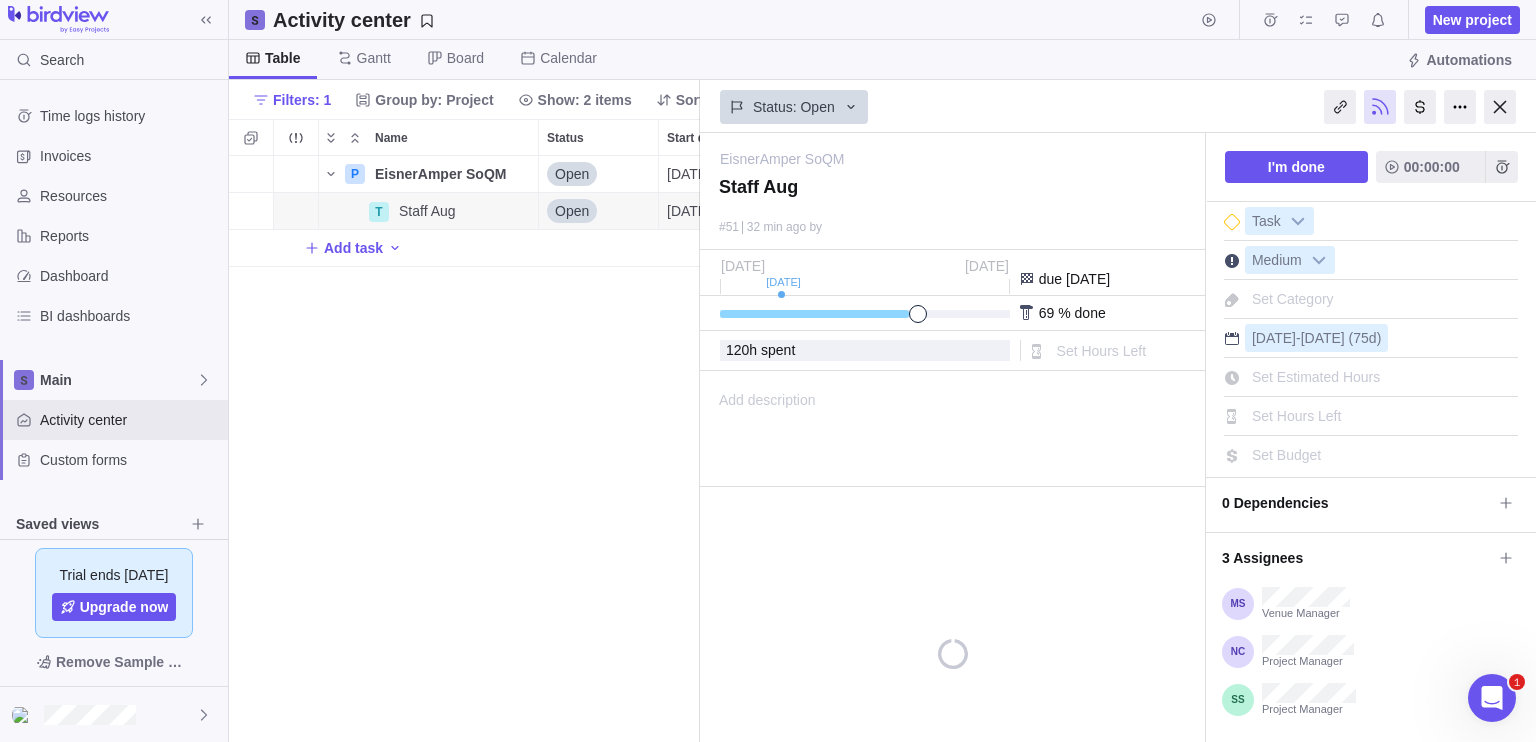 scroll, scrollTop: 570, scrollLeft: 456, axis: both 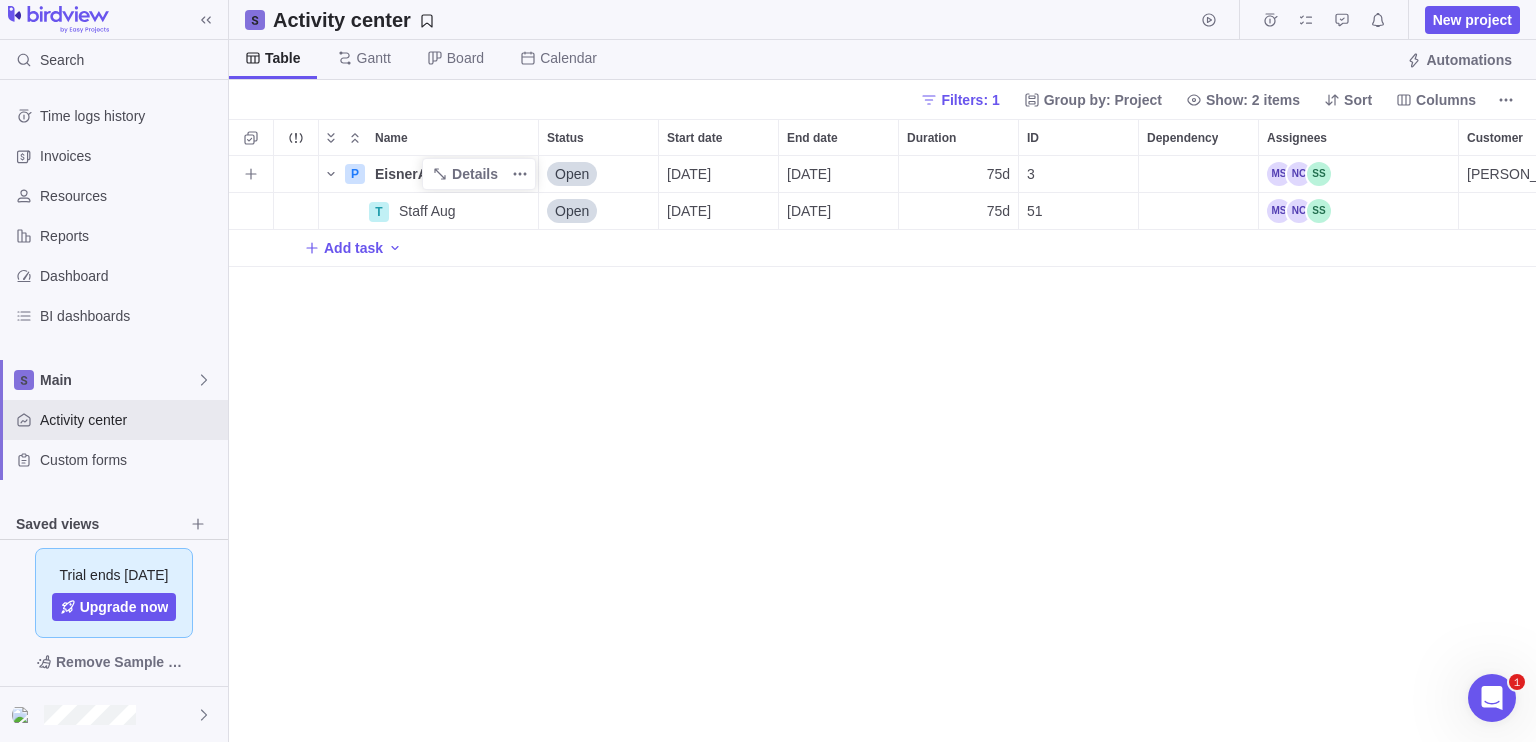 click on "Details" at bounding box center [479, 174] 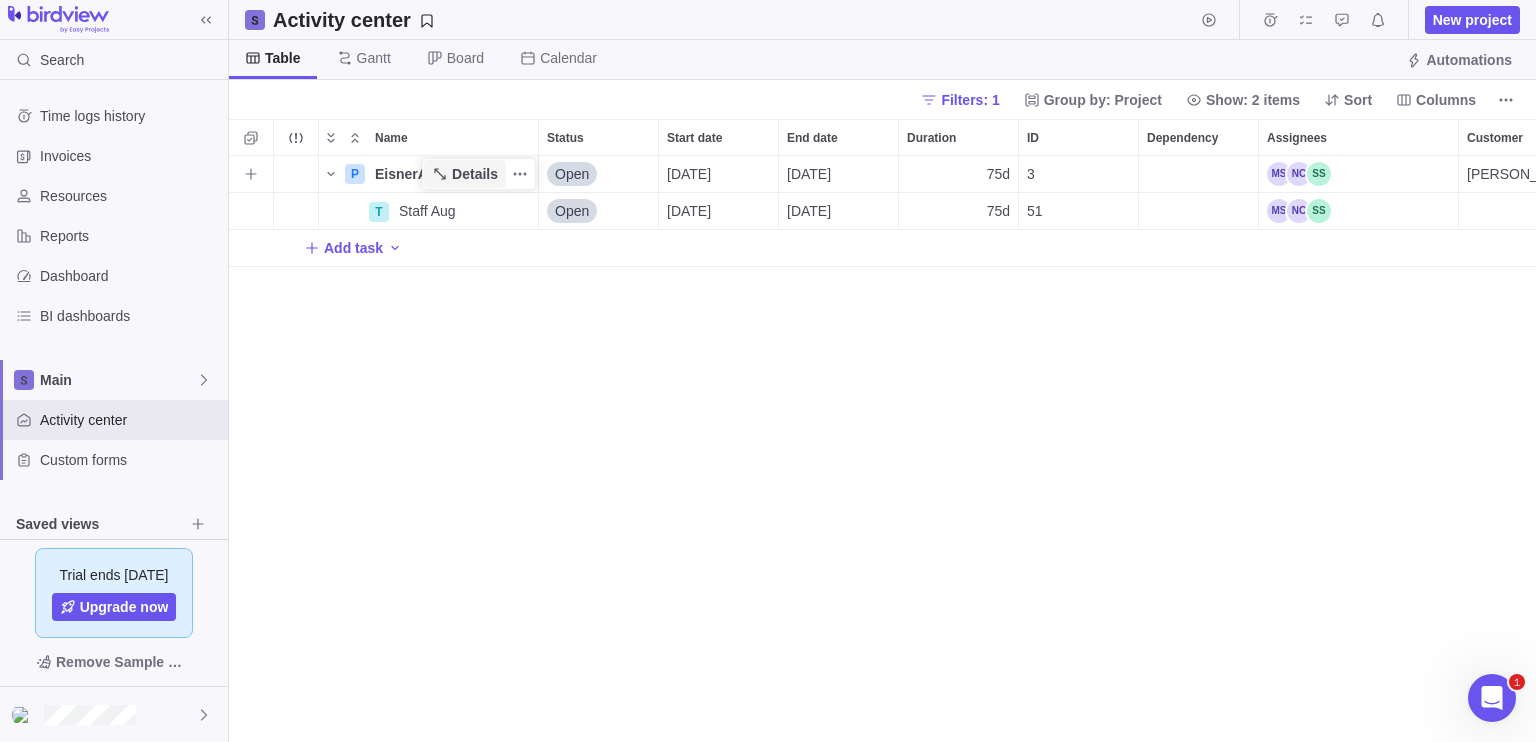 click 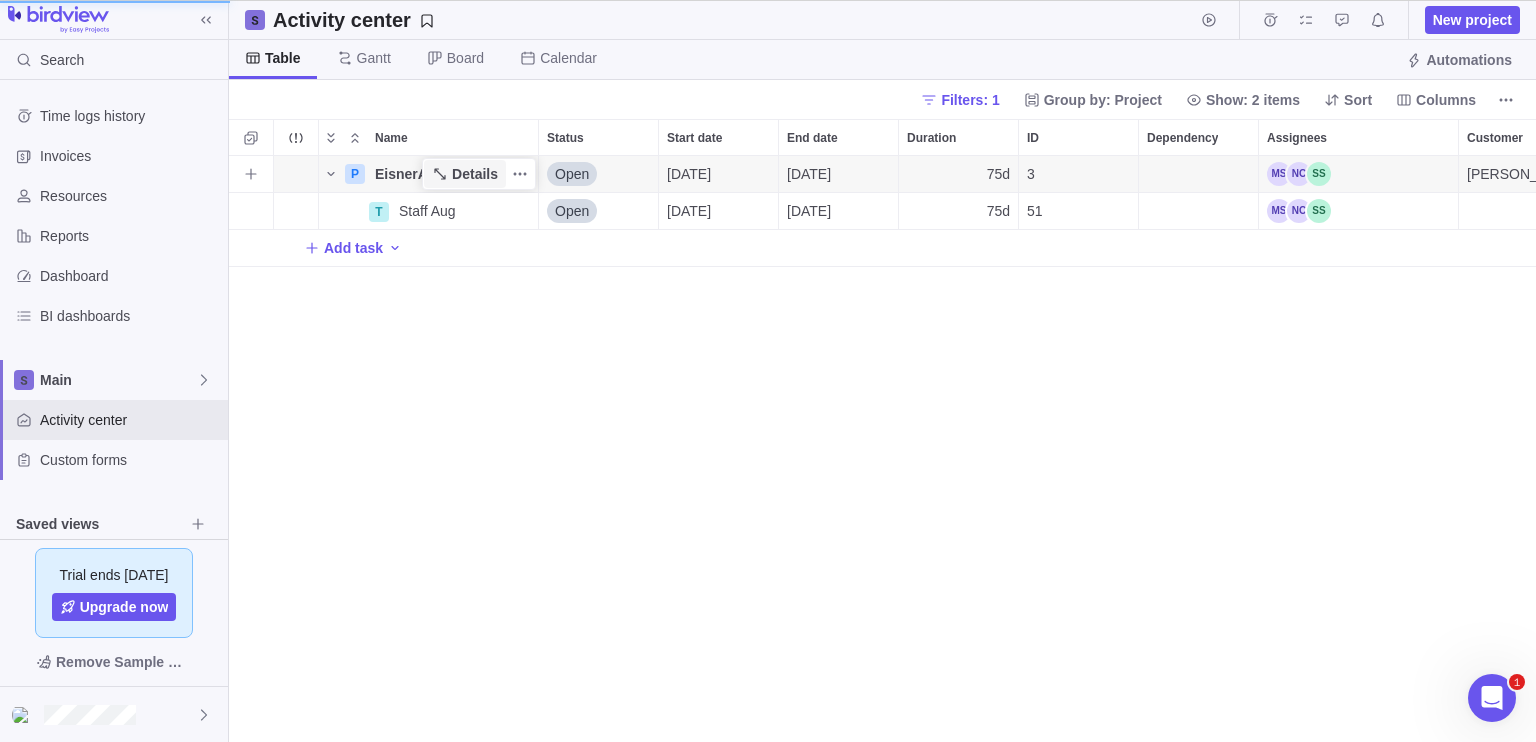 scroll, scrollTop: 570, scrollLeft: 456, axis: both 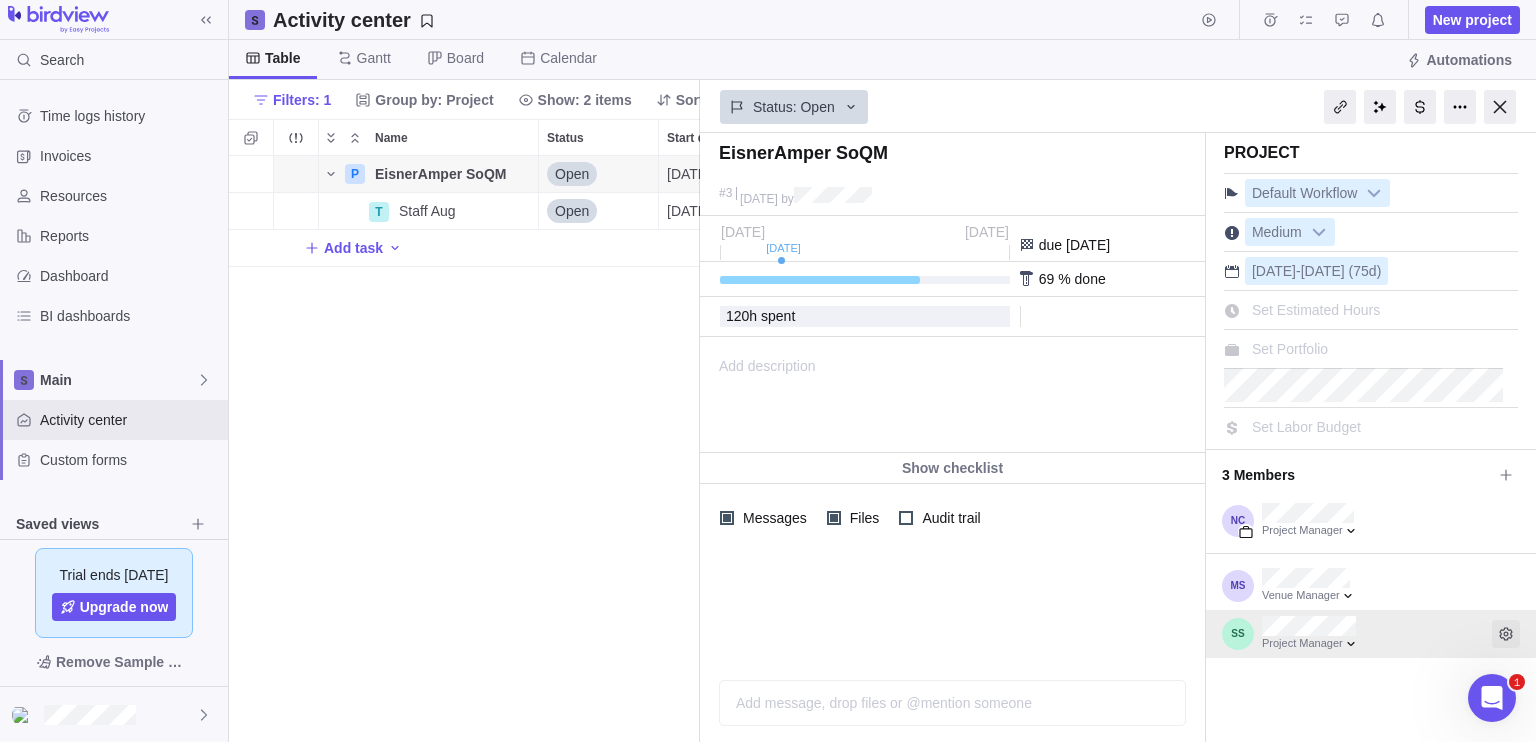 click on "Project Manager" at bounding box center [1371, 634] 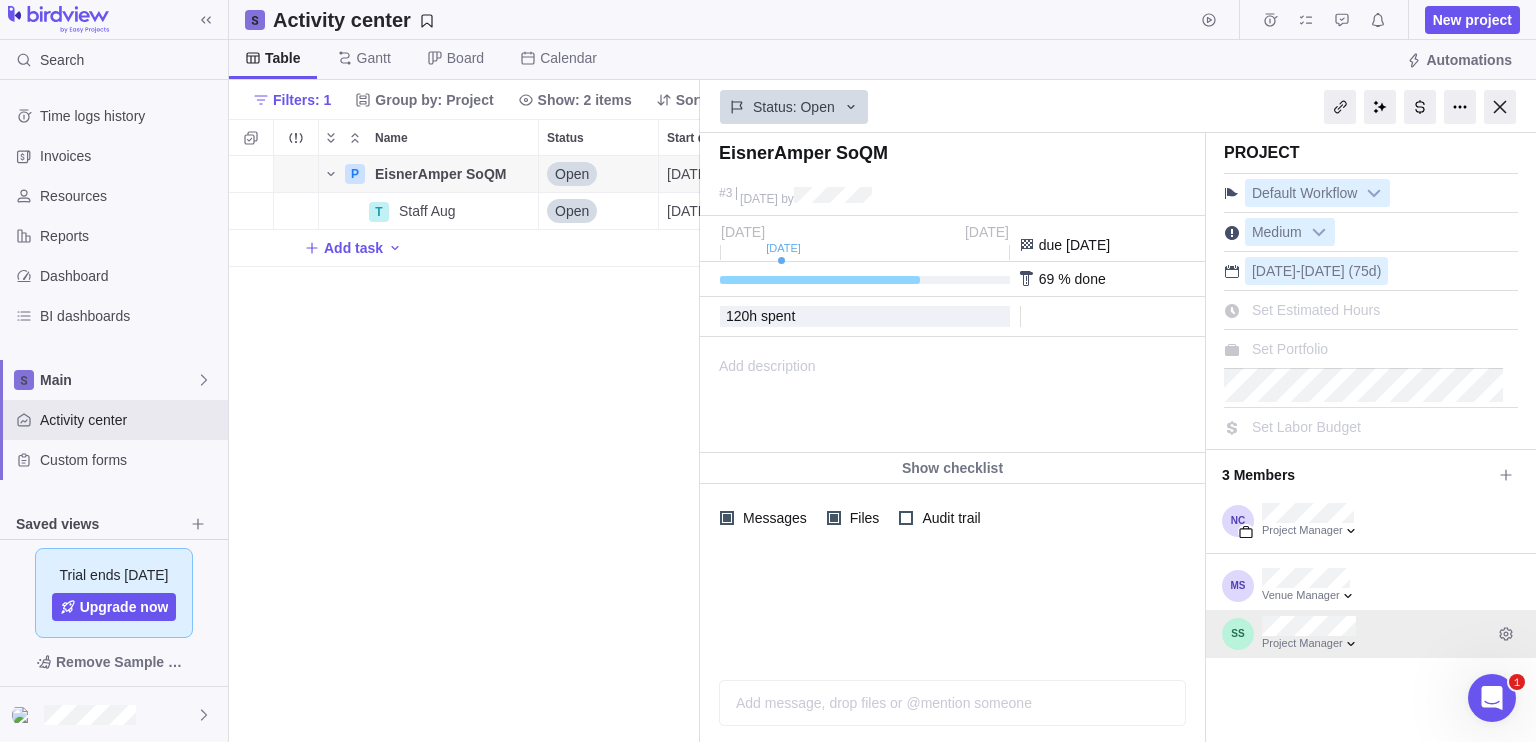 click on "Project Manager" at bounding box center (1371, 634) 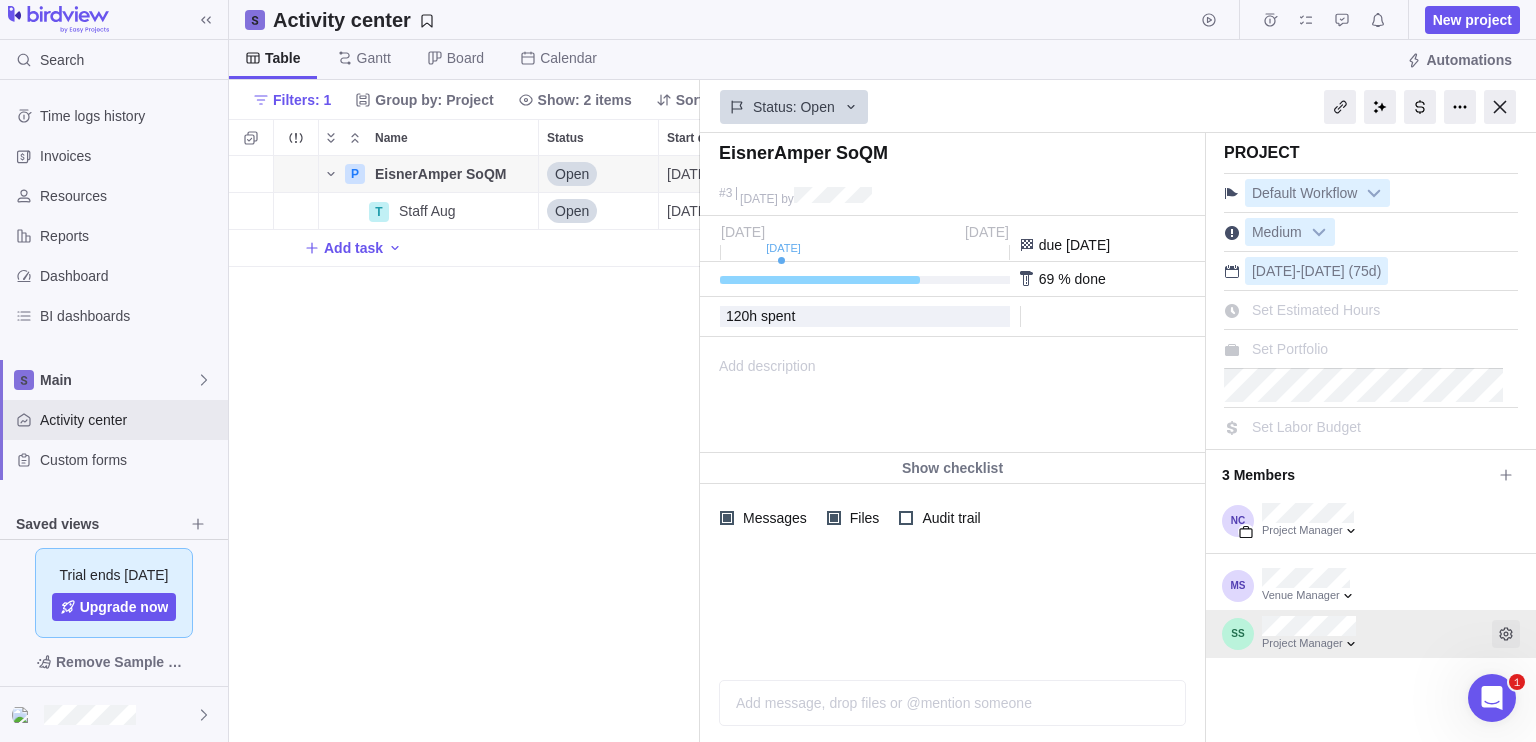 click 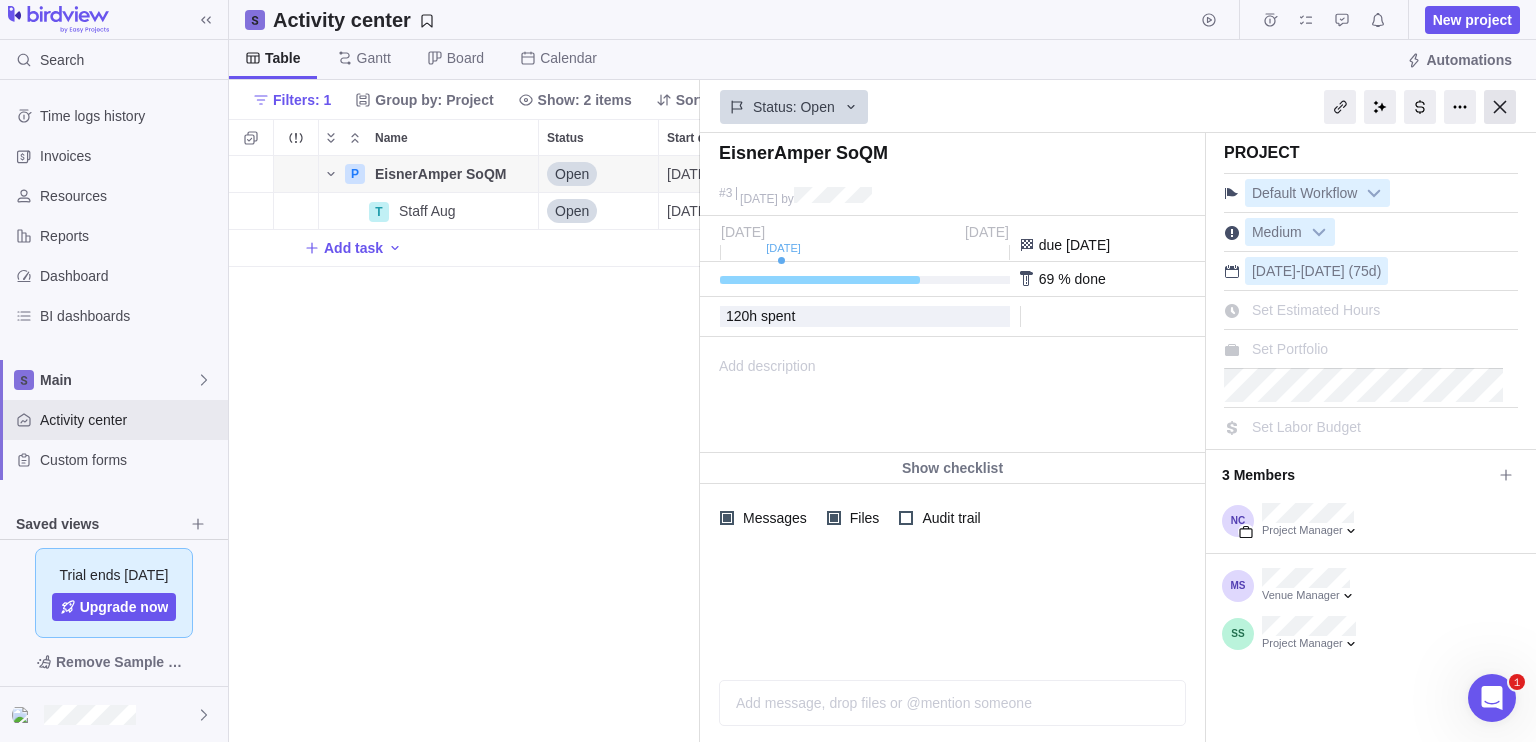 click at bounding box center [1500, 107] 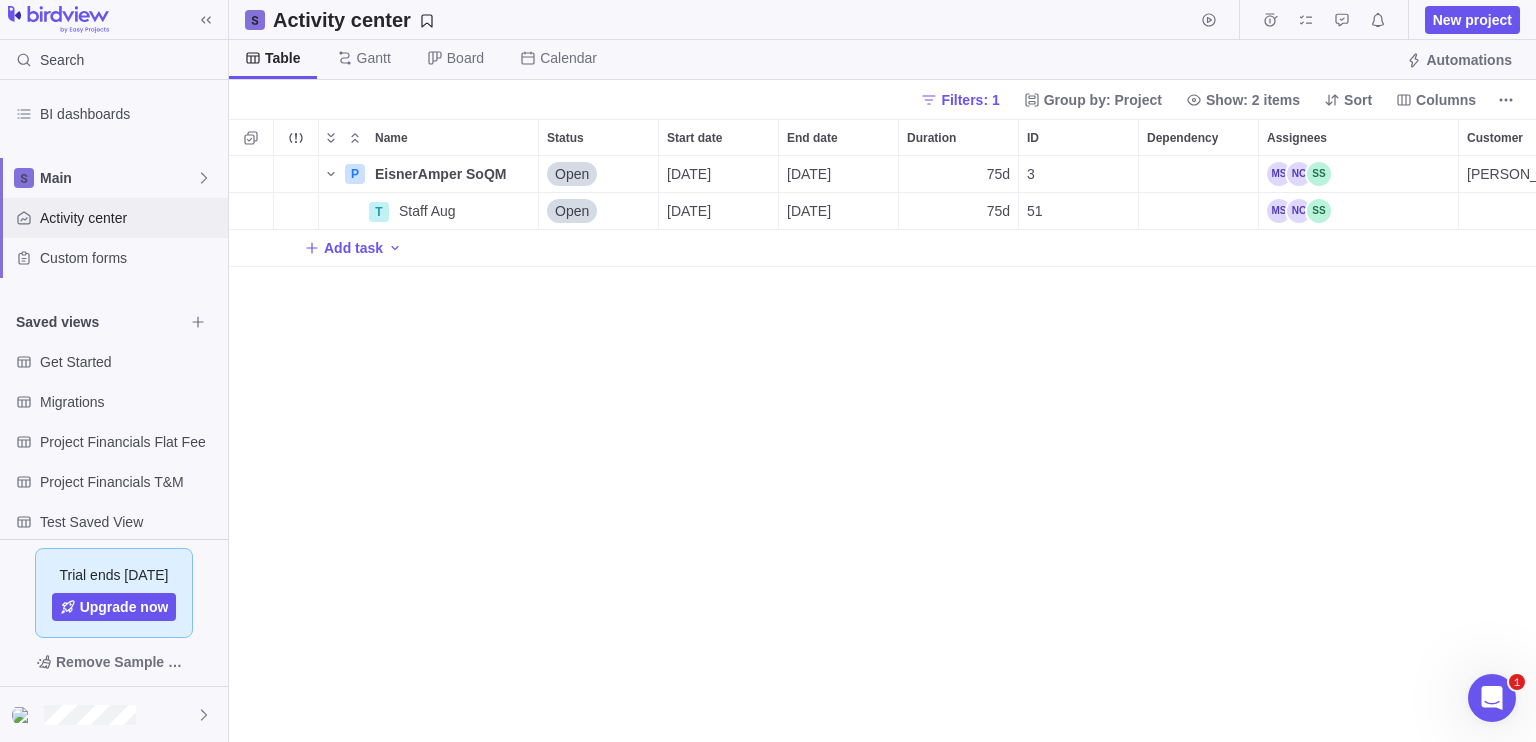 scroll, scrollTop: 260, scrollLeft: 0, axis: vertical 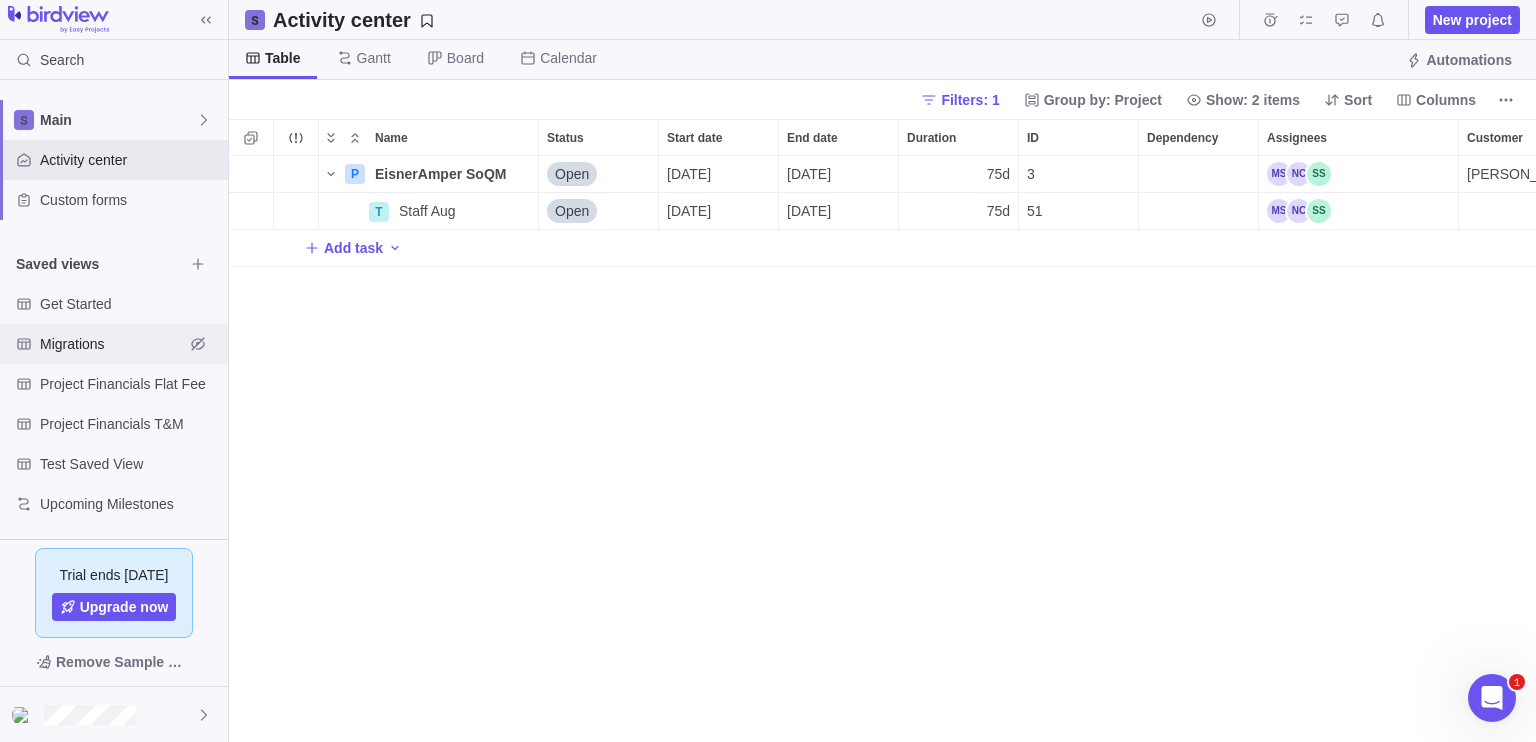 drag, startPoint x: 73, startPoint y: 337, endPoint x: 52, endPoint y: 338, distance: 21.023796 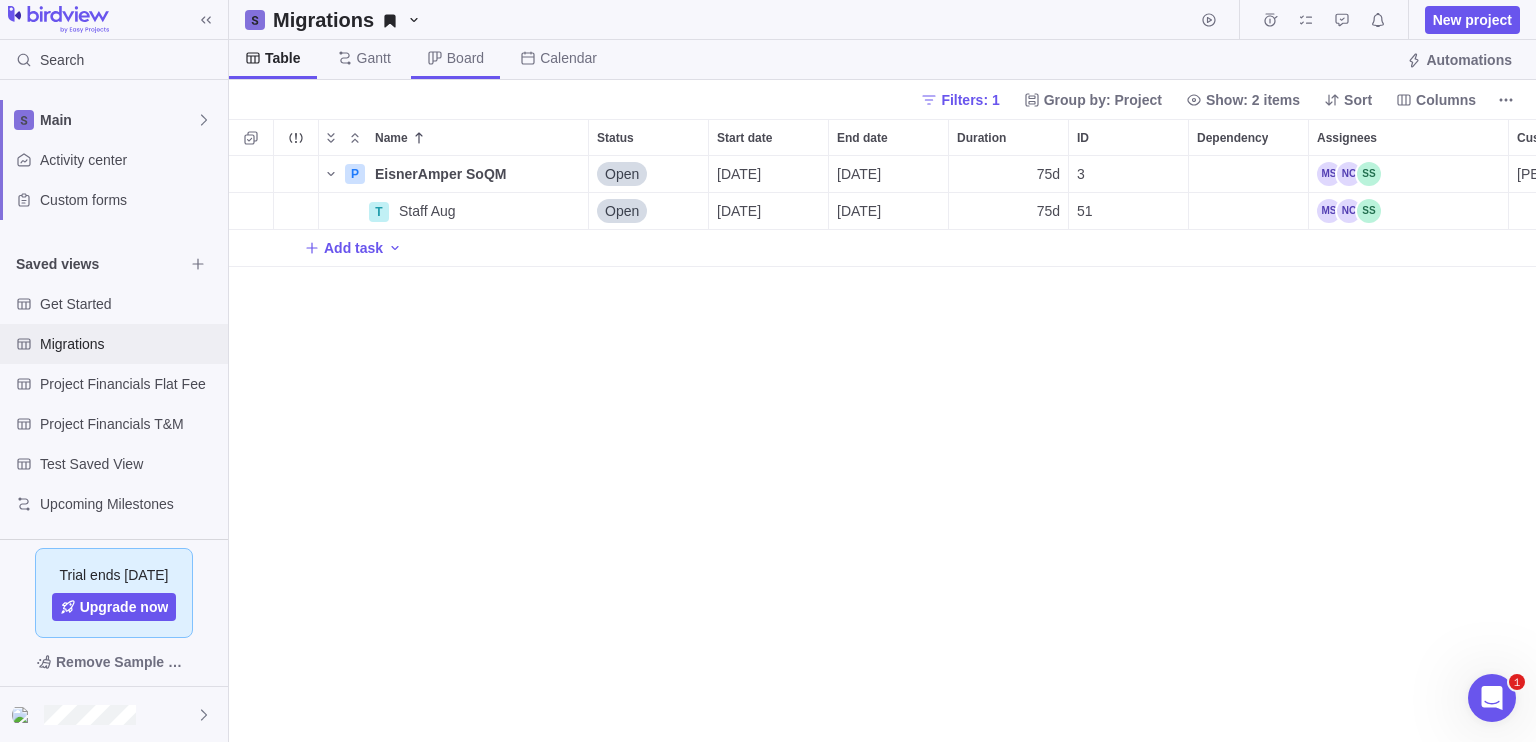 scroll, scrollTop: 16, scrollLeft: 16, axis: both 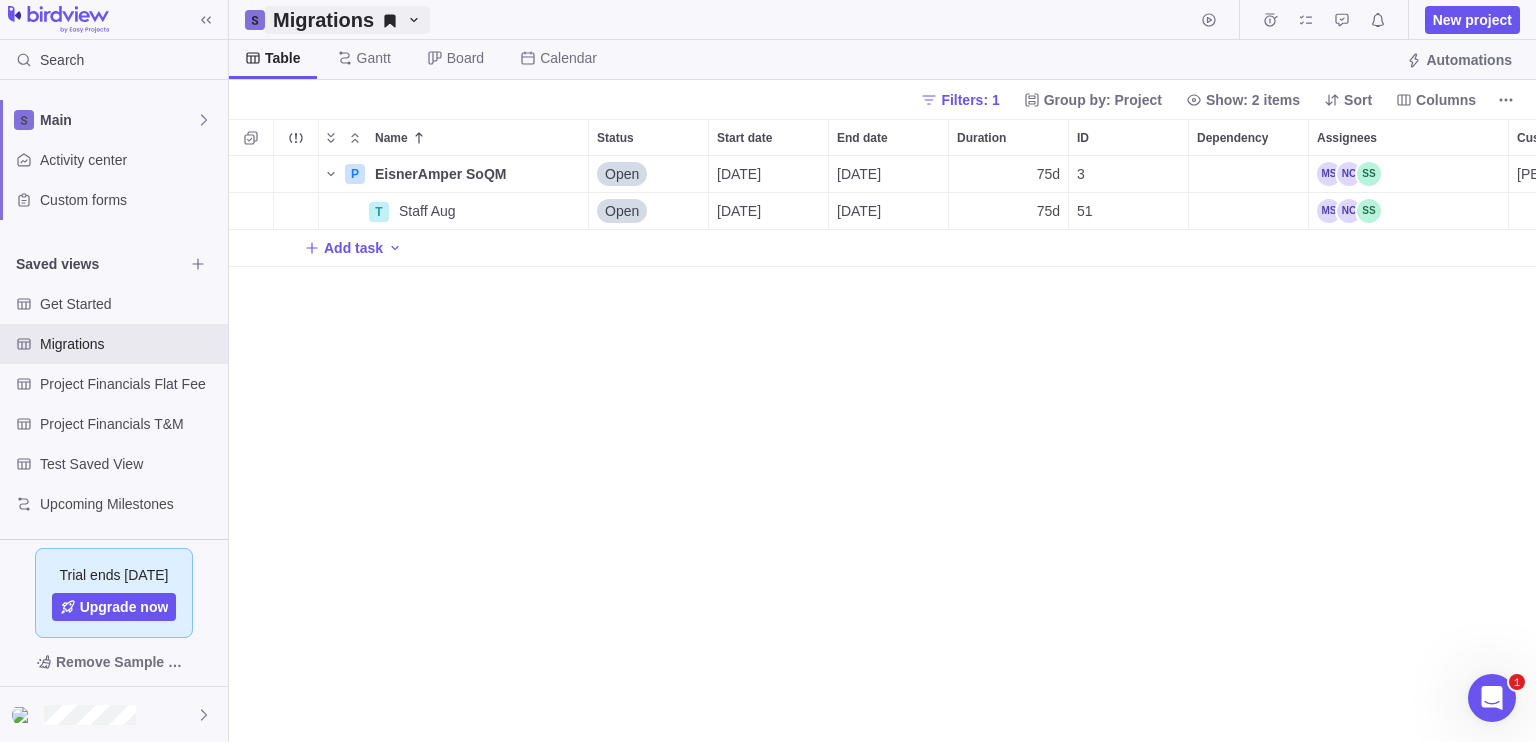 click on "Migrations" at bounding box center (347, 20) 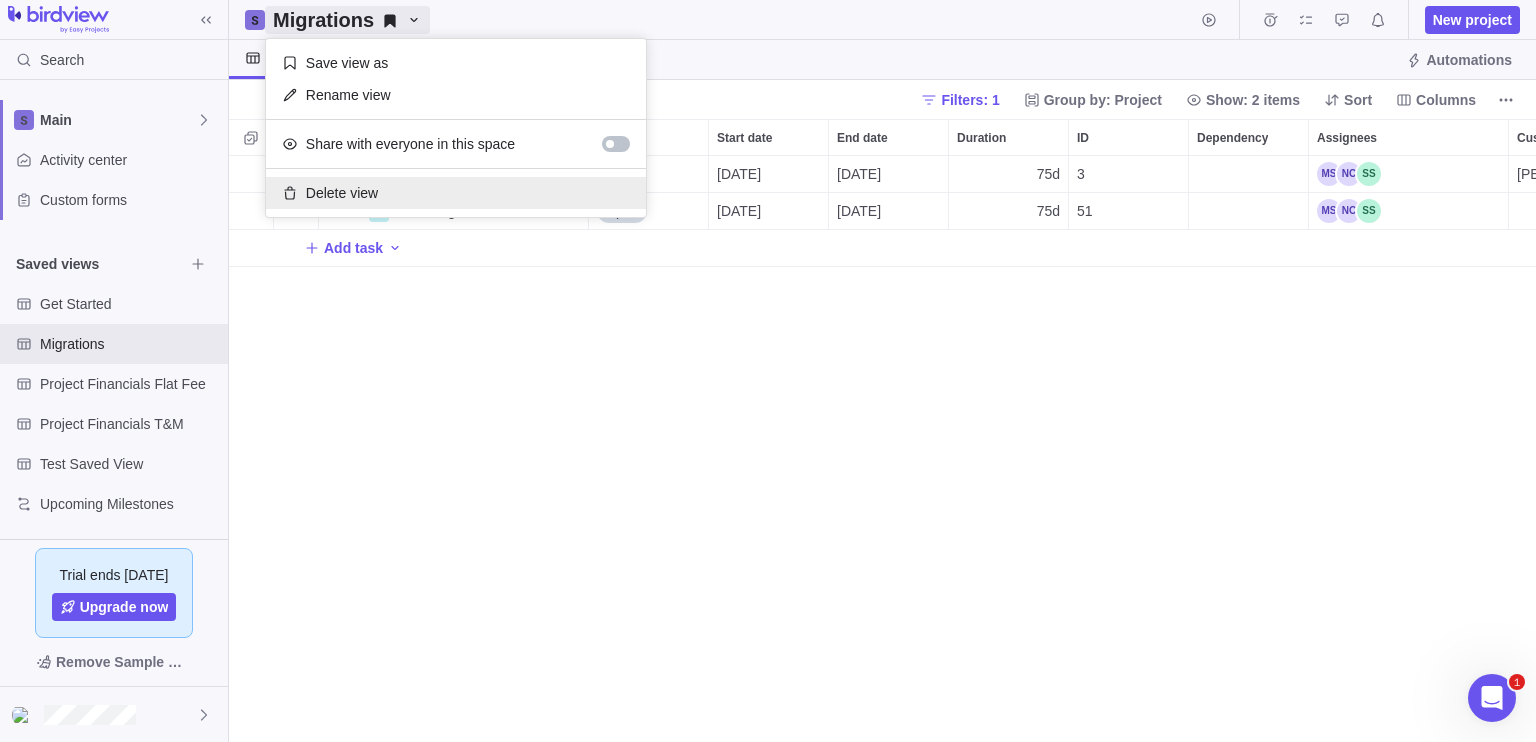 click on "Delete view" at bounding box center (342, 193) 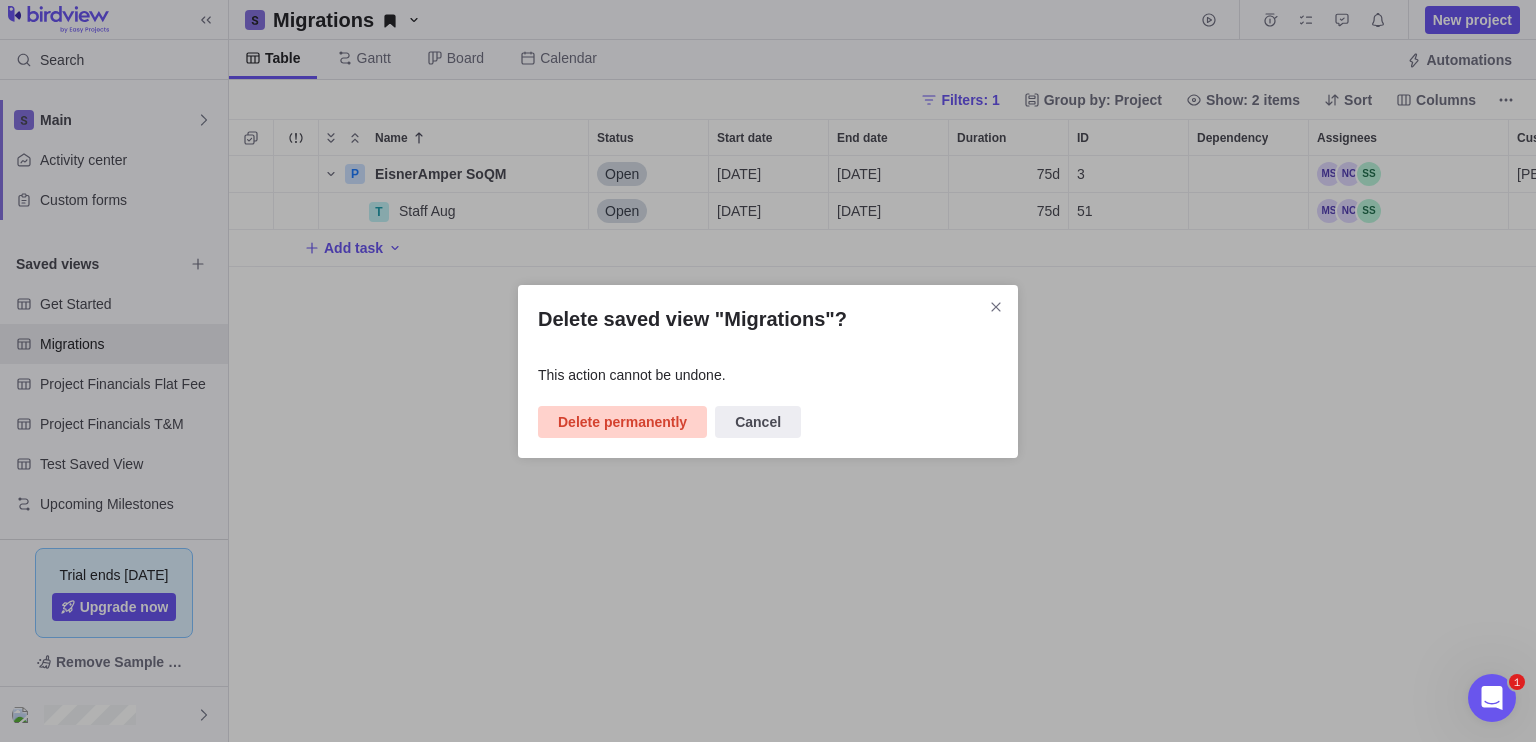 click on "Delete permanently" at bounding box center [622, 422] 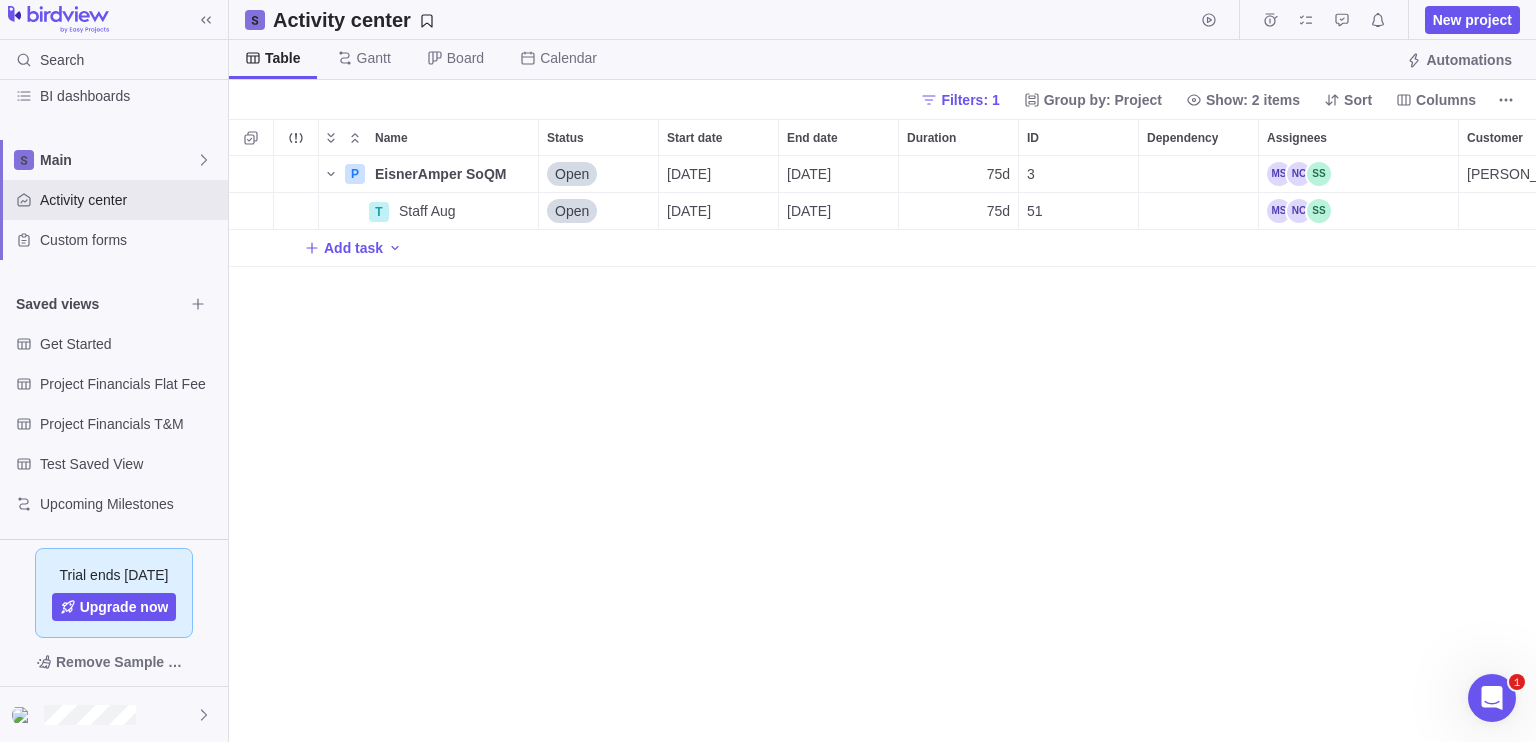 scroll, scrollTop: 16, scrollLeft: 16, axis: both 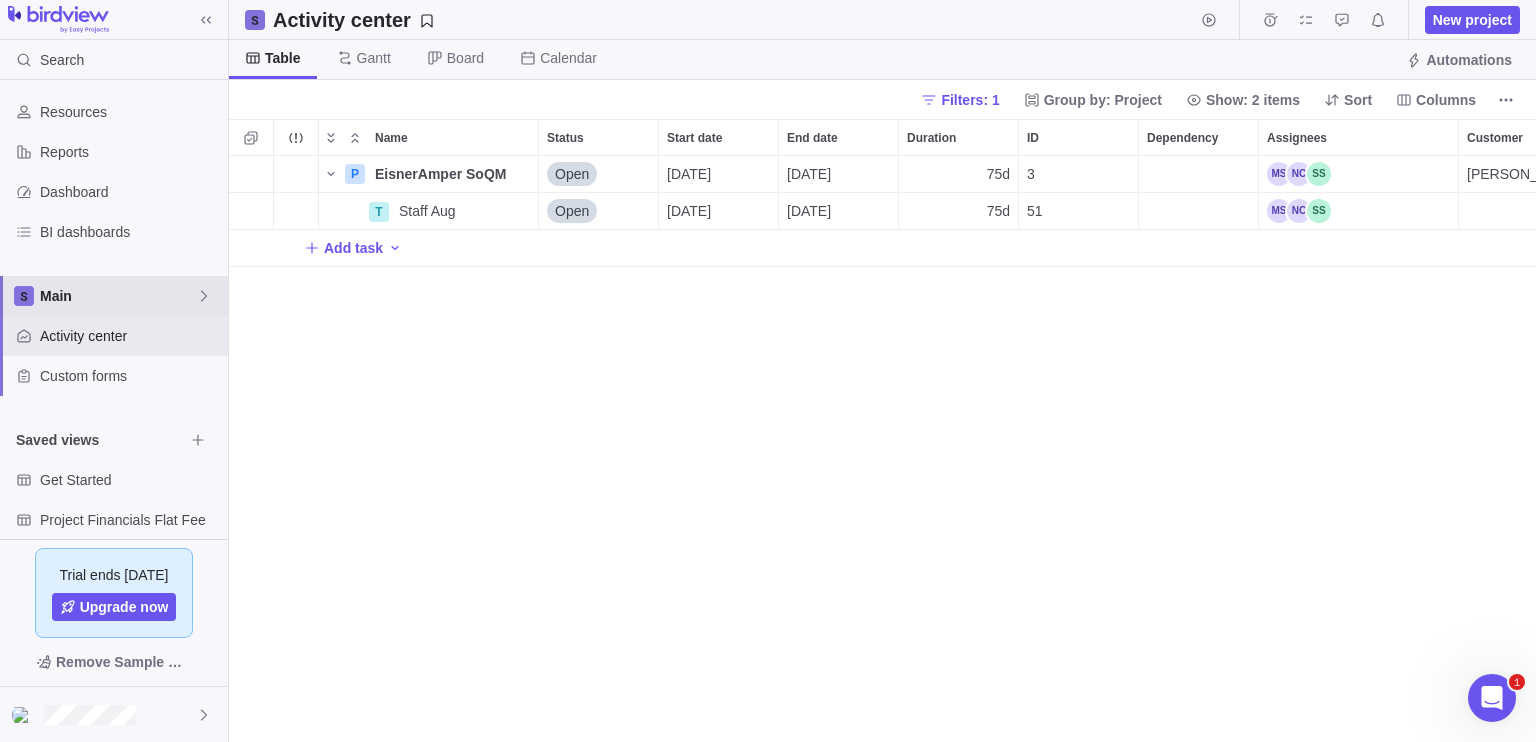 click on "Main" at bounding box center [118, 296] 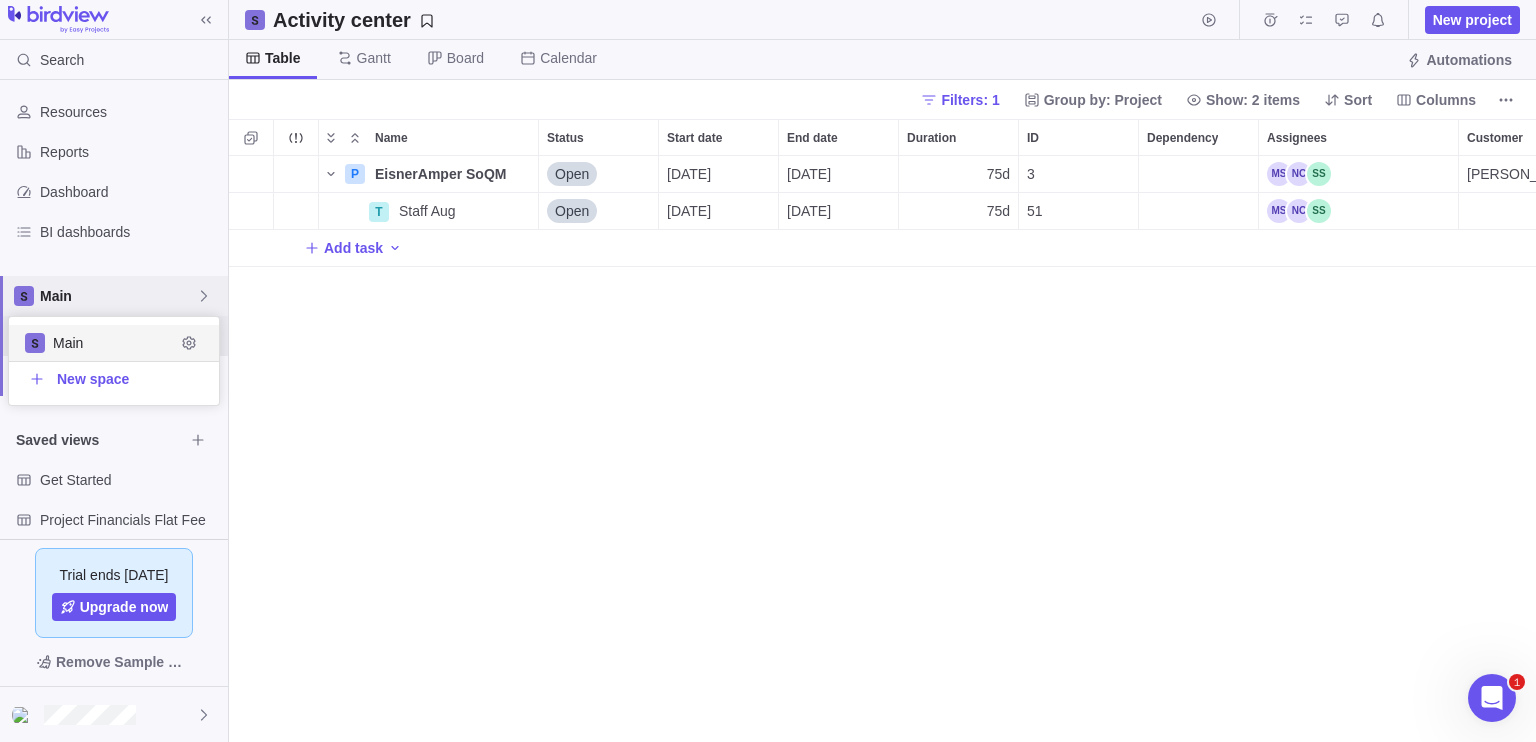 scroll, scrollTop: 16, scrollLeft: 16, axis: both 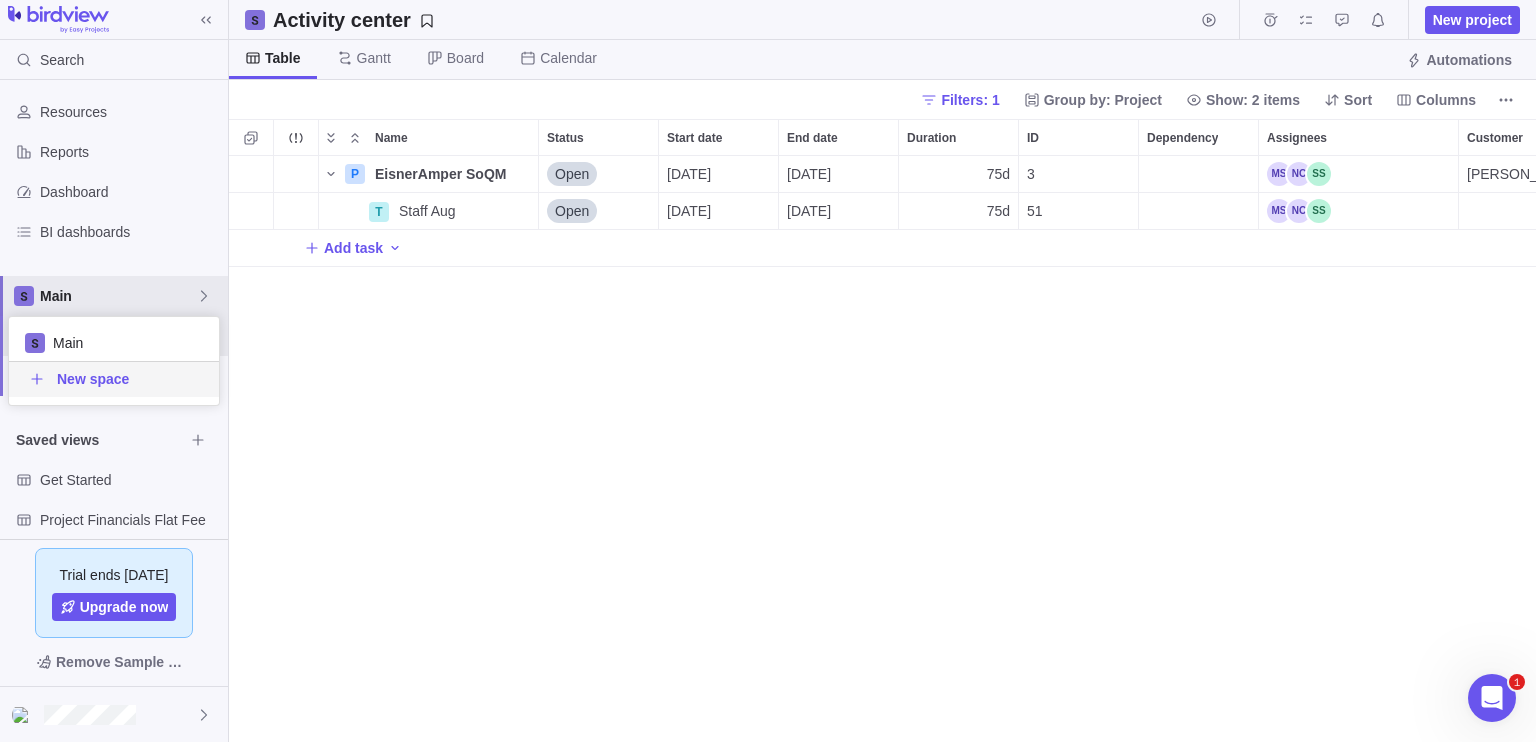 click on "New space" at bounding box center (93, 379) 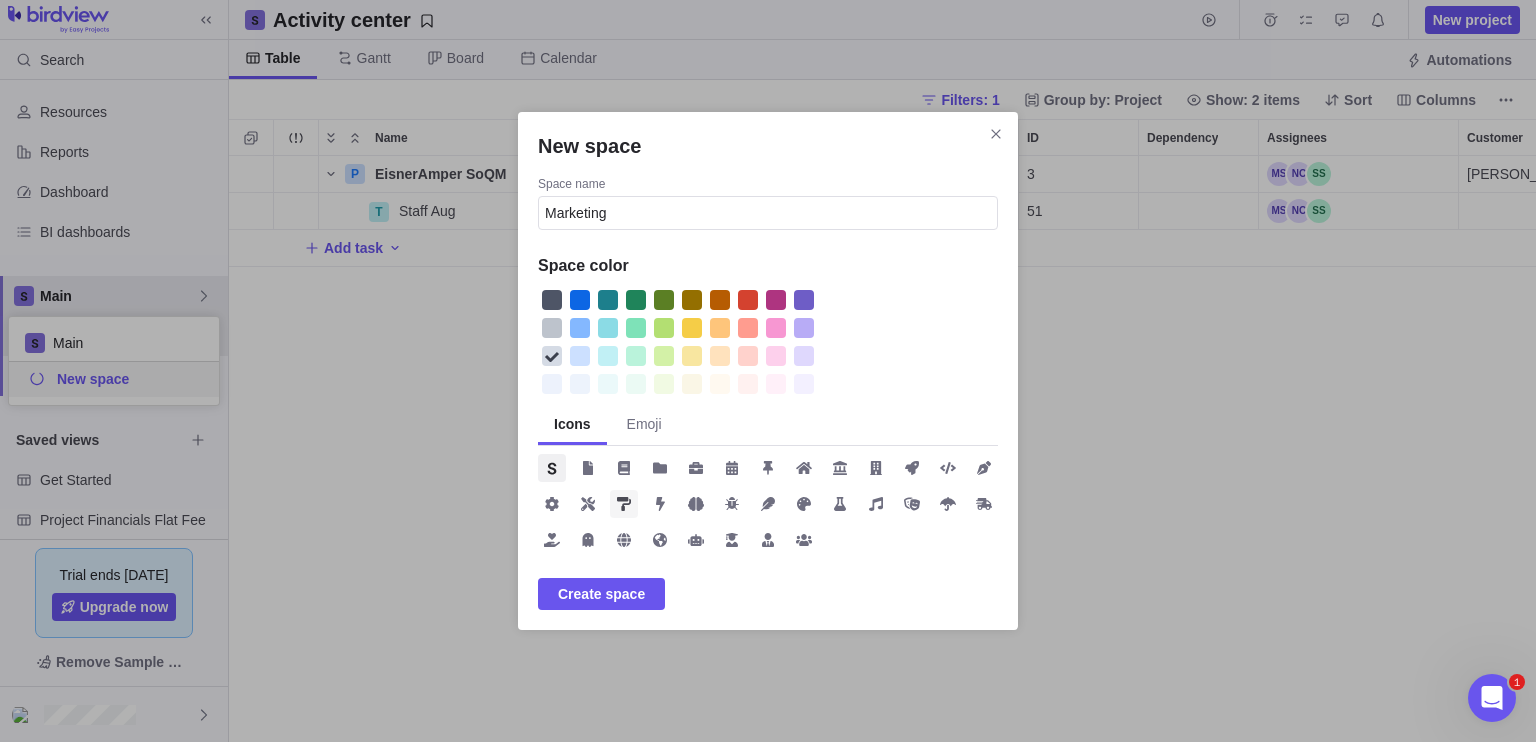 type on "Marketing" 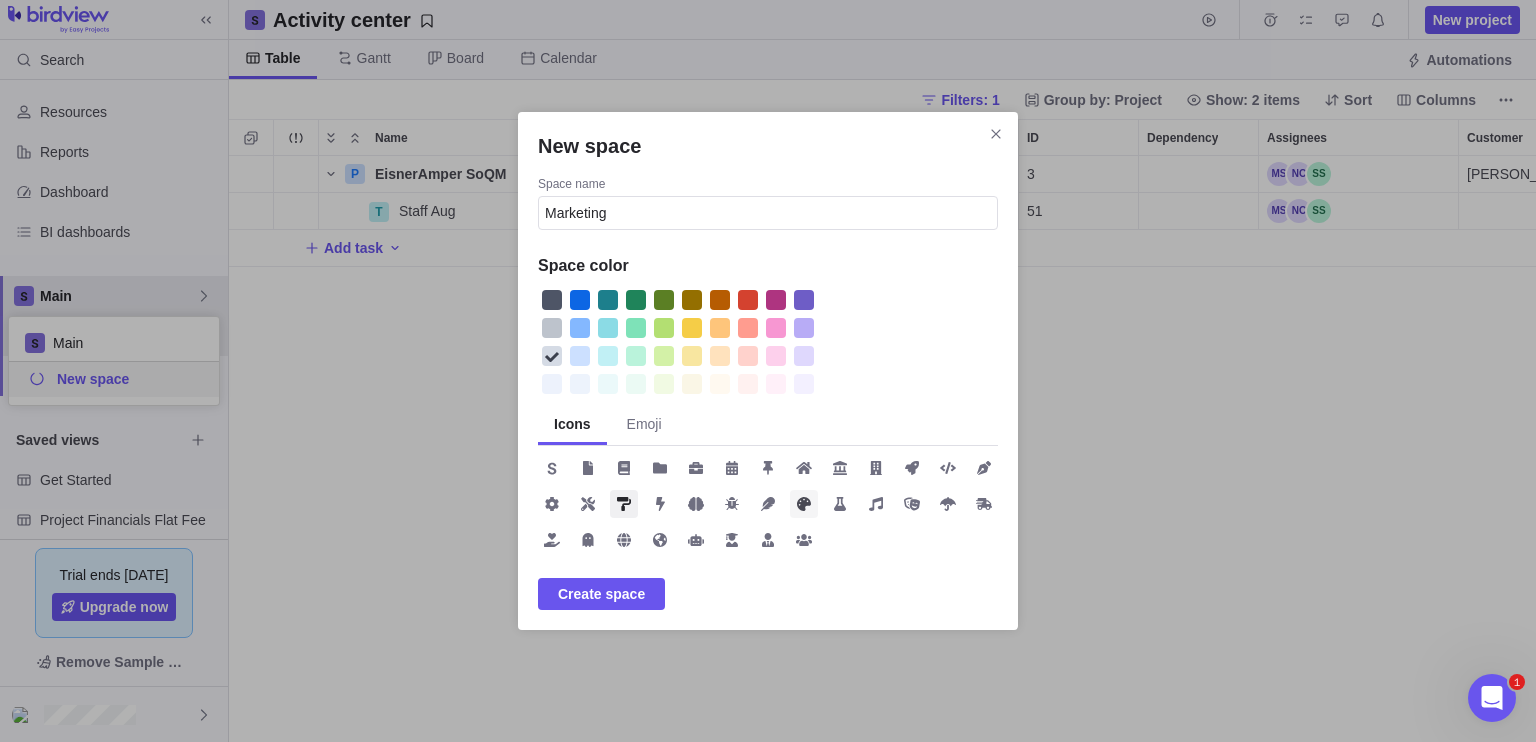 click 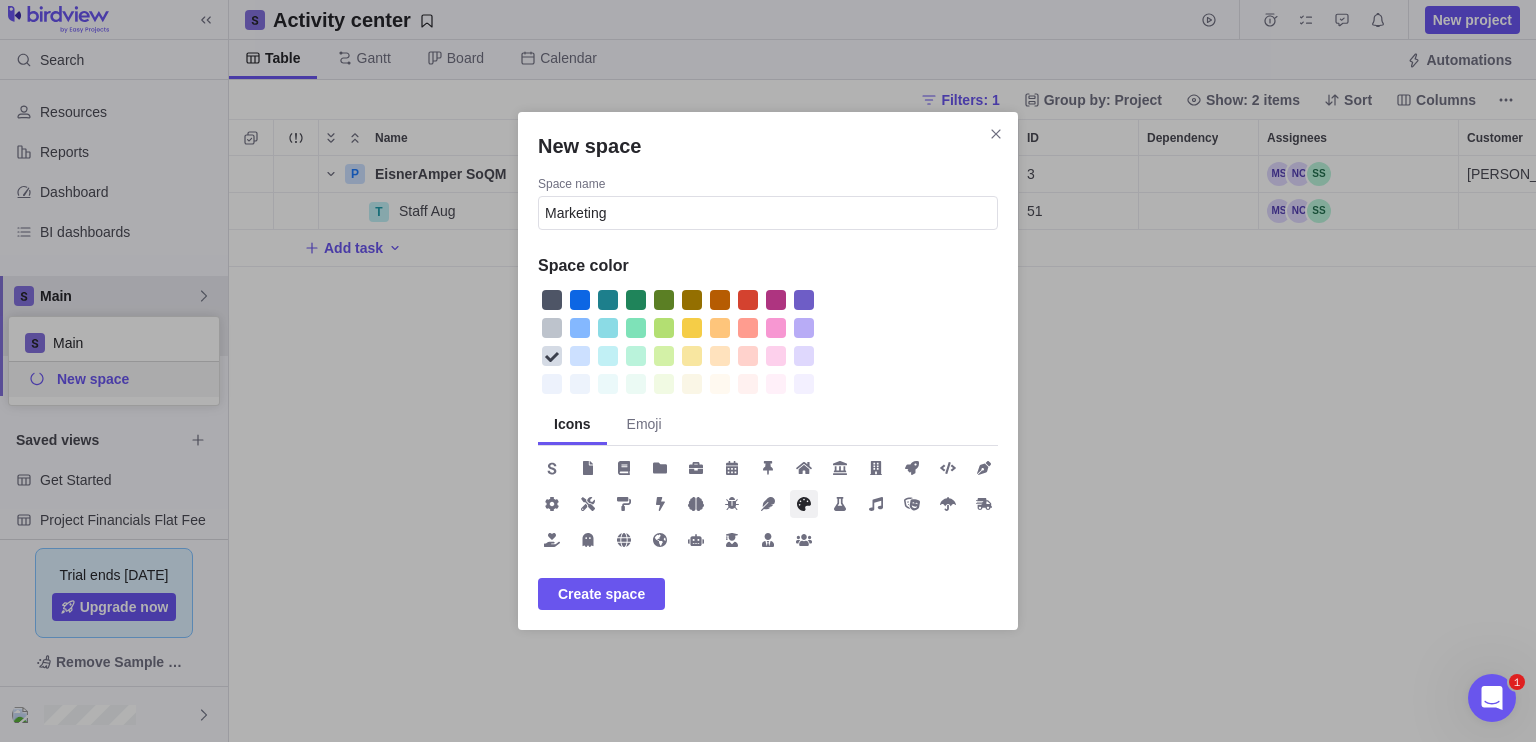 click at bounding box center [804, 328] 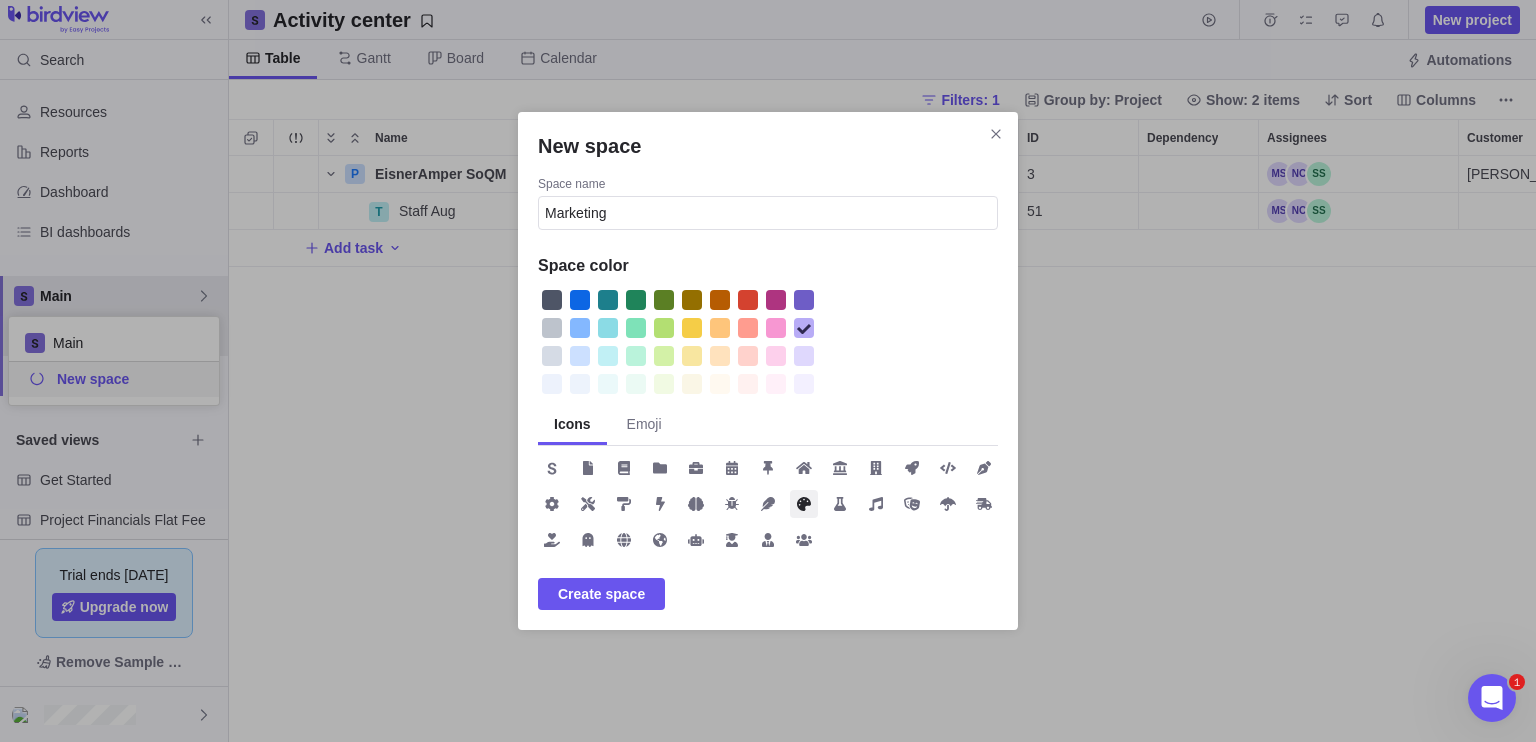click at bounding box center (692, 328) 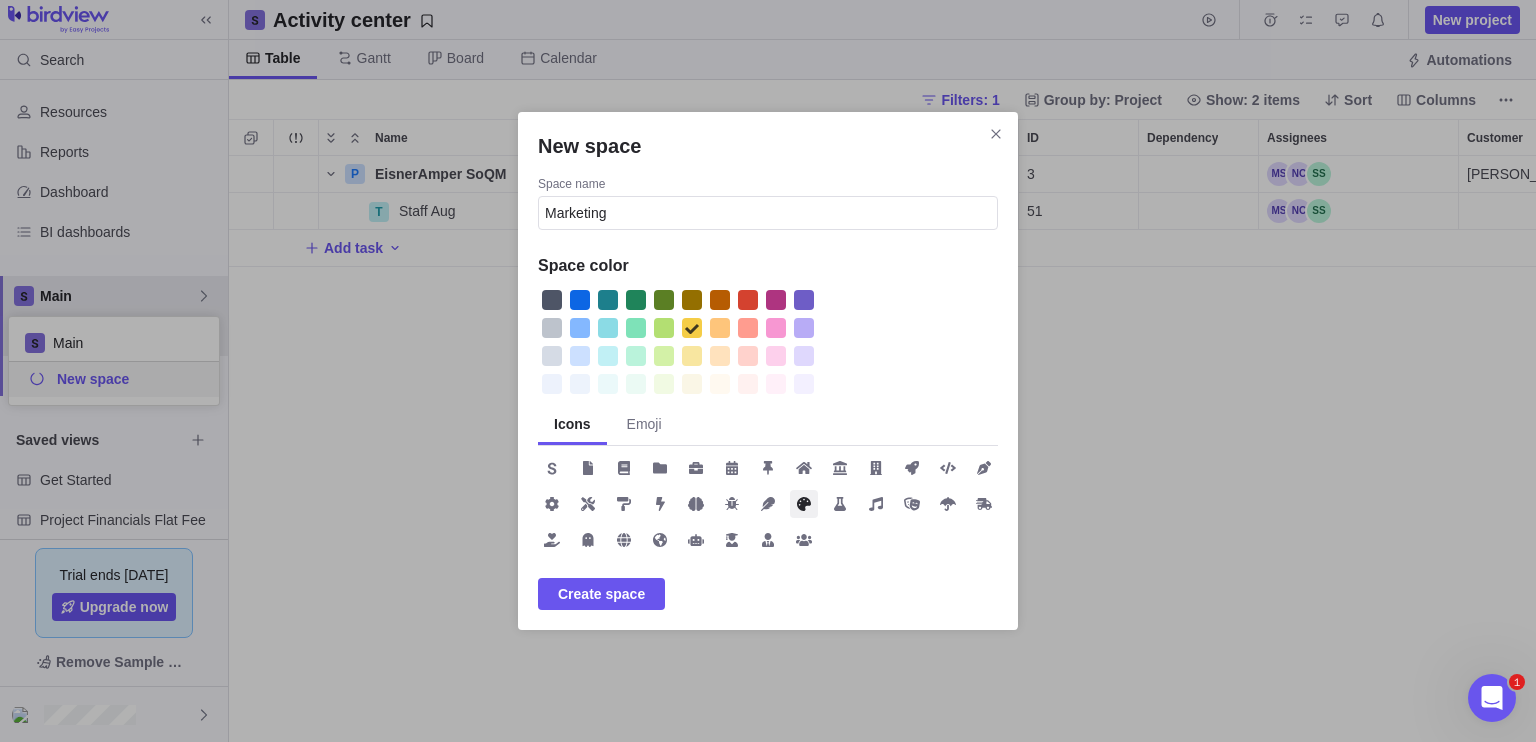 click at bounding box center (776, 328) 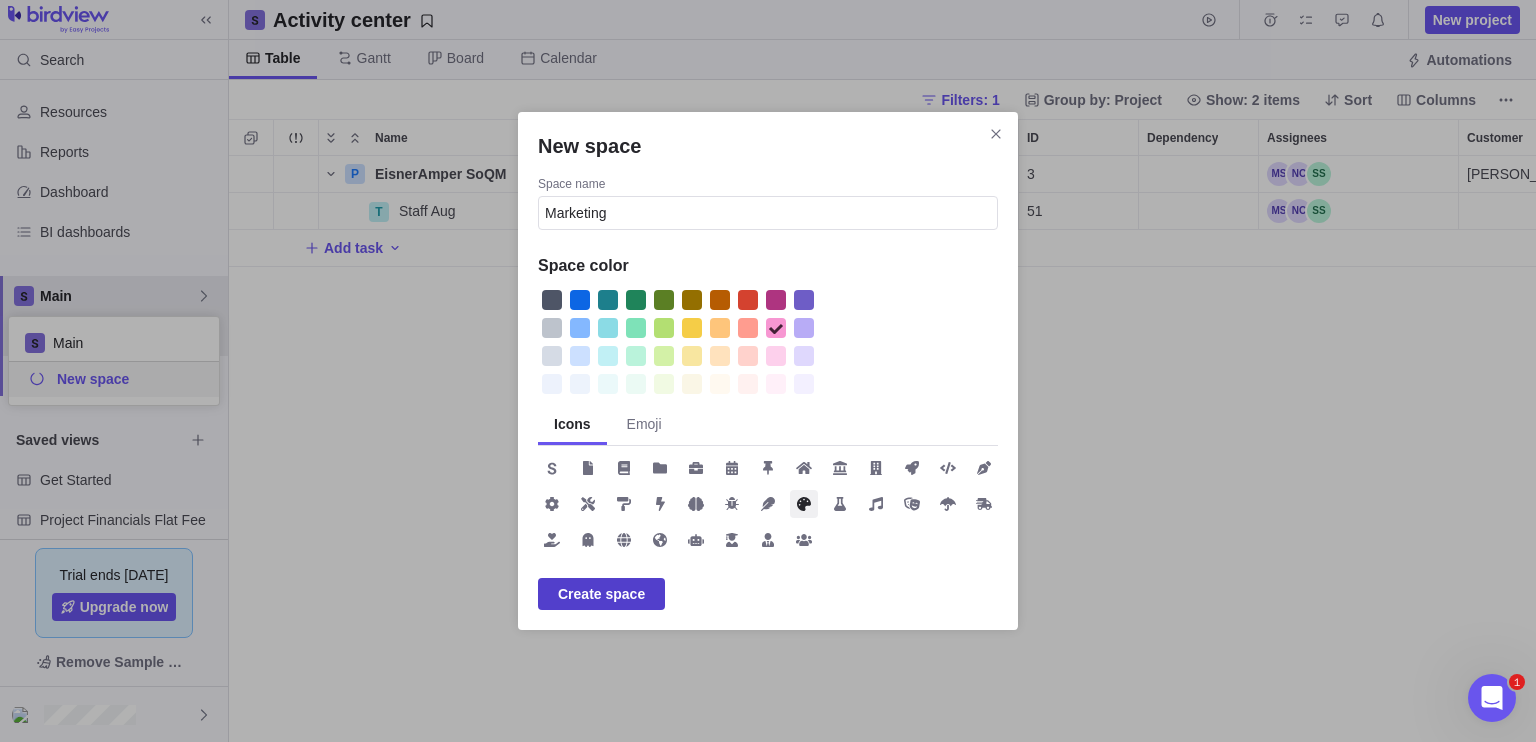 click on "Create space" at bounding box center [601, 594] 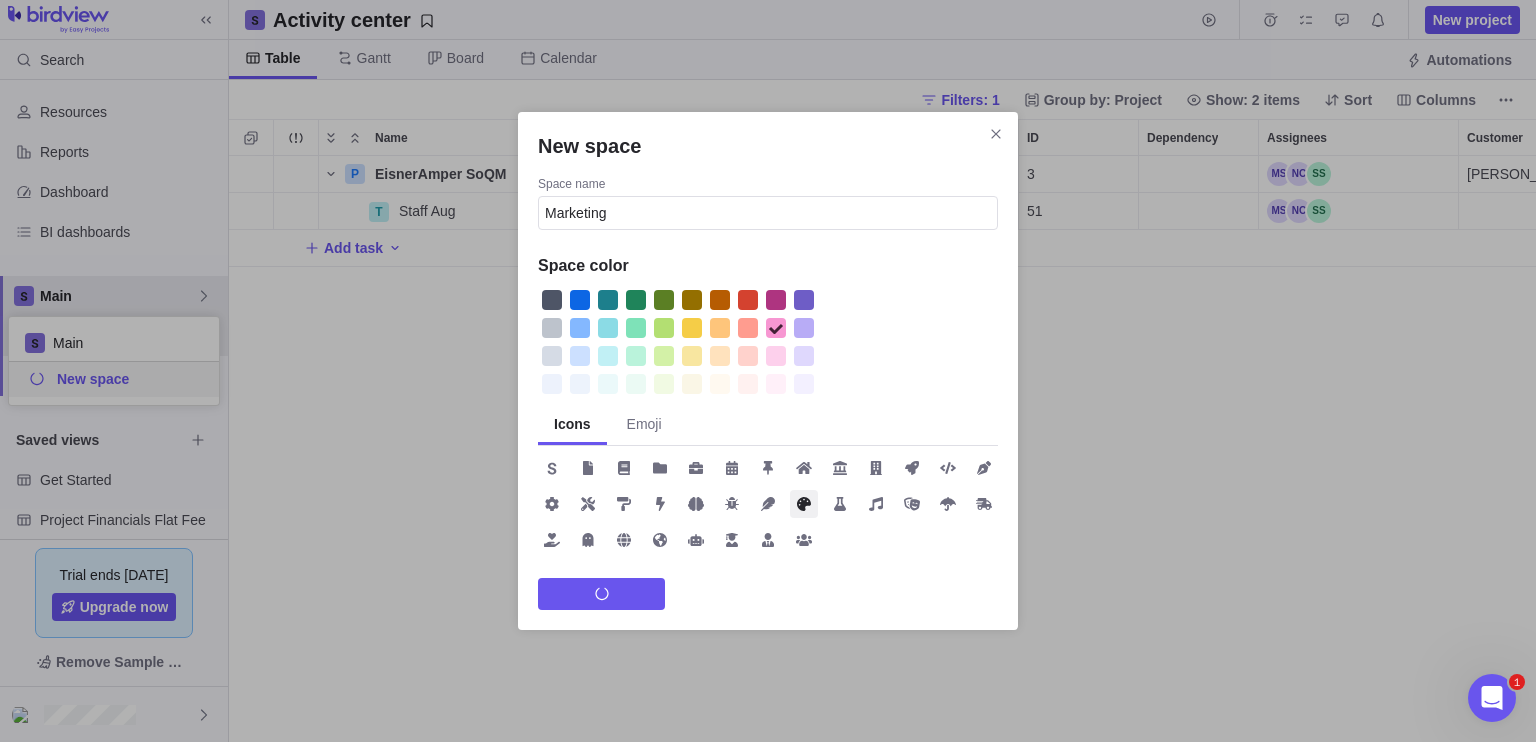 scroll, scrollTop: 16, scrollLeft: 16, axis: both 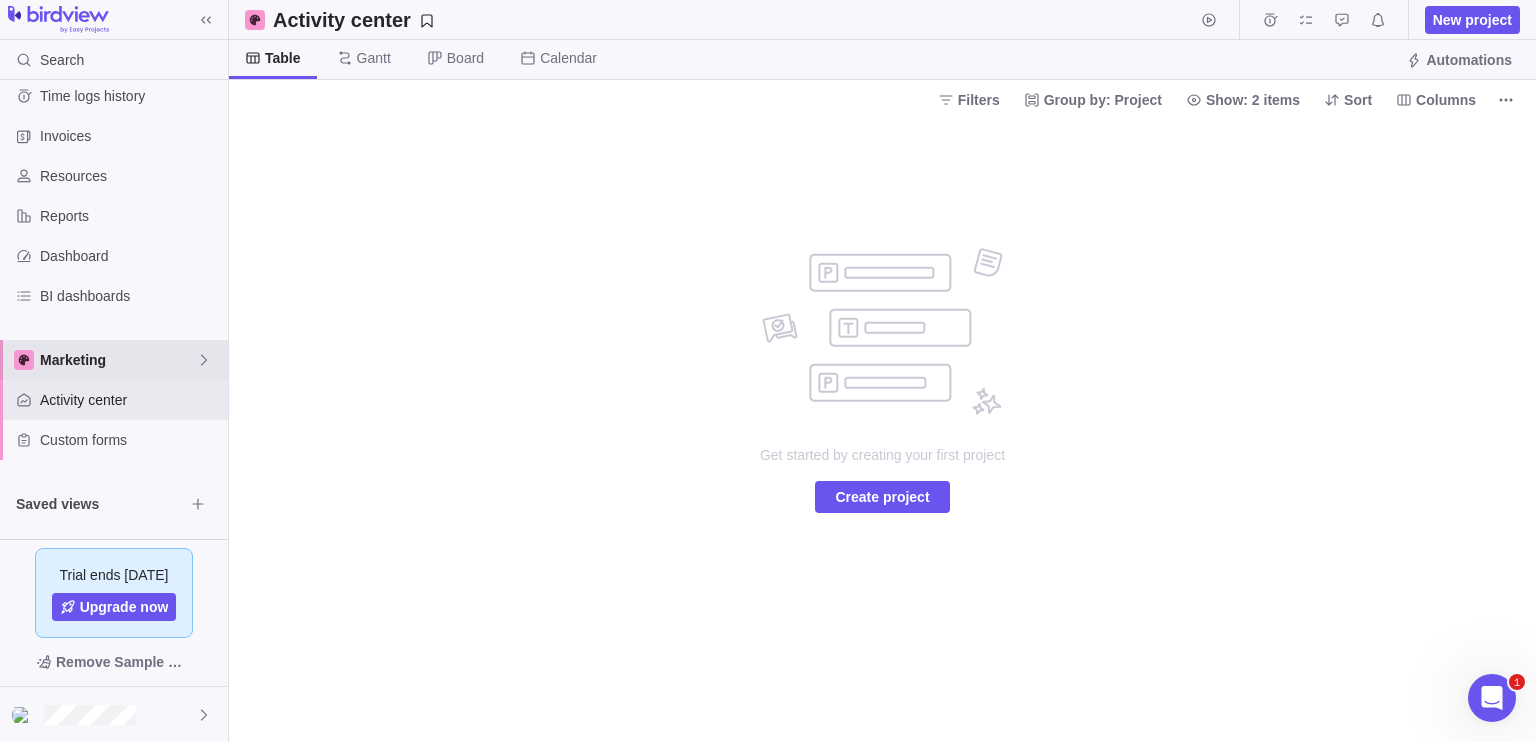 click on "Marketing" at bounding box center [118, 360] 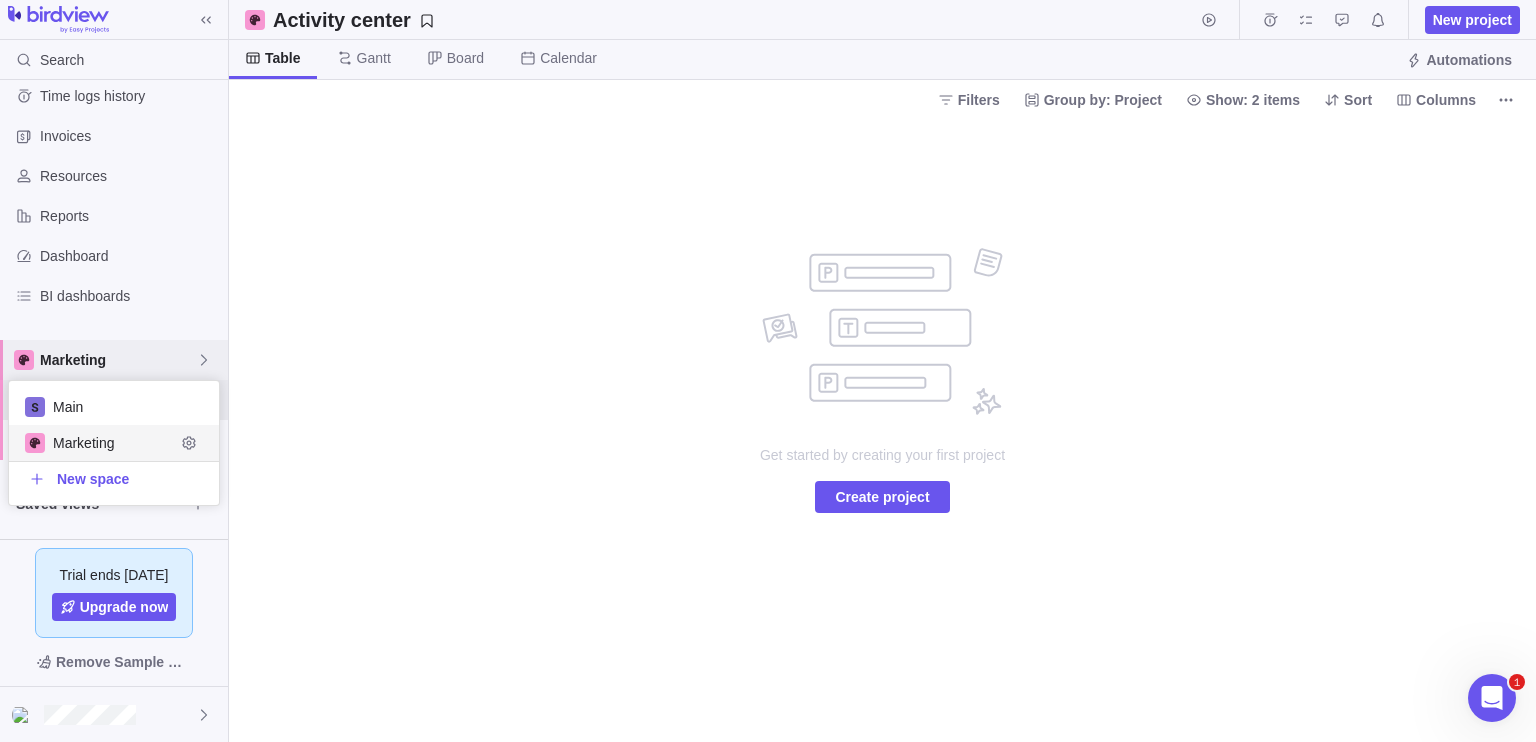 scroll, scrollTop: 16, scrollLeft: 16, axis: both 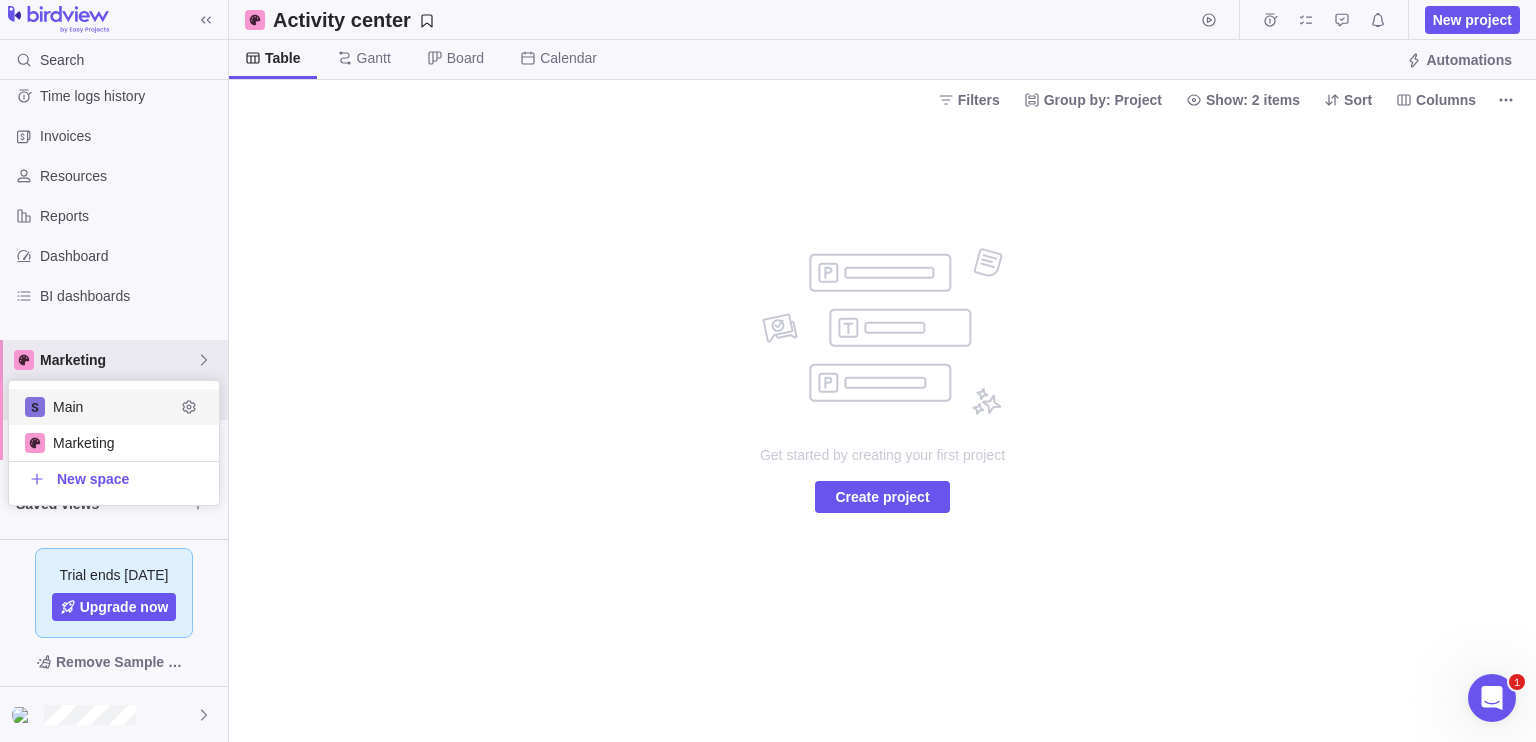 click on "Main" at bounding box center [114, 407] 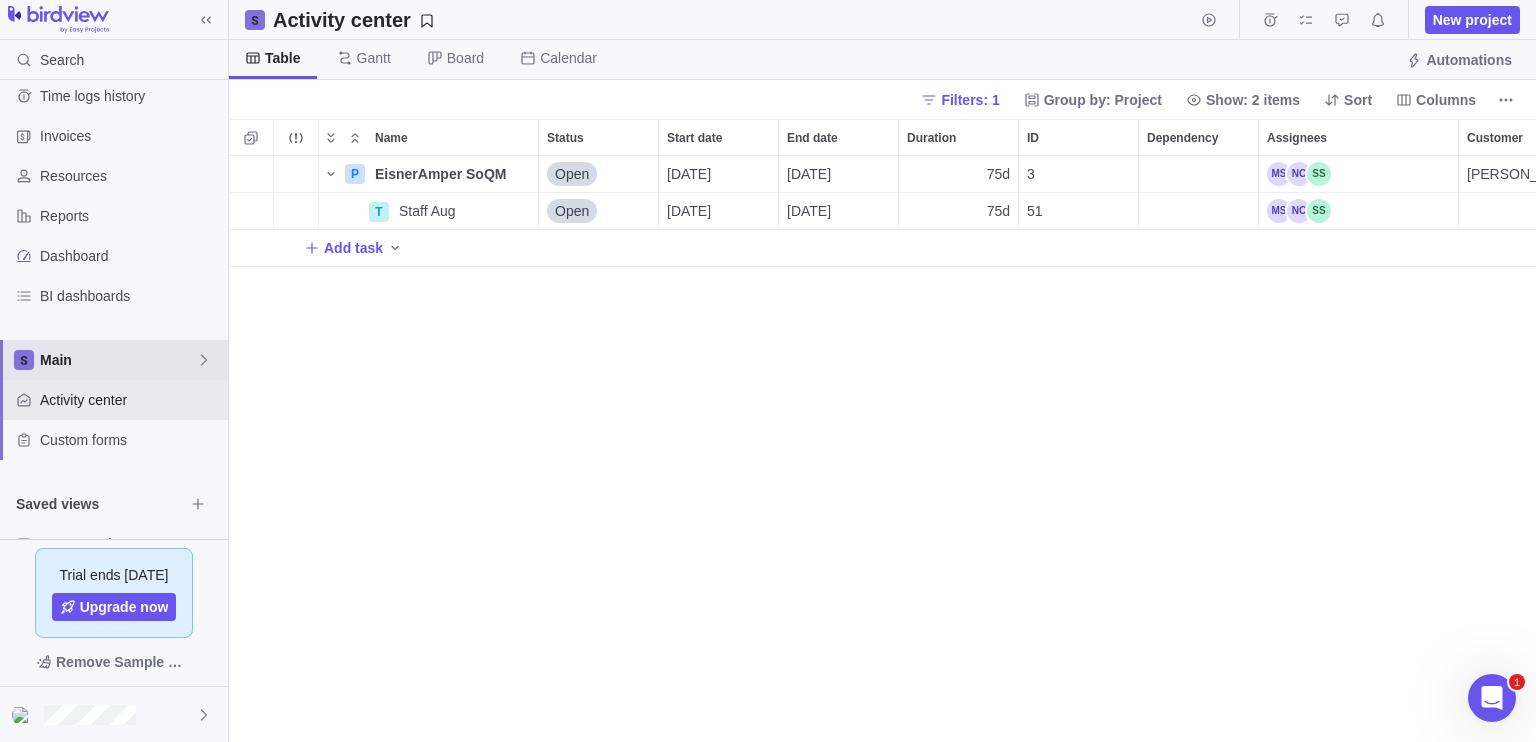 scroll, scrollTop: 16, scrollLeft: 16, axis: both 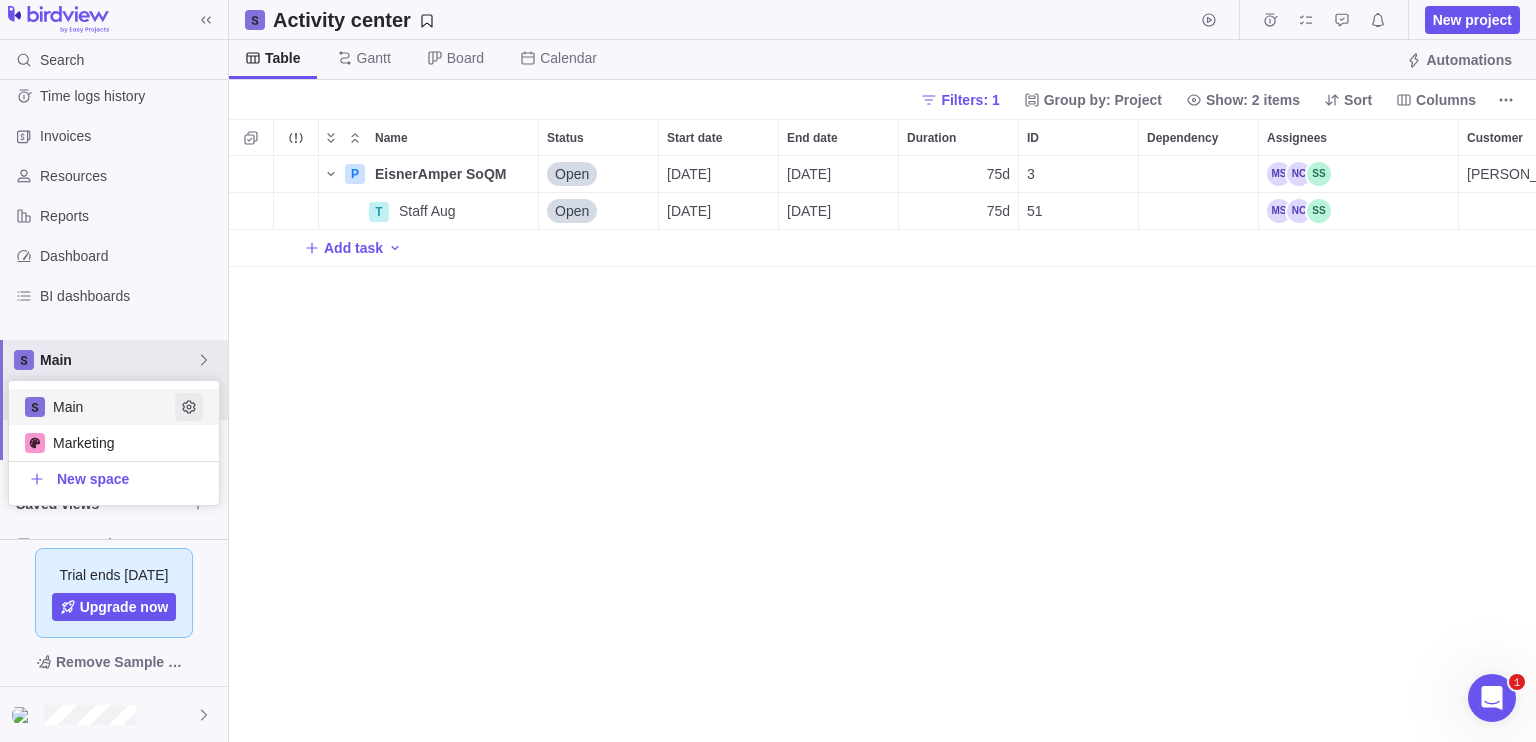 click 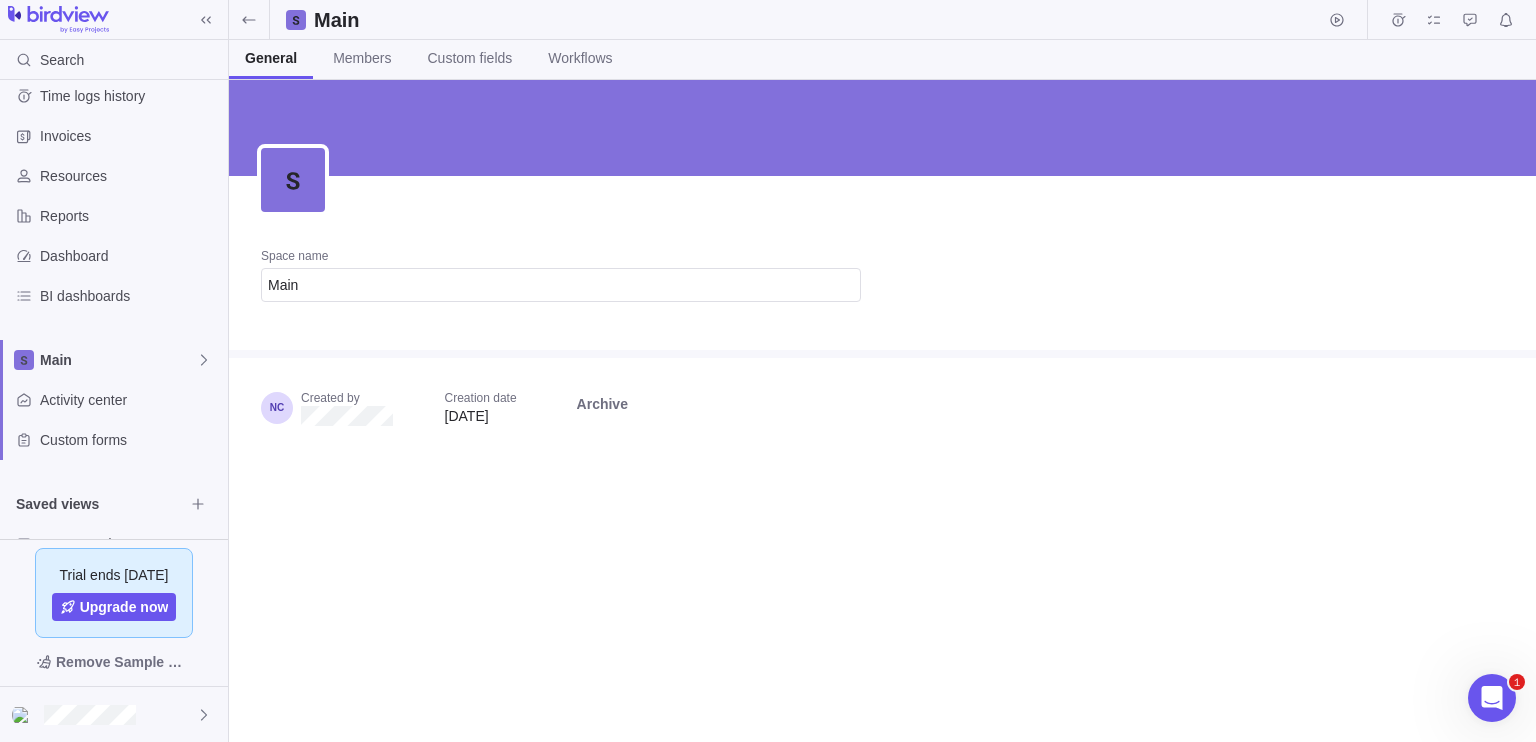 type on "e" 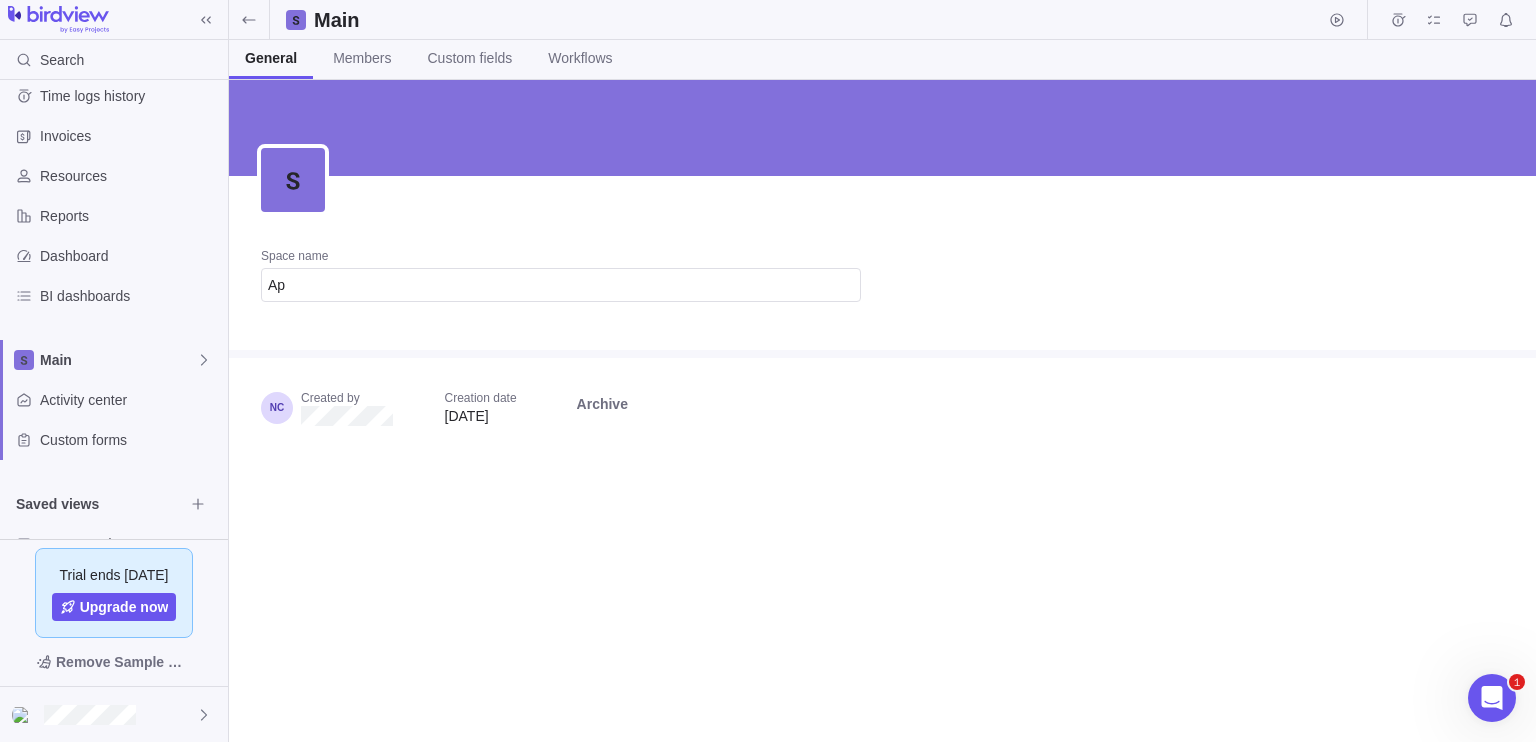 type on "A" 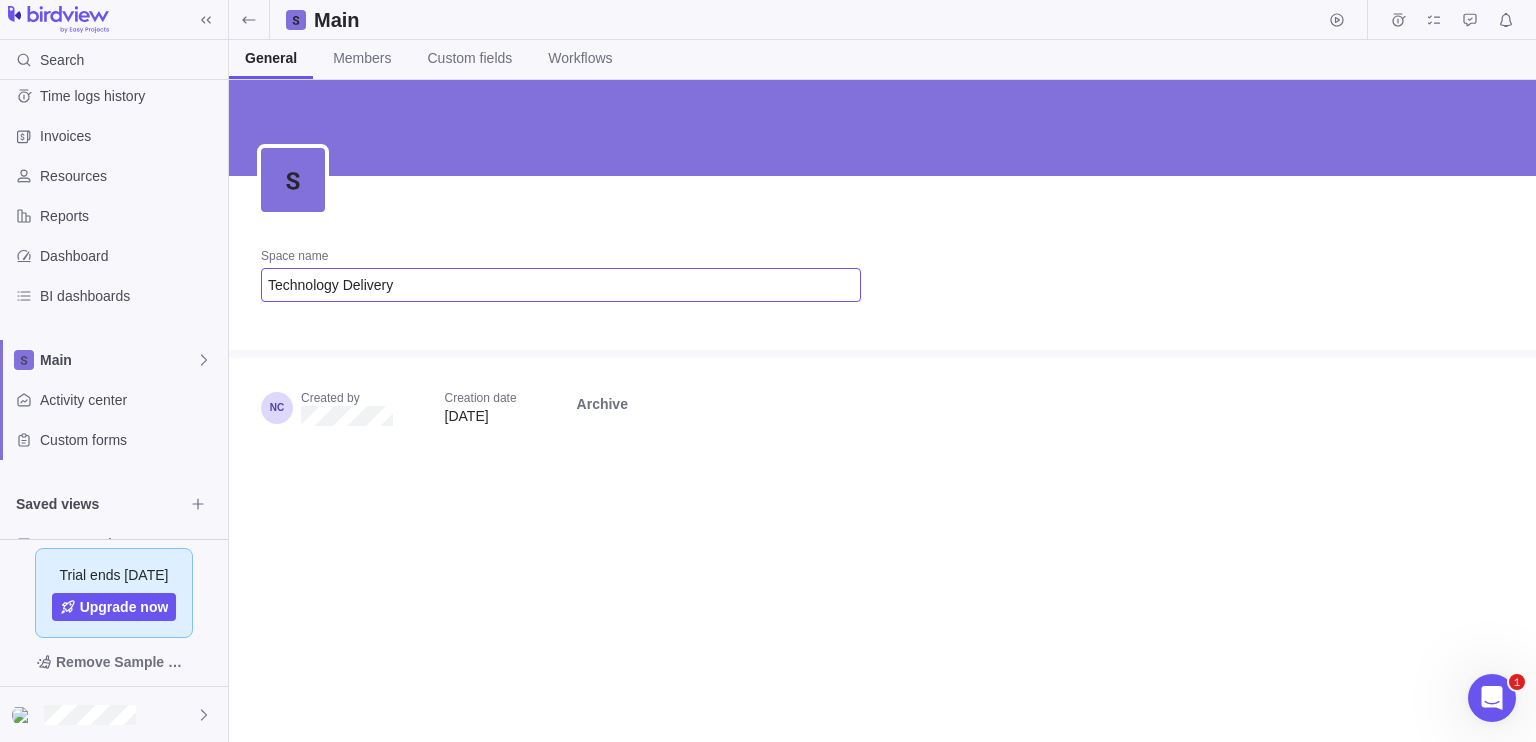 click on "Technology Delivery" at bounding box center (561, 285) 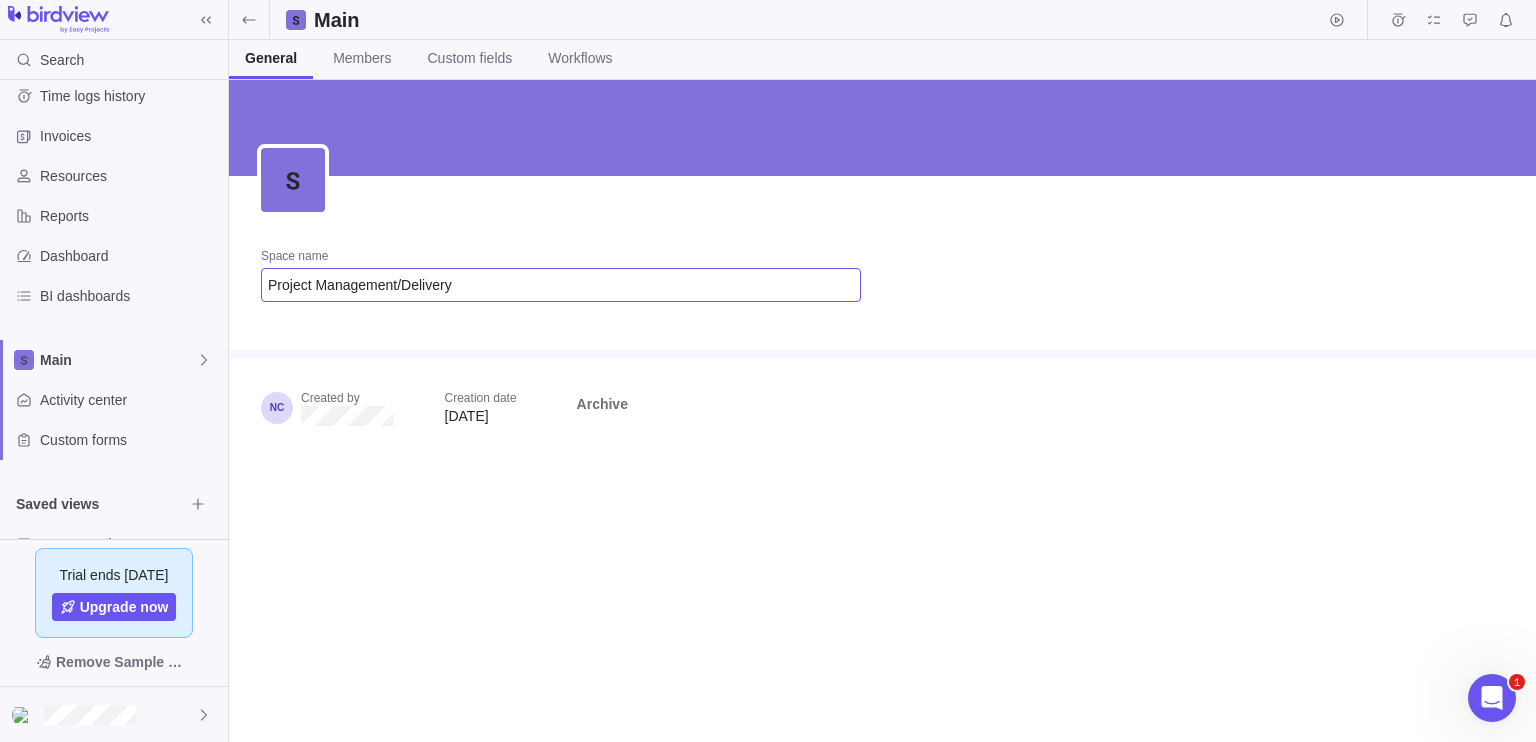 click on "Project Management/Delivery" at bounding box center [561, 285] 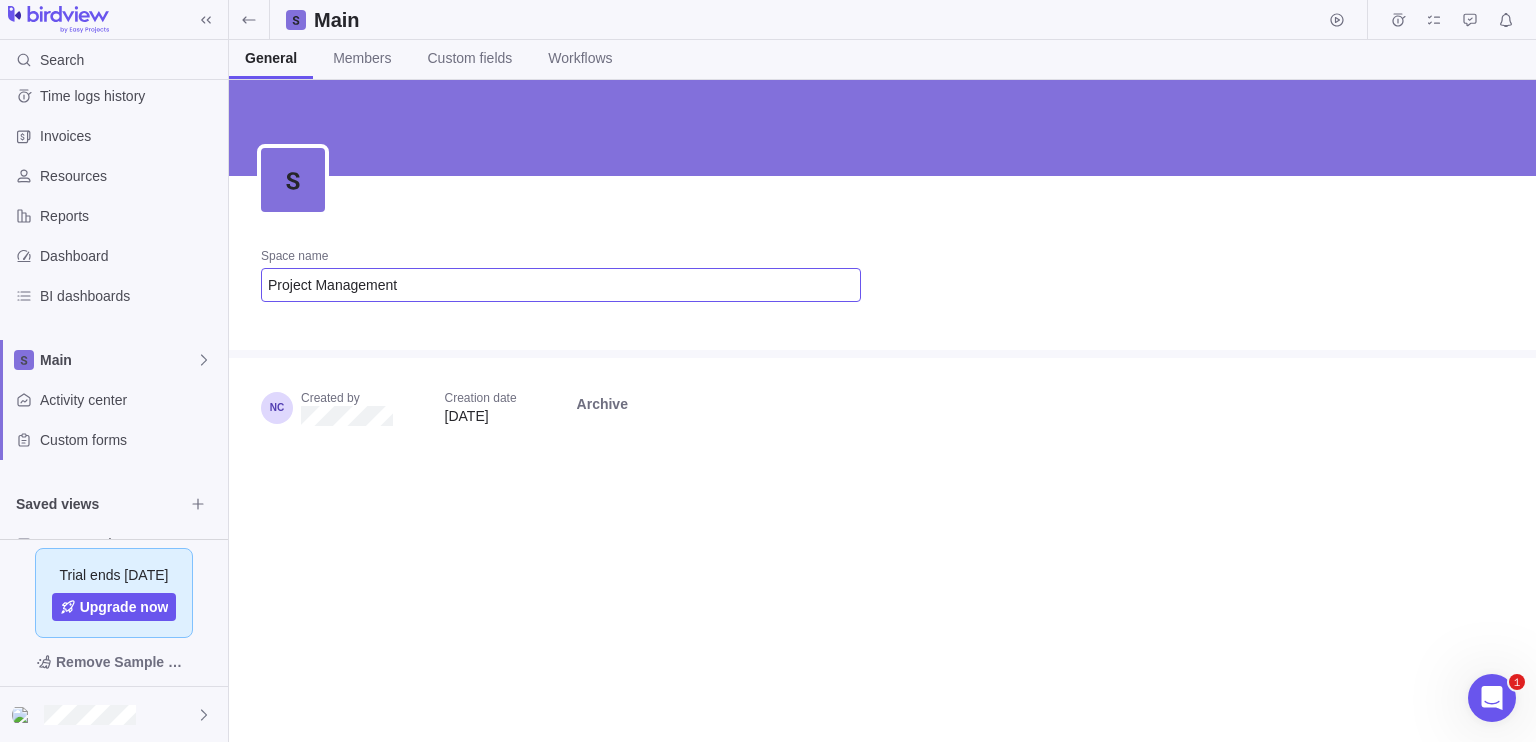 type on "Project Management" 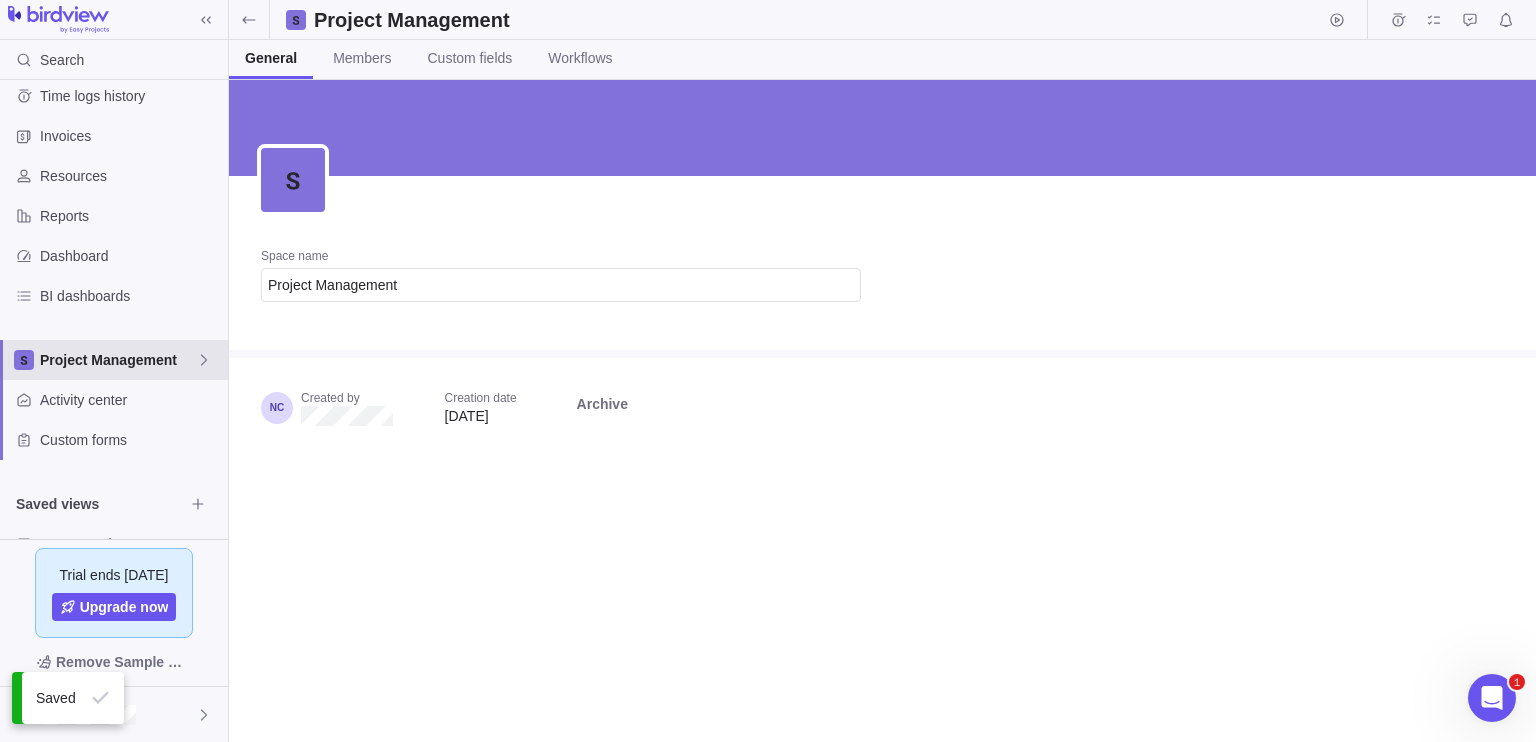 click on "Project Management" at bounding box center [118, 360] 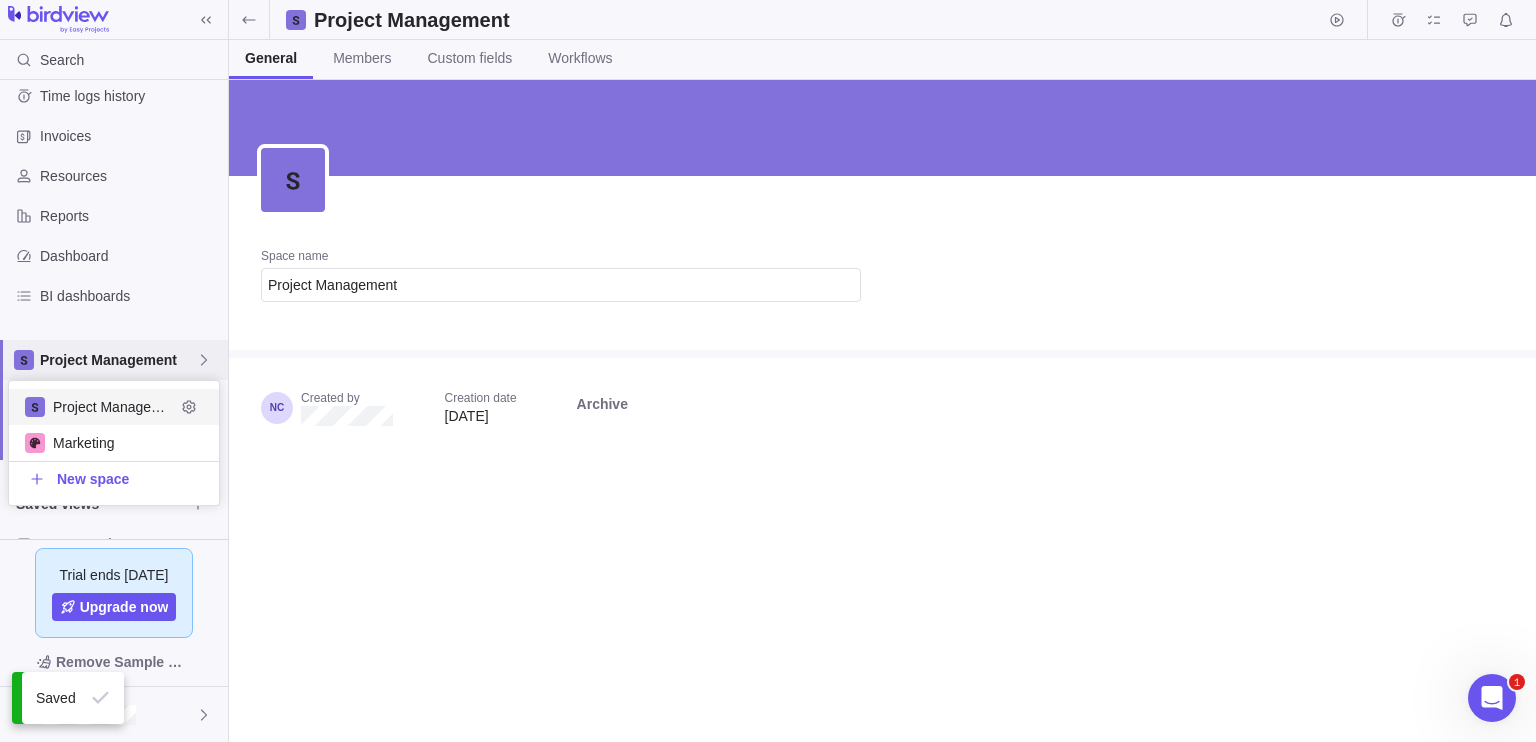 scroll, scrollTop: 16, scrollLeft: 16, axis: both 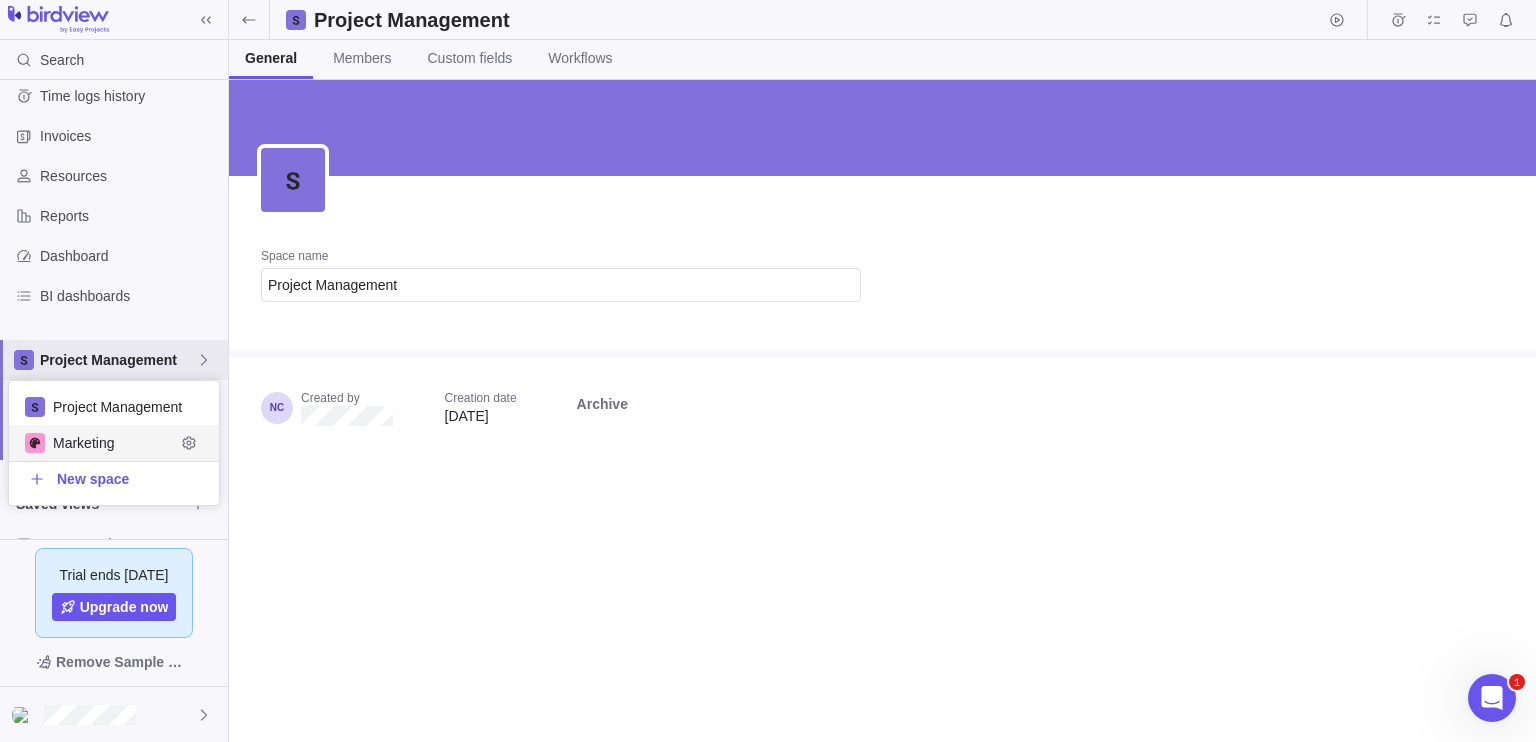 click on "Marketing" at bounding box center (114, 443) 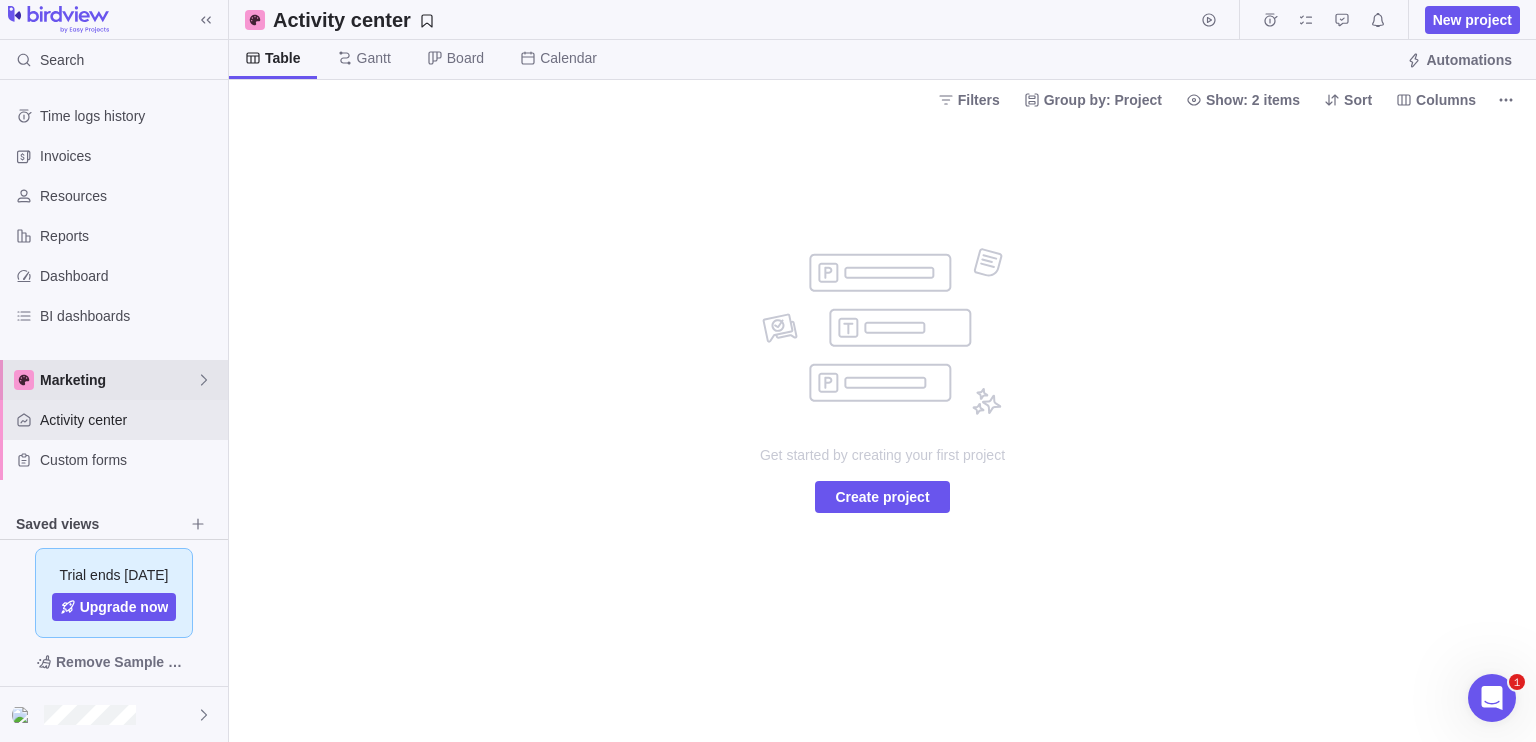 scroll, scrollTop: 20, scrollLeft: 0, axis: vertical 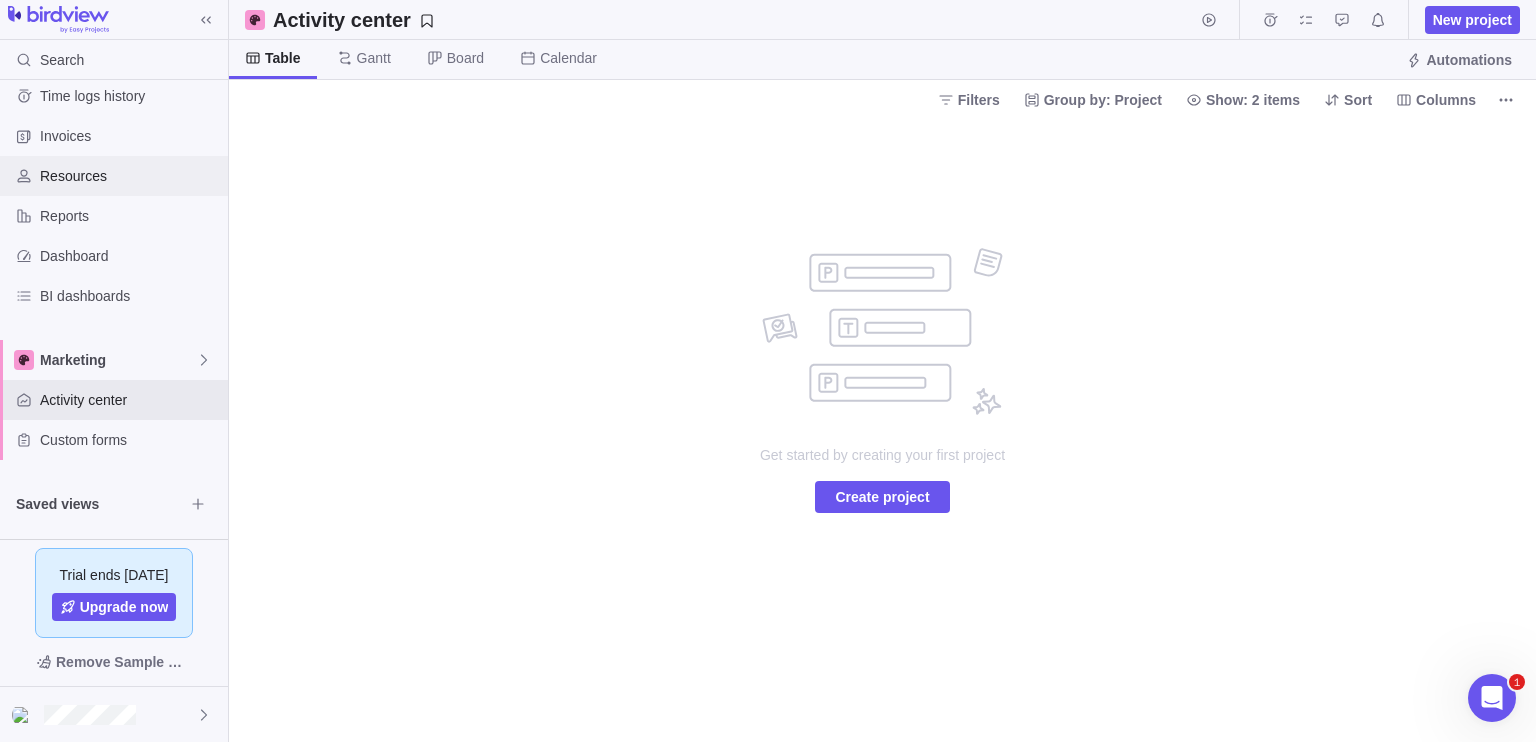 click on "Resources" at bounding box center (114, 176) 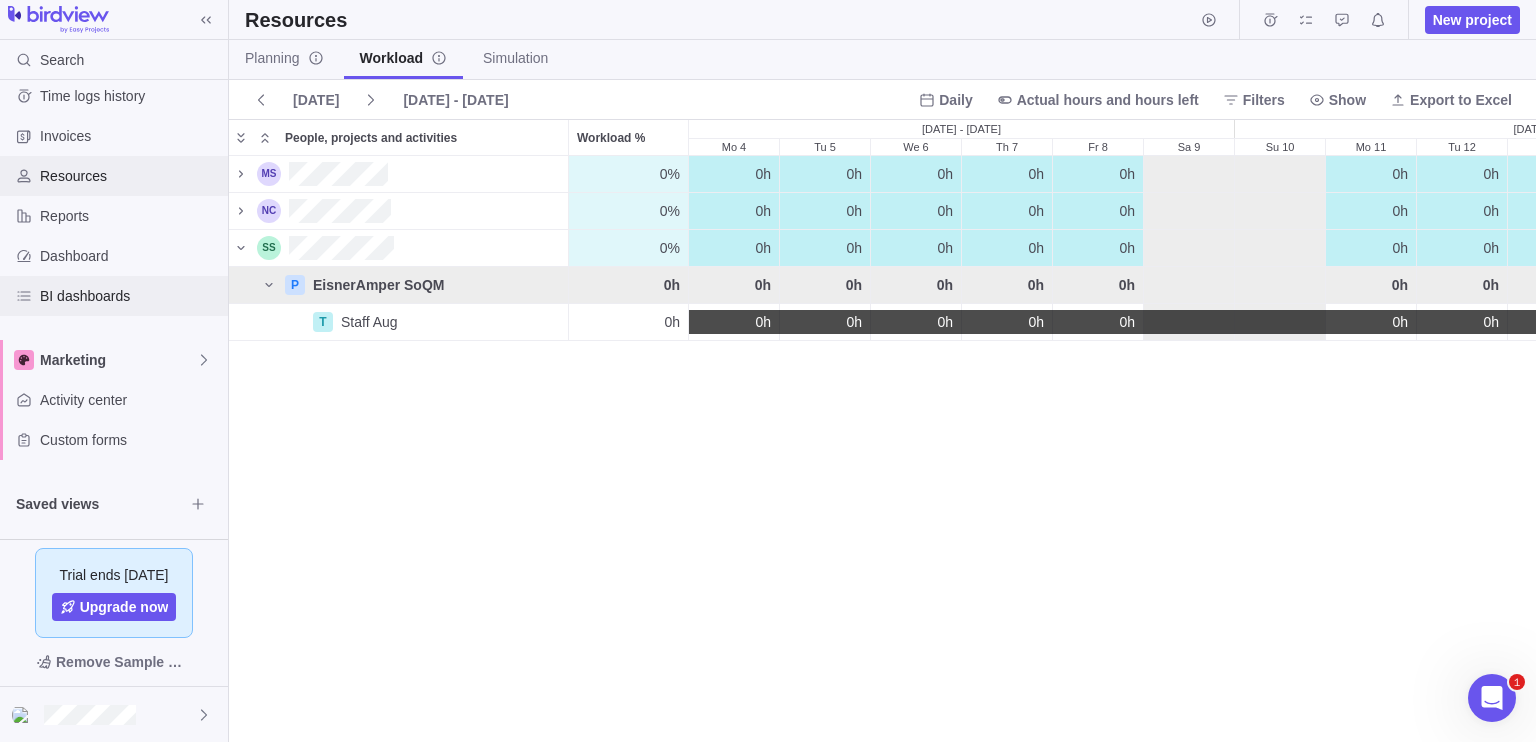 scroll, scrollTop: 16, scrollLeft: 16, axis: both 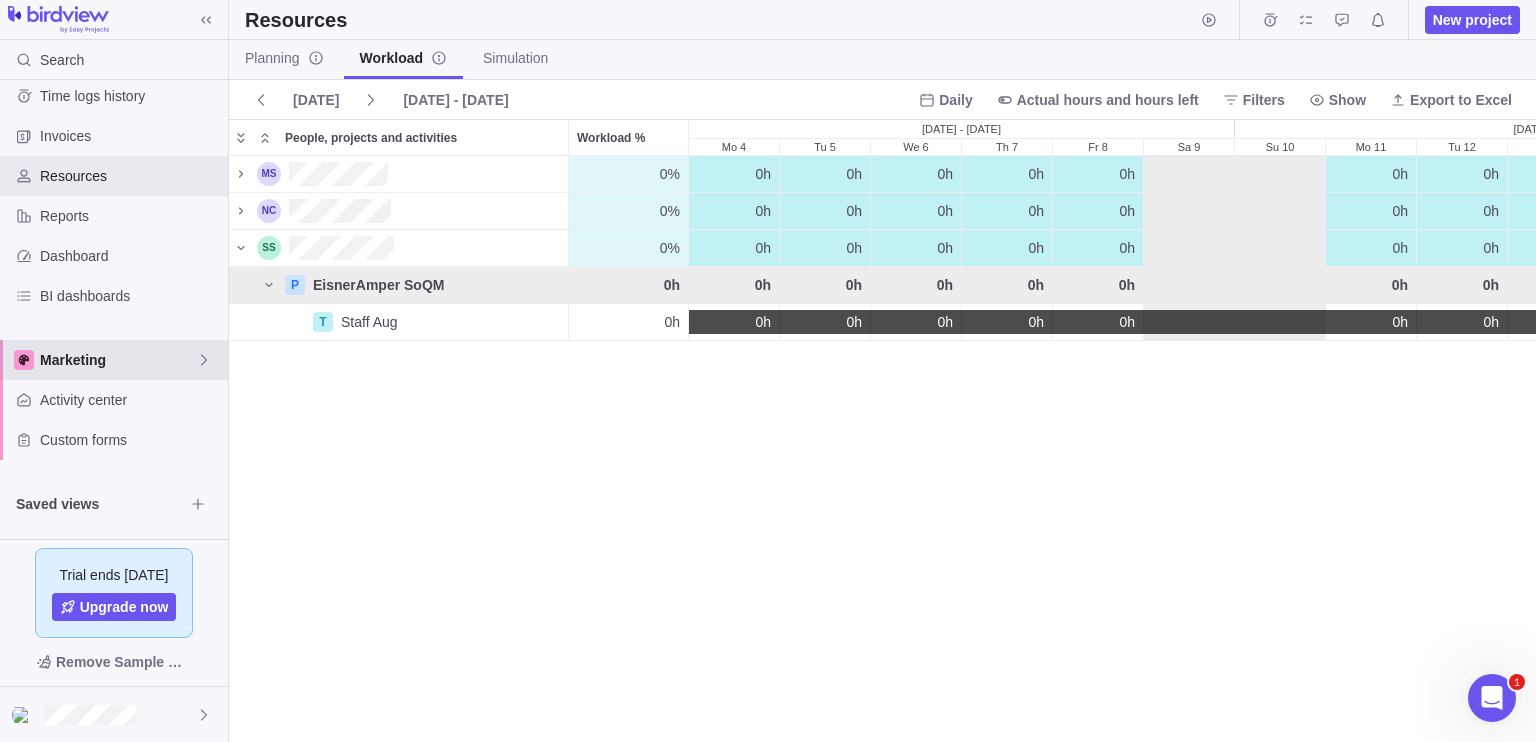 click on "Marketing" at bounding box center (118, 360) 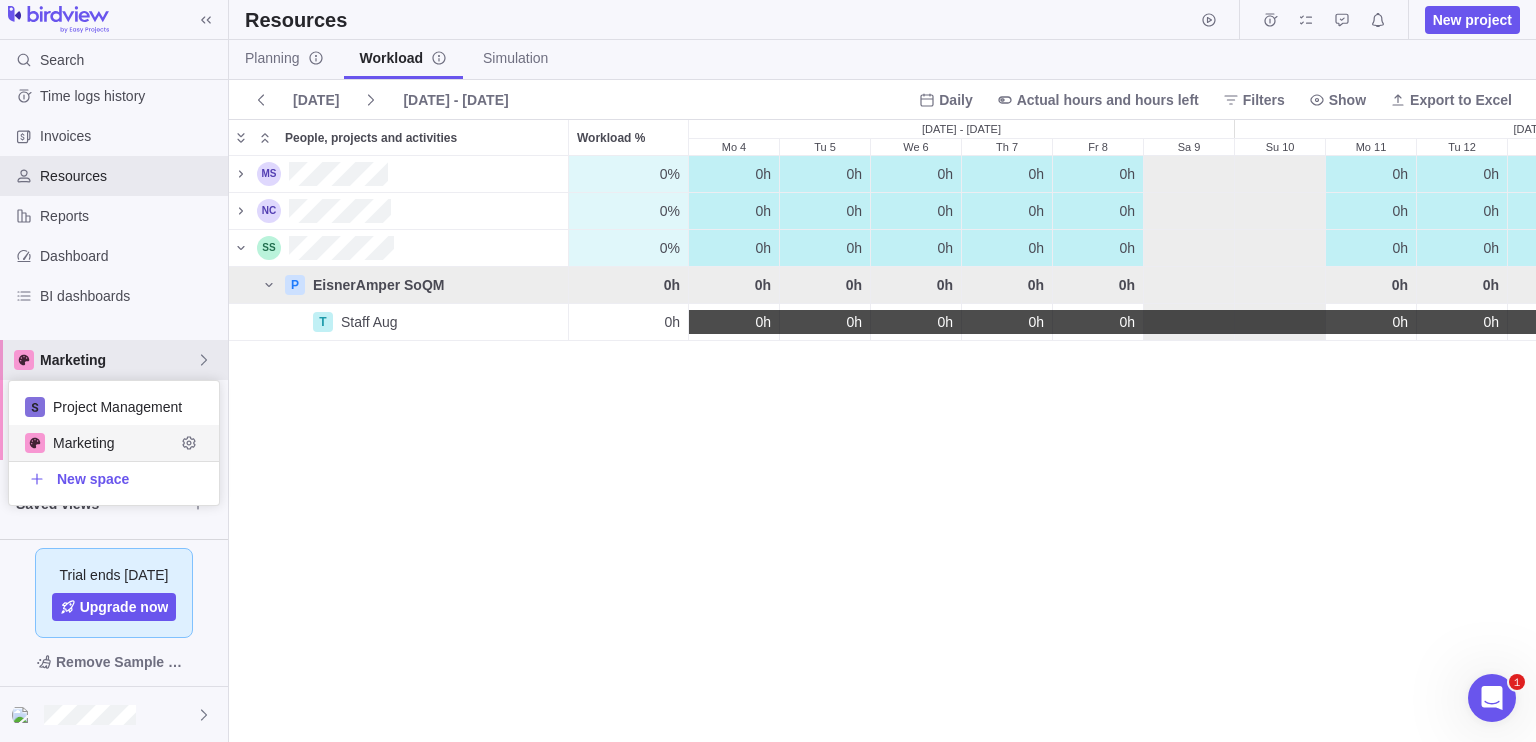 scroll, scrollTop: 16, scrollLeft: 16, axis: both 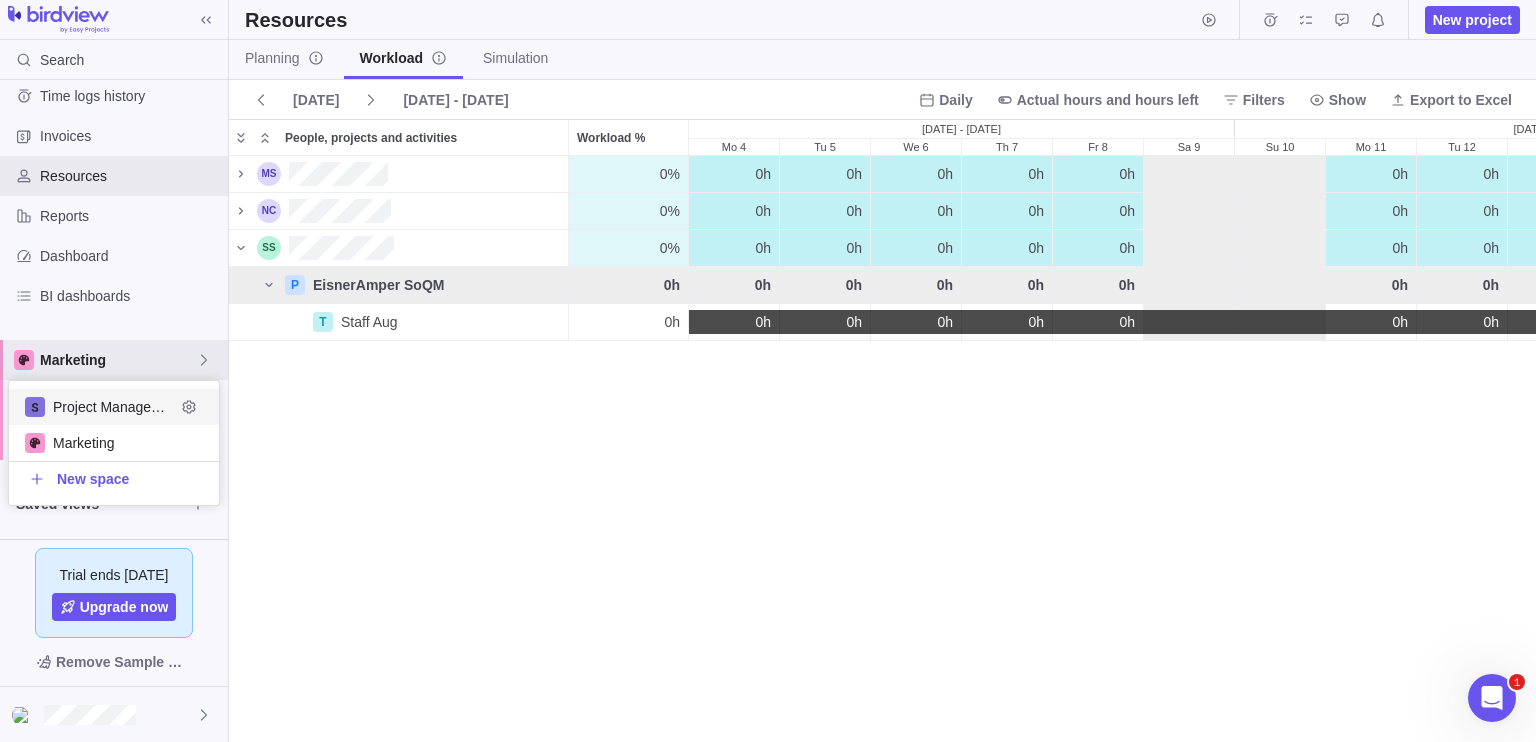 click on "Project Management" at bounding box center (114, 407) 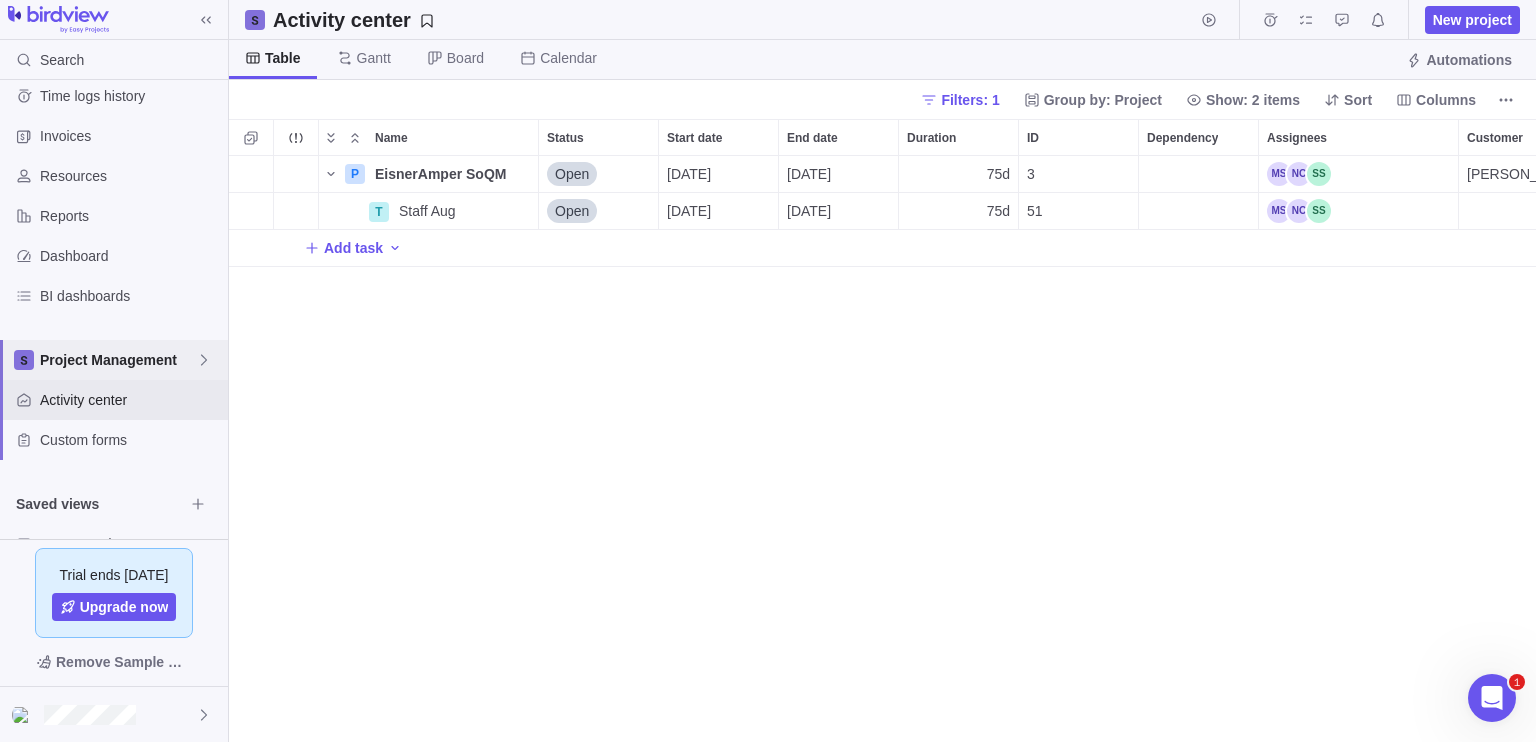 scroll, scrollTop: 16, scrollLeft: 16, axis: both 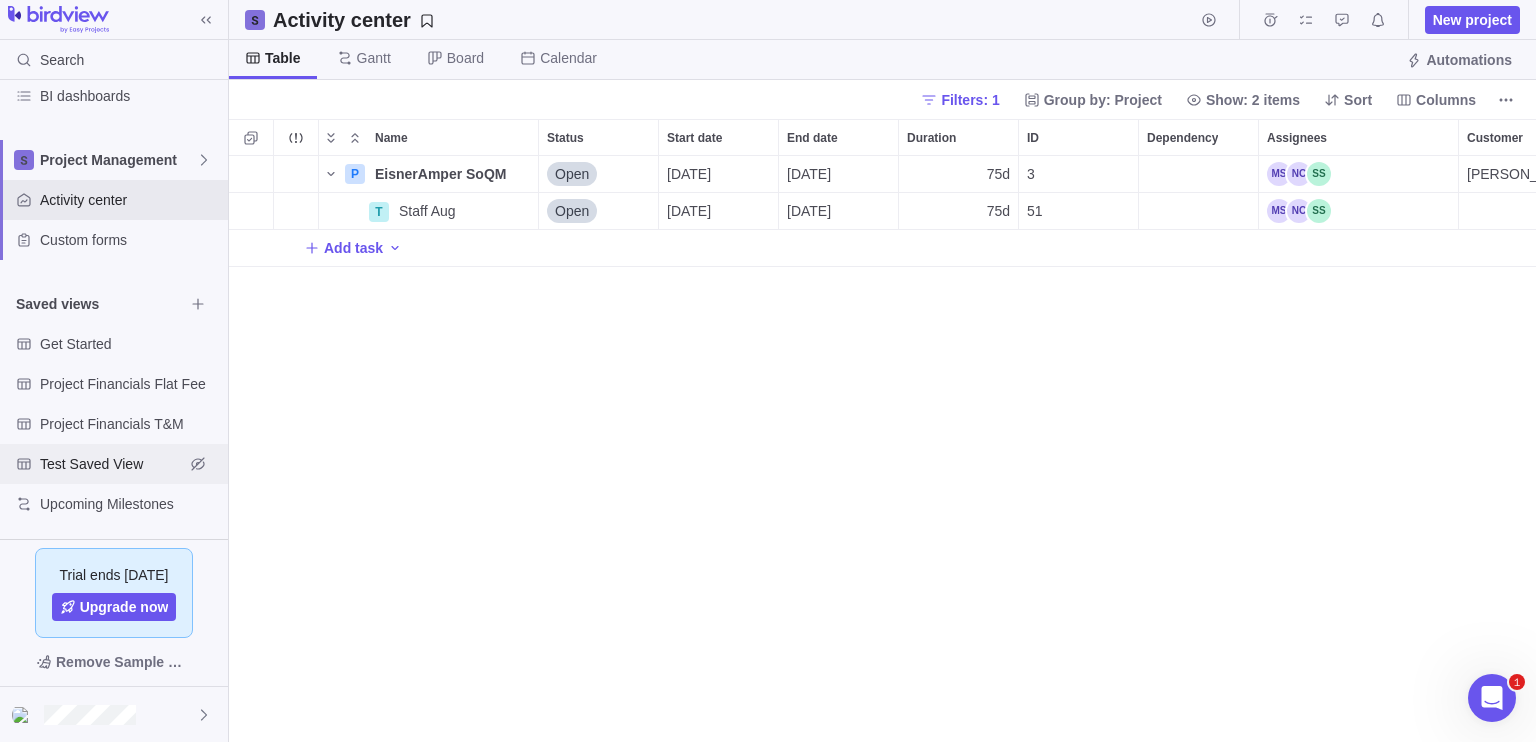 click on "Test Saved View" at bounding box center [112, 464] 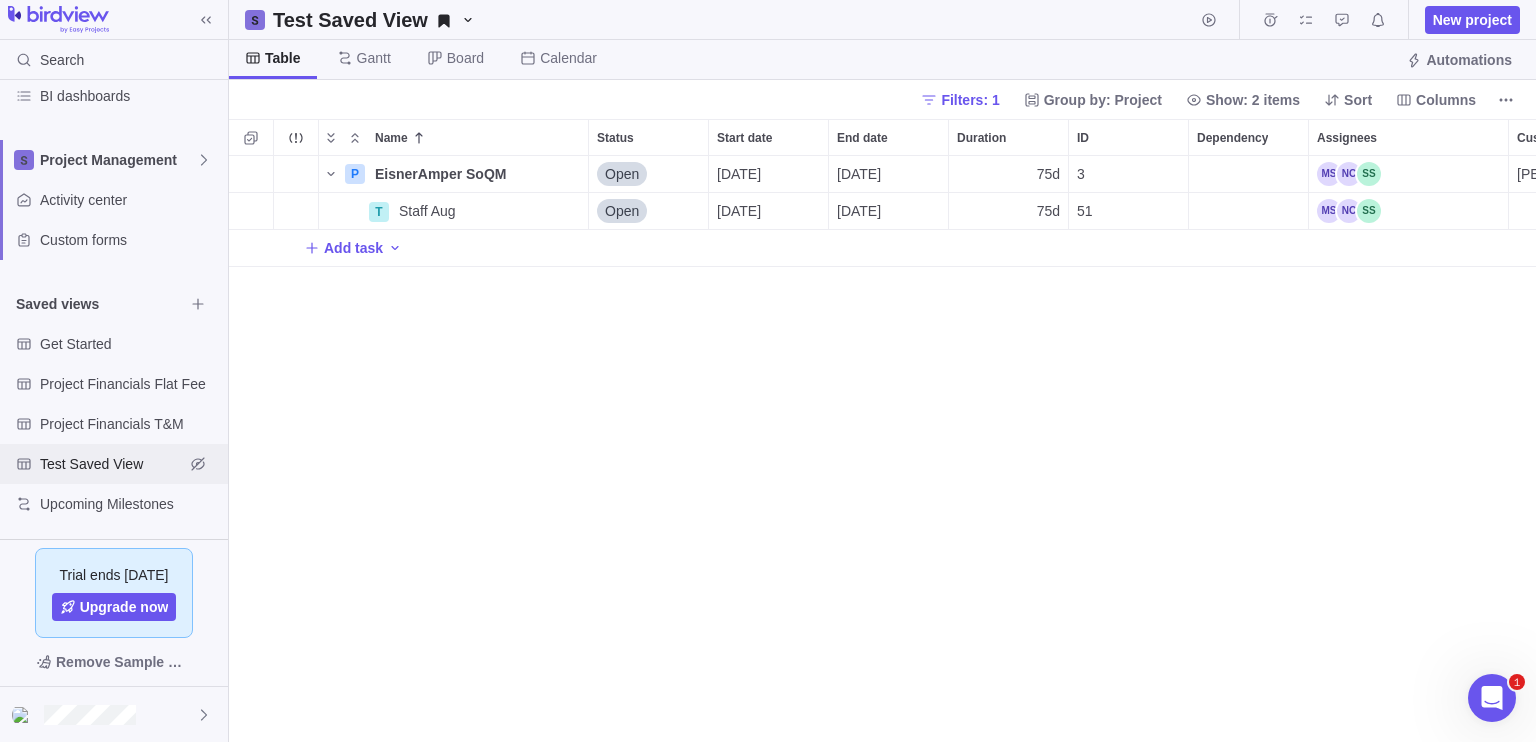 scroll, scrollTop: 16, scrollLeft: 16, axis: both 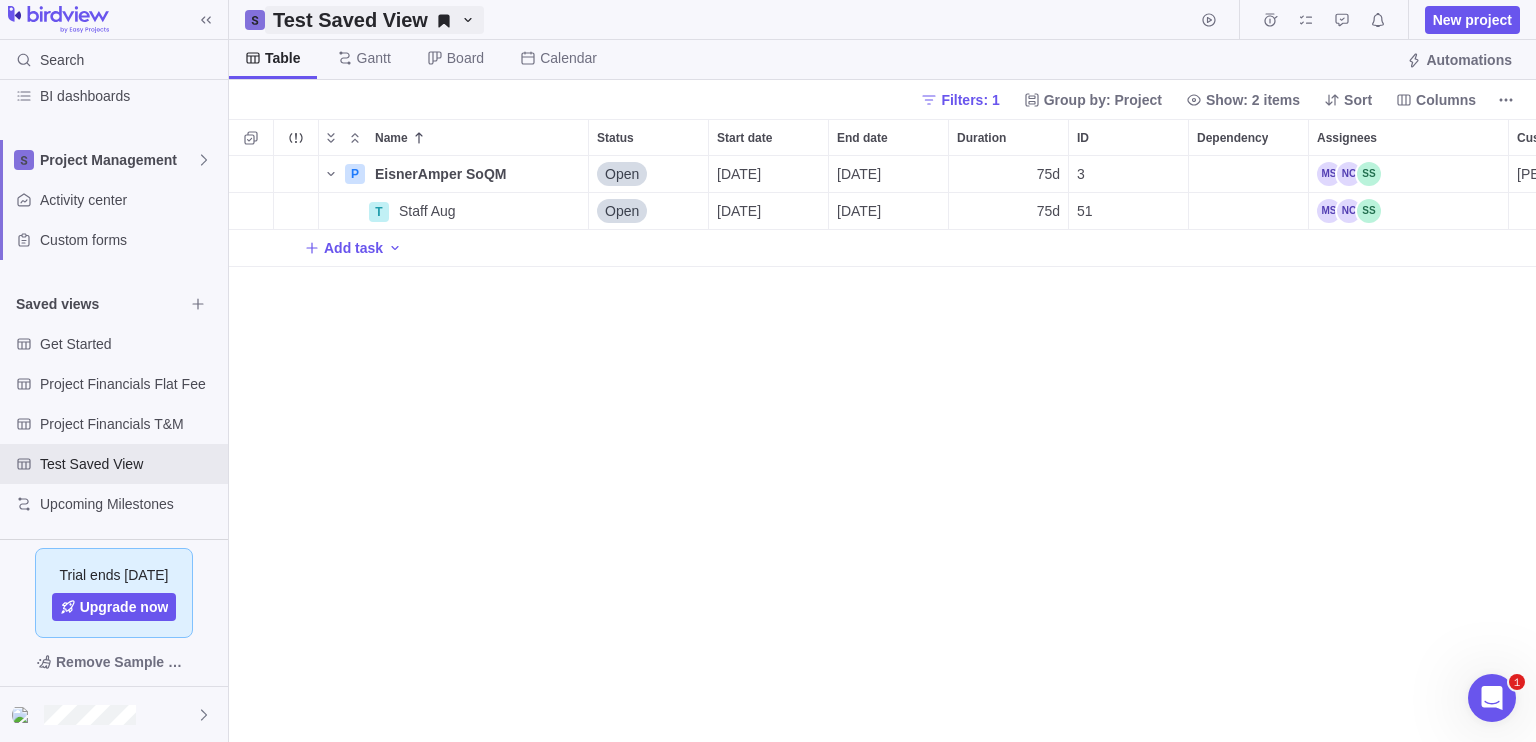 click on "Test Saved View" at bounding box center (374, 20) 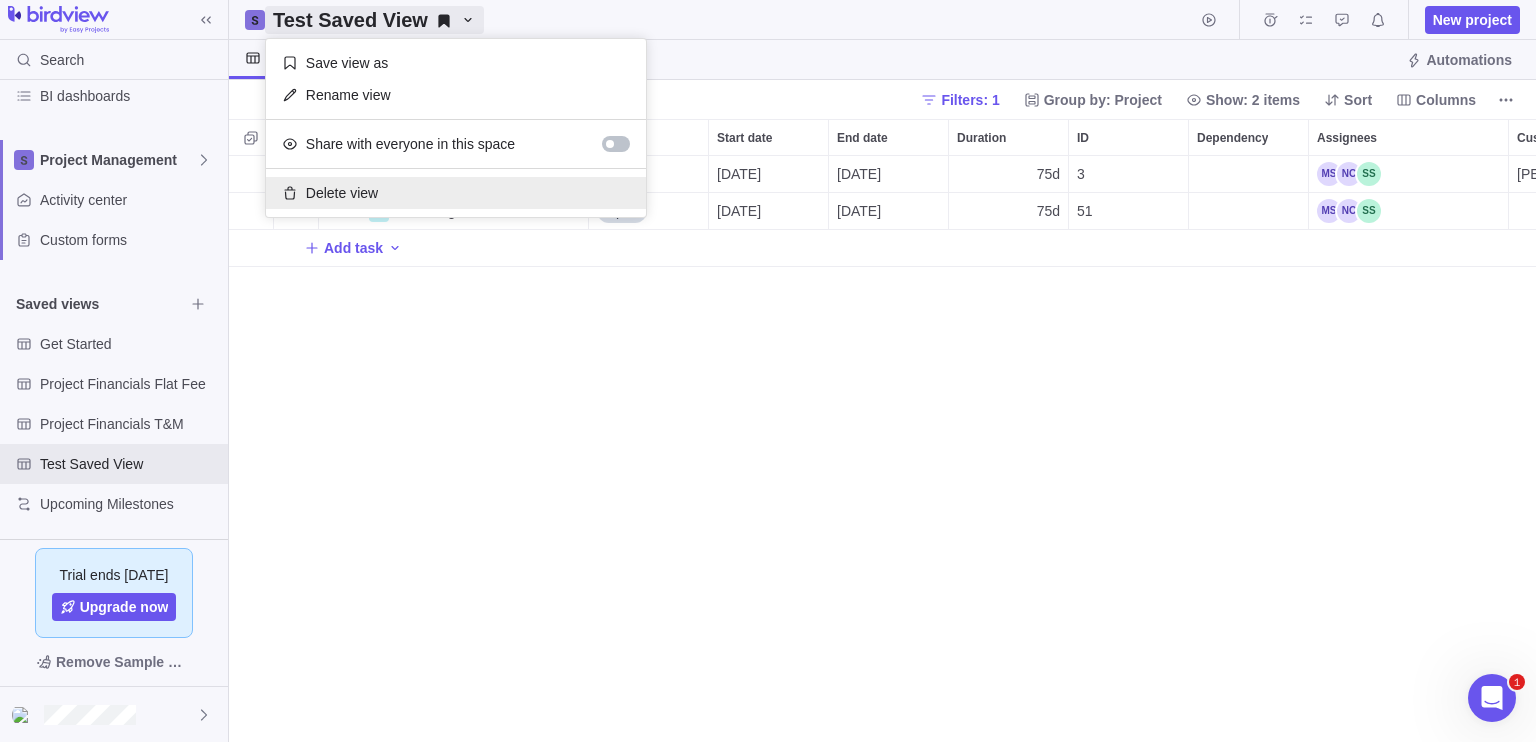 click on "Delete view" at bounding box center (342, 193) 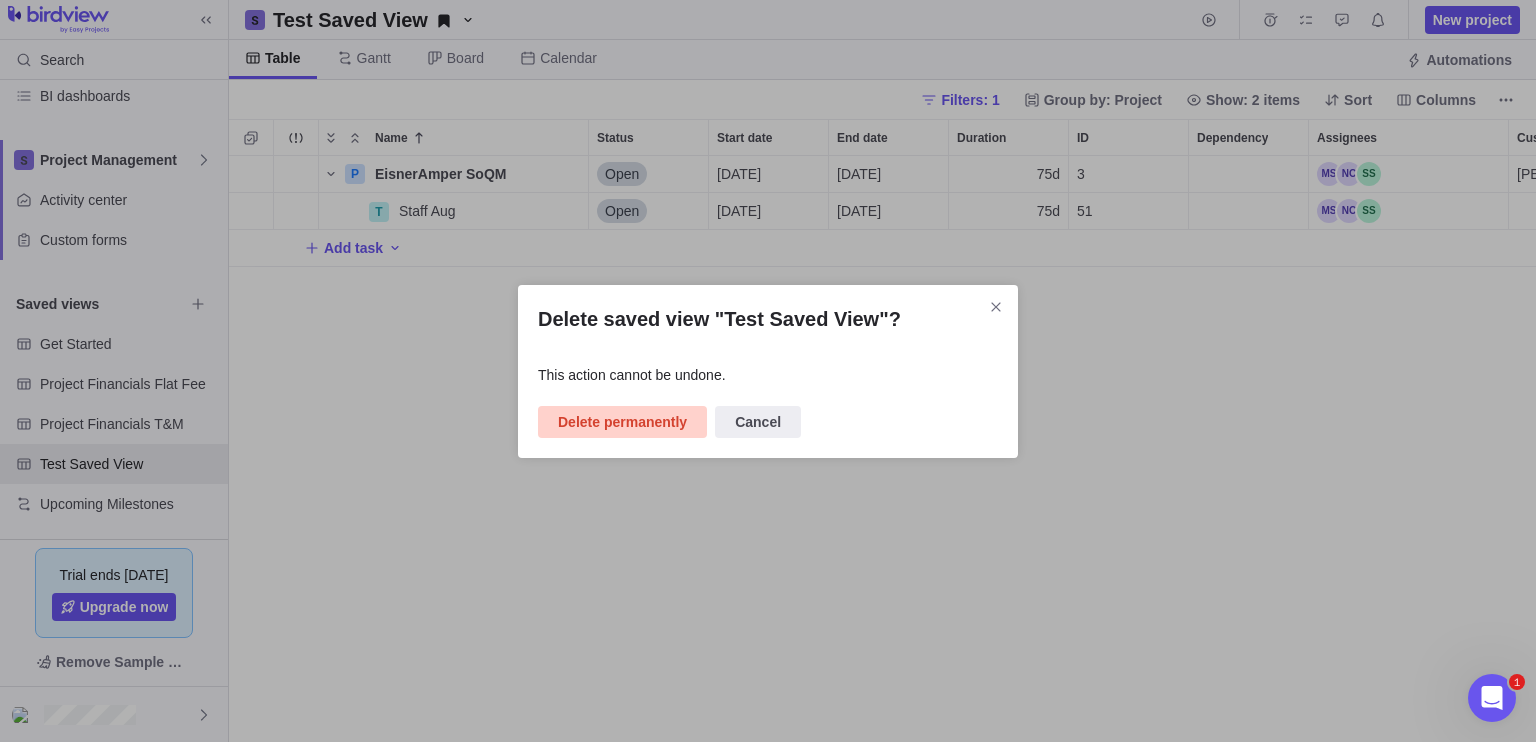click on "Delete permanently" at bounding box center [622, 422] 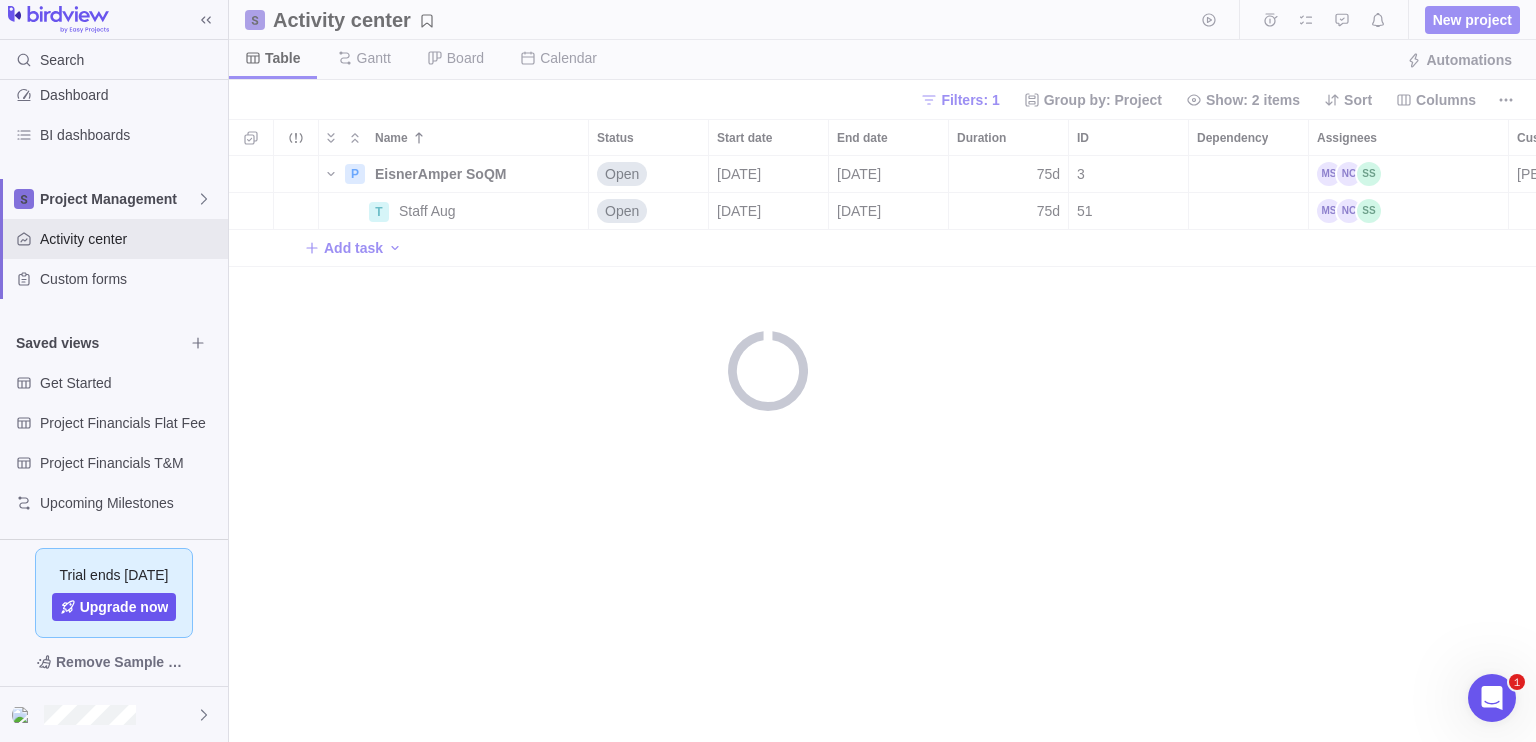 scroll, scrollTop: 180, scrollLeft: 0, axis: vertical 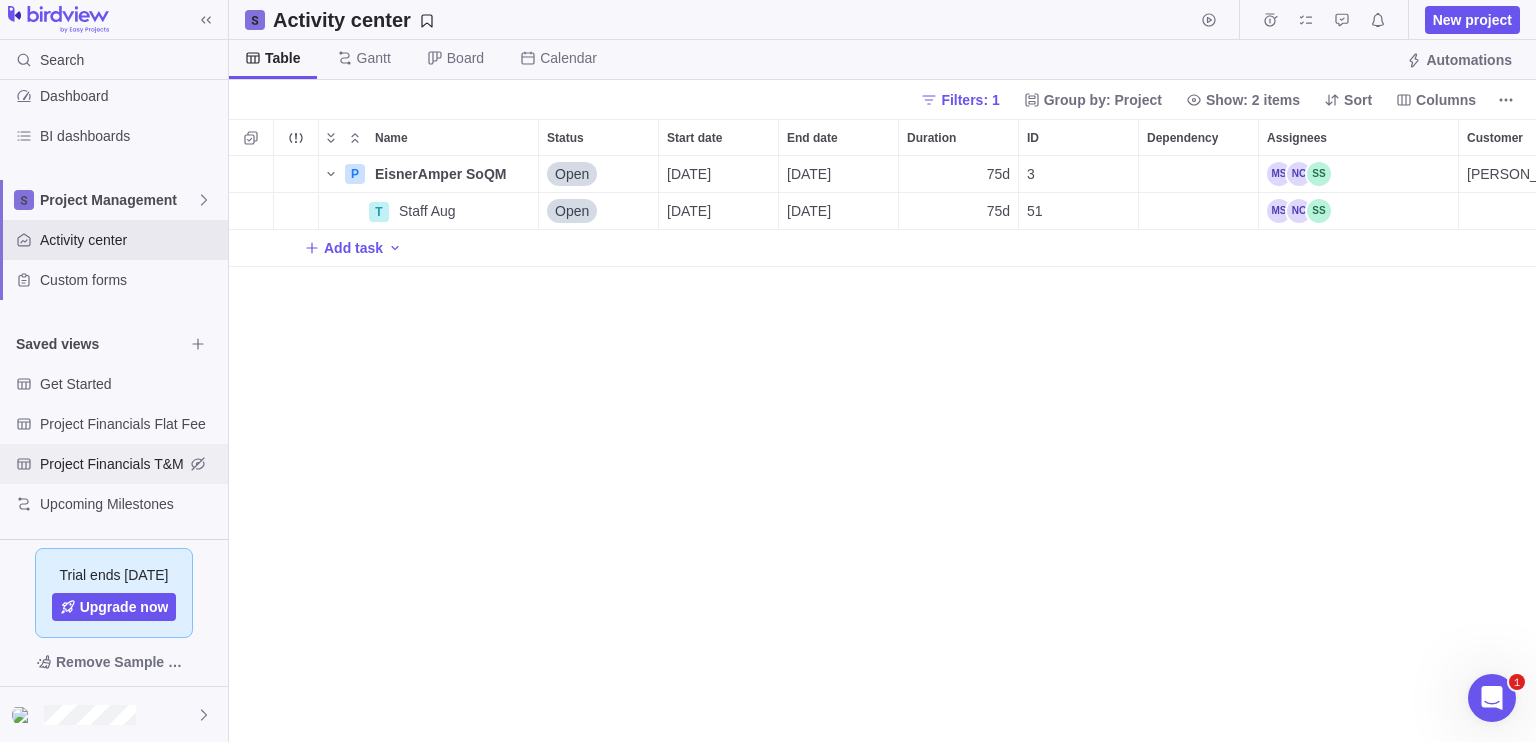 click on "Project Financials T&M" at bounding box center (112, 464) 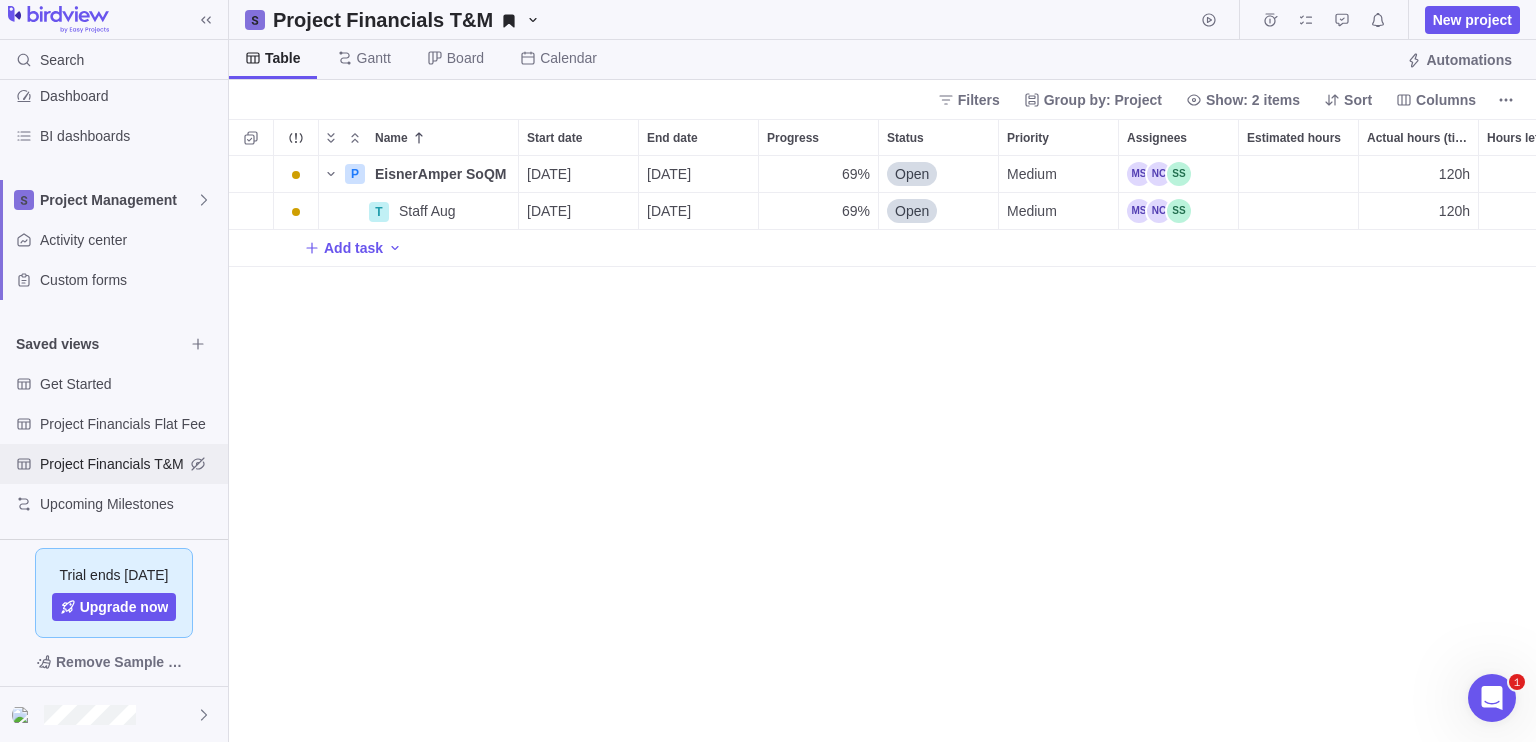 scroll, scrollTop: 16, scrollLeft: 16, axis: both 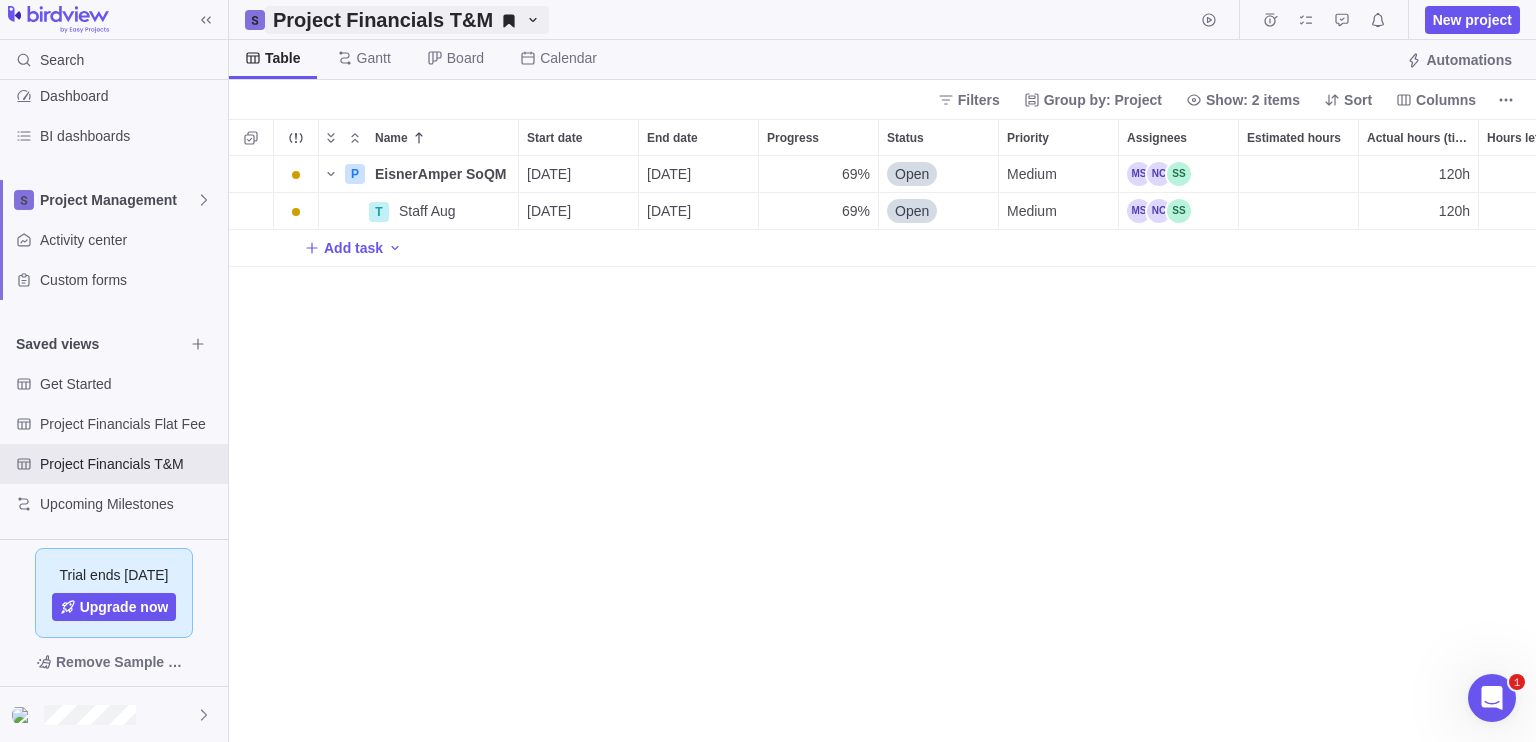 click 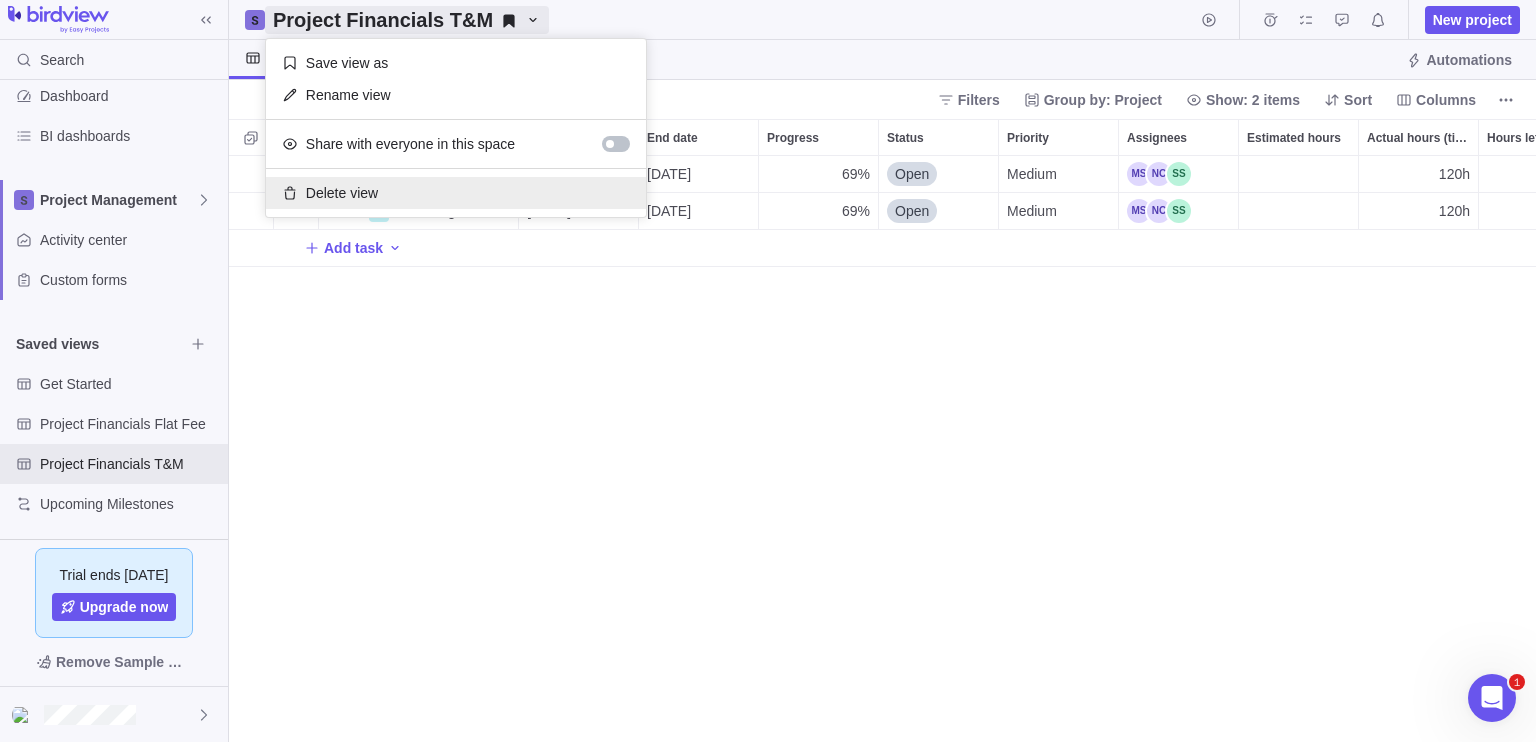 click on "Delete view" at bounding box center [456, 193] 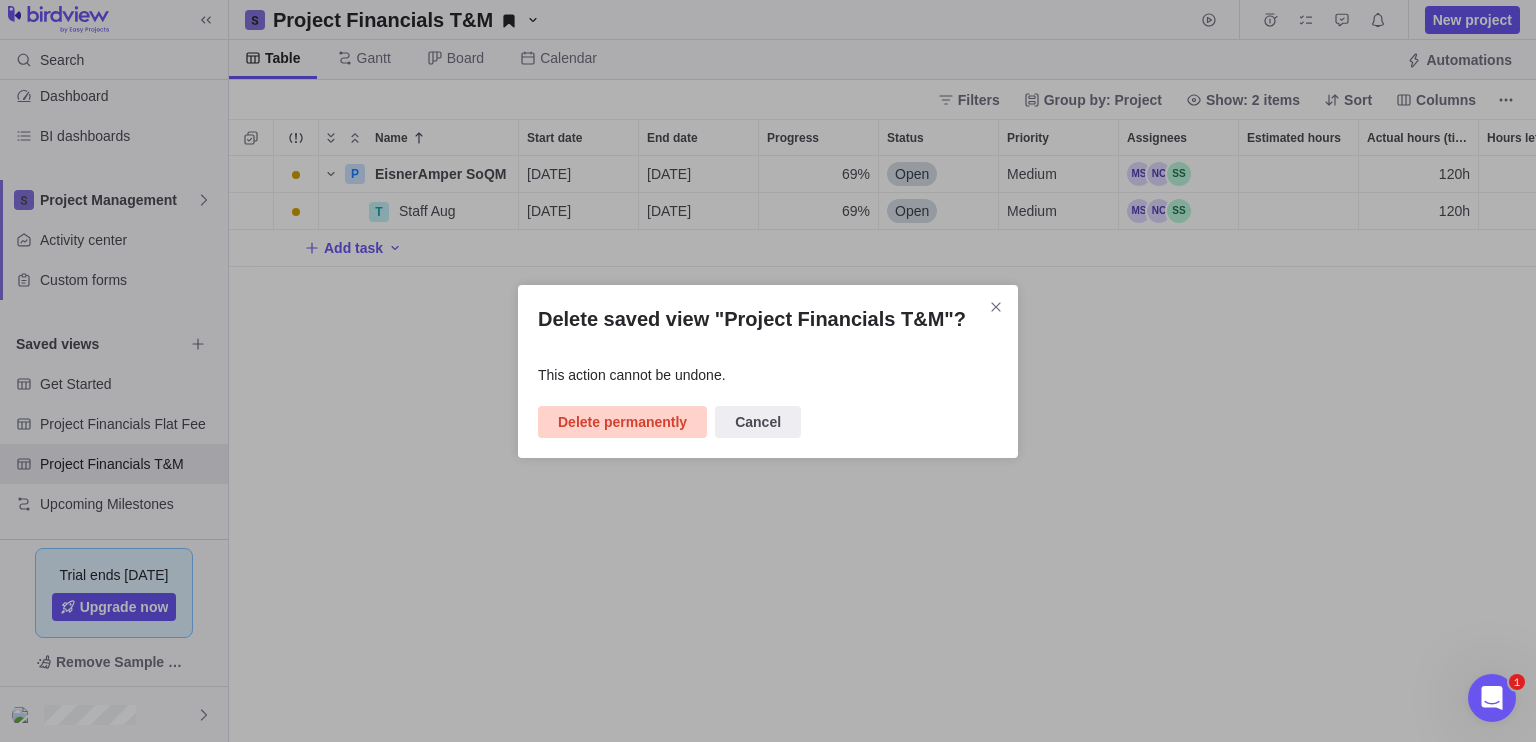 click on "Delete permanently" at bounding box center [622, 422] 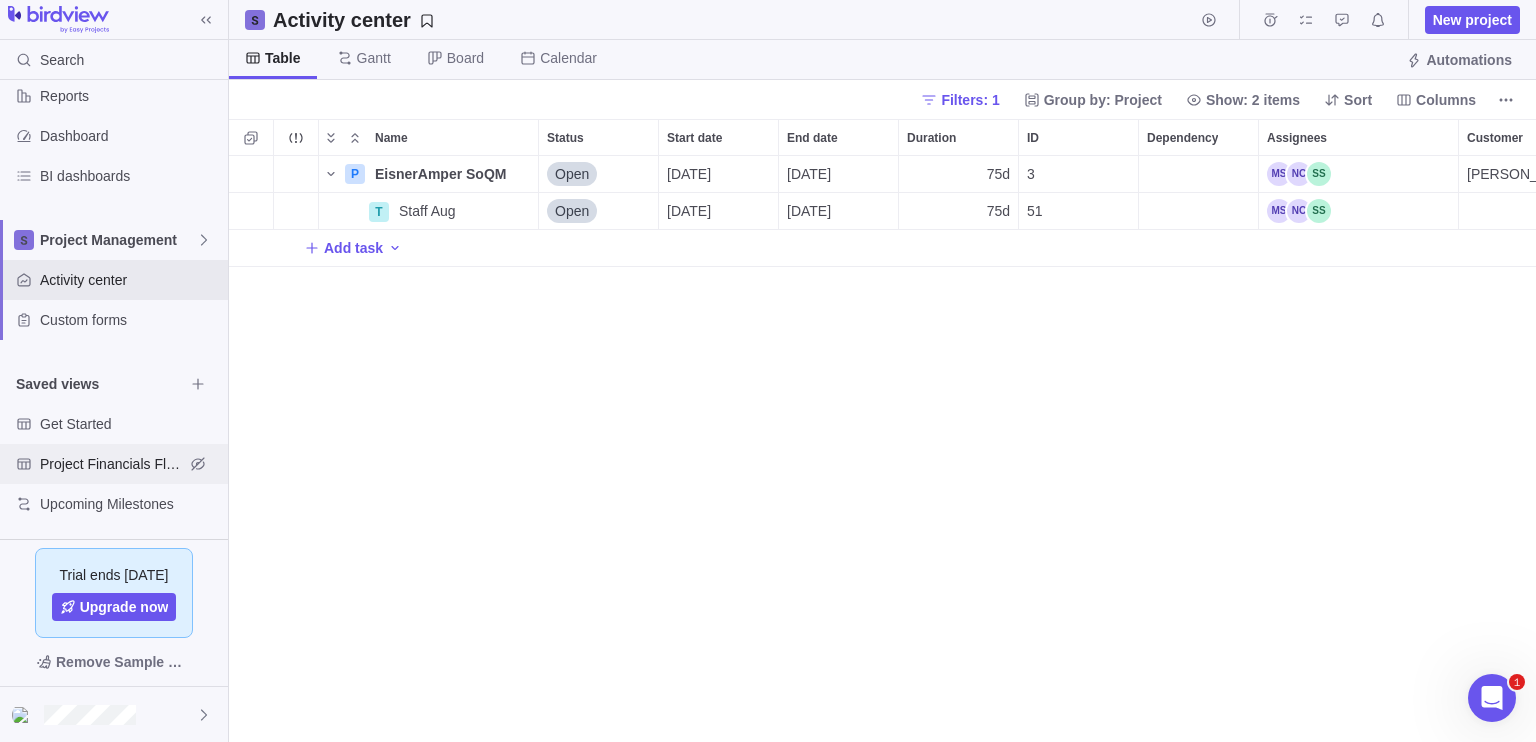 scroll, scrollTop: 16, scrollLeft: 16, axis: both 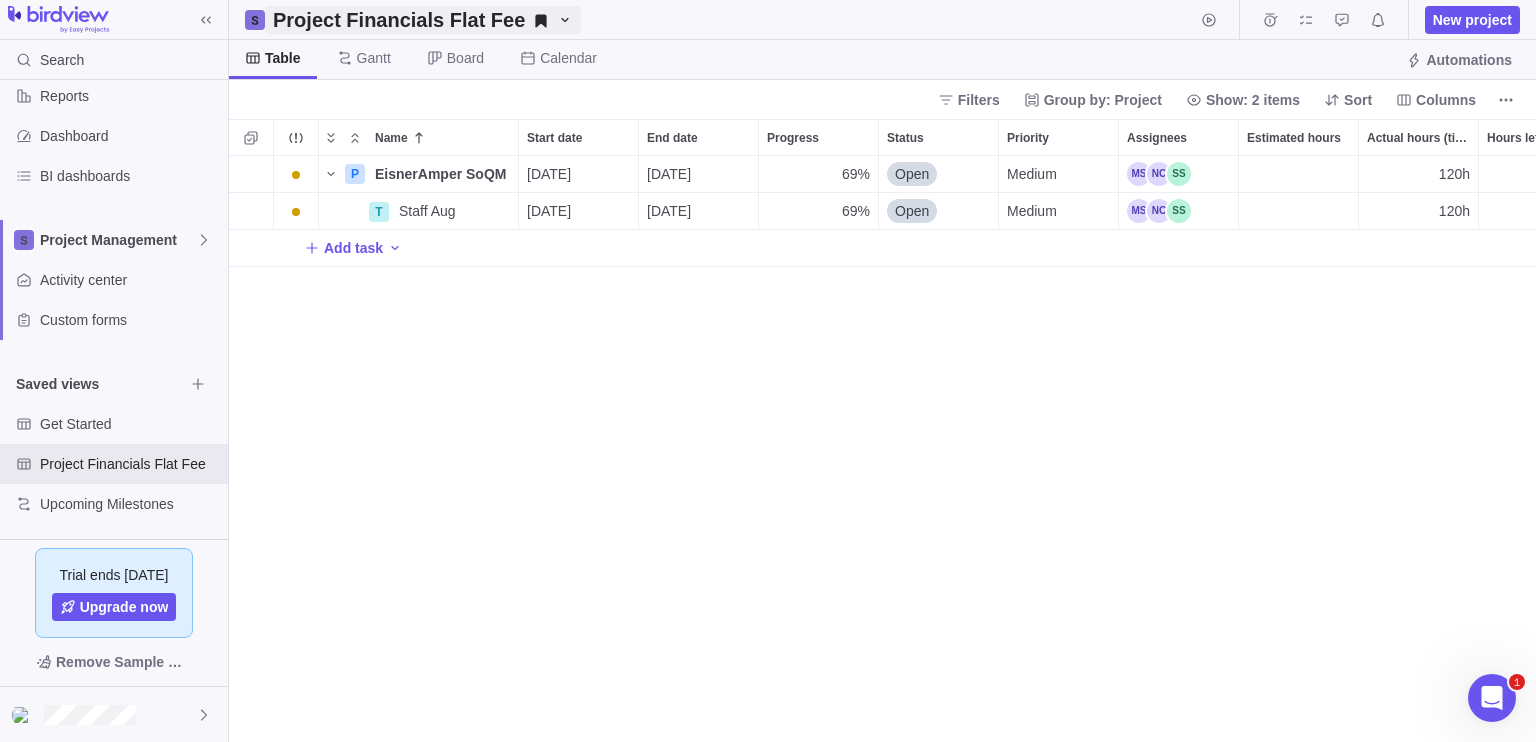 click on "Project Financials Flat Fee" at bounding box center [399, 20] 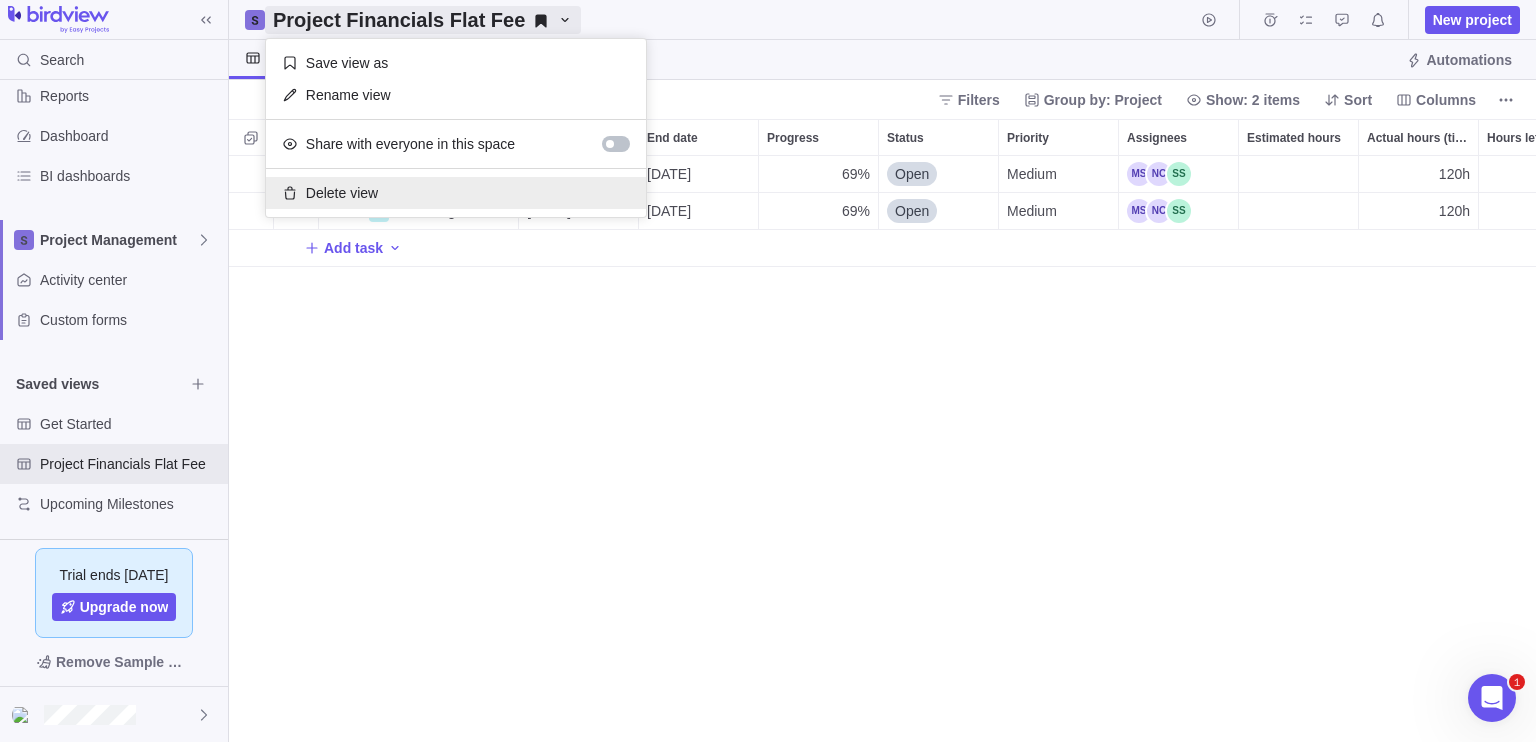click on "Delete view" at bounding box center [456, 193] 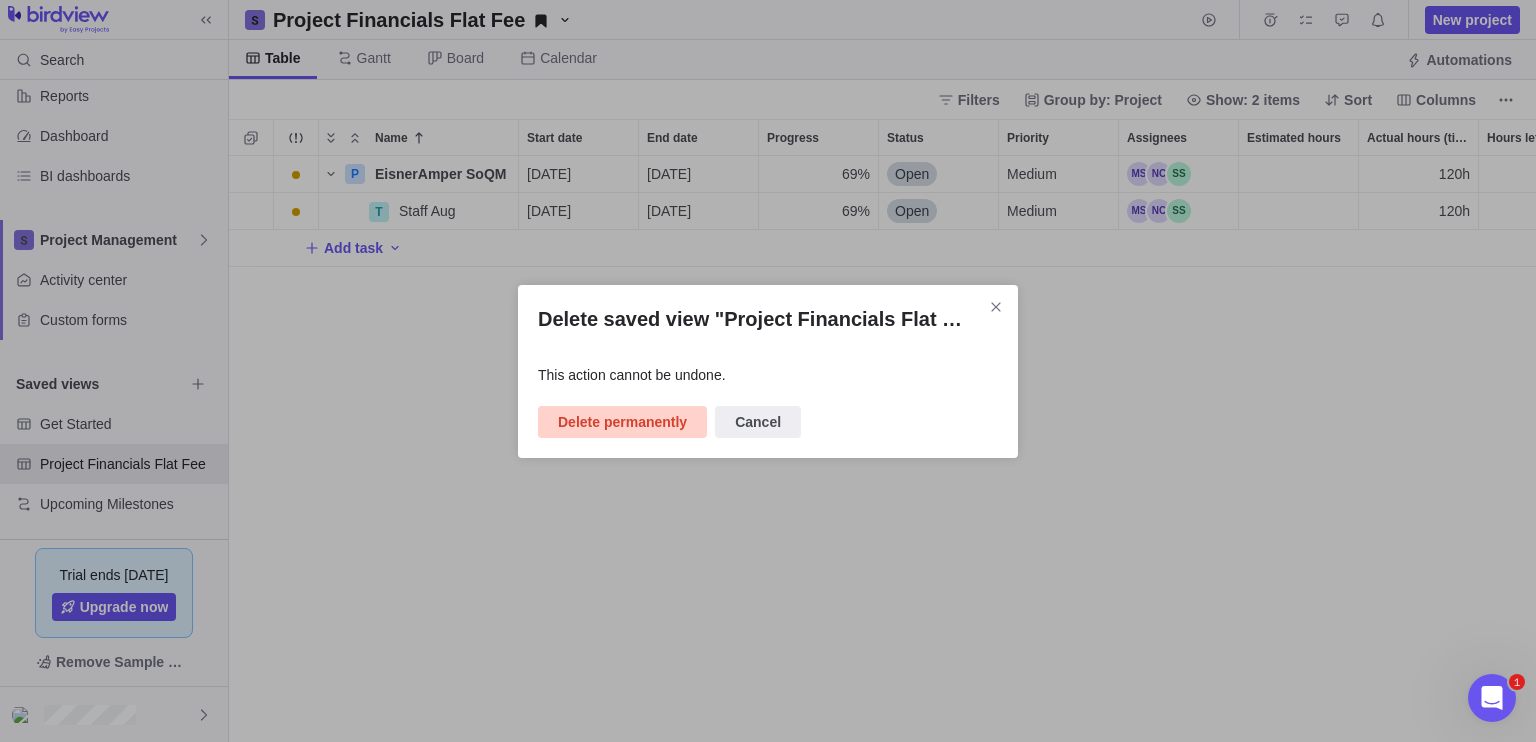 click on "Delete permanently" at bounding box center (622, 422) 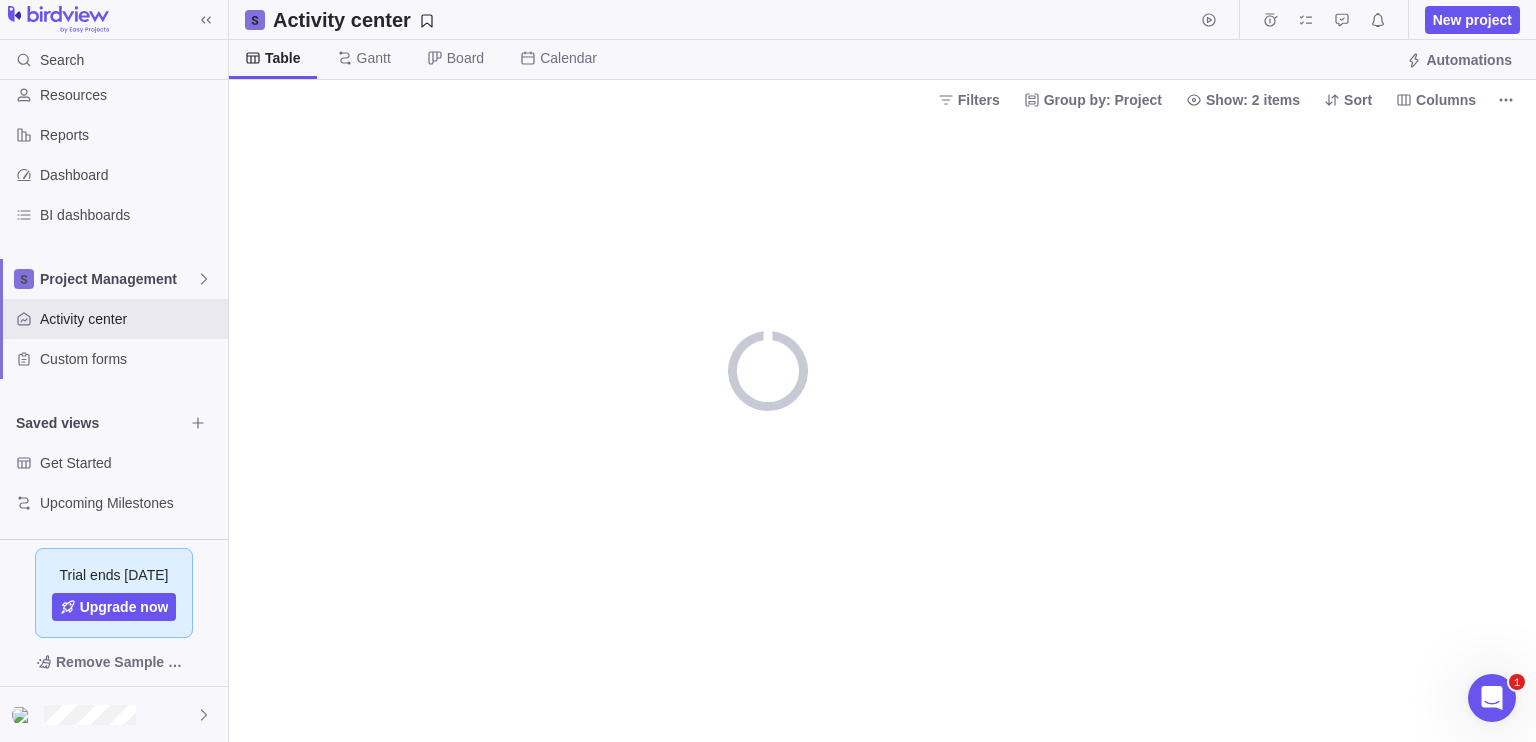 scroll, scrollTop: 100, scrollLeft: 0, axis: vertical 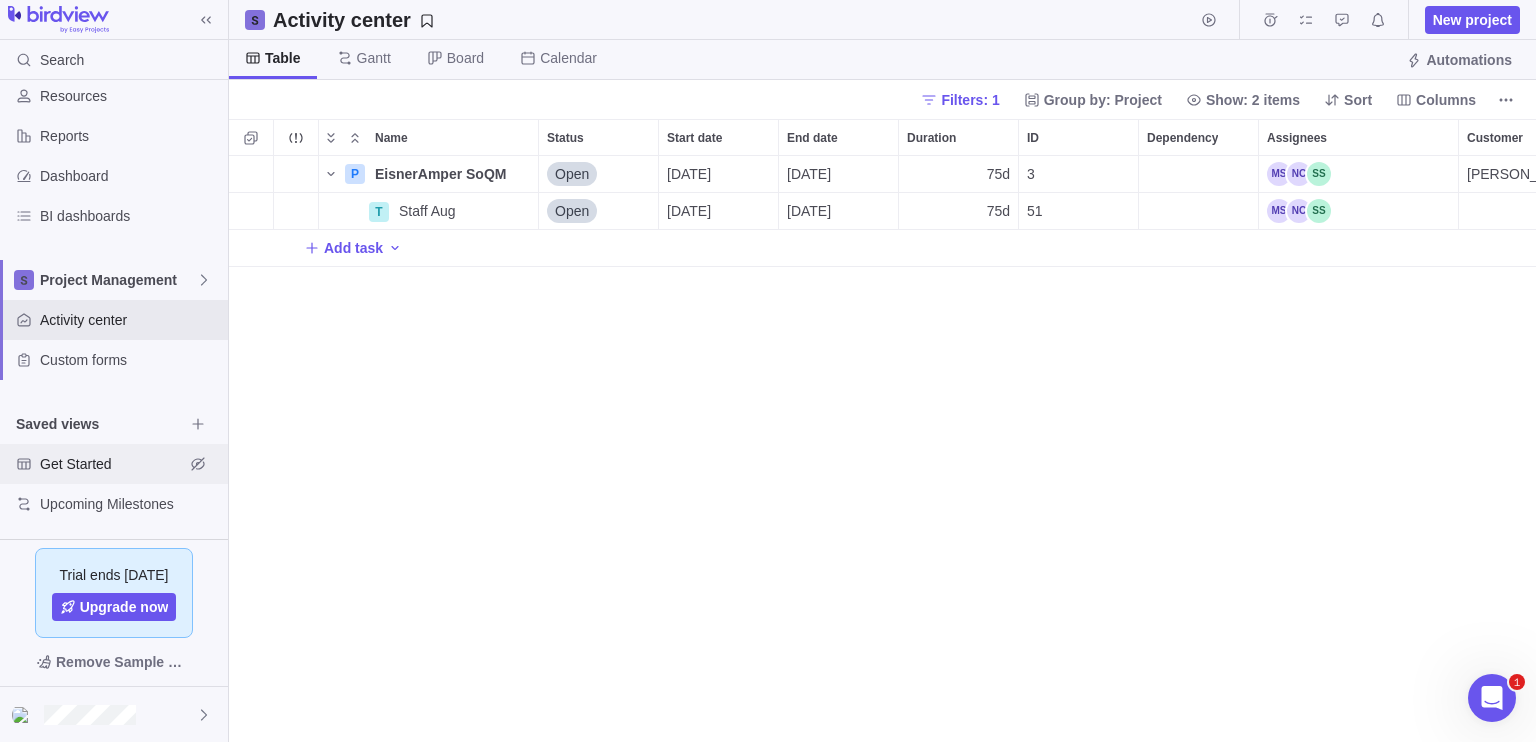 click on "Get Started" at bounding box center (112, 464) 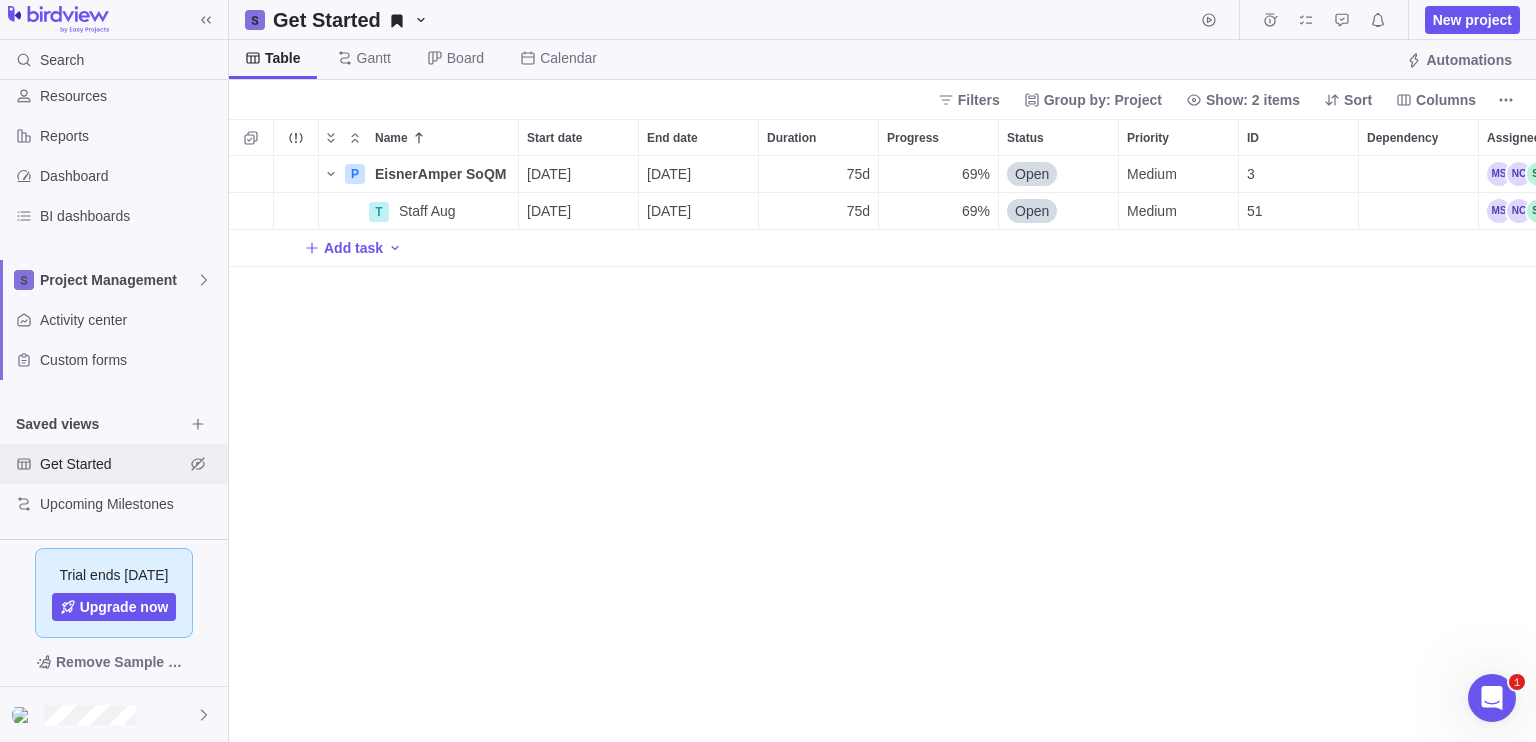 scroll, scrollTop: 570, scrollLeft: 1292, axis: both 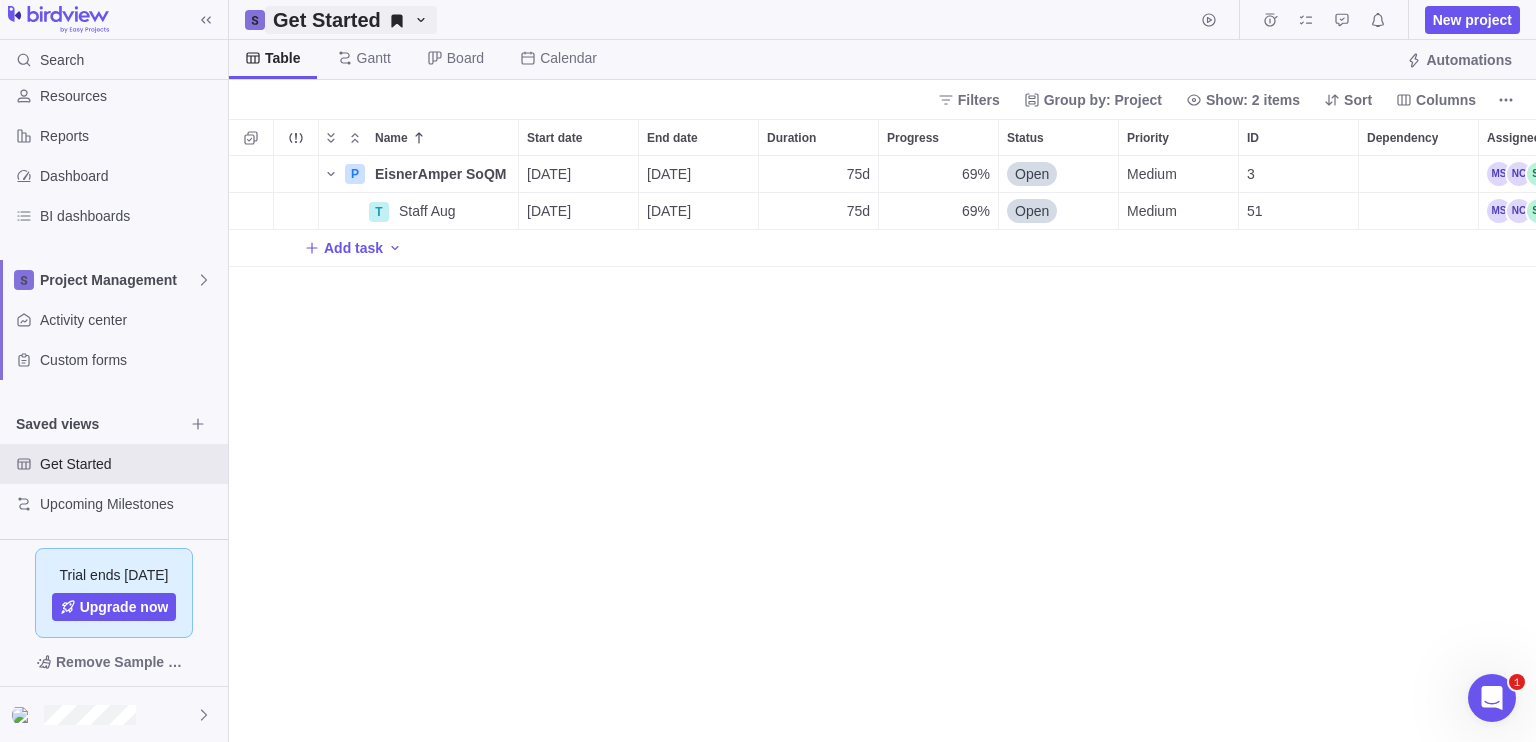 click 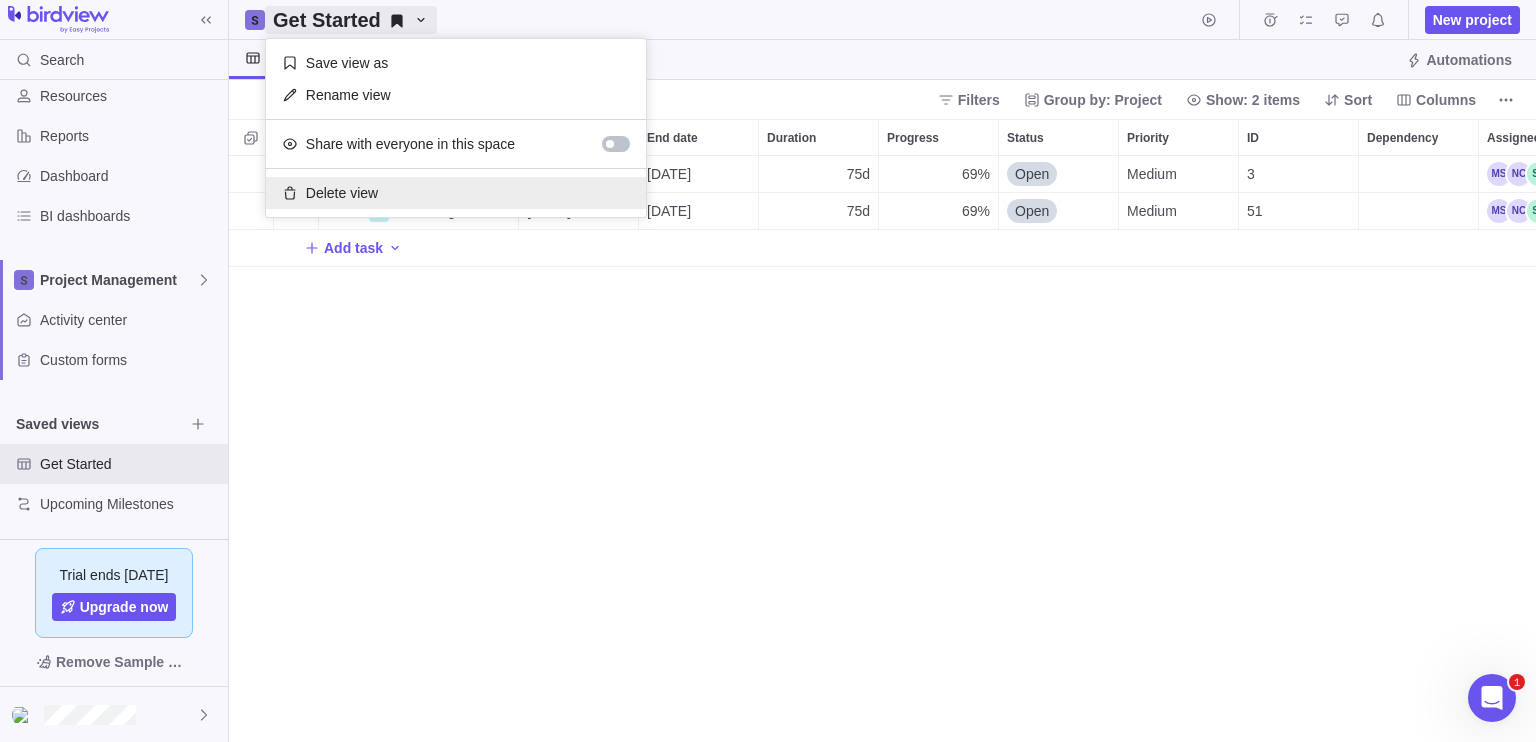 click on "Delete view" at bounding box center [456, 193] 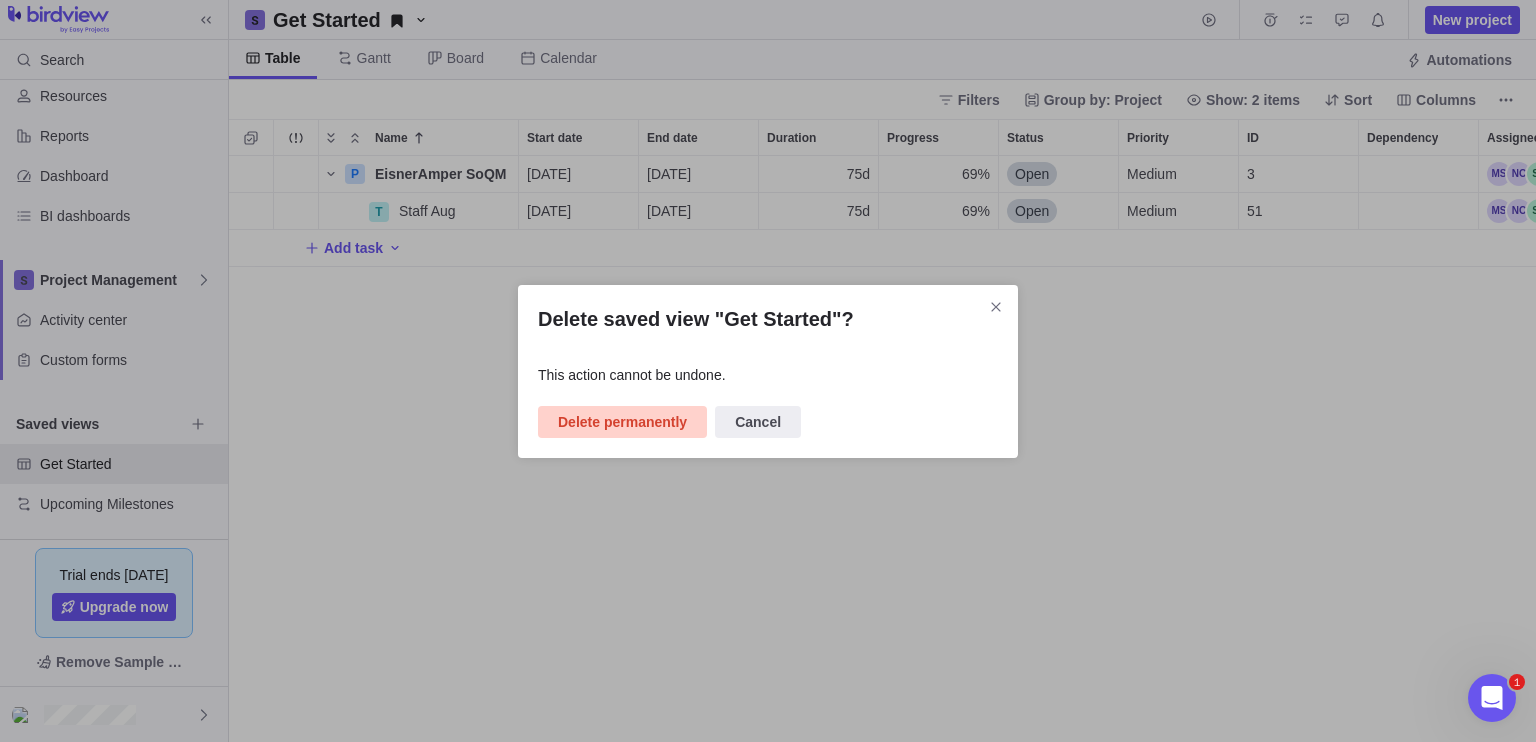 click on "Delete permanently" at bounding box center [622, 422] 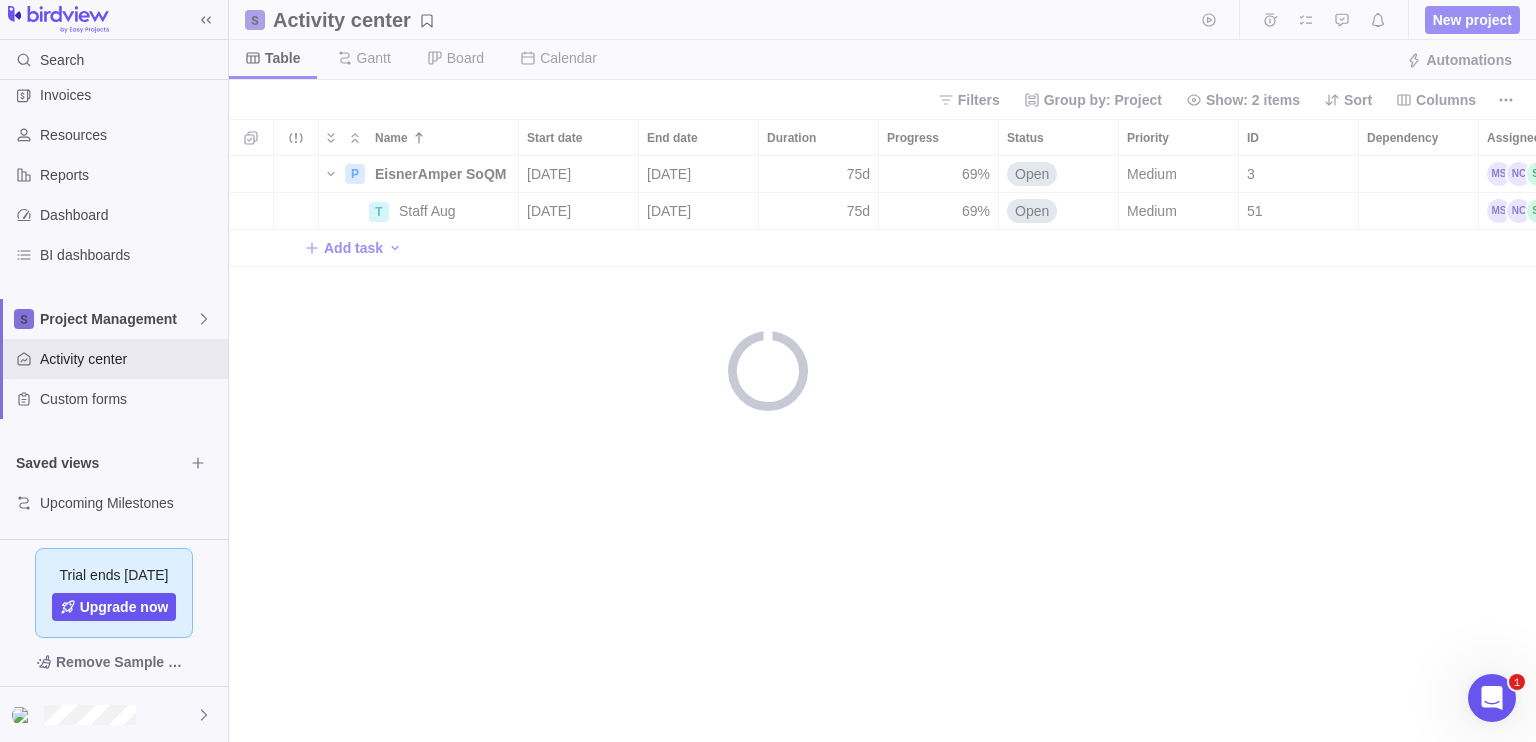 scroll, scrollTop: 60, scrollLeft: 0, axis: vertical 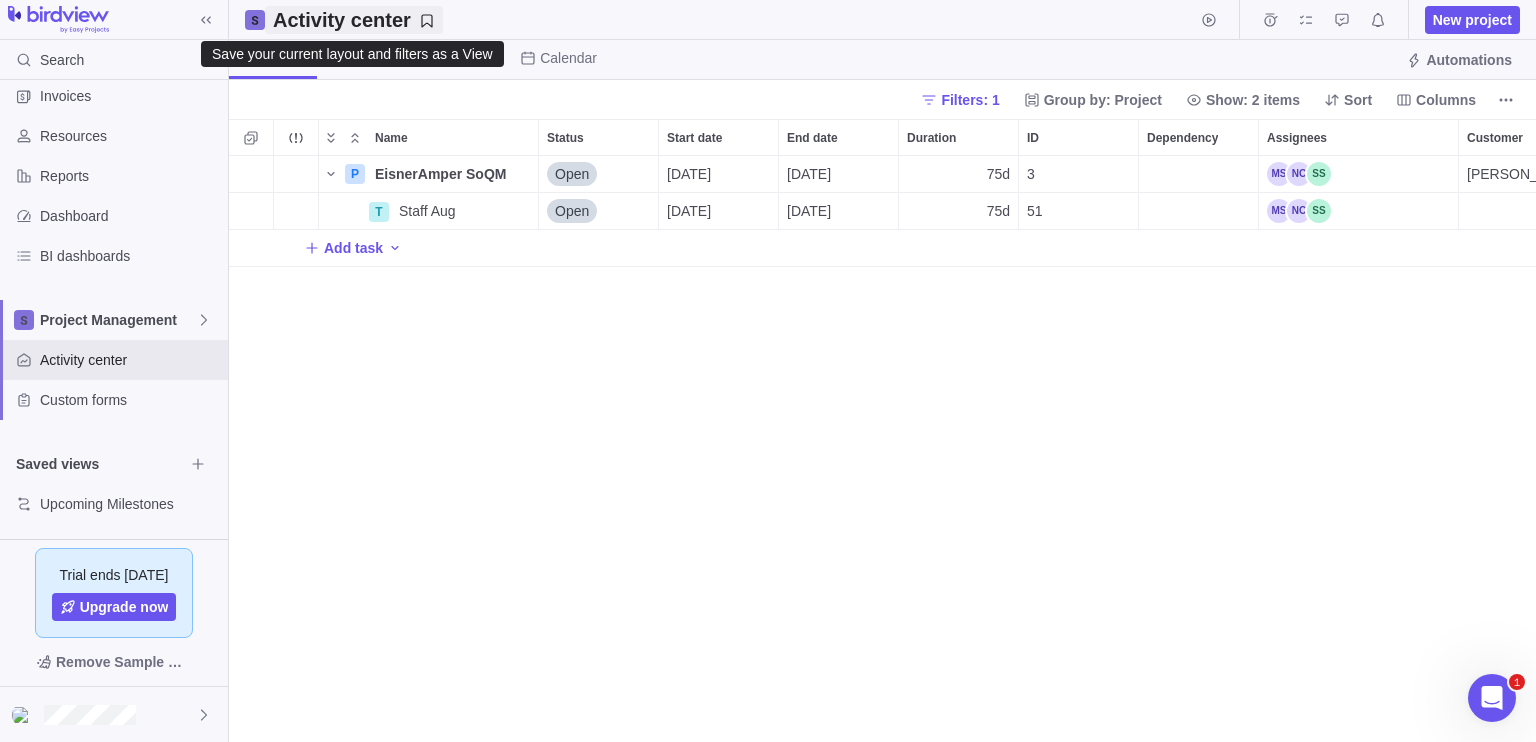 click 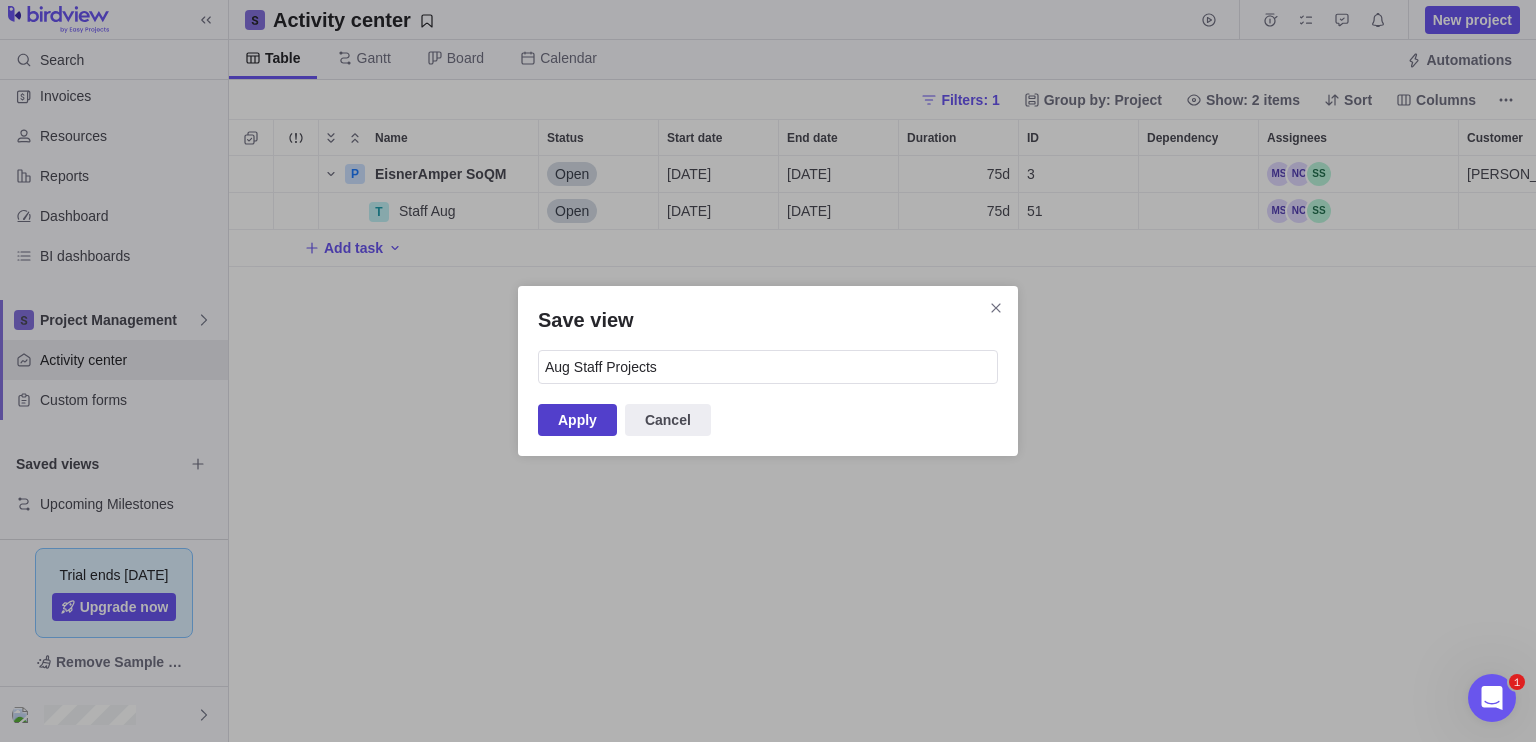 type on "Aug Staff Projects" 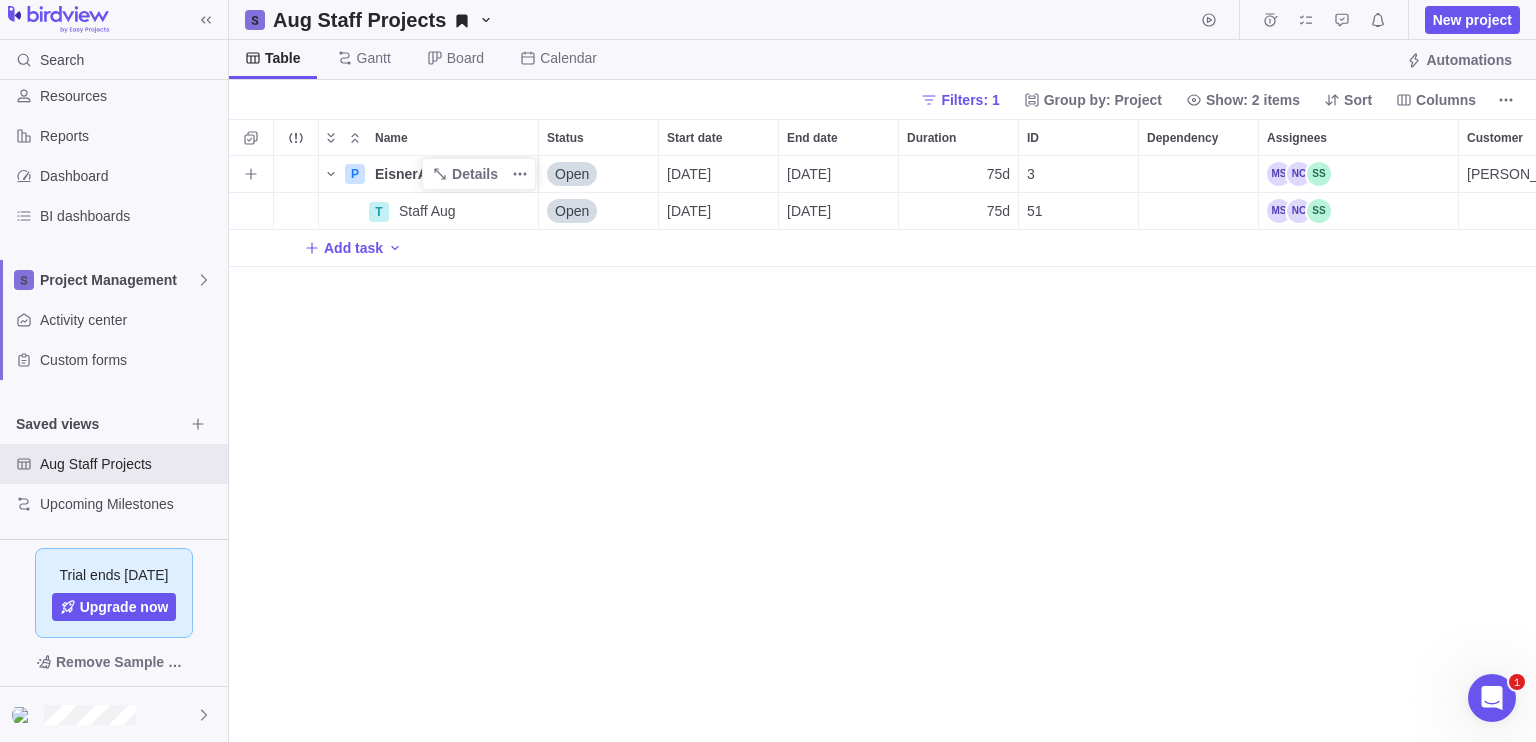 click on "EisnerAmper SoQM" at bounding box center (440, 174) 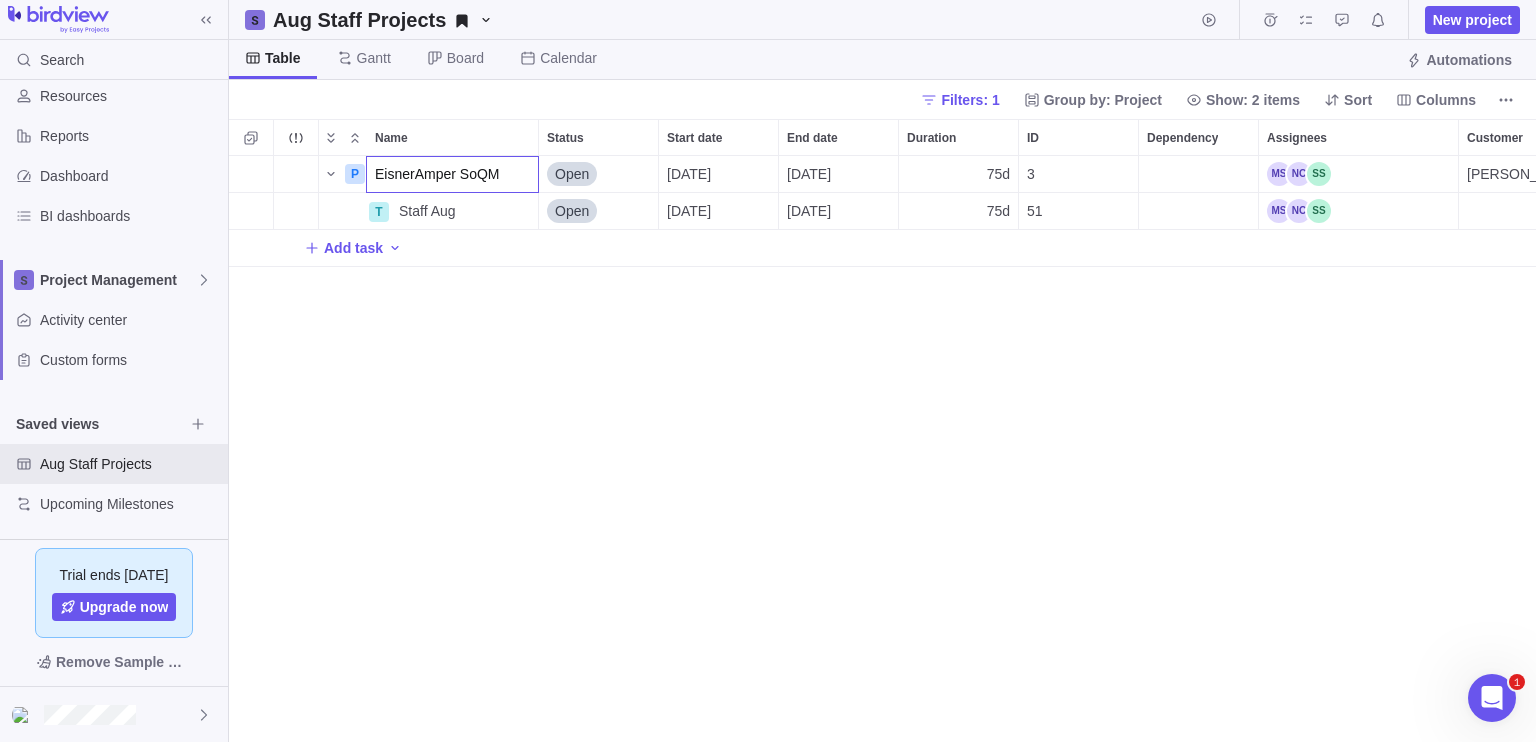 type on "C" 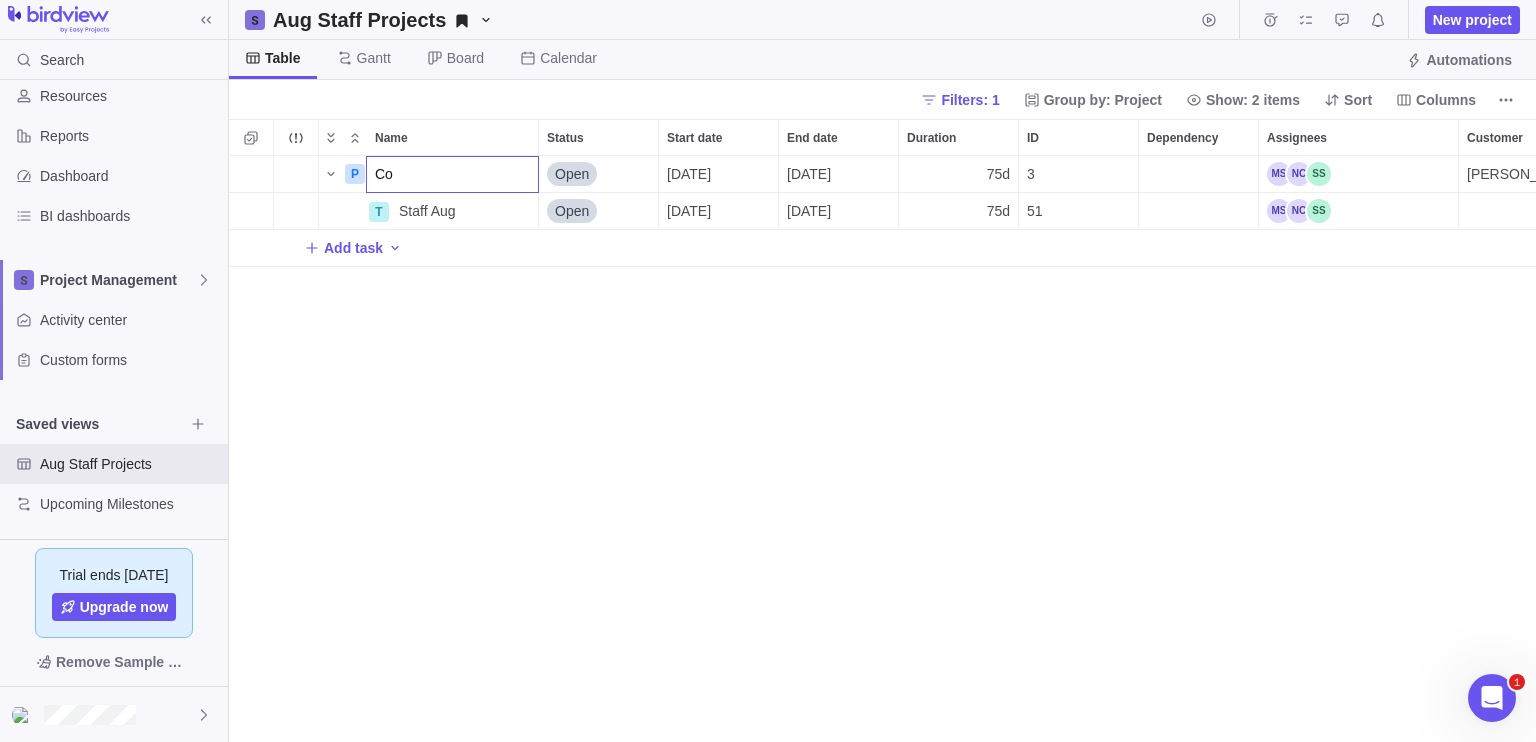 type on "C" 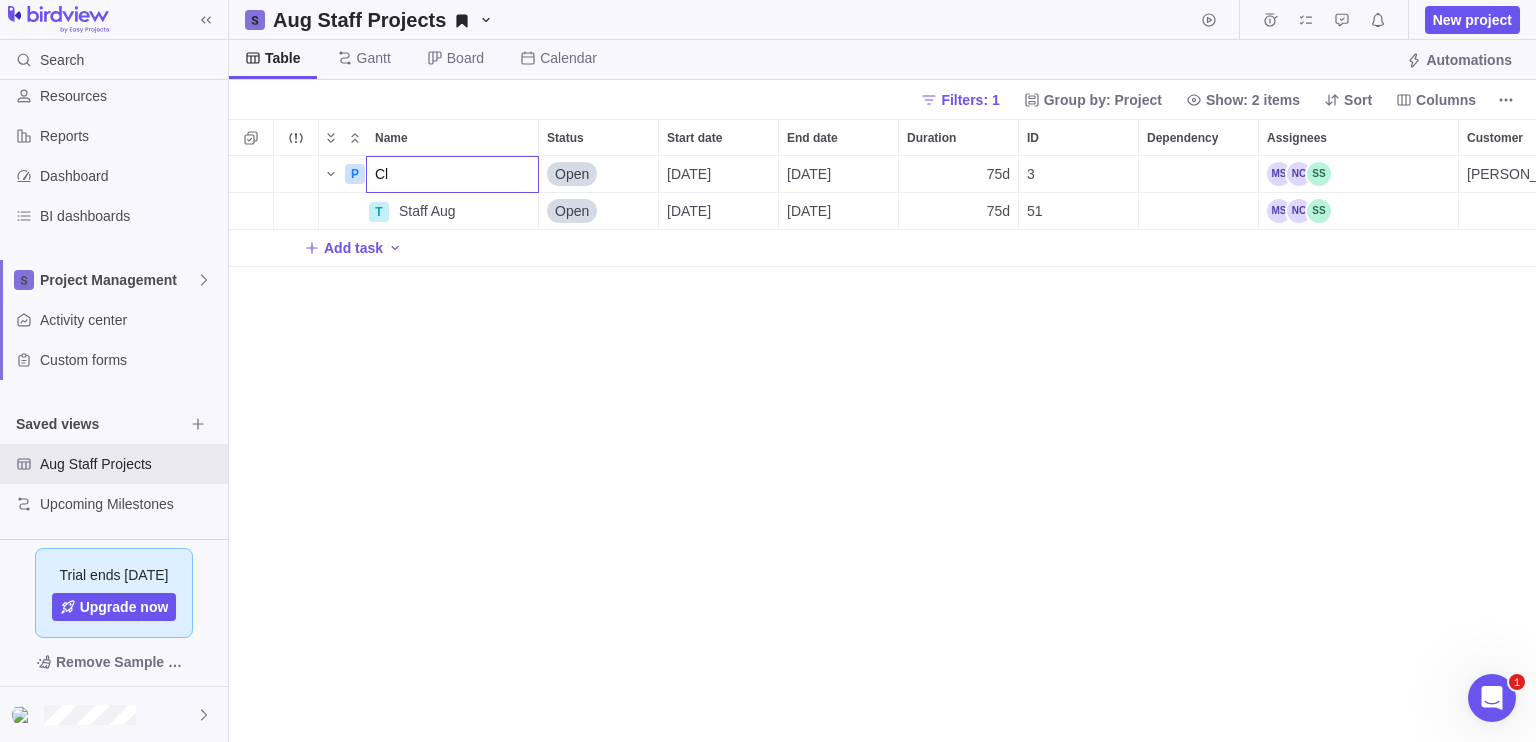type on "C" 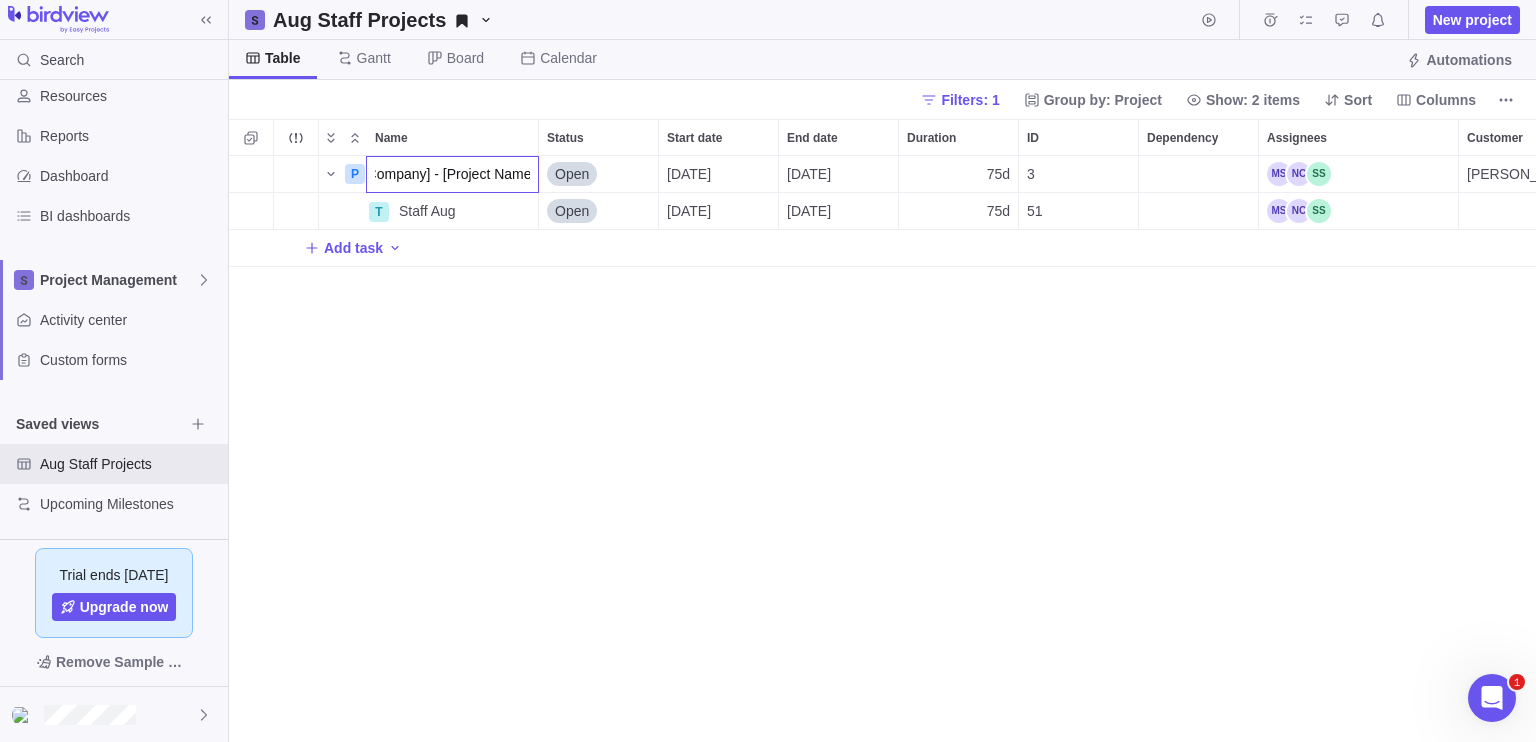 type on "[Client Company] - [Project Name]" 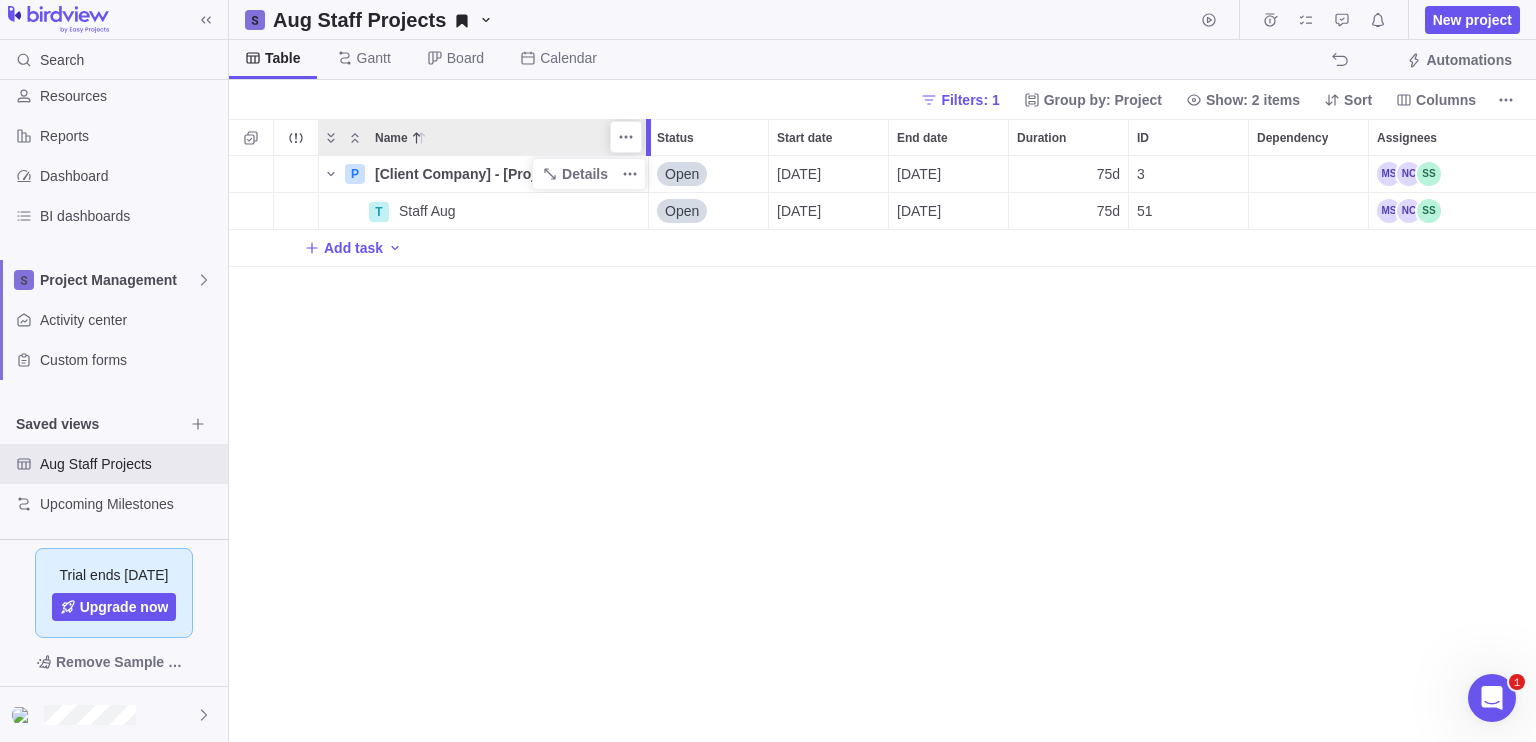 drag, startPoint x: 532, startPoint y: 127, endPoint x: 647, endPoint y: 141, distance: 115.84904 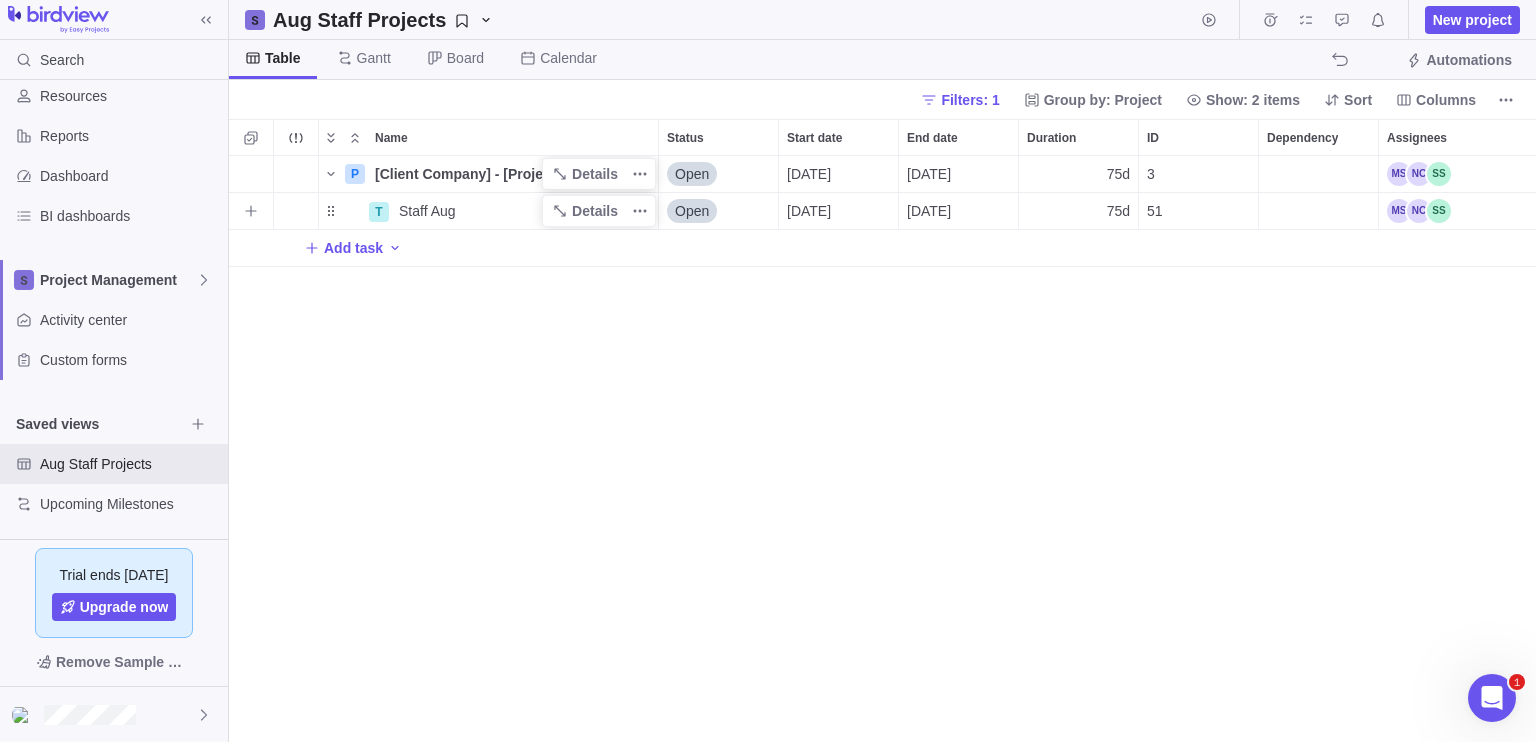 click on "Staff Aug" at bounding box center [427, 211] 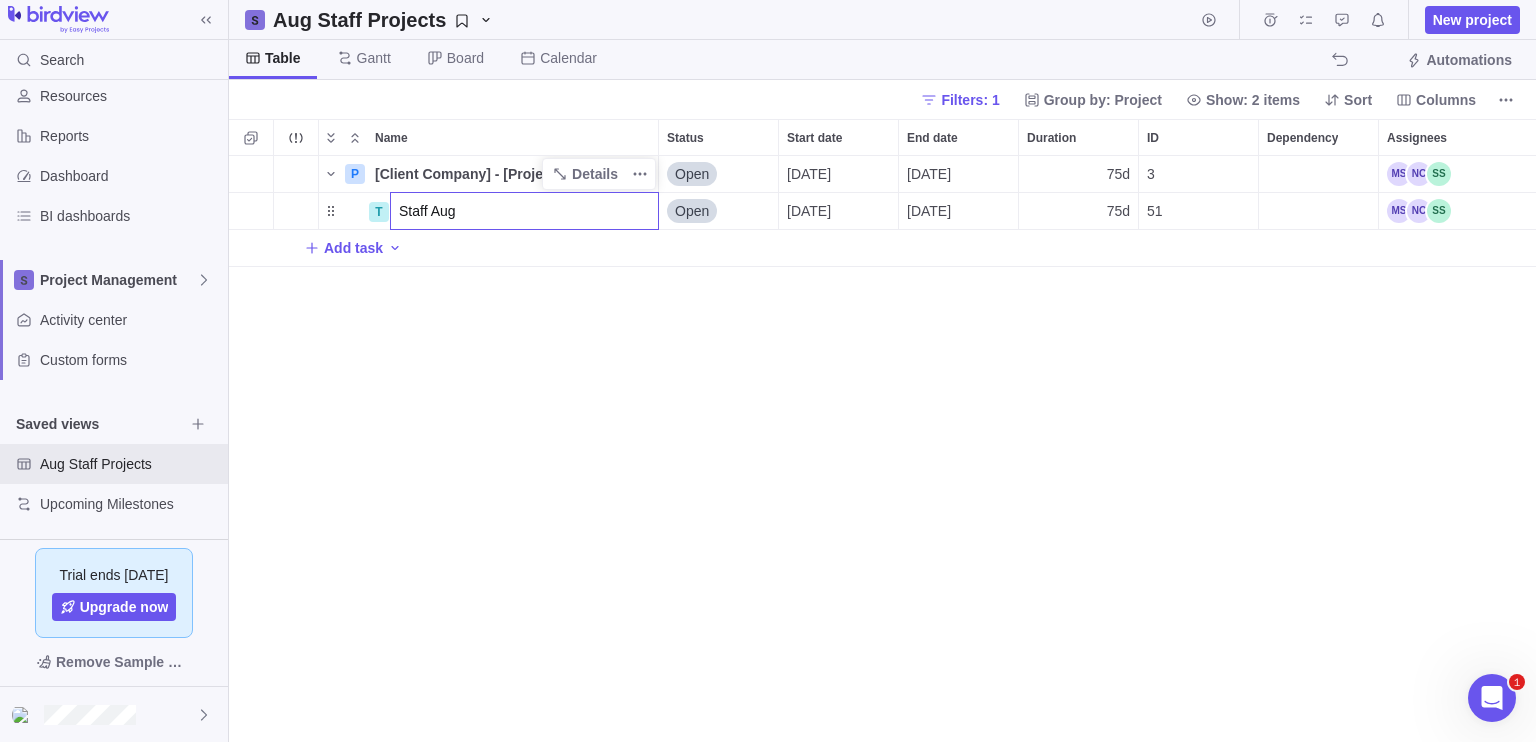 click on "Staff Aug" at bounding box center [524, 211] 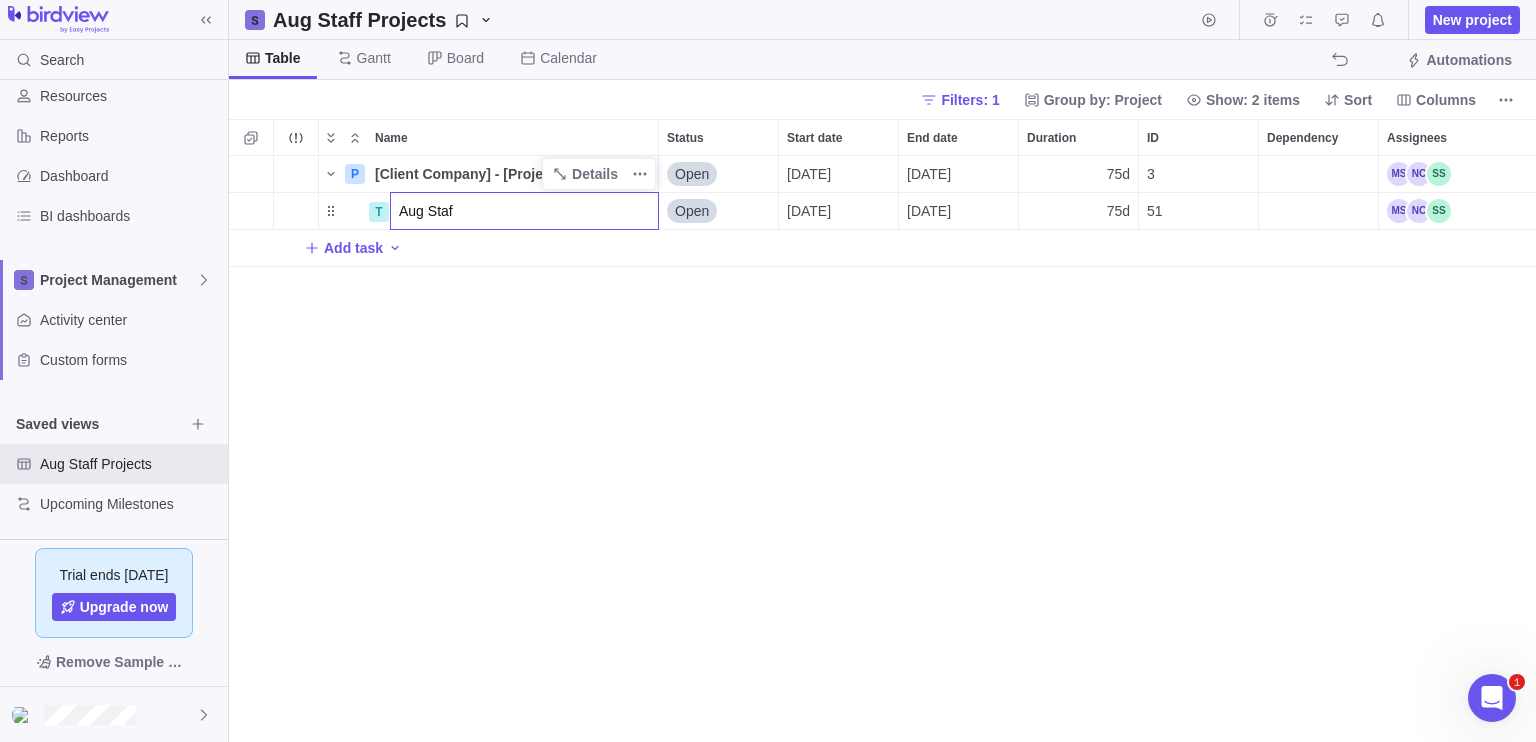 type on "Aug Staff" 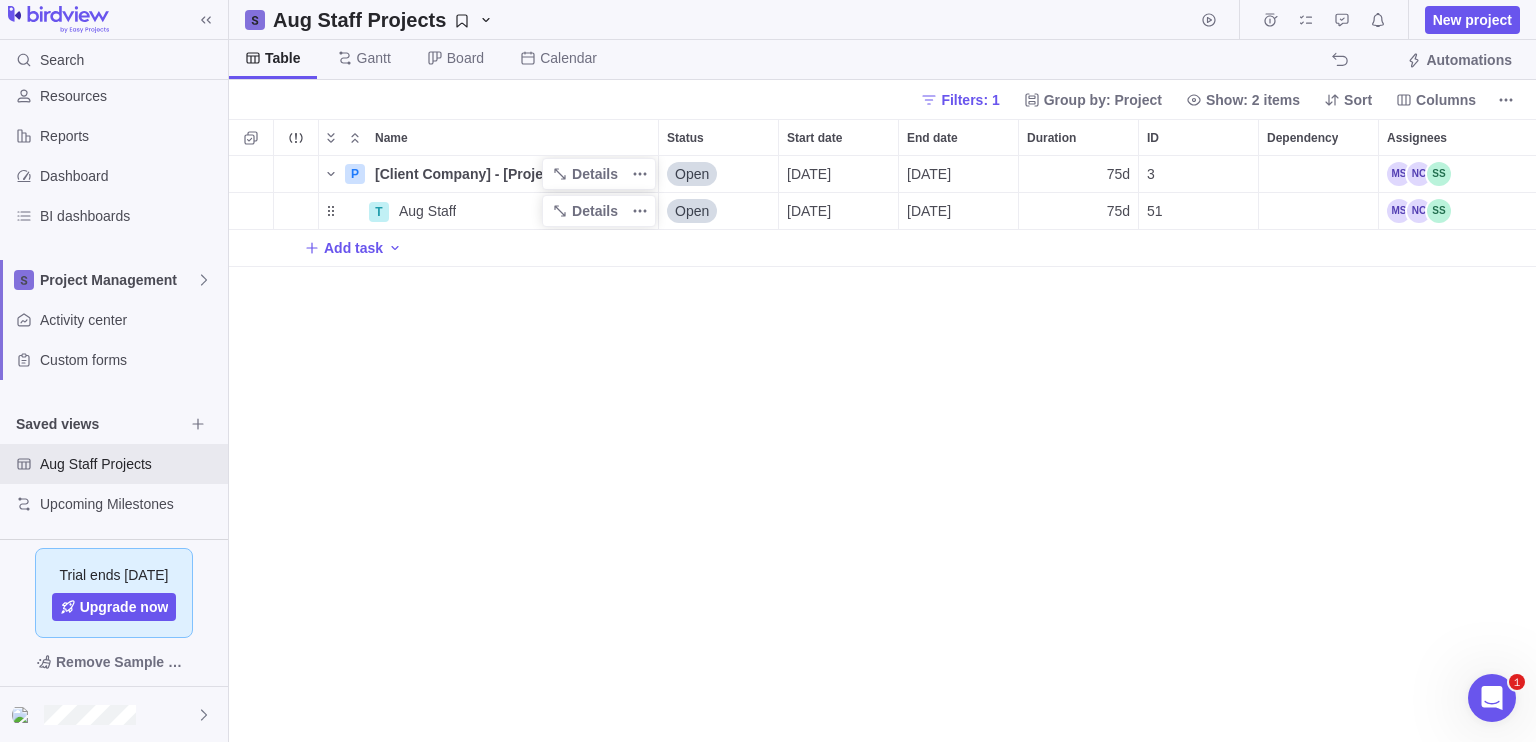 click on "P [Client Company] - [Project Name] Details Open [DATE] [DATE] 75d 3 [PERSON_NAME] [PERSON_NAME] 120h T Aug Staff Details Open [DATE] [DATE] 75d 51 120h Add task" at bounding box center [882, 449] 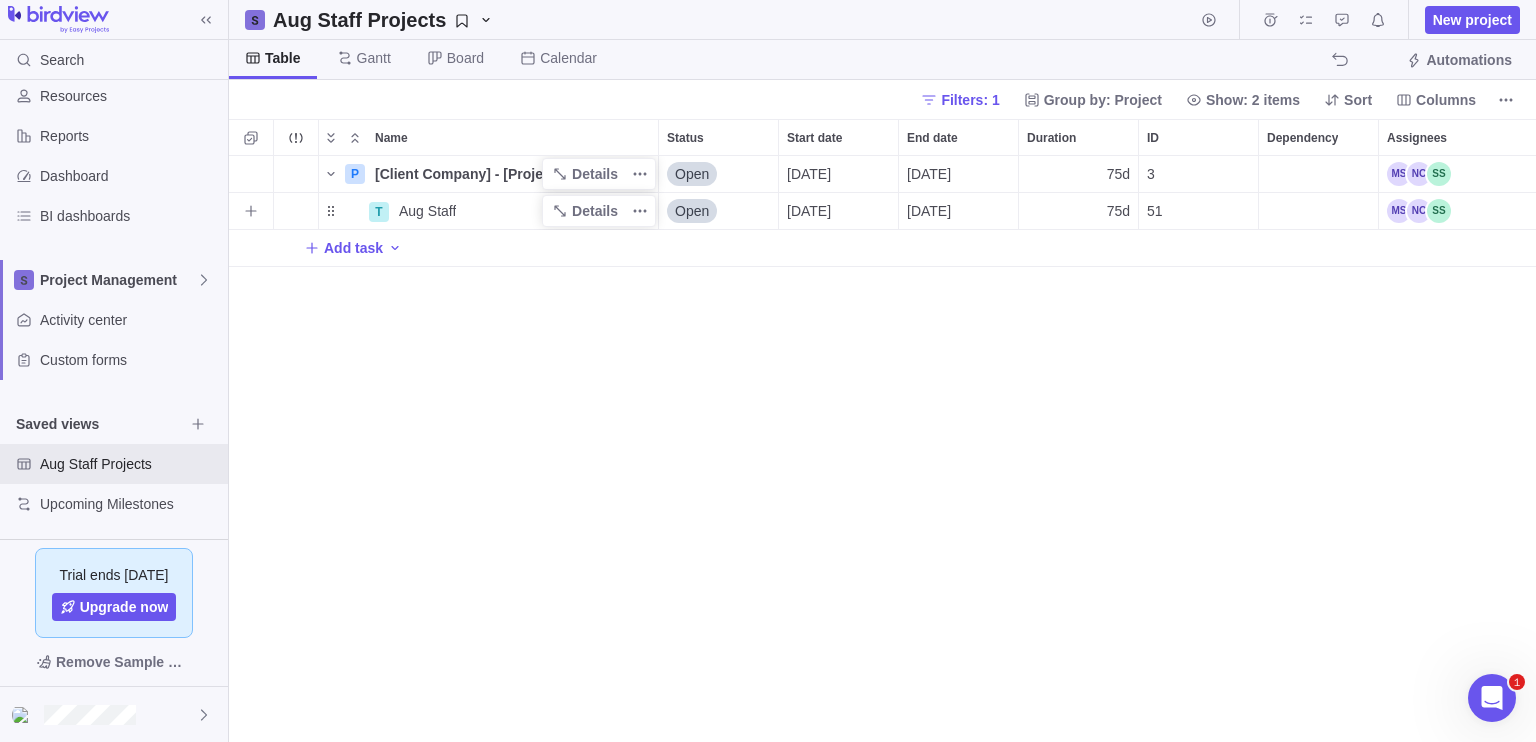 click on "Aug Staff" at bounding box center [524, 211] 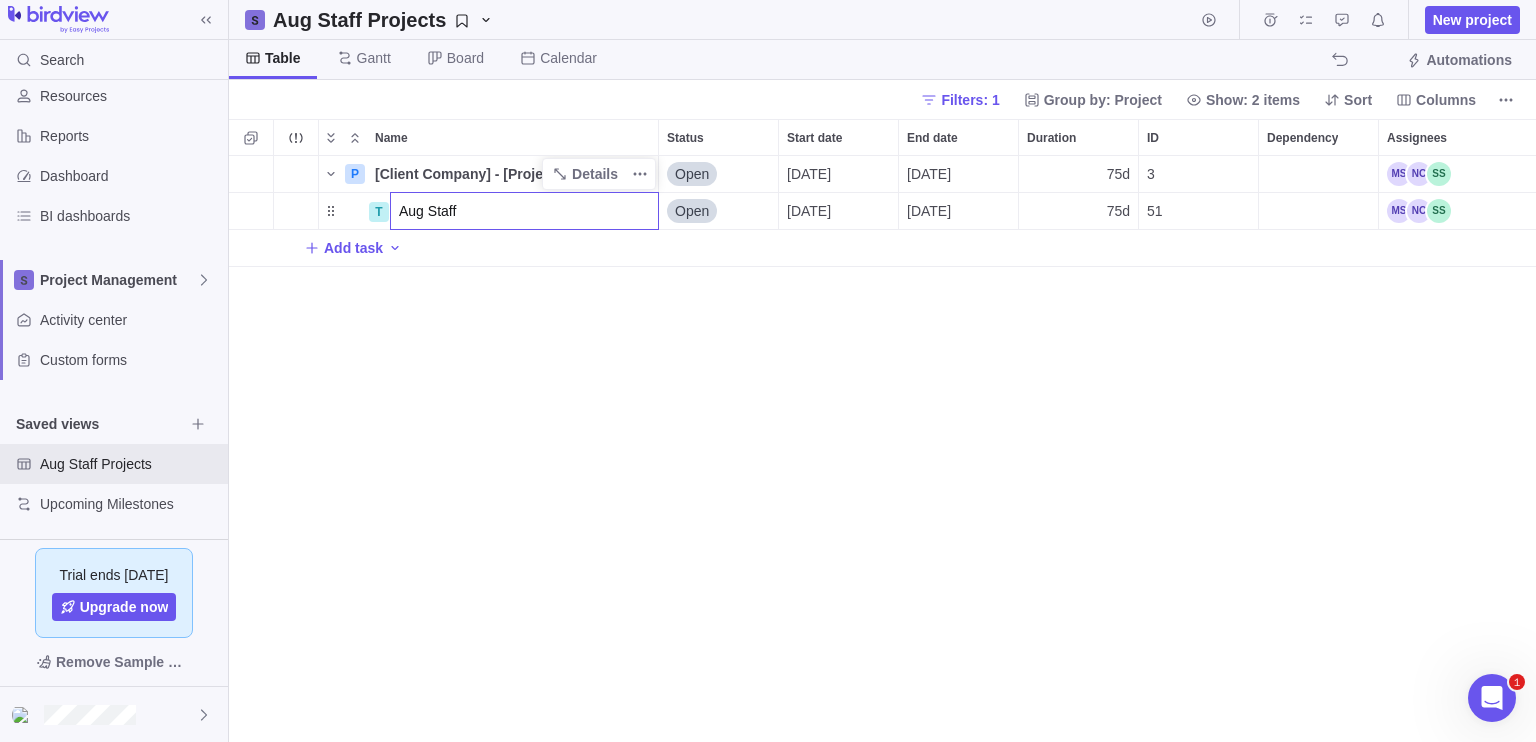 click on "Aug Staff" at bounding box center (524, 211) 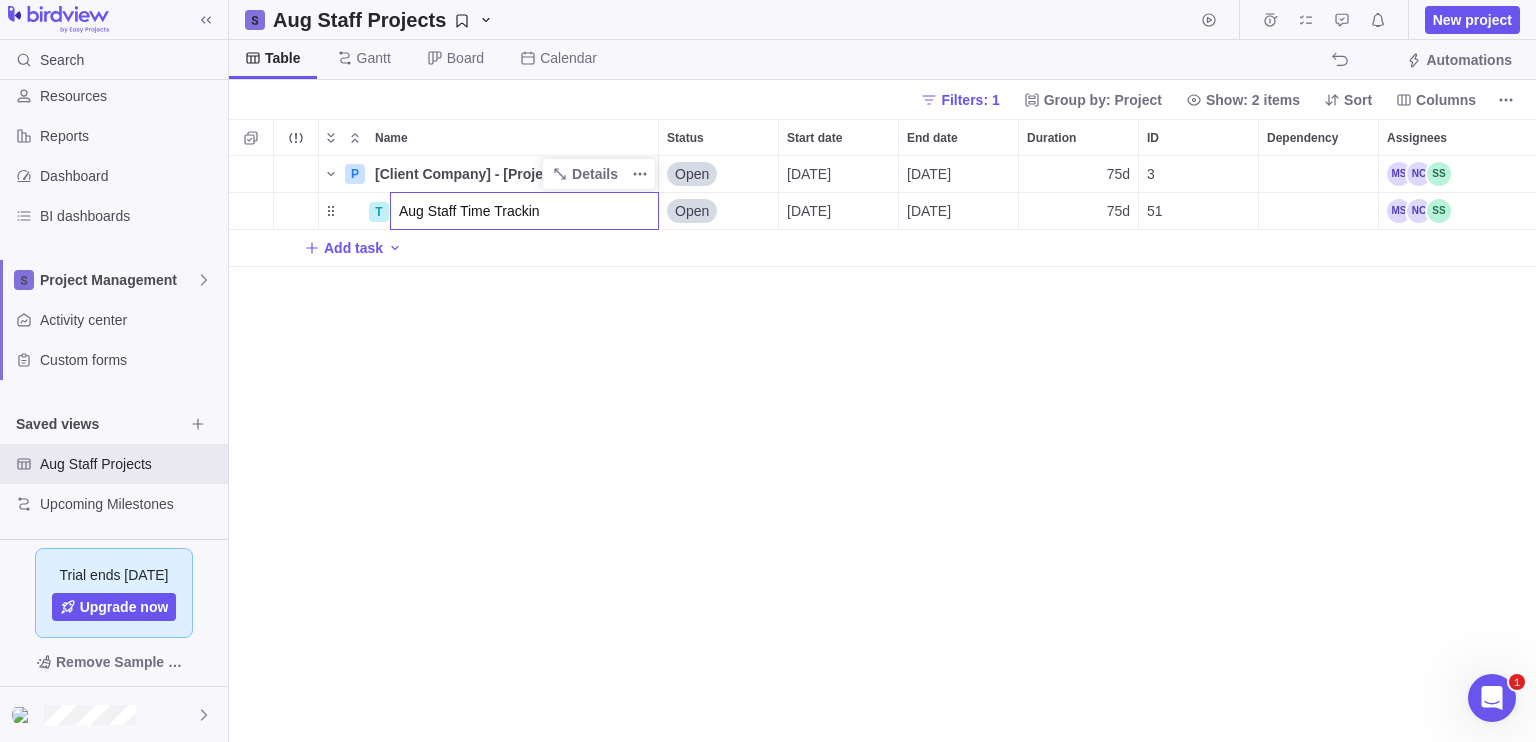 type on "Aug Staff Time Tracking" 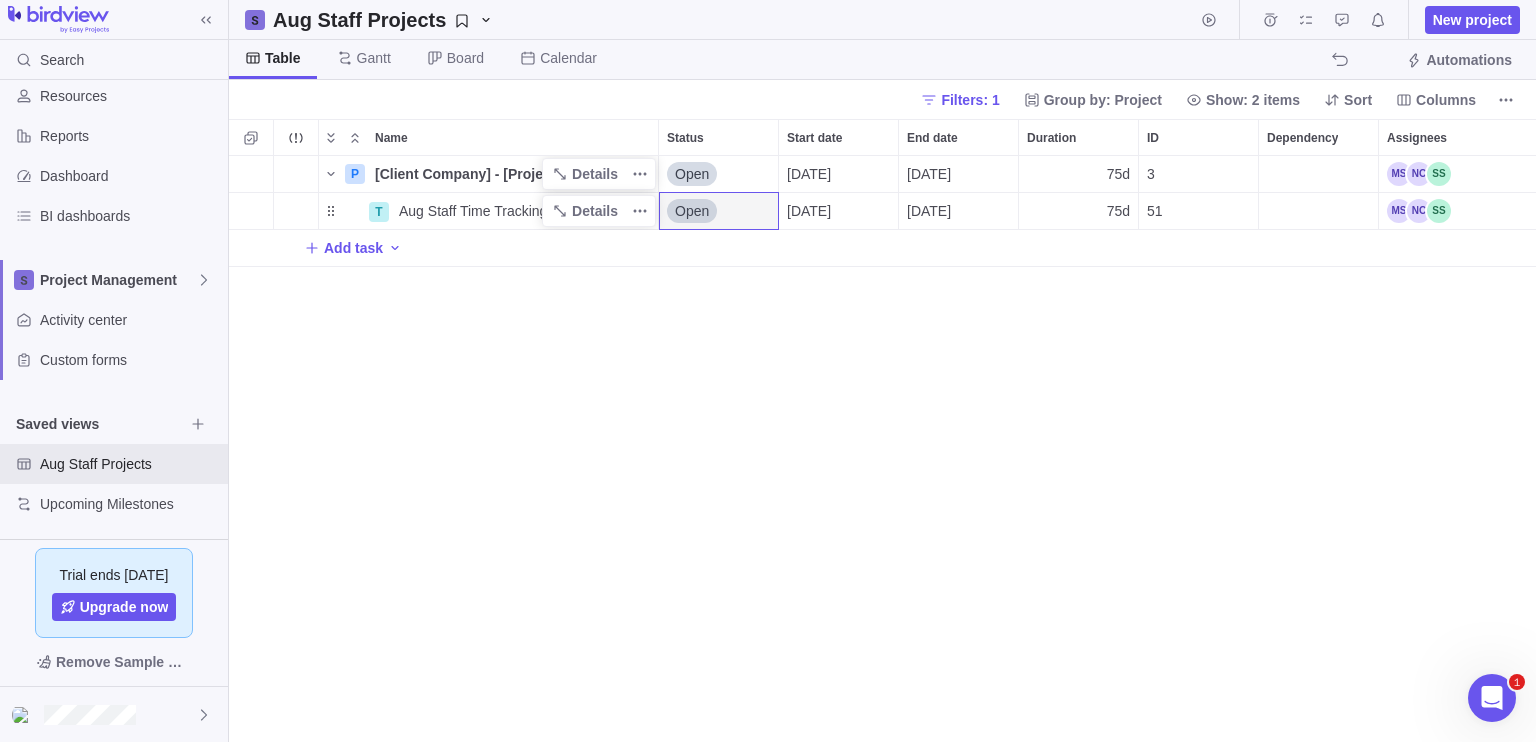 click on "Add task" at bounding box center [1284, 248] 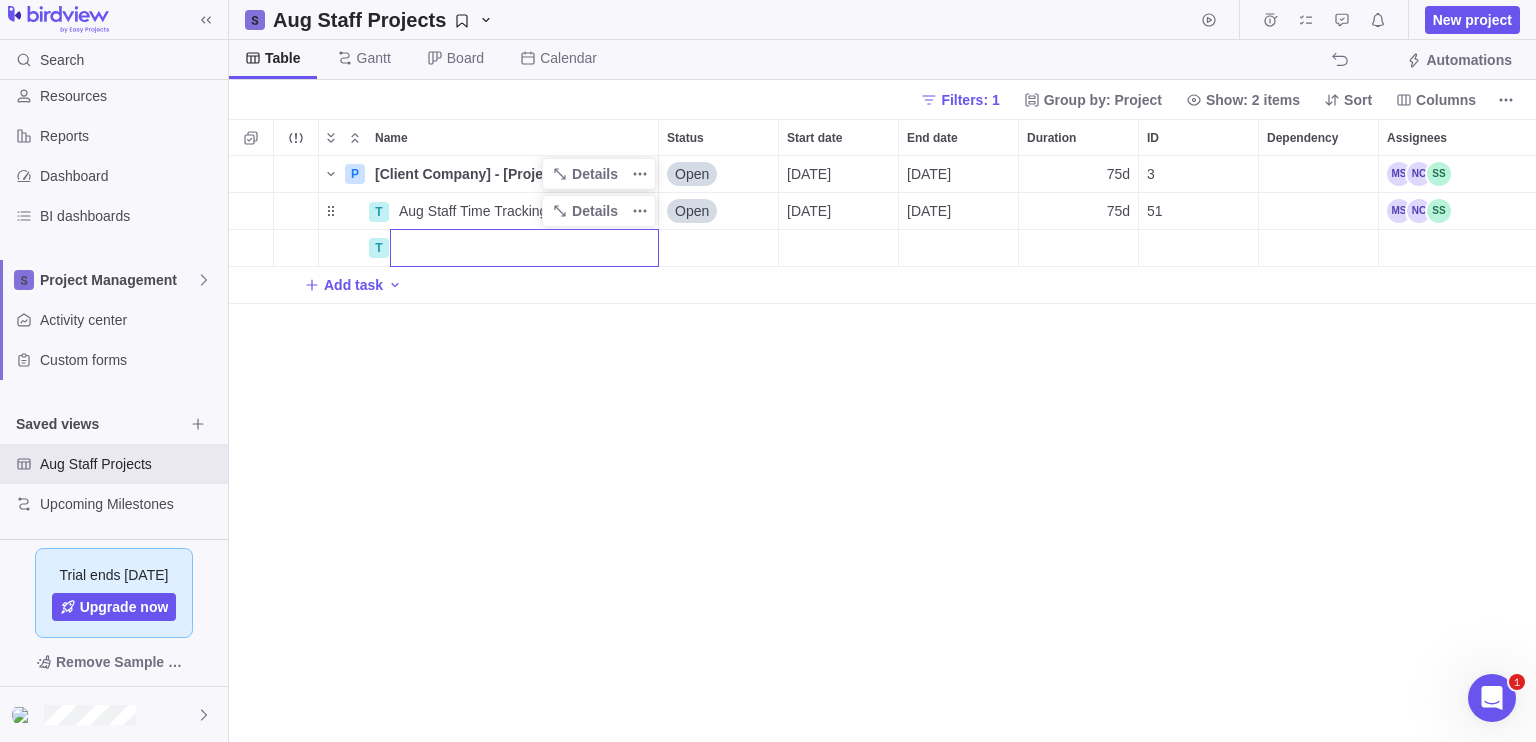 click on "P [Client Company] - [Project Name] Details Open [DATE] [DATE] 75d 3 [PERSON_NAME] [PERSON_NAME] 120h T Aug Staff Time Tracking Details Open [DATE] [DATE] 75d 51 120h T Add task" at bounding box center [882, 449] 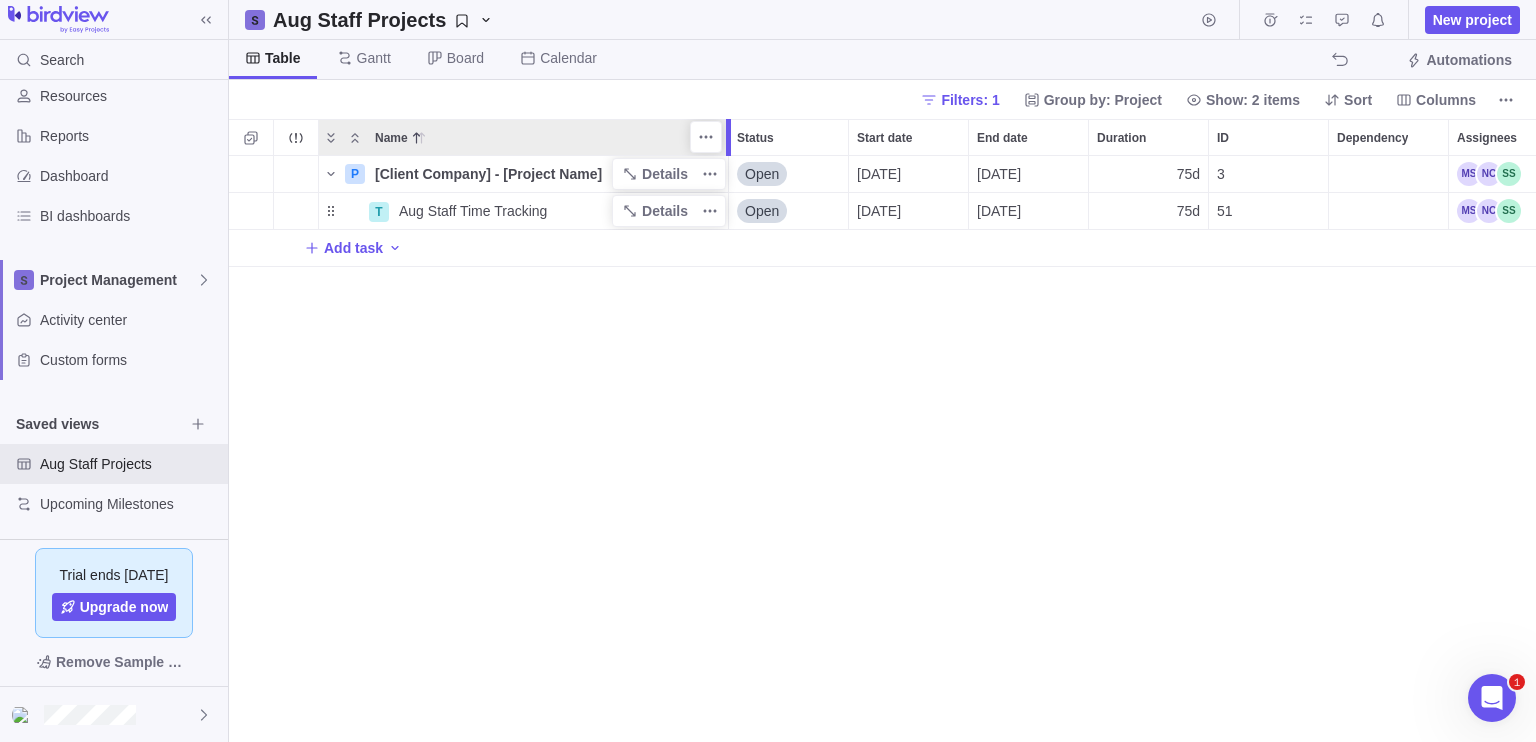 drag, startPoint x: 660, startPoint y: 129, endPoint x: 732, endPoint y: 137, distance: 72.443085 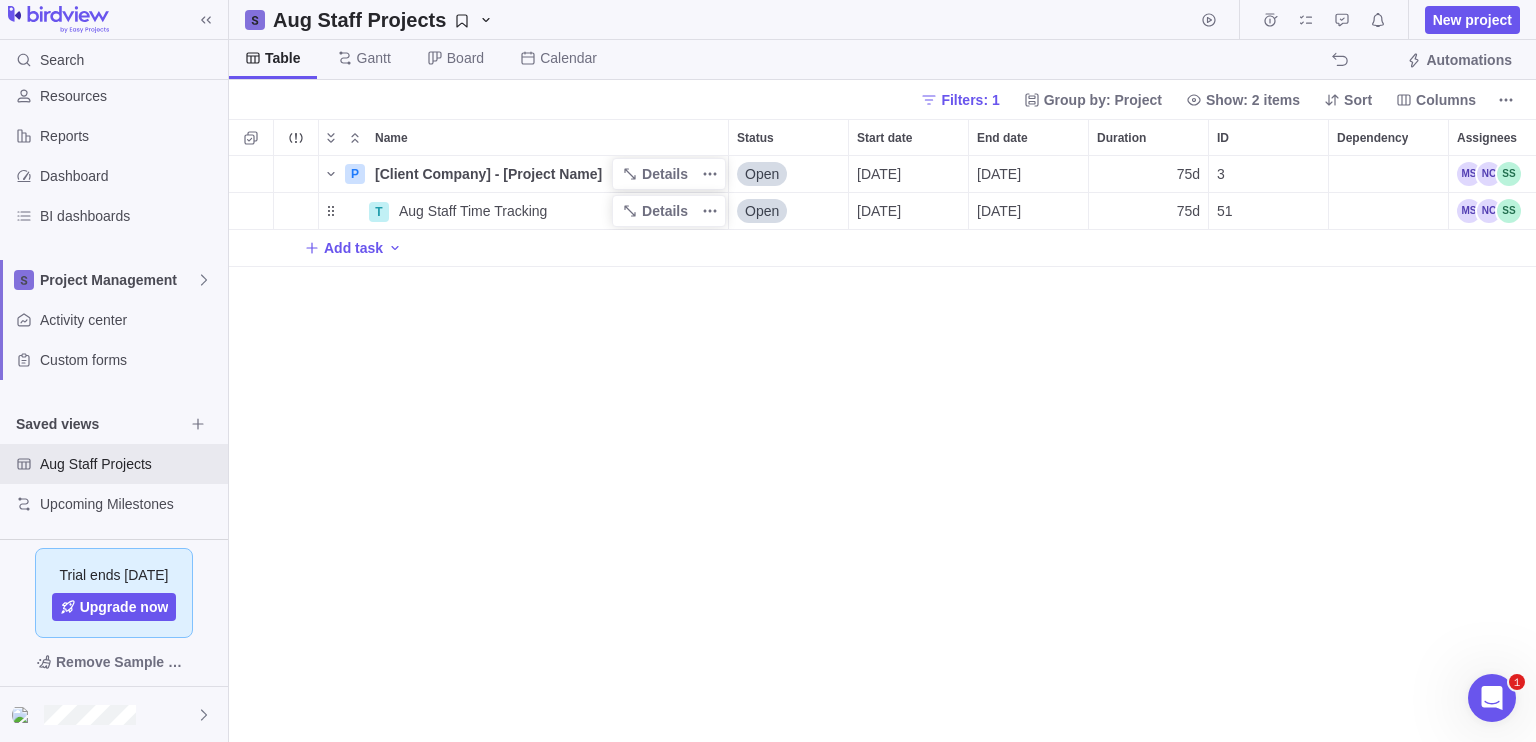 scroll, scrollTop: 0, scrollLeft: 259, axis: horizontal 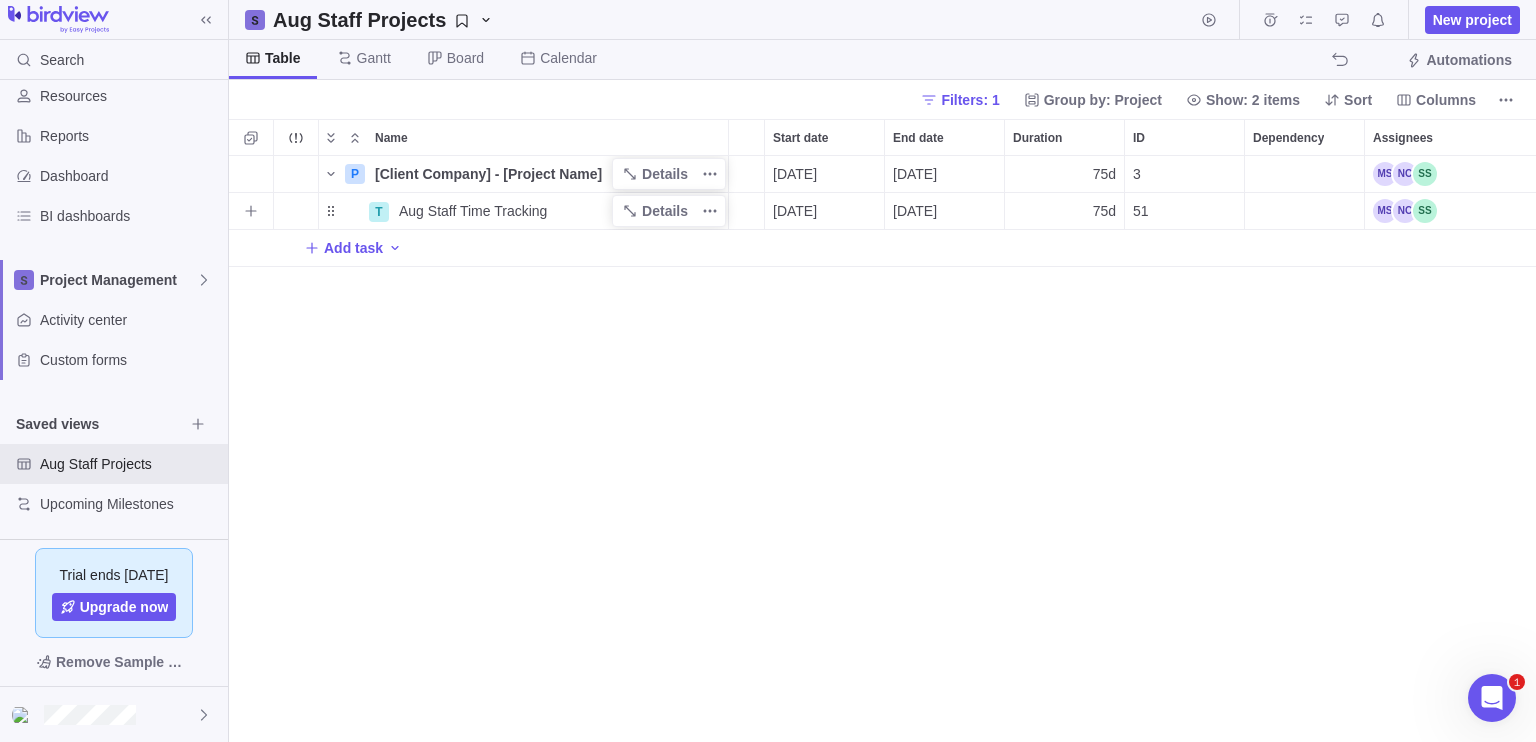 click on "[DATE]" at bounding box center (795, 174) 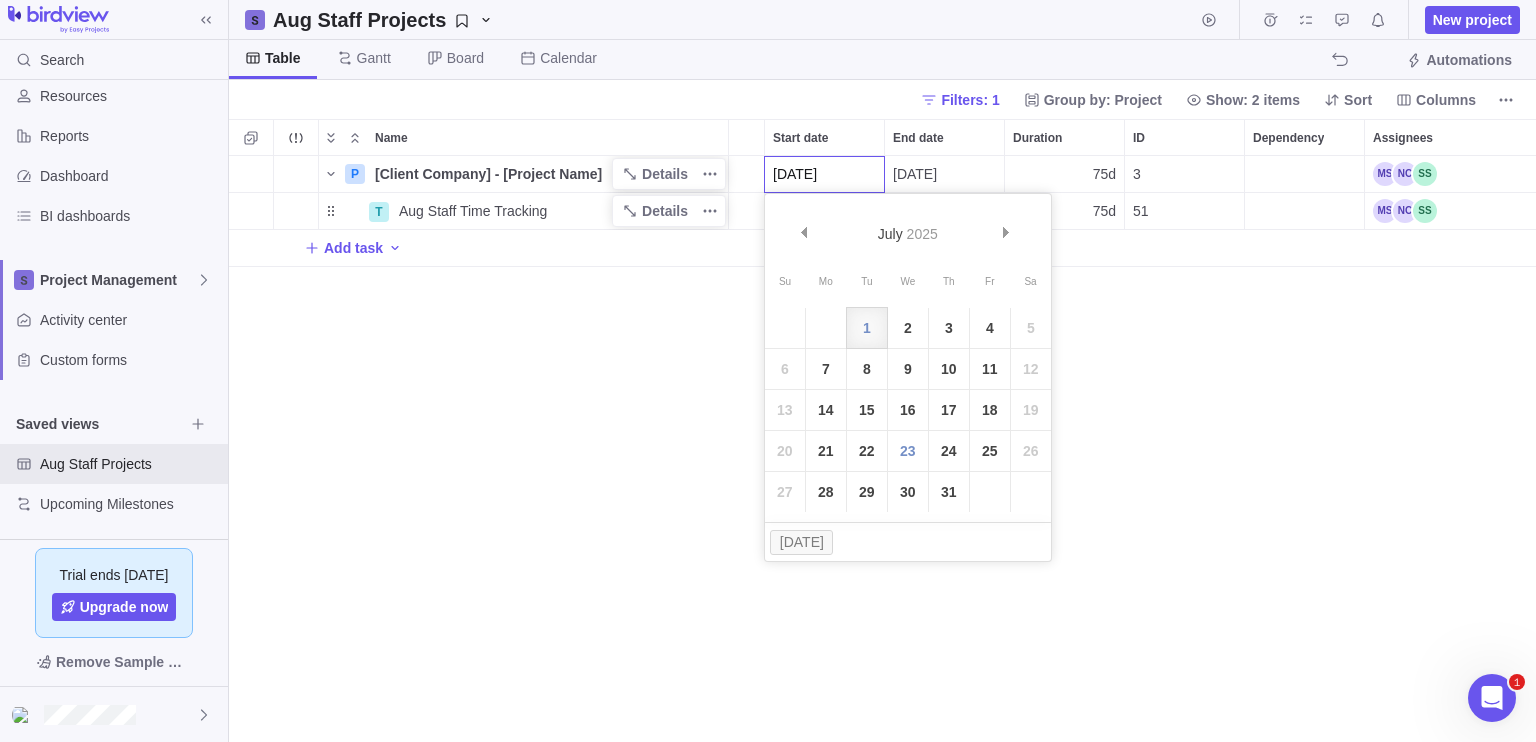 type 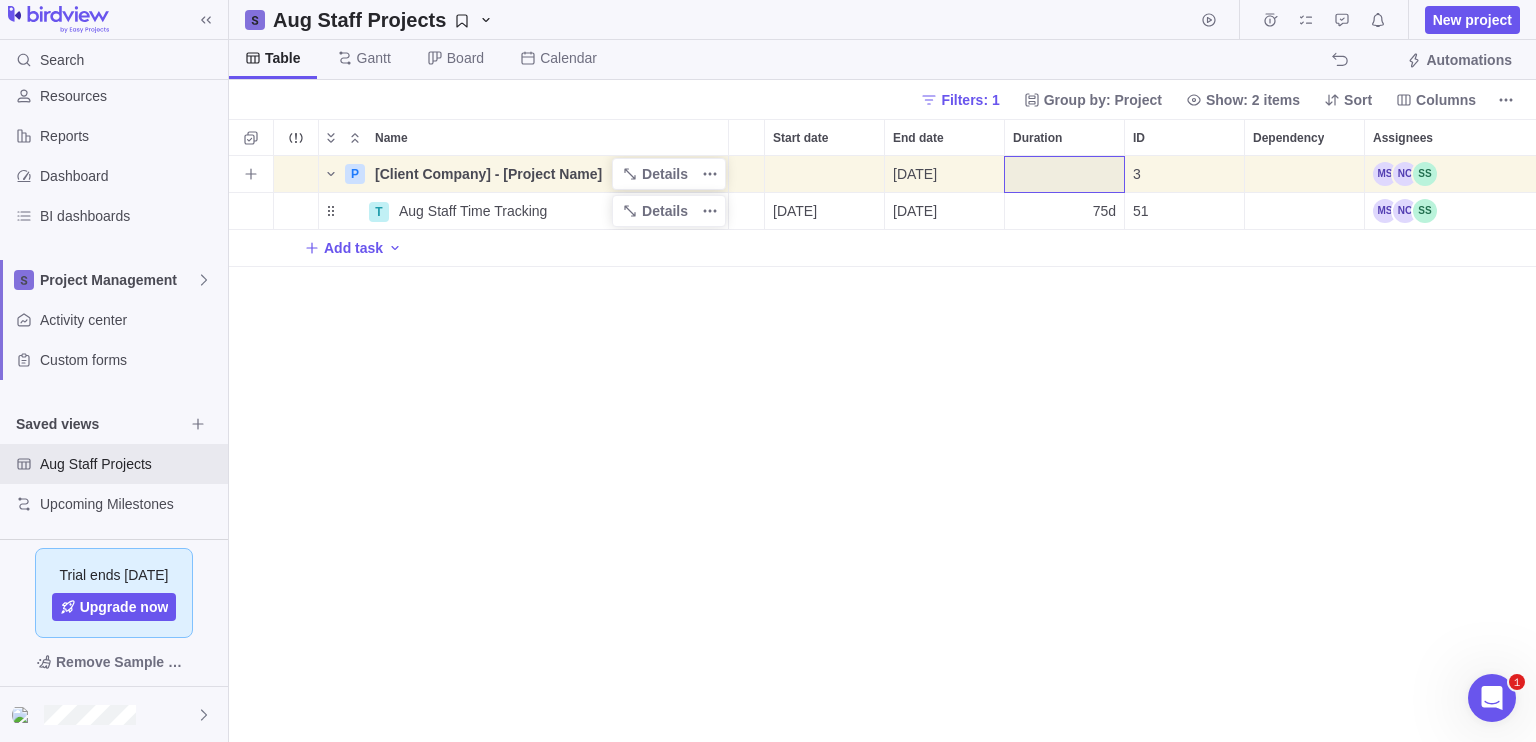 click on "[DATE]" at bounding box center (915, 174) 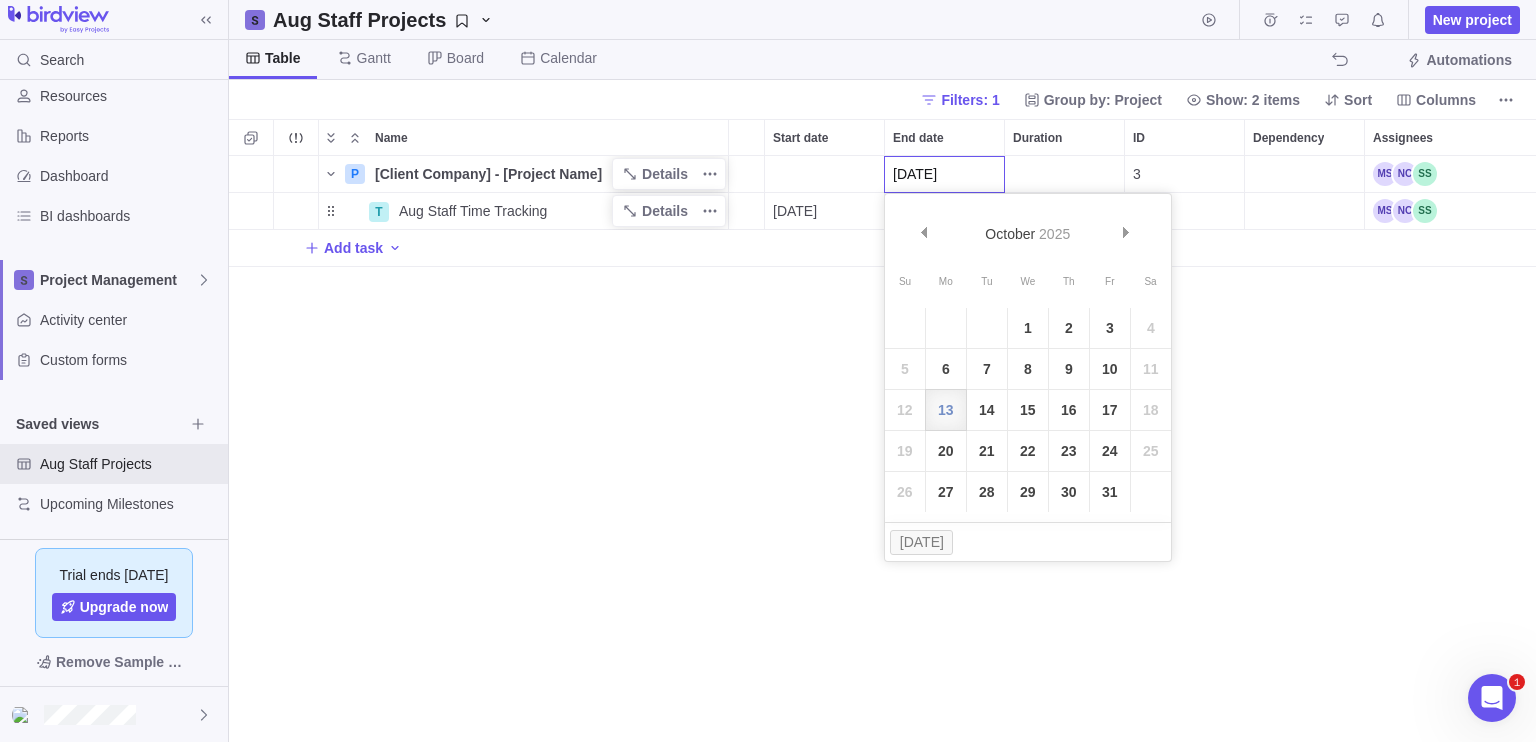 type 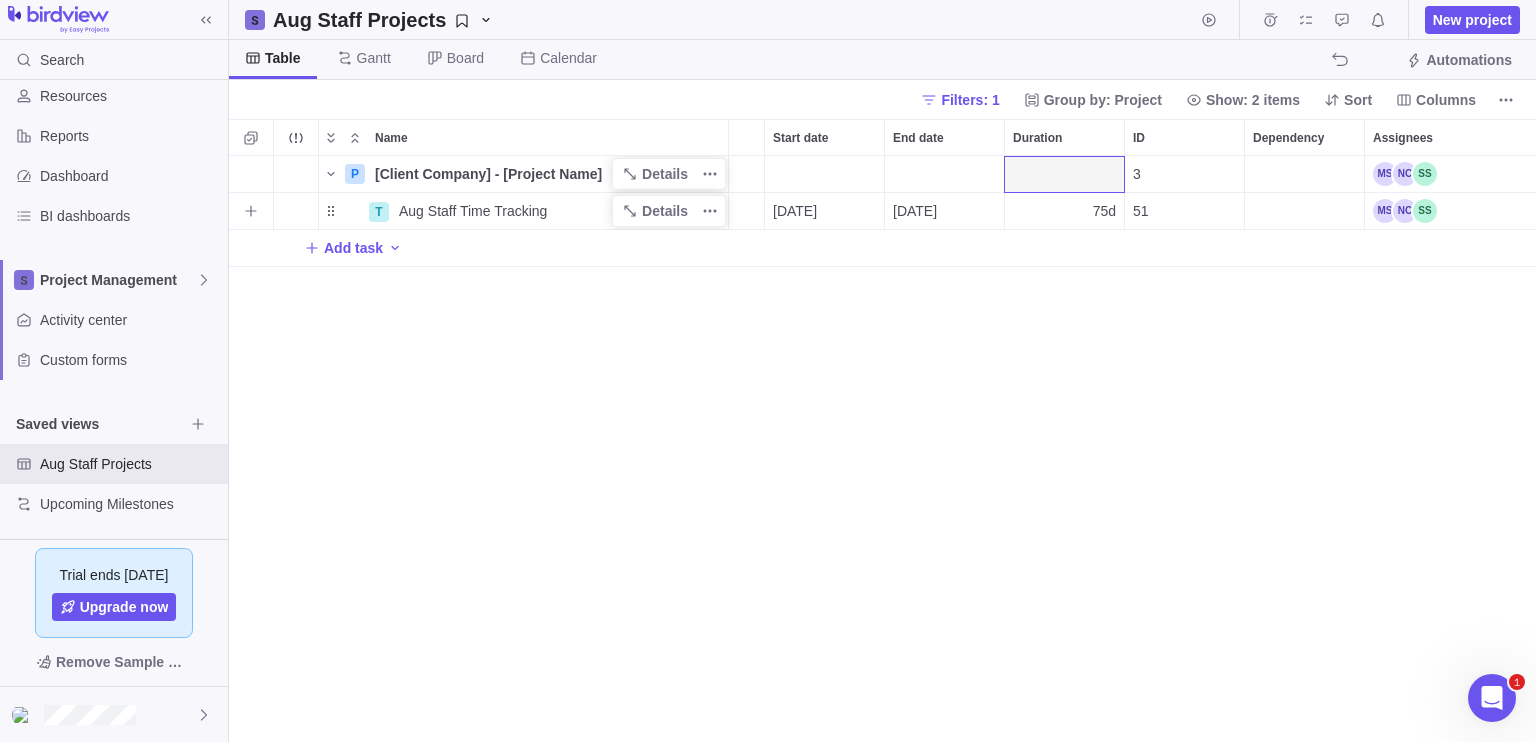 click on "[DATE]" at bounding box center [795, 211] 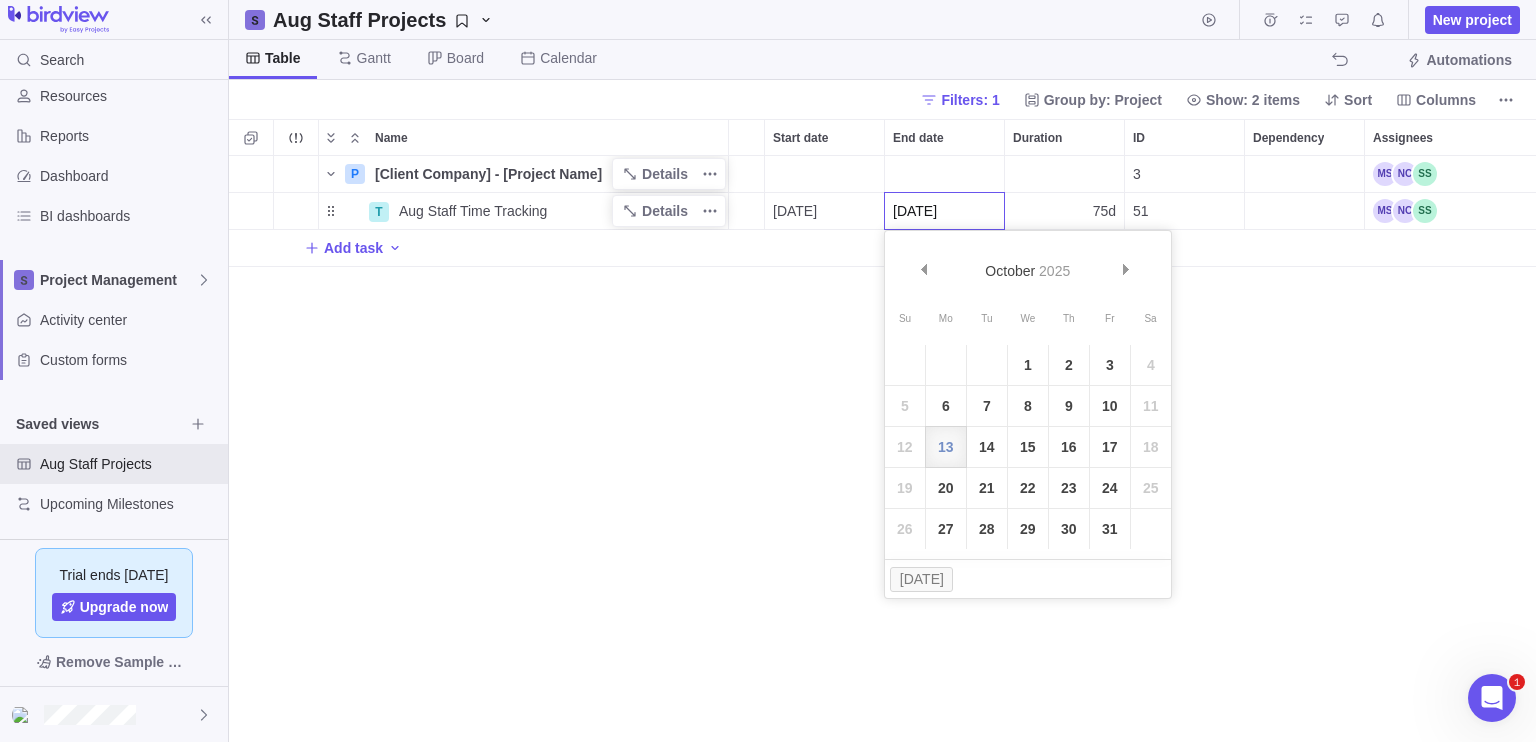 type 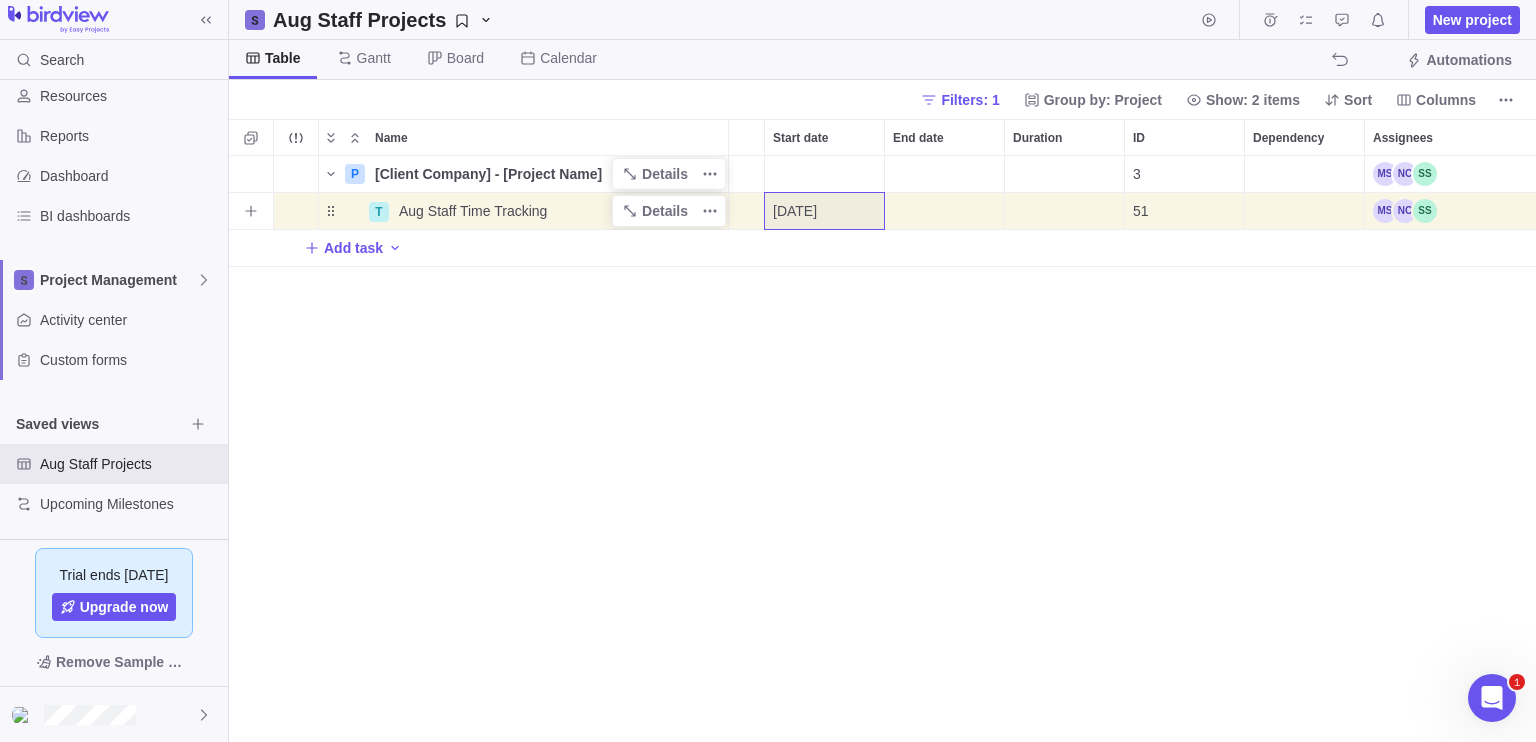 click on "[DATE]" at bounding box center [795, 211] 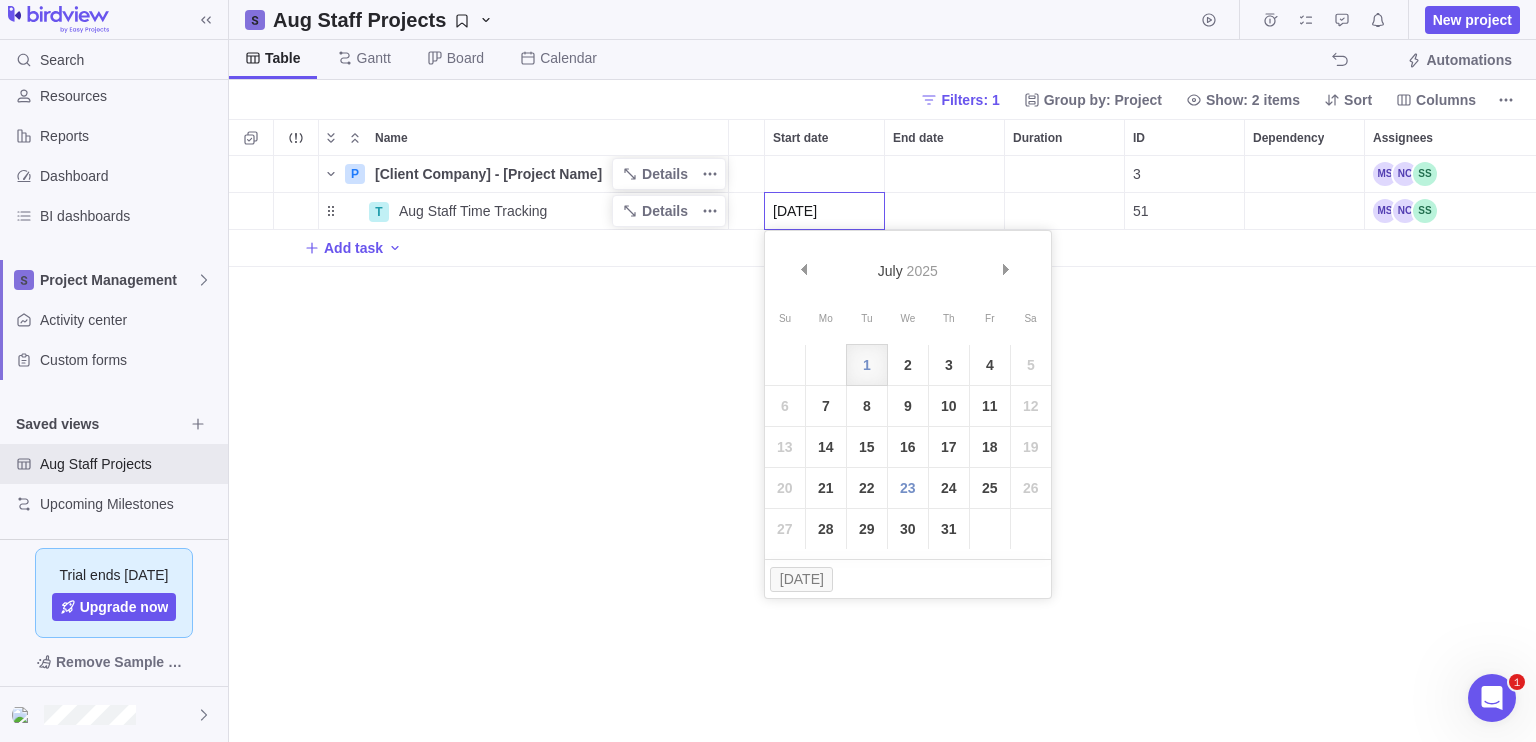 type 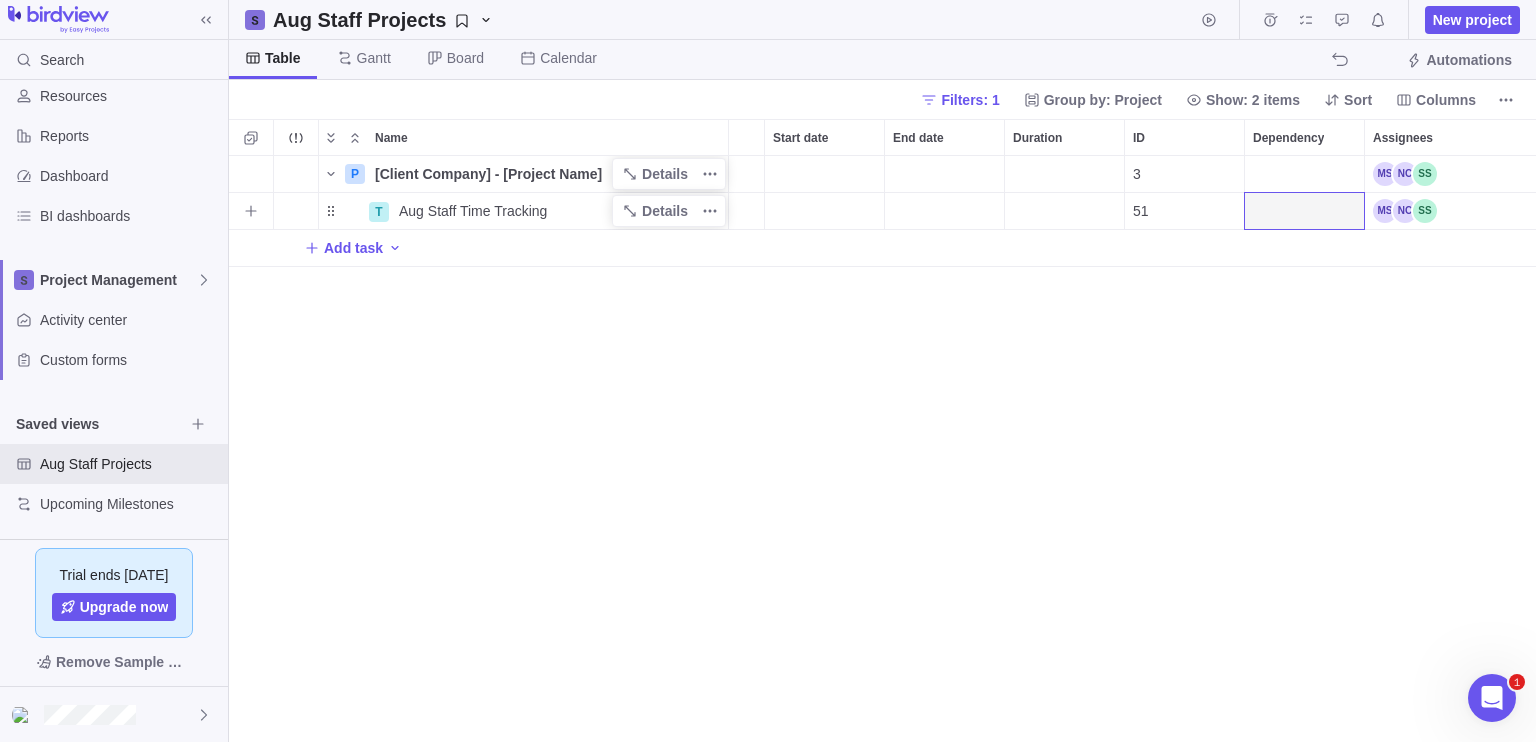 scroll, scrollTop: 0, scrollLeft: 112, axis: horizontal 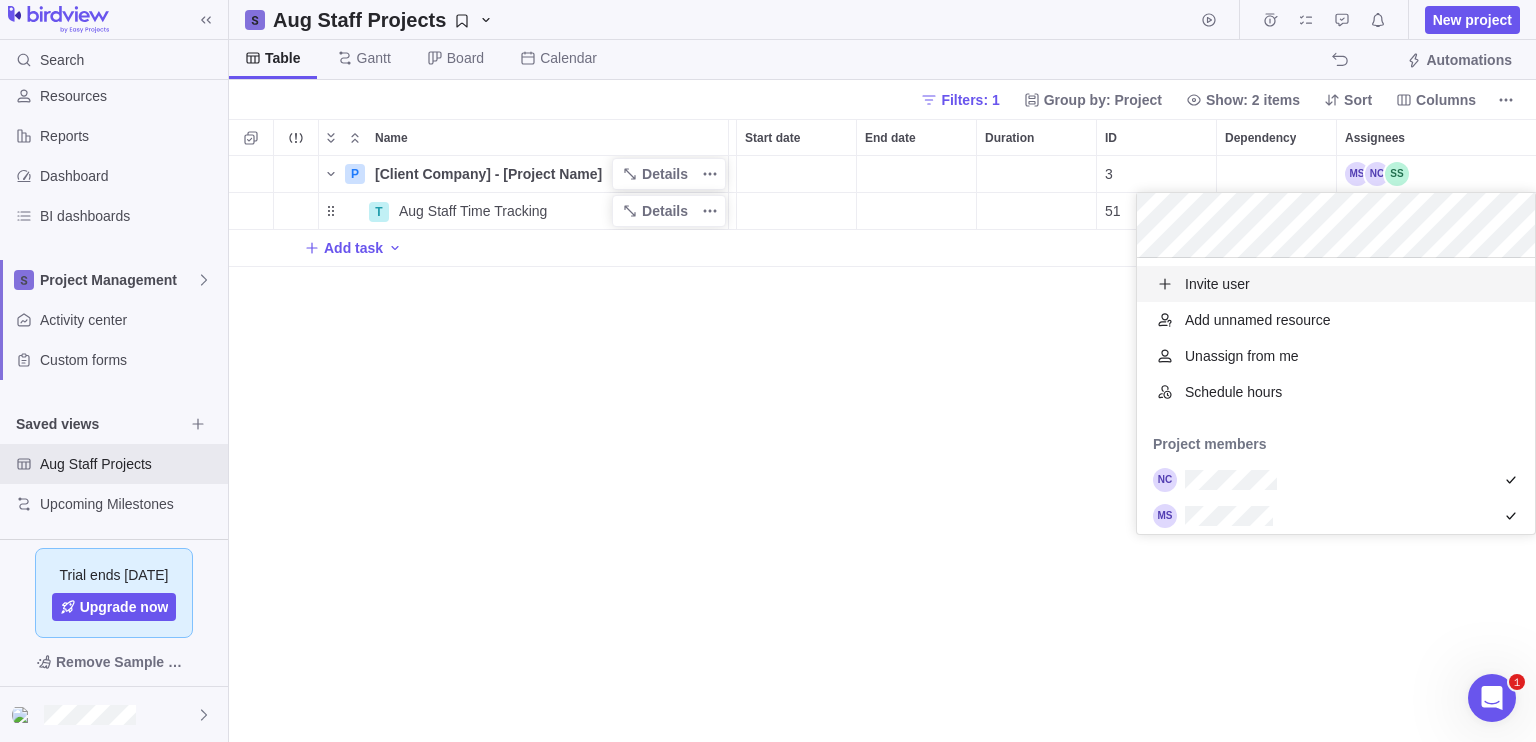 click on "P [Client Company] - [Project Name] Details Open 3 [PERSON_NAME] [PERSON_NAME] 120h T Aug Staff Time Tracking Details Open 51 120h Add task" at bounding box center (882, 449) 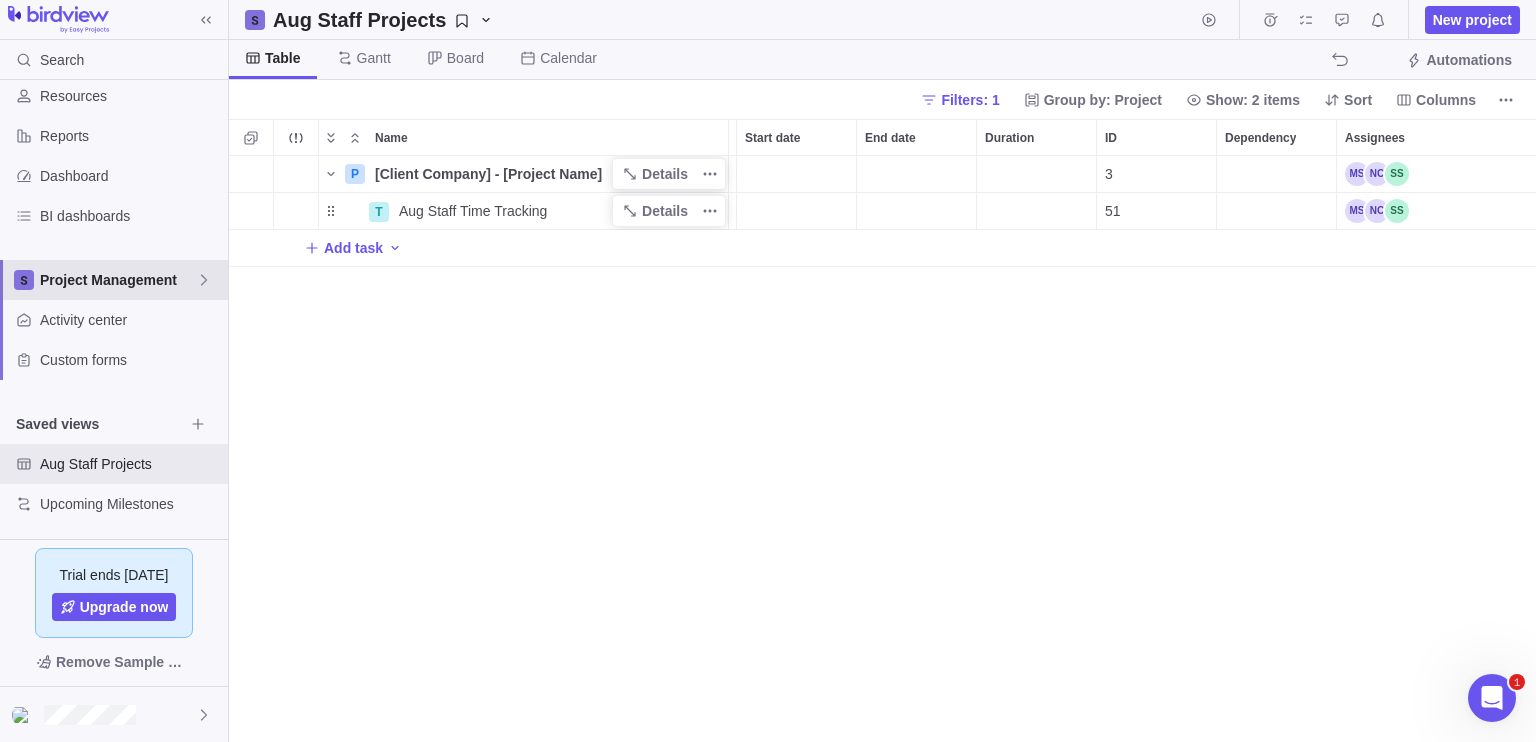click on "Project Management" at bounding box center (118, 280) 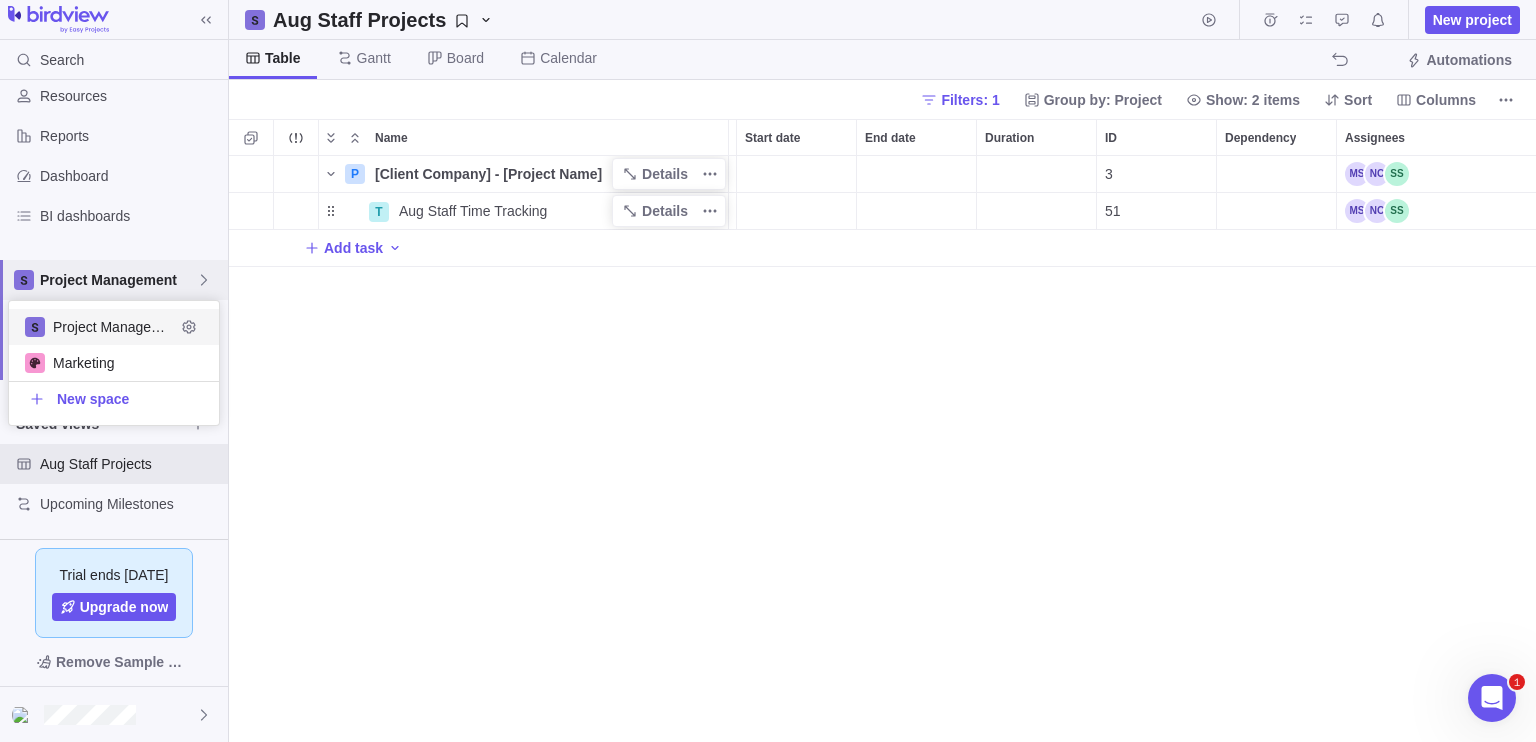 scroll, scrollTop: 16, scrollLeft: 16, axis: both 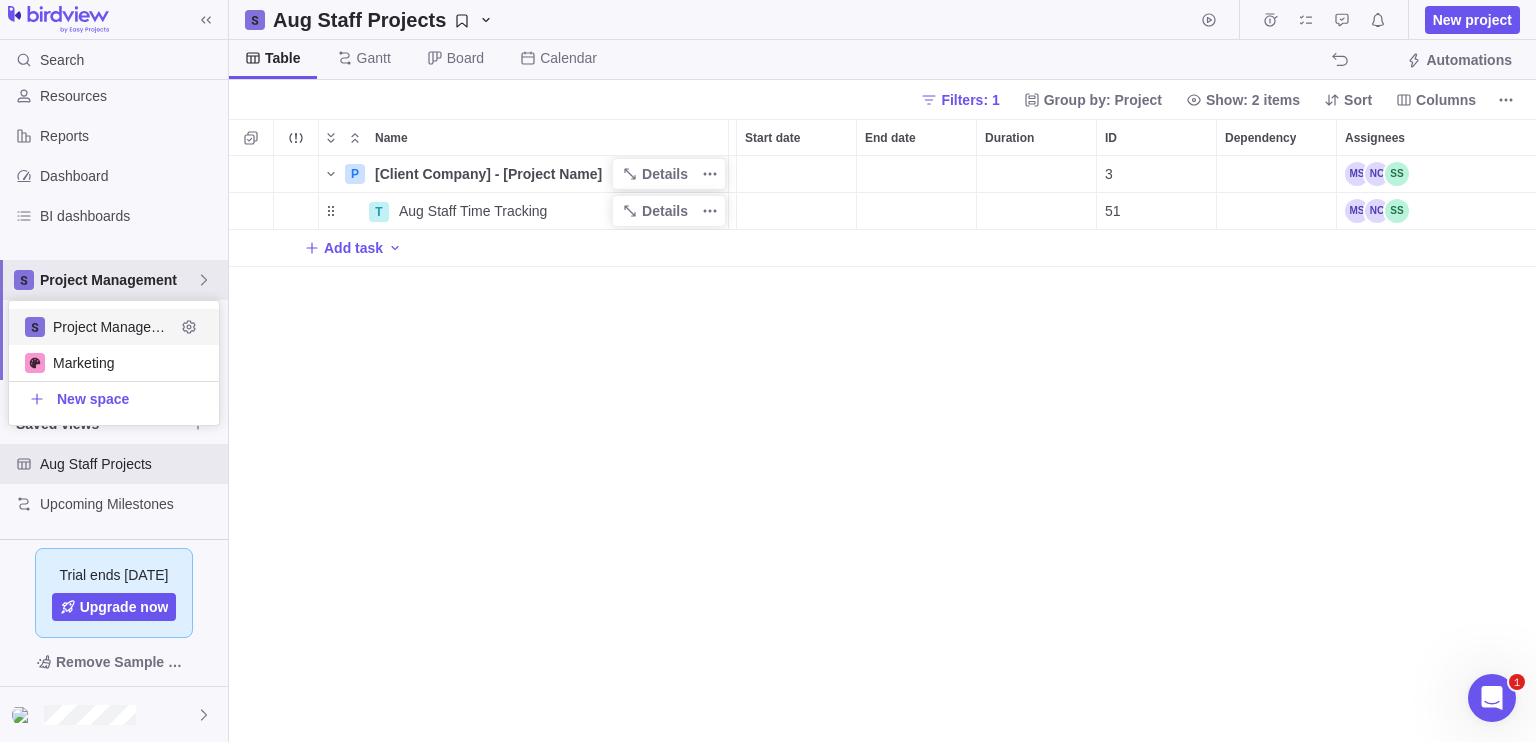 click on "Search Time logs history Invoices Resources Reports Dashboard BI dashboards Project Management Activity center Custom forms Saved views Aug Staff Projects Upcoming Milestones Trial ends [DATE] Upgrade now Remove Sample Data Aug Staff Projects New project Table [PERSON_NAME] Board Calendar Automations Filters: 1 Group by: Project Show: 2 items Sort Columns Name Status Start date End date Duration ID Dependency Assignees Customer Portfolio Actual hours (timelogs) Estimated hours Hours left P [Client Company] - [Project Name] Details Open 3 [PERSON_NAME] [PERSON_NAME] 120h T Aug Staff Time Tracking Details Open 51 120h Add task Filters Activity status Default Workflow Test Workflow Project status Default Workflow Test Workflow Activity priority Activity assignees More Project start date Previous year Previous month Previous week [DATE] [DATE] This week This month This year Next week Next month Filter by period Project end date Previous year Previous month Previous week [DATE] [DATE] This week This month This year 1" at bounding box center (768, 371) 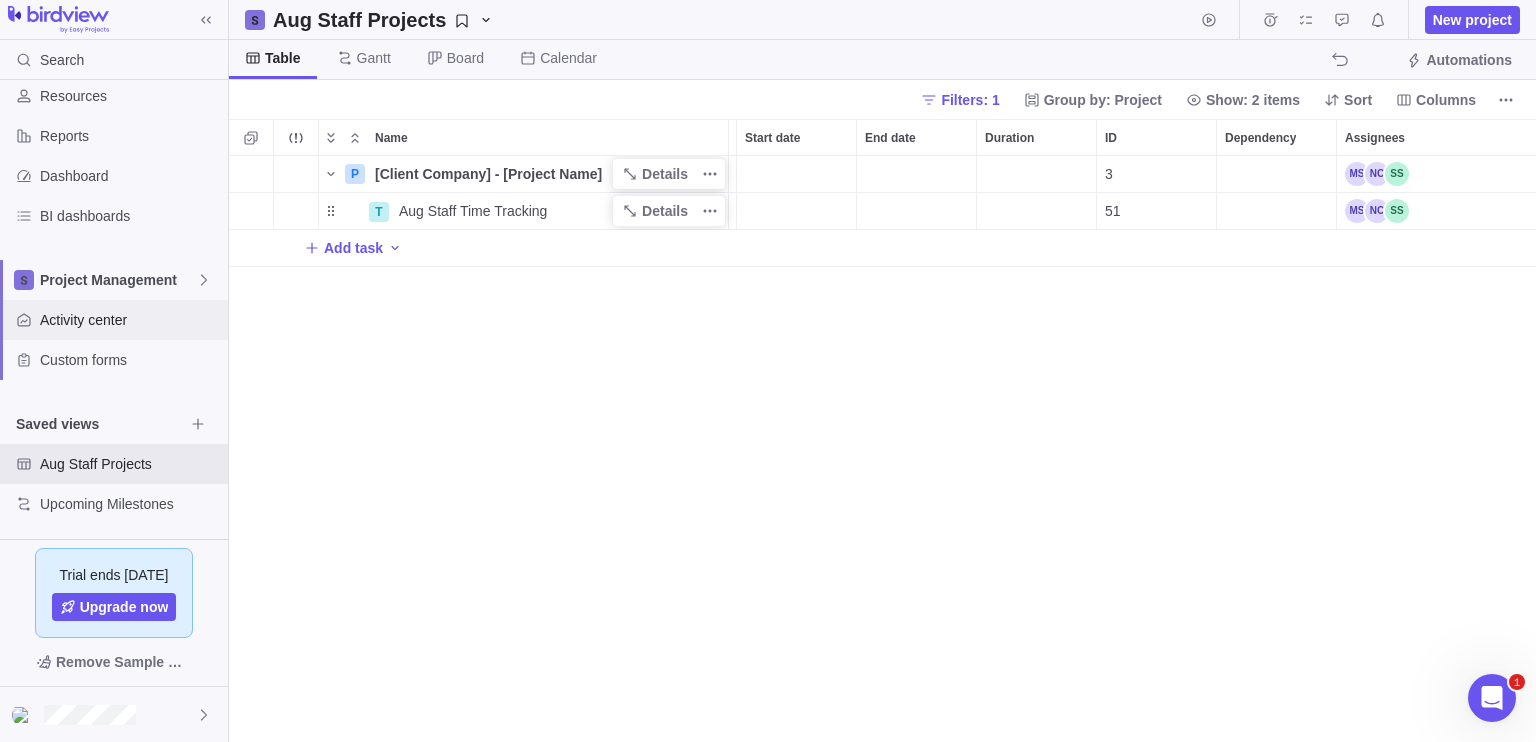 click on "Activity center" at bounding box center (130, 320) 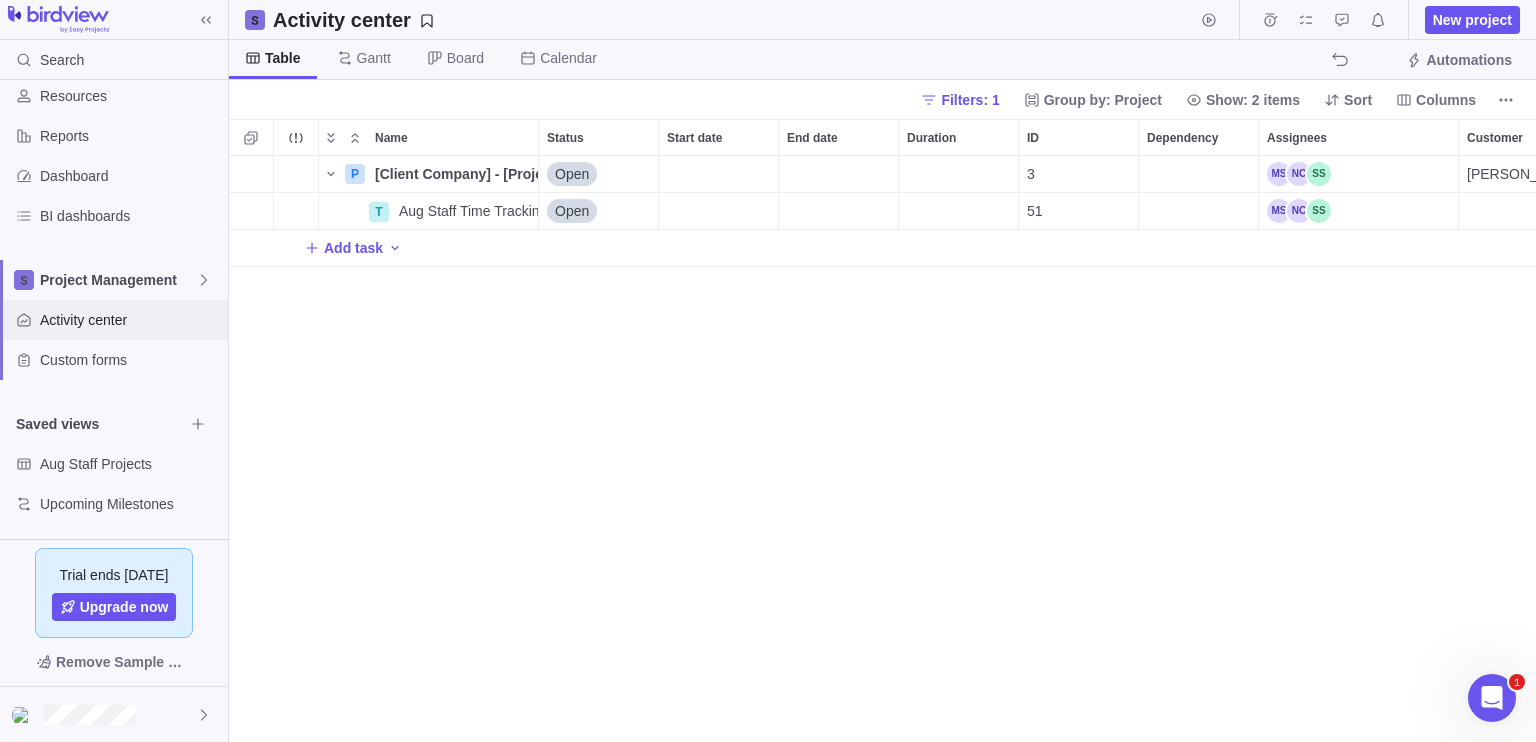 scroll, scrollTop: 16, scrollLeft: 16, axis: both 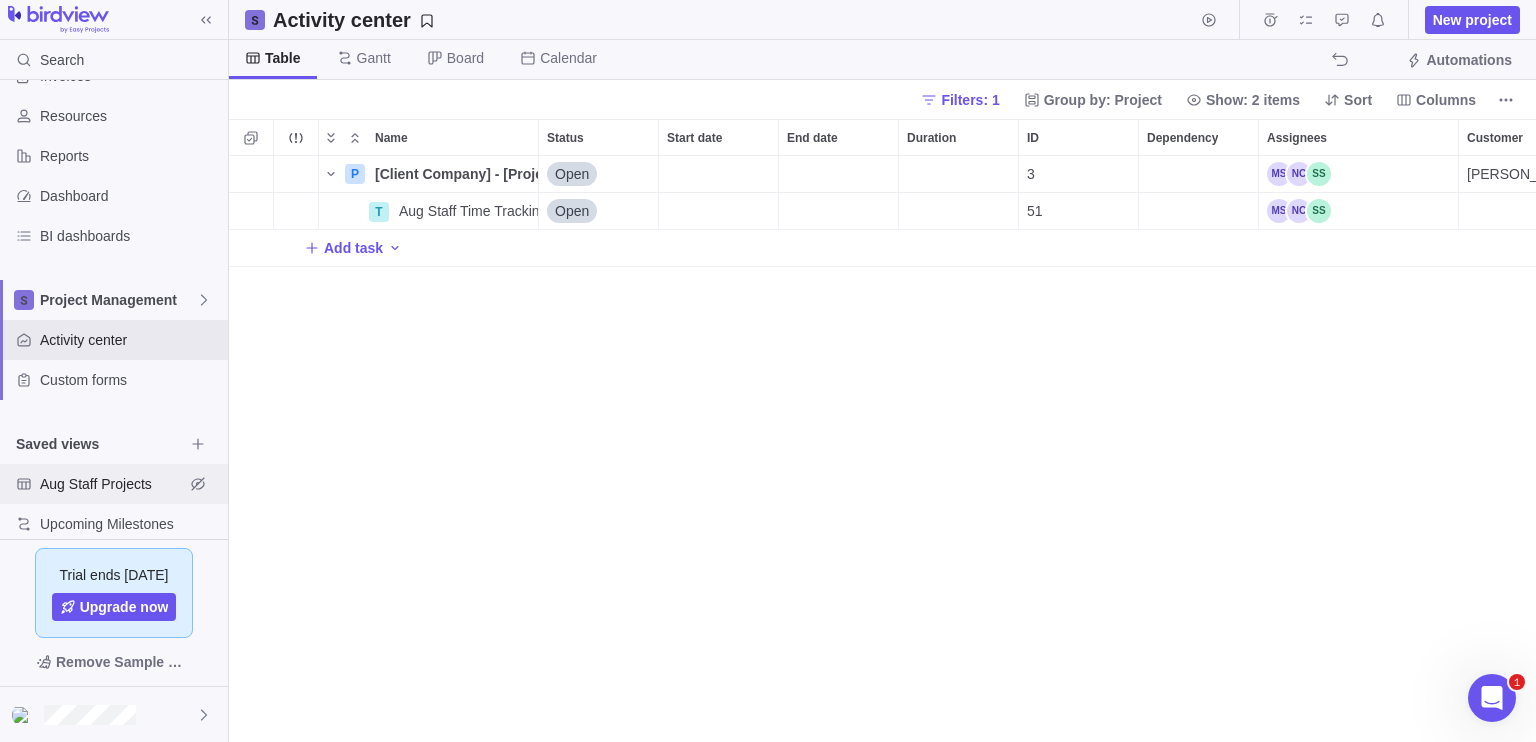 click on "Aug Staff Projects" at bounding box center (112, 484) 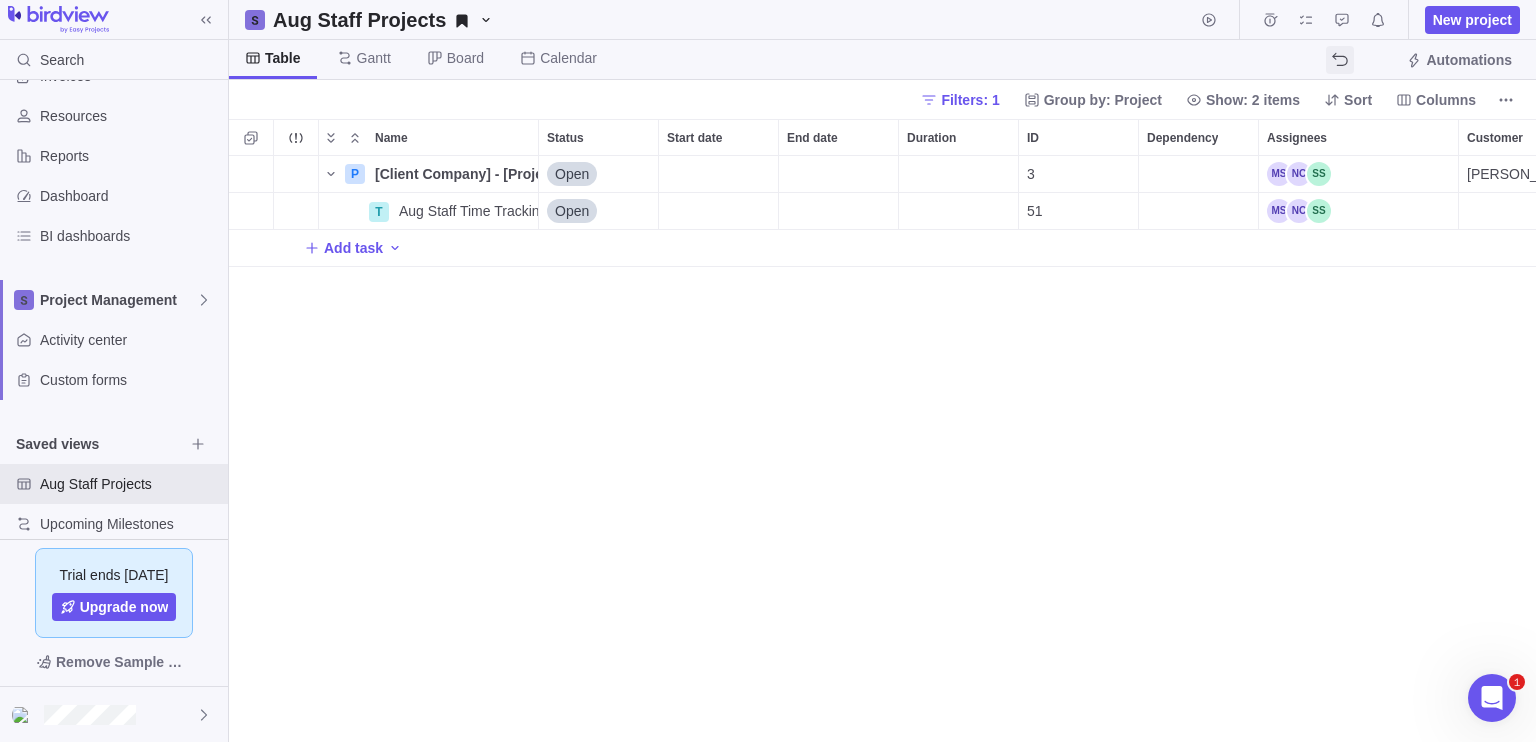 click at bounding box center (1340, 60) 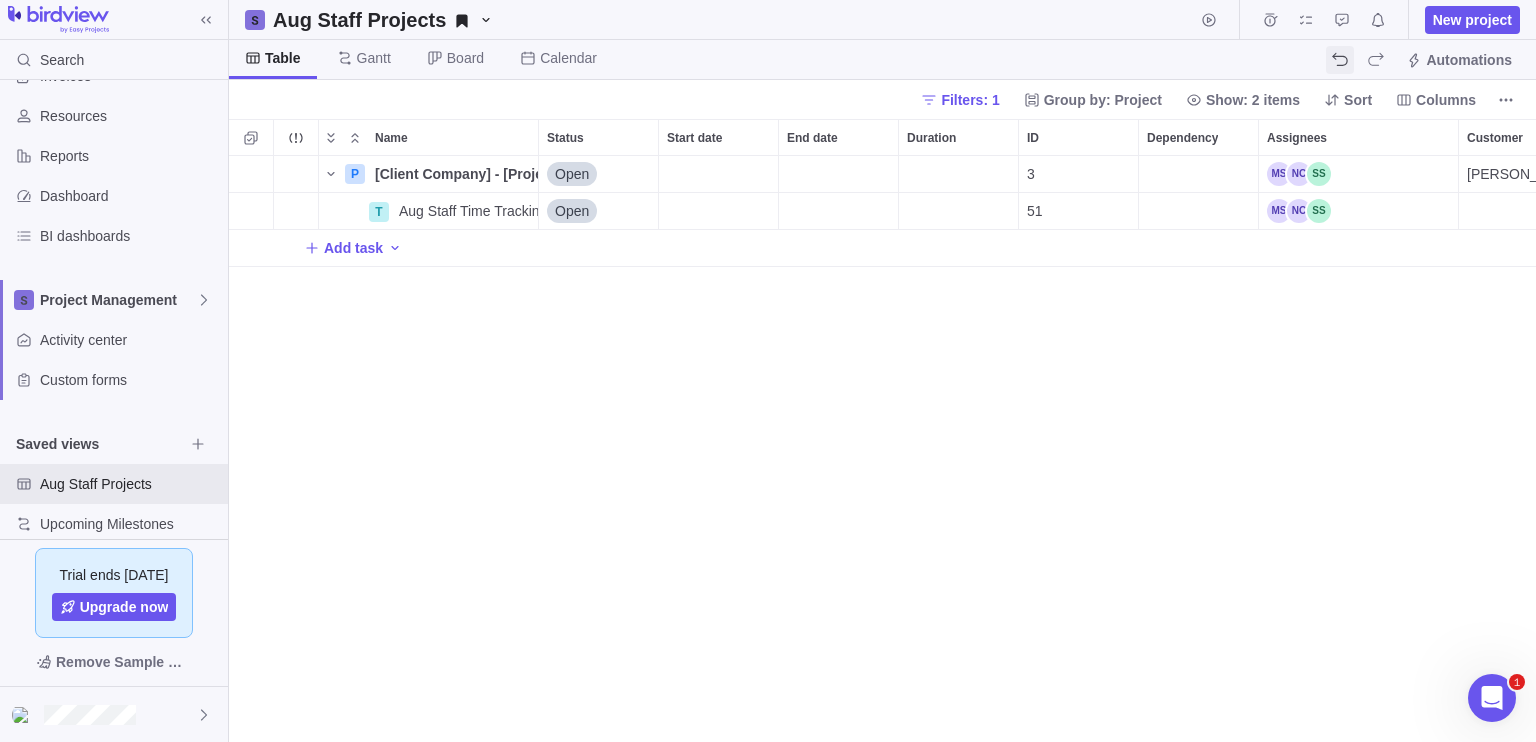 click 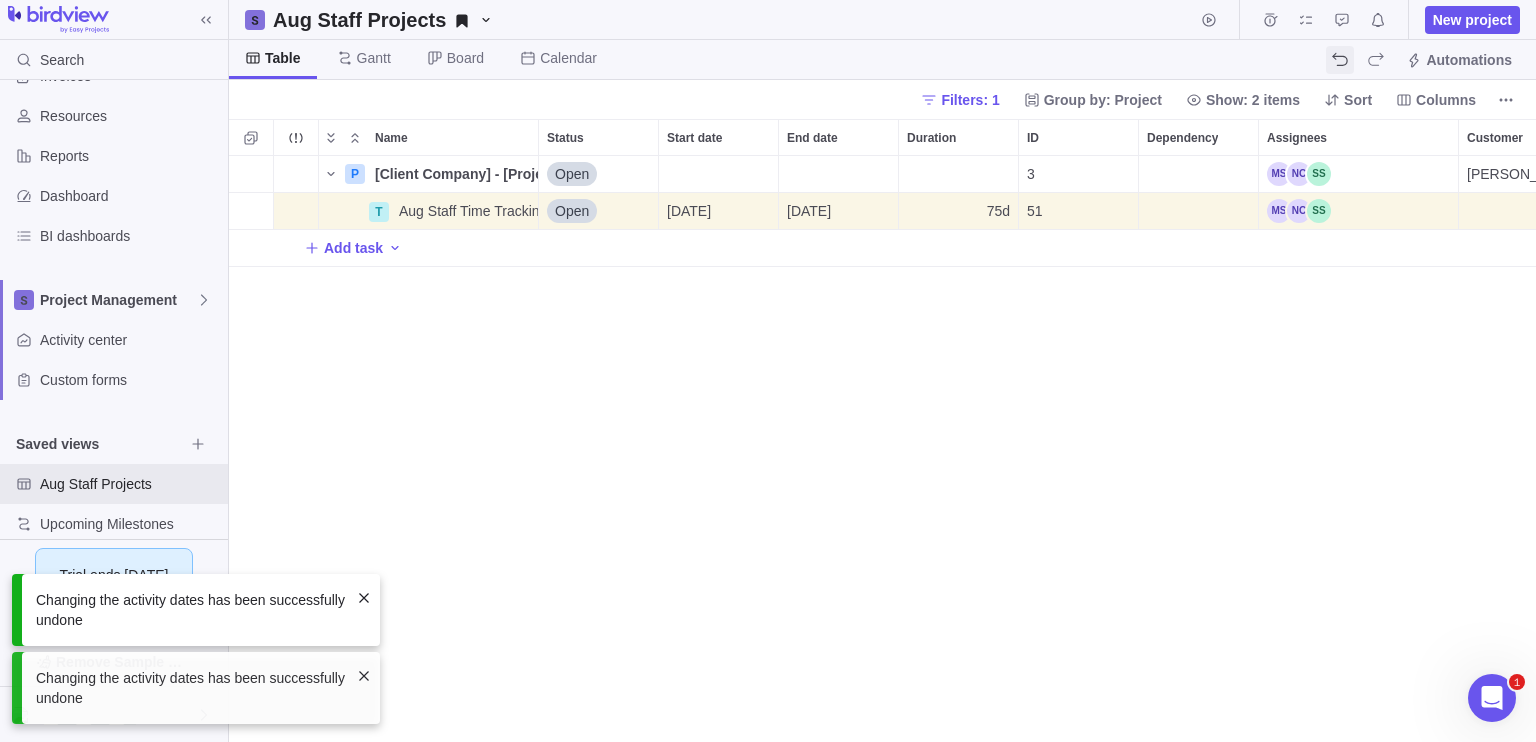 click 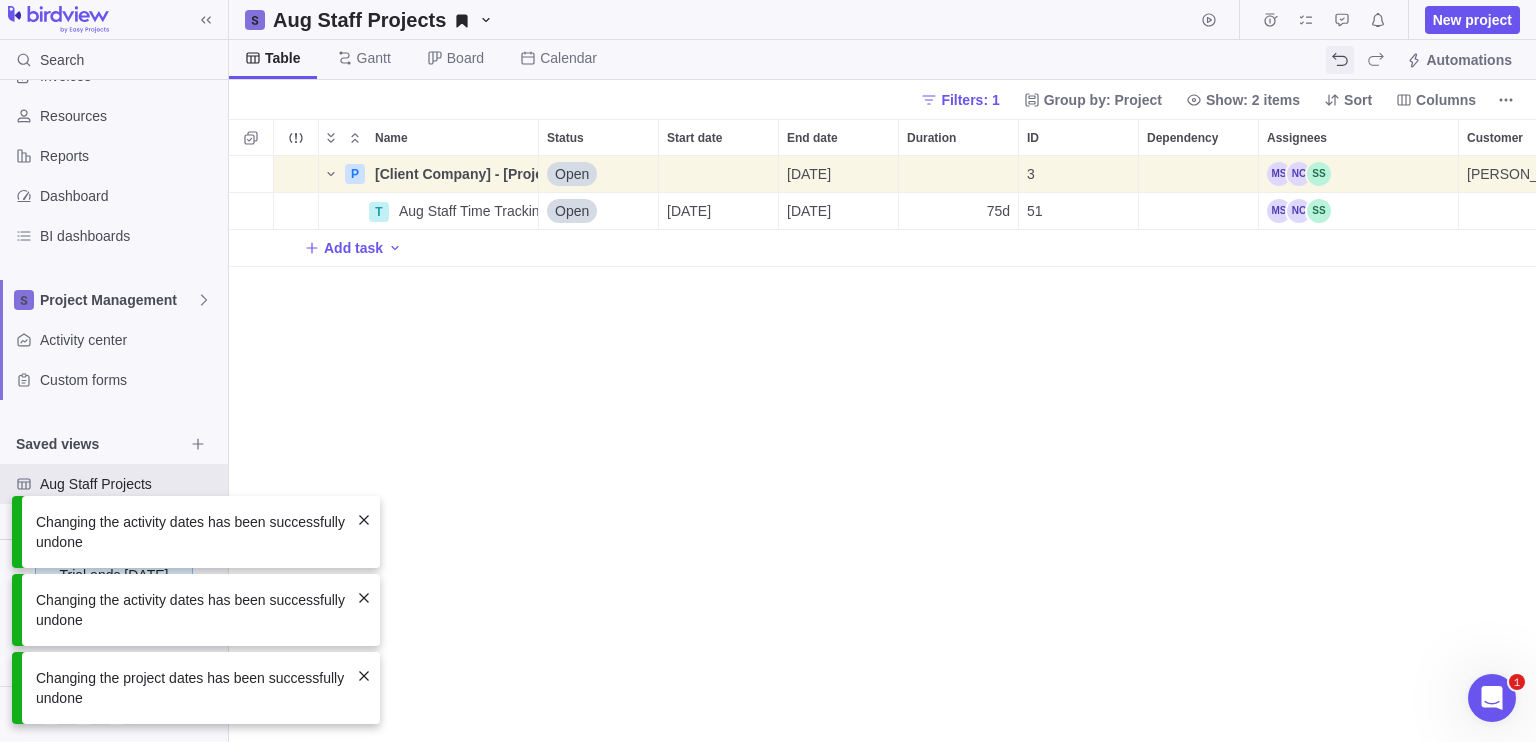click 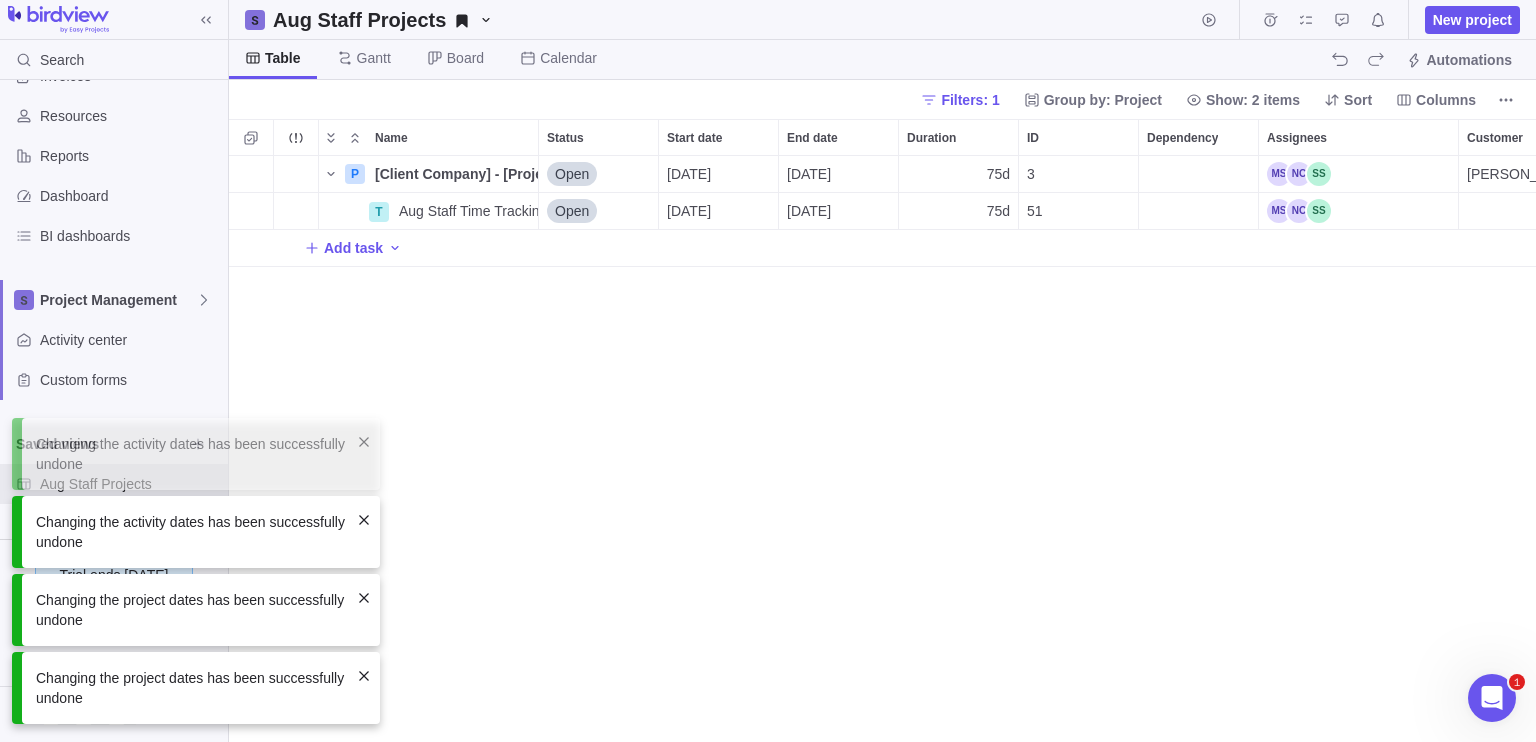 click at bounding box center [364, 598] 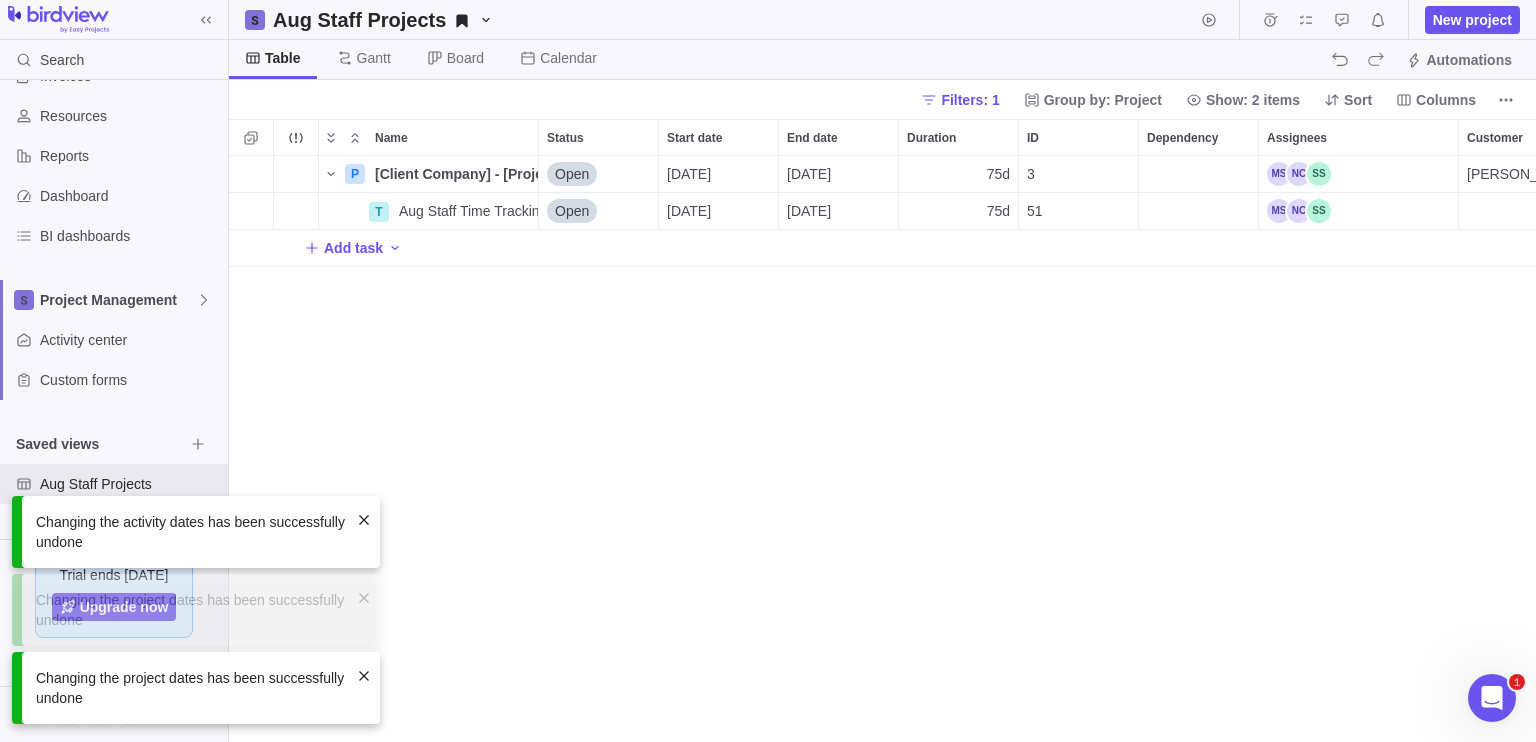 click at bounding box center (364, 676) 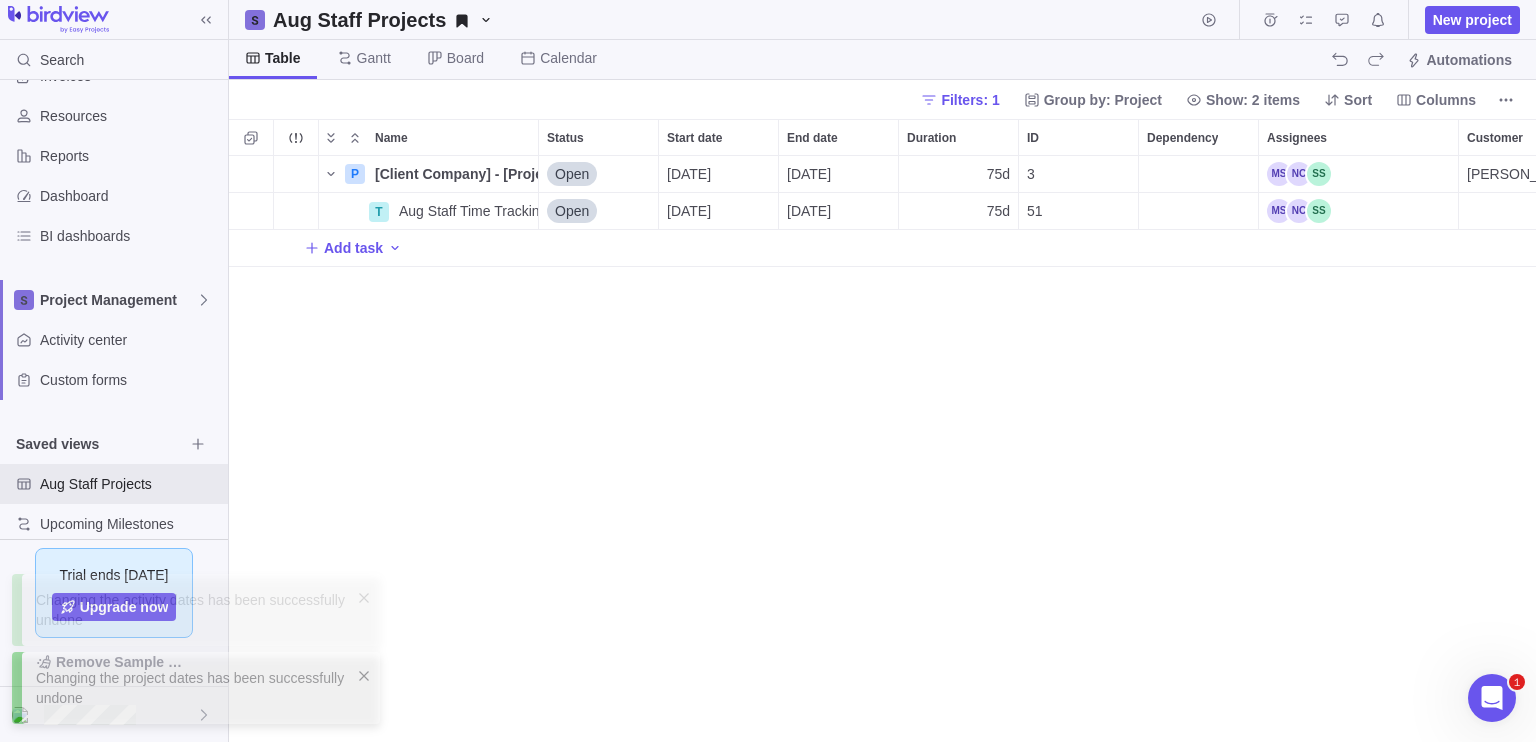 click at bounding box center [364, 676] 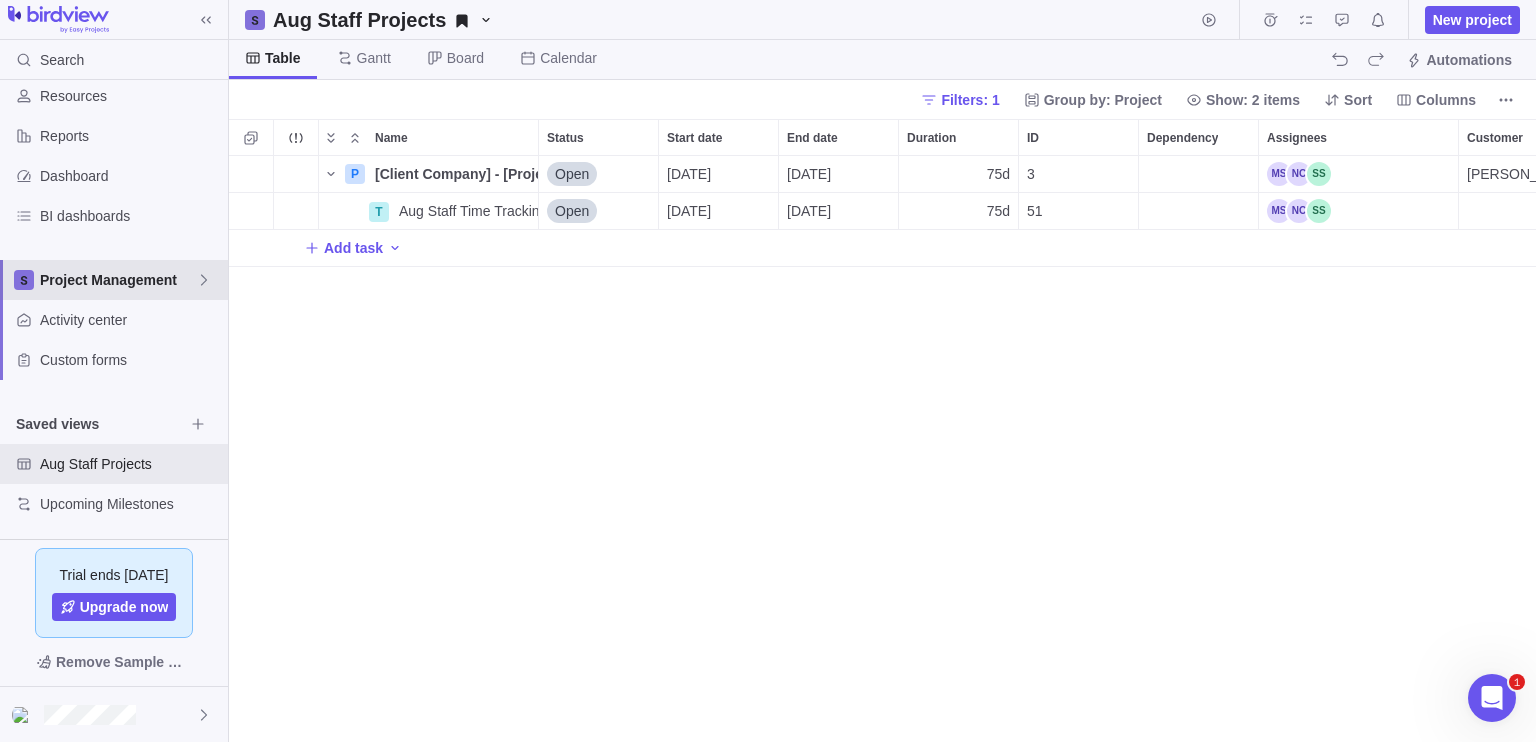click on "Project Management" at bounding box center [114, 280] 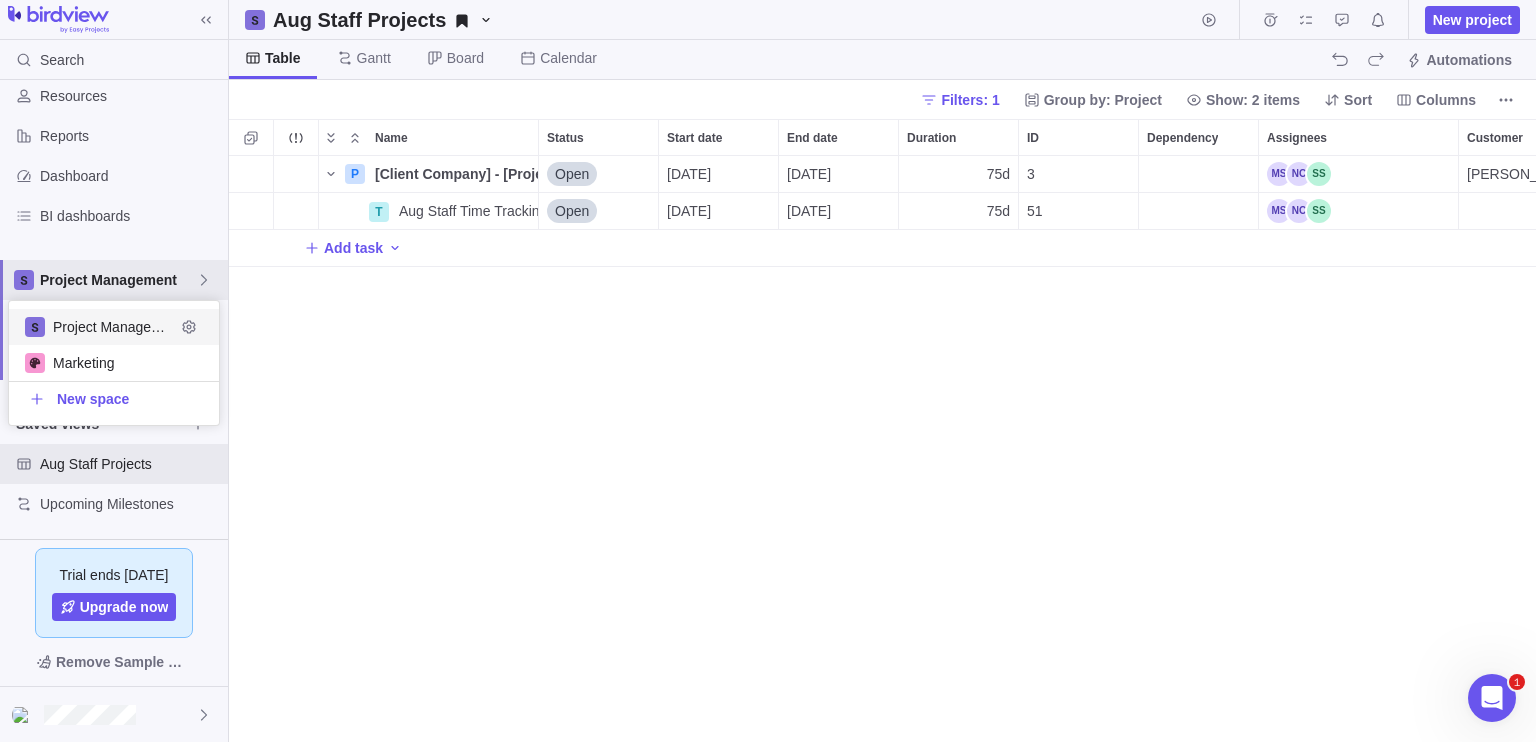 click on "Search Time logs history Invoices Resources Reports Dashboard BI dashboards Project Management Activity center Custom forms Saved views Aug Staff Projects Upcoming Milestones Trial ends [DATE] Upgrade now Remove Sample Data Aug Staff Projects New project Table [PERSON_NAME] Board Calendar Automations Filters: 1 Group by: Project Show: 2 items Sort Columns Name Status Start date End date Duration ID Dependency Assignees Customer Portfolio Actual hours (timelogs) Estimated hours Hours left P [Client Company] - [Project Name] Details Open [DATE] [DATE] 75d 3 [PERSON_NAME] [PERSON_NAME] 120h T Aug Staff Time Tracking Details Open [DATE] [DATE] 75d 51 120h Add task Filters Activity status Default Workflow Test Workflow Project status Default Workflow Test Workflow Activity priority Activity assignees More Project start date Previous year Previous month Previous week [DATE] [DATE] This week This month This year Next week Next month Filter by period Project end date Previous year Previous month [DATE]" at bounding box center [768, 371] 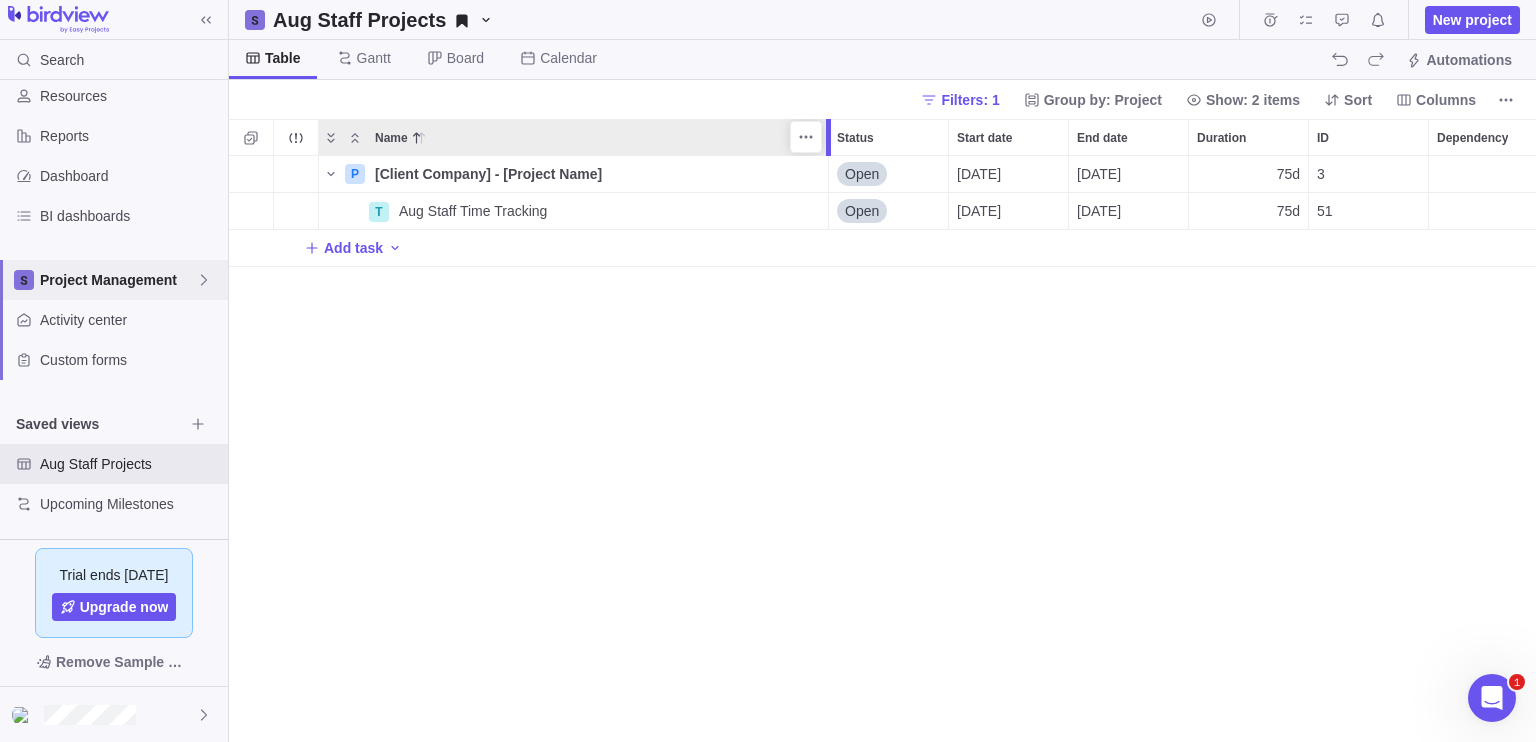 drag, startPoint x: 547, startPoint y: 121, endPoint x: 841, endPoint y: 137, distance: 294.43506 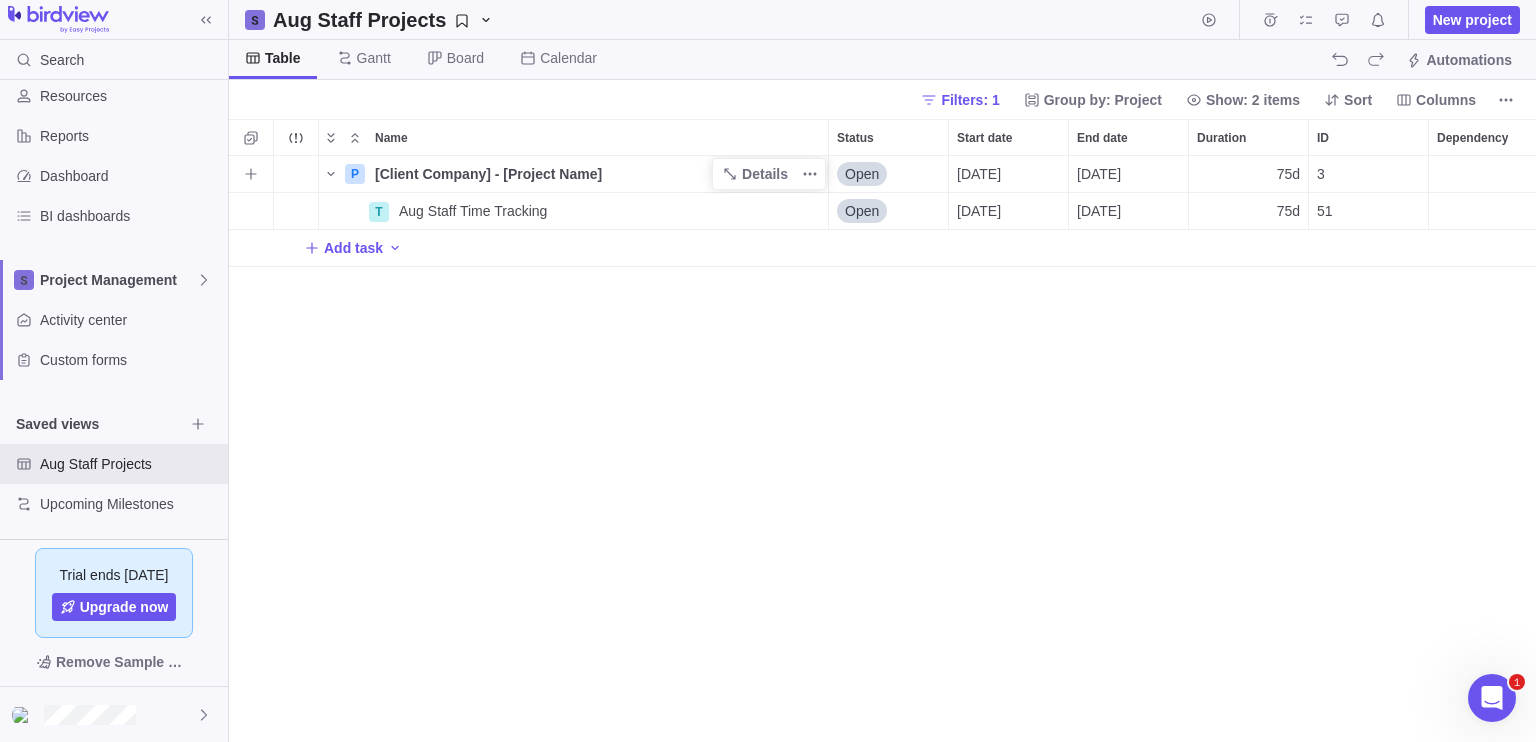 click on "[Client Company] - [Project Name]" at bounding box center [488, 174] 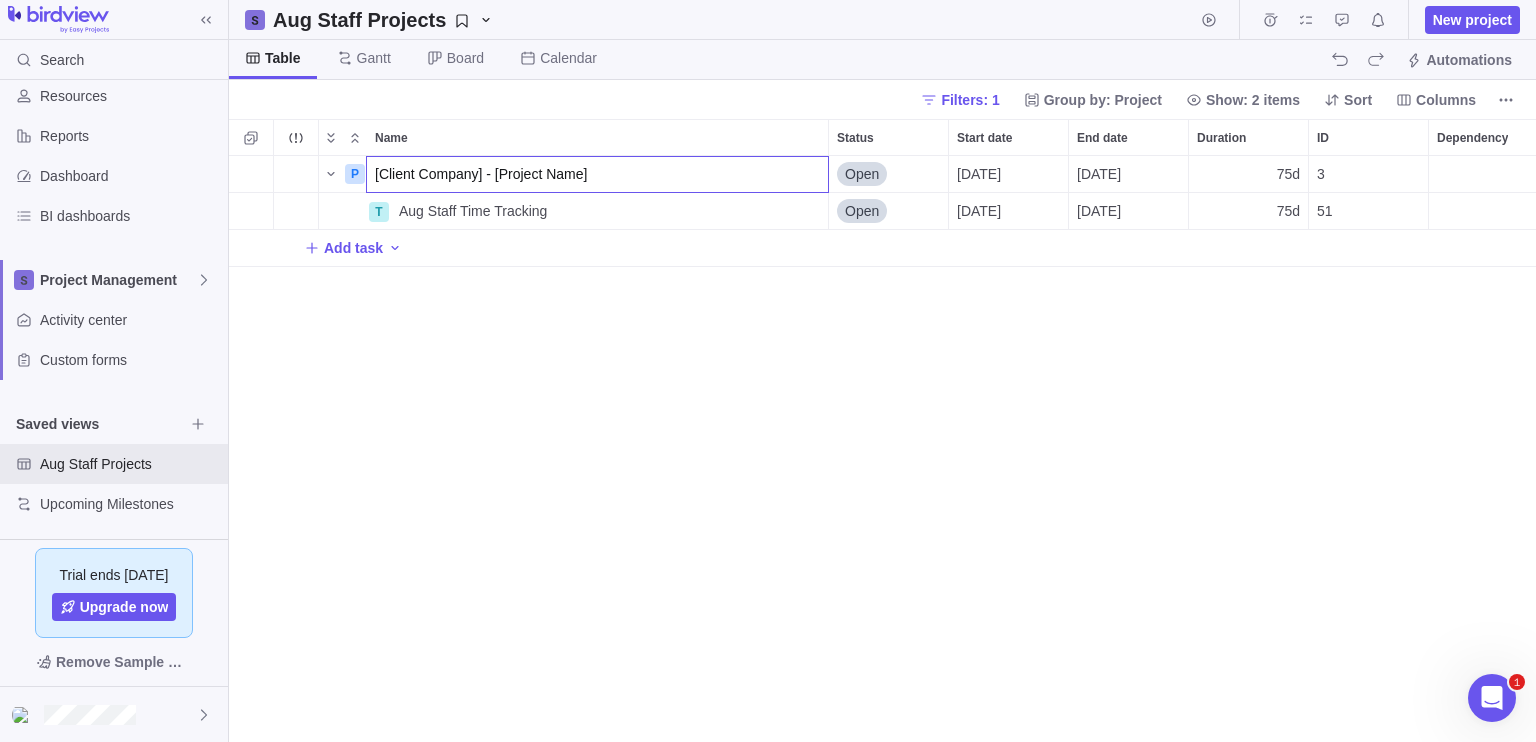 click on "[Client Company] - [Project Name]" at bounding box center [597, 174] 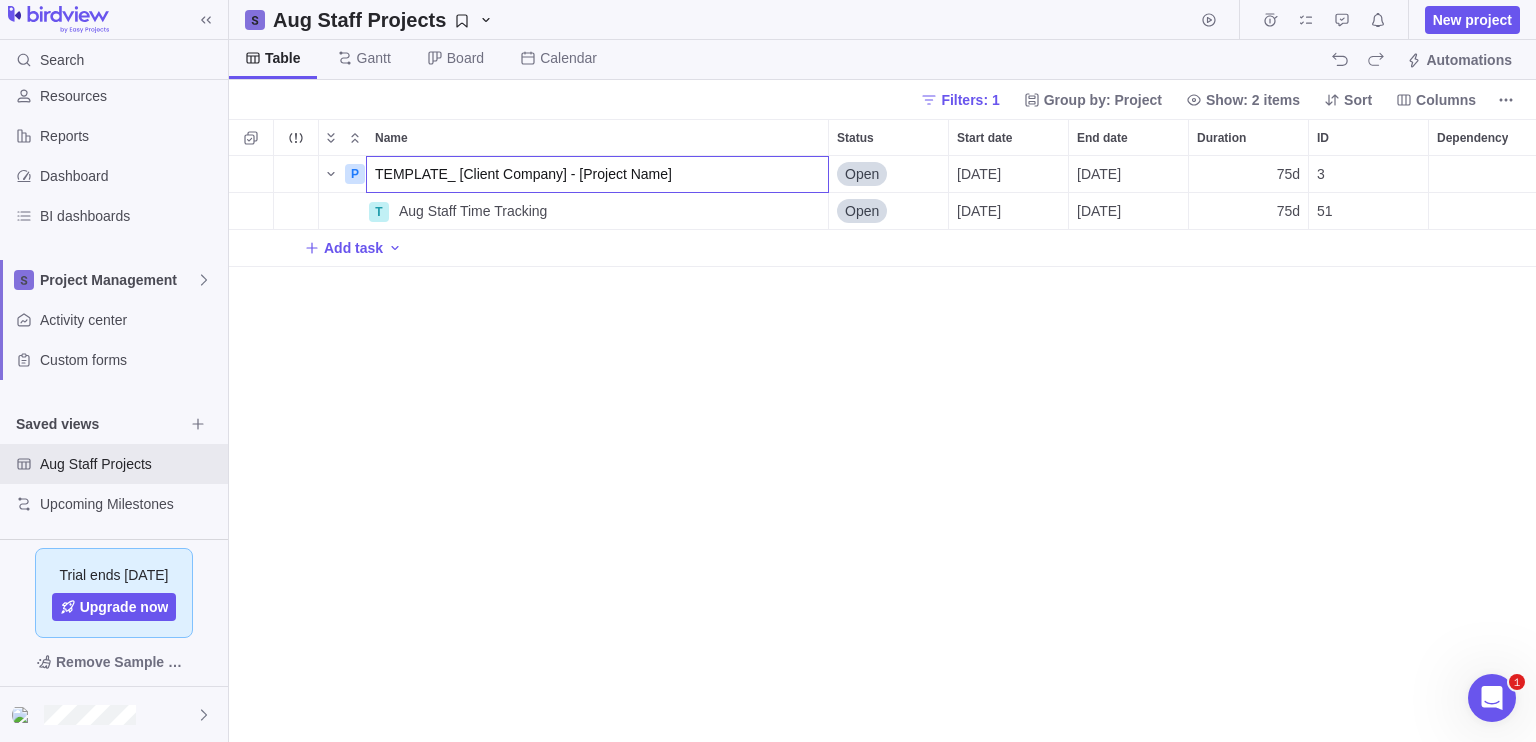 type on "TEMPLATE_[Client Company] - [Project Name]" 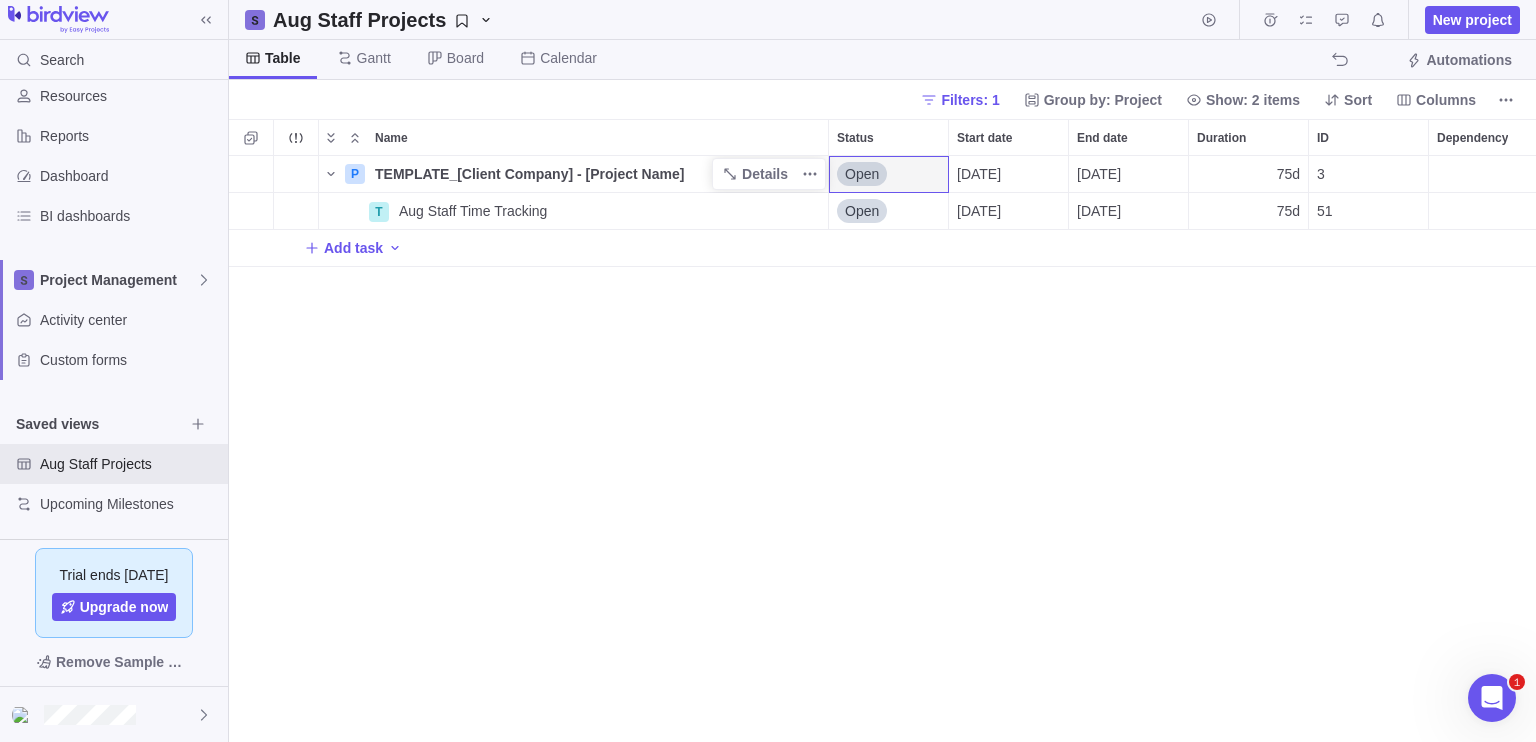 click on "Add task" at bounding box center [1369, 248] 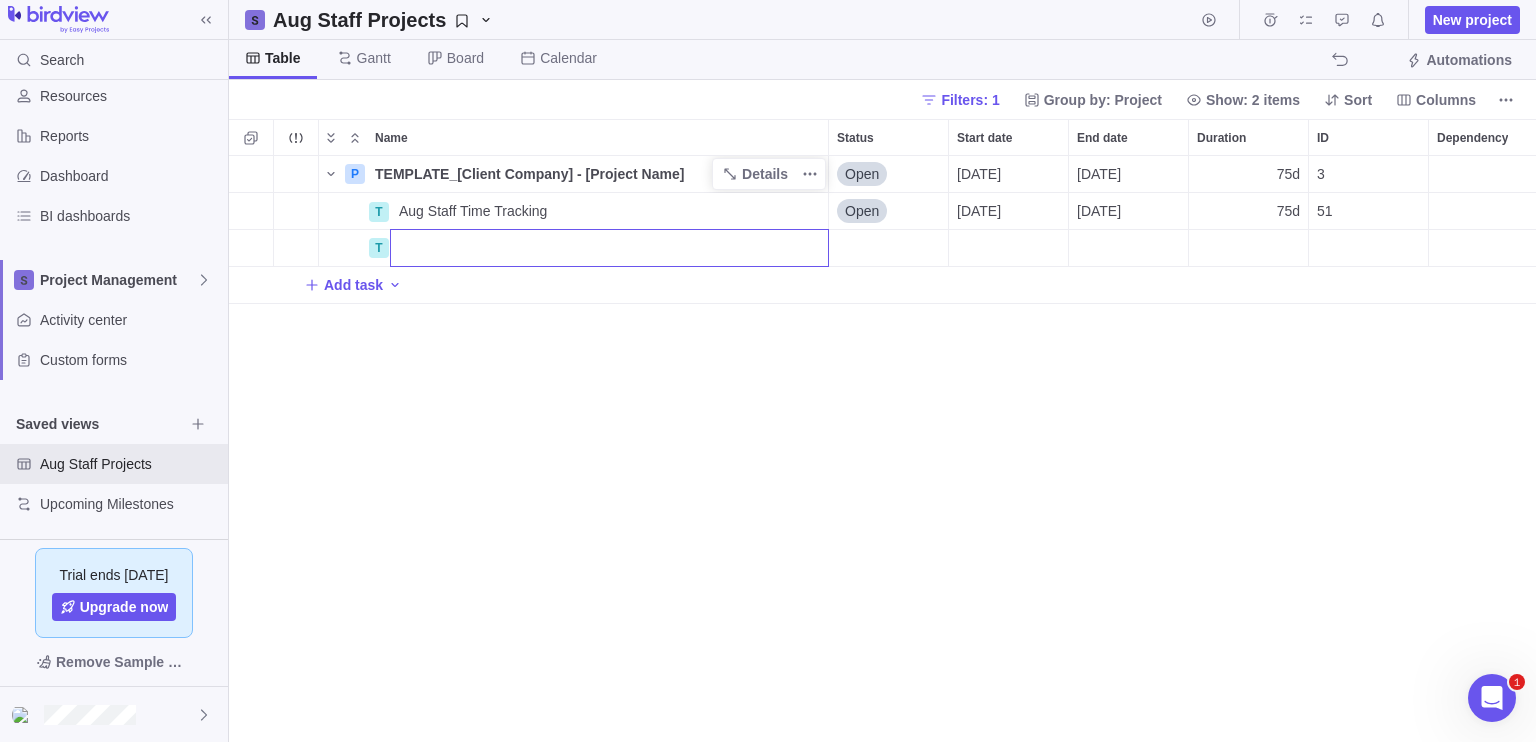 click on "P TEMPLATE_[Client Company] - [Project Name] Details Open [DATE] [DATE] 75d 3 [PERSON_NAME] [PERSON_NAME] 120h T Aug Staff Time Tracking Details Open [DATE] [DATE] 75d 51 120h T Add task" at bounding box center (882, 449) 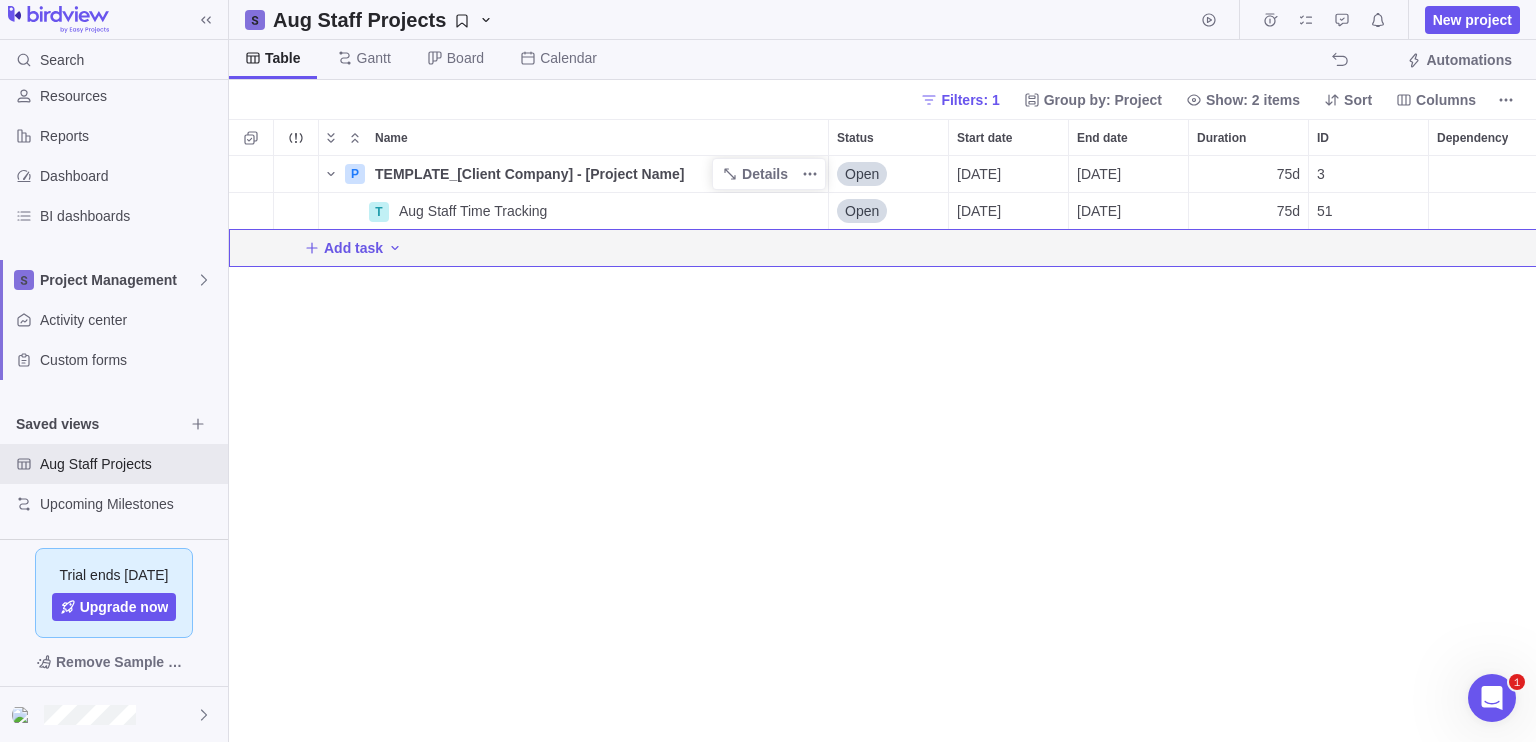 click on "P TEMPLATE_[Client Company] - [Project Name] Details Open [DATE] [DATE] 75d 3 [PERSON_NAME] [PERSON_NAME] 120h T Aug Staff Time Tracking Details Open [DATE] [DATE] 75d 51 120h Add task" at bounding box center [882, 449] 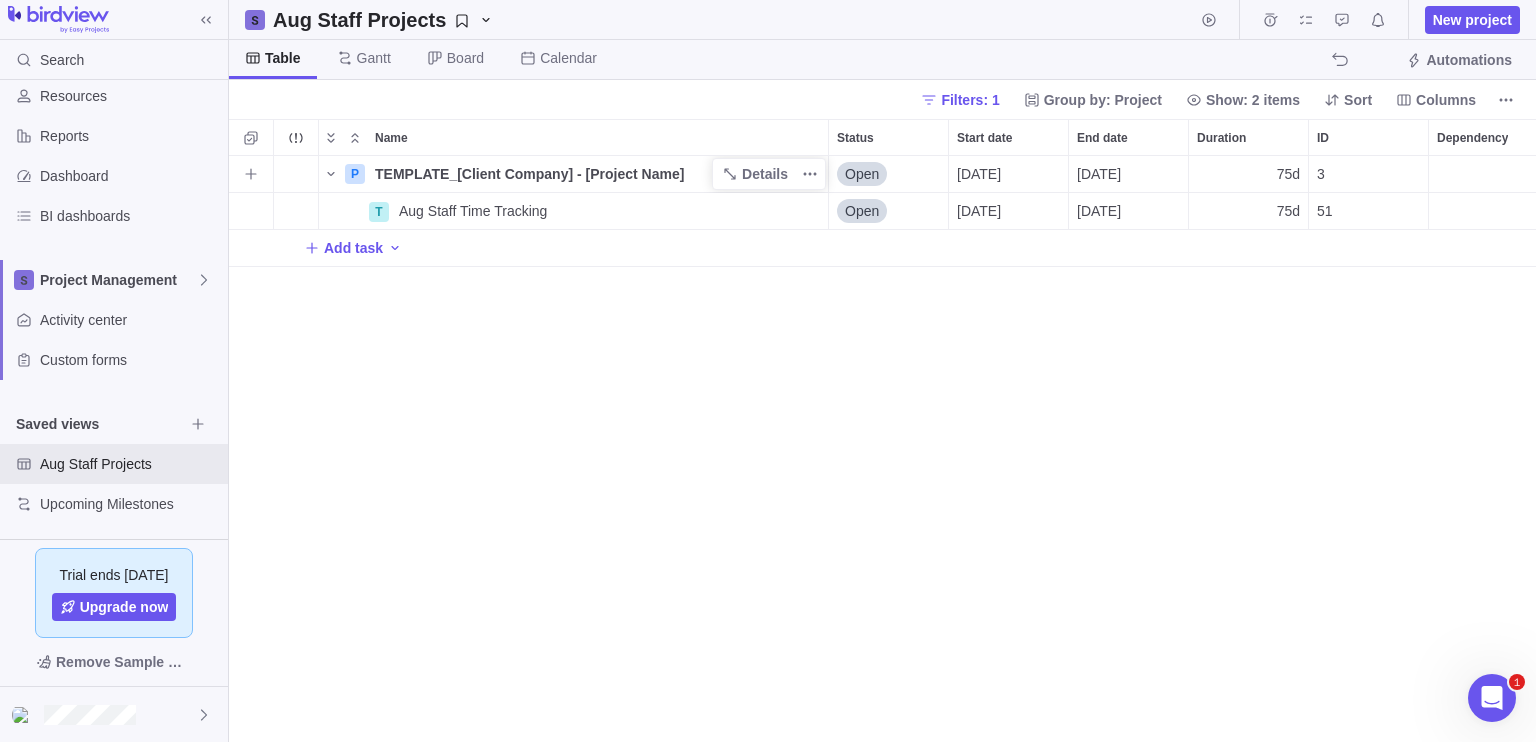 scroll, scrollTop: 0, scrollLeft: 151, axis: horizontal 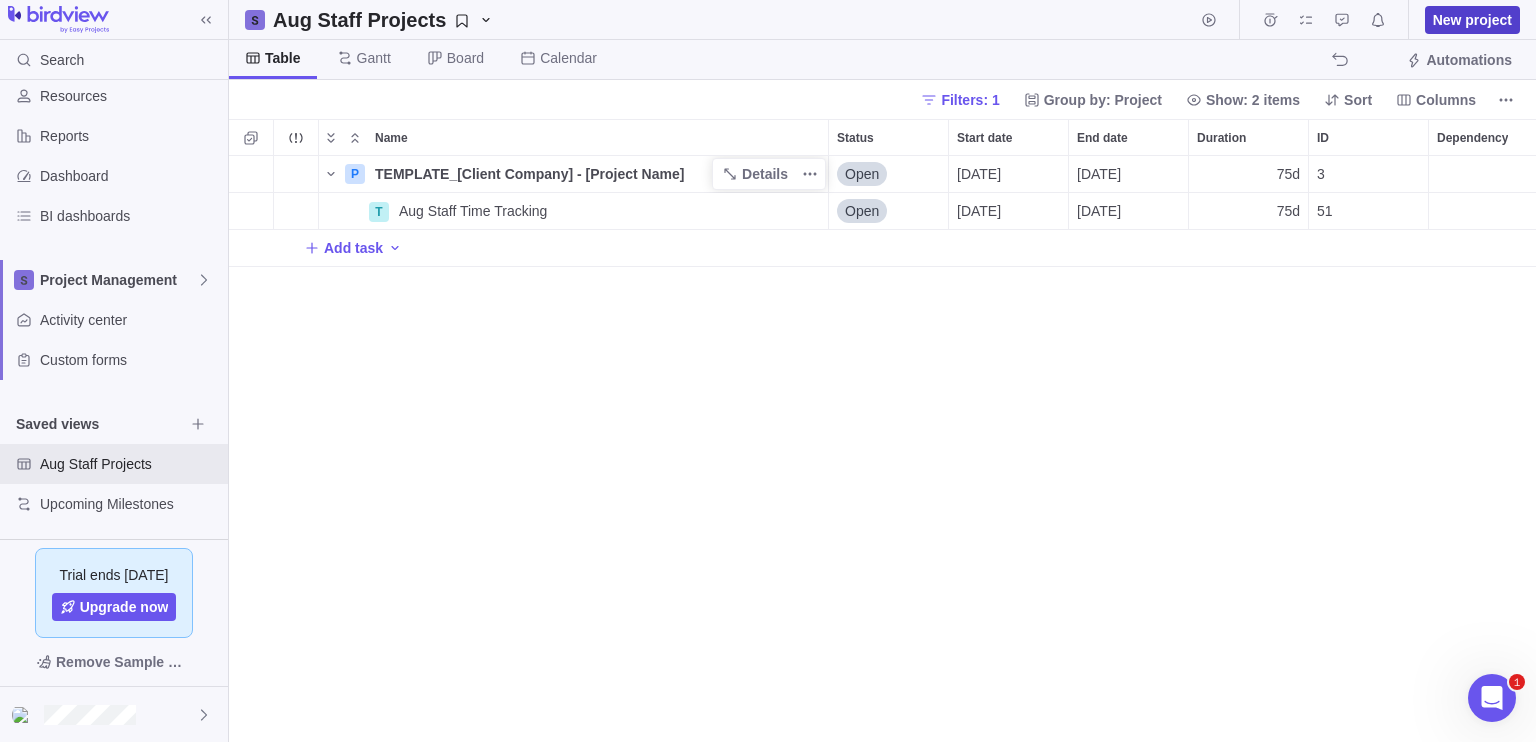 click on "New project" at bounding box center [1472, 20] 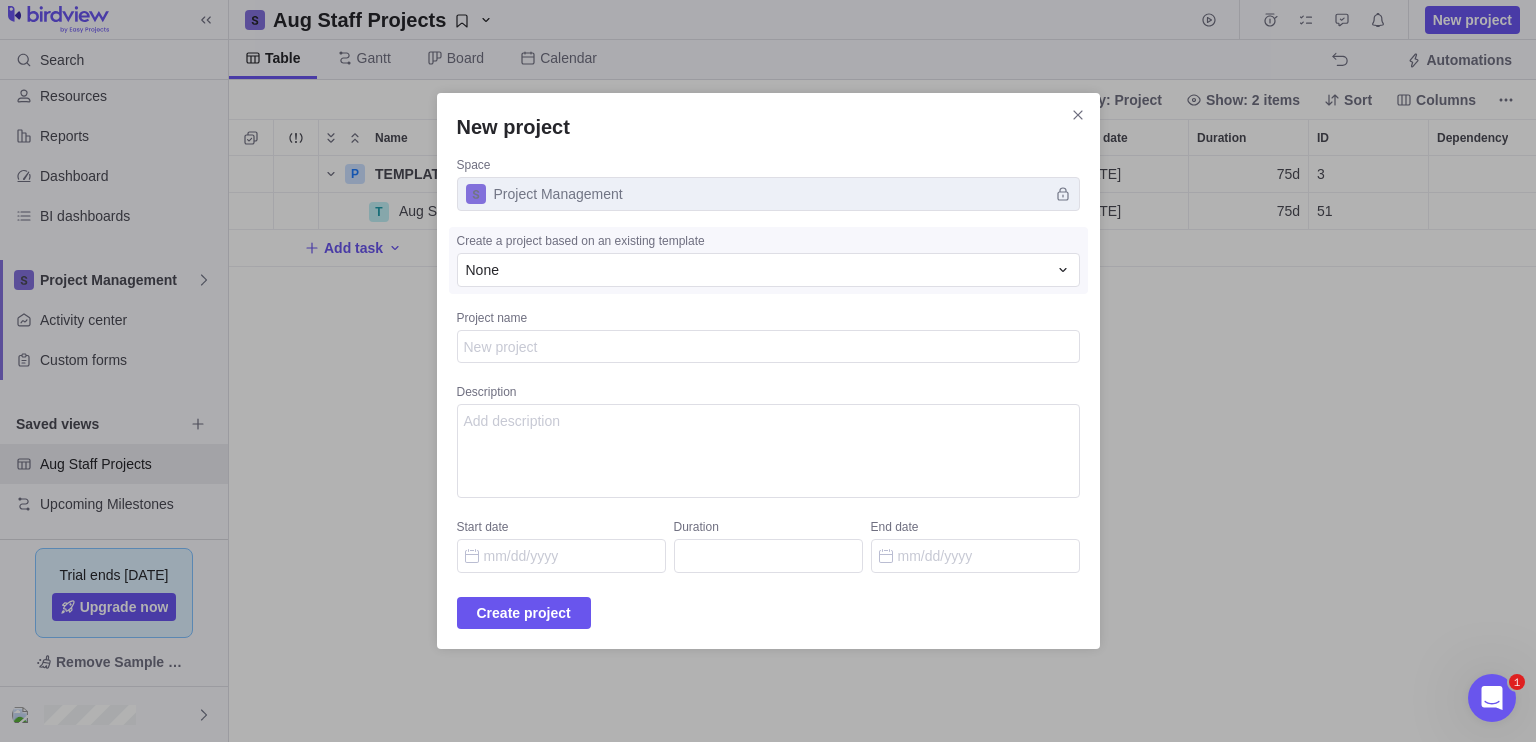 type on "x" 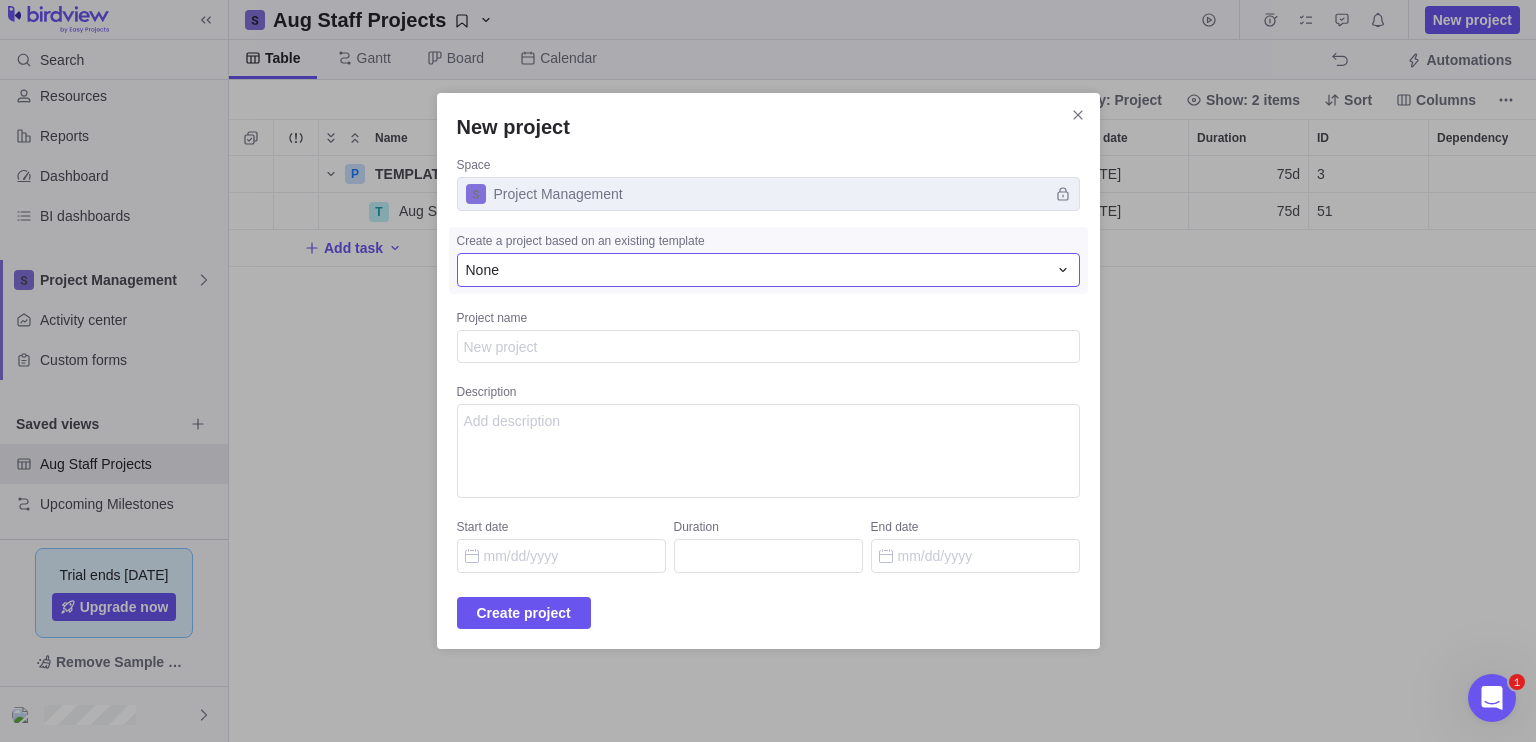 click on "None" at bounding box center (756, 270) 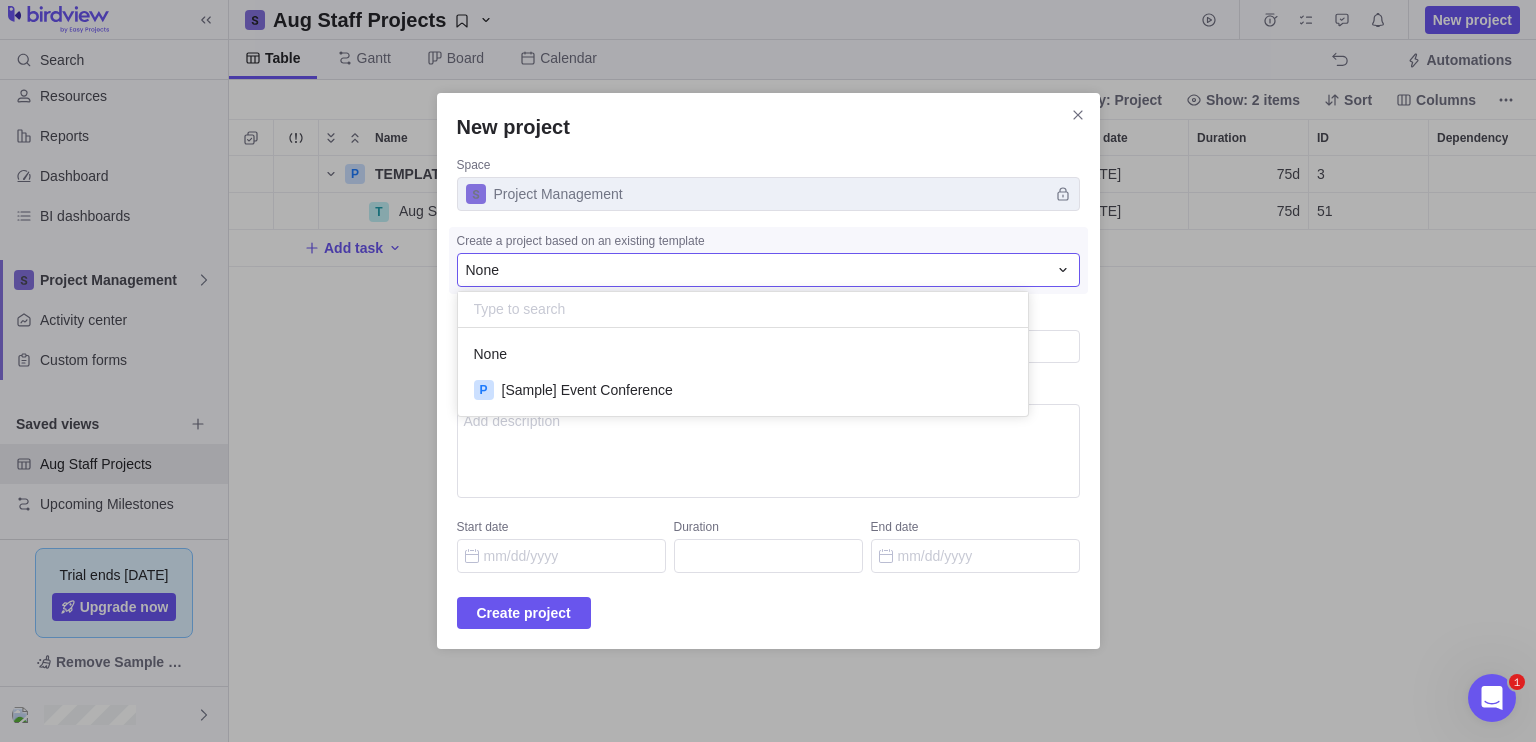 scroll, scrollTop: 16, scrollLeft: 16, axis: both 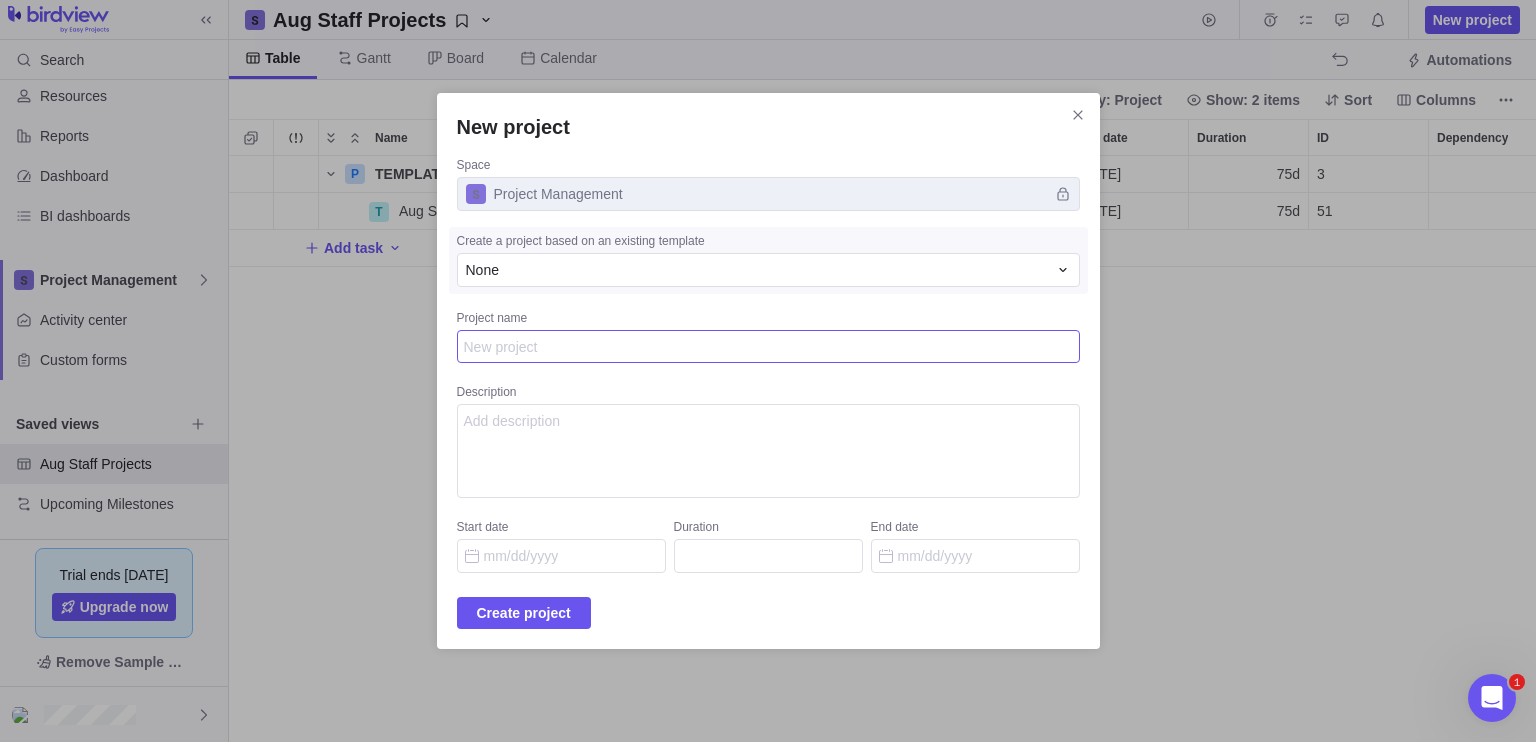 click on "Project name" at bounding box center (768, 347) 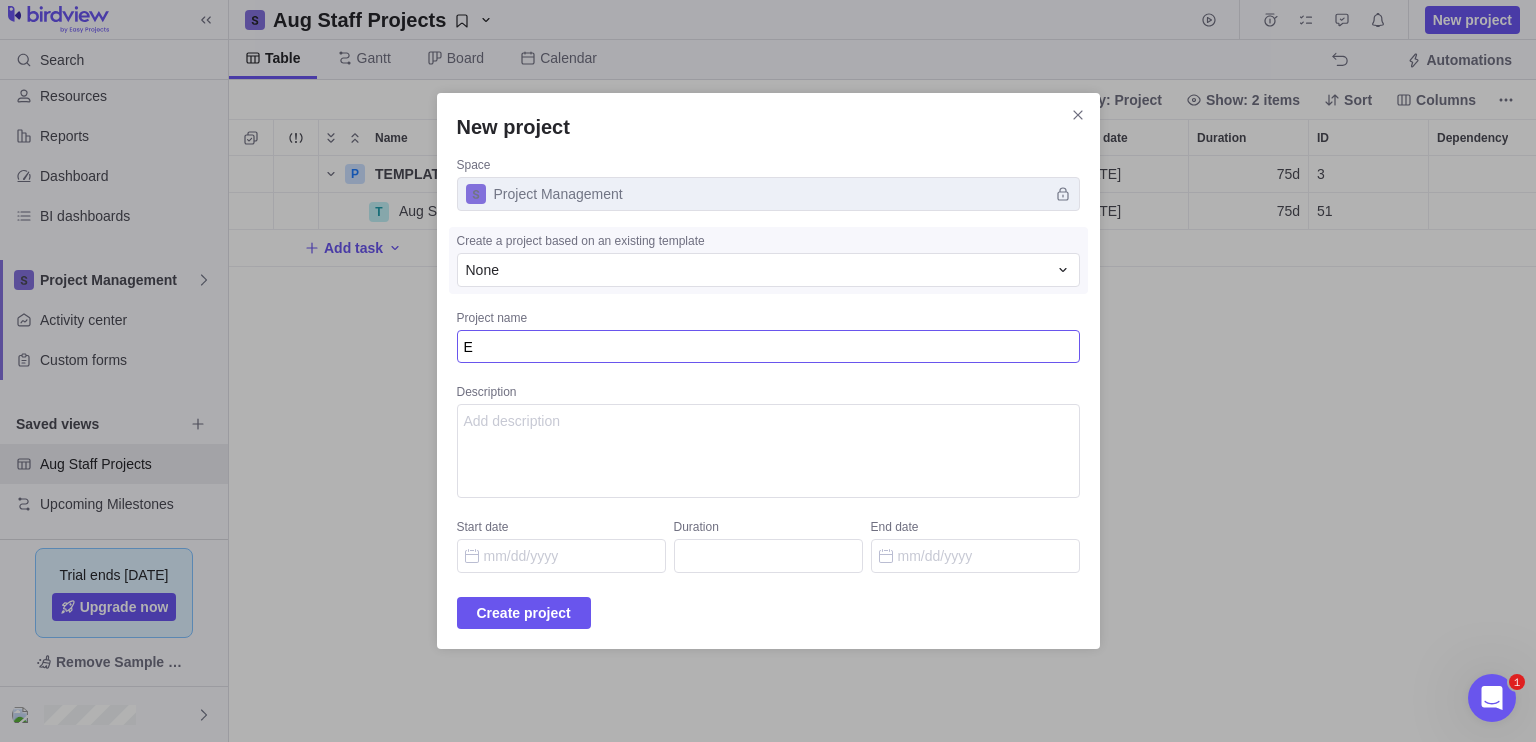 type on "Ei" 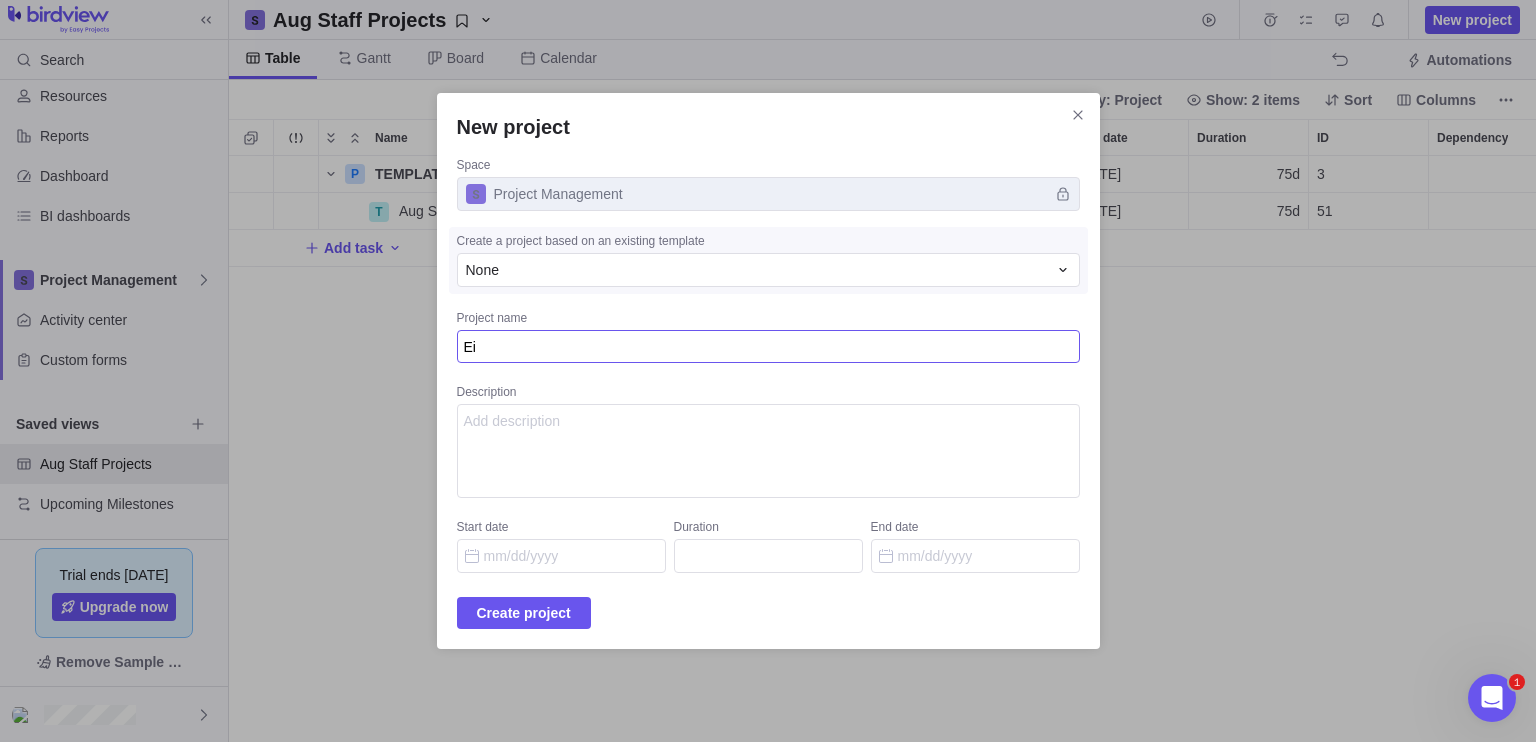 type on "Ein" 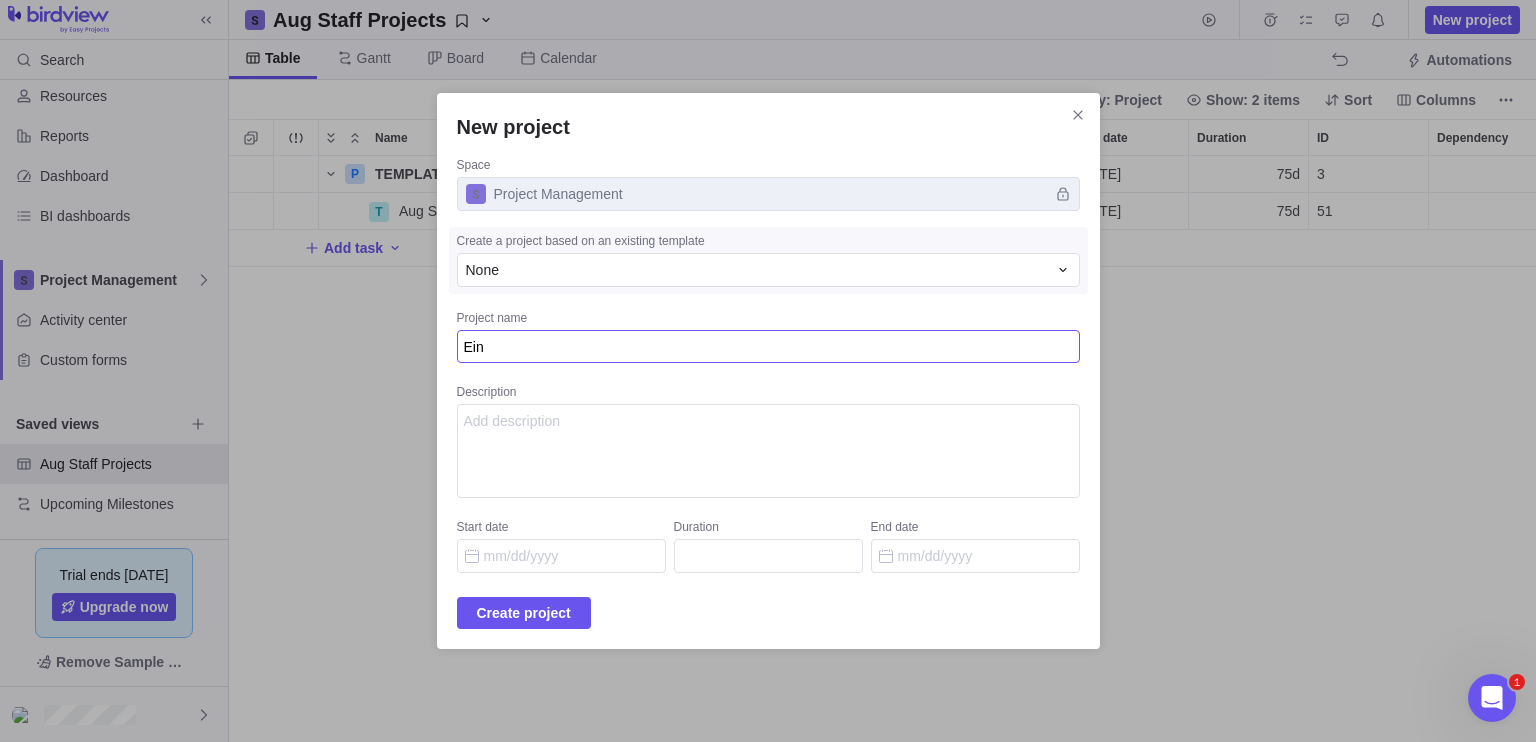 type on "Eins" 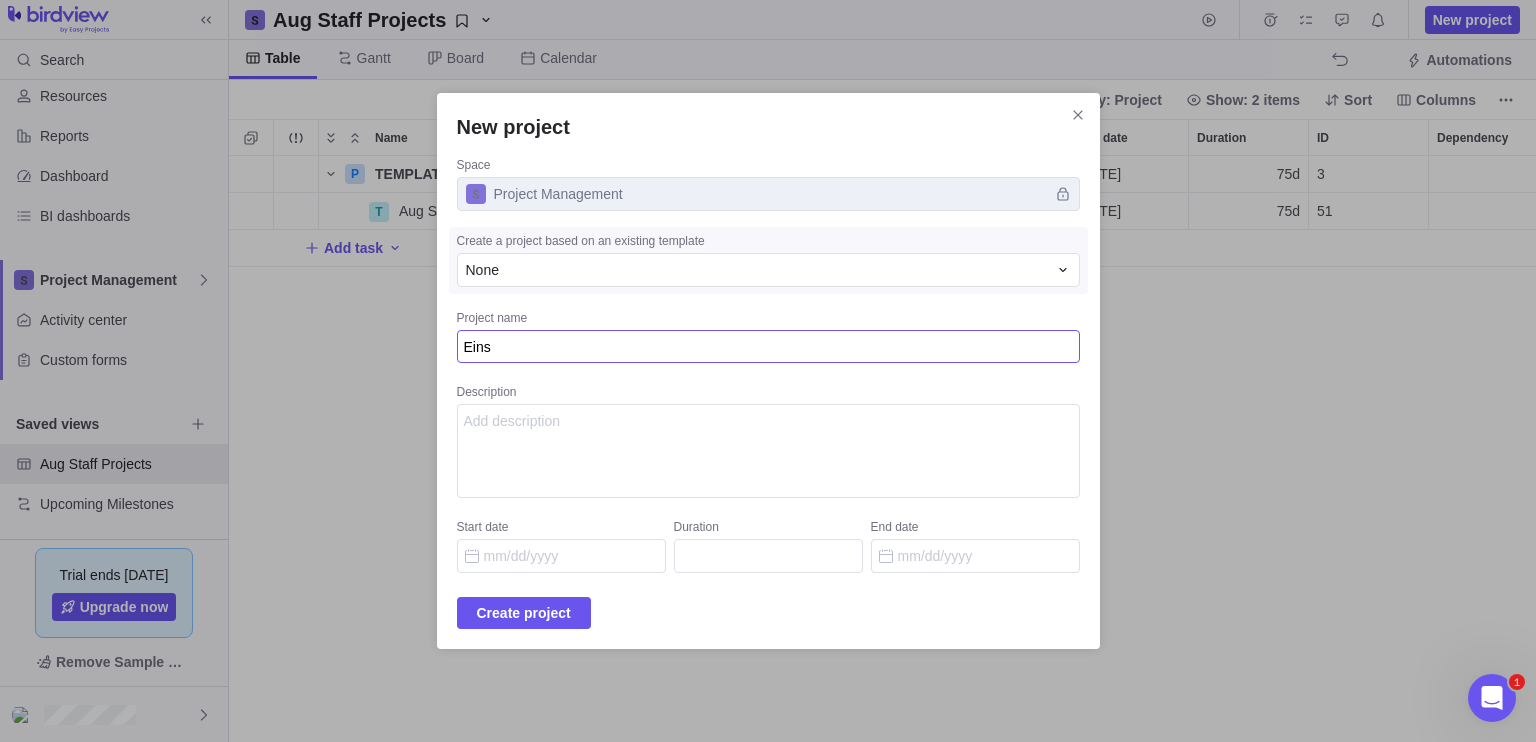 type on "Einse" 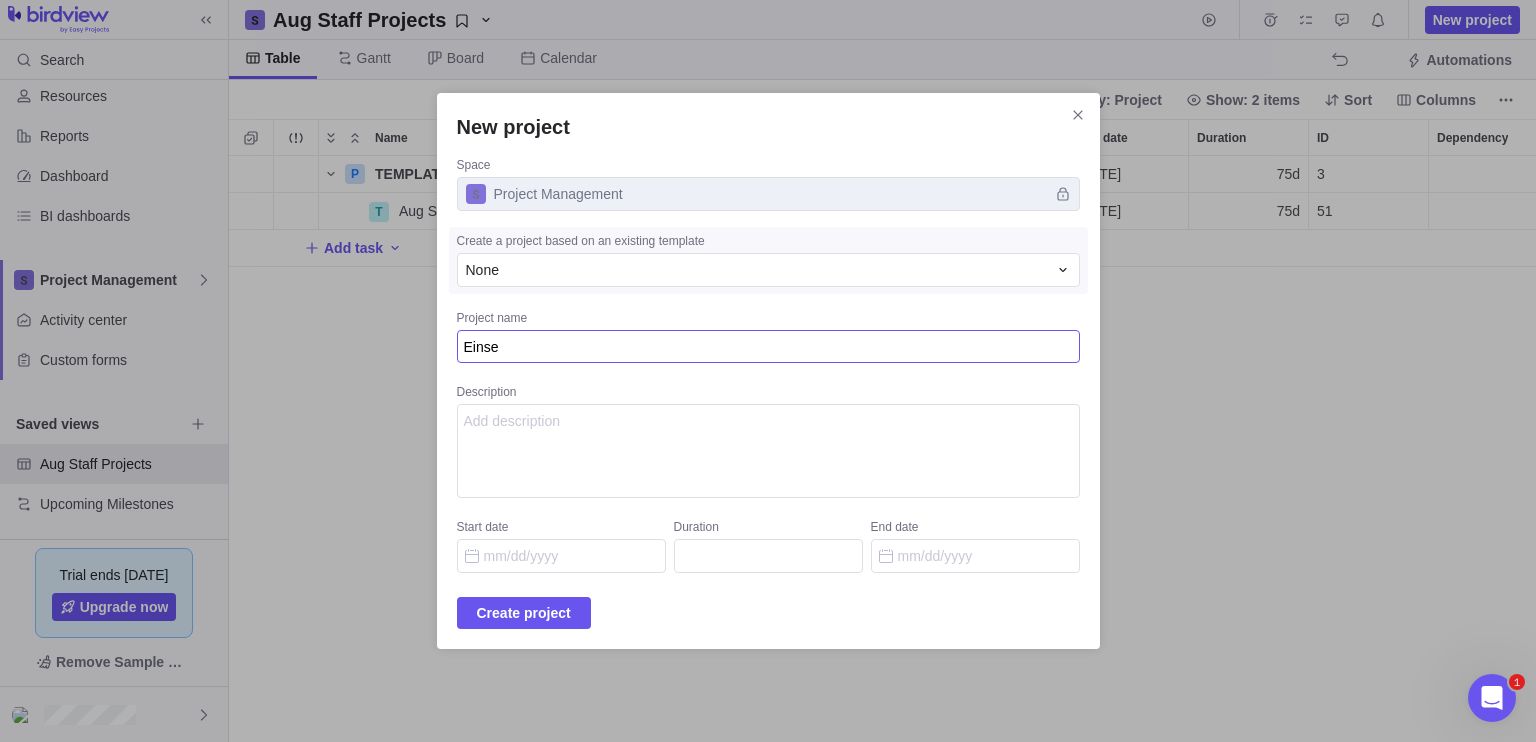 type on "Einser" 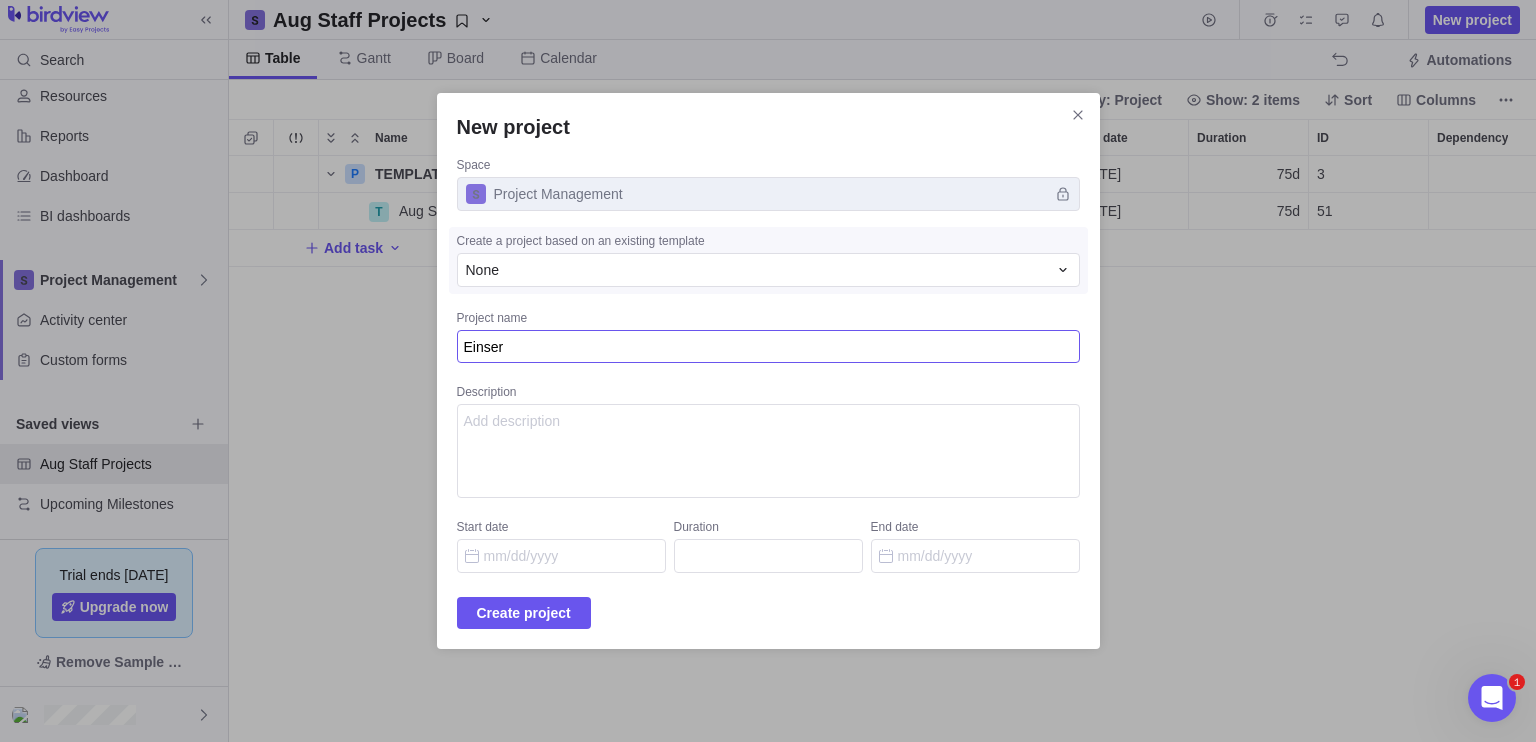 type on "Einse" 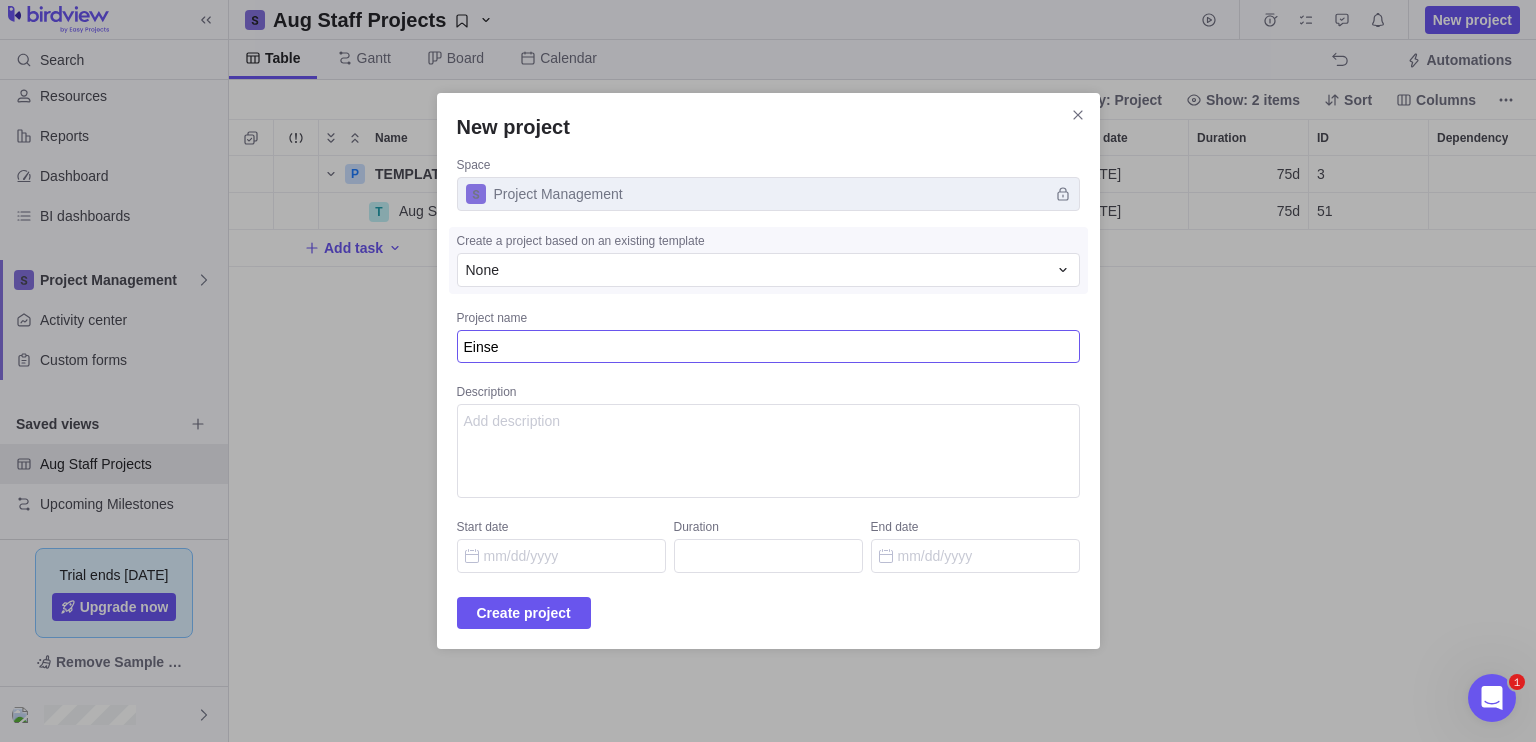 type on "Eins" 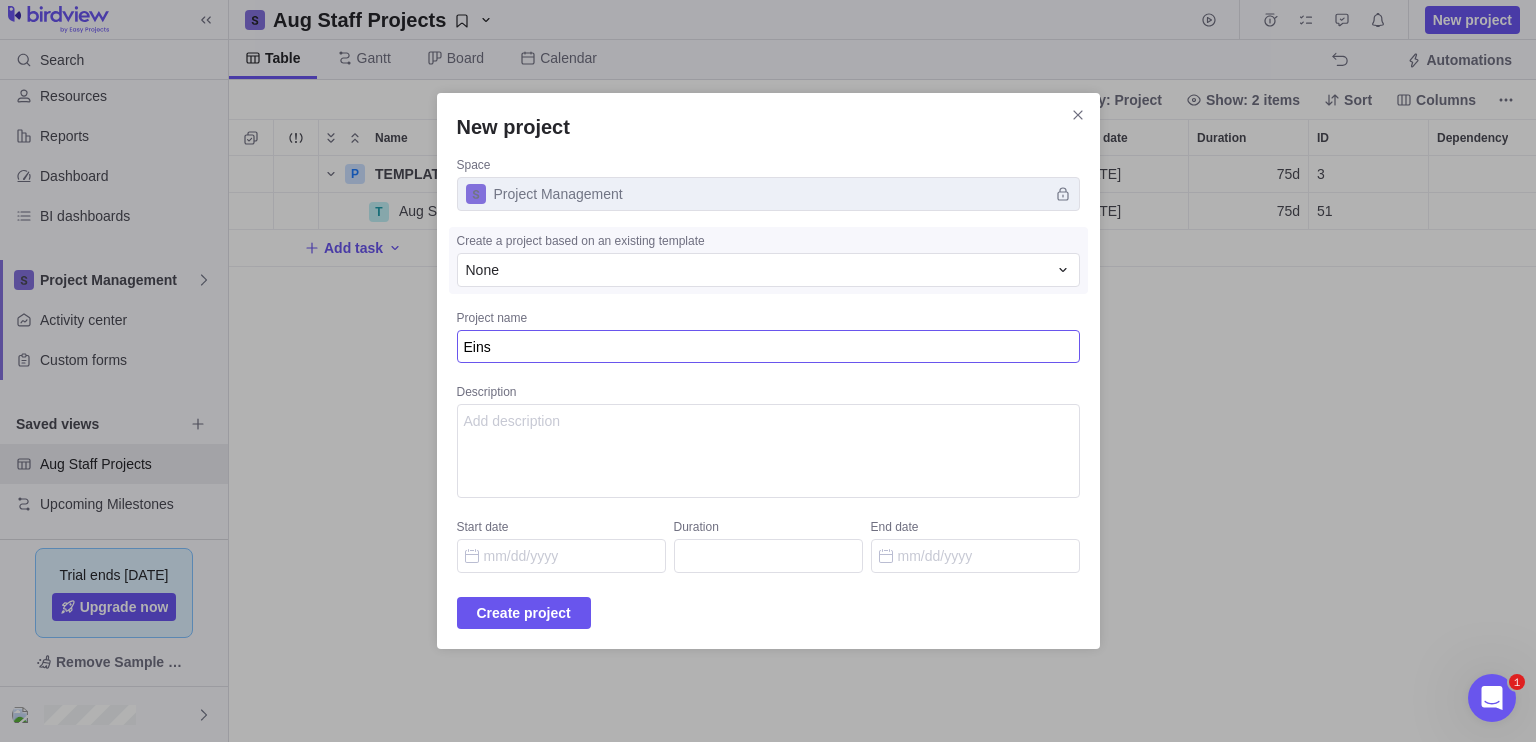 type on "Ein" 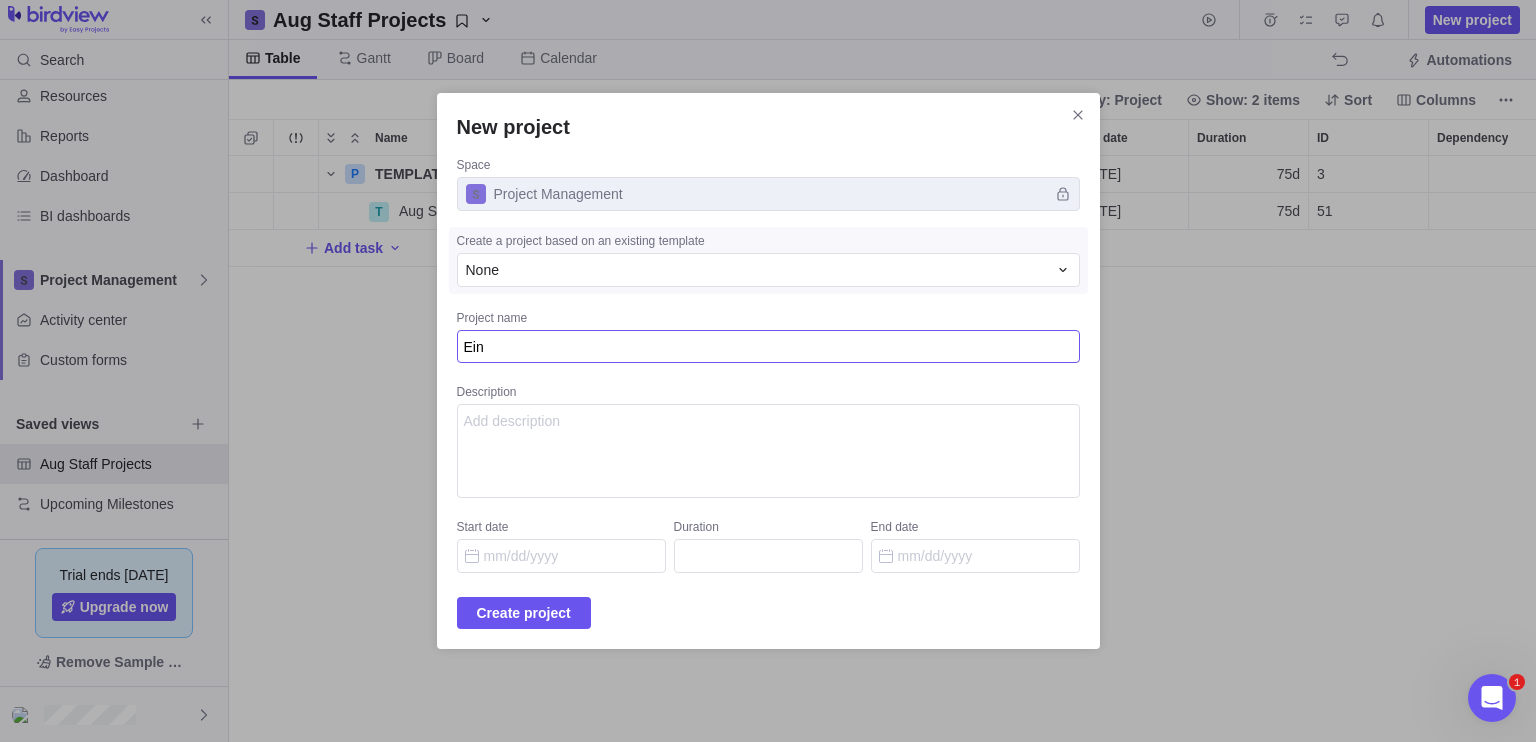 type on "Eins" 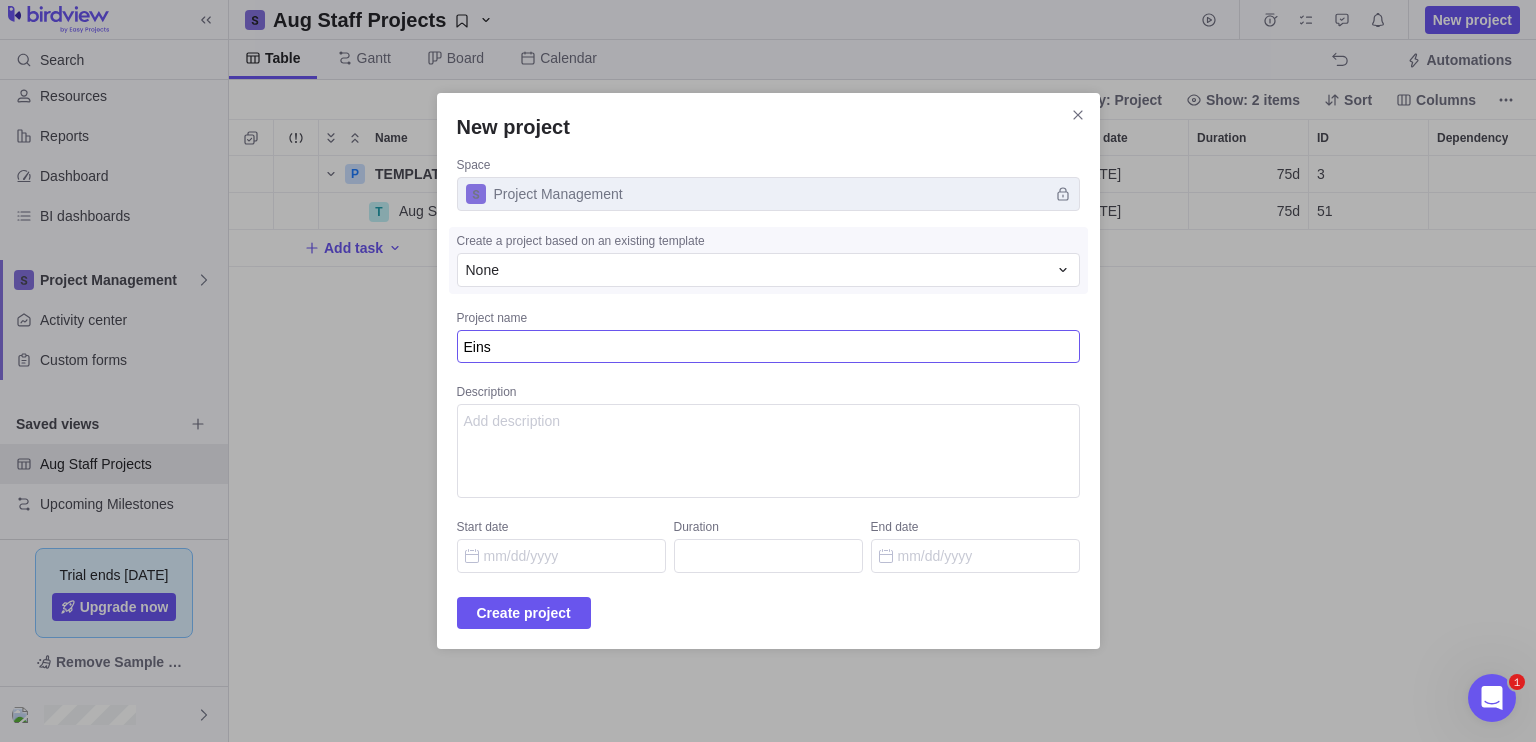 type on "Ein" 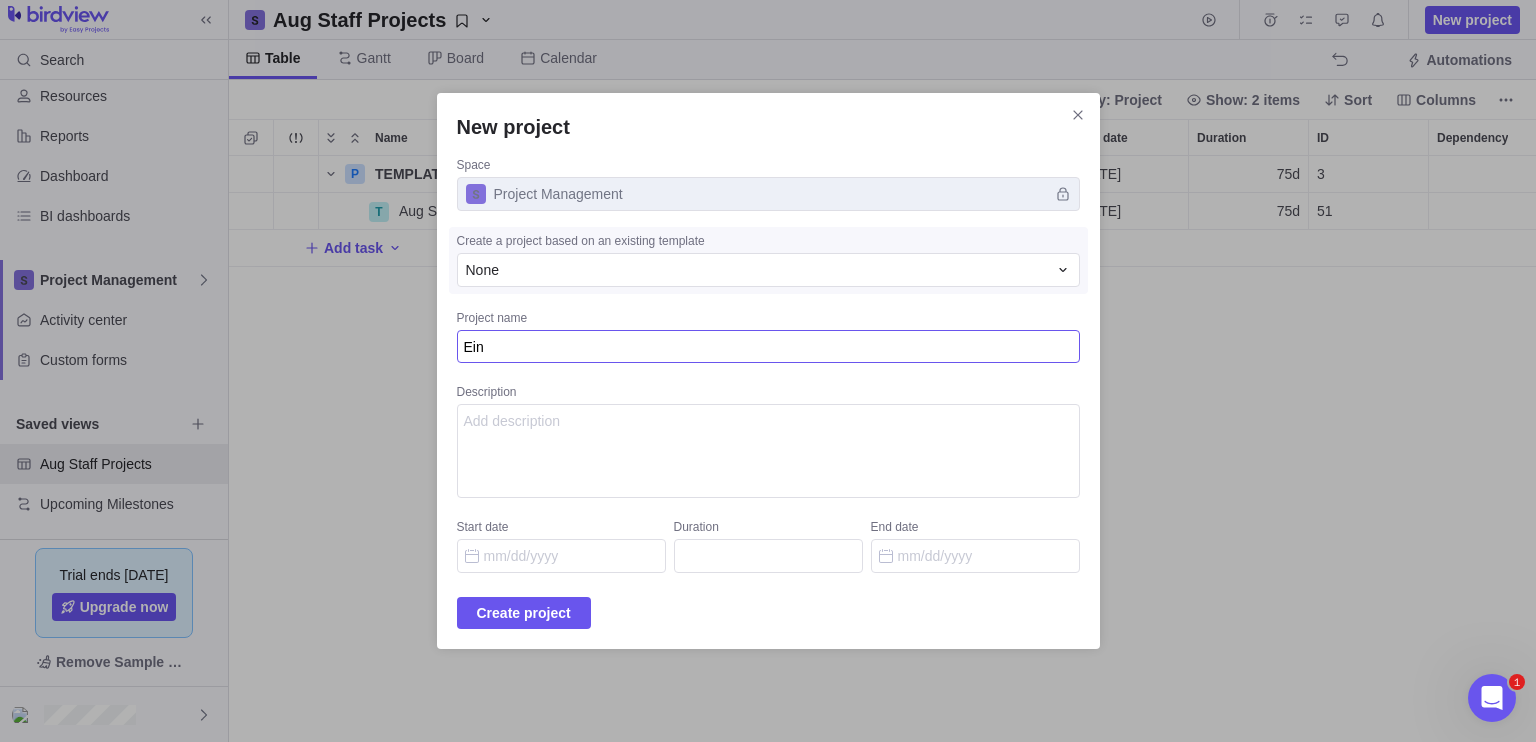 type on "Ei" 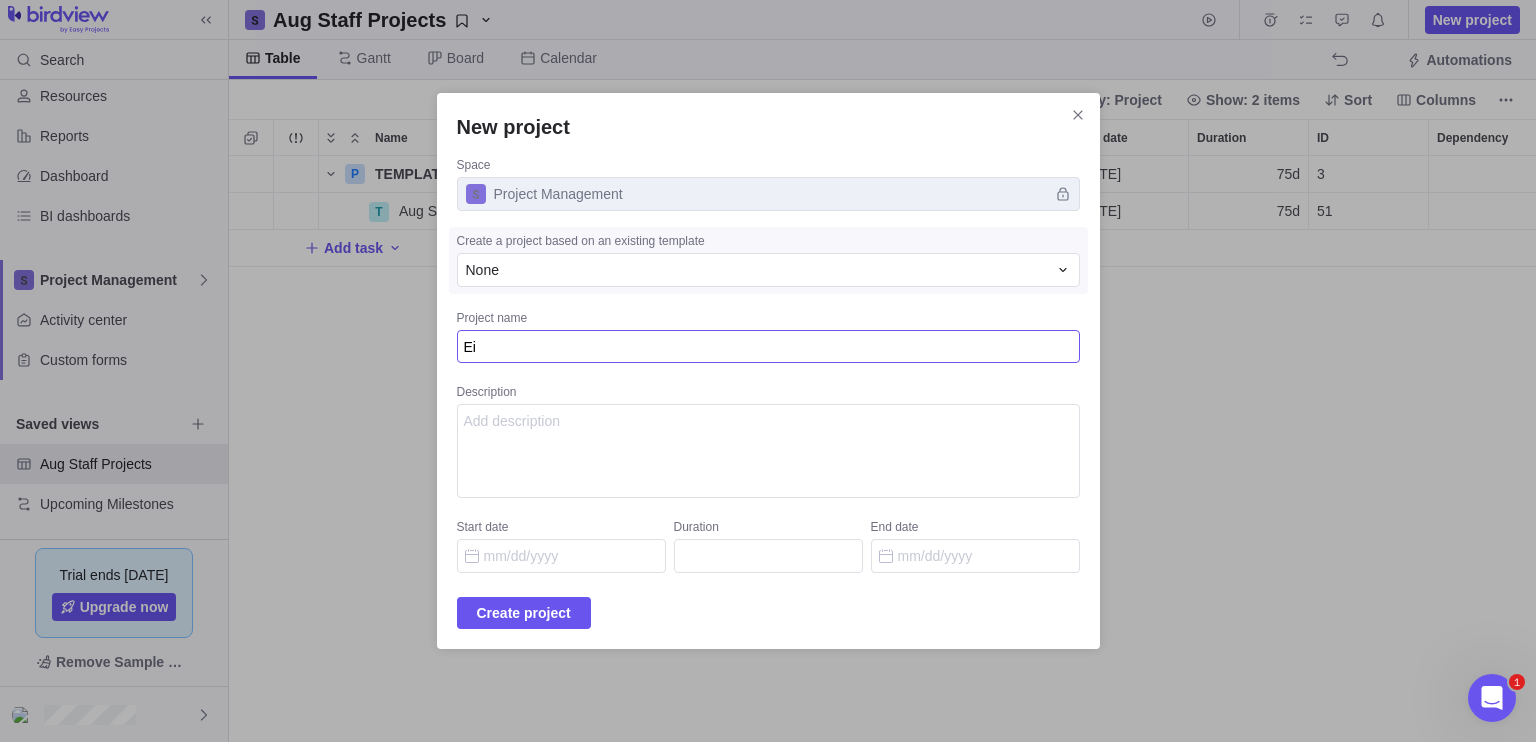 type on "Eis" 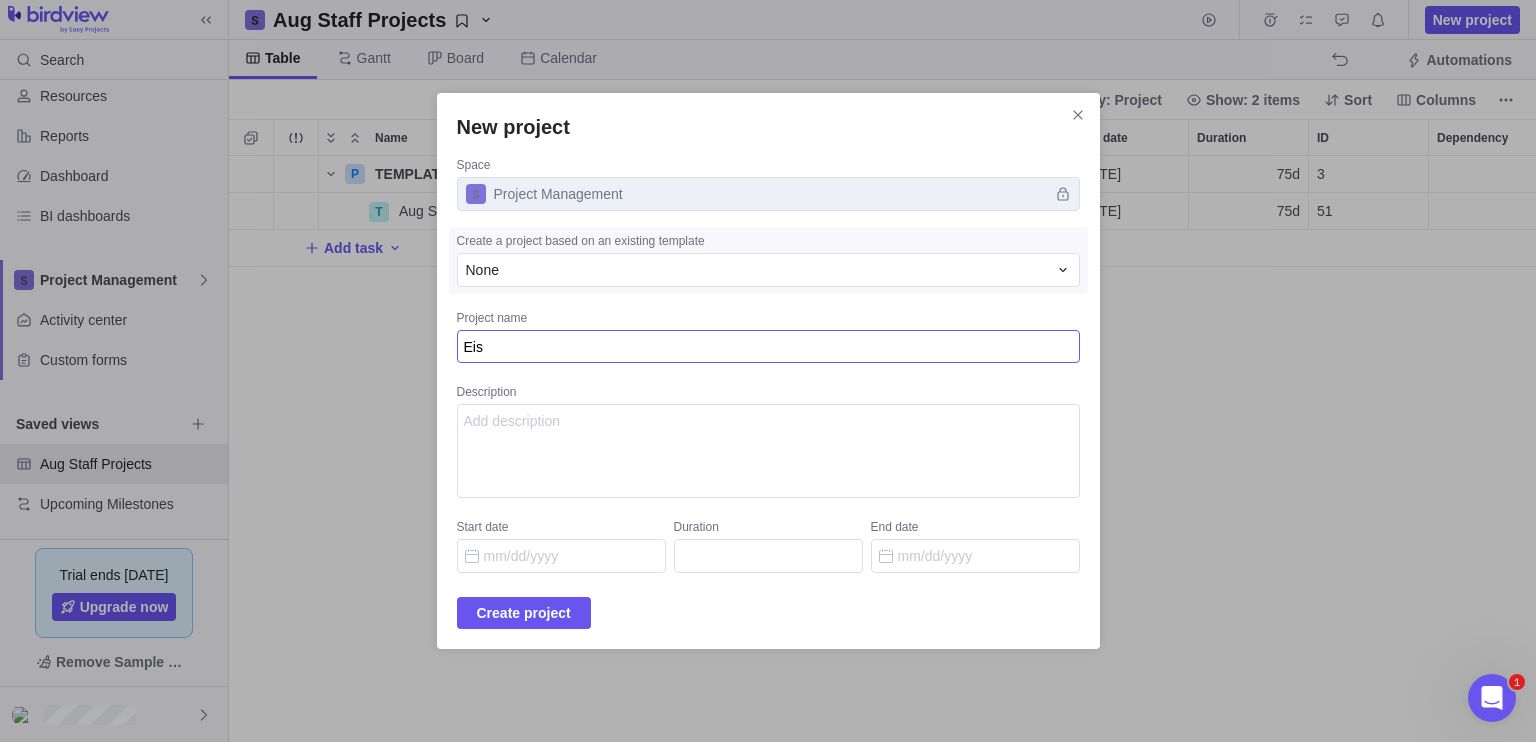 type on "Eisn" 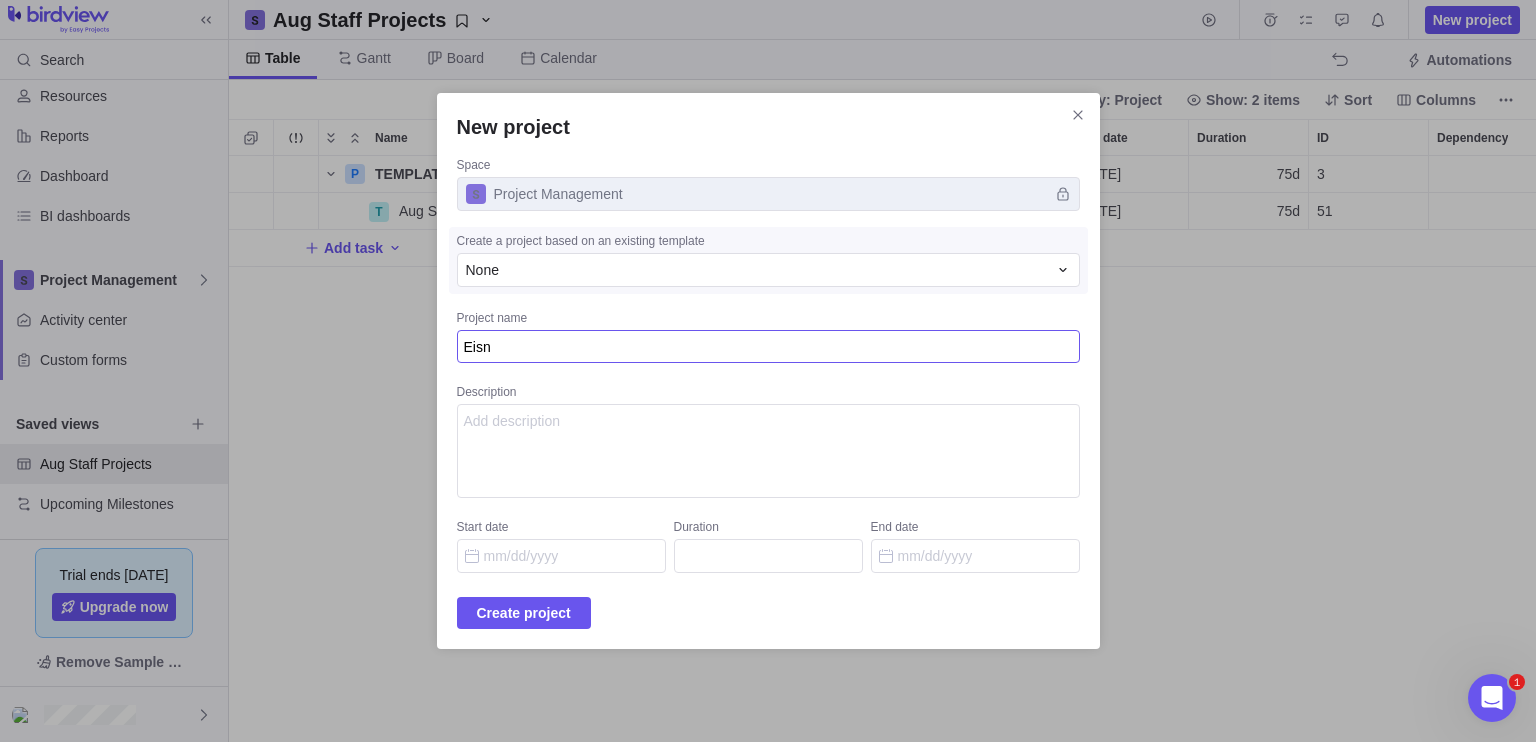 type on "Eisne" 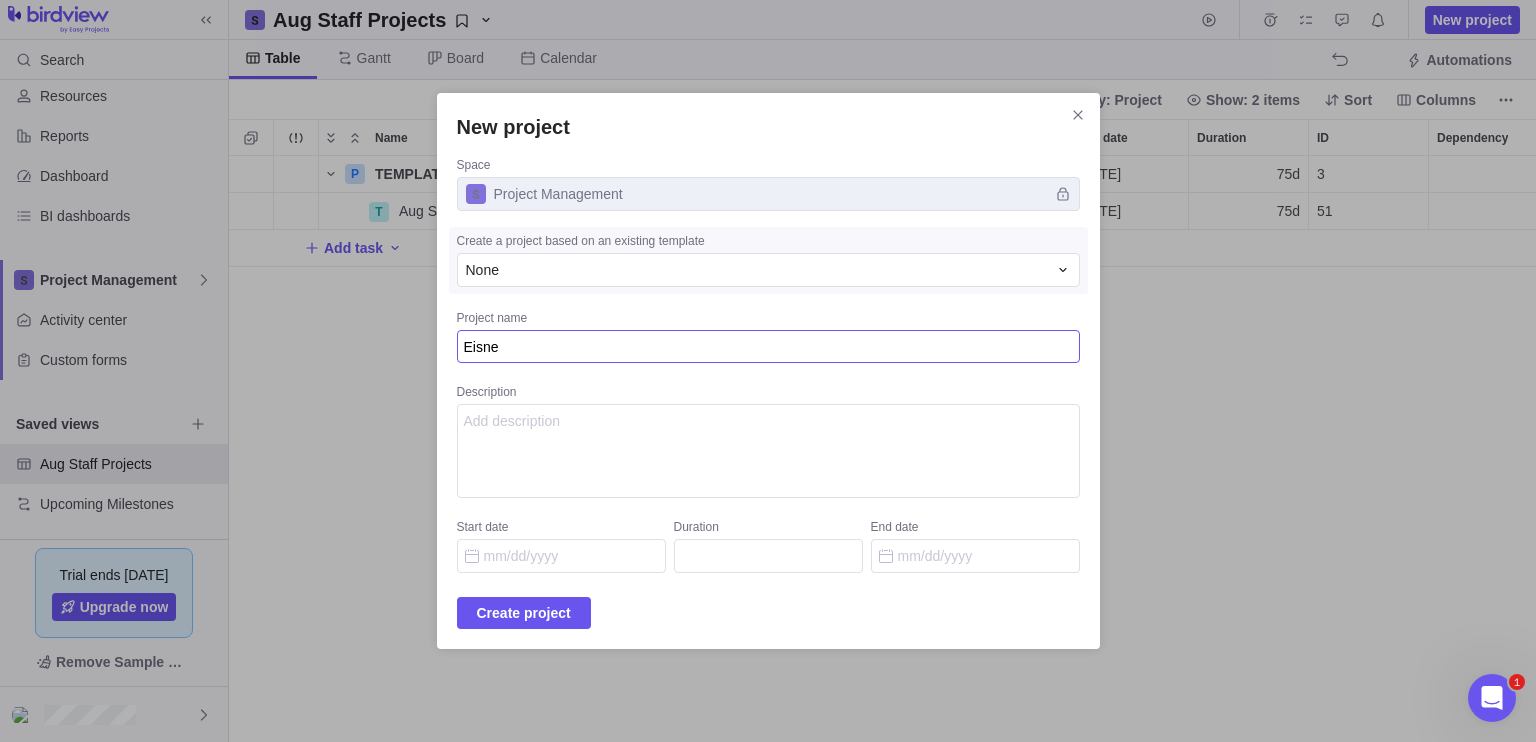 type on "[PERSON_NAME]" 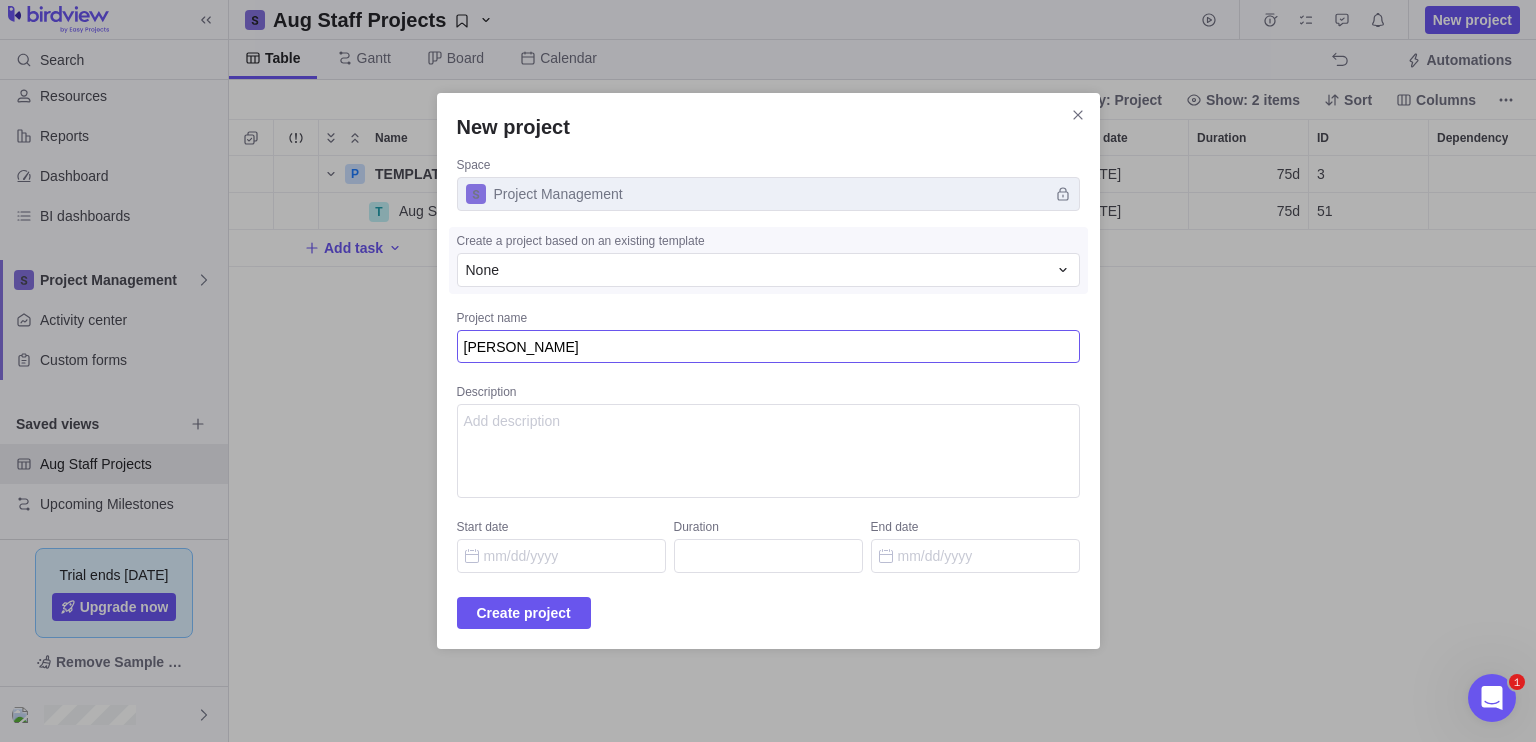 type on "EisnerA" 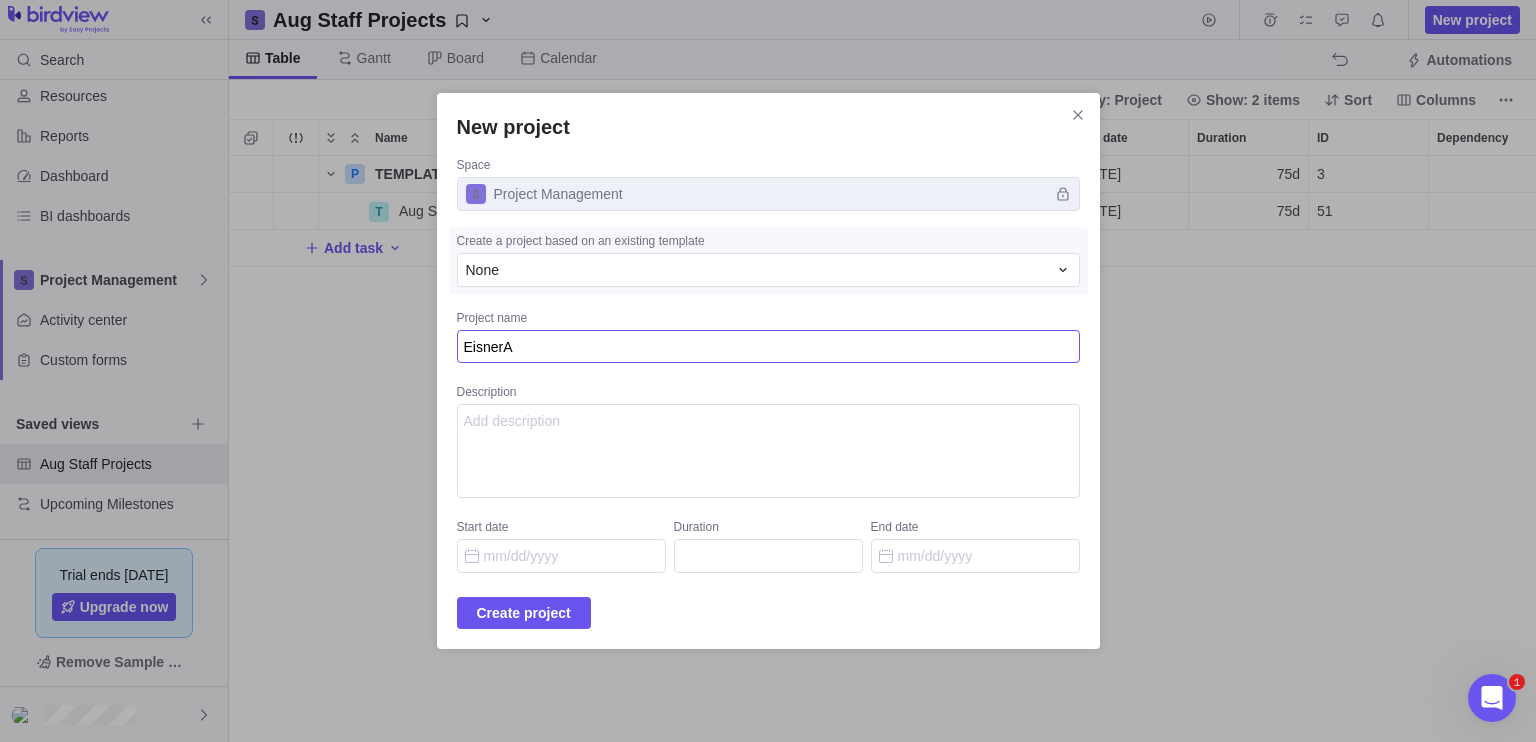 type on "EisnerAm" 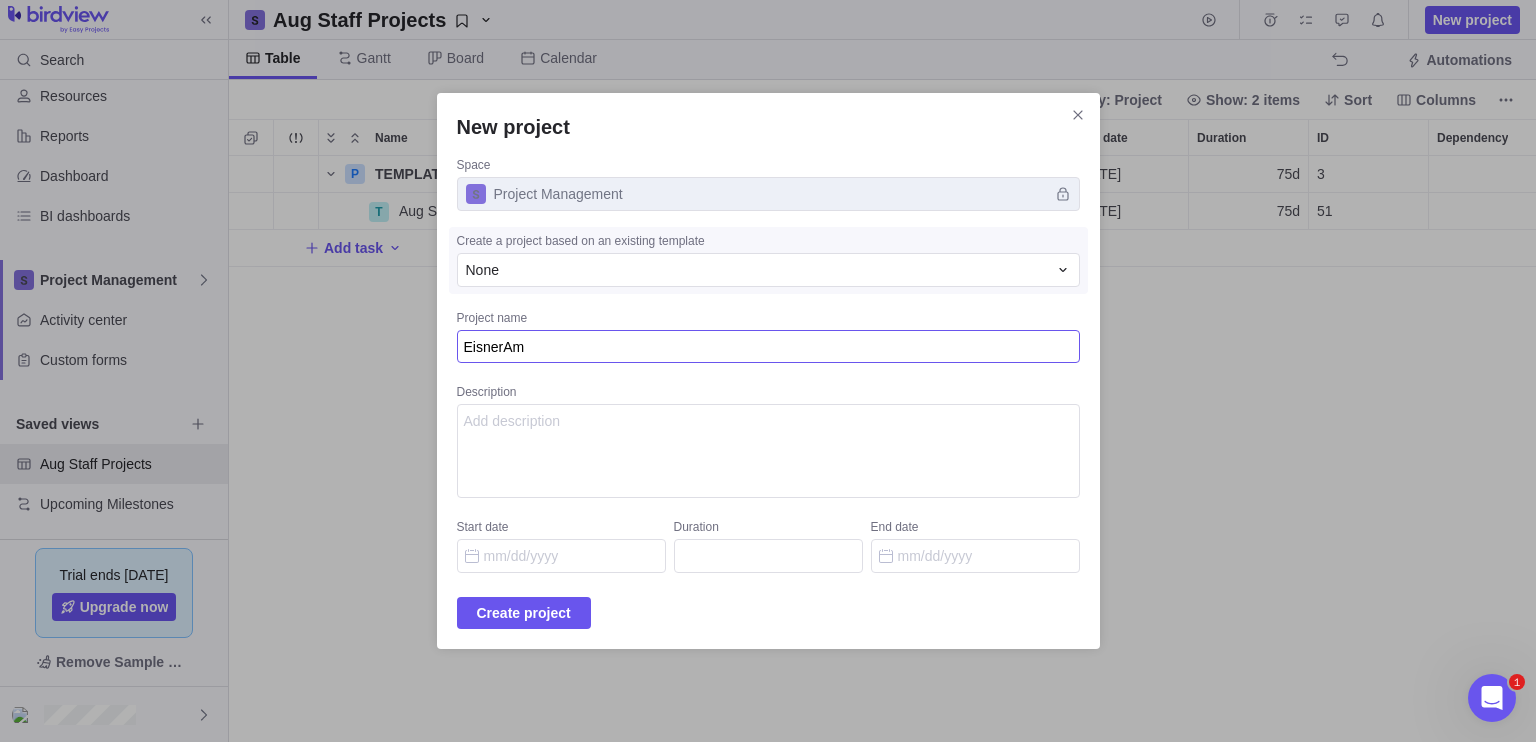 type on "EisnerAmp" 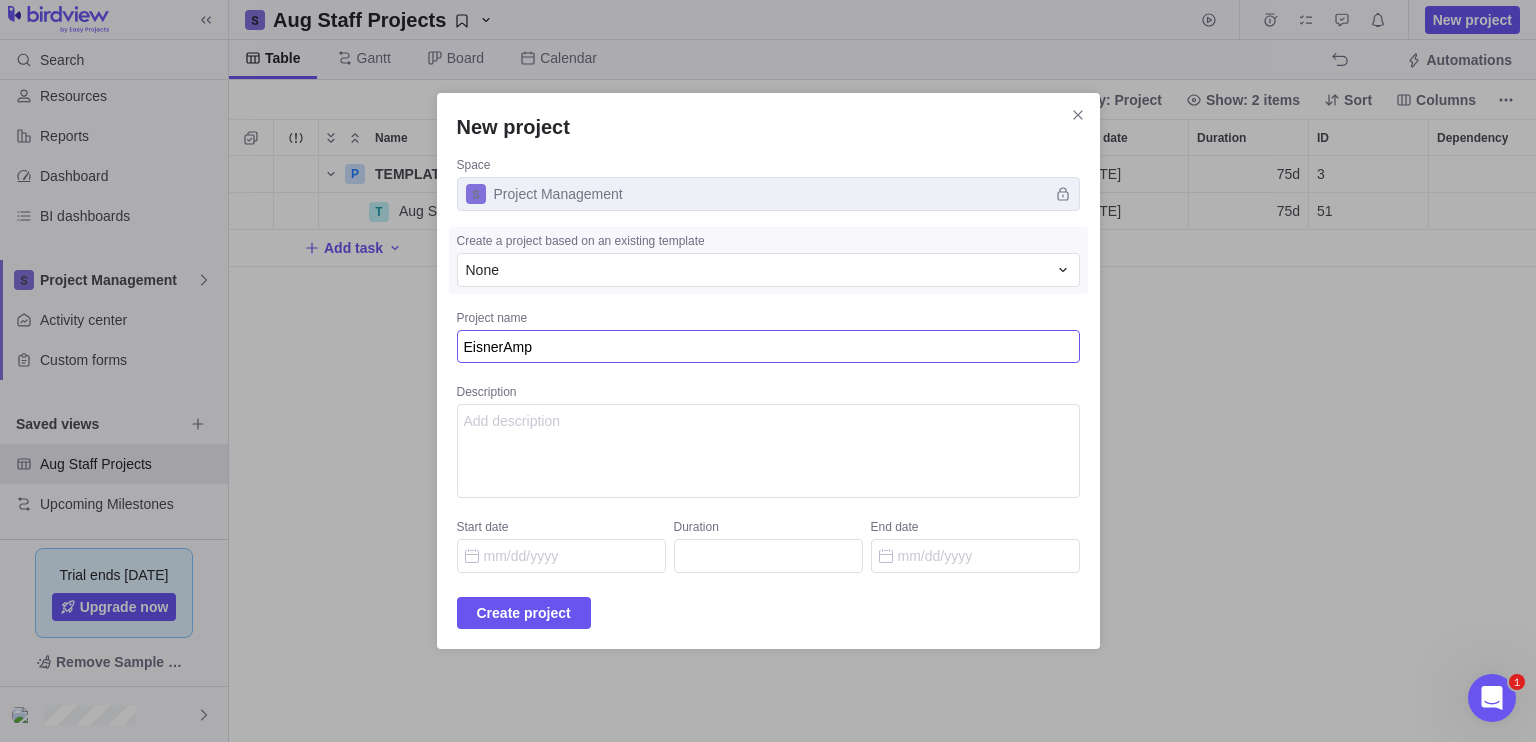 type on "EisnerAmpe" 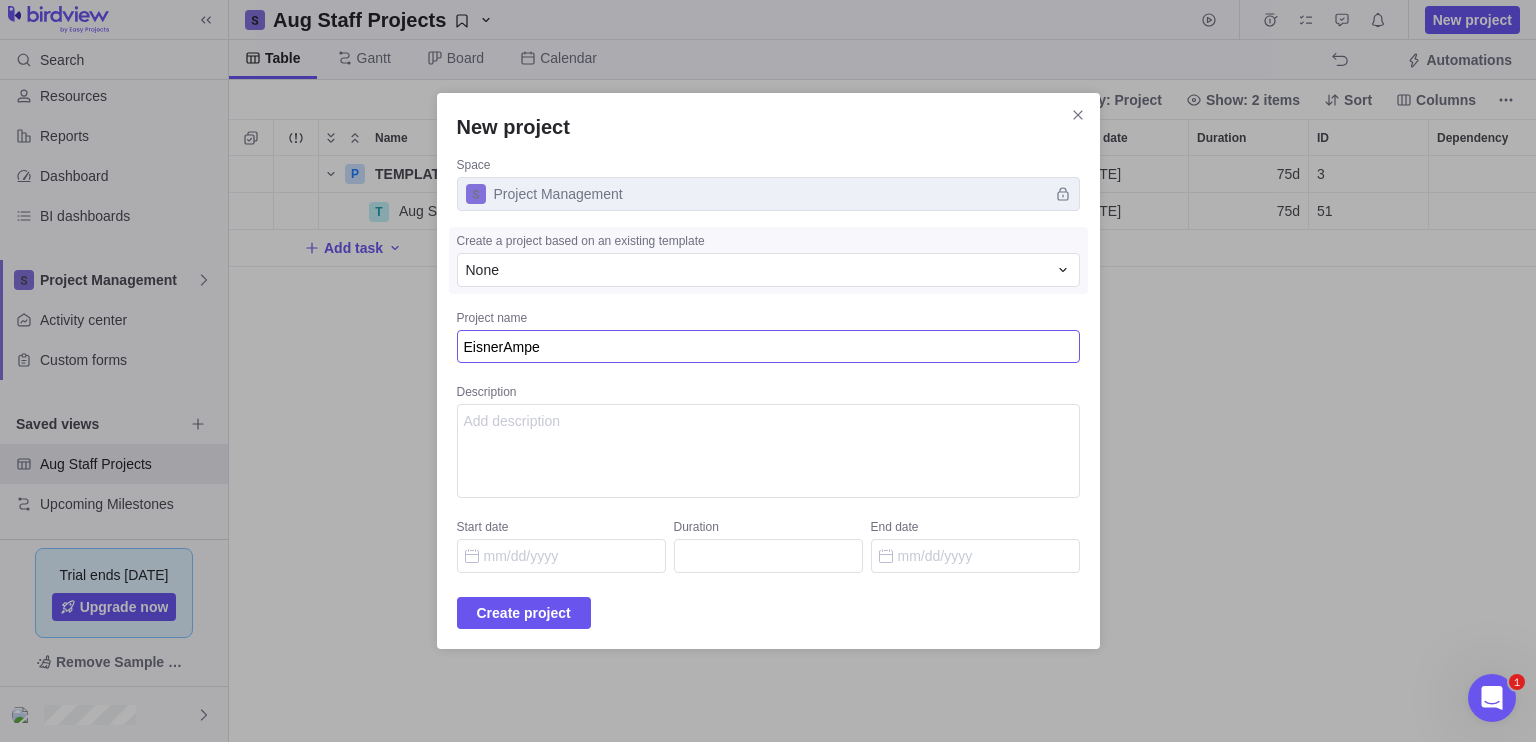 type on "EisnerAmper" 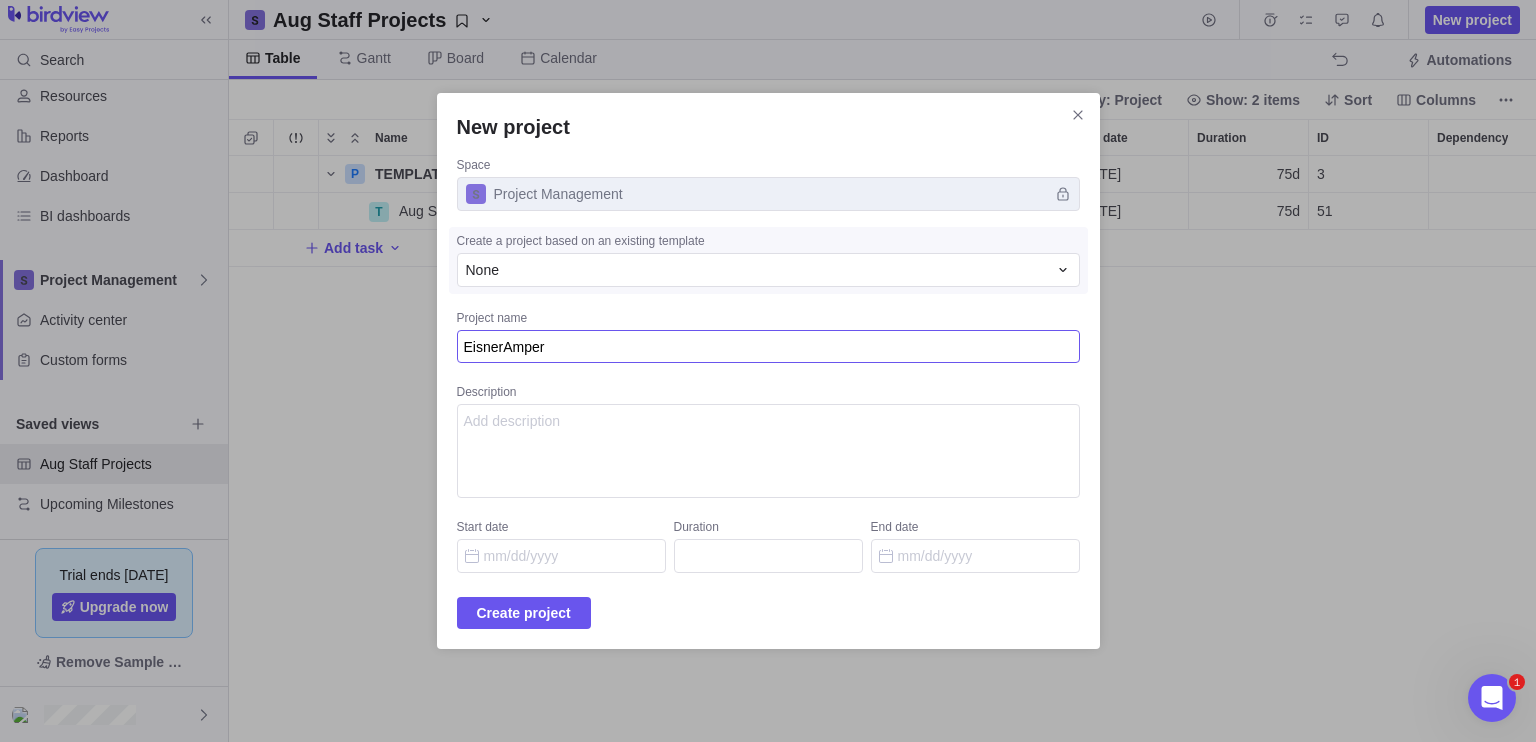 type on "EisnerAmper" 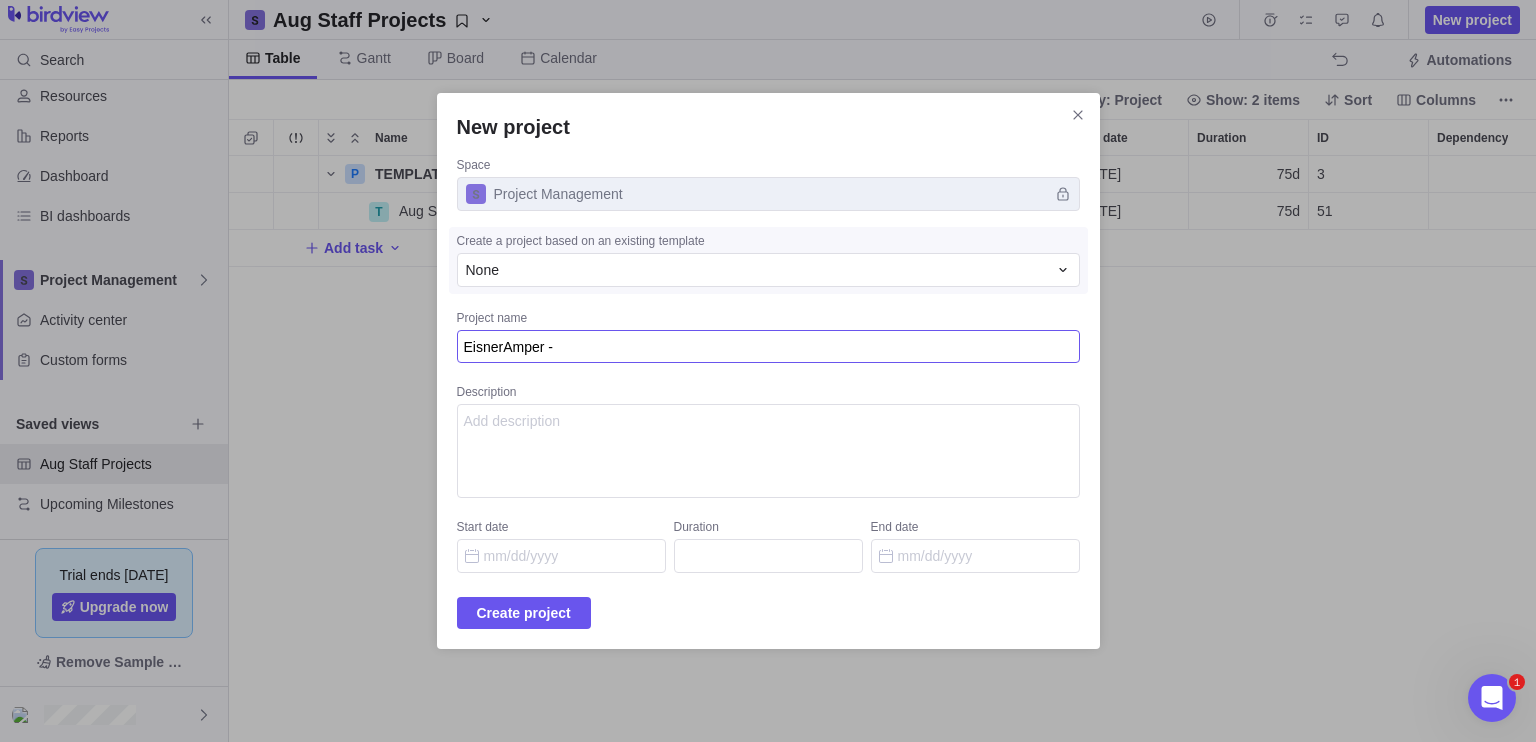 type on "EisnerAmper -" 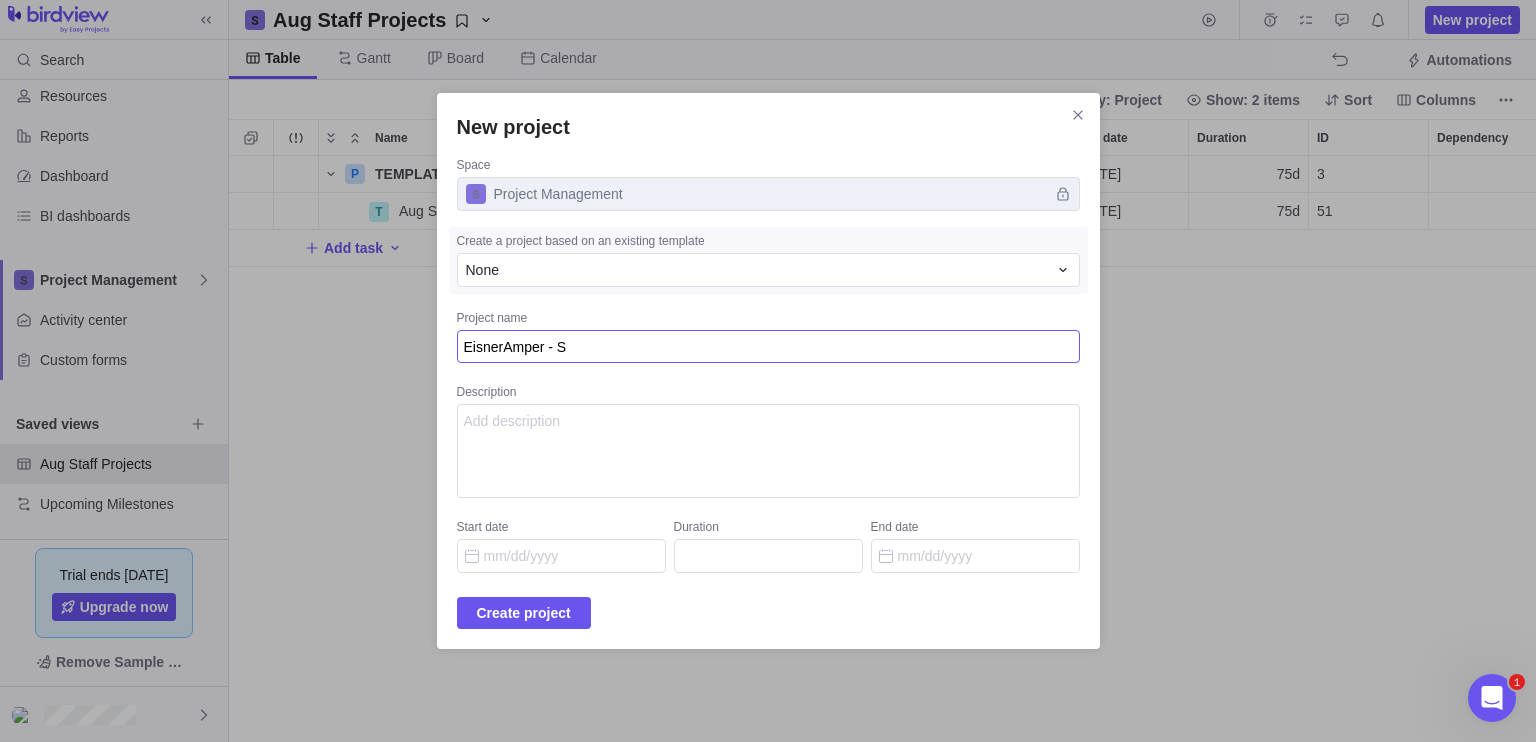 type on "EisnerAmper - So" 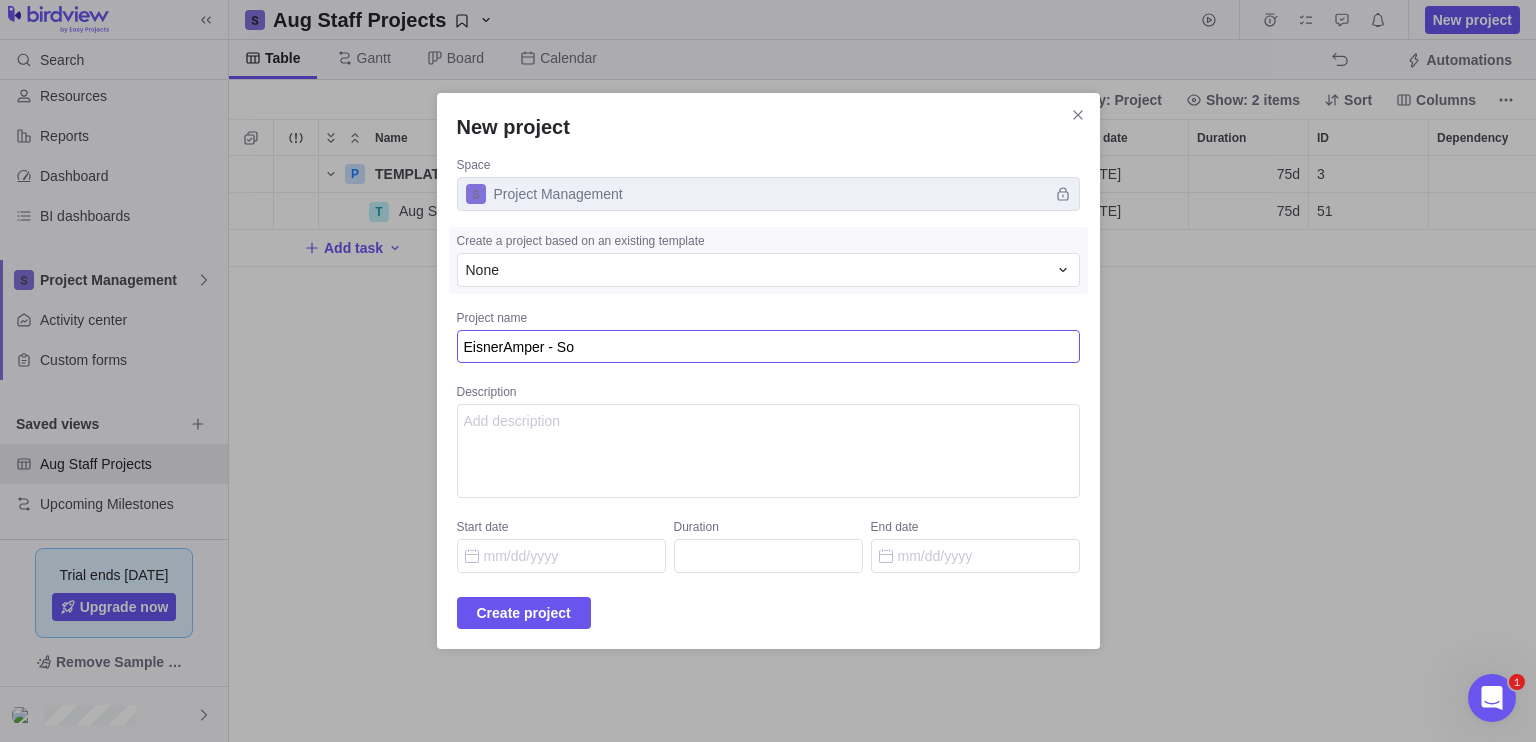 type on "EisnerAmper - SoQ" 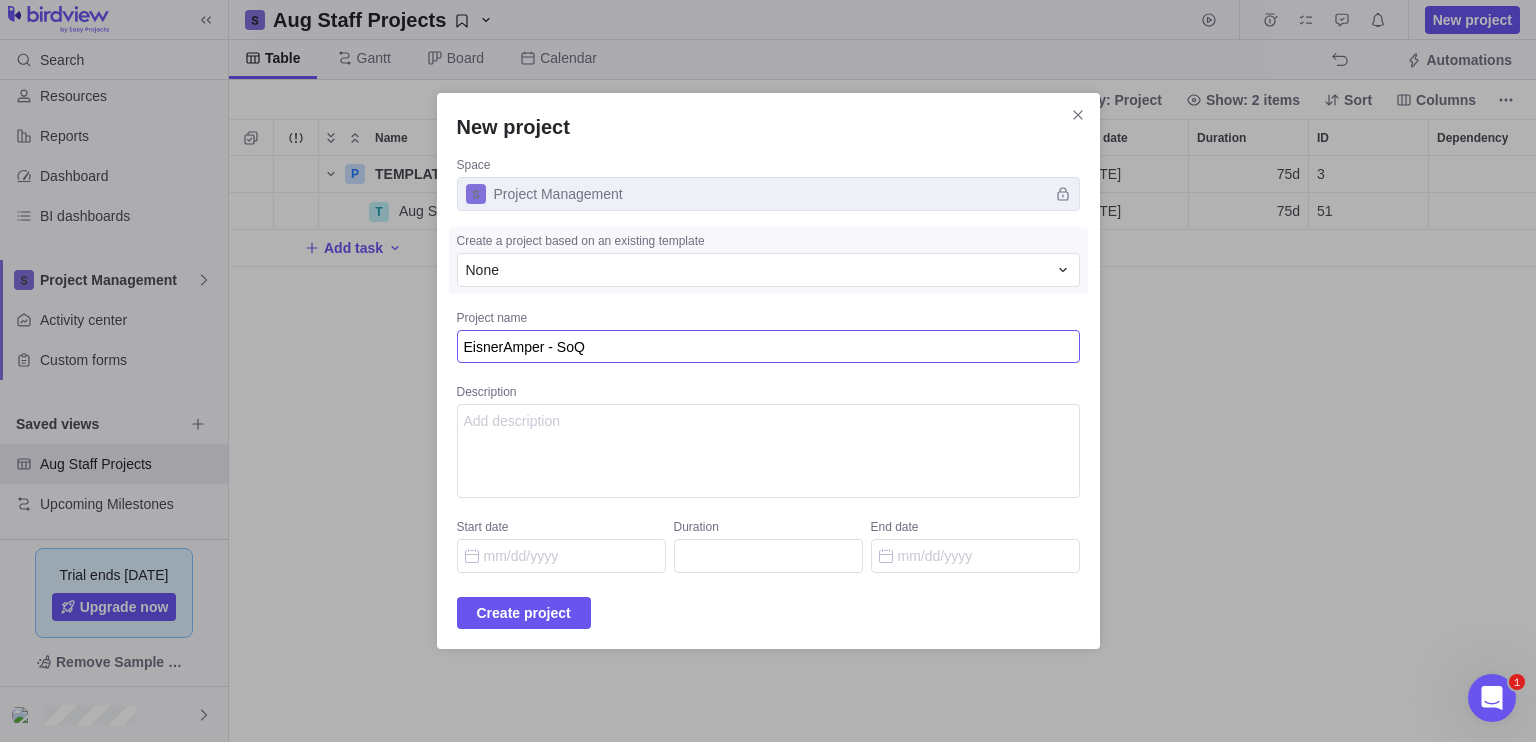 type on "EisnerAmper - SoQM" 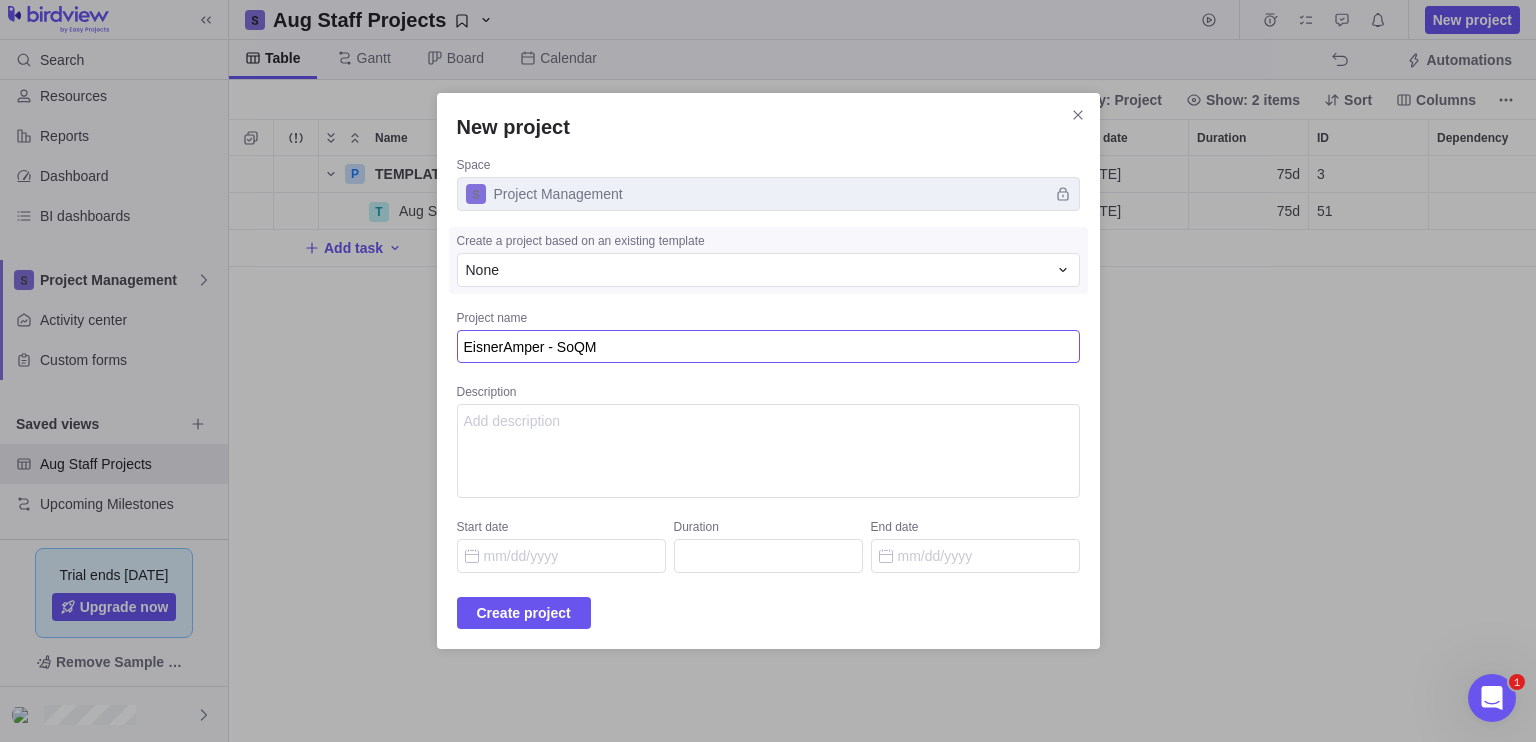 type on "EisnerAmper - SoQM" 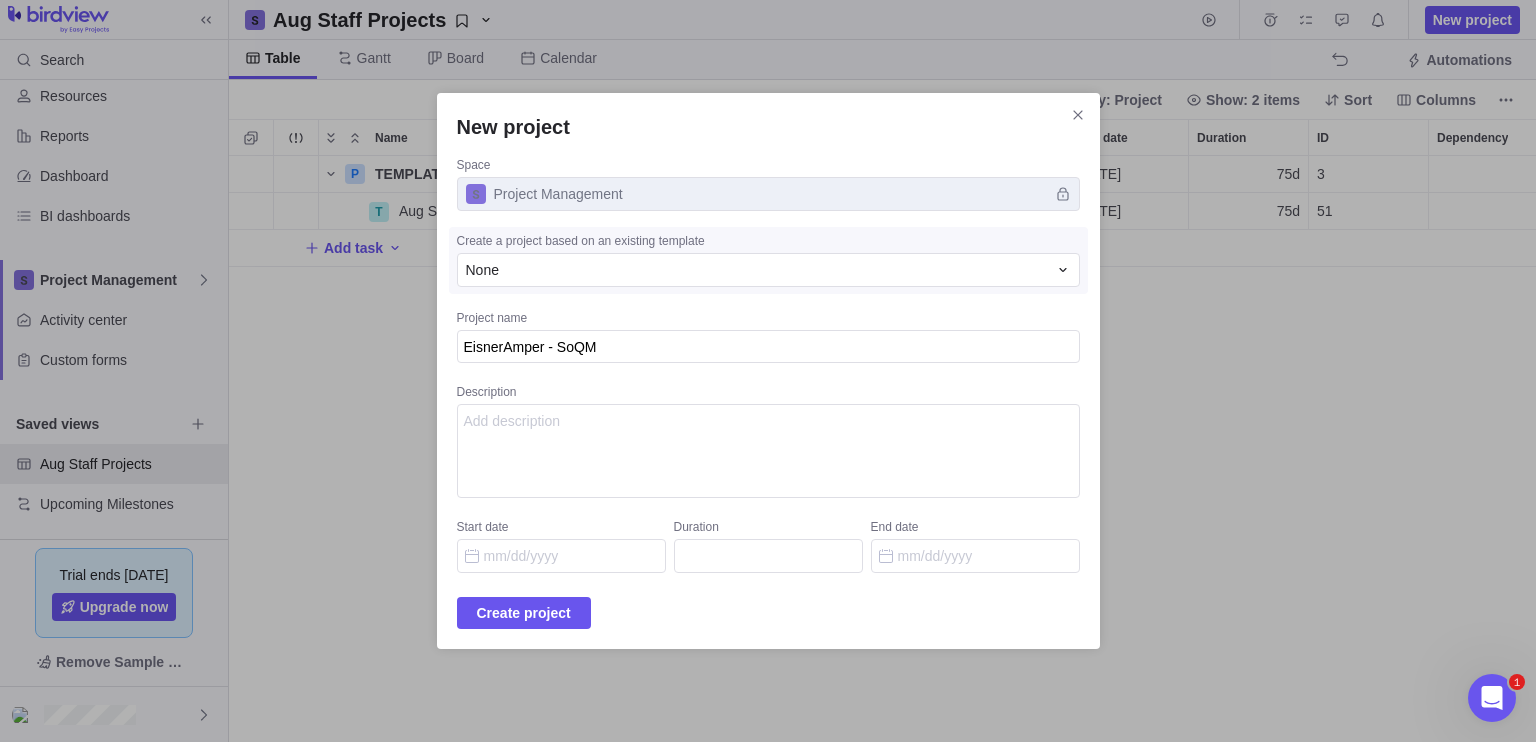 click on "Start date" at bounding box center [561, 529] 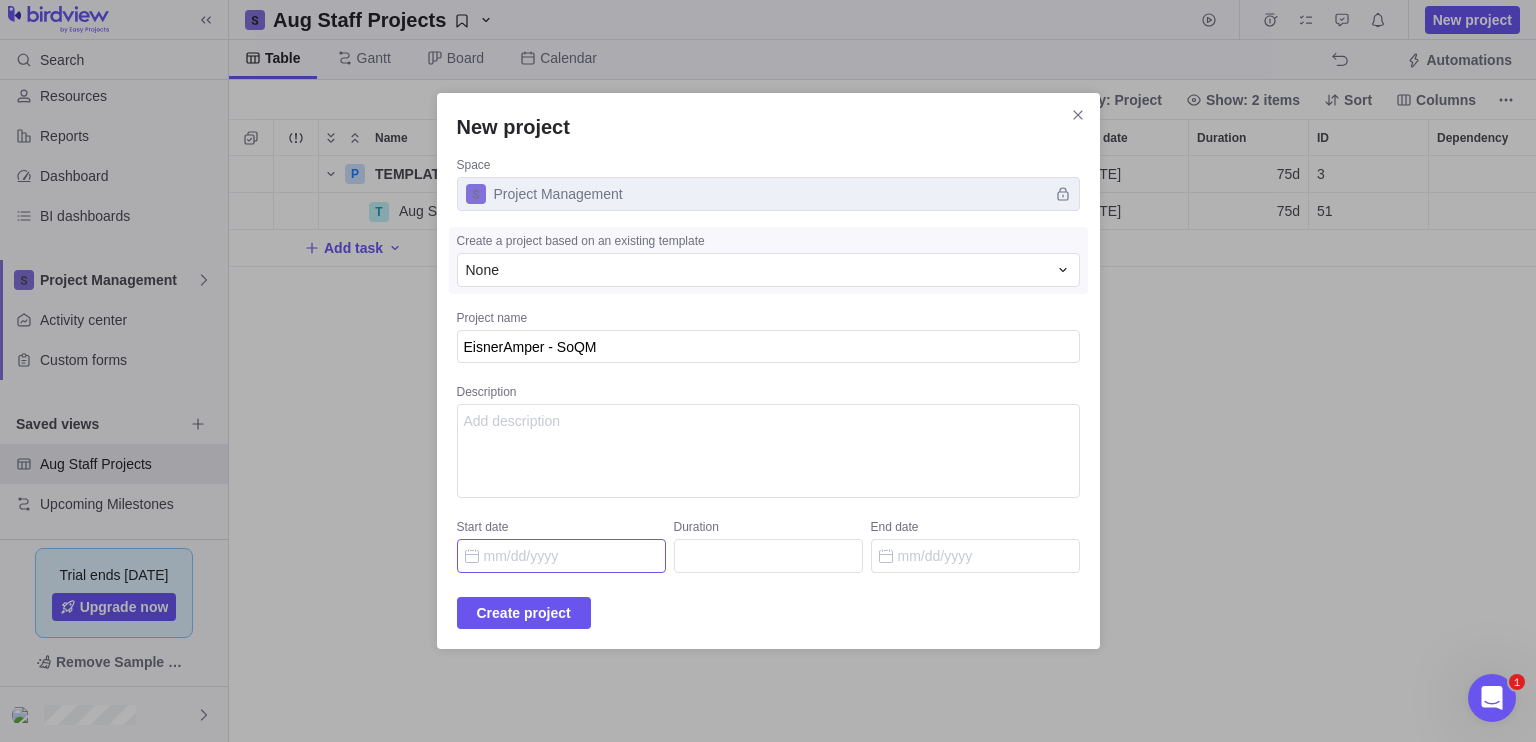 click on "Start date" at bounding box center (561, 556) 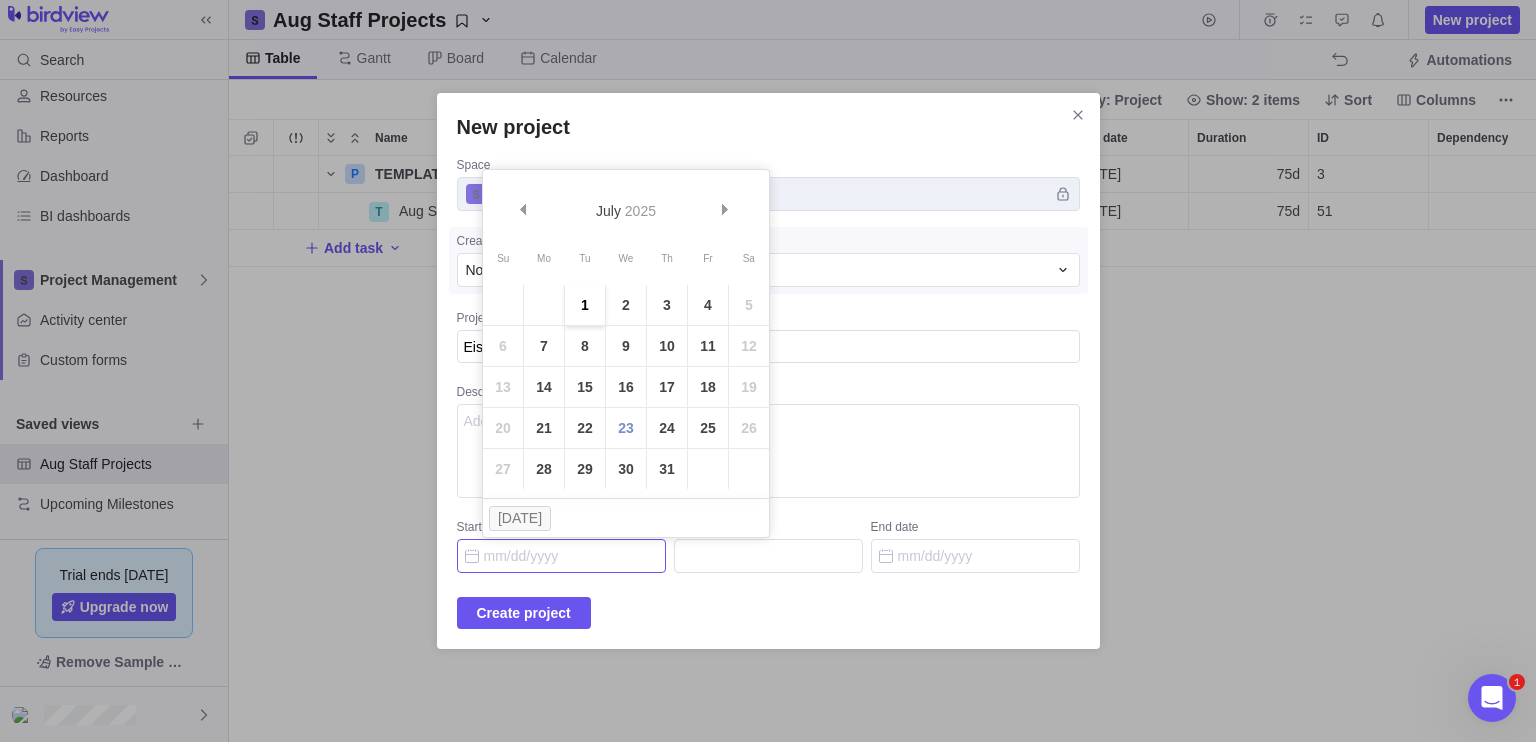click on "1" at bounding box center (585, 305) 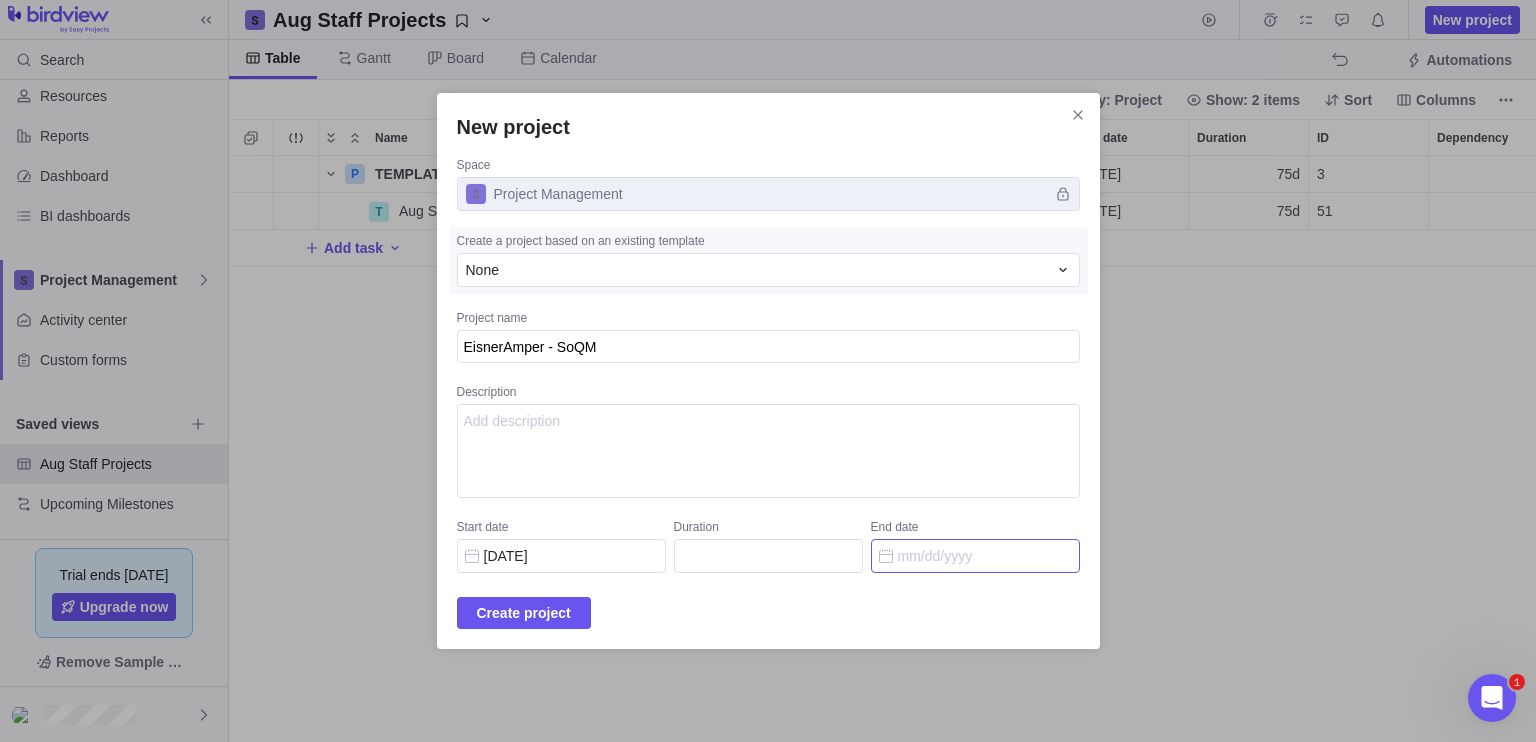 click on "End date" at bounding box center (975, 556) 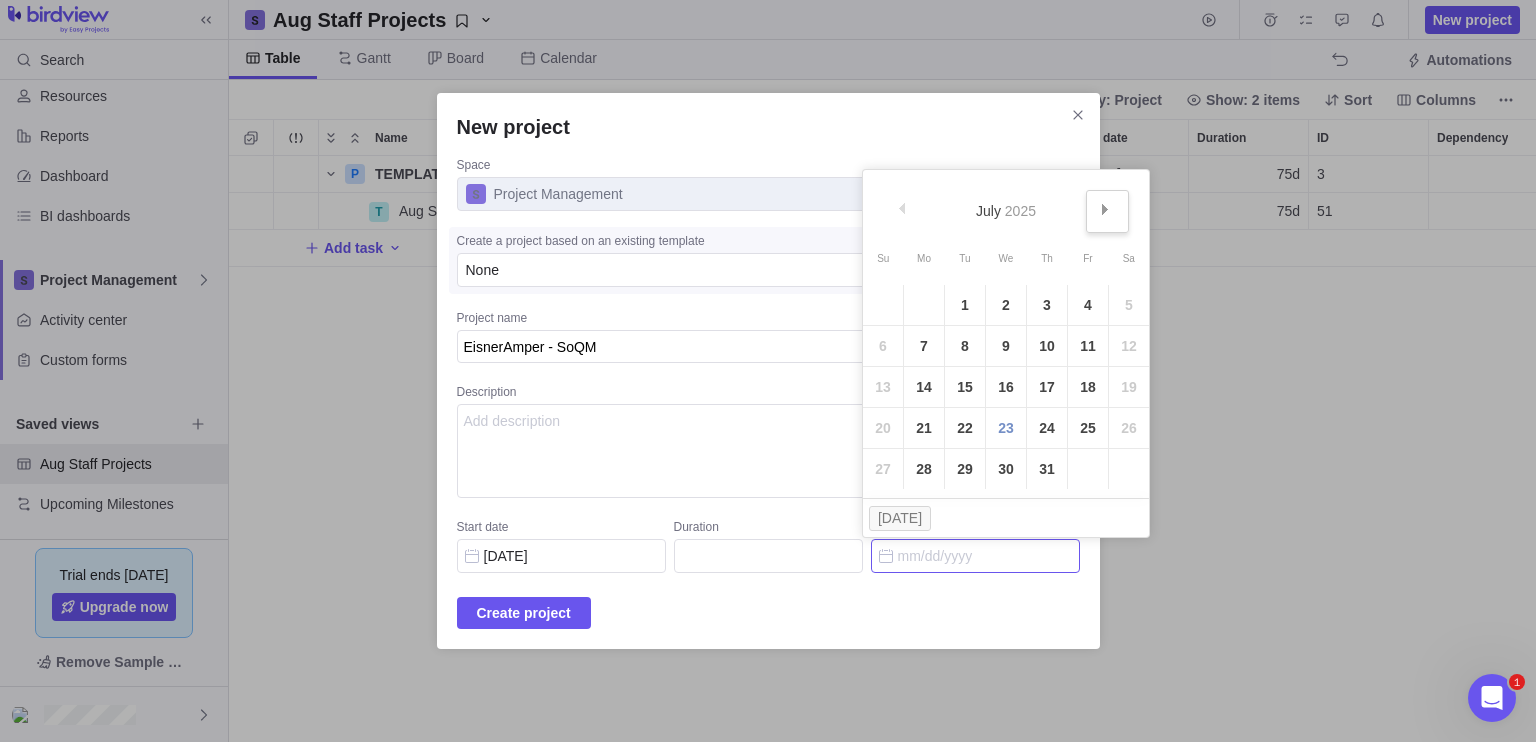 click on "Next" at bounding box center (1105, 209) 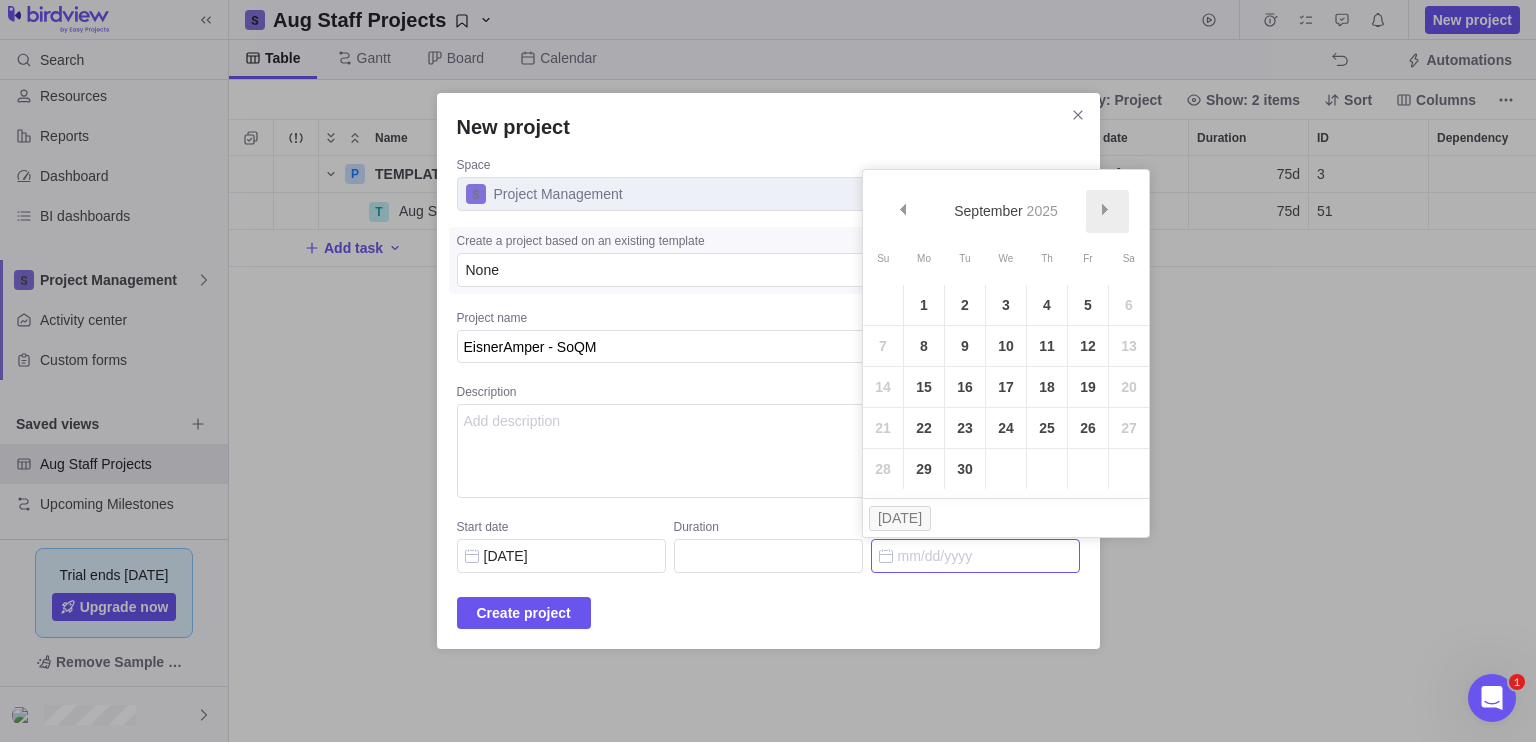 click on "Next" at bounding box center [1105, 209] 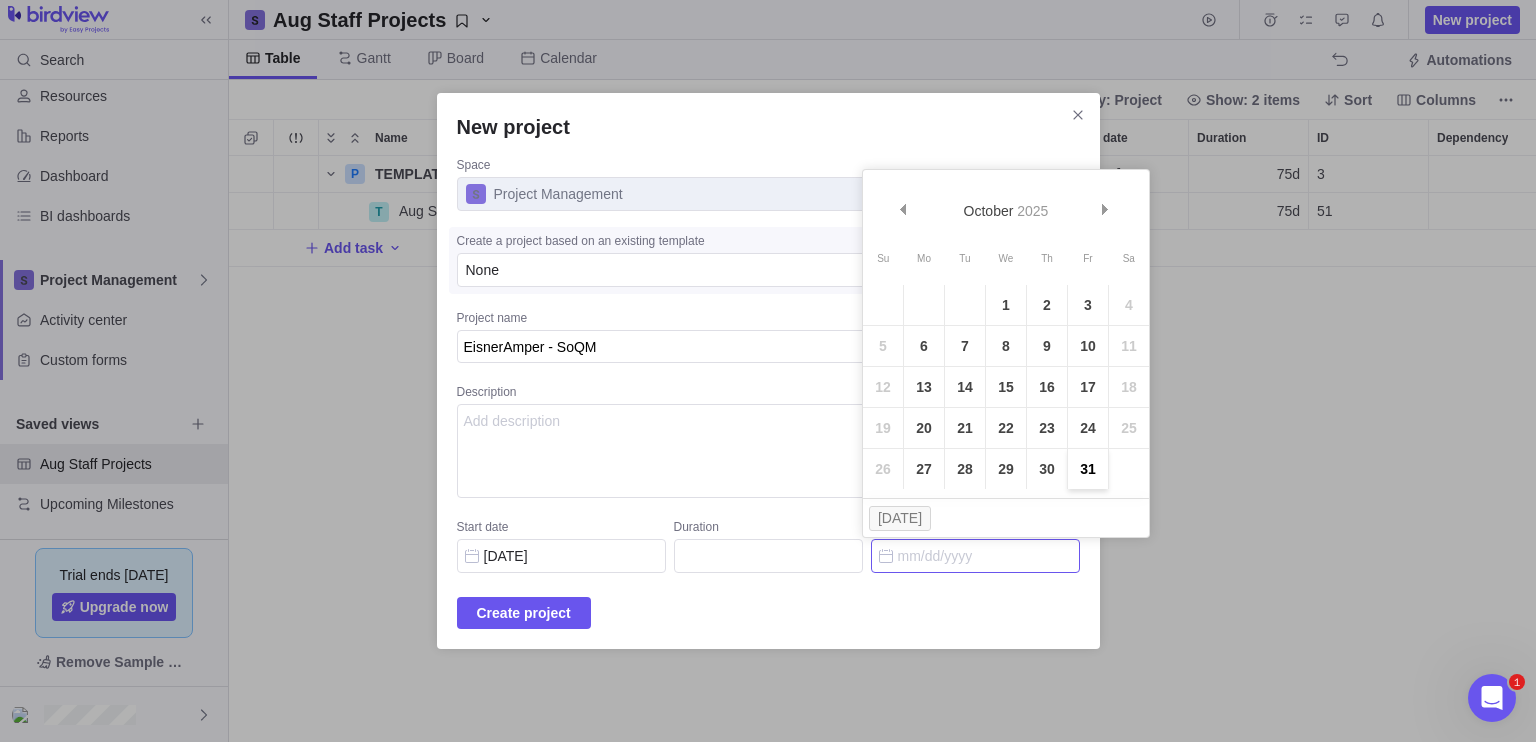 click on "31" at bounding box center [1088, 469] 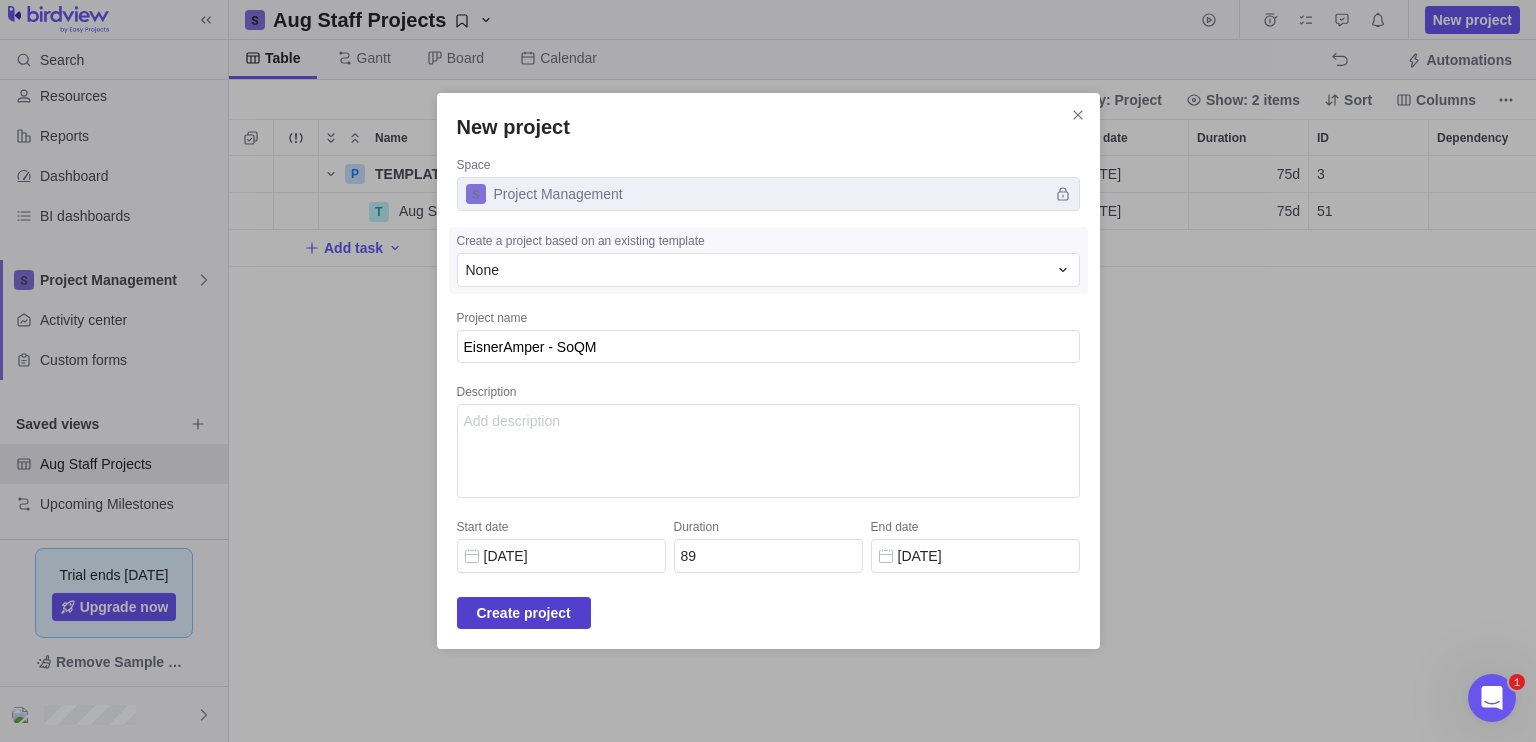 click on "Create project" at bounding box center (524, 613) 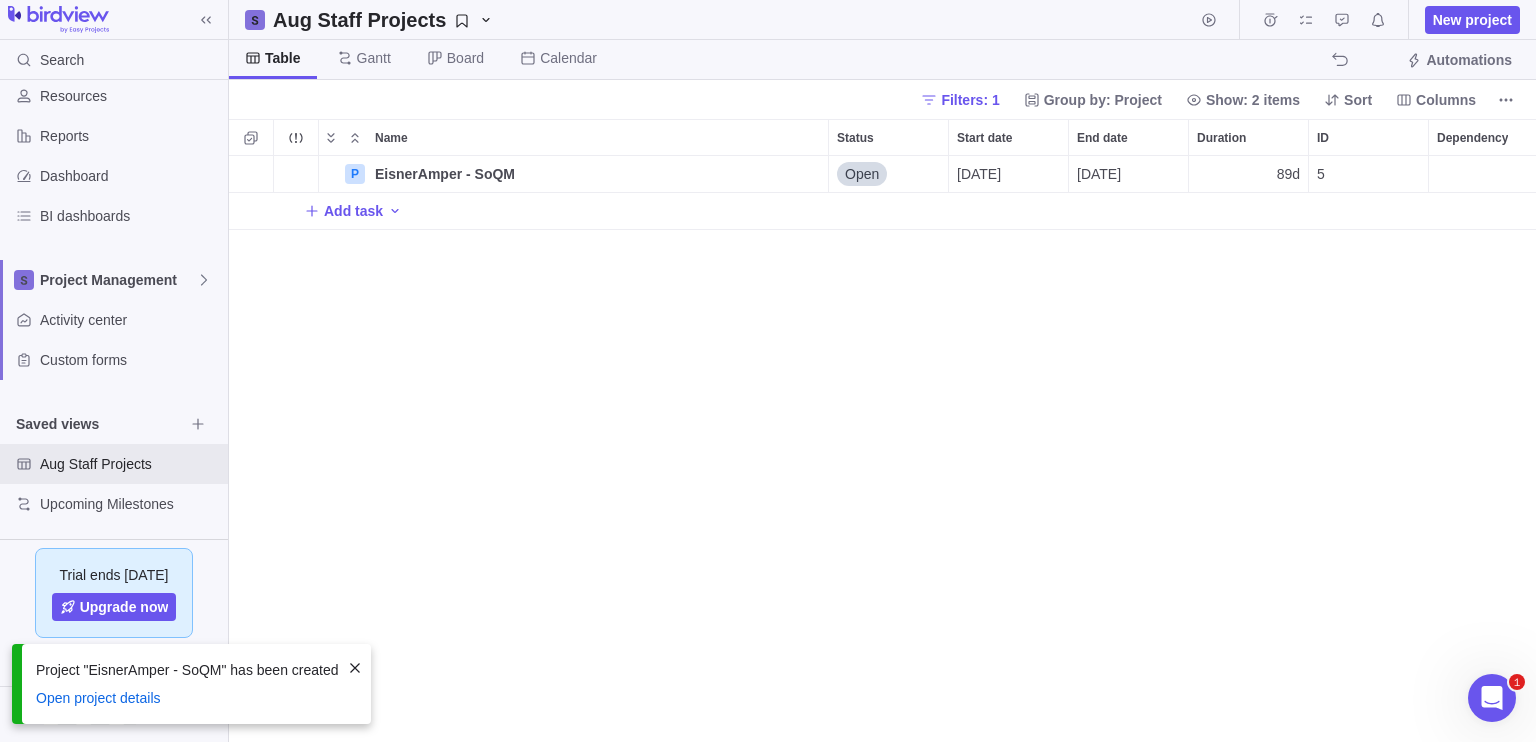 scroll, scrollTop: 16, scrollLeft: 16, axis: both 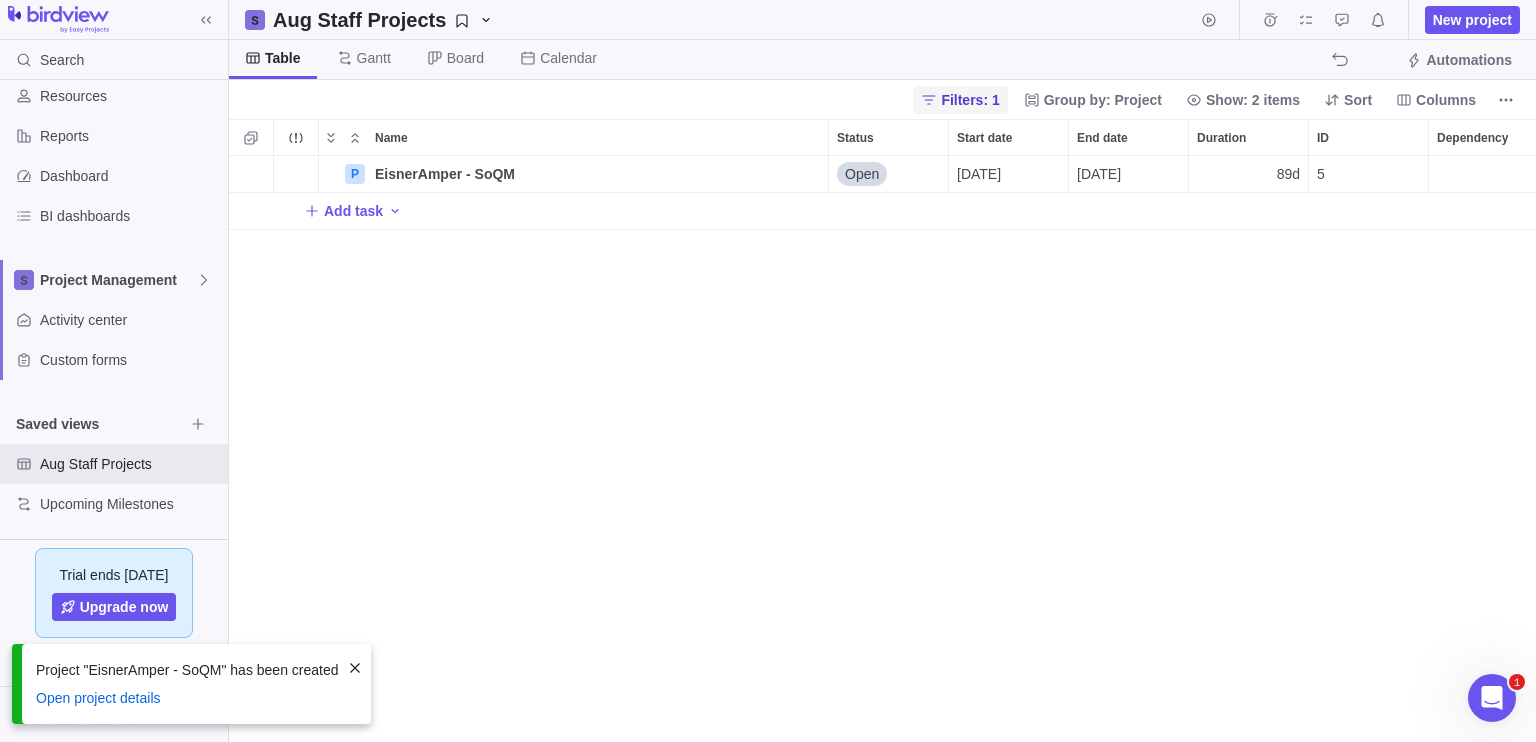 click on "Filters: 1" at bounding box center (970, 100) 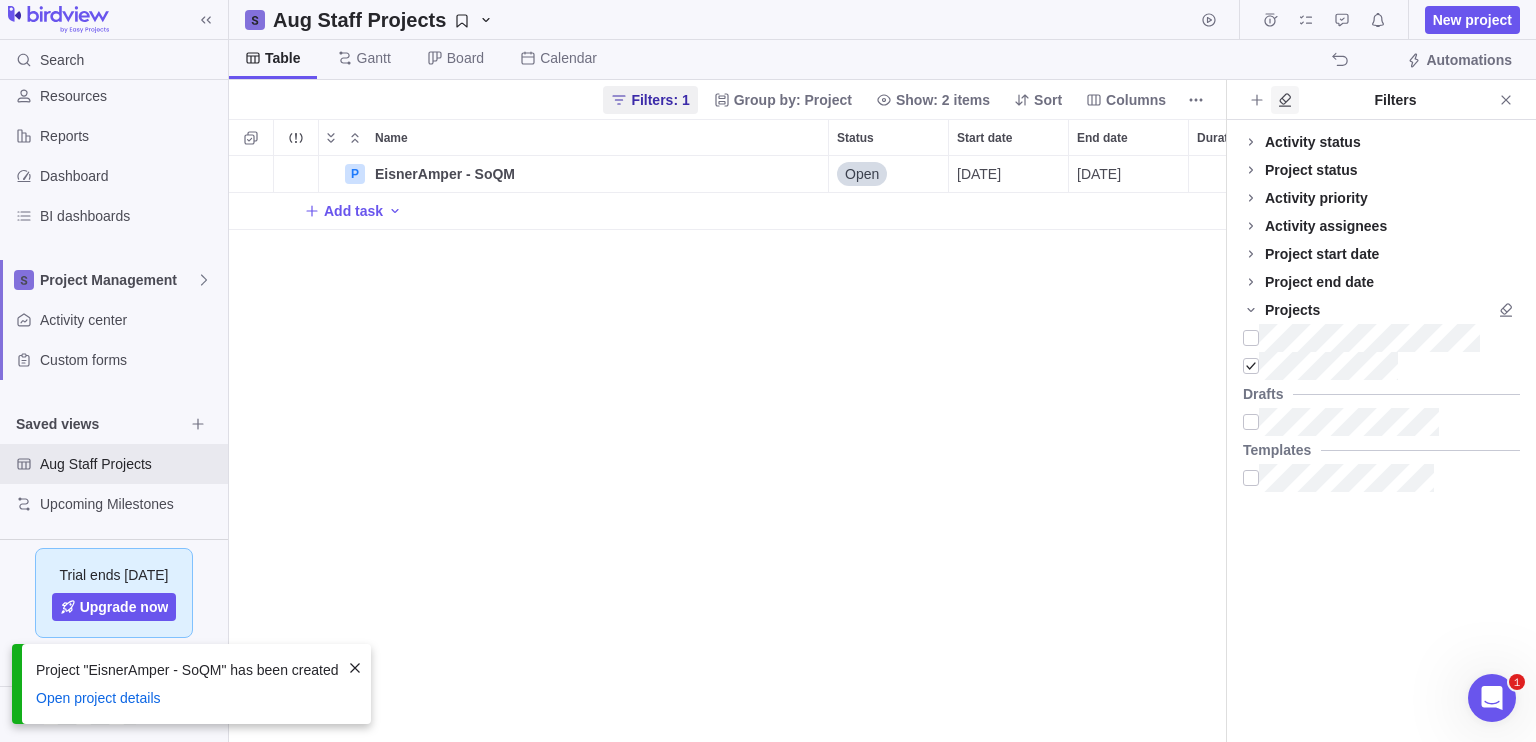 click 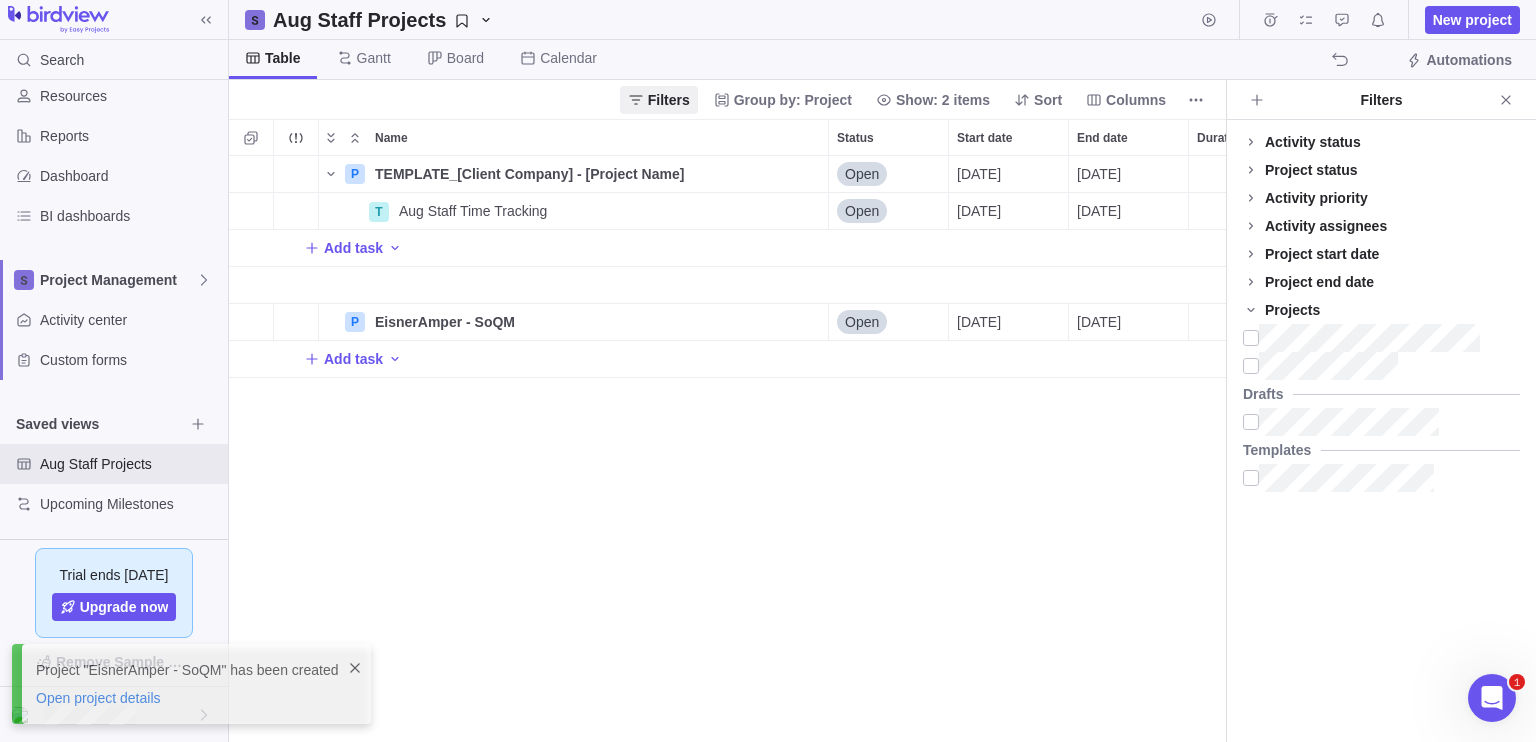 scroll, scrollTop: 16, scrollLeft: 16, axis: both 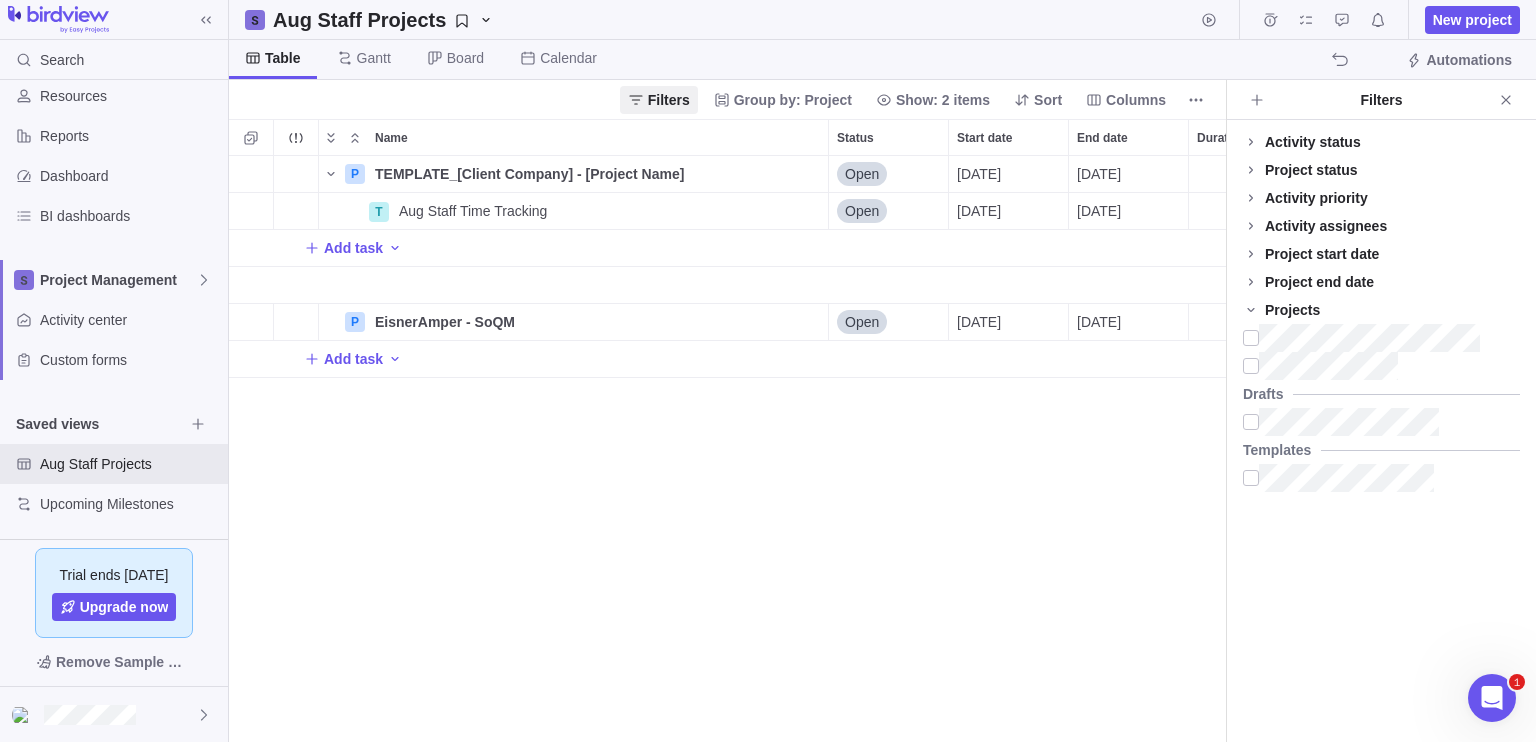 click on "P TEMPLATE_[Client Company] - [Project Name] Details Open [DATE] [DATE] 75d 3 [PERSON_NAME] [PERSON_NAME] 120h T Aug Staff Time Tracking Details Open [DATE] [DATE] 75d 51 120h Add task P EisnerAmper - SoQM Details Open [DATE] [DATE] 89d 5 Add task" at bounding box center [727, 449] 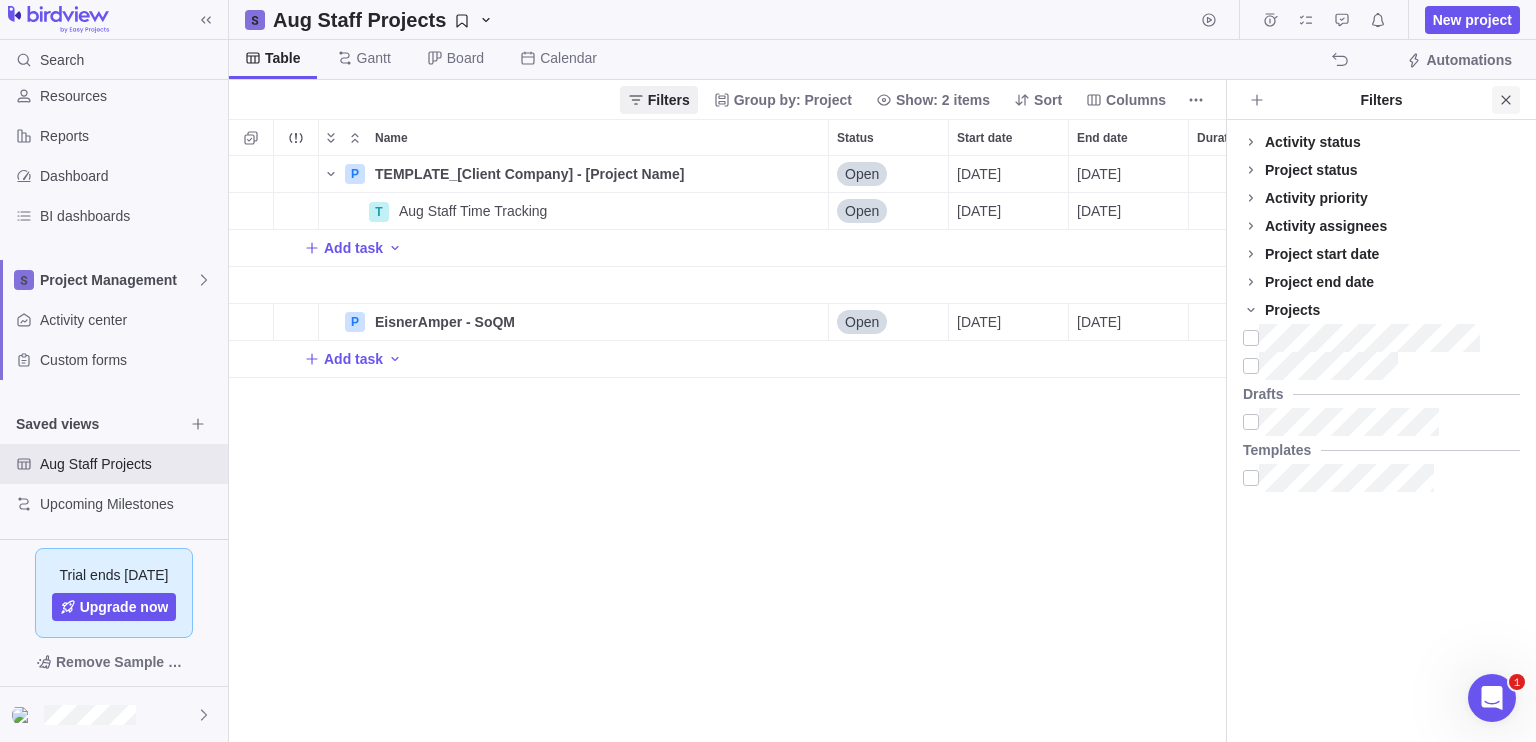 click at bounding box center [1506, 100] 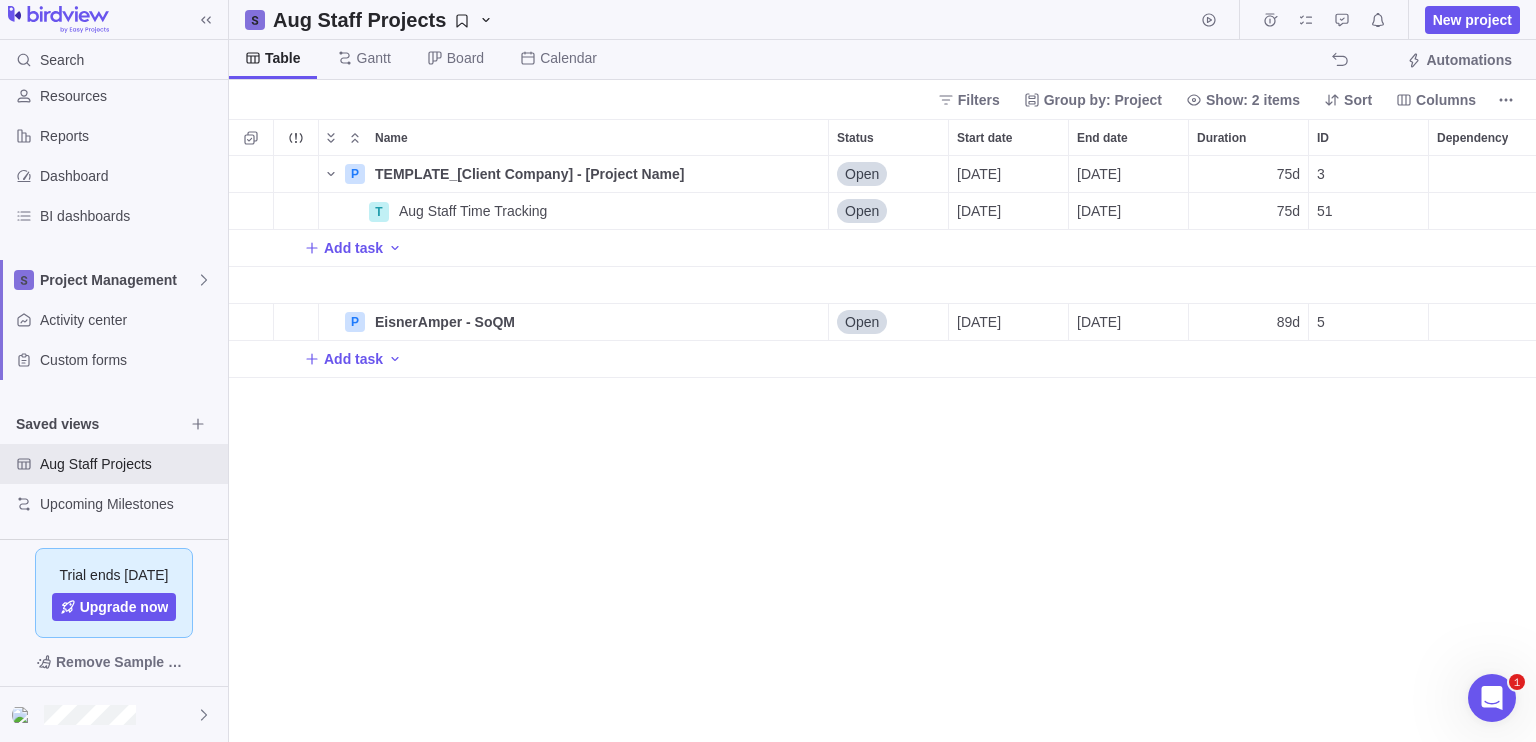 scroll, scrollTop: 0, scrollLeft: 68, axis: horizontal 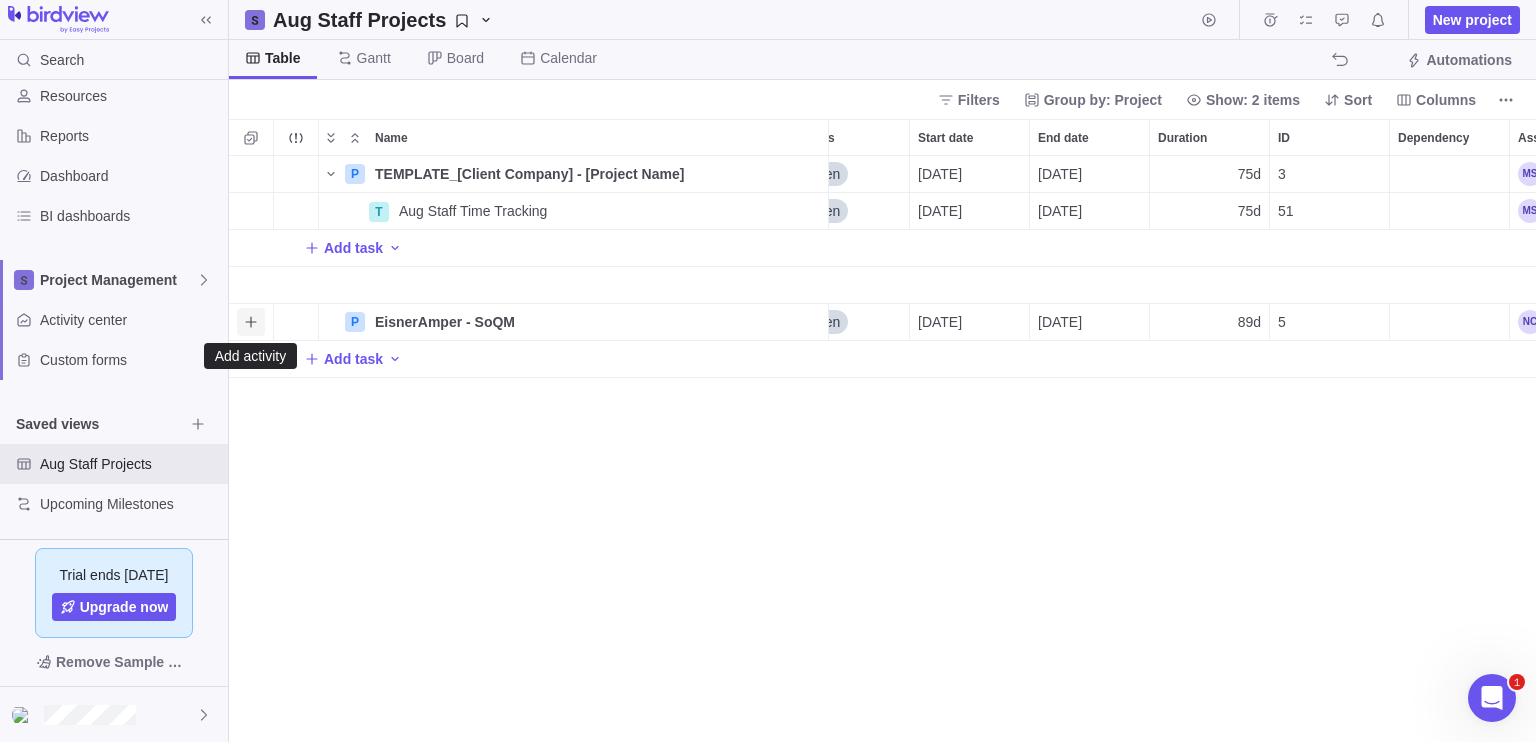 click 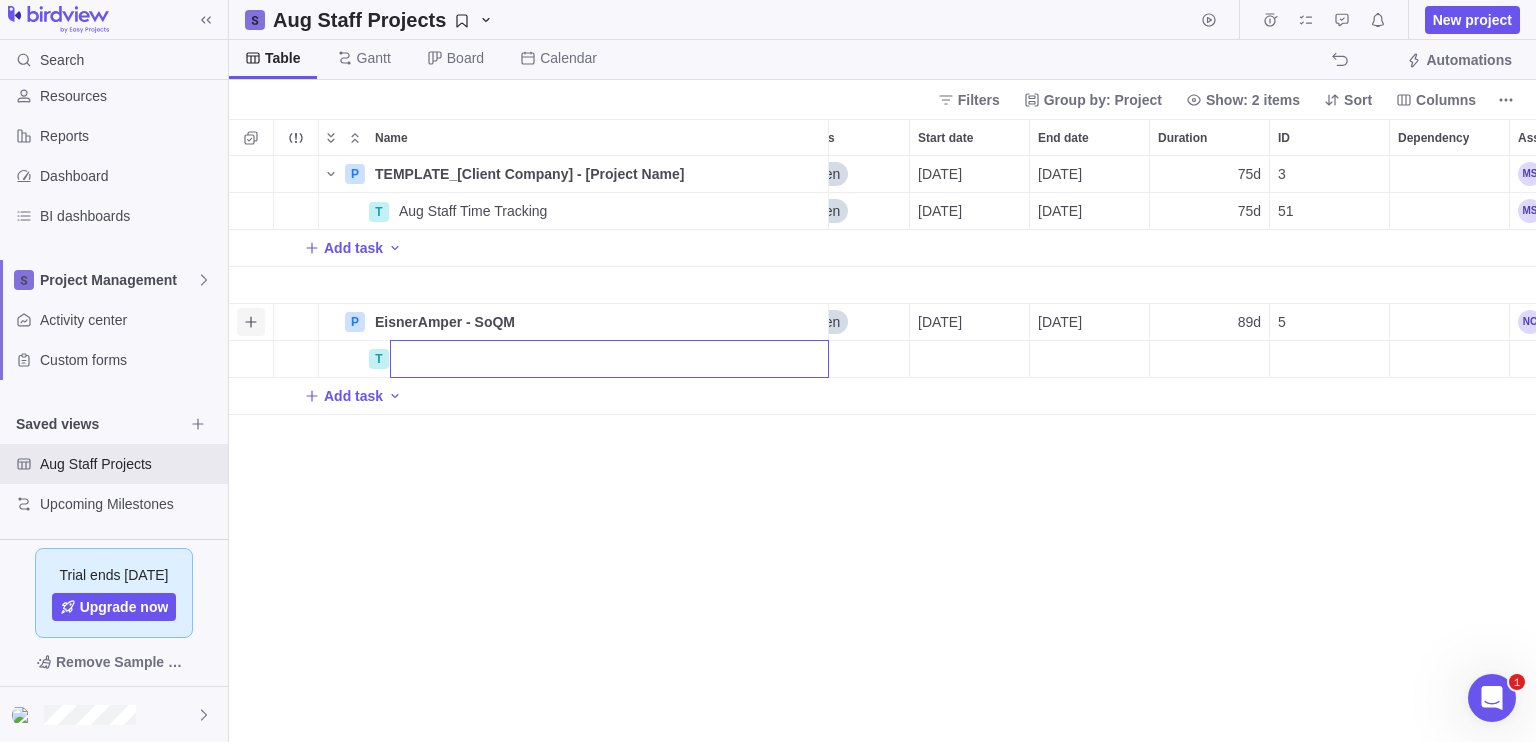 scroll, scrollTop: 0, scrollLeft: 0, axis: both 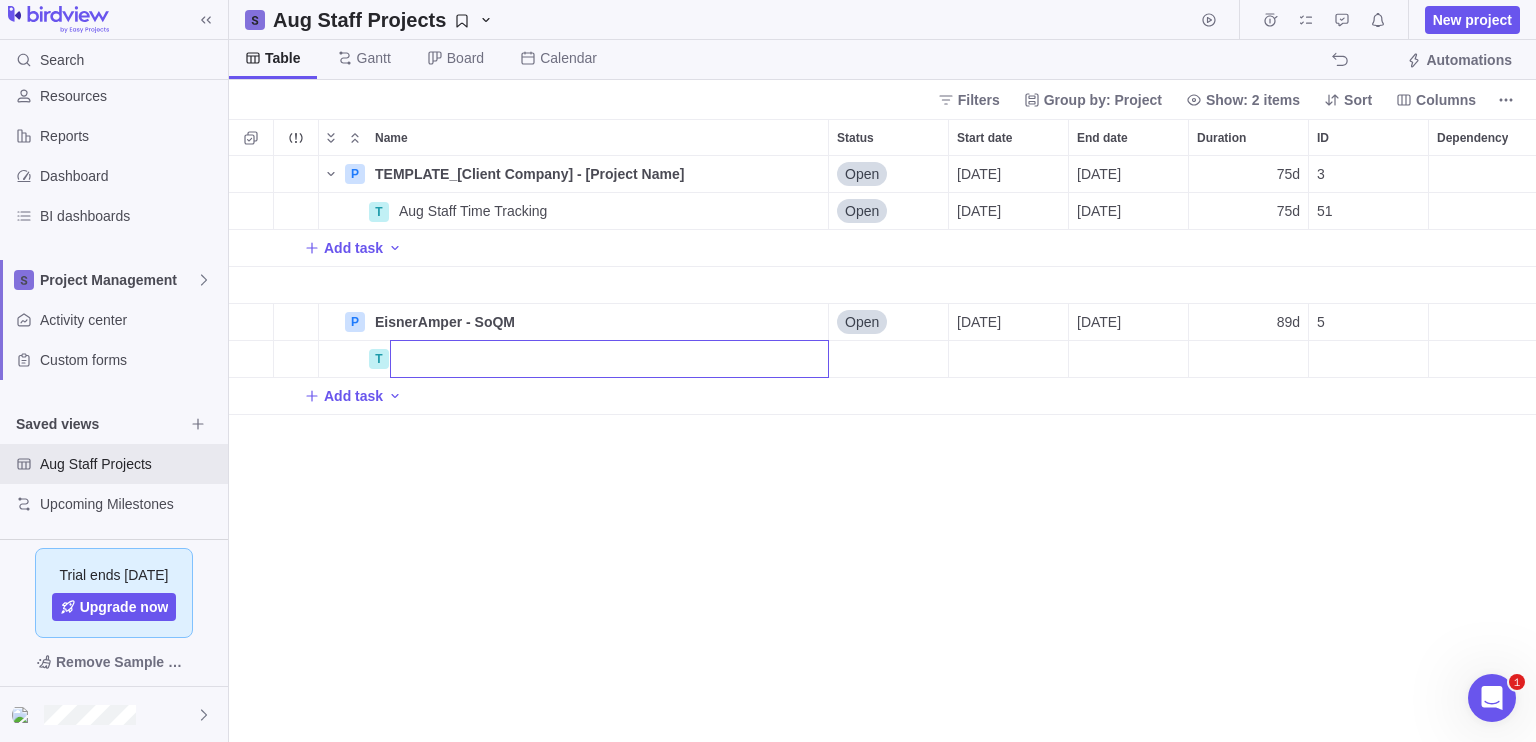 click on "P TEMPLATE_[Client Company] - [Project Name] Details Open [DATE] [DATE] 75d 3 [PERSON_NAME] [PERSON_NAME] 120h T Aug Staff Time Tracking Details Open [DATE] [DATE] 75d 51 120h Add task P EisnerAmper - SoQM Details Open [DATE] [DATE] 89d 5 T Add task" at bounding box center (882, 449) 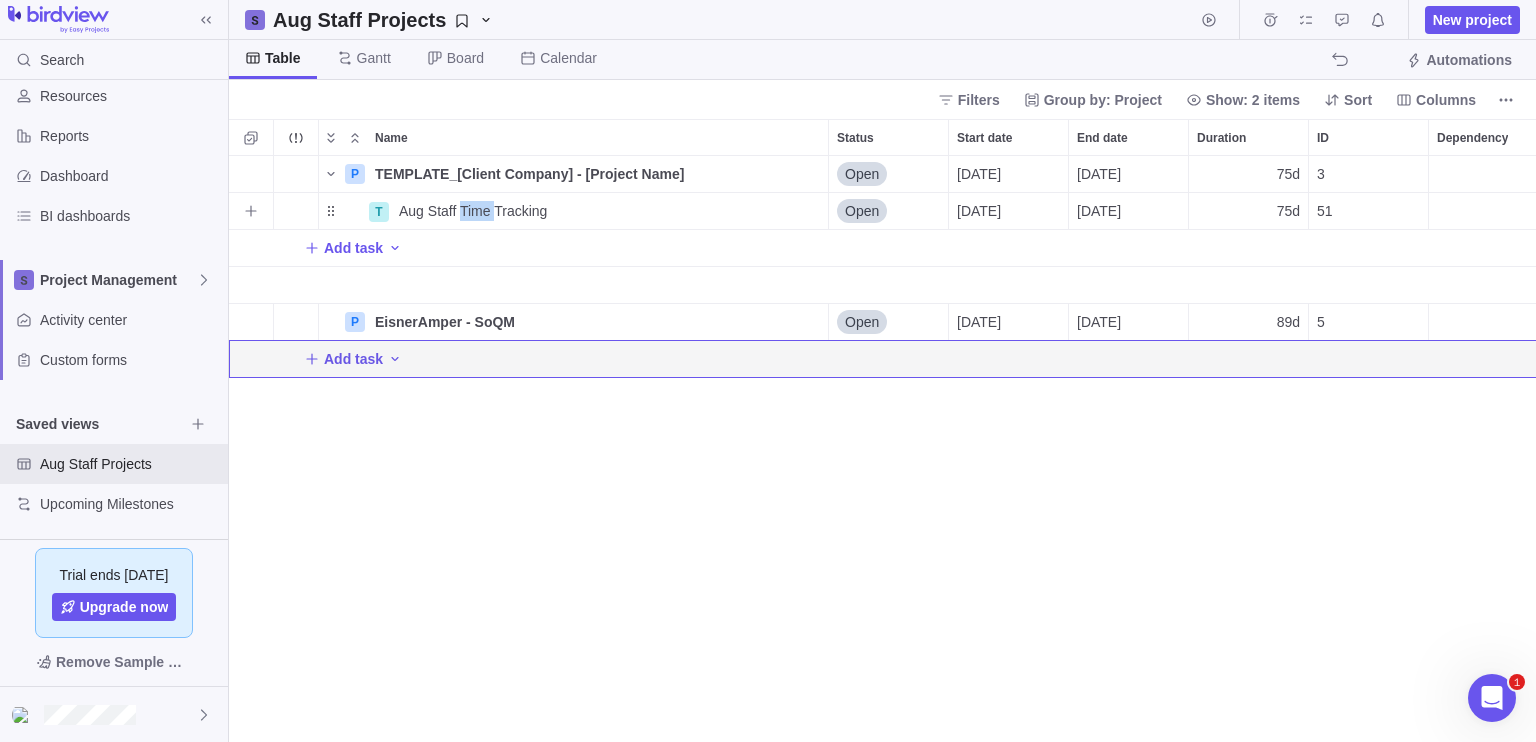 click on "Aug Staff Time Tracking" at bounding box center (473, 211) 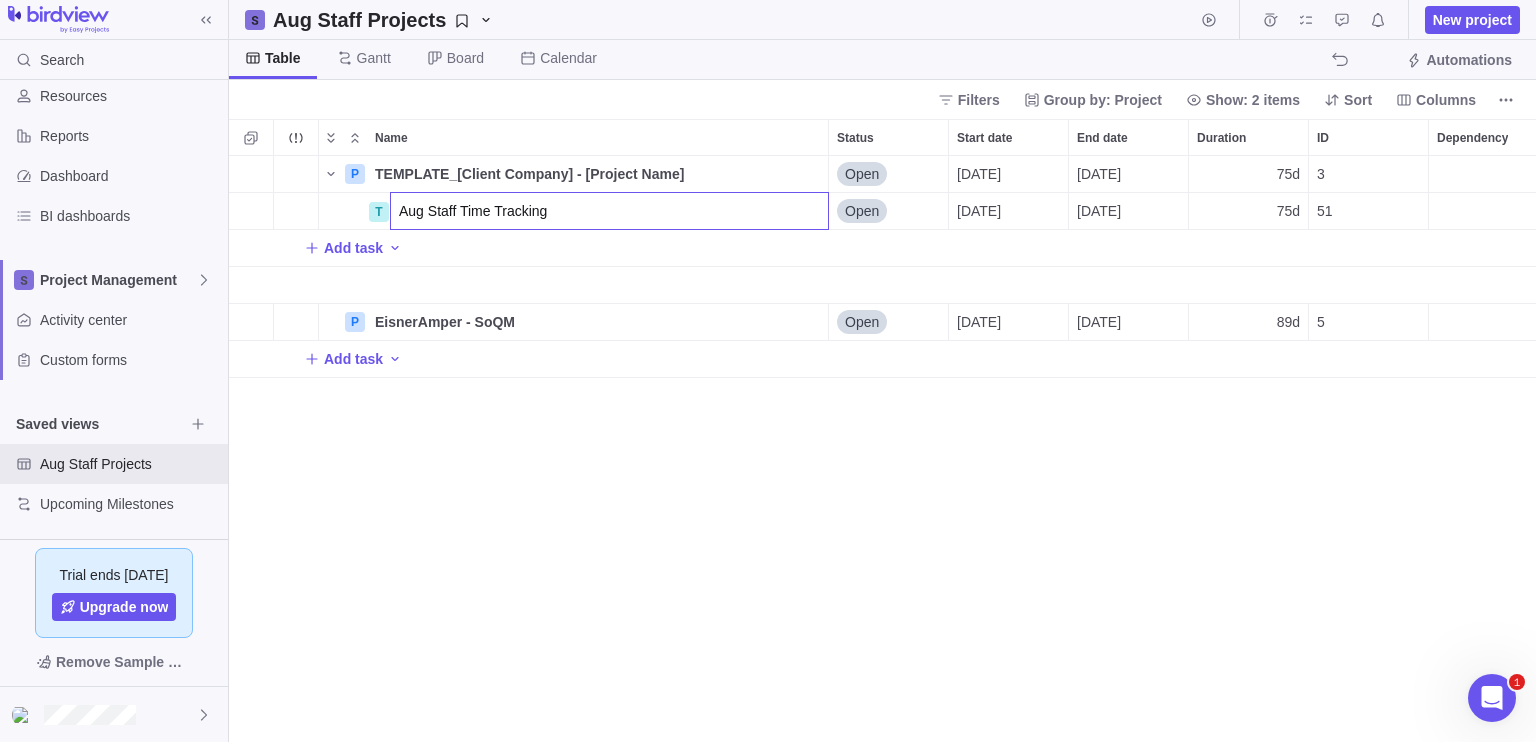 click on "Aug Staff Time Tracking" at bounding box center [609, 211] 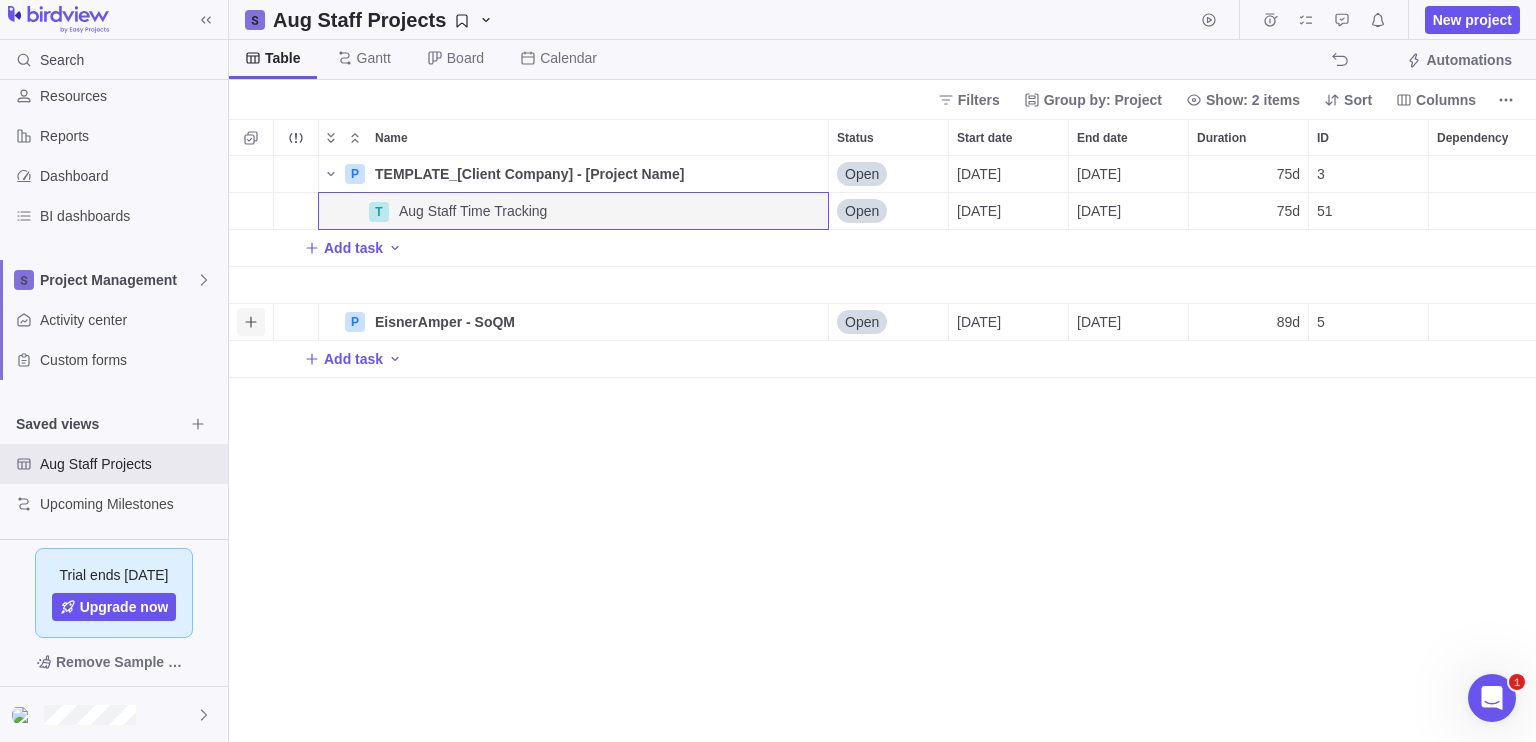 click 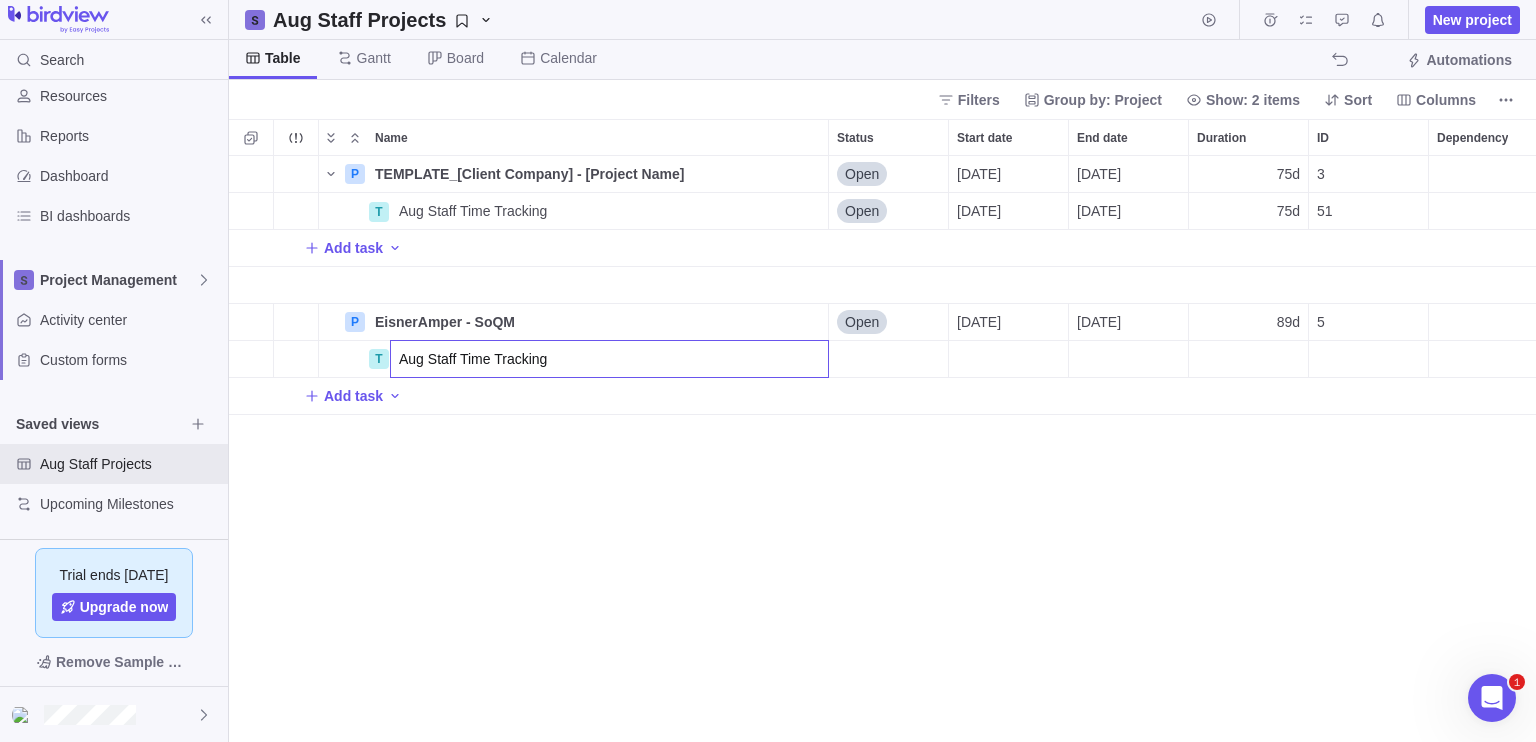 type on "Aug Staff Time Tracking" 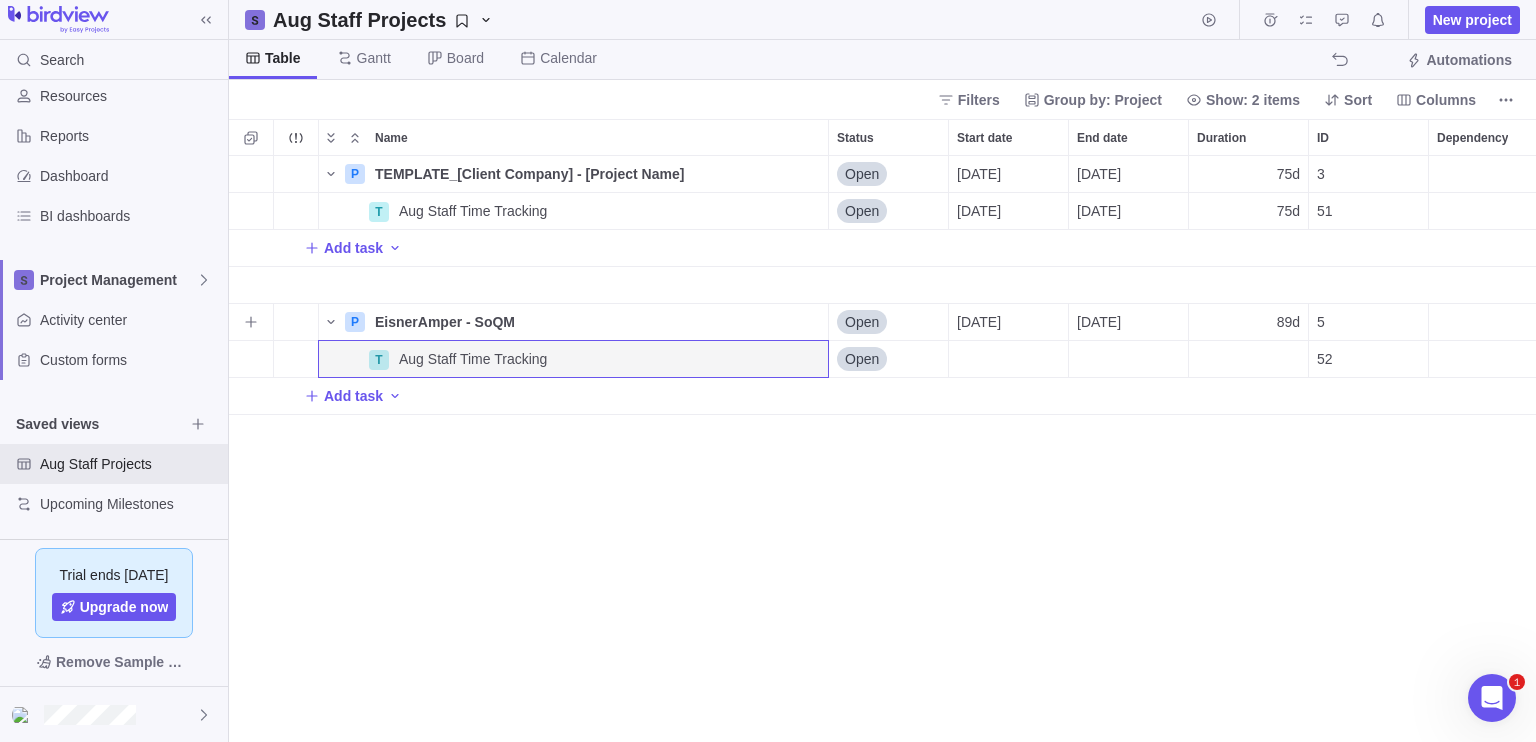 click on "[DATE]" at bounding box center (1008, 322) 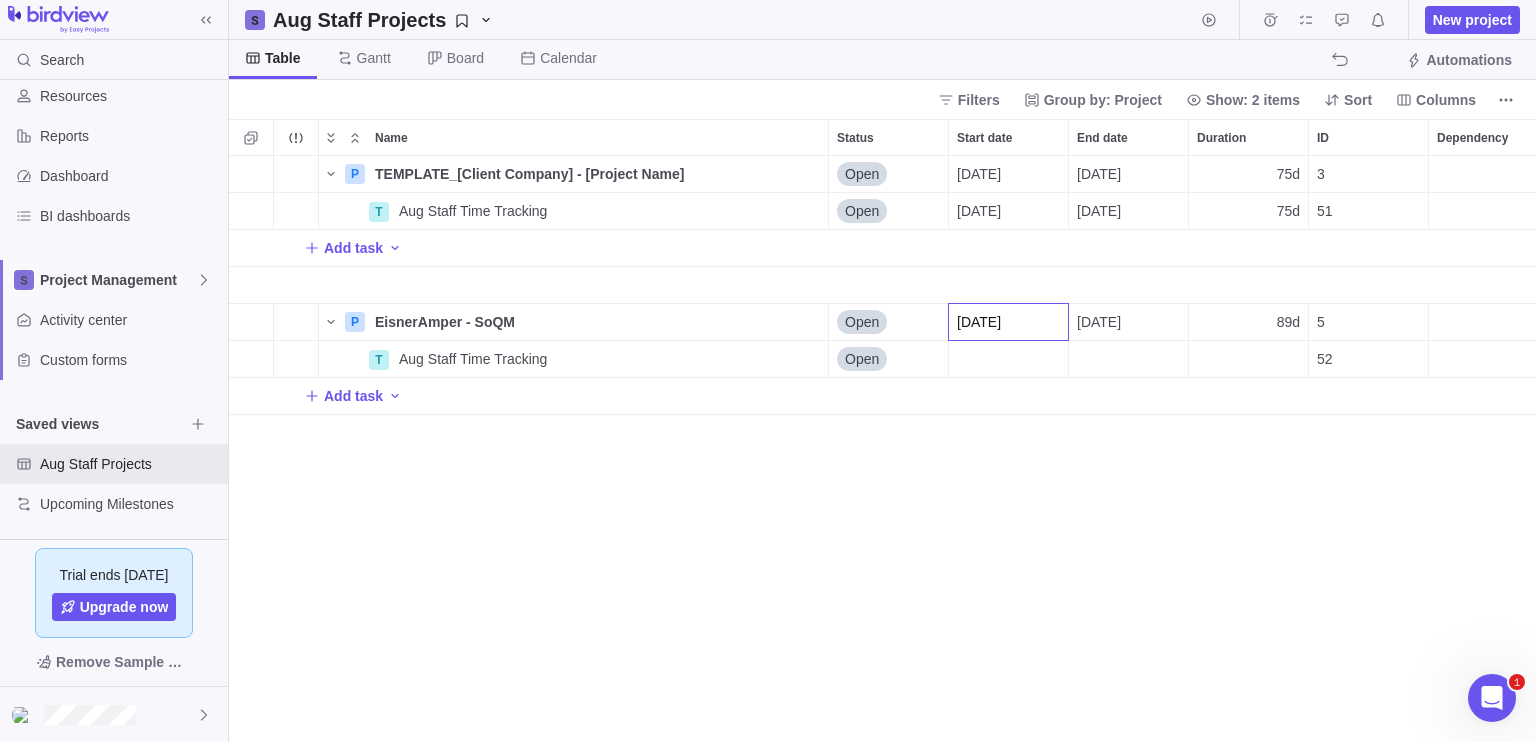 click on "P TEMPLATE_[Client Company] - [Project Name] Details Open [DATE] [DATE] 75d 3 [PERSON_NAME] [PERSON_NAME] 120h T Aug Staff Time Tracking Details Open [DATE] [DATE] 75d 51 120h Add task P EisnerAmper - SoQM Details Open [DATE] [DATE] 89d 5 T Aug Staff Time Tracking Details Open 52 Add task" at bounding box center (882, 449) 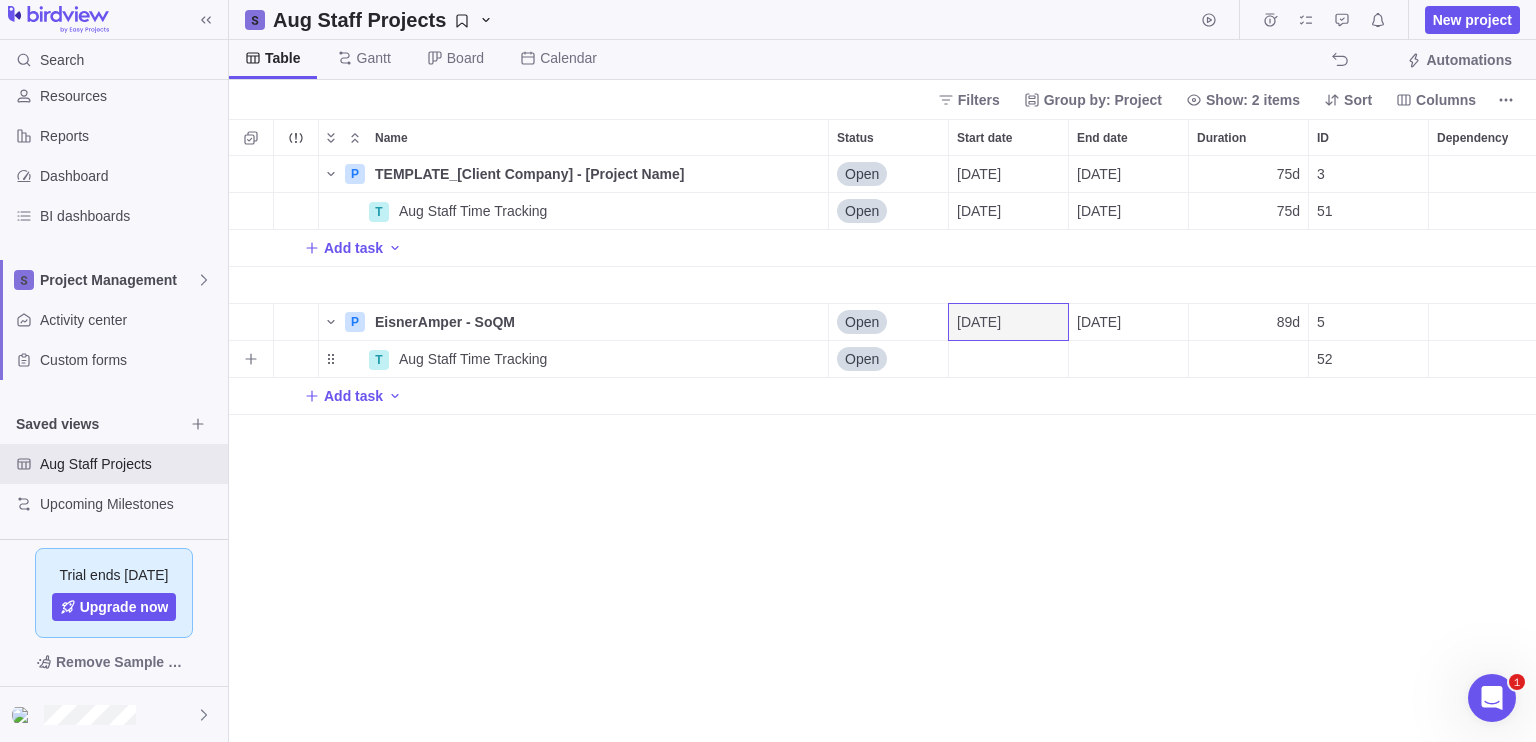 click at bounding box center (1008, 359) 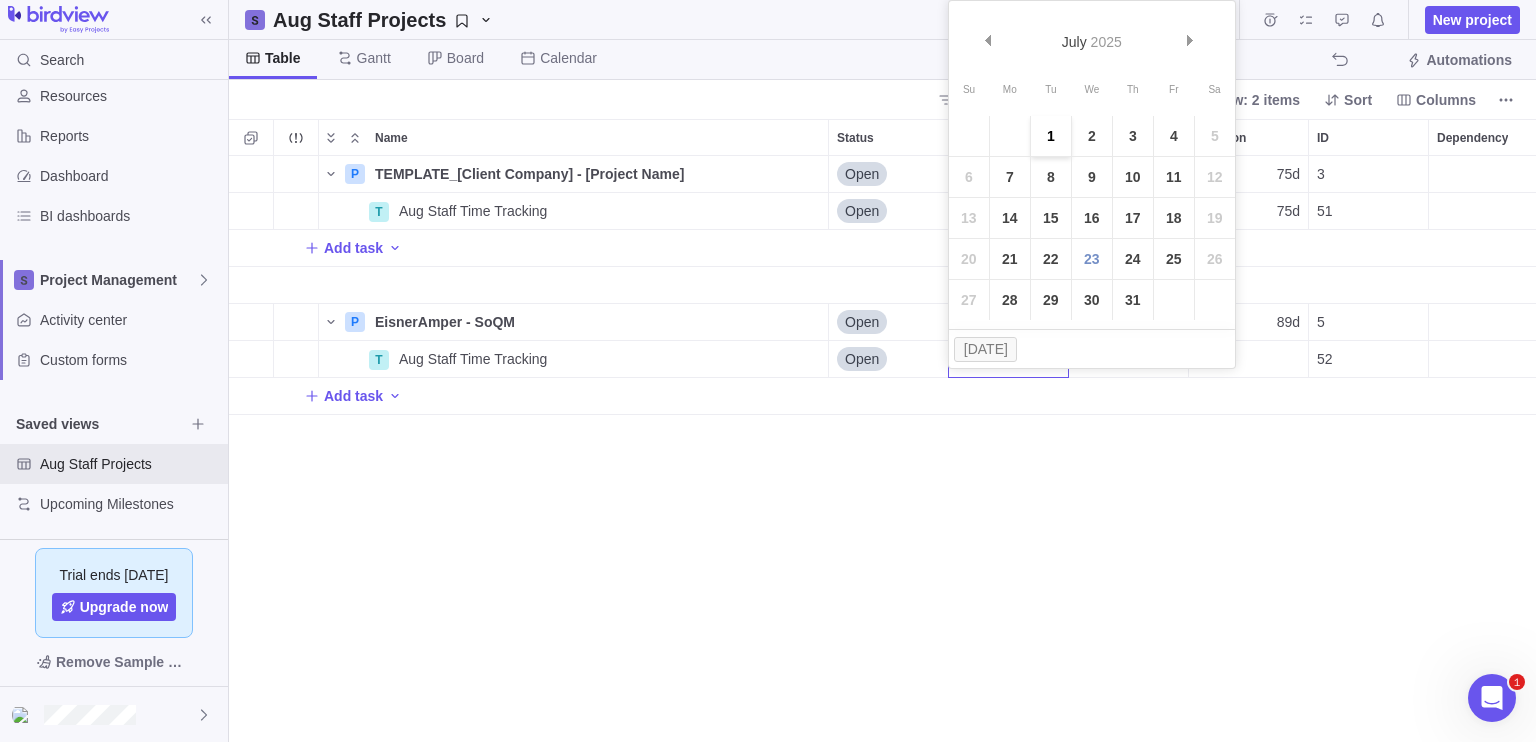 click on "1" at bounding box center (1051, 136) 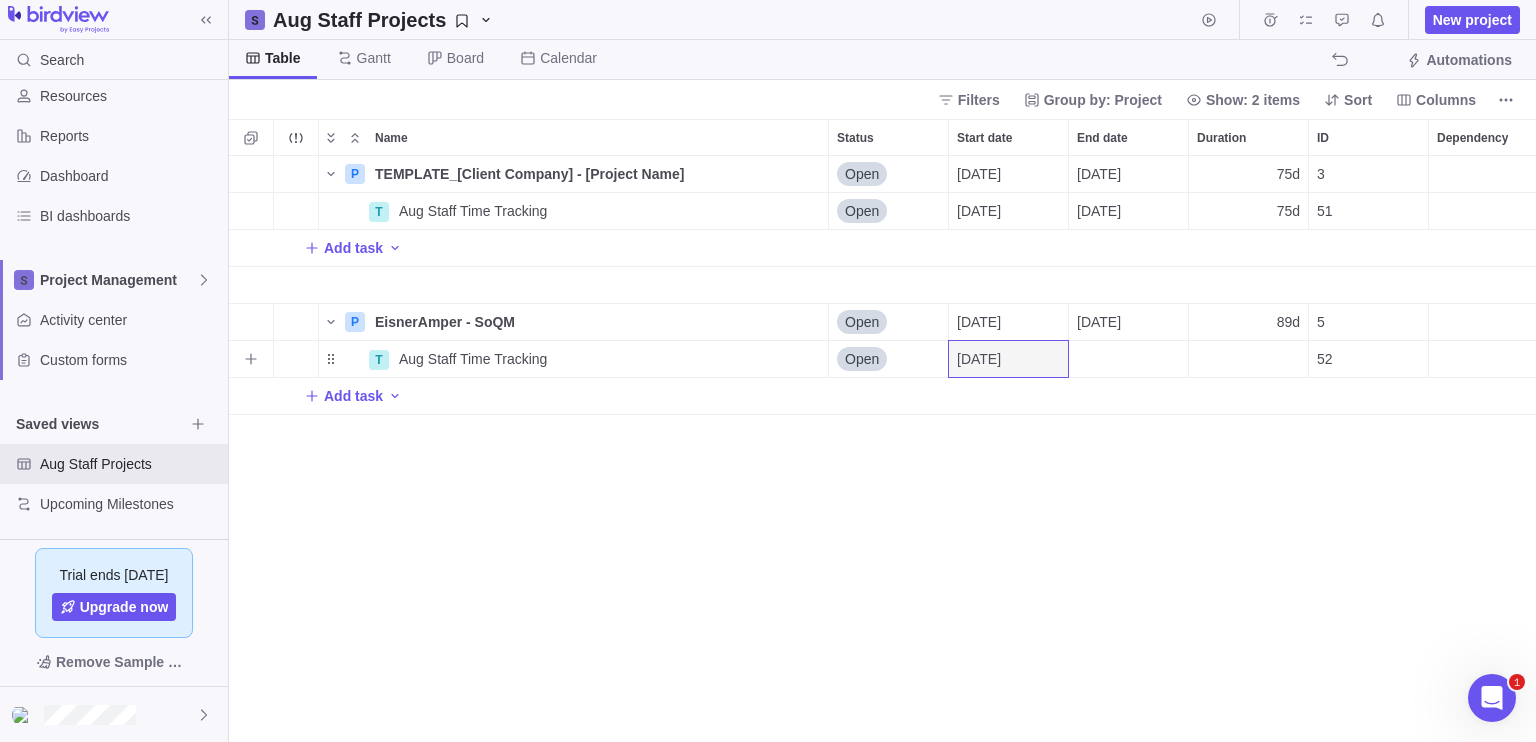 click at bounding box center [1128, 359] 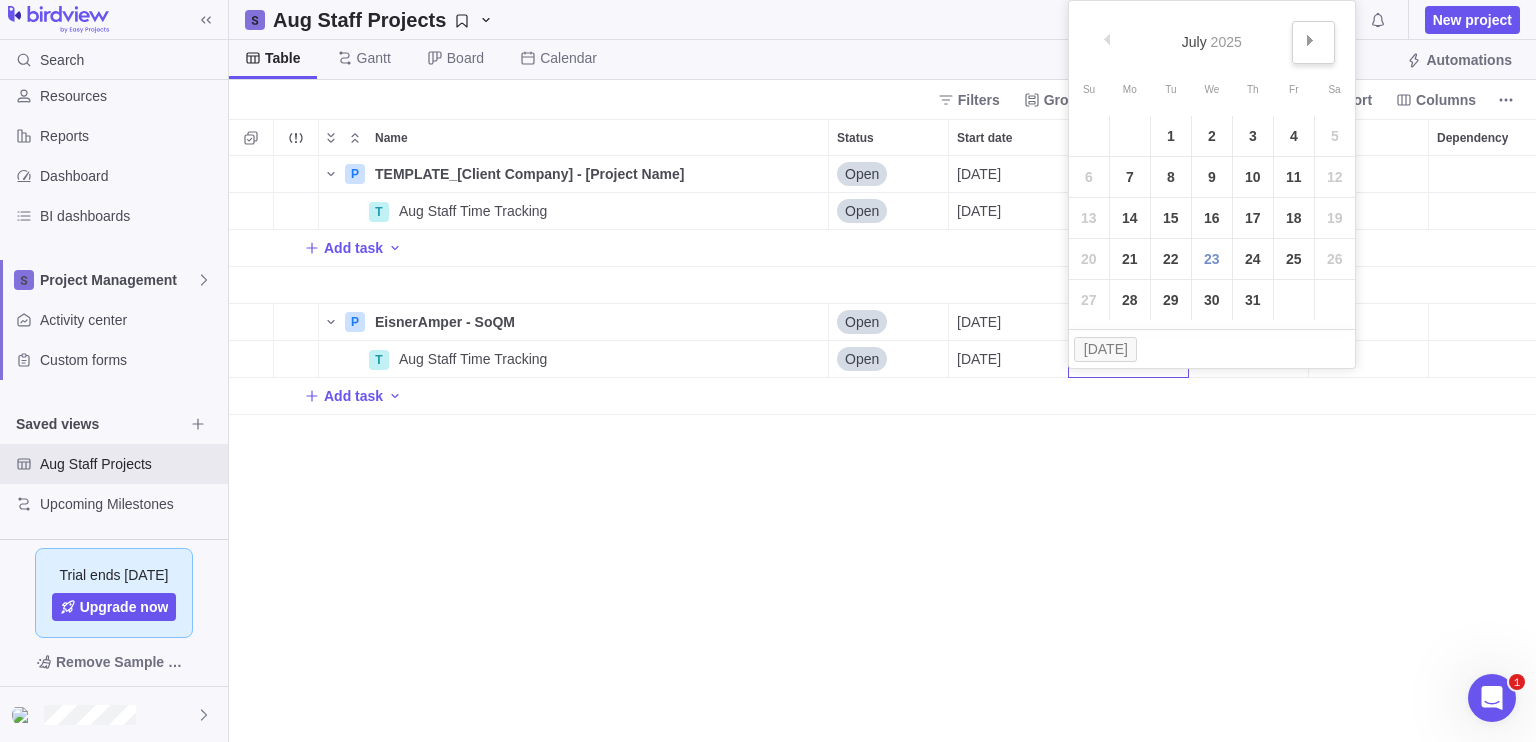 click on "Next" at bounding box center (1313, 42) 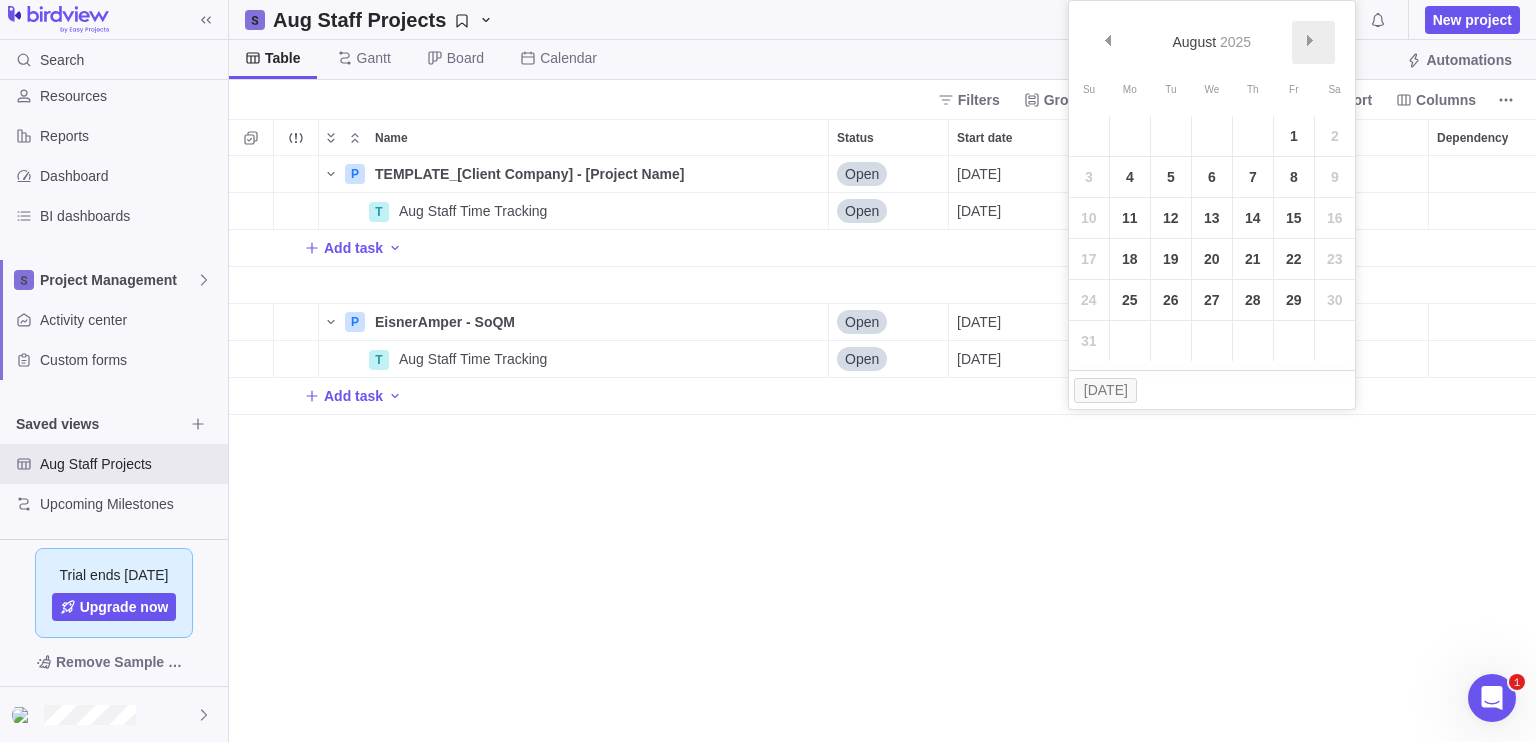 click on "Next" at bounding box center [1313, 42] 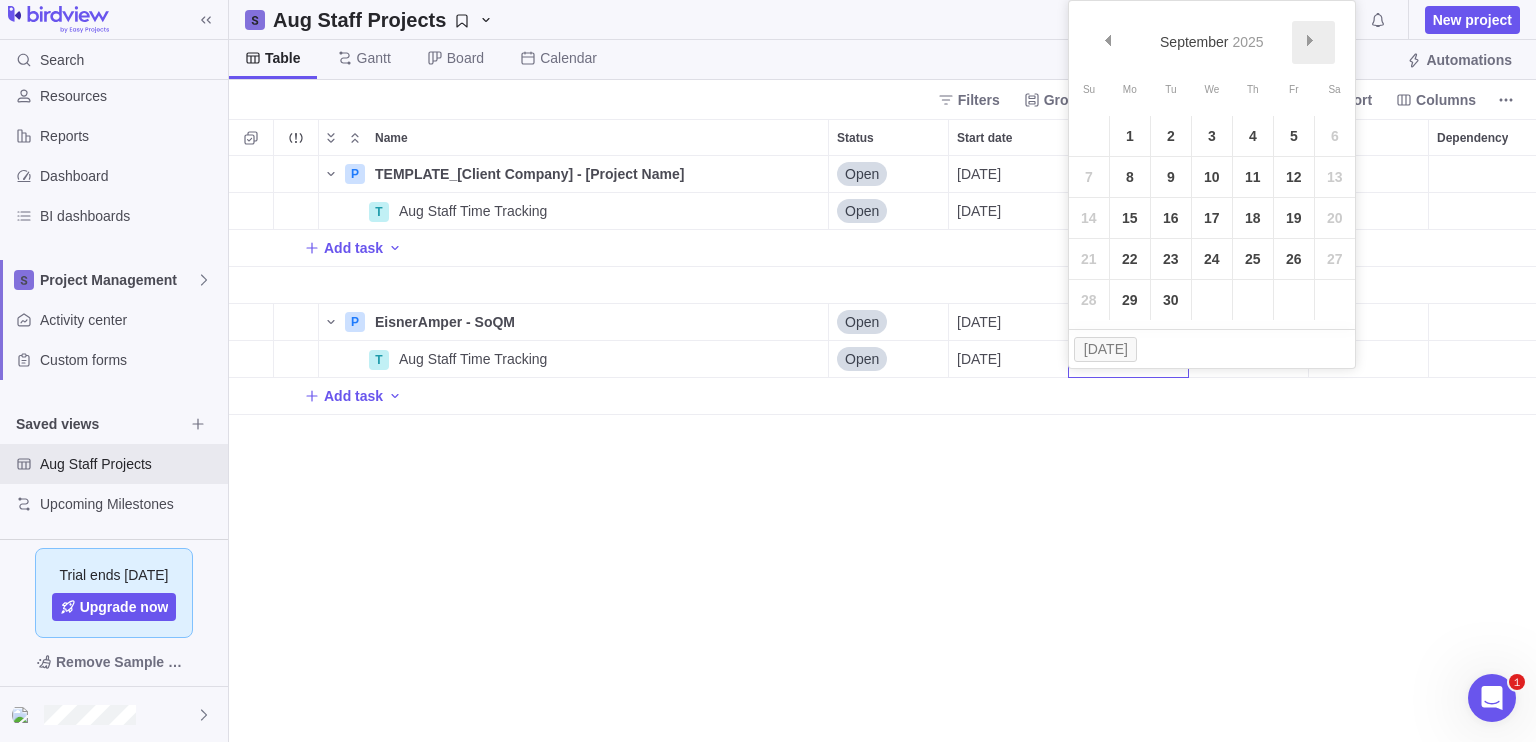 click on "Next" at bounding box center [1313, 42] 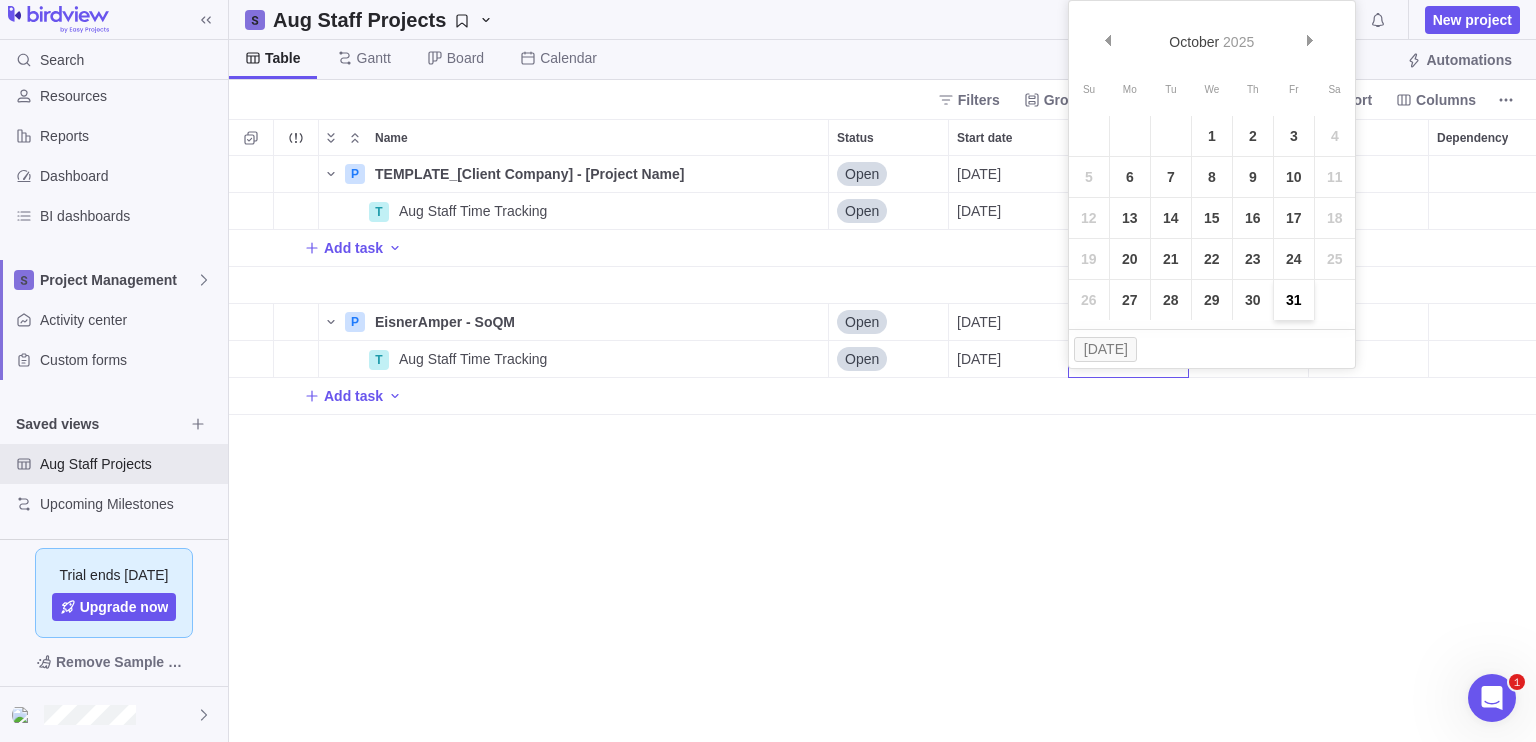 click on "31" at bounding box center (1294, 300) 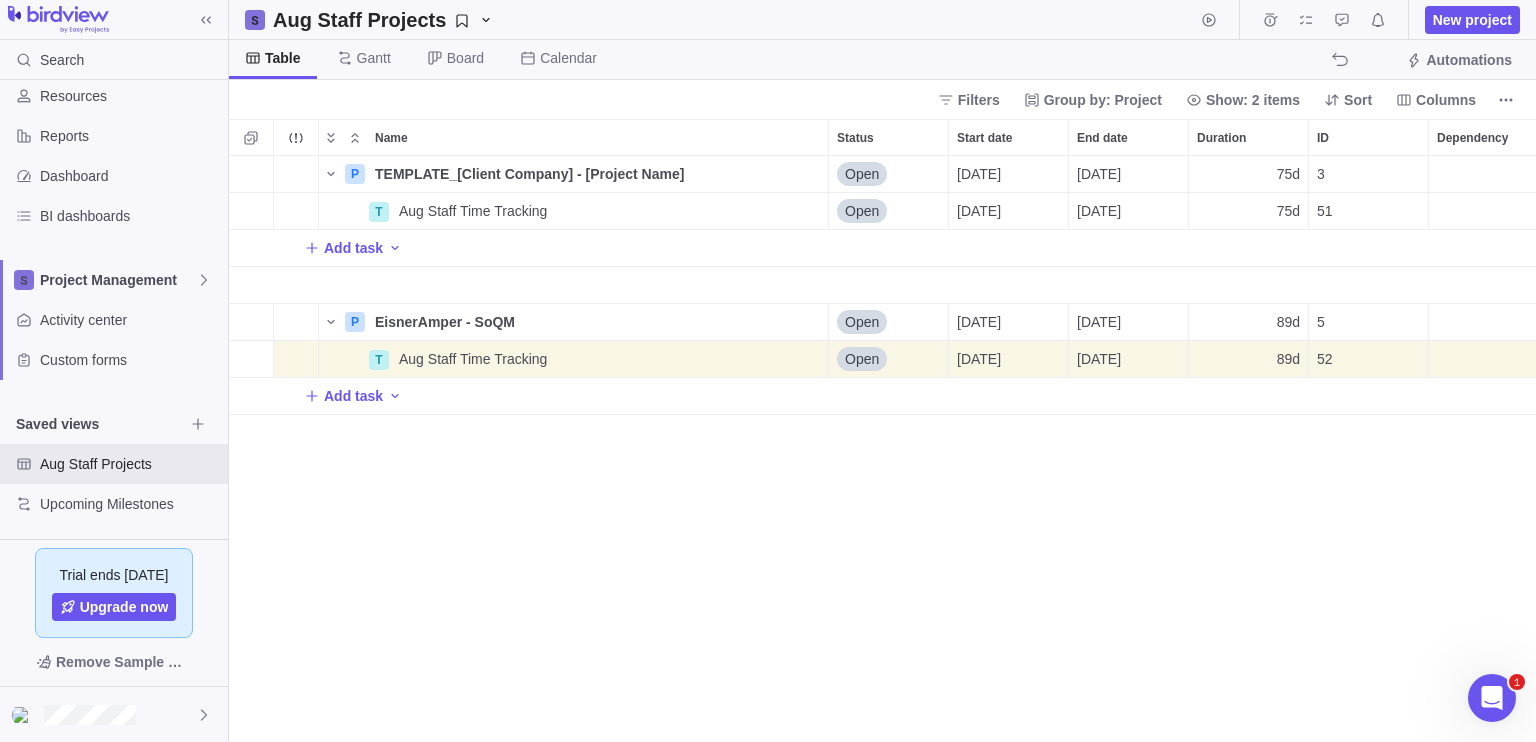 click on "P TEMPLATE_[Client Company] - [Project Name] Details Open [DATE] [DATE] 75d 3 [PERSON_NAME] [PERSON_NAME] 120h T Aug Staff Time Tracking Details Open [DATE] [DATE] 75d 51 120h Add task P EisnerAmper - SoQM Details Open [DATE] [DATE] 89d 5 T Aug Staff Time Tracking Details Open [DATE] [DATE] 89d 52 Add task" at bounding box center (882, 449) 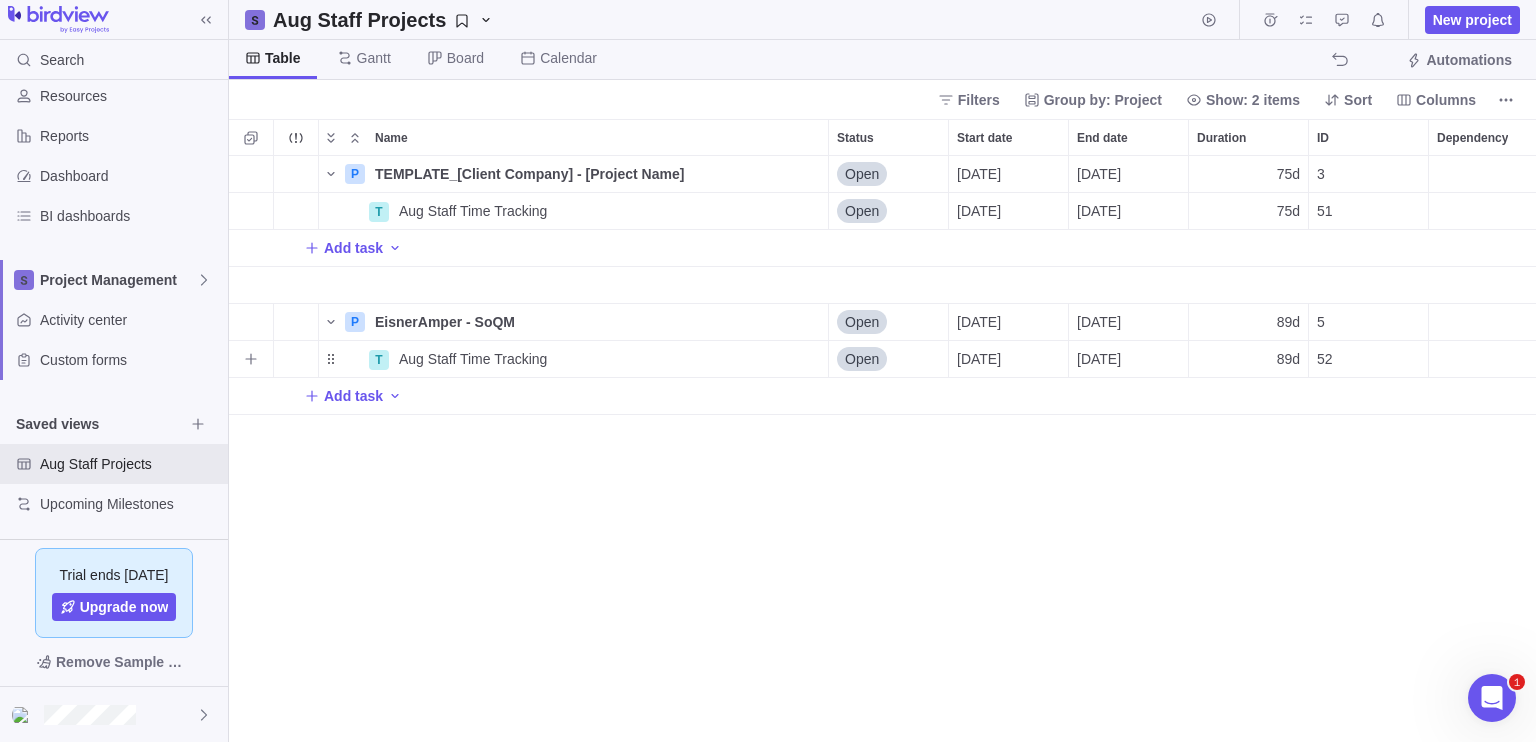 scroll, scrollTop: 0, scrollLeft: 43, axis: horizontal 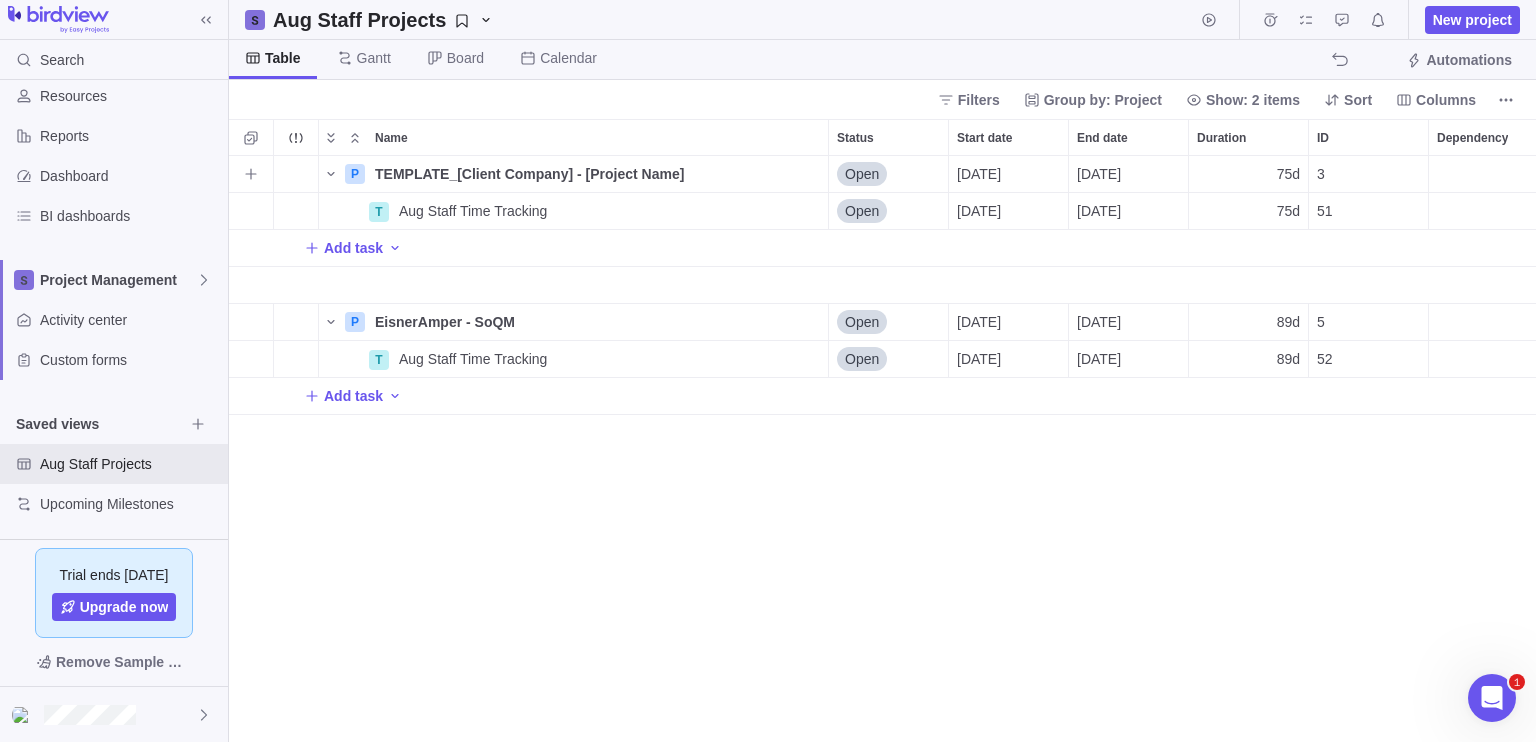 click on "[DATE]" at bounding box center [1099, 174] 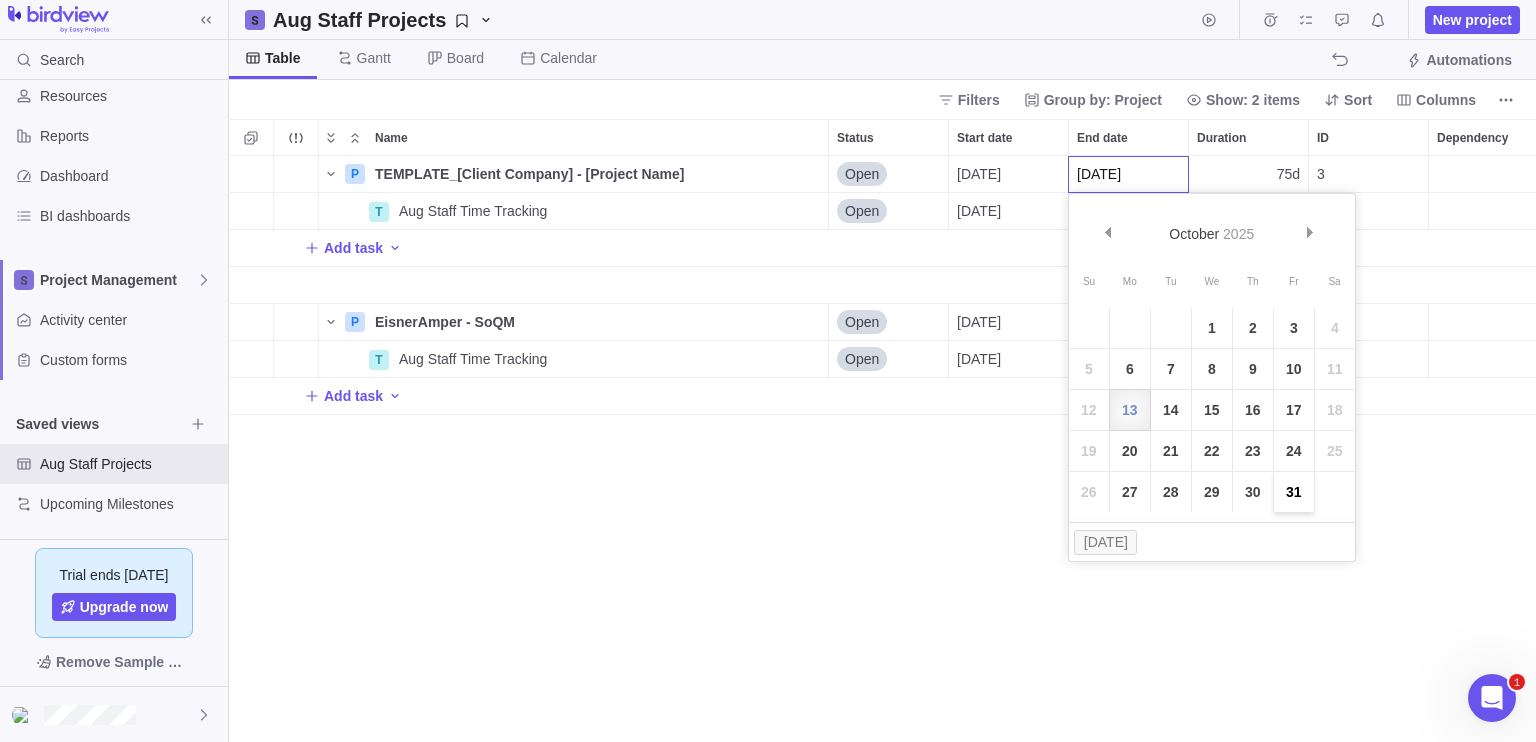 click on "31" at bounding box center [1294, 492] 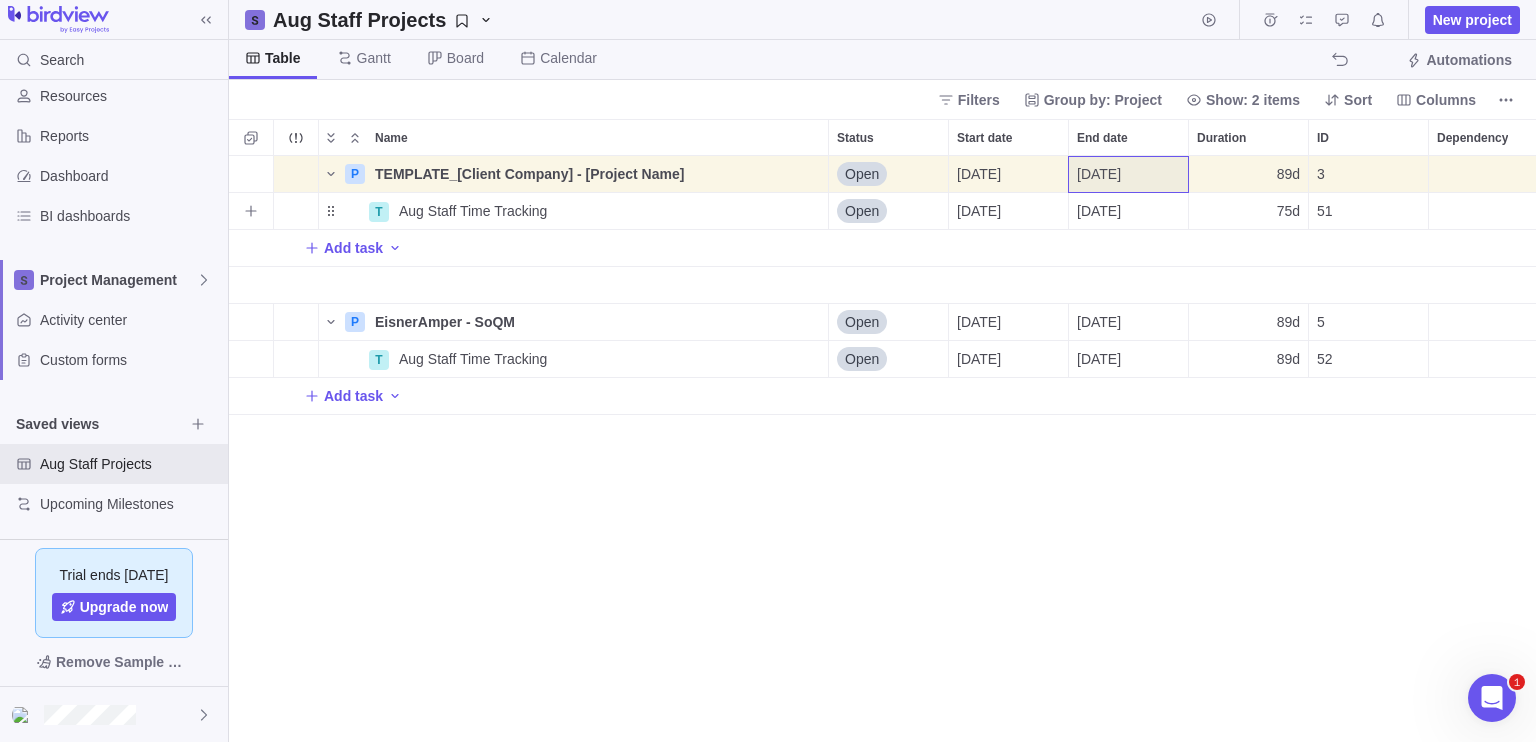click on "[DATE]" at bounding box center (1099, 211) 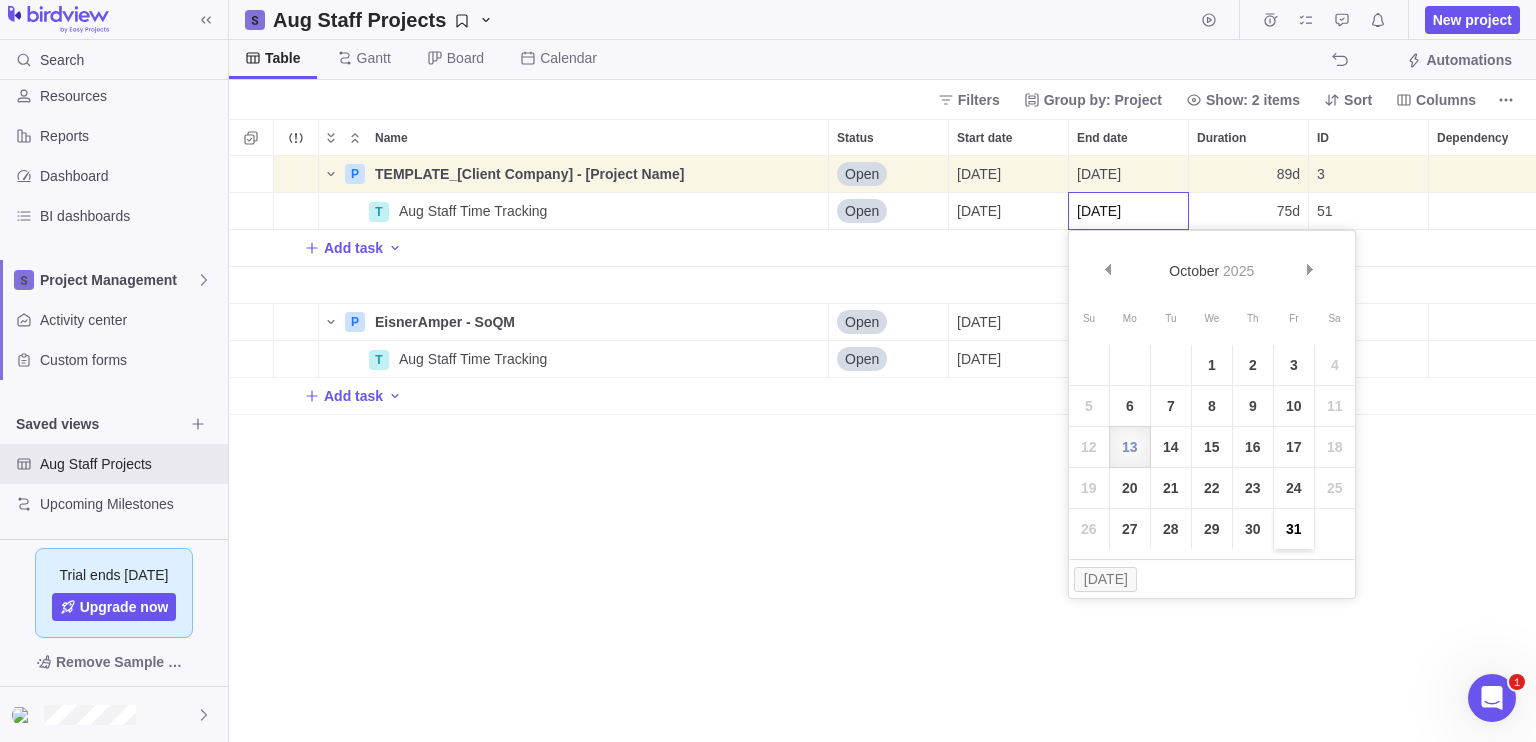 click on "31" at bounding box center (1294, 529) 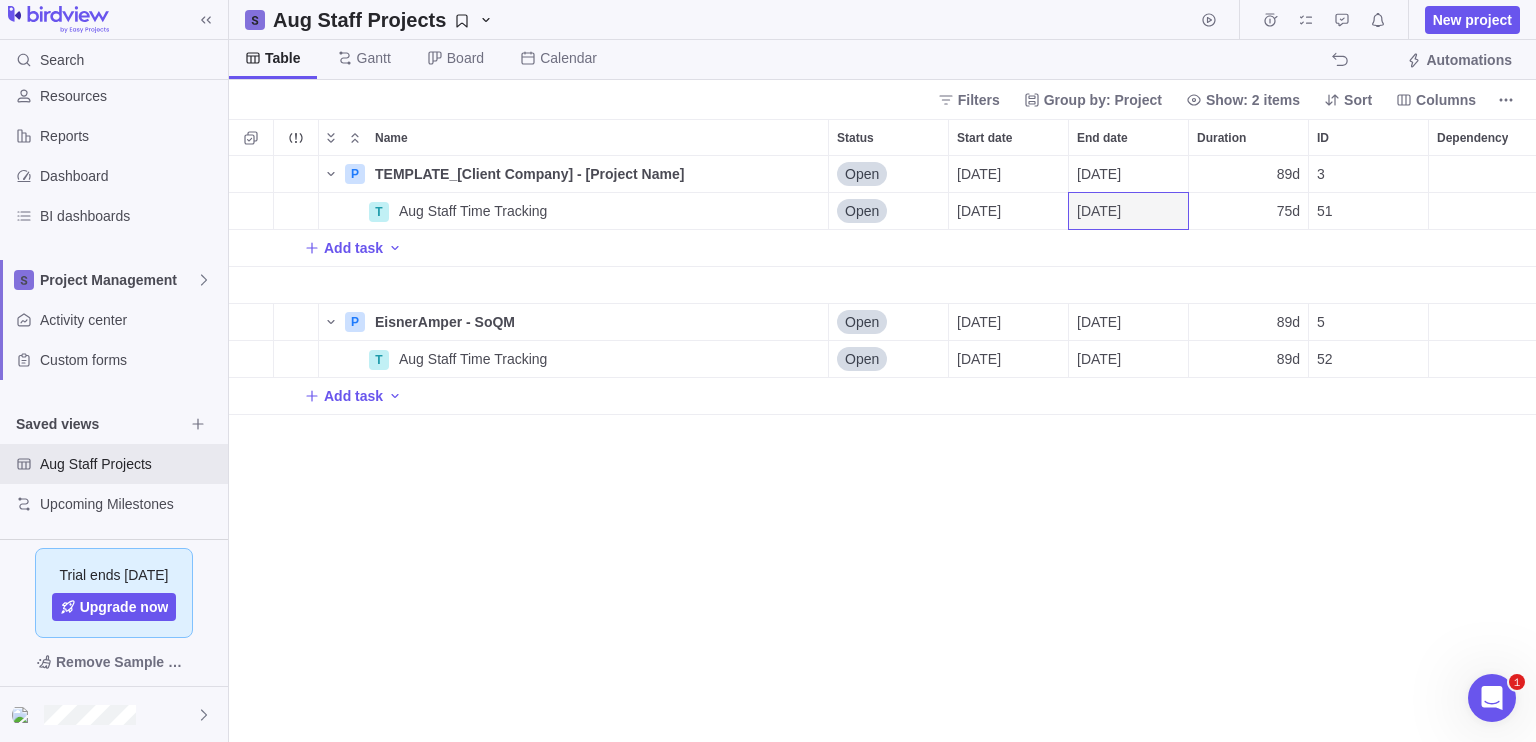 click on "P TEMPLATE_[Client Company] - [Project Name] Details Open [DATE] [DATE] 89d 3 [PERSON_NAME] [PERSON_NAME] 120h T Aug Staff Time Tracking Details Open [DATE] [DATE] 75d 51 120h Add task P EisnerAmper - SoQM Details Open [DATE] [DATE] 89d 5 T Aug Staff Time Tracking Details Open [DATE] [DATE] 89d 52 Add task" at bounding box center [882, 449] 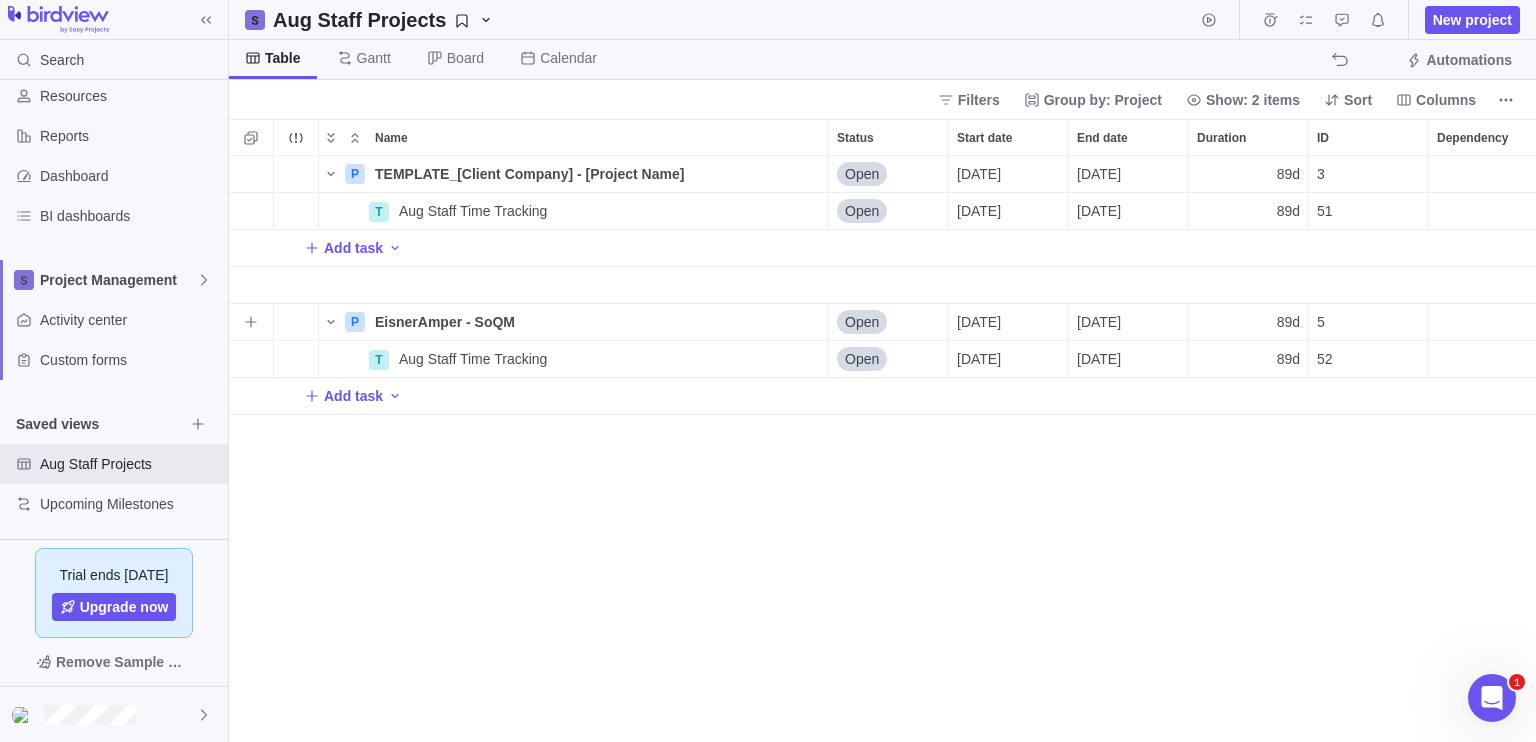 scroll, scrollTop: 0, scrollLeft: 75, axis: horizontal 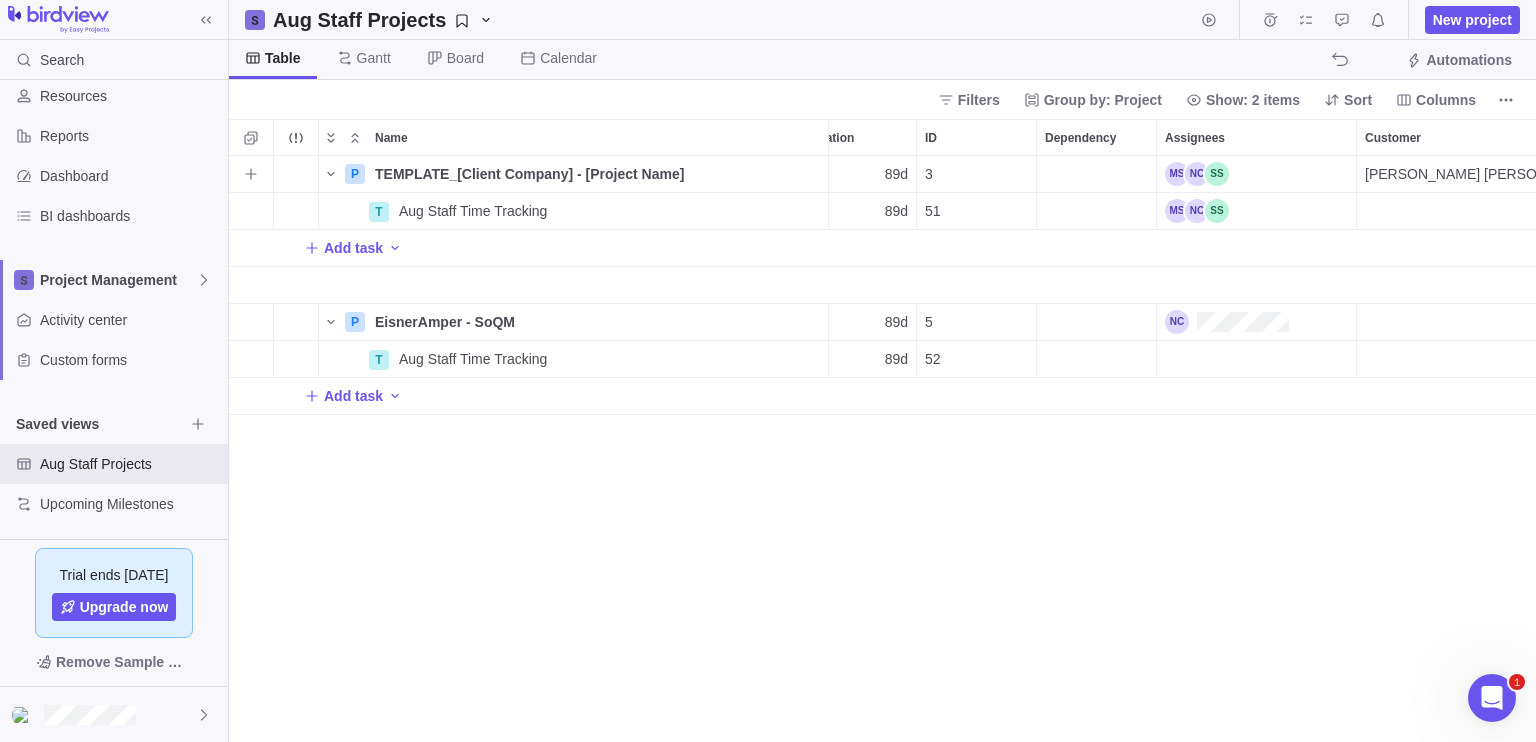 click at bounding box center (1197, 174) 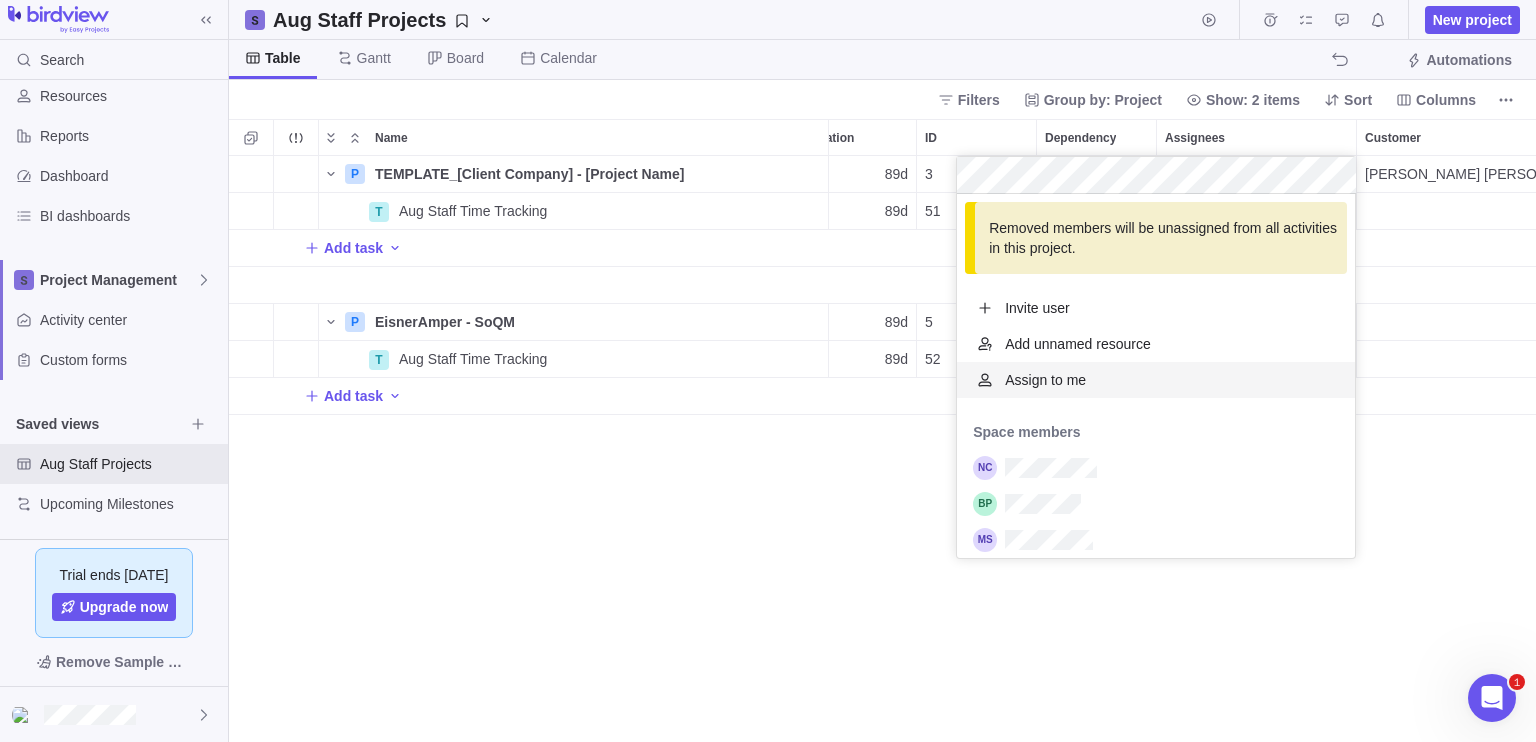 click on "P TEMPLATE_[Client Company] - [Project Name] Details Open [DATE] [DATE] 89d 3 [PERSON_NAME] [PERSON_NAME] 120h T Aug Staff Time Tracking Details Open [DATE] [DATE] 89d 51 120h Add task P EisnerAmper - SoQM Details Open [DATE] [DATE] 89d 5 T Aug Staff Time Tracking Details Open [DATE] [DATE] 89d 52 Add task" at bounding box center [882, 449] 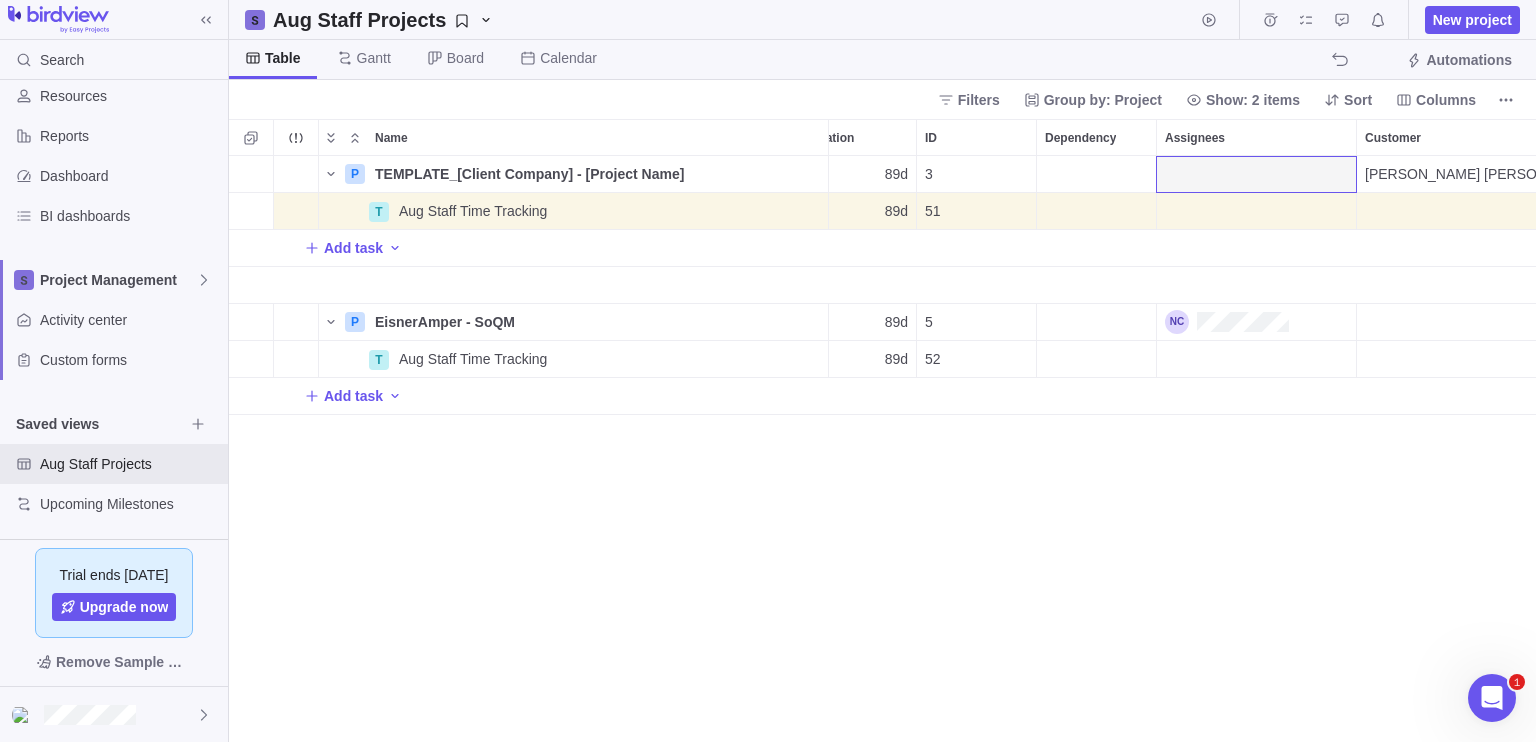 click on "P TEMPLATE_[Client Company] - [Project Name] Details Open [DATE] [DATE] 89d 3 [PERSON_NAME] [PERSON_NAME] 120h T Aug Staff Time Tracking Details Open [DATE] [DATE] 89d 51 120h Add task P EisnerAmper - SoQM Details Open [DATE] [DATE] 89d 5 T Aug Staff Time Tracking Details Open [DATE] [DATE] 89d 52 Add task" at bounding box center [882, 449] 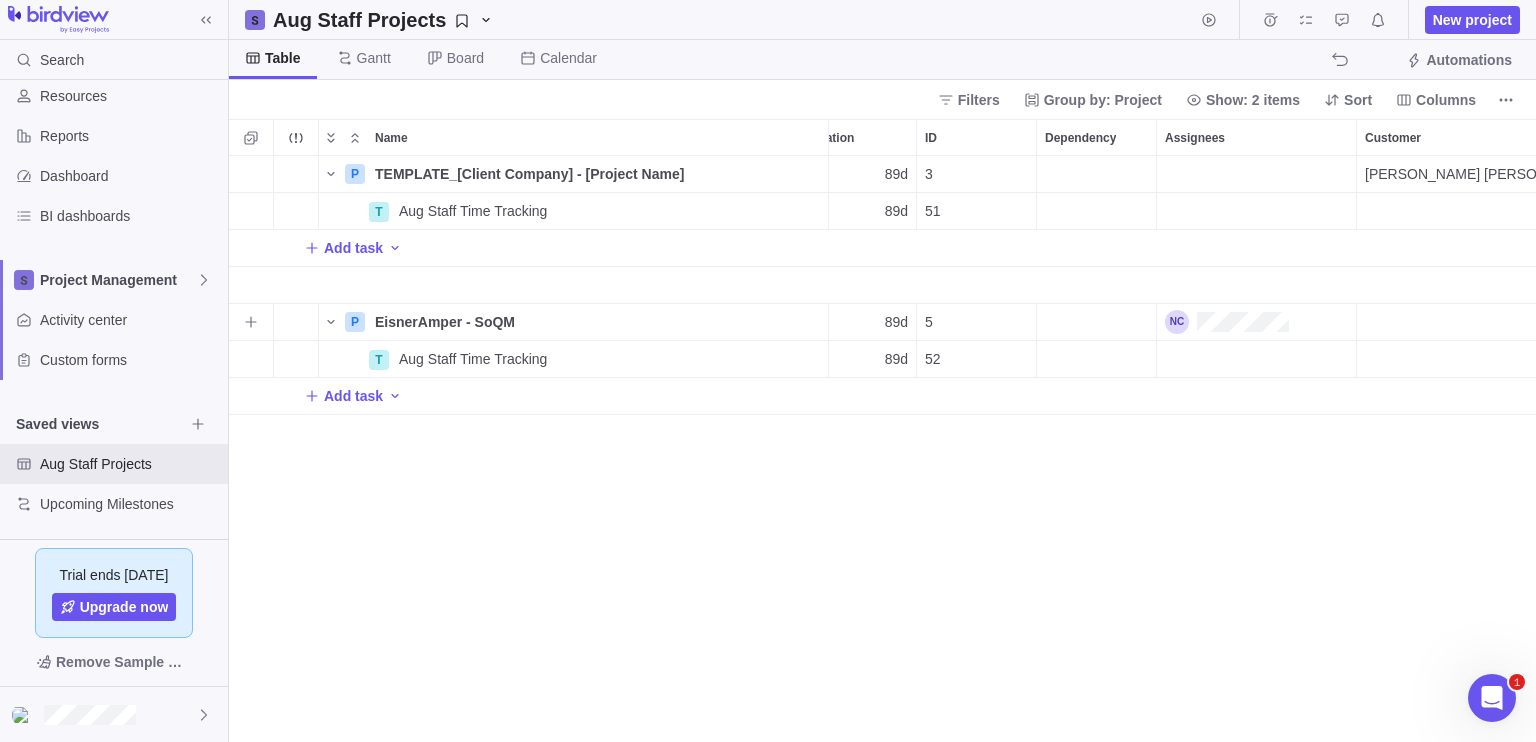 click at bounding box center (1227, 322) 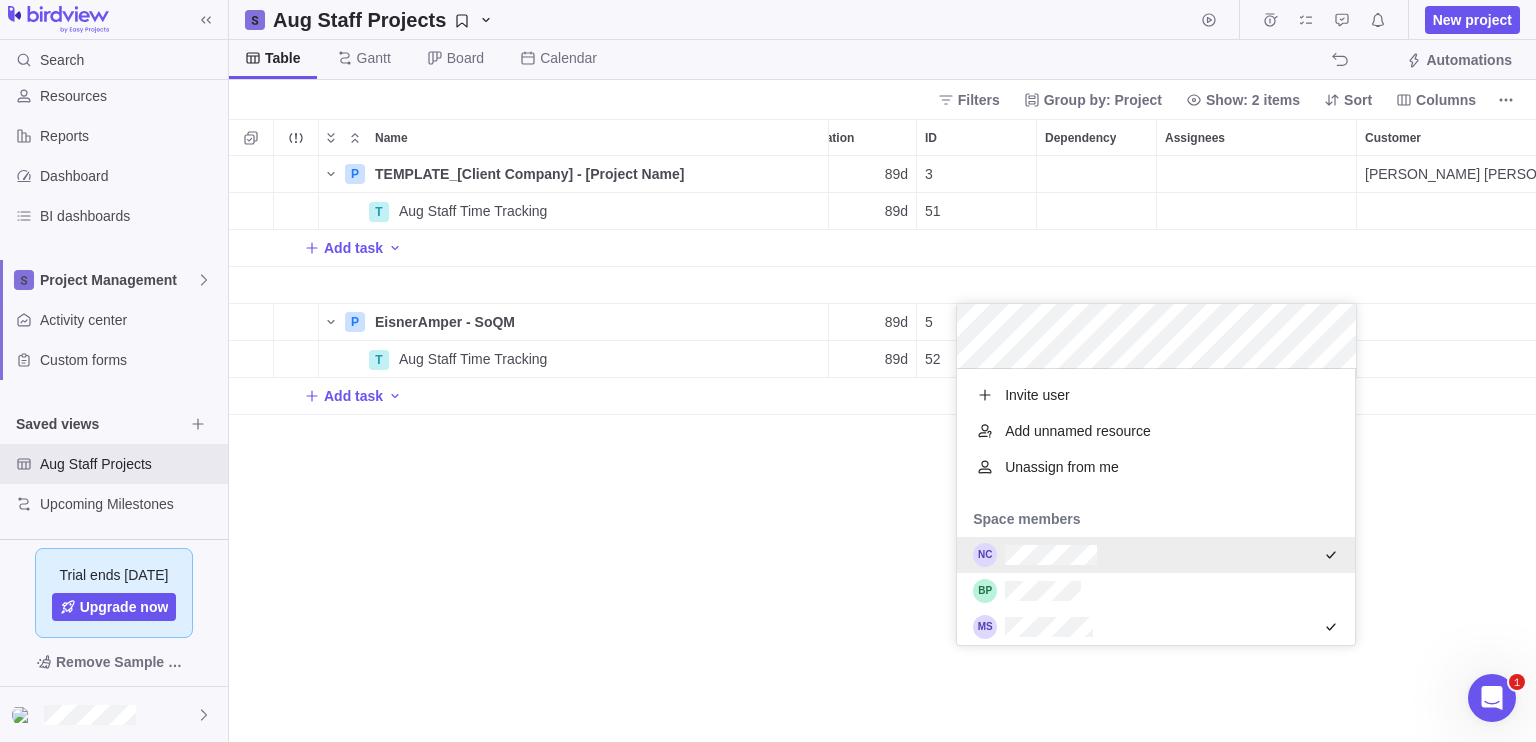 click on "P TEMPLATE_[Client Company] - [Project Name] Details Open [DATE] [DATE] 89d 3 [PERSON_NAME] [PERSON_NAME] 120h T Aug Staff Time Tracking Details Open [DATE] [DATE] 89d 51 120h Add task P EisnerAmper - SoQM Details Open [DATE] [DATE] 89d 5 T Aug Staff Time Tracking Details Open [DATE] [DATE] 89d 52 Add task" at bounding box center (882, 449) 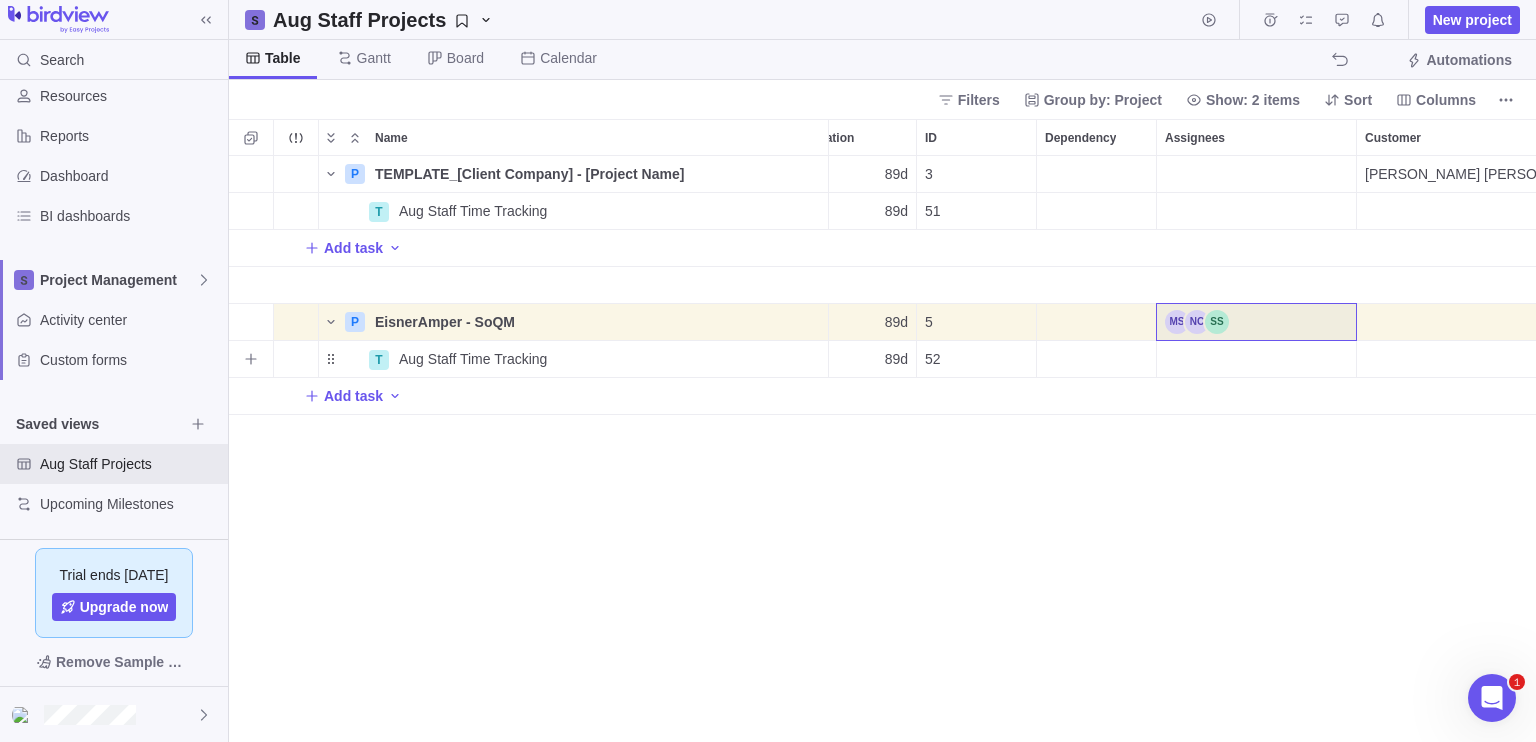 click at bounding box center (1256, 359) 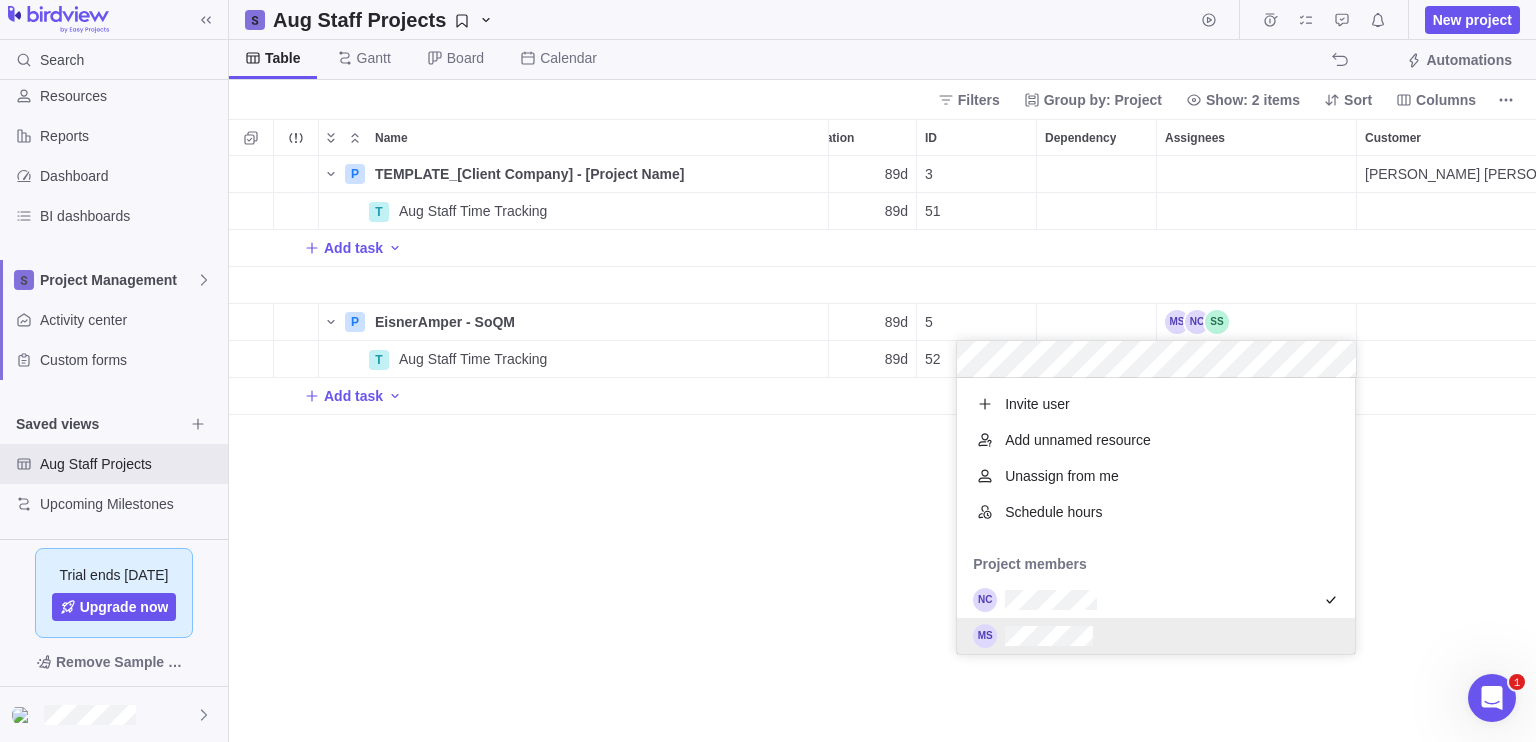 click at bounding box center (1156, 636) 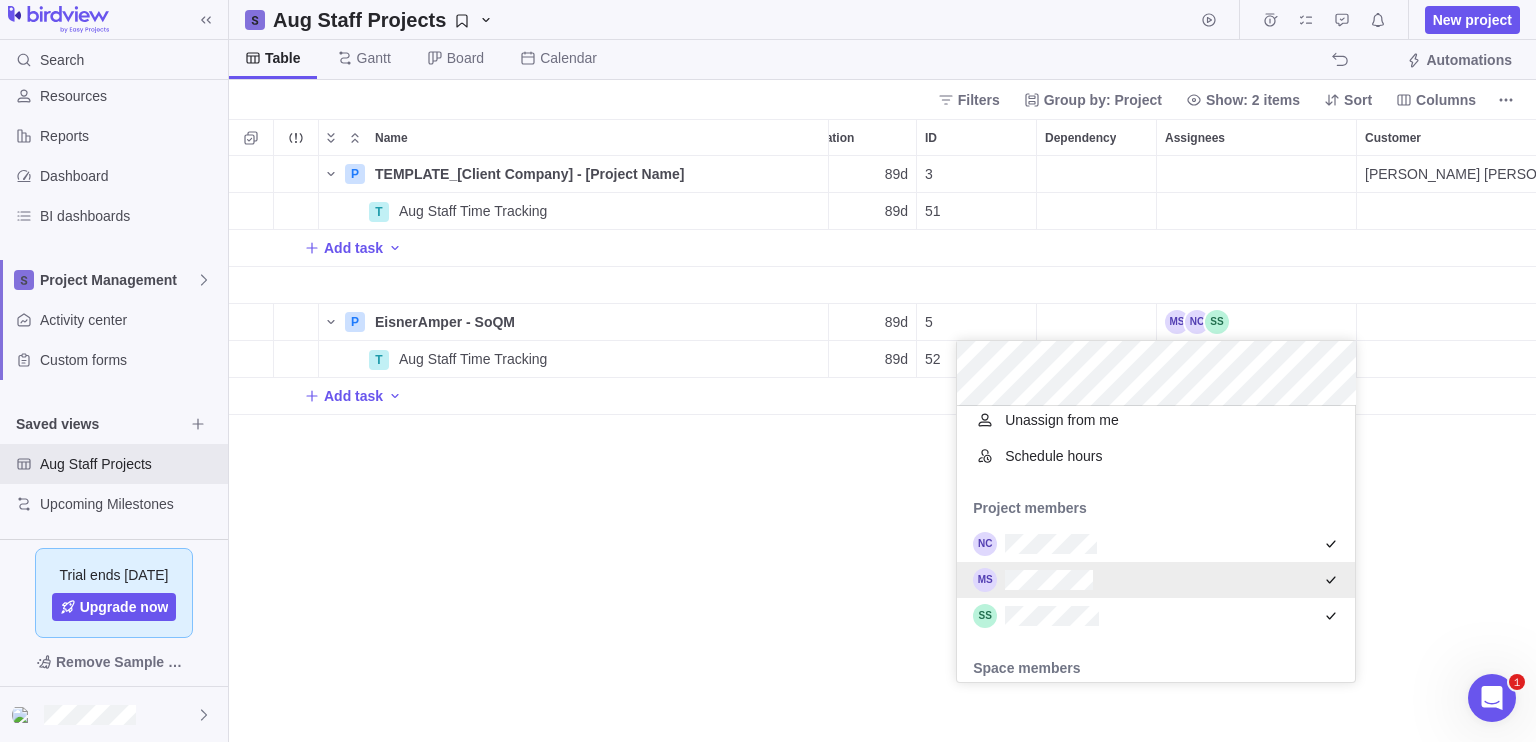 click on "P TEMPLATE_[Client Company] - [Project Name] Details Open [DATE] [DATE] 89d 3 [PERSON_NAME] [PERSON_NAME] 120h T Aug Staff Time Tracking Details Open [DATE] [DATE] 89d 51 120h Add task P EisnerAmper - SoQM Details Open [DATE] [DATE] 89d 5 T Aug Staff Time Tracking Details Open [DATE] [DATE] 89d 52 Add task" at bounding box center [882, 449] 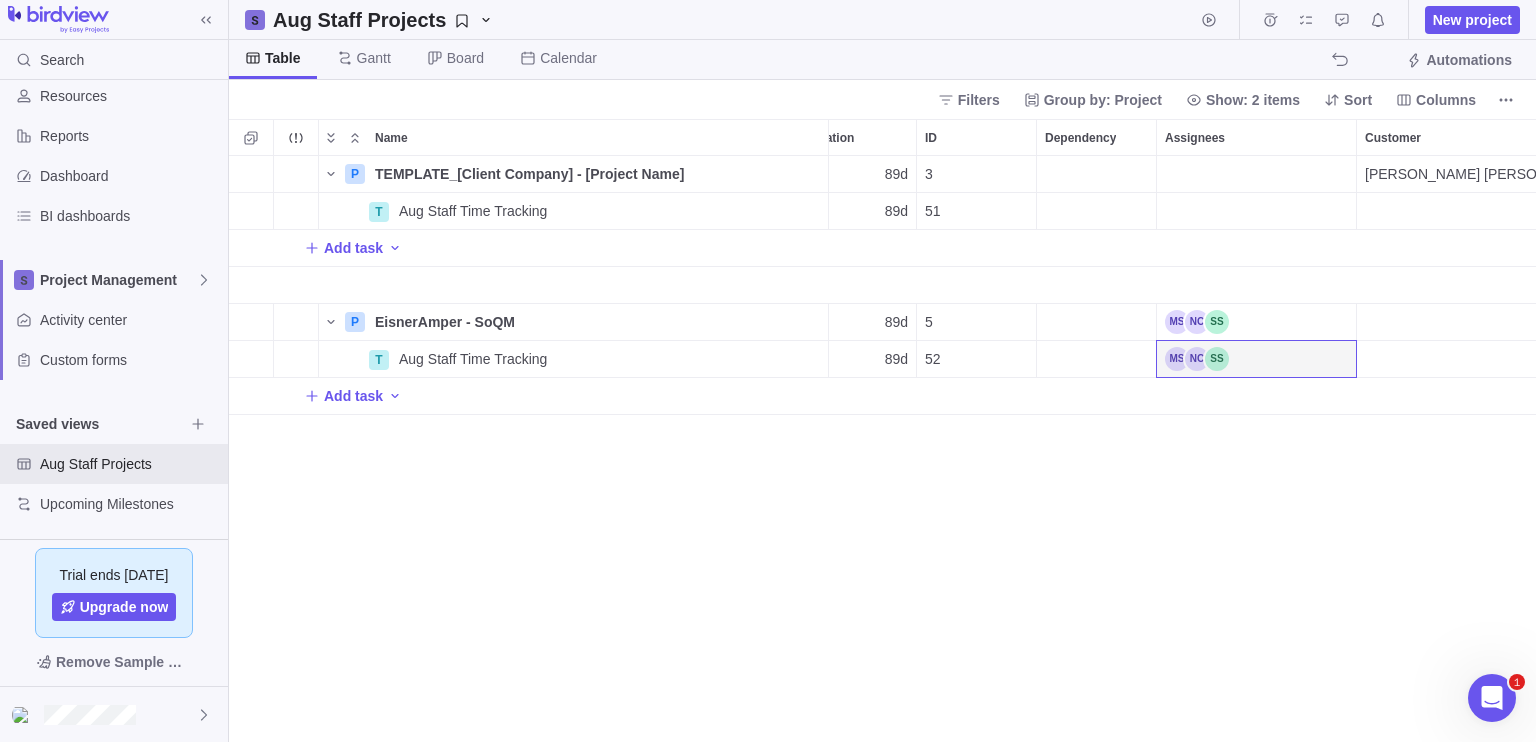 click on "P TEMPLATE_[Client Company] - [Project Name] Details Open [DATE] [DATE] 89d 3 [PERSON_NAME] [PERSON_NAME] 120h T Aug Staff Time Tracking Details Open [DATE] [DATE] 89d 51 120h Add task P EisnerAmper - SoQM Details Open [DATE] [DATE] 89d 5 T Aug Staff Time Tracking Details Open [DATE] [DATE] 89d 52 Add task" at bounding box center [882, 449] 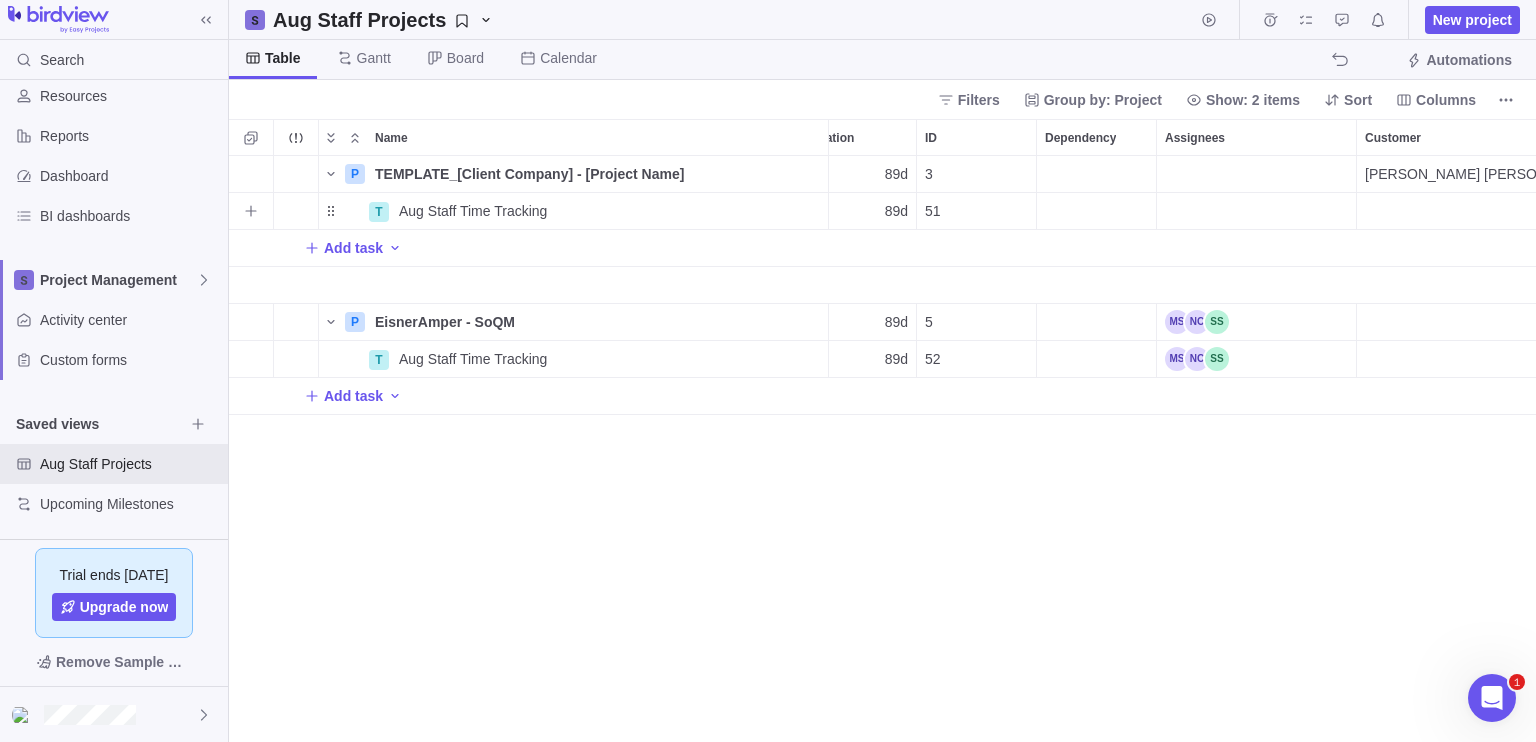 scroll, scrollTop: 0, scrollLeft: 536, axis: horizontal 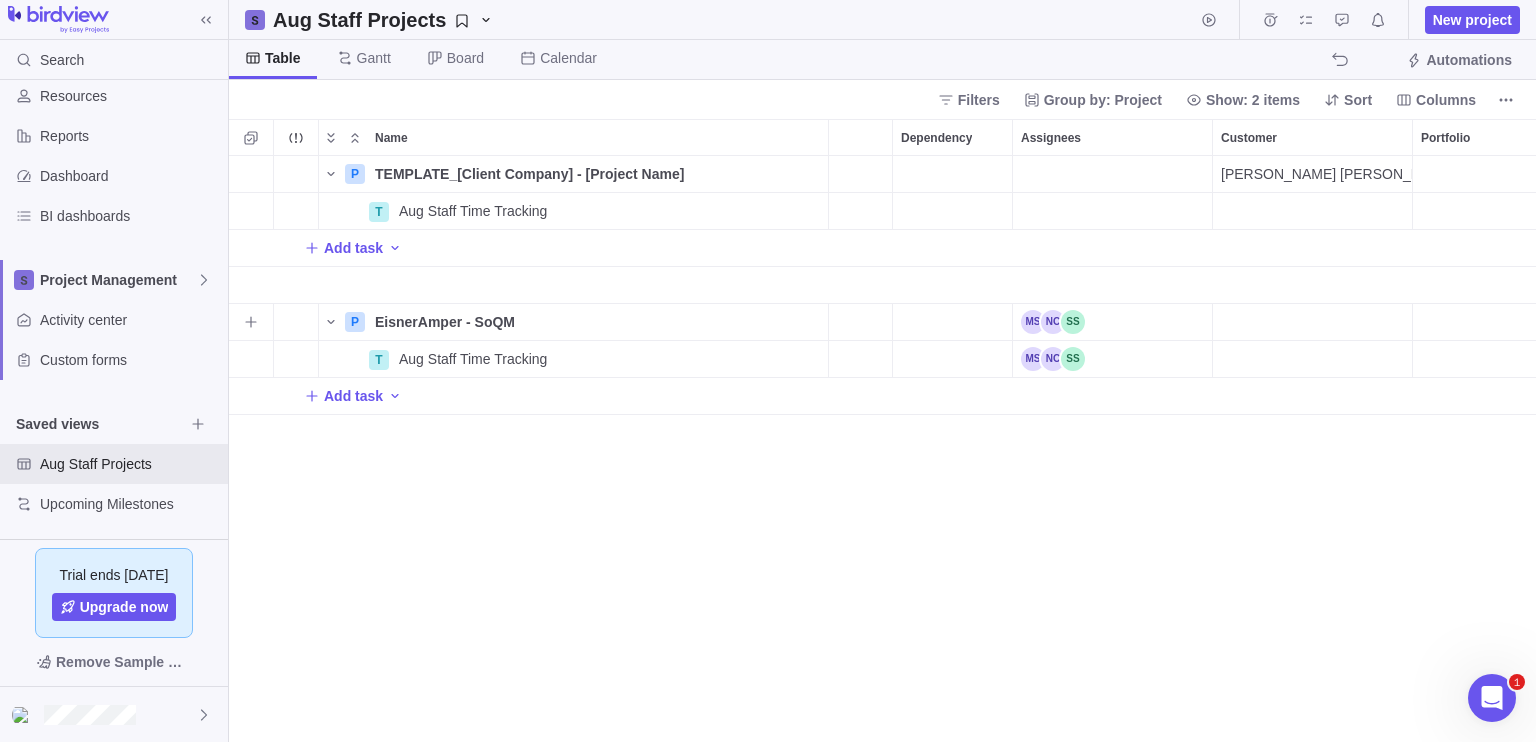 click at bounding box center (1312, 322) 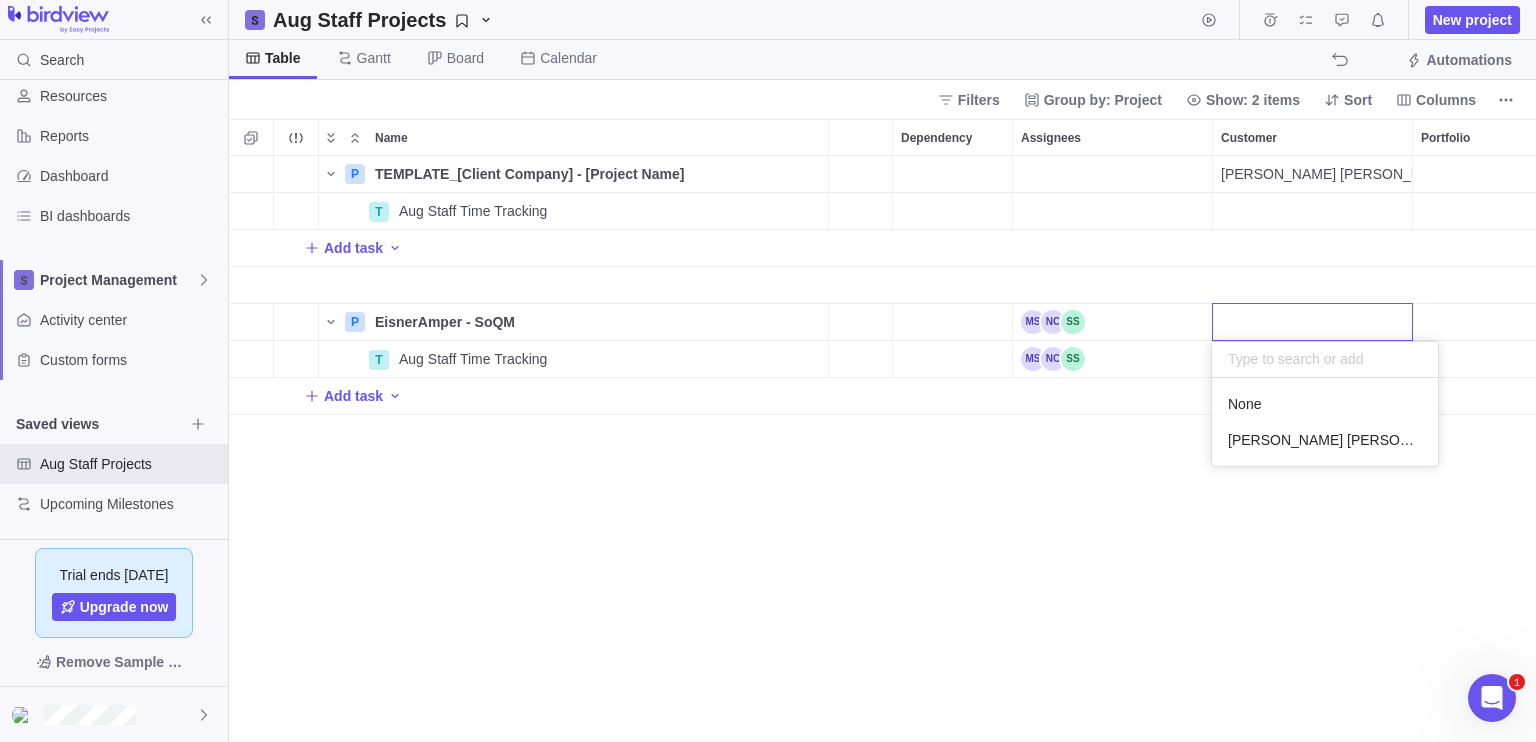 click on "P TEMPLATE_[Client Company] - [Project Name] Details Open [DATE] [DATE] 89d 3 [PERSON_NAME] [PERSON_NAME] 120h T Aug Staff Time Tracking Details Open [DATE] [DATE] 89d 51 120h Add task P EisnerAmper - SoQM Details Open [DATE] [DATE] 89d 5 T Aug Staff Time Tracking Details Open [DATE] [DATE] 89d 52 Add task" at bounding box center [882, 449] 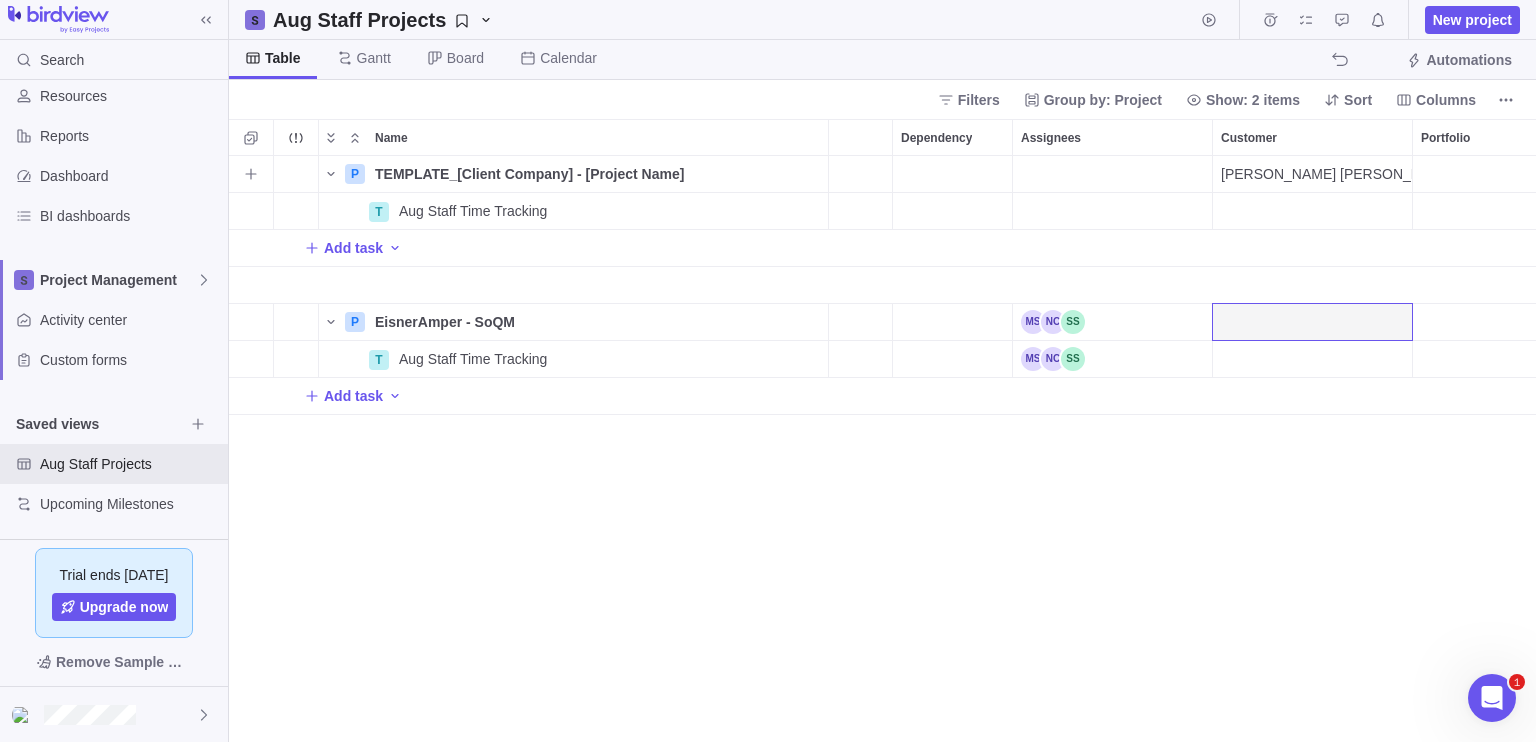 click on "[PERSON_NAME] [PERSON_NAME]" at bounding box center [1316, 174] 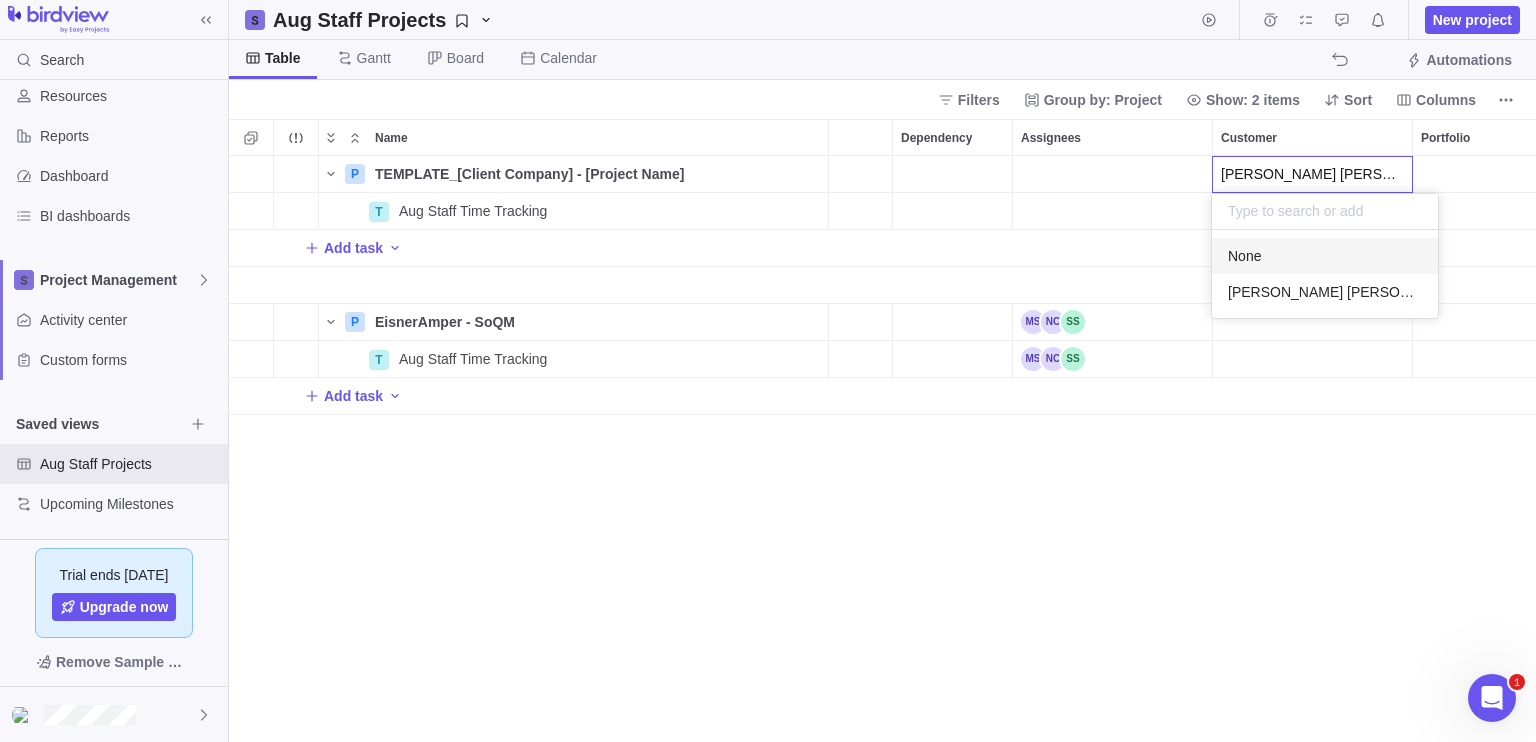 click on "None" at bounding box center [1244, 256] 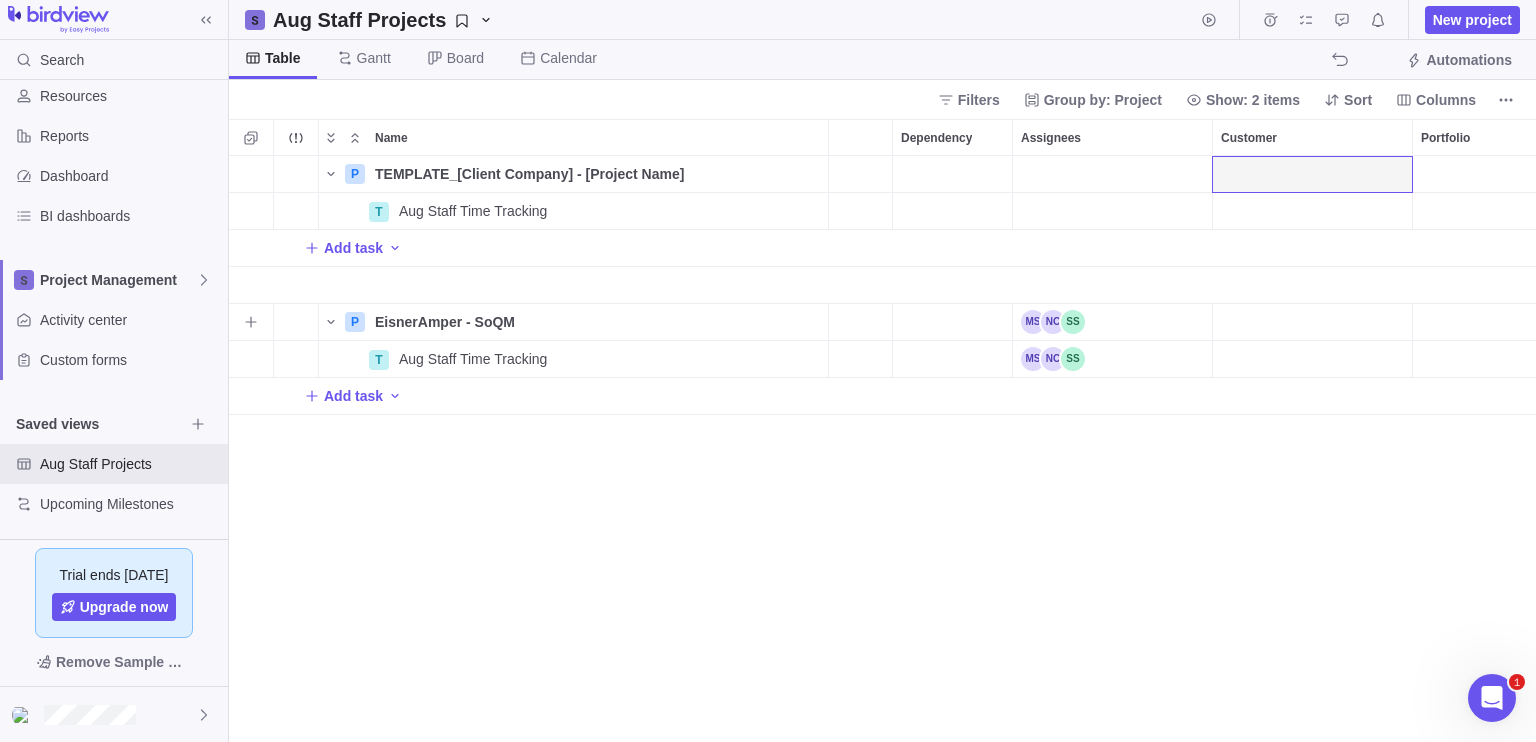 click at bounding box center [1312, 322] 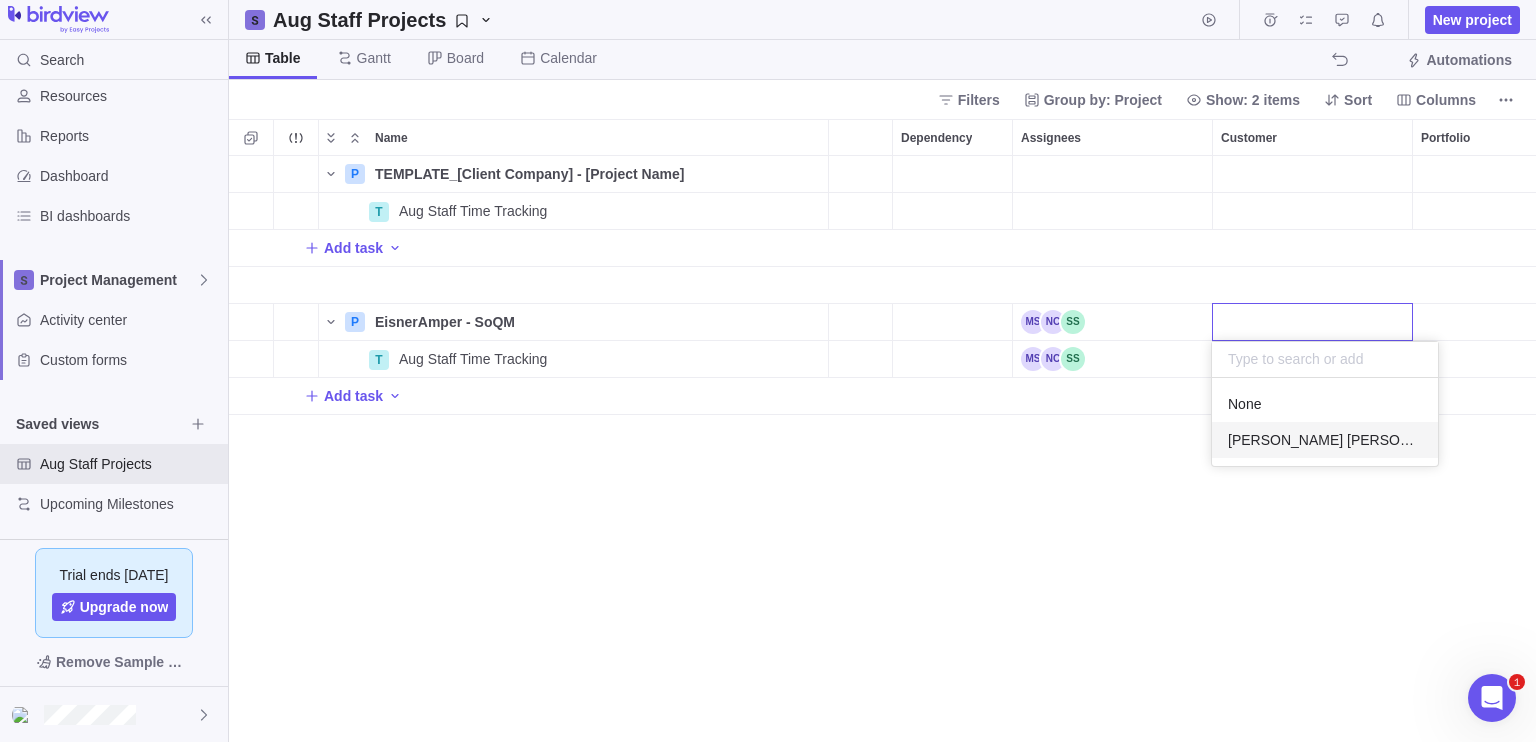 click on "[PERSON_NAME] [PERSON_NAME]" at bounding box center [1325, 440] 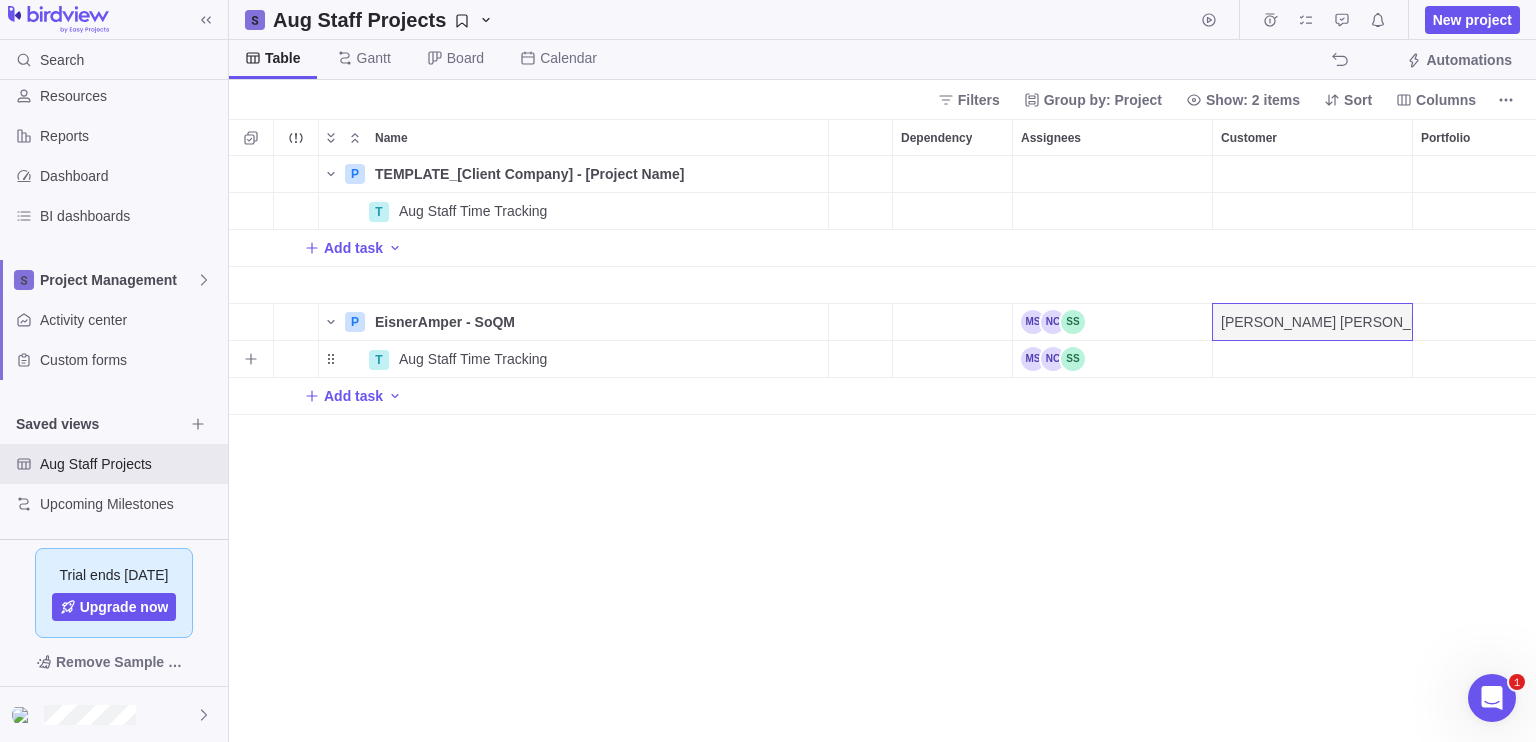 click at bounding box center (1313, 359) 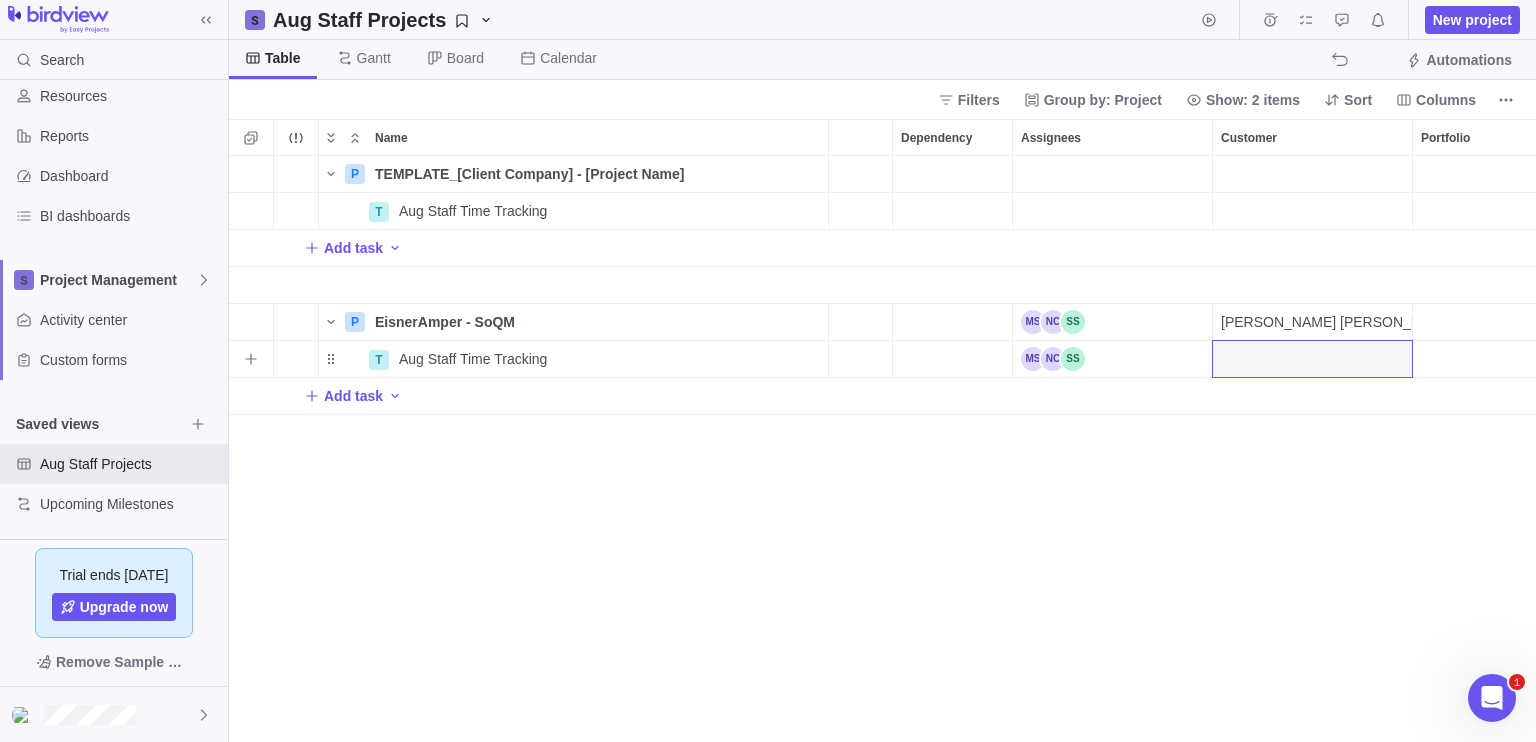click on "P TEMPLATE_[Client Company] - [Project Name] Details Open [DATE] [DATE] 89d 3 120h T Aug Staff Time Tracking Details Open [DATE] [DATE] 89d 51 120h Add task P EisnerAmper - SoQM Details Open [DATE] [DATE] 89d 5 [PERSON_NAME] [PERSON_NAME] T Aug Staff Time Tracking Details Open [DATE] [DATE] 89d 52 Add task" at bounding box center (882, 449) 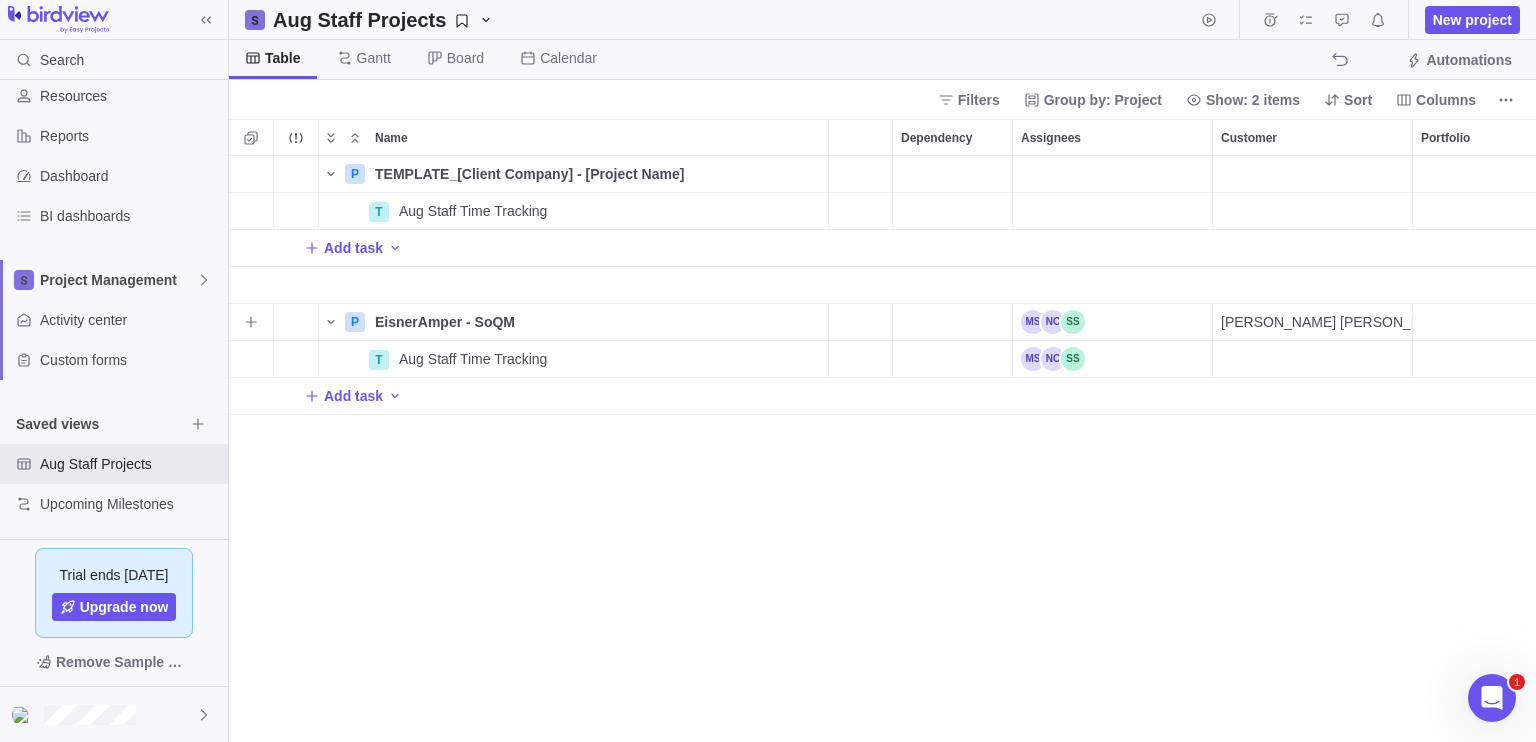 scroll, scrollTop: 0, scrollLeft: 747, axis: horizontal 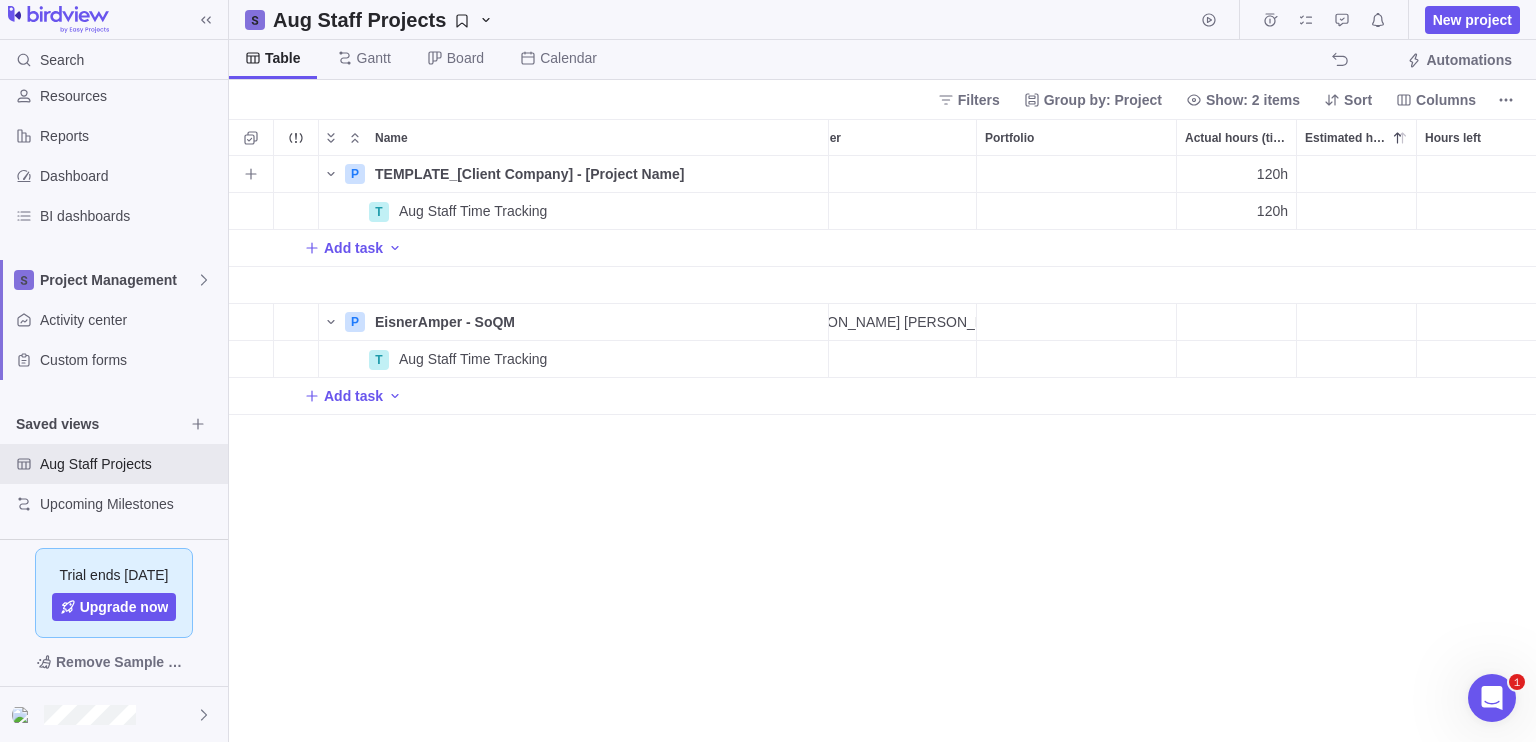 click on "120h" at bounding box center [1236, 174] 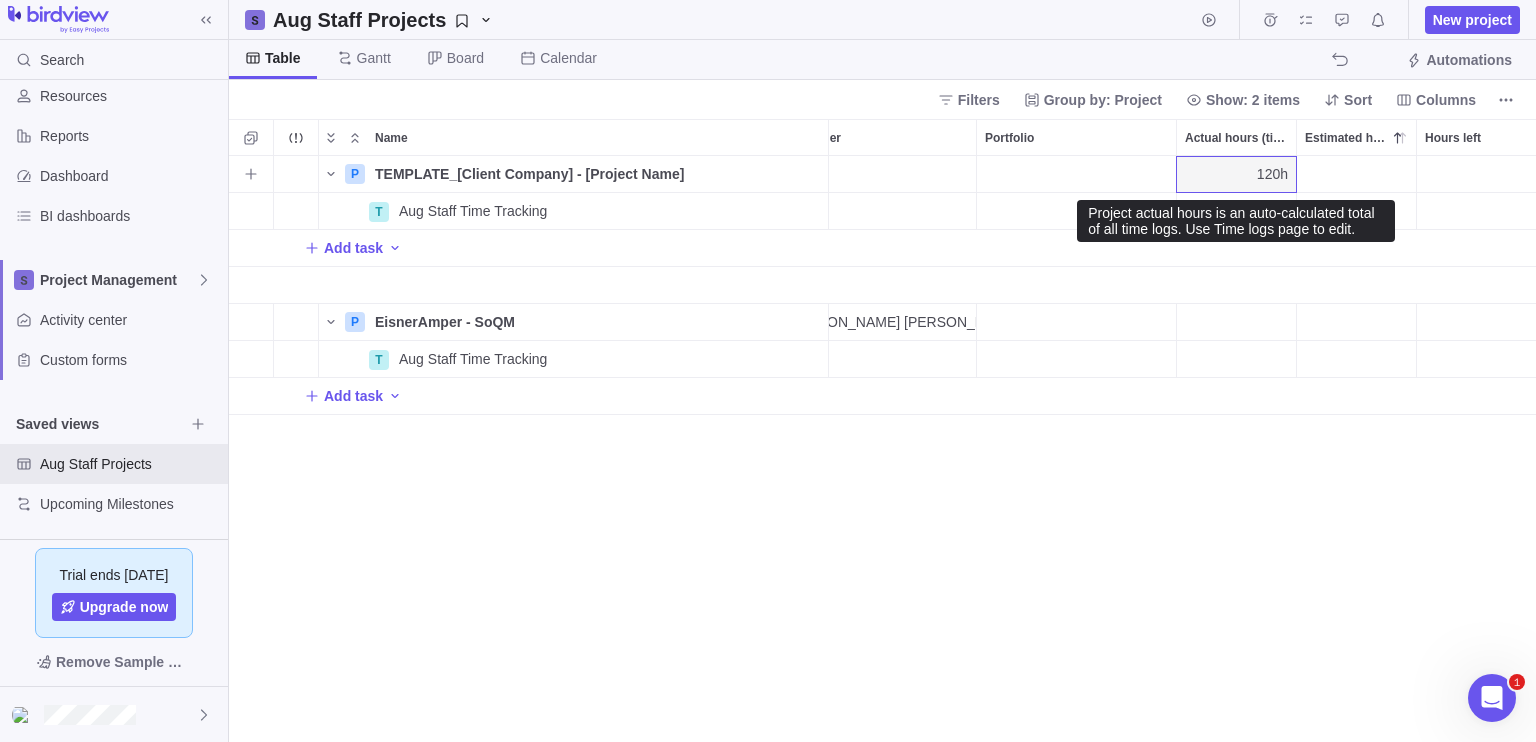 click on "120h" at bounding box center [1236, 174] 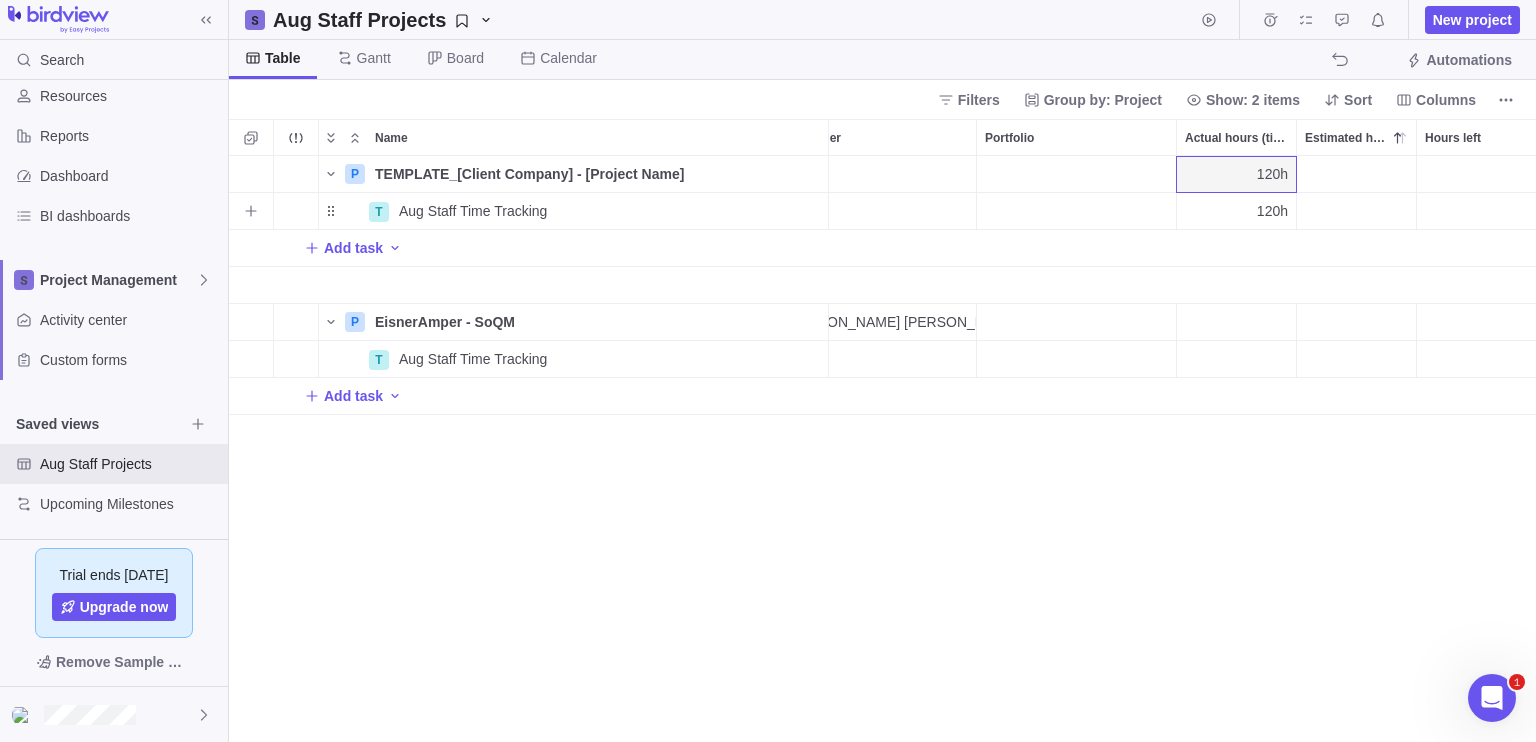 click on "120h" at bounding box center (1272, 211) 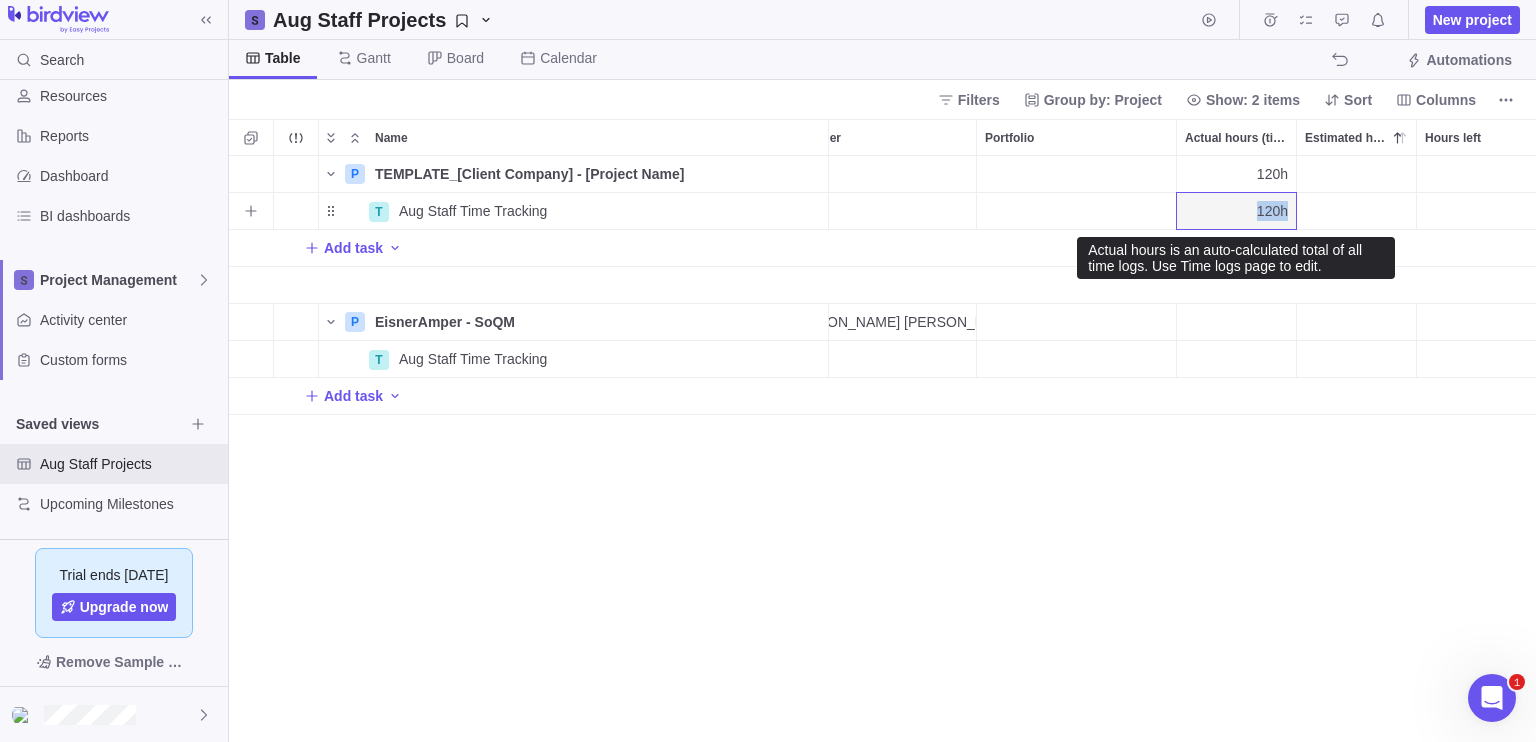 click on "120h" at bounding box center [1272, 211] 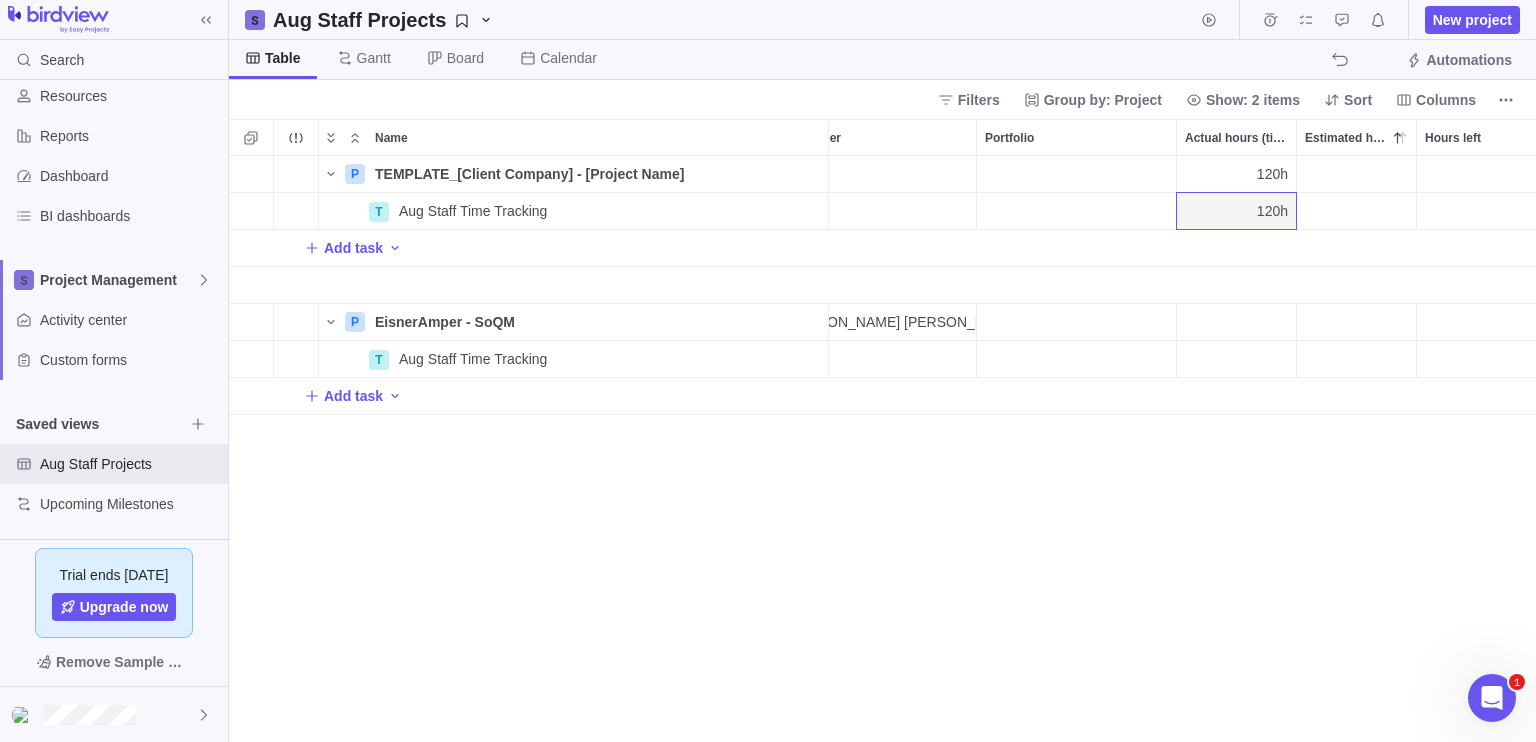 drag, startPoint x: 1268, startPoint y: 203, endPoint x: 1270, endPoint y: 181, distance: 22.090721 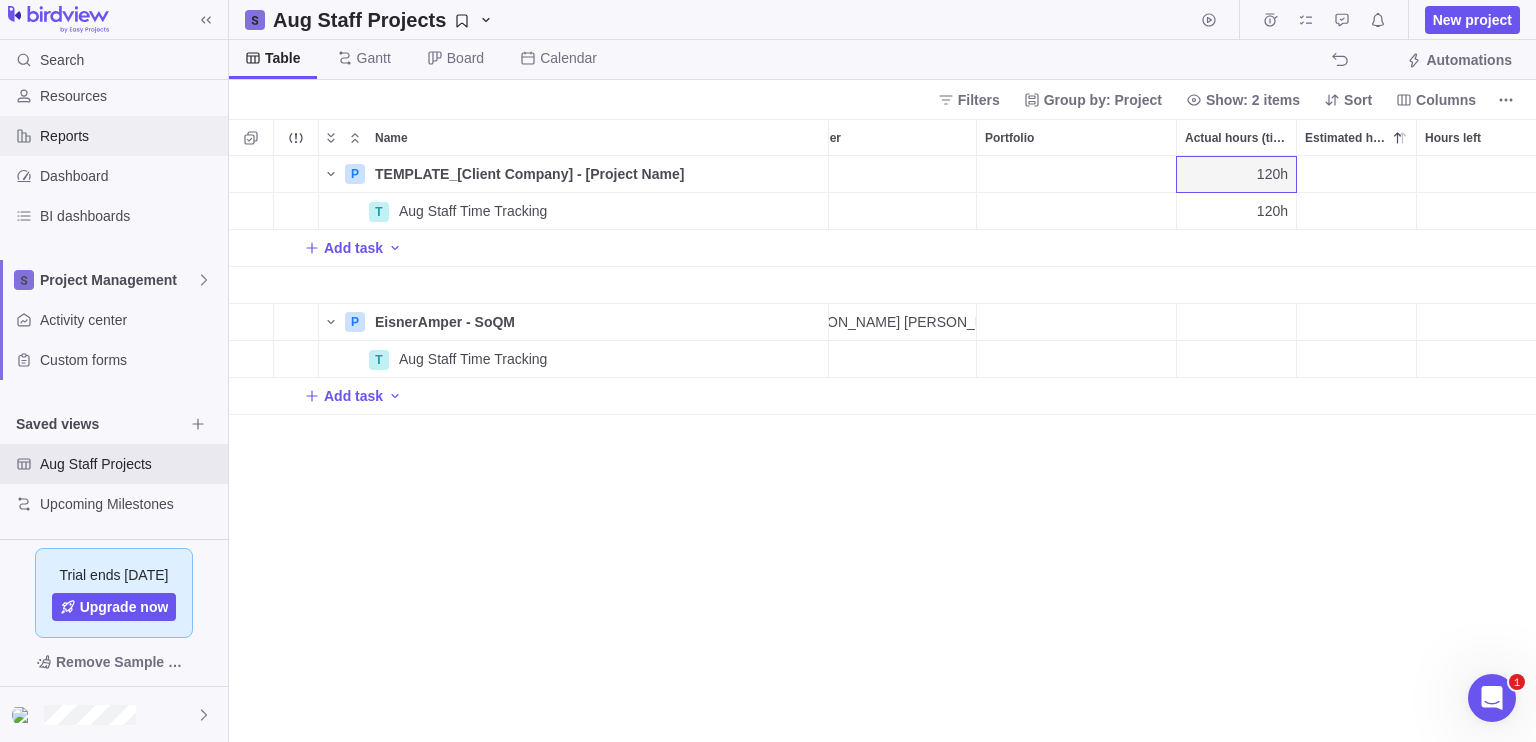 scroll, scrollTop: 0, scrollLeft: 0, axis: both 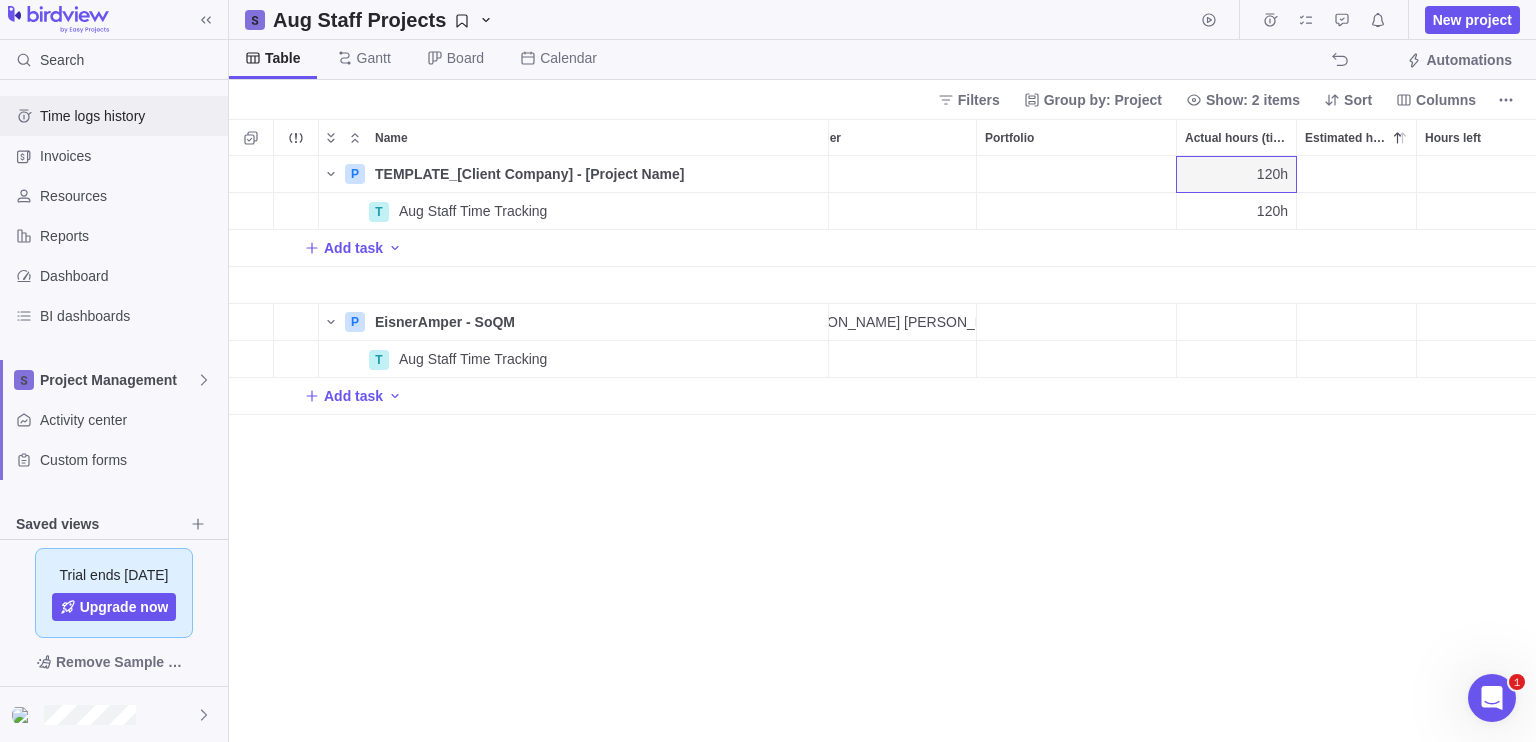click on "Time logs history" at bounding box center [114, 116] 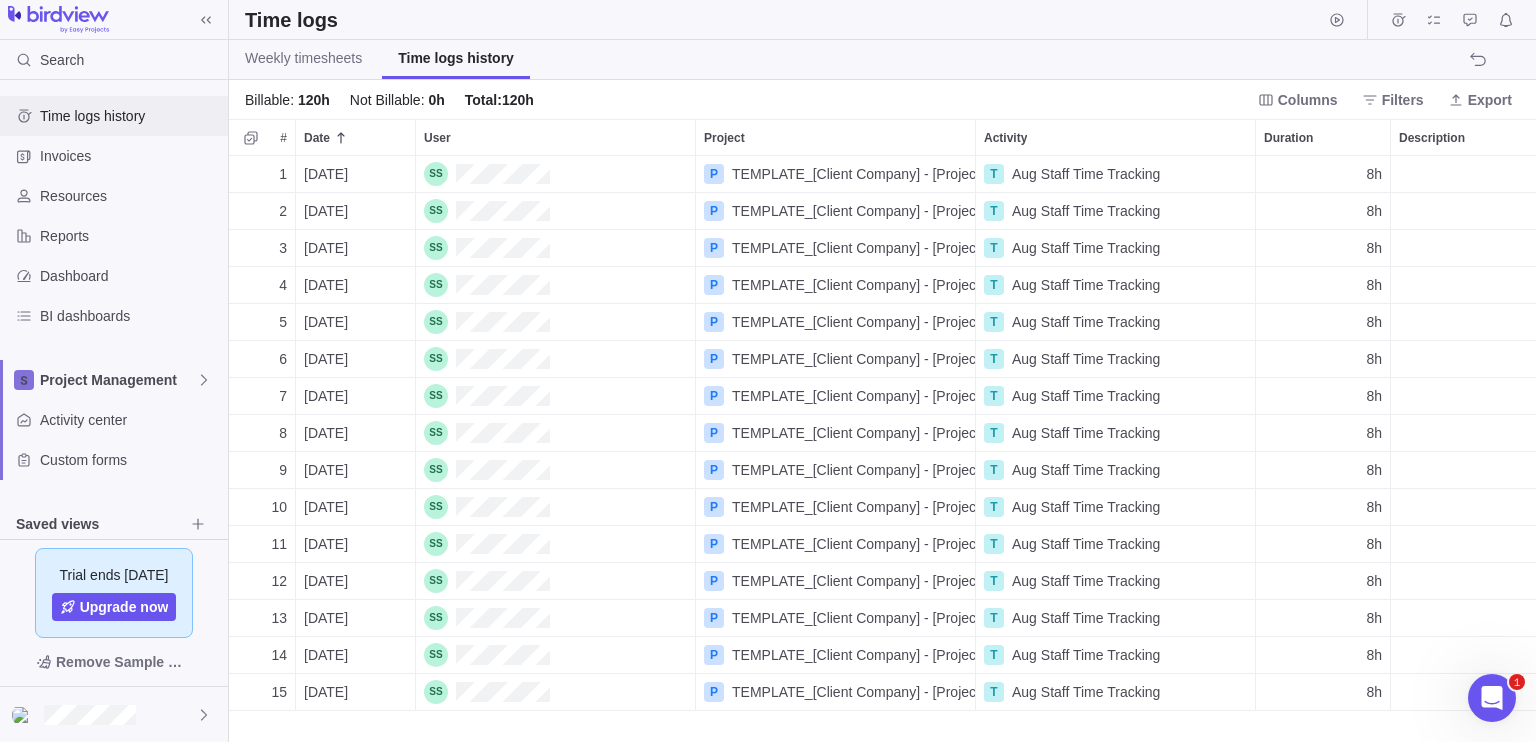 scroll, scrollTop: 16, scrollLeft: 16, axis: both 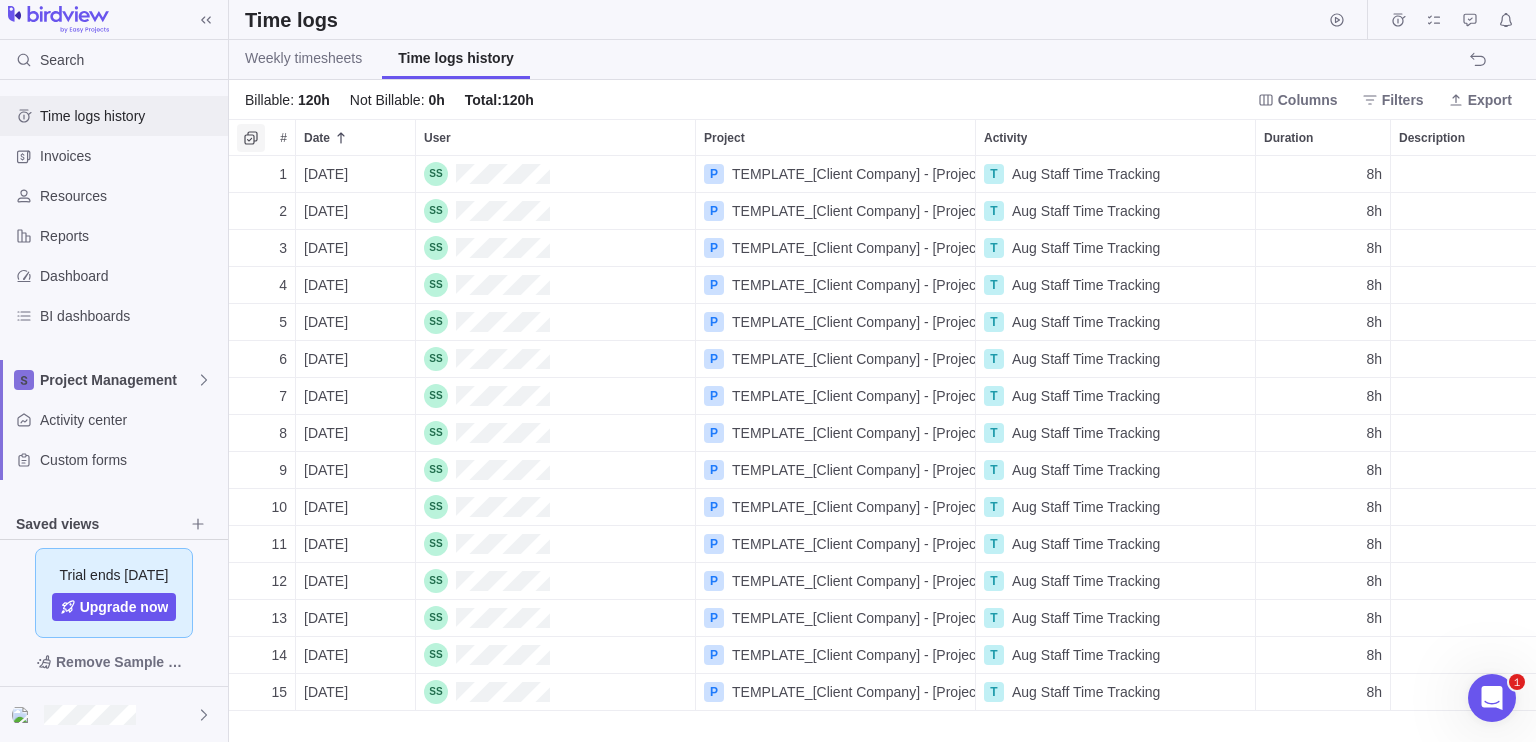 click at bounding box center [251, 138] 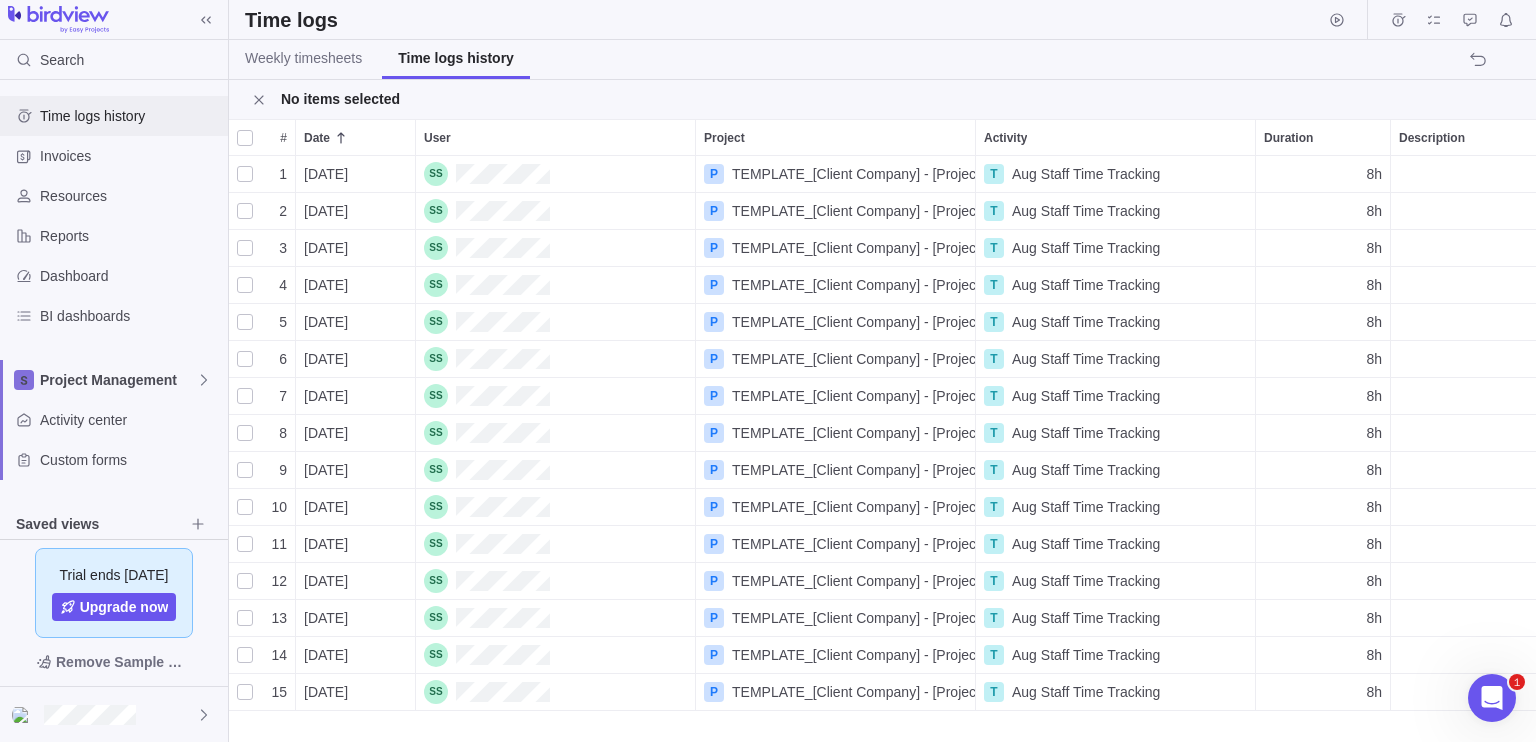click at bounding box center [245, 138] 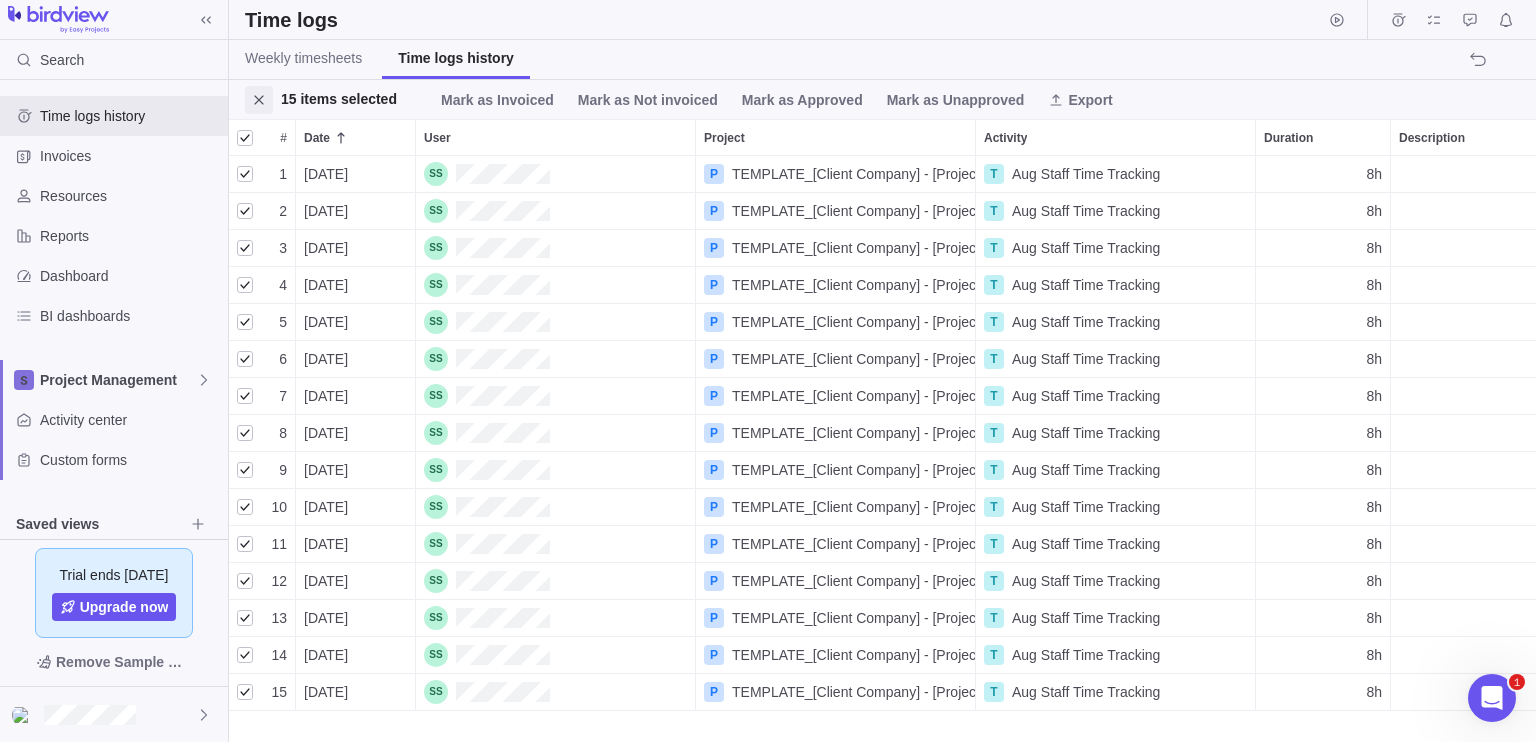 click 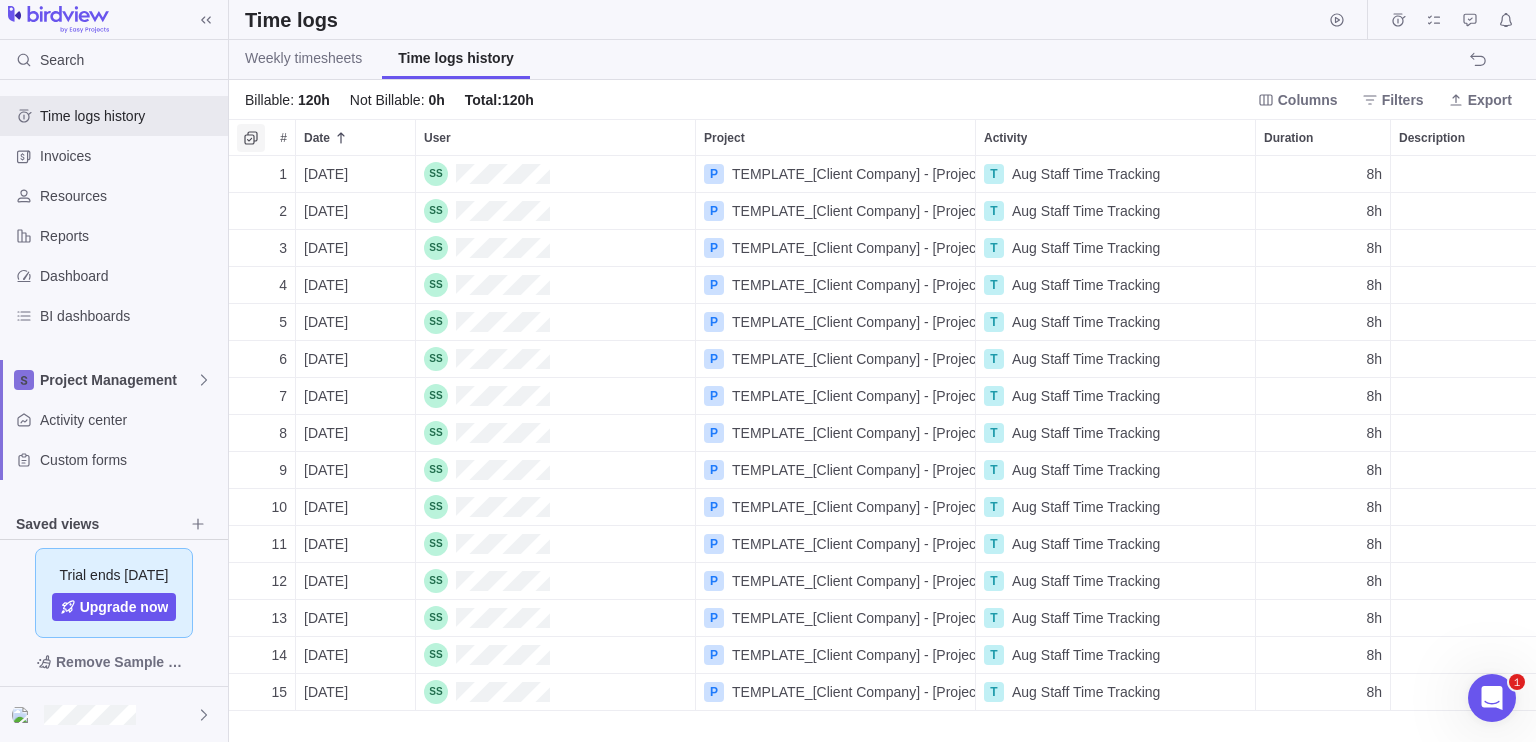 click 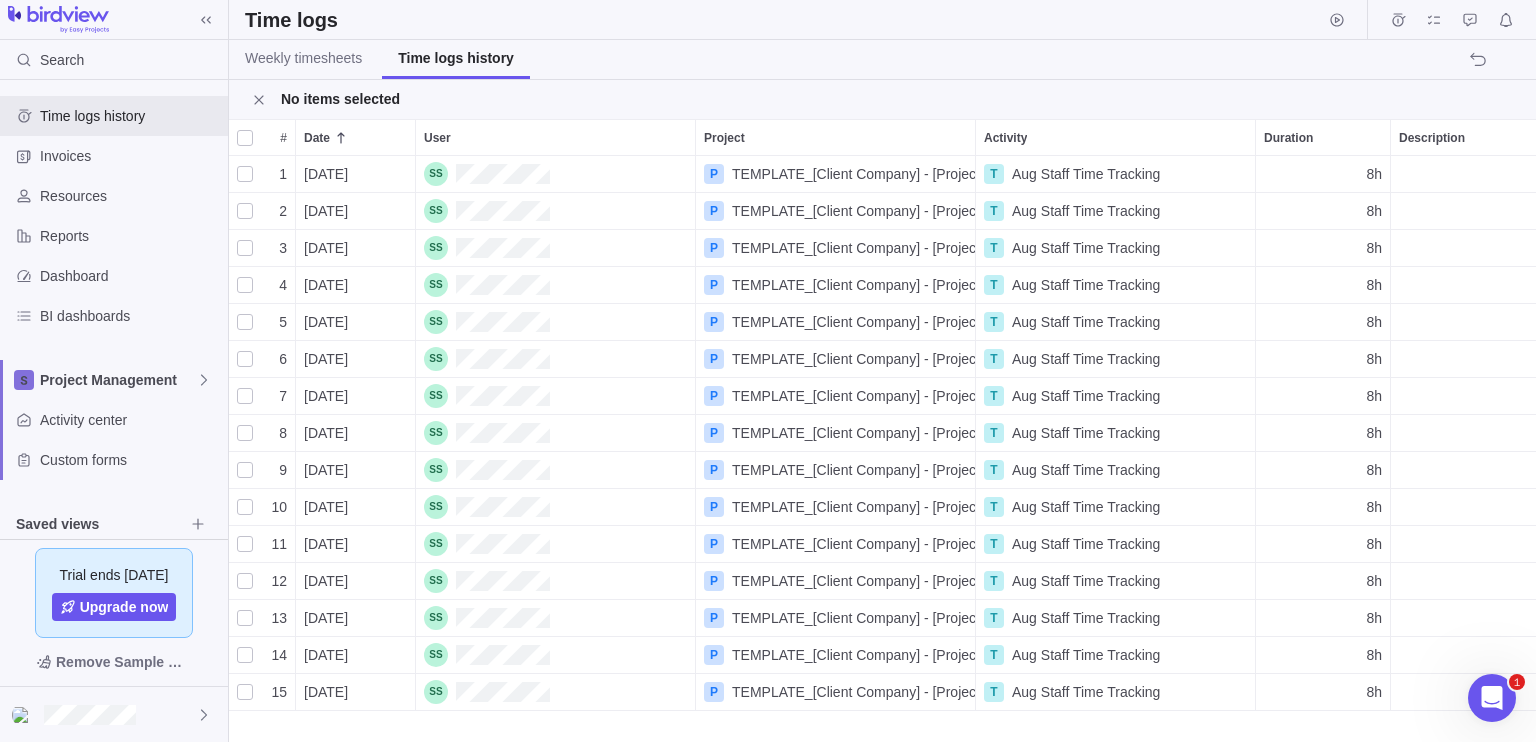 click at bounding box center [245, 138] 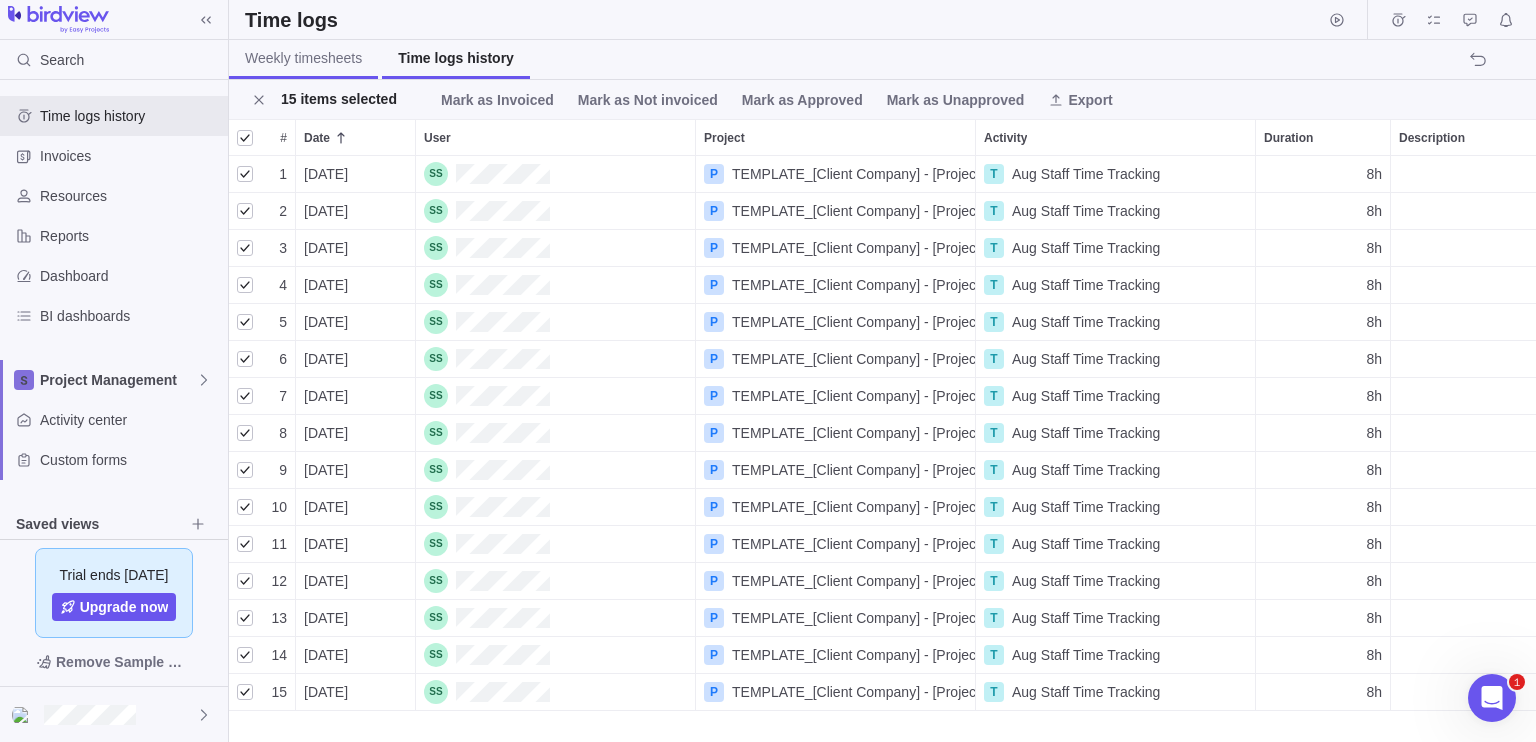 click on "Weekly timesheets" at bounding box center (303, 59) 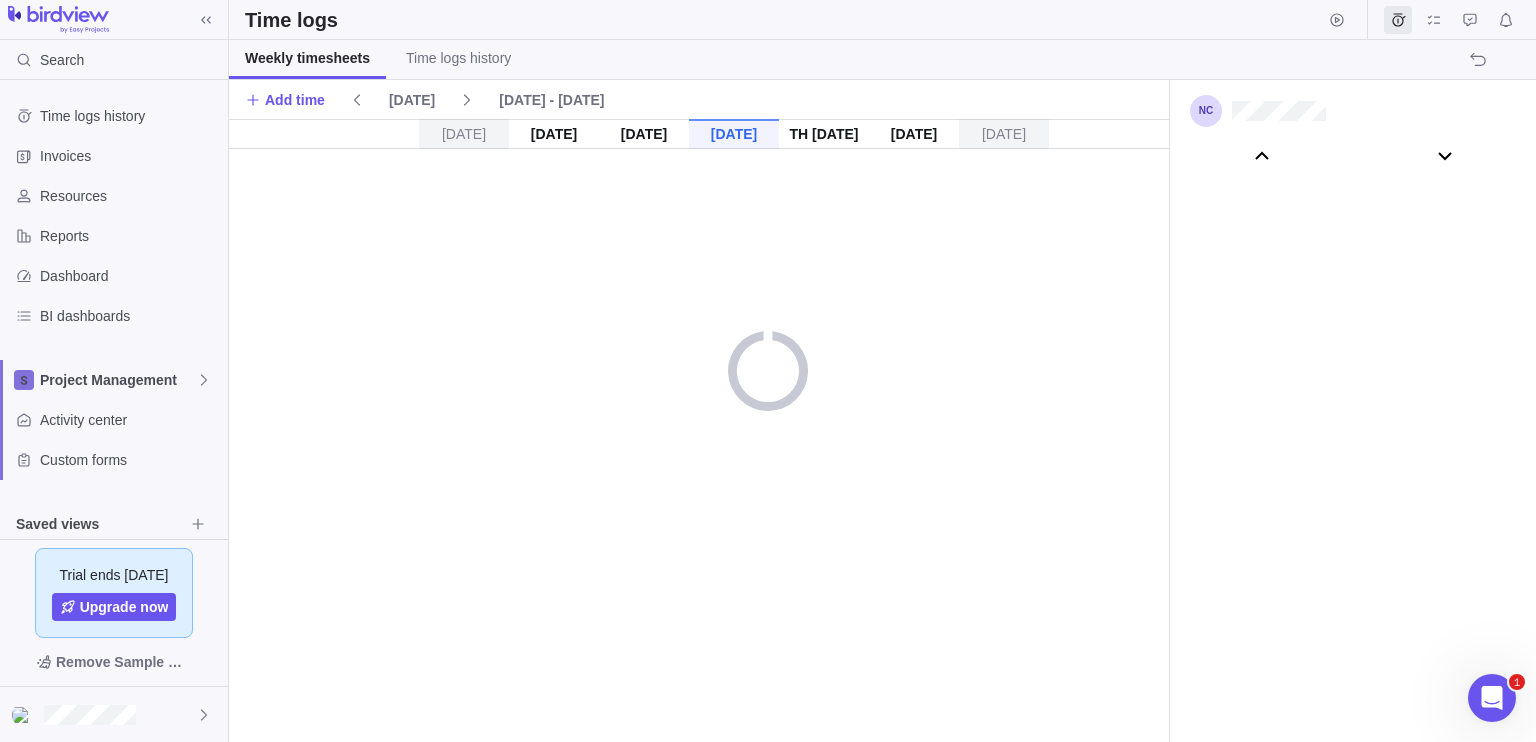 scroll, scrollTop: 111003, scrollLeft: 0, axis: vertical 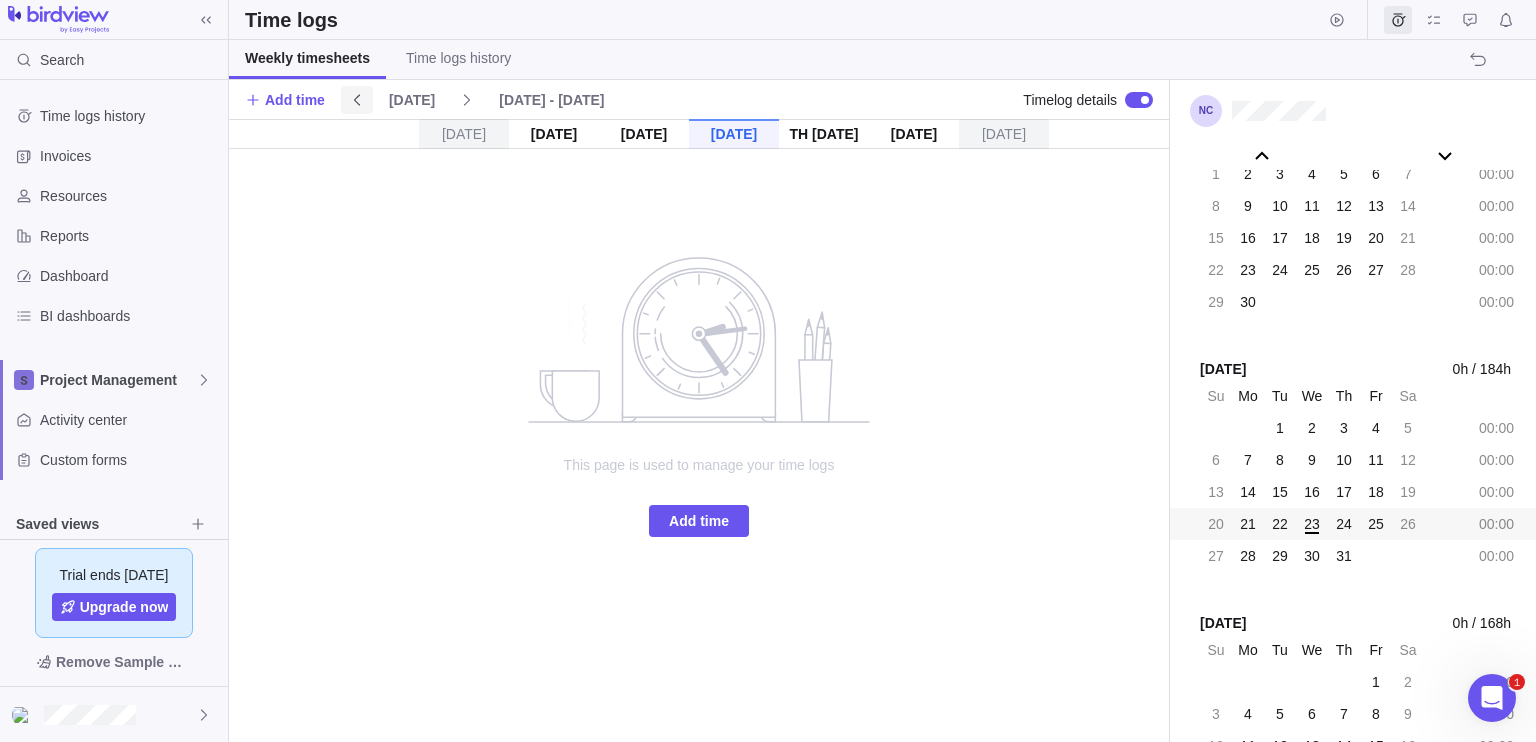 click 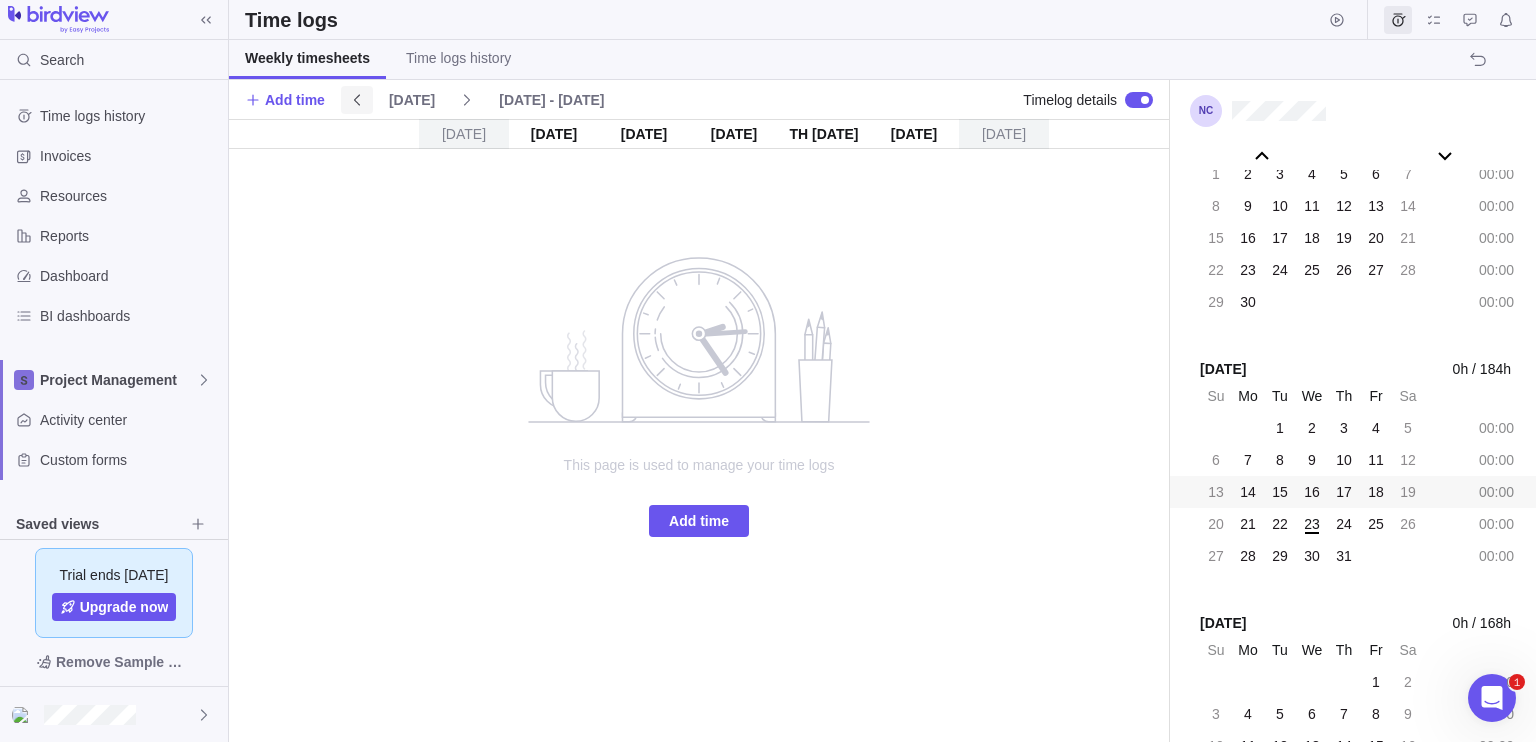 click 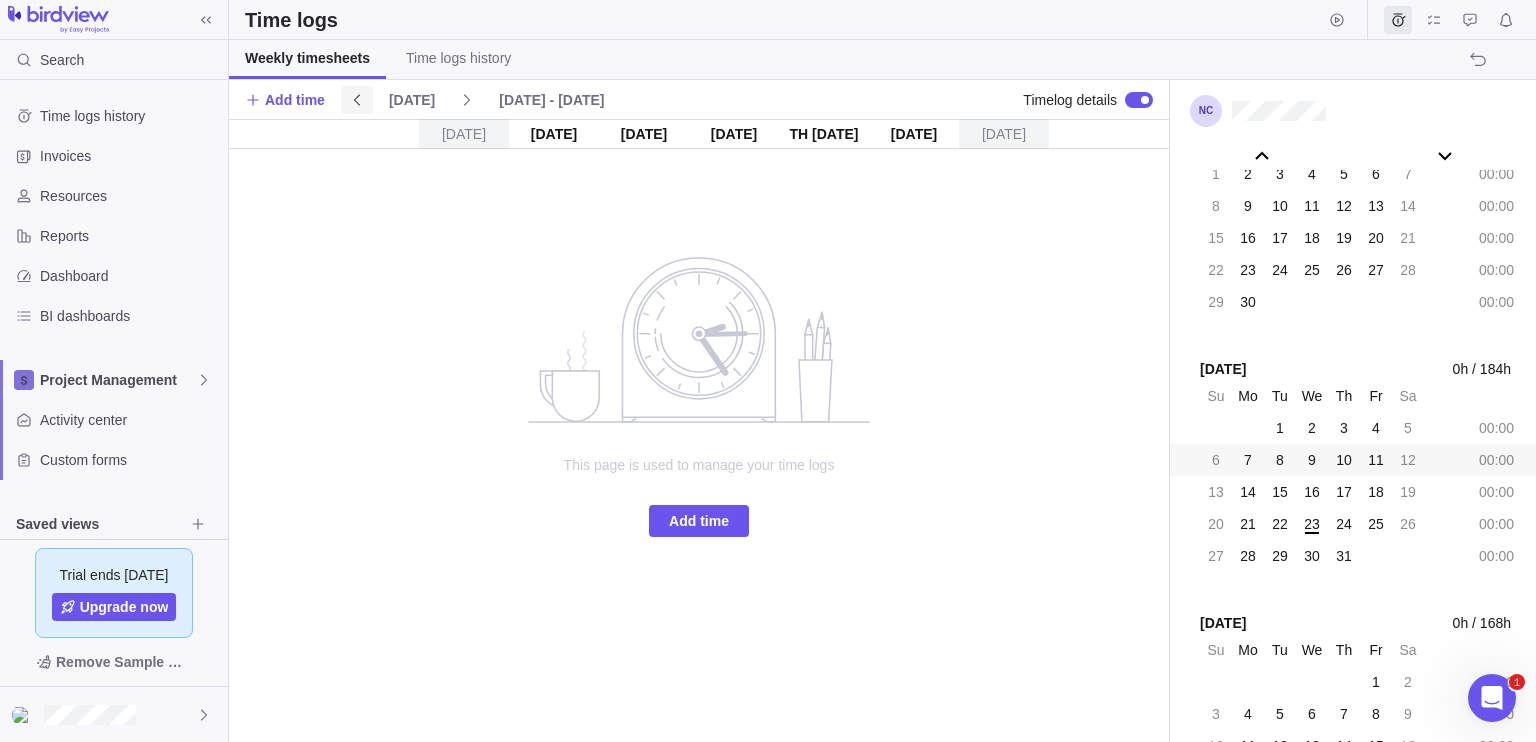 click 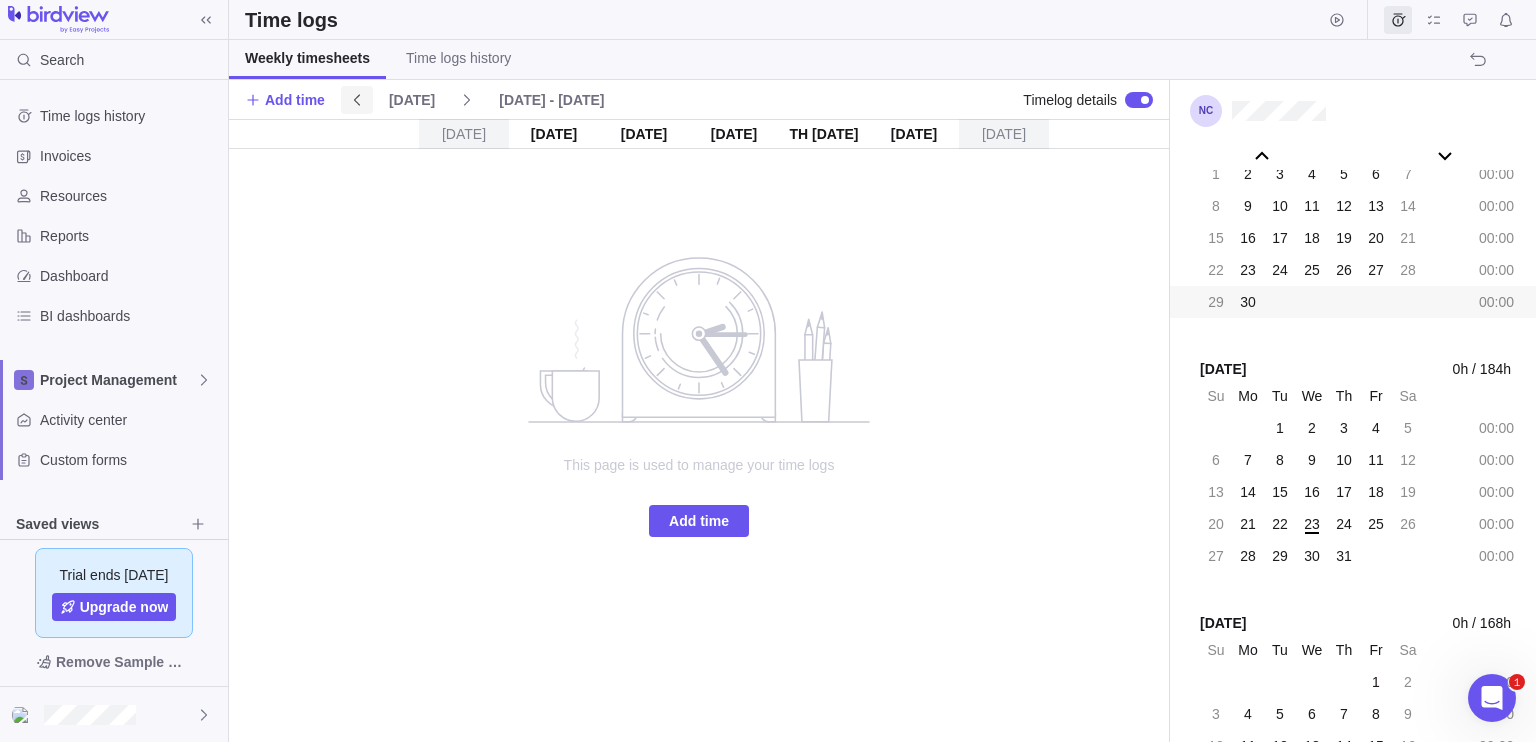 scroll, scrollTop: 110908, scrollLeft: 0, axis: vertical 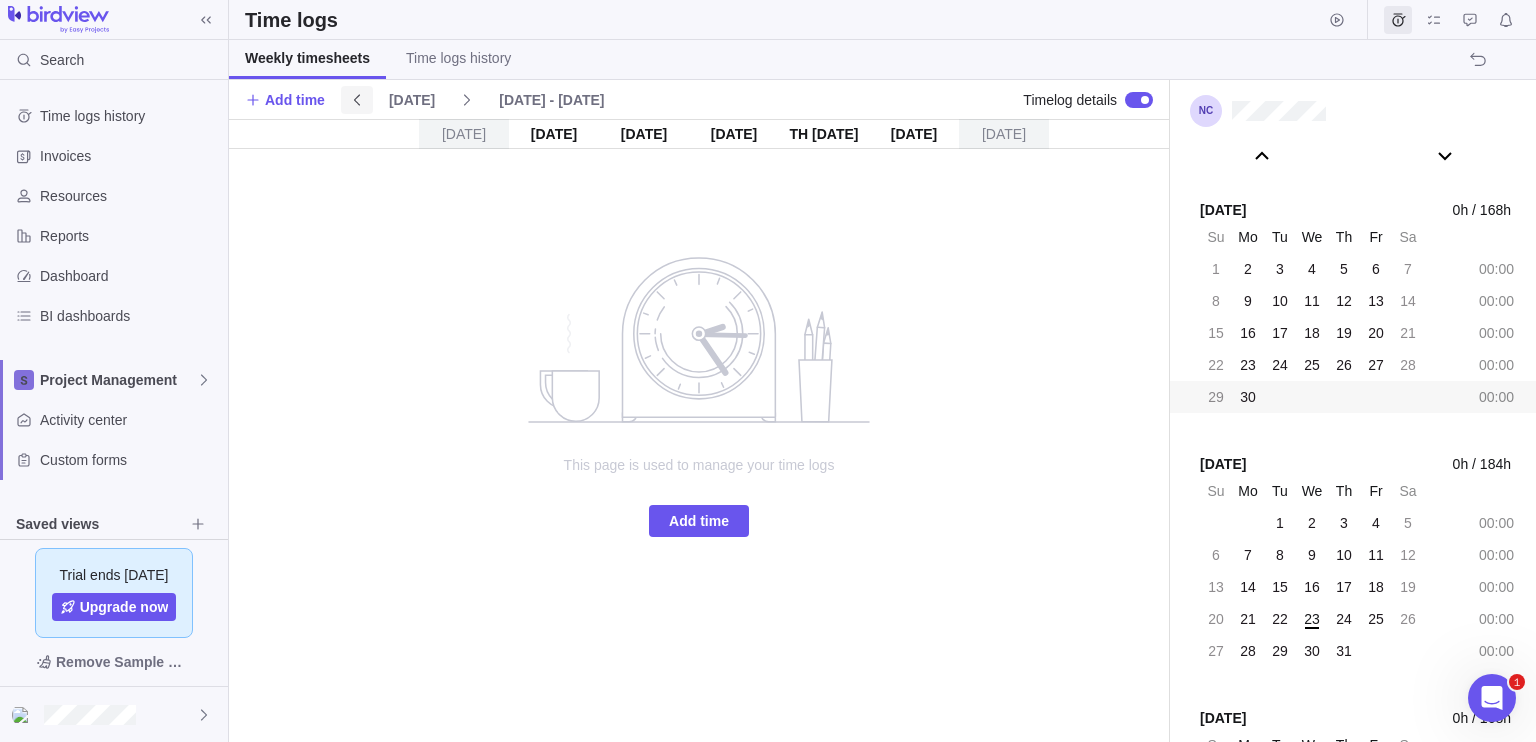 click 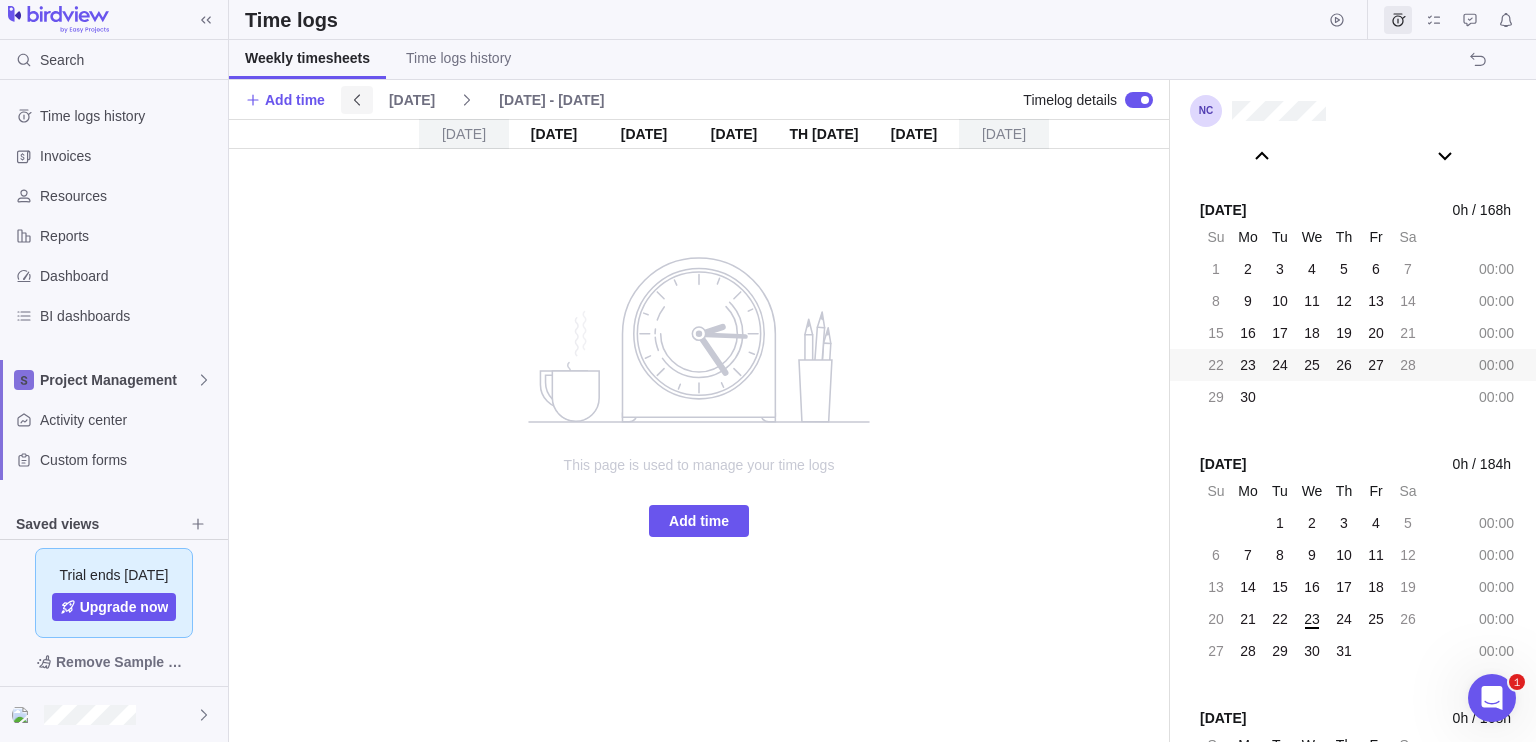 click 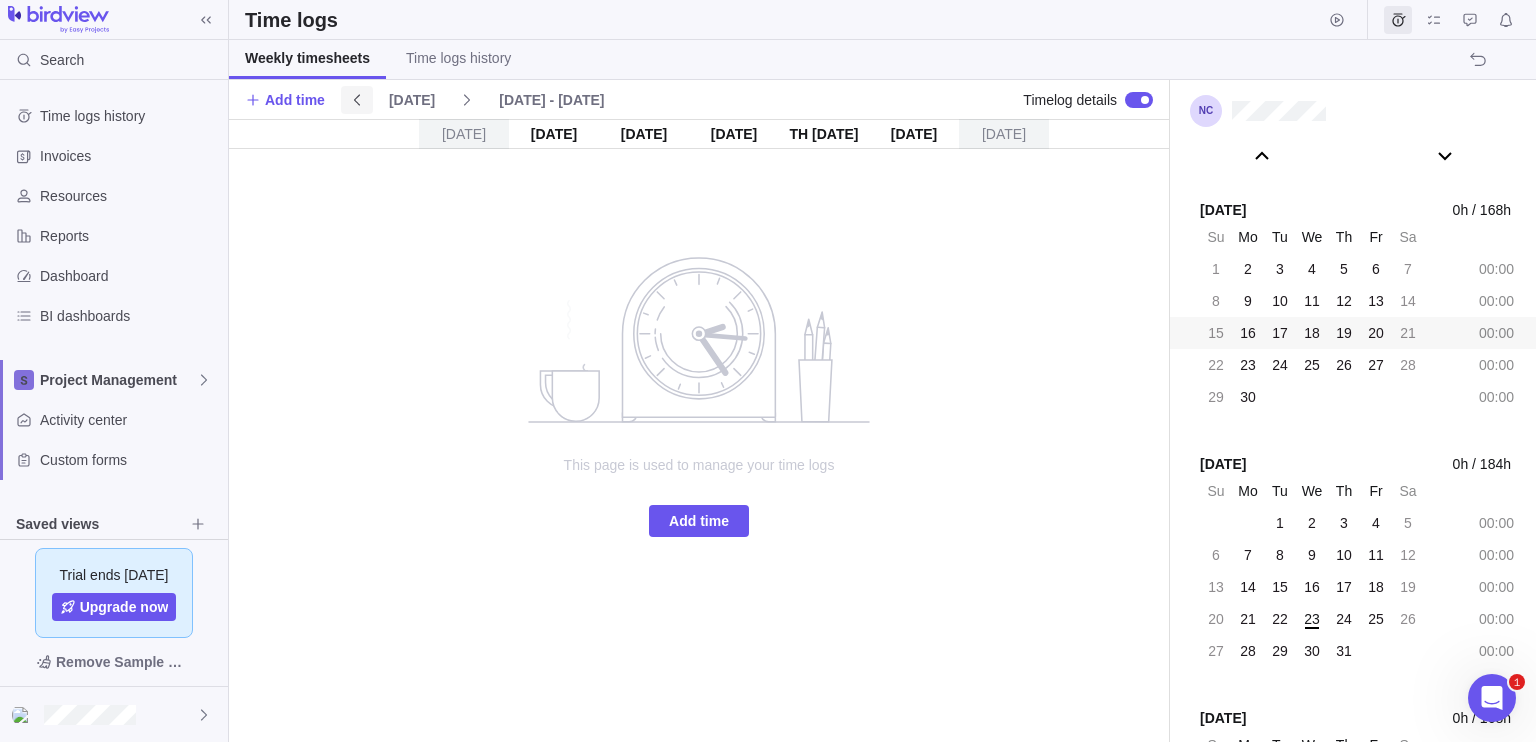 click 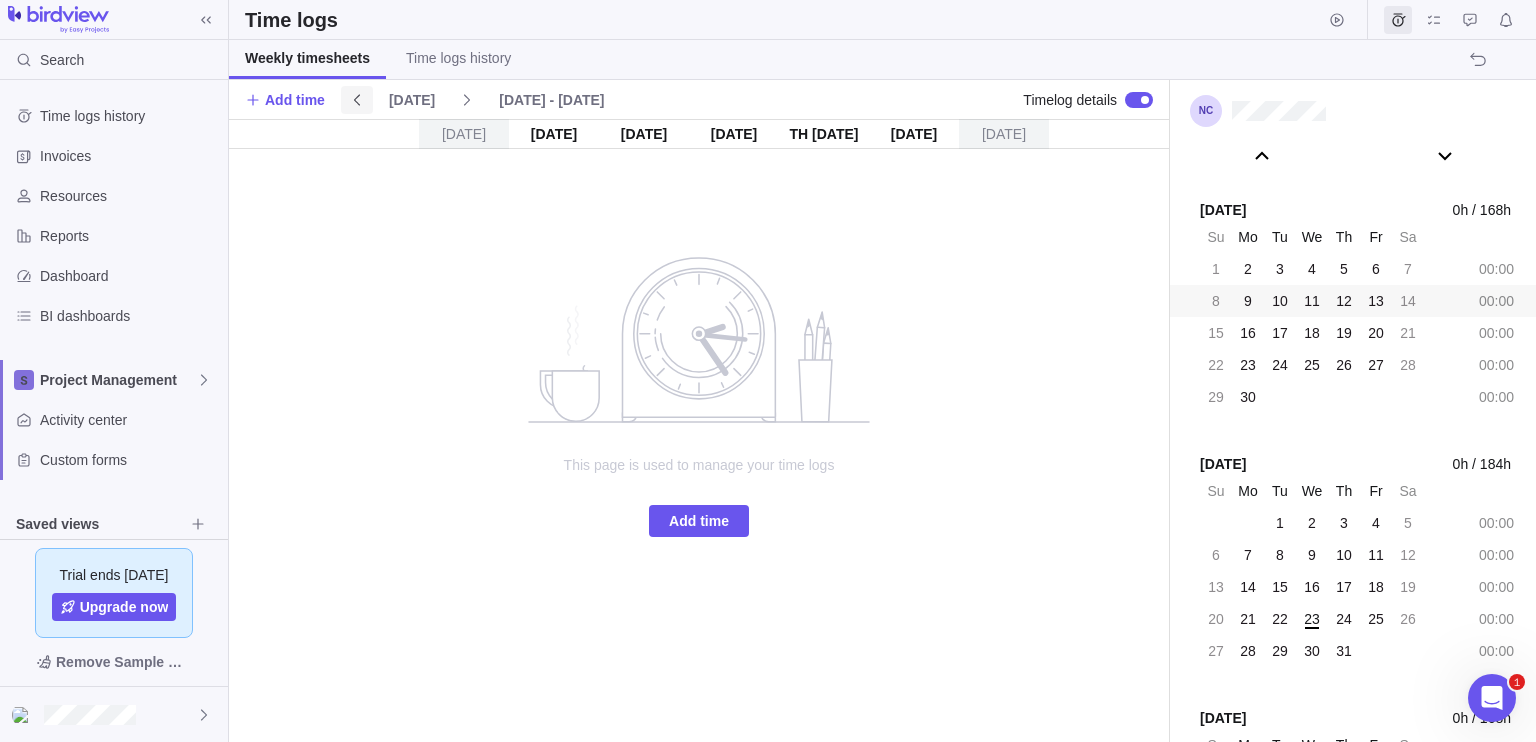 click 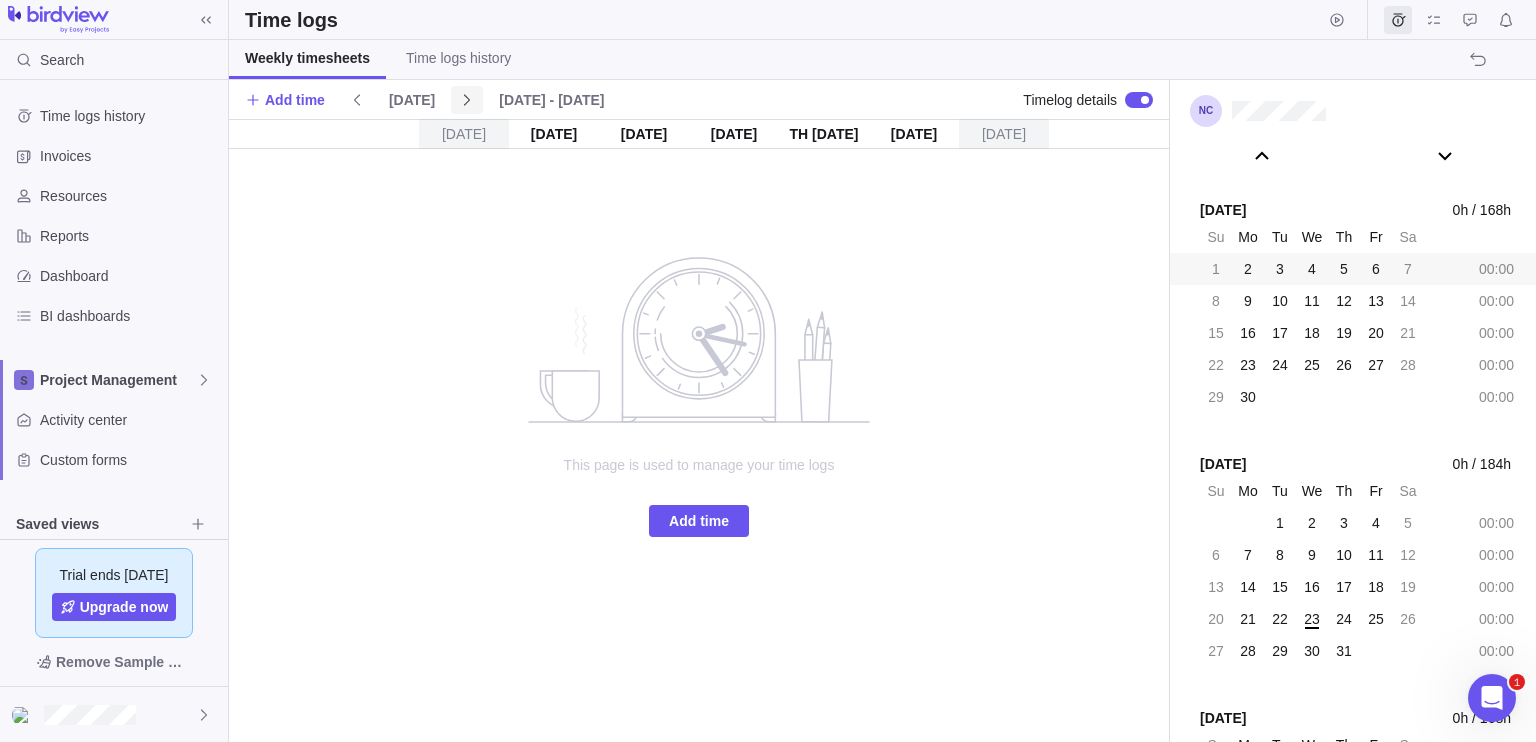 click at bounding box center (467, 100) 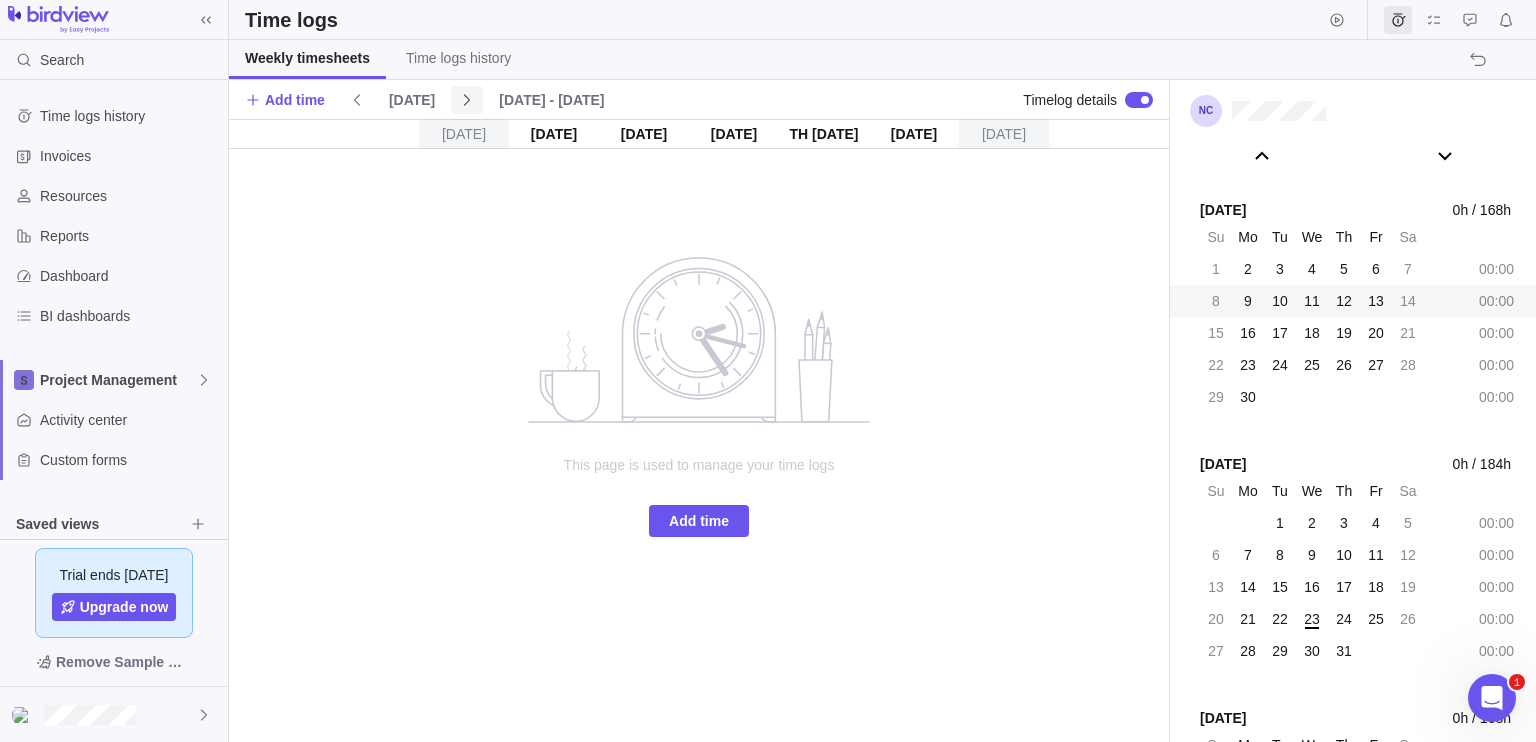click 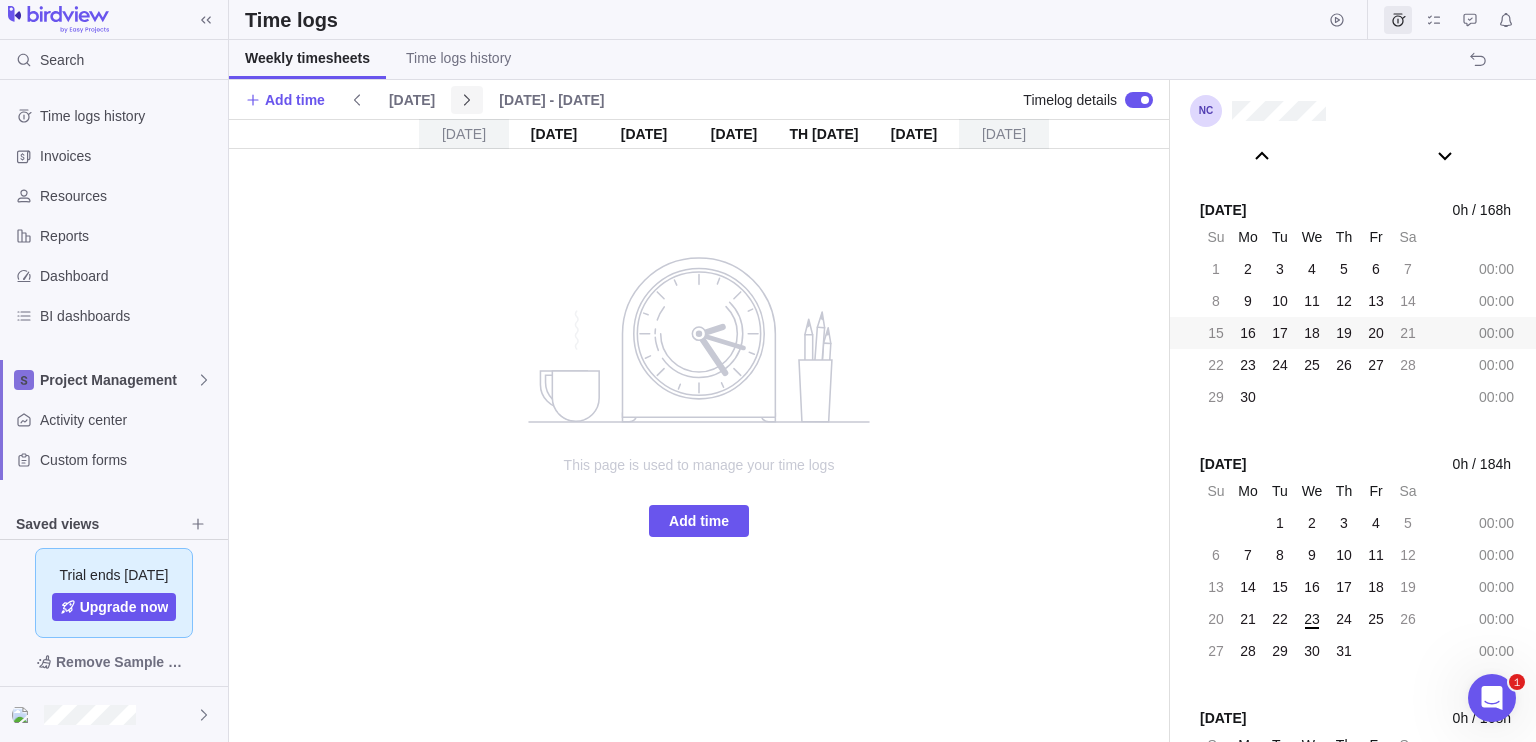 click 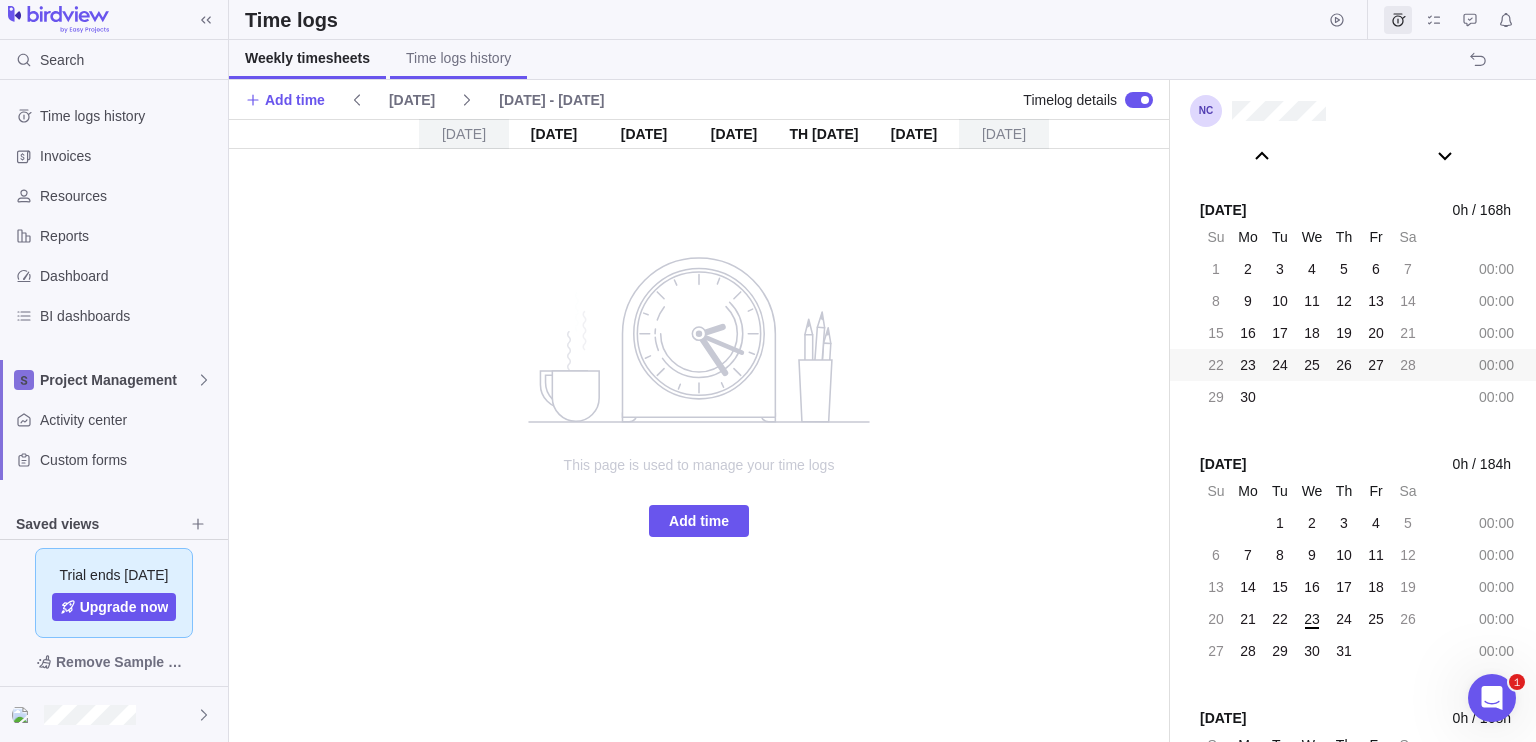 click on "Time logs history" at bounding box center [458, 58] 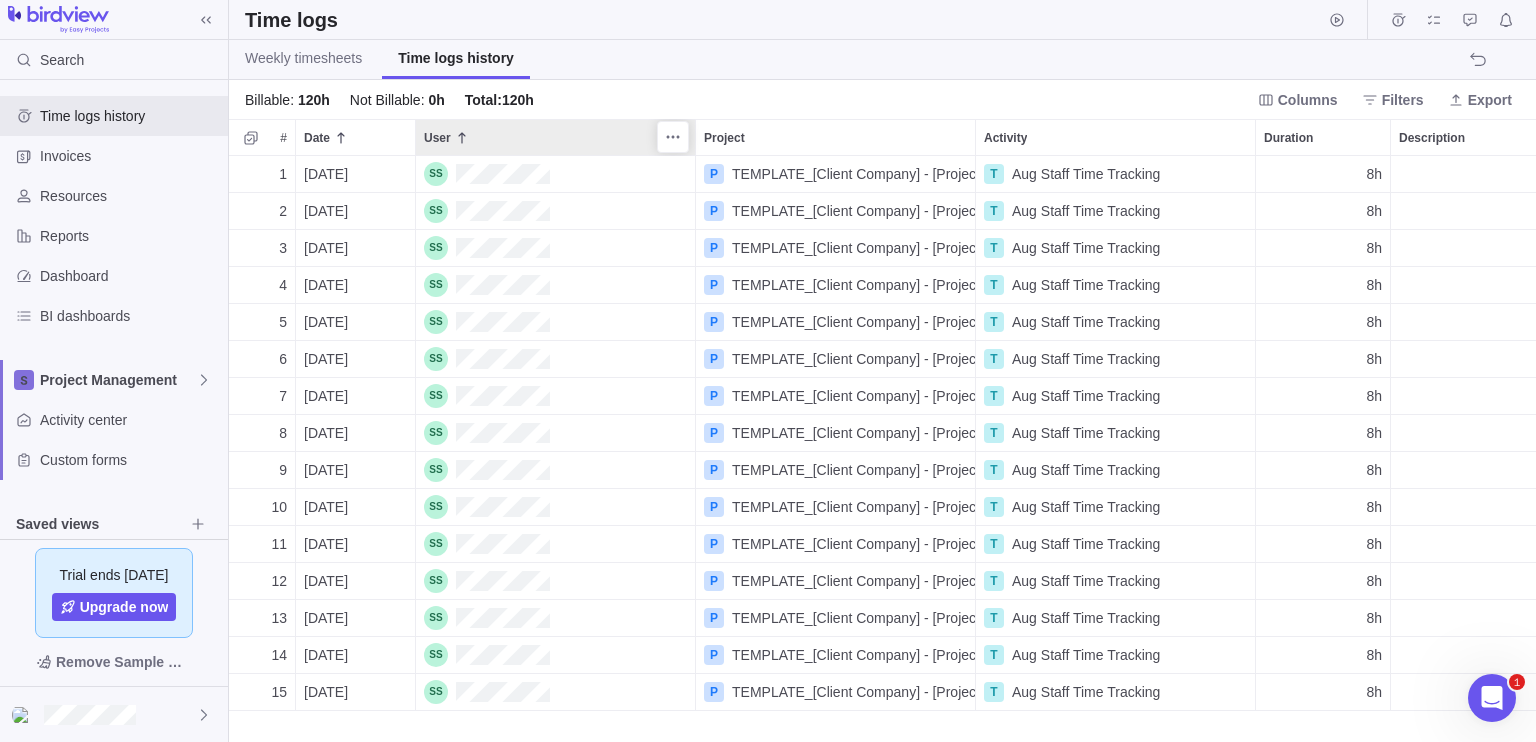 scroll, scrollTop: 16, scrollLeft: 16, axis: both 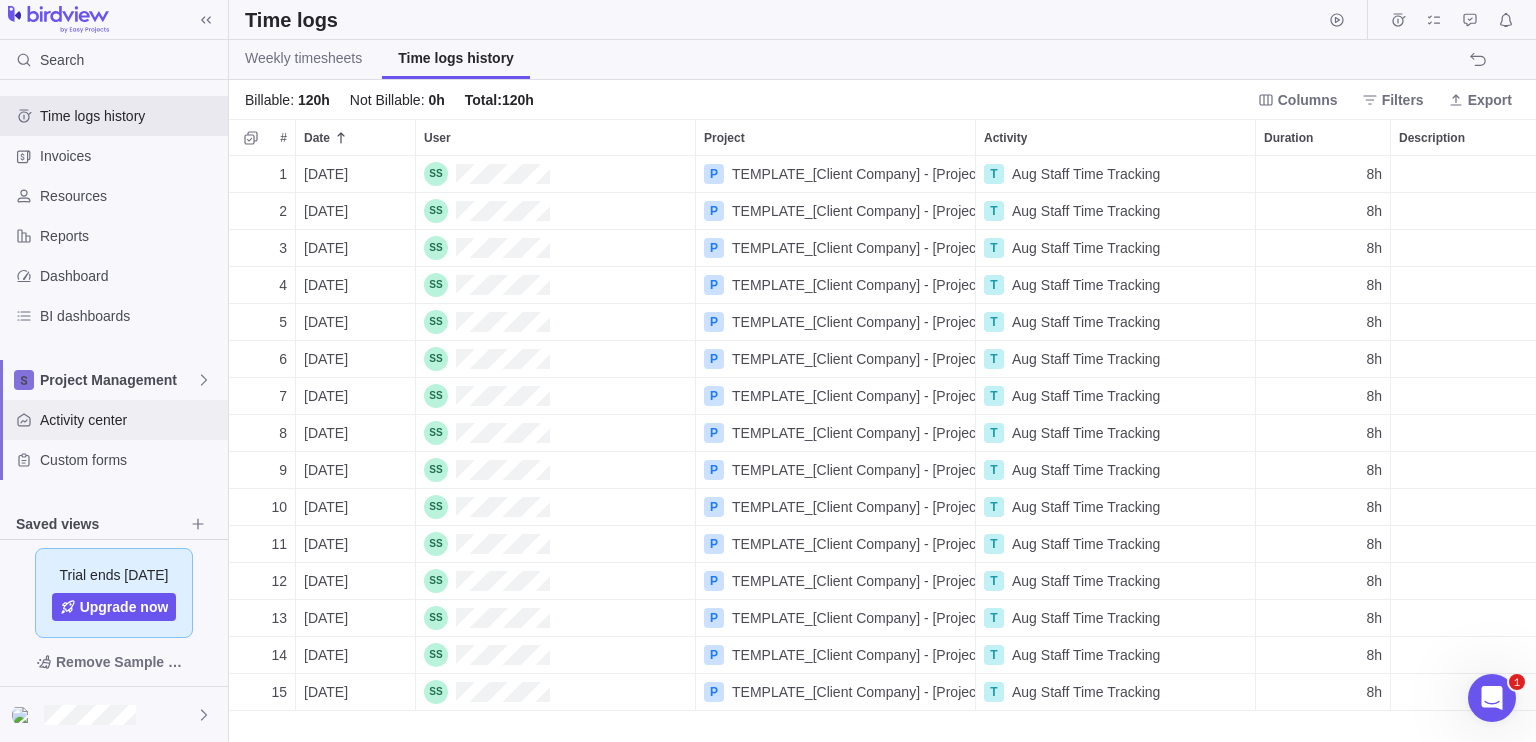 click on "Activity center" at bounding box center (130, 420) 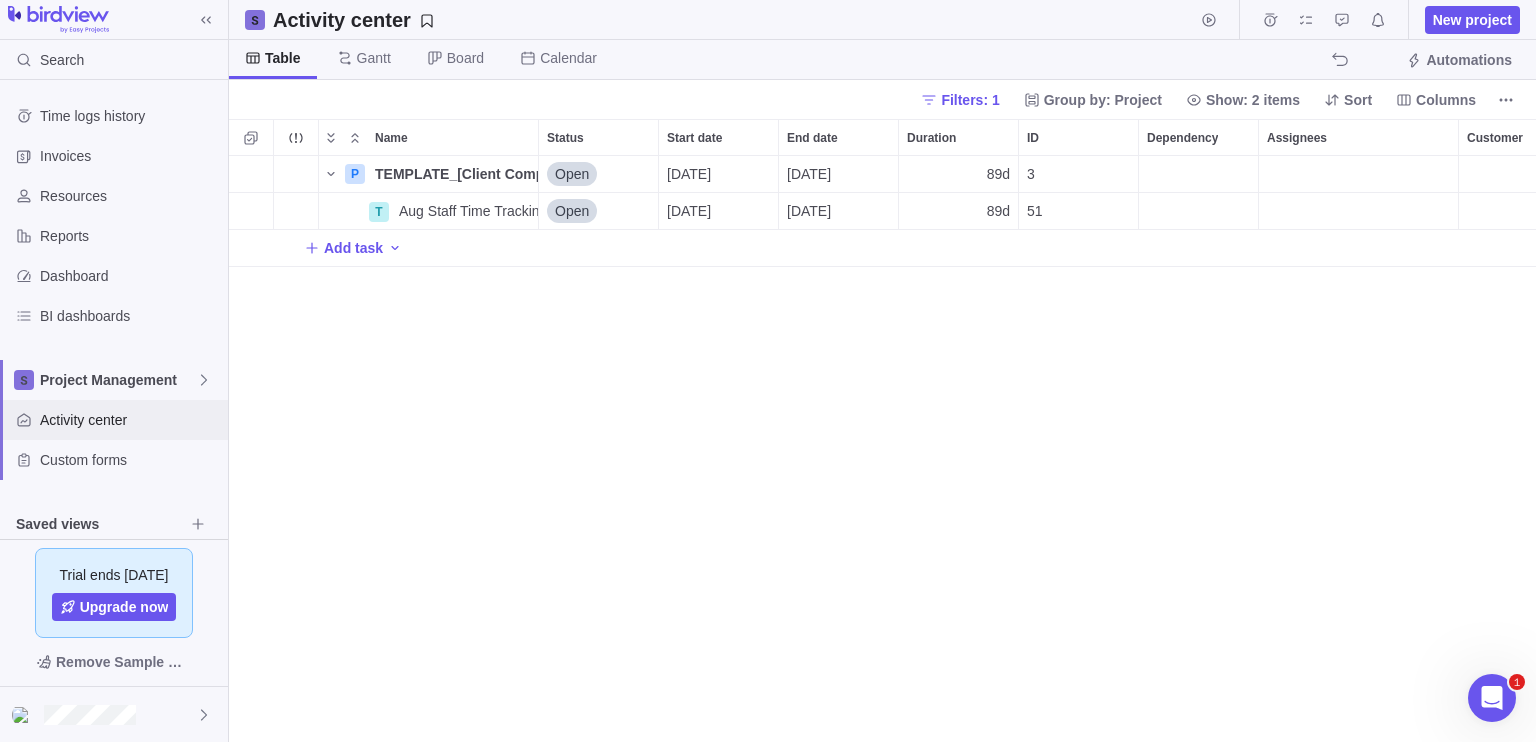 scroll, scrollTop: 16, scrollLeft: 16, axis: both 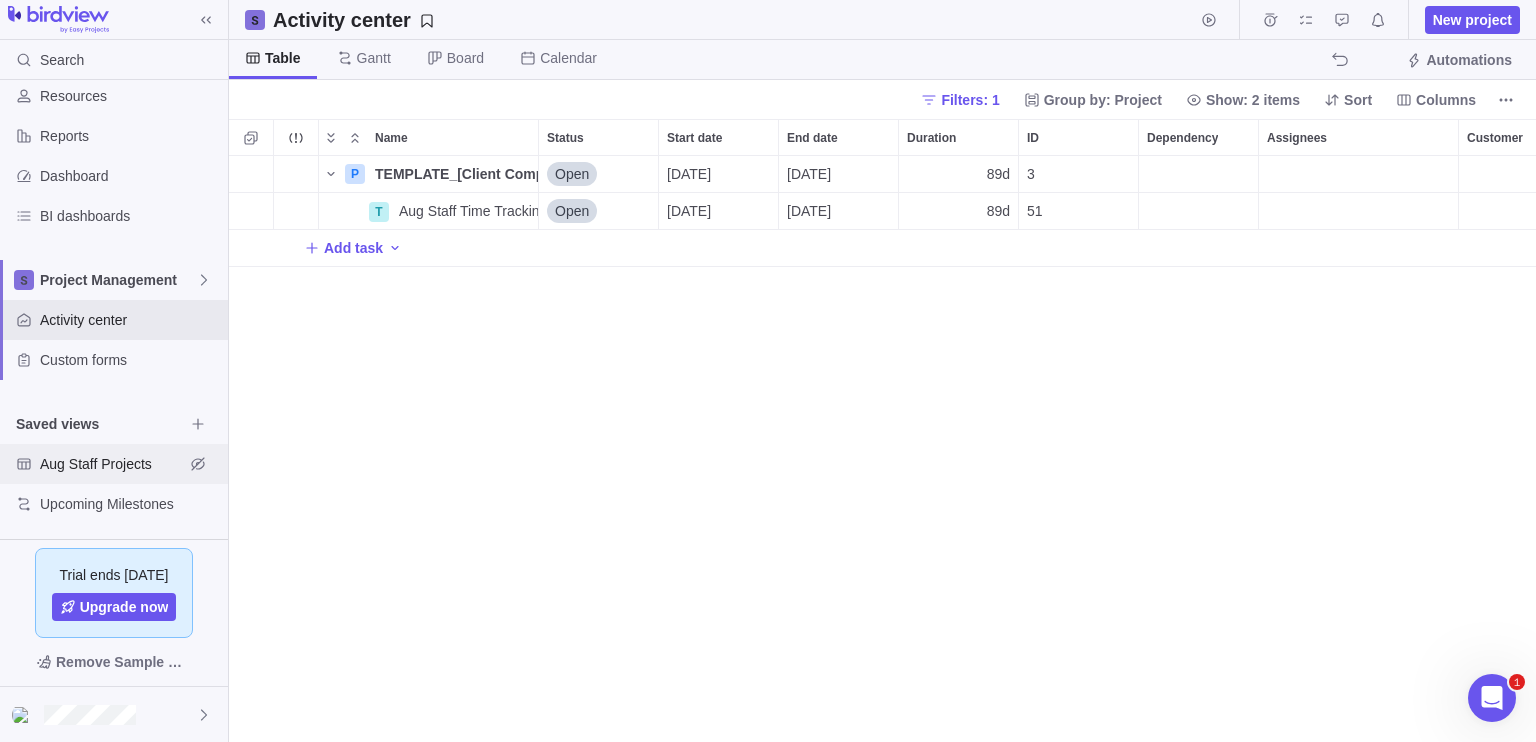 click on "Aug Staff Projects" at bounding box center [112, 464] 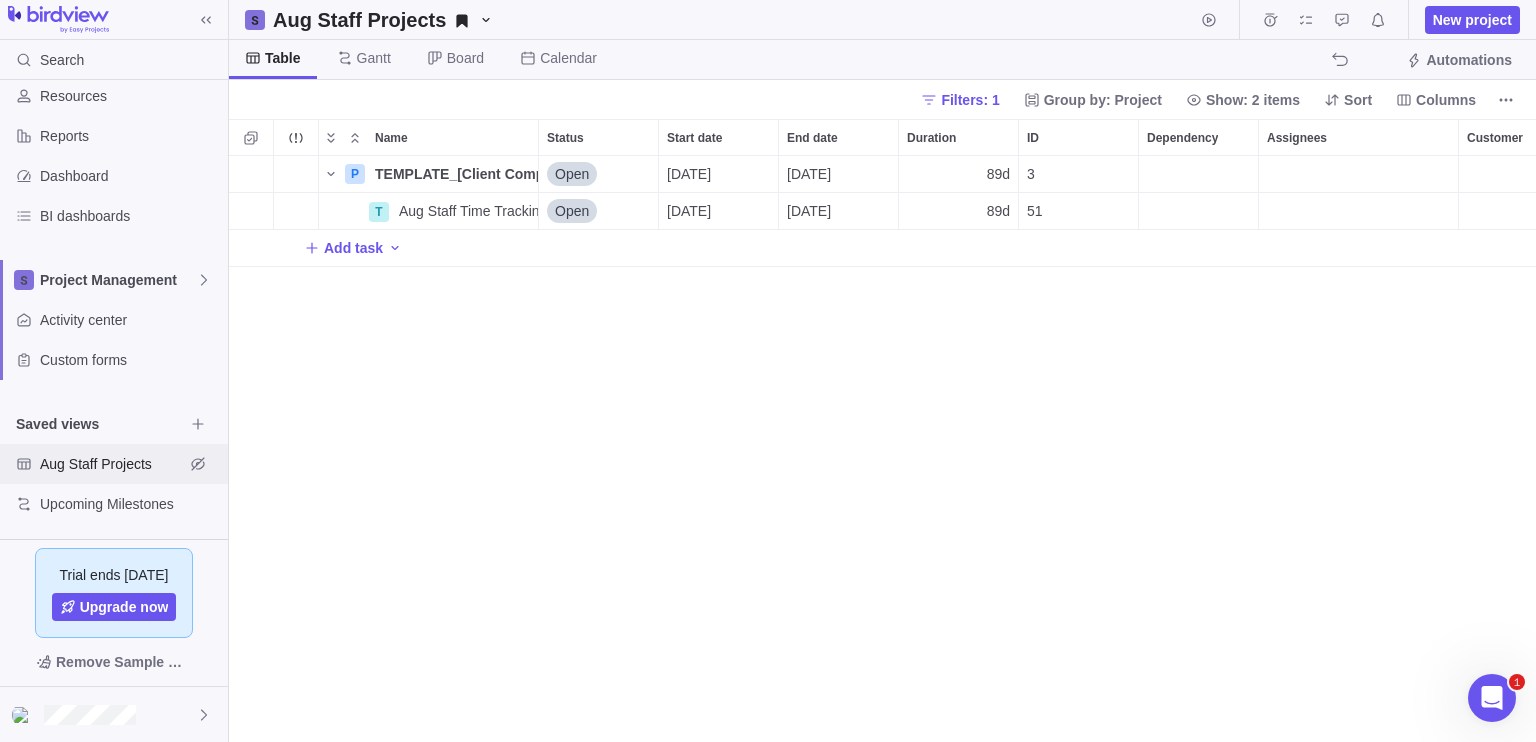 scroll, scrollTop: 16, scrollLeft: 16, axis: both 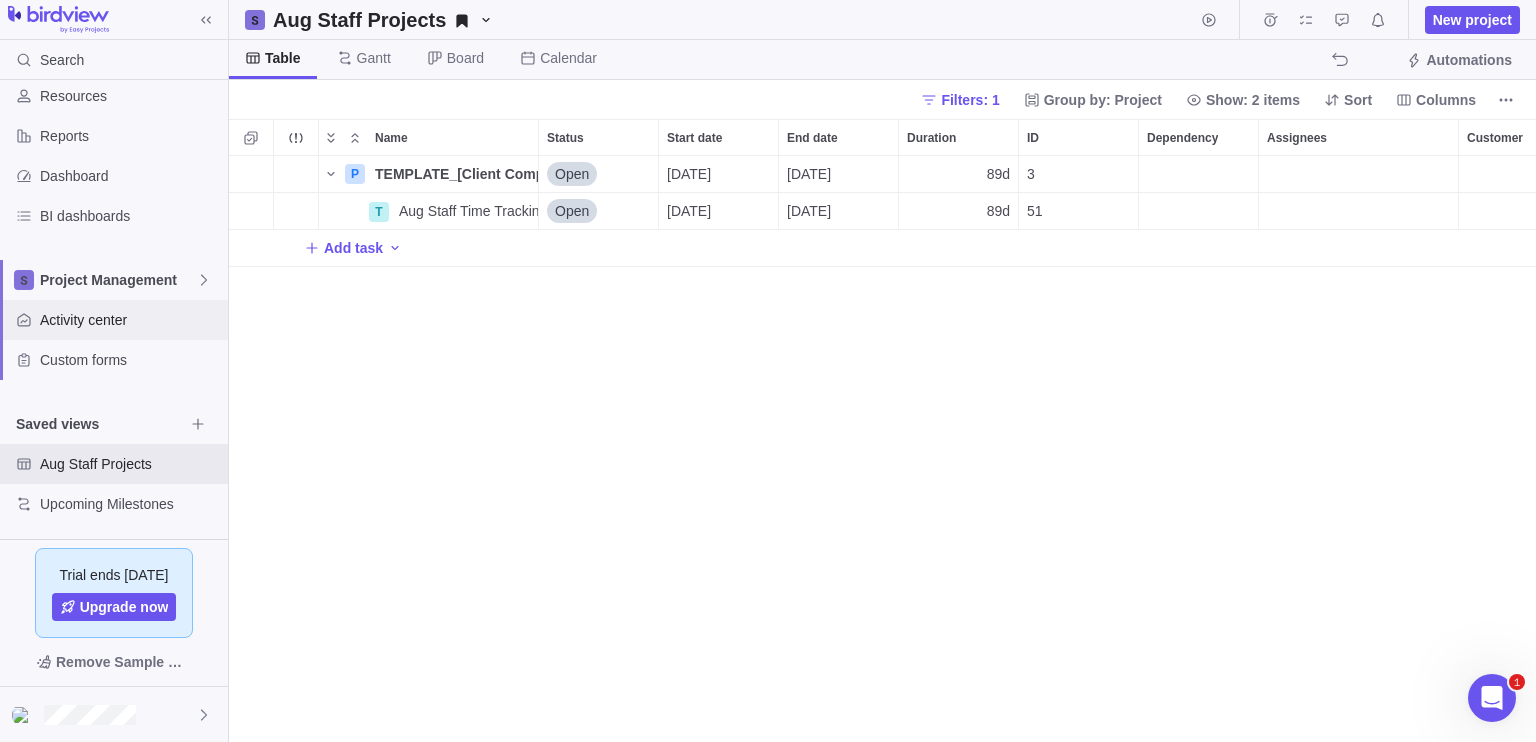click on "Activity center" at bounding box center (114, 320) 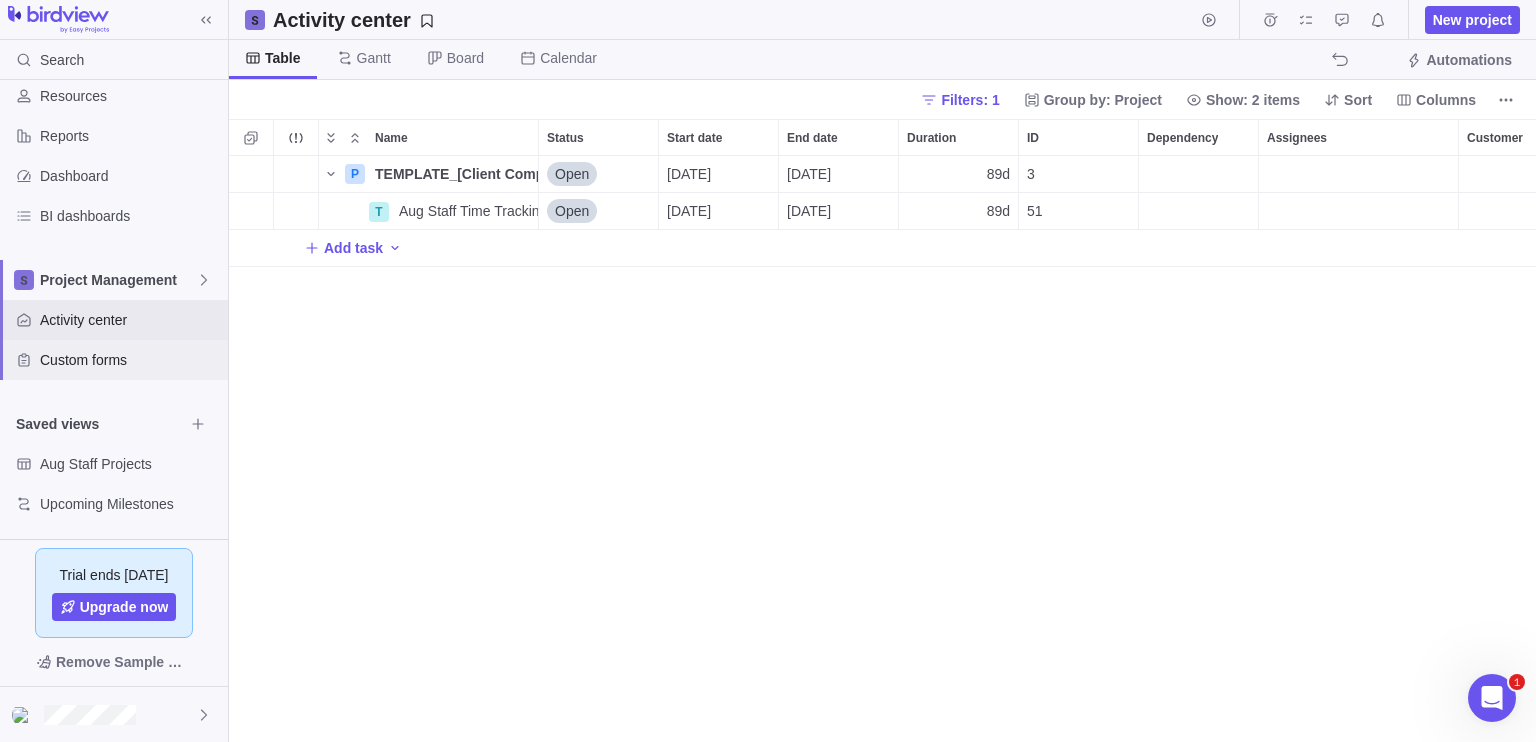 click on "Custom forms" at bounding box center [130, 360] 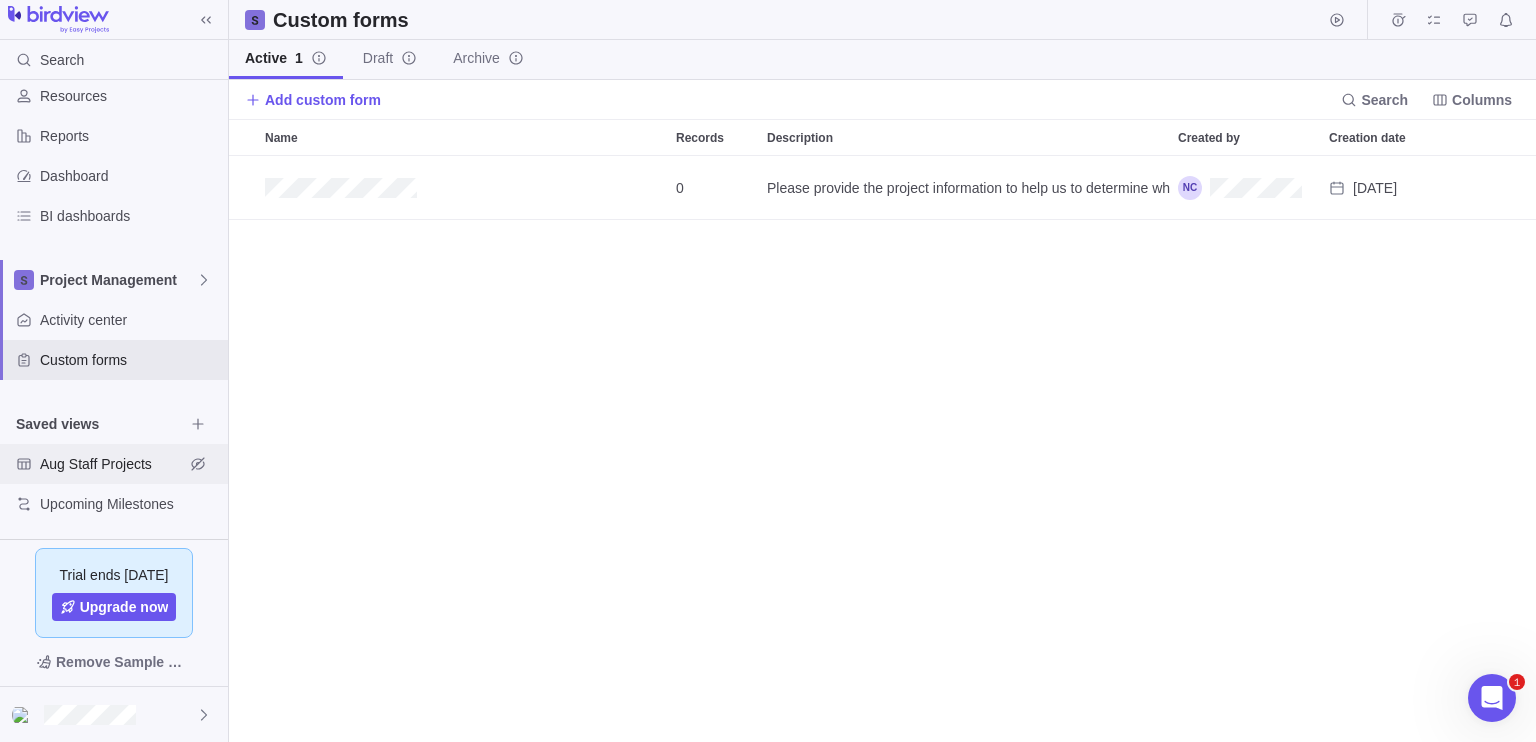 click on "Aug Staff Projects" at bounding box center (114, 464) 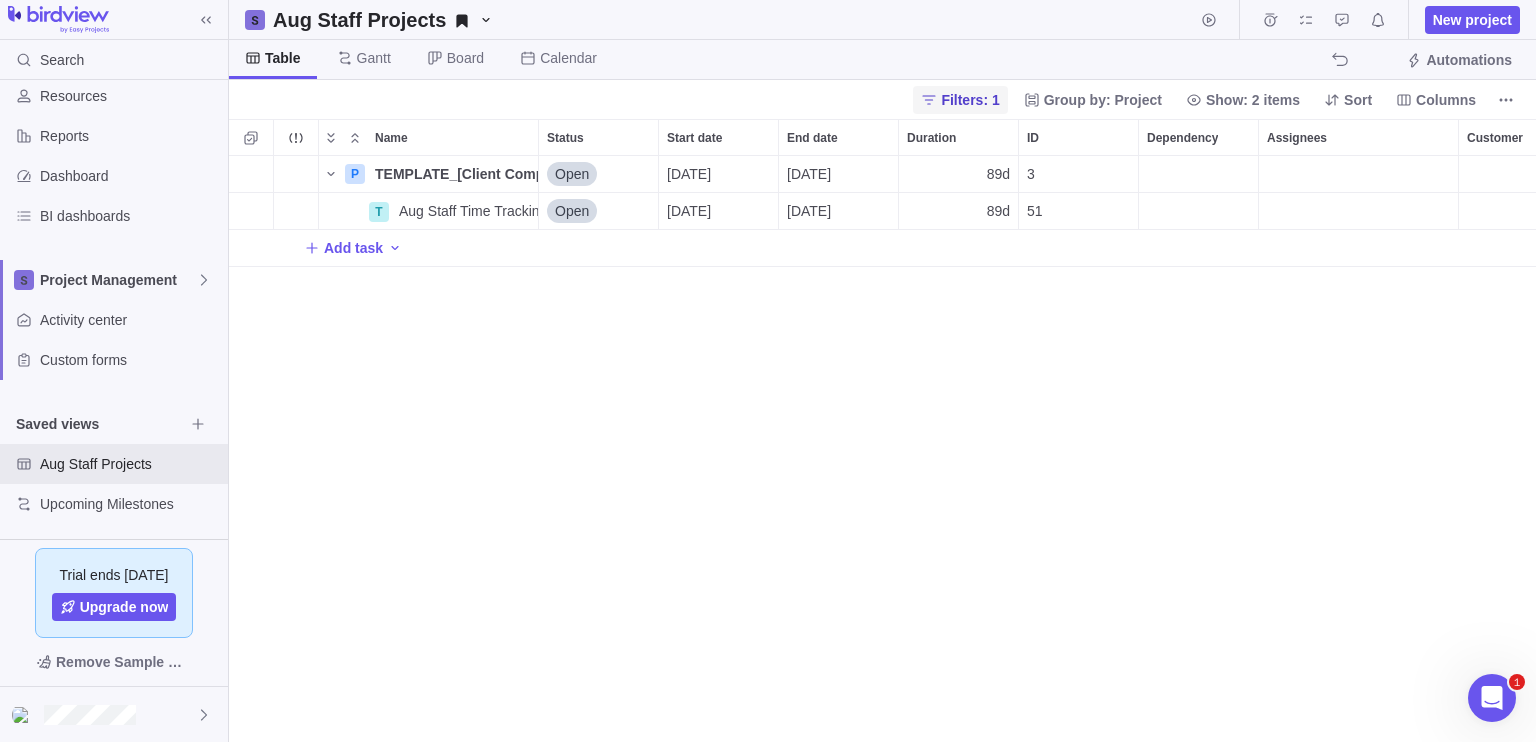 click on "Filters: 1" at bounding box center [970, 100] 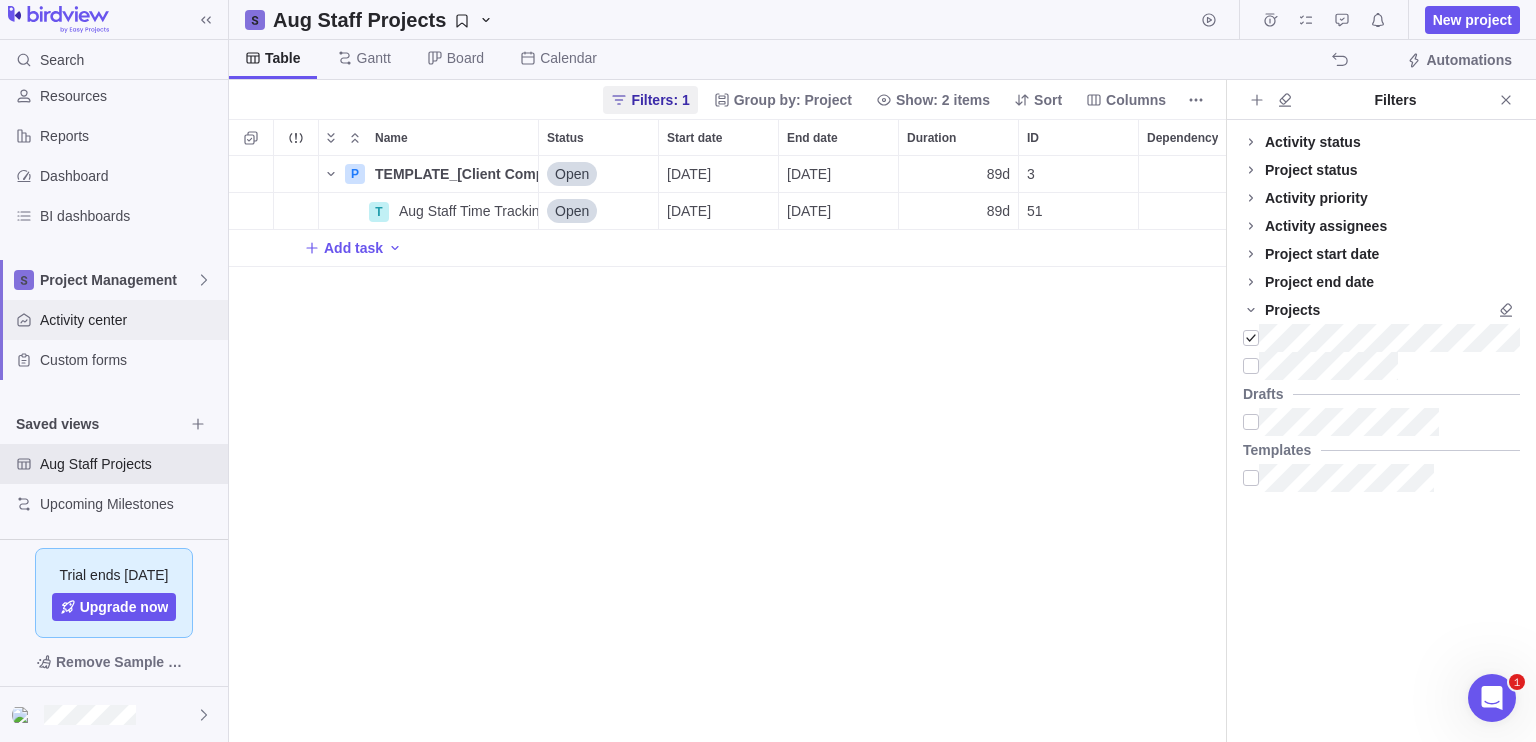 click on "Activity center" at bounding box center (130, 320) 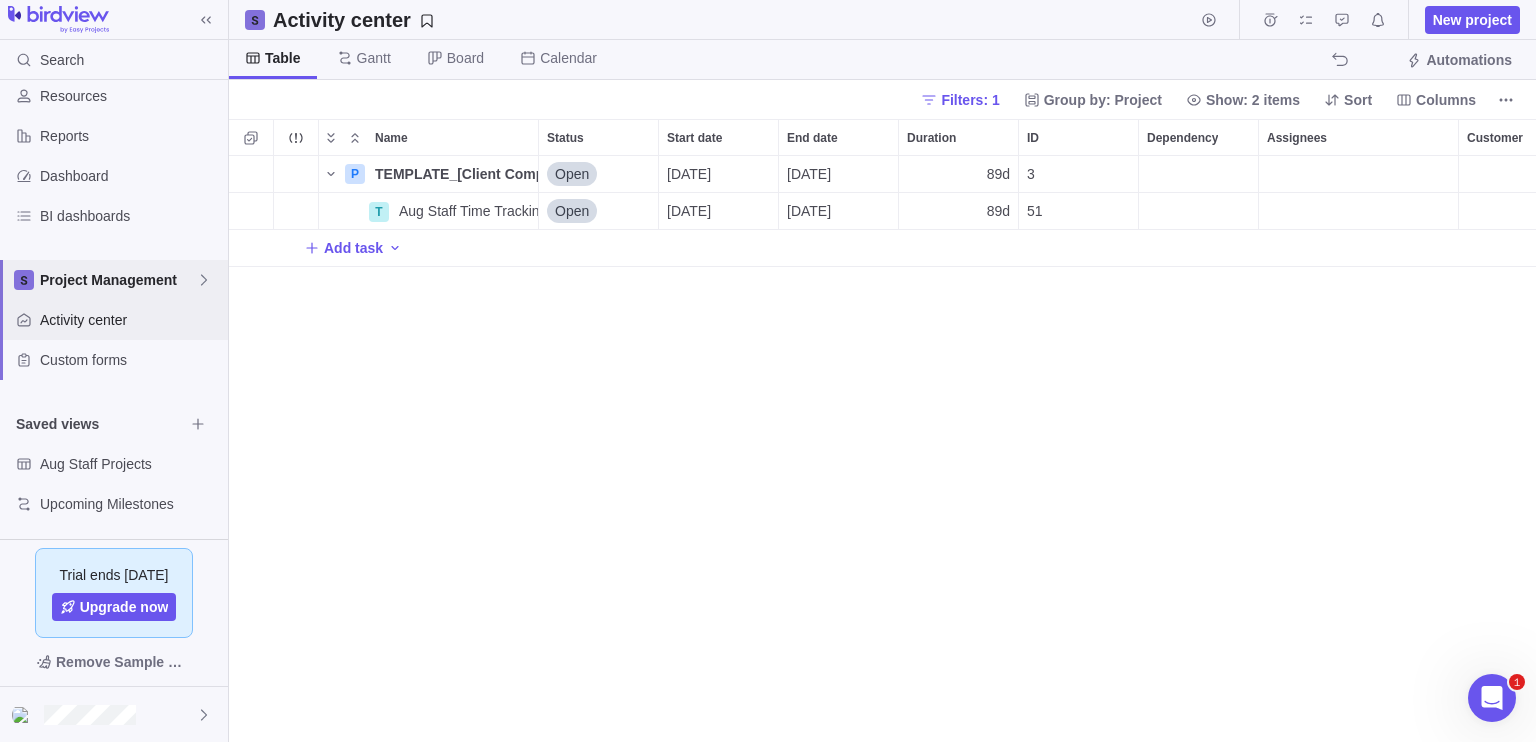 scroll, scrollTop: 16, scrollLeft: 16, axis: both 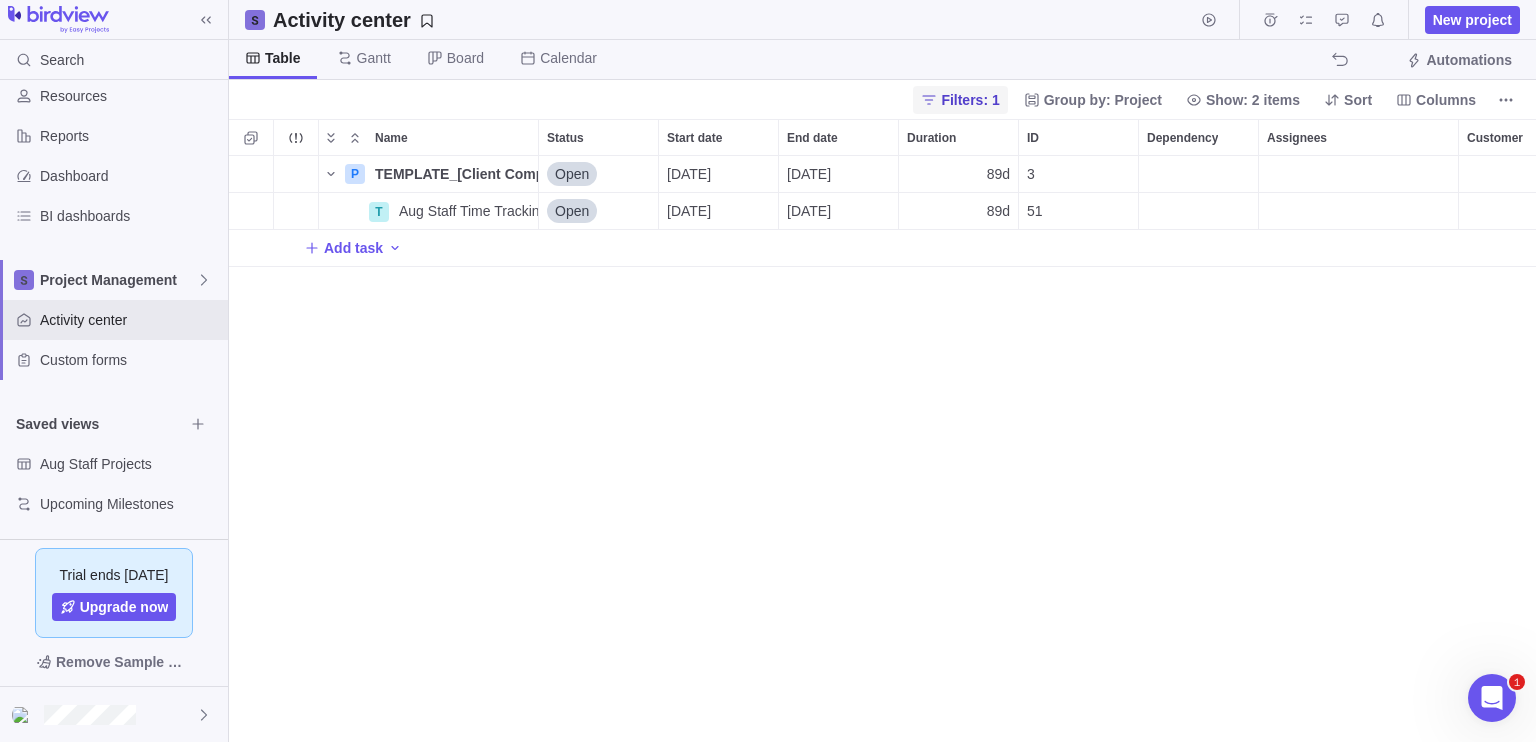 click on "Filters: 1" at bounding box center (960, 100) 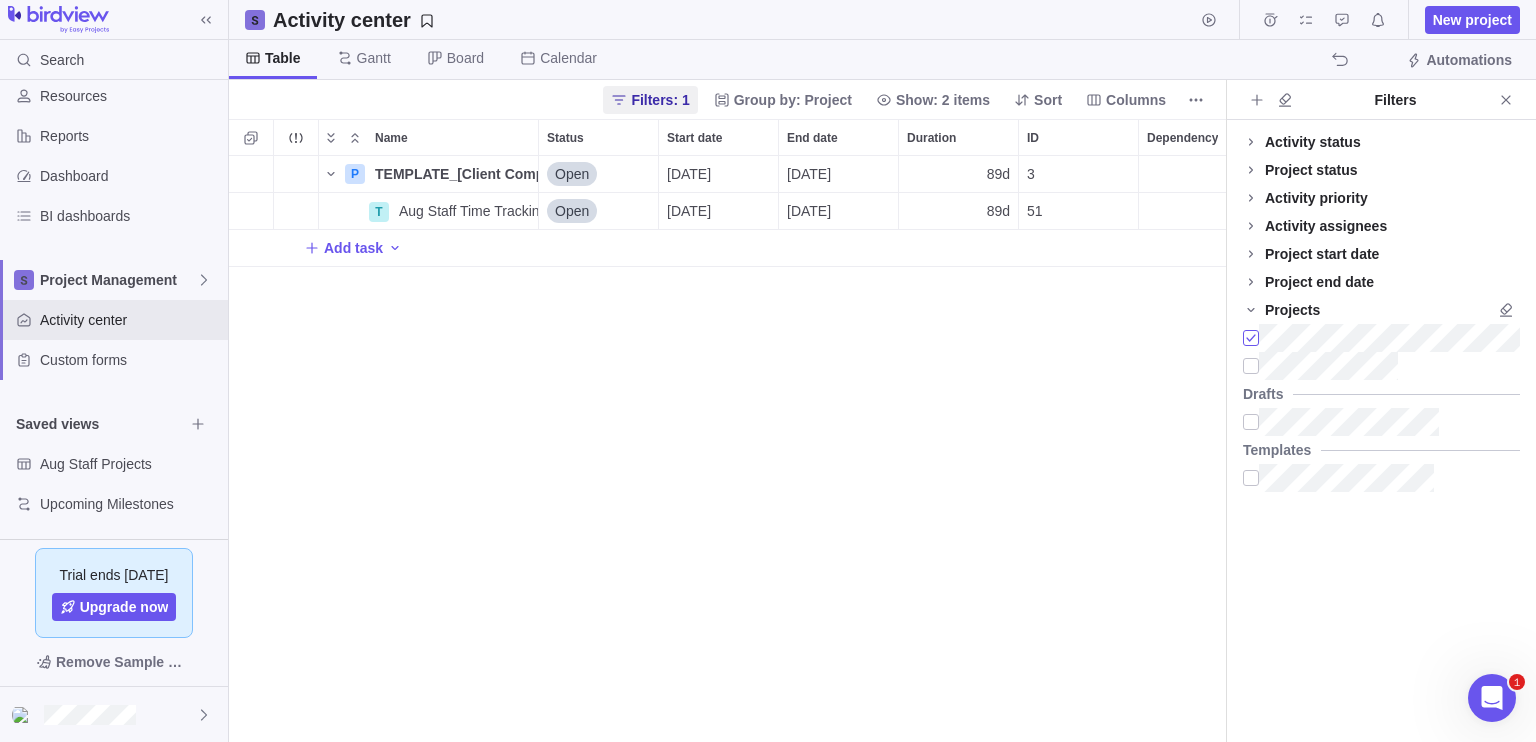 click at bounding box center (1251, 338) 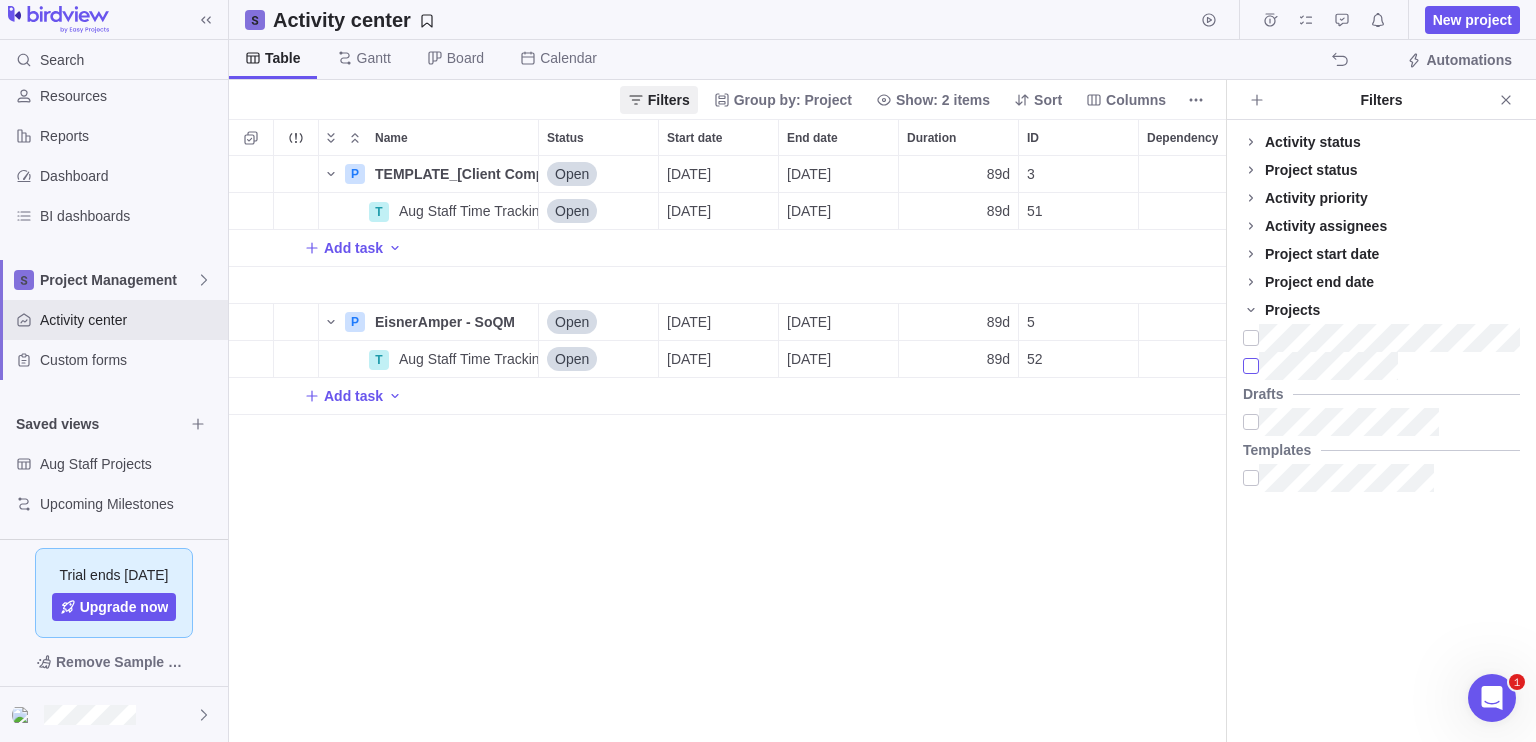 scroll, scrollTop: 16, scrollLeft: 16, axis: both 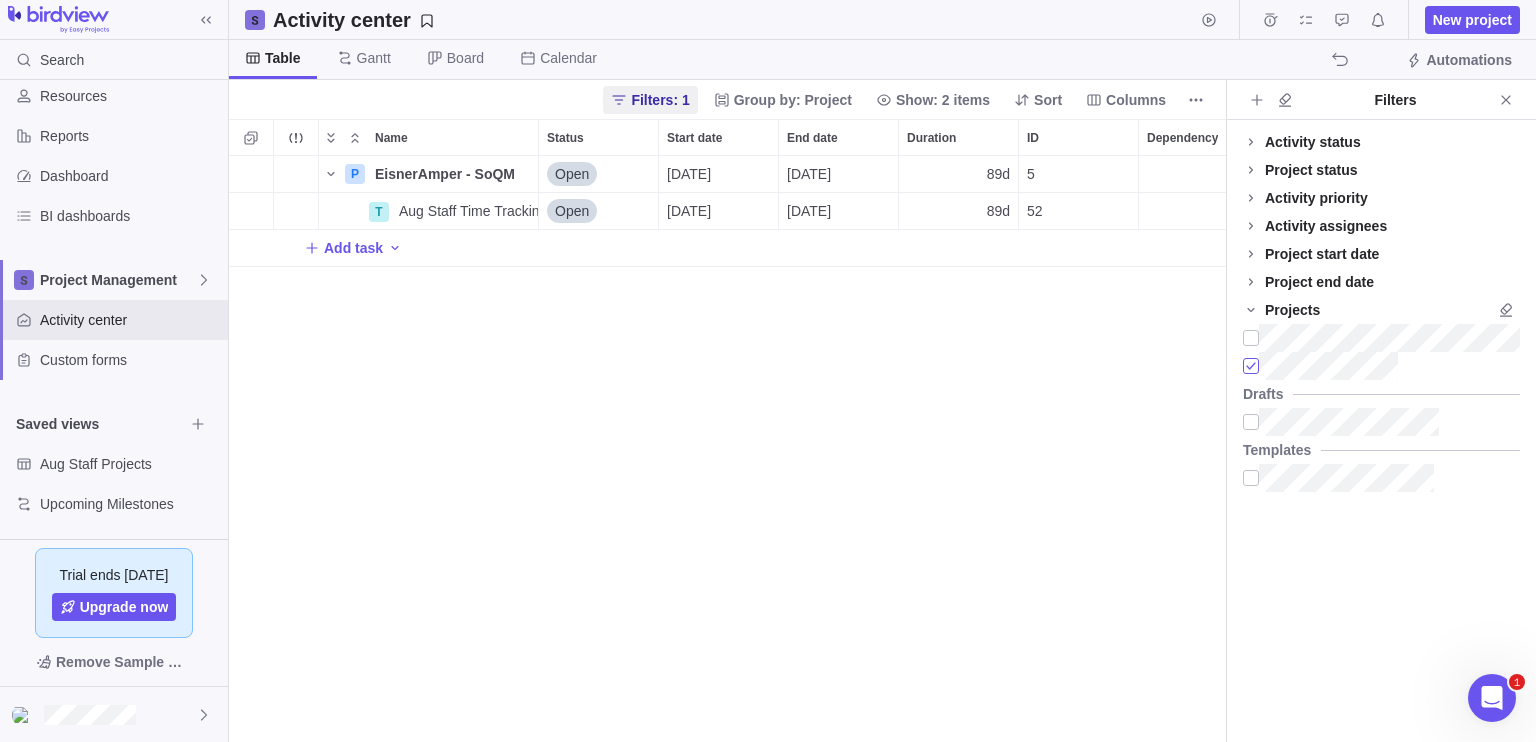 click at bounding box center (1251, 366) 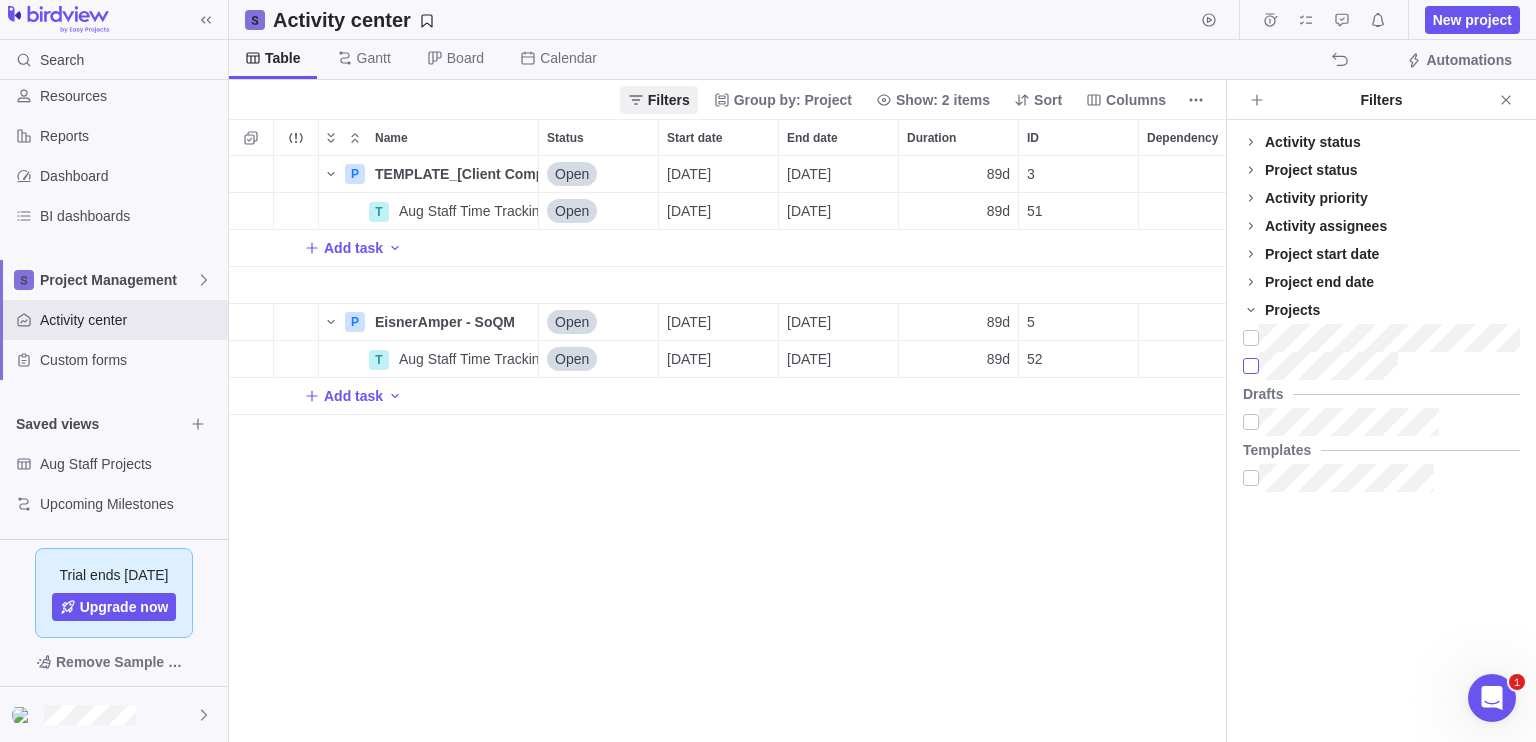 scroll, scrollTop: 16, scrollLeft: 16, axis: both 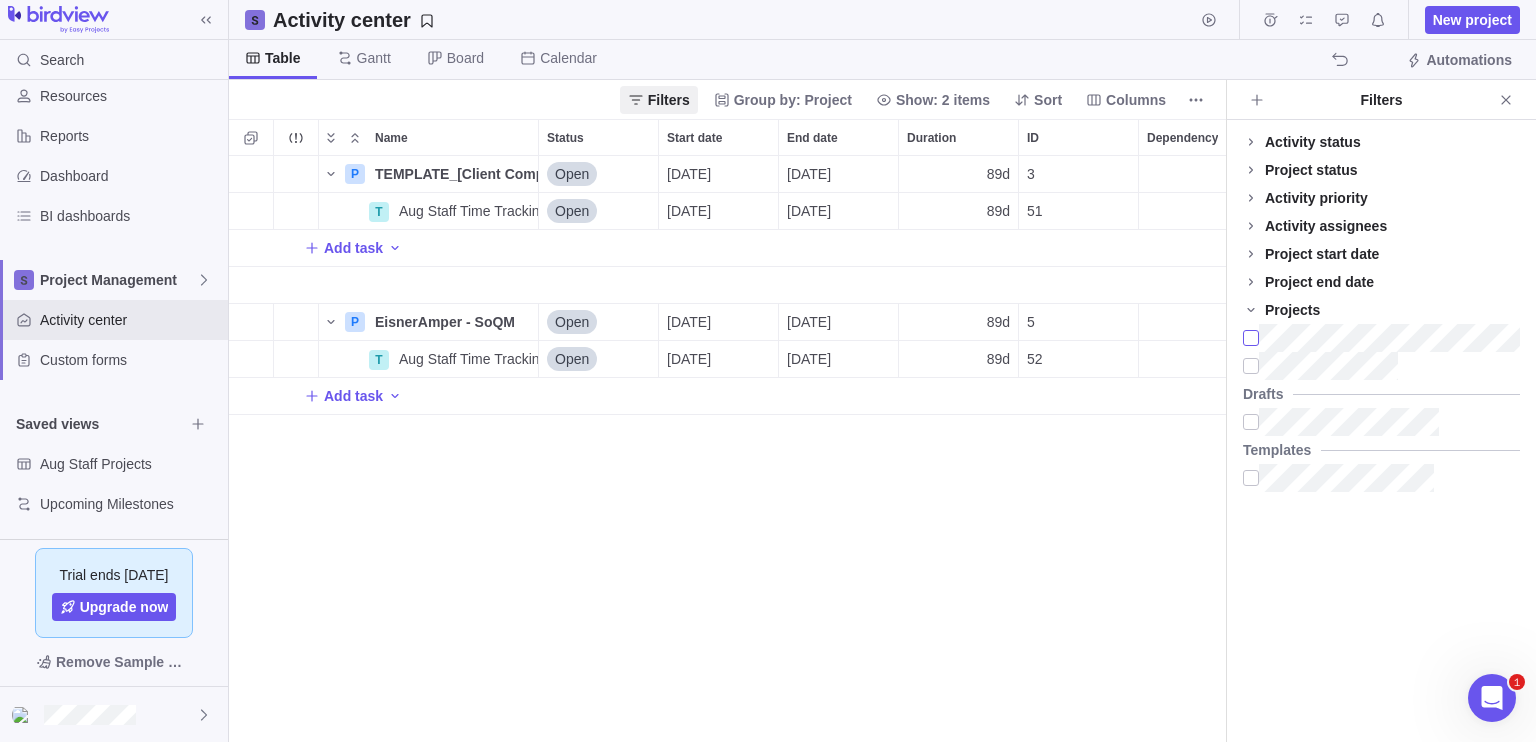 click at bounding box center [1251, 338] 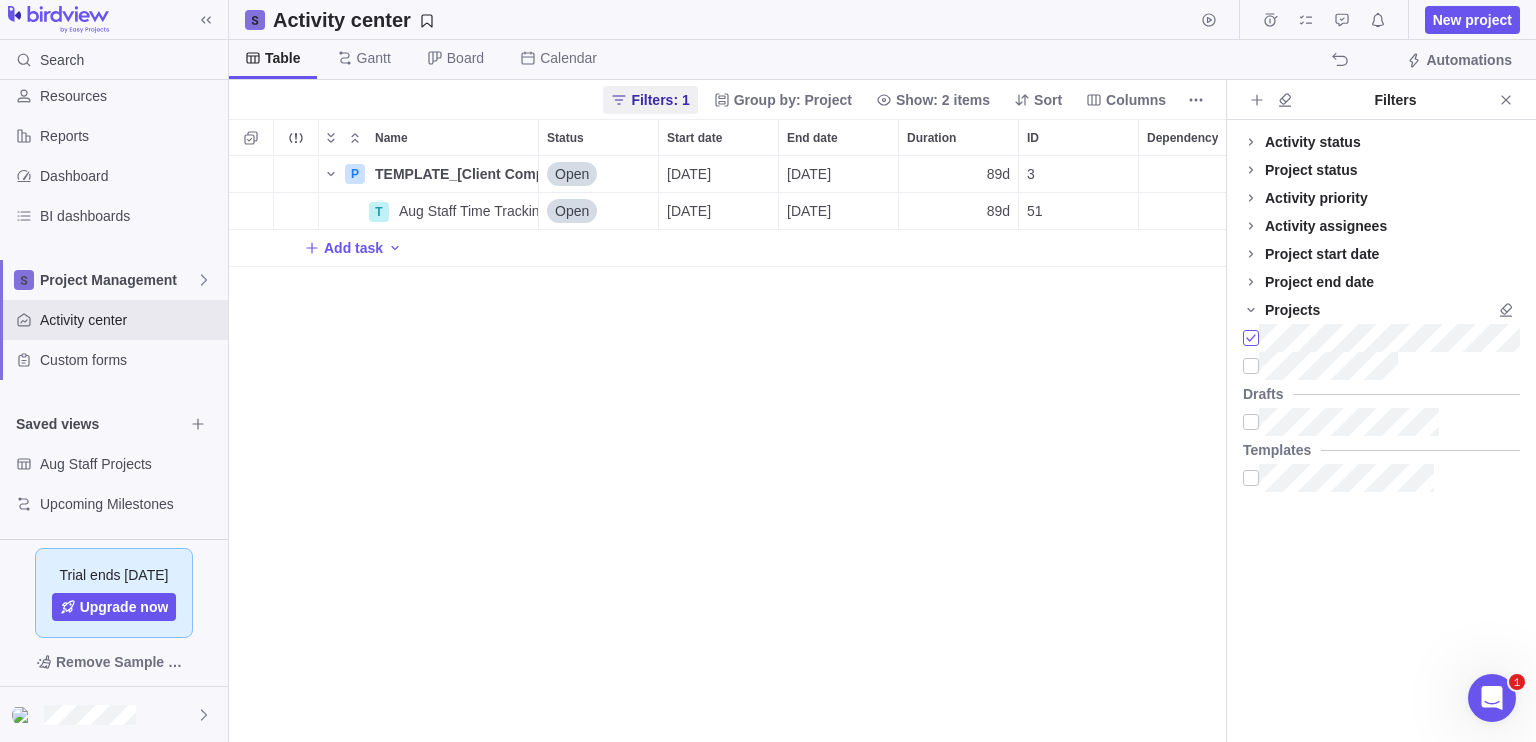 scroll, scrollTop: 16, scrollLeft: 16, axis: both 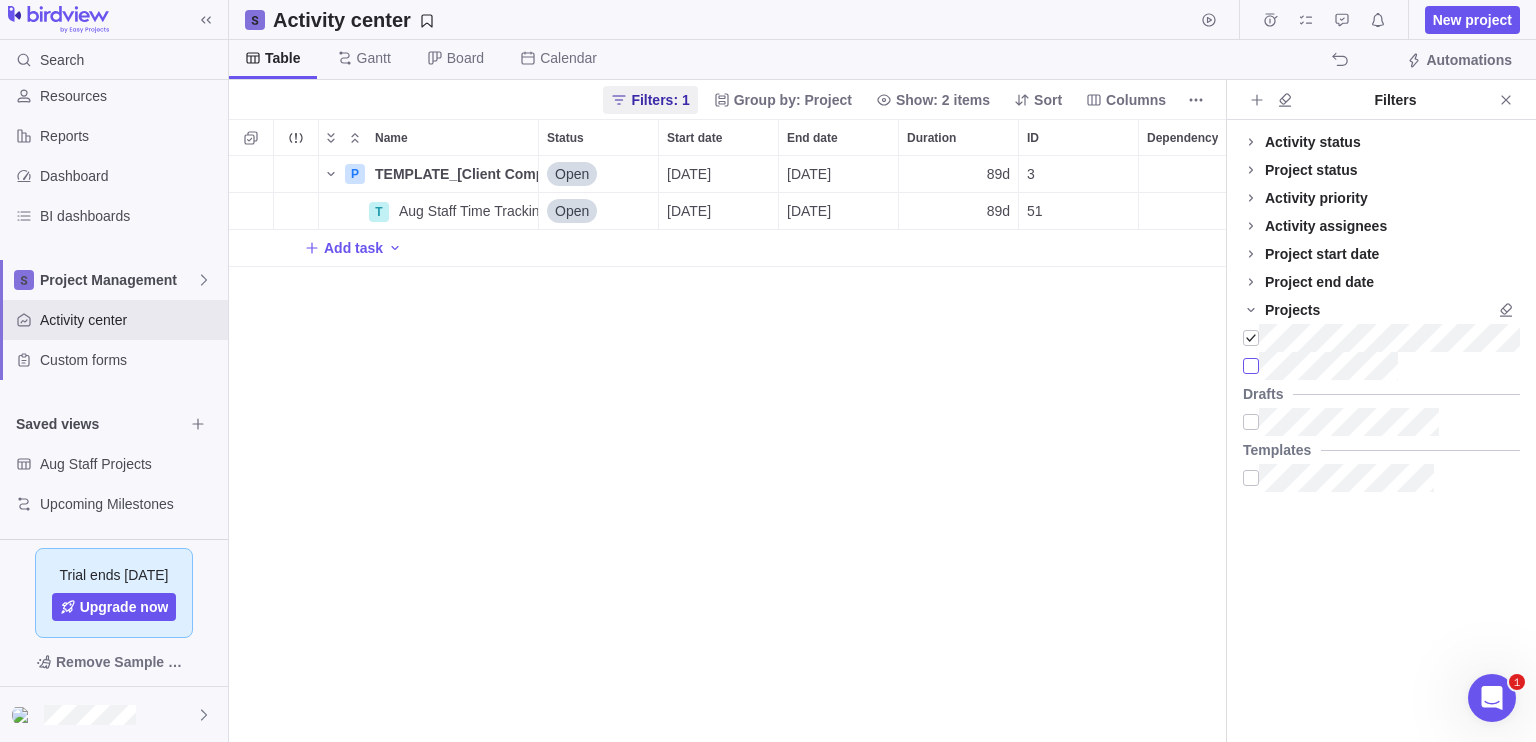click at bounding box center [1251, 366] 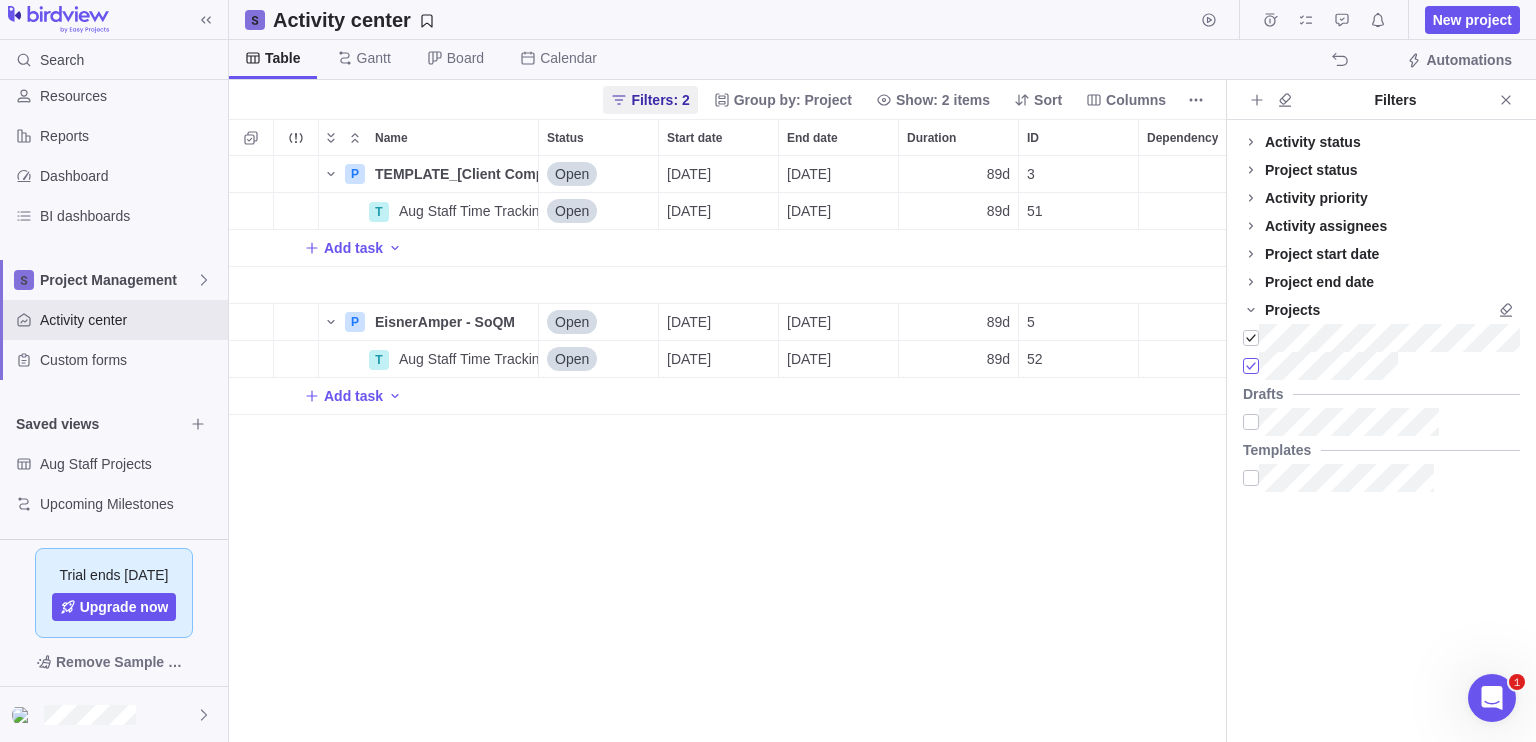scroll, scrollTop: 16, scrollLeft: 16, axis: both 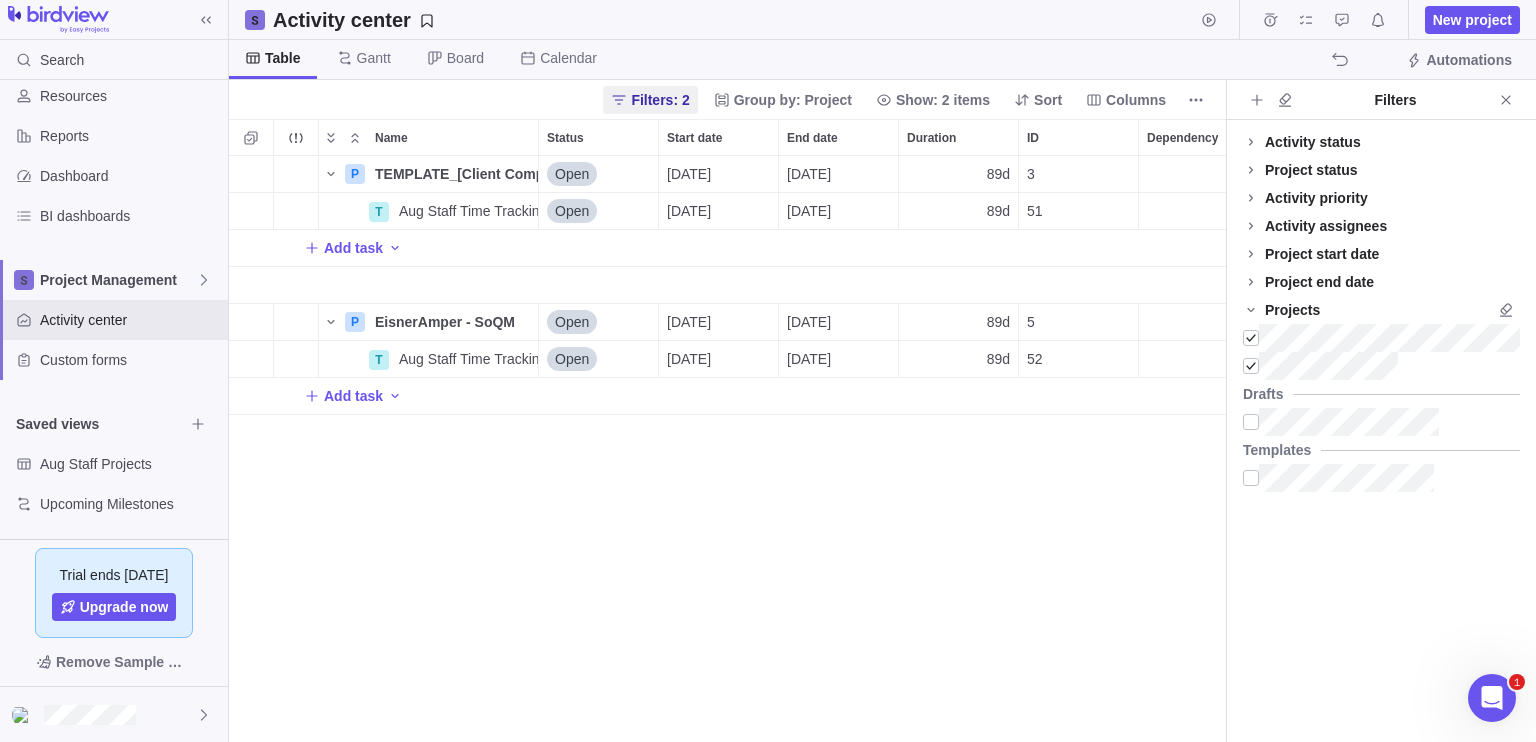 click on "P TEMPLATE_[Client Company] - [Project Name] Details Open [DATE] [DATE] 89d 3 120h T Aug Staff Time Tracking Details Open [DATE] [DATE] 89d 51 120h Add task P EisnerAmper - SoQM Details Open [DATE] [DATE] 89d 5 [PERSON_NAME] [PERSON_NAME] T Aug Staff Time Tracking Details Open [DATE] [DATE] 89d 52 Add task" at bounding box center (727, 449) 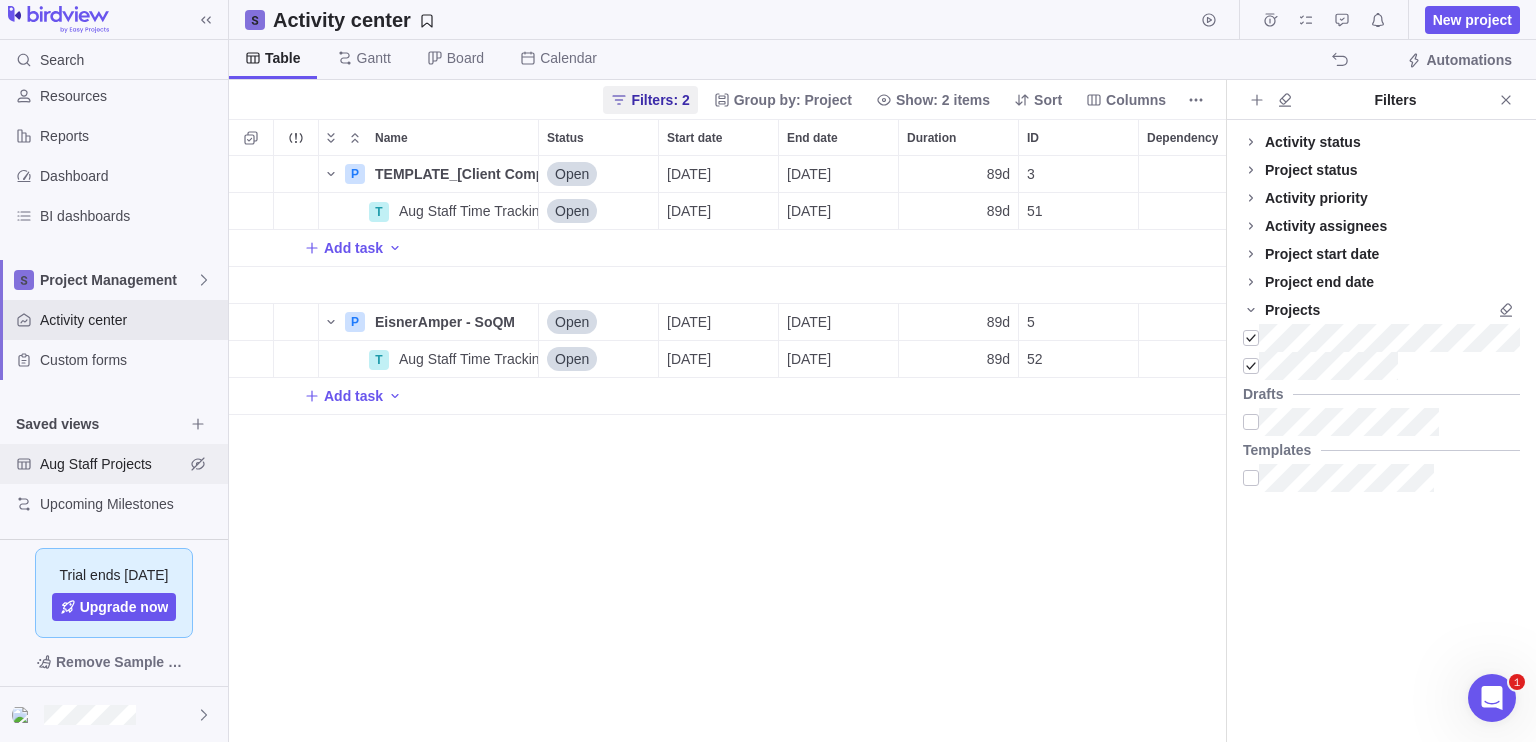 click on "Aug Staff Projects" at bounding box center [112, 464] 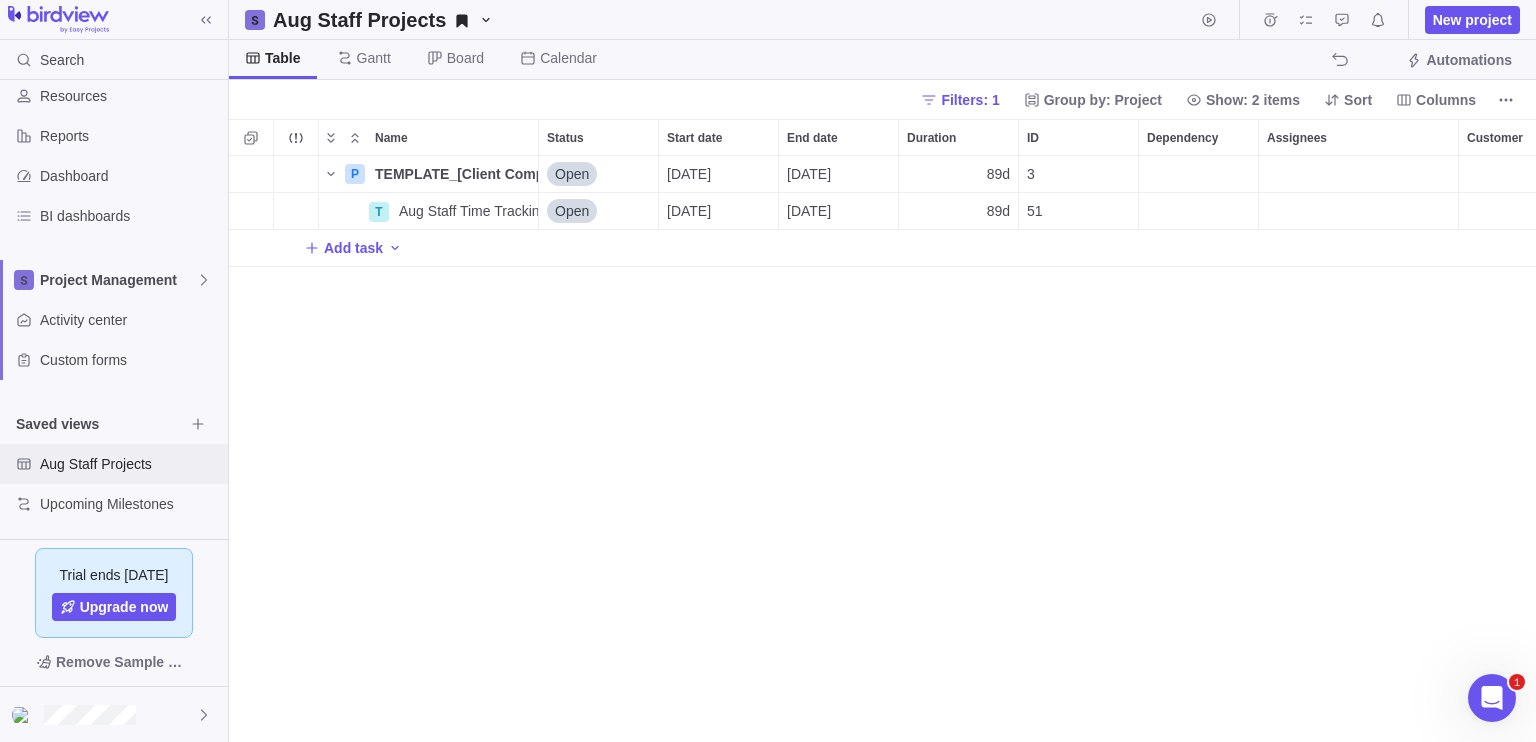 scroll, scrollTop: 16, scrollLeft: 16, axis: both 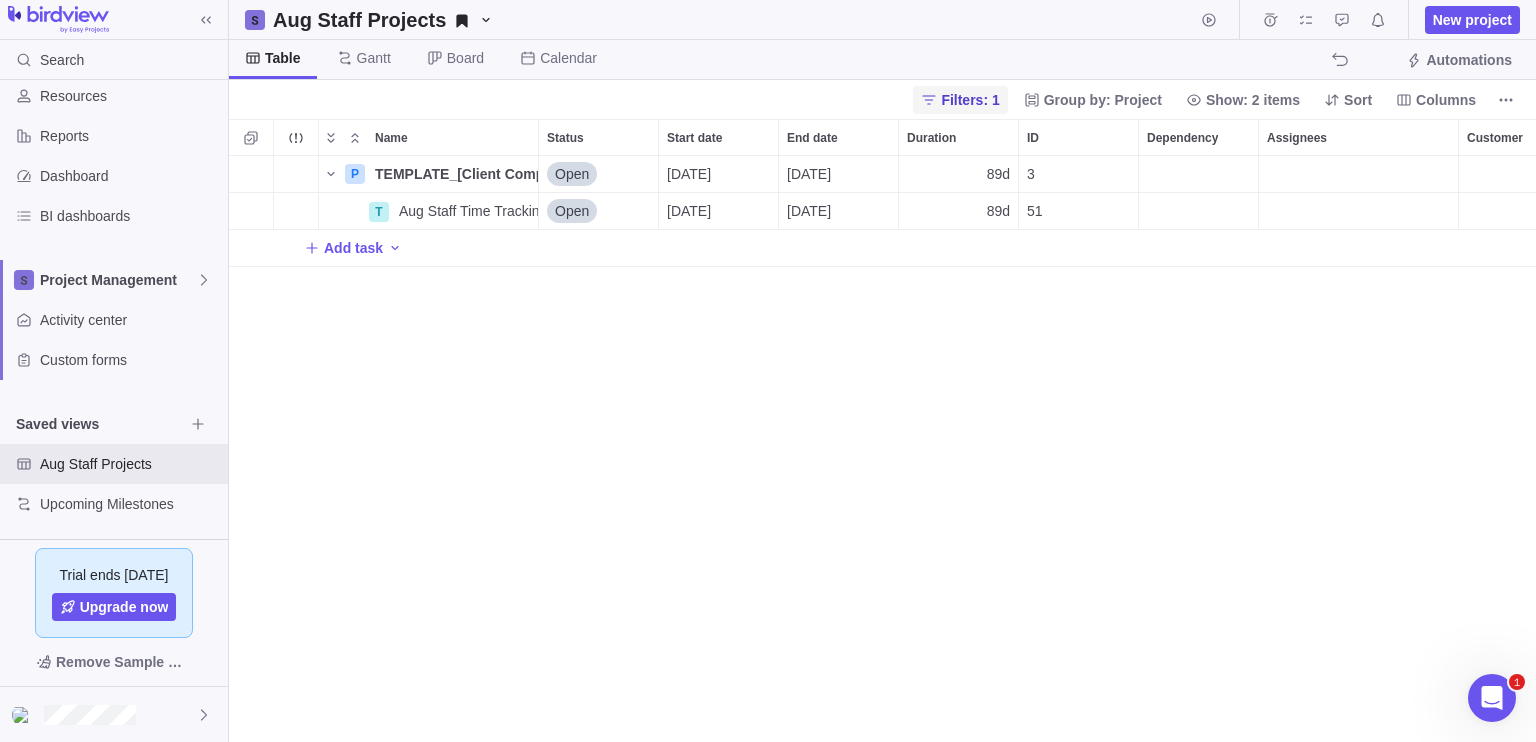 click on "Filters: 1" at bounding box center (970, 100) 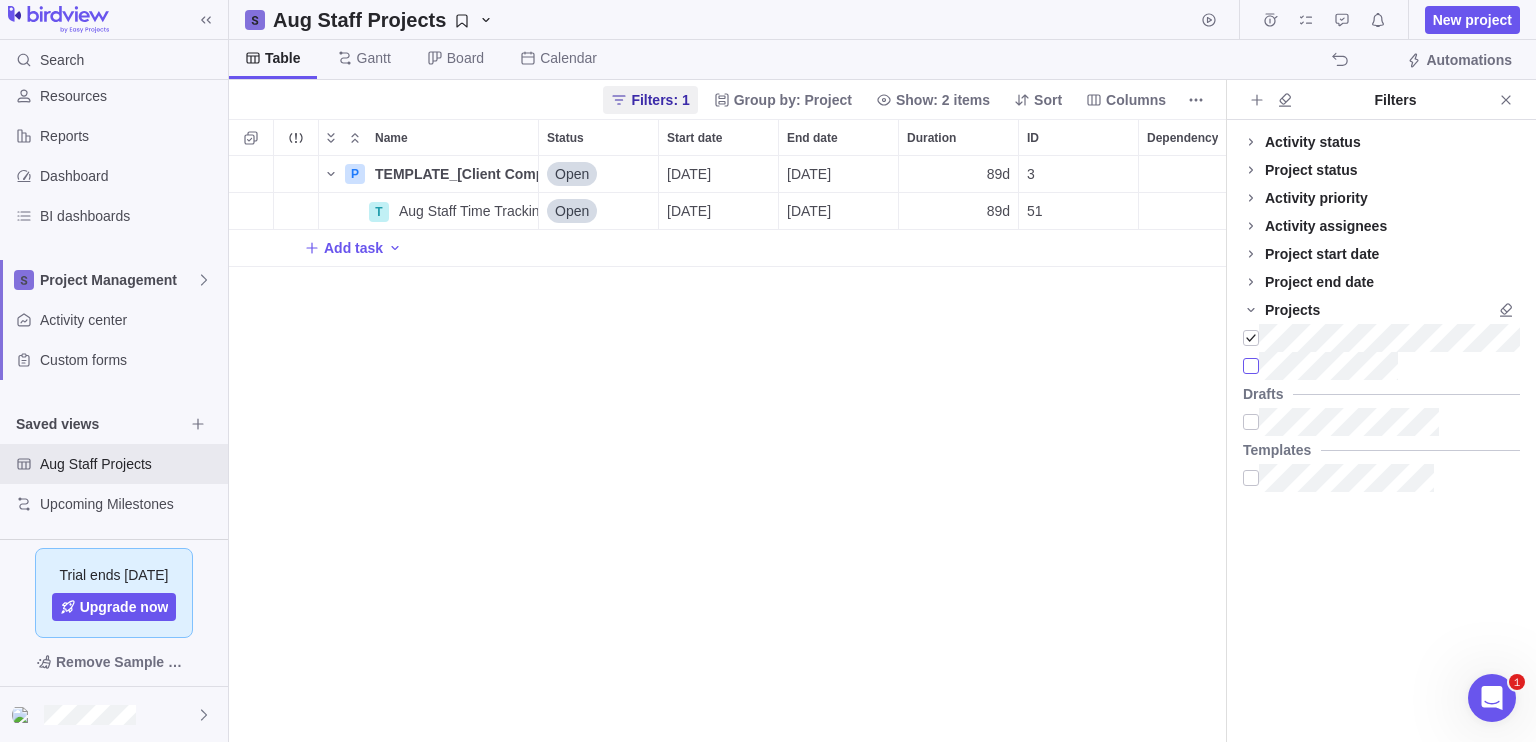 click at bounding box center (1251, 366) 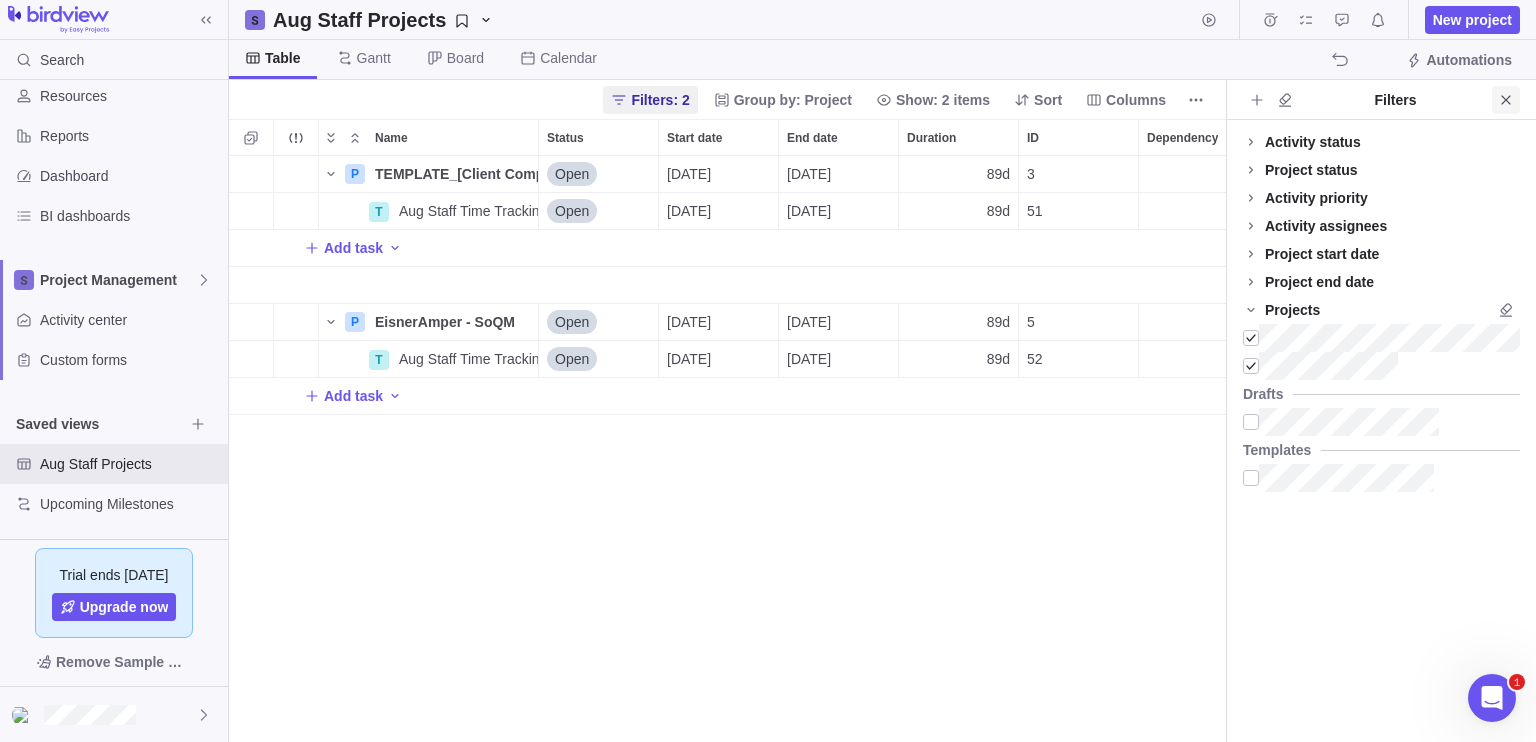 click 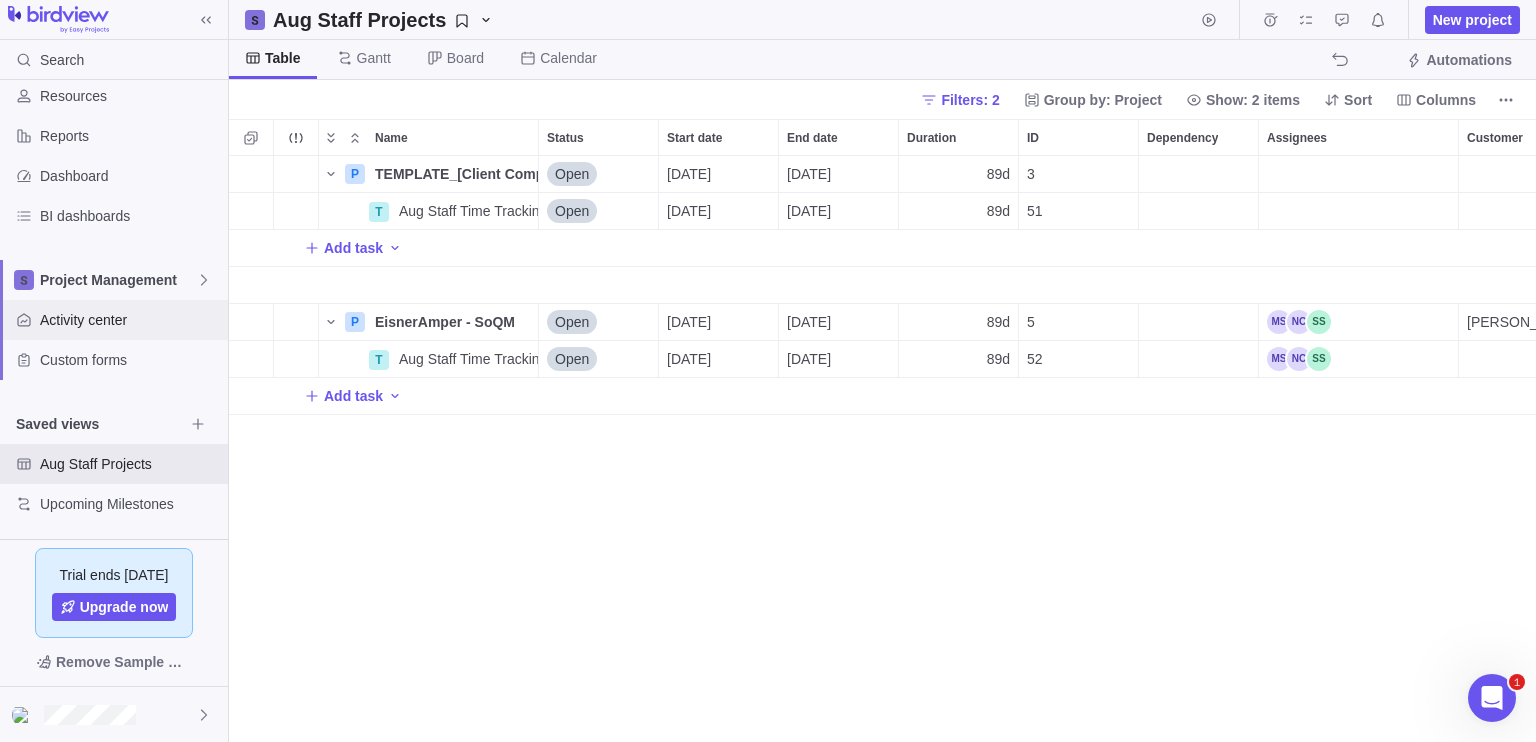 click on "Activity center" at bounding box center (114, 320) 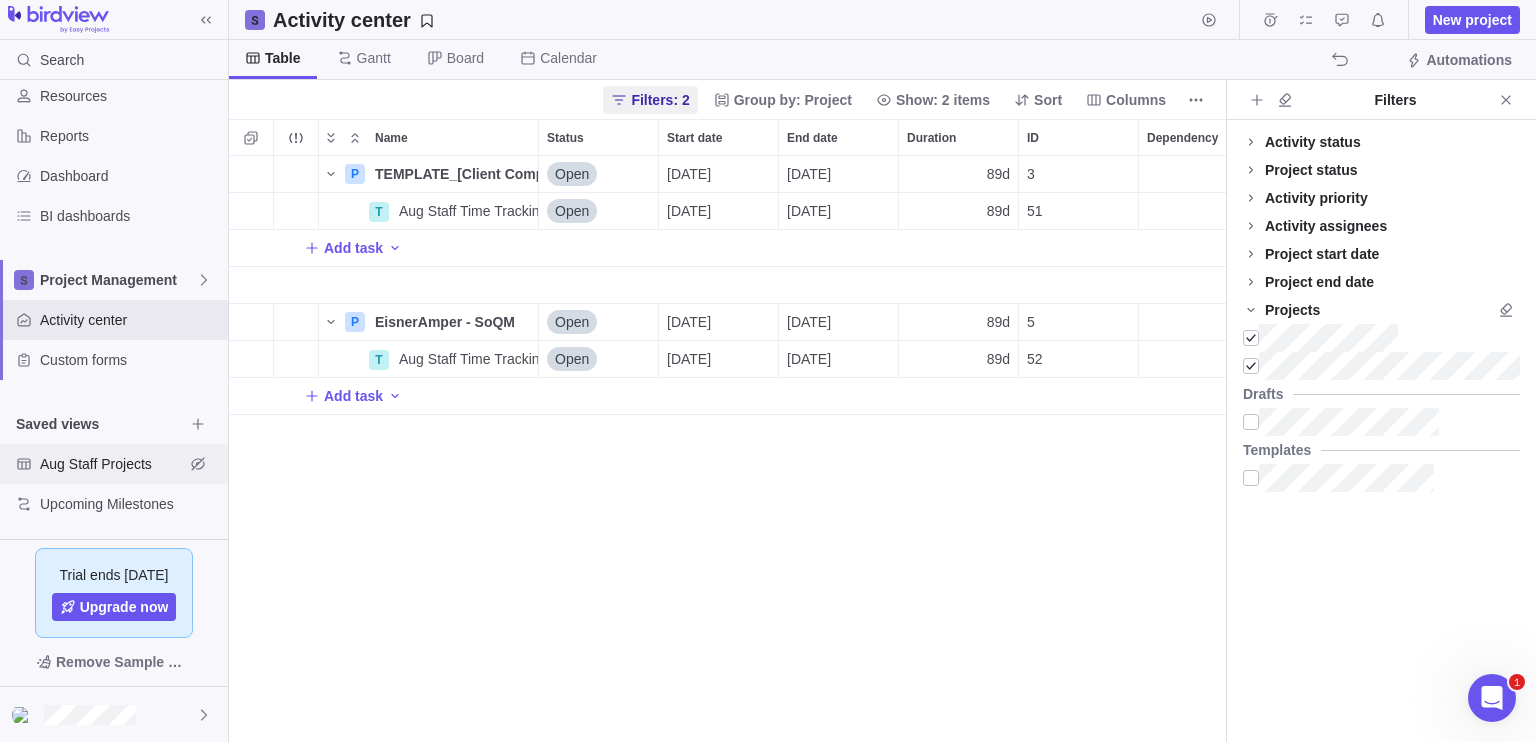 click on "Aug Staff Projects" at bounding box center (112, 464) 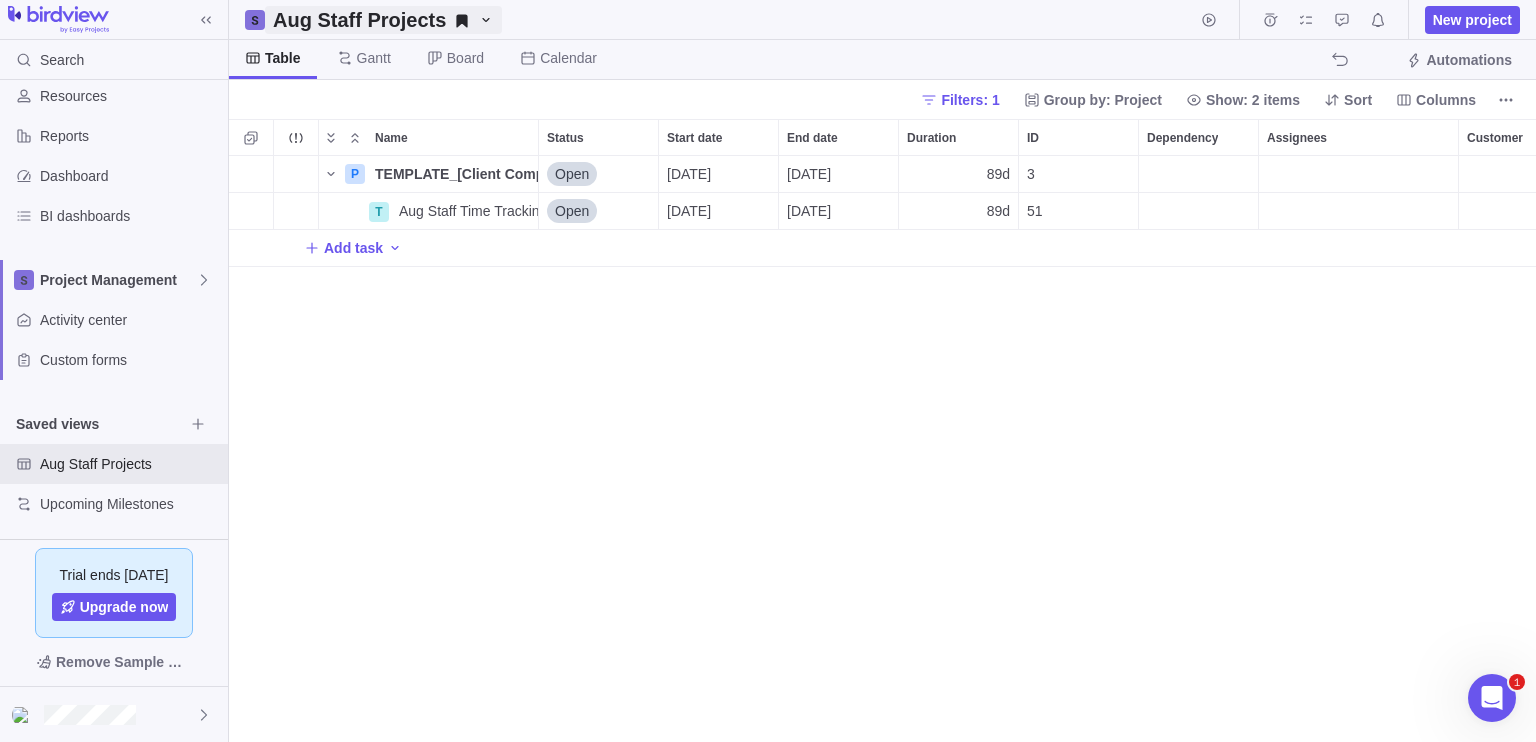 click 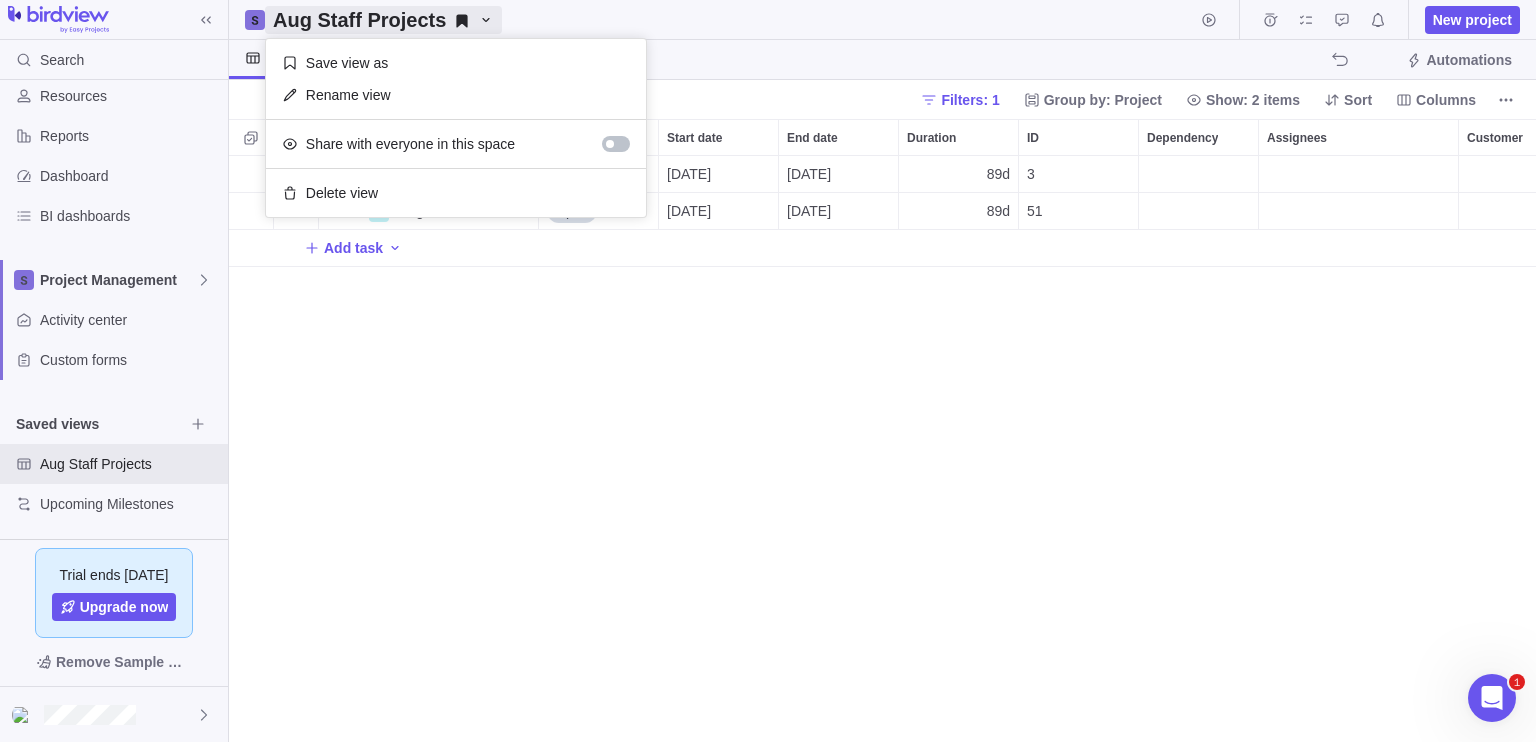 click on "Search Time logs history Invoices Resources Reports Dashboard BI dashboards Project Management Activity center Custom forms Saved views Aug Staff Projects Upcoming Milestones Trial ends [DATE] Upgrade now Remove Sample Data Aug Staff Projects New project Table [PERSON_NAME] Board Calendar Automations Filters: 1 Group by: Project Show: 2 items Sort Columns Name Status Start date End date Duration ID Dependency Assignees Customer Portfolio Actual hours (timelogs) Estimated hours Hours left P TEMPLATE_[Client Company] - [Project Name] Details Open [DATE] [DATE] 89d 3 120h T Aug Staff Time Tracking Details Open [DATE] [DATE] 89d 51 120h Add task Filters Activity status Default Workflow Test Workflow Project status Default Workflow Test Workflow Activity priority Activity assignees More Project start date Previous year Previous month Previous week [DATE] [DATE] This week This month This year Next week Next month Filter by period Project end date Previous year Previous month Previous week" at bounding box center [768, 371] 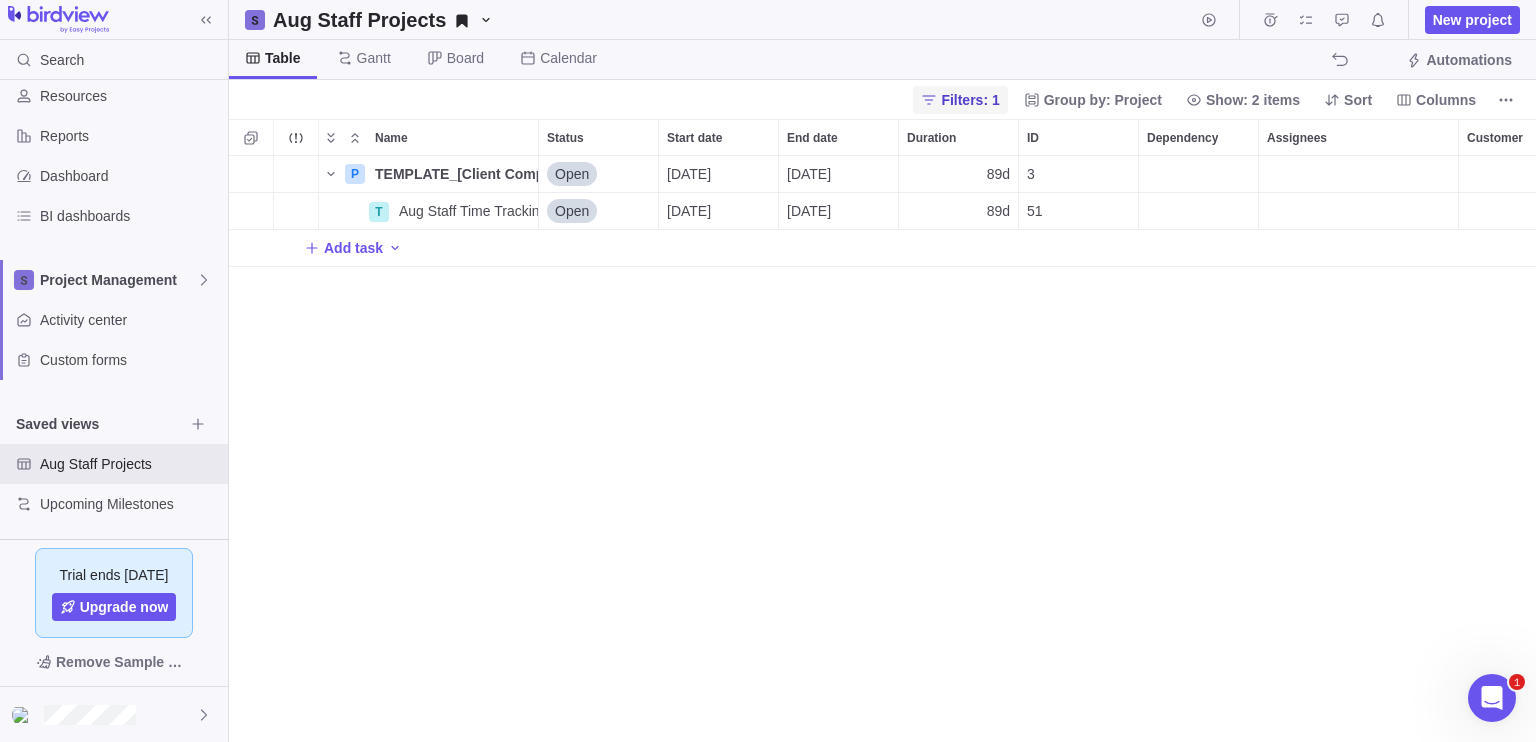 click 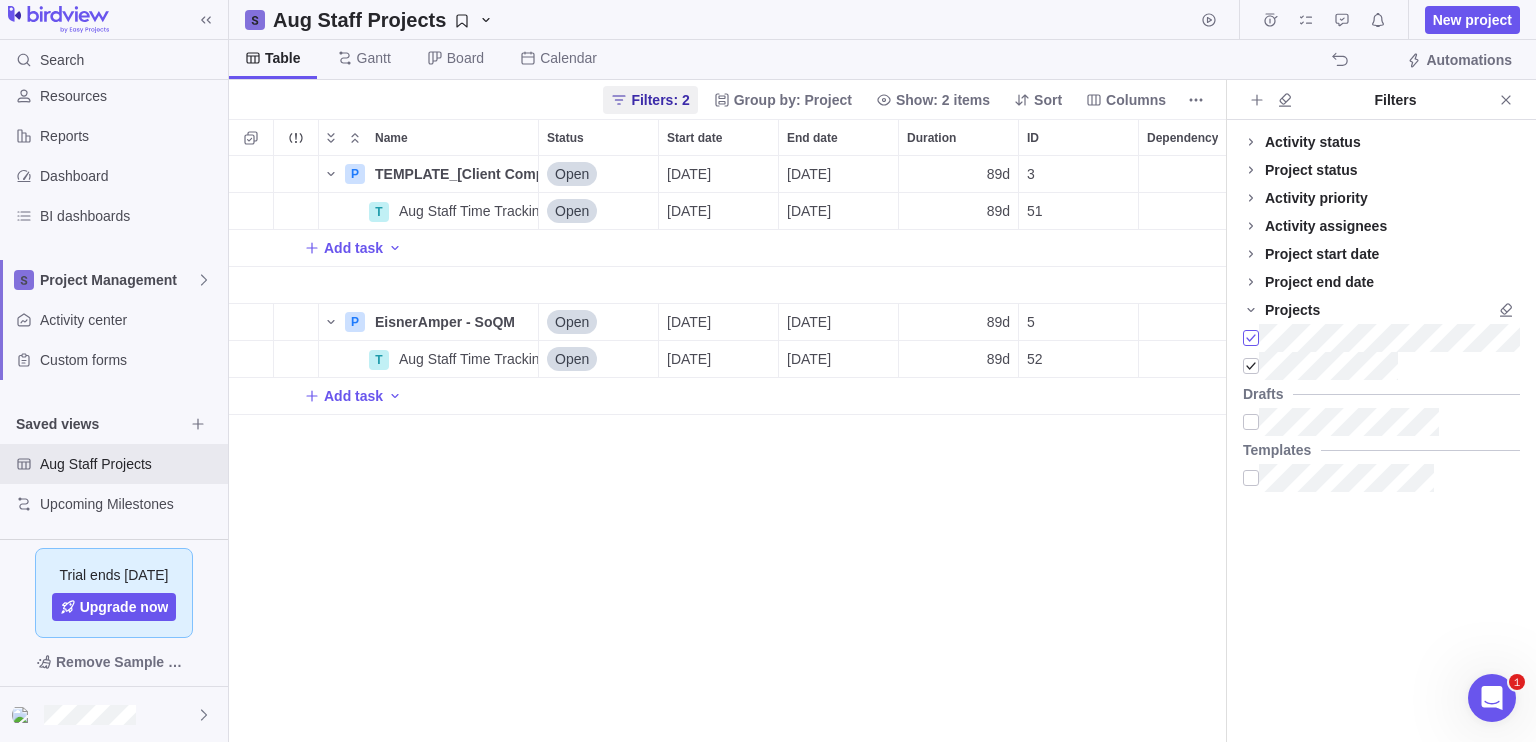 click at bounding box center [1251, 338] 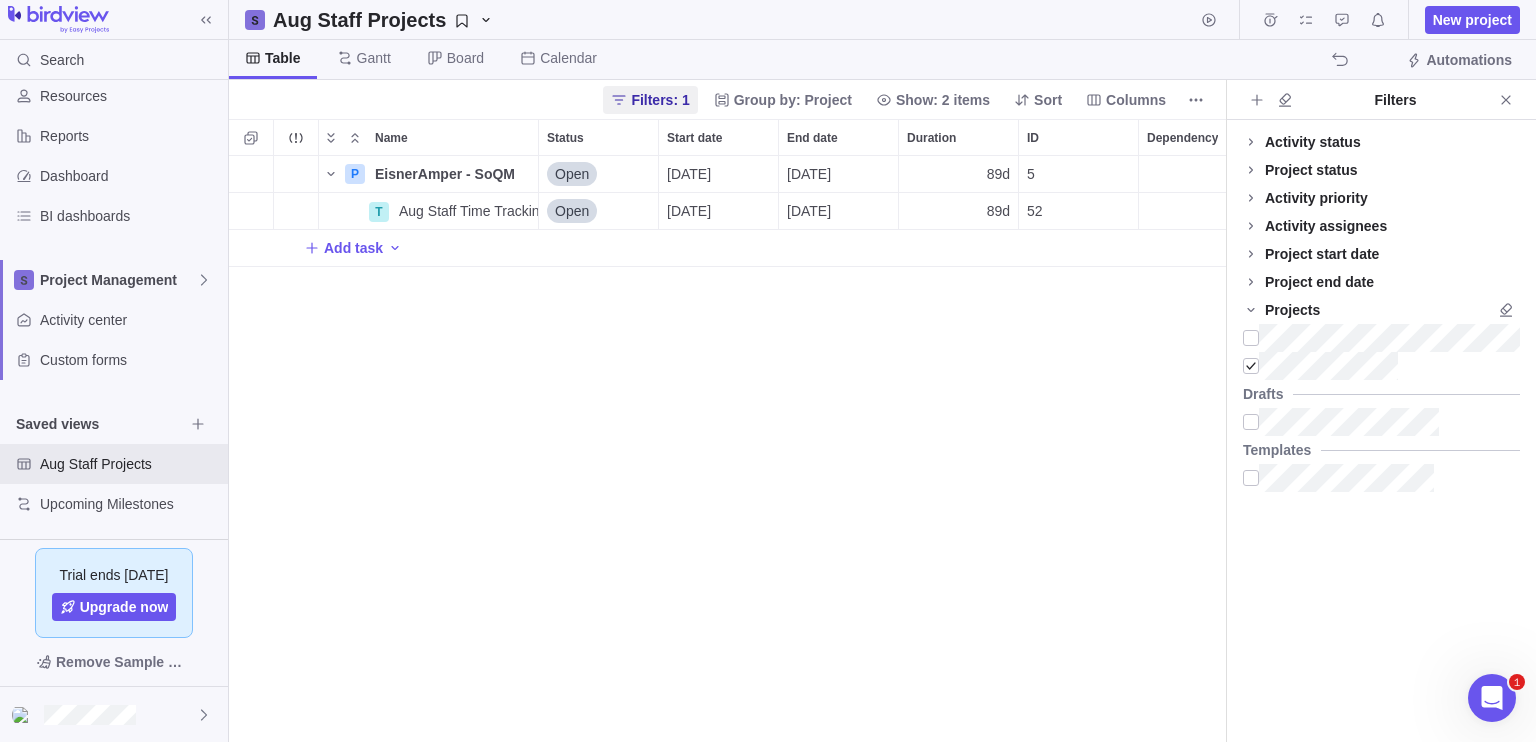 click on "P EisnerAmper - SoQM Details Open [DATE] [DATE] 89d 5 [PERSON_NAME] [PERSON_NAME] T Aug Staff Time Tracking Details Open [DATE] [DATE] 89d 52 Add task" at bounding box center [727, 449] 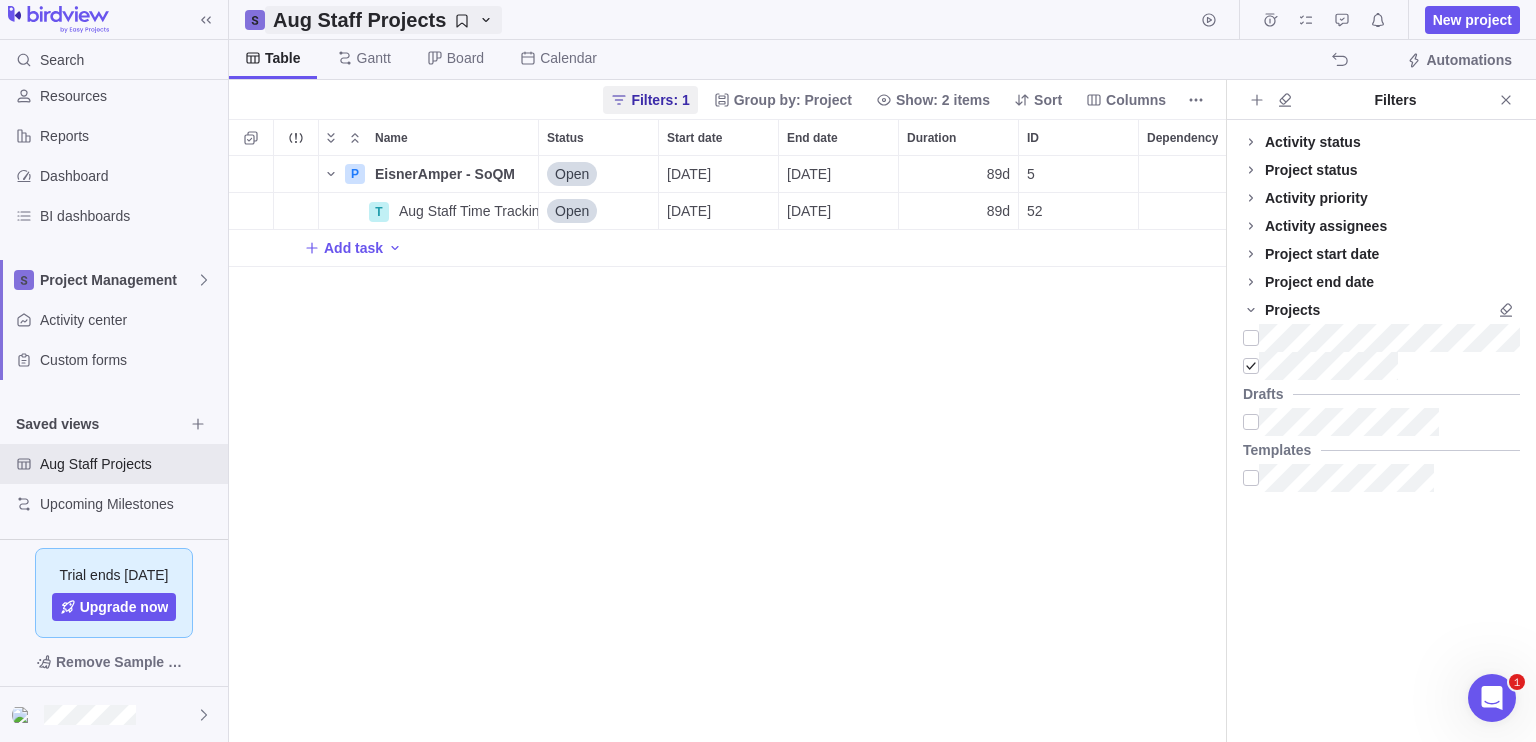 click 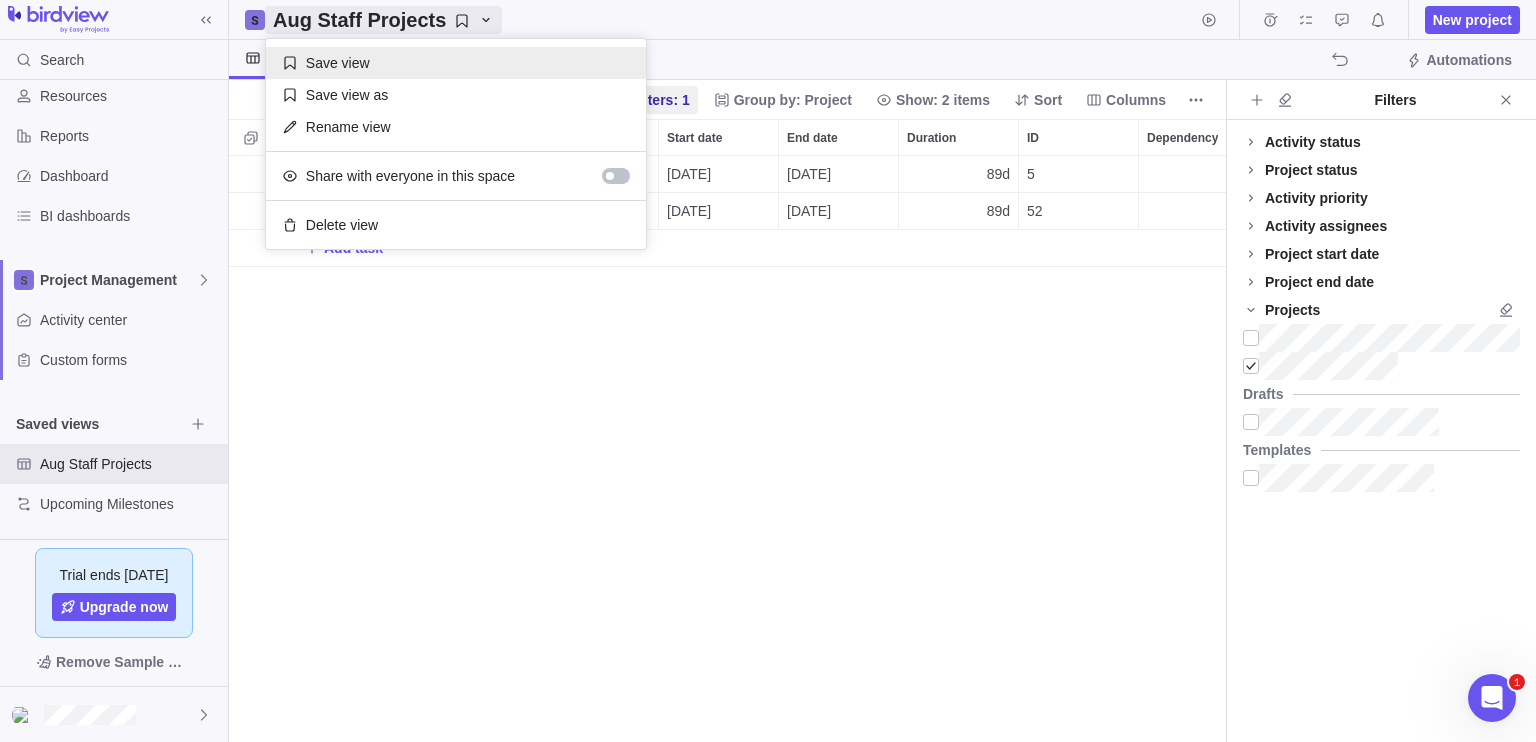 click on "Save view" at bounding box center (456, 63) 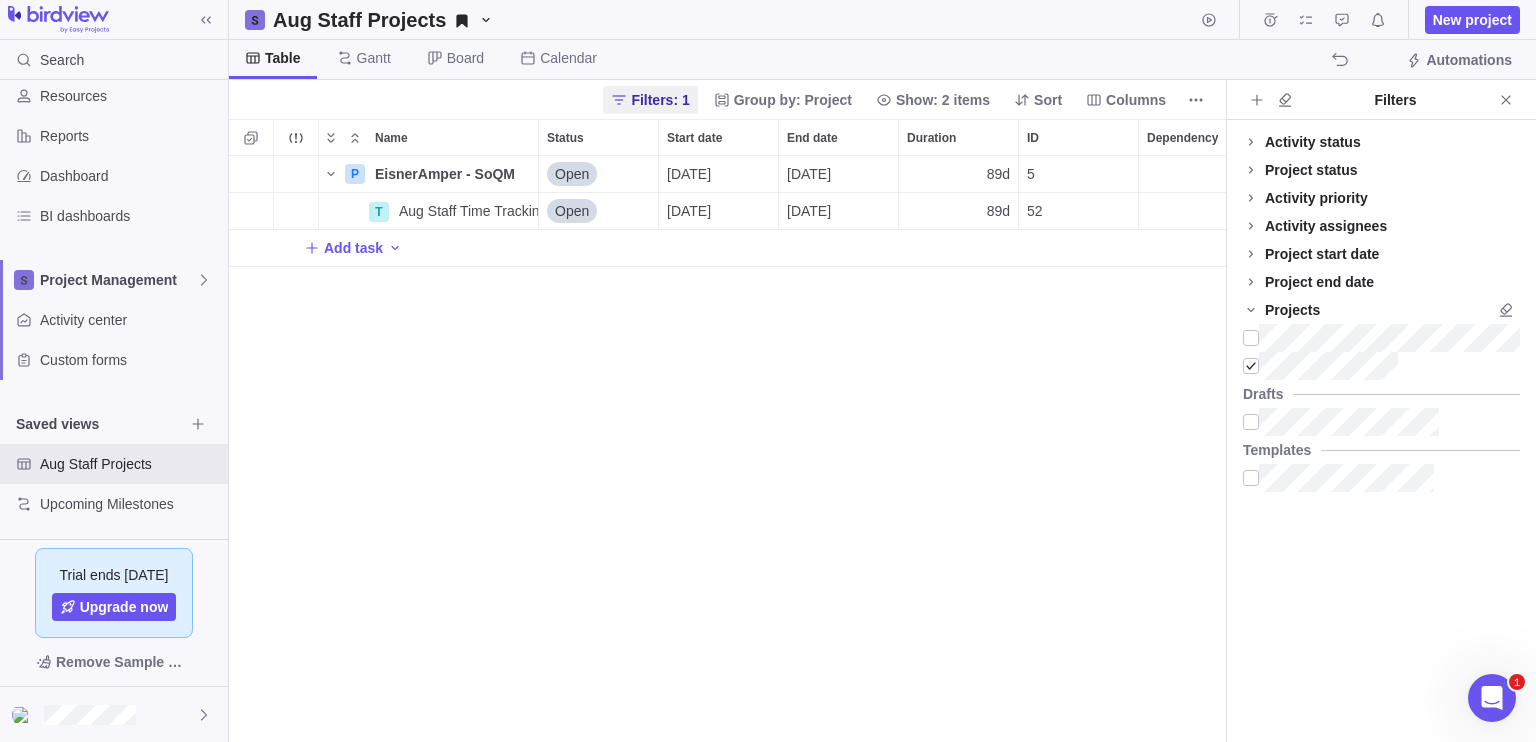click on "P EisnerAmper - SoQM Details Open [DATE] [DATE] 89d 5 [PERSON_NAME] [PERSON_NAME] T Aug Staff Time Tracking Details Open [DATE] [DATE] 89d 52 Add task" at bounding box center [727, 449] 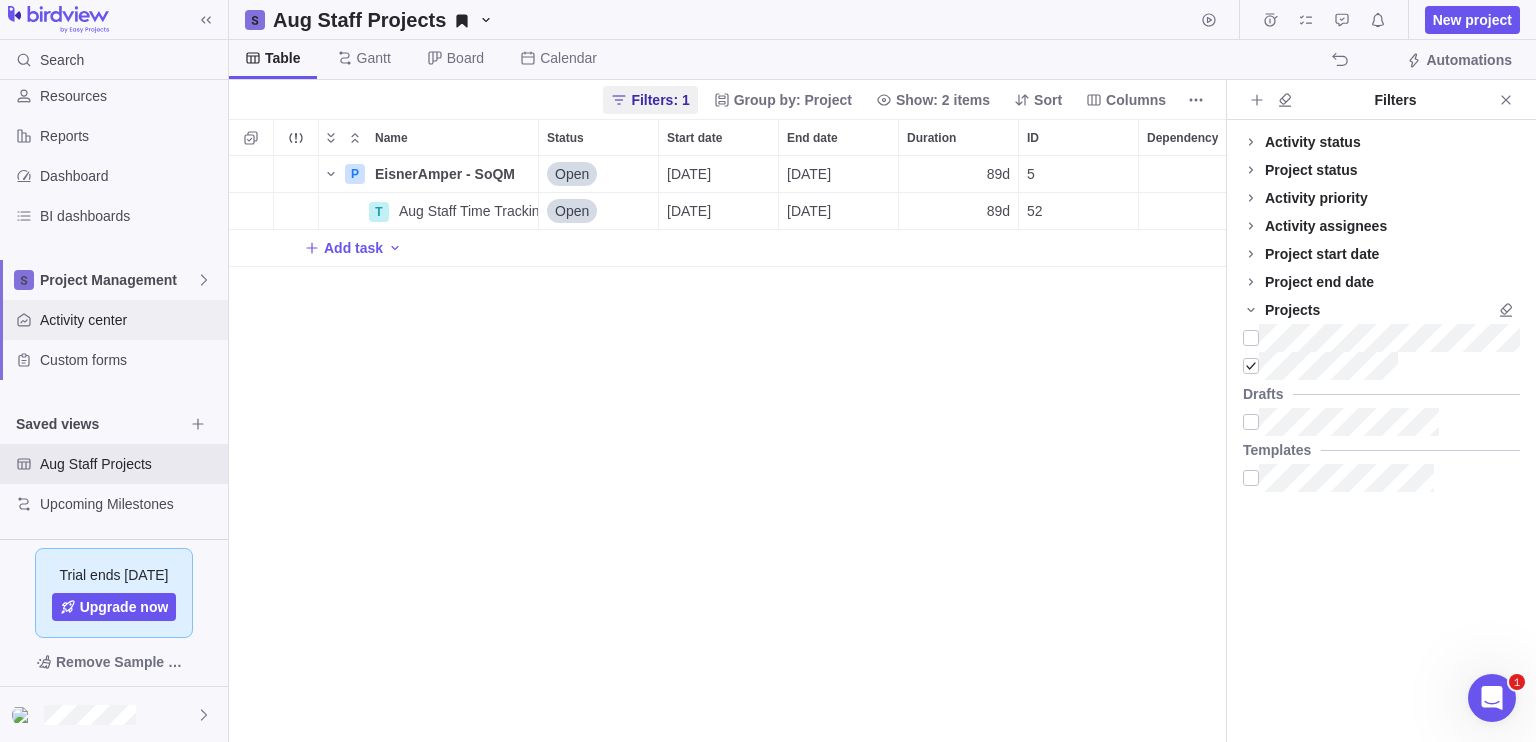 click on "Activity center" at bounding box center [114, 320] 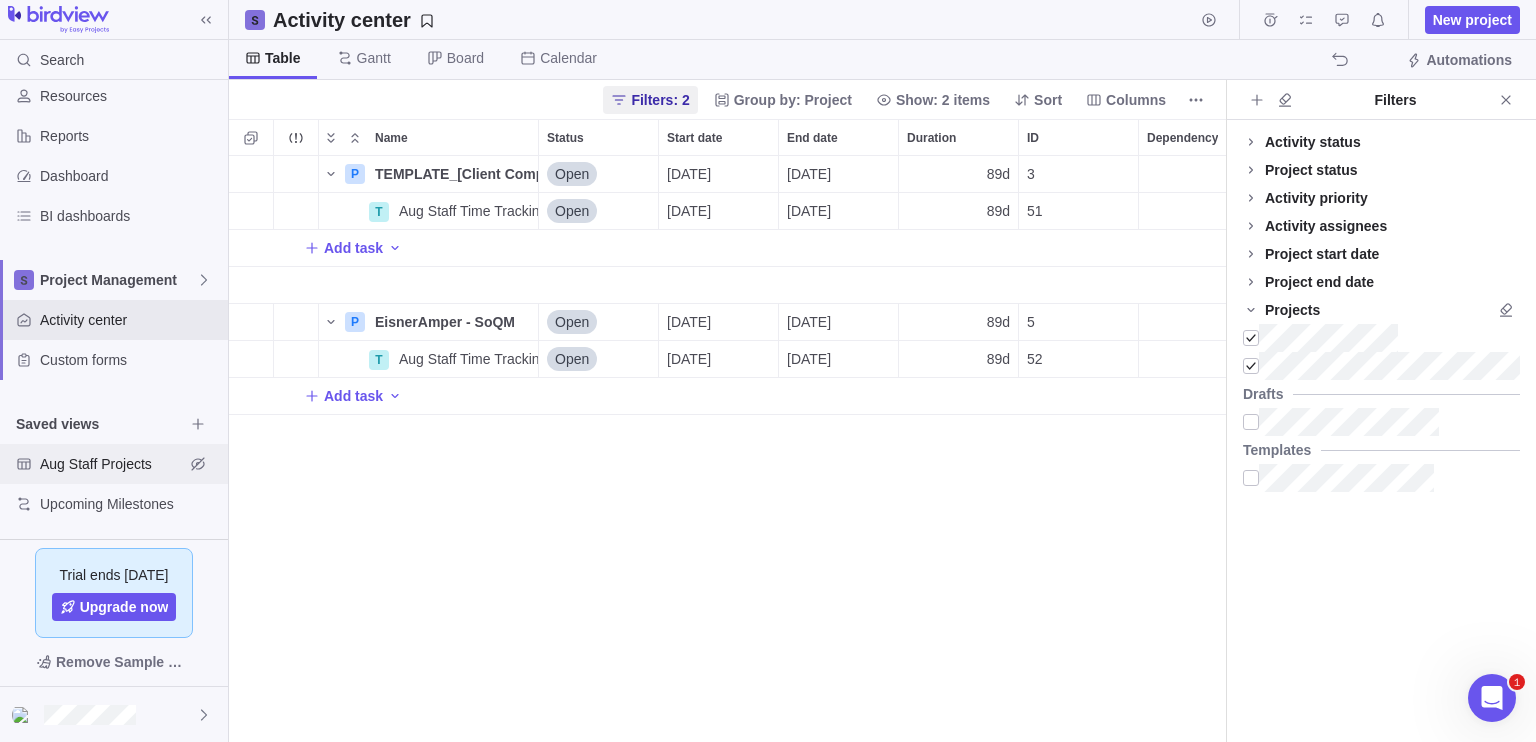 click on "Aug Staff Projects" at bounding box center (112, 464) 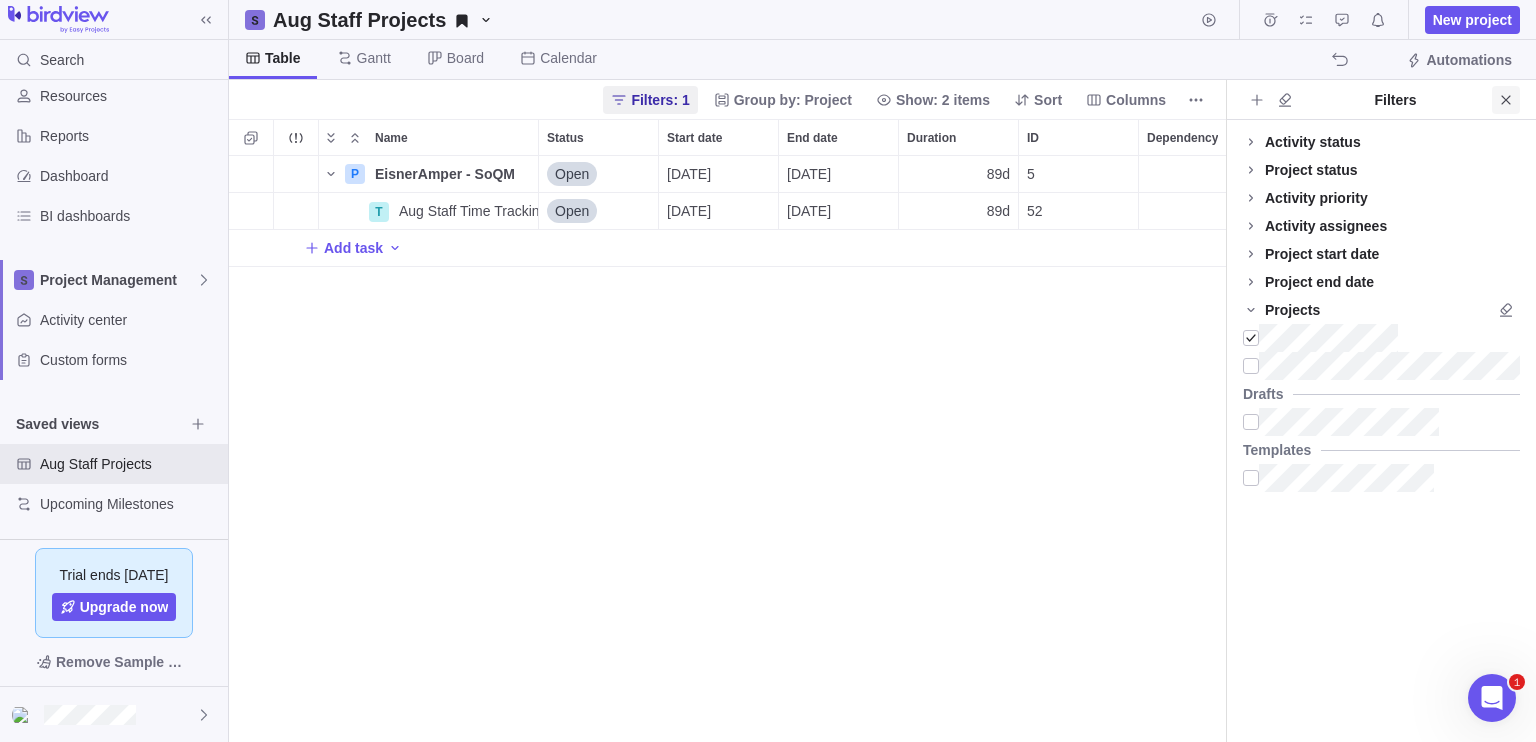 click 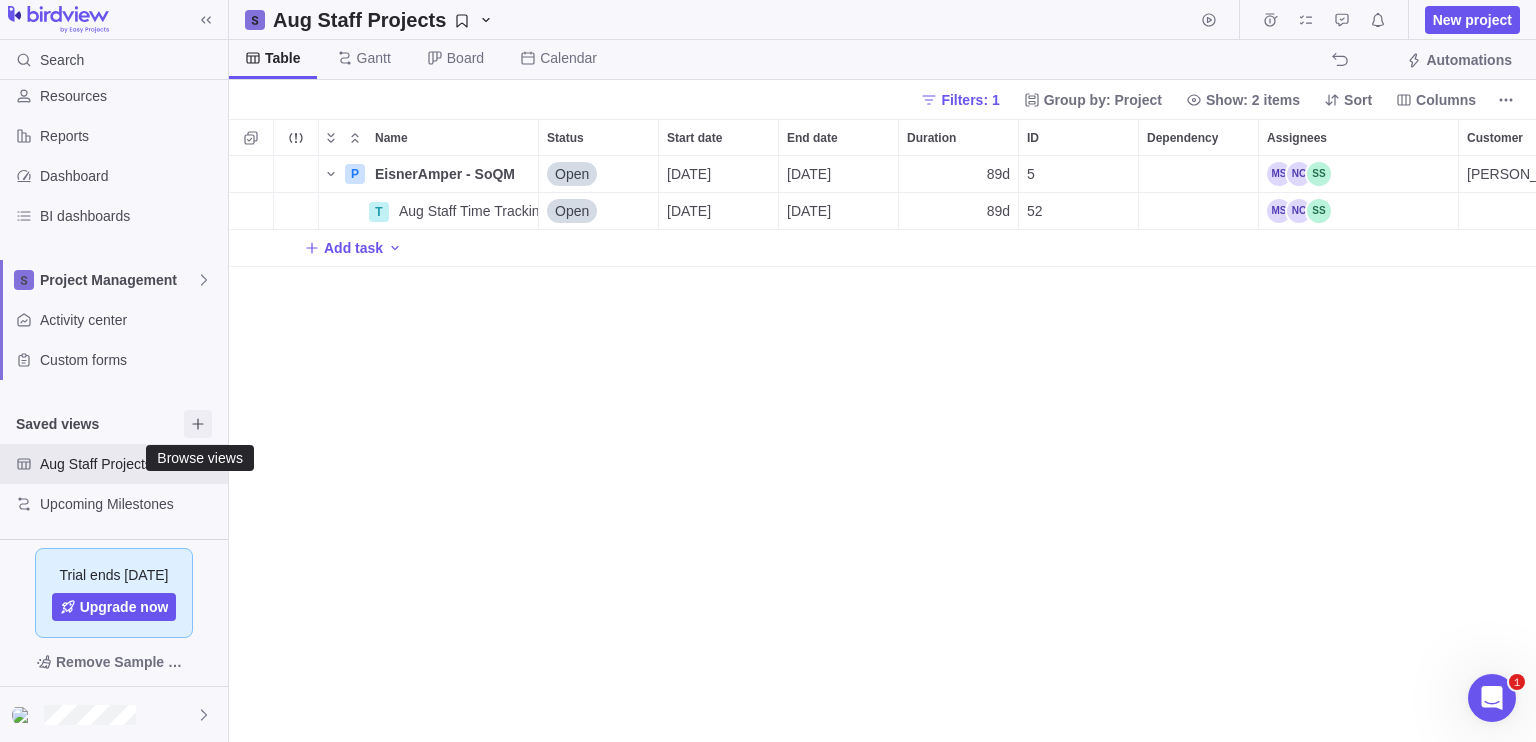 click 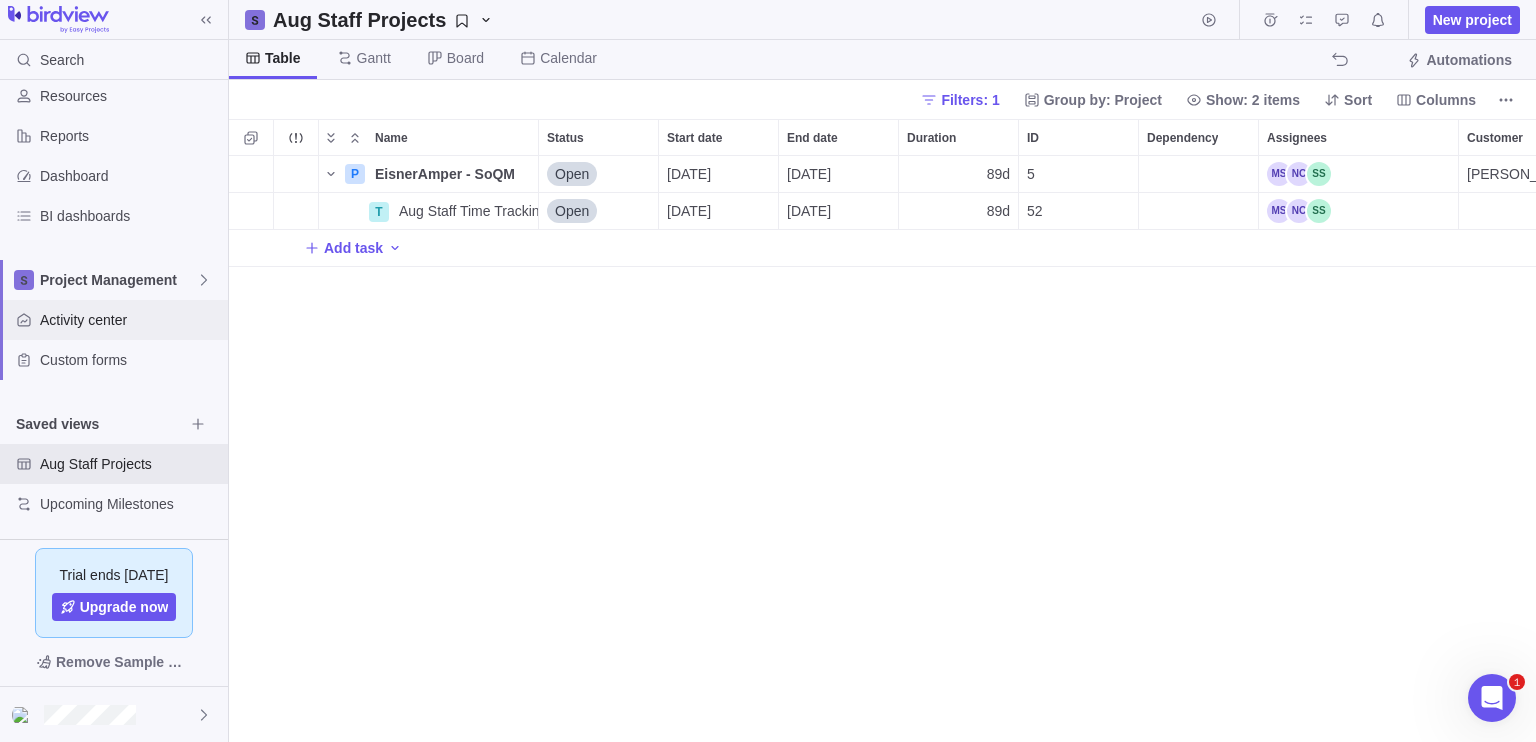 click on "Activity center" at bounding box center (130, 320) 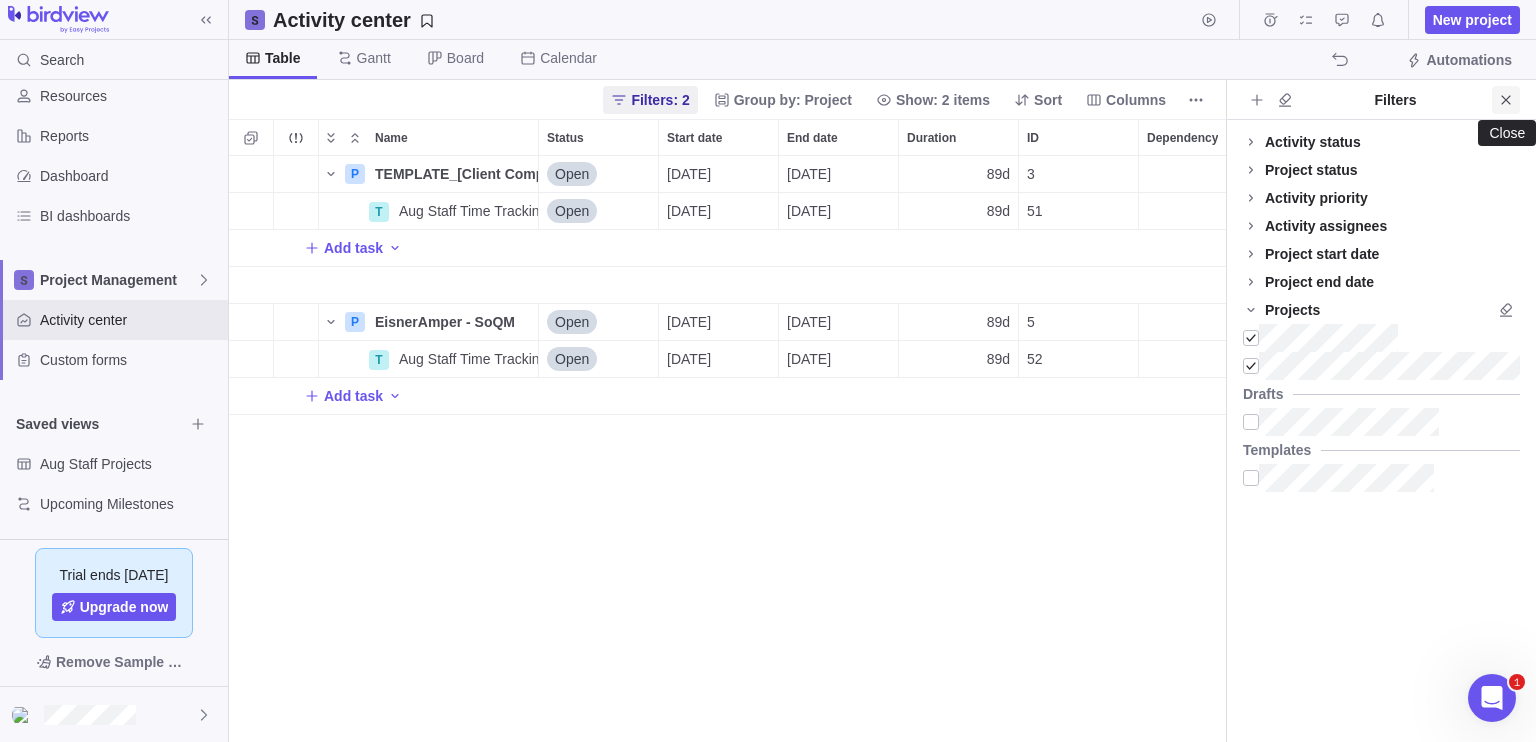 click 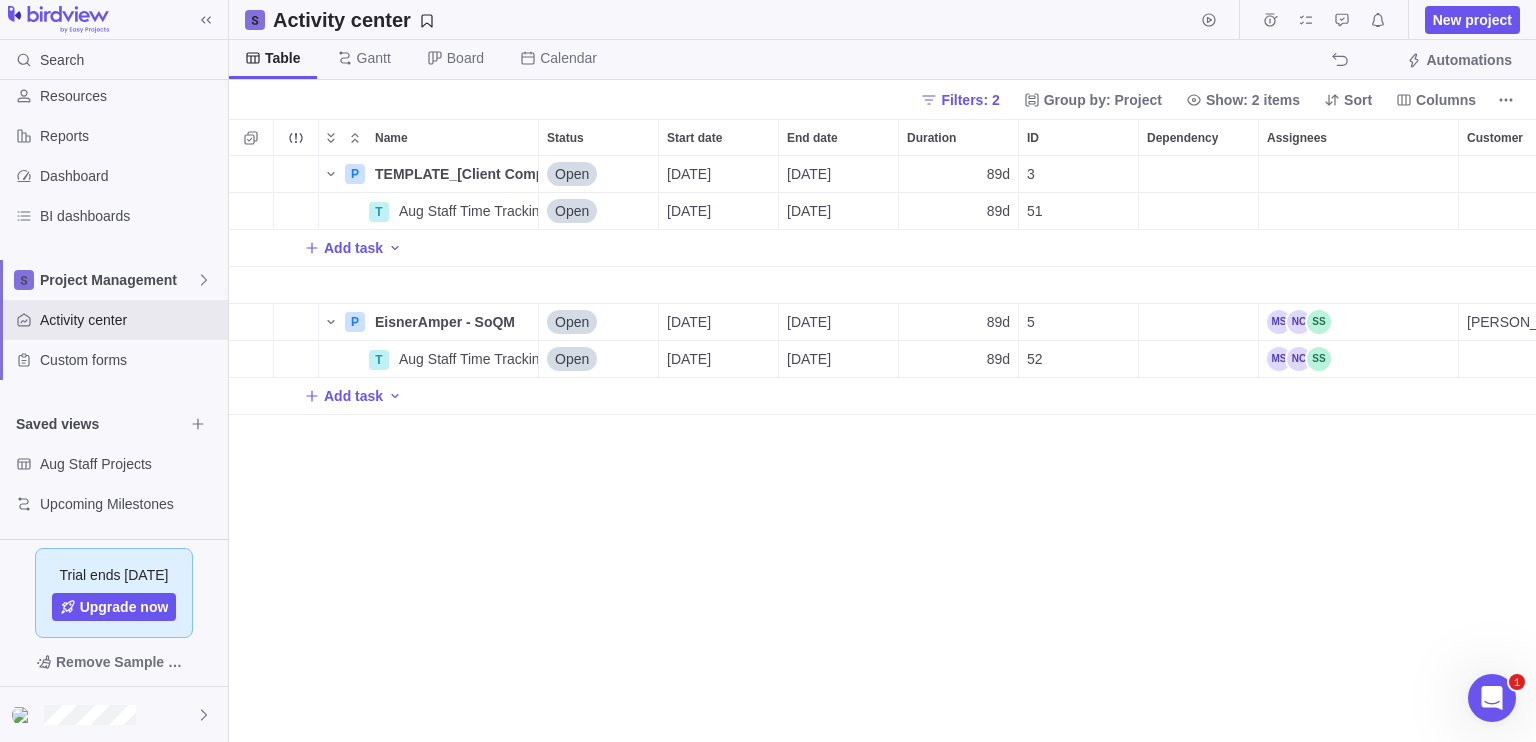 click on "P TEMPLATE_[Client Company] - [Project Name] Details Open [DATE] [DATE] 89d 3 120h T Aug Staff Time Tracking Details Open [DATE] [DATE] 89d 51 120h Add task P EisnerAmper - SoQM Details Open [DATE] [DATE] 89d 5 [PERSON_NAME] [PERSON_NAME] T Aug Staff Time Tracking Details Open [DATE] [DATE] 89d 52 Add task" at bounding box center [882, 449] 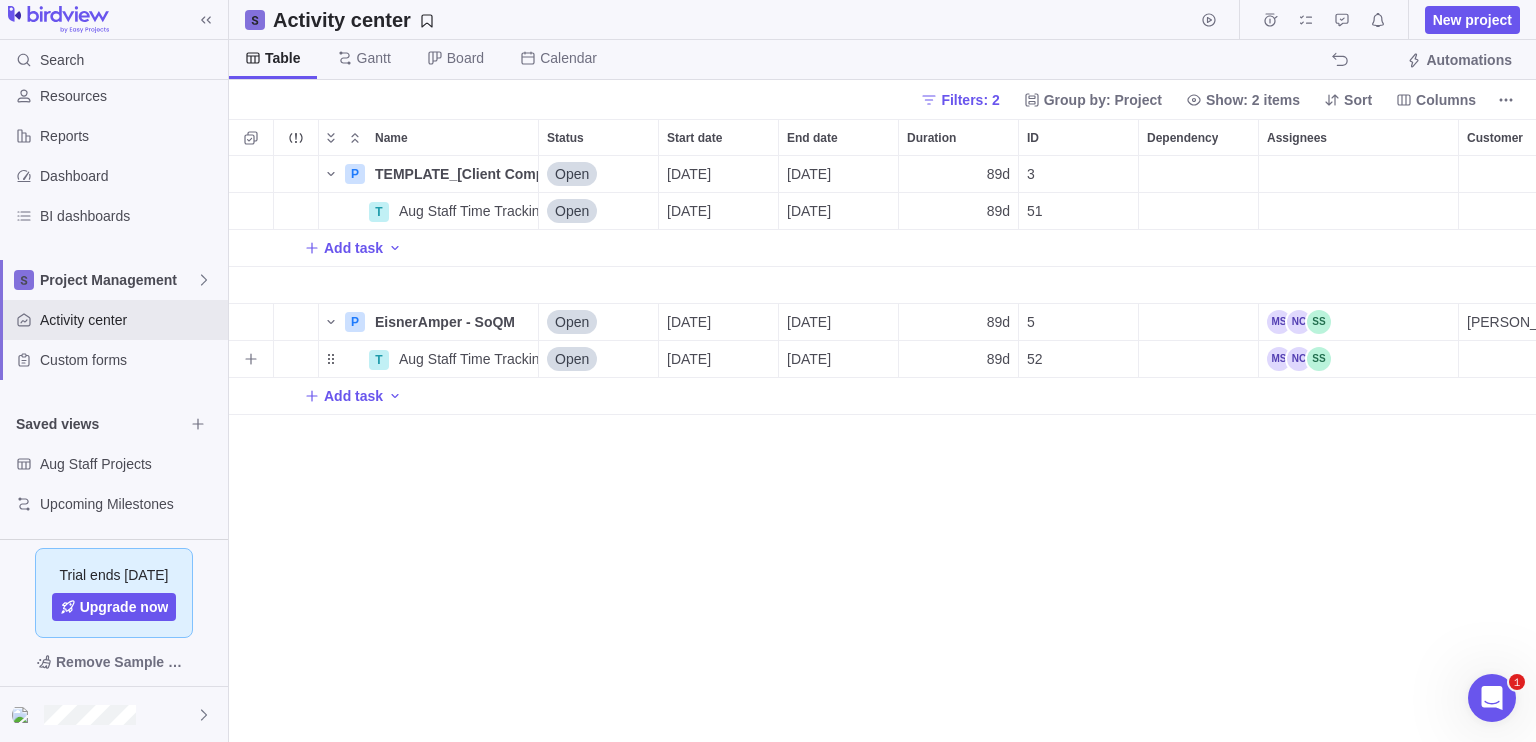 scroll, scrollTop: 0, scrollLeft: 222, axis: horizontal 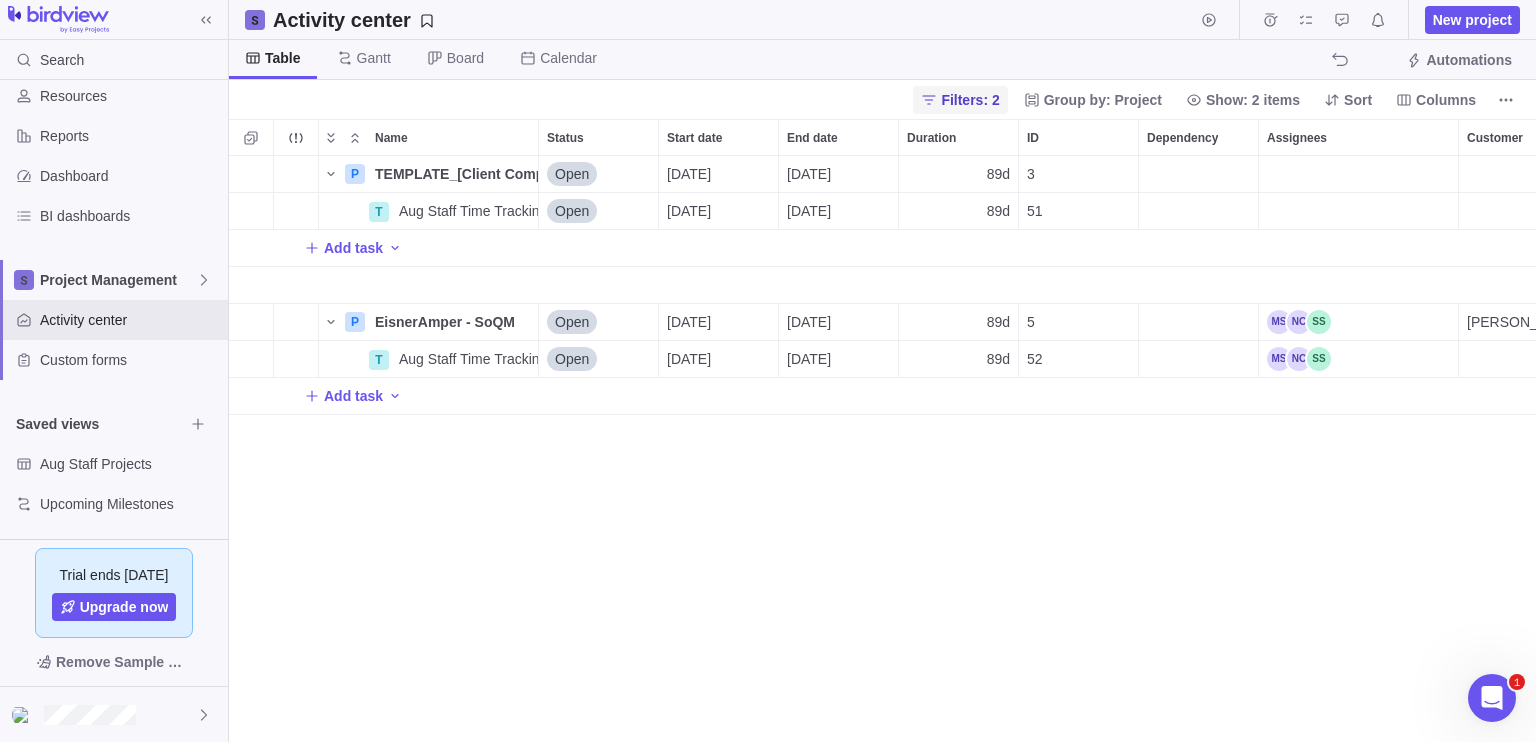 click on "Filters: 2" at bounding box center [970, 100] 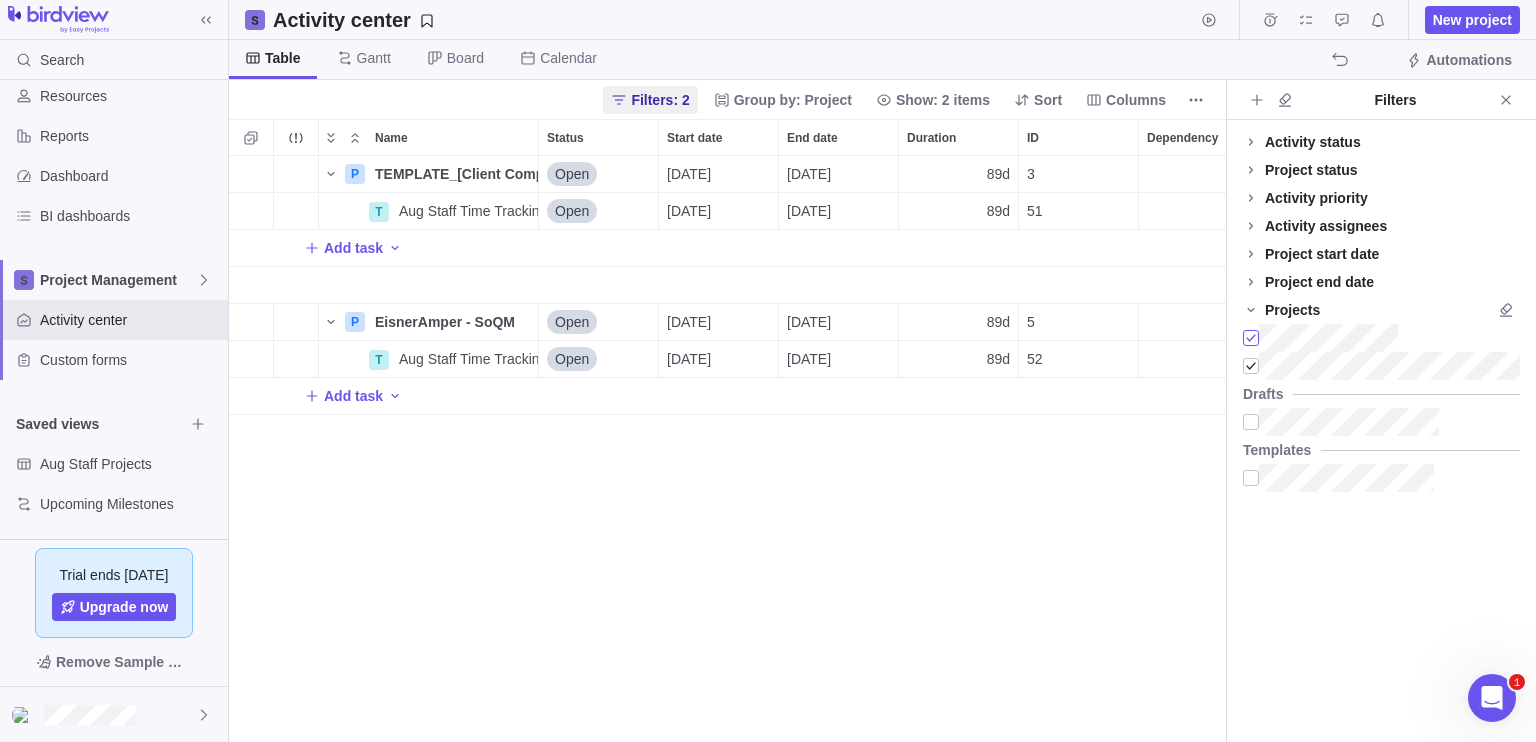 click at bounding box center [1251, 338] 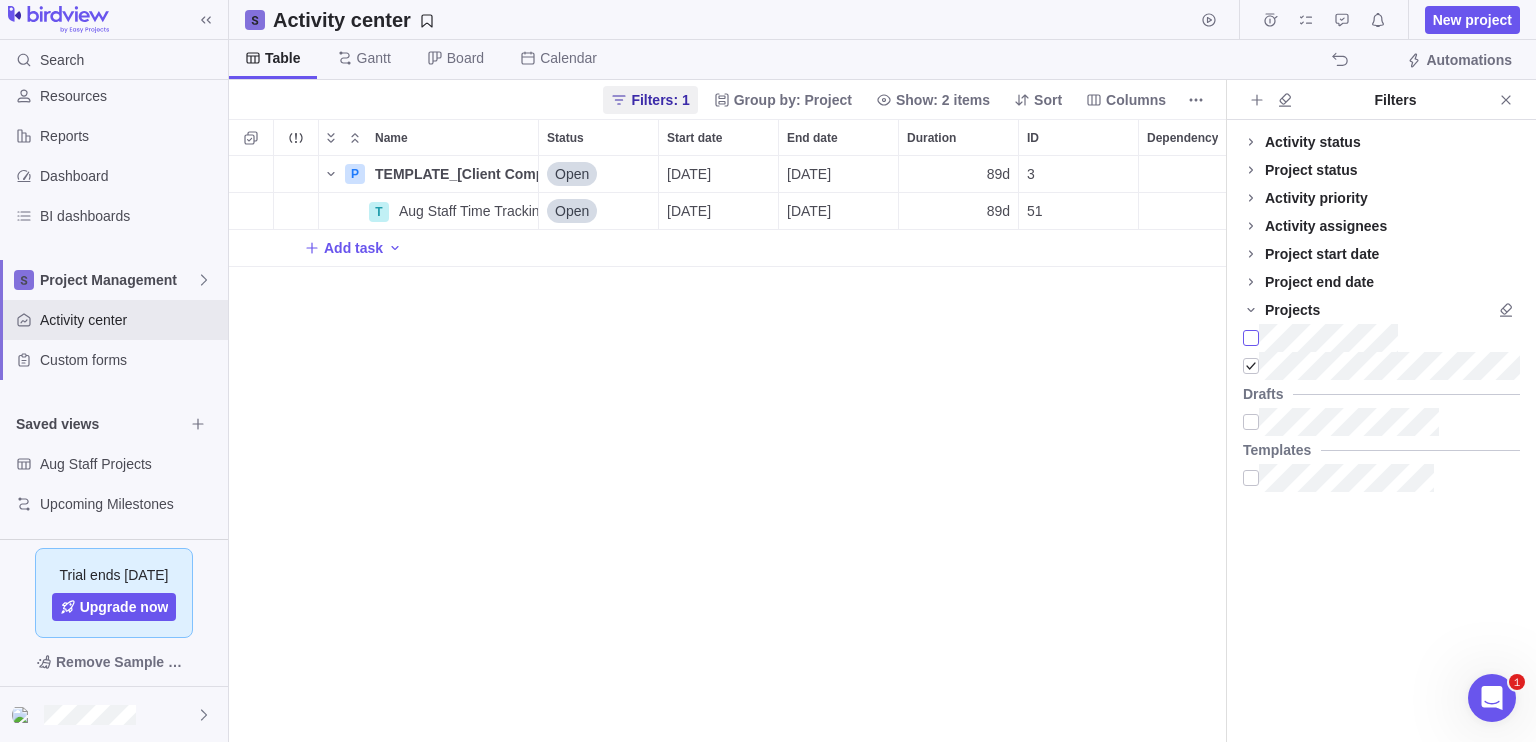 scroll, scrollTop: 16, scrollLeft: 16, axis: both 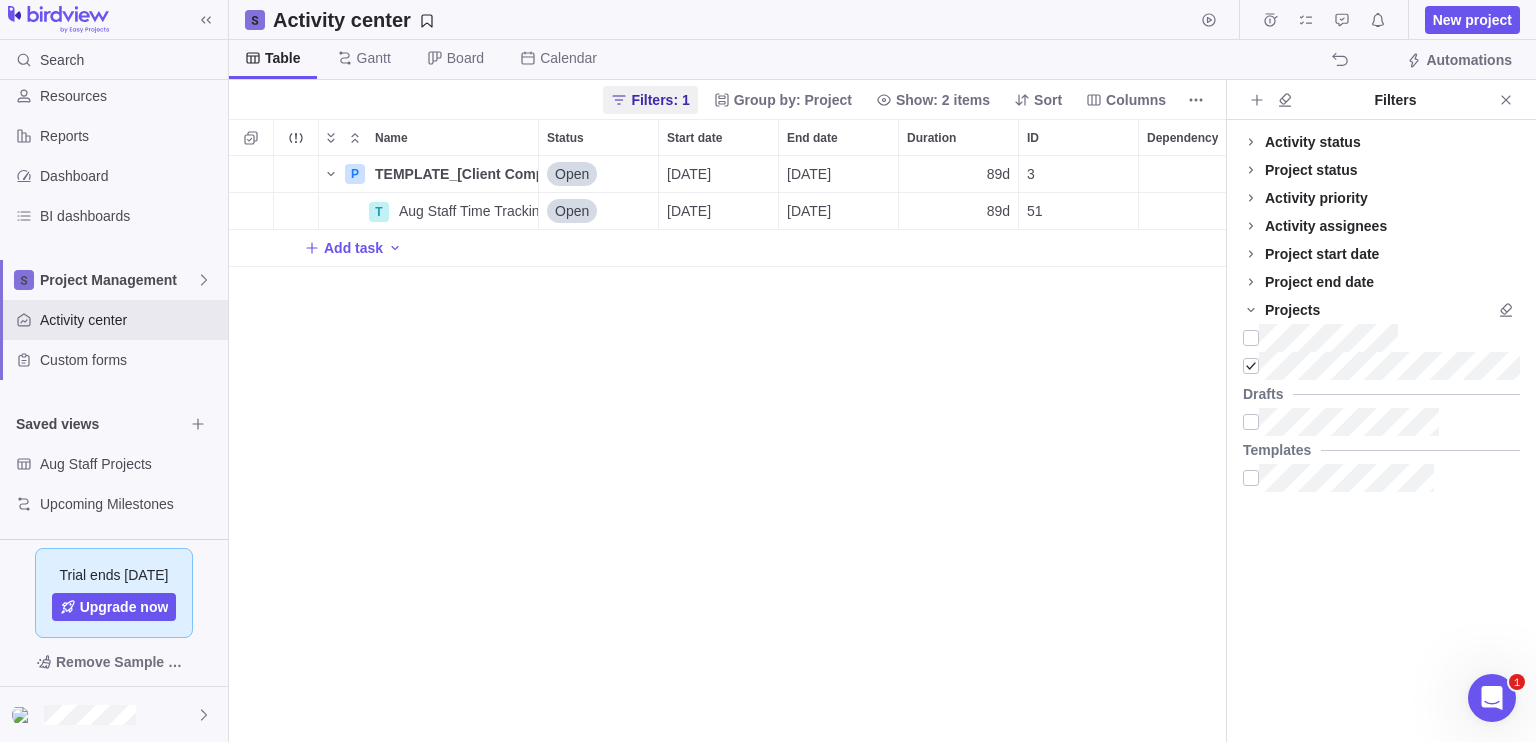 click on "P TEMPLATE_[Client Company] - [Project Name] Details Open [DATE] [DATE] 89d 3 120h T Aug Staff Time Tracking Details Open [DATE] [DATE] 89d 51 120h Add task" at bounding box center (727, 449) 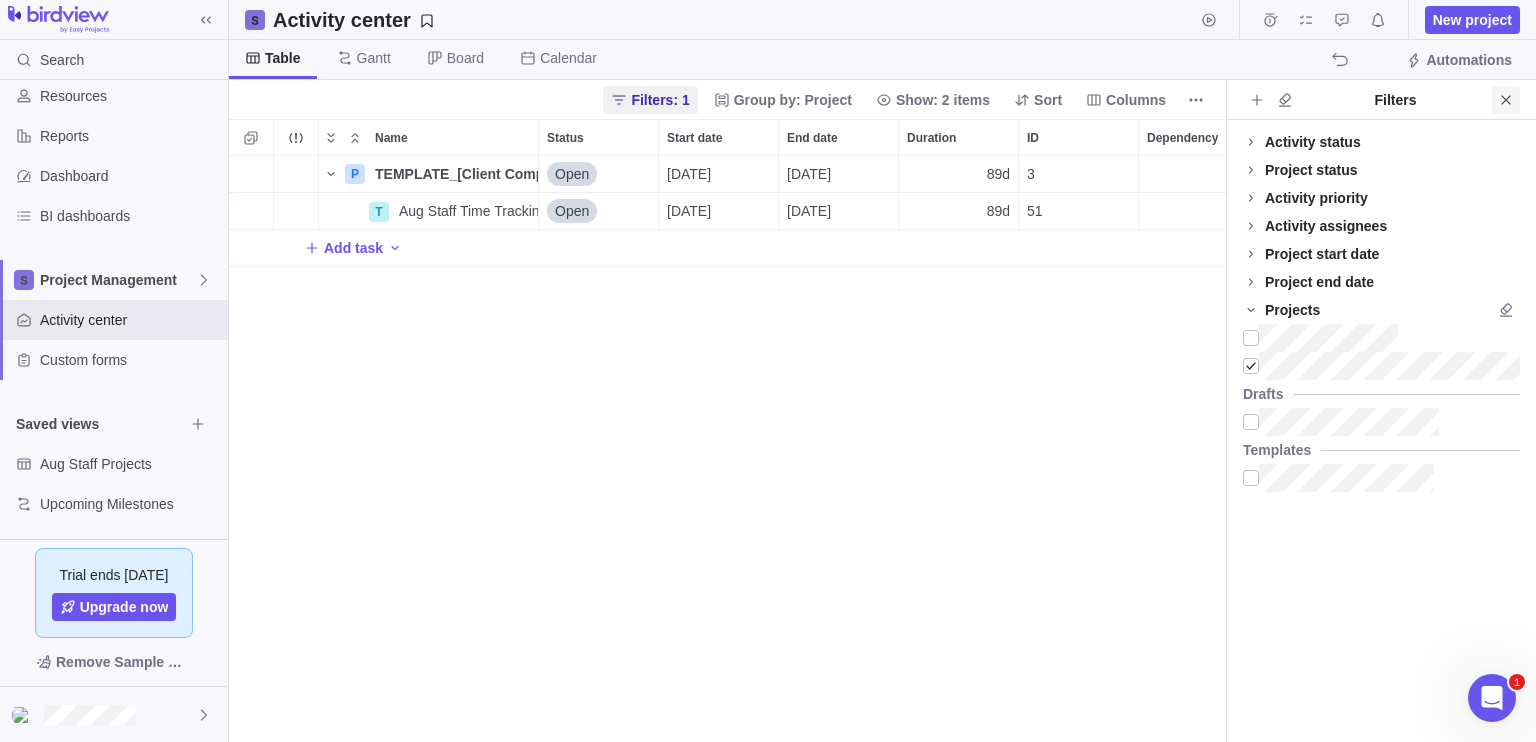 click 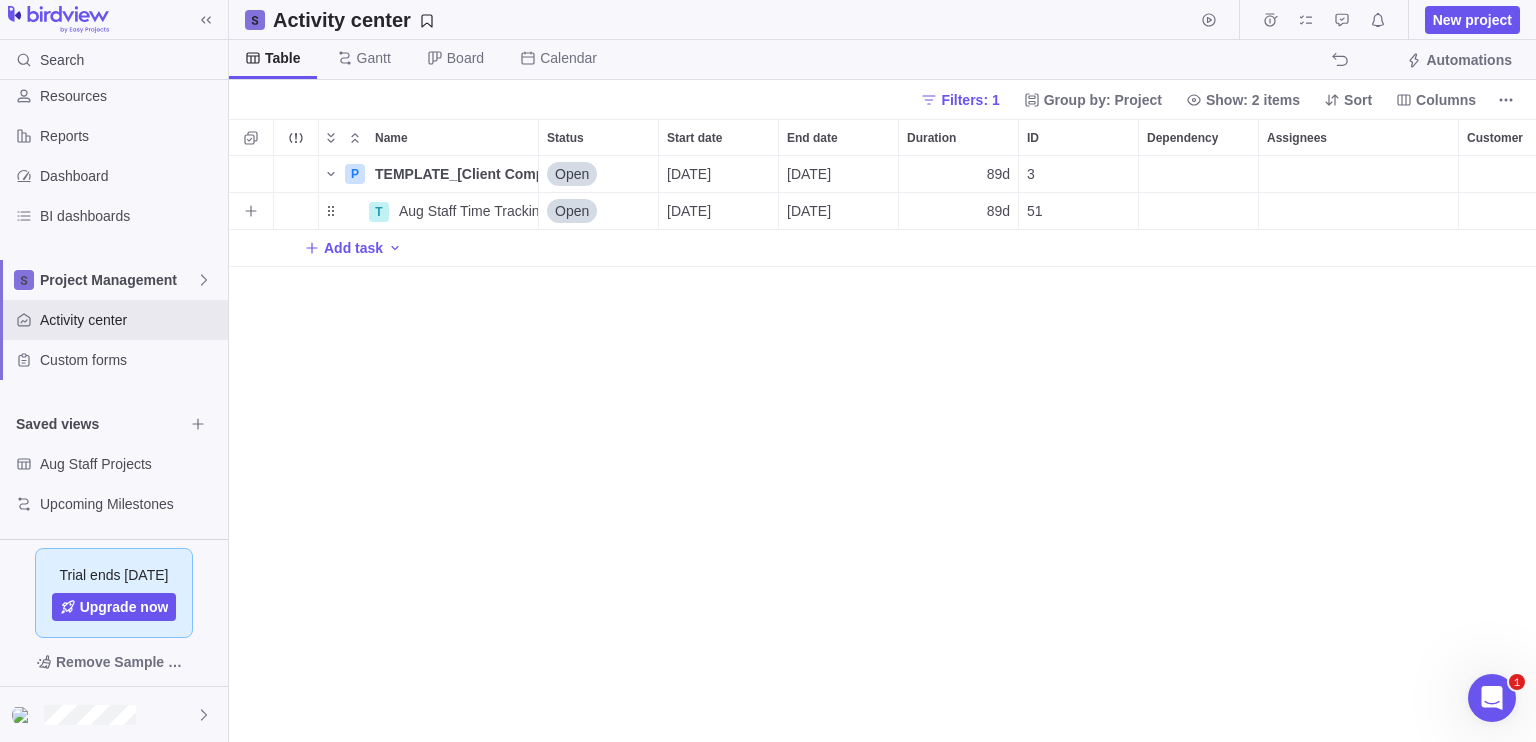 scroll, scrollTop: 0, scrollLeft: 87, axis: horizontal 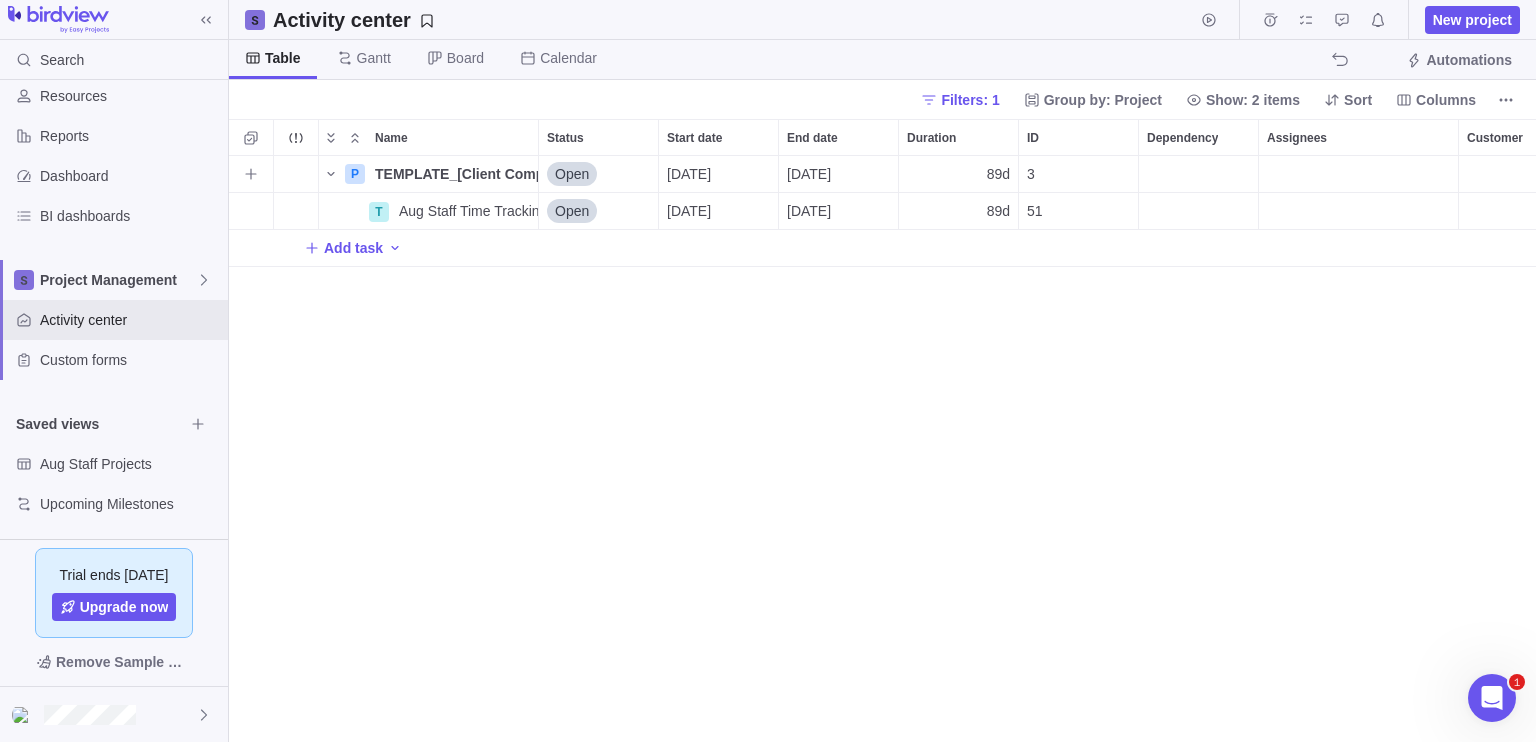 click on "[DATE]" at bounding box center [689, 174] 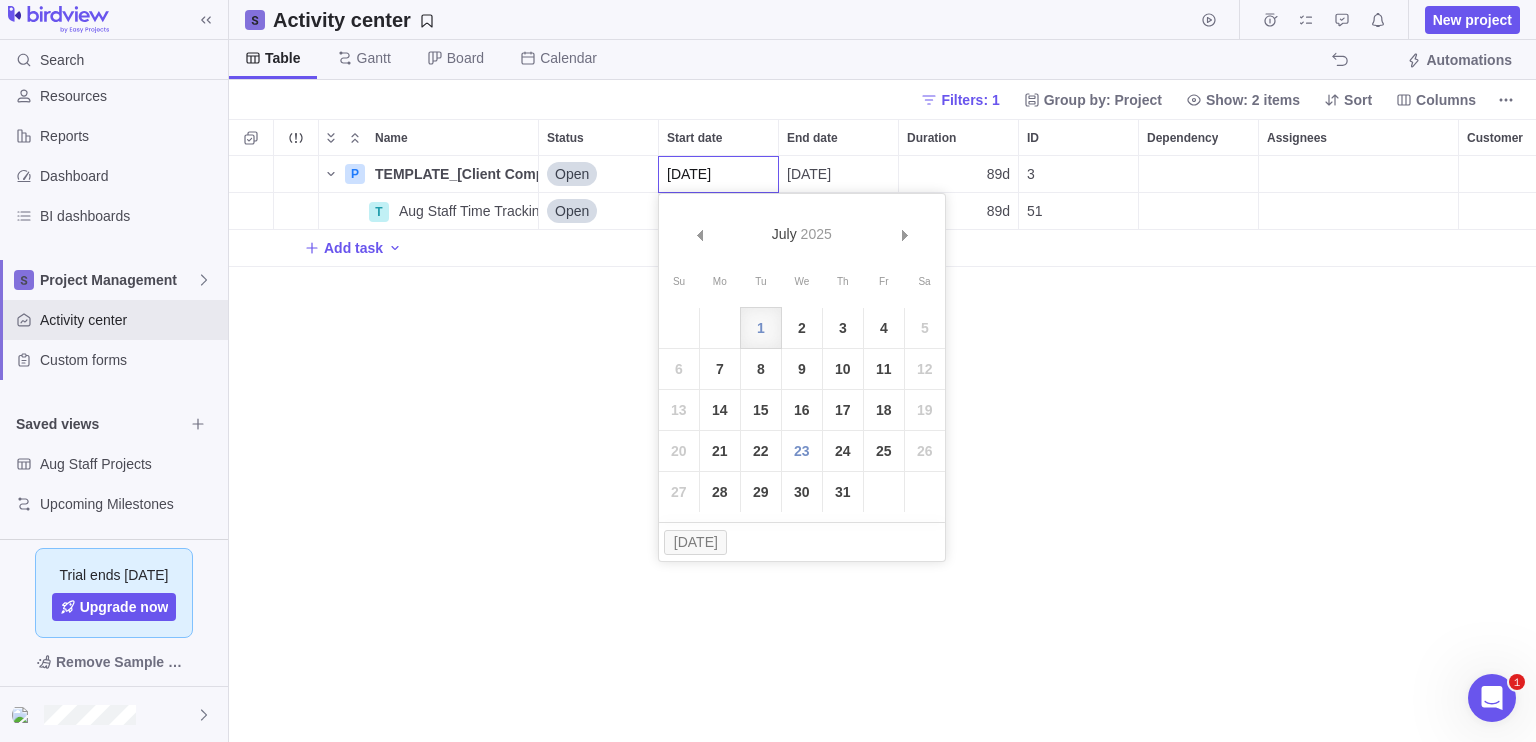 type 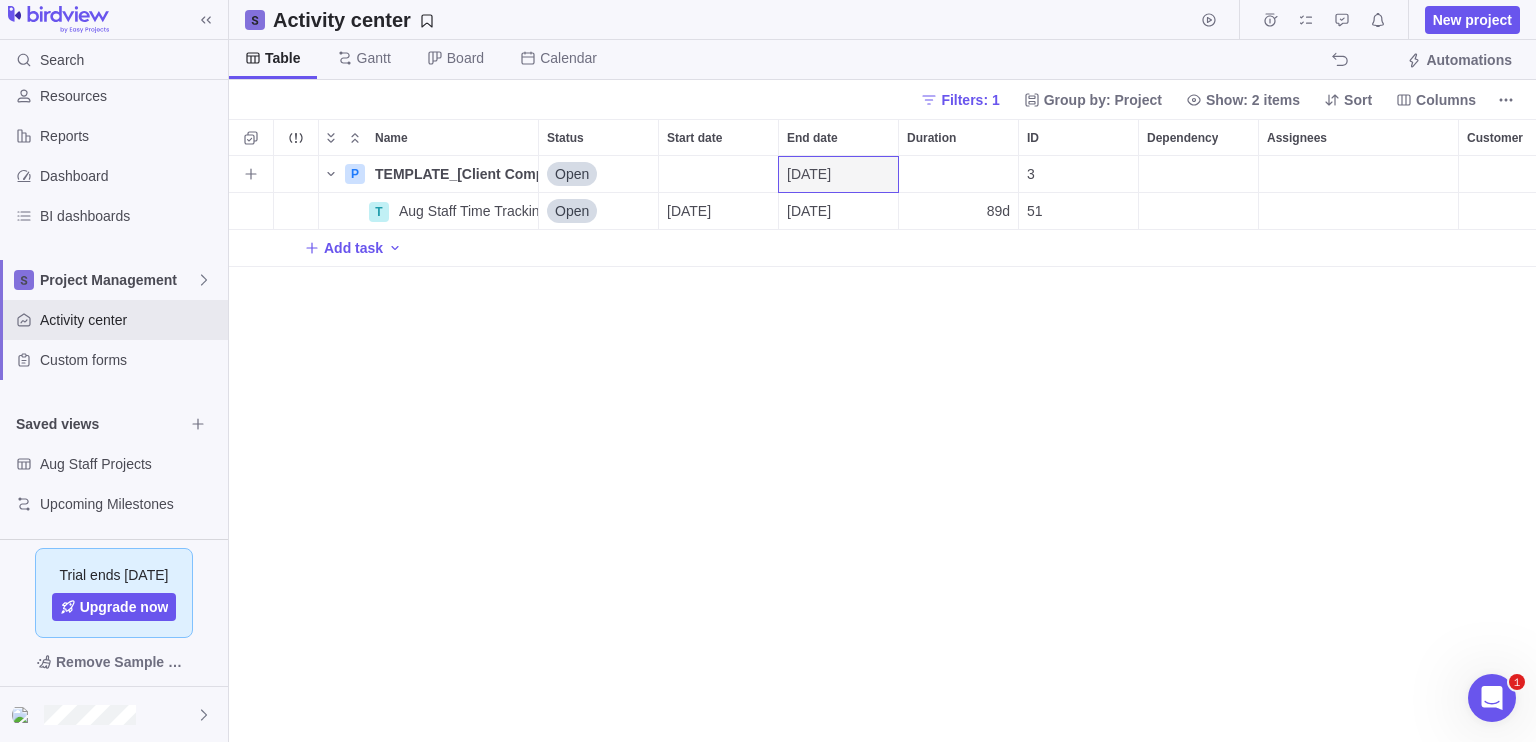 click on "[DATE]" at bounding box center [838, 174] 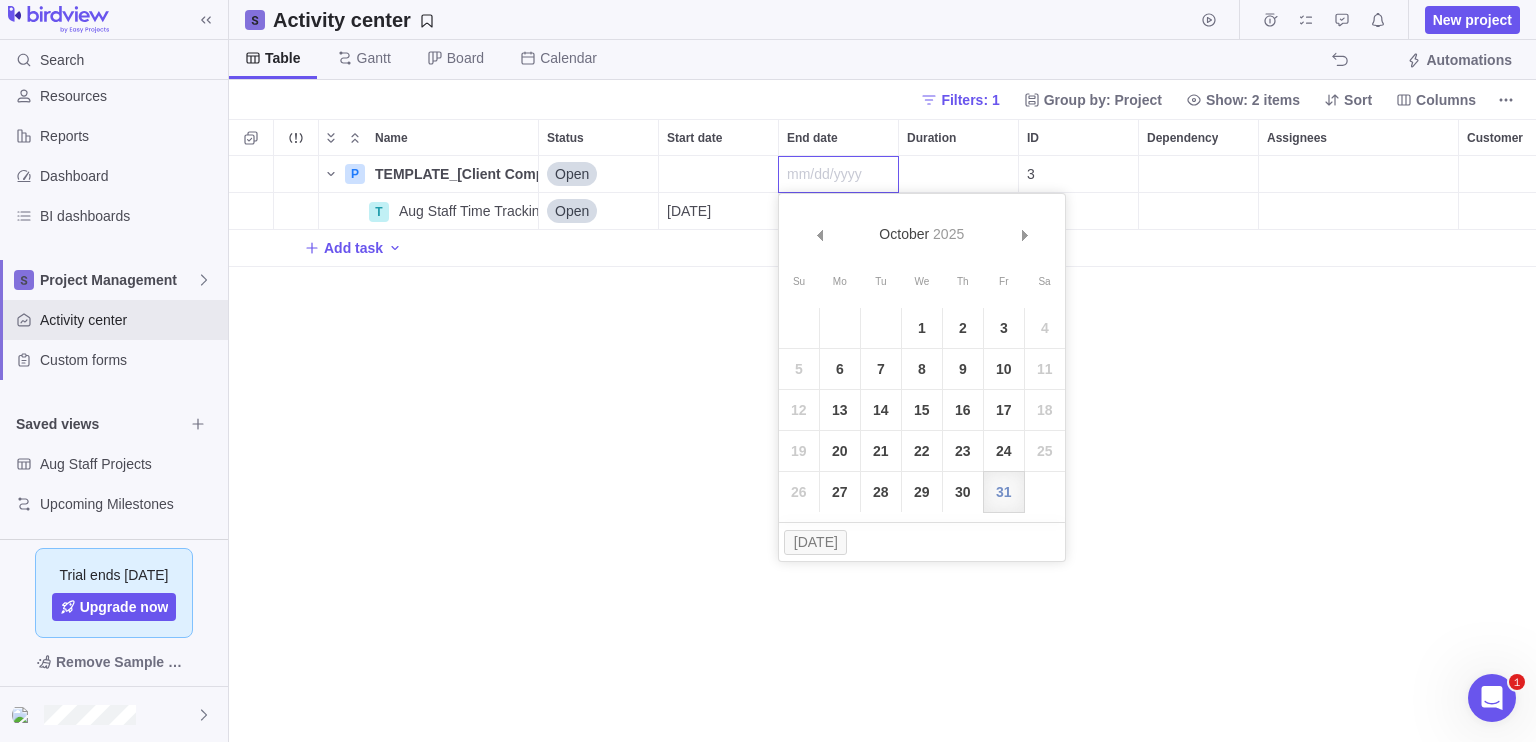 type 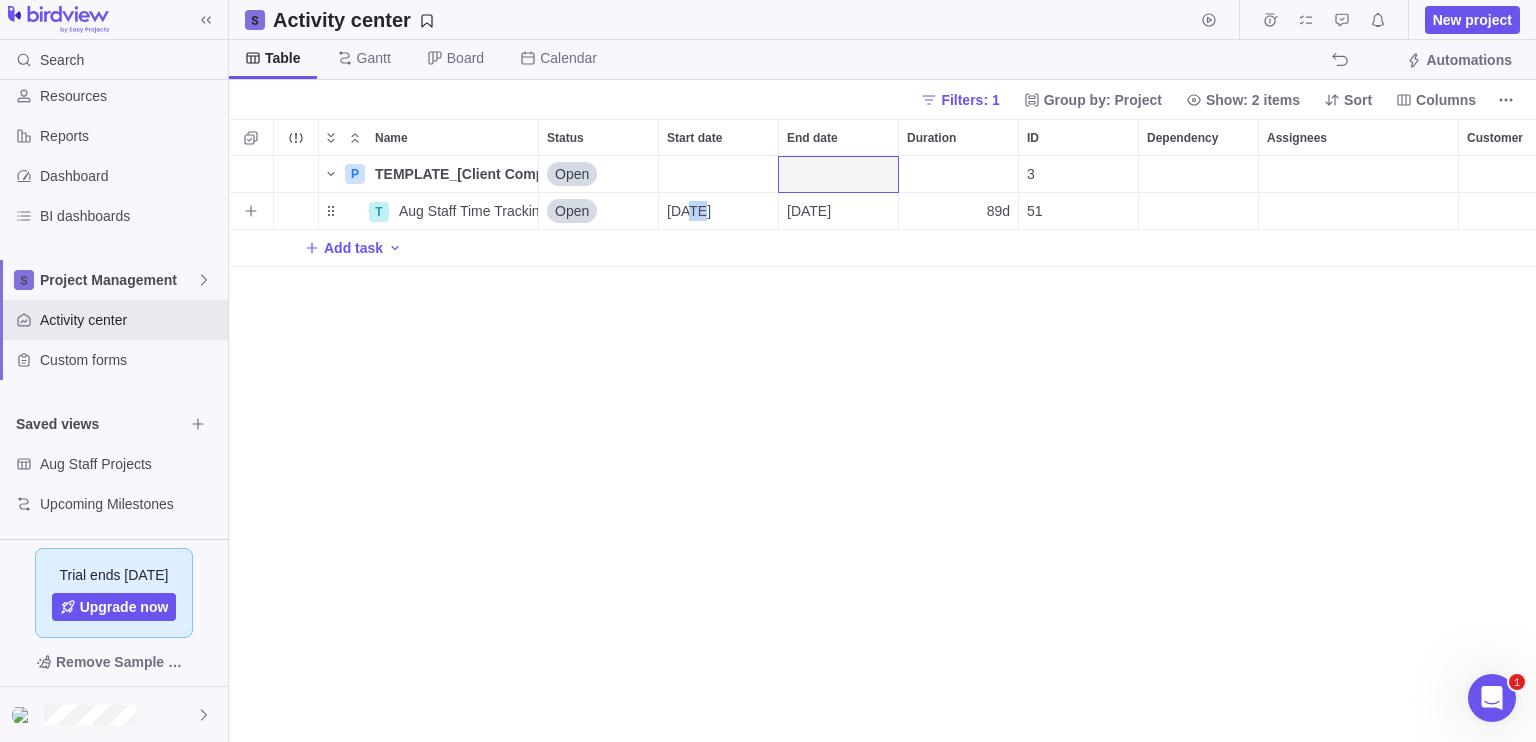 click on "[DATE]" at bounding box center [689, 211] 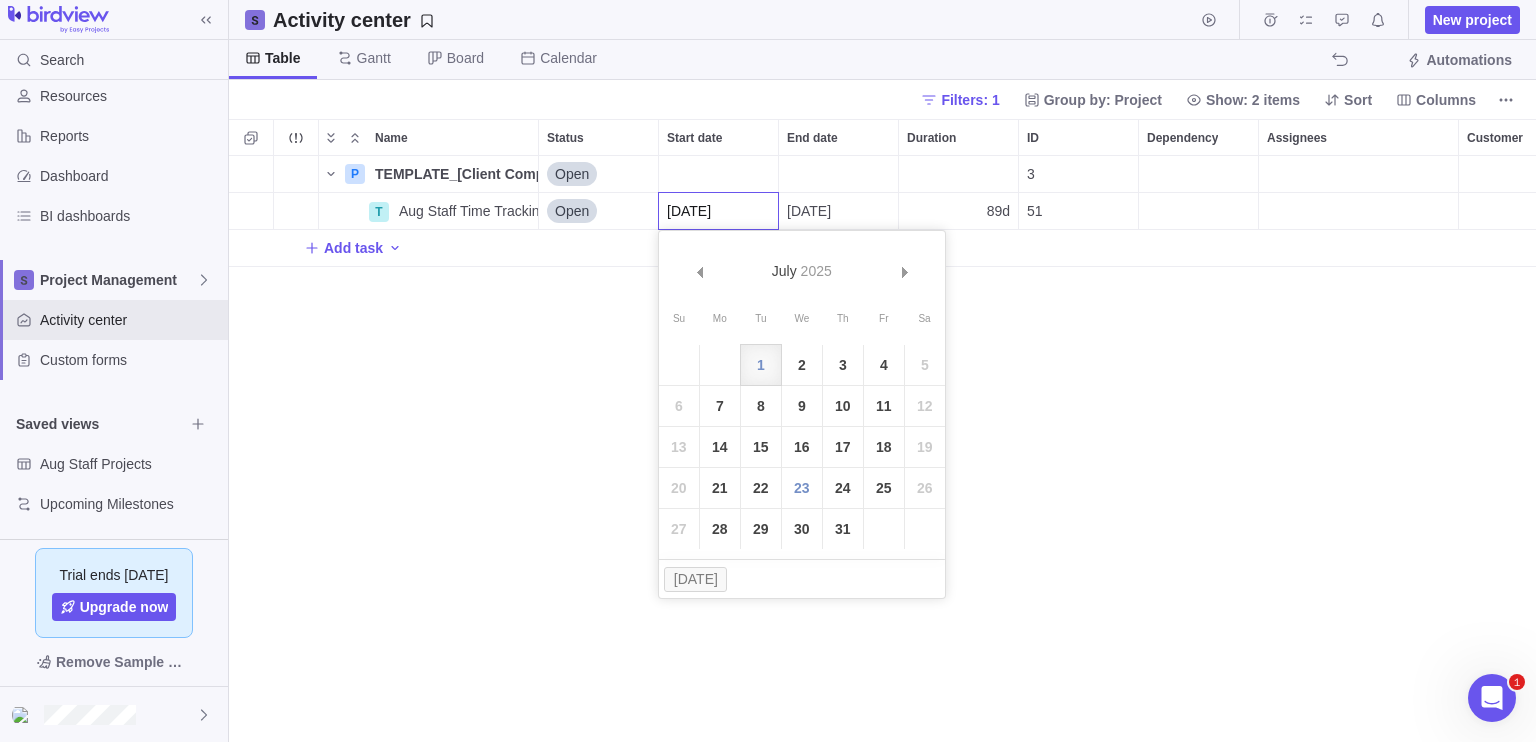 type 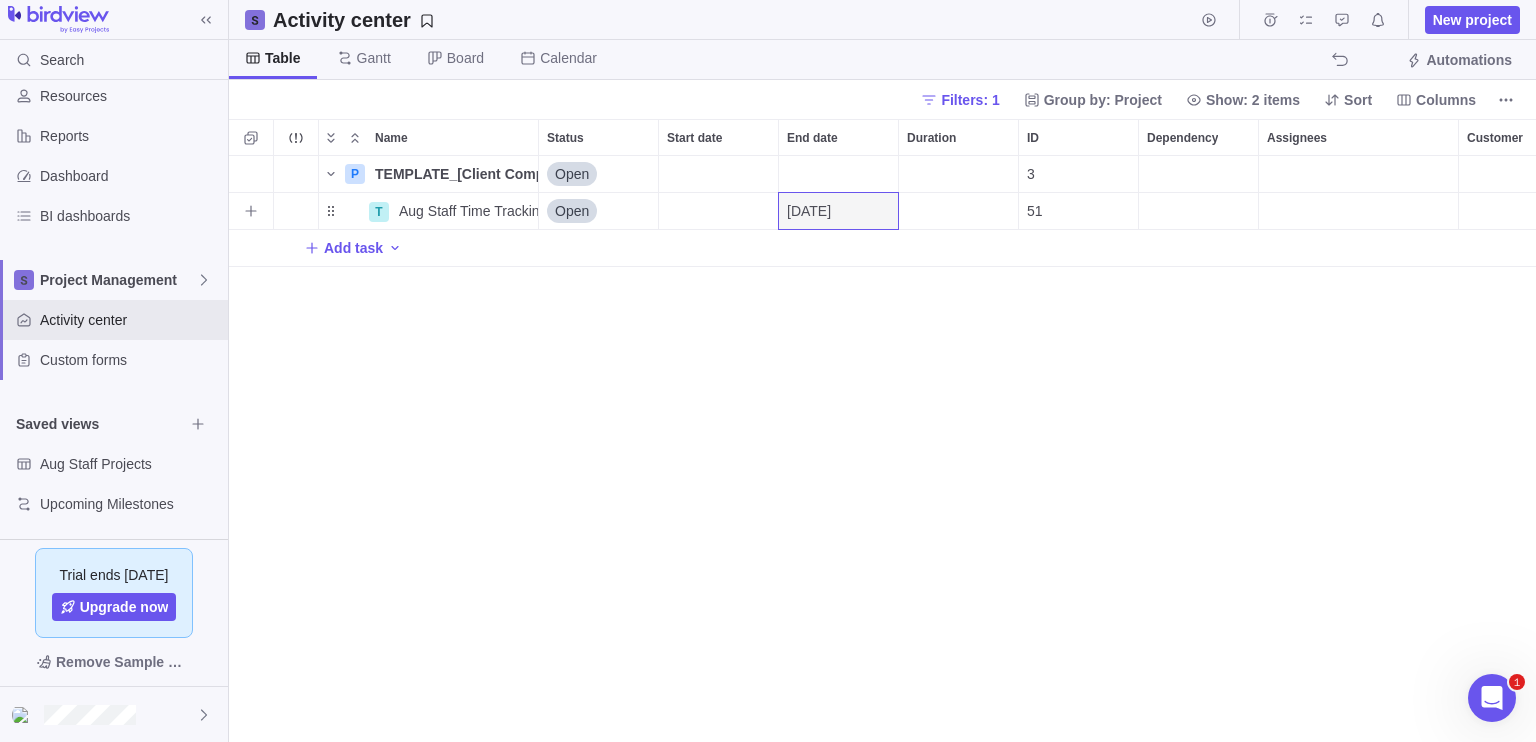 click on "[DATE]" at bounding box center [809, 211] 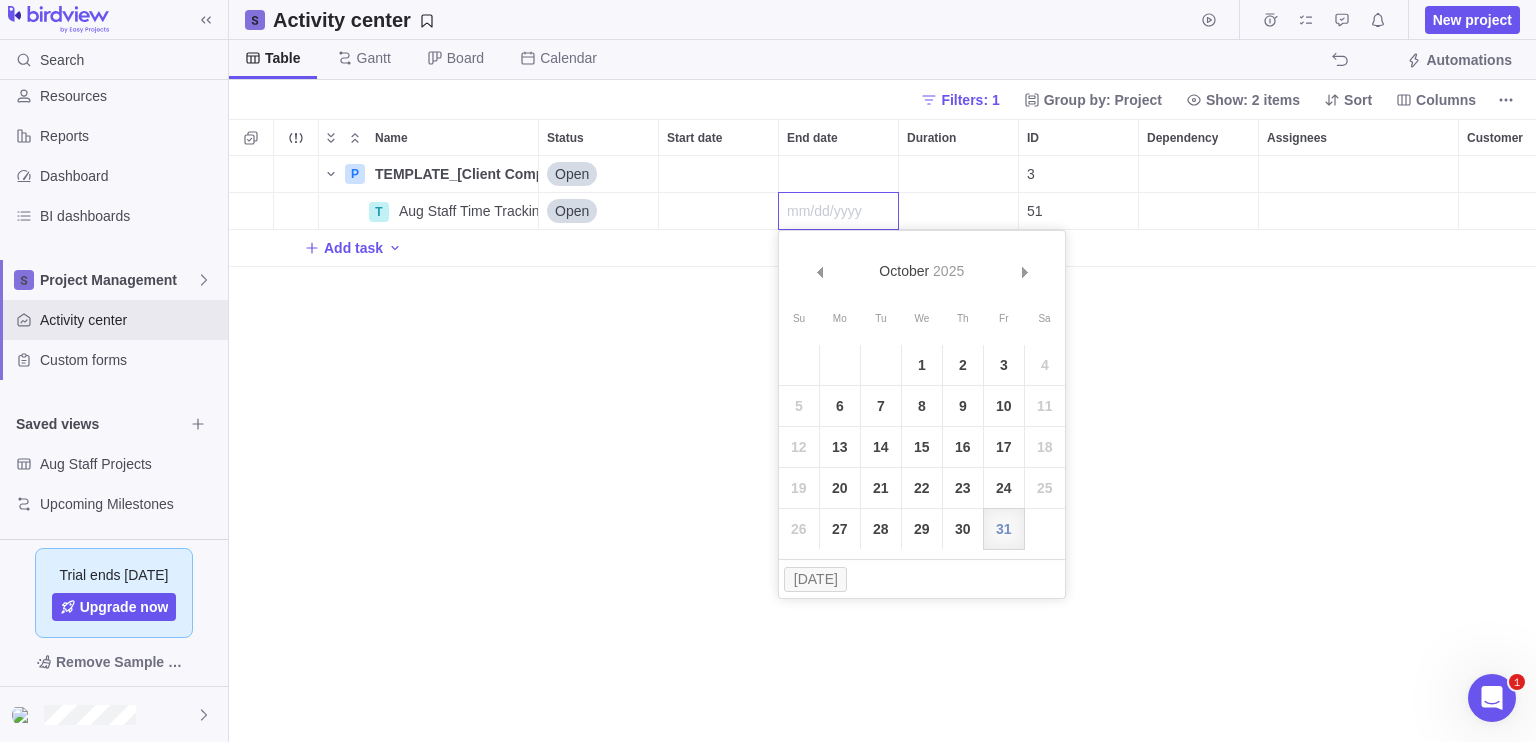 click at bounding box center [838, 211] 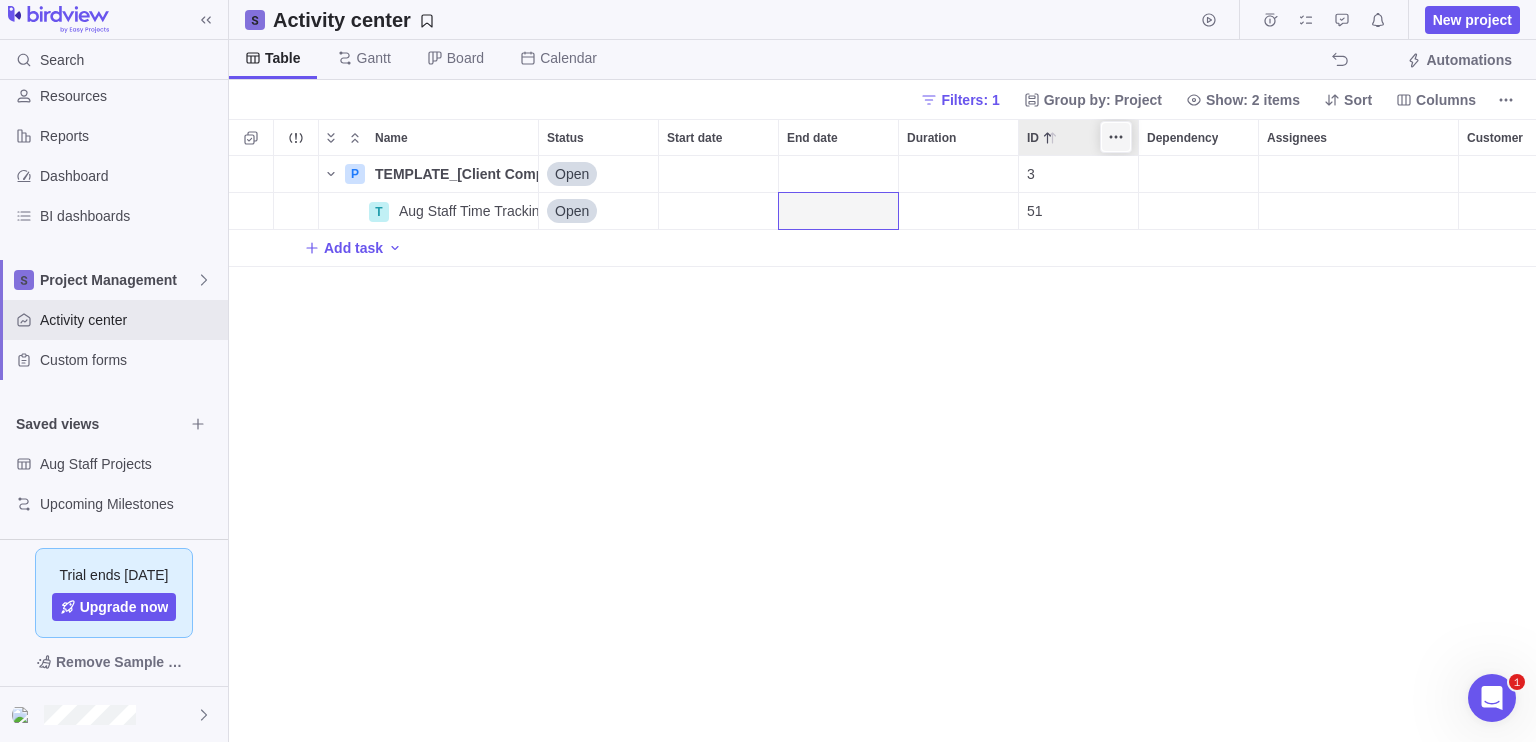 click at bounding box center (1116, 137) 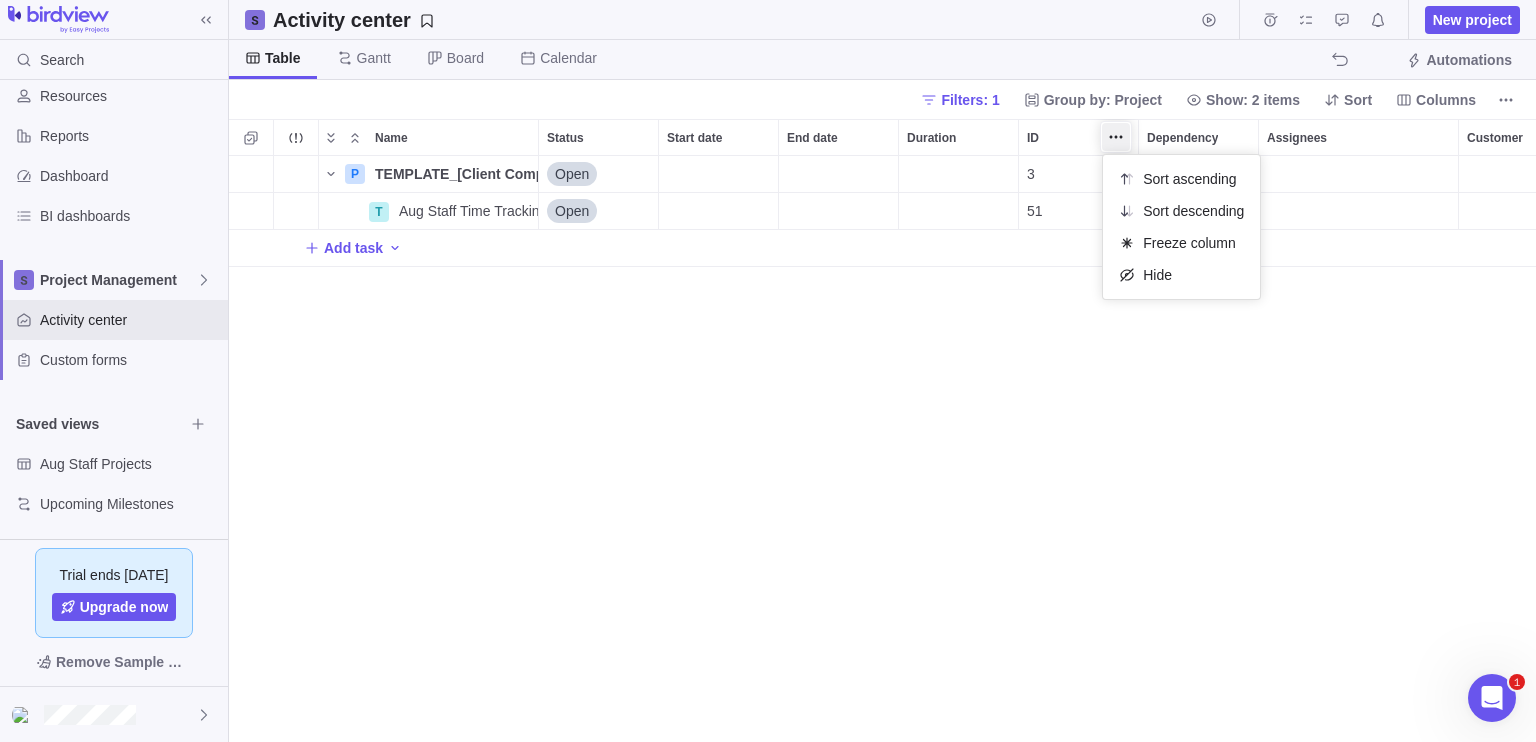click on "Name Status Start date End date Duration ID Dependency Assignees Customer Portfolio Actual hours (timelogs) Estimated hours Hours left P TEMPLATE_[Client Company] - [Project Name] Details Open 3 120h T Aug Staff Time Tracking Details Open 51 120h Add task" at bounding box center (882, 430) 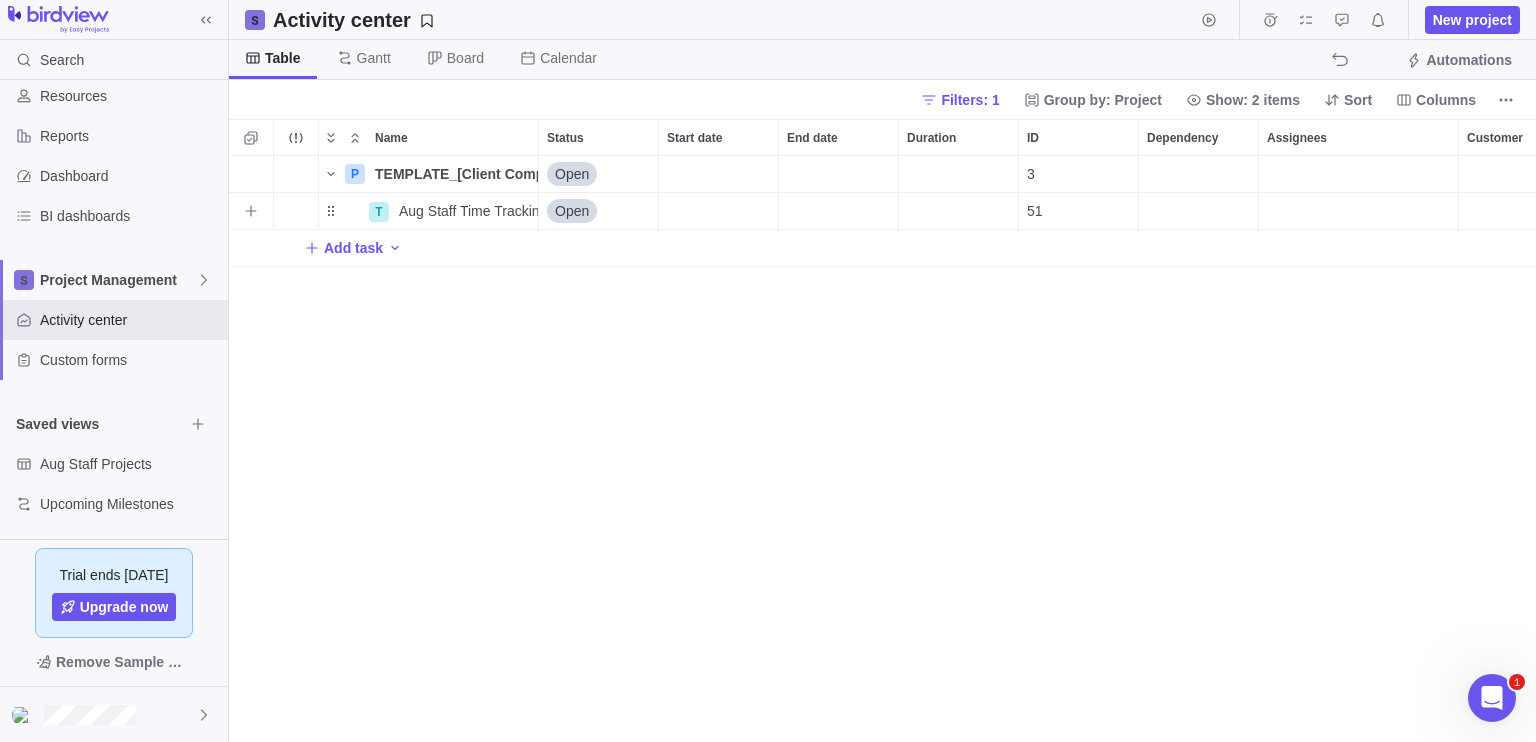 scroll, scrollTop: 0, scrollLeft: 163, axis: horizontal 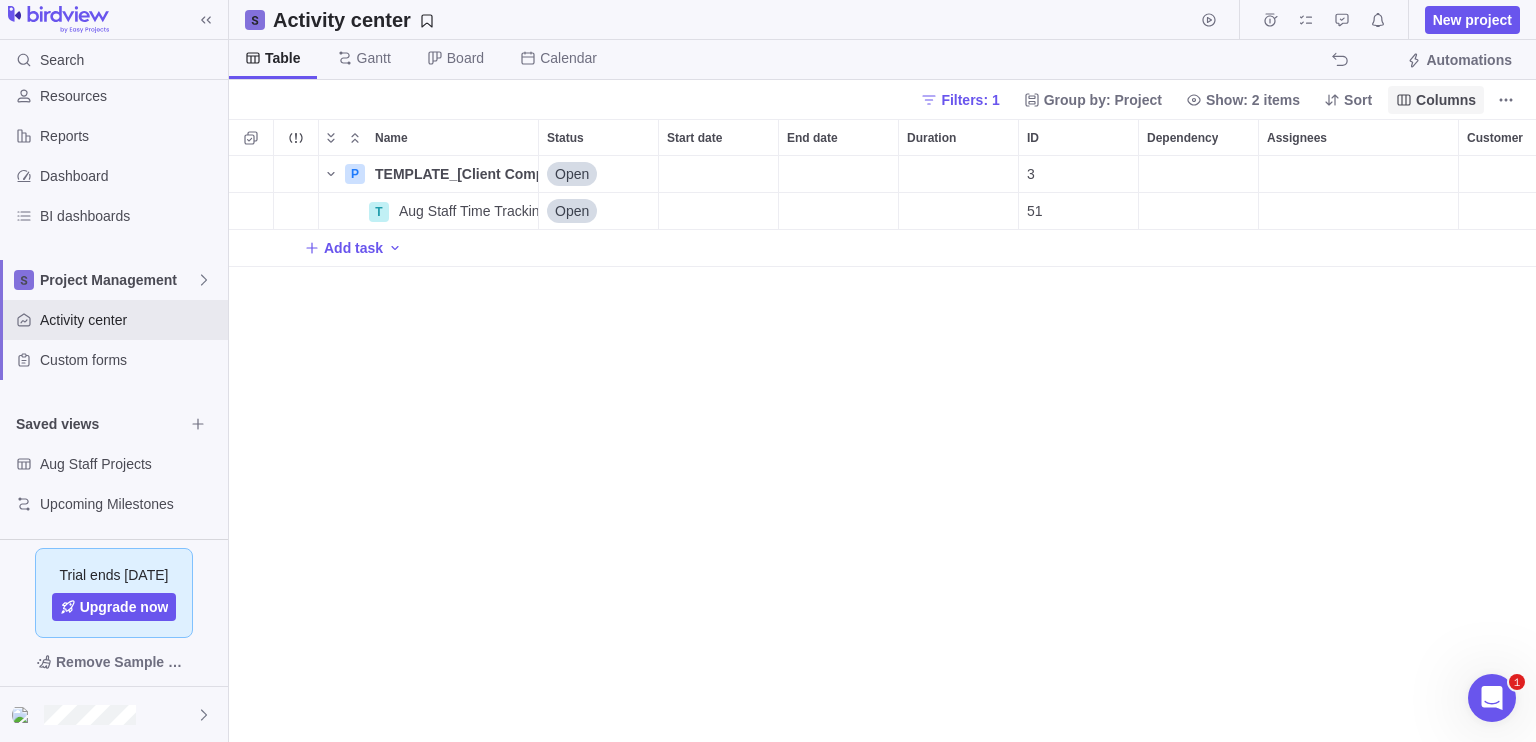 click on "Columns" at bounding box center (1446, 100) 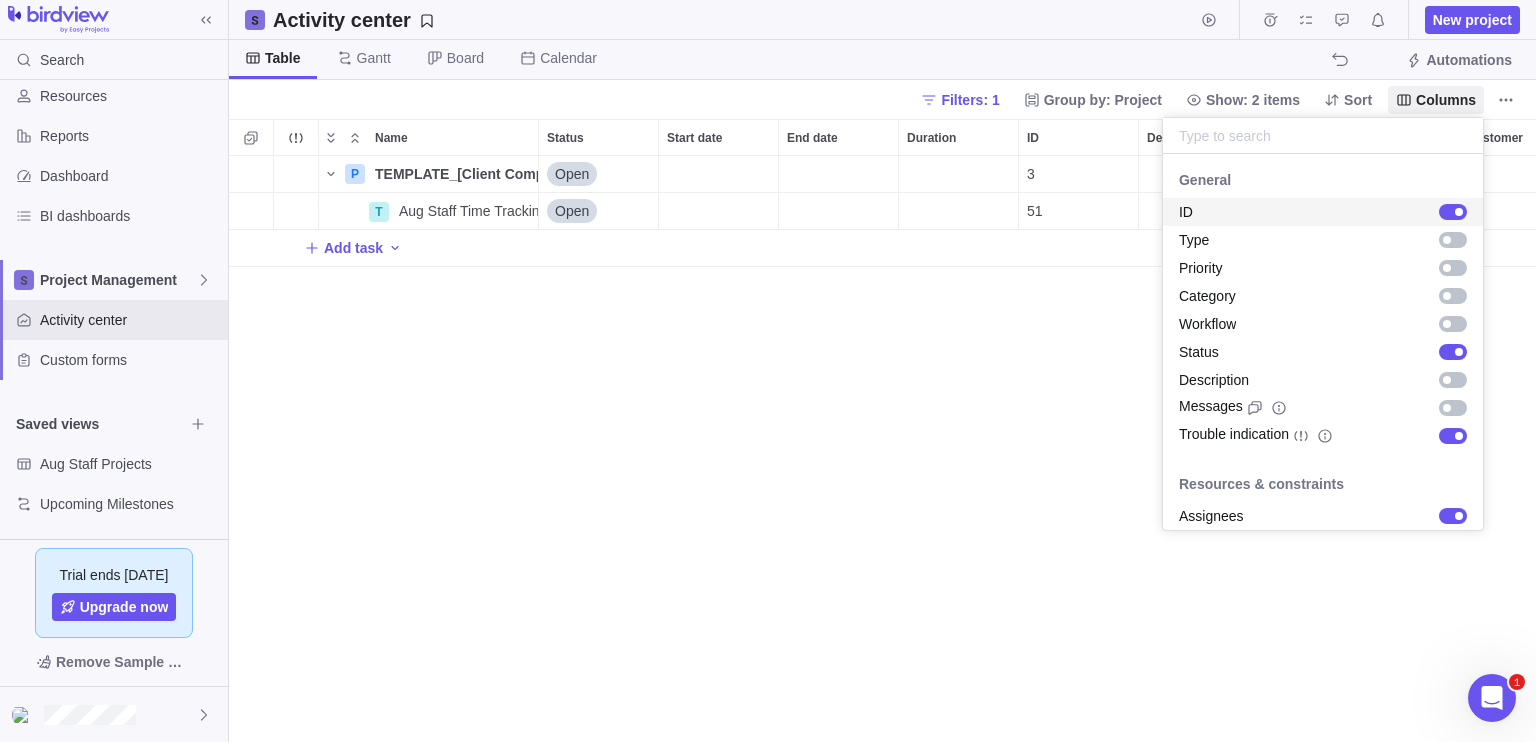 click on "ID" at bounding box center (1186, 212) 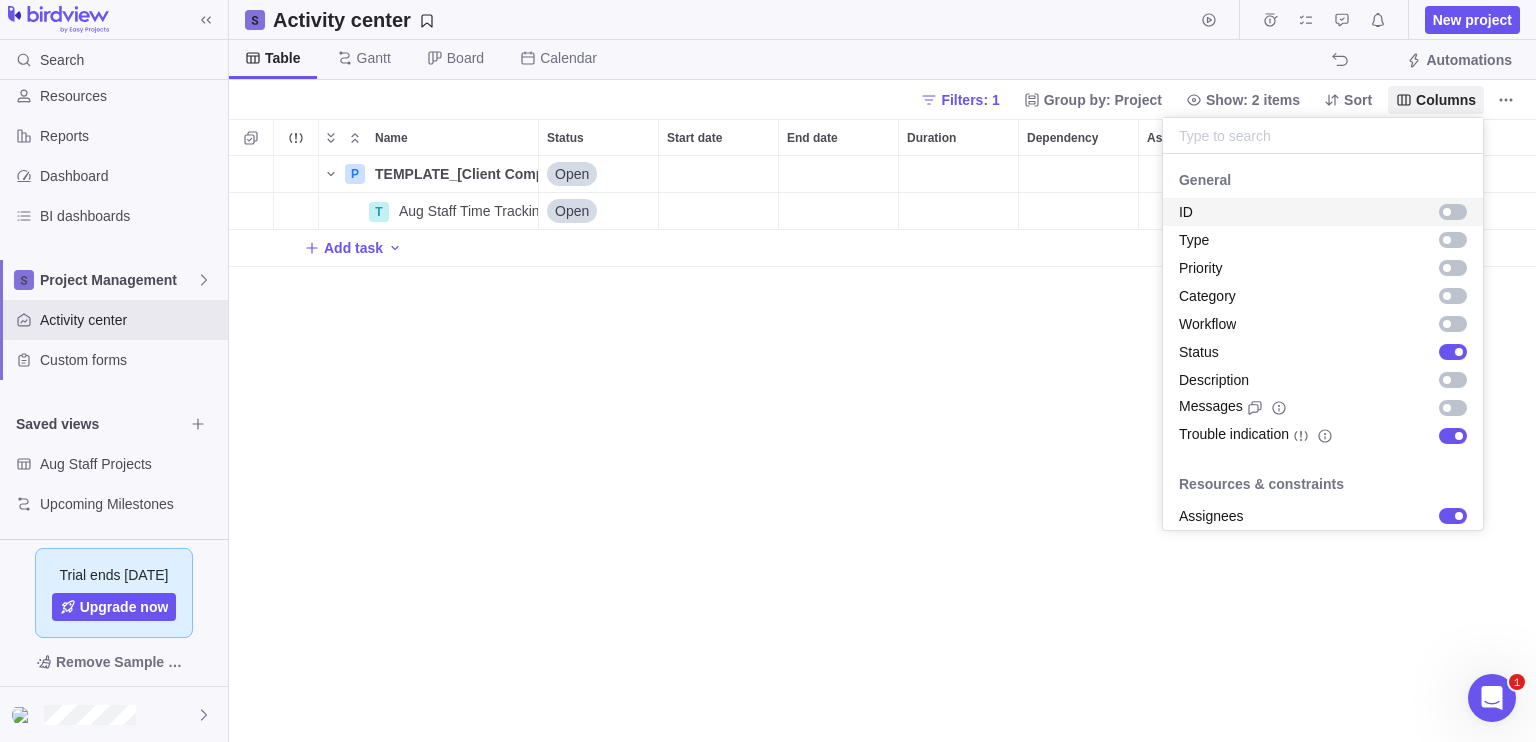 click on "ID" at bounding box center [1186, 212] 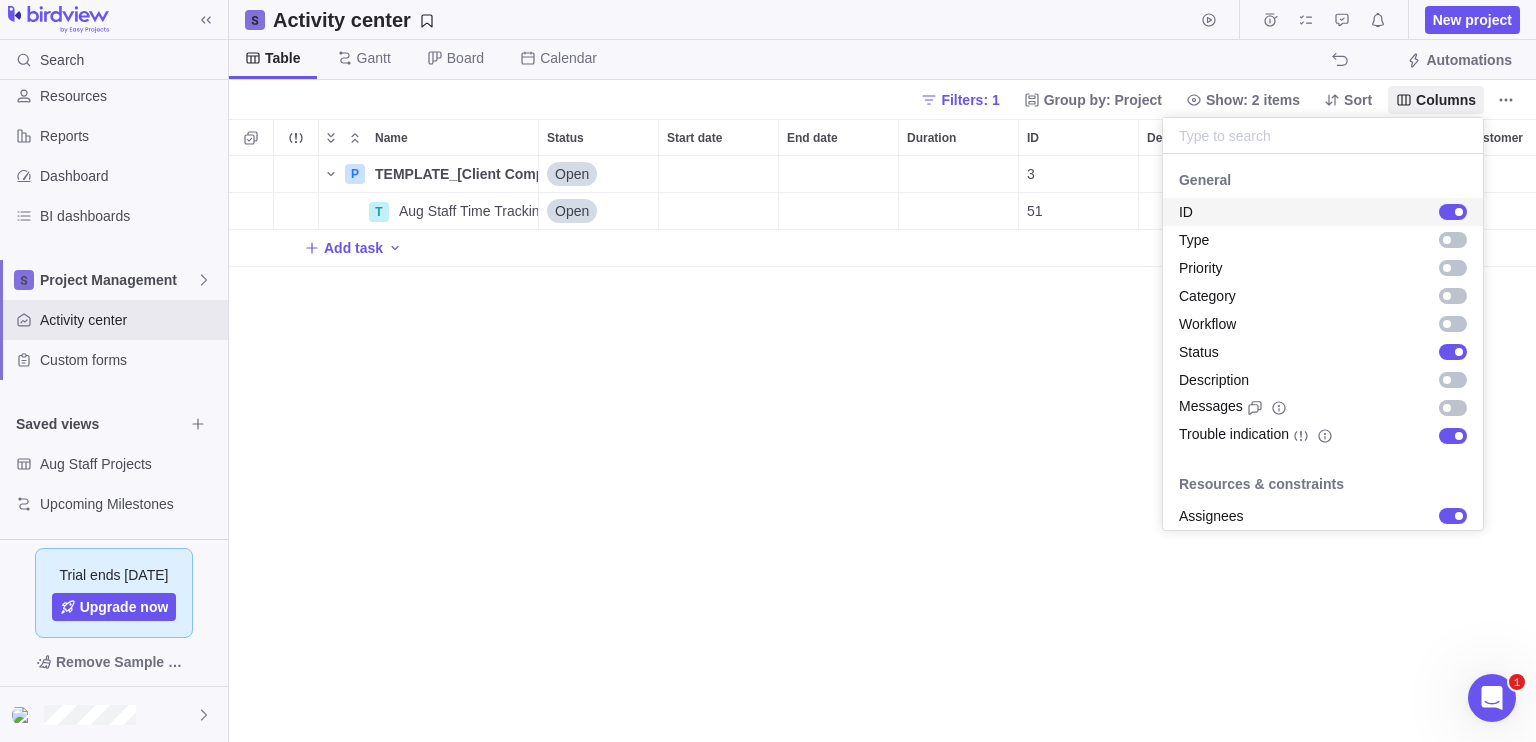 click on "ID" at bounding box center [1186, 212] 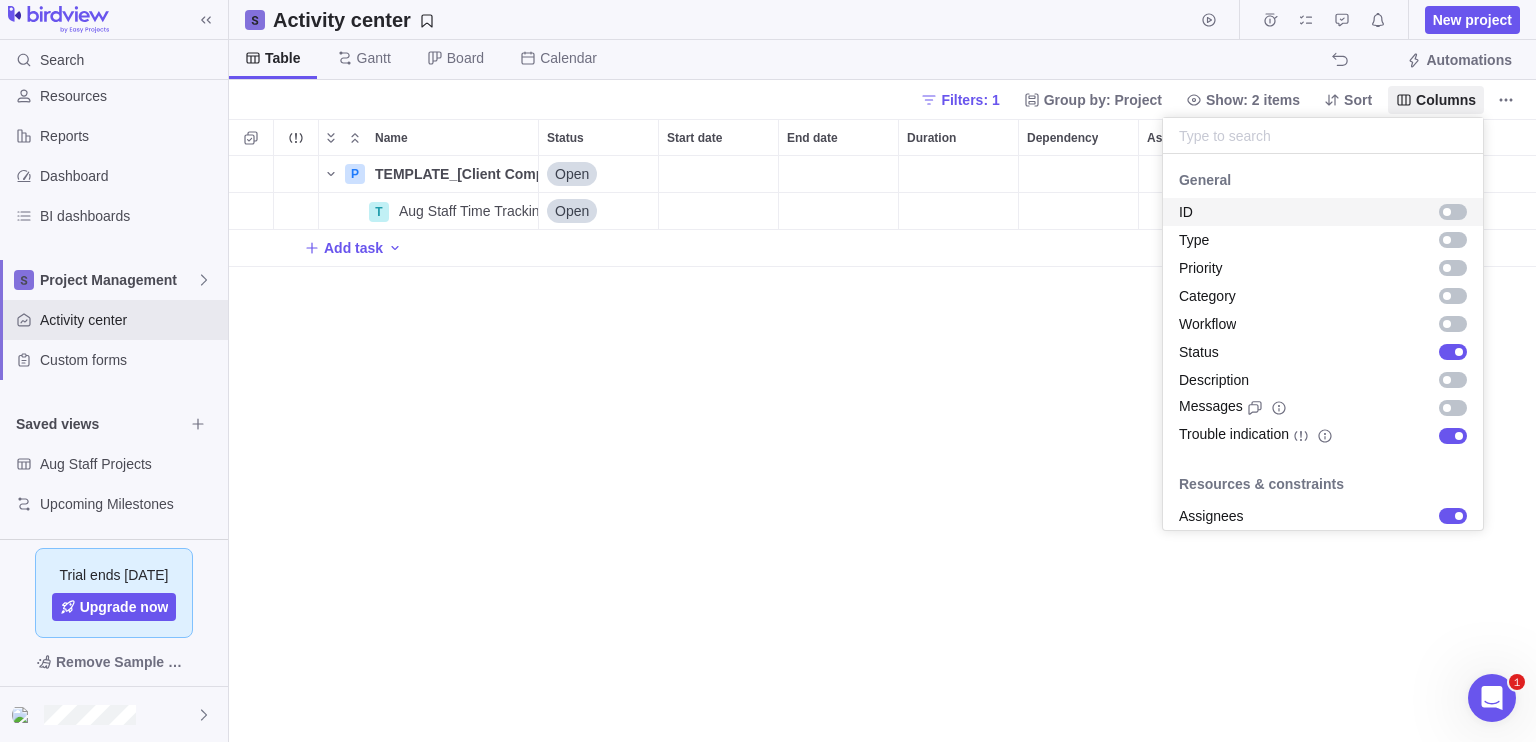 click on "Search Time logs history Invoices Resources Reports Dashboard BI dashboards Project Management Activity center Custom forms Saved views Aug Staff Projects Upcoming Milestones Trial ends [DATE] Upgrade now Remove Sample Data Activity center New project Table [PERSON_NAME] Board Calendar Automations Filters: 1 Group by: Project Show: 2 items Sort Columns Name Status Start date End date Duration Dependency Assignees Customer Portfolio Actual hours (timelogs) Estimated hours Hours left P TEMPLATE_[Client Company] - [Project Name] Details Open 120h T Aug Staff Time Tracking Details Open 120h Add task Filters Activity status Default Workflow Test Workflow Project status Default Workflow Test Workflow Activity priority Activity assignees More Project start date Previous year Previous month Previous week [DATE] [DATE] This week This month This year Next week Next month Filter by period Project end date Previous year Previous month Previous week [DATE] [DATE] This week This month This year Next week Drafts" at bounding box center (768, 371) 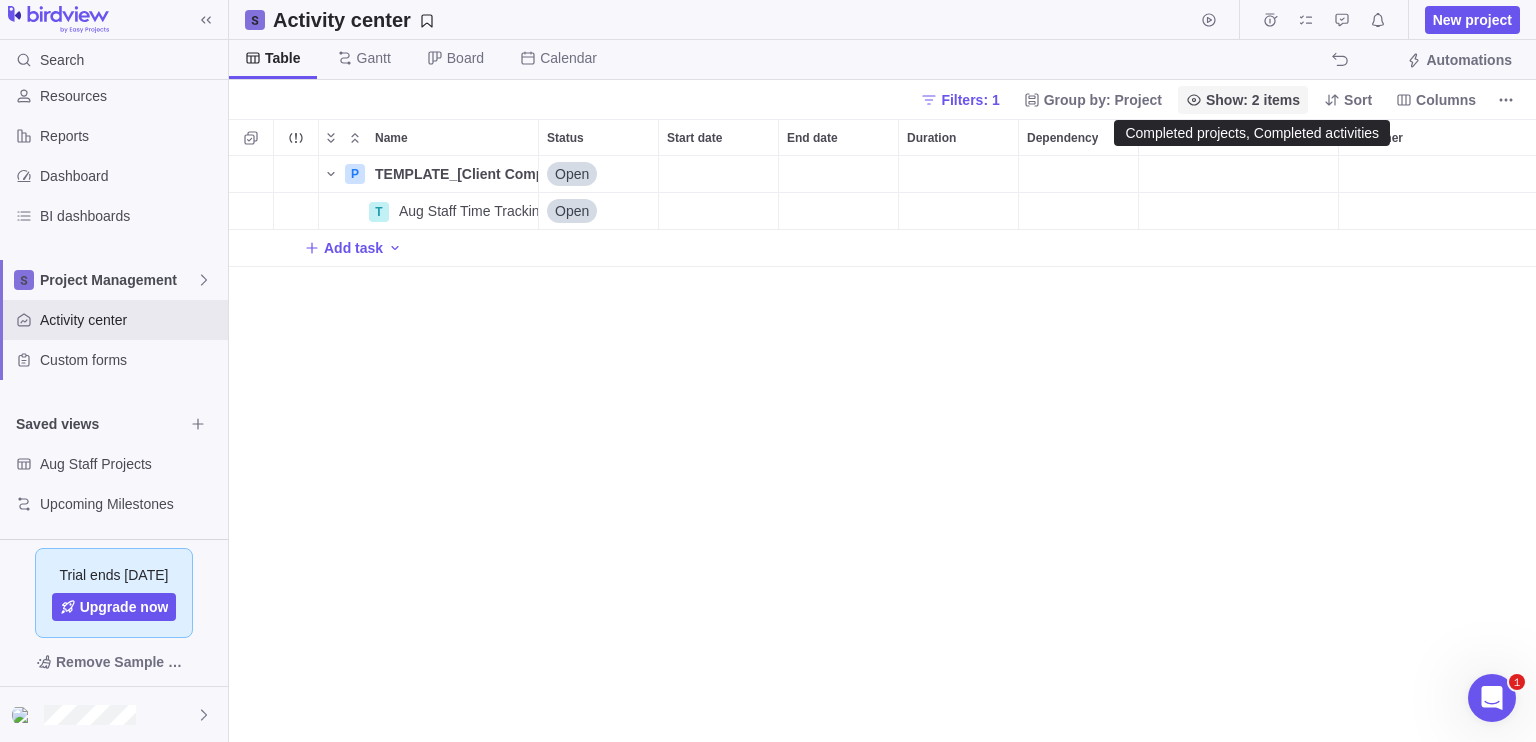 click on "Show: 2 items" at bounding box center (1243, 100) 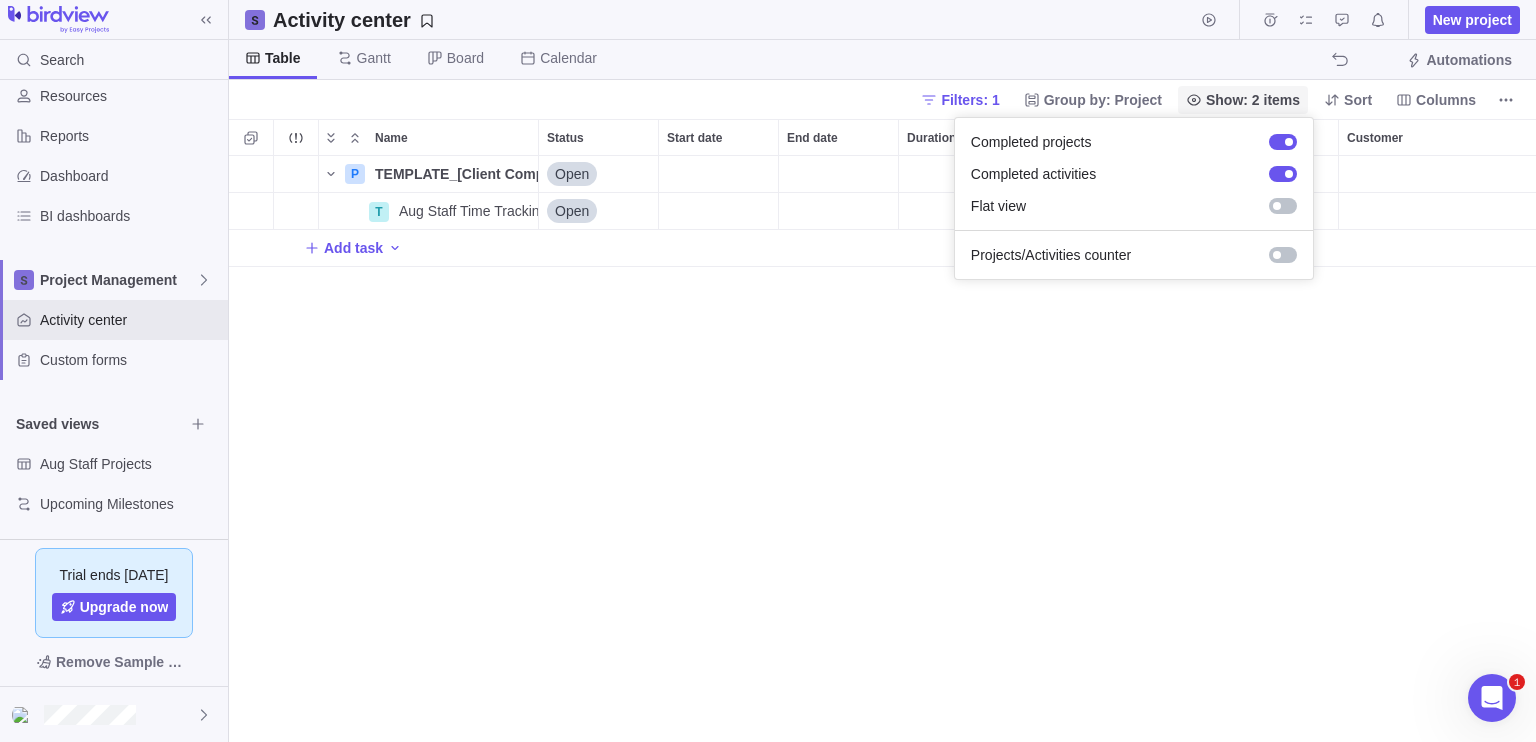 click on "Show: 2 items" at bounding box center (1243, 100) 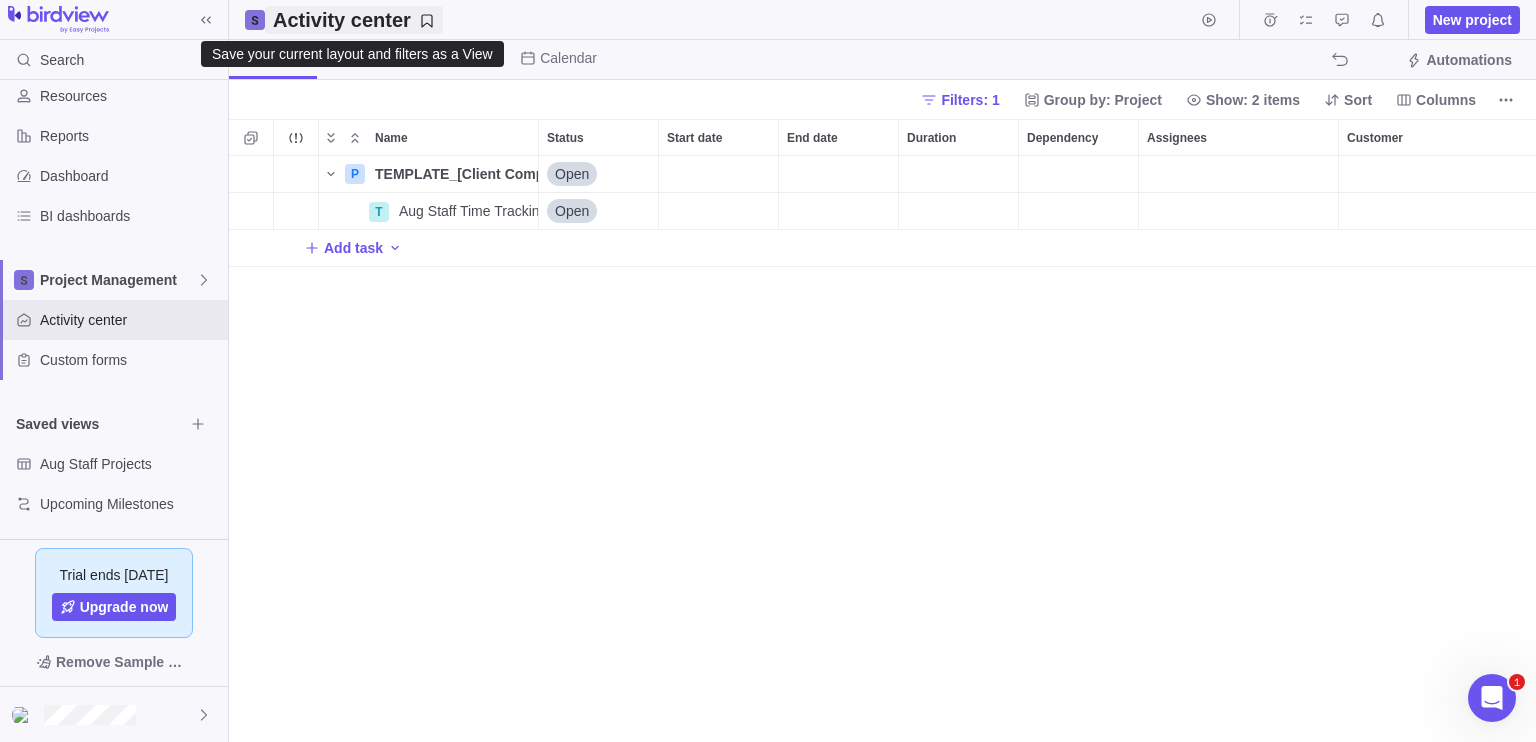 click 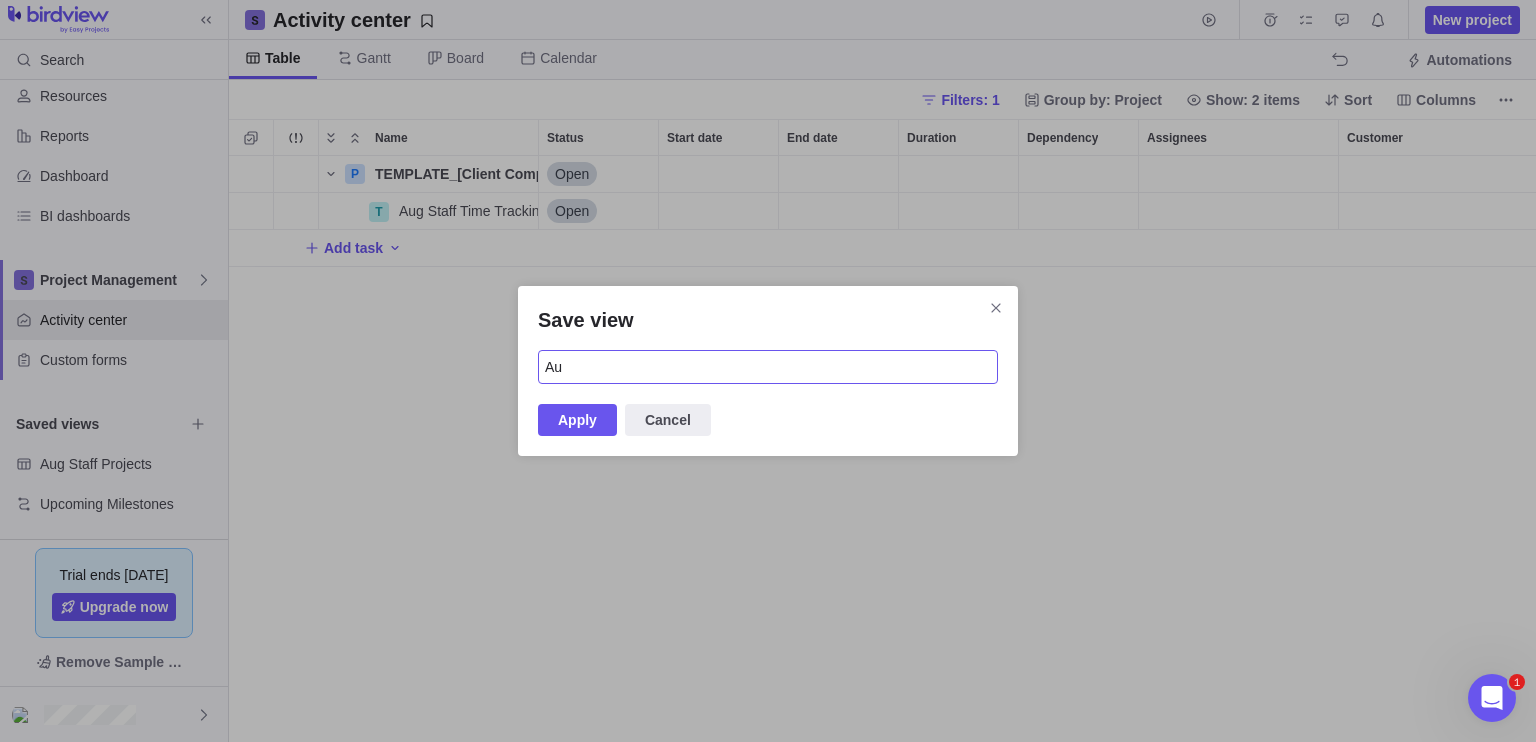 type on "A" 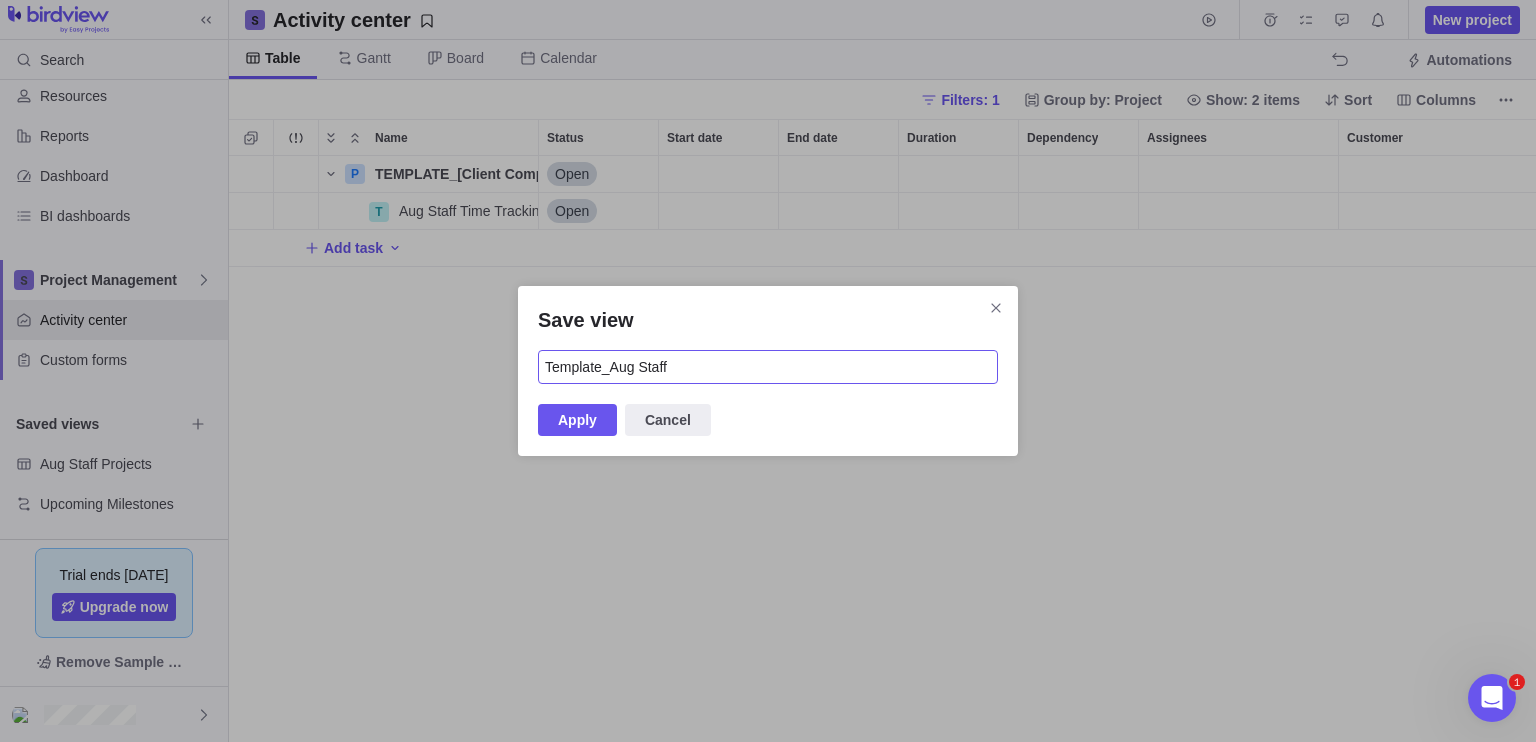 type on "Template_Aug Staff" 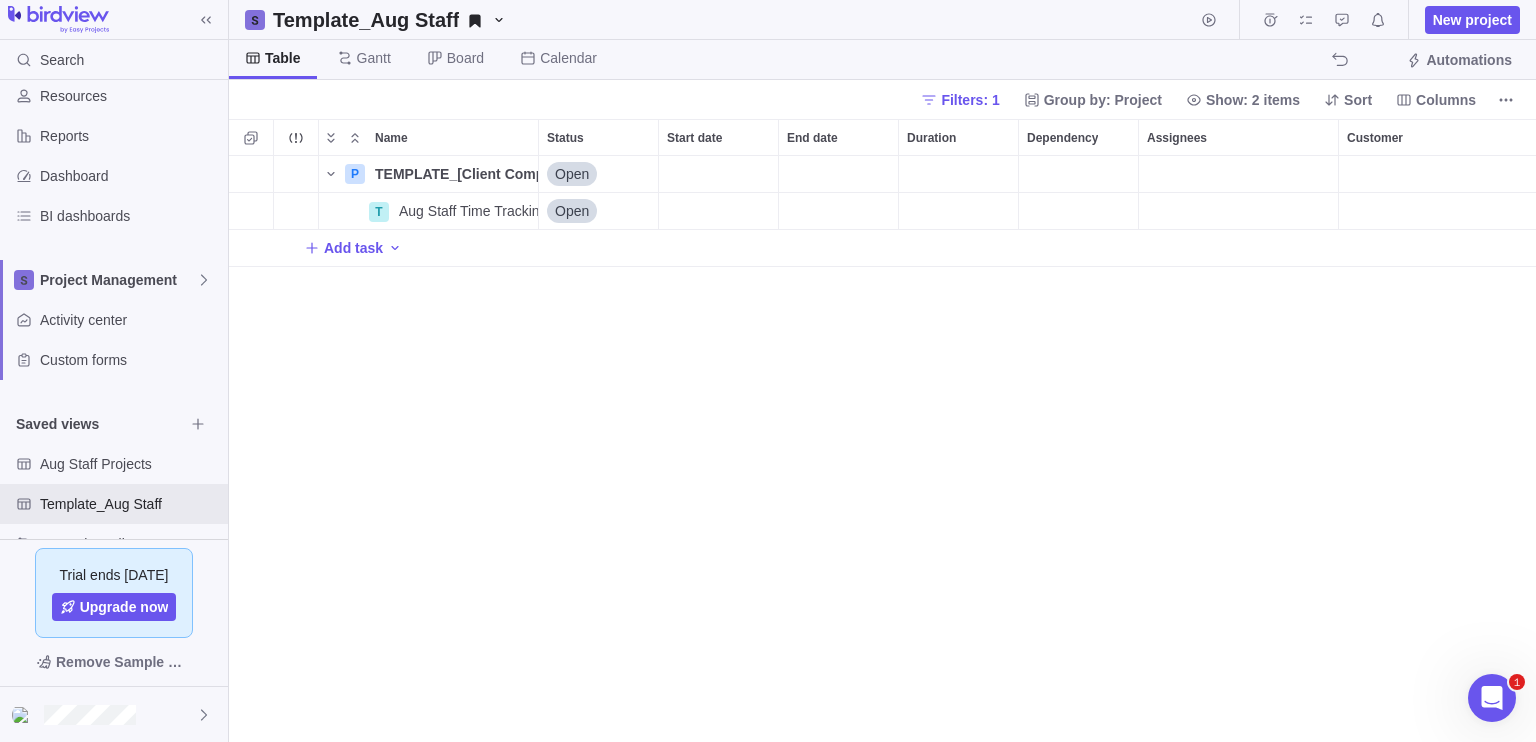 scroll, scrollTop: 16, scrollLeft: 16, axis: both 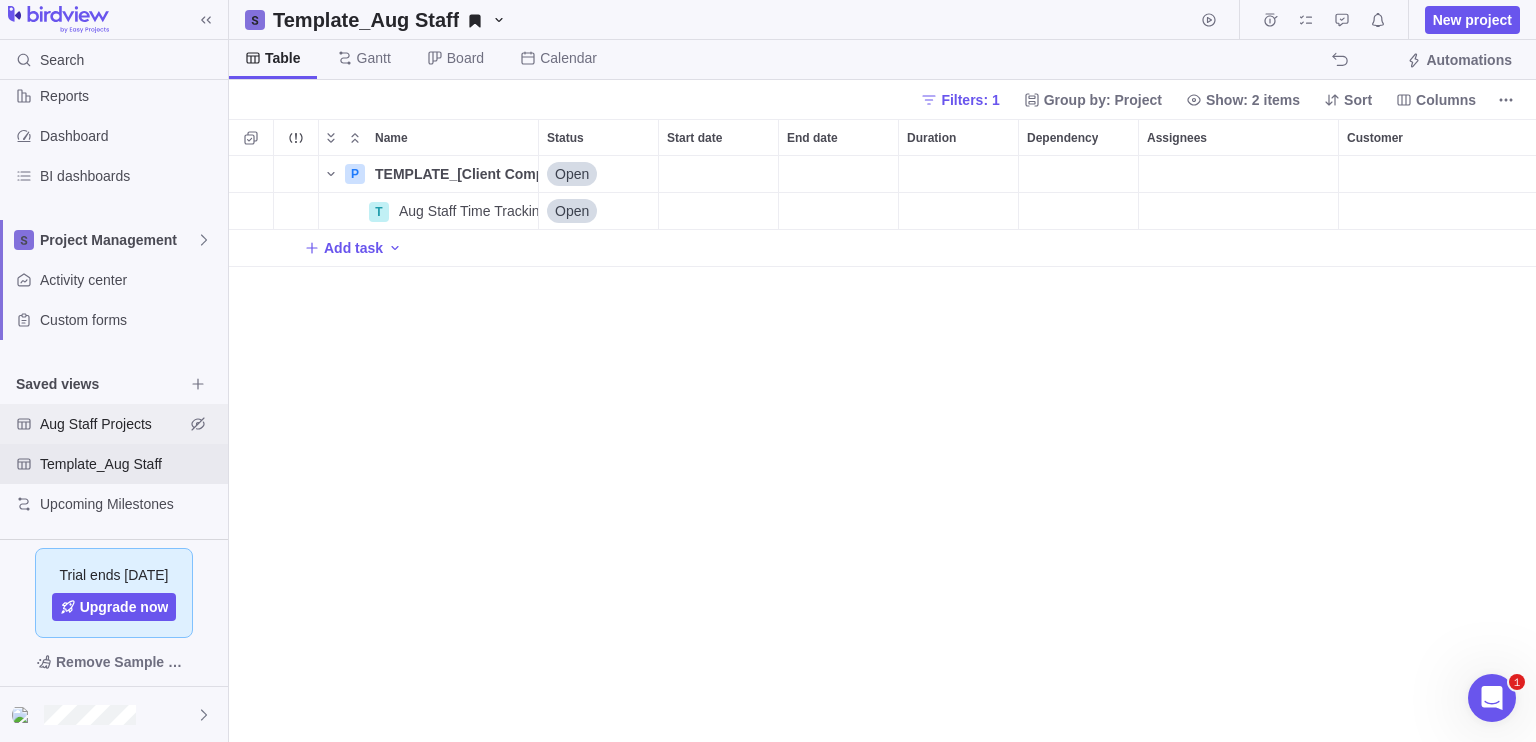 click on "Aug Staff Projects" at bounding box center [112, 424] 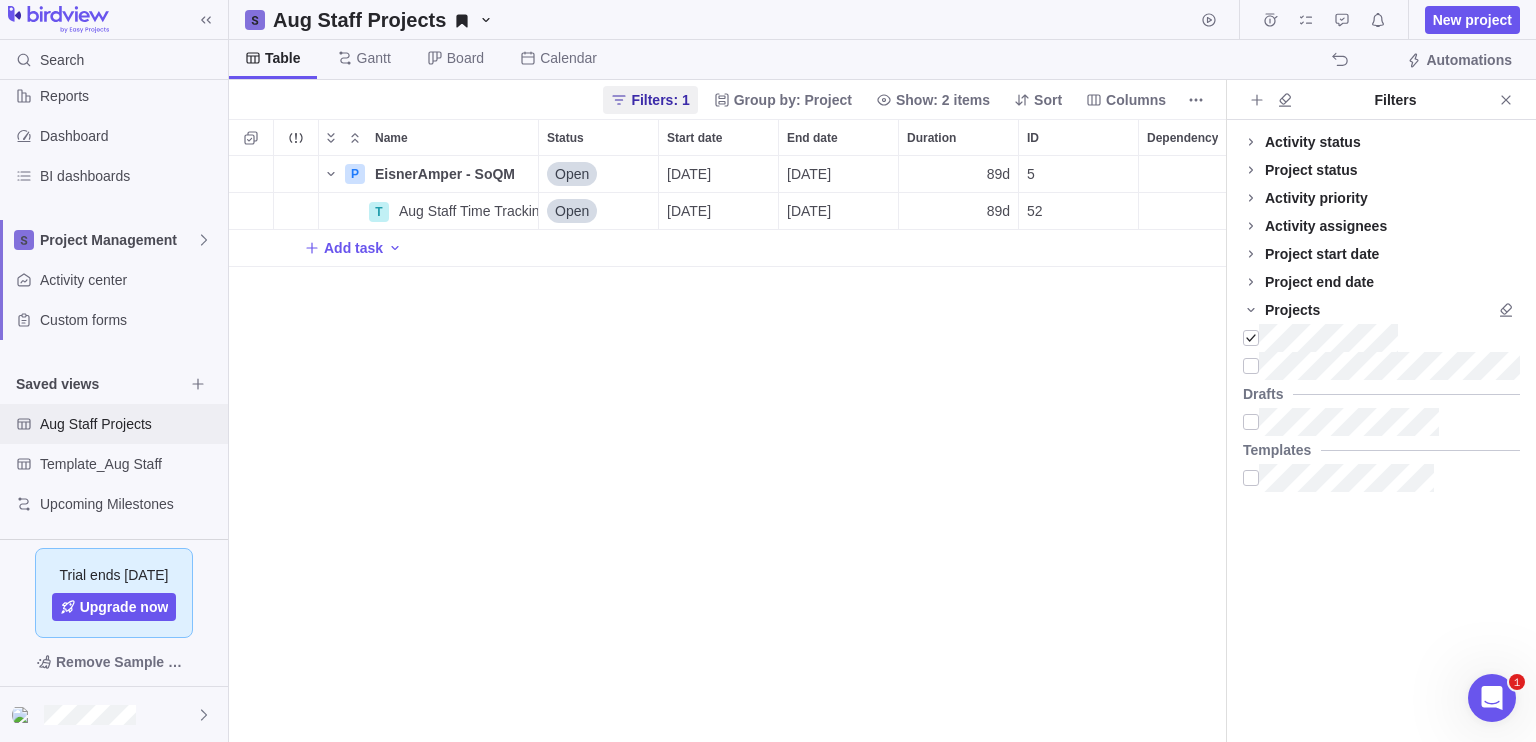 scroll, scrollTop: 16, scrollLeft: 16, axis: both 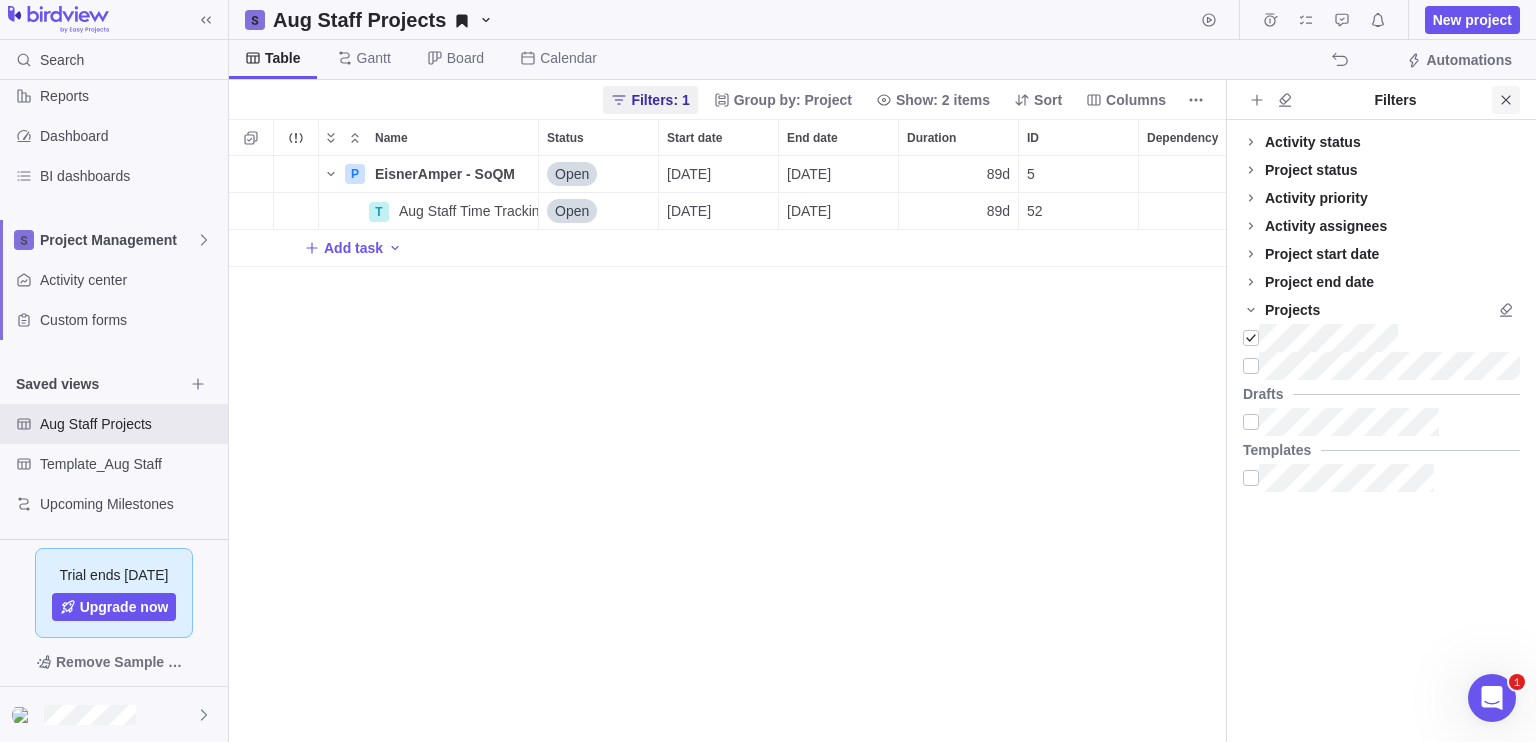 click 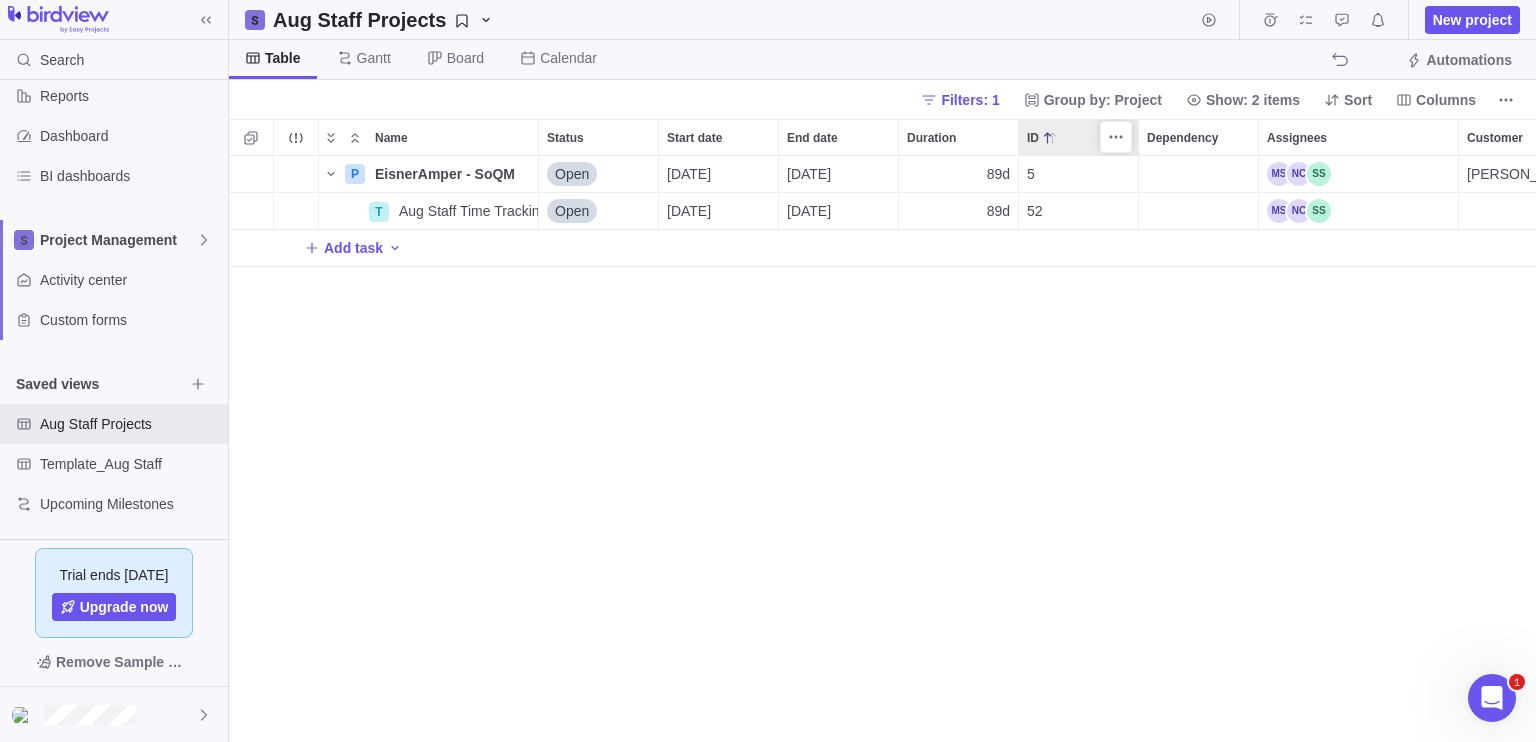 click on "ID" at bounding box center (1078, 137) 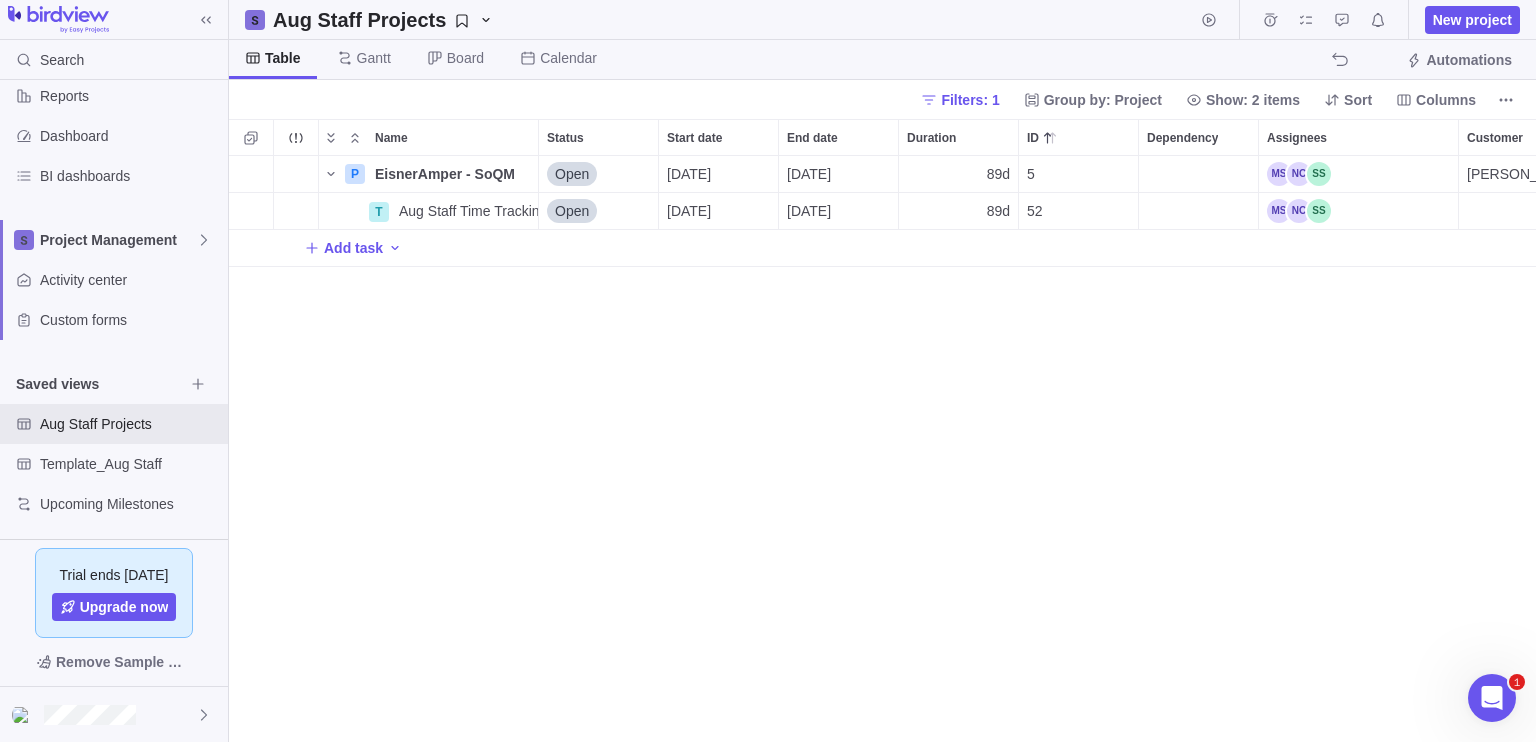 scroll, scrollTop: 16, scrollLeft: 16, axis: both 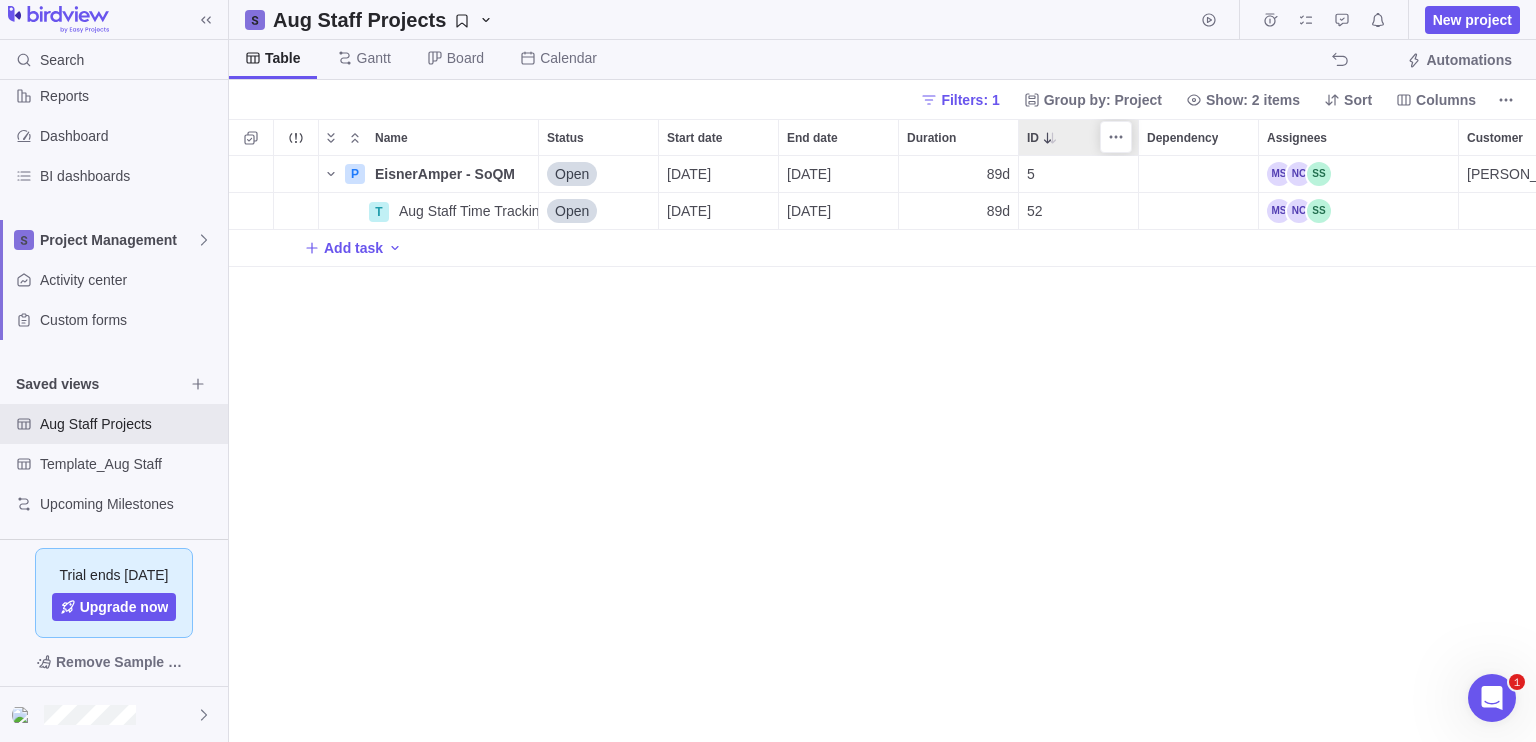 click on "ID" at bounding box center [1078, 137] 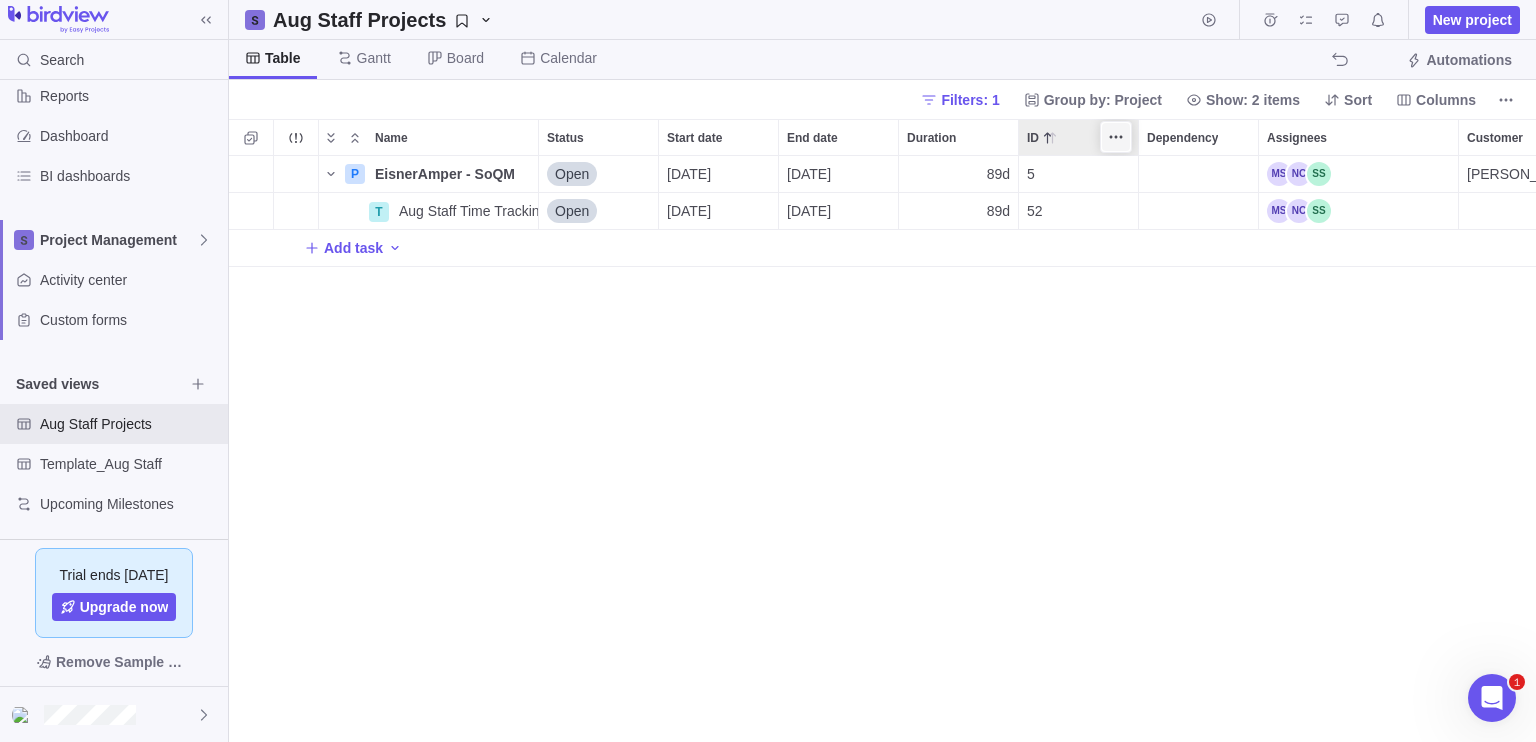 click 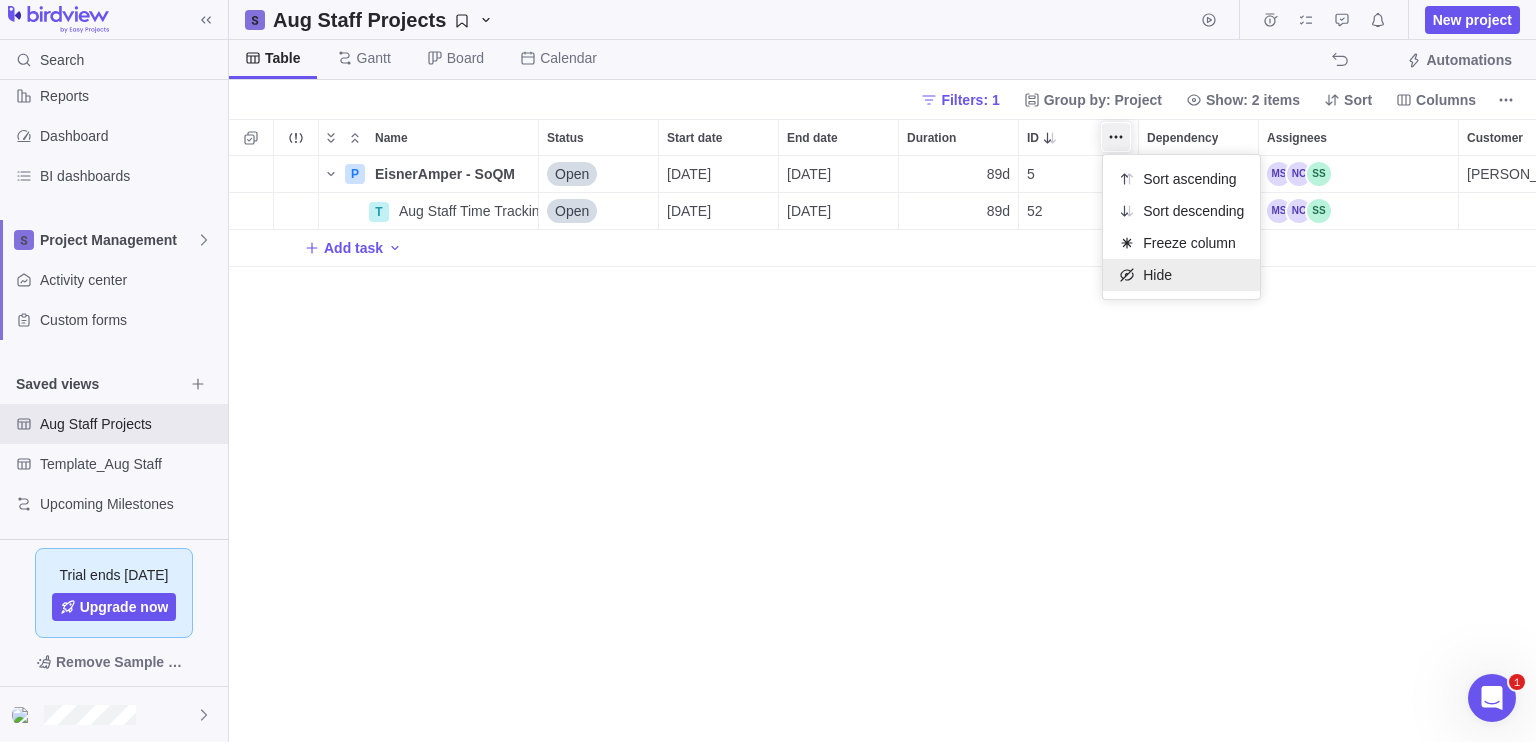 click on "Hide" at bounding box center [1157, 275] 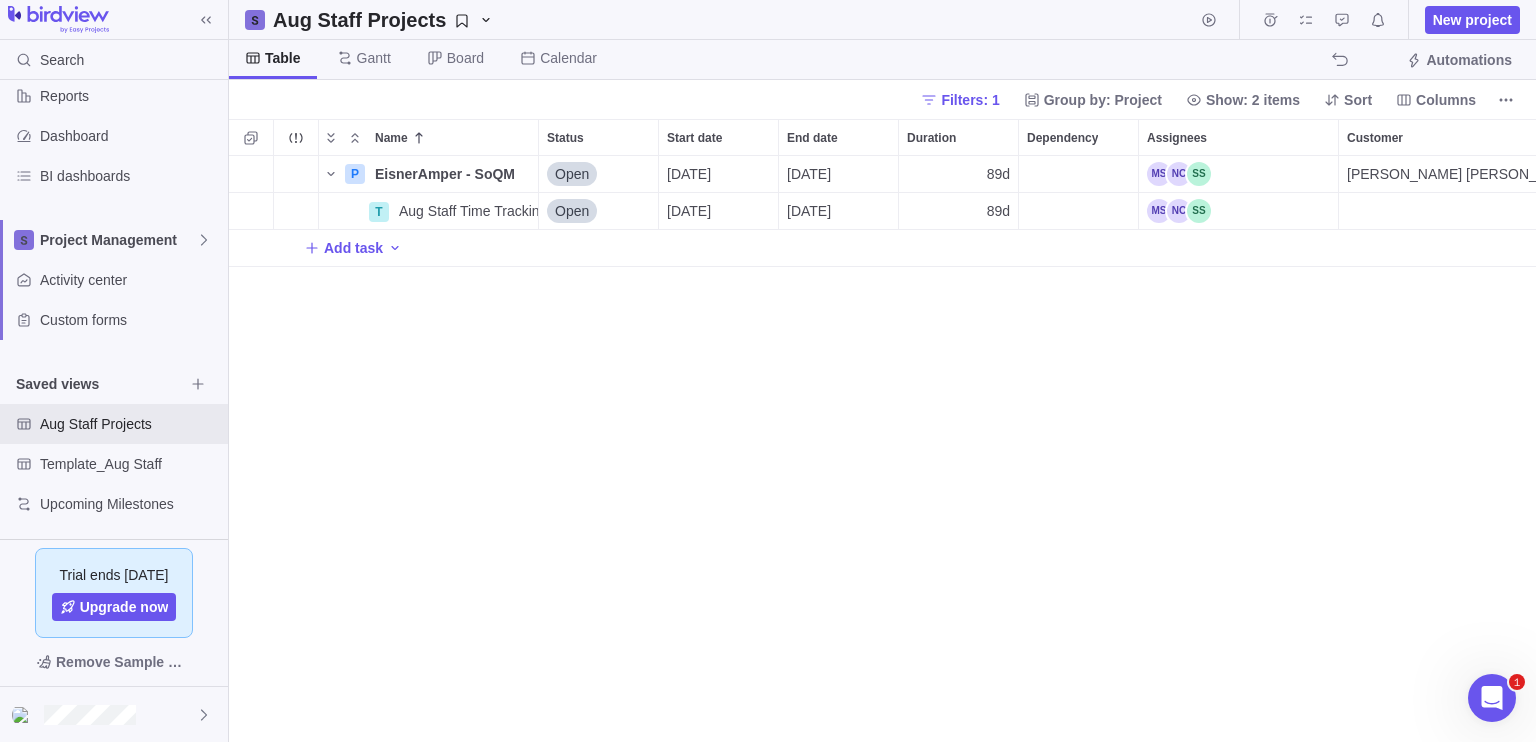 scroll, scrollTop: 16, scrollLeft: 16, axis: both 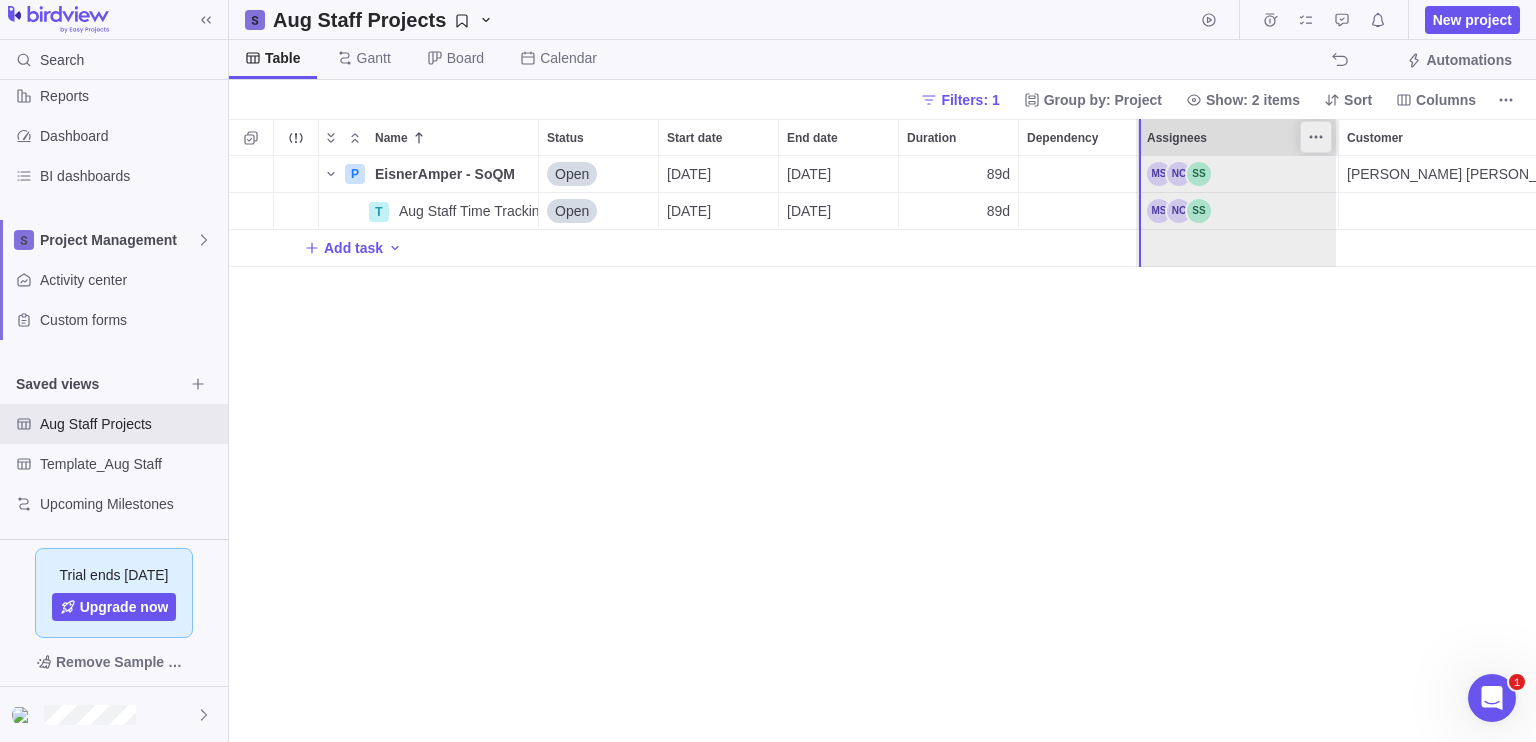 drag, startPoint x: 1277, startPoint y: 146, endPoint x: 1262, endPoint y: 181, distance: 38.078865 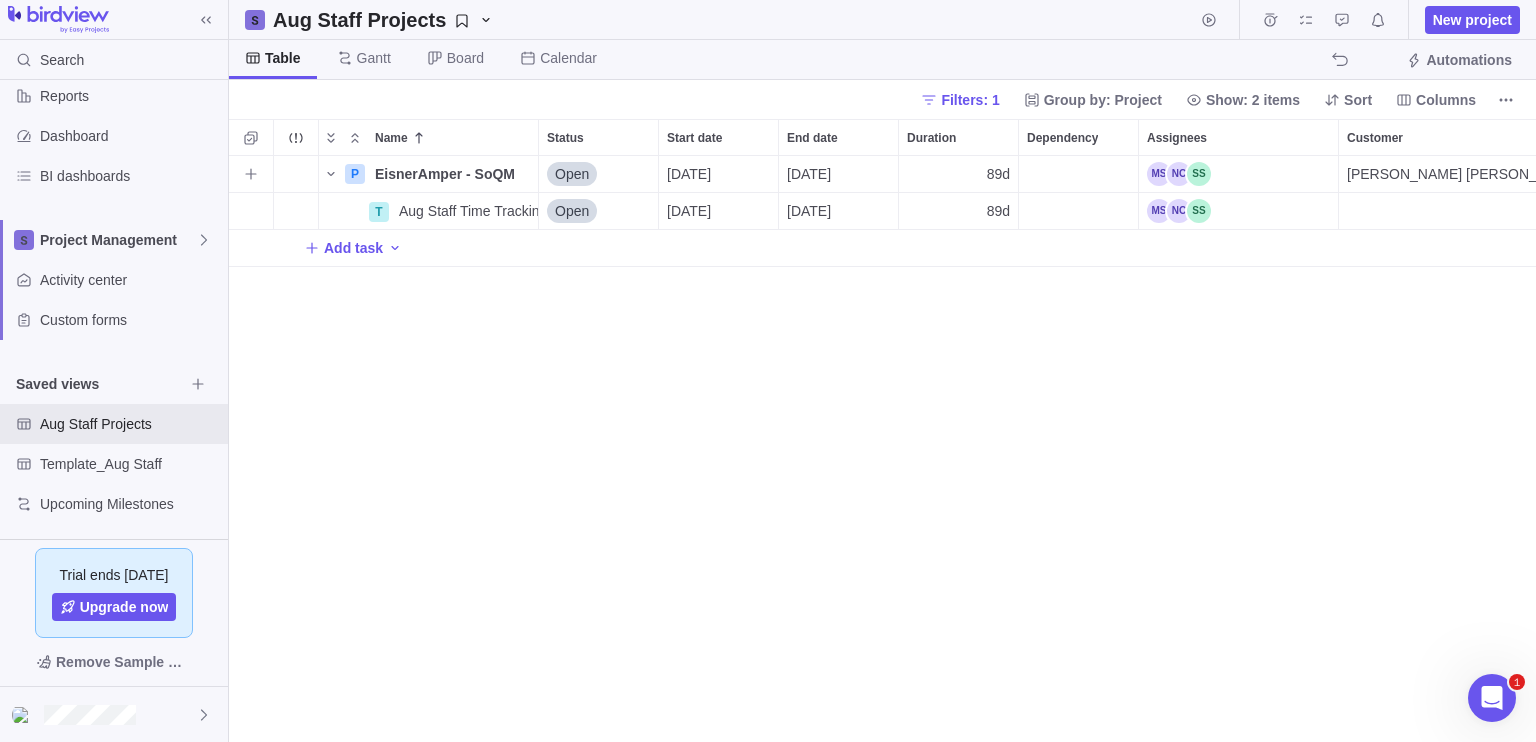 scroll, scrollTop: 0, scrollLeft: 92, axis: horizontal 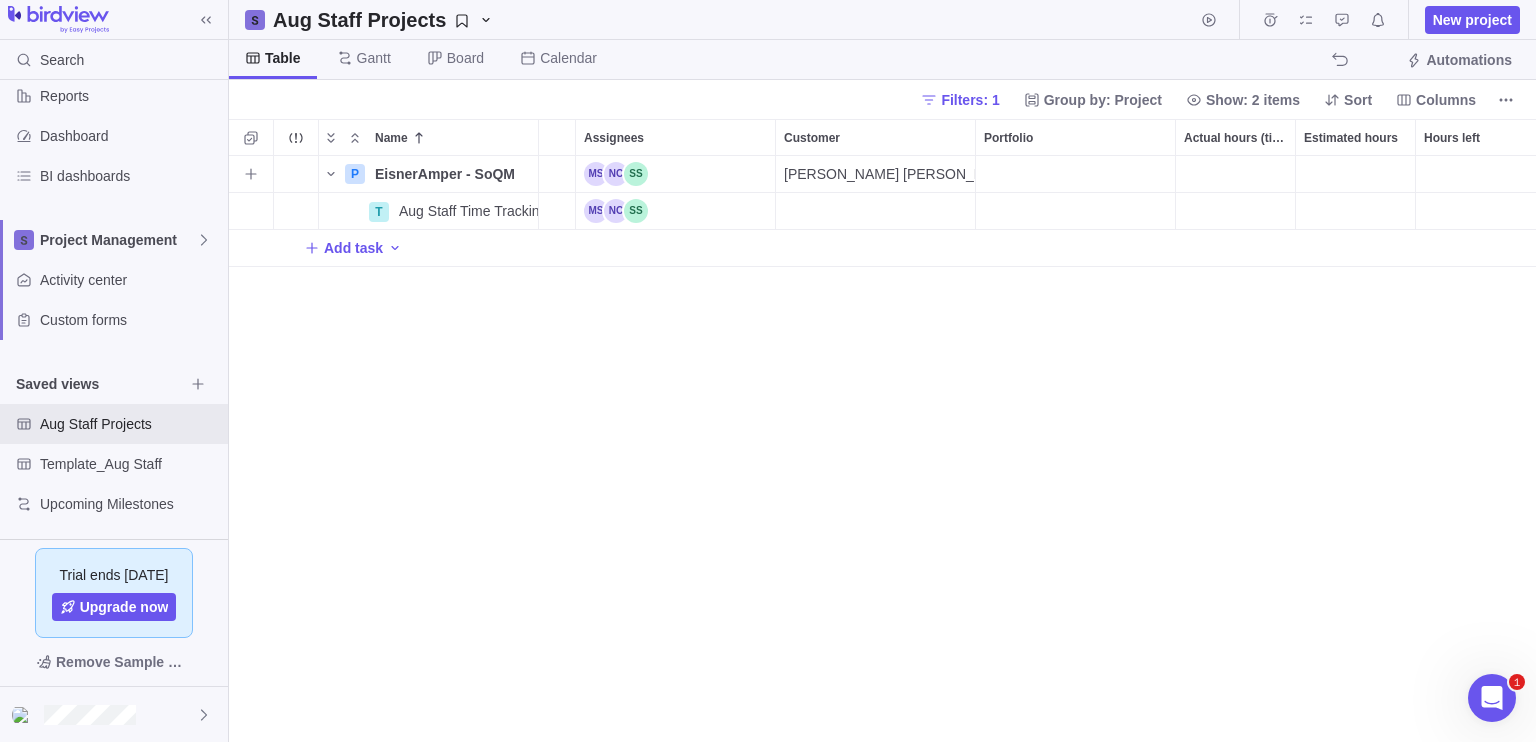 click at bounding box center [1075, 174] 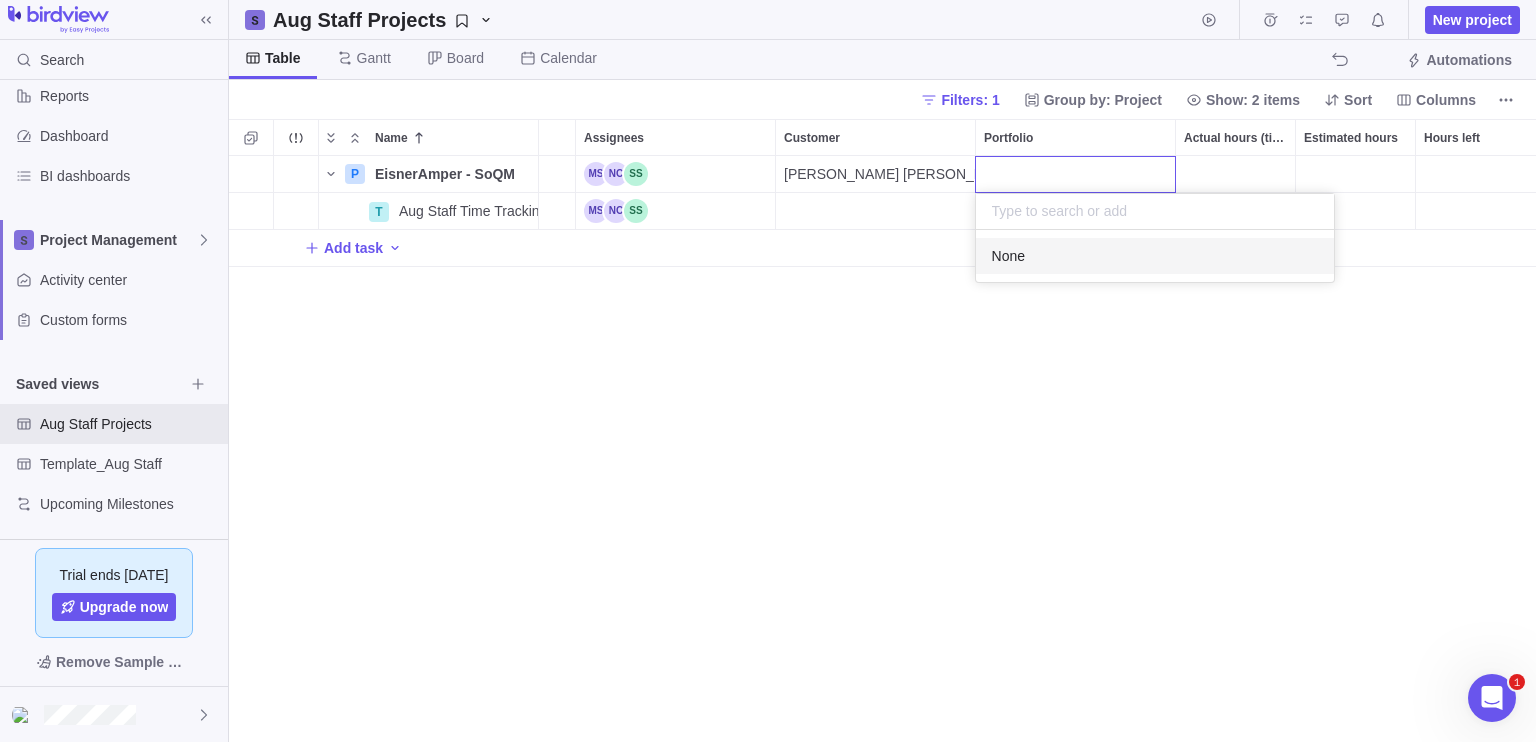 click on "P EisnerAmper - SoQM Details Open [DATE] [DATE] 89d [PERSON_NAME] [PERSON_NAME] T Aug Staff Time Tracking Details Open [DATE] [DATE] 89d Add task" at bounding box center [882, 449] 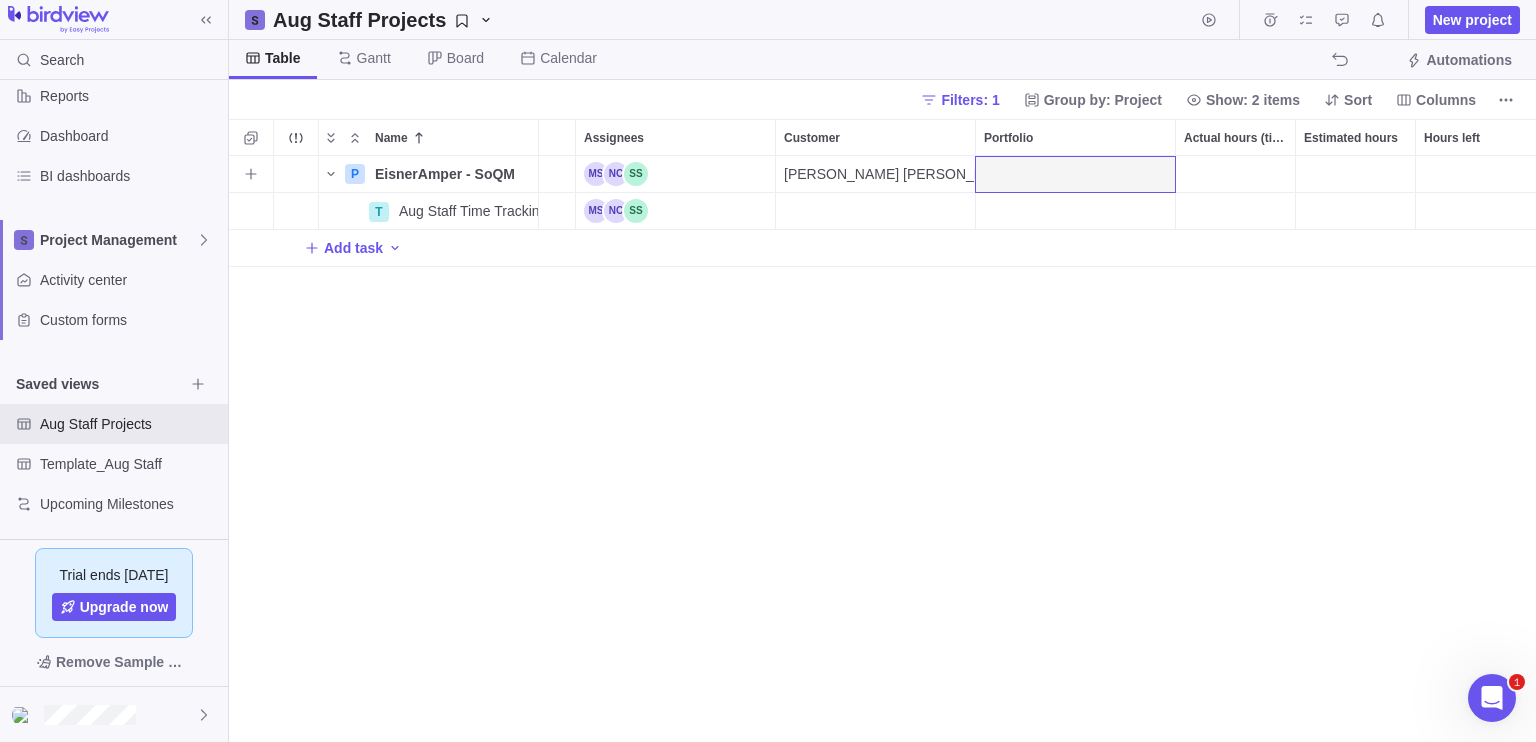 click at bounding box center (1235, 174) 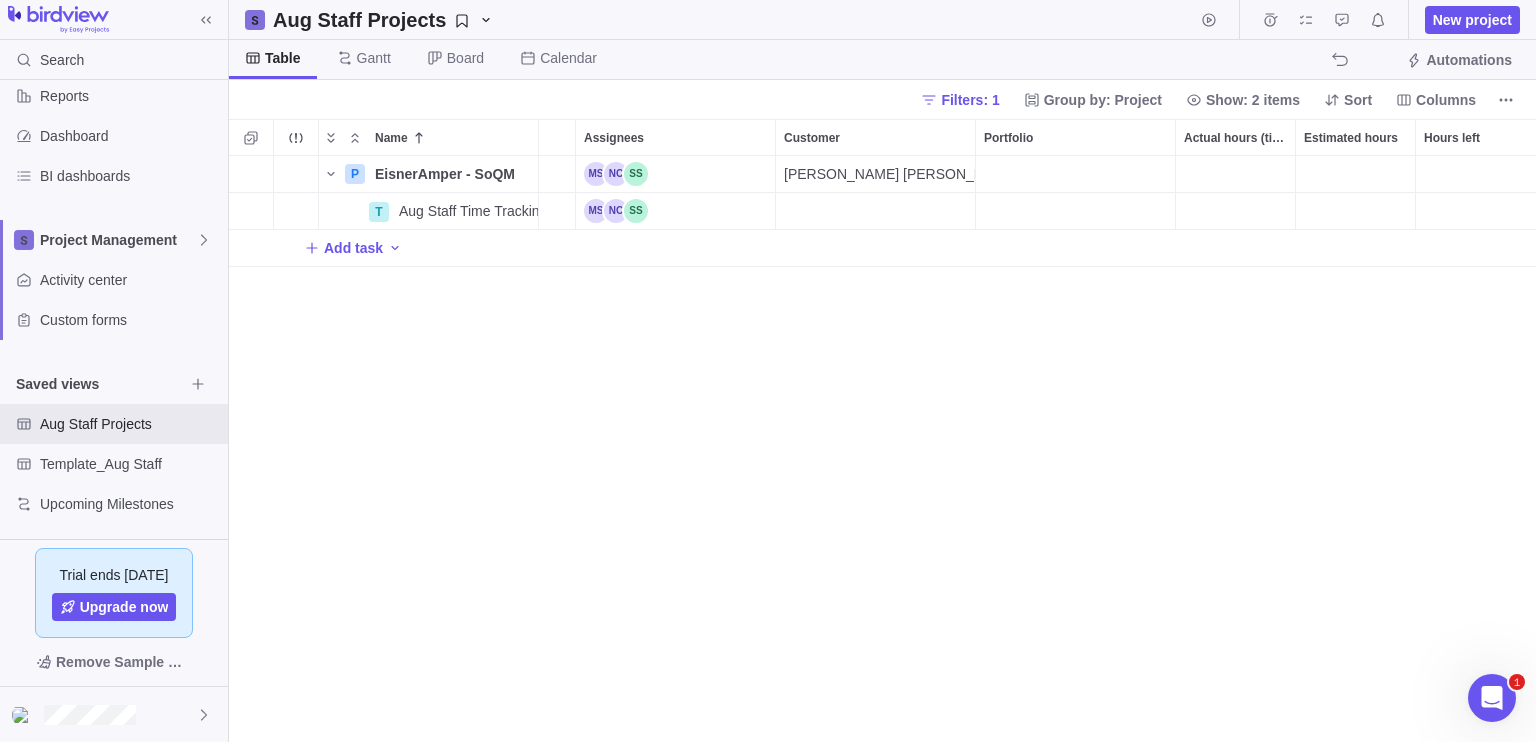 click on "P EisnerAmper - SoQM Details Open [DATE] [DATE] 89d [PERSON_NAME] [PERSON_NAME] T Aug Staff Time Tracking Details Open [DATE] [DATE] 89d Add task" at bounding box center [882, 449] 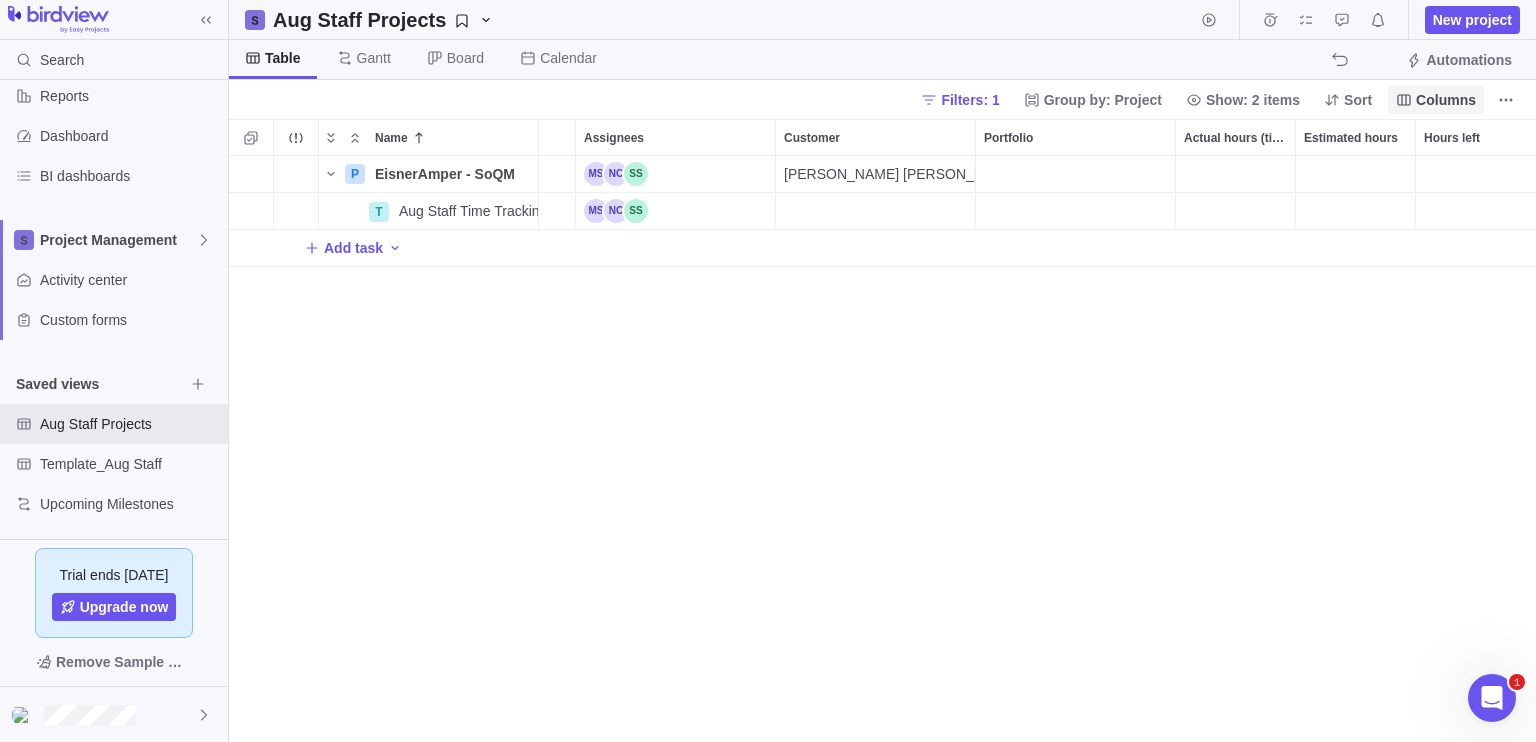 click on "Columns" at bounding box center (1446, 100) 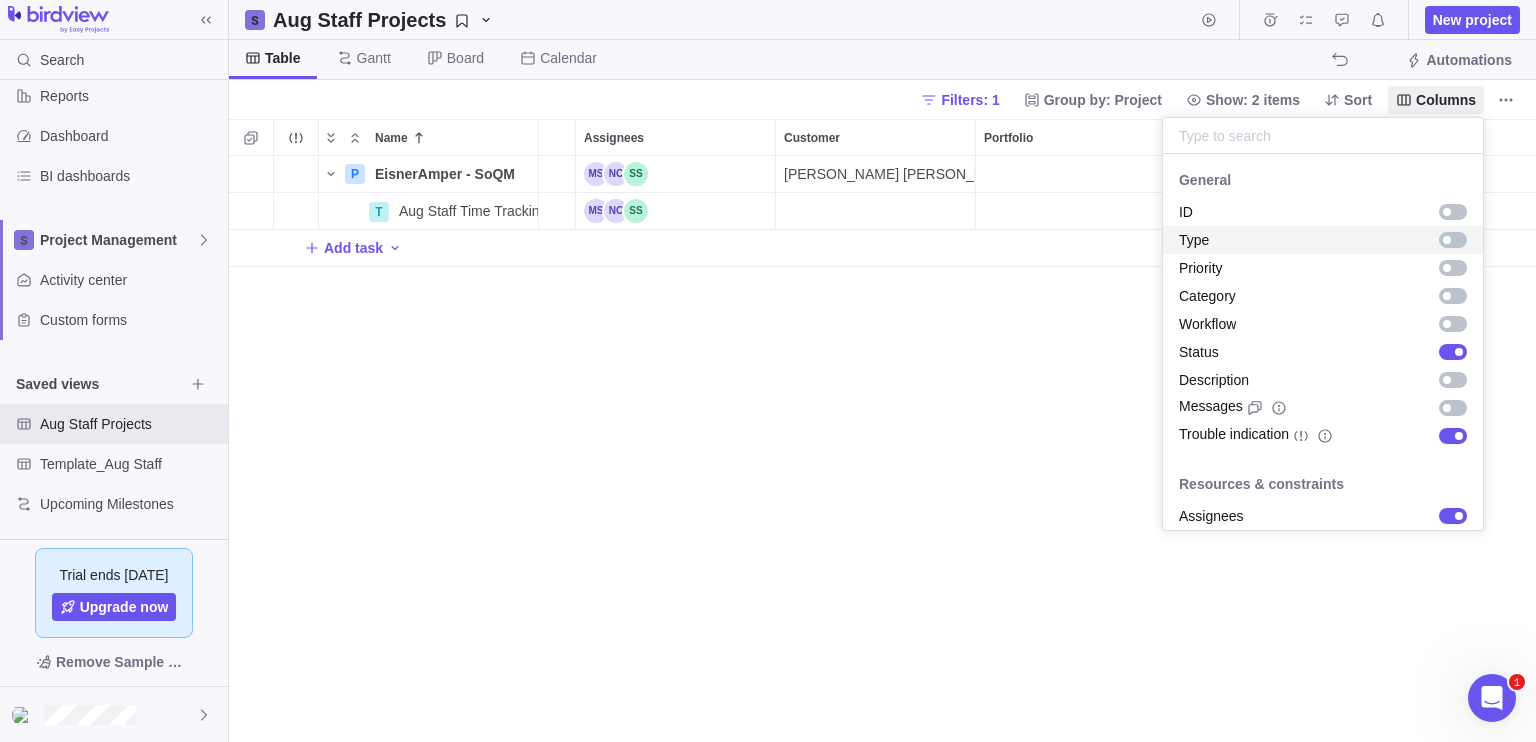 click at bounding box center [1453, 240] 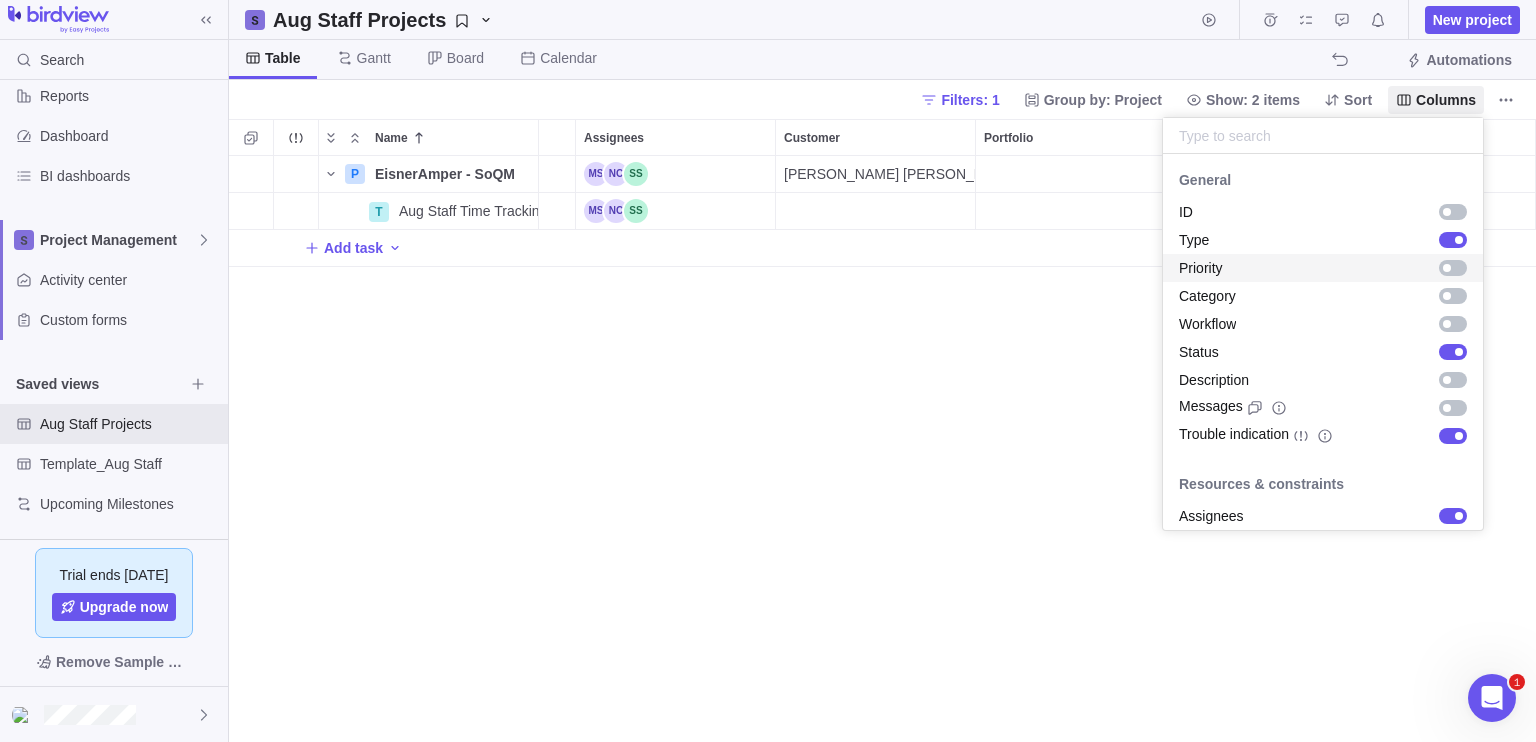 click at bounding box center [1449, 268] 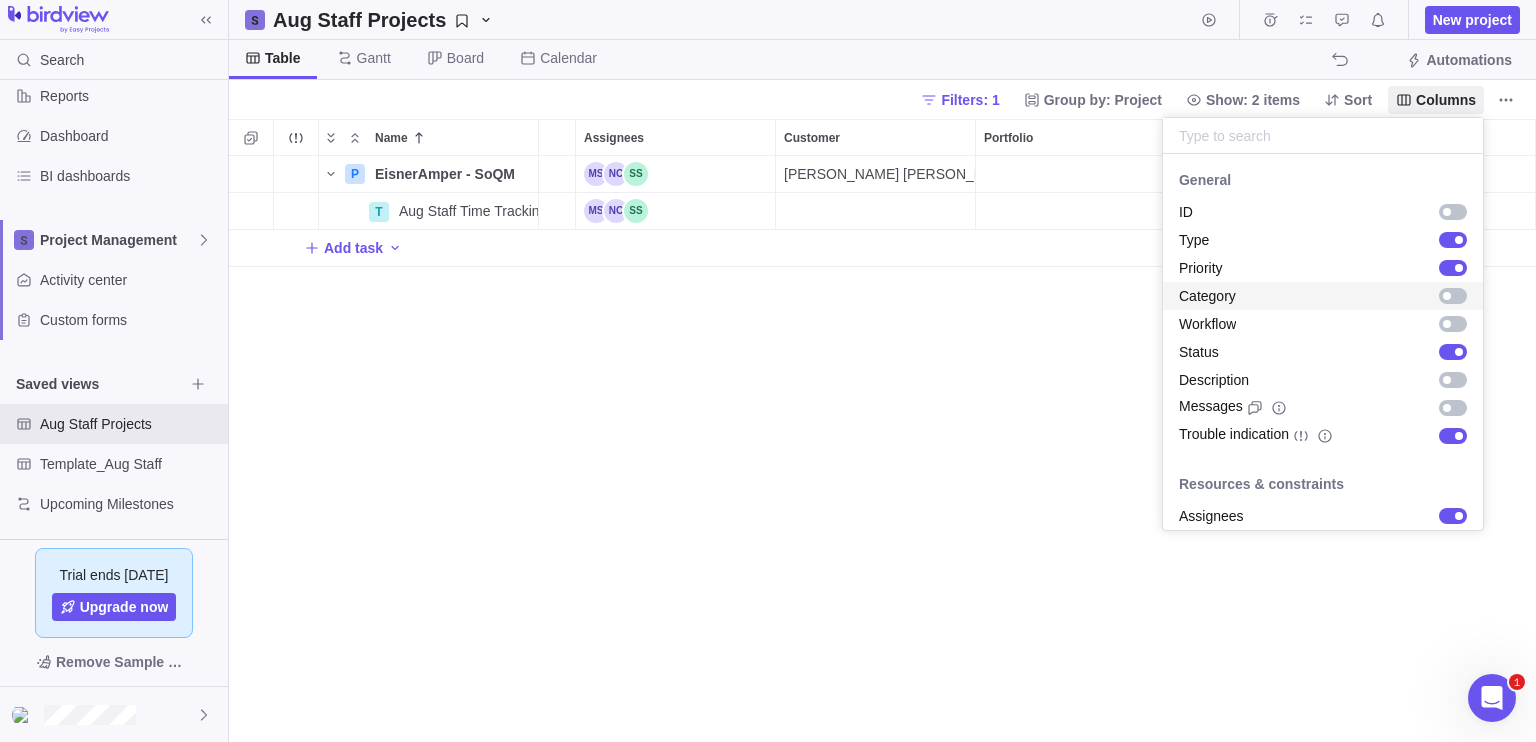 click at bounding box center [1453, 296] 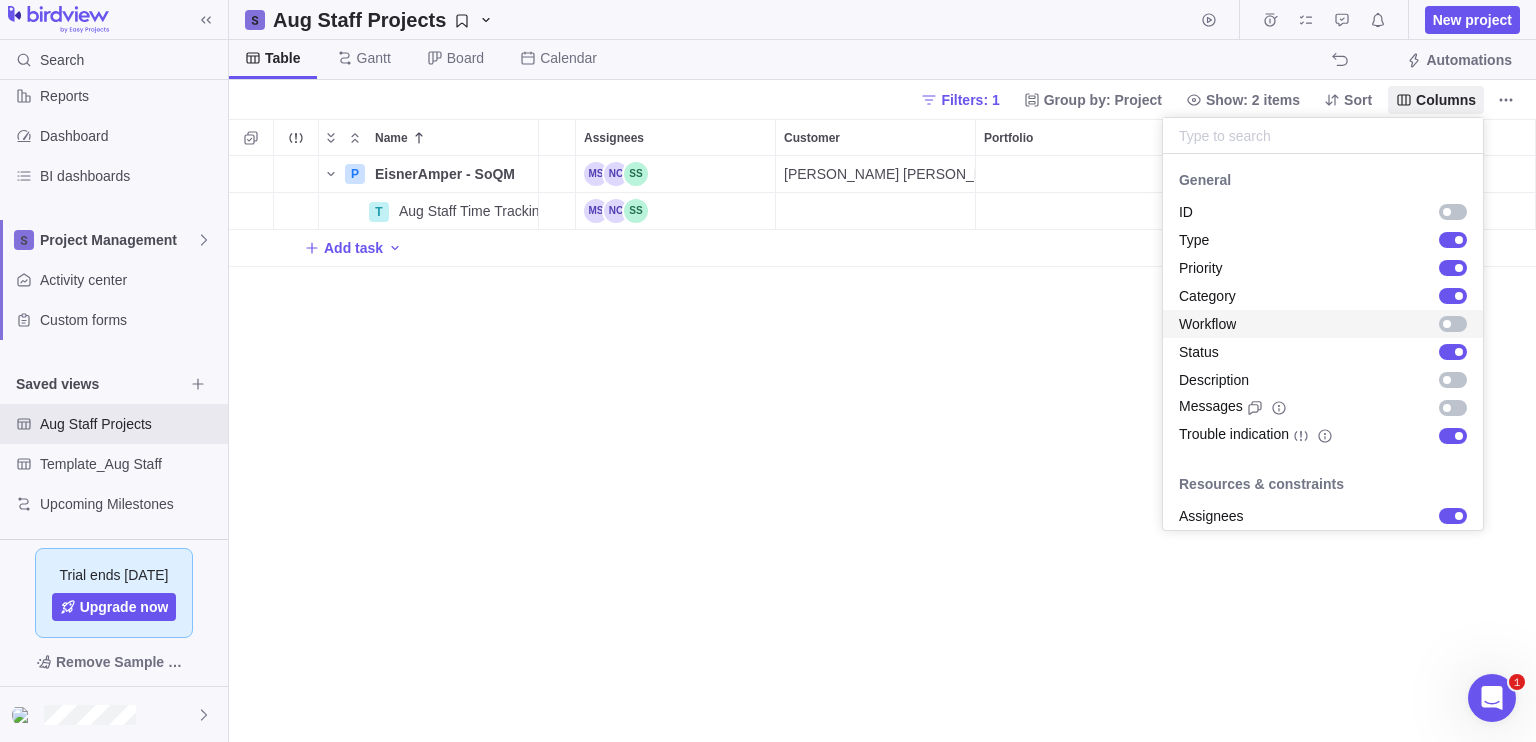 click at bounding box center [1449, 324] 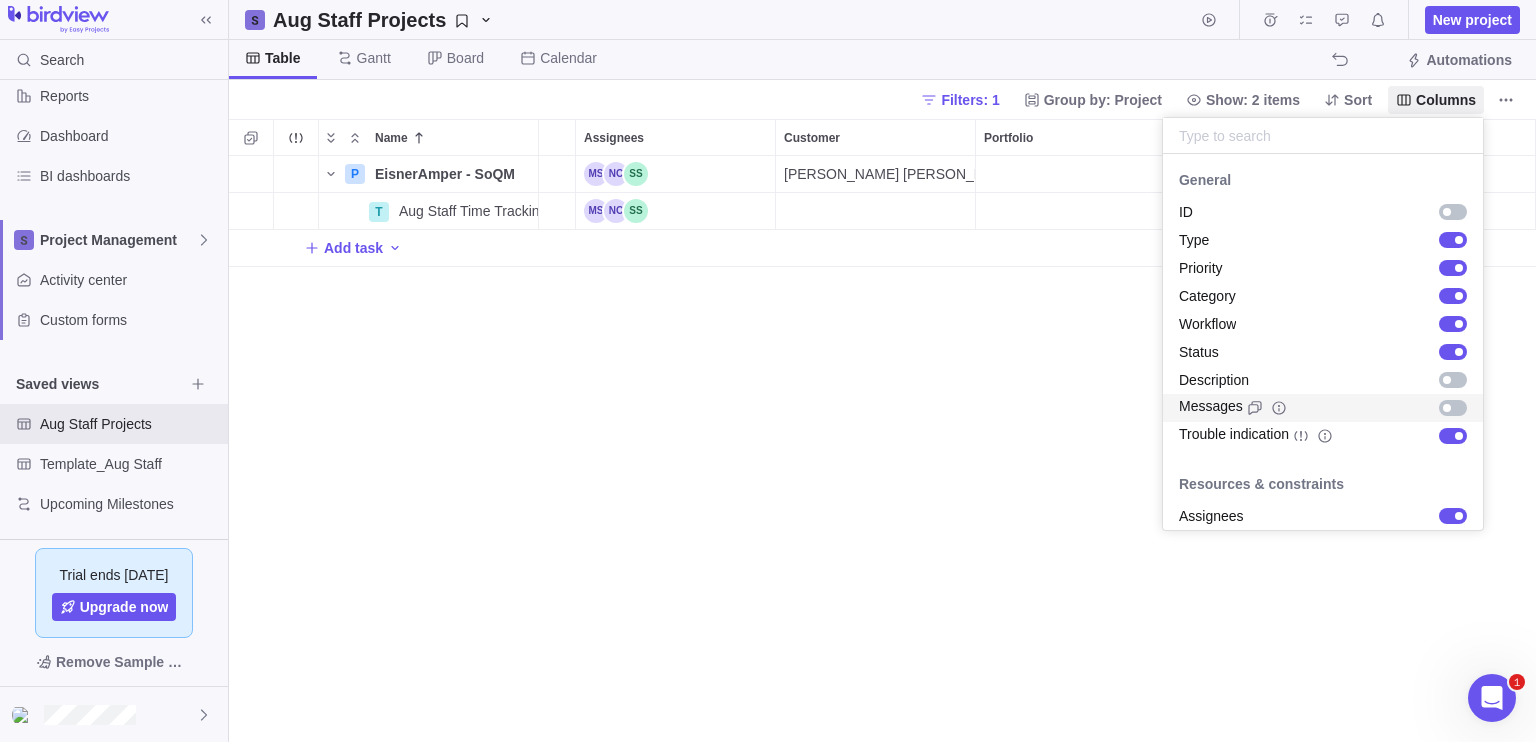 click on "Messages" at bounding box center (1211, 408) 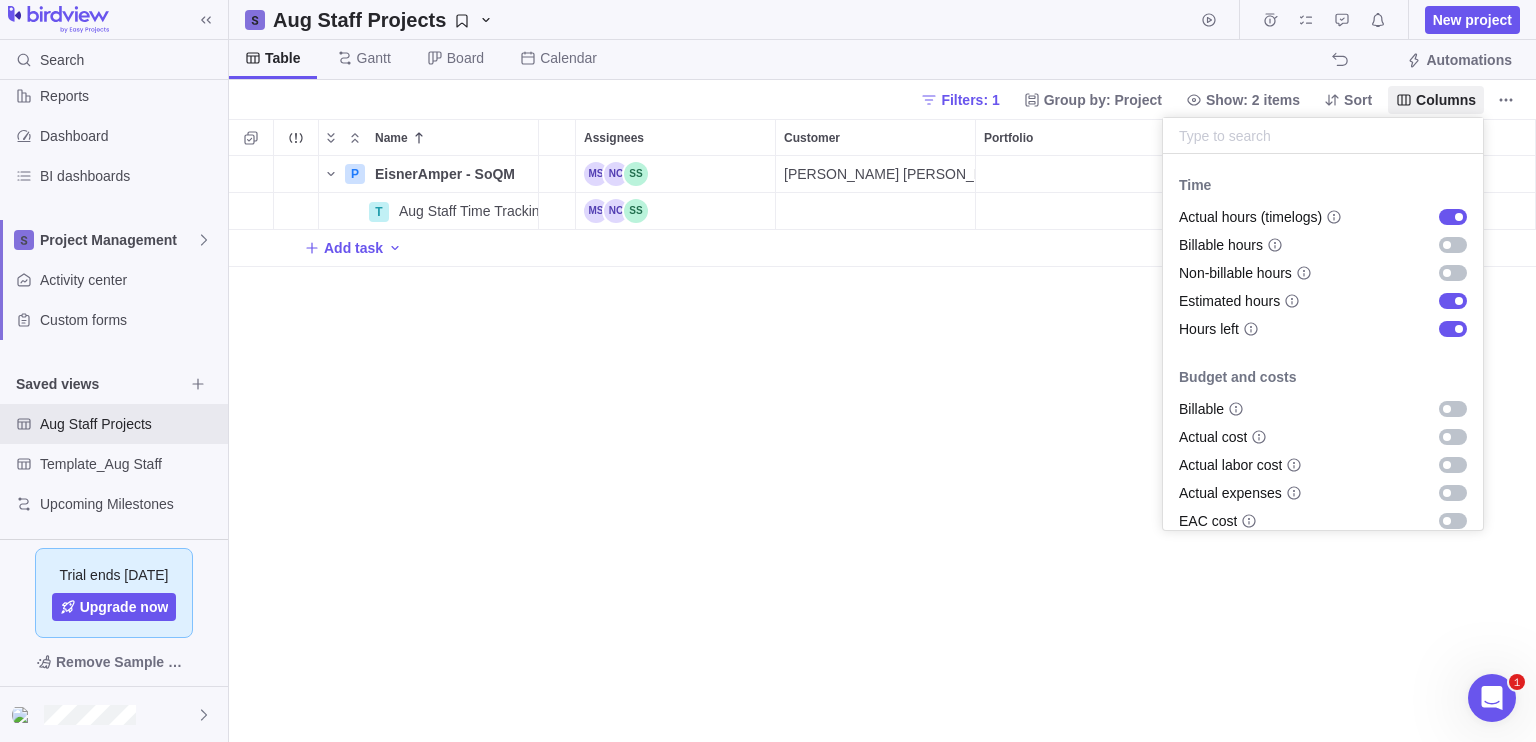scroll, scrollTop: 686, scrollLeft: 0, axis: vertical 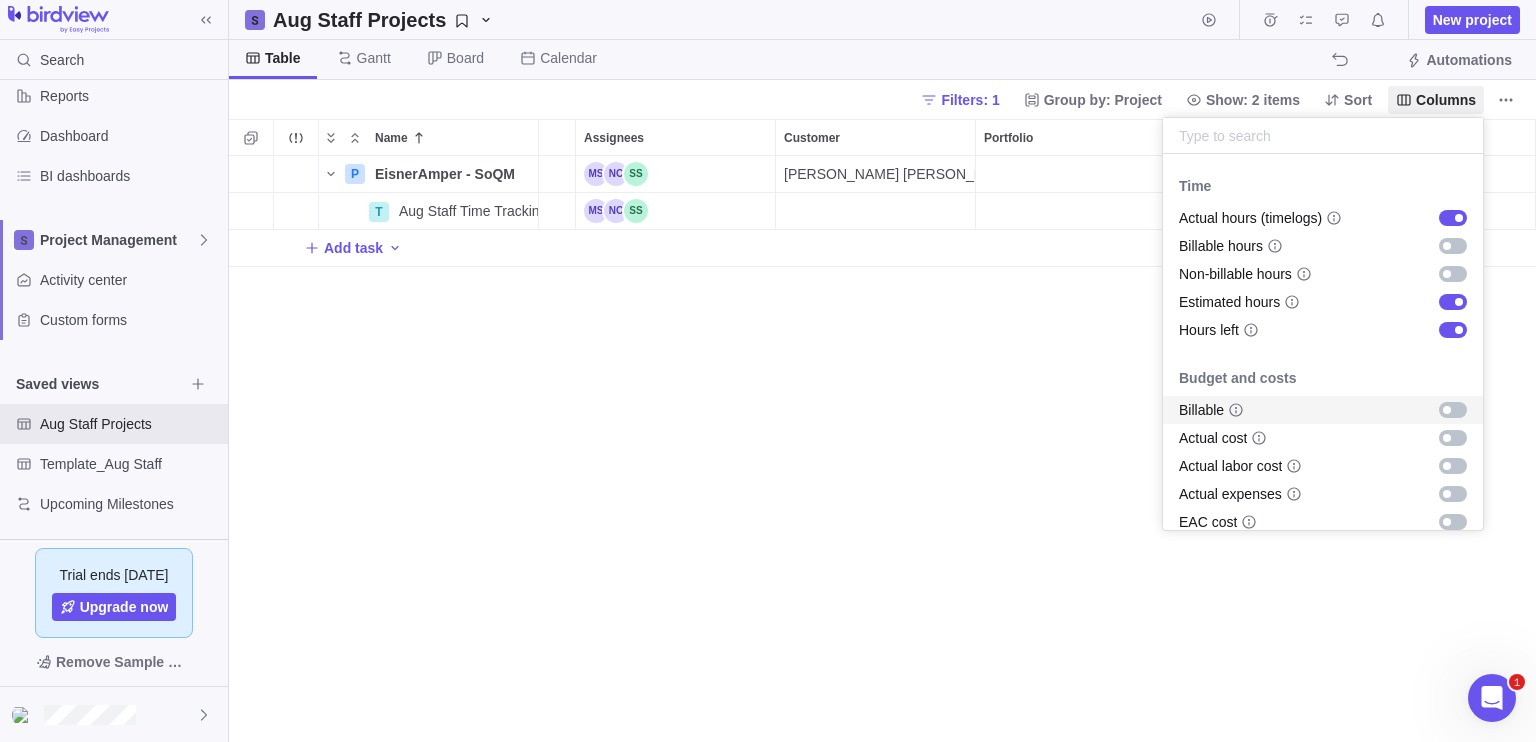 click on "Billable" at bounding box center (1323, 410) 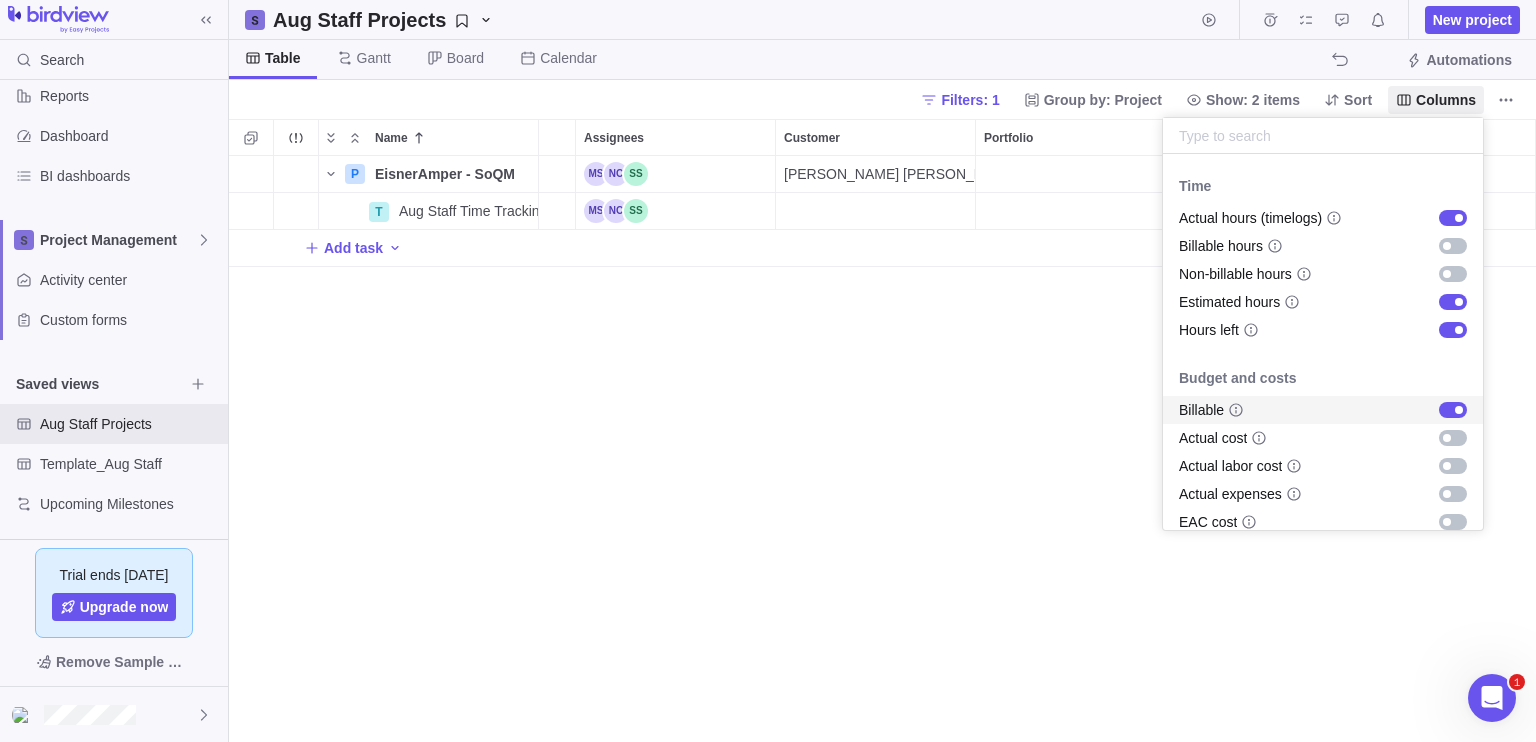 click at bounding box center [1453, 410] 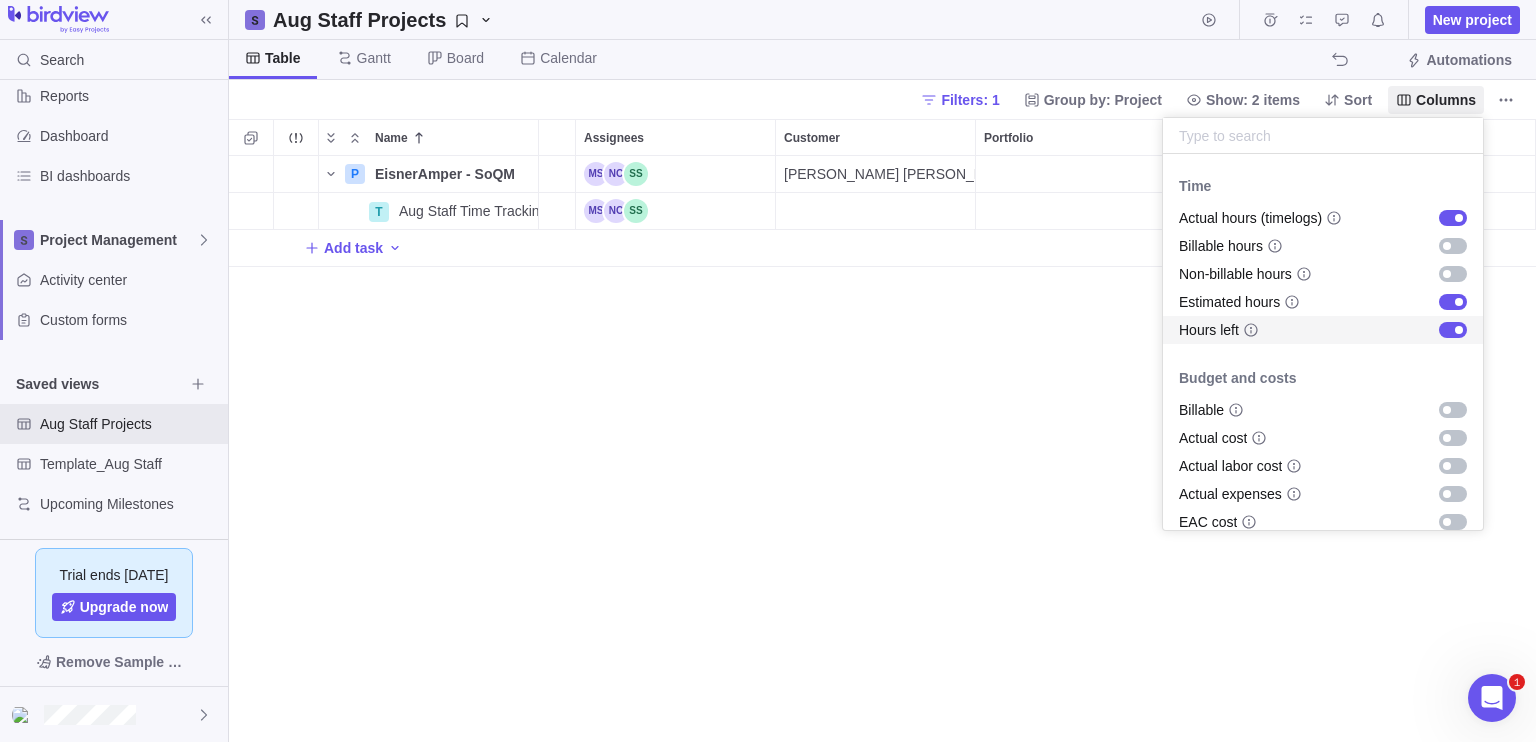 drag, startPoint x: 1054, startPoint y: 373, endPoint x: 965, endPoint y: 360, distance: 89.94443 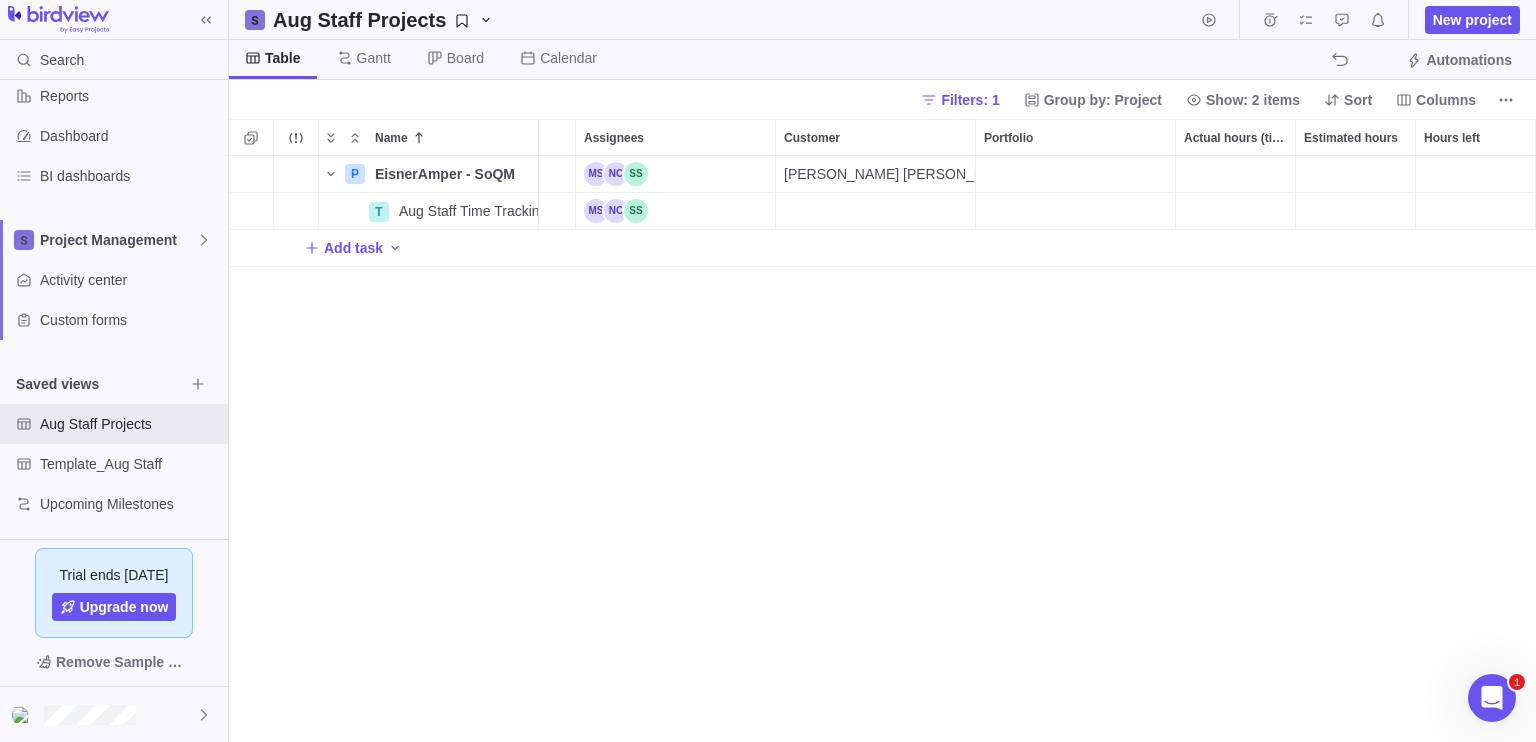click on "P EisnerAmper - SoQM Details Open [DATE] [DATE] 89d [PERSON_NAME] [PERSON_NAME] Medium Default Workflow T Aug Staff Time Tracking Details Open [DATE] [DATE] 89d Task Medium Add task" at bounding box center [882, 449] 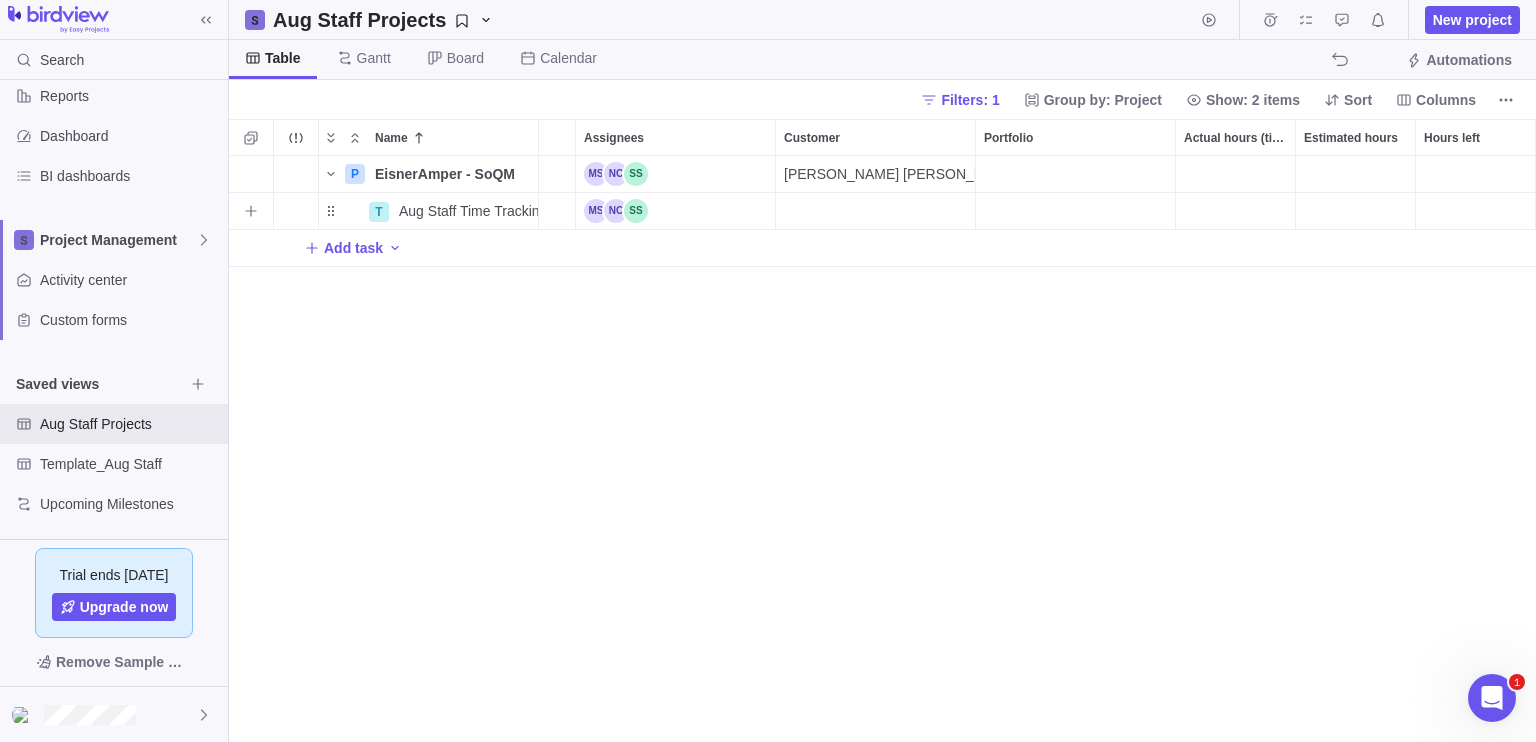 scroll, scrollTop: 0, scrollLeft: 883, axis: horizontal 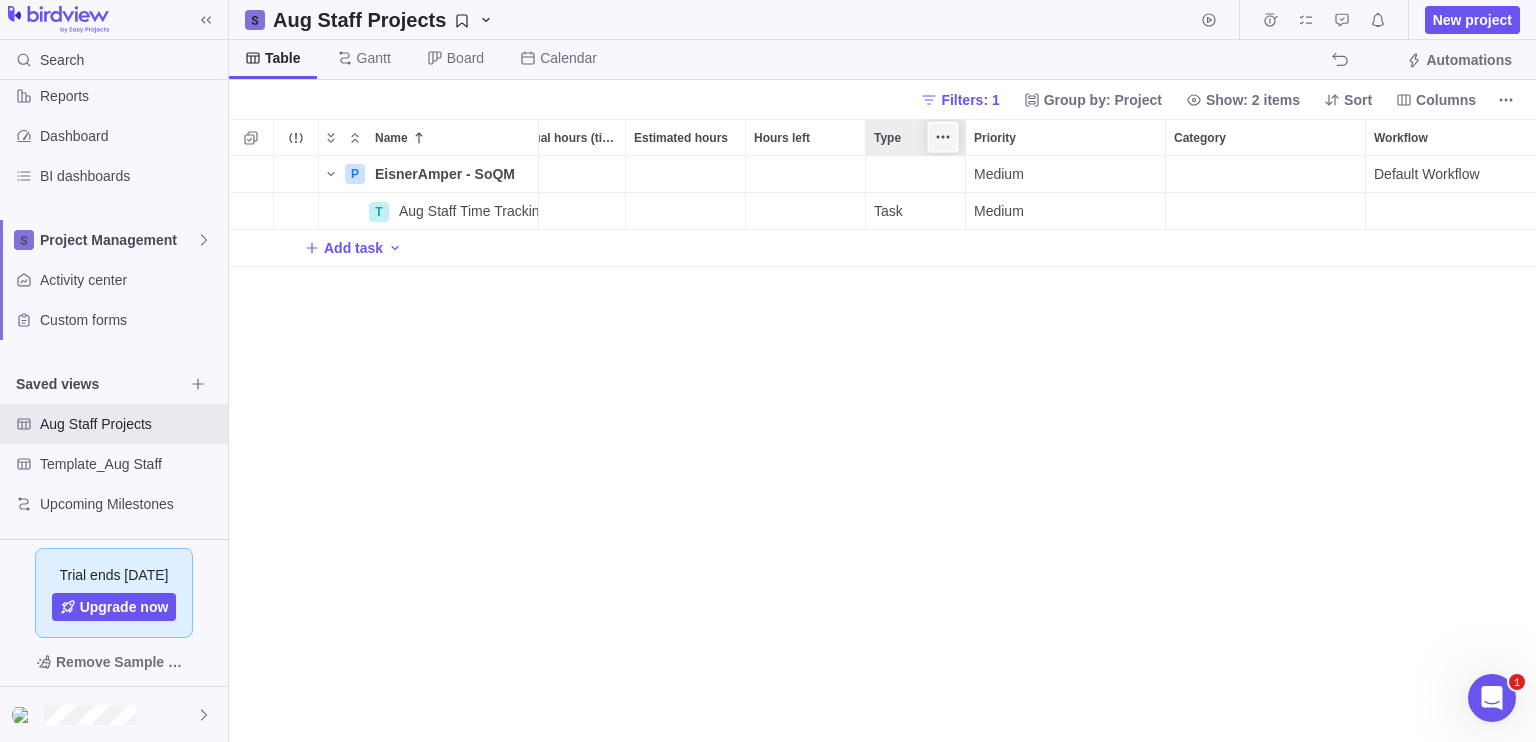 click 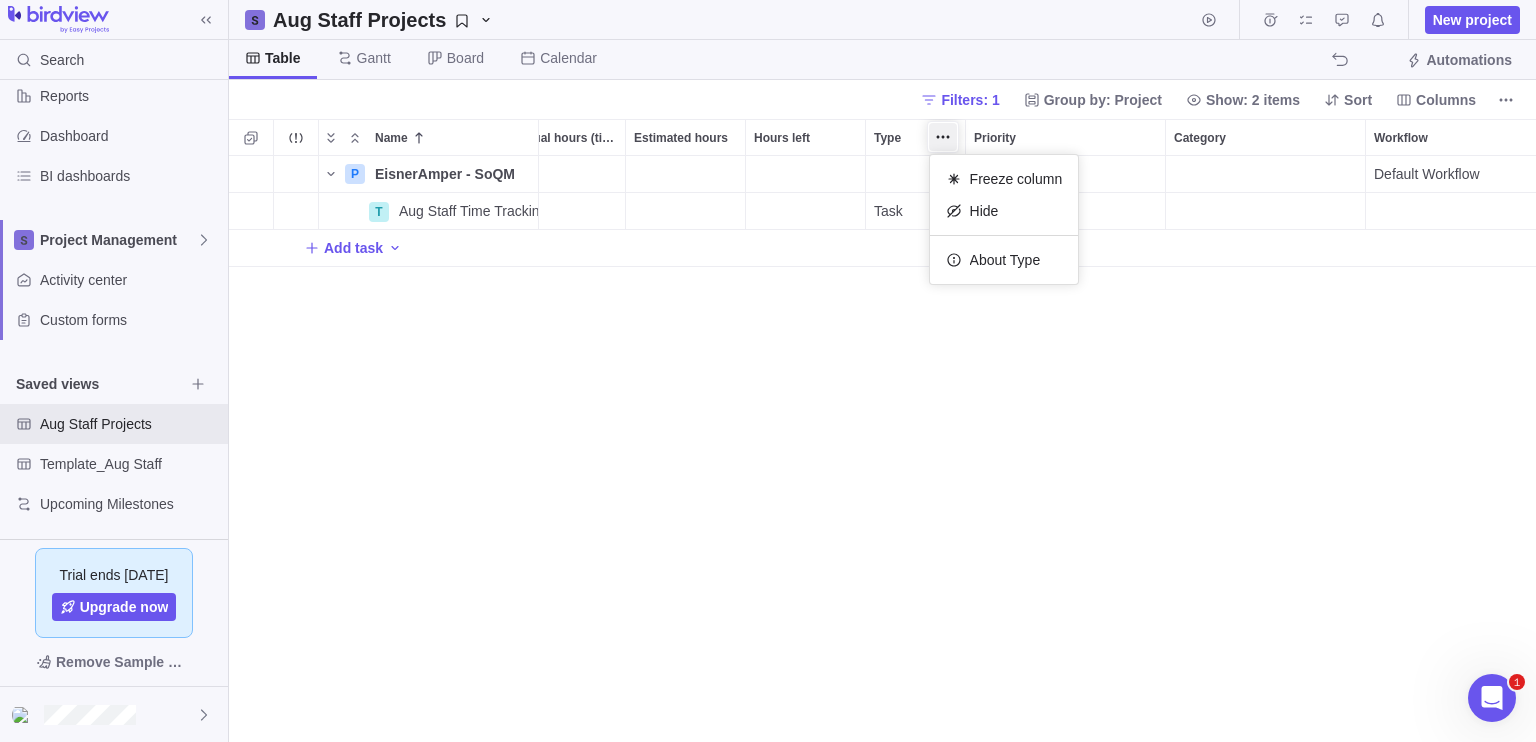 click on "Name Status Start date End date Duration Dependency Assignees Customer Portfolio Actual hours (timelogs) Estimated hours Hours left Type Priority Category Workflow P EisnerAmper - SoQM Details Open [DATE] [DATE] 89d [PERSON_NAME] [PERSON_NAME] Medium Default Workflow T Aug Staff Time Tracking Details Open [DATE] [DATE] 89d Task Medium Add task" at bounding box center [882, 430] 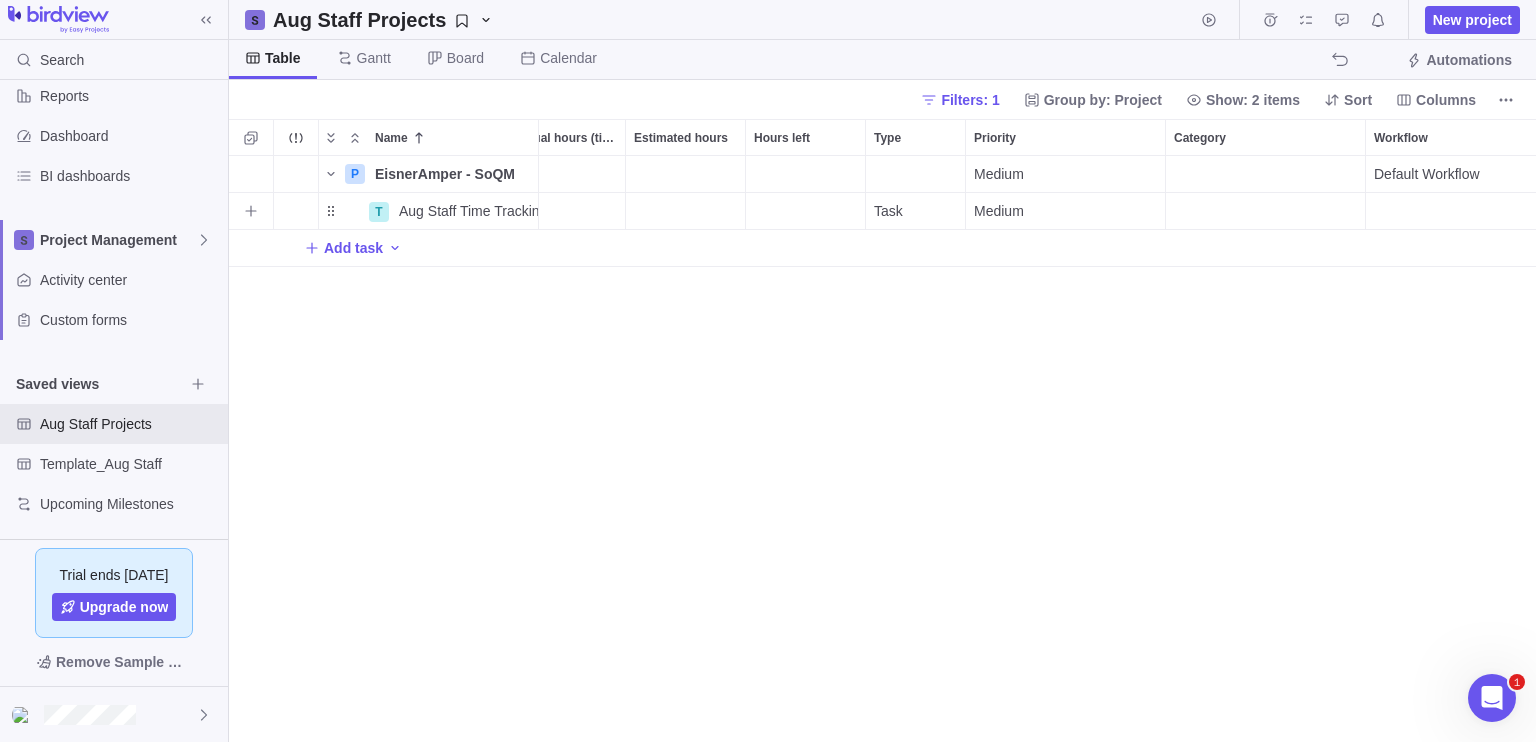 click on "Task" at bounding box center [888, 211] 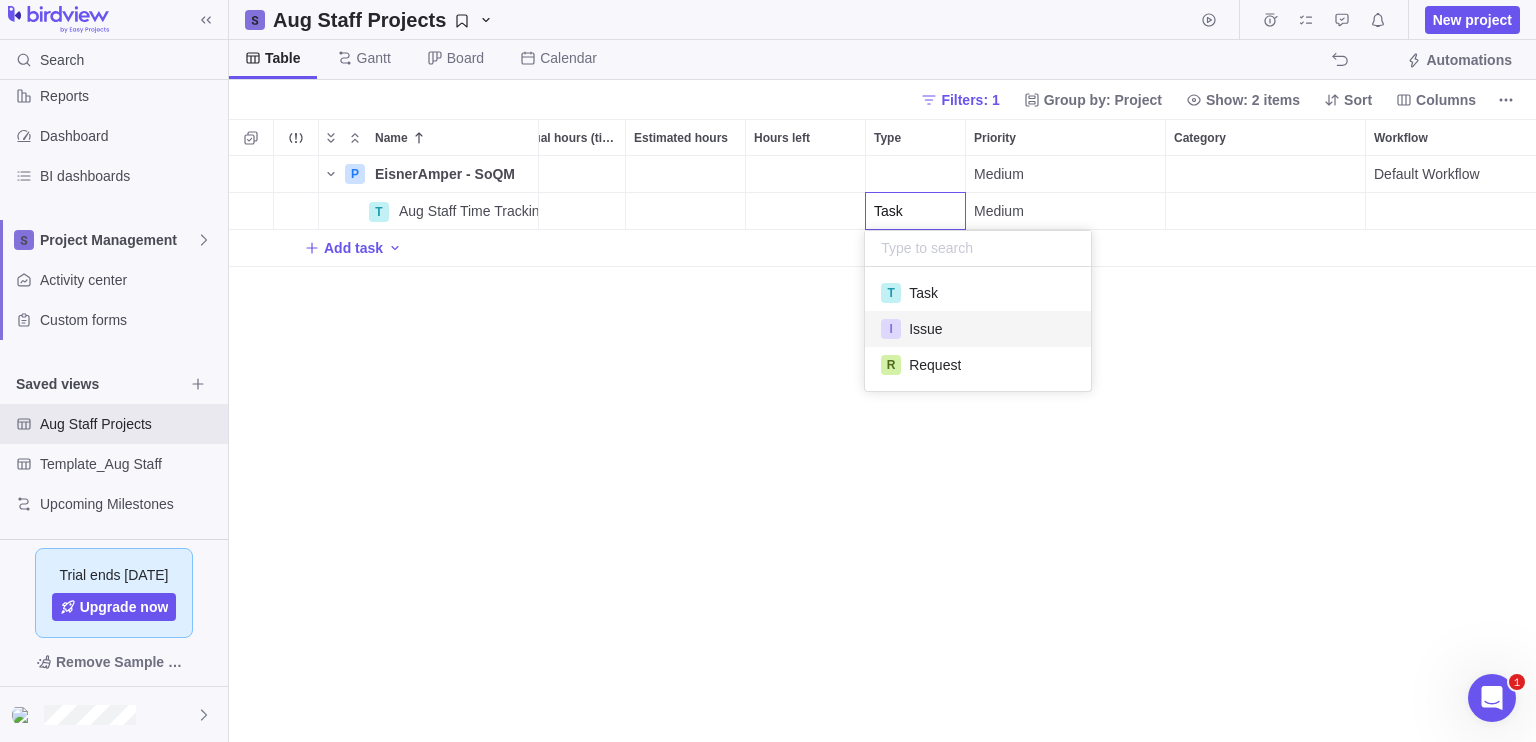 click on "P EisnerAmper - SoQM Details Open [DATE] [DATE] 89d [PERSON_NAME] [PERSON_NAME] Medium Default Workflow T Aug Staff Time Tracking Details Open [DATE] [DATE] 89d Task Medium Add task" at bounding box center (882, 449) 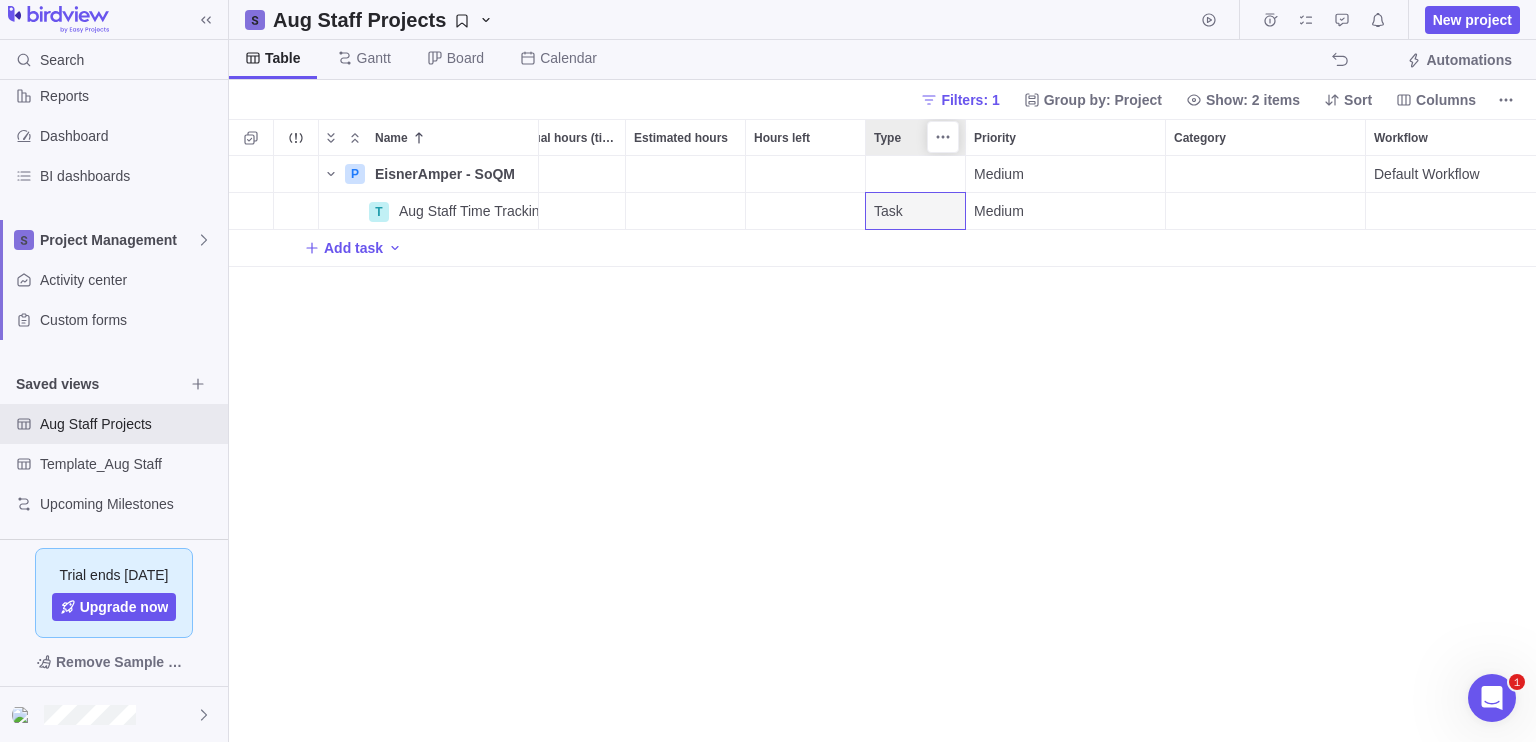click on "Type" at bounding box center (915, 137) 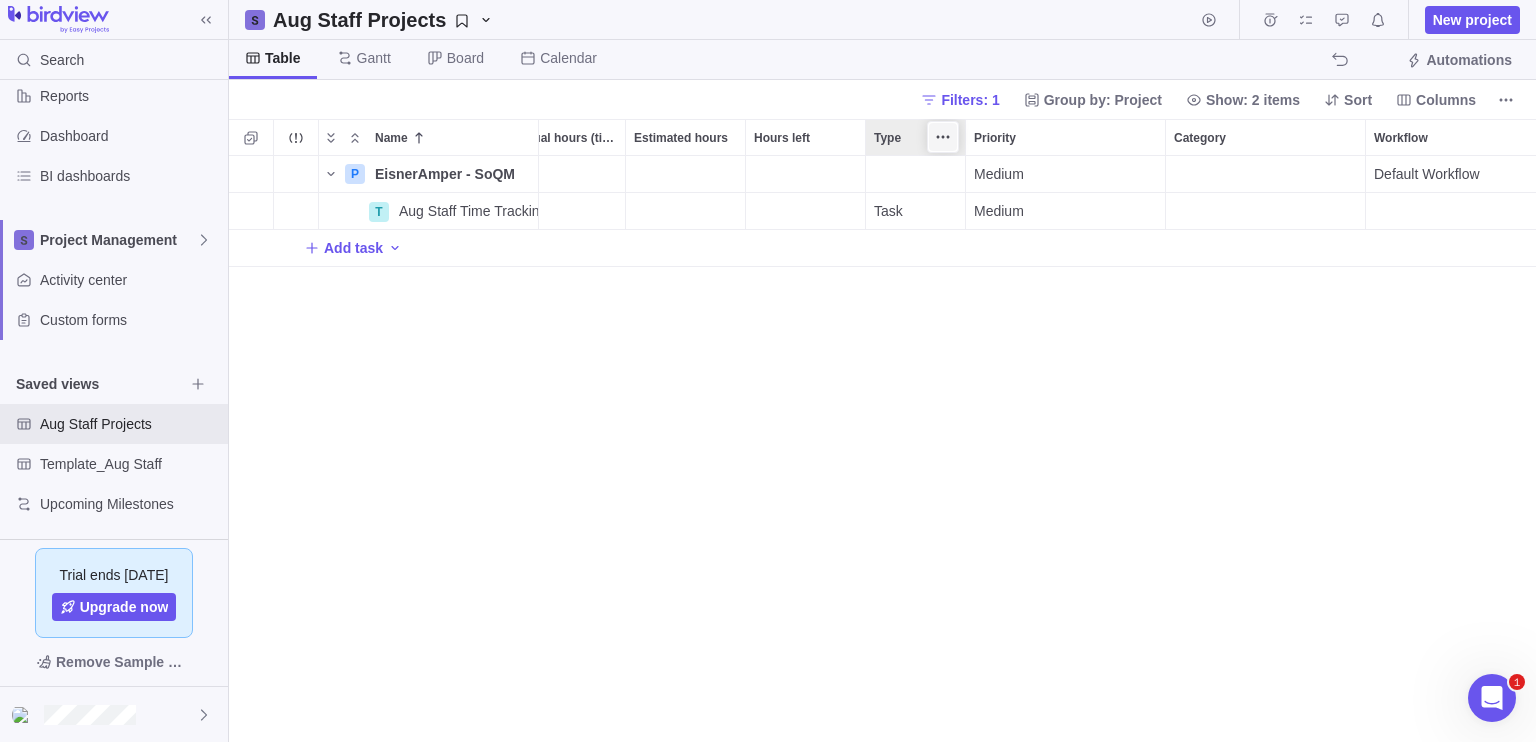 click at bounding box center (943, 137) 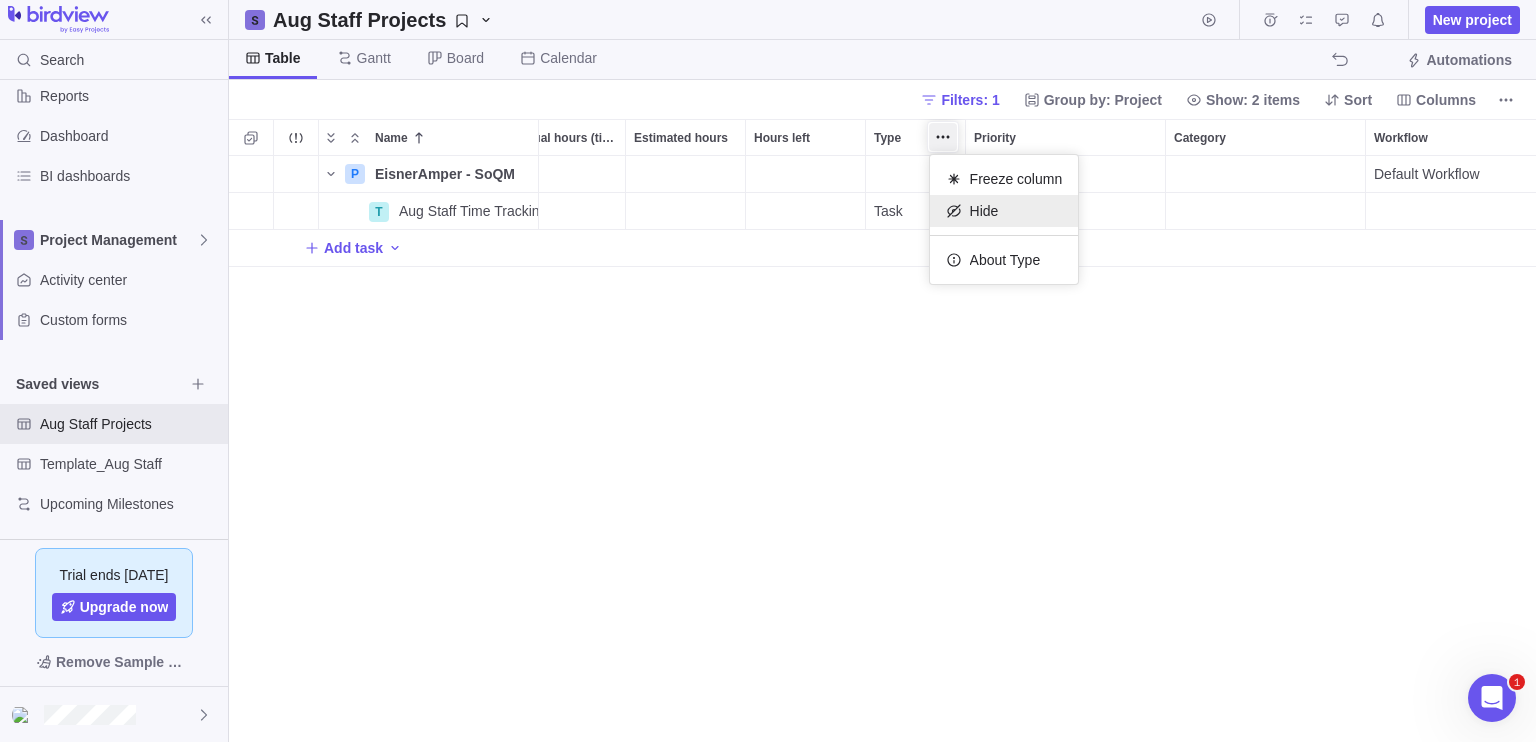 click on "Hide" at bounding box center (984, 211) 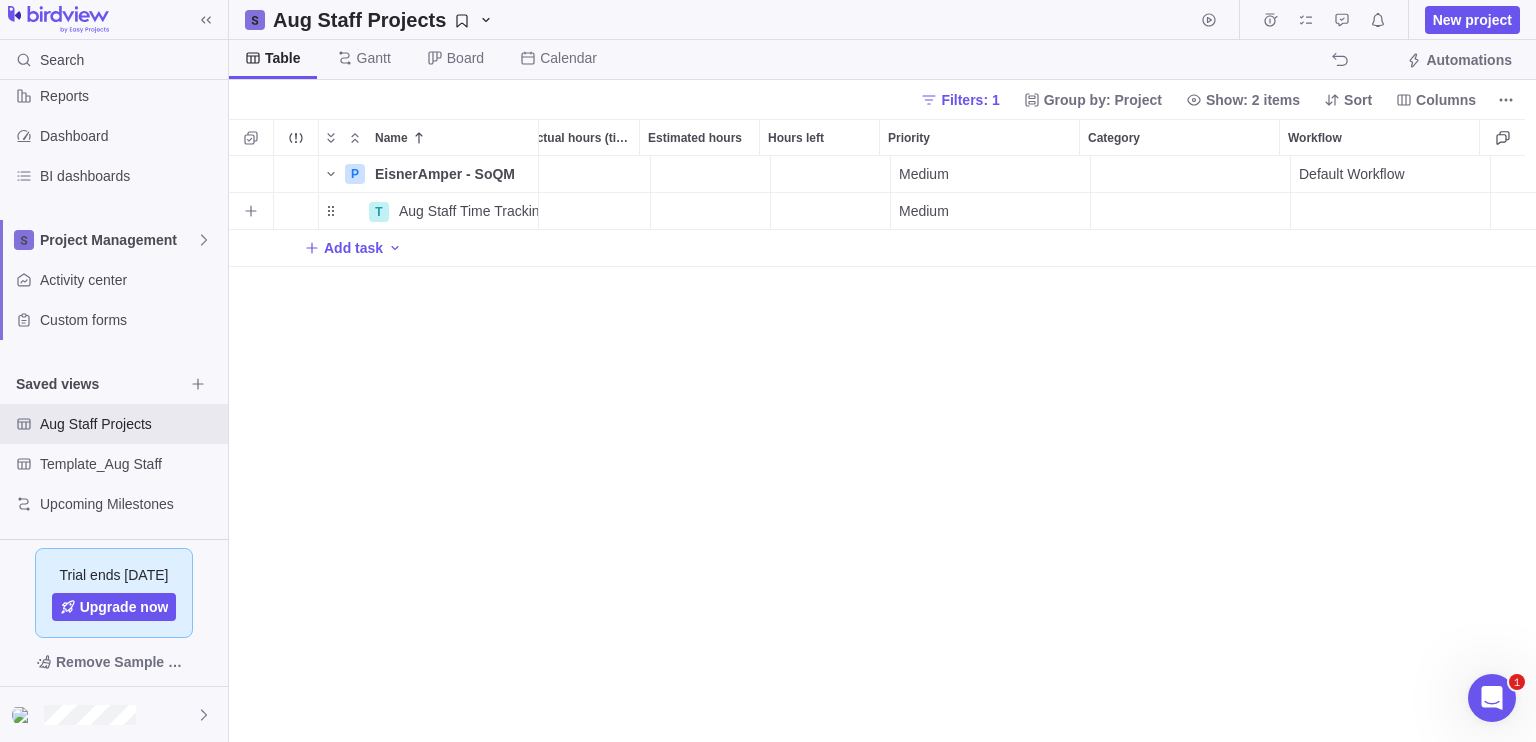 scroll, scrollTop: 0, scrollLeft: 1208, axis: horizontal 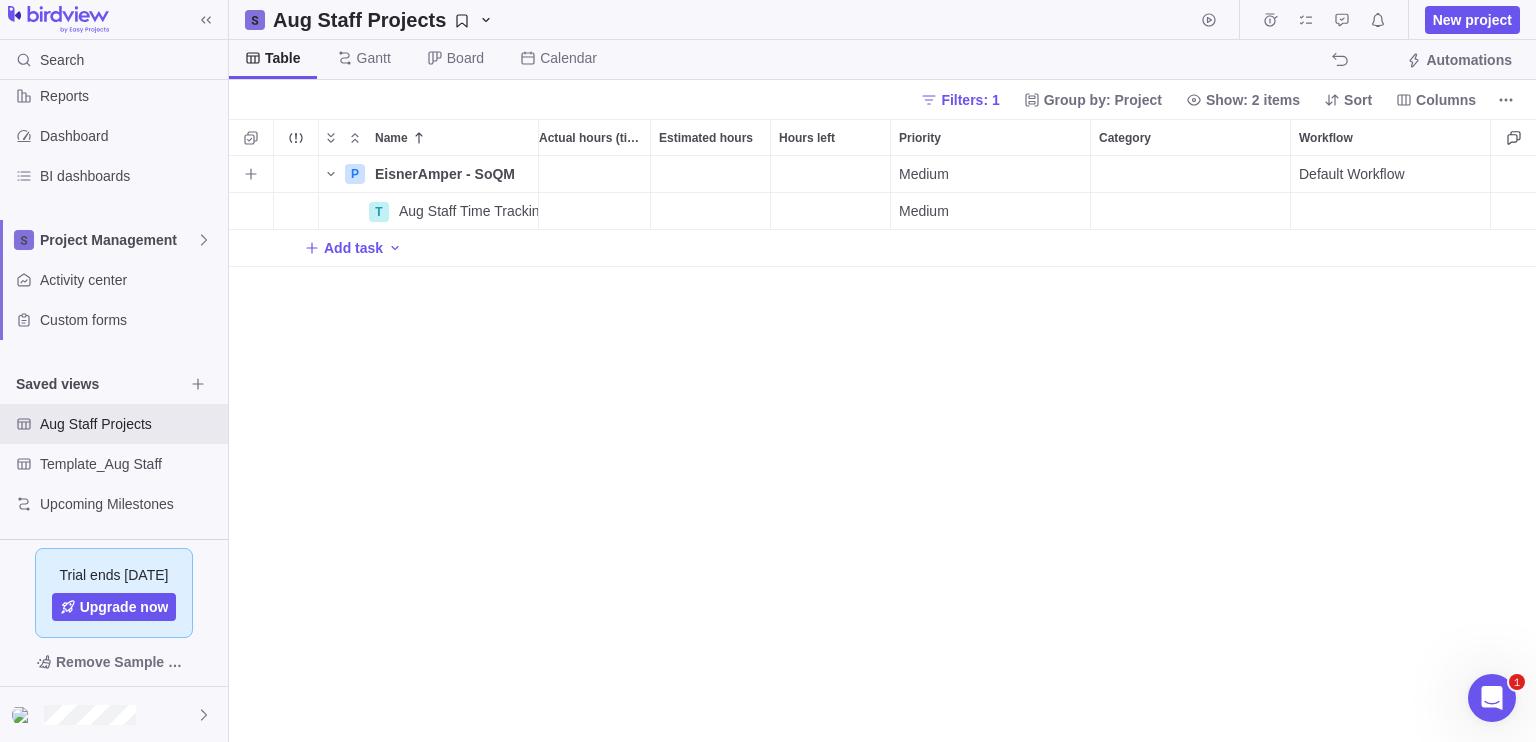 click on "Medium" at bounding box center (924, 174) 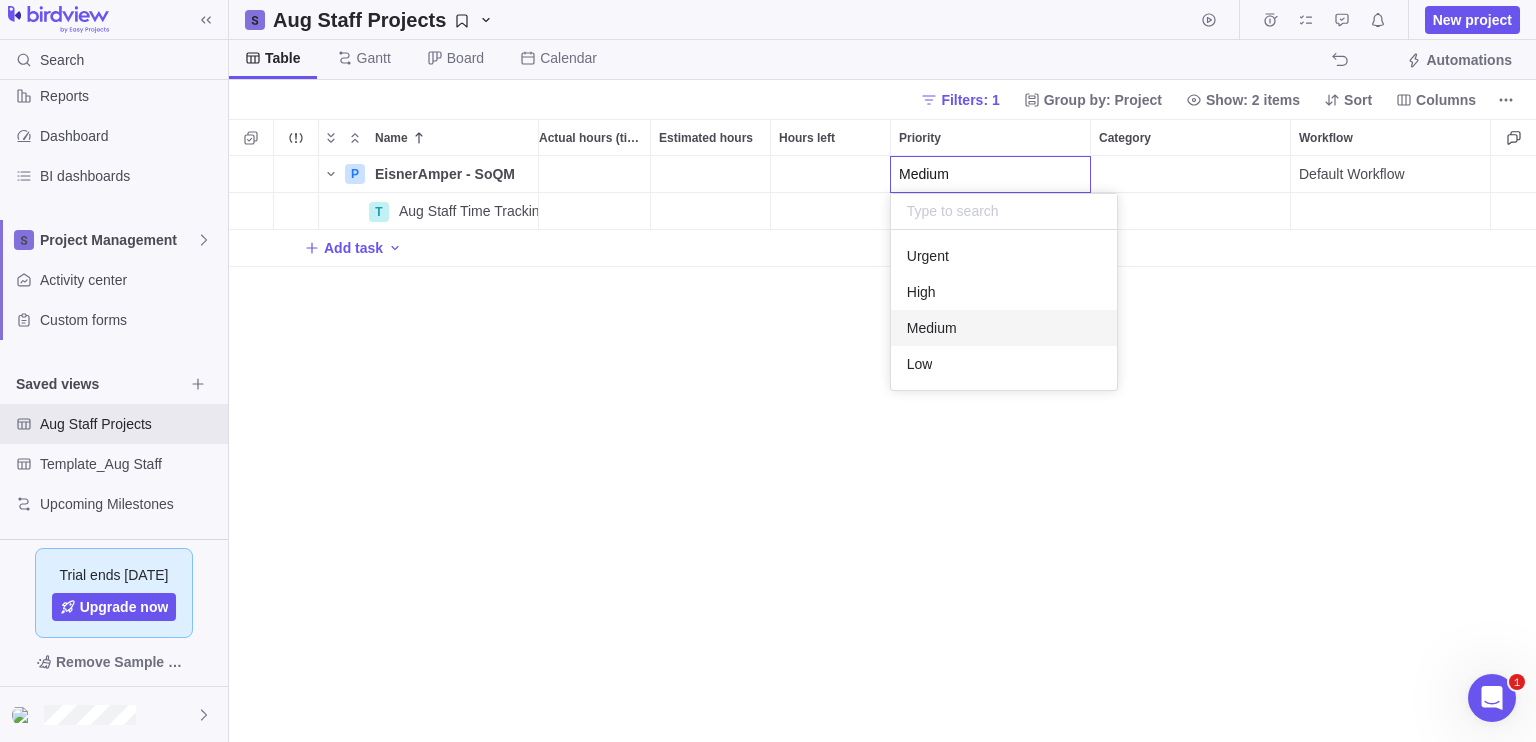 click on "P EisnerAmper - SoQM Details Open [DATE] [DATE] 89d [PERSON_NAME] [PERSON_NAME] Medium Default Workflow T Aug Staff Time Tracking Details Open [DATE] [DATE] 89d Medium Add task" at bounding box center [882, 449] 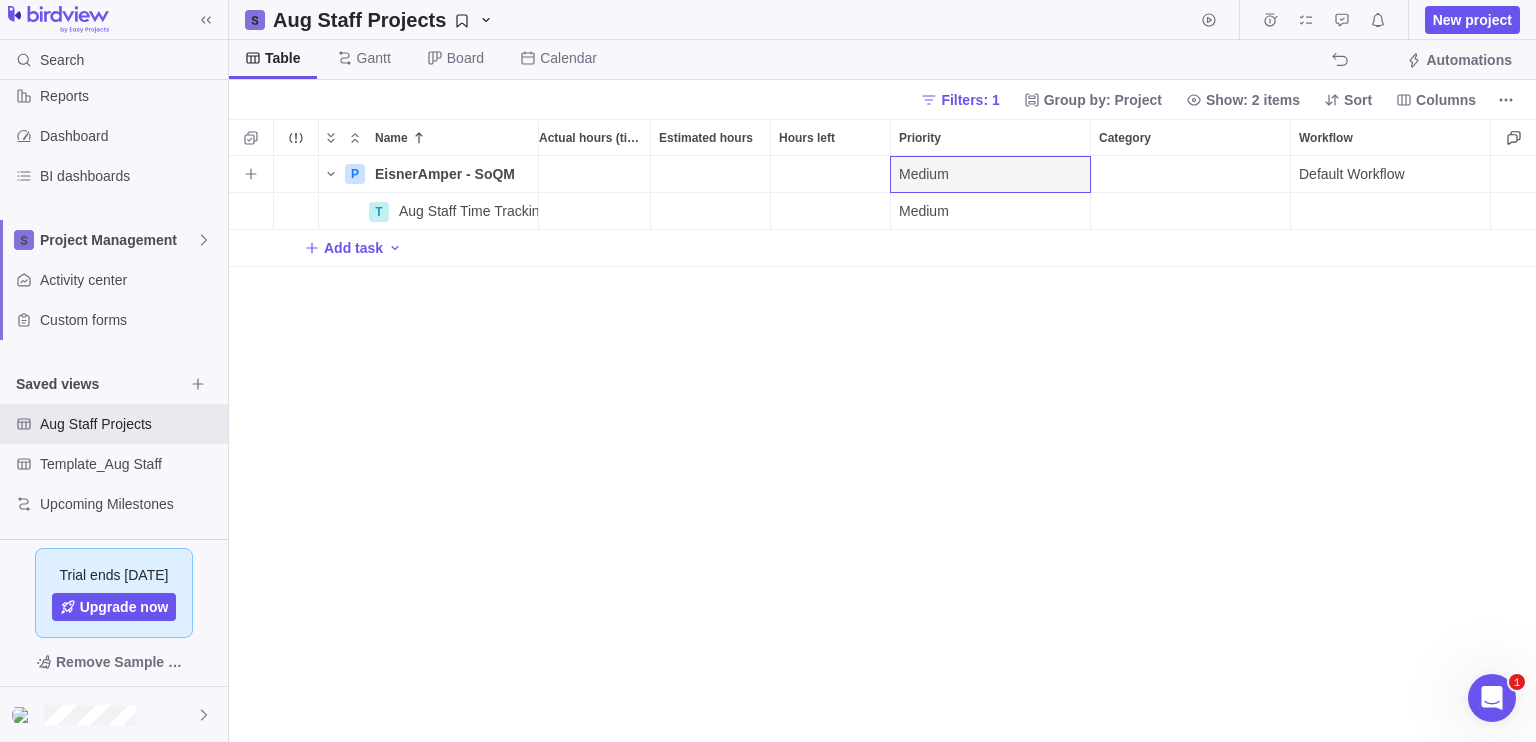 click at bounding box center [1191, 174] 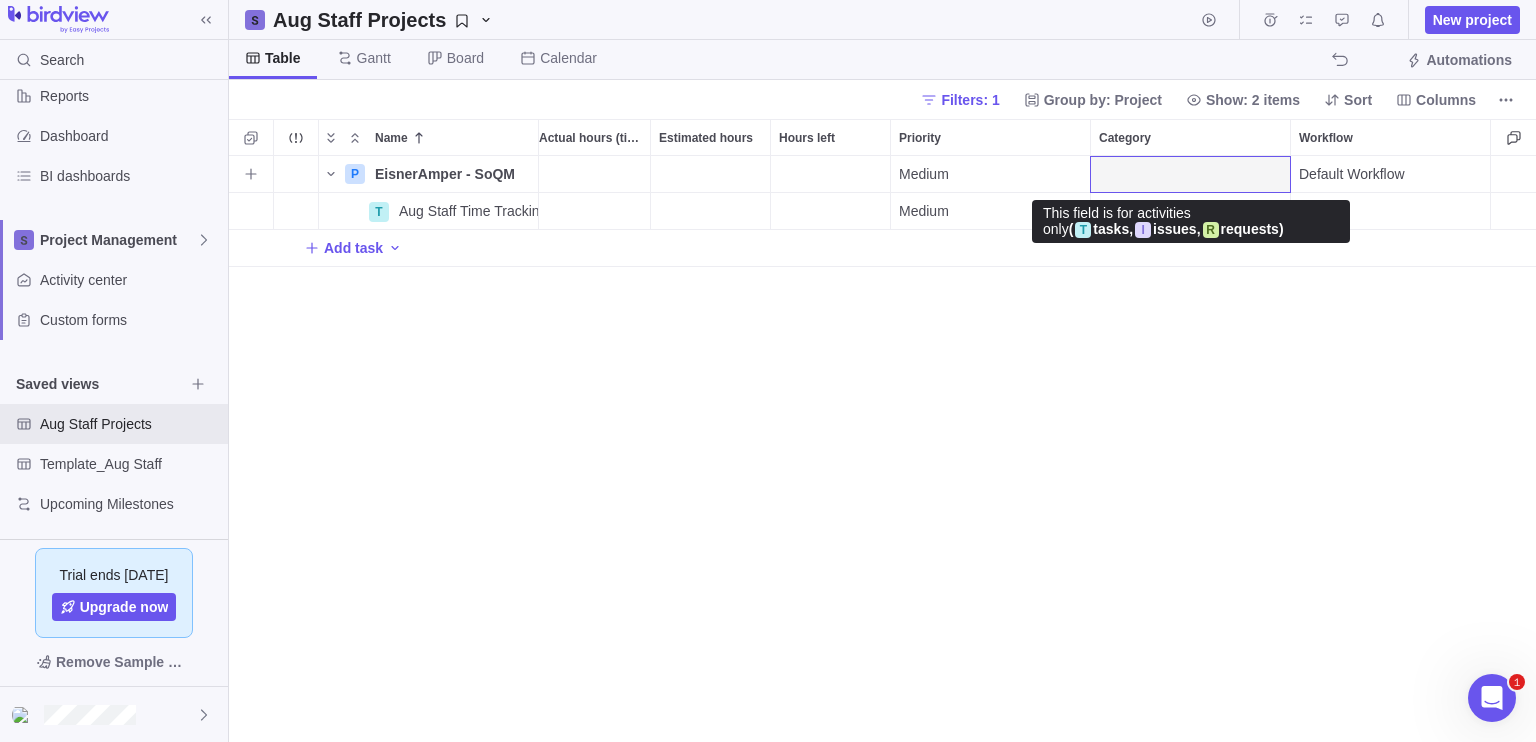 click at bounding box center (1191, 174) 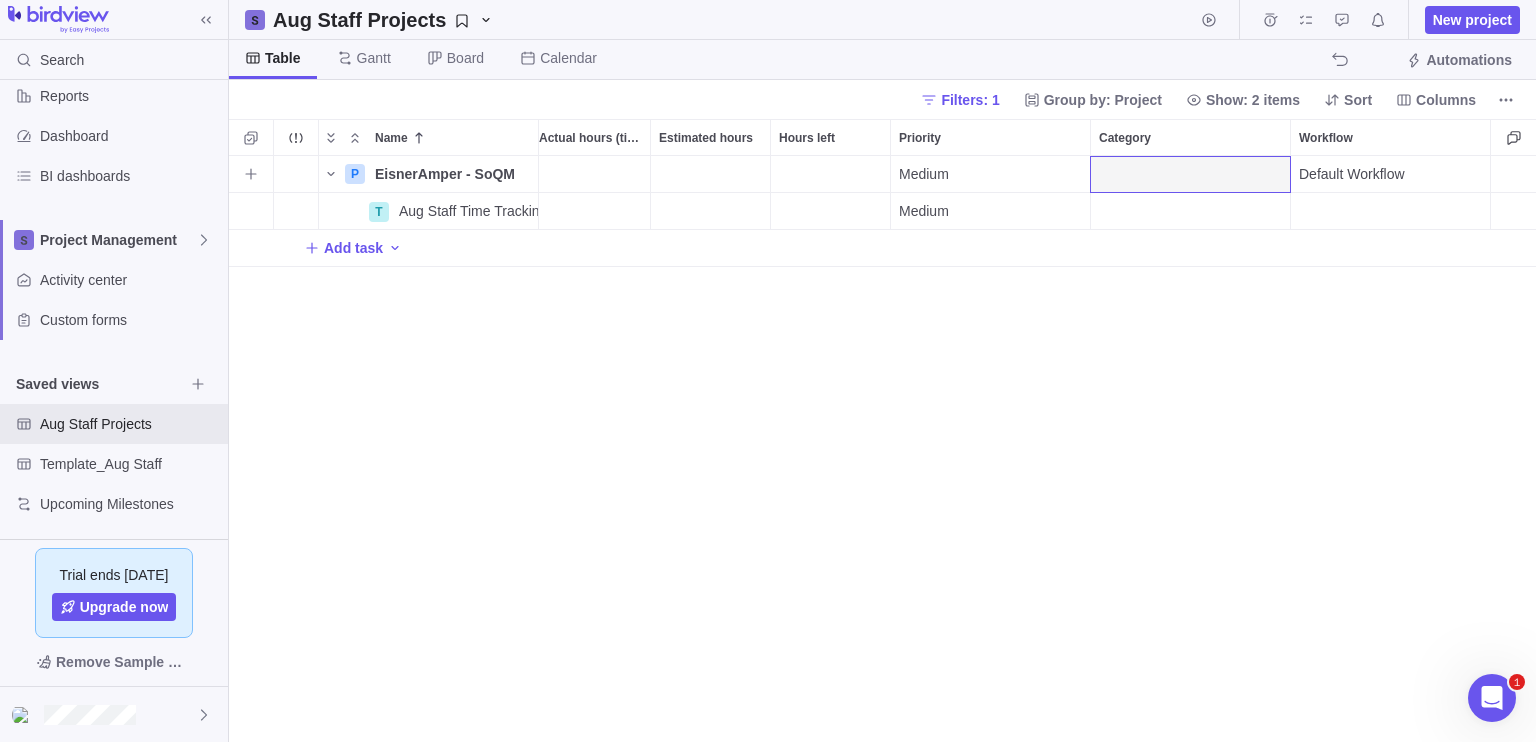 click at bounding box center [830, 174] 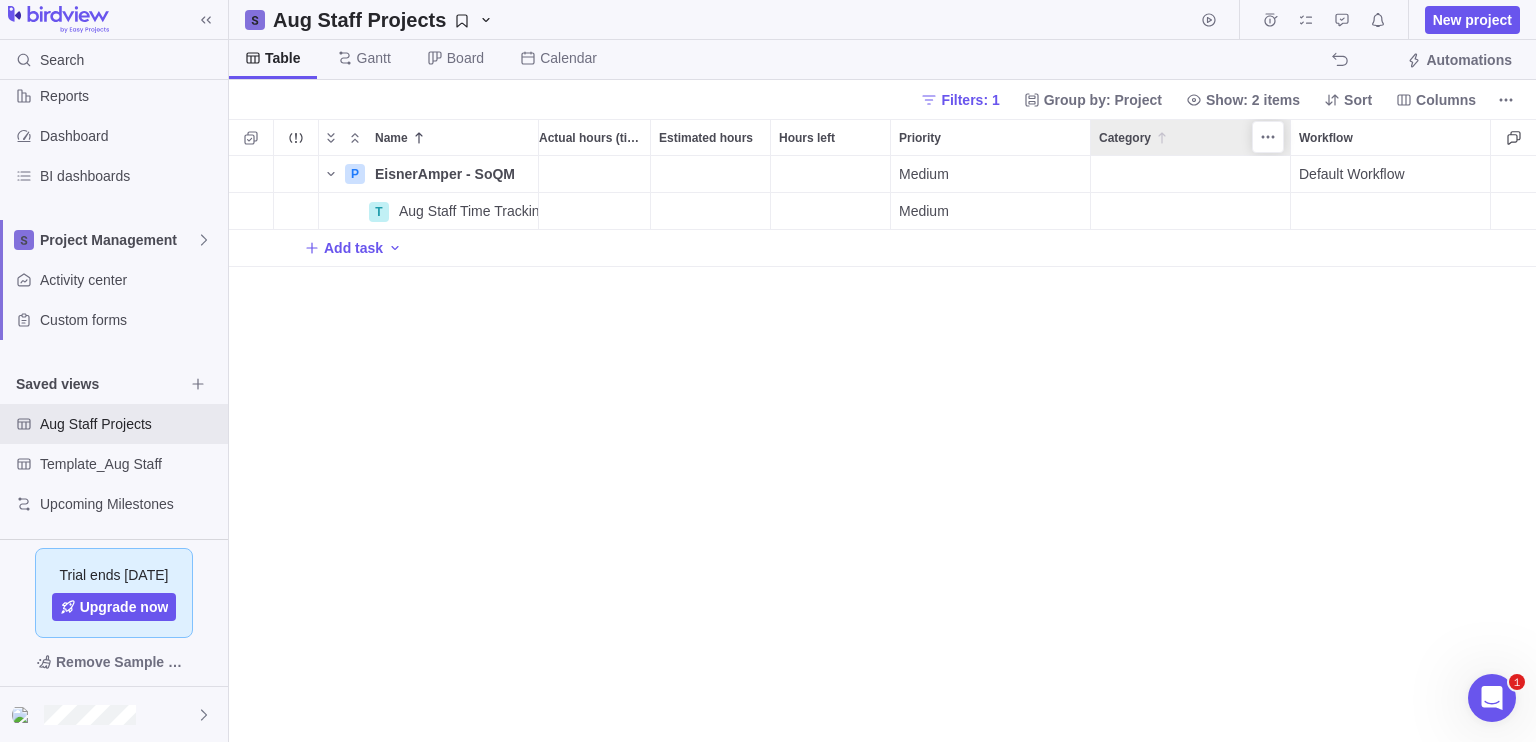 click on "Category" at bounding box center [1190, 137] 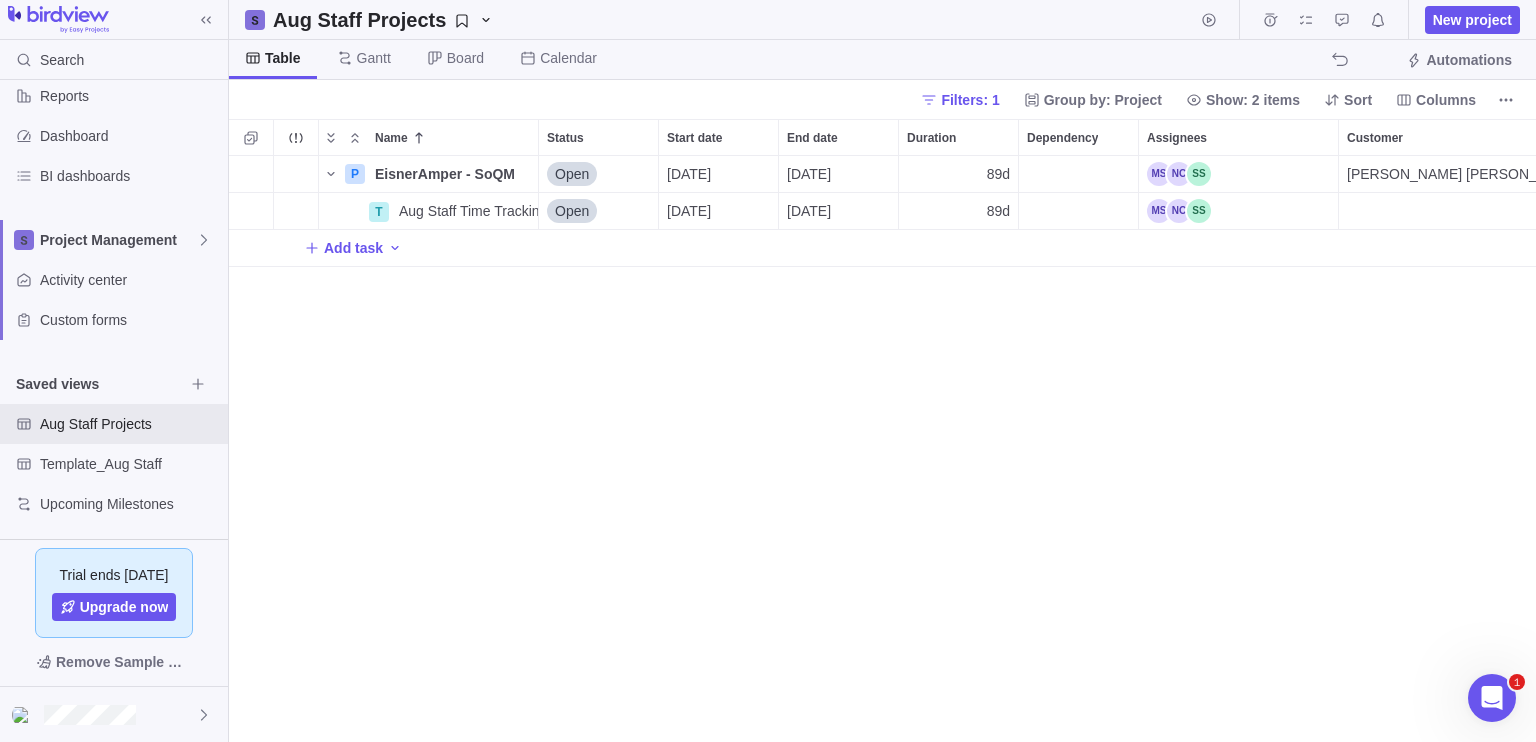 scroll, scrollTop: 16, scrollLeft: 16, axis: both 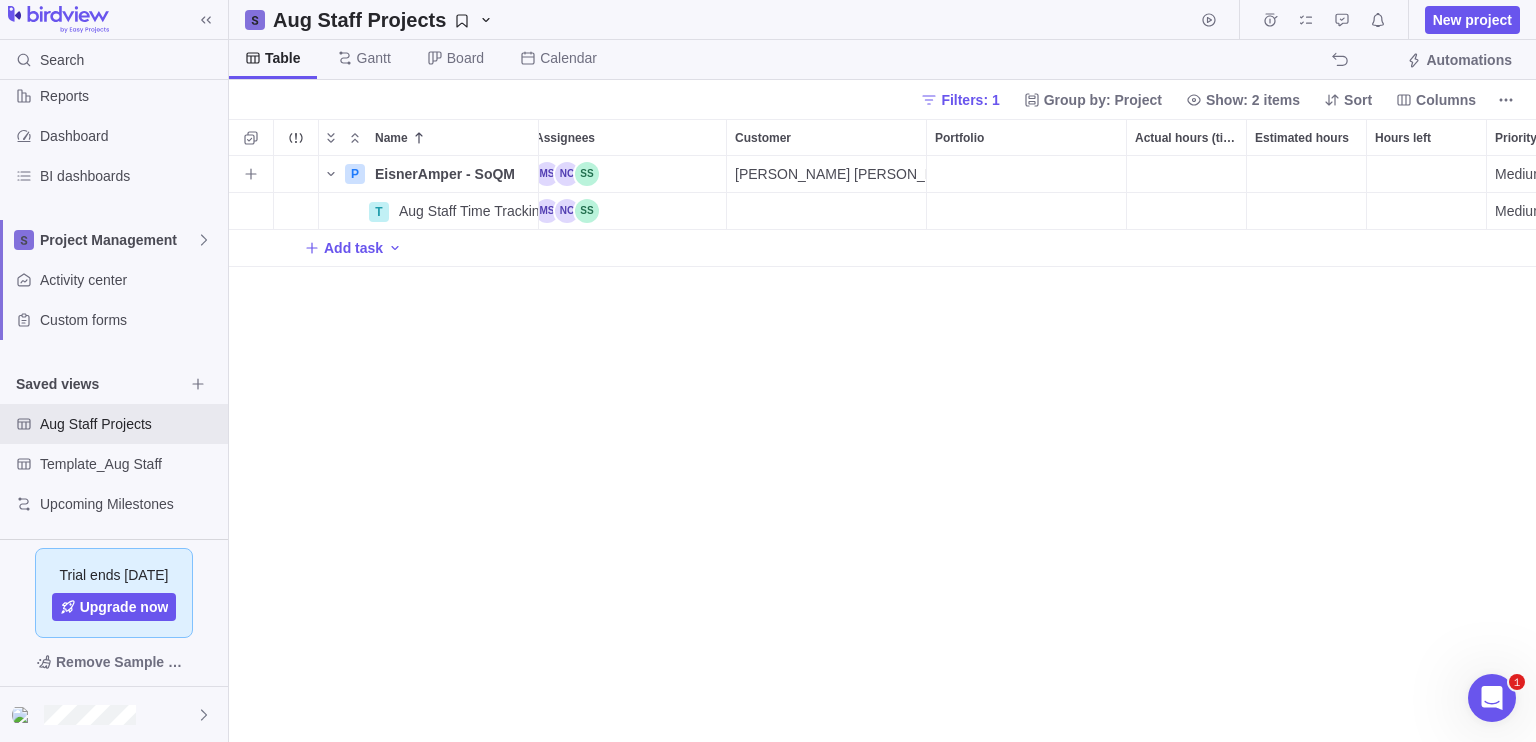 click at bounding box center (1026, 174) 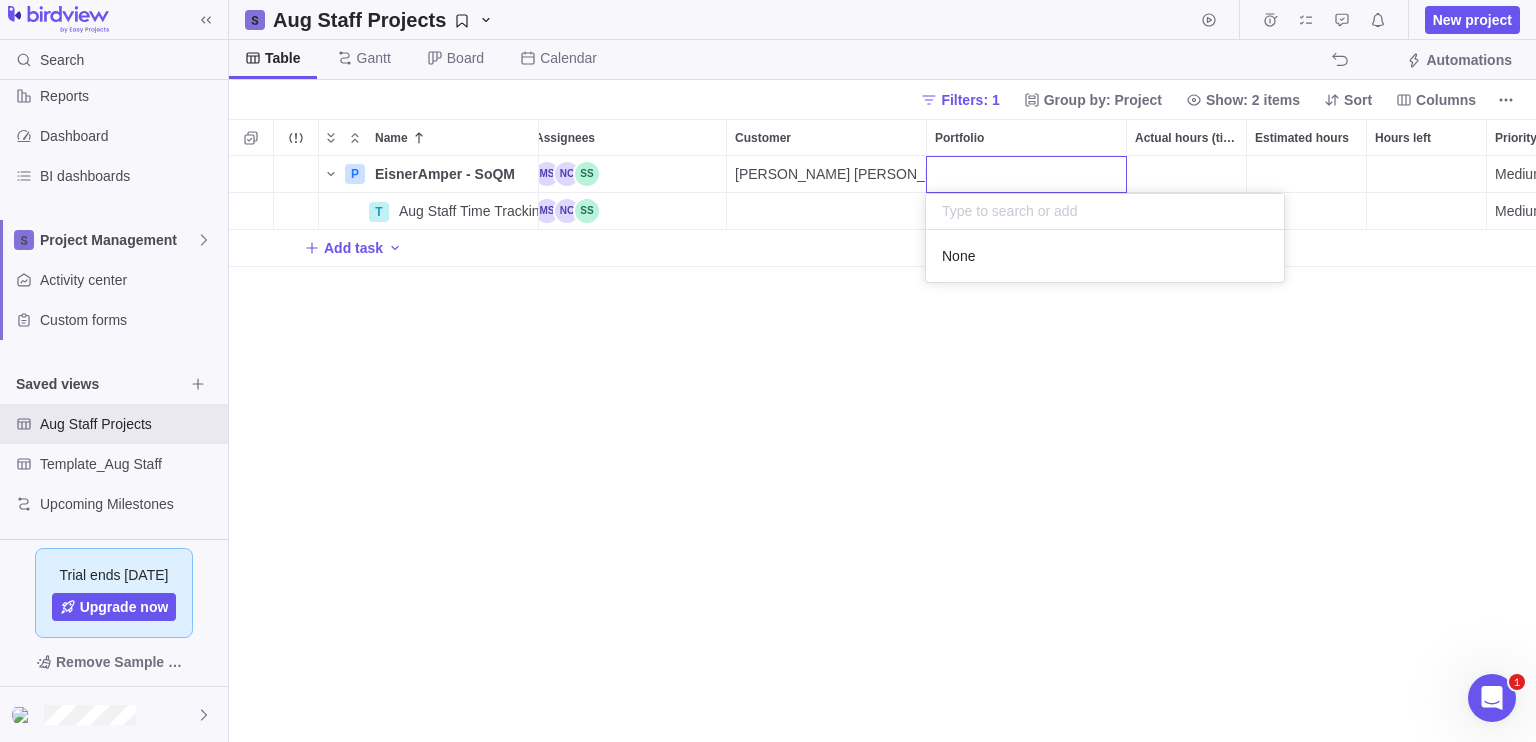 click on "Name Status Start date End date Duration Dependency Assignees Customer Portfolio Actual hours (timelogs) Estimated hours Hours left Priority Category Workflow P EisnerAmper - SoQM Details Open [DATE] [DATE] 89d [PERSON_NAME] [PERSON_NAME] Medium Default Workflow T Aug Staff Time Tracking Details Open [DATE] [DATE] 89d Medium Add task" at bounding box center (882, 430) 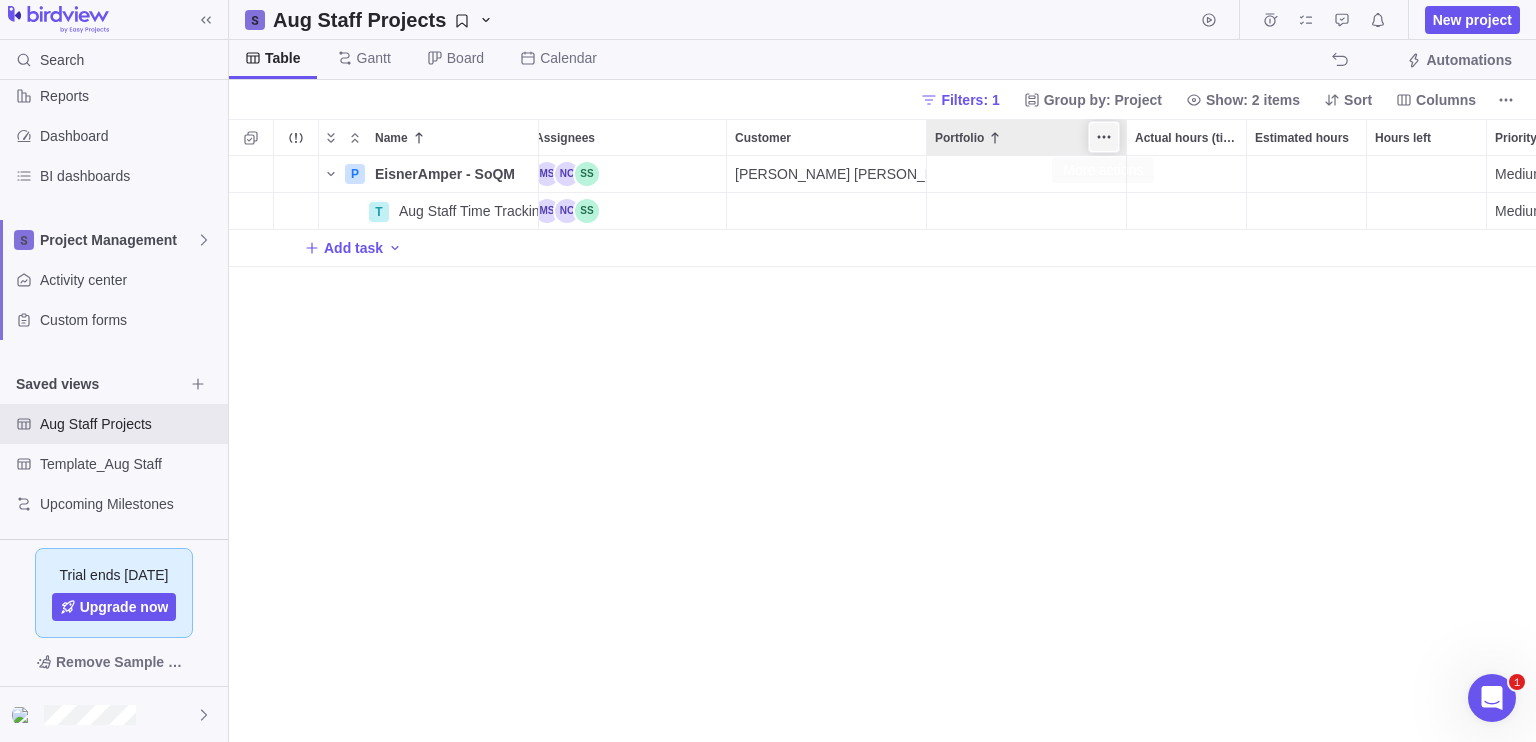 click at bounding box center [1104, 137] 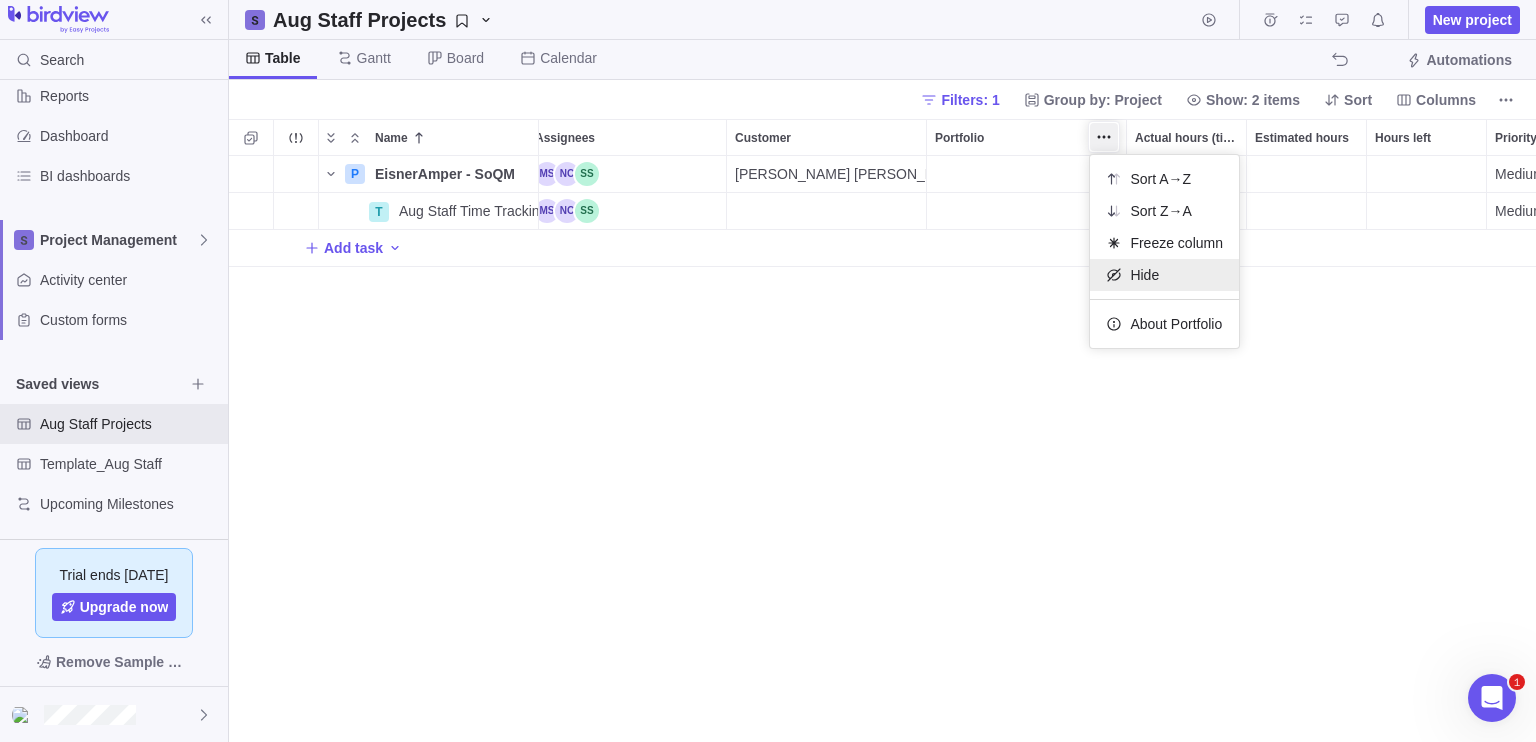 click 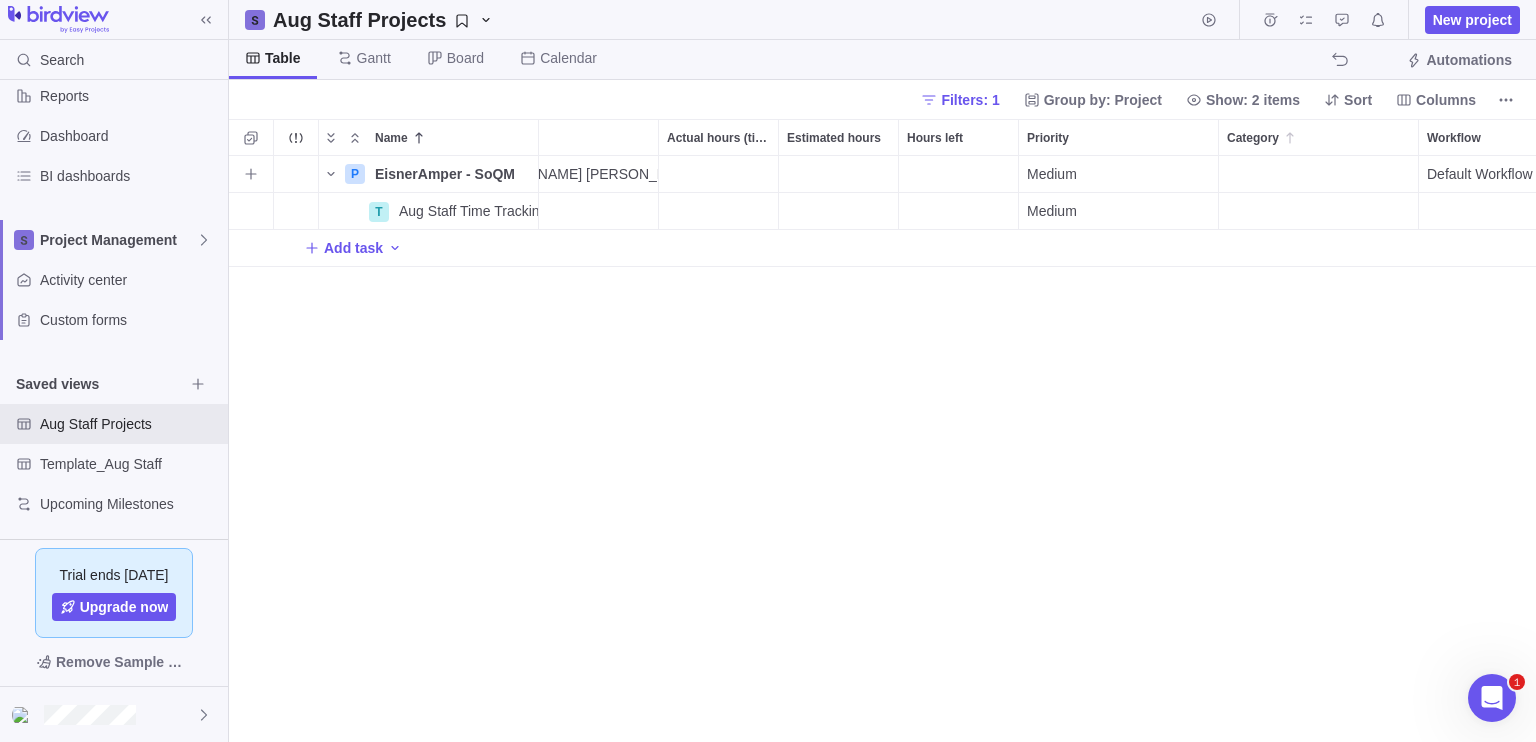 click at bounding box center (1319, 174) 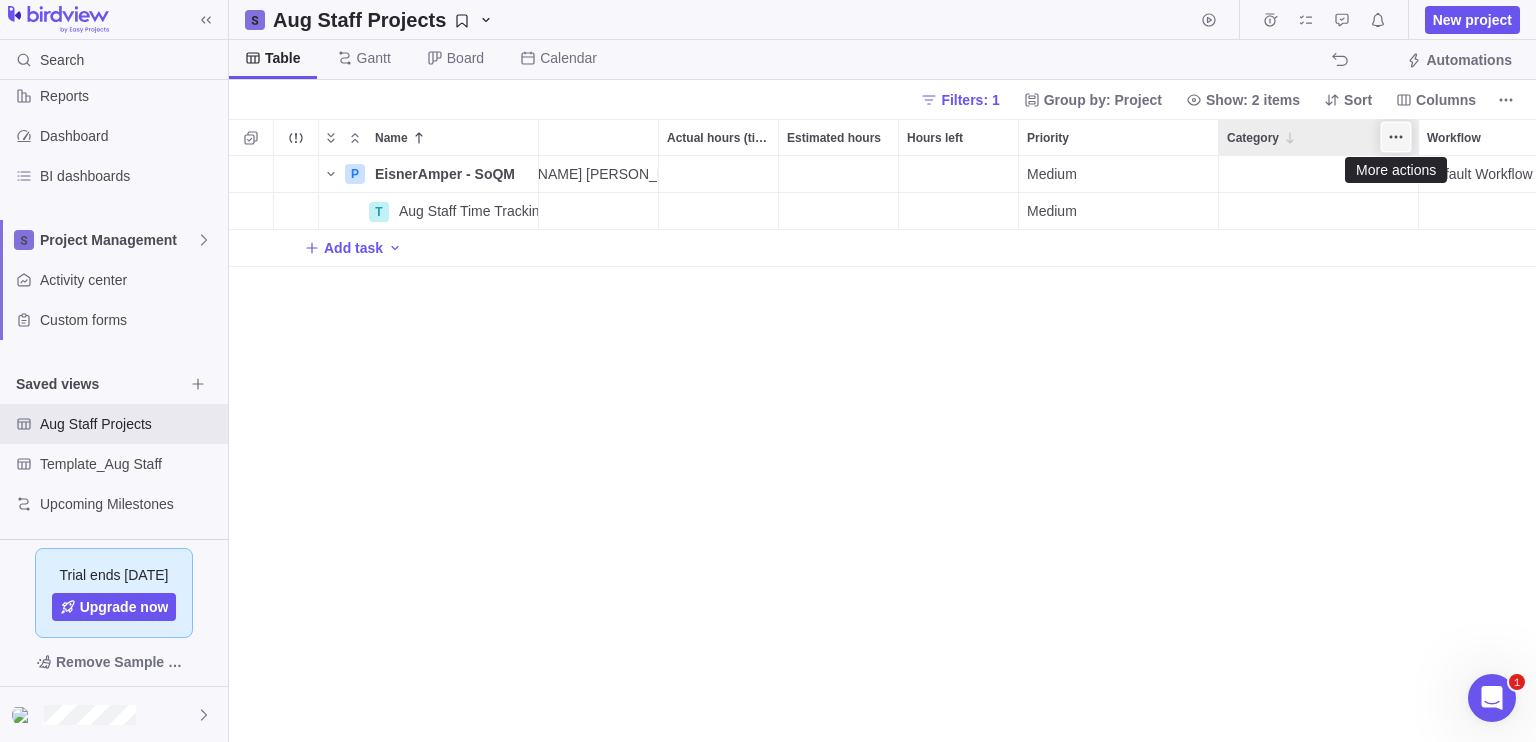 click at bounding box center (1396, 137) 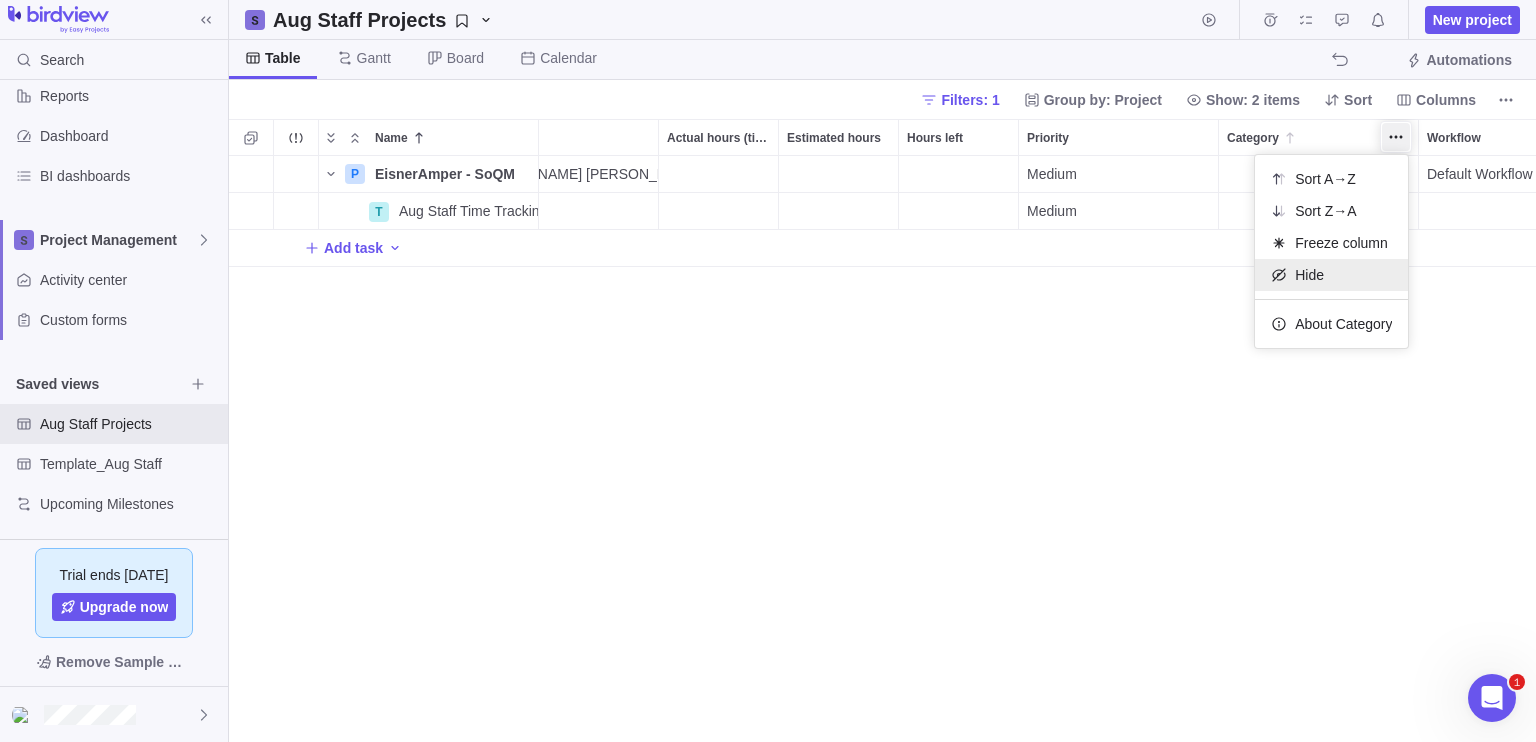 click on "Hide" at bounding box center (1331, 275) 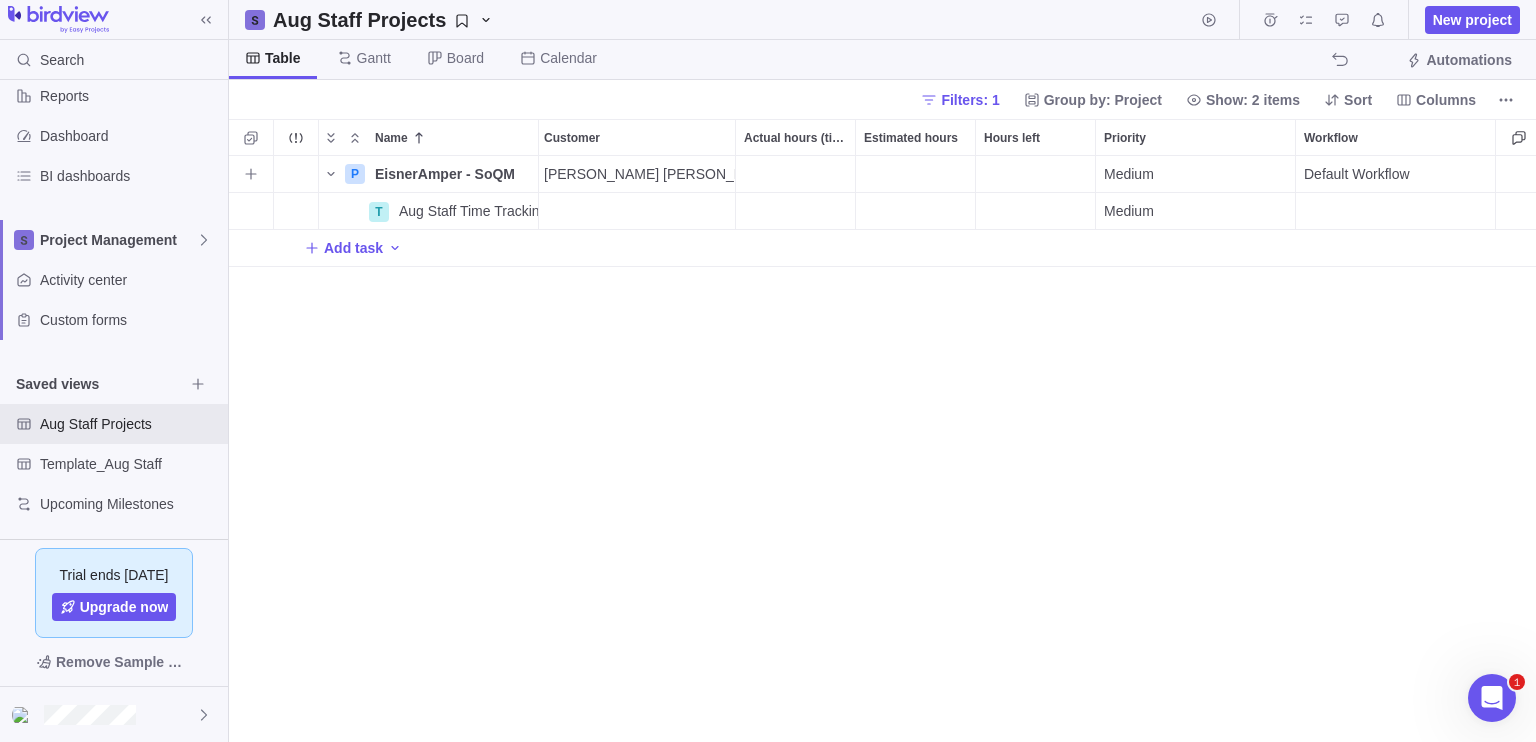 click on "Default Workflow" at bounding box center [1357, 174] 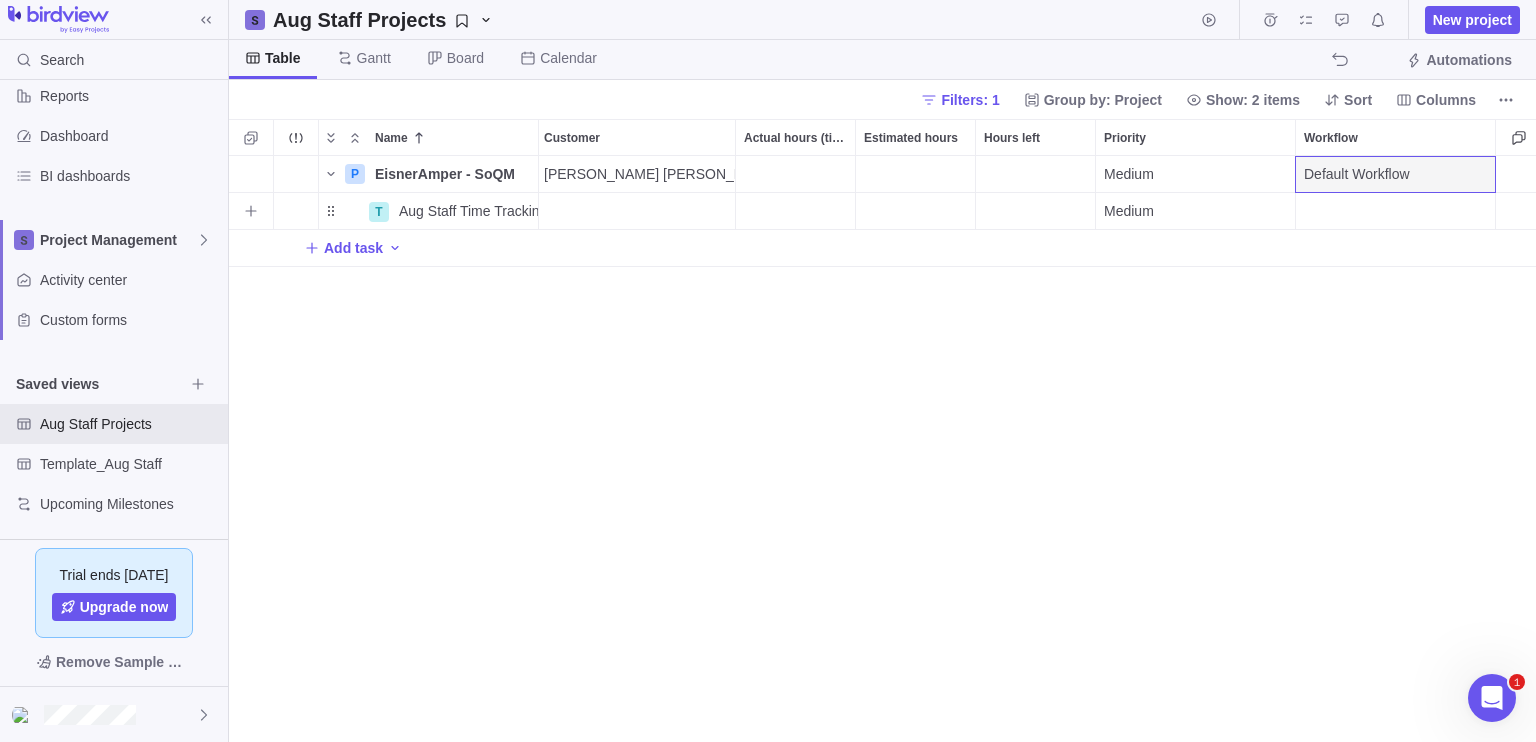 click at bounding box center (1396, 211) 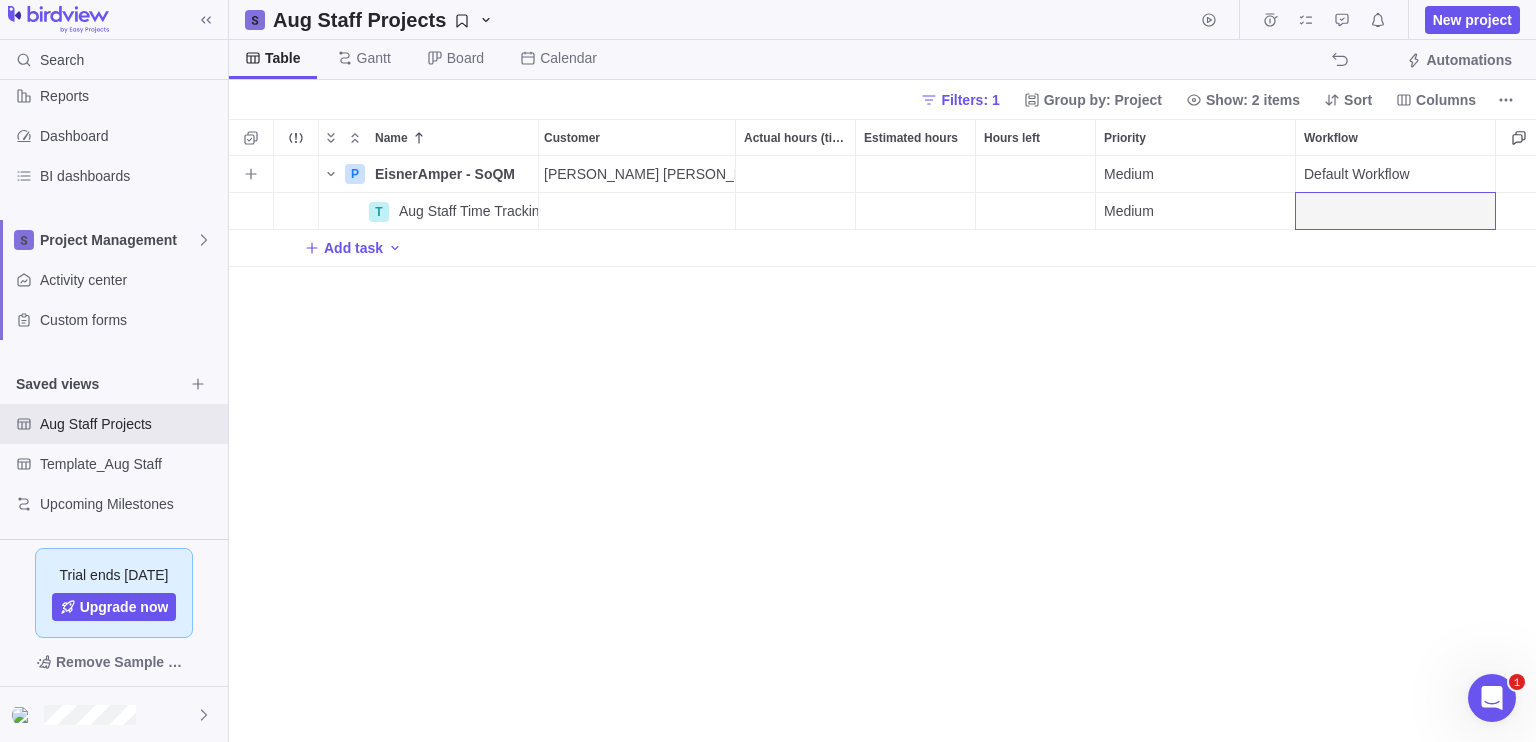 click on "Default Workflow" at bounding box center (1395, 174) 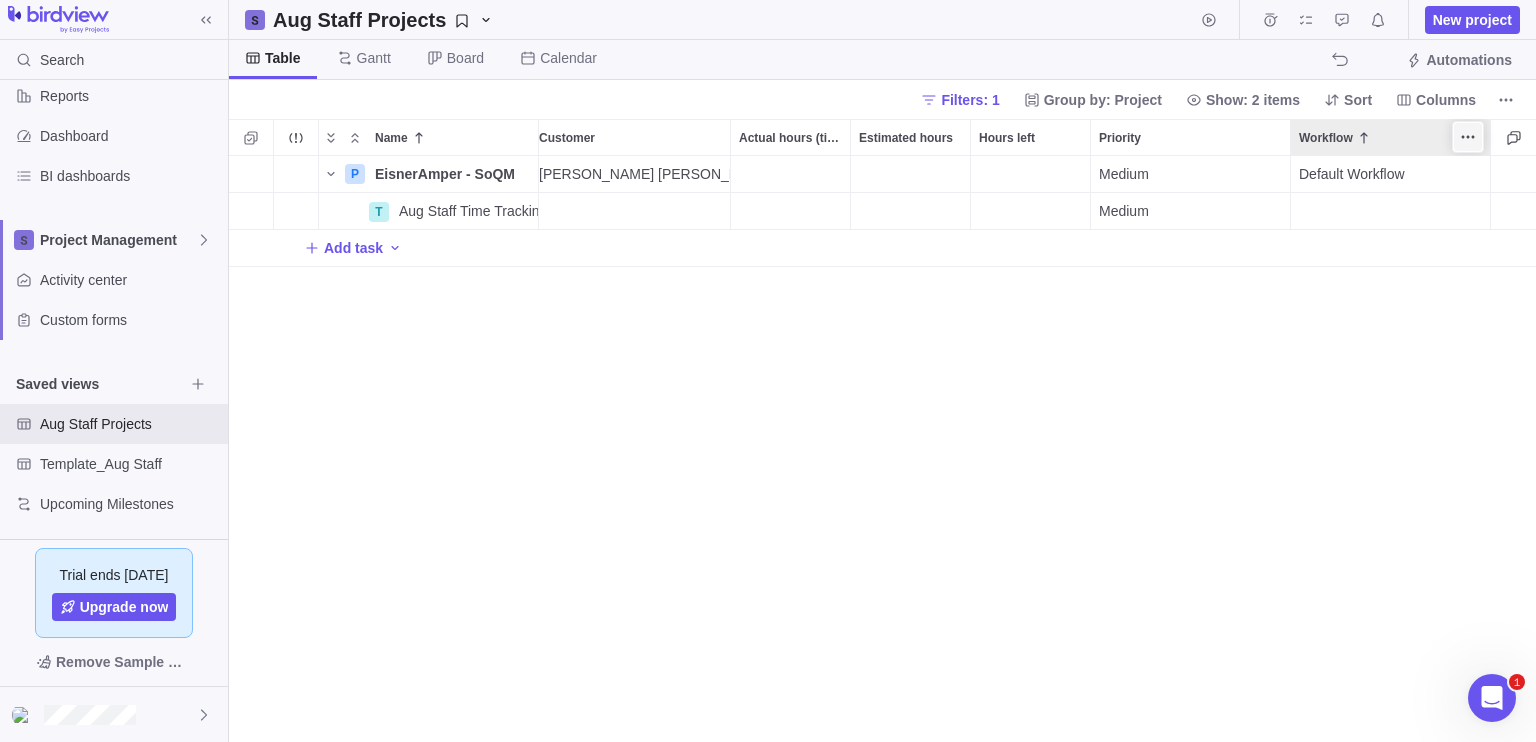 click at bounding box center [1468, 137] 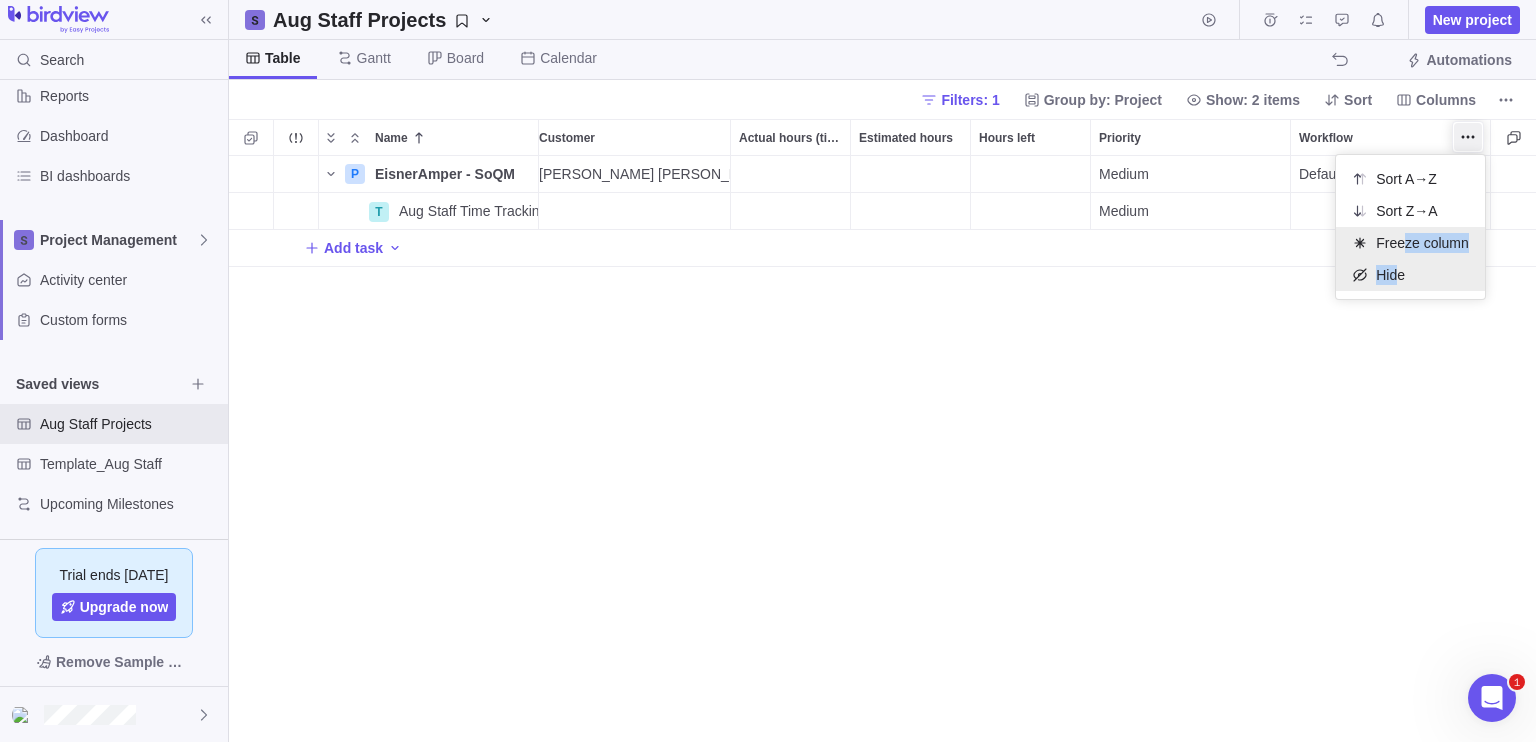 click on "Sort A→Z Sort Z→A Freeze column Hide" at bounding box center (1410, 227) 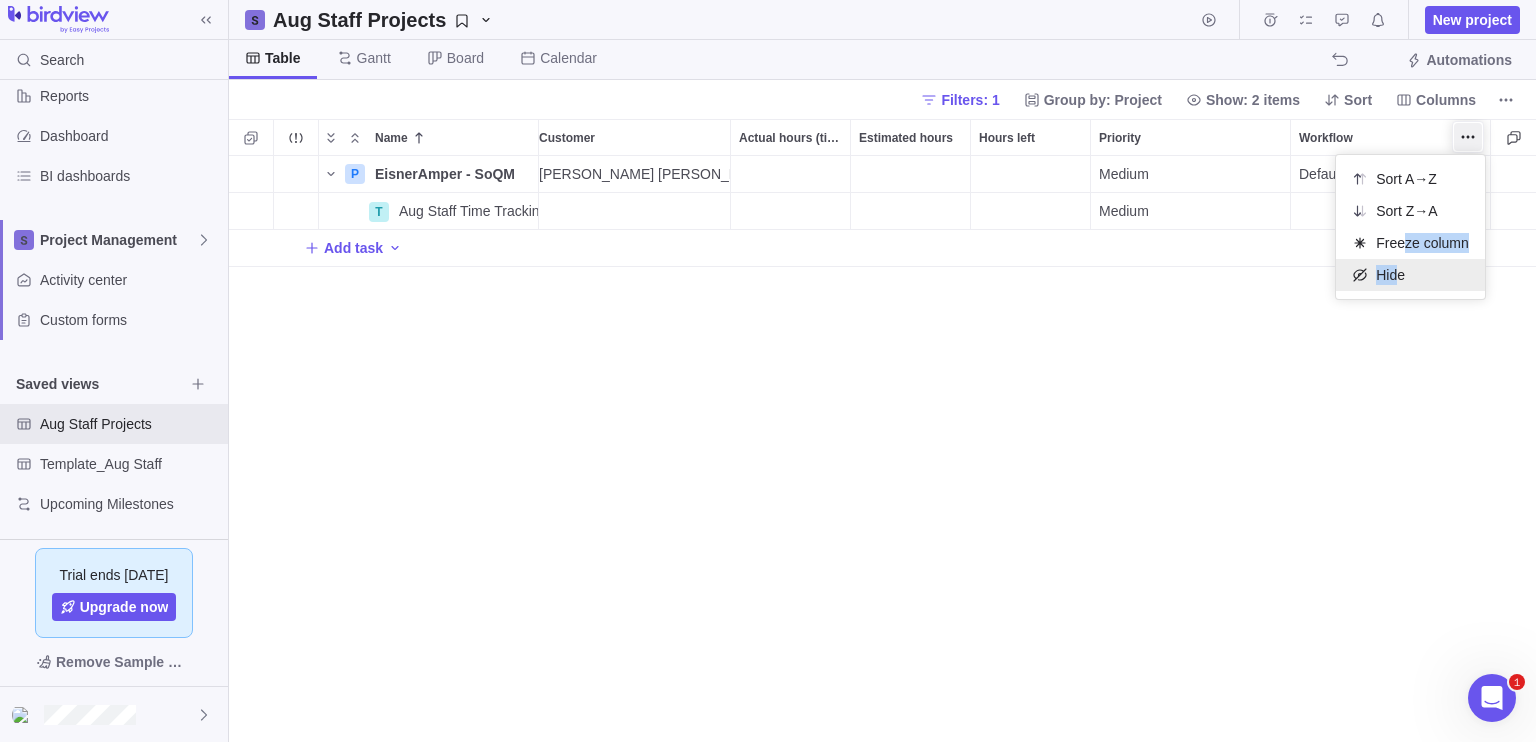 drag, startPoint x: 1396, startPoint y: 261, endPoint x: 1378, endPoint y: 272, distance: 21.095022 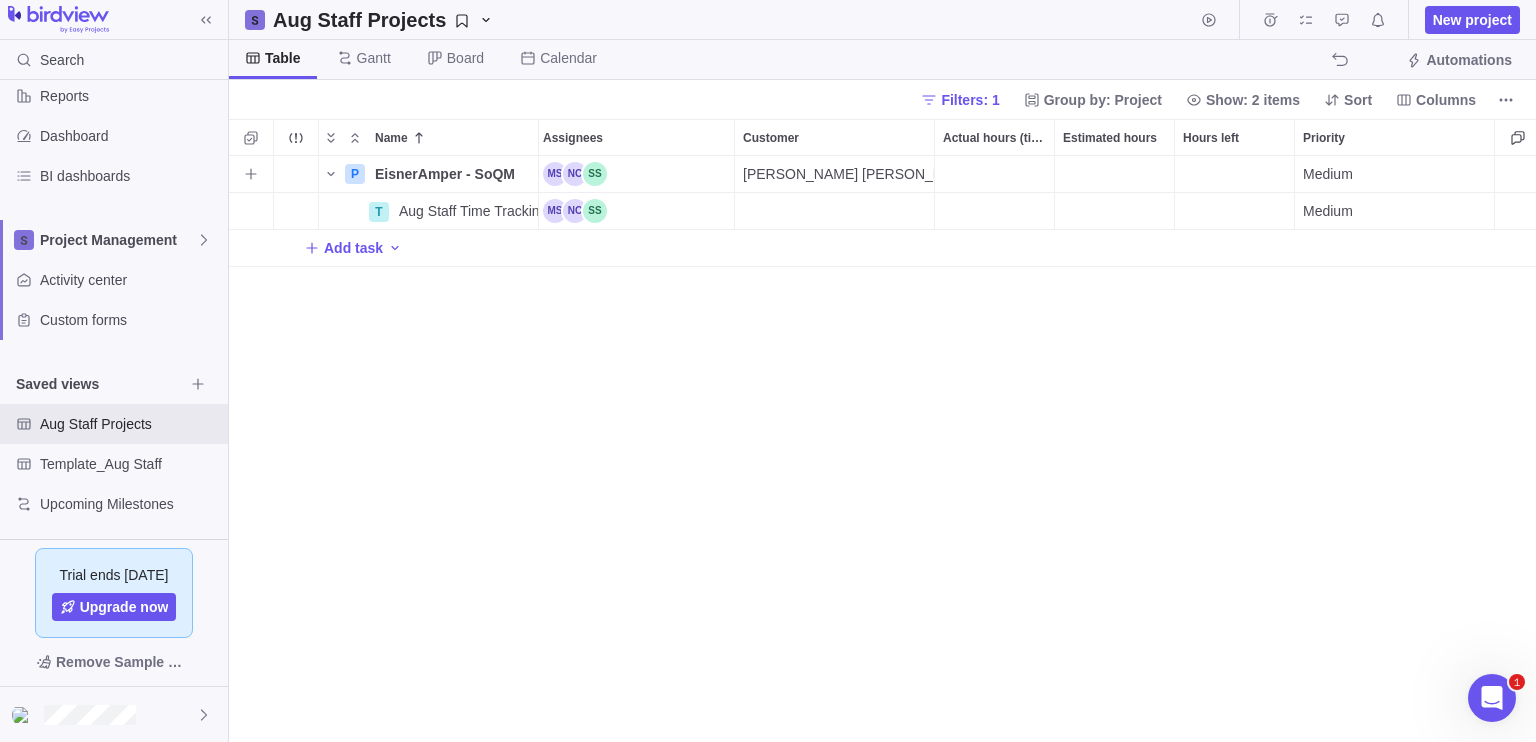 click at bounding box center (1517, 174) 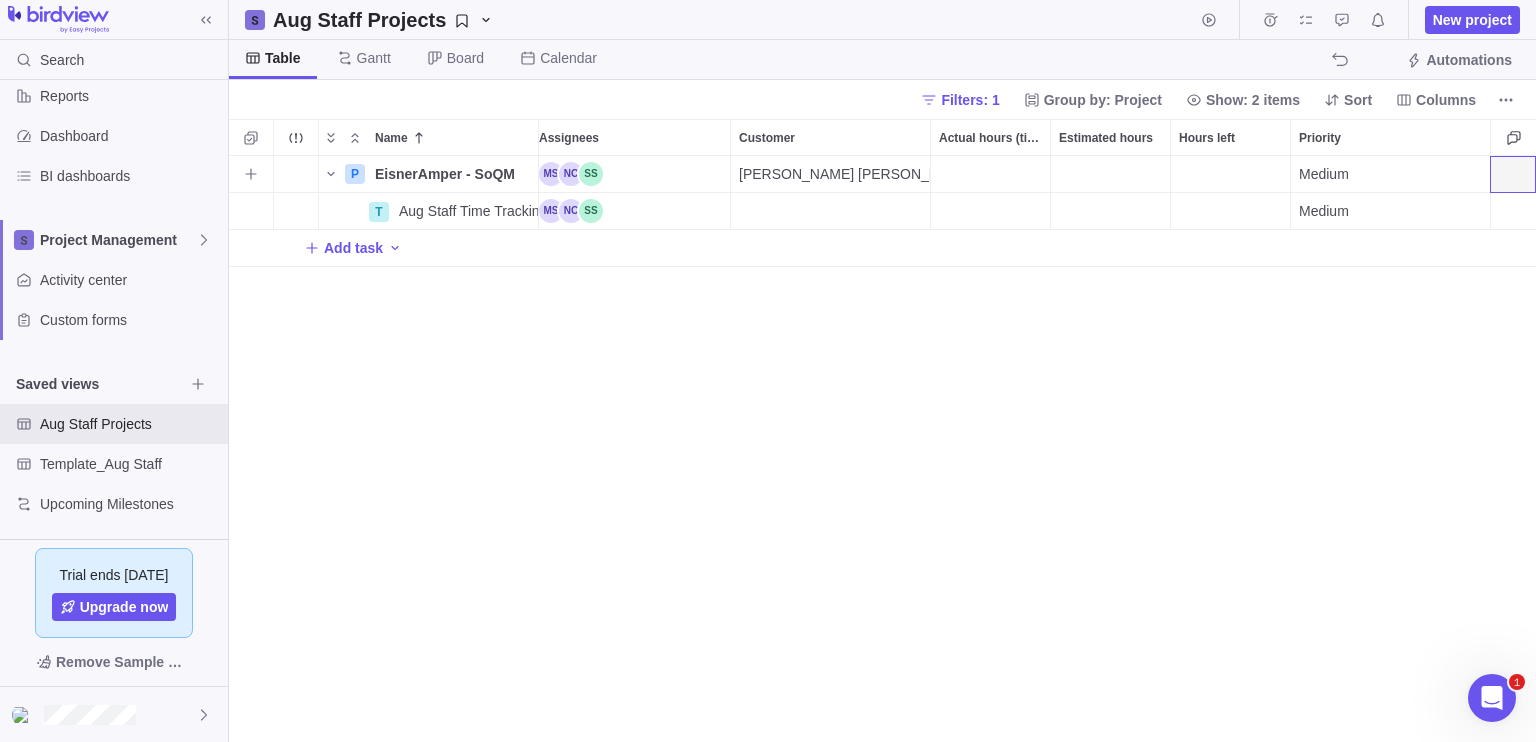 click at bounding box center (1513, 174) 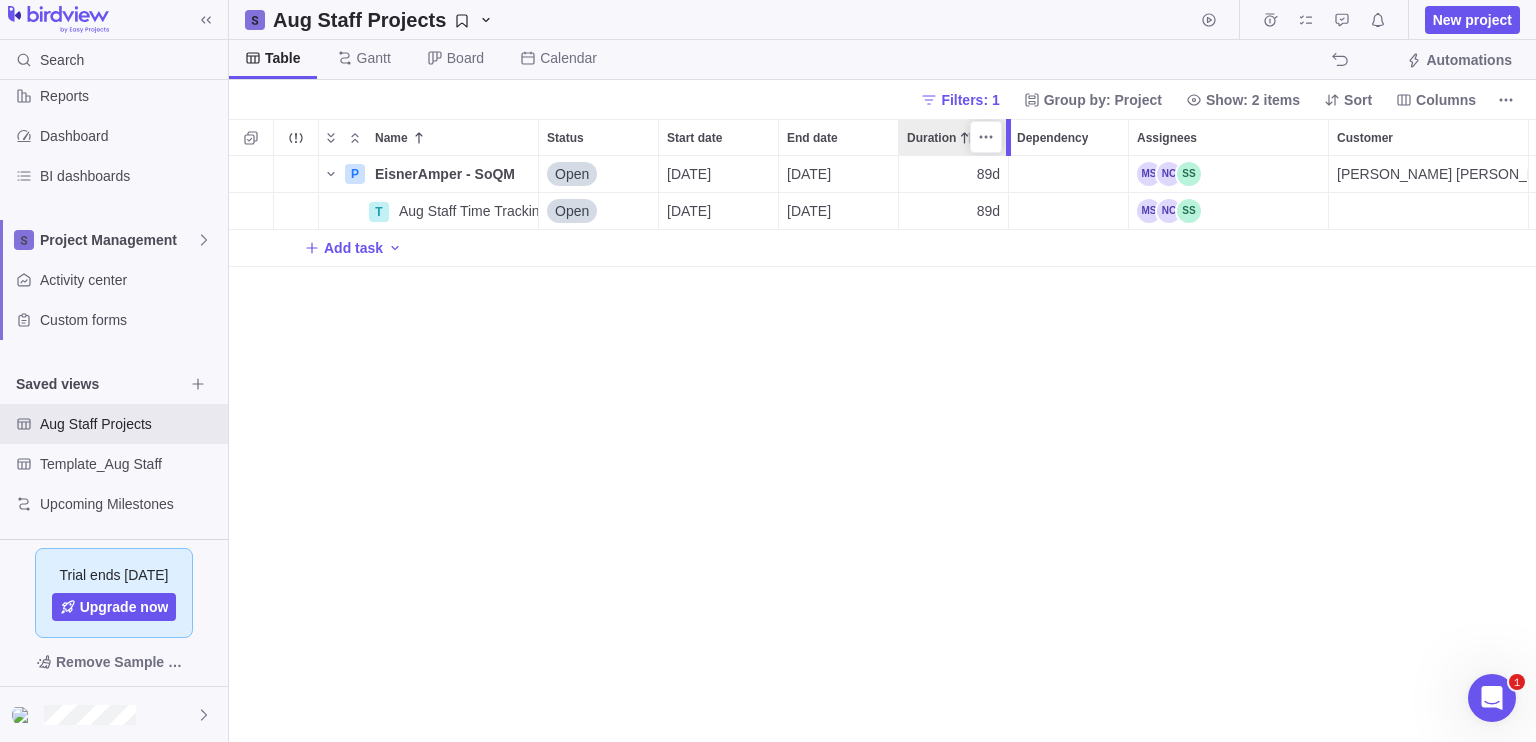 drag, startPoint x: 1012, startPoint y: 134, endPoint x: 994, endPoint y: 136, distance: 18.110771 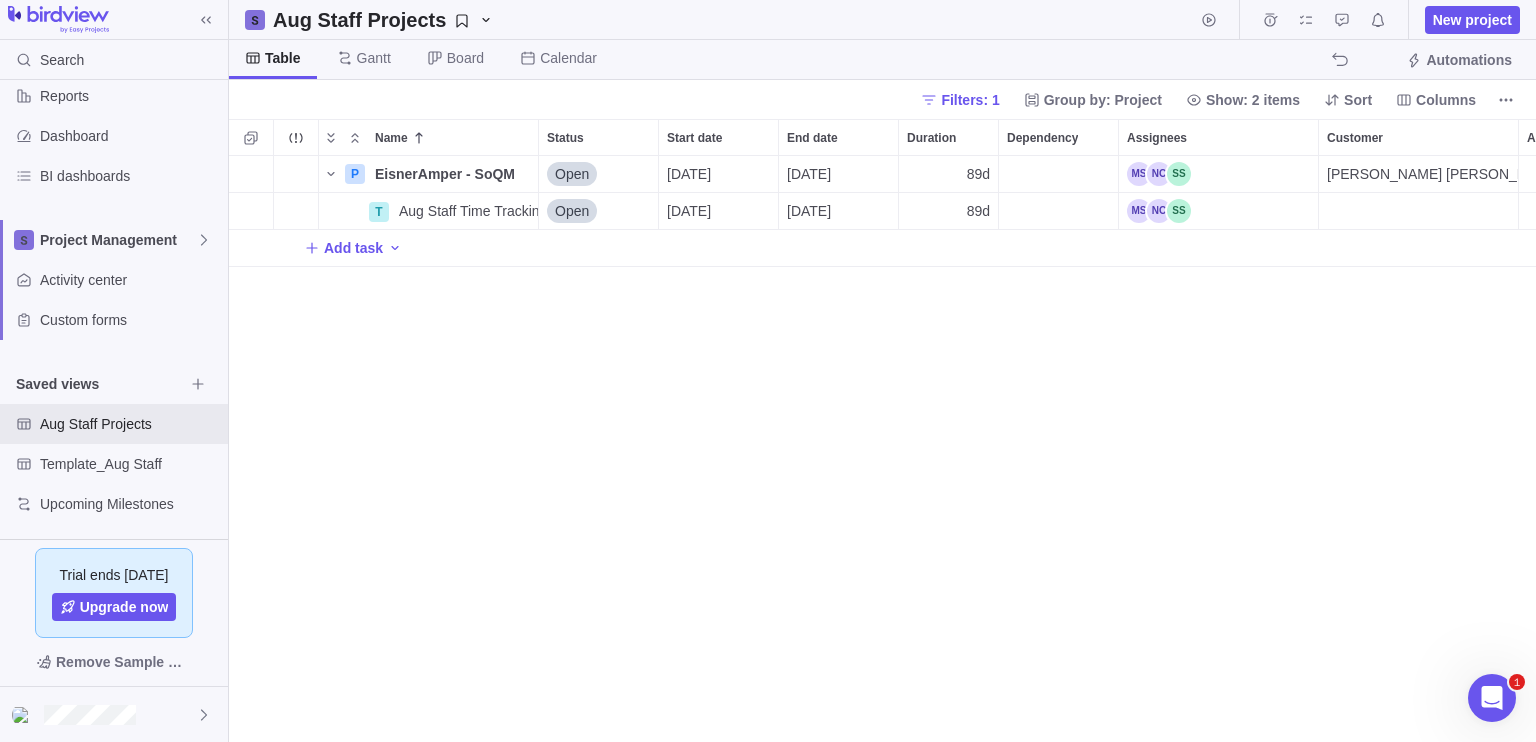 click on "P EisnerAmper - SoQM Details Open [DATE] [DATE] 89d [PERSON_NAME] [PERSON_NAME] Medium T Aug Staff Time Tracking Details Open [DATE] [DATE] 89d Medium Add task" at bounding box center (882, 449) 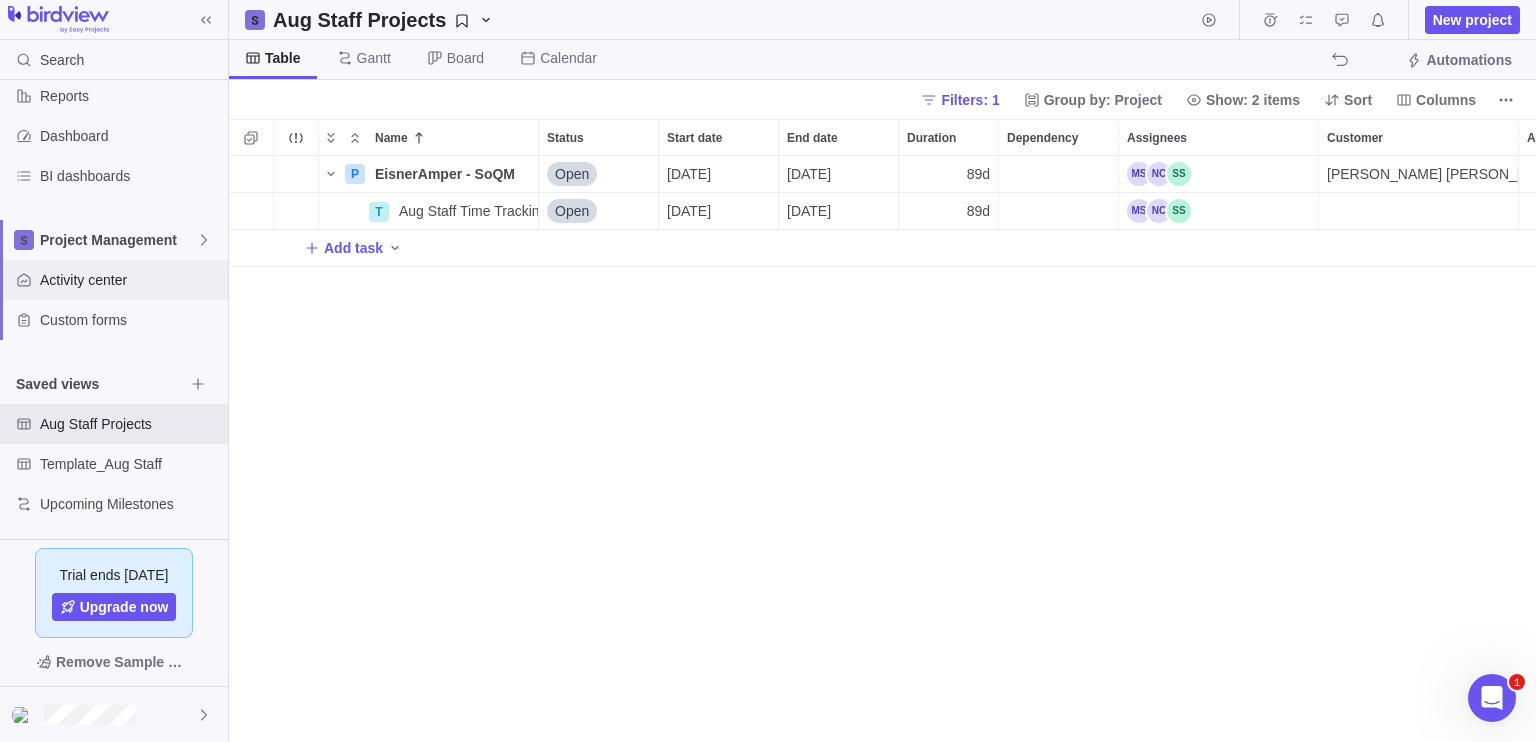 click on "Activity center" at bounding box center [114, 280] 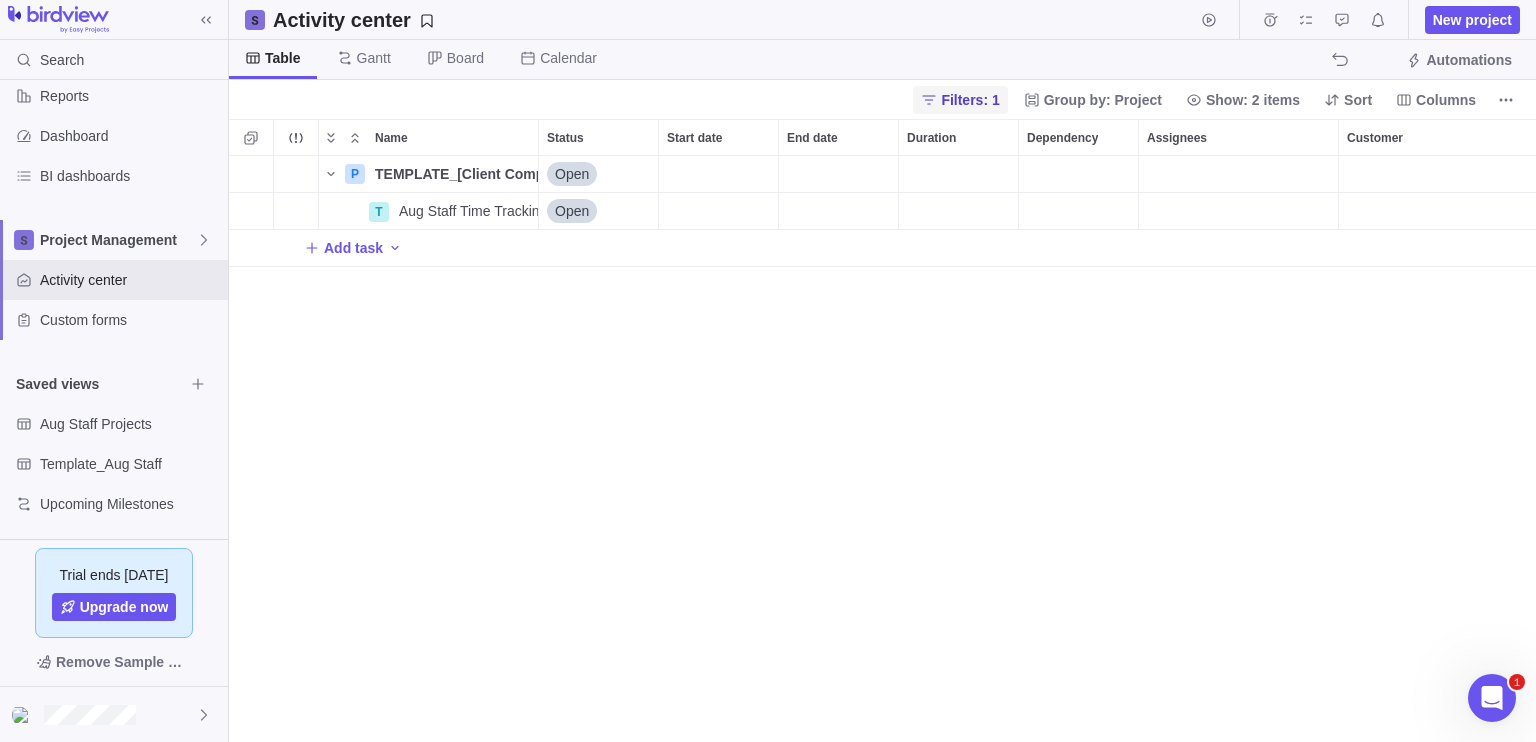 click 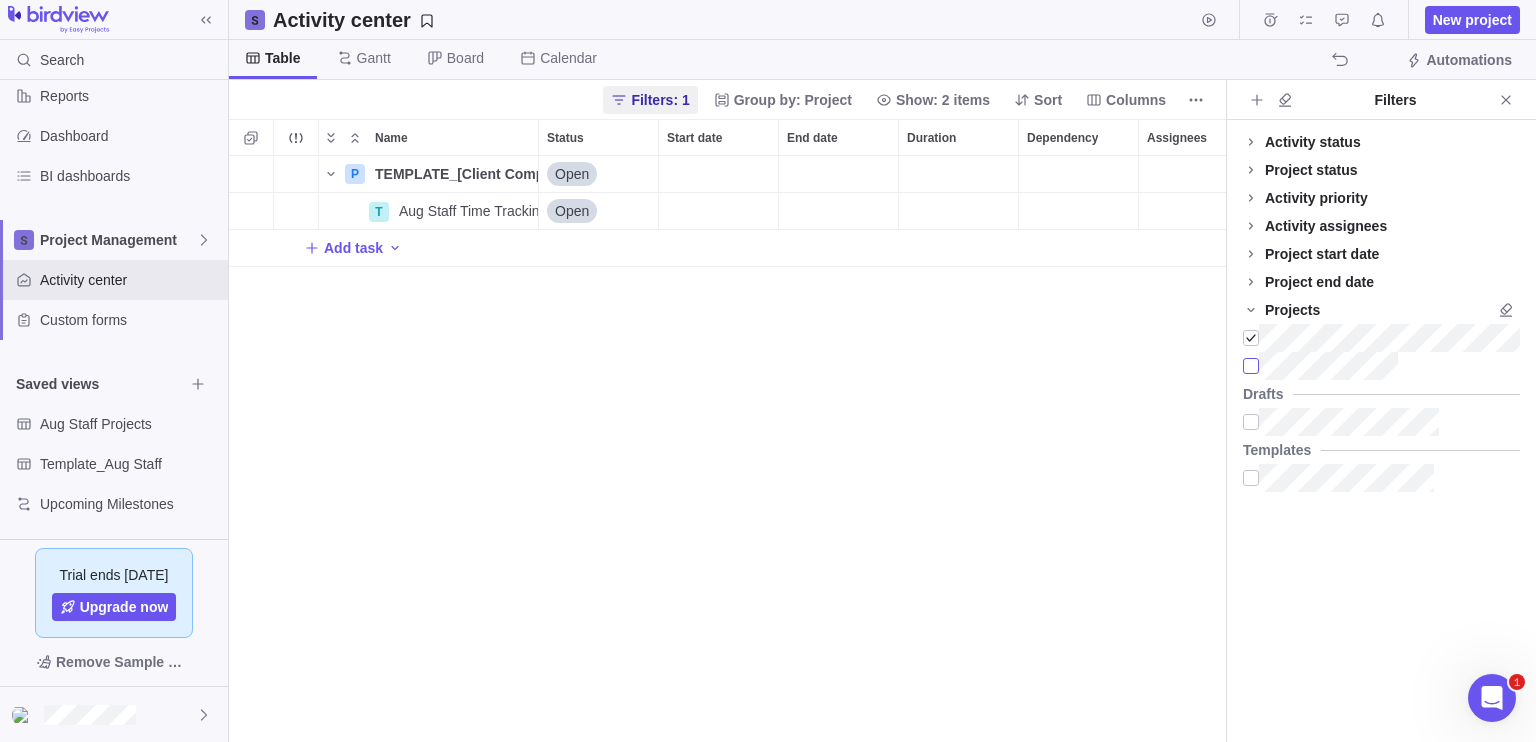 click at bounding box center (1251, 366) 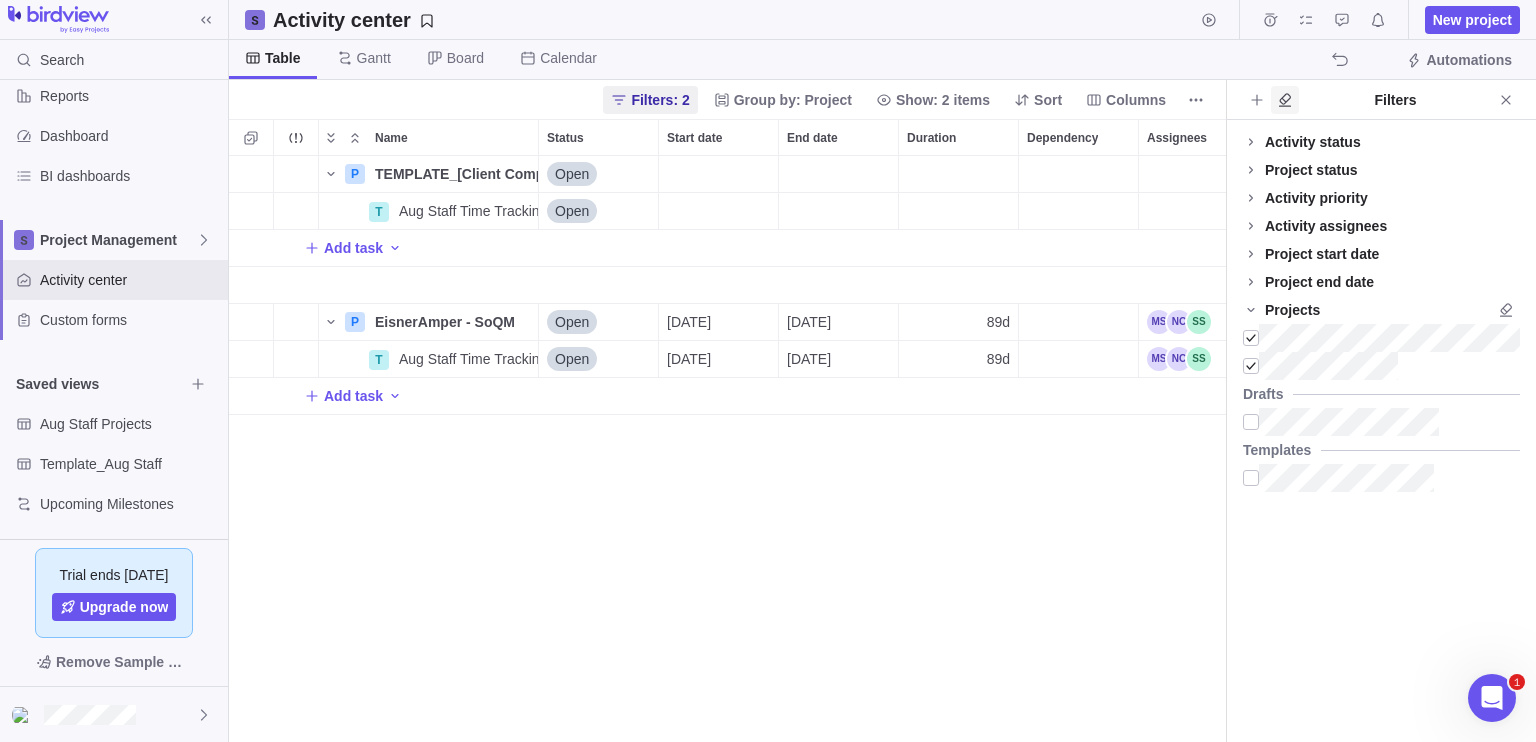 click 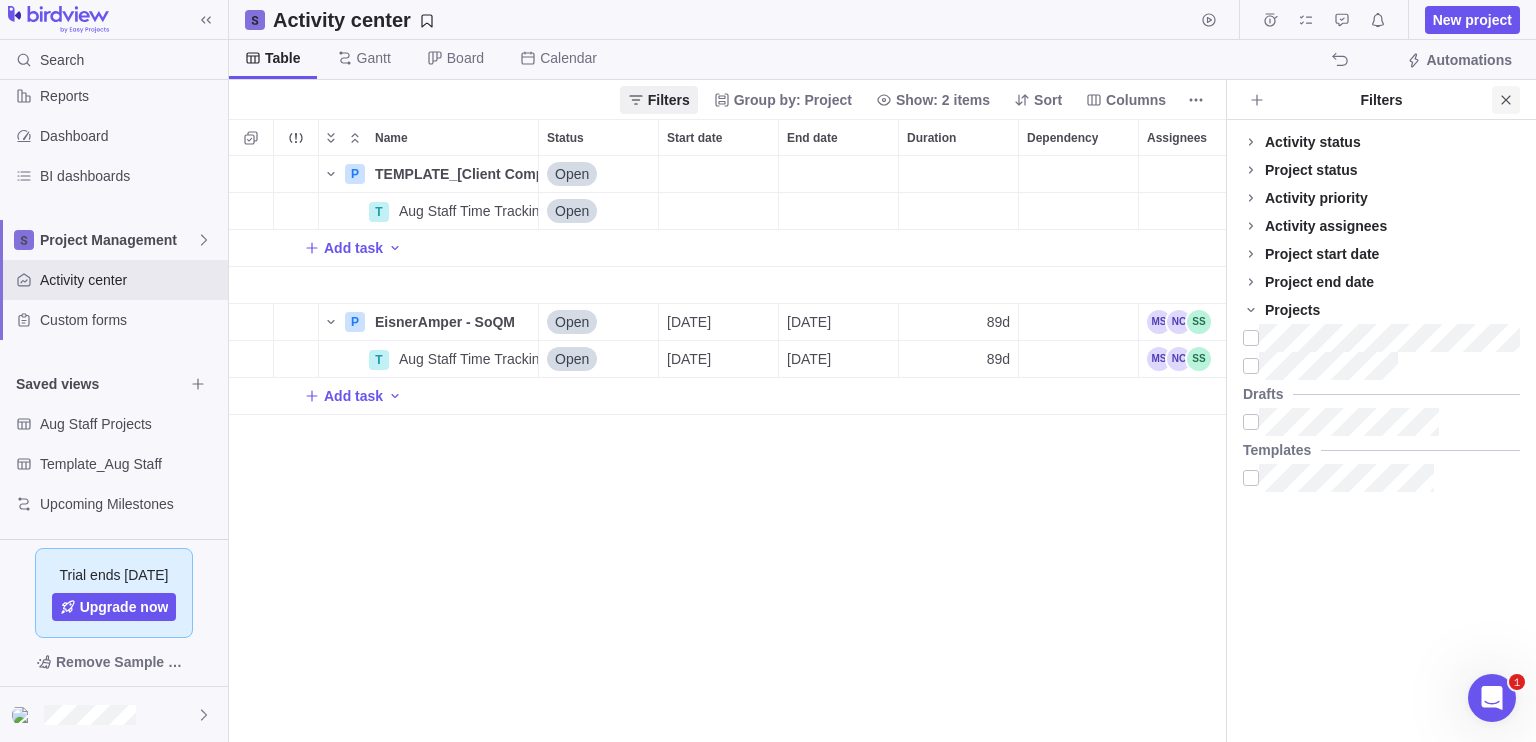 click at bounding box center (1506, 100) 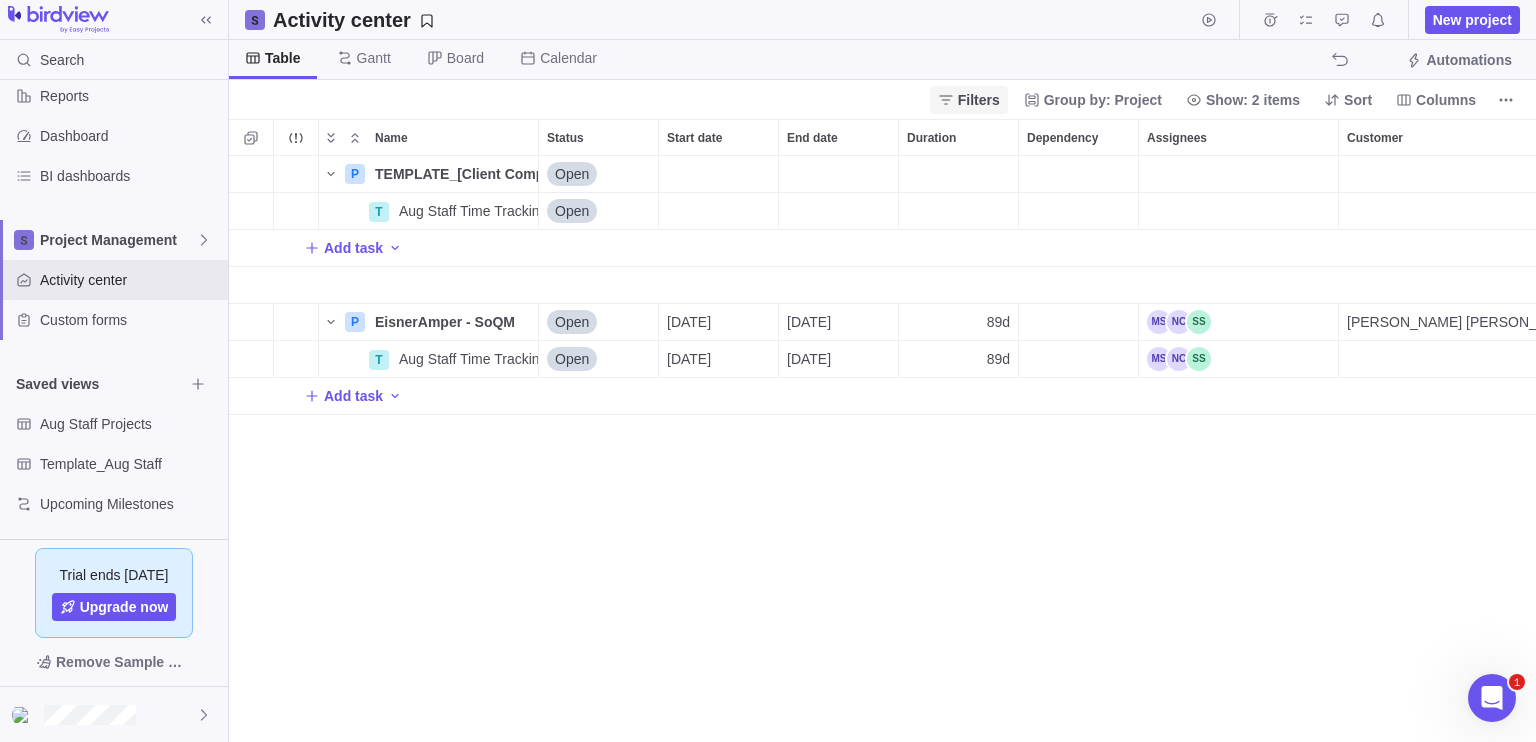 click on "Filters" at bounding box center [969, 100] 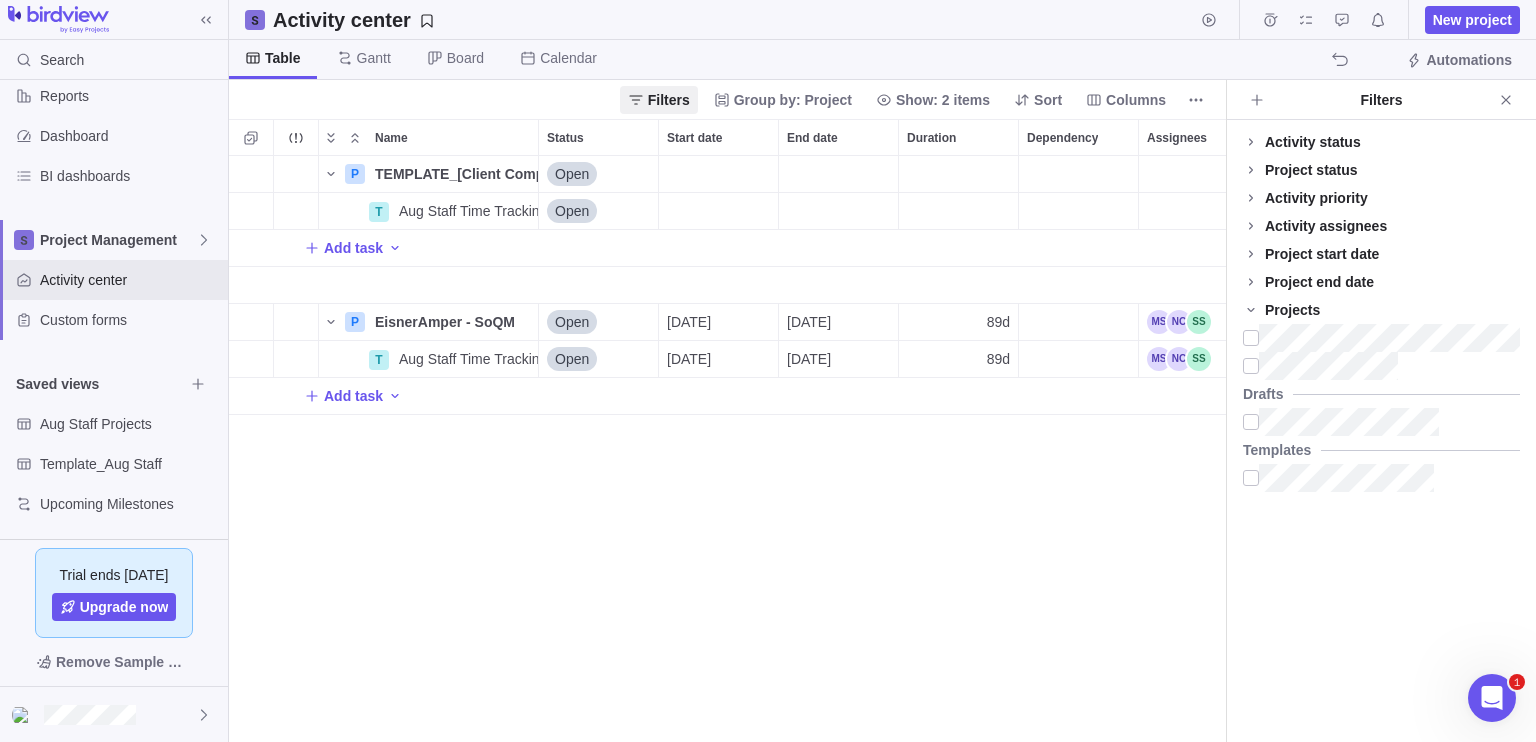 click on "P TEMPLATE_[Client Company] - [Project Name] Details Open 120h T Aug Staff Time Tracking Details Open 120h Add task P EisnerAmper - SoQM Details Open [DATE] [DATE] 89d [PERSON_NAME] [PERSON_NAME] T Aug Staff Time Tracking Details Open [DATE] [DATE] 89d Add task" at bounding box center [727, 449] 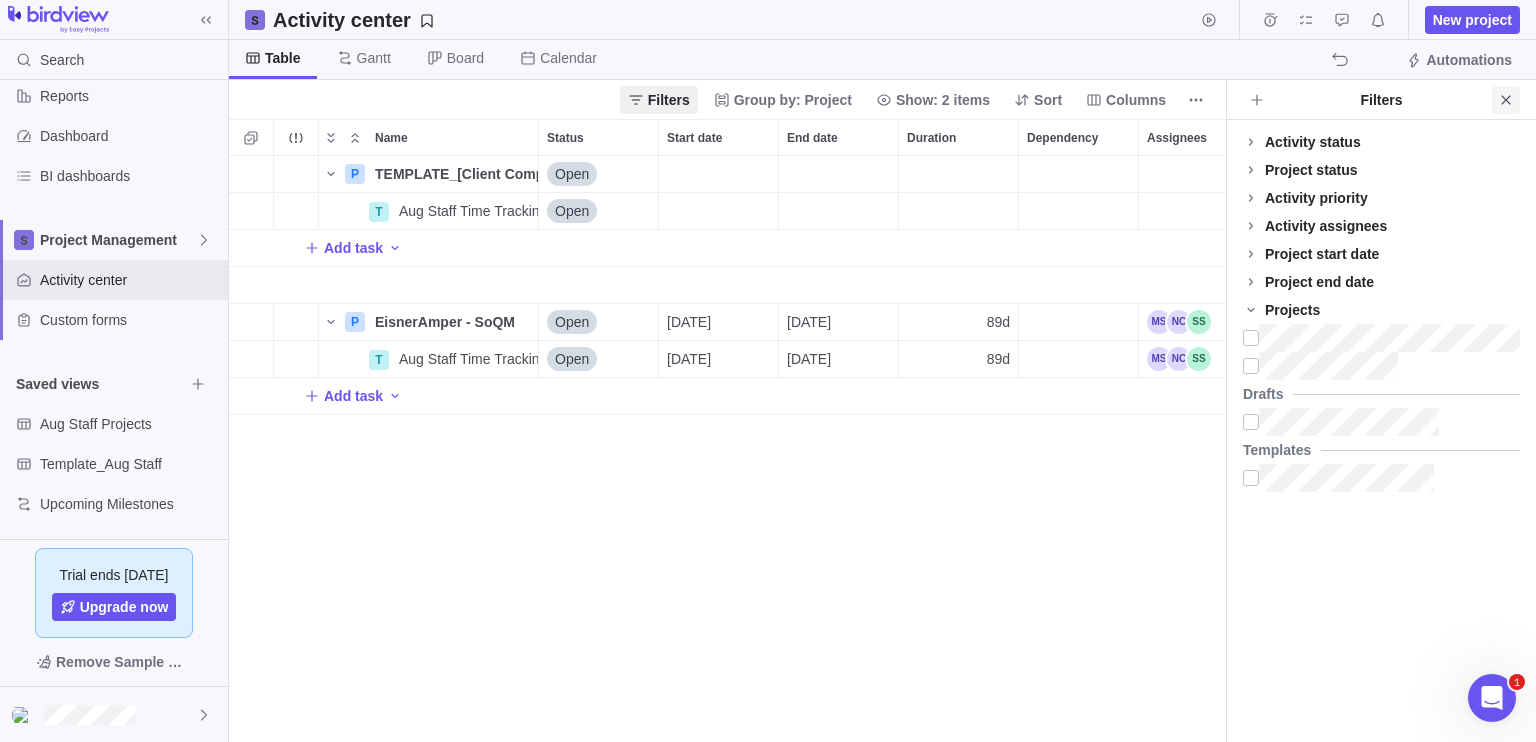 click at bounding box center (1506, 100) 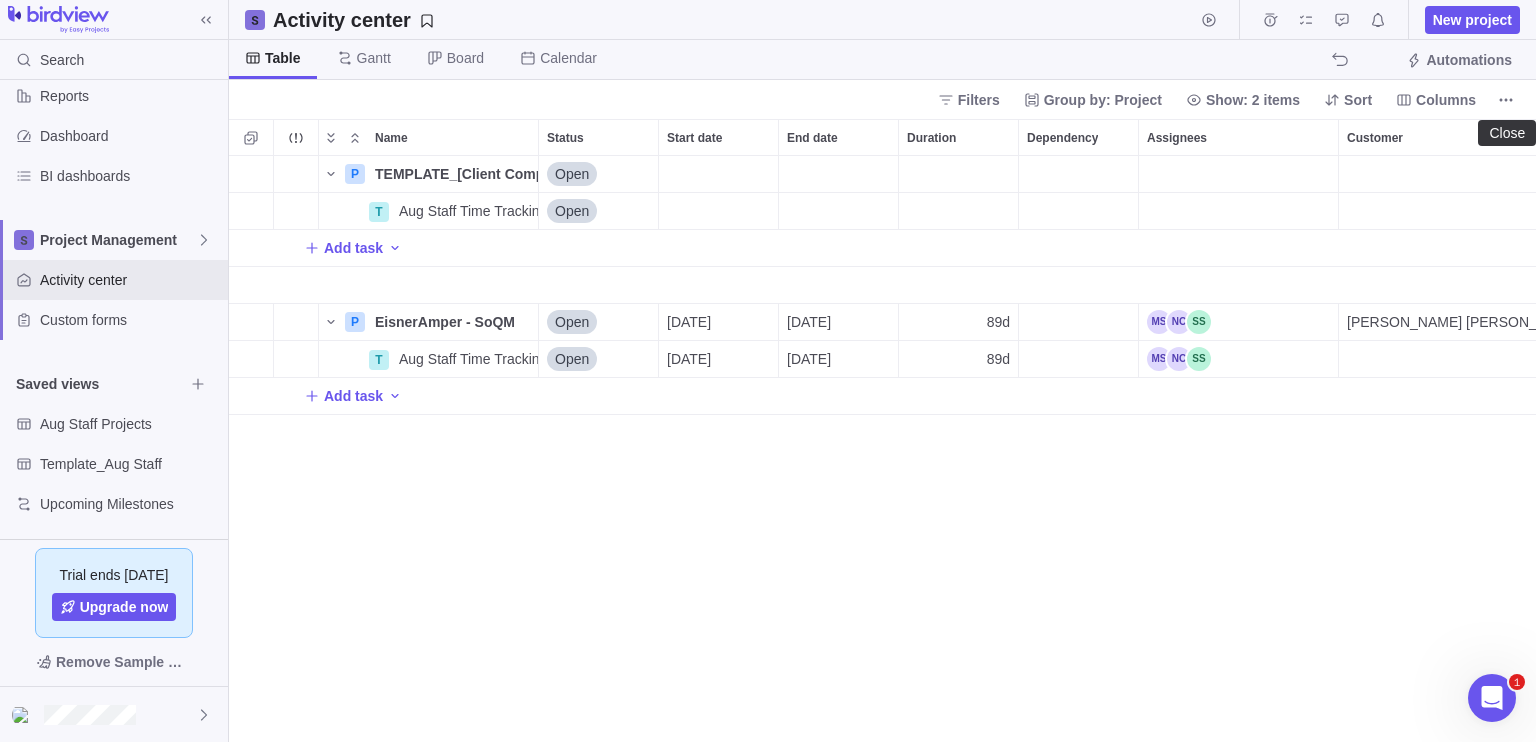 scroll, scrollTop: 16, scrollLeft: 16, axis: both 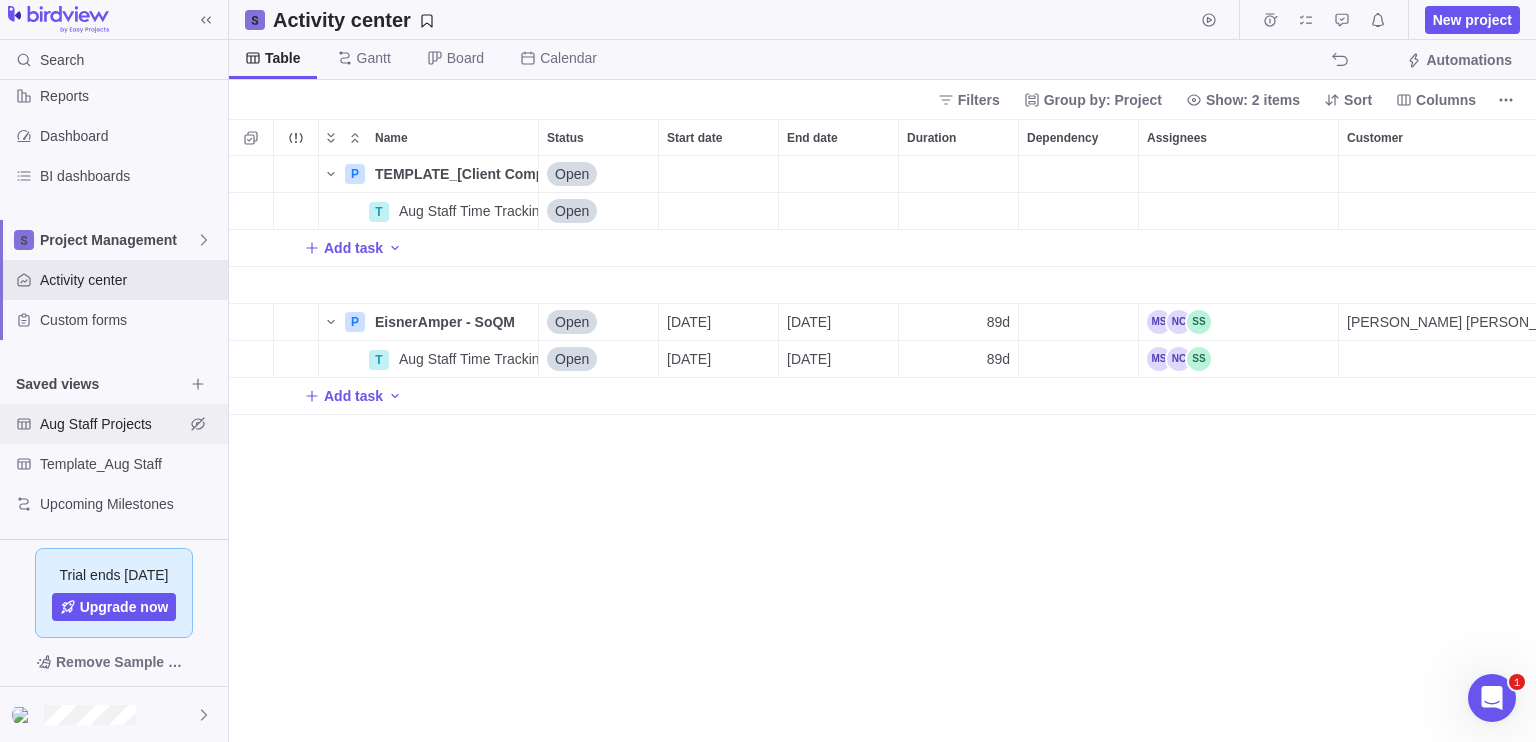 click on "Aug Staff Projects" at bounding box center (112, 424) 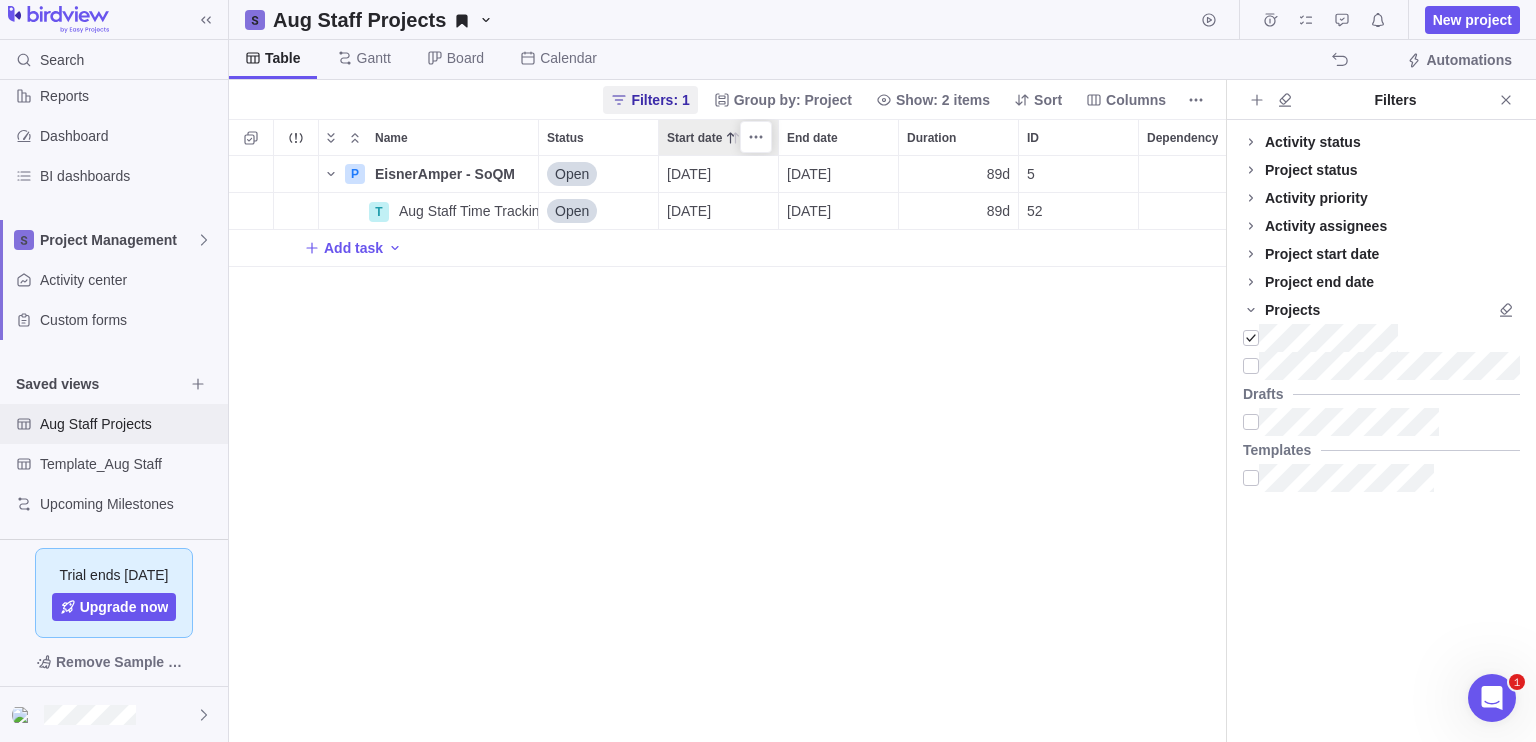scroll, scrollTop: 16, scrollLeft: 16, axis: both 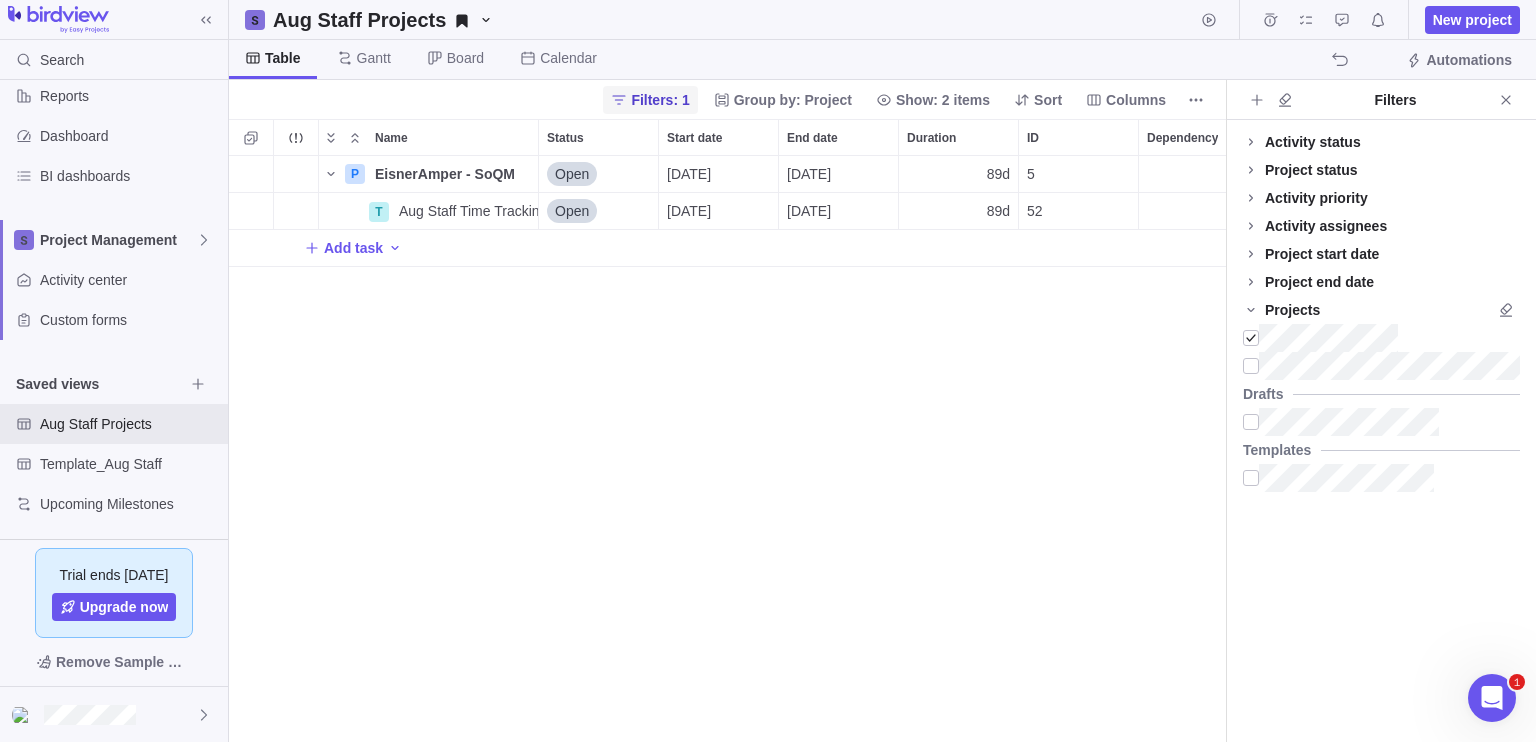 click on "Filters: 1" at bounding box center [660, 100] 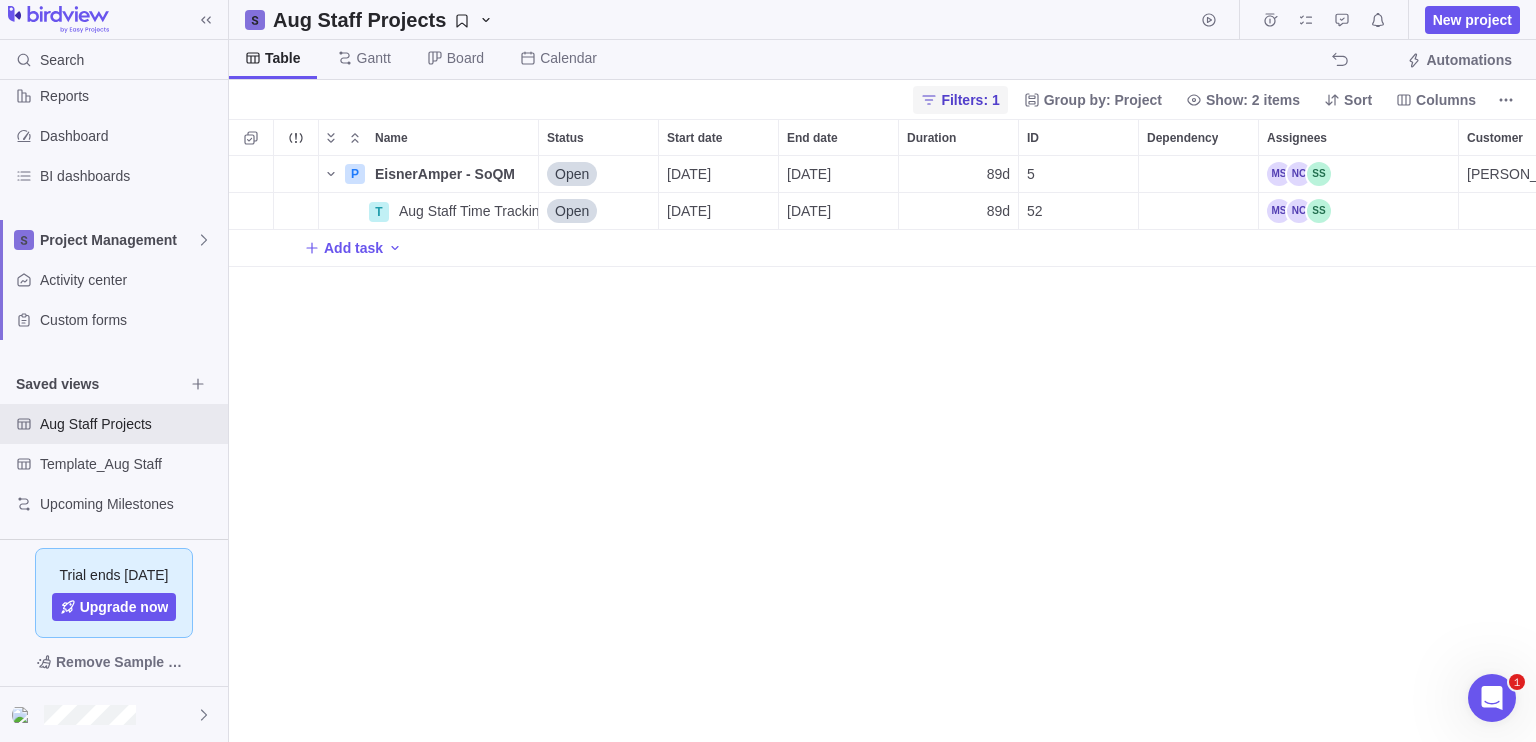 scroll, scrollTop: 16, scrollLeft: 16, axis: both 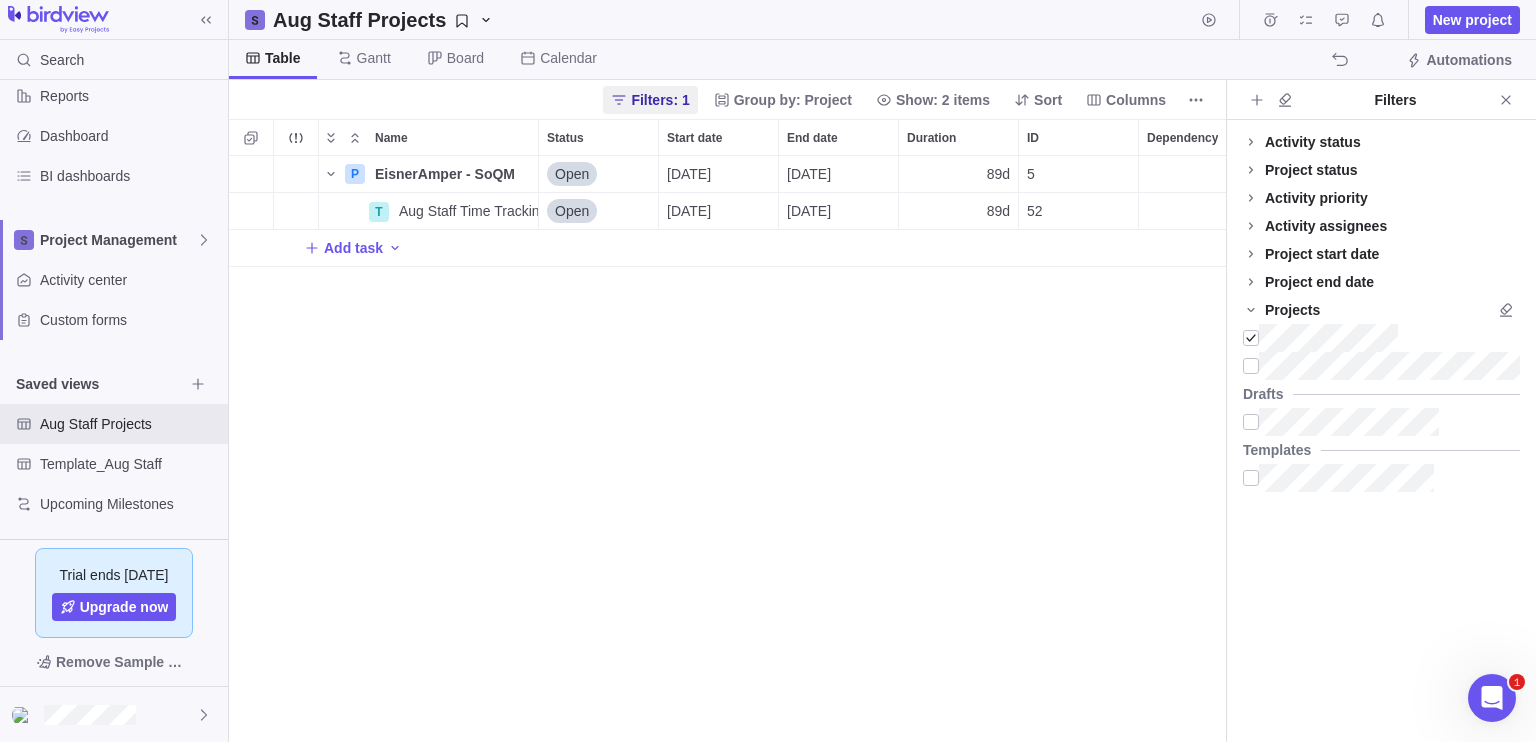 click on "P EisnerAmper - SoQM Details Open [DATE] [DATE] 89d 5 [PERSON_NAME] [PERSON_NAME] T Aug Staff Time Tracking Details Open [DATE] [DATE] 89d 52 Add task" at bounding box center (727, 449) 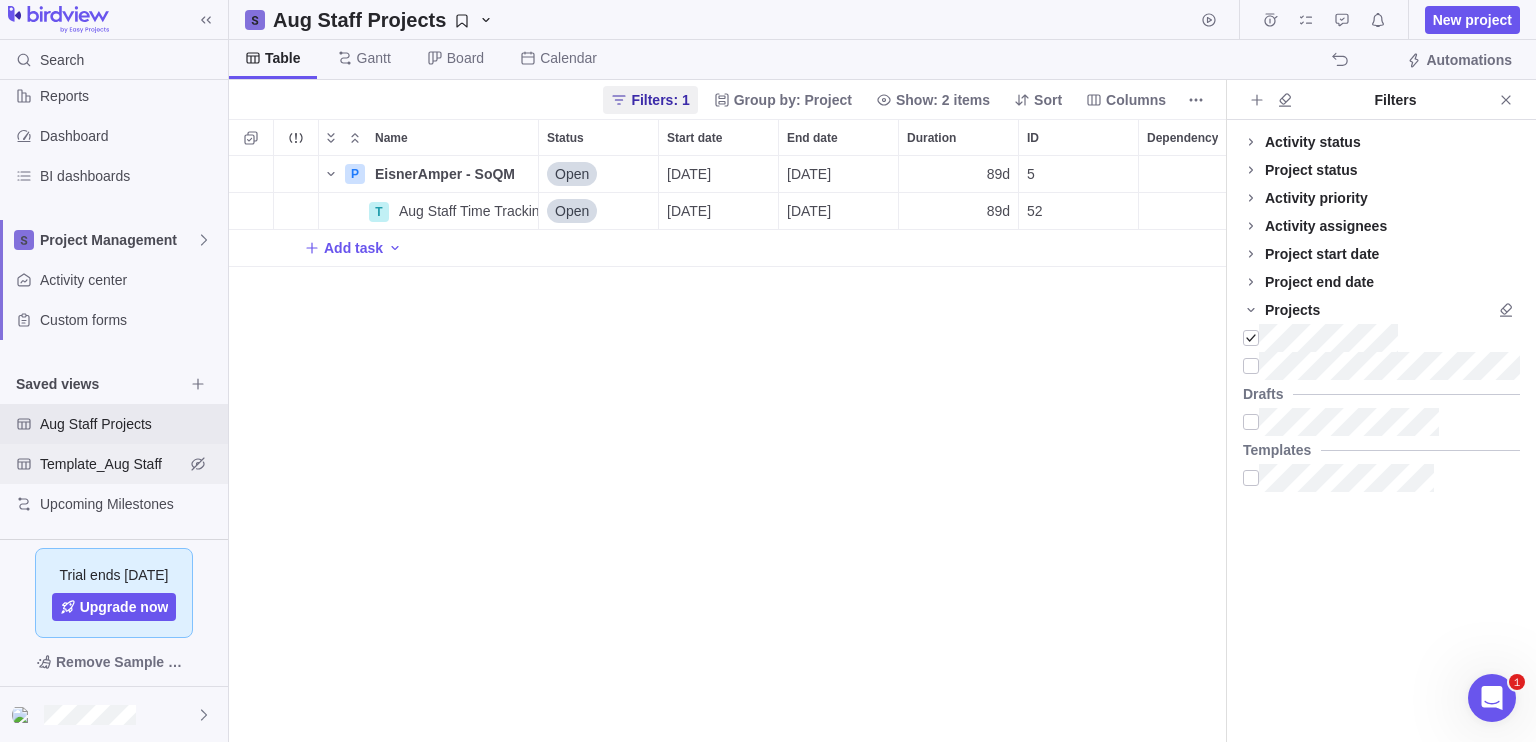 click on "Template_Aug Staff" at bounding box center (112, 464) 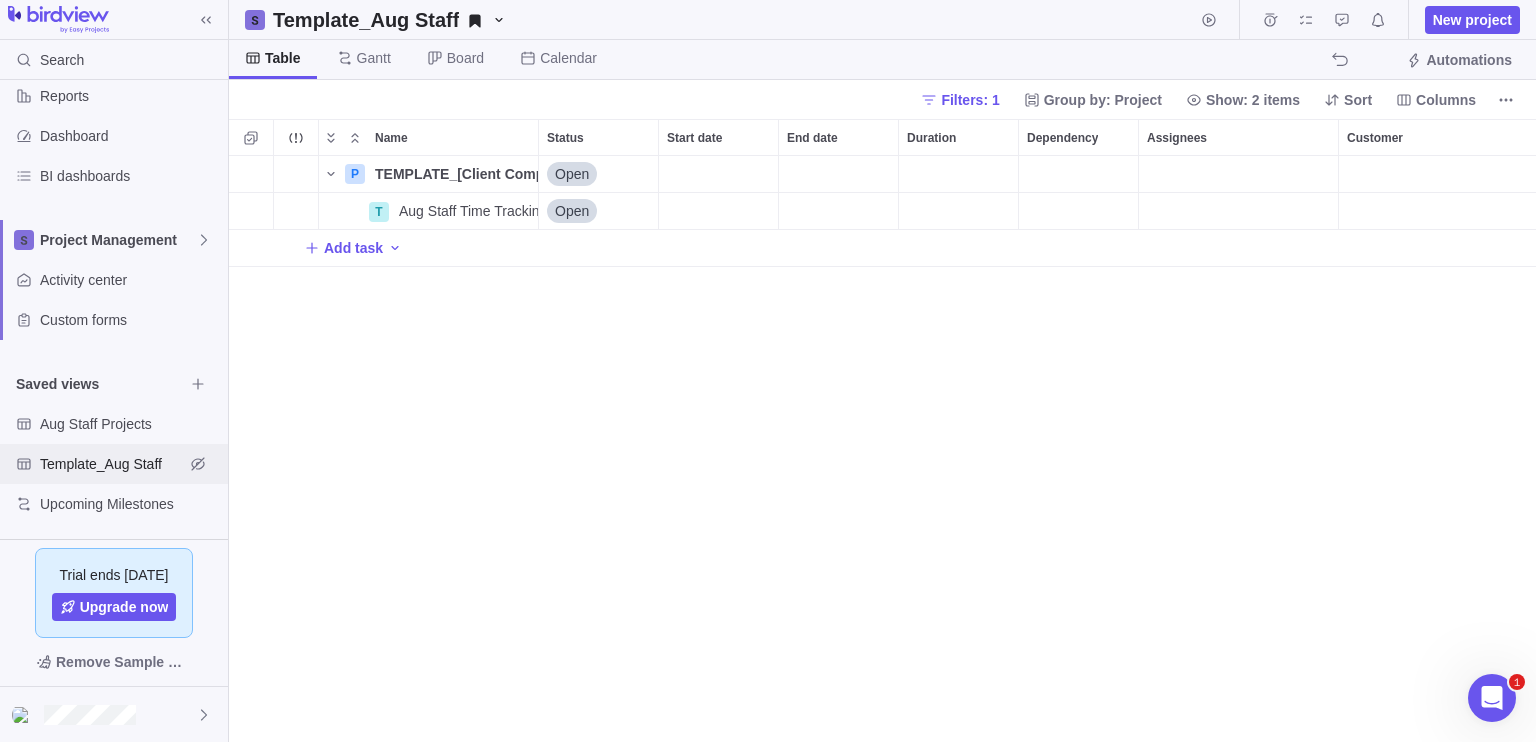 scroll, scrollTop: 16, scrollLeft: 16, axis: both 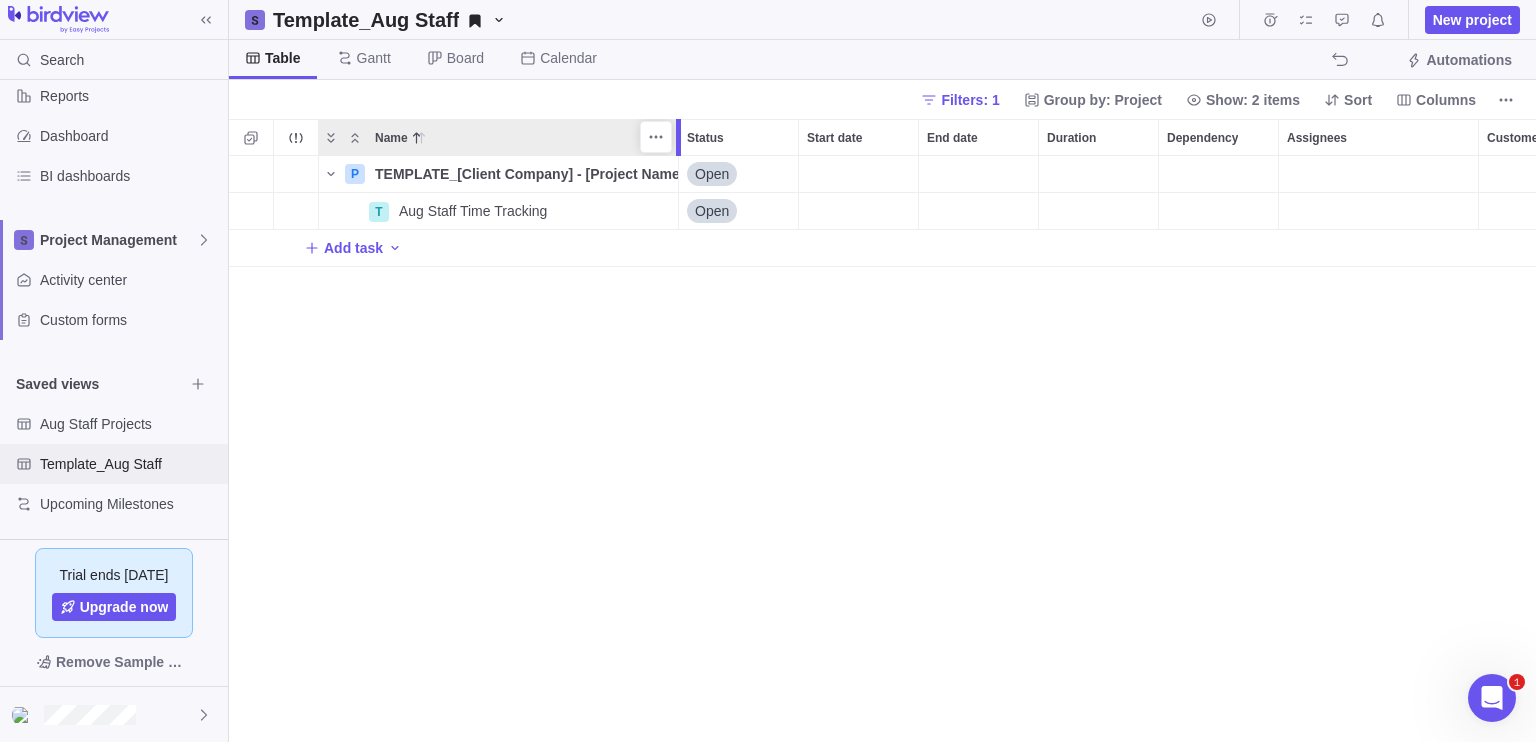 drag, startPoint x: 541, startPoint y: 126, endPoint x: 680, endPoint y: 145, distance: 140.29256 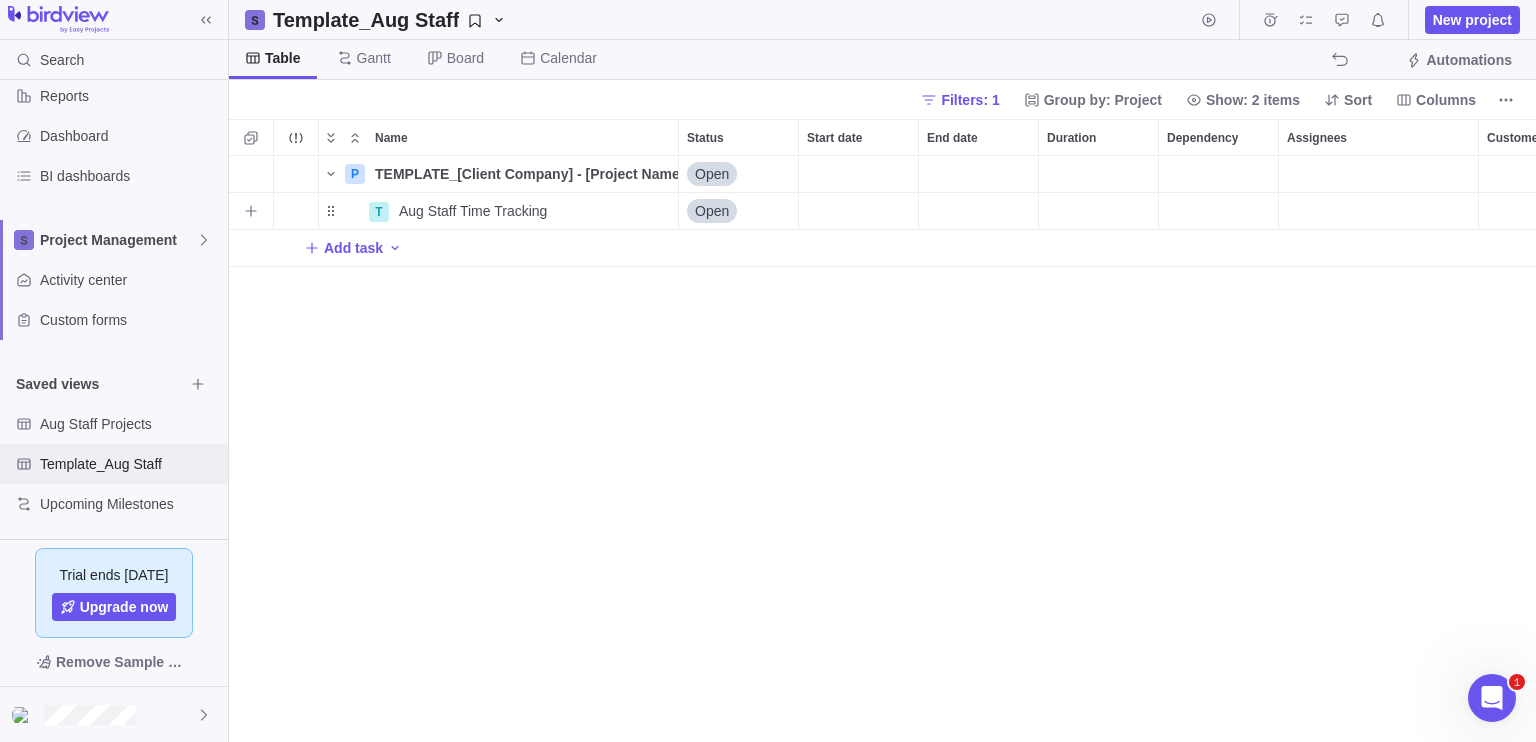 scroll, scrollTop: 0, scrollLeft: 204, axis: horizontal 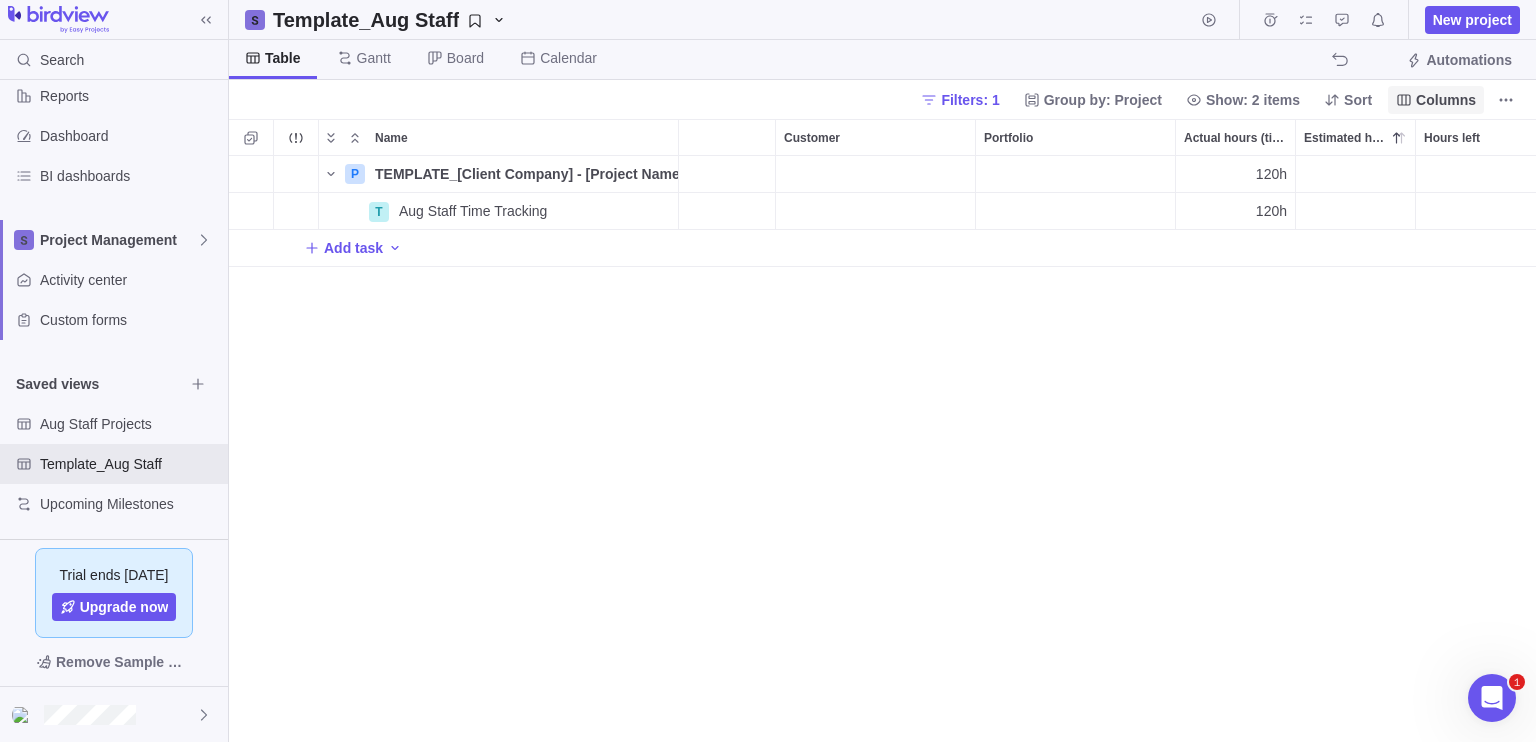 click on "Columns" at bounding box center (1446, 100) 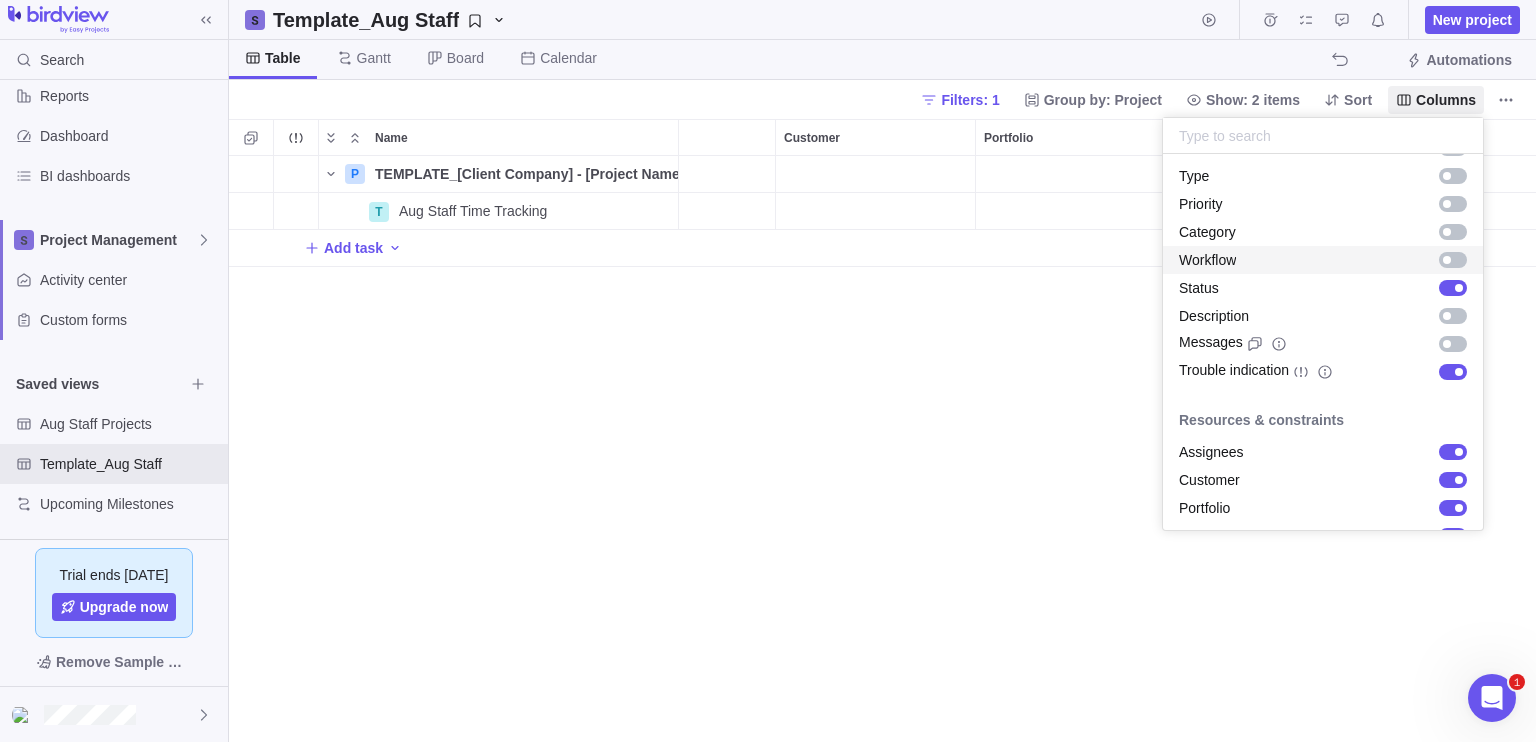 scroll, scrollTop: 0, scrollLeft: 0, axis: both 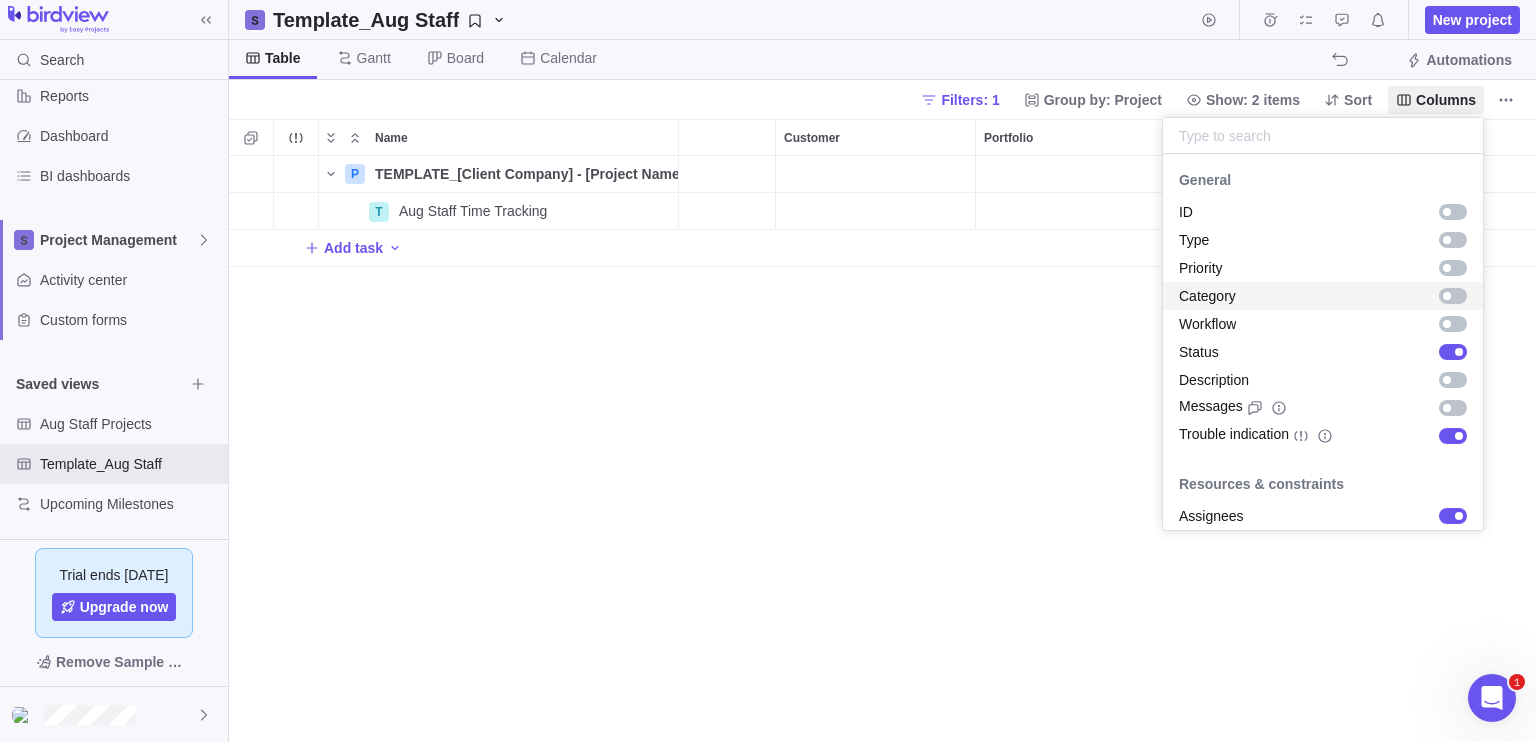 click on "Search Time logs history Invoices Resources Reports Dashboard BI dashboards Project Management Activity center Custom forms Saved views Aug Staff Projects Template_Aug Staff Upcoming Milestones Trial ends [DATE] Upgrade now Remove Sample Data Template_Aug Staff New project Table [PERSON_NAME] Board Calendar Automations Filters: 1 Group by: Project Show: 2 items Sort Columns Name Status Start date End date Duration Dependency Assignees Customer Portfolio Actual hours (timelogs) Estimated hours Hours left P TEMPLATE_[Client Company] - [Project Name] Details Open 120h T Aug Staff Time Tracking Details Open 120h Add task Filters Activity status Default Workflow Test Workflow Project status Default Workflow Test Workflow Activity priority Activity assignees More Project start date Previous year Previous month Previous week [DATE] [DATE] This week This month This year Next week Next month Filter by period Project end date Previous year Previous month Previous week [DATE] [DATE] This week This month 1" at bounding box center (768, 371) 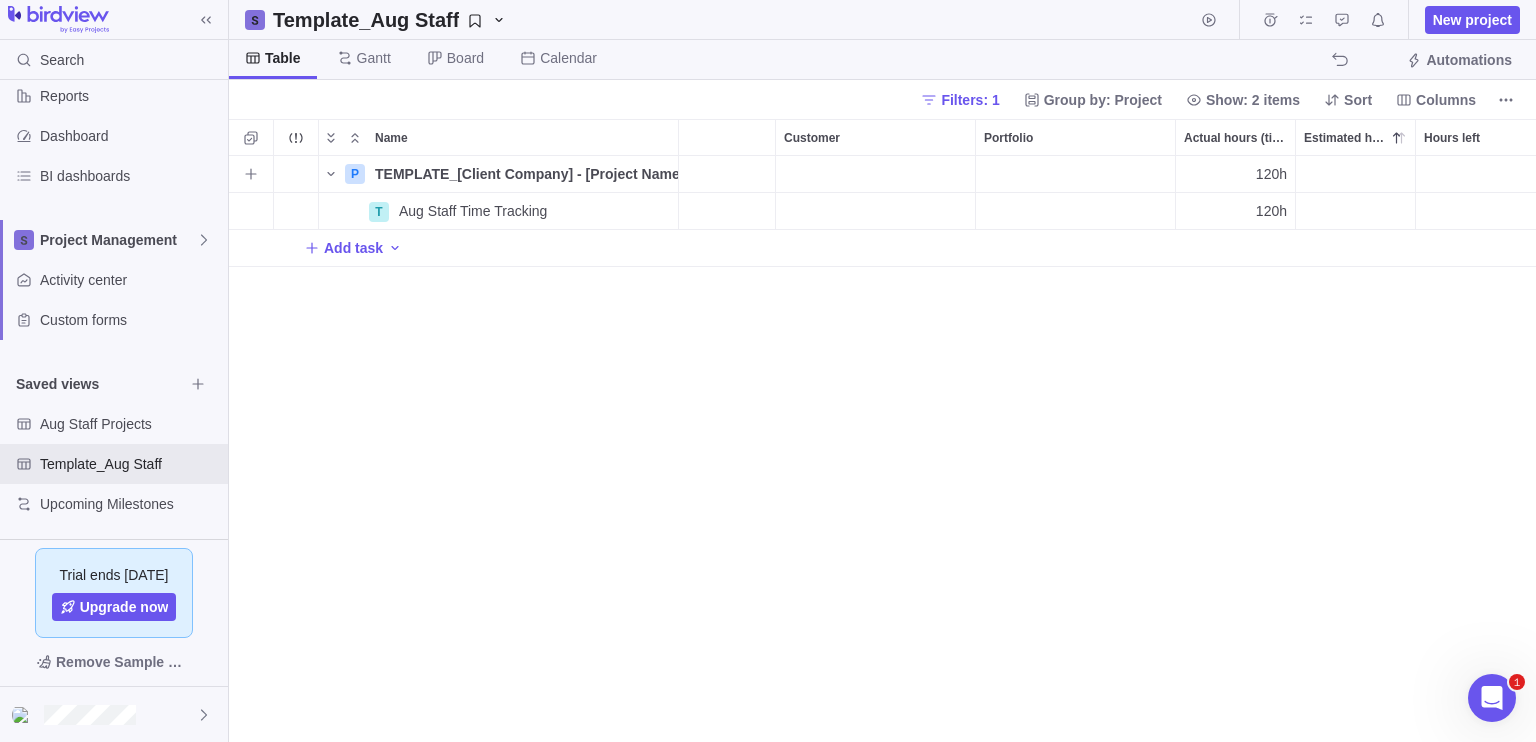 scroll, scrollTop: 0, scrollLeft: 558, axis: horizontal 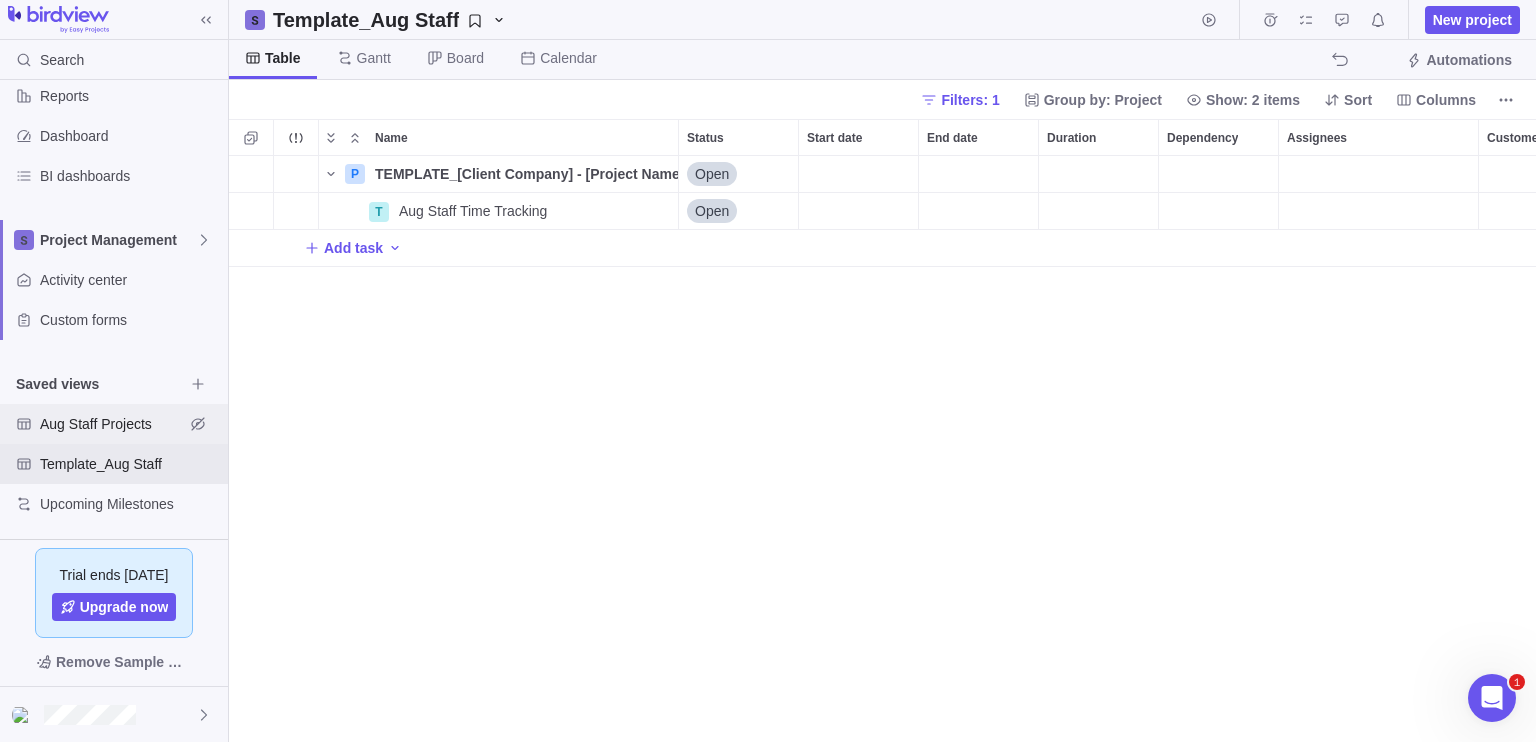 click on "Aug Staff Projects" at bounding box center (112, 424) 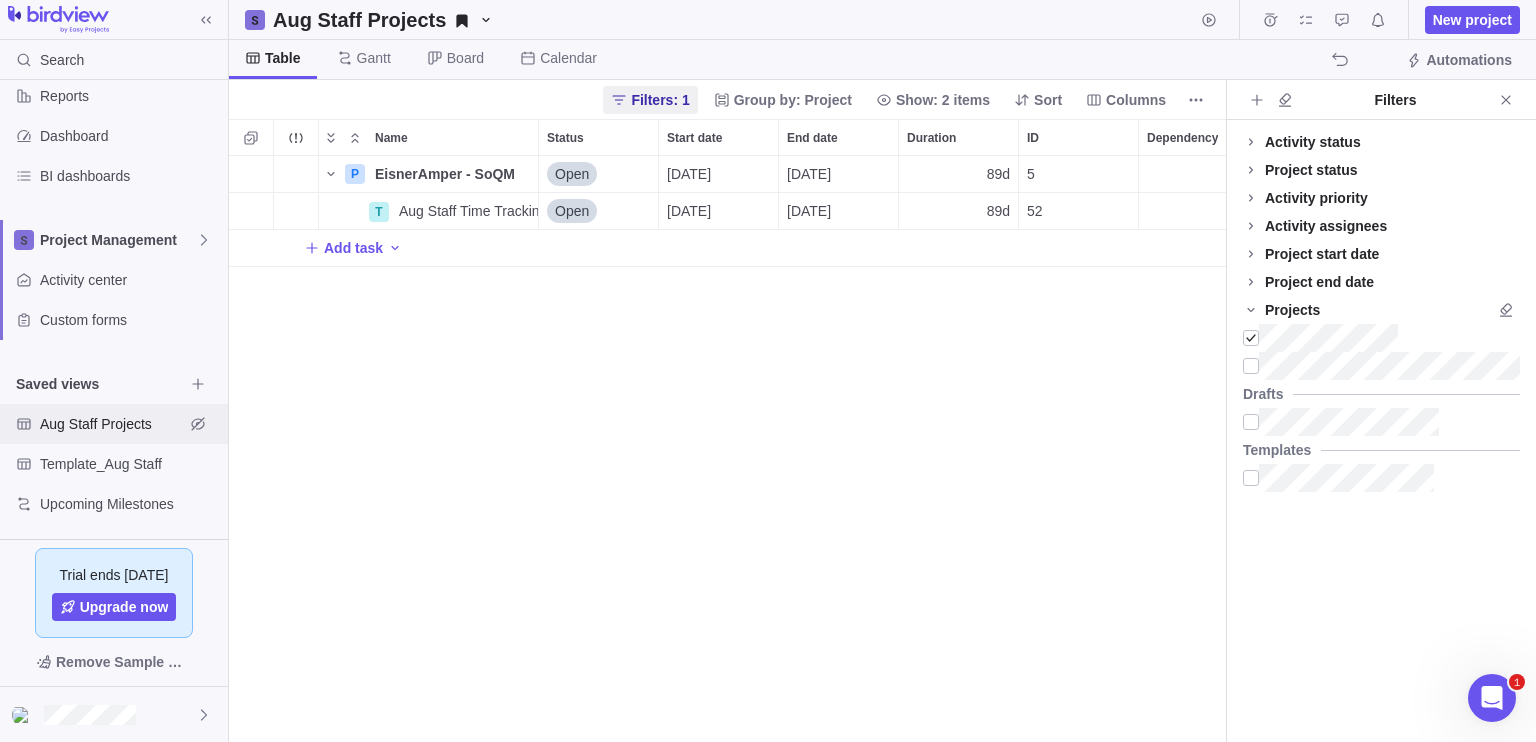 scroll, scrollTop: 16, scrollLeft: 16, axis: both 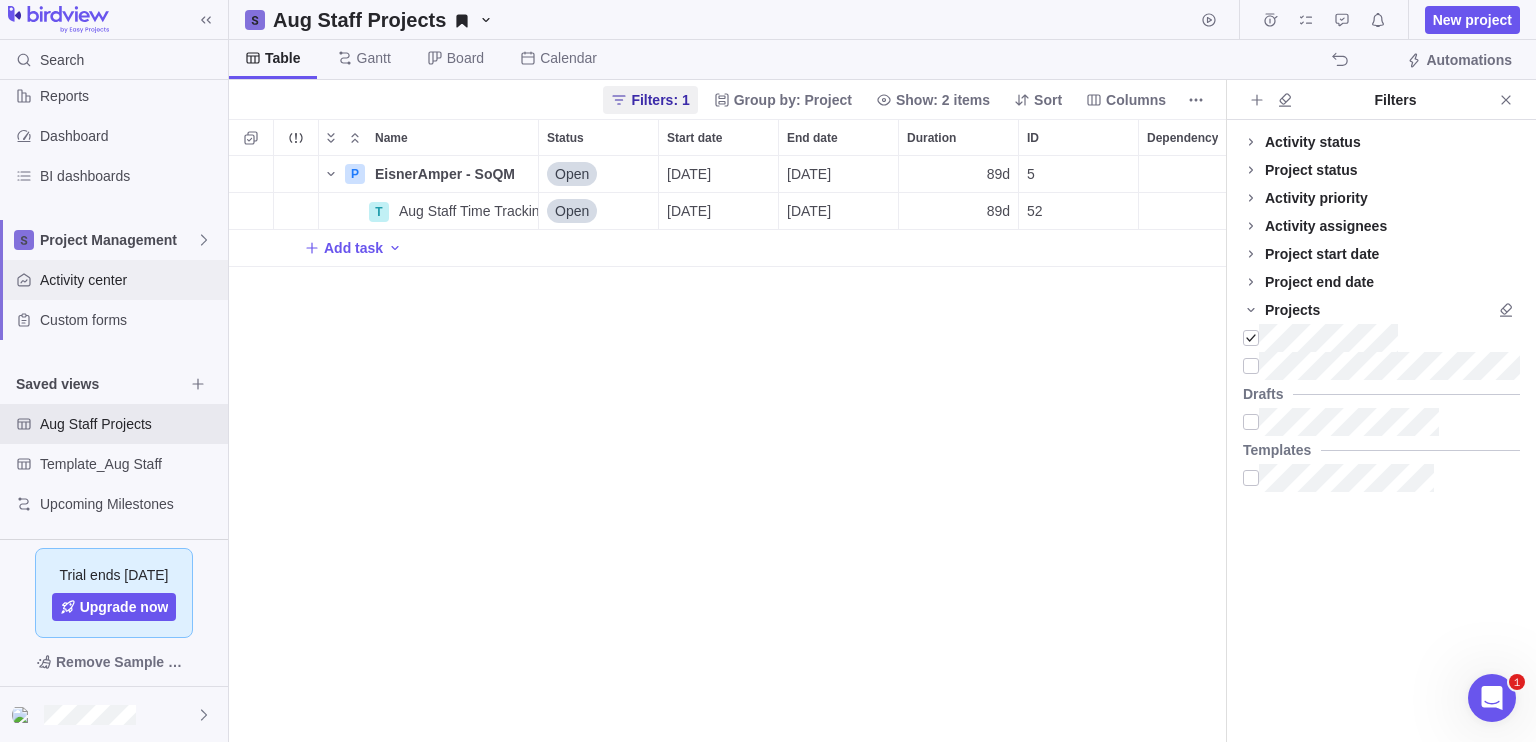 click on "Activity center" at bounding box center (130, 280) 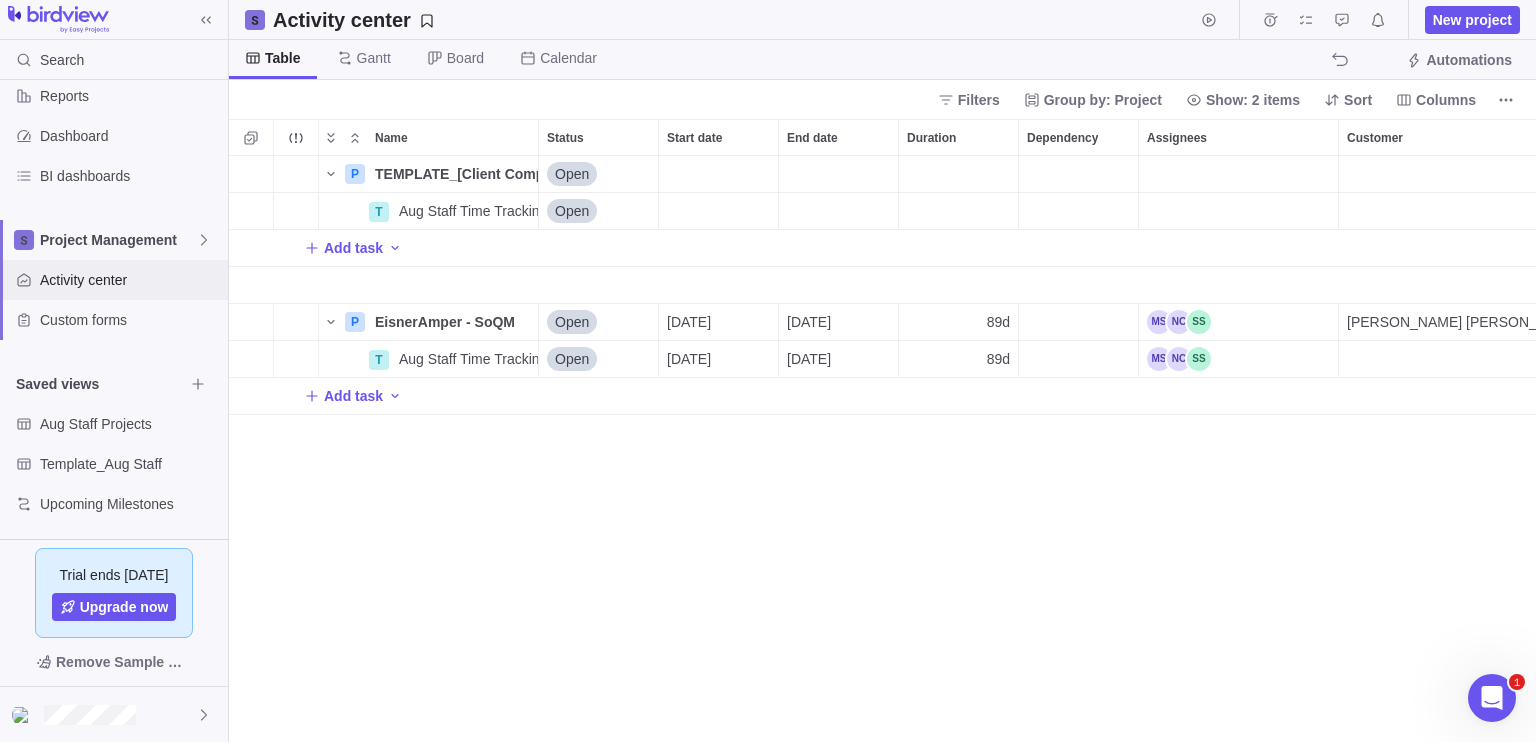 scroll, scrollTop: 570, scrollLeft: 1292, axis: both 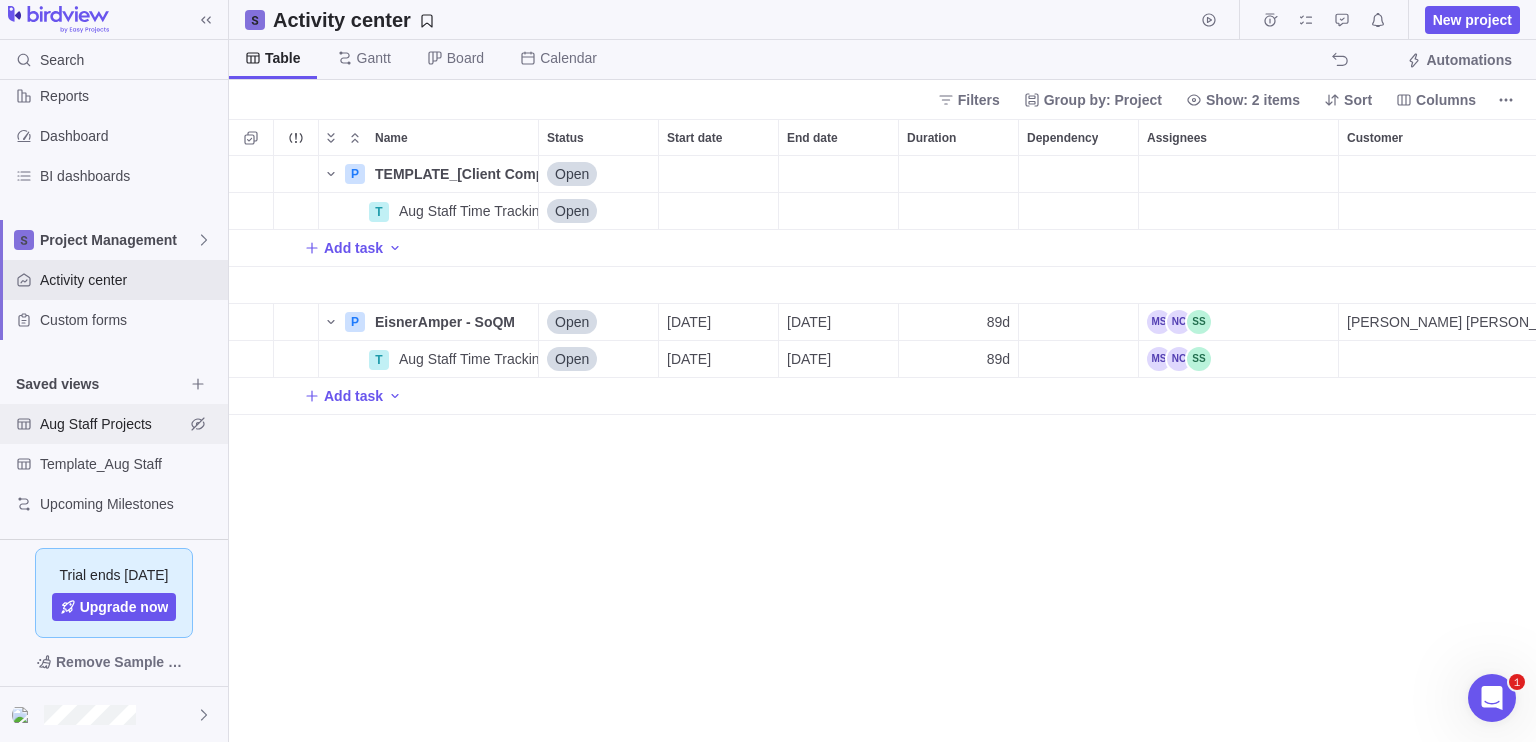 click on "Aug Staff Projects" at bounding box center (112, 424) 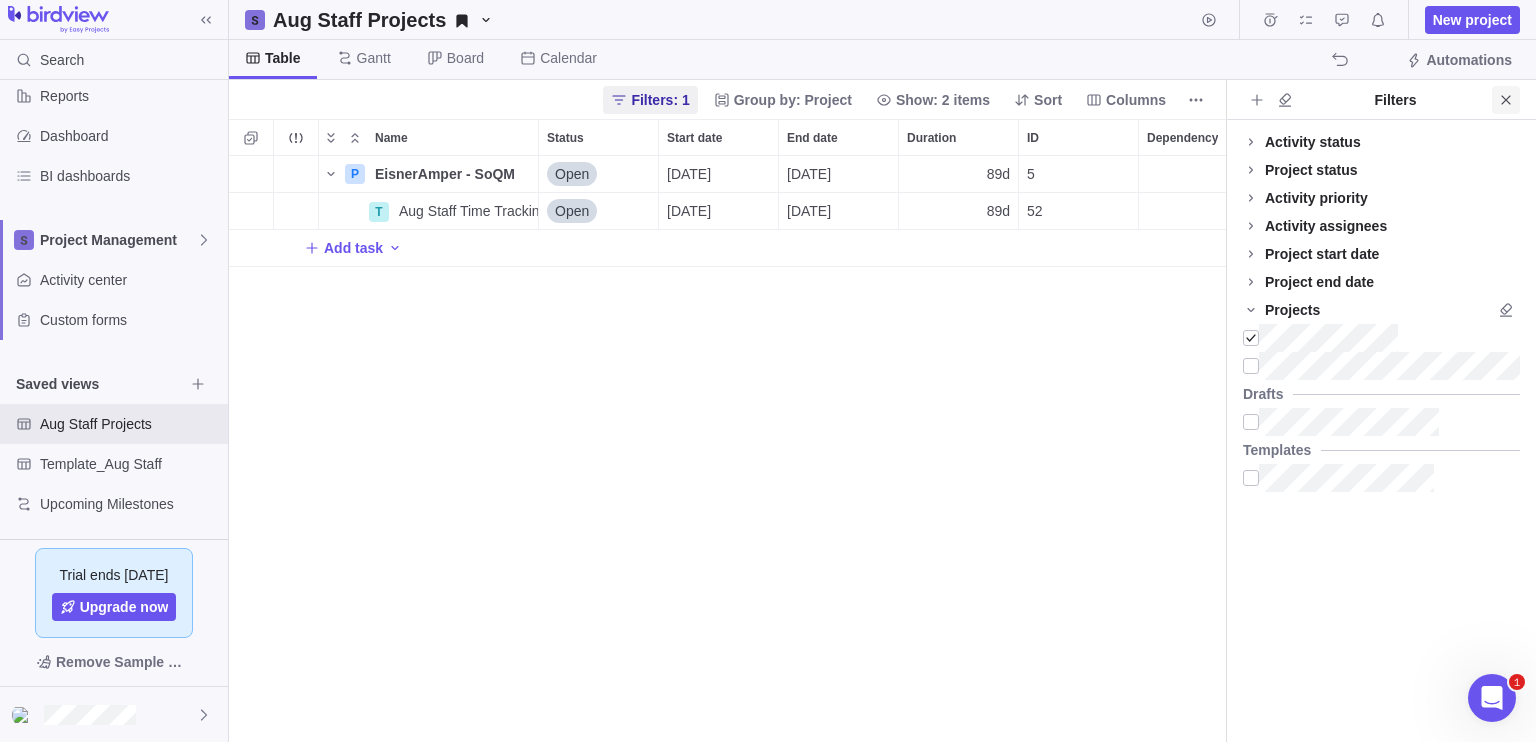 click 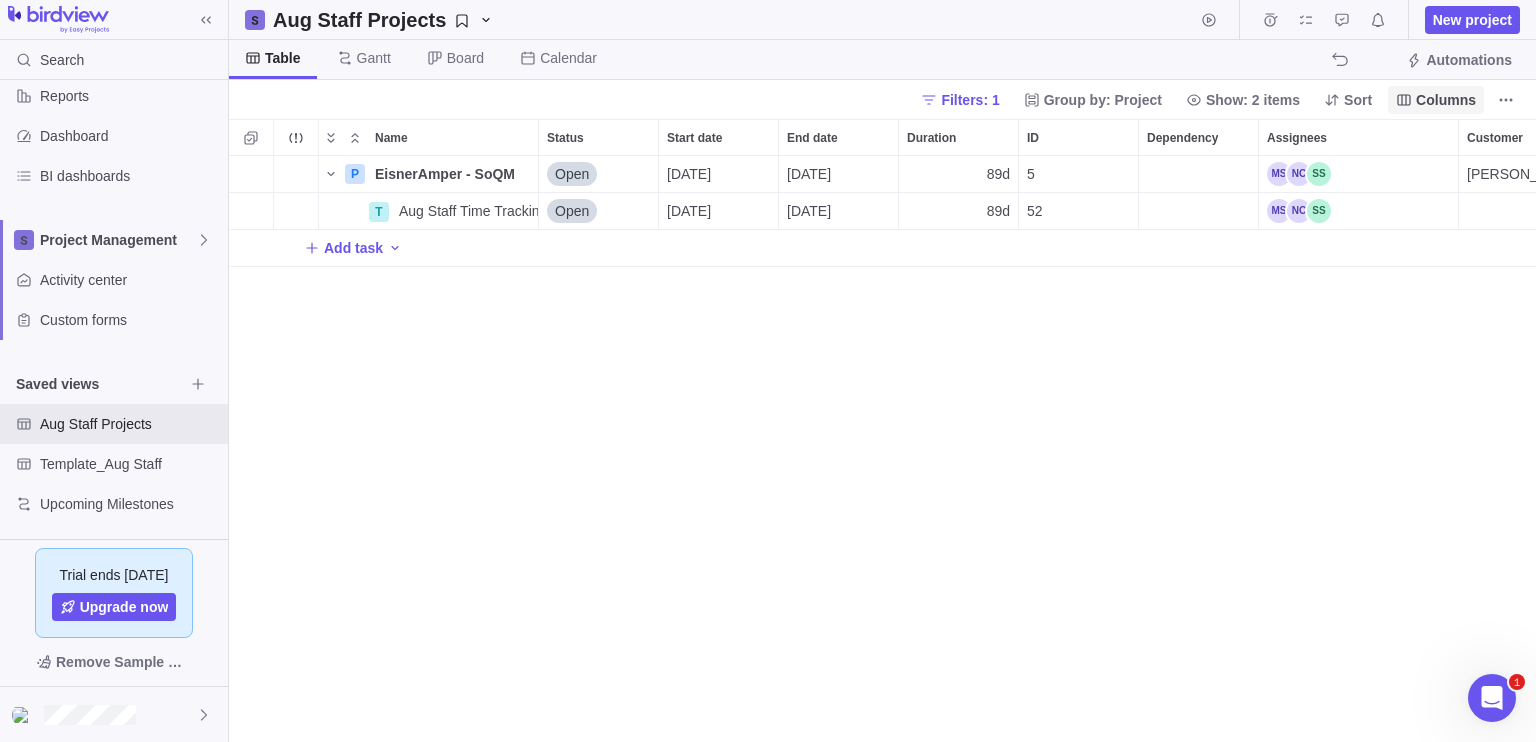 click 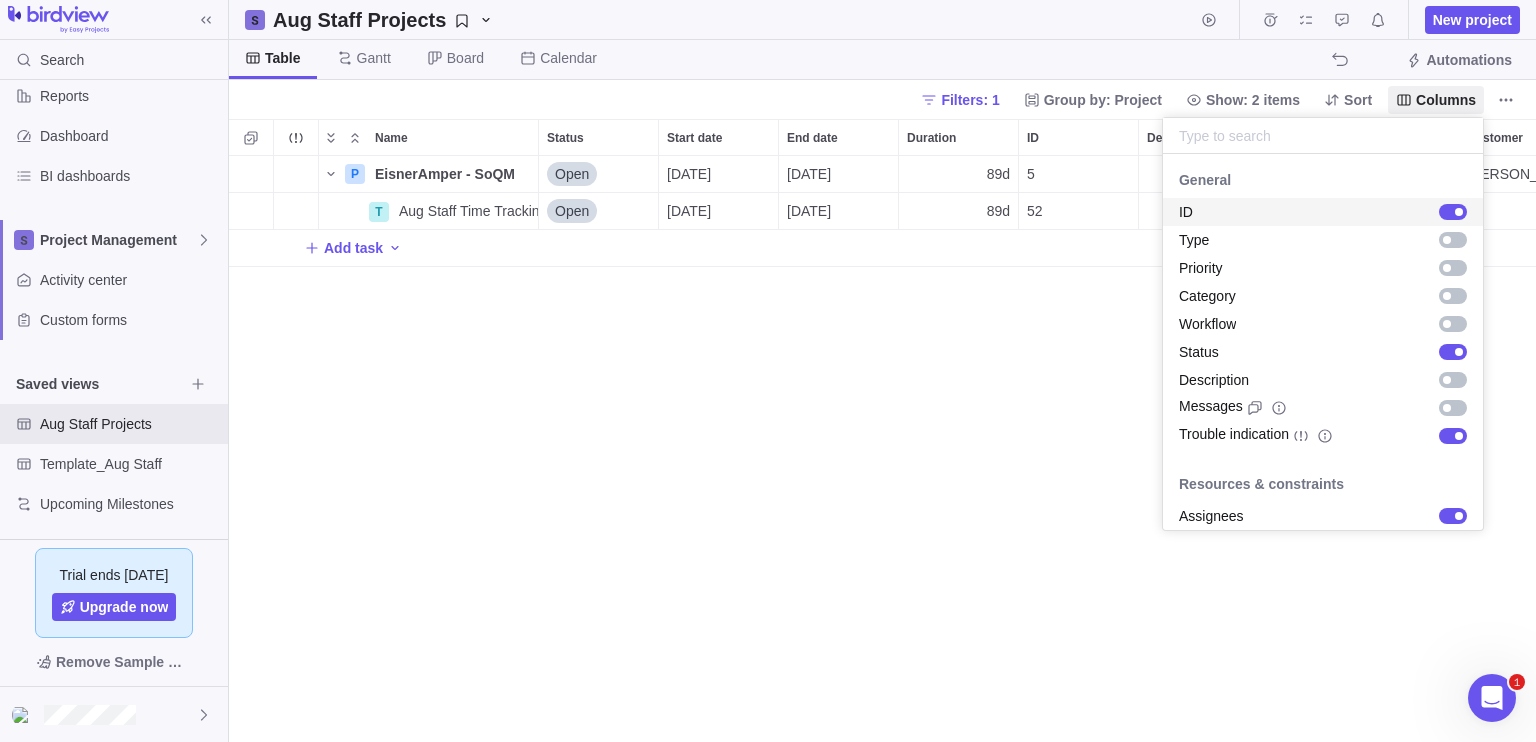 click at bounding box center [1453, 212] 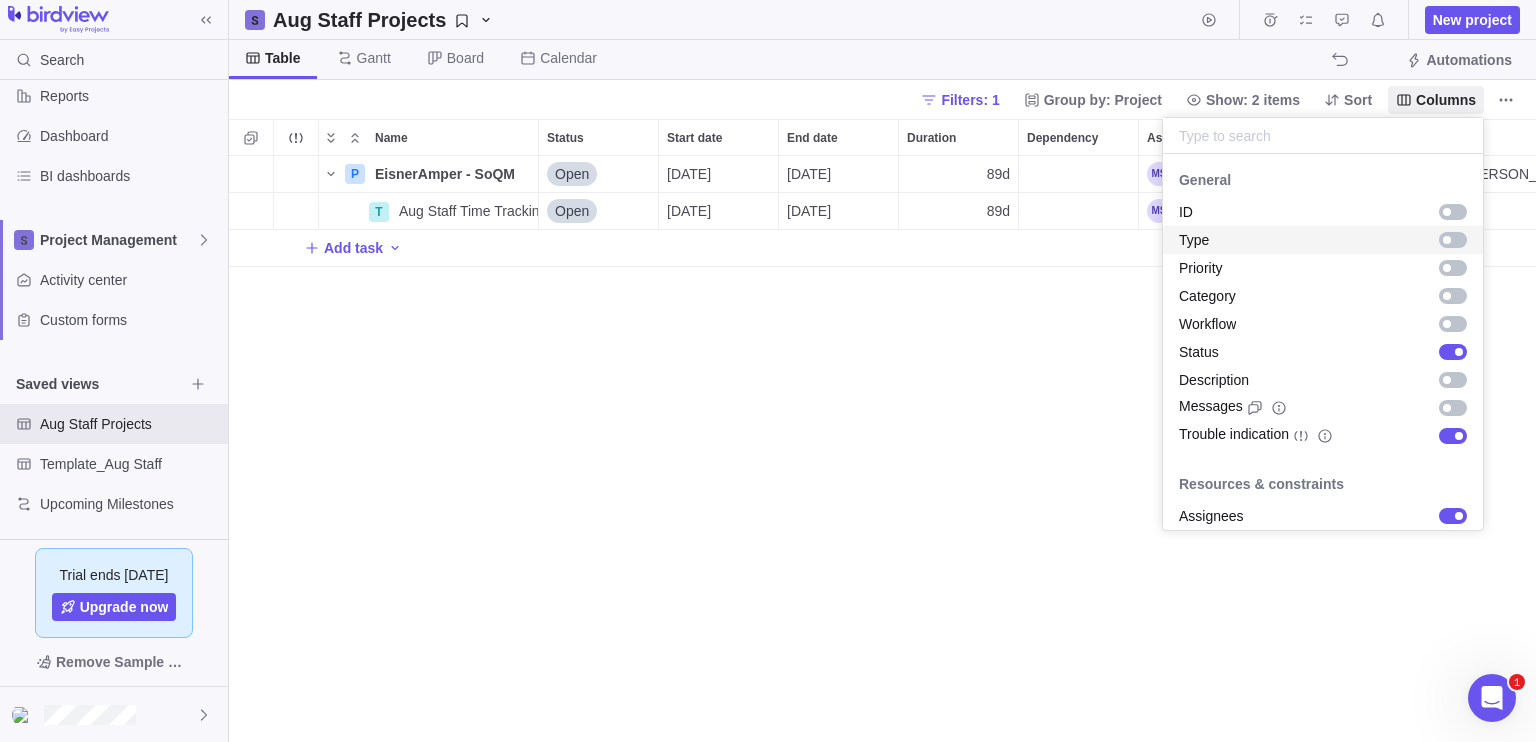 click on "Search Time logs history Invoices Resources Reports Dashboard BI dashboards Project Management Activity center Custom forms Saved views Aug Staff Projects Template_Aug Staff Upcoming Milestones Trial ends [DATE] Upgrade now Remove Sample Data Aug Staff Projects New project Table [PERSON_NAME] Board Calendar Automations Filters: 1 Group by: Project Show: 2 items Sort Columns Name Status Start date End date Duration Dependency Assignees Customer Portfolio Actual hours (timelogs) Estimated hours Hours left P EisnerAmper - SoQM Details Open [DATE] [DATE] 89d [PERSON_NAME] [PERSON_NAME] T Aug Staff Time Tracking Details Open [DATE] [DATE] 89d Add task Filters Activity status Default Workflow Test Workflow Project status Default Workflow Test Workflow Activity priority Activity assignees More Project start date Previous year Previous month Previous week [DATE] [DATE] This week This month This year Next week Next month Filter by period Project end date Previous year Previous month Previous week [DATE]" at bounding box center [768, 371] 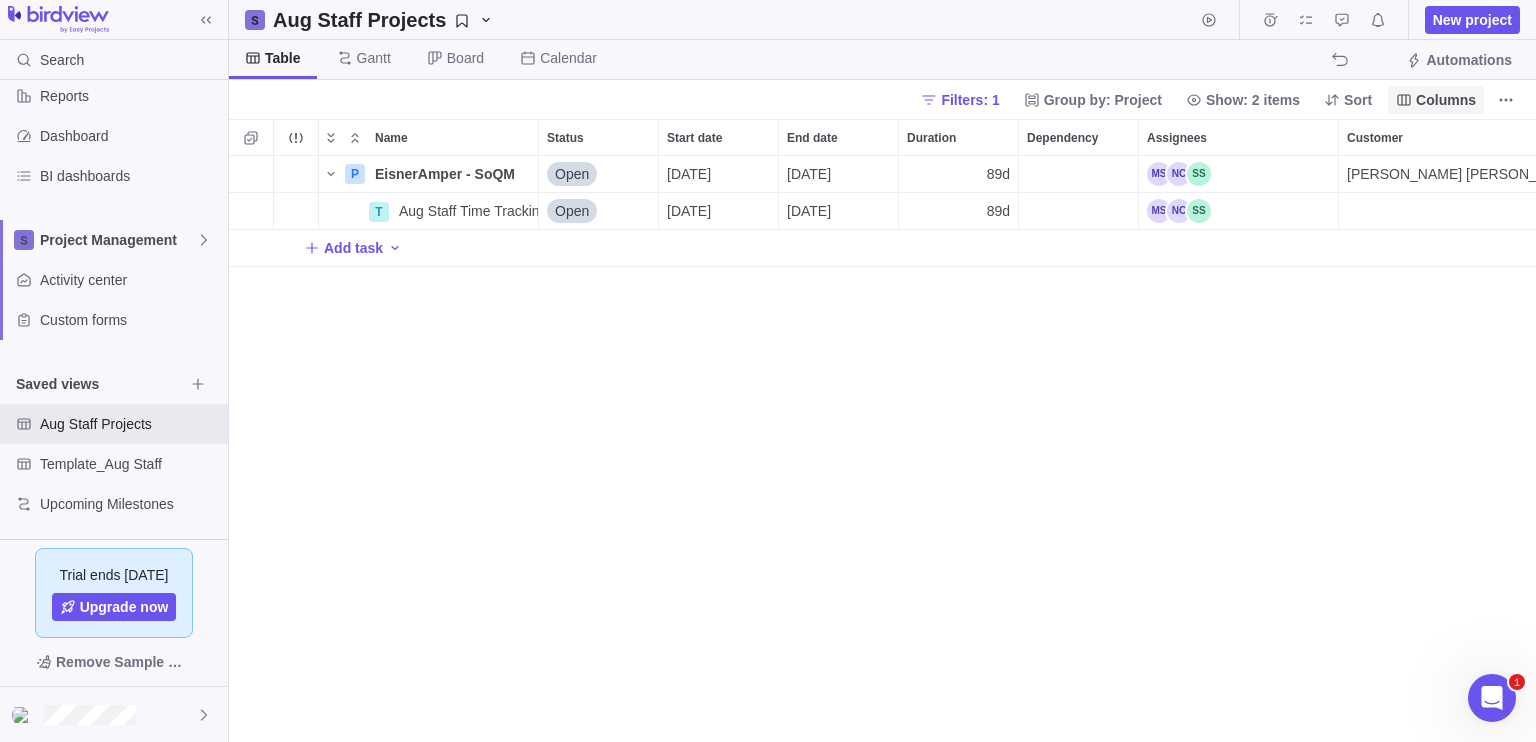 click on "Columns" at bounding box center (1446, 100) 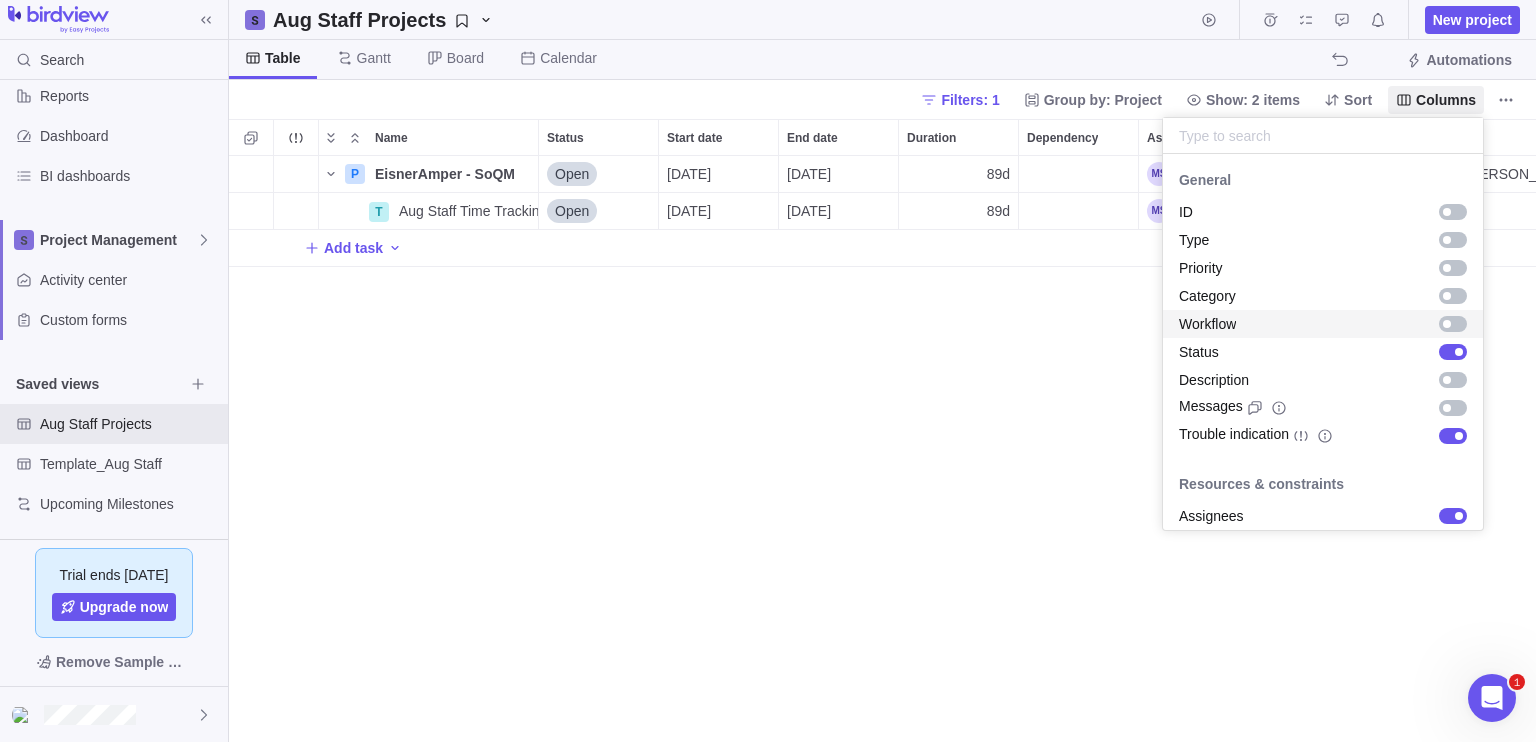 click on "Search Time logs history Invoices Resources Reports Dashboard BI dashboards Project Management Activity center Custom forms Saved views Aug Staff Projects Template_Aug Staff Upcoming Milestones Trial ends [DATE] Upgrade now Remove Sample Data Aug Staff Projects New project Table [PERSON_NAME] Board Calendar Automations Filters: 1 Group by: Project Show: 2 items Sort Columns Name Status Start date End date Duration Dependency Assignees Customer Portfolio Actual hours (timelogs) Estimated hours Hours left P EisnerAmper - SoQM Details Open [DATE] [DATE] 89d [PERSON_NAME] [PERSON_NAME] T Aug Staff Time Tracking Details Open [DATE] [DATE] 89d Add task Filters Activity status Default Workflow Test Workflow Project status Default Workflow Test Workflow Activity priority Activity assignees More Project start date Previous year Previous month Previous week [DATE] [DATE] This week This month This year Next week Next month Filter by period Project end date Previous year Previous month Previous week [DATE]" at bounding box center (768, 371) 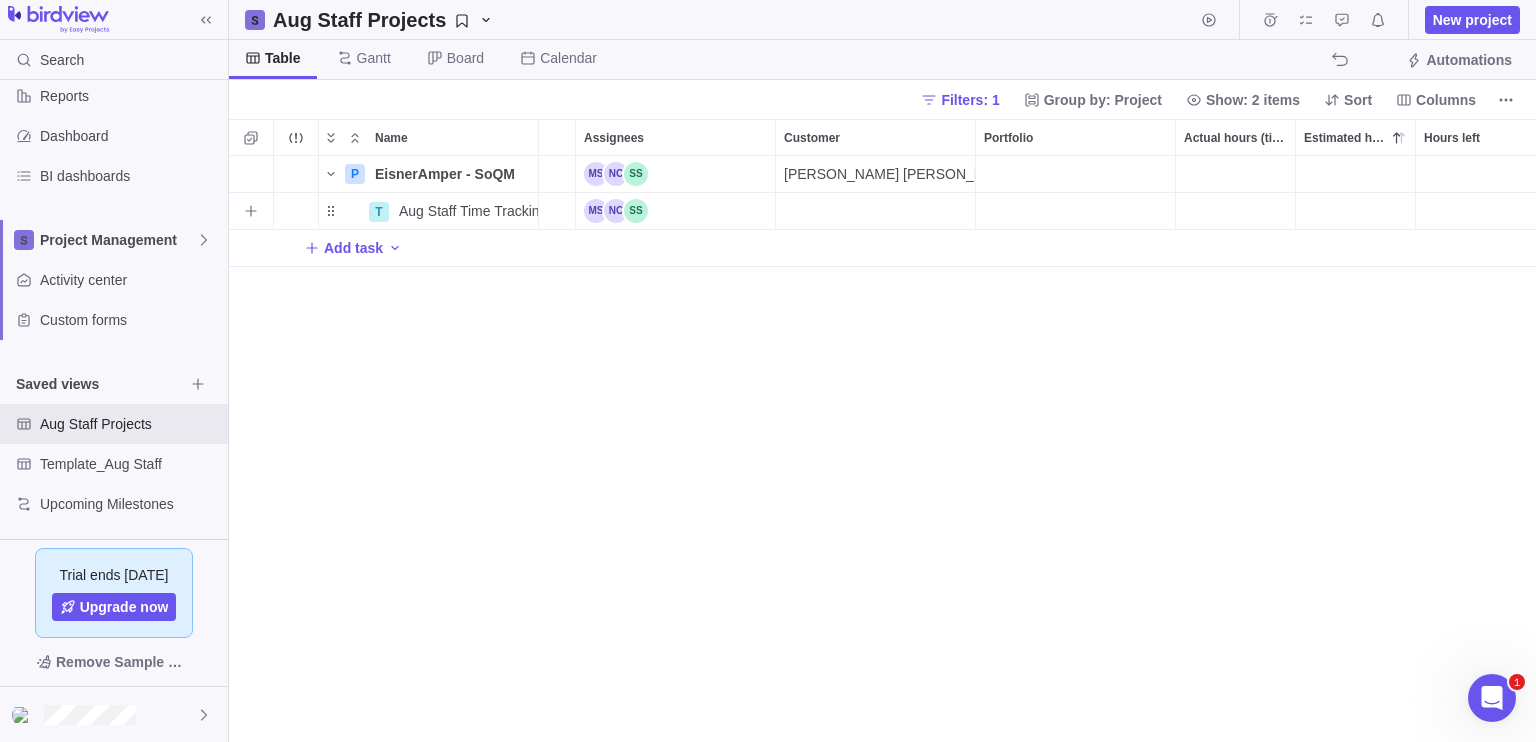 click at bounding box center [1075, 174] 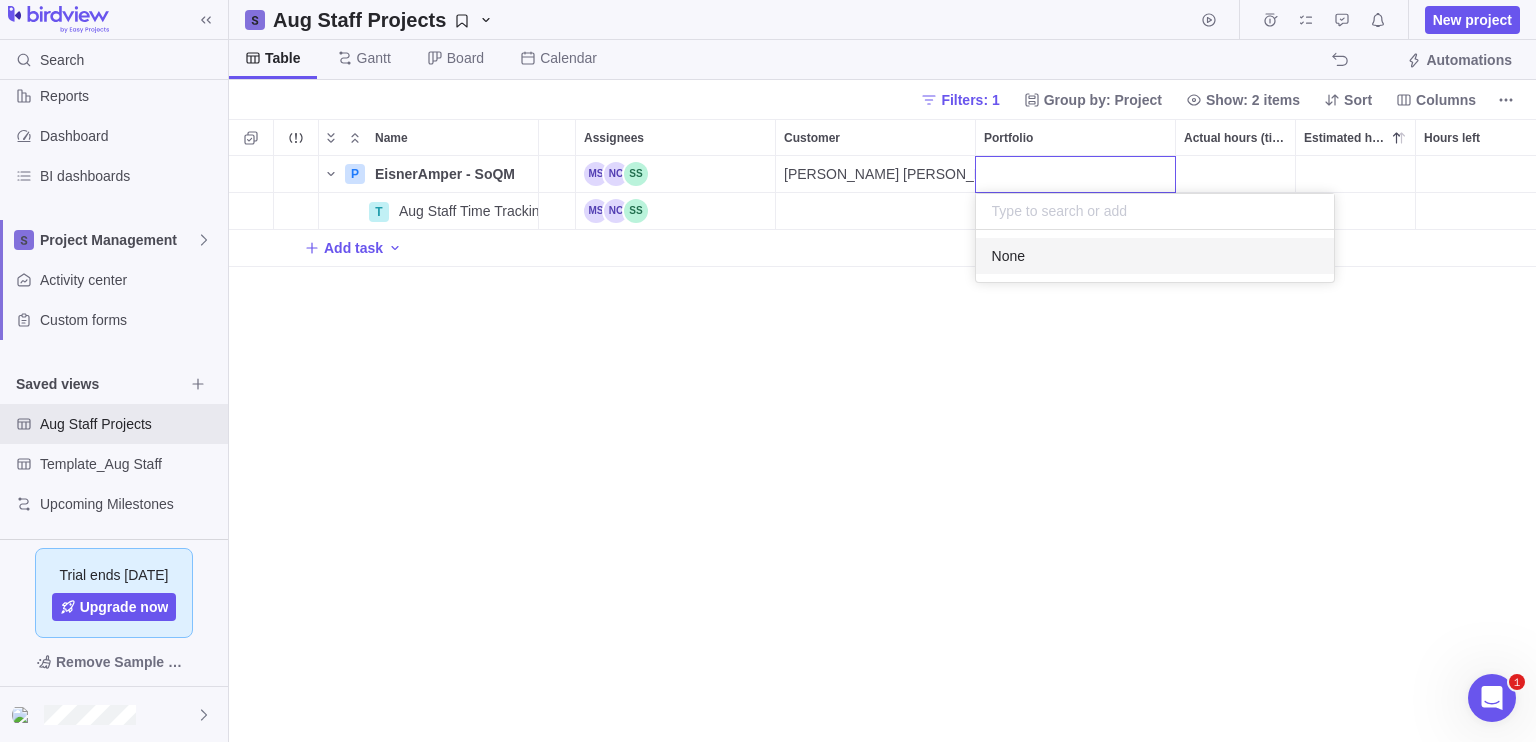 click on "P EisnerAmper - SoQM Details Open [DATE] [DATE] 89d [PERSON_NAME] [PERSON_NAME] T Aug Staff Time Tracking Details Open [DATE] [DATE] 89d Add task" at bounding box center [882, 449] 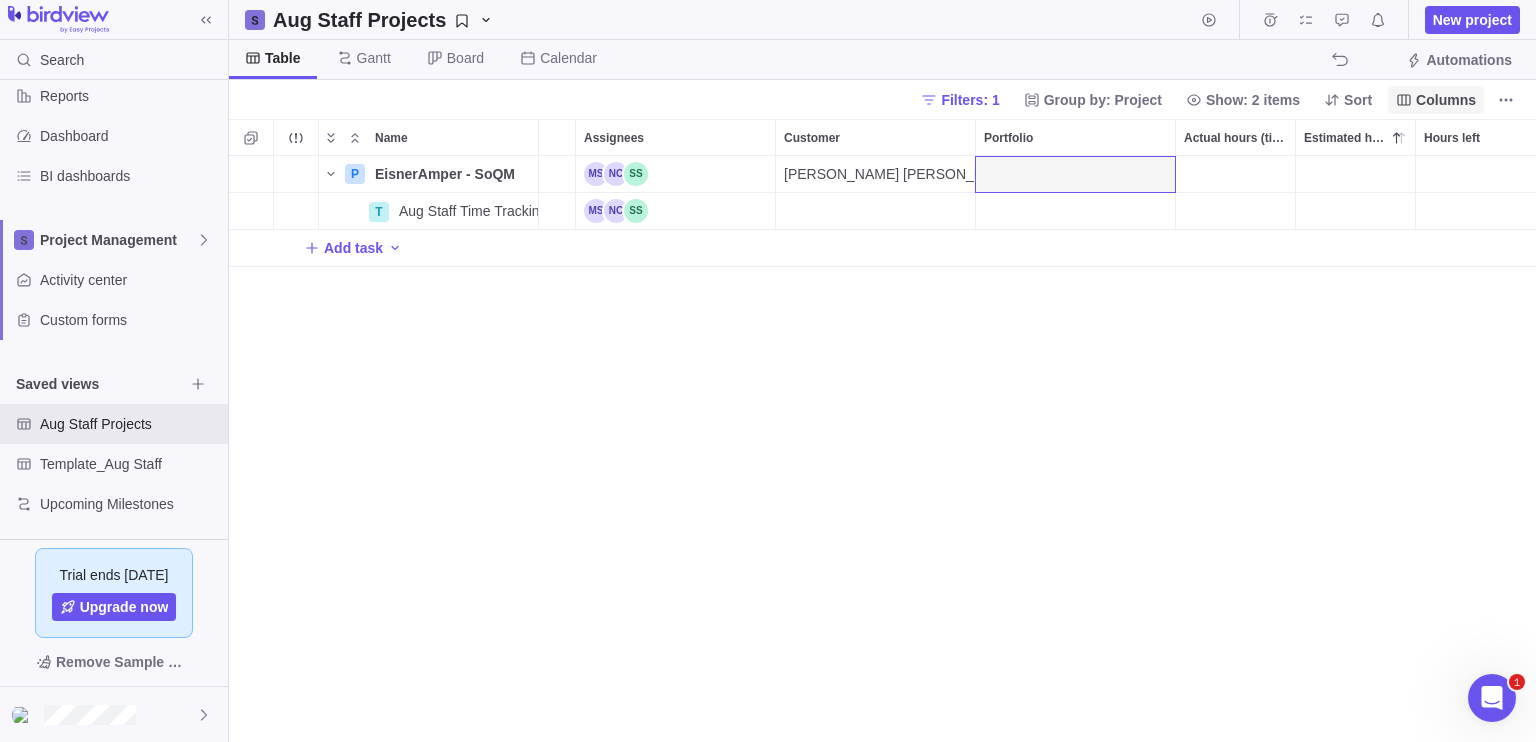 click 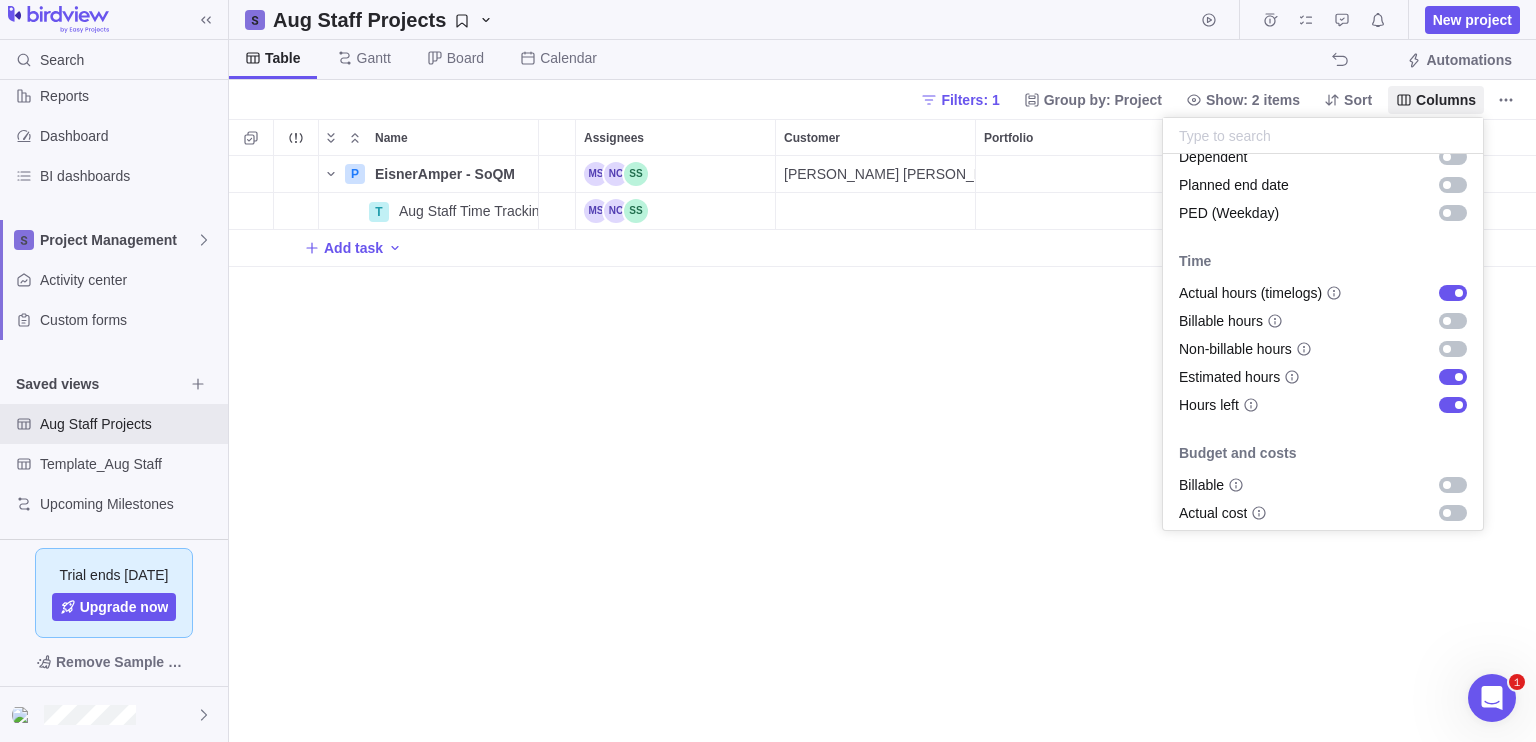 scroll, scrollTop: 0, scrollLeft: 0, axis: both 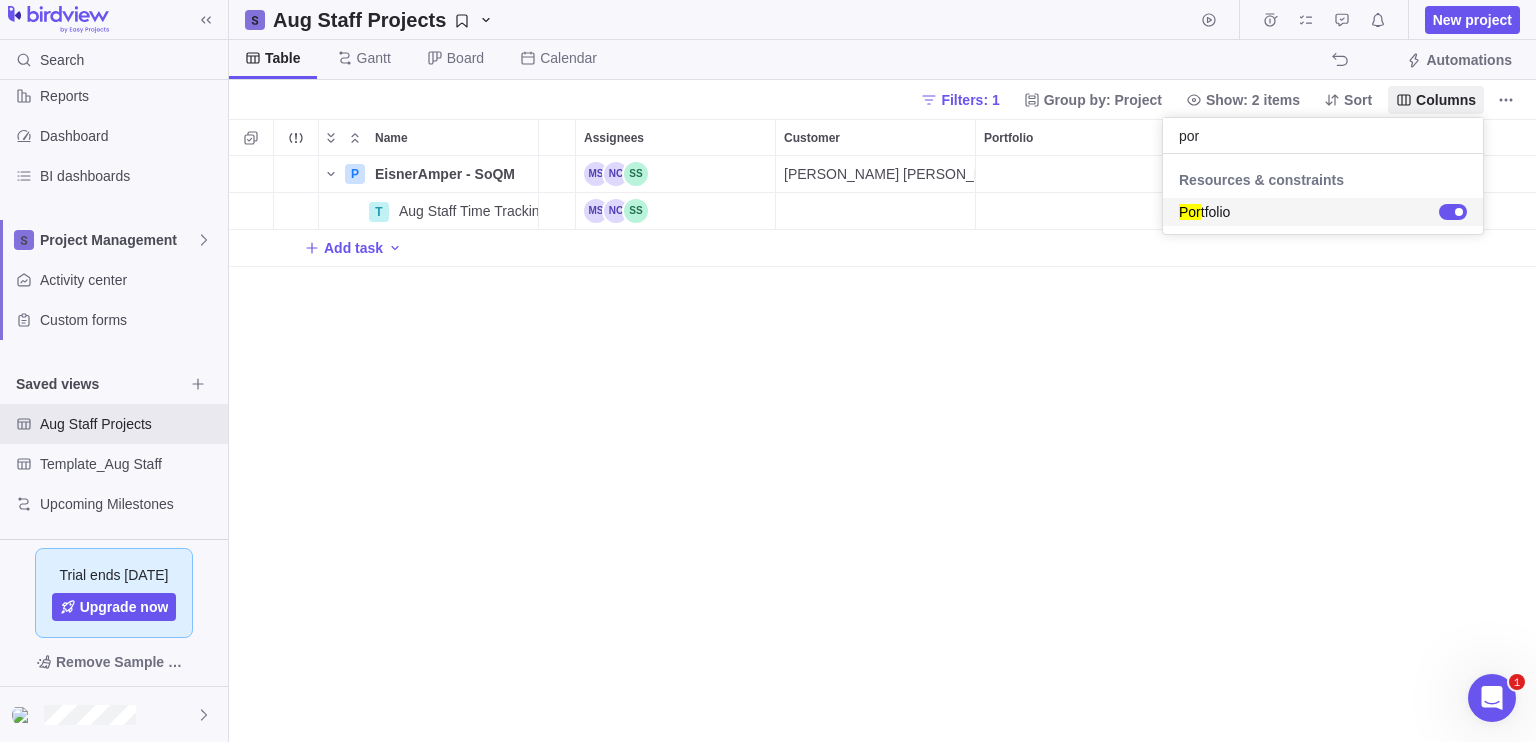 type on "por" 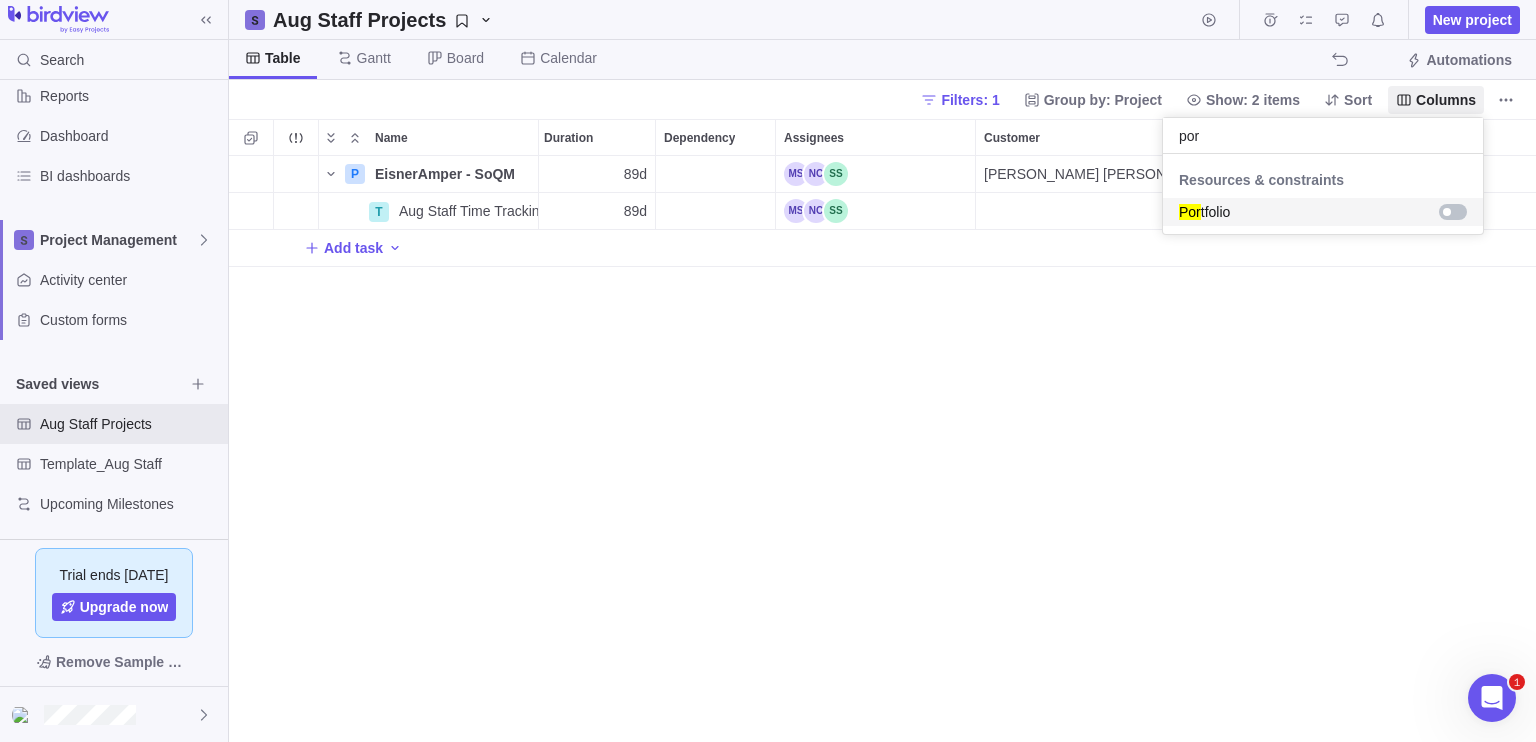 click on "Search Time logs history Invoices Resources Reports Dashboard BI dashboards Project Management Activity center Custom forms Saved views Aug Staff Projects Template_Aug Staff Upcoming Milestones Trial ends [DATE] Upgrade now Remove Sample Data Aug Staff Projects New project Table [PERSON_NAME] Board Calendar Automations Filters: 1 Group by: Project Show: 2 items Sort Columns Name Status Start date End date Duration Dependency Assignees Customer Actual hours (timelogs) Estimated hours Hours left P EisnerAmper - SoQM Details Open [DATE] [DATE] 89d [PERSON_NAME] [PERSON_NAME] T Aug Staff Time Tracking Details Open [DATE] [DATE] 89d Add task Filters Activity status Default Workflow Test Workflow Project status Default Workflow Test Workflow Activity priority Activity assignees More Project start date Previous year Previous month Previous week [DATE] [DATE] This week This month This year Next week Next month Filter by period Project end date Previous year Previous month Previous week [DATE] [DATE] 1" at bounding box center [768, 371] 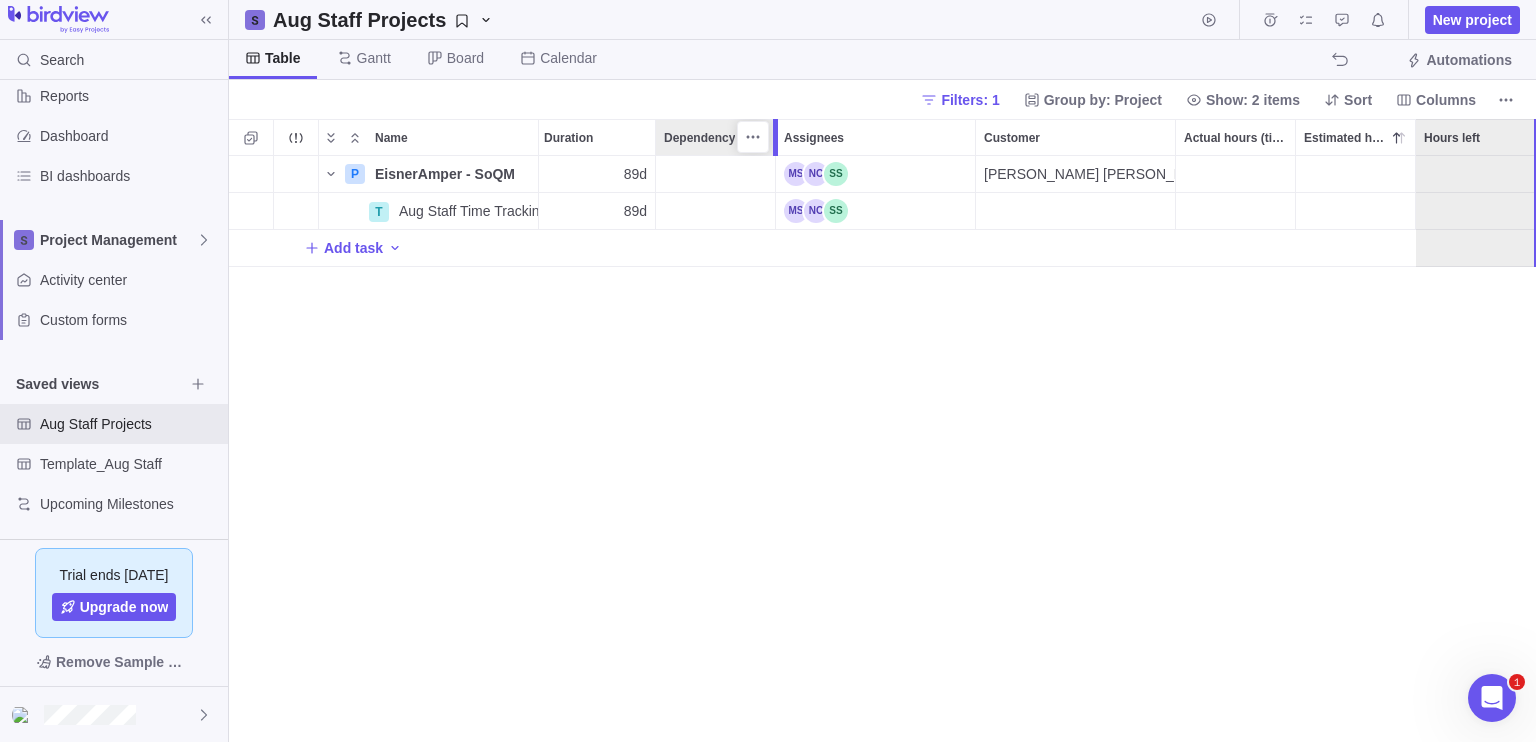 drag, startPoint x: 705, startPoint y: 133, endPoint x: 1530, endPoint y: 140, distance: 825.0297 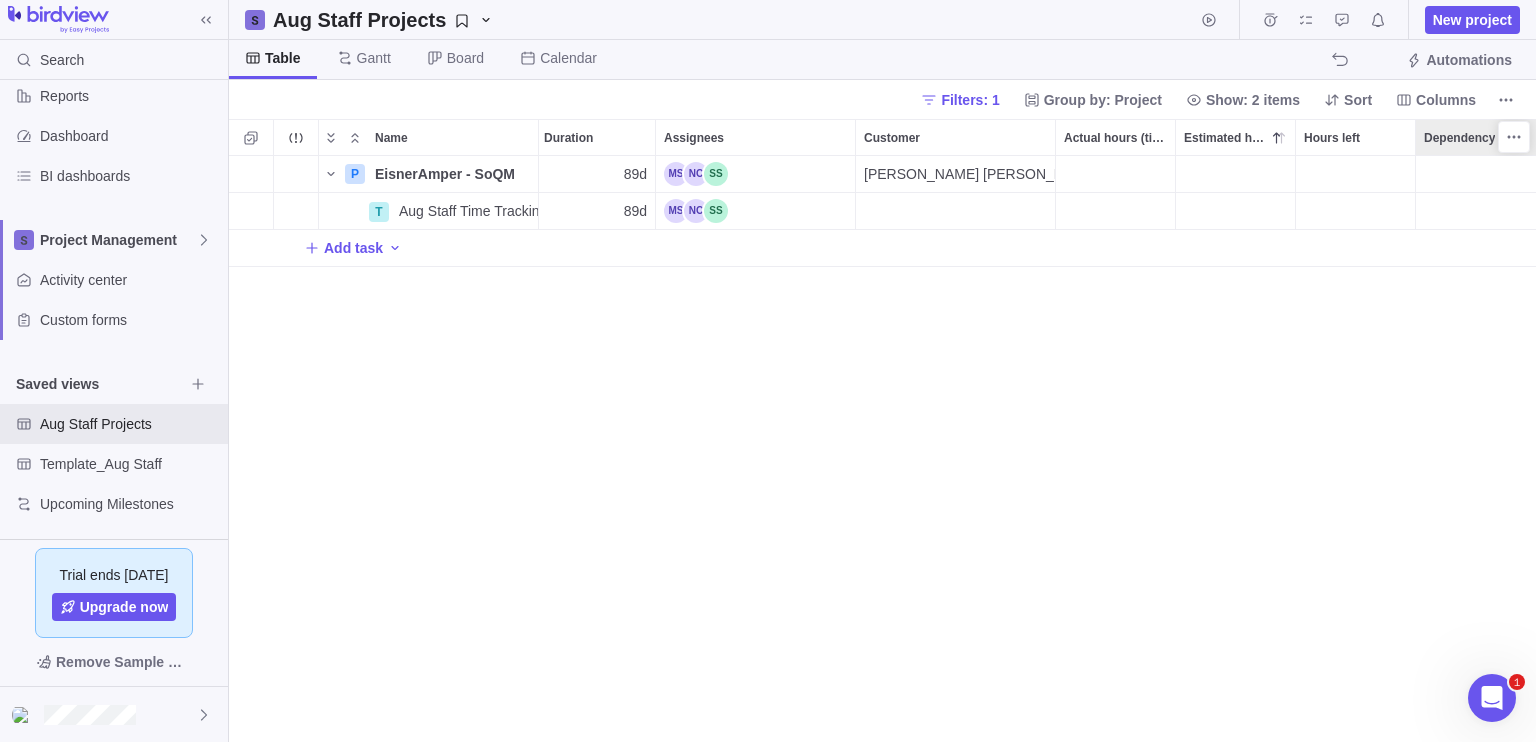 click on "Dependency" at bounding box center [1476, 137] 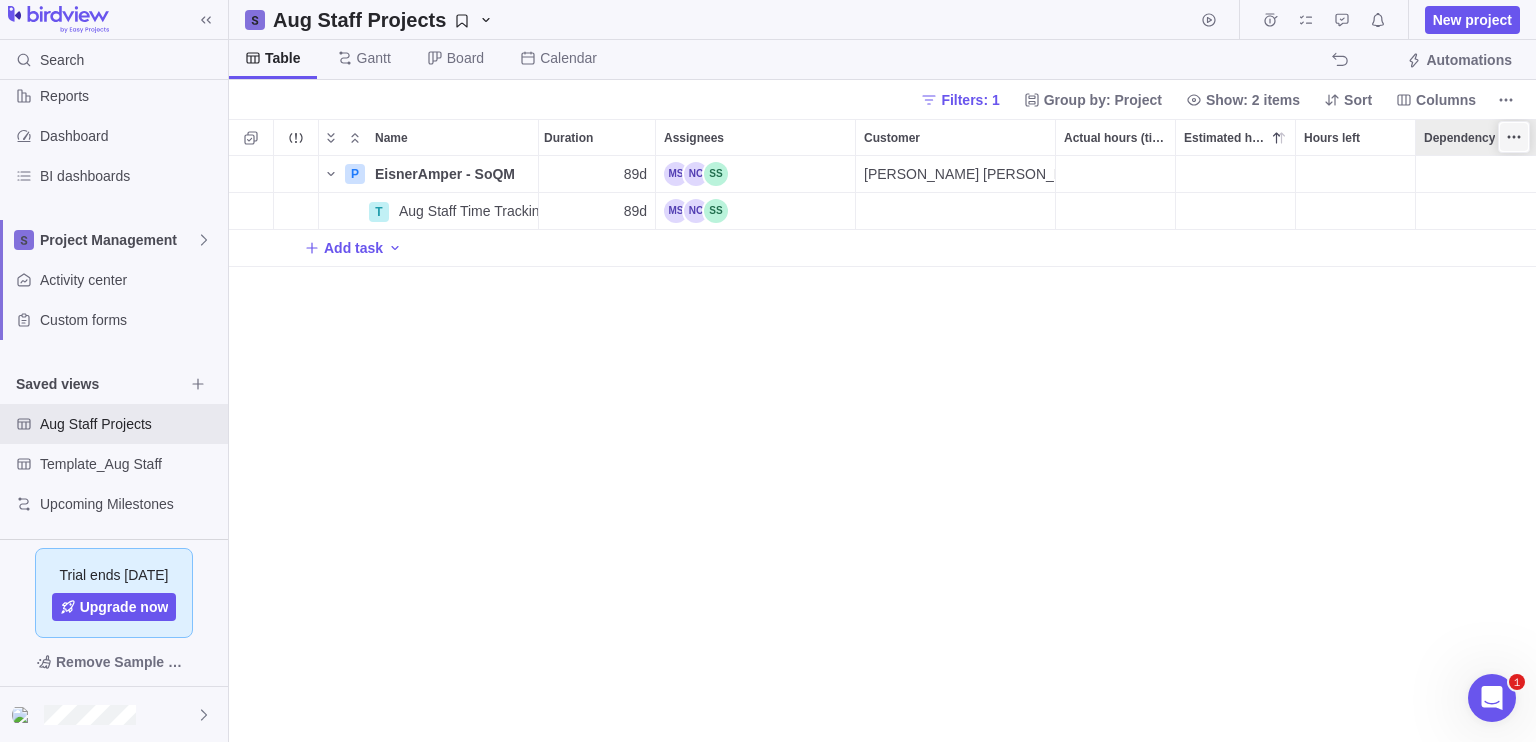 click at bounding box center [1514, 137] 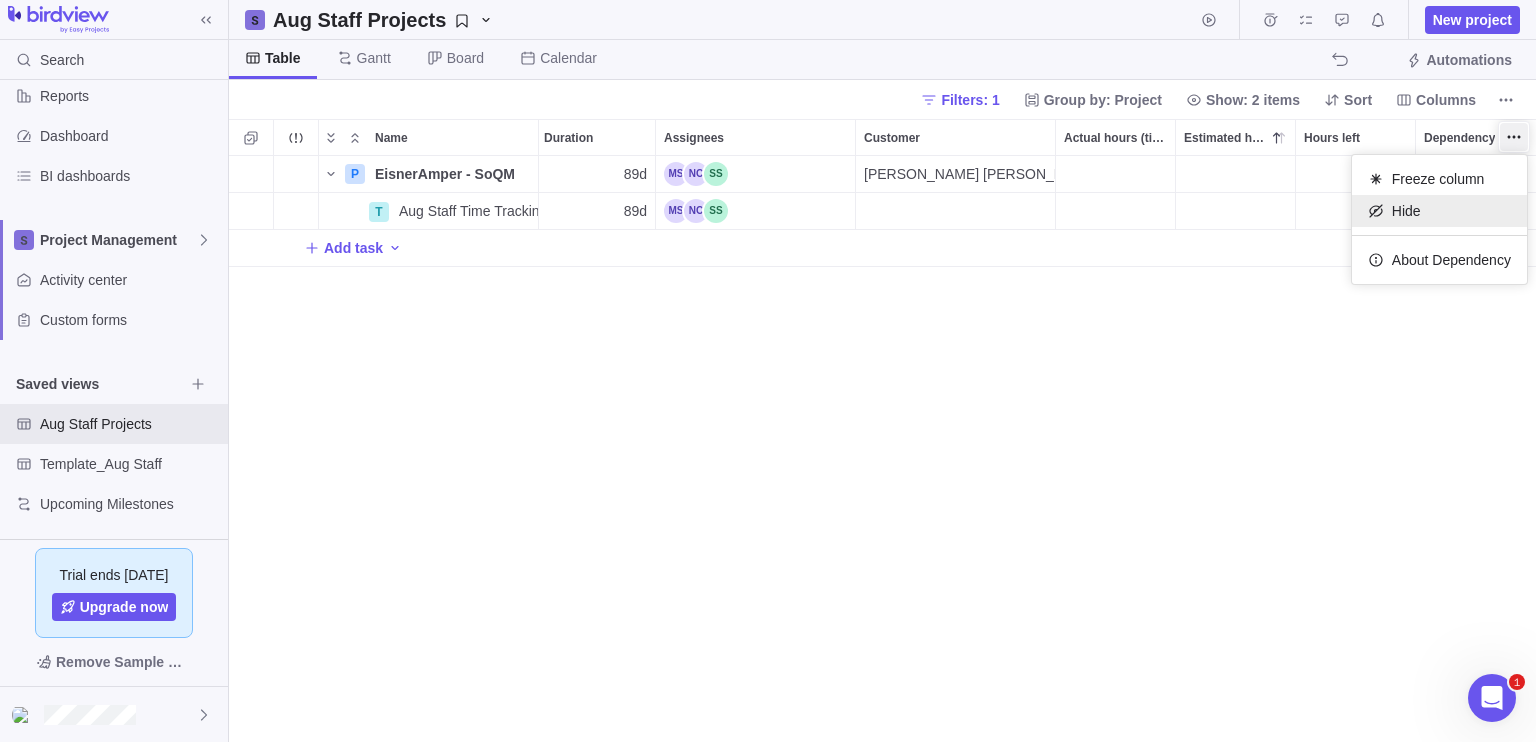 click on "Hide" at bounding box center (1439, 211) 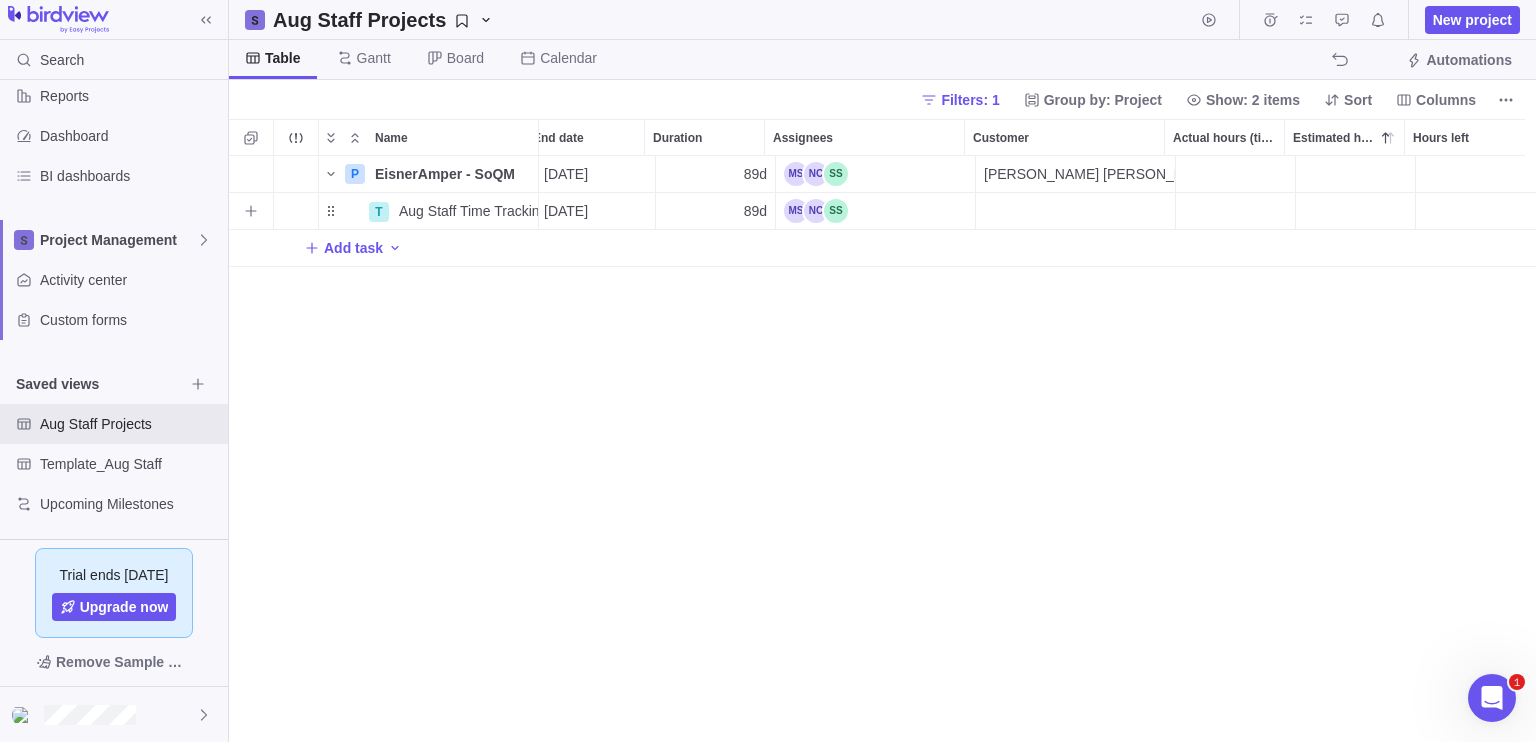 scroll, scrollTop: 0, scrollLeft: 243, axis: horizontal 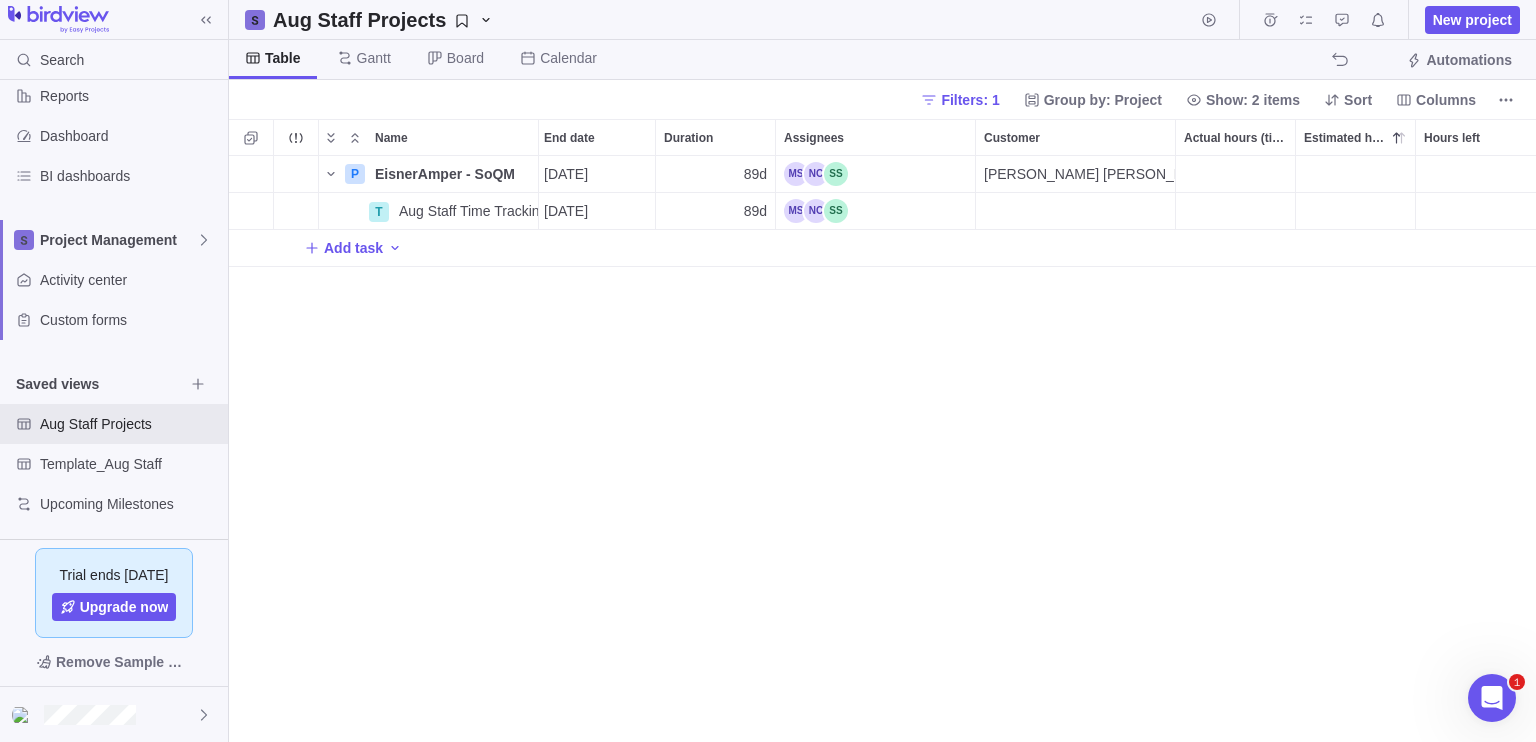 click on "P EisnerAmper - SoQM Details Open [DATE] [DATE] 89d [PERSON_NAME] [PERSON_NAME] T Aug Staff Time Tracking Details Open [DATE] [DATE] 89d Add task" at bounding box center (882, 449) 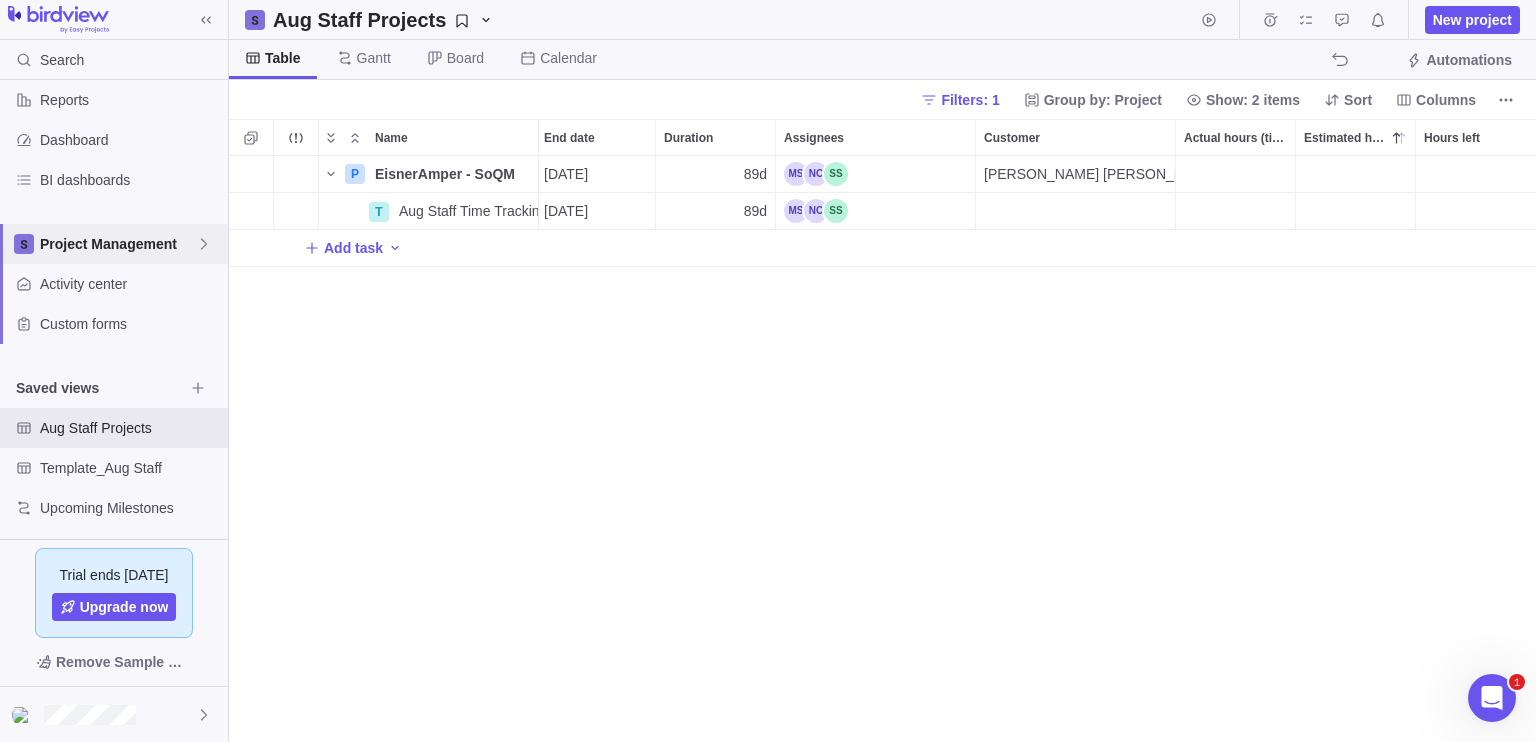 scroll, scrollTop: 140, scrollLeft: 0, axis: vertical 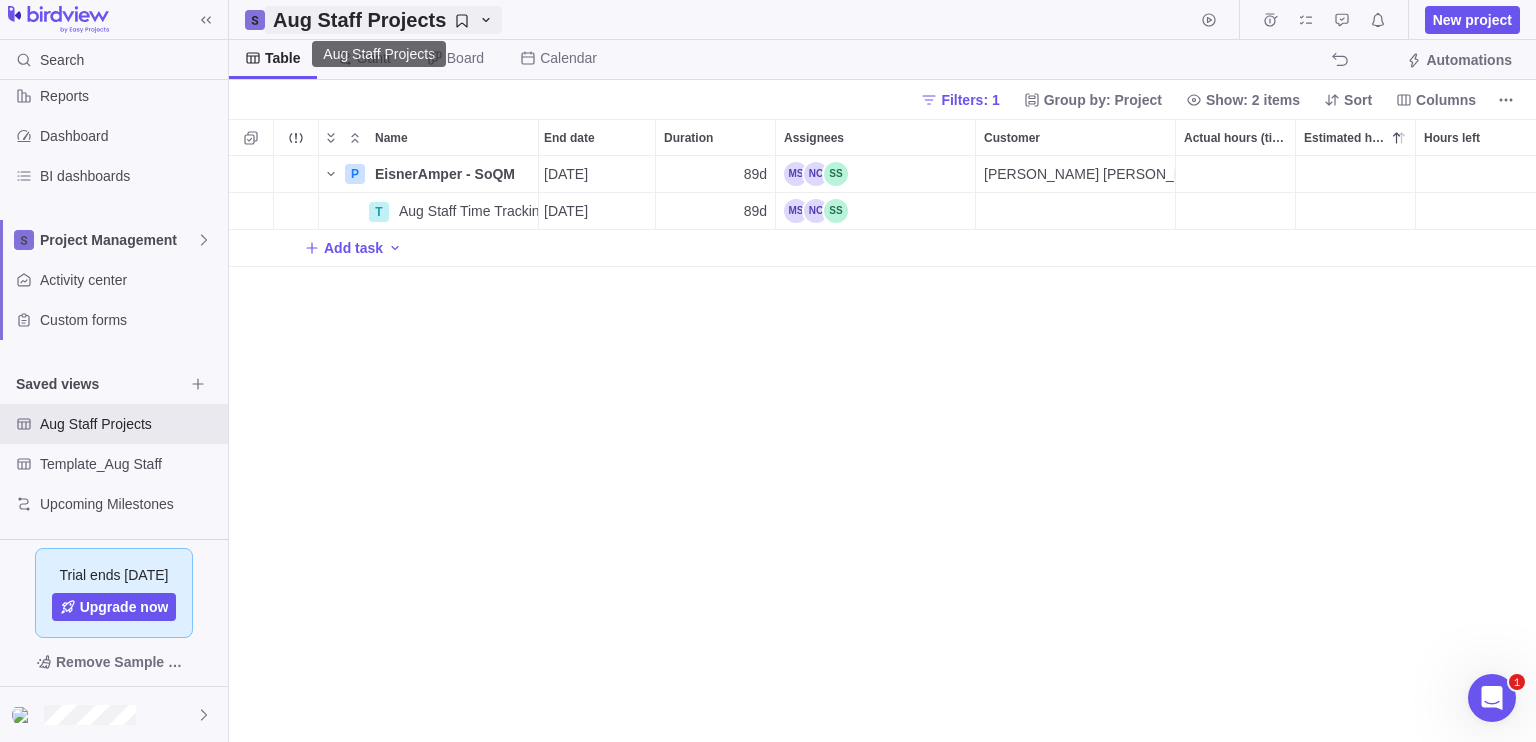 click on "Aug Staff Projects" at bounding box center (383, 20) 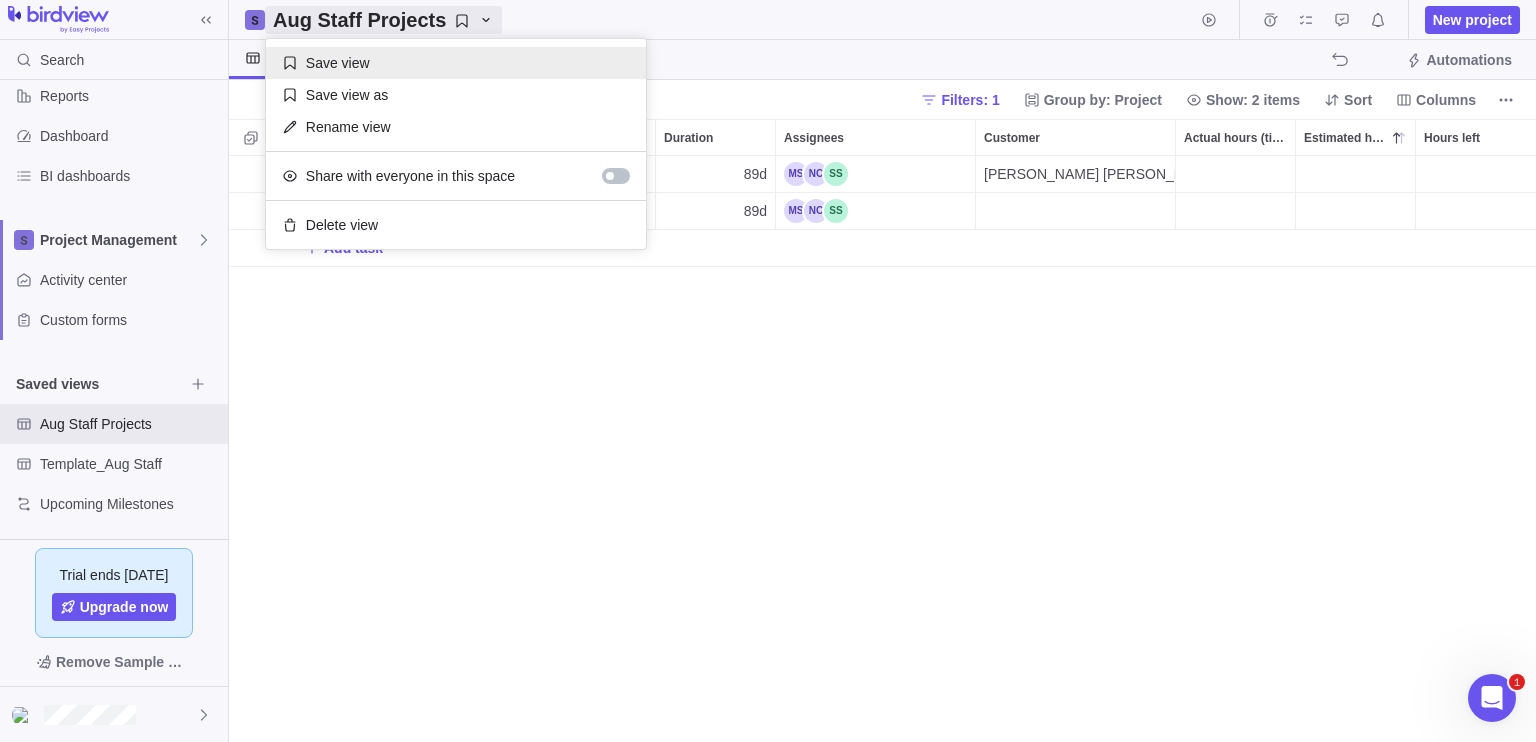 click on "Save view" at bounding box center (456, 63) 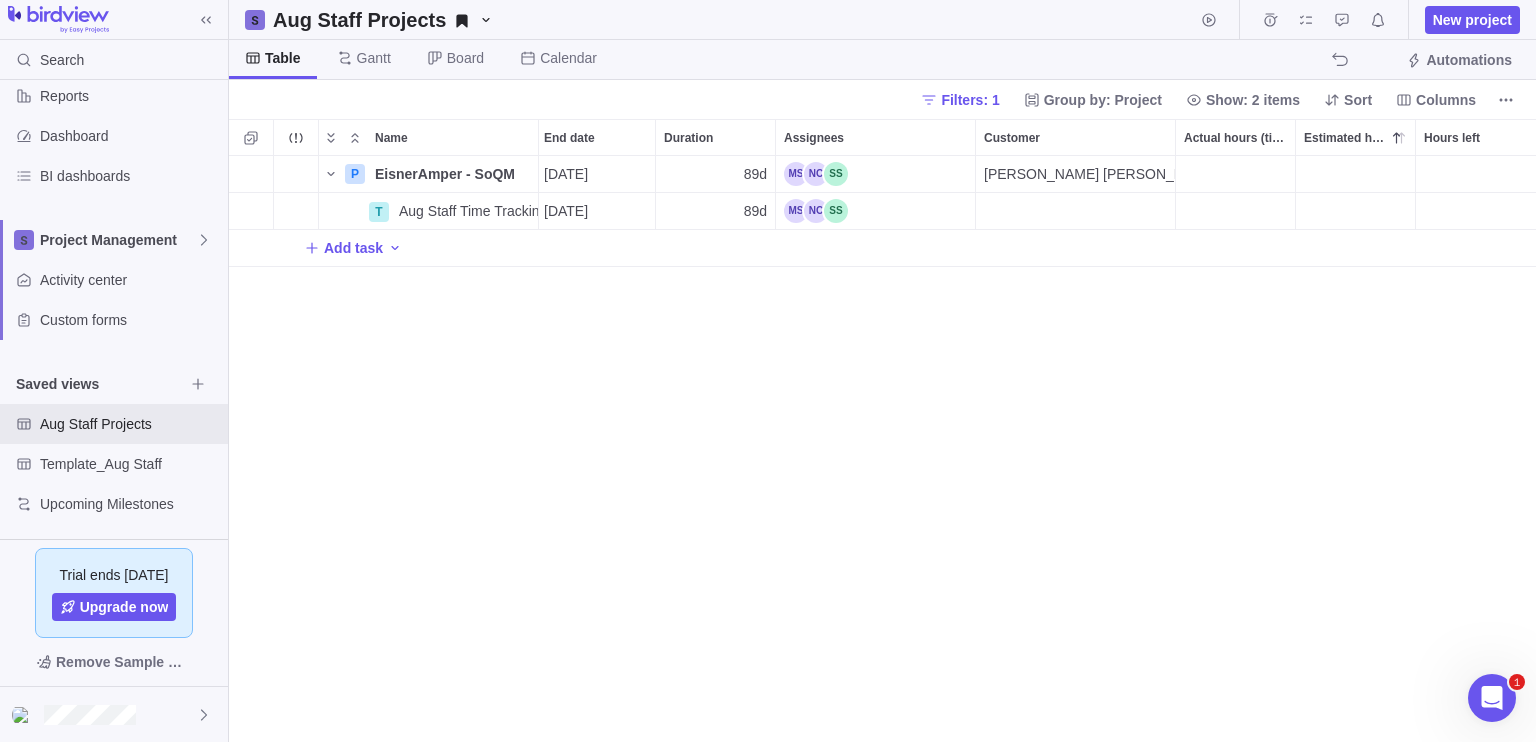 click on "P EisnerAmper - SoQM Details Open [DATE] [DATE] 89d [PERSON_NAME] [PERSON_NAME] T Aug Staff Time Tracking Details Open [DATE] [DATE] 89d Add task" at bounding box center [882, 449] 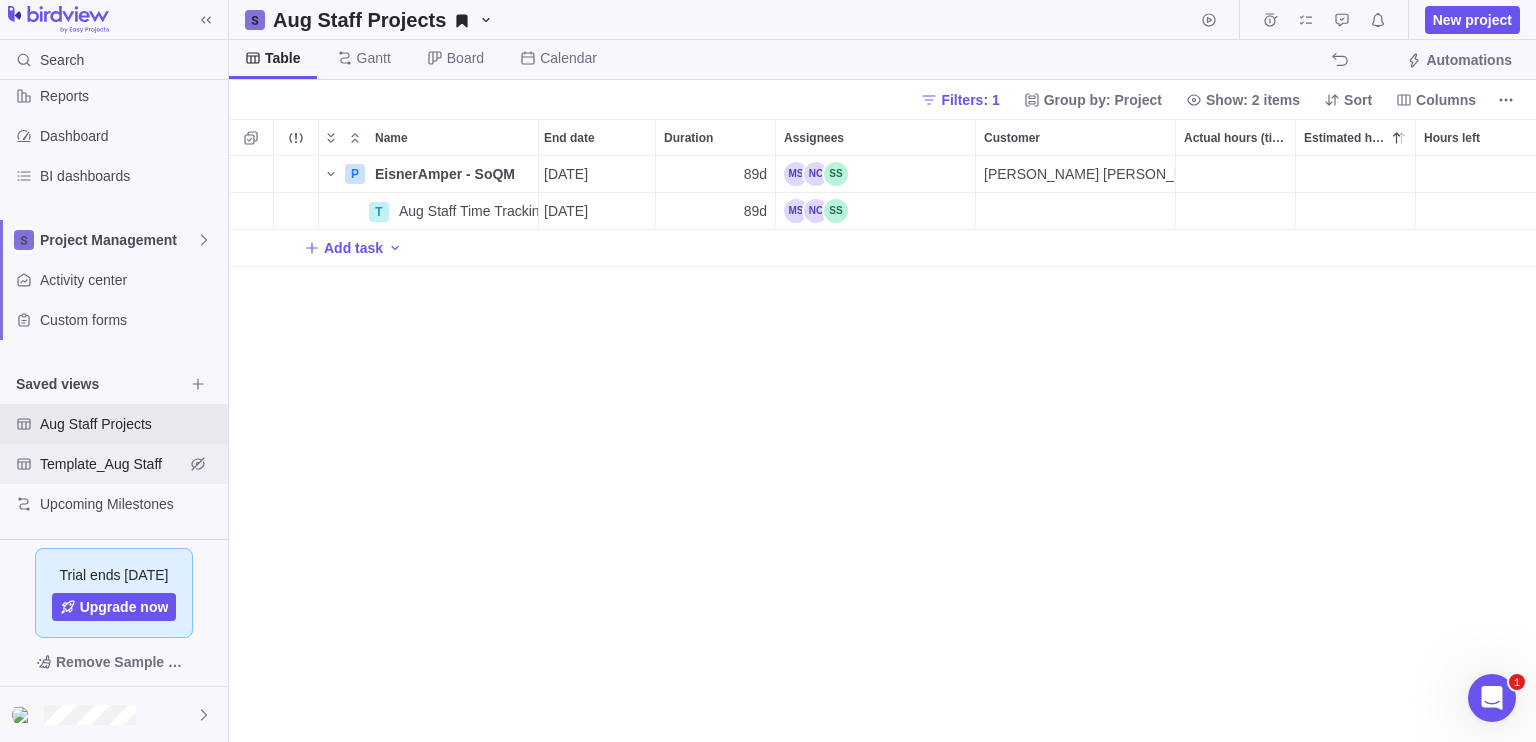 click on "Template_Aug Staff" at bounding box center (112, 464) 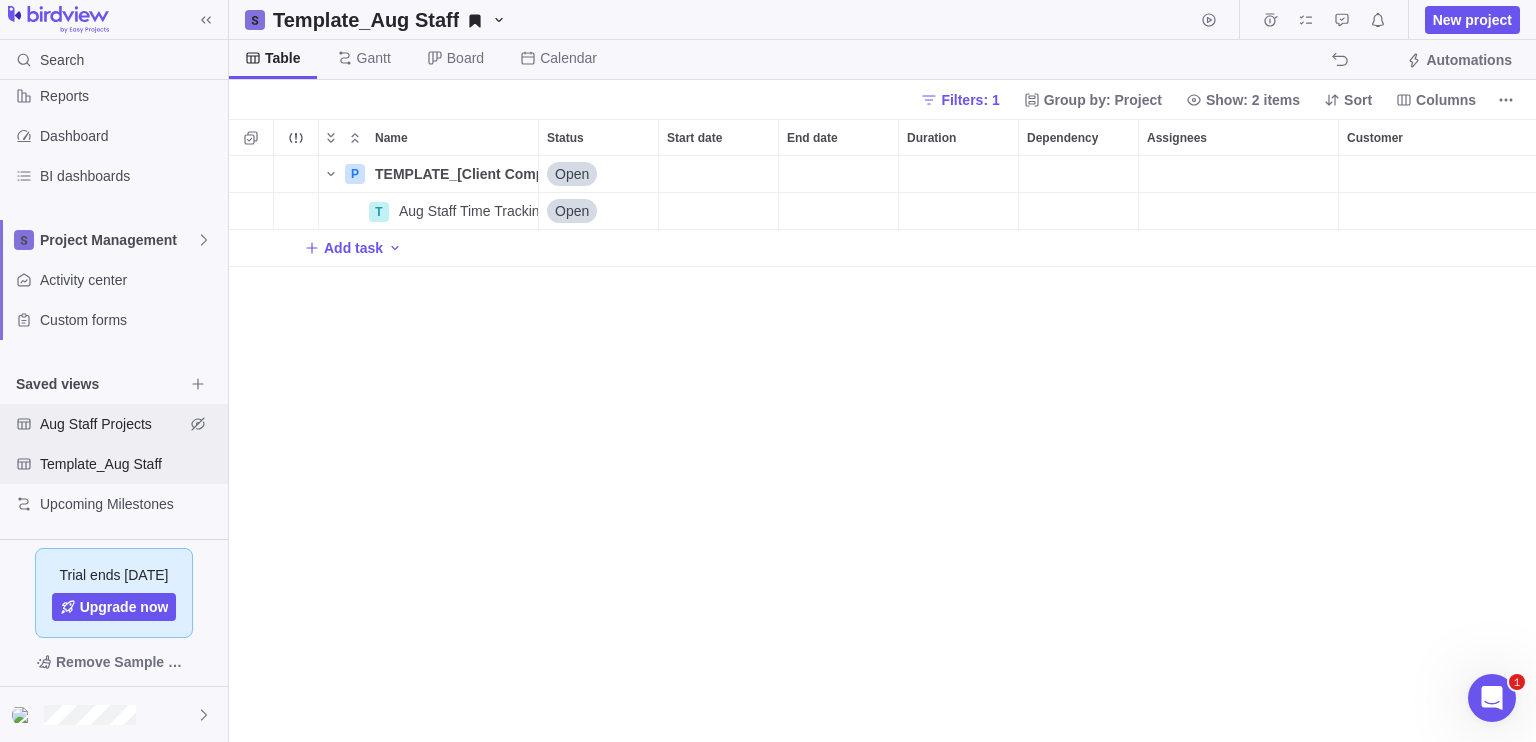 scroll, scrollTop: 16, scrollLeft: 16, axis: both 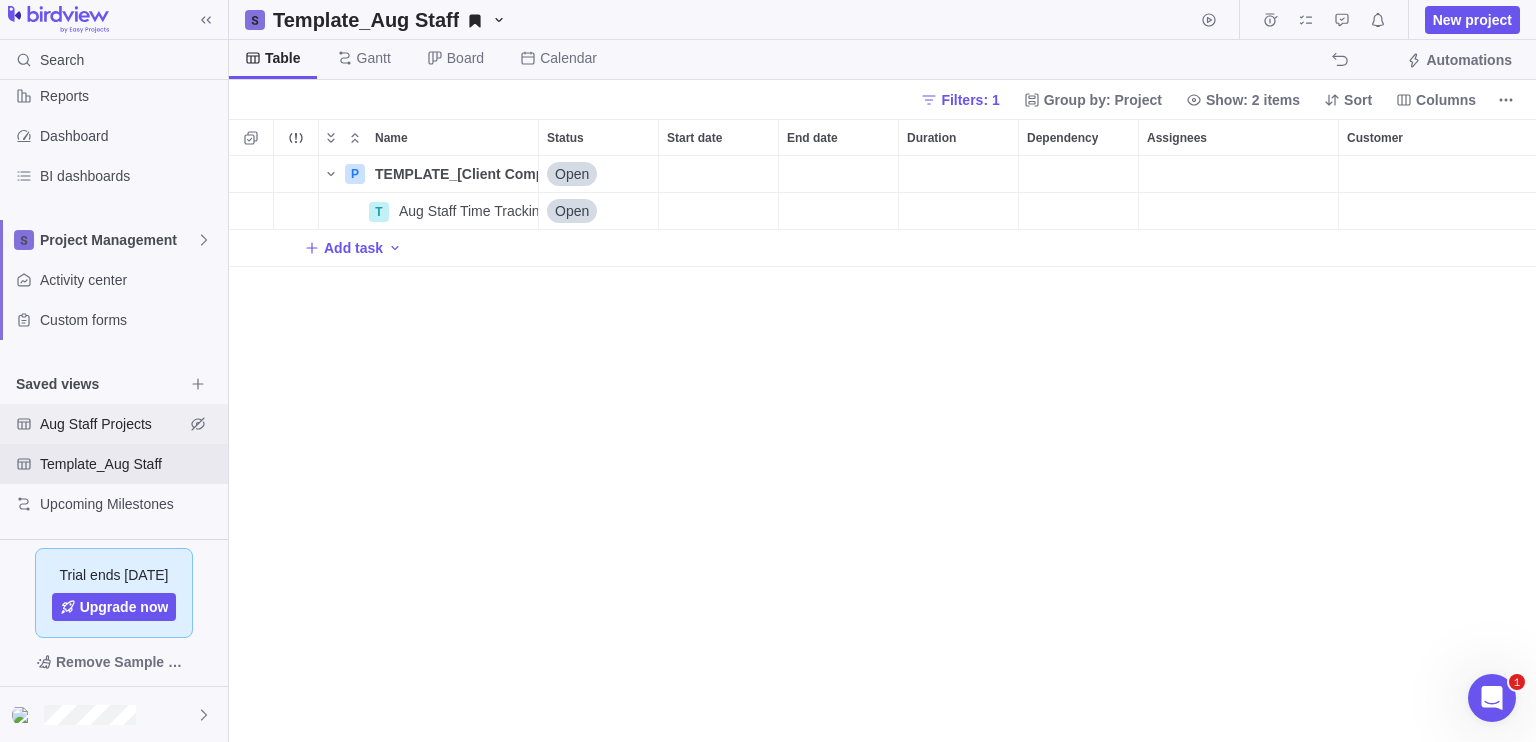 click on "Aug Staff Projects" at bounding box center (114, 424) 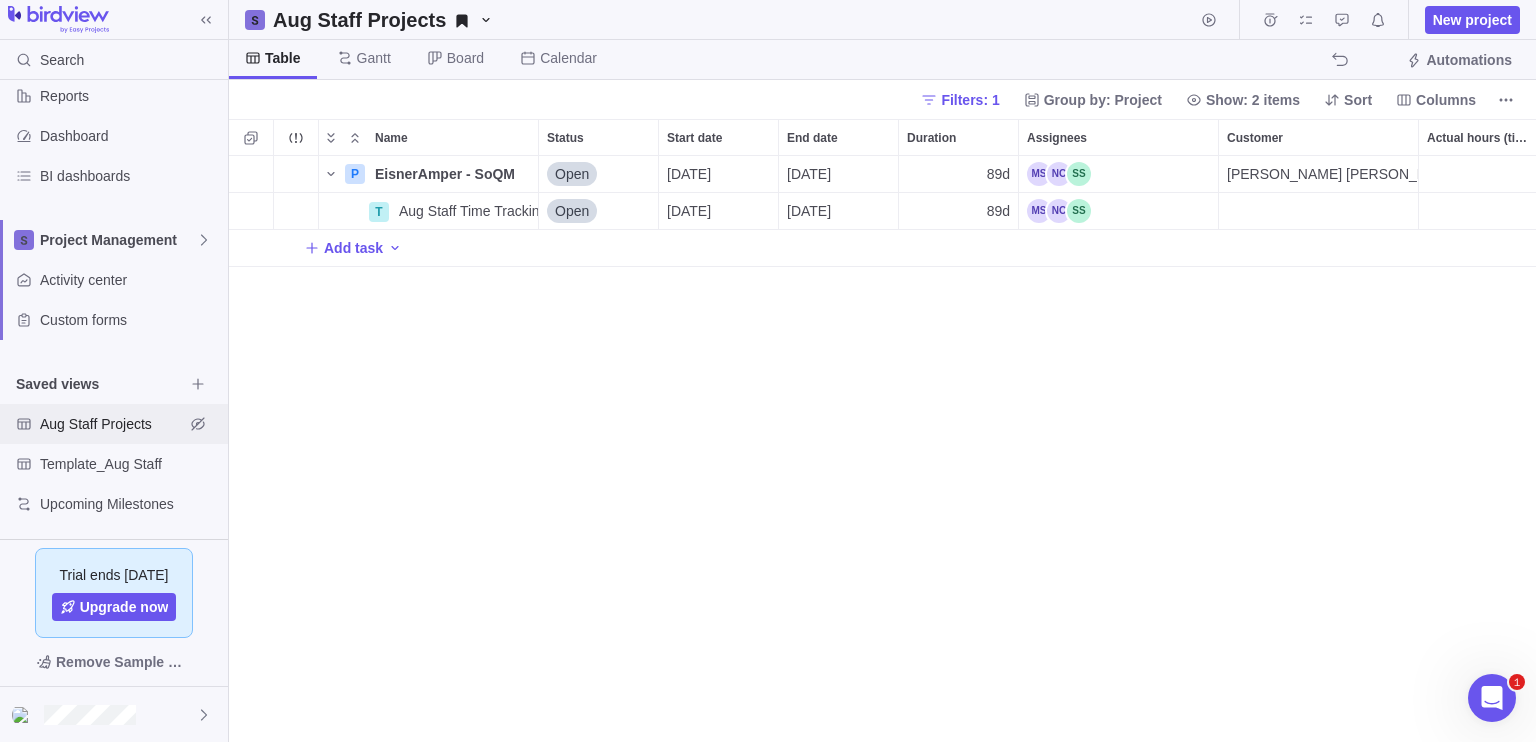 scroll, scrollTop: 16, scrollLeft: 16, axis: both 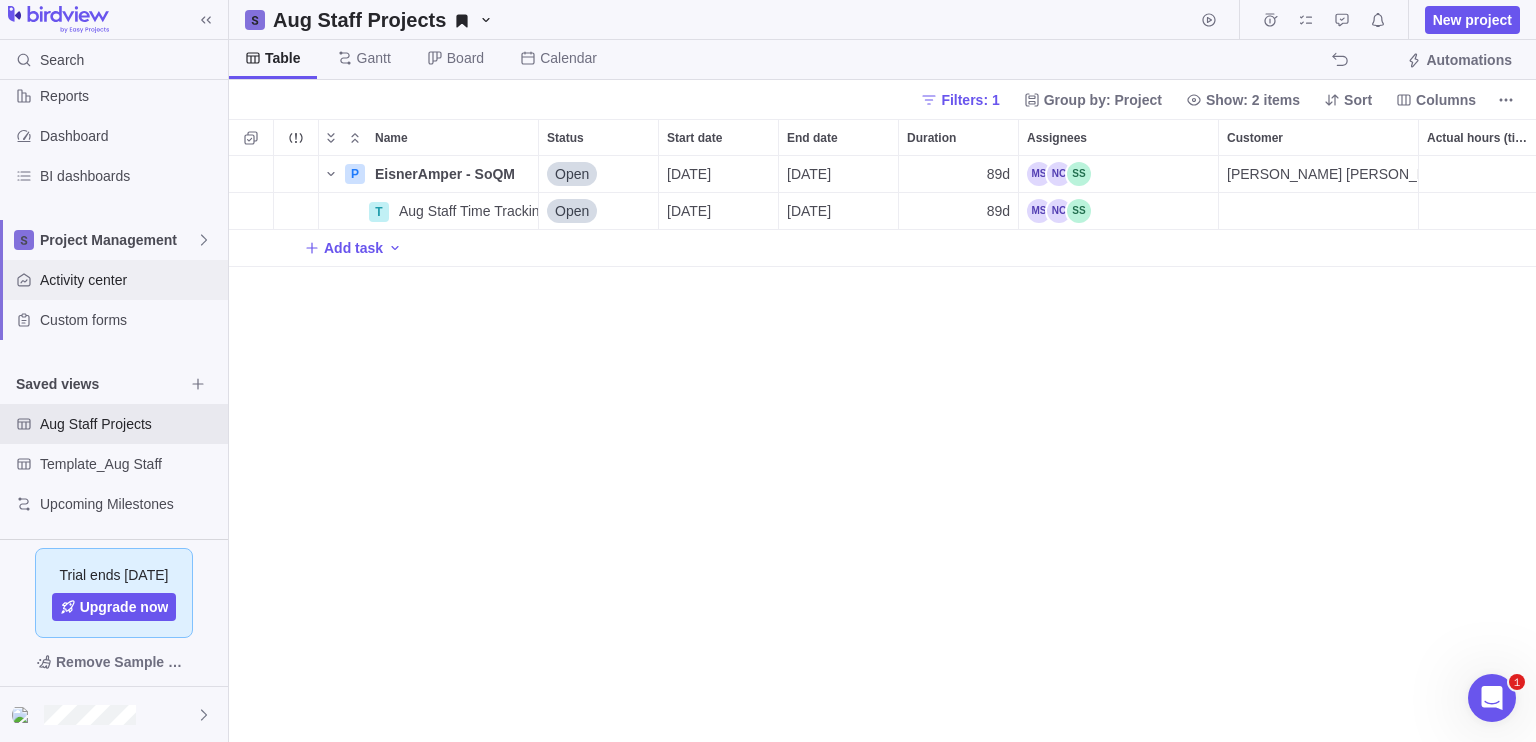 click on "Activity center" at bounding box center [114, 280] 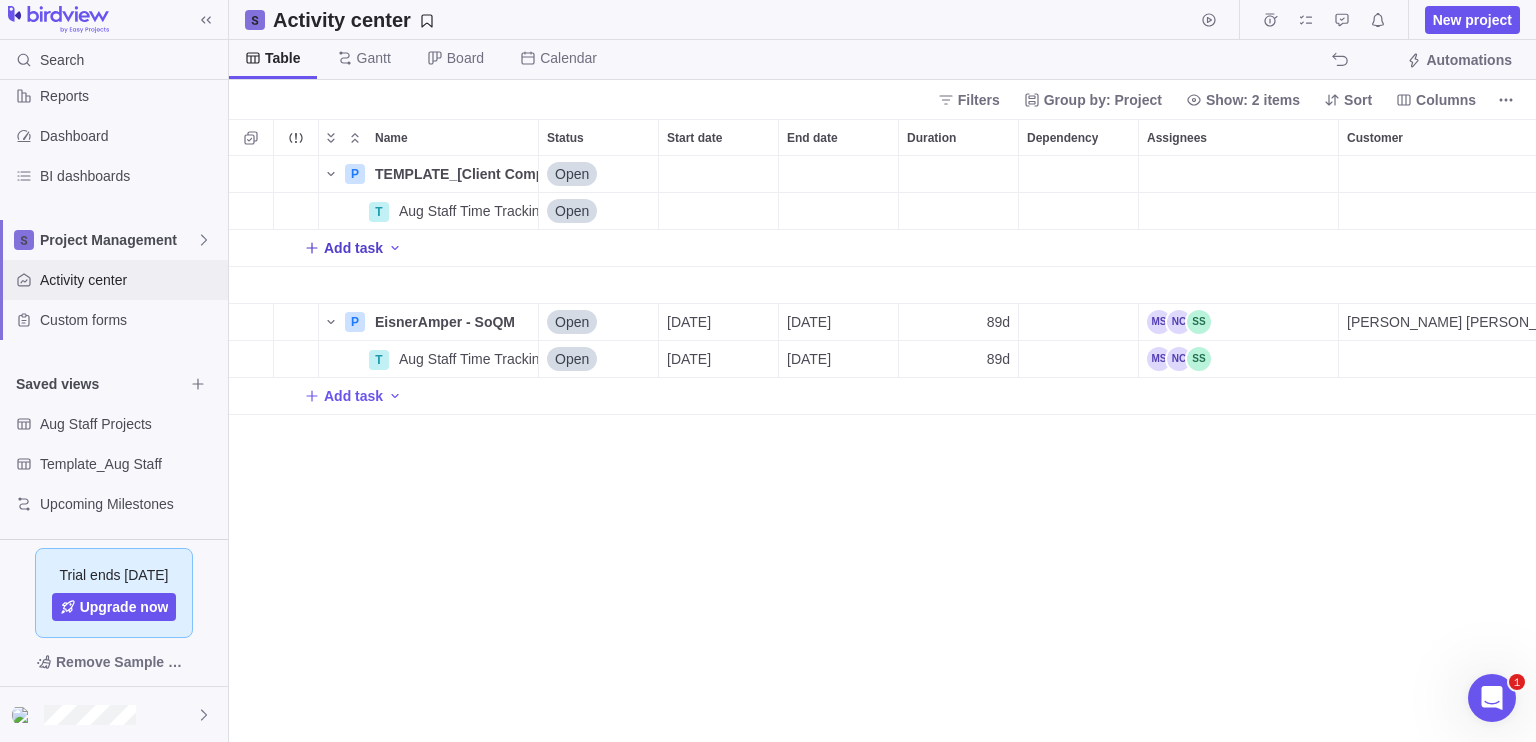 scroll, scrollTop: 16, scrollLeft: 16, axis: both 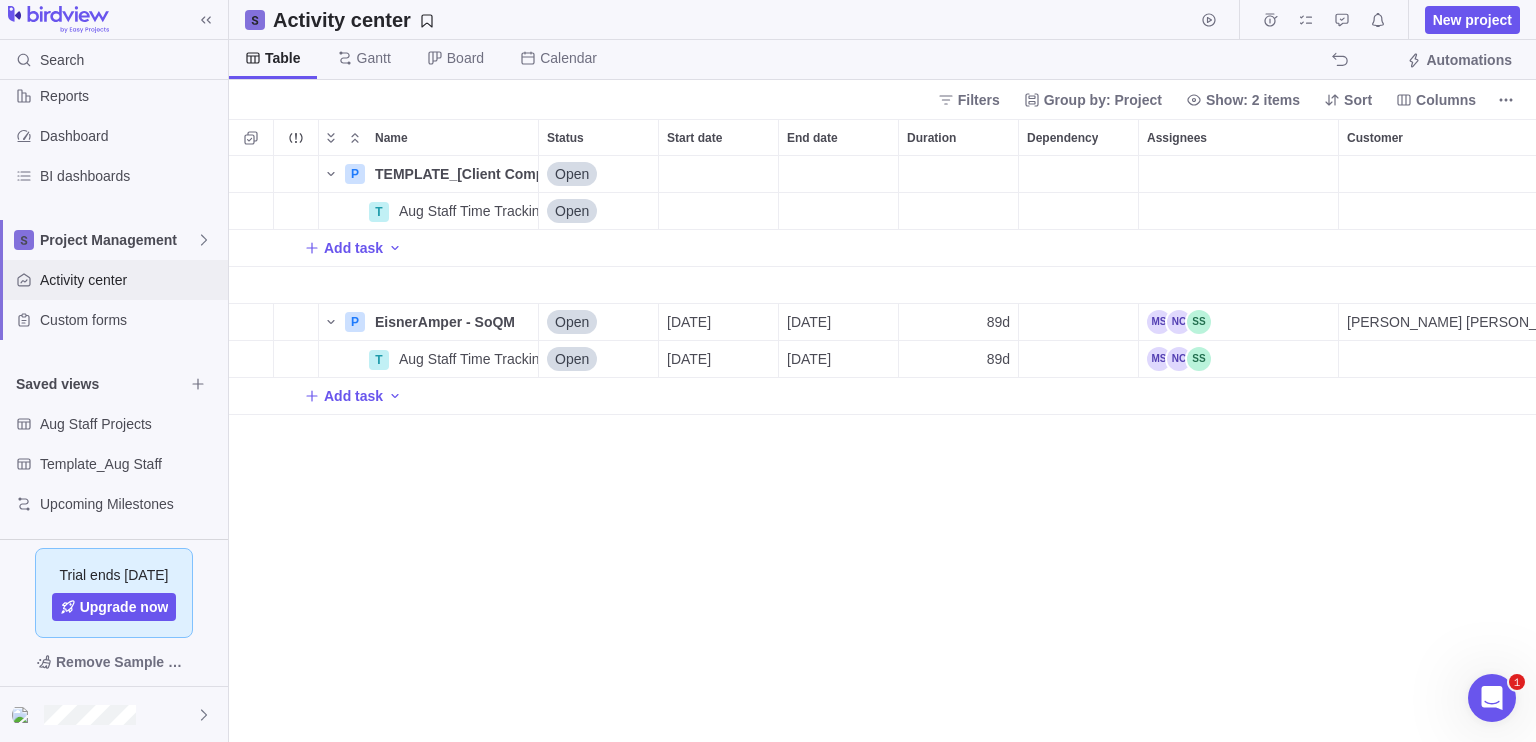 click on "Activity center" at bounding box center [130, 280] 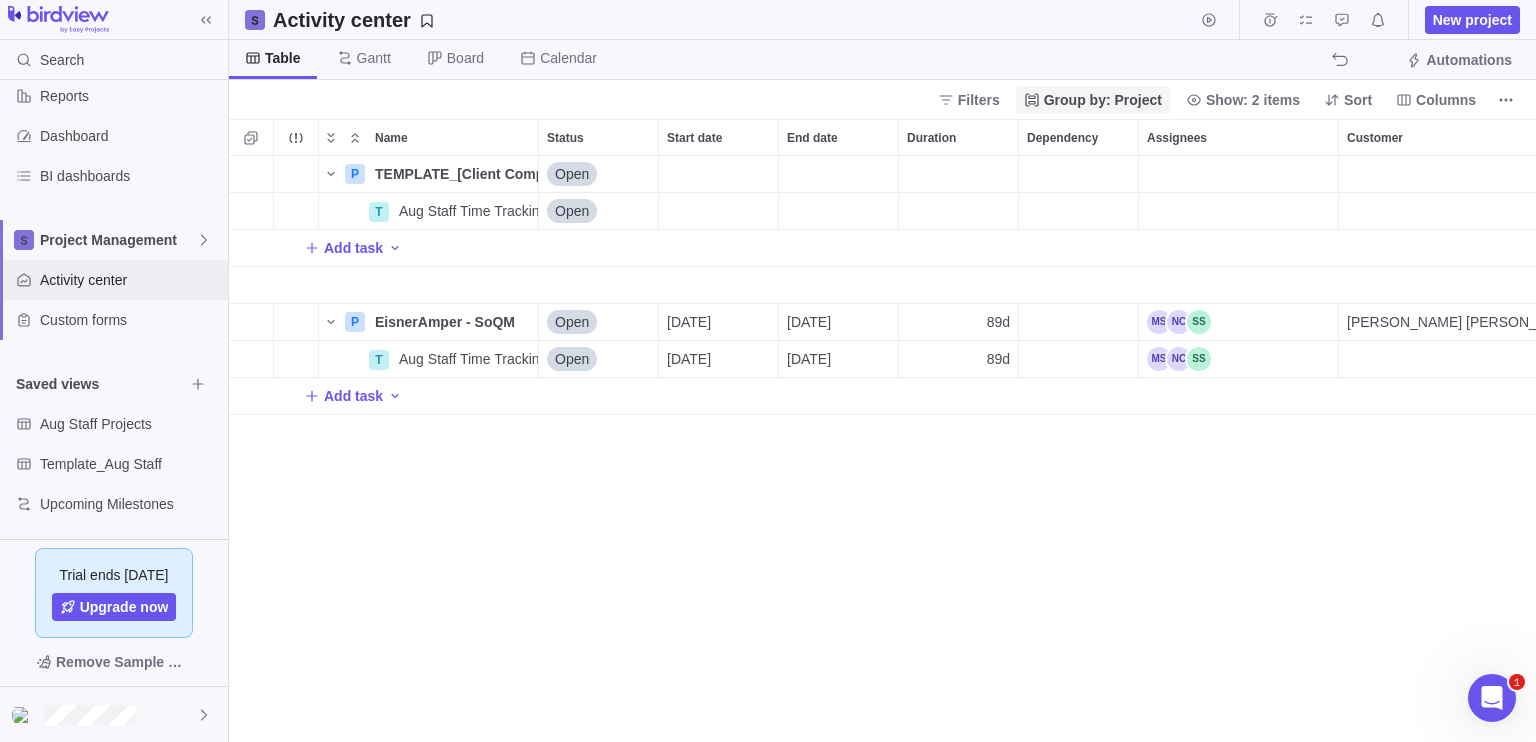 scroll, scrollTop: 16, scrollLeft: 16, axis: both 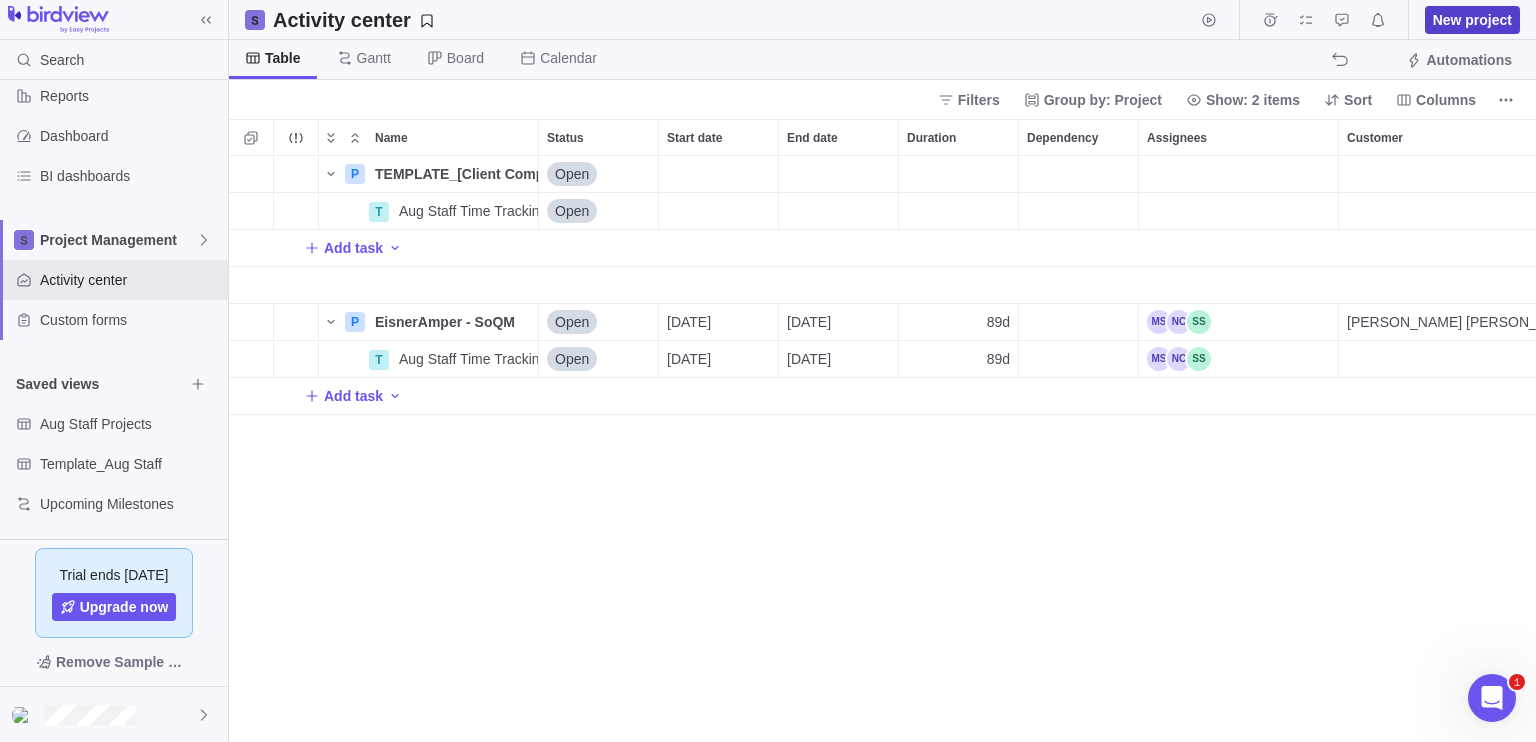 click on "New project" at bounding box center (1472, 20) 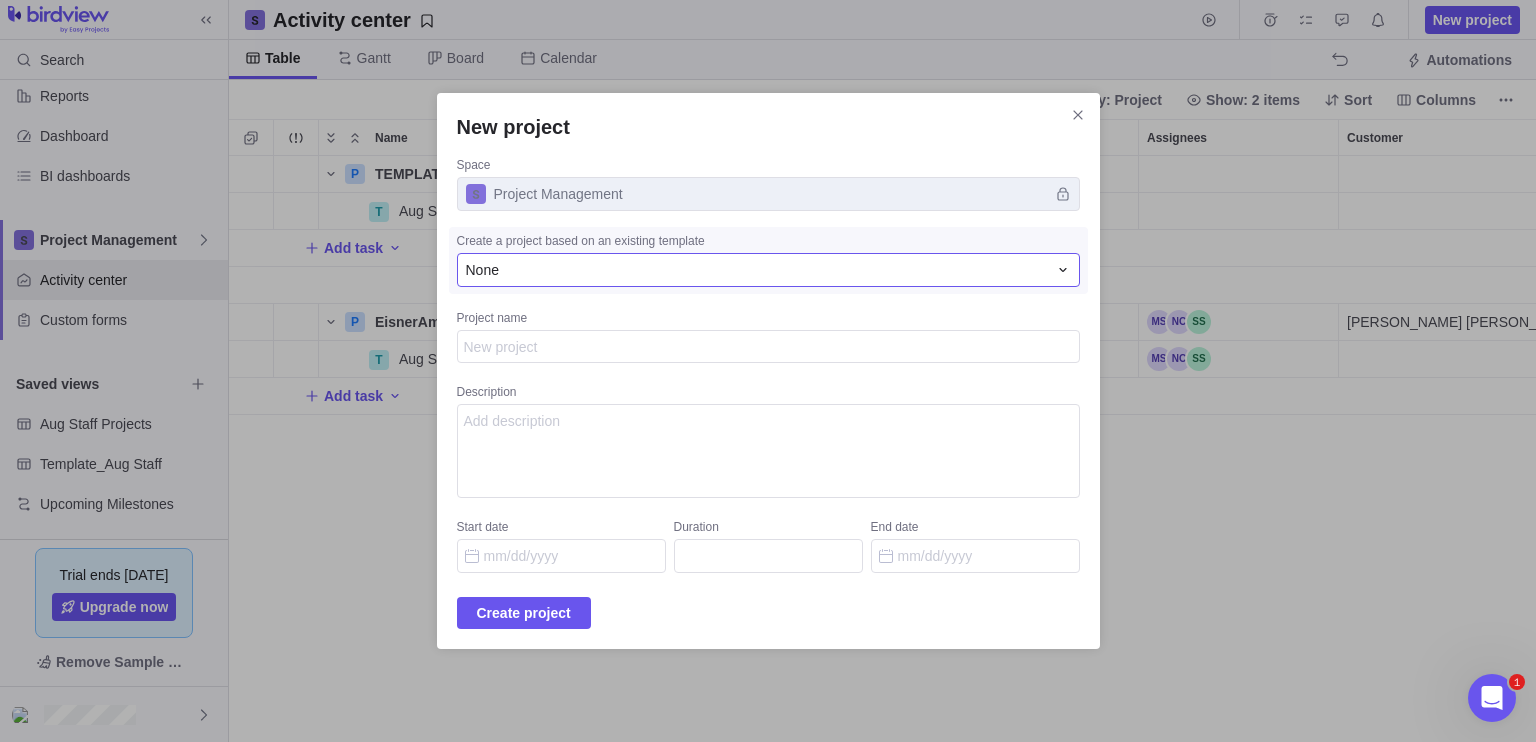 click on "None" at bounding box center (756, 270) 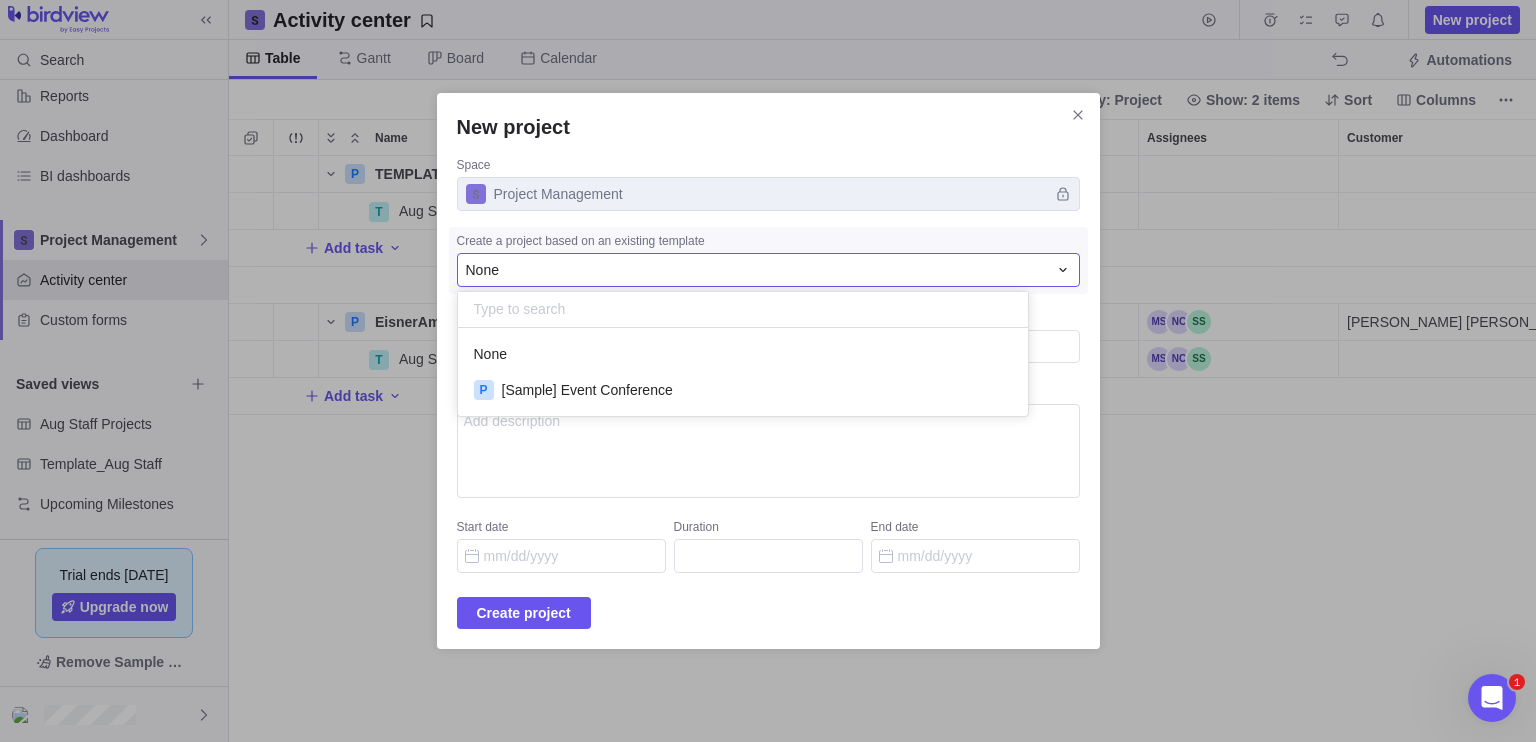 scroll, scrollTop: 16, scrollLeft: 16, axis: both 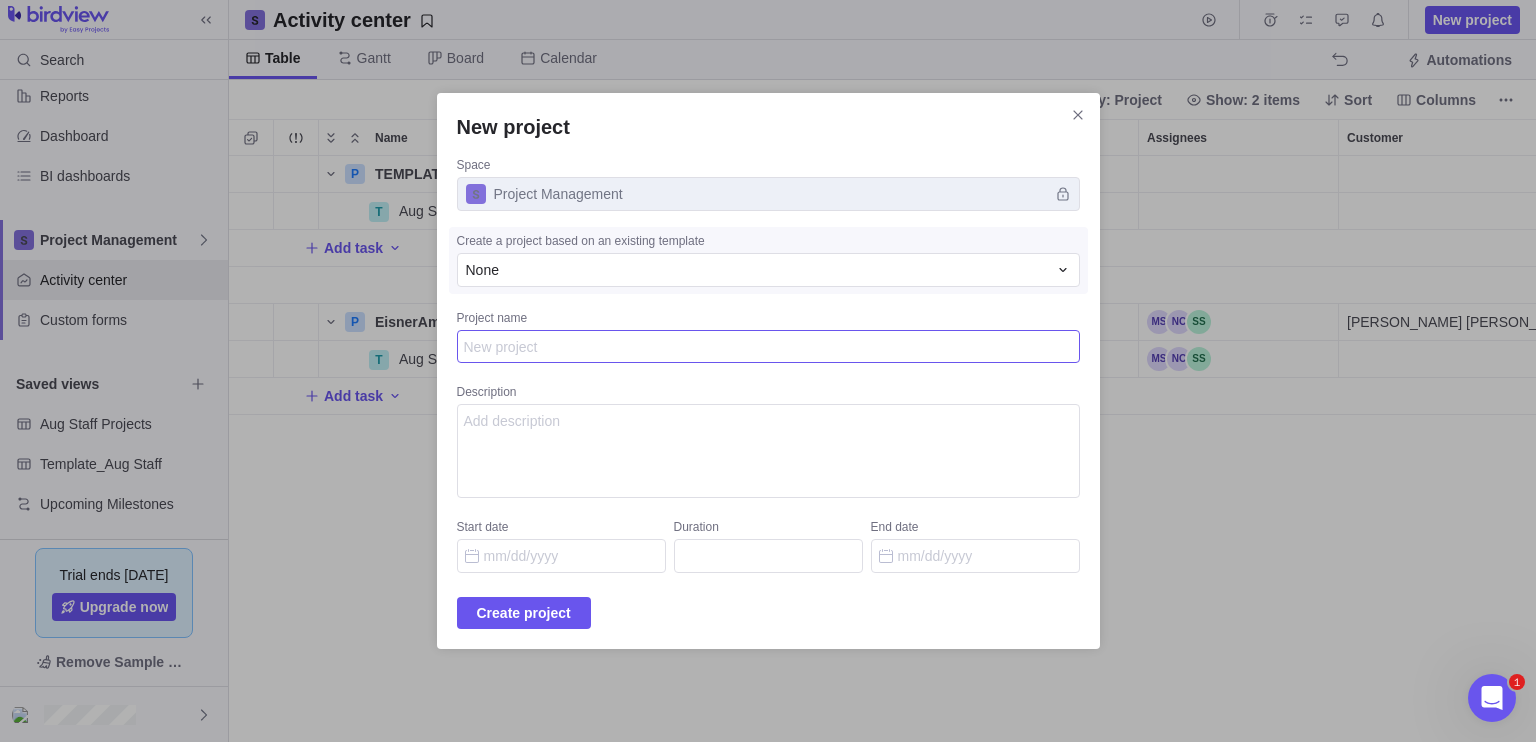 click on "Project name" at bounding box center (768, 347) 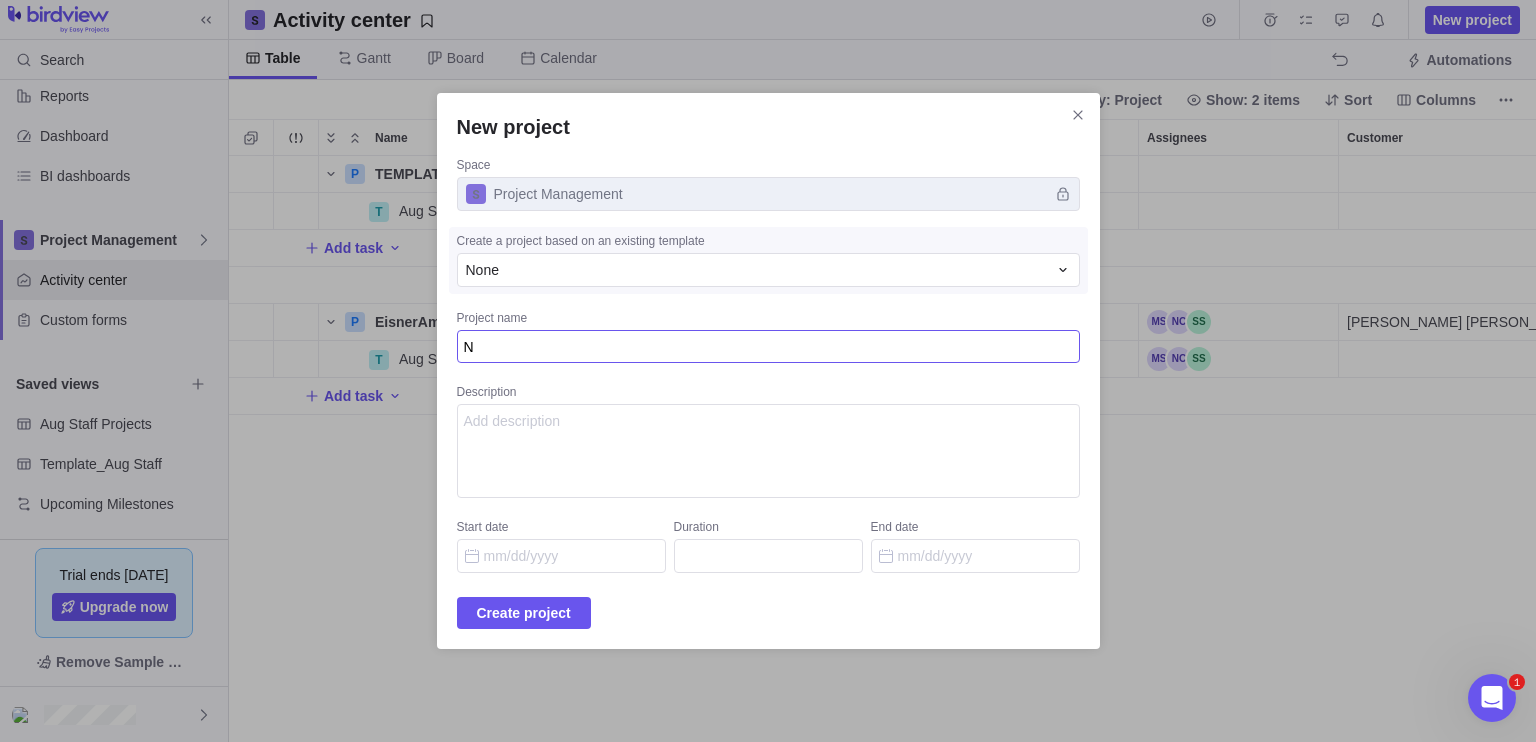 type on "x" 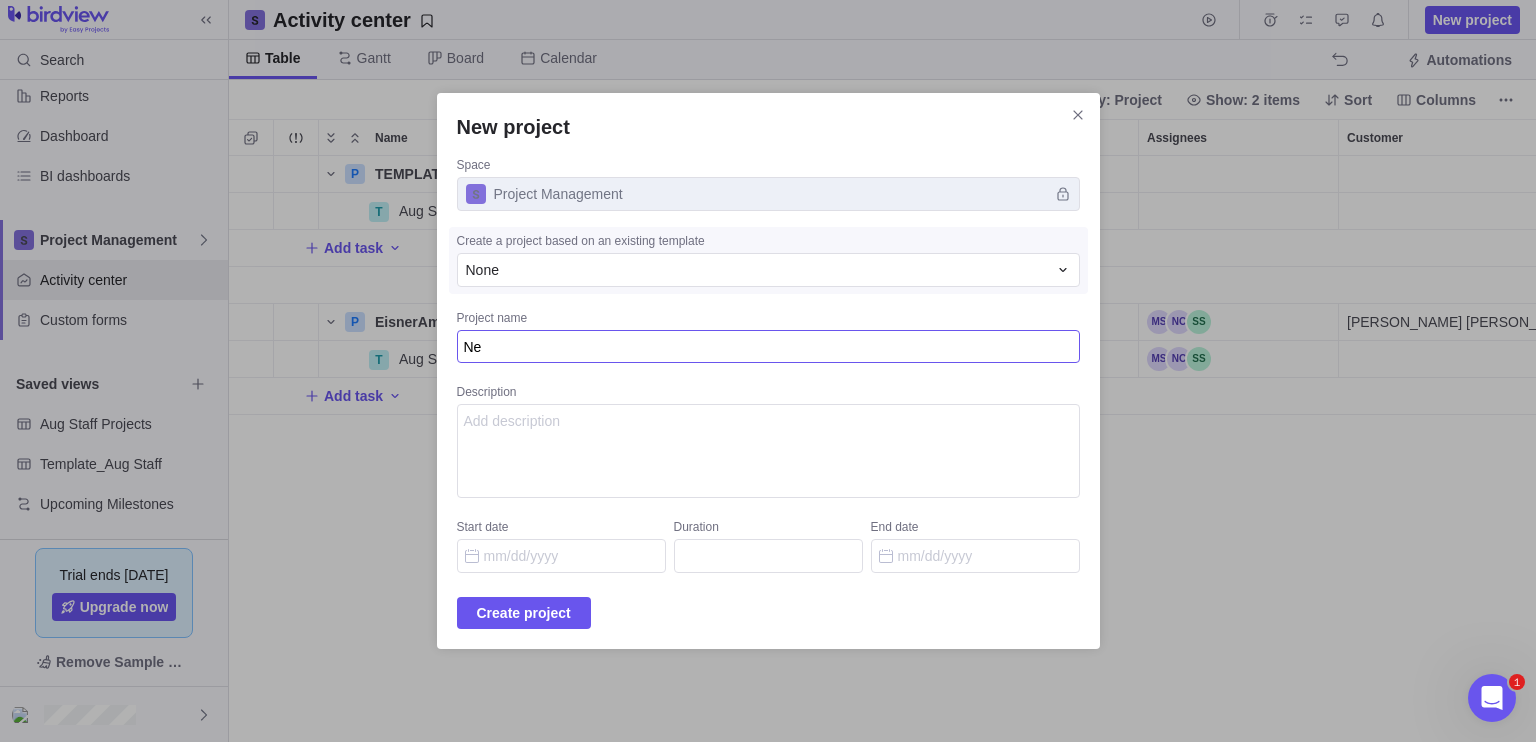 type on "x" 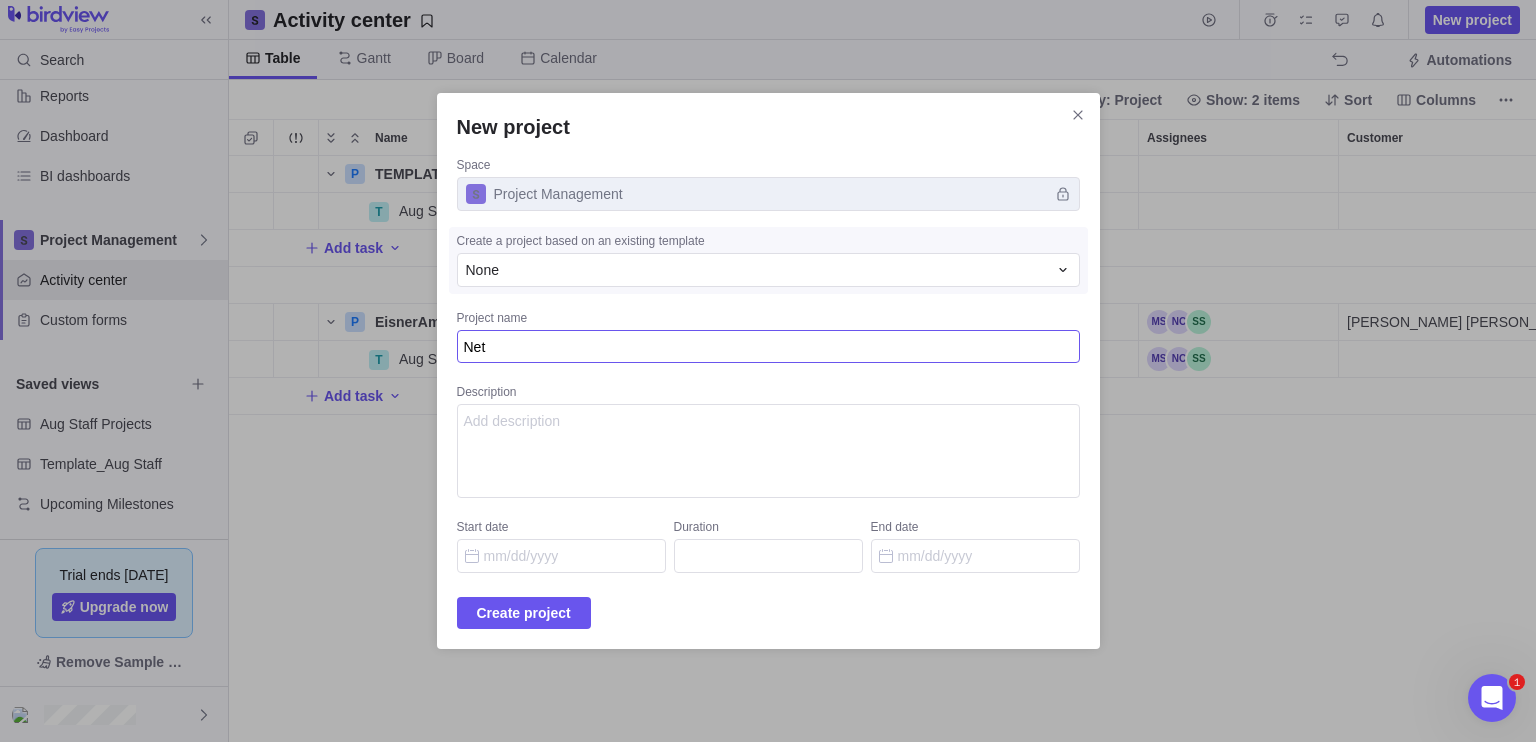 type on "x" 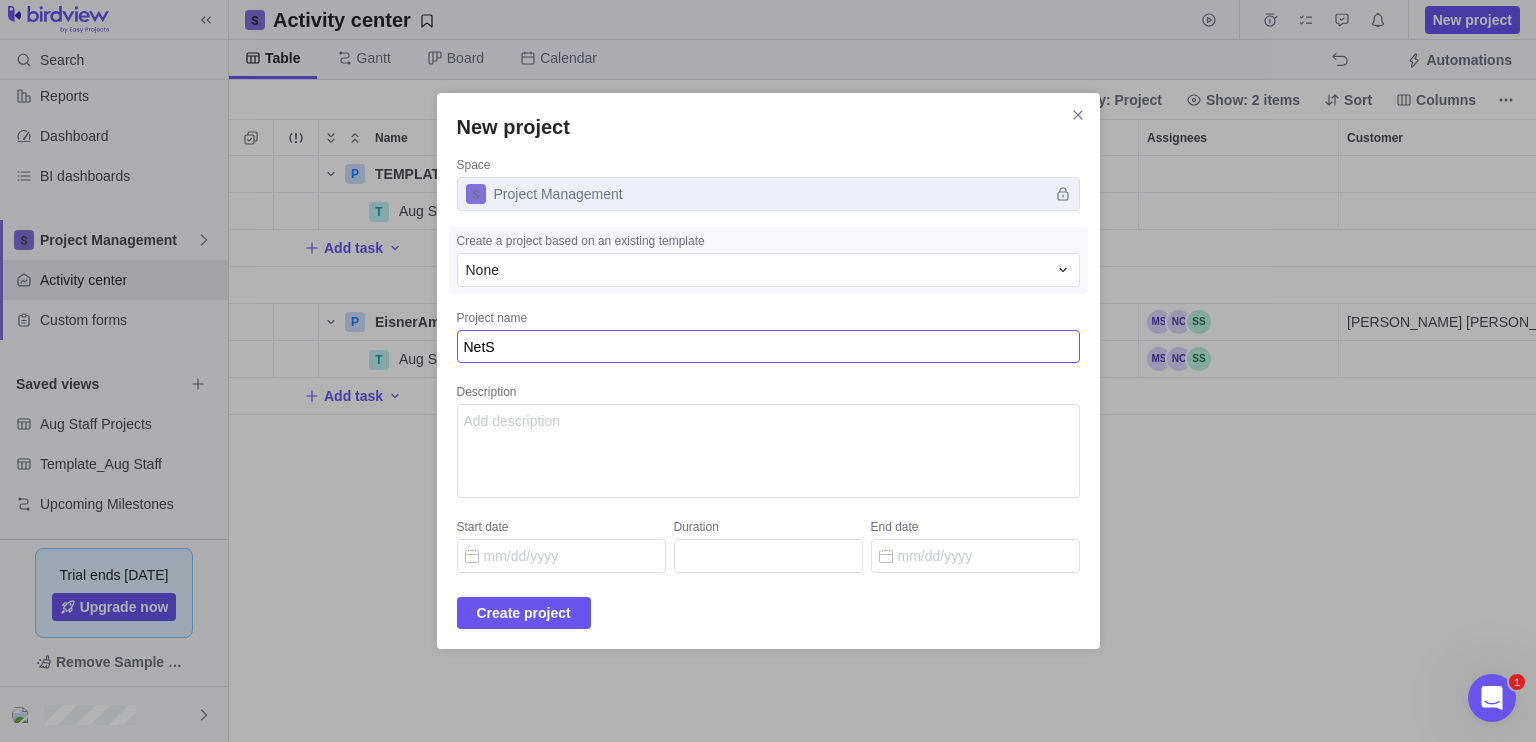 type on "x" 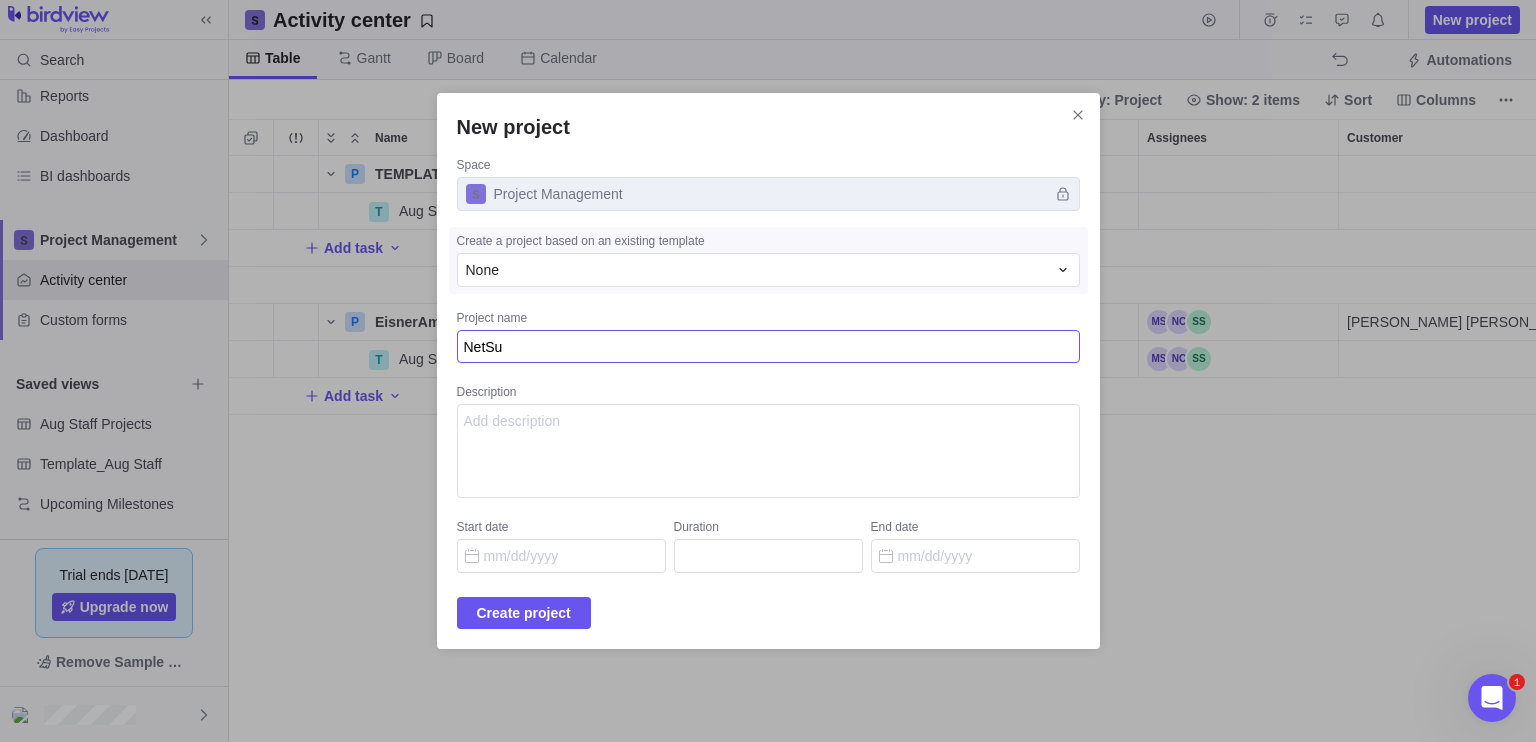 type on "x" 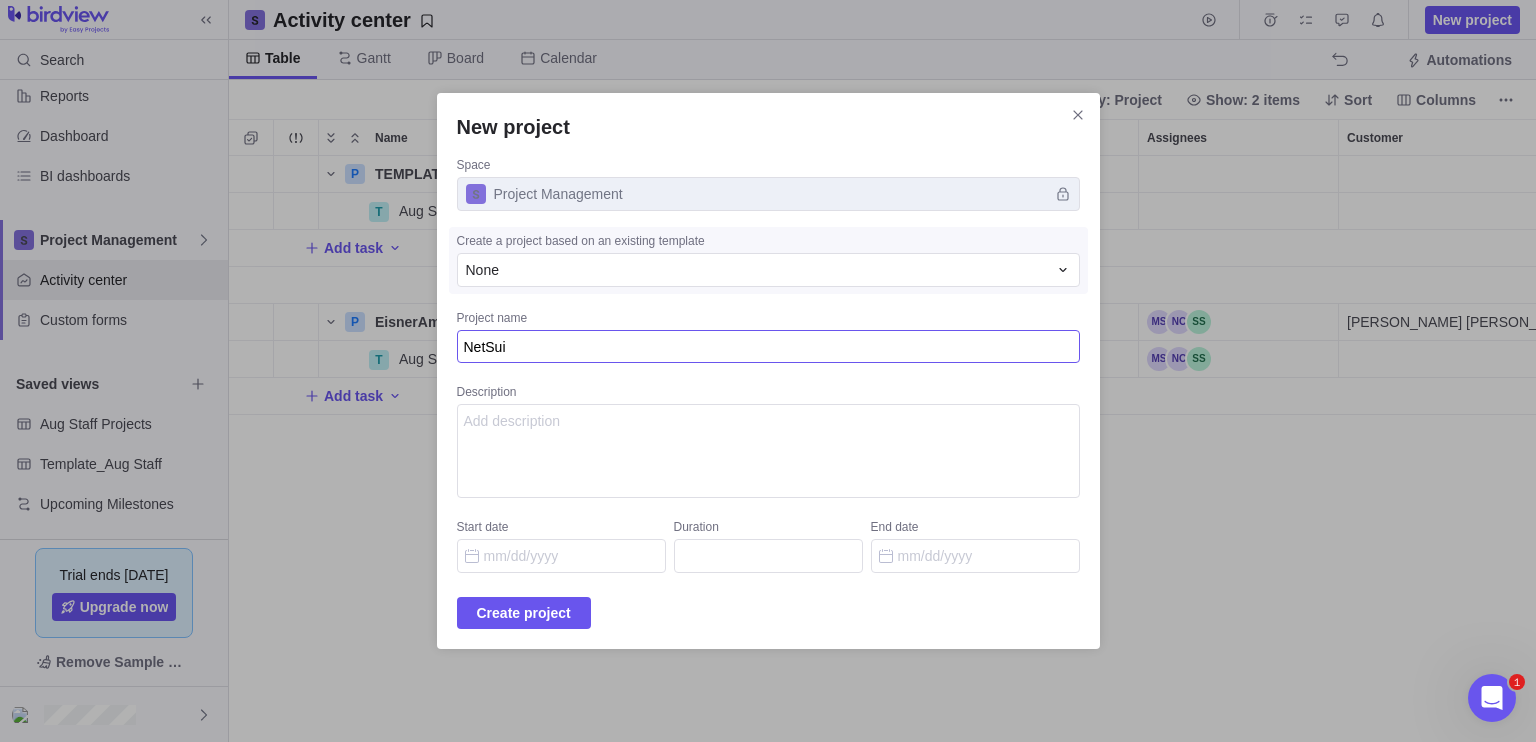 type on "x" 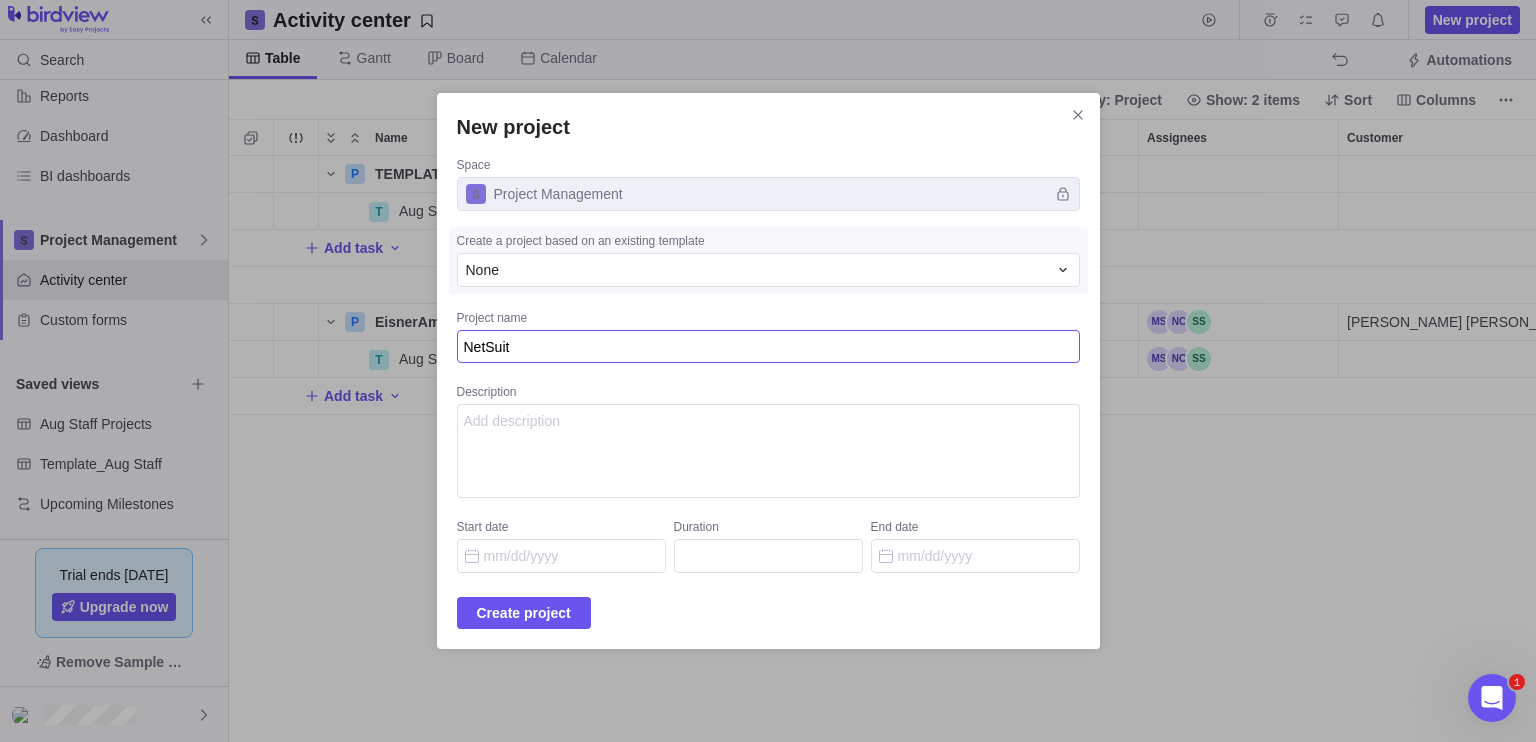 type on "x" 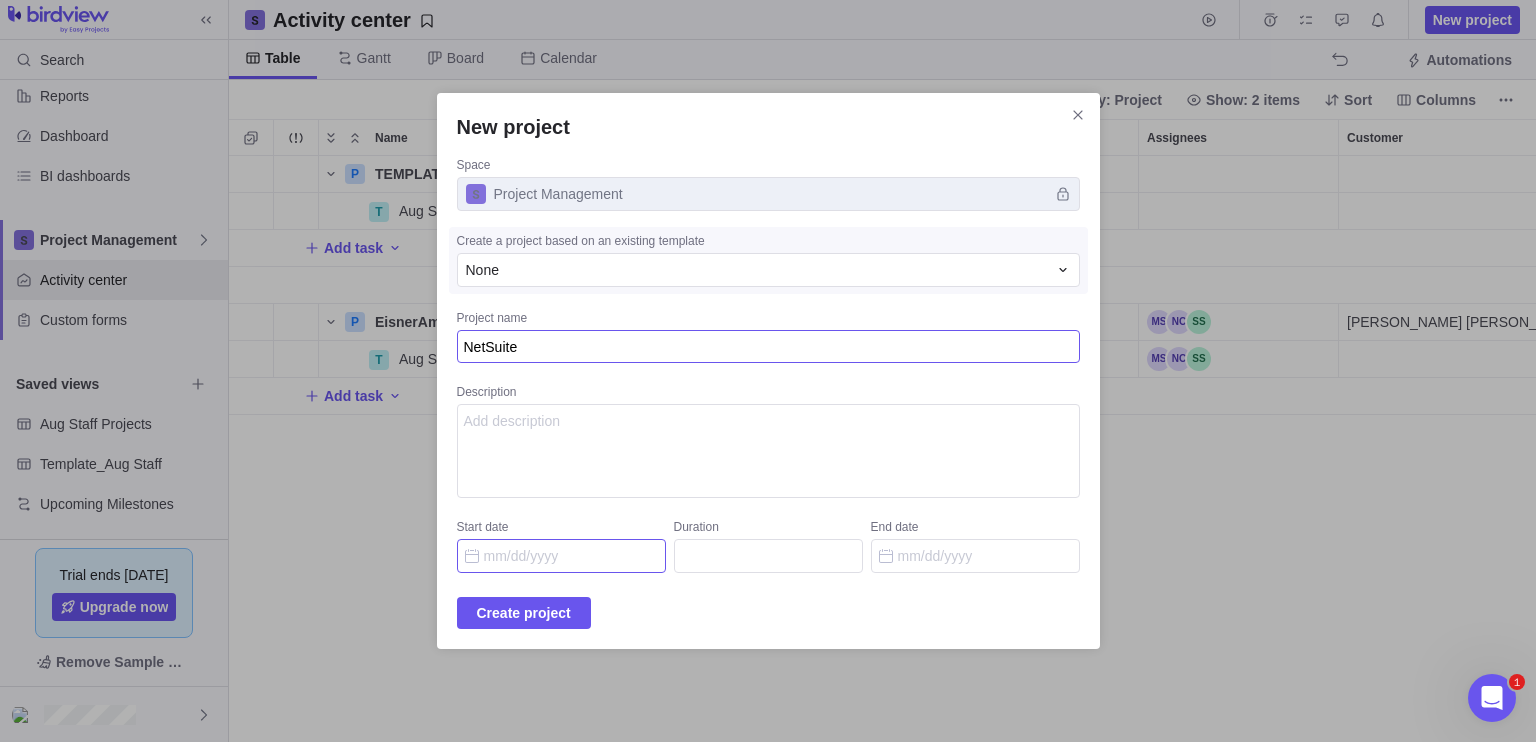 type on "NetSuite" 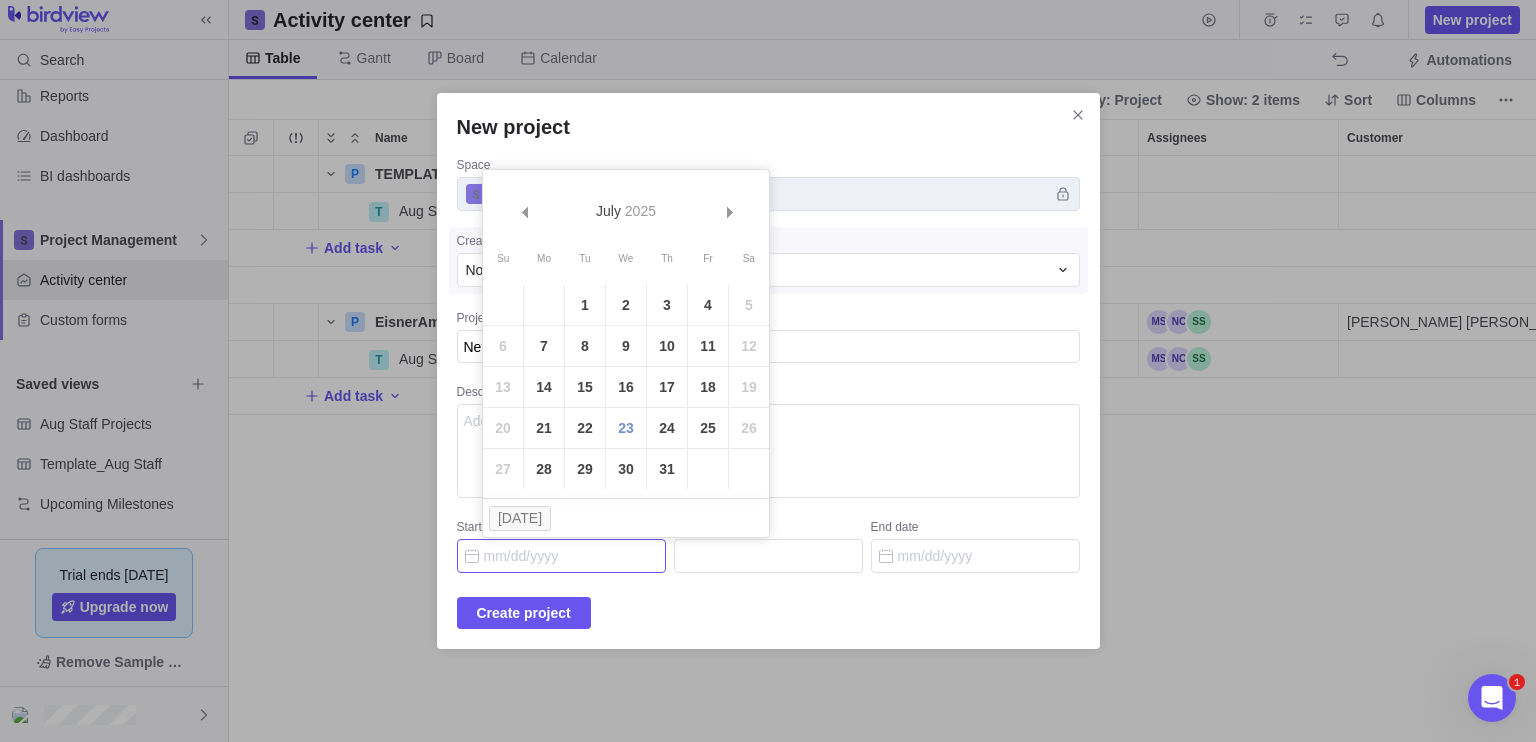 click on "Start date" at bounding box center (561, 556) 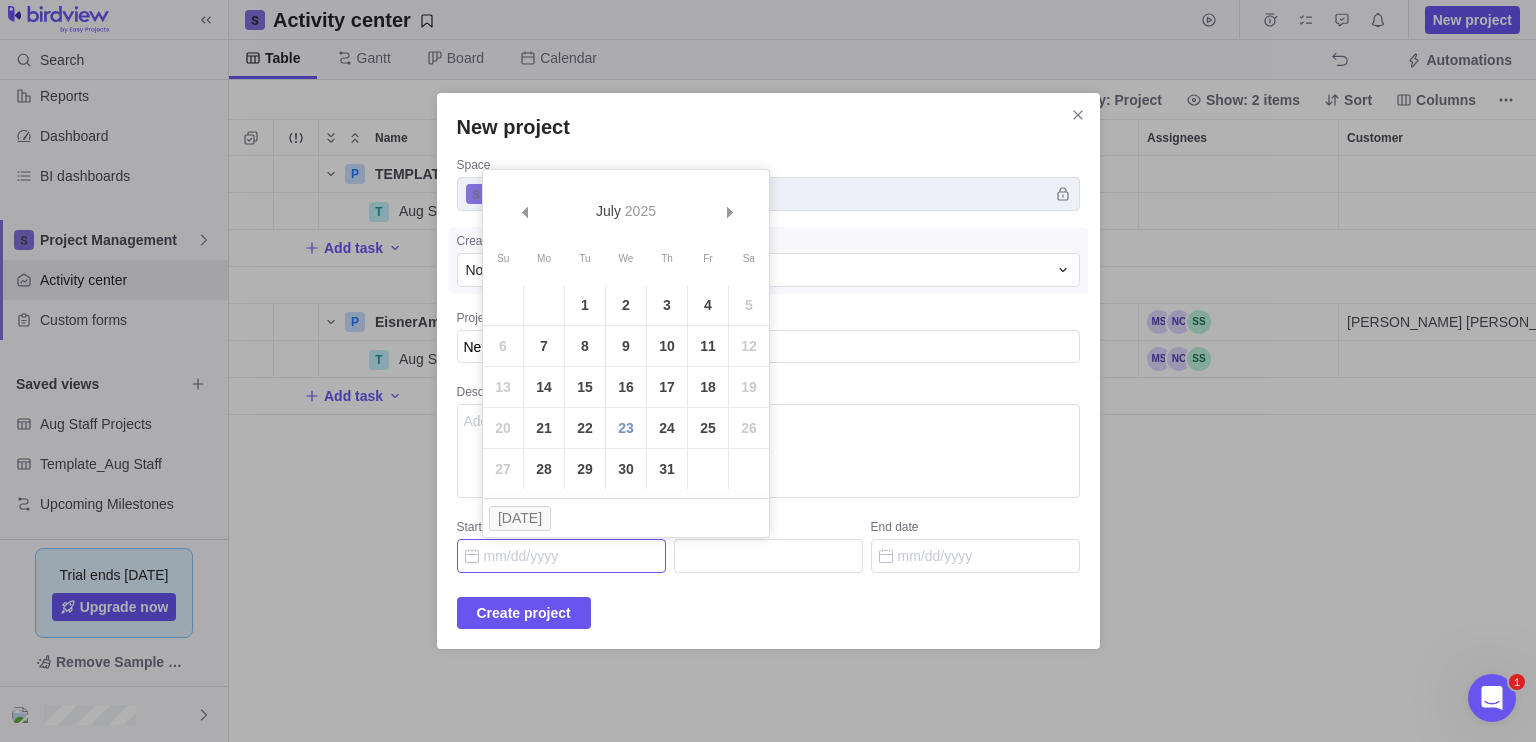 click on "Prev Next [DATE]" at bounding box center [626, 196] 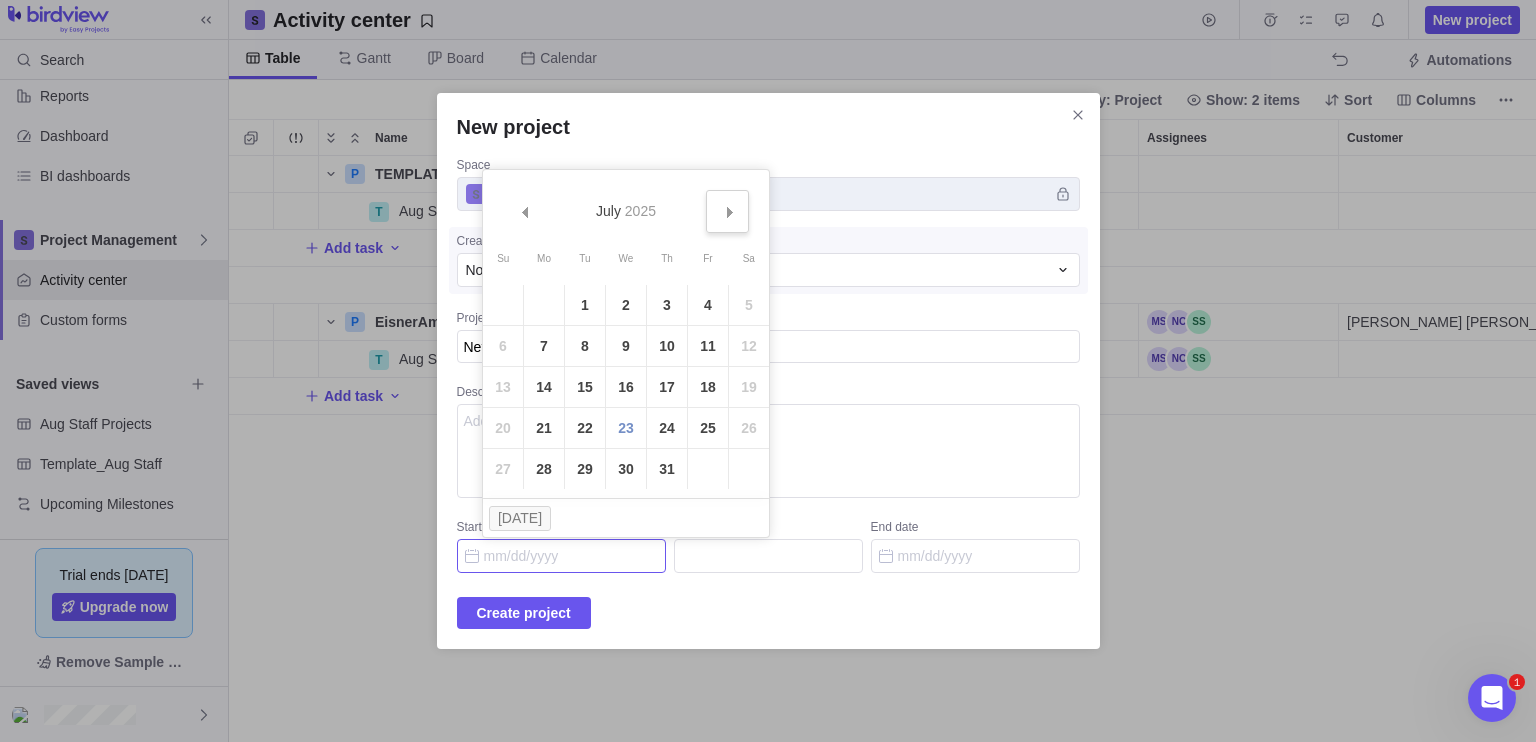 click on "Next" at bounding box center (727, 211) 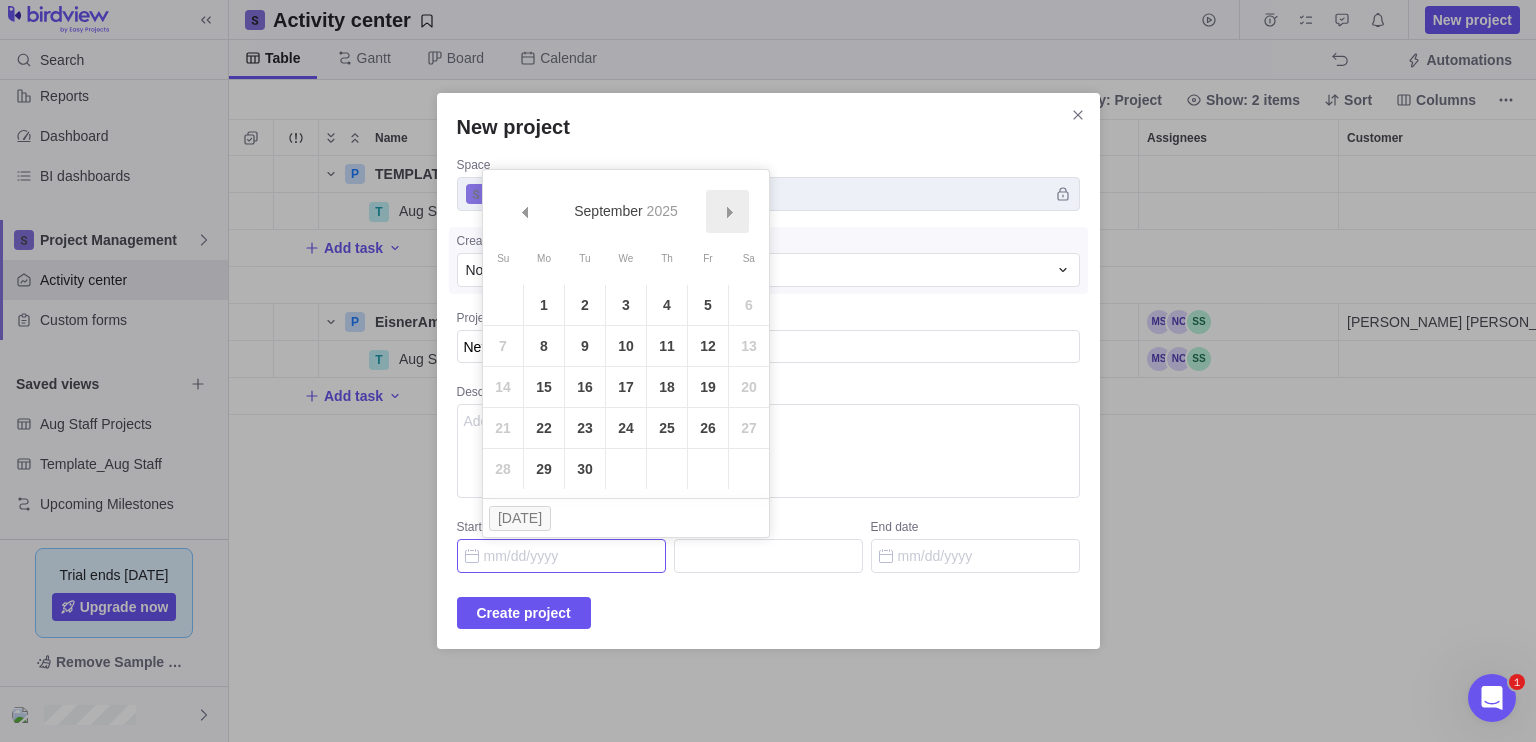 click on "Next" at bounding box center (727, 211) 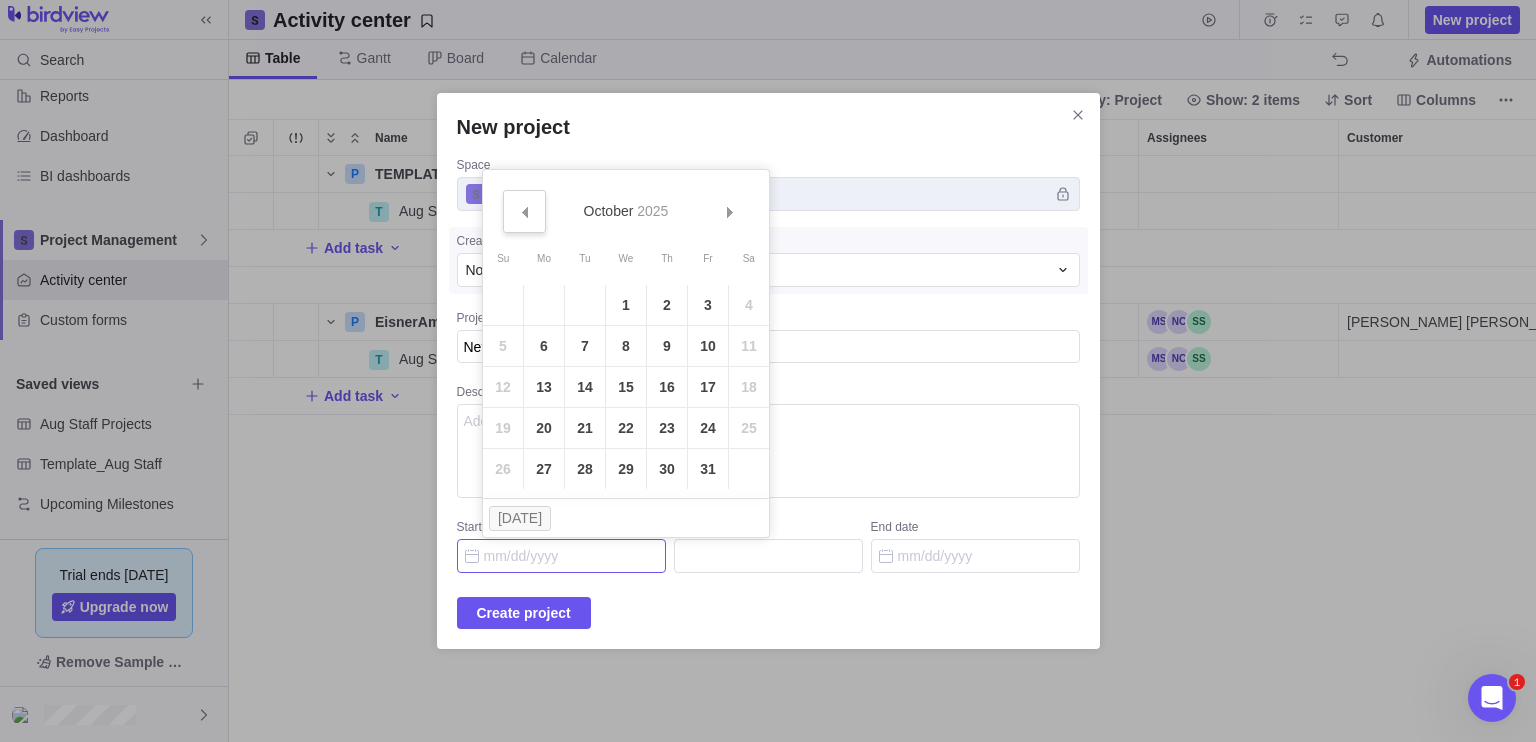 click on "Prev" at bounding box center [524, 211] 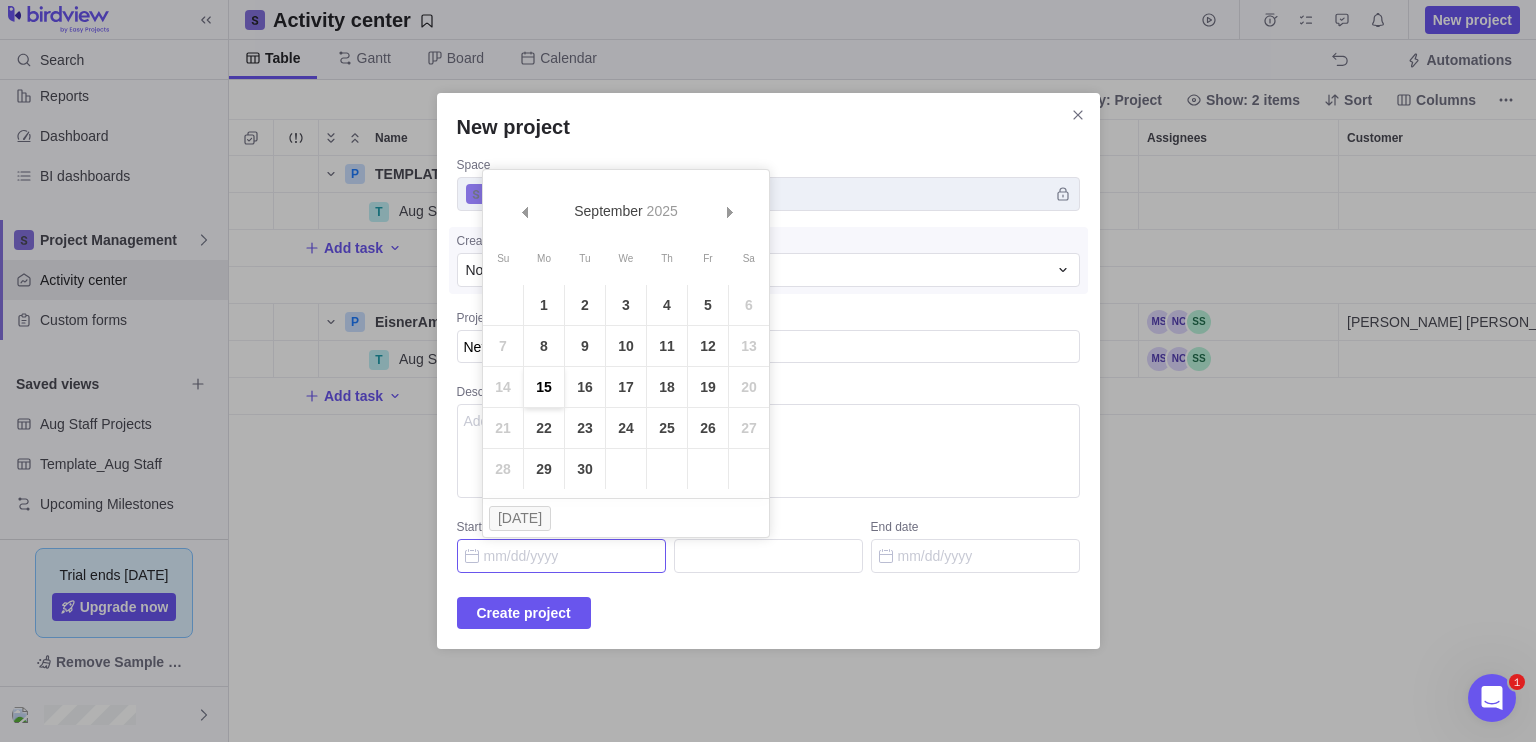 click on "15" at bounding box center [544, 387] 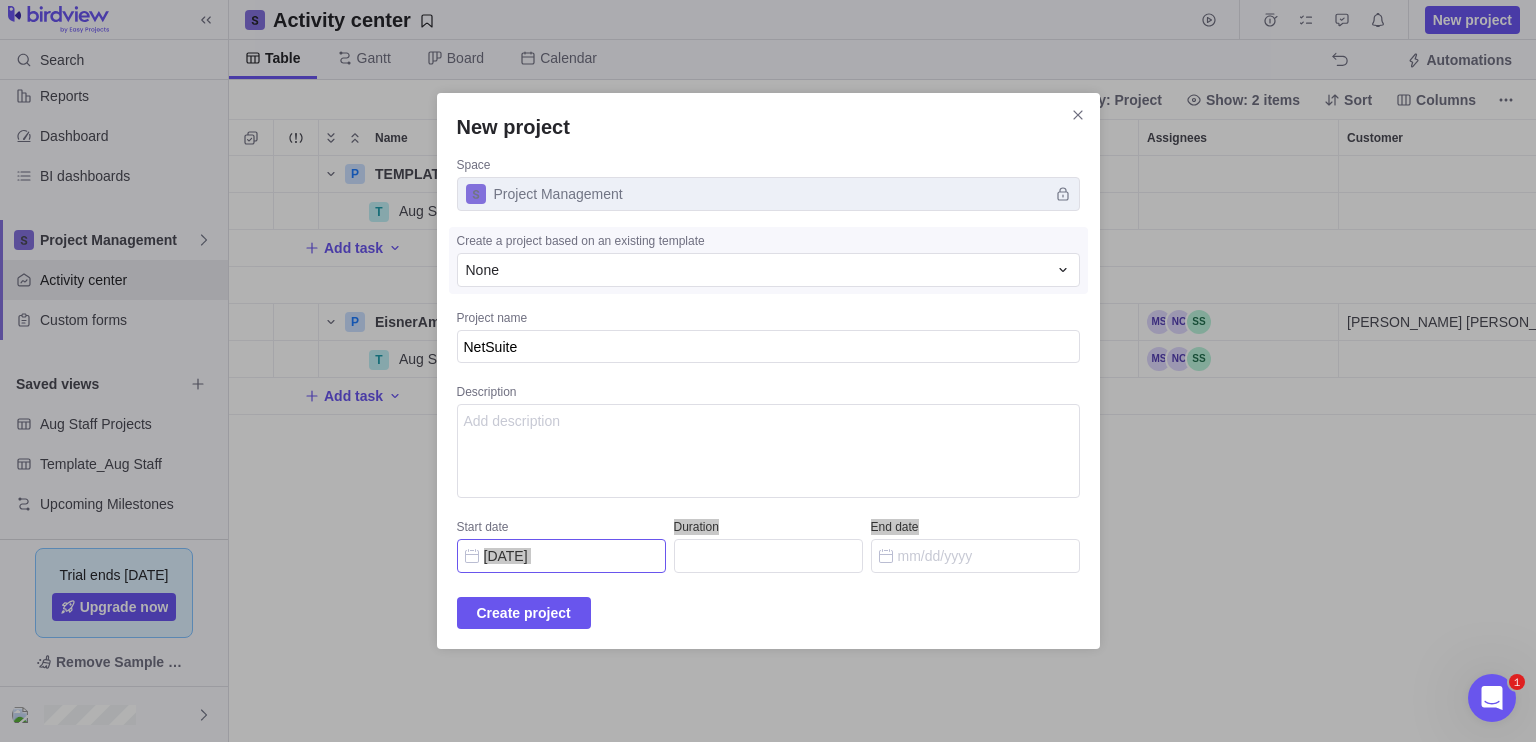 drag, startPoint x: 621, startPoint y: 615, endPoint x: 549, endPoint y: 554, distance: 94.36631 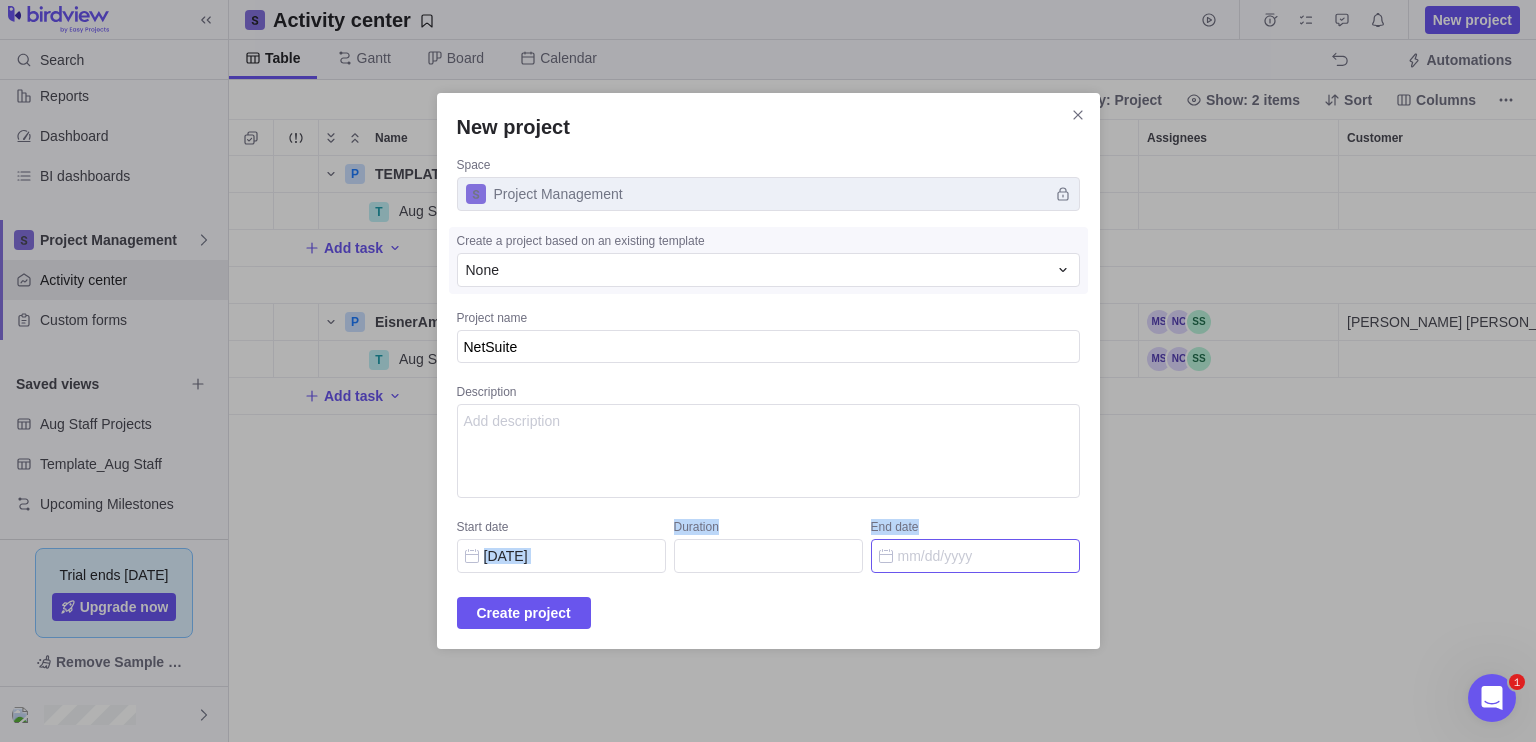 click on "End date" at bounding box center (975, 556) 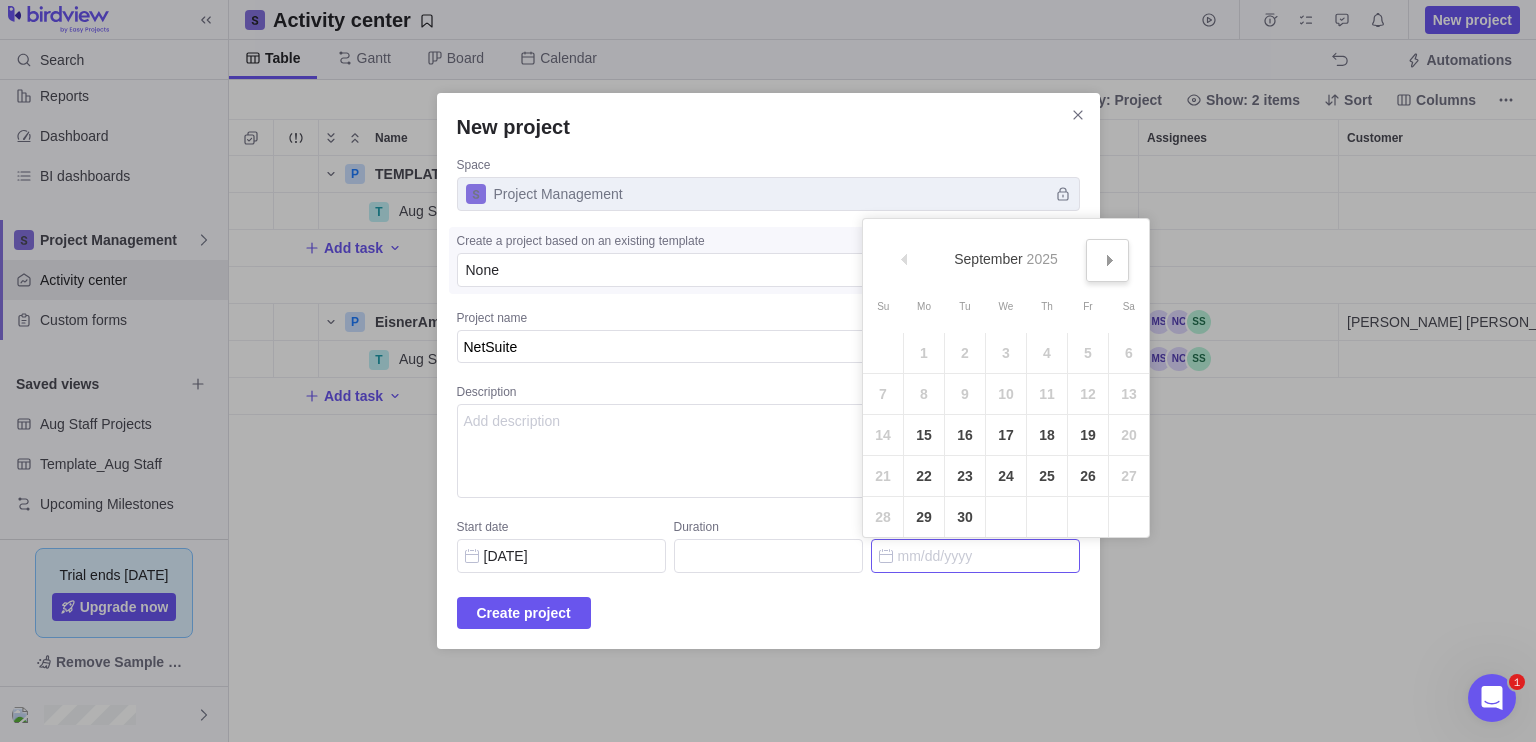 click on "Next" at bounding box center (1107, 260) 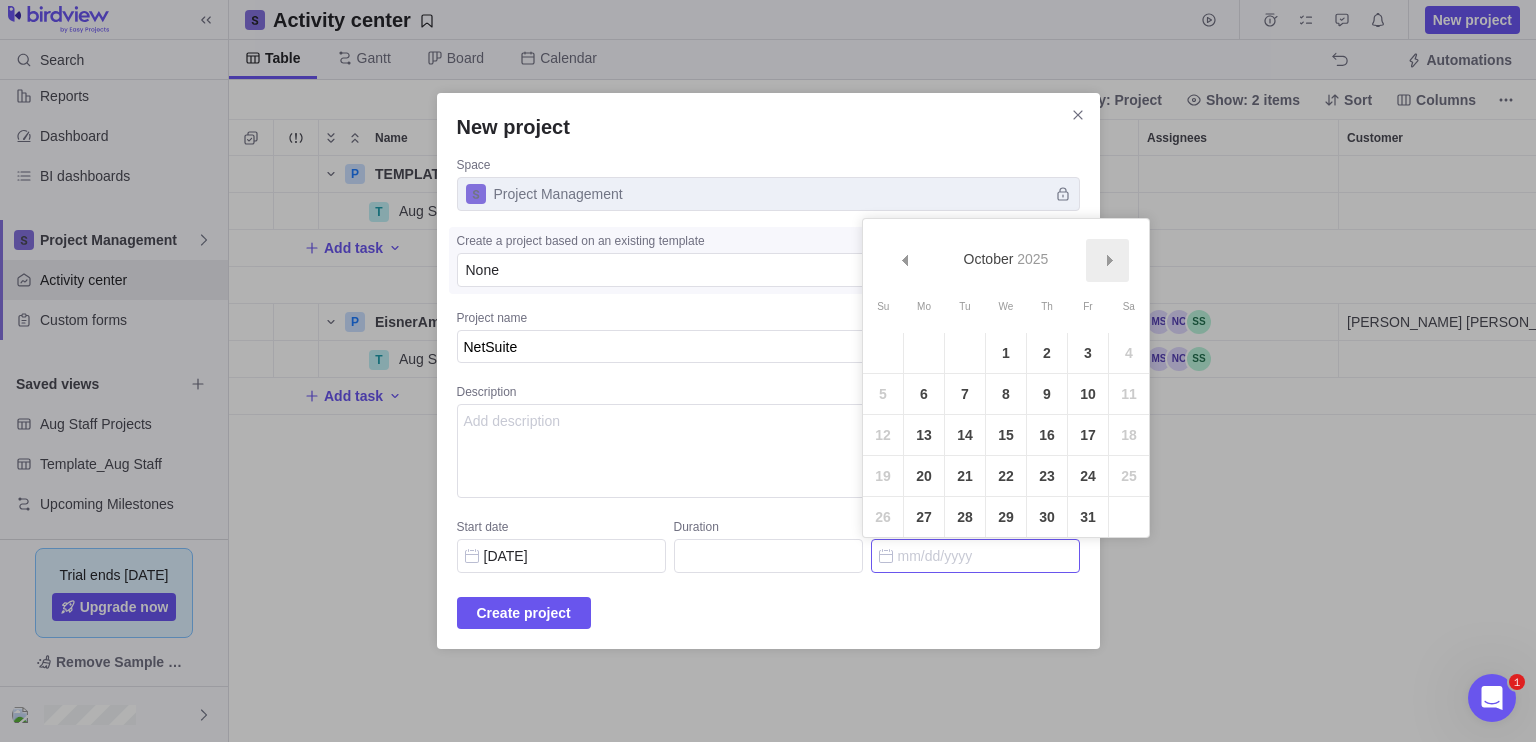 click on "Next" at bounding box center [1107, 260] 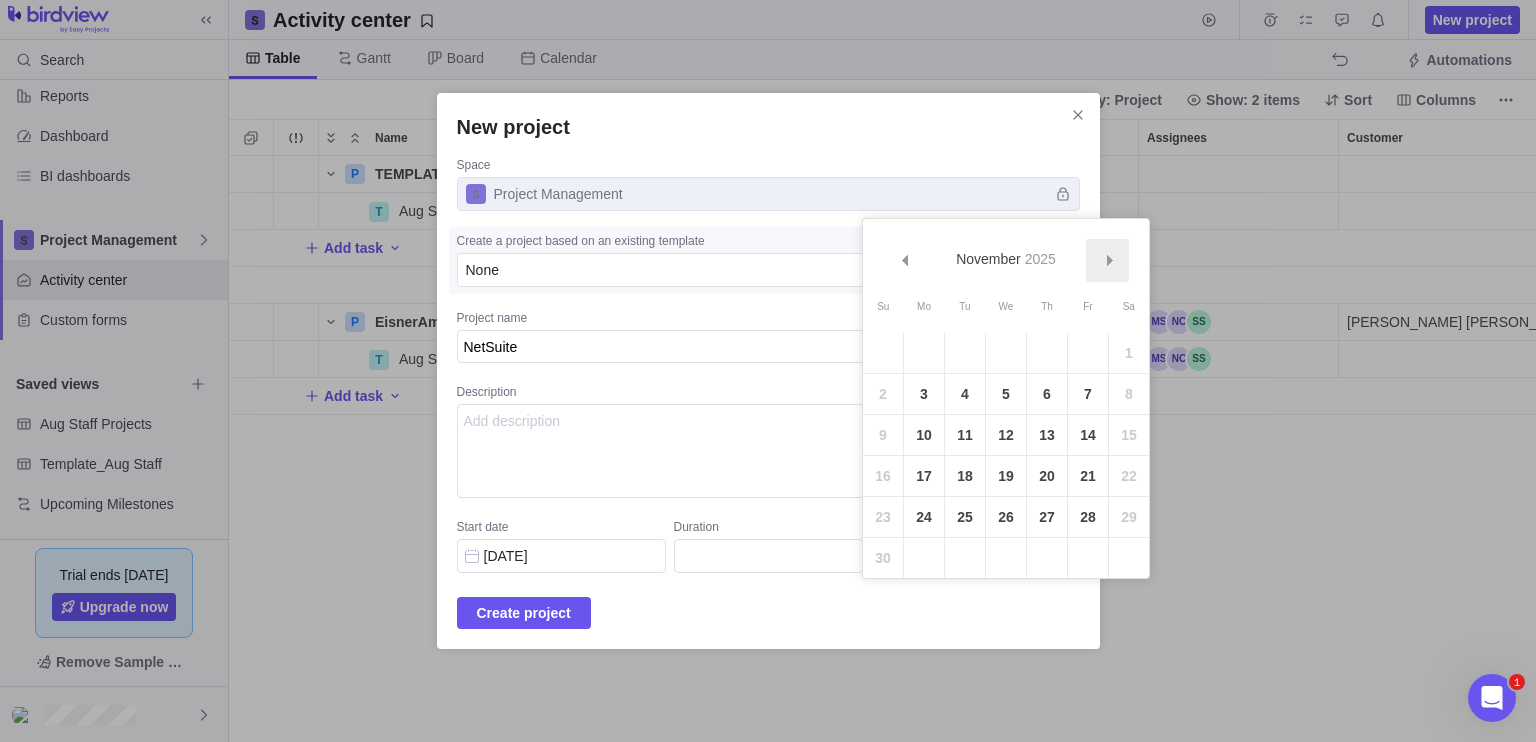 click on "Next" at bounding box center (1107, 260) 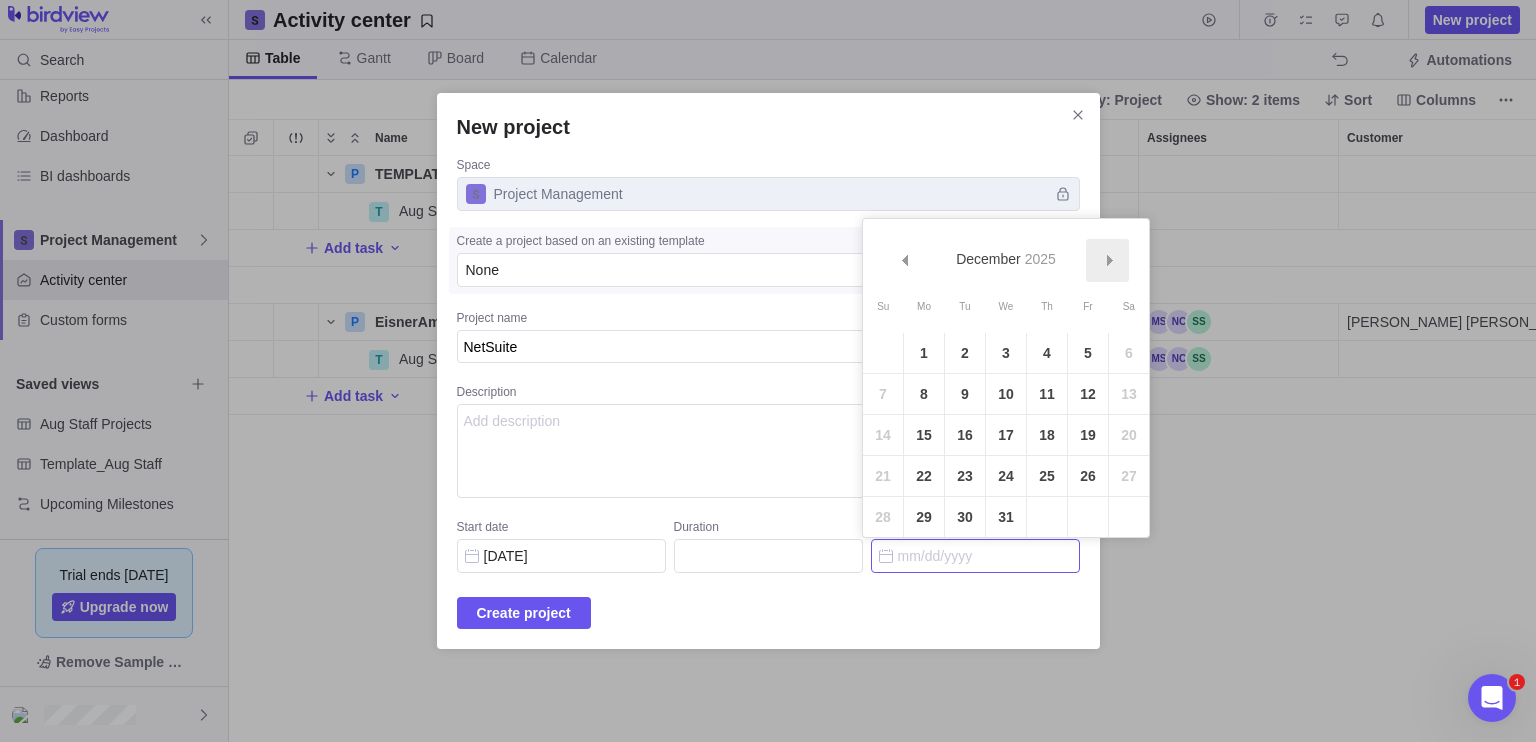 click on "Next" at bounding box center (1107, 260) 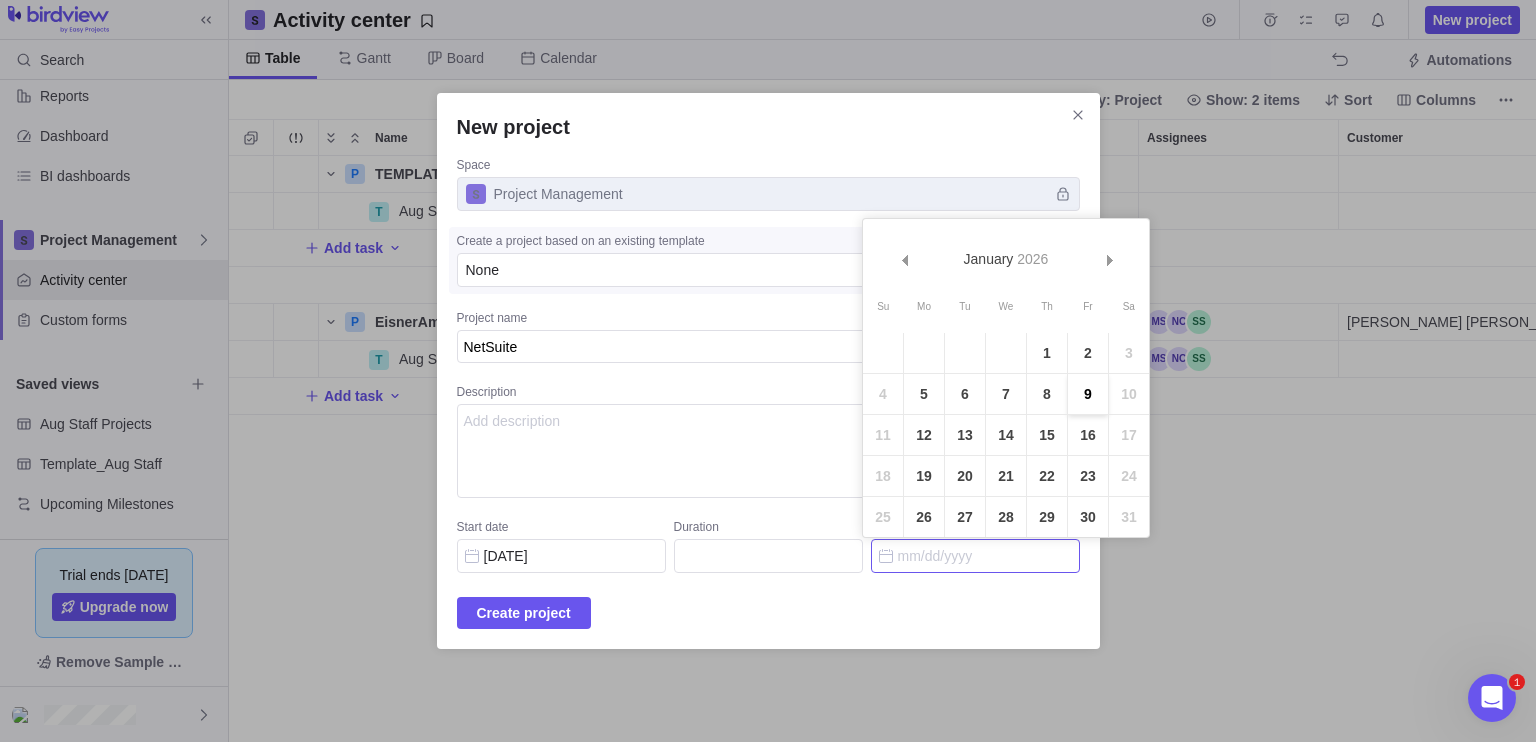 click on "9" at bounding box center [1088, 394] 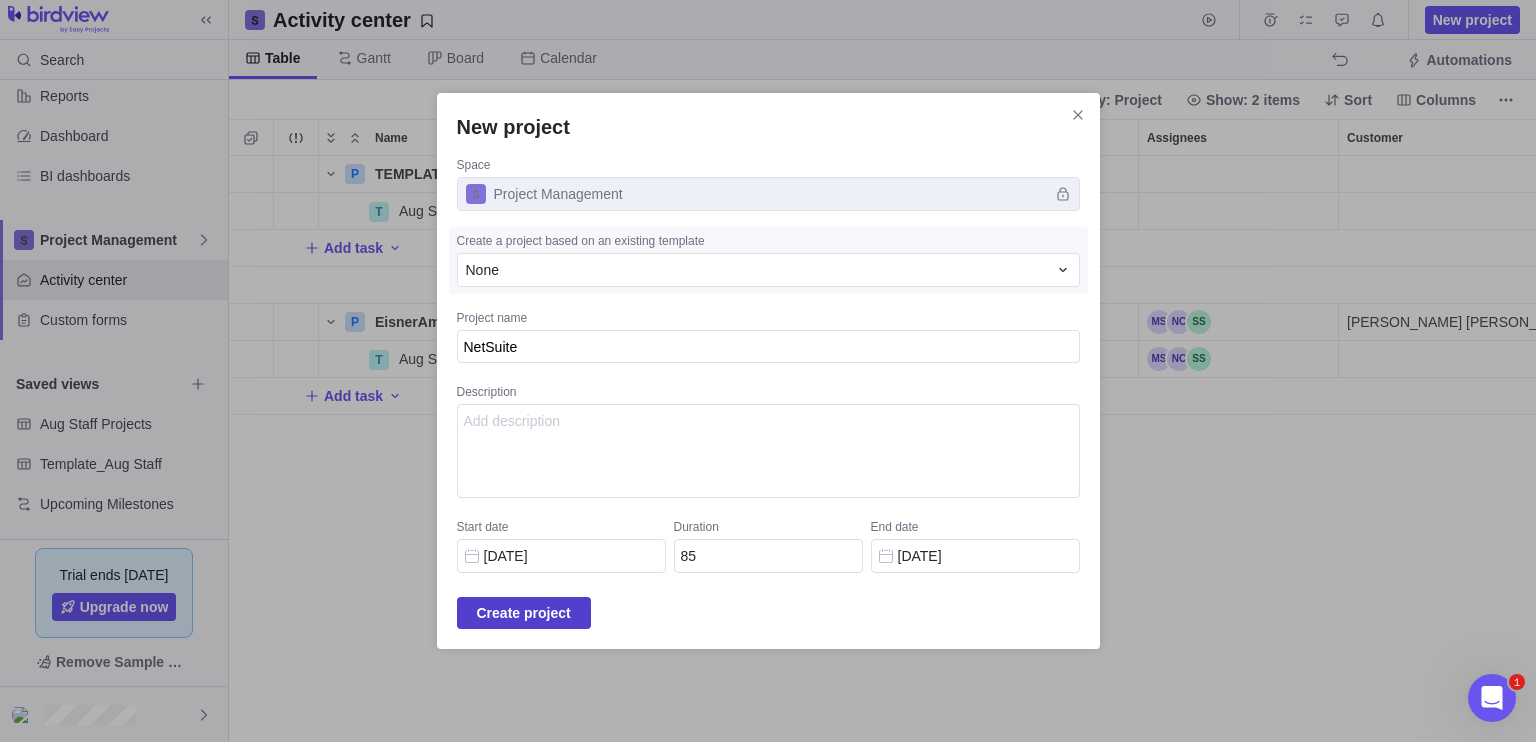 click on "Create project" at bounding box center (524, 613) 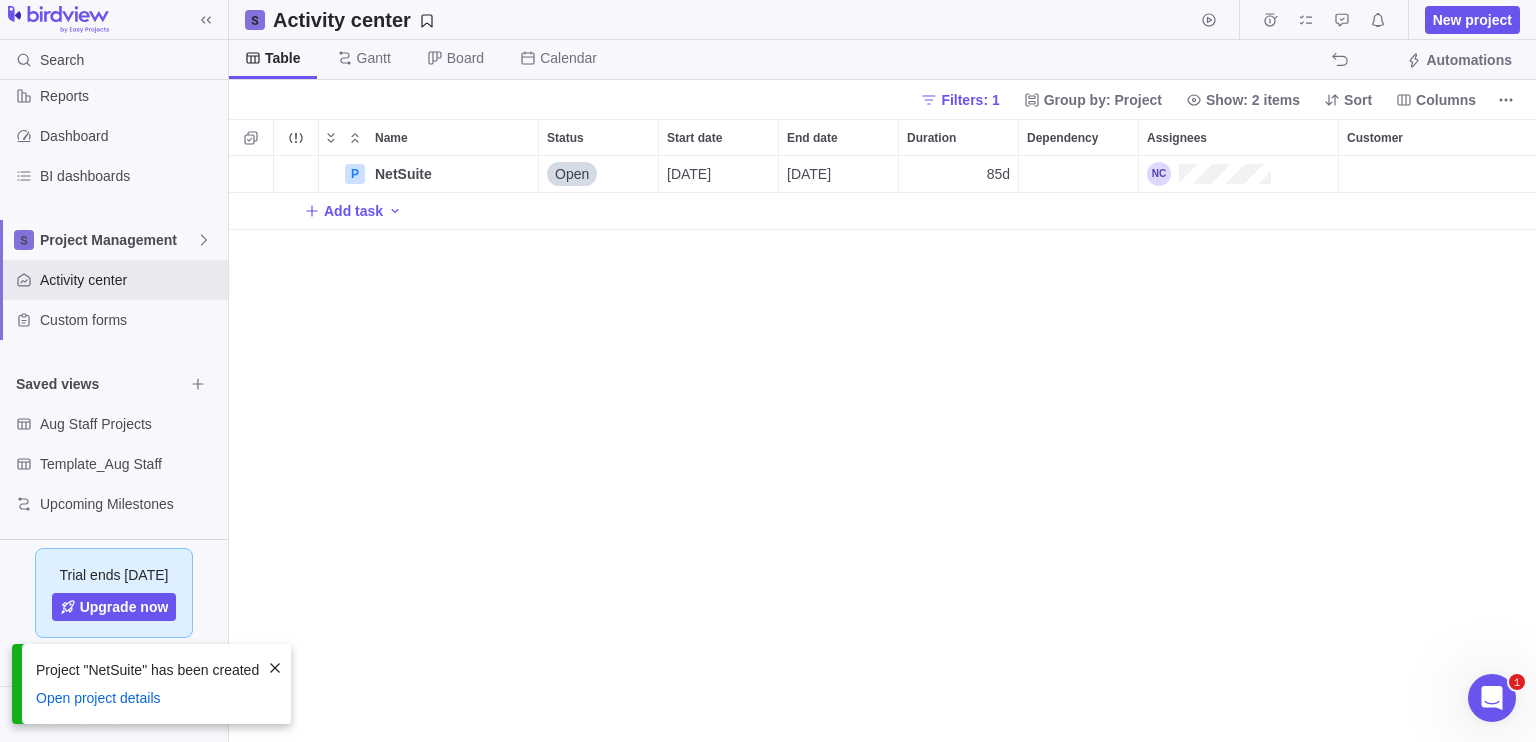 scroll, scrollTop: 16, scrollLeft: 16, axis: both 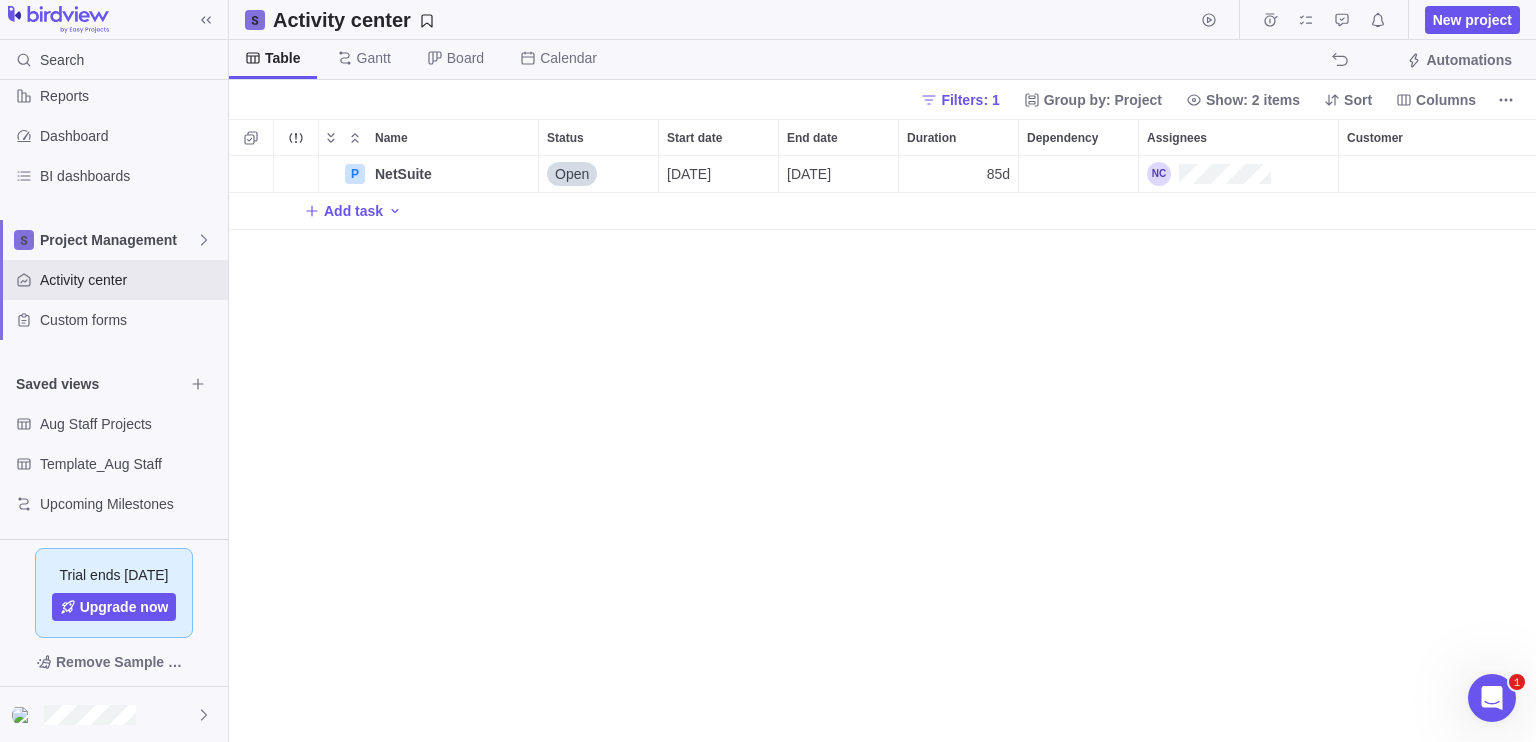 click on "P NetSuite Details Open [DATE] [DATE] 85d Add task" at bounding box center (882, 449) 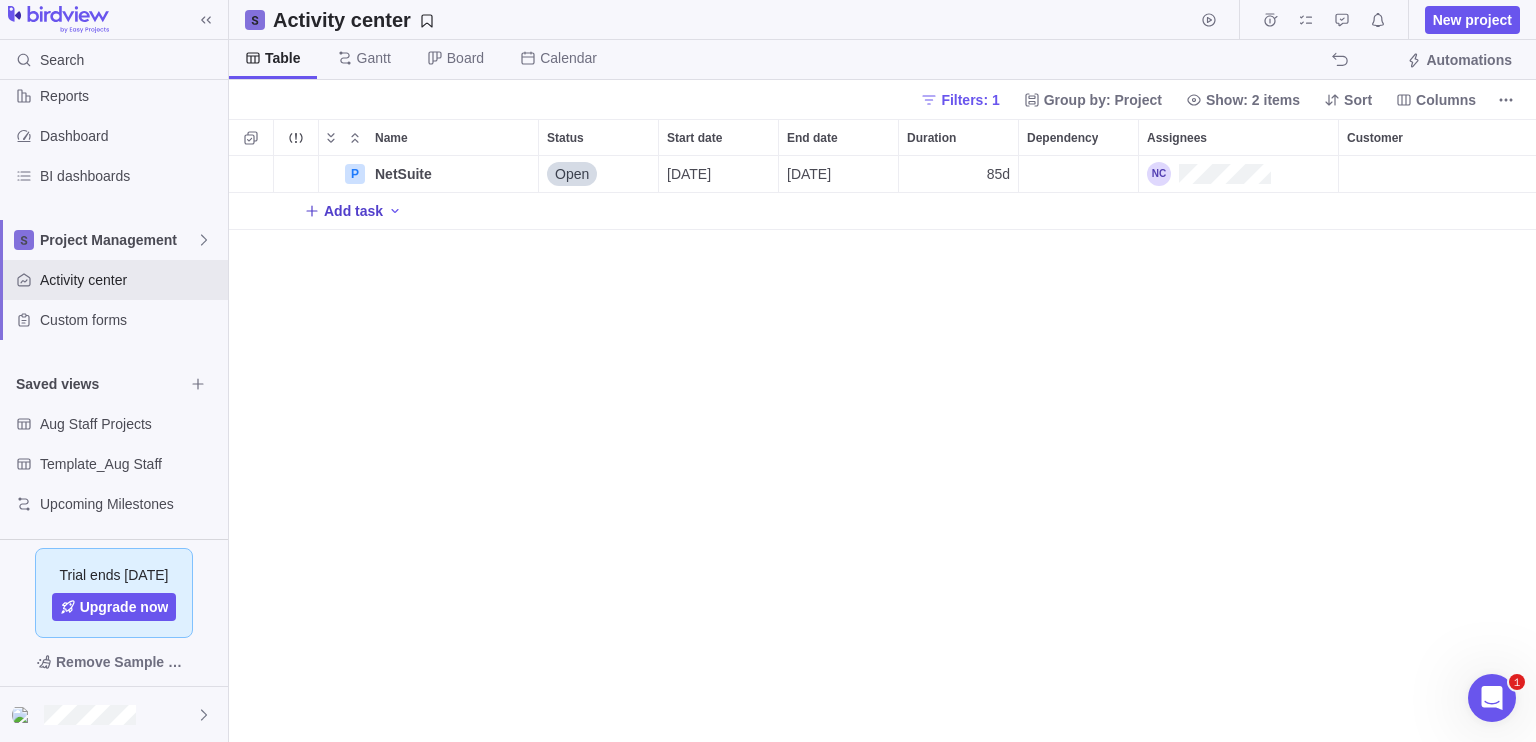 click on "Add task" at bounding box center (353, 211) 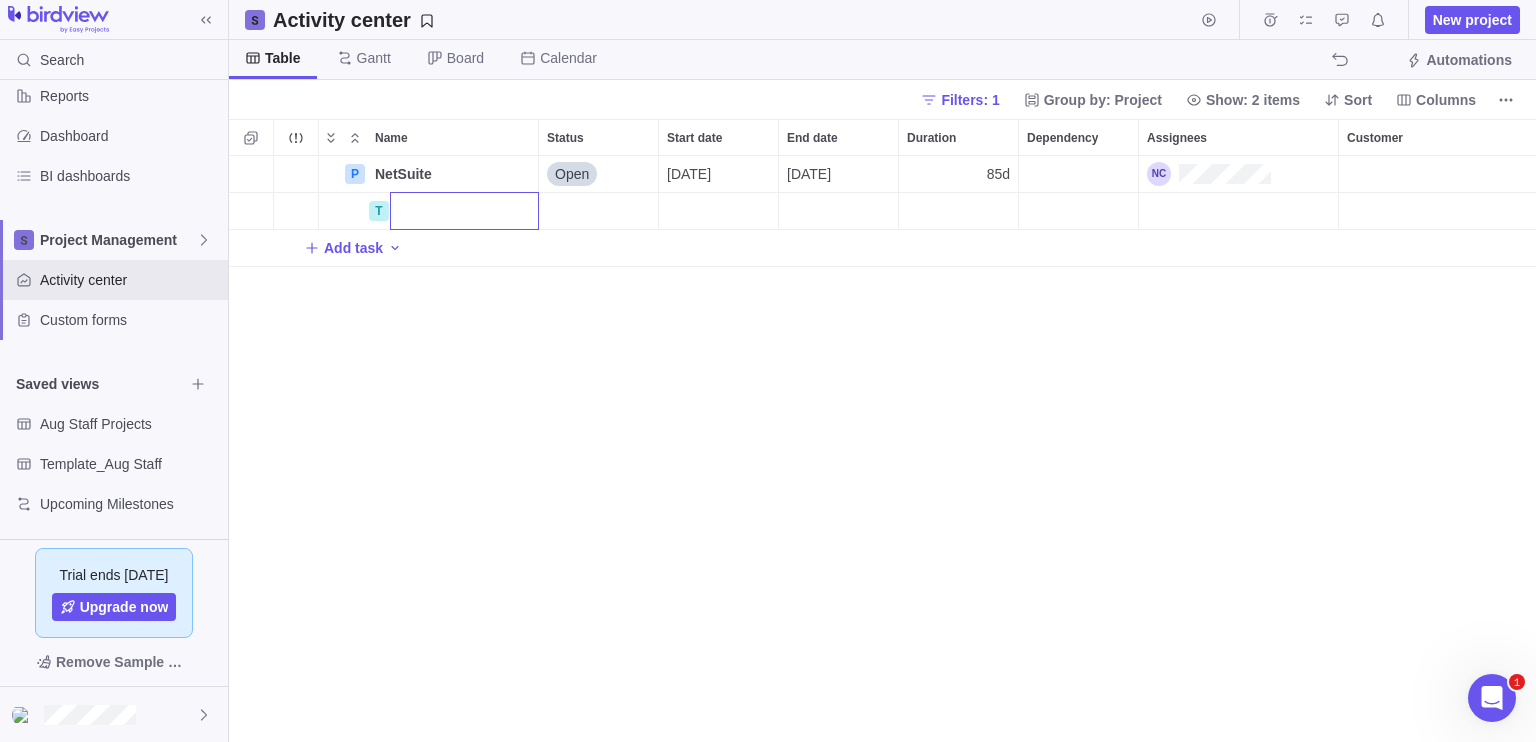 click on "P NetSuite Details Open [DATE] [DATE] 85d T Add task" at bounding box center [882, 449] 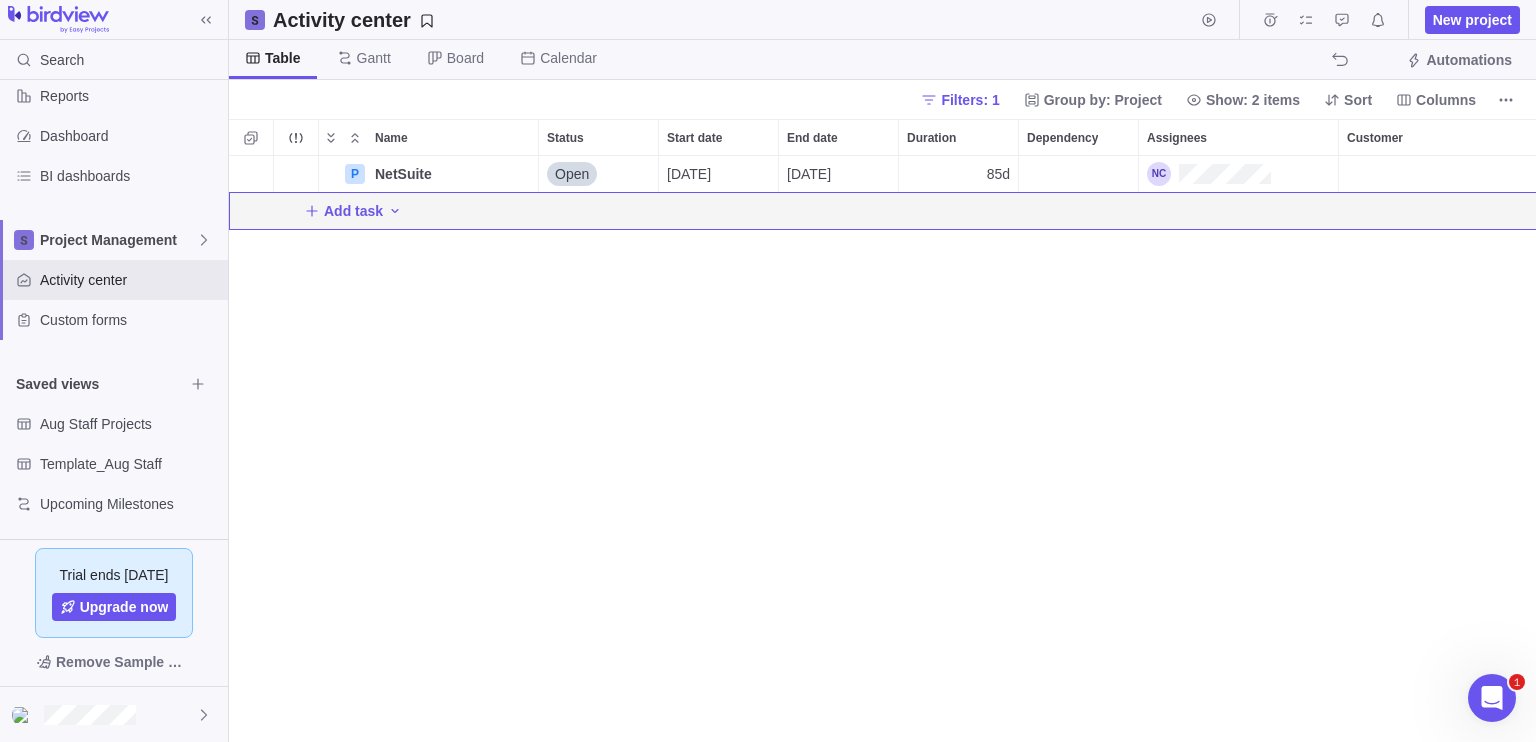 scroll, scrollTop: 0, scrollLeft: 136, axis: horizontal 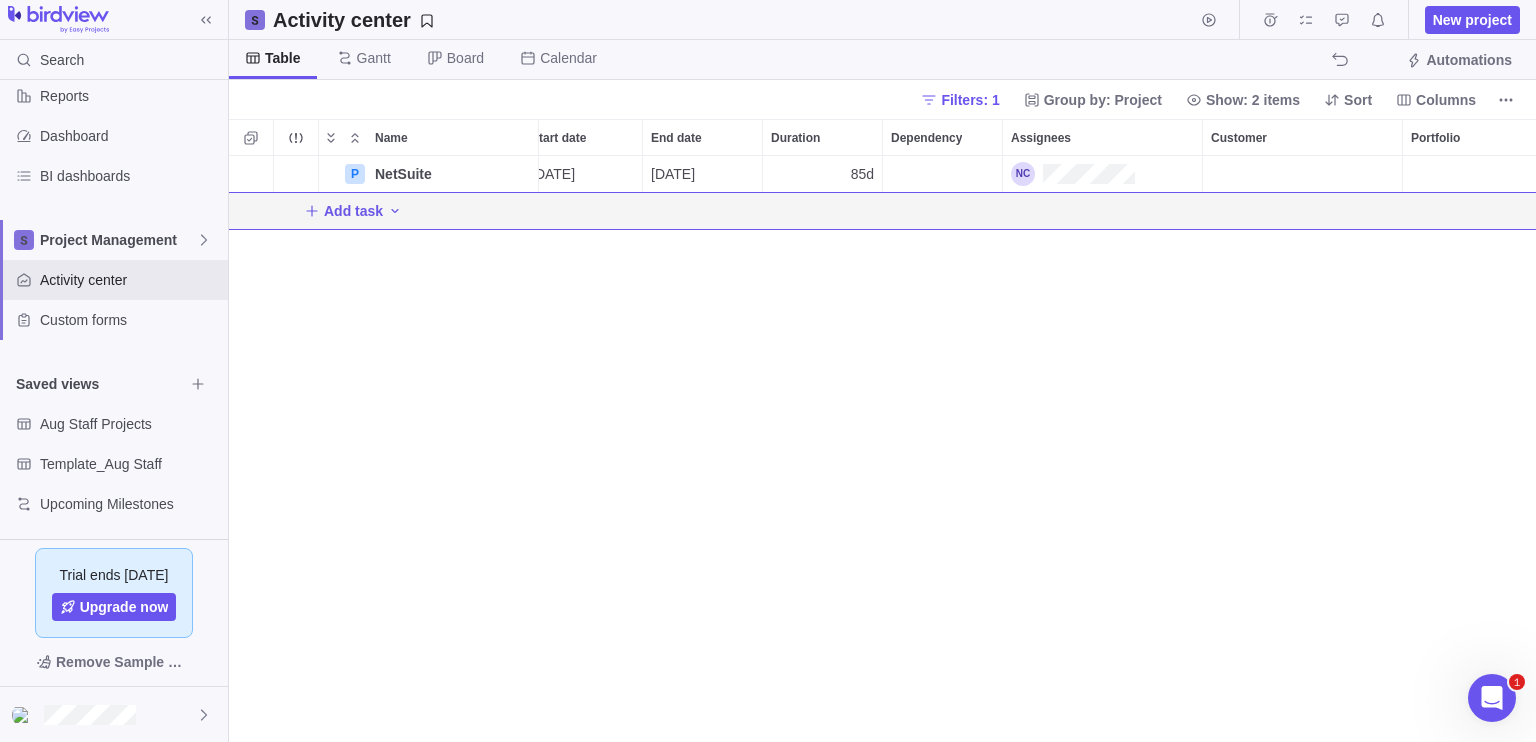 click on "P NetSuite Details Open [DATE] [DATE] 85d Add task" at bounding box center [882, 449] 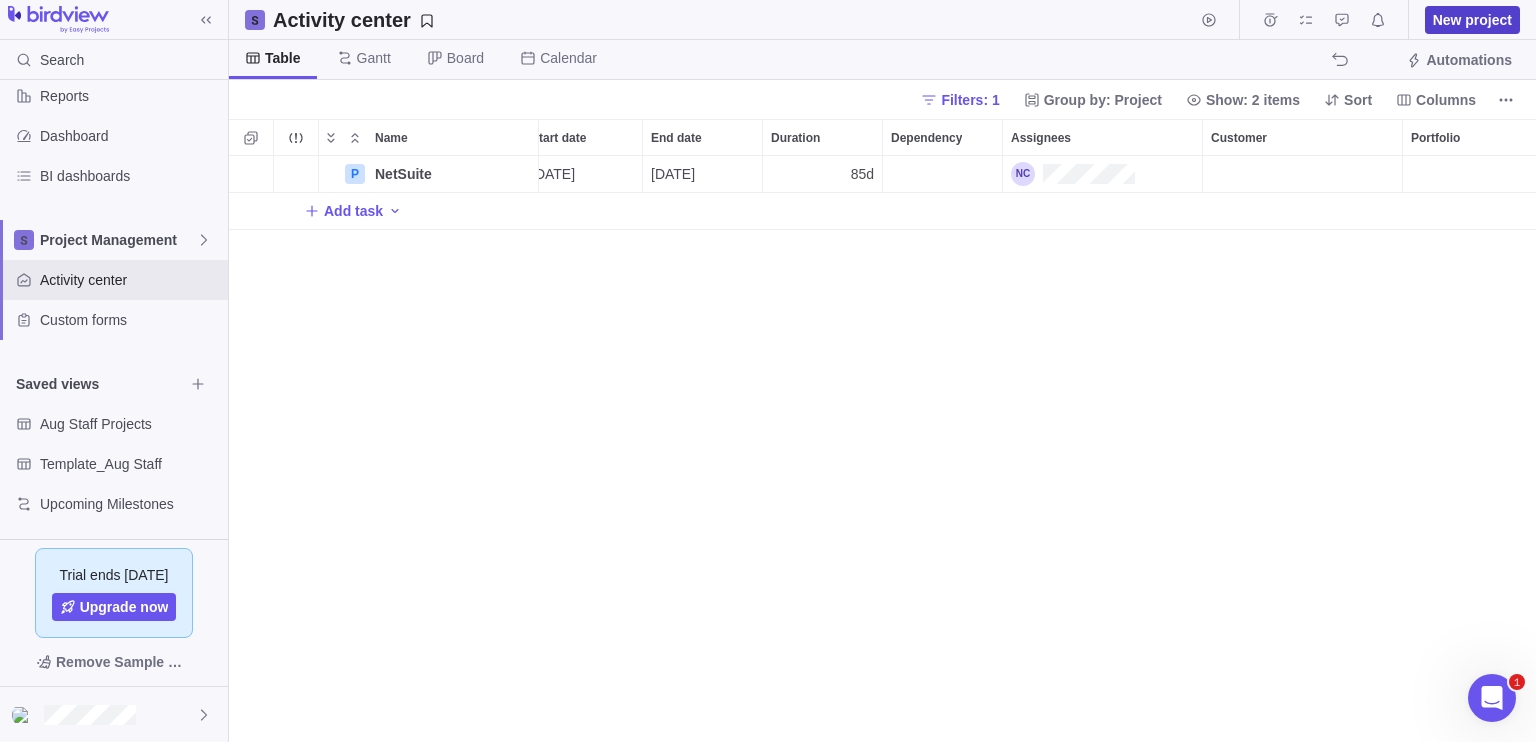 click on "New project" at bounding box center (1472, 20) 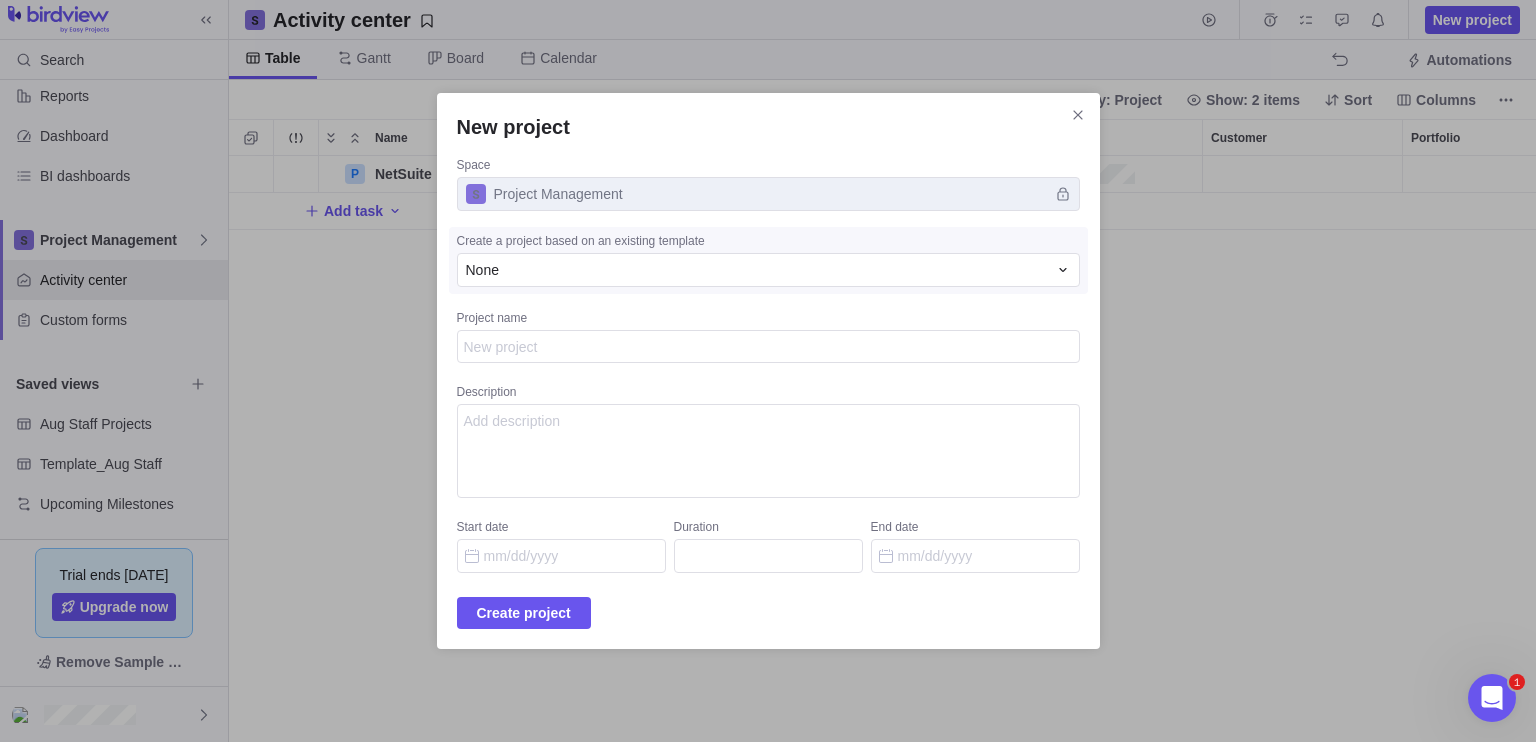 type on "x" 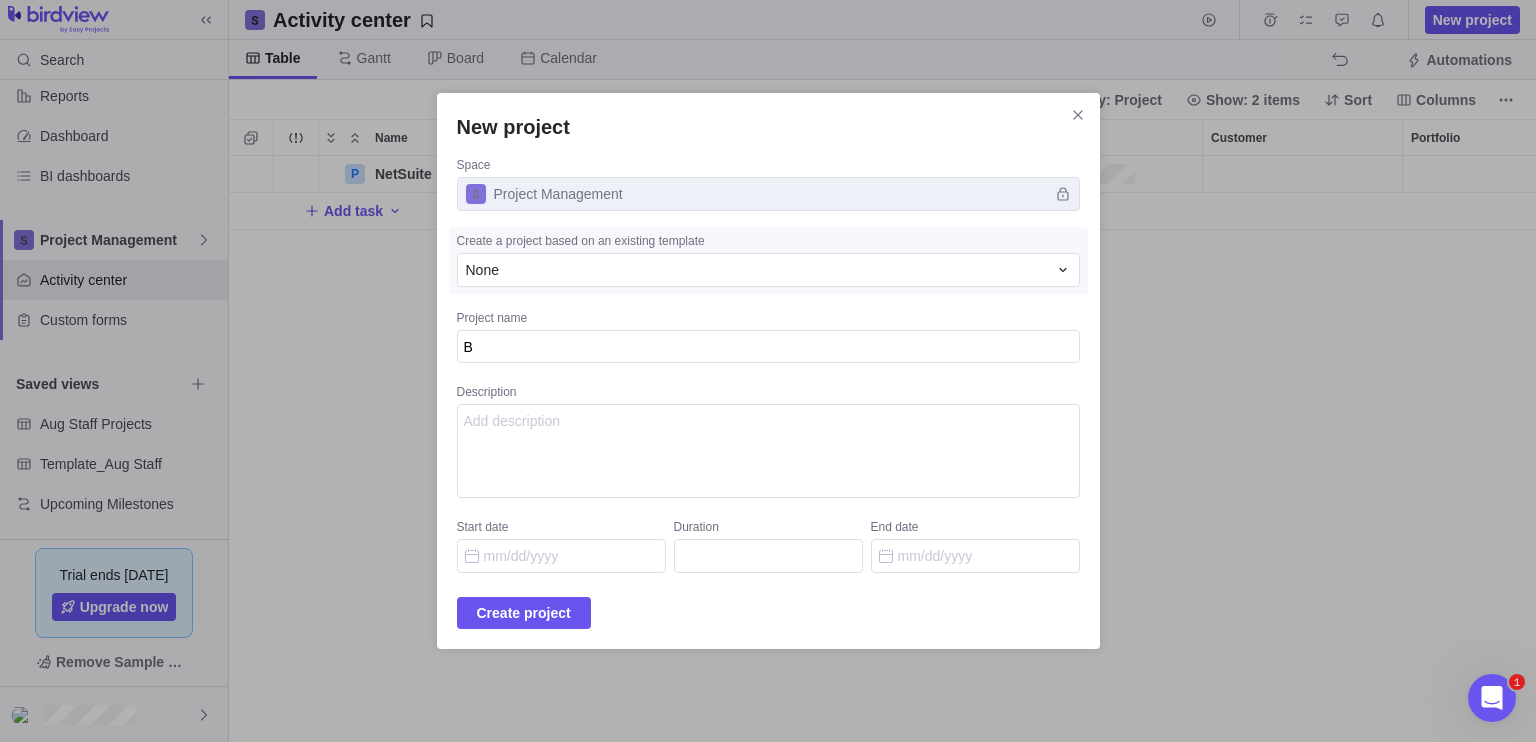 type on "x" 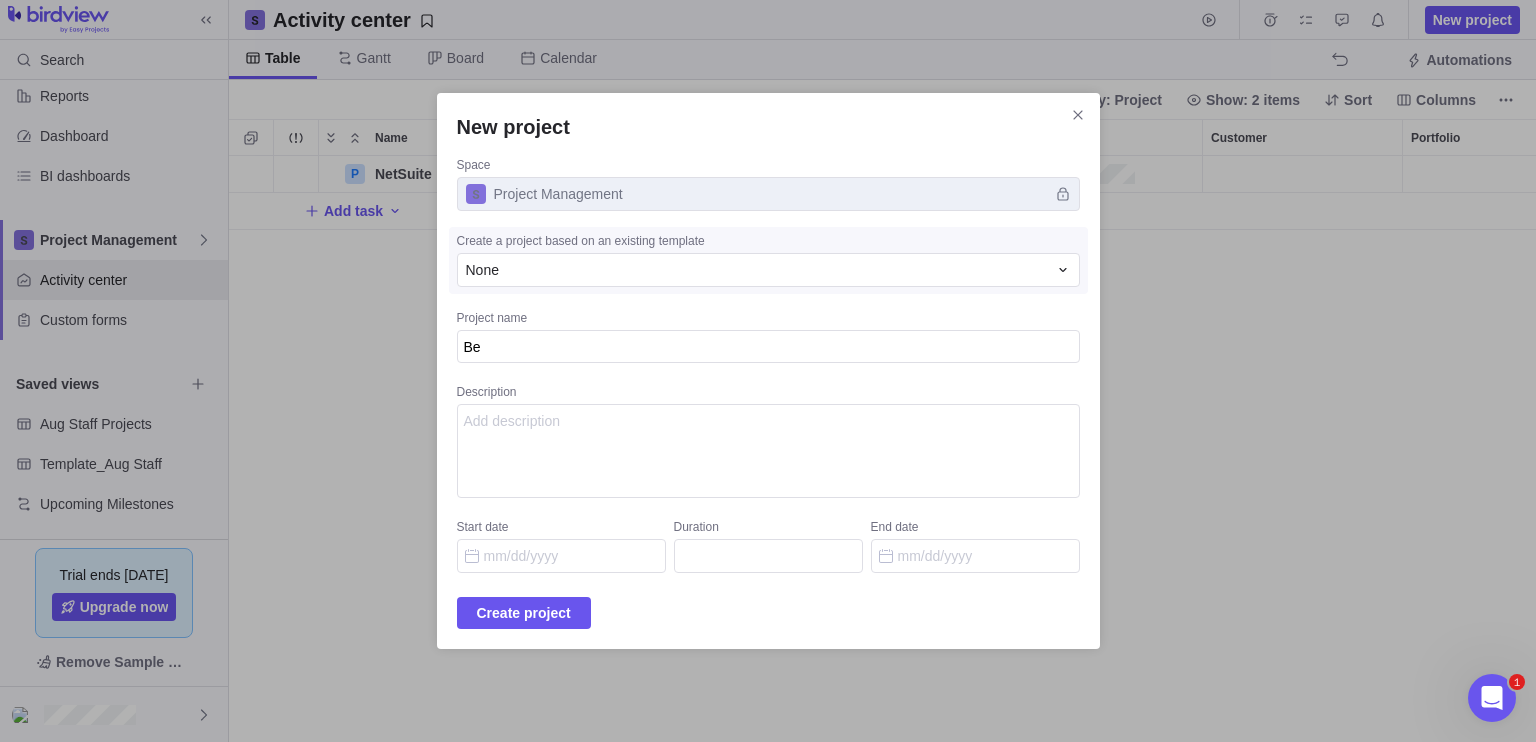 type on "x" 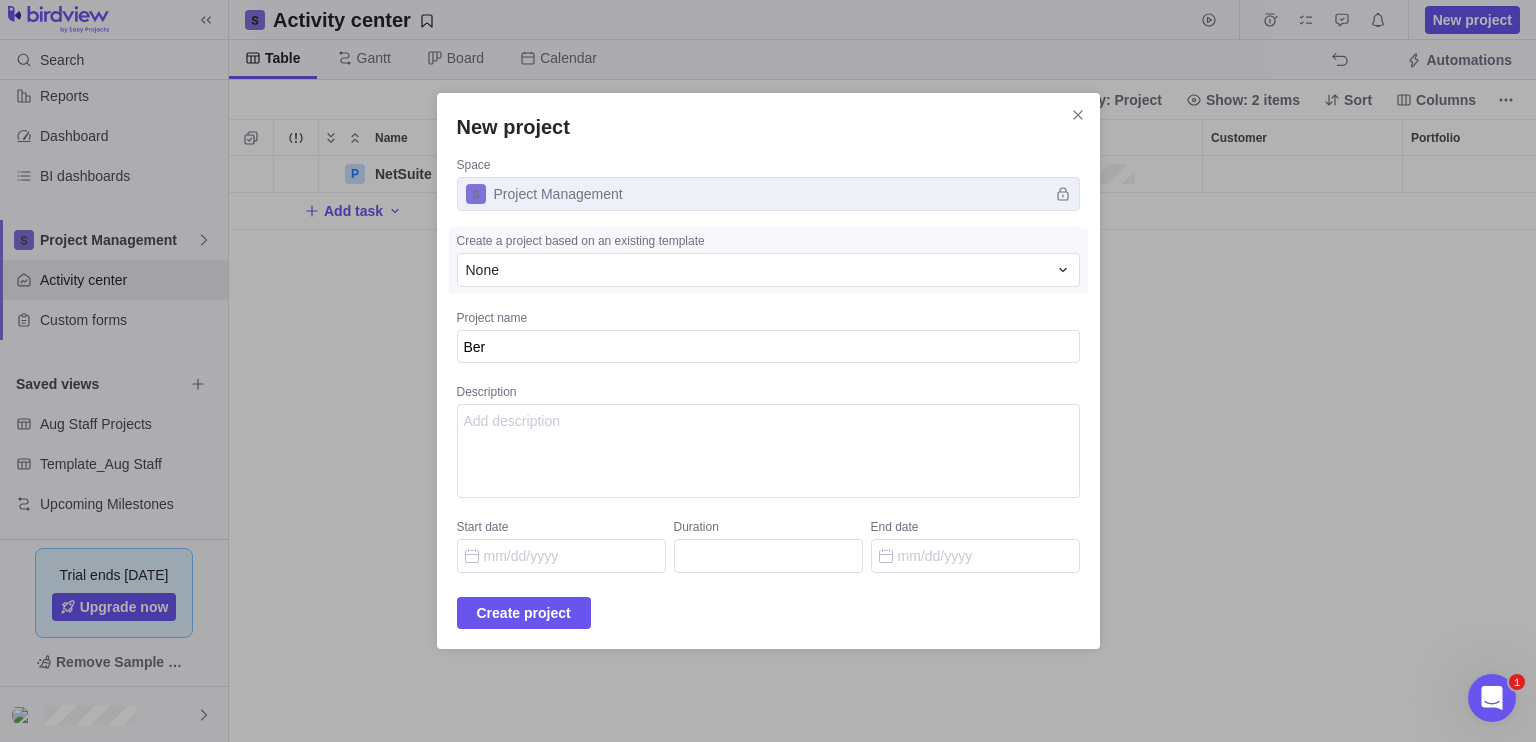 type on "x" 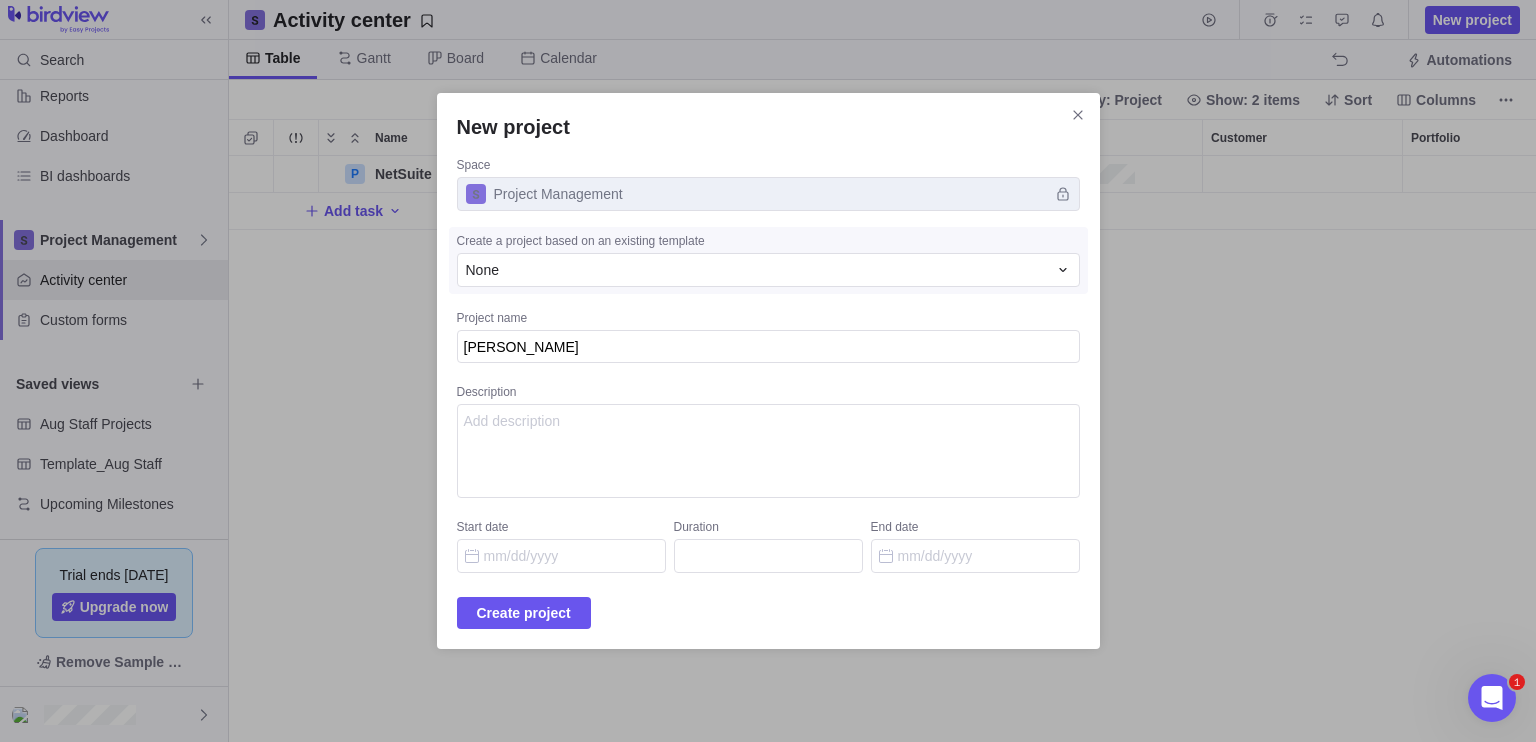 type on "x" 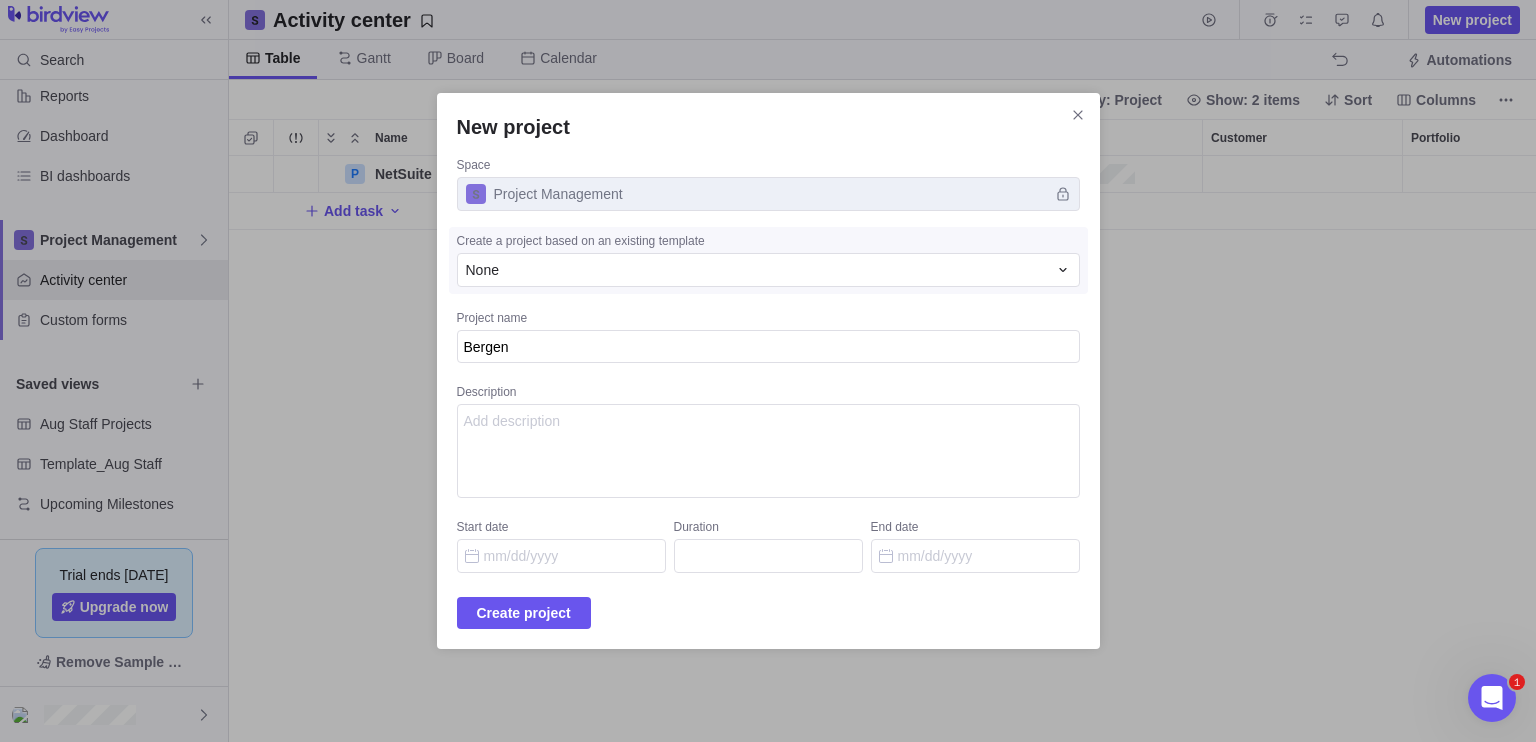 type on "x" 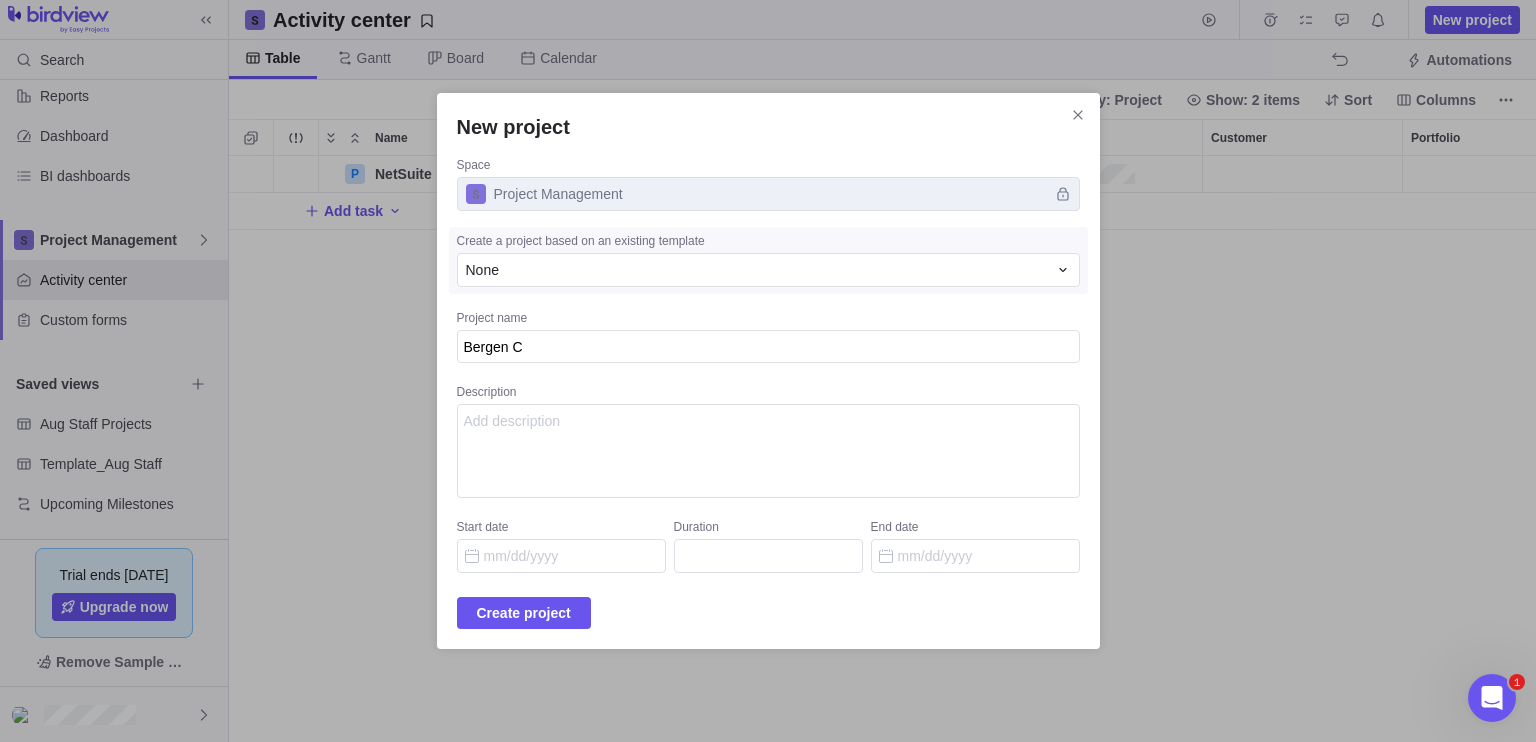 type on "x" 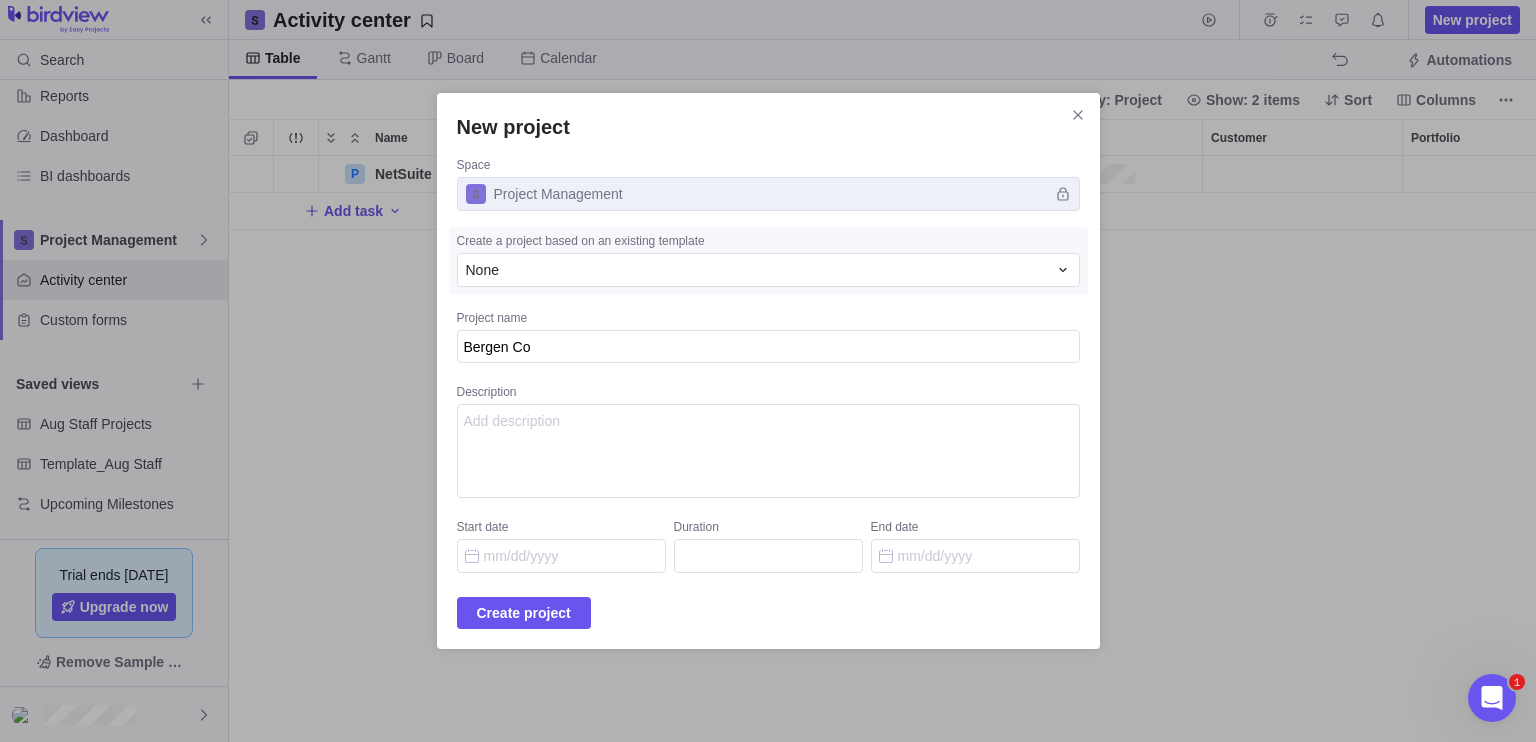 type on "x" 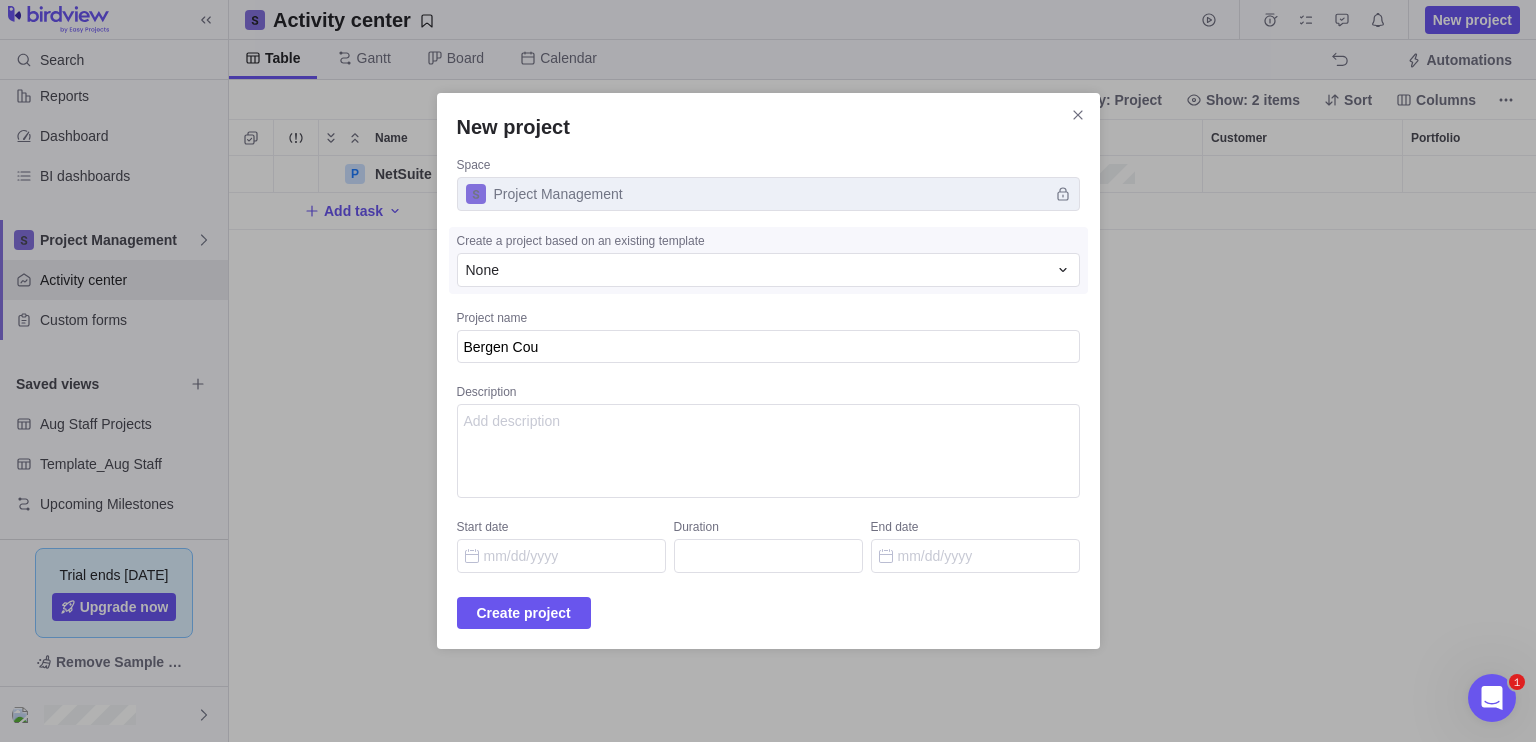 type on "x" 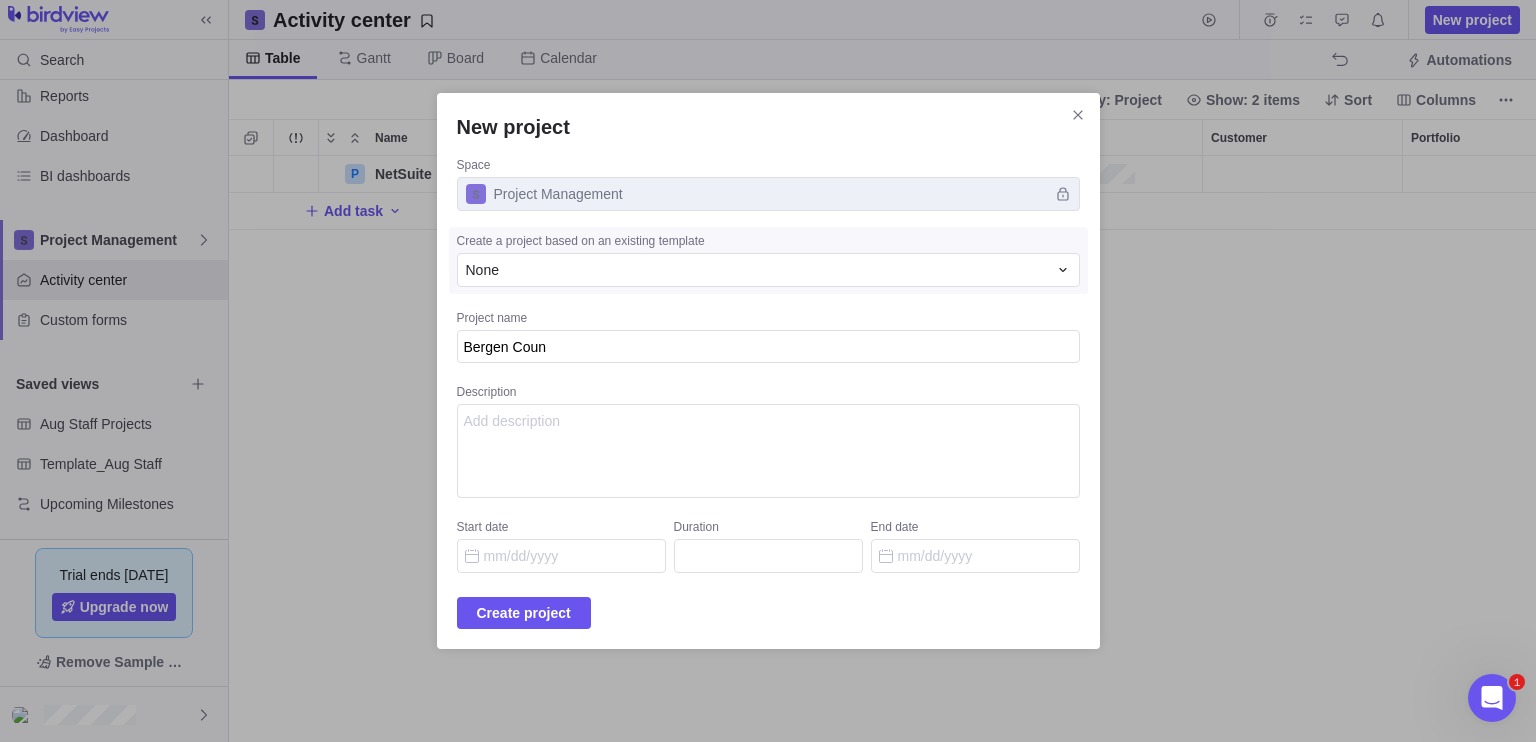 type on "x" 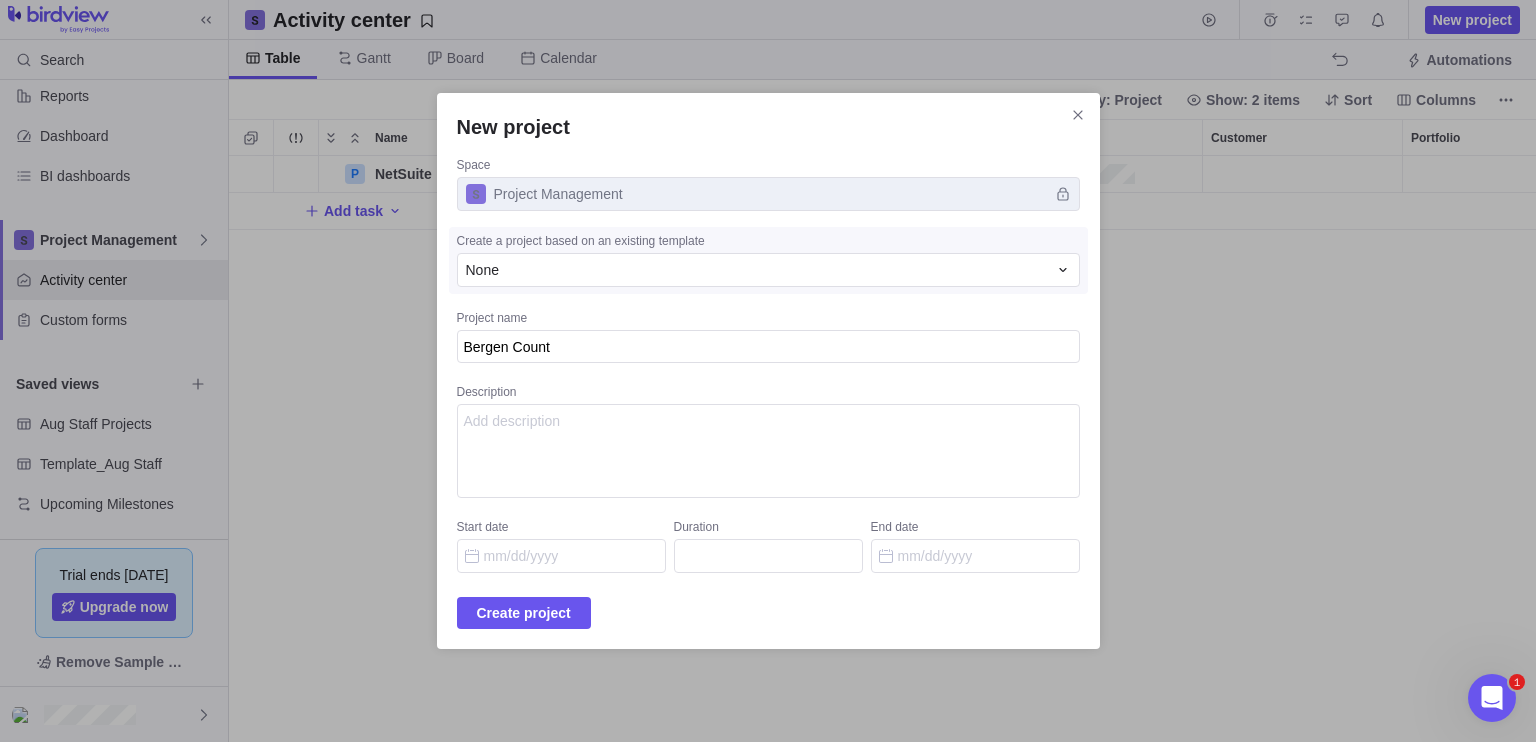type on "x" 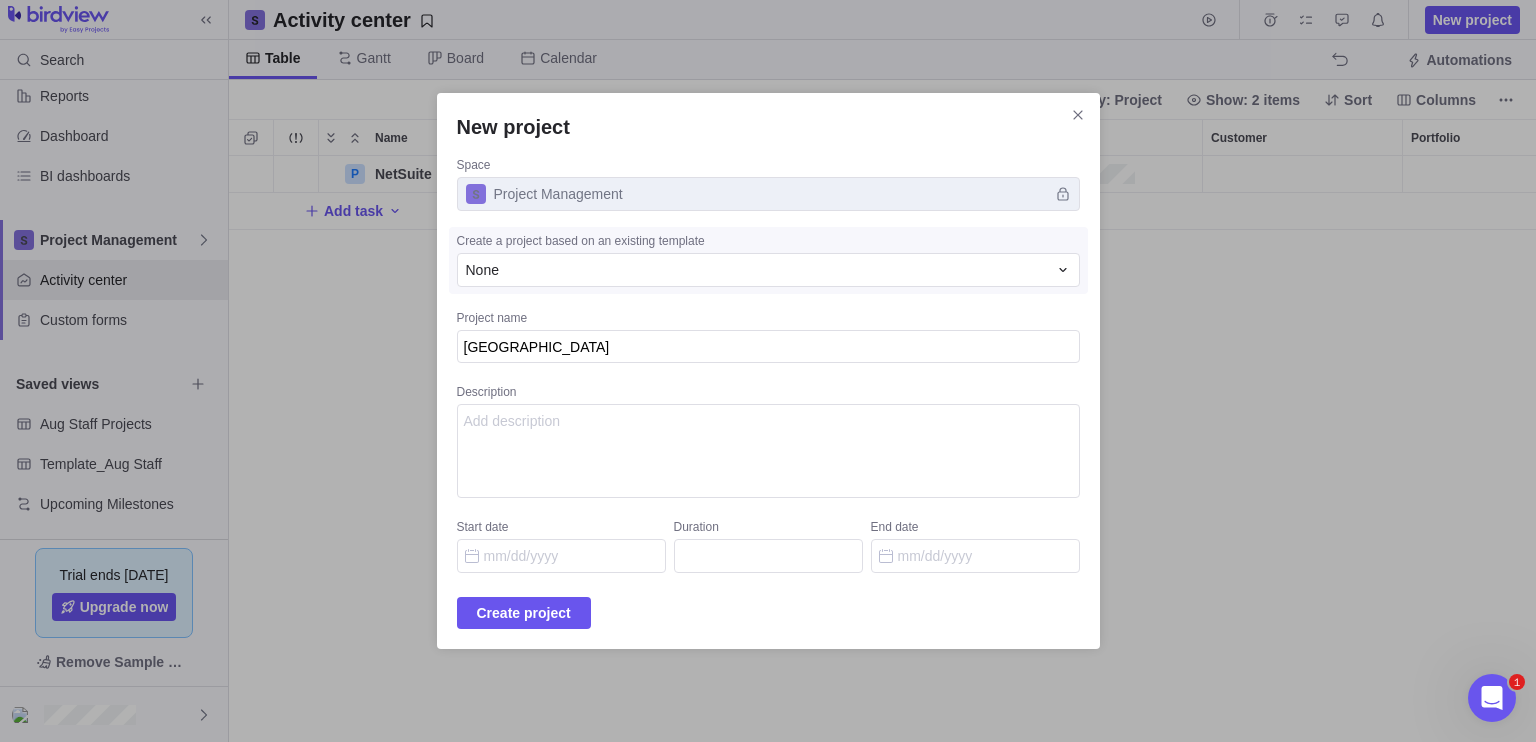 type on "x" 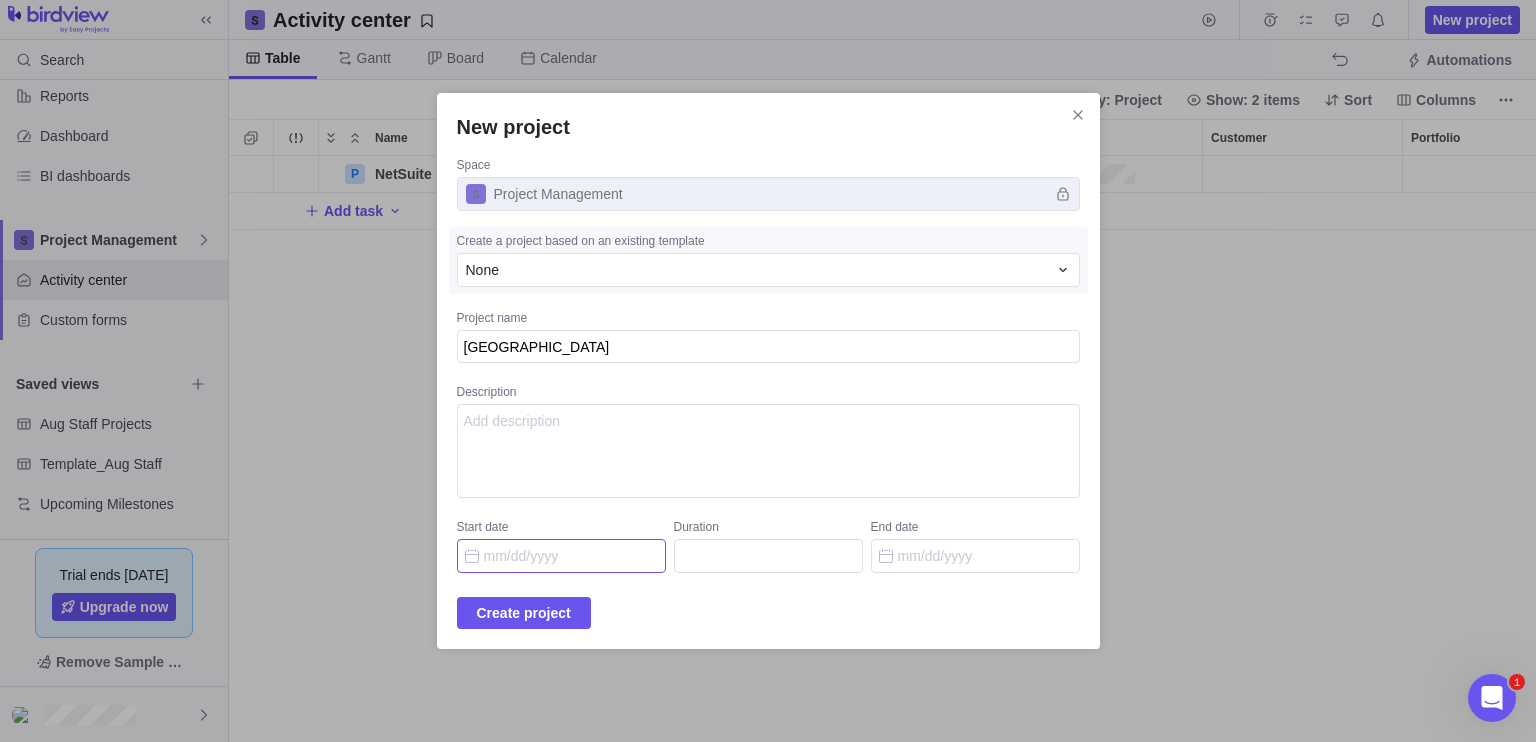 type on "[GEOGRAPHIC_DATA]" 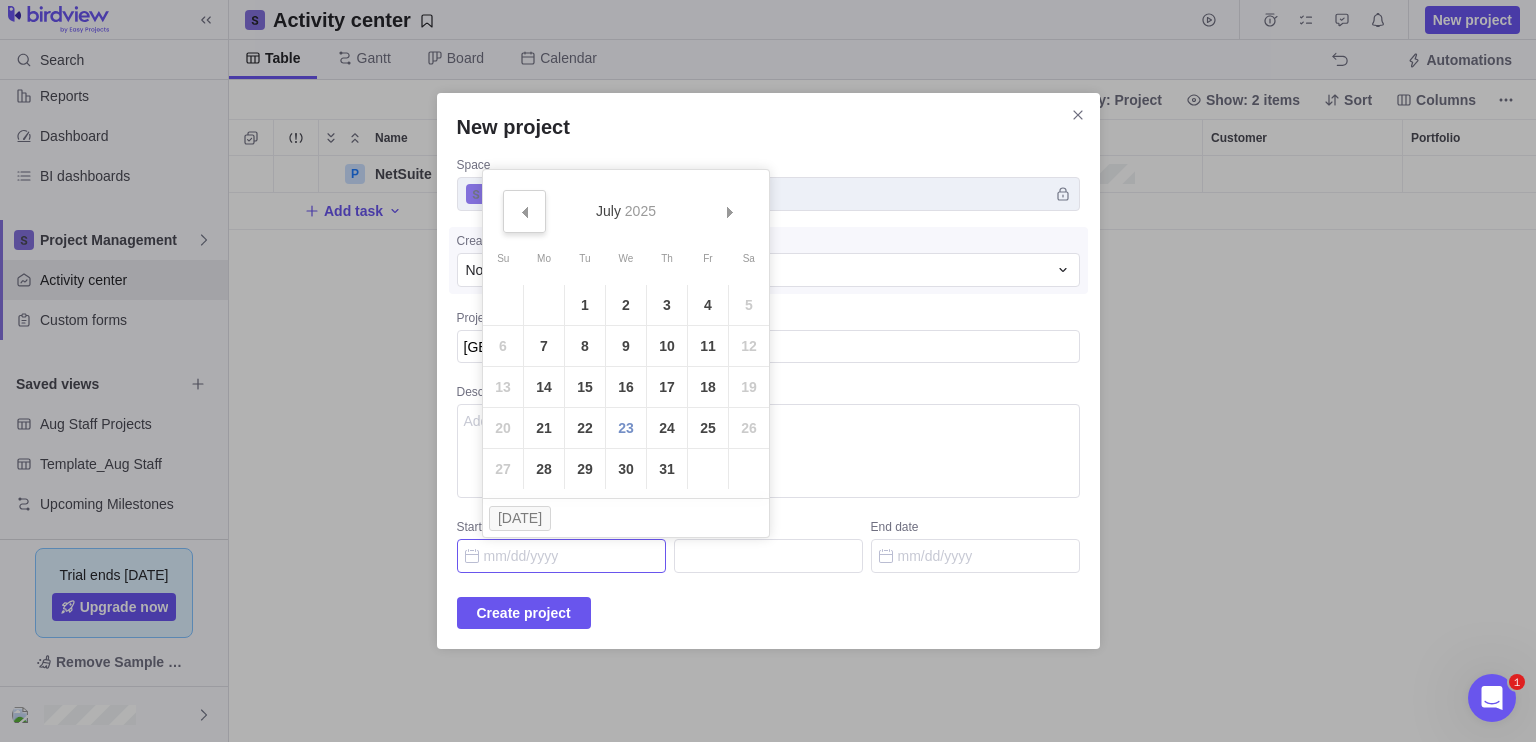 click on "Prev" at bounding box center (524, 212) 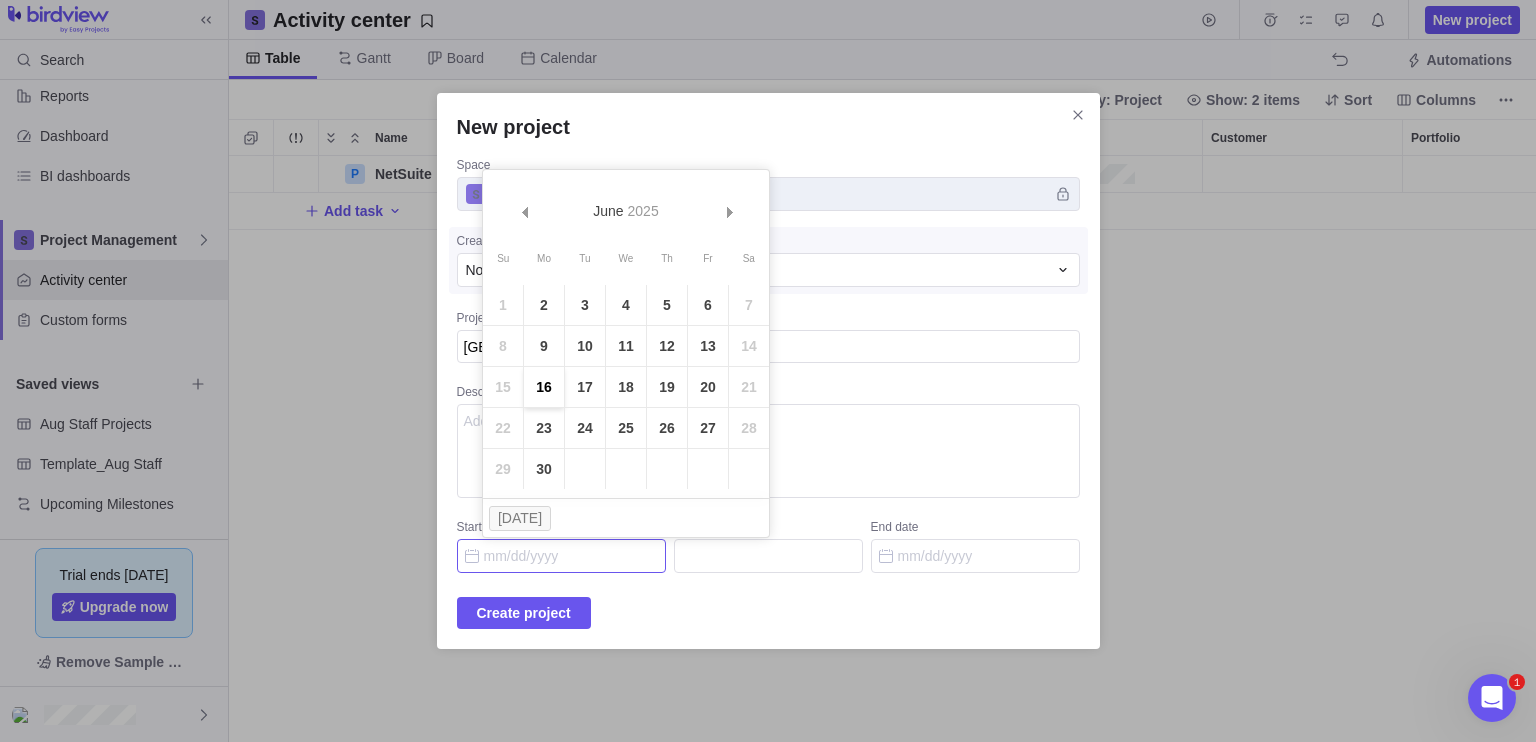 click on "16" at bounding box center (544, 387) 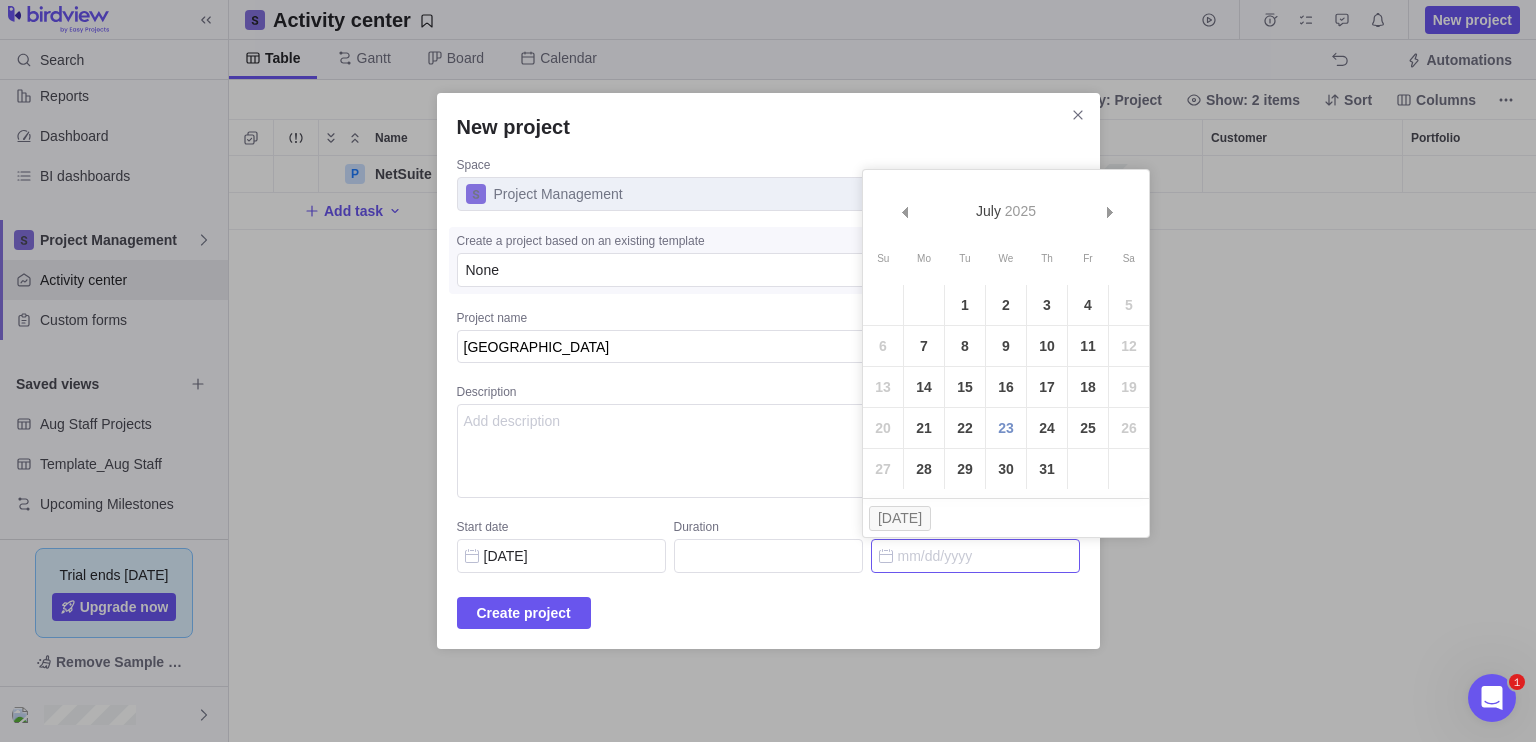 click on "End date" at bounding box center [975, 556] 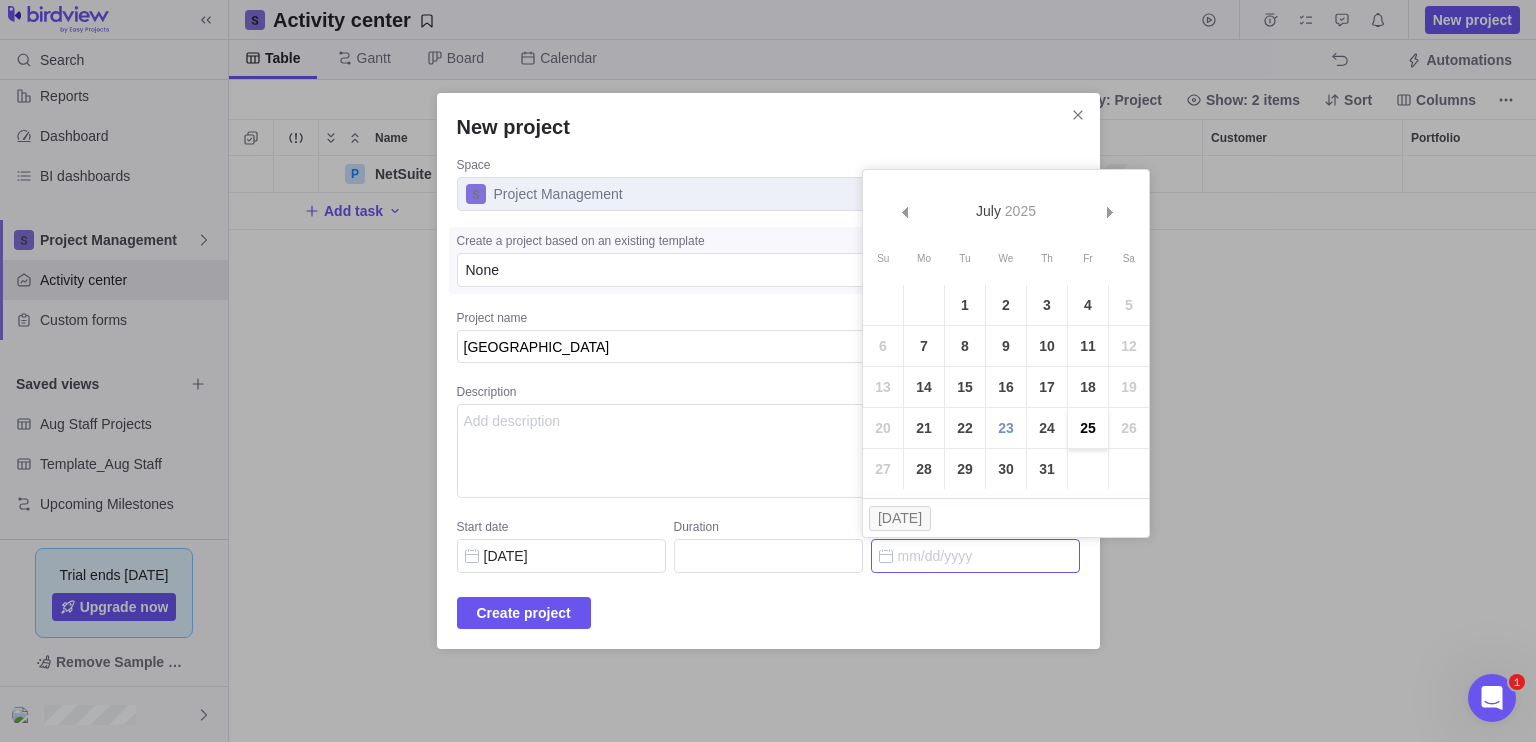click on "25" at bounding box center (1088, 428) 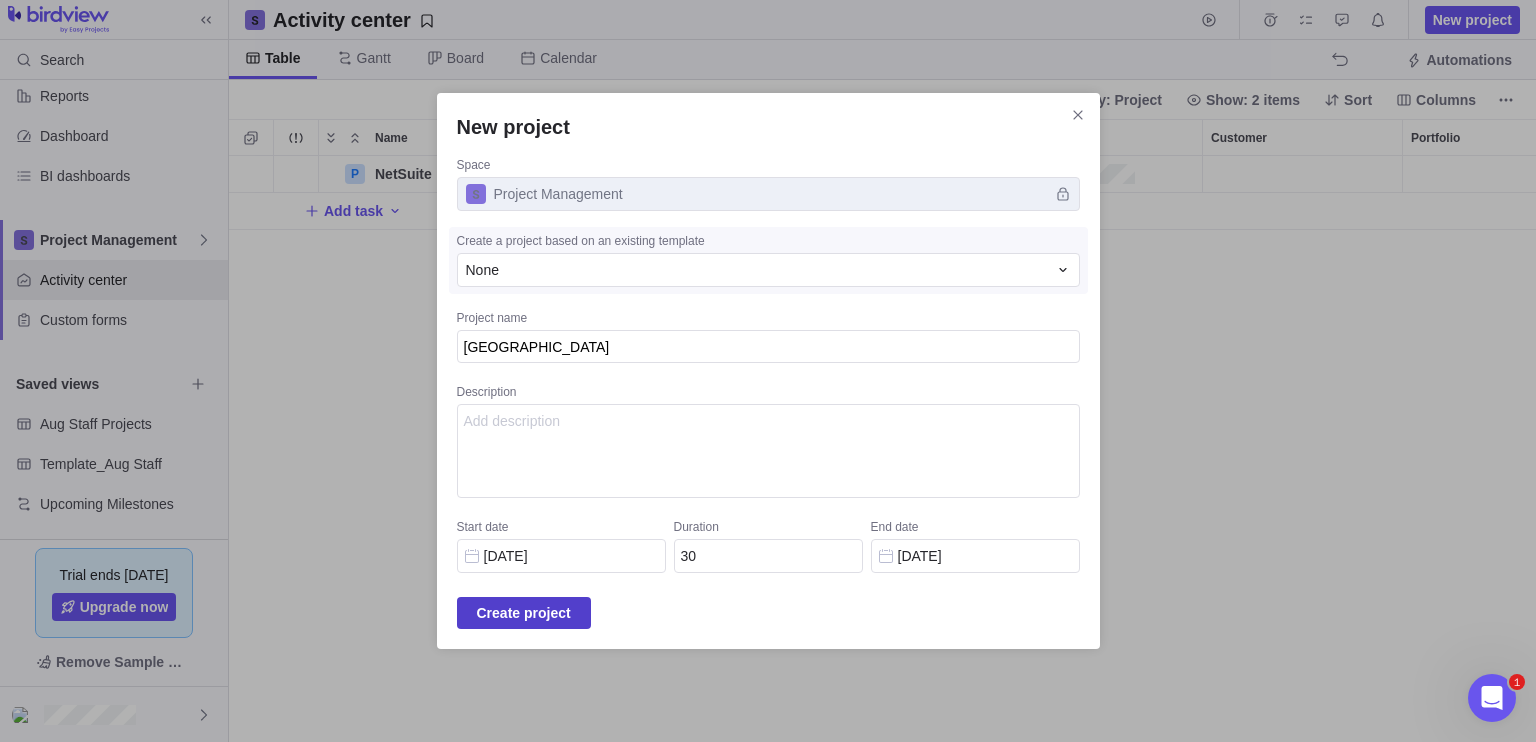 click on "Create project" at bounding box center (524, 613) 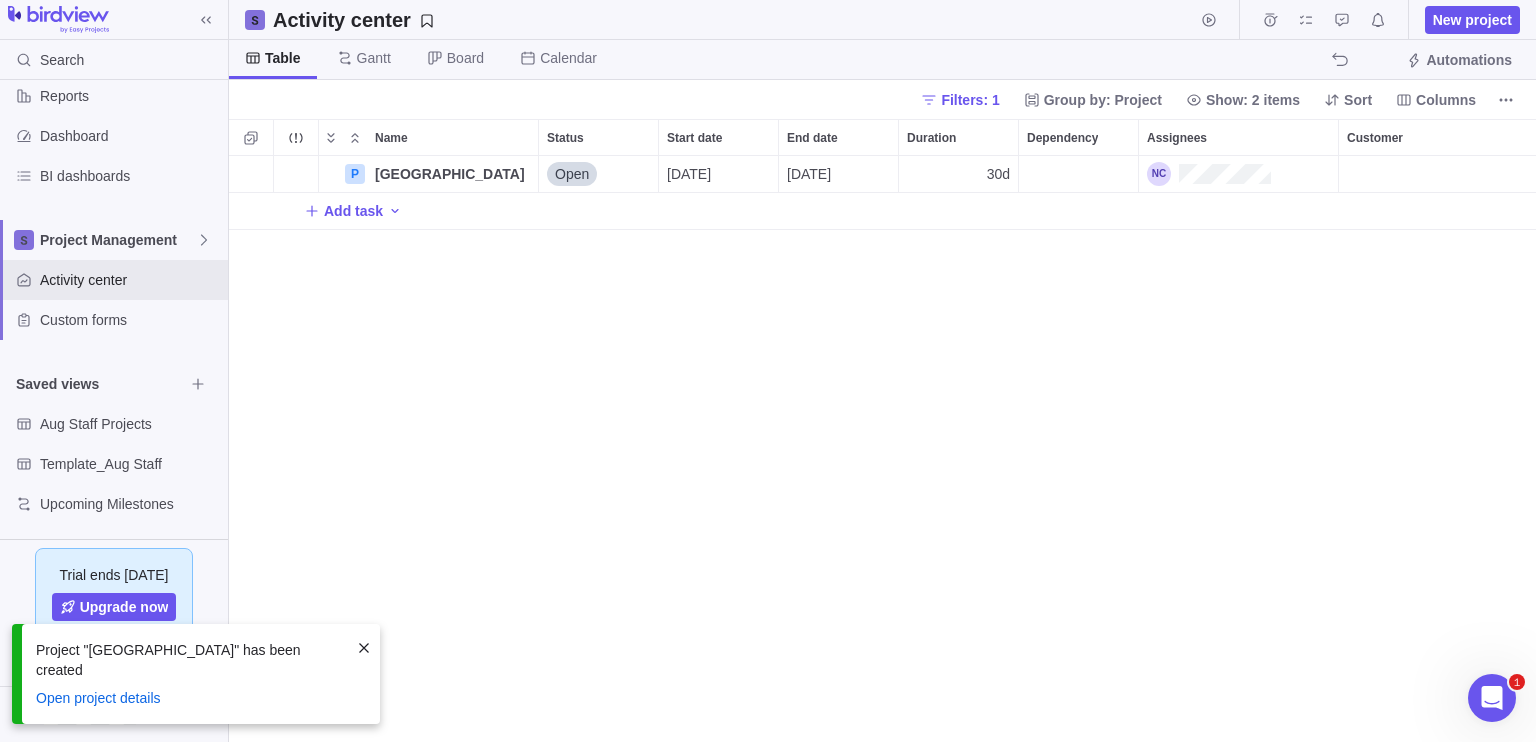 scroll, scrollTop: 16, scrollLeft: 16, axis: both 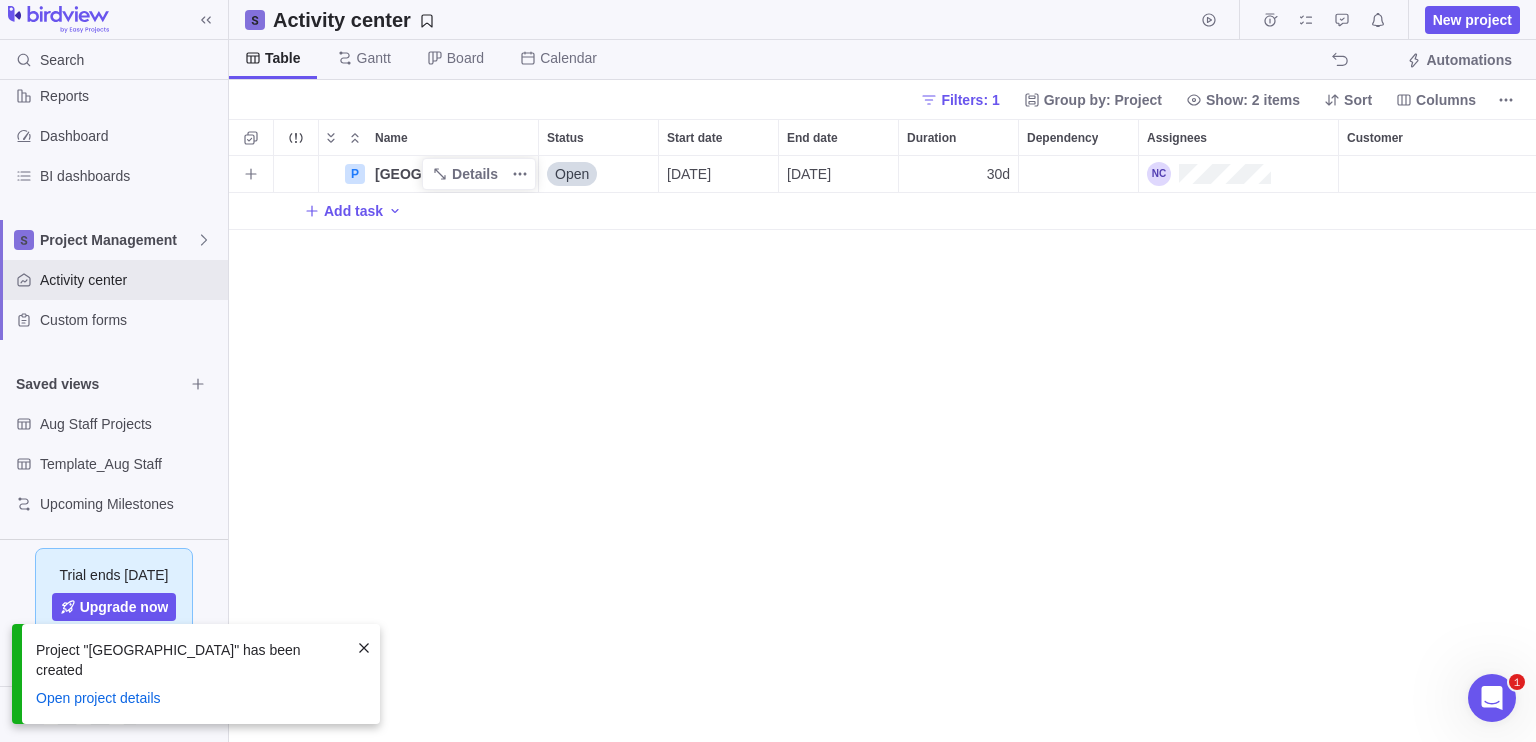 click on "[GEOGRAPHIC_DATA]" at bounding box center (452, 174) 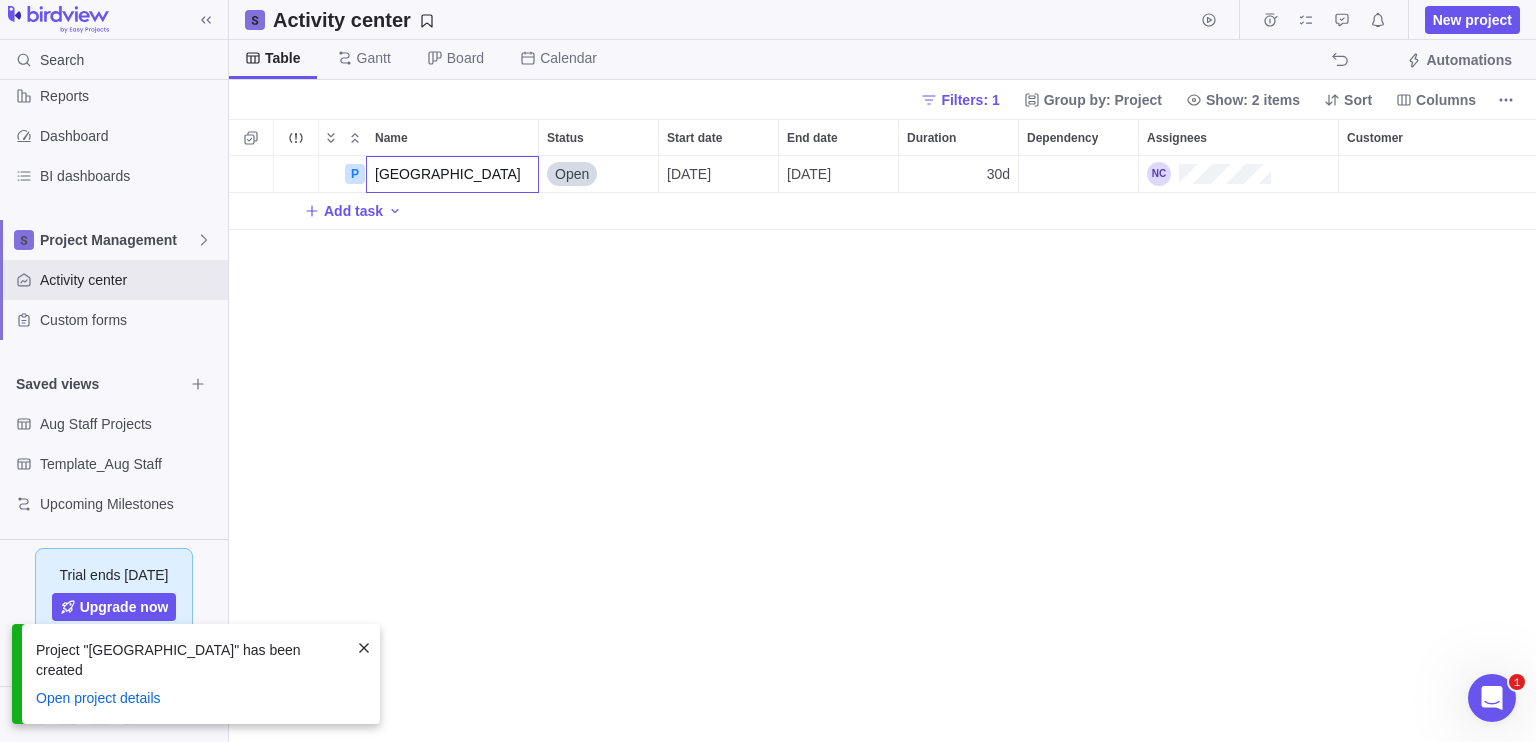 click on "[GEOGRAPHIC_DATA]" at bounding box center (452, 174) 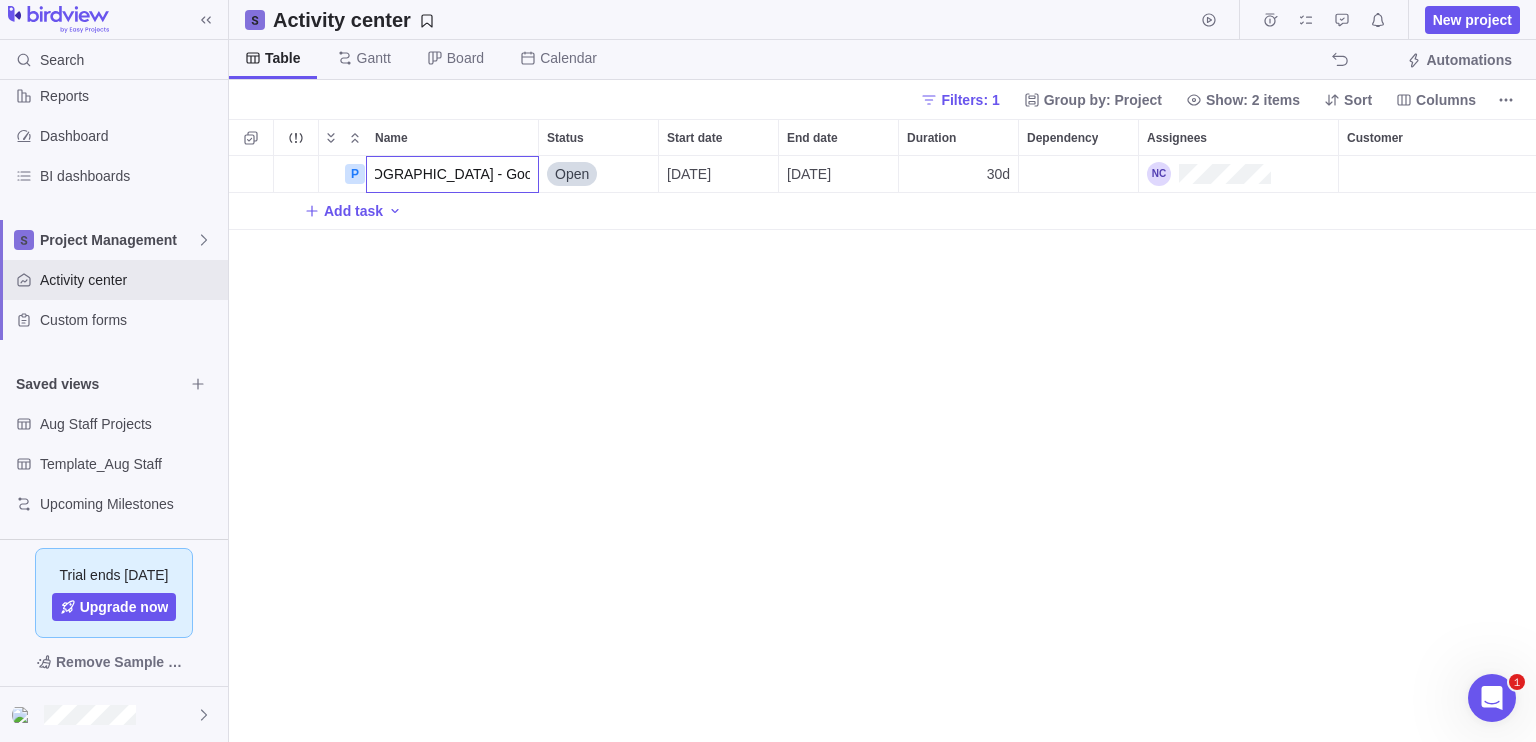 scroll, scrollTop: 0, scrollLeft: 34, axis: horizontal 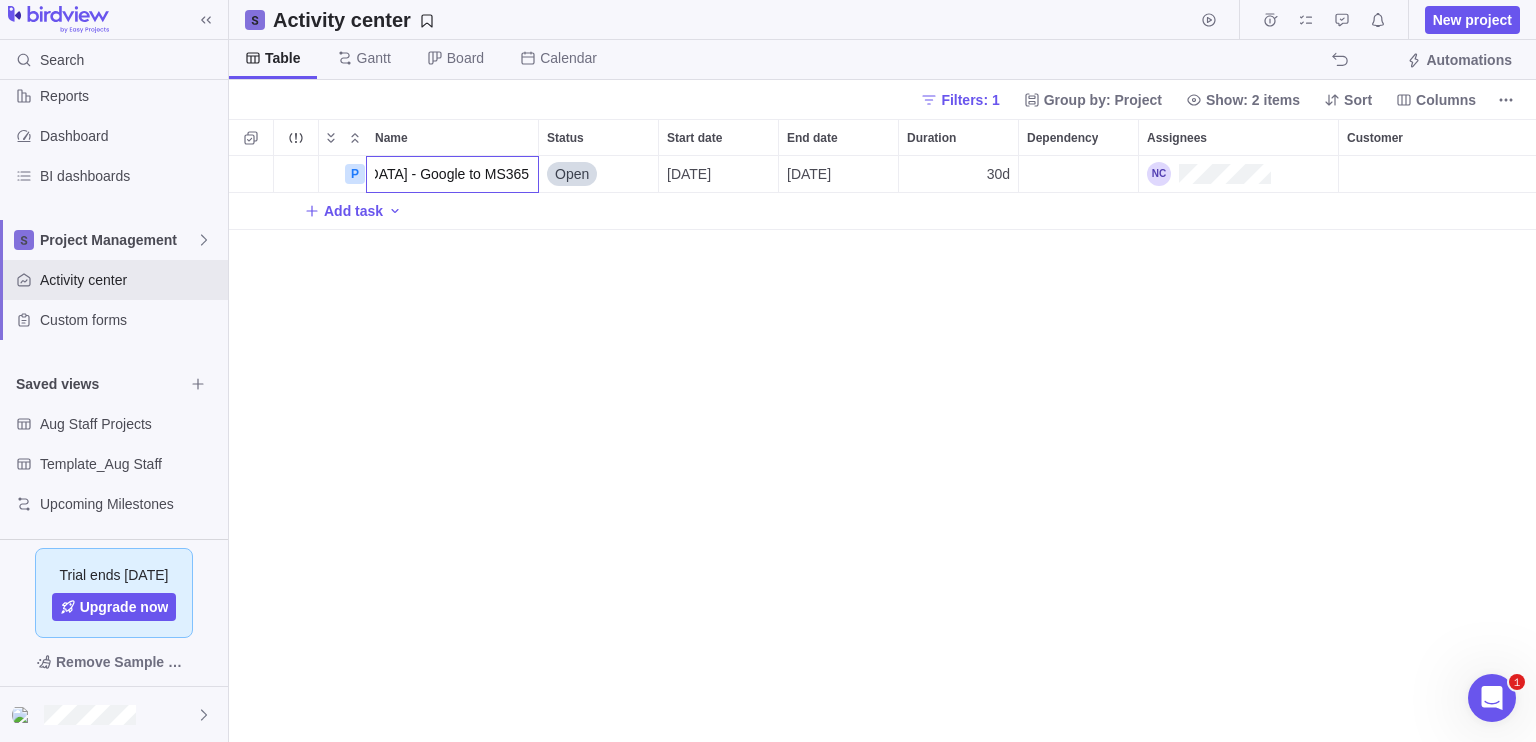 type on "[GEOGRAPHIC_DATA] - Google to MS365 Migration" 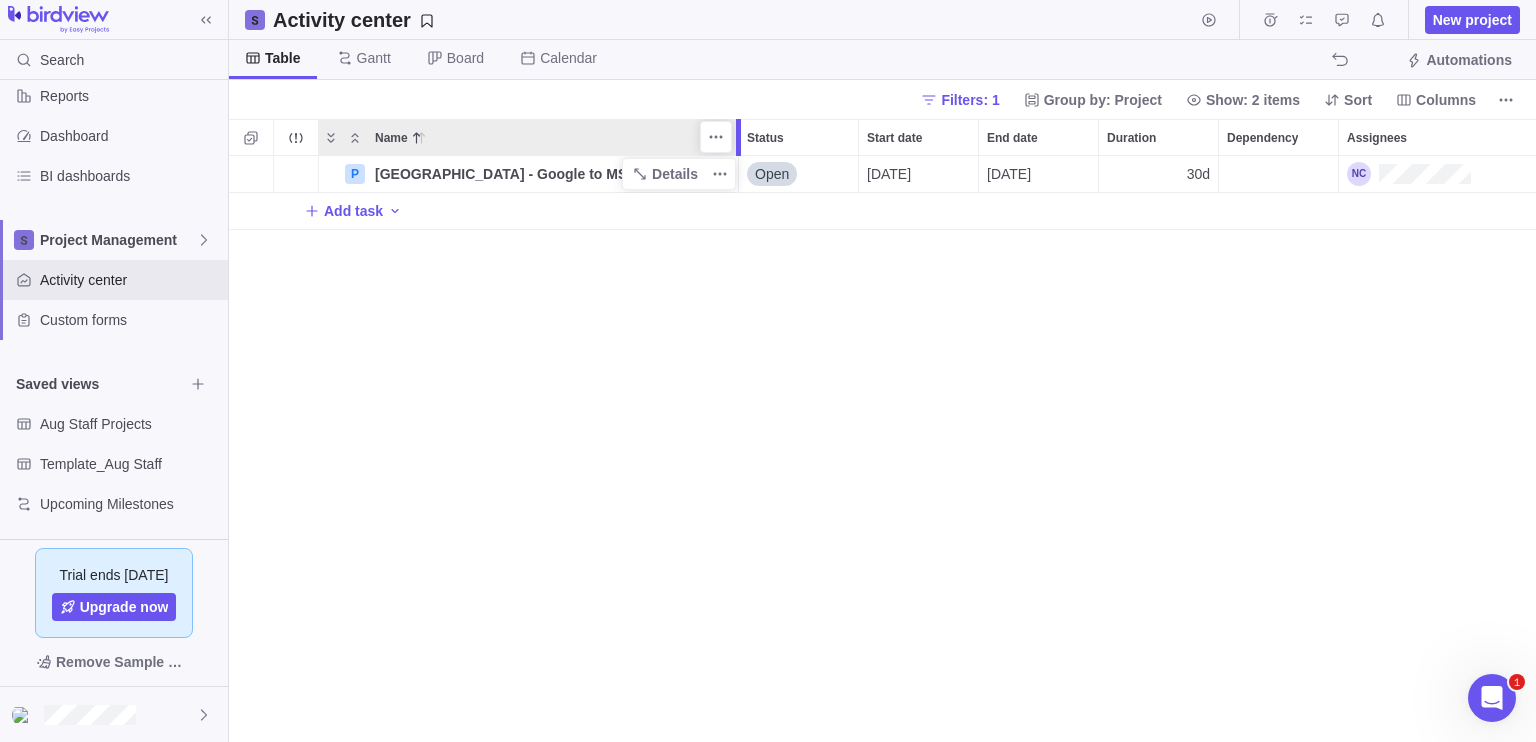 drag, startPoint x: 537, startPoint y: 130, endPoint x: 735, endPoint y: 141, distance: 198.30531 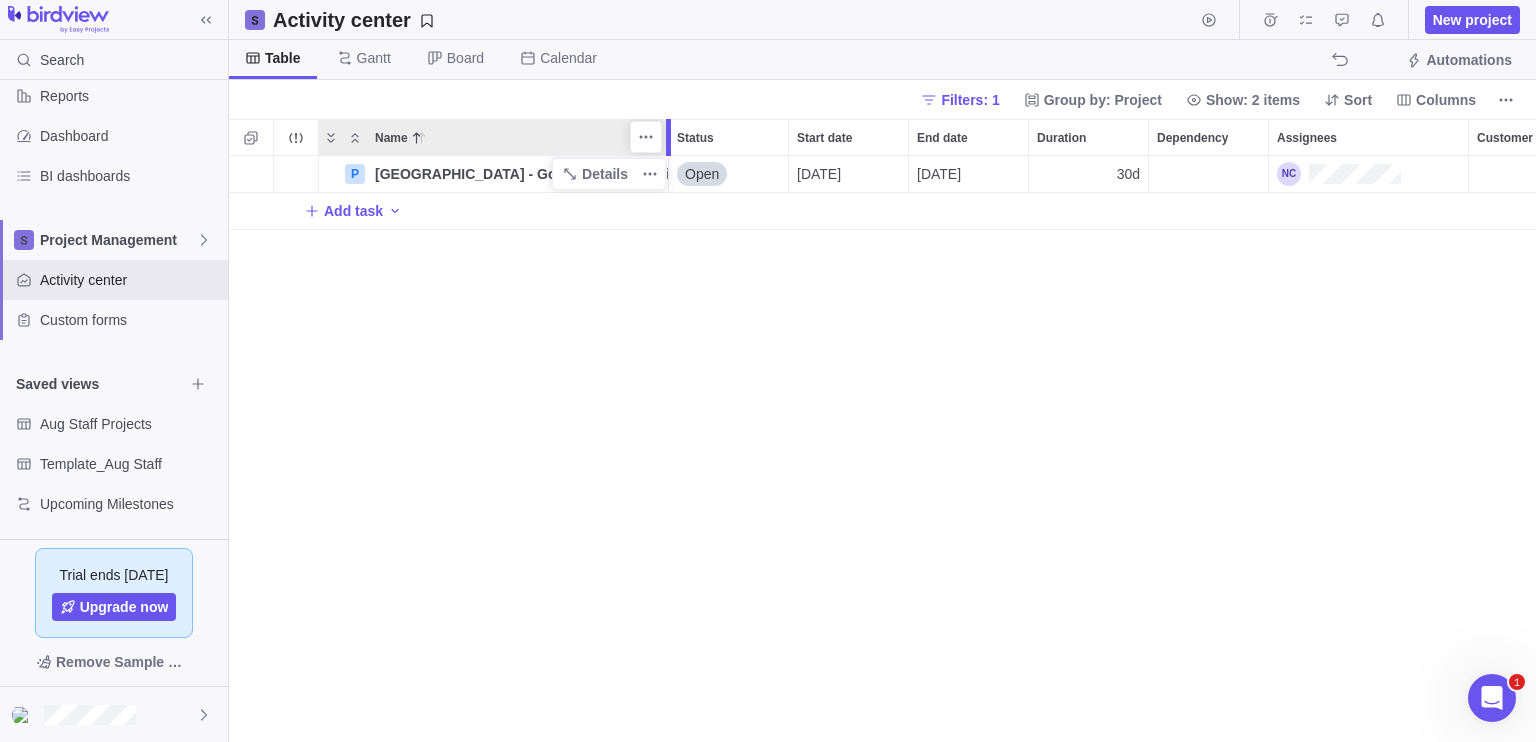 drag, startPoint x: 735, startPoint y: 141, endPoint x: 672, endPoint y: 149, distance: 63.505905 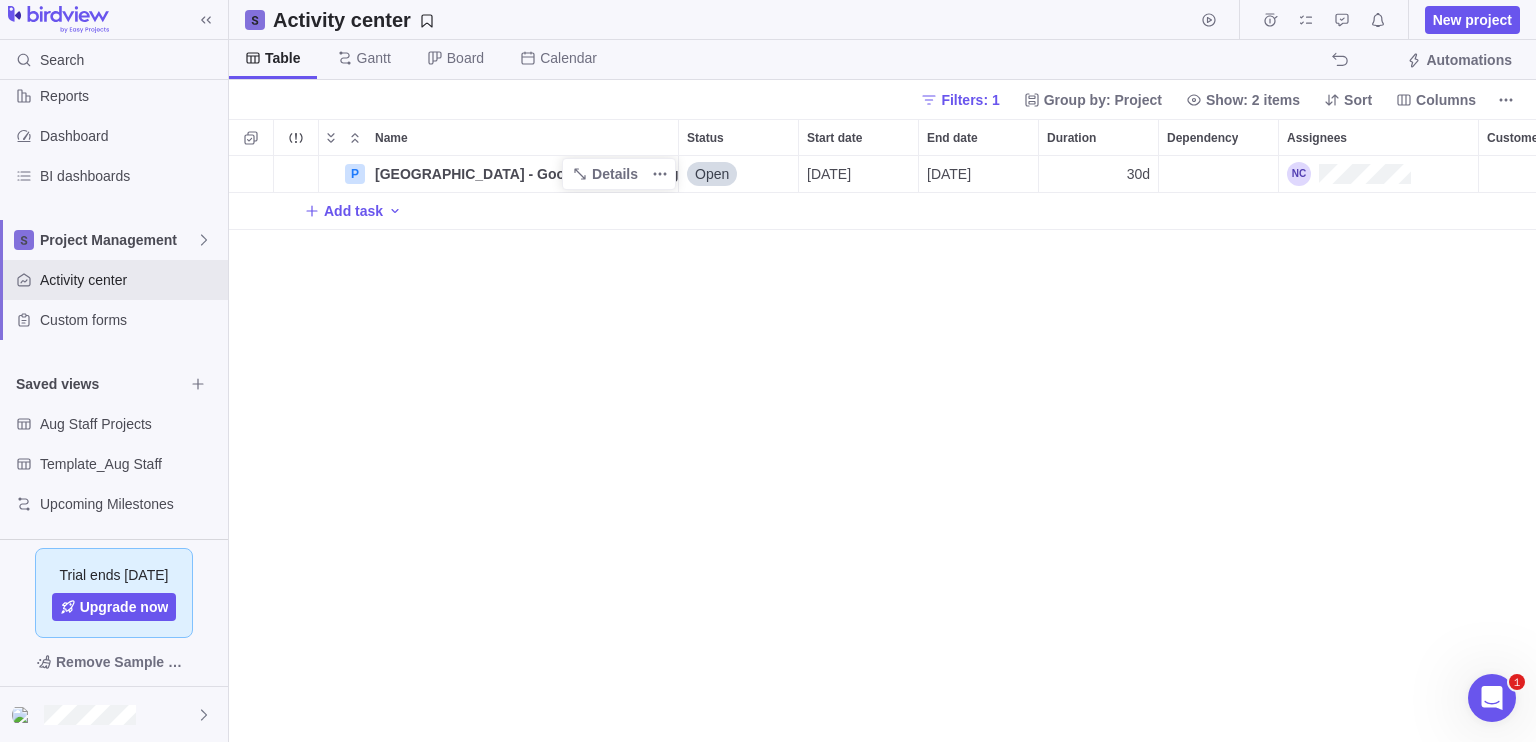 click on "P [GEOGRAPHIC_DATA] - Google to MS365 Migration Details Open [DATE] [DATE] 30d Add task" at bounding box center [882, 449] 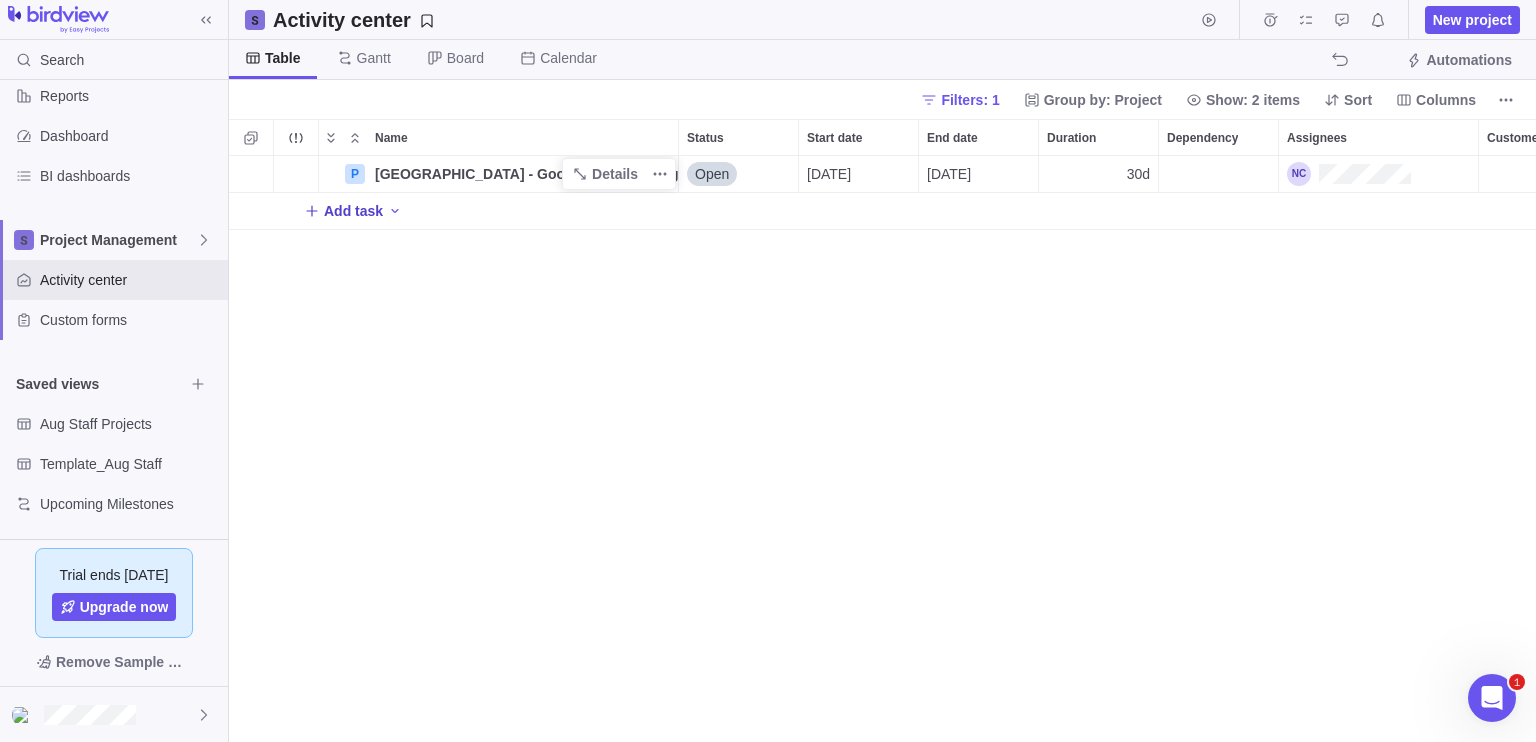 click on "Add task" at bounding box center [353, 211] 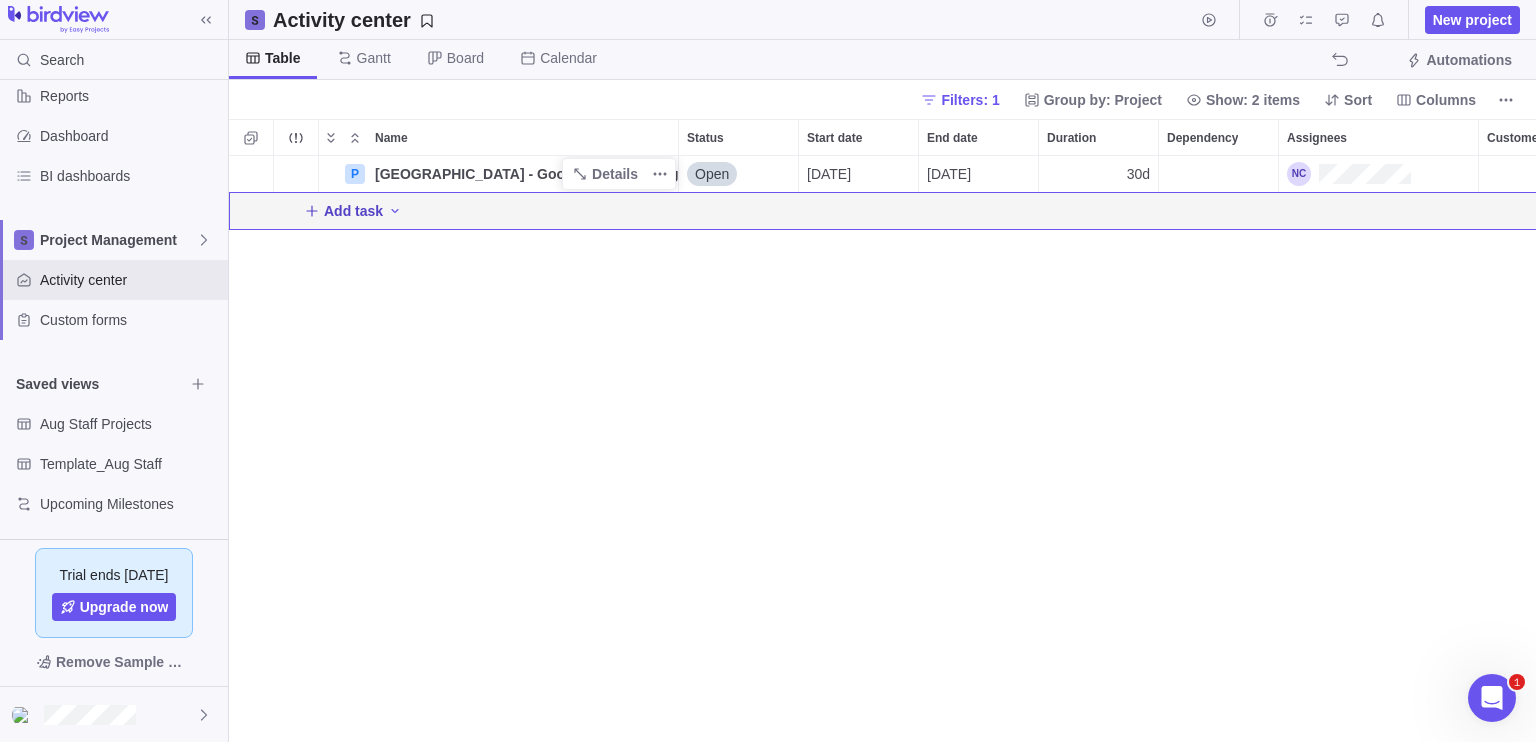 click on "Add task" at bounding box center (353, 211) 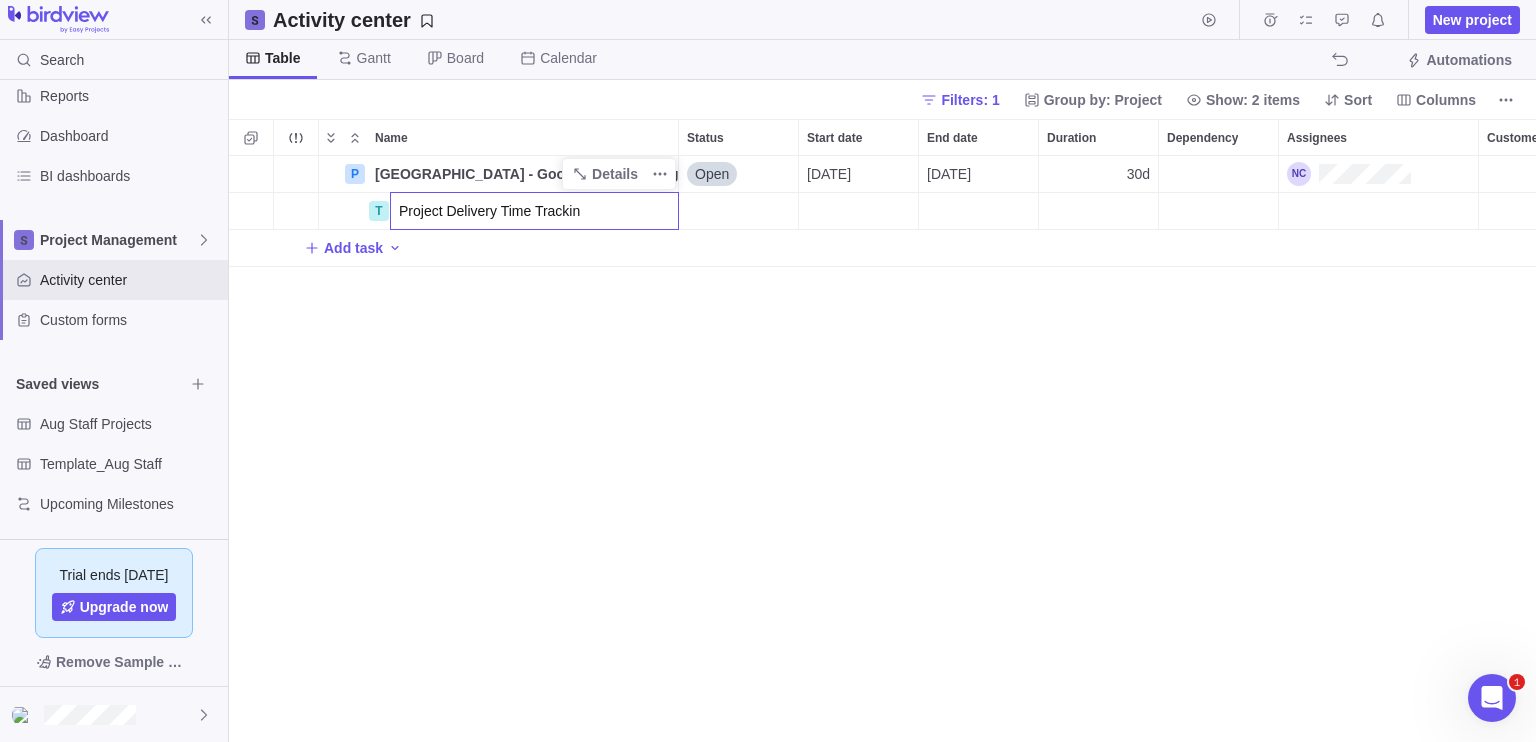 type on "Project Delivery Time Tracking" 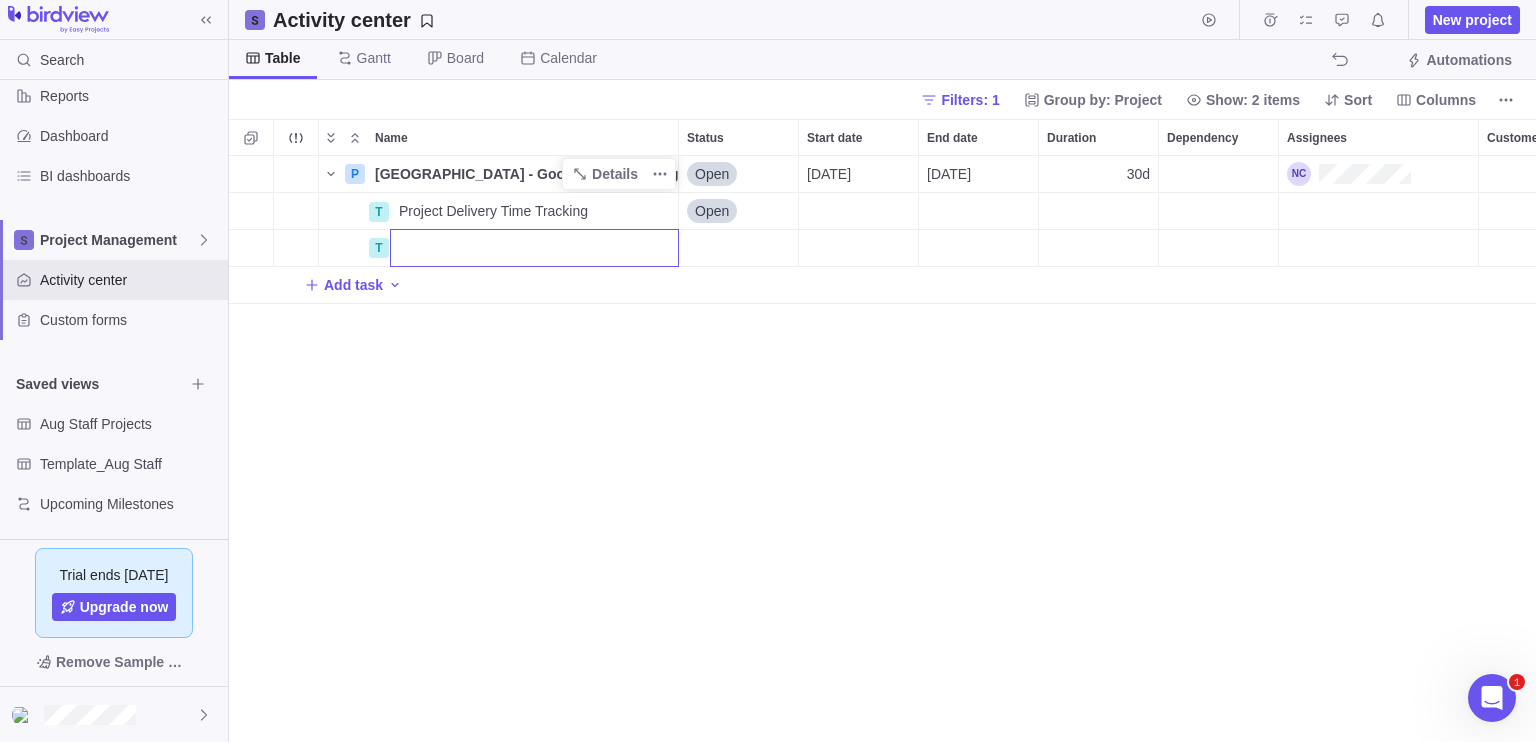 click on "P [GEOGRAPHIC_DATA] - Google to MS365 Migration Details Open [DATE] [DATE] 30d T Project Delivery Time Tracking Details Open T Add task" at bounding box center (882, 449) 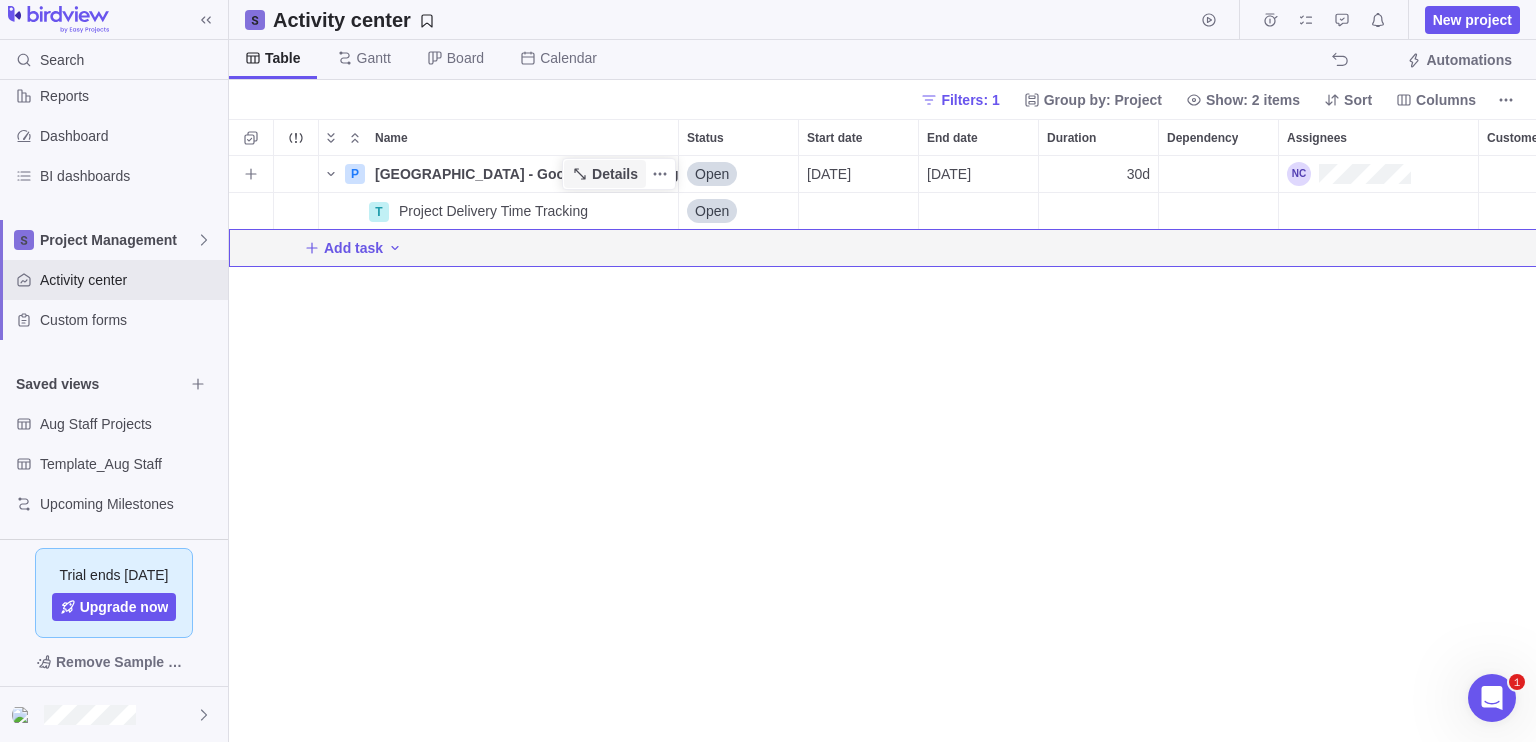 click on "Details" at bounding box center [615, 174] 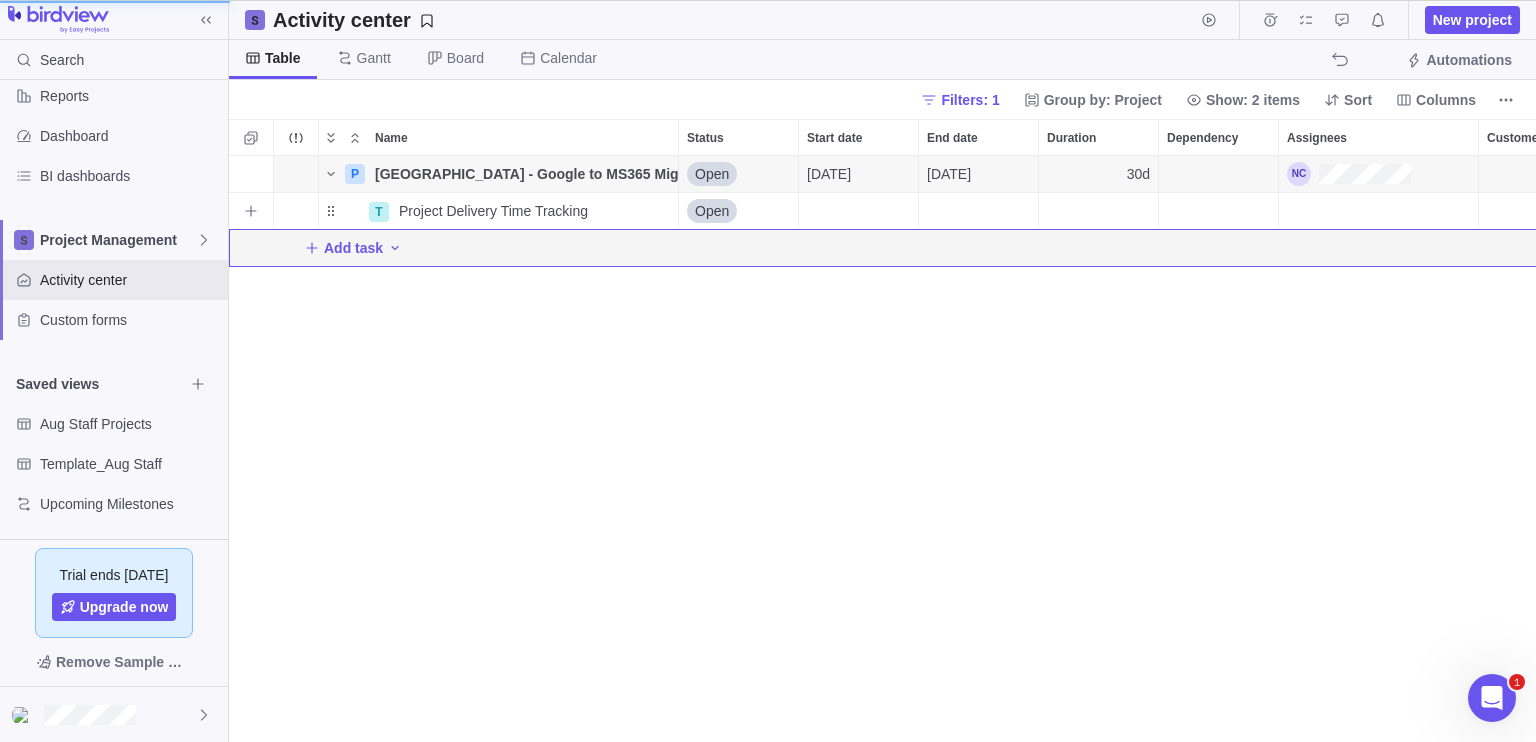 scroll, scrollTop: 570, scrollLeft: 456, axis: both 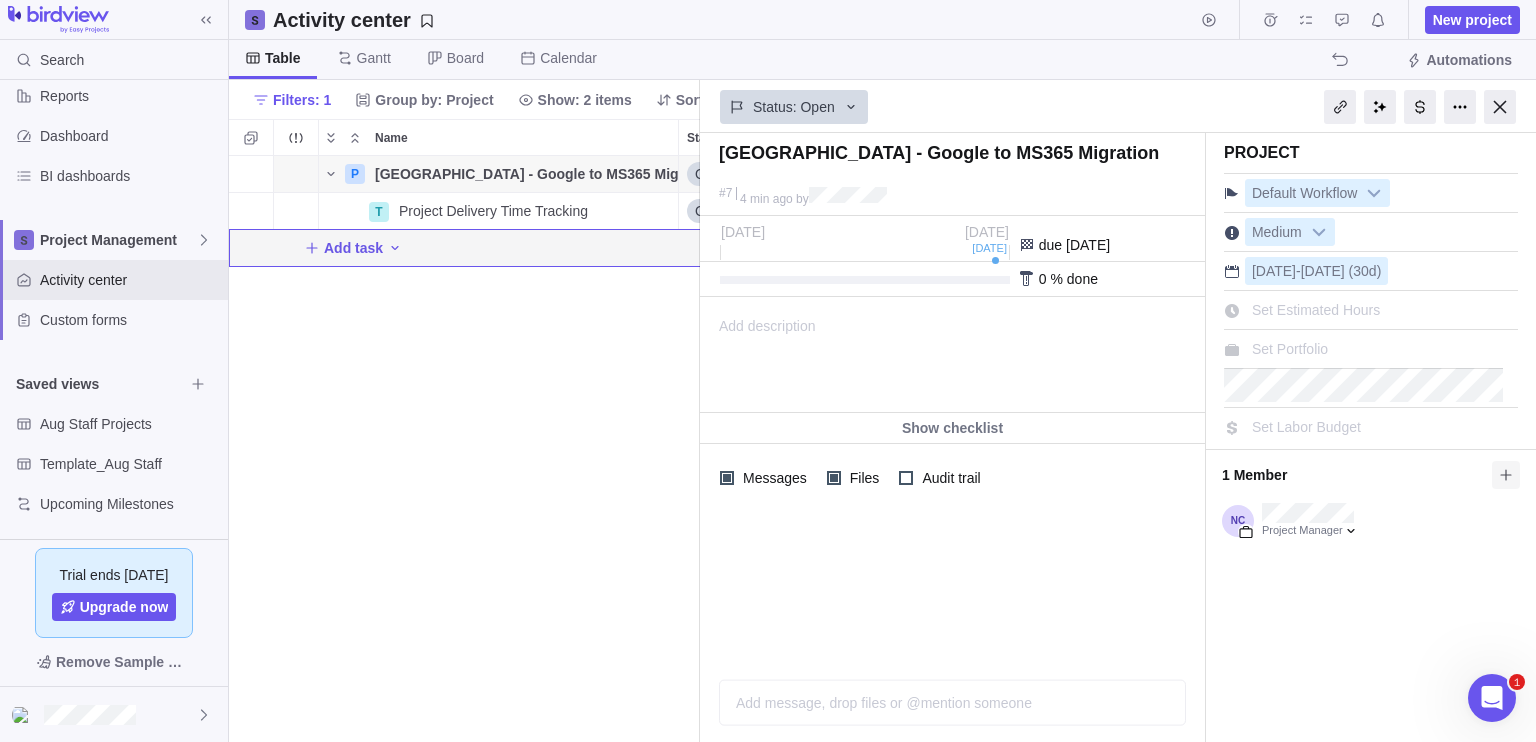 click 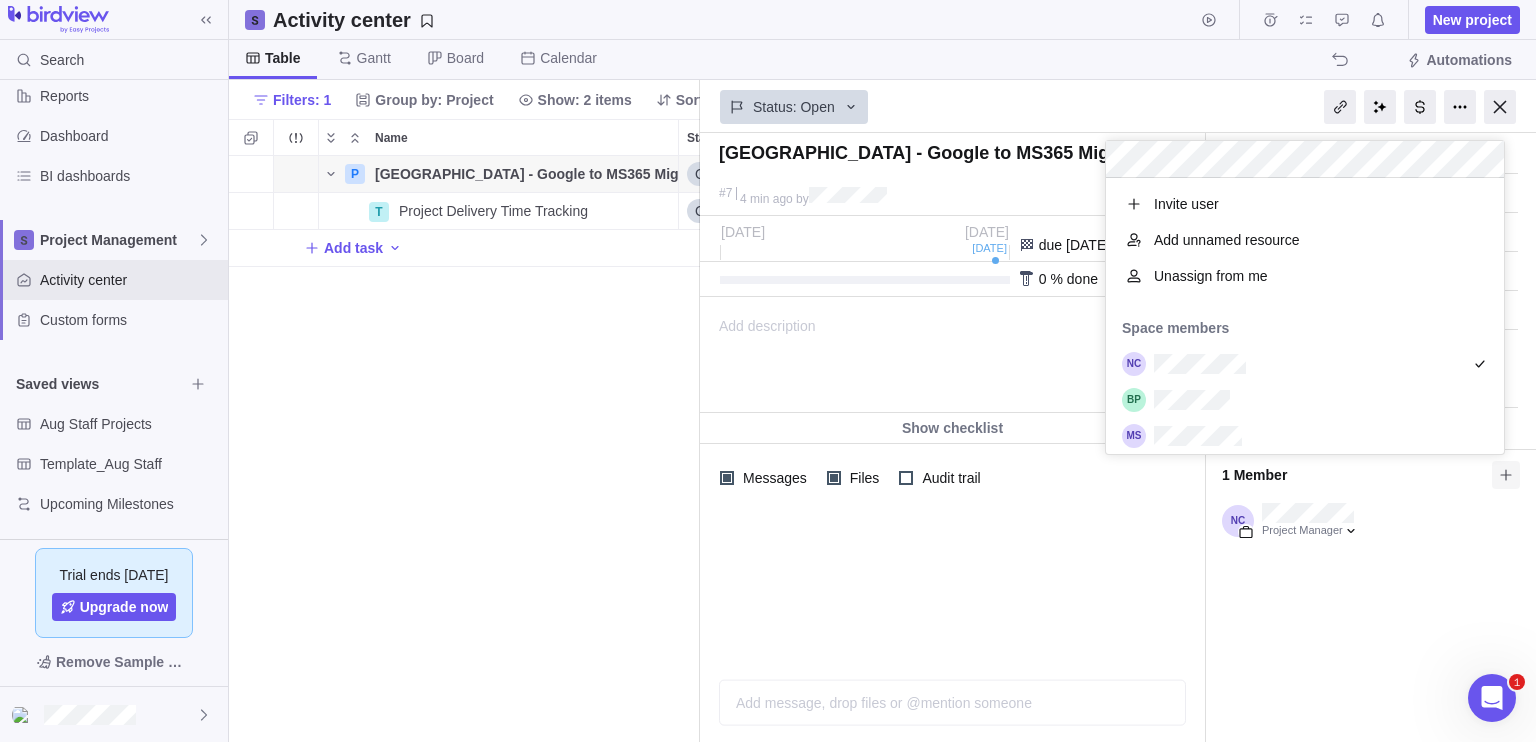 scroll, scrollTop: 16, scrollLeft: 16, axis: both 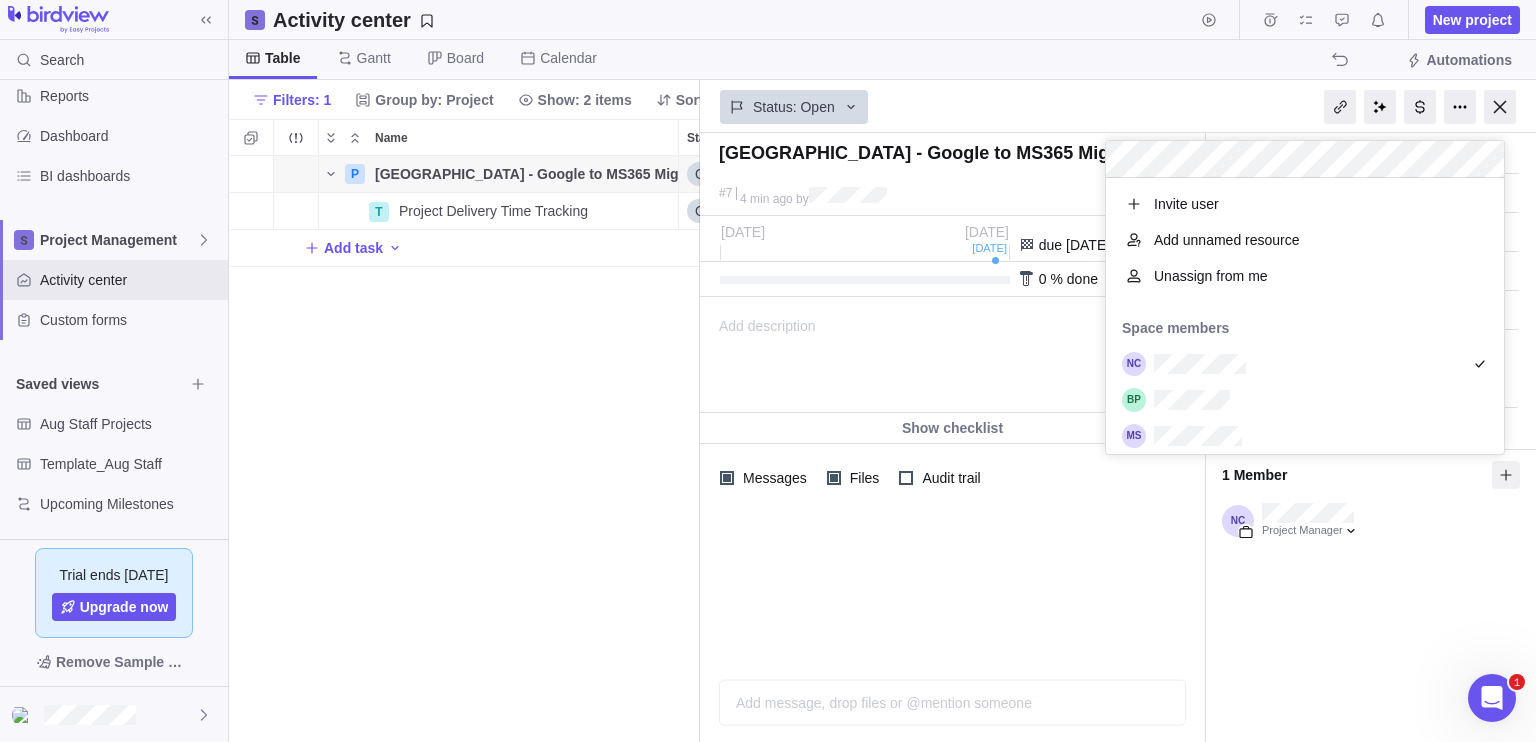 click on "[GEOGRAPHIC_DATA] - Google to MS365 Migration
#7
4 min ago
by
Project was completed on its planned end date
[DATE]
Jun [DATE]
due [DATE]
0
% done
0 h of
0 h spent
Set Hours Left" at bounding box center [1118, 437] 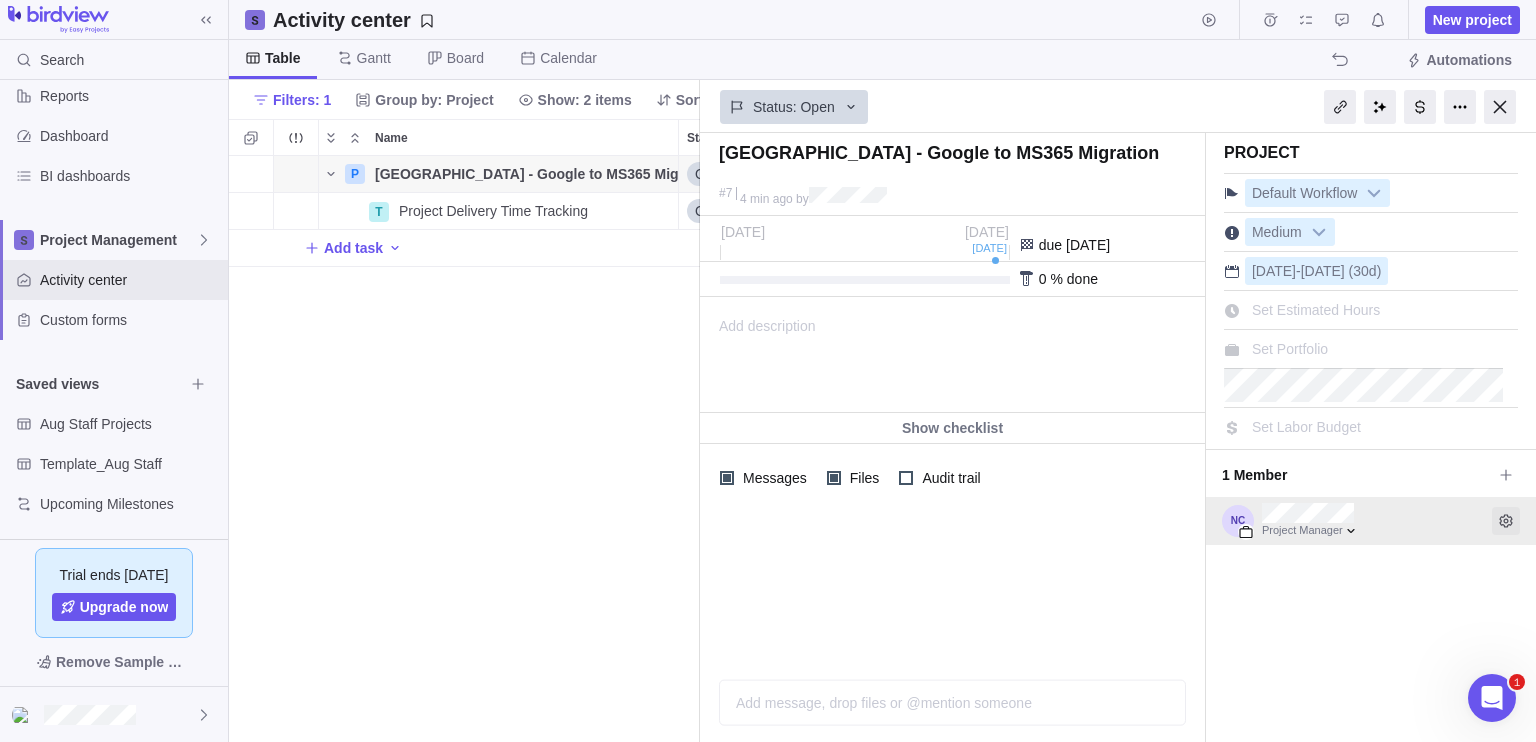 click at bounding box center [1506, 521] 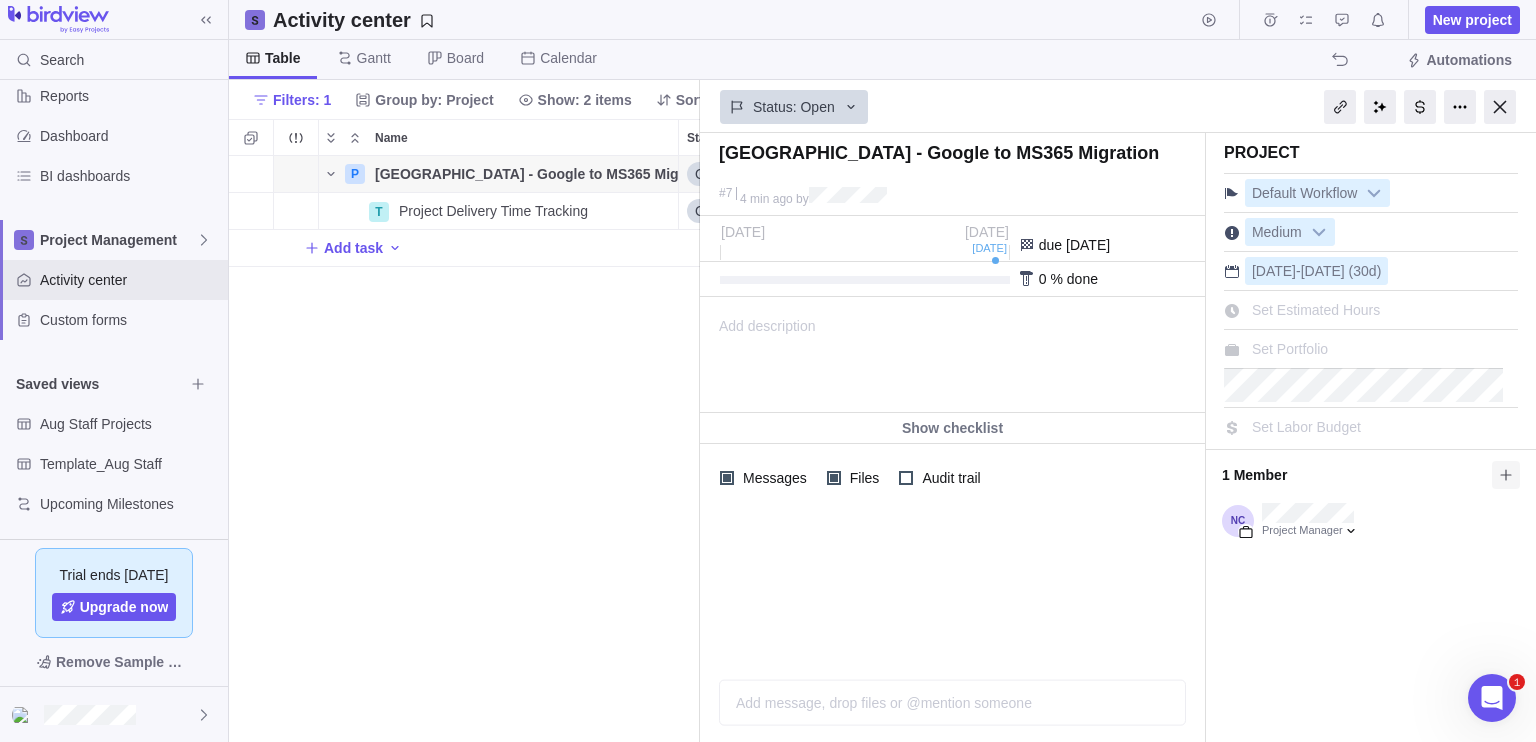click 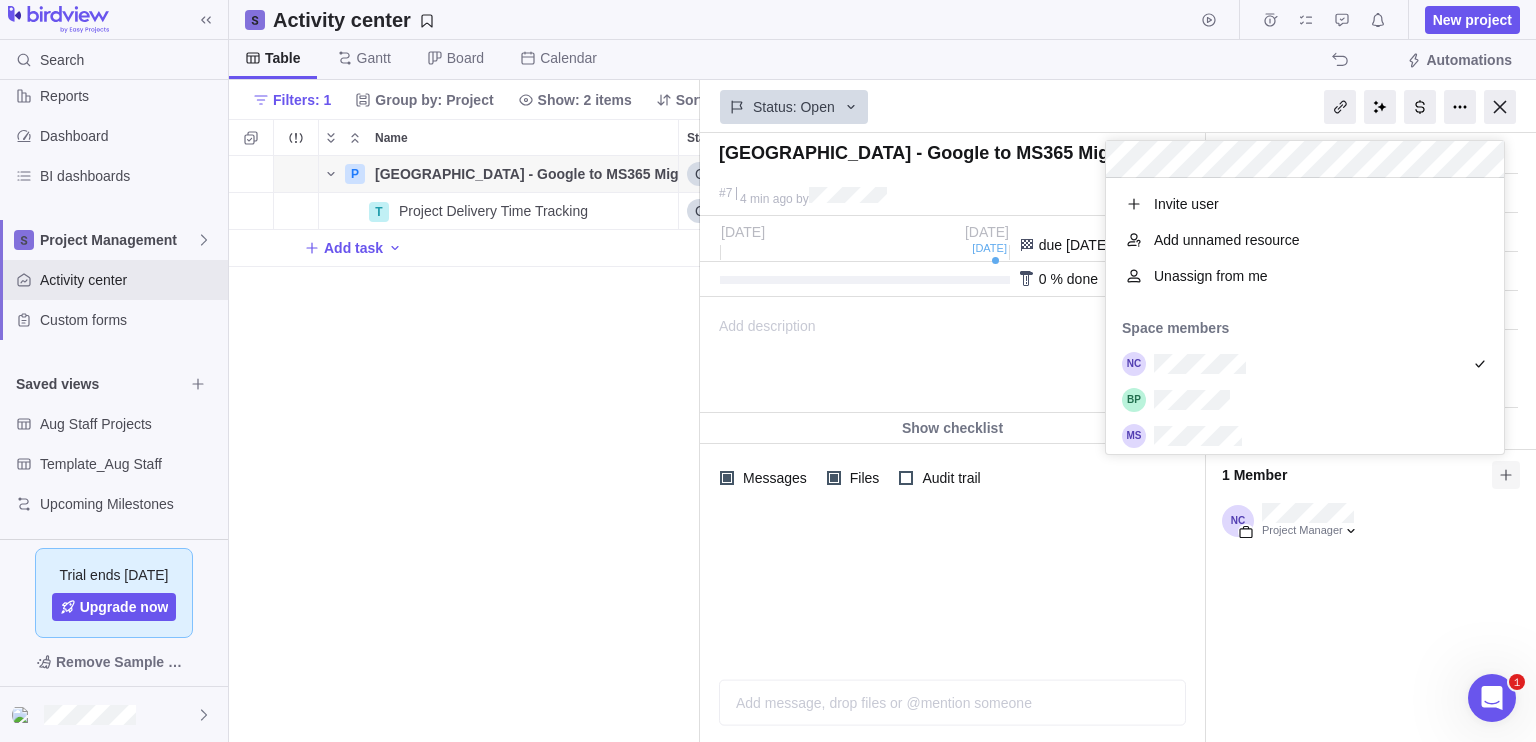scroll, scrollTop: 16, scrollLeft: 16, axis: both 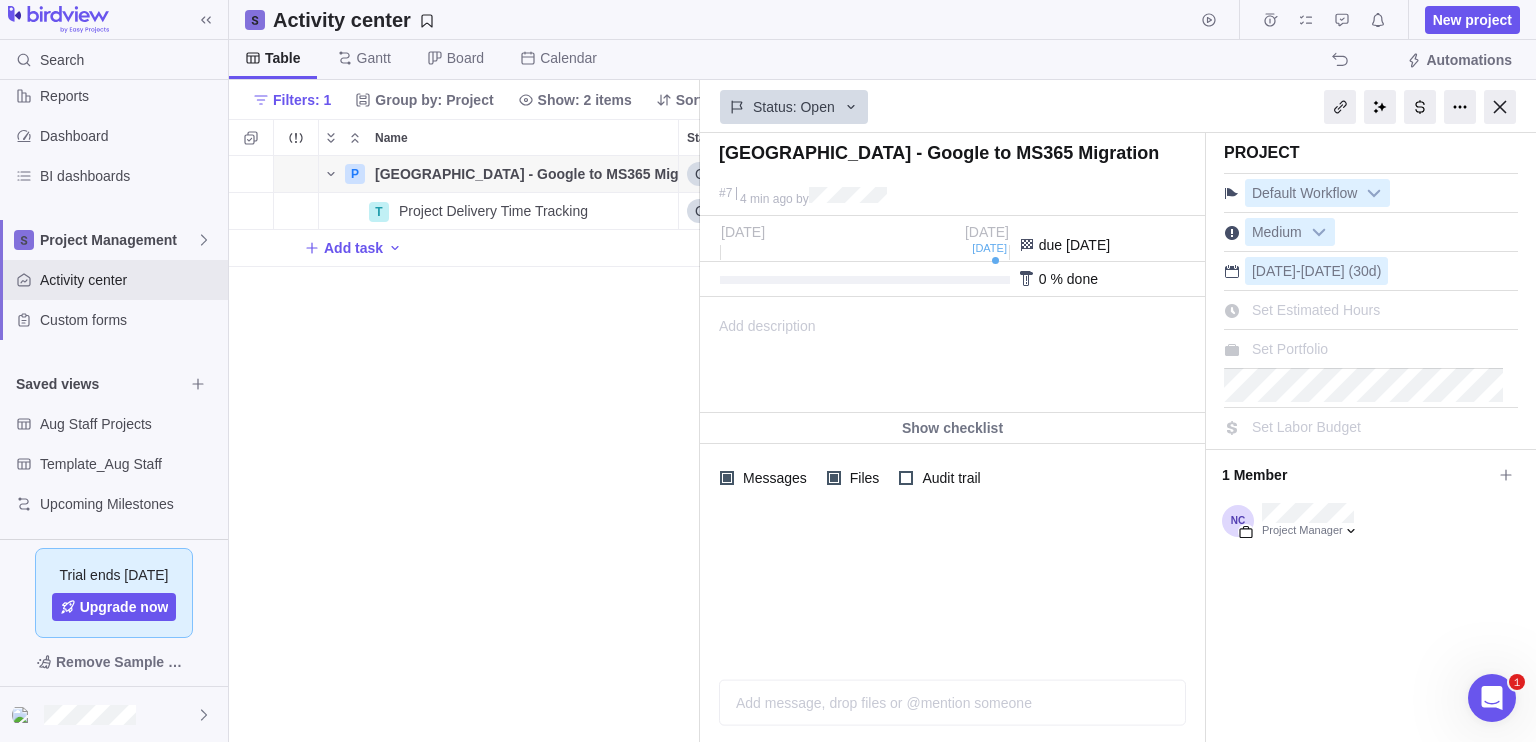 click at bounding box center (1506, 475) 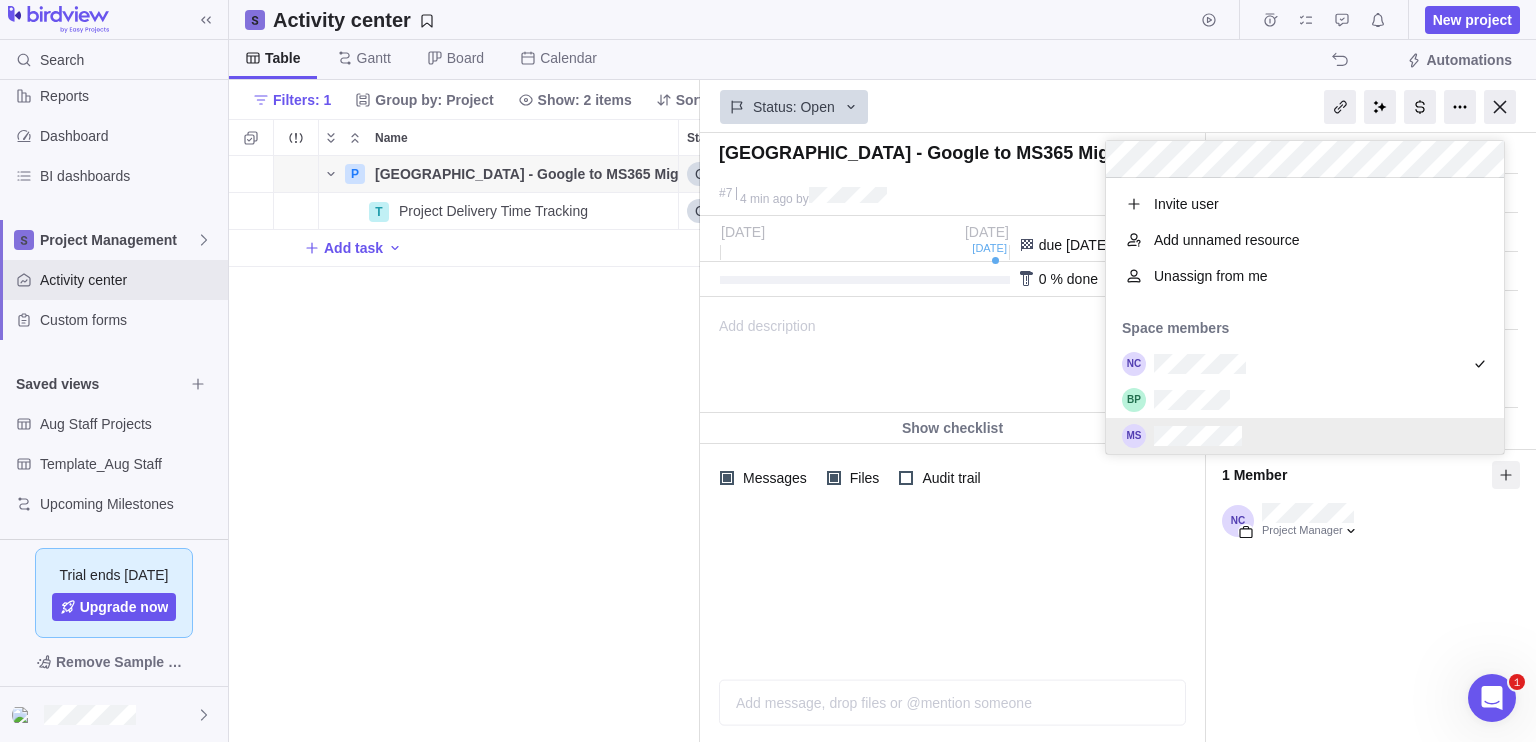 scroll, scrollTop: 16, scrollLeft: 16, axis: both 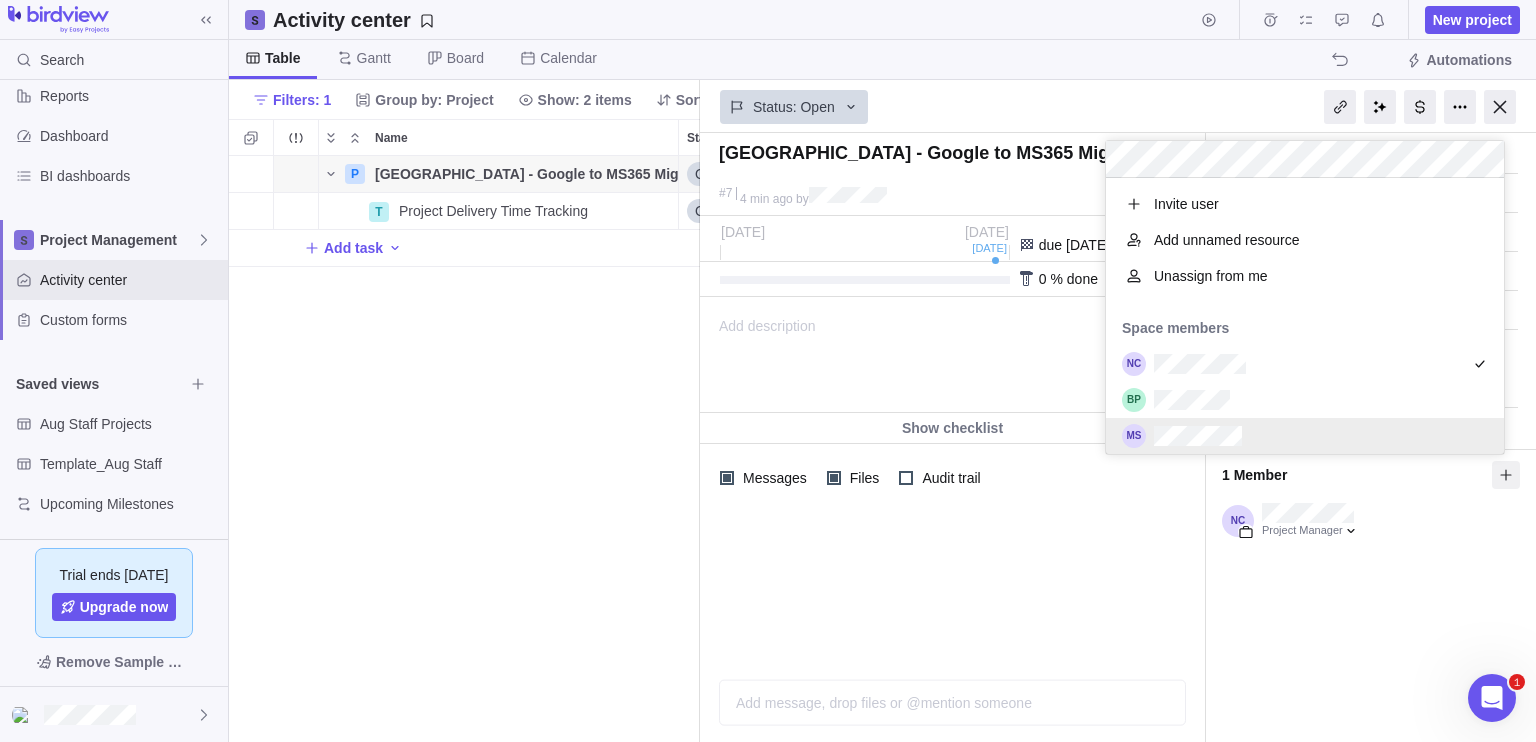 click on "[GEOGRAPHIC_DATA] - Google to MS365 Migration
#7
4 min ago
by
Project was completed on its planned end date
[DATE]
Jun [DATE]
due [DATE]
0
% done
0 h of
0 h spent
Set Hours Left" at bounding box center [1118, 437] 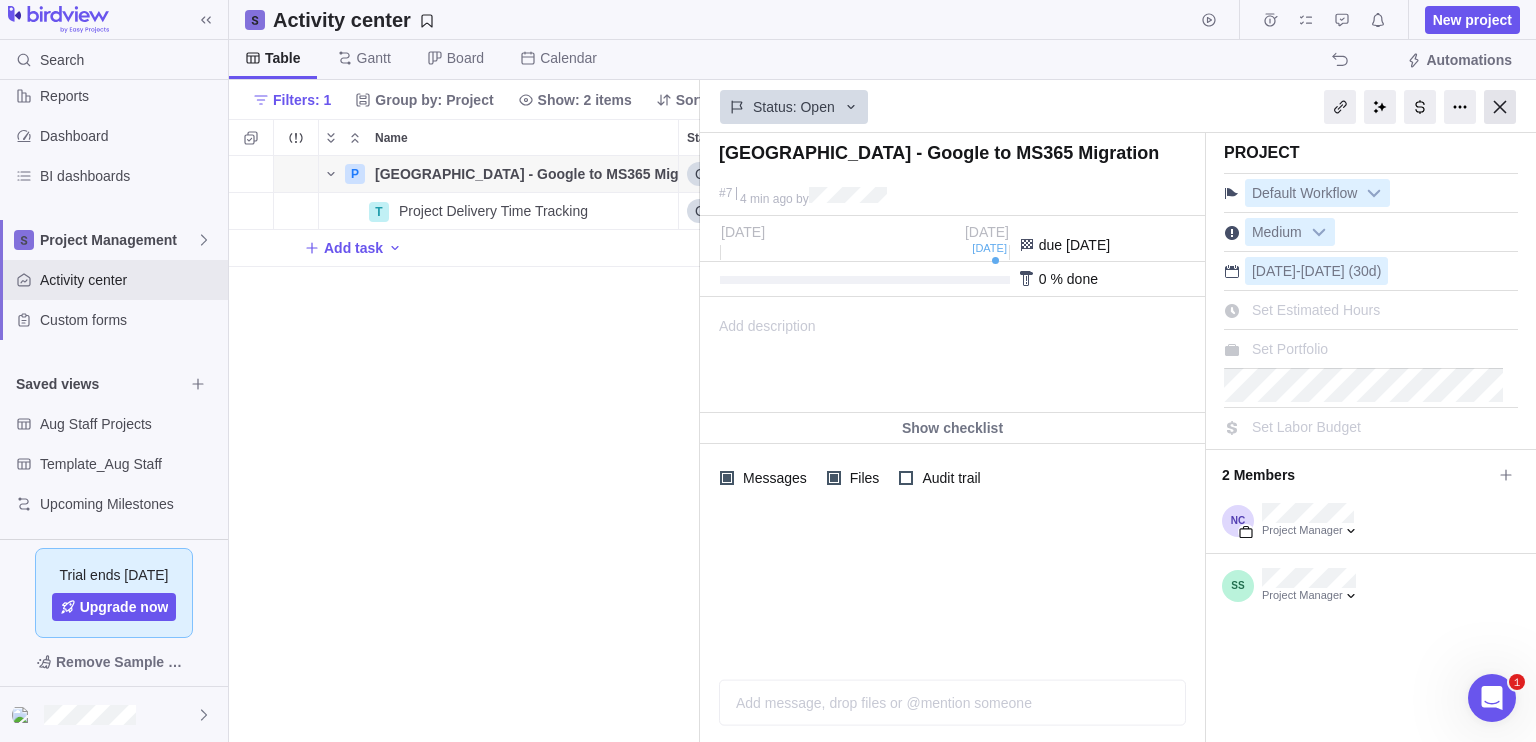 click at bounding box center (1500, 107) 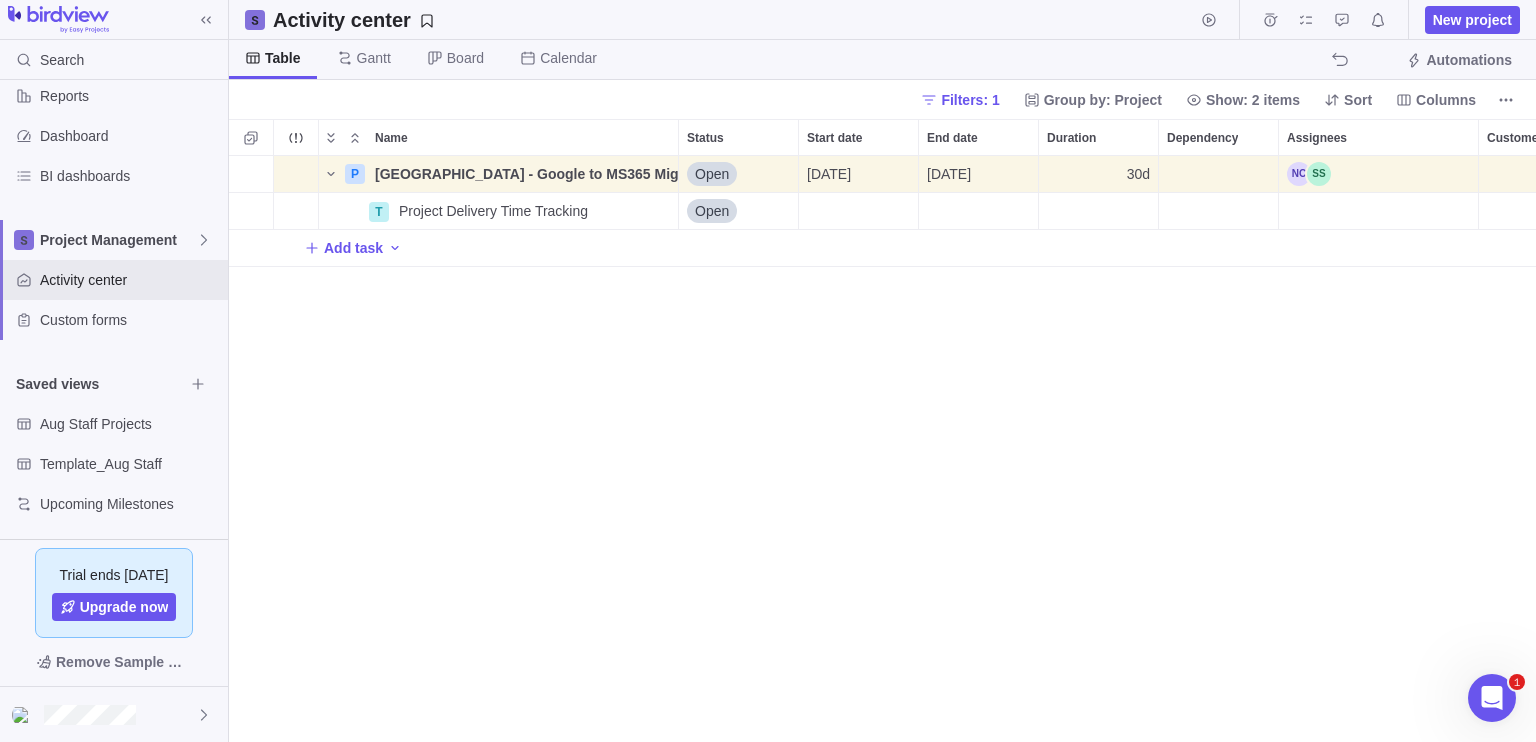 scroll, scrollTop: 16, scrollLeft: 16, axis: both 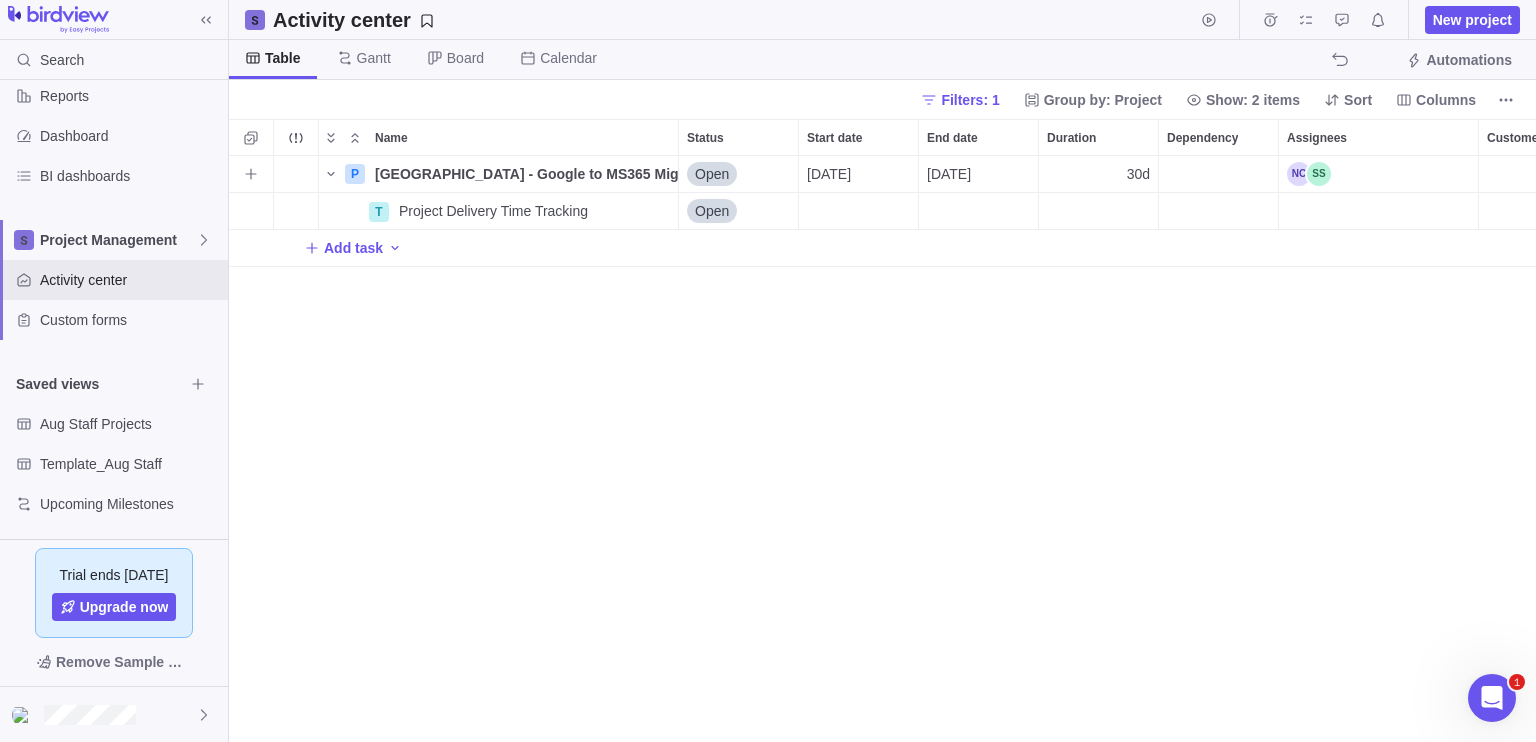 click at bounding box center (1378, 211) 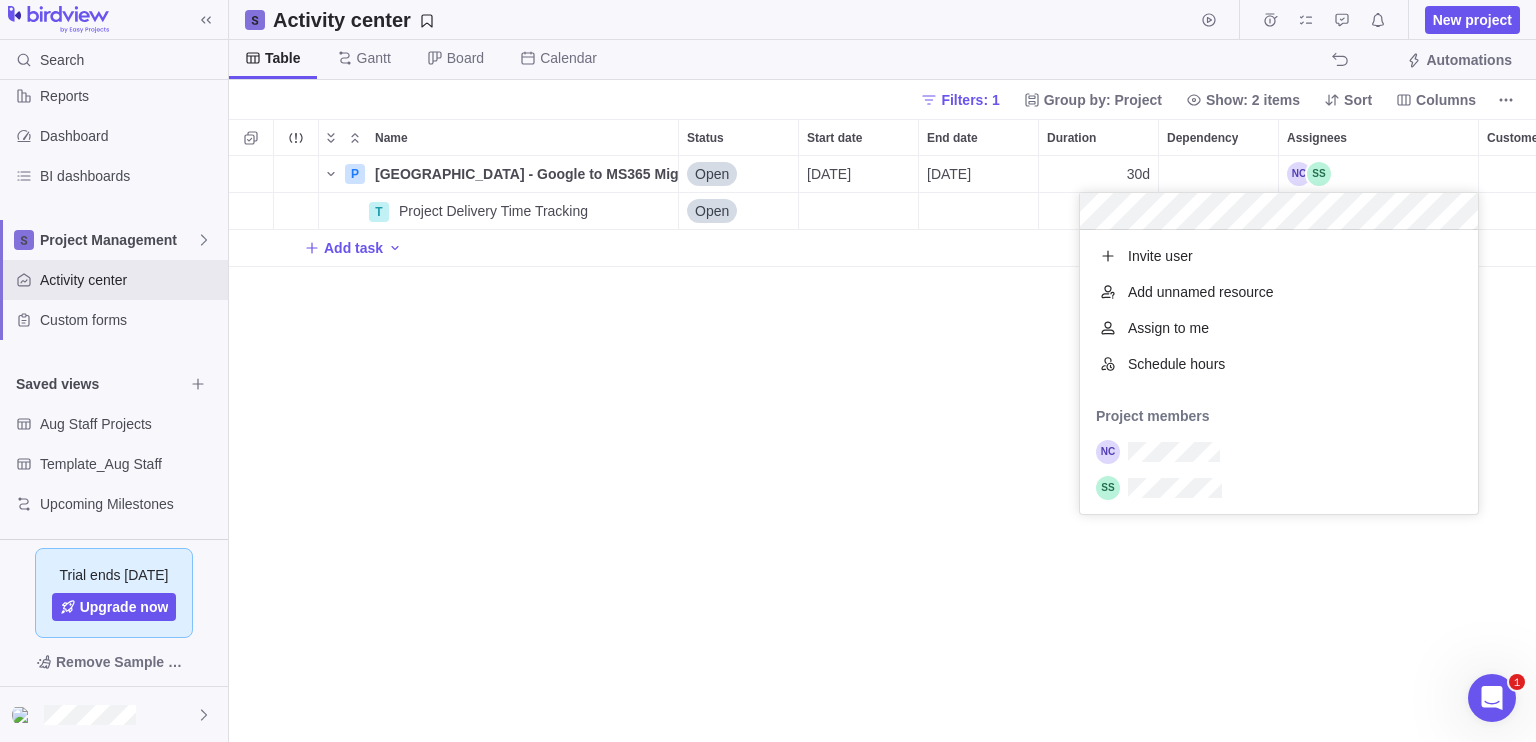 scroll, scrollTop: 16, scrollLeft: 16, axis: both 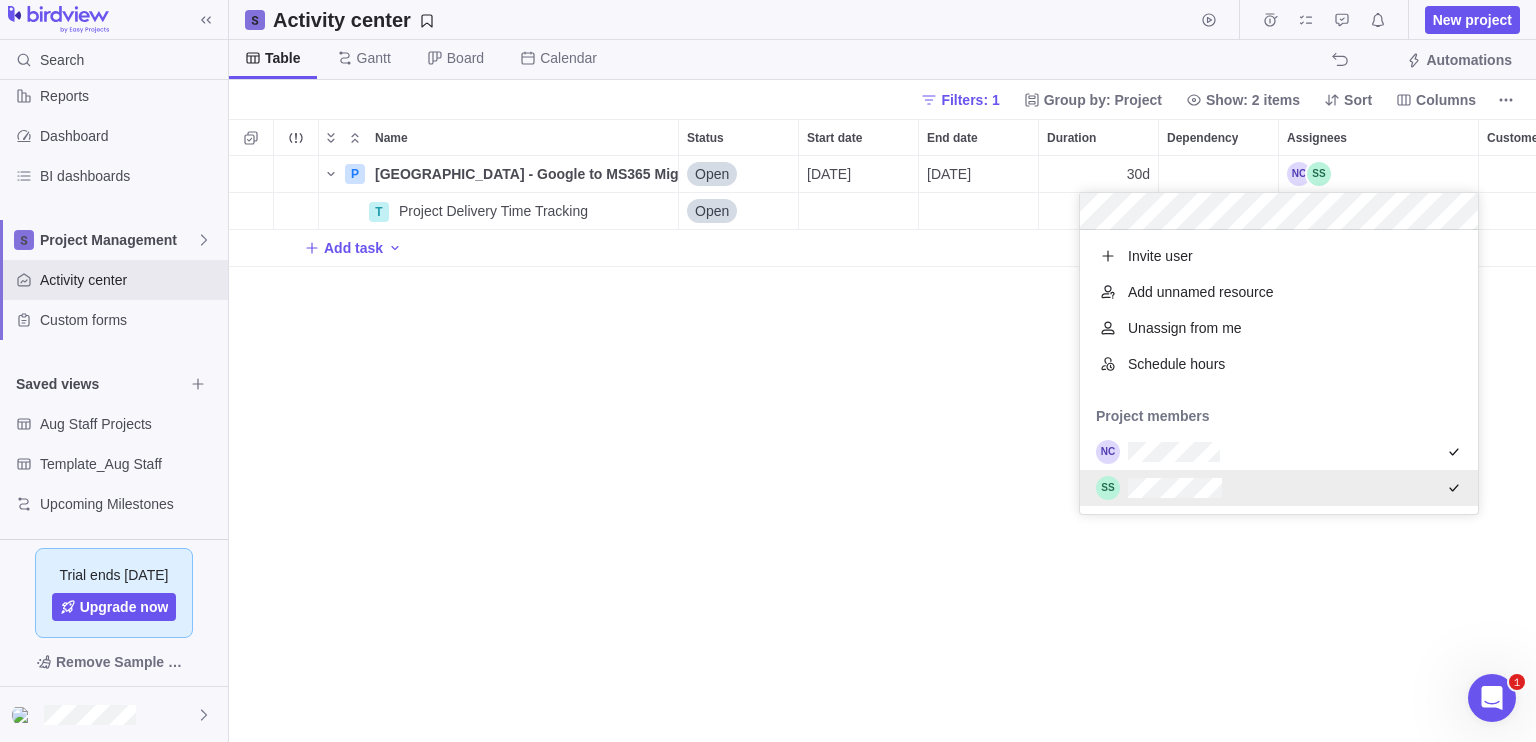 click on "P [GEOGRAPHIC_DATA] - Google to MS365 Migration Details Open [DATE] [DATE] 30d T Project Delivery Time Tracking Details Open Add task" at bounding box center [882, 449] 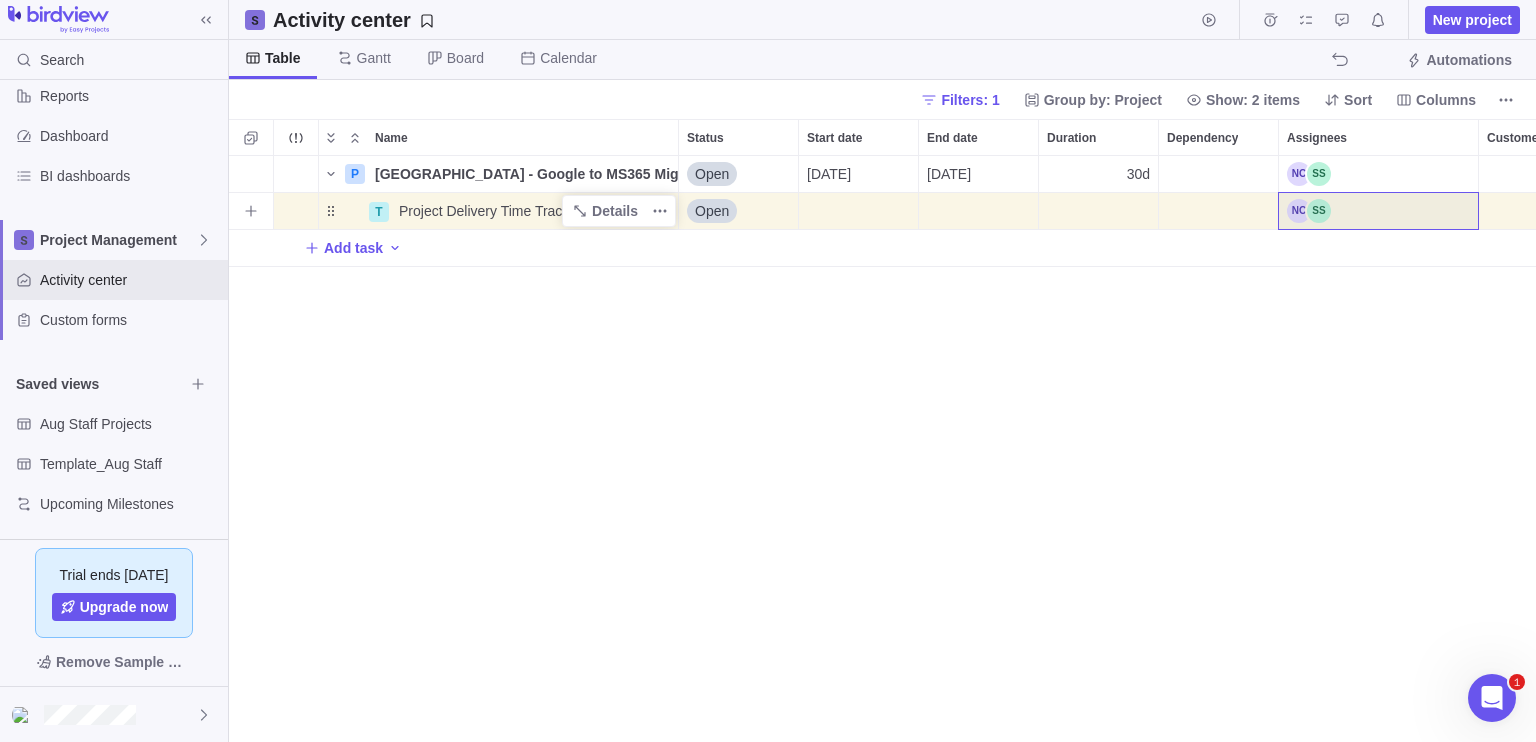 click on "Project Delivery Time Tracking" at bounding box center [493, 211] 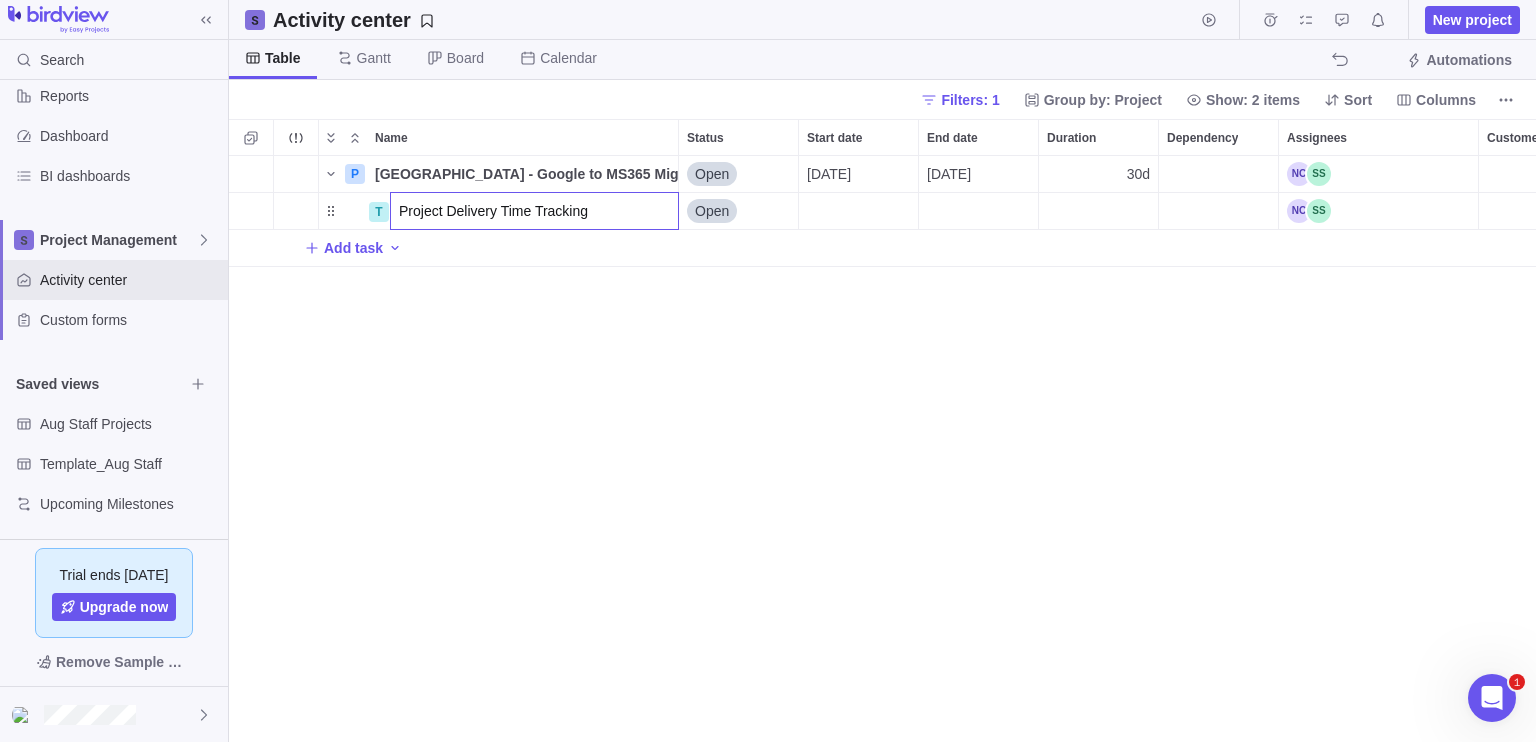 click on "P [GEOGRAPHIC_DATA] - Google to MS365 Migration Details Open [DATE] [DATE] 30d T Project Delivery Time Tracking Open Add task" at bounding box center (882, 449) 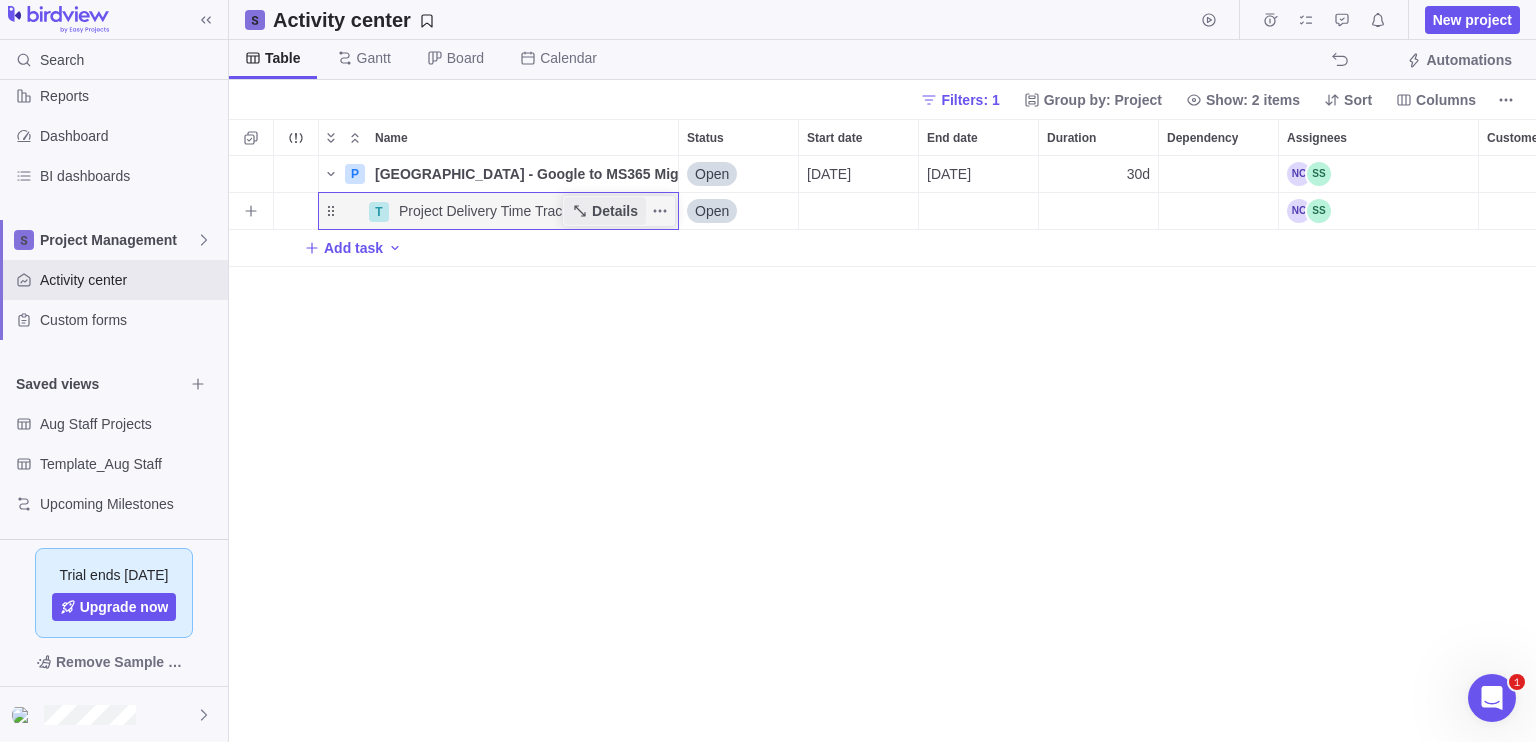 click on "Details" at bounding box center [615, 211] 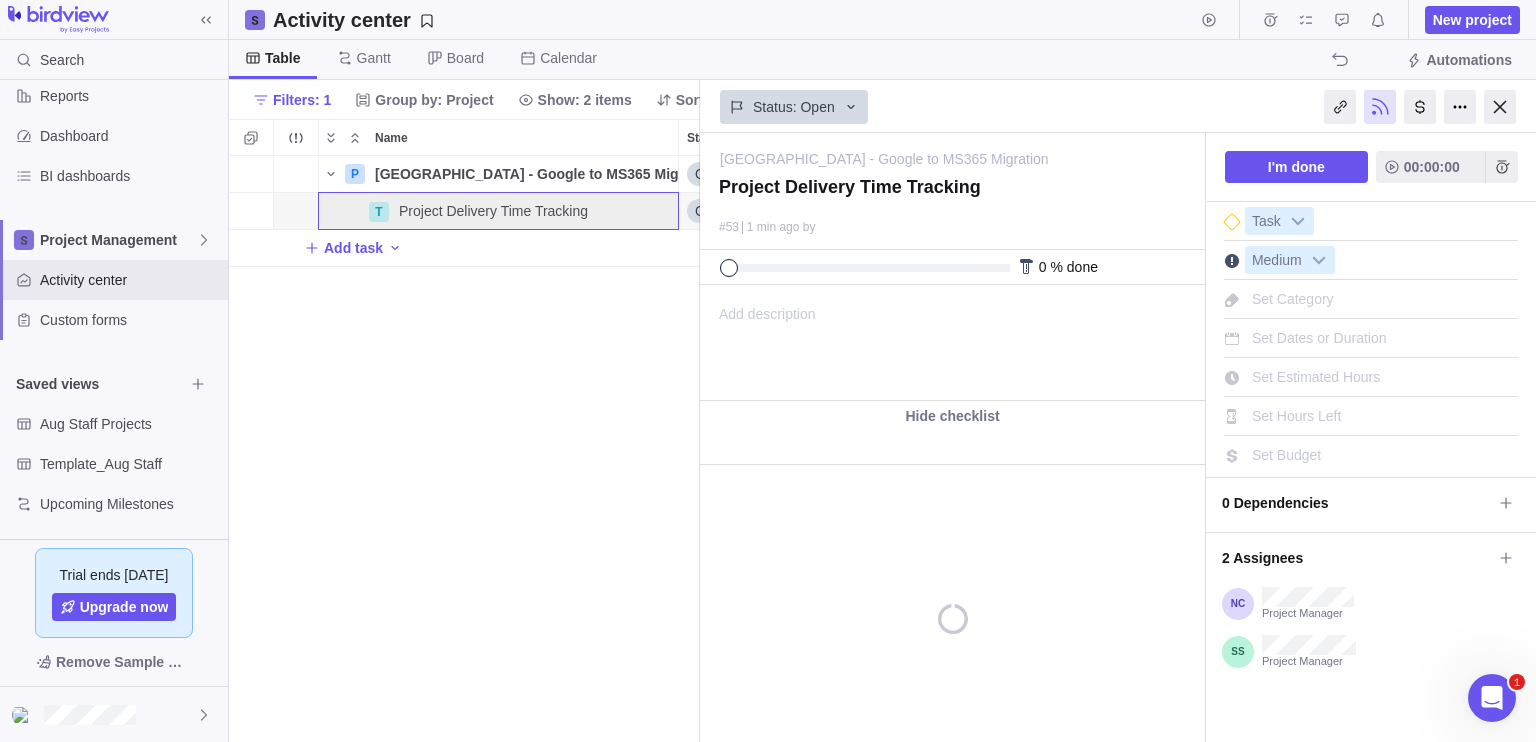 scroll, scrollTop: 570, scrollLeft: 456, axis: both 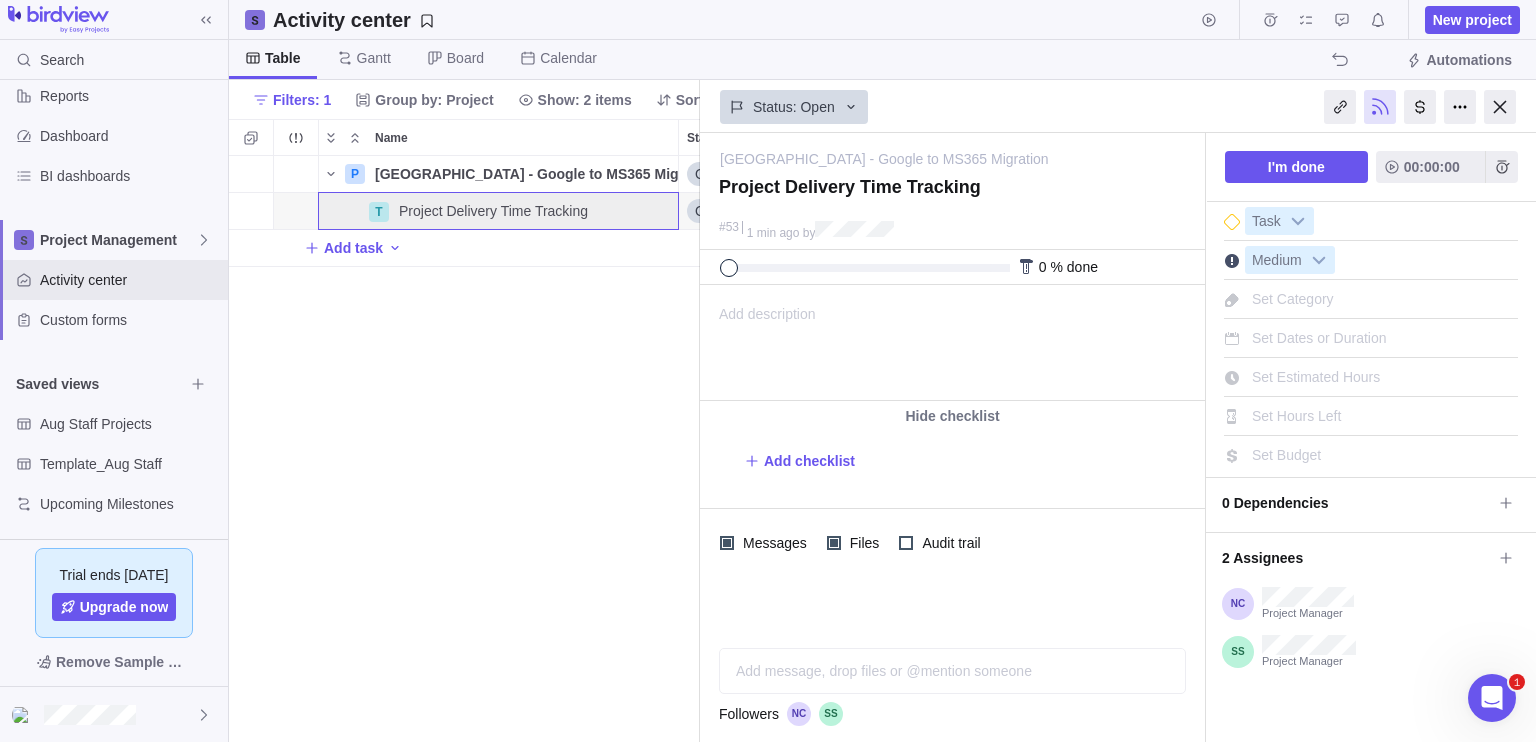 click at bounding box center (1416, 107) 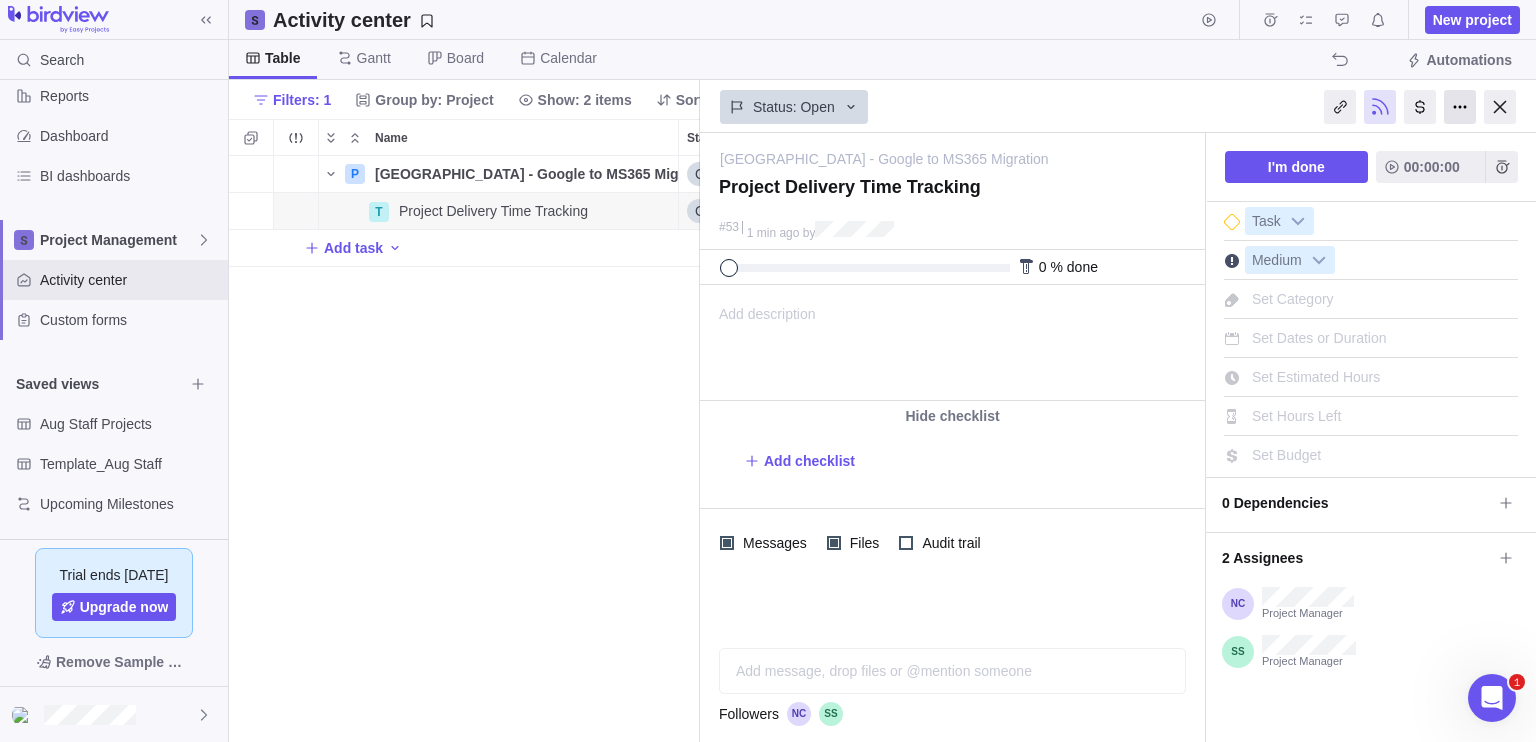 click at bounding box center (1460, 107) 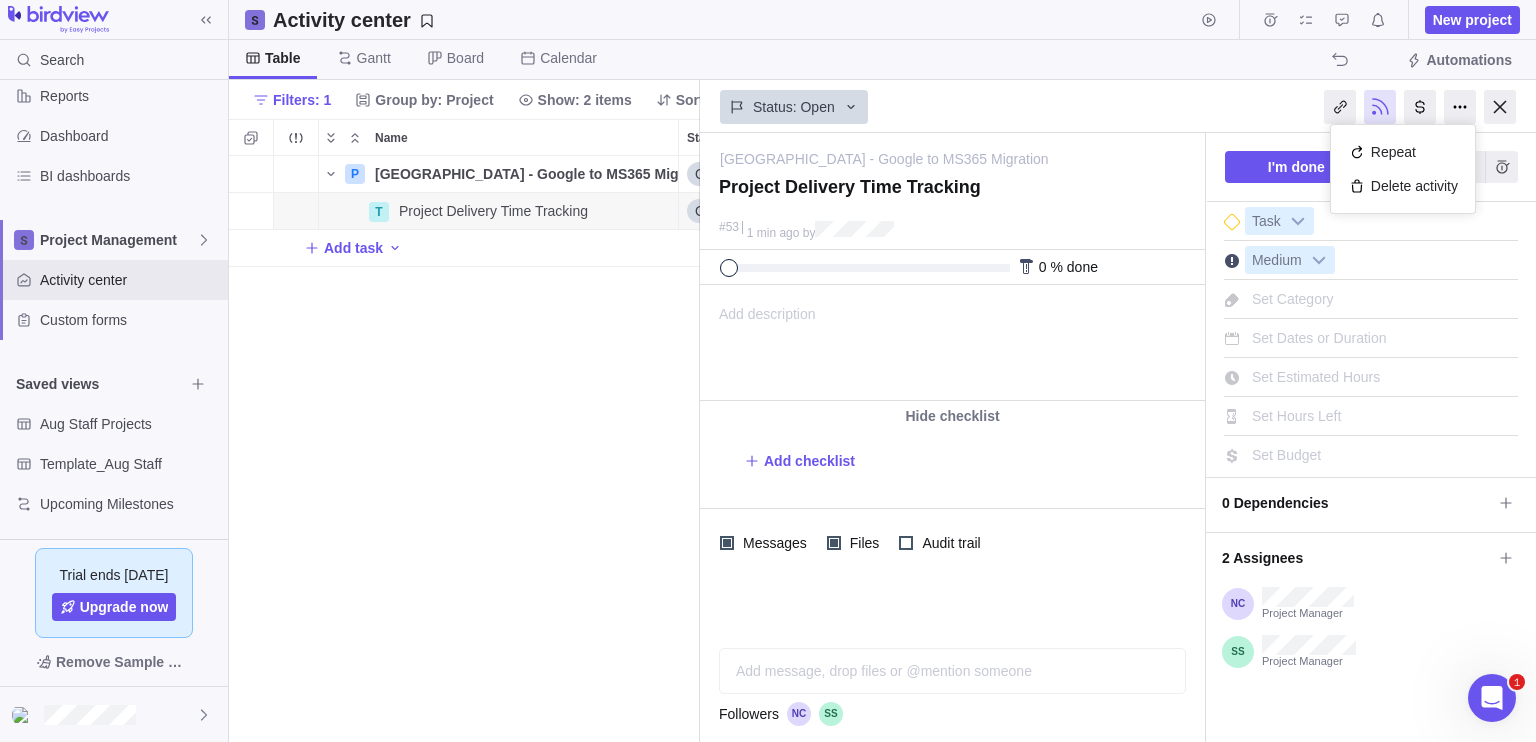 click at bounding box center [1416, 107] 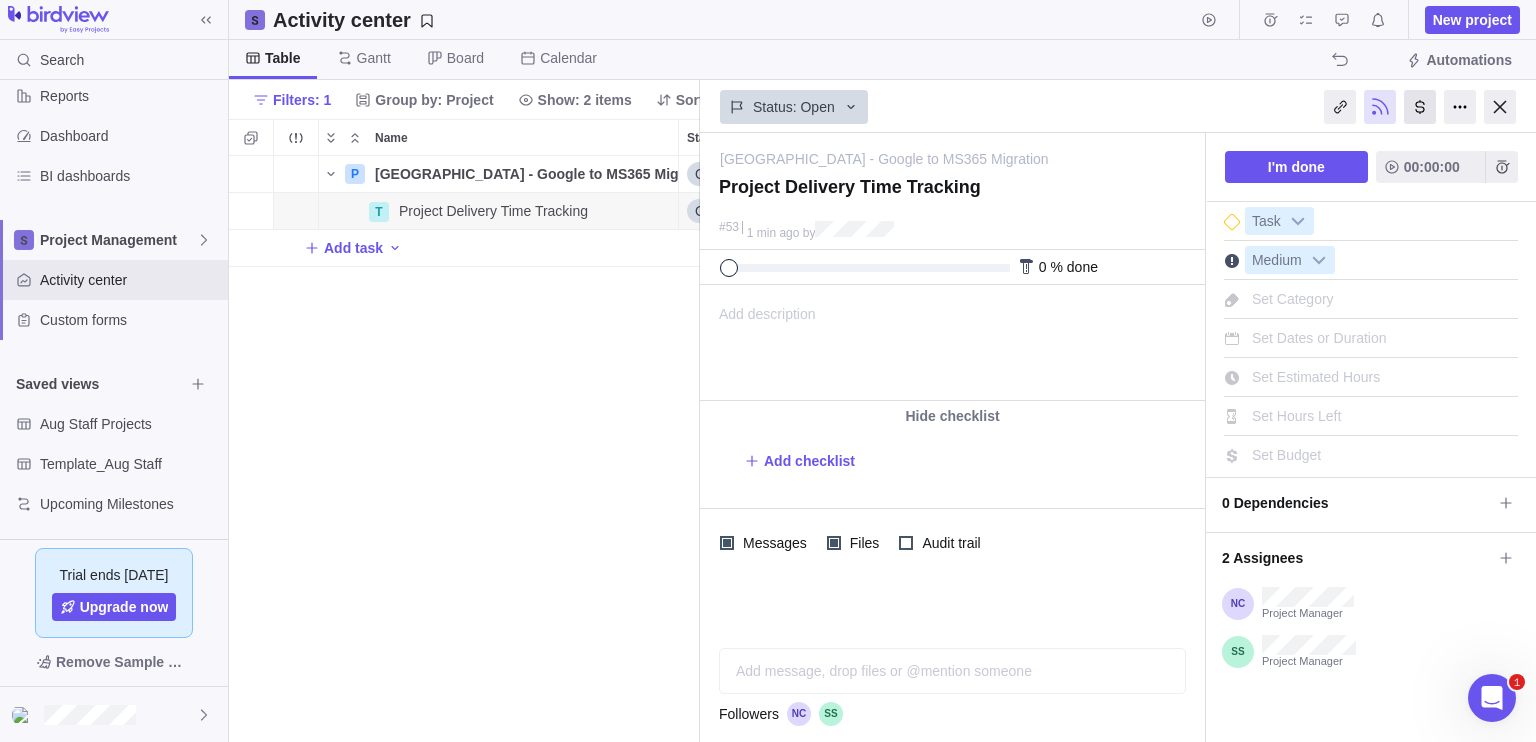 click at bounding box center (1420, 107) 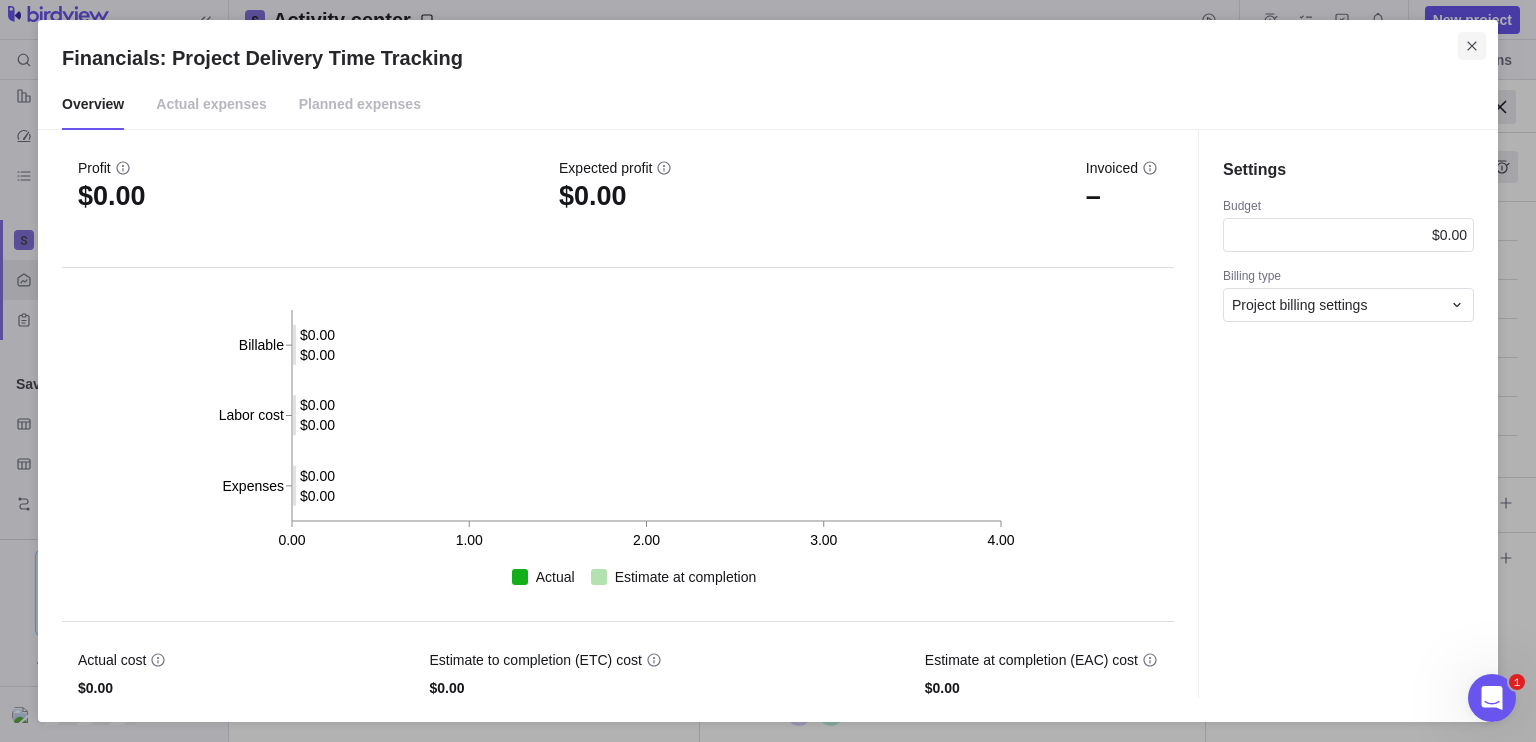 click 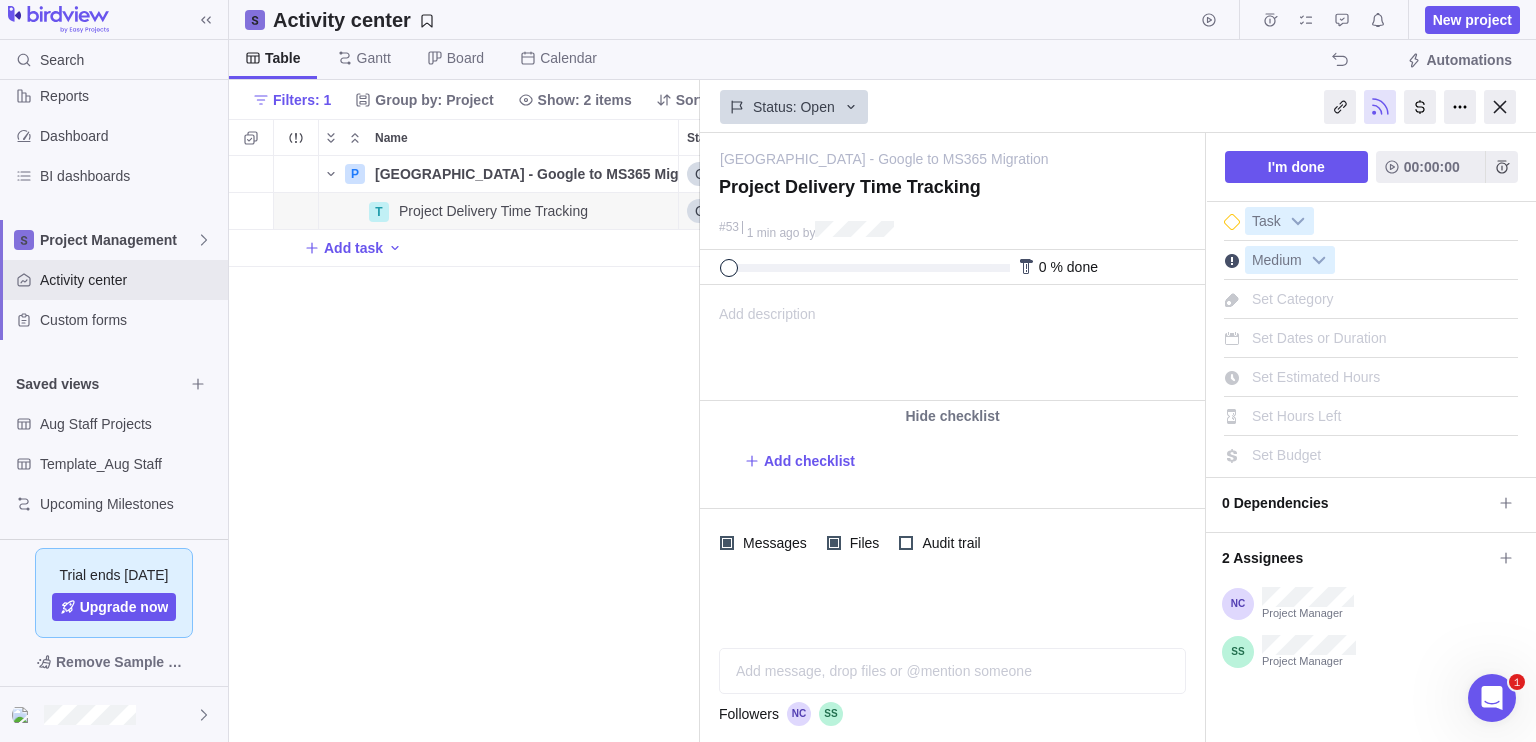 click on "Set Budget" at bounding box center [1286, 455] 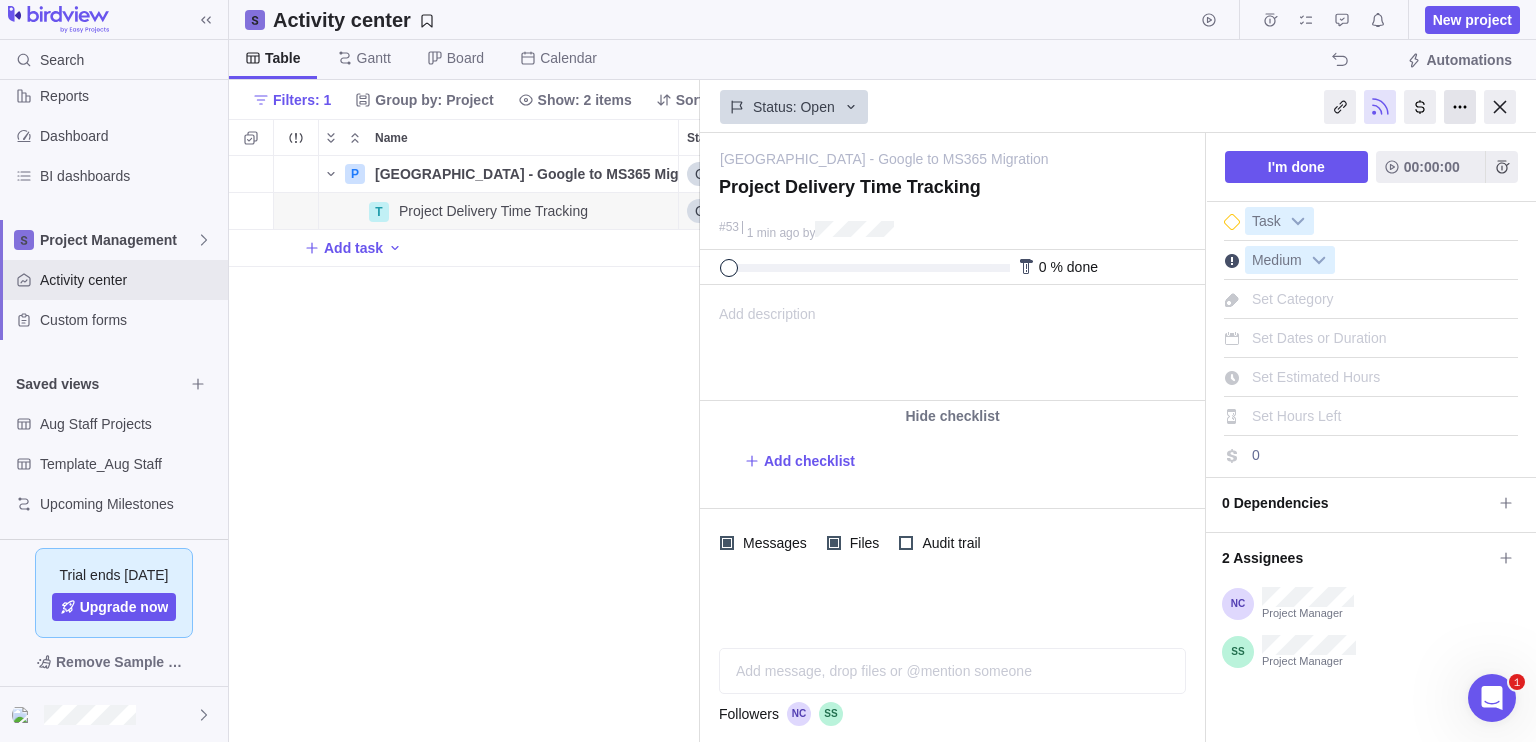 click at bounding box center (1460, 107) 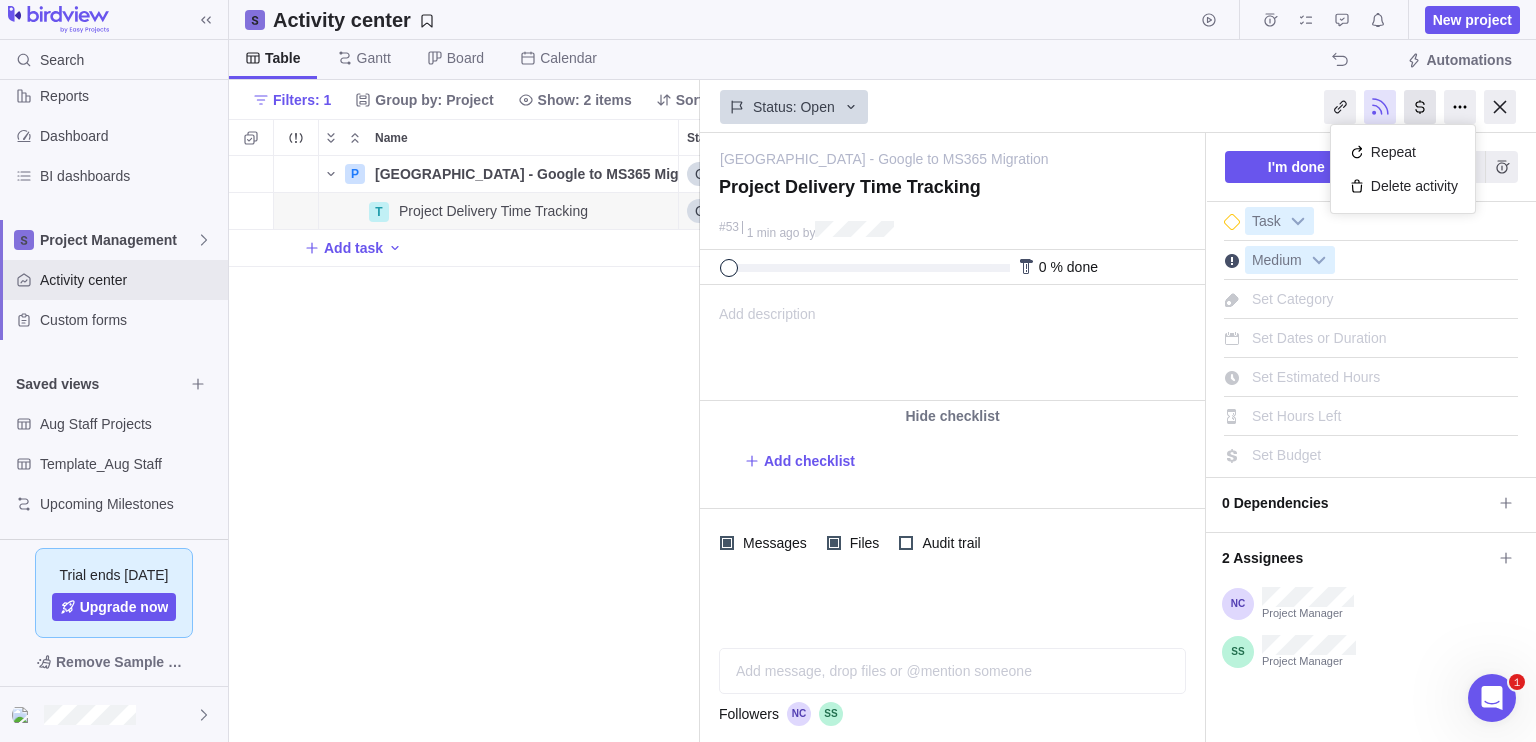 click at bounding box center [1420, 107] 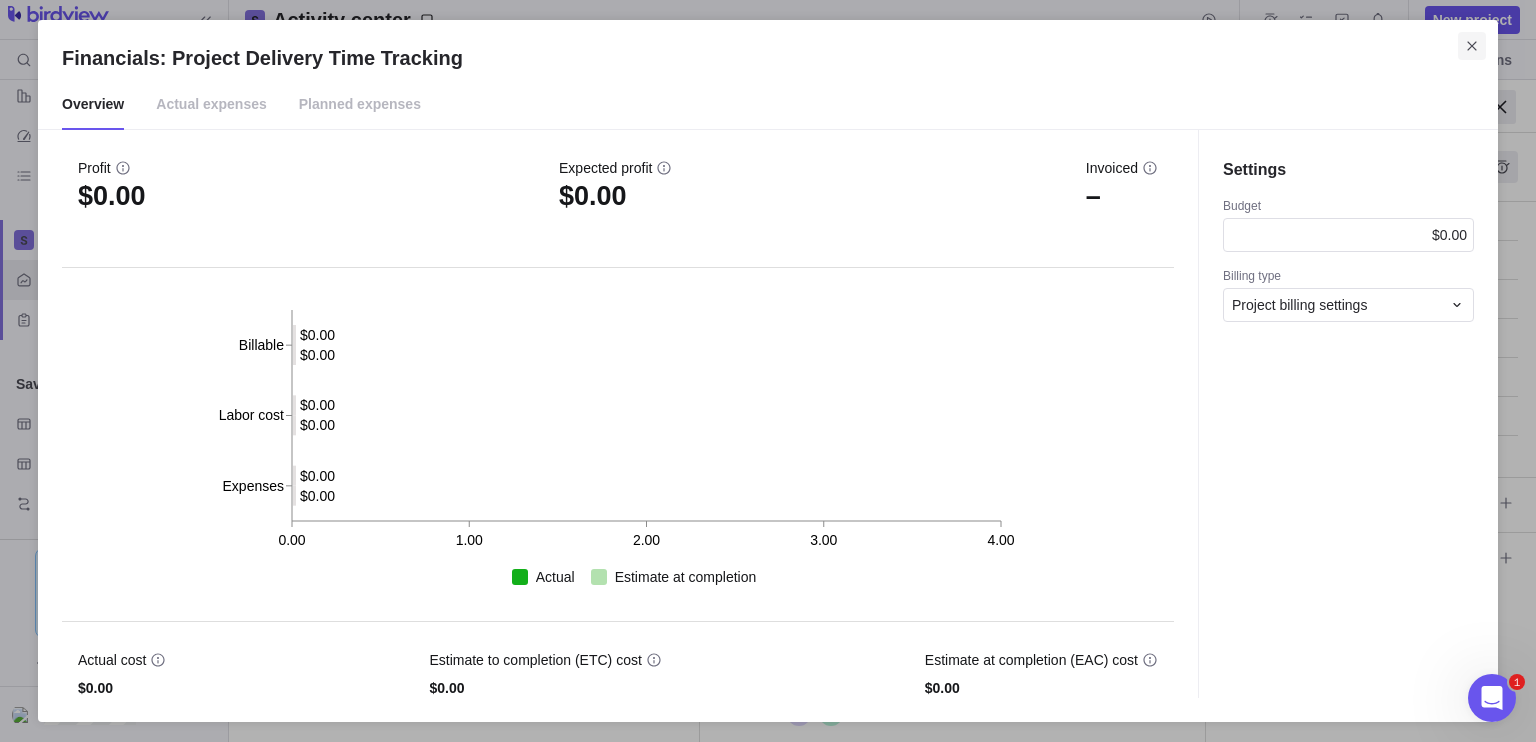 click 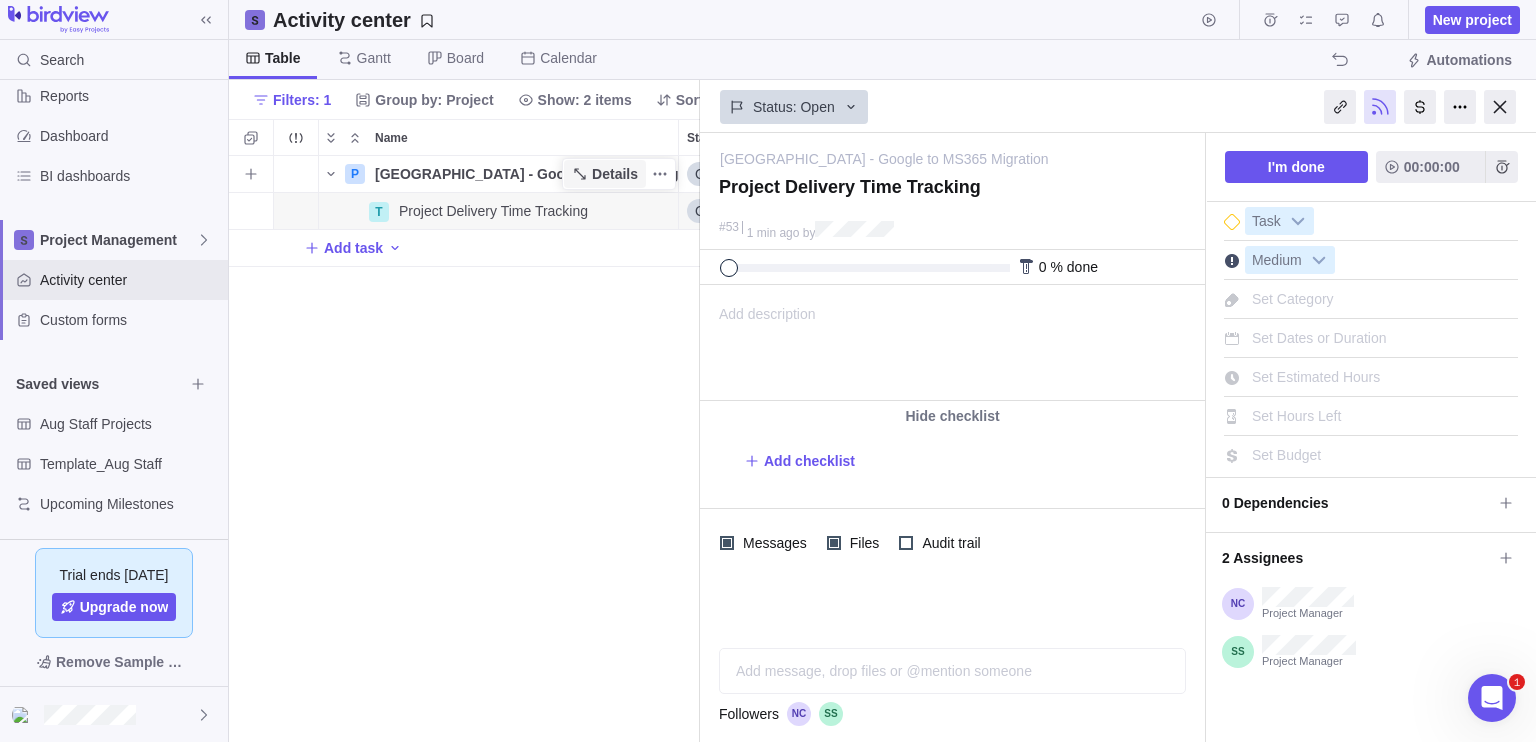 click on "Details" at bounding box center (615, 174) 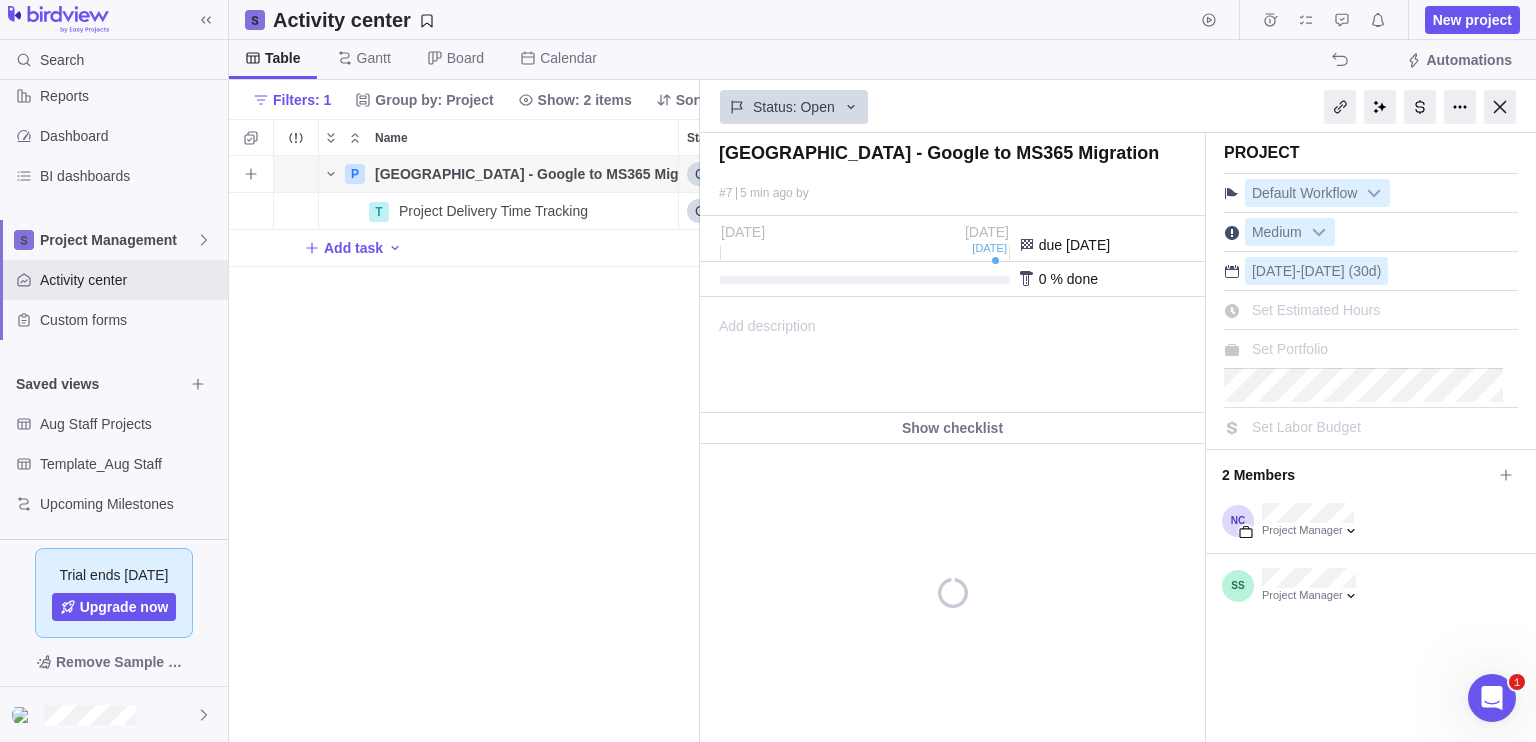 scroll, scrollTop: 0, scrollLeft: 0, axis: both 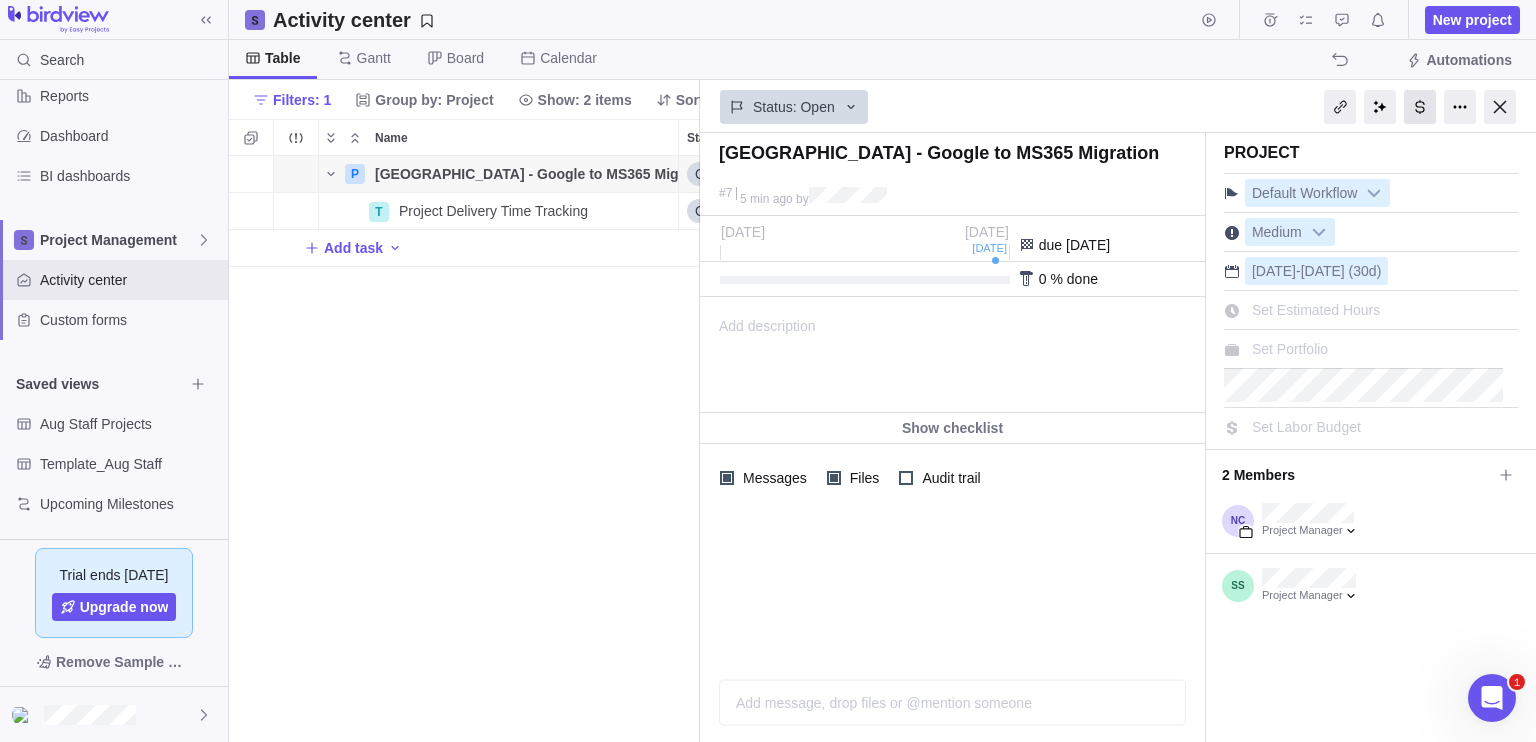 click at bounding box center (1420, 107) 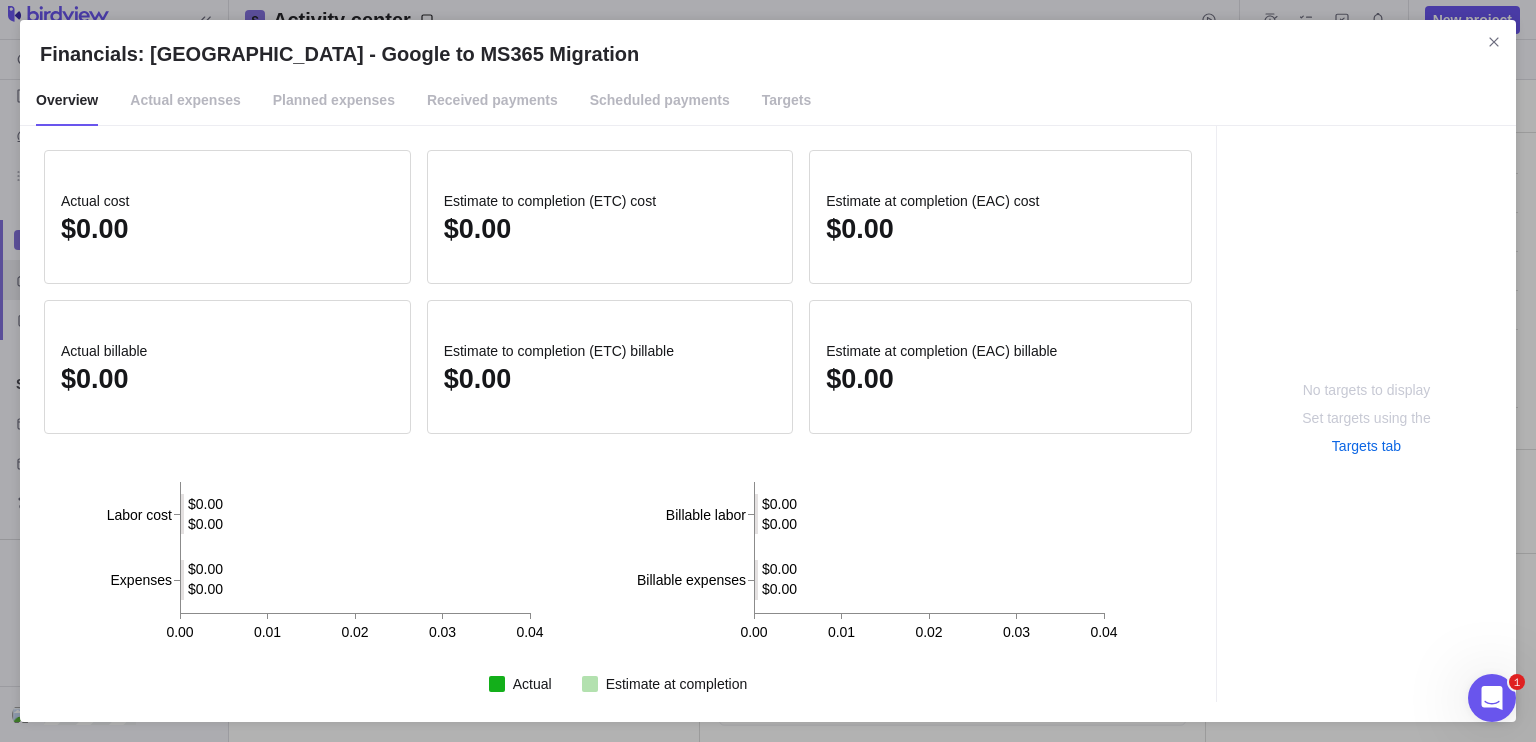 click on "Actual expenses" at bounding box center [185, 101] 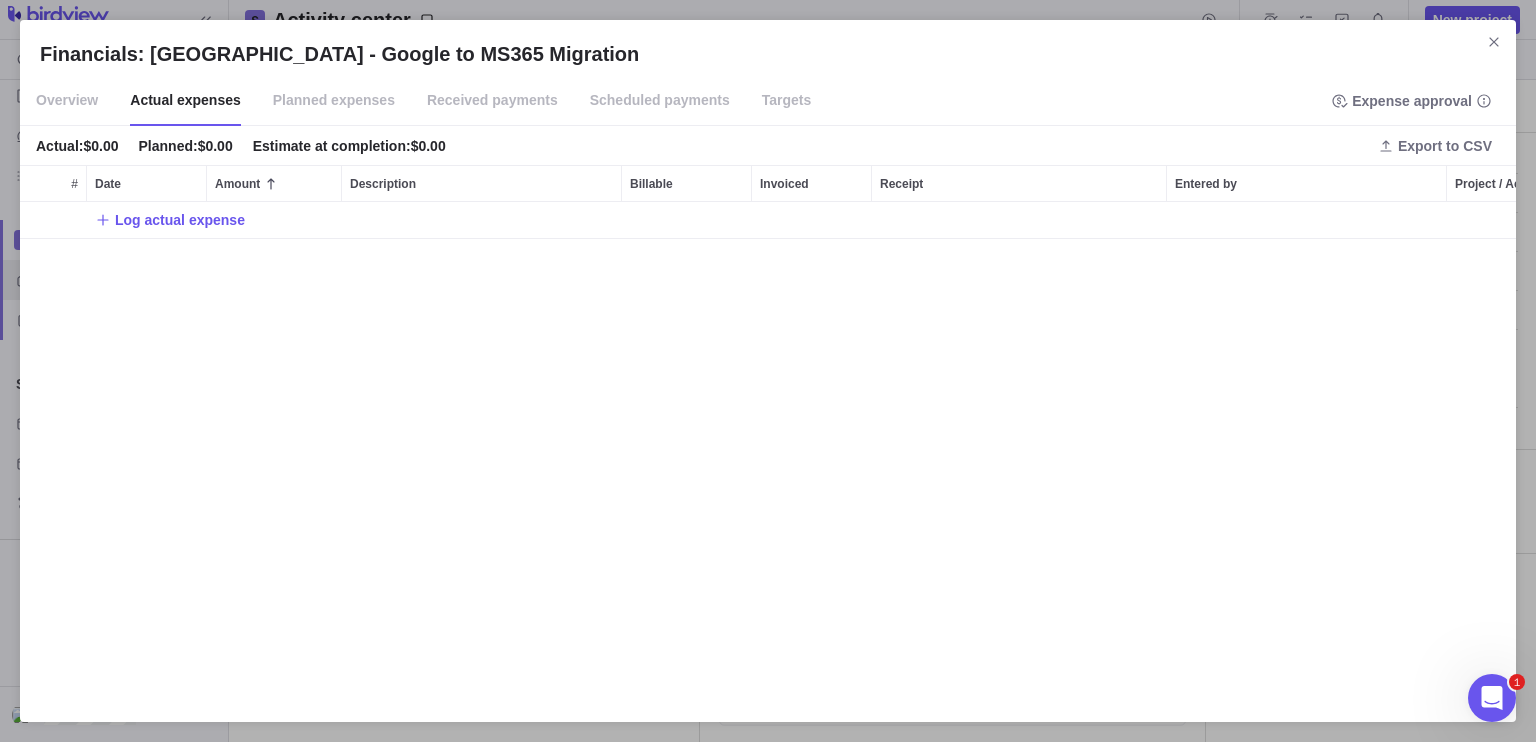 scroll, scrollTop: 16, scrollLeft: 16, axis: both 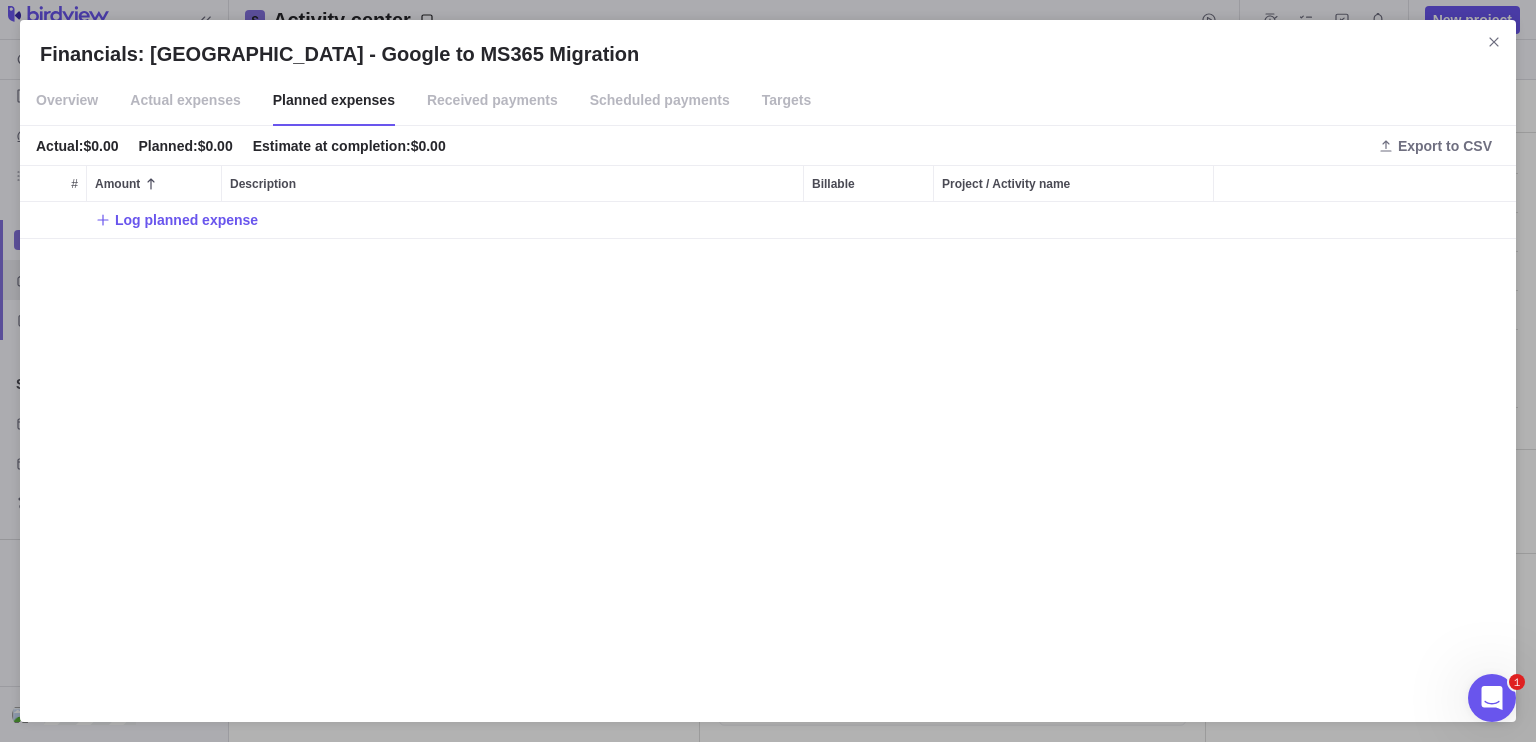click on "Received payments" at bounding box center [492, 101] 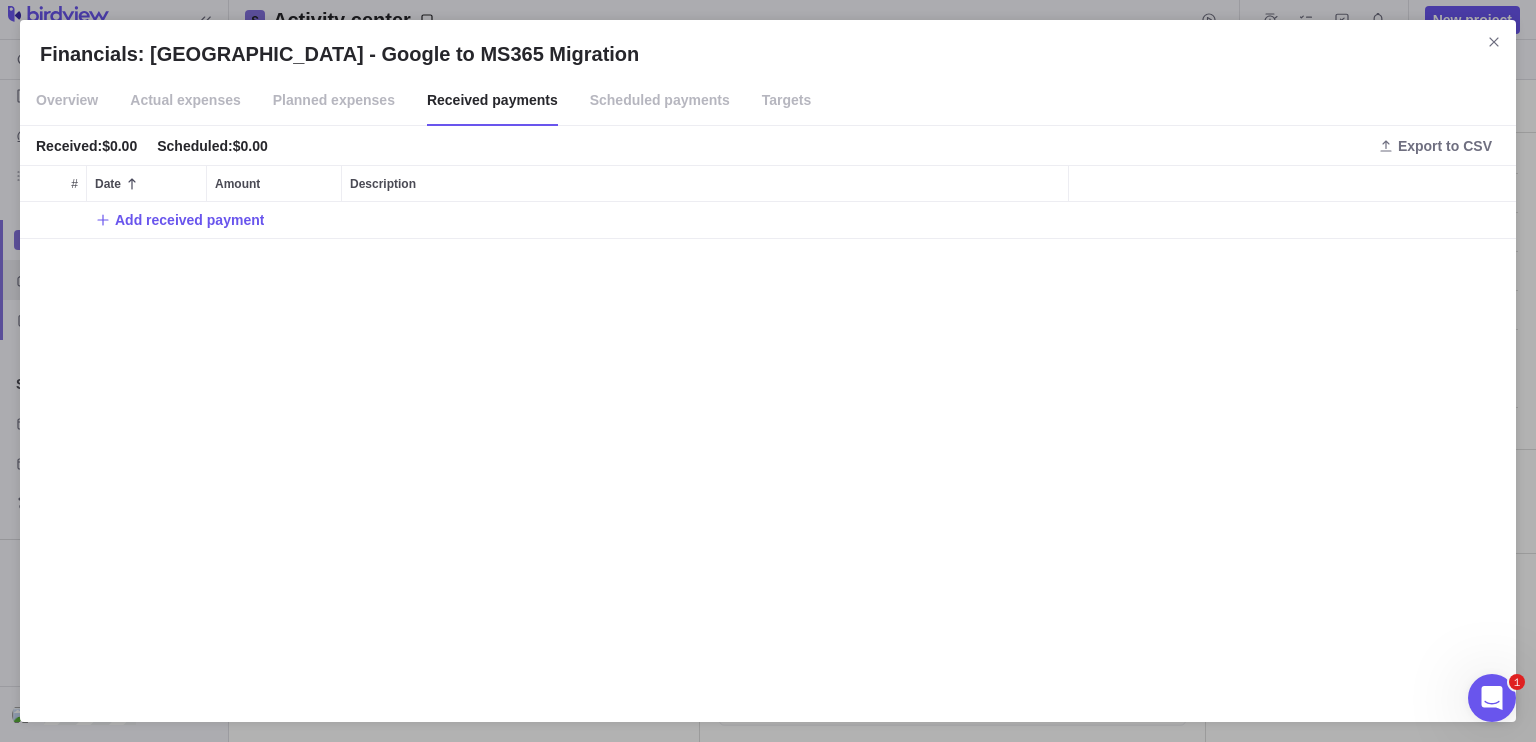 scroll, scrollTop: 16, scrollLeft: 16, axis: both 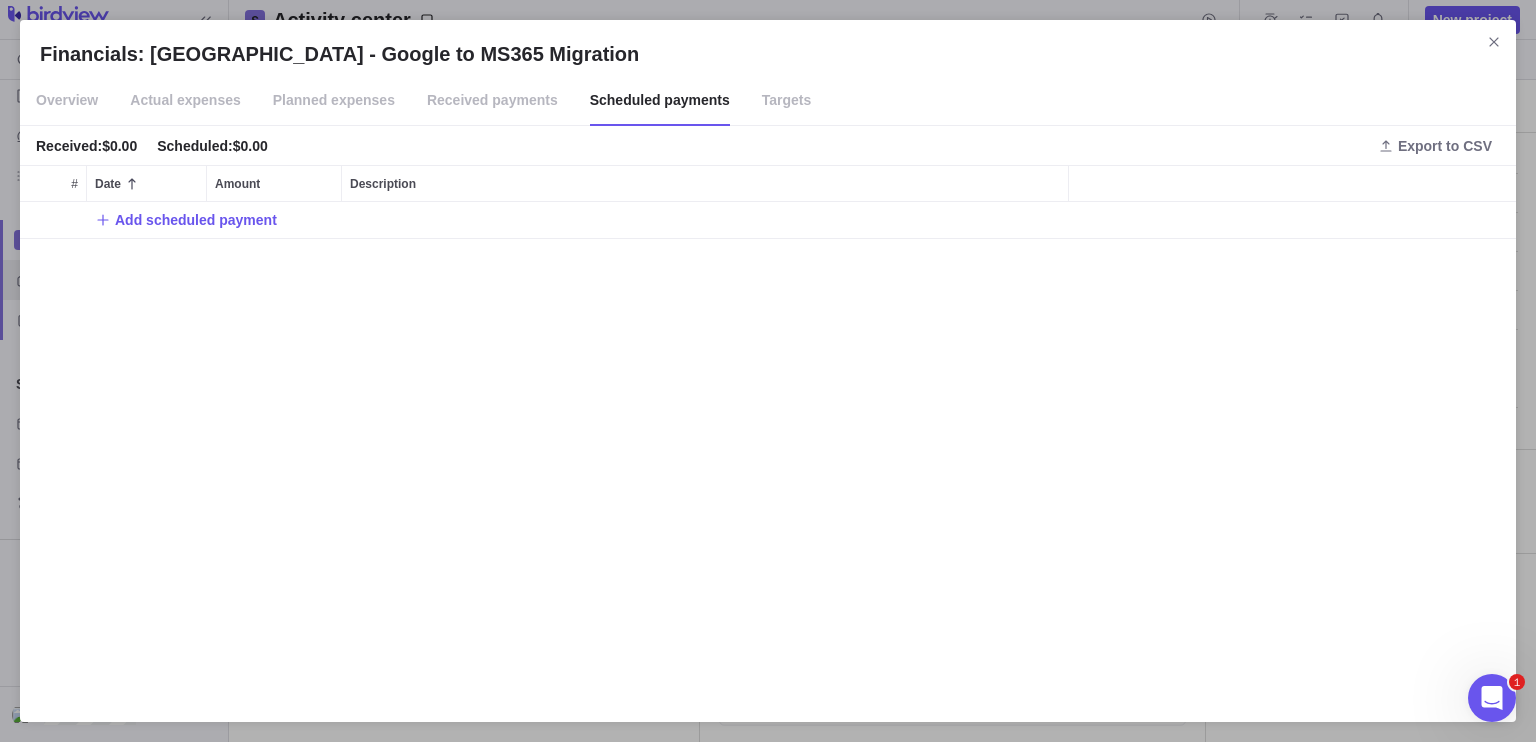 click on "Targets" at bounding box center [787, 100] 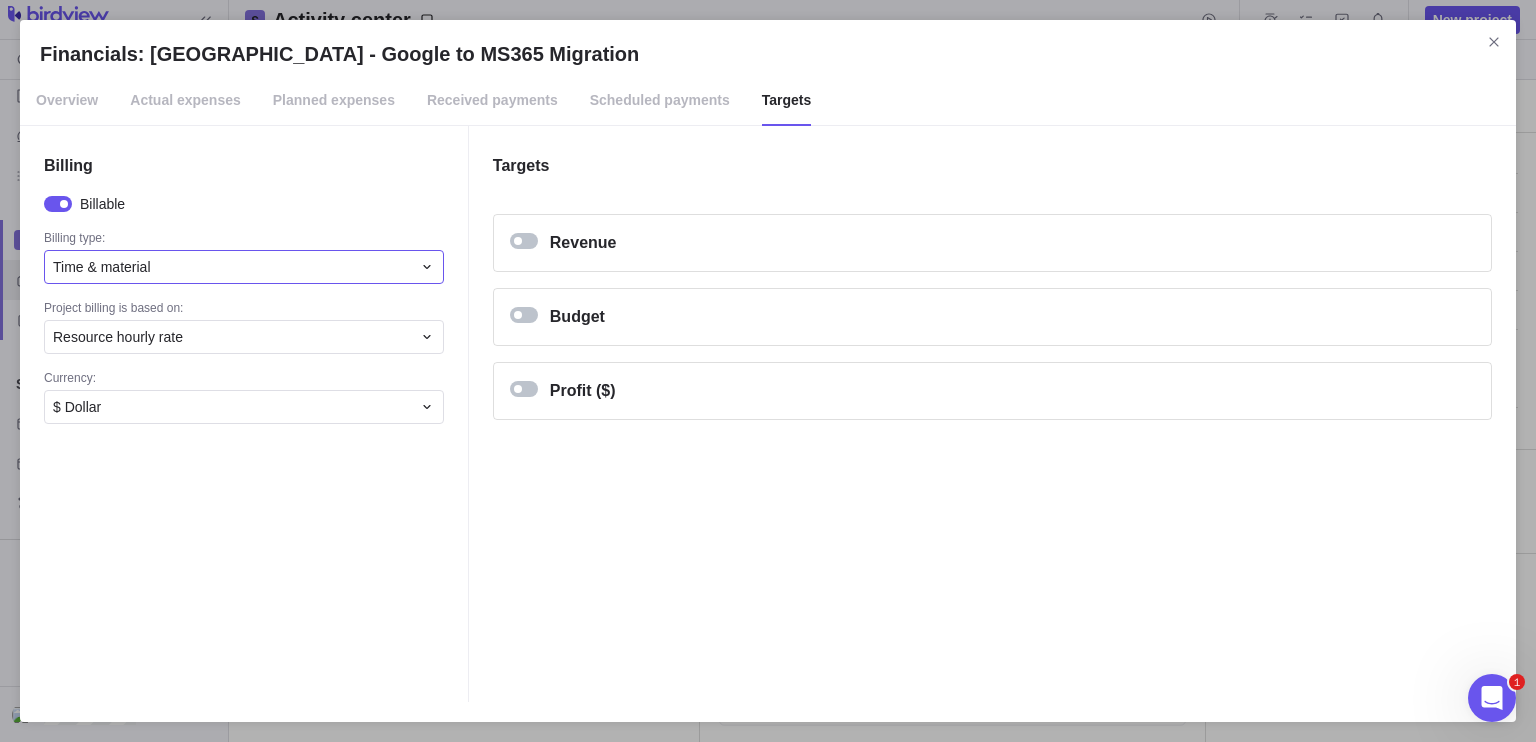 click on "Time & material" at bounding box center [232, 267] 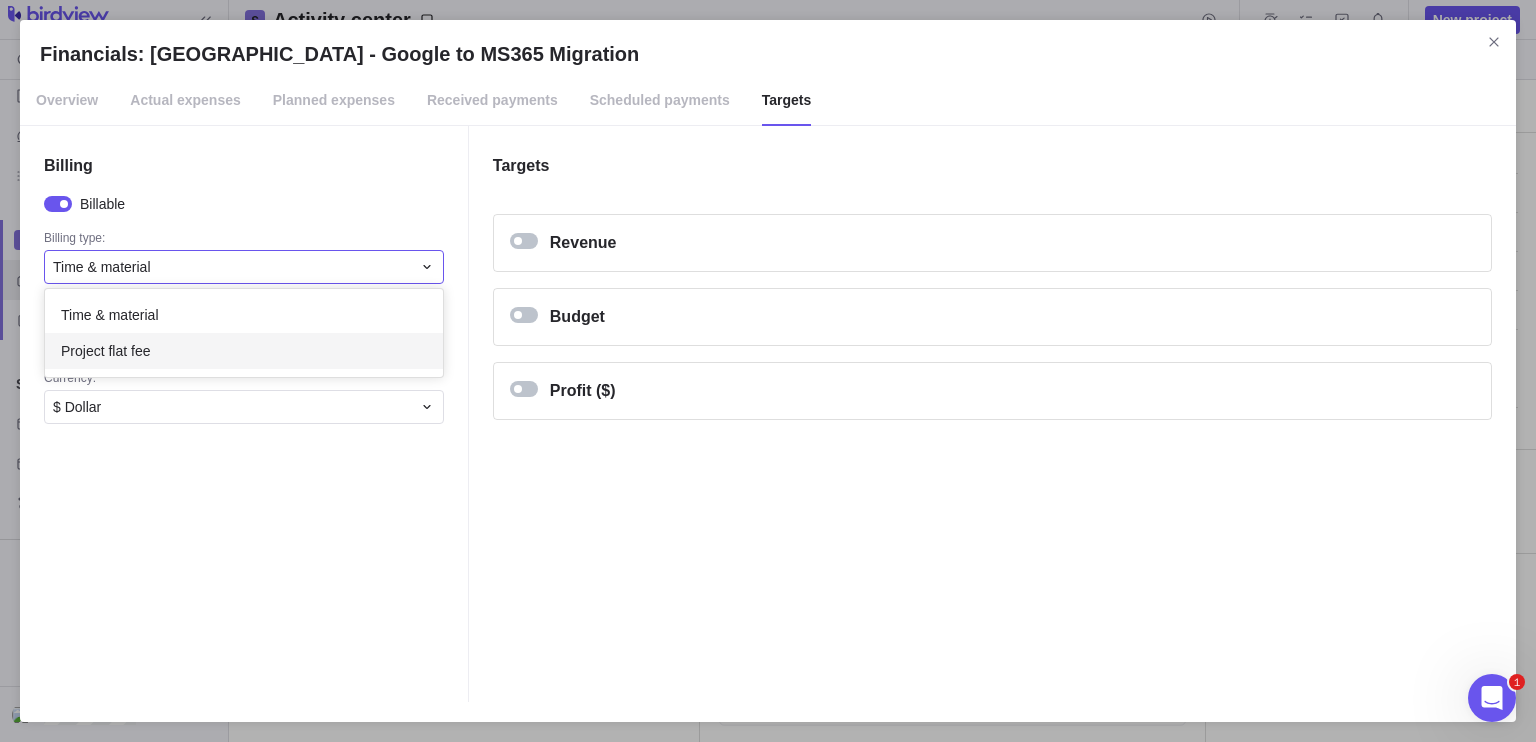 click on "Project flat fee" at bounding box center (106, 351) 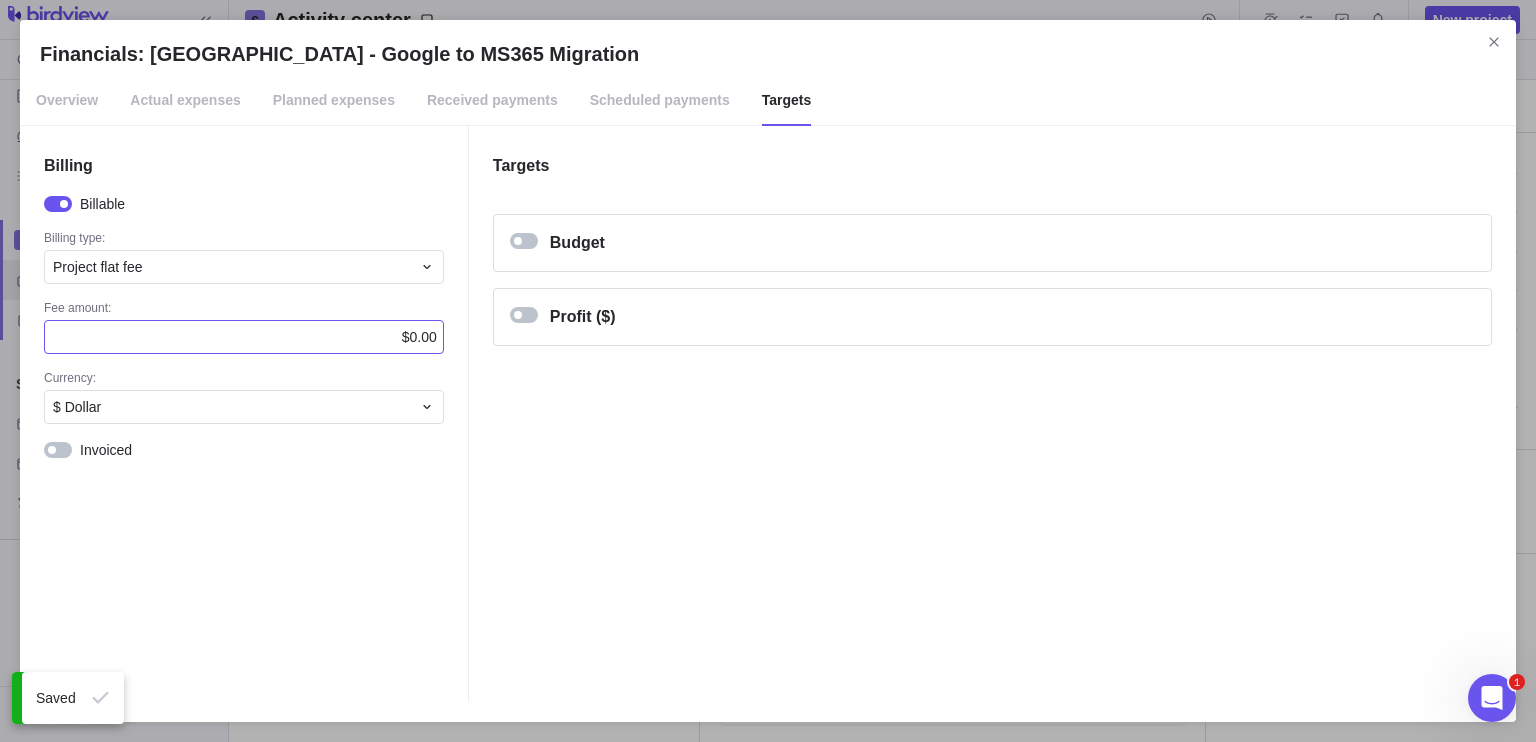 click on "$0.00" at bounding box center [419, 337] 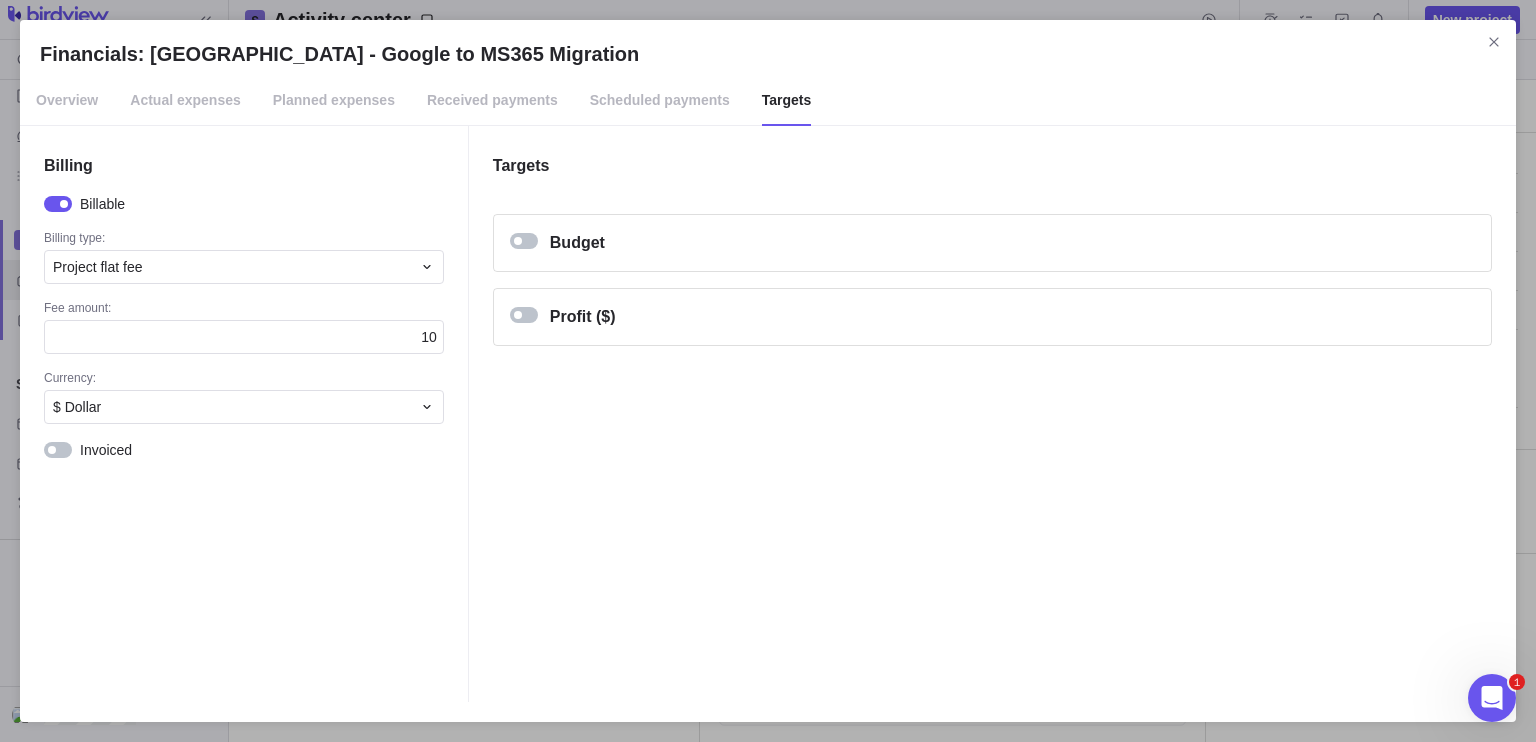 type on "1" 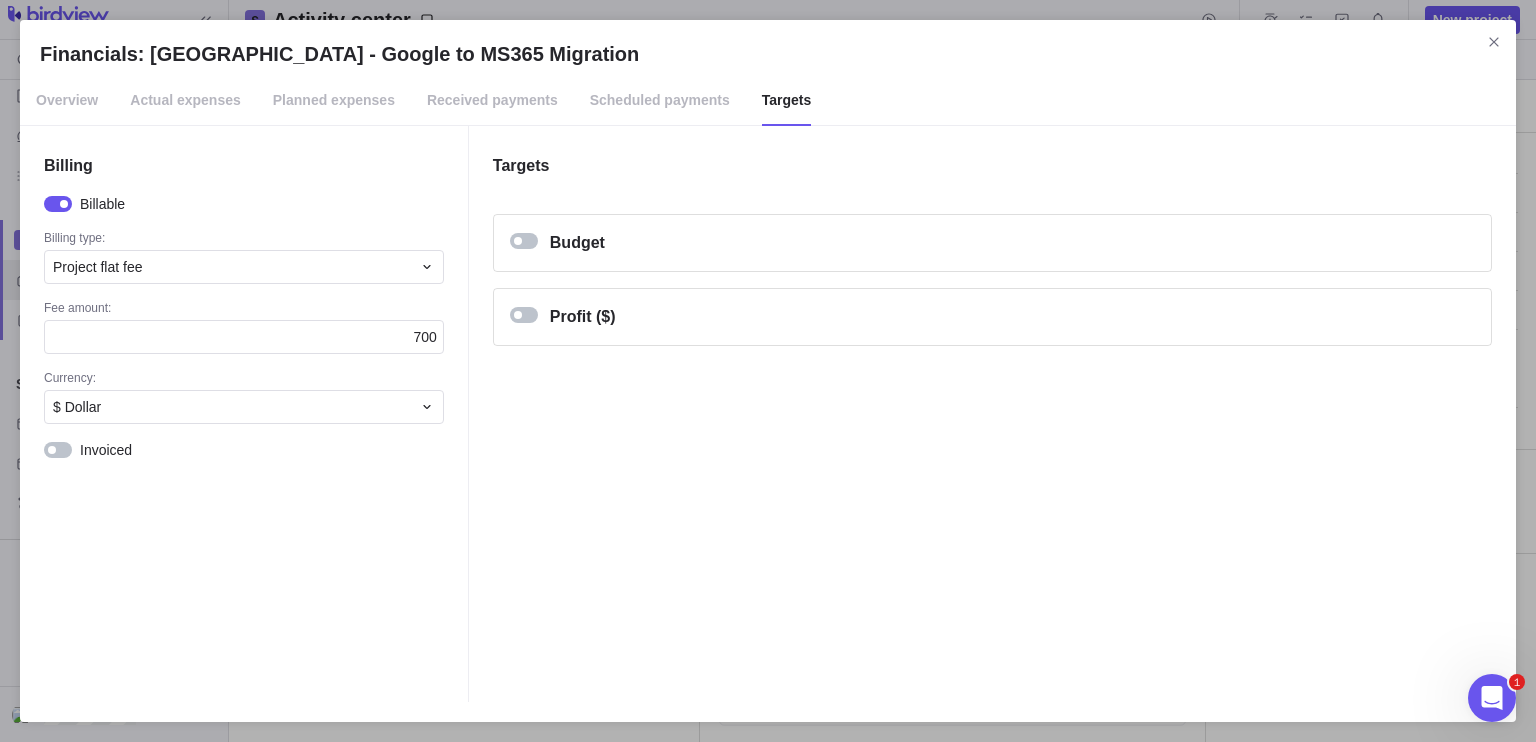 type on "7000" 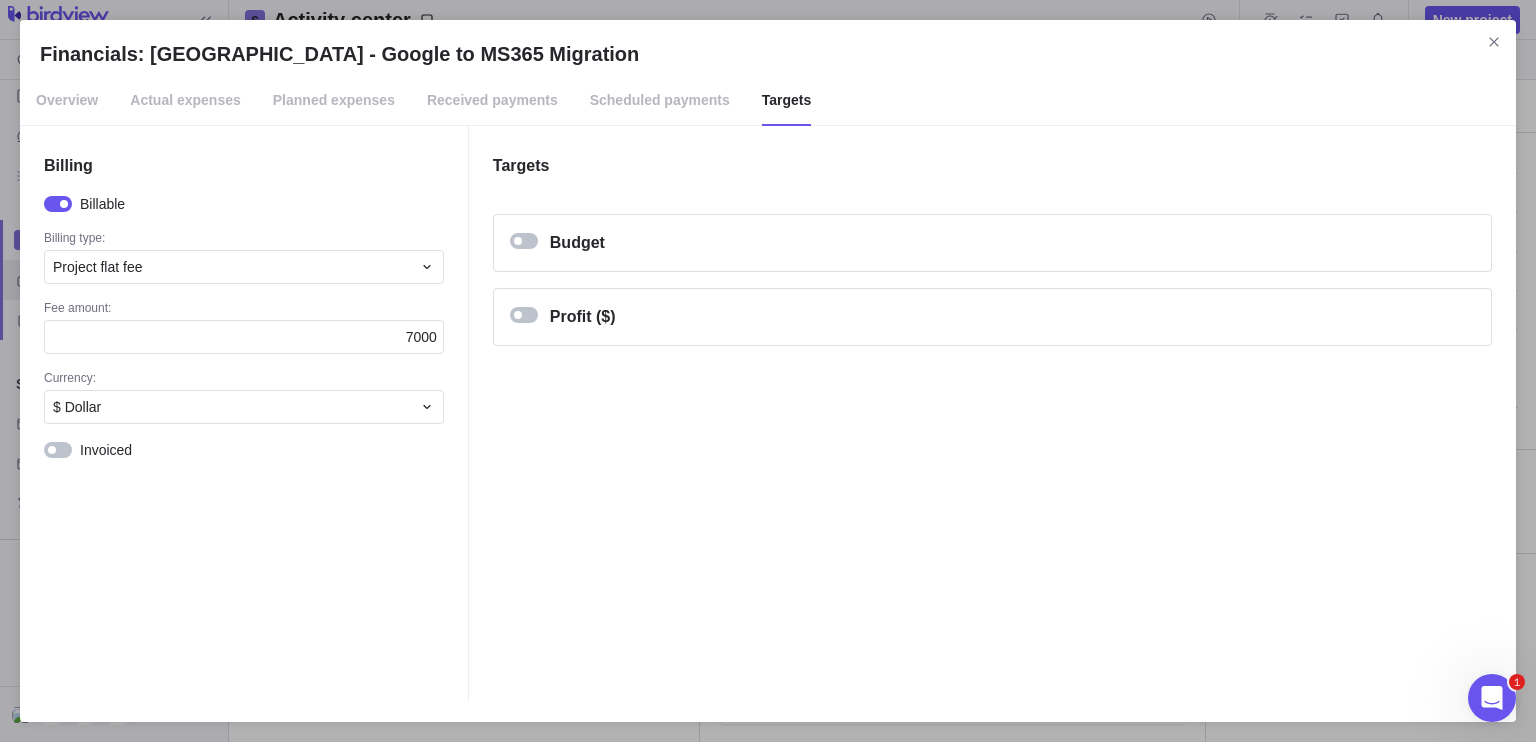 click on "Targets Budget Labor budget $0.00 Labor cost $0.00 add planned expenses $0.00 Expenses $0.00 add activities budgets $0.00 Contingency $0.00 Total project budget $0.00 Total cost $0.00 Variance $0.00 Profit ($) Track profit as Amount Target profit $0.00 Expected profit $0.00 Variance $0.00" at bounding box center (992, 414) 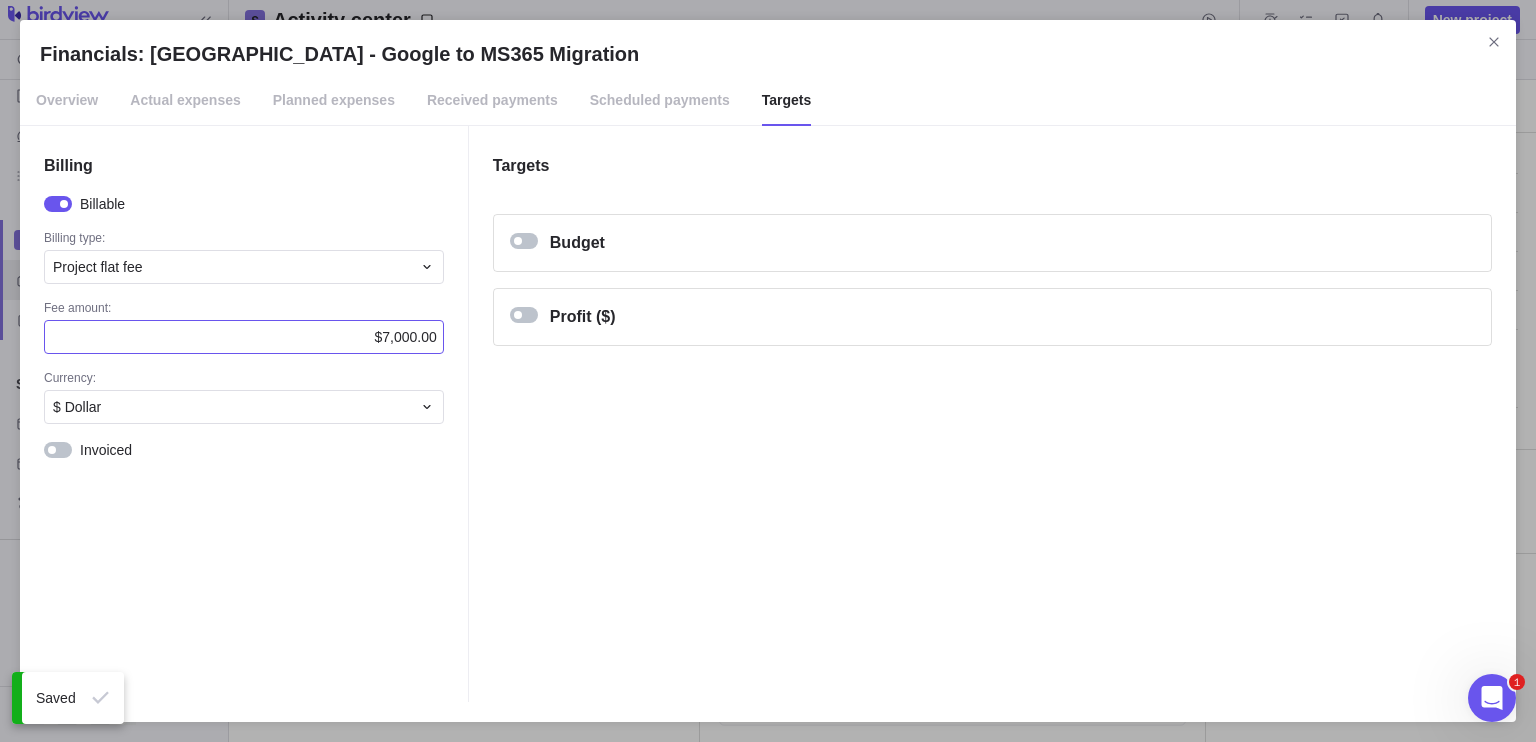 click on "$7,000.00" at bounding box center (406, 337) 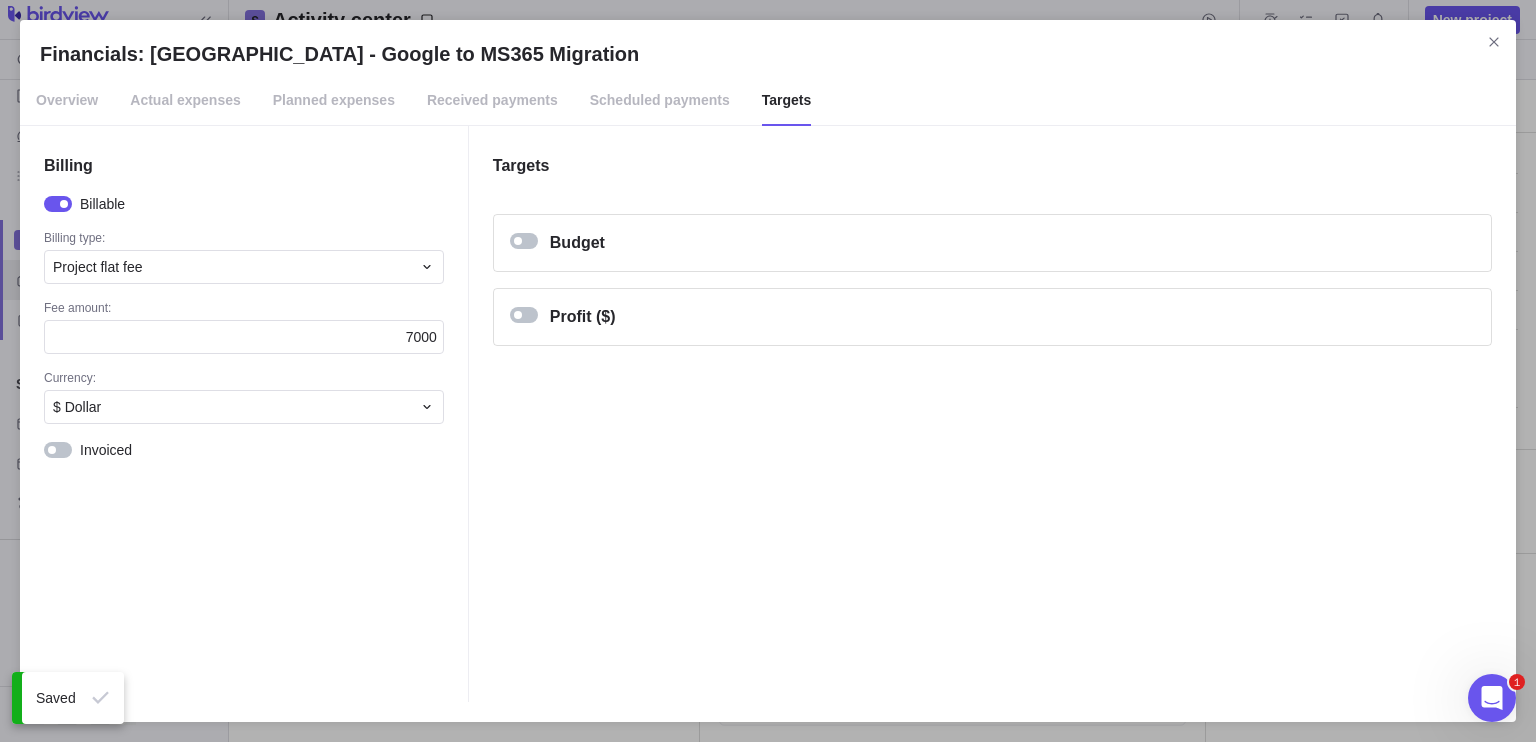 click on "7000" at bounding box center (244, 337) 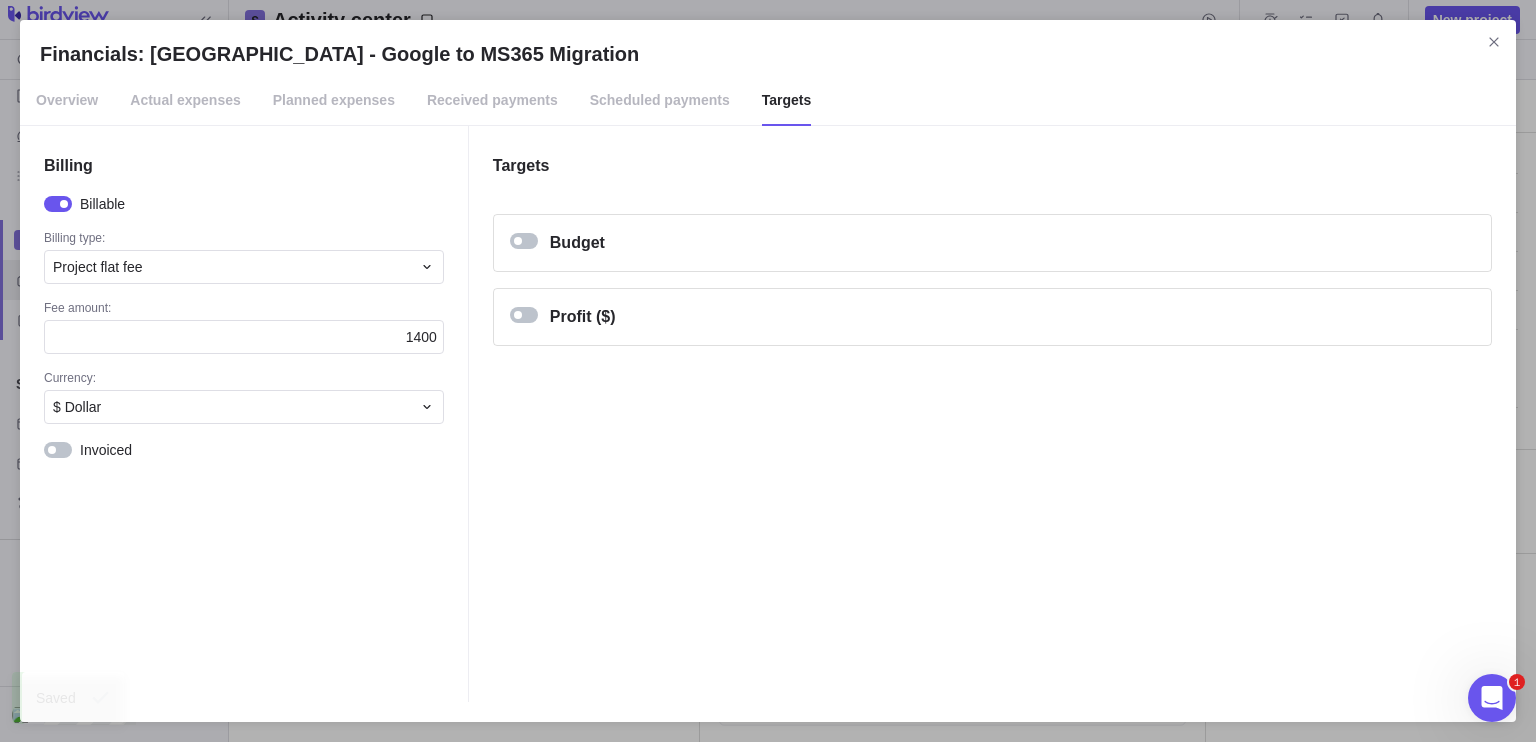 type on "14000" 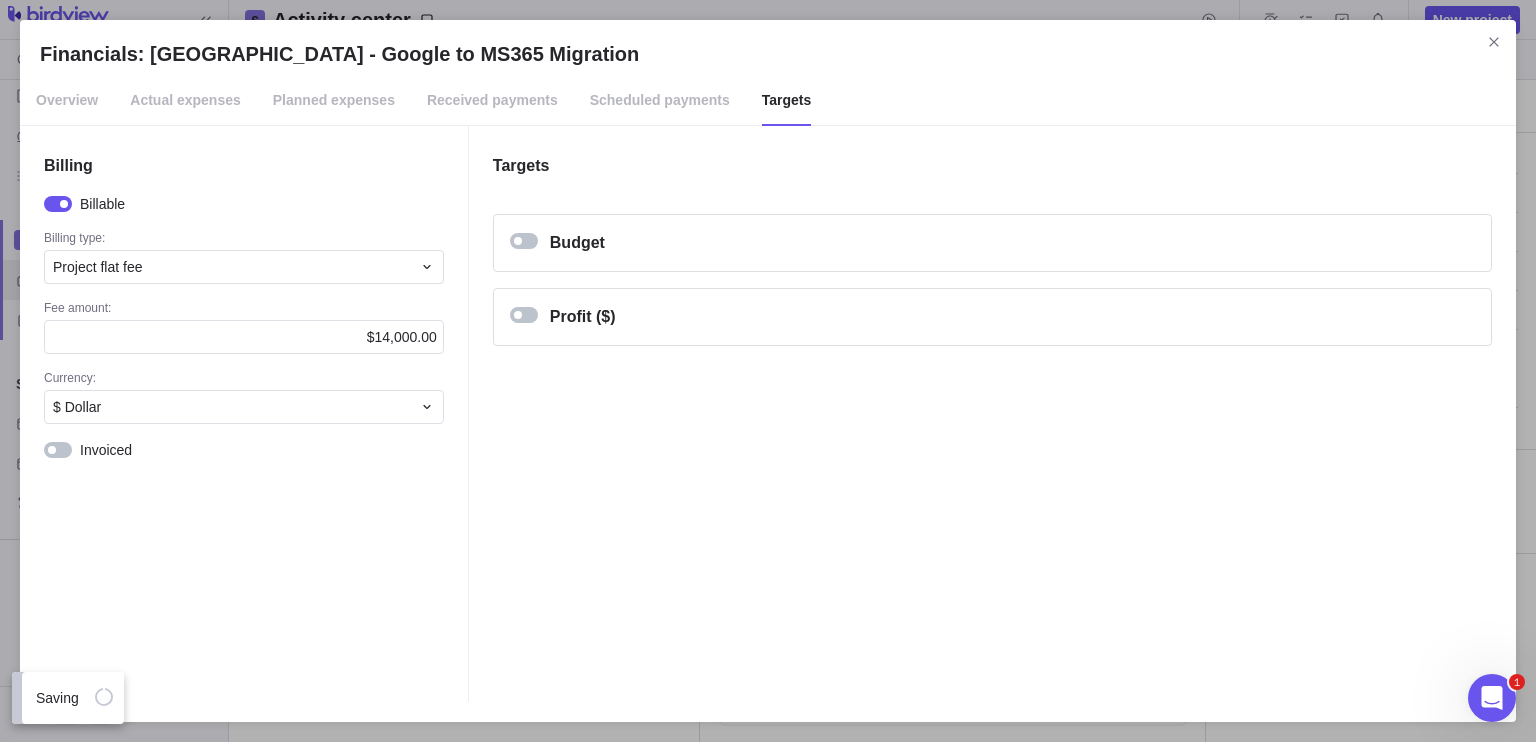 click on "Targets Budget Labor budget $0.00 Labor cost $0.00 add planned expenses $0.00 Expenses $0.00 add activities budgets $0.00 Contingency $0.00 Total project budget $0.00 Total cost $0.00 Variance $0.00 Profit ($) Track profit as Amount Target profit $0.00 Expected profit $7,000.00 Variance $7,000.00" at bounding box center (992, 414) 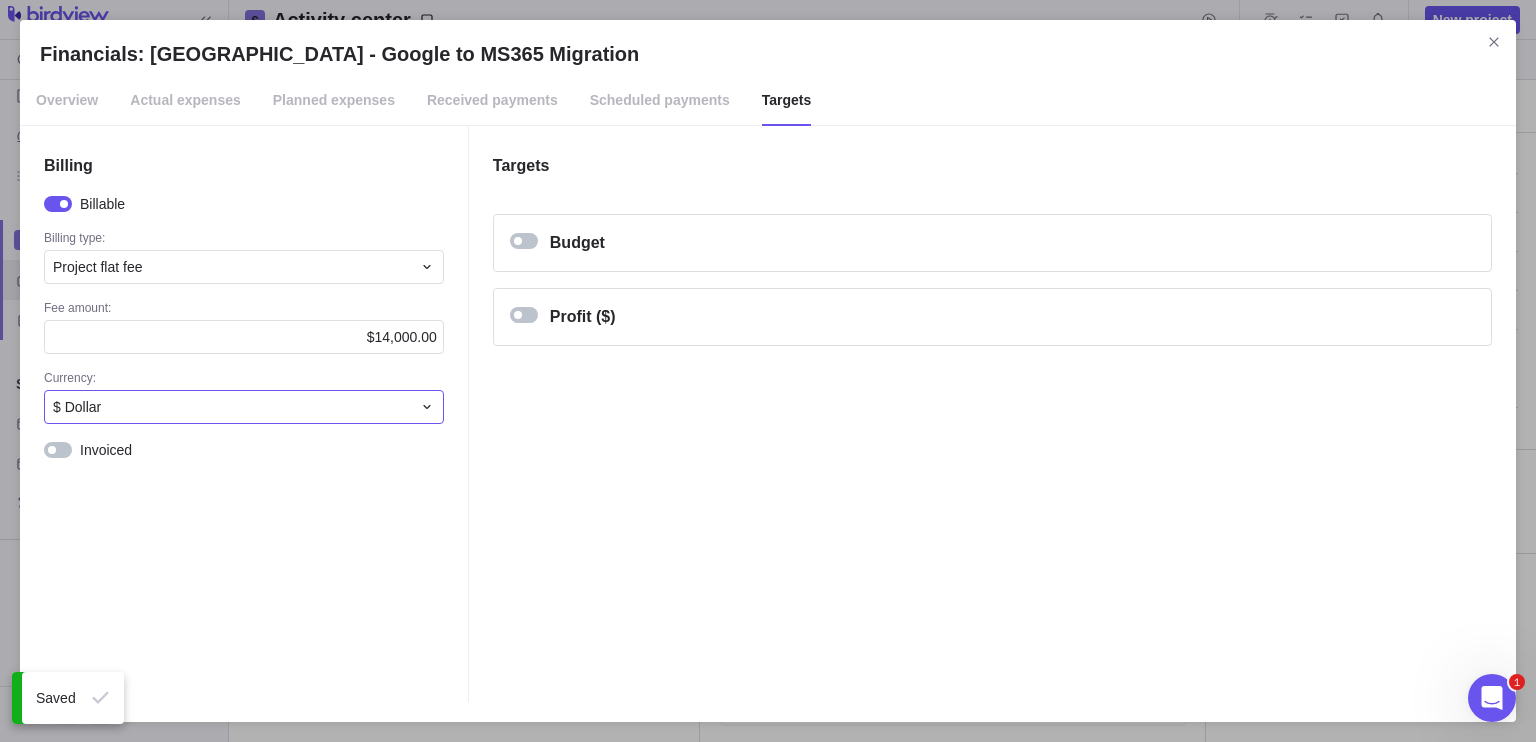 click on "$ Dollar" at bounding box center [244, 407] 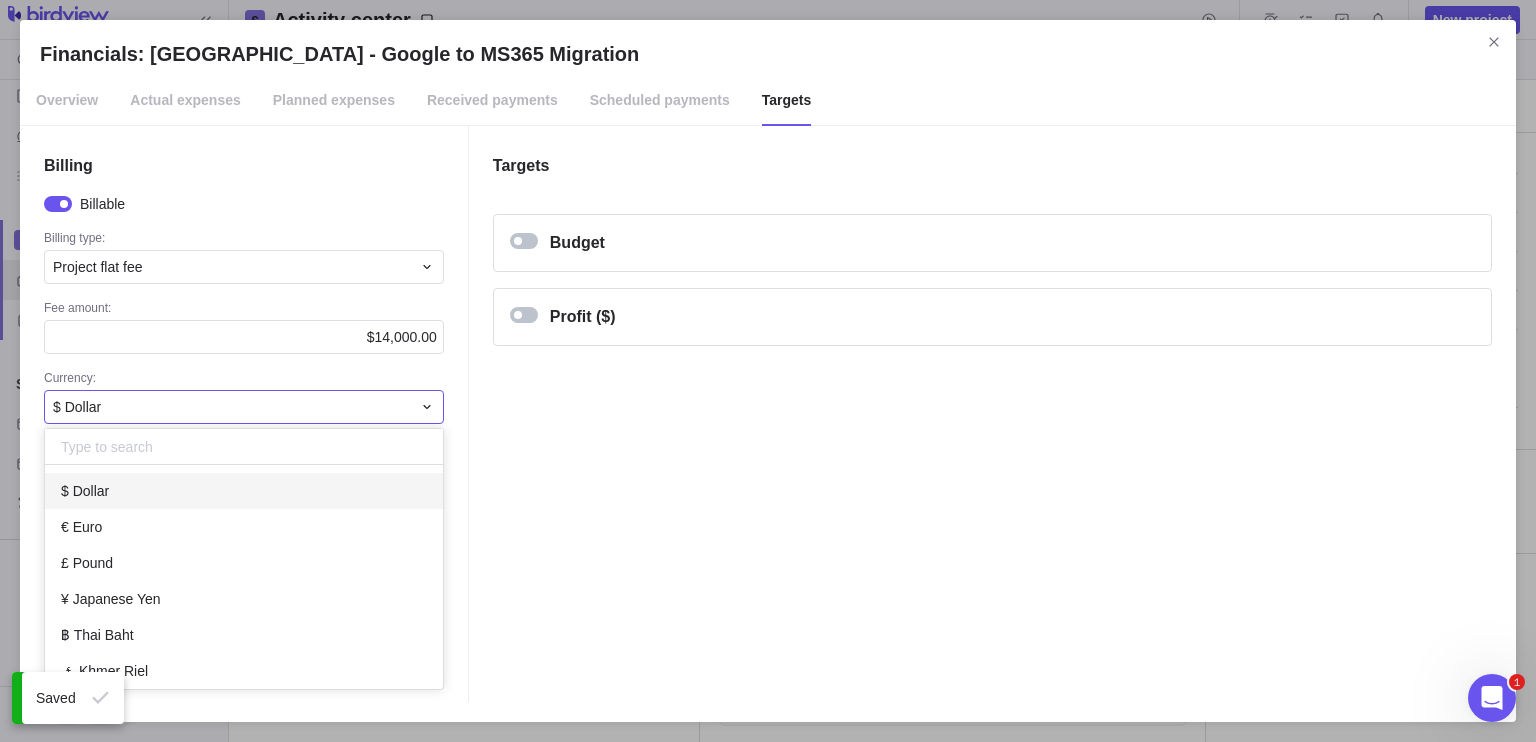 click on "Financials: [GEOGRAPHIC_DATA] - Google to MS365 Migration Overview Actual expenses Planned expenses Received payments Scheduled payments Targets Billing Billable Billing type: Project flat fee Fee amount: $14,000.00 Currency: $ Dollar $ Dollar € Euro £ Pound ¥ Japanese Yen ฿ Thai Baht ៛ Khmer [PERSON_NAME] ₡ [PERSON_NAME] ₢ Cruzeiro ₤ Turkish Lira ₥ Mill ₦ Naira ₨ Indian Rupee ₩ Korean Won ₪ Israeli New Sheqel ₫ Dong ₭ [PERSON_NAME] ₮ Tugrik ₯ Drachma ﷼ Omani Rial R Russian [PERSON_NAME] AR$ Argentine Peso AUD Australian Dollar AZN Azerbaijani New Manats BHD Bahrain Dinar R$ Brazilian Real BGN Bulgarian Lev CAD Canadian Dollar XOF CFA Franc BCEAO CL$ Chilean Peso CNY Chinese Yuan COP Colombian Peso CZK Czech Koruna DKK Danish Krone EGP Egyptian Pound FJD Fijian Dollar GEL Georgian Lari HKD Hong Kong Dollar HUF Hungarian Forint IDR Indonesian Rupiah JOD Jordanian Dinar KZT Kazakhstani Tenge KWD Kuwaiti Dinar LVL Latvian Lat LTL Lithuanian Litas MYR Malaysian Ringgit MXN Mexican Peso MDL Moldovan Leu CHF Swiss Franc" at bounding box center [768, 371] 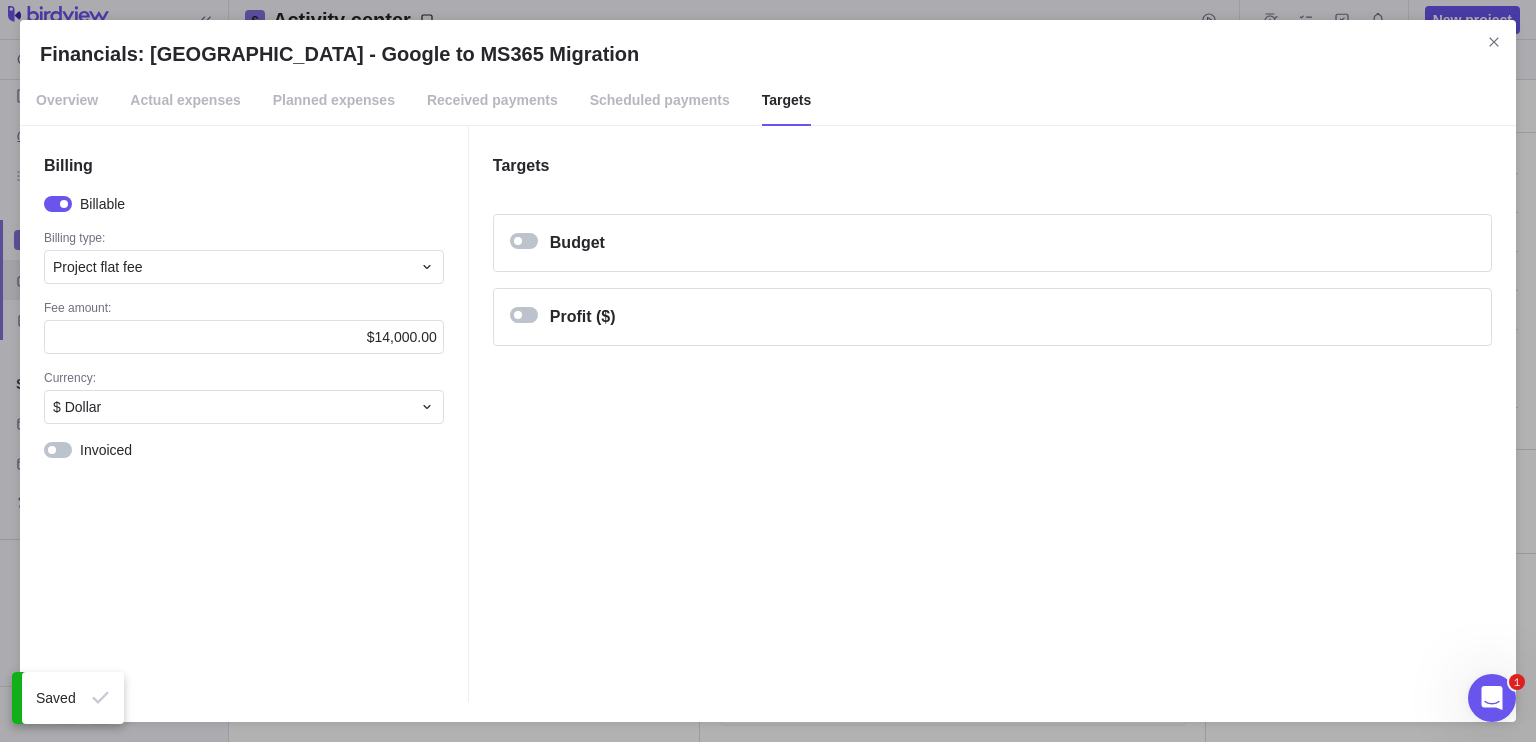 click on "Billable Billing type: Project flat fee Fee amount: $14,000.00 Currency: $ Dollar Invoiced" at bounding box center [244, 327] 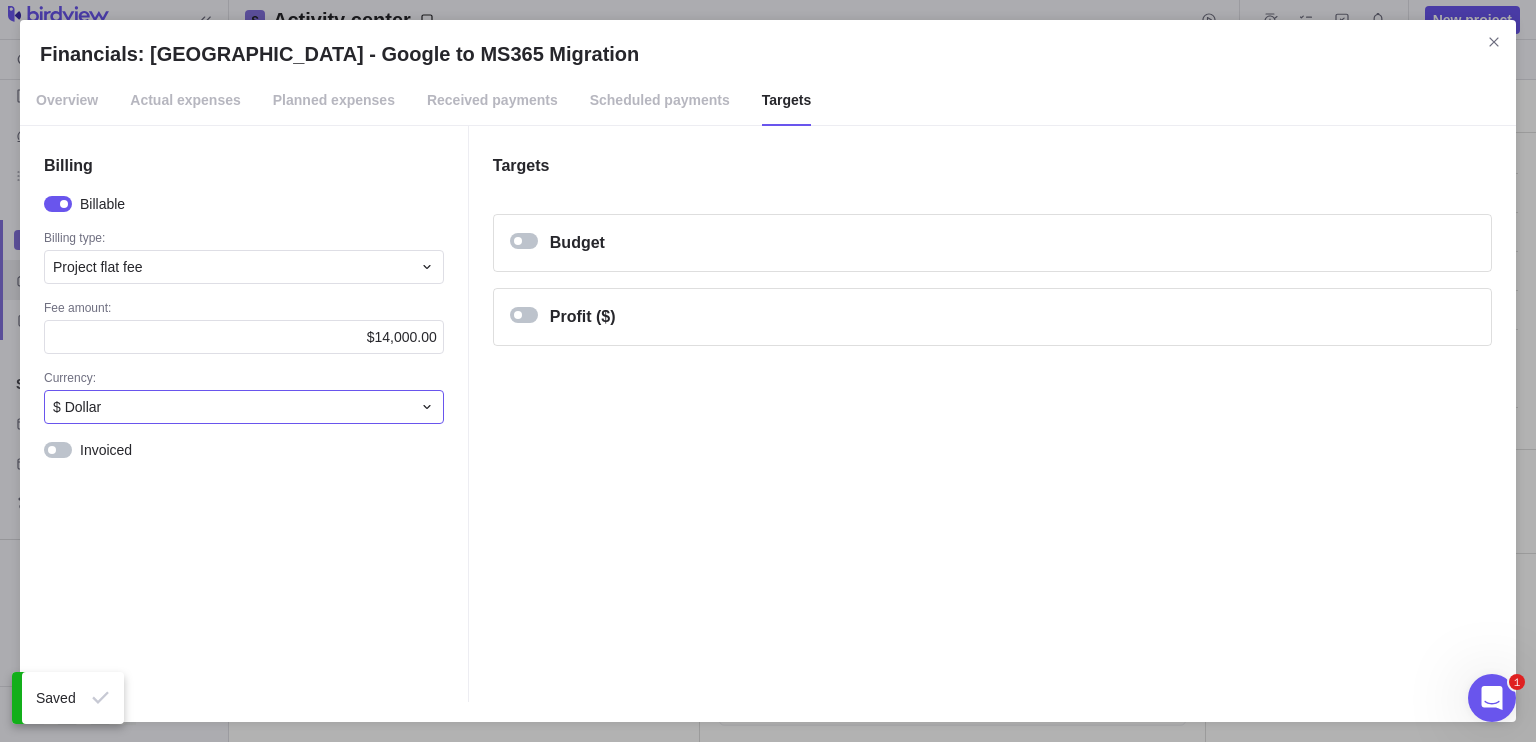 click on "$ Dollar" at bounding box center (232, 407) 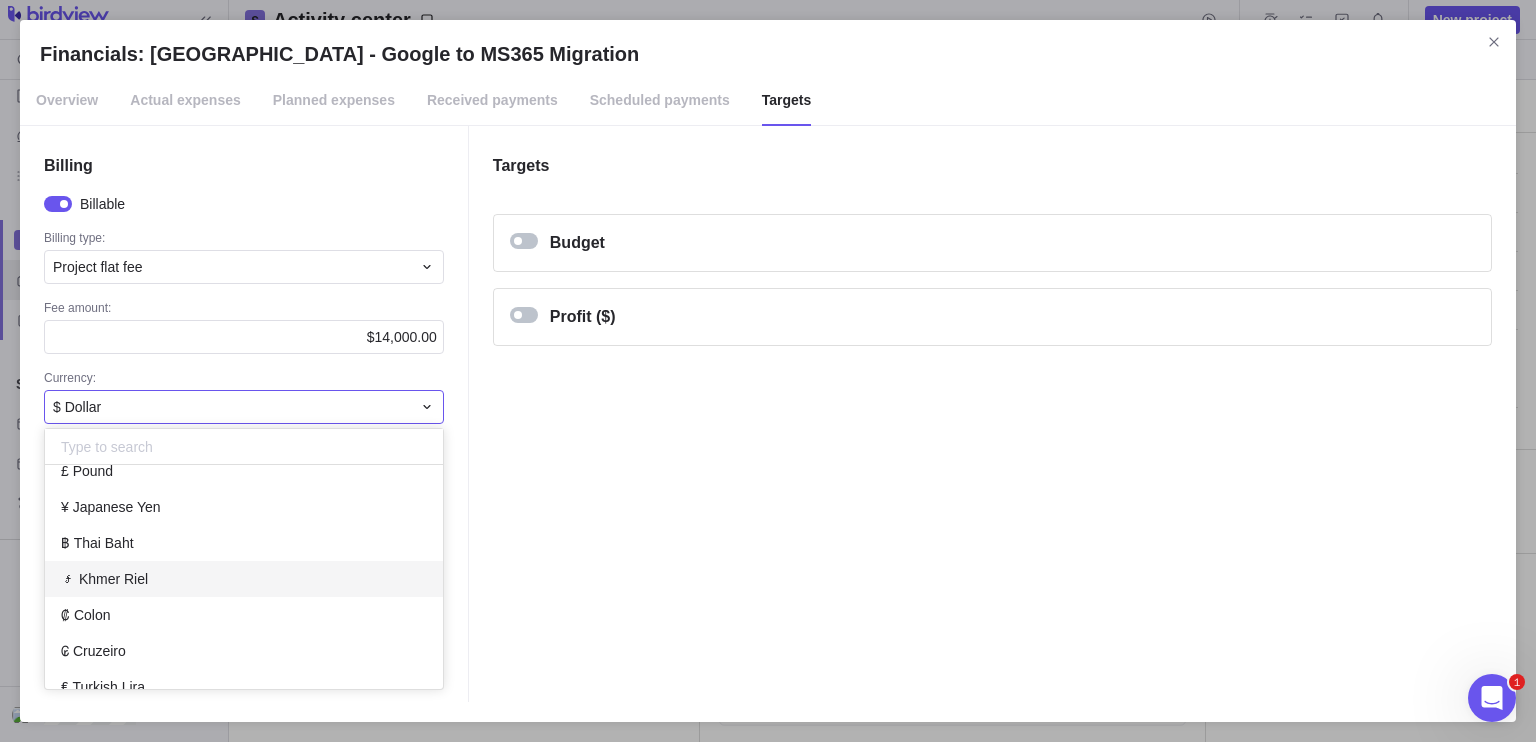 scroll, scrollTop: 92, scrollLeft: 0, axis: vertical 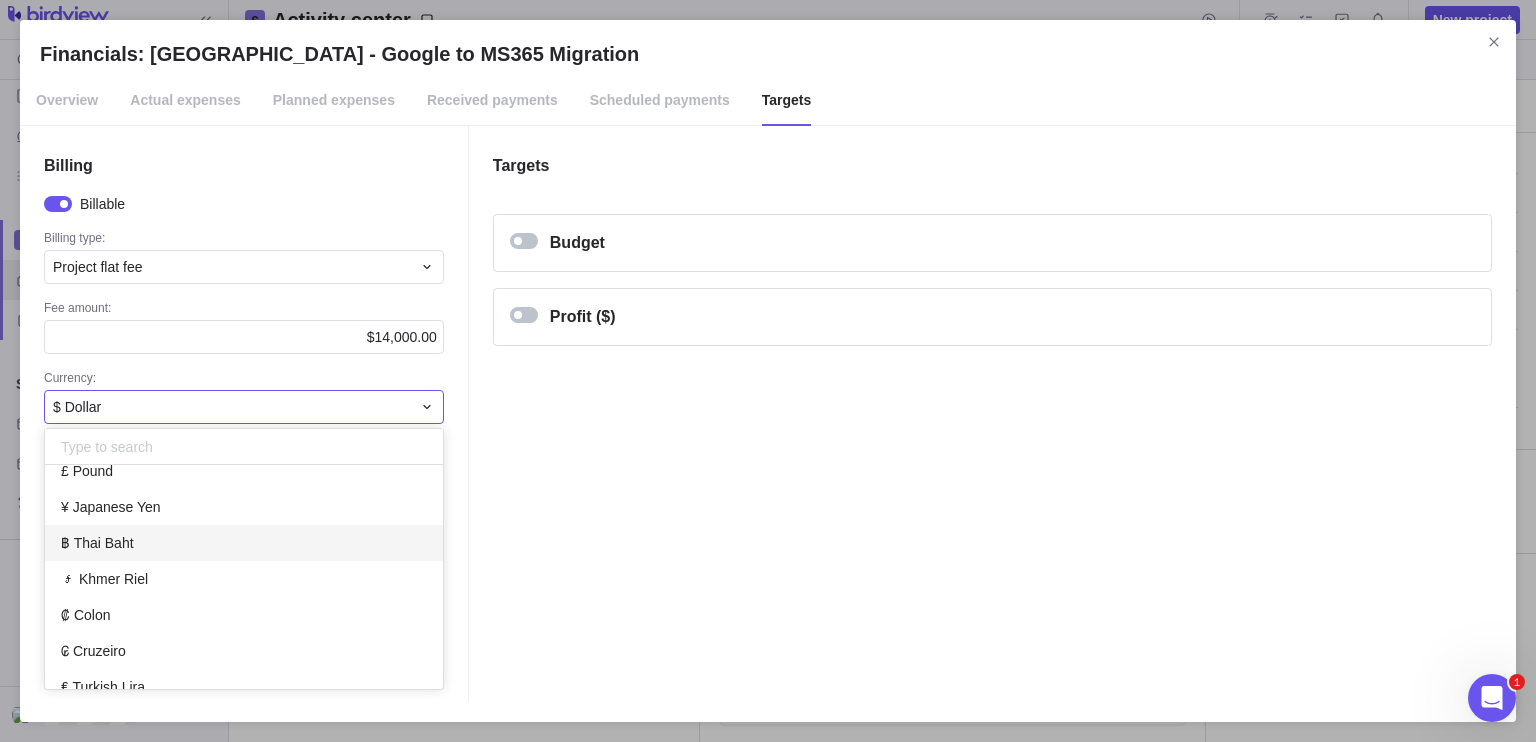 click on "Financials: [GEOGRAPHIC_DATA] - Google to MS365 Migration Overview Actual expenses Planned expenses Received payments Scheduled payments Targets Billing Billable Billing type: Project flat fee Fee amount: $14,000.00 Currency: $ Dollar $ Dollar € Euro £ Pound ¥ Japanese Yen ฿ Thai Baht ៛ Khmer [PERSON_NAME] ₡ [PERSON_NAME] ₢ Cruzeiro ₤ Turkish Lira ₥ Mill ₦ Naira ₨ Indian Rupee ₩ Korean Won ₪ Israeli New Sheqel ₫ Dong ₭ [PERSON_NAME] ₮ Tugrik ₯ Drachma ﷼ Omani Rial R Russian [PERSON_NAME] AR$ Argentine Peso AUD Australian Dollar AZN Azerbaijani New Manats BHD Bahrain Dinar R$ Brazilian Real BGN Bulgarian Lev CAD Canadian Dollar XOF CFA Franc BCEAO CL$ Chilean Peso CNY Chinese Yuan COP Colombian Peso CZK Czech Koruna DKK Danish Krone EGP Egyptian Pound FJD Fijian Dollar GEL Georgian Lari HKD Hong Kong Dollar HUF Hungarian Forint IDR Indonesian Rupiah JOD Jordanian Dinar KZT Kazakhstani Tenge KWD Kuwaiti Dinar LVL Latvian Lat LTL Lithuanian Litas MYR Malaysian Ringgit MXN Mexican Peso MDL Moldovan Leu CHF Swiss Franc" at bounding box center [768, 371] 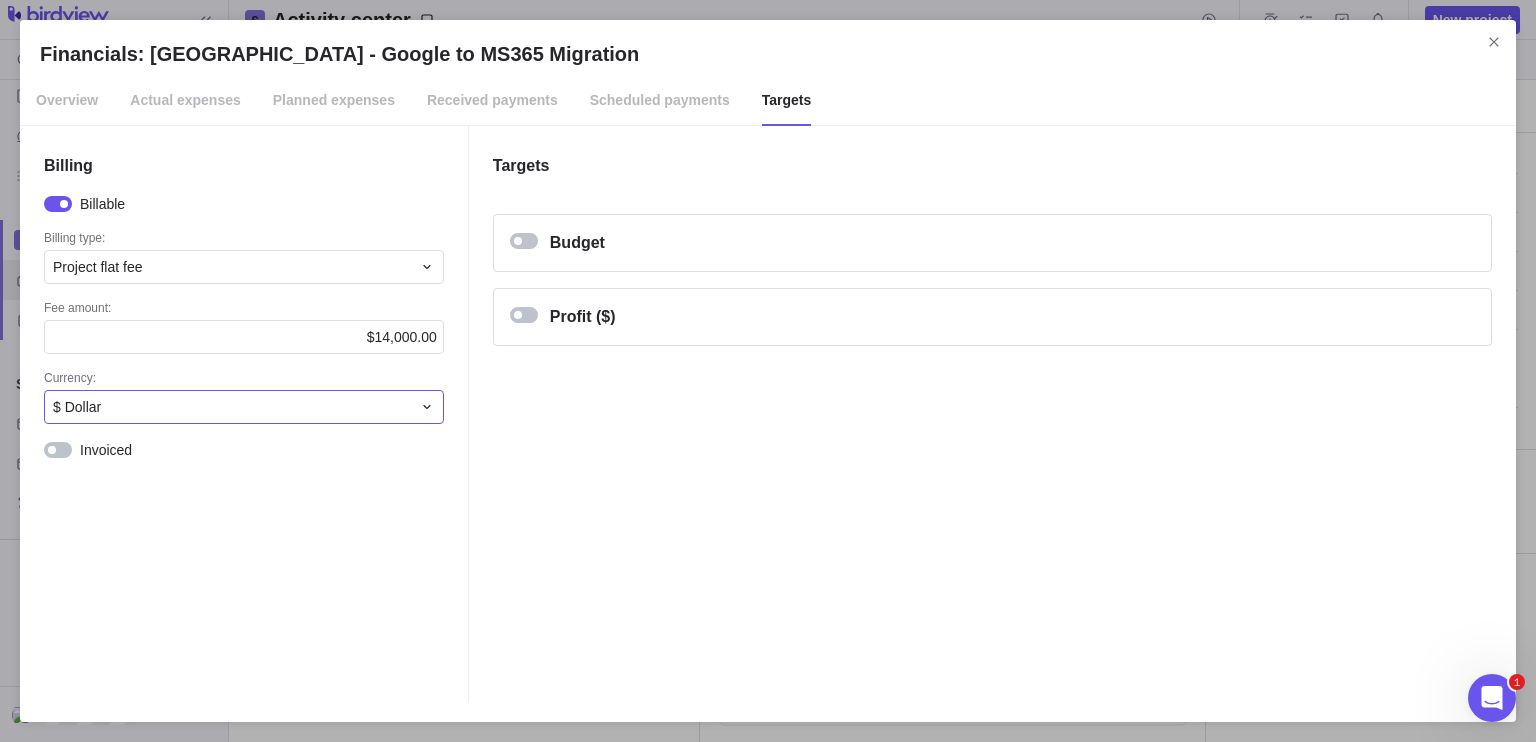 click on "$ Dollar" at bounding box center (232, 407) 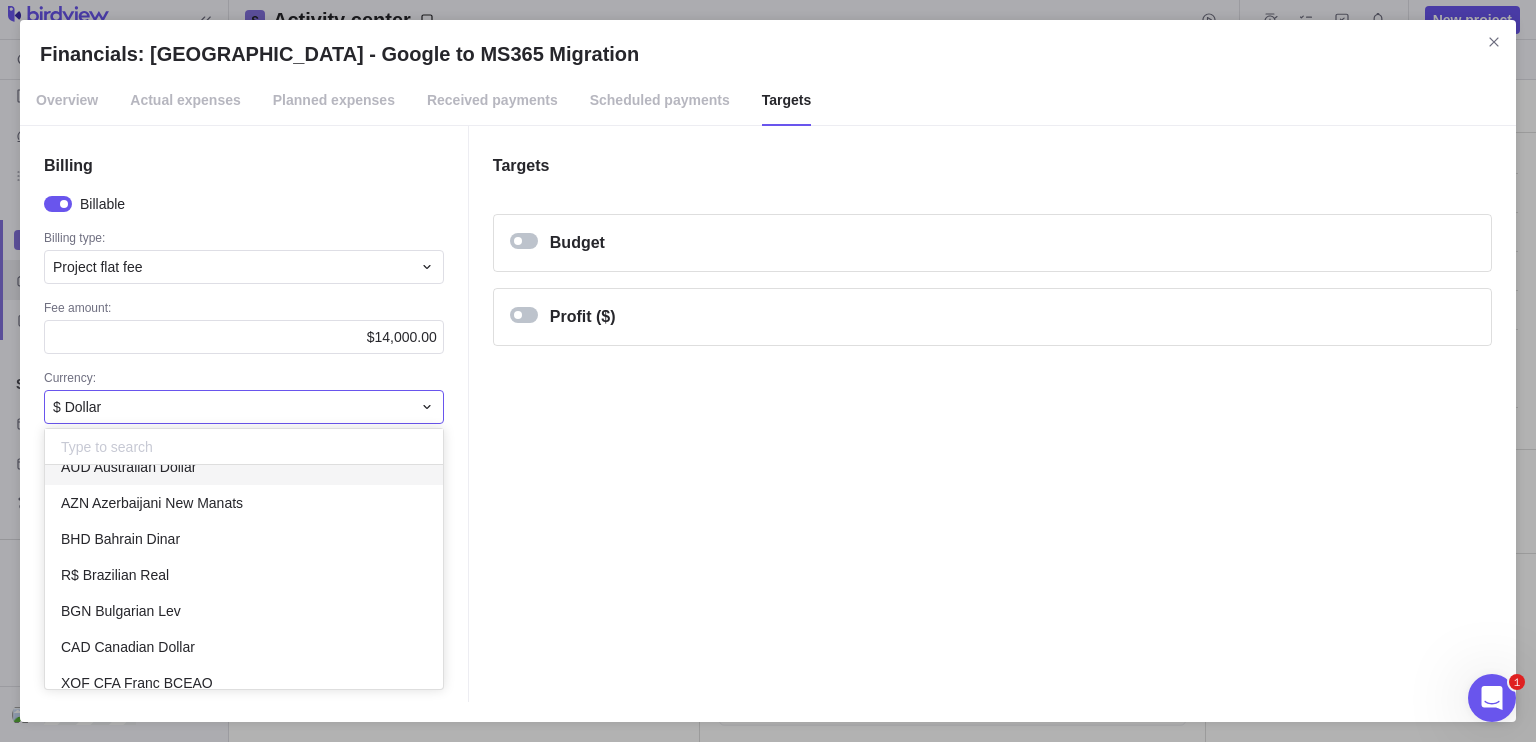 scroll, scrollTop: 780, scrollLeft: 0, axis: vertical 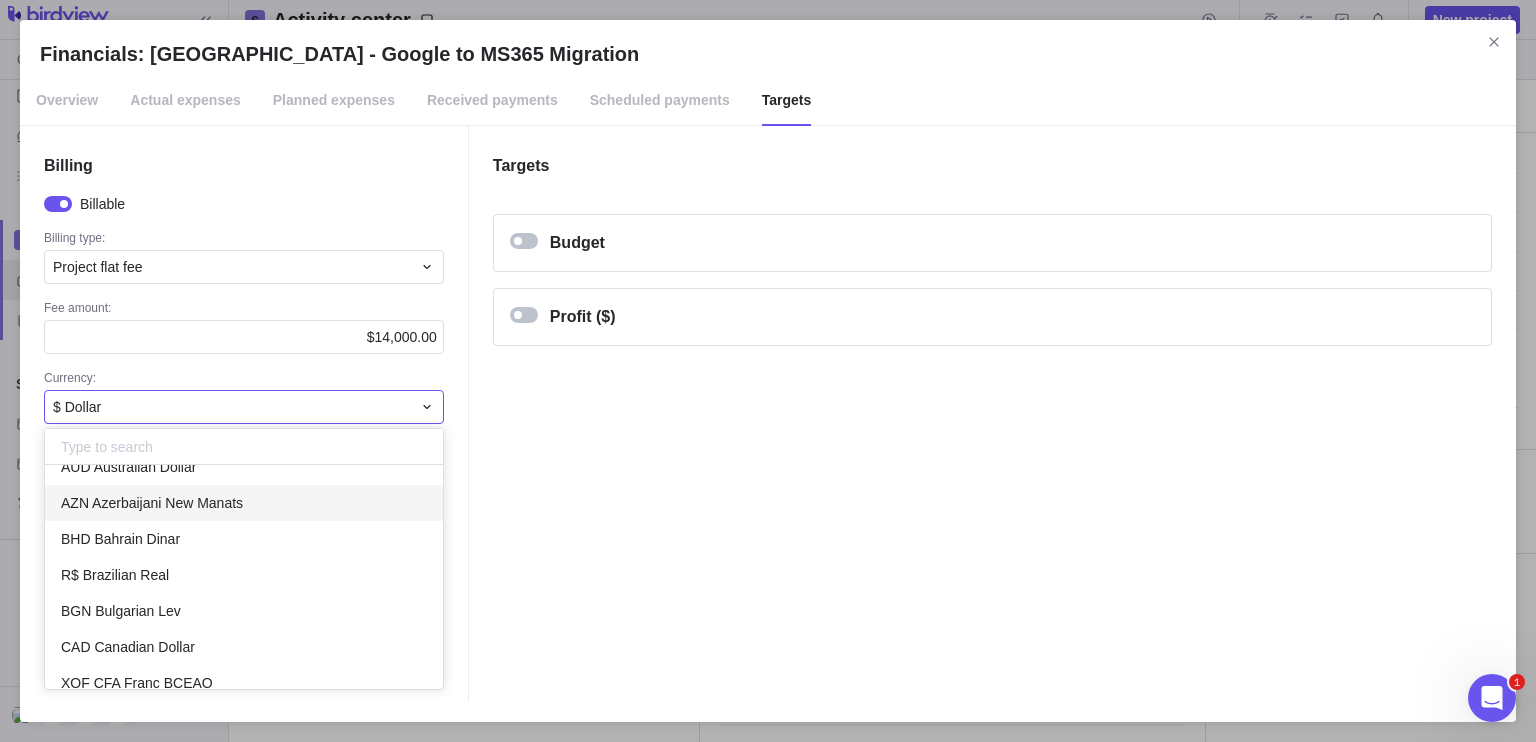 click on "Financials: [GEOGRAPHIC_DATA] - Google to MS365 Migration Overview Actual expenses Planned expenses Received payments Scheduled payments Targets Billing Billable Billing type: Project flat fee Fee amount: $14,000.00 Currency: $ Dollar $ Dollar € Euro £ Pound ¥ Japanese Yen ฿ Thai Baht ៛ Khmer [PERSON_NAME] ₡ [PERSON_NAME] ₢ Cruzeiro ₤ Turkish Lira ₥ Mill ₦ Naira ₨ Indian Rupee ₩ Korean Won ₪ Israeli New Sheqel ₫ Dong ₭ [PERSON_NAME] ₮ Tugrik ₯ Drachma ﷼ Omani Rial R Russian [PERSON_NAME] AR$ Argentine Peso AUD Australian Dollar AZN Azerbaijani New Manats BHD Bahrain Dinar R$ Brazilian Real BGN Bulgarian Lev CAD Canadian Dollar XOF CFA Franc BCEAO CL$ Chilean Peso CNY Chinese Yuan COP Colombian Peso CZK Czech Koruna DKK Danish Krone EGP Egyptian Pound FJD Fijian Dollar GEL Georgian Lari HKD Hong Kong Dollar HUF Hungarian Forint IDR Indonesian Rupiah JOD Jordanian Dinar KZT Kazakhstani Tenge KWD Kuwaiti Dinar LVL Latvian Lat LTL Lithuanian Litas MYR Malaysian Ringgit MXN Mexican Peso MDL Moldovan Leu CHF Swiss Franc" at bounding box center (768, 371) 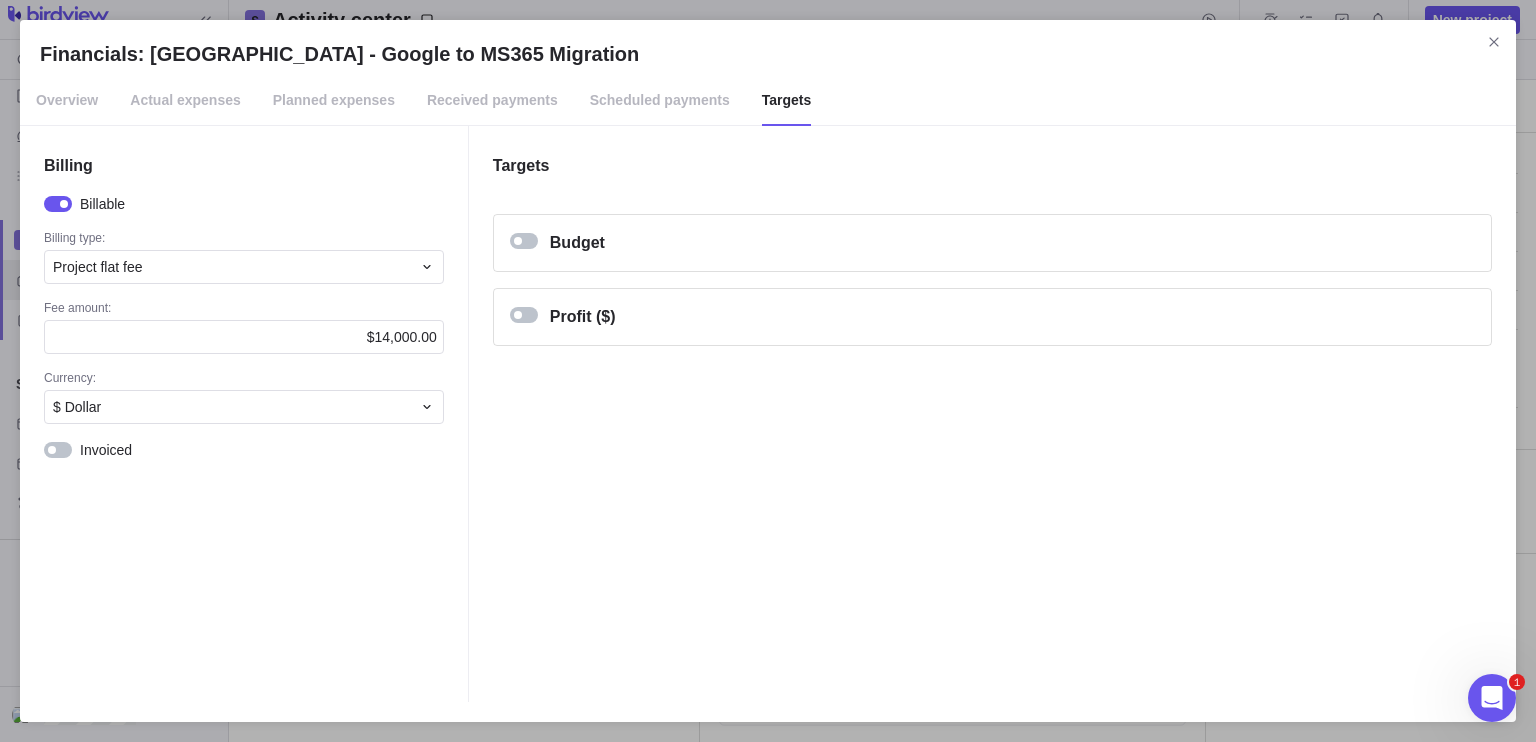 click at bounding box center [528, 241] 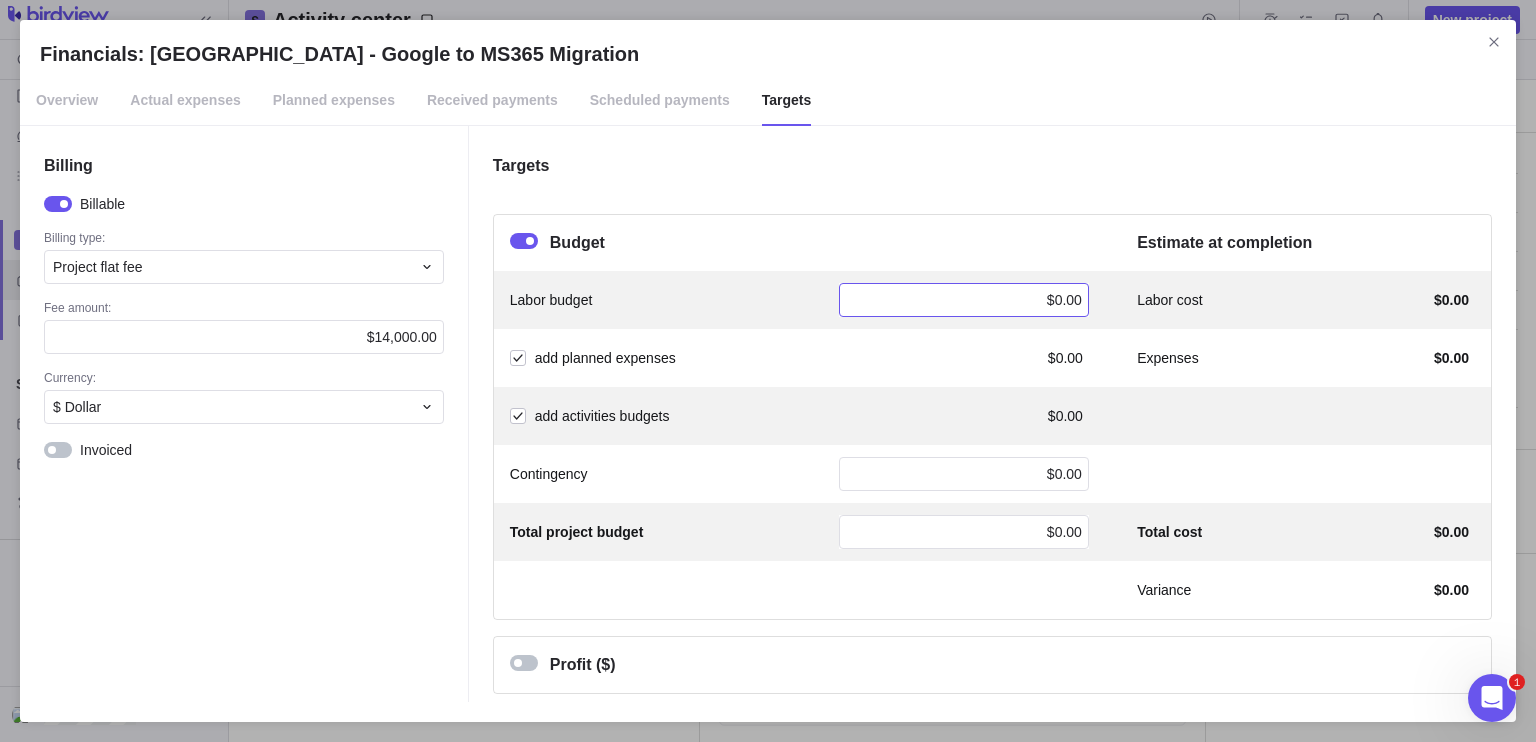 click on "$0.00" at bounding box center [1064, 300] 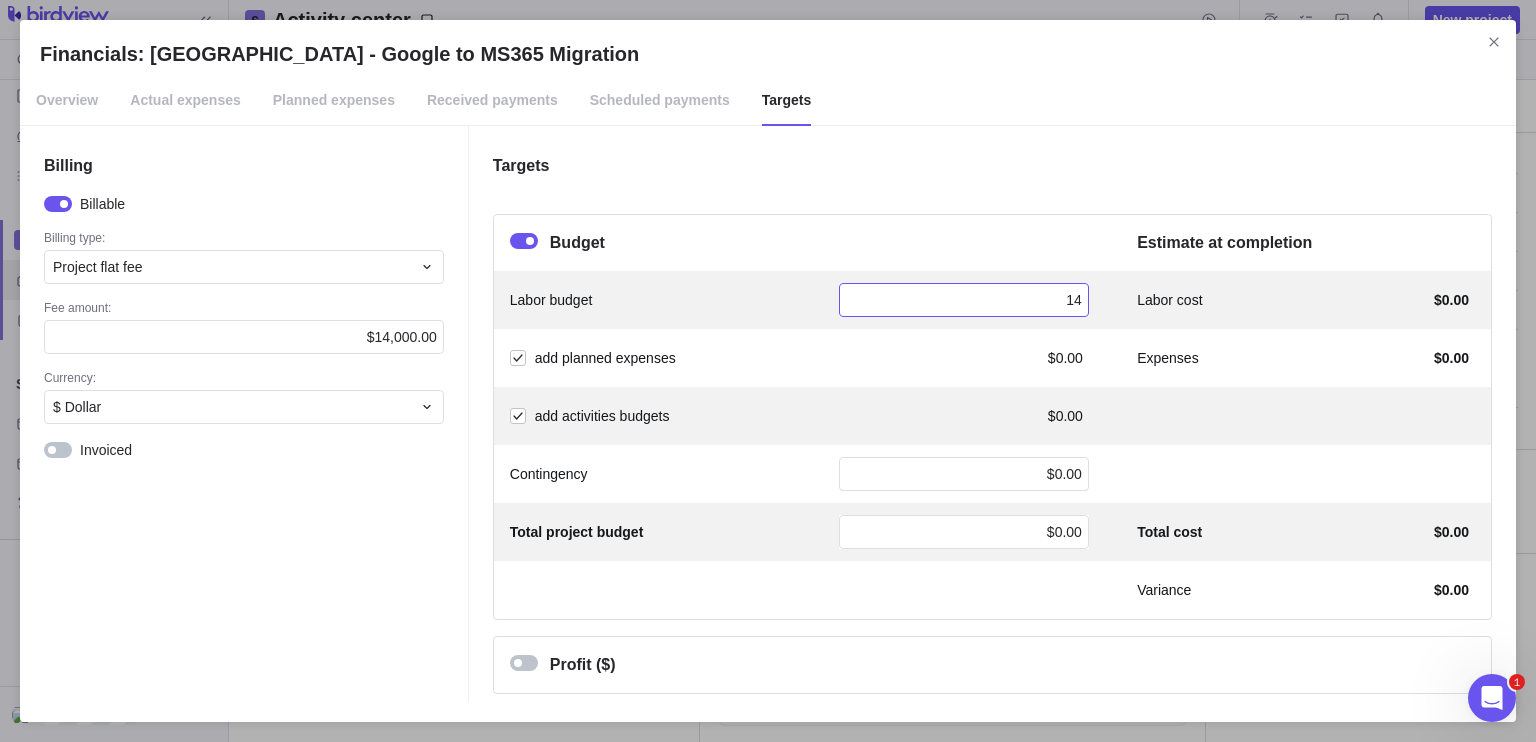 type on "1" 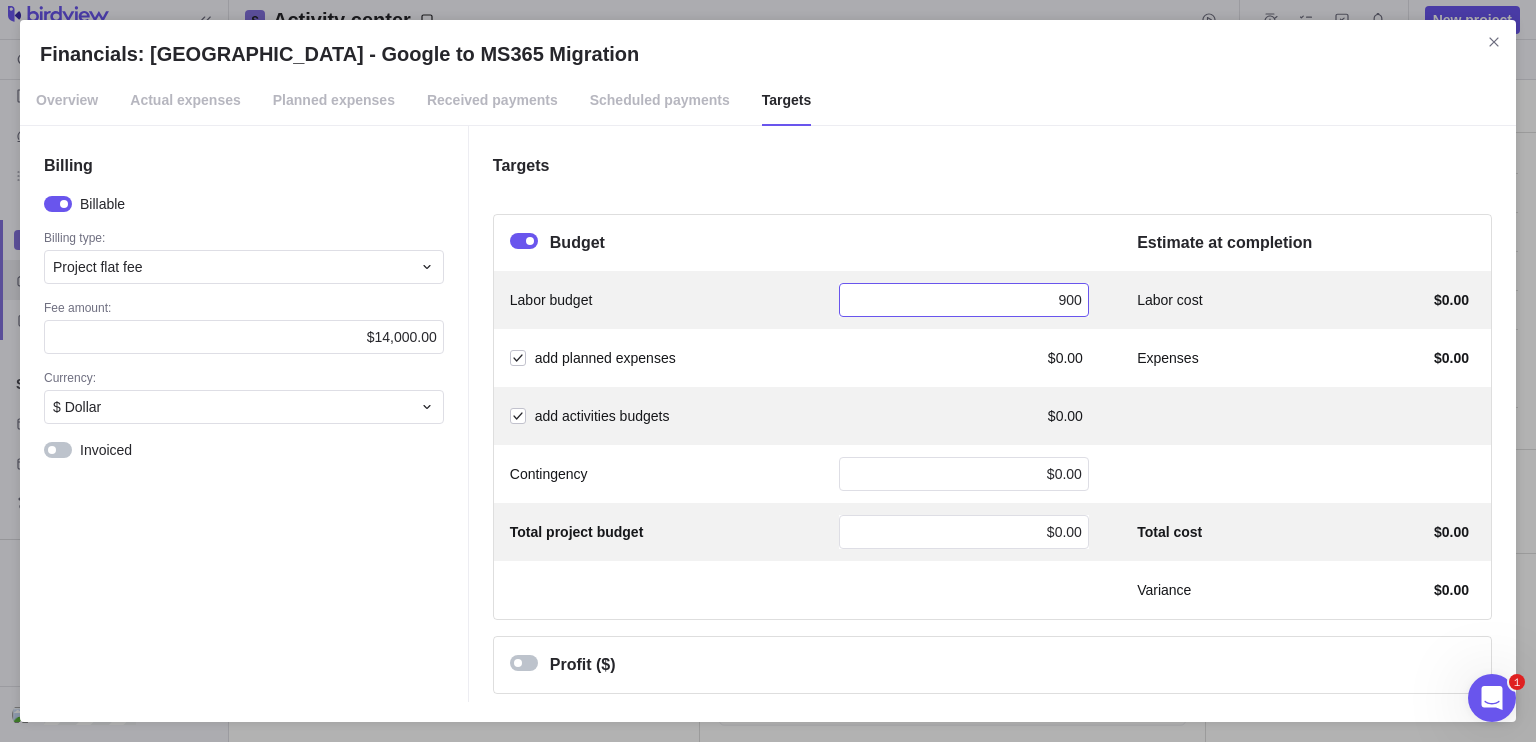type on "9000" 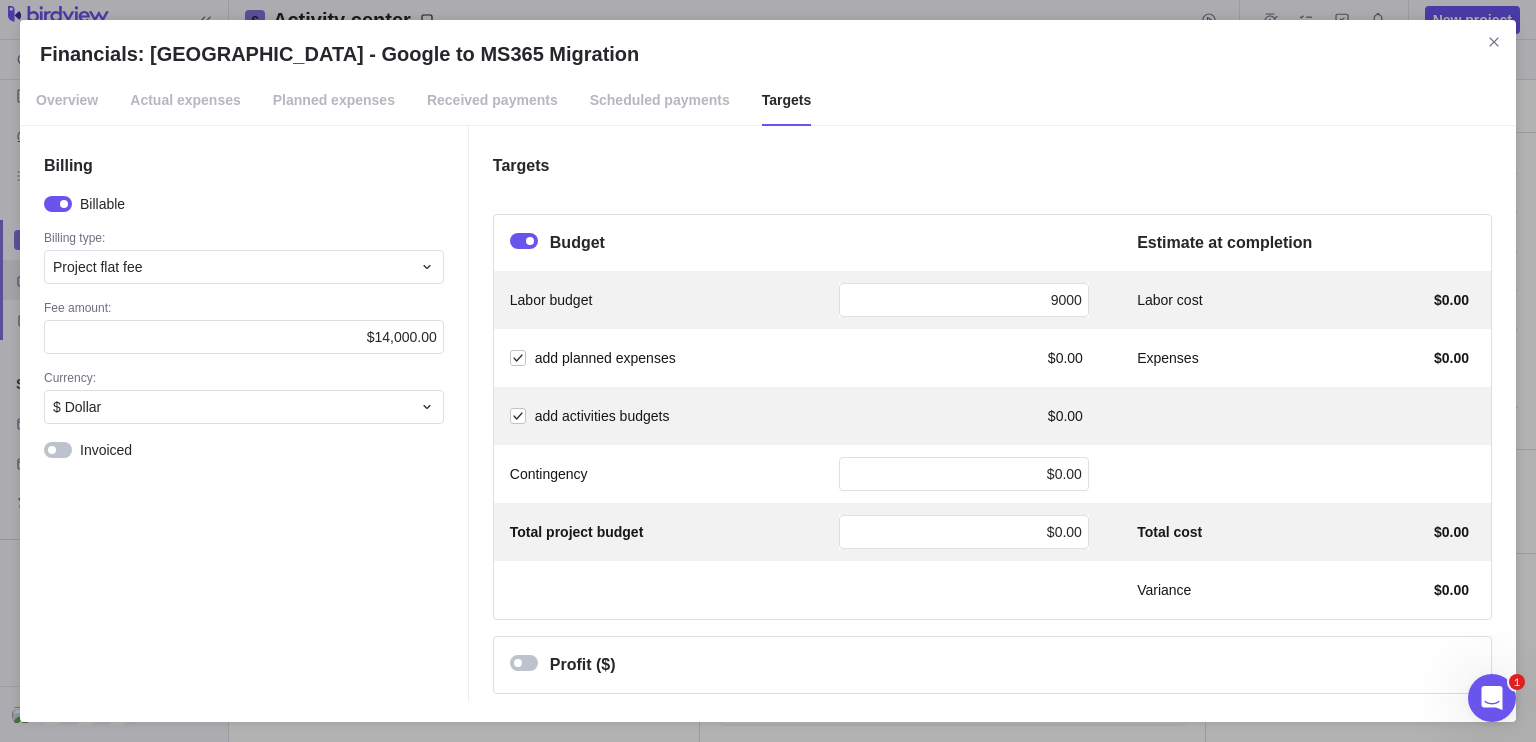 click on "Targets Budget Estimate at completion Labor budget 9000 Labor cost $0.00 add planned expenses $0.00 Expenses $0.00 add activities budgets $0.00 Contingency $0.00 Total project budget $0.00 Total cost $0.00 Variance $0.00 Profit ($) Track profit as Amount Target profit $0.00 Expected profit $14,000.00 Variance $14,000.00" at bounding box center [992, 414] 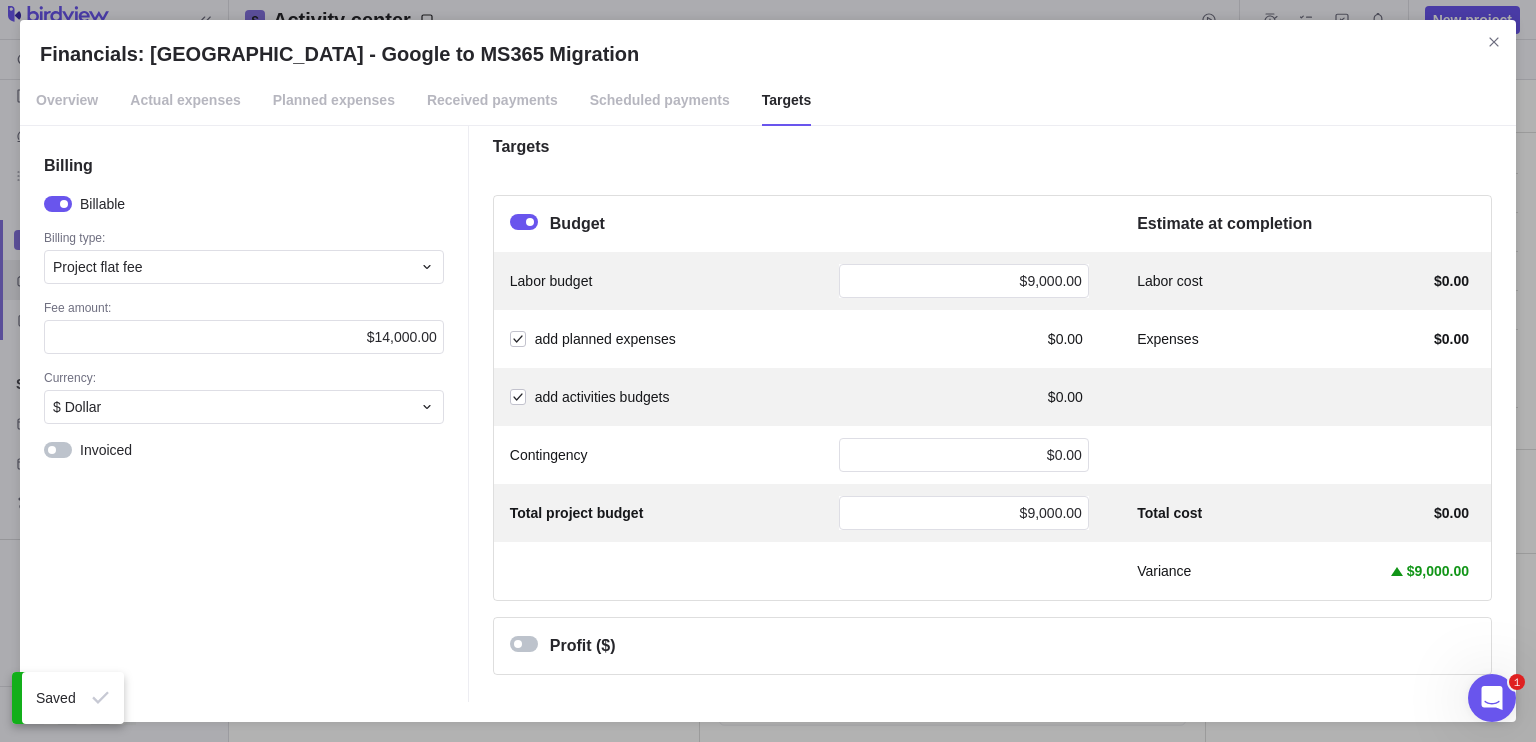 scroll, scrollTop: 2, scrollLeft: 0, axis: vertical 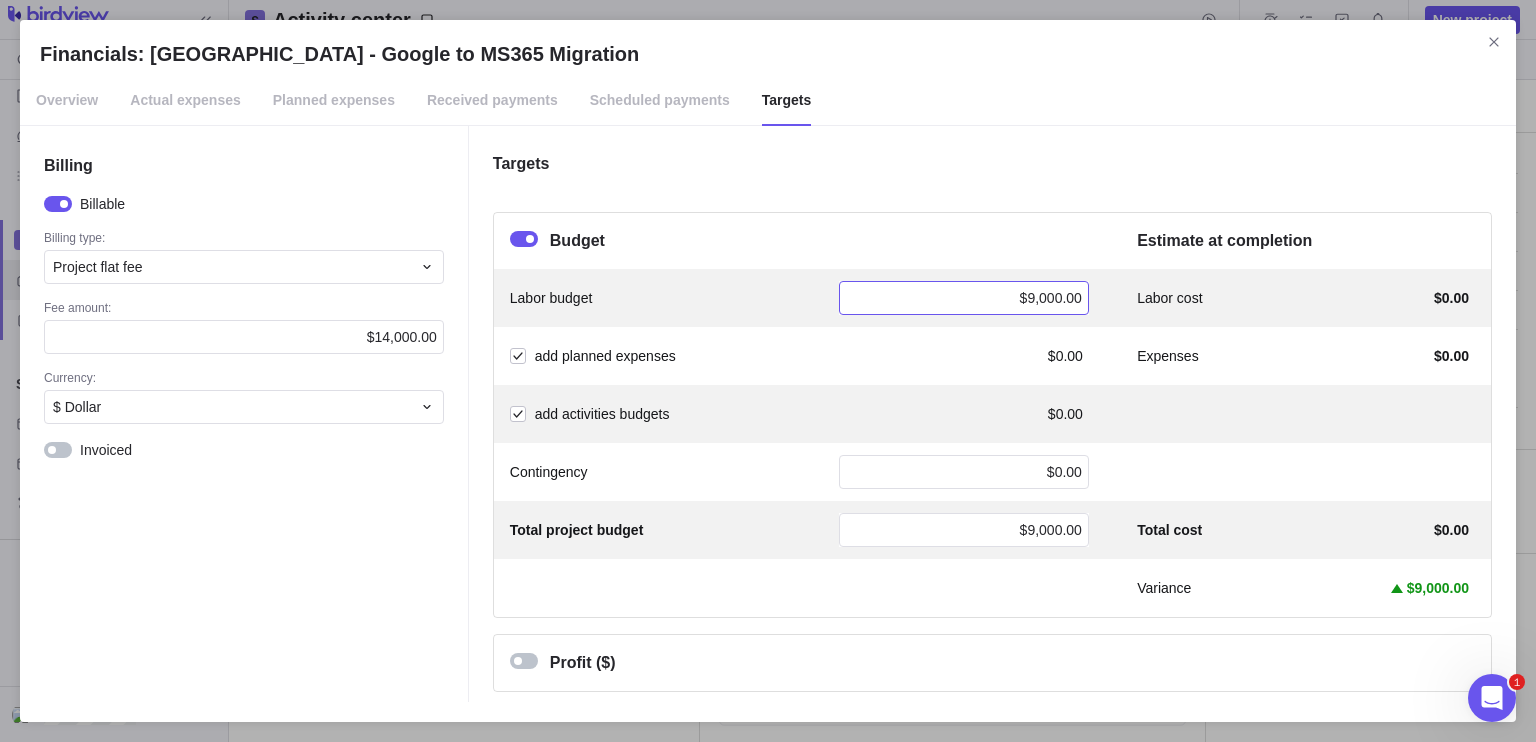 click on "$9,000.00" at bounding box center [964, 298] 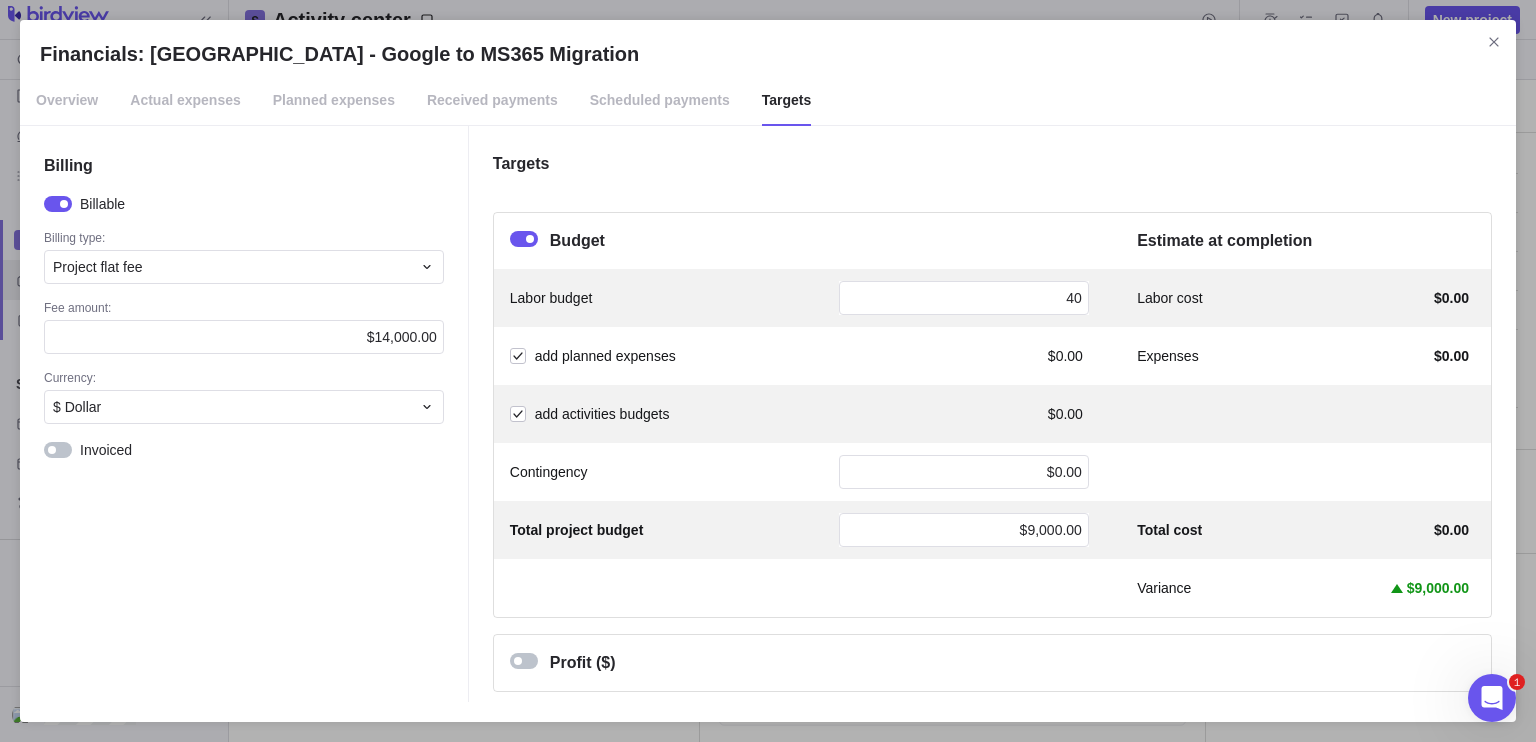 type on "4" 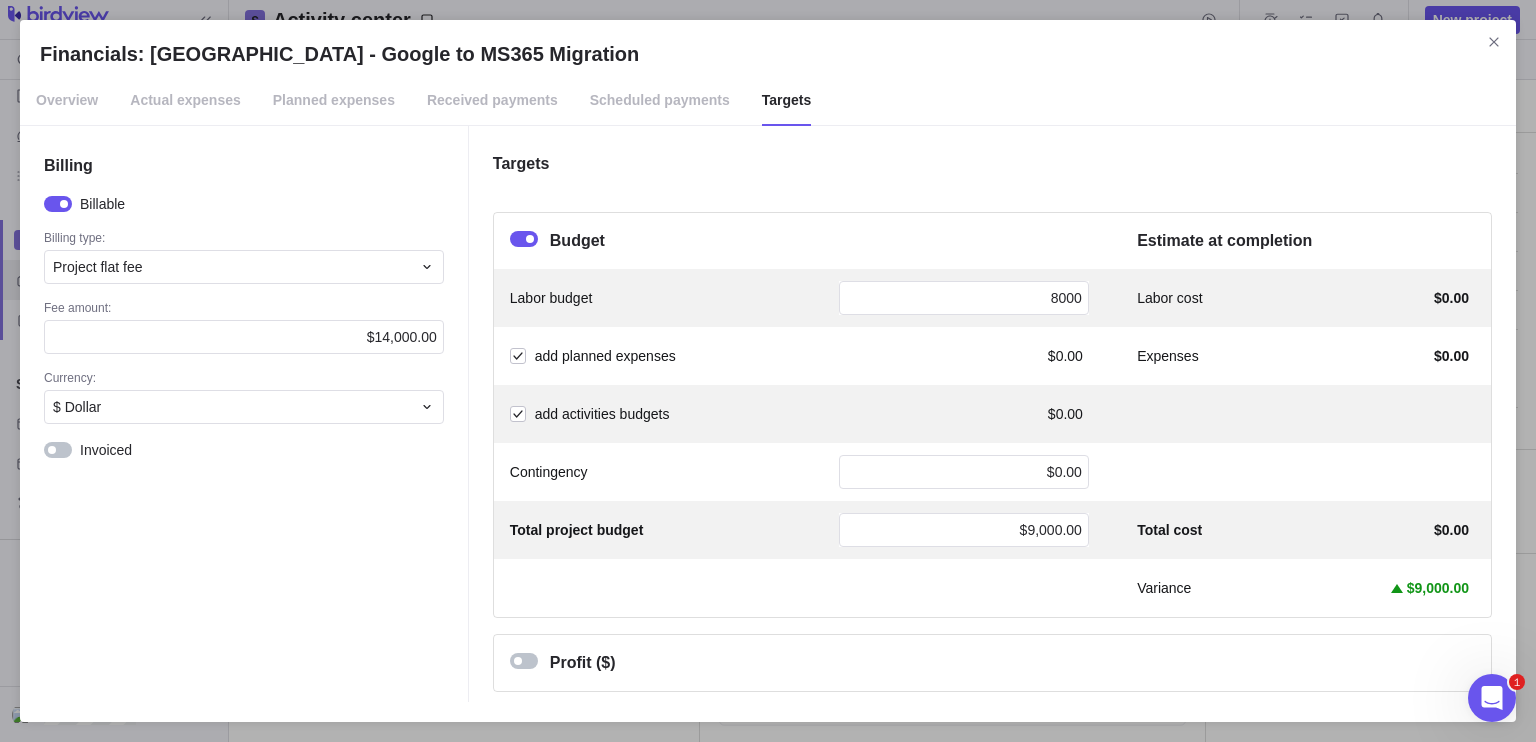 type on "80000" 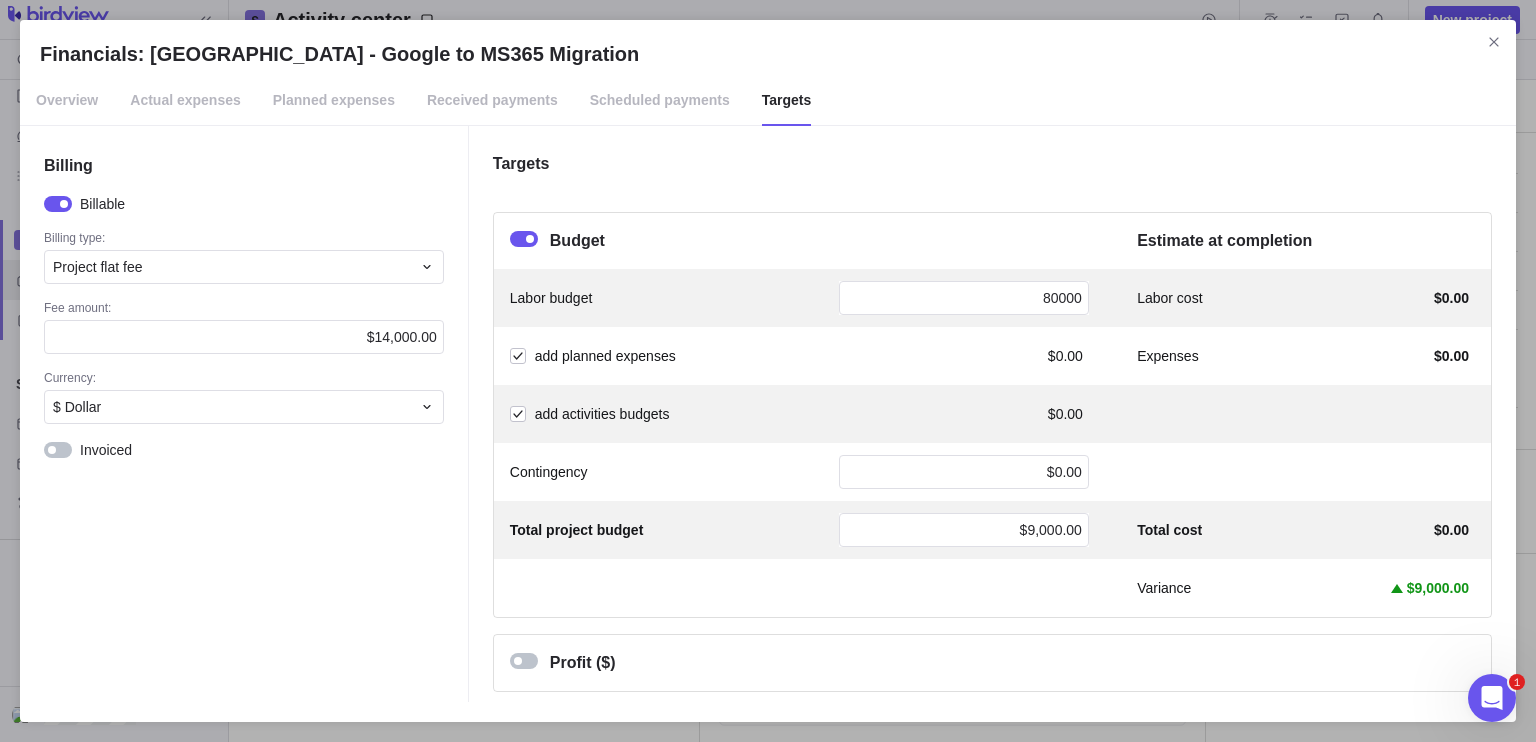 click on "Targets" at bounding box center (992, 164) 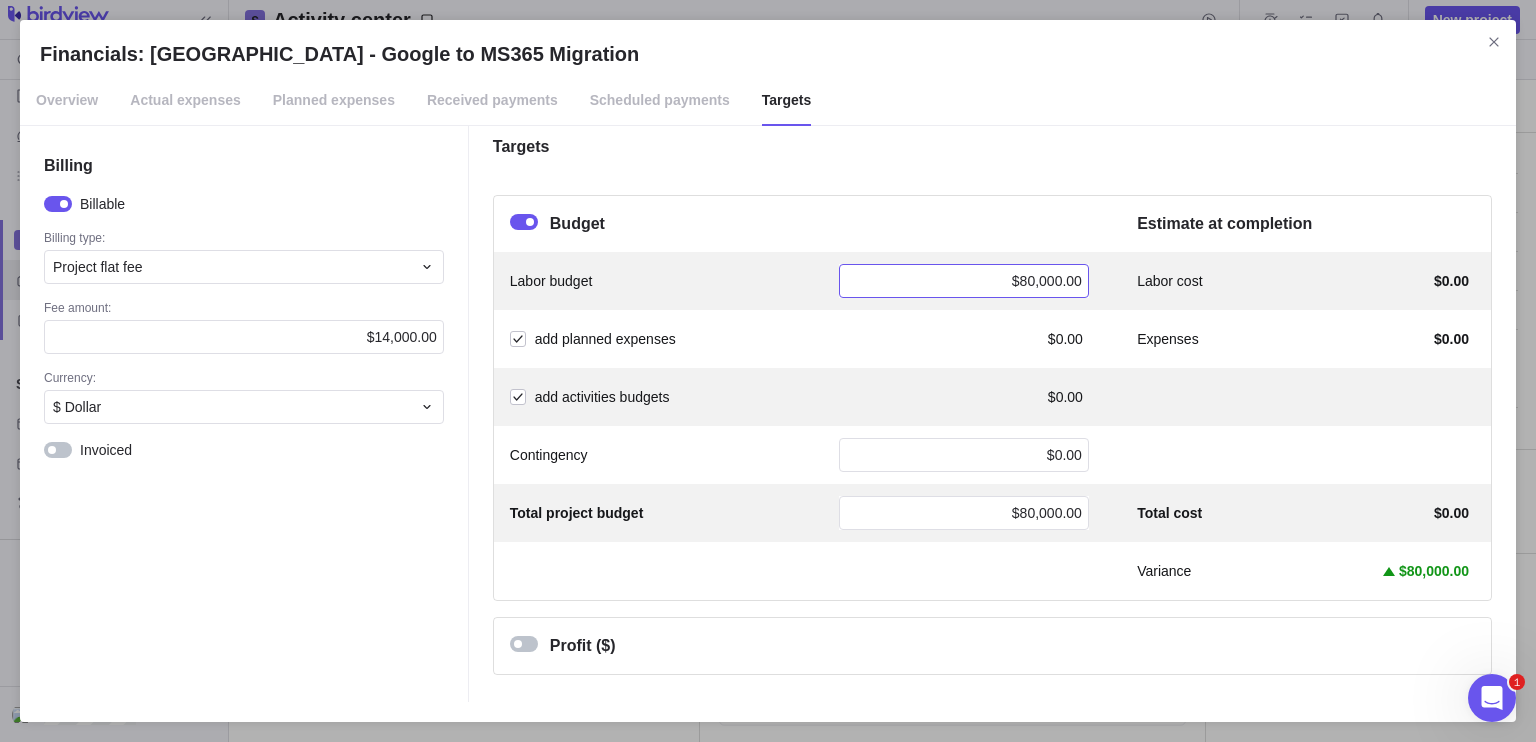 scroll, scrollTop: 0, scrollLeft: 0, axis: both 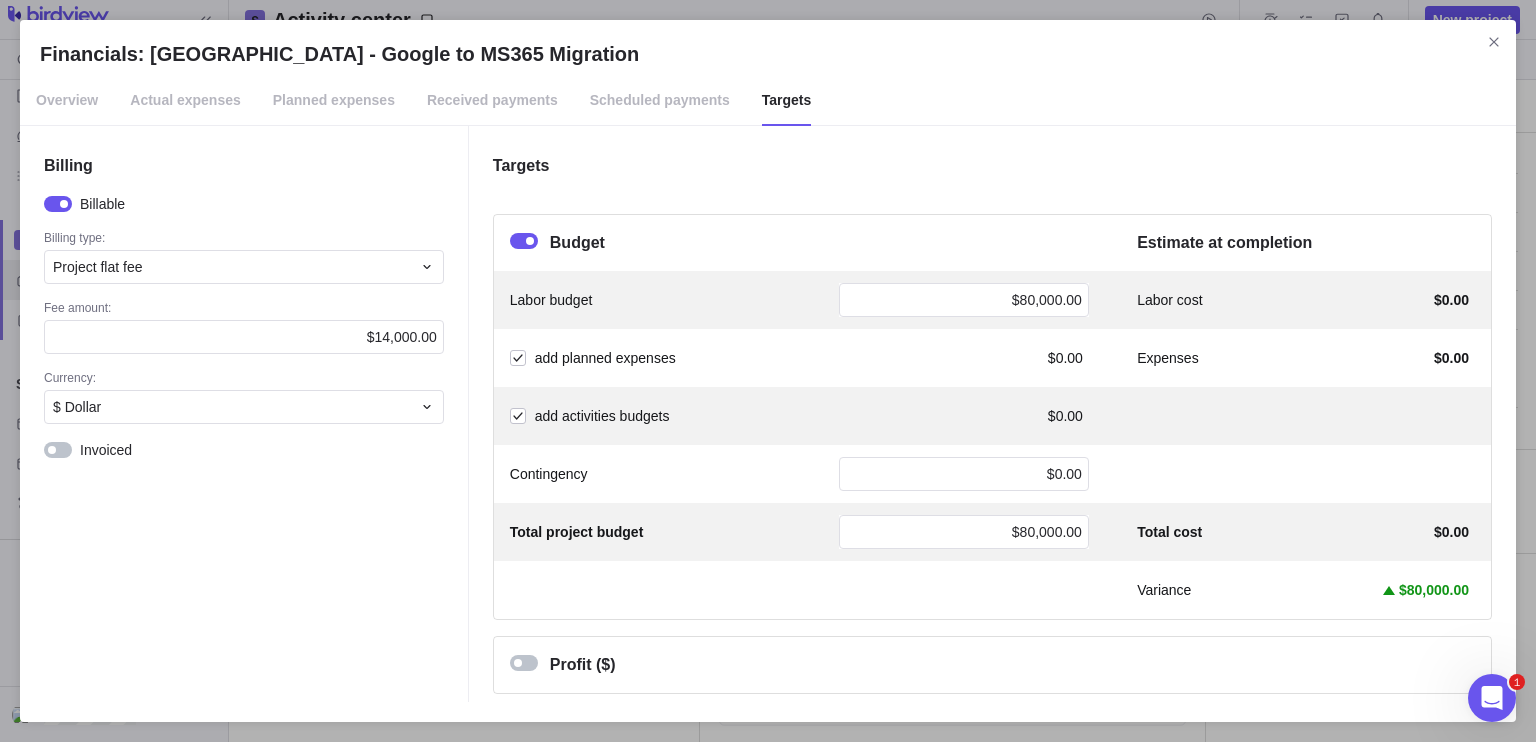 click on "Budget Estimate at completion" at bounding box center (992, 243) 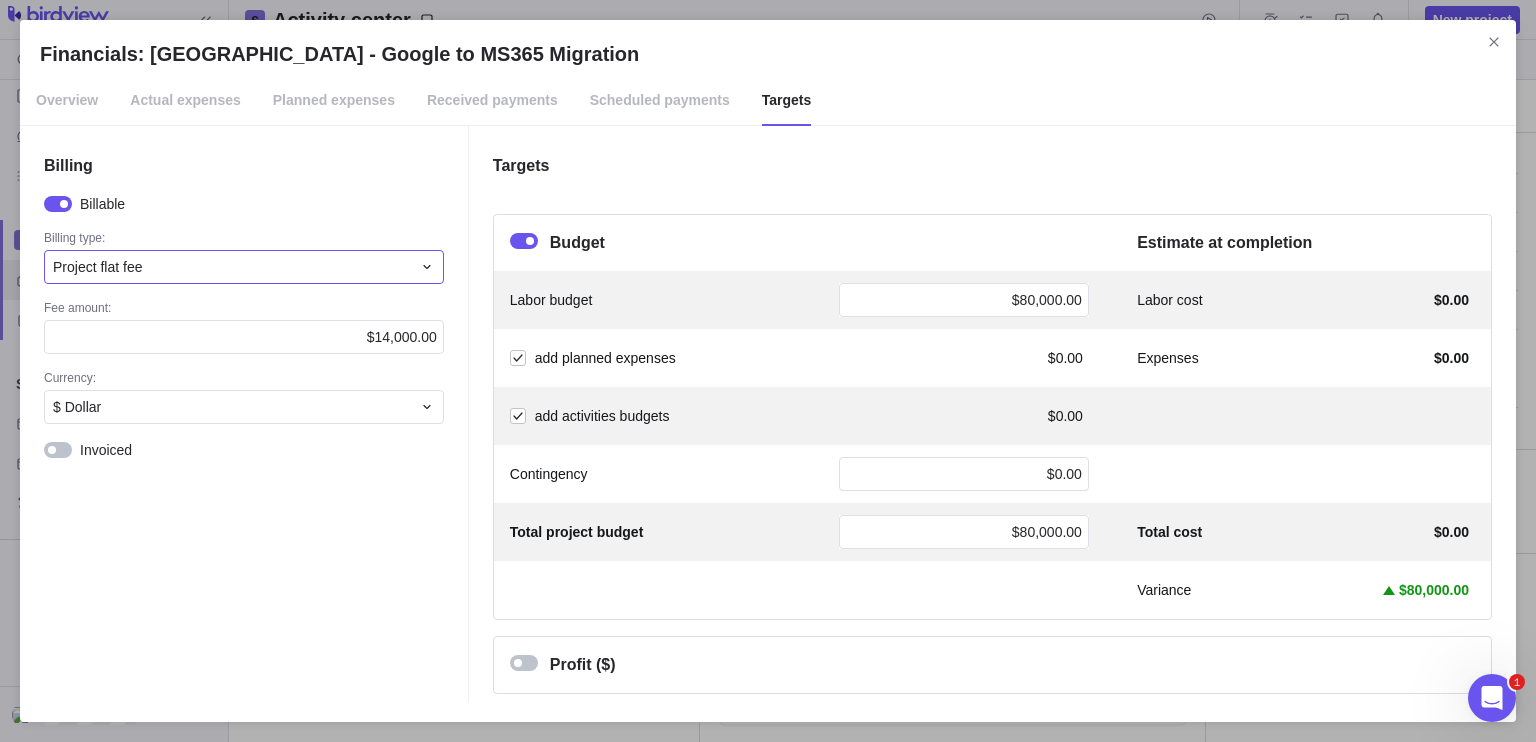 click on "Project flat fee" at bounding box center [232, 267] 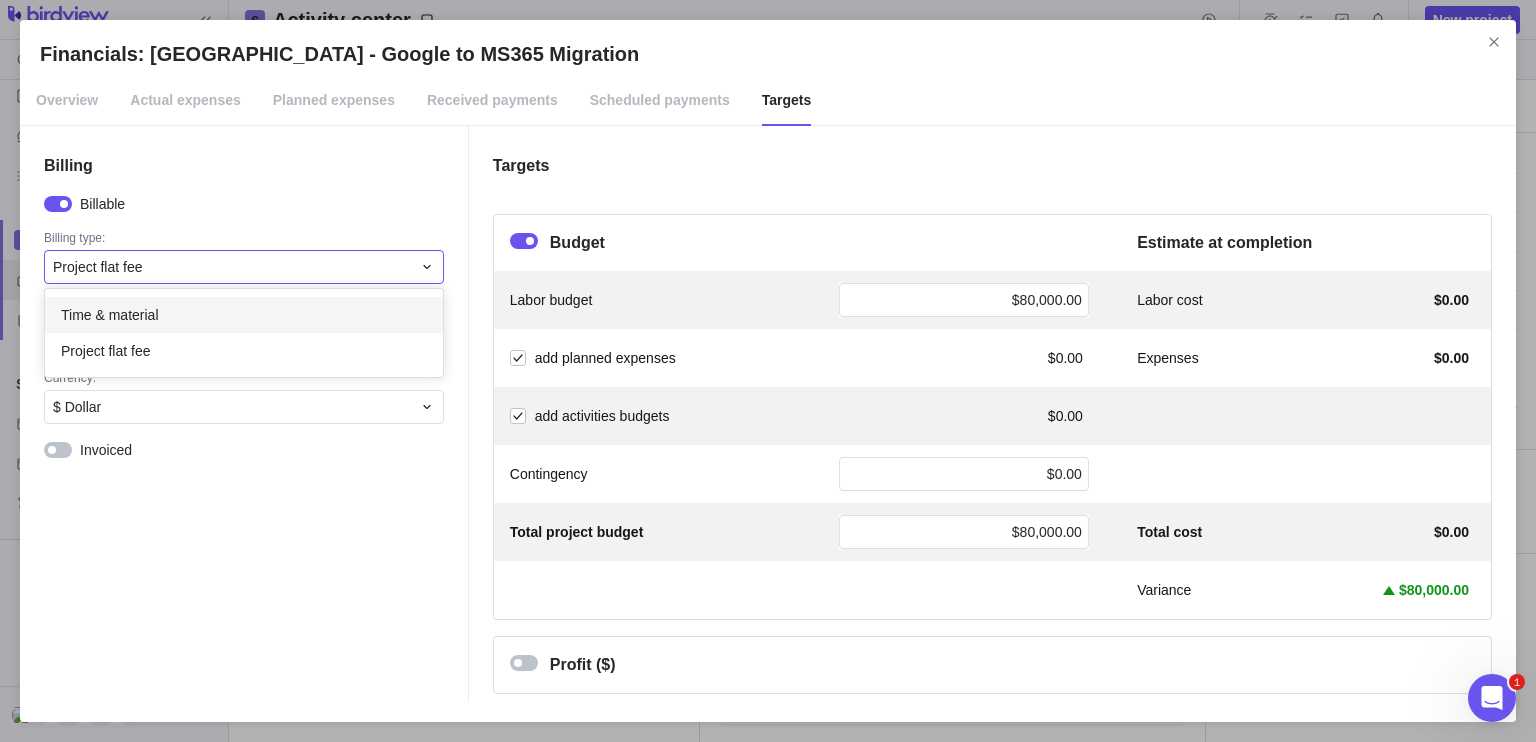 click on "Time & material" at bounding box center (244, 315) 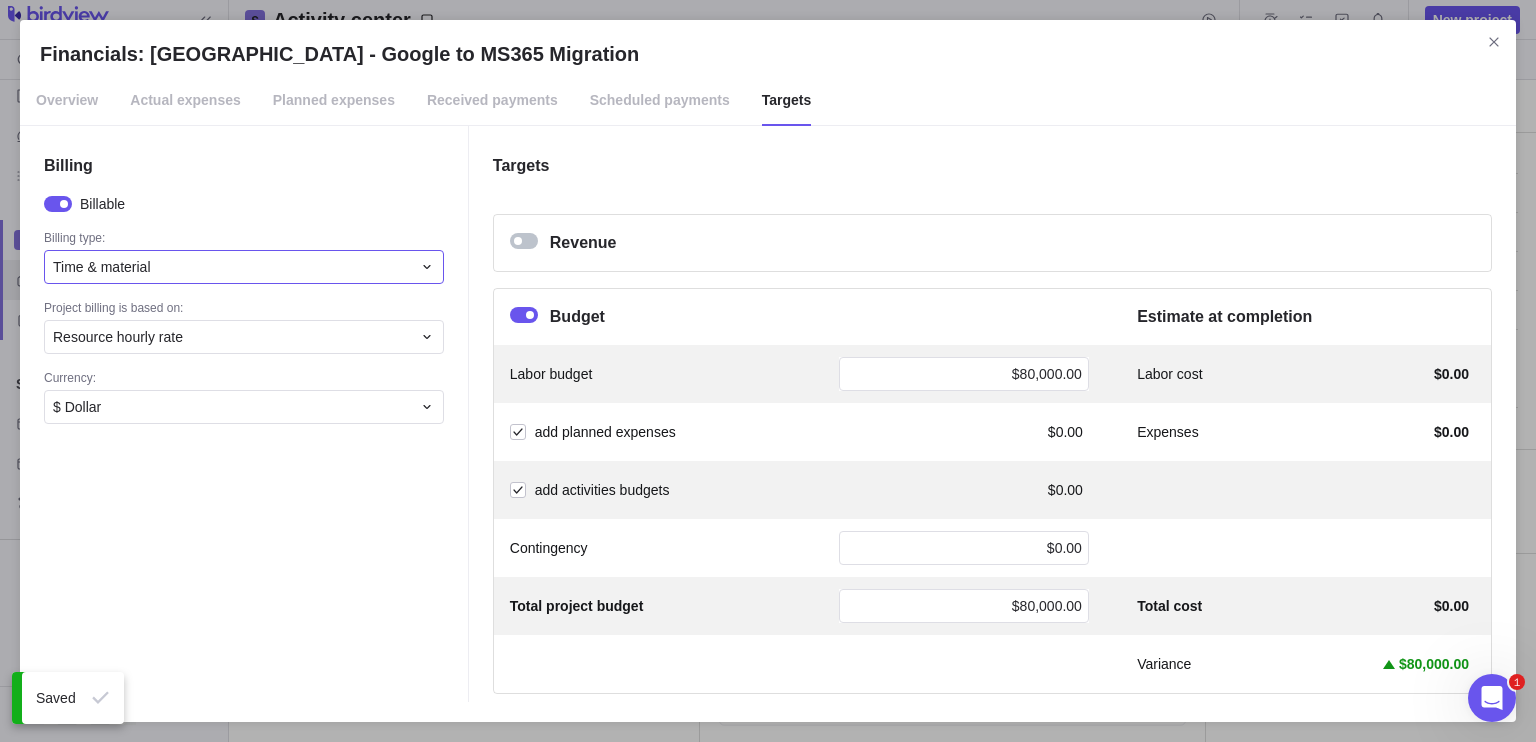 click on "Time & material" at bounding box center [232, 267] 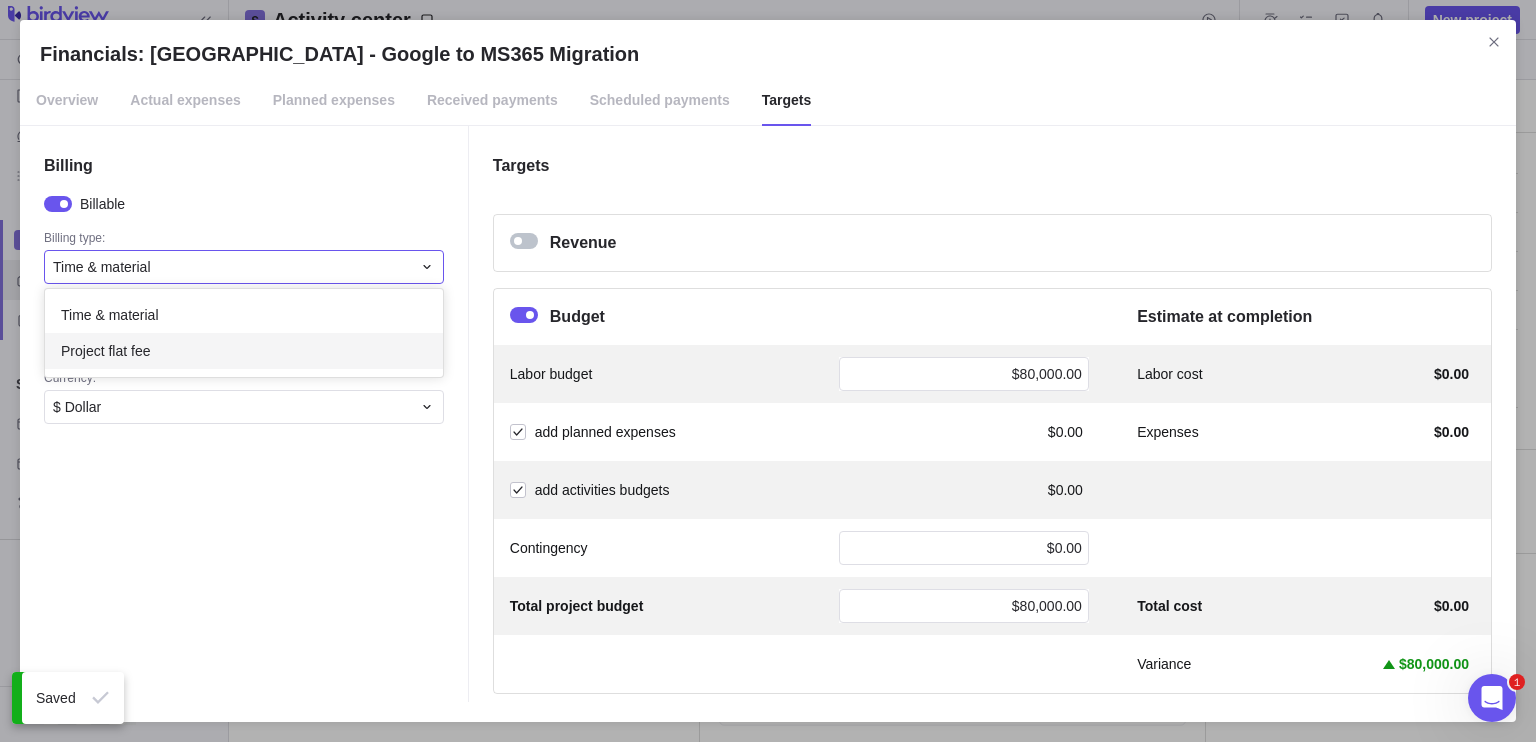 click on "Project flat fee" at bounding box center [244, 351] 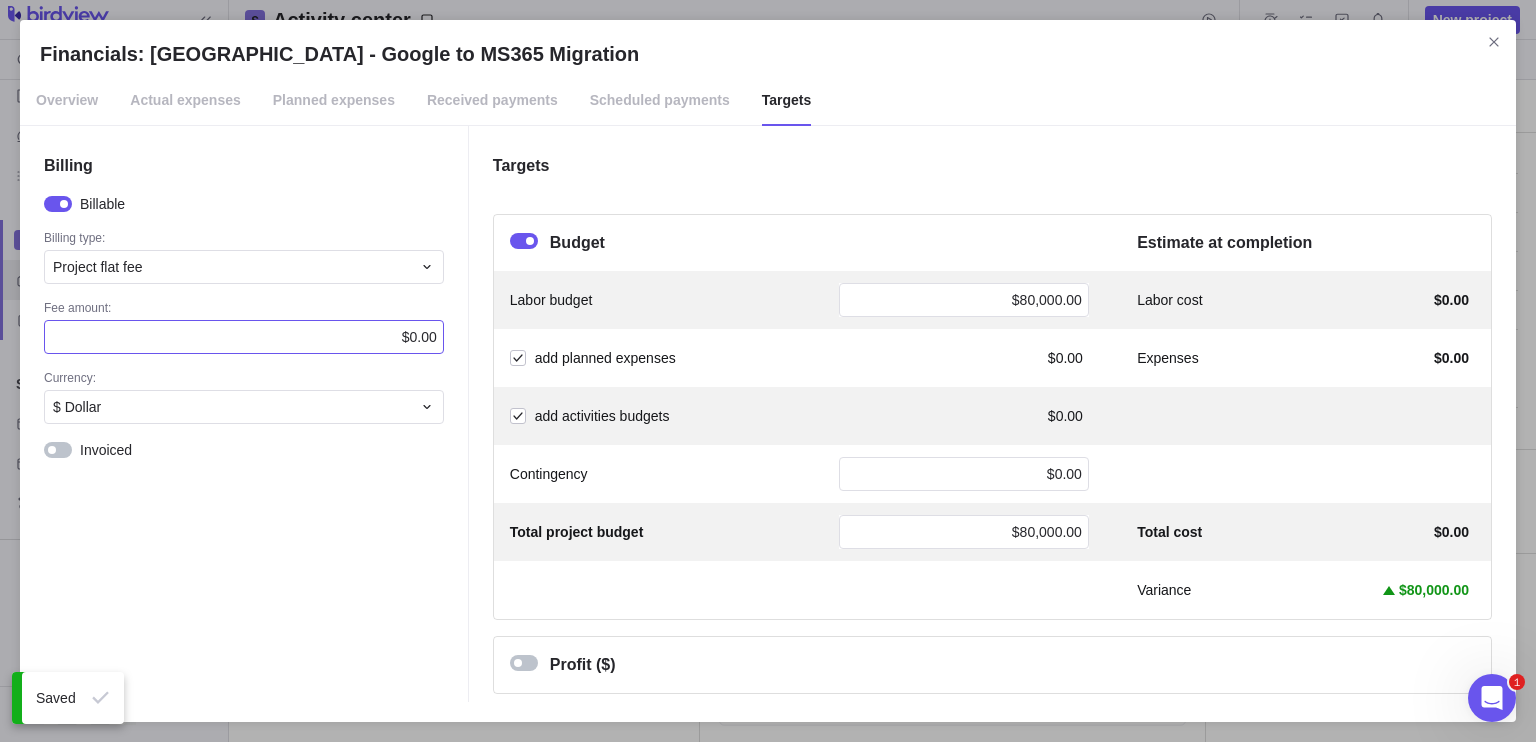 click on "$0.00" at bounding box center [419, 337] 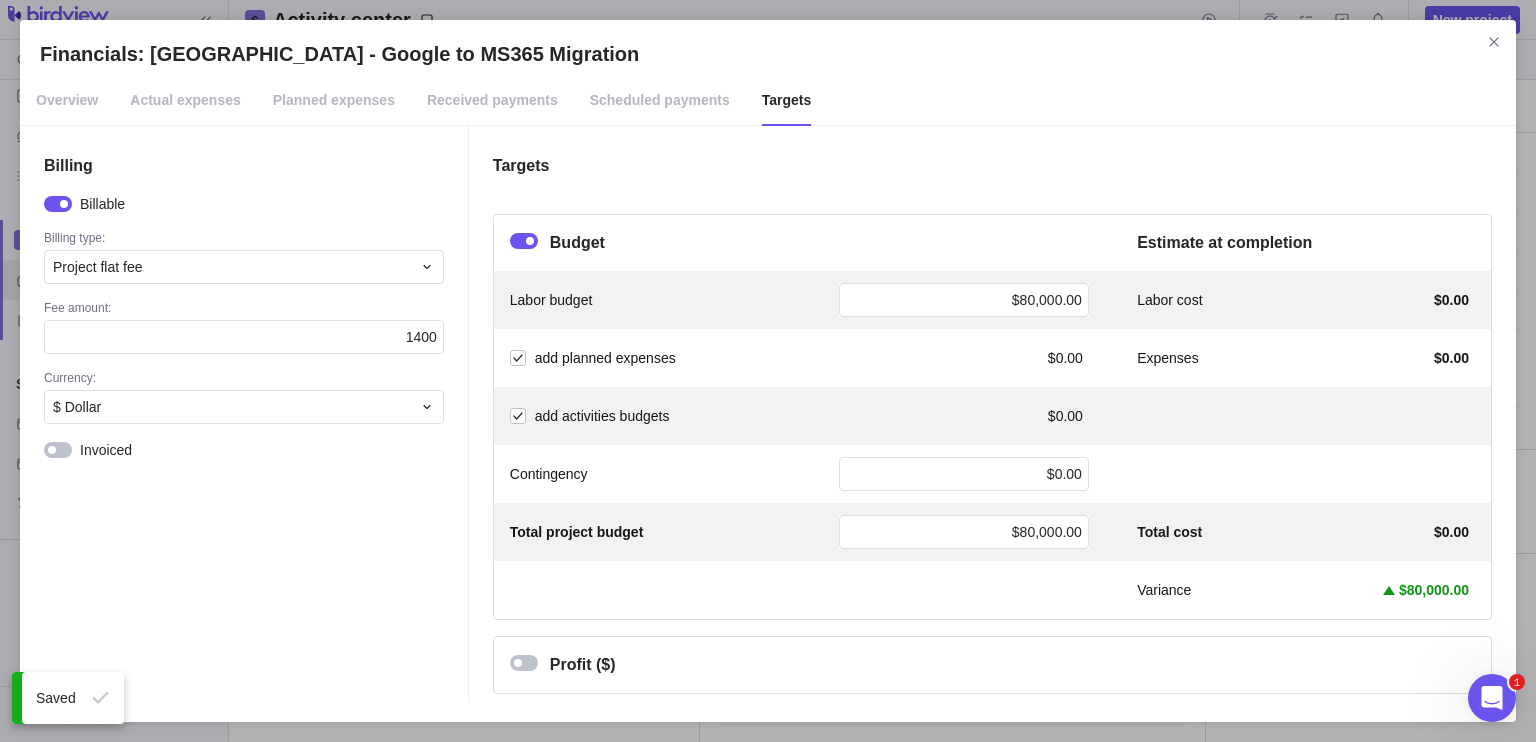 type on "14000" 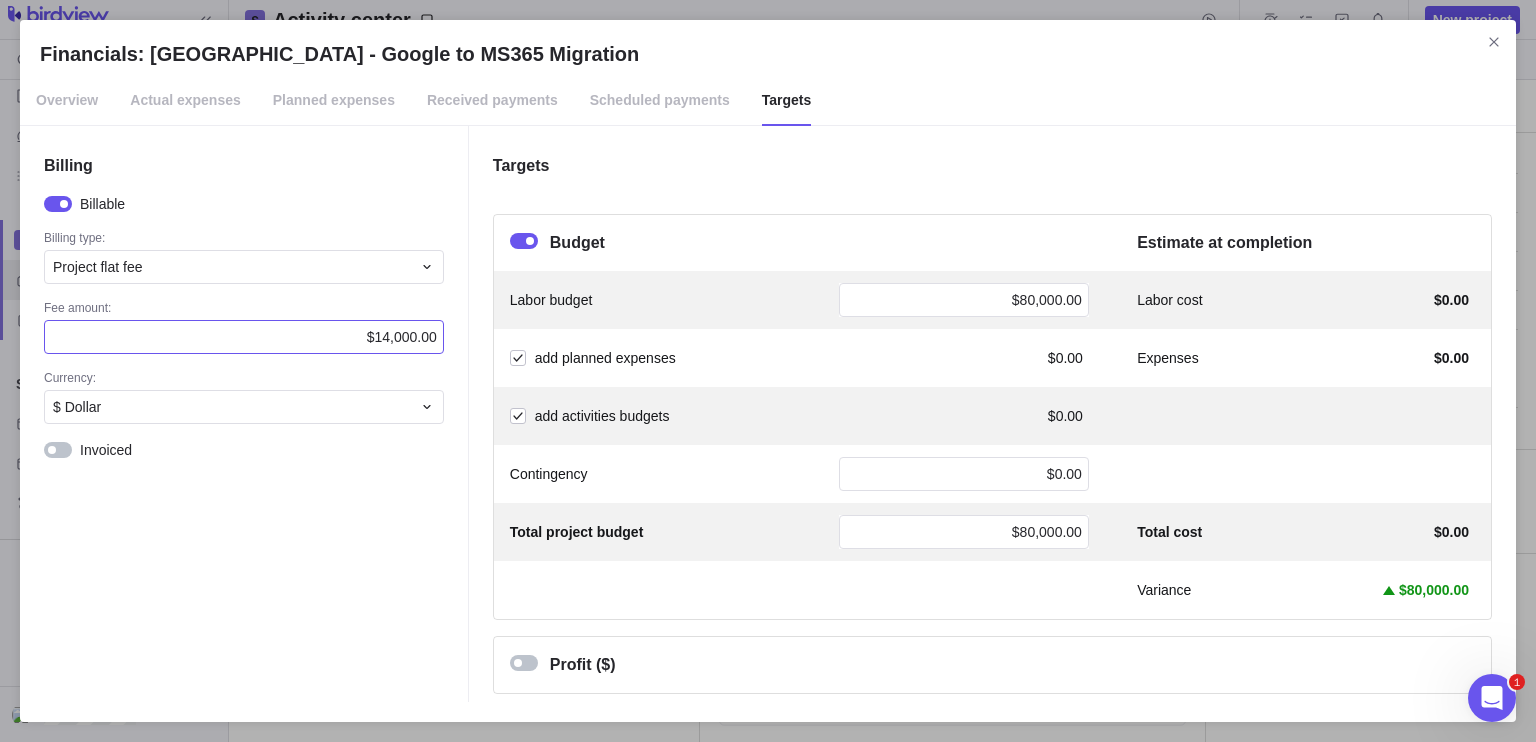 click on "$14,000.00" at bounding box center (402, 337) 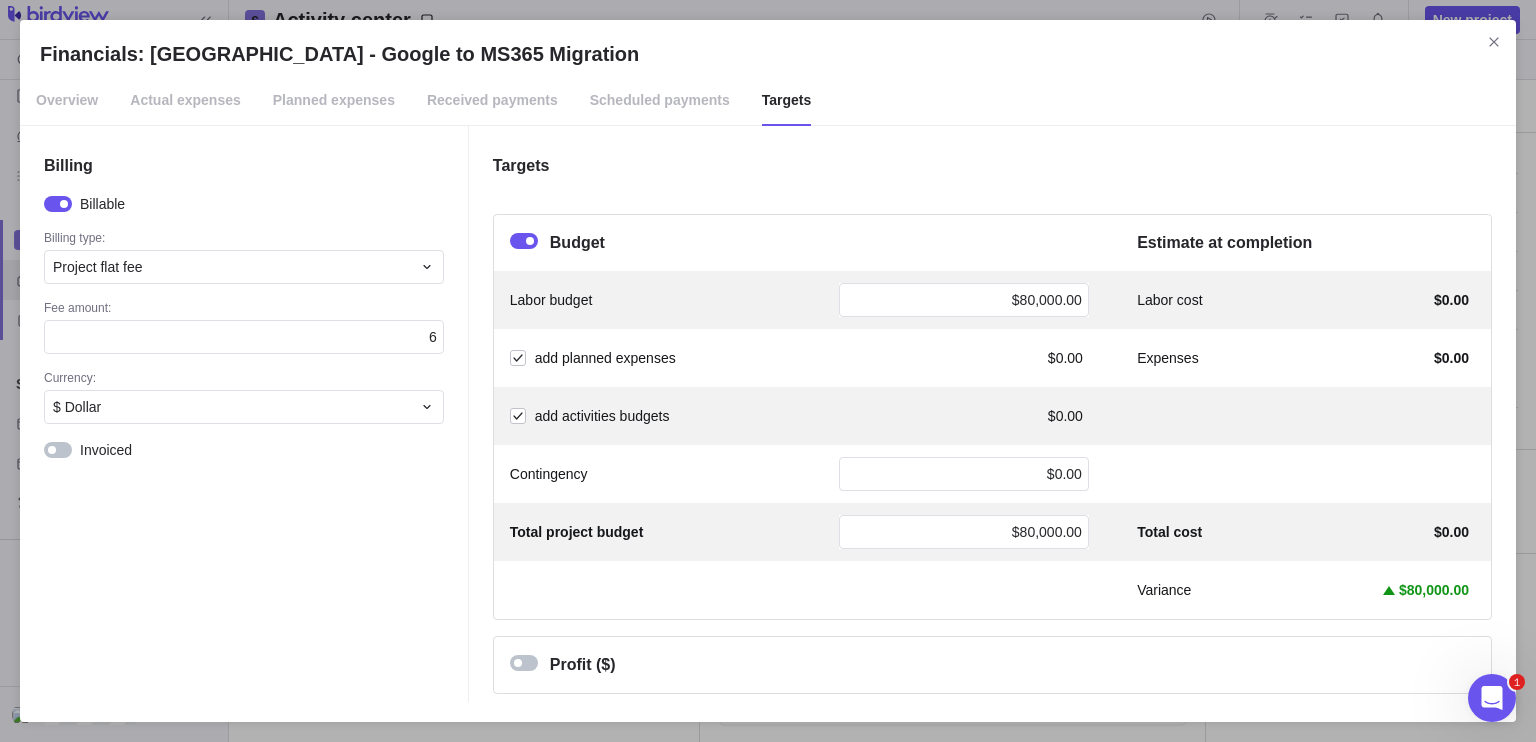 type on "60" 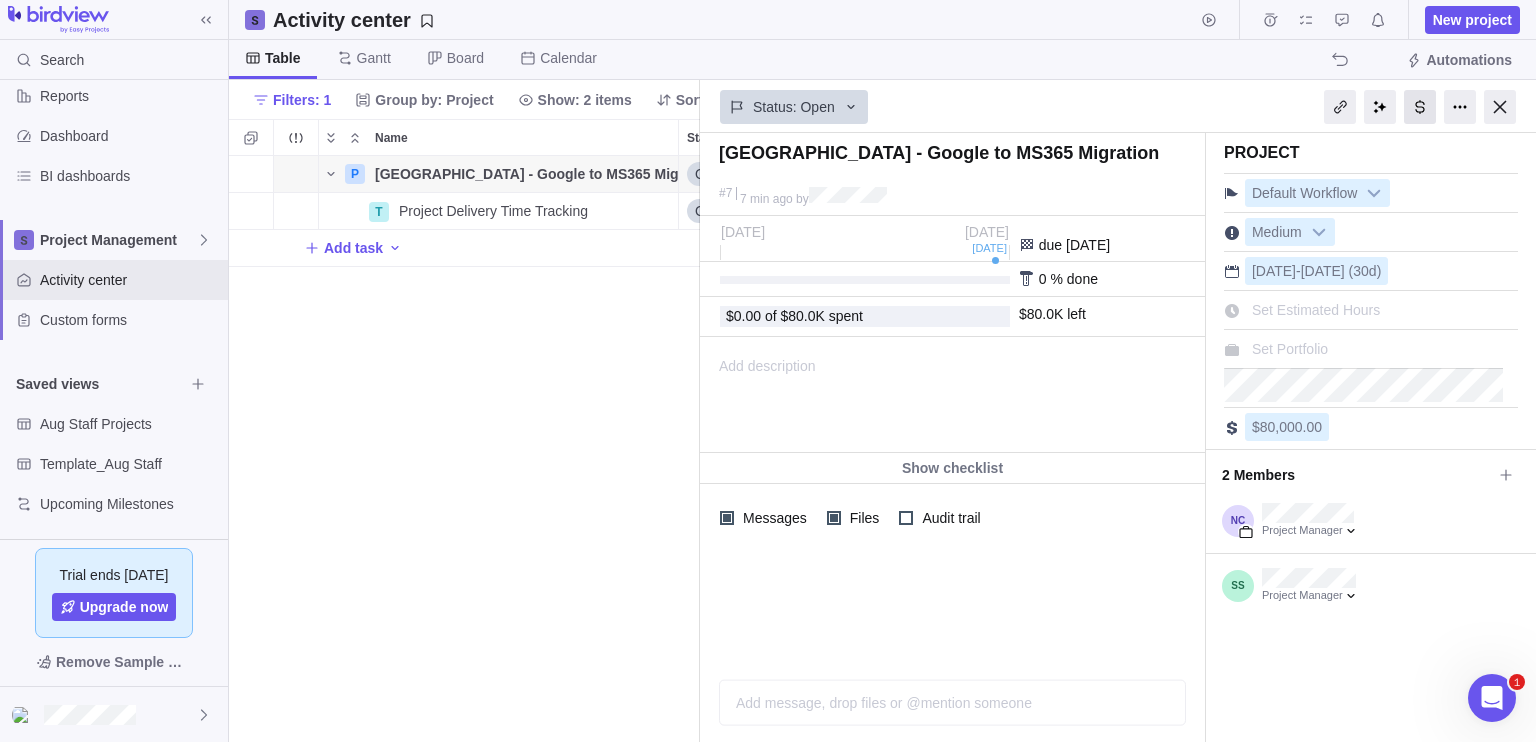 click at bounding box center [1420, 107] 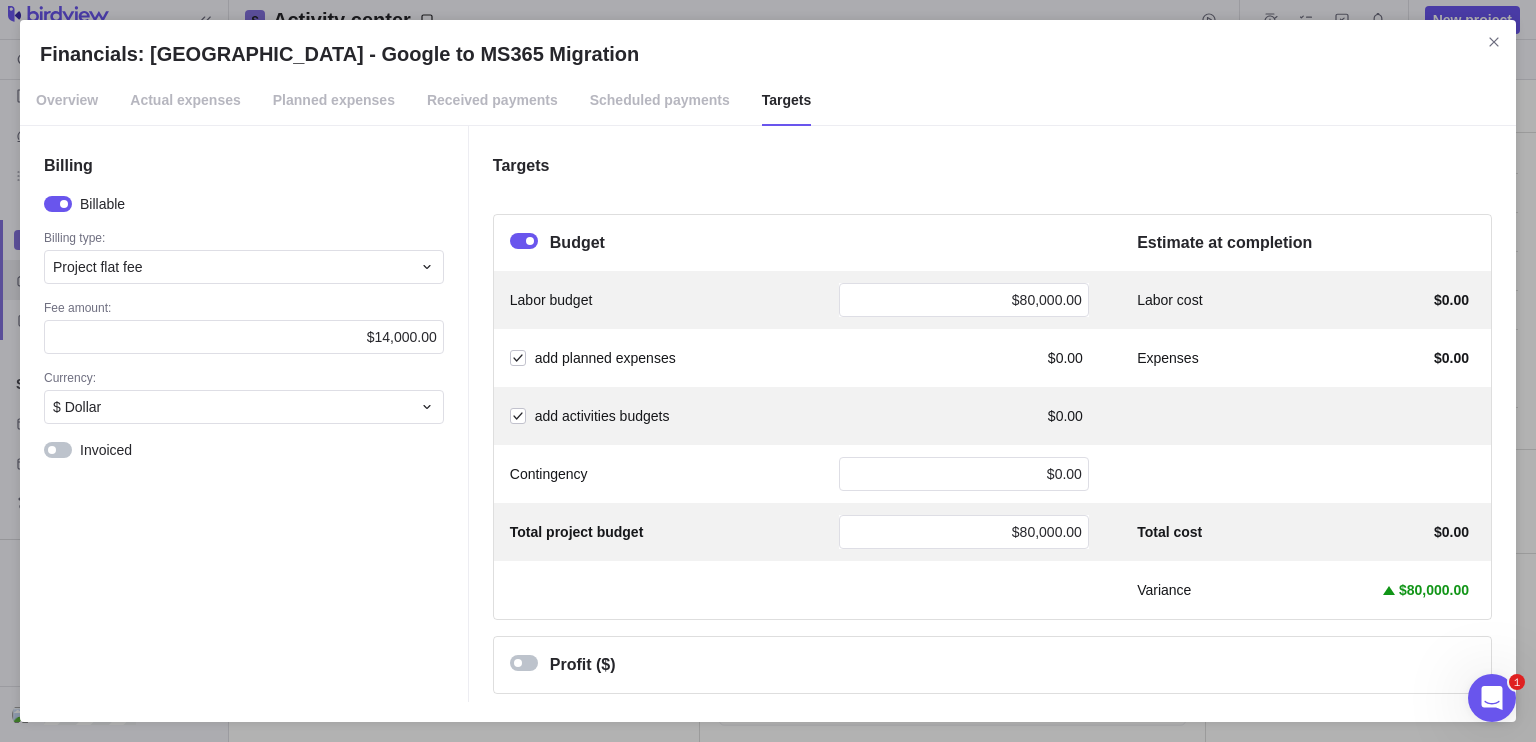 click on "Billing Billable Billing type: Project flat fee Fee amount: $14,000.00 Currency: $ Dollar Invoiced" at bounding box center (244, 414) 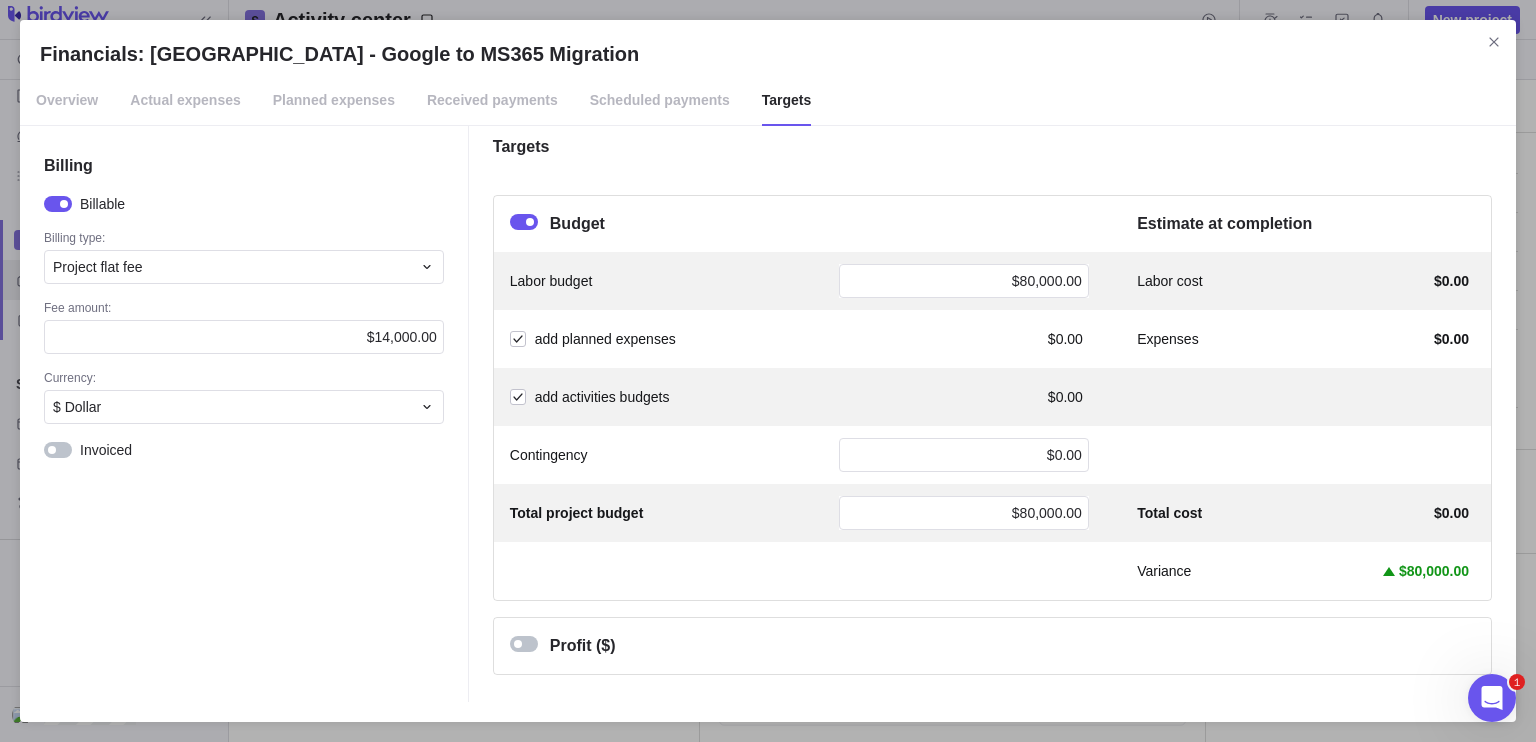 scroll, scrollTop: 0, scrollLeft: 0, axis: both 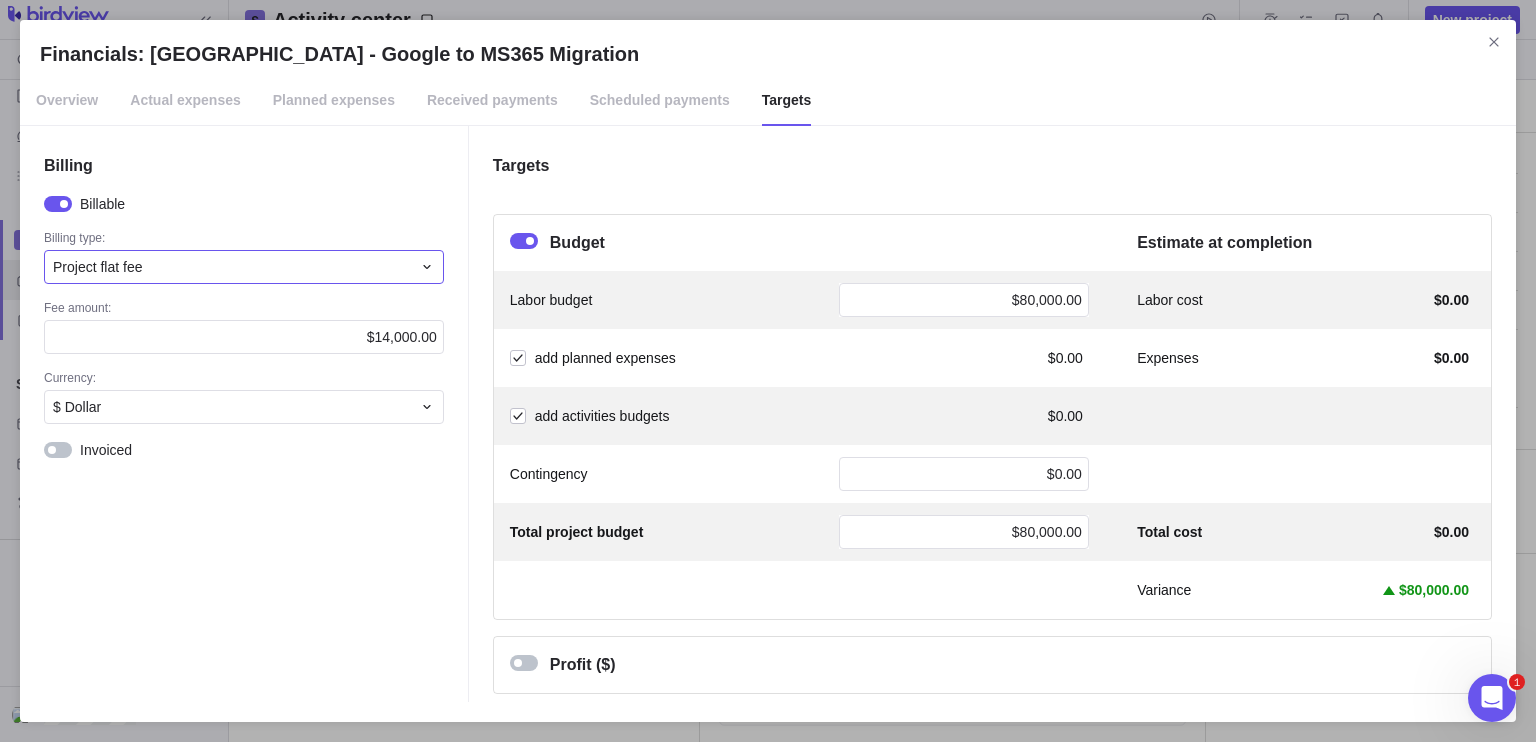 click on "Project flat fee" at bounding box center (232, 267) 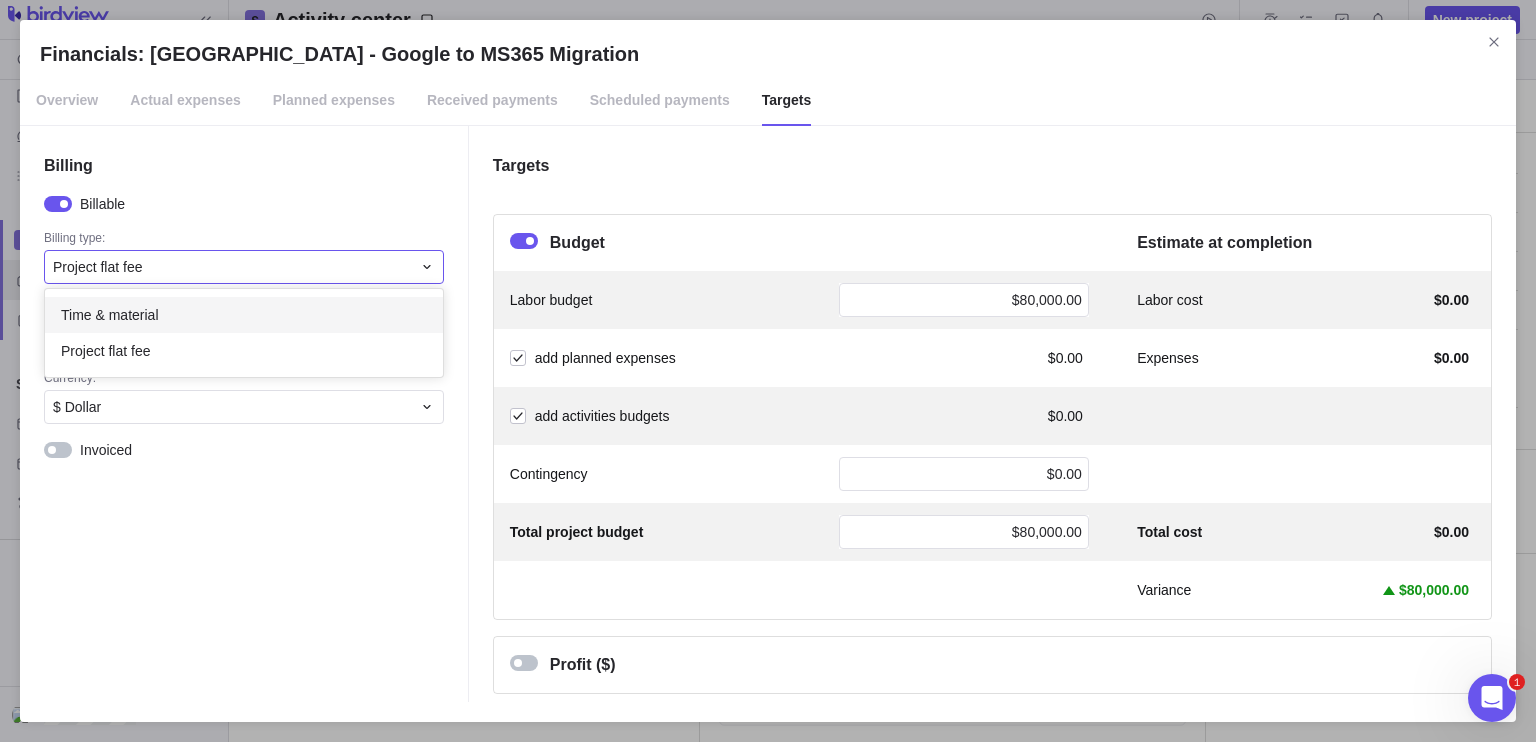 click on "Time & material" at bounding box center [244, 315] 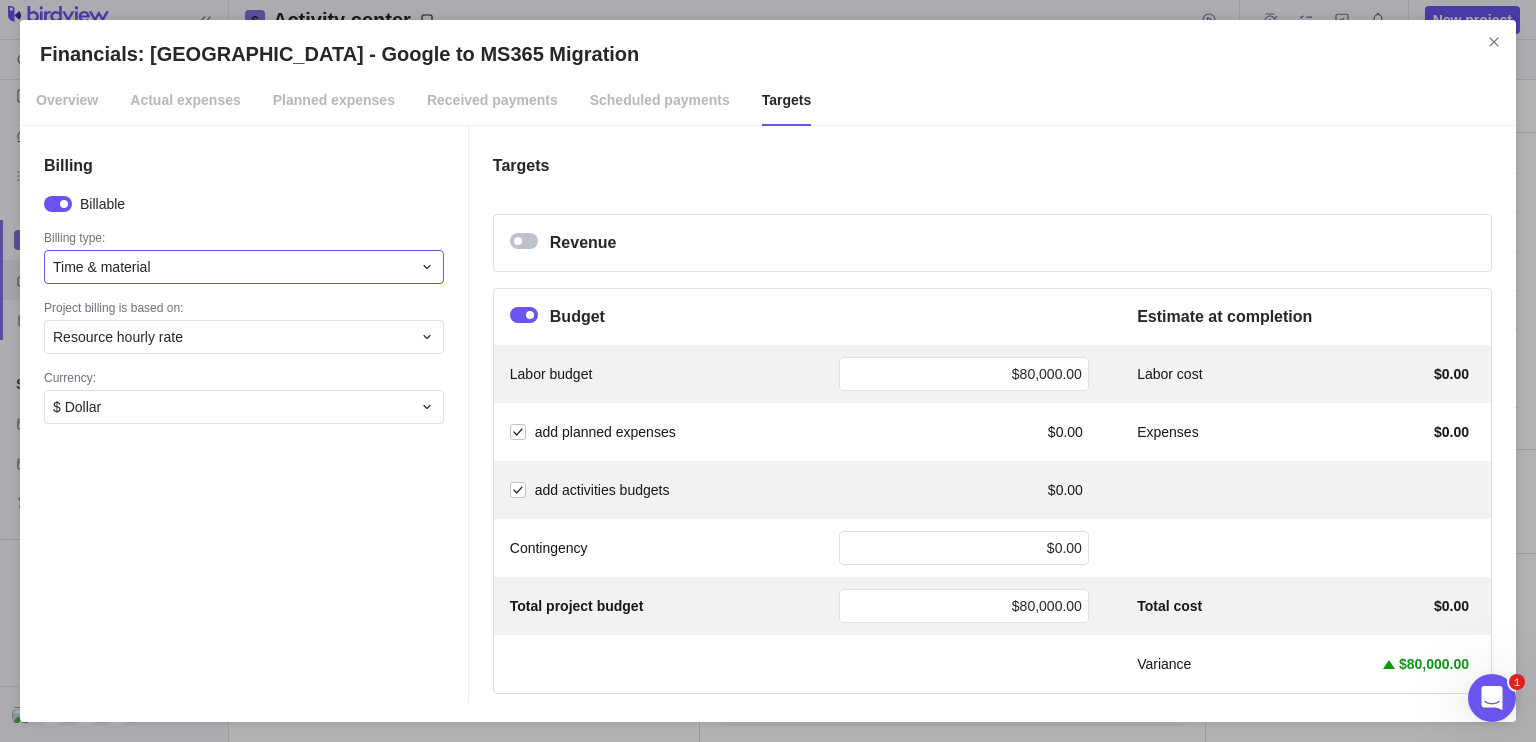 click on "Time & material" at bounding box center (244, 267) 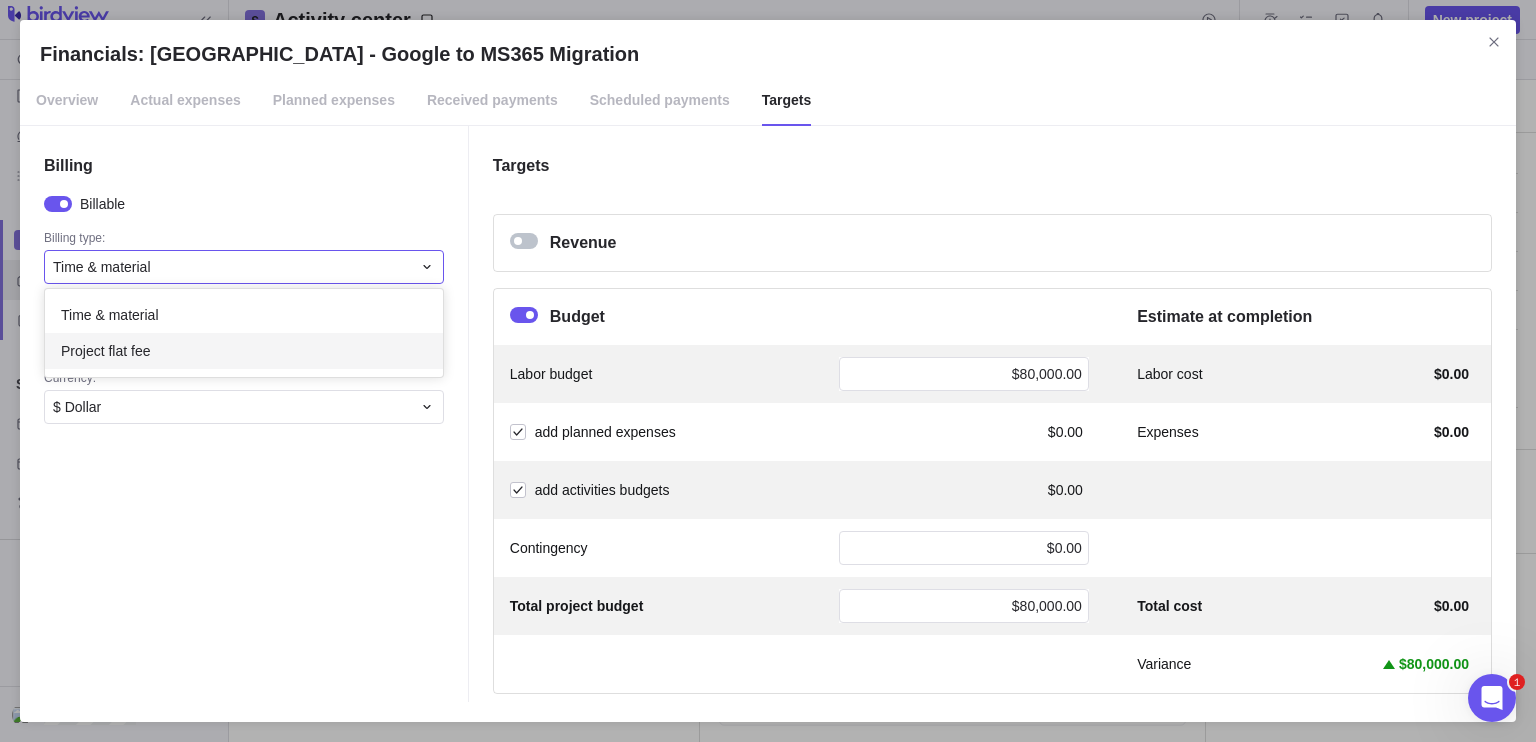 click on "Project flat fee" at bounding box center [244, 351] 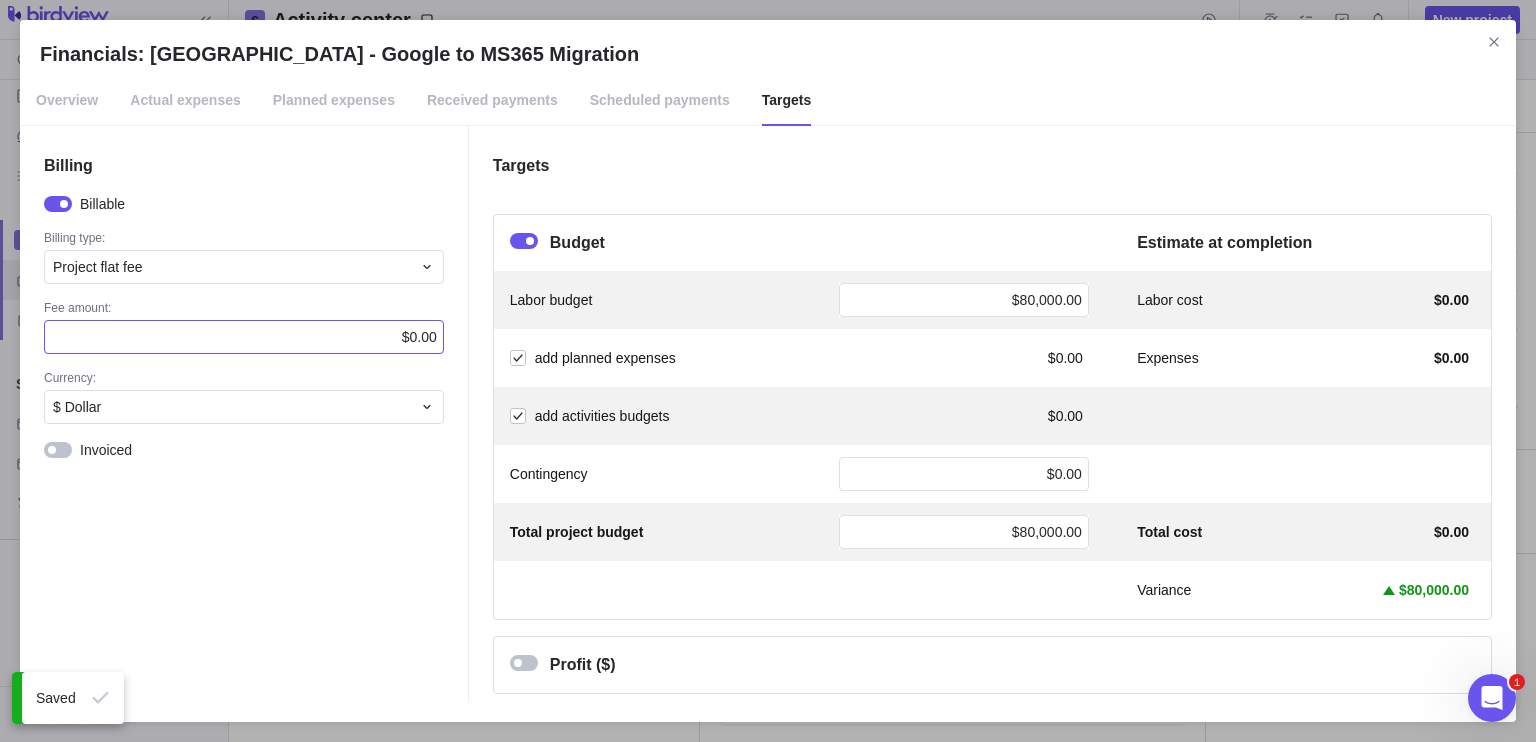 click on "$0.00" at bounding box center [244, 337] 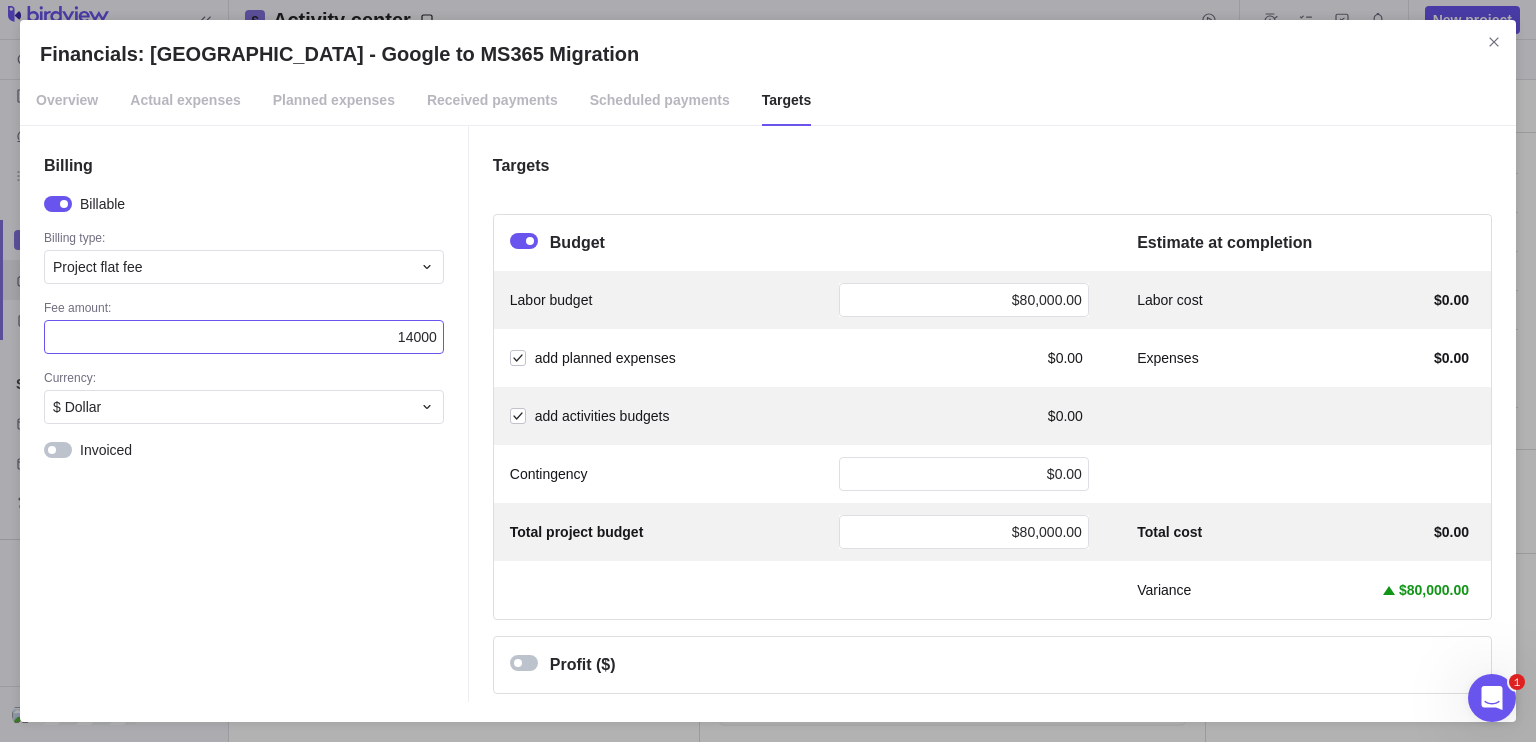type on "140000" 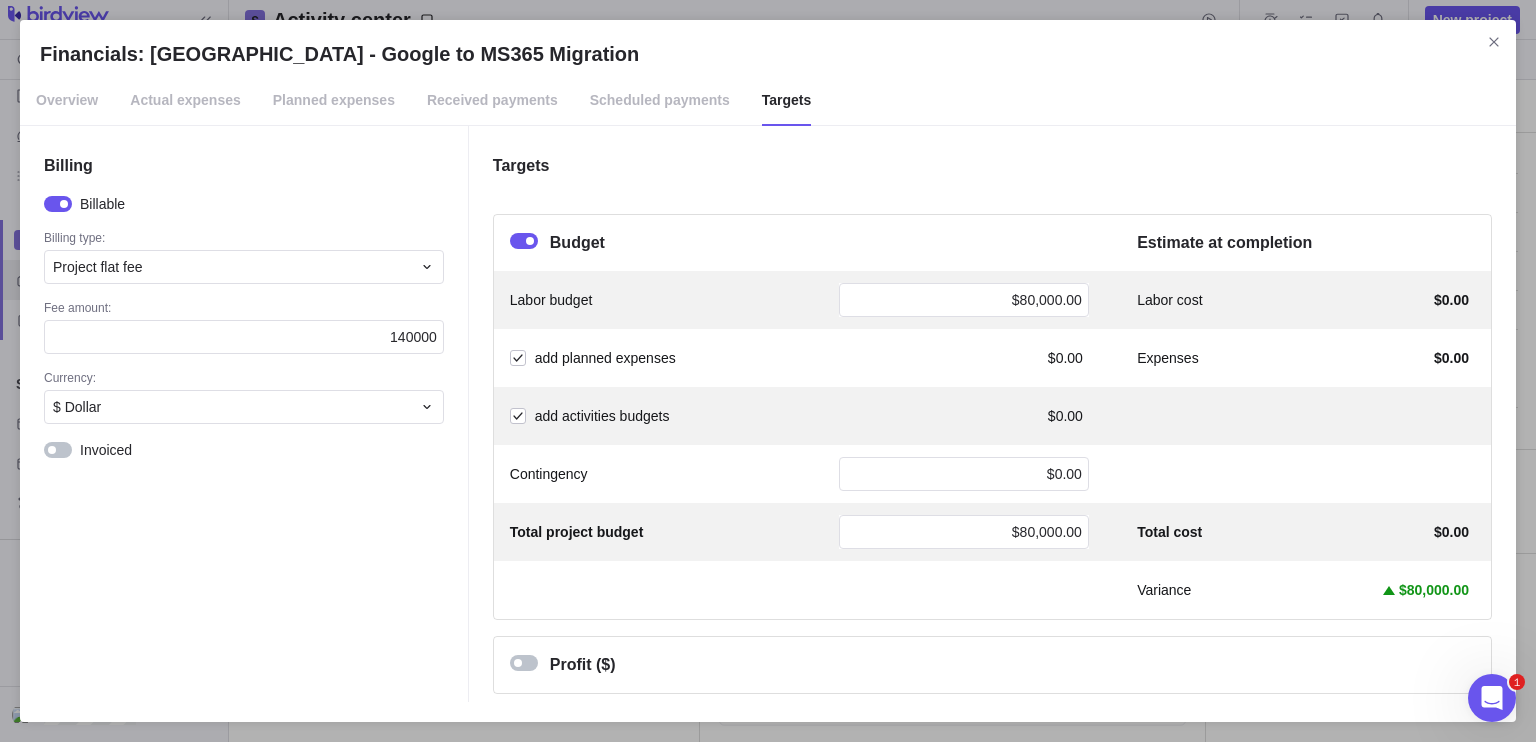 click on "Billing Billable Billing type: Project flat fee Fee amount: 140000 Currency: $ Dollar Invoiced" at bounding box center (244, 414) 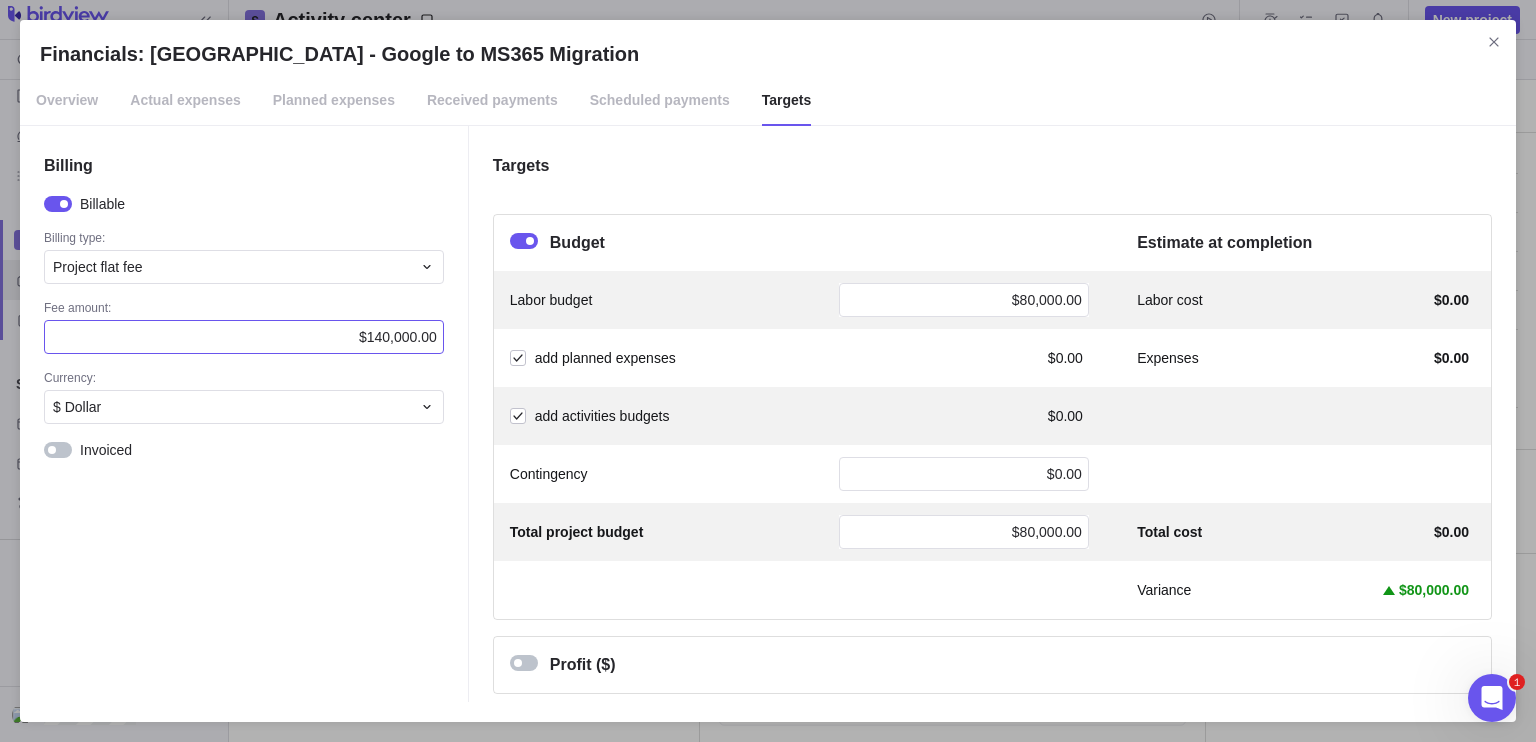 click on "$140,000.00" at bounding box center (398, 337) 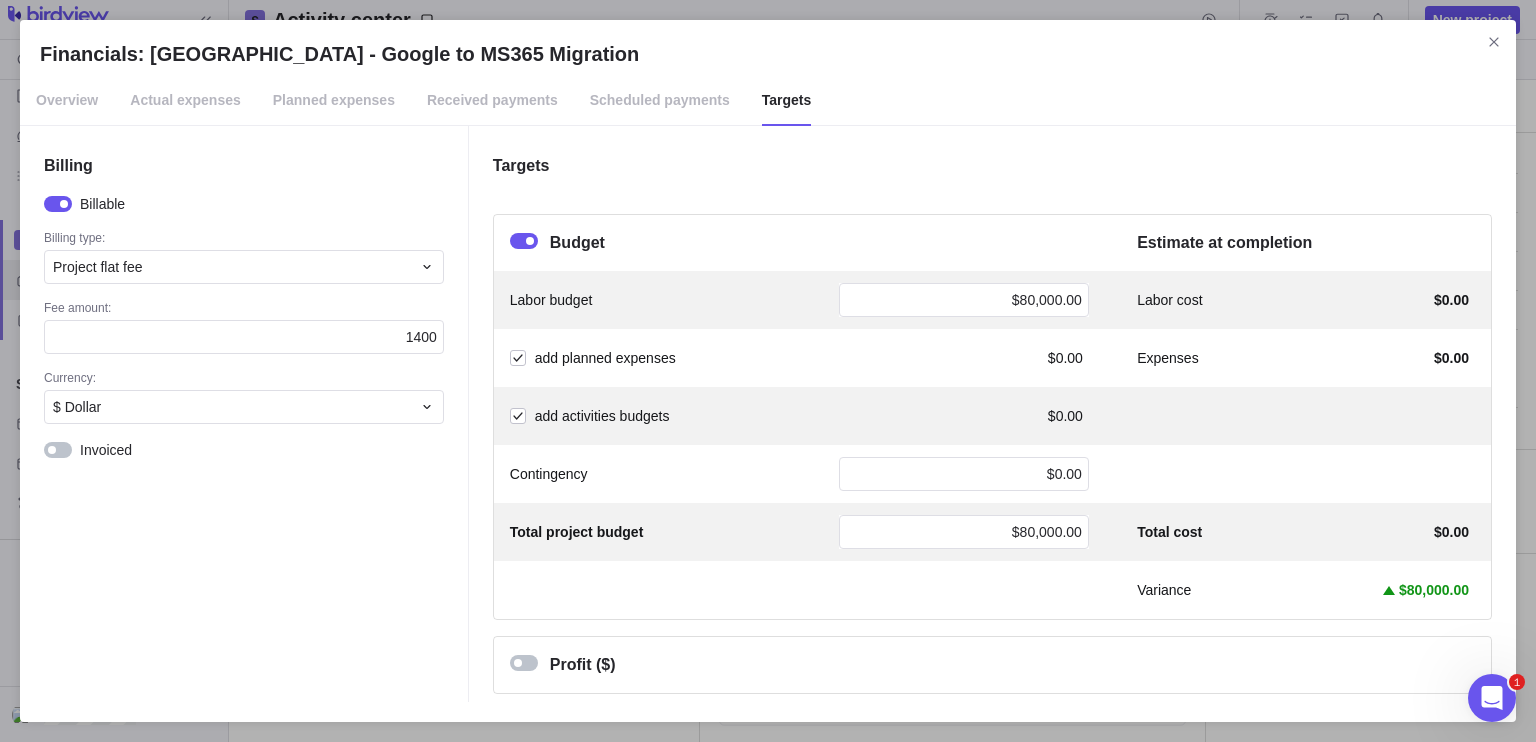 type on "14000" 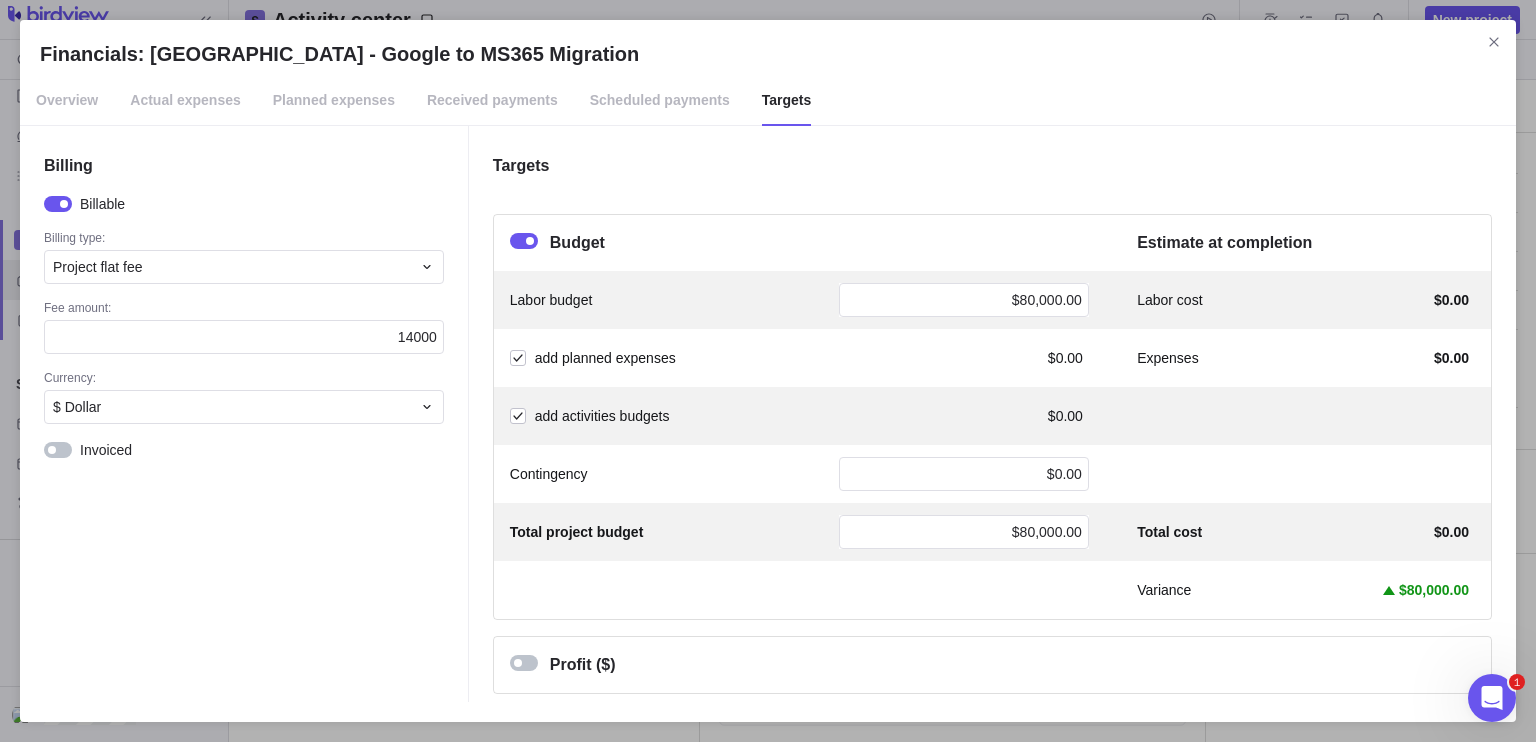 click on "Billable Billing type: Project flat fee Fee amount: 14000 Currency: $ Dollar Invoiced" at bounding box center [244, 327] 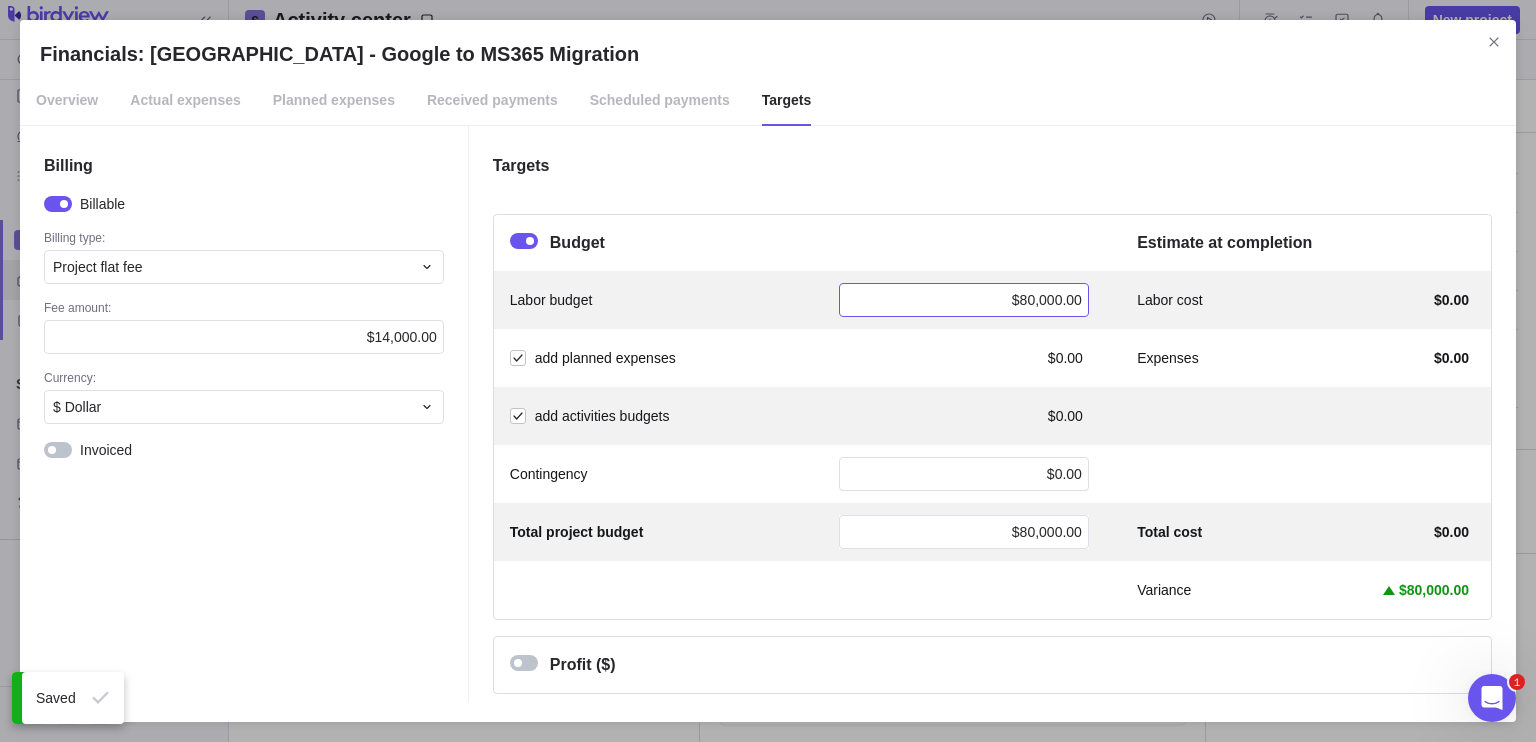 click on "$80,000.00" at bounding box center (1047, 300) 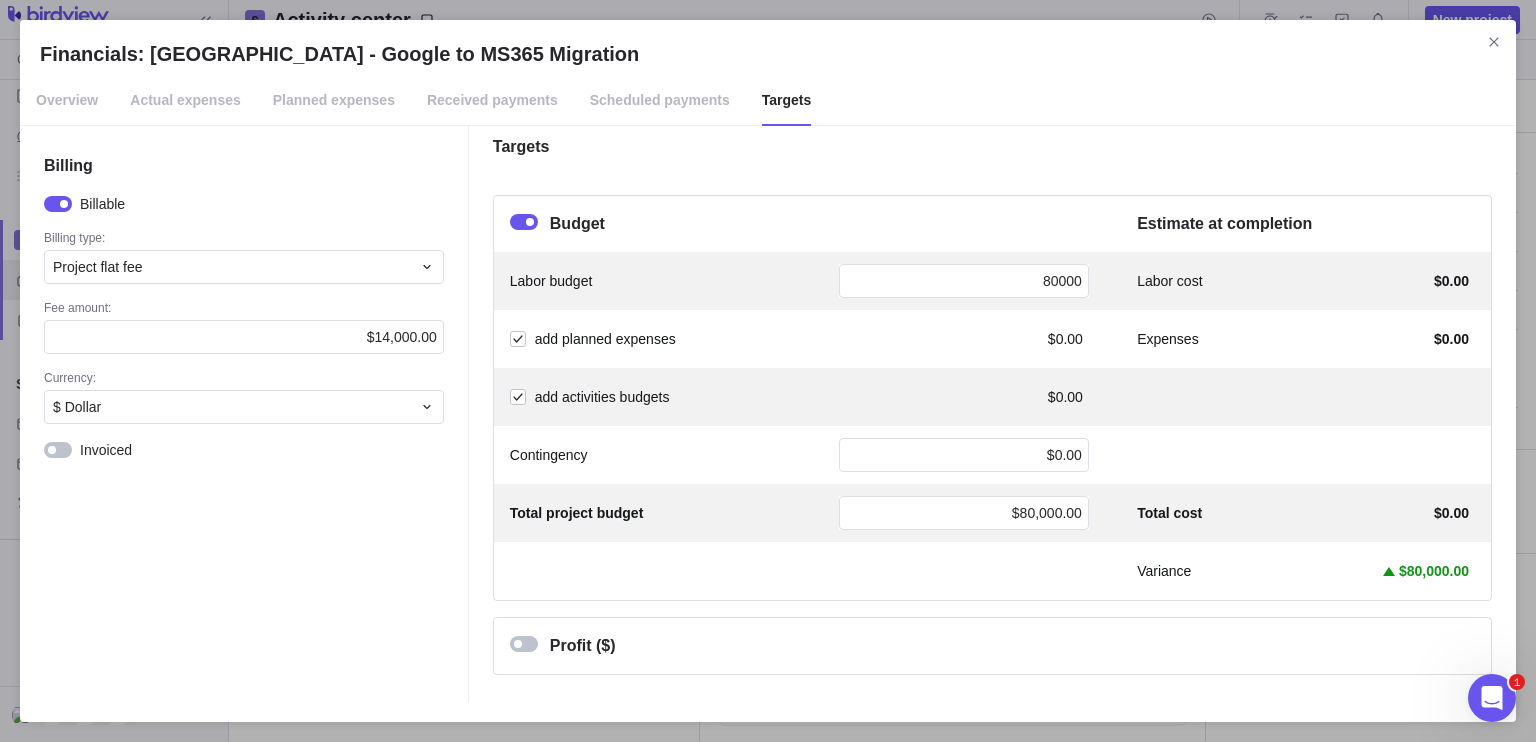 scroll, scrollTop: 0, scrollLeft: 0, axis: both 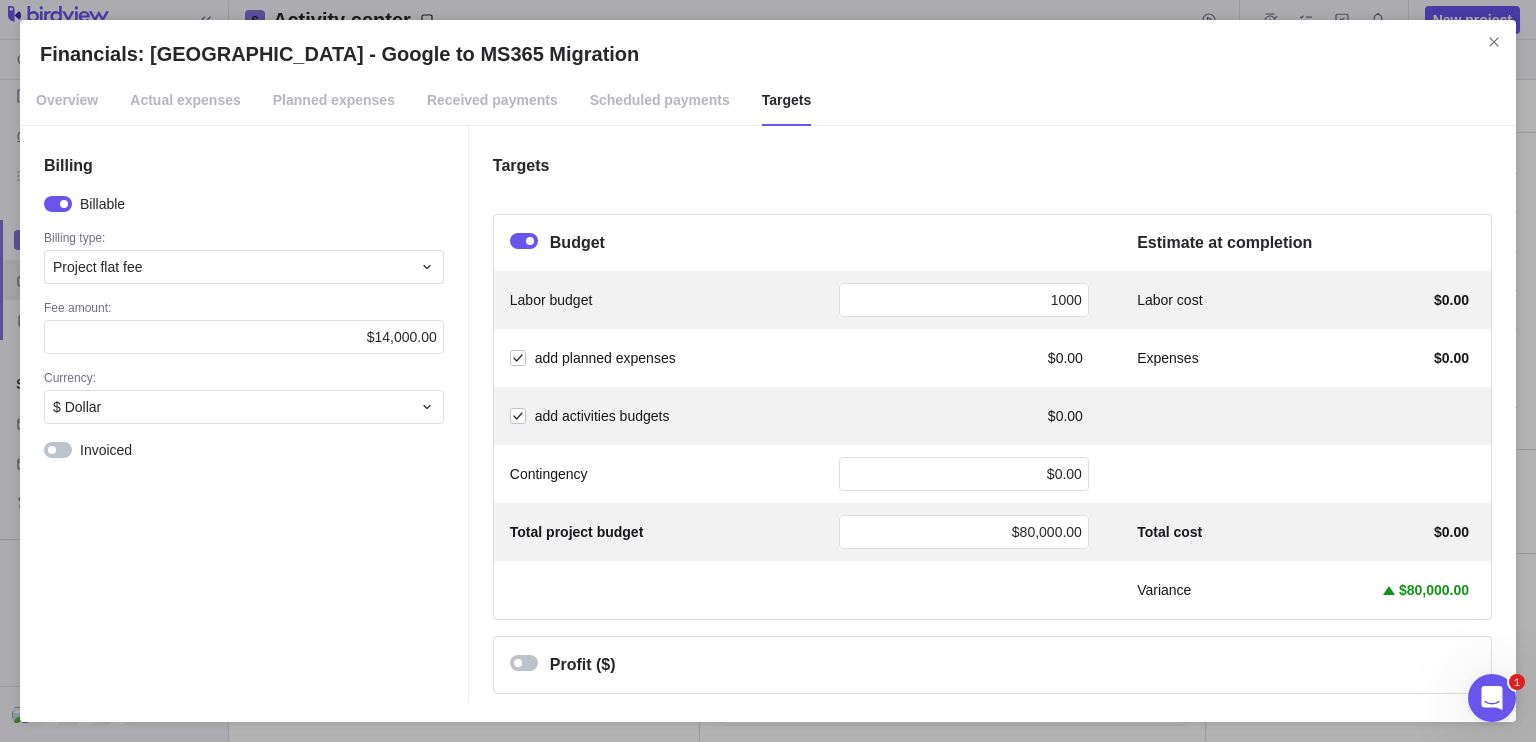 type on "10000" 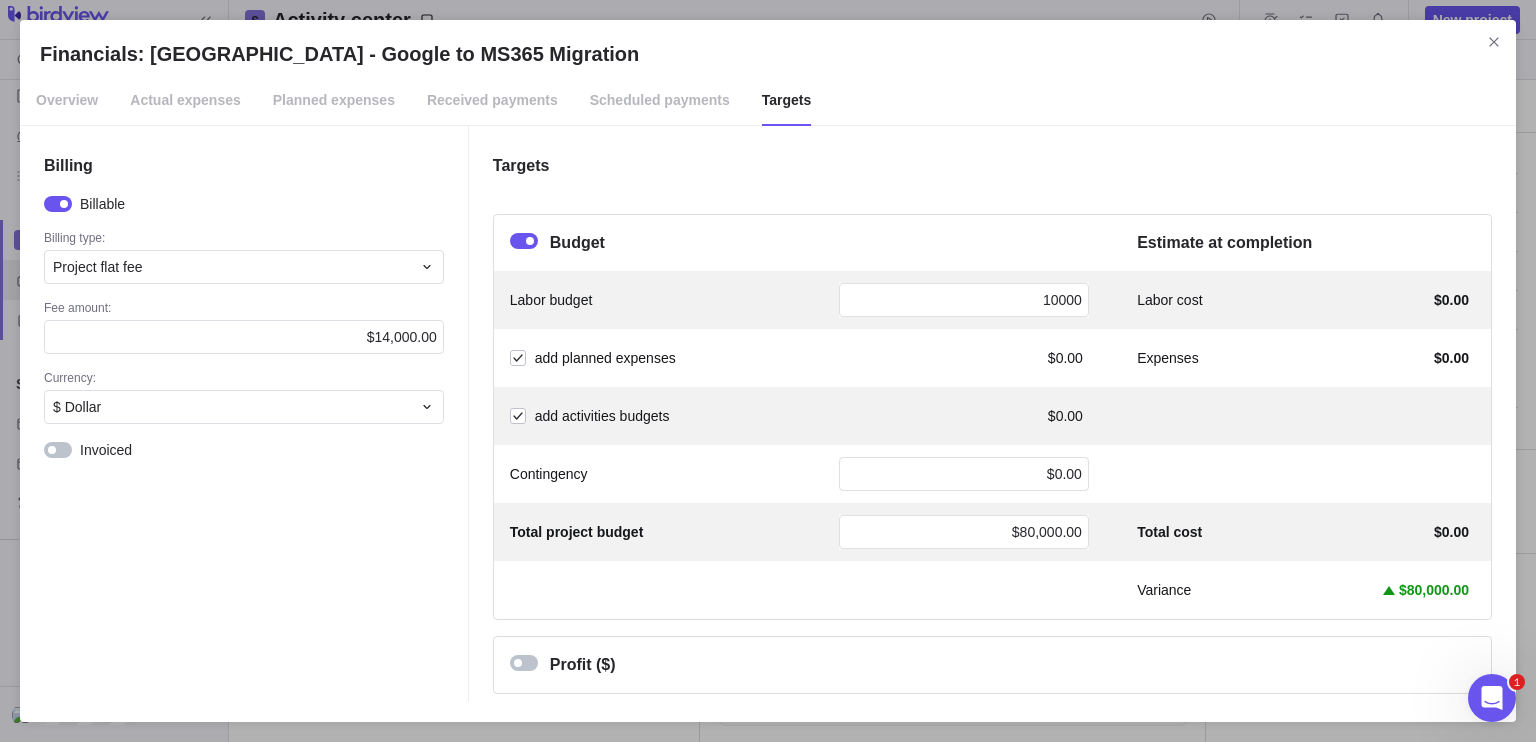 click on "Budget" at bounding box center (799, 243) 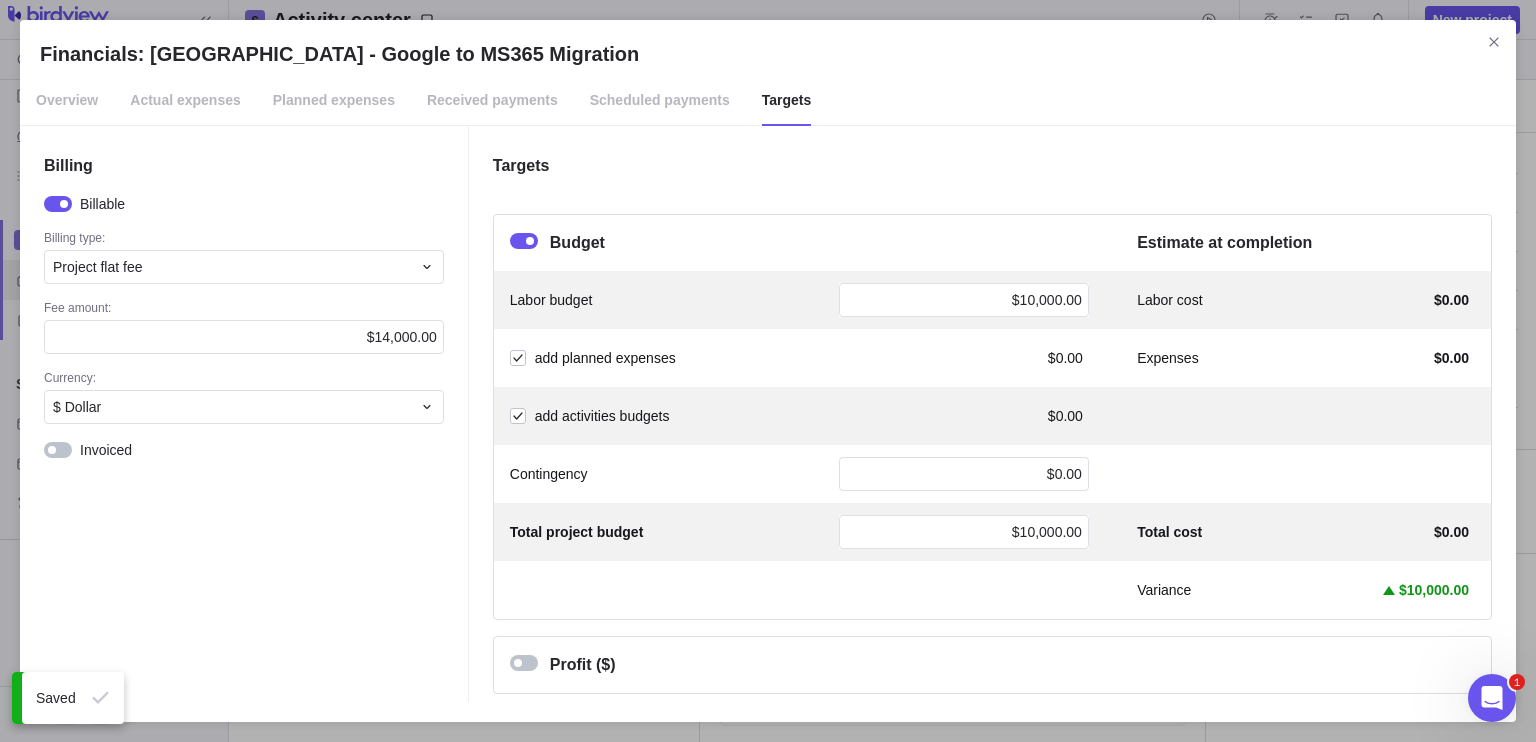 scroll, scrollTop: 19, scrollLeft: 0, axis: vertical 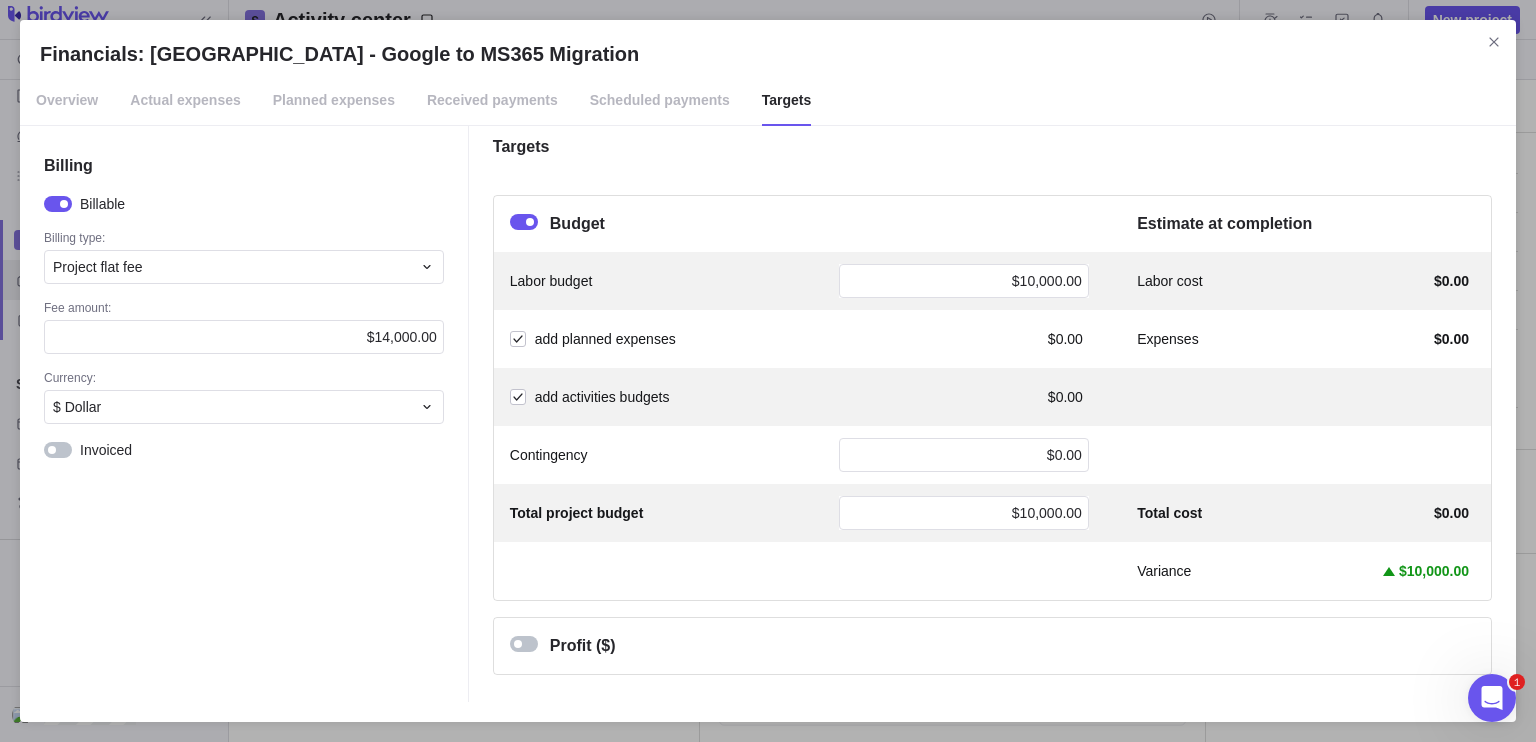 click on "Overview" at bounding box center [67, 101] 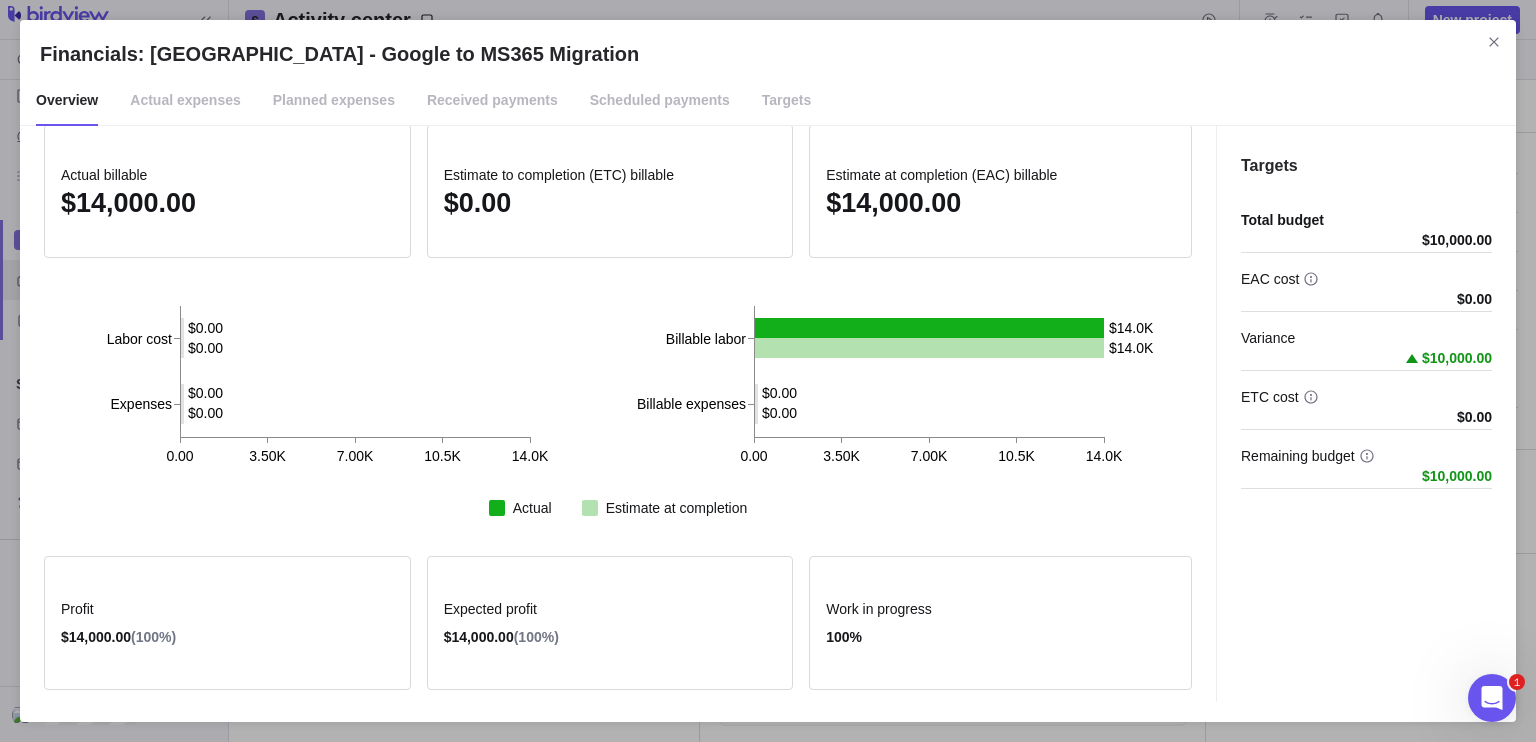 scroll, scrollTop: 180, scrollLeft: 0, axis: vertical 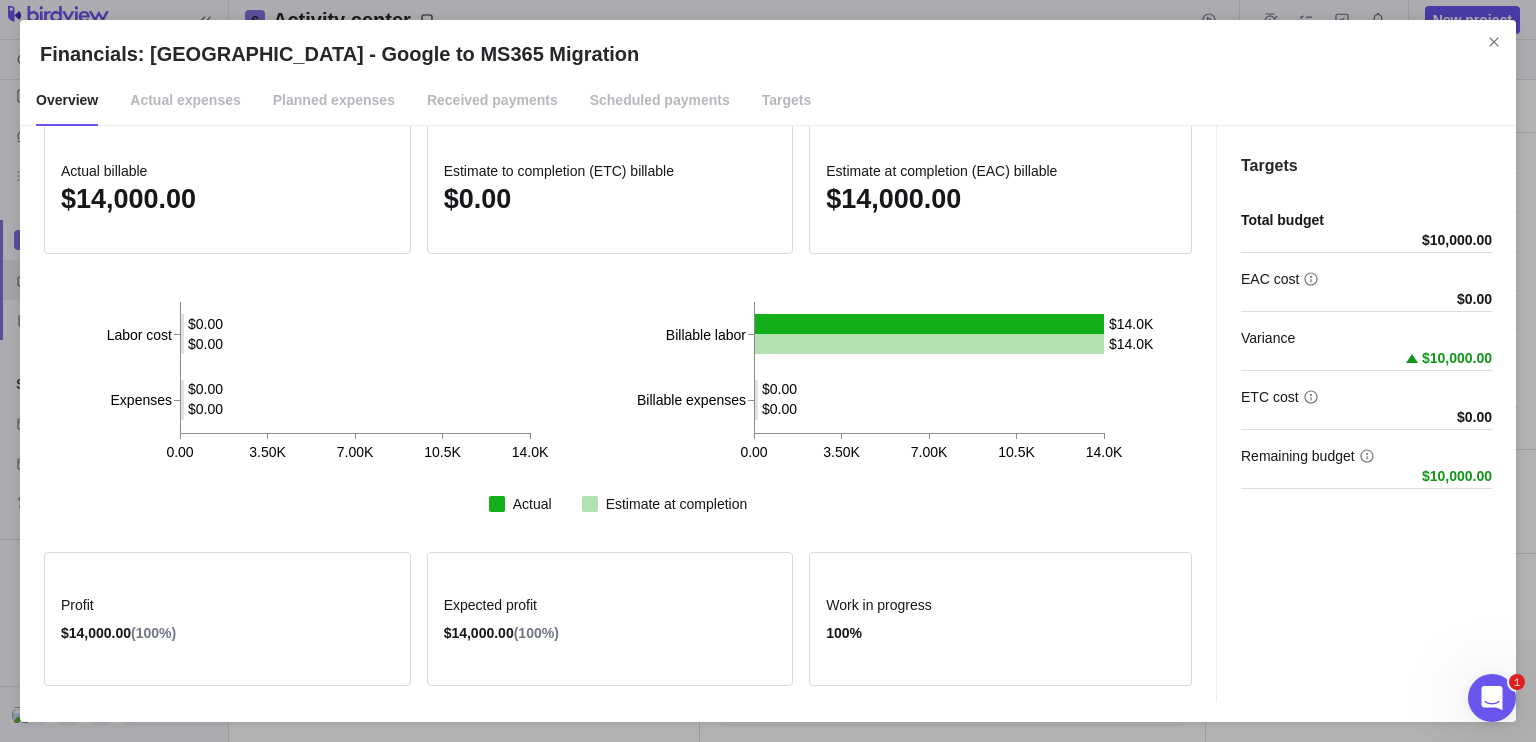 click on "Targets" at bounding box center [787, 101] 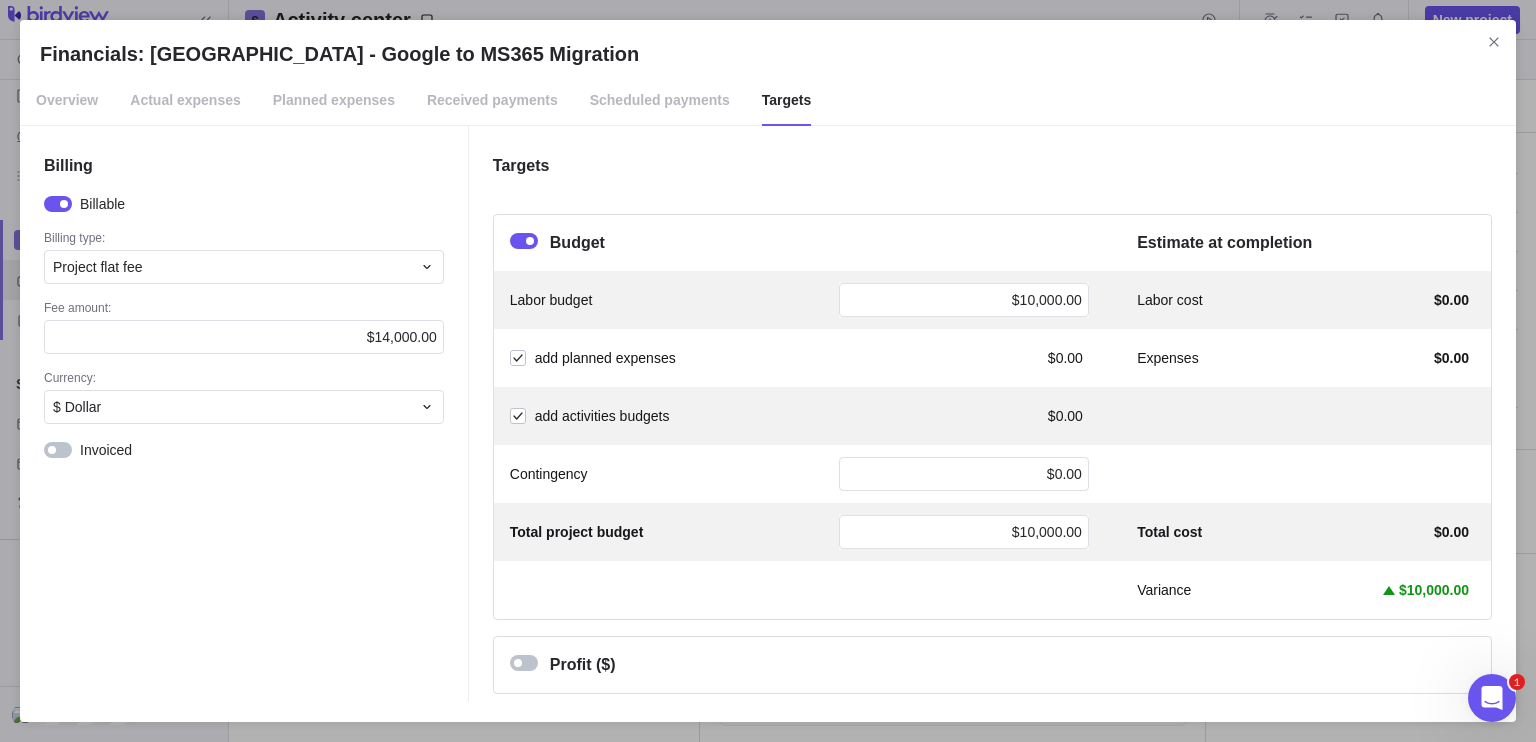 scroll, scrollTop: 19, scrollLeft: 0, axis: vertical 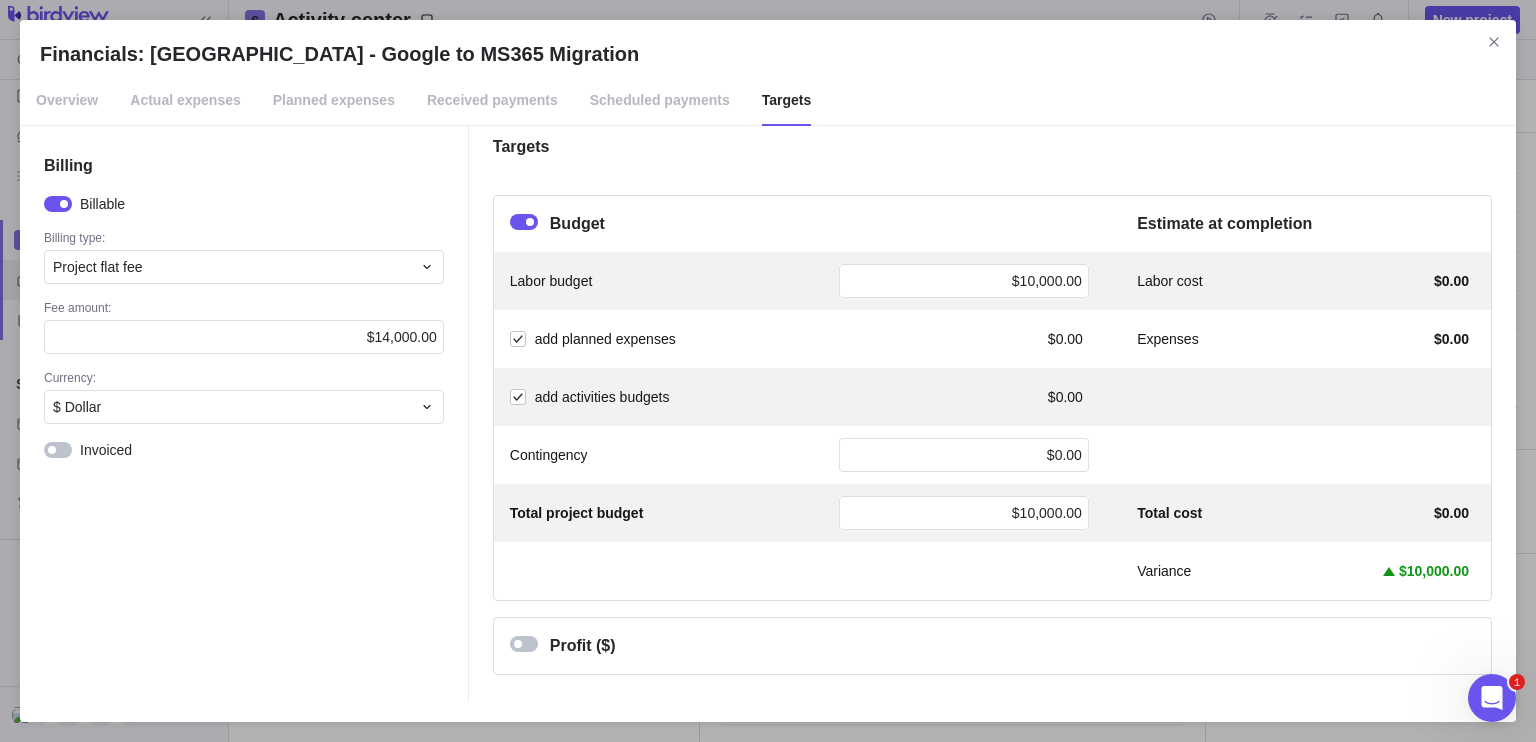 click at bounding box center [524, 644] 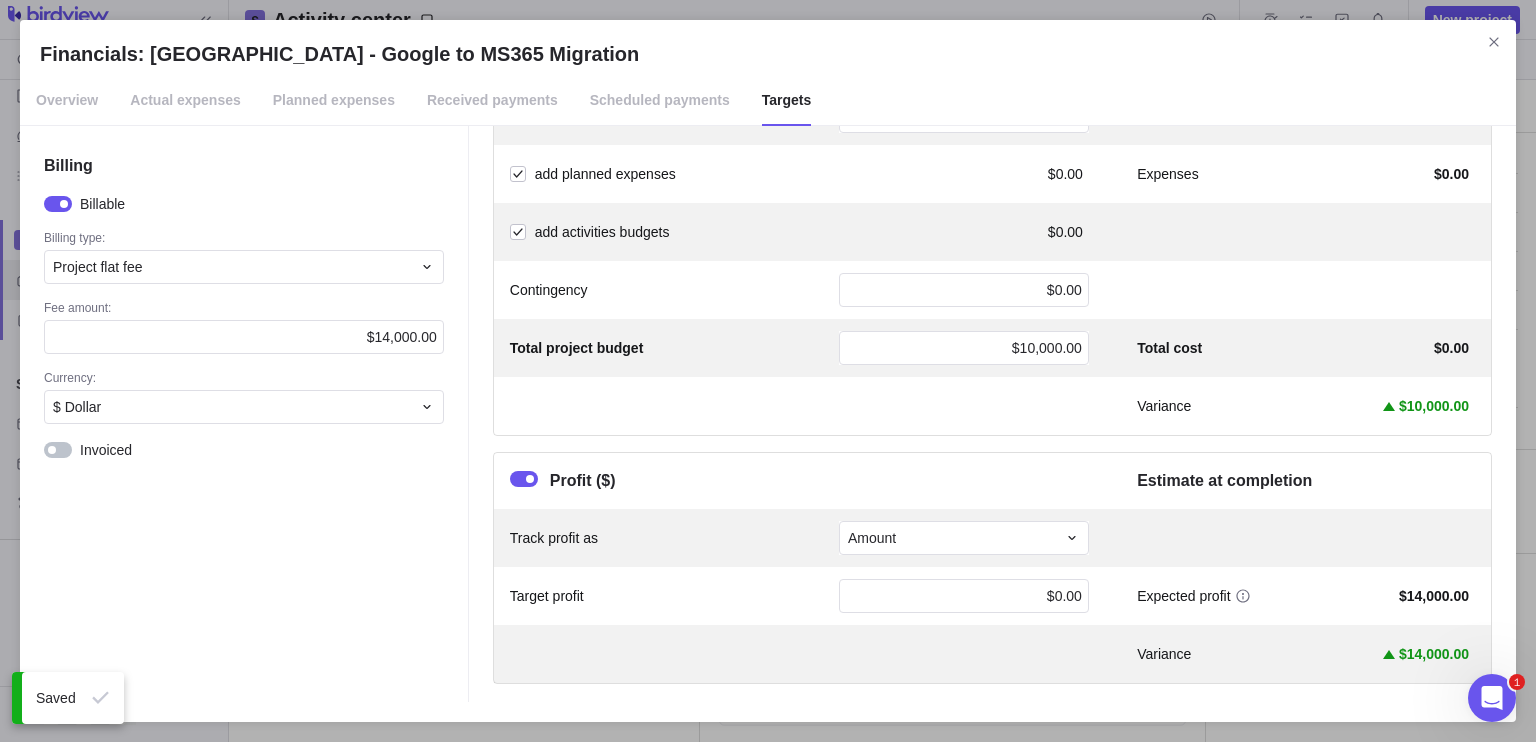 scroll, scrollTop: 193, scrollLeft: 0, axis: vertical 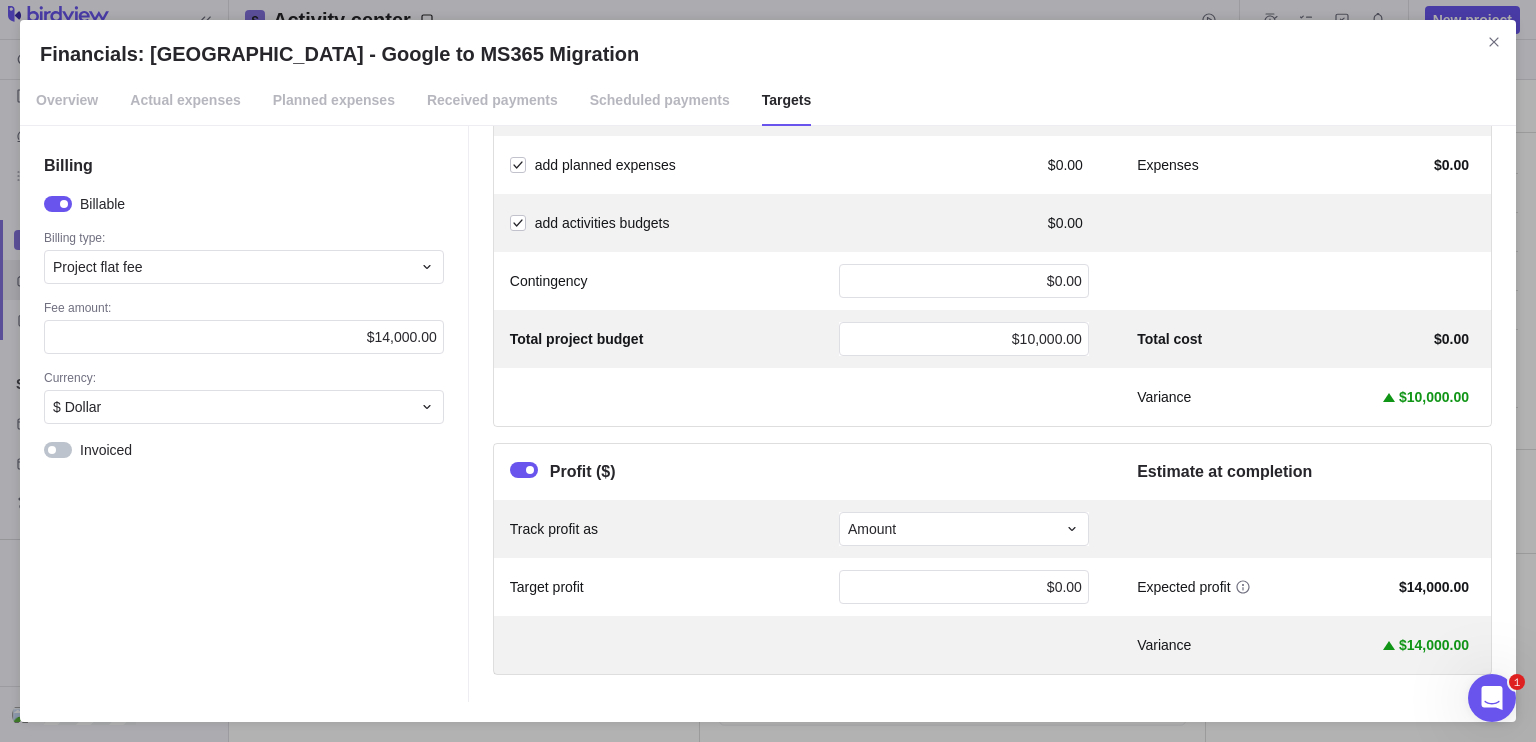 click on "Track profit as Amount" at bounding box center [992, 529] 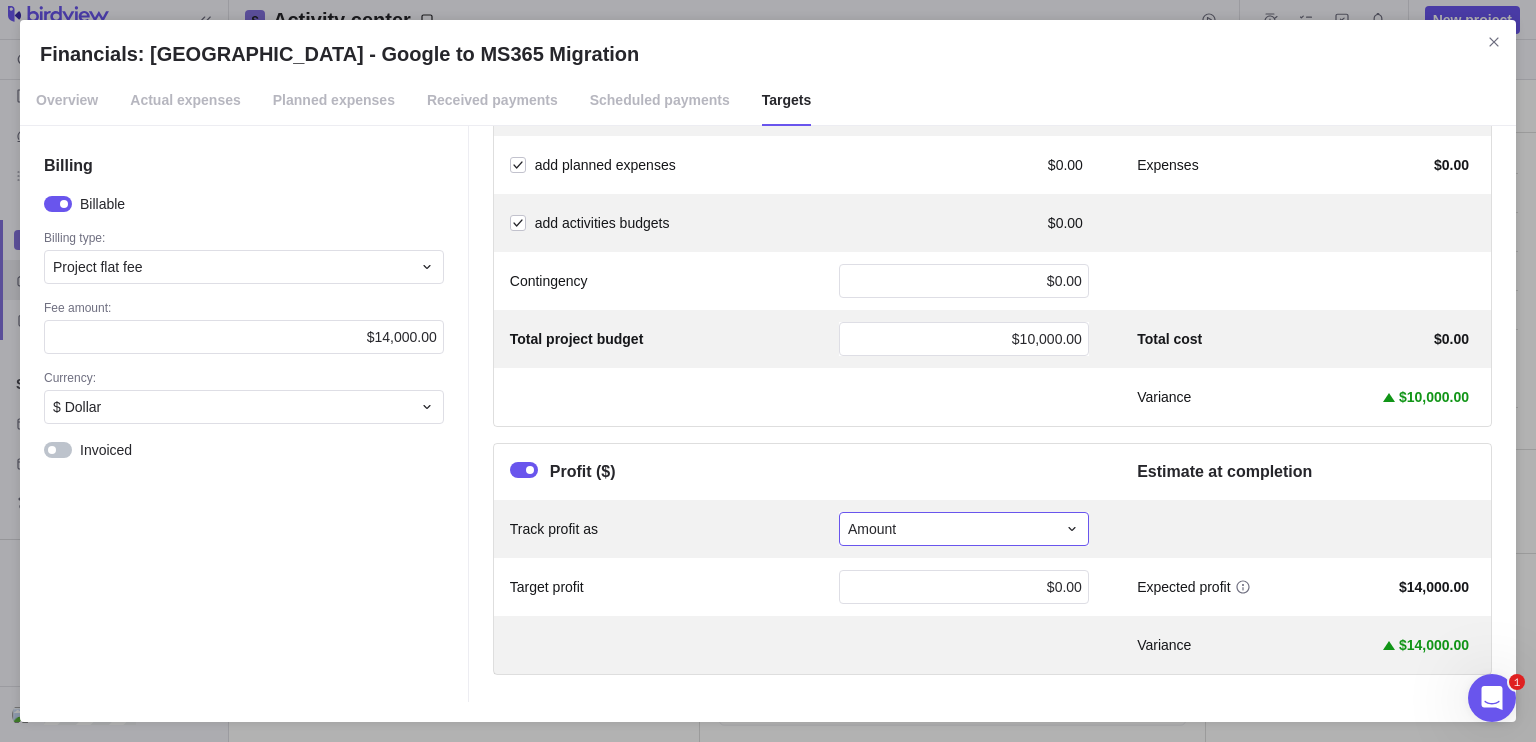 click on "Amount" at bounding box center [952, 529] 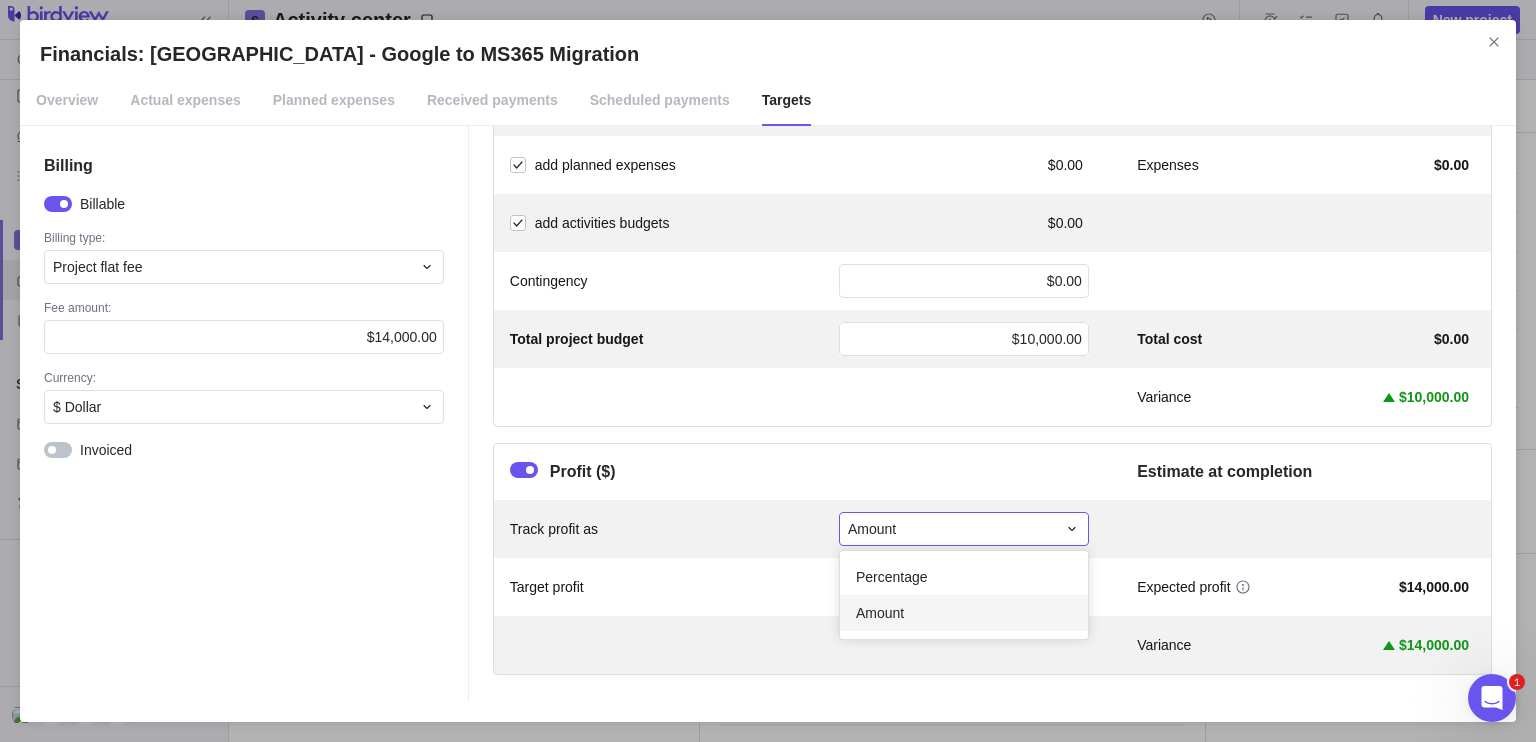 click on "Amount" at bounding box center (952, 529) 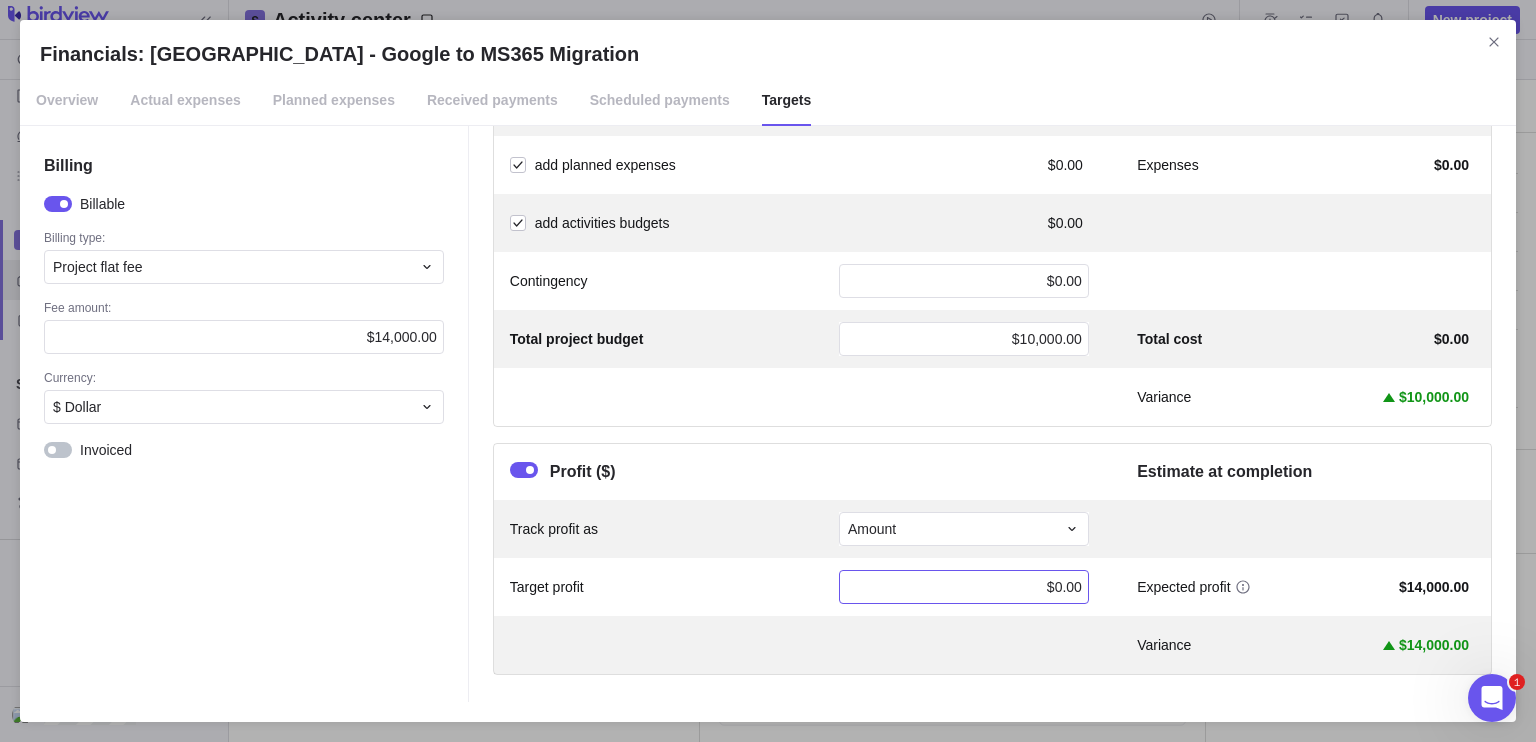 click on "$0.00" at bounding box center (964, 587) 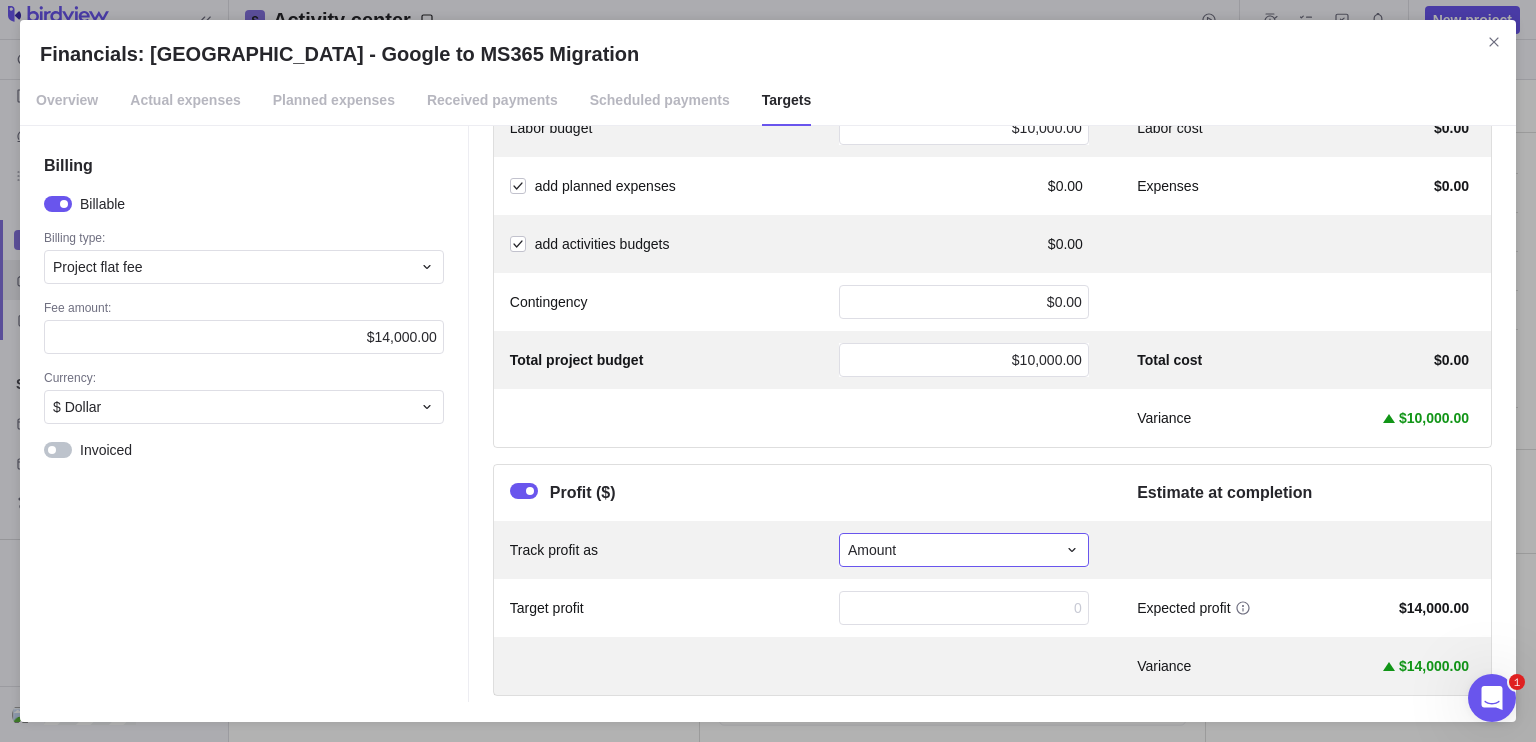 scroll, scrollTop: 186, scrollLeft: 0, axis: vertical 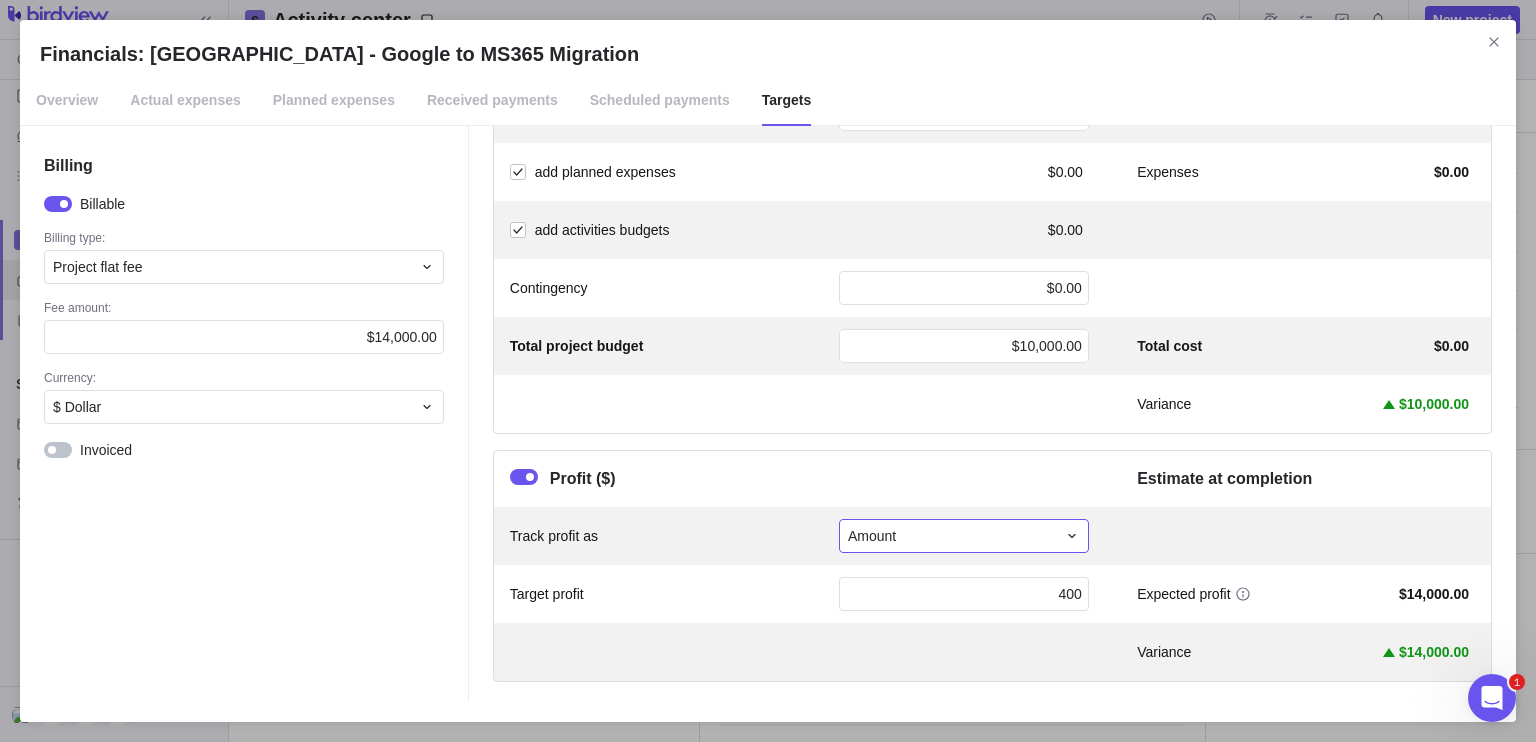type on "4000" 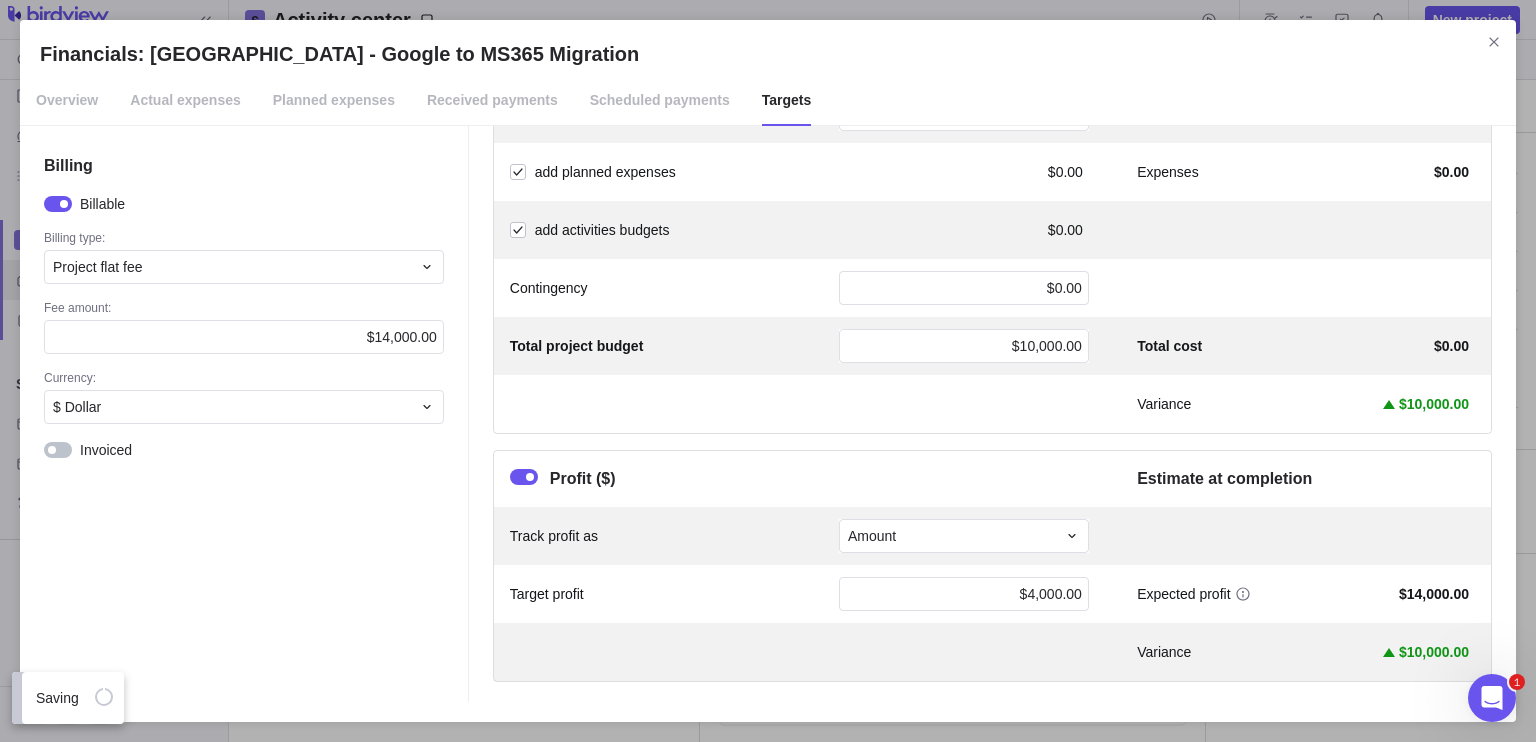 click on "Track profit as Amount" at bounding box center (992, 536) 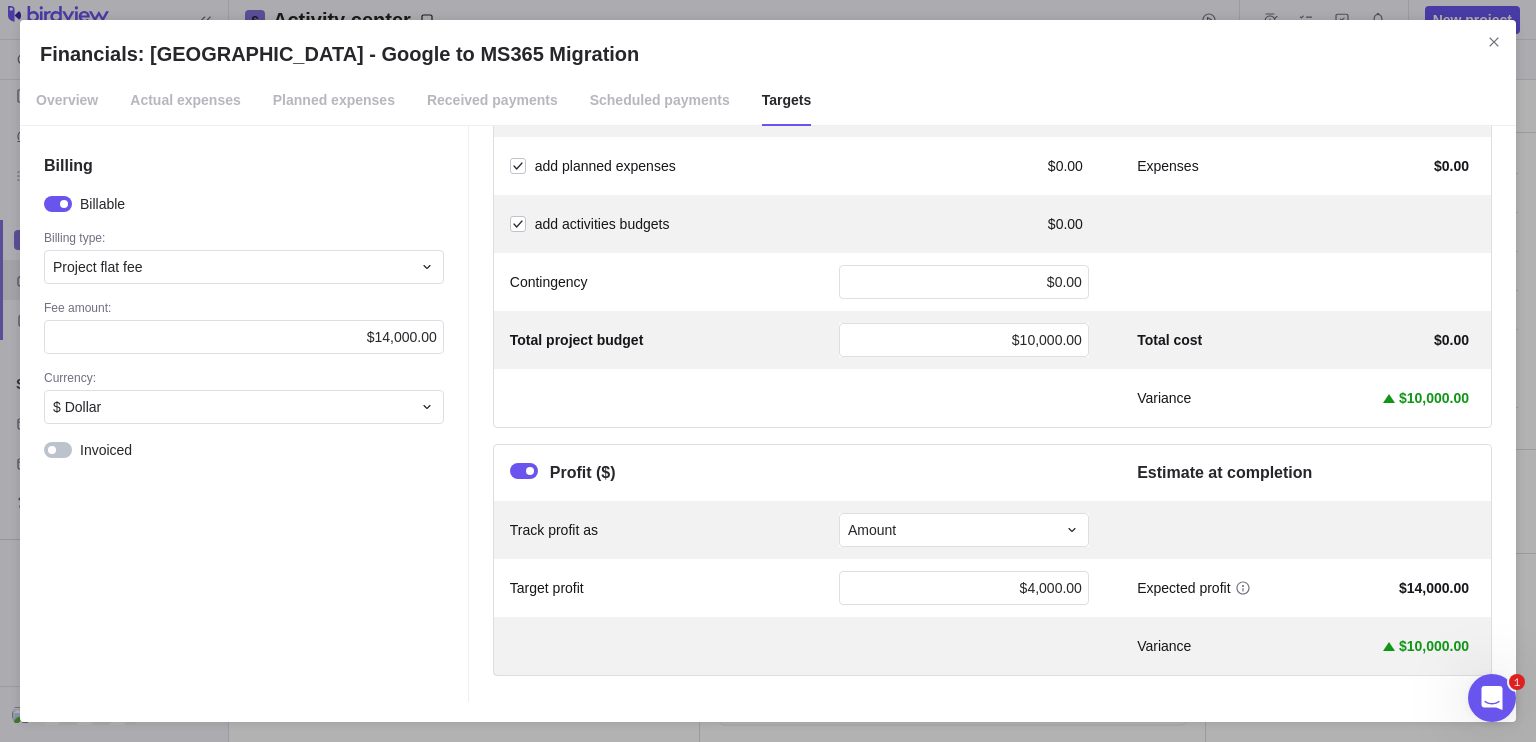 scroll, scrollTop: 0, scrollLeft: 0, axis: both 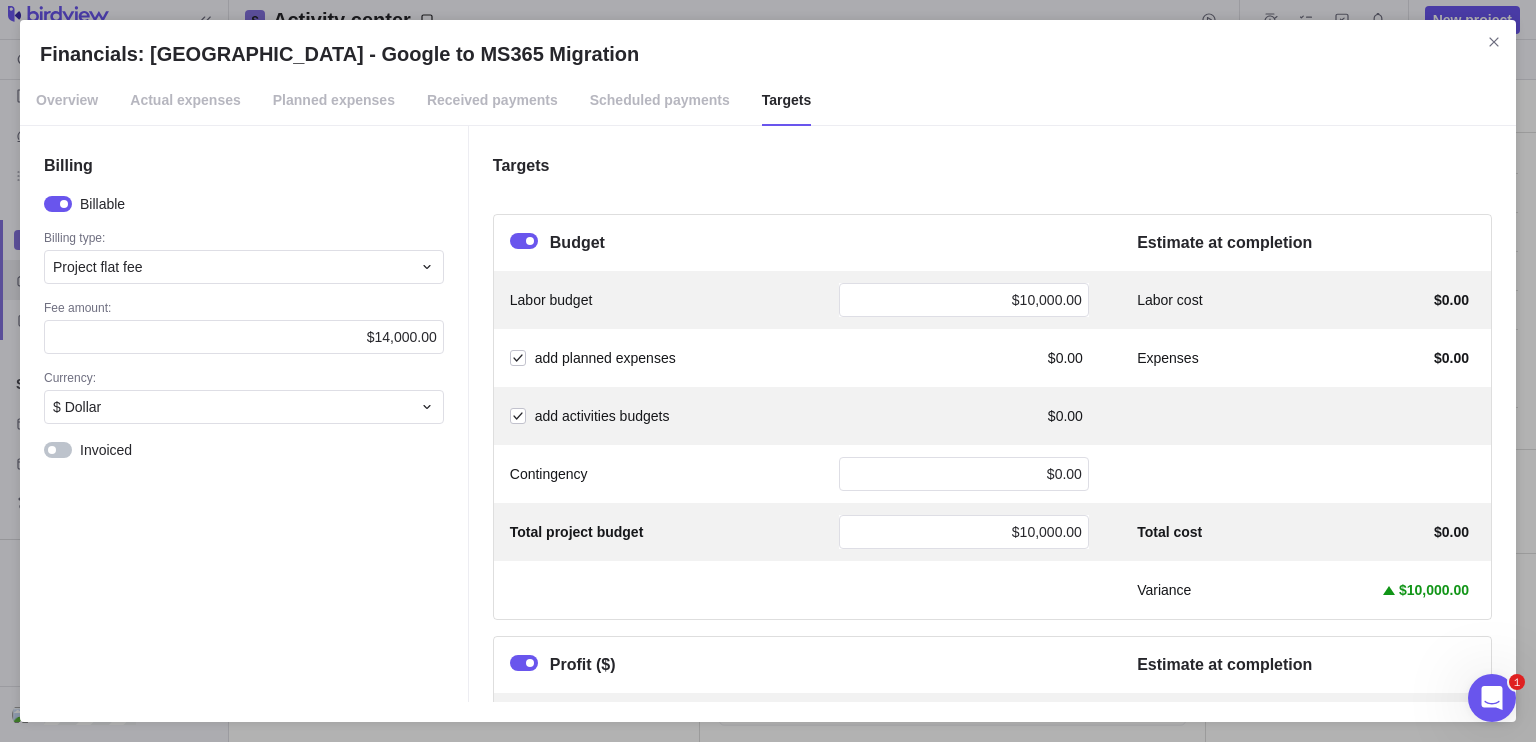 click on "Overview" at bounding box center [67, 101] 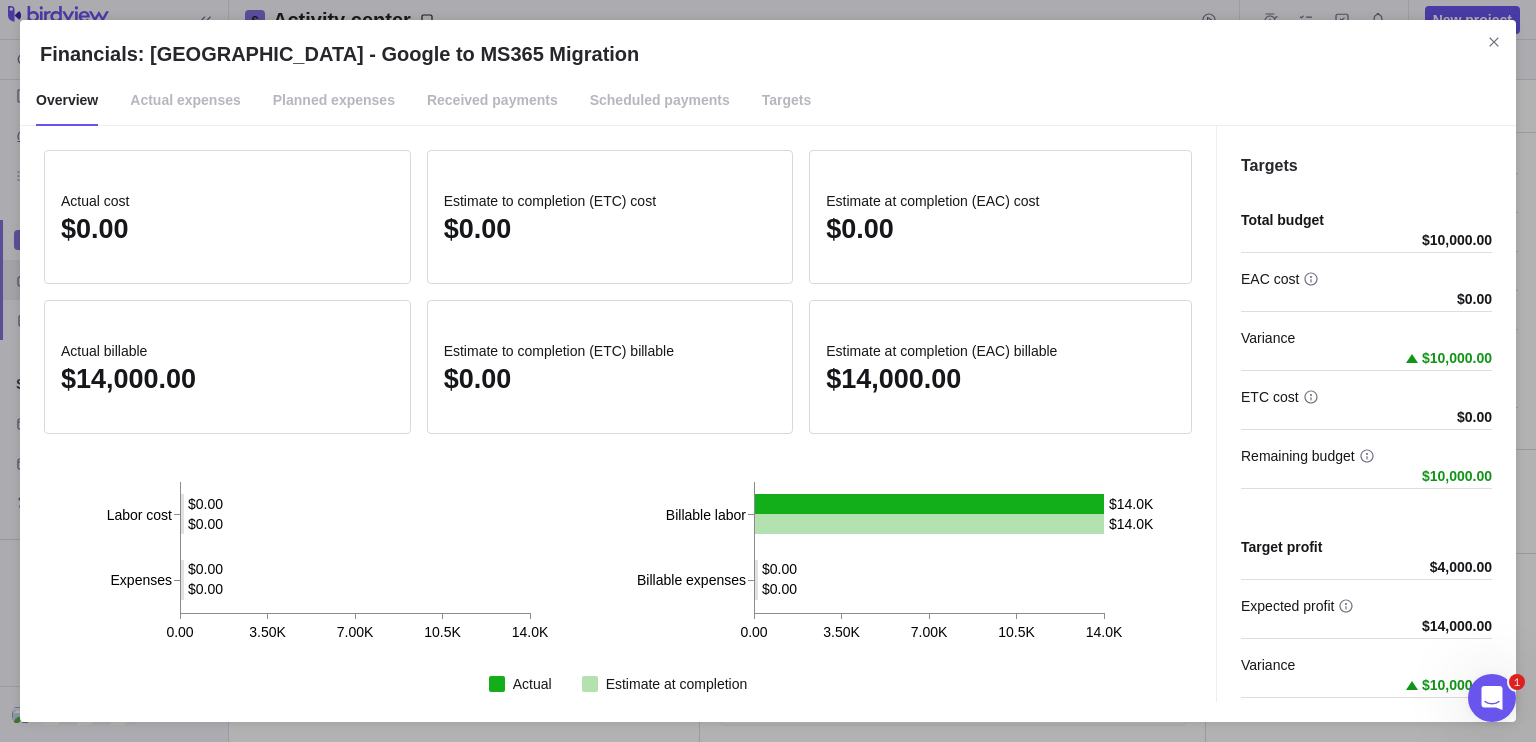 scroll, scrollTop: 38, scrollLeft: 0, axis: vertical 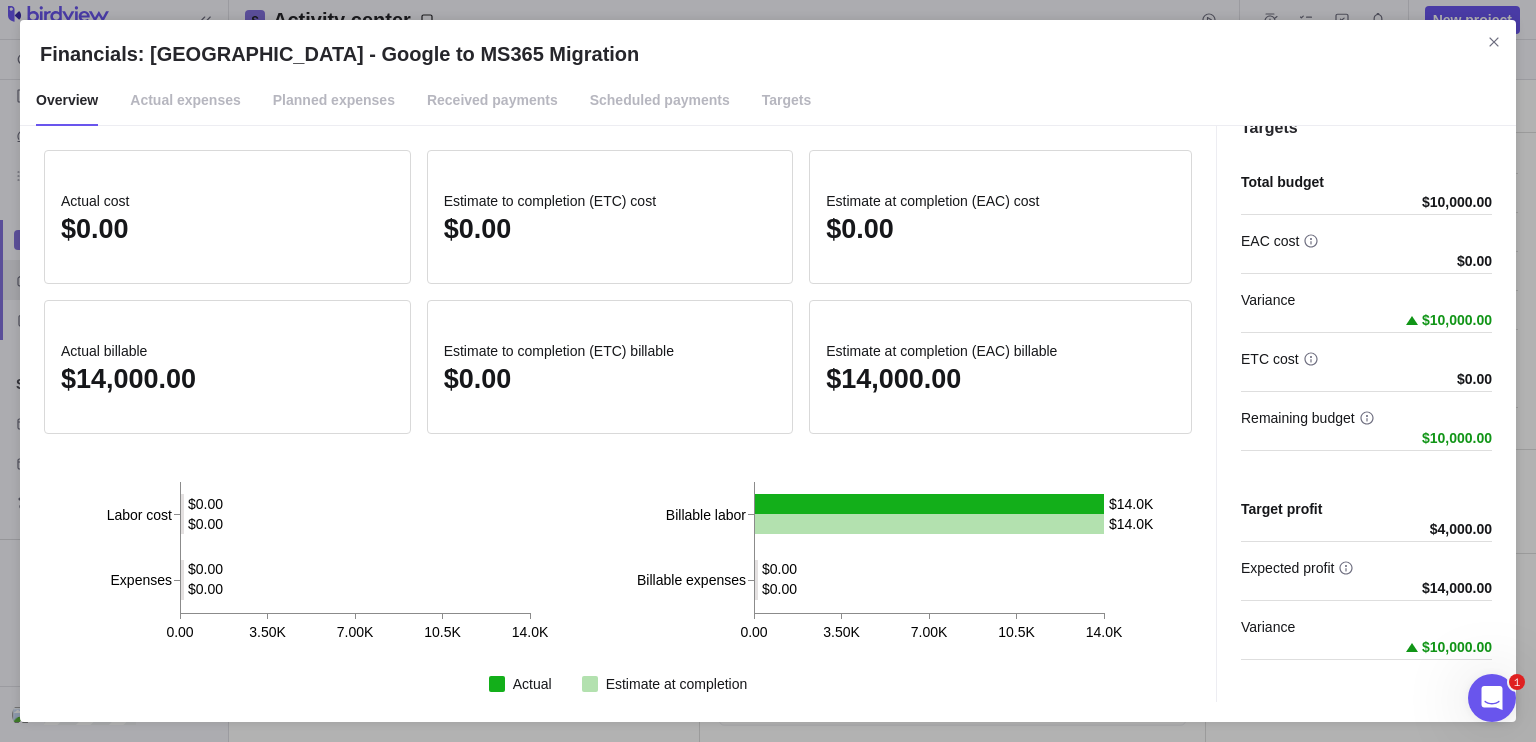 click on "Scheduled payments" at bounding box center (660, 101) 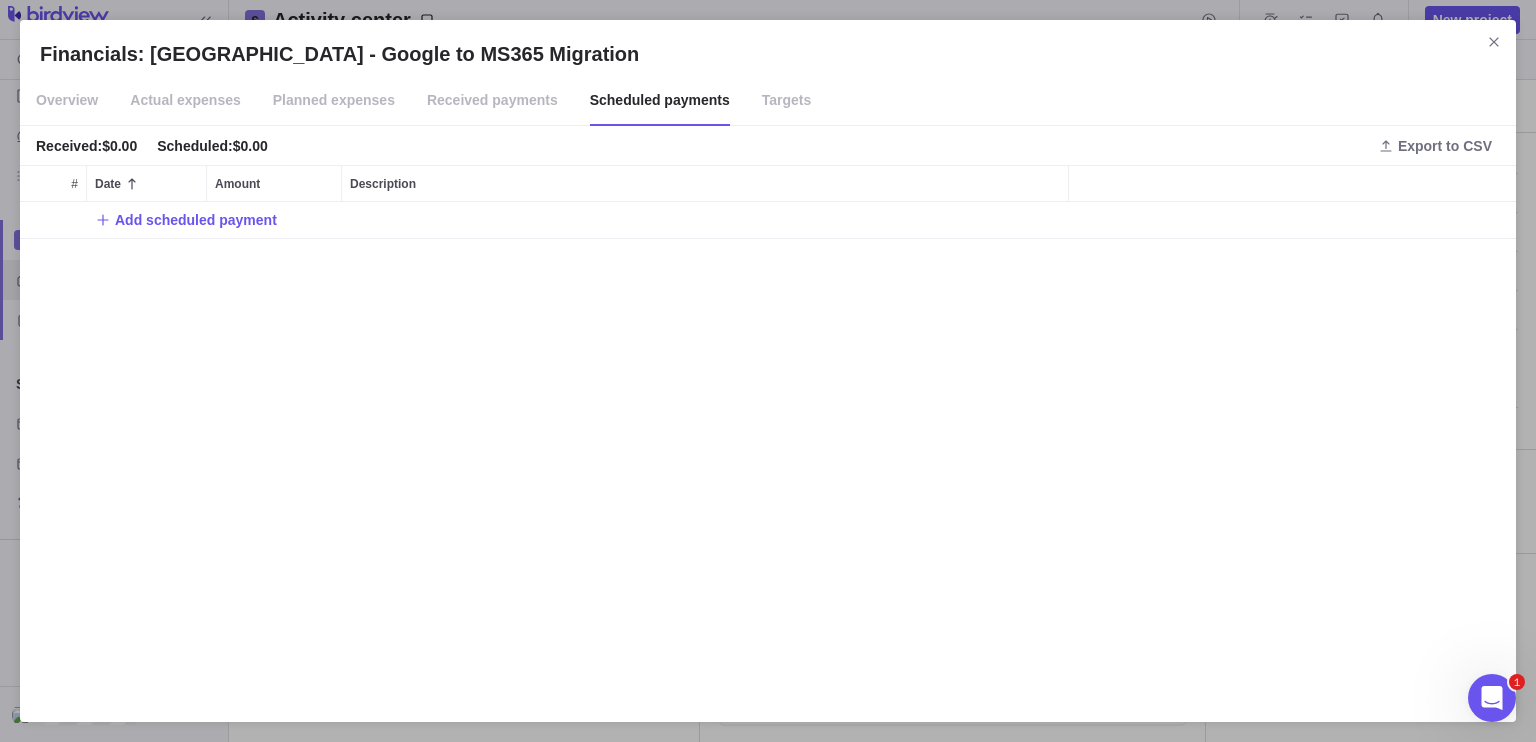 scroll, scrollTop: 16, scrollLeft: 16, axis: both 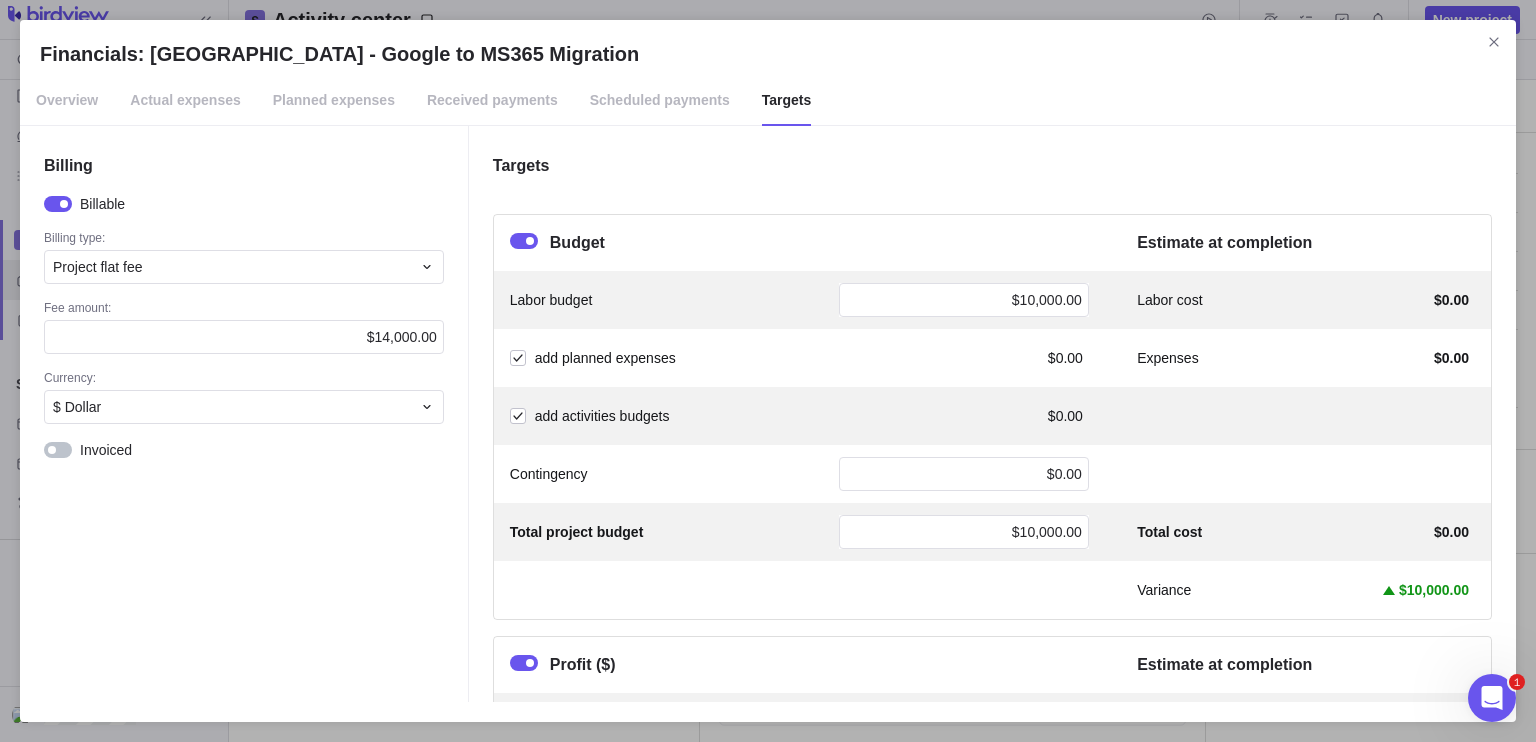 click on "Actual expenses" at bounding box center [185, 101] 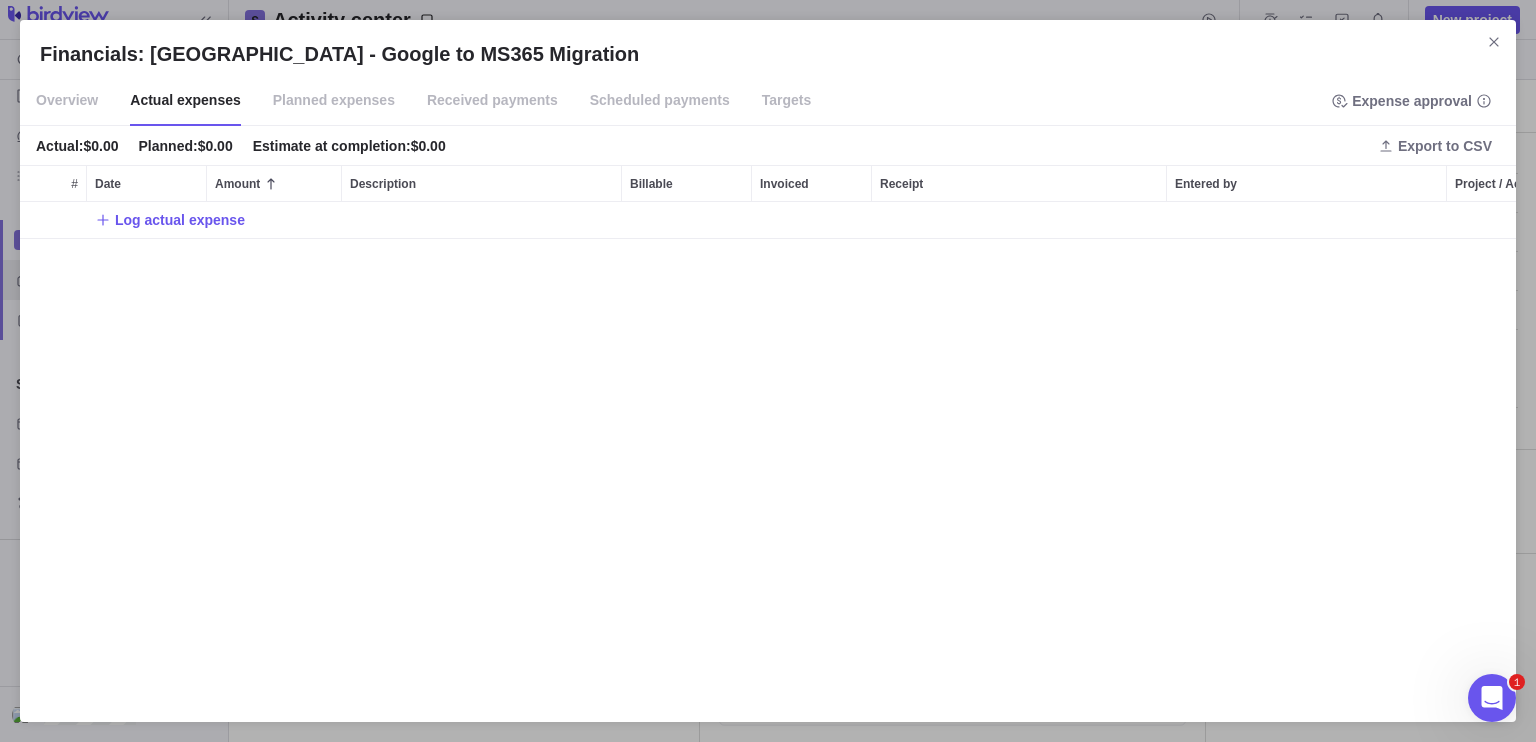 scroll, scrollTop: 16, scrollLeft: 16, axis: both 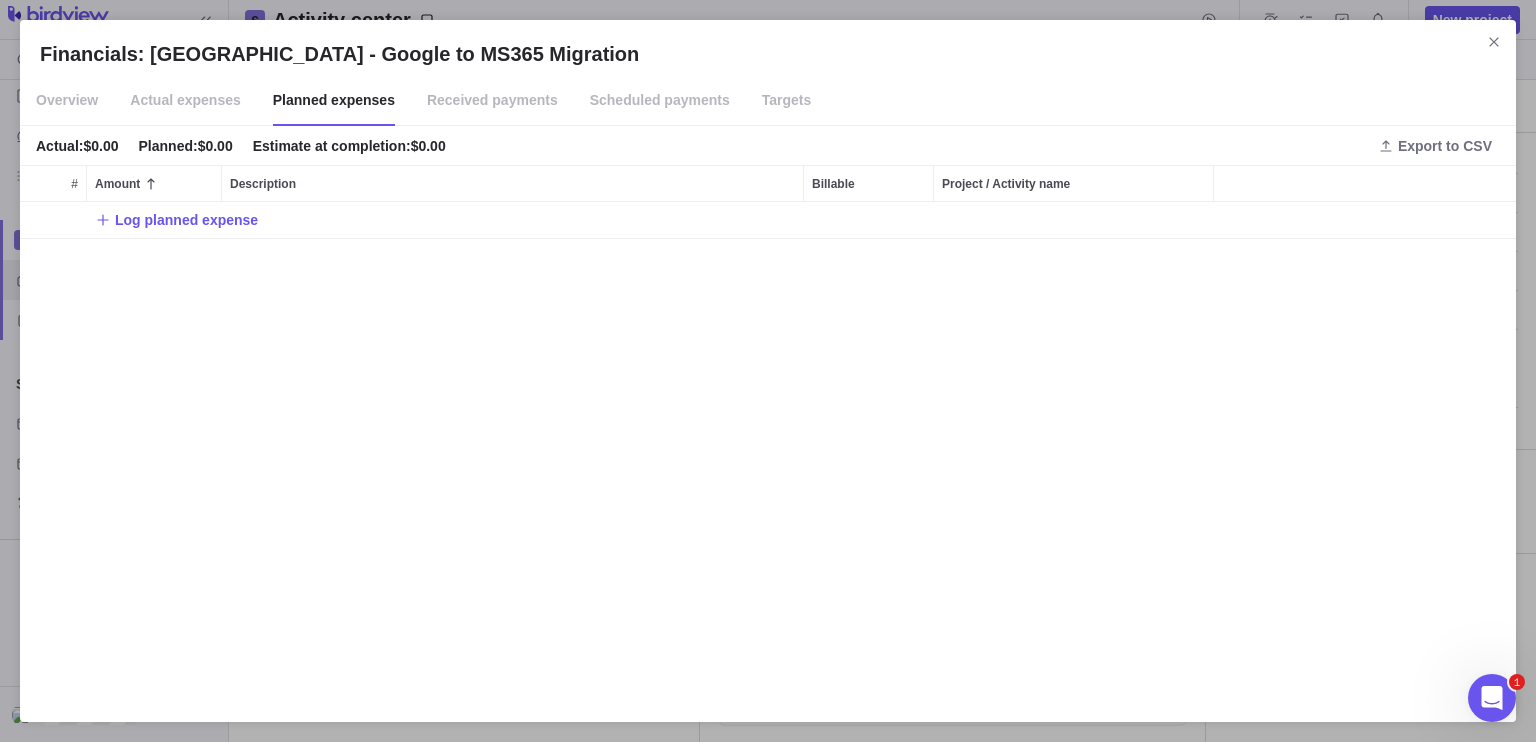 click on "Scheduled payments" at bounding box center (660, 101) 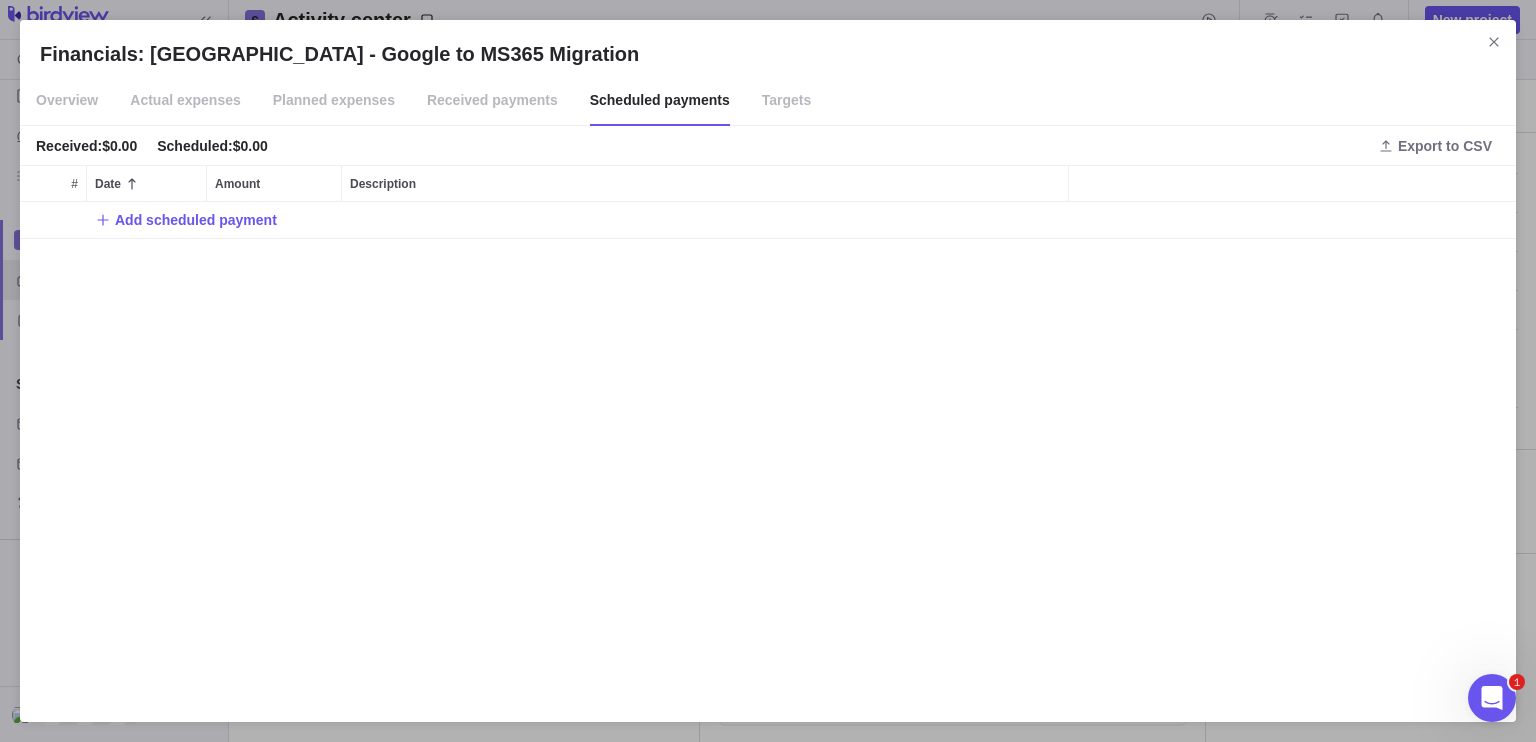 scroll, scrollTop: 16, scrollLeft: 16, axis: both 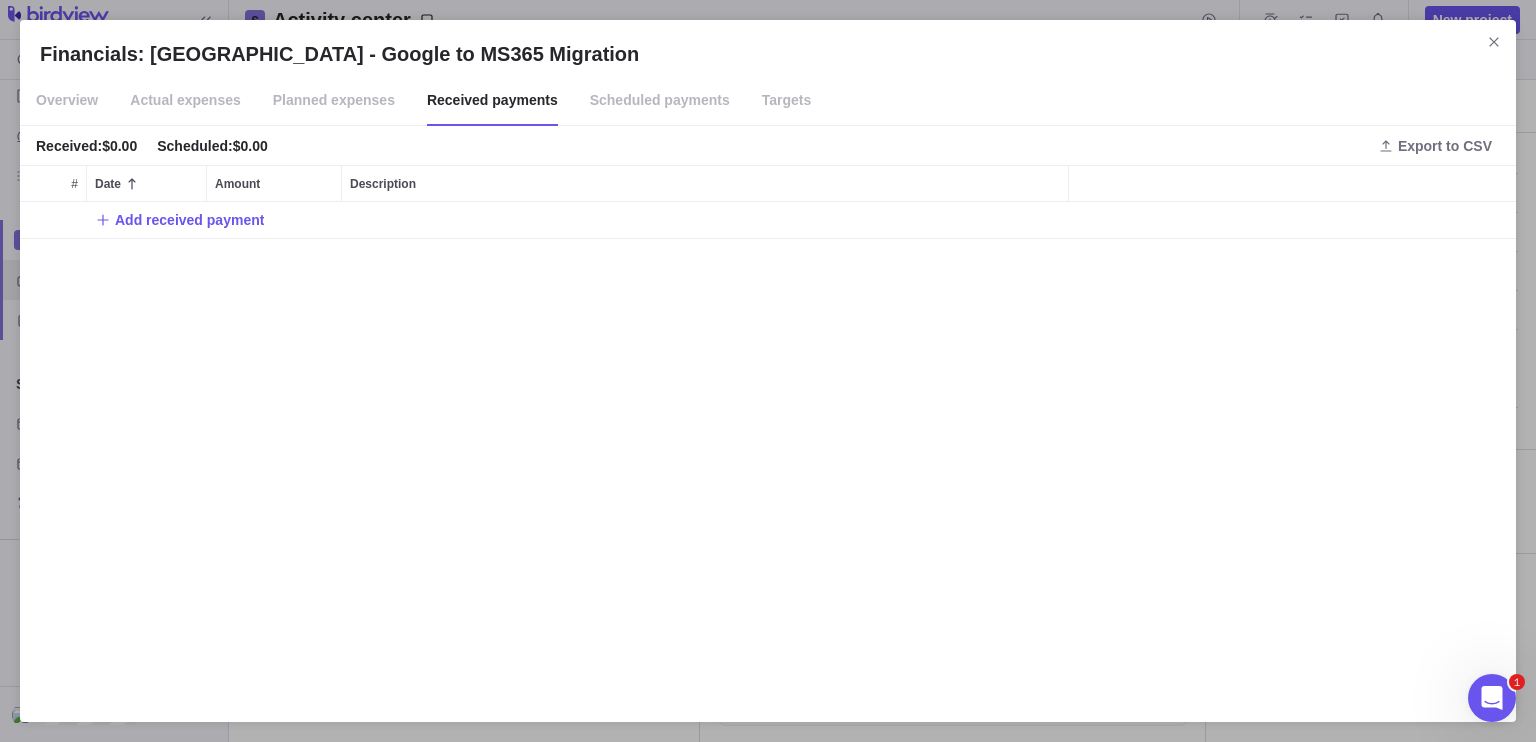click on "Overview" at bounding box center (67, 101) 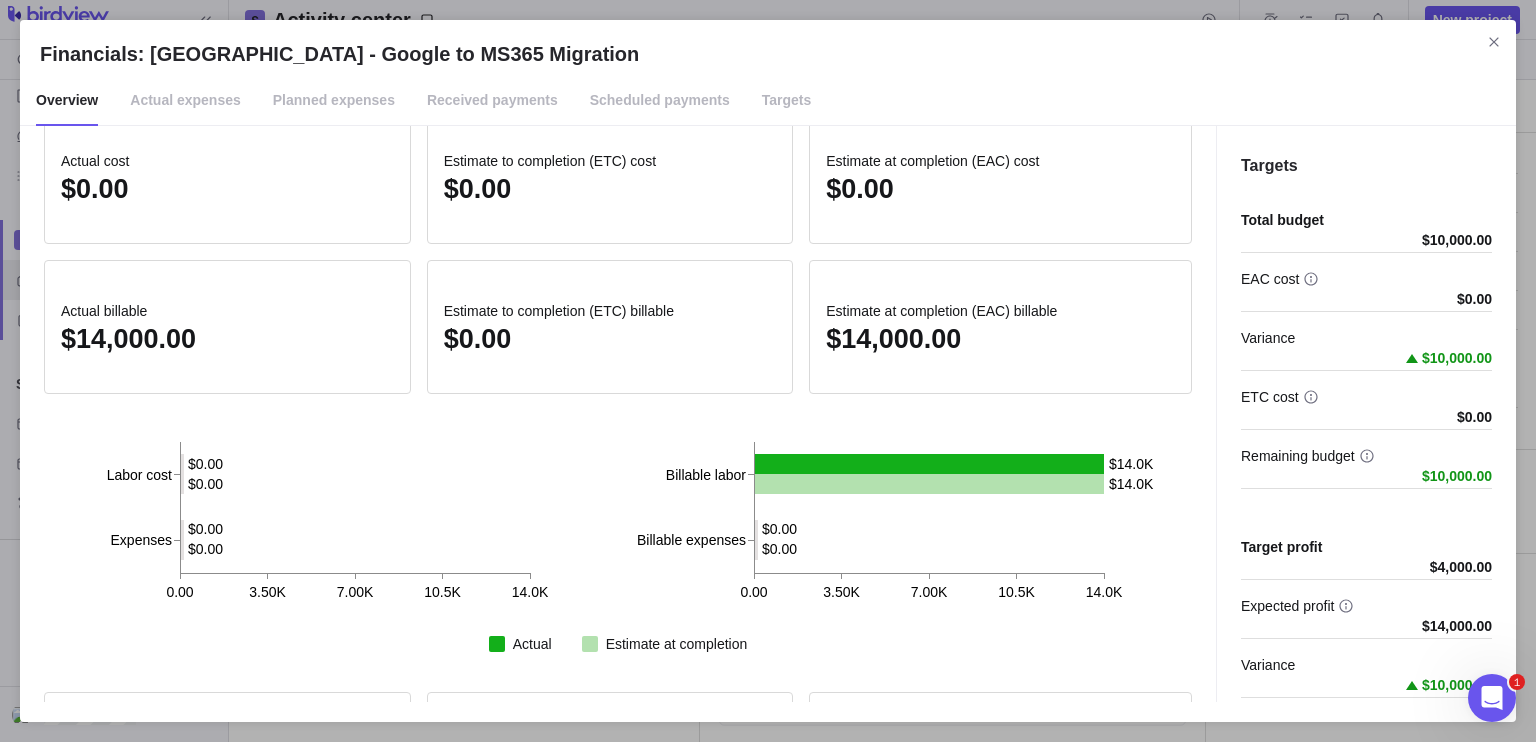 scroll, scrollTop: 0, scrollLeft: 0, axis: both 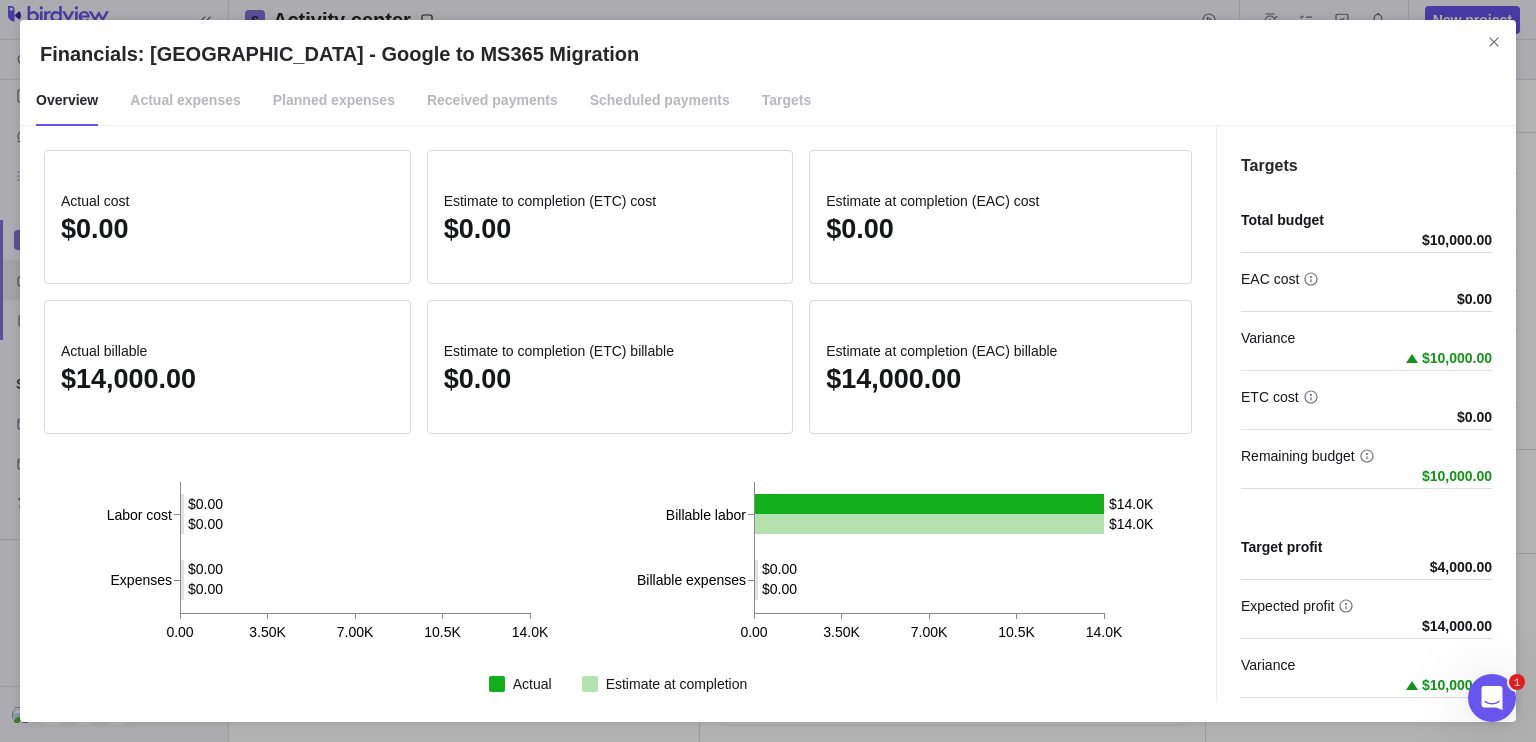 click on "Targets" at bounding box center (787, 101) 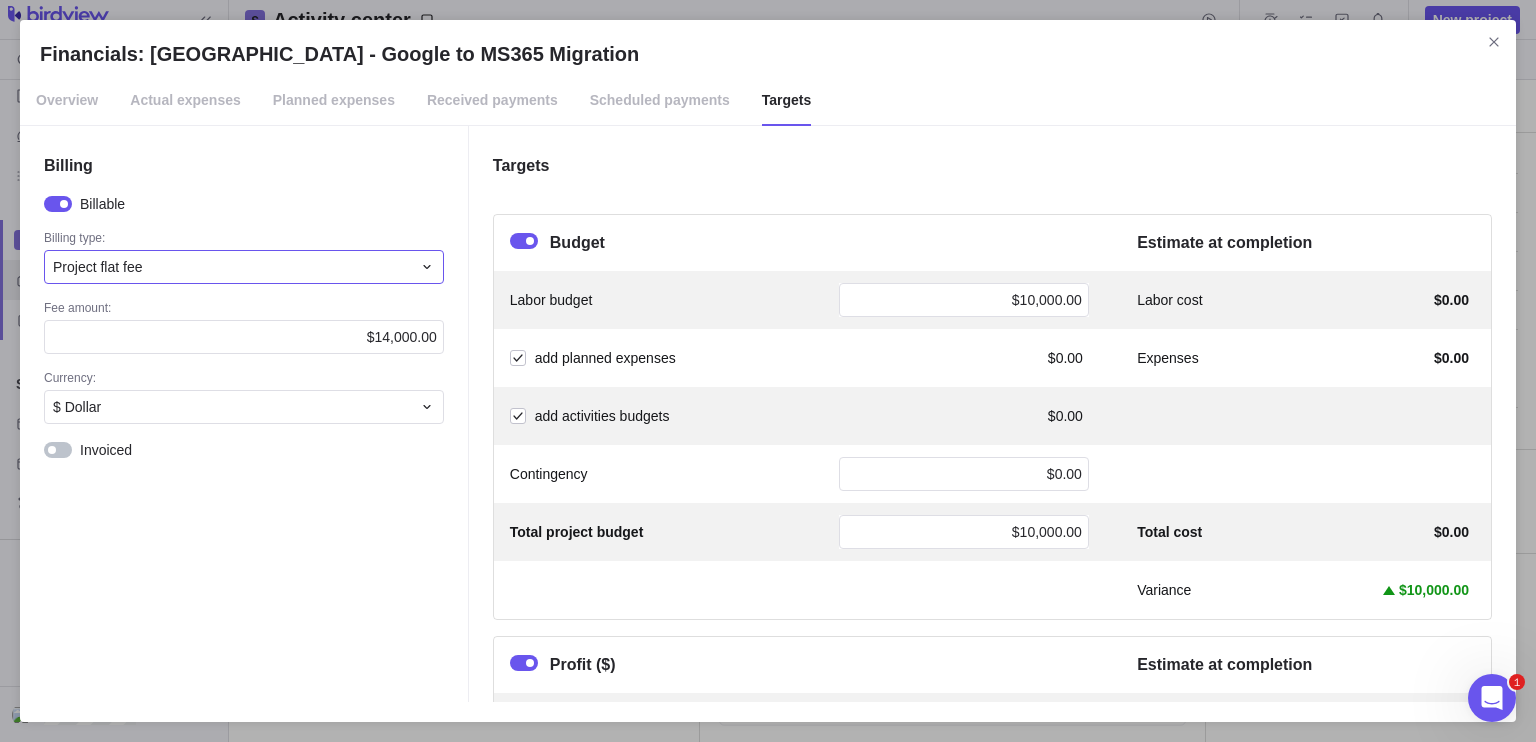 click on "Project flat fee" at bounding box center [232, 267] 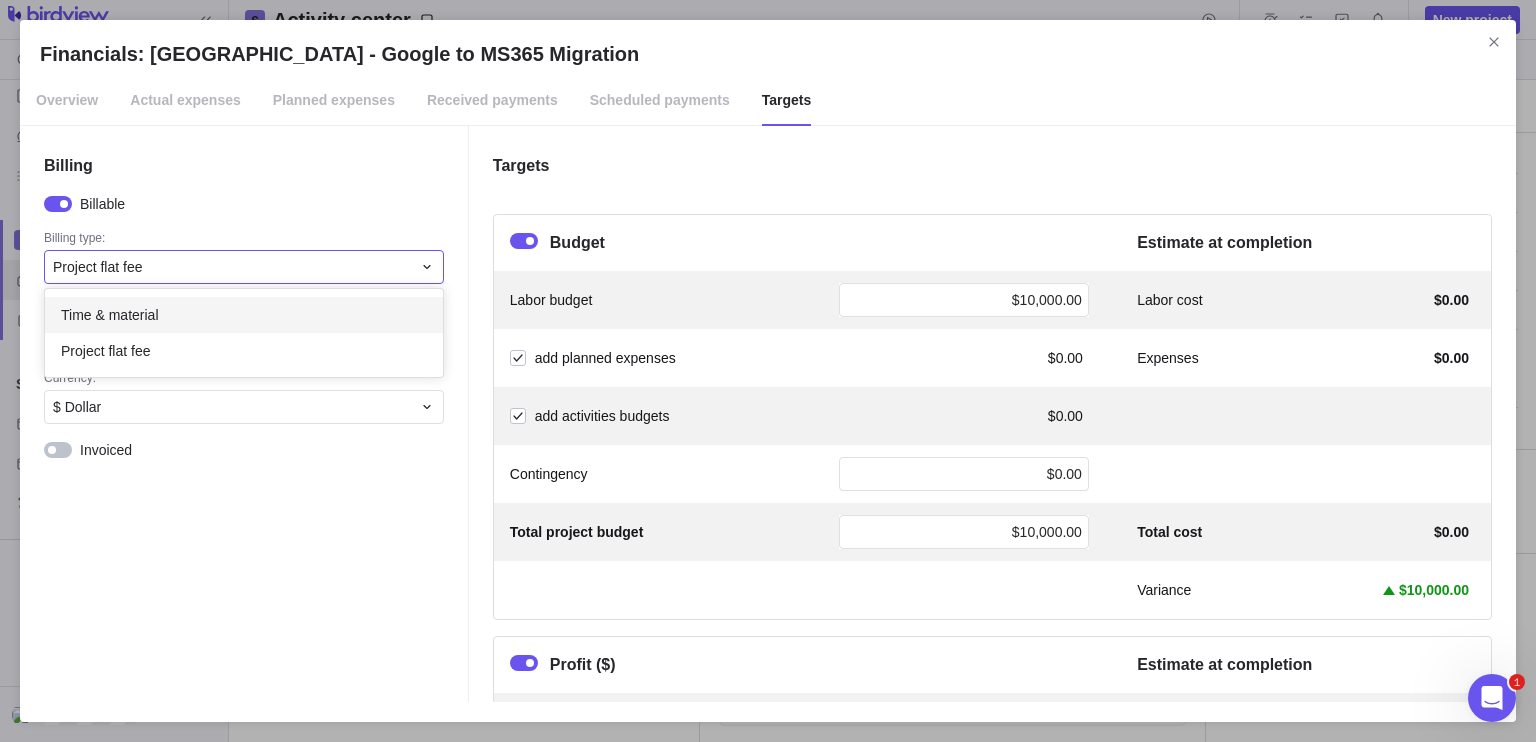 click on "Time & material" at bounding box center (244, 315) 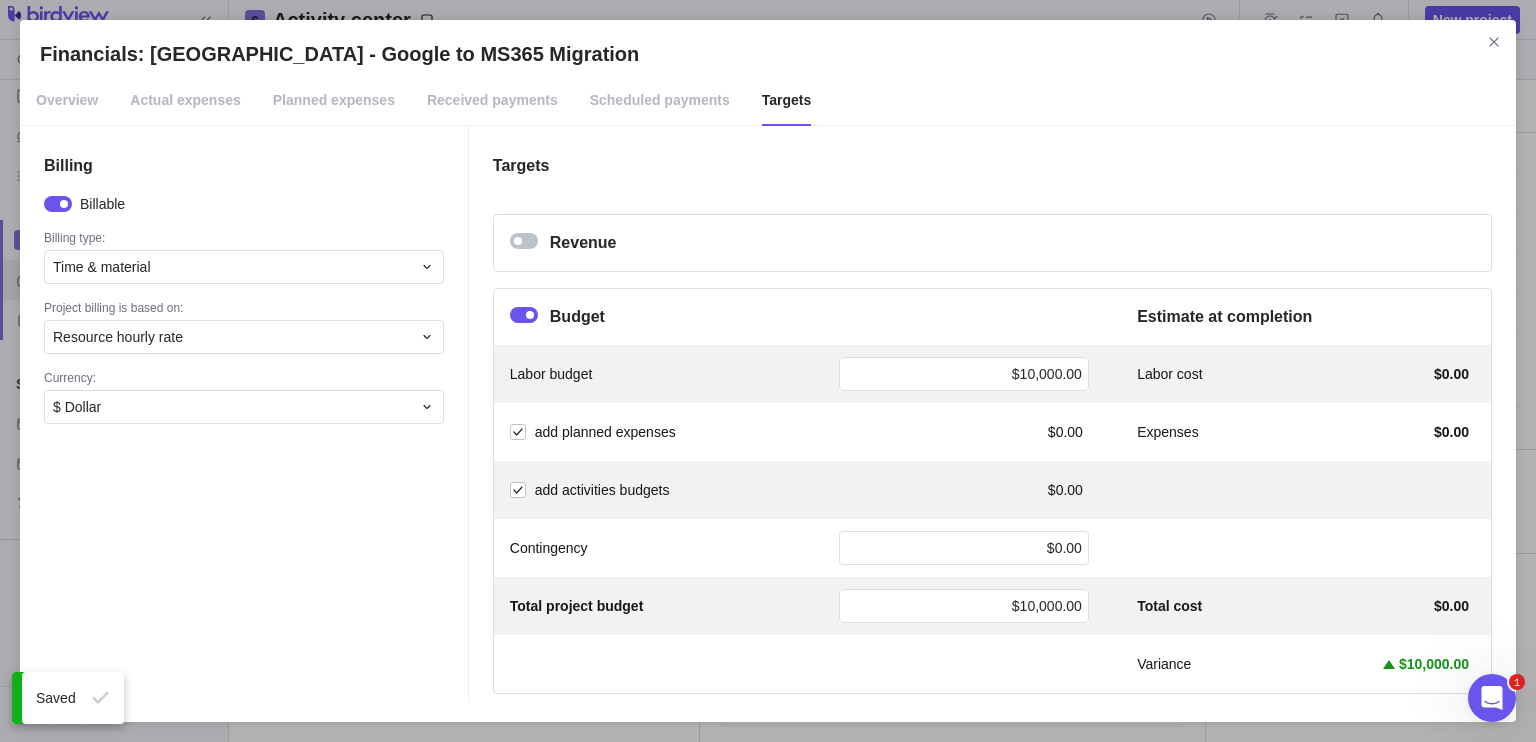 click at bounding box center (528, 243) 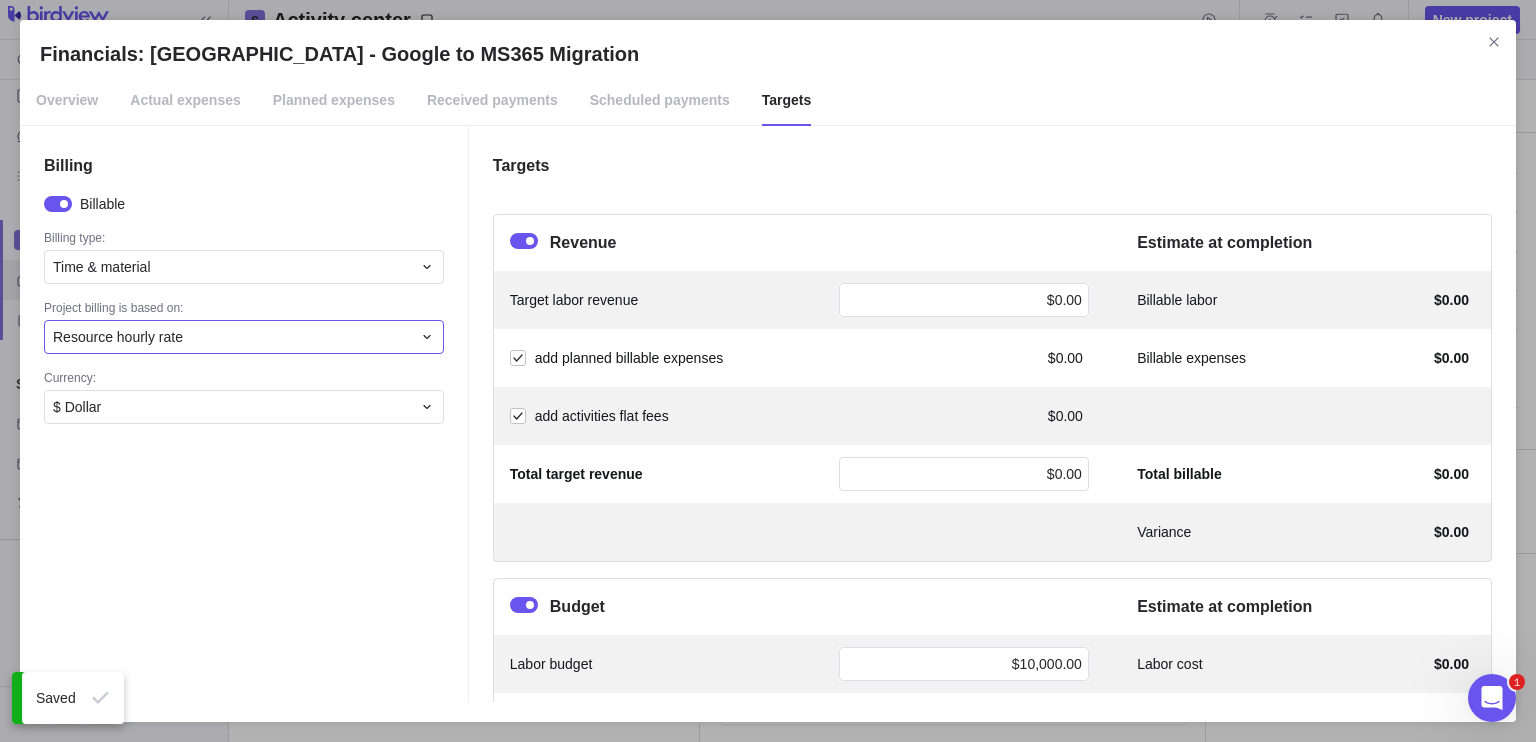 click on "Resource hourly rate" at bounding box center [232, 337] 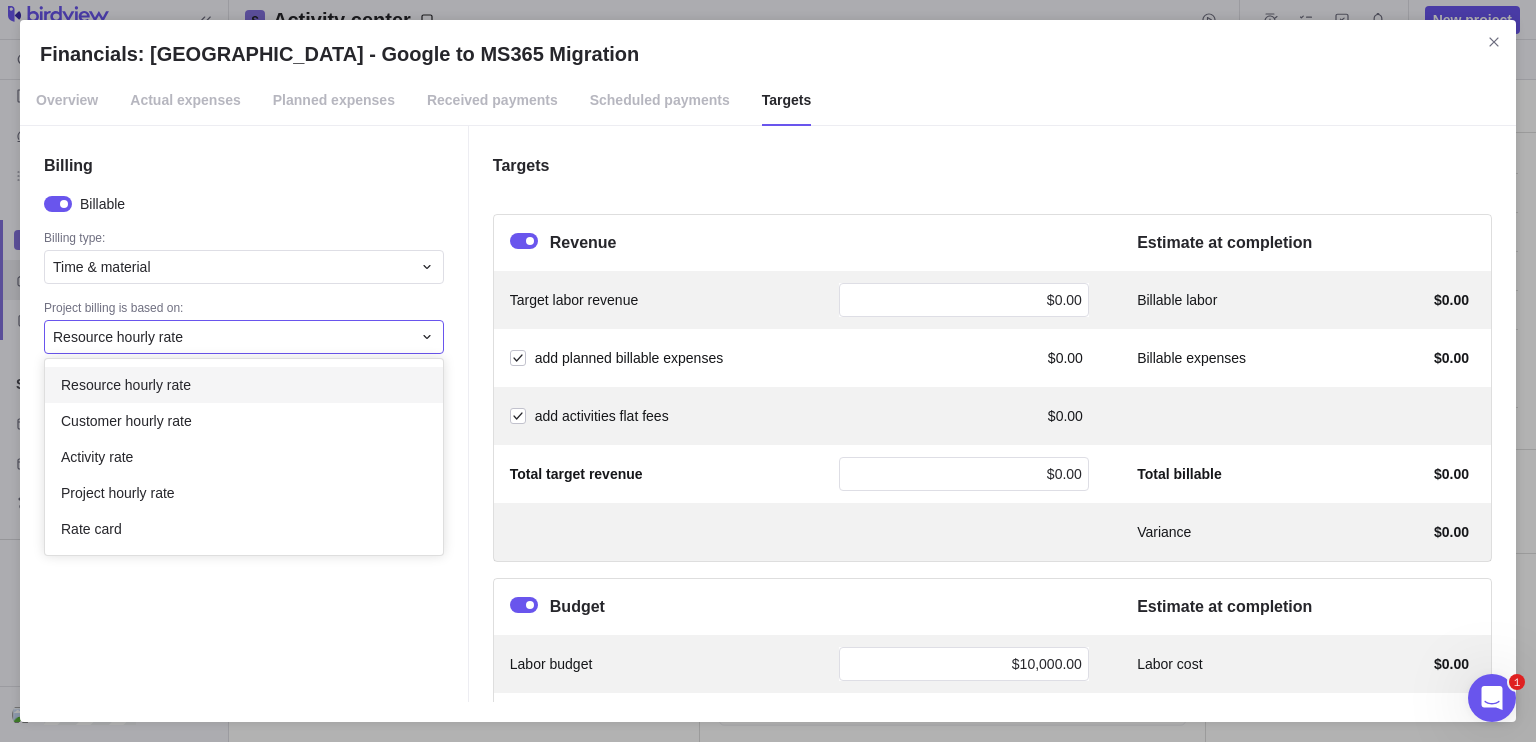click on "Resource hourly rate" at bounding box center [126, 385] 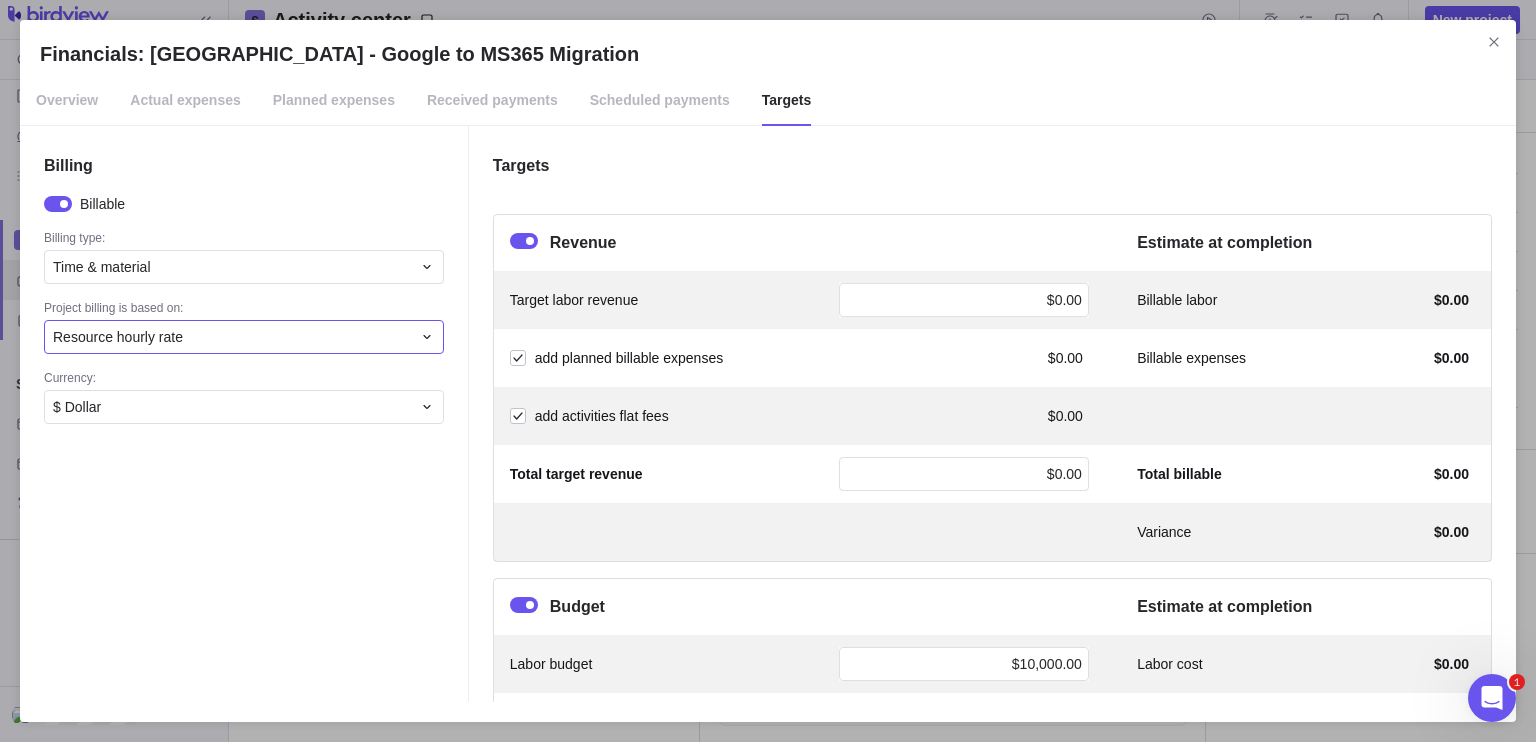 scroll, scrollTop: 36, scrollLeft: 0, axis: vertical 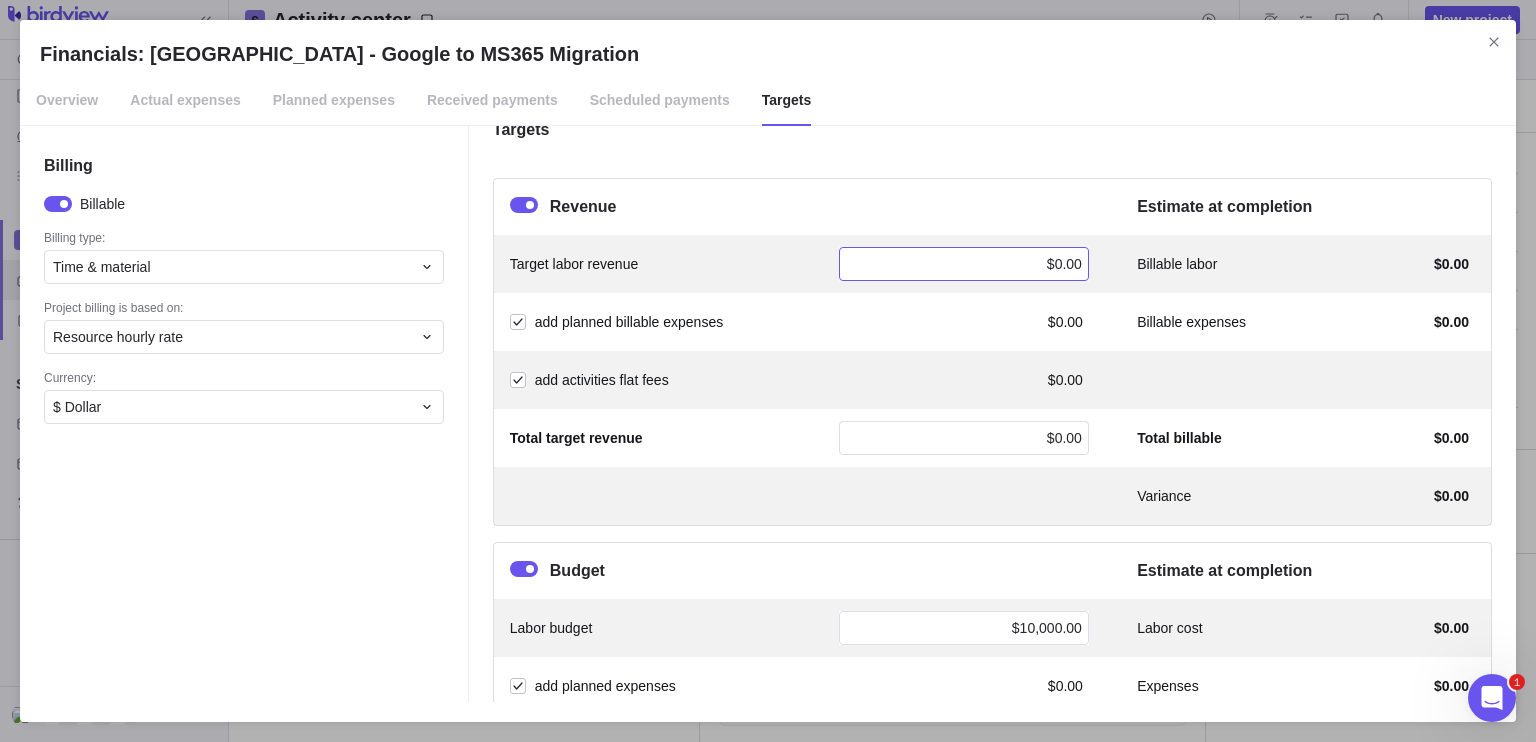 click on "$0.00" at bounding box center (964, 264) 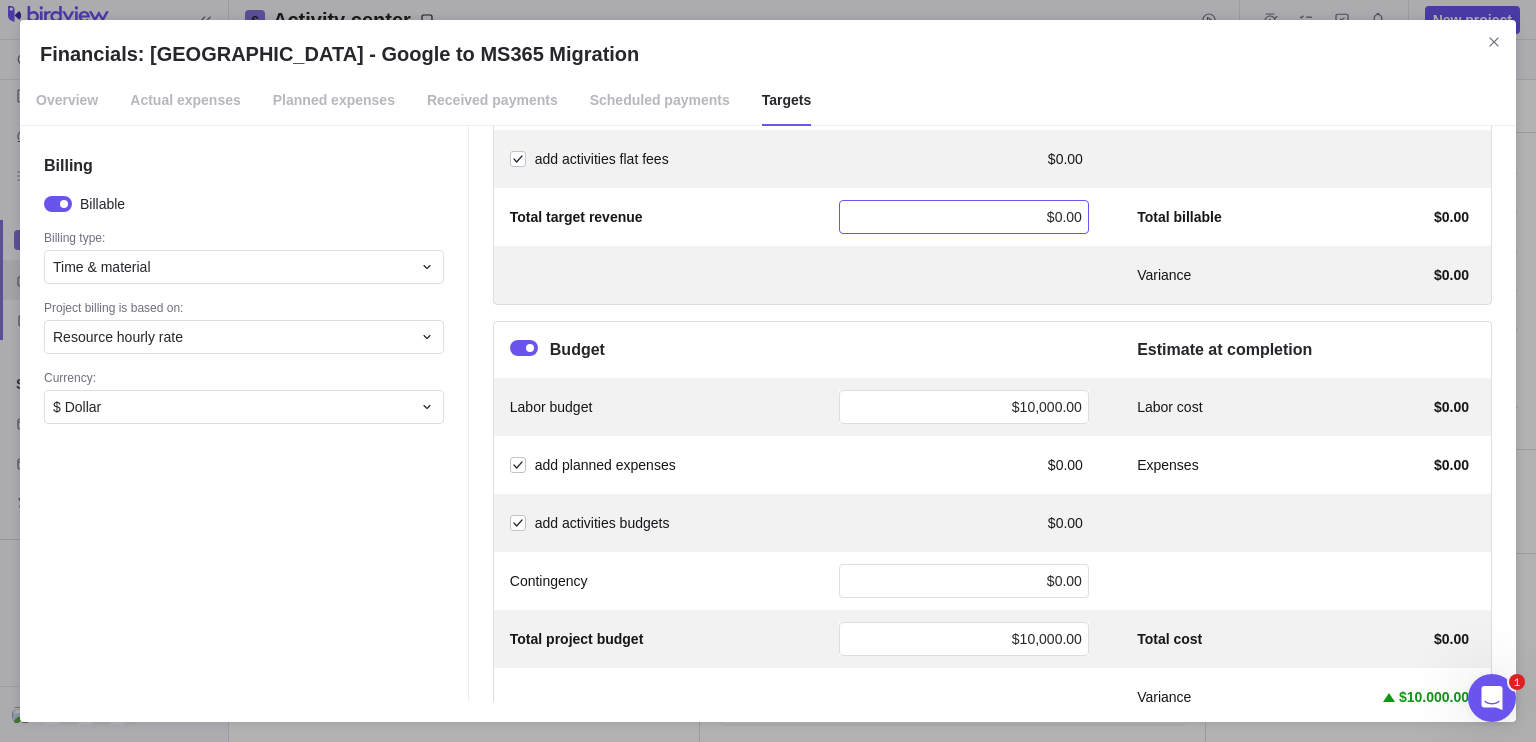 scroll, scrollTop: 0, scrollLeft: 0, axis: both 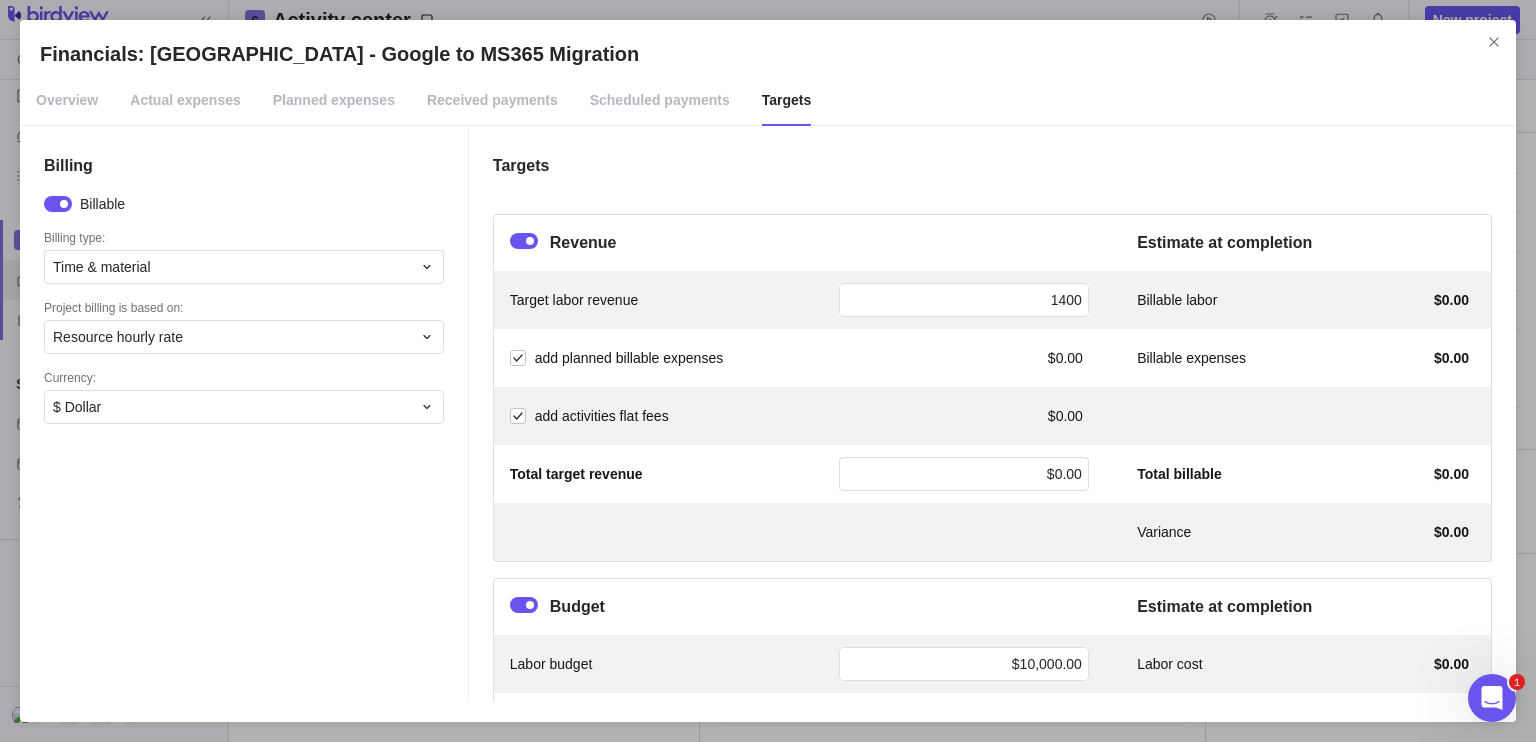 type on "14000" 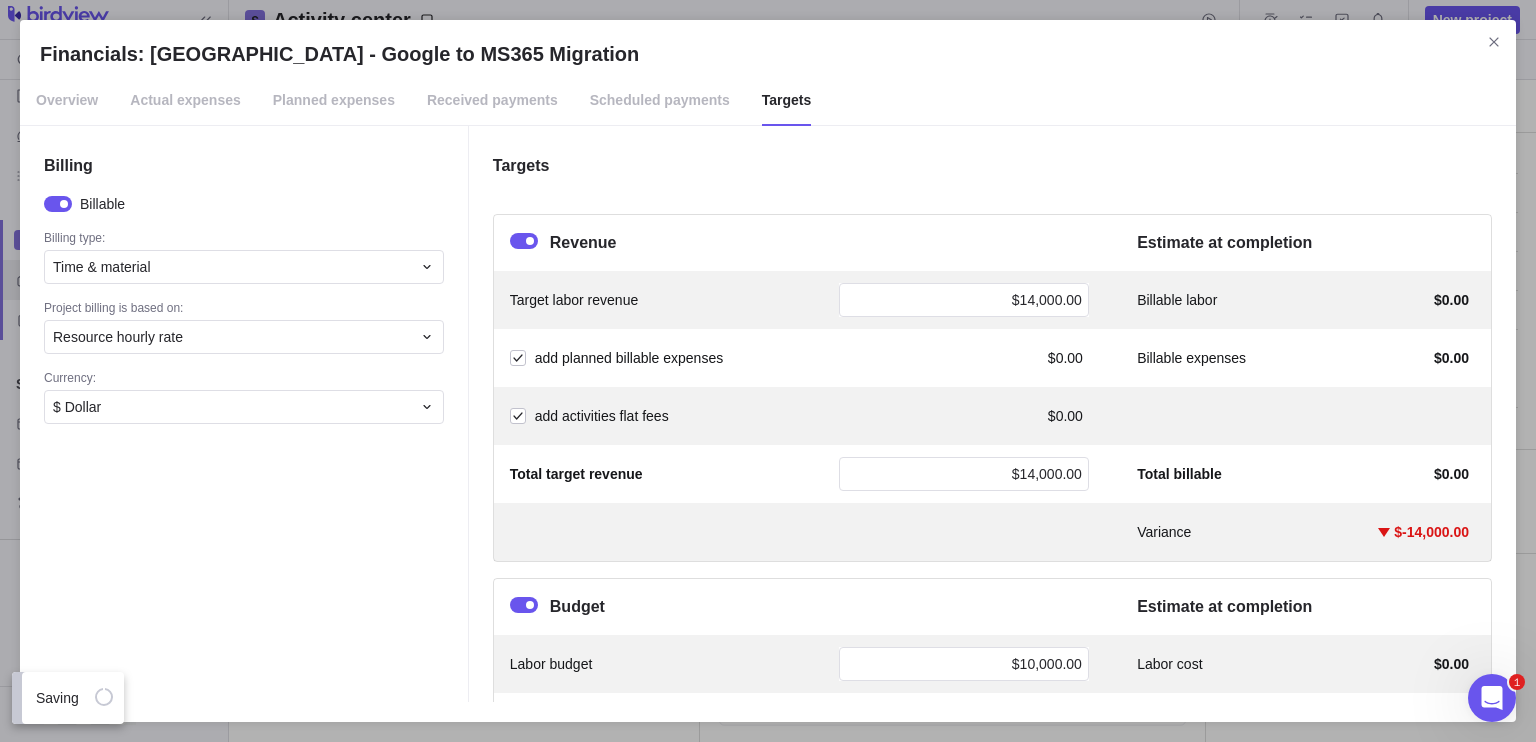 click on "Revenue" at bounding box center (799, 243) 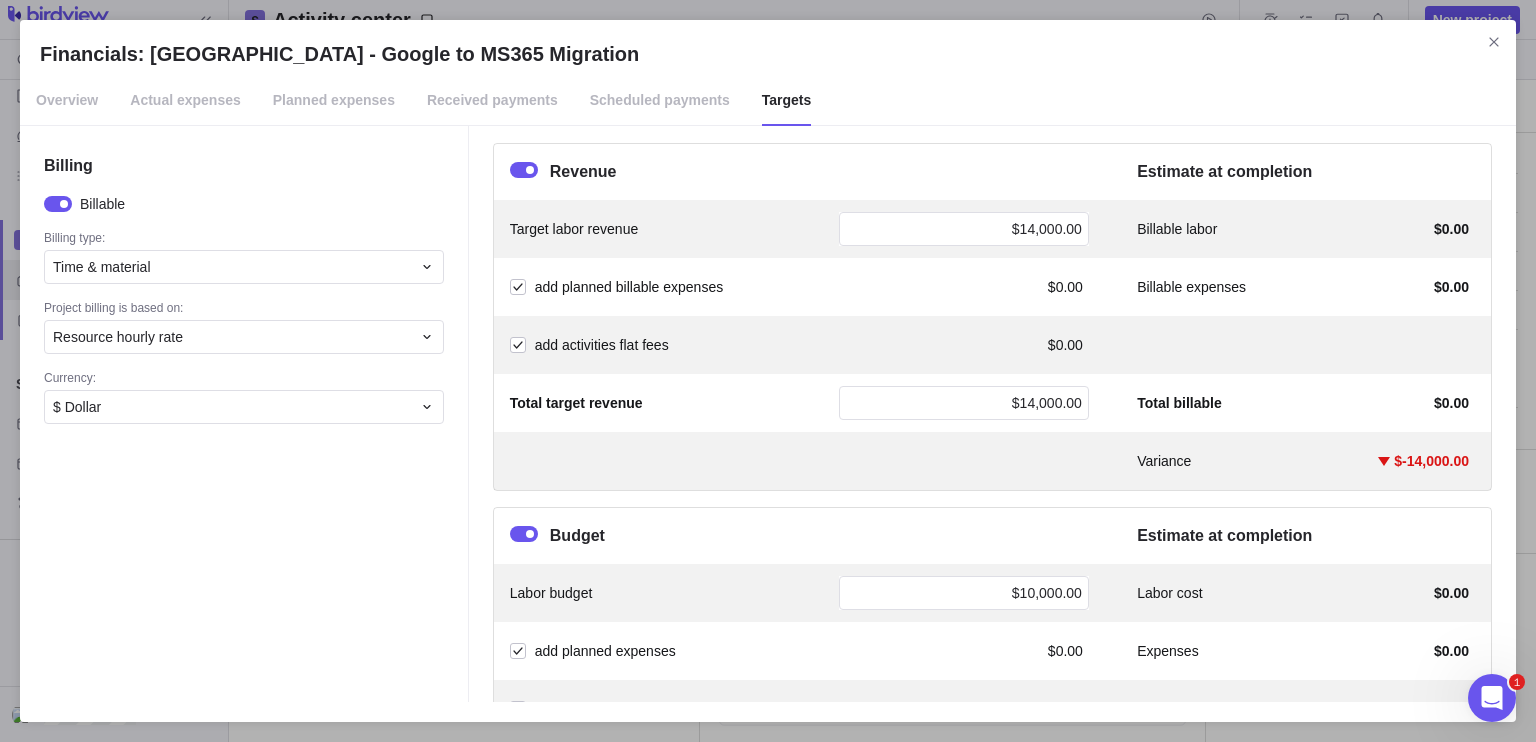 scroll, scrollTop: 38, scrollLeft: 0, axis: vertical 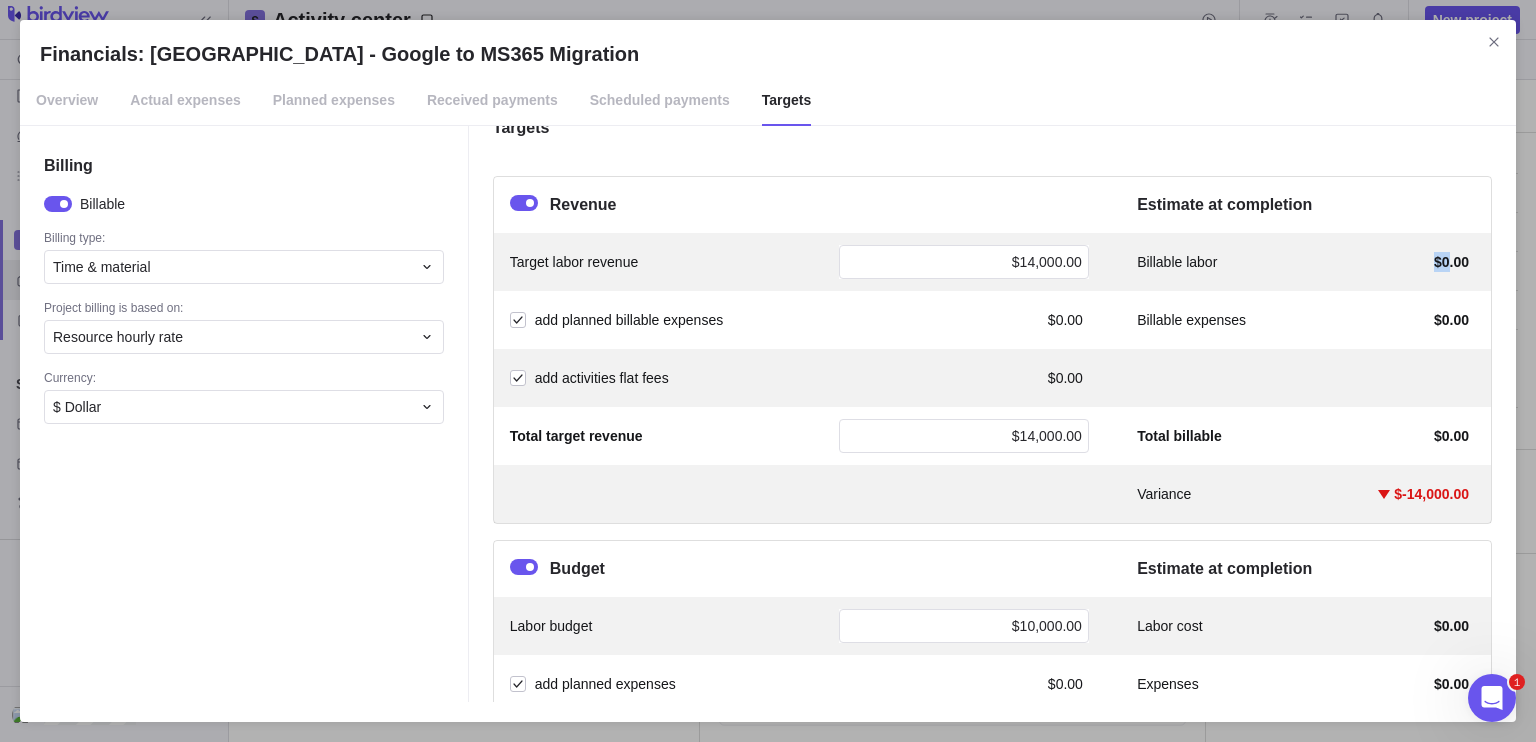 drag, startPoint x: 1436, startPoint y: 257, endPoint x: 1228, endPoint y: 266, distance: 208.19463 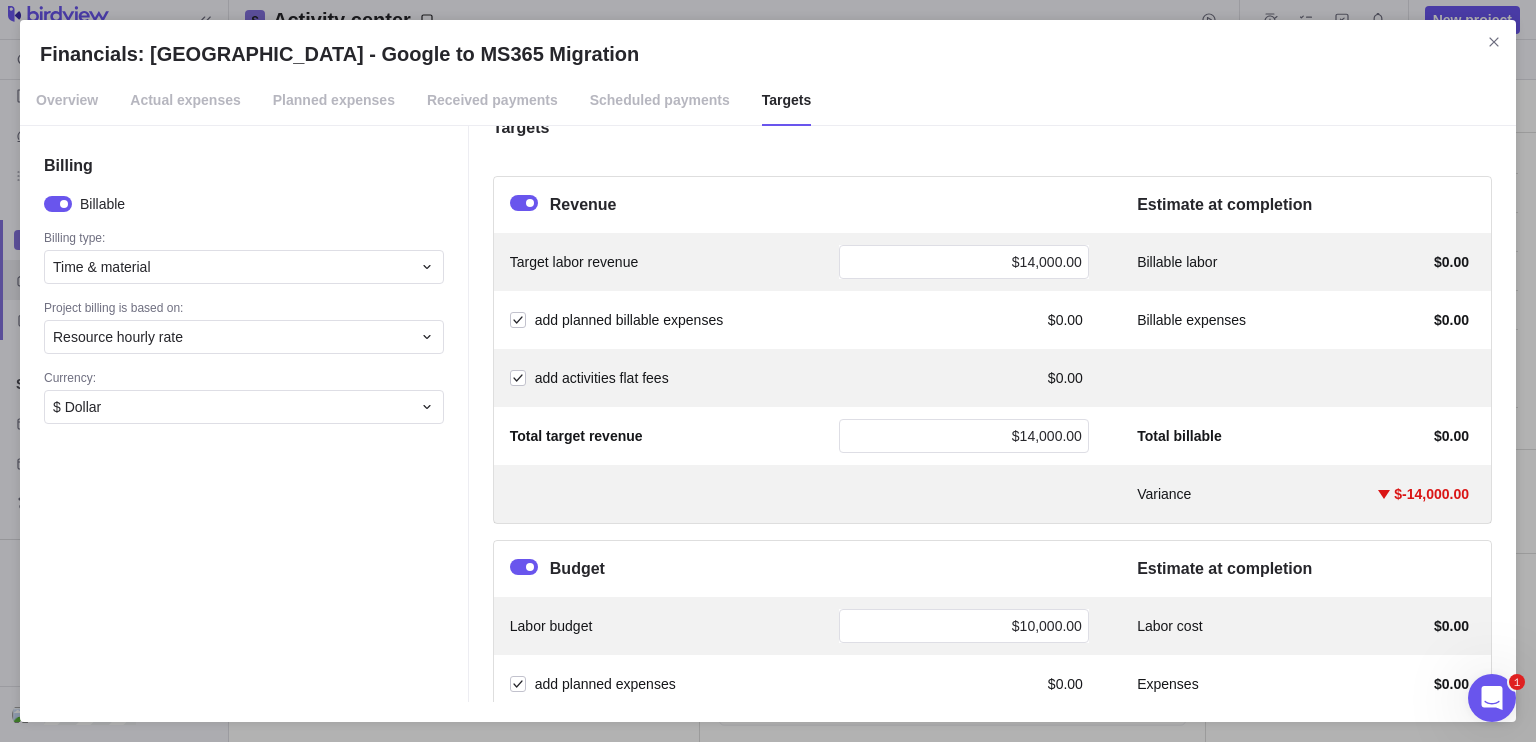 drag, startPoint x: 1228, startPoint y: 266, endPoint x: 1181, endPoint y: 262, distance: 47.169907 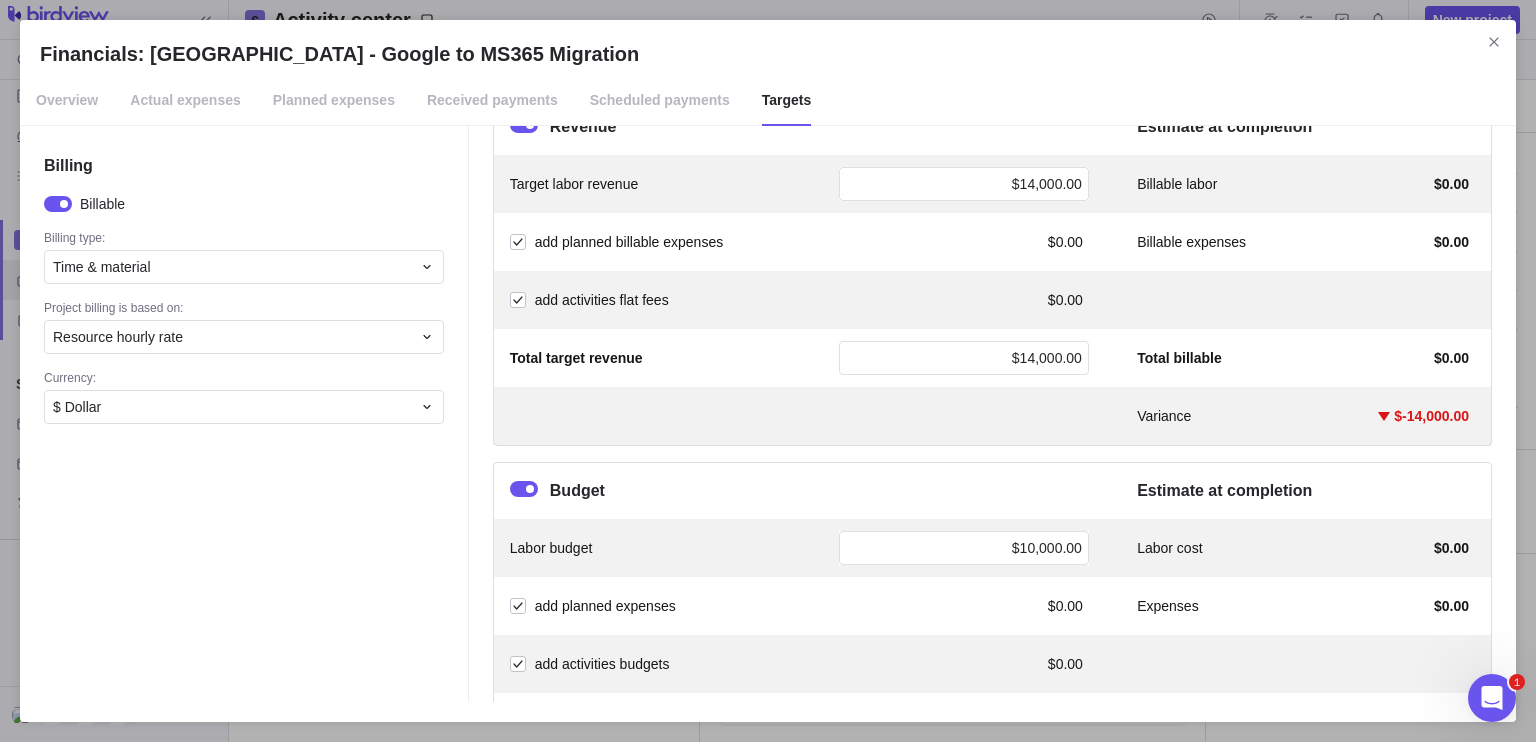 scroll, scrollTop: 0, scrollLeft: 0, axis: both 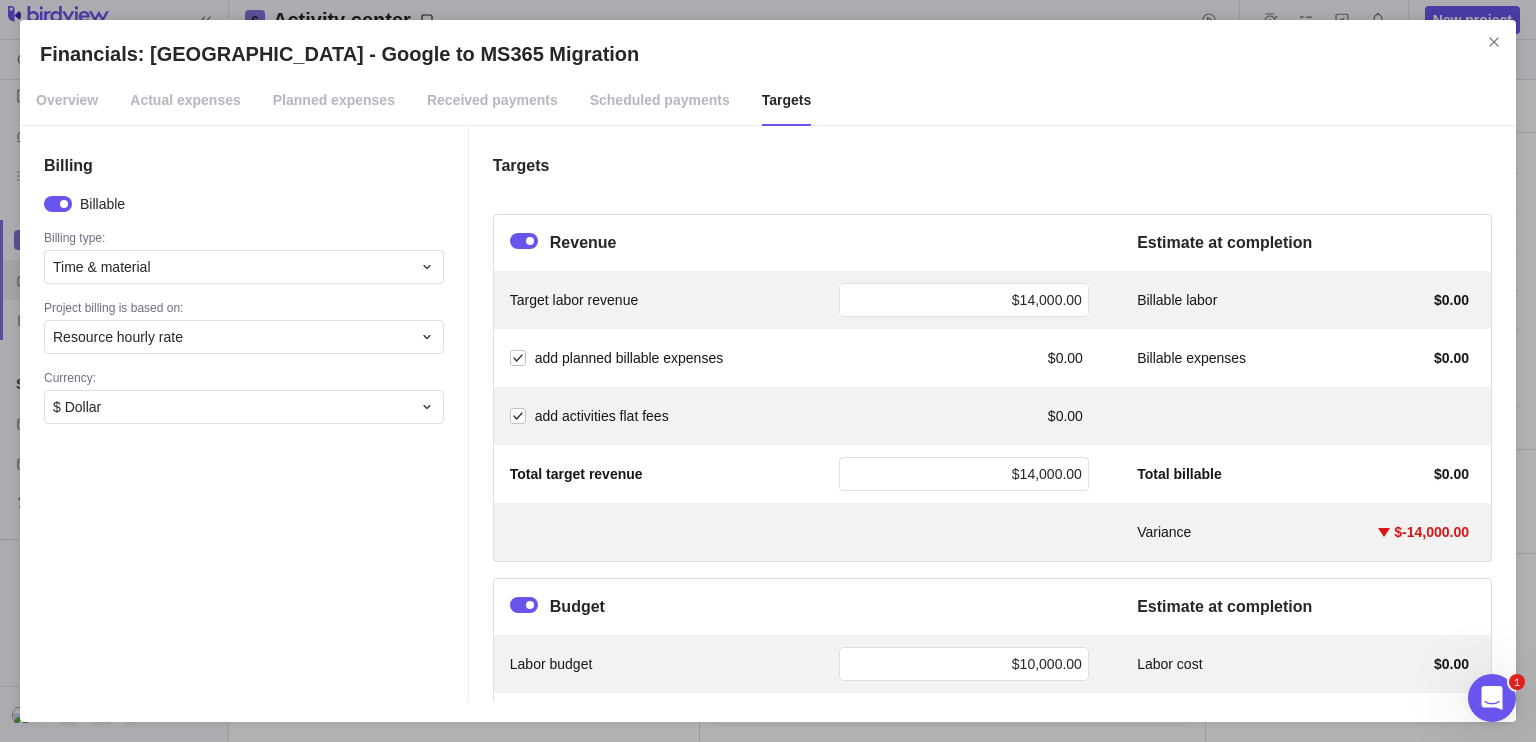 click on "Overview" at bounding box center [67, 101] 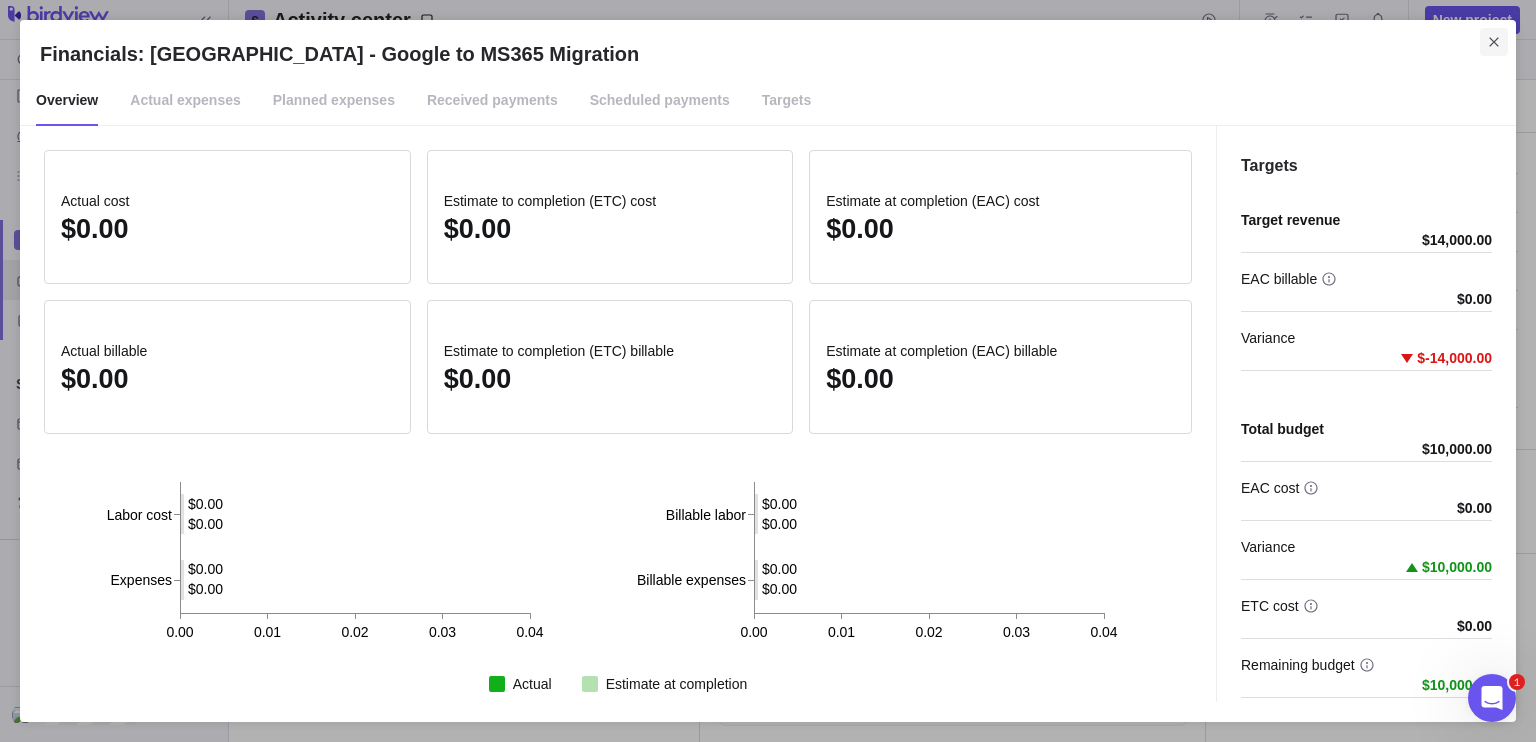 click 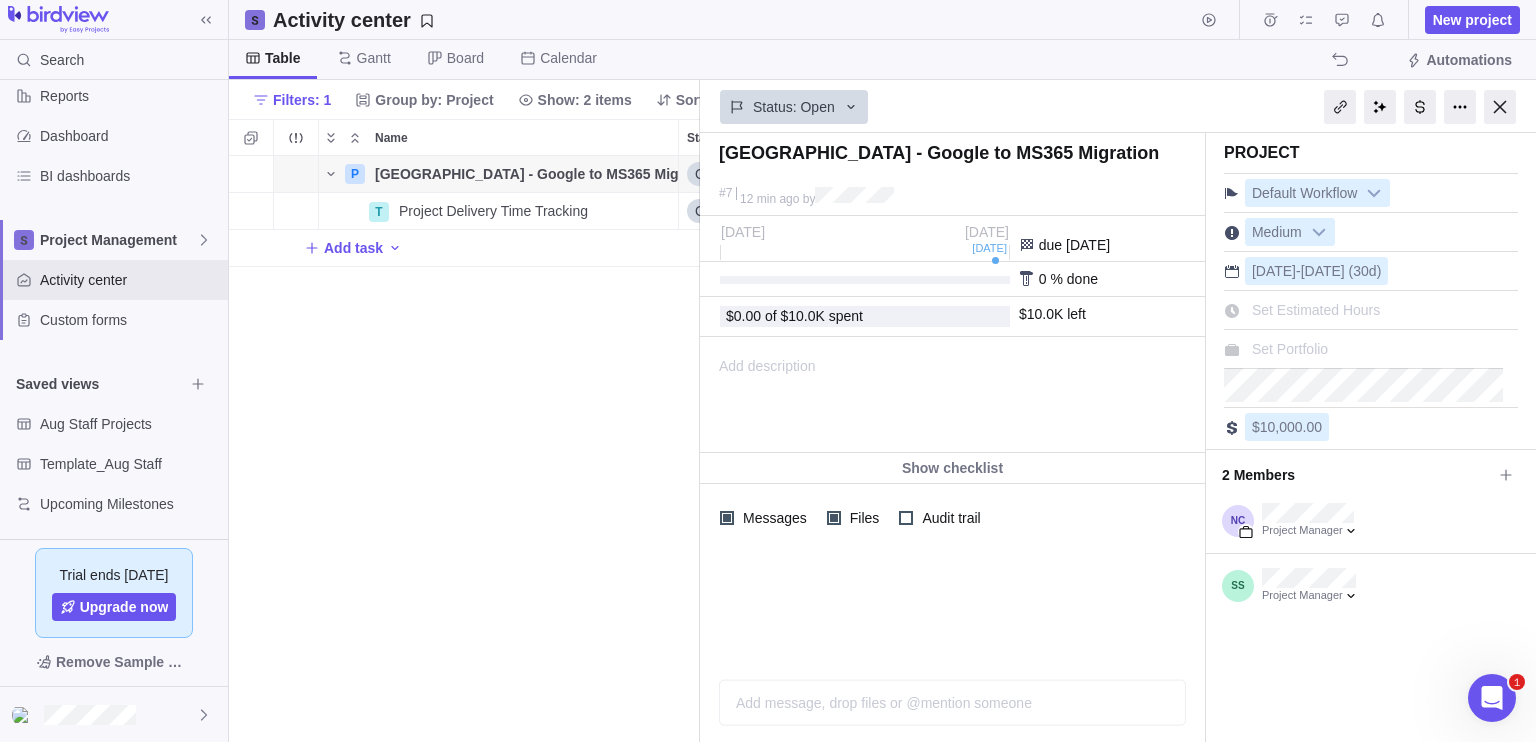 click on "Set Estimated Hours" at bounding box center [1316, 310] 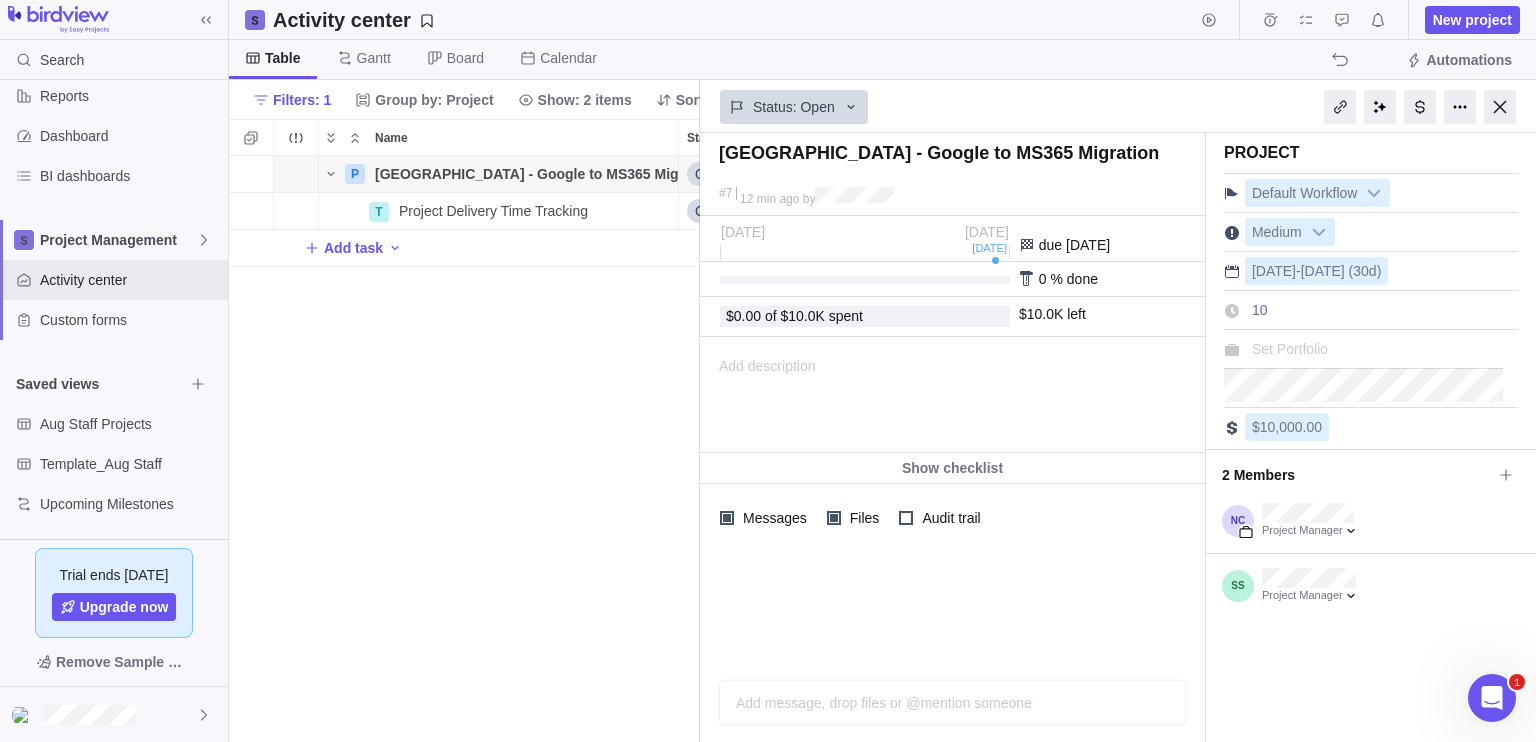 type on "100" 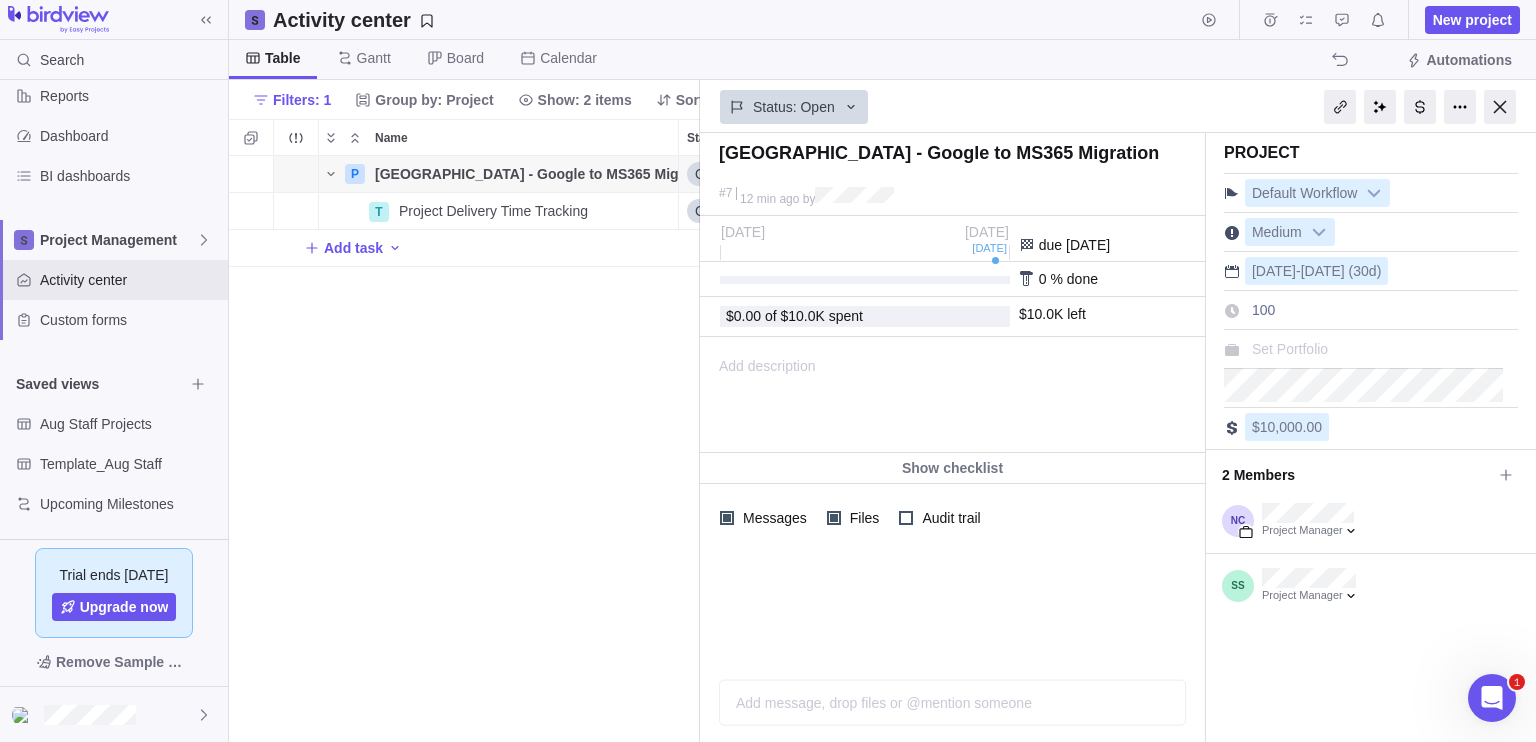 click on "Add description
... read all" at bounding box center (951, 395) 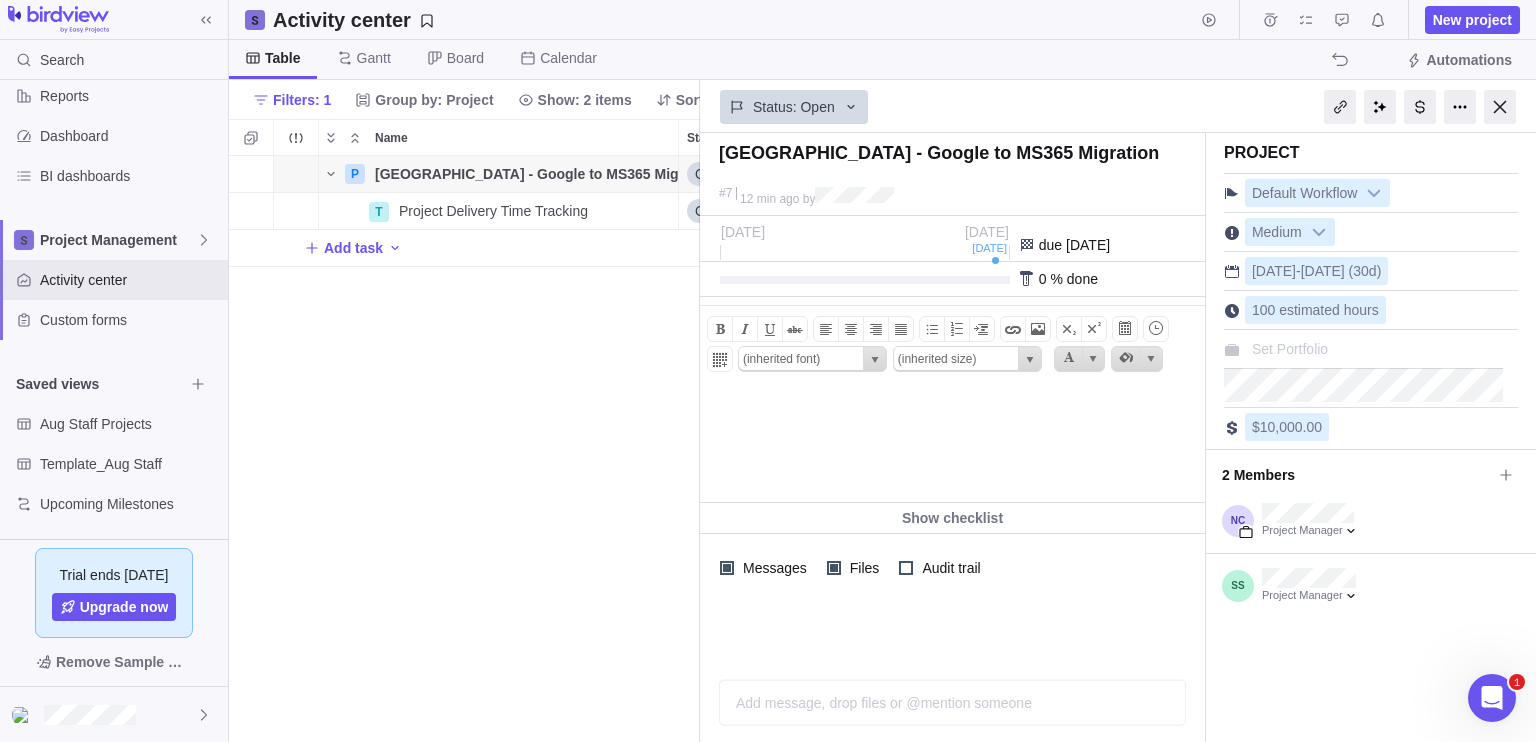 scroll, scrollTop: 0, scrollLeft: 0, axis: both 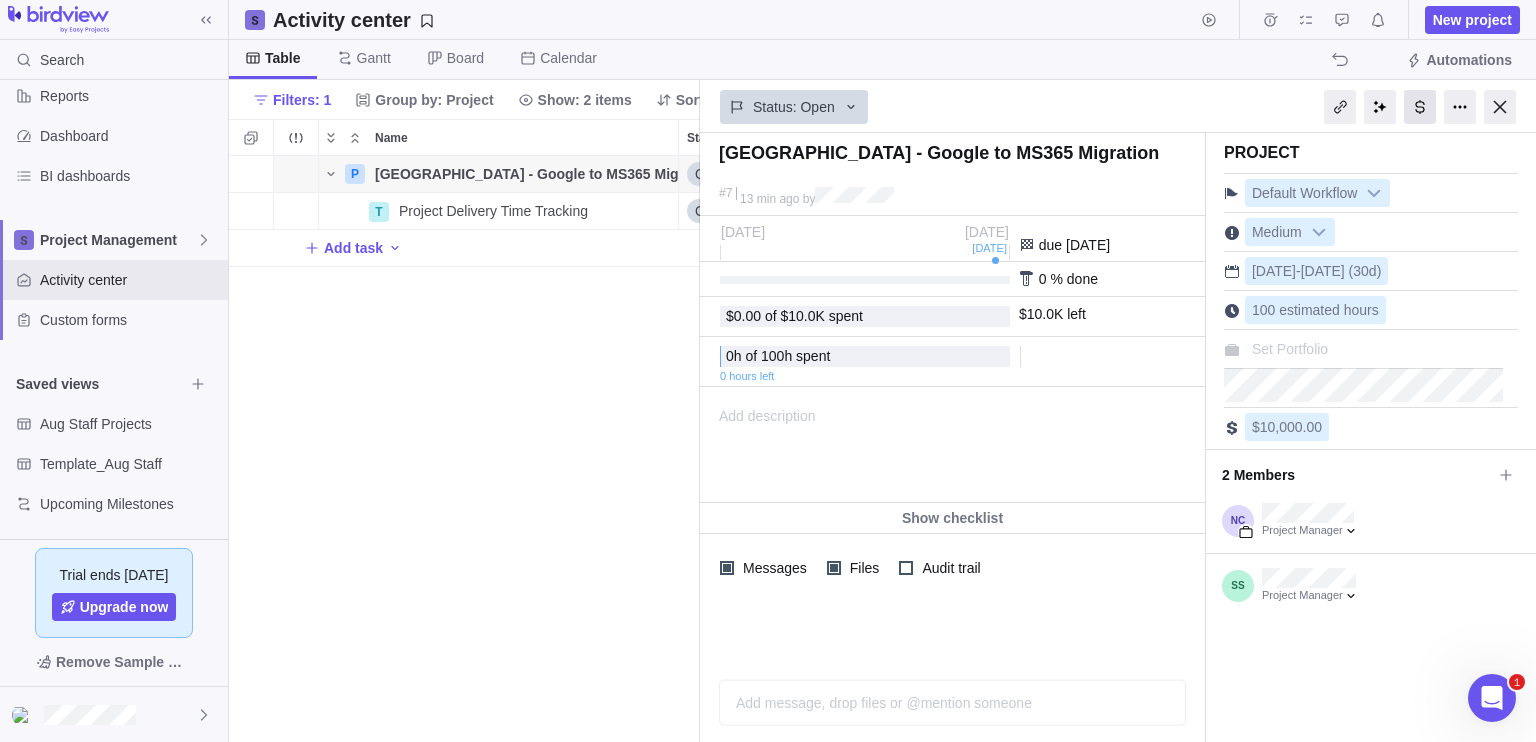click at bounding box center (1420, 107) 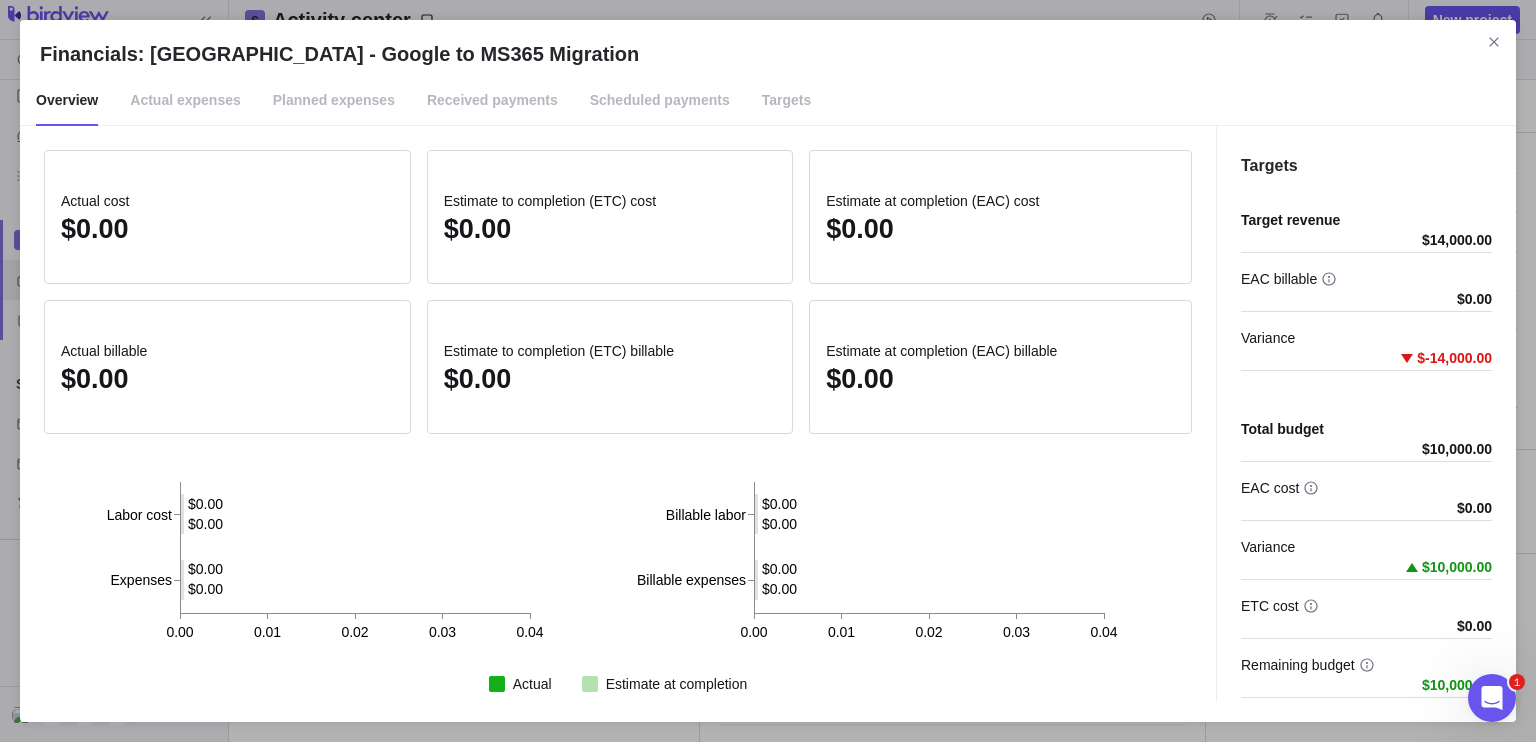 click on "Overview Actual expenses Planned expenses Received payments Scheduled payments Targets" at bounding box center (768, 101) 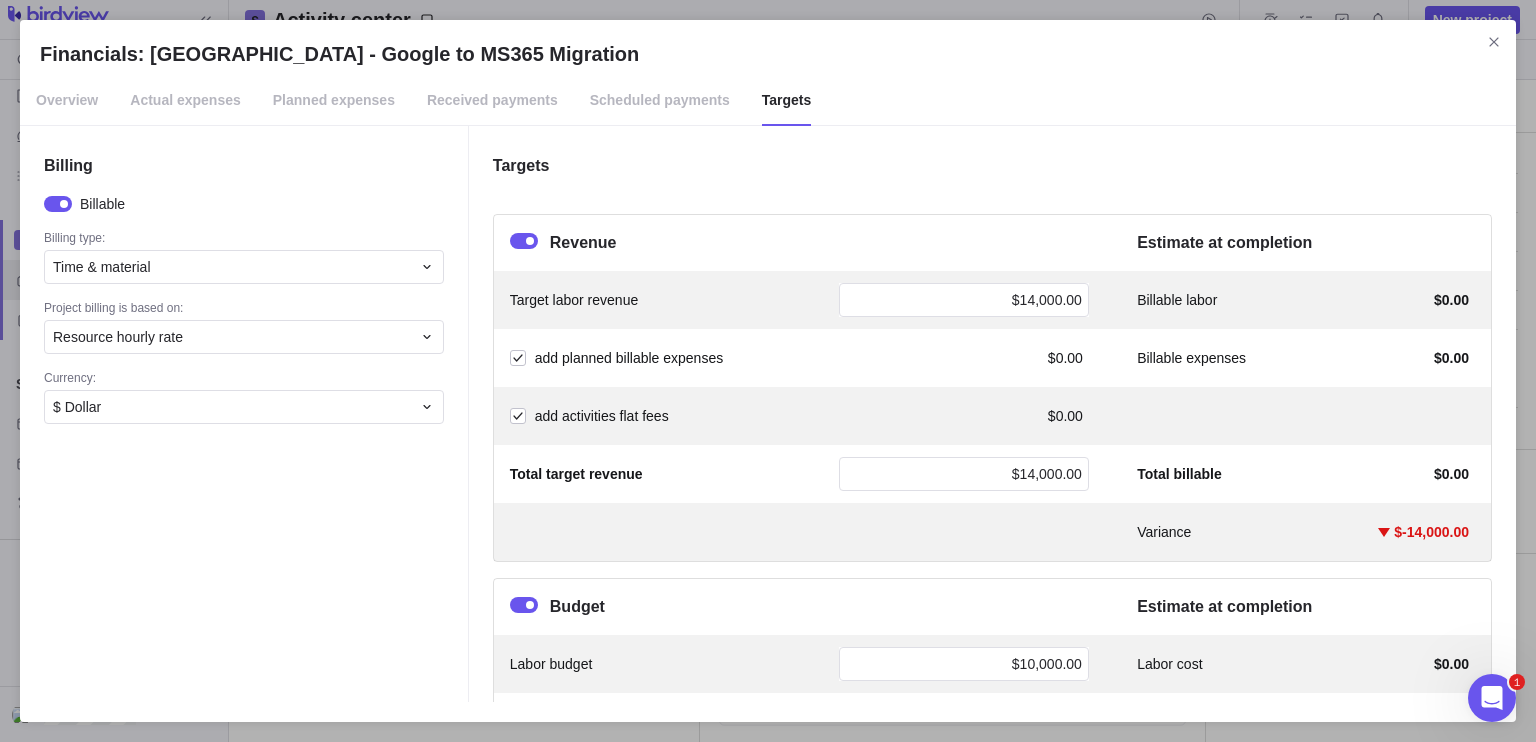 click on "Targets" at bounding box center [787, 101] 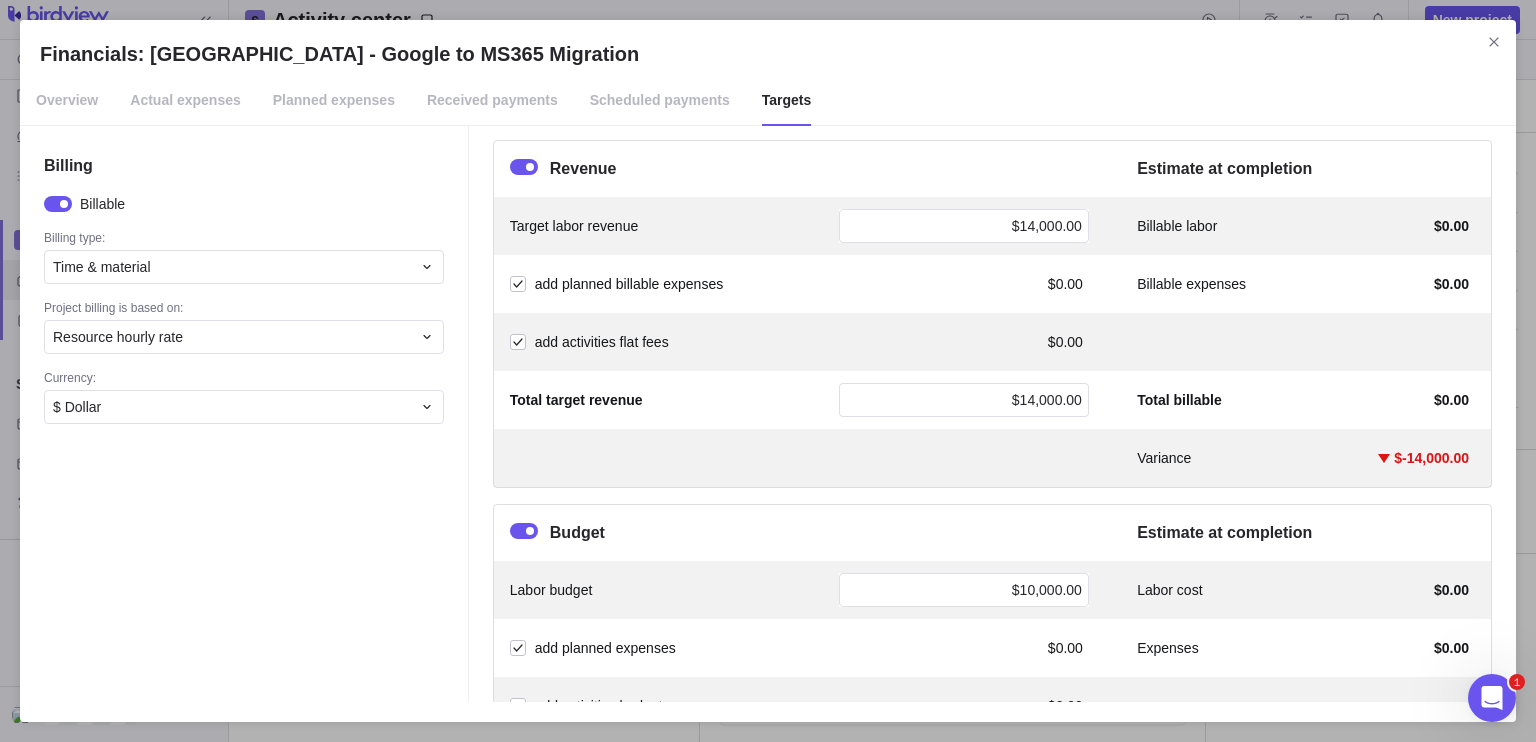 scroll, scrollTop: 0, scrollLeft: 0, axis: both 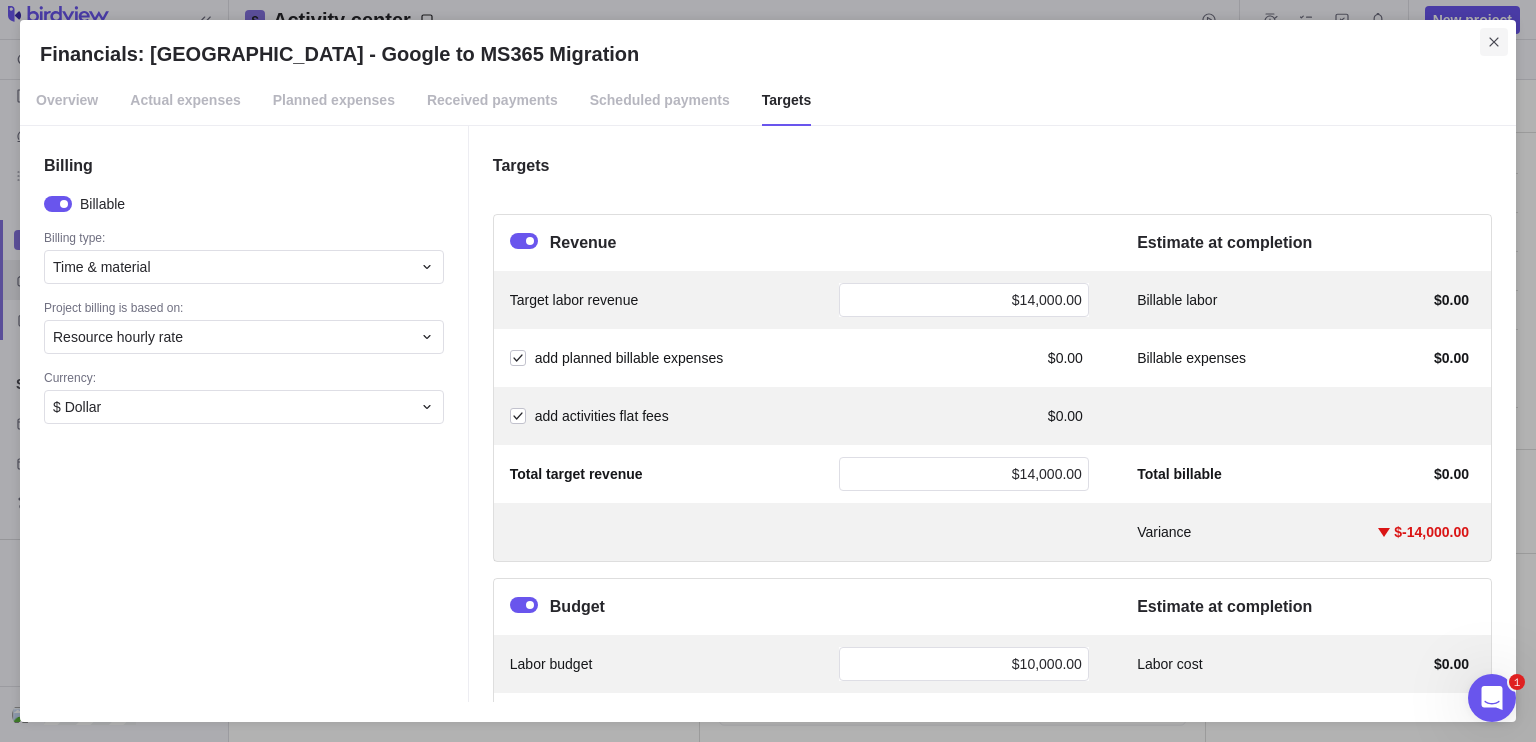 click 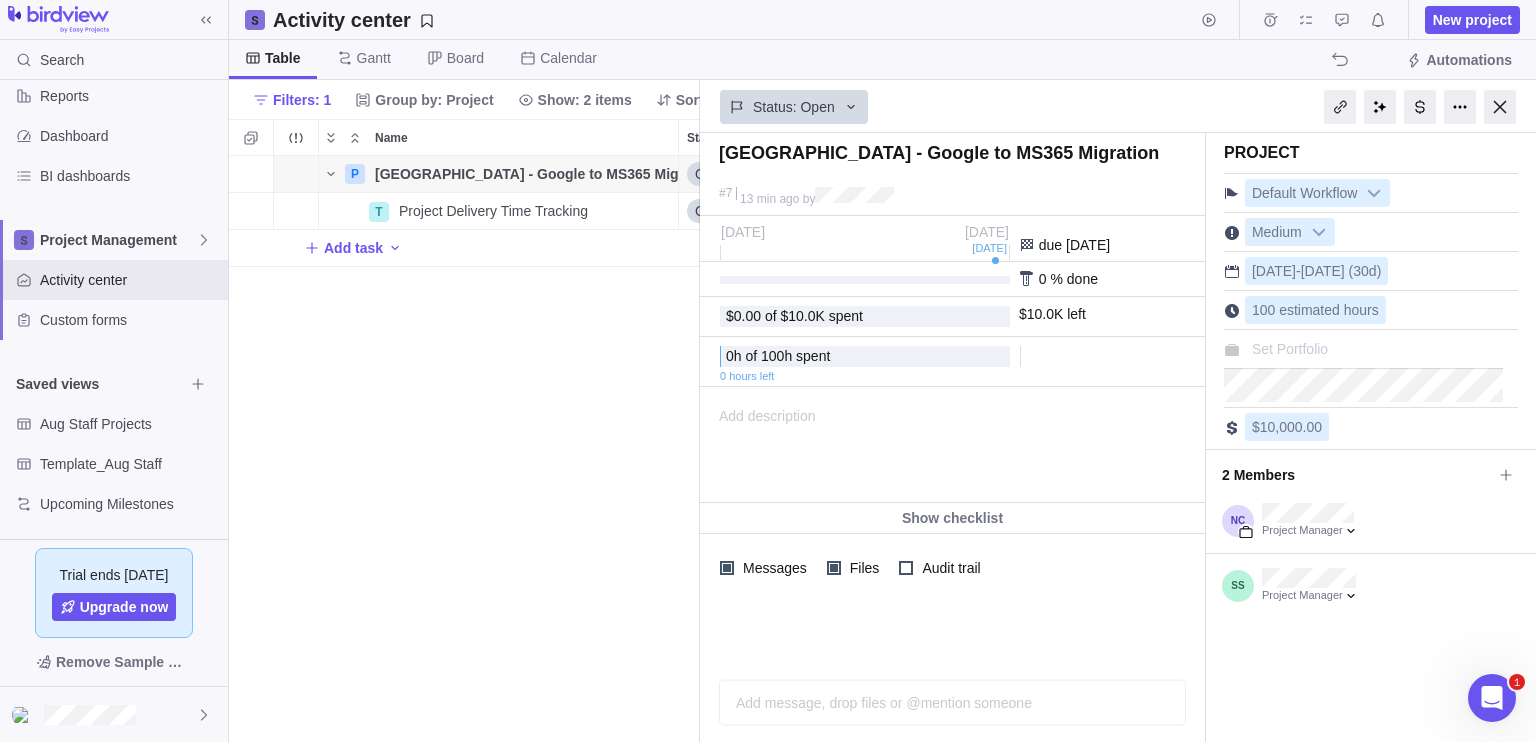 click on "P [GEOGRAPHIC_DATA] - Google to MS365 Migration Details Open [DATE] [DATE] 30d 100h T Project Delivery Time Tracking Details Open Add task" at bounding box center (464, 449) 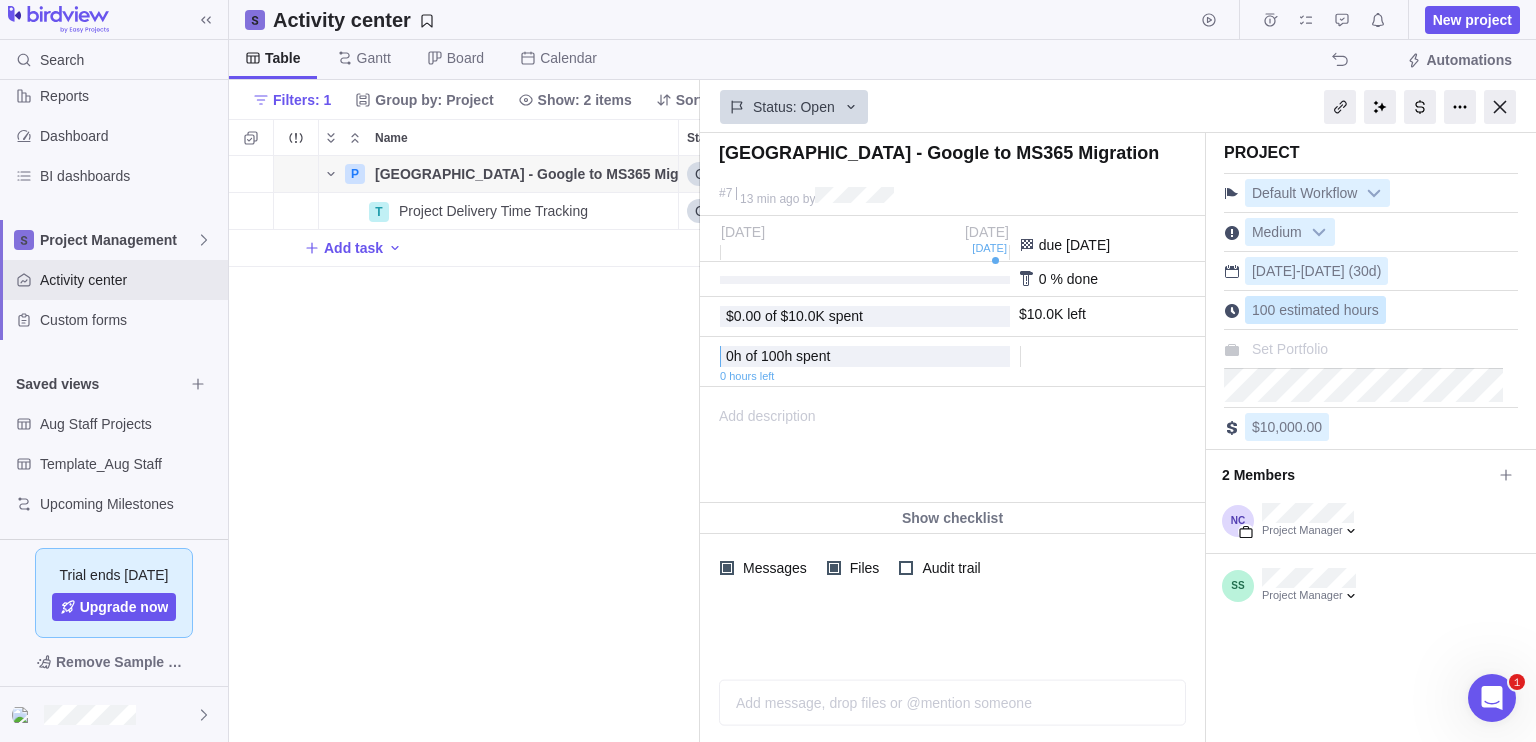 click on "100 estimated hours" at bounding box center (1315, 310) 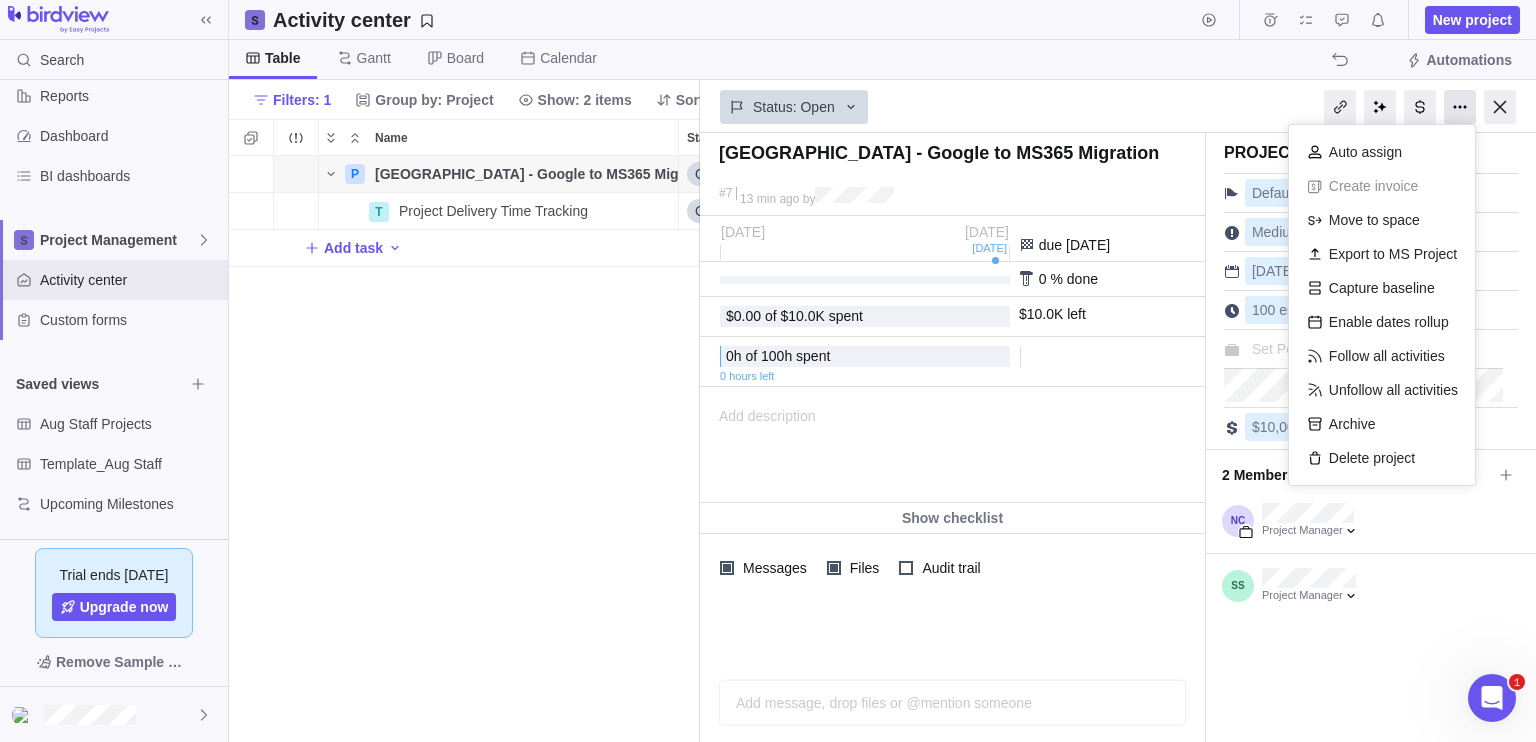 click at bounding box center [1460, 107] 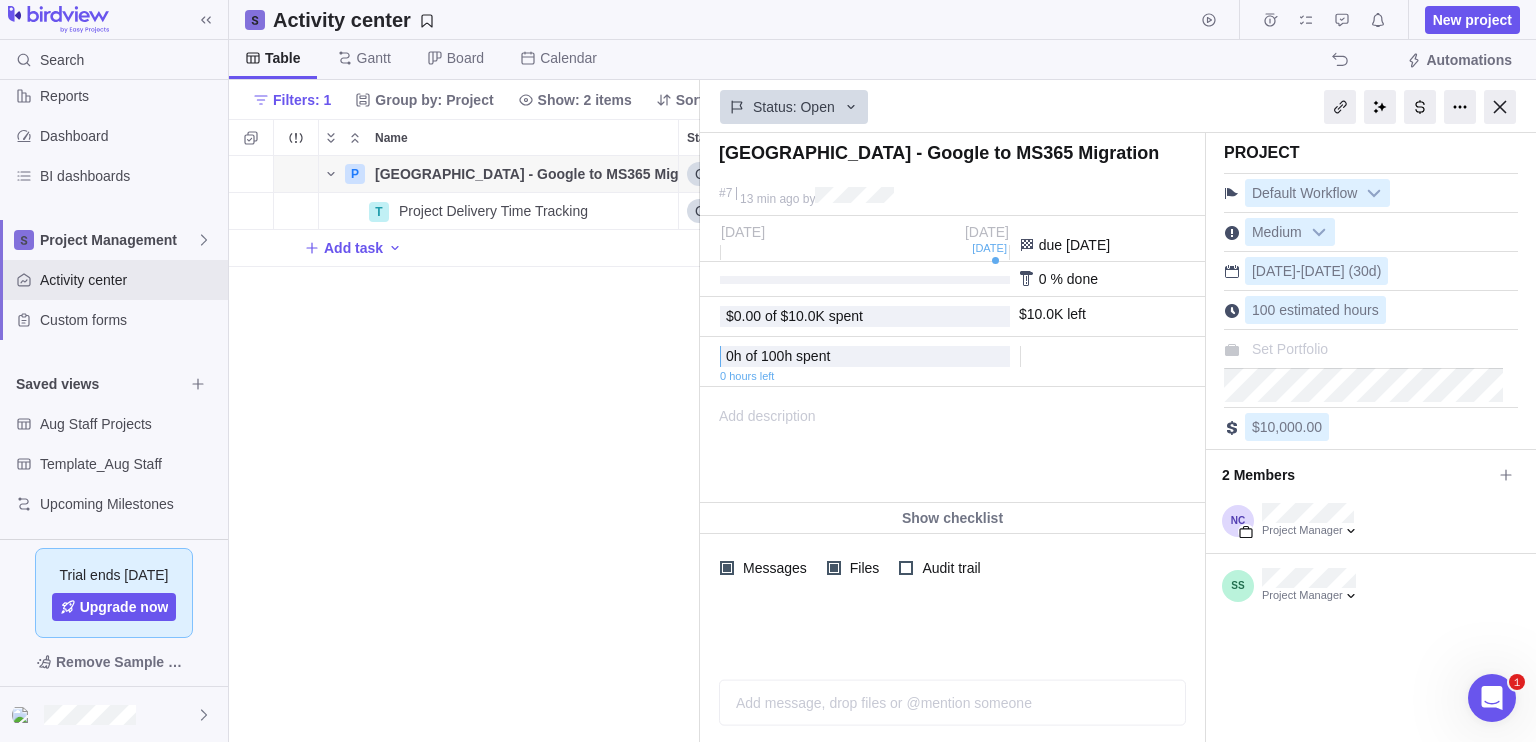 click on "Add description
... read all
Bold Italic Underline Strikethrough Align text left Center text Align text right Justify Insert unordered list Insert ordered list Indent Outdent Insert hyperlink Remove hyperlink Insert image Subscript Superscript Insert date Insert time Create table Add row above Add row below Add column on the left Add column on the right Delete row Delete column (inherited font) select (inherited font) [PERSON_NAME] New [US_STATE] Impact Lucida Console Tahoma Times New Roman Trebuchet MS [PERSON_NAME] inherit (inherited size) select (inherited size) 1 (8pt) 2 (10pt) 3 (12pt) 4 (14pt) 5 (18pt) 6 (24pt) 7 (36pt) inherit" at bounding box center (951, 445) 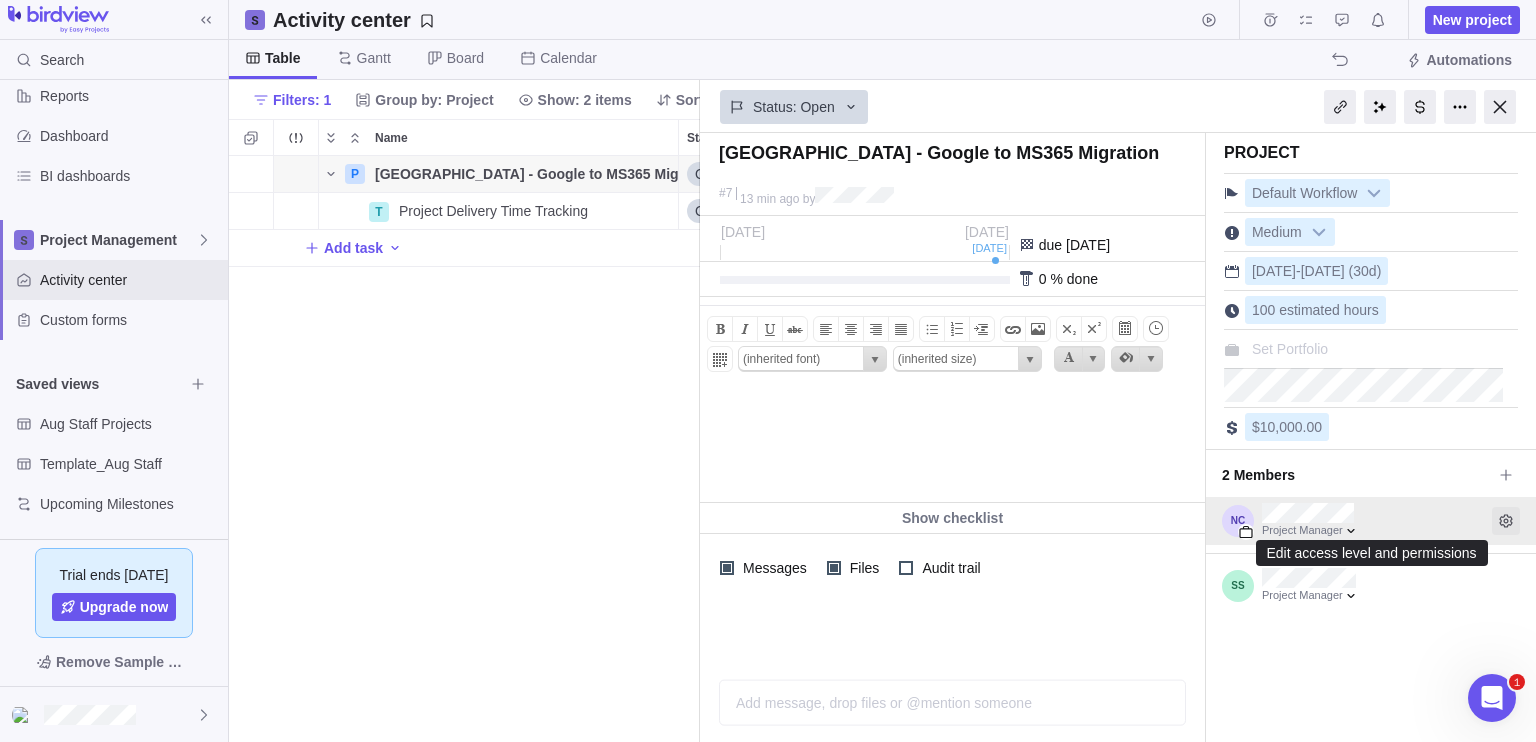 click 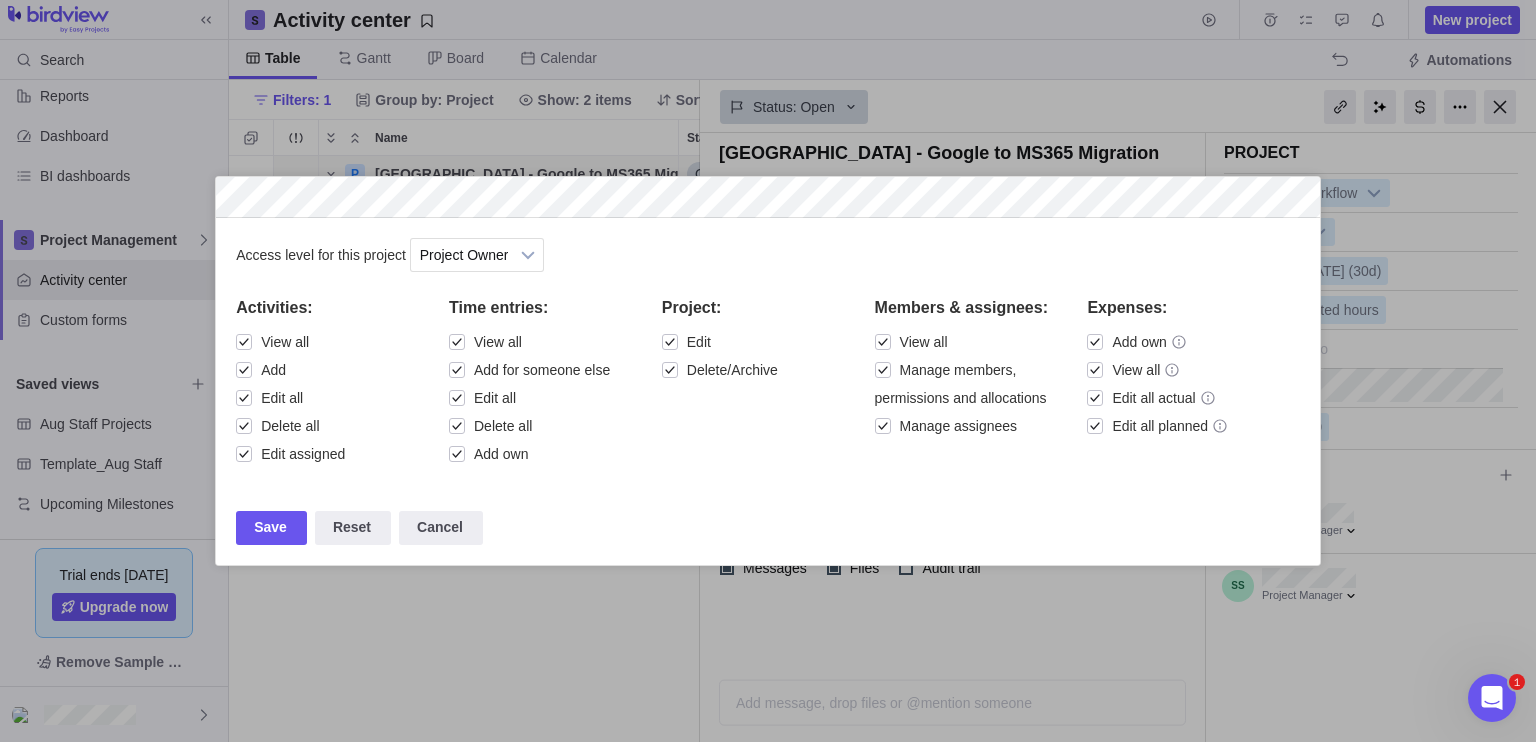 click at bounding box center (768, 371) 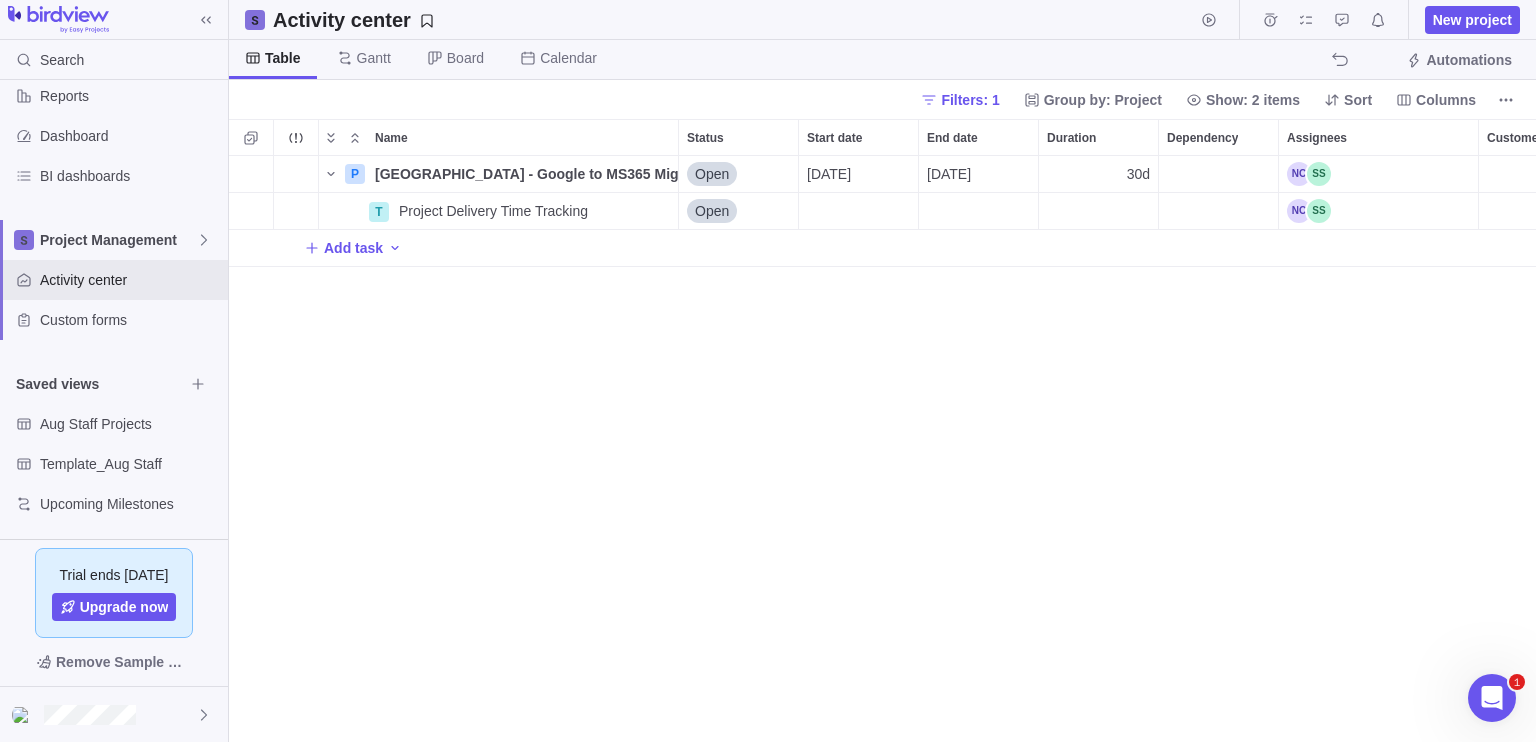 scroll, scrollTop: 16, scrollLeft: 16, axis: both 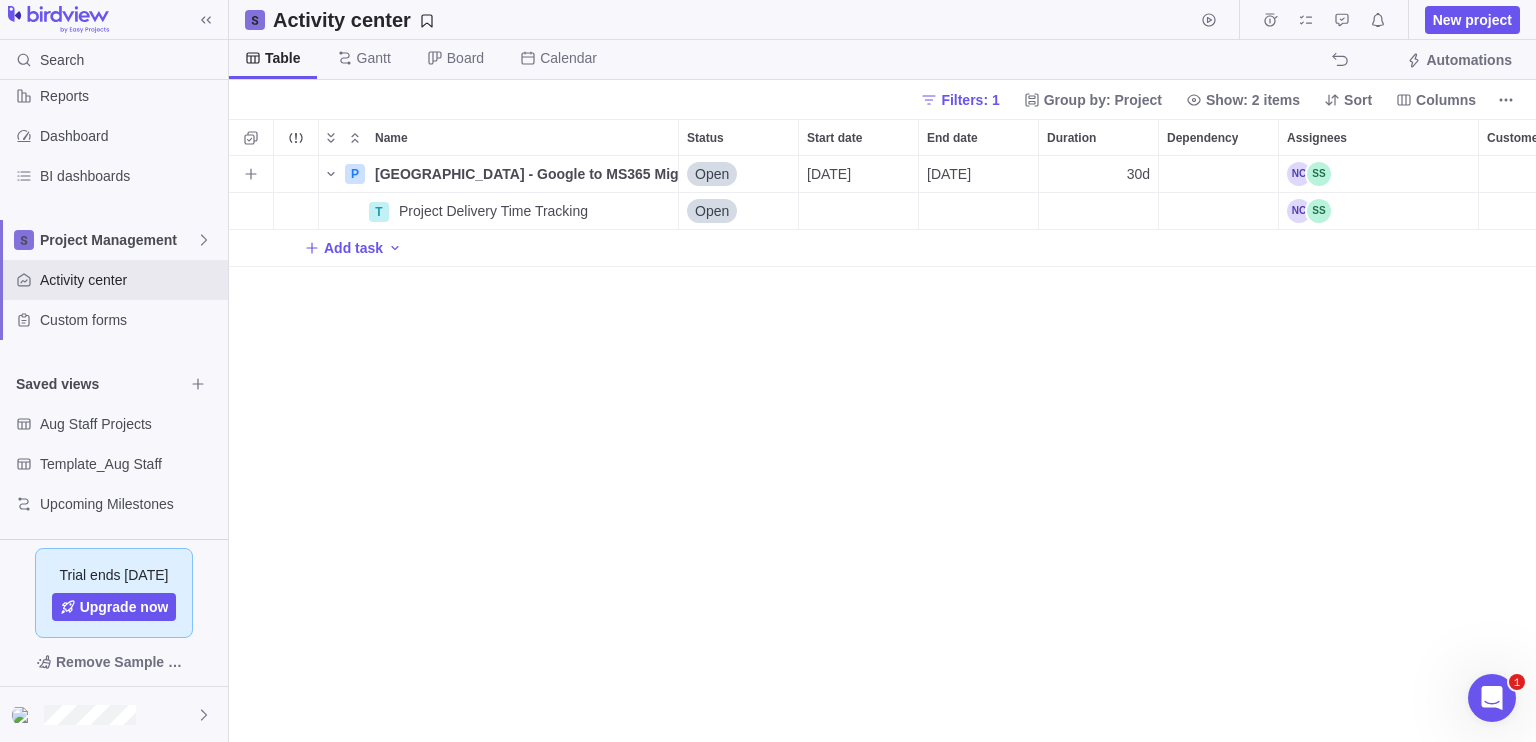 click on "[DATE]" at bounding box center (829, 174) 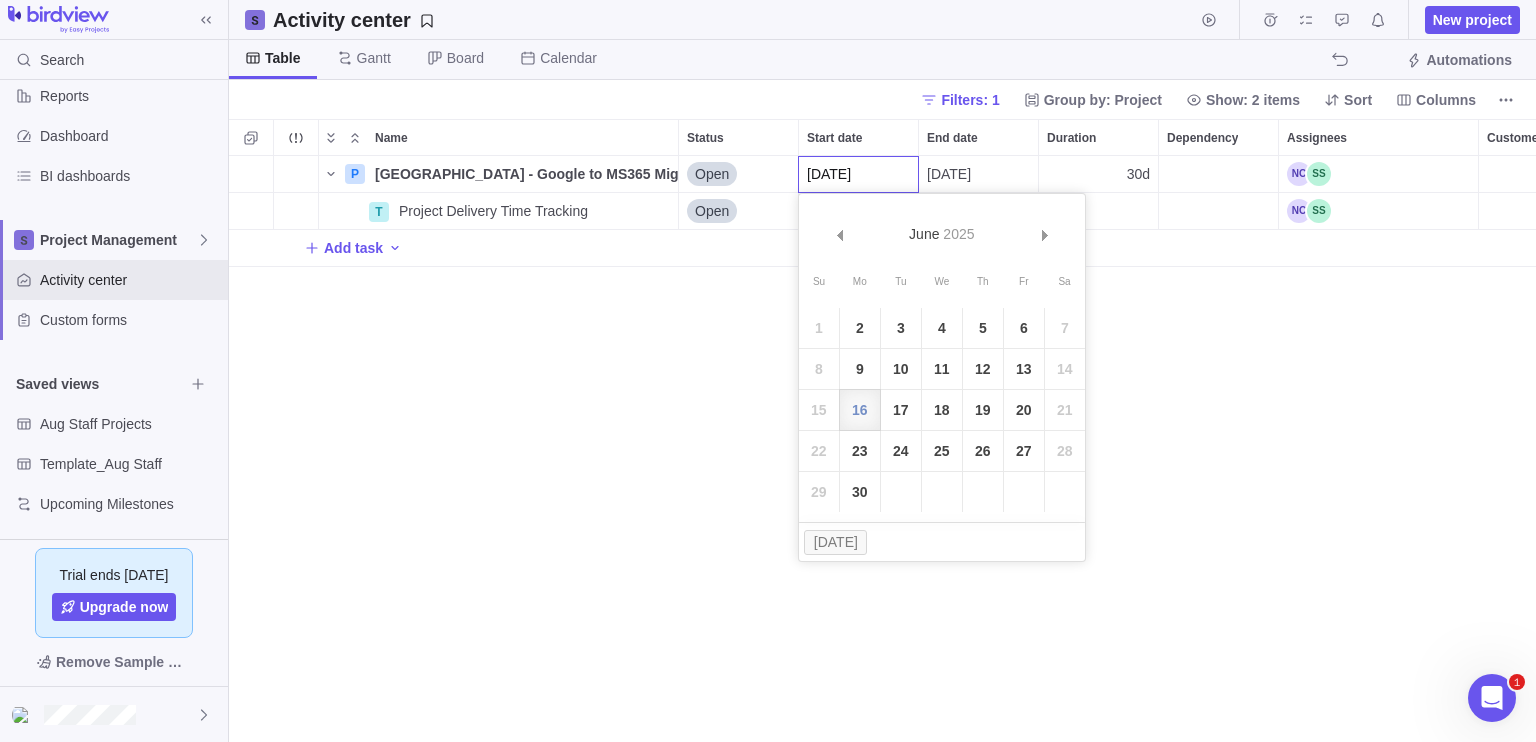 click on "[DATE]" at bounding box center (858, 174) 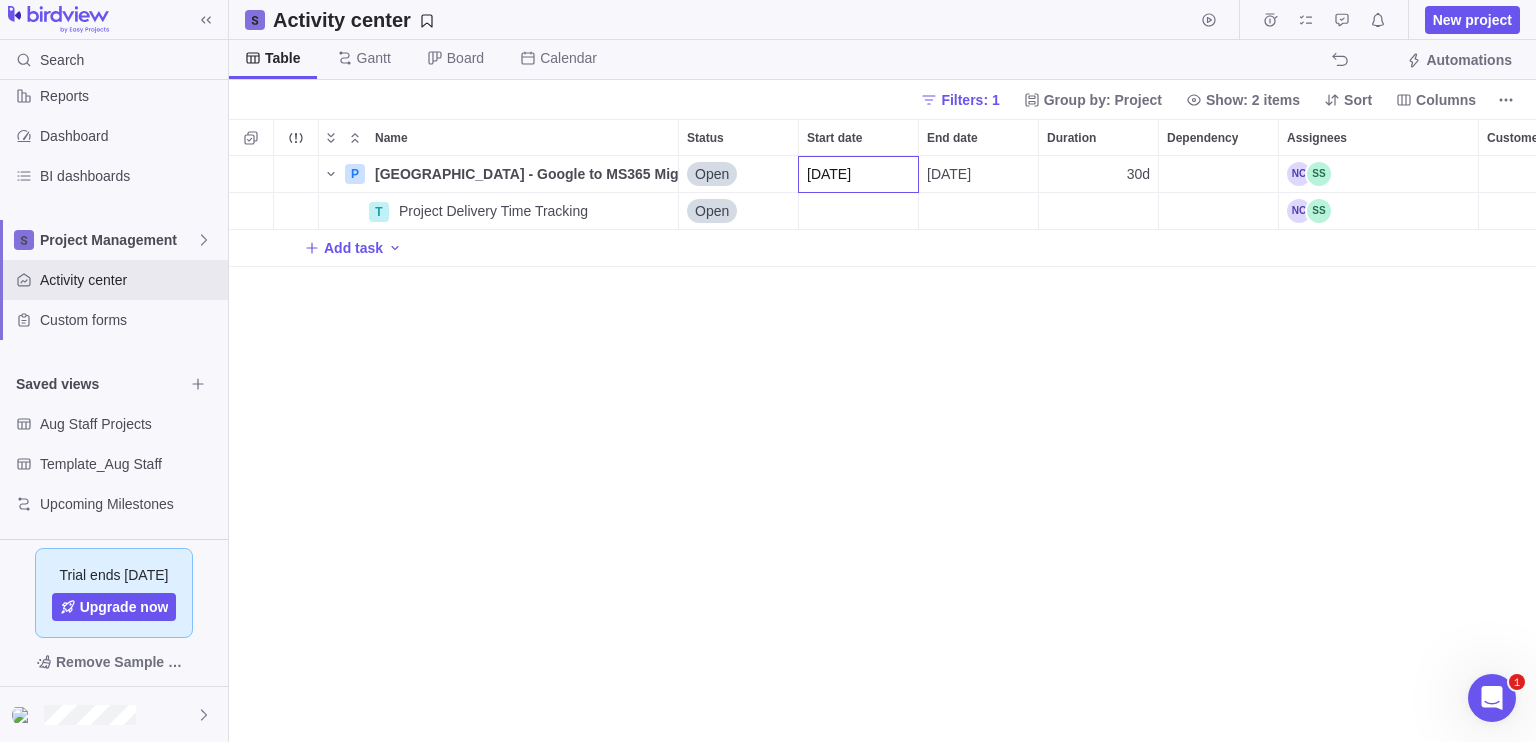 click on "P [GEOGRAPHIC_DATA] - Google to MS365 Migration Details Open [DATE] [DATE] 30d 100h T Project Delivery Time Tracking Details Open Add task" at bounding box center [882, 449] 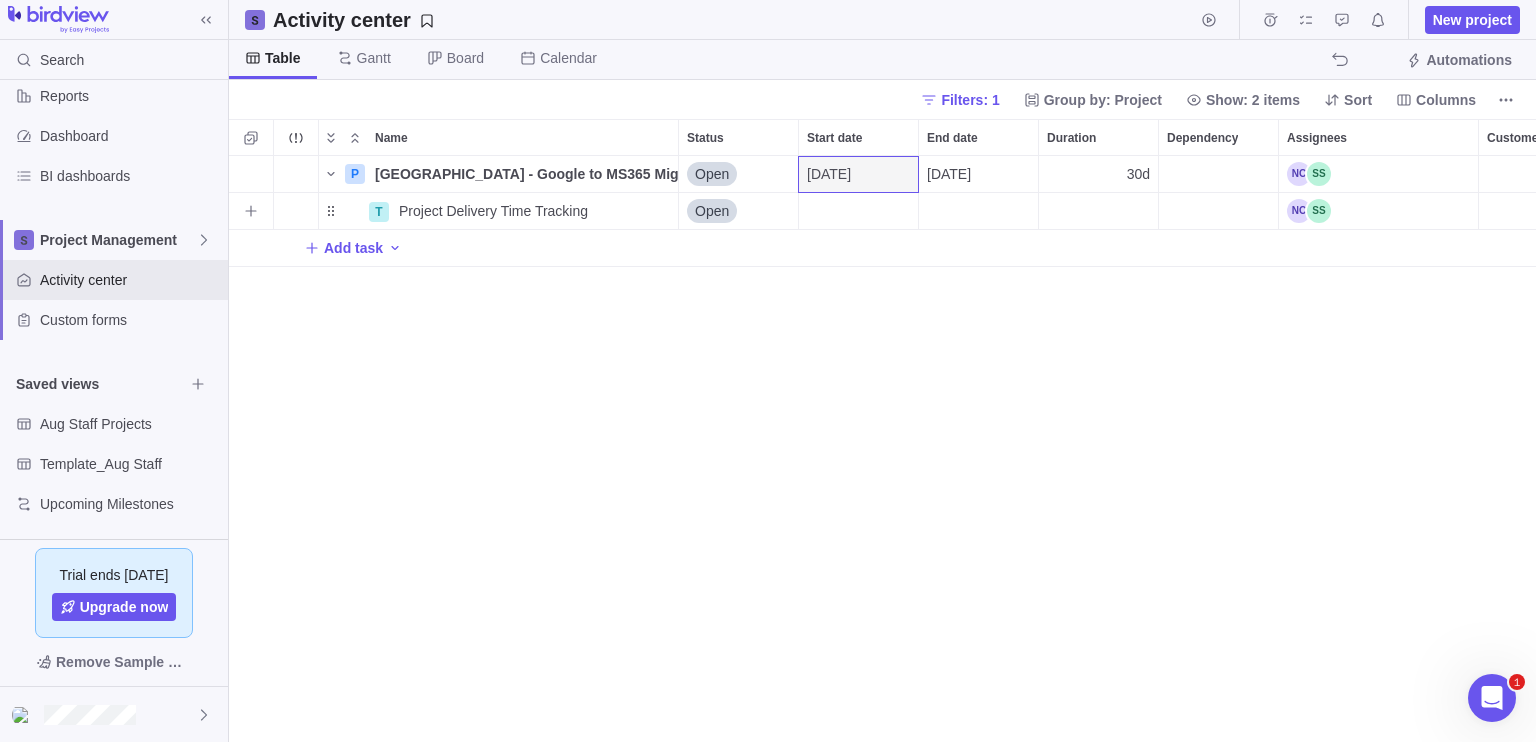 click at bounding box center (858, 211) 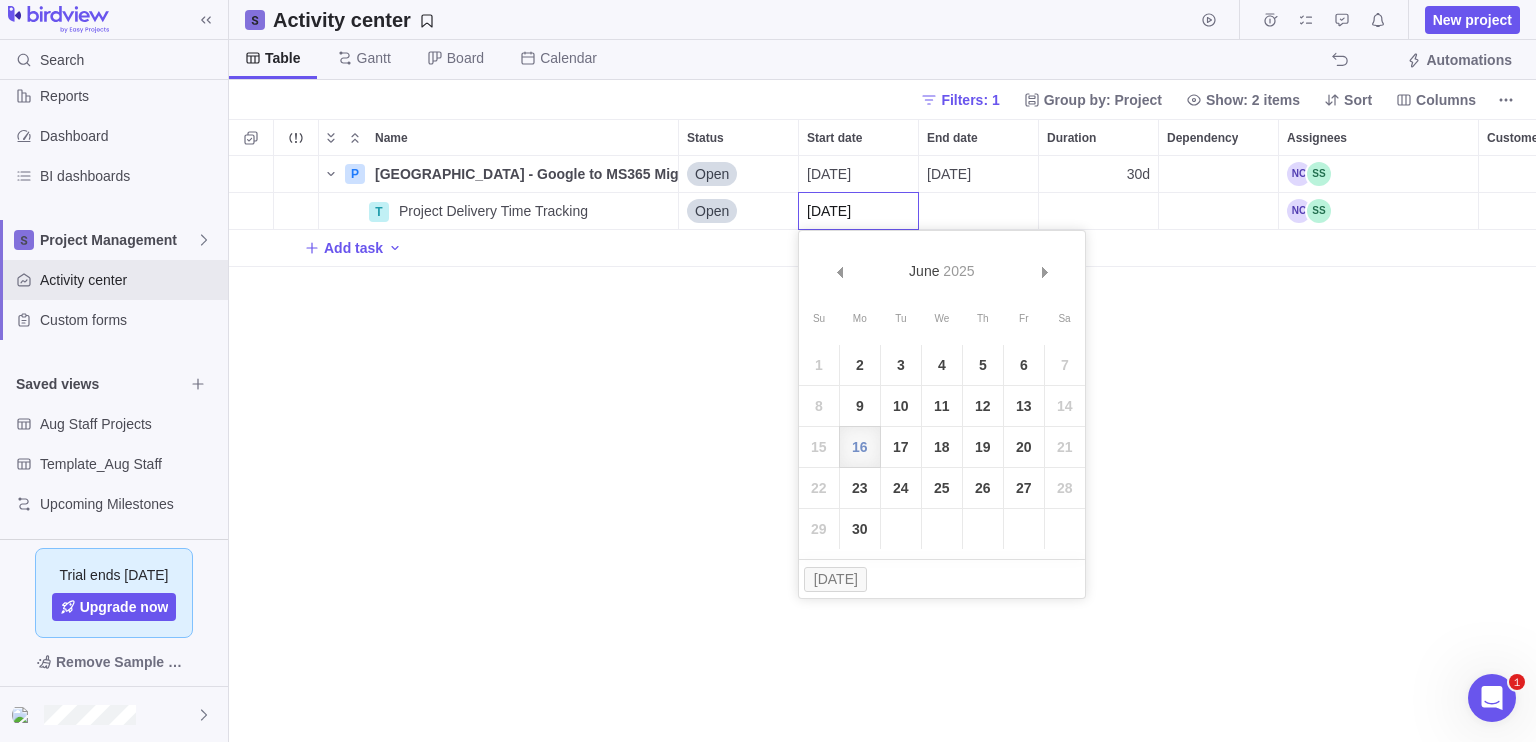 type on "[DATE]" 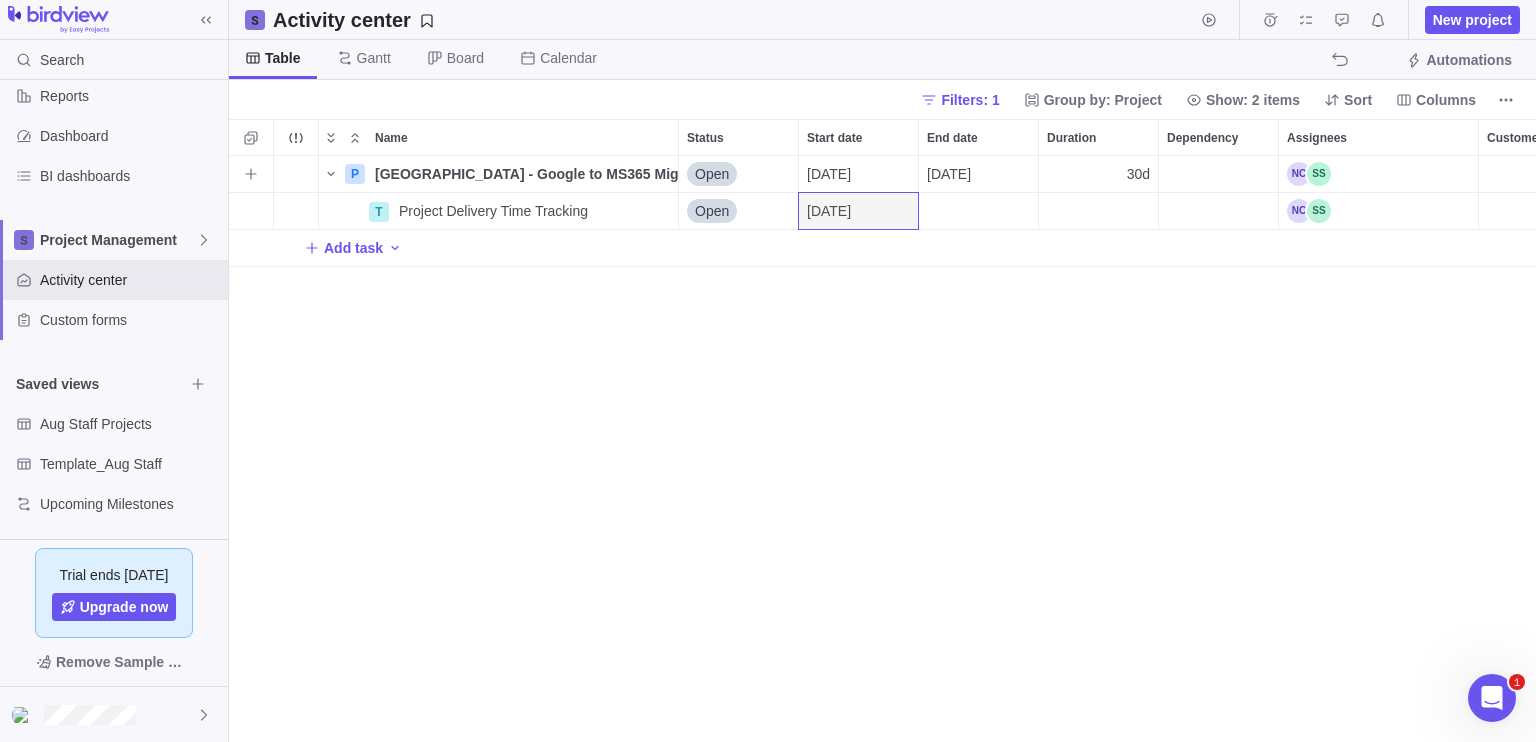 click on "[DATE]" at bounding box center (949, 174) 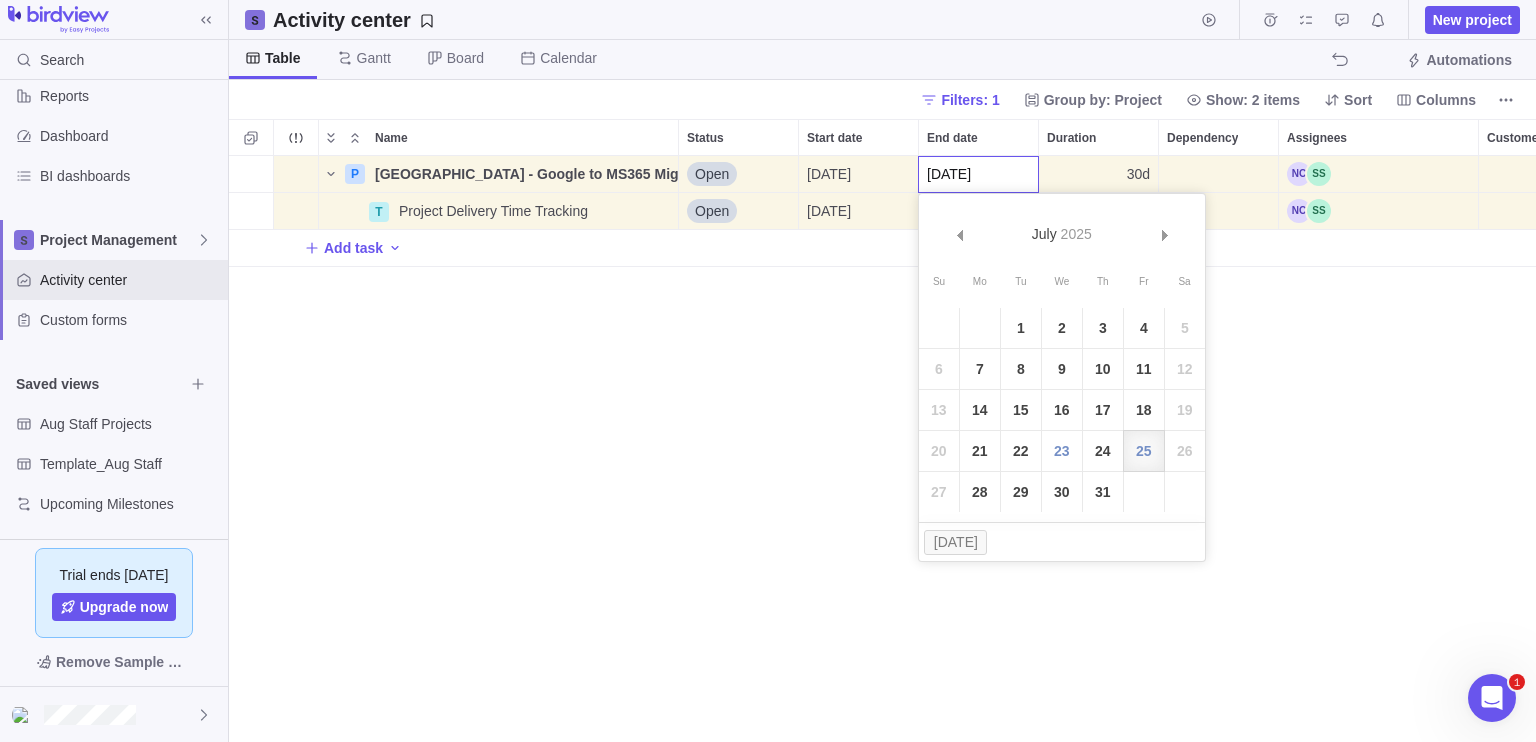click on "[DATE]" at bounding box center [978, 174] 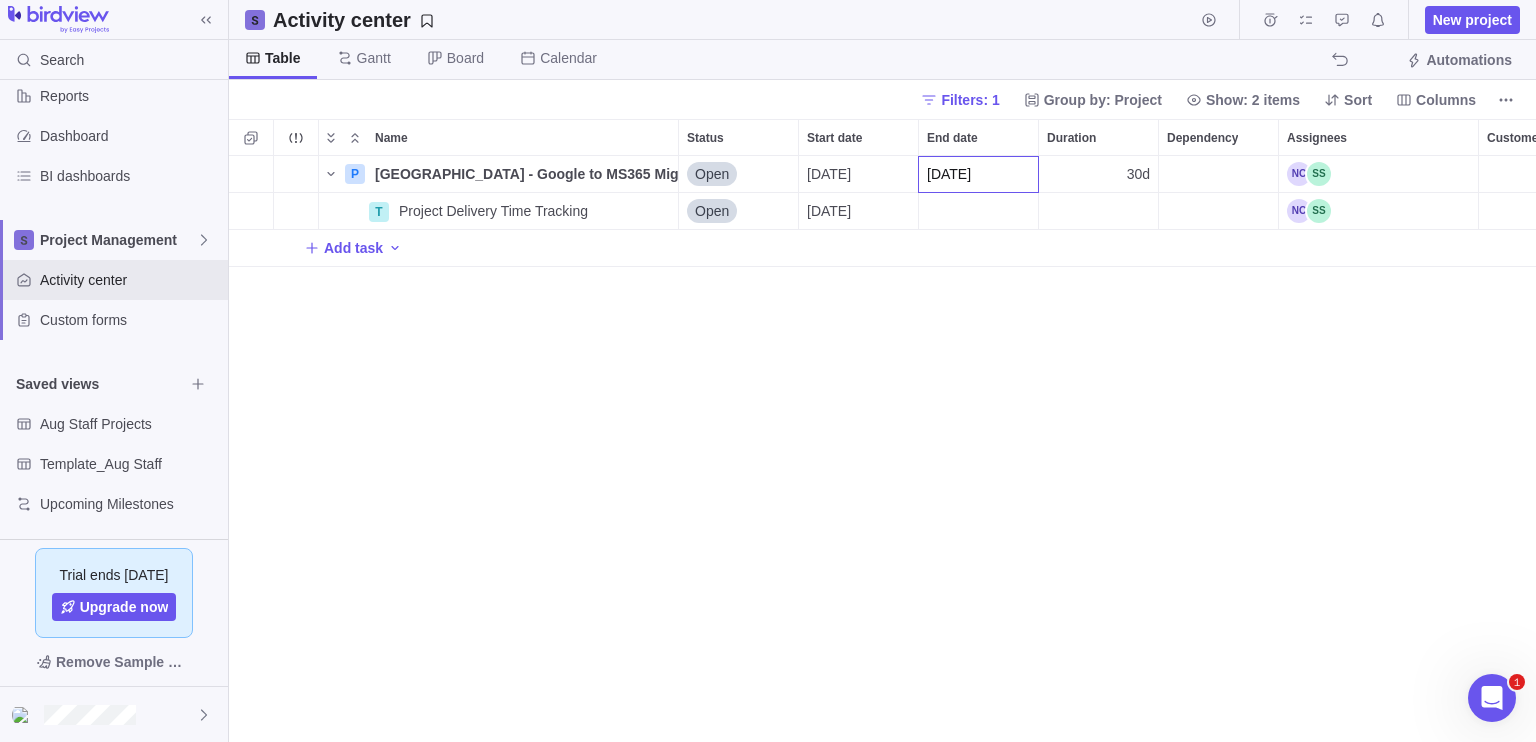 click on "P [GEOGRAPHIC_DATA] - Google to MS365 Migration Details Open [DATE] [DATE] 30d 64h 100h T Project Delivery Time Tracking Details Open [DATE] 64h Add task" at bounding box center (882, 449) 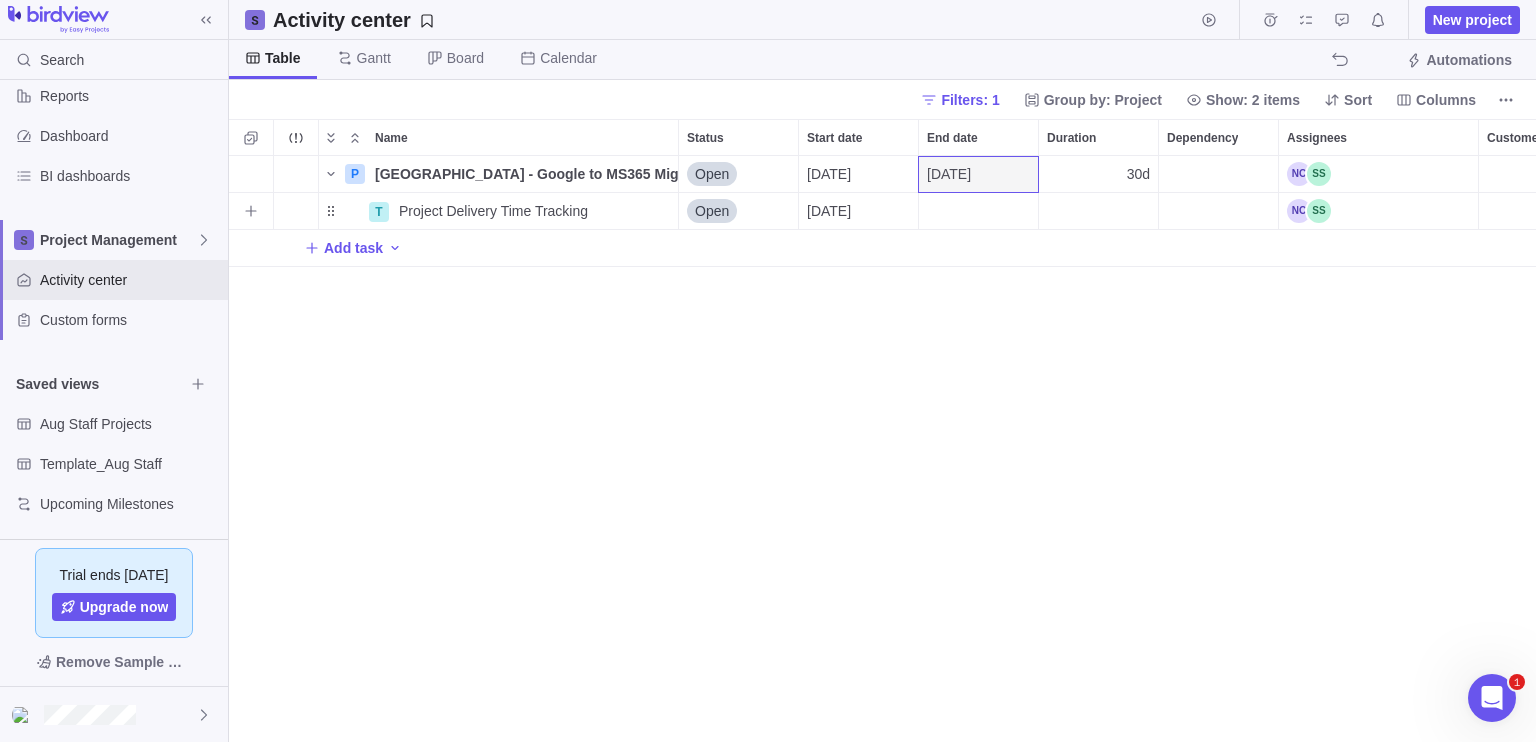 click at bounding box center [978, 211] 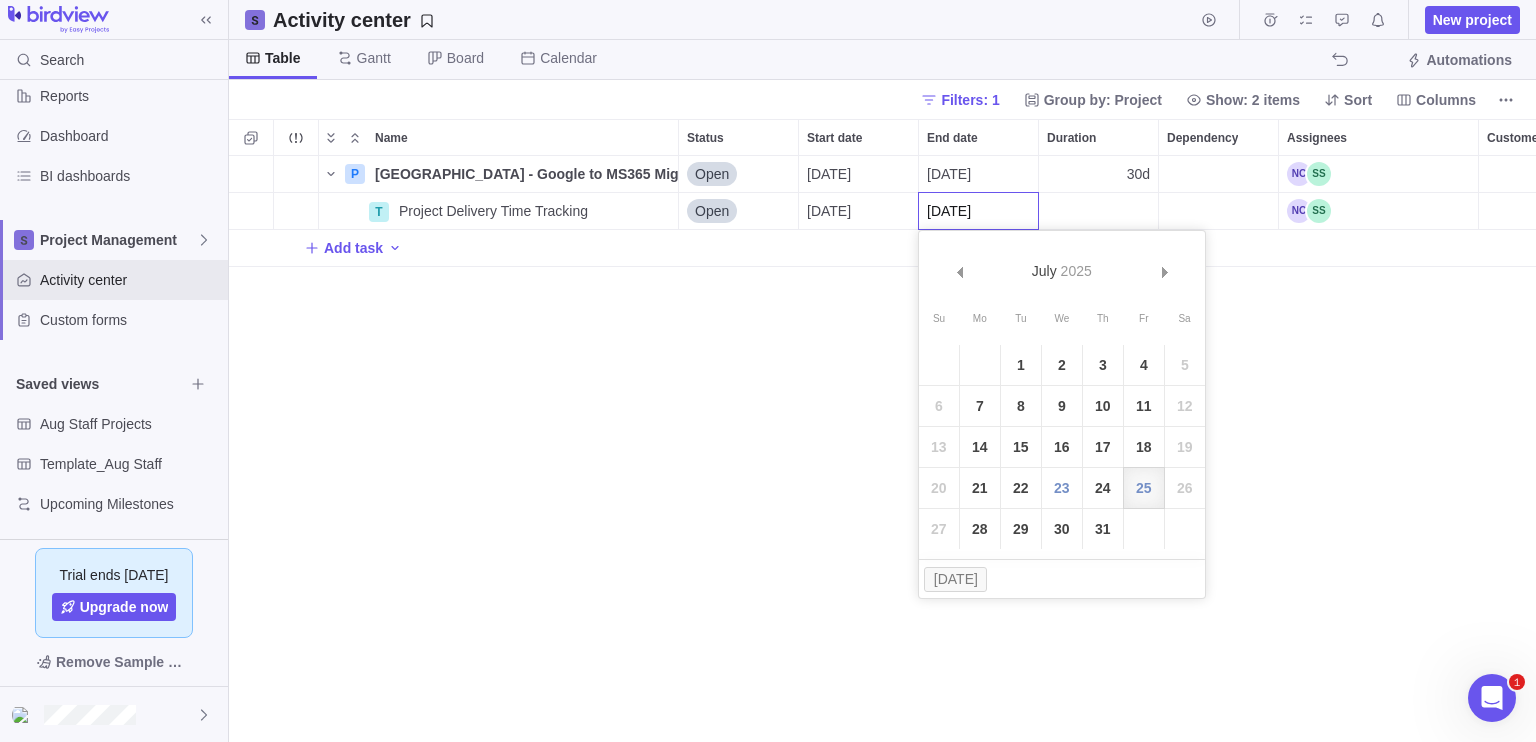 type on "[DATE]" 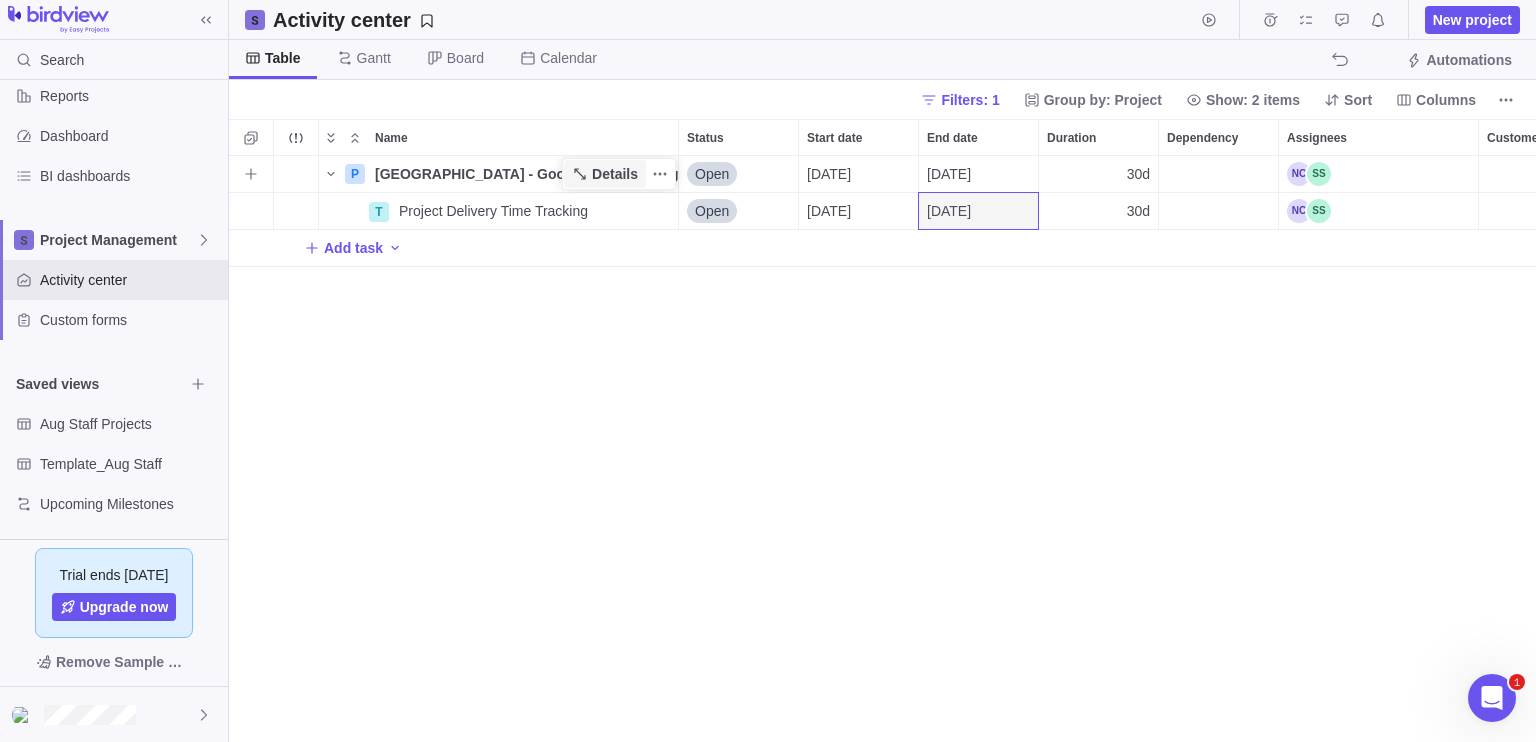 click 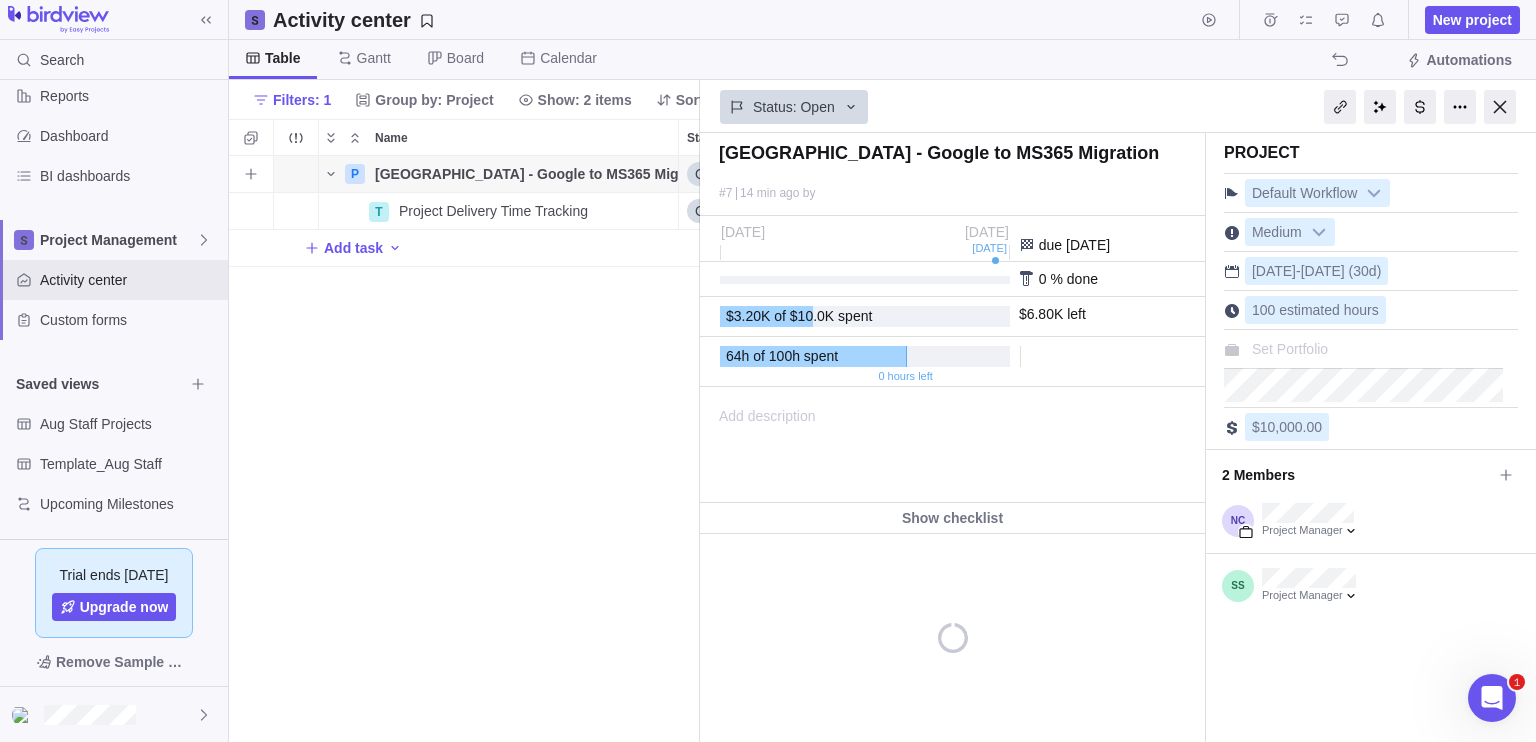 scroll, scrollTop: 570, scrollLeft: 456, axis: both 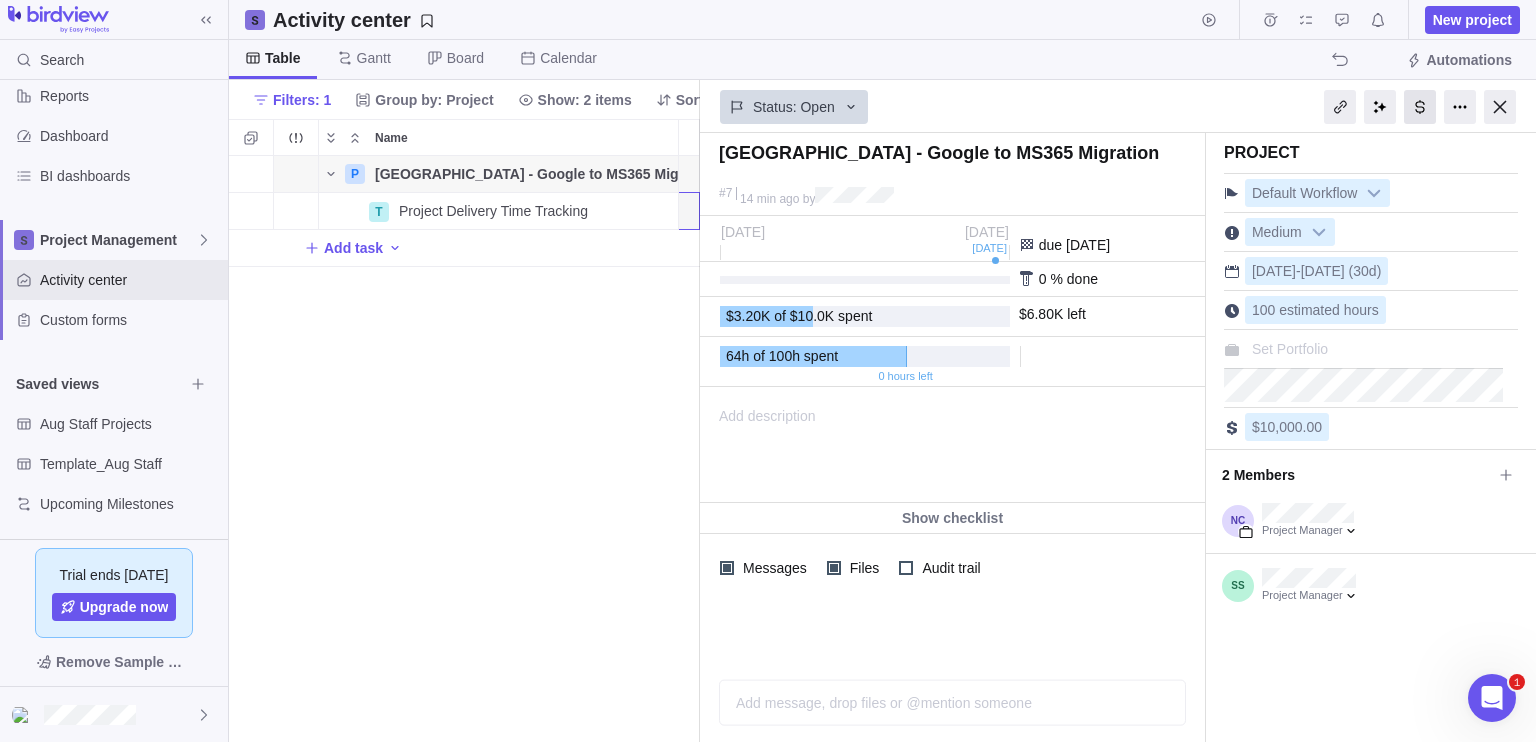 click at bounding box center [1420, 107] 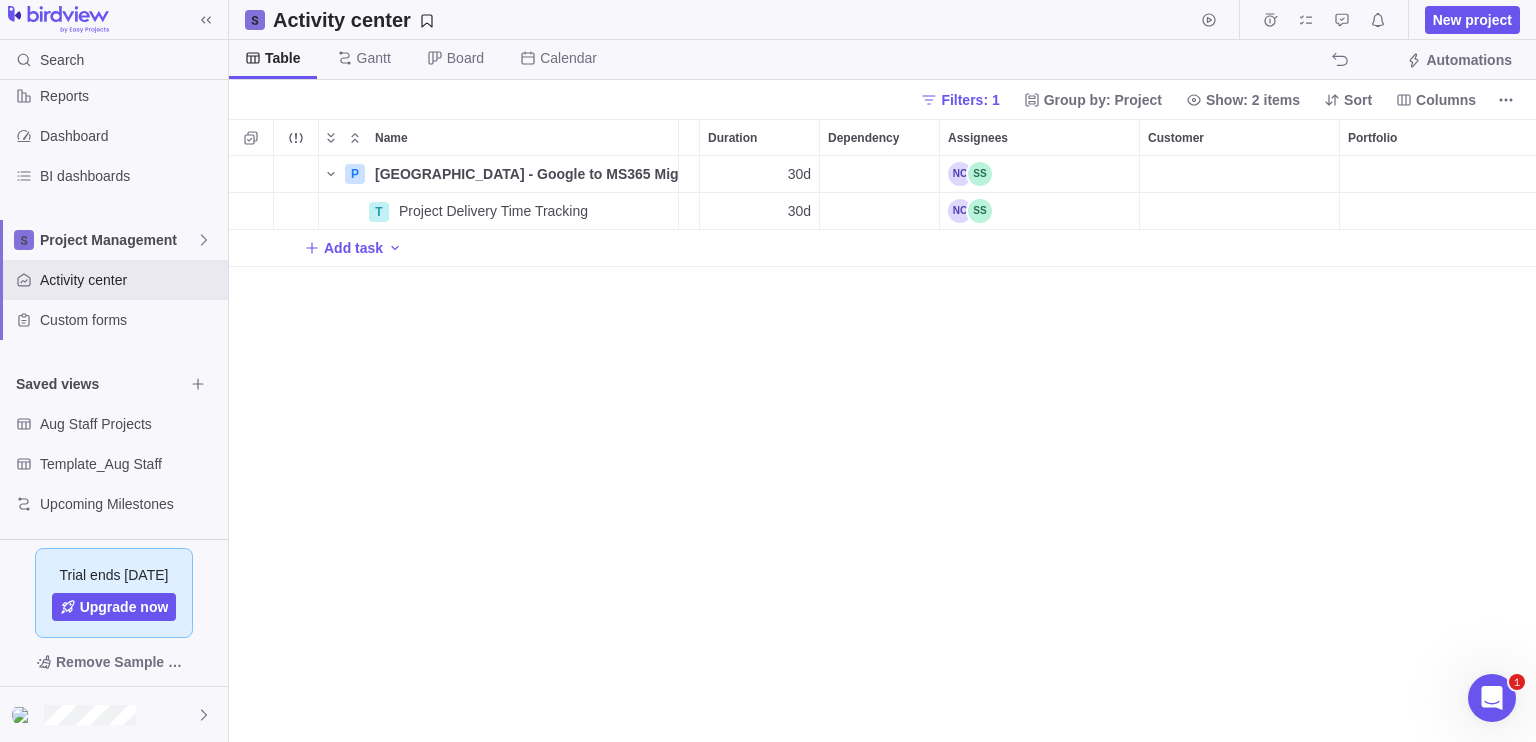 scroll, scrollTop: 16, scrollLeft: 16, axis: both 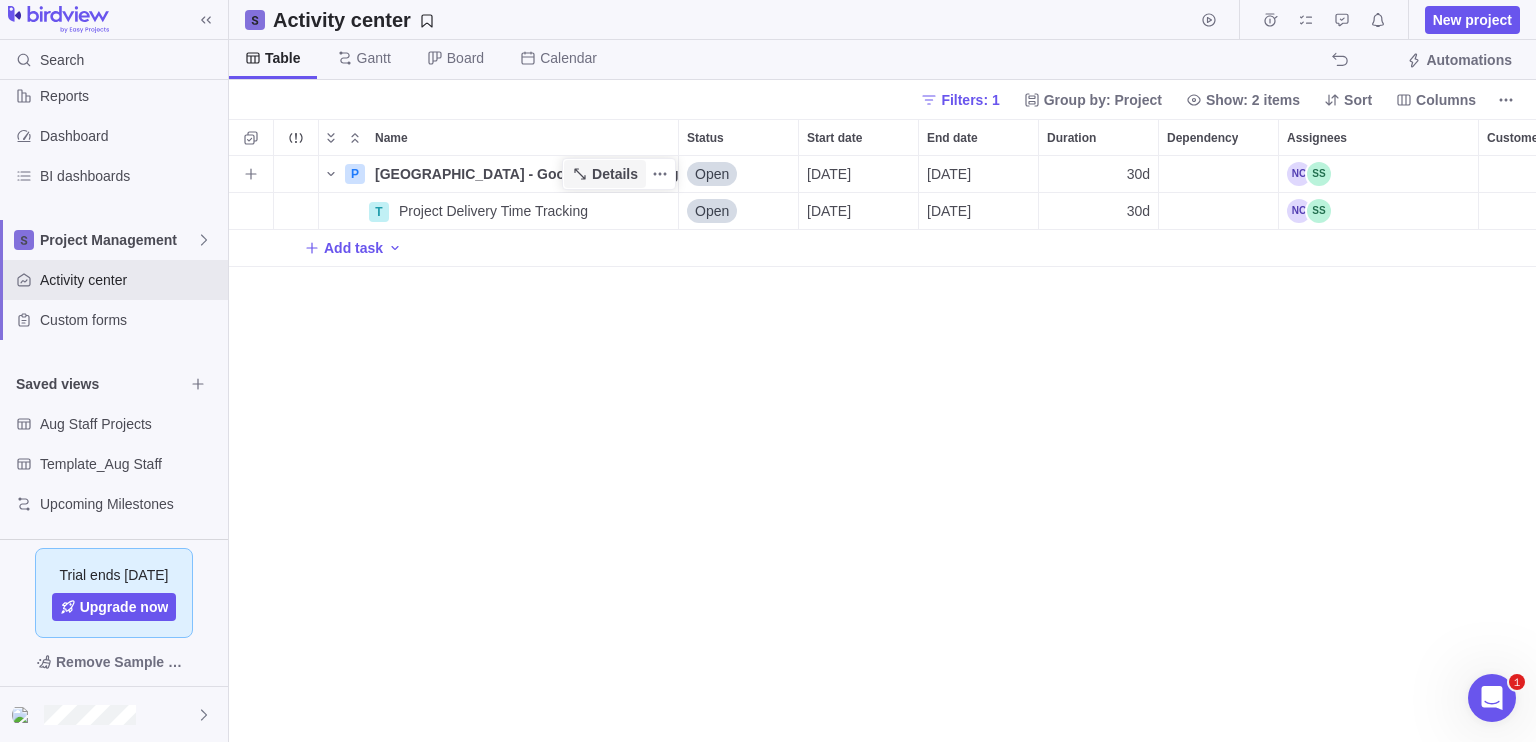 click on "Details" at bounding box center [615, 174] 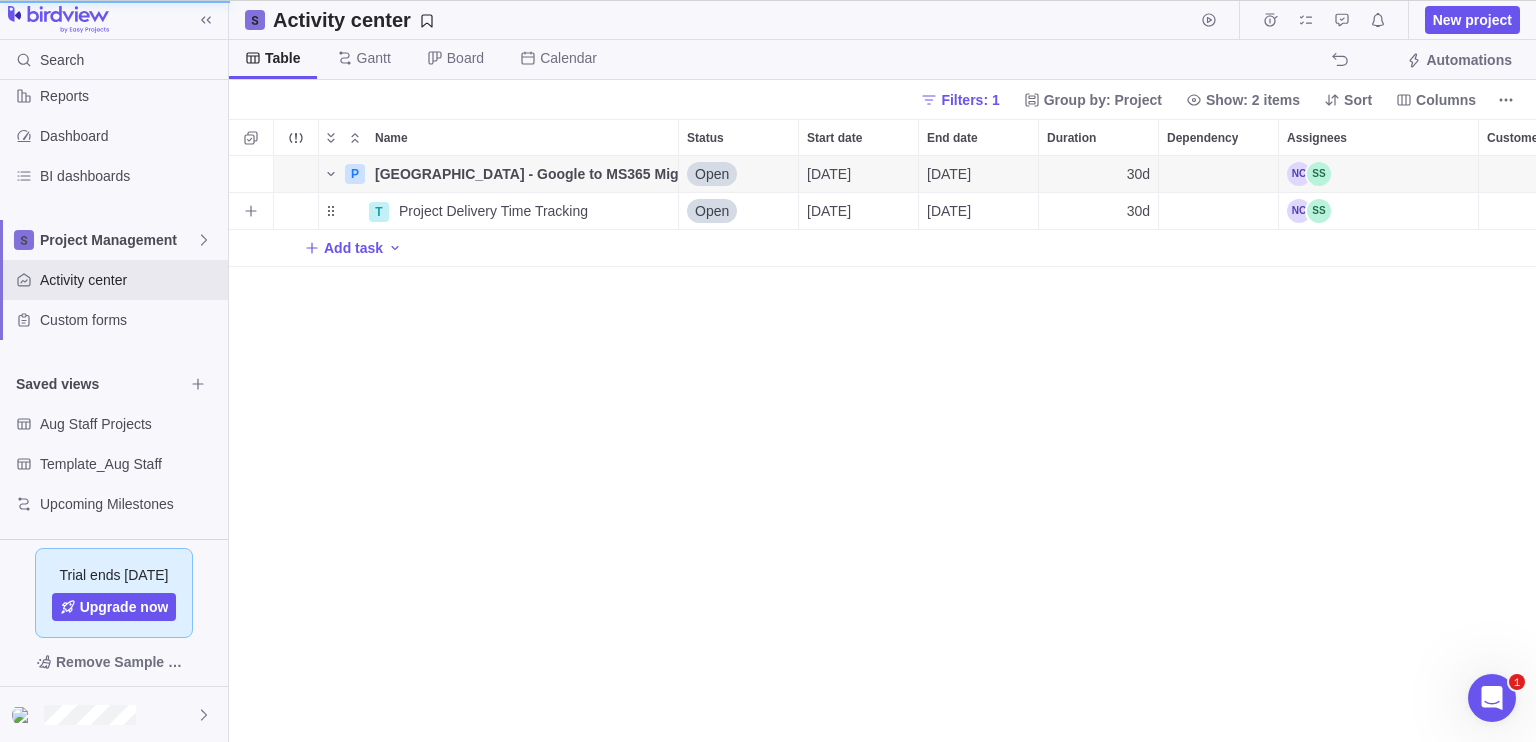scroll, scrollTop: 570, scrollLeft: 456, axis: both 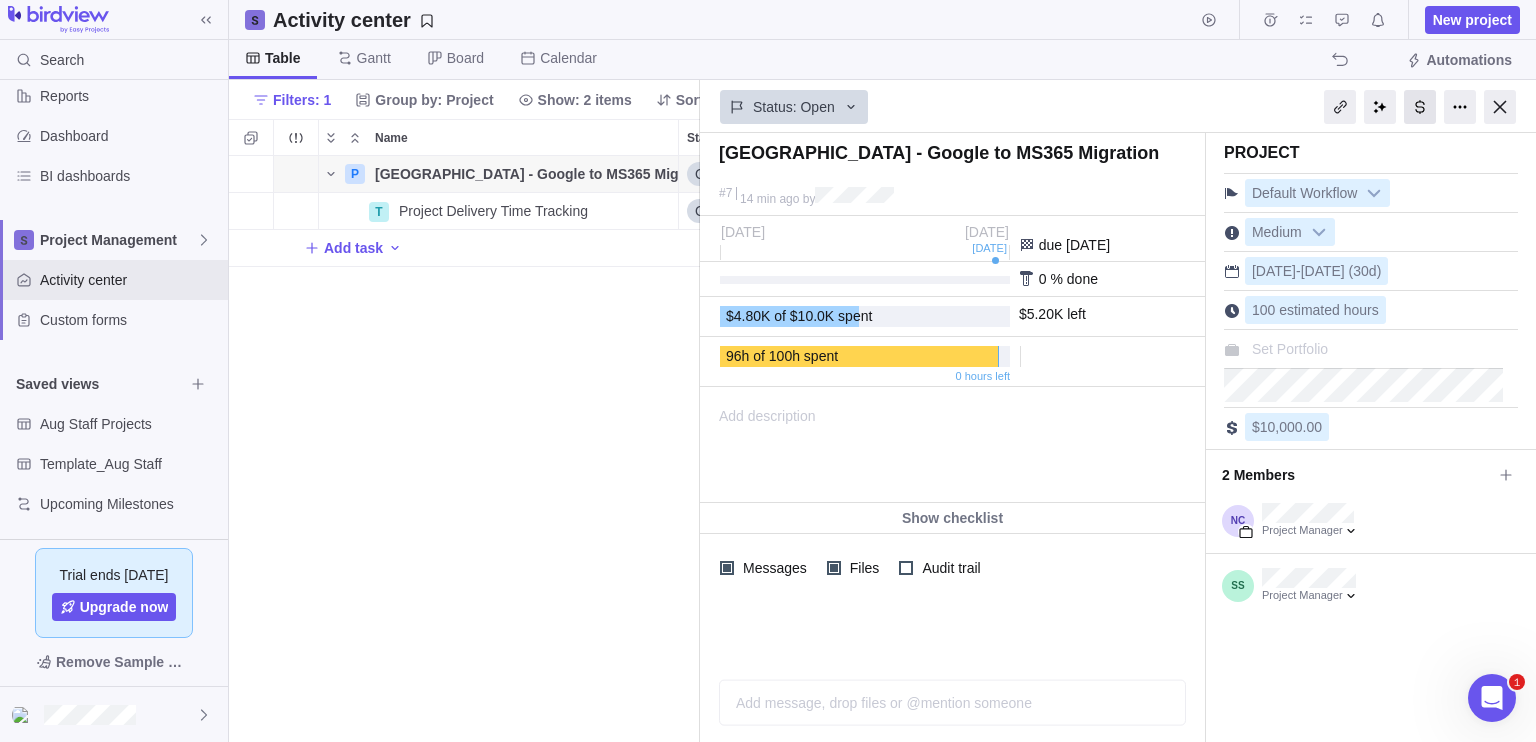 click at bounding box center [1420, 107] 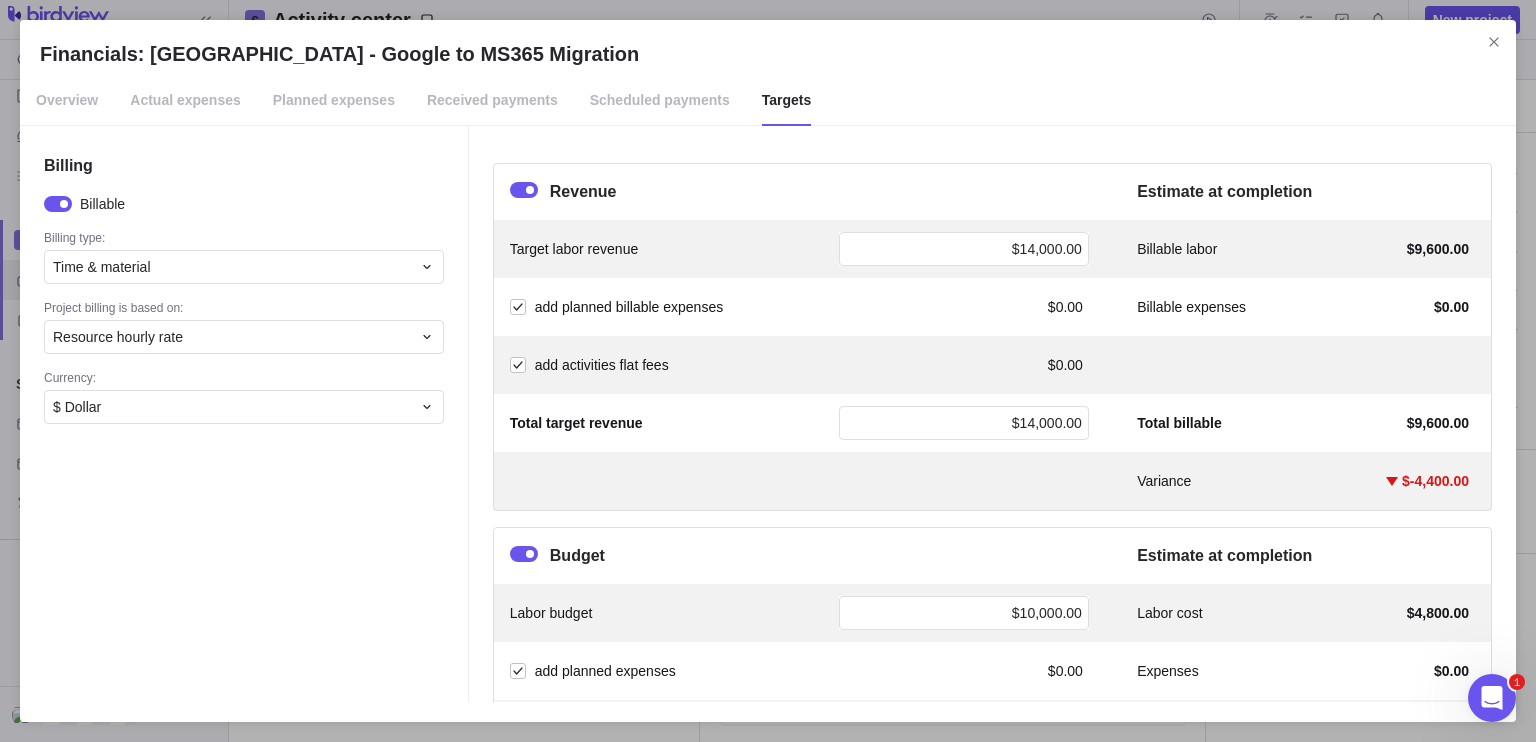 scroll, scrollTop: 52, scrollLeft: 0, axis: vertical 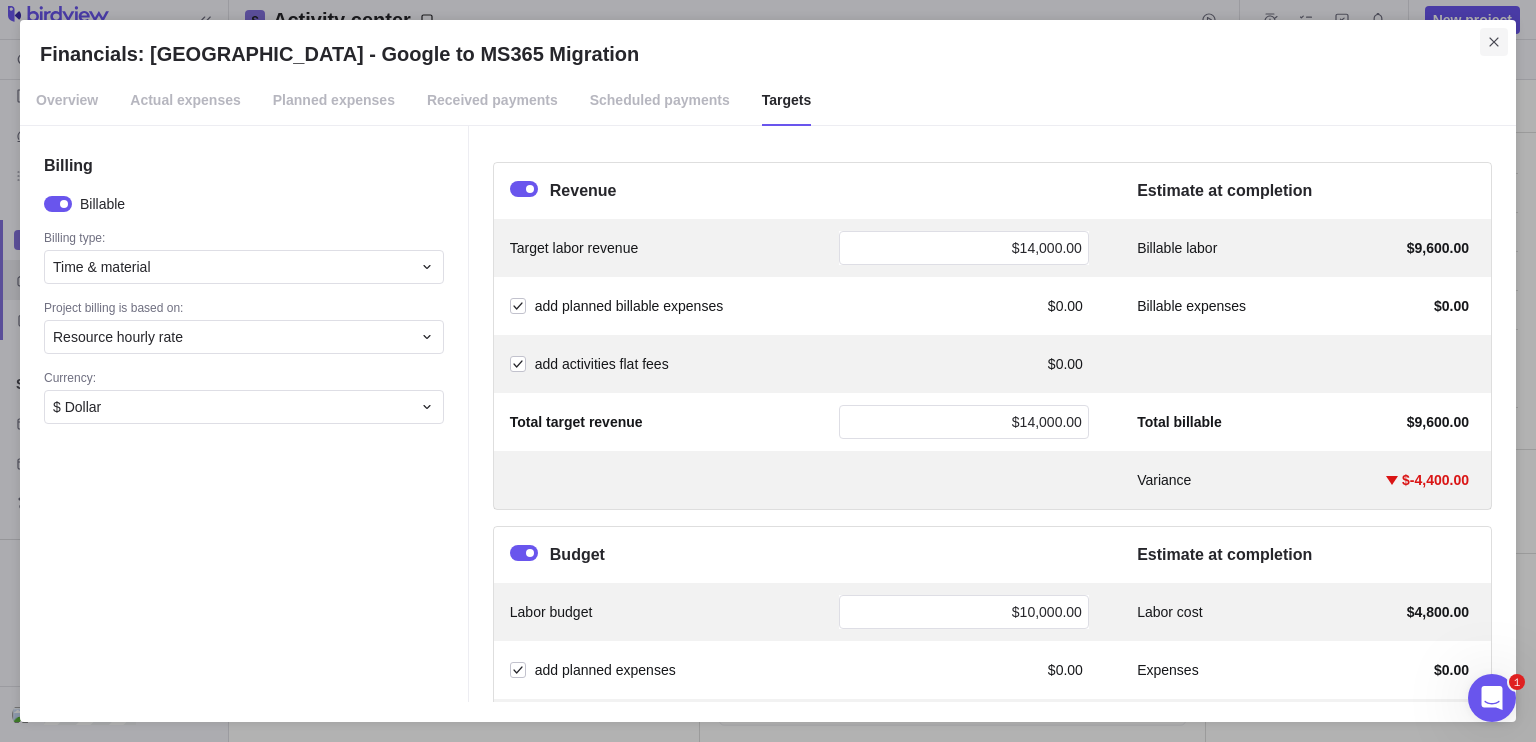 click at bounding box center (1494, 42) 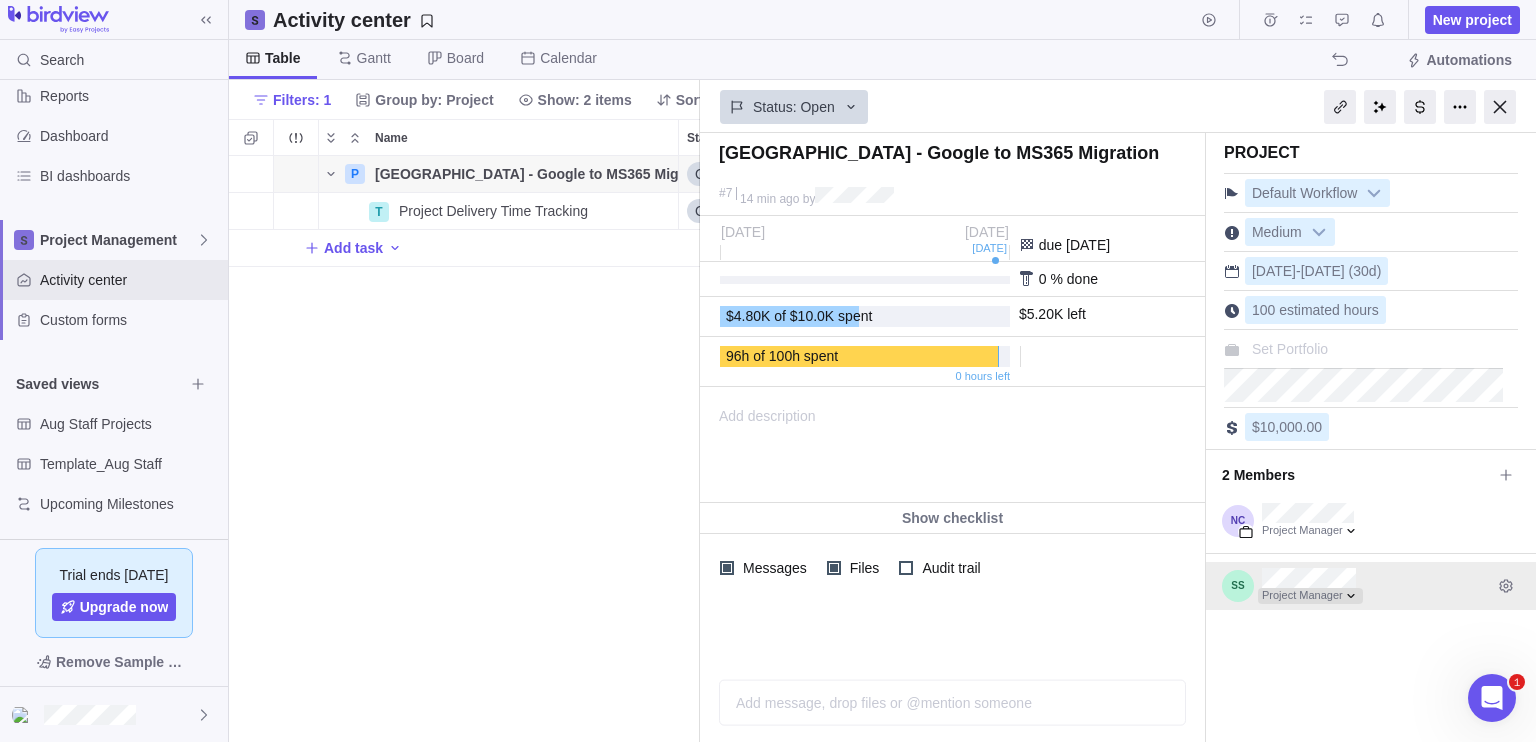 click at bounding box center (1310, 596) 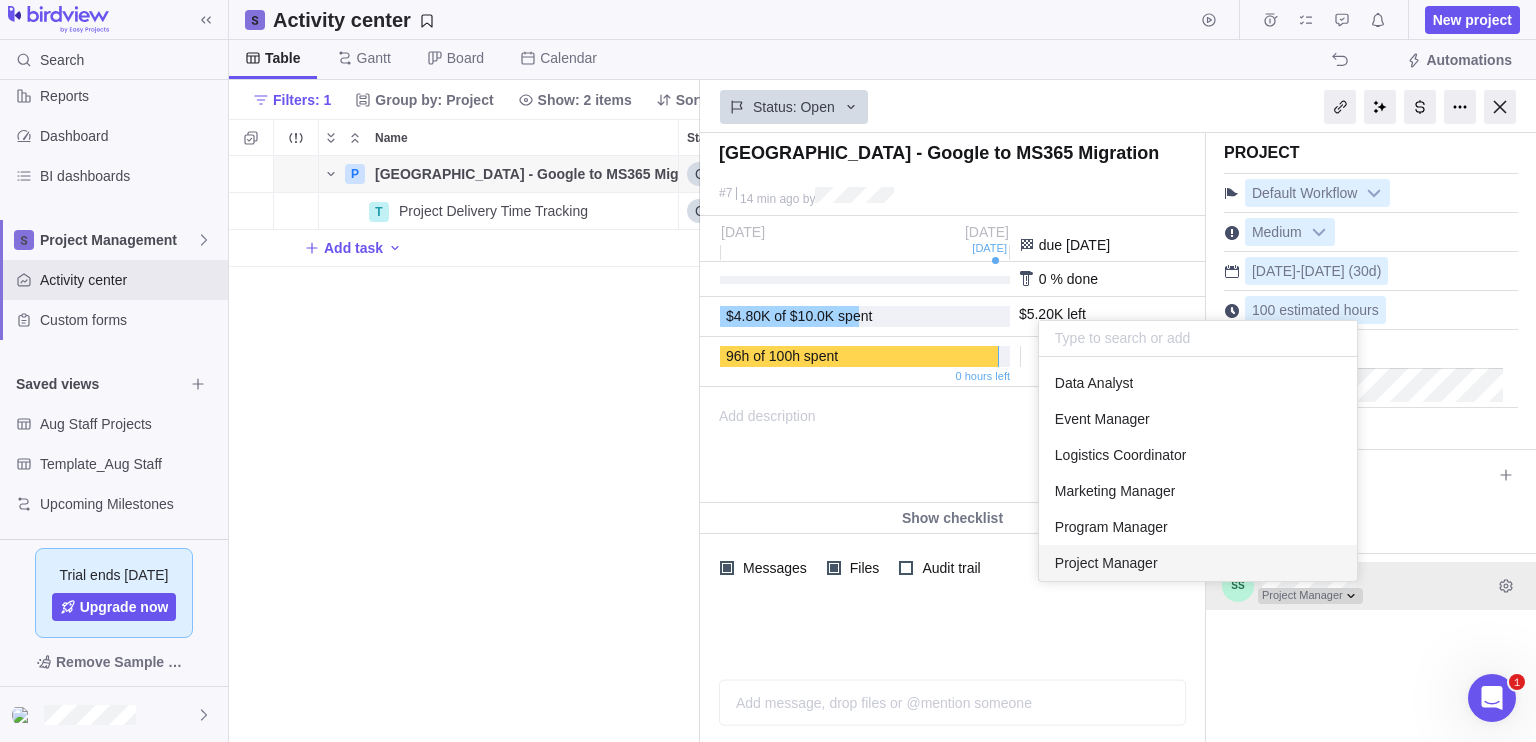 scroll, scrollTop: 16, scrollLeft: 16, axis: both 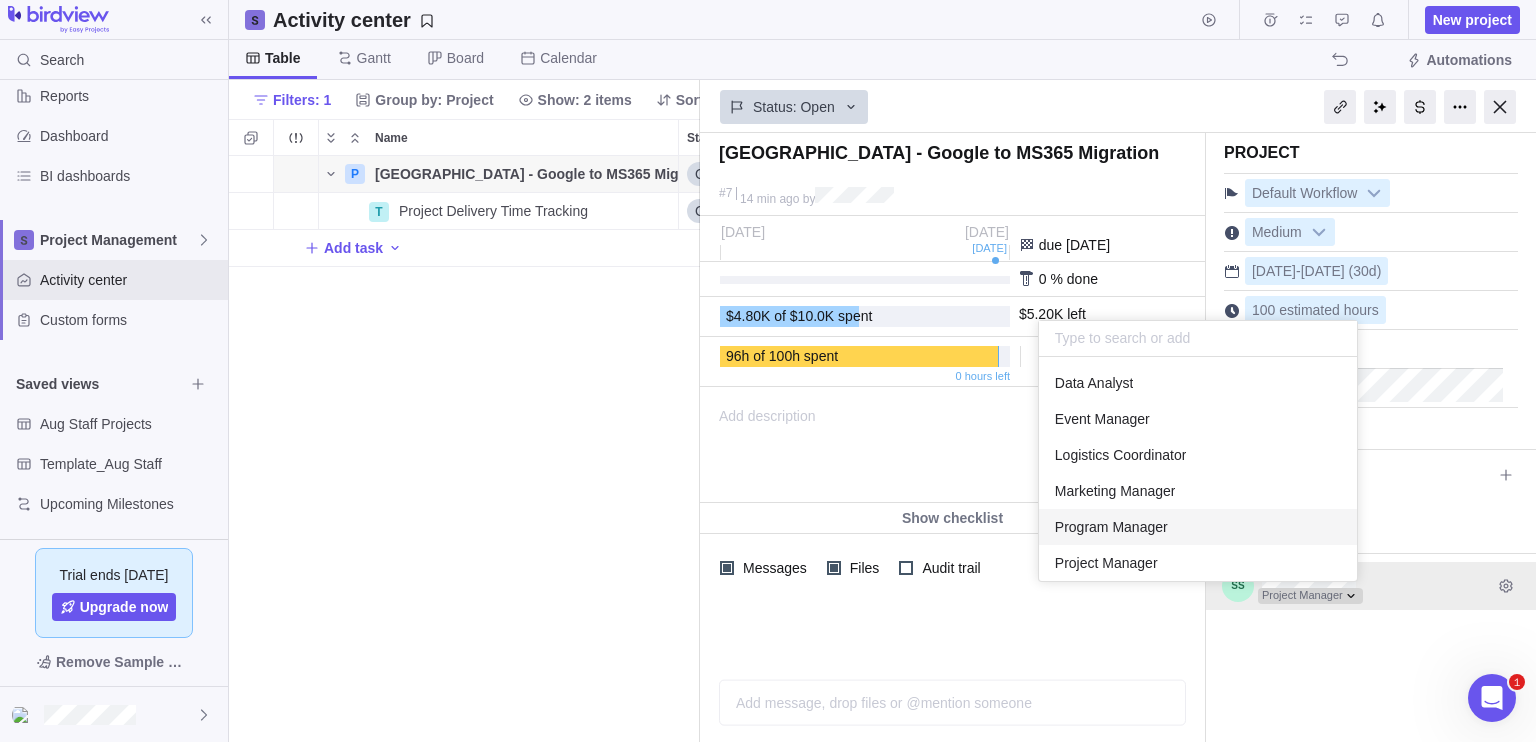 click on "Project Manager" at bounding box center (1371, 586) 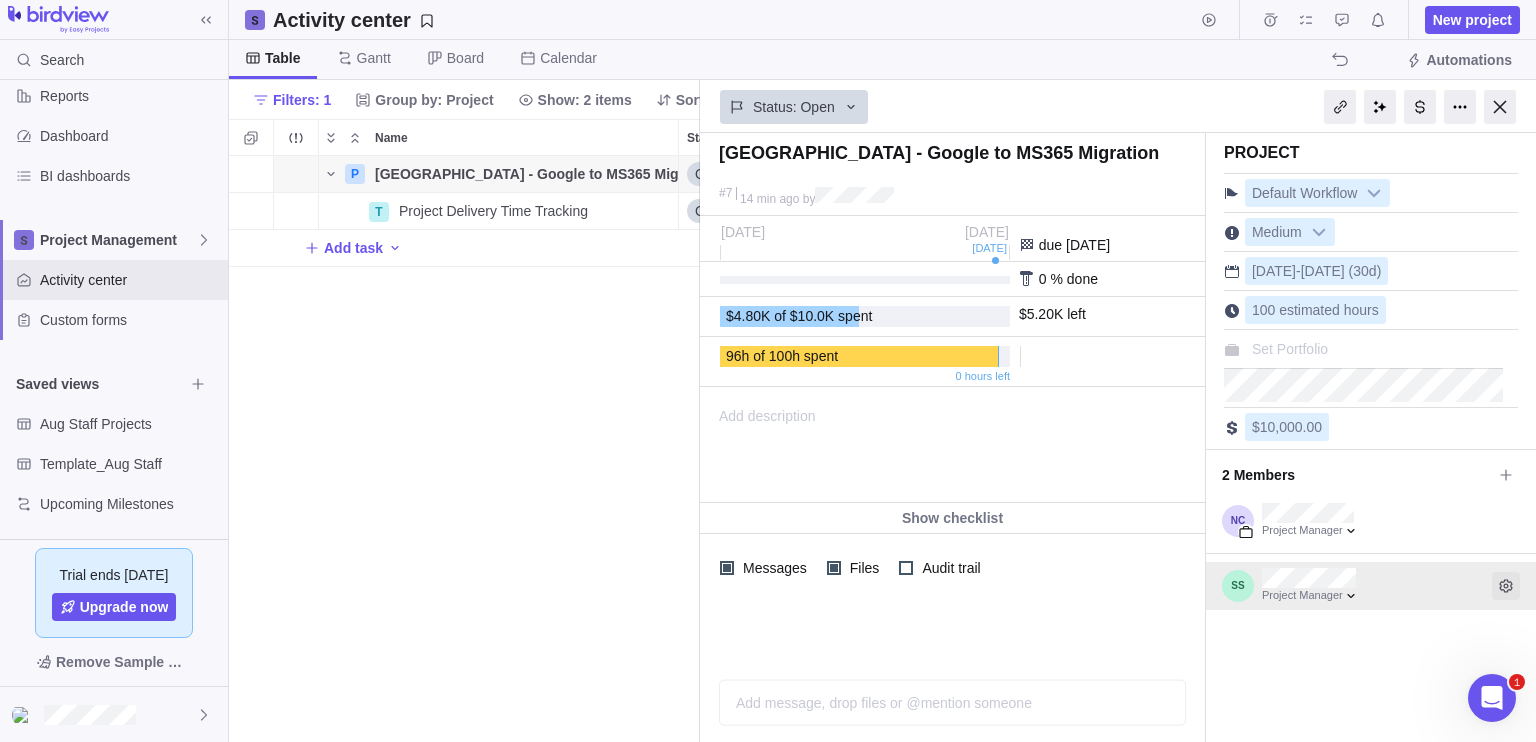 click 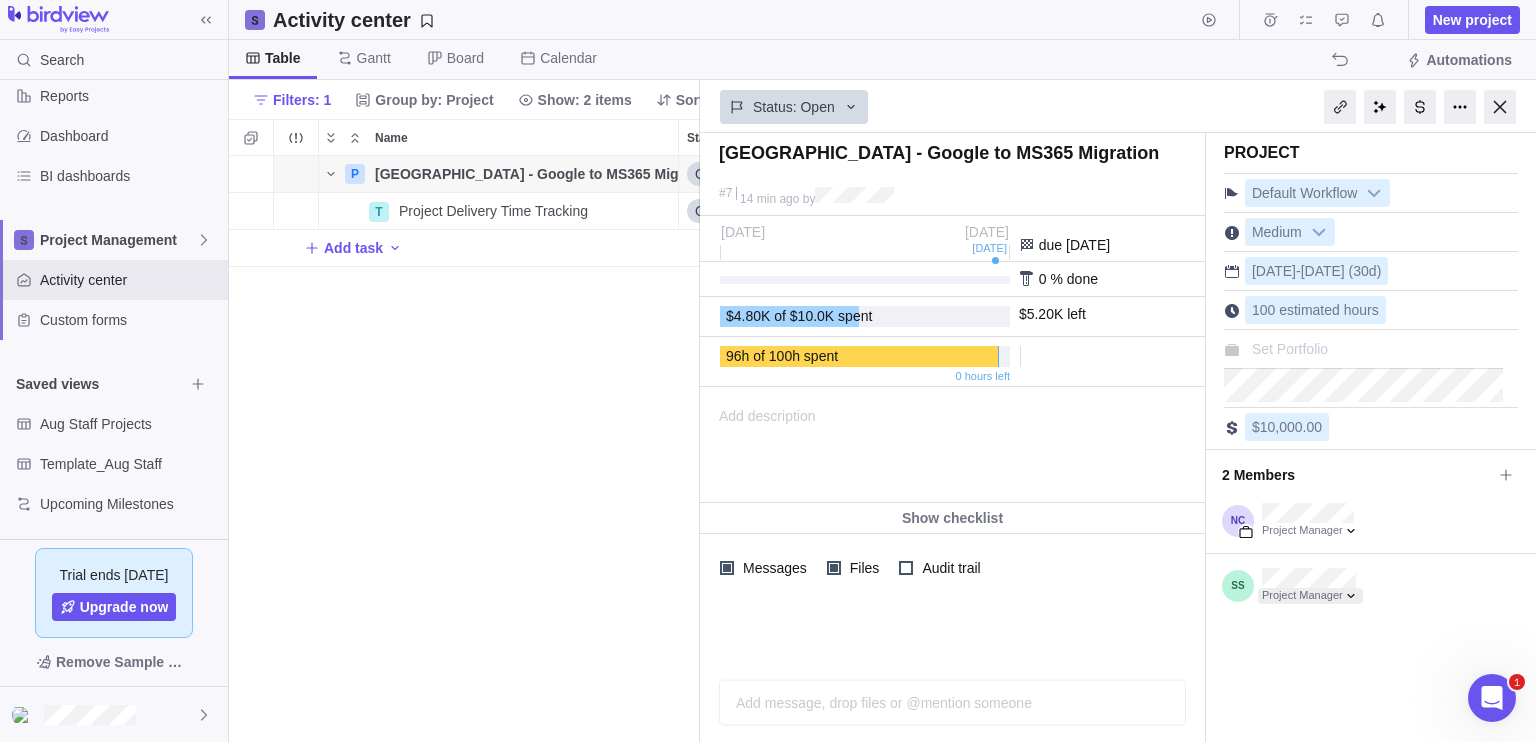 click at bounding box center [1310, 596] 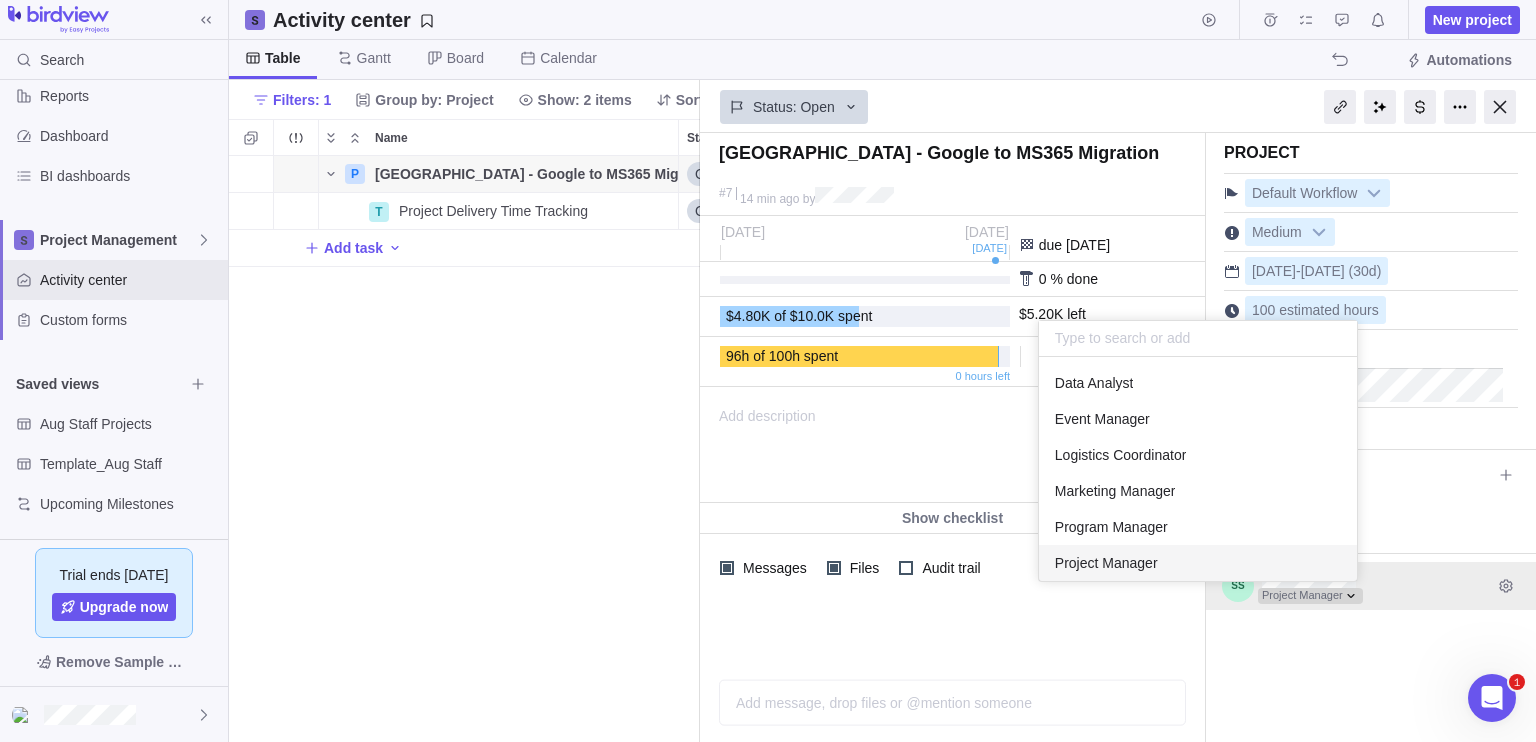scroll, scrollTop: 16, scrollLeft: 16, axis: both 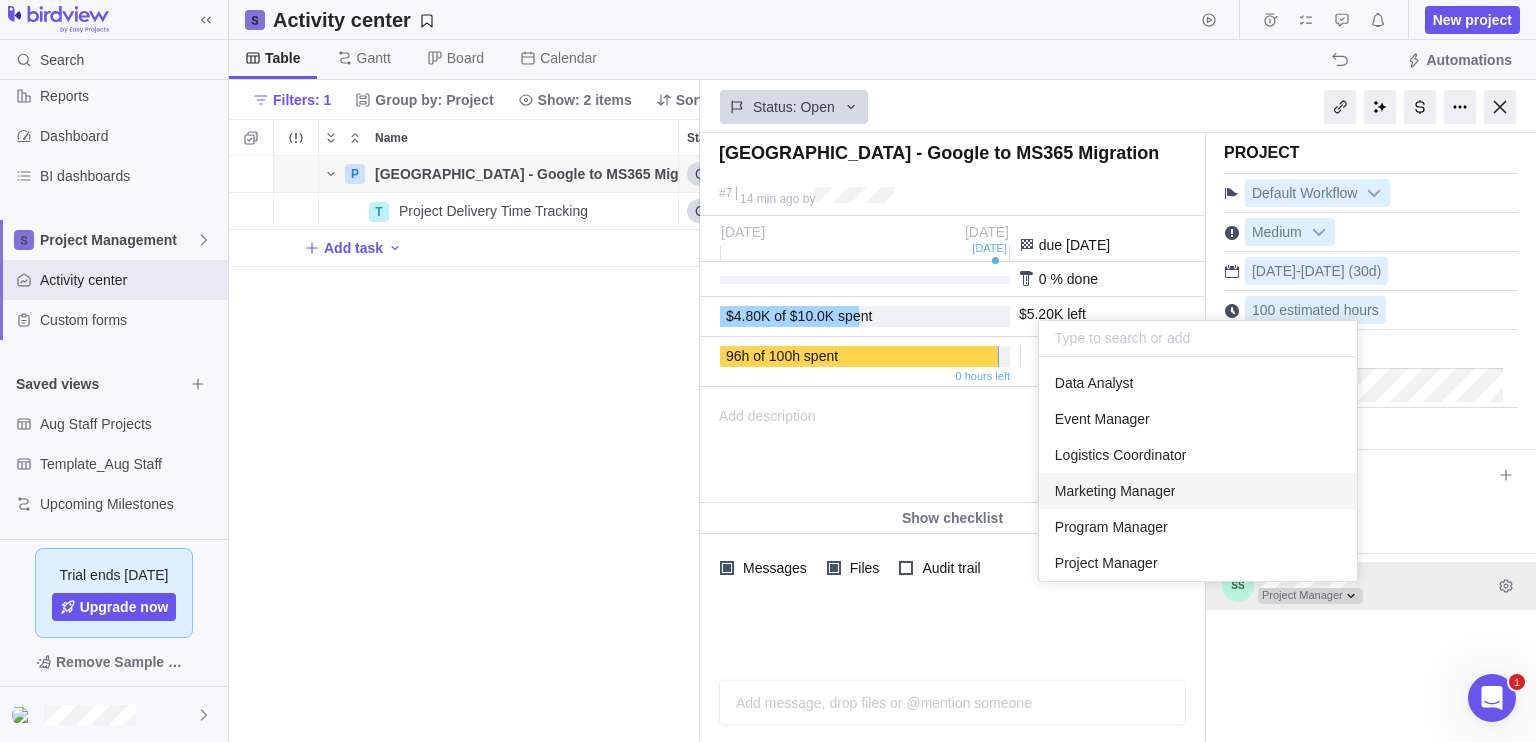 click on "Search Time logs history Invoices Resources Reports Dashboard BI dashboards Project Management Activity center Custom forms Saved views Aug Staff Projects Template_Aug Staff Upcoming Milestones Trial ends [DATE] Upgrade now Remove Sample Data Activity center New project Table [PERSON_NAME] Board Calendar Automations Filters: 1 Group by: Project Show: 2 items Sort Columns Name Status Start date End date Duration Dependency Assignees Customer Portfolio Actual hours (timelogs) Estimated hours Hours left P [GEOGRAPHIC_DATA] - Google to MS365 Migration Details Open [DATE] [DATE] 30d 64h 100h T Project Delivery Time Tracking Details Open [DATE] [DATE] 30d 64h Add task Filters Activity status Default Workflow Test Workflow Project status Default Workflow Test Workflow Activity priority Activity assignees More Project start date Previous year Previous month Previous week [DATE] [DATE] This week This month This year Next week Next month Filter by period Project end date Previous year [DATE]" at bounding box center (768, 371) 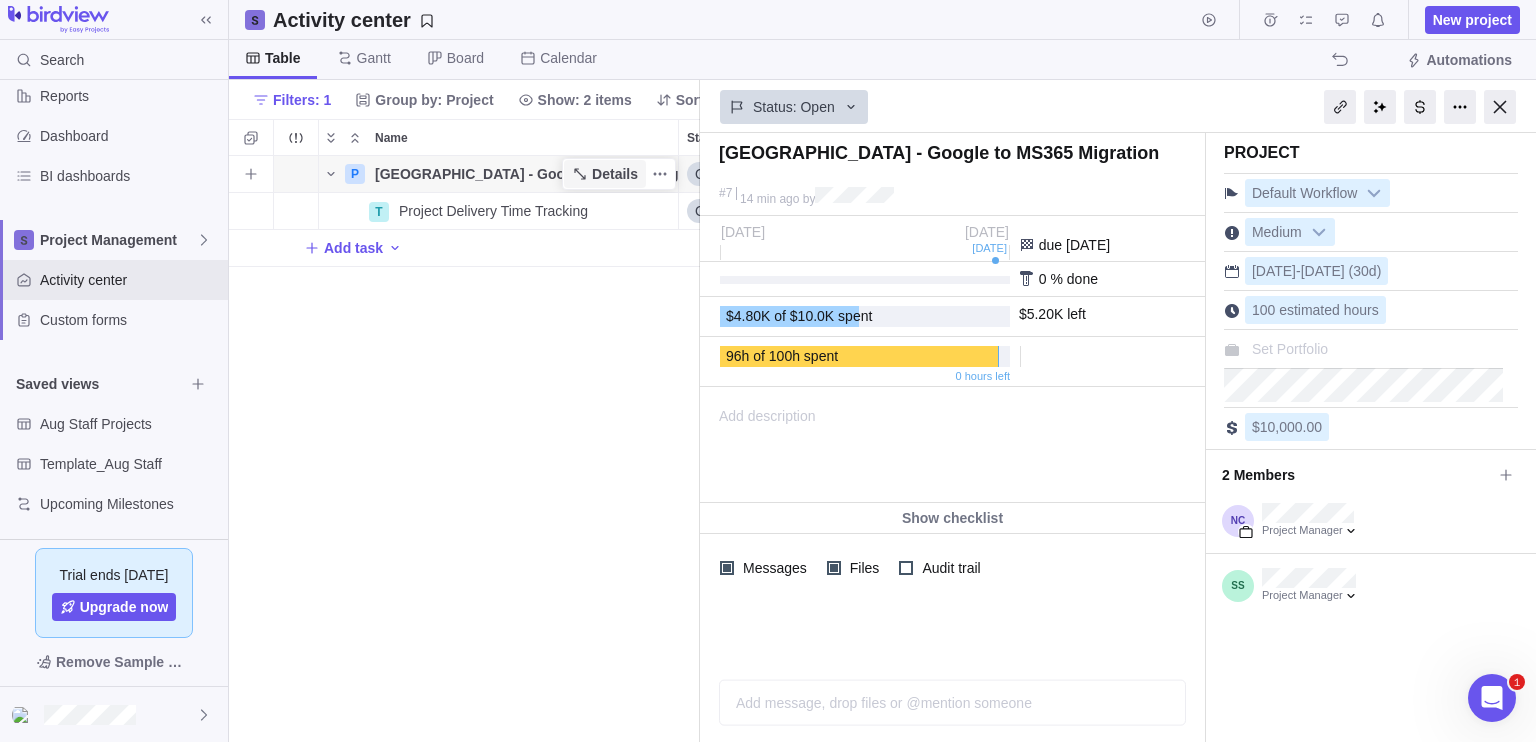 click on "Details" at bounding box center (615, 174) 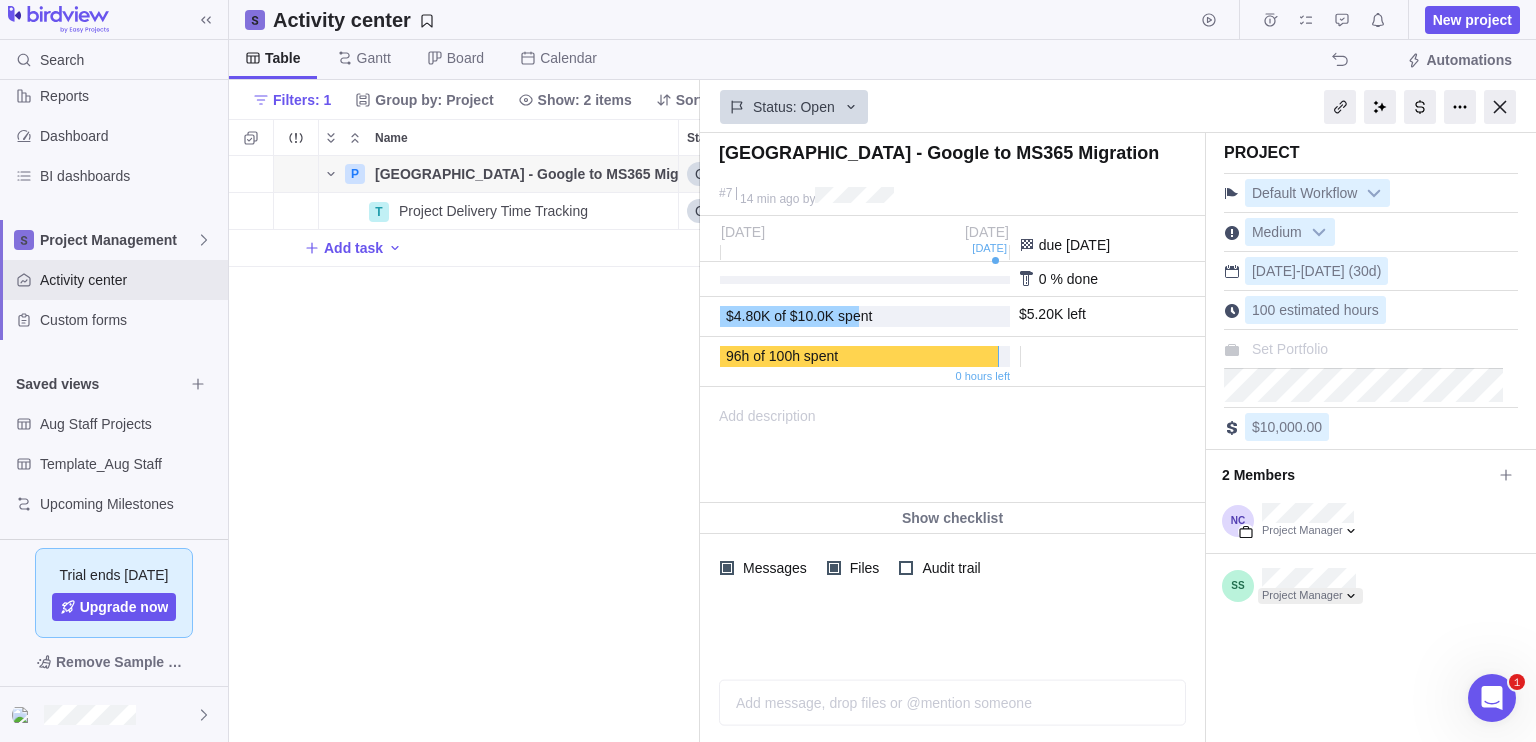 click at bounding box center (1310, 596) 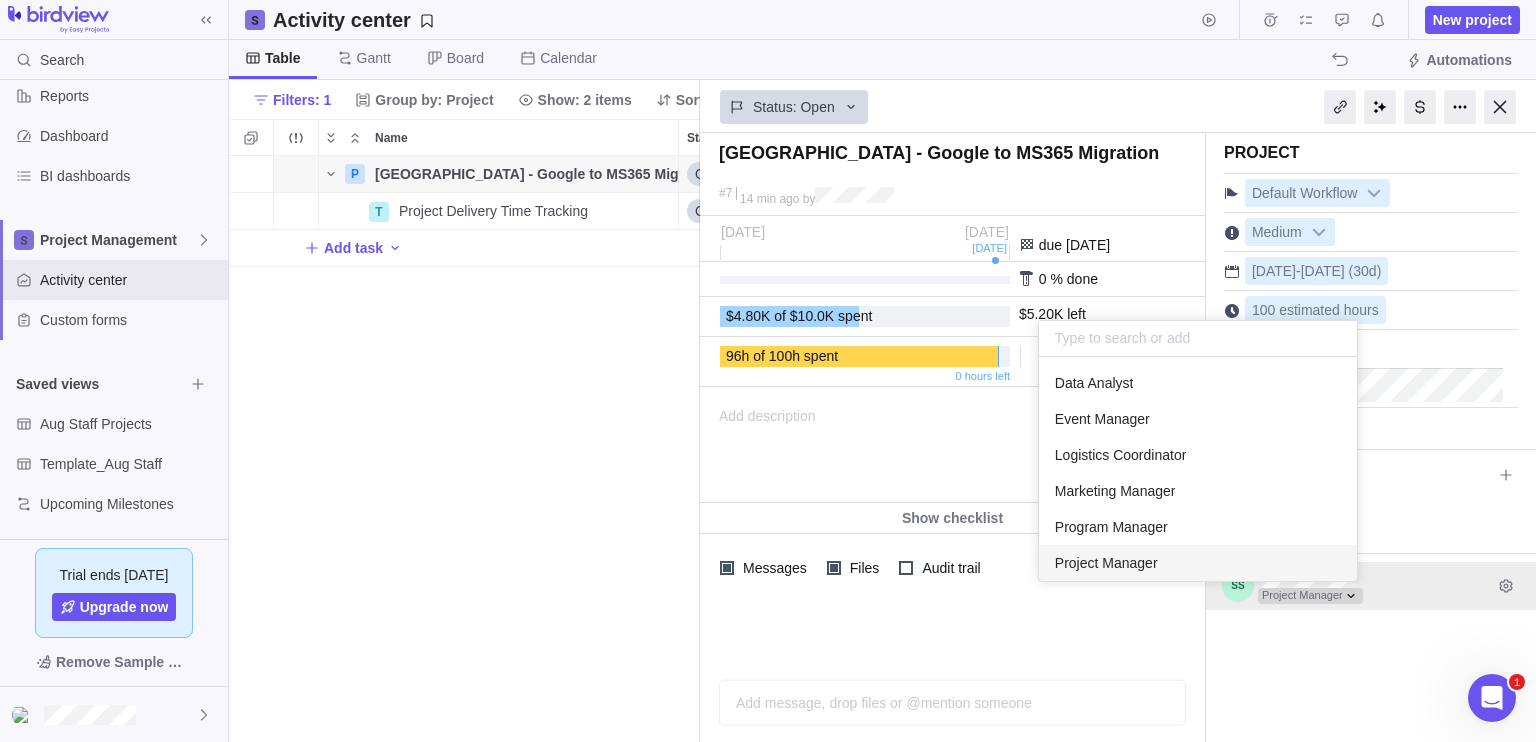 scroll, scrollTop: 16, scrollLeft: 16, axis: both 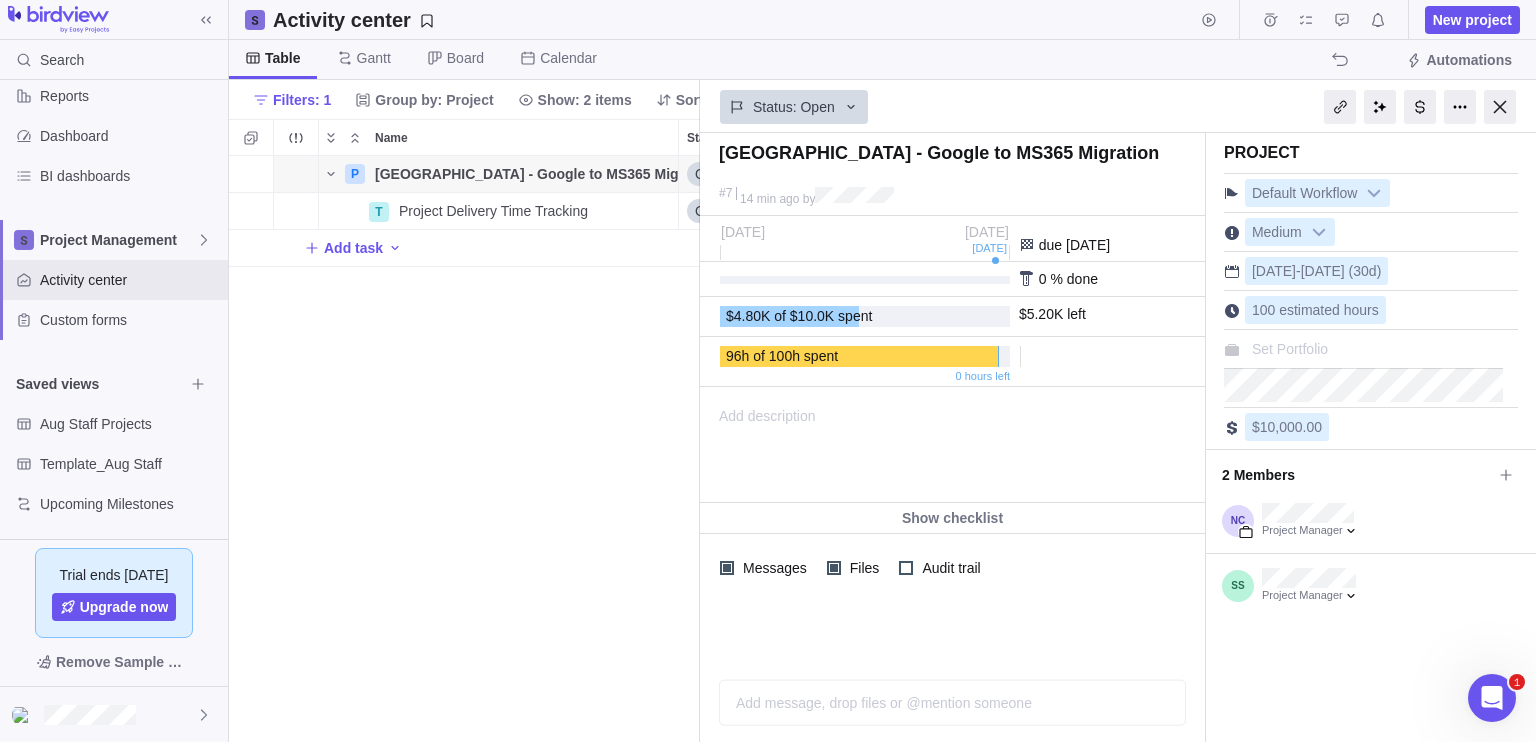 click 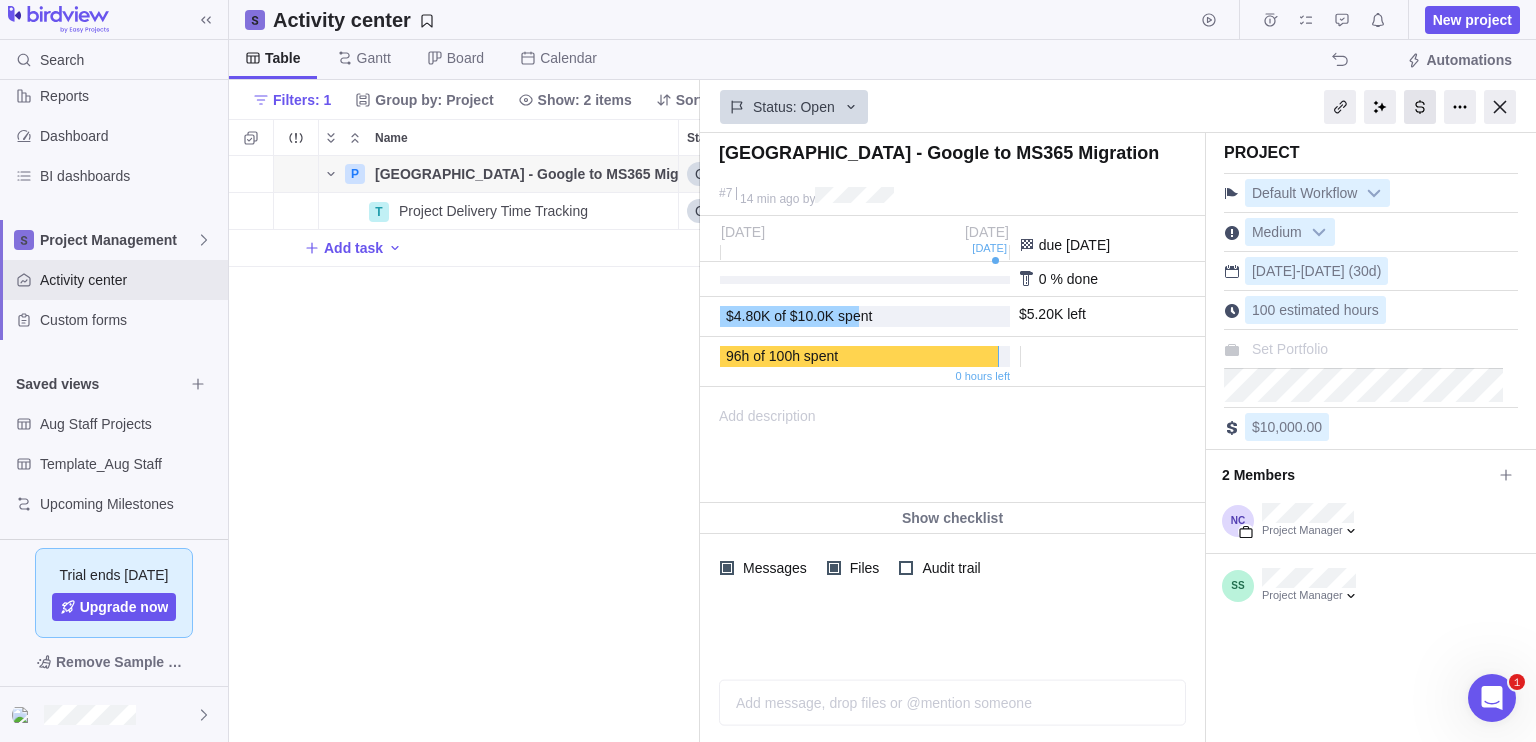 click at bounding box center (1420, 107) 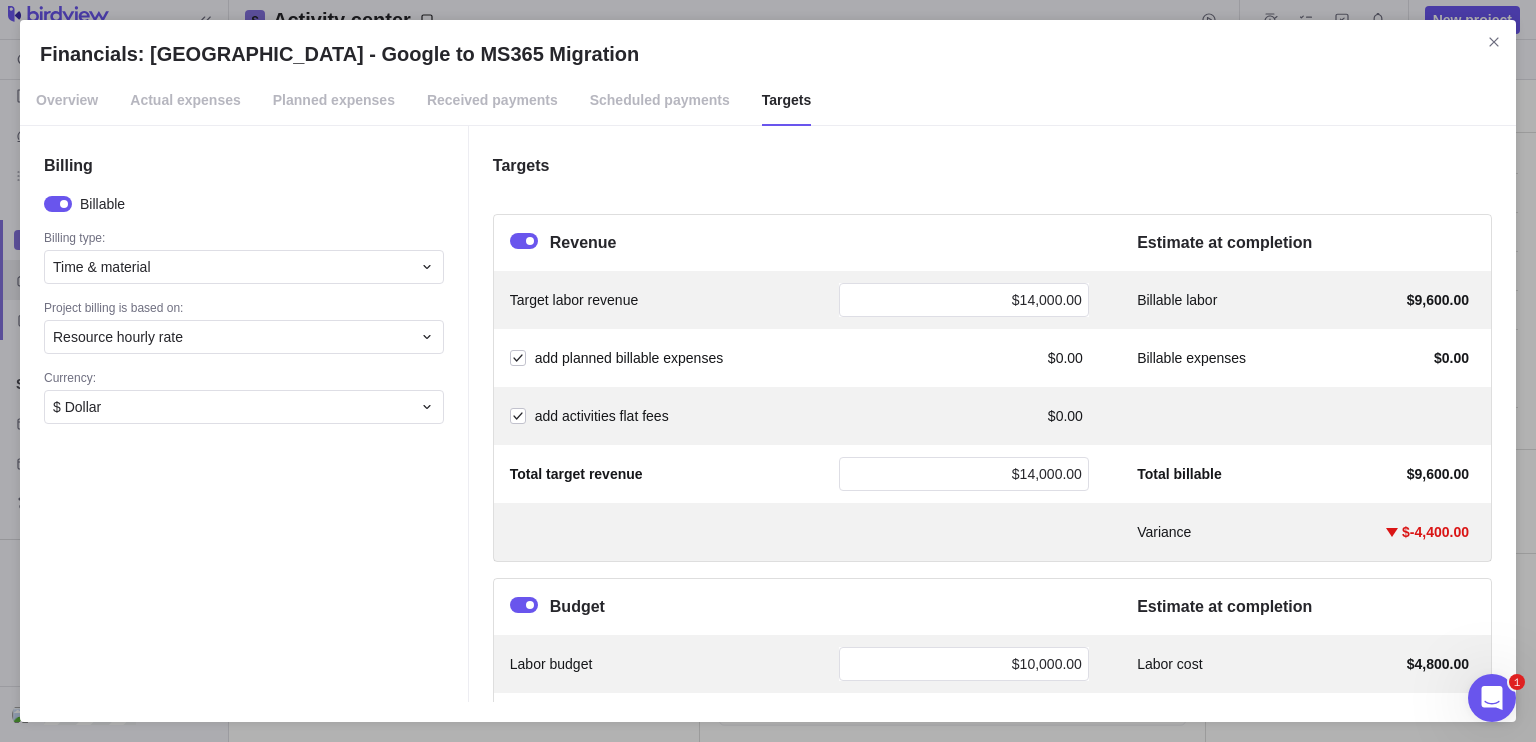 click on "Actual expenses" at bounding box center (185, 101) 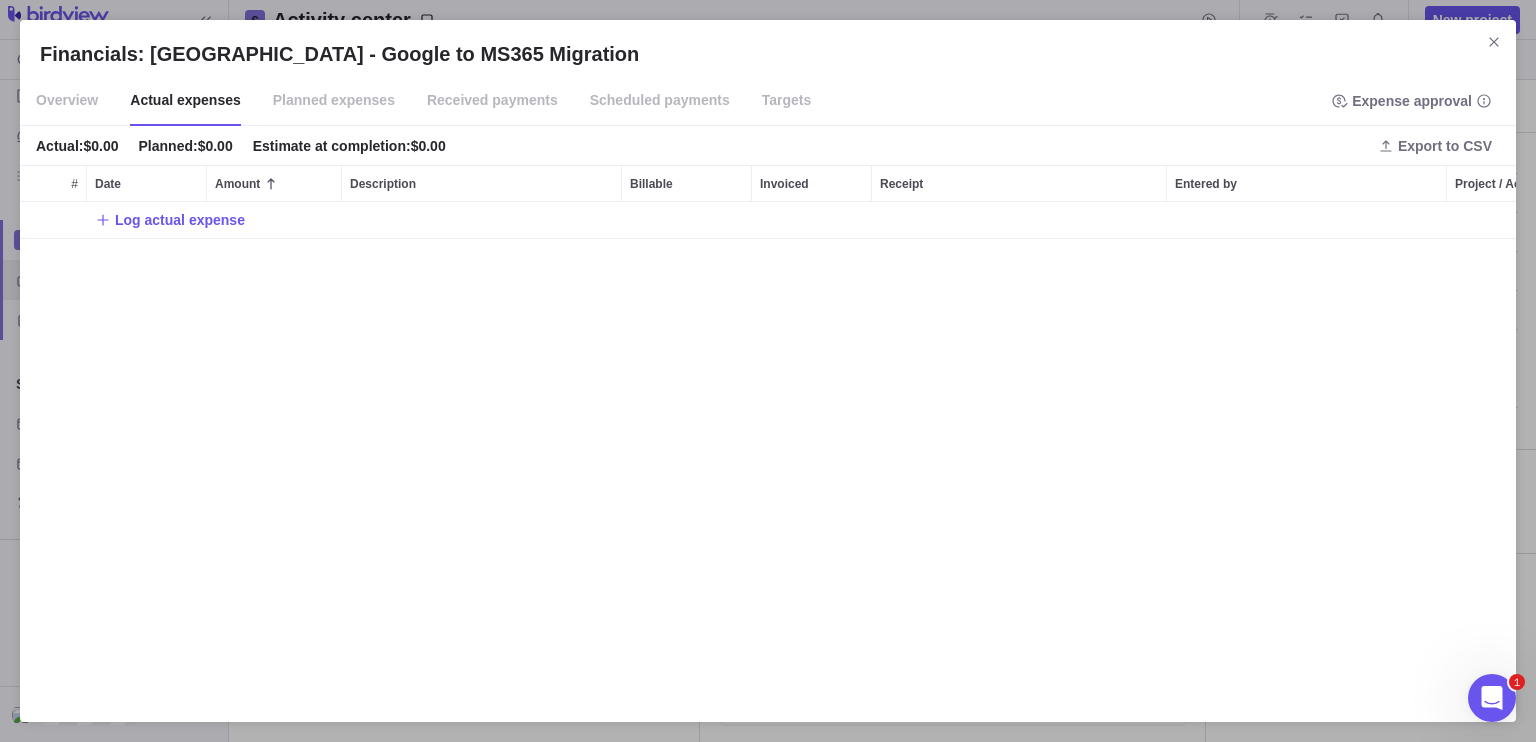 scroll, scrollTop: 16, scrollLeft: 16, axis: both 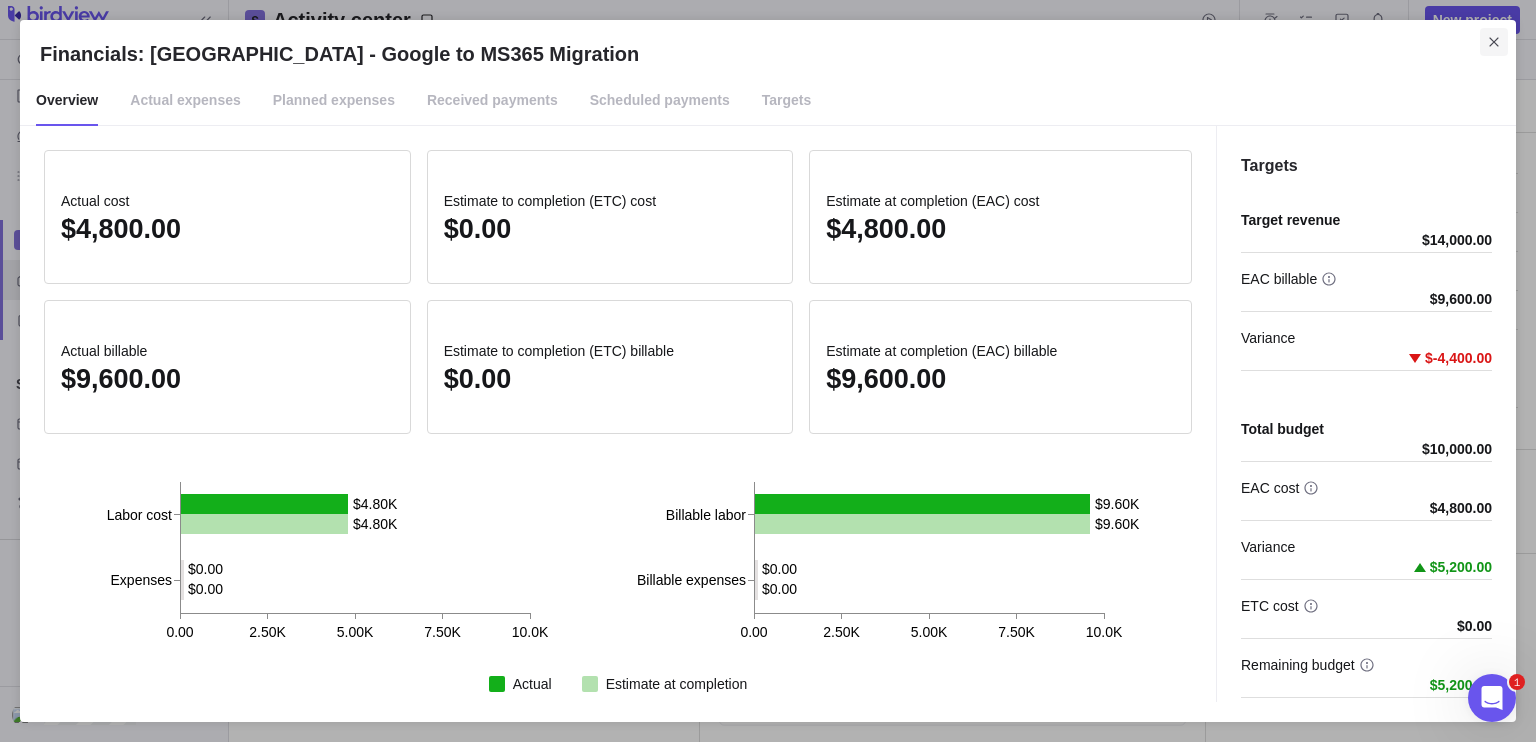 click at bounding box center [1494, 42] 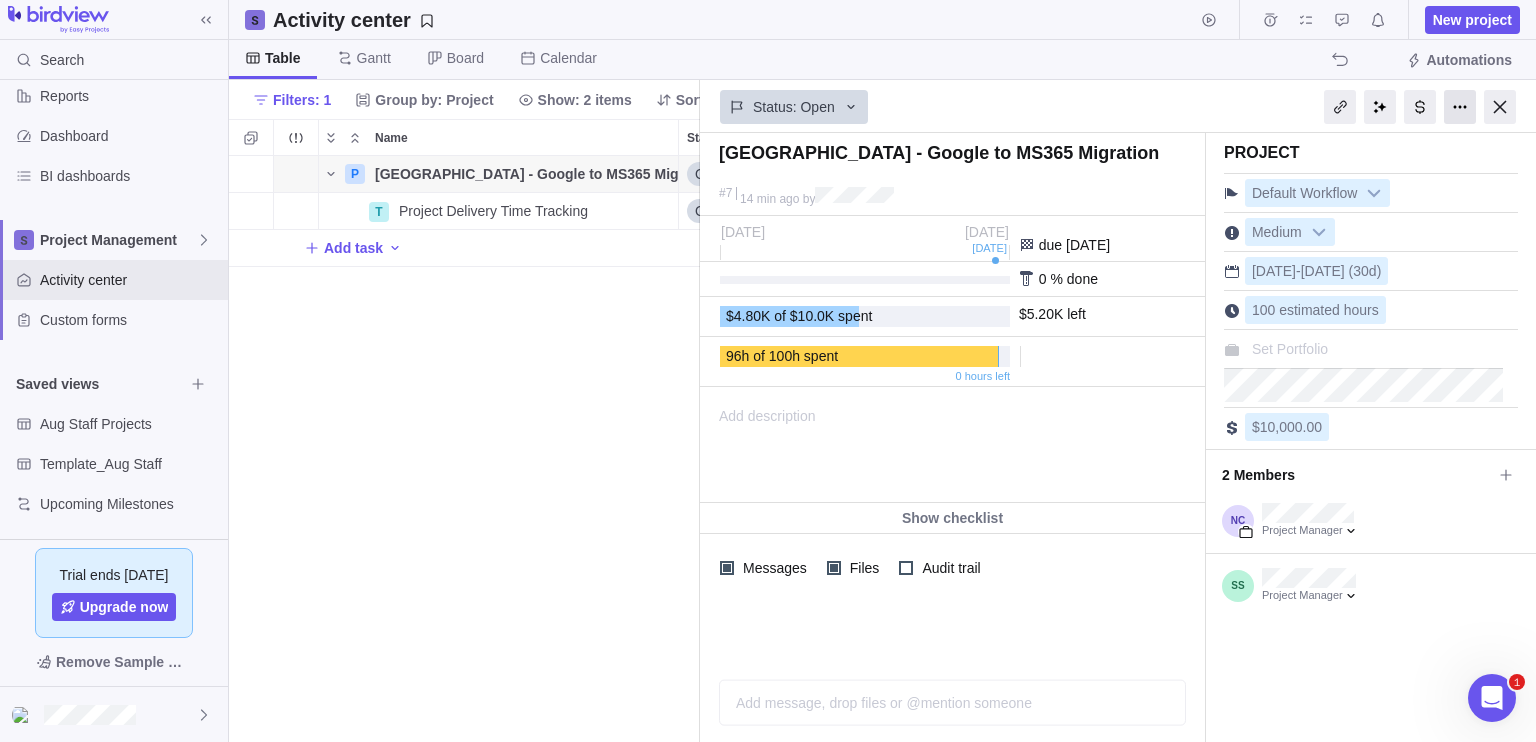 click at bounding box center (1460, 107) 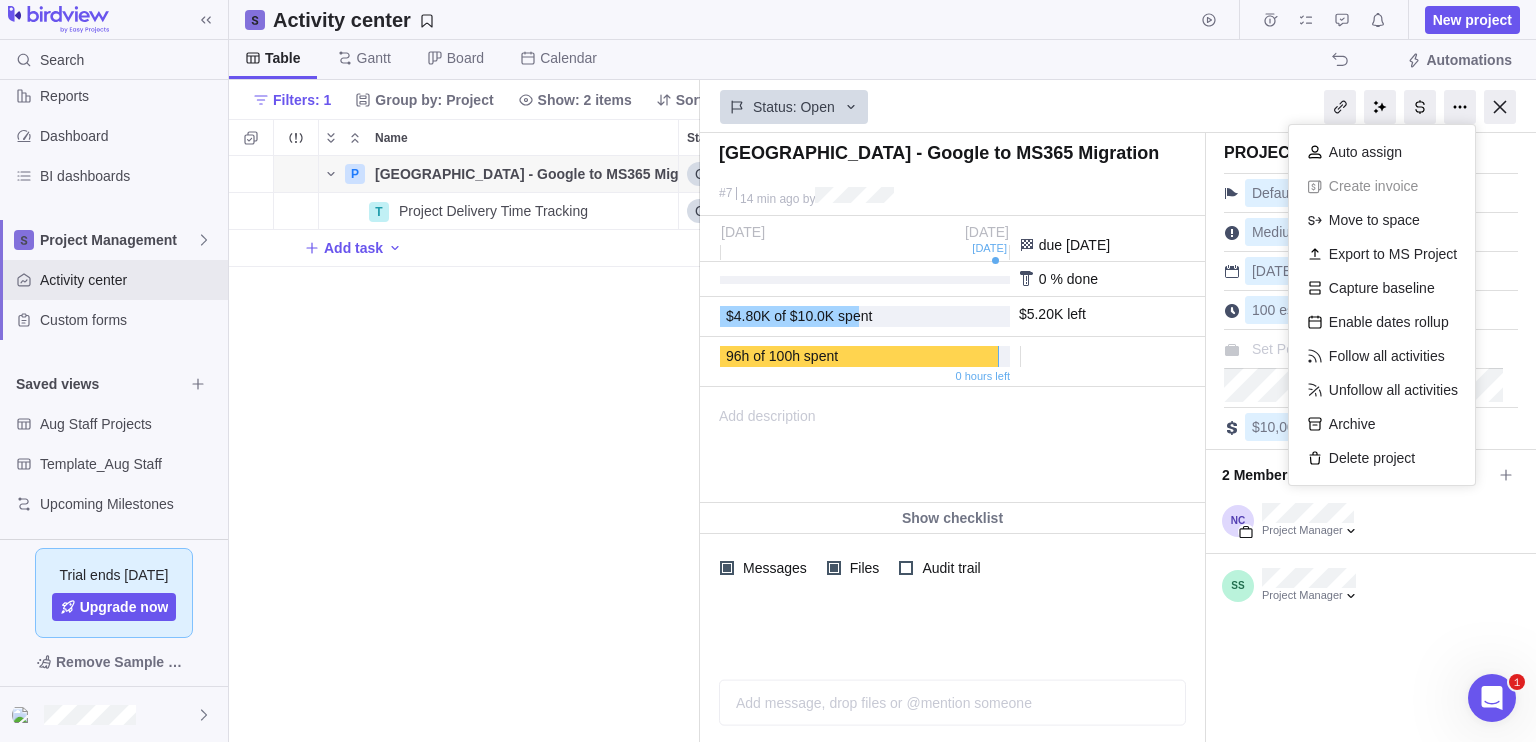 click on "Add description
... read all" at bounding box center [951, 445] 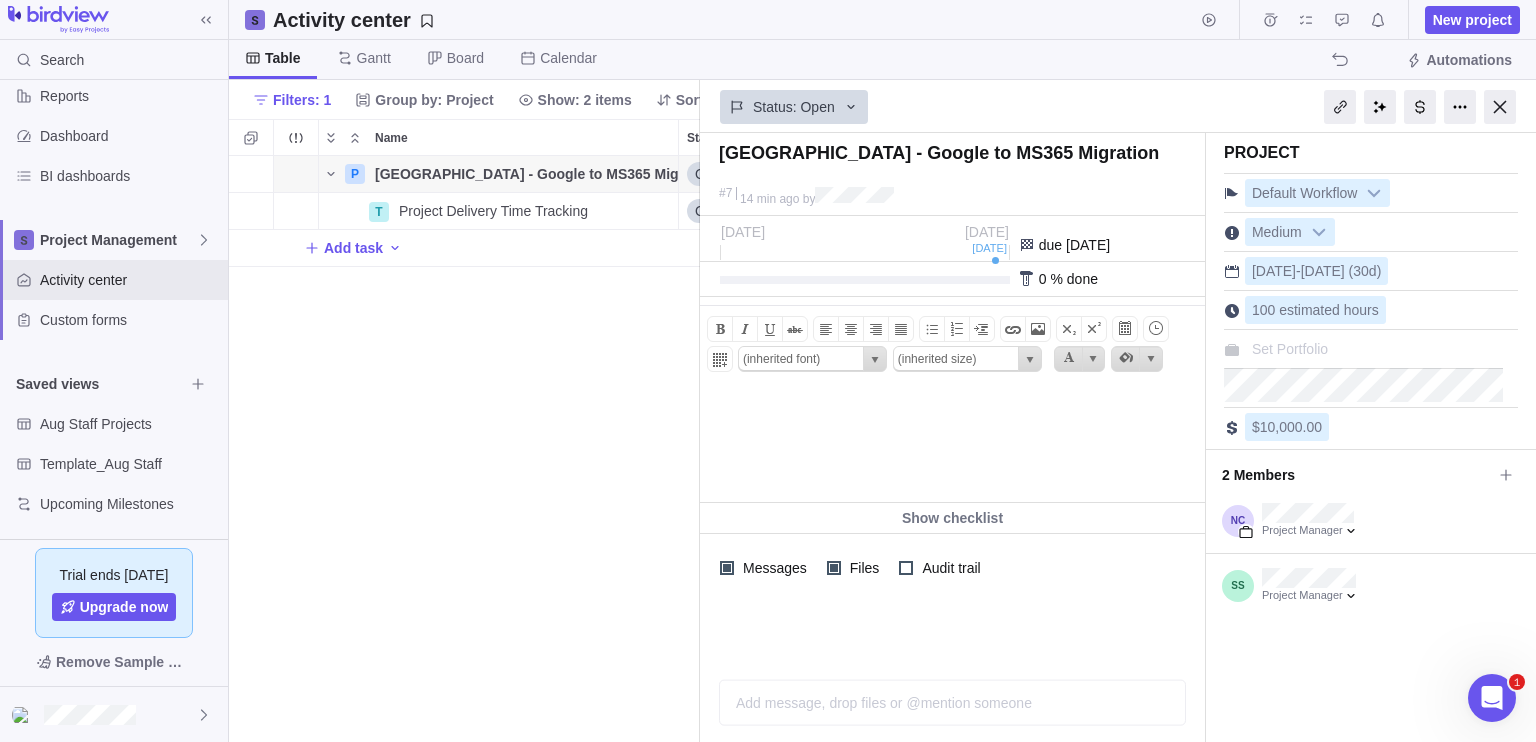 scroll, scrollTop: 0, scrollLeft: 0, axis: both 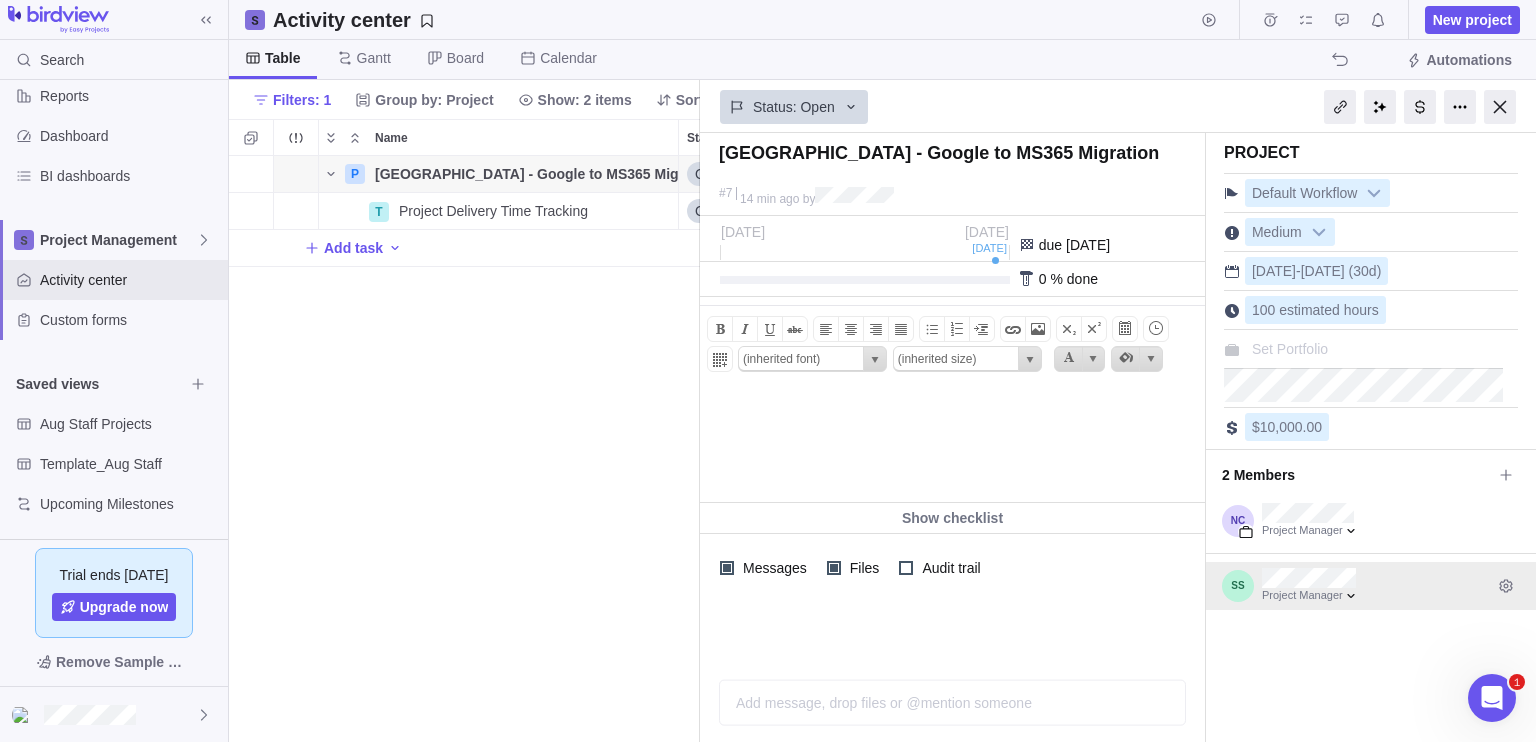 click at bounding box center [1238, 586] 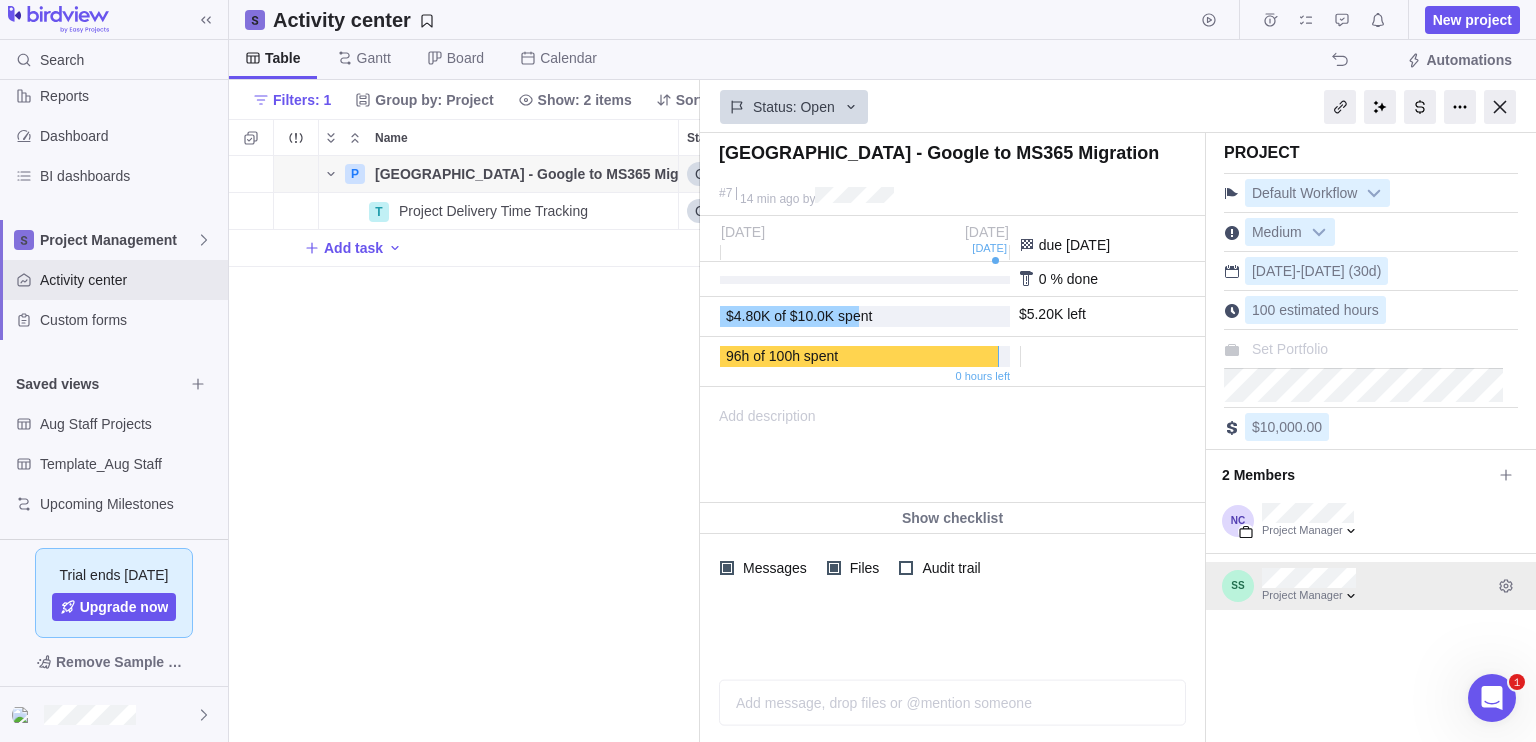 click at bounding box center (1238, 586) 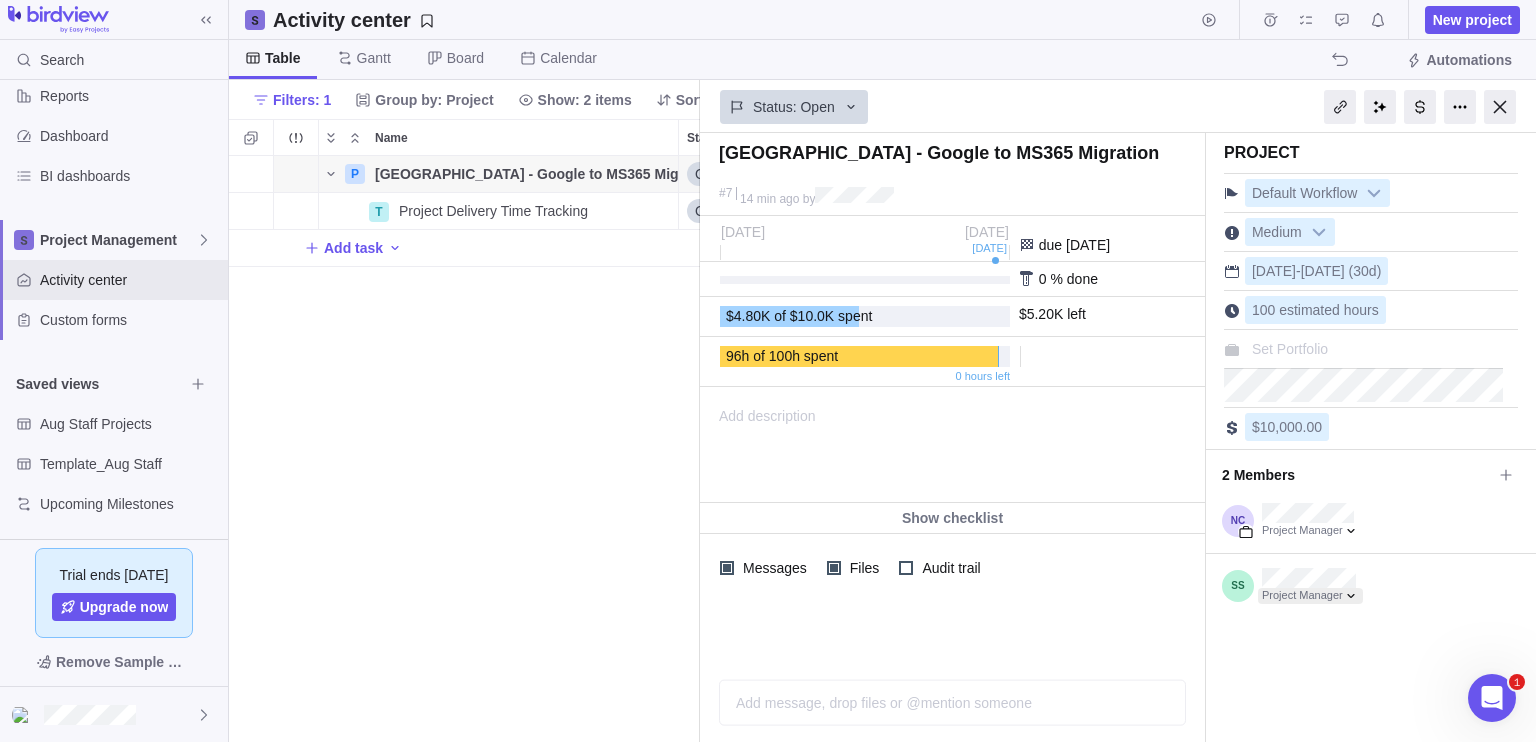 drag, startPoint x: 1258, startPoint y: 572, endPoint x: 1308, endPoint y: 590, distance: 53.14132 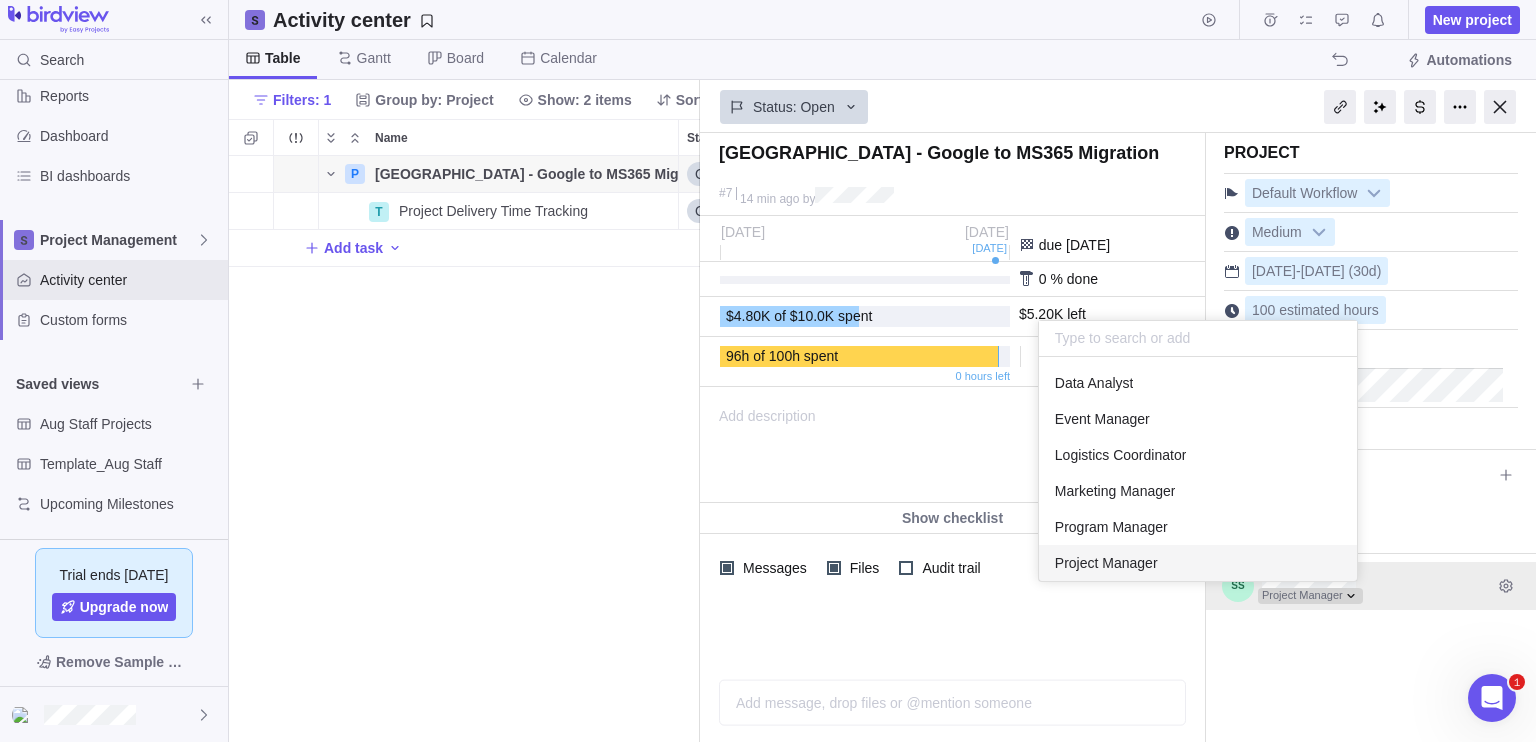 scroll, scrollTop: 16, scrollLeft: 16, axis: both 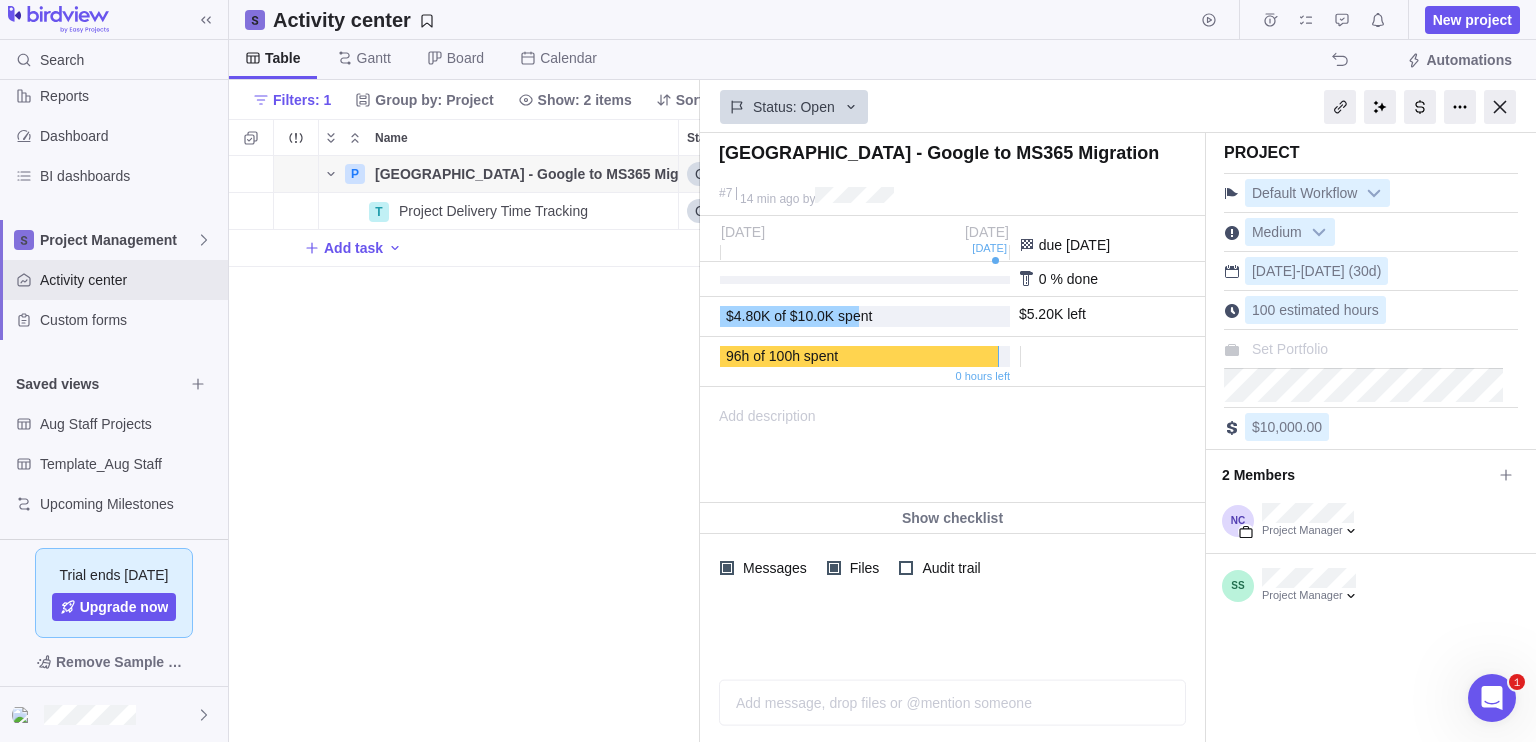 click at bounding box center [0, 0] 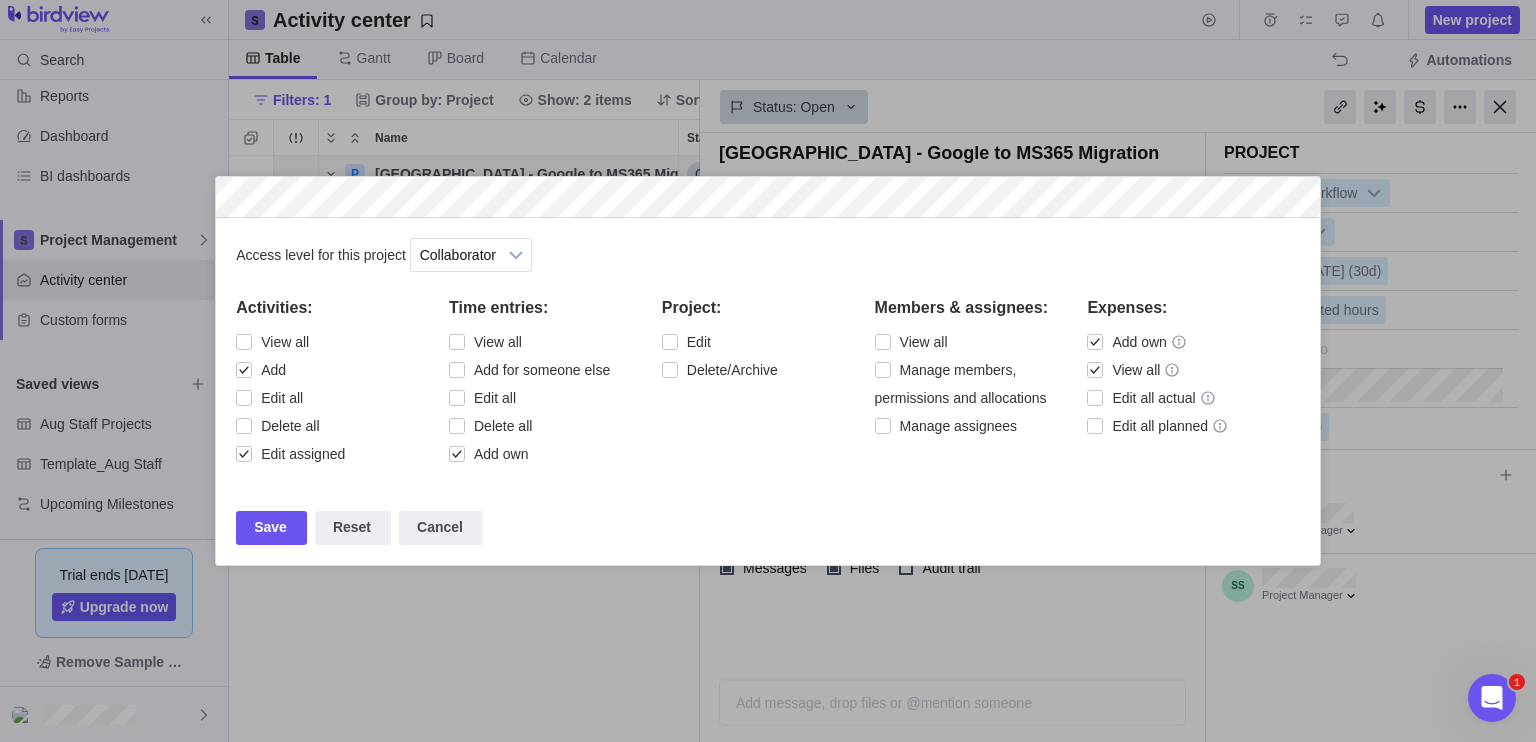 click at bounding box center (768, 371) 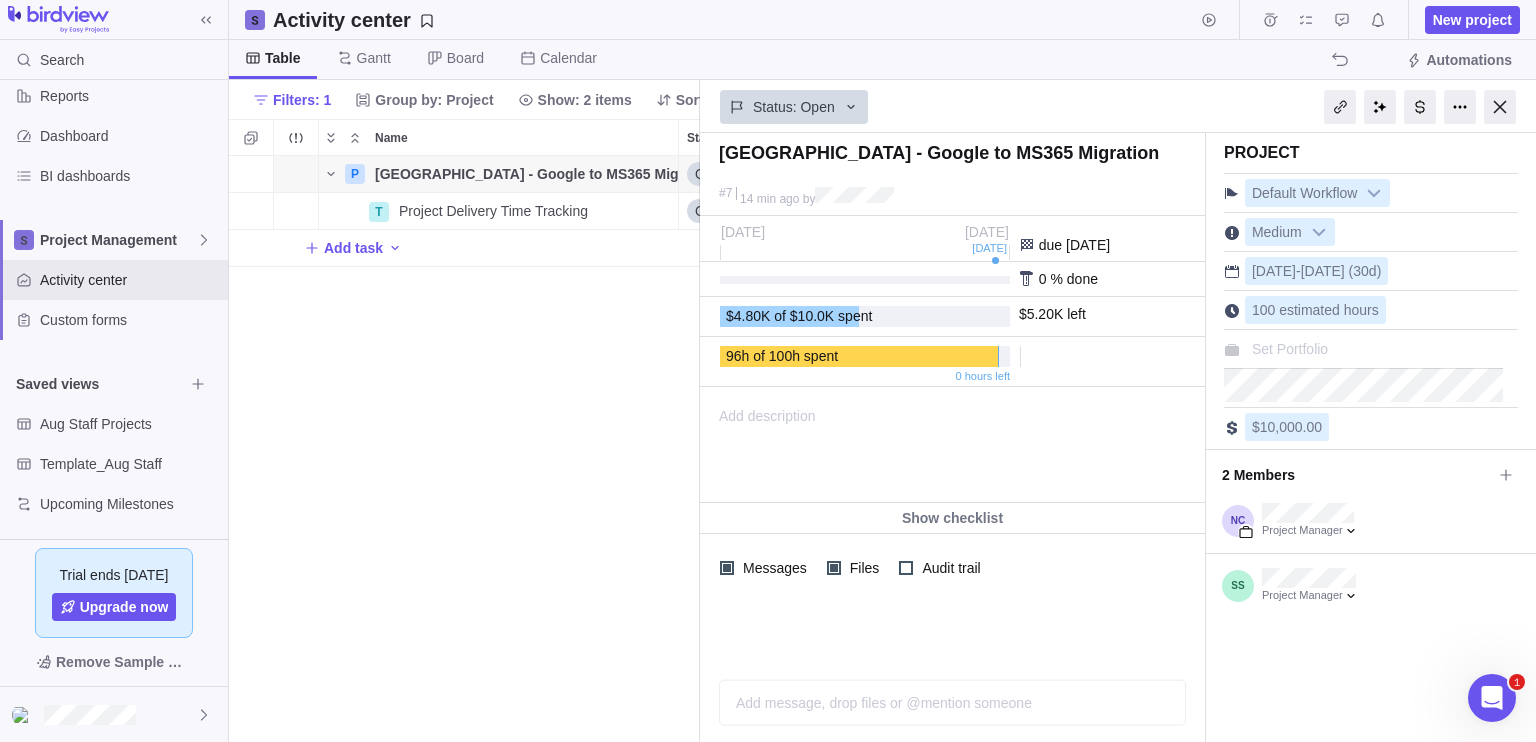 click at bounding box center (1416, 107) 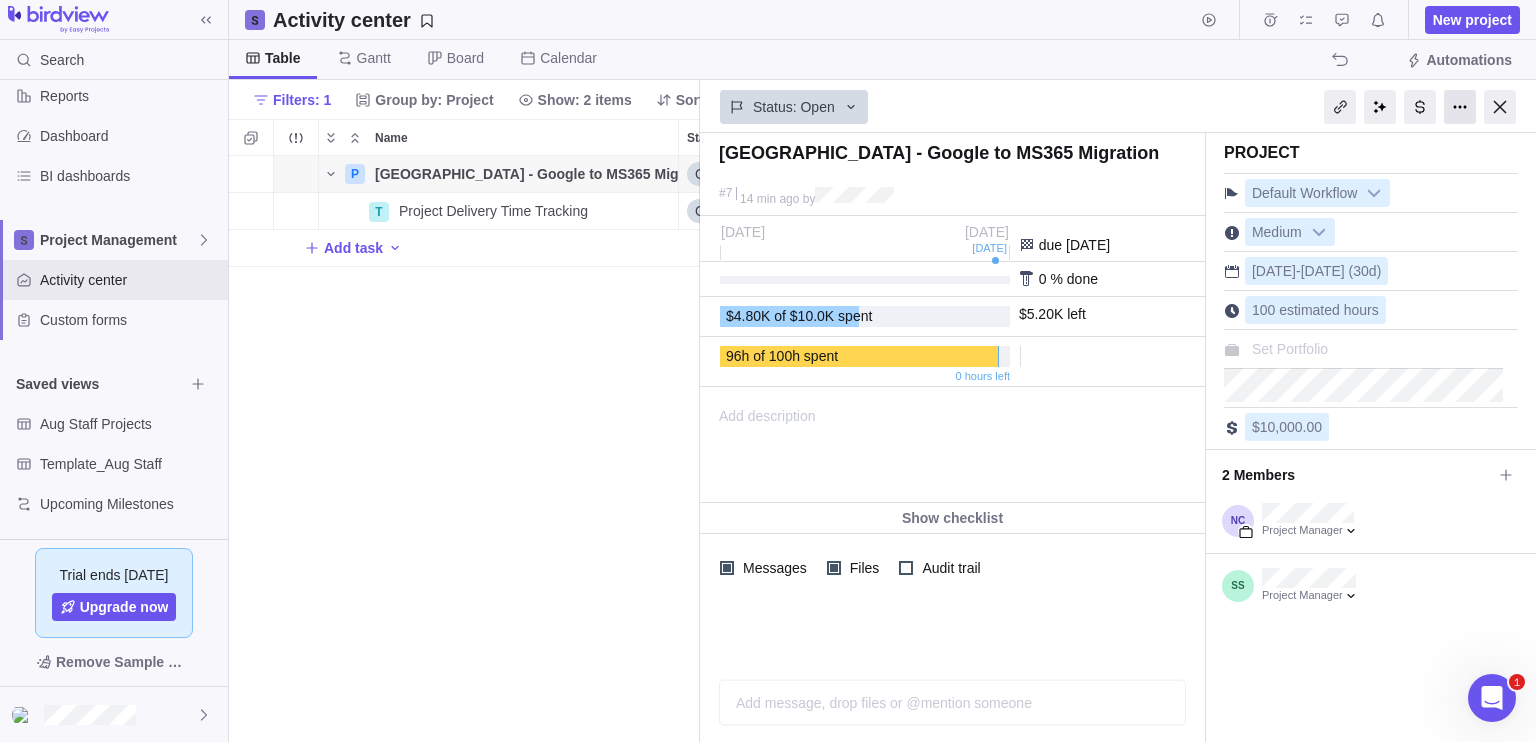 click at bounding box center [1460, 107] 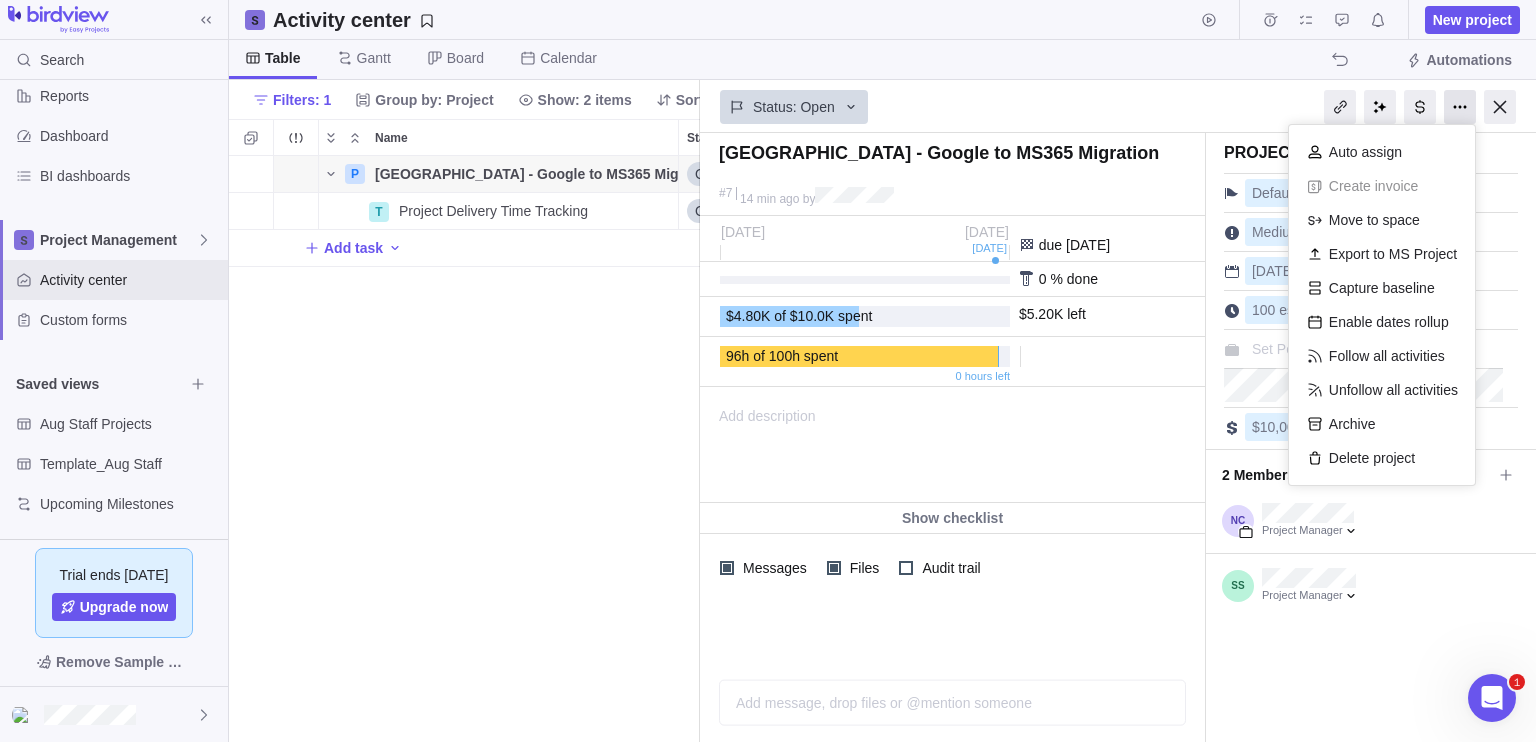click at bounding box center (1460, 107) 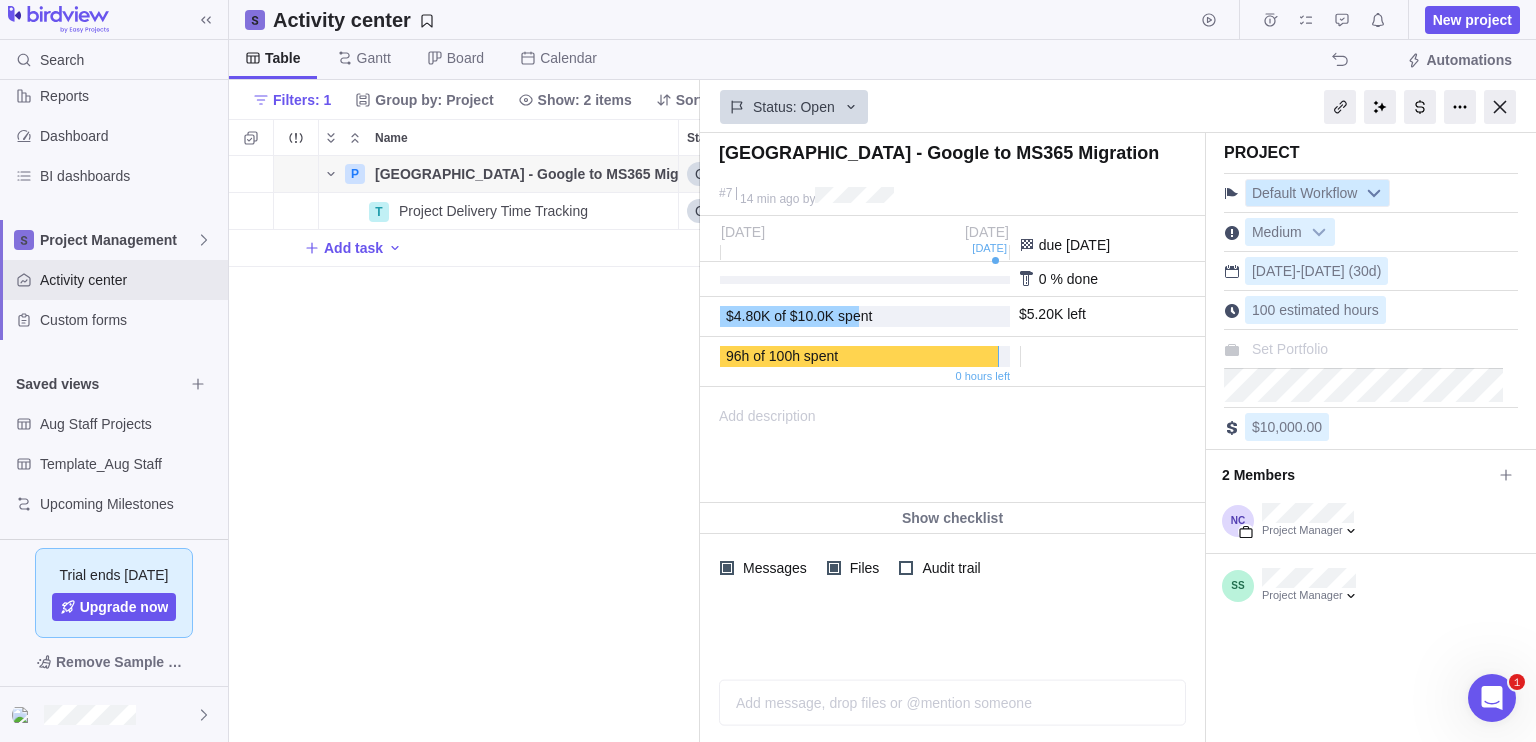 click on "Default Workflow" at bounding box center [1305, 194] 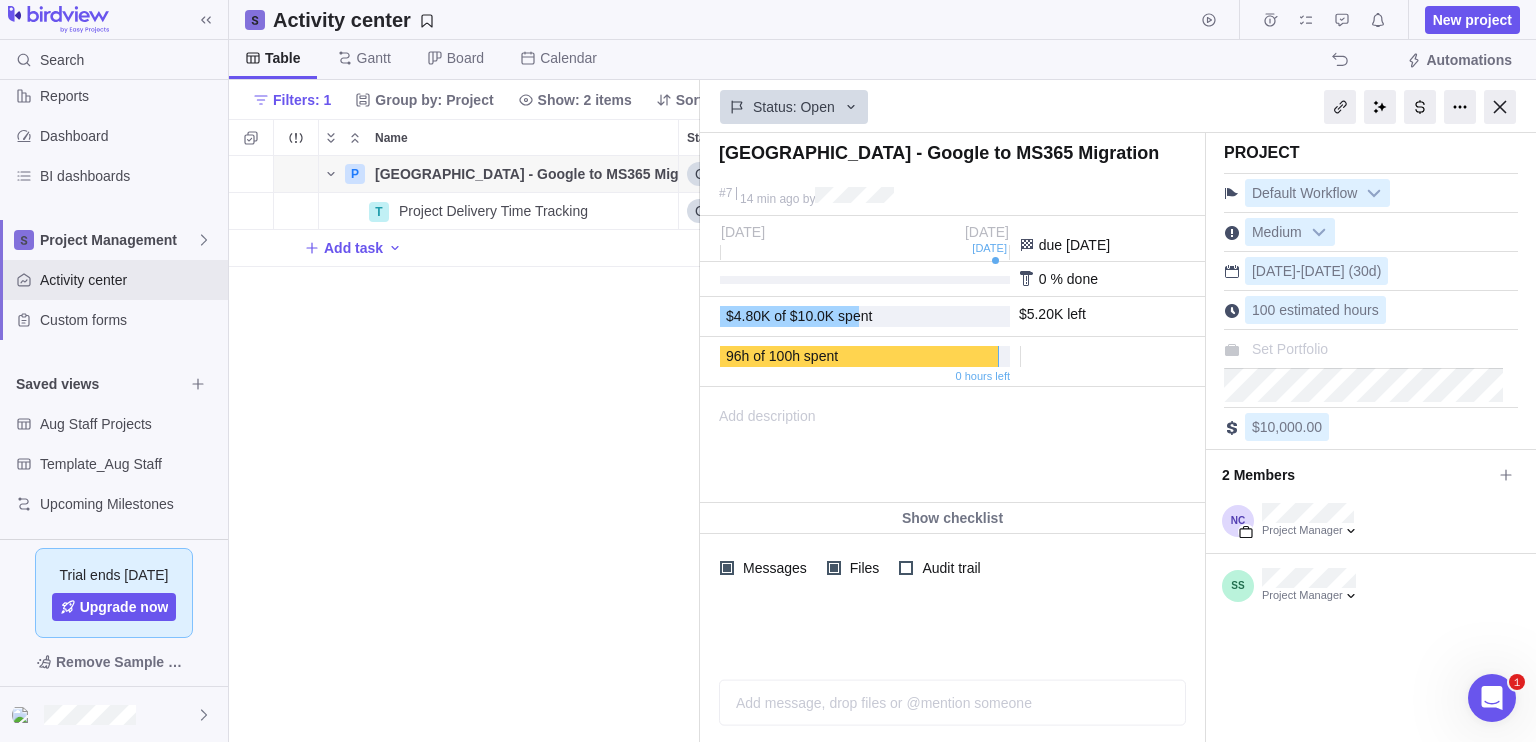 click on "P [GEOGRAPHIC_DATA] - Google to MS365 Migration Details Open [DATE] [DATE] 30d 64h 100h T Project Delivery Time Tracking Details Open [DATE] [DATE] 30d 64h Add task" at bounding box center (464, 449) 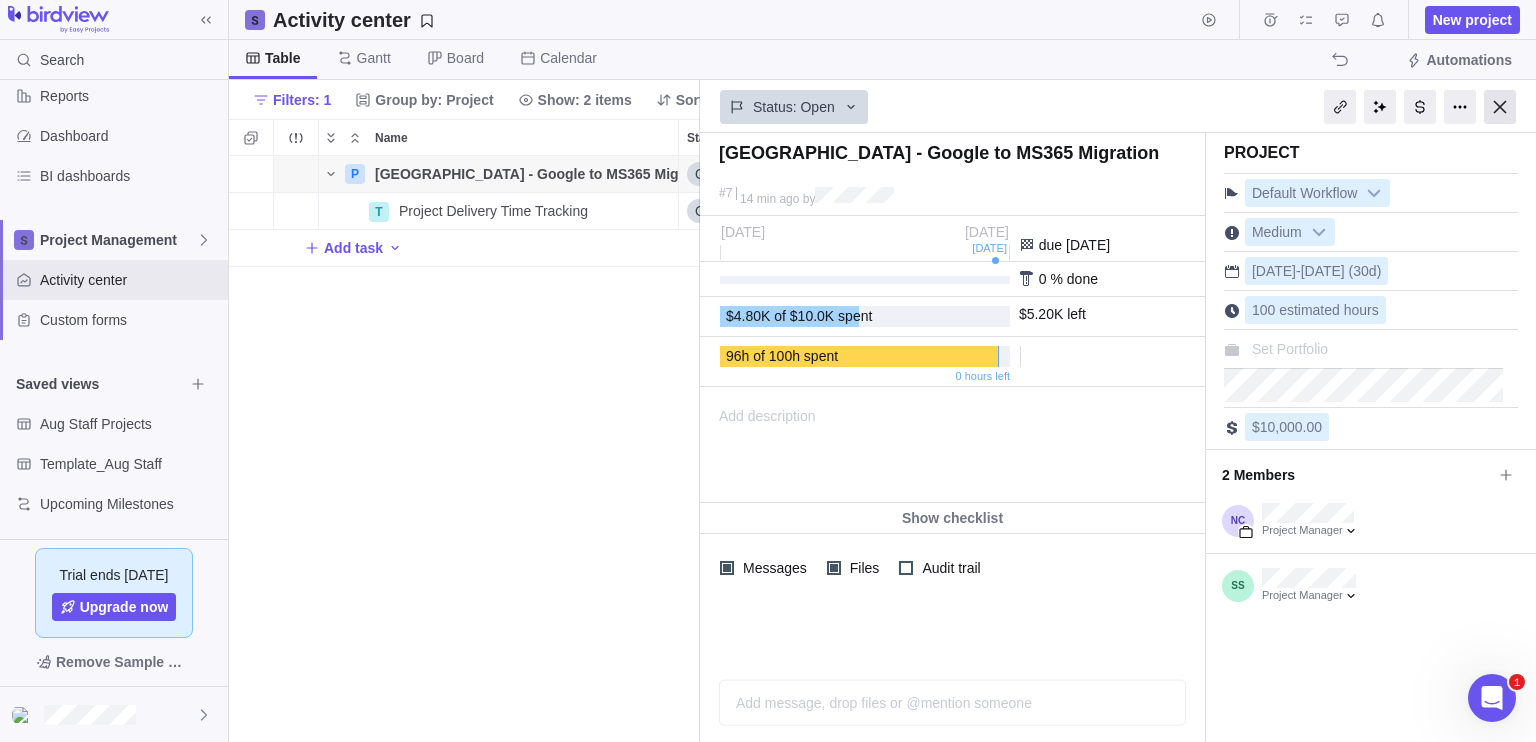 click at bounding box center [1500, 107] 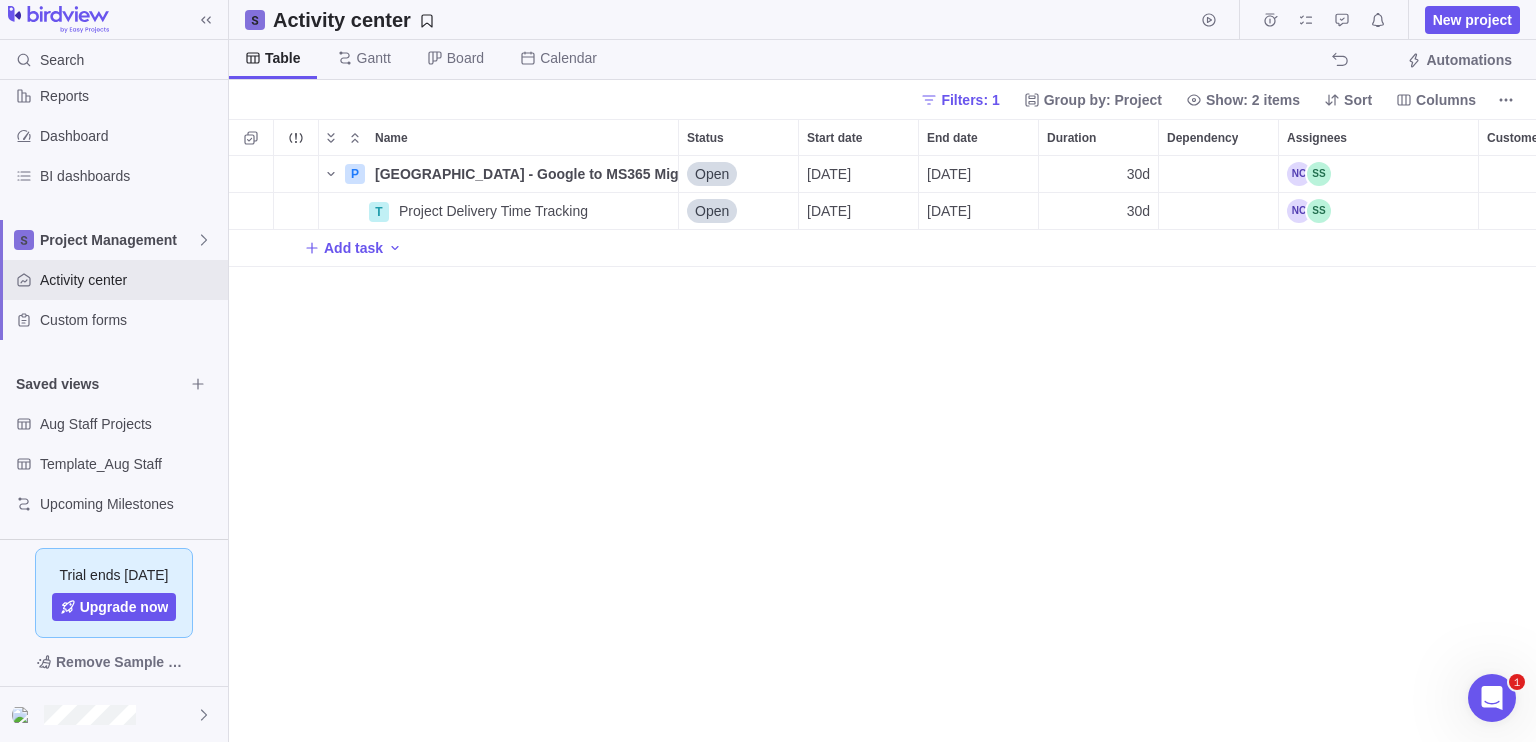 scroll, scrollTop: 16, scrollLeft: 16, axis: both 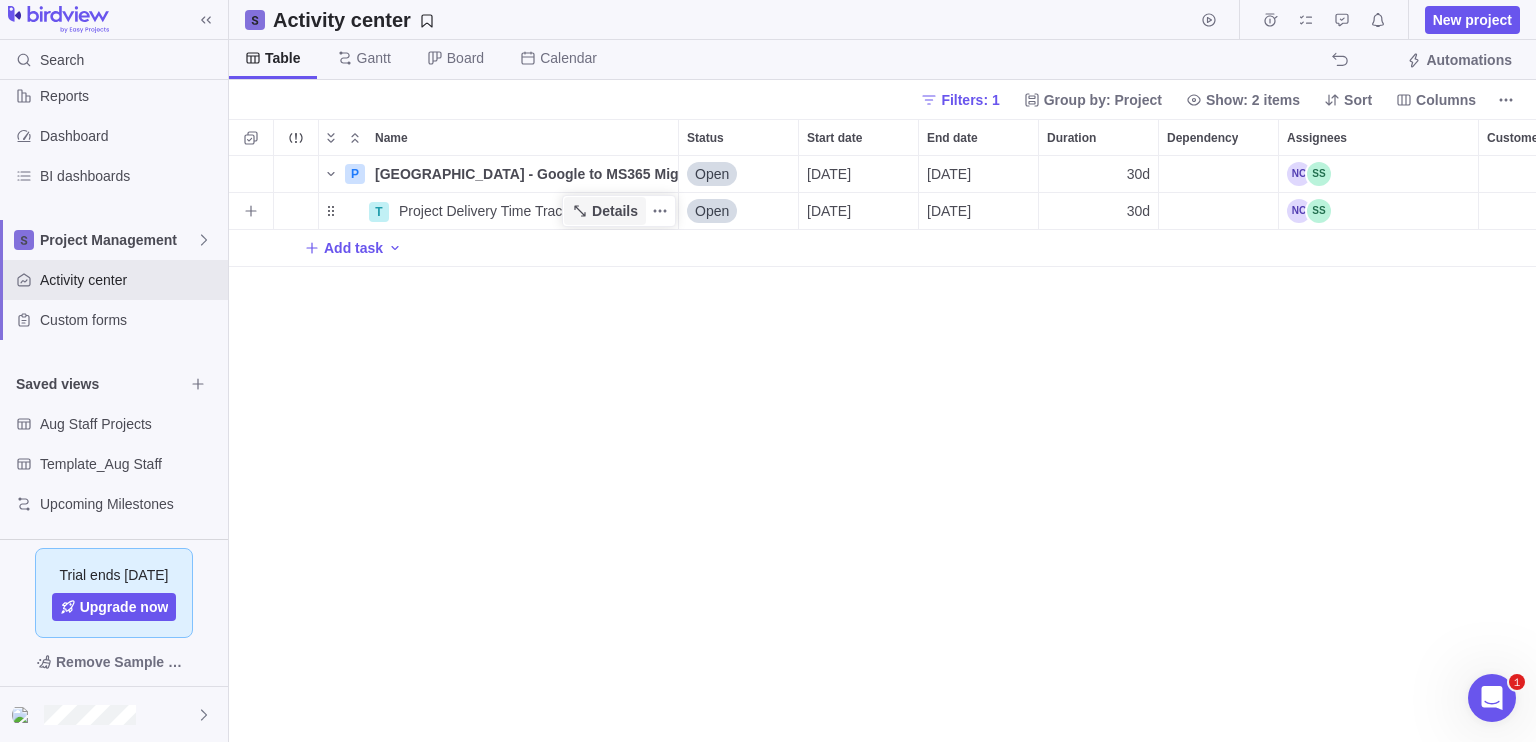 click on "Details" at bounding box center [615, 211] 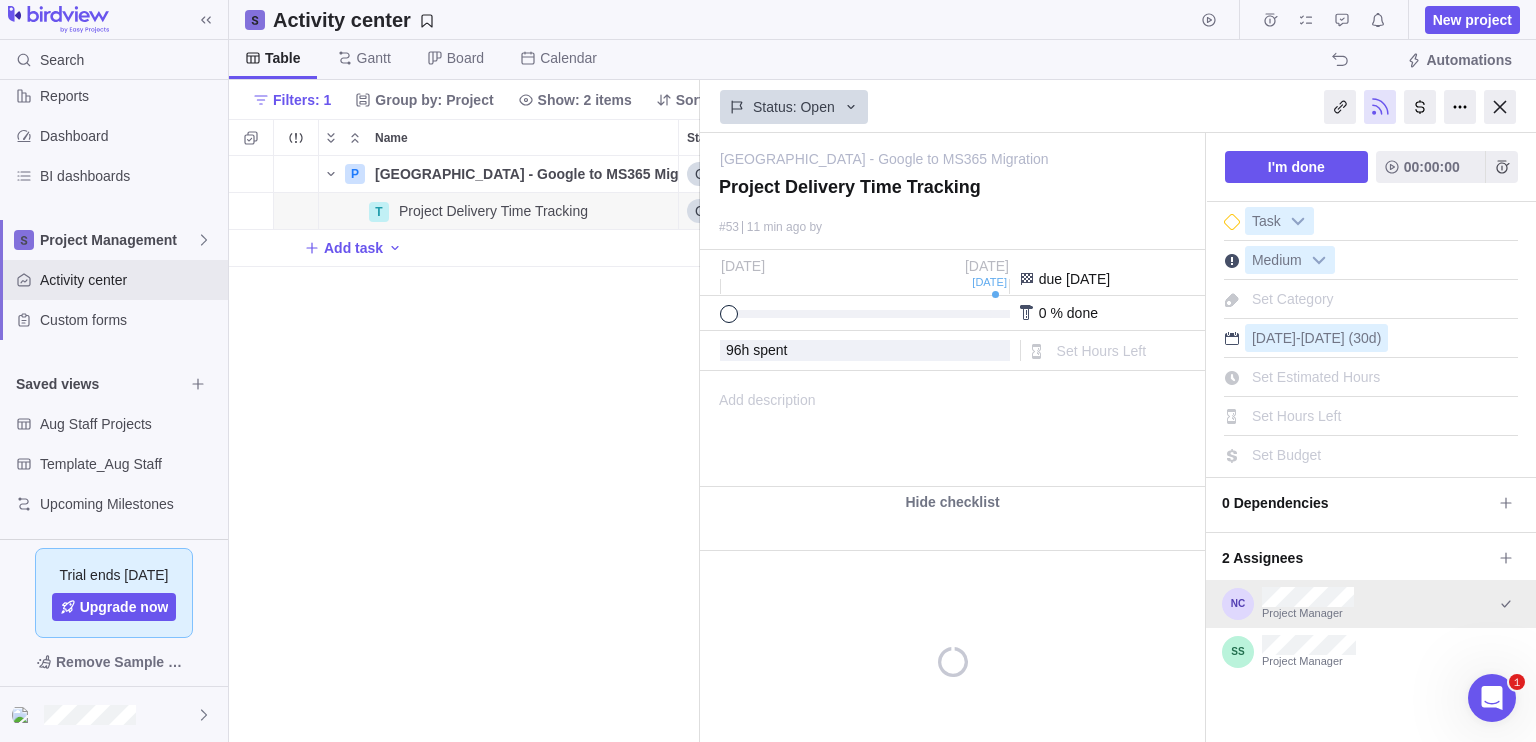 scroll, scrollTop: 570, scrollLeft: 456, axis: both 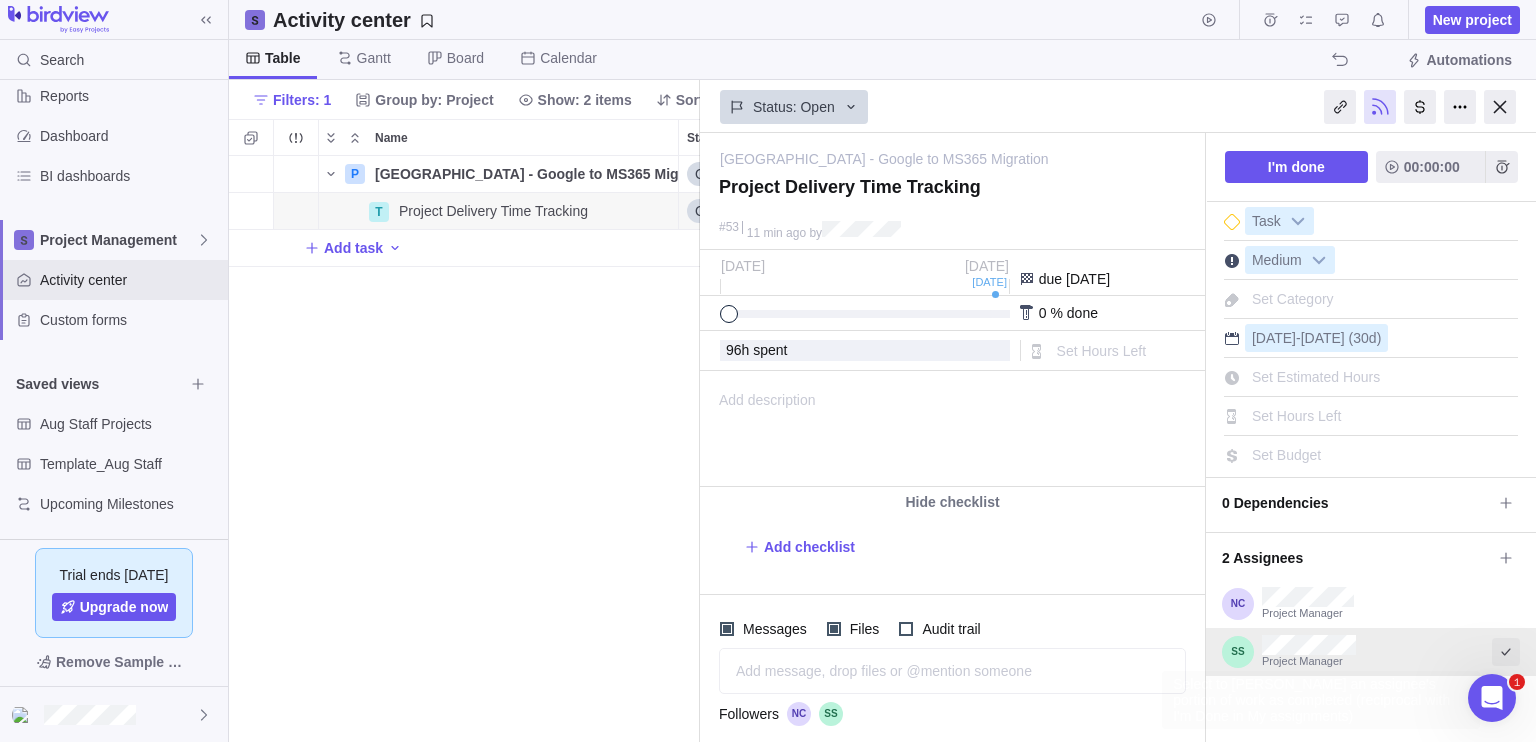 click 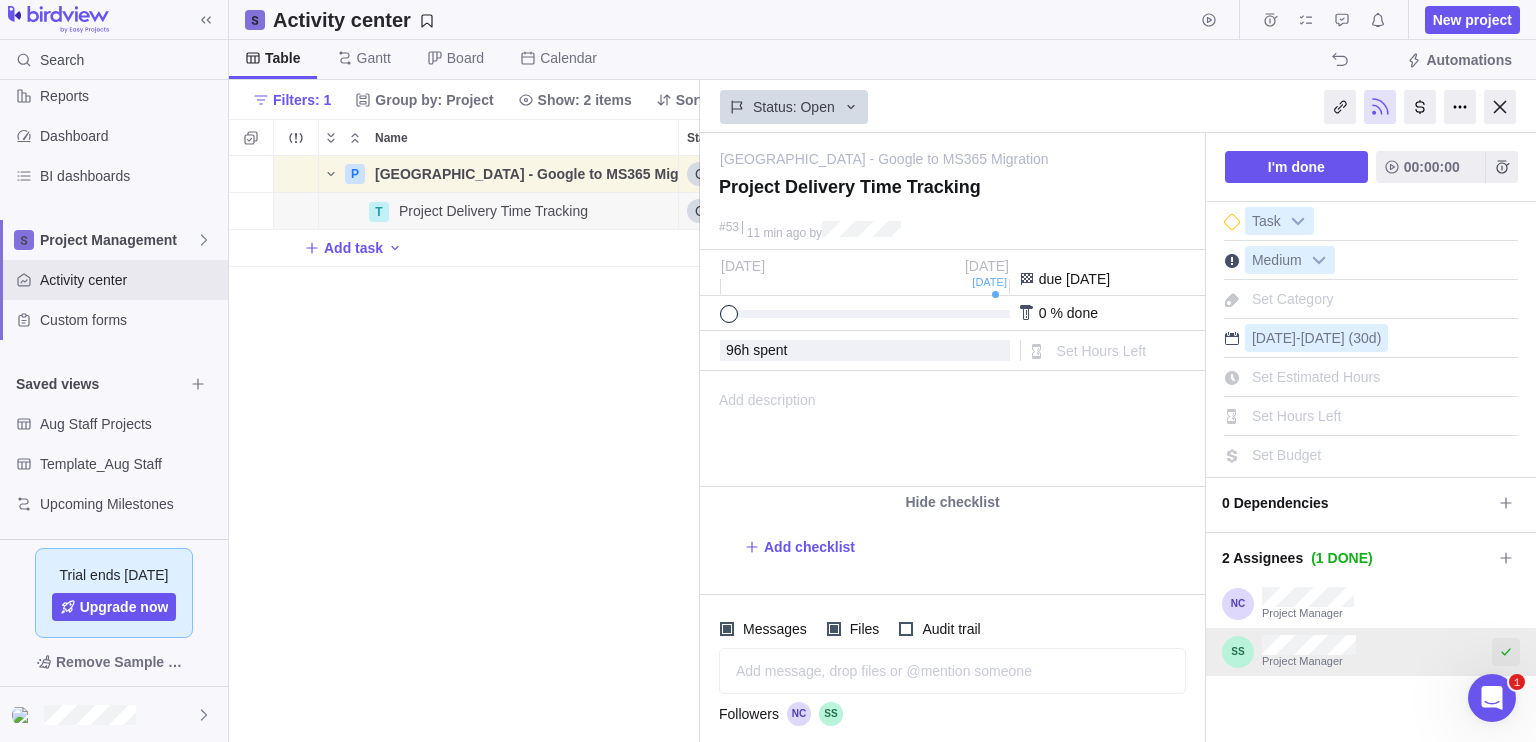 click 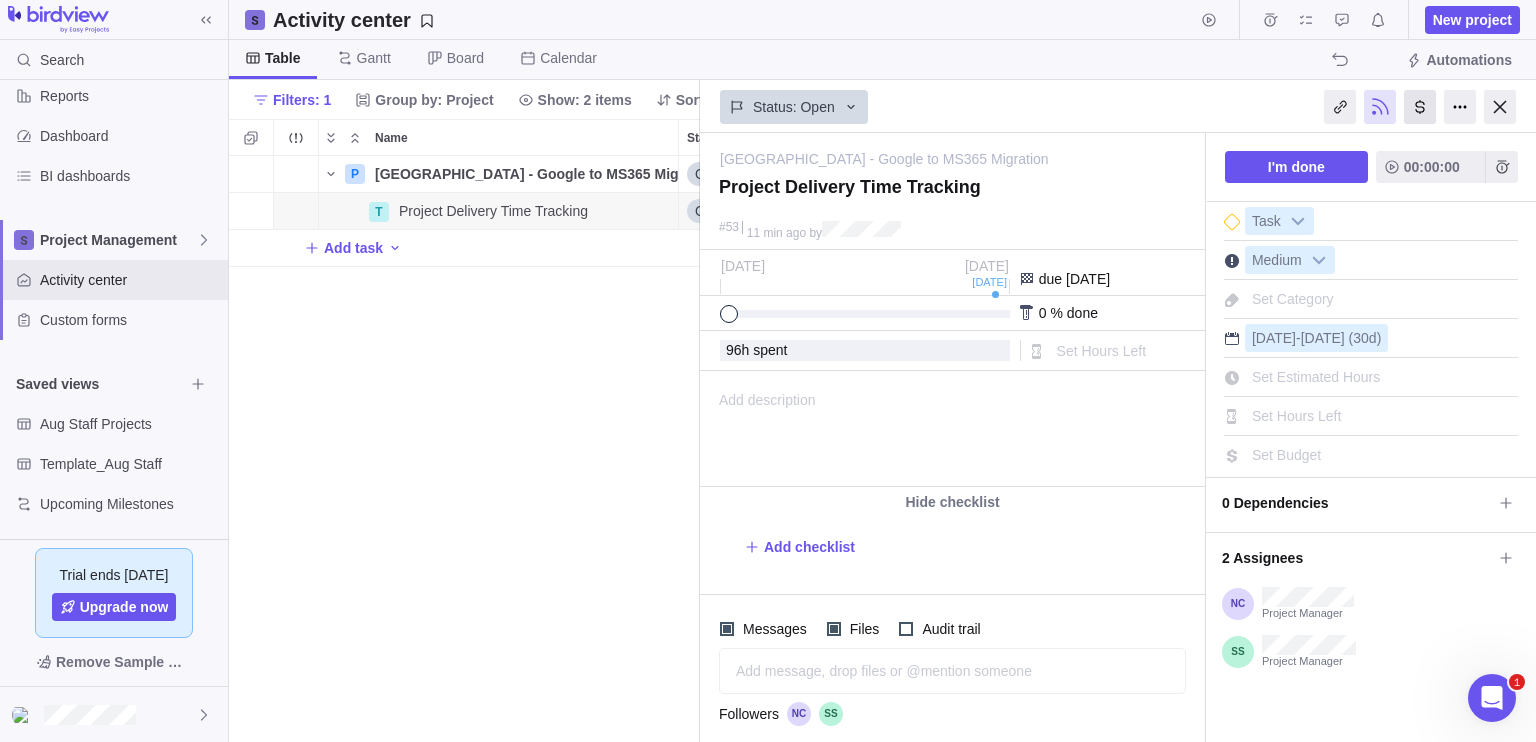 click at bounding box center (1420, 107) 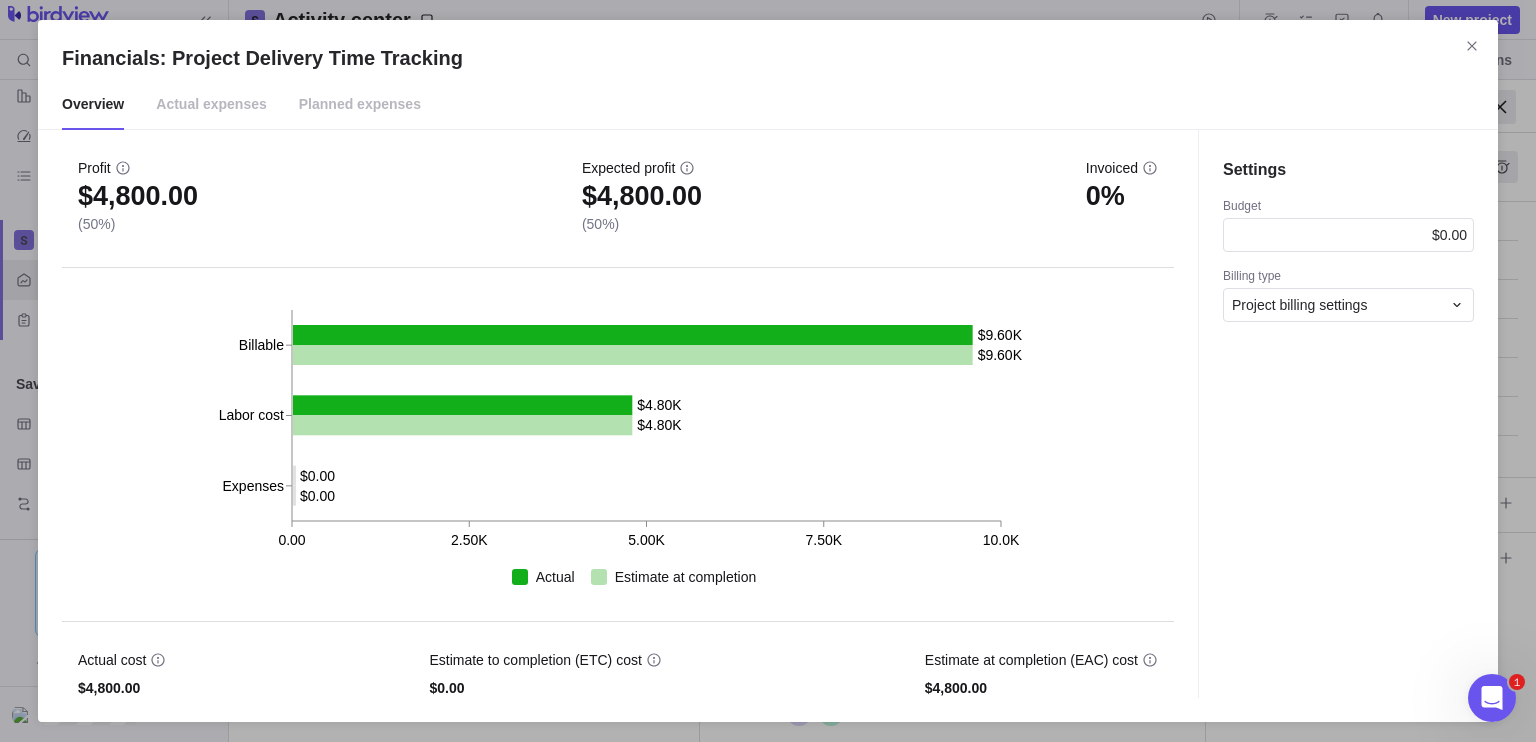 click on "Planned expenses" at bounding box center [360, 105] 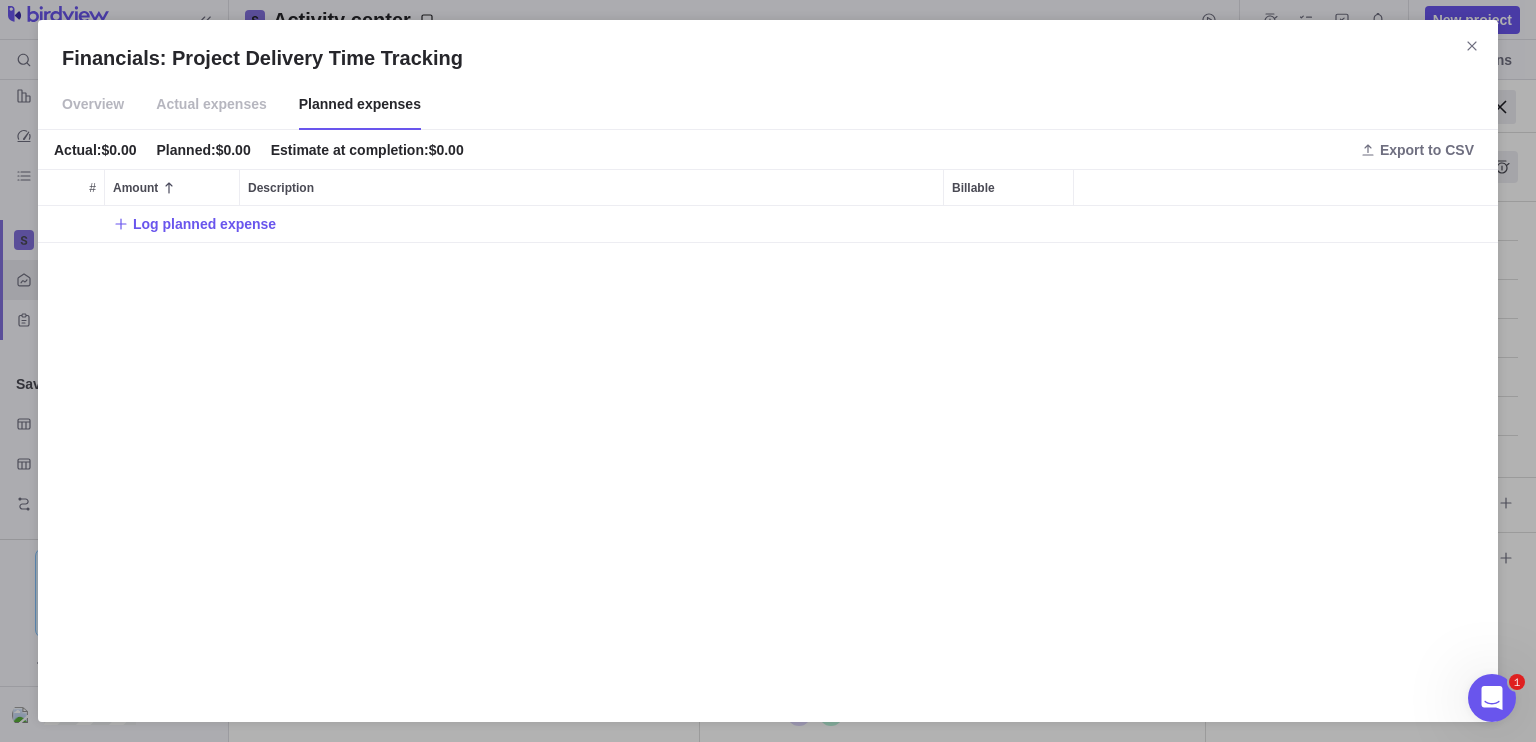 scroll, scrollTop: 16, scrollLeft: 16, axis: both 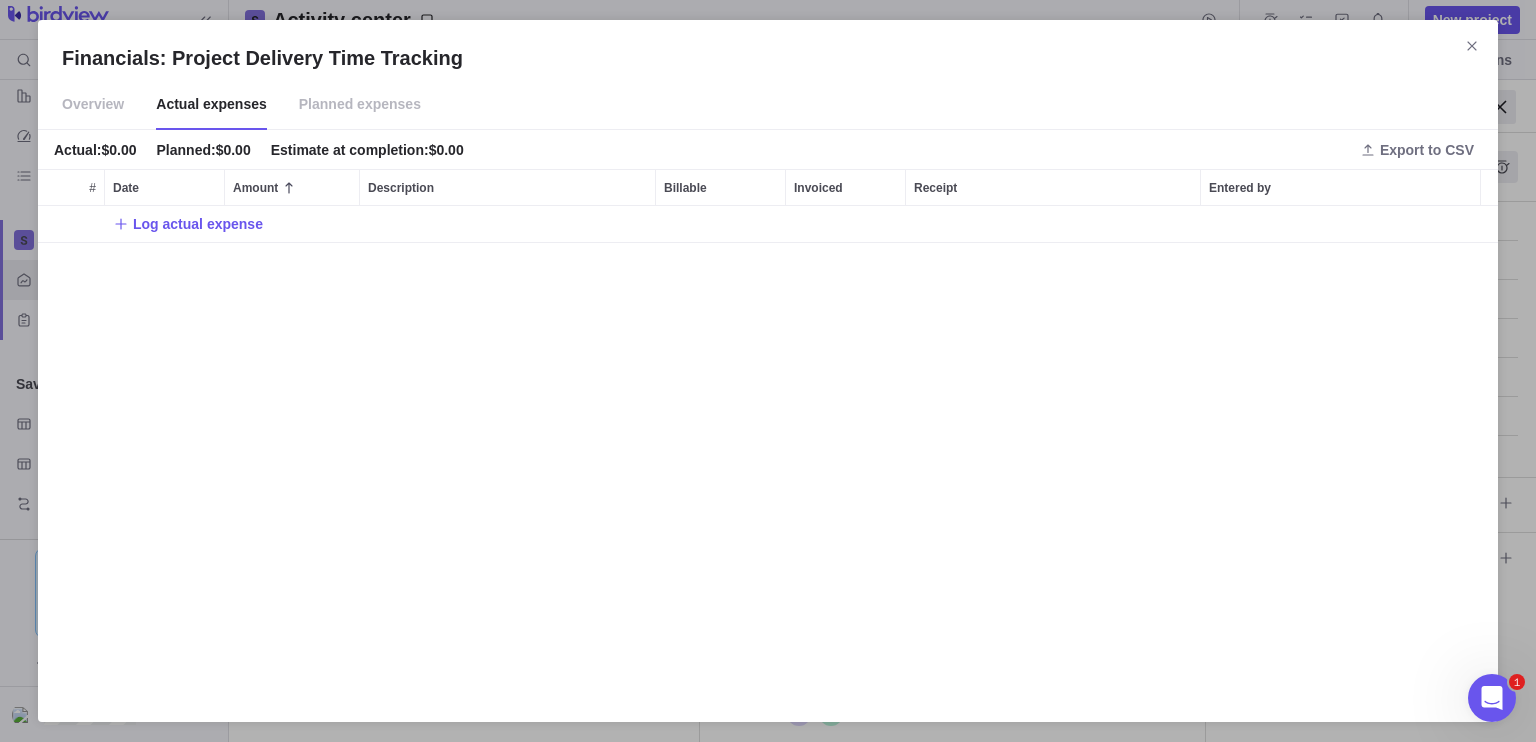 click on "Overview" at bounding box center (93, 104) 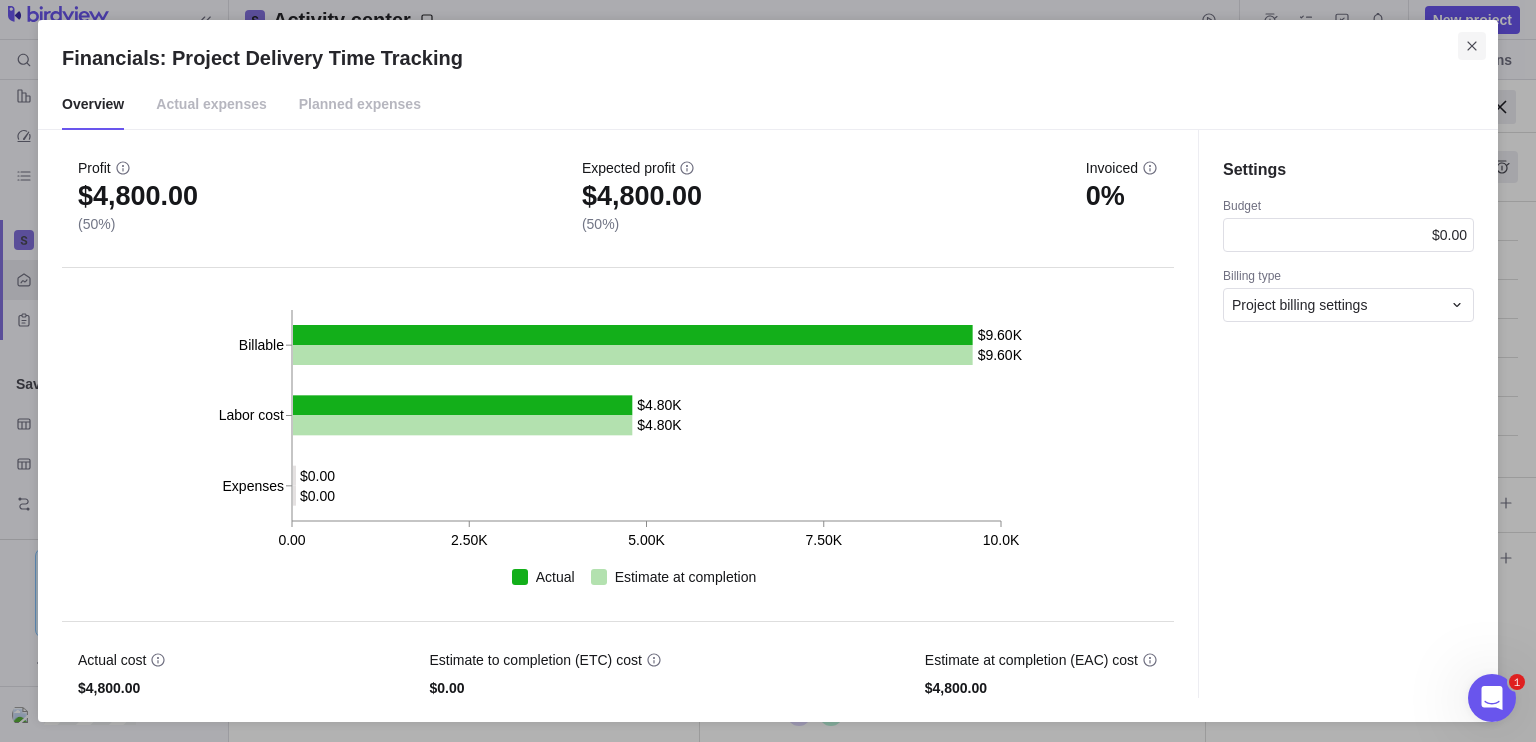 click 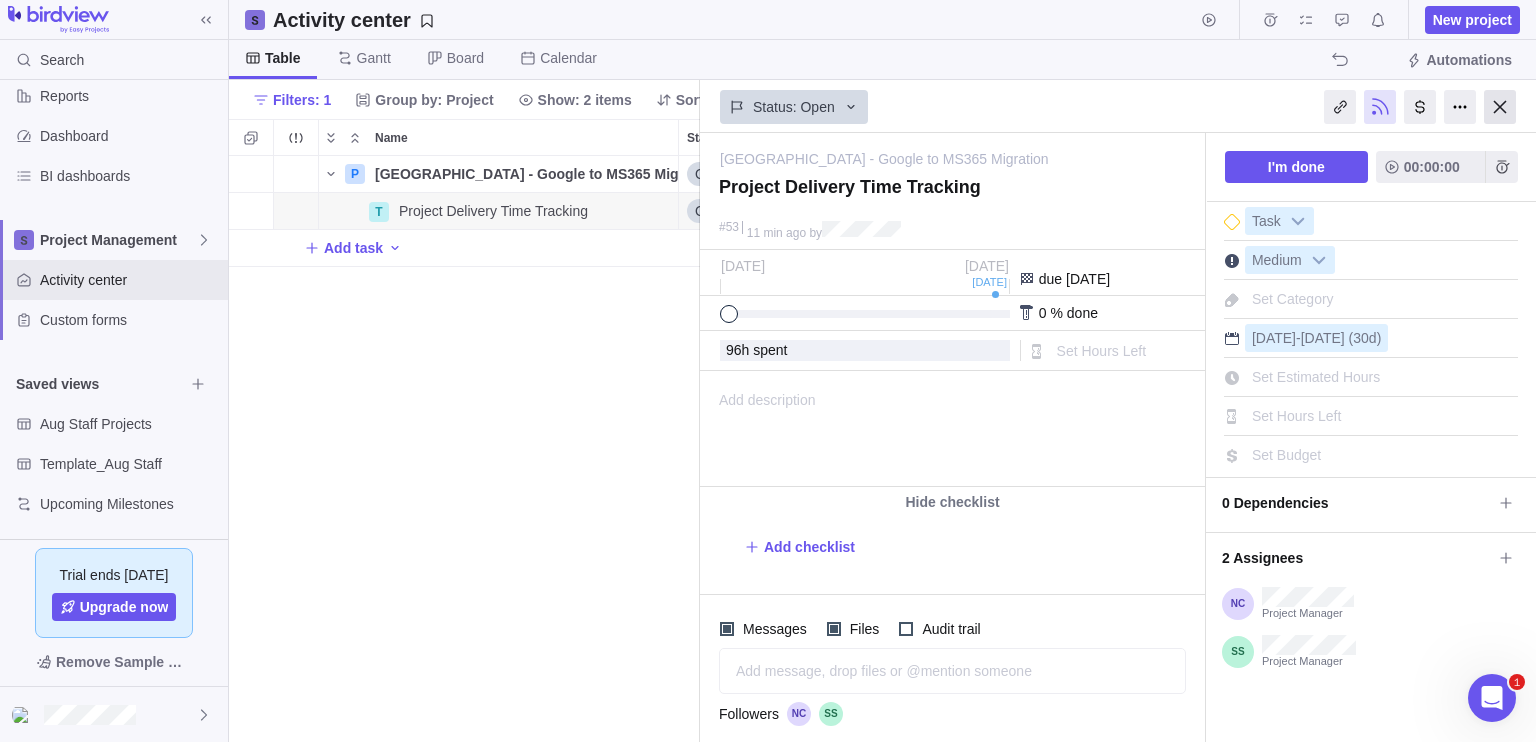 click at bounding box center [1500, 107] 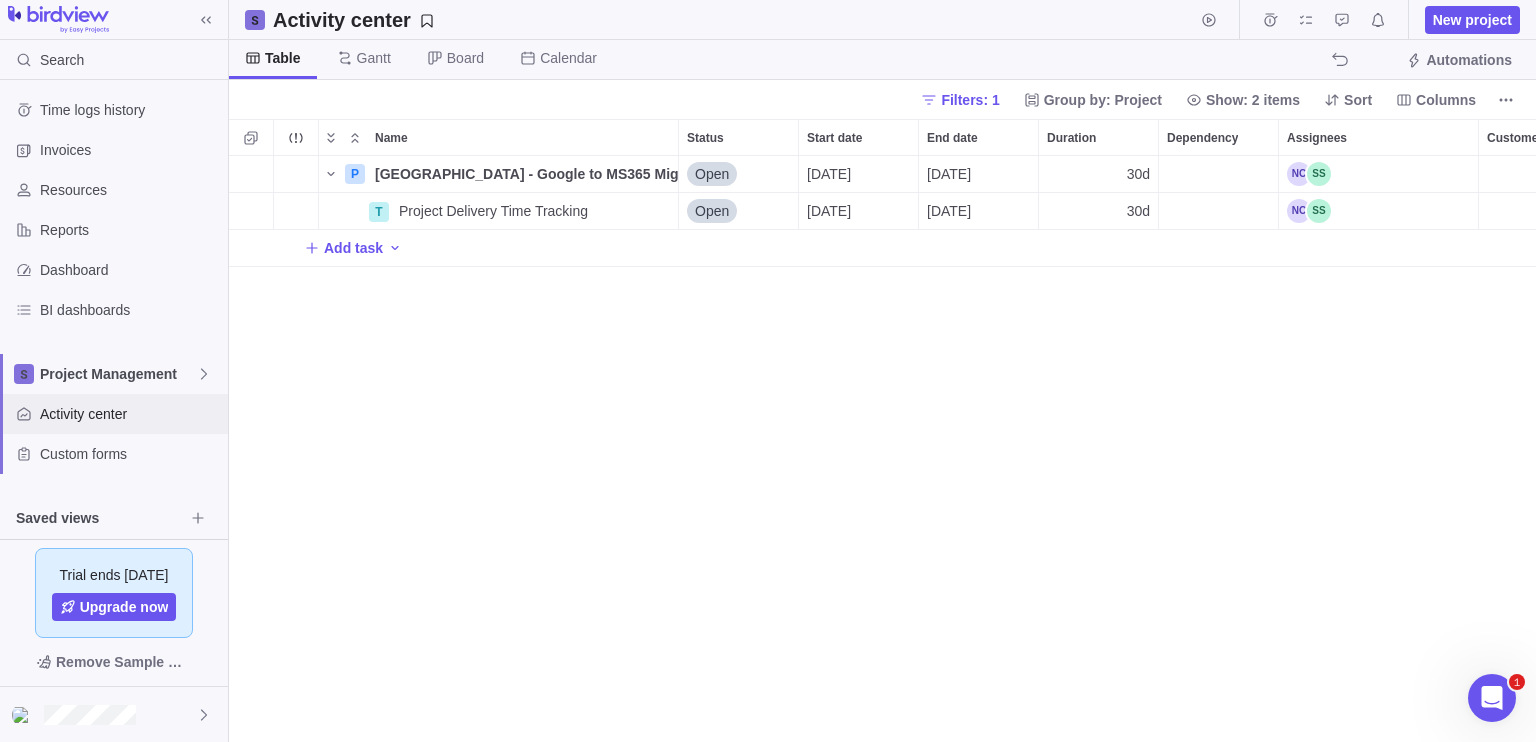 scroll, scrollTop: 0, scrollLeft: 0, axis: both 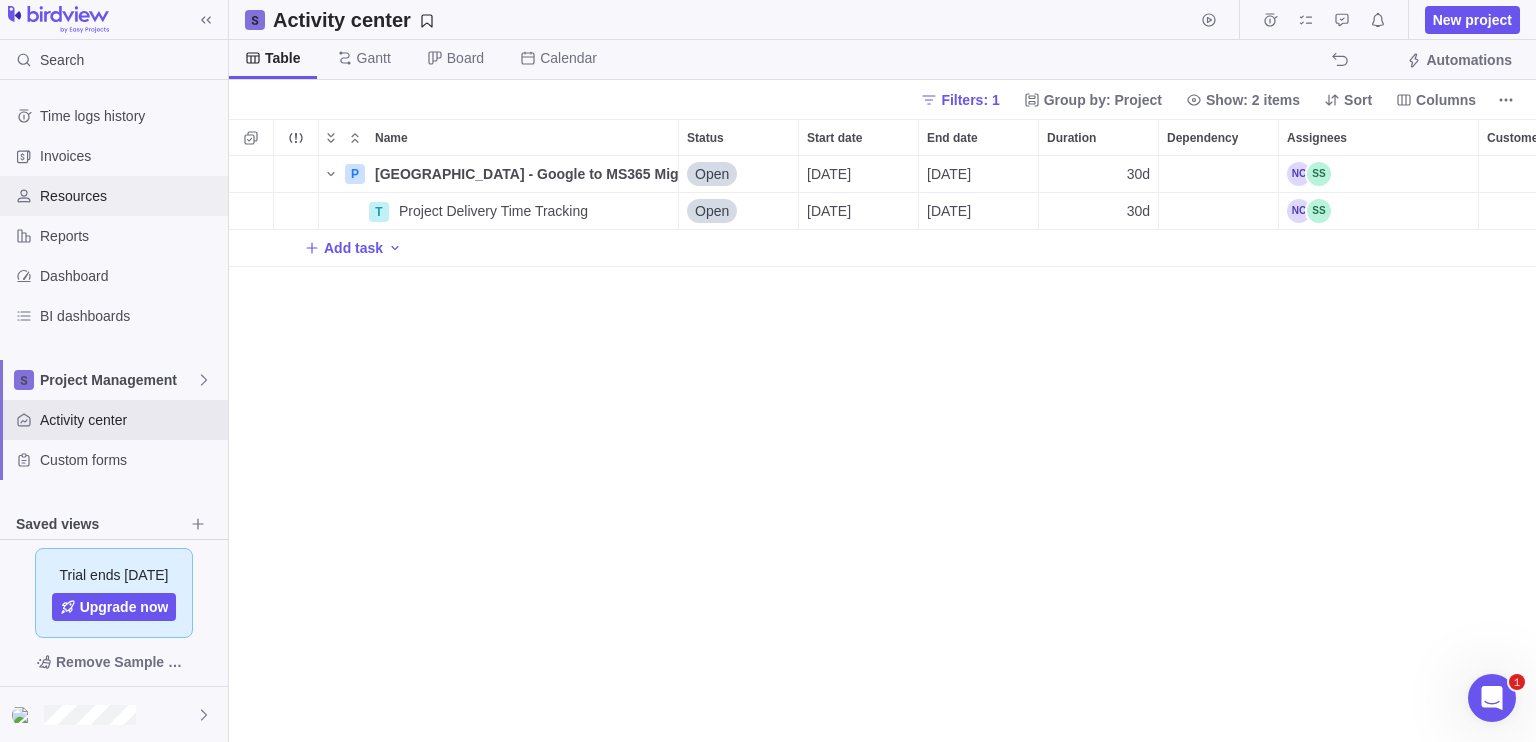 click on "Resources" at bounding box center (130, 196) 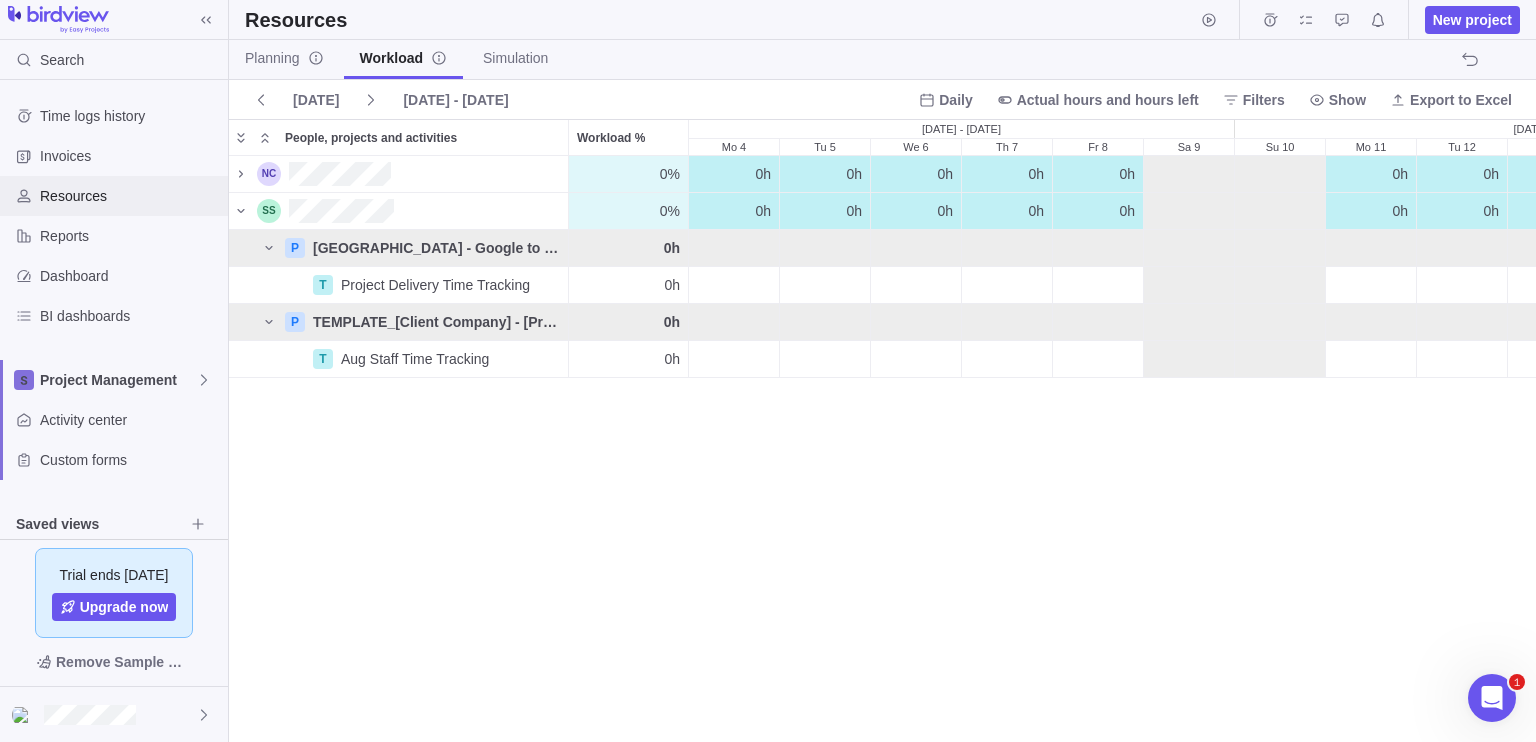 scroll, scrollTop: 16, scrollLeft: 16, axis: both 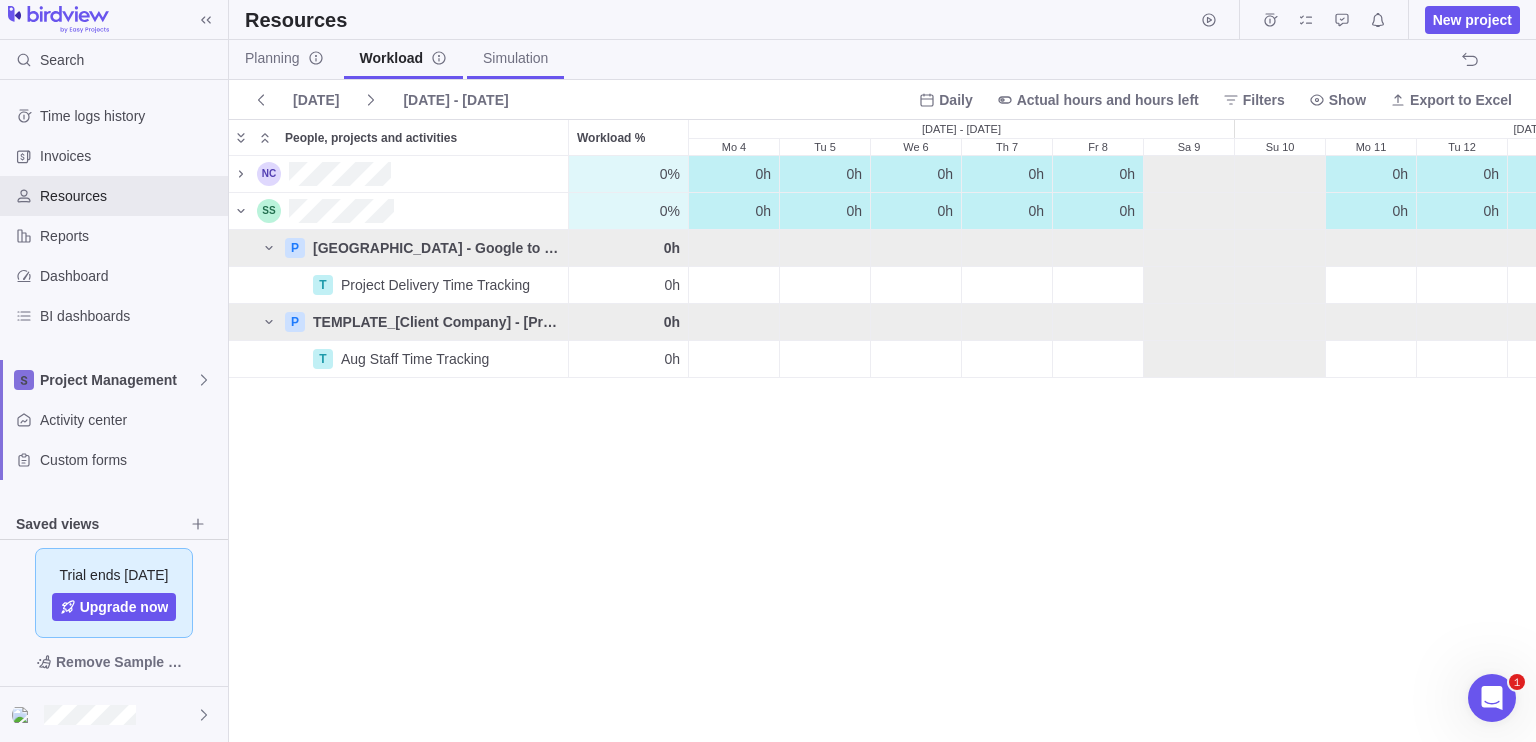click on "Simulation" at bounding box center (515, 58) 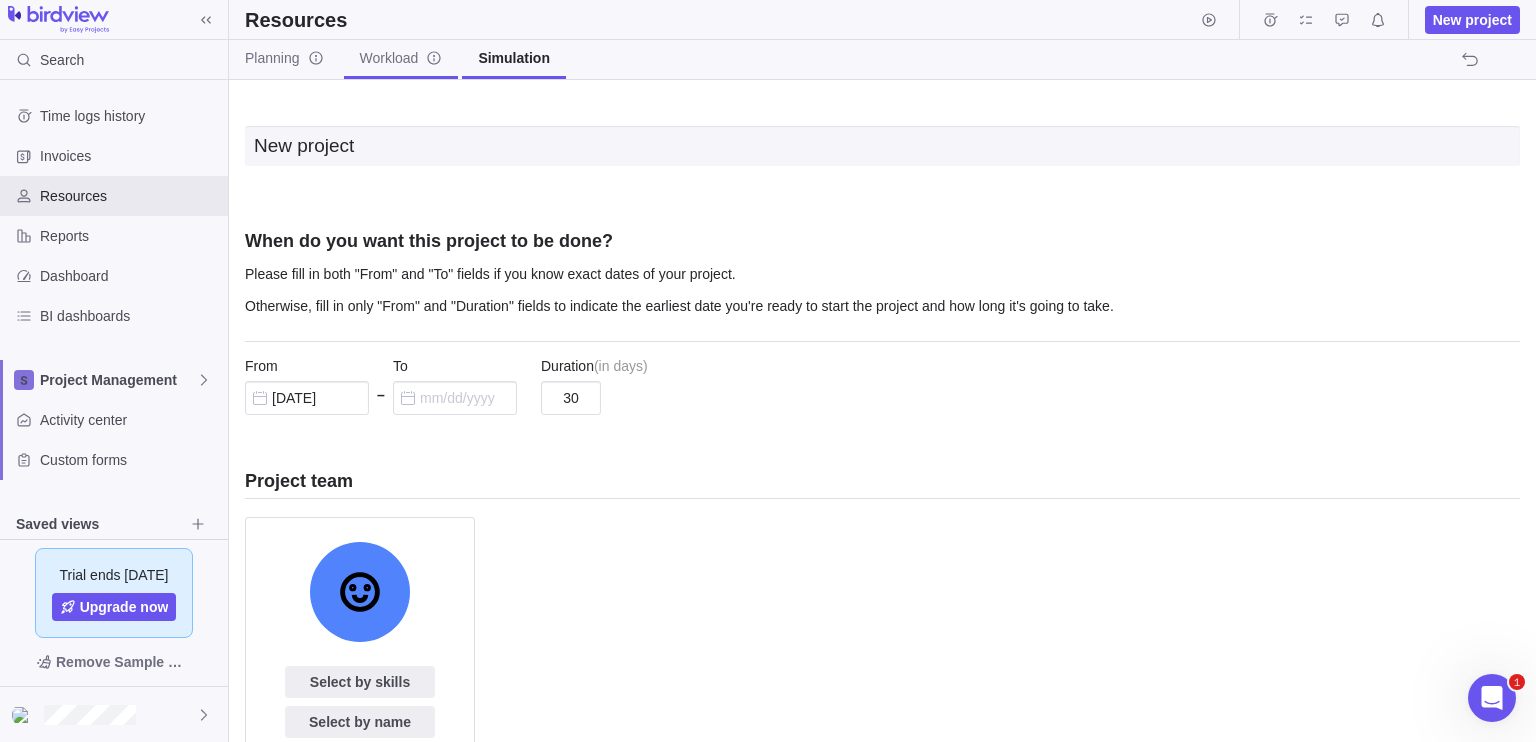 click on "Workload" at bounding box center [401, 58] 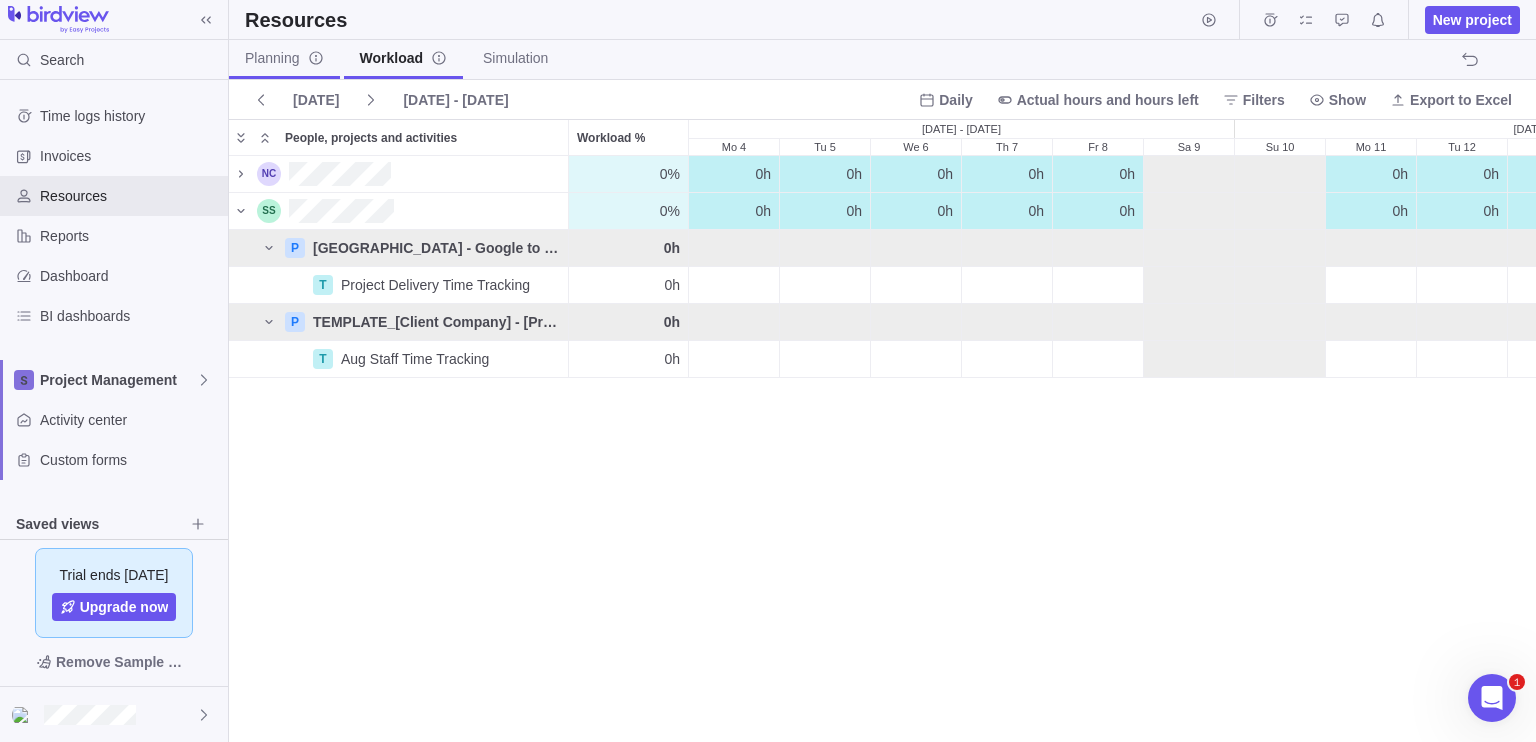 scroll, scrollTop: 16, scrollLeft: 16, axis: both 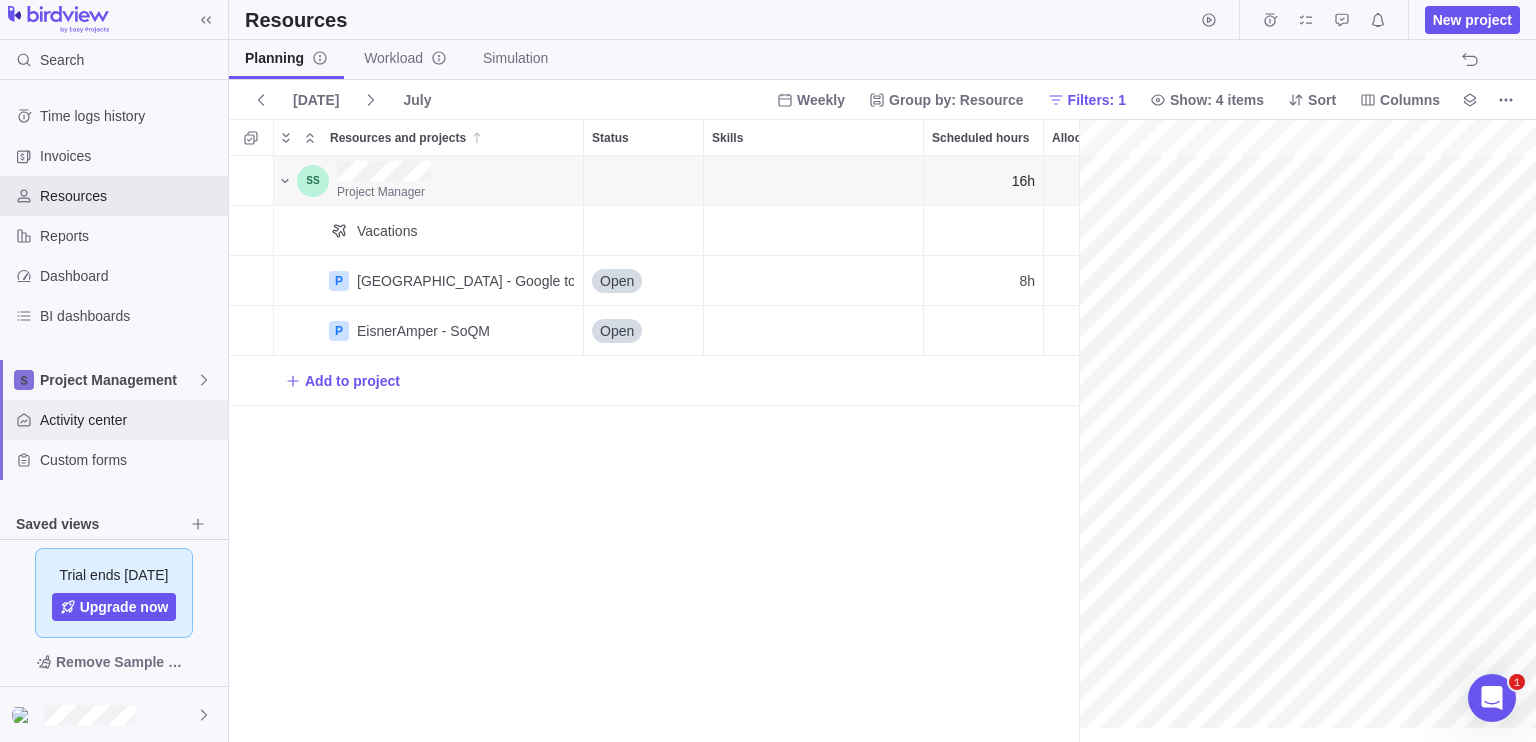 click on "Activity center" at bounding box center [130, 420] 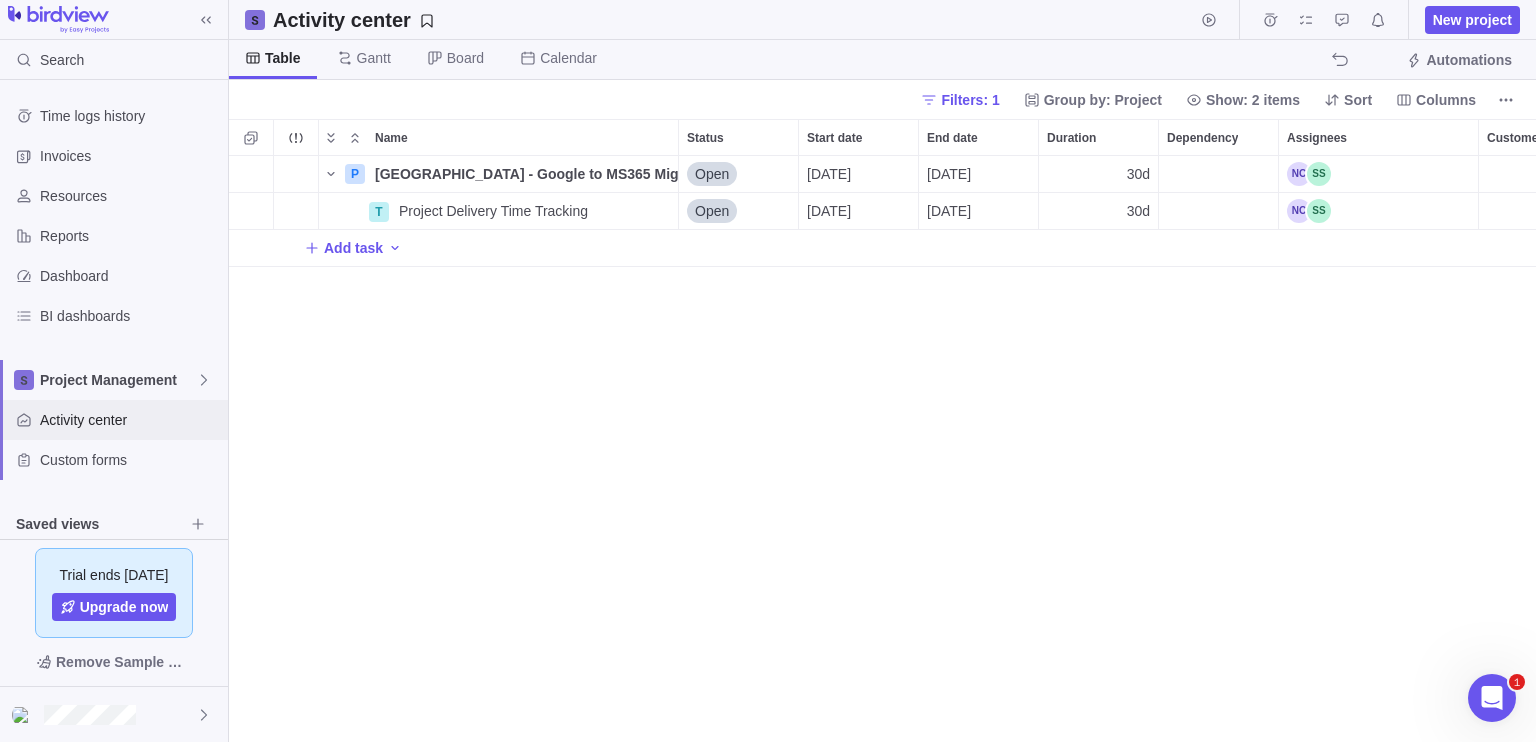 scroll, scrollTop: 16, scrollLeft: 16, axis: both 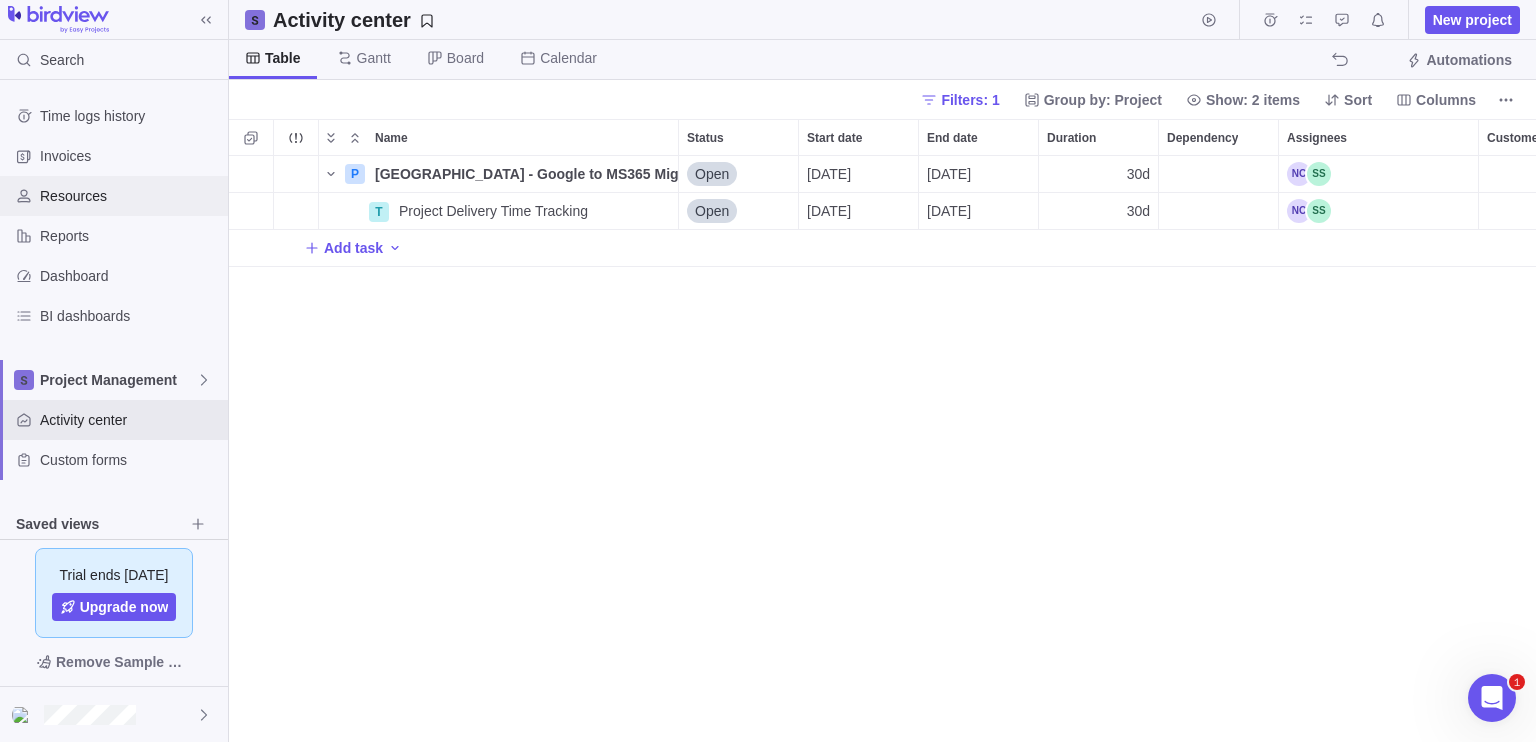 click on "Resources" at bounding box center (114, 196) 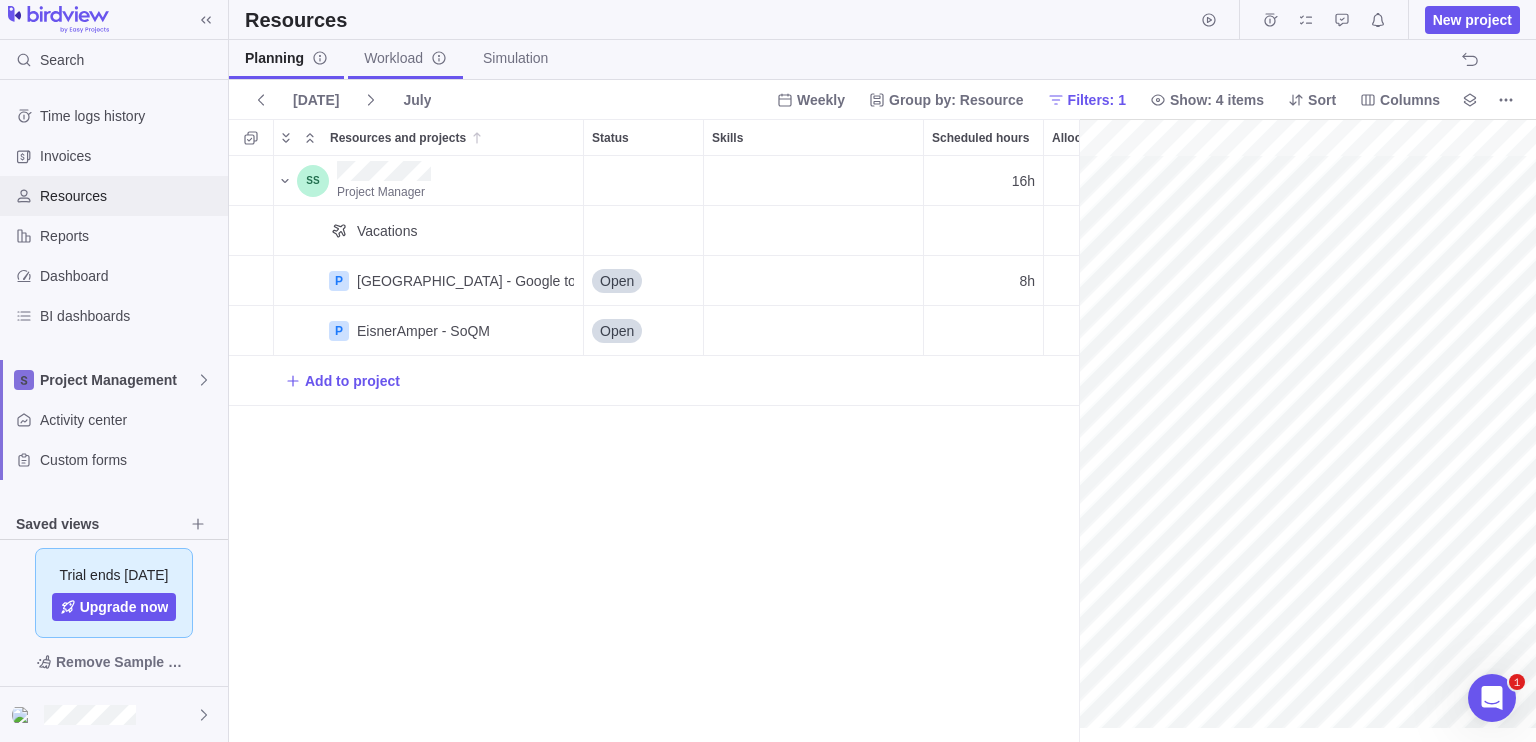scroll, scrollTop: 16, scrollLeft: 16, axis: both 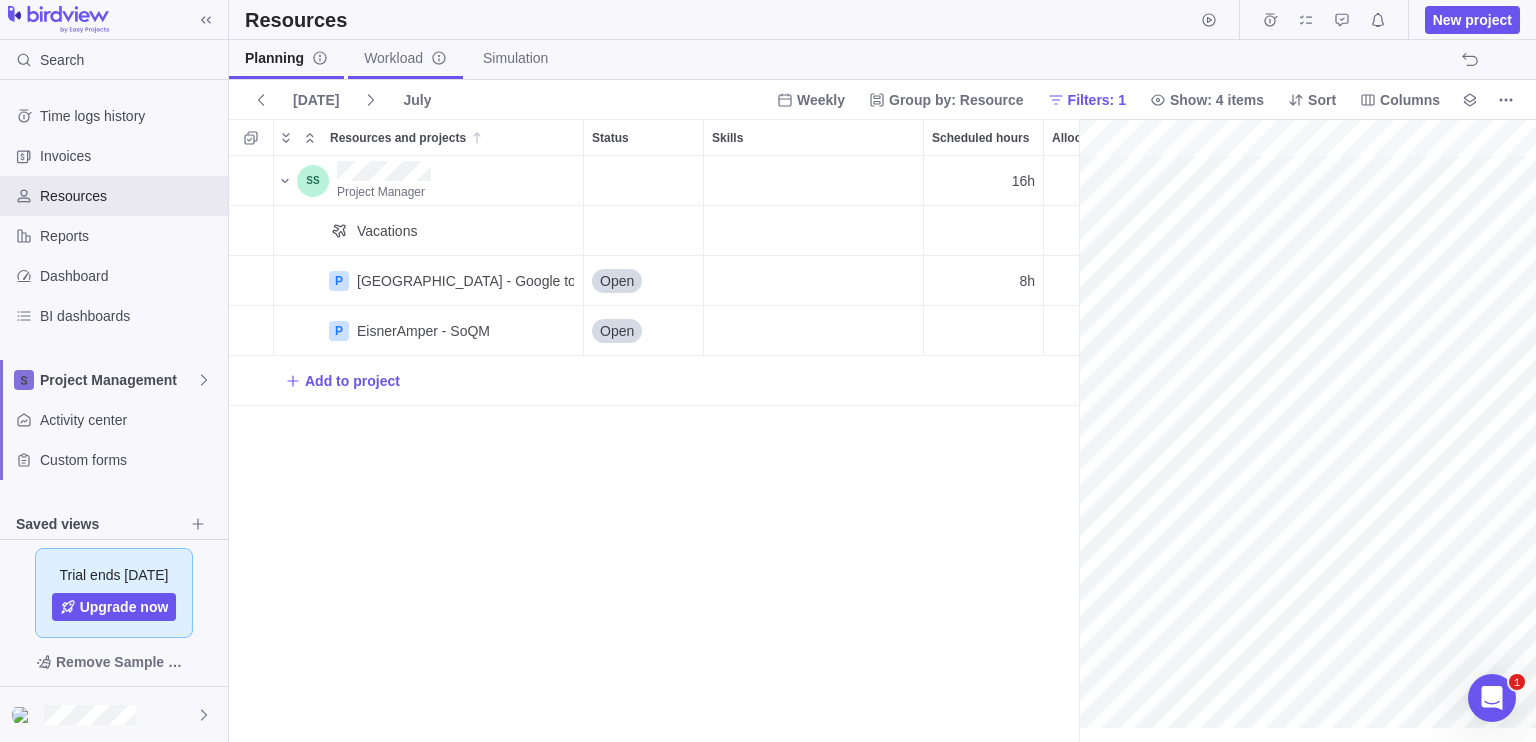 click on "Workload" at bounding box center [405, 58] 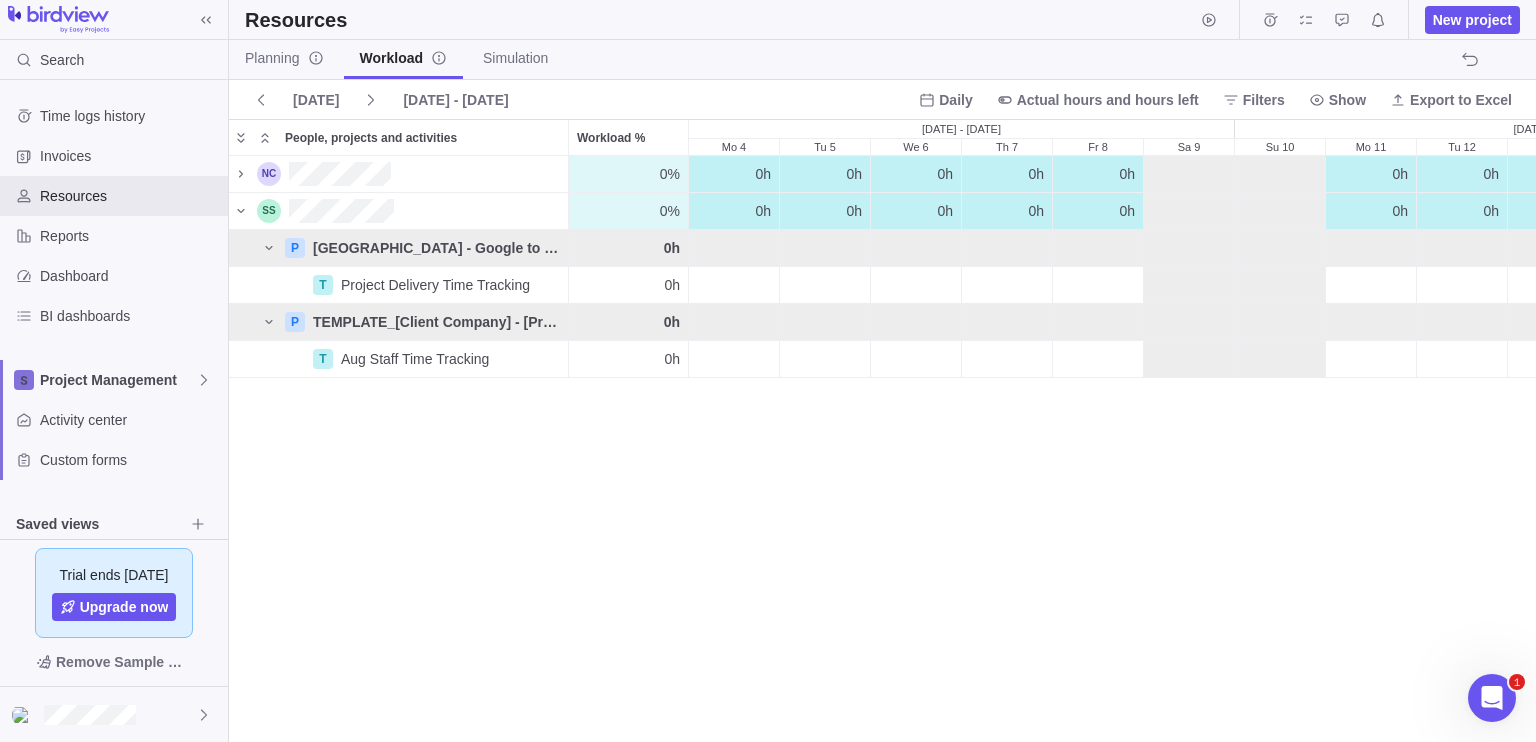 scroll, scrollTop: 16, scrollLeft: 16, axis: both 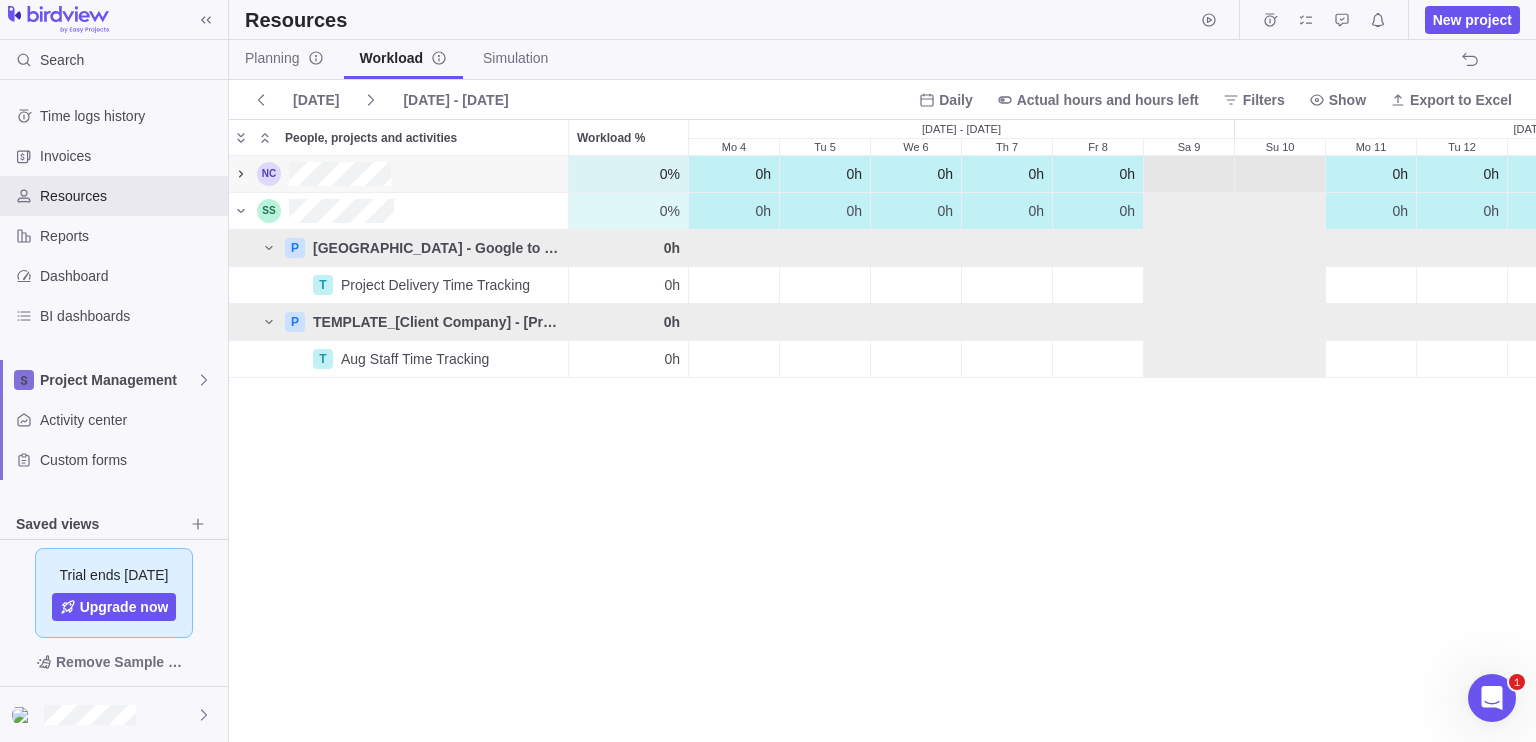 click 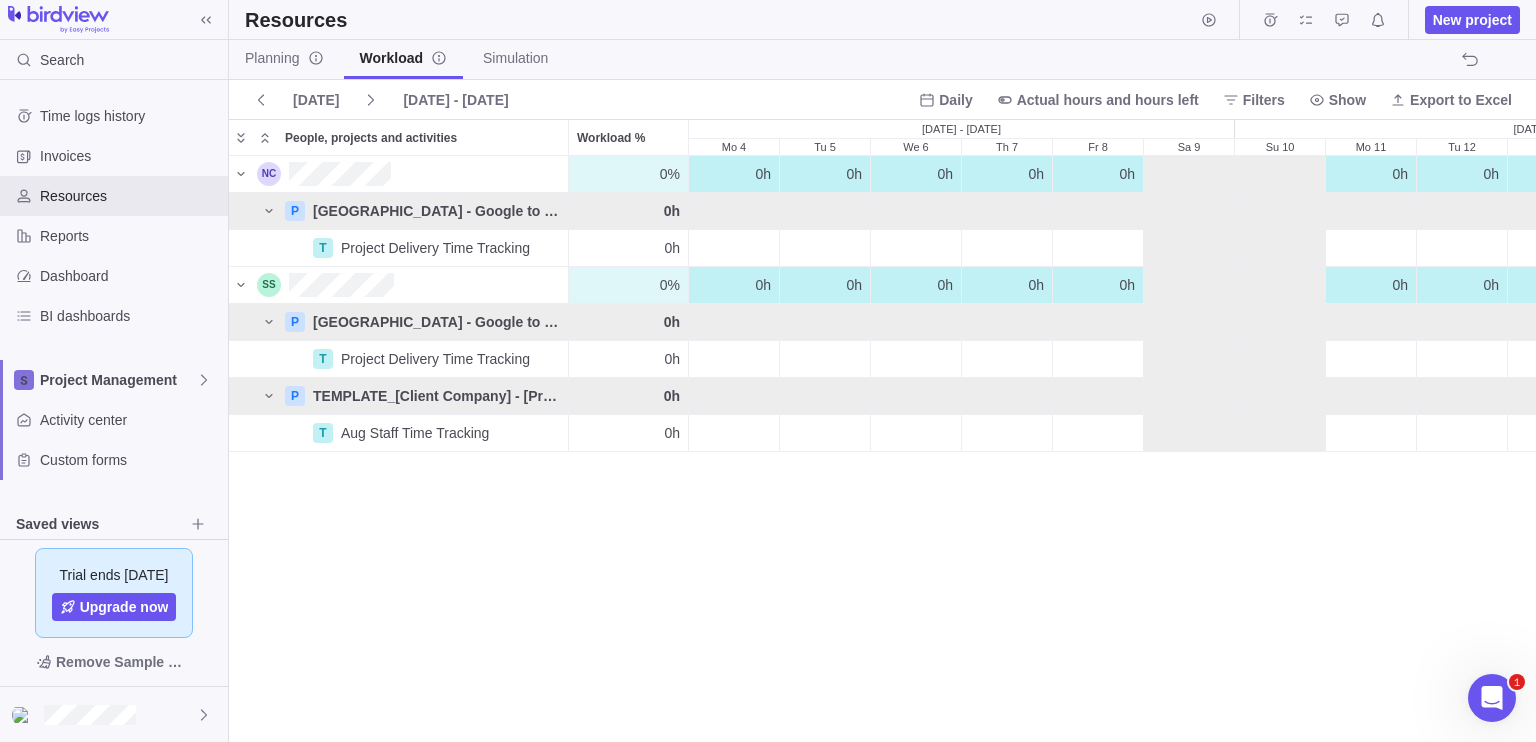 drag, startPoint x: 839, startPoint y: 525, endPoint x: 849, endPoint y: 532, distance: 12.206555 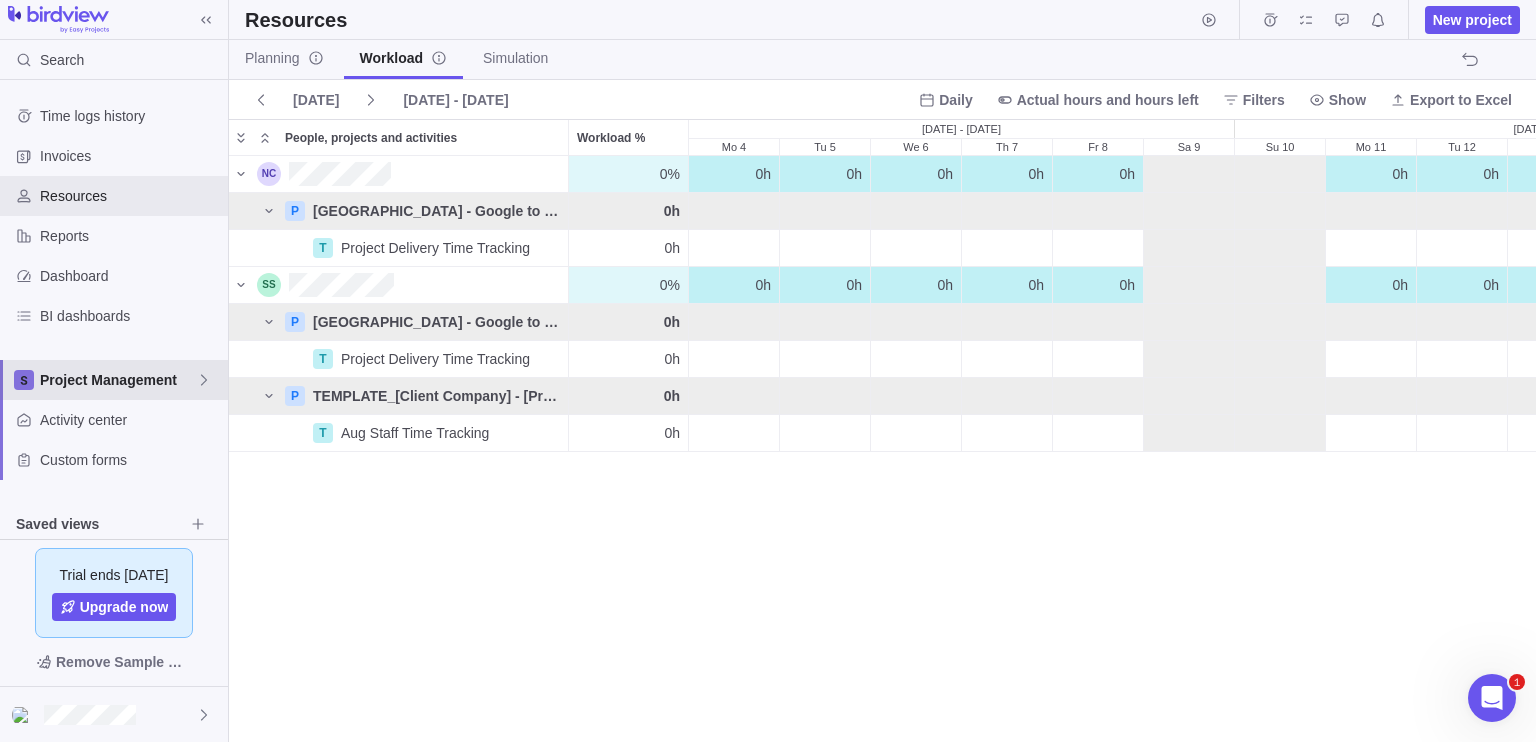click on "Project Management" at bounding box center (114, 380) 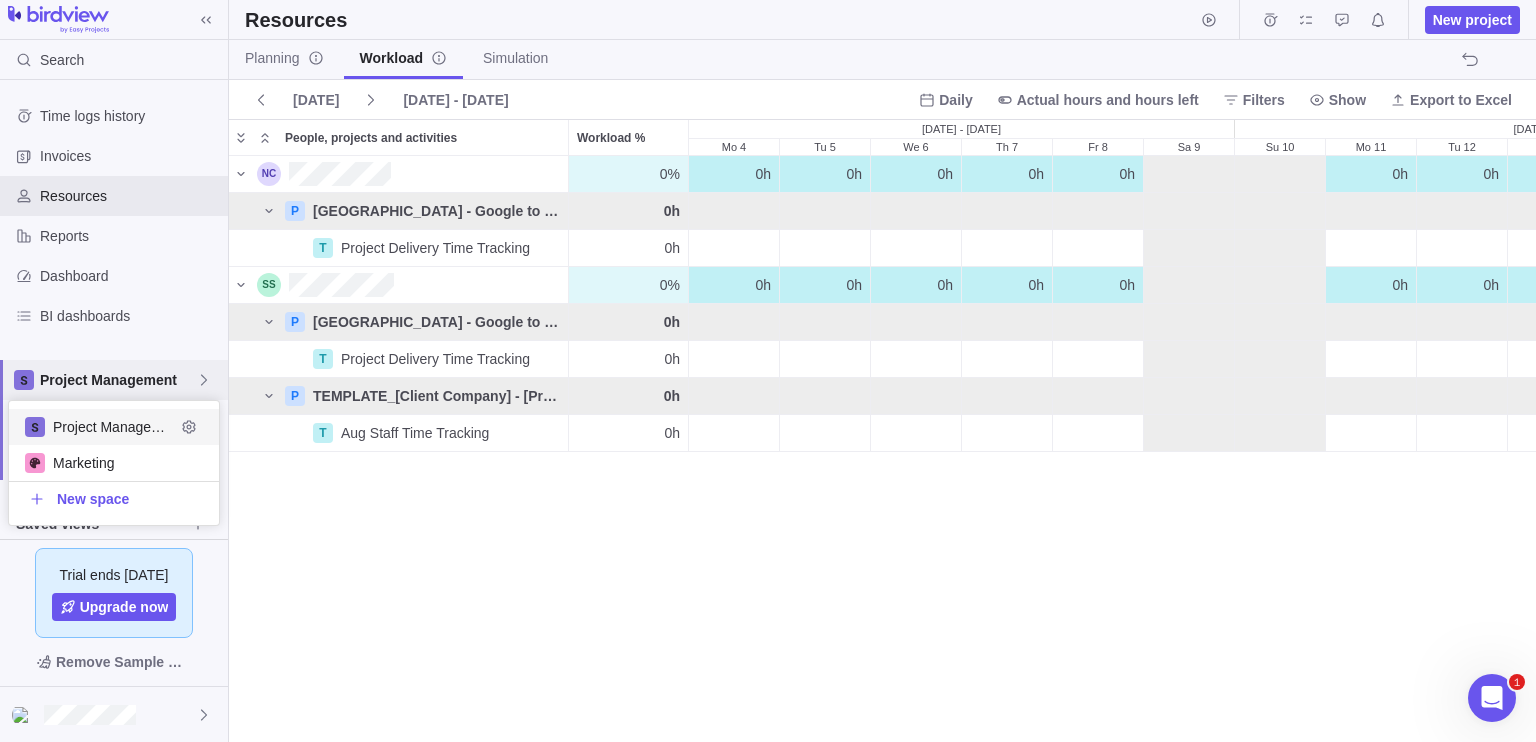 scroll, scrollTop: 16, scrollLeft: 16, axis: both 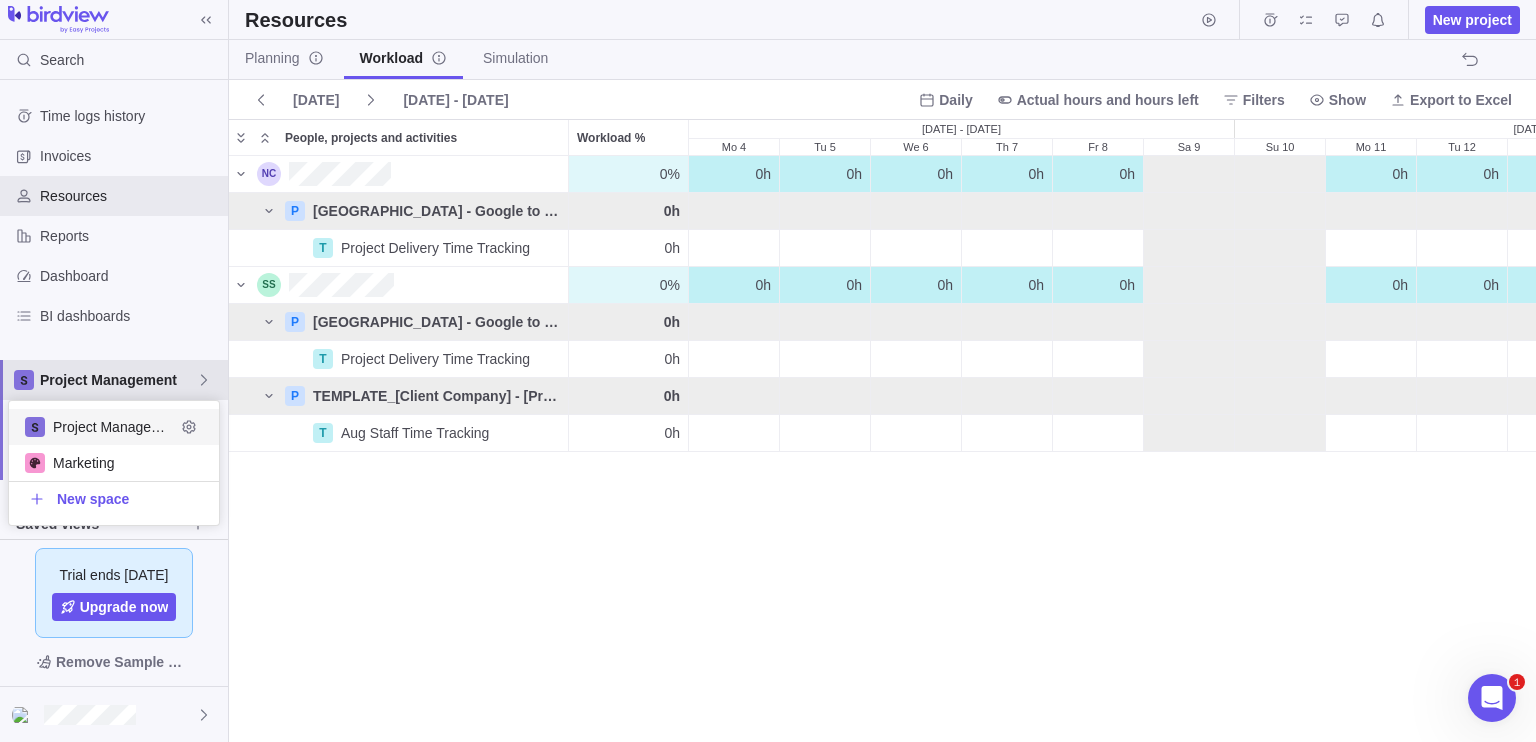 click on "Project Management" at bounding box center [114, 380] 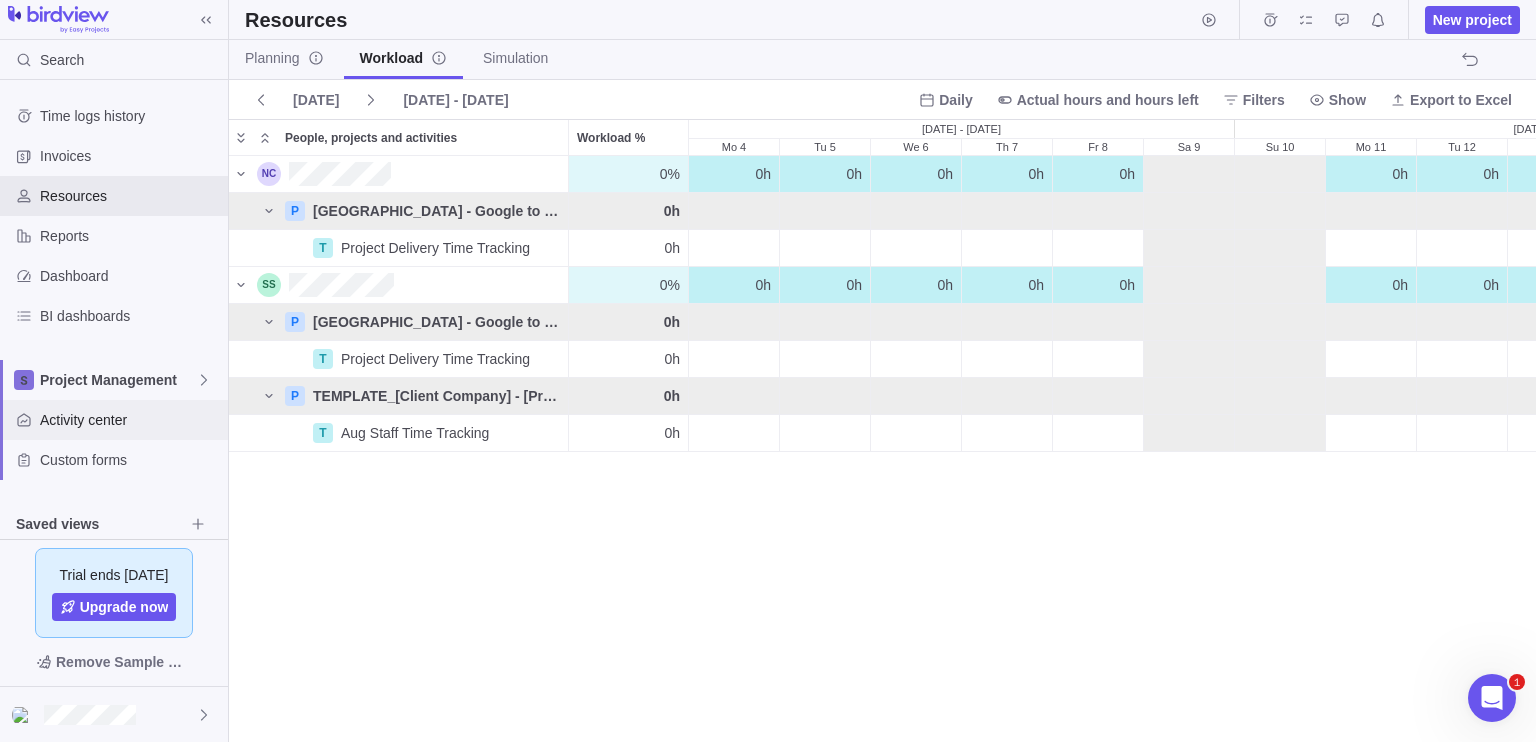 click on "Activity center" at bounding box center [114, 420] 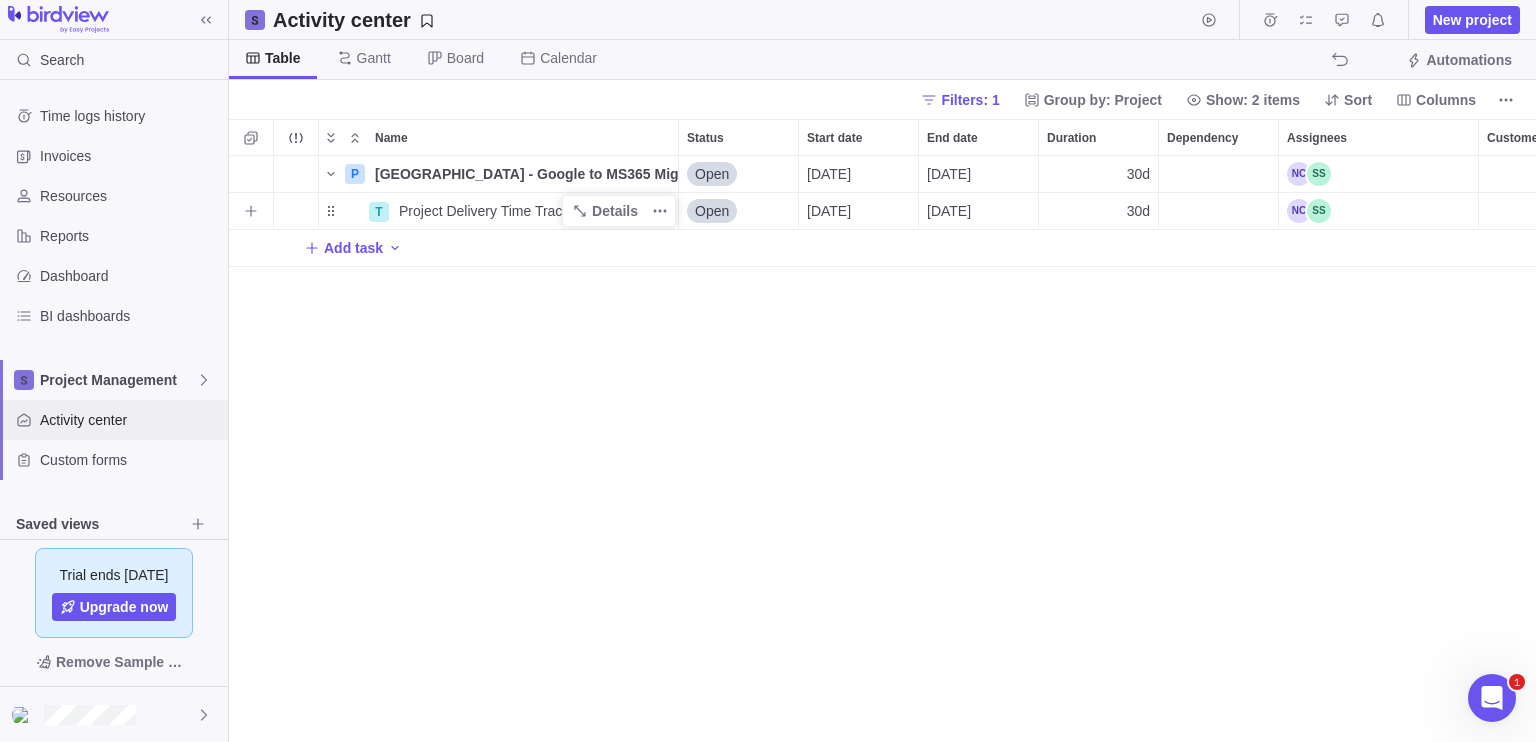 scroll, scrollTop: 16, scrollLeft: 16, axis: both 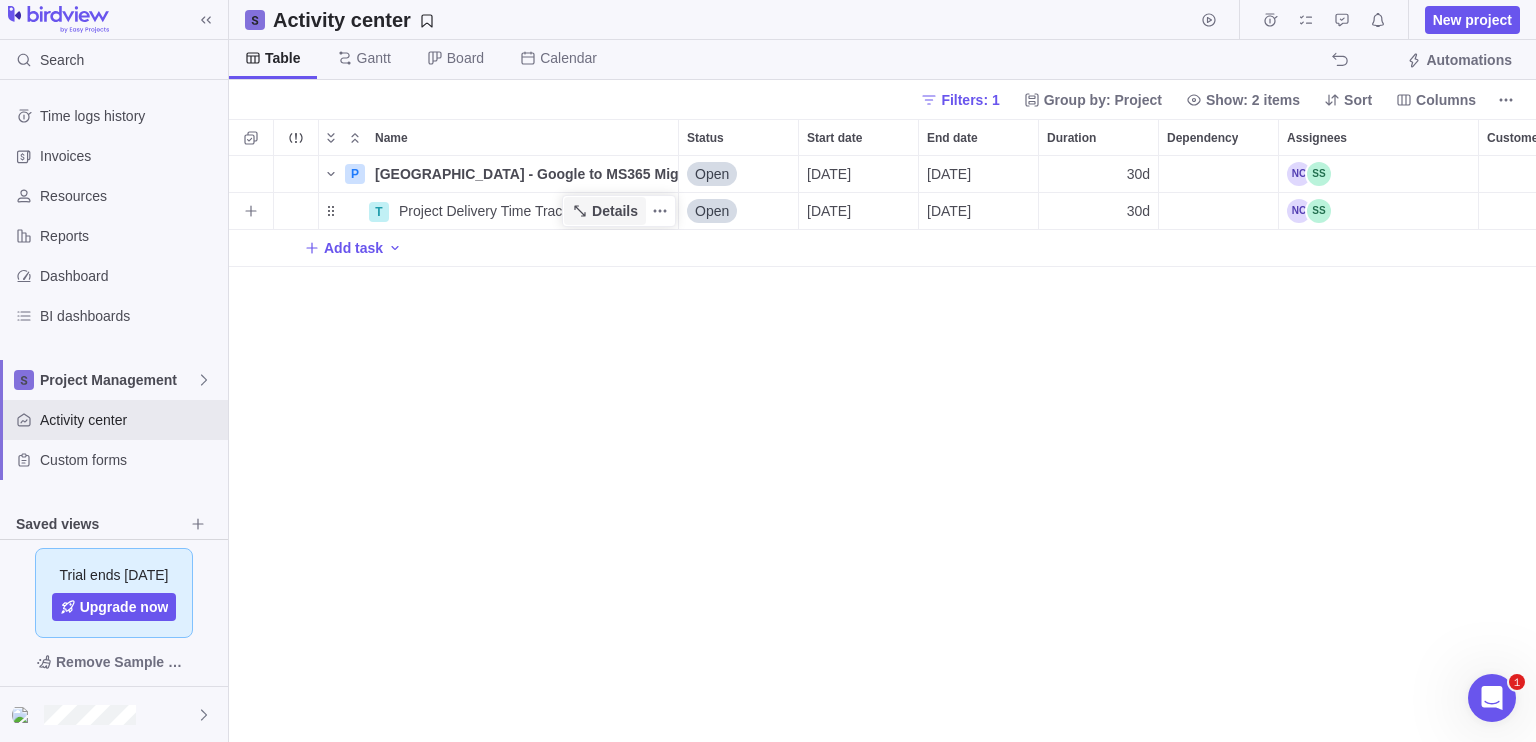 click on "Details" at bounding box center [605, 211] 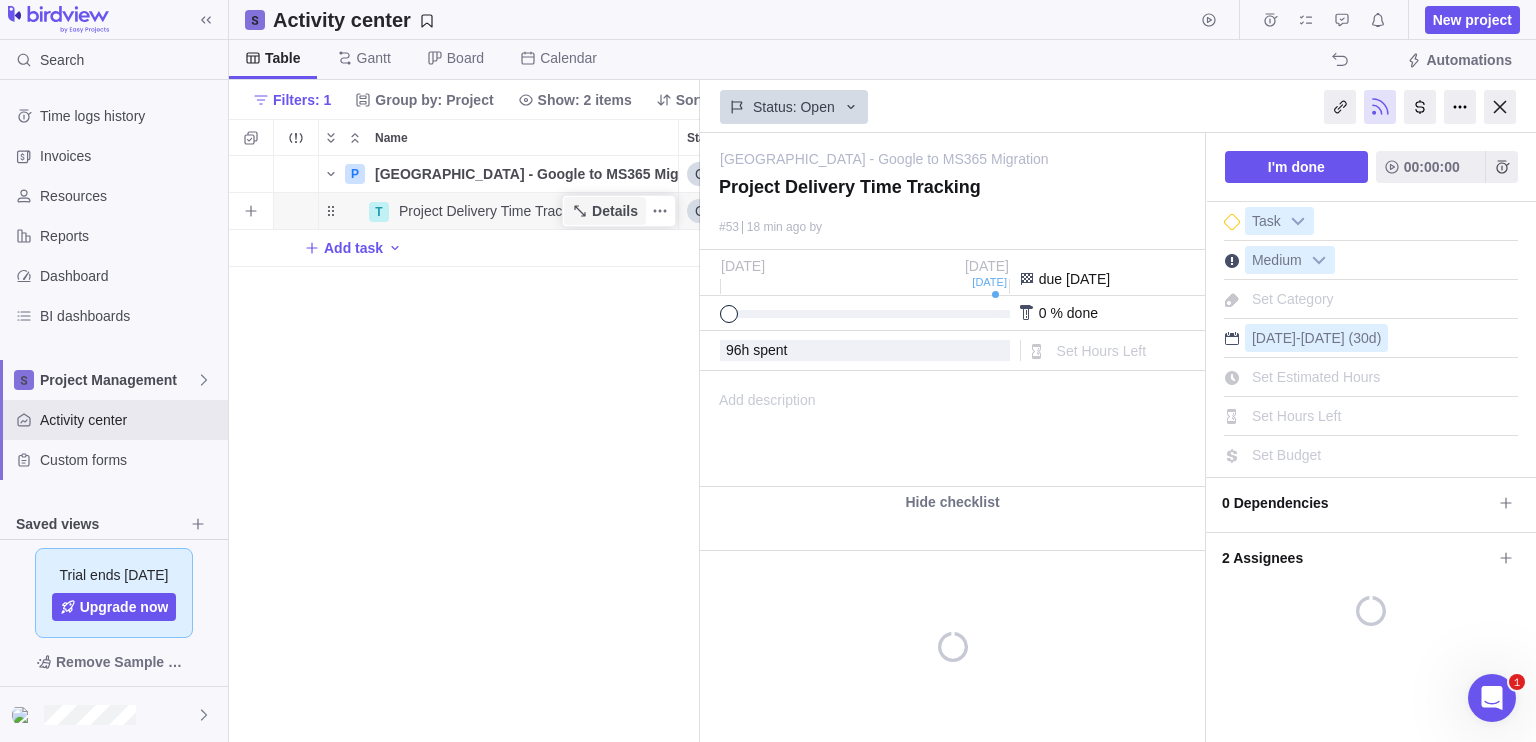 scroll, scrollTop: 570, scrollLeft: 456, axis: both 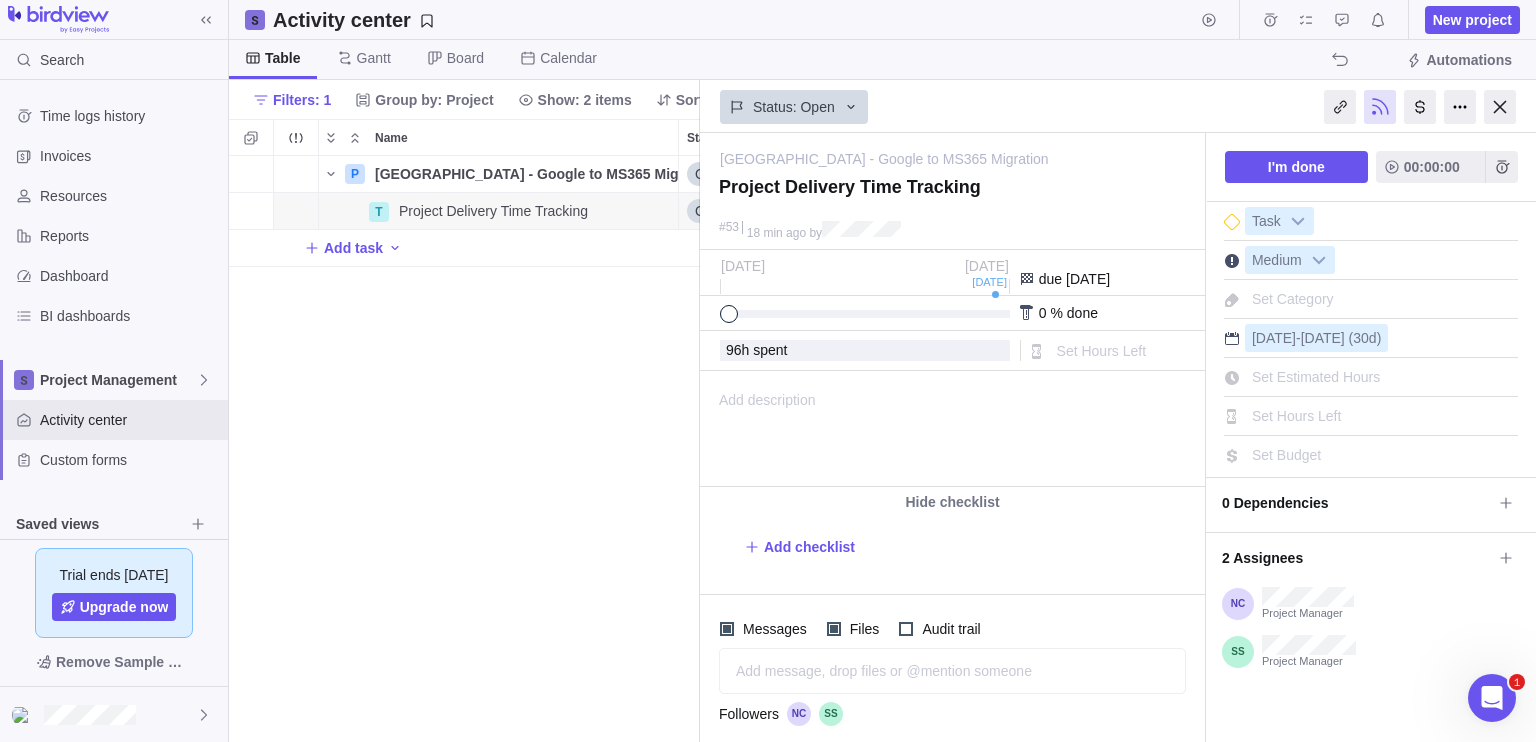 click on "P [GEOGRAPHIC_DATA] - Google to MS365 Migration Details Open [DATE] [DATE] 30d 96h 100h T Project Delivery Time Tracking Details Open [DATE] [DATE] 30d 96h Add task" at bounding box center [464, 449] 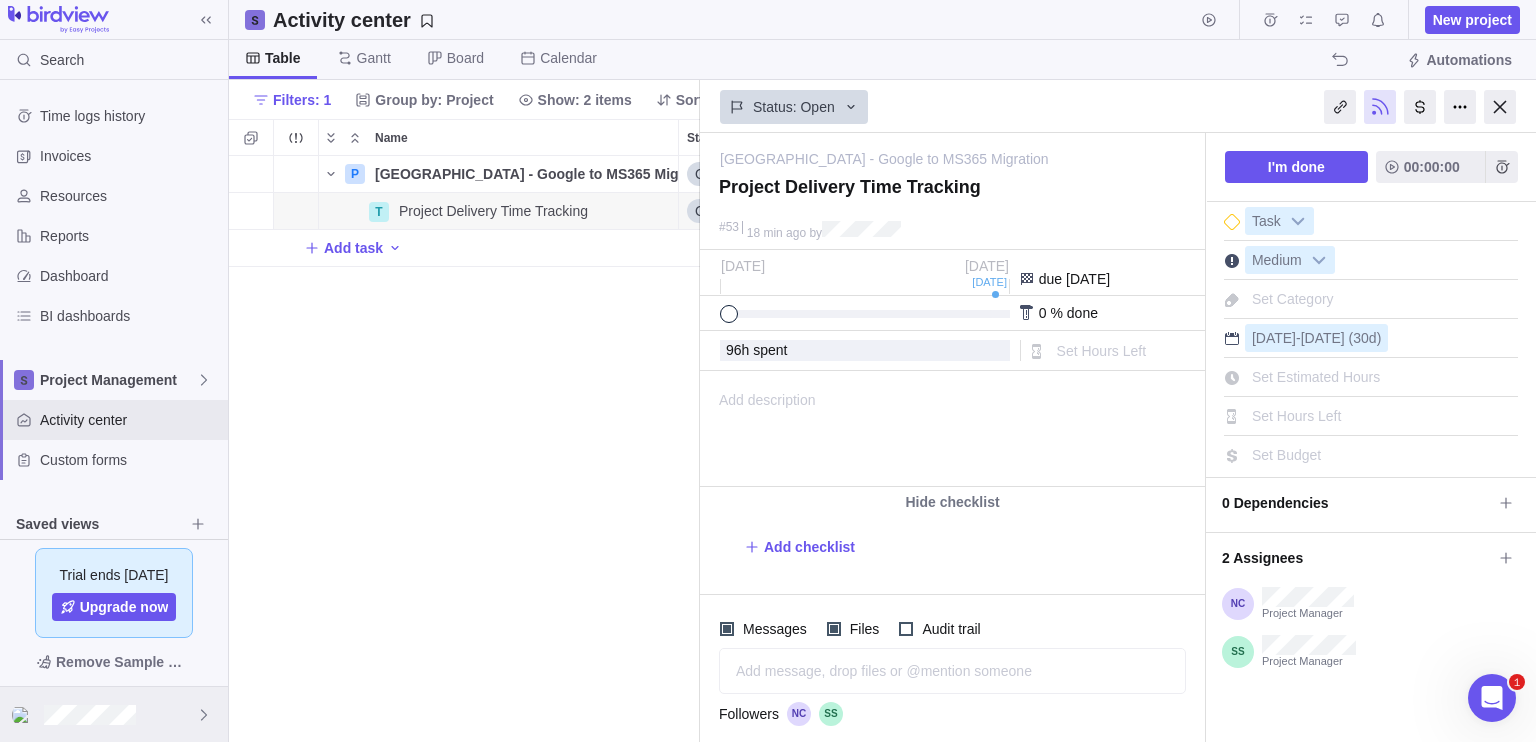 click at bounding box center (114, 714) 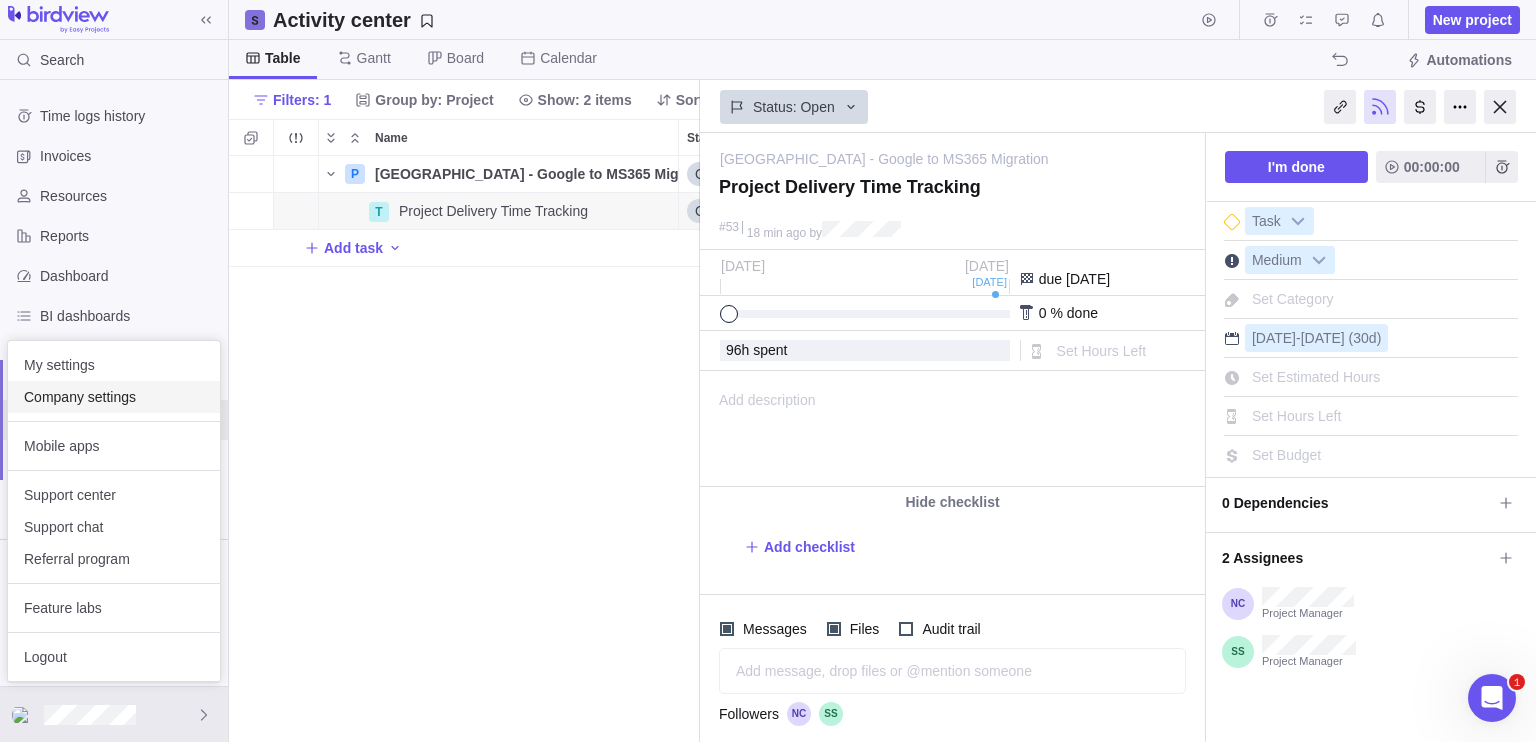 click on "Company settings" at bounding box center [114, 397] 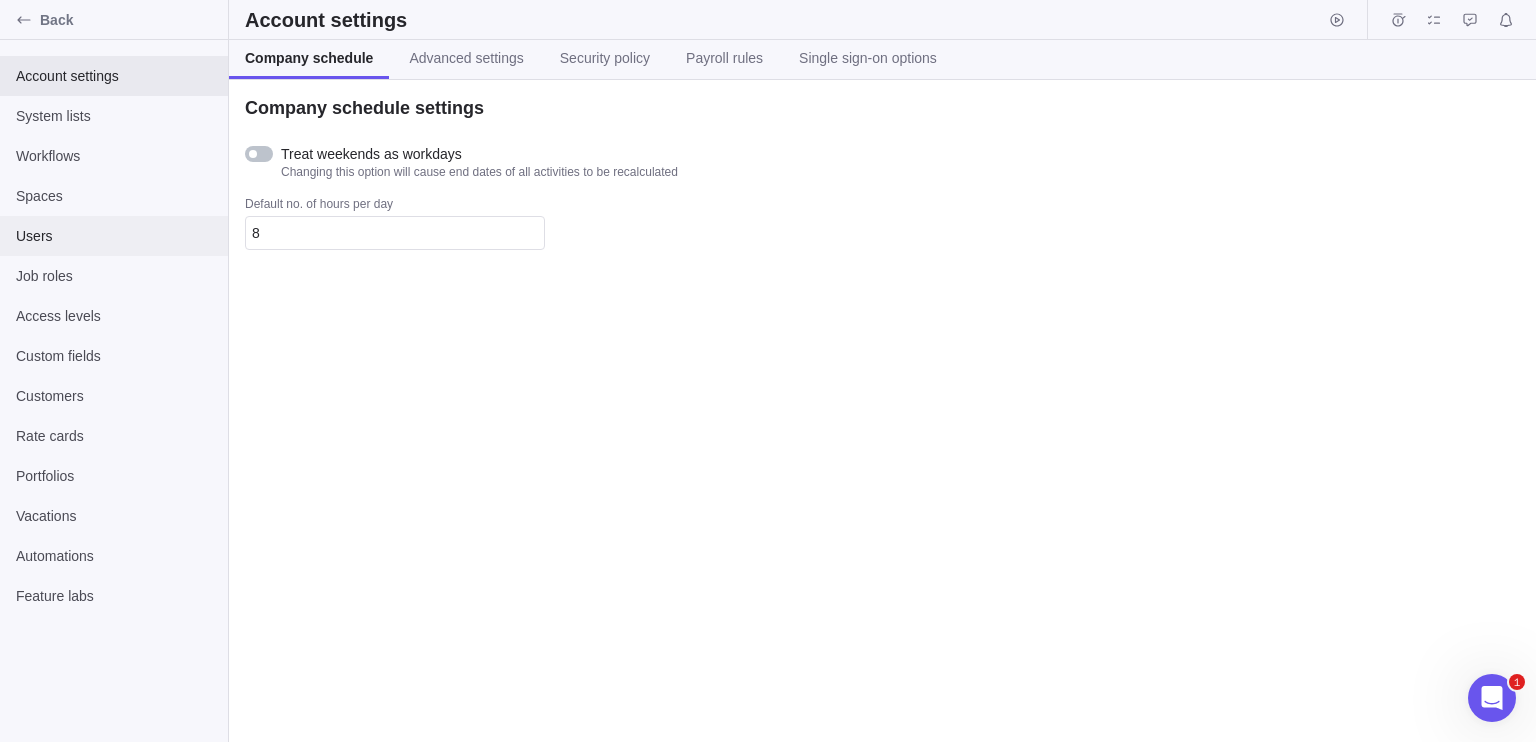click on "Users" at bounding box center [114, 236] 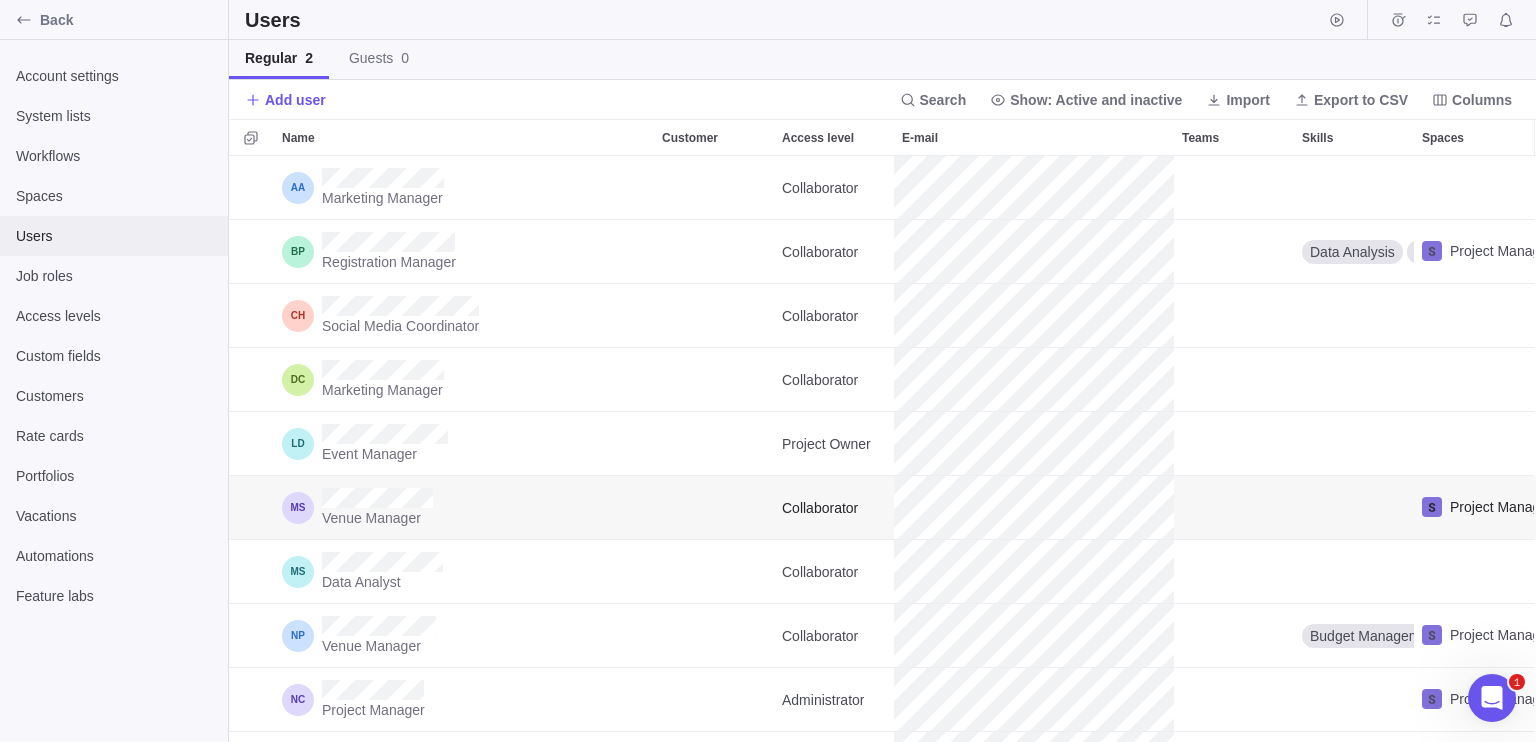 scroll, scrollTop: 16, scrollLeft: 16, axis: both 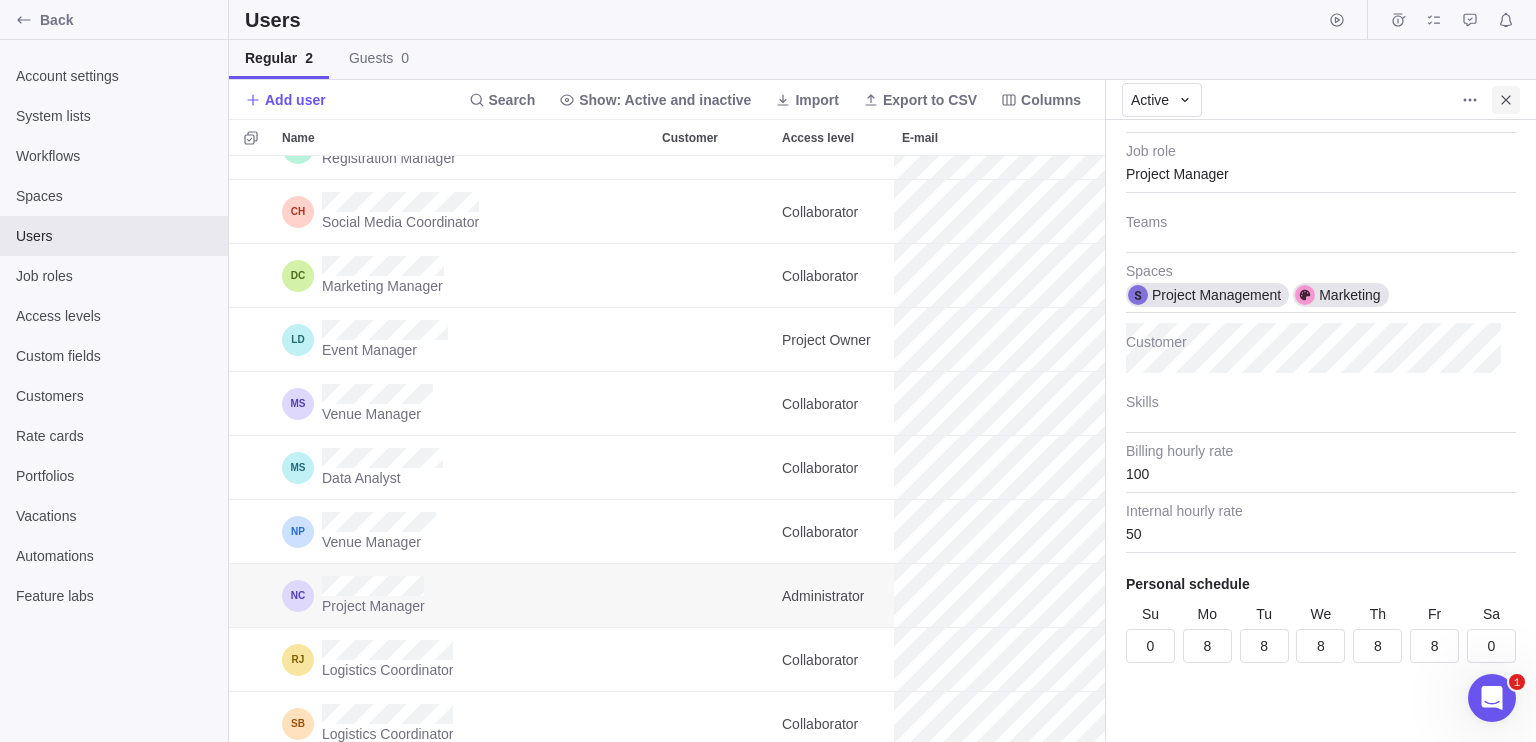 click 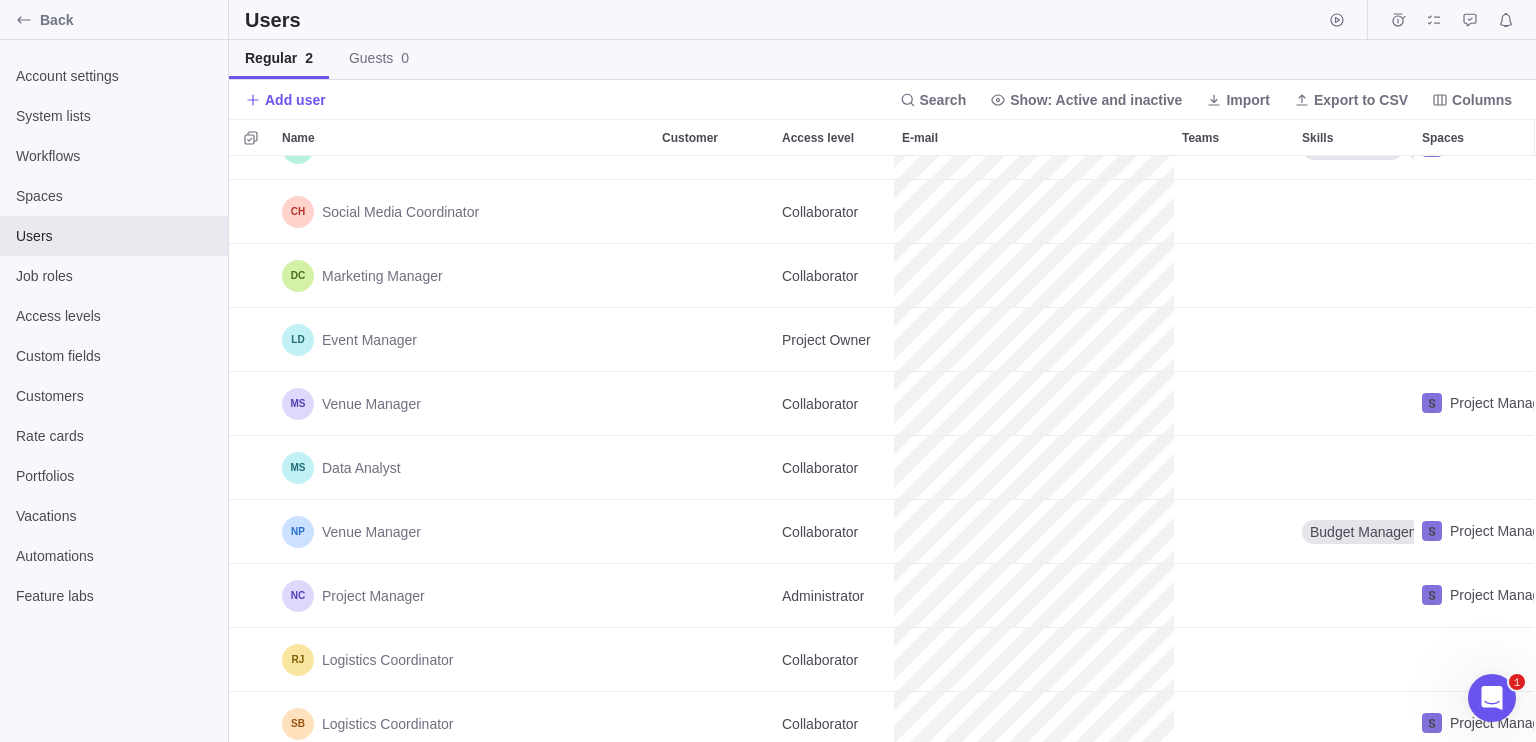 scroll, scrollTop: 16, scrollLeft: 16, axis: both 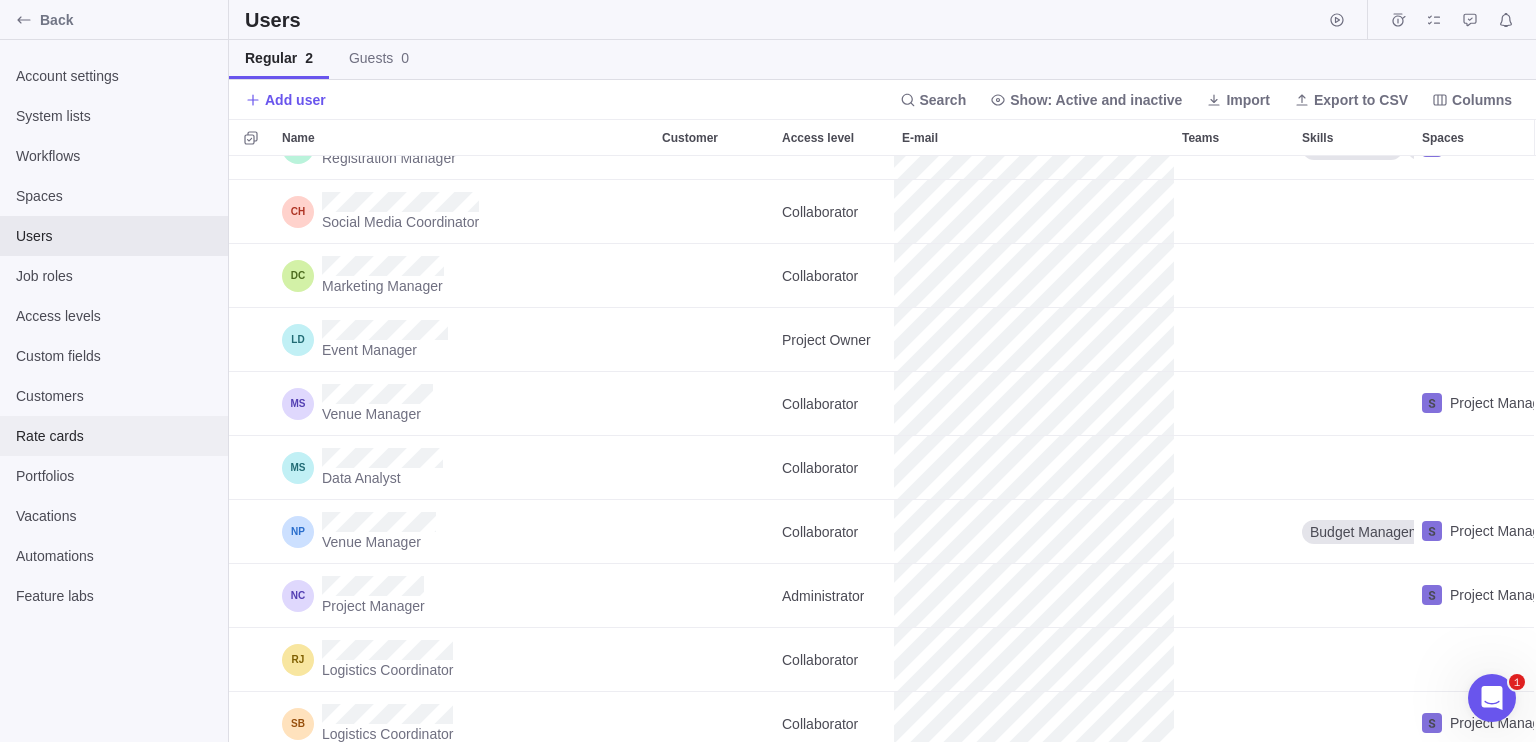 click on "Rate cards" at bounding box center [114, 436] 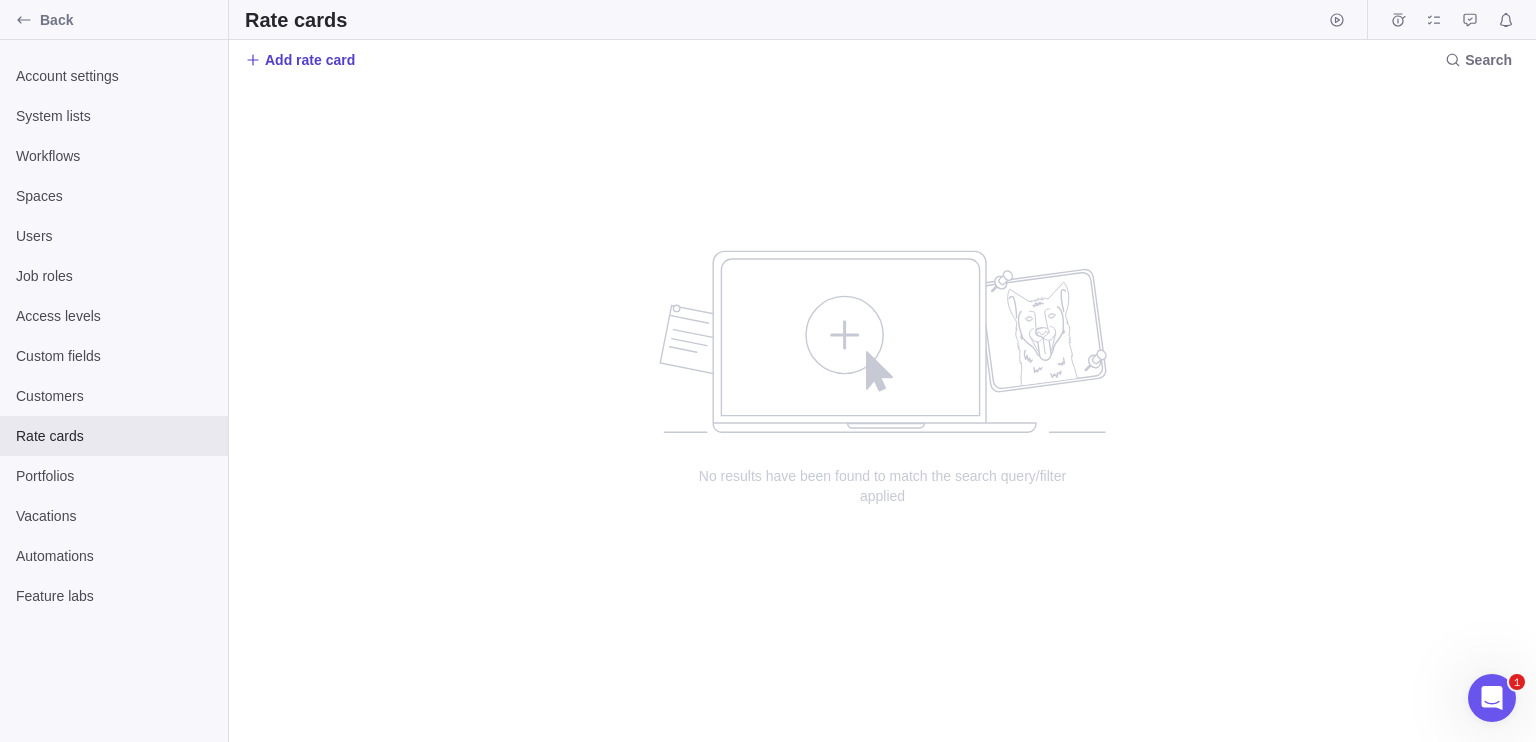 click on "Add rate card" at bounding box center [310, 60] 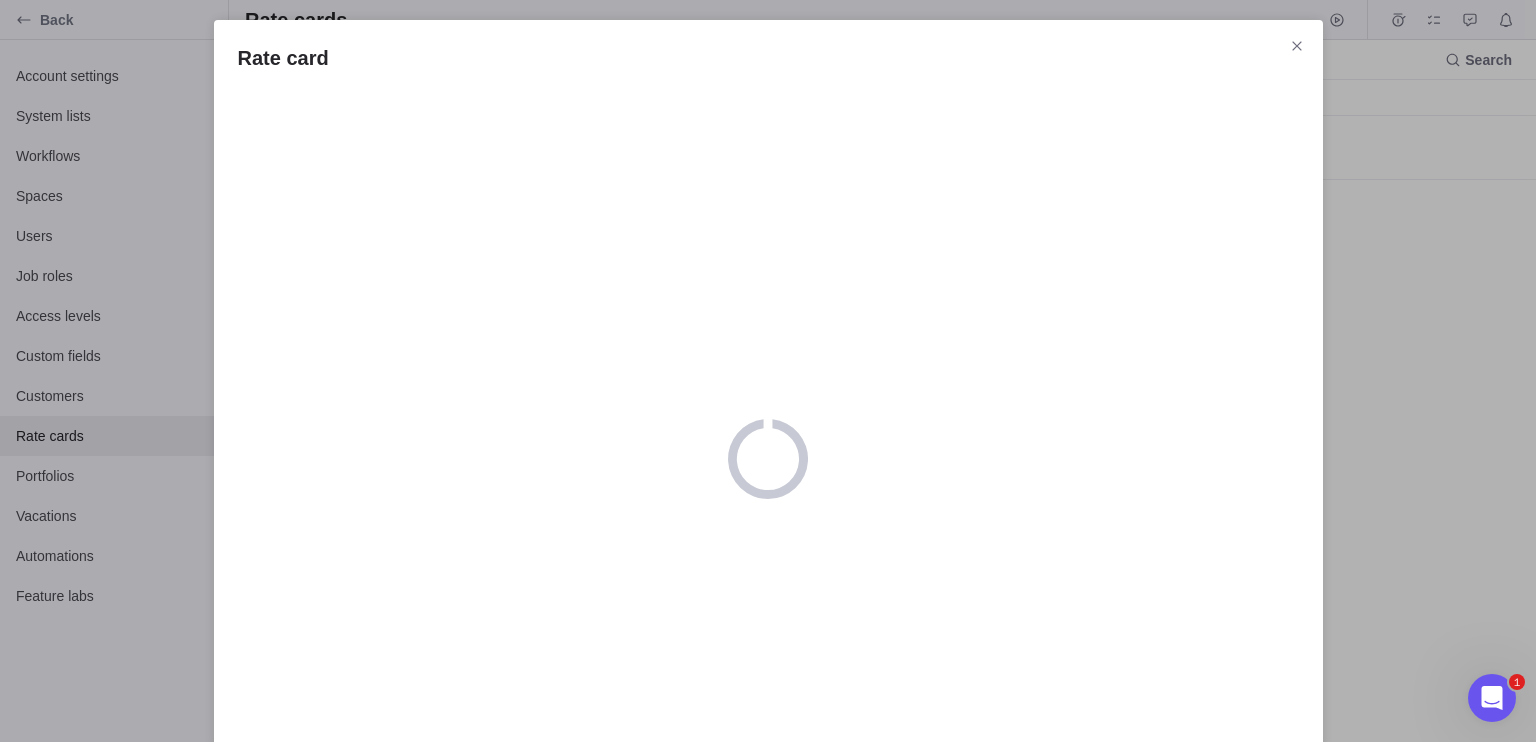 scroll, scrollTop: 88, scrollLeft: 0, axis: vertical 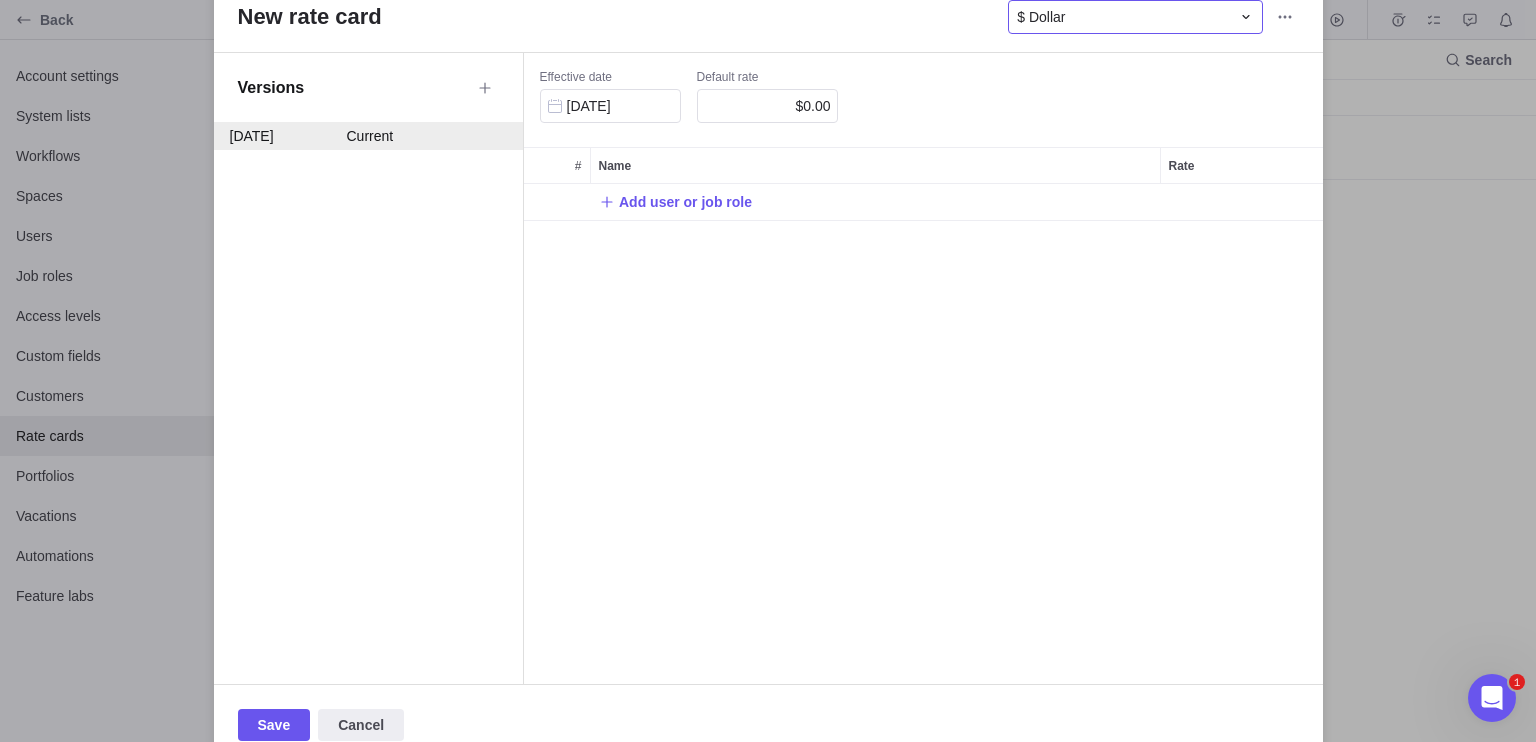 click on "$ Dollar" at bounding box center [1123, 17] 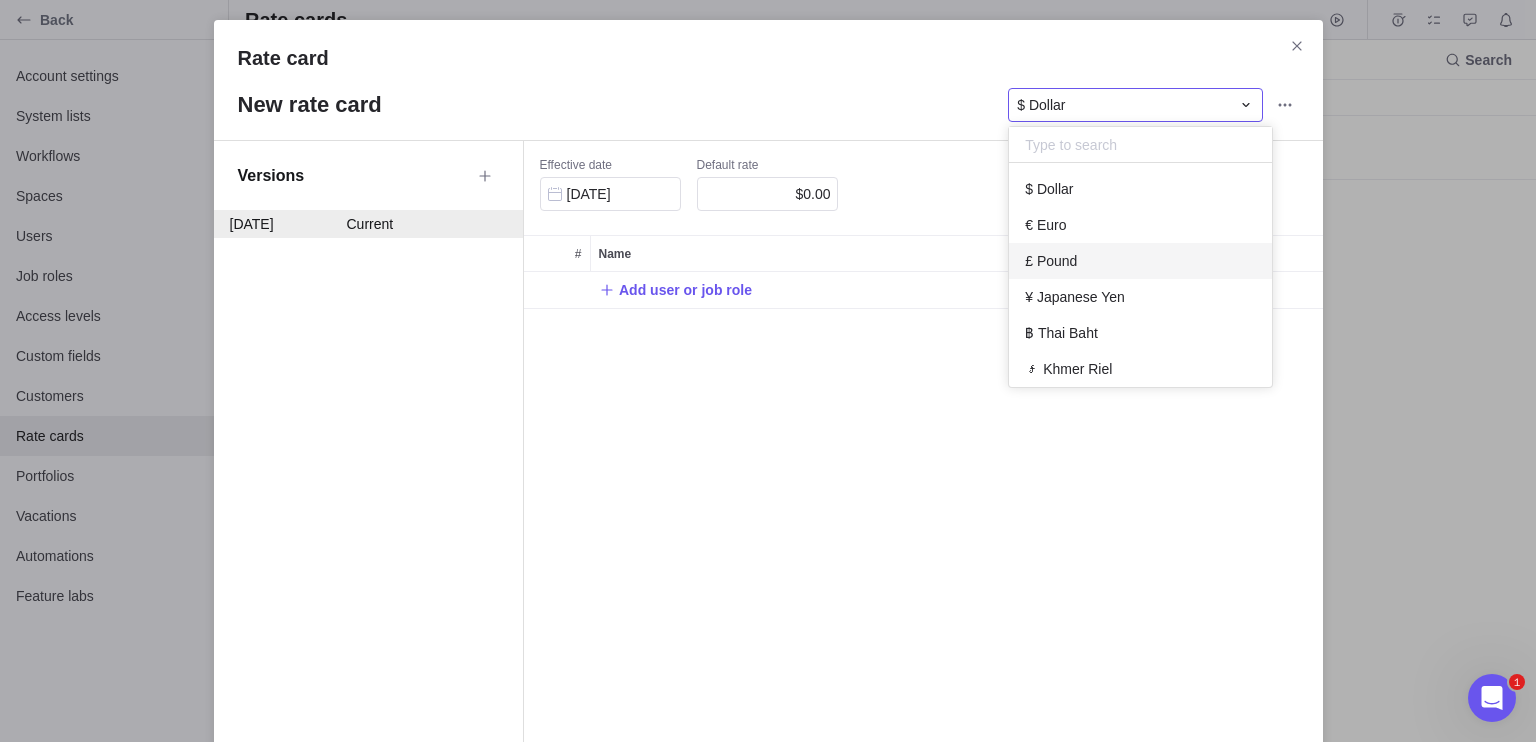 scroll, scrollTop: 0, scrollLeft: 0, axis: both 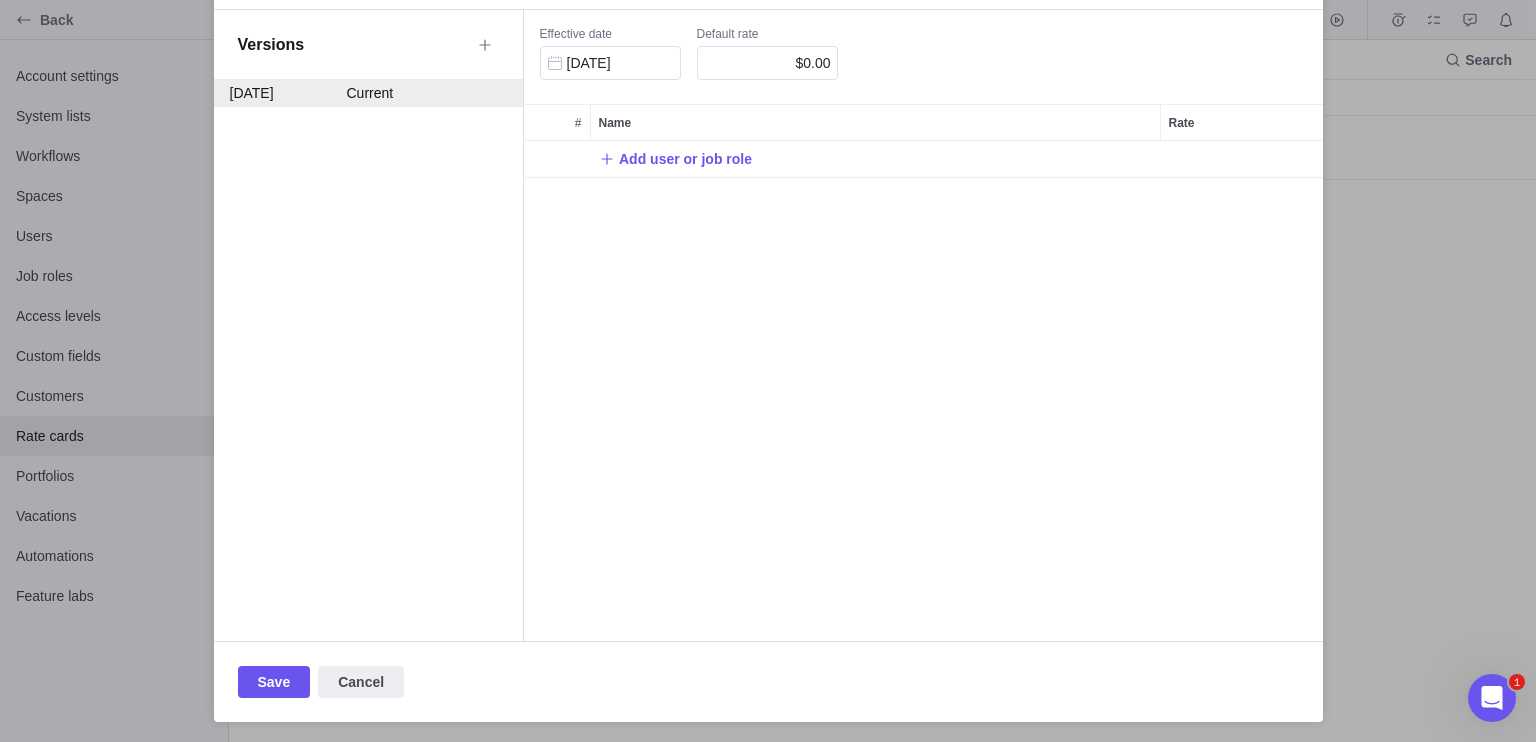 click on "Save Cancel" at bounding box center [768, 669] 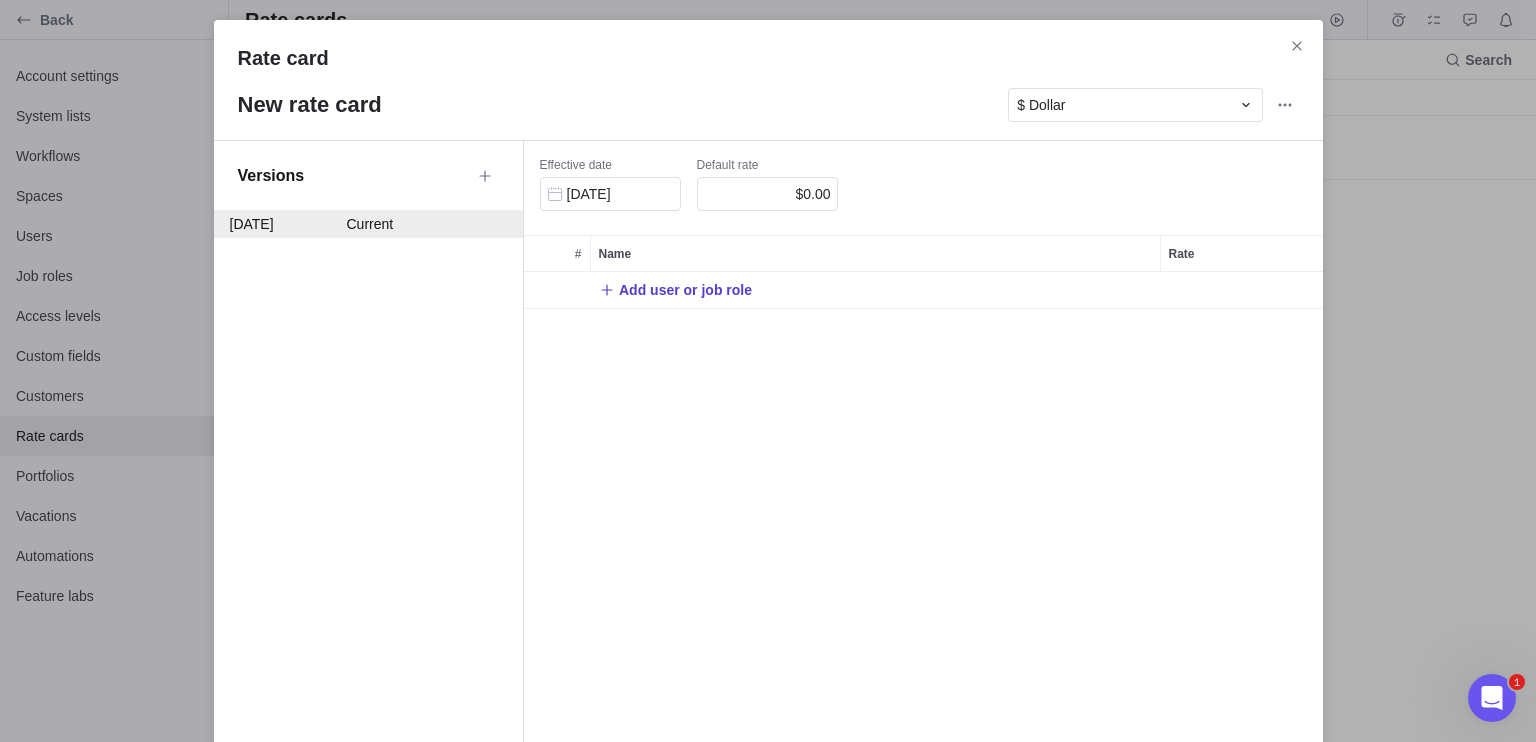 click on "Add user or job role" at bounding box center (685, 290) 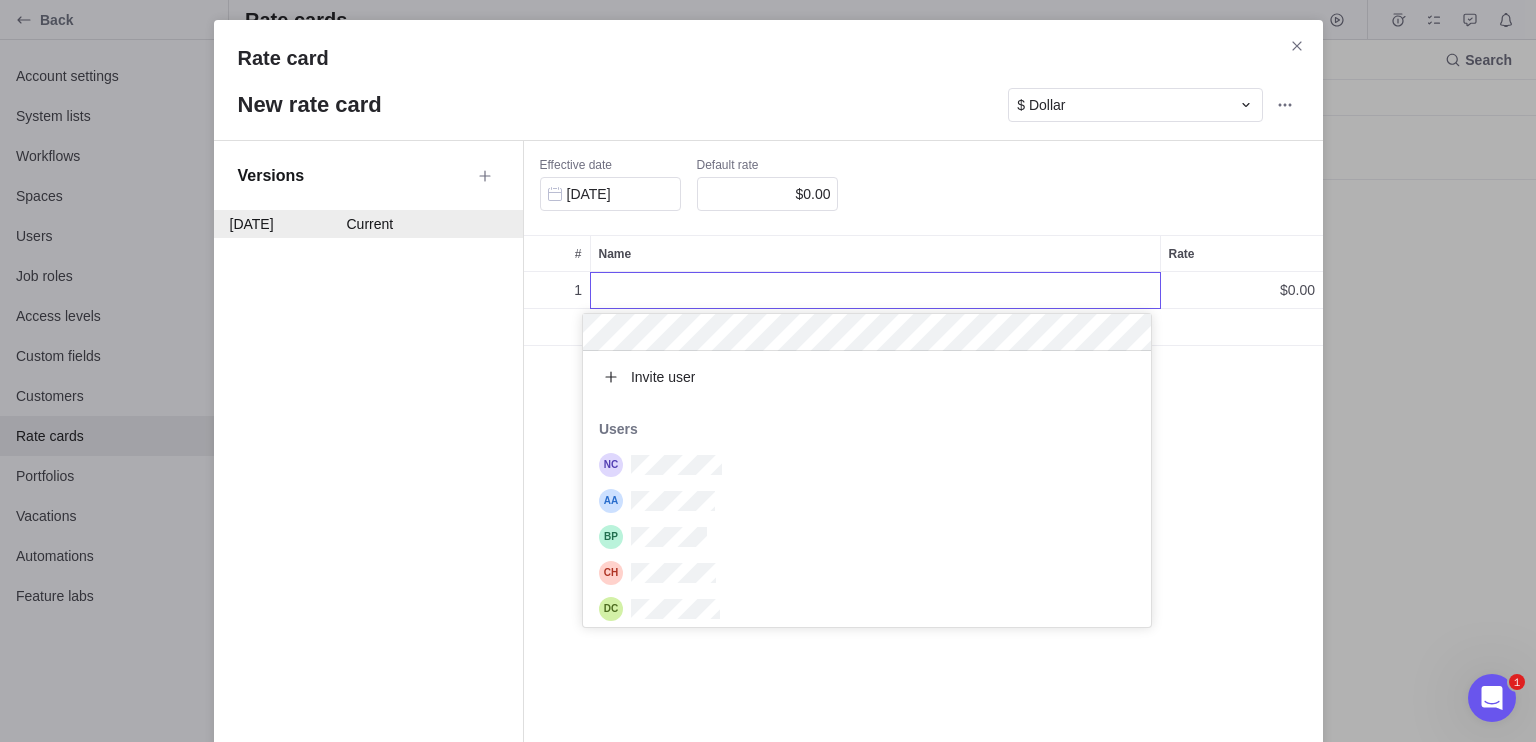 scroll, scrollTop: 16, scrollLeft: 15, axis: both 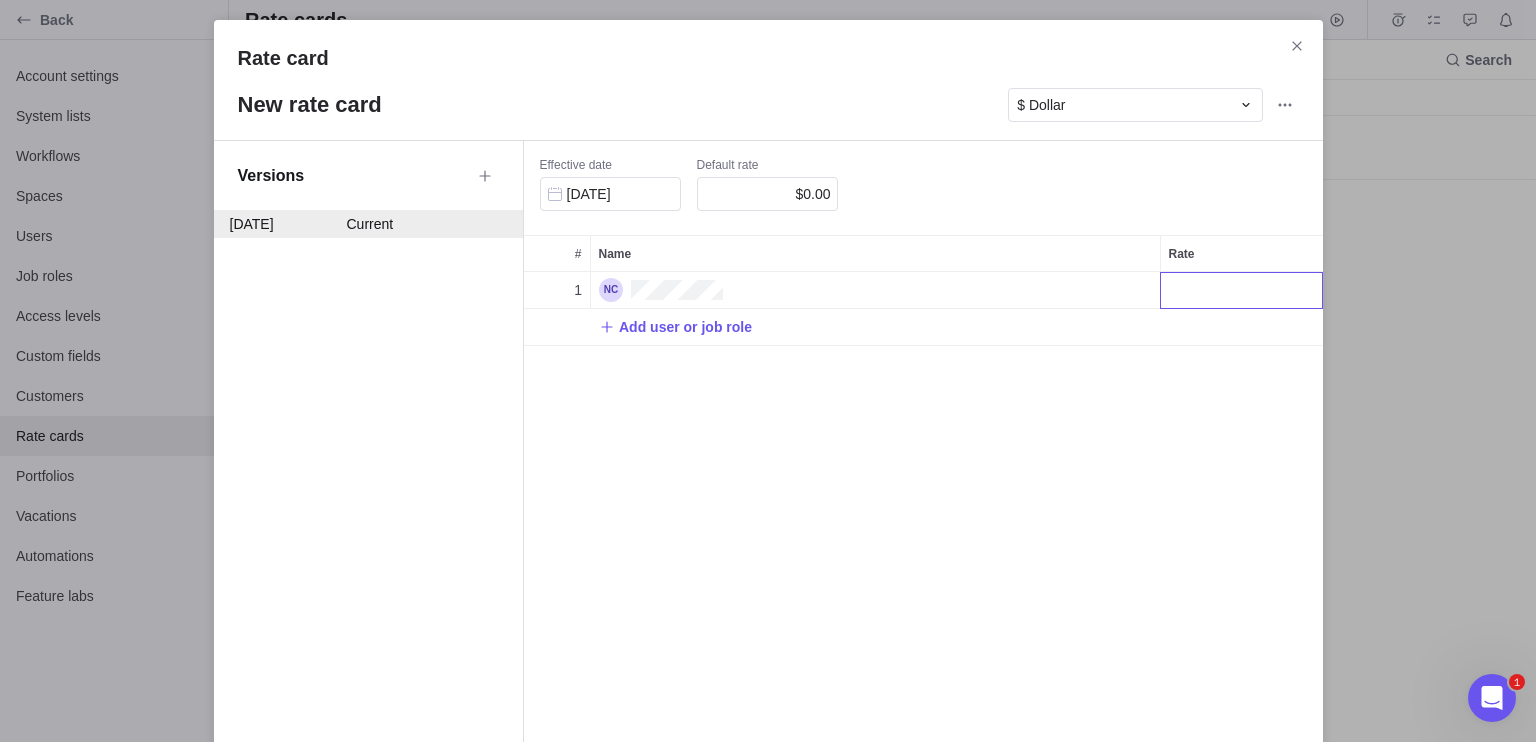 click on "Rate card New rate card $ Dollar Versions [DATE] Current Effective date [DATE] Default rate $0.00 # Name Rate 1 Add user or job role Save Cancel" at bounding box center [768, 371] 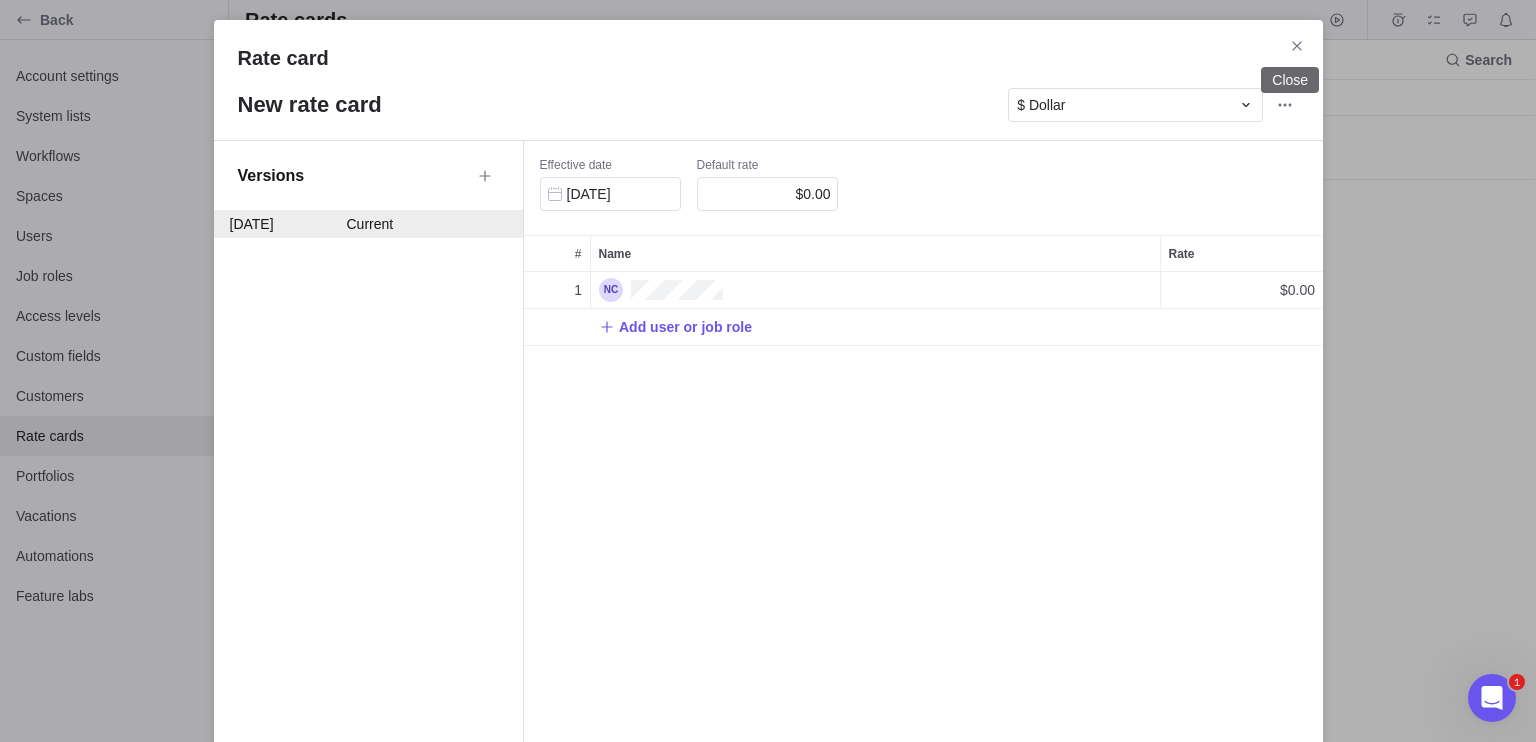 click at bounding box center (1297, 46) 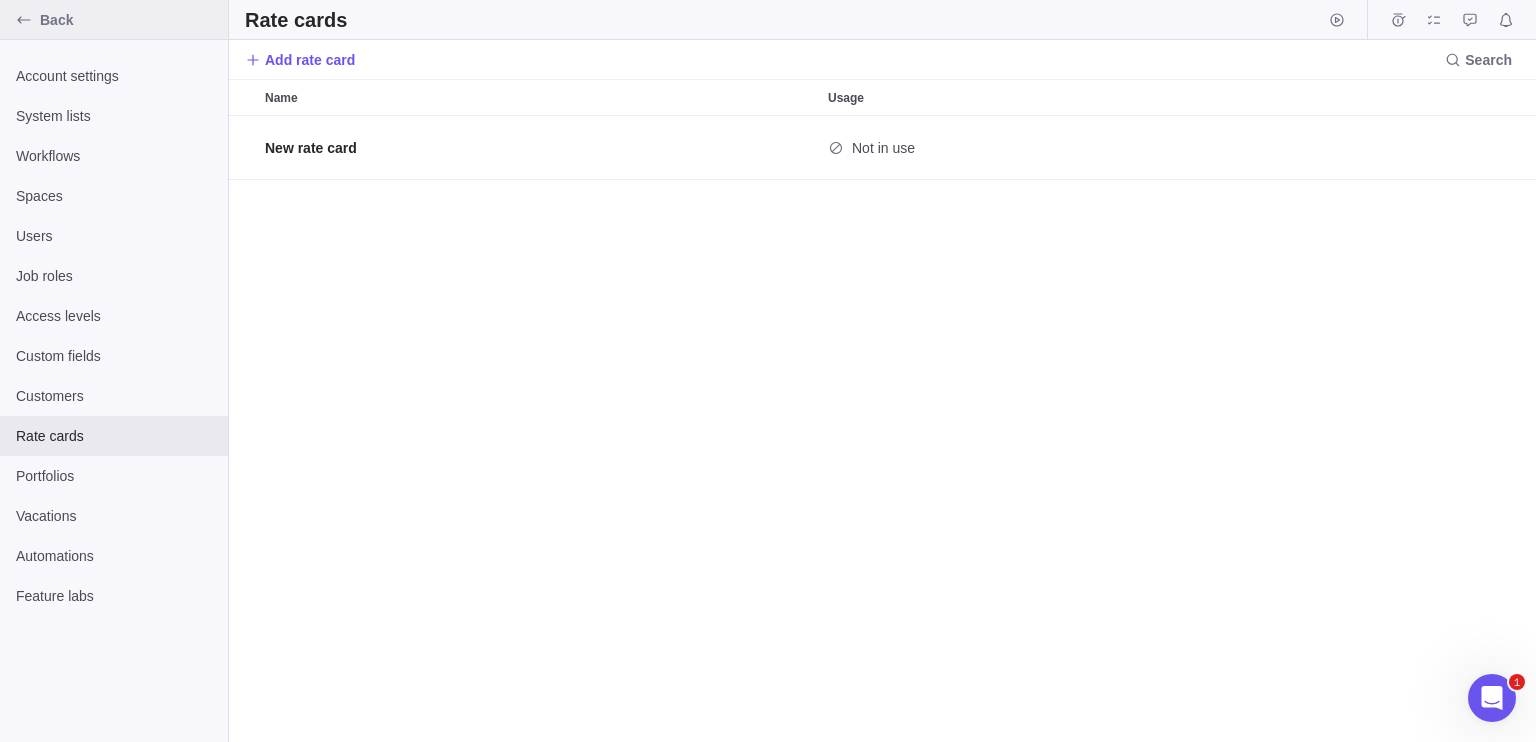 click on "Back" at bounding box center [114, 20] 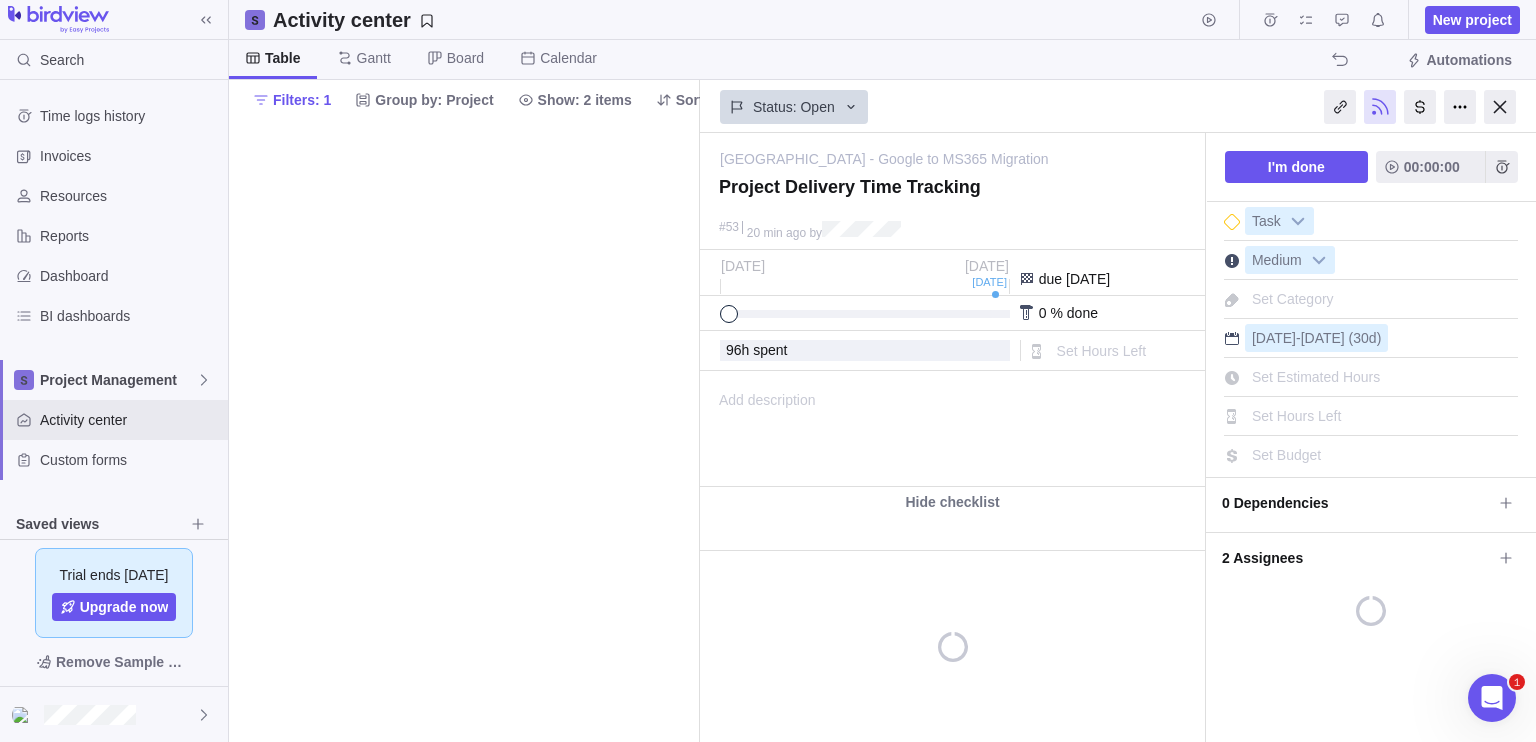 scroll, scrollTop: 0, scrollLeft: 0, axis: both 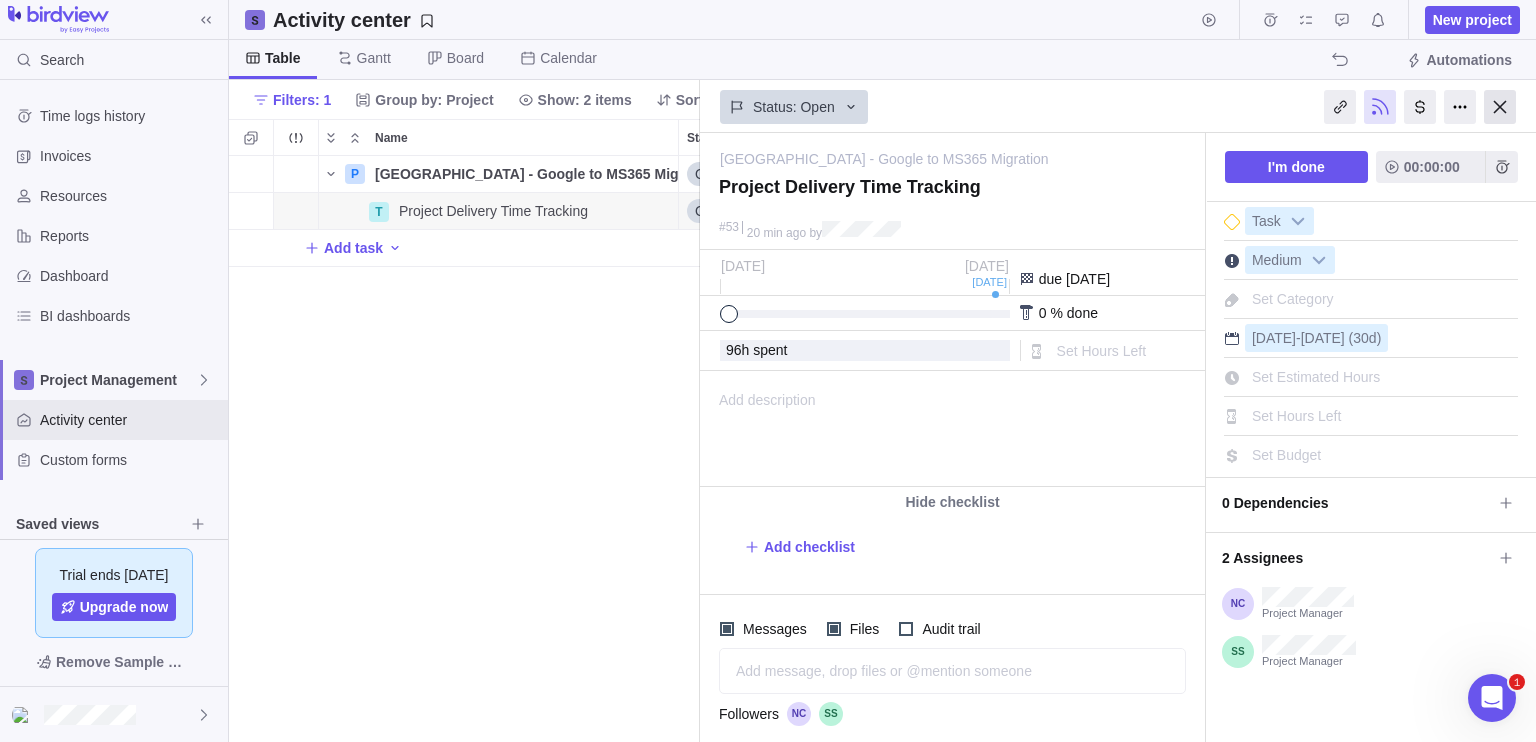 click at bounding box center [1500, 107] 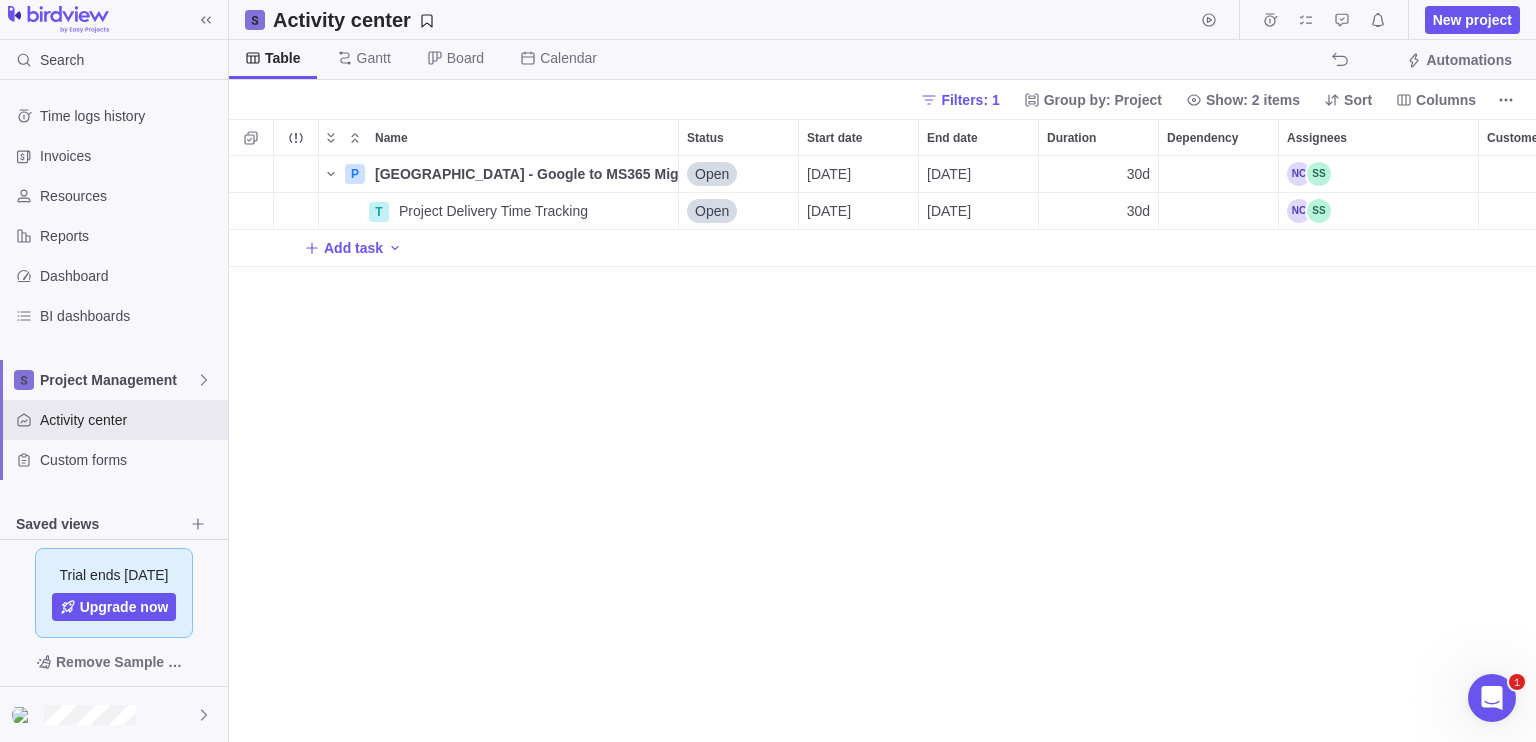 scroll, scrollTop: 16, scrollLeft: 16, axis: both 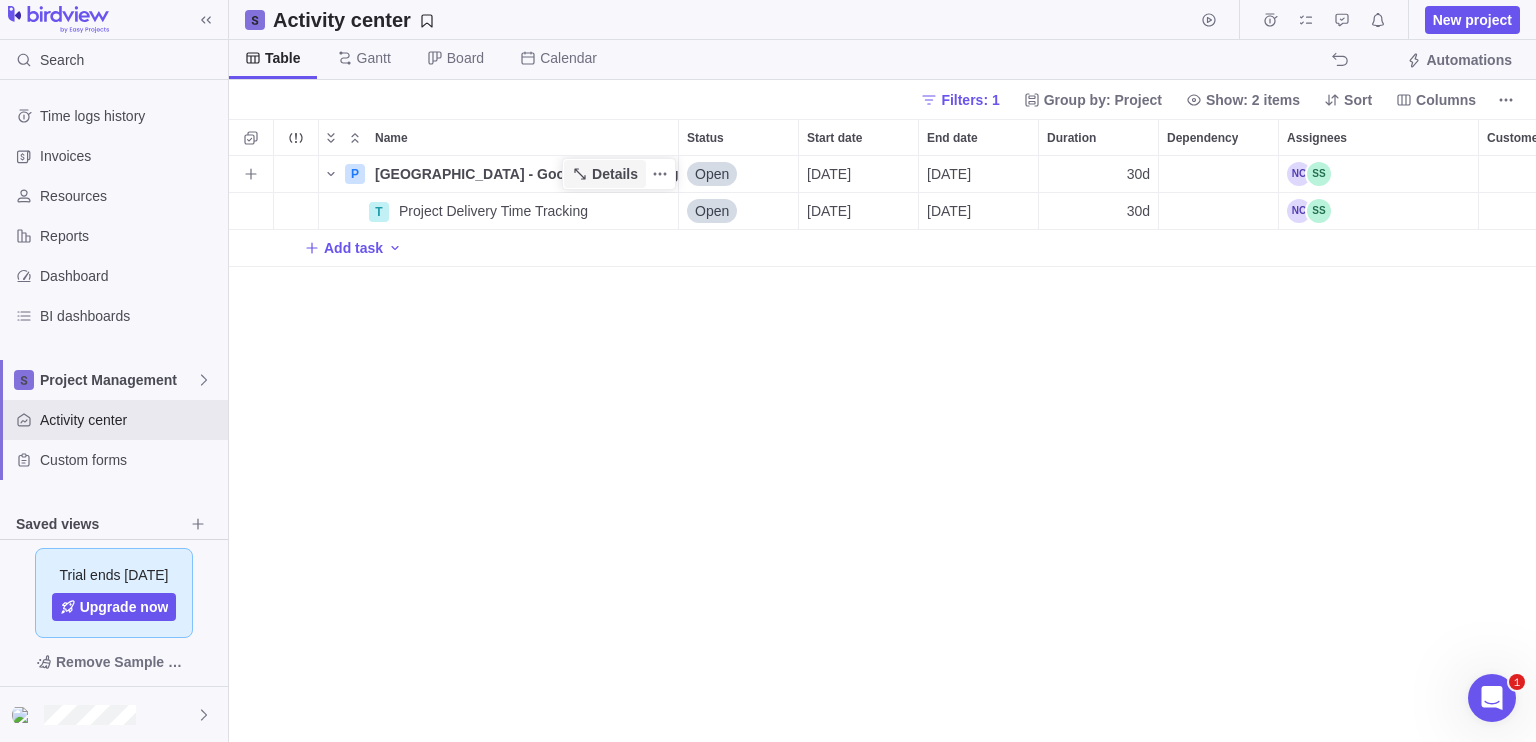 click on "Details" at bounding box center [605, 174] 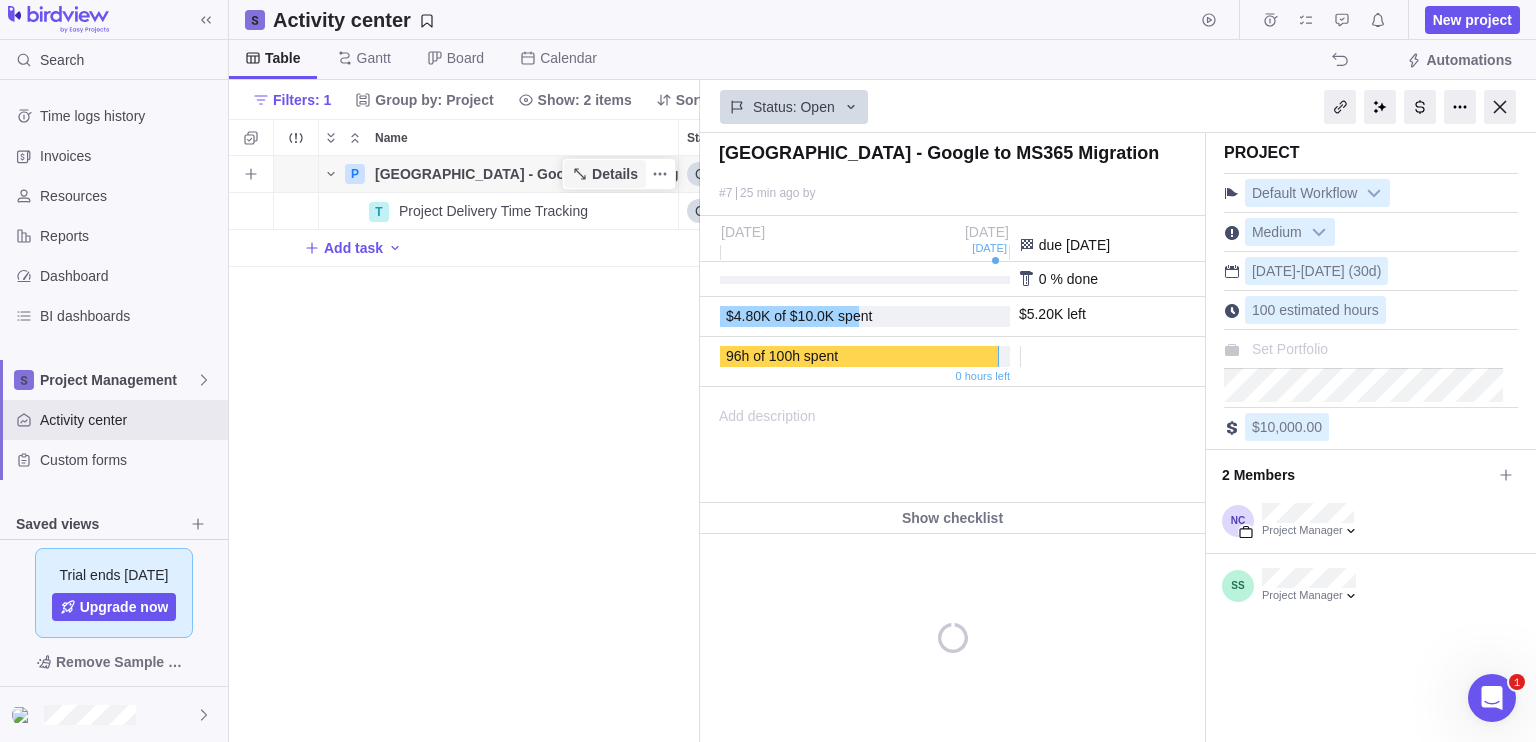 scroll, scrollTop: 570, scrollLeft: 456, axis: both 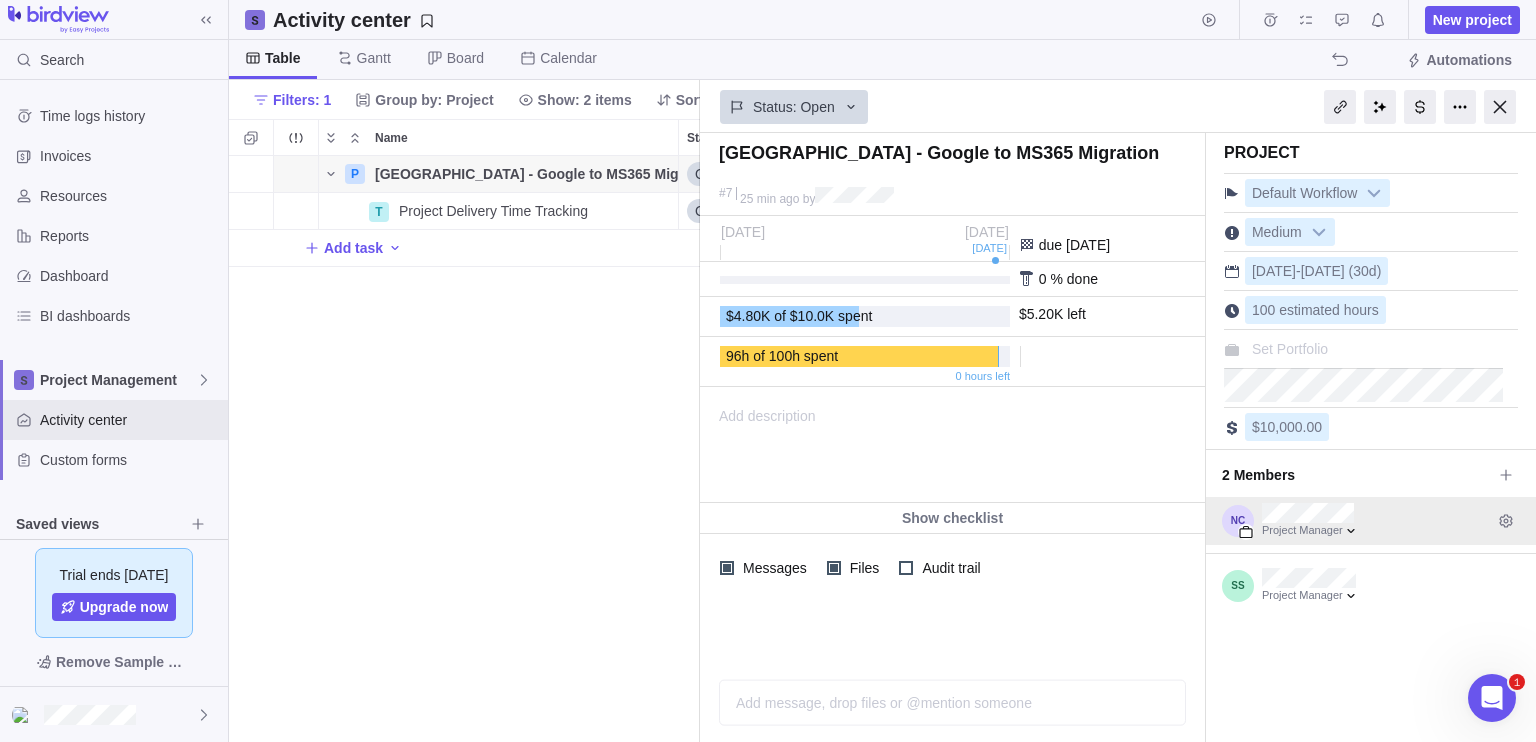 click at bounding box center (1439, 521) 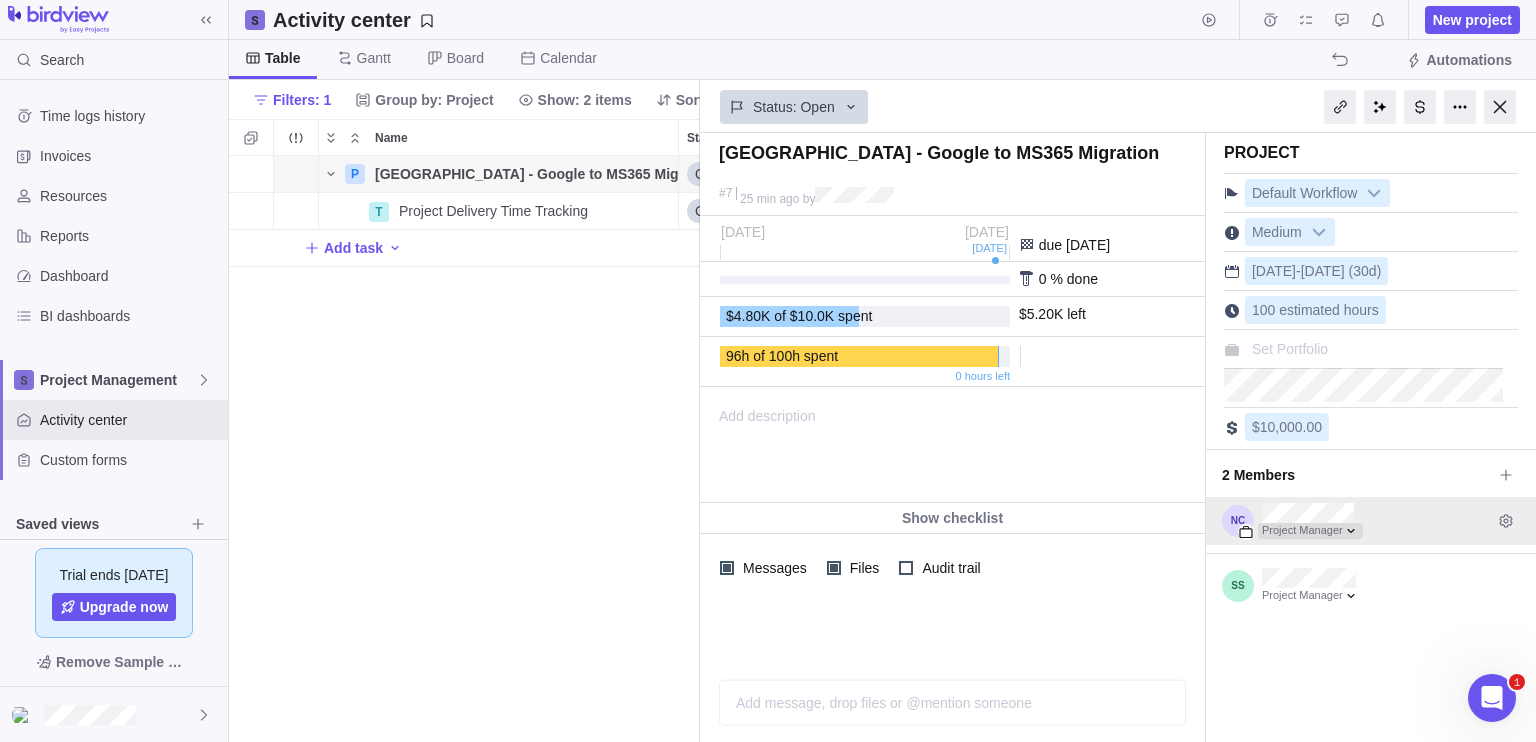 click at bounding box center [1310, 531] 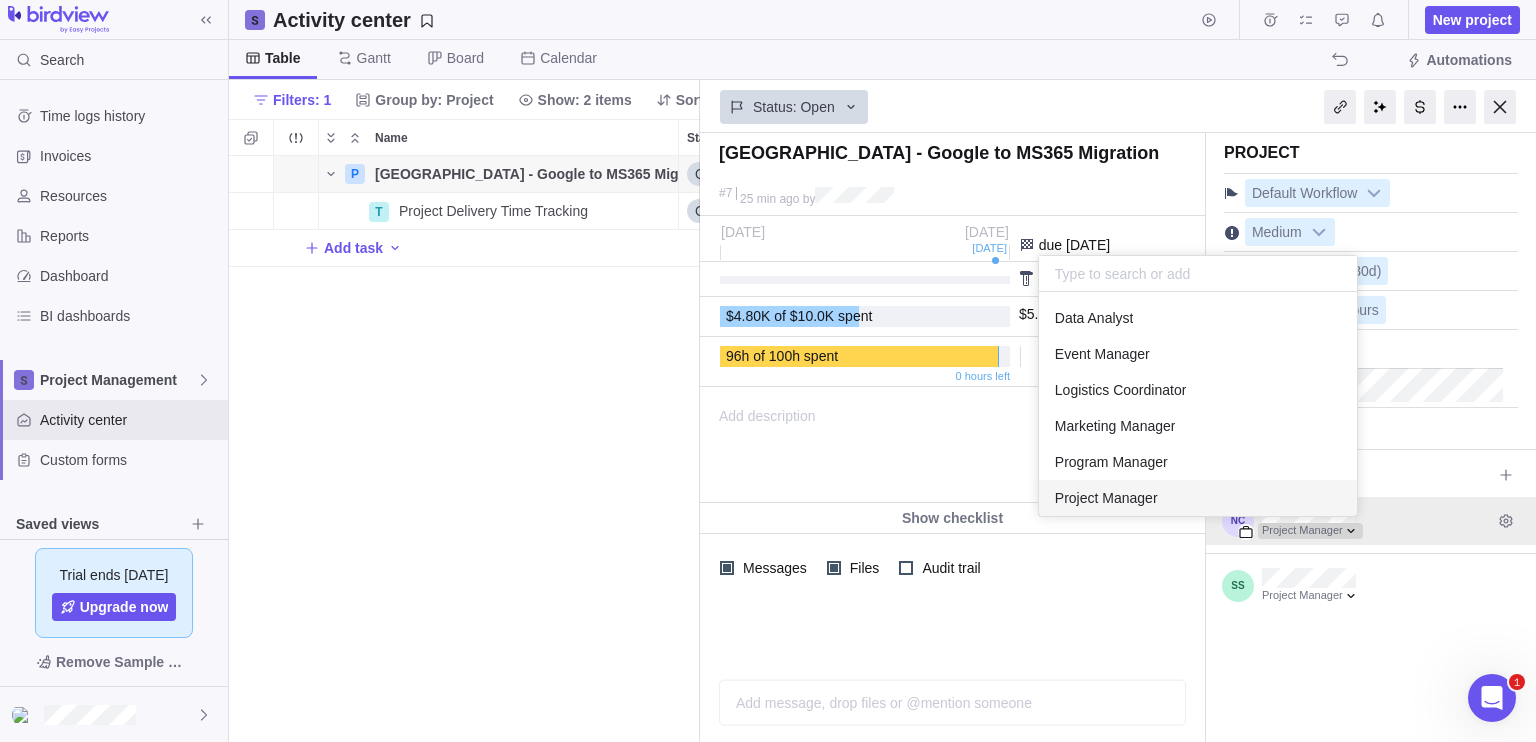 scroll, scrollTop: 16, scrollLeft: 16, axis: both 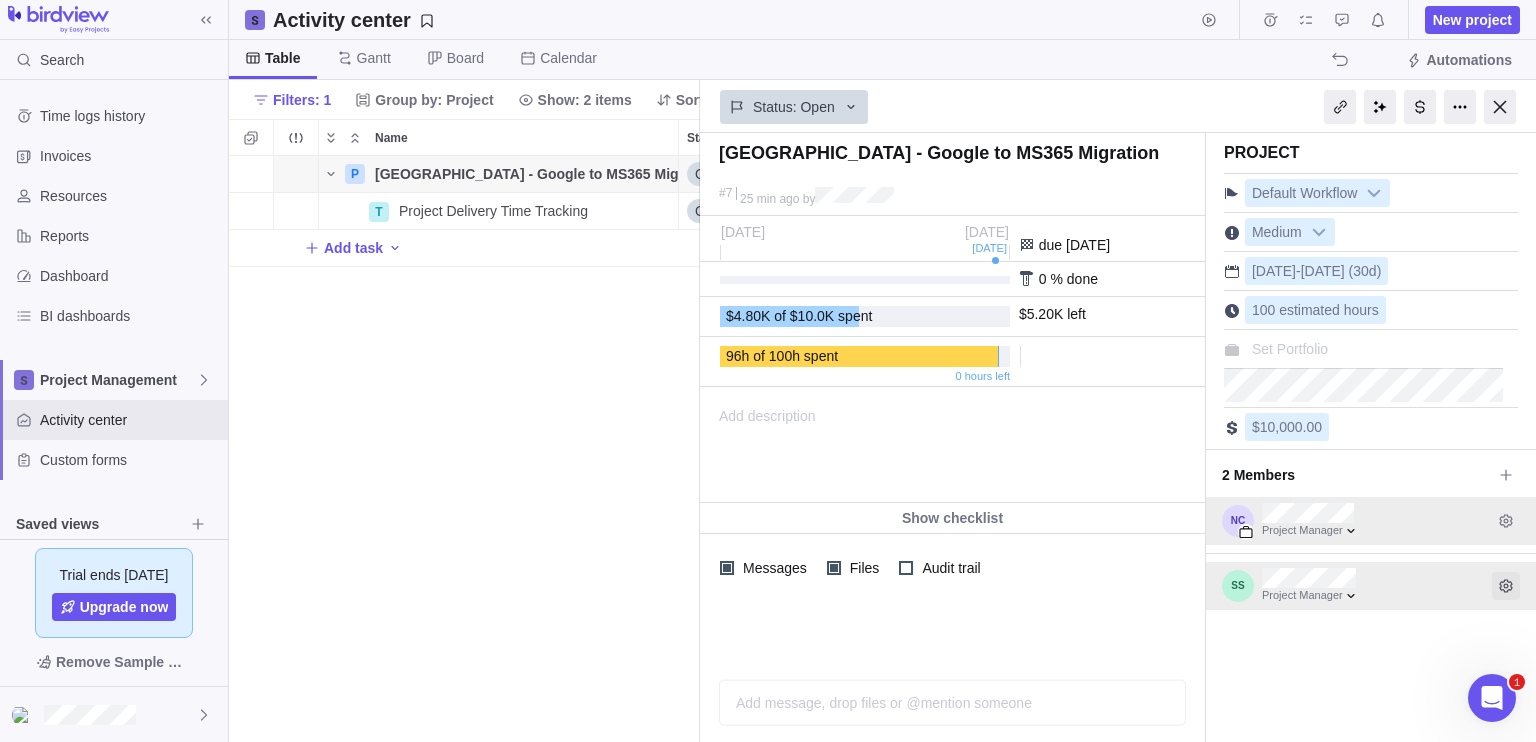 click 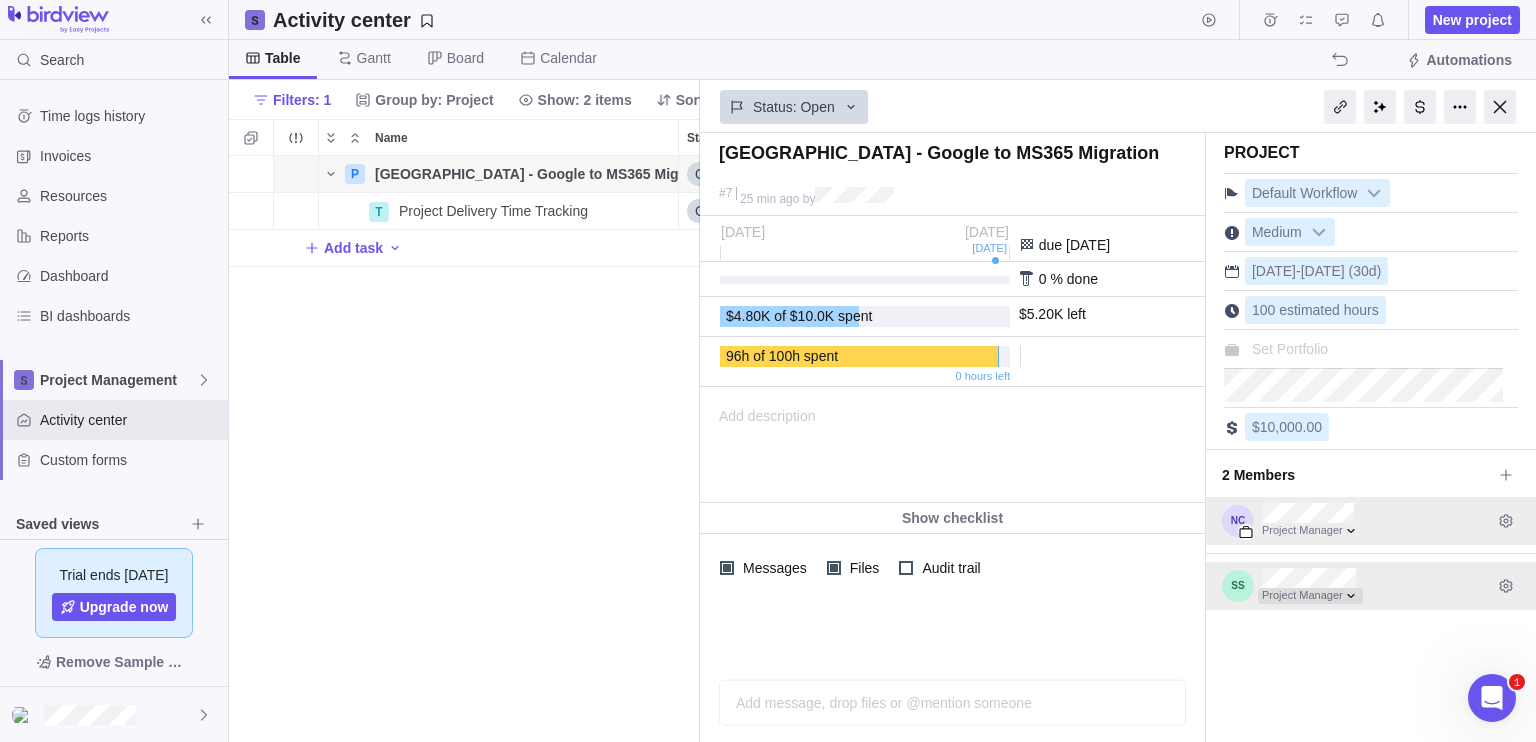 click at bounding box center [1310, 596] 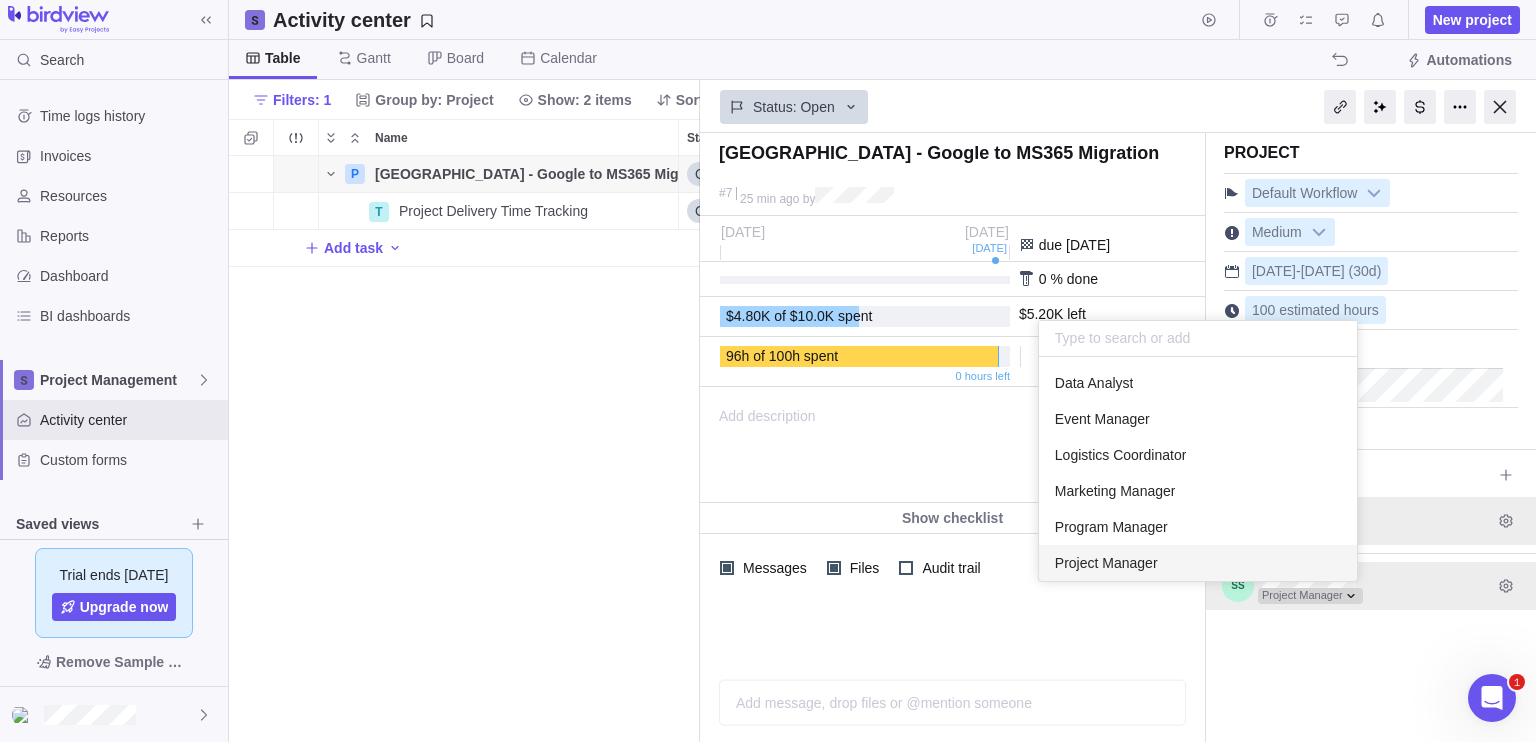 scroll, scrollTop: 16, scrollLeft: 16, axis: both 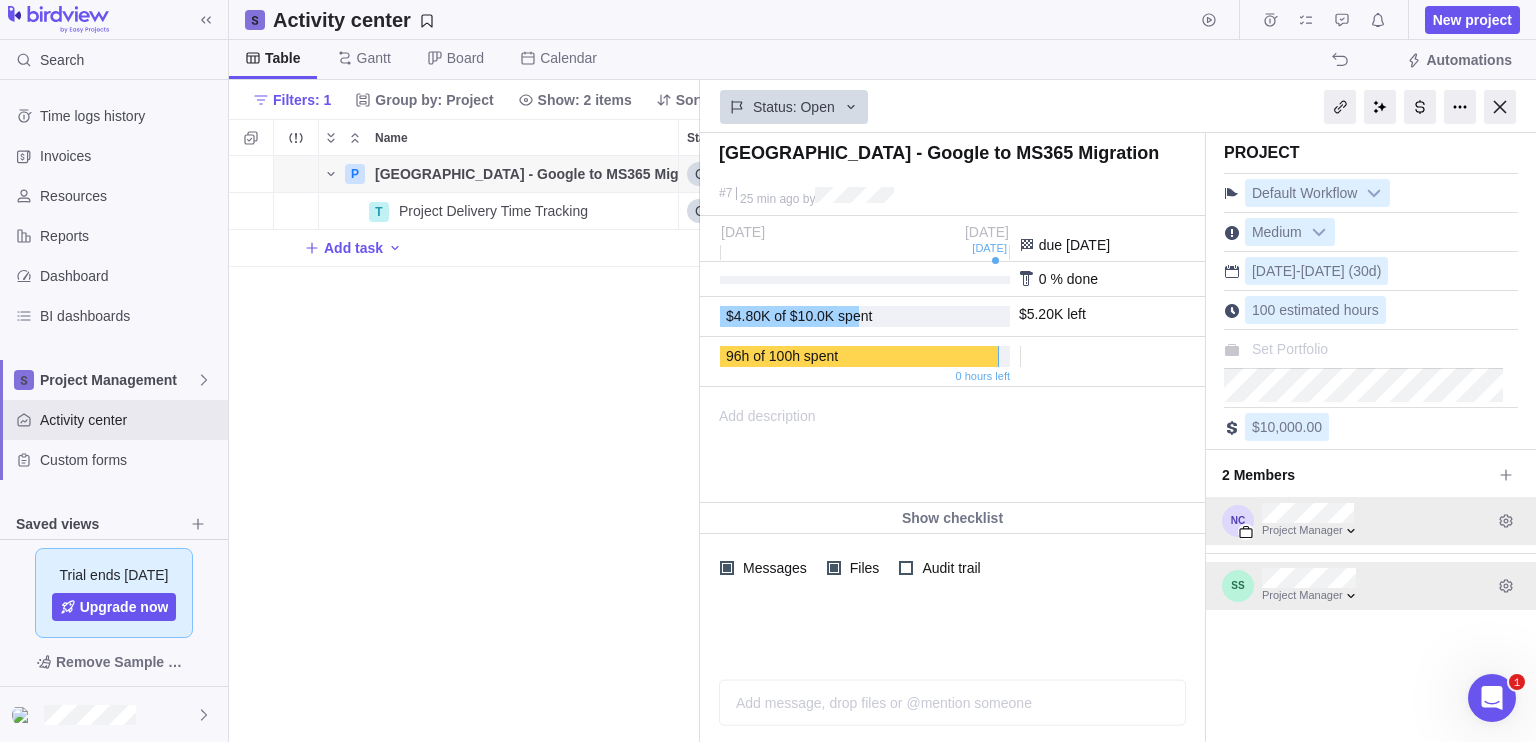 click at bounding box center (1439, 586) 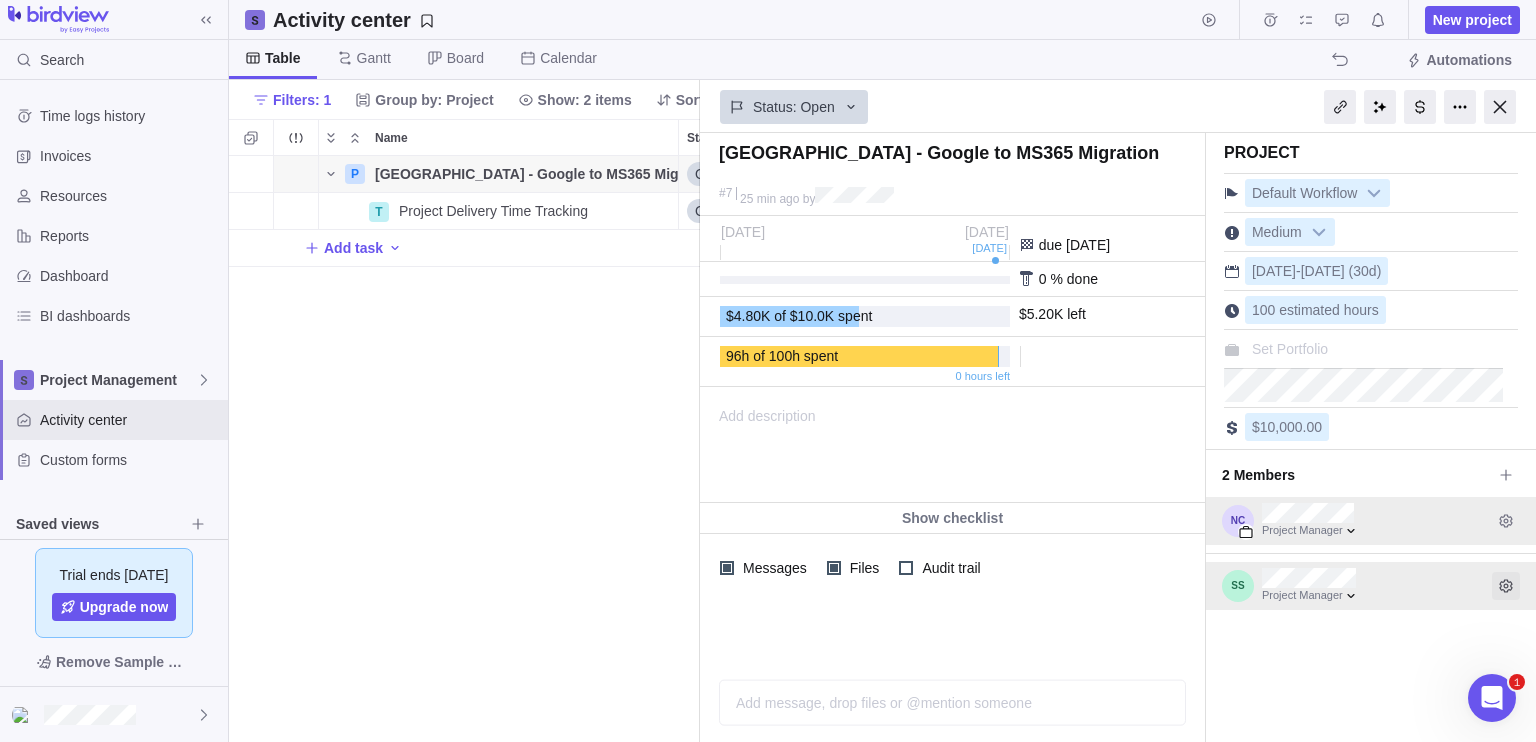 click 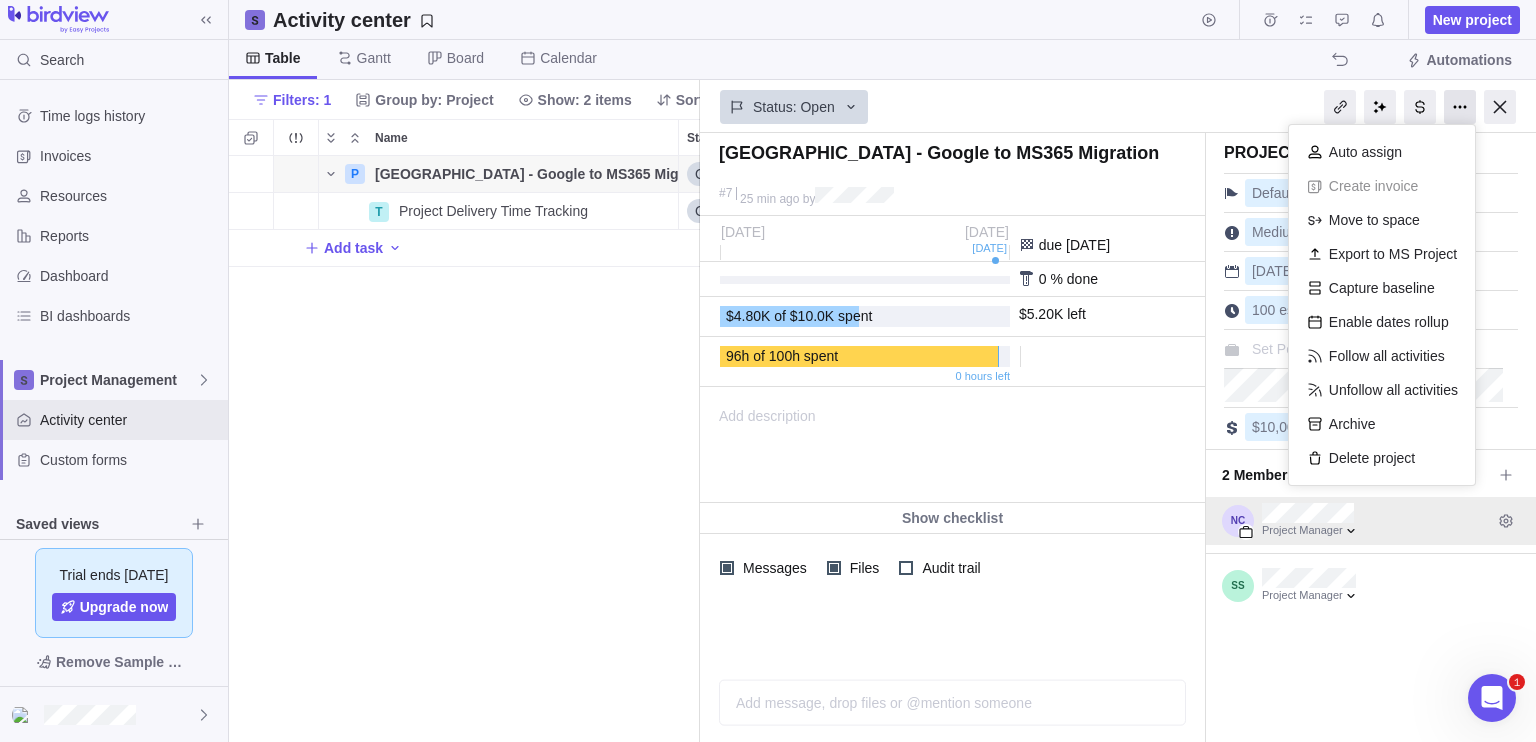 click at bounding box center [1460, 107] 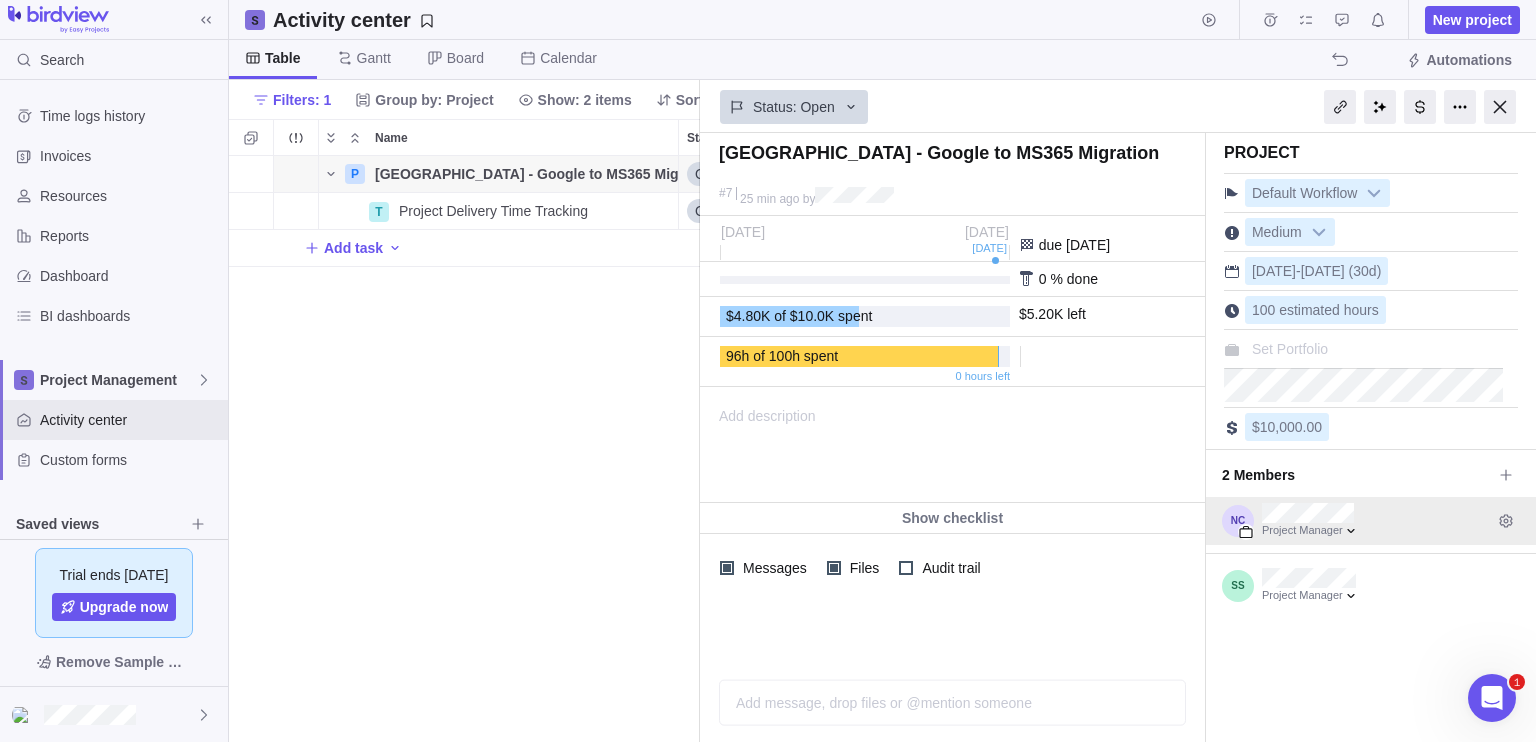 click at bounding box center (1439, 521) 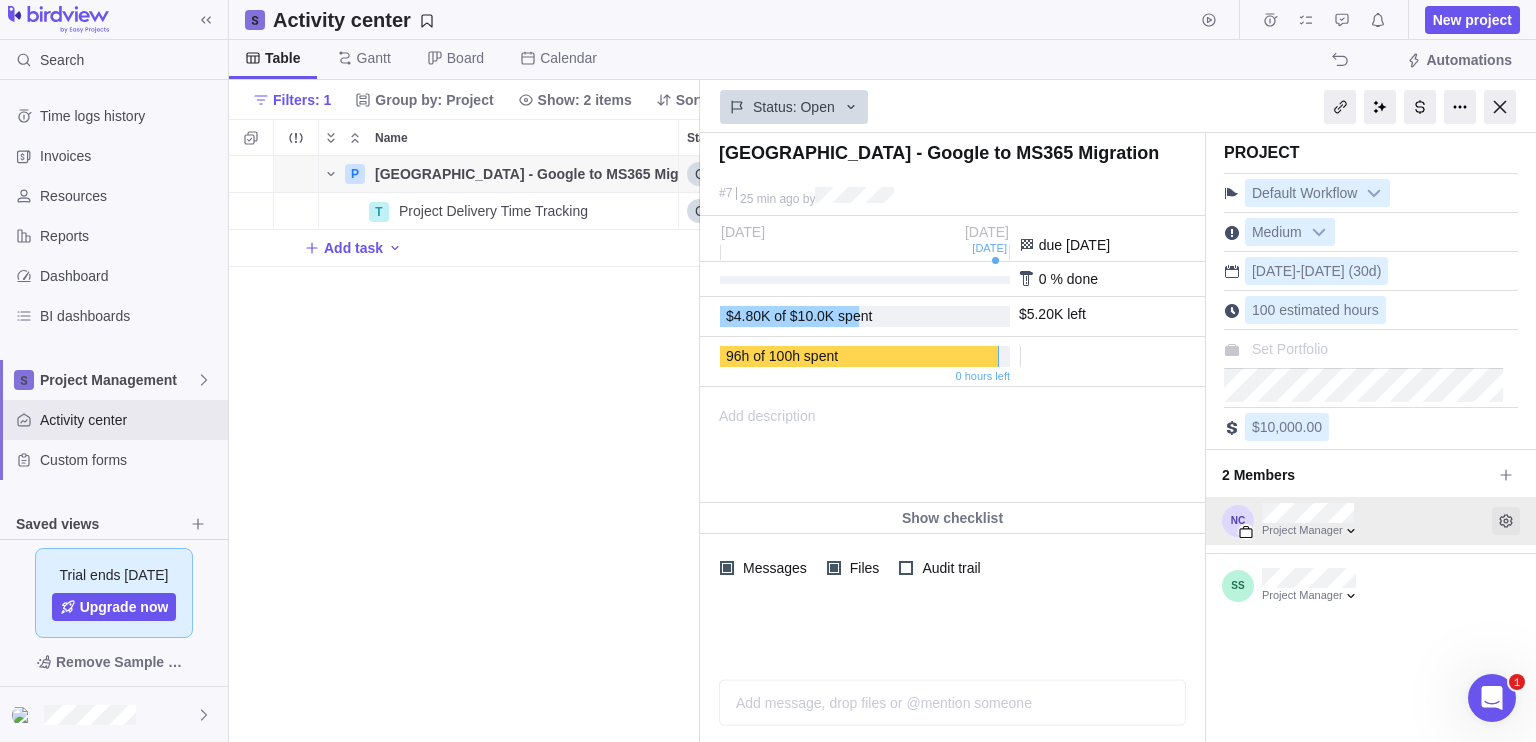 click 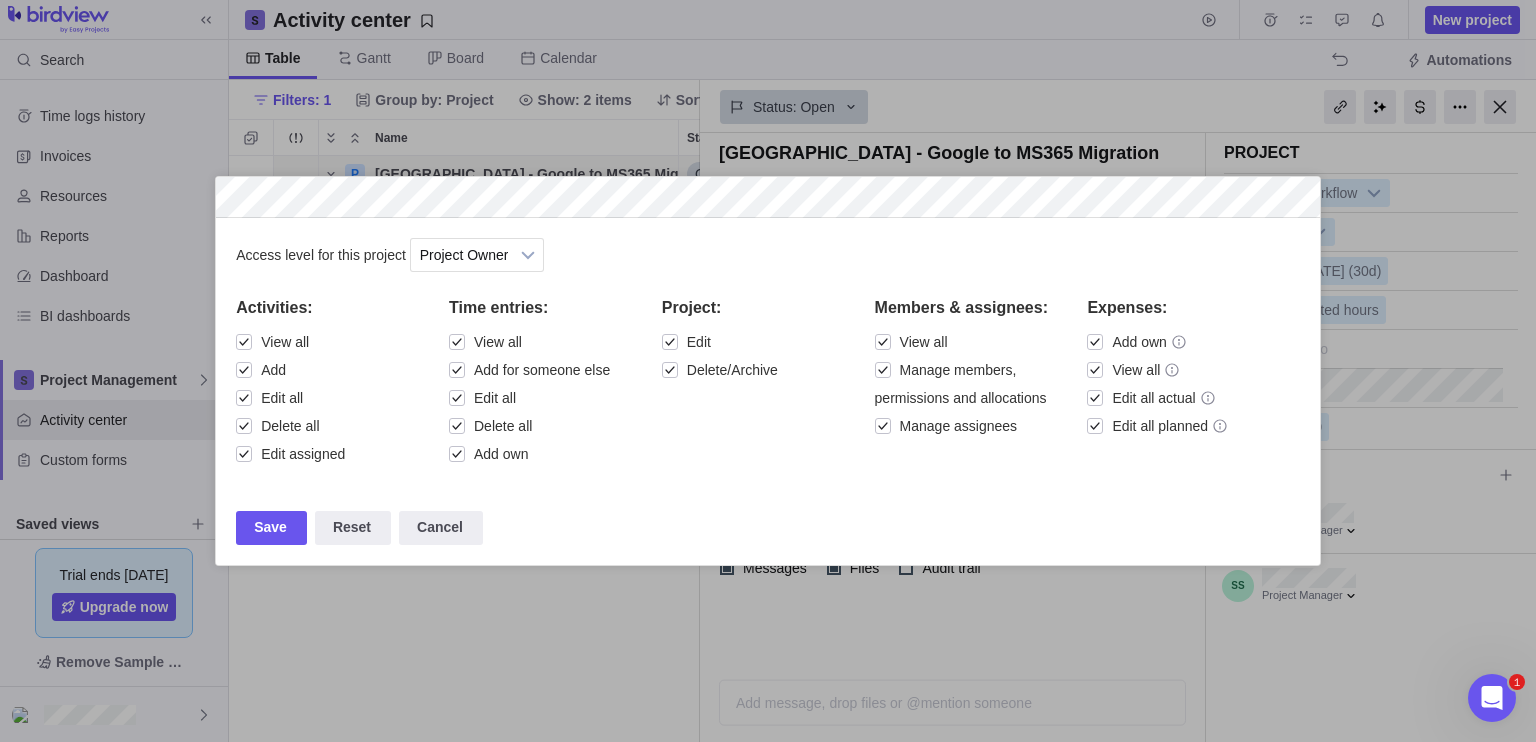 click at bounding box center [768, 371] 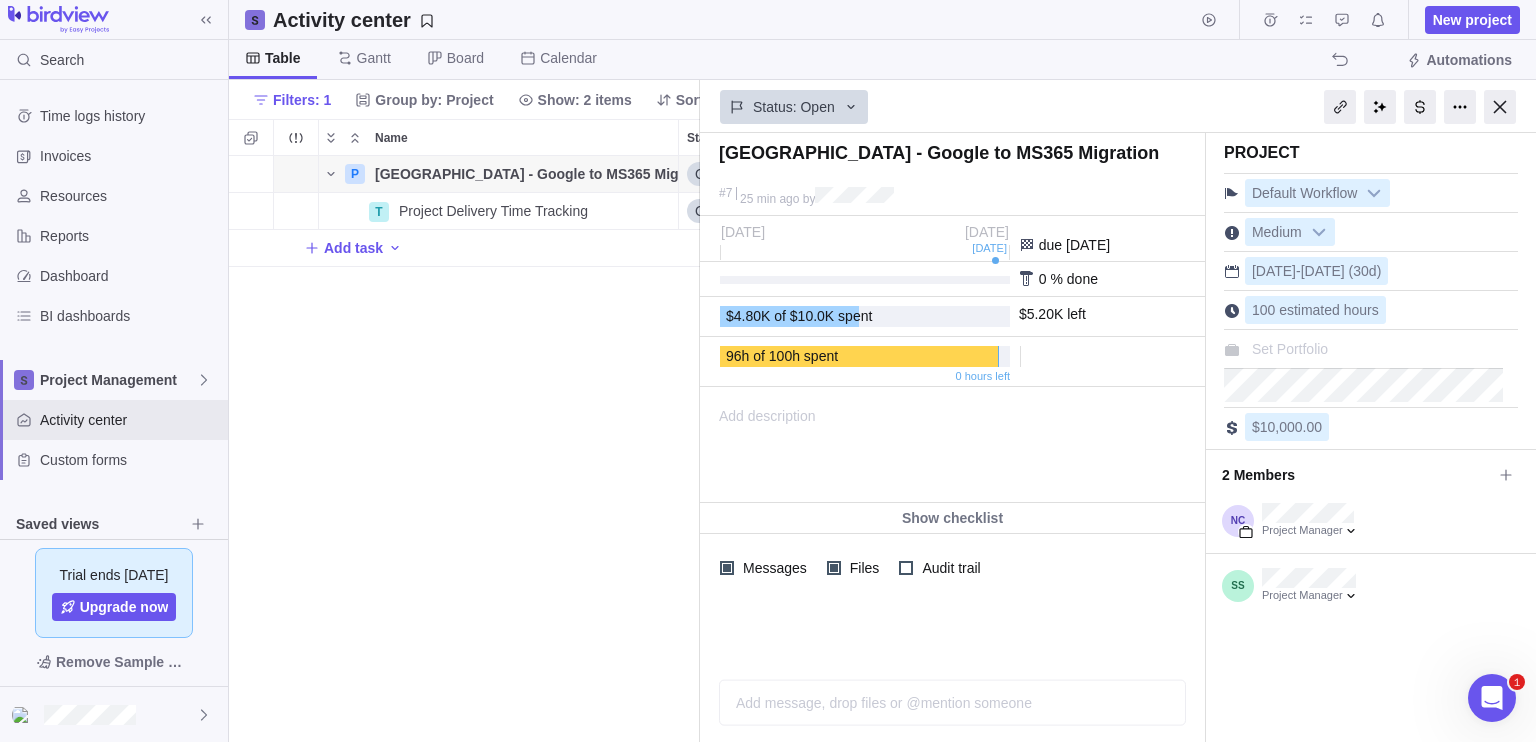 click on "P [GEOGRAPHIC_DATA] - Google to MS365 Migration Details Open [DATE] [DATE] 30d 96h 100h T Project Delivery Time Tracking Details Open [DATE] [DATE] 30d 96h Add task" at bounding box center (464, 449) 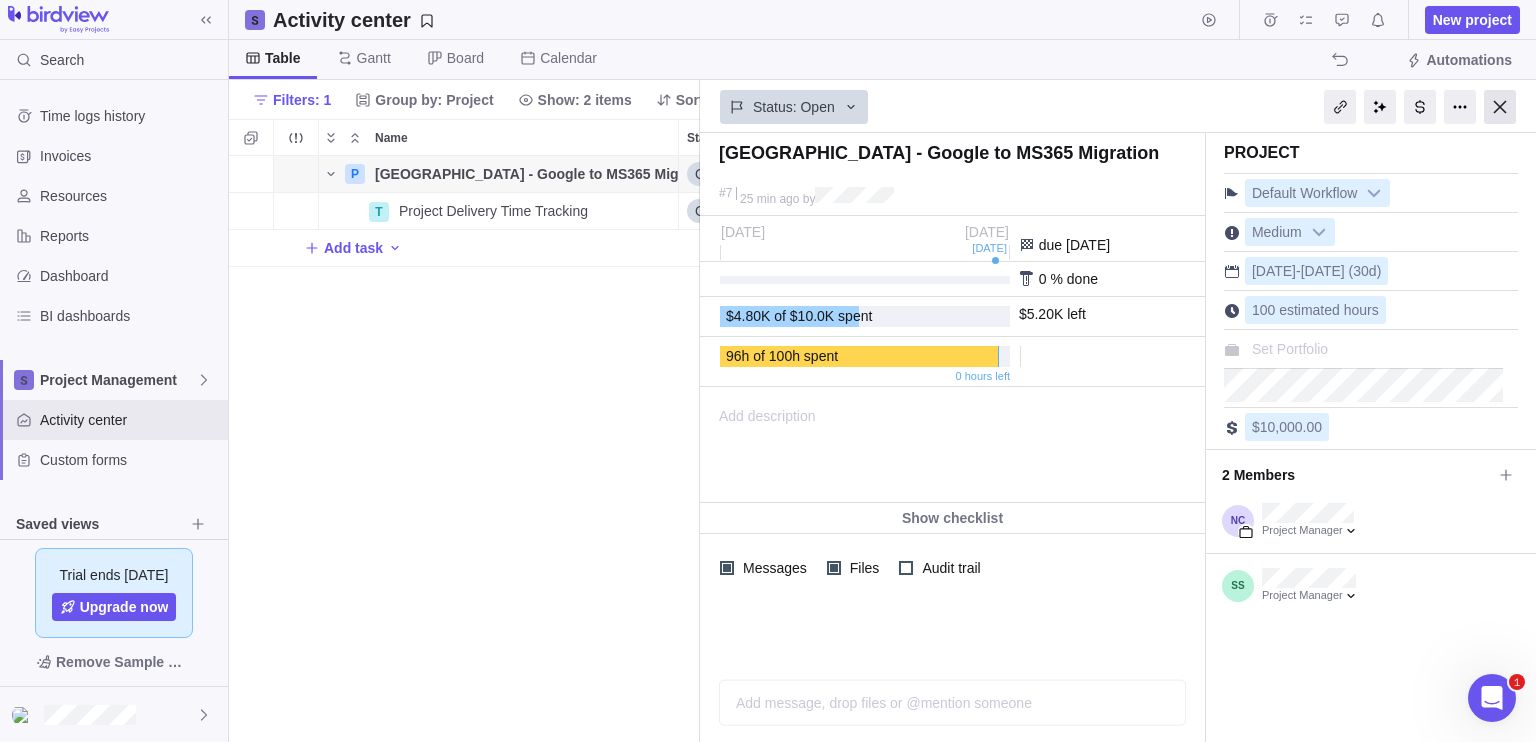 click at bounding box center (1500, 107) 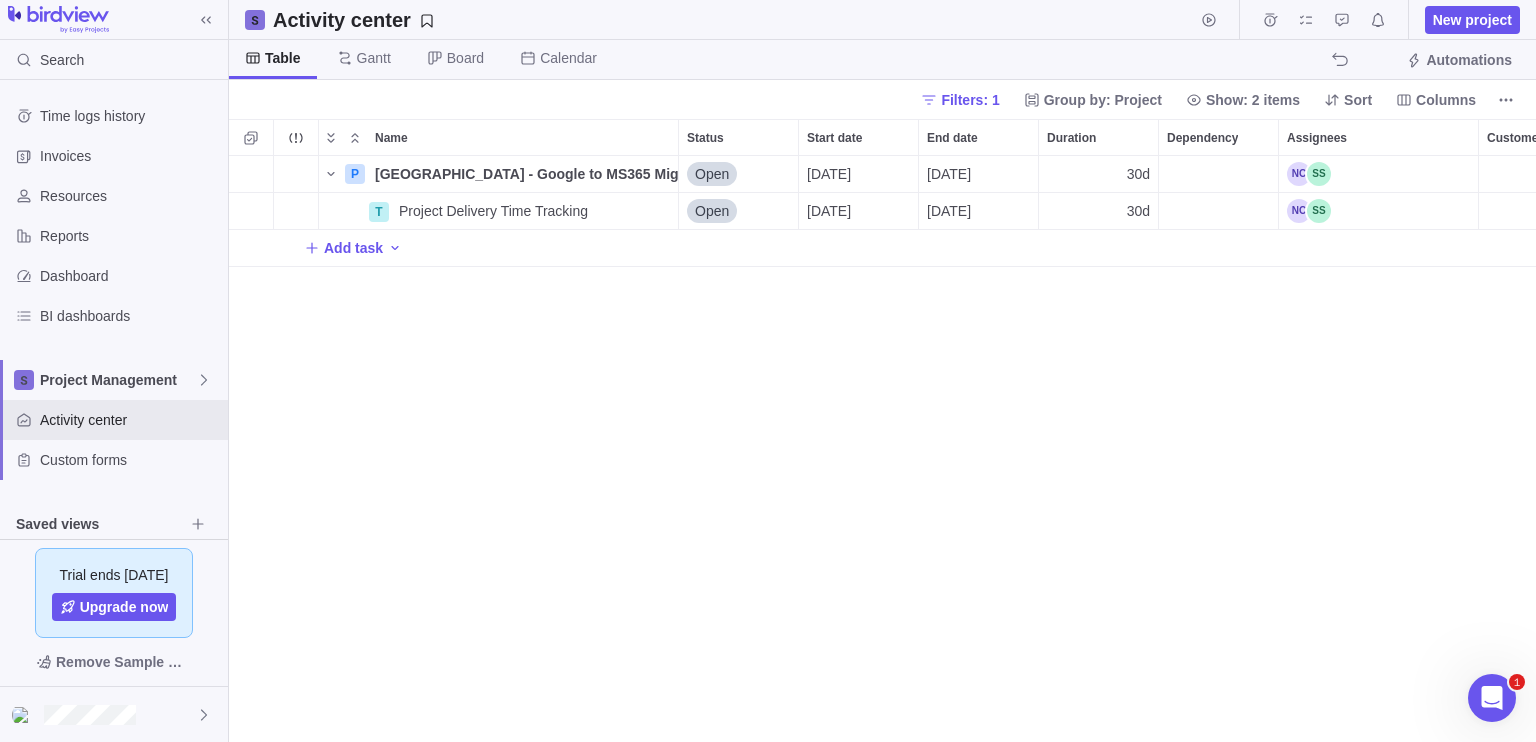 scroll, scrollTop: 16, scrollLeft: 16, axis: both 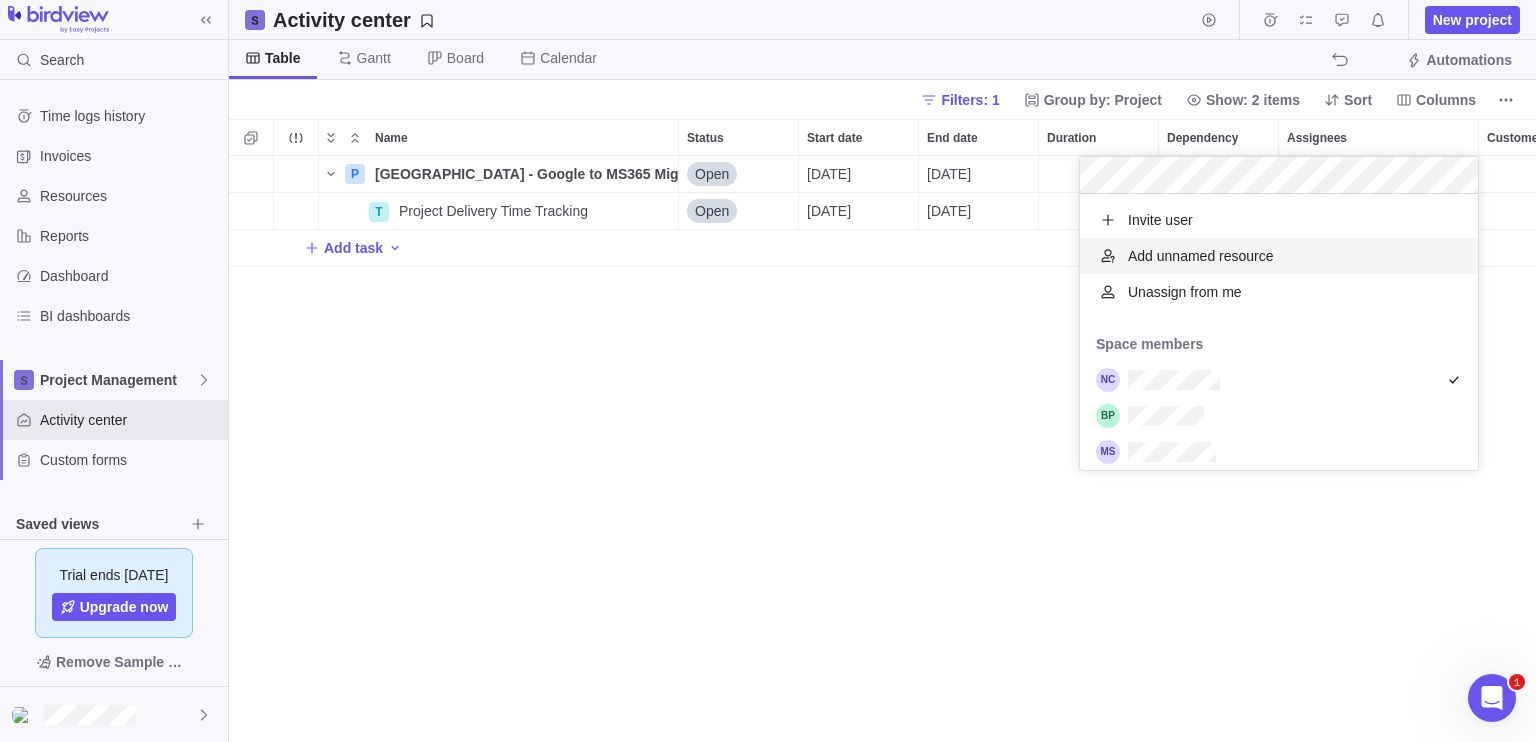 click on "P [GEOGRAPHIC_DATA] - Google to MS365 Migration Details Open [DATE] [DATE] 30d 96h 100h T Project Delivery Time Tracking Details Open [DATE] [DATE] 30d 96h Add task" at bounding box center (882, 449) 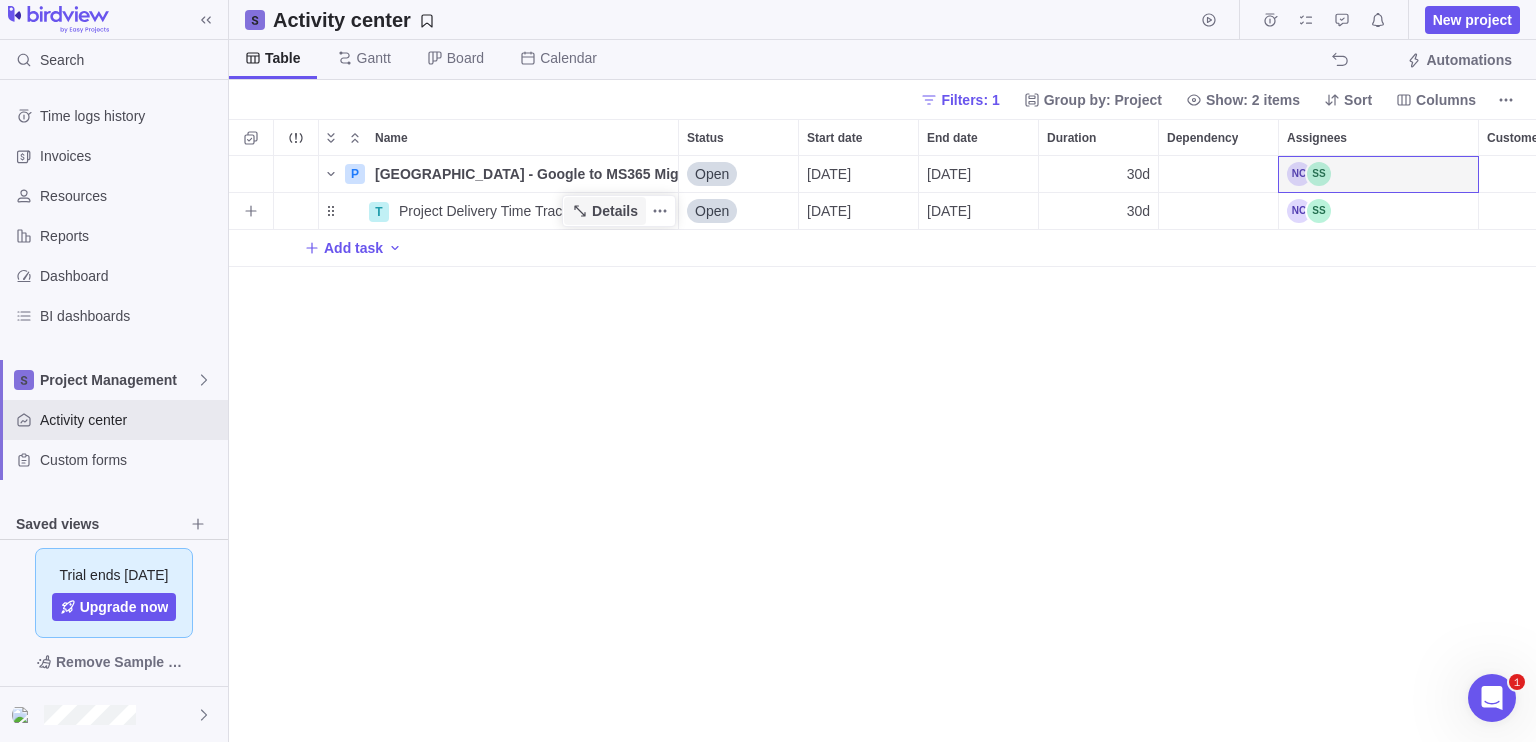 click on "Details" at bounding box center (615, 211) 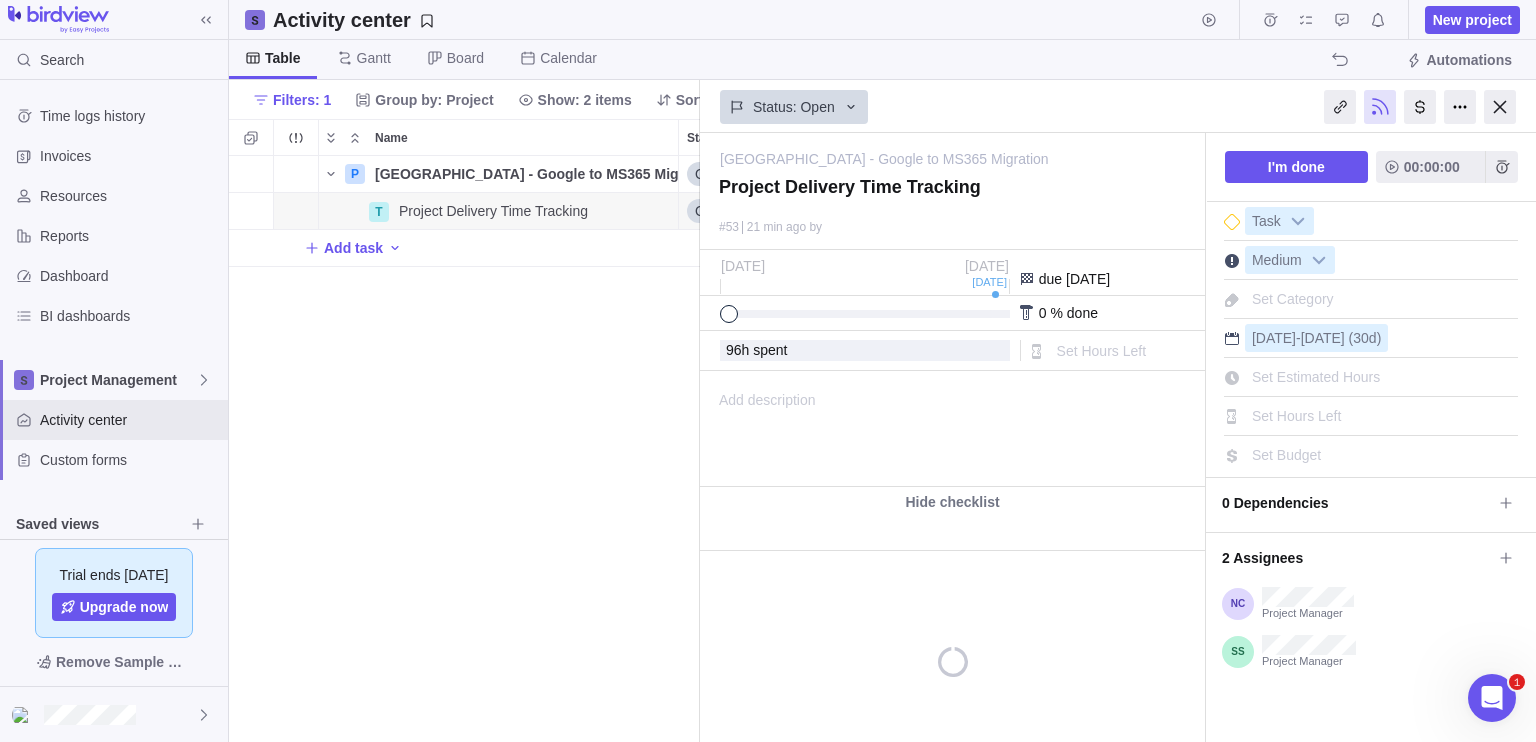 scroll, scrollTop: 570, scrollLeft: 456, axis: both 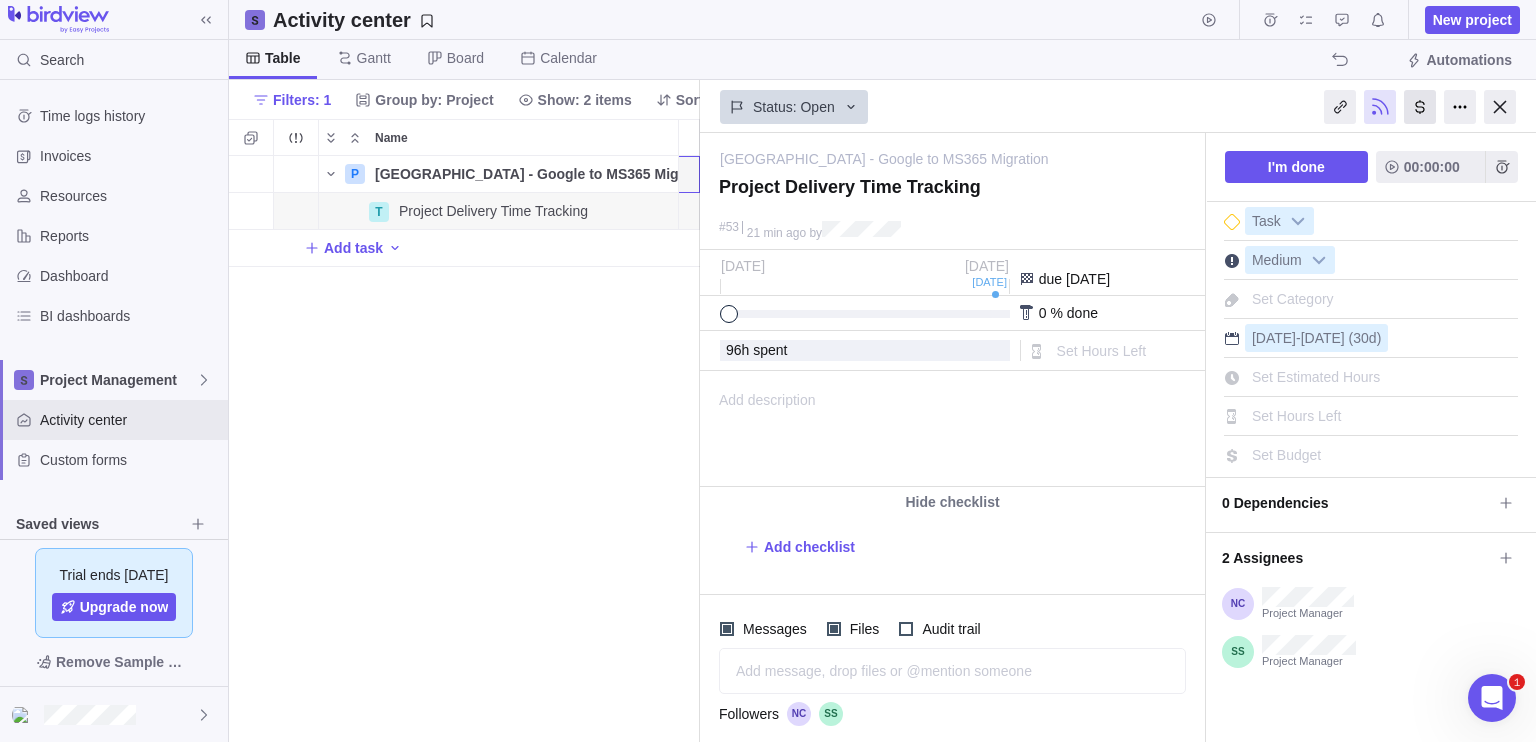 click at bounding box center [1420, 107] 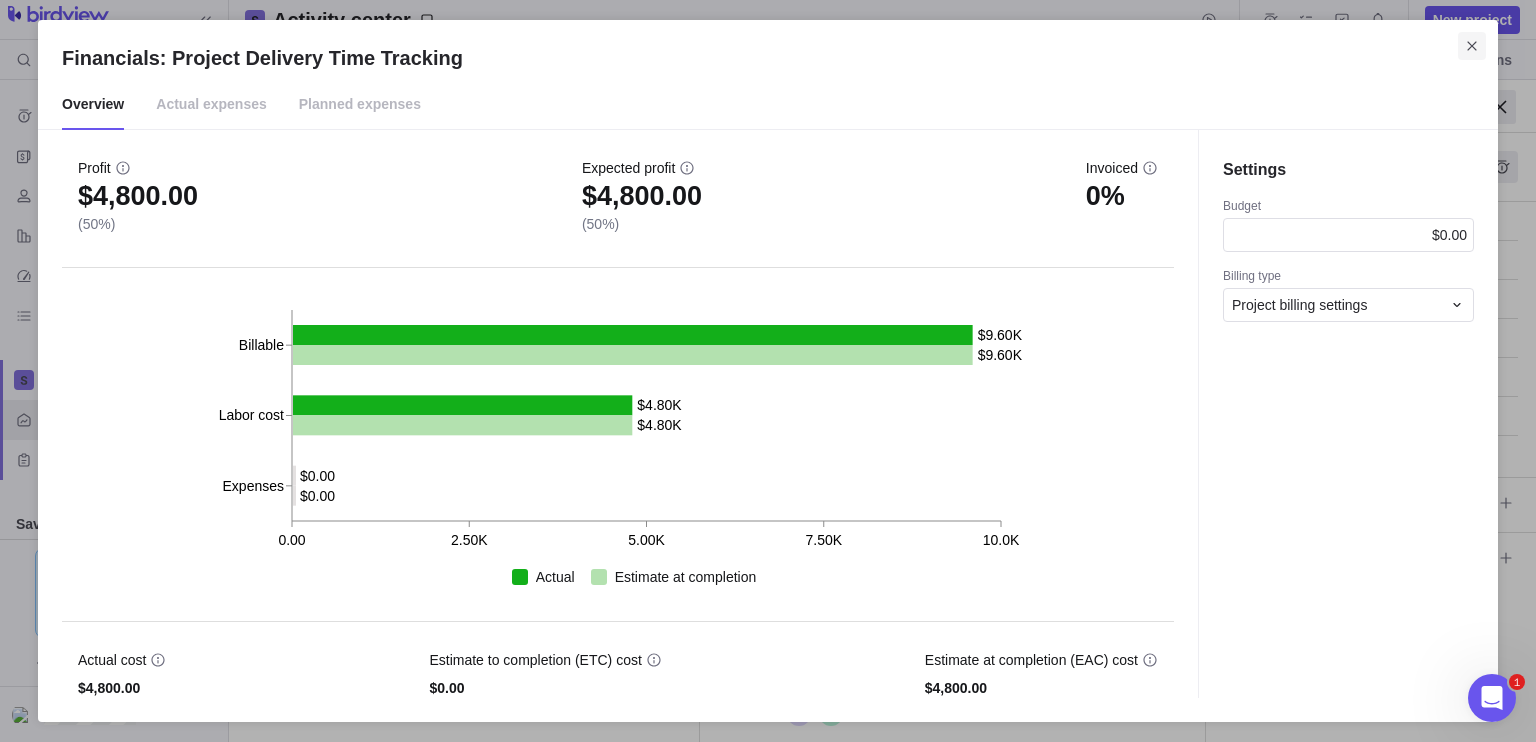 click at bounding box center (1472, 46) 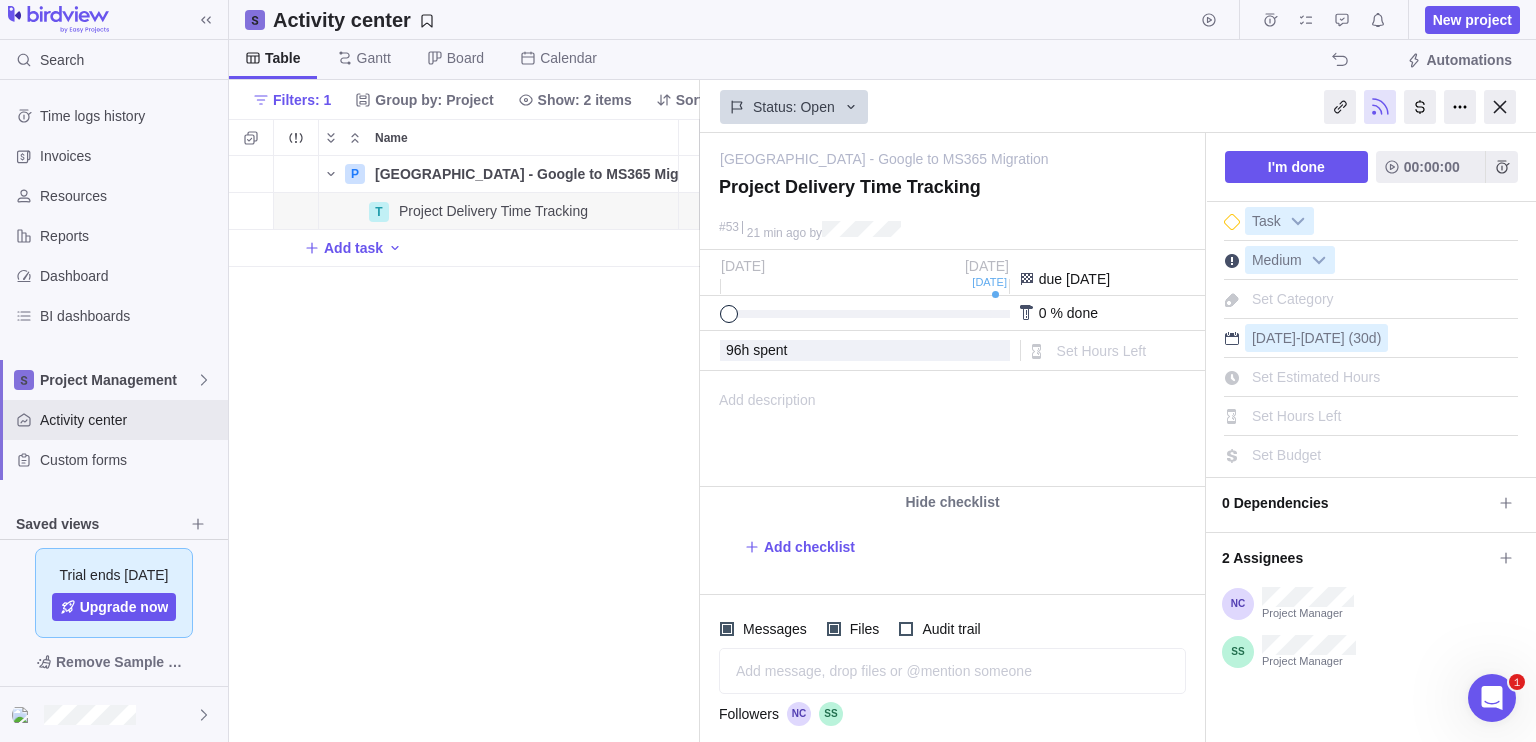 click at bounding box center (1416, 107) 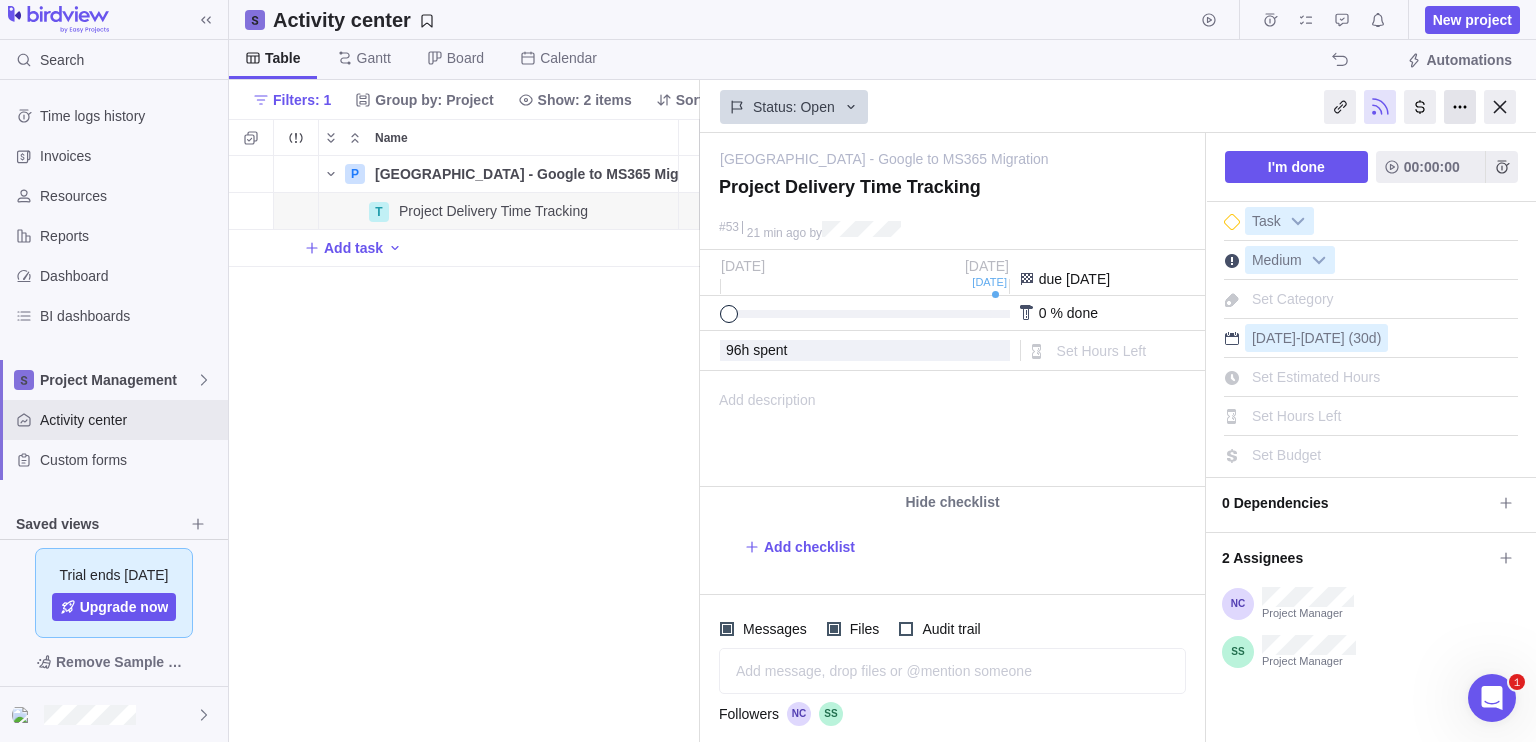 click at bounding box center (1460, 107) 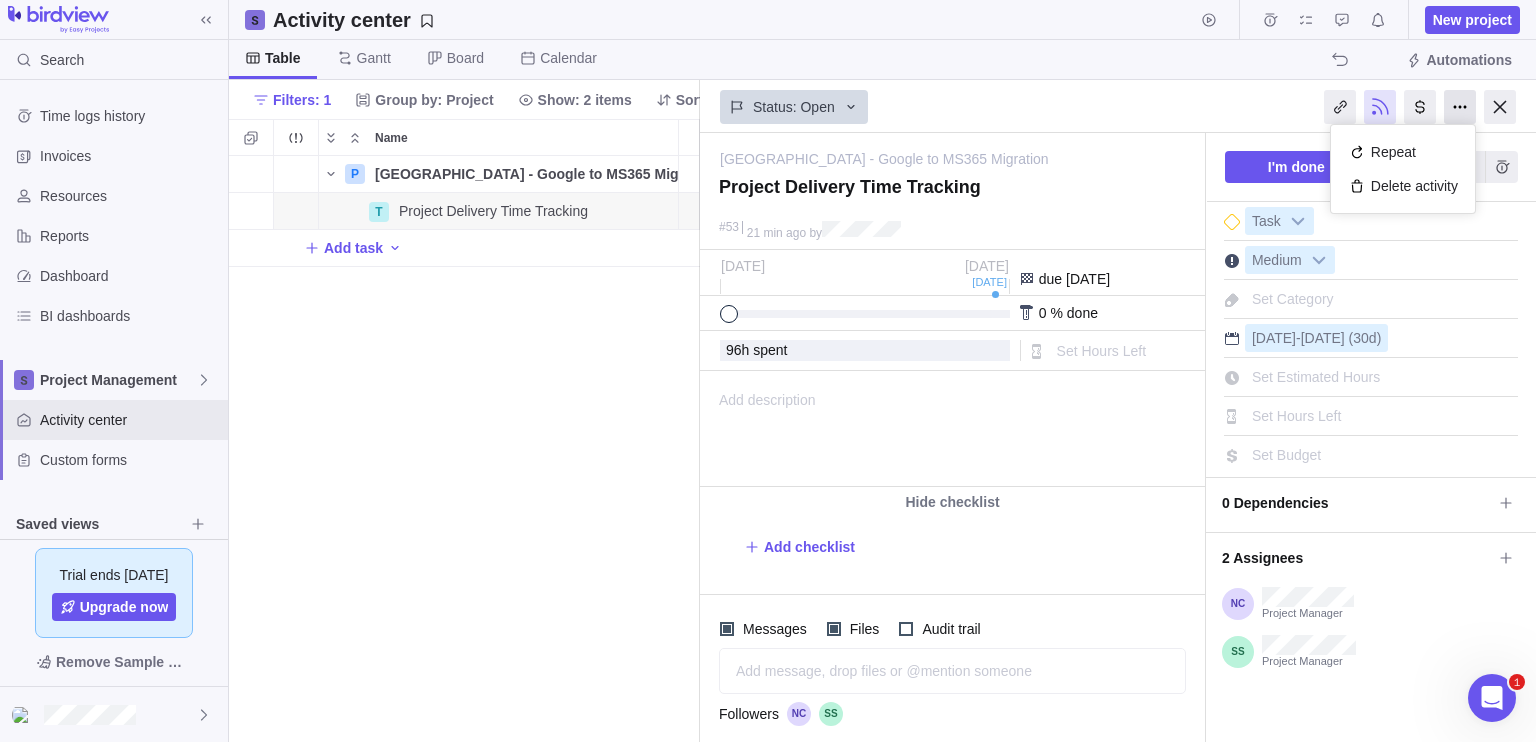 click at bounding box center (1460, 107) 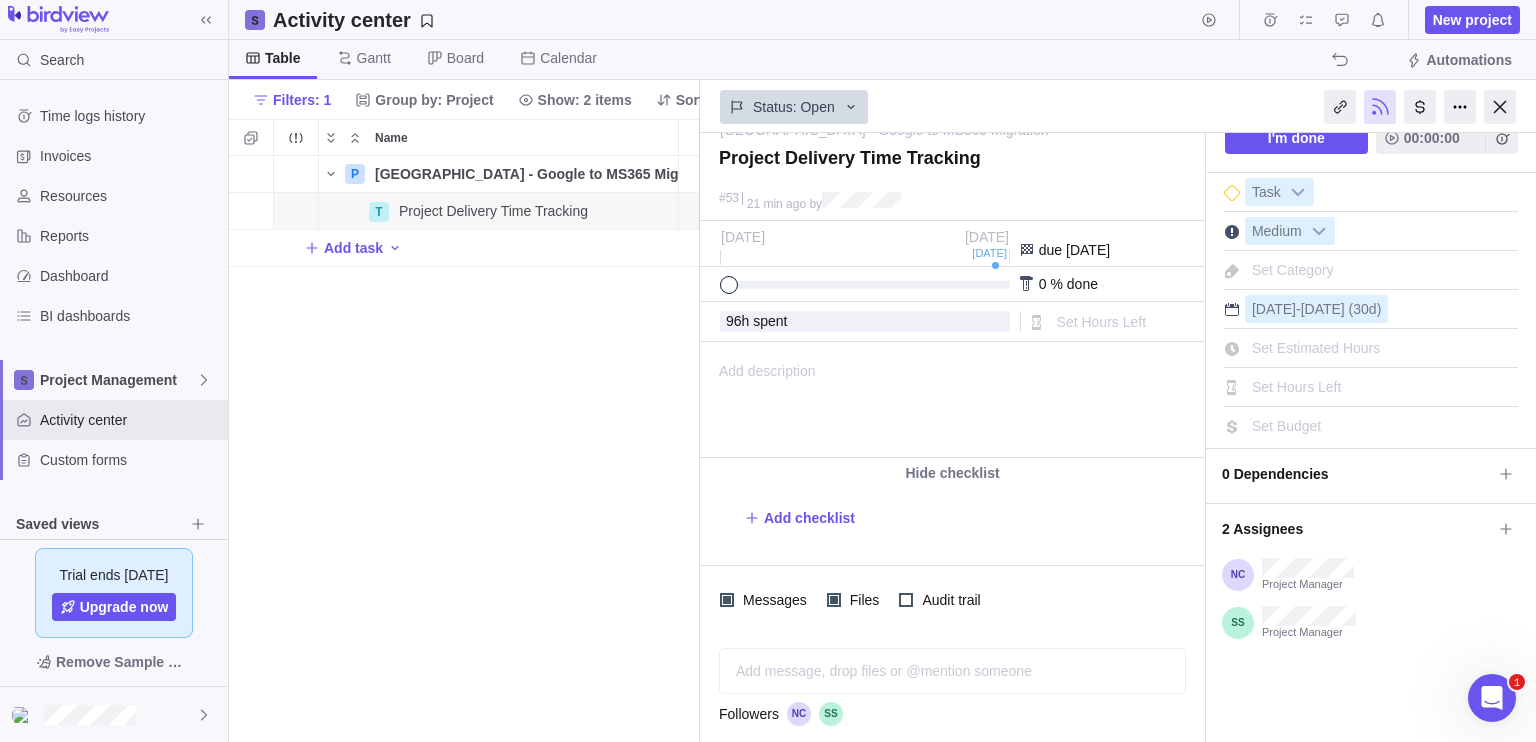 scroll, scrollTop: 0, scrollLeft: 0, axis: both 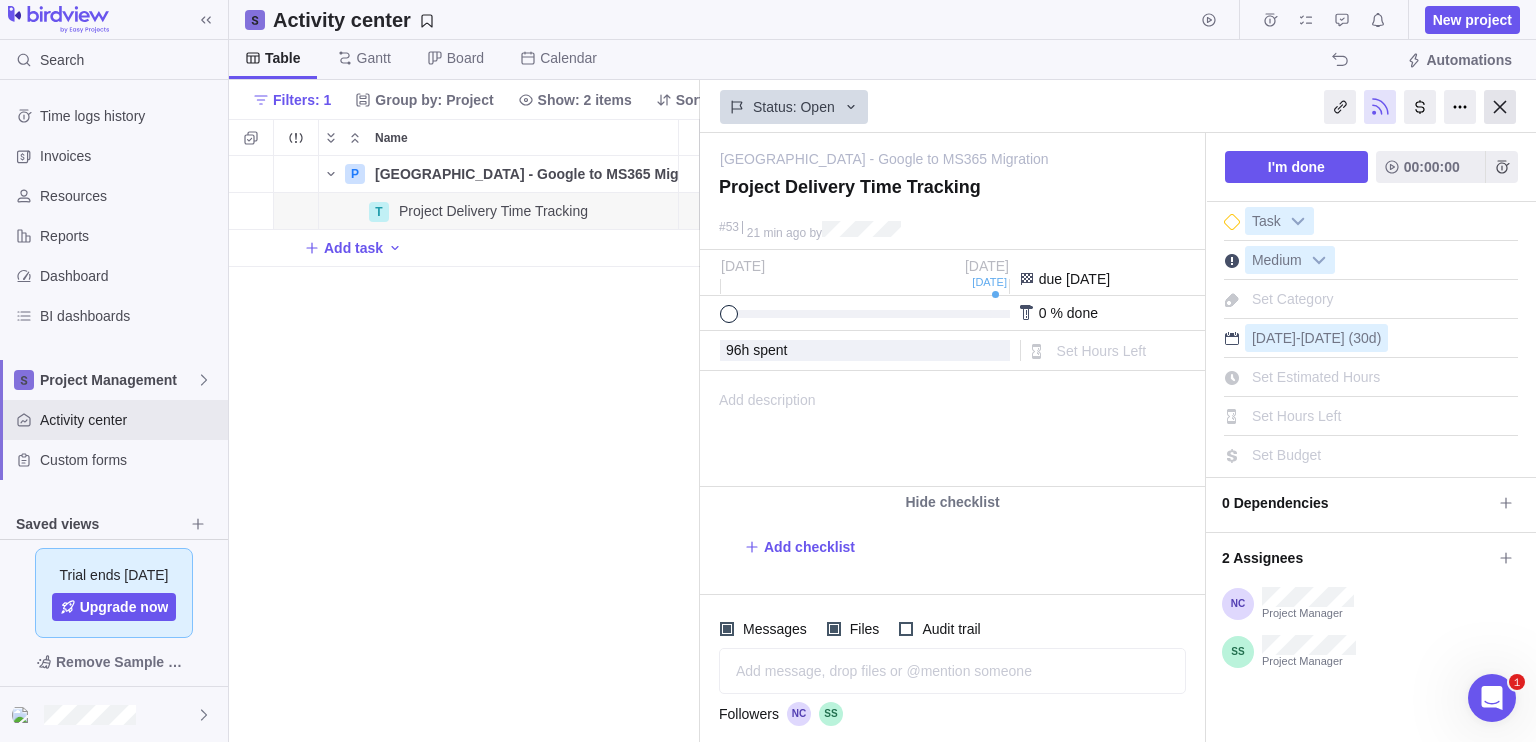 click at bounding box center (1500, 107) 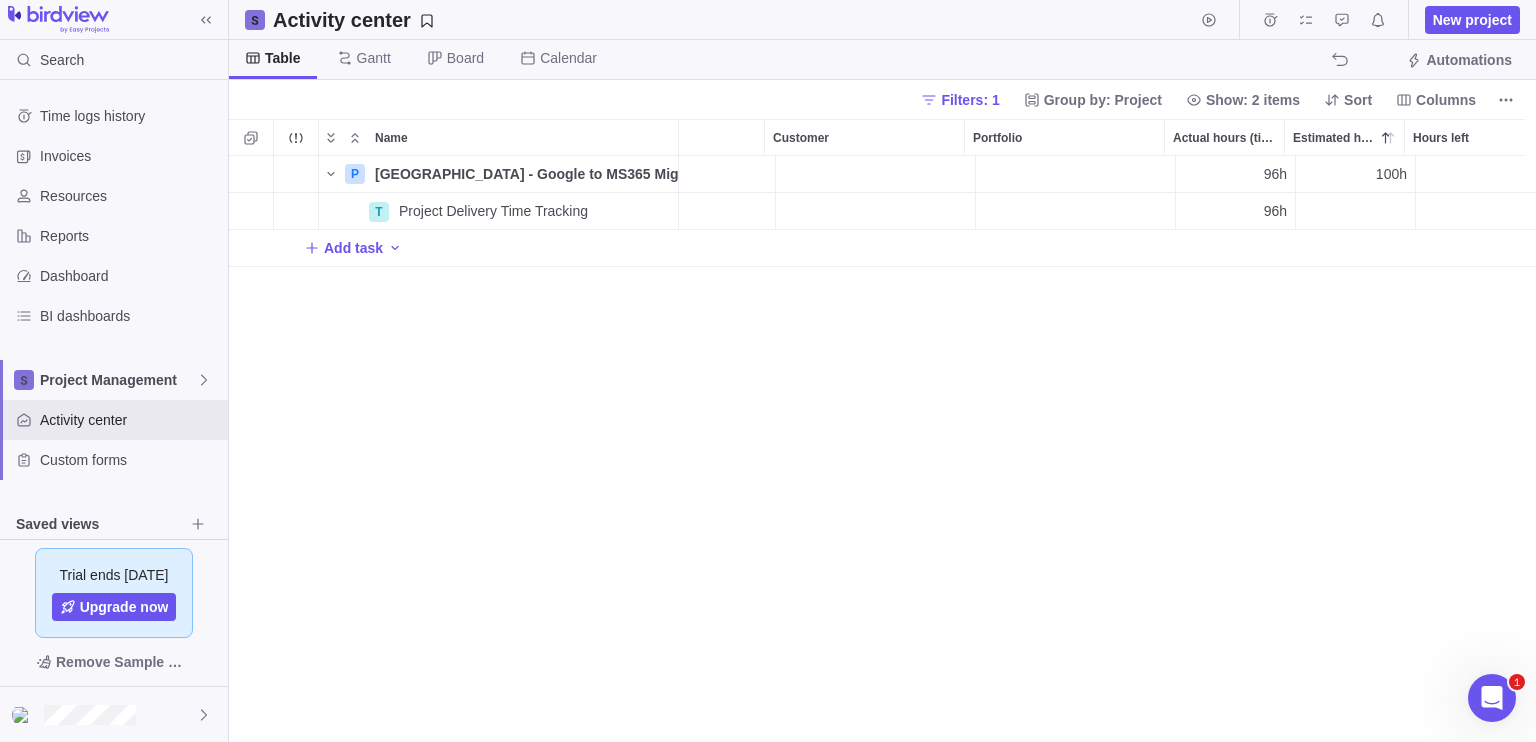 scroll, scrollTop: 0, scrollLeft: 703, axis: horizontal 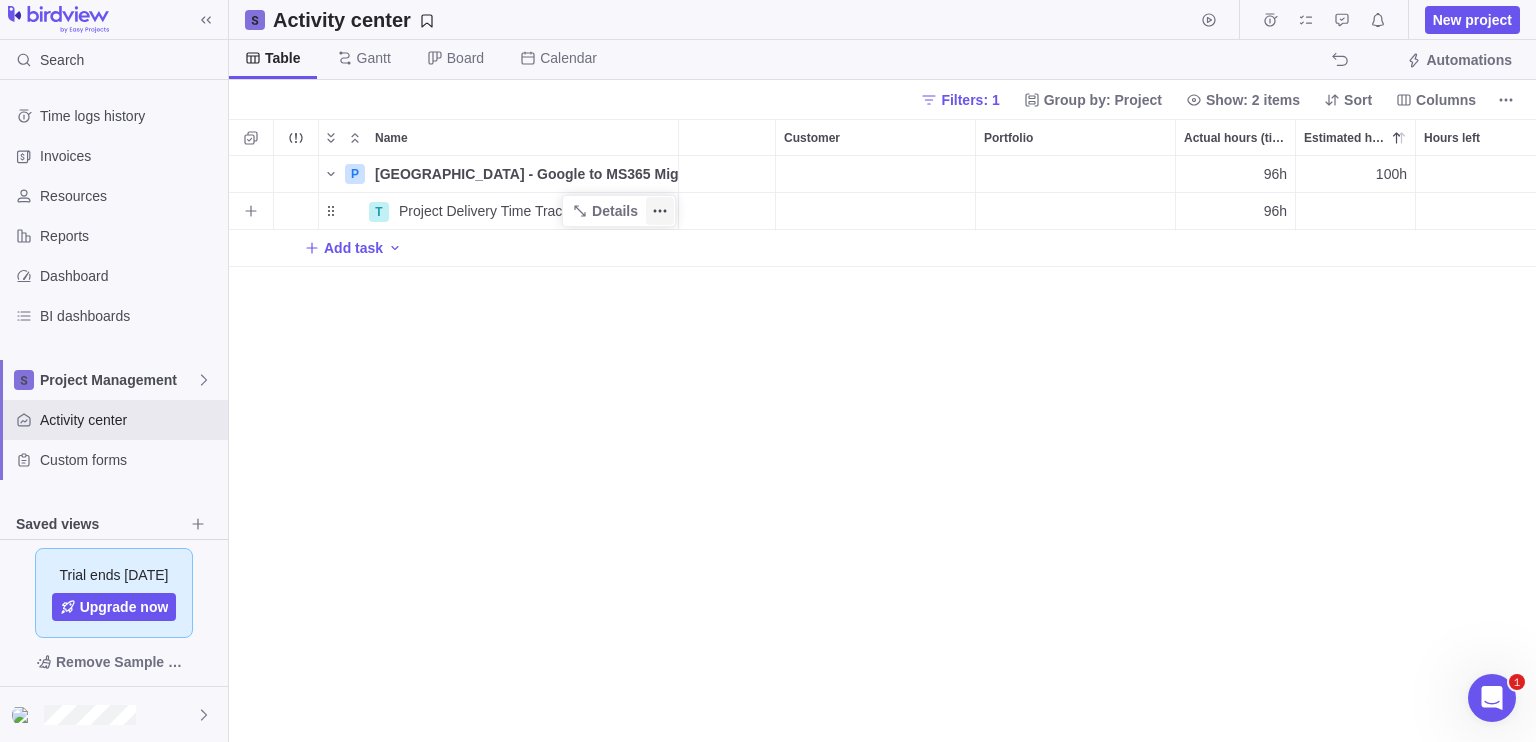 click 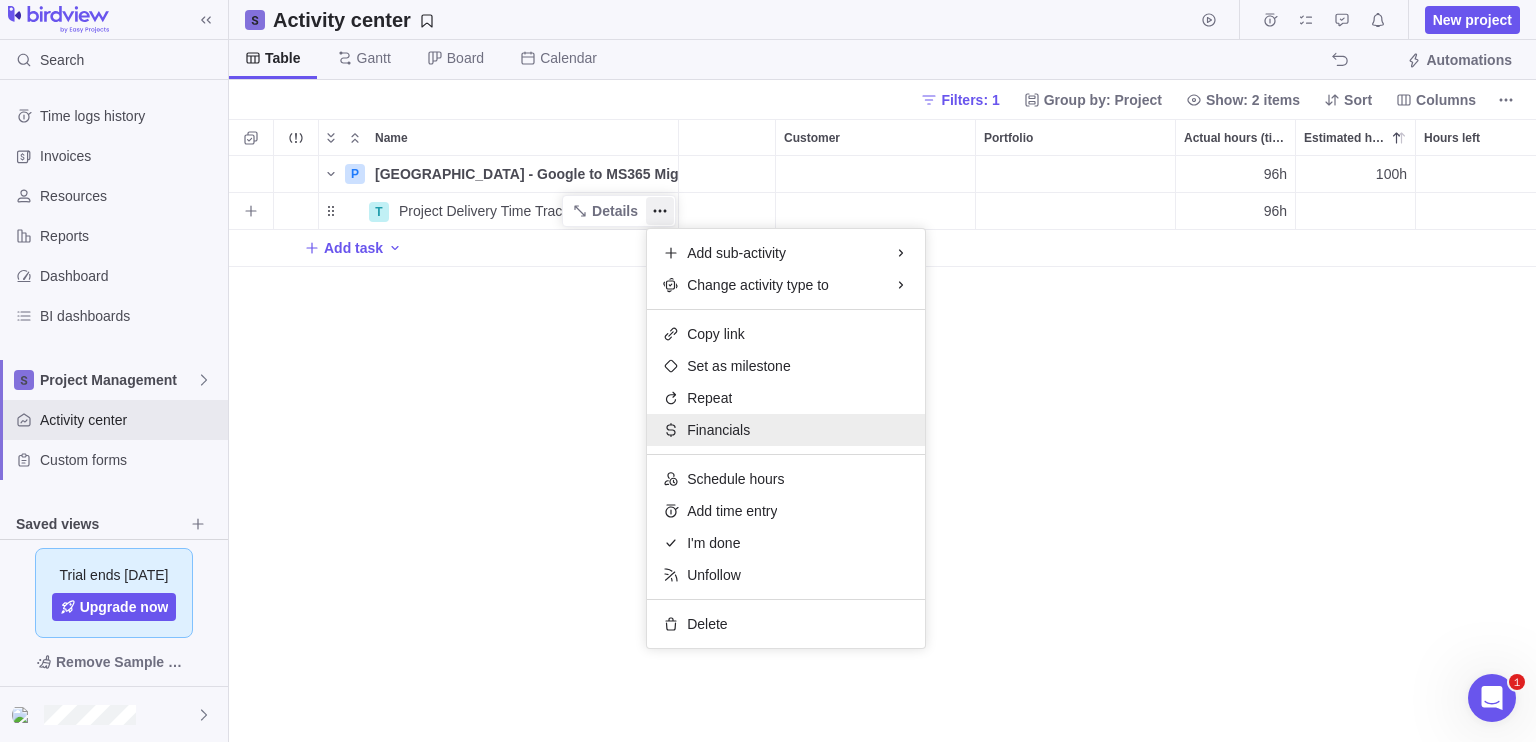 click on "Financials" at bounding box center (786, 430) 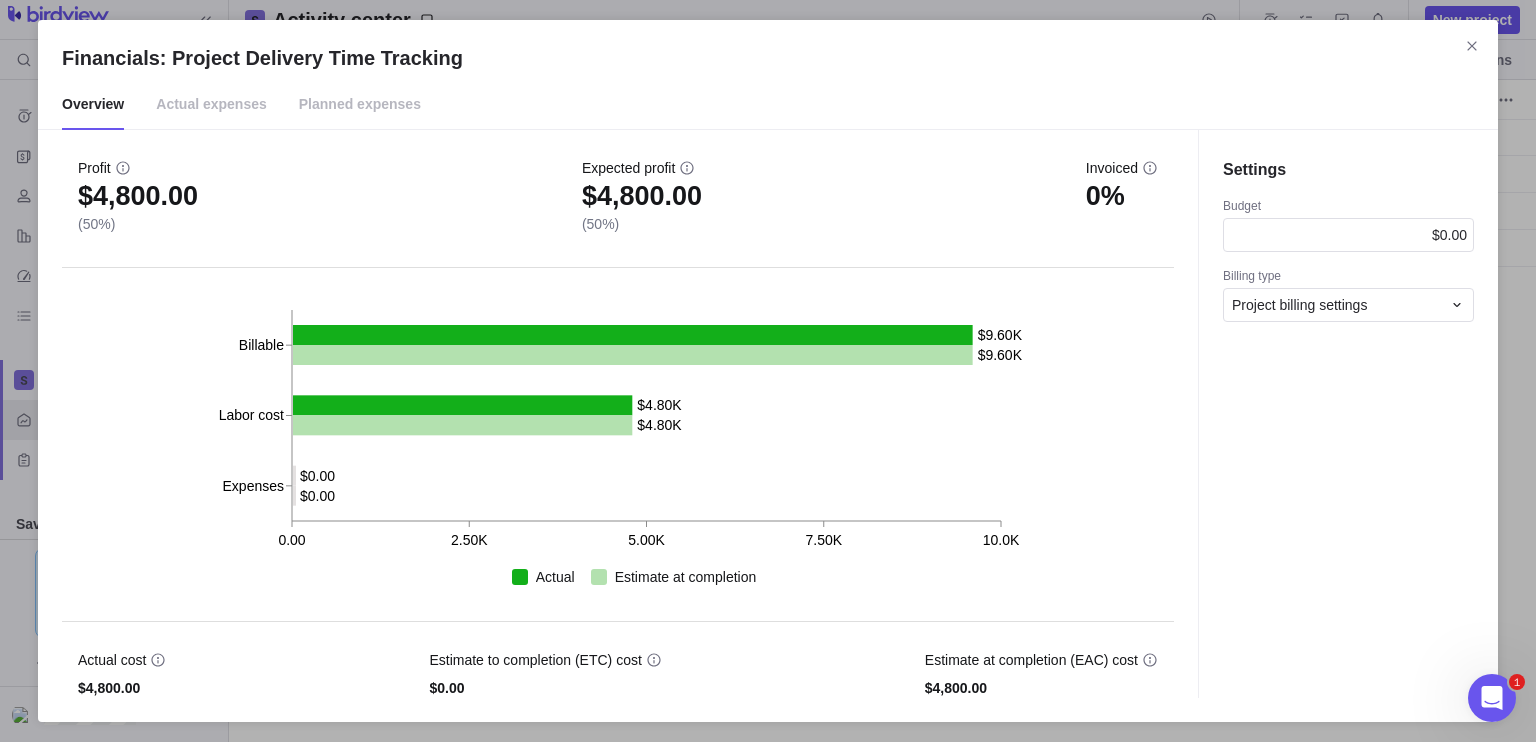 click on "Budget" at bounding box center [1348, 208] 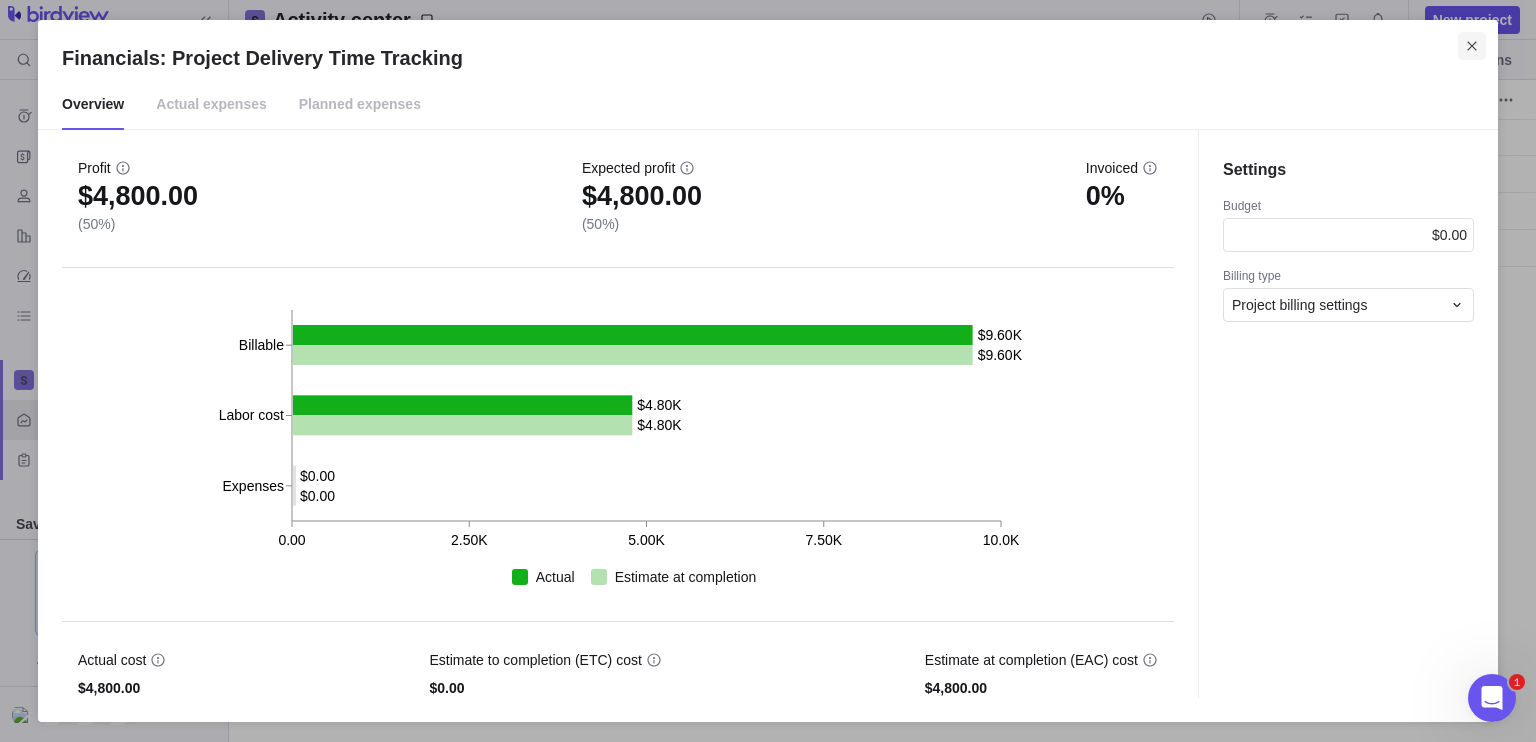 click 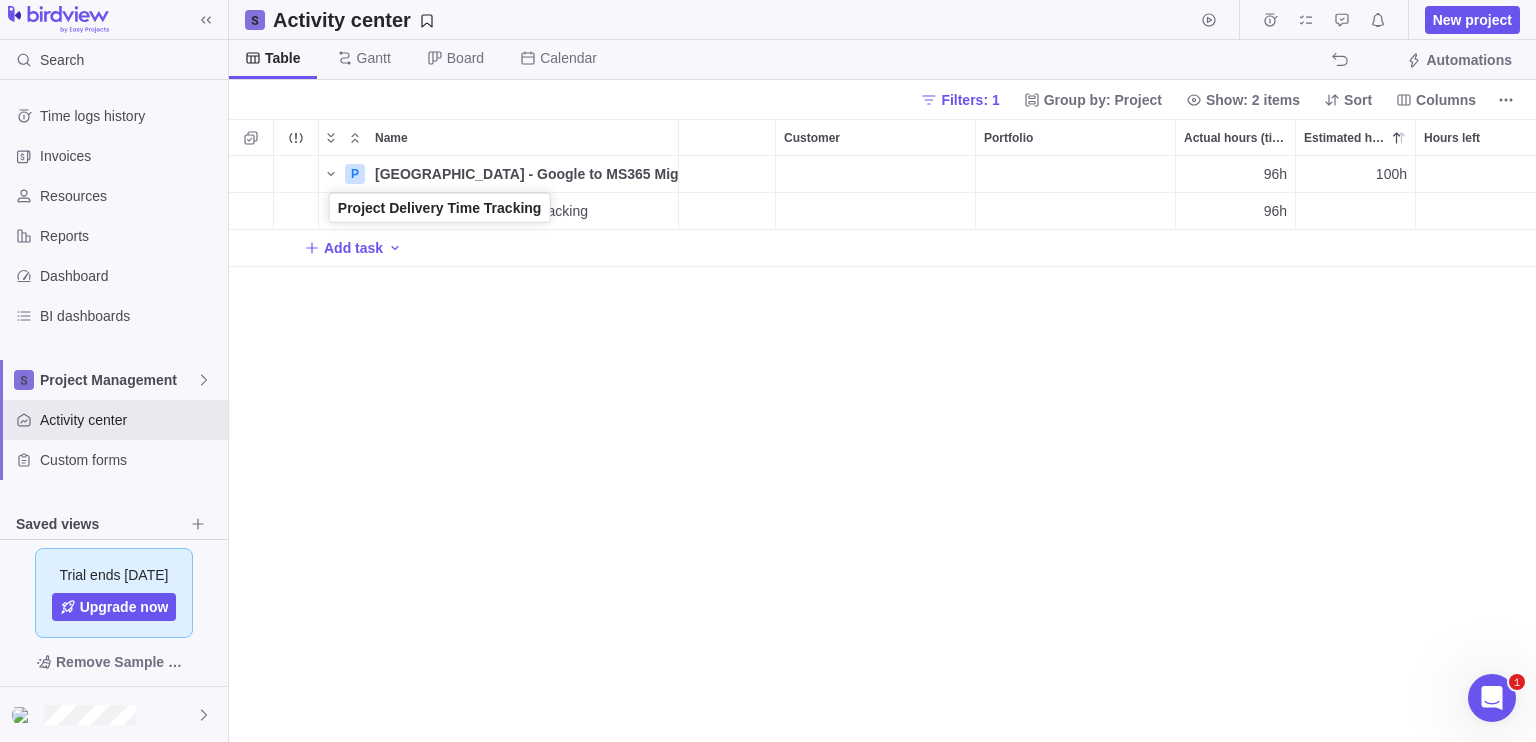 click at bounding box center (343, 211) 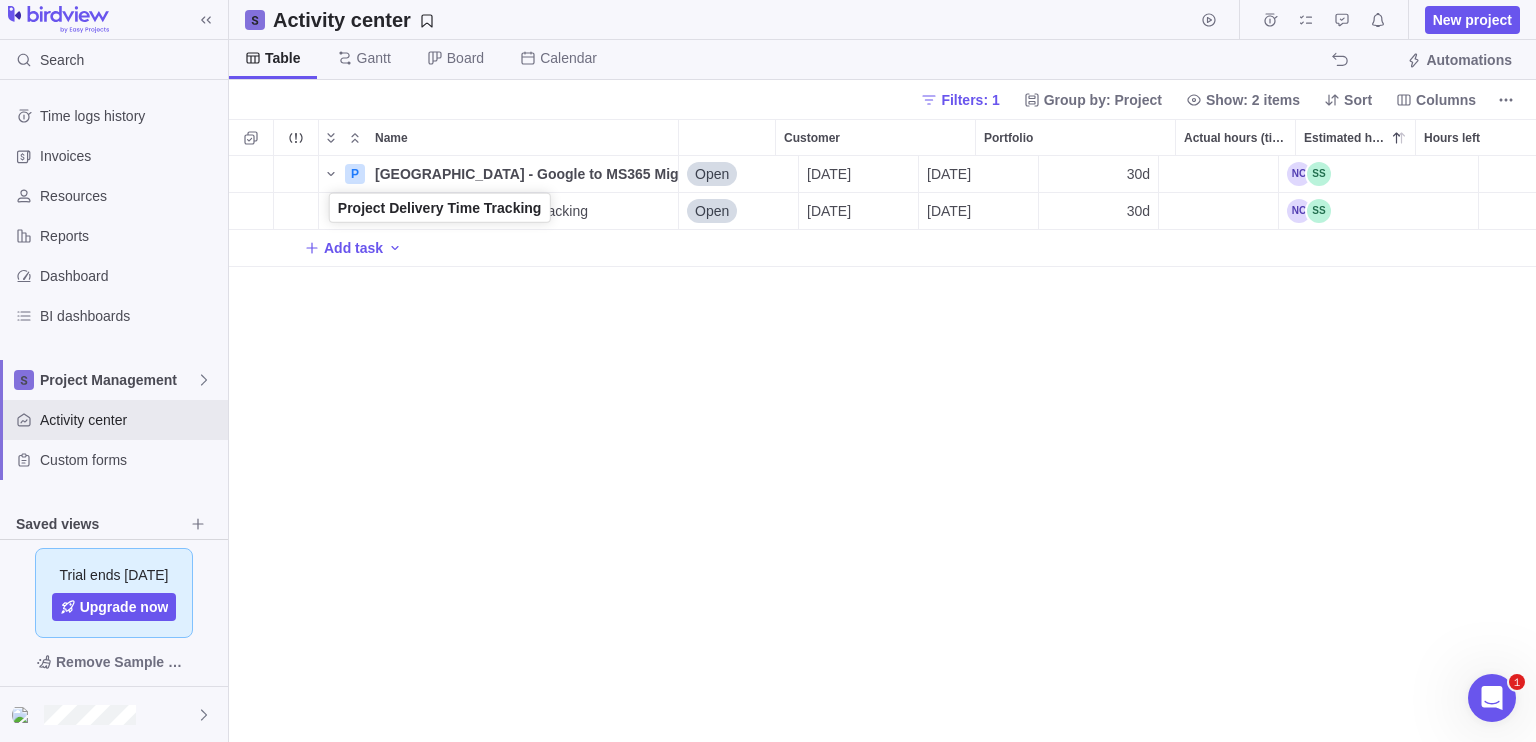 scroll, scrollTop: 0, scrollLeft: 0, axis: both 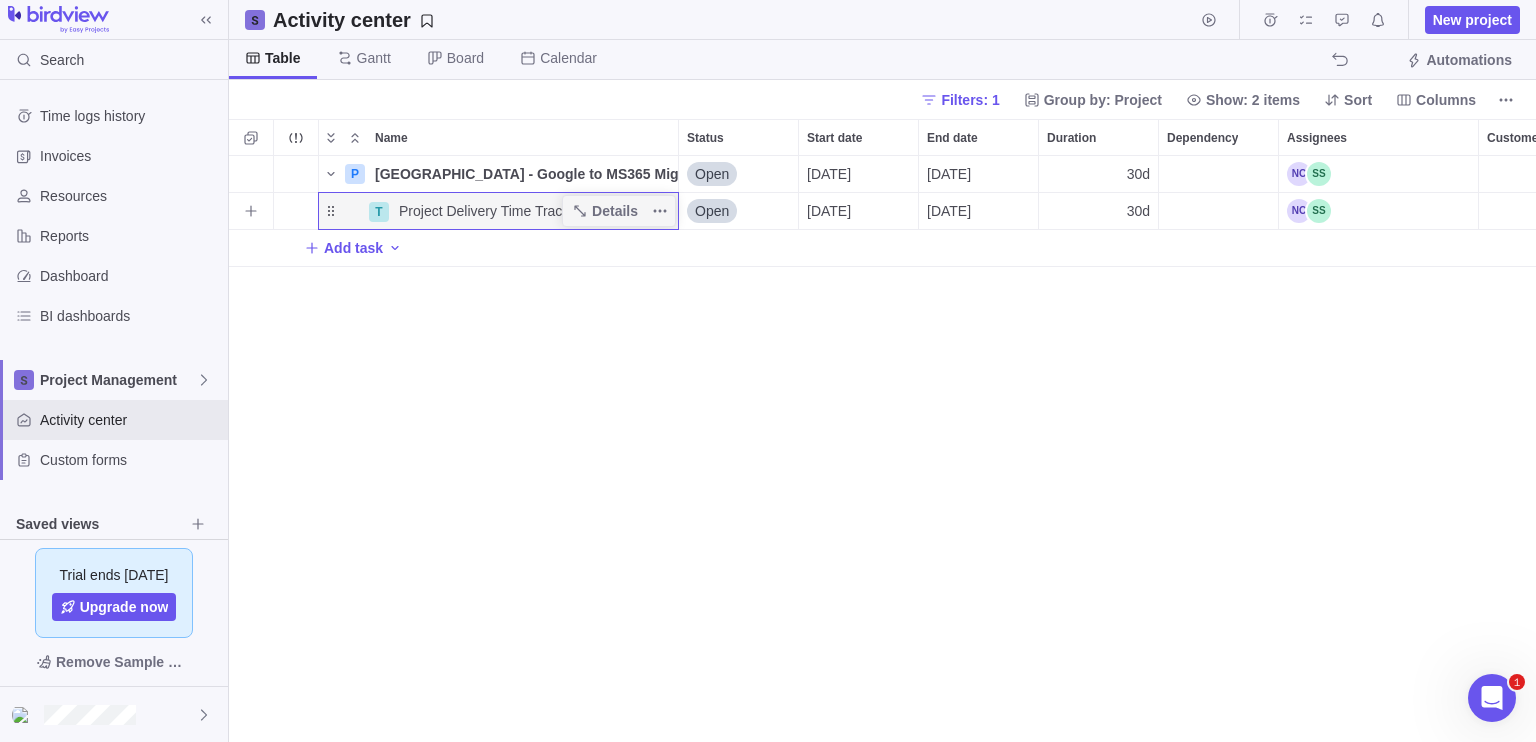 click on "Project Delivery Time Tracking" at bounding box center [493, 211] 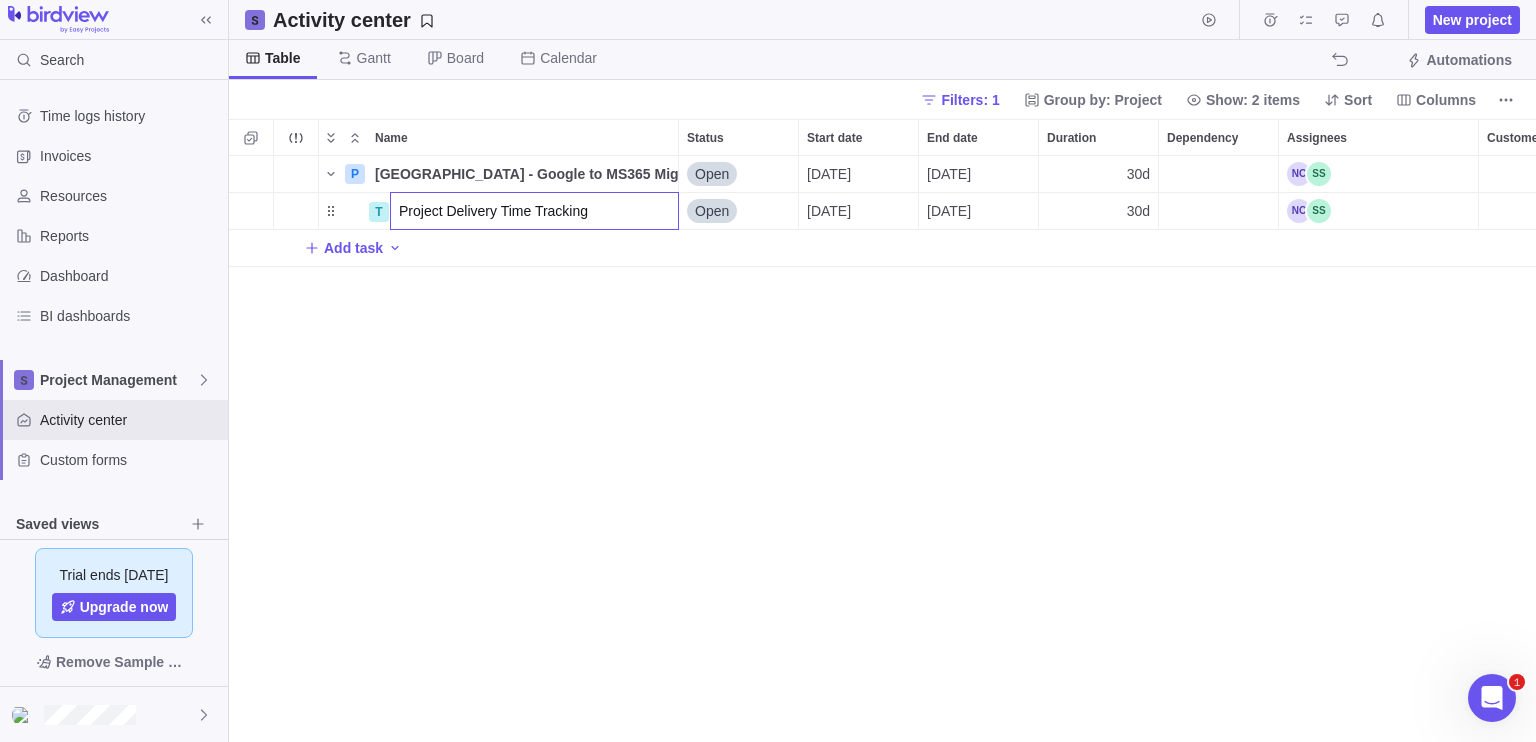 click on "P [GEOGRAPHIC_DATA] - Google to MS365 Migration Details Open [DATE] [DATE] 30d 96h 100h T Project Delivery Time Tracking Open [DATE] [DATE] 30d 96h Add task" at bounding box center [882, 449] 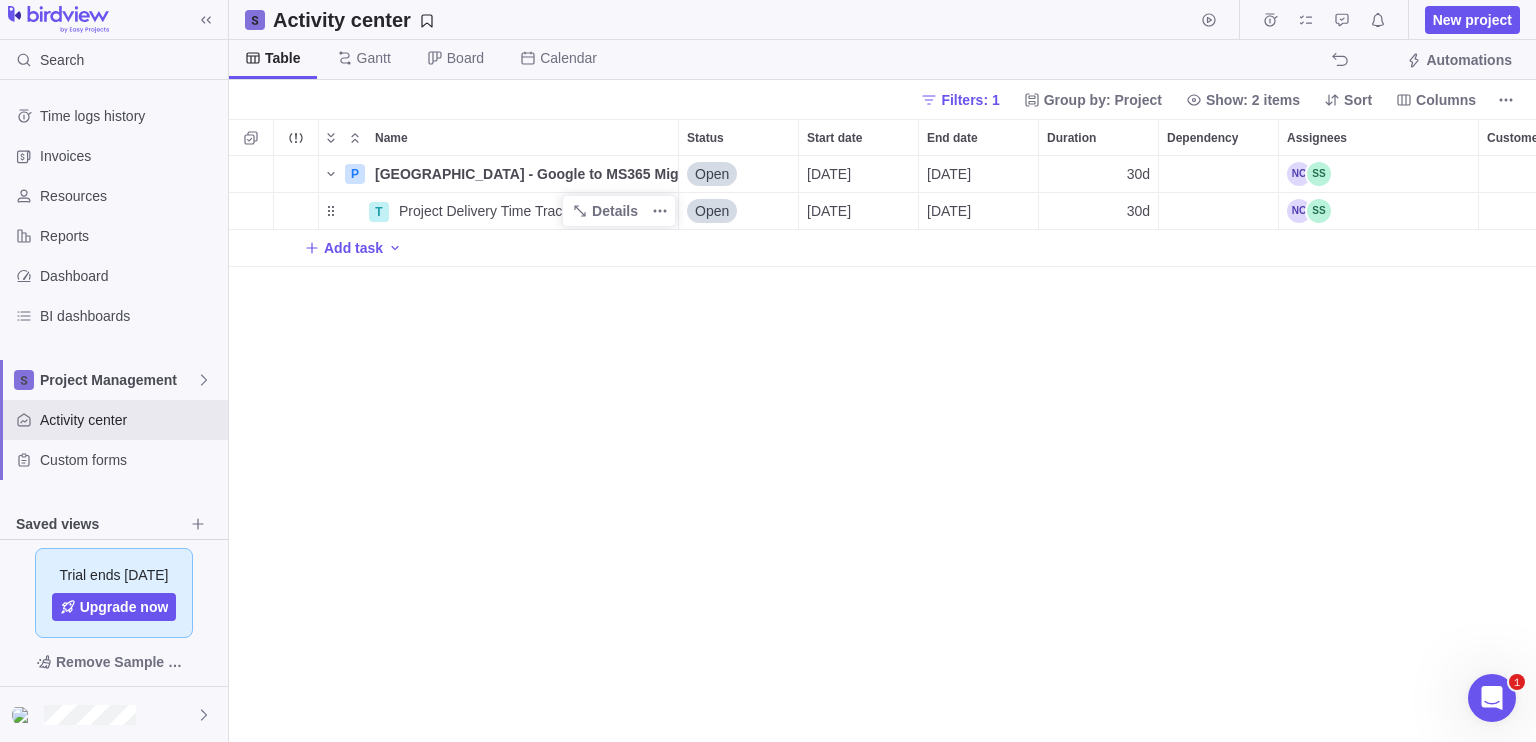 click on "P [GEOGRAPHIC_DATA] - Google to MS365 Migration Details Open [DATE] [DATE] 30d 96h 100h T Project Delivery Time Tracking Details Open [DATE] [DATE] 30d 96h Add task" at bounding box center (882, 449) 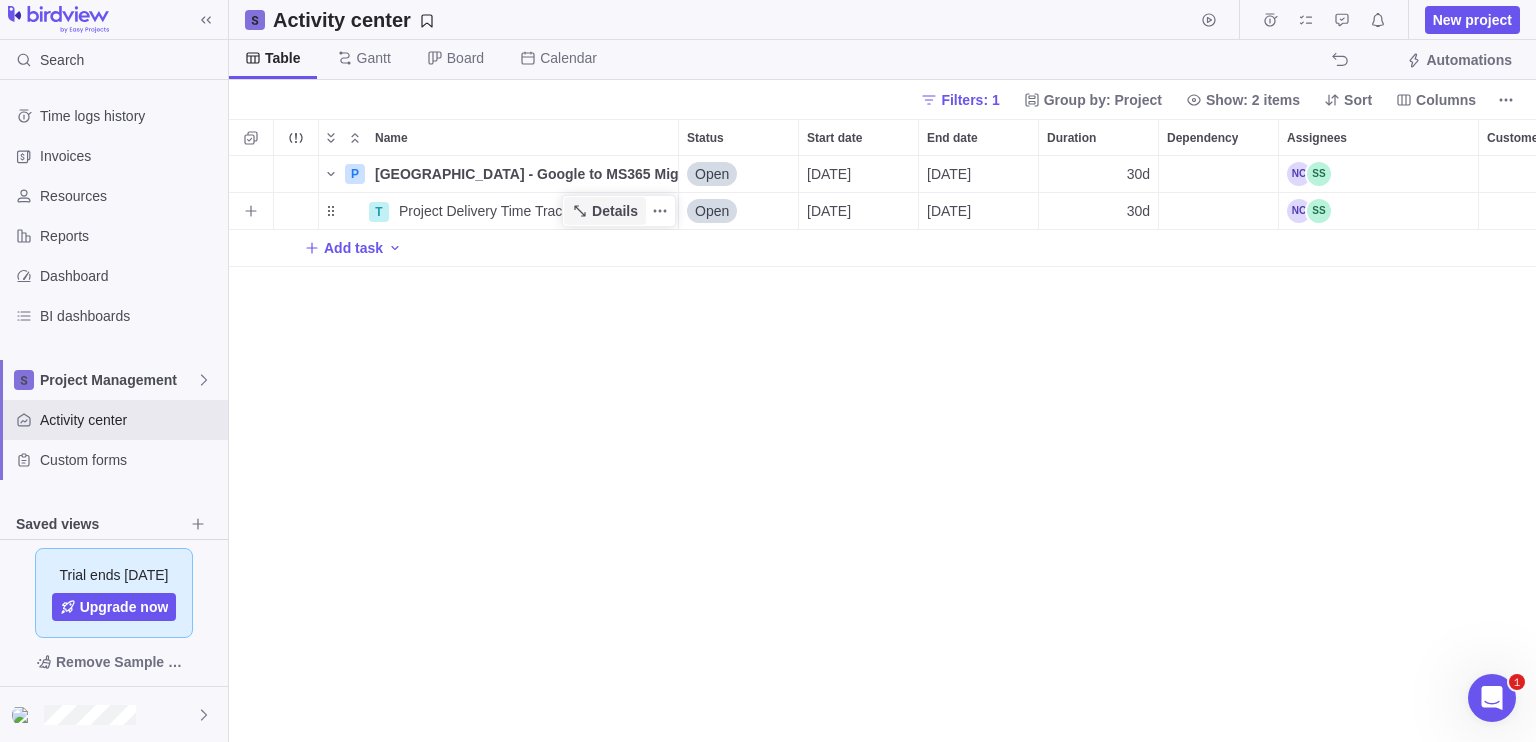 click on "Details" at bounding box center (615, 211) 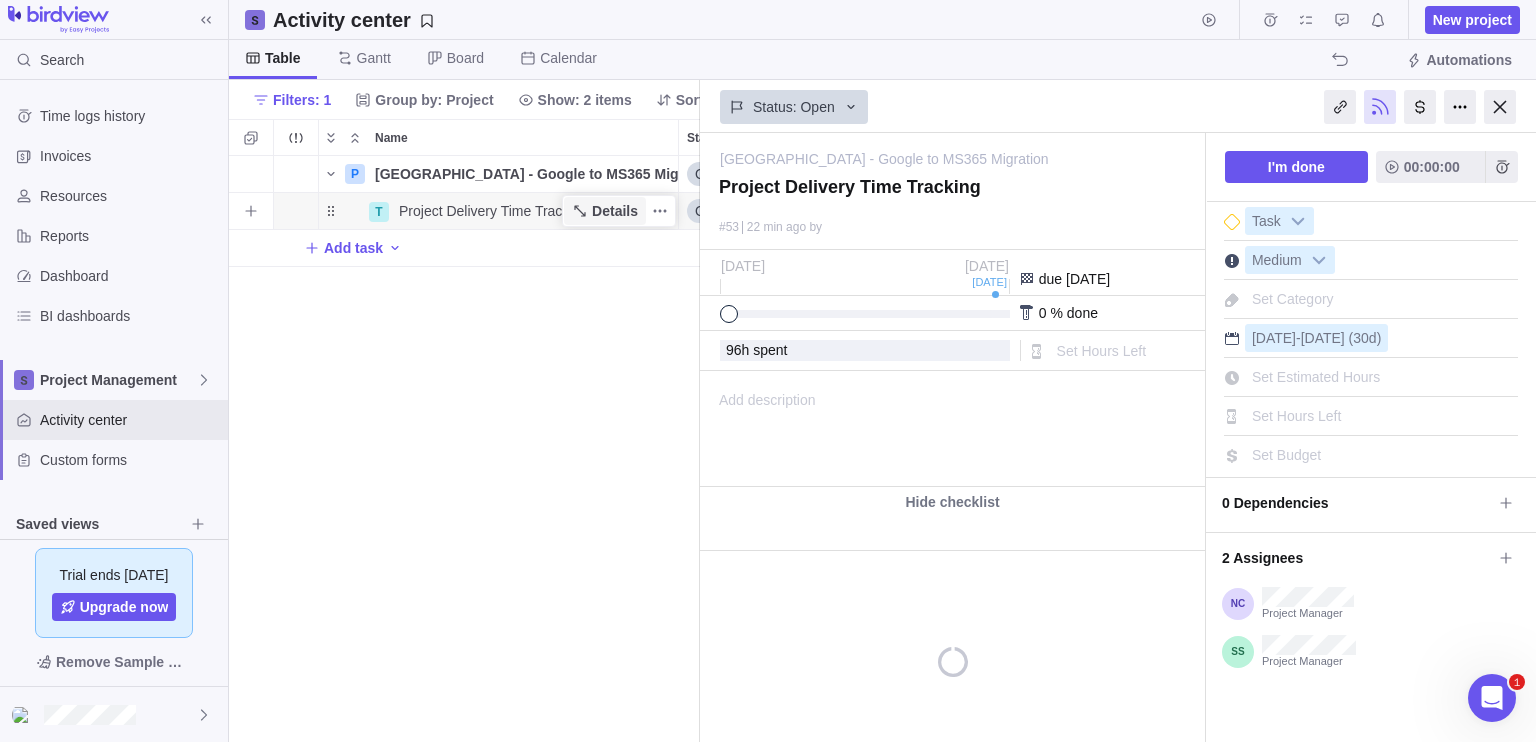 scroll, scrollTop: 570, scrollLeft: 456, axis: both 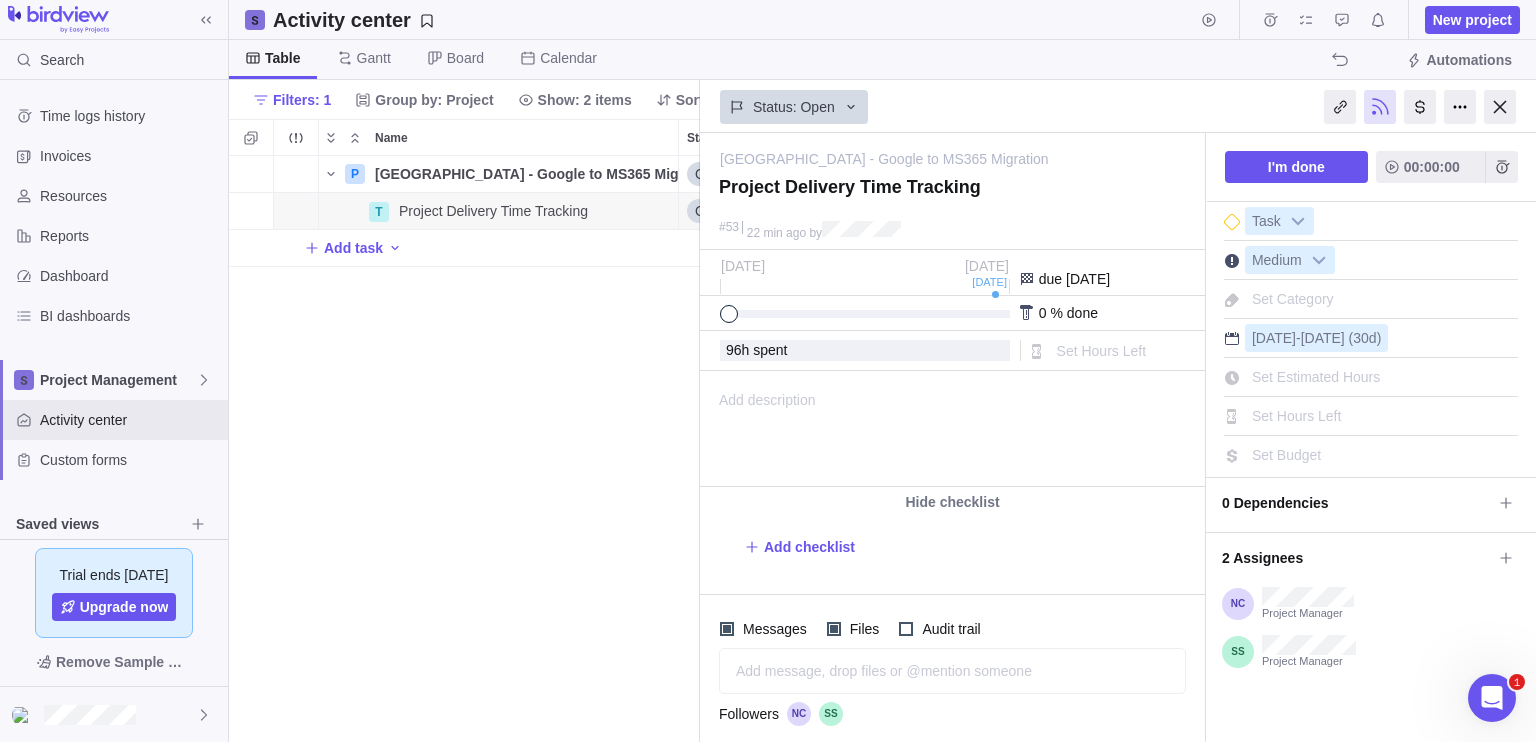 click at bounding box center [1416, 107] 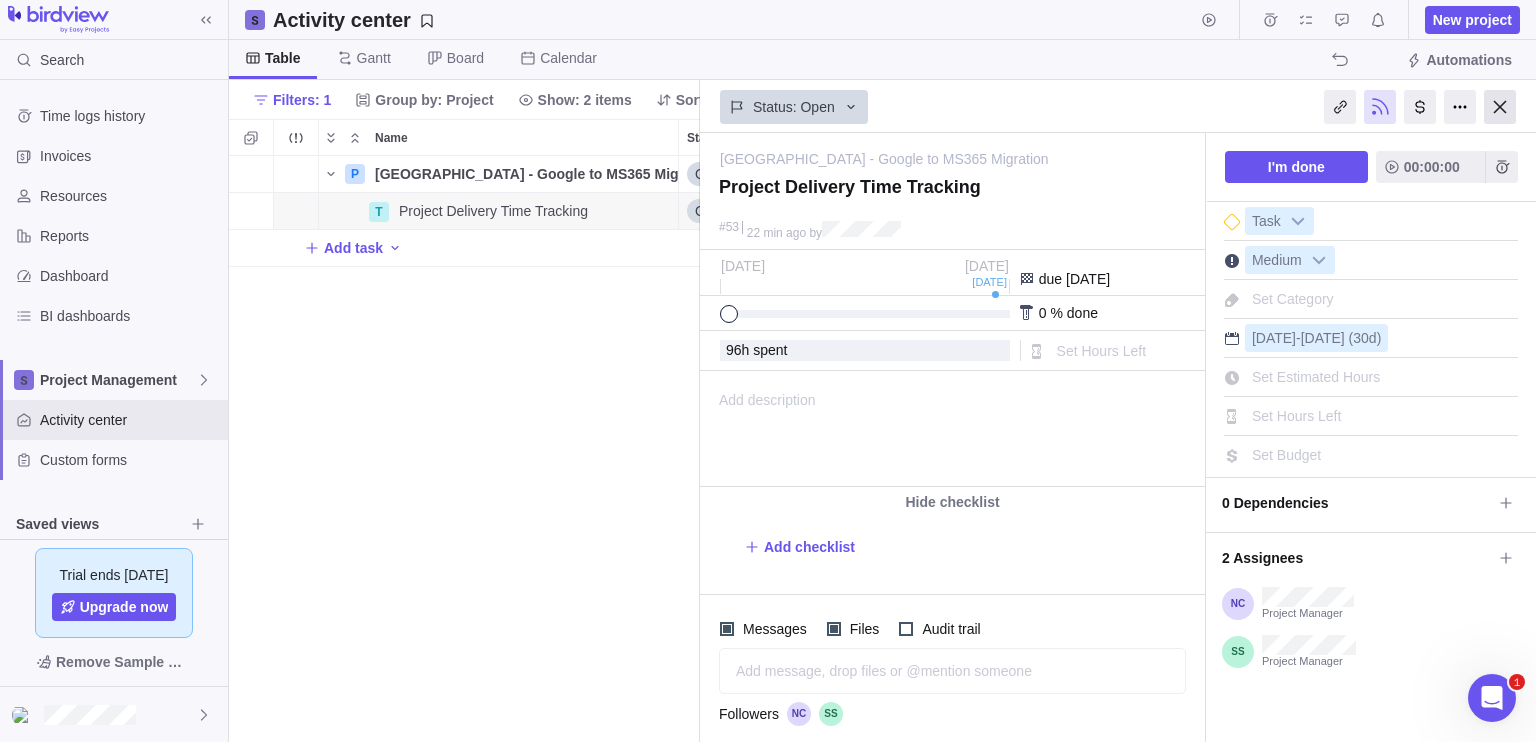 click at bounding box center [1500, 107] 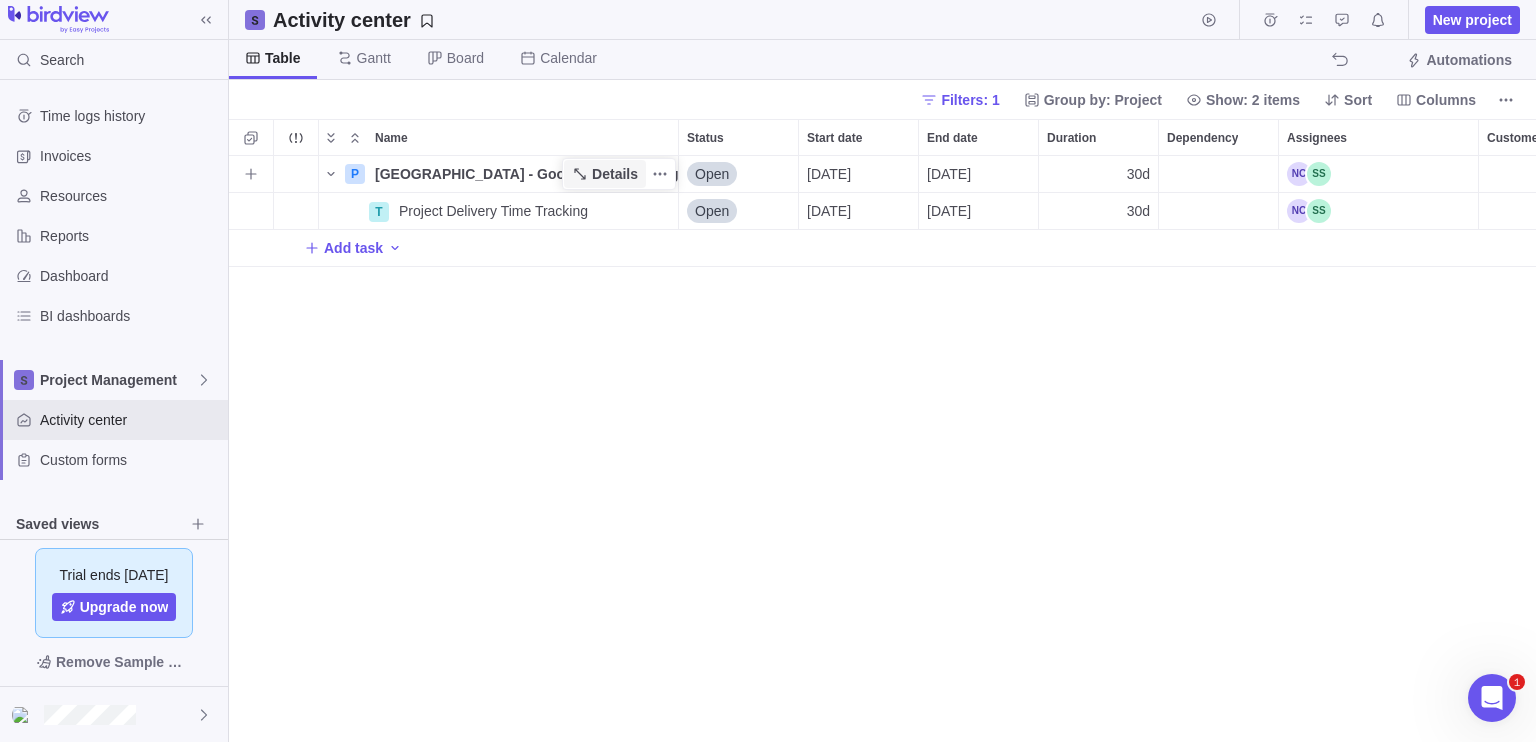 click on "Details" at bounding box center [615, 174] 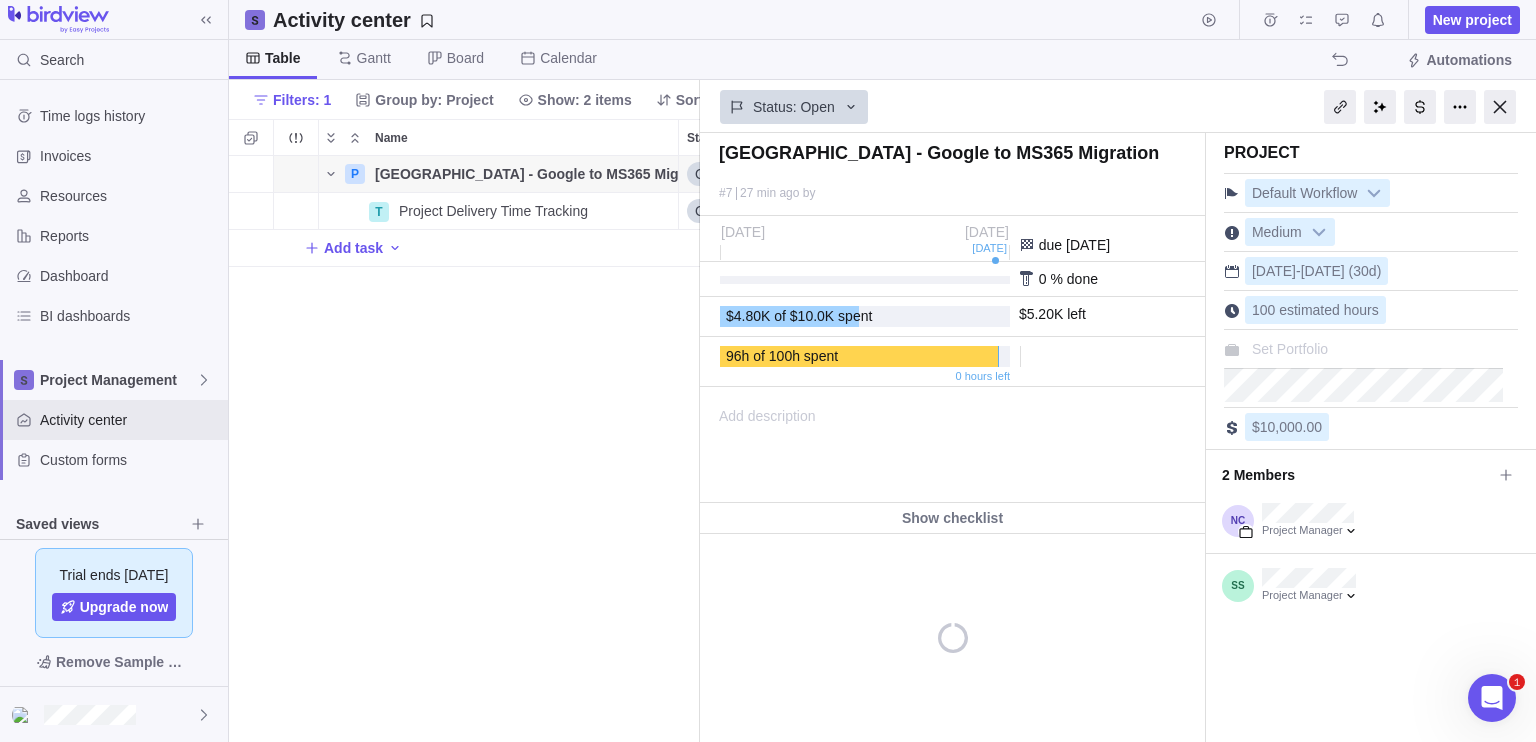 scroll, scrollTop: 570, scrollLeft: 456, axis: both 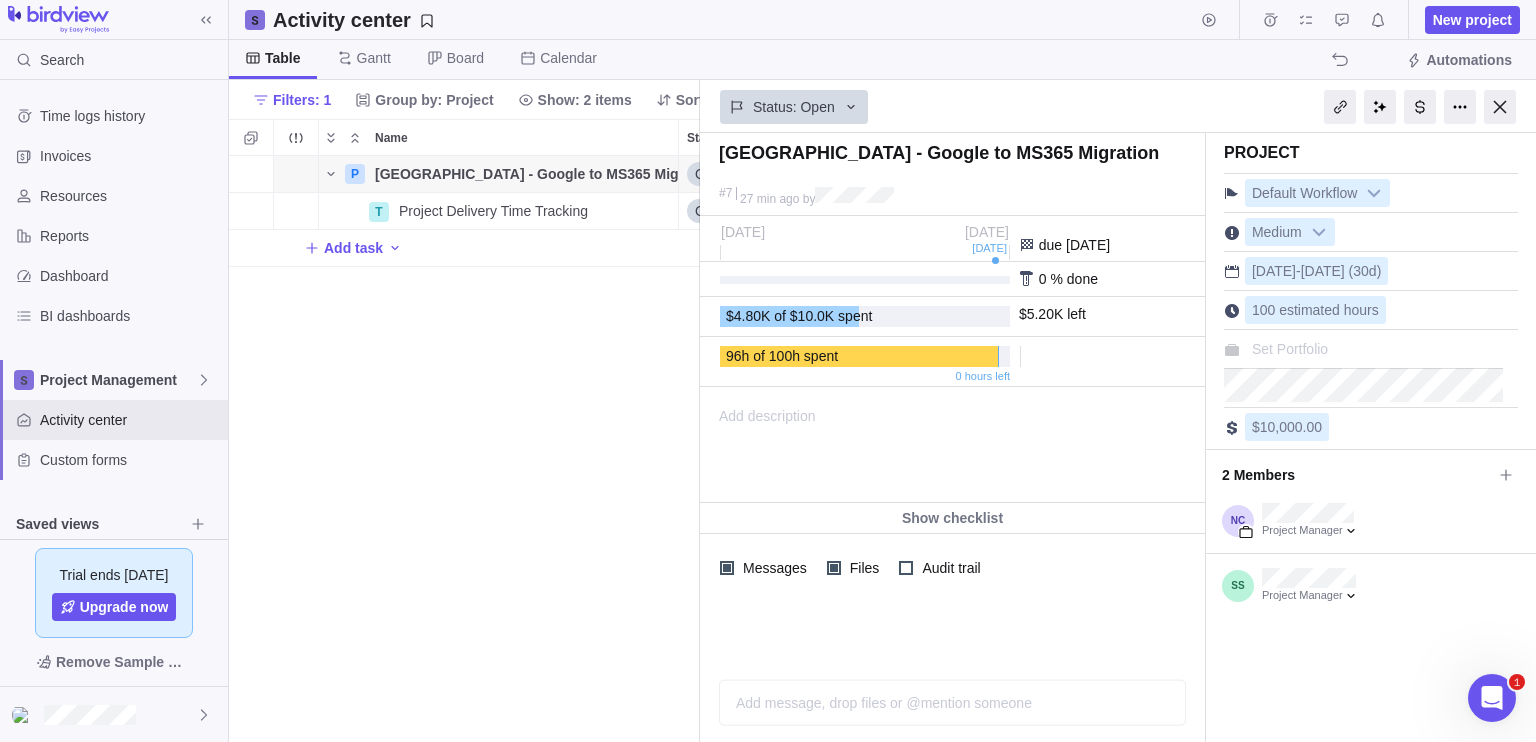 click at bounding box center [1416, 107] 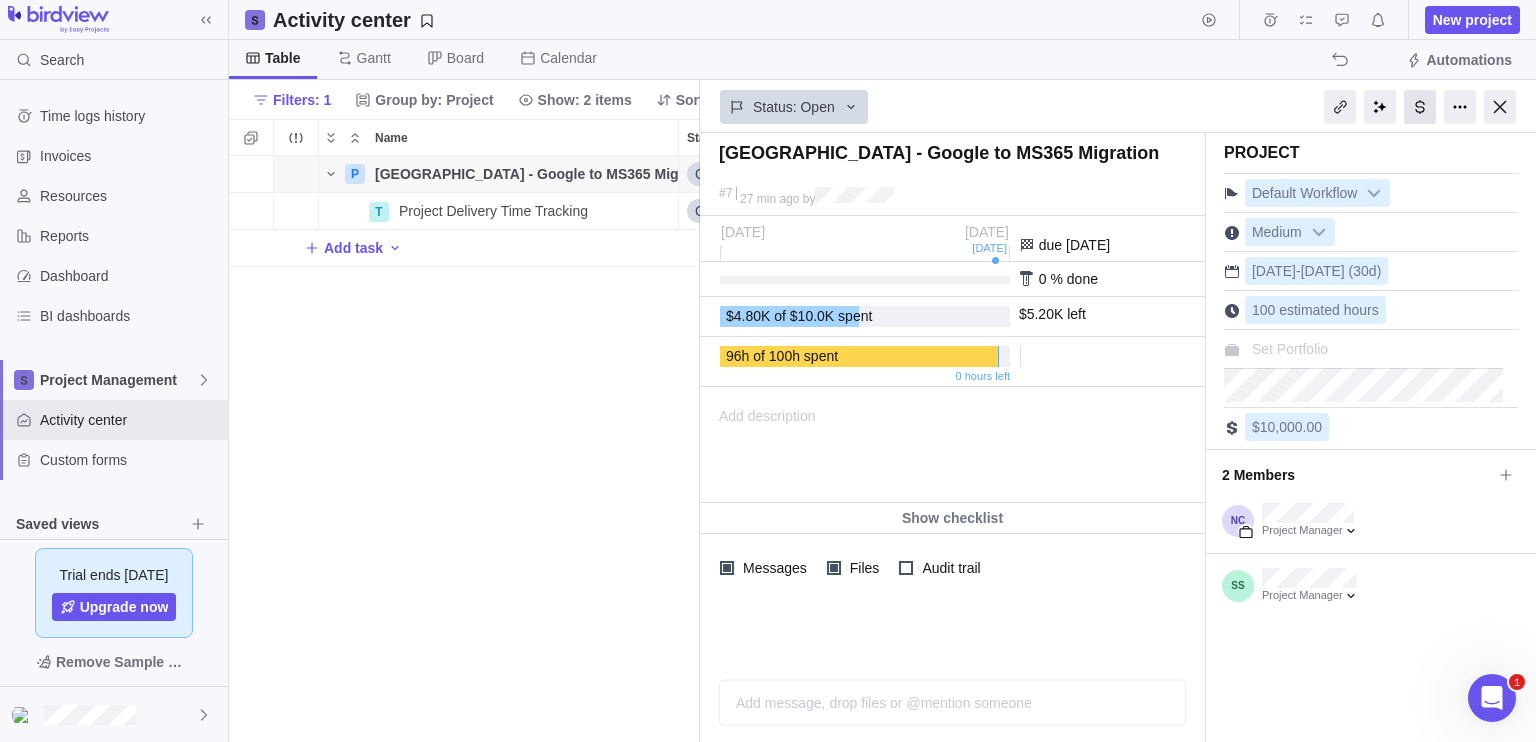 click at bounding box center (1420, 107) 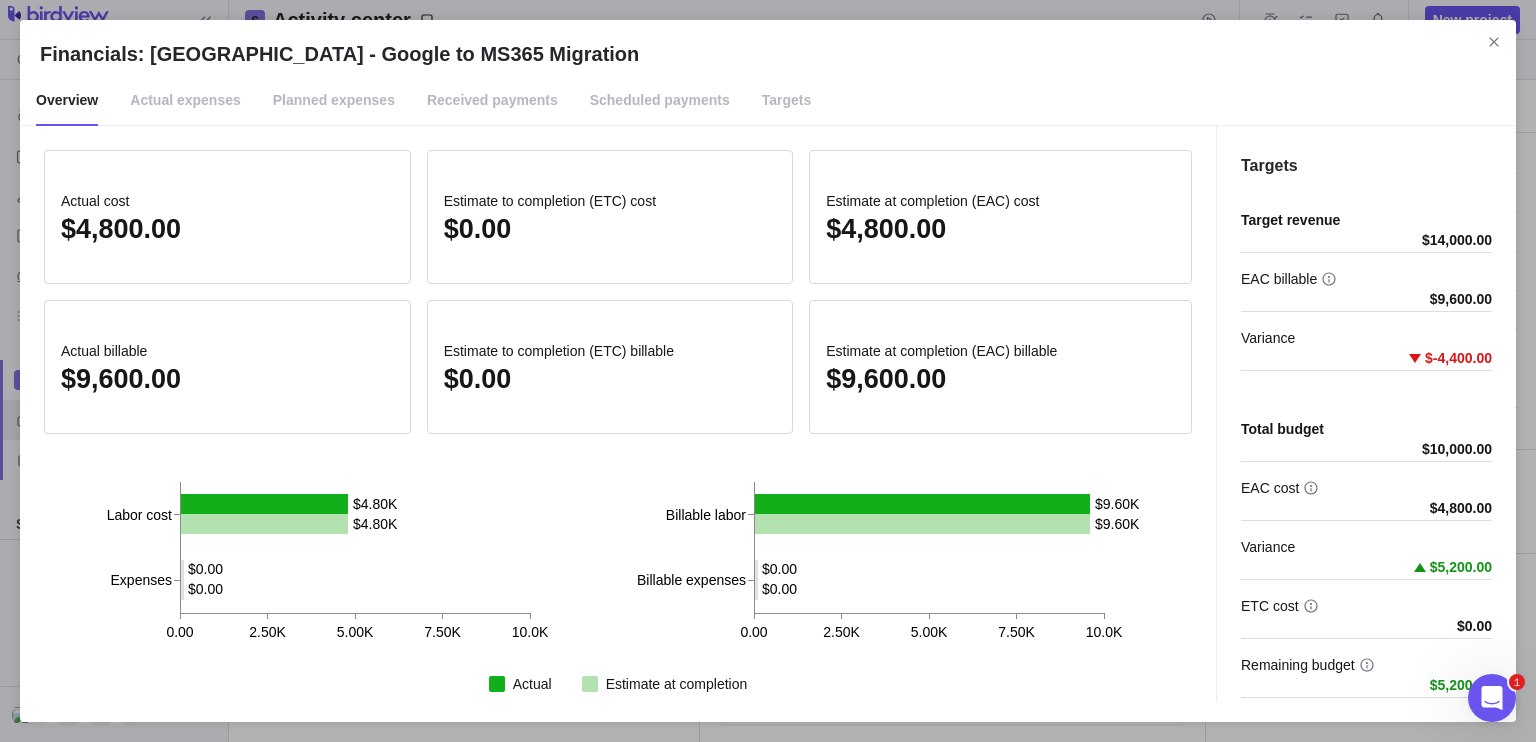 click on "Actual expenses" at bounding box center (185, 101) 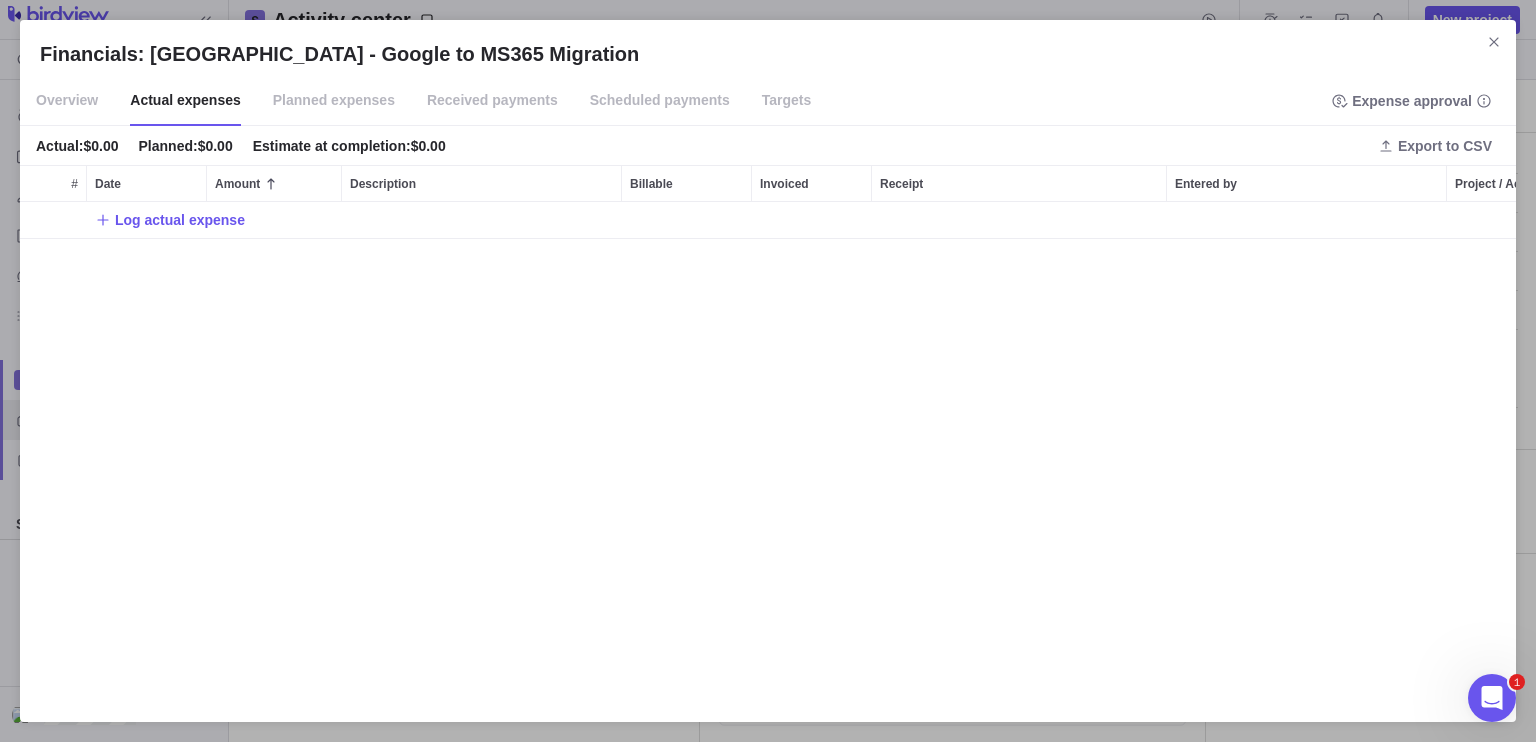 scroll, scrollTop: 16, scrollLeft: 16, axis: both 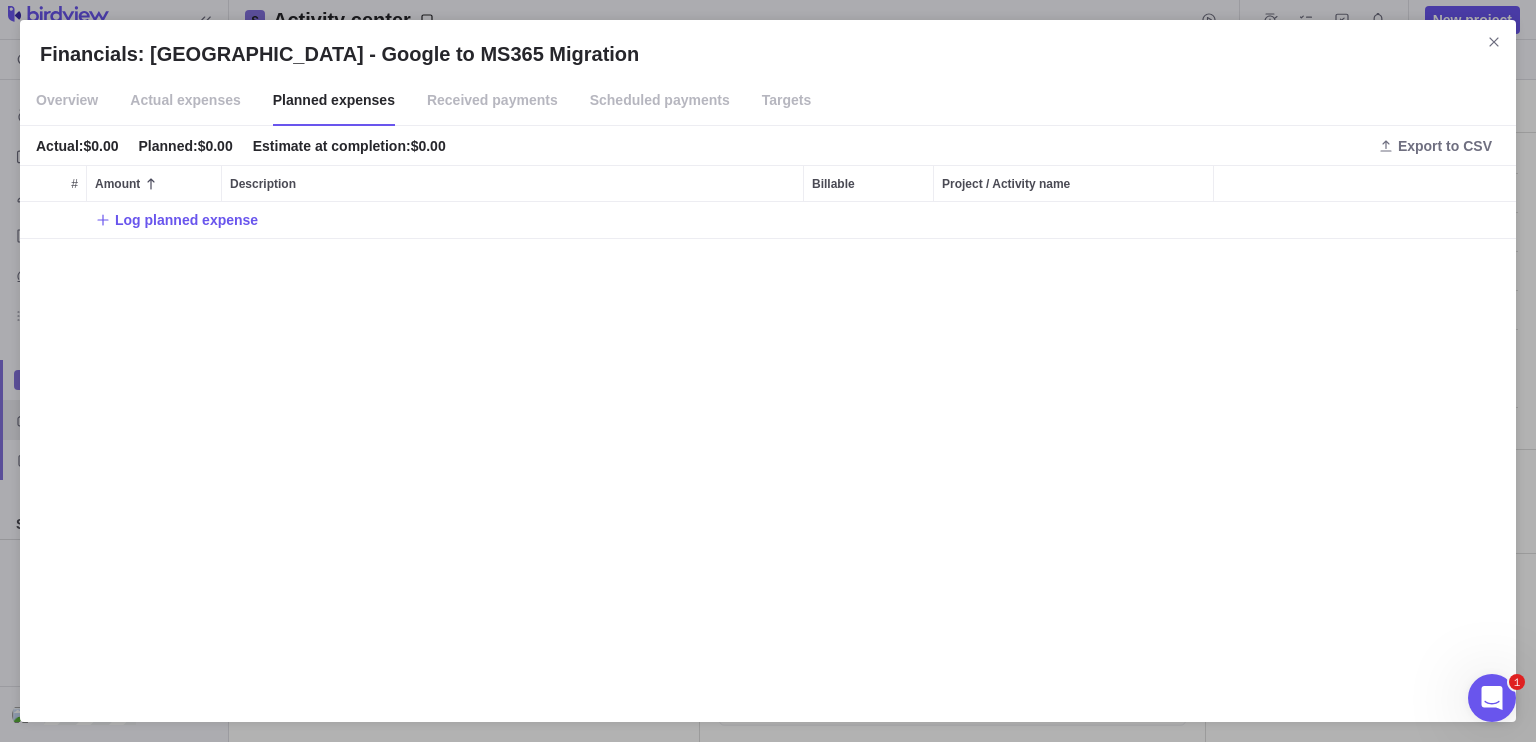 click on "Received payments" at bounding box center (492, 100) 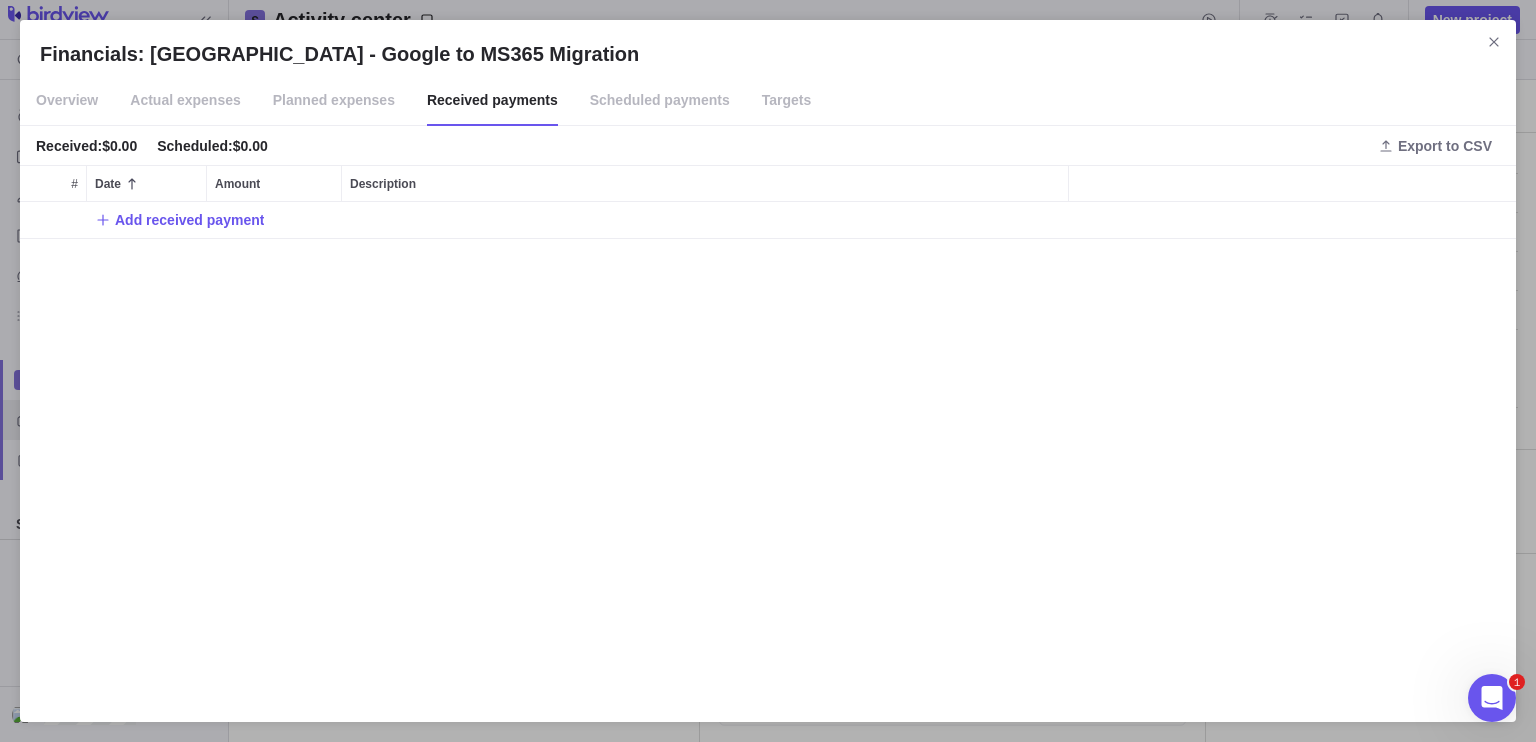 scroll, scrollTop: 16, scrollLeft: 16, axis: both 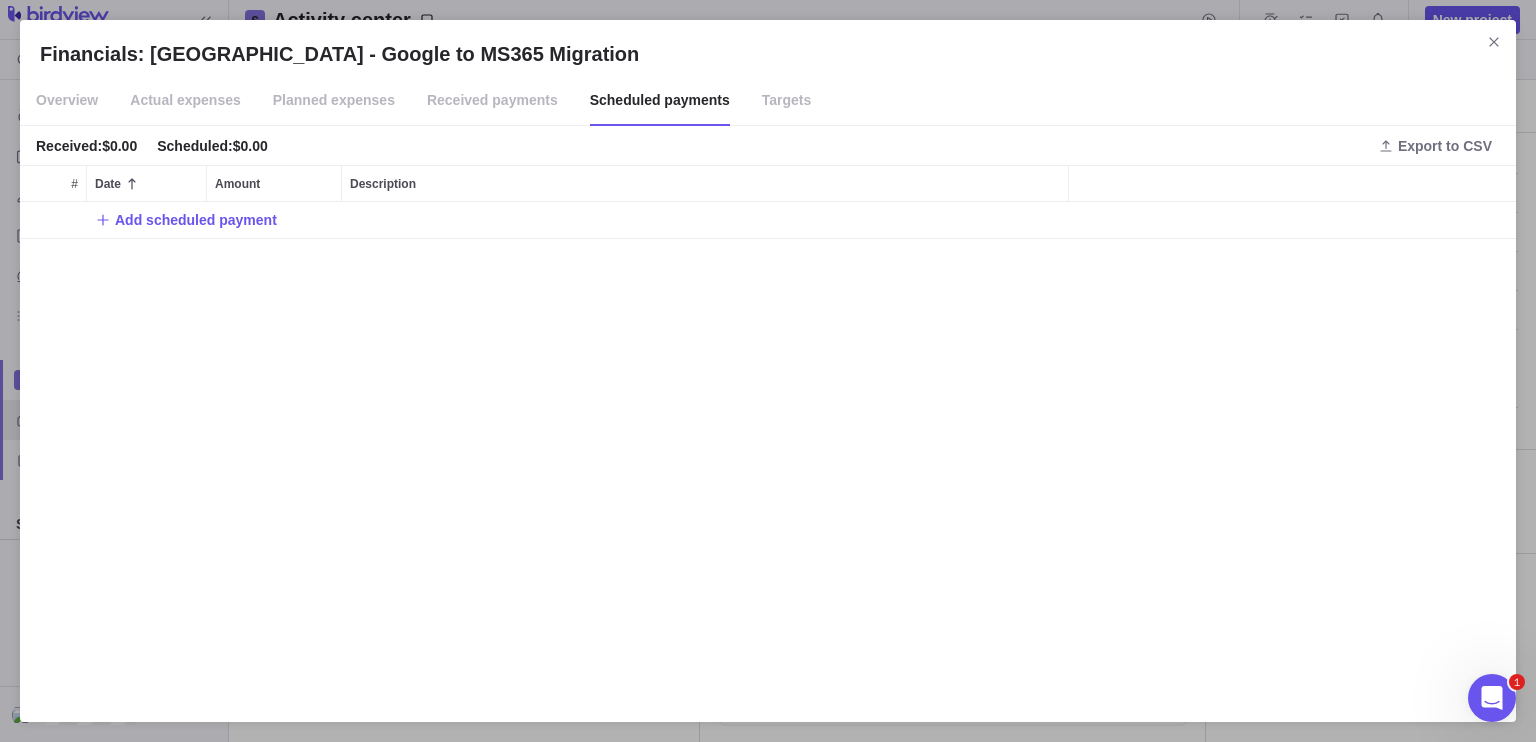 click on "Targets" at bounding box center (787, 101) 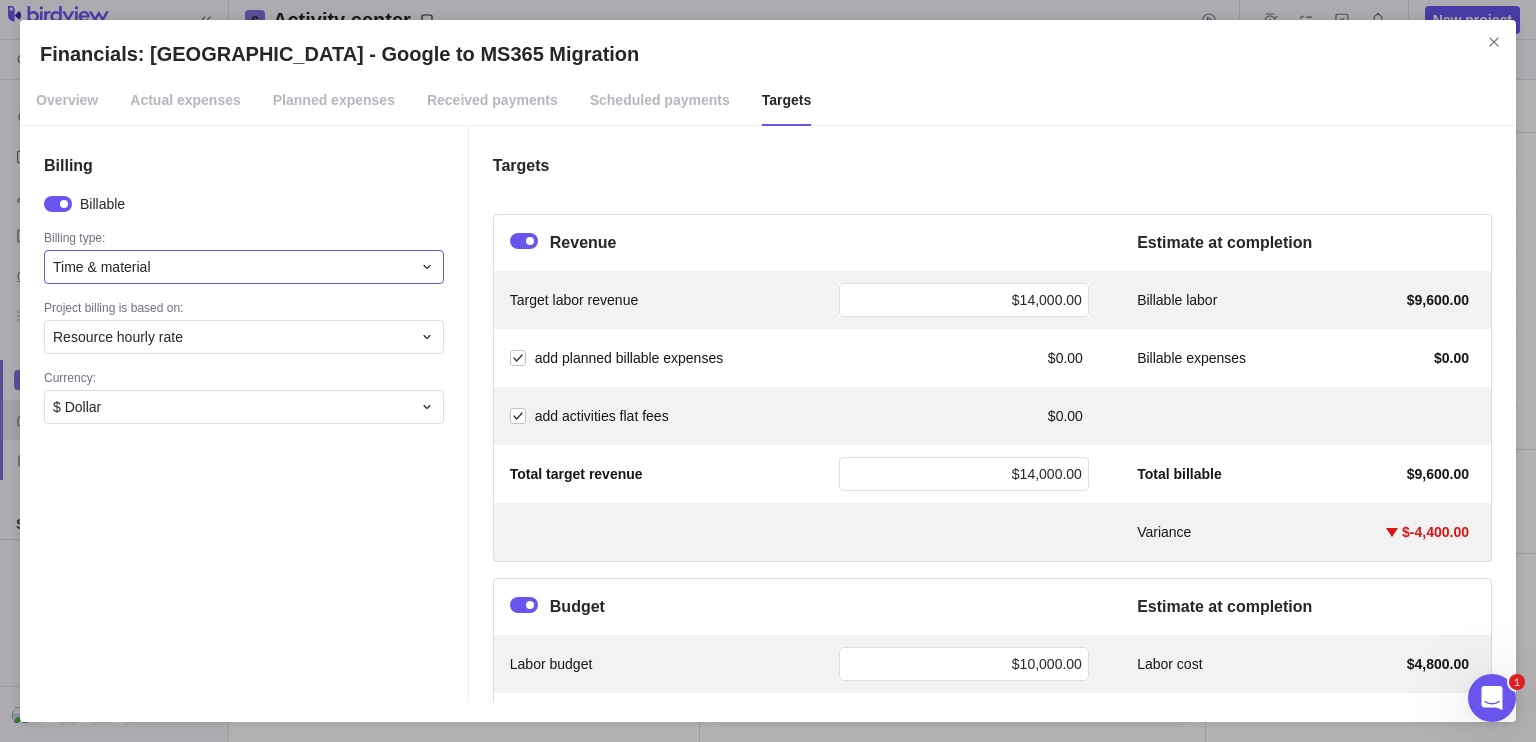 click on "Time & material" at bounding box center (244, 267) 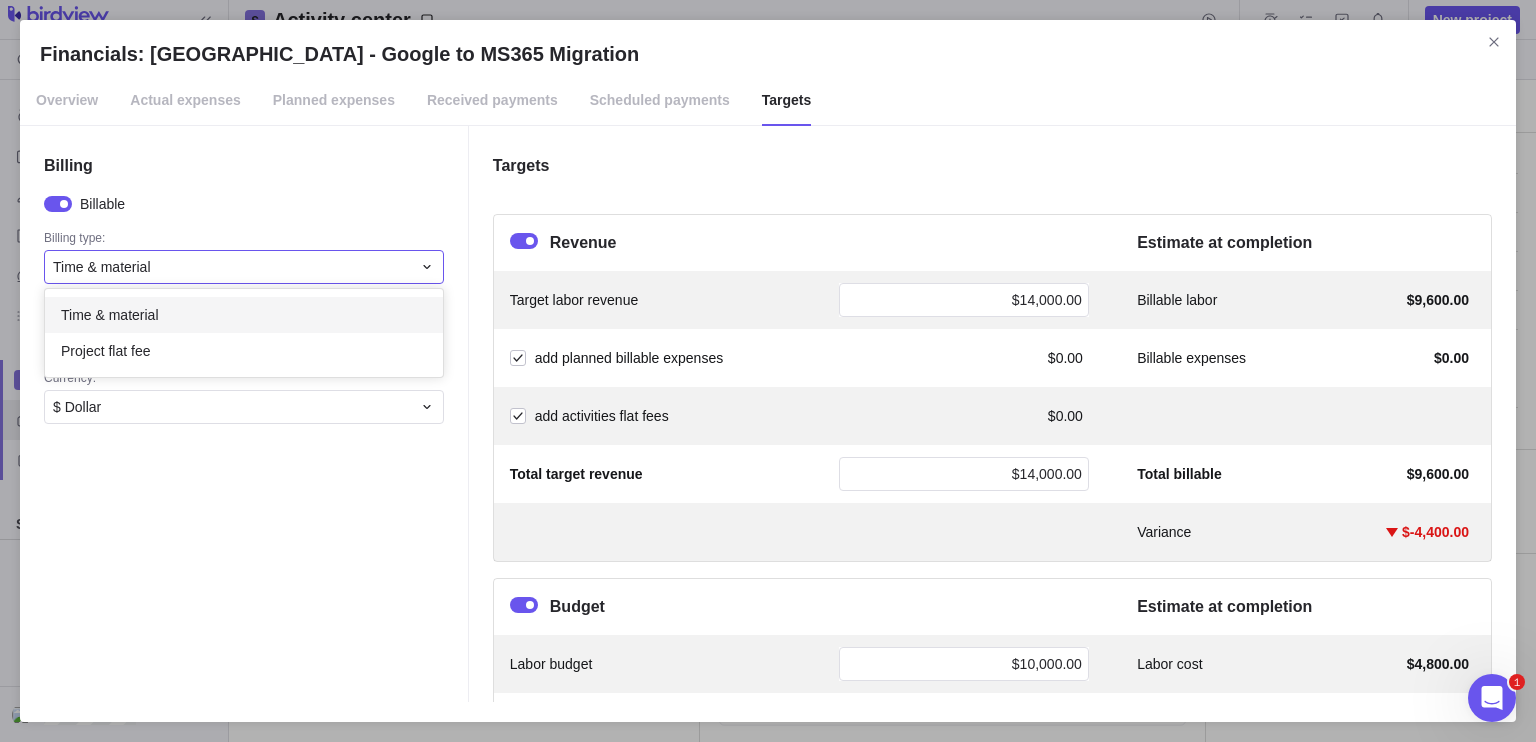 click on "Financials: [GEOGRAPHIC_DATA] - Google to MS365 Migration Overview Actual expenses Planned expenses Received payments Scheduled payments Targets Billing Billable Billing type: Time & material Time & material Project flat fee Project billing is based on: Resource hourly rate Currency: $ Dollar Targets Revenue Estimate at completion Target labor revenue $14,000.00 Billable labor $9,600.00 add planned billable expenses $0.00 Billable expenses $0.00 add activities flat fees $0.00 Total target revenue $14,000.00 Total billable $9,600.00 Variance $-4,400.00 Budget Estimate at completion Labor budget $10,000.00 Labor cost $4,800.00 add planned expenses $0.00 Expenses $0.00 add activities budgets $0.00 Contingency $0.00 Total project budget $10,000.00 Total cost $4,800.00 Variance $5,200.00 Profit ($) Estimate at completion Track profit as Amount Target profit $4,000.00 Expected profit $4,800.00 Variance $800.00" at bounding box center [768, 371] 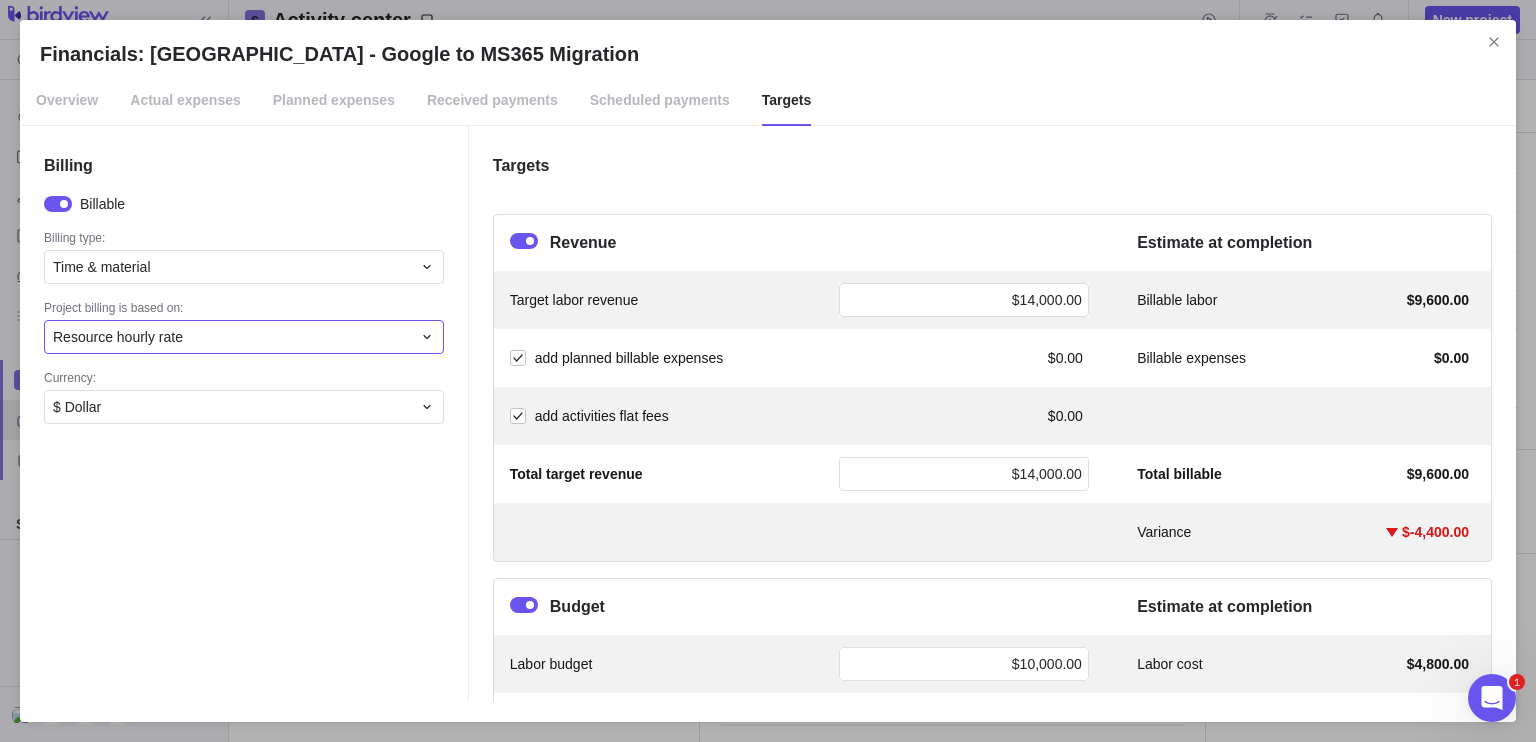 click on "Resource hourly rate" at bounding box center [232, 337] 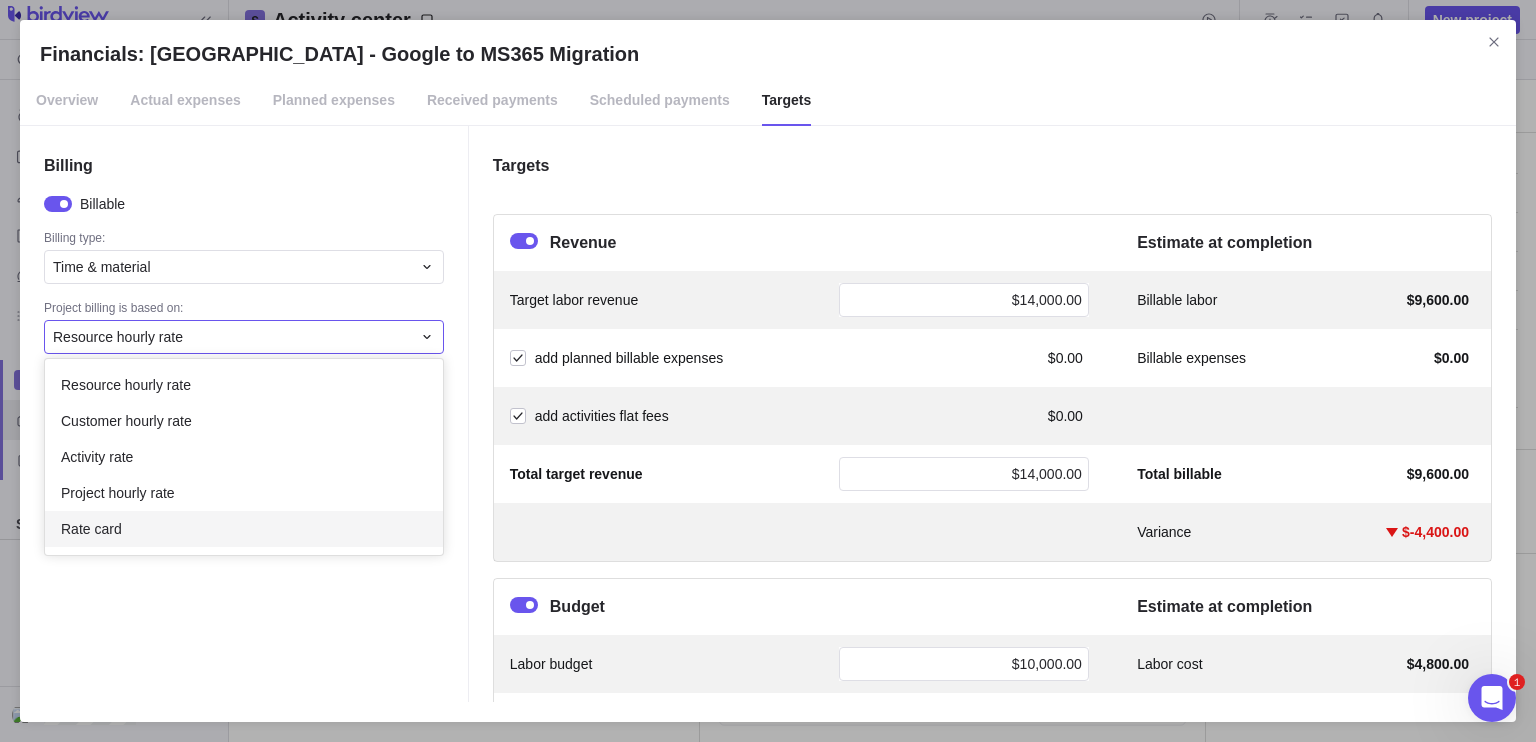 click on "Rate card" at bounding box center (244, 529) 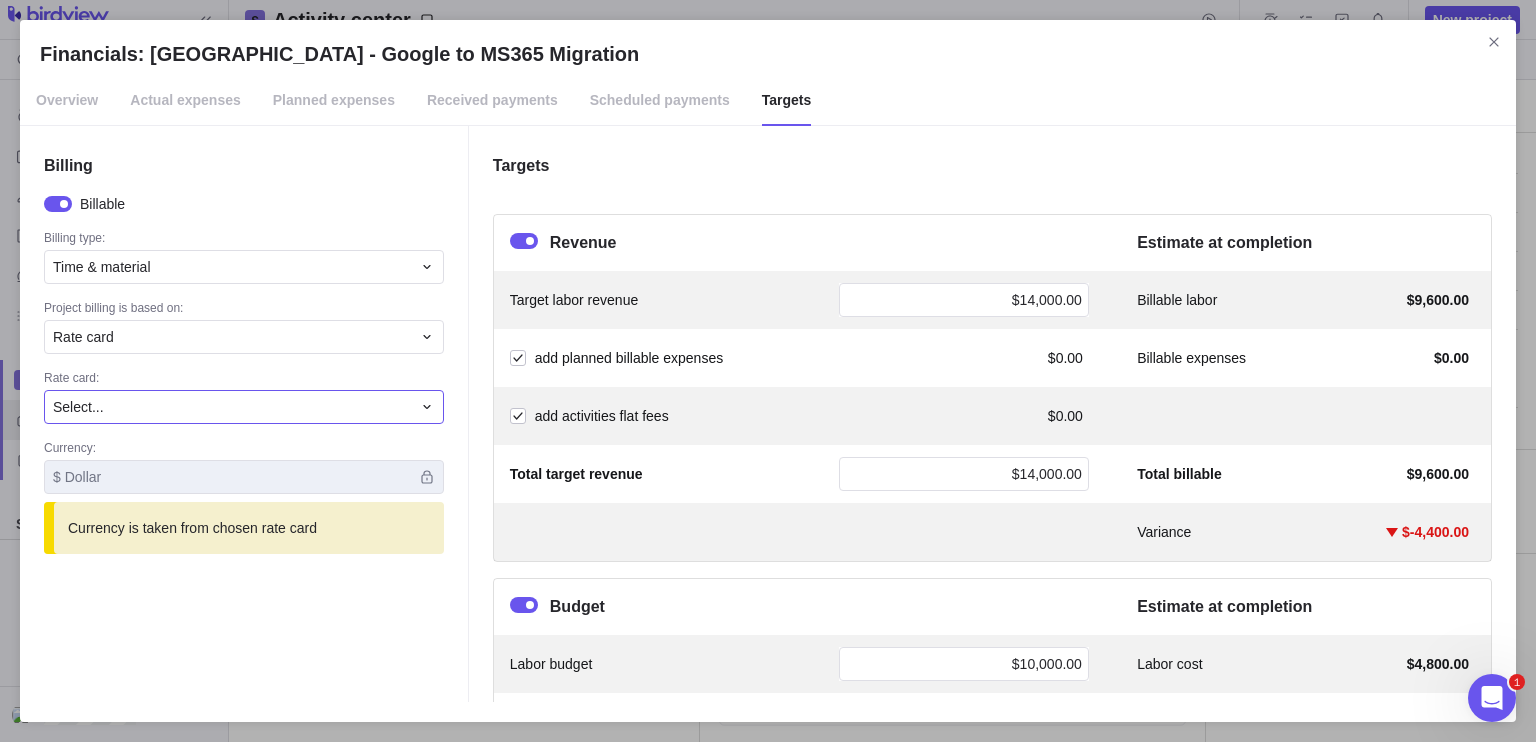 click on "Select..." at bounding box center (232, 407) 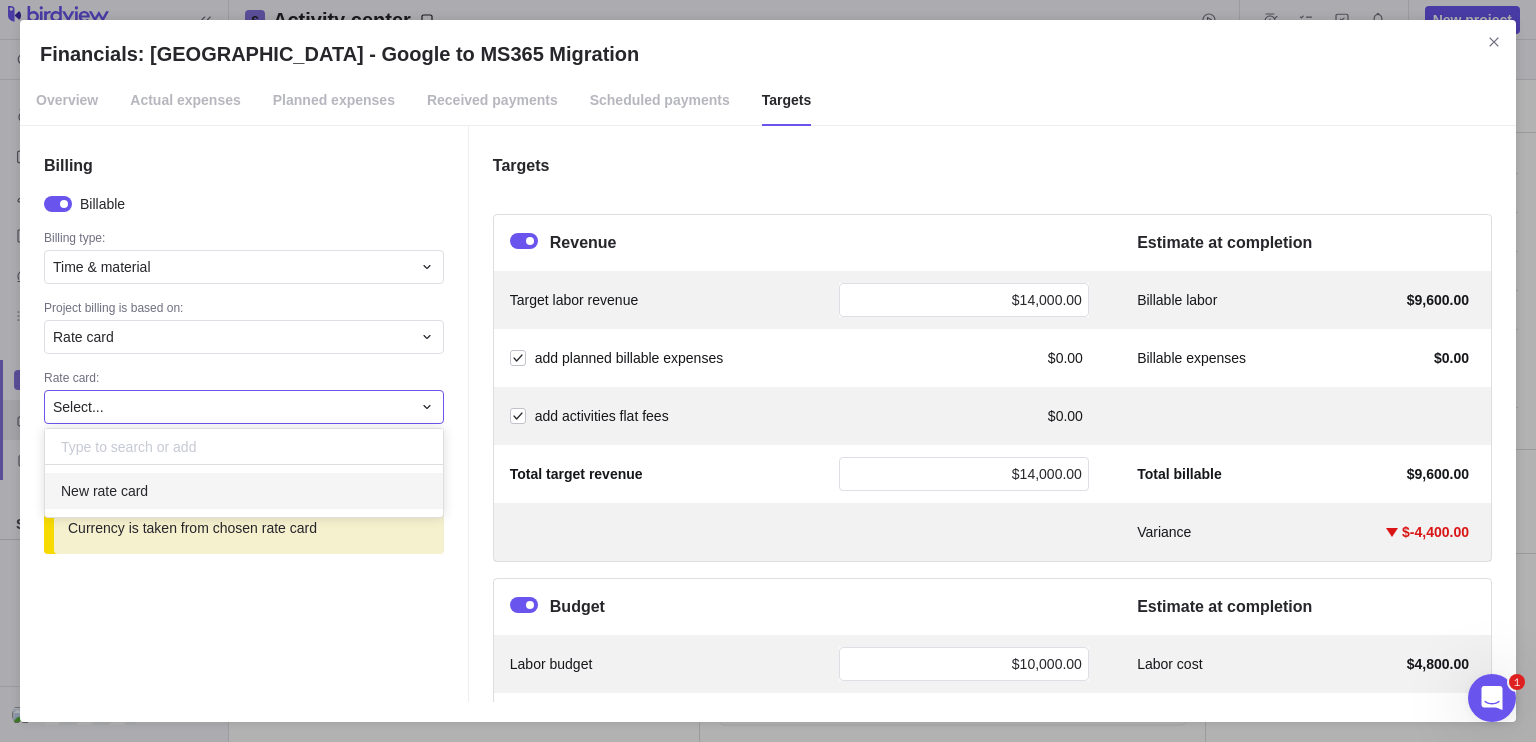 click on "Financials: [GEOGRAPHIC_DATA] - Google to MS365 Migration Overview Actual expenses Planned expenses Received payments Scheduled payments Targets Billing Billable Billing type: Time & material Project billing is based on: Rate card Rate card: Select... New rate card Currency: $ Dollar Currency is taken from chosen rate card Targets Revenue Estimate at completion Target labor revenue $14,000.00 Billable labor $9,600.00 add planned billable expenses $0.00 Billable expenses $0.00 add activities flat fees $0.00 Total target revenue $14,000.00 Total billable $9,600.00 Variance $-4,400.00 Budget Estimate at completion Labor budget $10,000.00 Labor cost $4,800.00 add planned expenses $0.00 Expenses $0.00 add activities budgets $0.00 Contingency $0.00 Total project budget $10,000.00 Total cost $4,800.00 Variance $5,200.00 Profit ($) Estimate at completion Track profit as Amount Target profit $4,000.00 Expected profit $4,800.00 Variance $800.00" at bounding box center [768, 371] 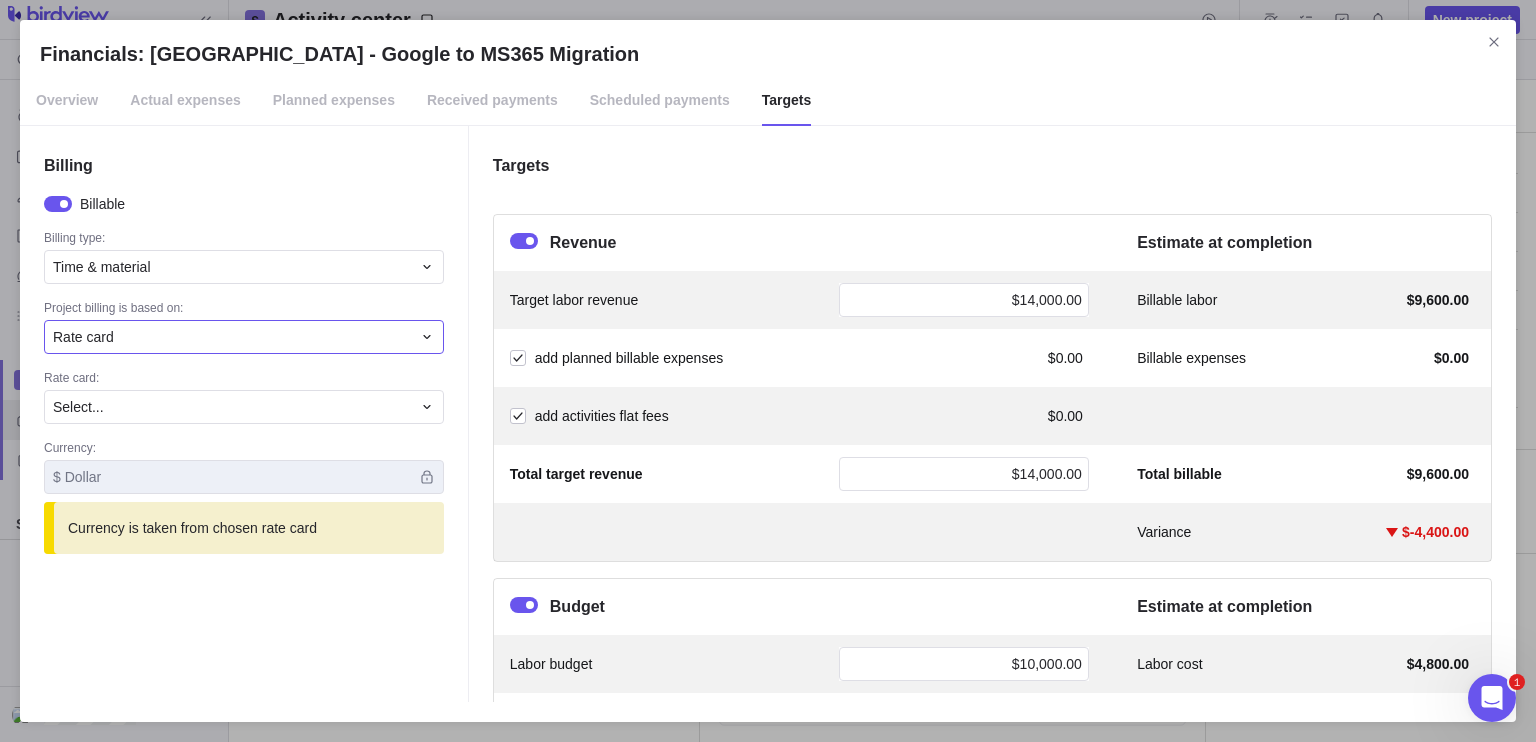 click on "Rate card" at bounding box center (232, 337) 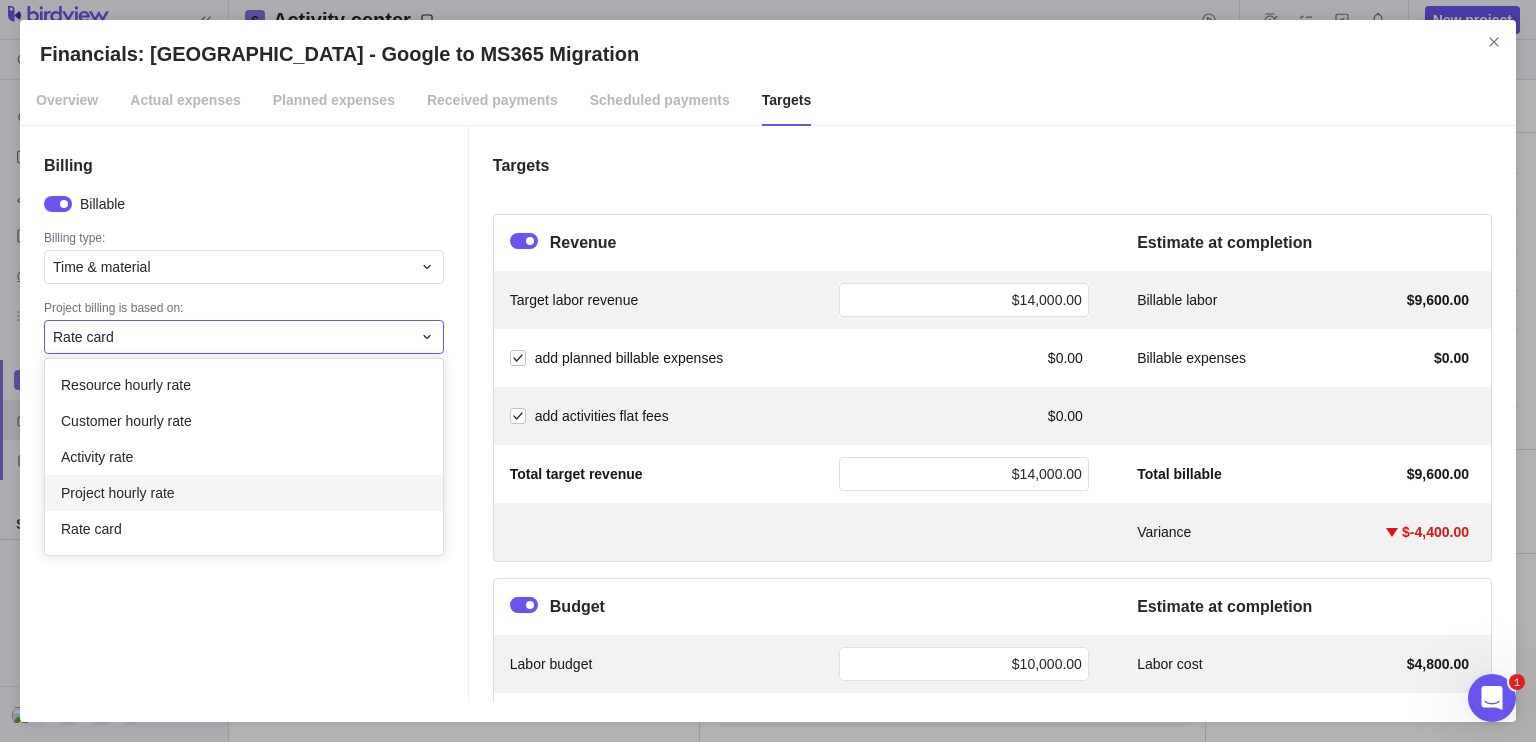 click on "Project hourly rate" at bounding box center [118, 493] 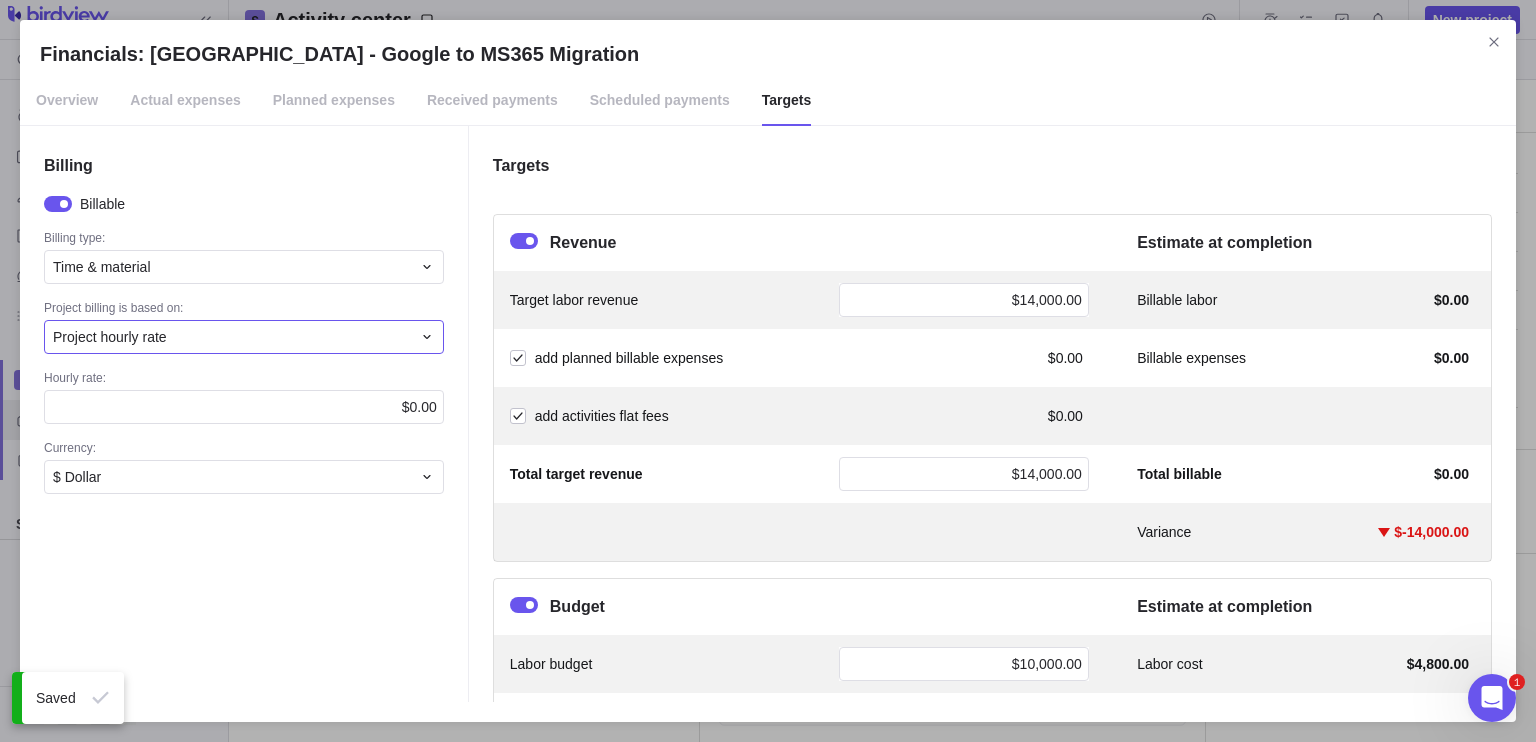 click on "Project hourly rate" at bounding box center (232, 337) 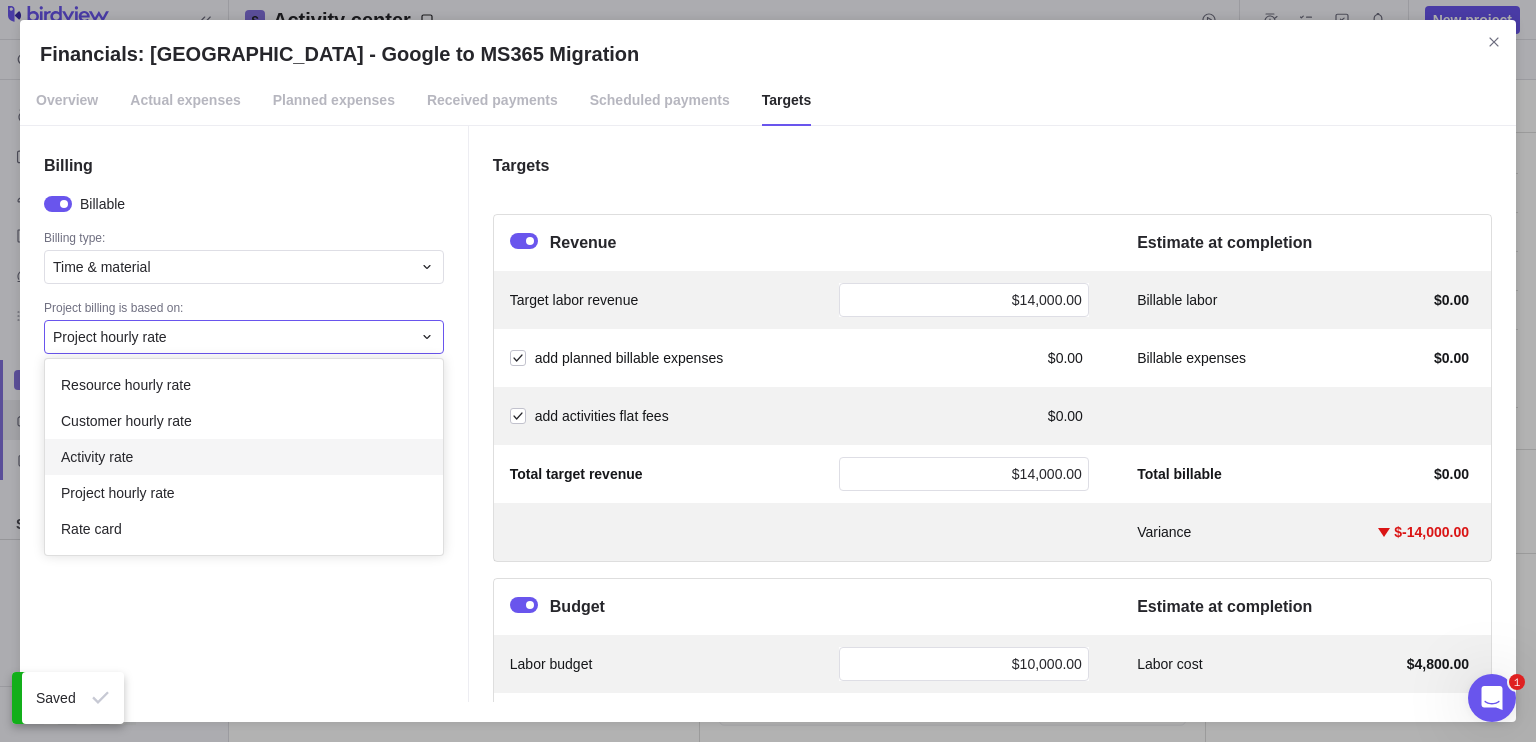 click on "Activity rate" at bounding box center [97, 457] 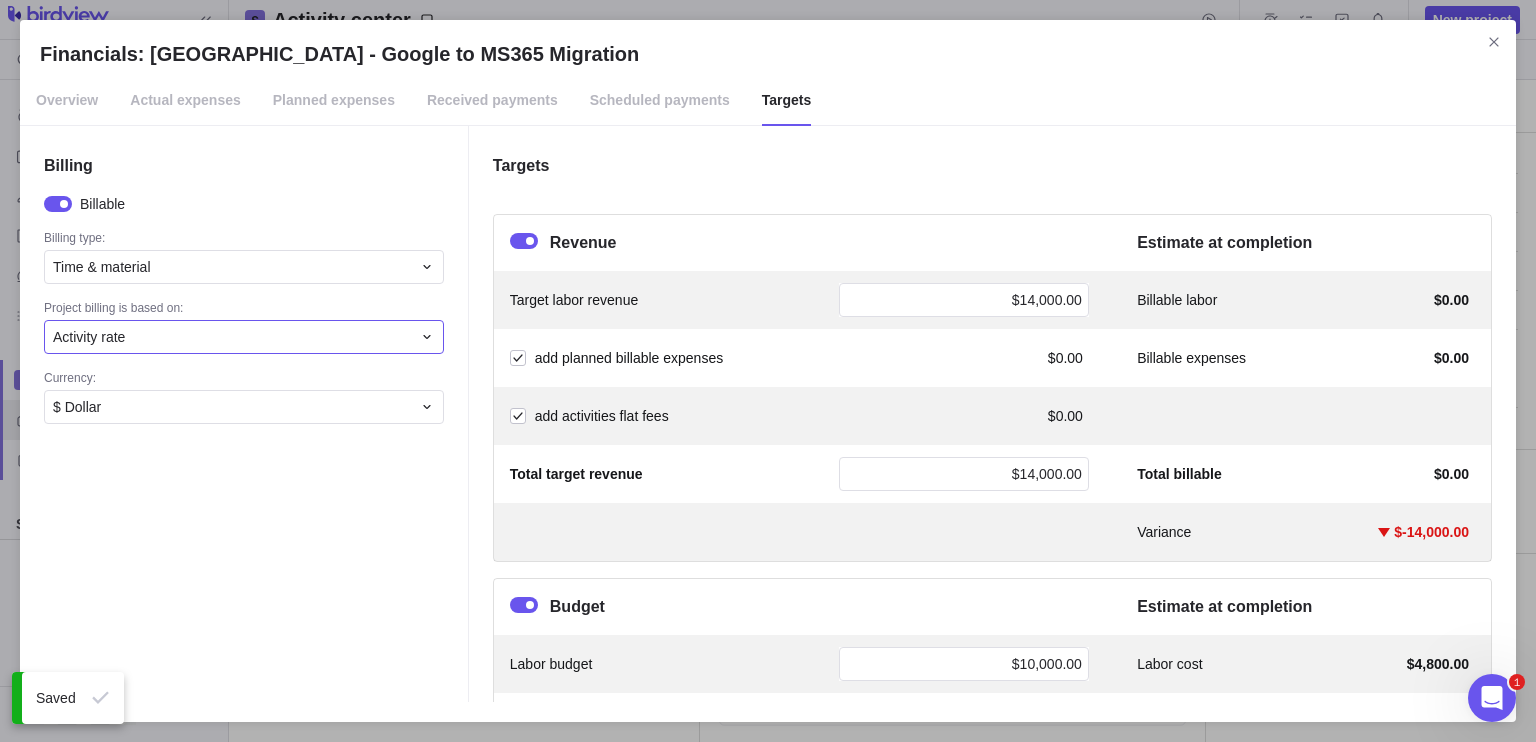 click on "Activity rate" at bounding box center [232, 337] 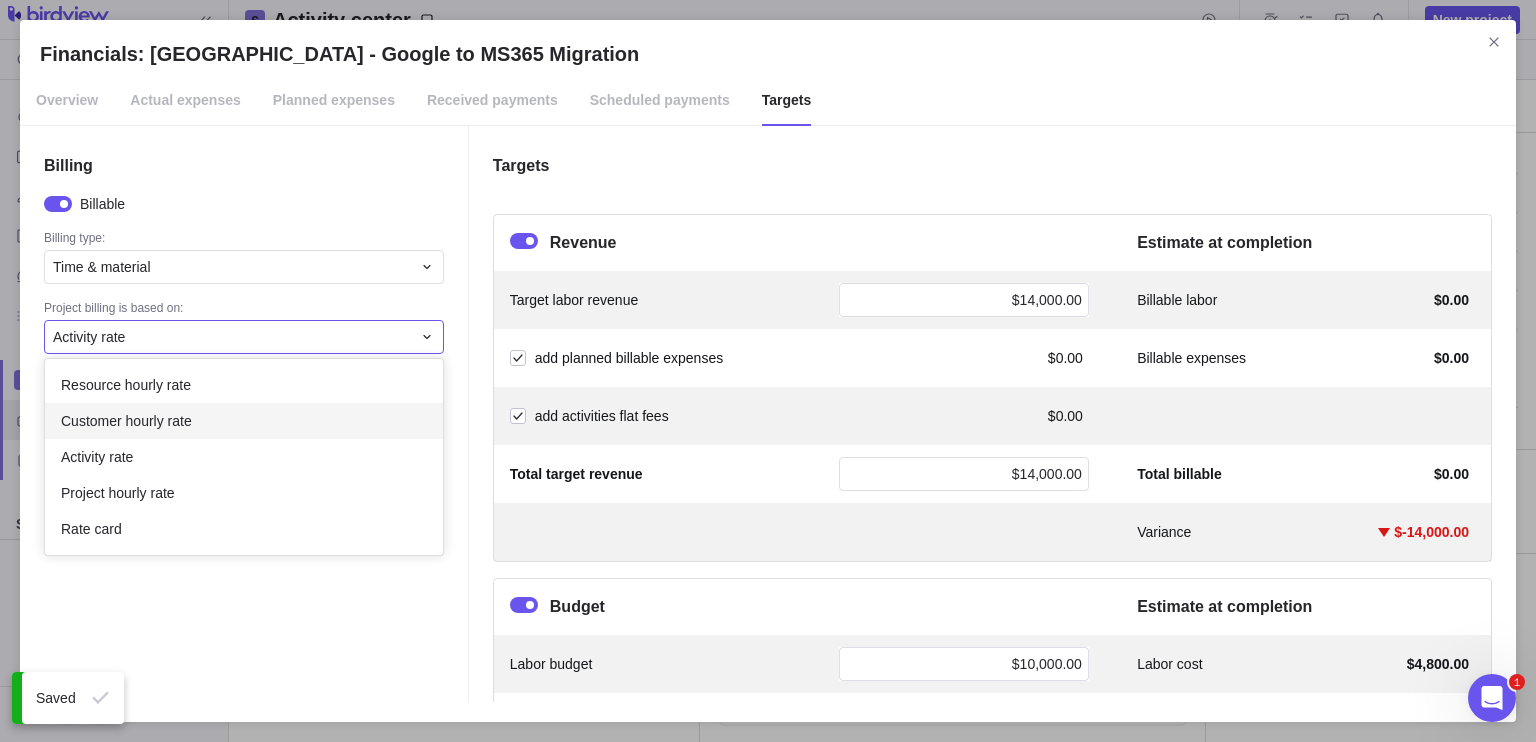 click on "Customer hourly rate" at bounding box center (126, 421) 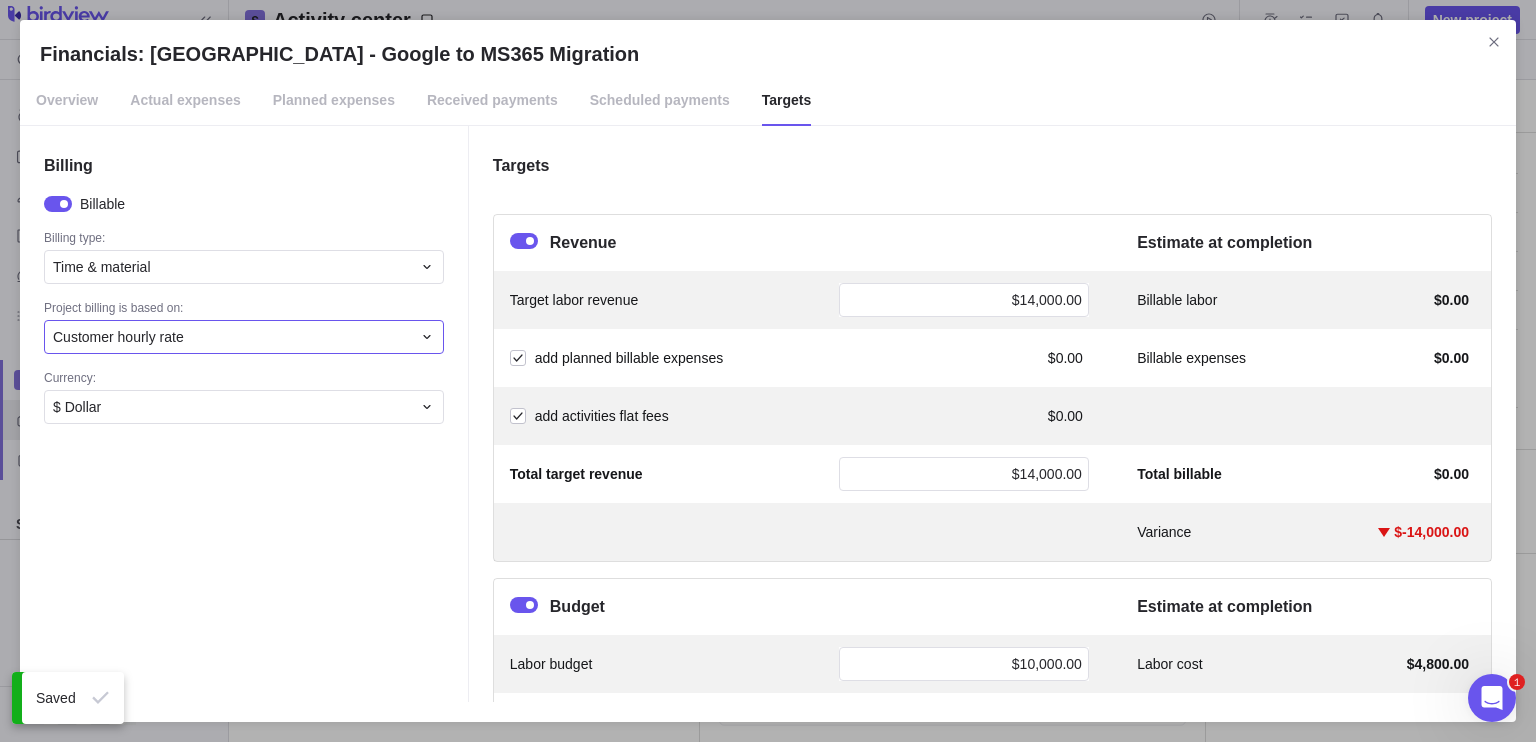 click on "Customer hourly rate" at bounding box center [232, 337] 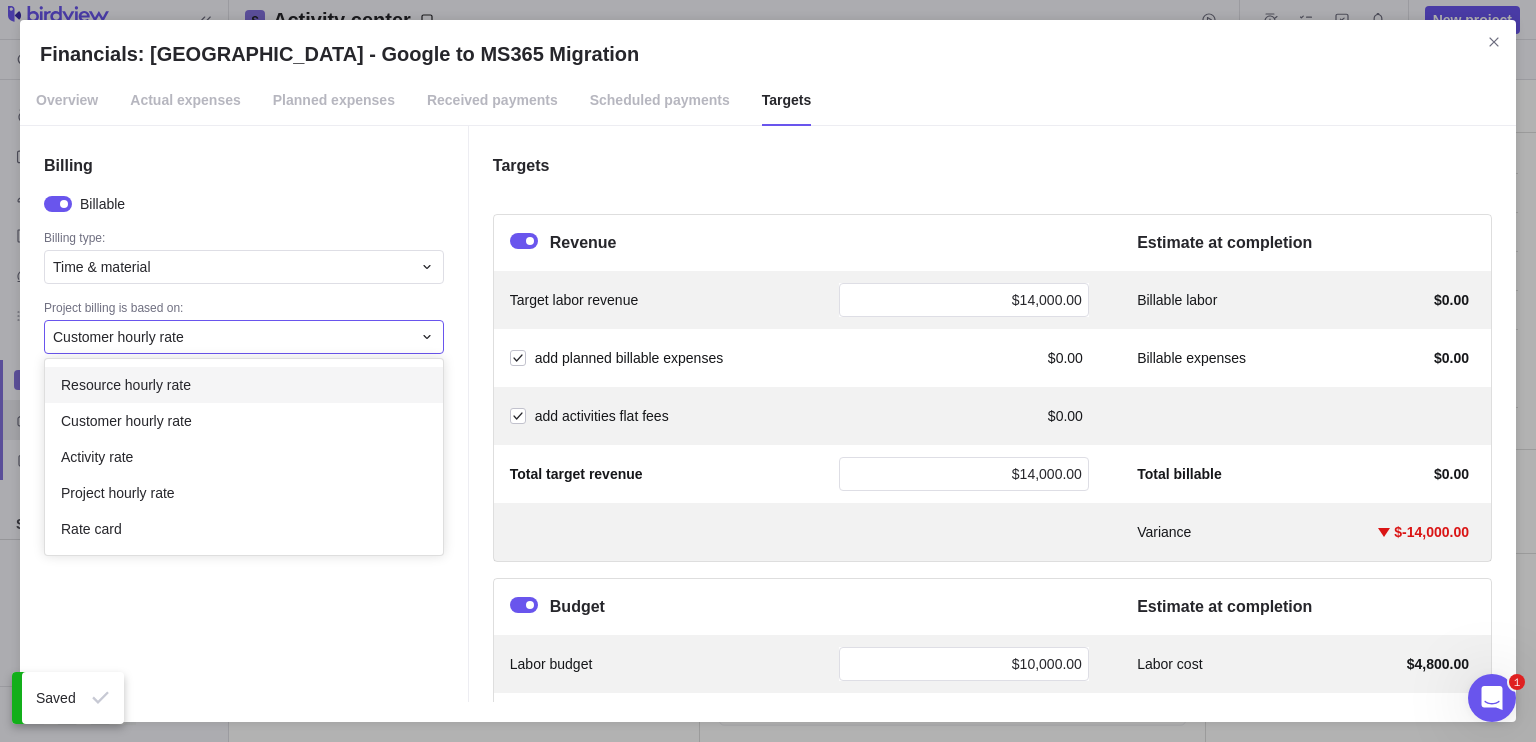click on "Resource hourly rate" at bounding box center (244, 385) 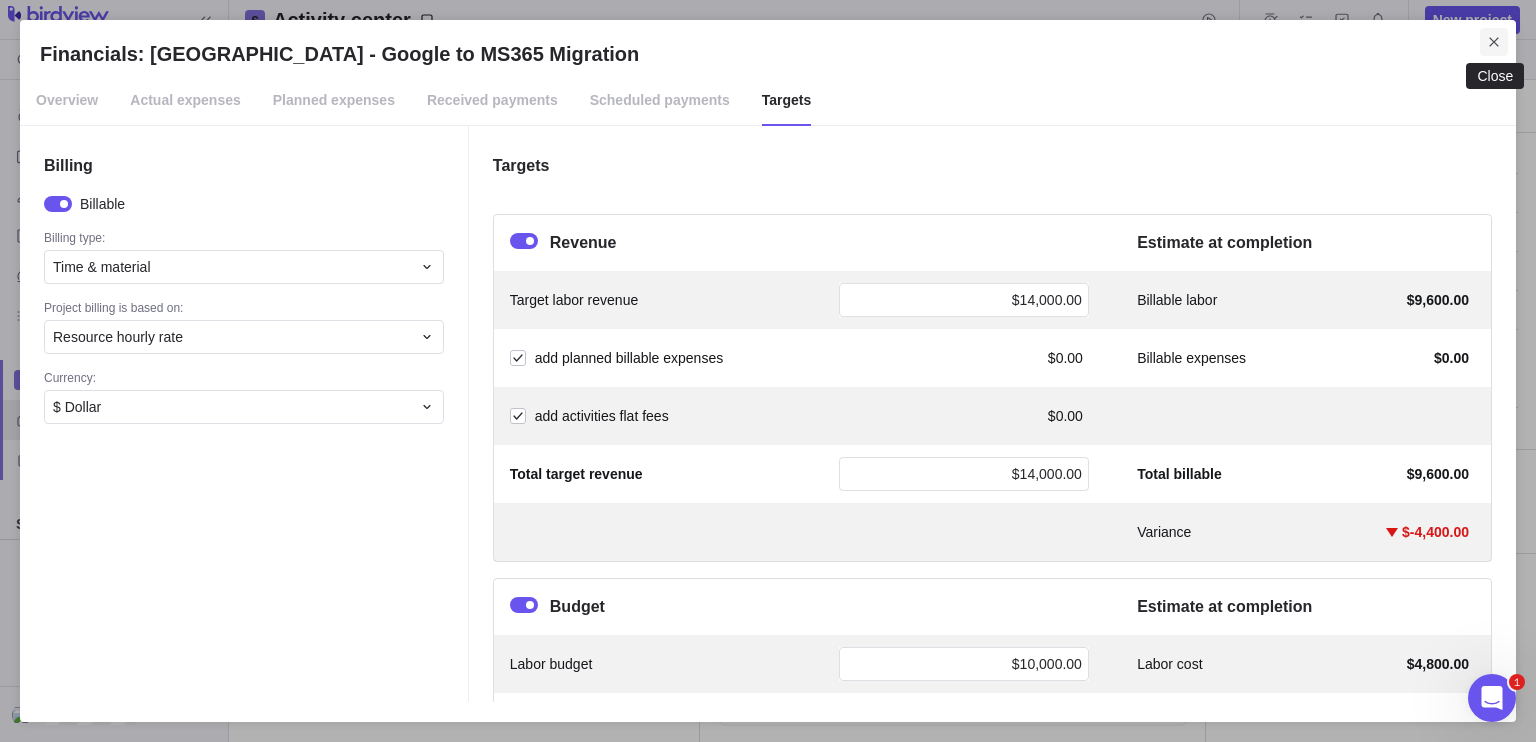click 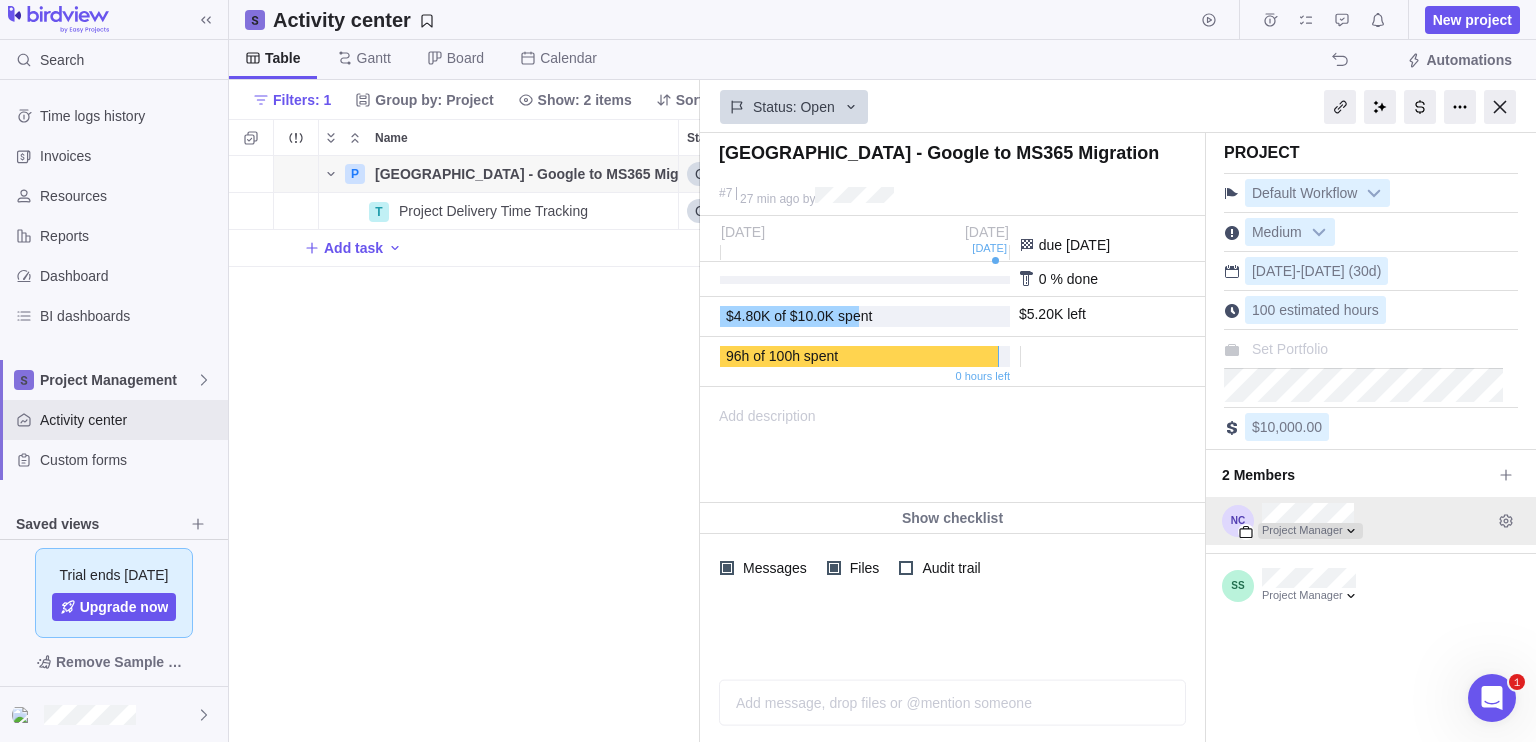 click at bounding box center [1310, 531] 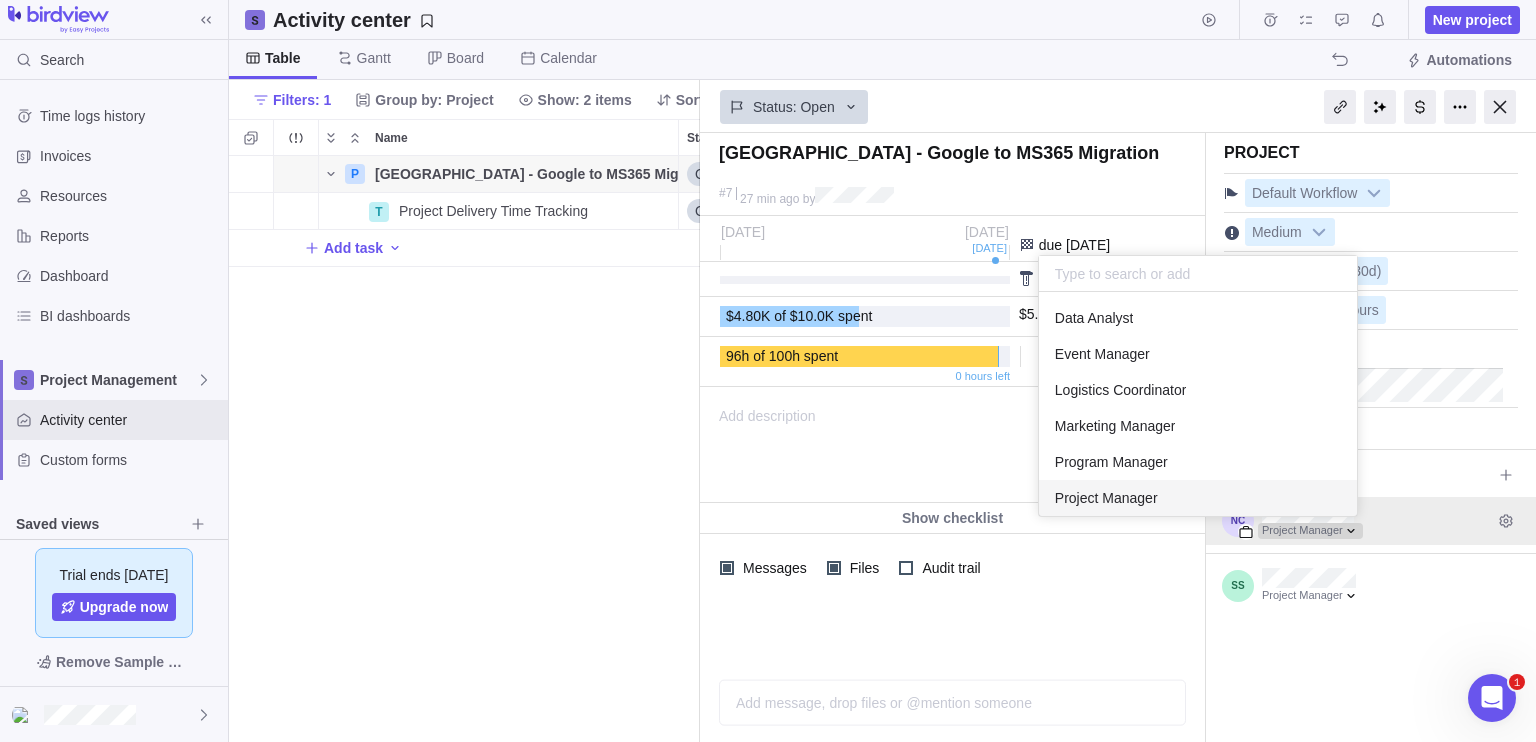 scroll, scrollTop: 16, scrollLeft: 16, axis: both 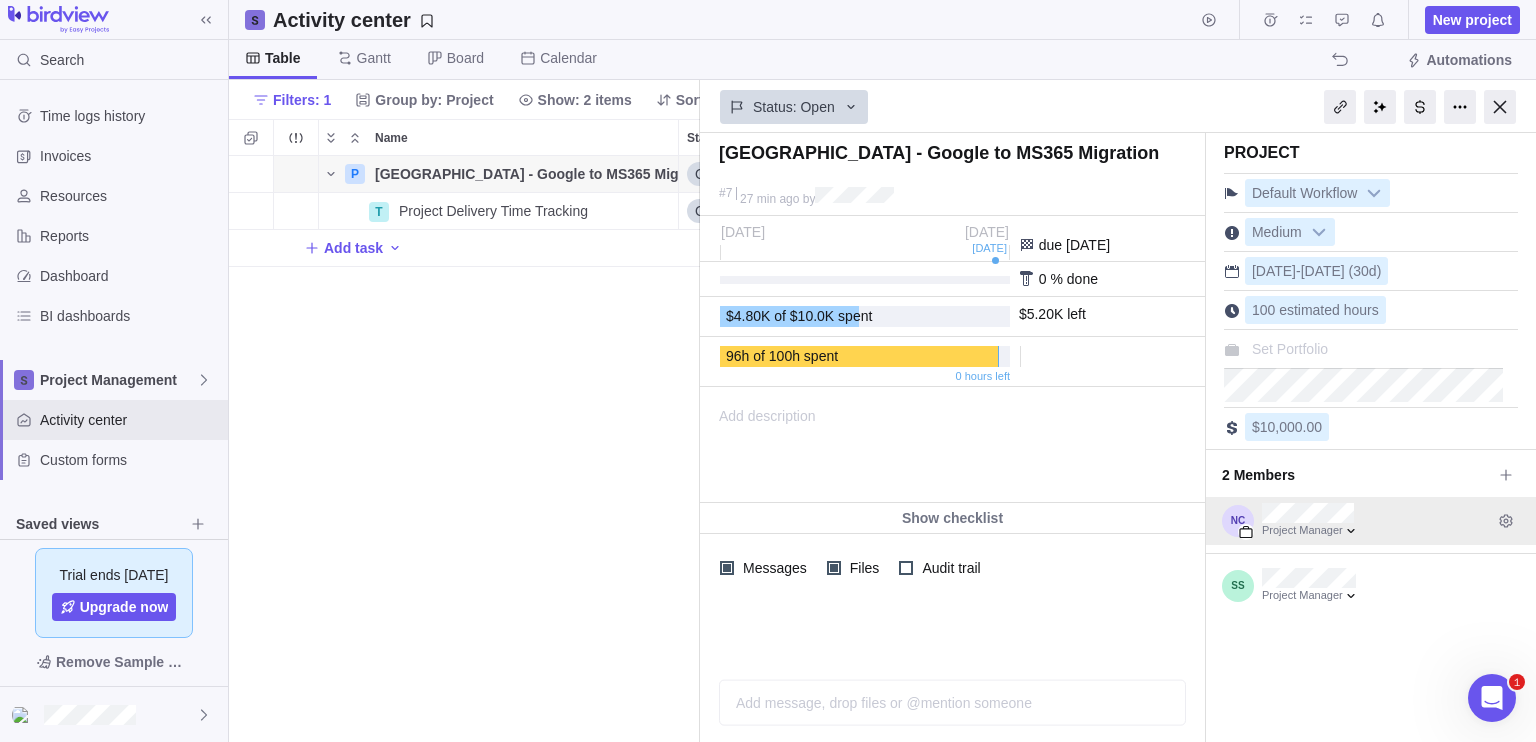 click at bounding box center (1310, 531) 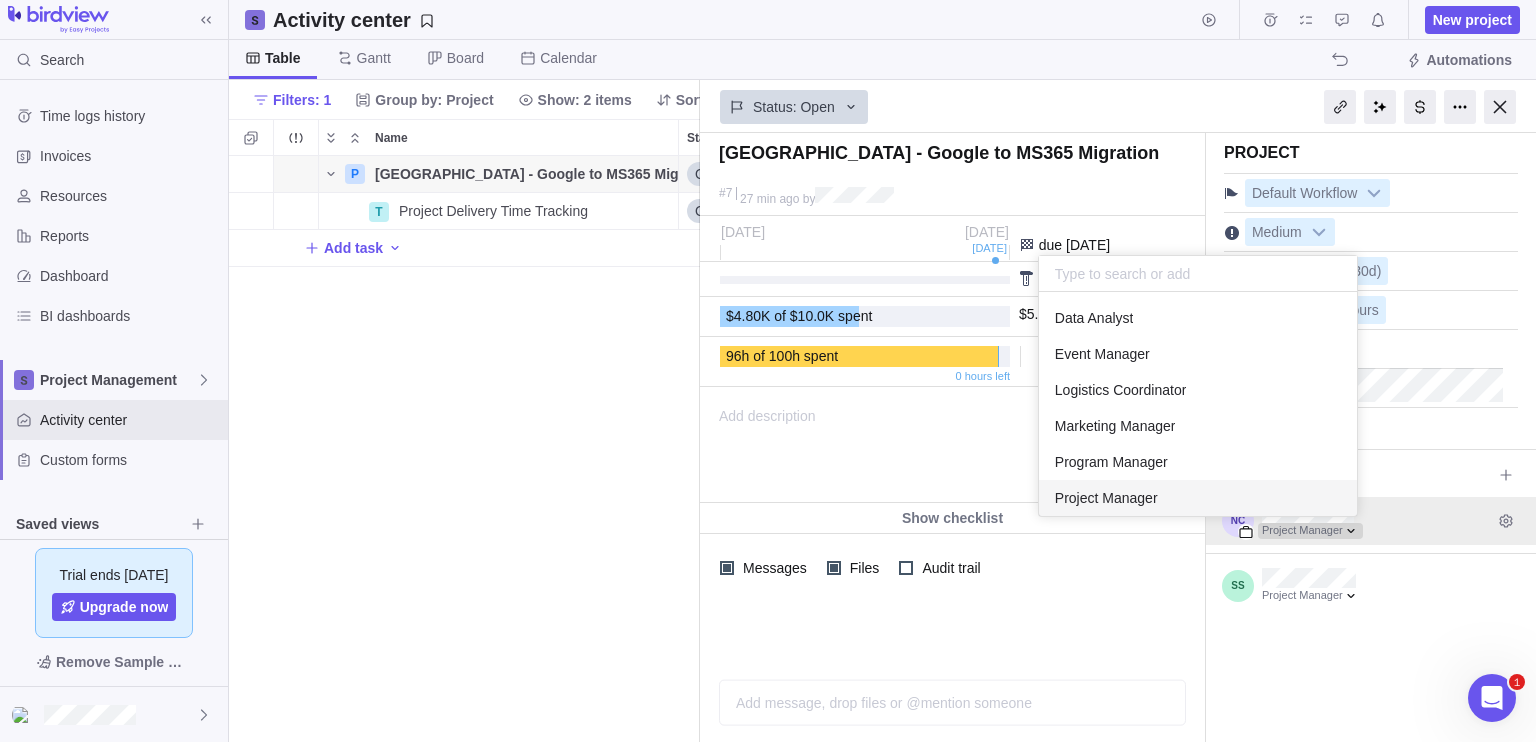scroll, scrollTop: 16, scrollLeft: 16, axis: both 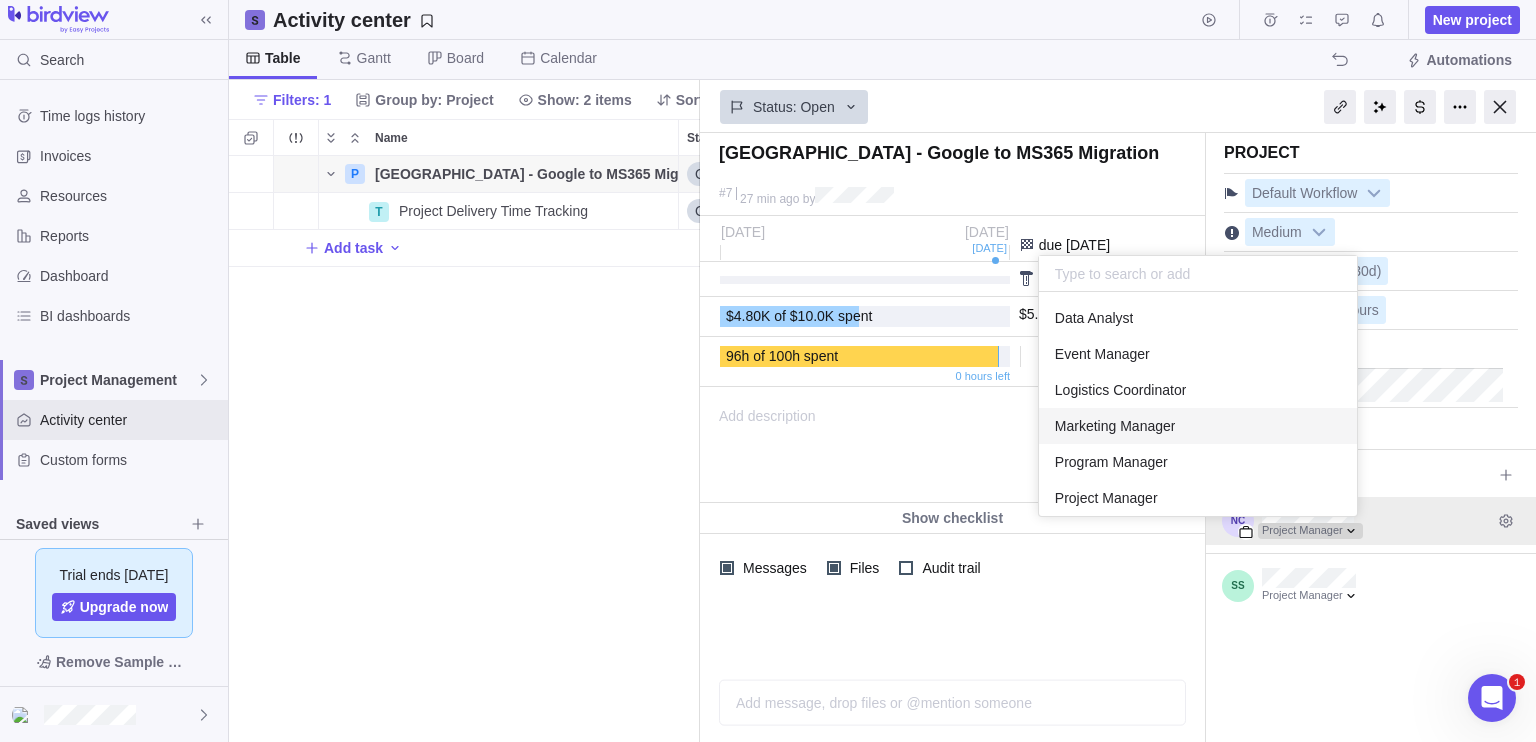 click on "[GEOGRAPHIC_DATA] - Google to MS365 Migration
#7
27 min ago
by
Project was completed on its planned end date
[DATE]
Jun [DATE]
due [DATE]
0
% done
$4.80K of $10.0K spent
$5.20K left
96 h of
100 h spent" at bounding box center [1118, 437] 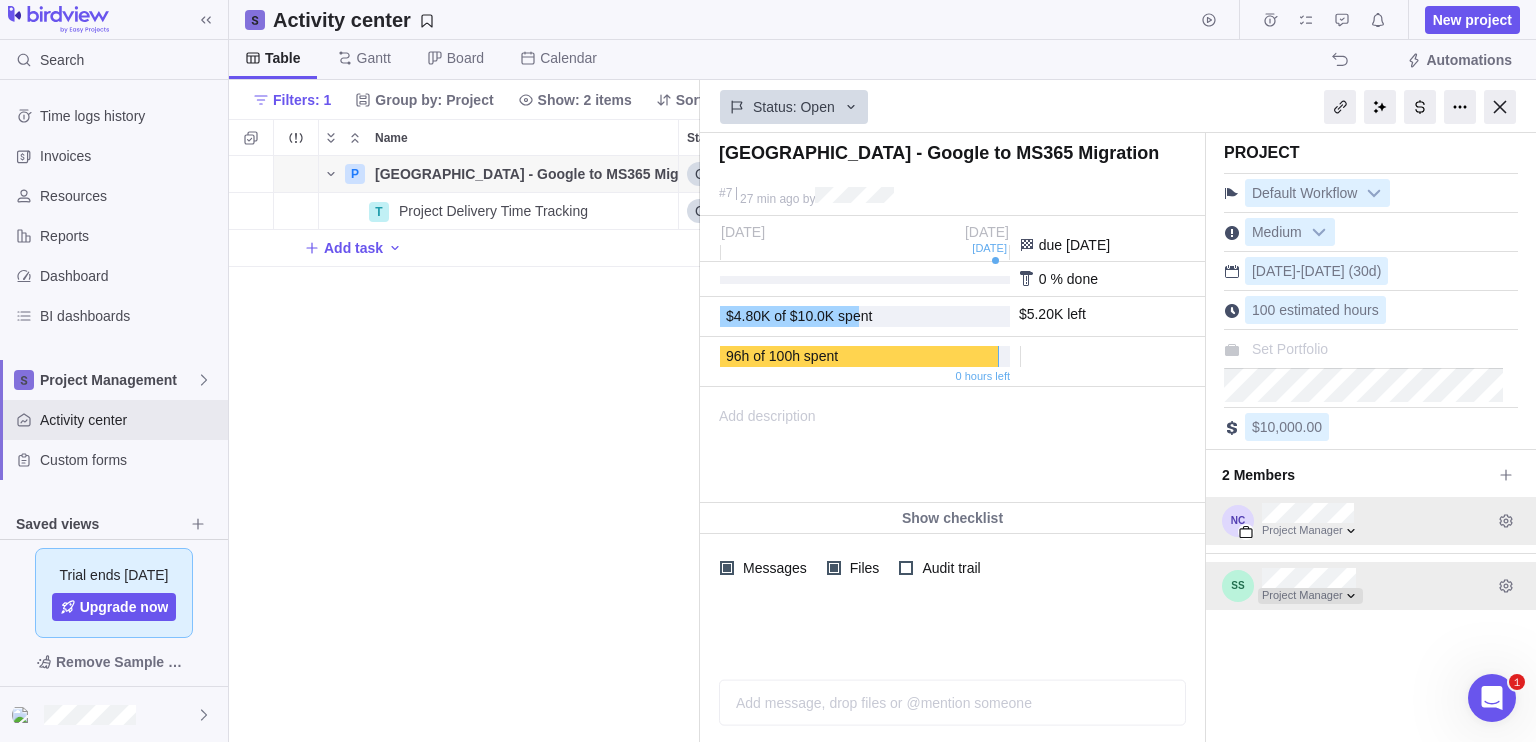 click at bounding box center (1310, 596) 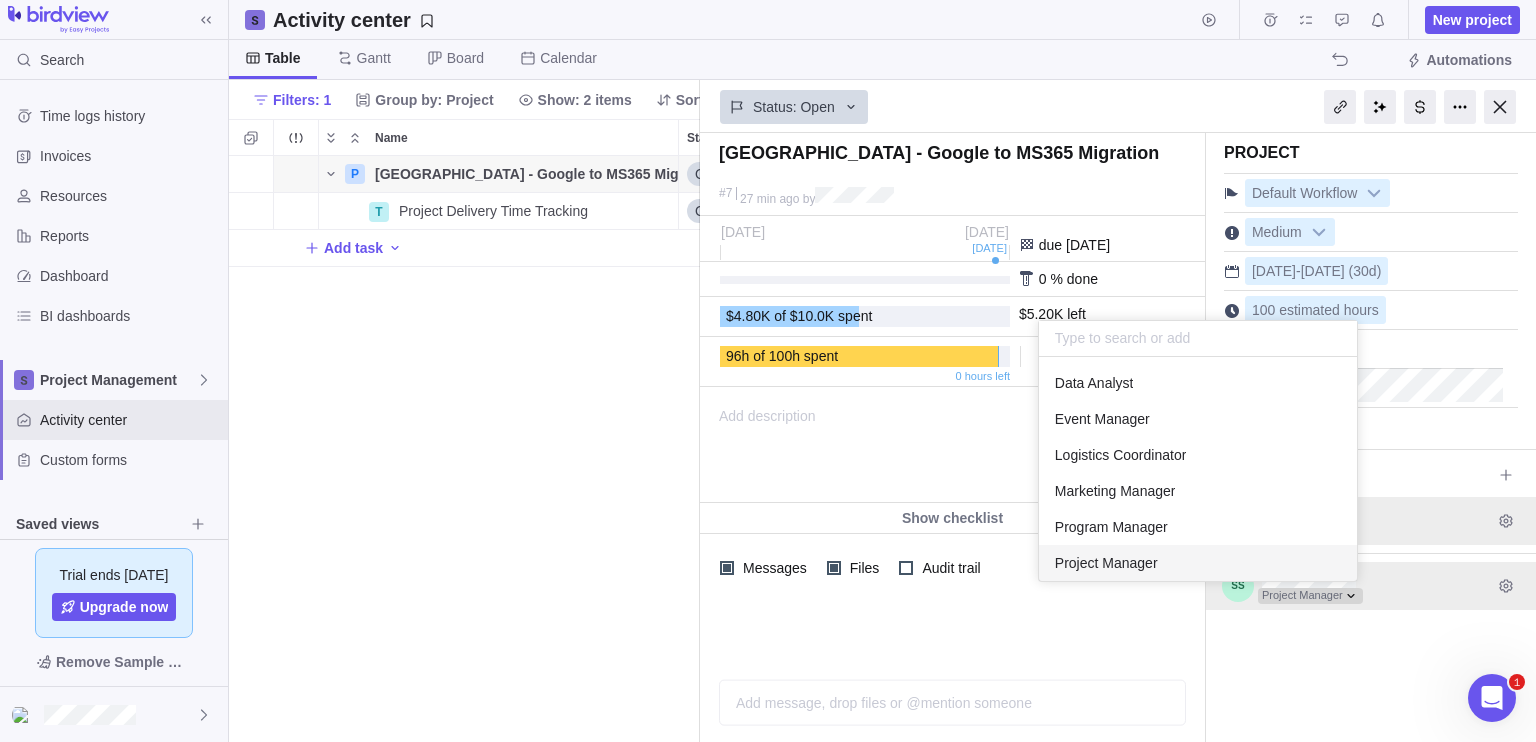 scroll, scrollTop: 16, scrollLeft: 16, axis: both 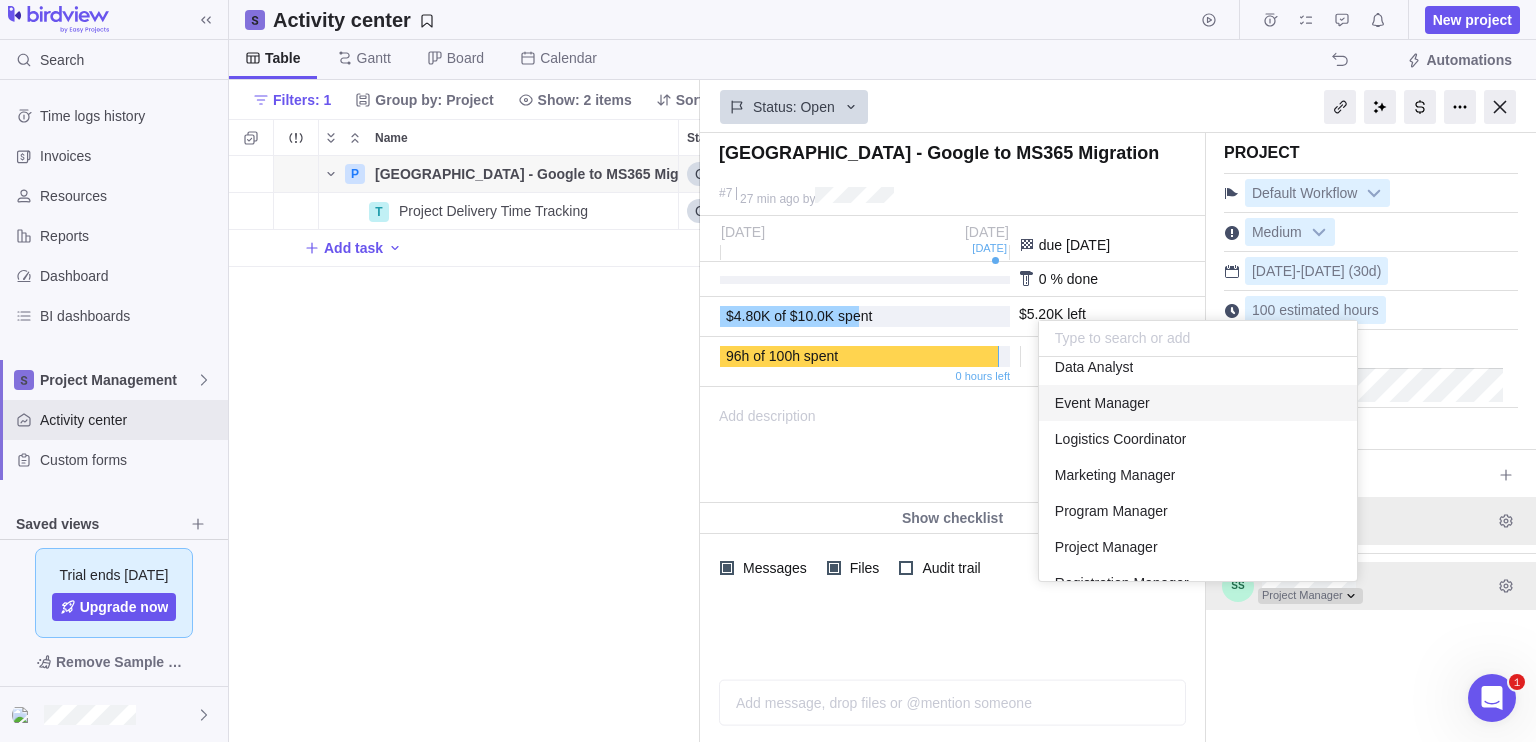 click on "Search Time logs history Invoices Resources Reports Dashboard BI dashboards Project Management Activity center Custom forms Saved views Aug Staff Projects Template_Aug Staff Upcoming Milestones Trial ends [DATE] Upgrade now Remove Sample Data Activity center New project Table [PERSON_NAME] Board Calendar Automations Filters: 1 Group by: Project Show: 2 items Sort Columns Name Status Start date End date Duration Dependency Assignees Customer Portfolio Actual hours (timelogs) Estimated hours Hours left P [GEOGRAPHIC_DATA] - Google to MS365 Migration Details Open [DATE] [DATE] 30d 96h 100h T Project Delivery Time Tracking Details Open [DATE] [DATE] 30d 96h Add task Filters Activity status Default Workflow Test Workflow Project status Default Workflow Test Workflow Activity priority Activity assignees More Project start date Previous year Previous month Previous week [DATE] [DATE] This week This month This year Next week Next month Filter by period Project end date Previous year [DATE]" at bounding box center [768, 371] 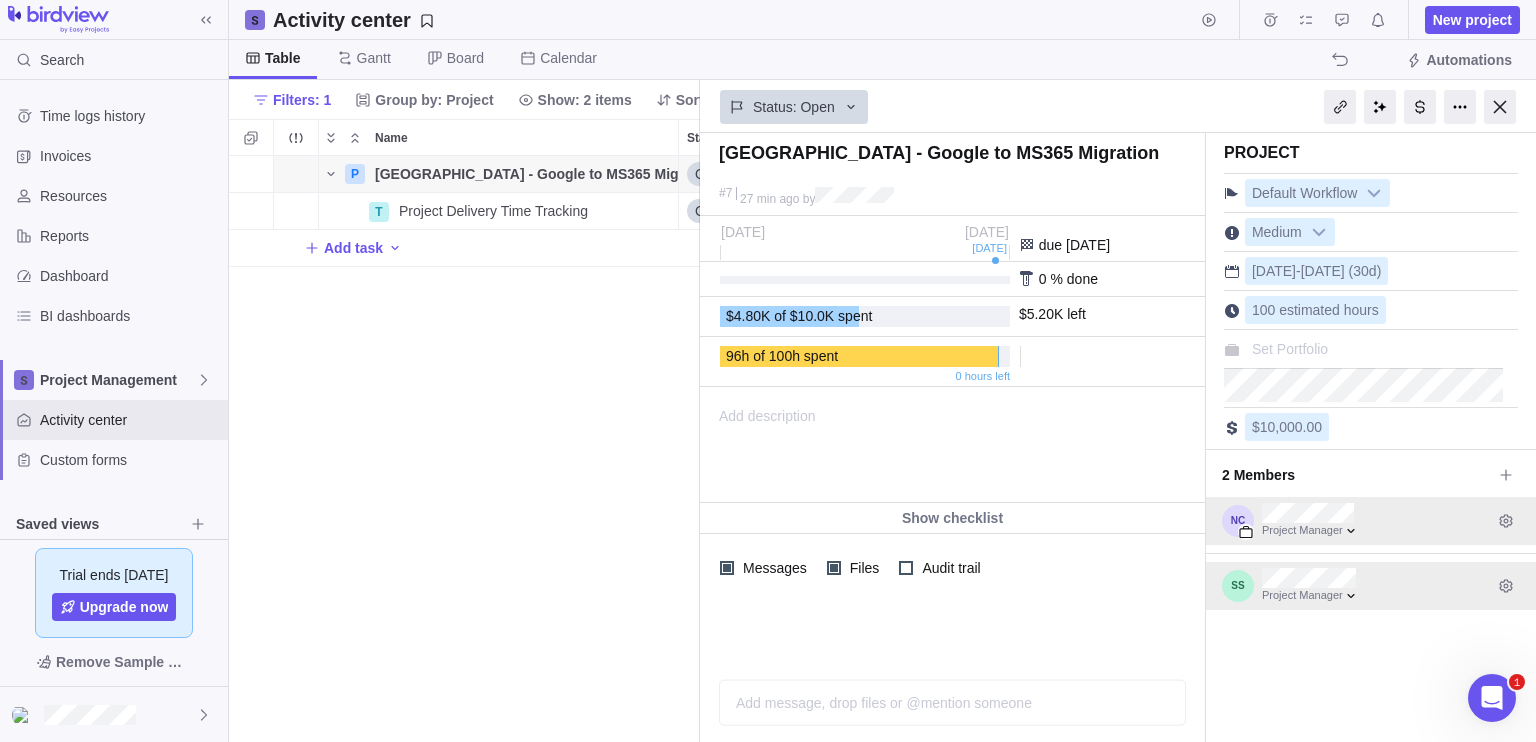click on "P [GEOGRAPHIC_DATA] - Google to MS365 Migration Details Open [DATE] [DATE] 30d 96h 100h T Project Delivery Time Tracking Details Open [DATE] [DATE] 30d 96h Add task" at bounding box center (464, 449) 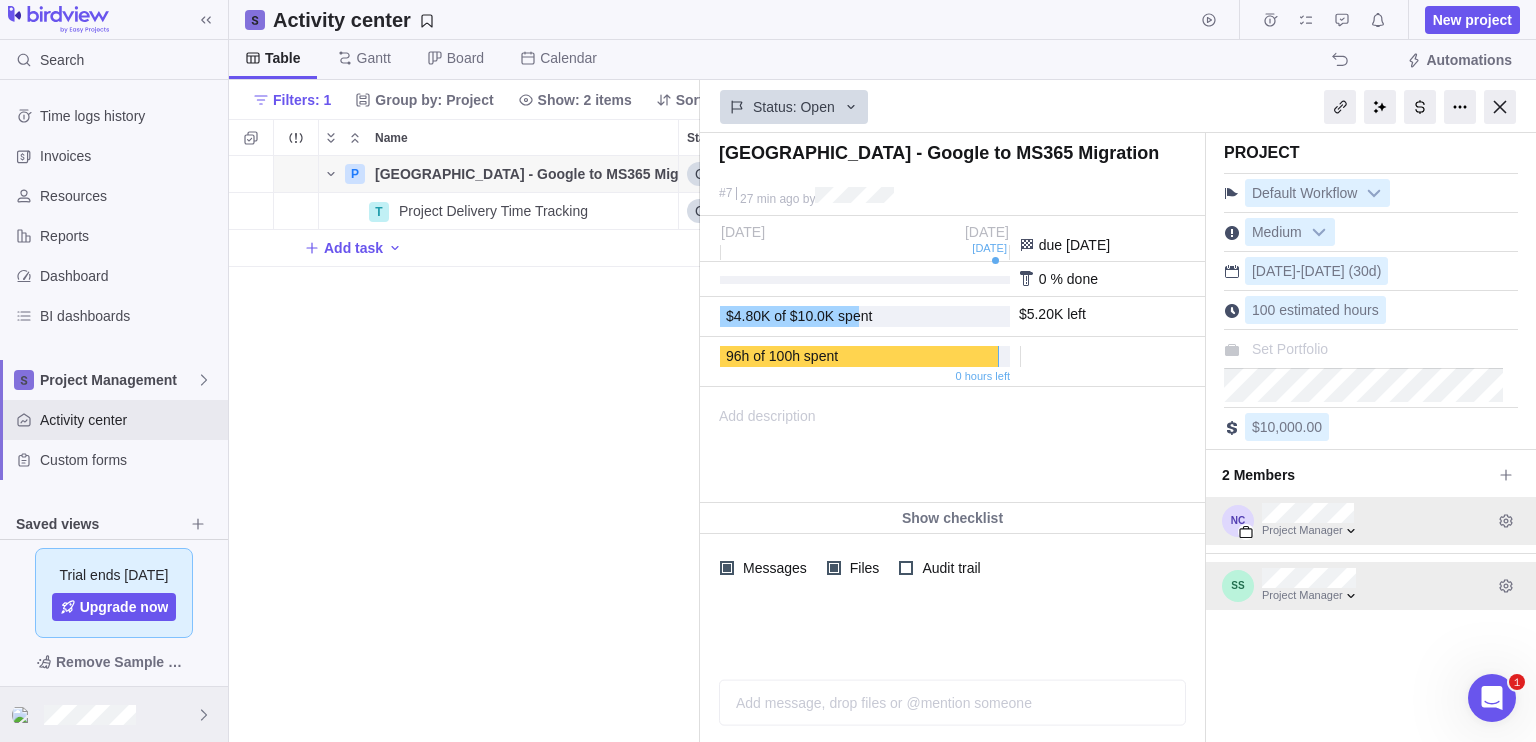 click at bounding box center (114, 714) 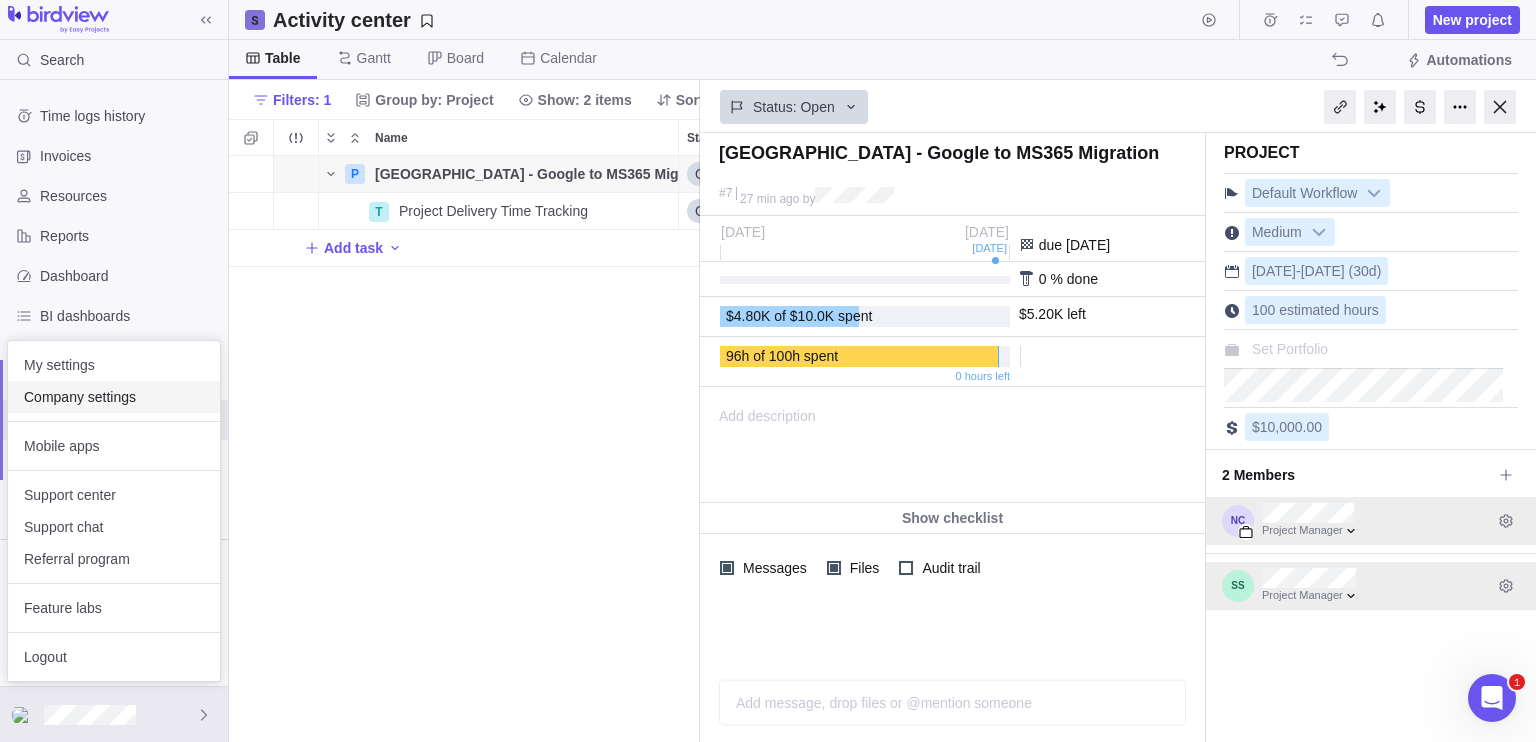 click on "Company settings" at bounding box center (114, 397) 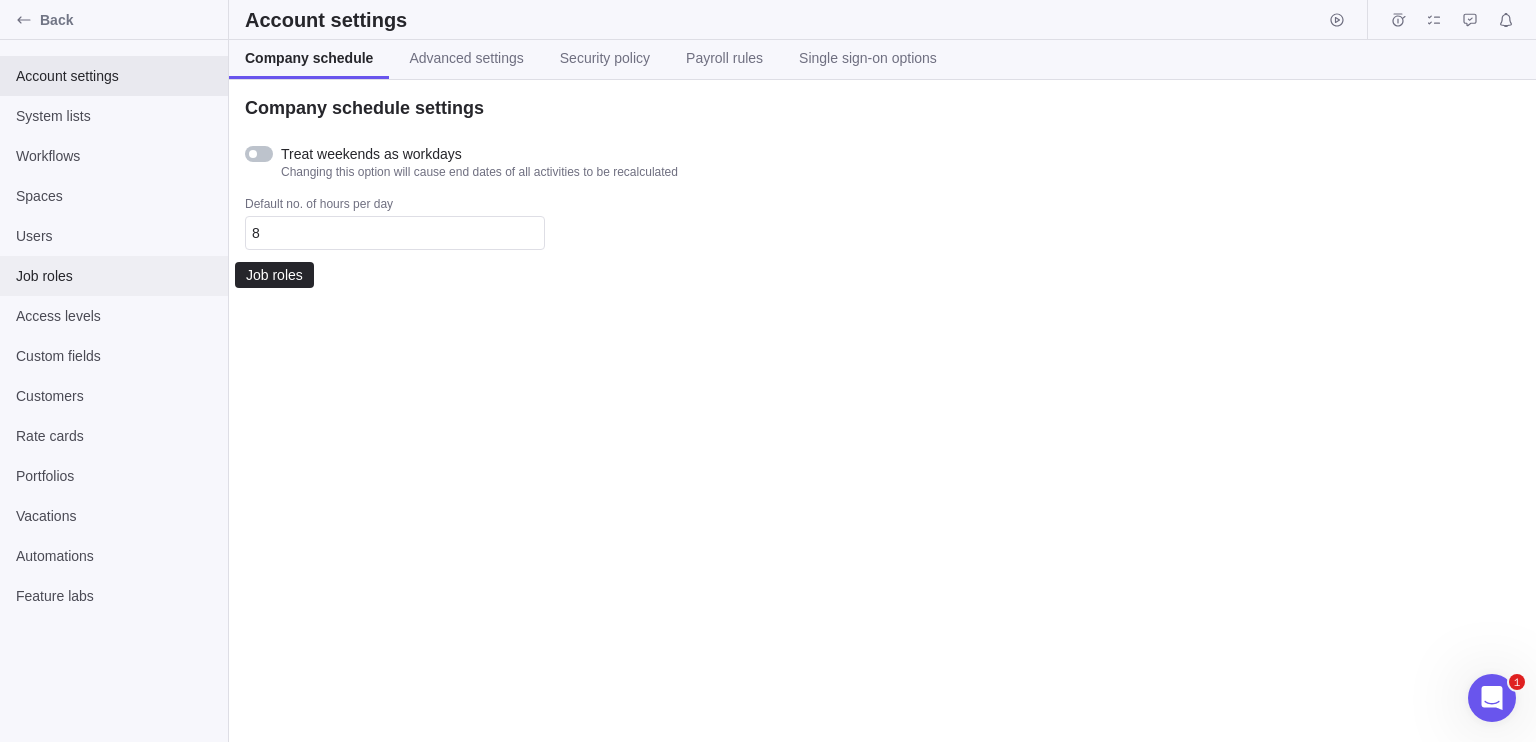 click on "Job roles" at bounding box center [114, 276] 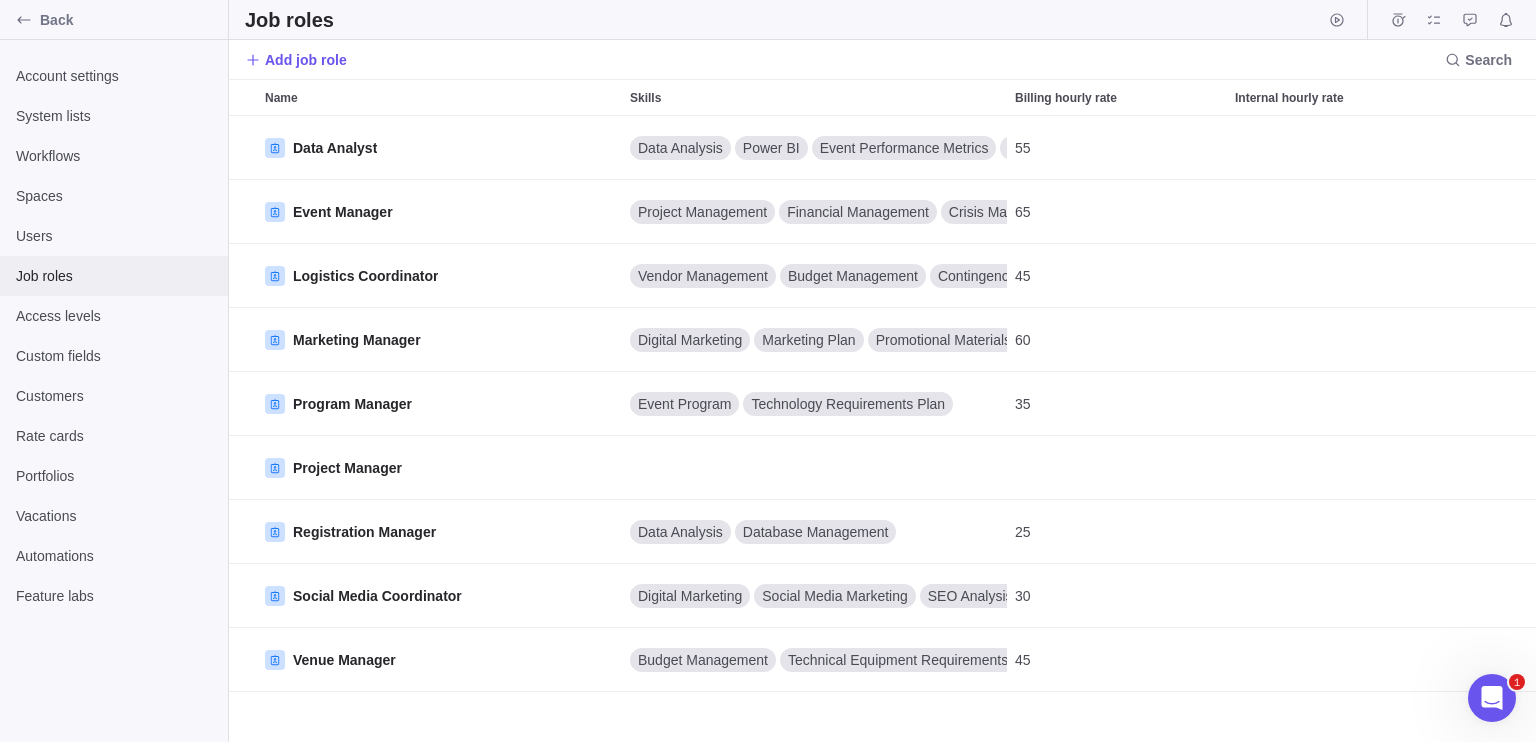 scroll, scrollTop: 16, scrollLeft: 16, axis: both 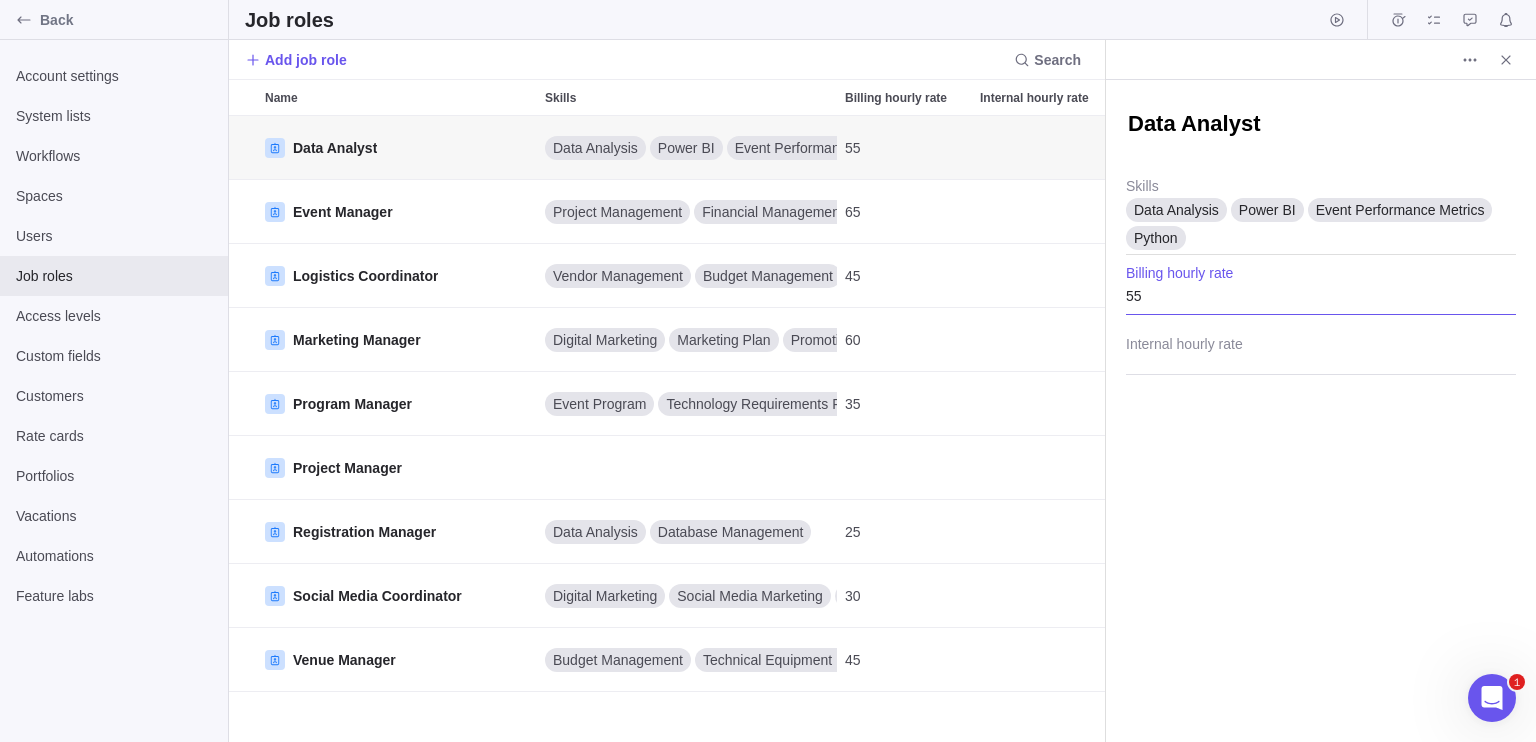 click on "55" at bounding box center (1321, 290) 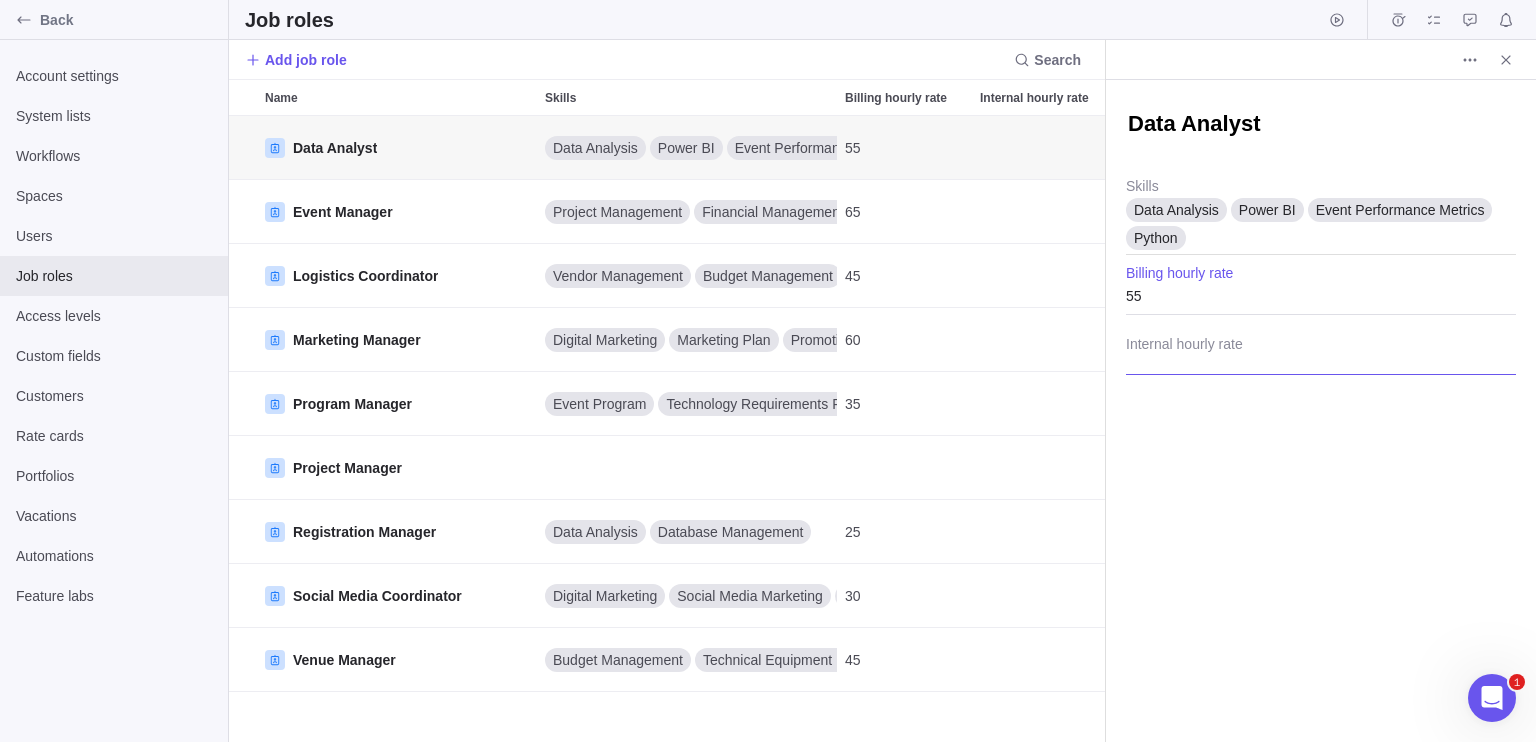 click at bounding box center [1321, 350] 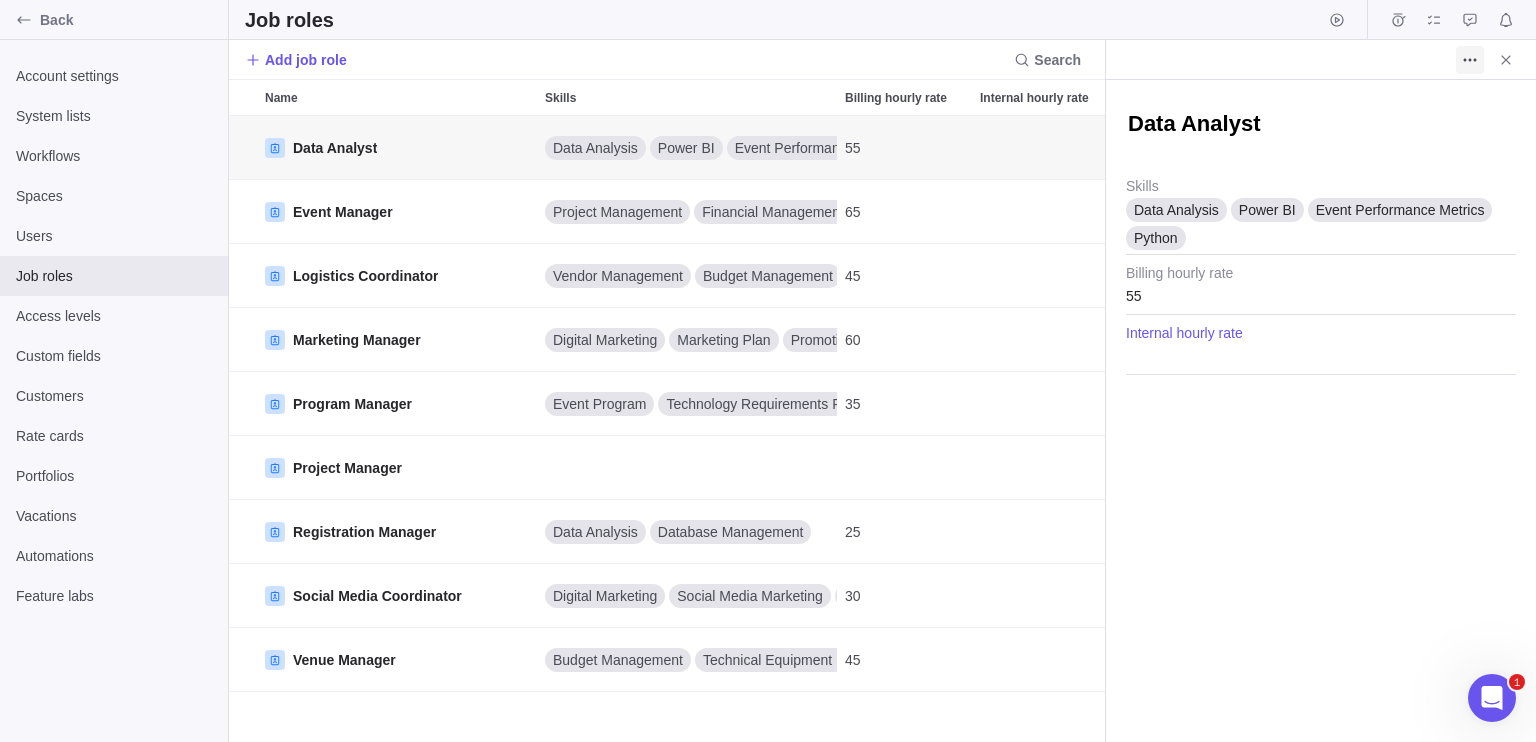click at bounding box center (1470, 60) 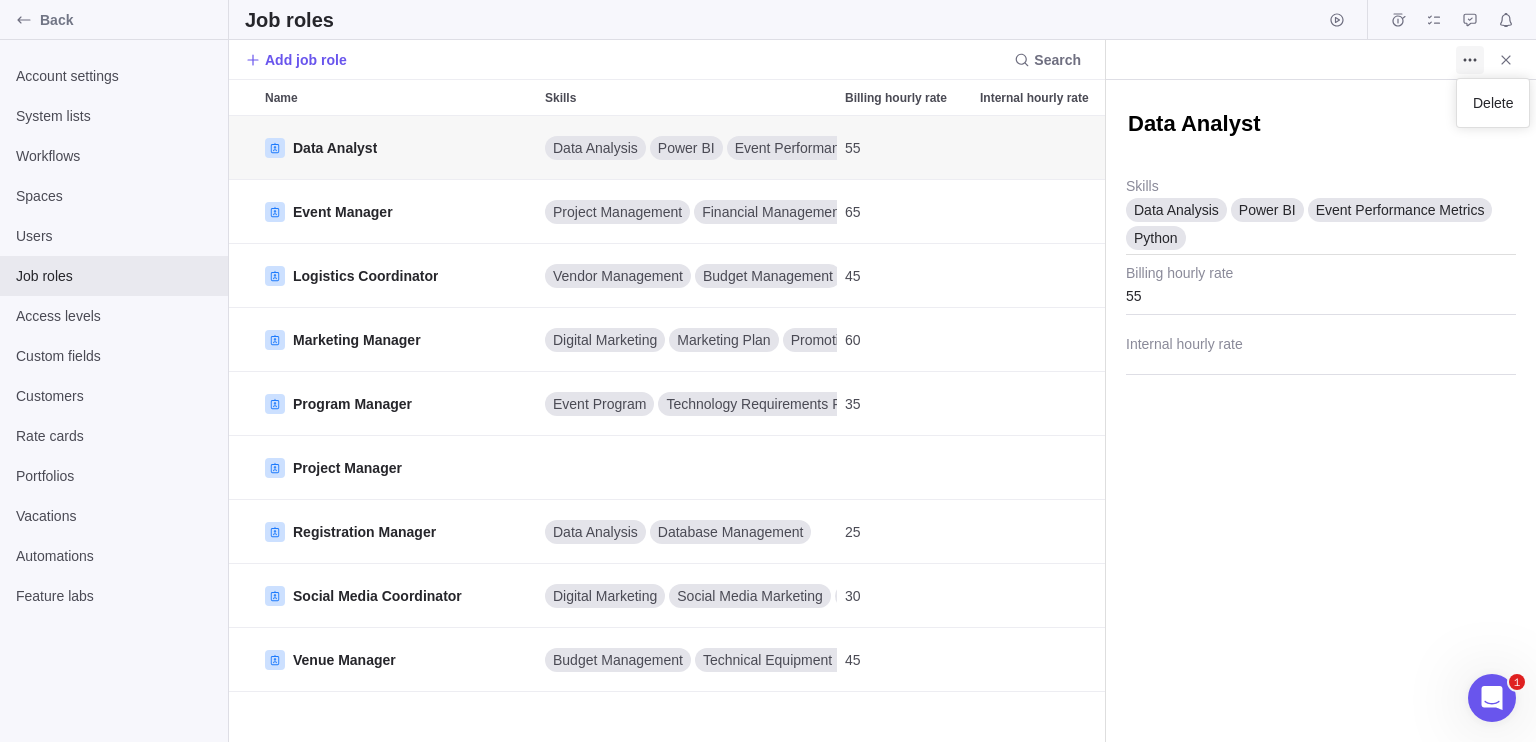 click at bounding box center [1470, 60] 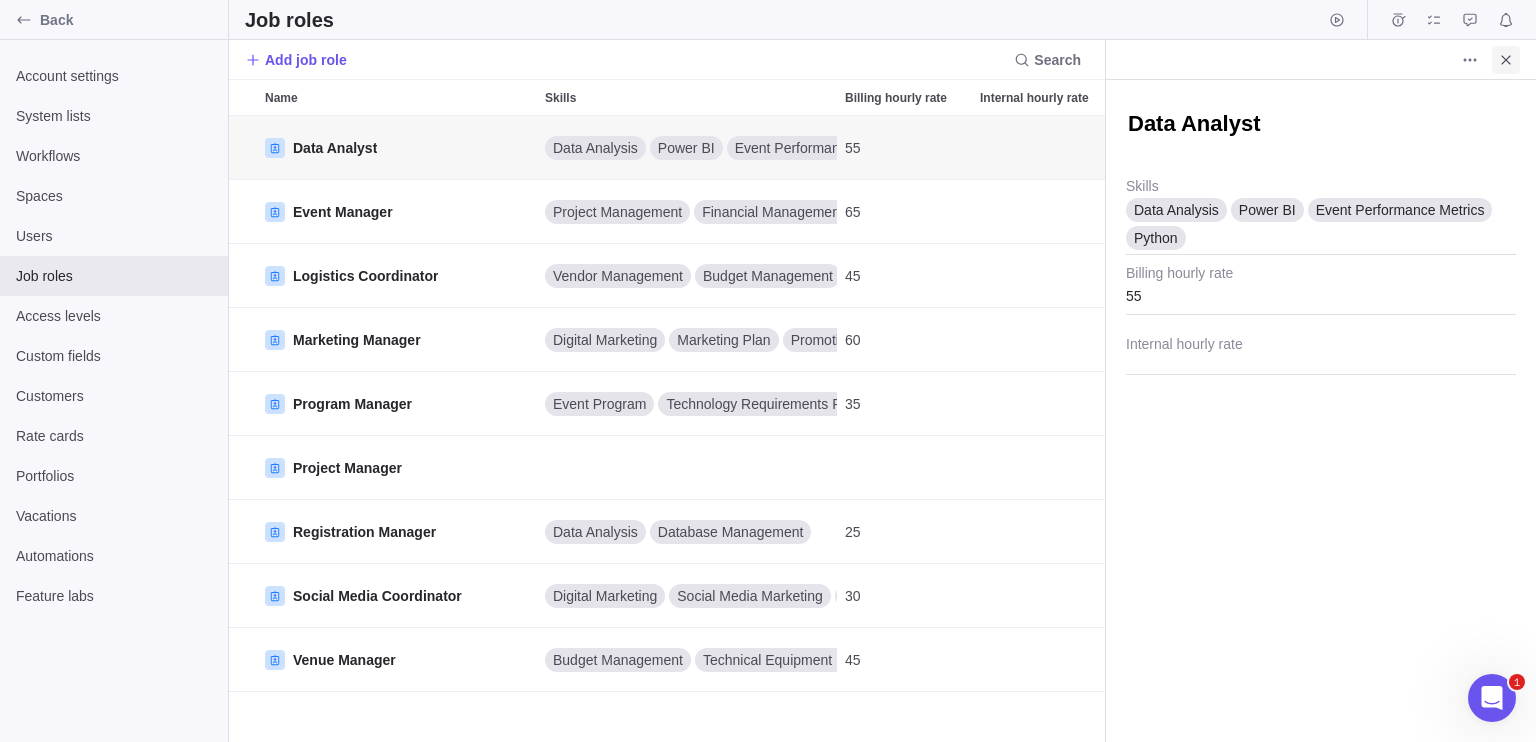 click at bounding box center [1506, 60] 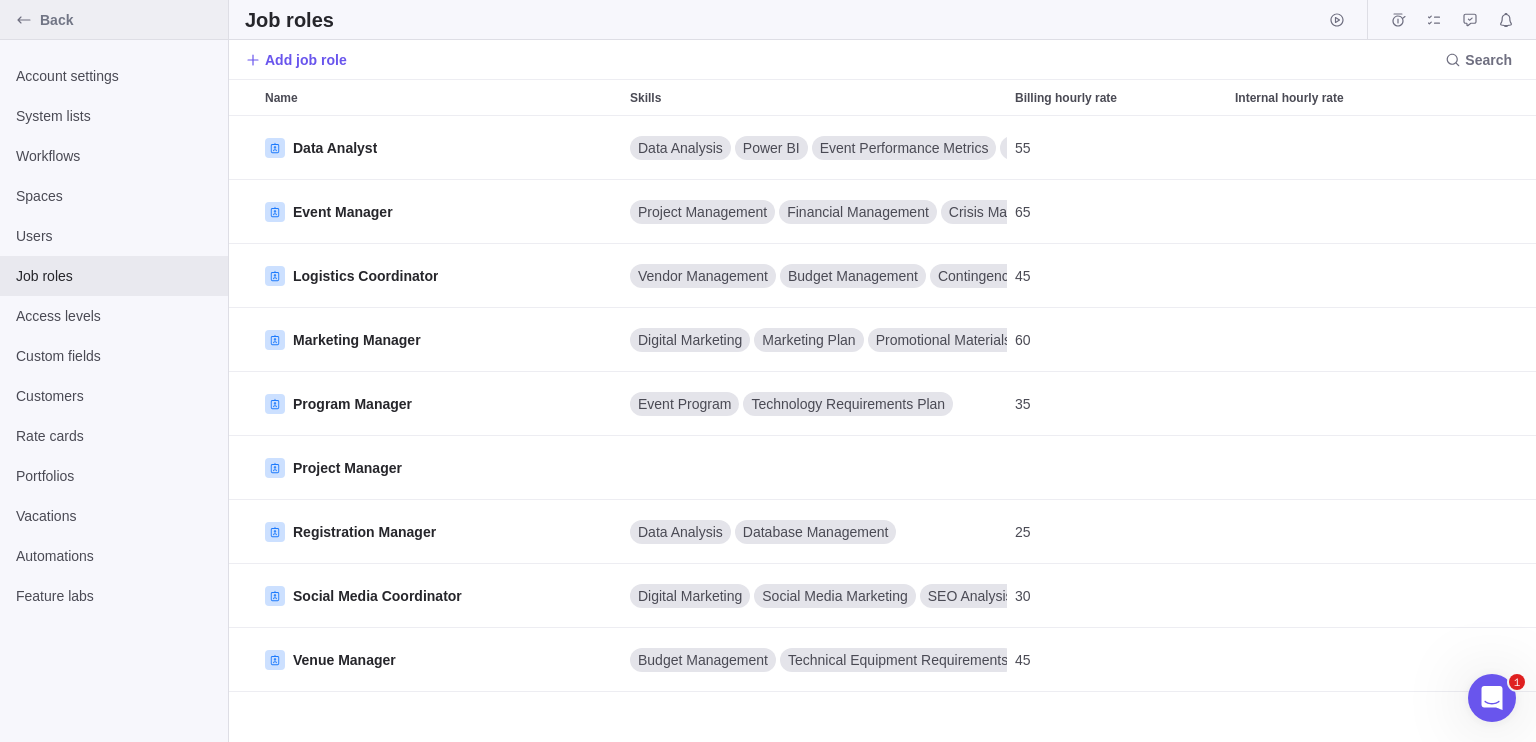 click at bounding box center (24, 20) 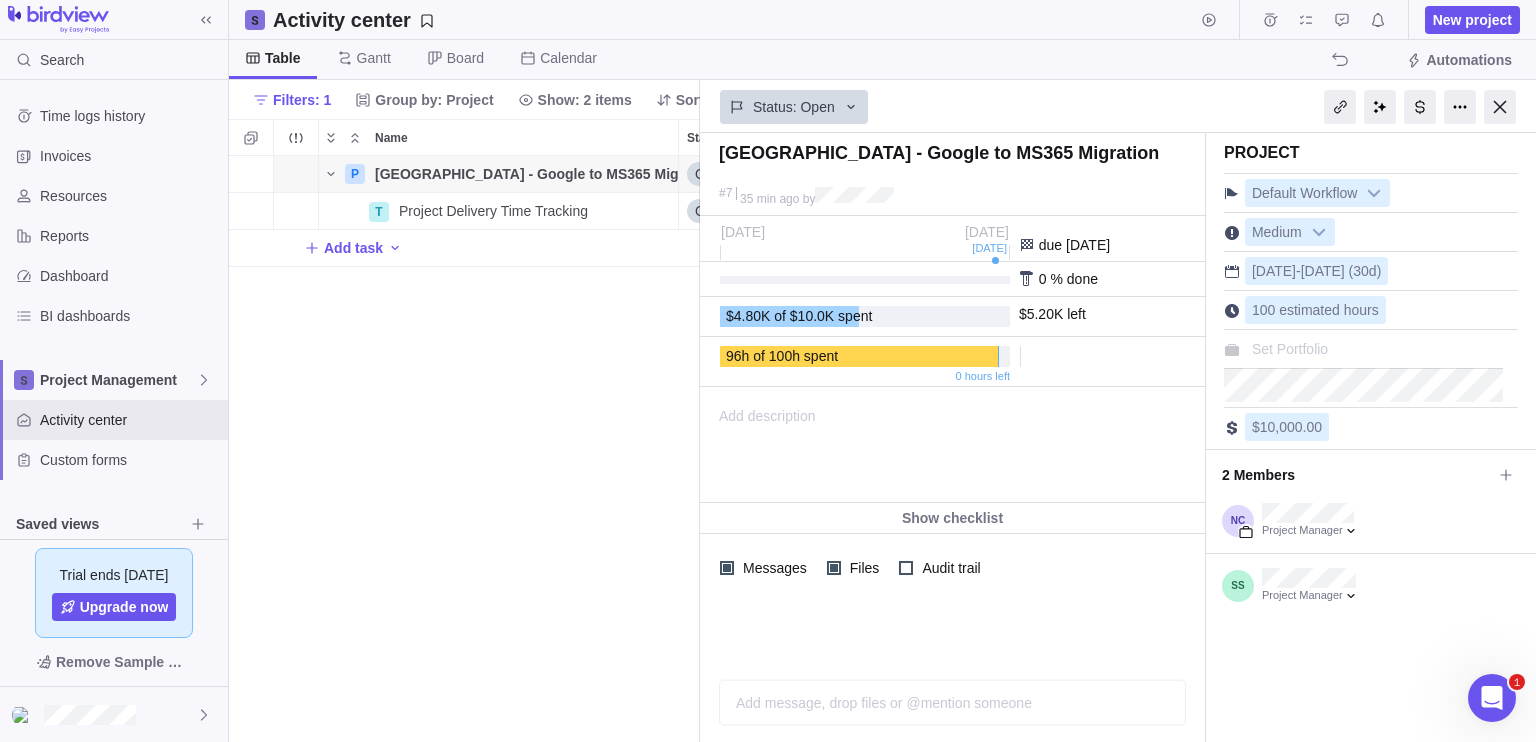 scroll, scrollTop: 570, scrollLeft: 456, axis: both 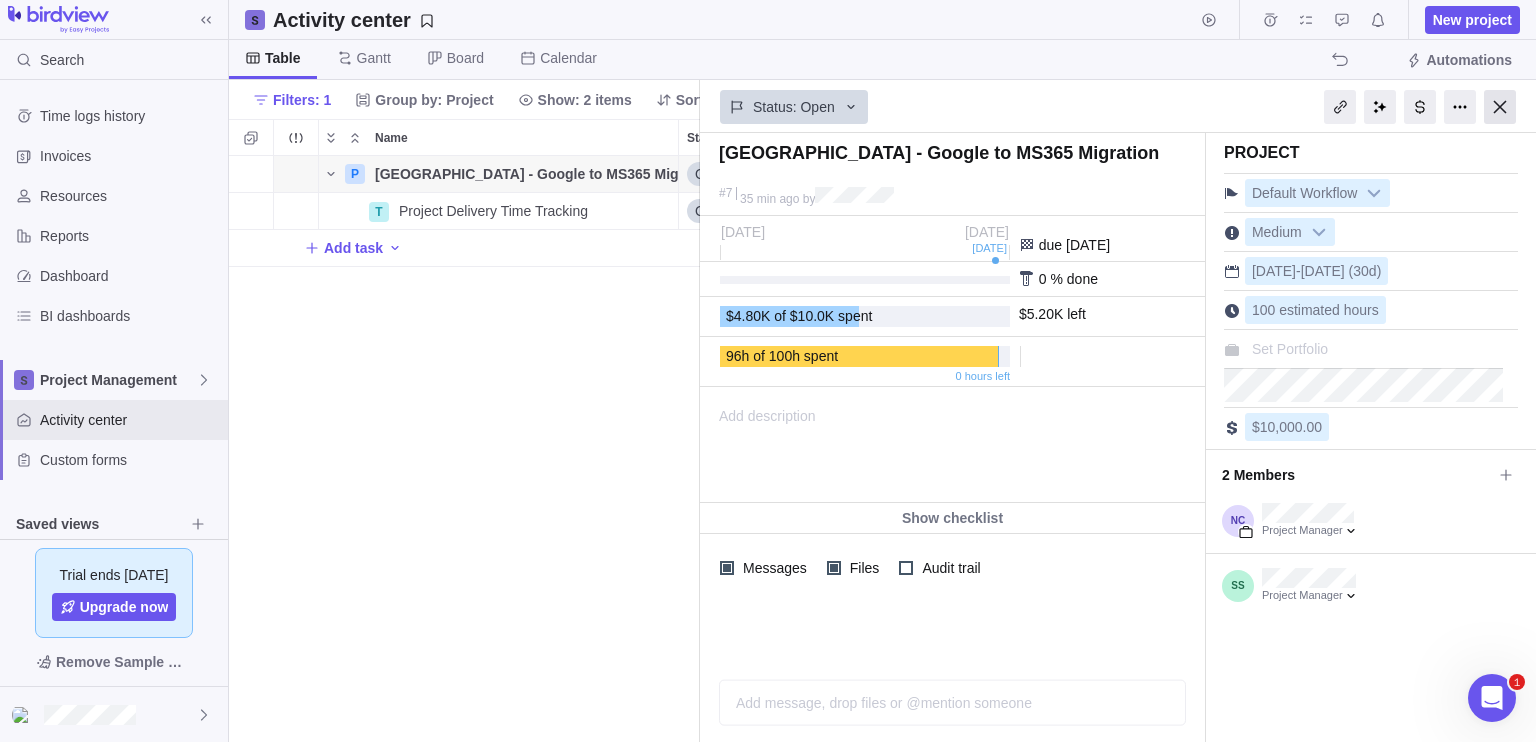 click at bounding box center [1500, 107] 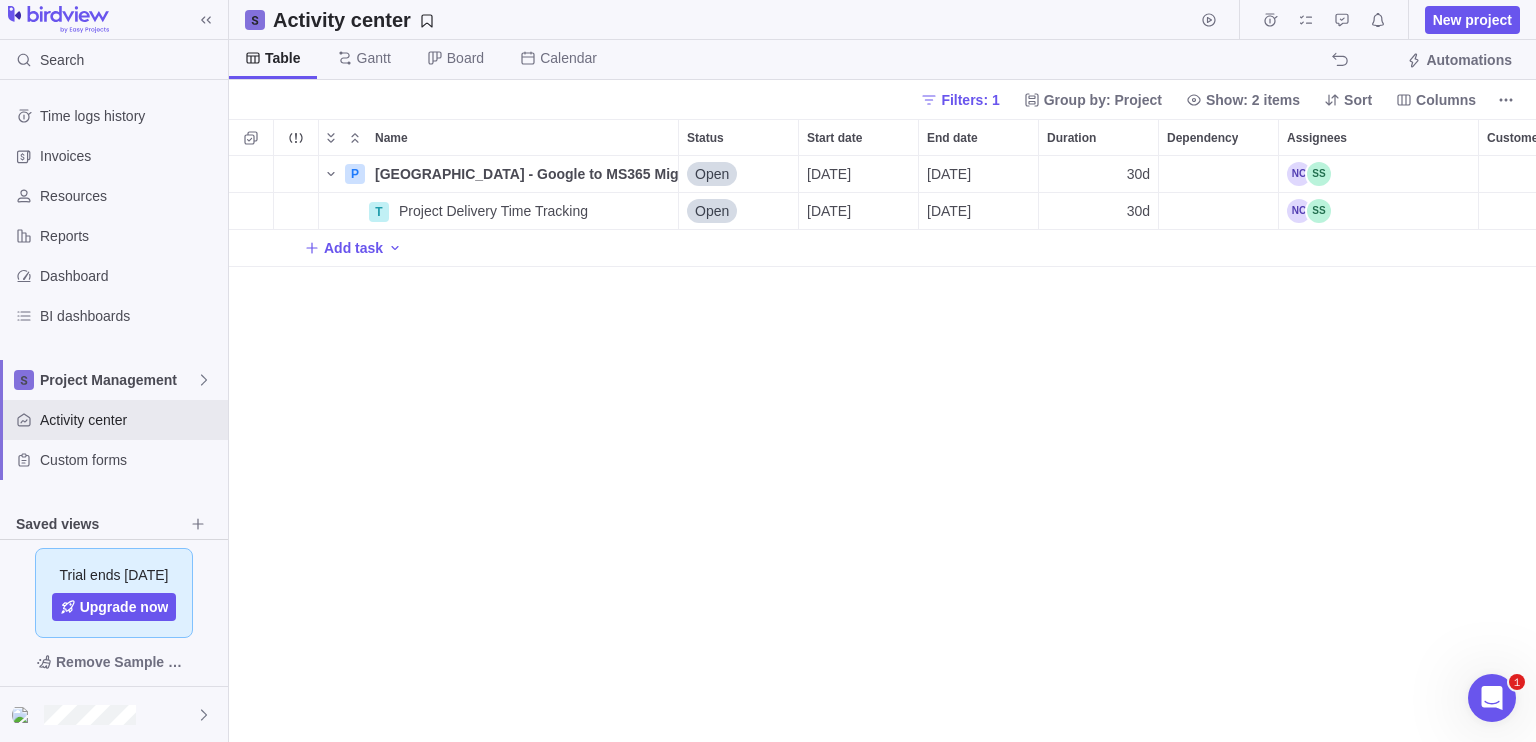 scroll, scrollTop: 16, scrollLeft: 16, axis: both 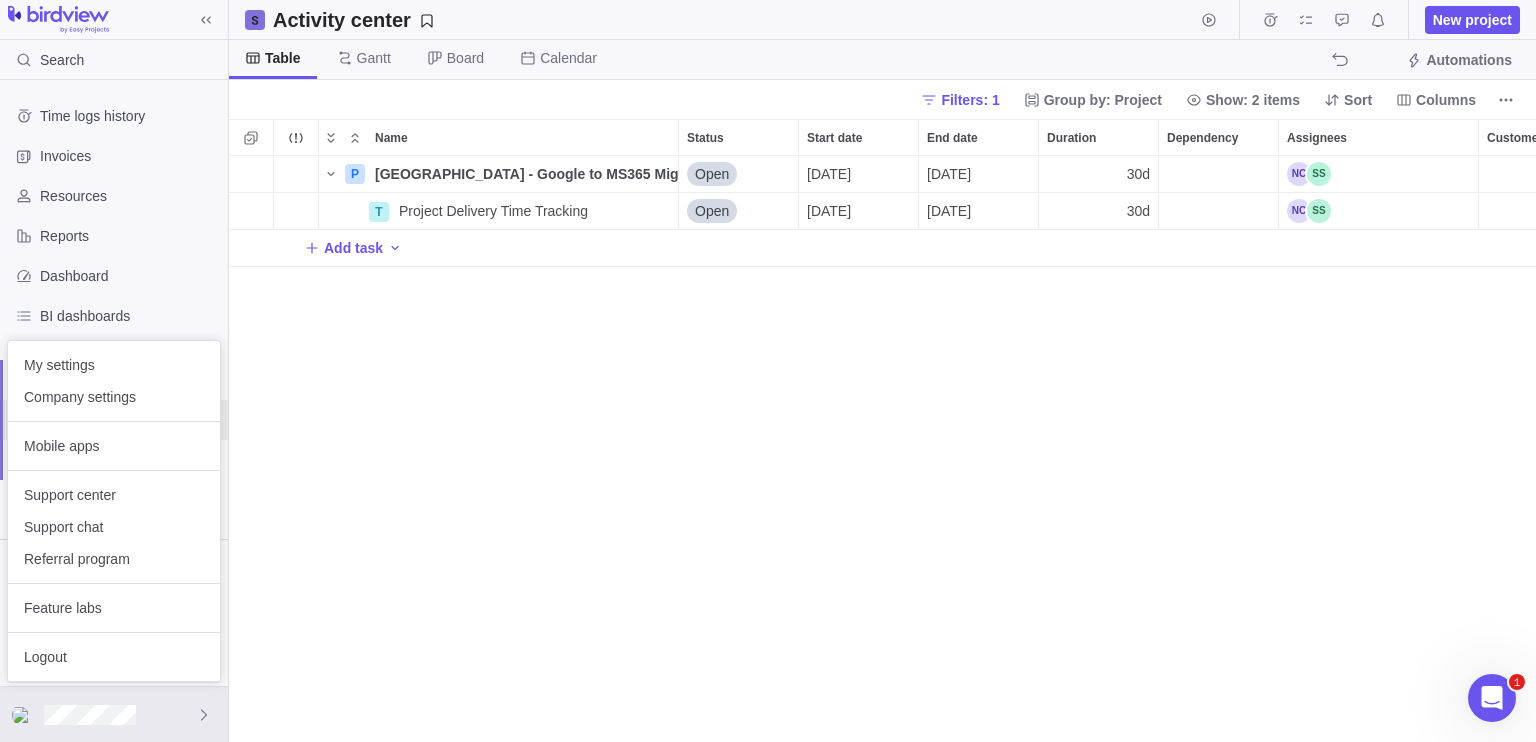 click on "My settings Company settings" at bounding box center (114, 381) 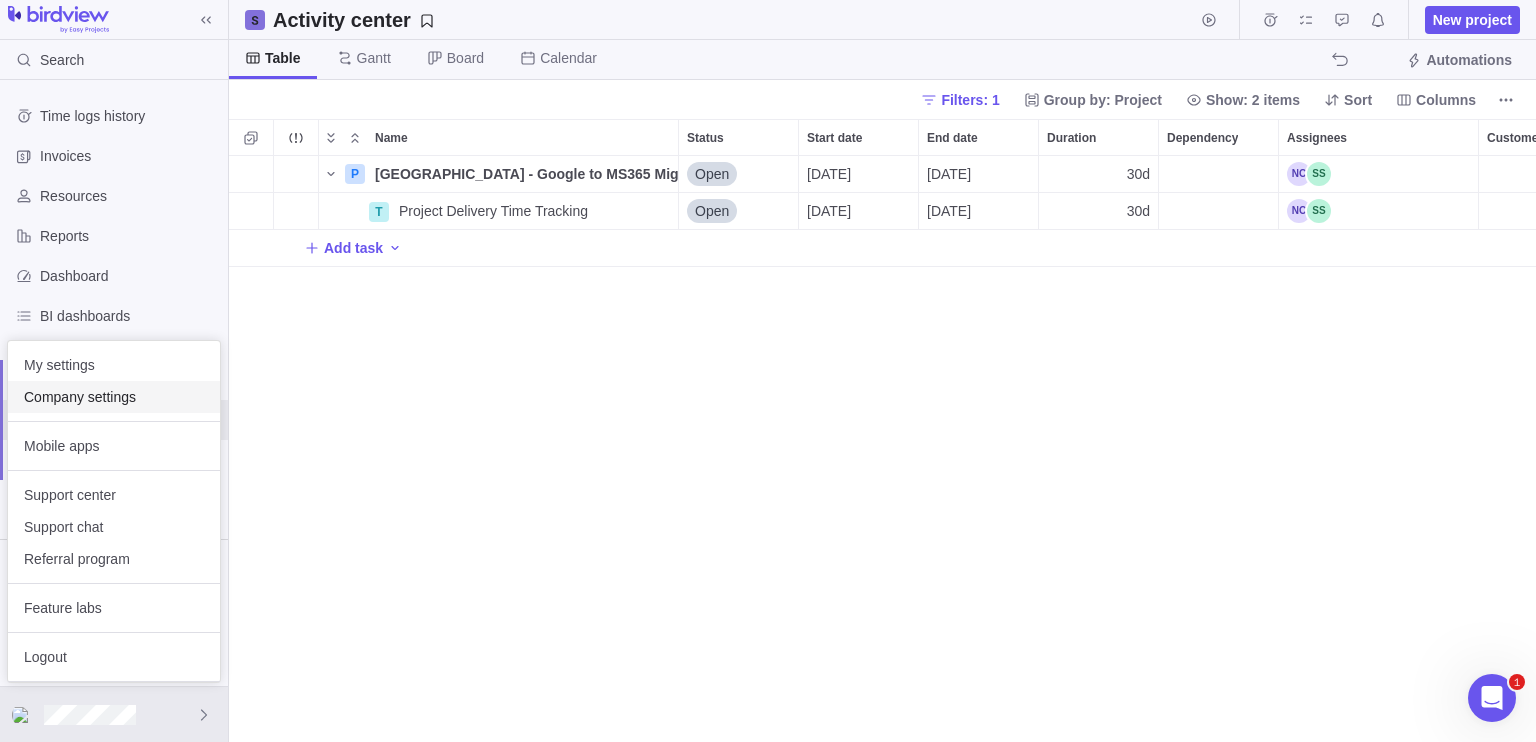 click on "Company settings" at bounding box center (114, 397) 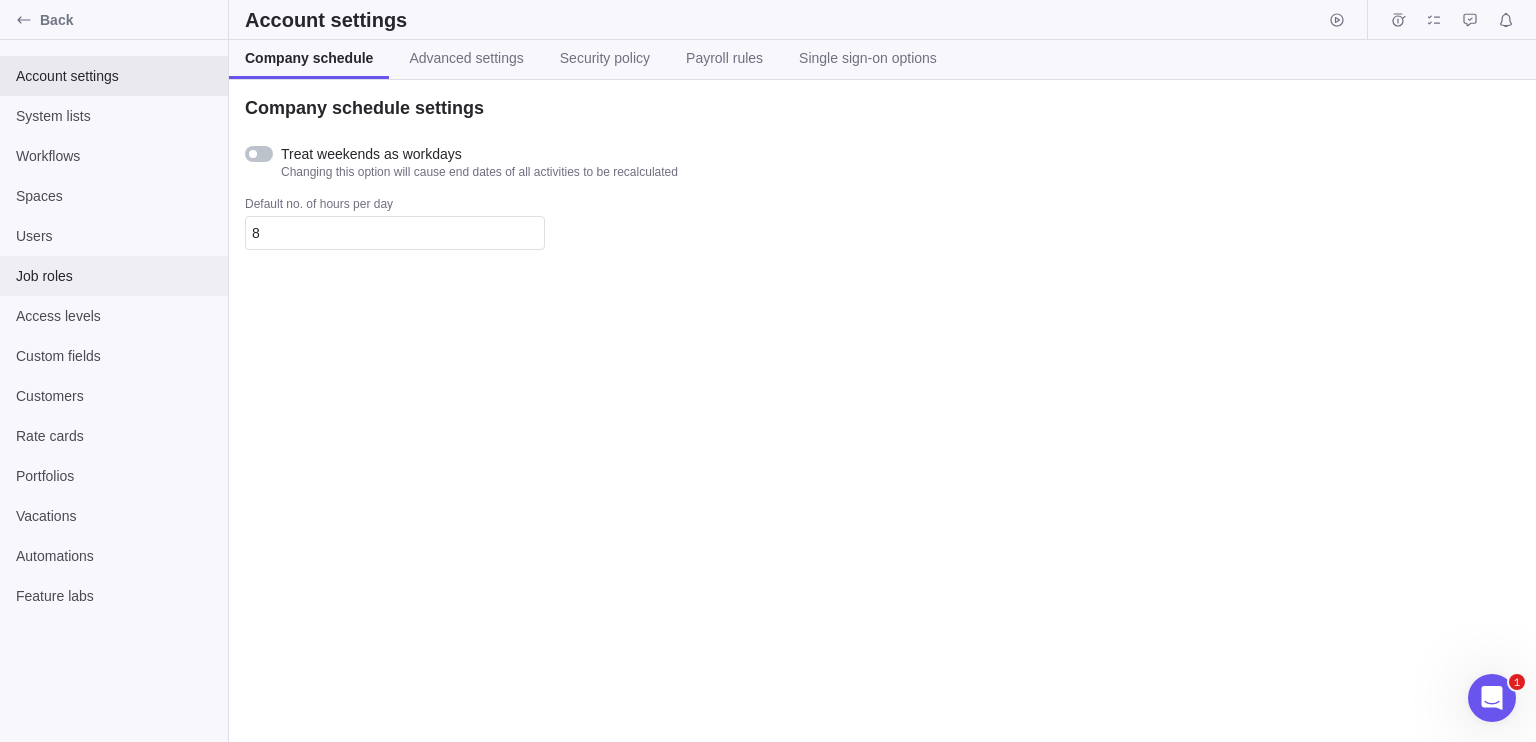 click on "Job roles" at bounding box center (114, 276) 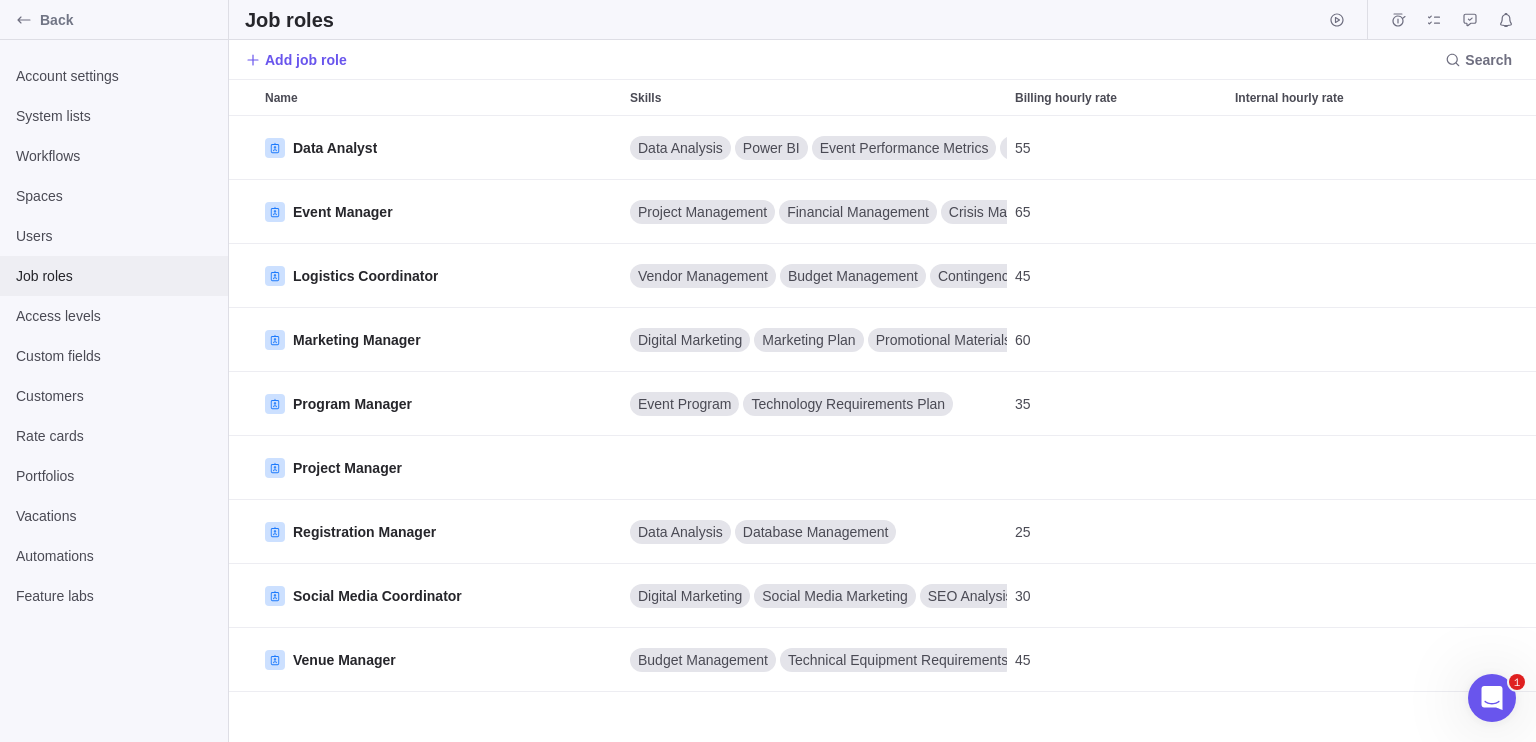 scroll, scrollTop: 16, scrollLeft: 16, axis: both 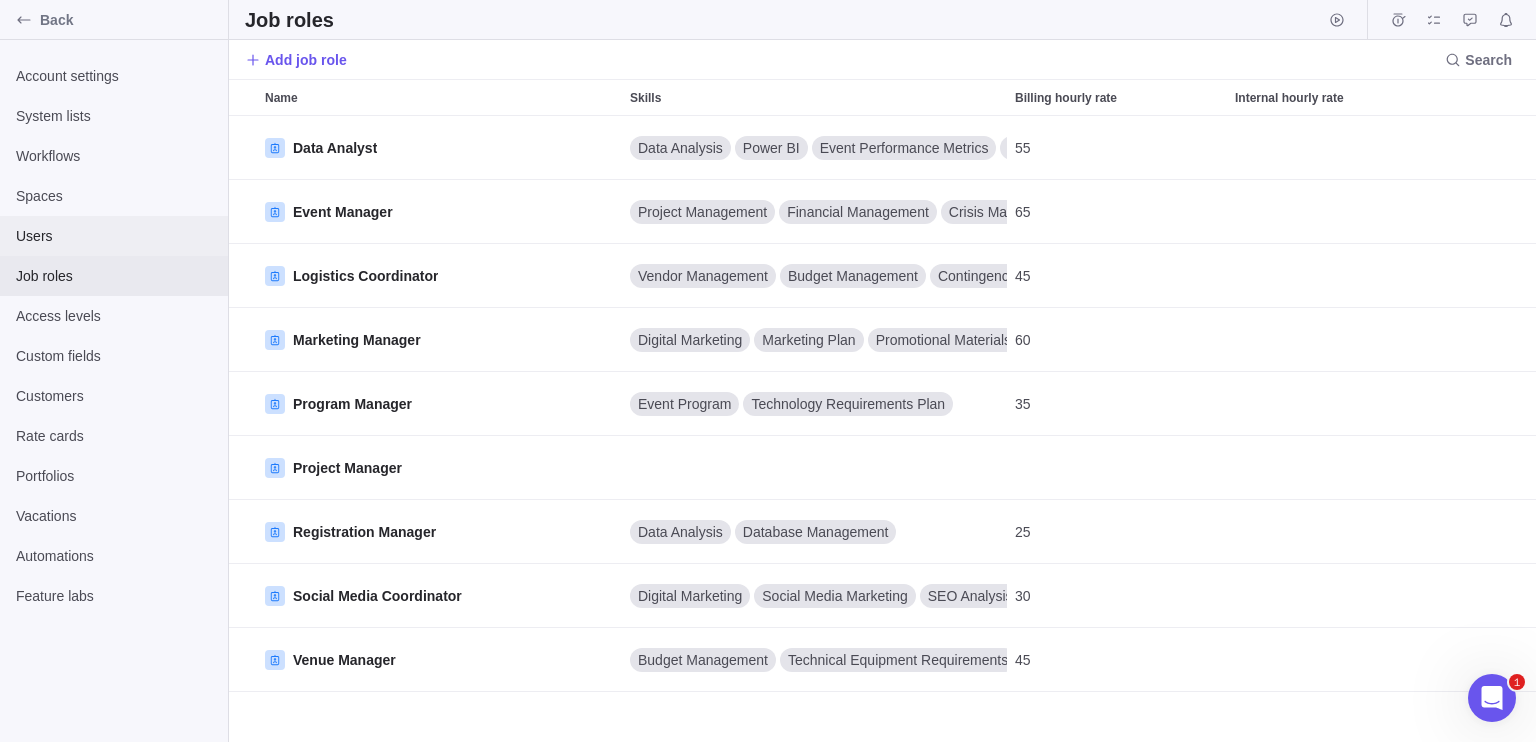 click on "Users" at bounding box center (114, 236) 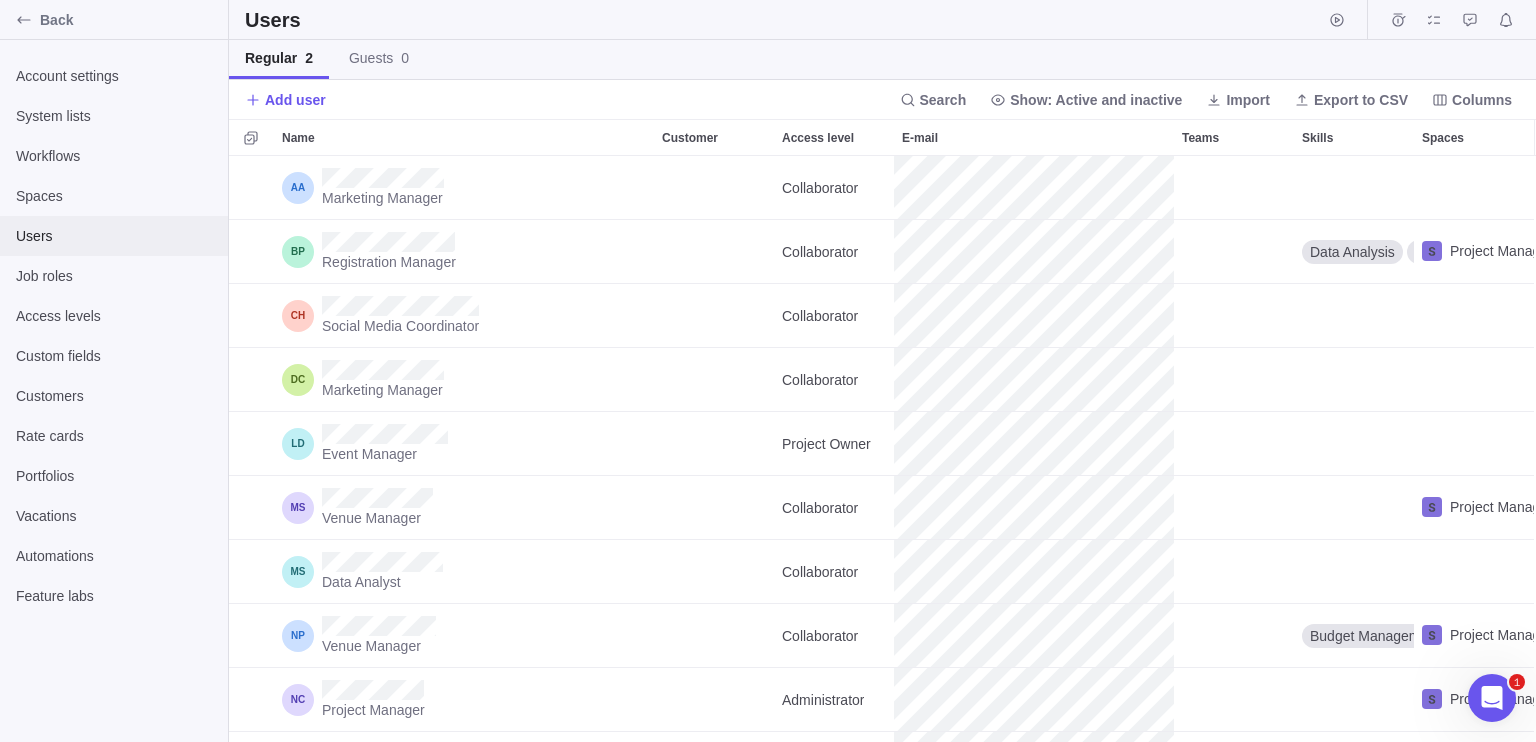 scroll, scrollTop: 16, scrollLeft: 16, axis: both 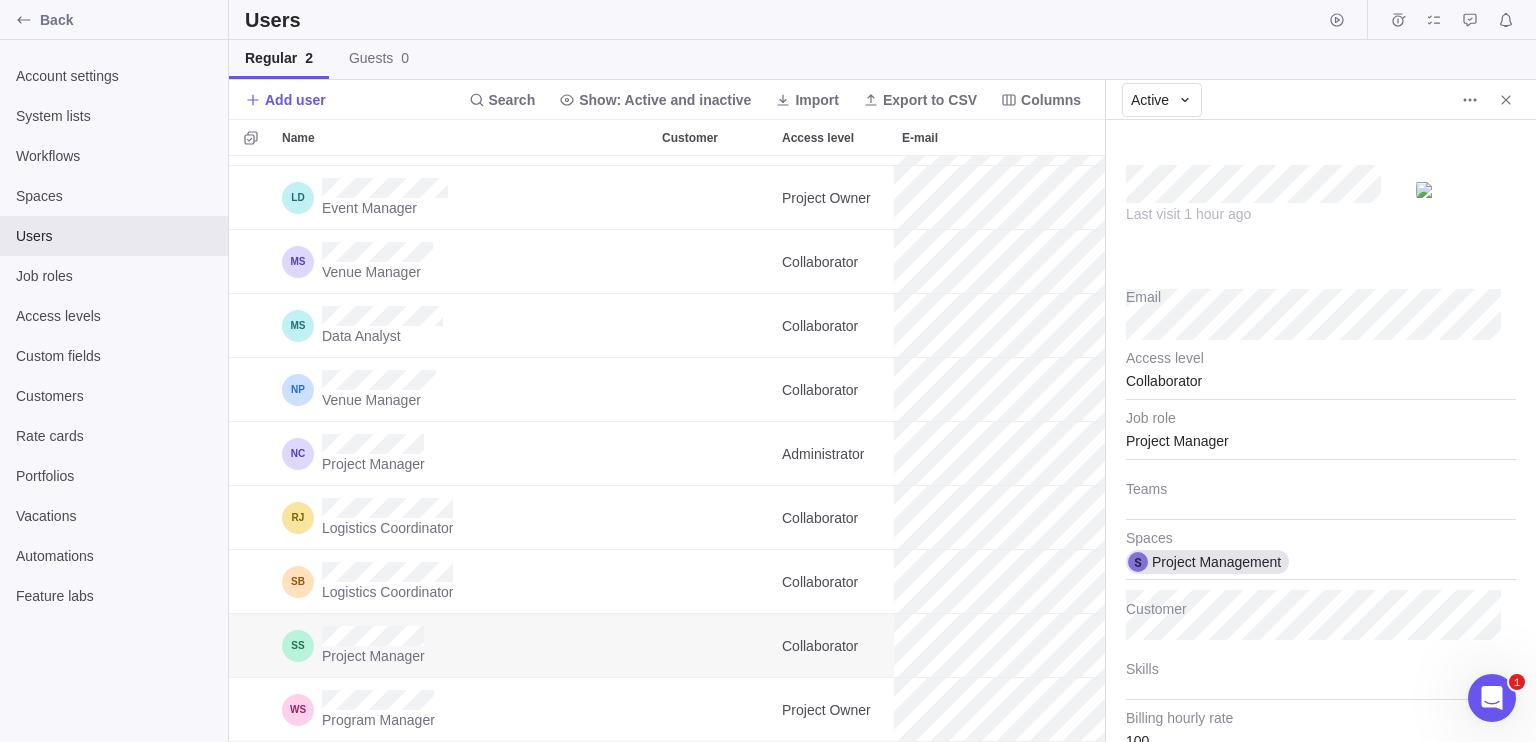 click on "Collaborator" at bounding box center (1321, 375) 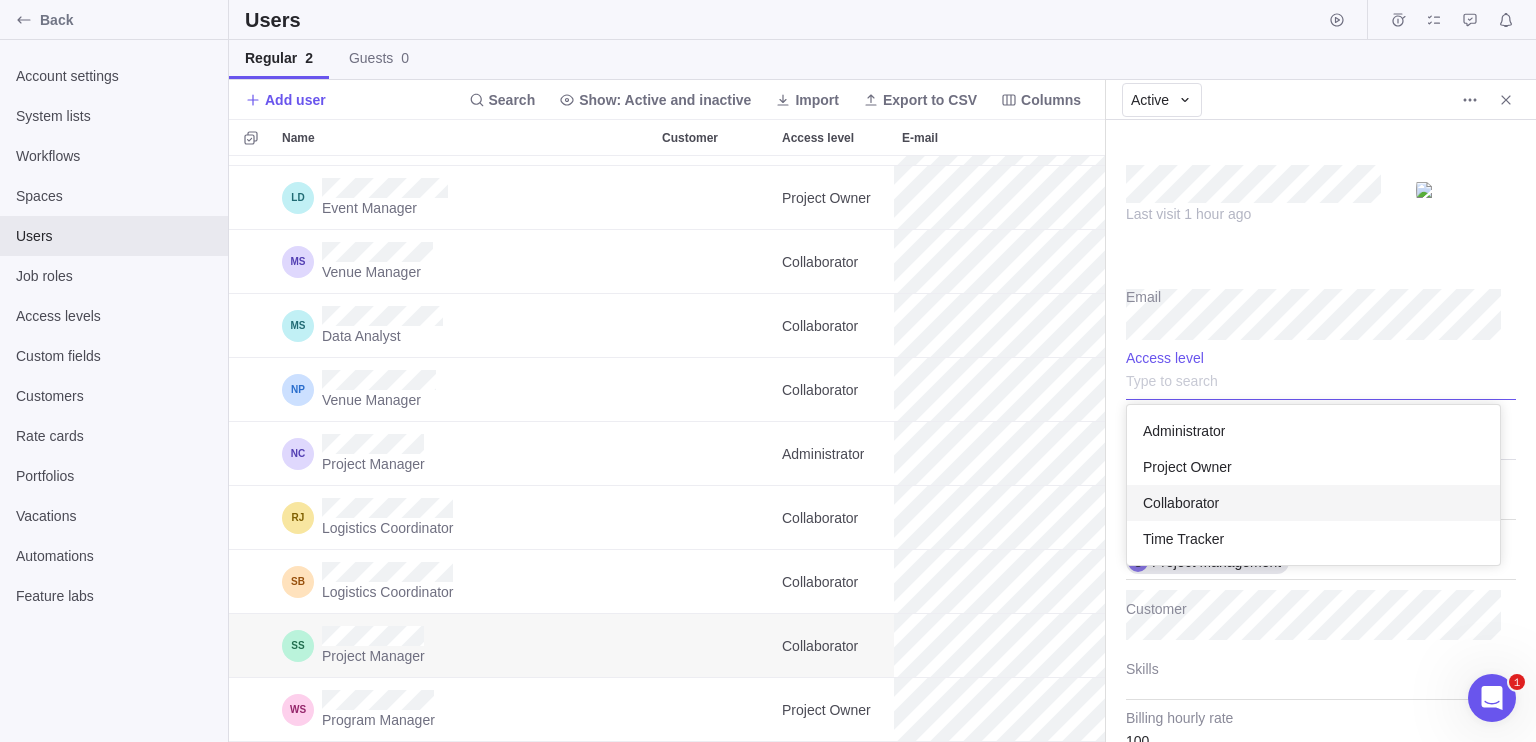 scroll, scrollTop: 16, scrollLeft: 16, axis: both 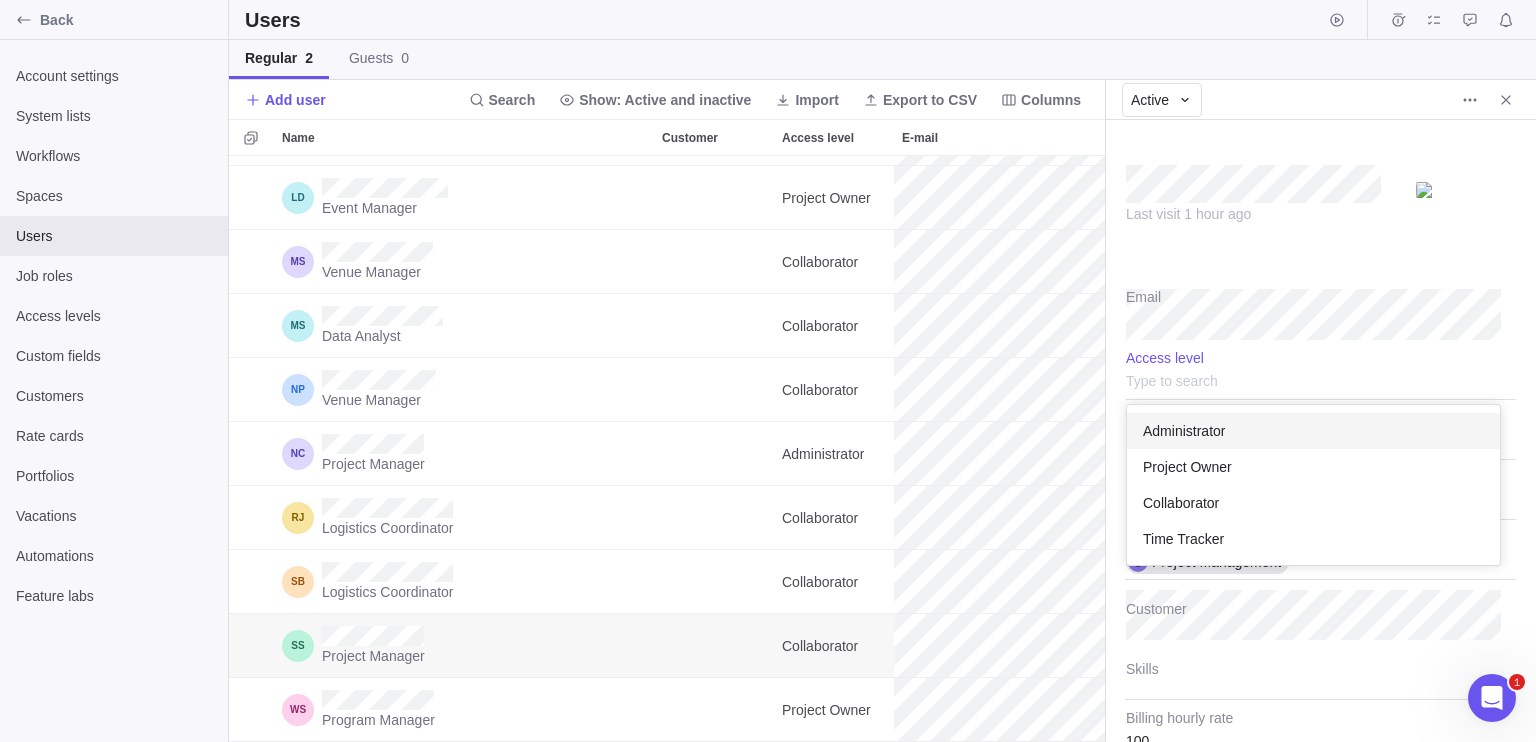 click on "Administrator" at bounding box center [1184, 431] 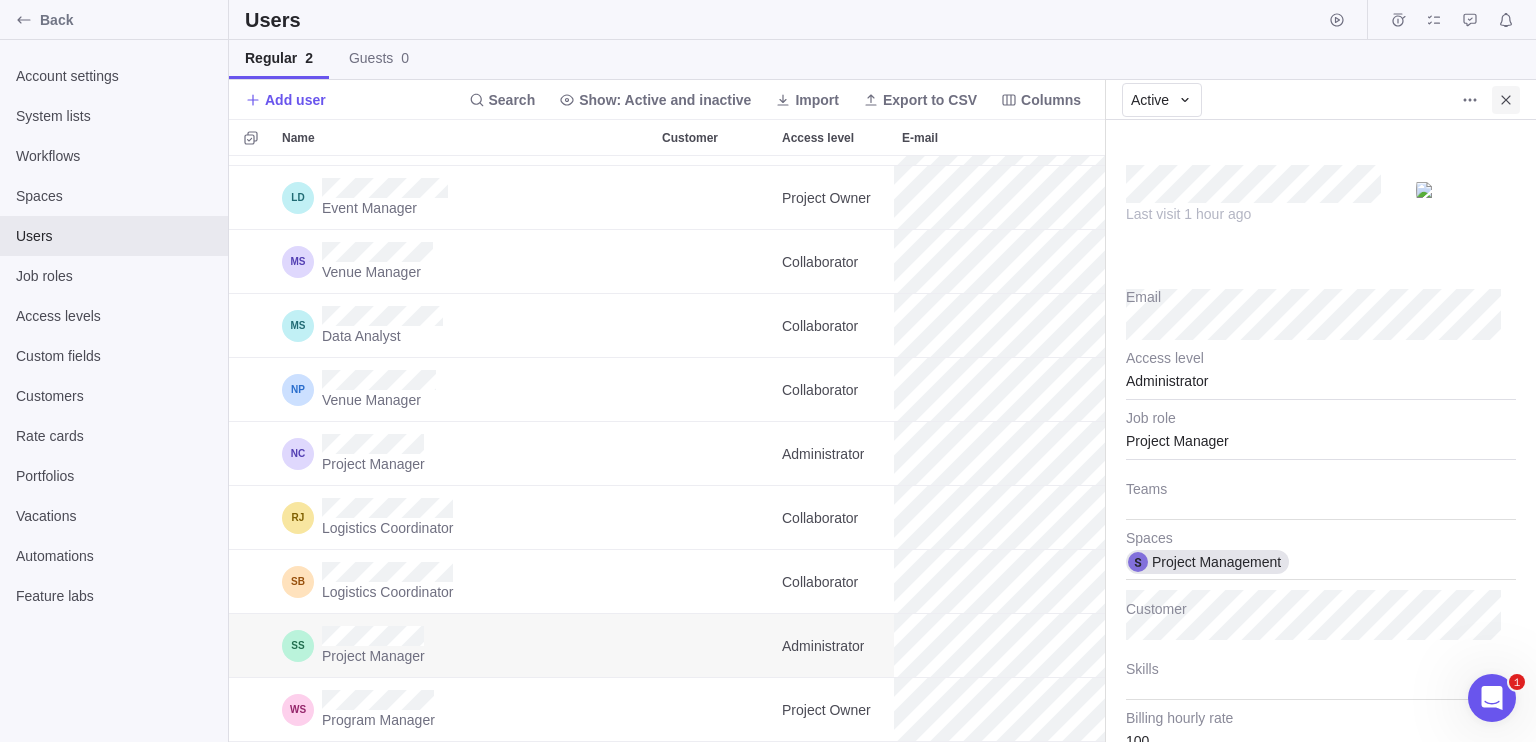 click 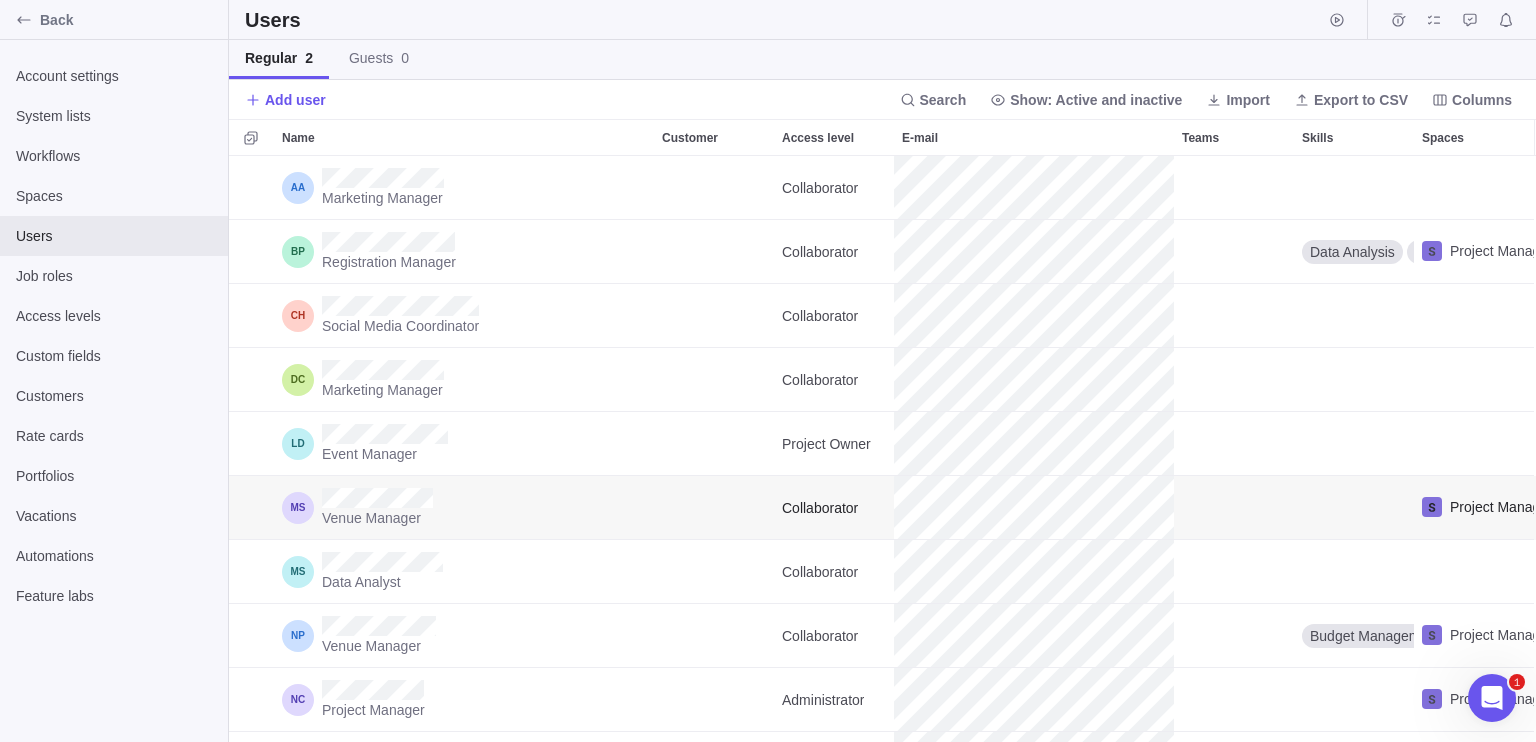 scroll, scrollTop: 260, scrollLeft: 0, axis: vertical 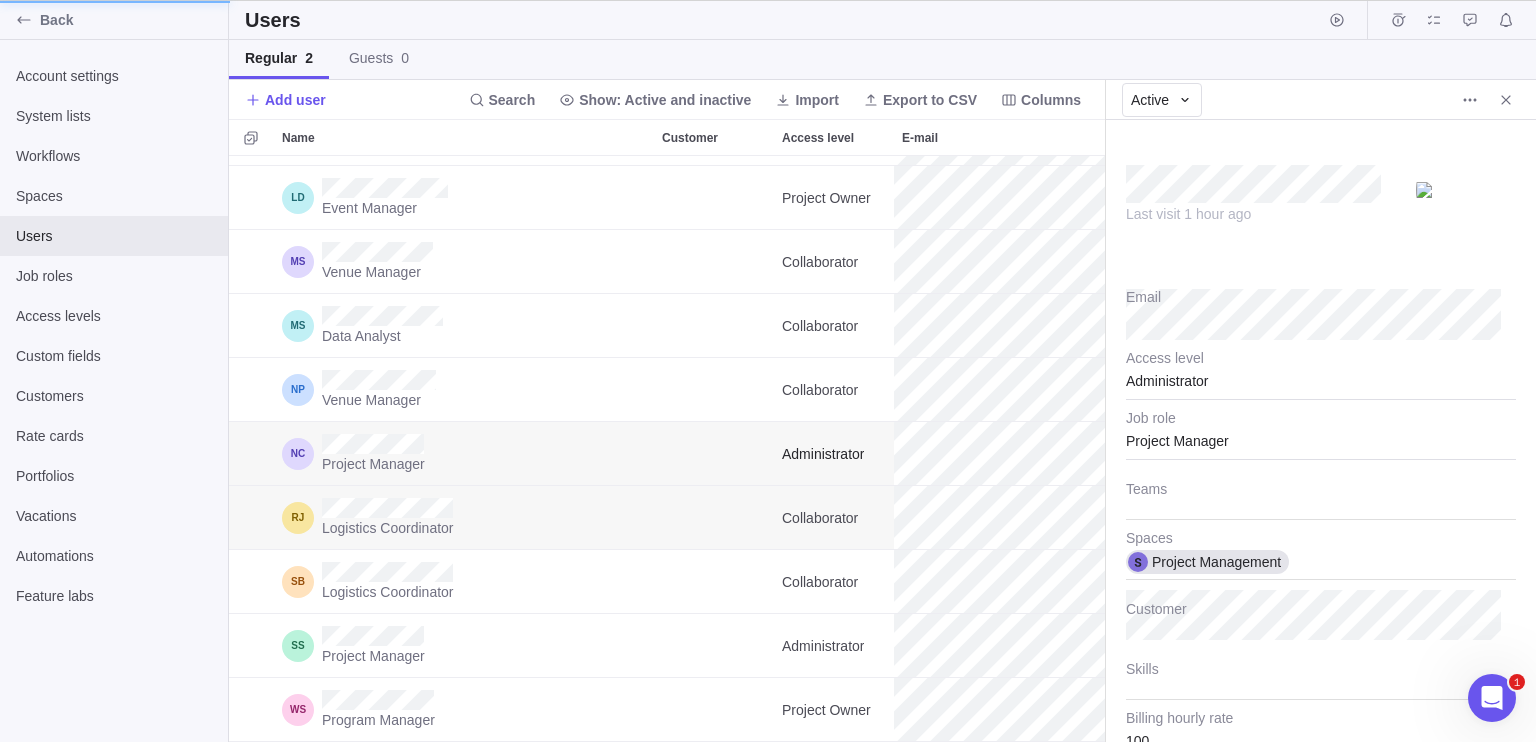 type on "x" 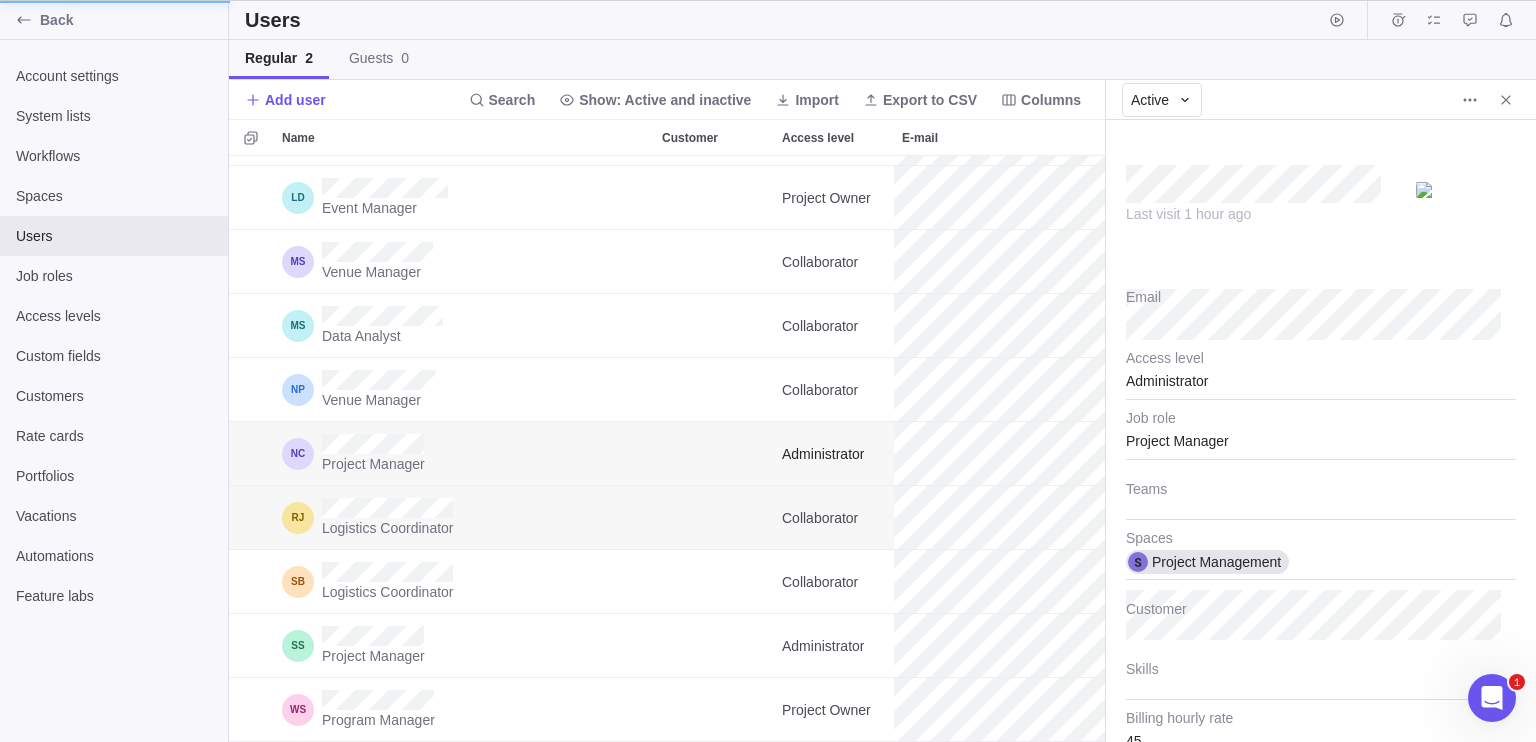 scroll, scrollTop: 246, scrollLeft: 0, axis: vertical 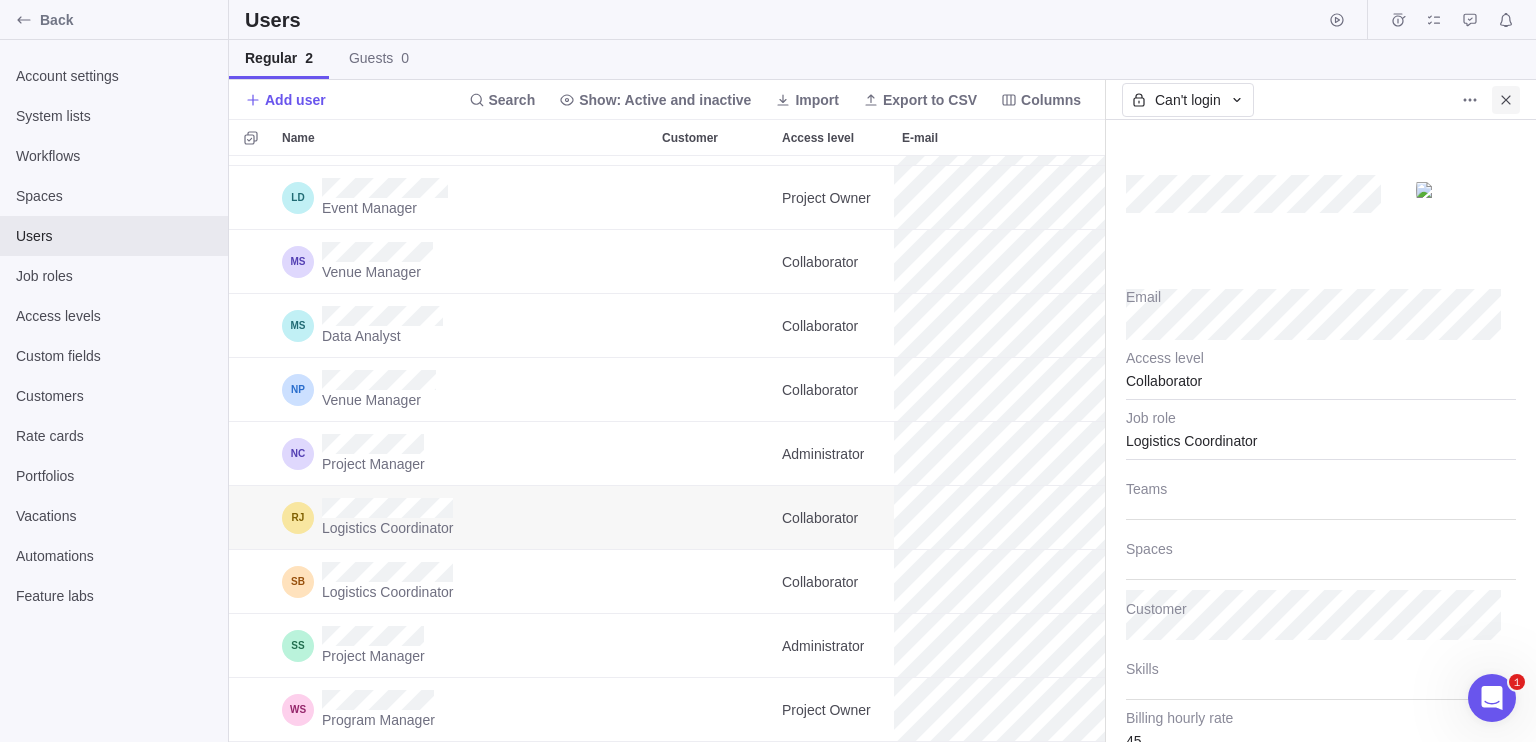 click 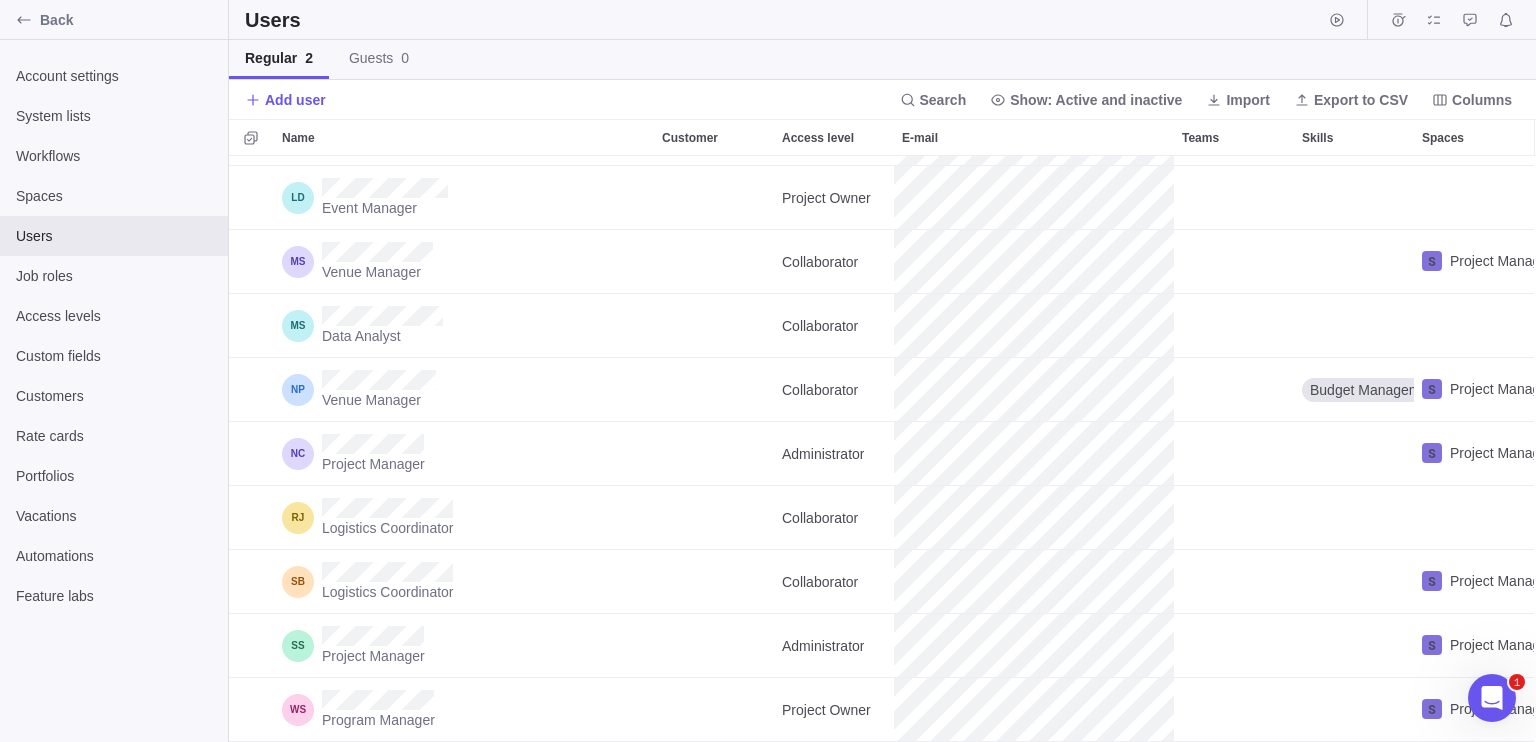 scroll, scrollTop: 16, scrollLeft: 16, axis: both 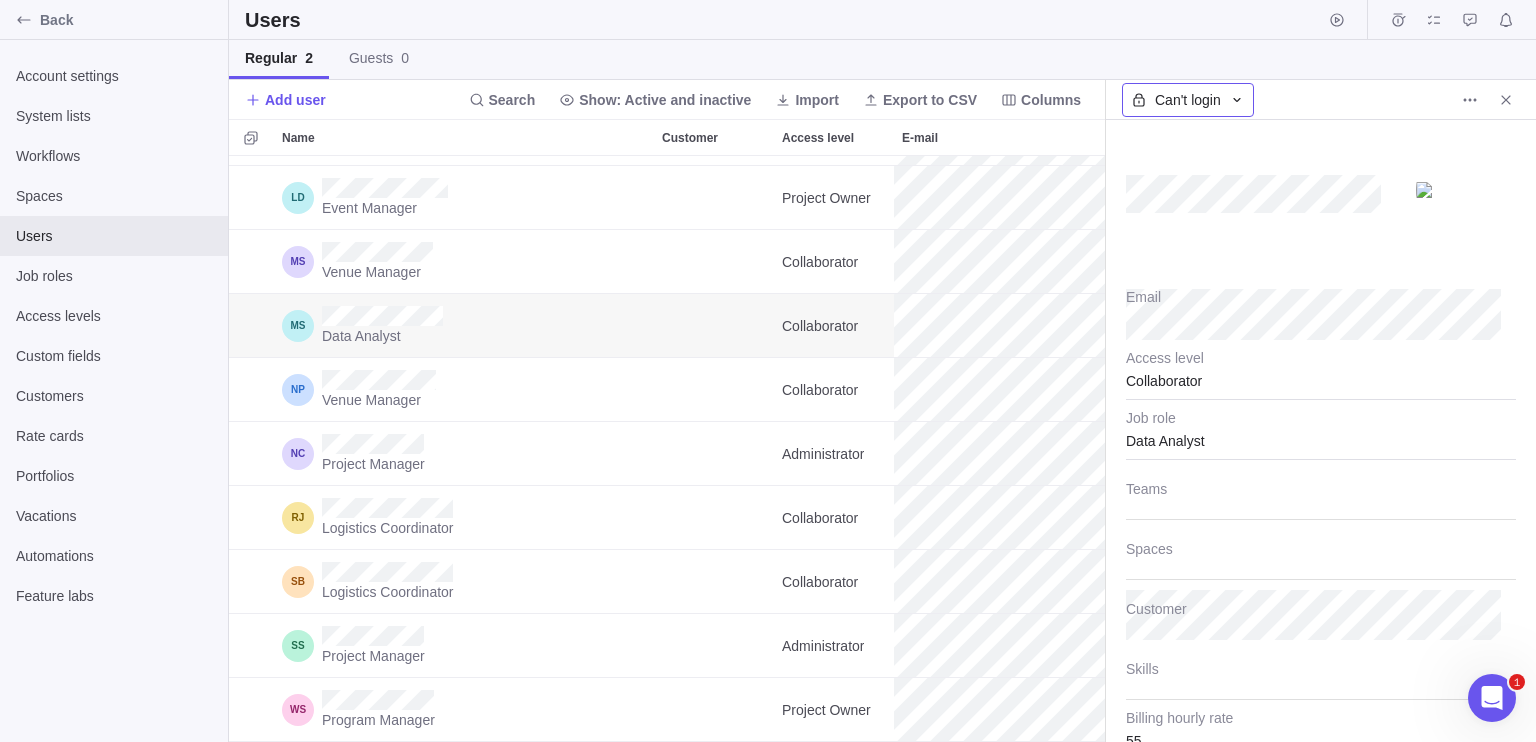 type on "x" 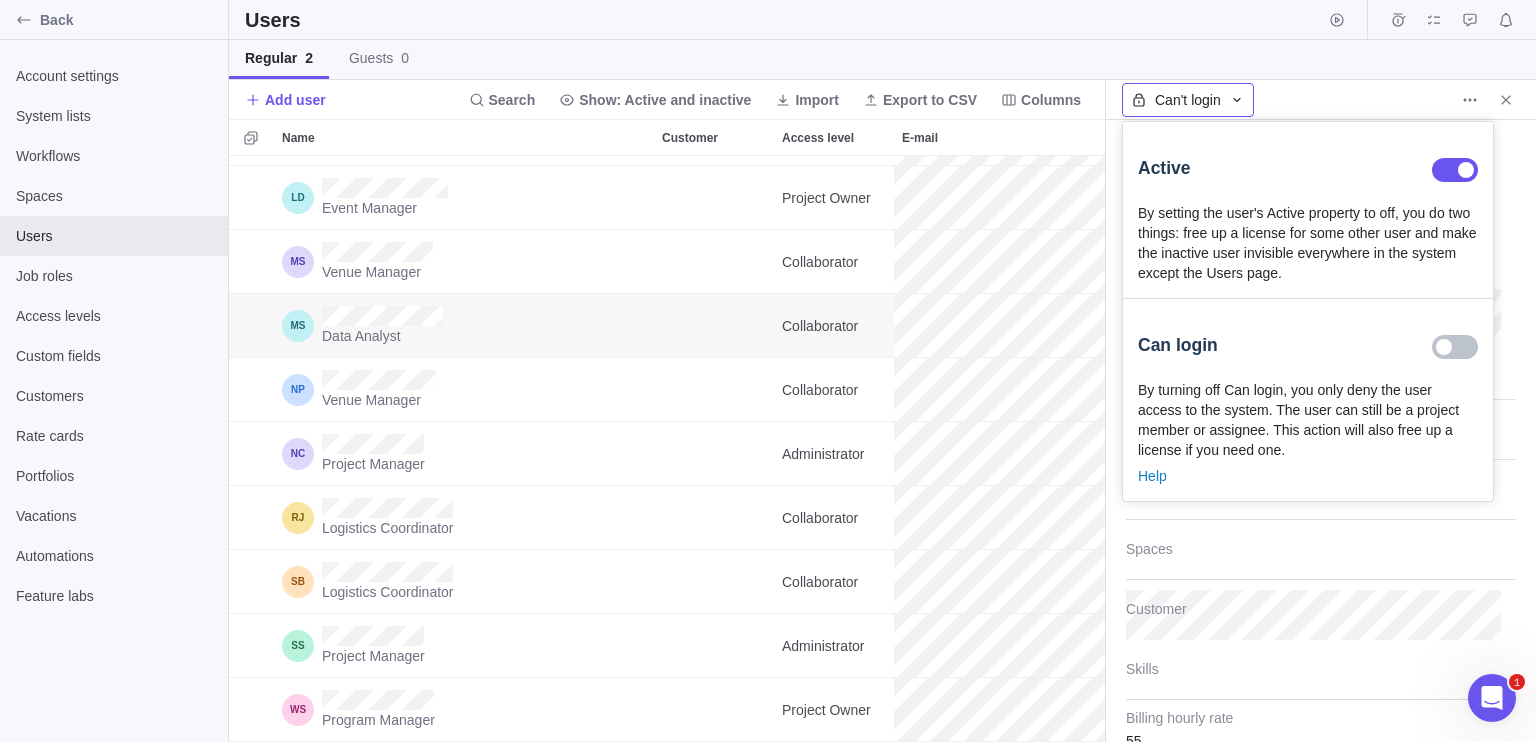click on "Can't login" at bounding box center [1188, 100] 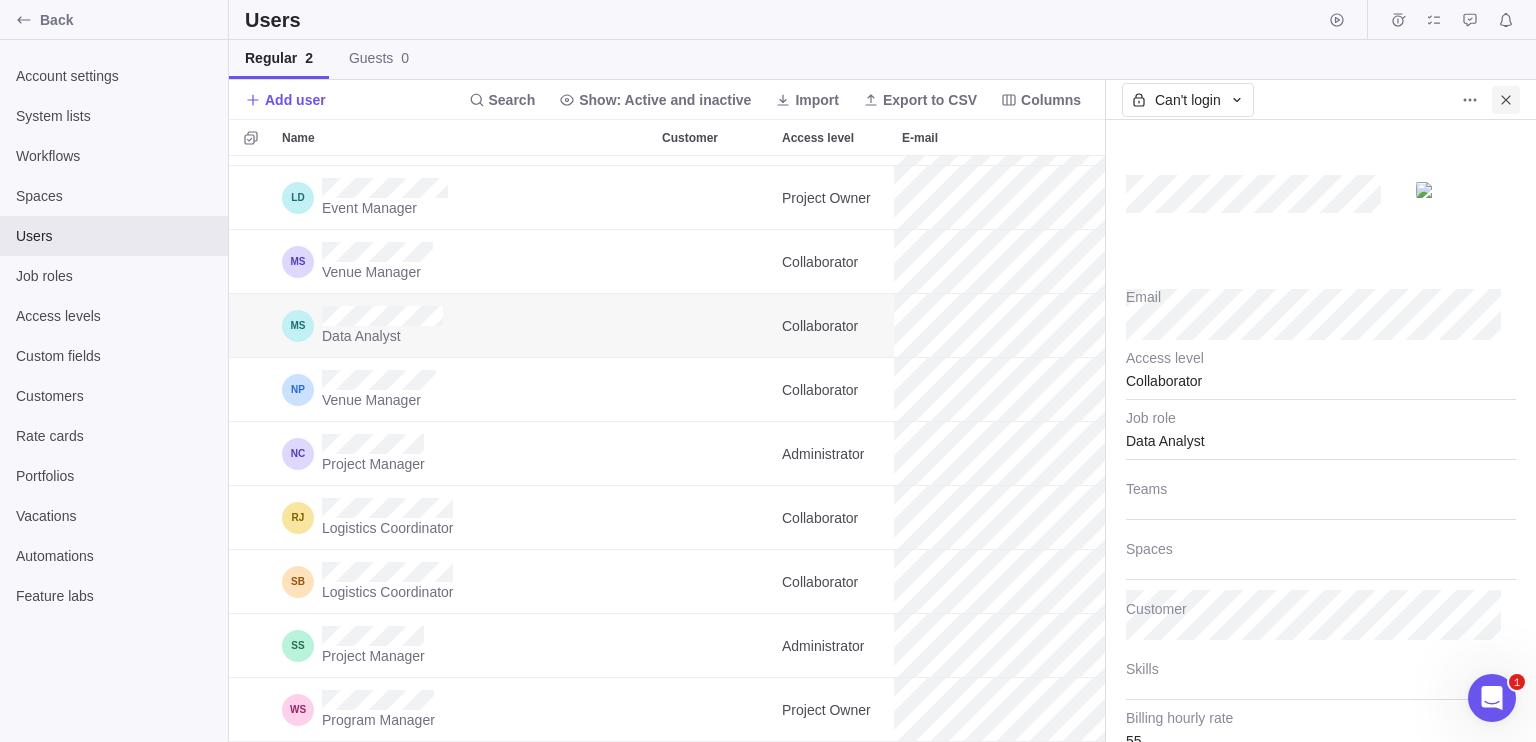 click 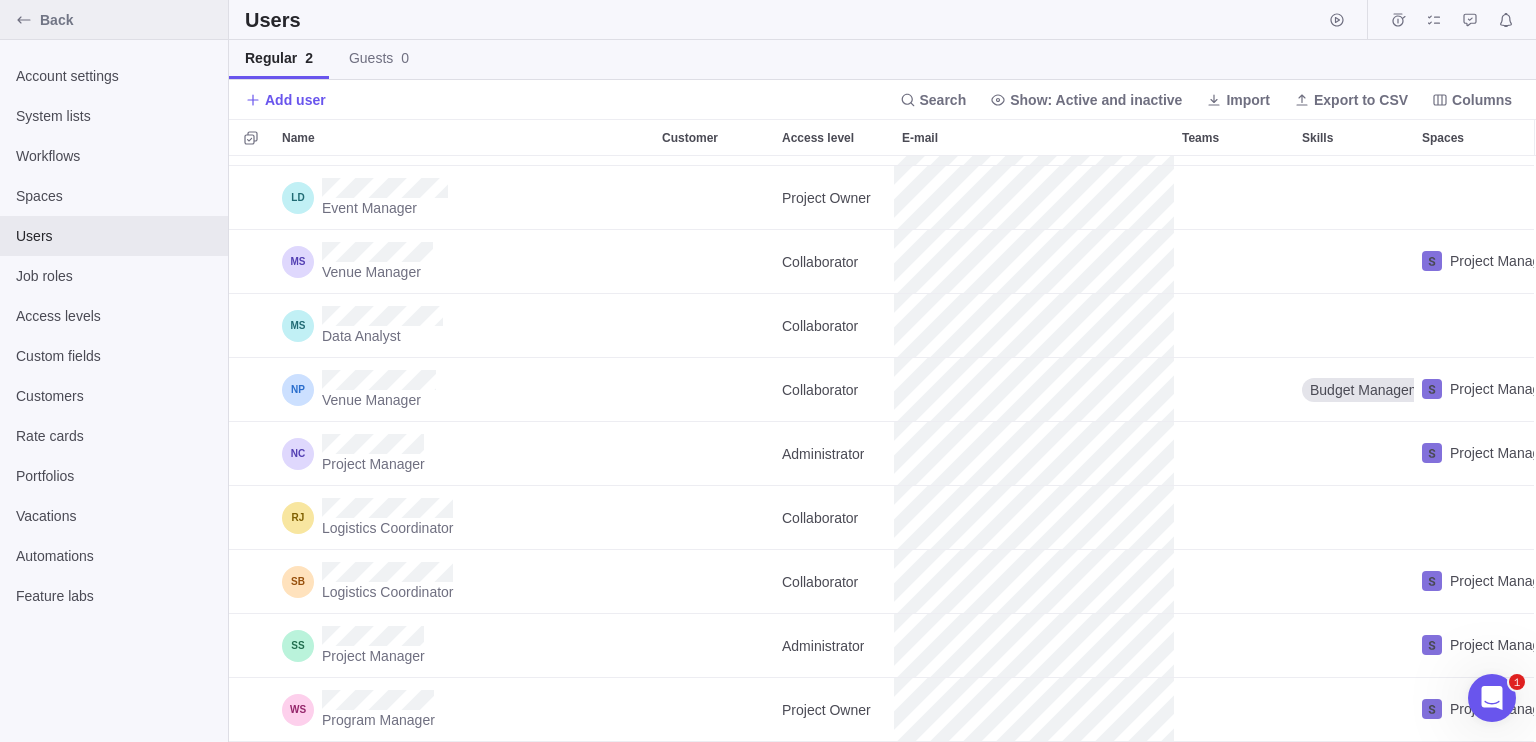 click on "Back" at bounding box center (130, 20) 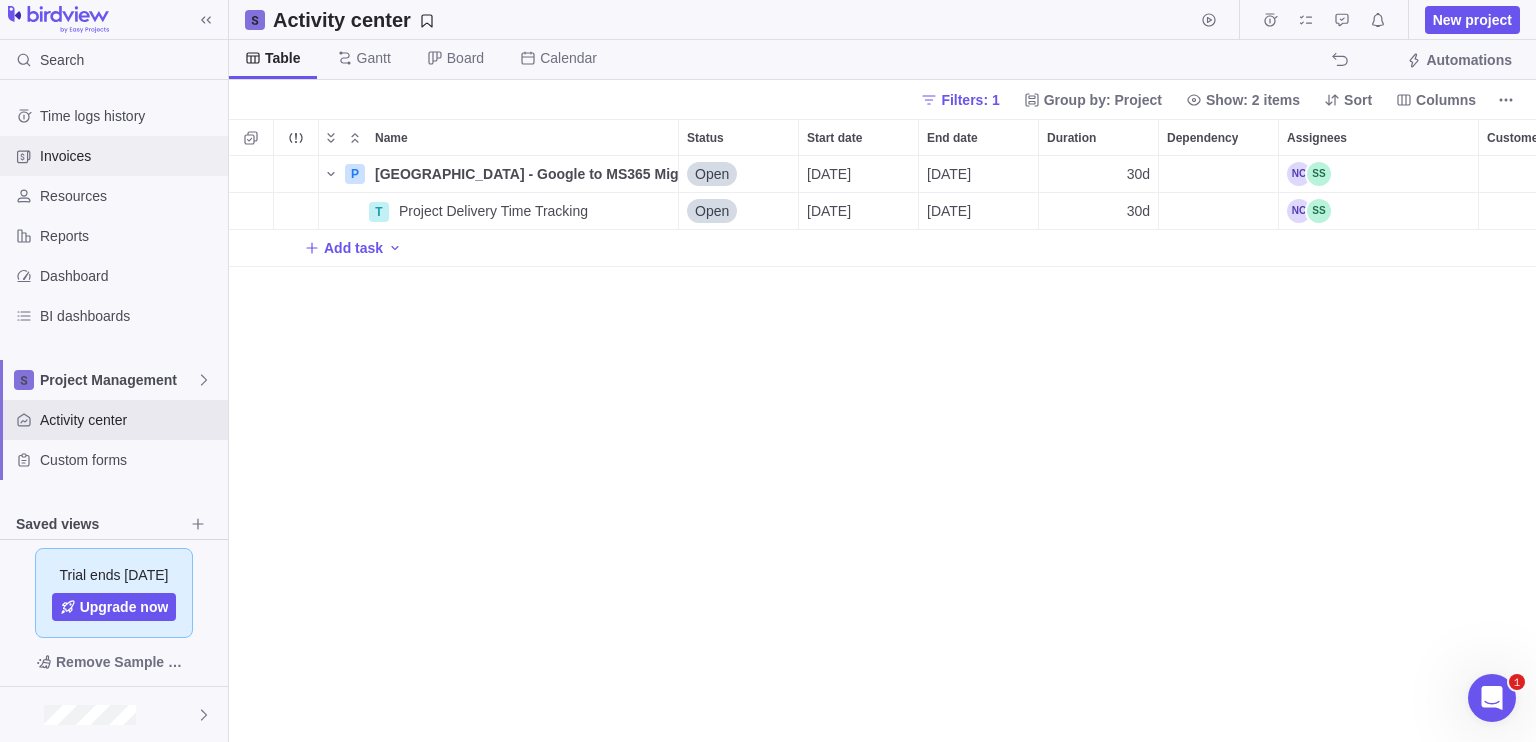scroll, scrollTop: 16, scrollLeft: 16, axis: both 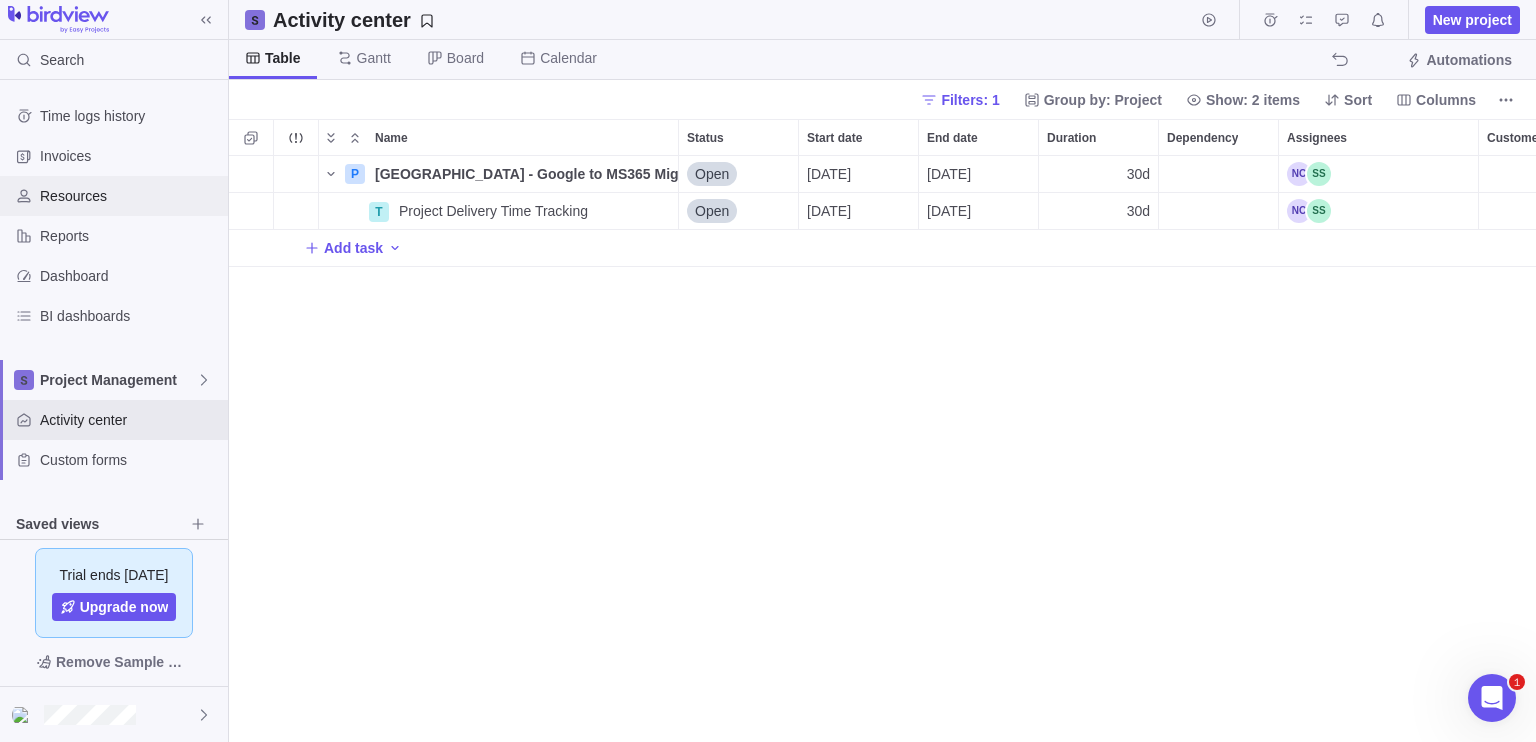 click on "Resources" at bounding box center [114, 196] 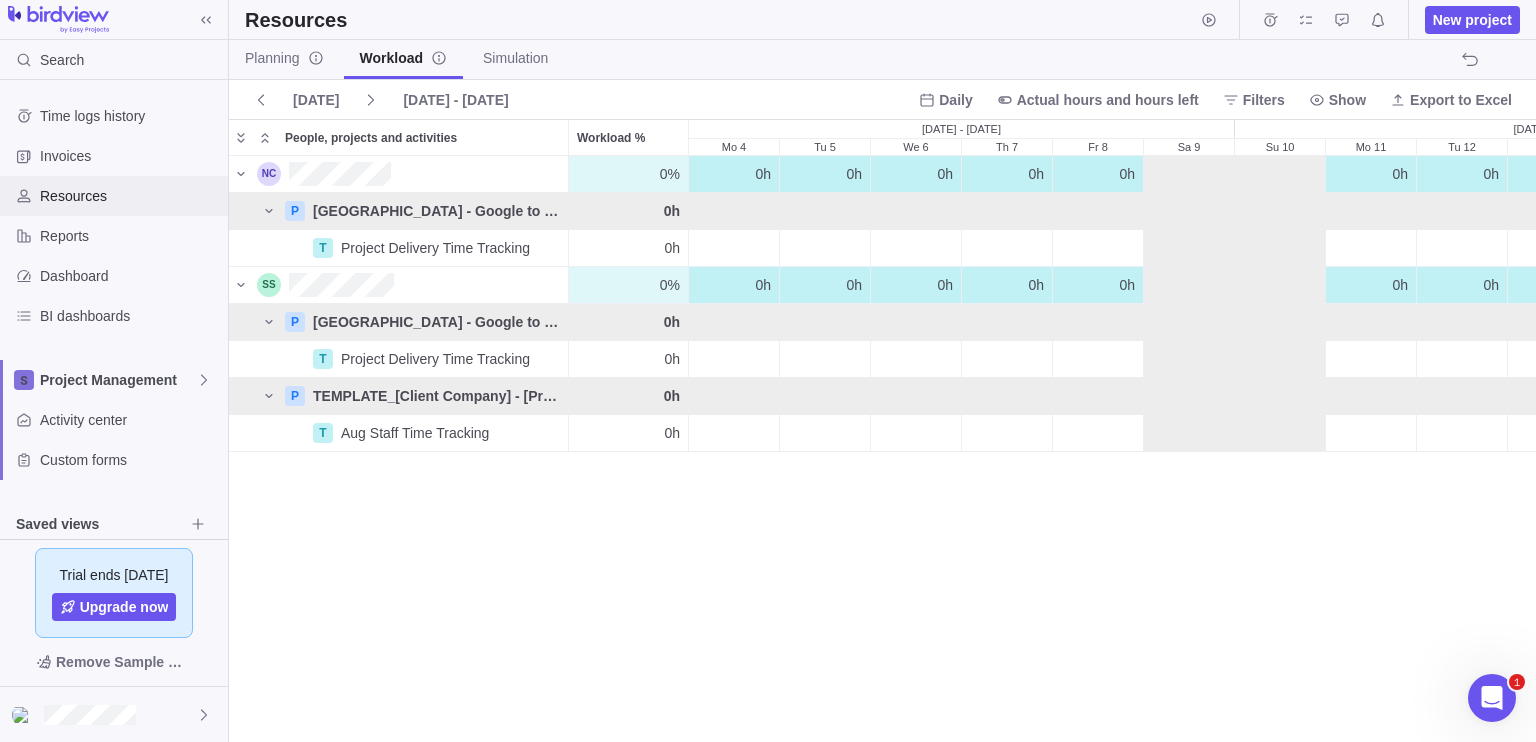 scroll, scrollTop: 16, scrollLeft: 16, axis: both 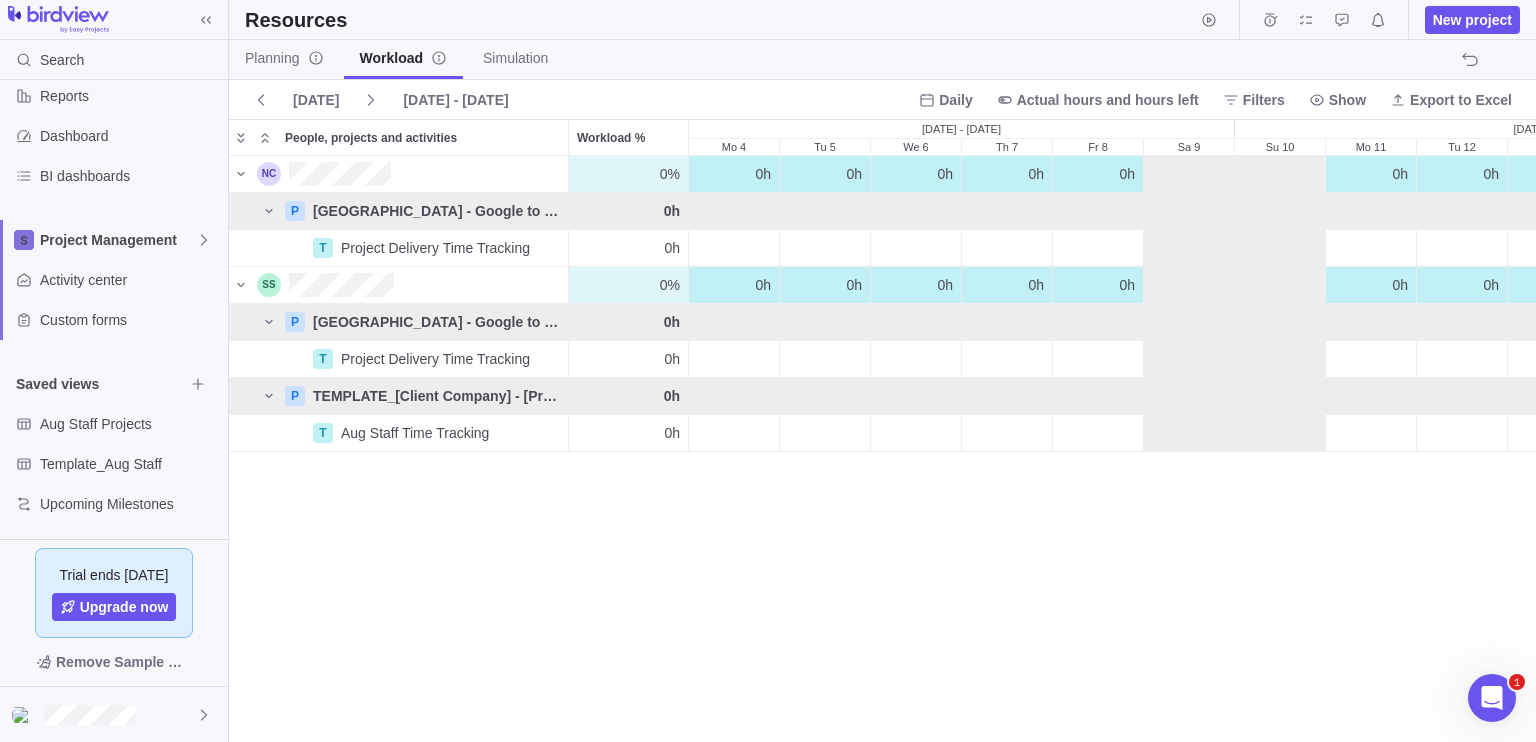 click on "0% 0% 0h 0h 0h 0h 0h 0h 0h 0h 0h 0h 0h 0h 0h 0h 0h 0h 0h 0h 0h 0h P [GEOGRAPHIC_DATA] - Google to MS365 Migration 0h T Project Delivery Time Tracking 0h 0% 0% 0h 0h 0h 0h 0h 0h 0h 0h 0h 0h 0h 0h 0h 0h 0h 0h 0h 0h 0h 0h P Bergen County - Google to MS365 Migration 0h T Project Delivery Time Tracking 0h P TEMPLATE_[Client Company] - [Project Name] 0h T Aug Staff Time Tracking 0h Press shift + click to set duration" at bounding box center (882, 448) 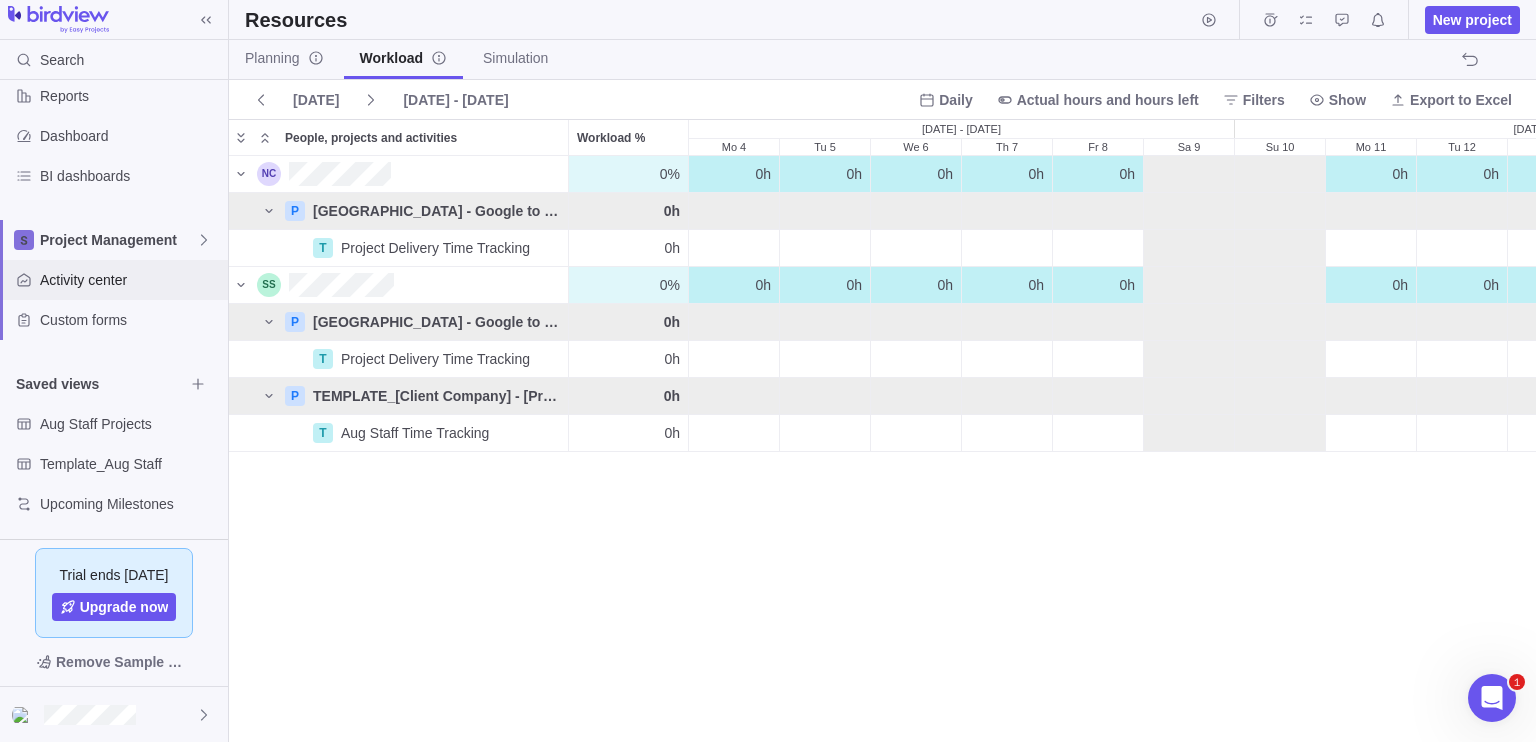 click on "Activity center" at bounding box center (130, 280) 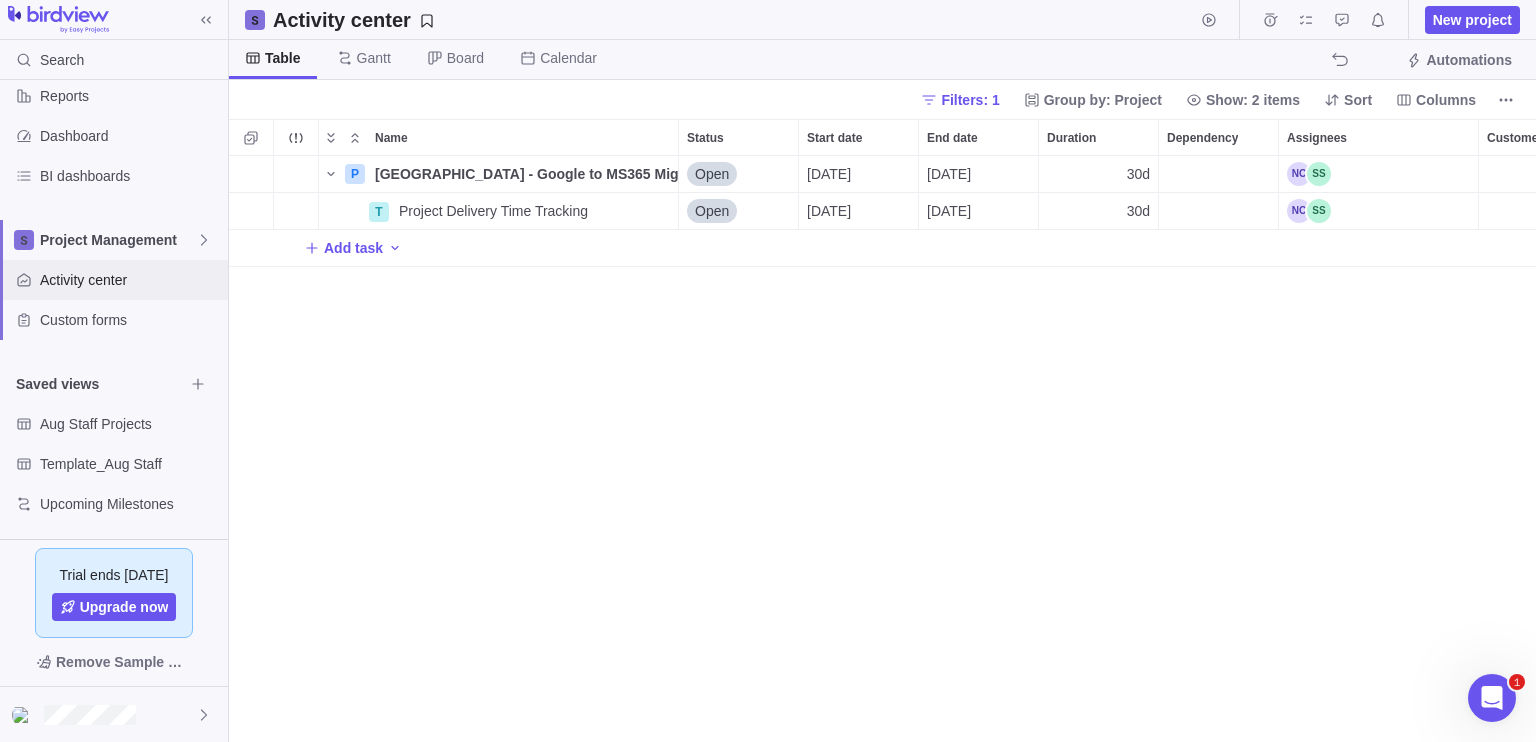 scroll, scrollTop: 16, scrollLeft: 16, axis: both 